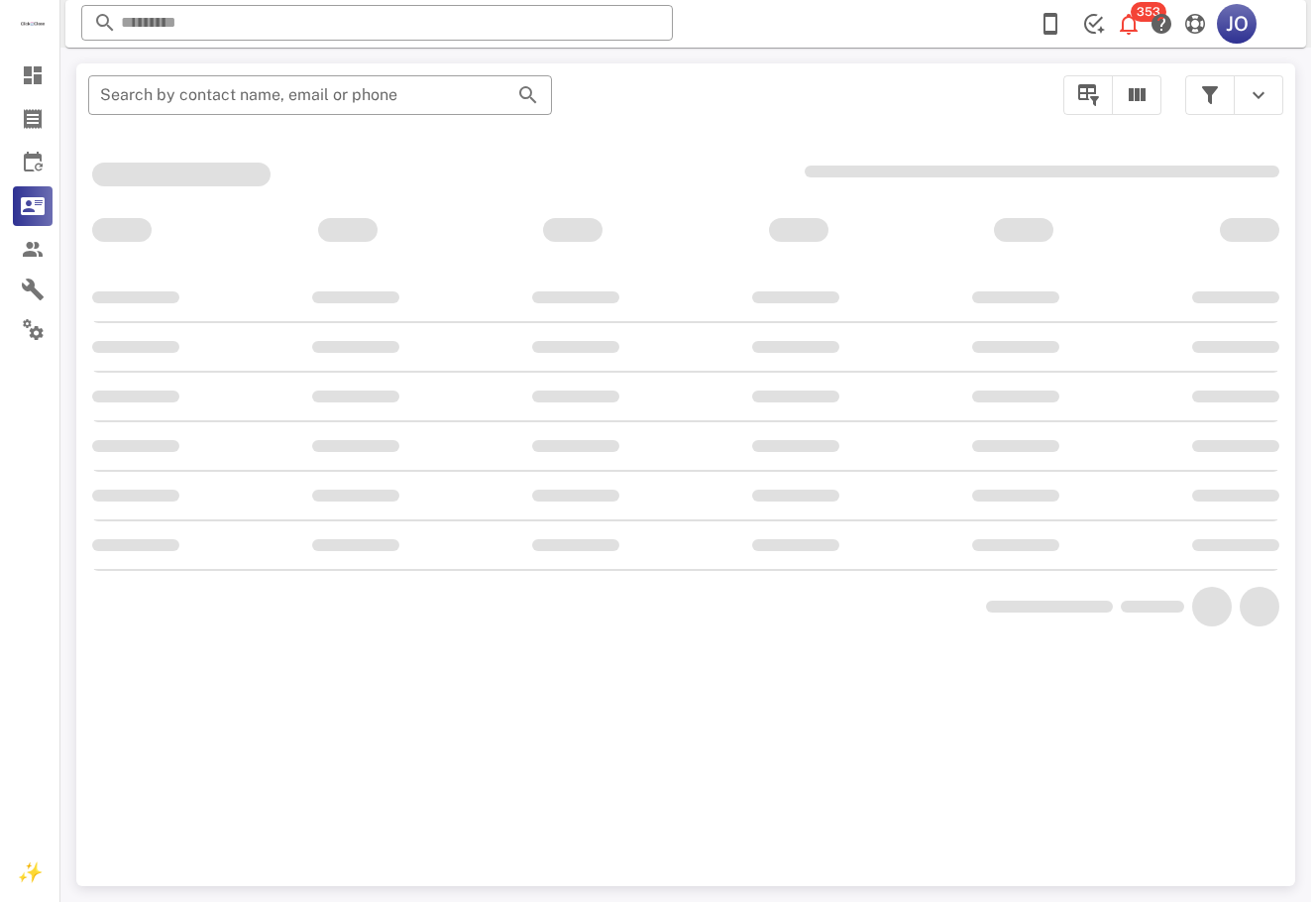 scroll, scrollTop: 0, scrollLeft: 0, axis: both 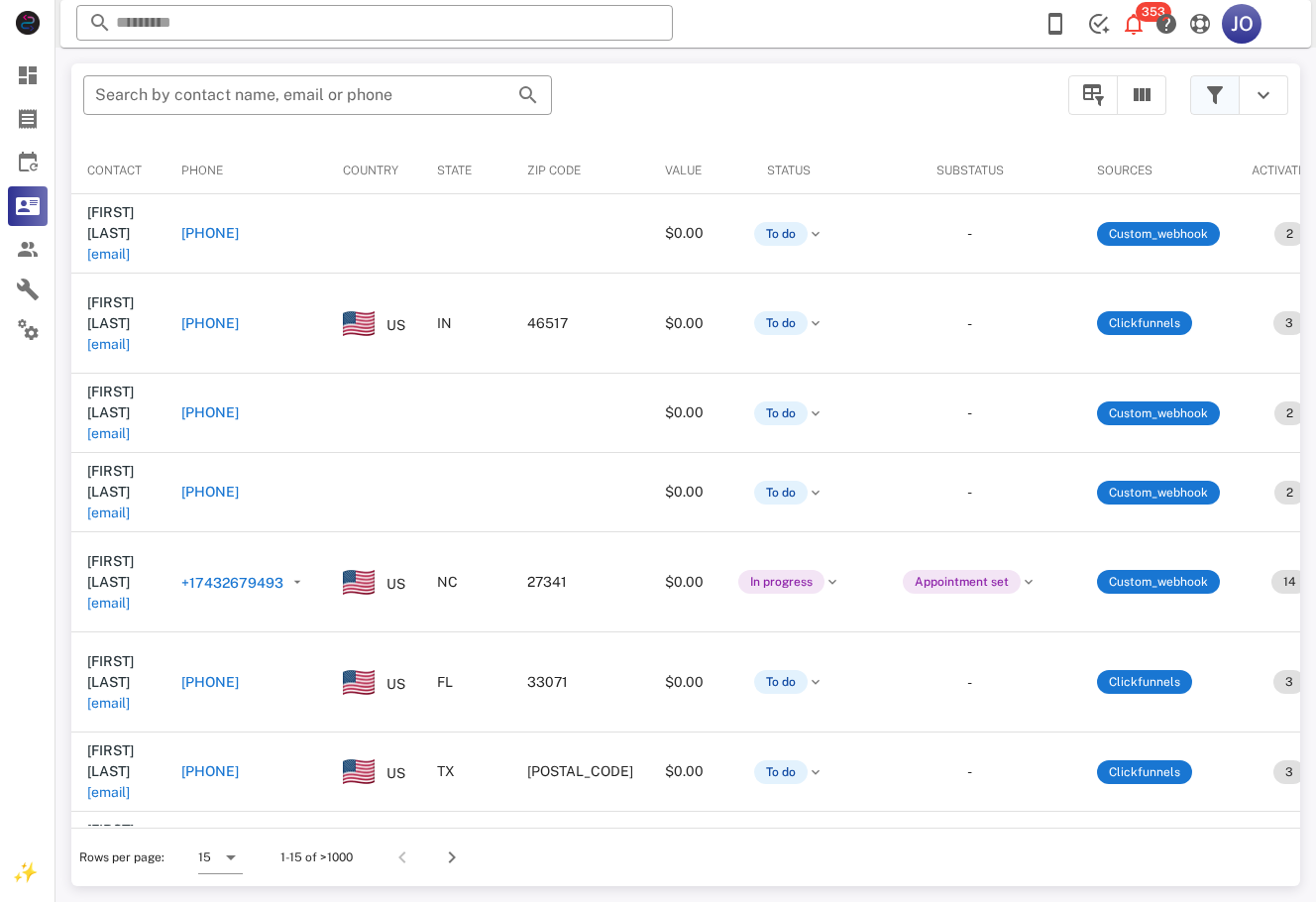 click at bounding box center (1215, 95) 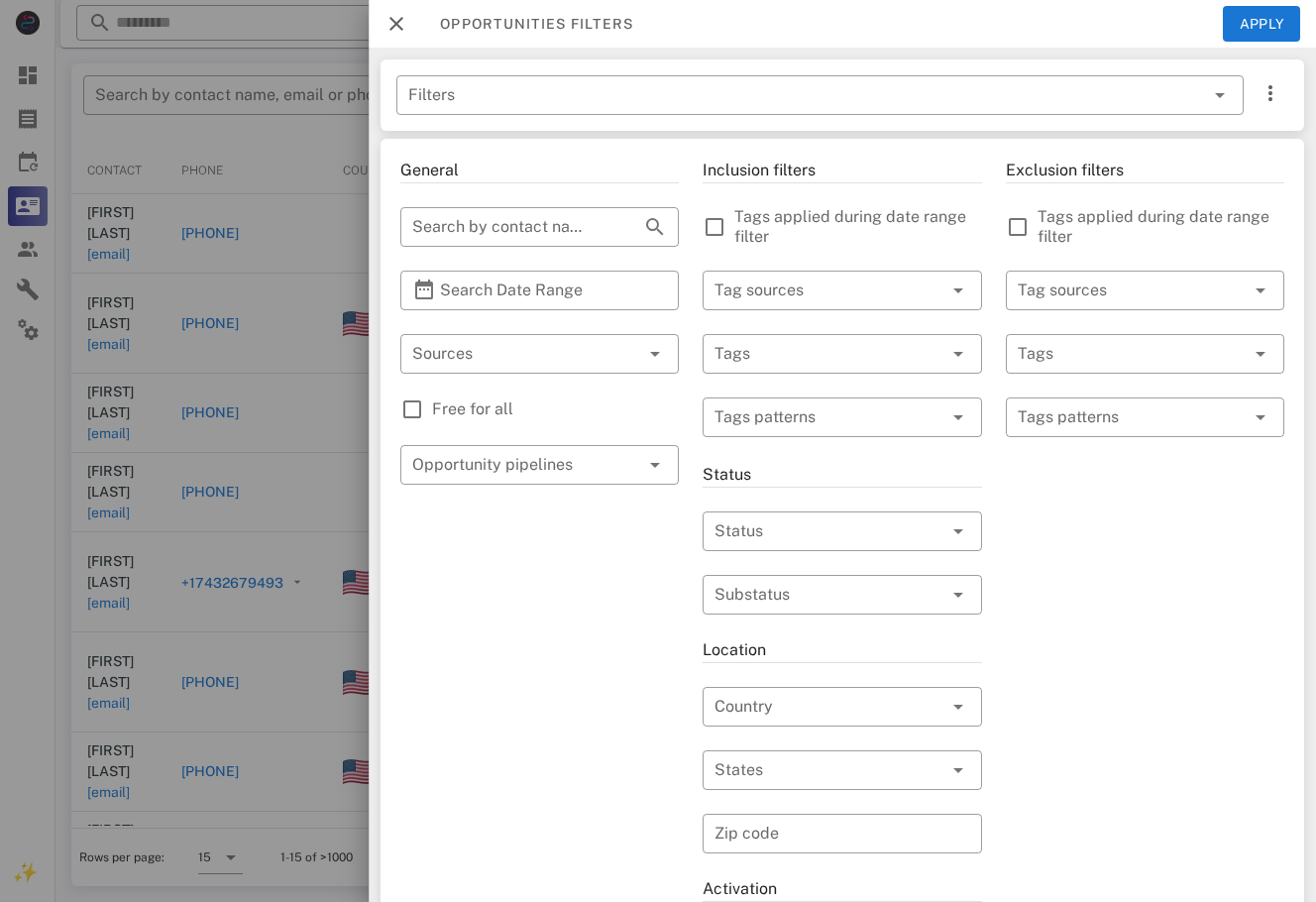 click on "Free for all" at bounding box center (539, 409) 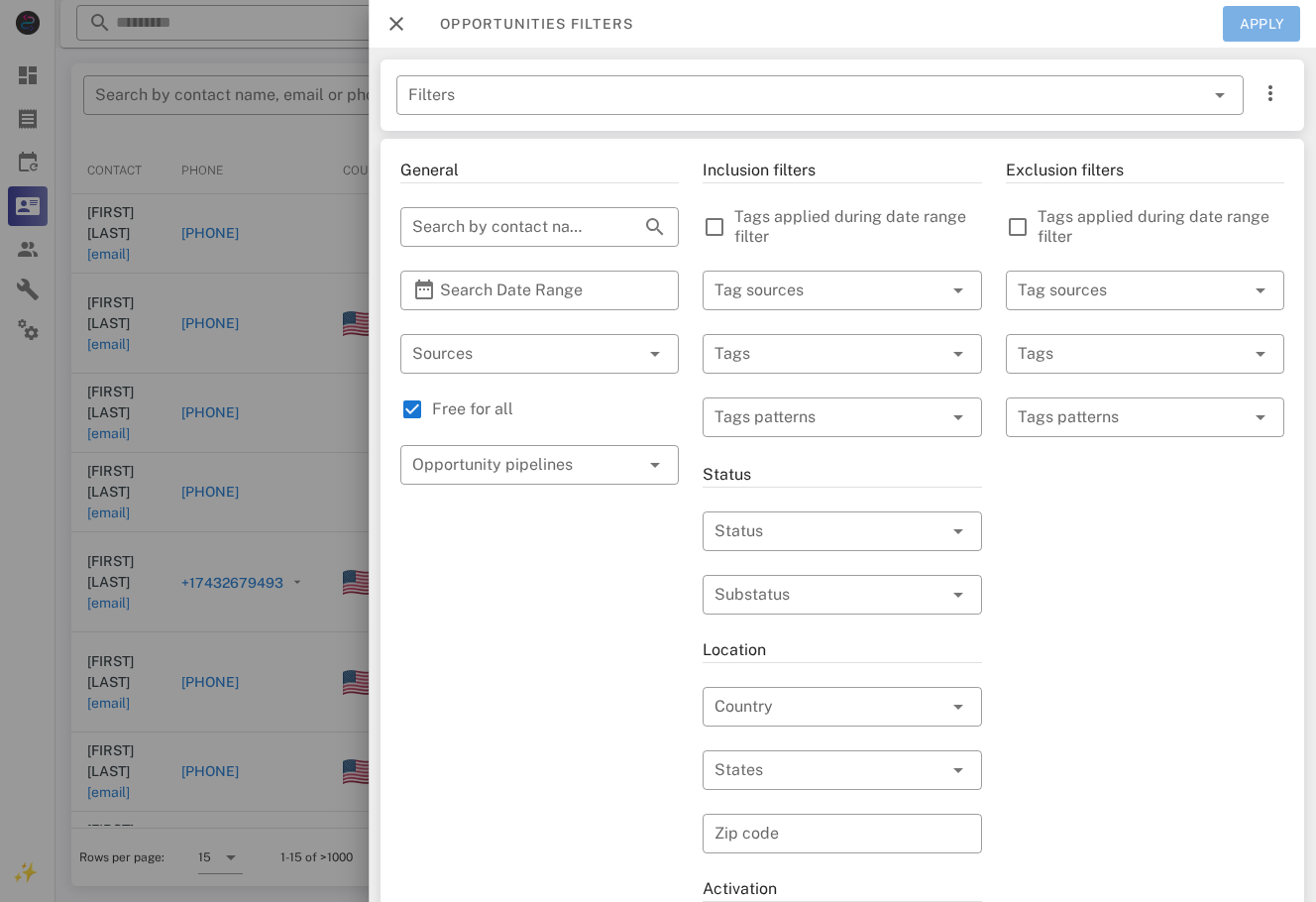 click on "Apply" at bounding box center (1261, 24) 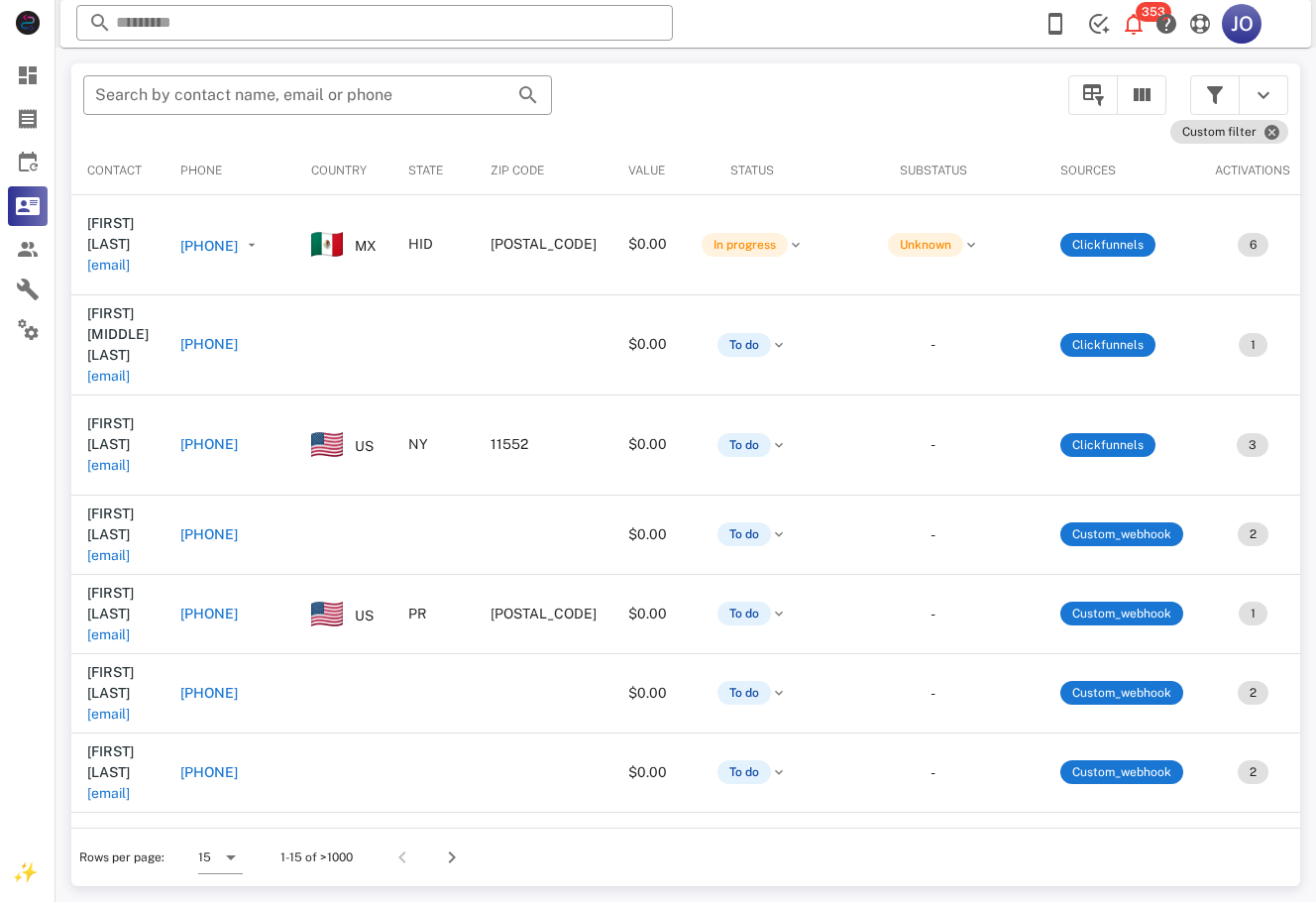 click on "​ Search by contact name, email or phone" at bounding box center (564, 105) 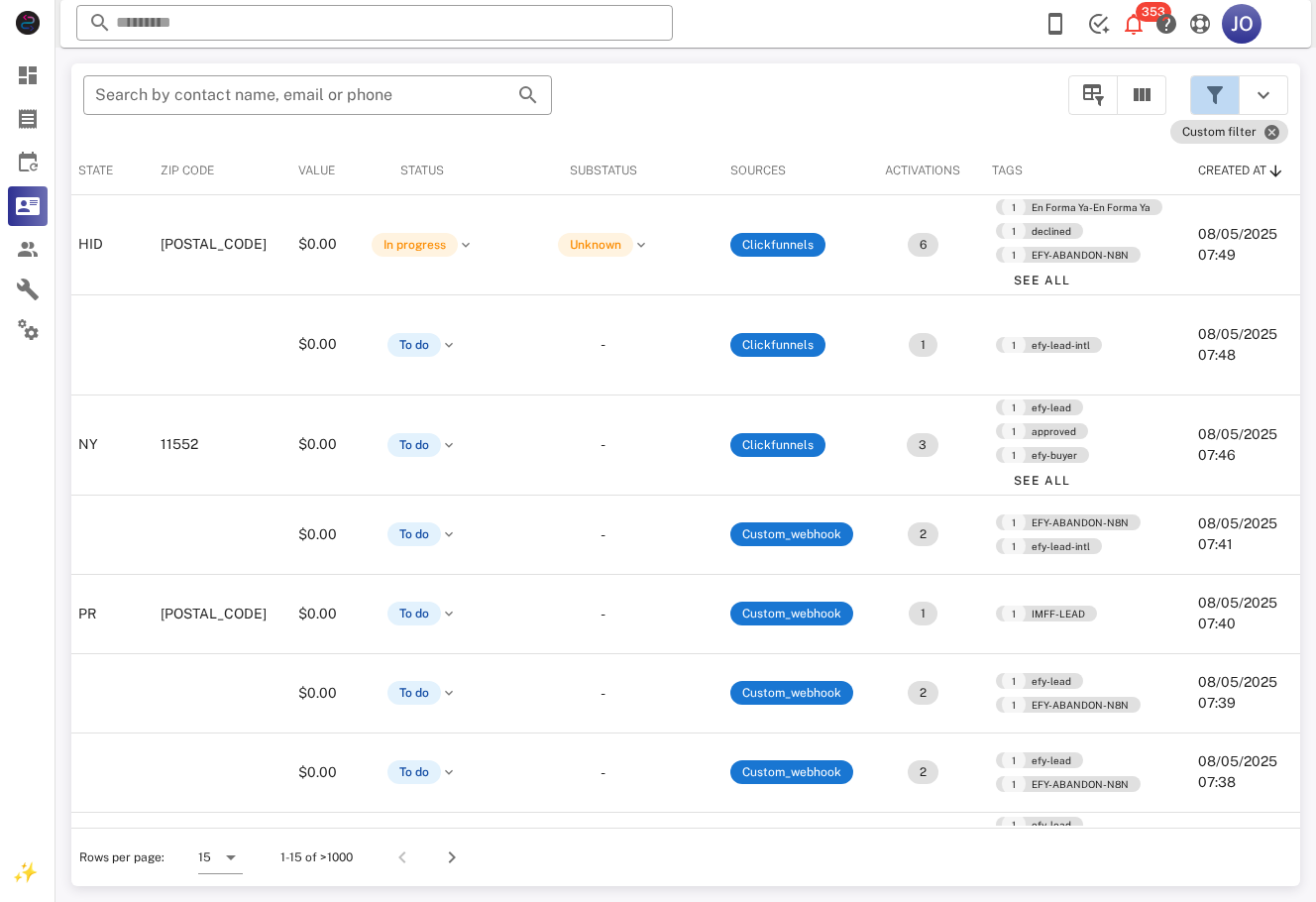 click at bounding box center [1215, 95] 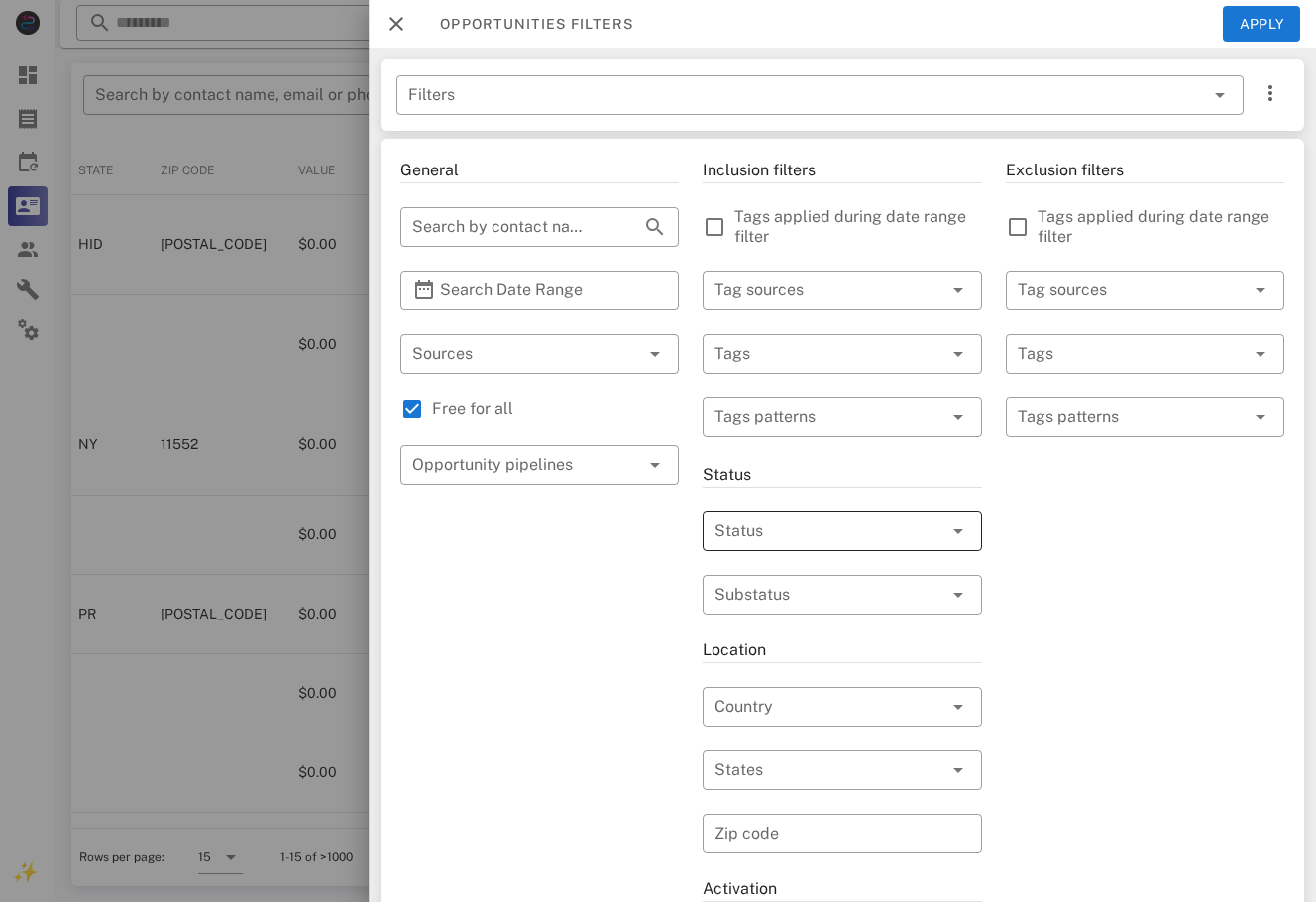 click at bounding box center (814, 531) 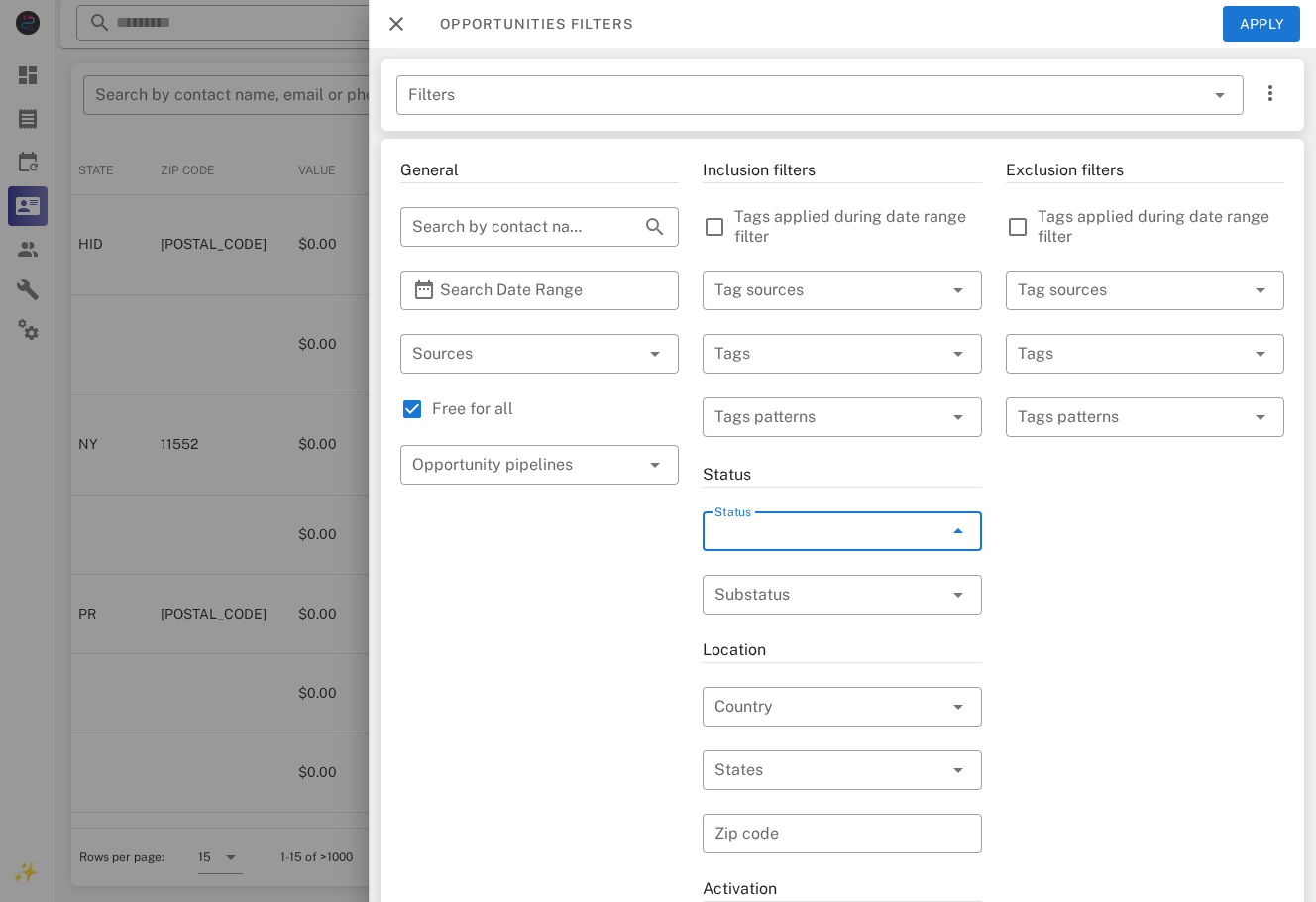 click on "To do" at bounding box center [865, 543] 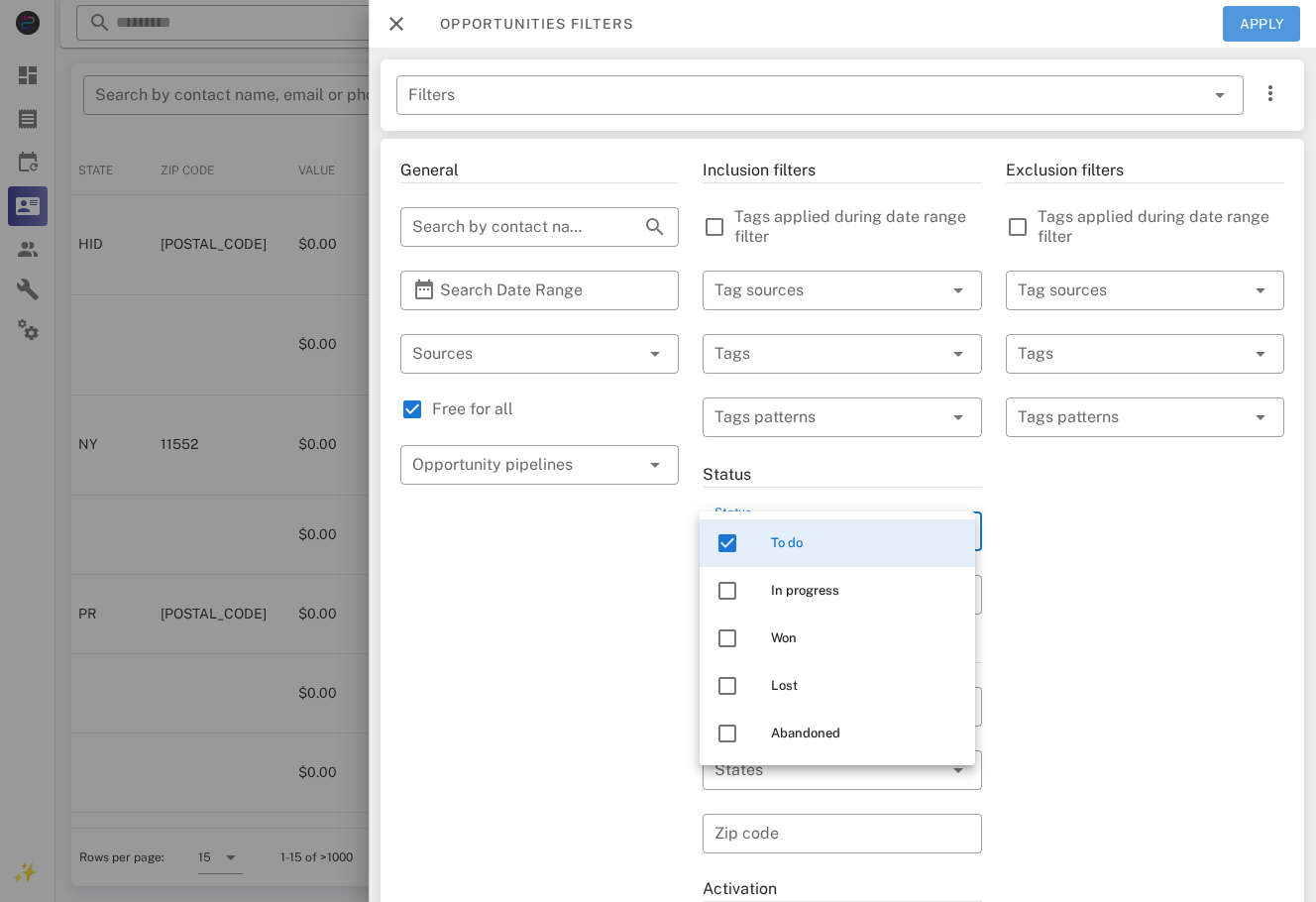 click on "Apply" at bounding box center [1261, 24] 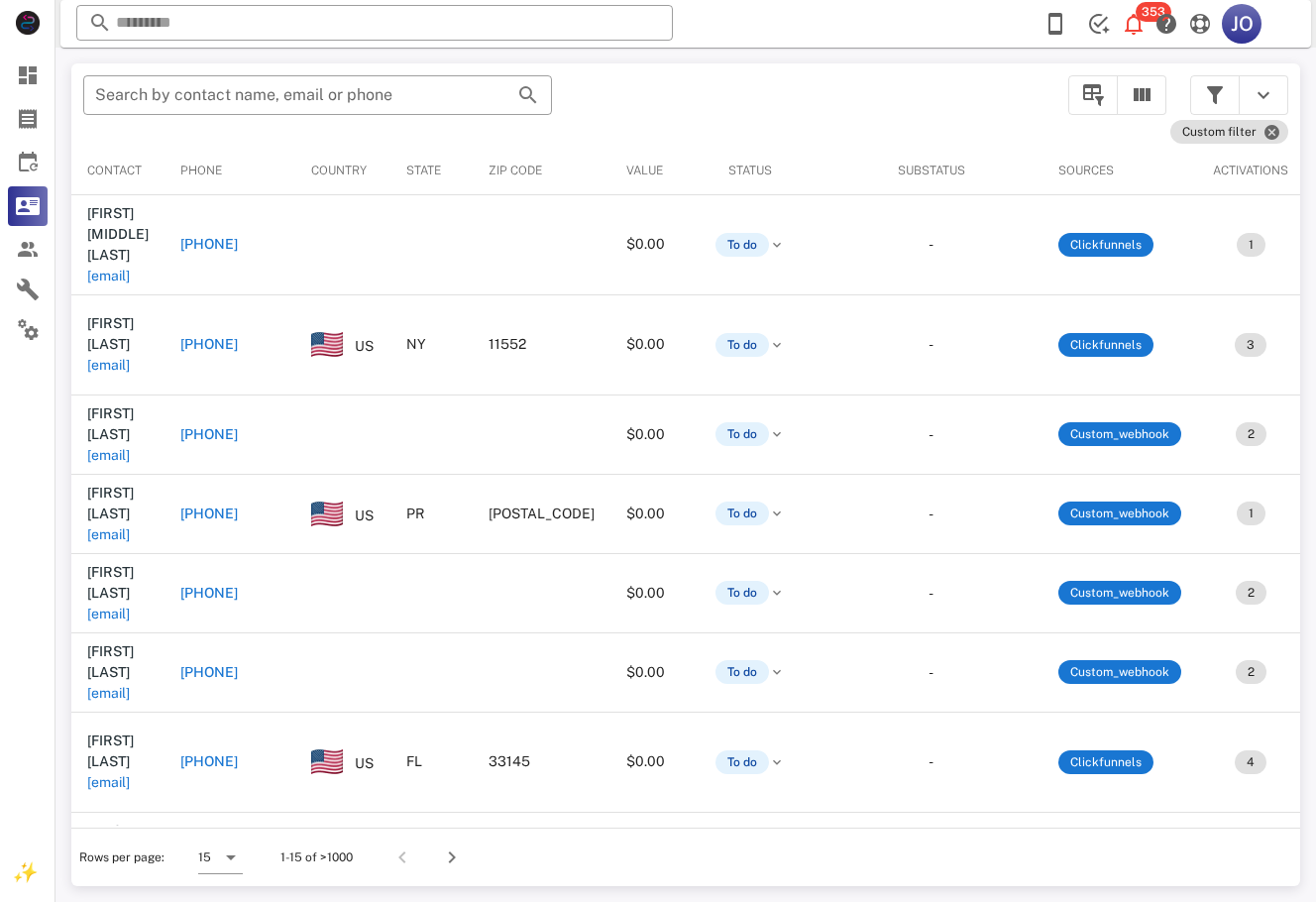 scroll, scrollTop: 0, scrollLeft: 542, axis: horizontal 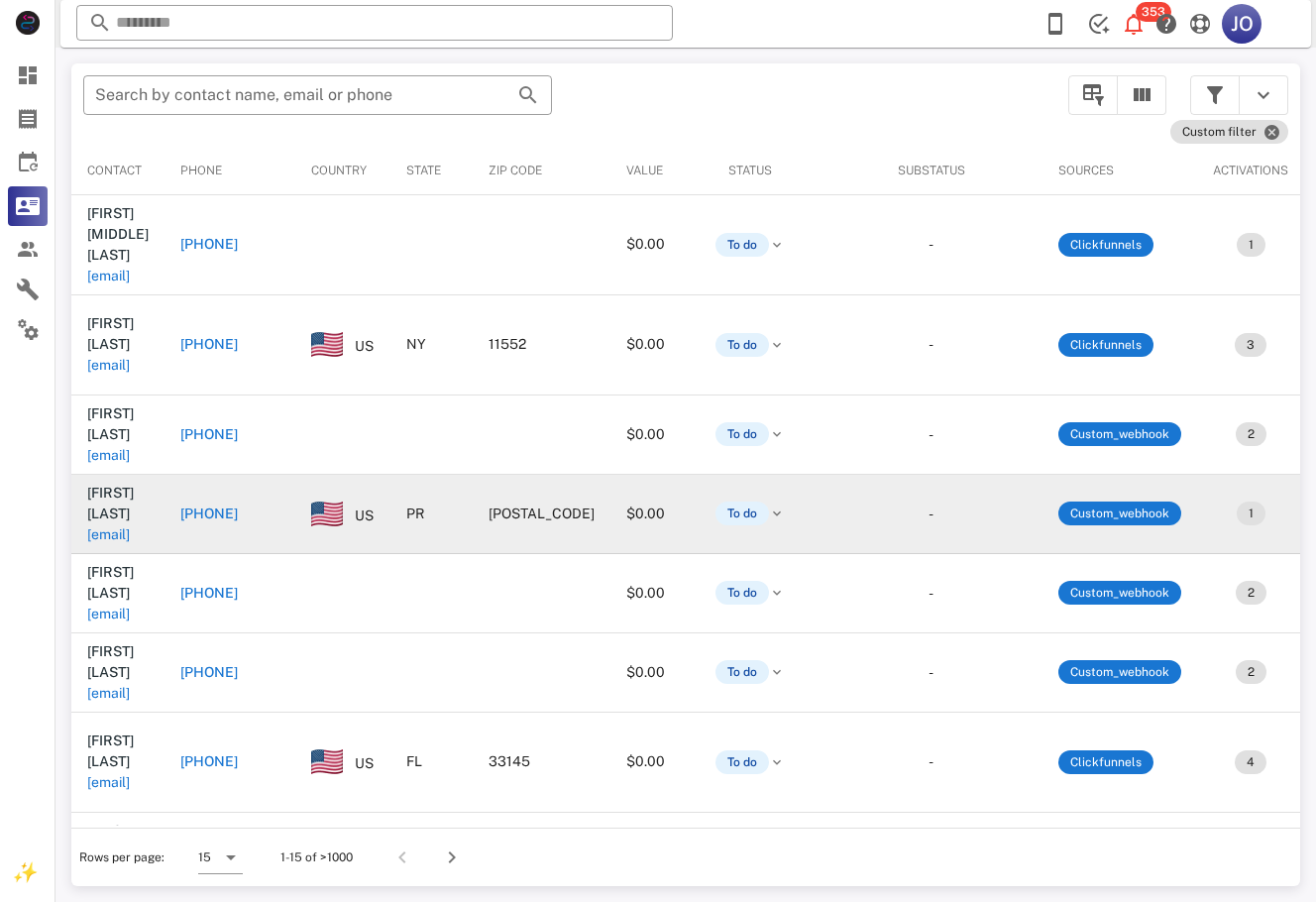 click on "Maritza Rodriguez  marivera2361@gmail.com" at bounding box center [118, 513] 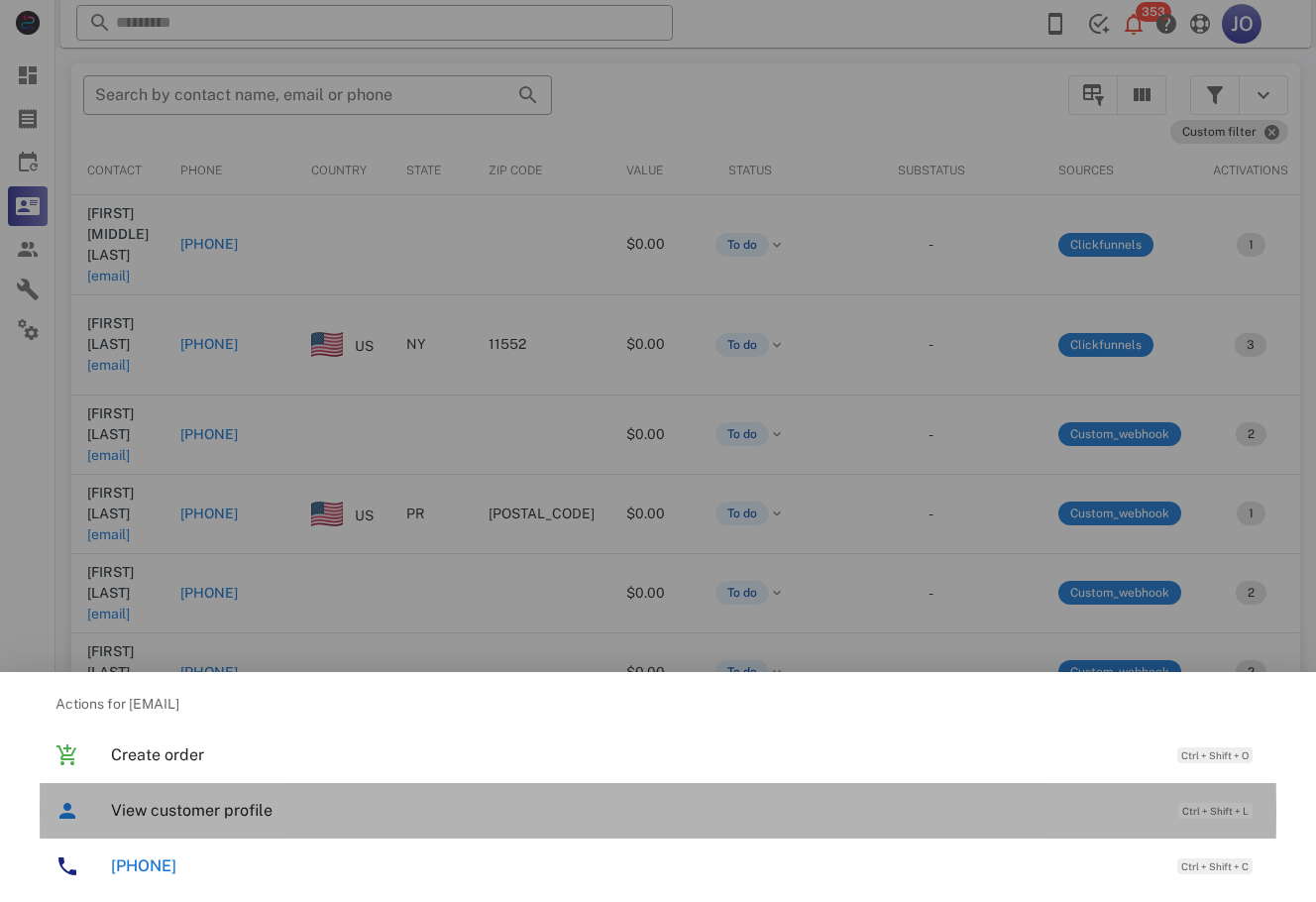 click on "View customer profile" at bounding box center (634, 810) 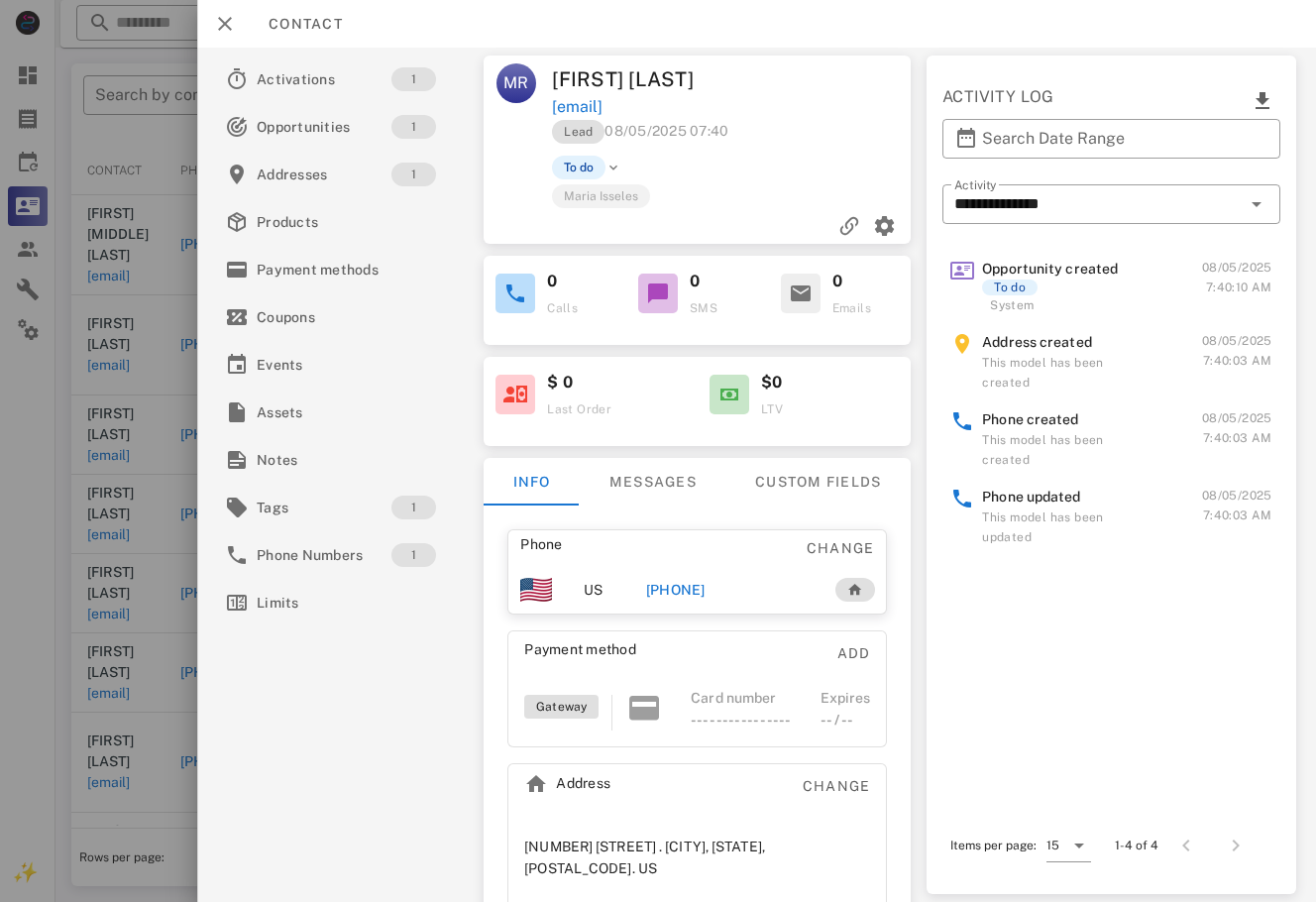click on "[PHONE]" at bounding box center [676, 590] 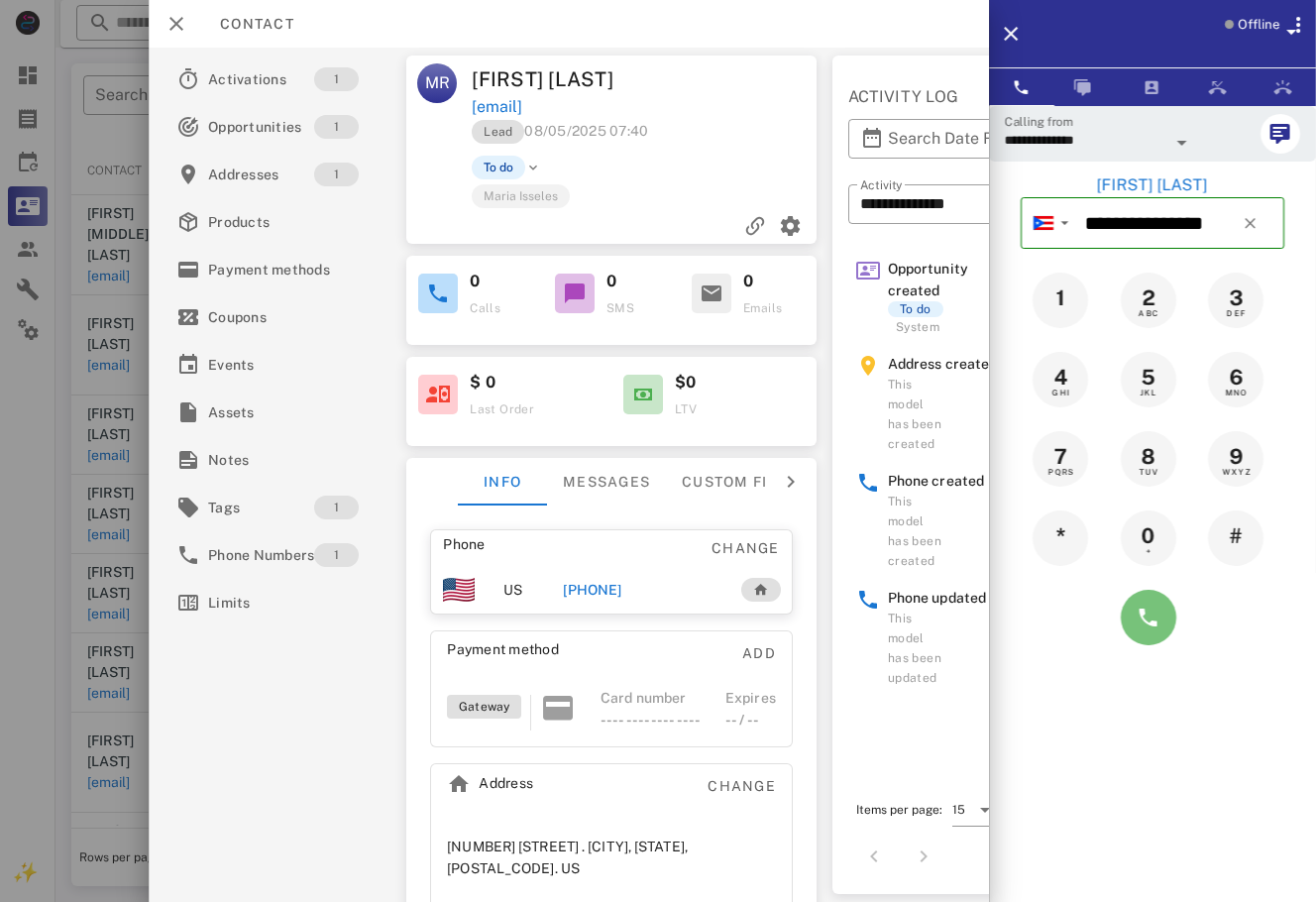 click at bounding box center [1149, 618] 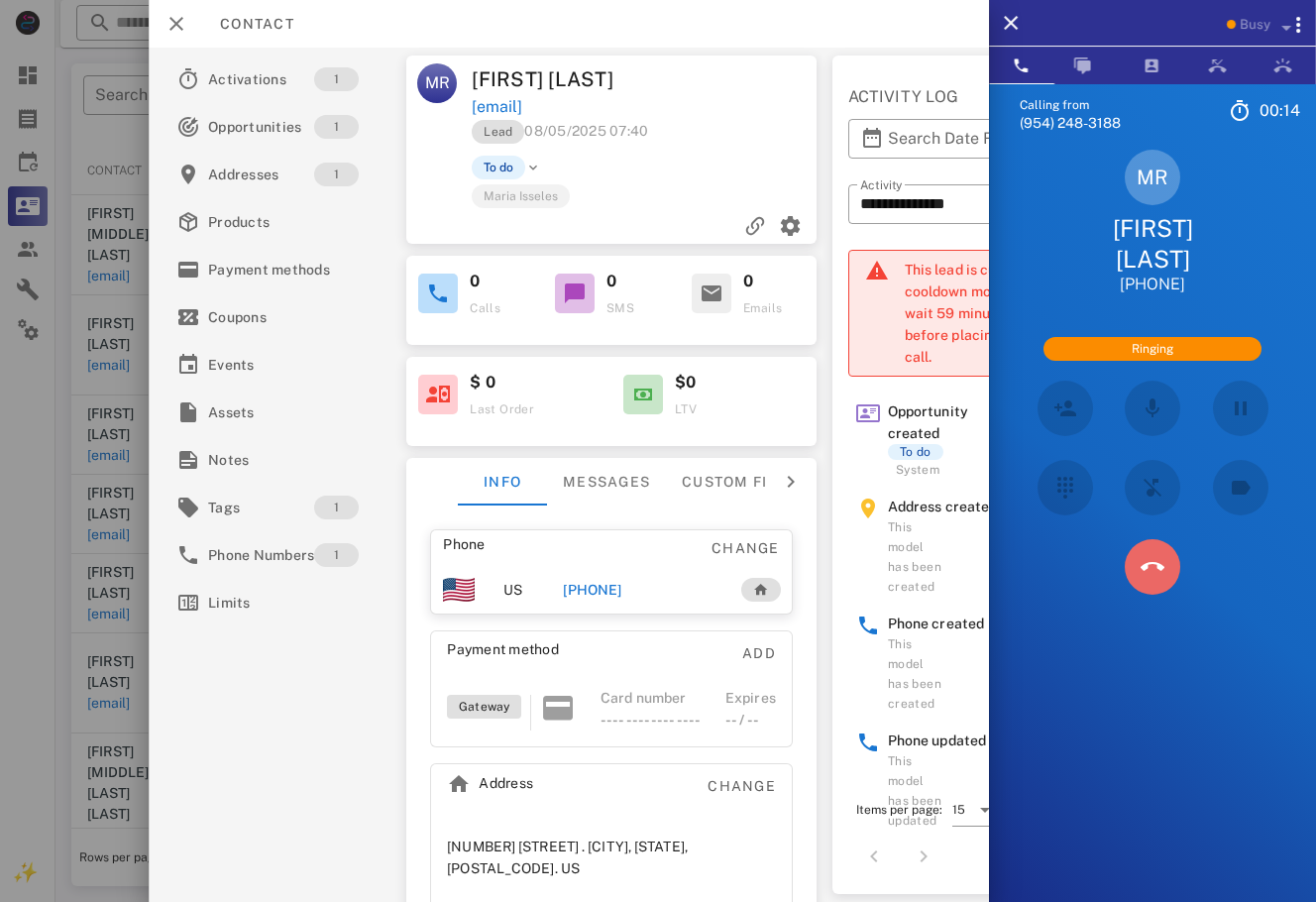 click at bounding box center (1152, 567) 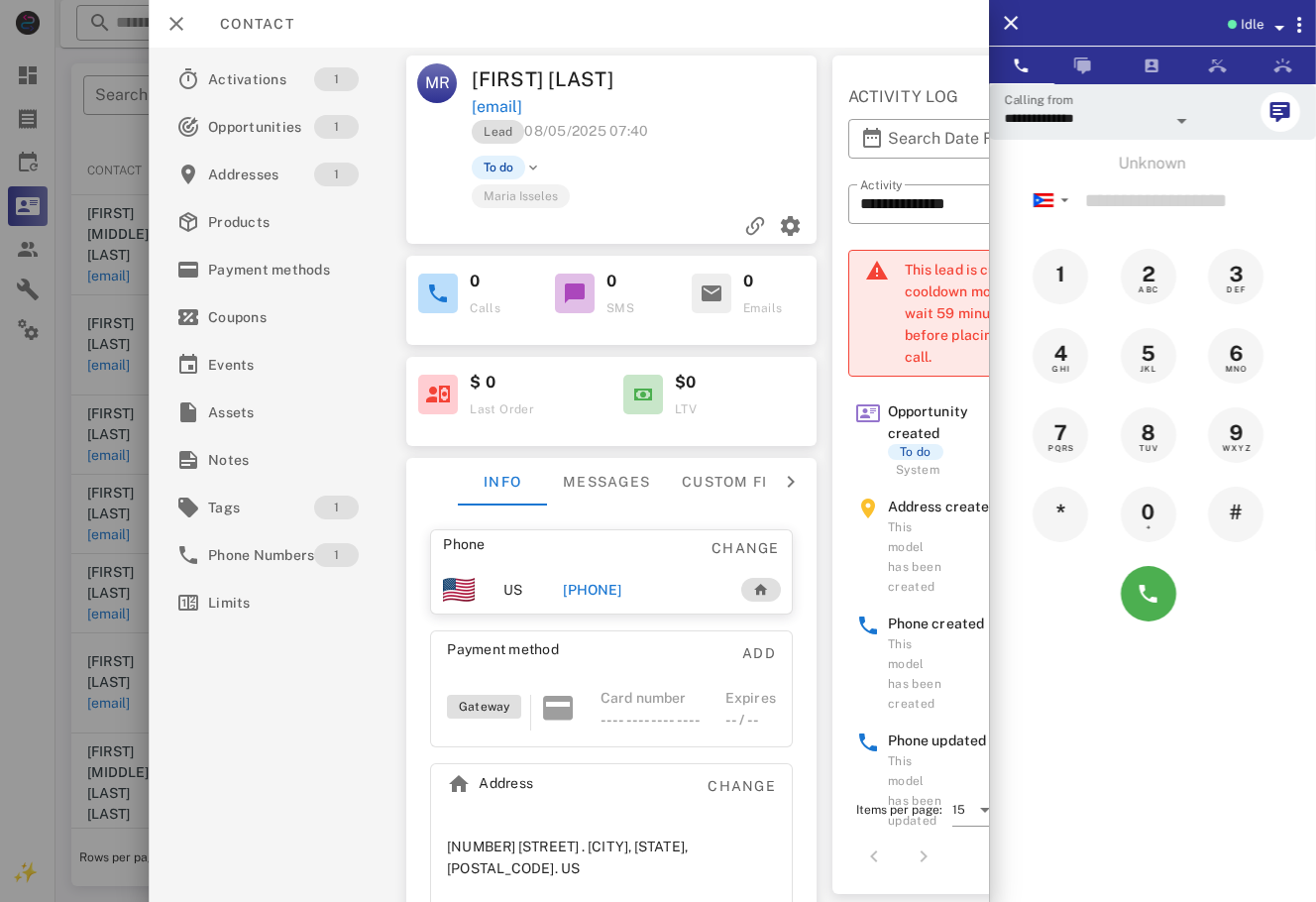 click on "[PHONE]" at bounding box center (592, 590) 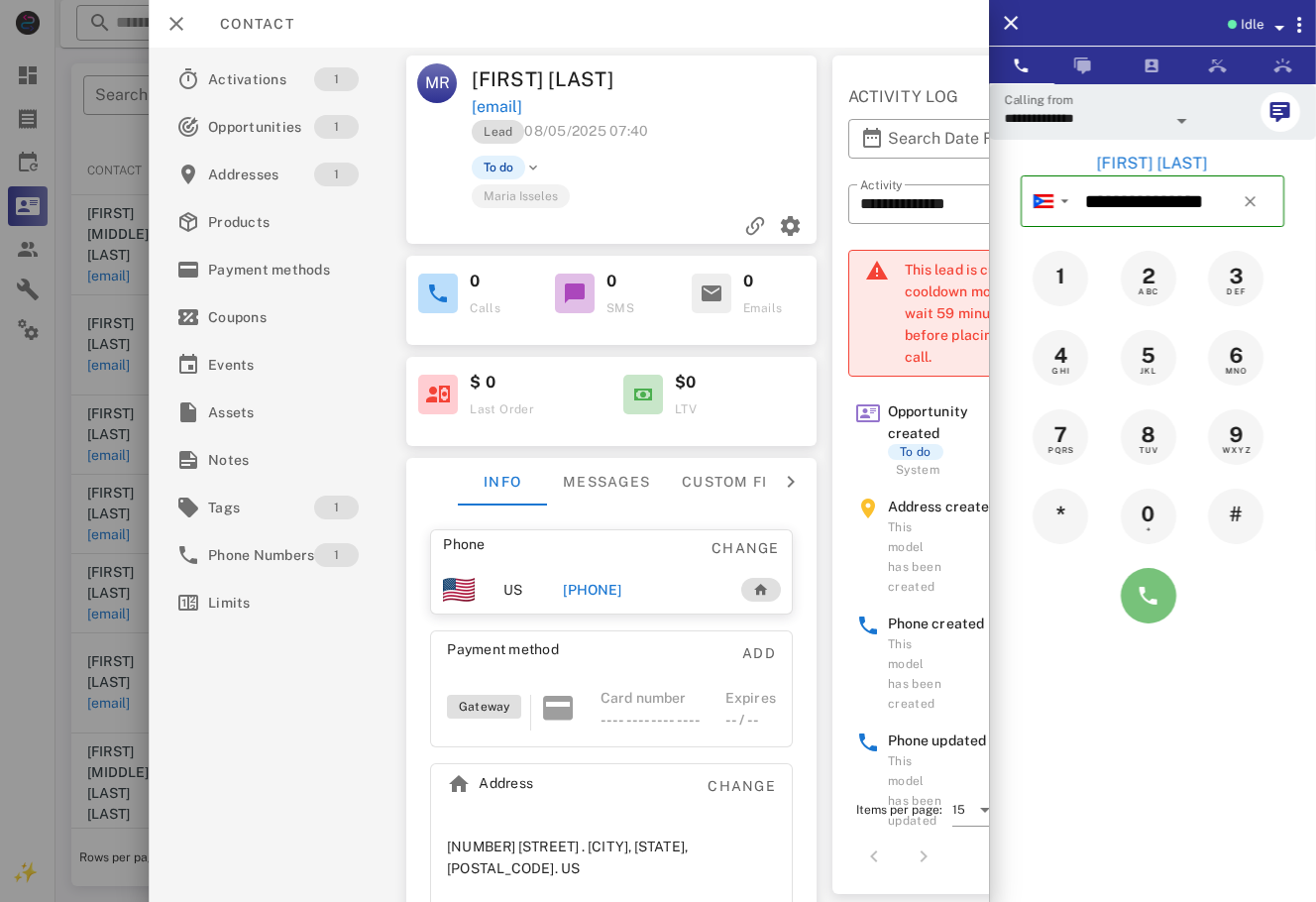 click at bounding box center (1149, 596) 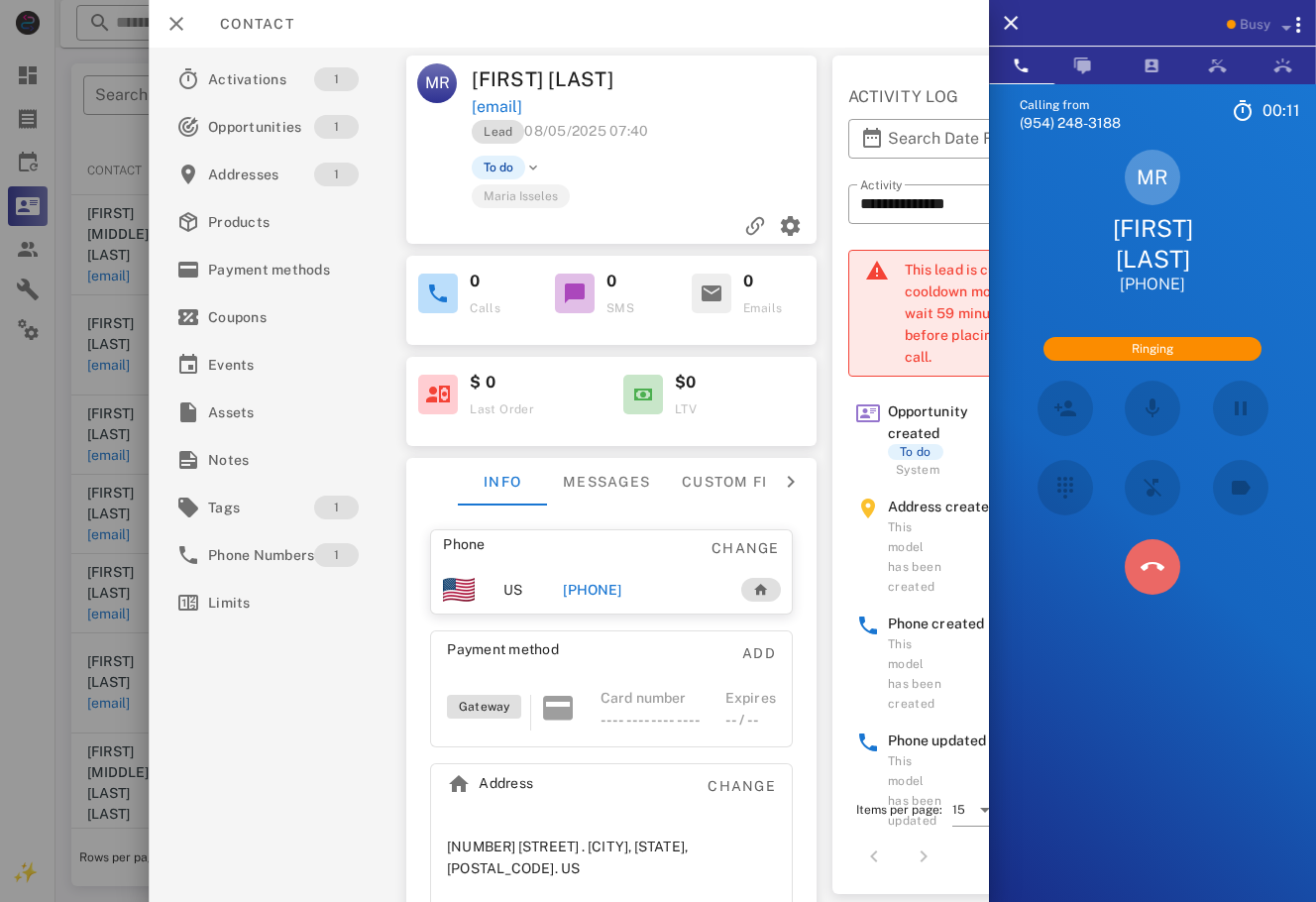 click at bounding box center [1152, 567] 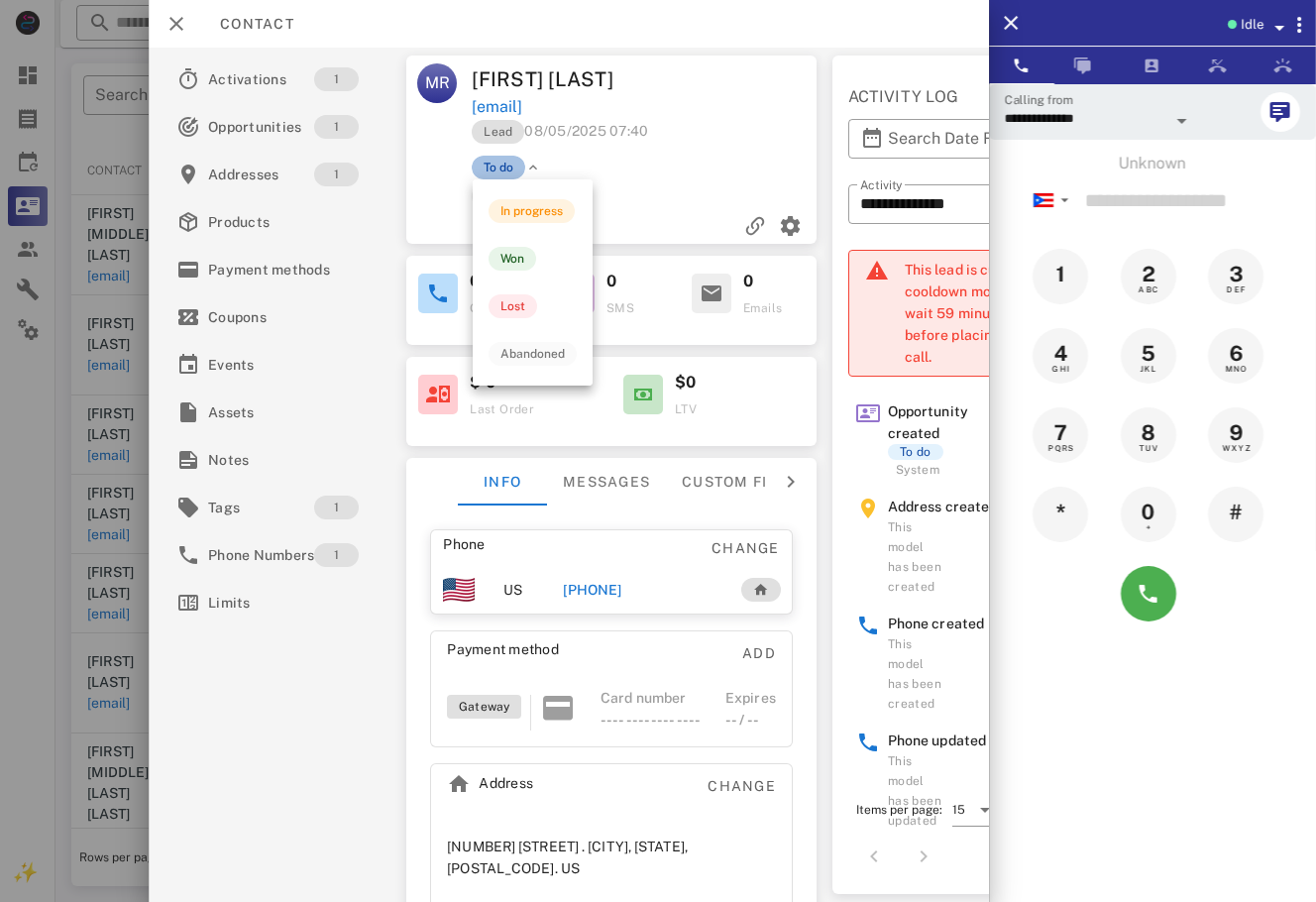 click on "To do" at bounding box center [498, 168] 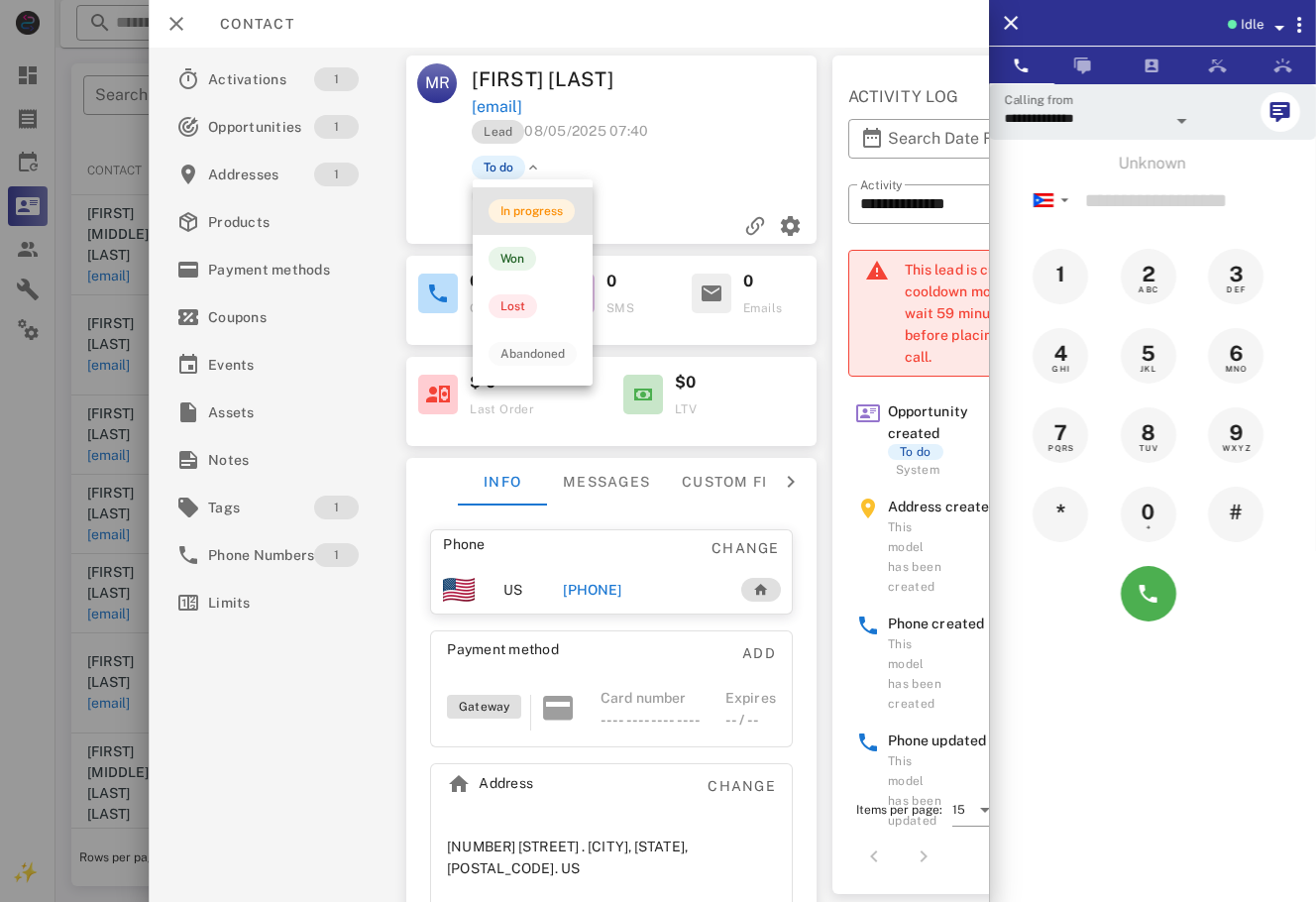 click on "In progress" at bounding box center (532, 211) 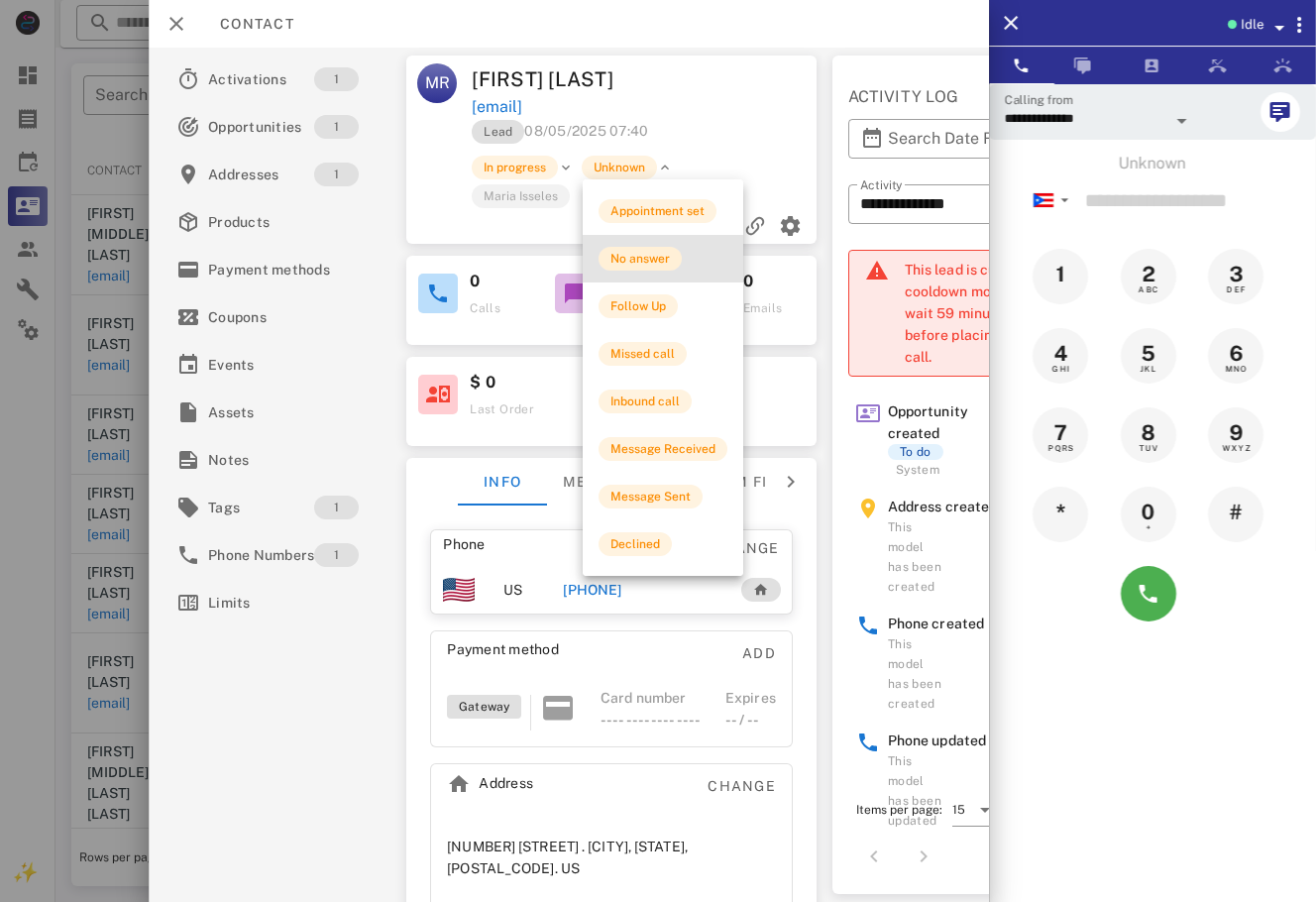 click on "No answer" at bounding box center [640, 259] 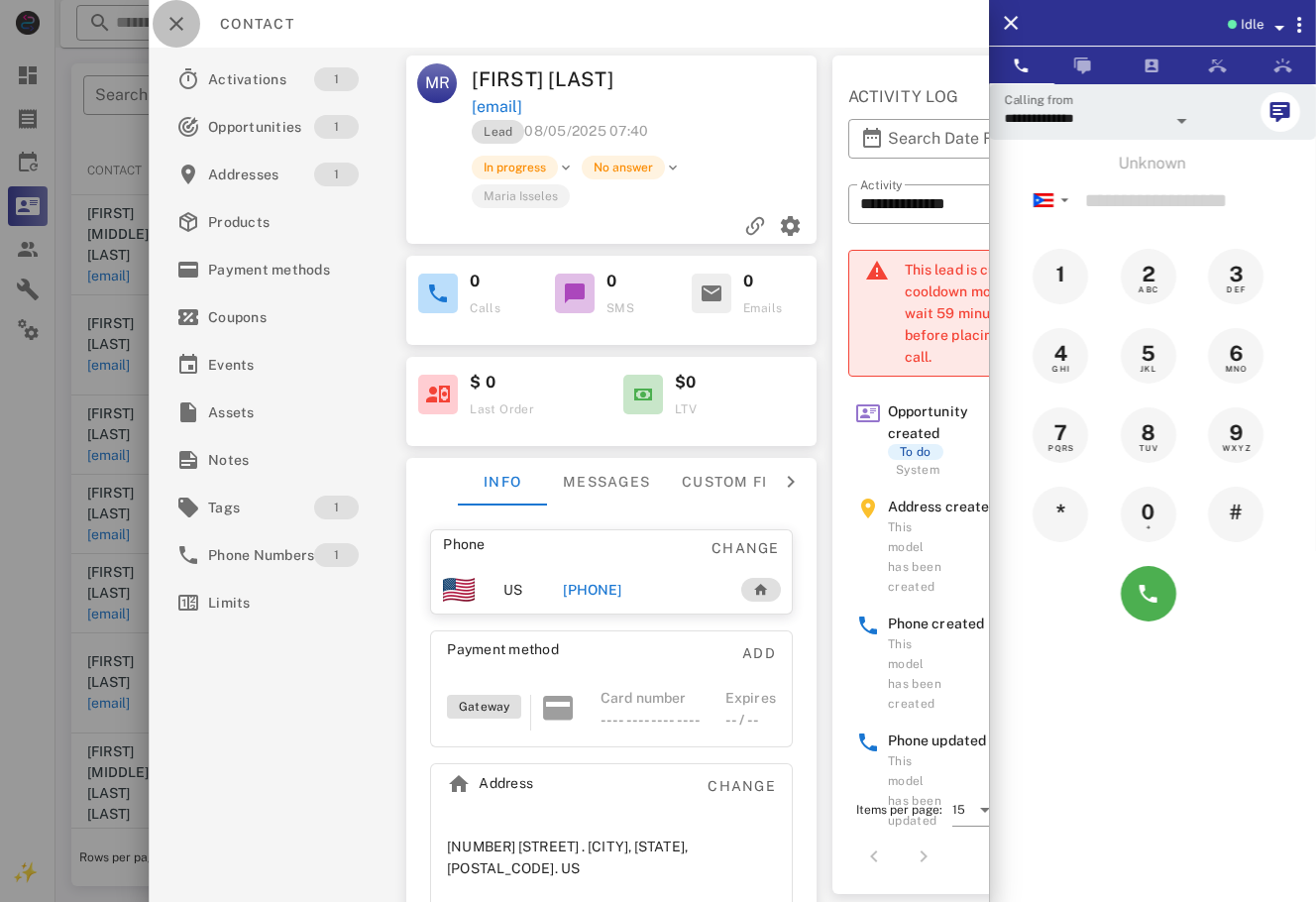 click at bounding box center (176, 24) 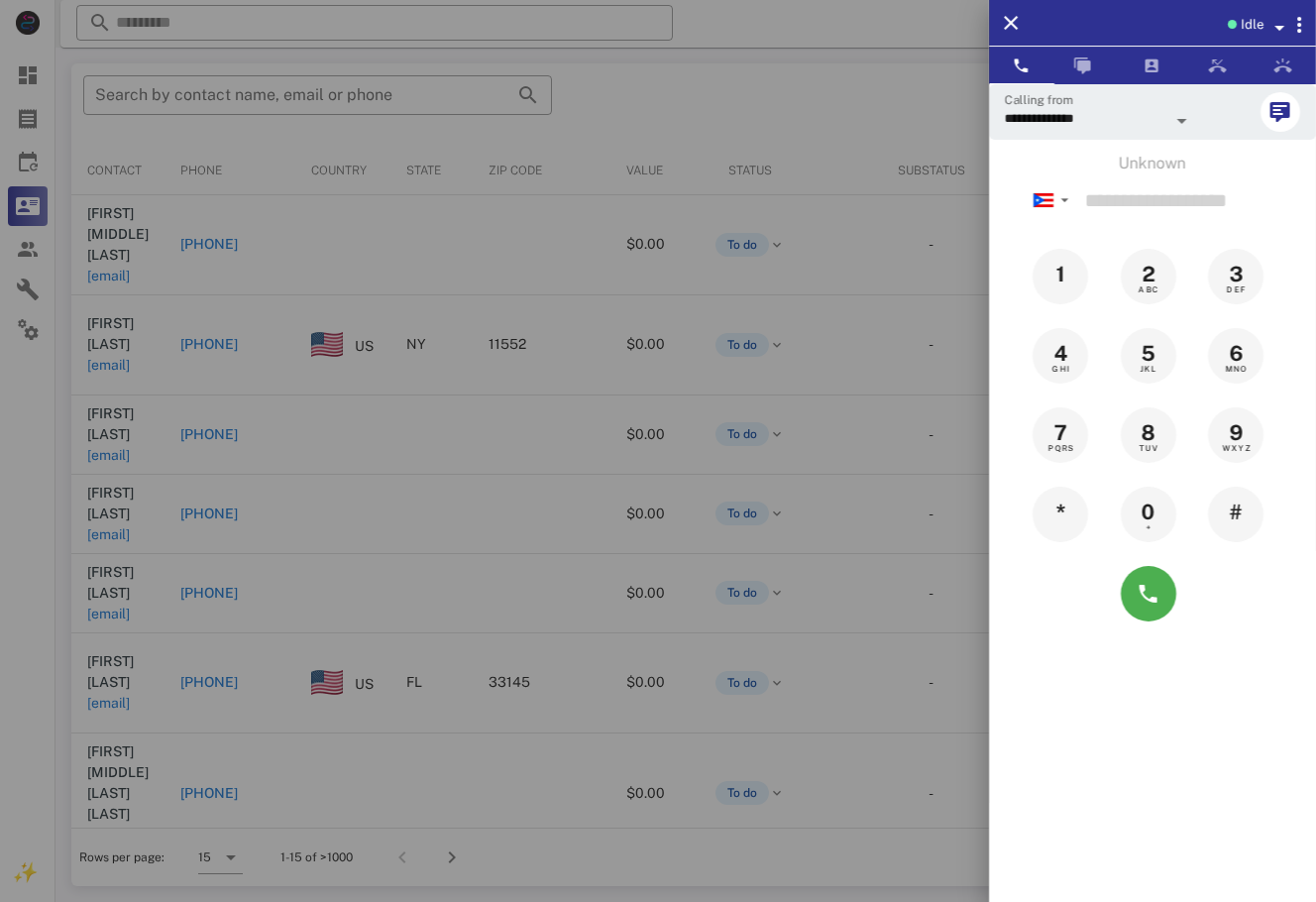 click at bounding box center (658, 451) 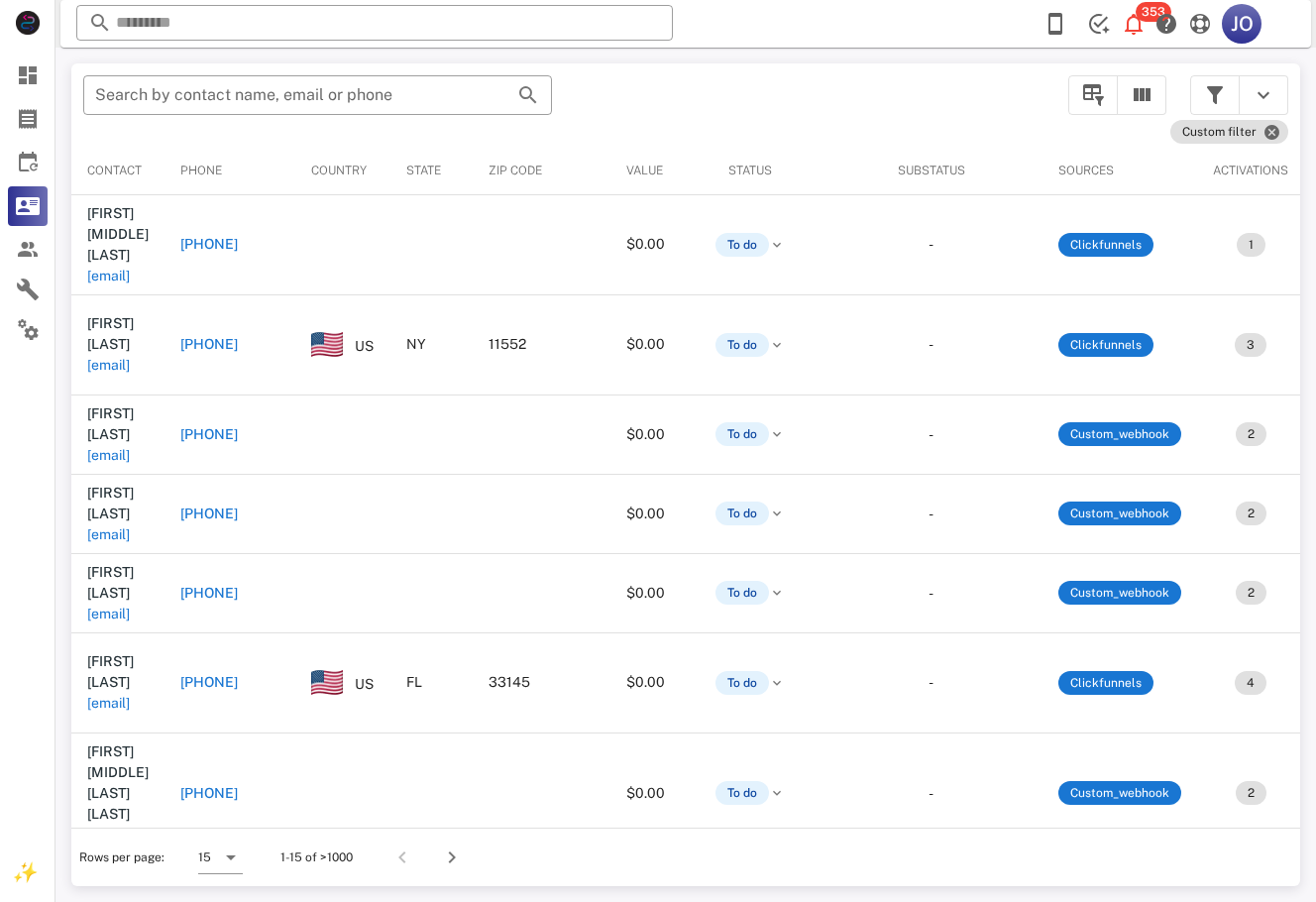 scroll, scrollTop: 0, scrollLeft: 542, axis: horizontal 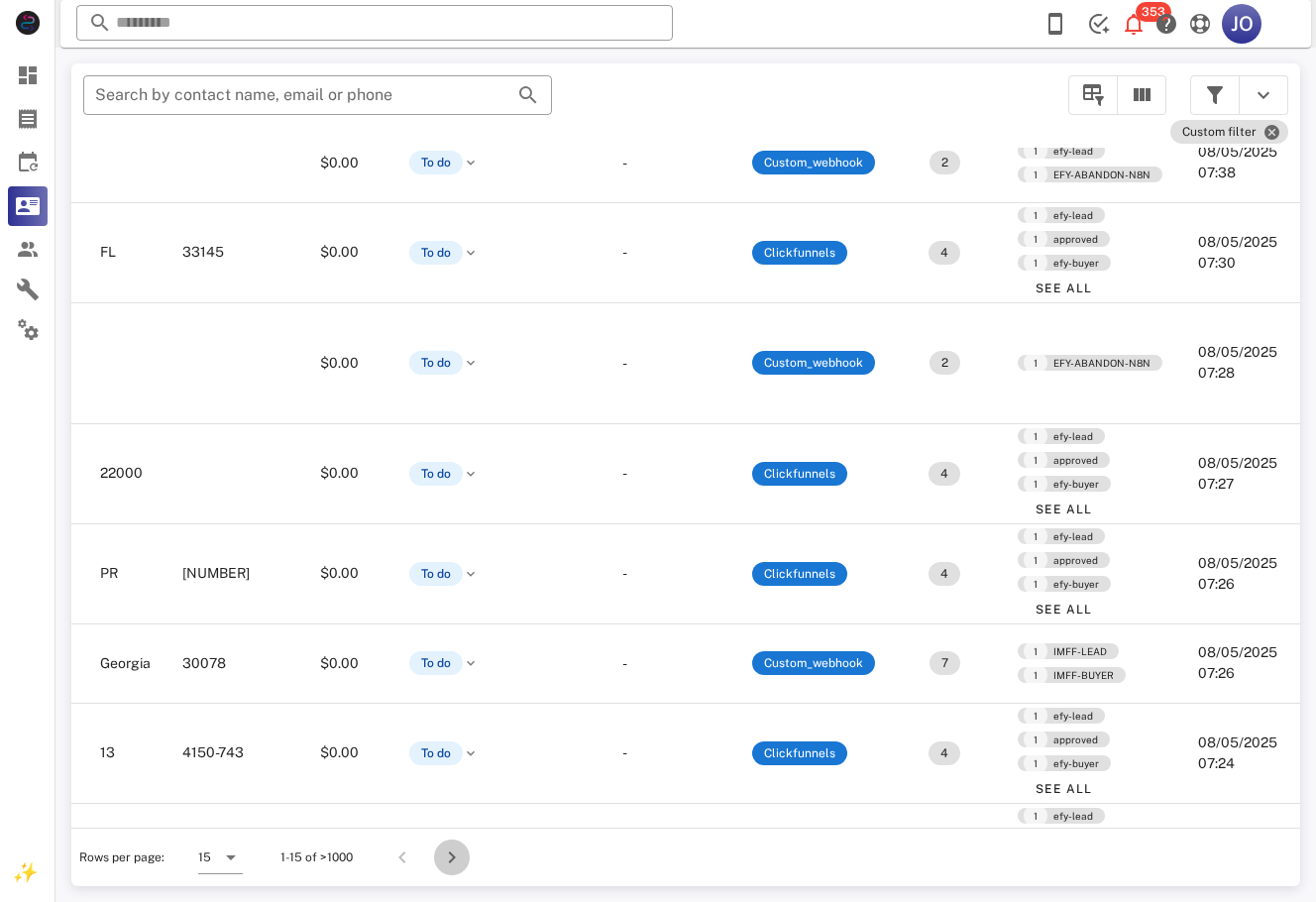 click at bounding box center [452, 857] 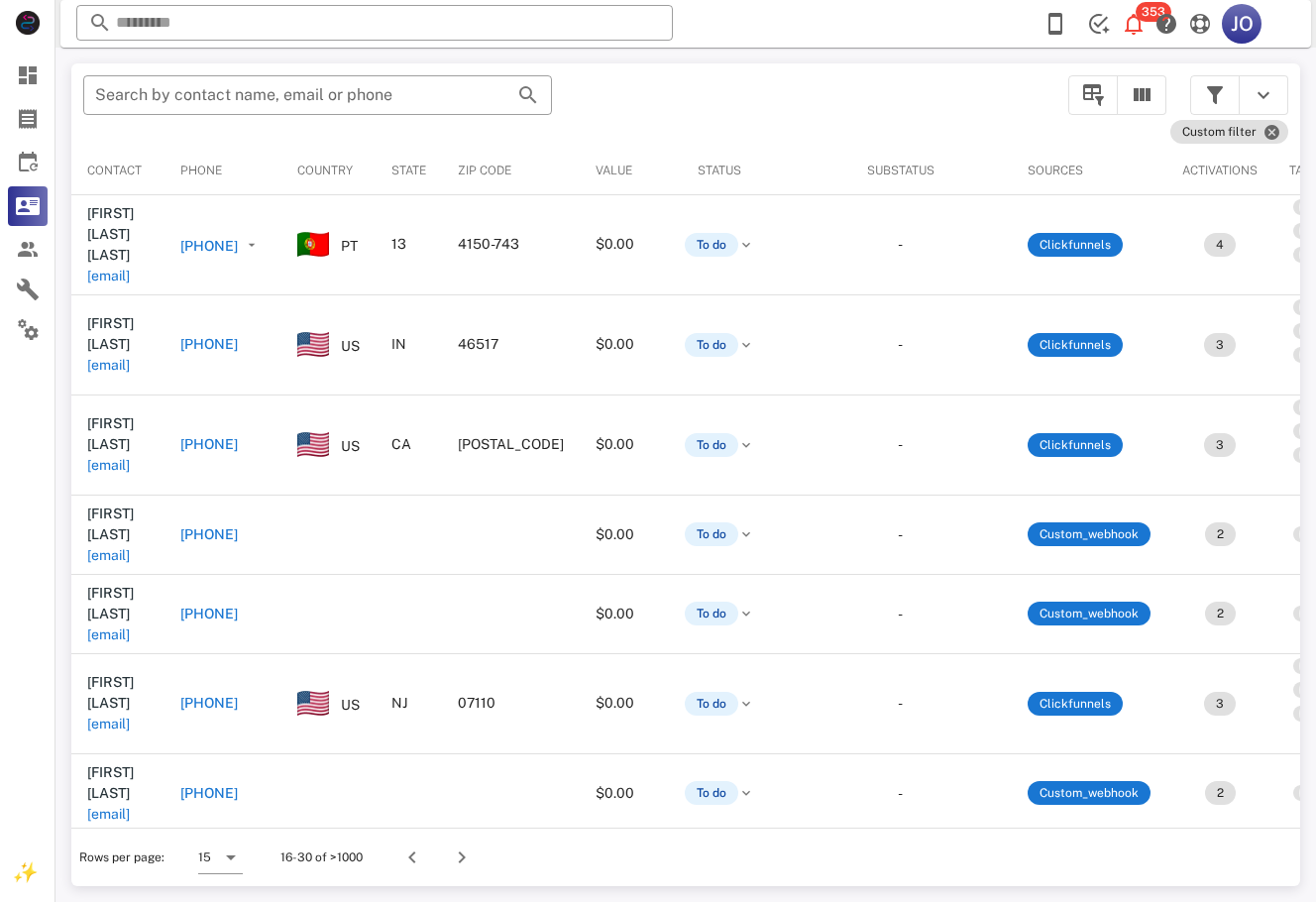 scroll, scrollTop: 0, scrollLeft: 455, axis: horizontal 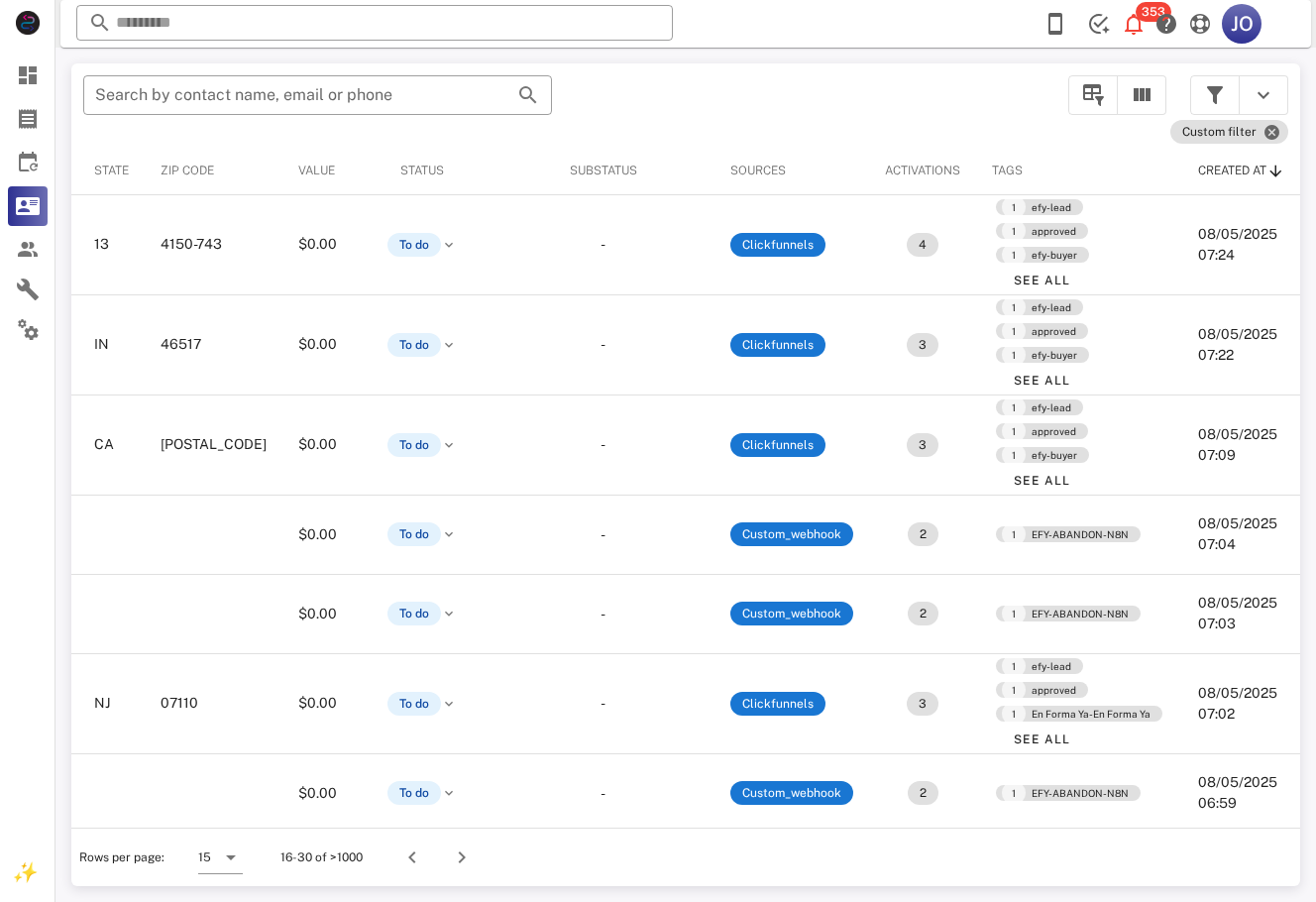 click on "​ Search by contact name, email or phone Custom filter Contact Phone Country State Zip code Value Status Substatus Sources Activations Tags Created at Ines Cunha Jorge  maeinescunha@gmail.com   +351919359480   PT 13 4150-743  $0.00   To do  -  Clickfunnels  4 1  efy-lead  1  approved  1  efy-buyer   See All   08/05/2025 07:24  Julibett Quinones  julibettquinones@gmail.com   +15743049351   US IN 46517  $0.00   To do  -  Clickfunnels  3 1  efy-lead  1  approved  1  efy-buyer   See All   08/05/2025 07:22  Yolanda oliva  yolandaoliva29@gmail.com   +13233591188   US CA 90011  $0.00   To do  -  Clickfunnels  3 1  efy-lead  1  approved  1  efy-buyer   See All   08/05/2025 07:09  Tatiana Ariza  alinapolitica1@gmail.com   +522223065044   $0.00   To do  -  Custom_webhook  2 1  EFY-ABANDON-N8N   08/05/2025 07:04  Karina Albanesi  costamarkati@gmail.com   +542804819365   $0.00   To do  -  Custom_webhook  2 1  EFY-ABANDON-N8N   08/05/2025 07:03  Claudia Walteros  walterosmarcela500@gmail.com   +12014567465   US NJ 07110" at bounding box center (686, 475) 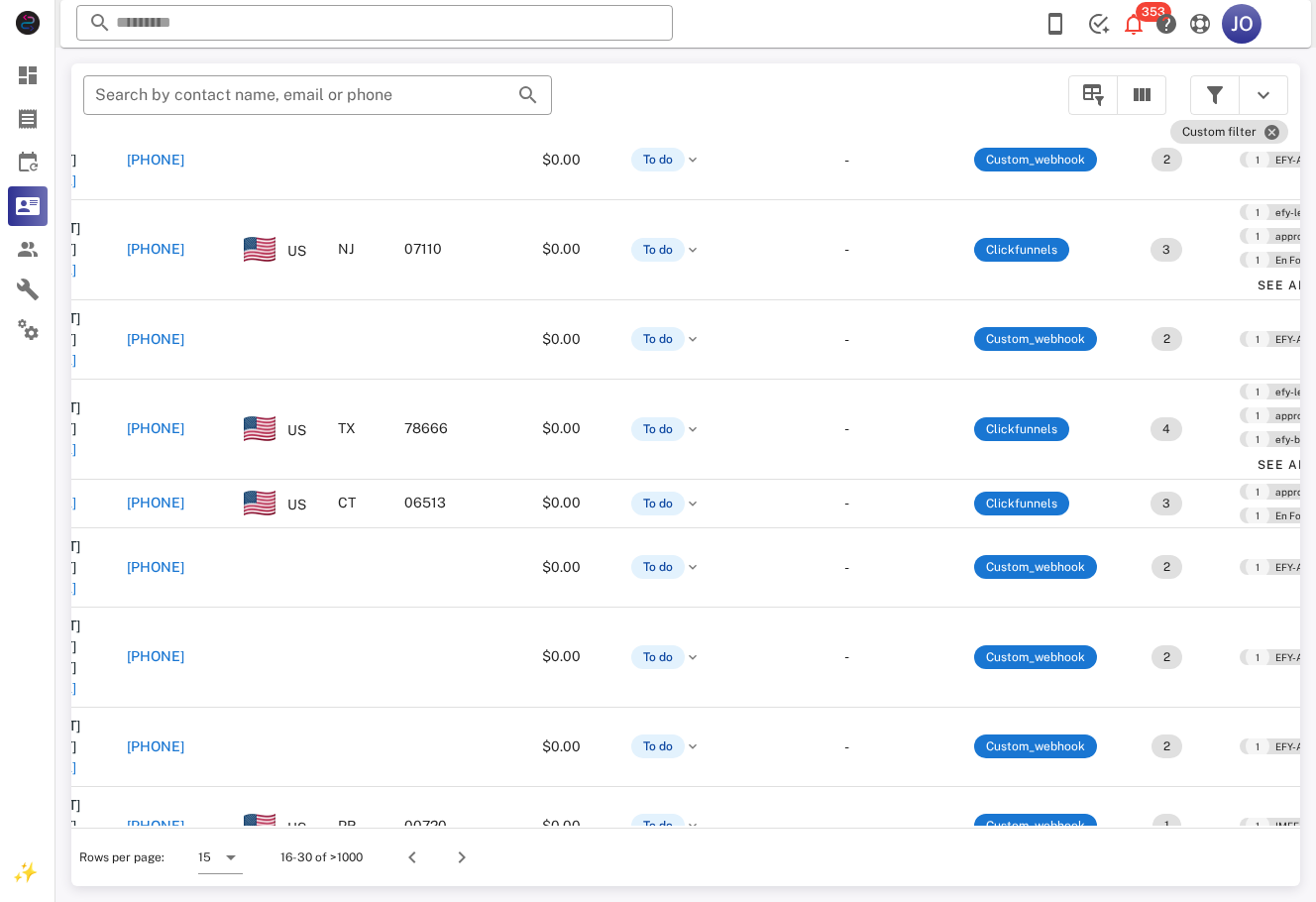 scroll, scrollTop: 454, scrollLeft: 0, axis: vertical 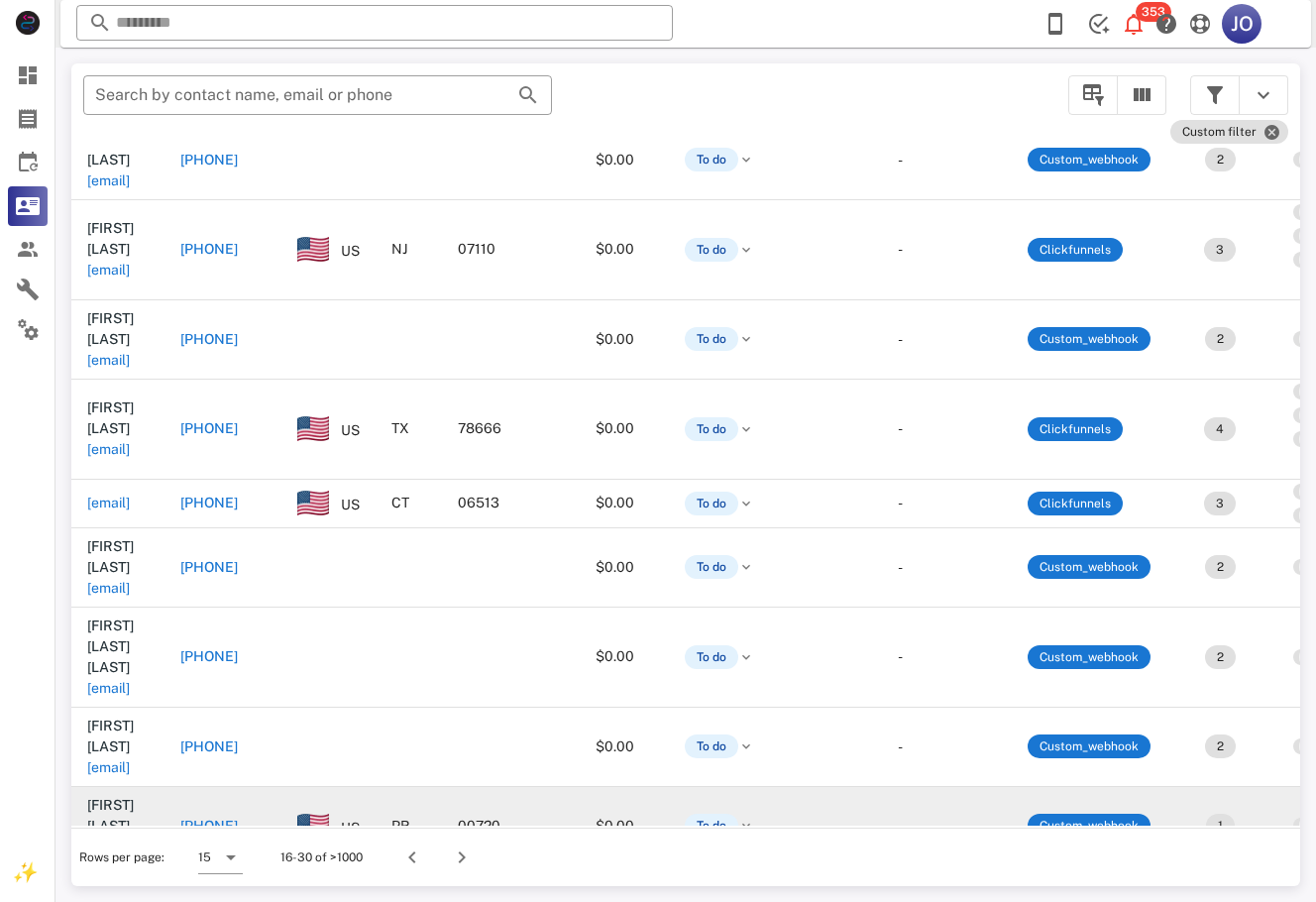 click on "[EMAIL]" at bounding box center [108, 846] 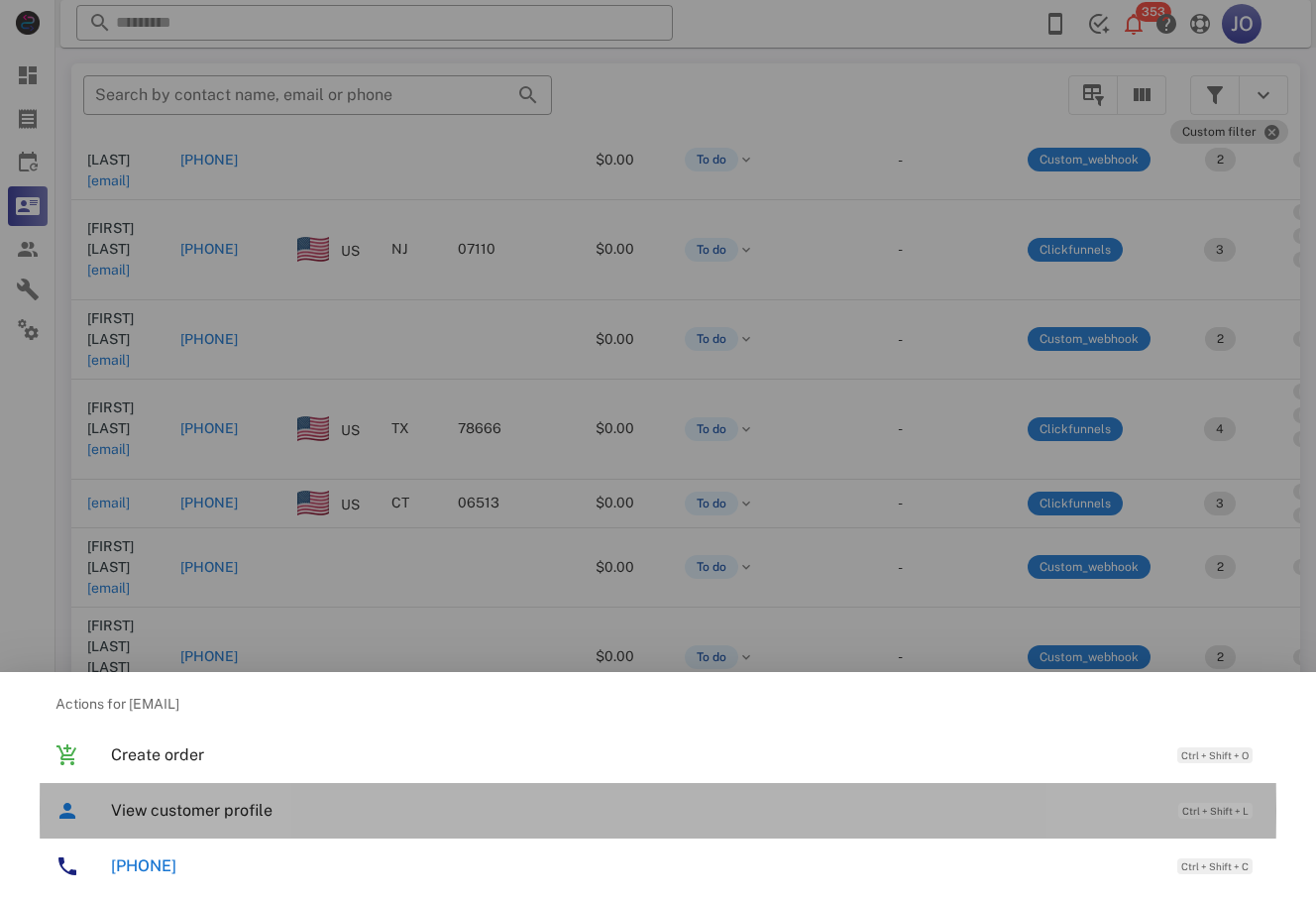 click on "View customer profile Ctrl + Shift + L" at bounding box center (686, 810) 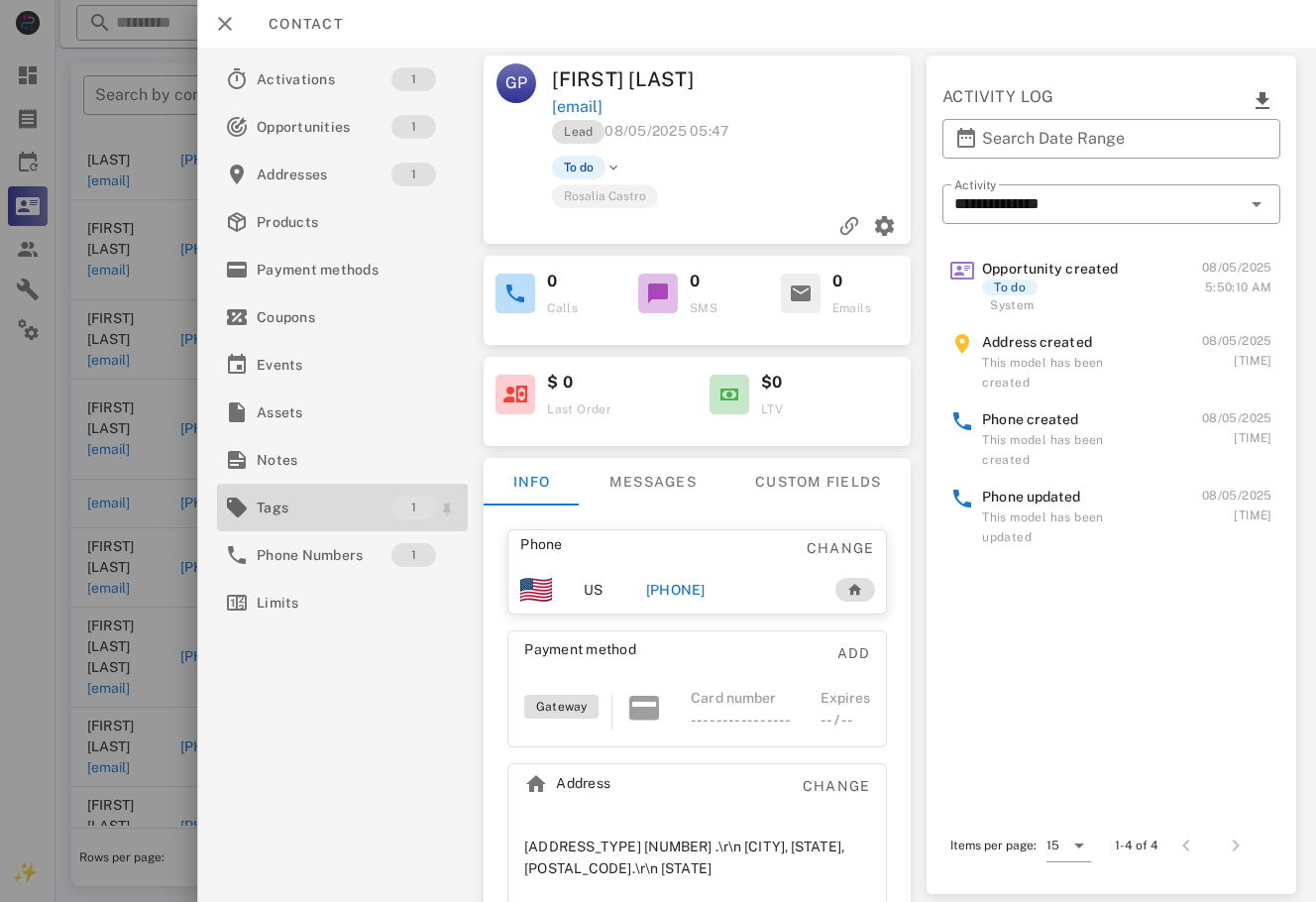 click on "Tags  1" at bounding box center (342, 507) 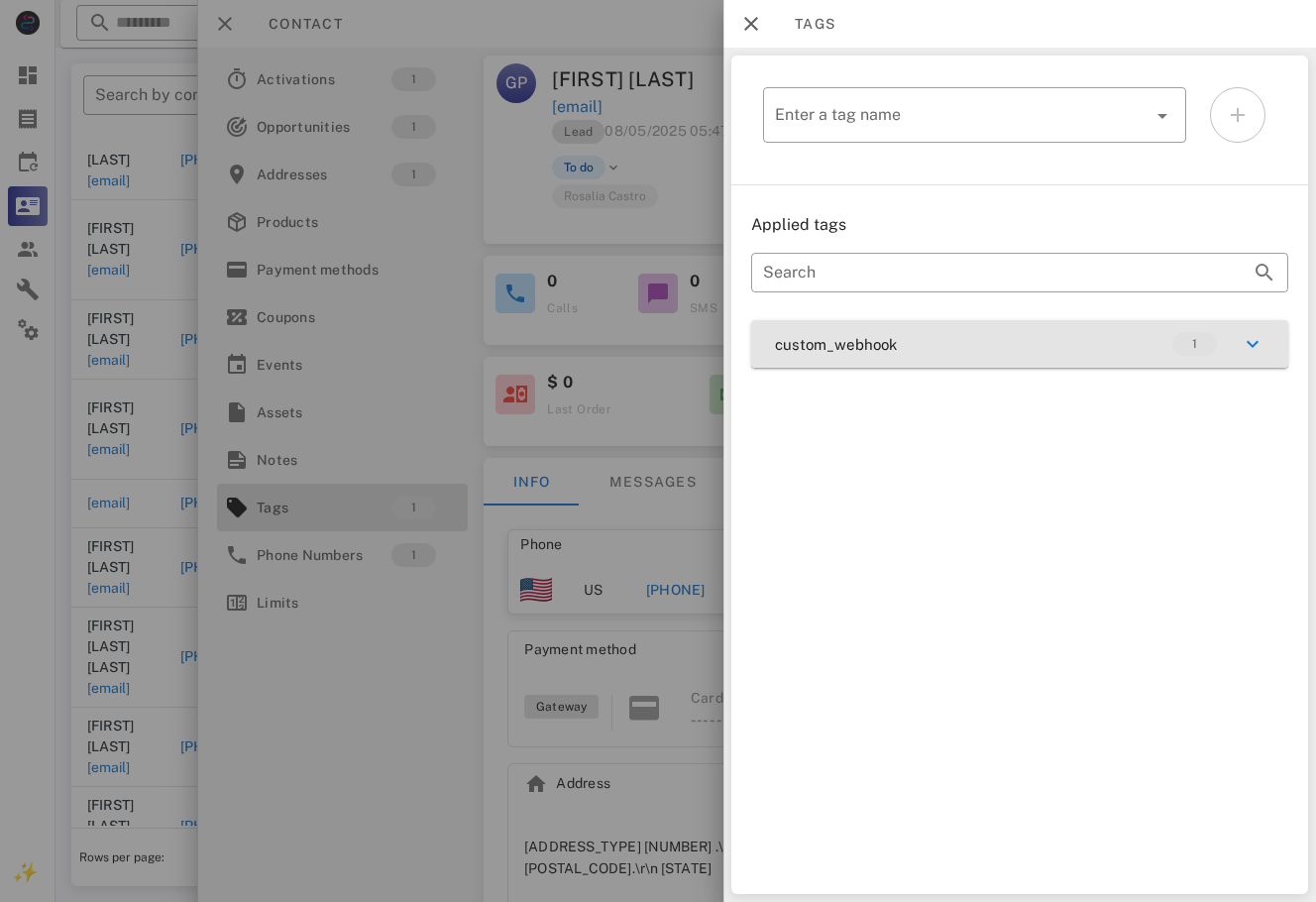 click on "custom_webhook  1" at bounding box center (1020, 344) 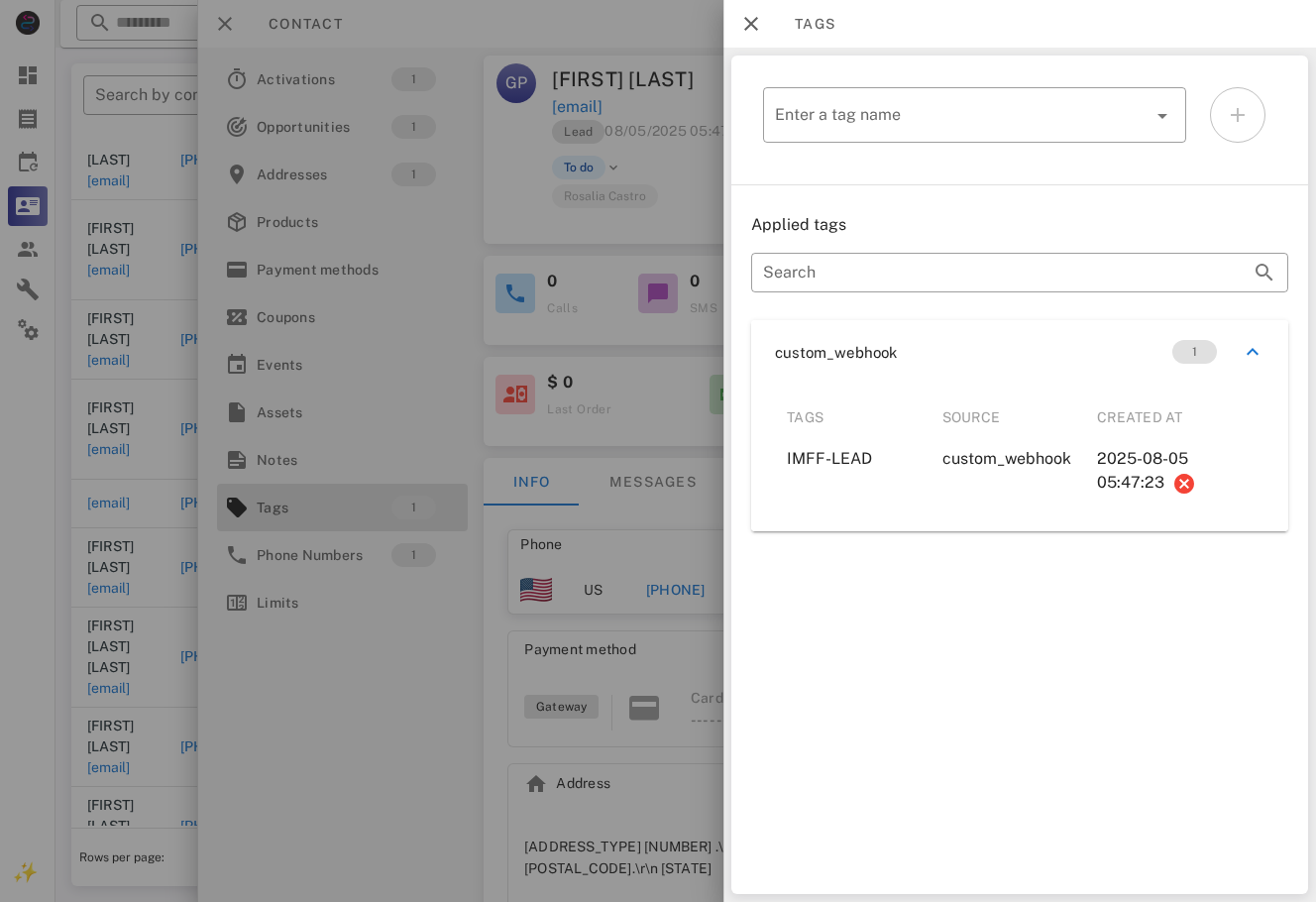click on "​ Enter a tag name Applied tags ​ Search  custom_webhook  1  Tags   Source   Created at   IMFF-LEAD  custom_webhook   2025-08-05 05:47:23" at bounding box center (1020, 475) 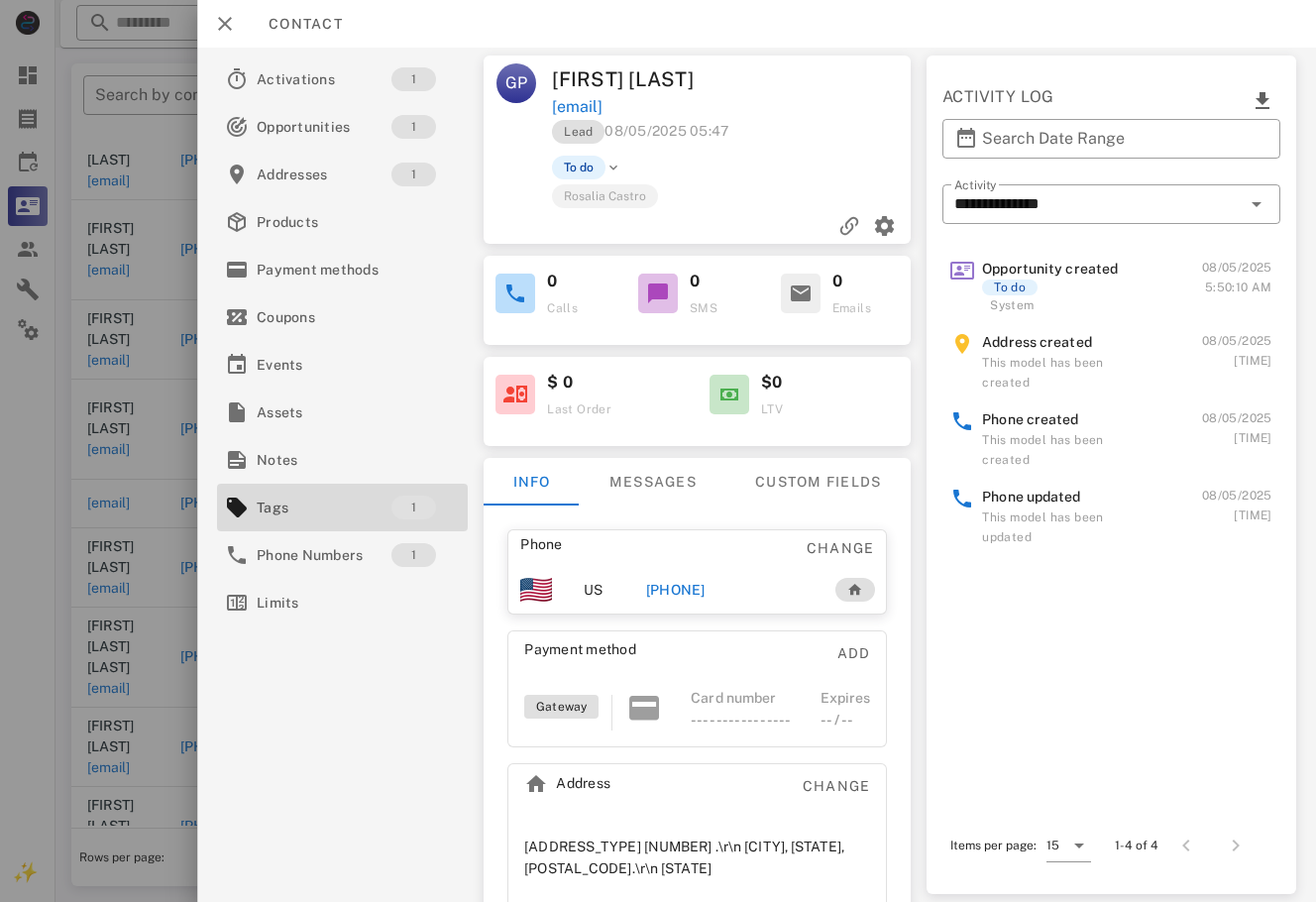 click on "[PHONE]" at bounding box center (676, 590) 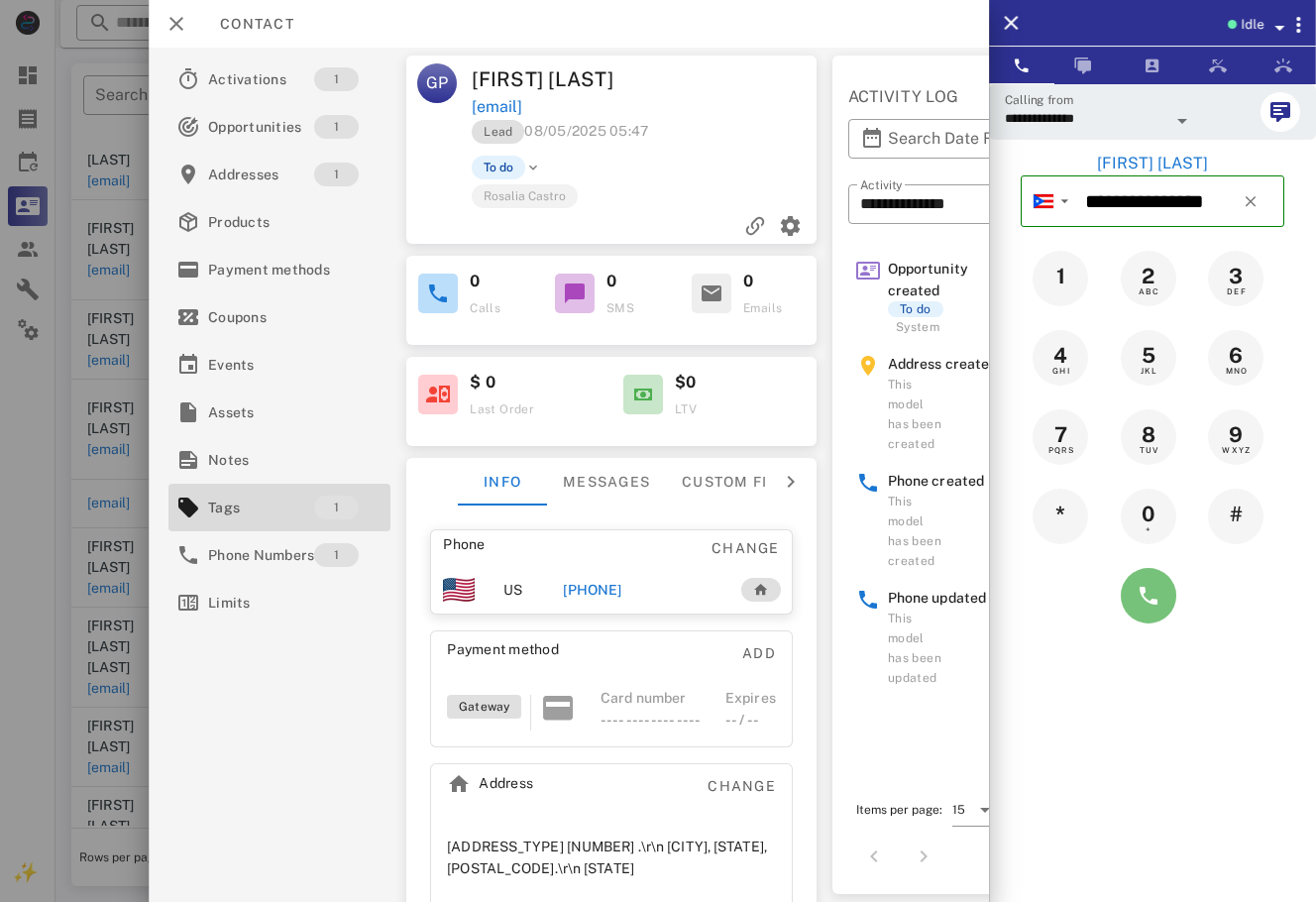 click at bounding box center [1149, 596] 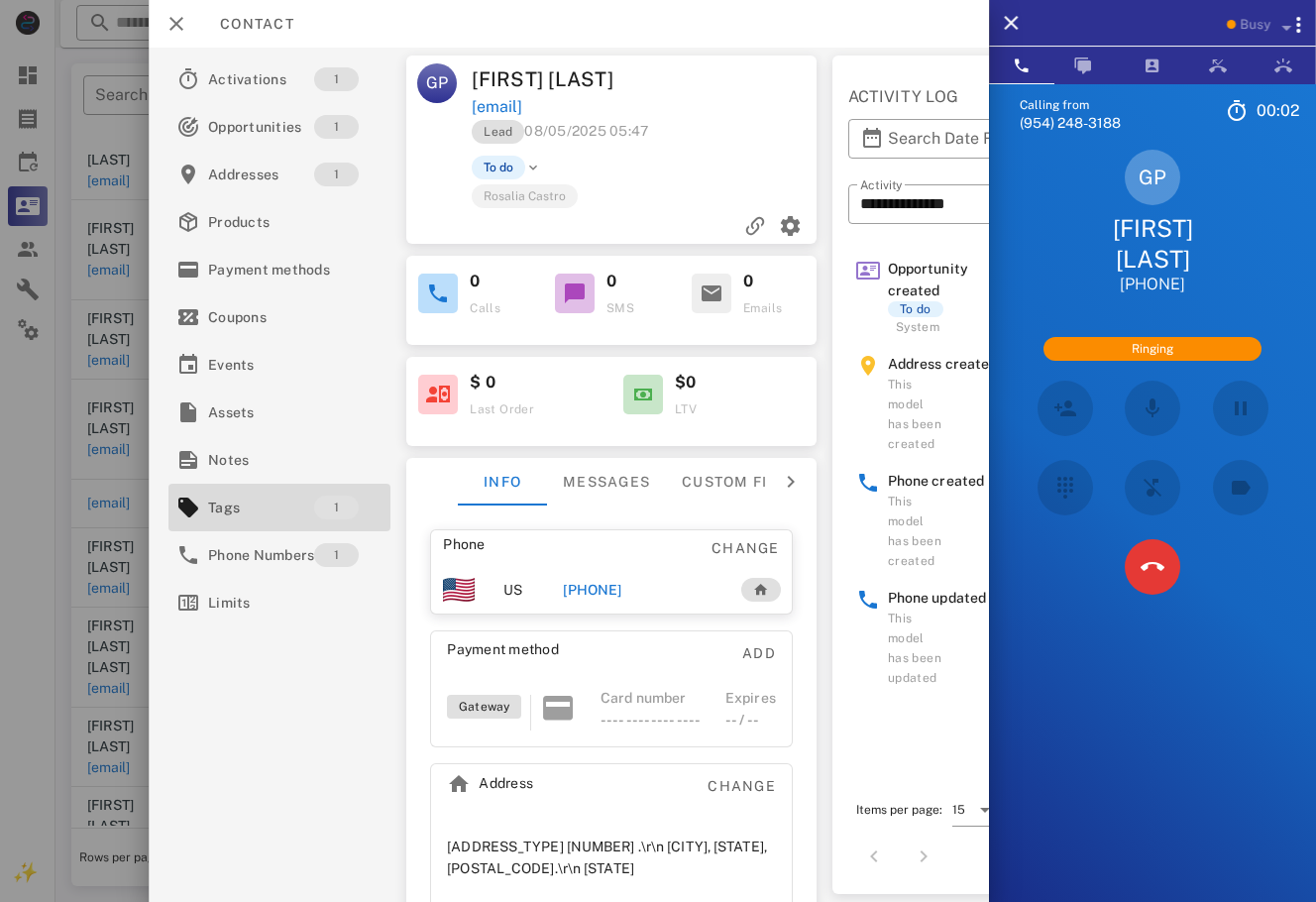 scroll, scrollTop: 395, scrollLeft: 0, axis: vertical 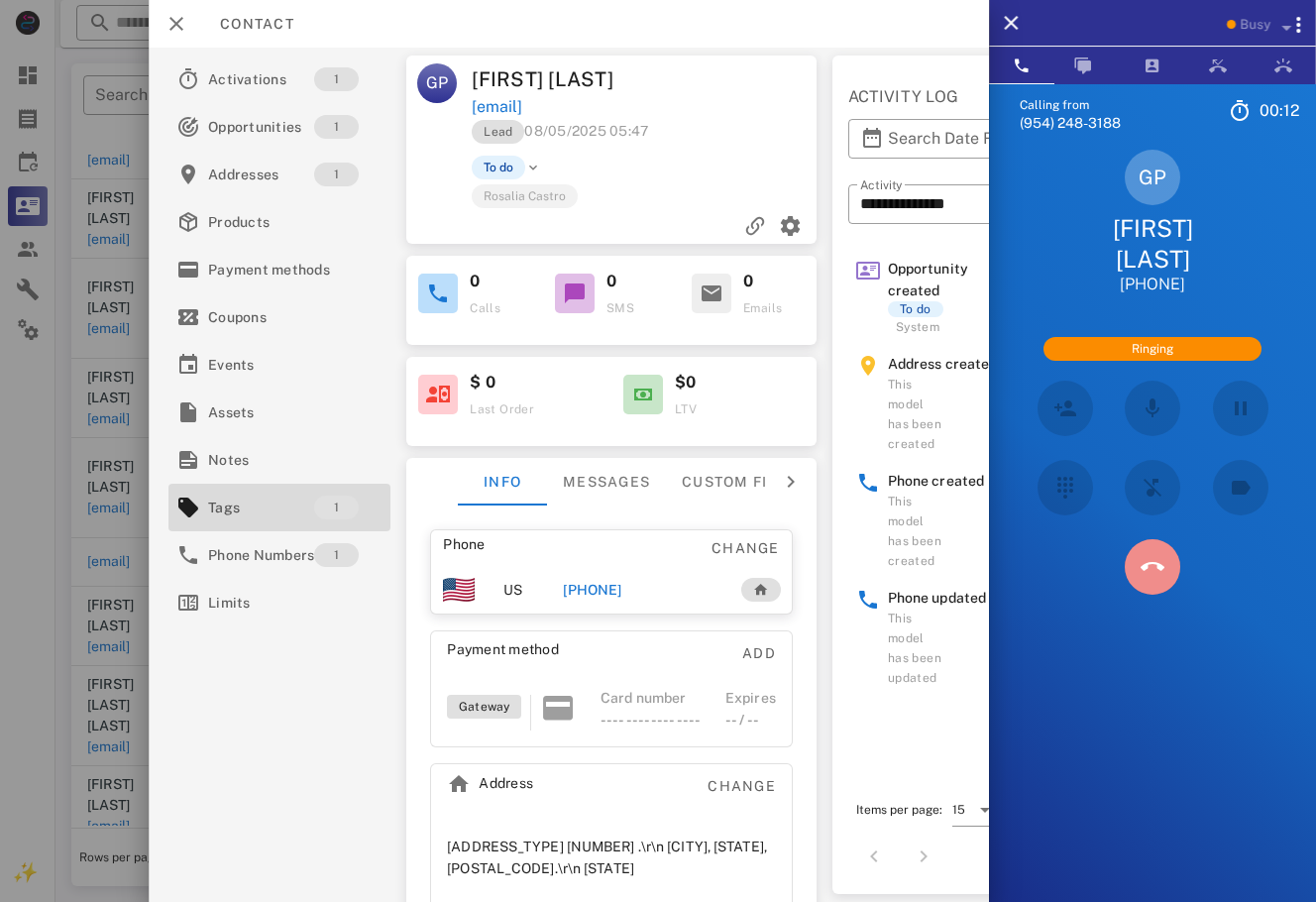 click at bounding box center [1152, 567] 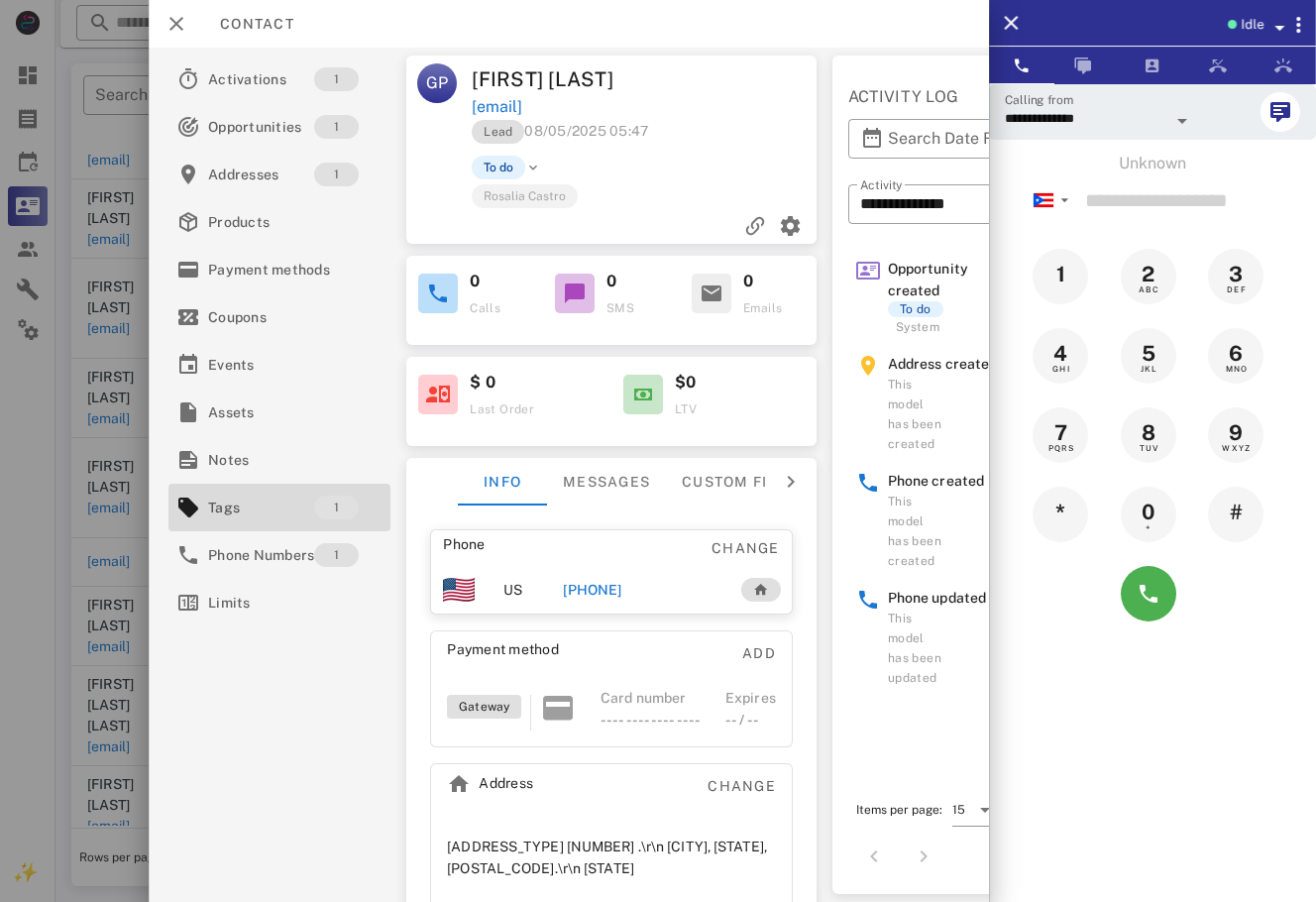click on "[PHONE]" at bounding box center (641, 590) 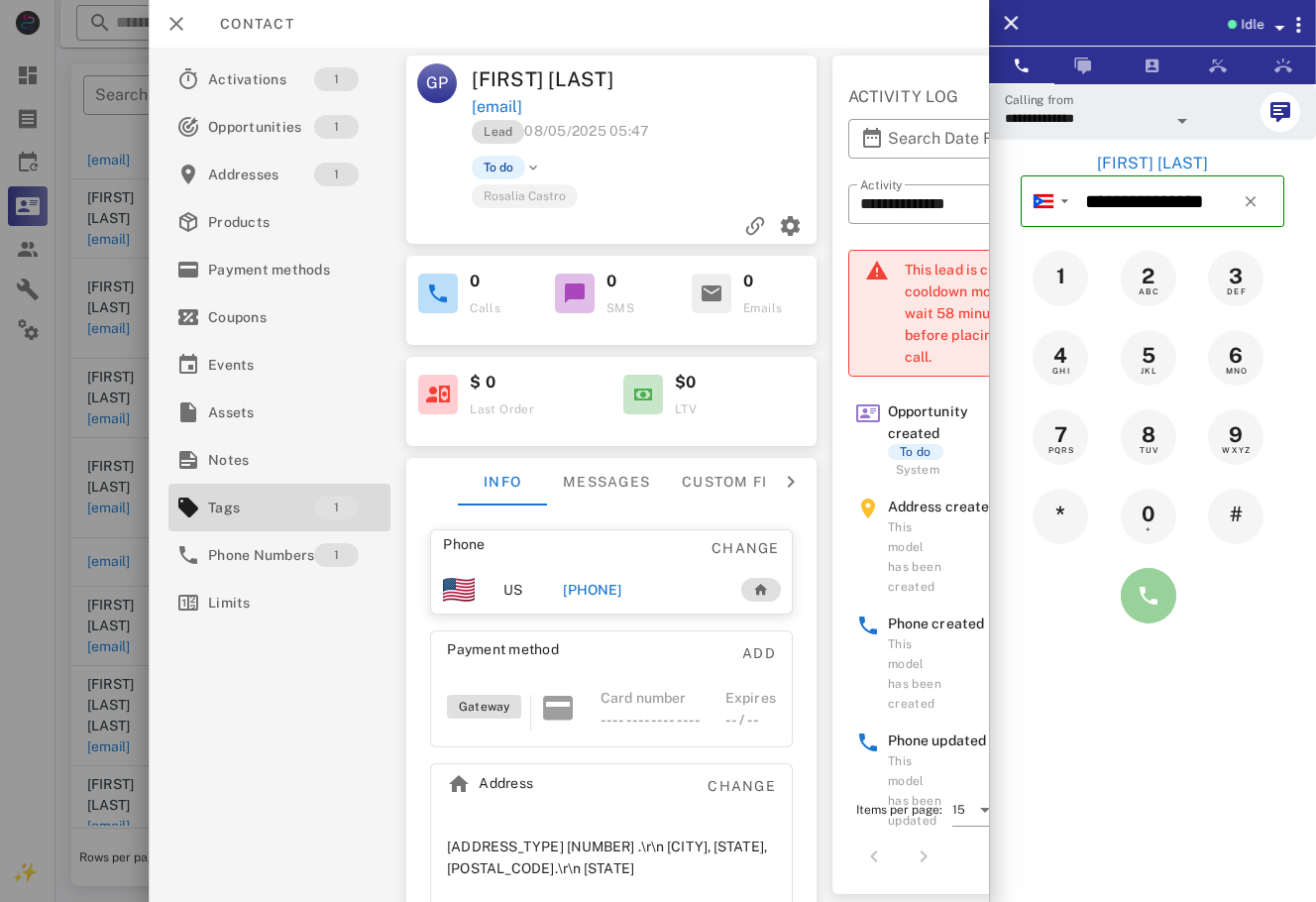 click at bounding box center (1149, 596) 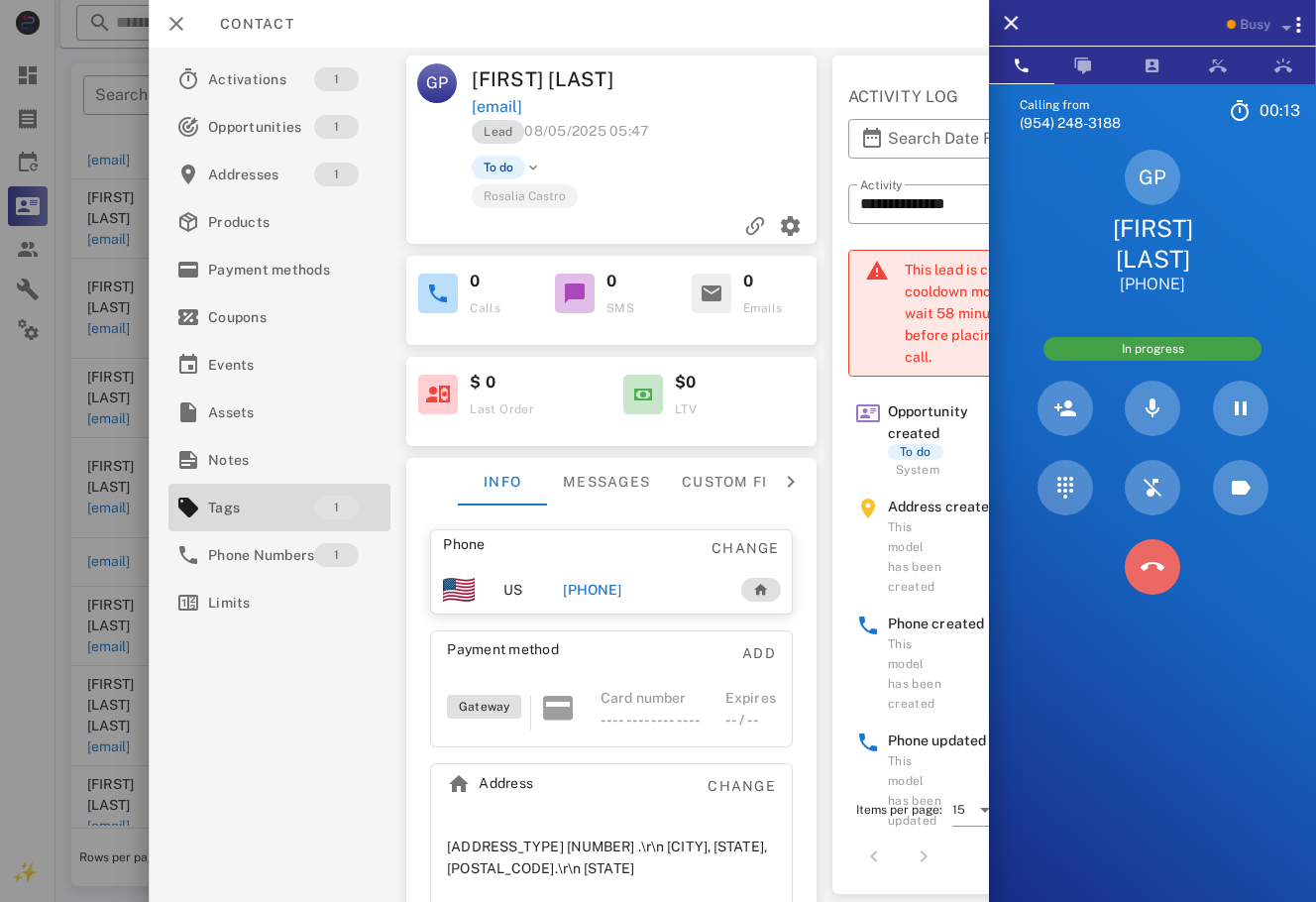 click at bounding box center [1152, 567] 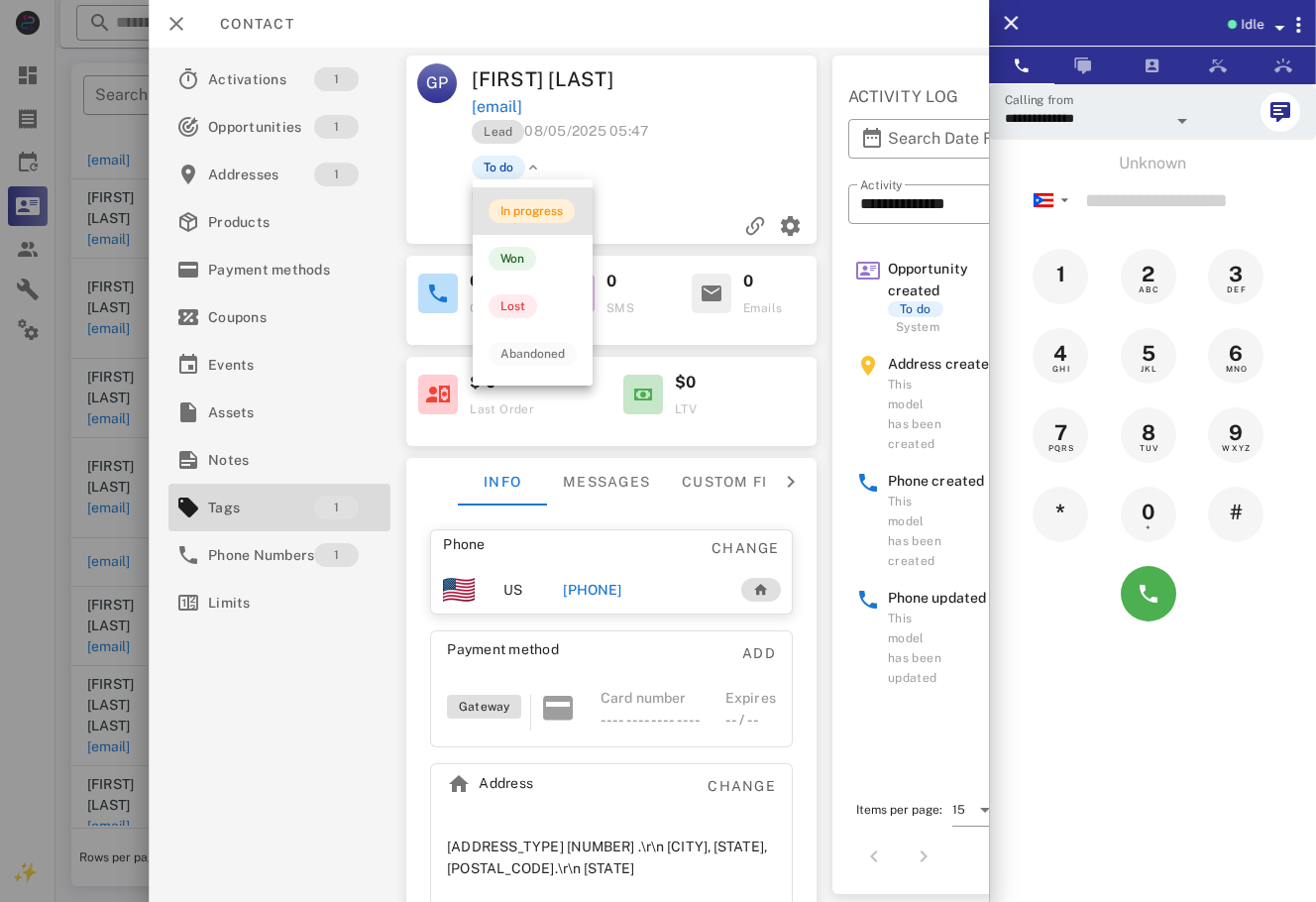 click on "In progress" at bounding box center [531, 211] 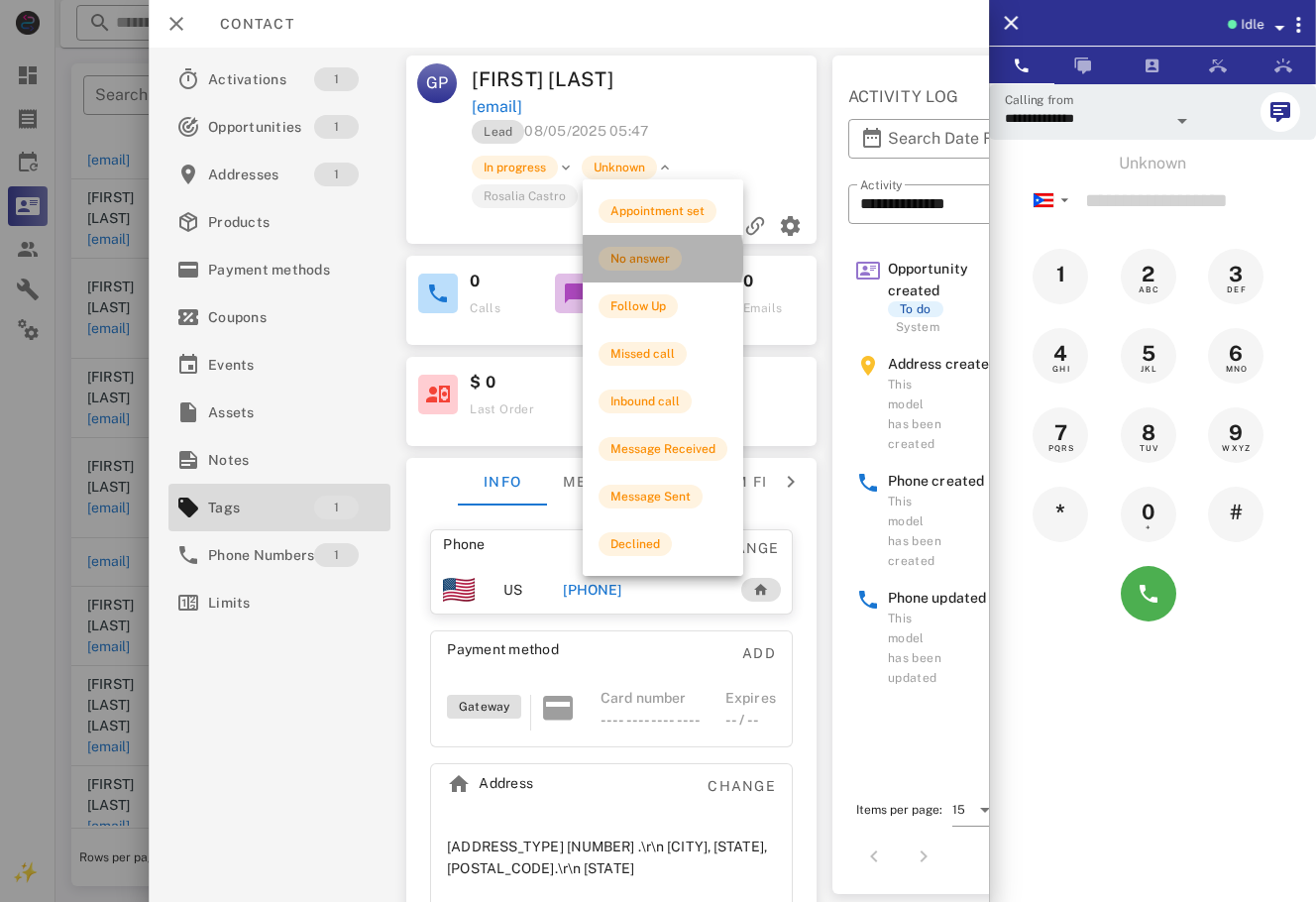 click on "No answer" at bounding box center [640, 259] 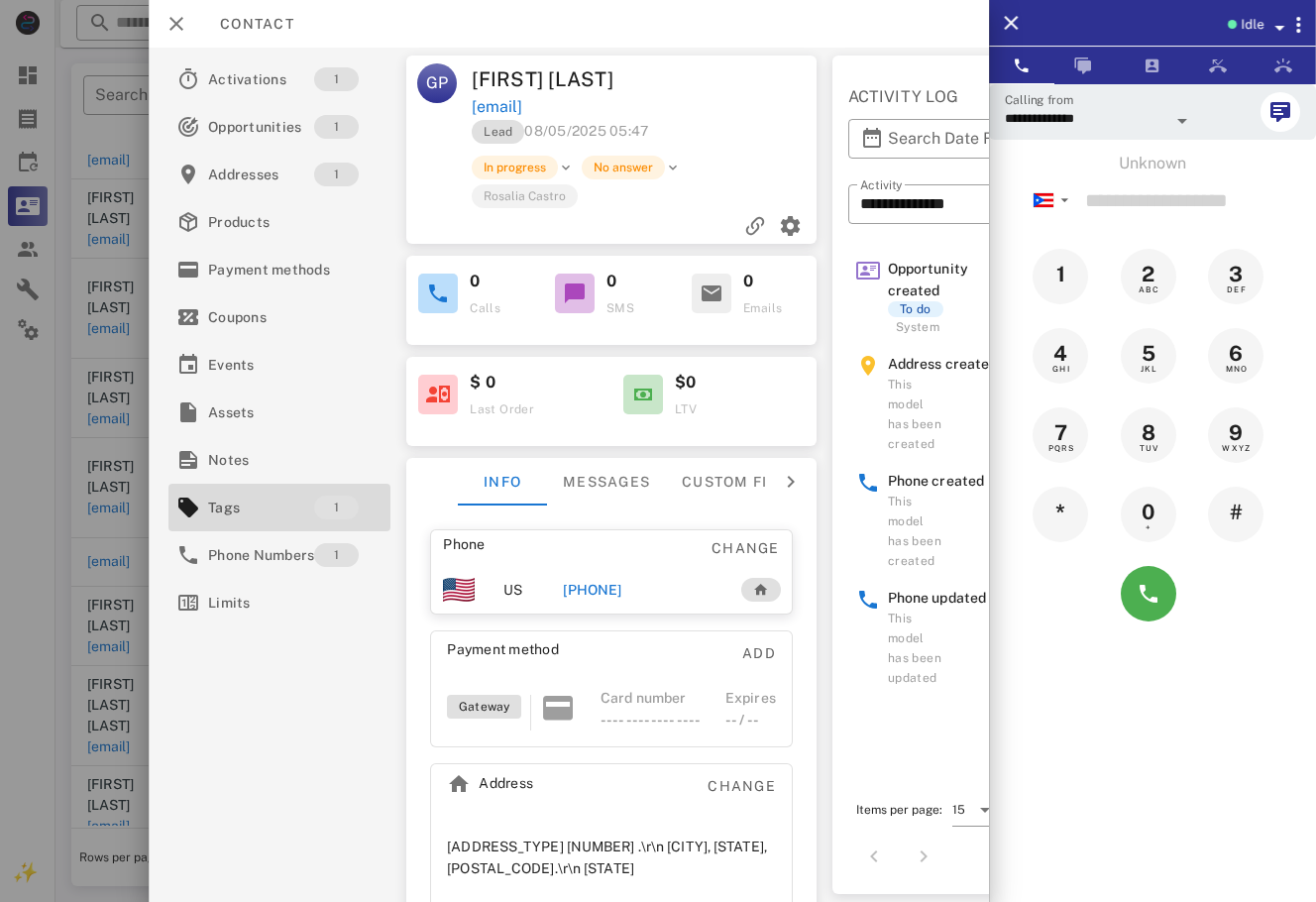 click at bounding box center [658, 451] 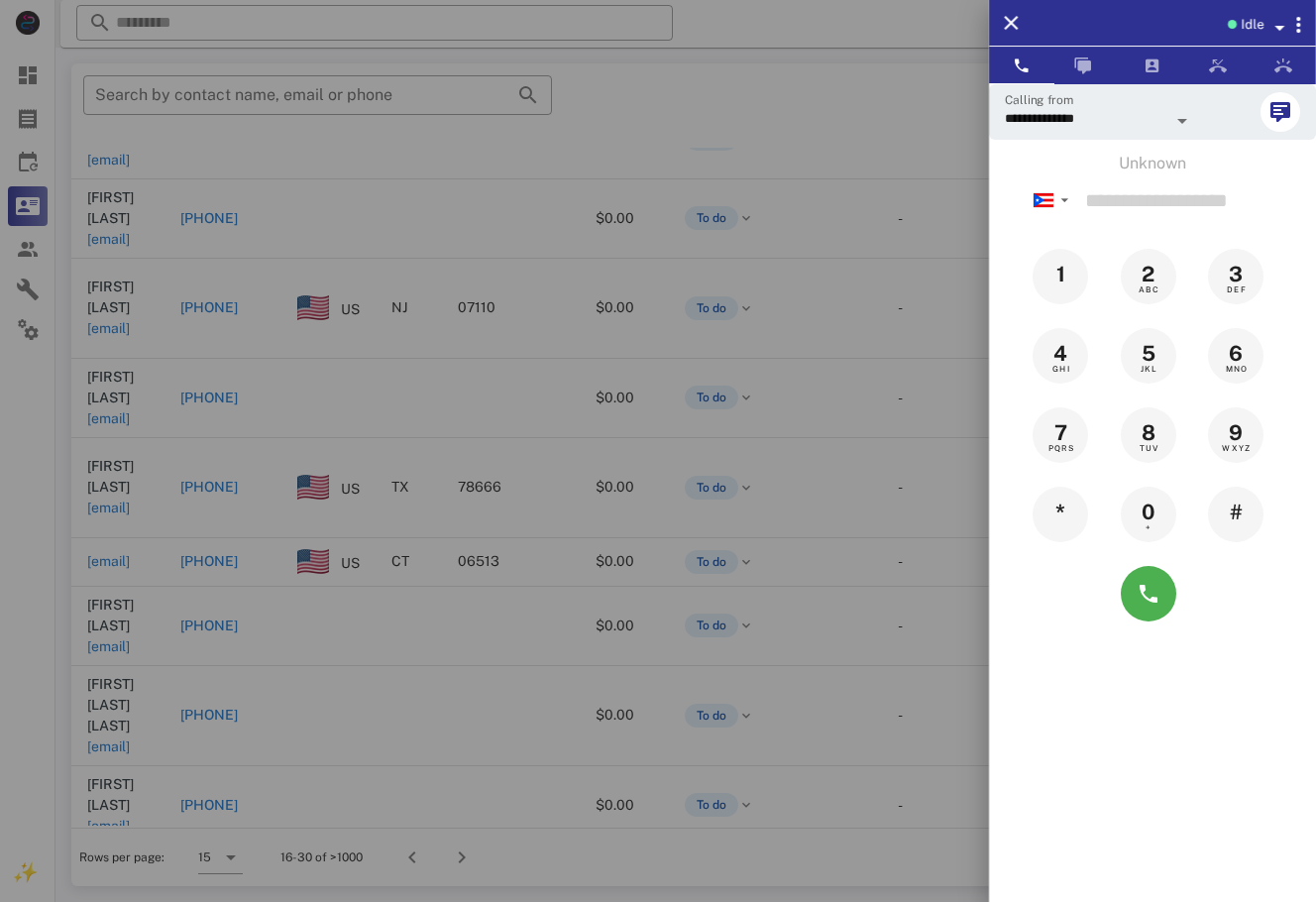 click at bounding box center (658, 451) 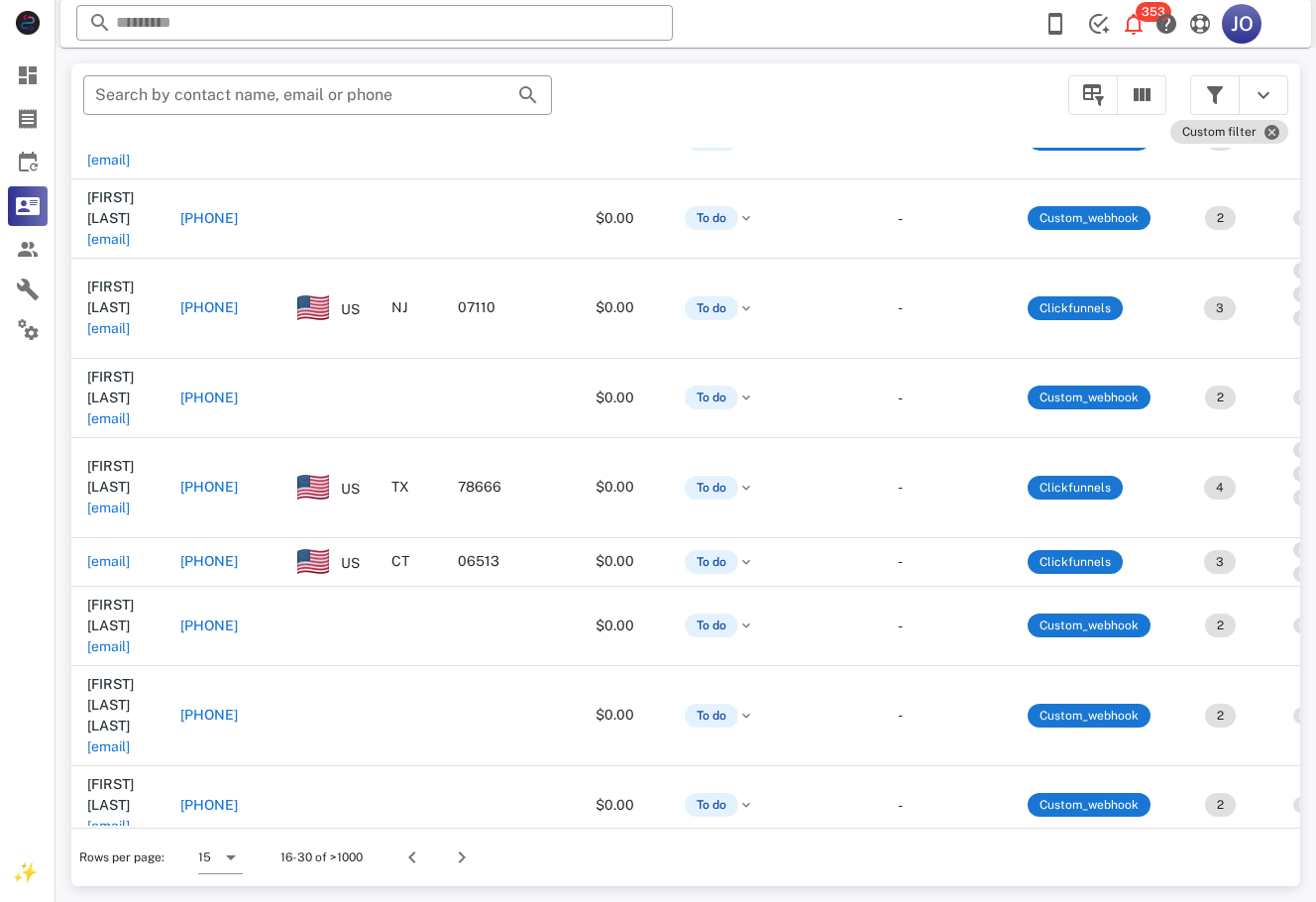 scroll, scrollTop: 395, scrollLeft: 455, axis: both 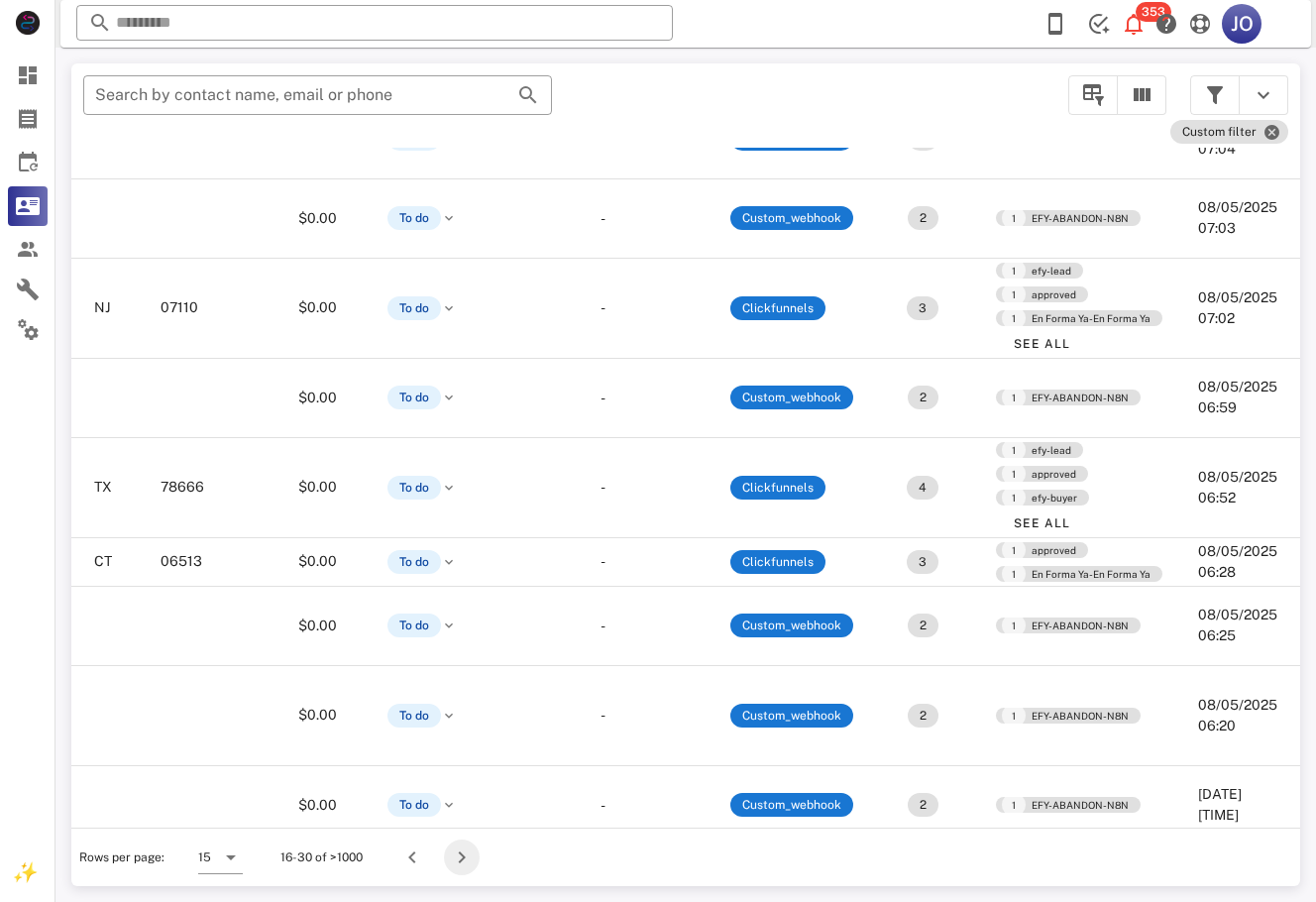 click at bounding box center [462, 857] 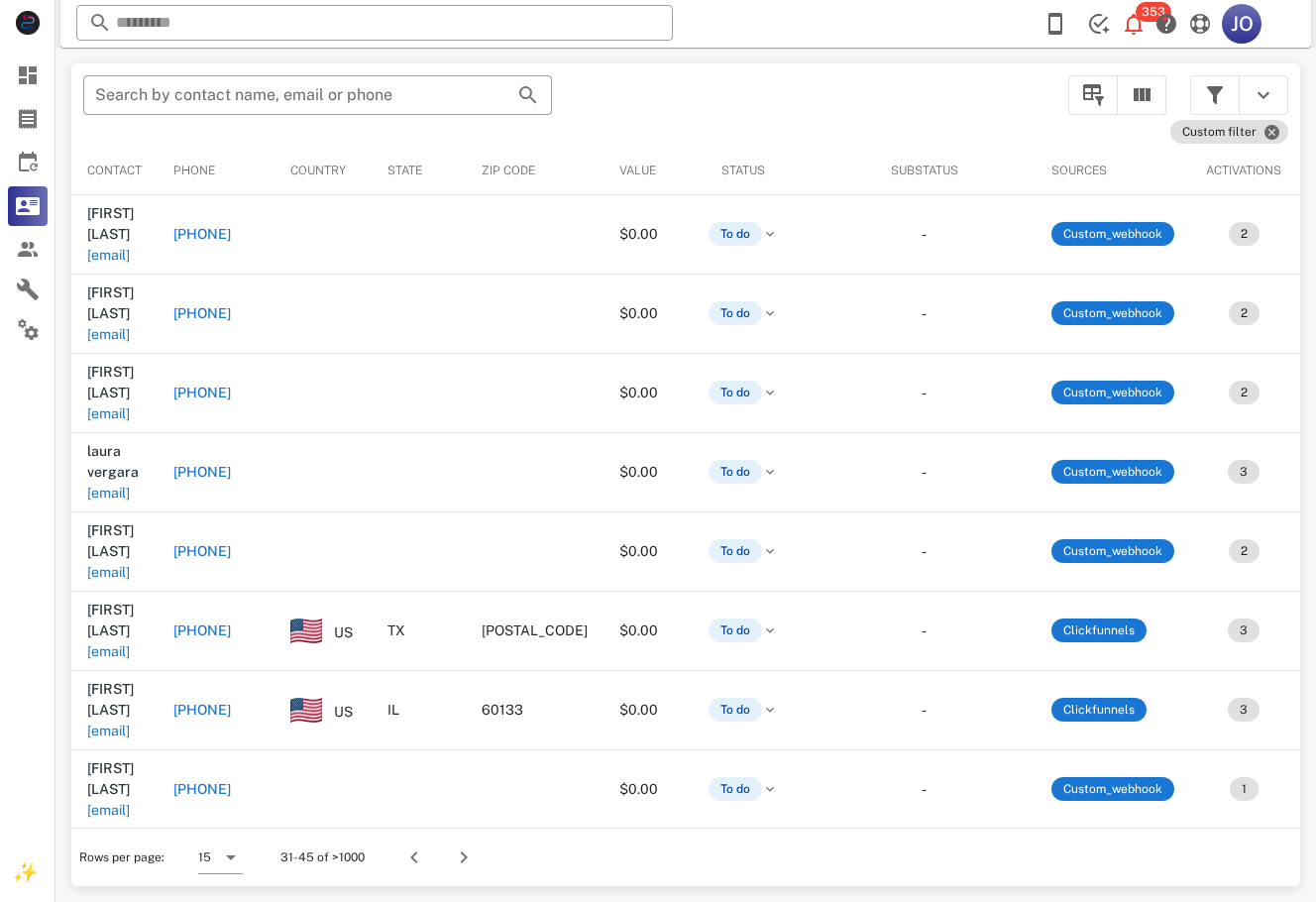 scroll, scrollTop: 0, scrollLeft: 506, axis: horizontal 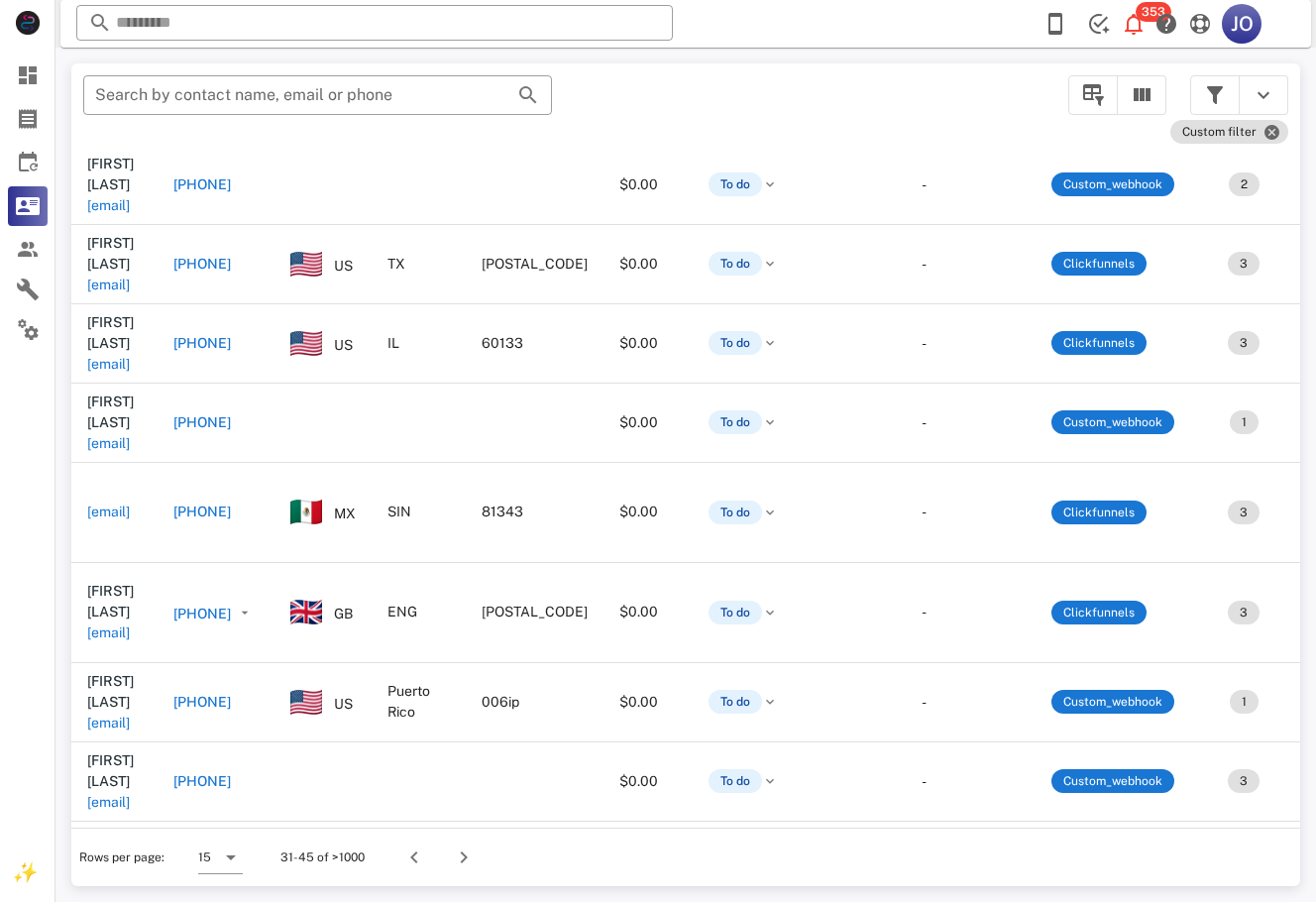 click on "[EMAIL]" at bounding box center (108, 1081) 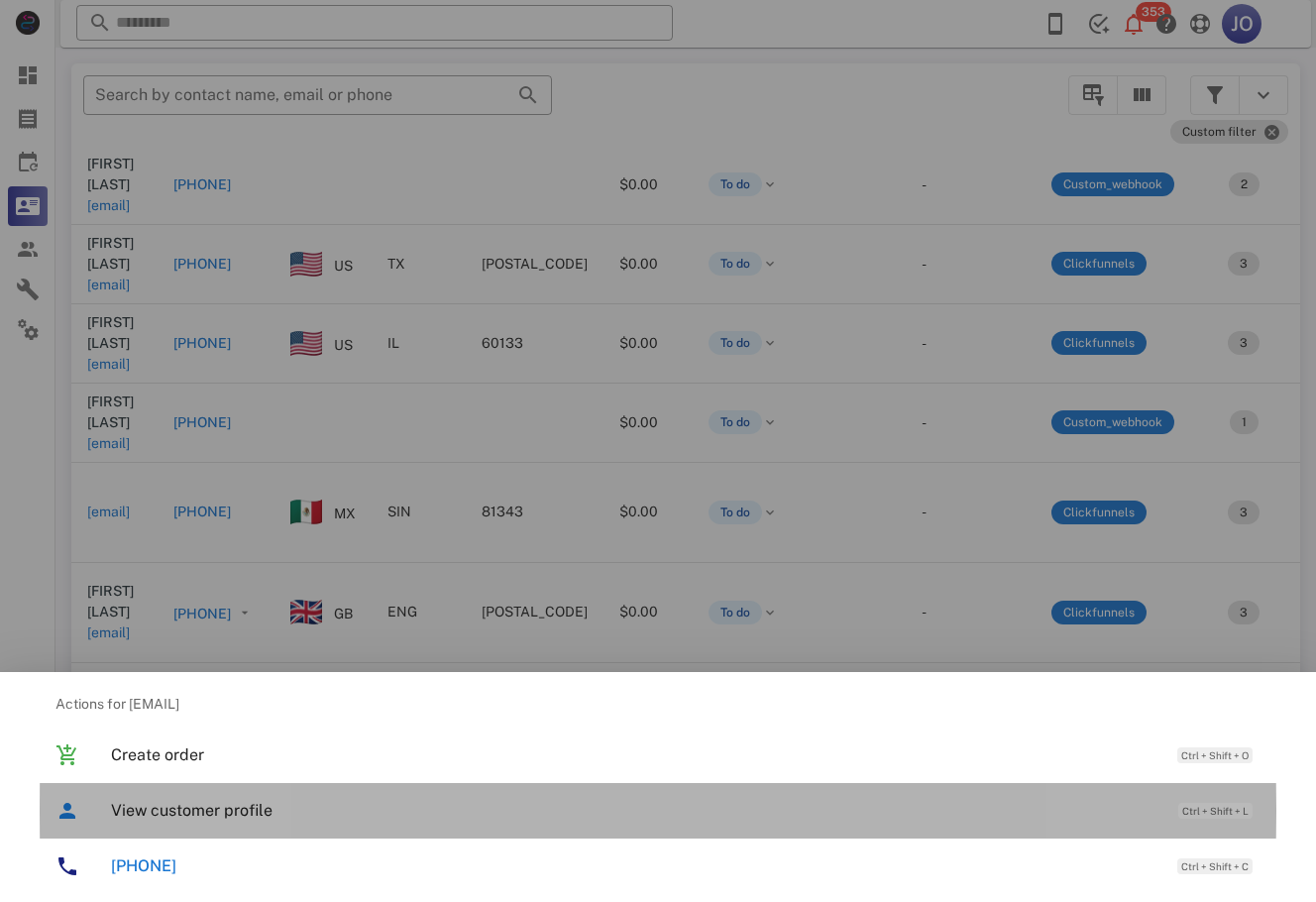 click on "View customer profile" at bounding box center (634, 810) 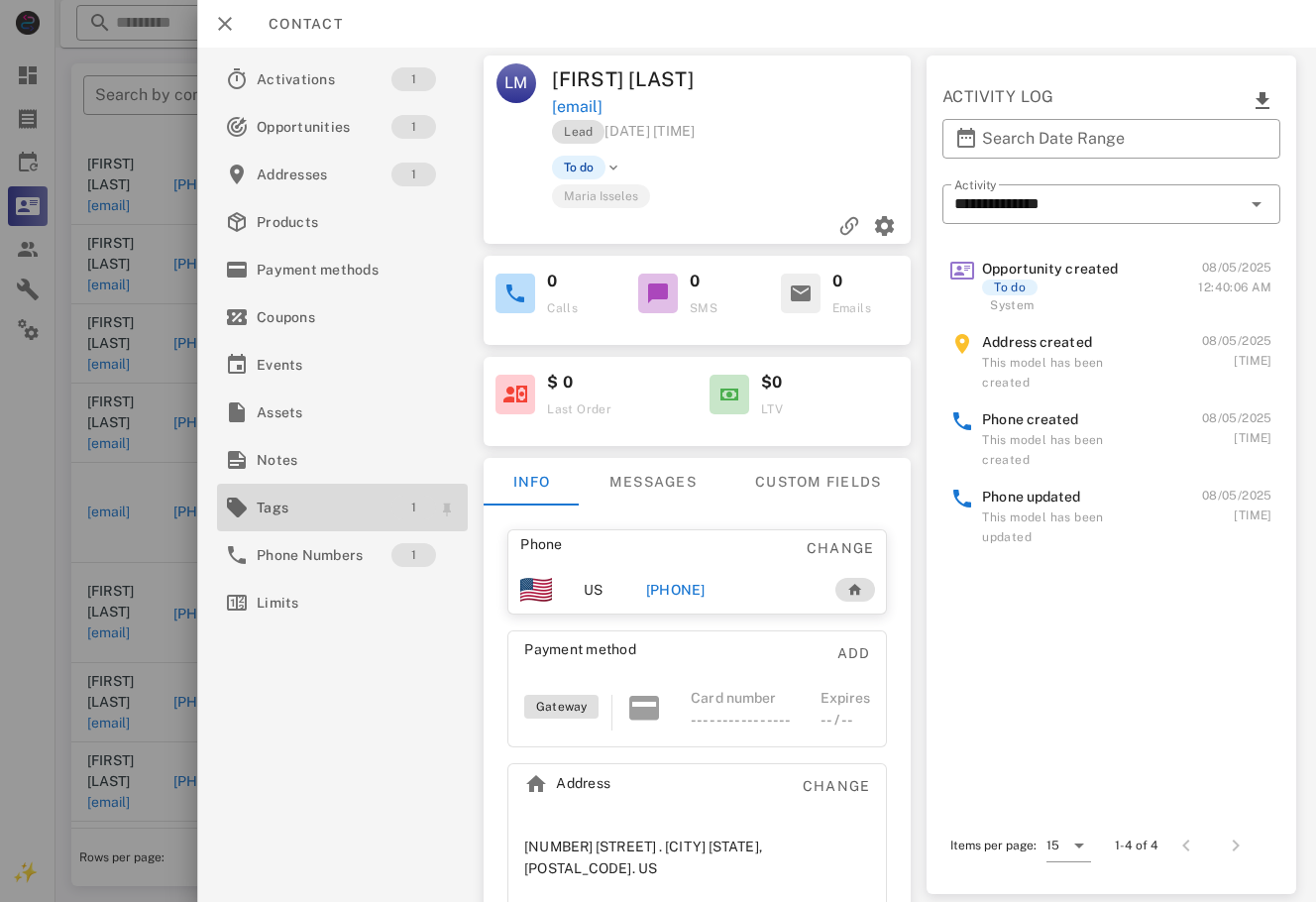 click on "1" at bounding box center (414, 507) 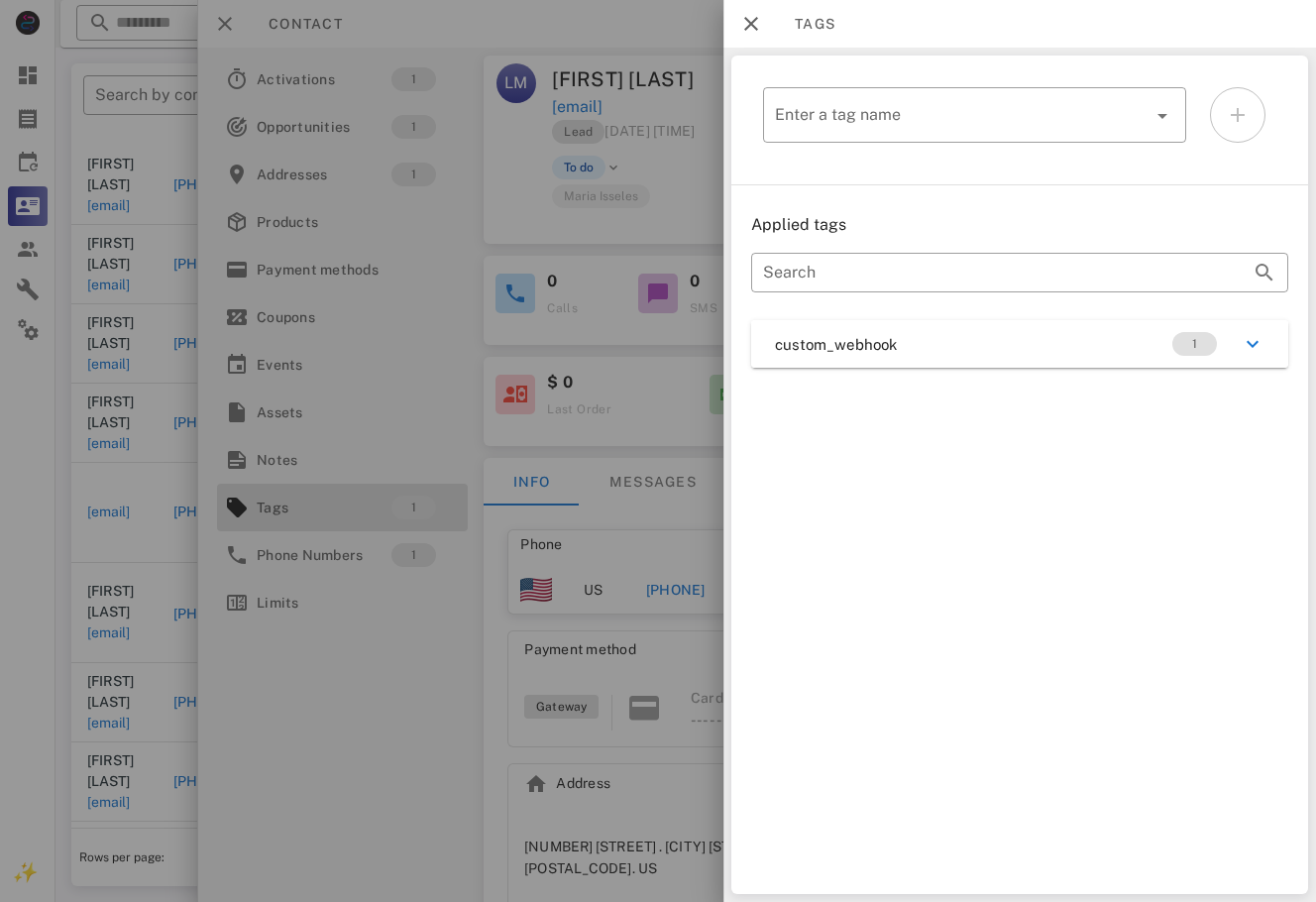click on "custom_webhook  1" at bounding box center (1020, 344) 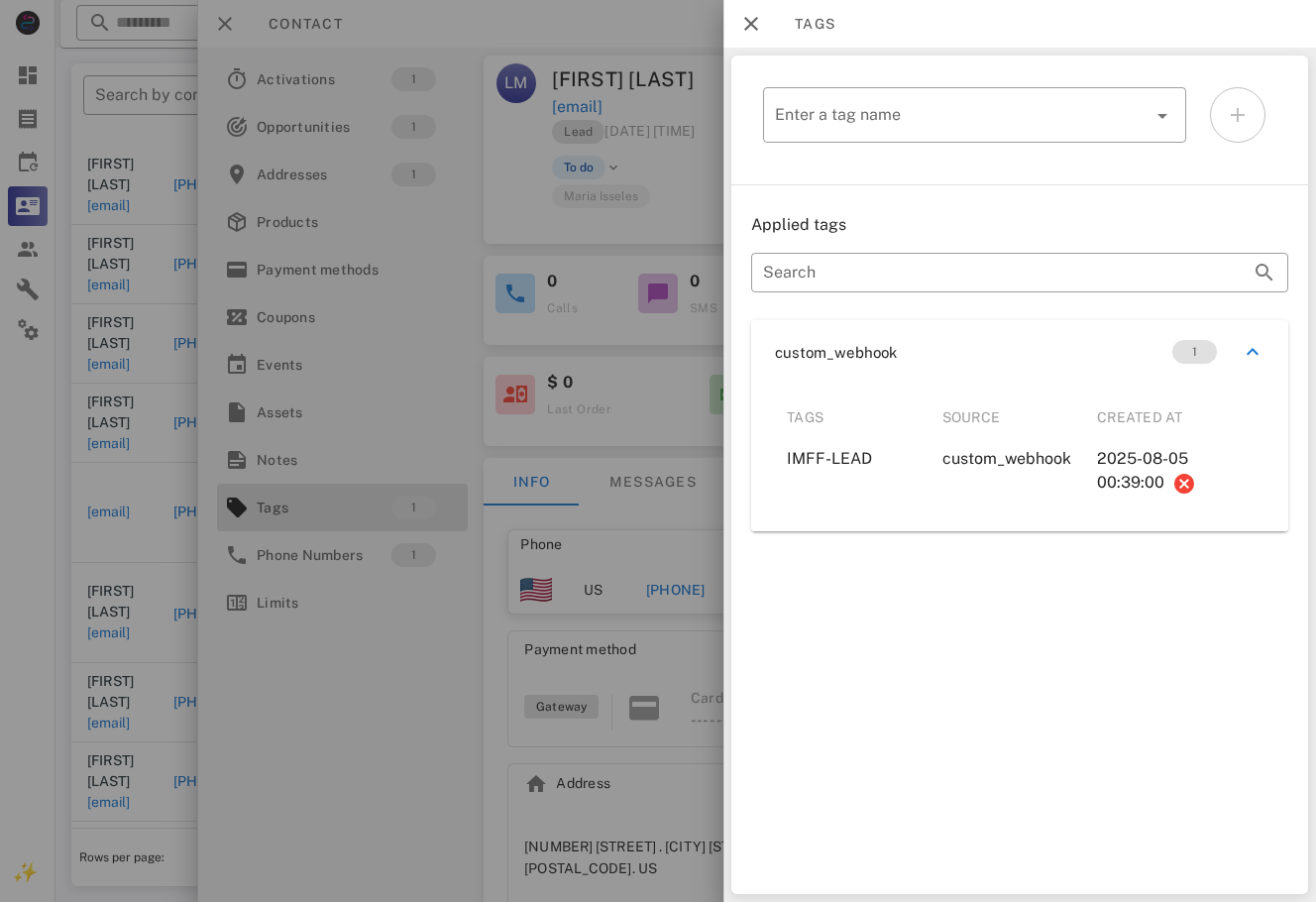 click at bounding box center [658, 451] 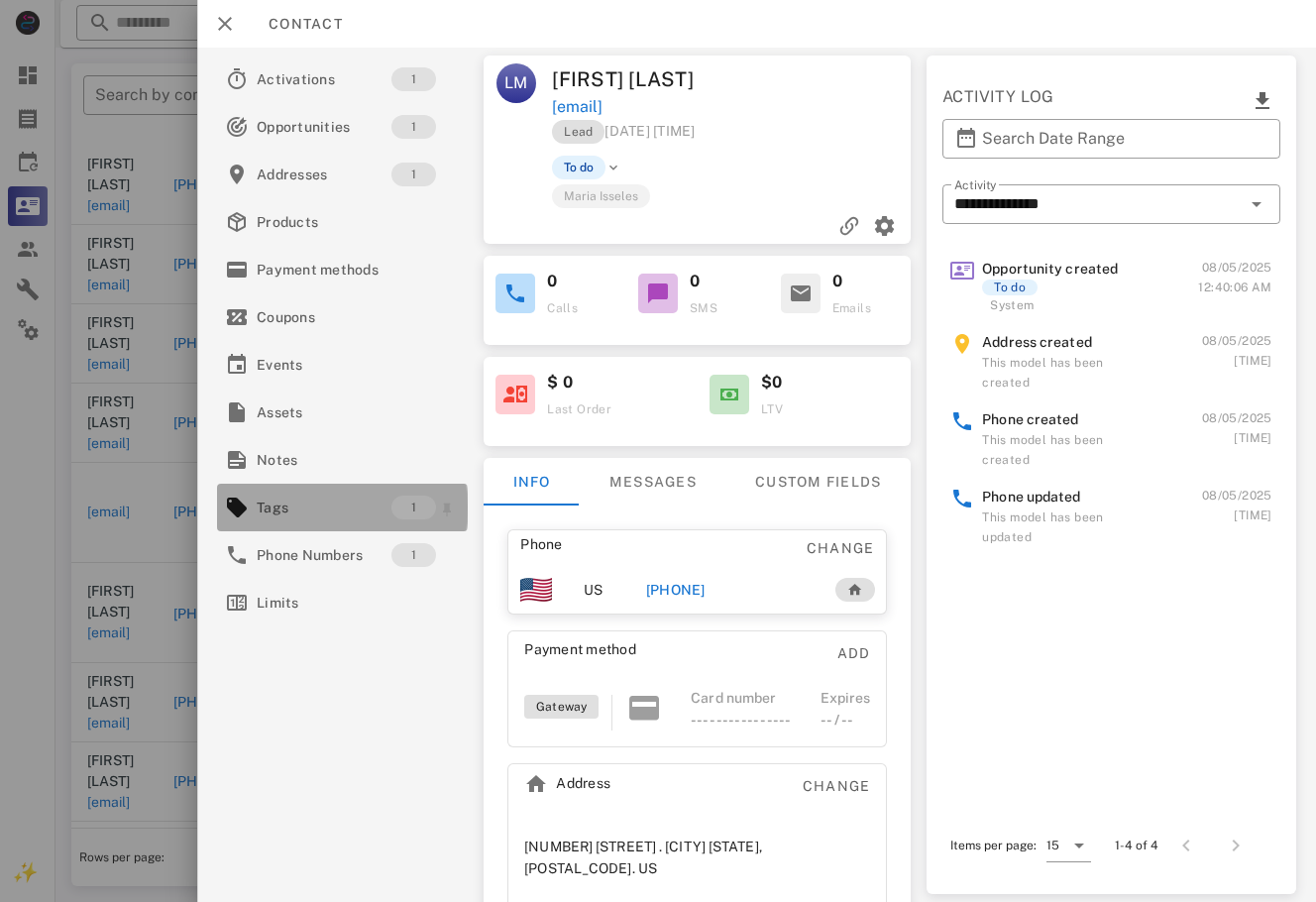 click on "Tags" at bounding box center (324, 507) 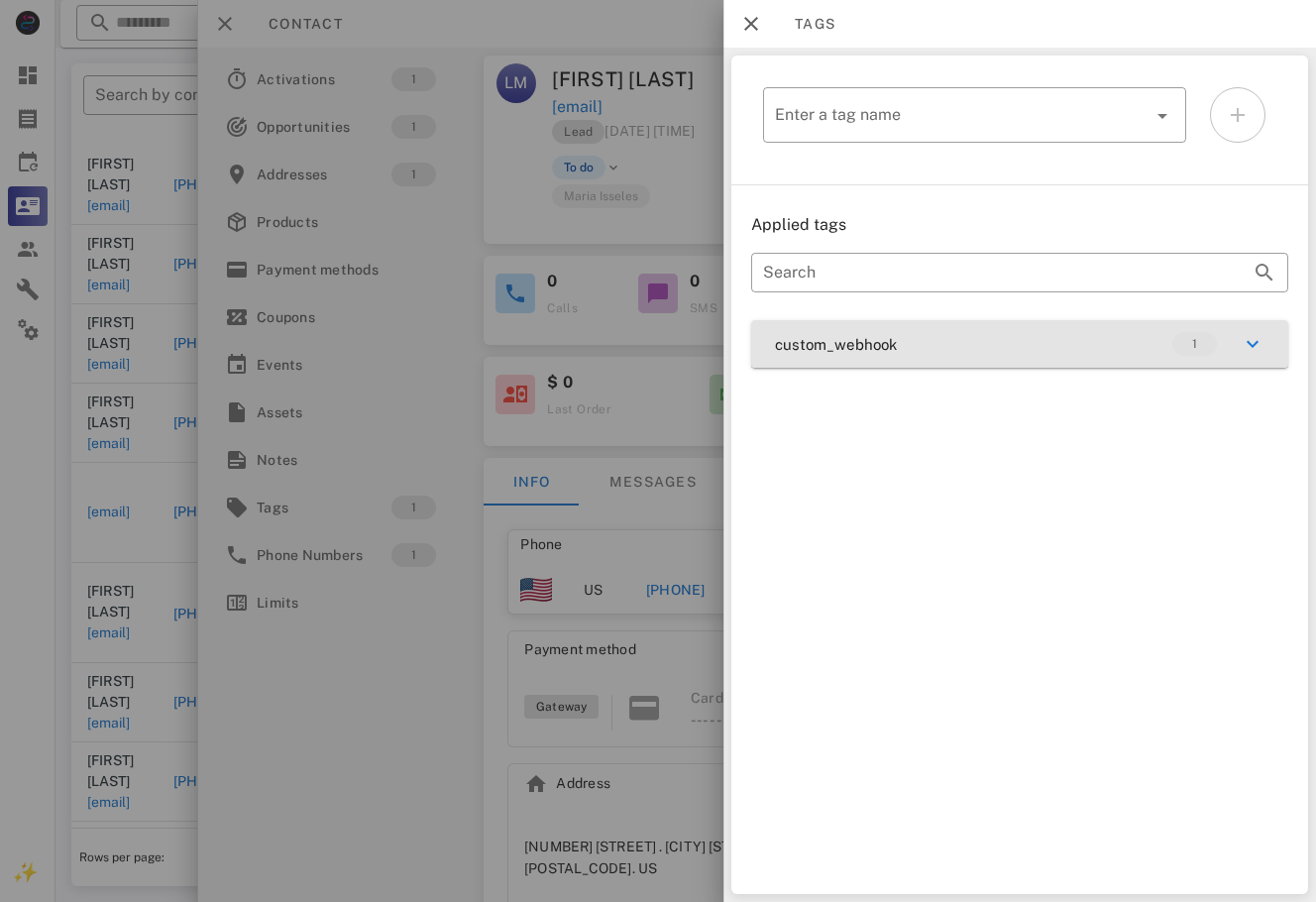 click on "custom_webhook  1" at bounding box center [1020, 344] 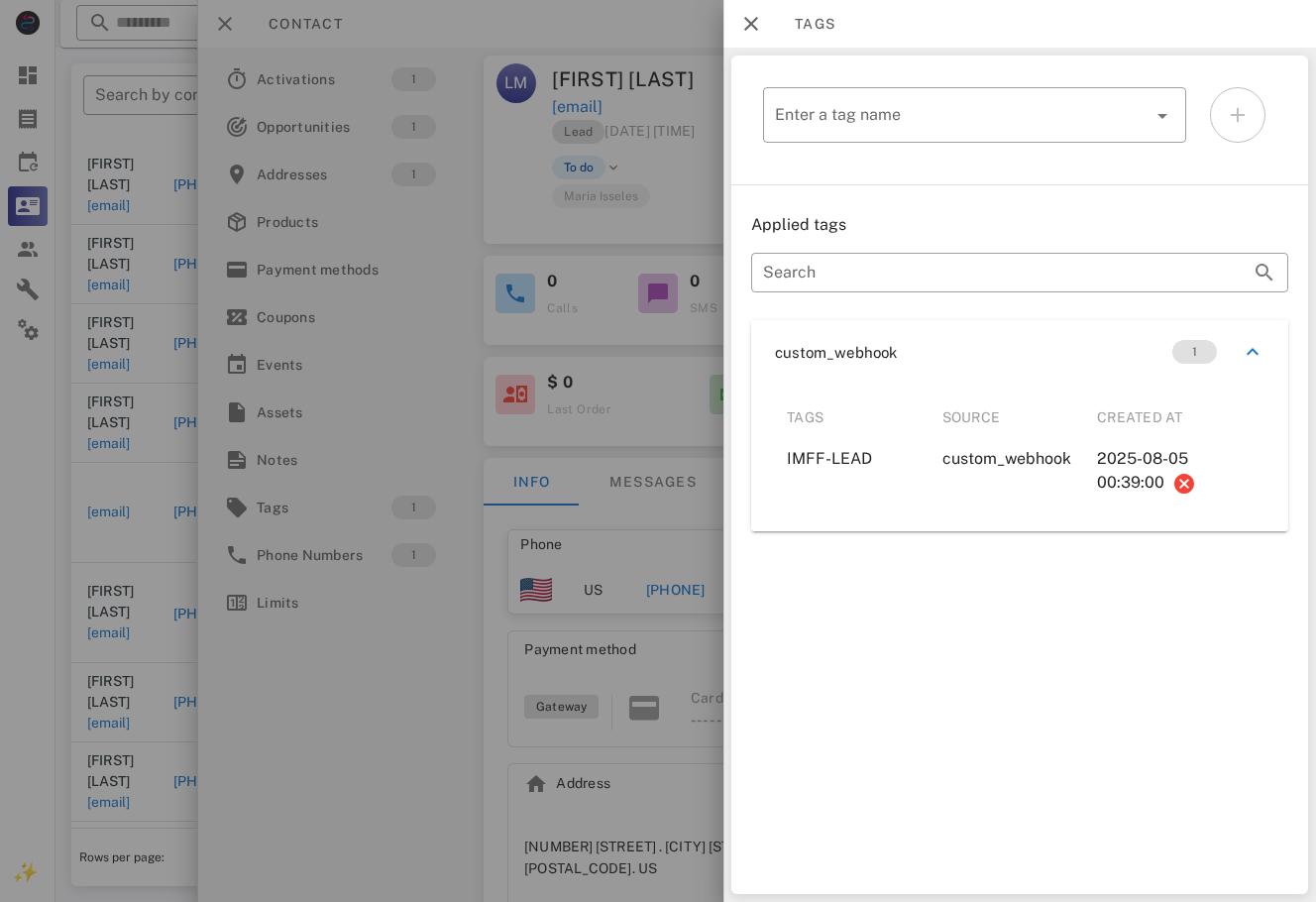 click at bounding box center (658, 451) 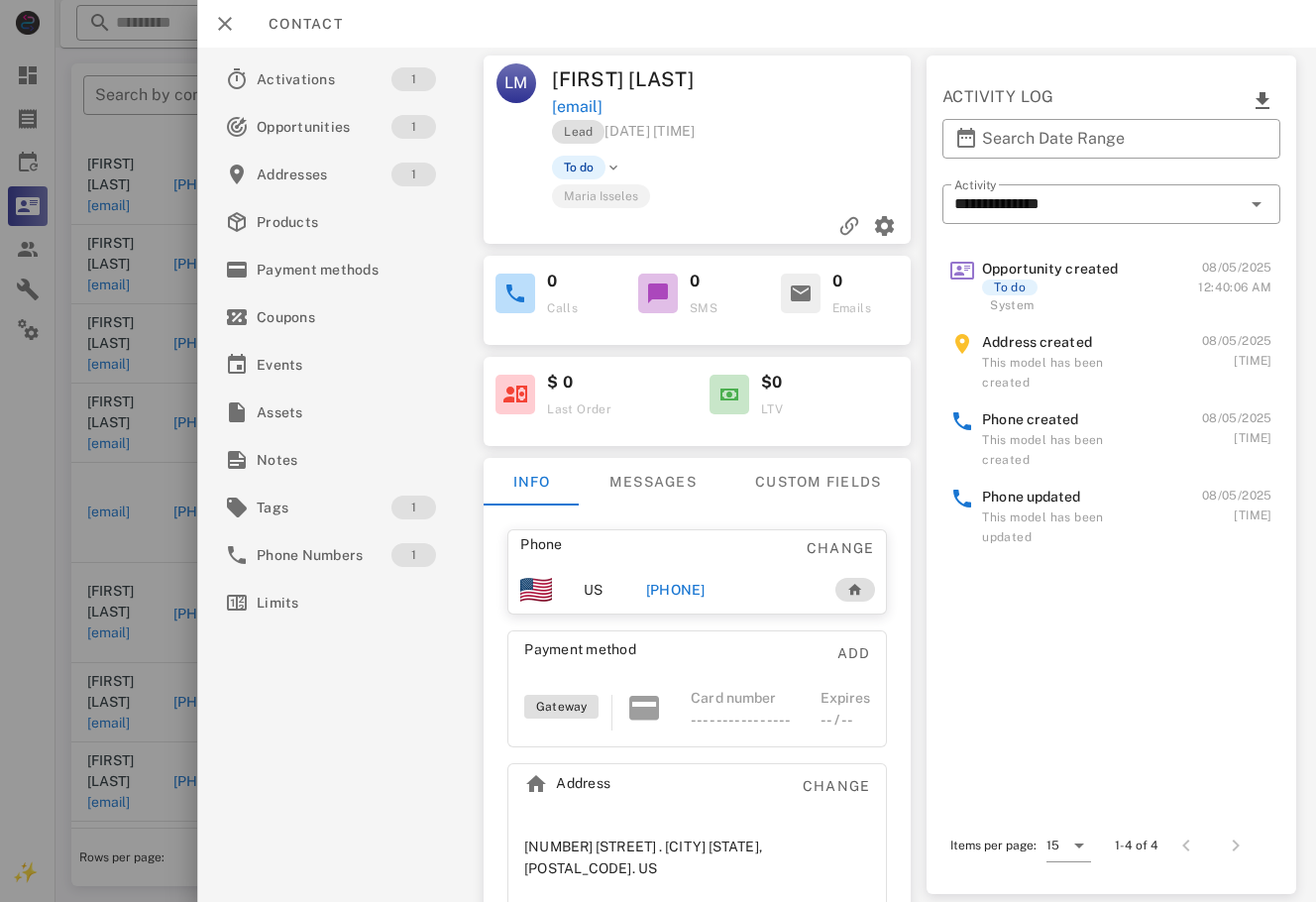 click on "[PHONE]" at bounding box center (676, 590) 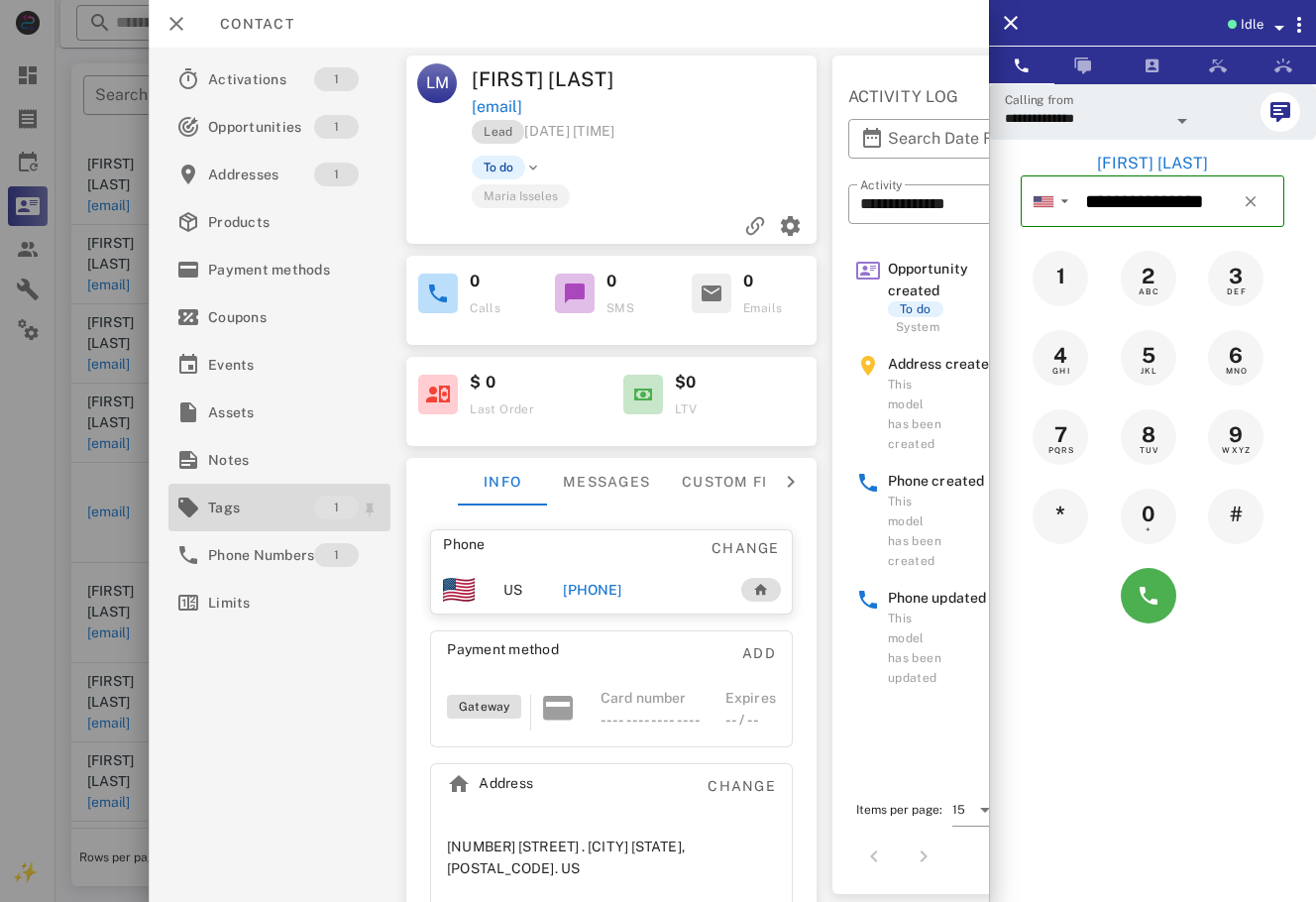 click on "Tags" at bounding box center [261, 507] 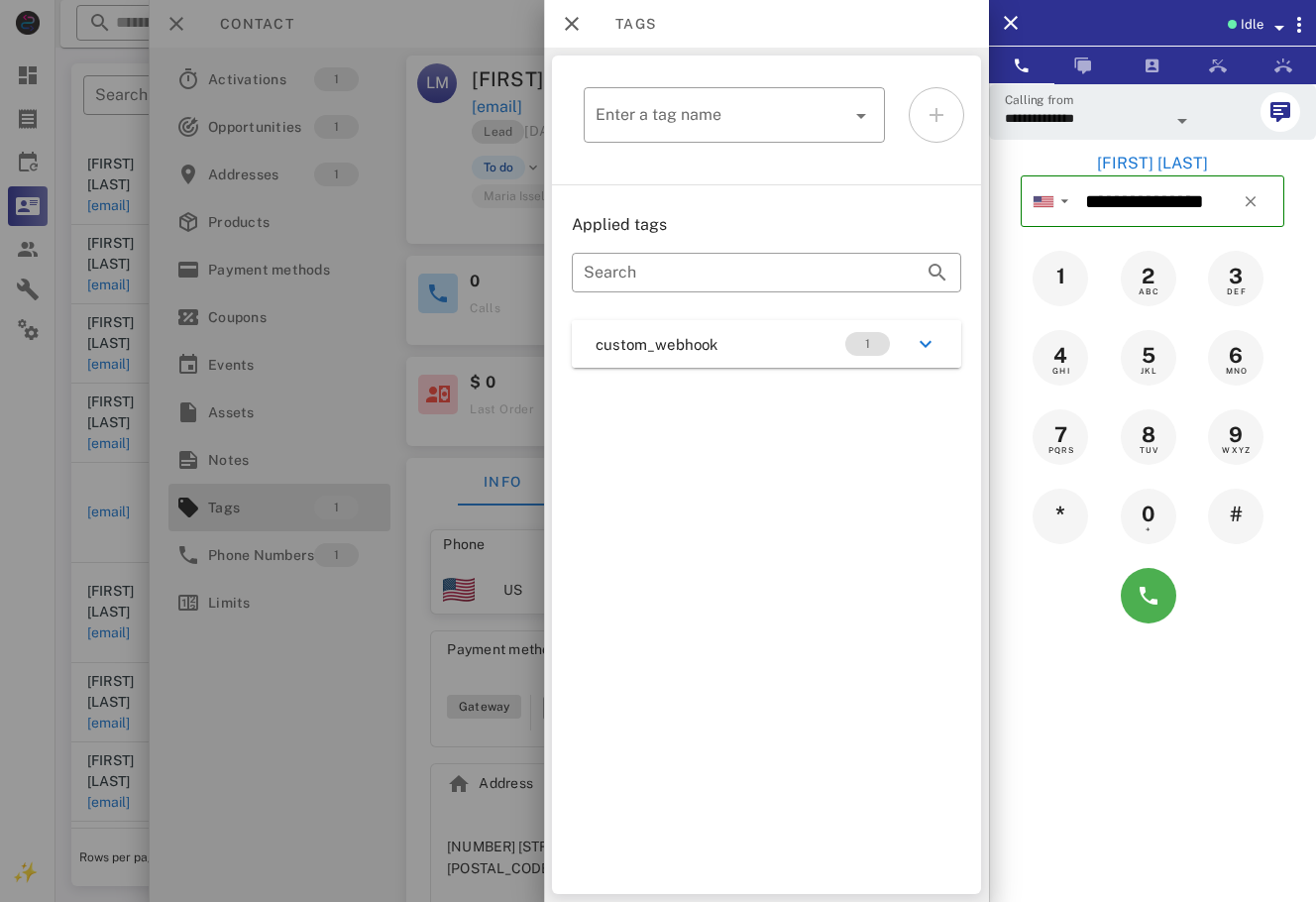 click on "custom_webhook  1" at bounding box center (766, 344) 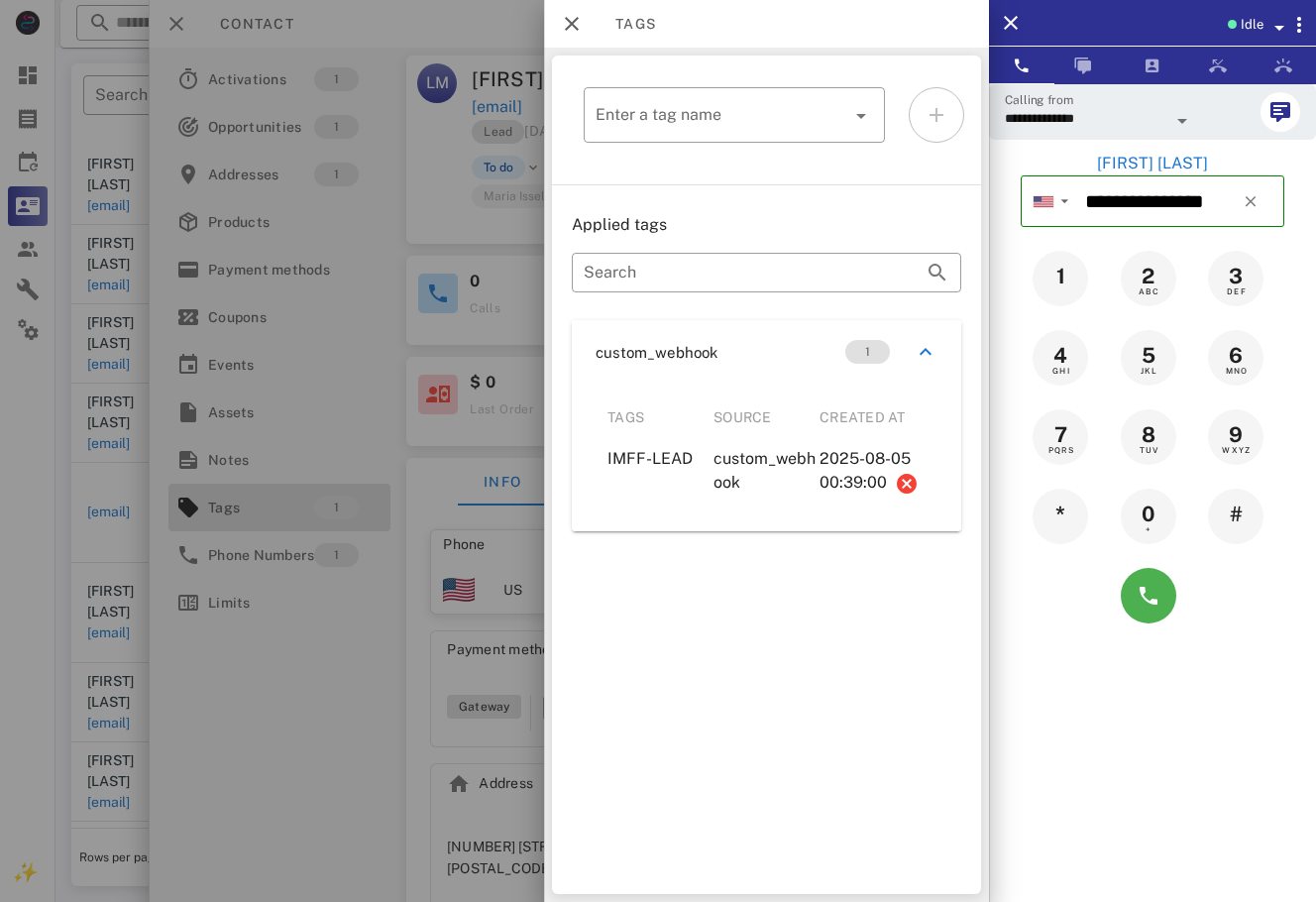drag, startPoint x: 475, startPoint y: 665, endPoint x: 505, endPoint y: 675, distance: 31.622777 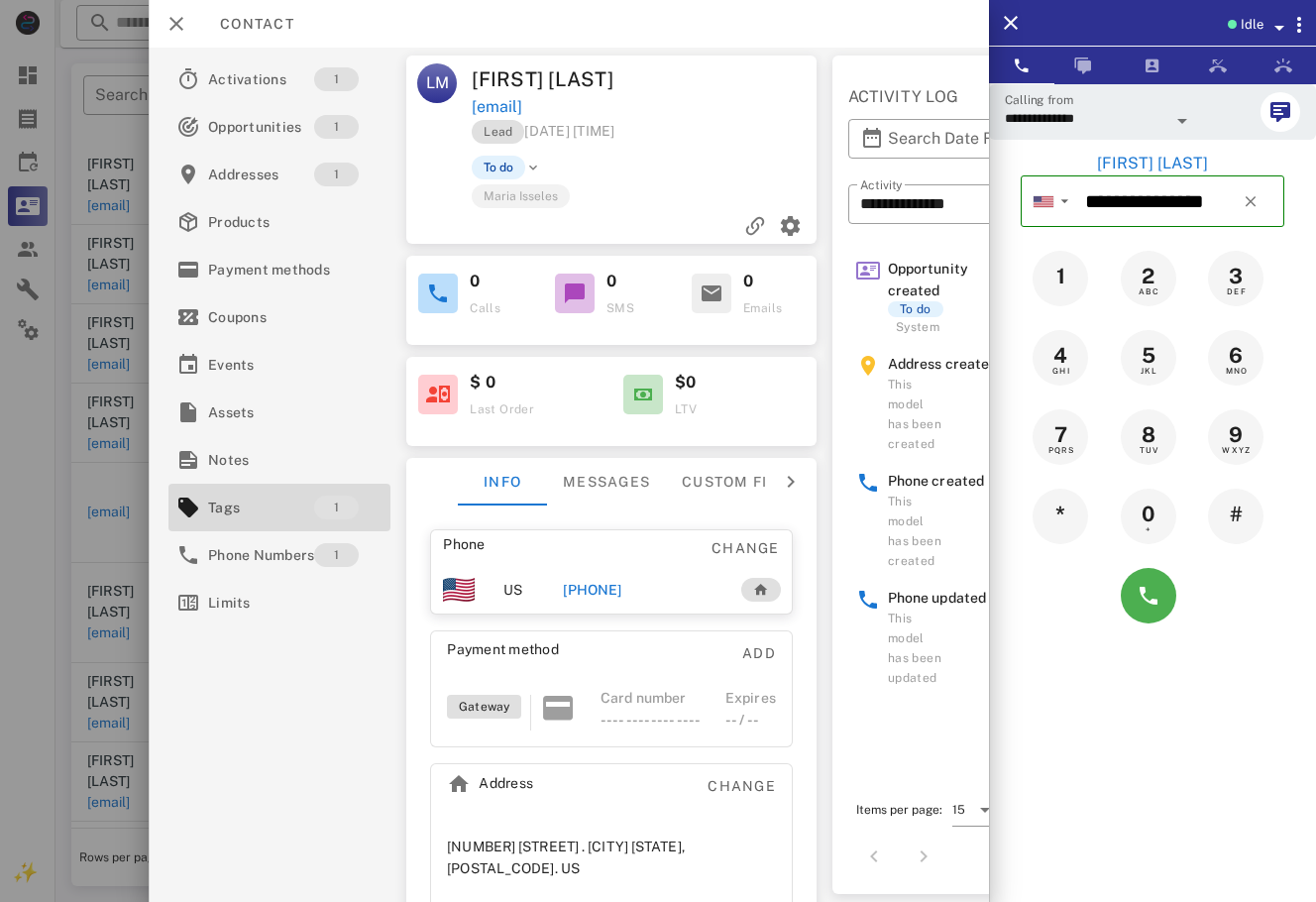 click on "[PHONE]" at bounding box center (592, 590) 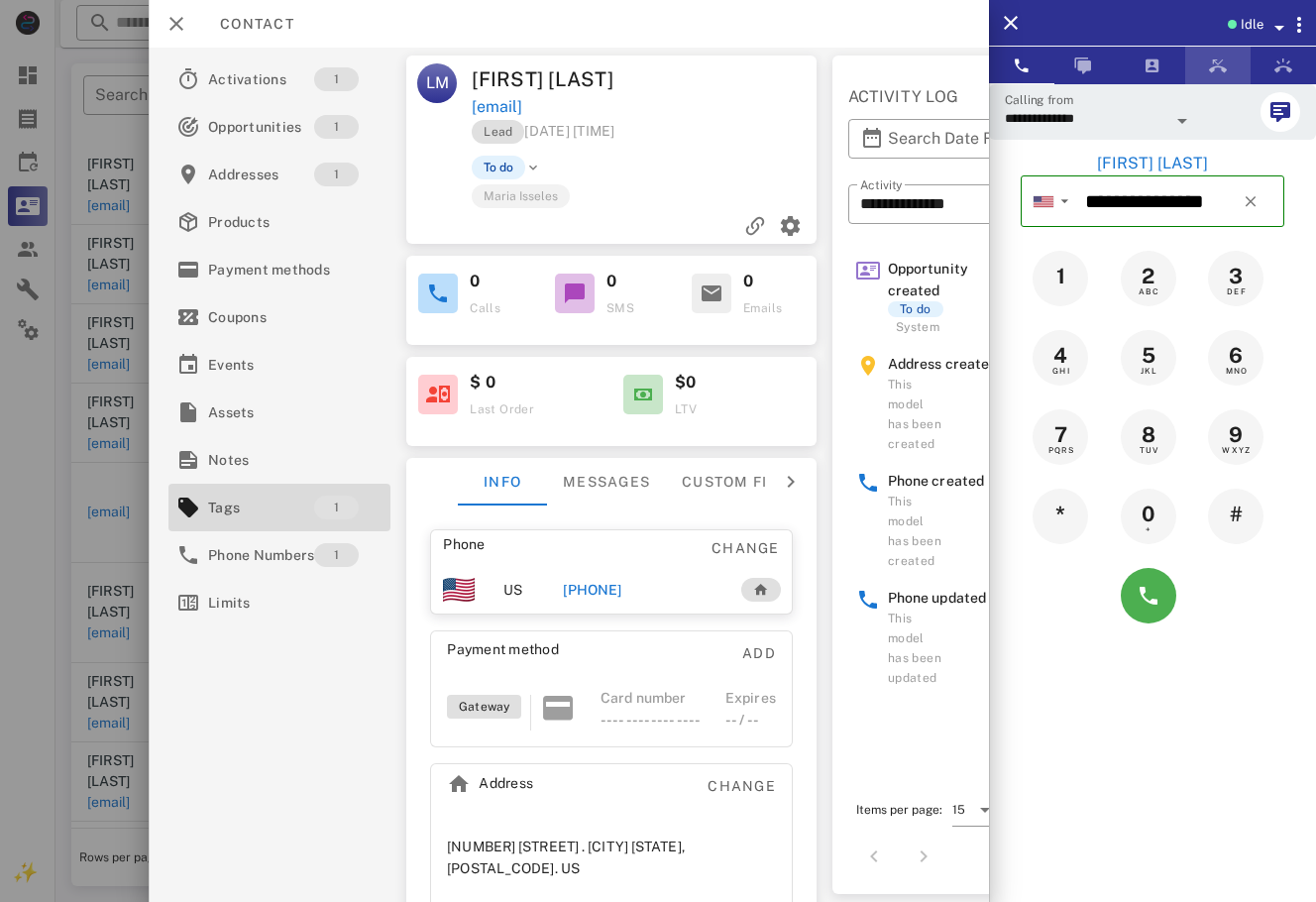 click at bounding box center [1218, 65] 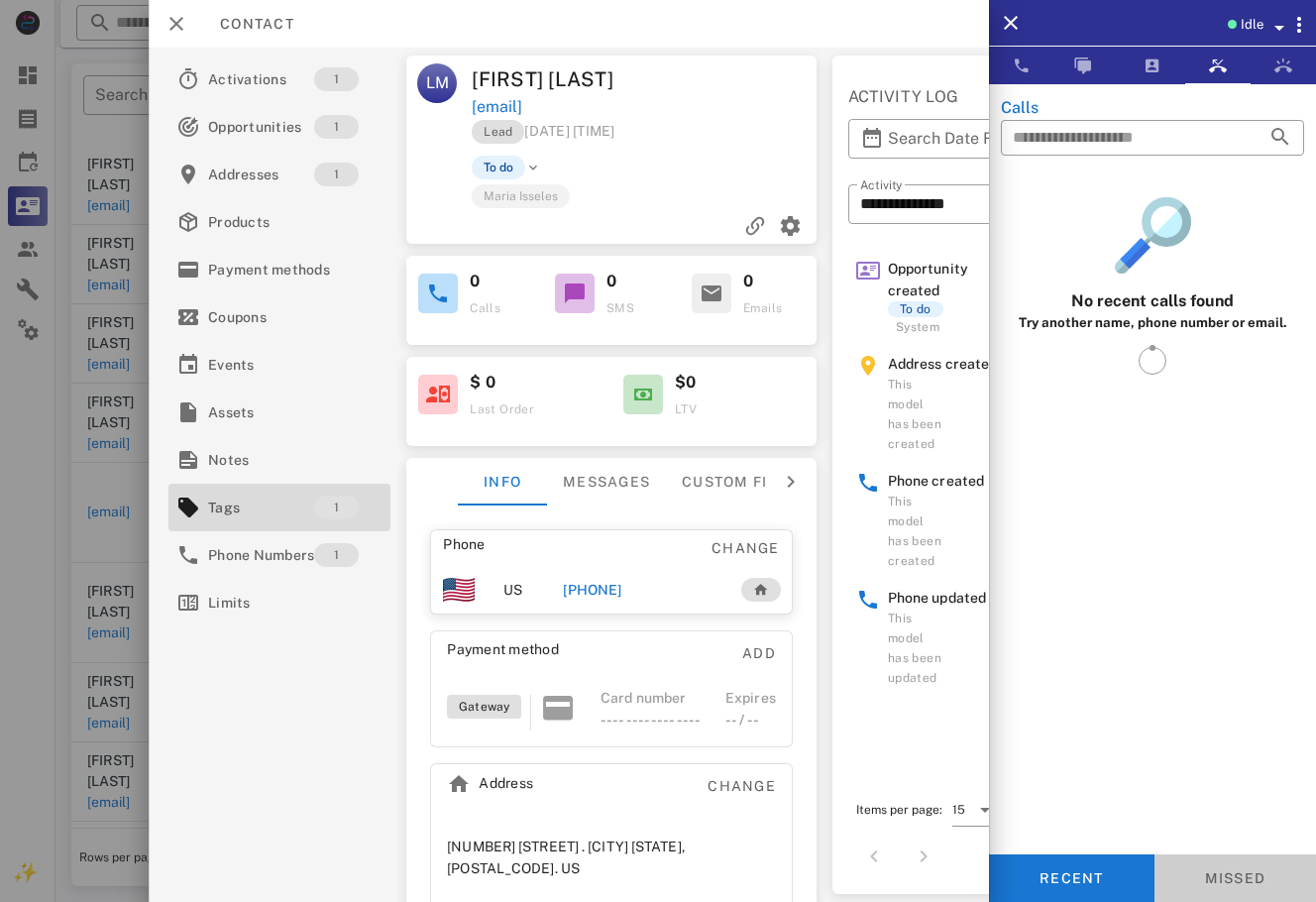 click on "Missed" at bounding box center (1236, 878) 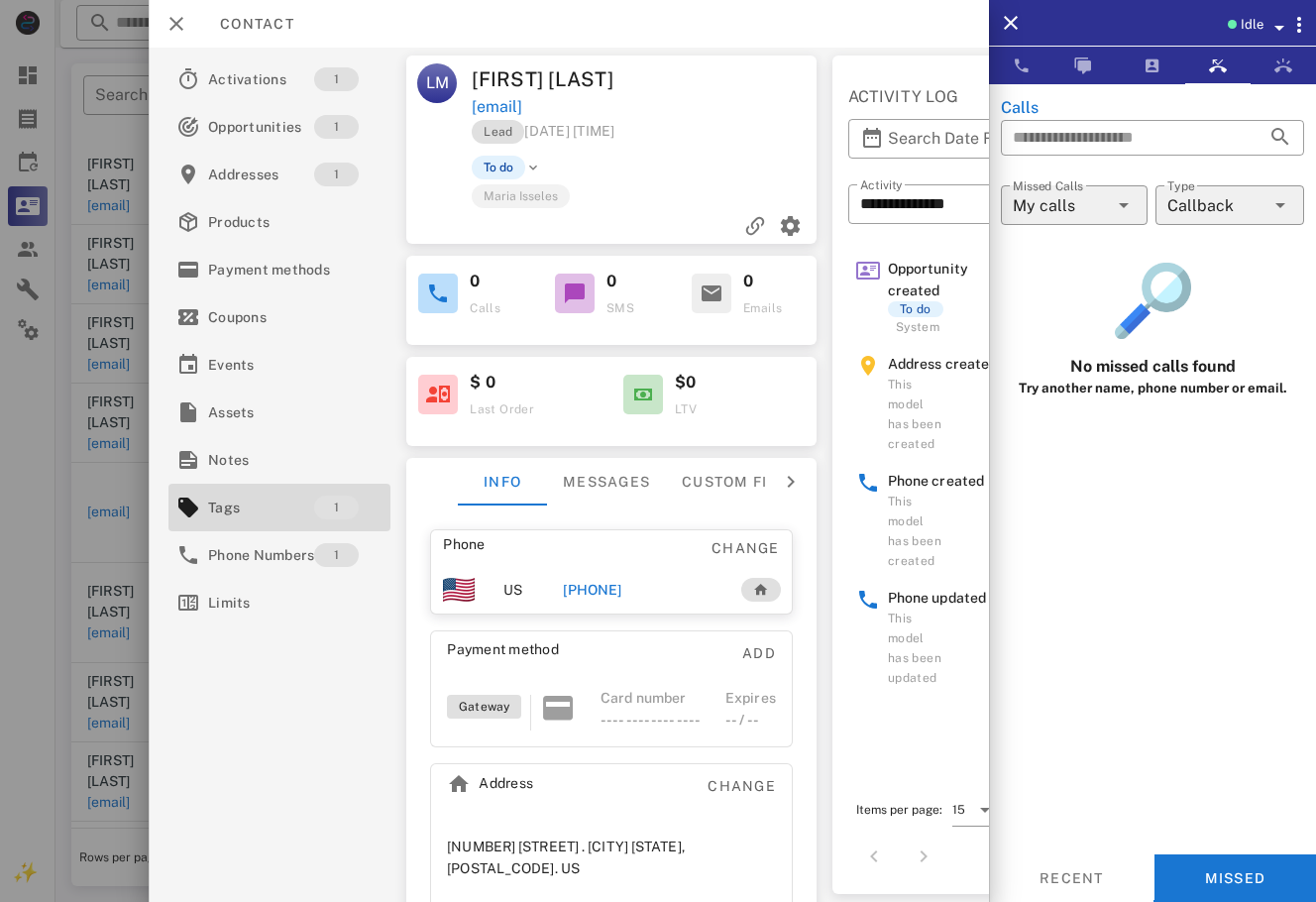 click on "​ Missed Calls My calls" at bounding box center (1074, 218) 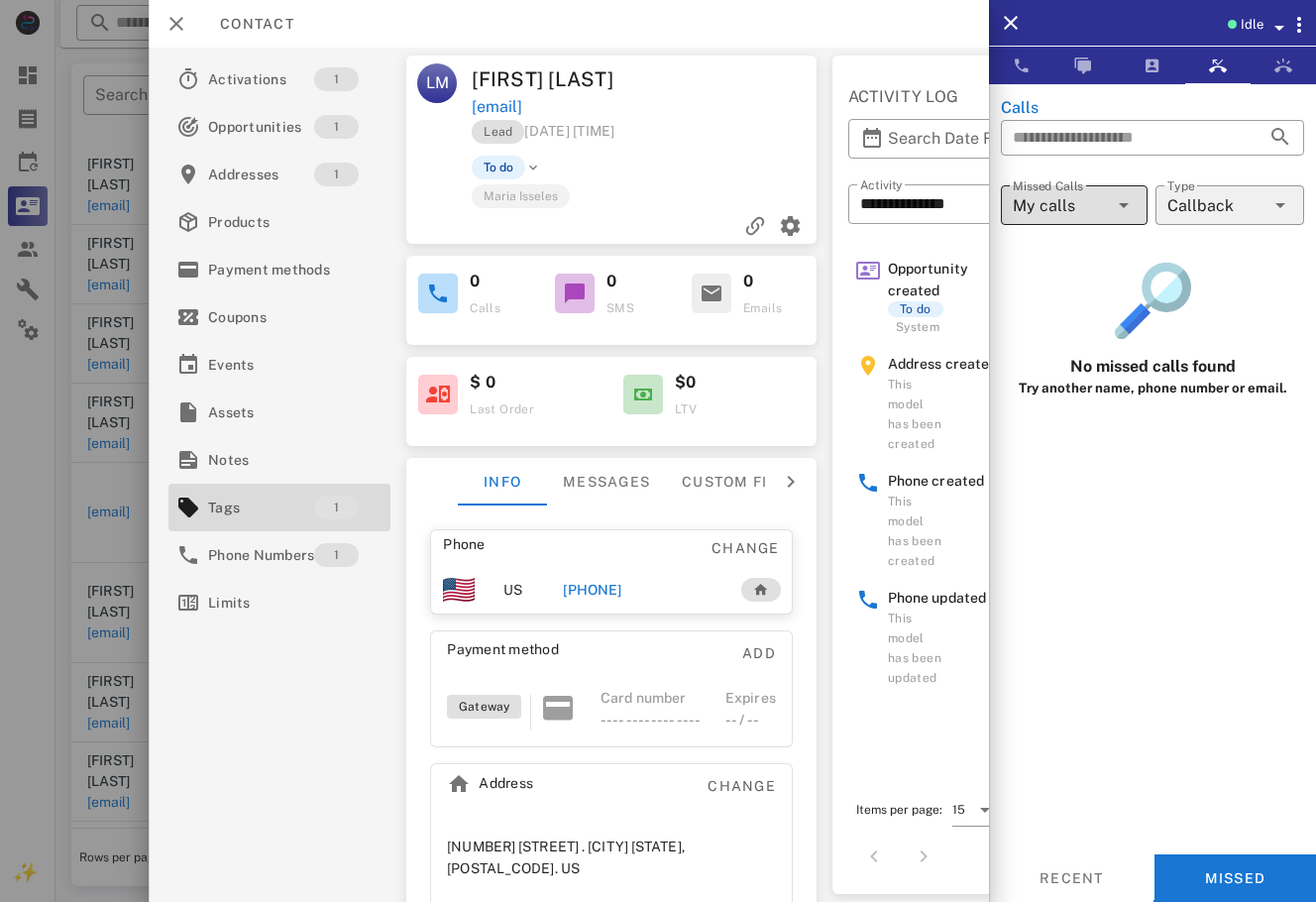 click on "Missed Calls My calls" at bounding box center [1074, 205] 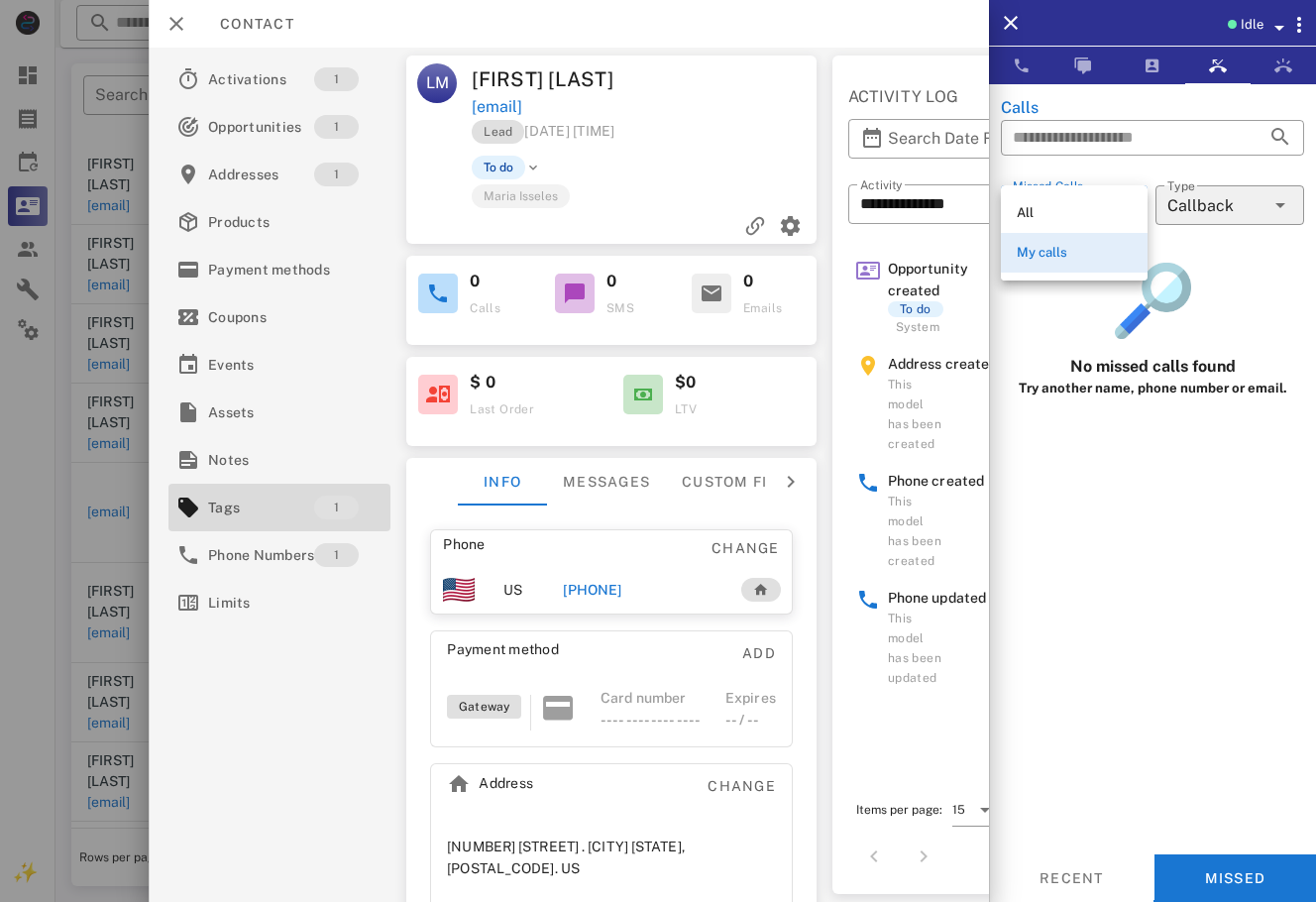 click on "All" at bounding box center (1074, 213) 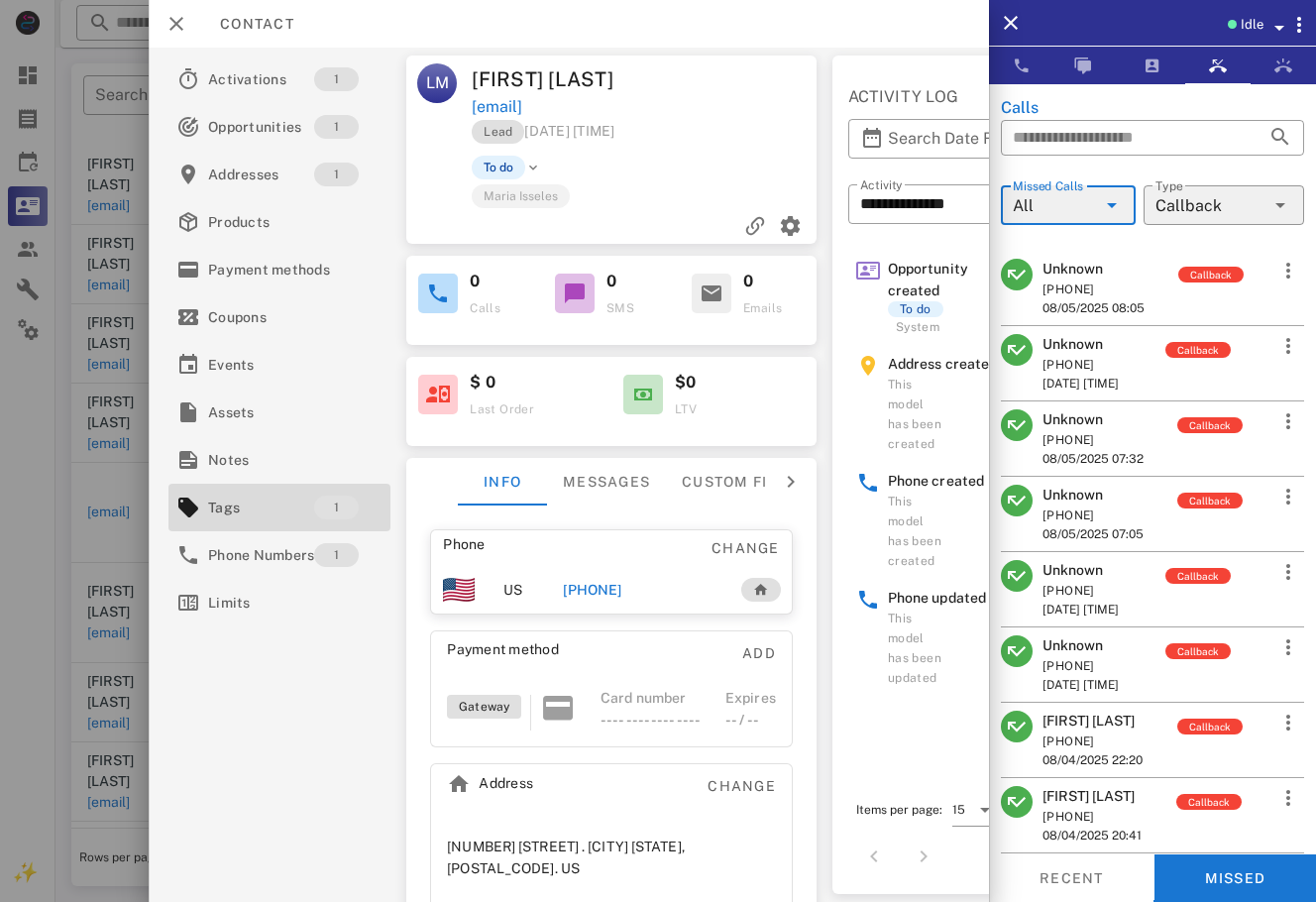 click on "[FIRST] [LAST]" at bounding box center (1092, 721) 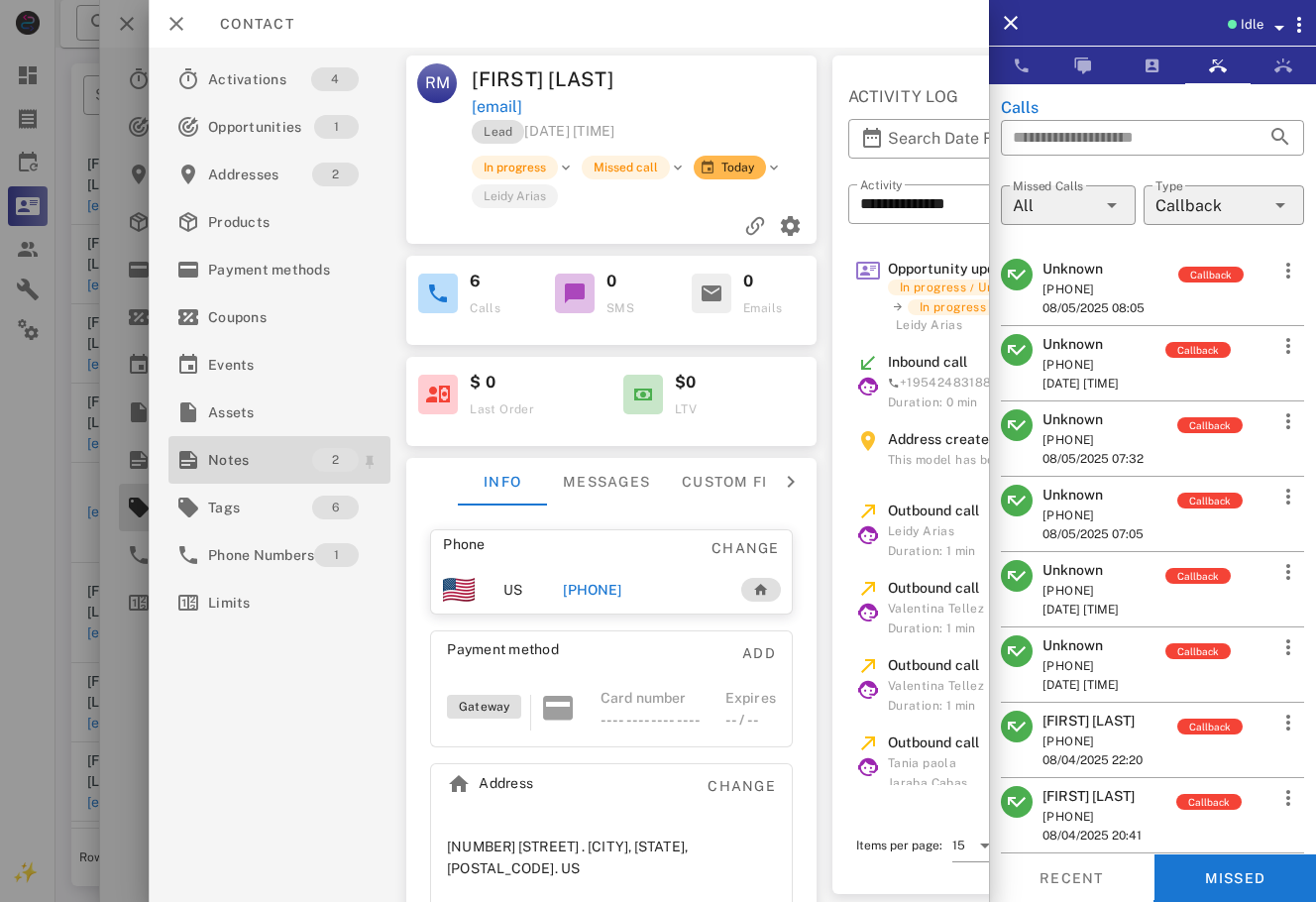 click at bounding box center [188, 460] 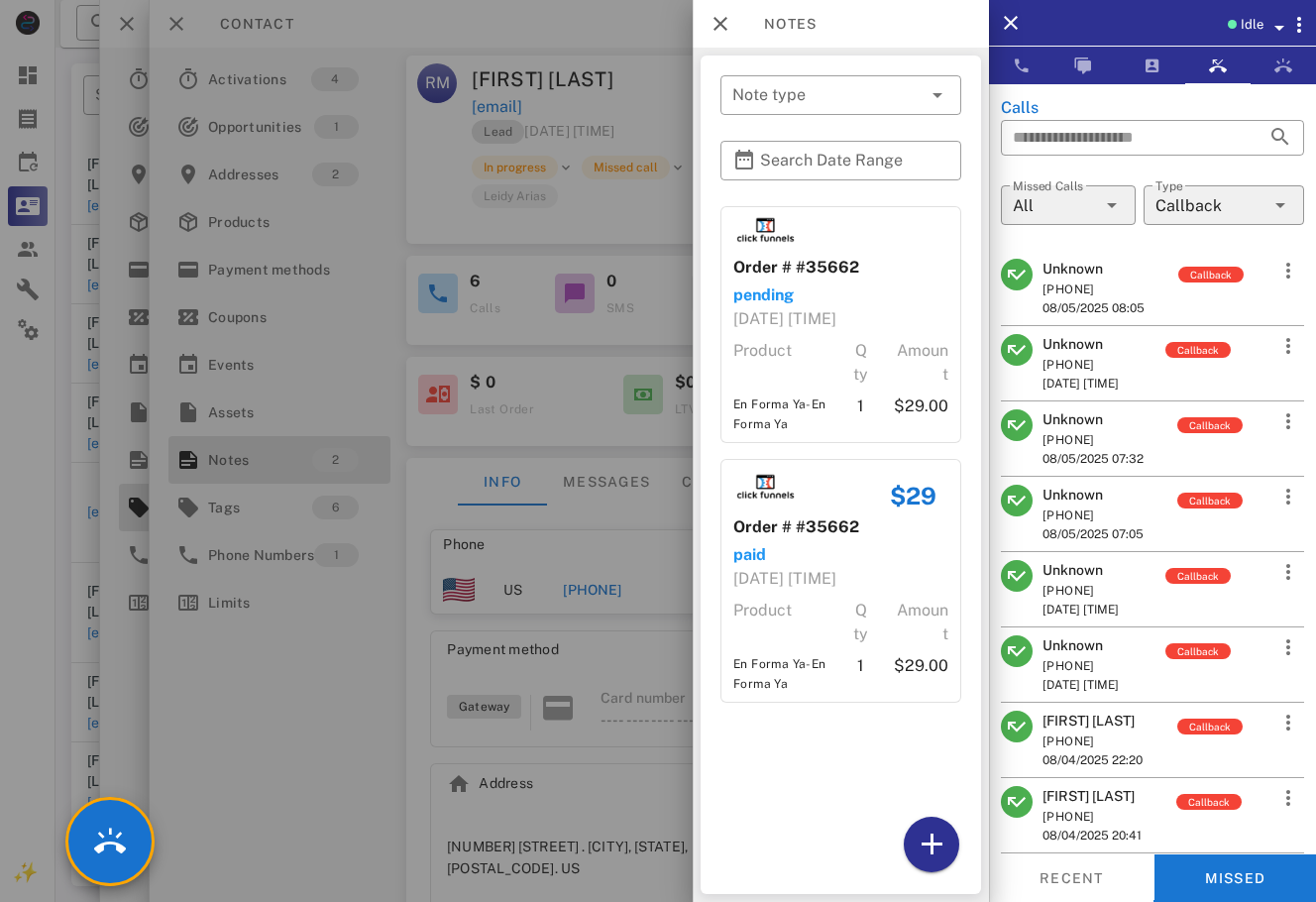 click at bounding box center [658, 451] 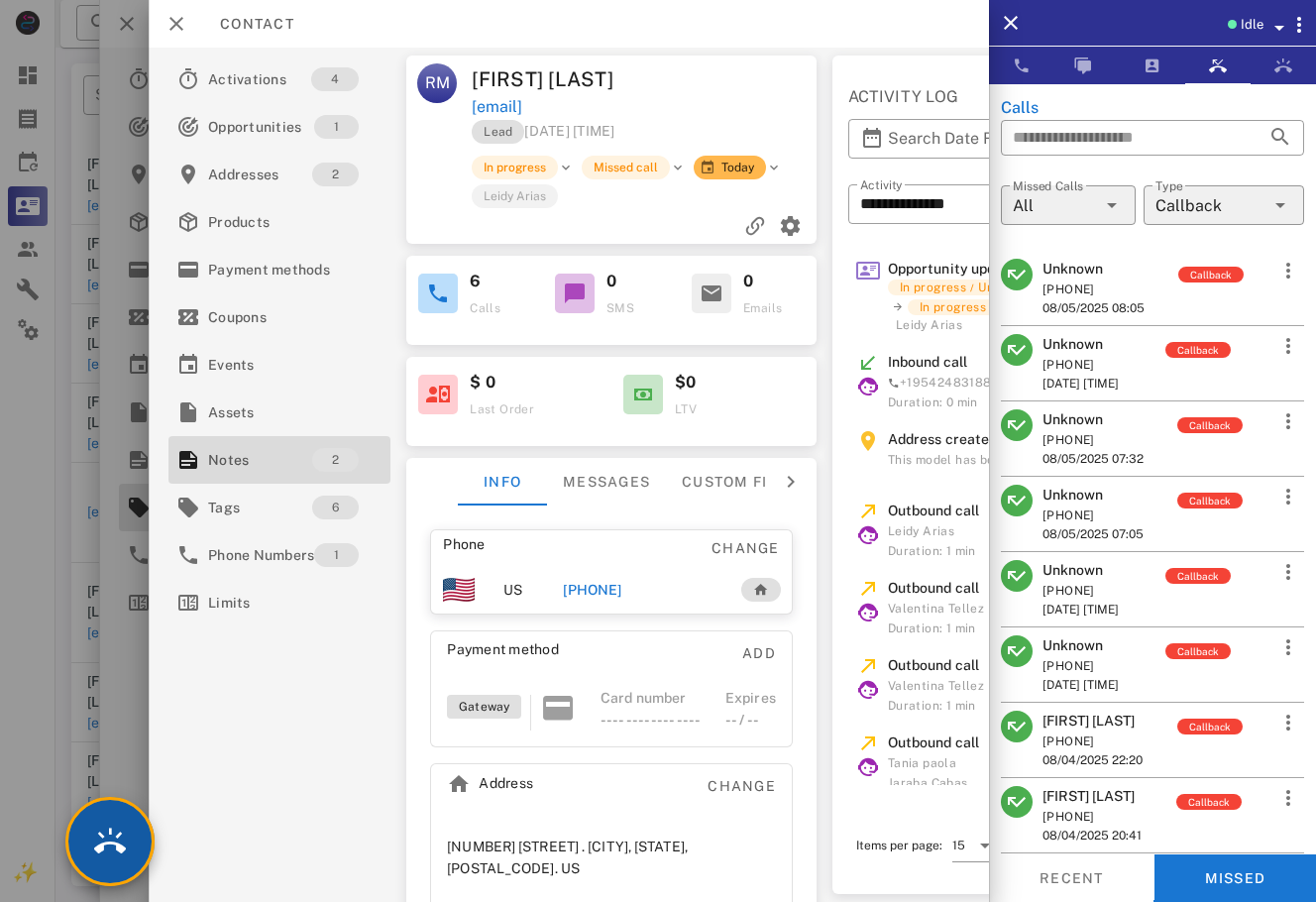 click at bounding box center (110, 842) 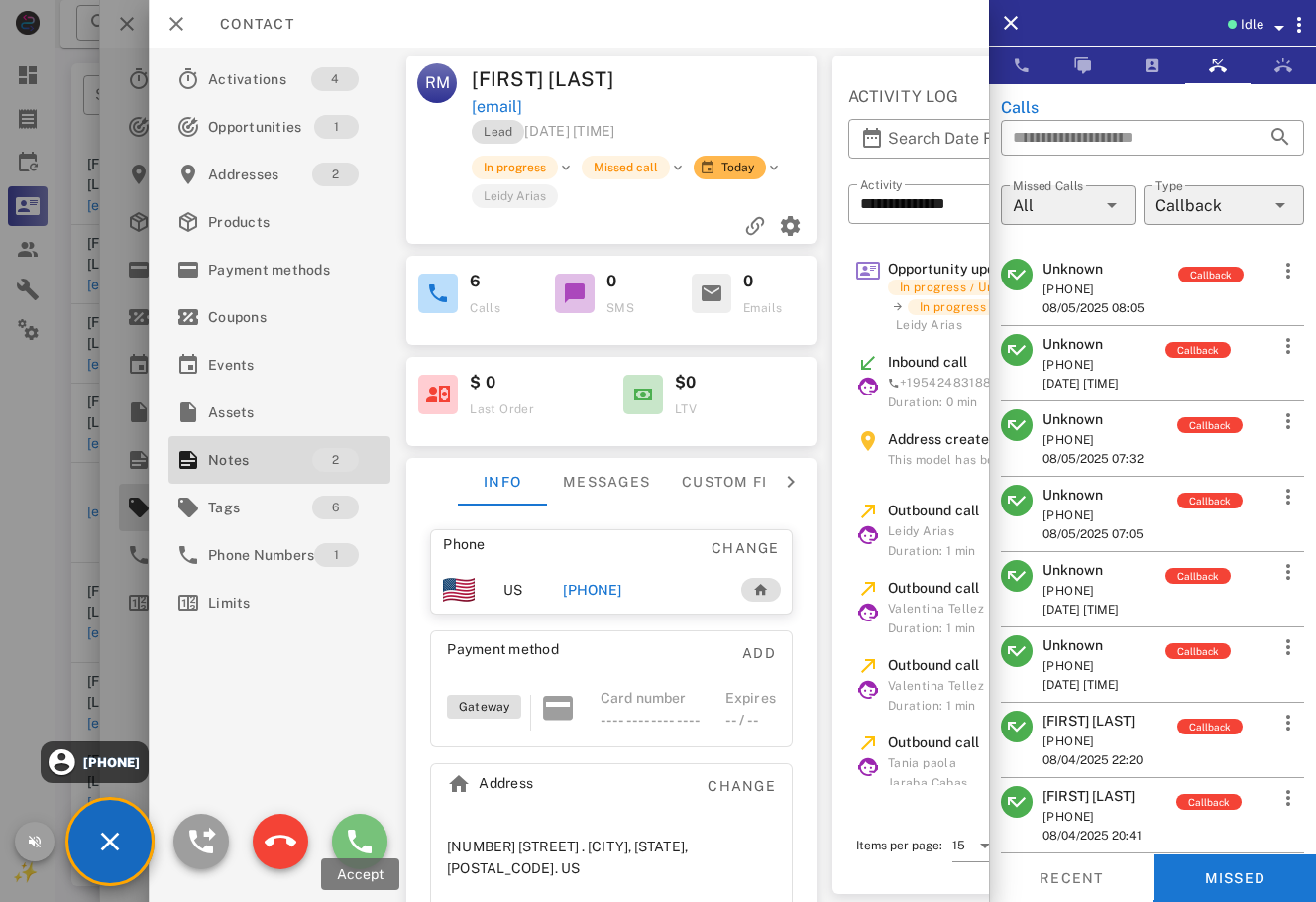 click at bounding box center [360, 842] 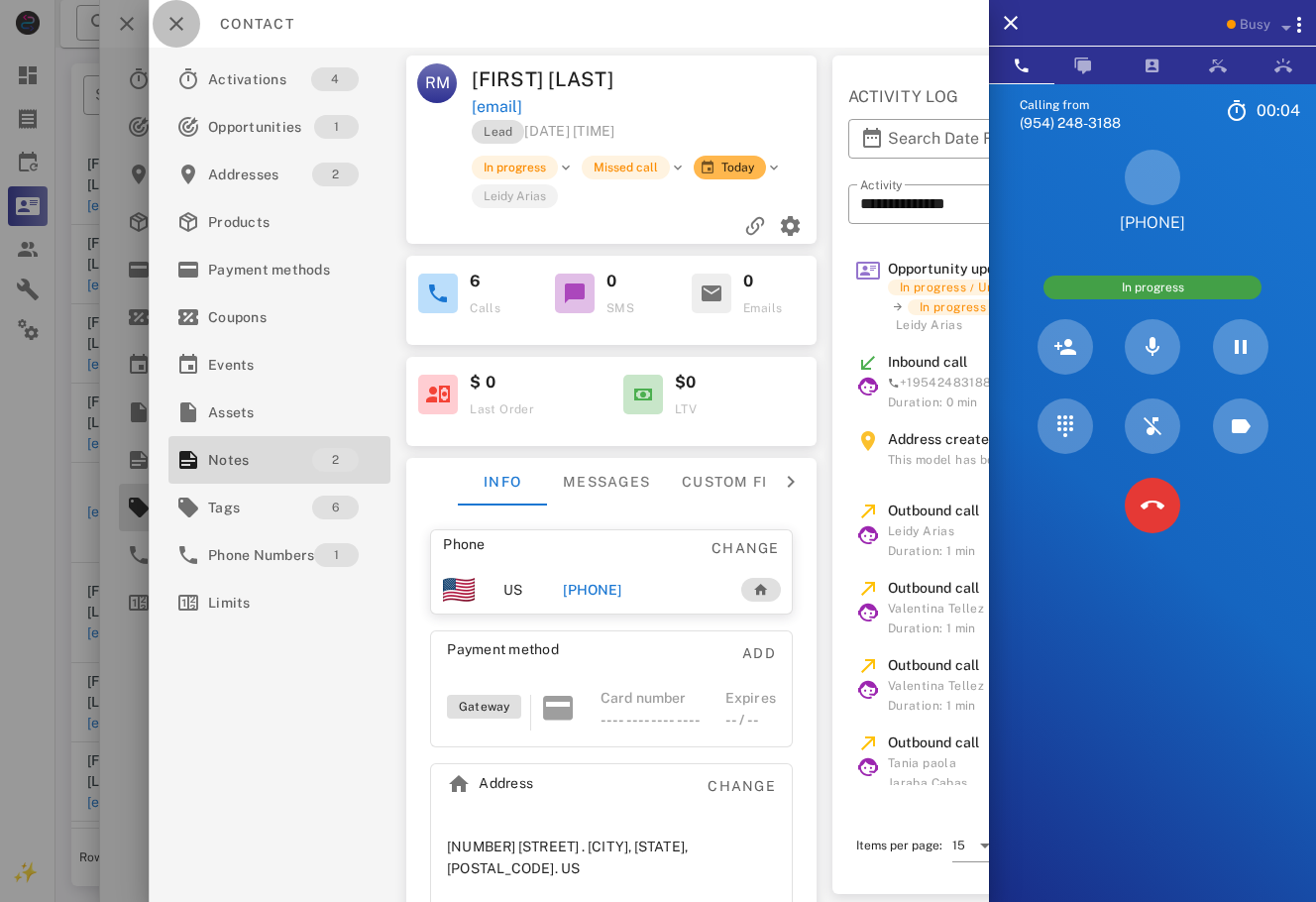 drag, startPoint x: 186, startPoint y: 27, endPoint x: 176, endPoint y: 31, distance: 10.77033 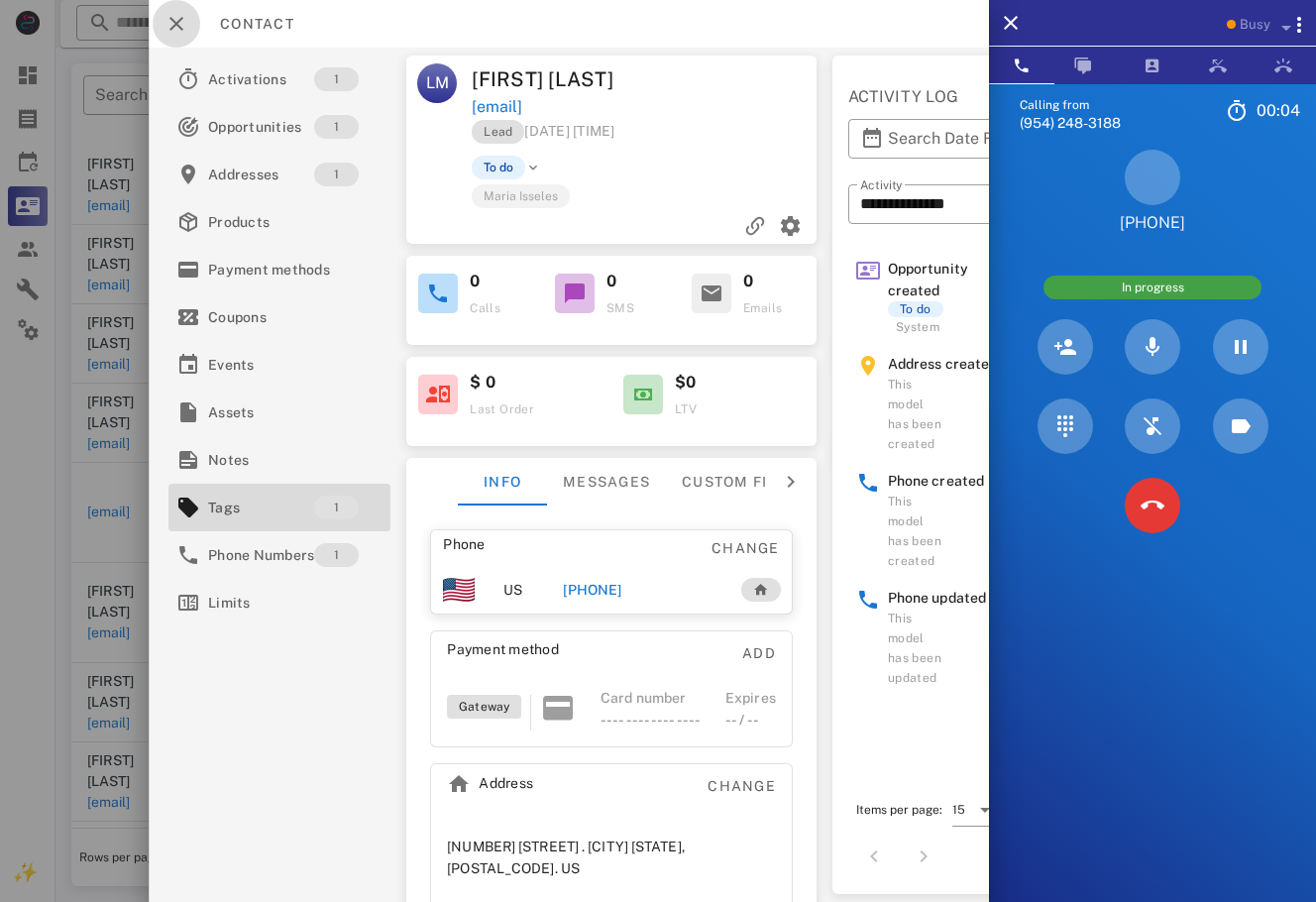 click at bounding box center [176, 24] 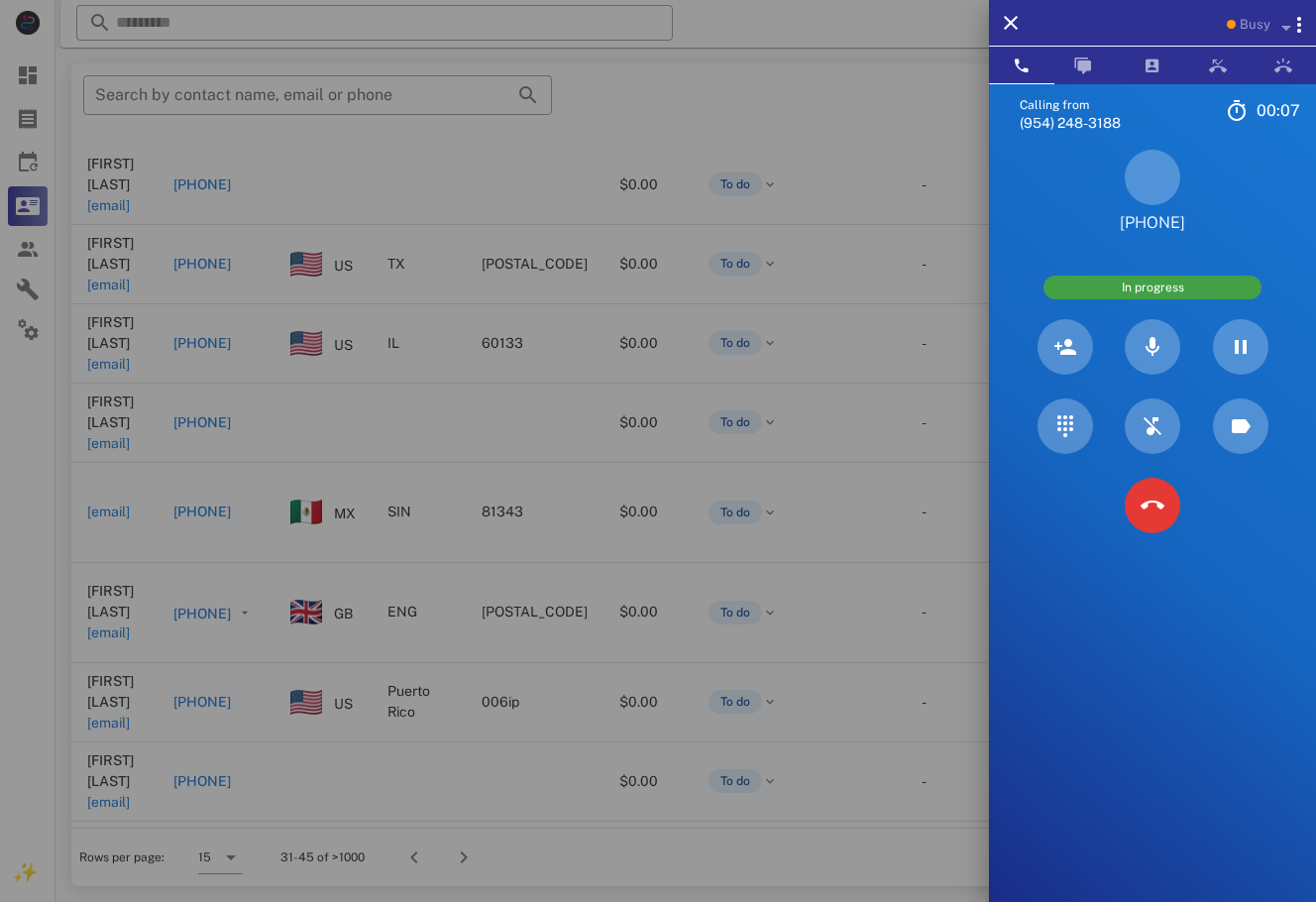 drag, startPoint x: 1247, startPoint y: 205, endPoint x: 1084, endPoint y: 231, distance: 165.06059 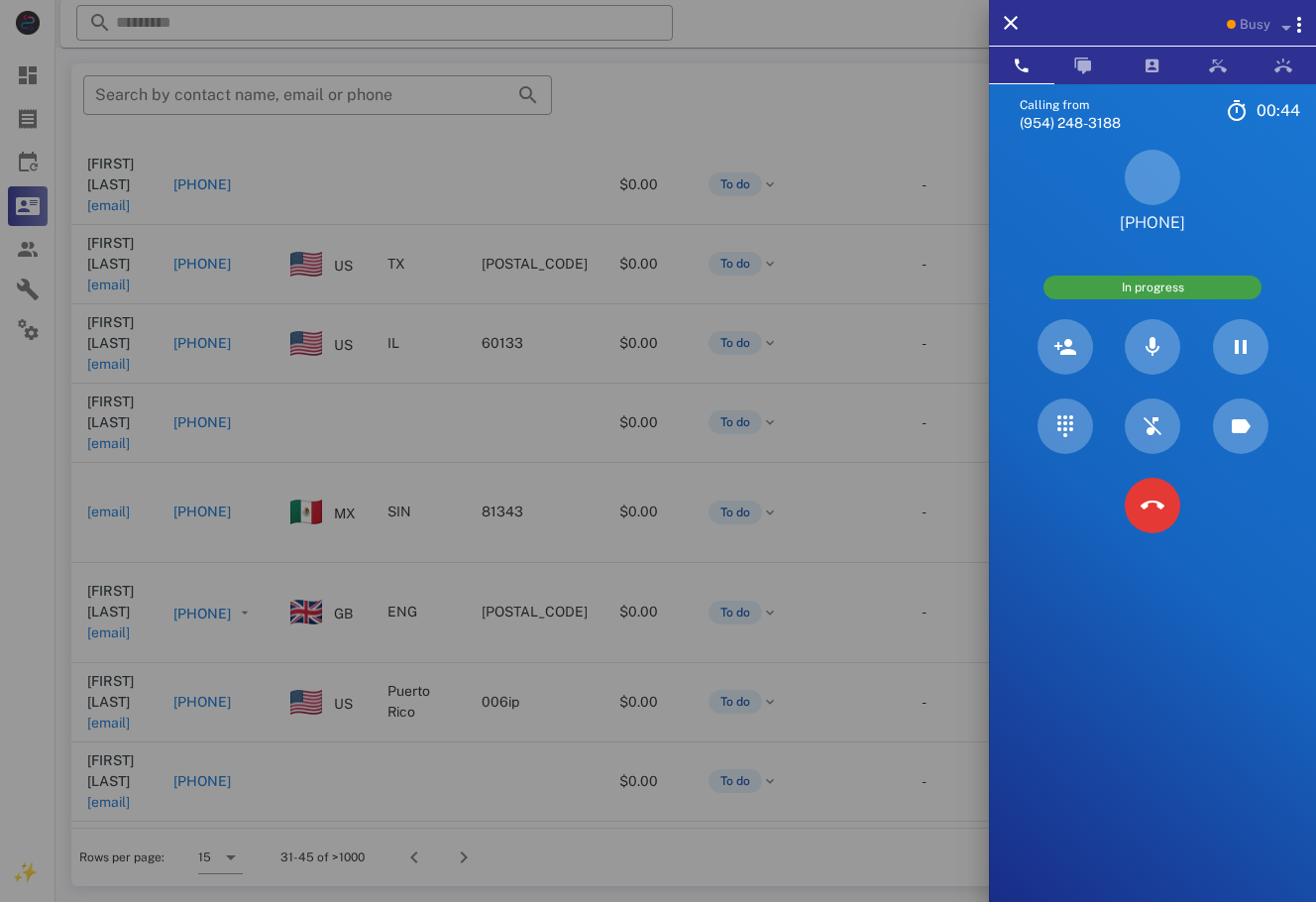click on "[PHONE]" at bounding box center (1152, 191) 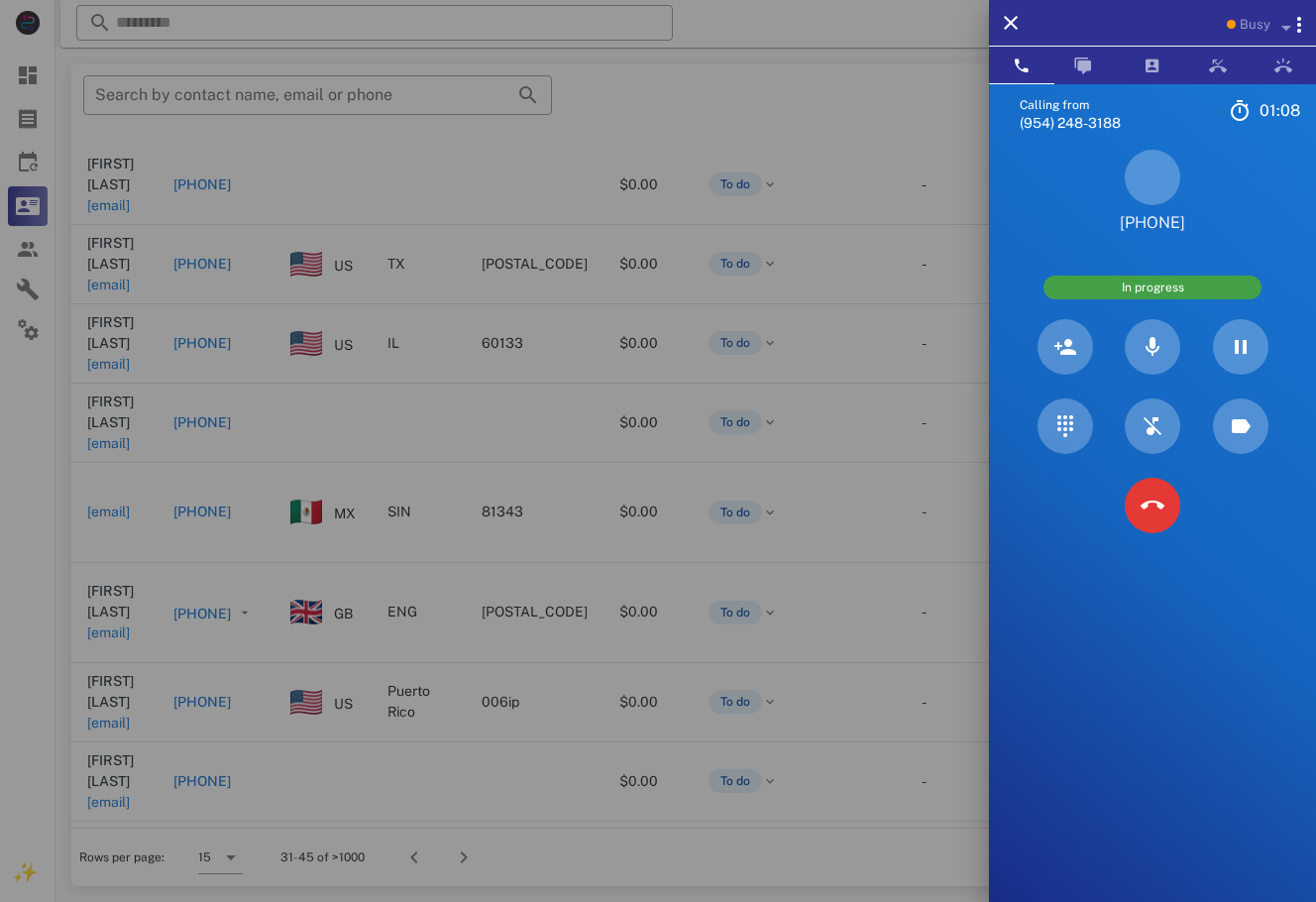click on "[PHONE]" at bounding box center [1152, 191] 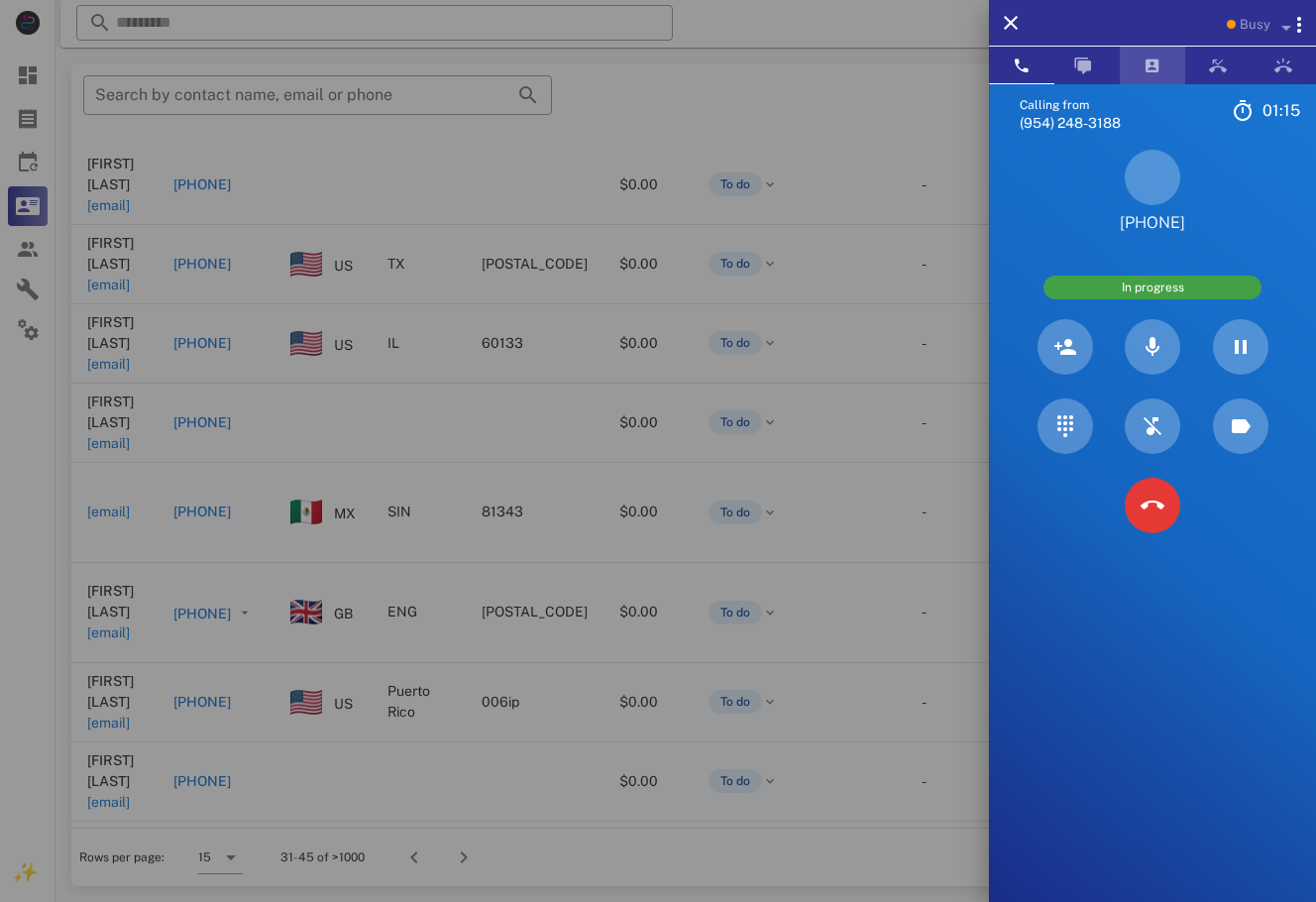 click at bounding box center (1152, 65) 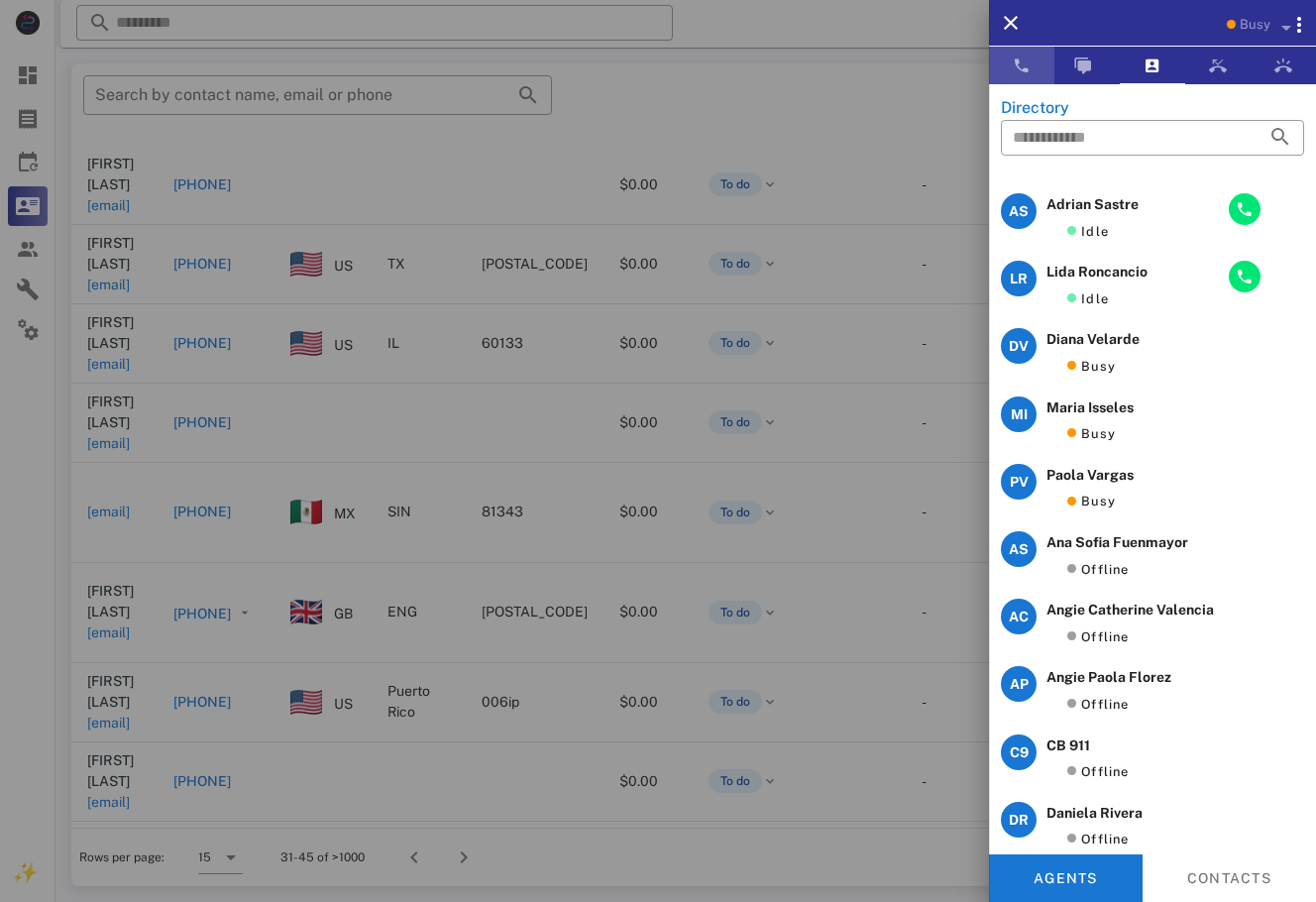 click at bounding box center [1022, 65] 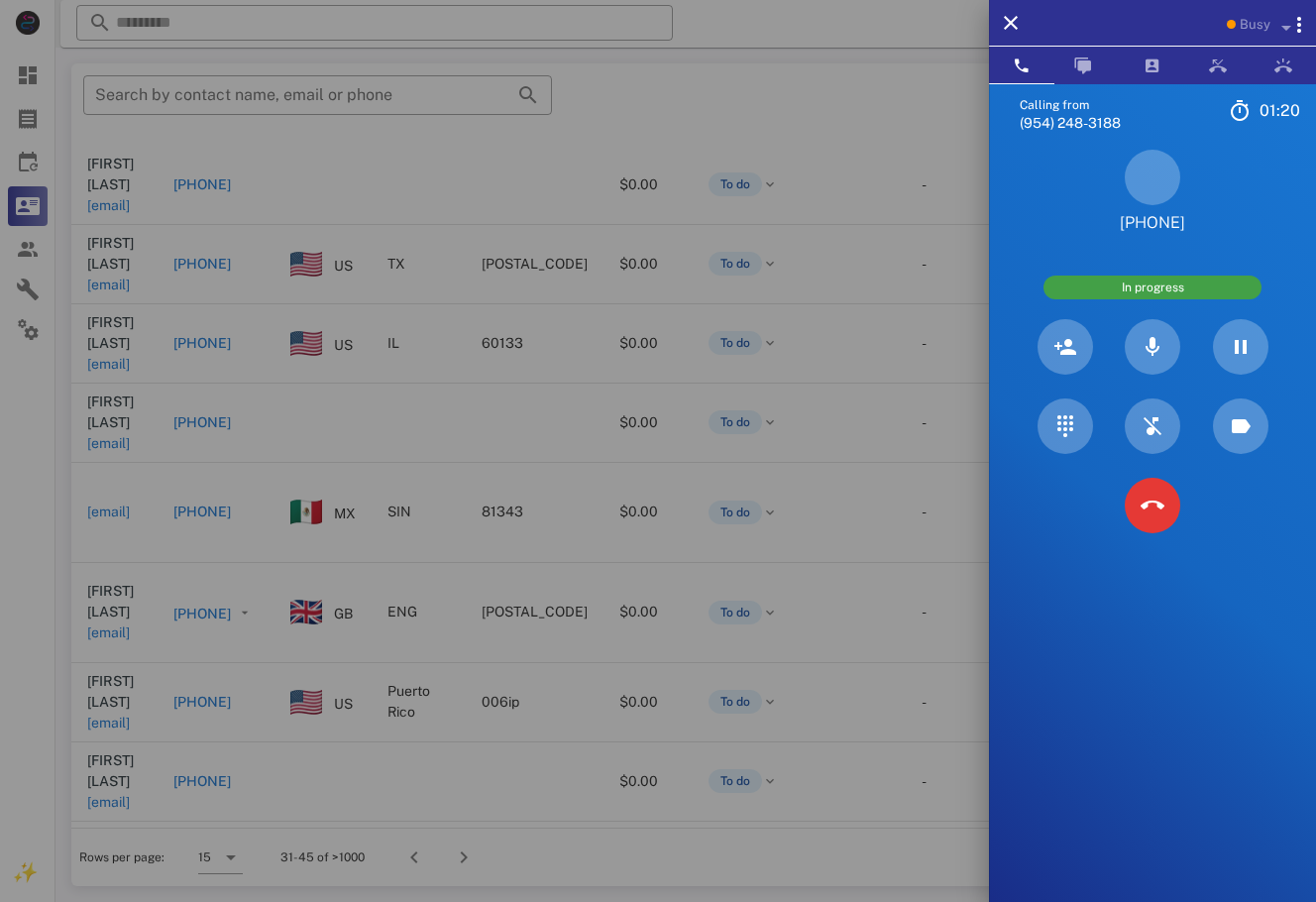 drag, startPoint x: 1253, startPoint y: 219, endPoint x: 1062, endPoint y: 225, distance: 191.09422 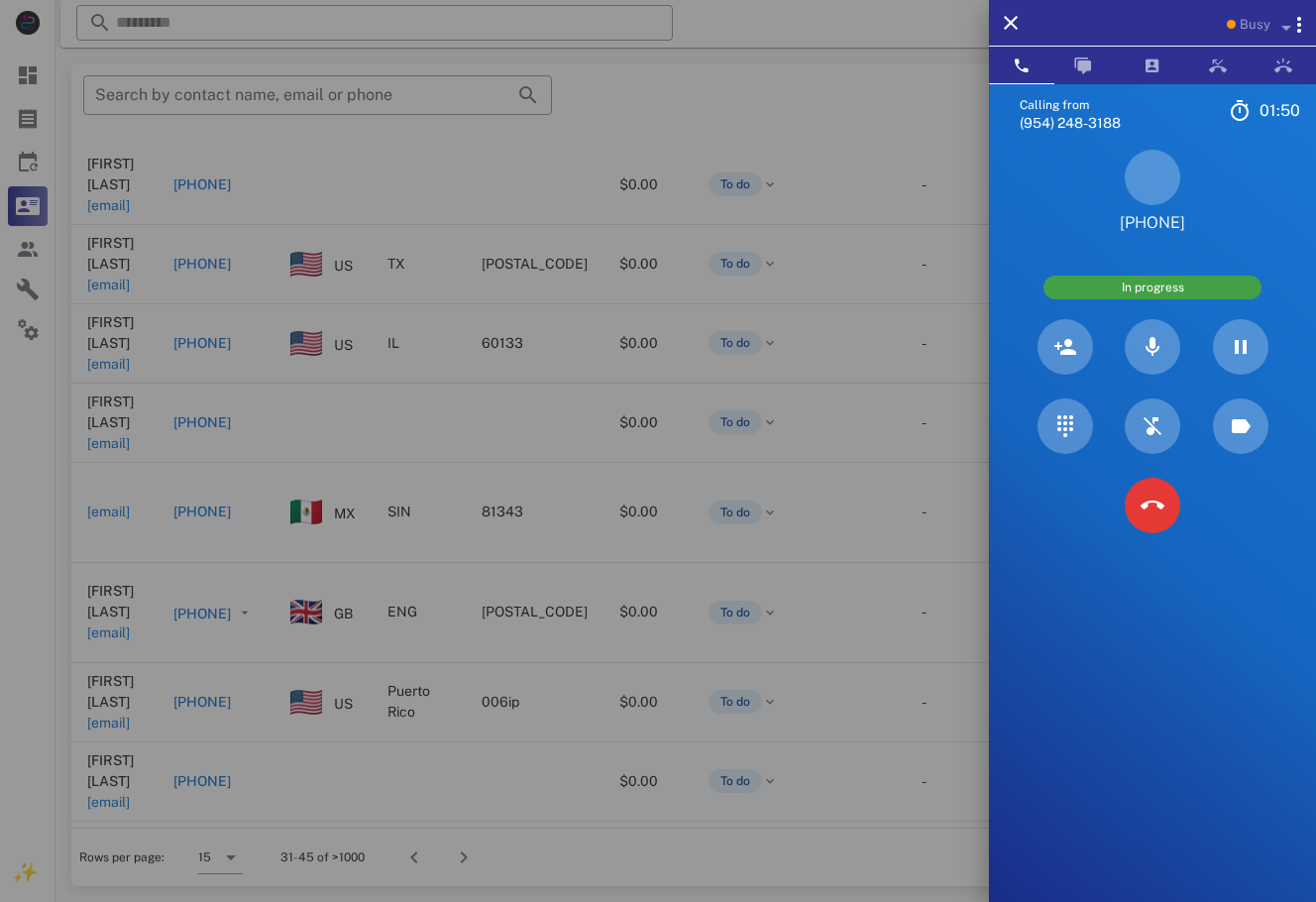 click on "[PHONE]" at bounding box center [1152, 191] 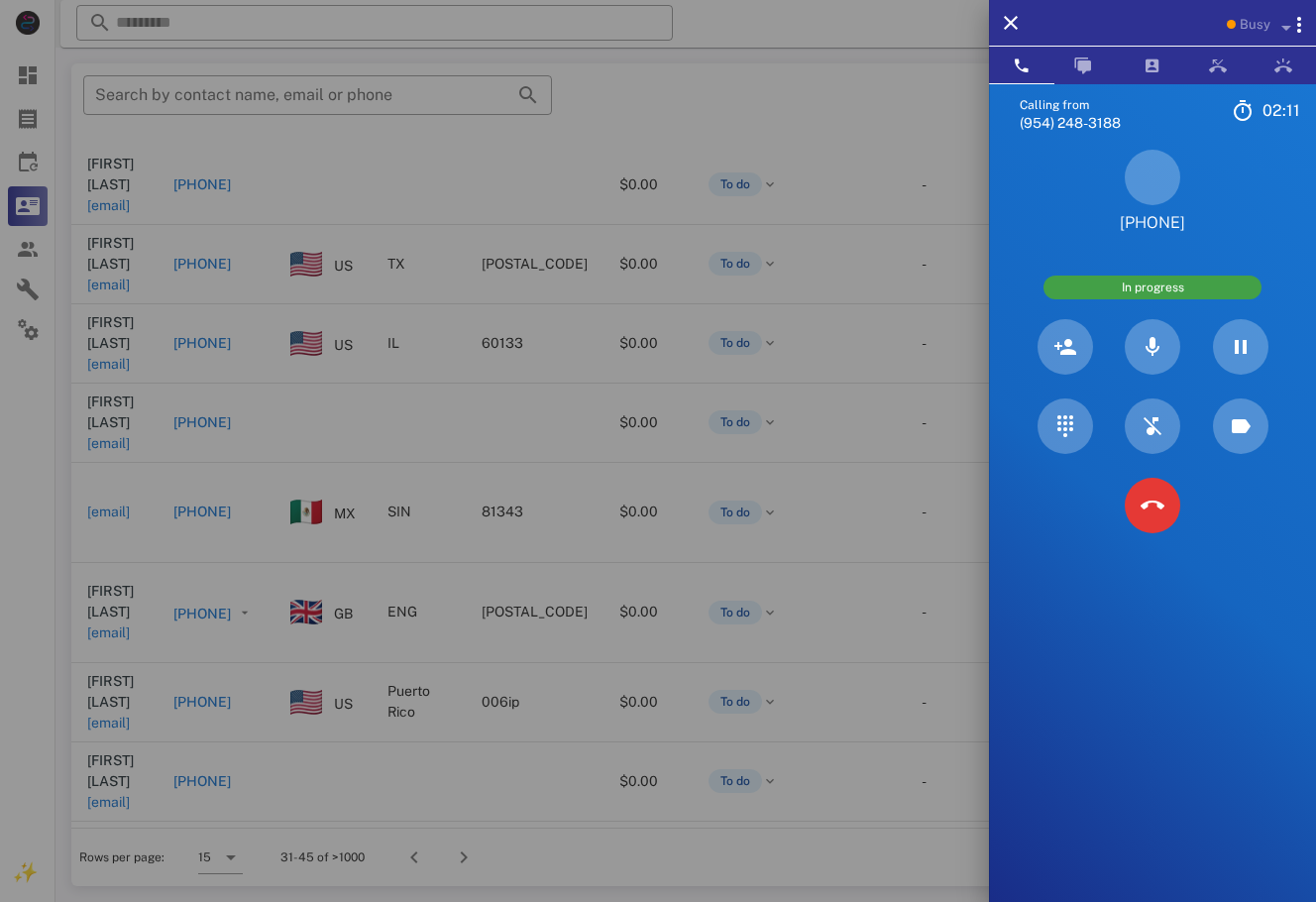 click on "[PHONE]" at bounding box center [1152, 191] 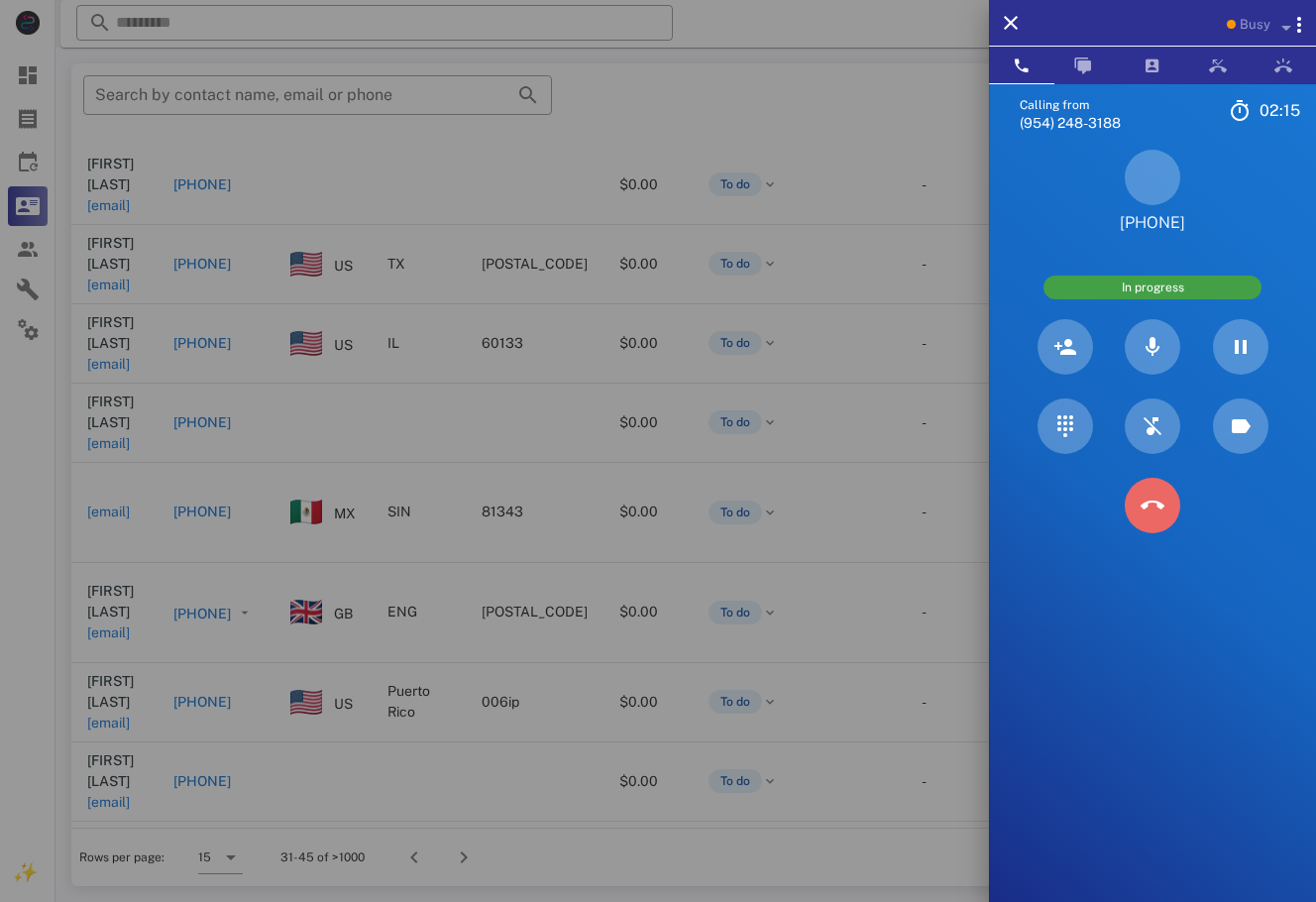 click at bounding box center (1152, 506) 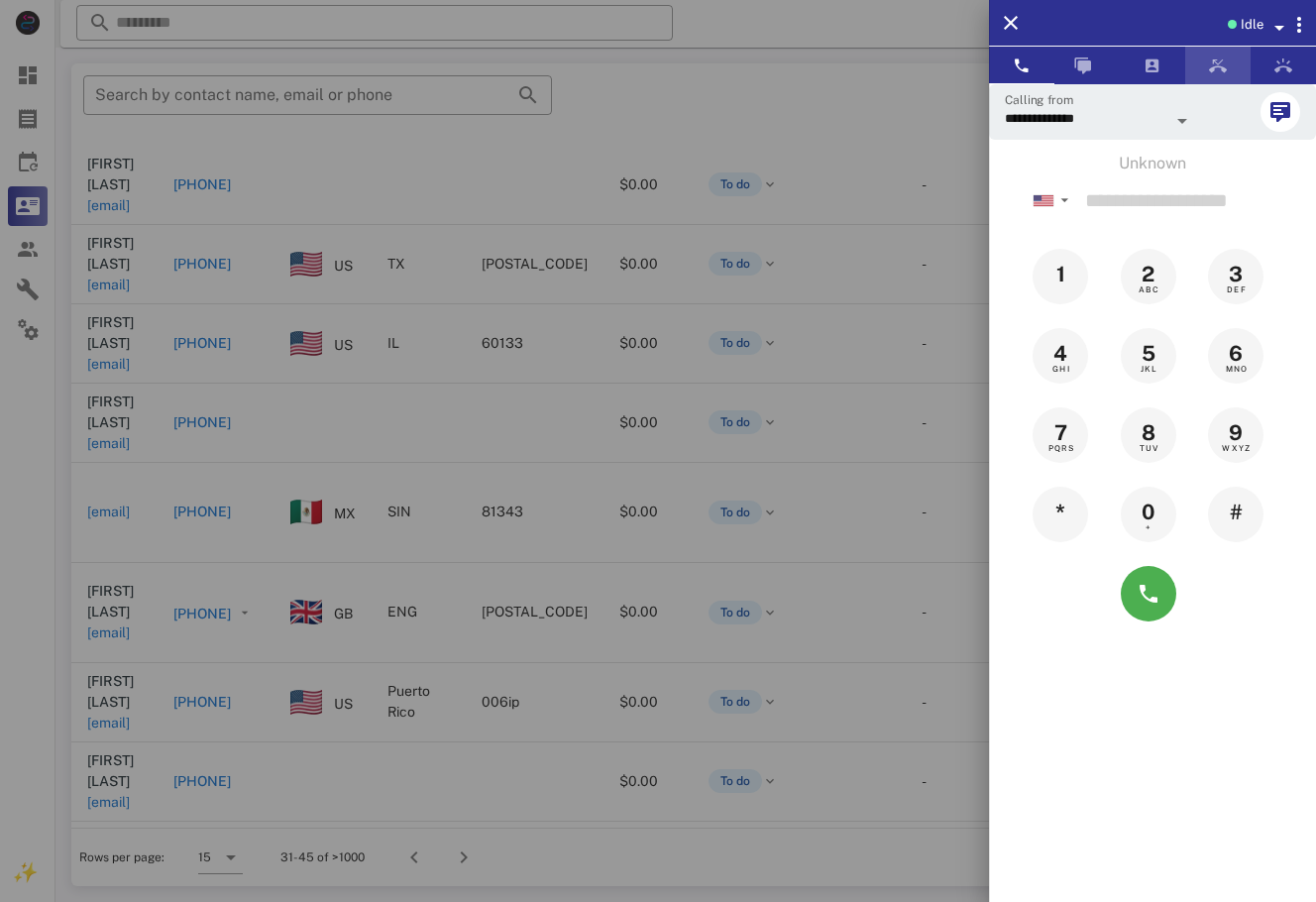 click at bounding box center [1218, 65] 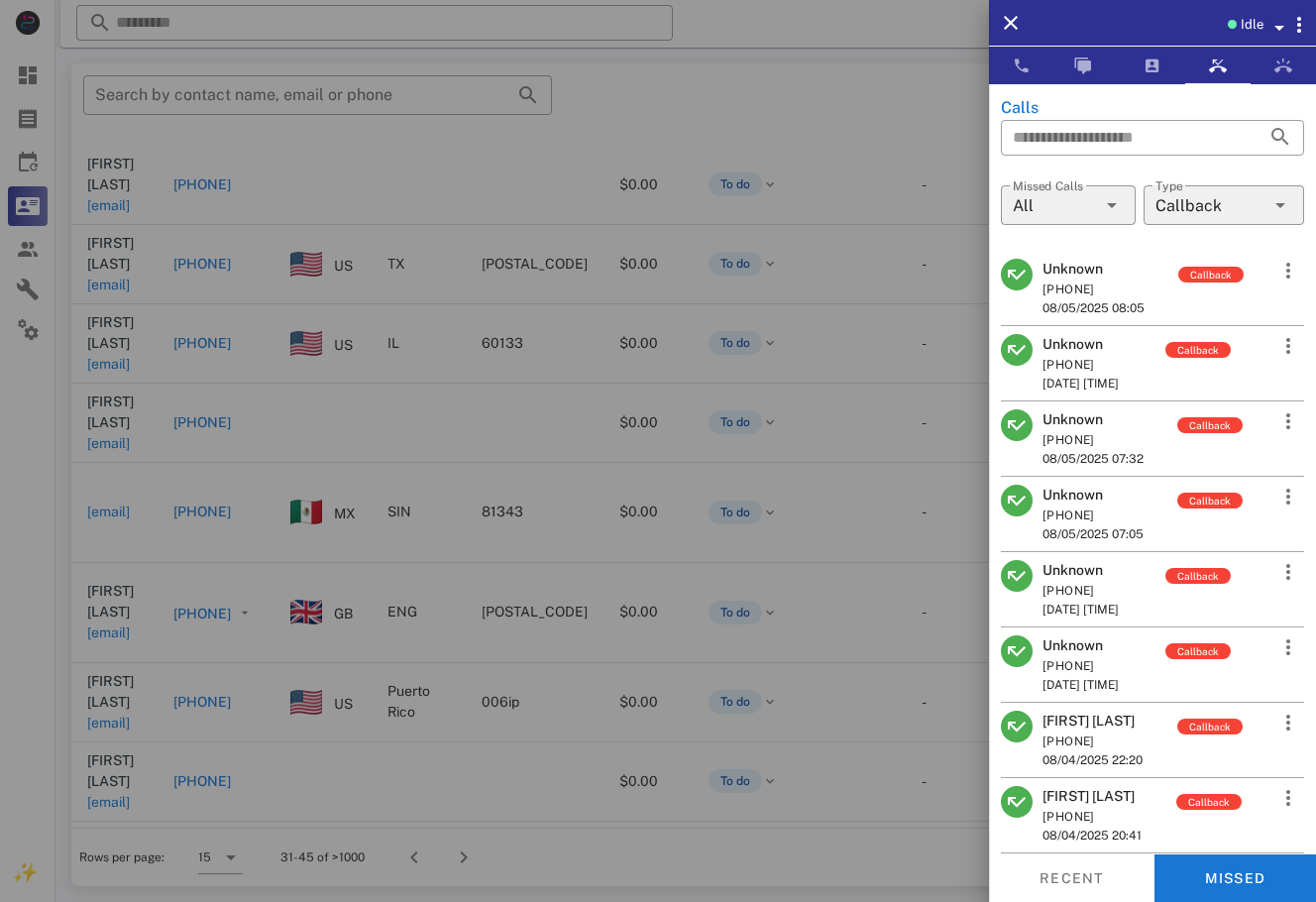 click at bounding box center (658, 451) 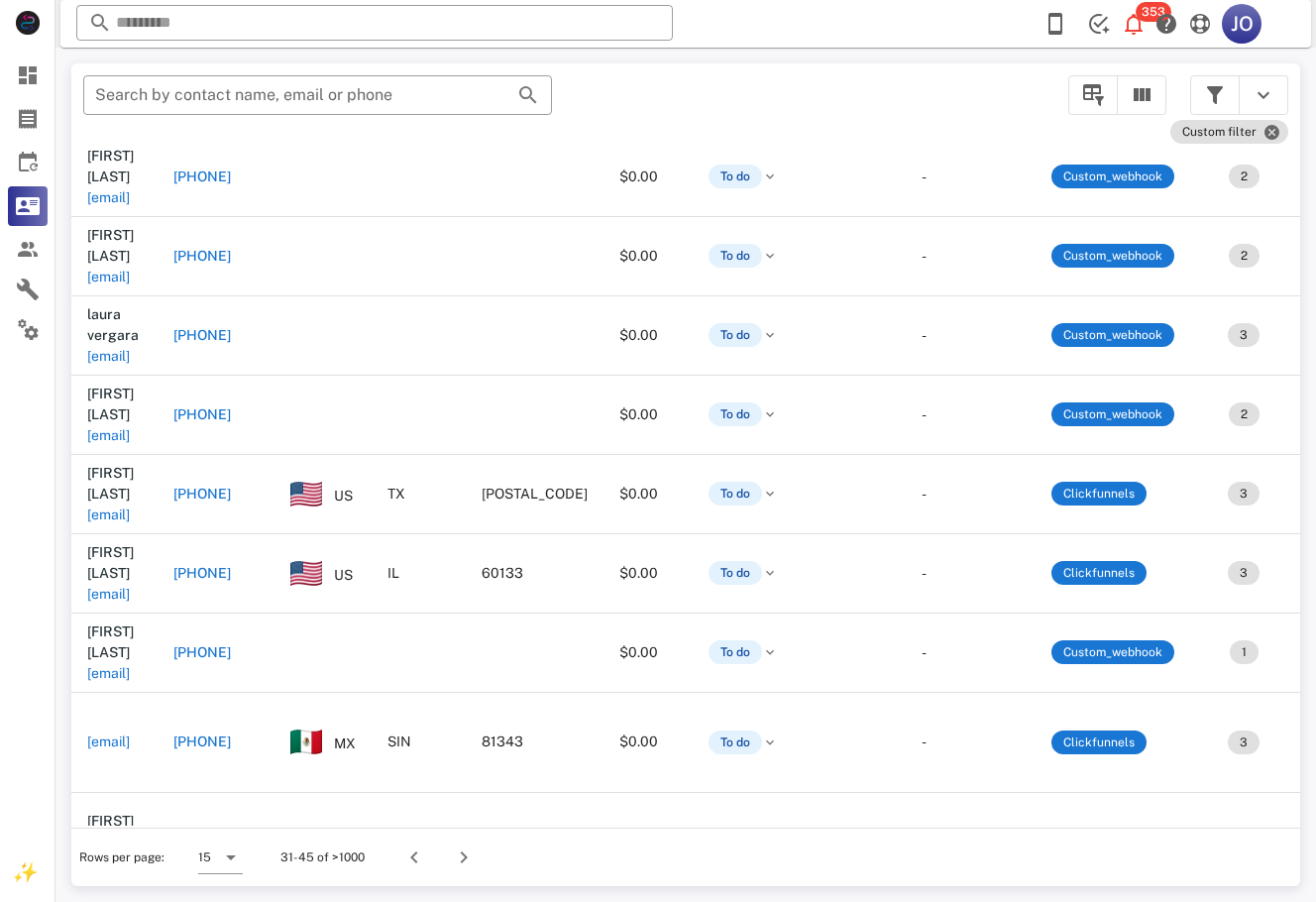 scroll, scrollTop: 0, scrollLeft: 0, axis: both 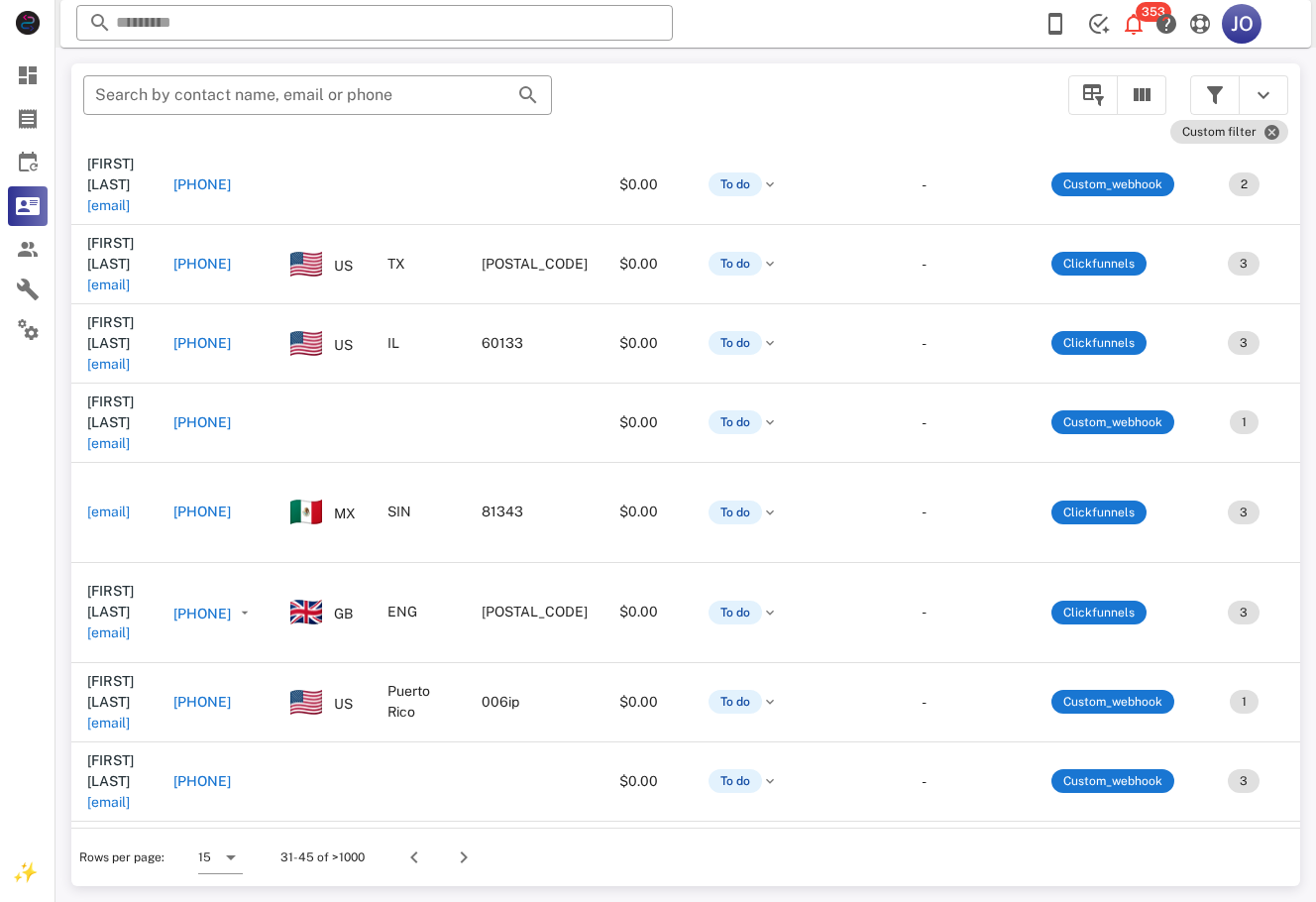 click on "[EMAIL]" at bounding box center (108, 1081) 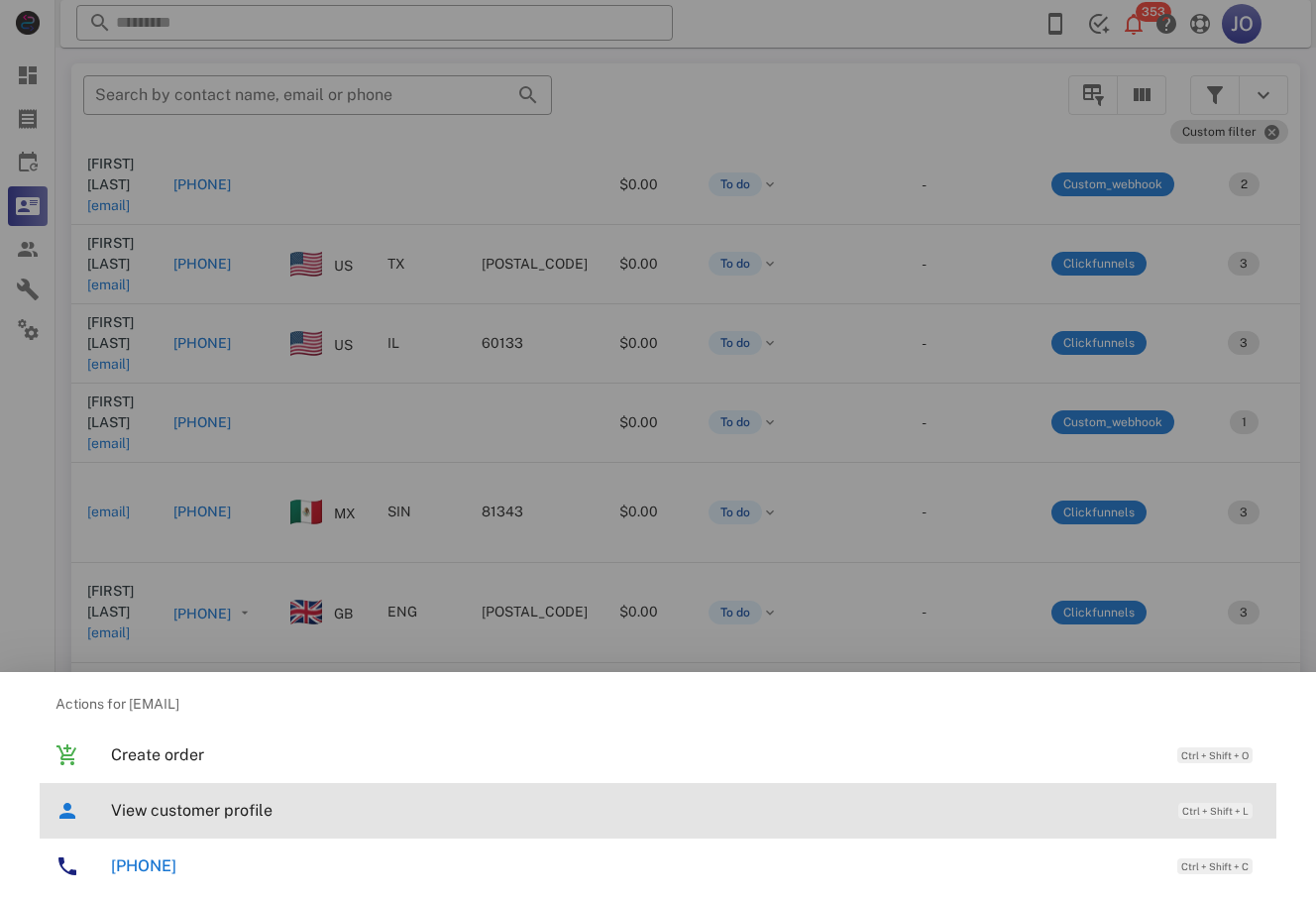 click on "View customer profile" at bounding box center [634, 810] 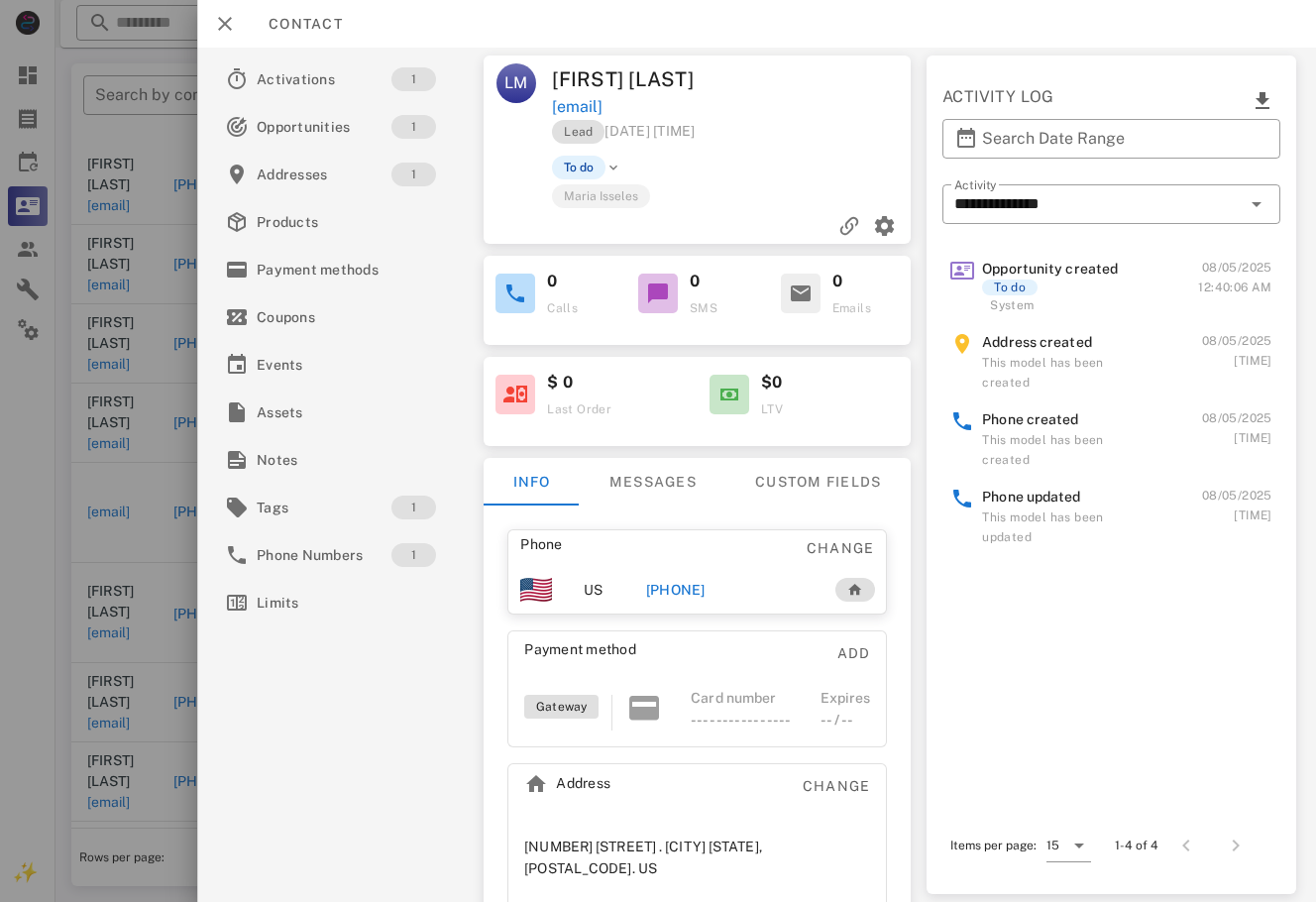 click on "[PHONE]" at bounding box center [676, 590] 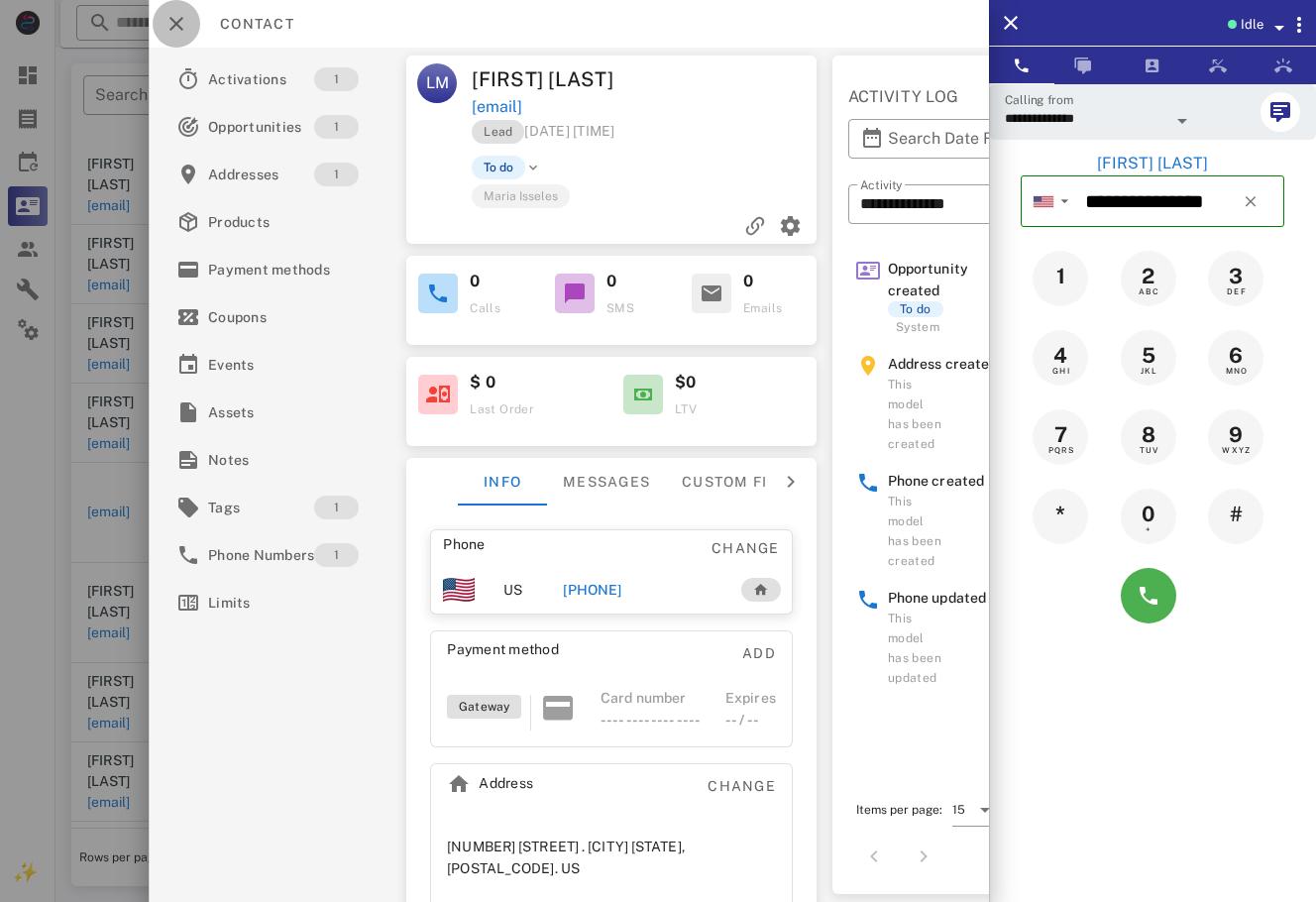 click at bounding box center (176, 24) 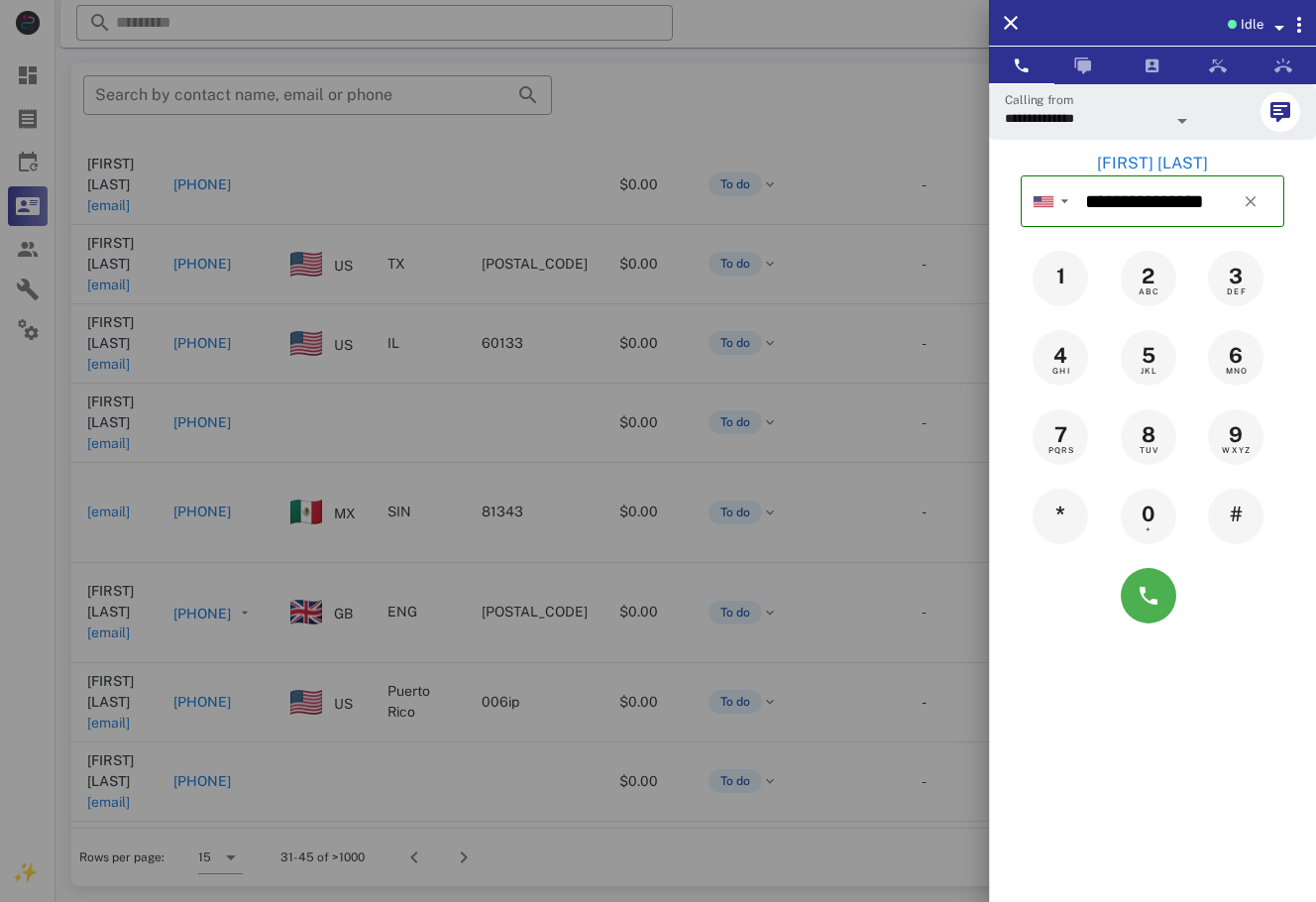 click at bounding box center (658, 451) 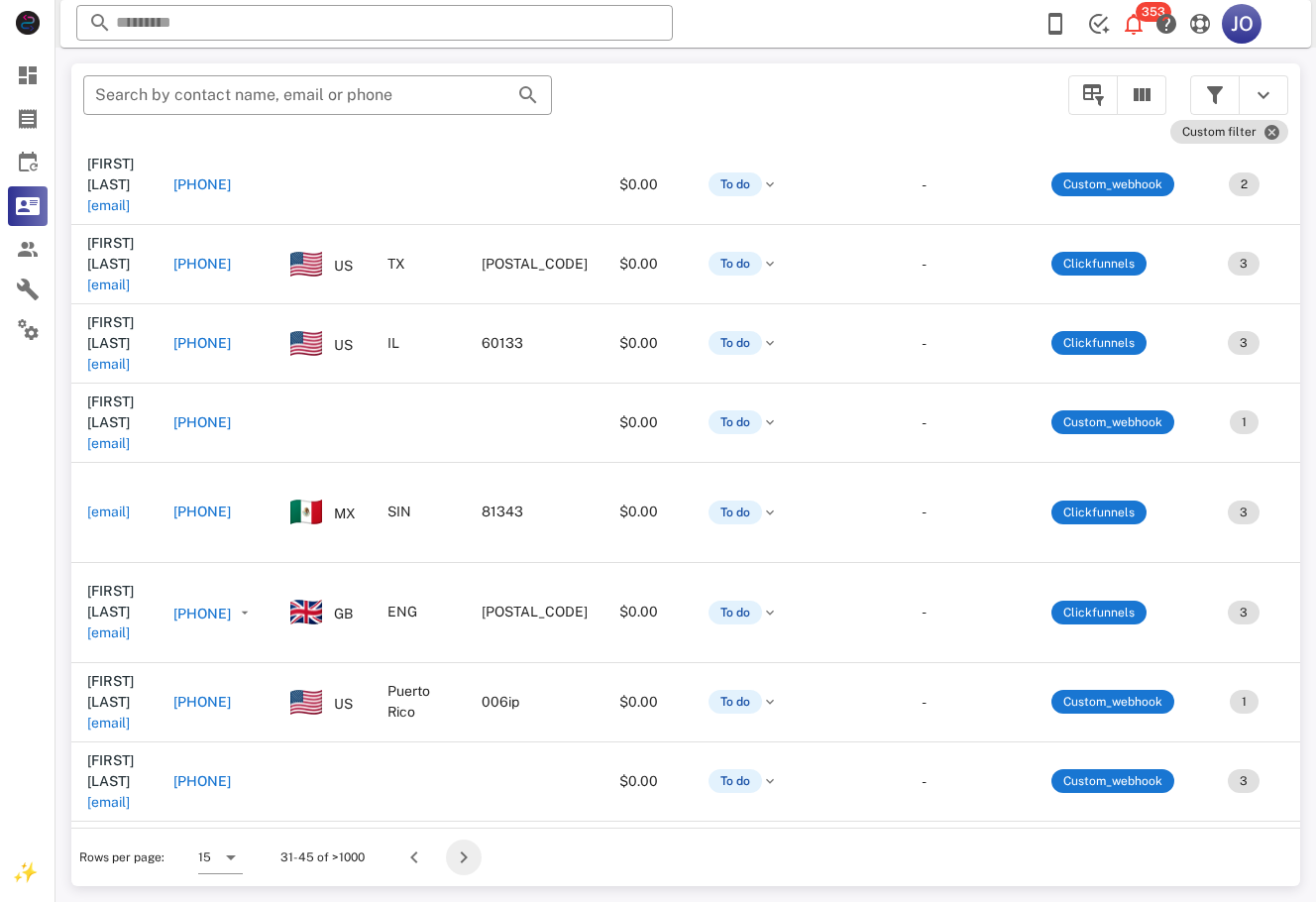 click at bounding box center [464, 857] 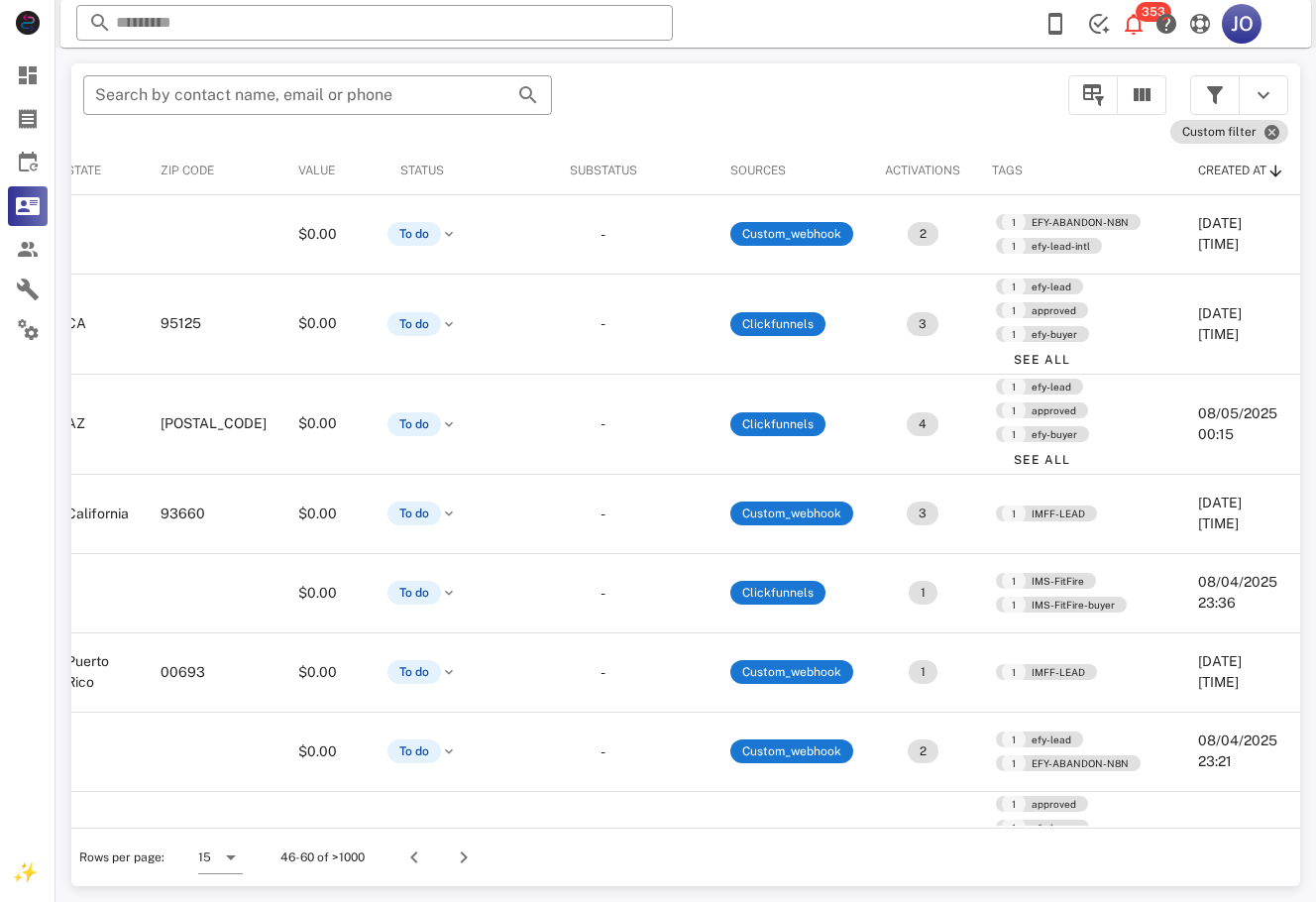 scroll, scrollTop: 0, scrollLeft: 0, axis: both 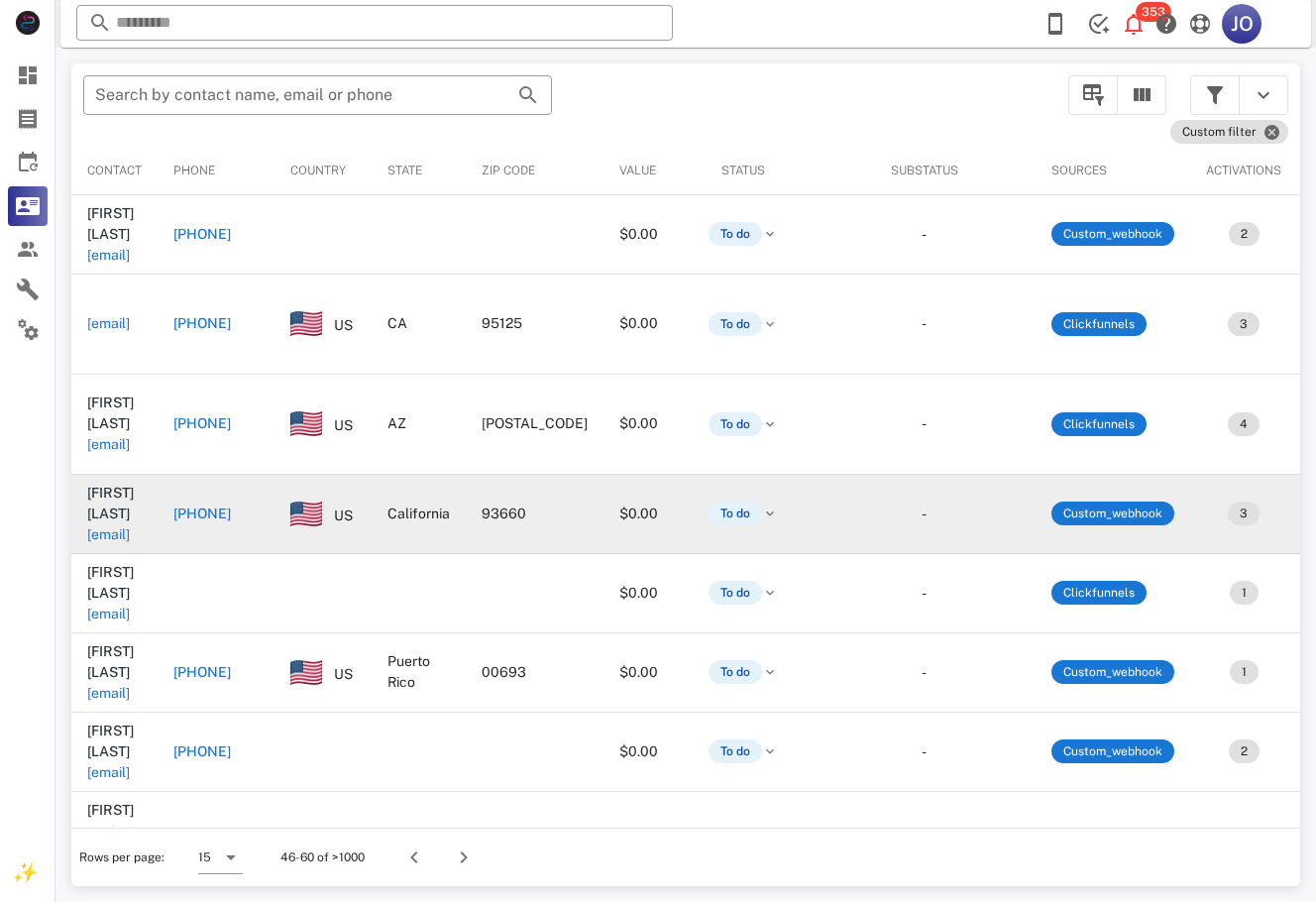 click on "[EMAIL]" at bounding box center [108, 534] 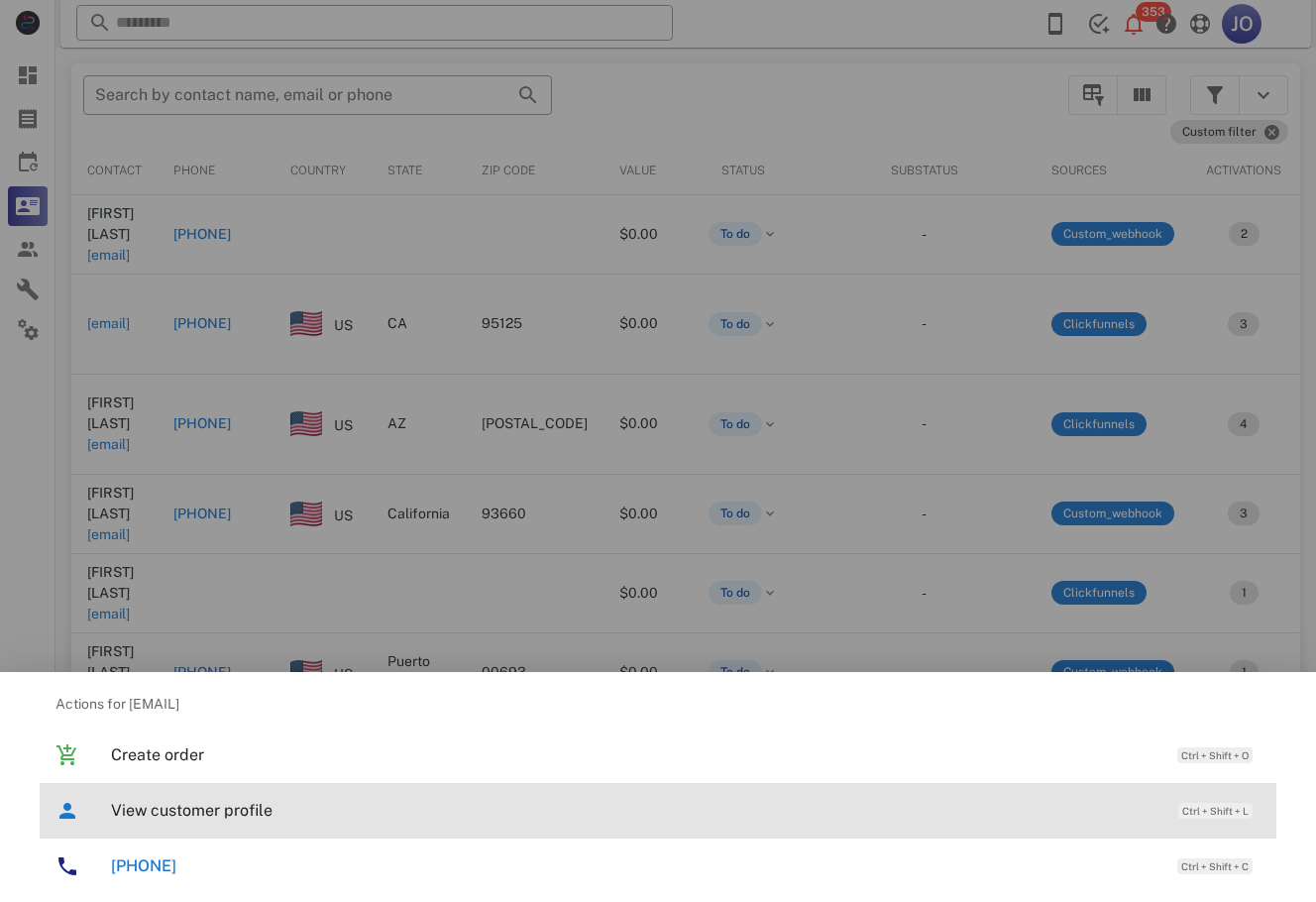click on "View customer profile" at bounding box center (634, 810) 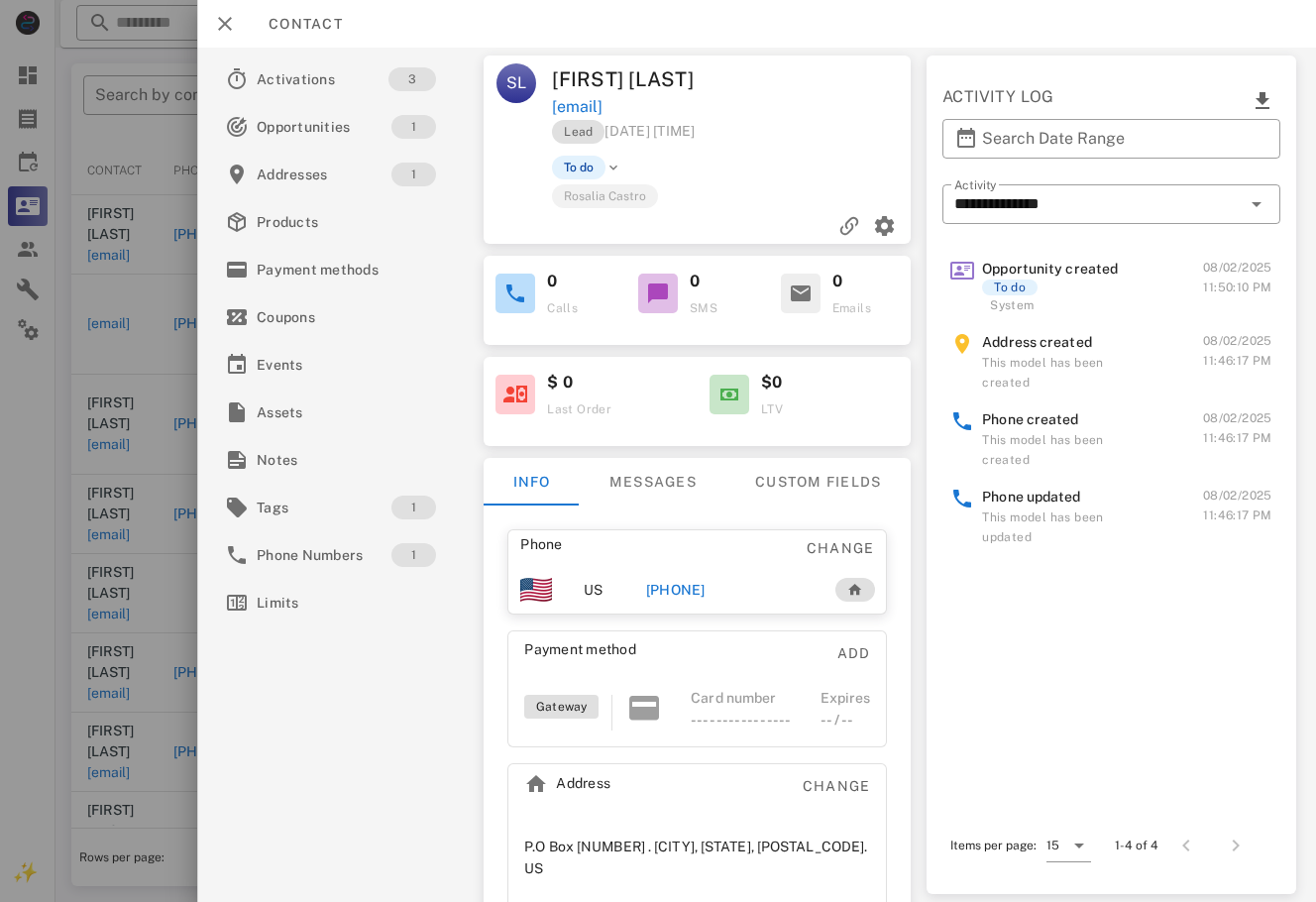 click at bounding box center [658, 451] 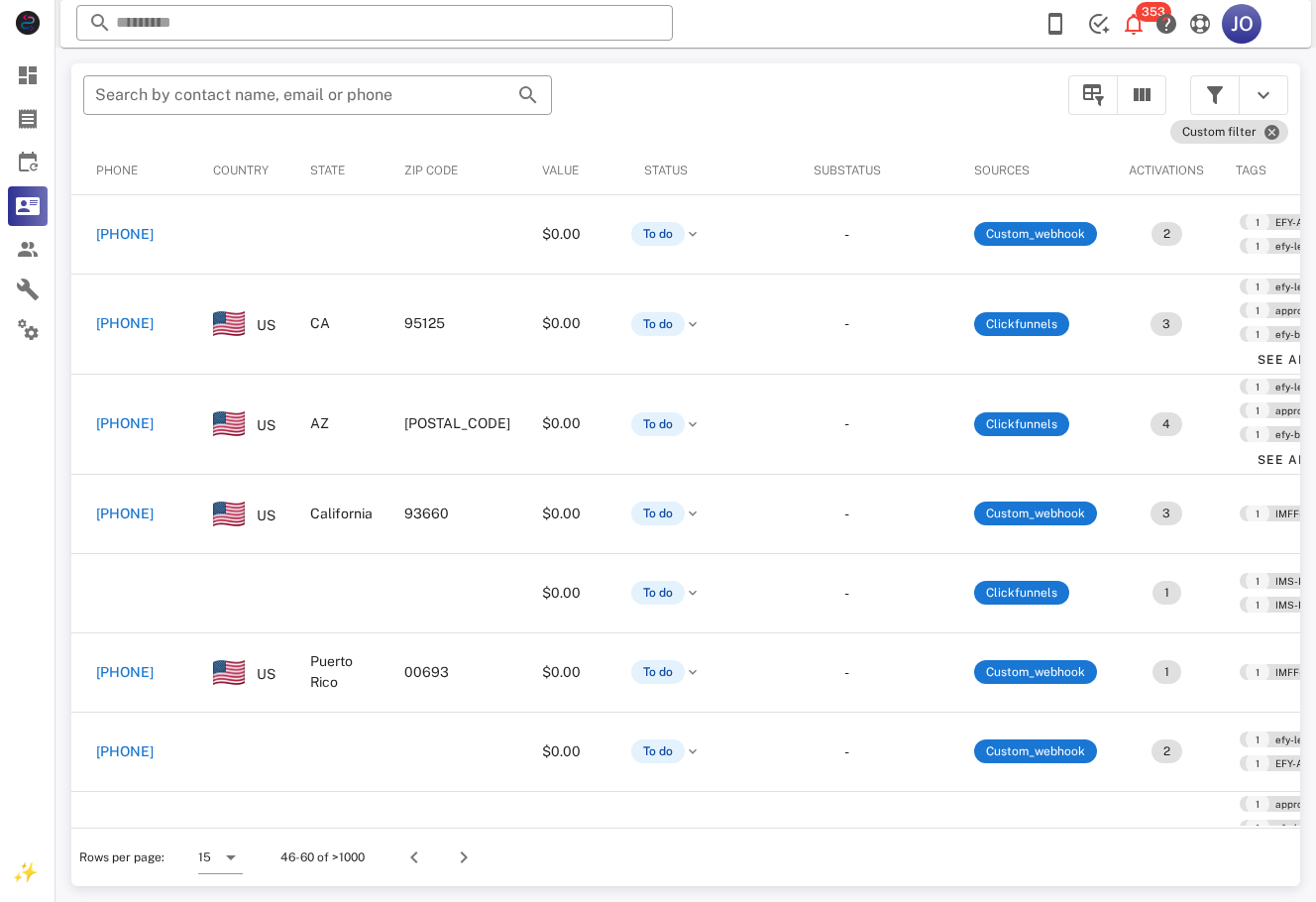 scroll, scrollTop: 0, scrollLeft: 0, axis: both 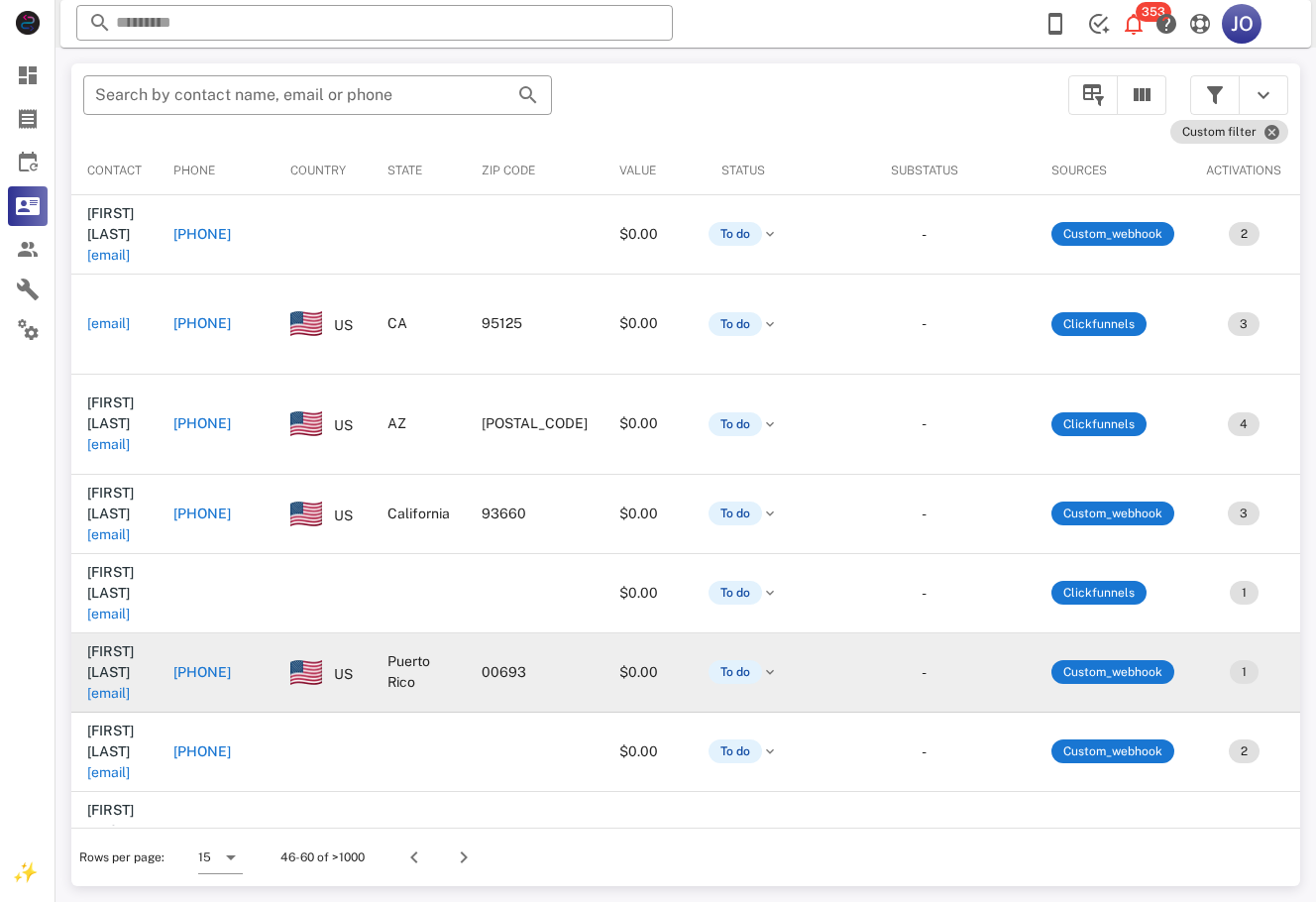 click on "lolitalabrujita267@[EMAIL_DOMAIN]" at bounding box center [108, 693] 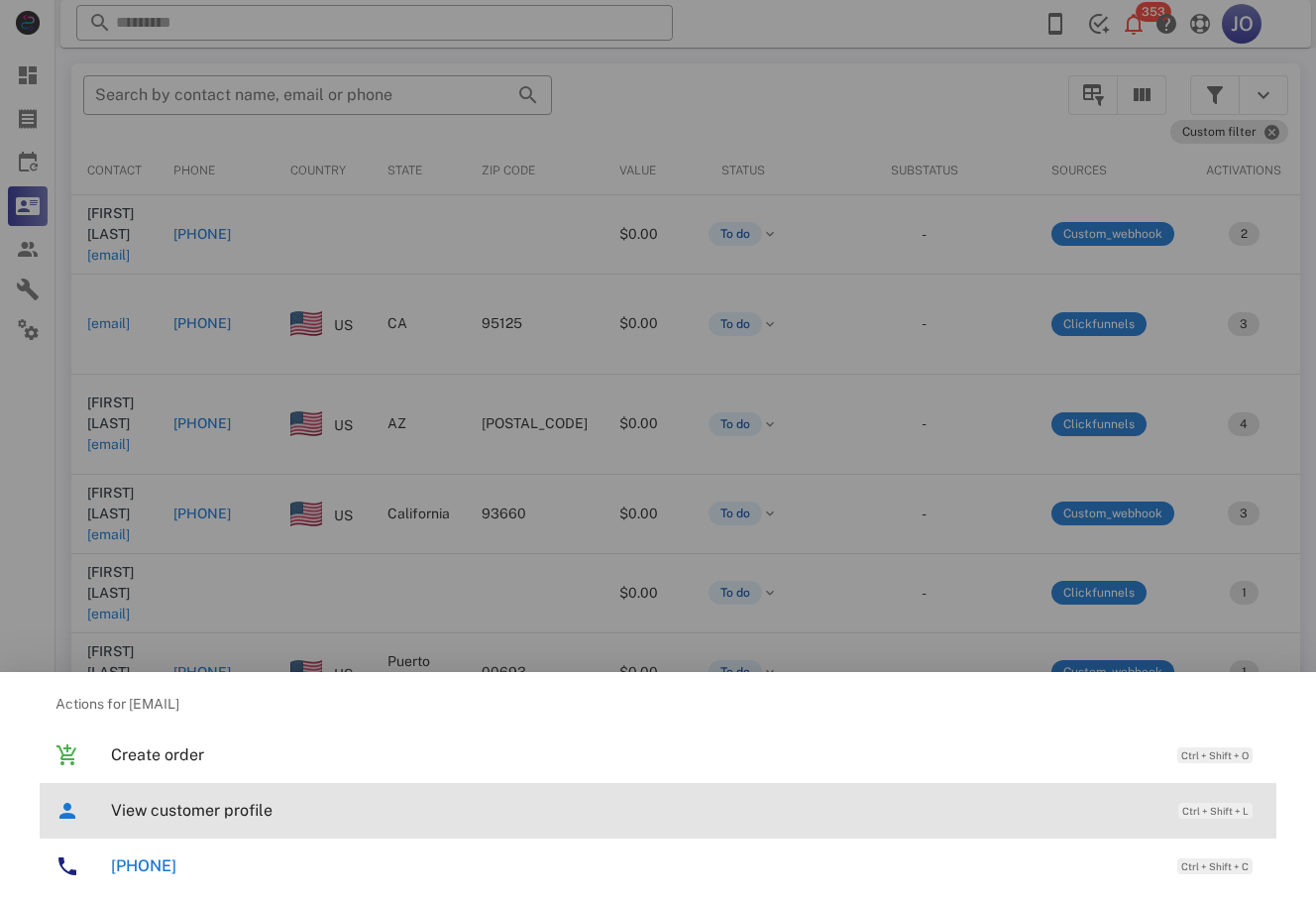 click on "View customer profile Ctrl + Shift + L" at bounding box center [686, 810] 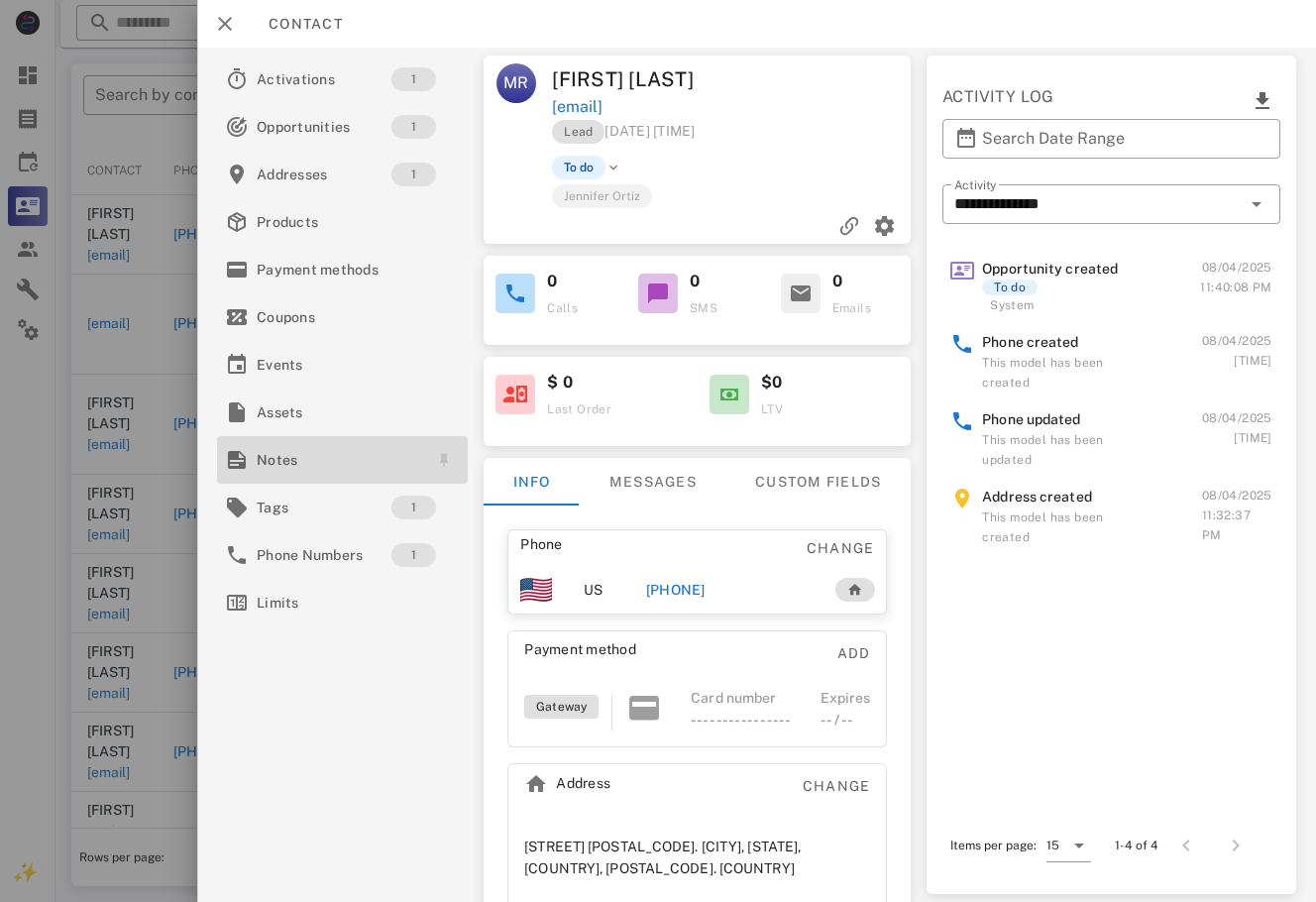 click on "Notes" at bounding box center (338, 460) 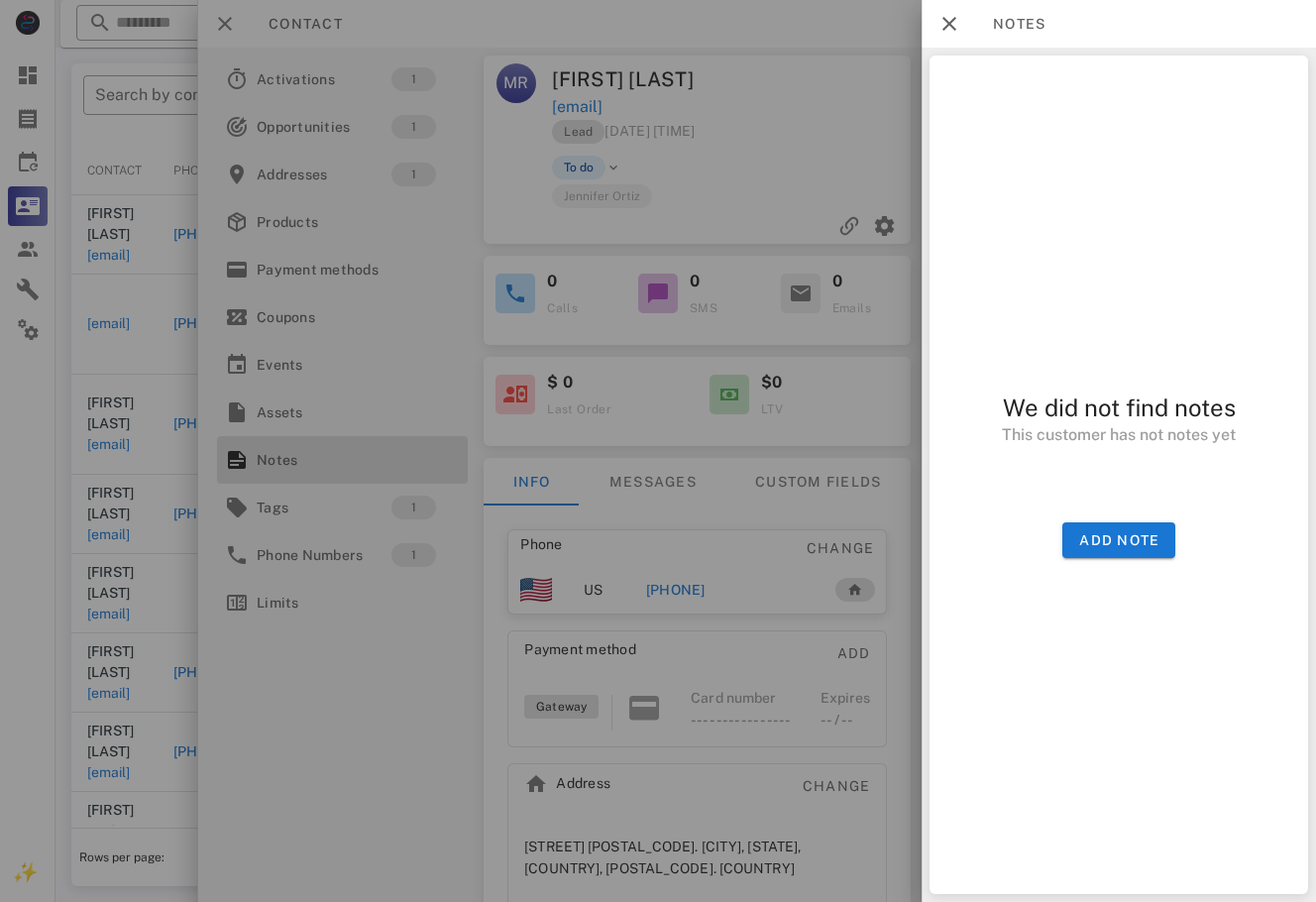 click at bounding box center [658, 451] 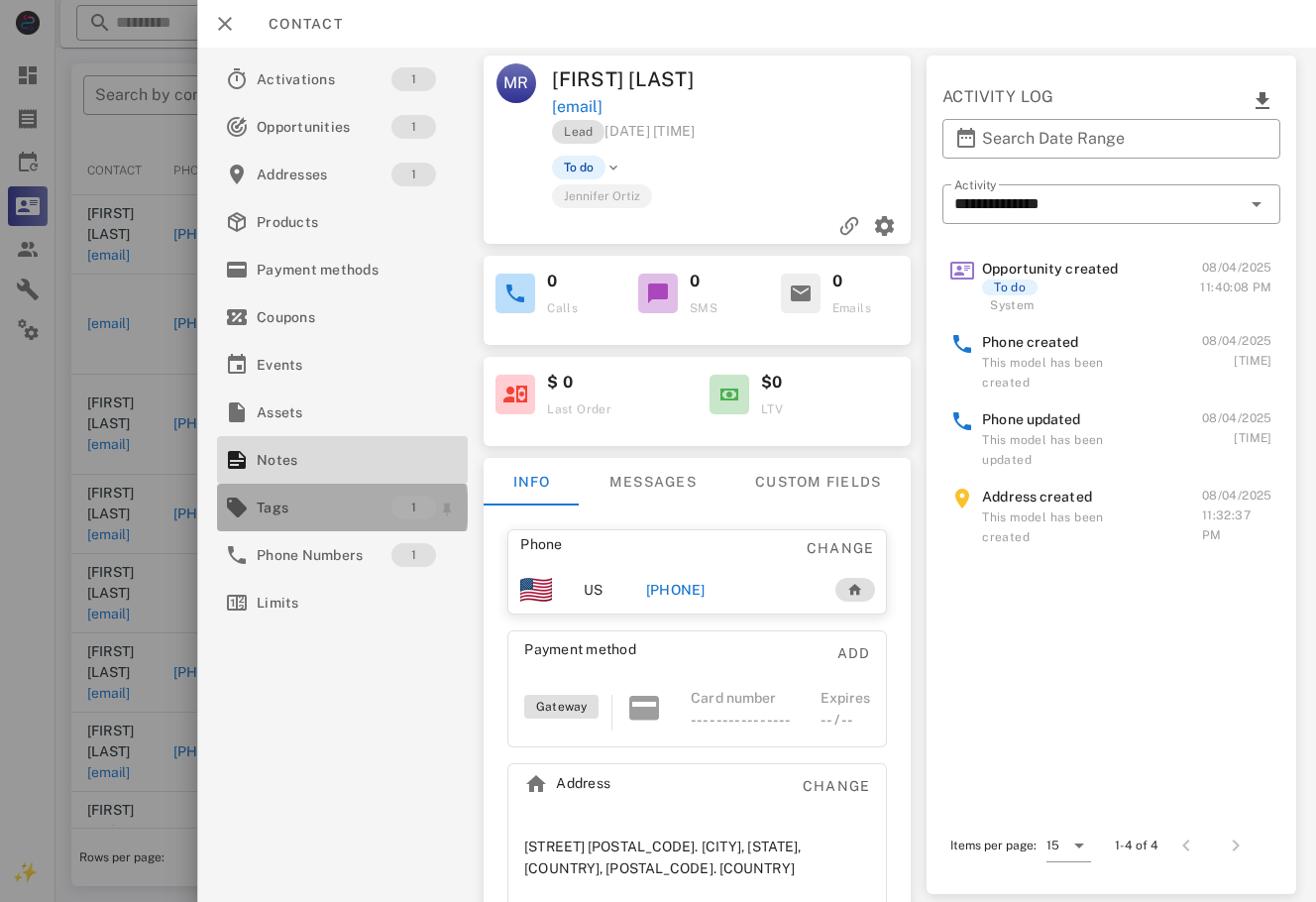 click on "Tags  1" at bounding box center [342, 507] 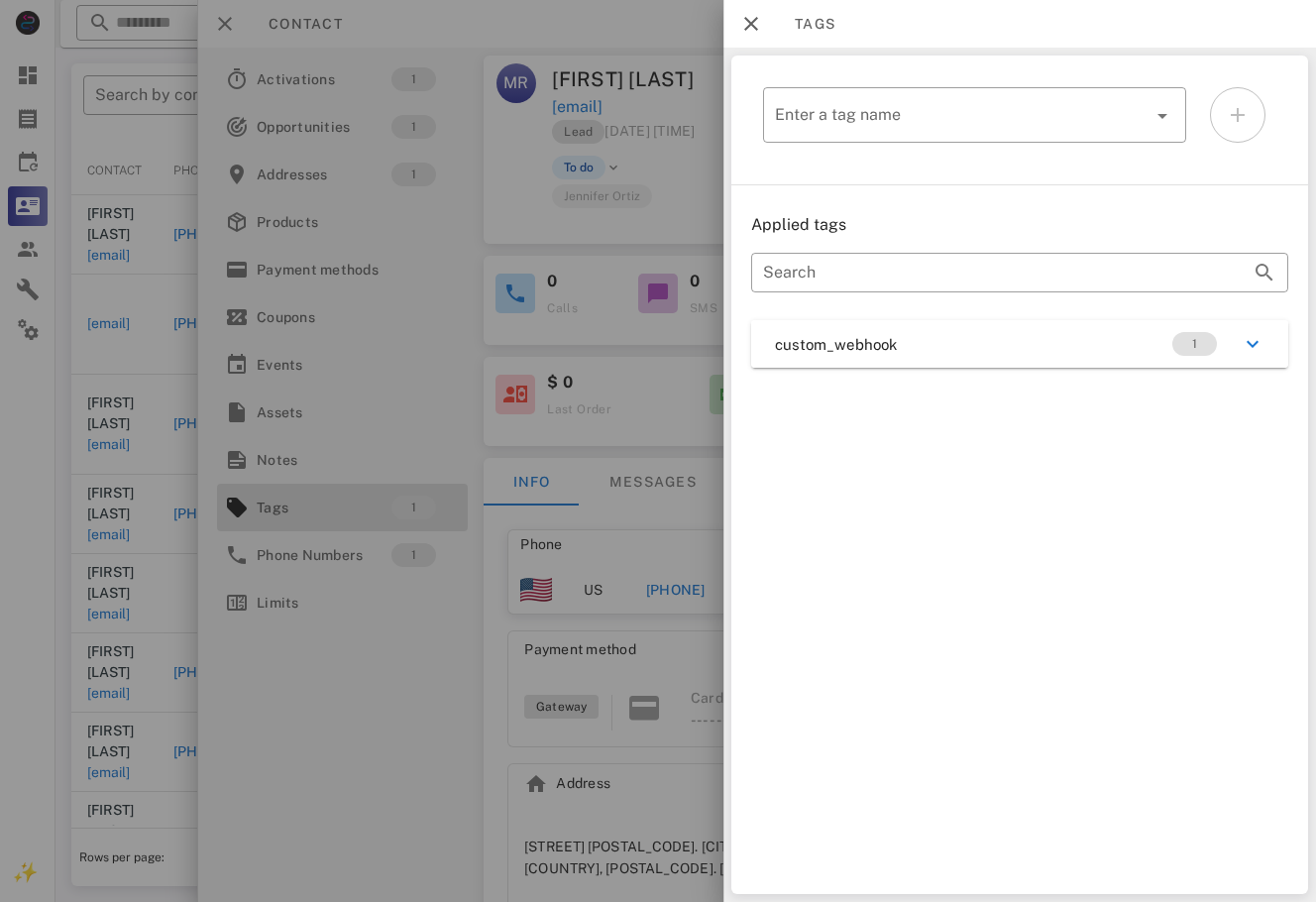 click on "custom_webhook  1" at bounding box center (1020, 344) 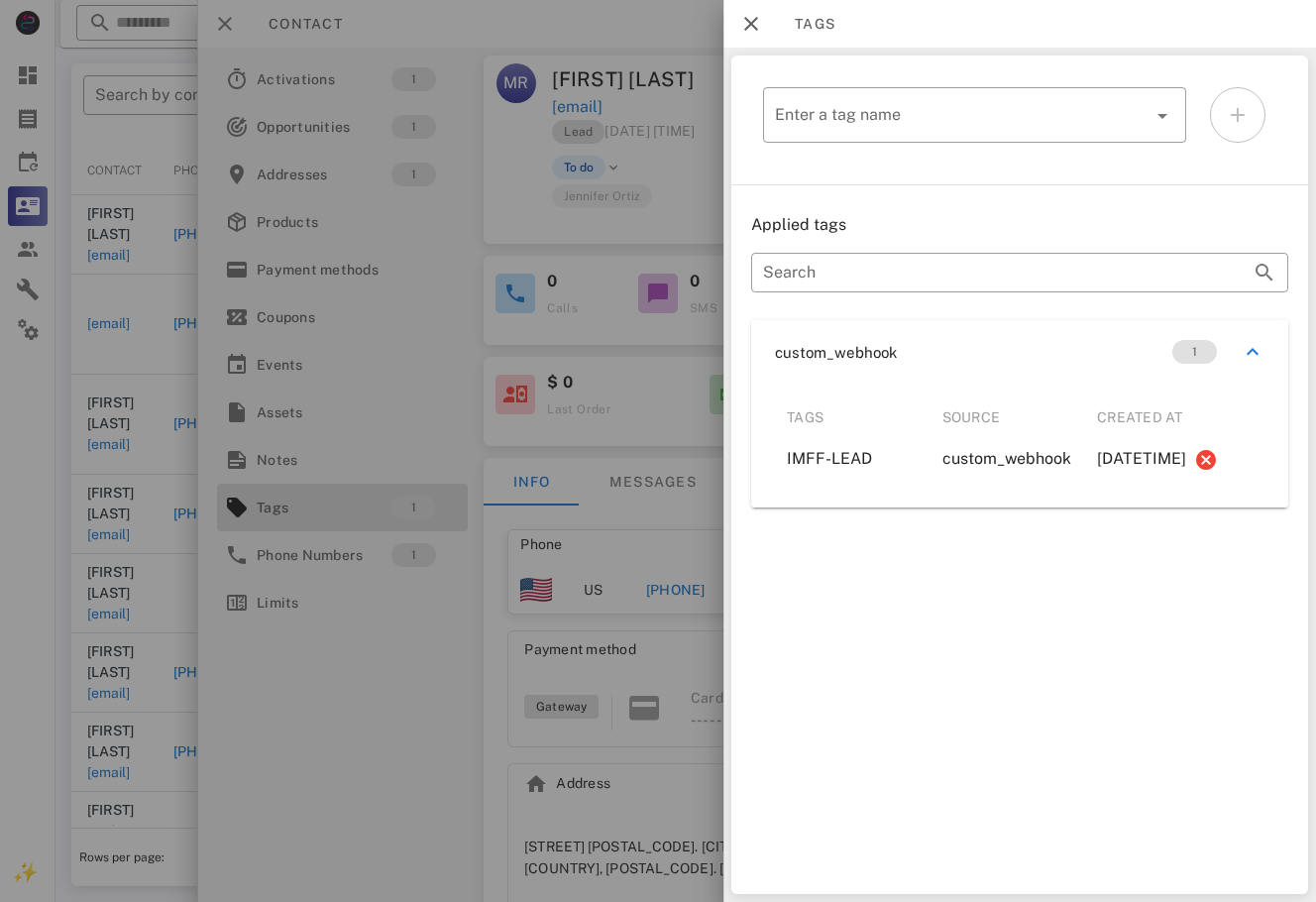 click at bounding box center [658, 451] 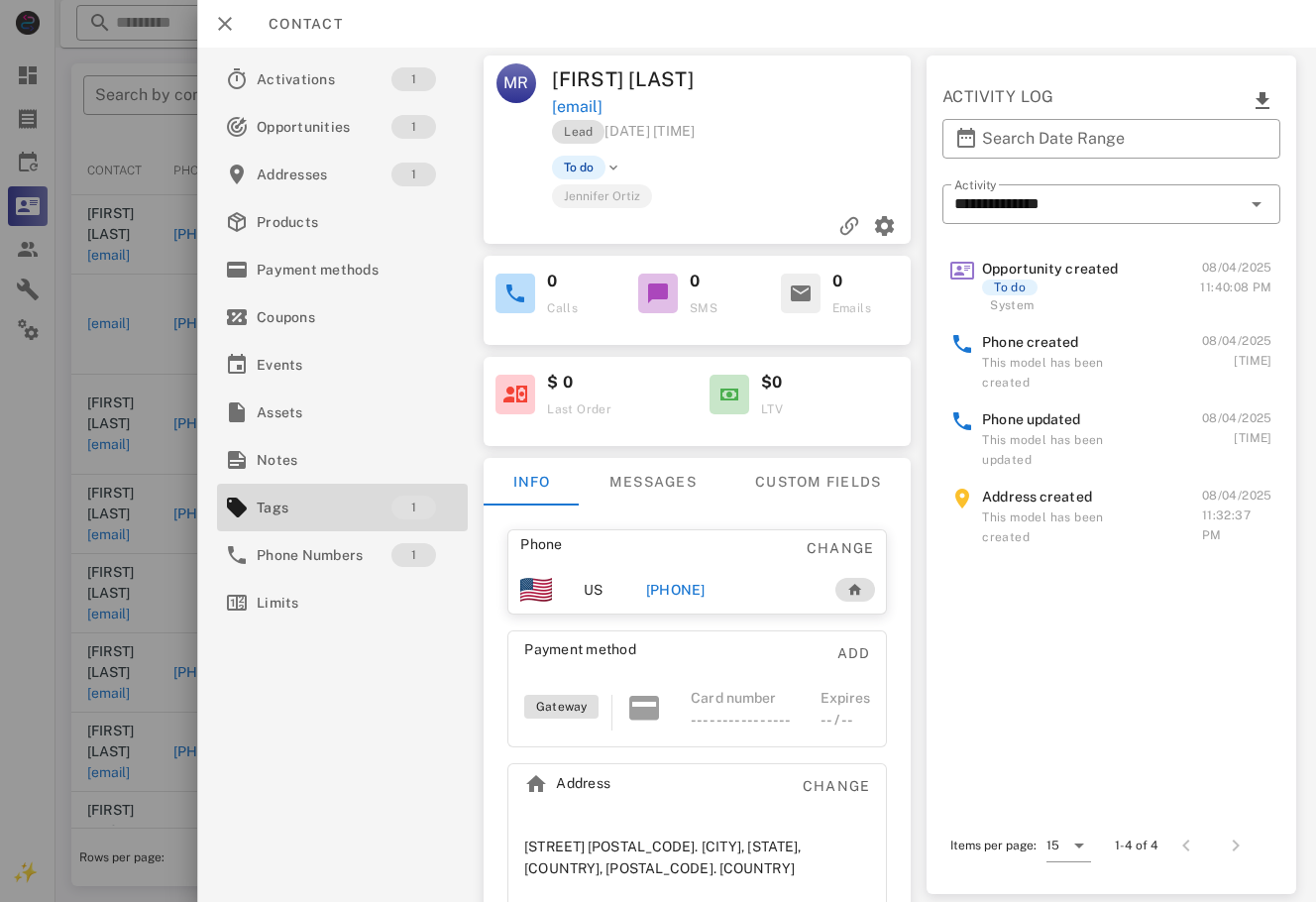 click on "Phone   Change" at bounding box center (698, 548) 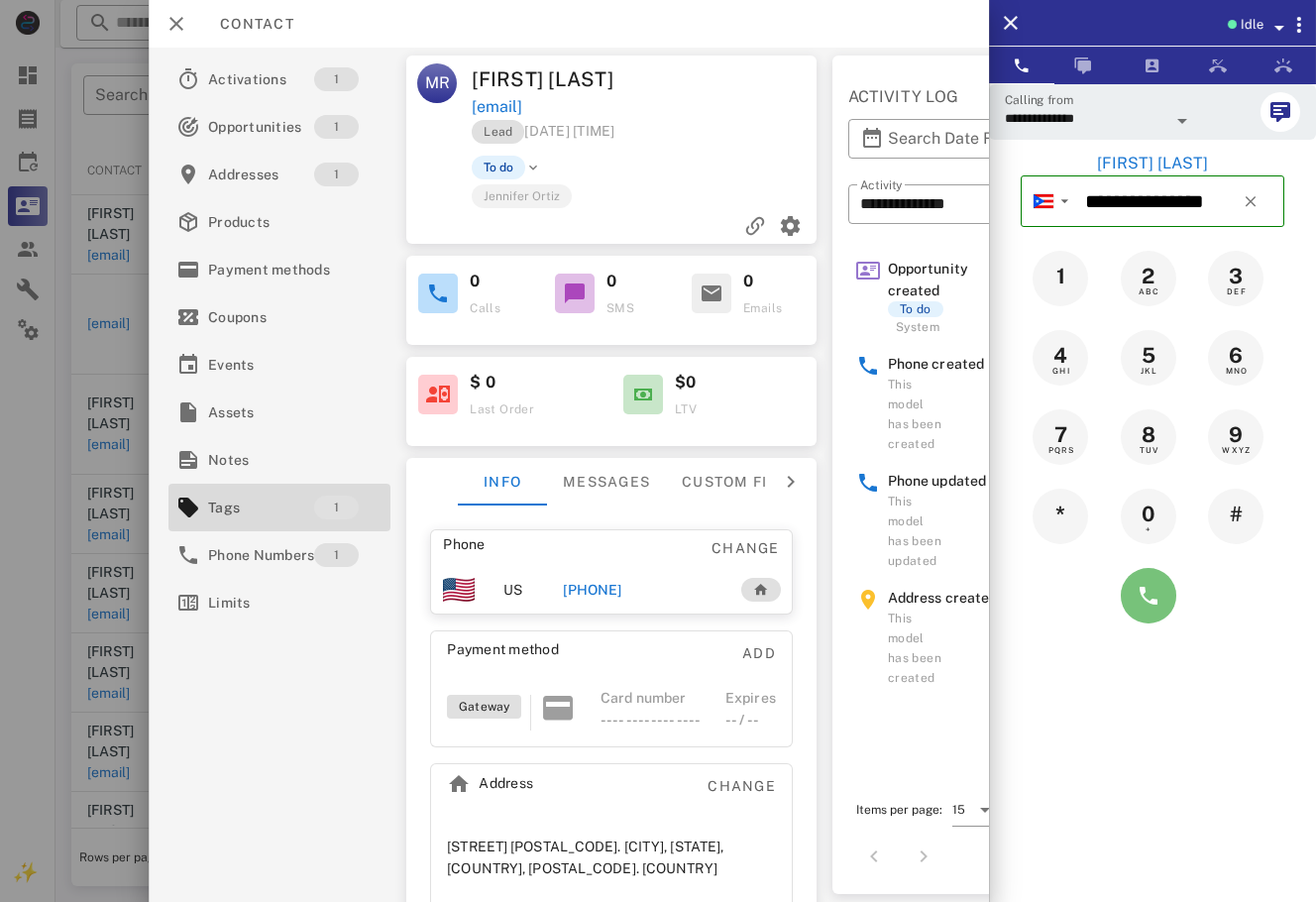 click at bounding box center [1149, 596] 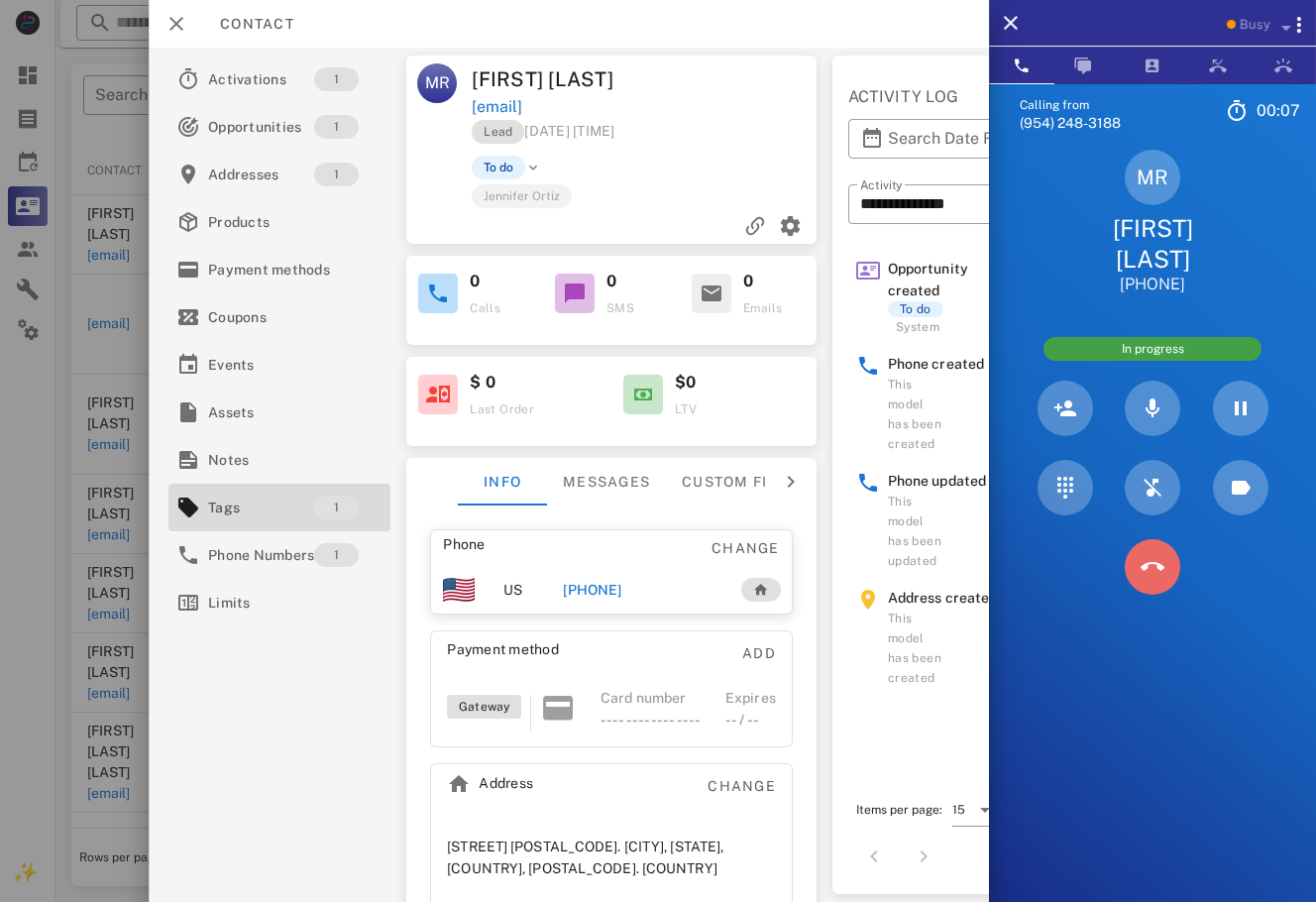 click at bounding box center [1152, 567] 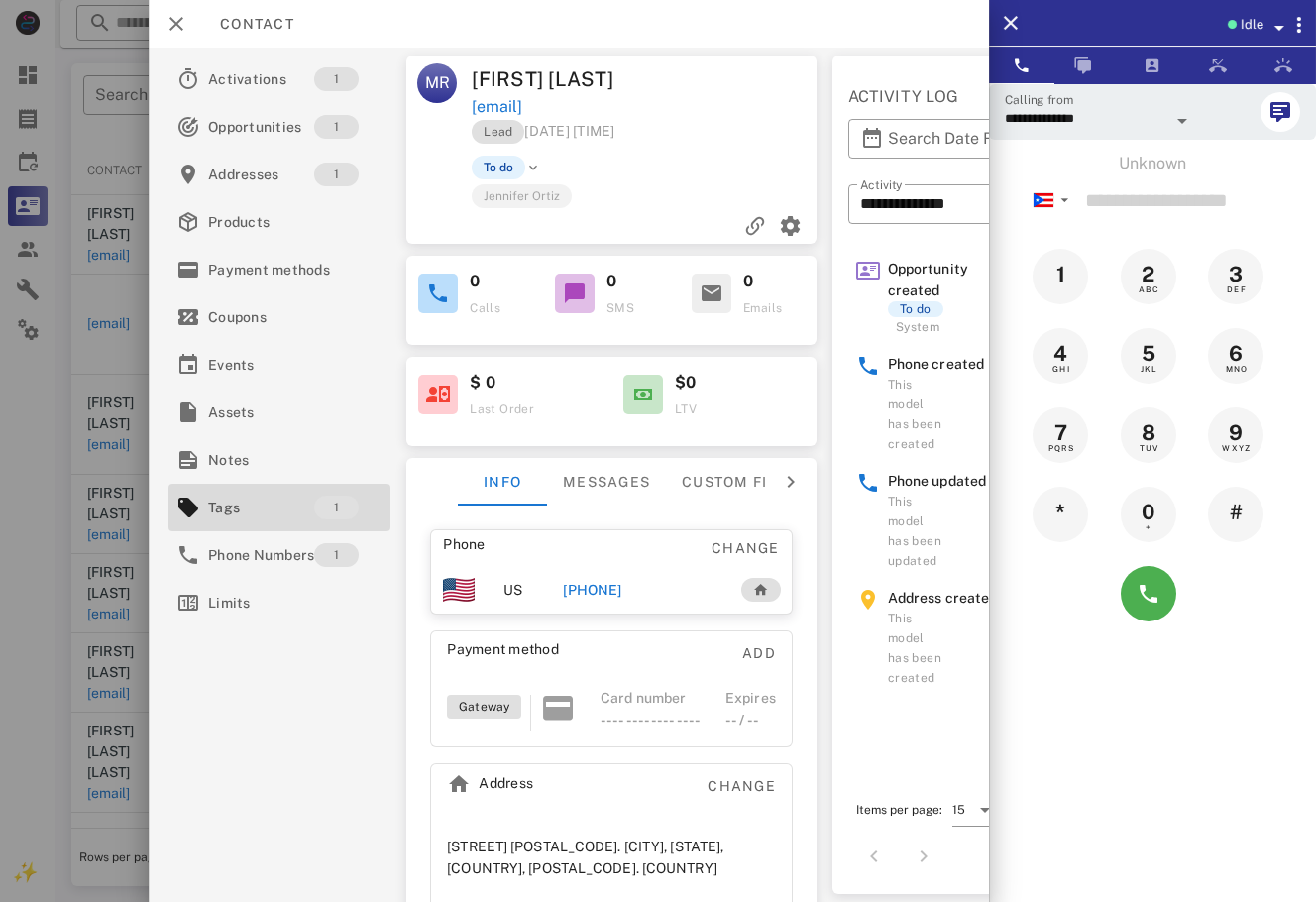 click on "[PHONE]" at bounding box center [592, 590] 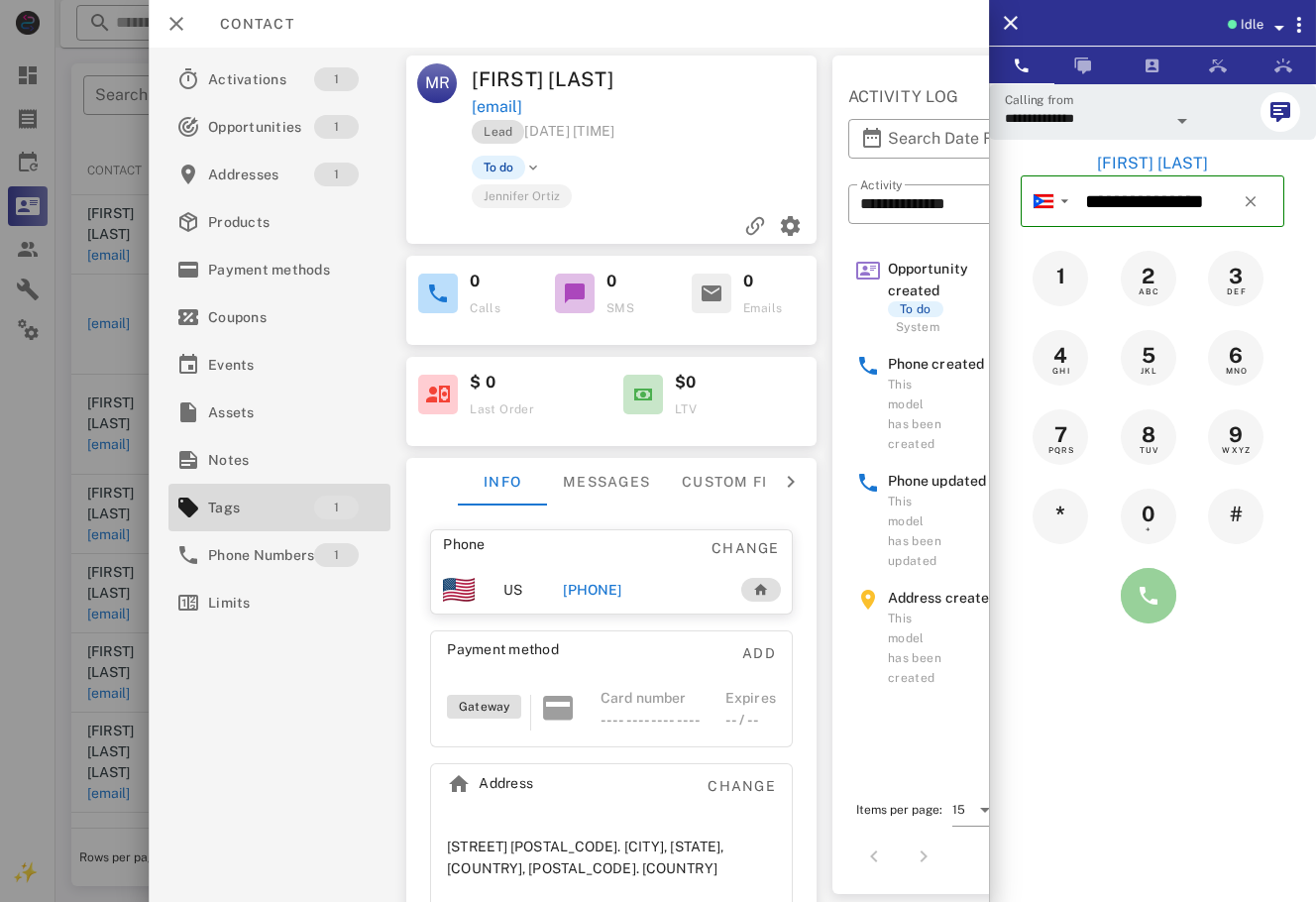 click at bounding box center [1149, 596] 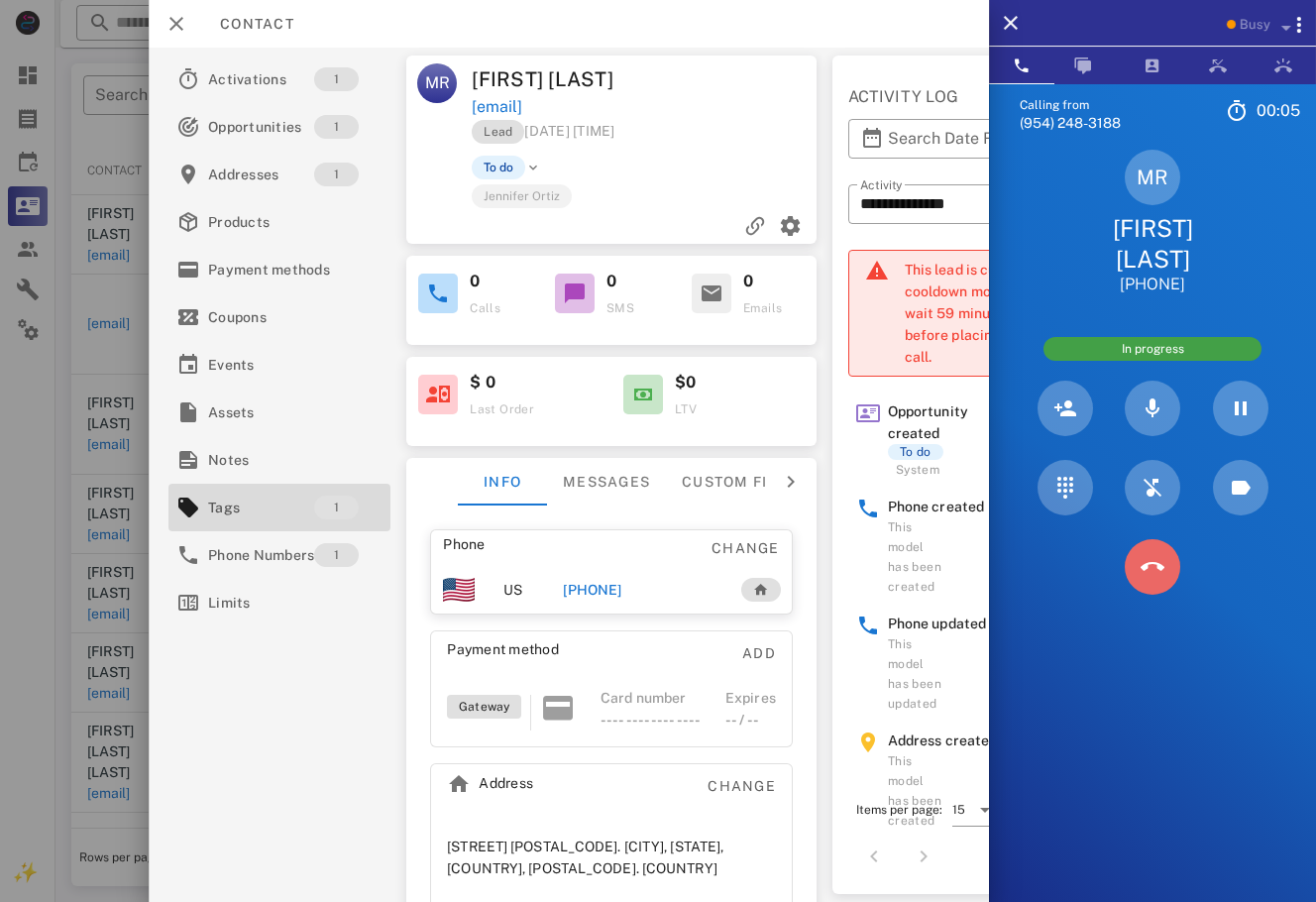 click at bounding box center (1152, 567) 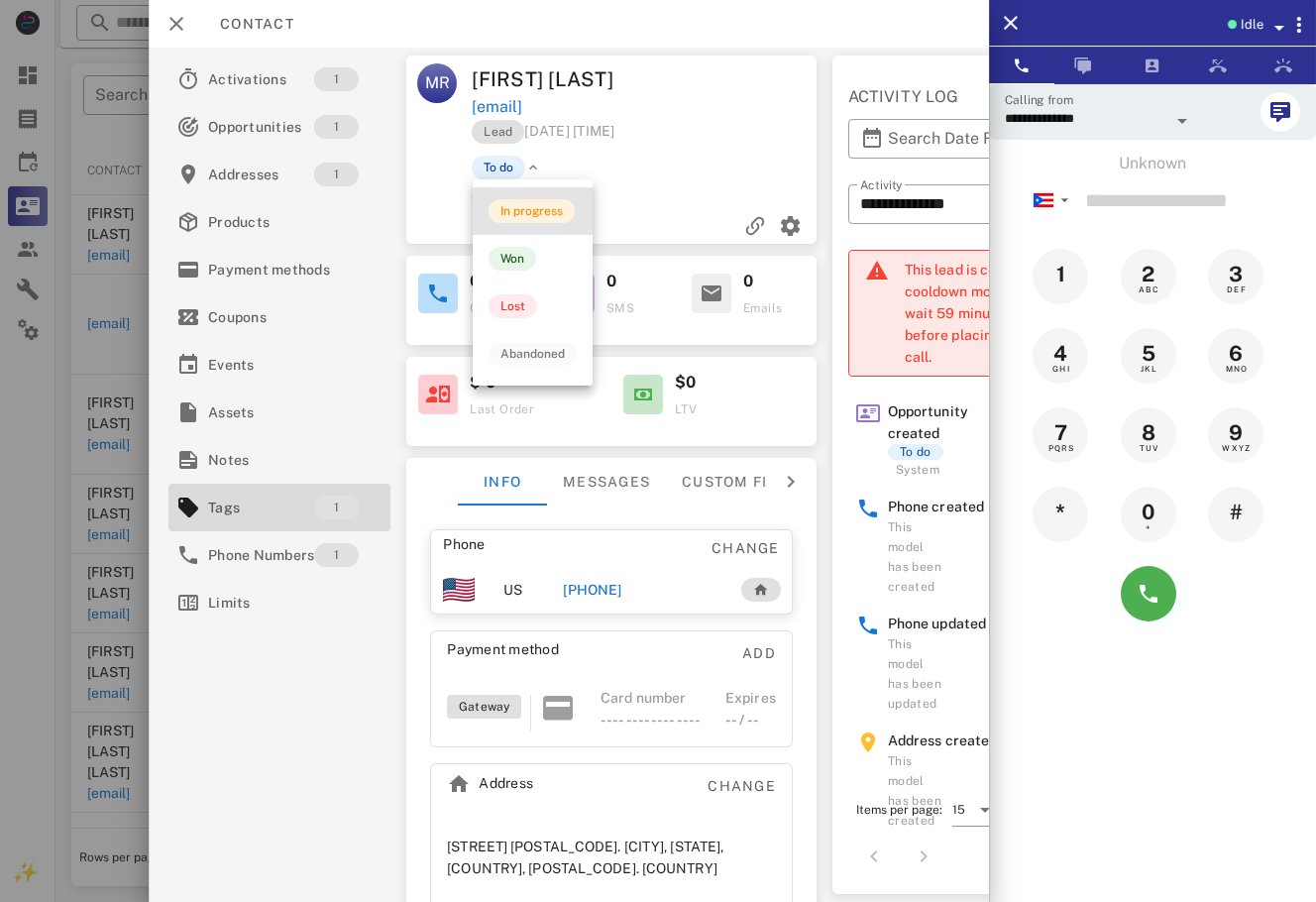 click on "In progress" at bounding box center [532, 211] 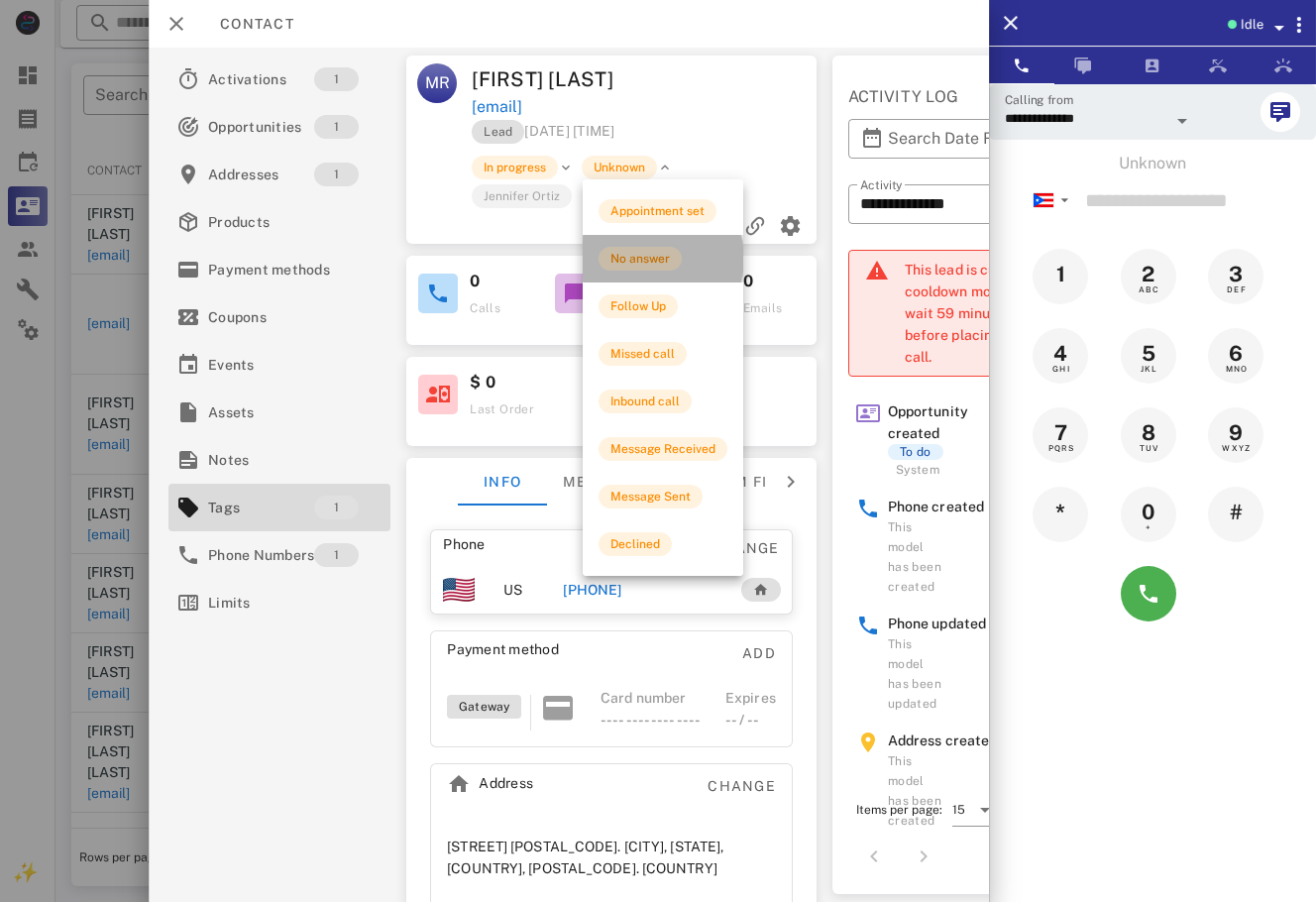 click on "No answer" at bounding box center (640, 259) 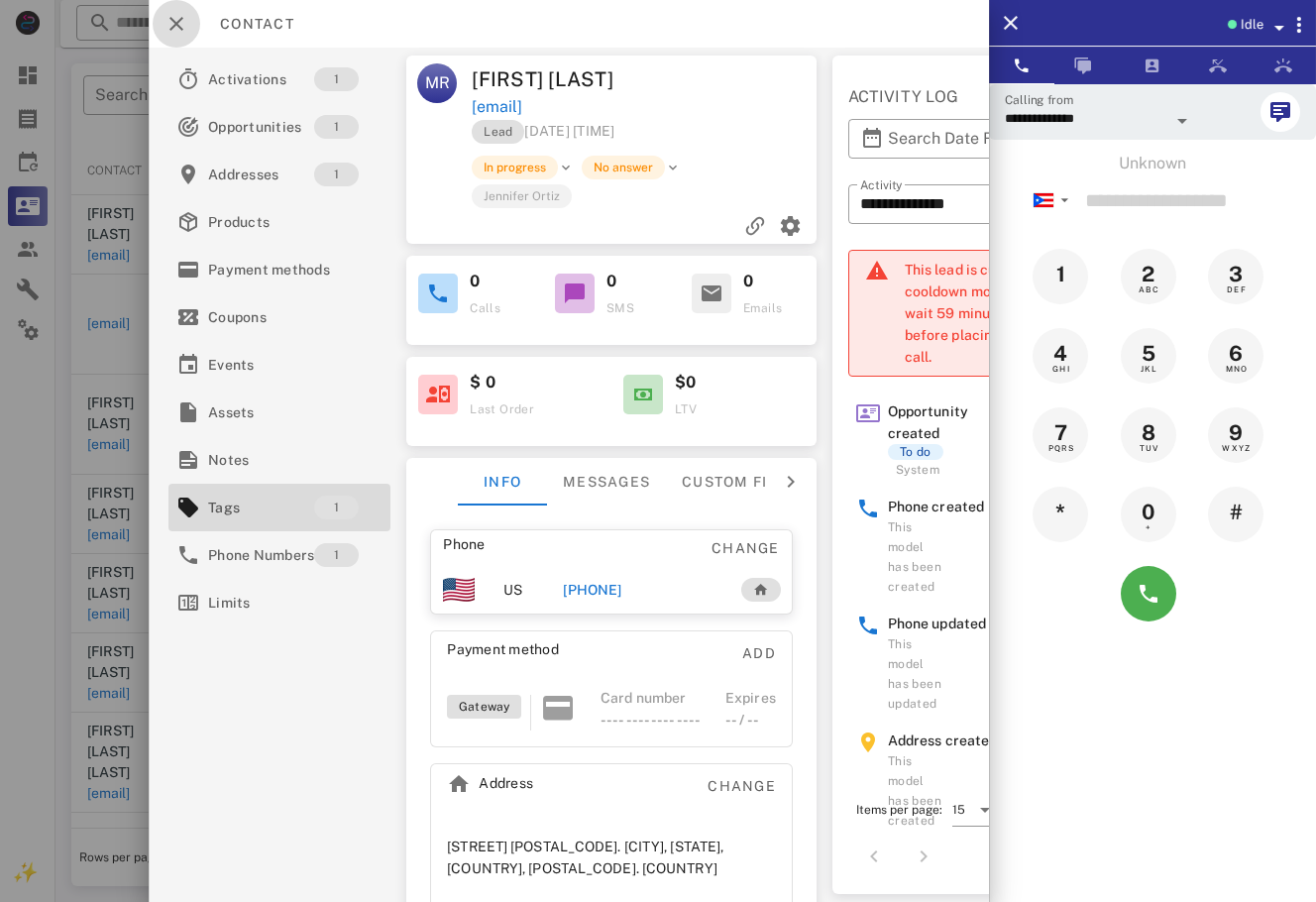 click at bounding box center (176, 24) 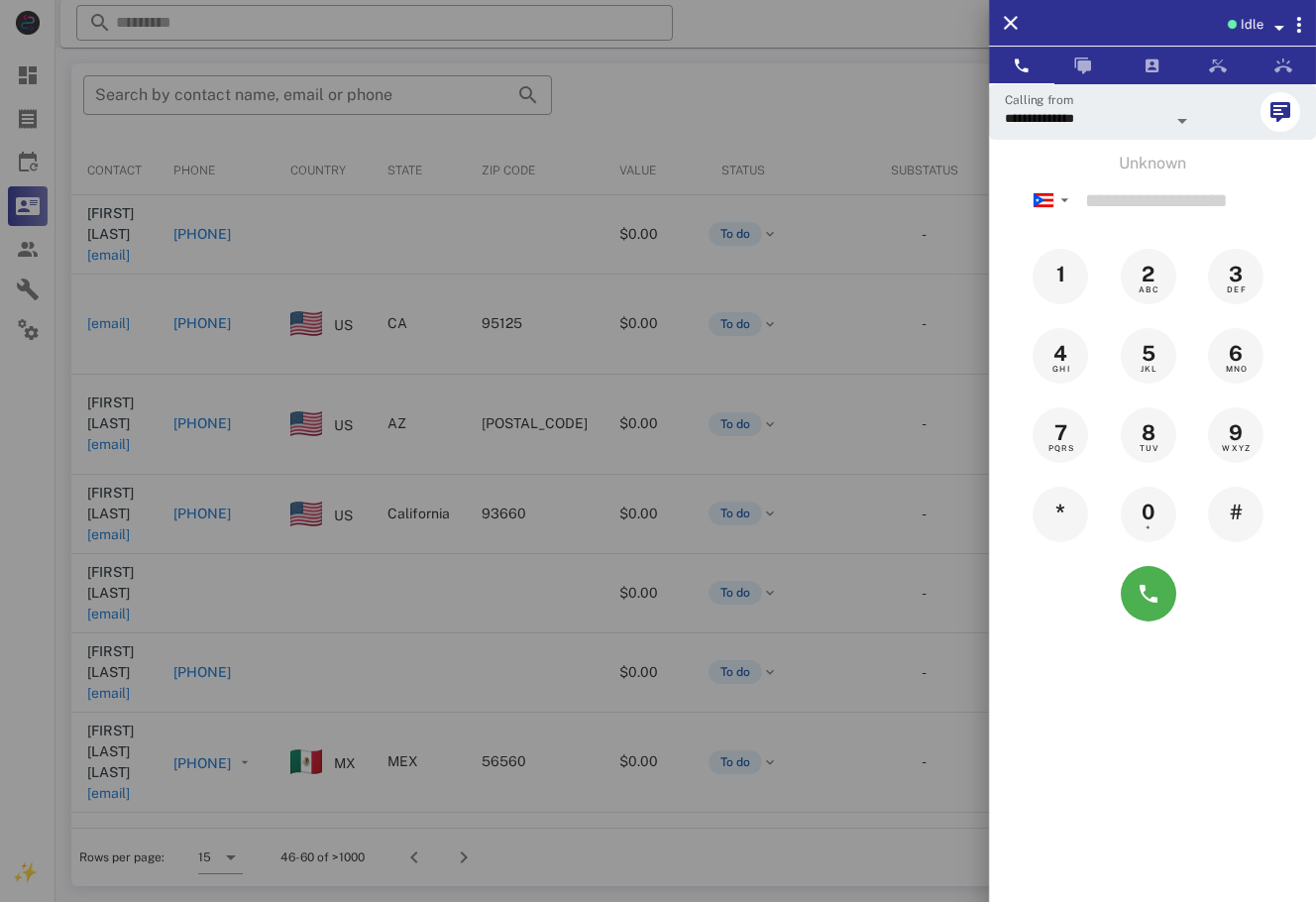 click at bounding box center (658, 451) 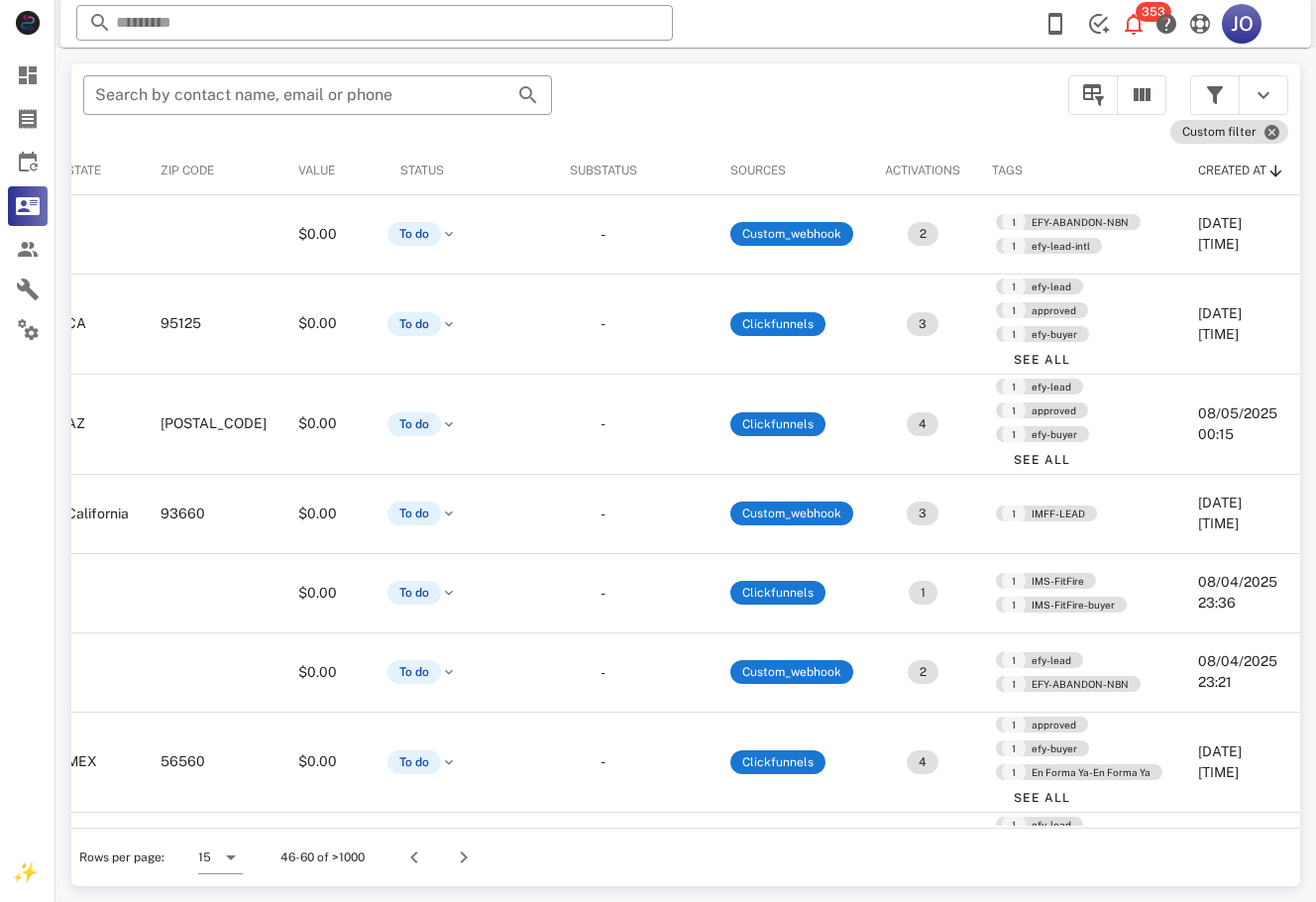 scroll, scrollTop: 447, scrollLeft: 412, axis: both 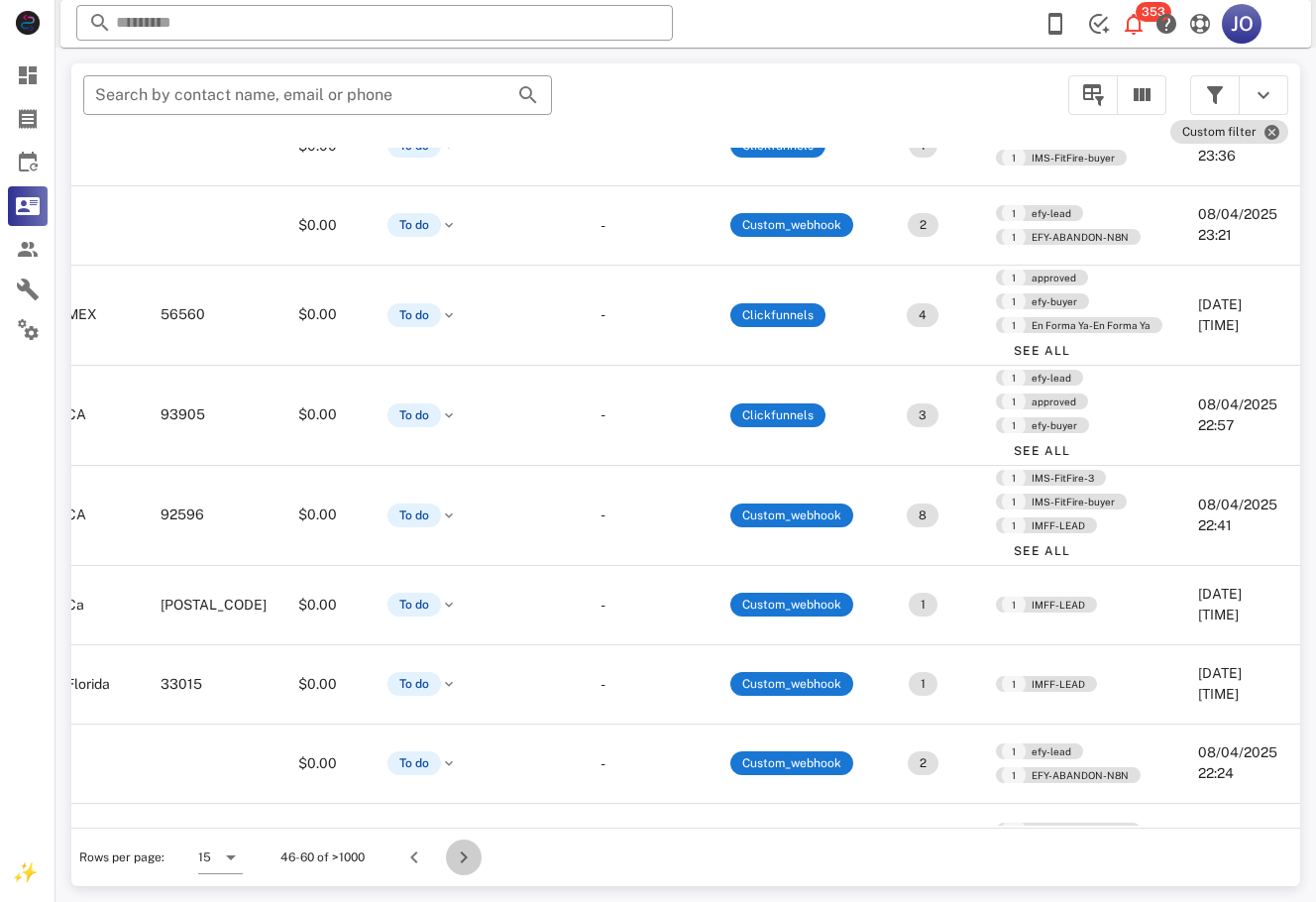 click at bounding box center [464, 857] 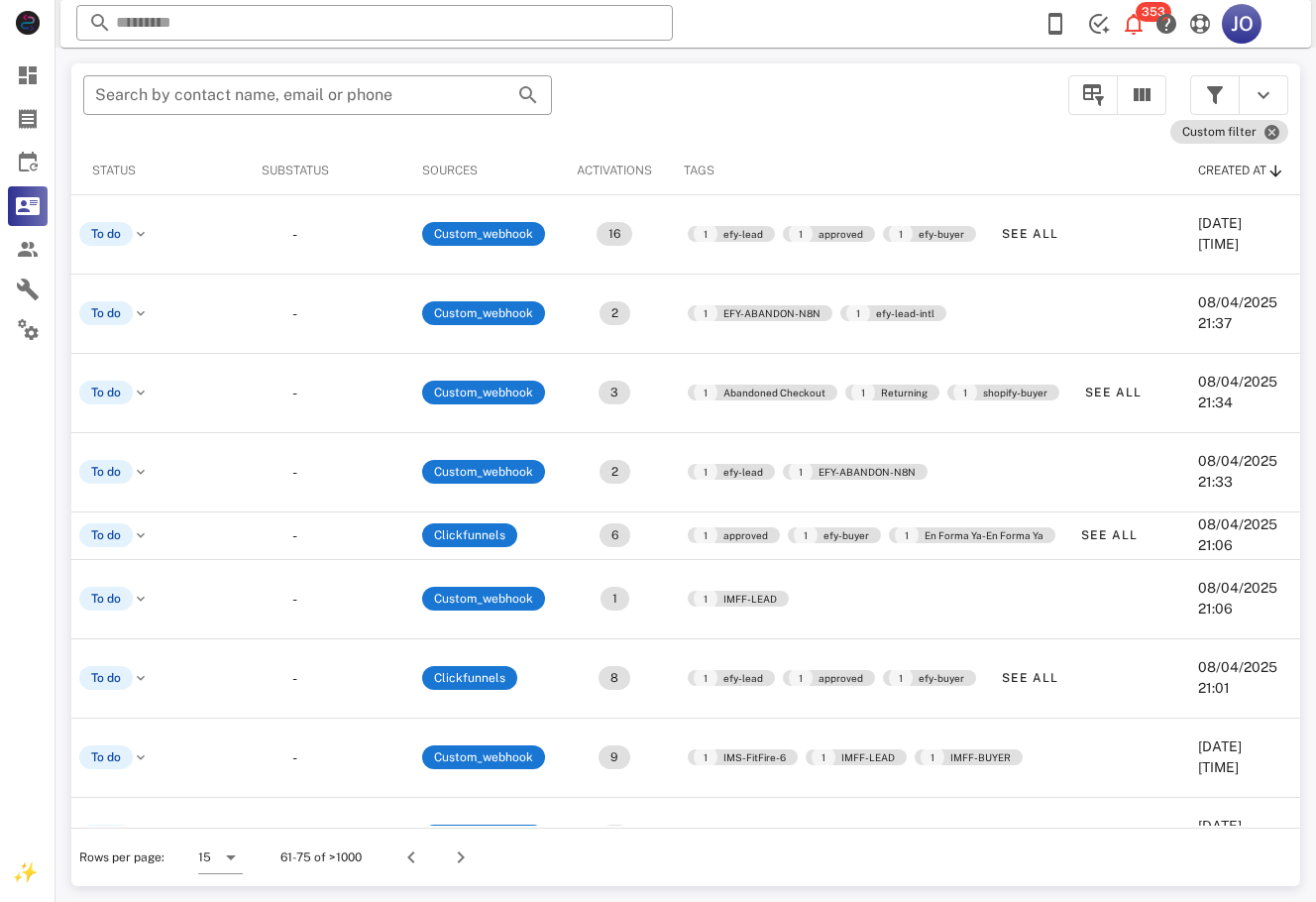 scroll, scrollTop: 0, scrollLeft: 0, axis: both 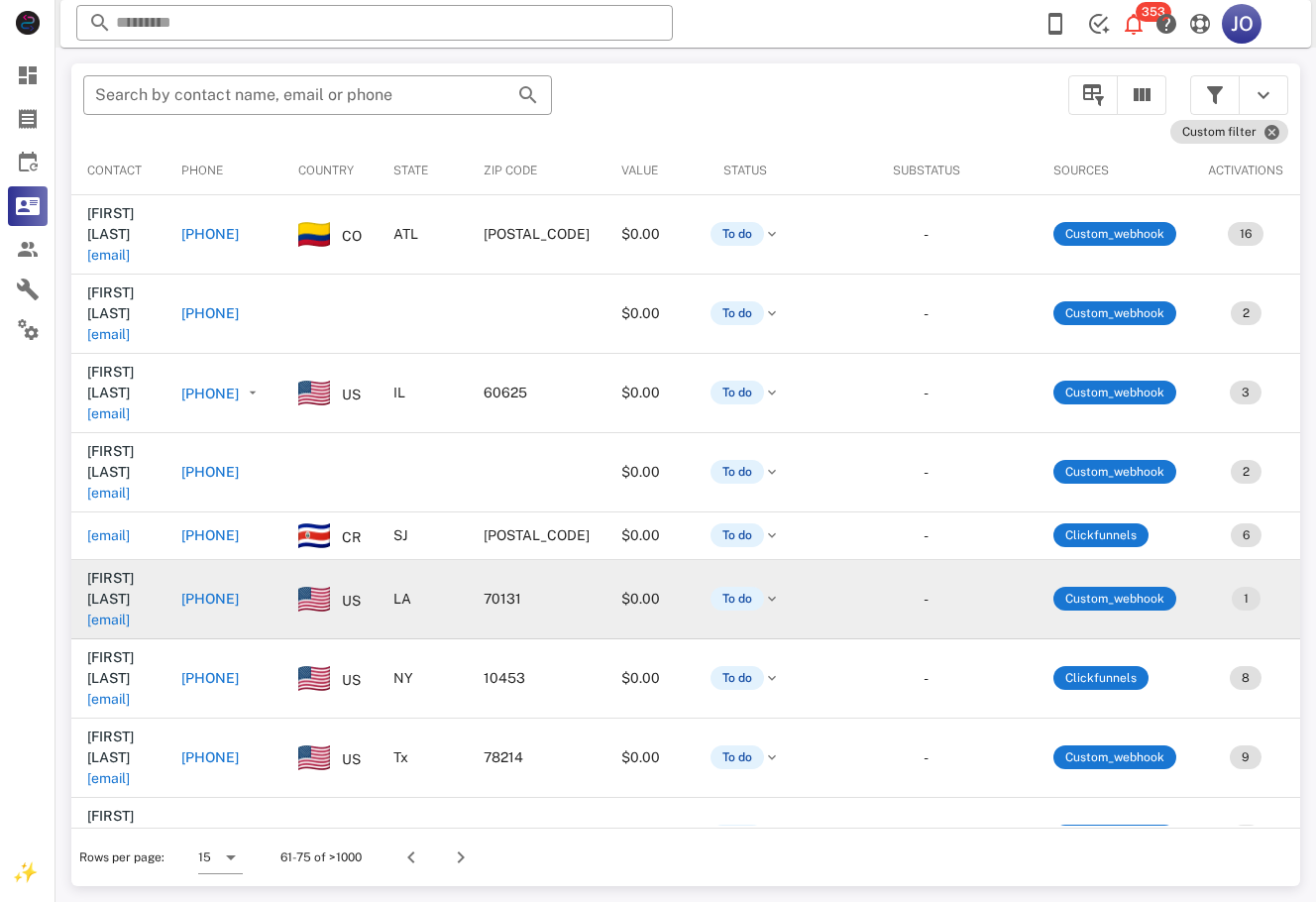 click on "[EMAIL]" at bounding box center (108, 620) 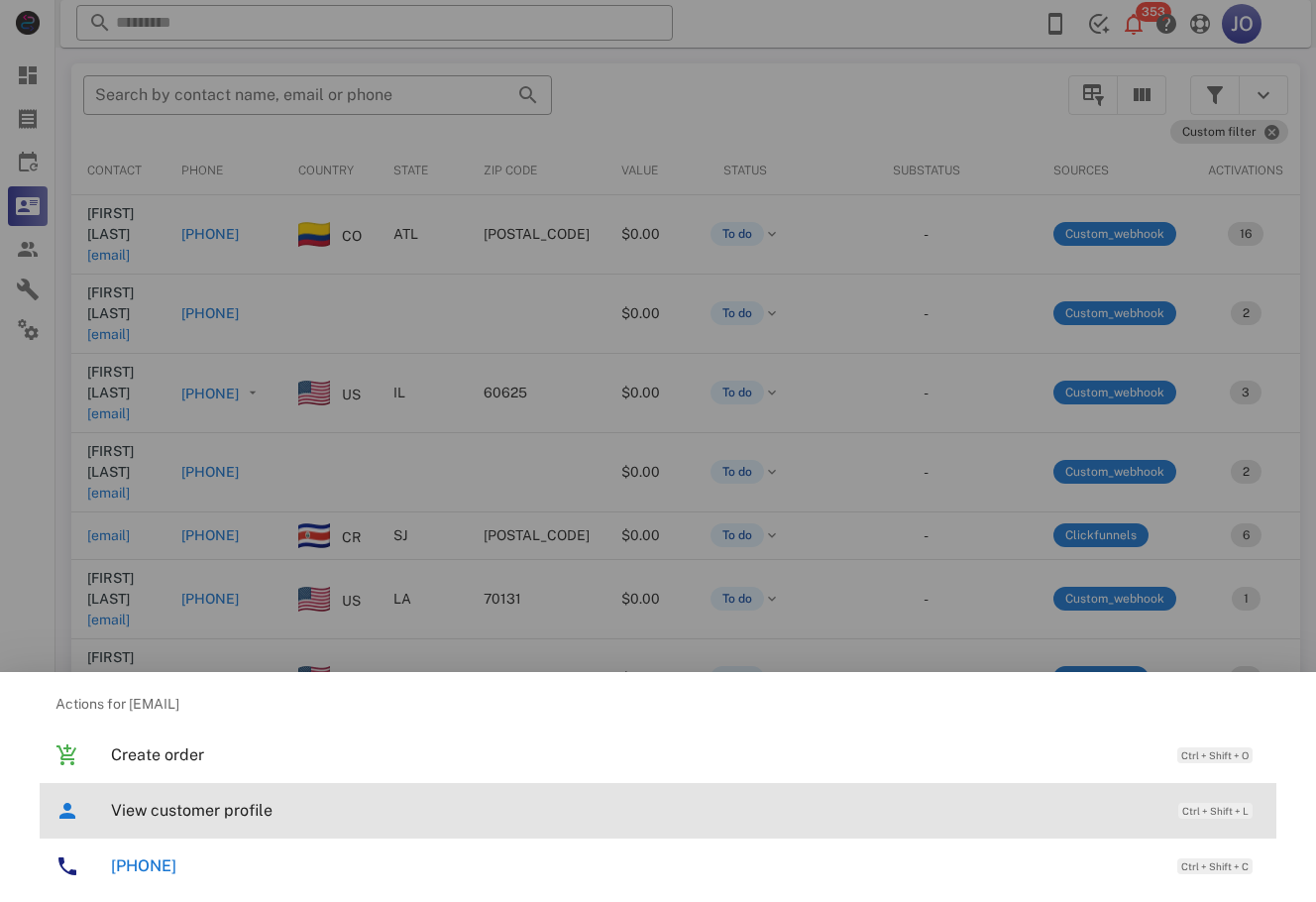 click on "View customer profile Ctrl + Shift + L" at bounding box center [686, 810] 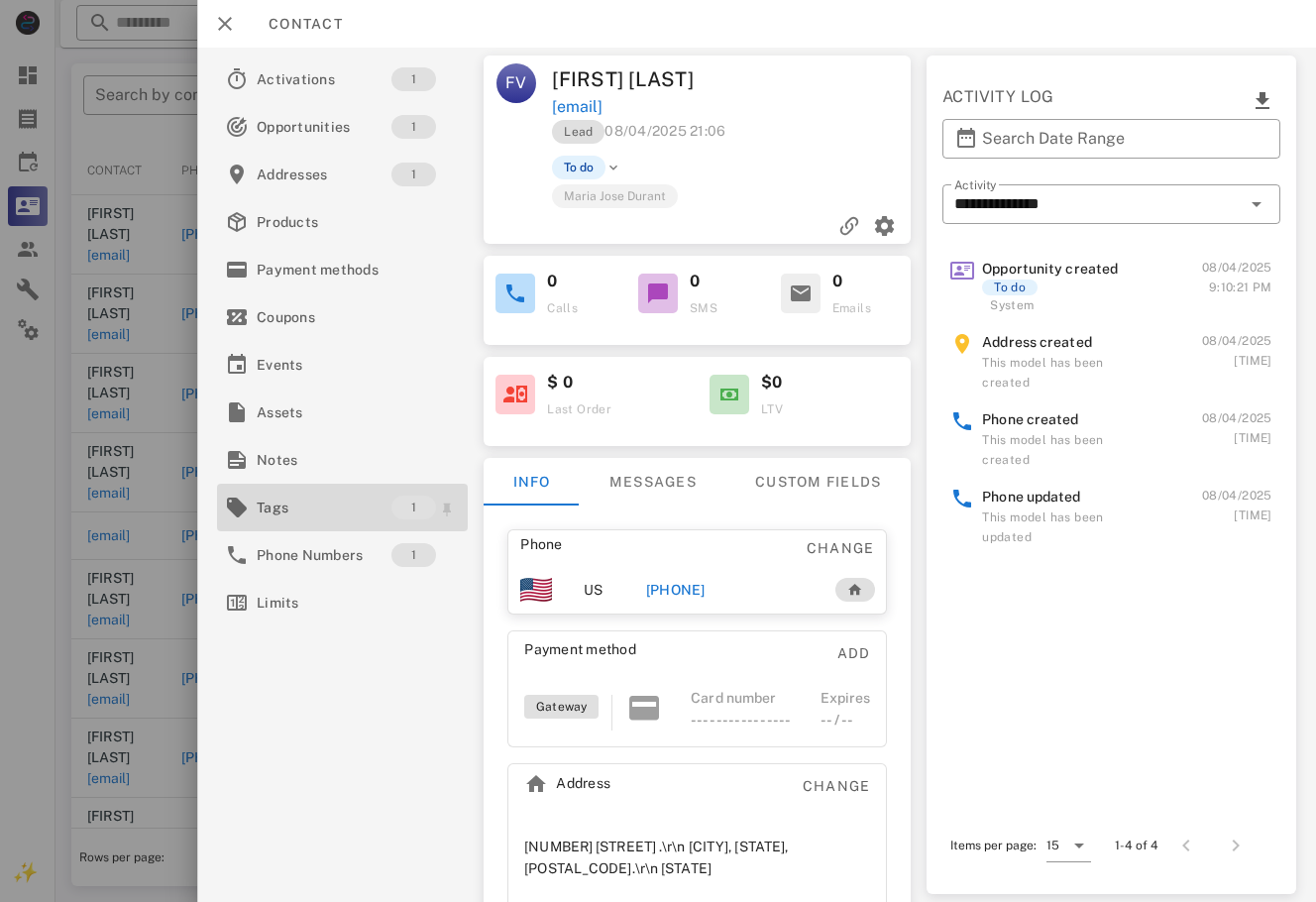 click on "Tags" at bounding box center [324, 507] 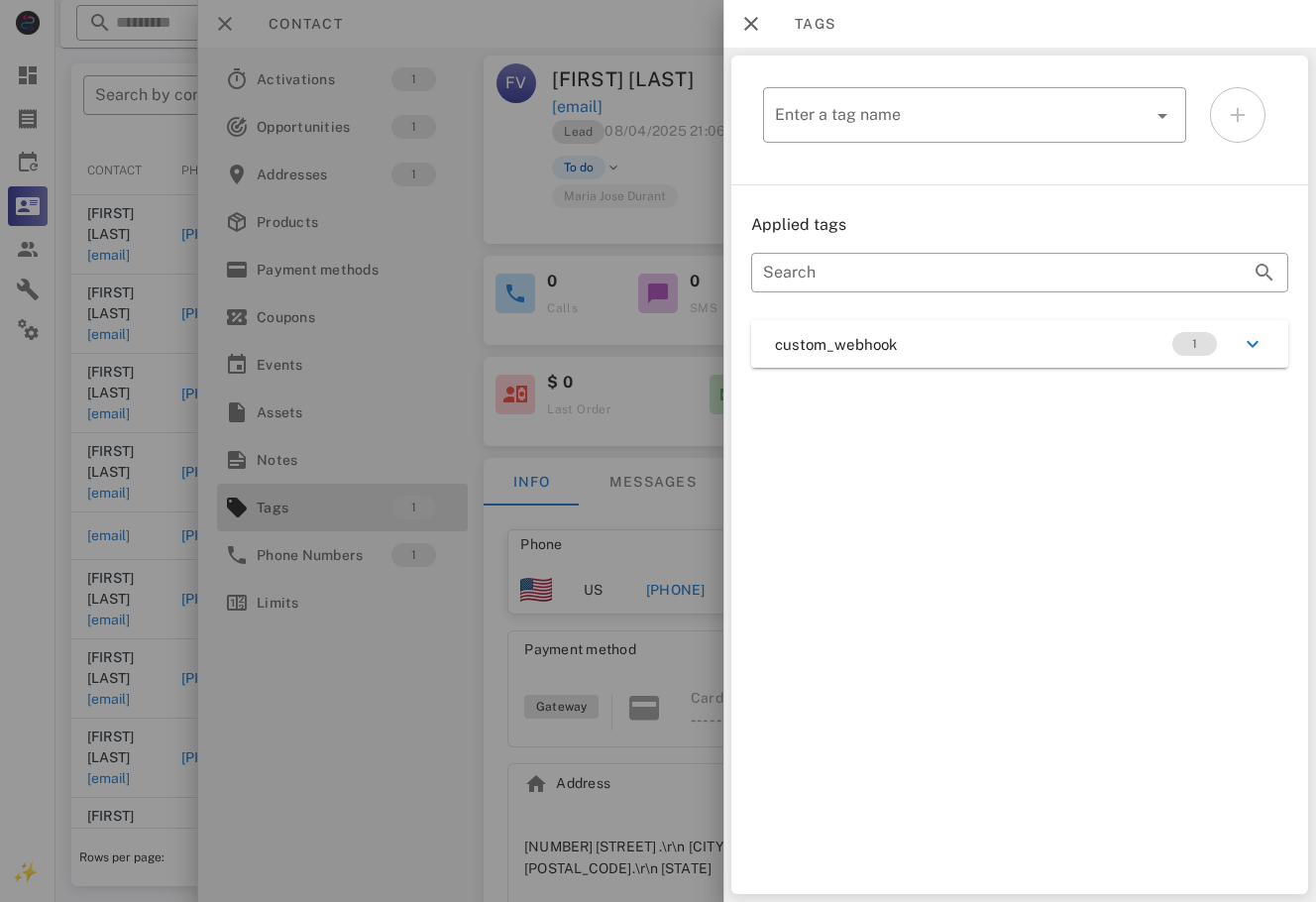click on "custom_webhook  1" at bounding box center (1020, 344) 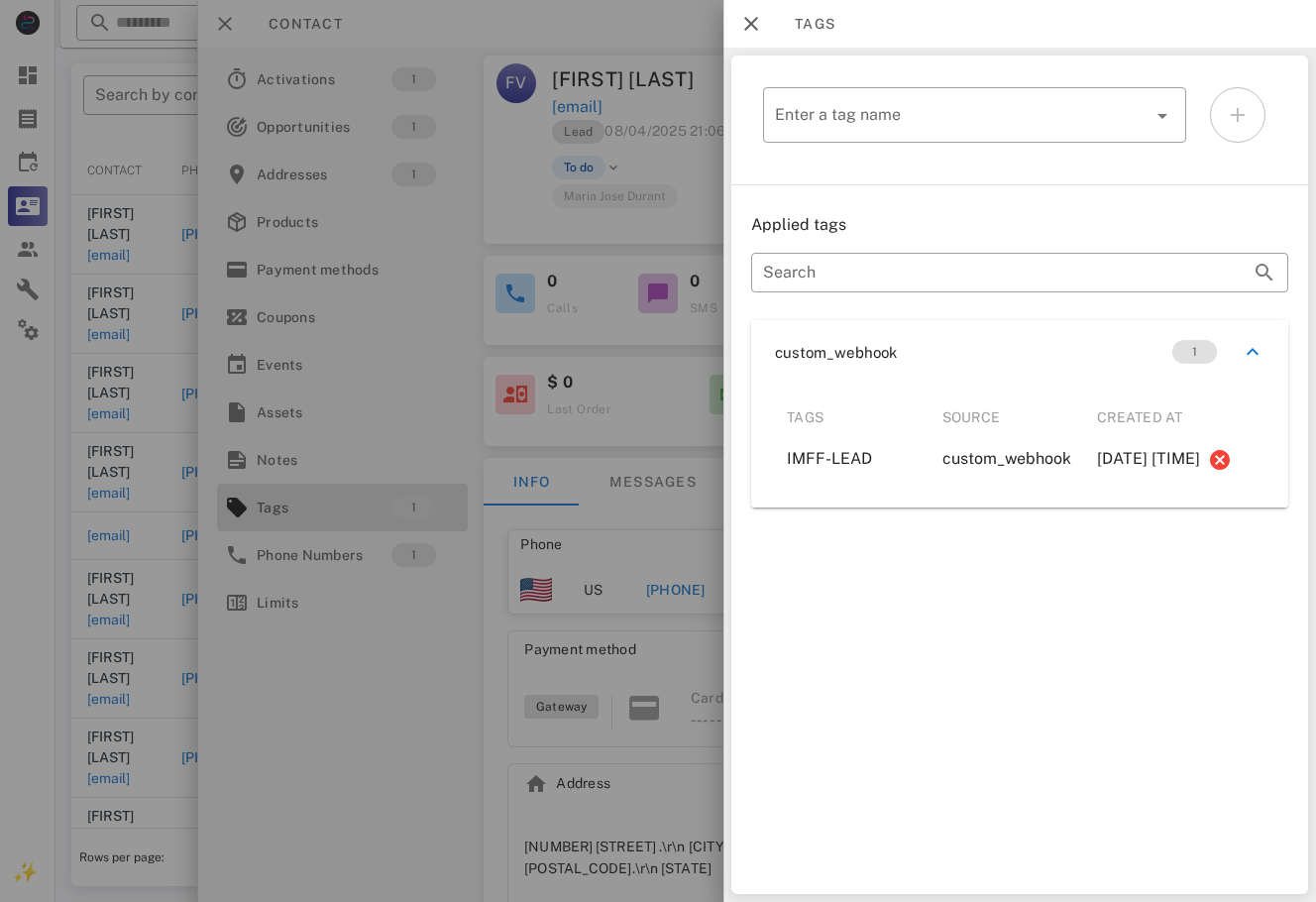 click at bounding box center (658, 451) 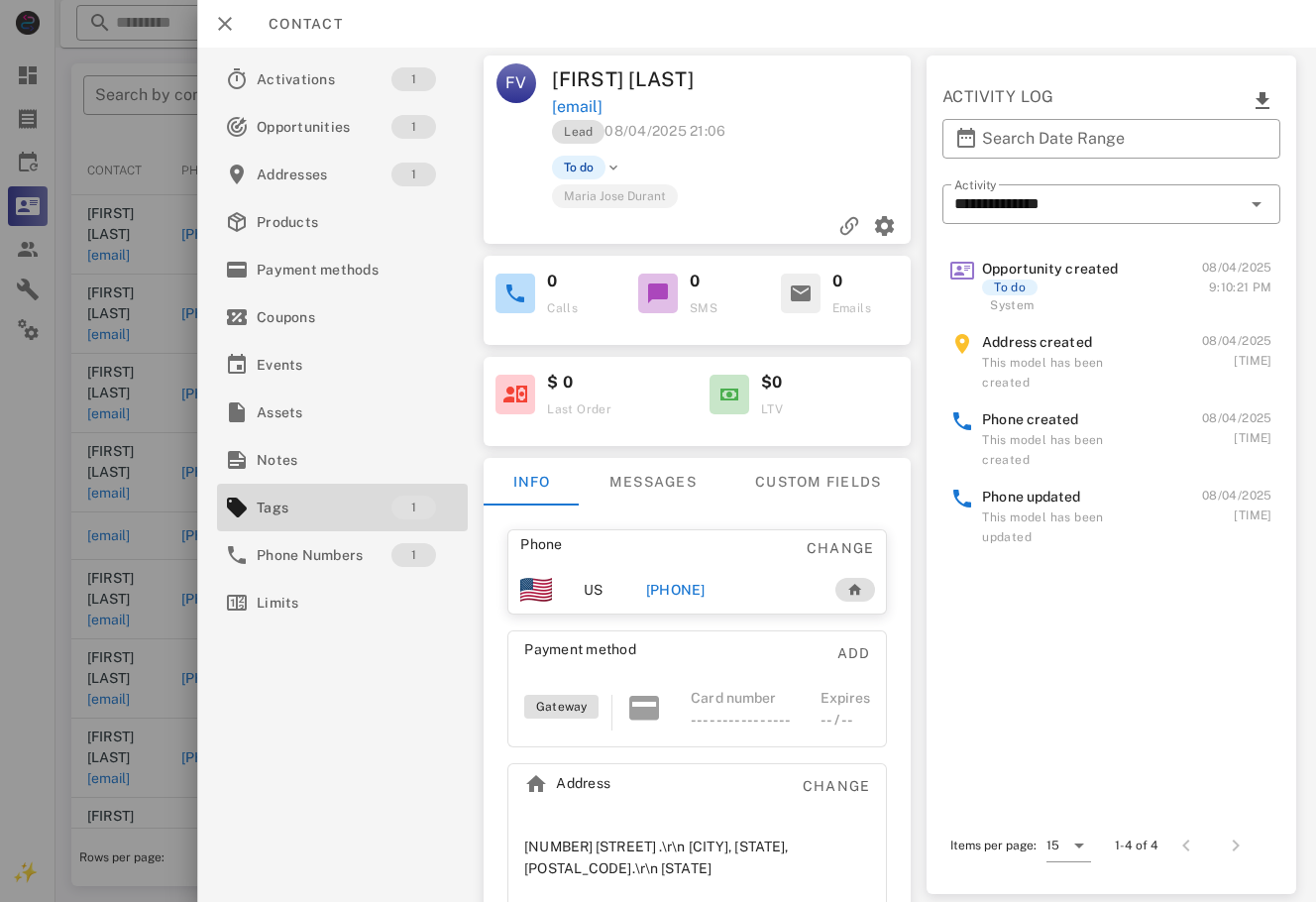 click on "[PHONE]" at bounding box center [676, 590] 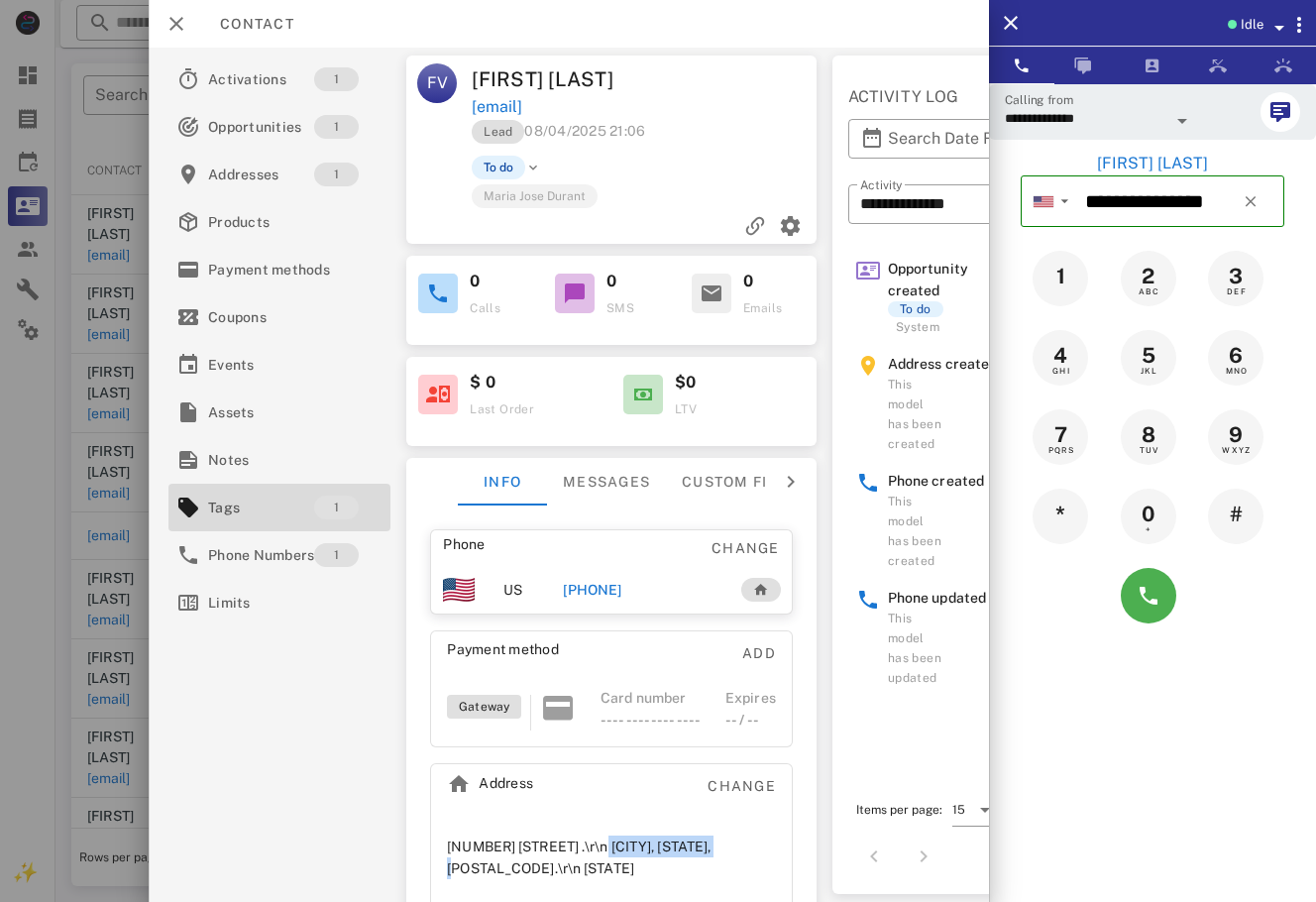 drag, startPoint x: 703, startPoint y: 846, endPoint x: 590, endPoint y: 852, distance: 113.15918 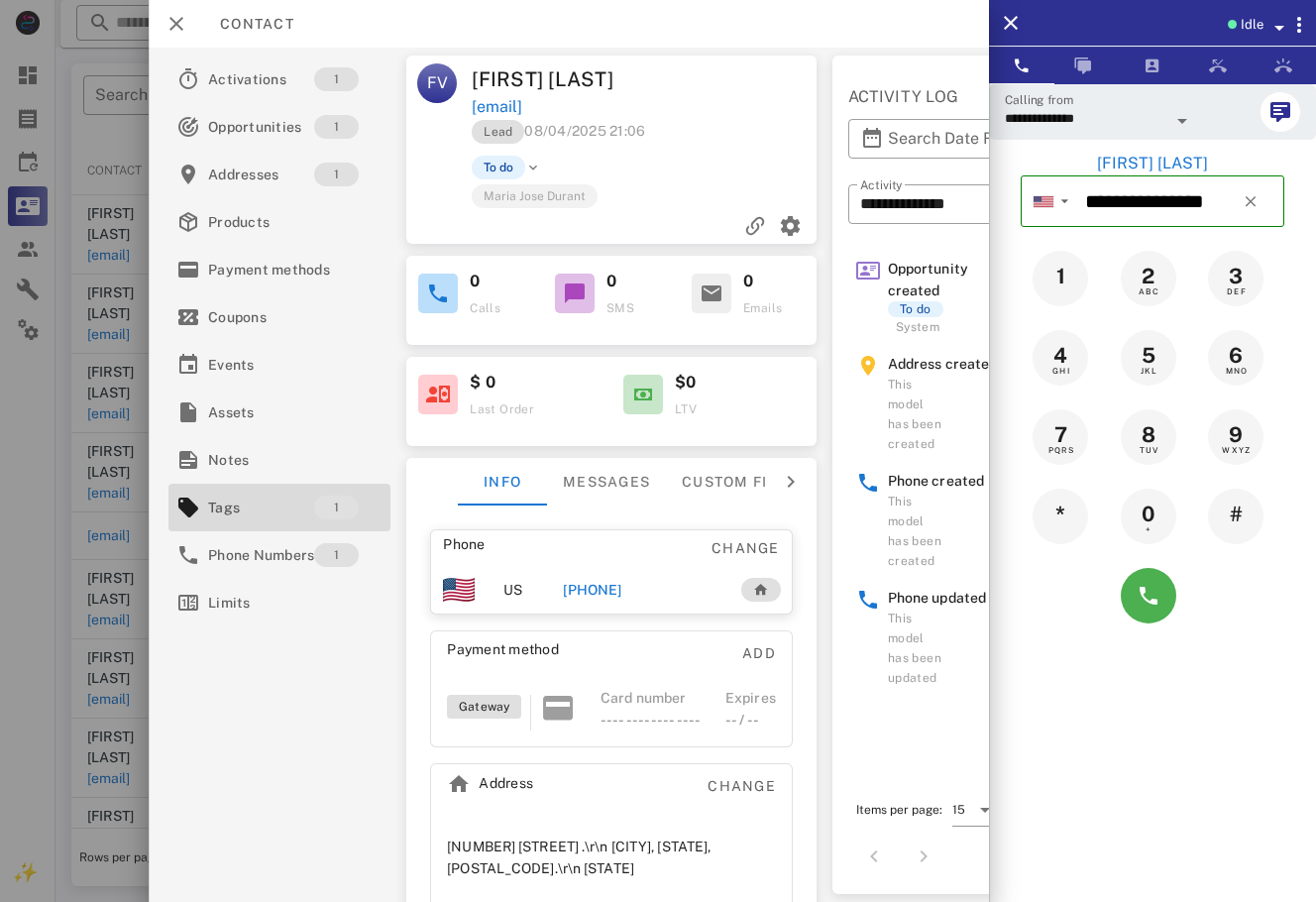 click on "[PHONE]" at bounding box center (592, 590) 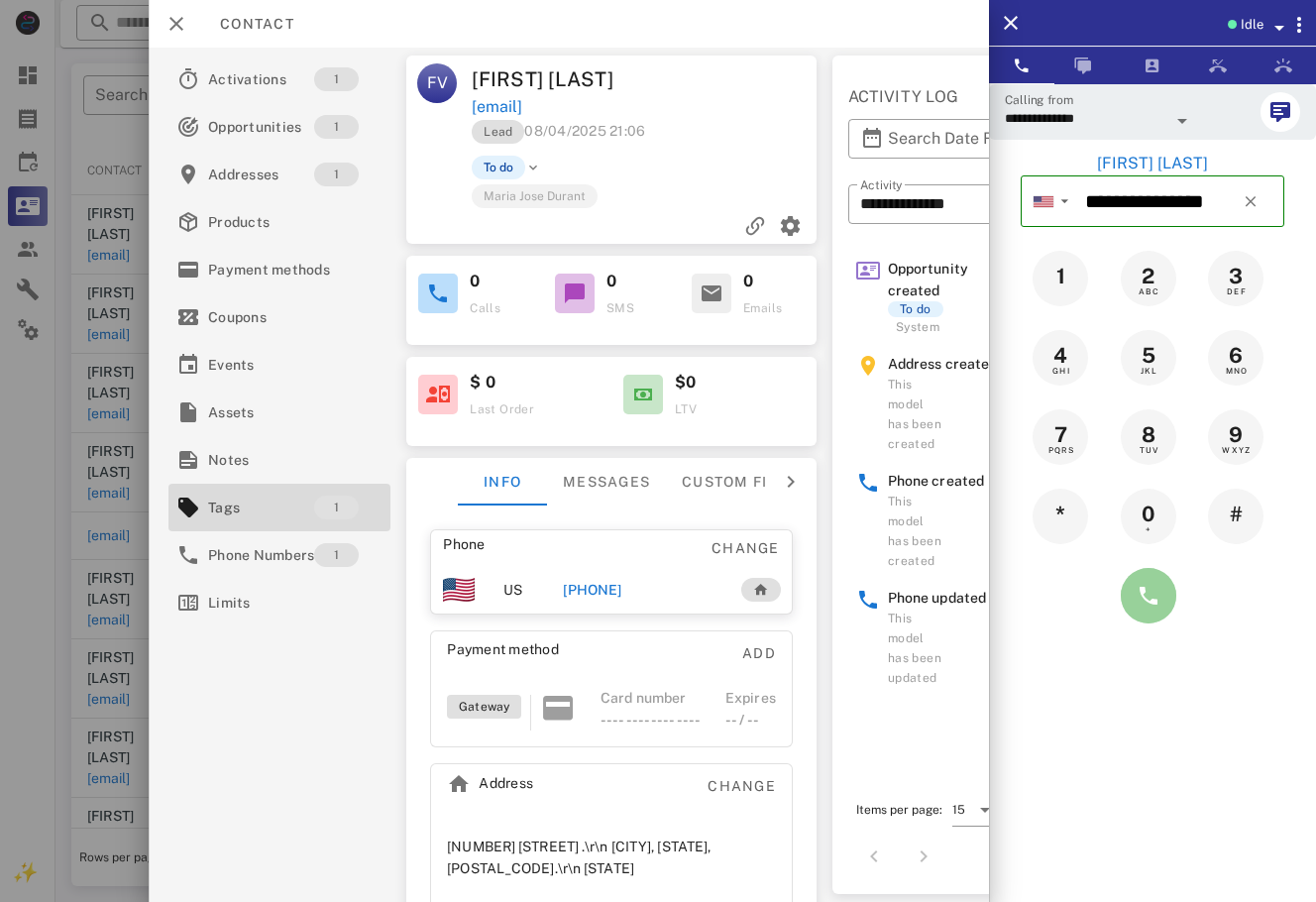 click at bounding box center (1149, 596) 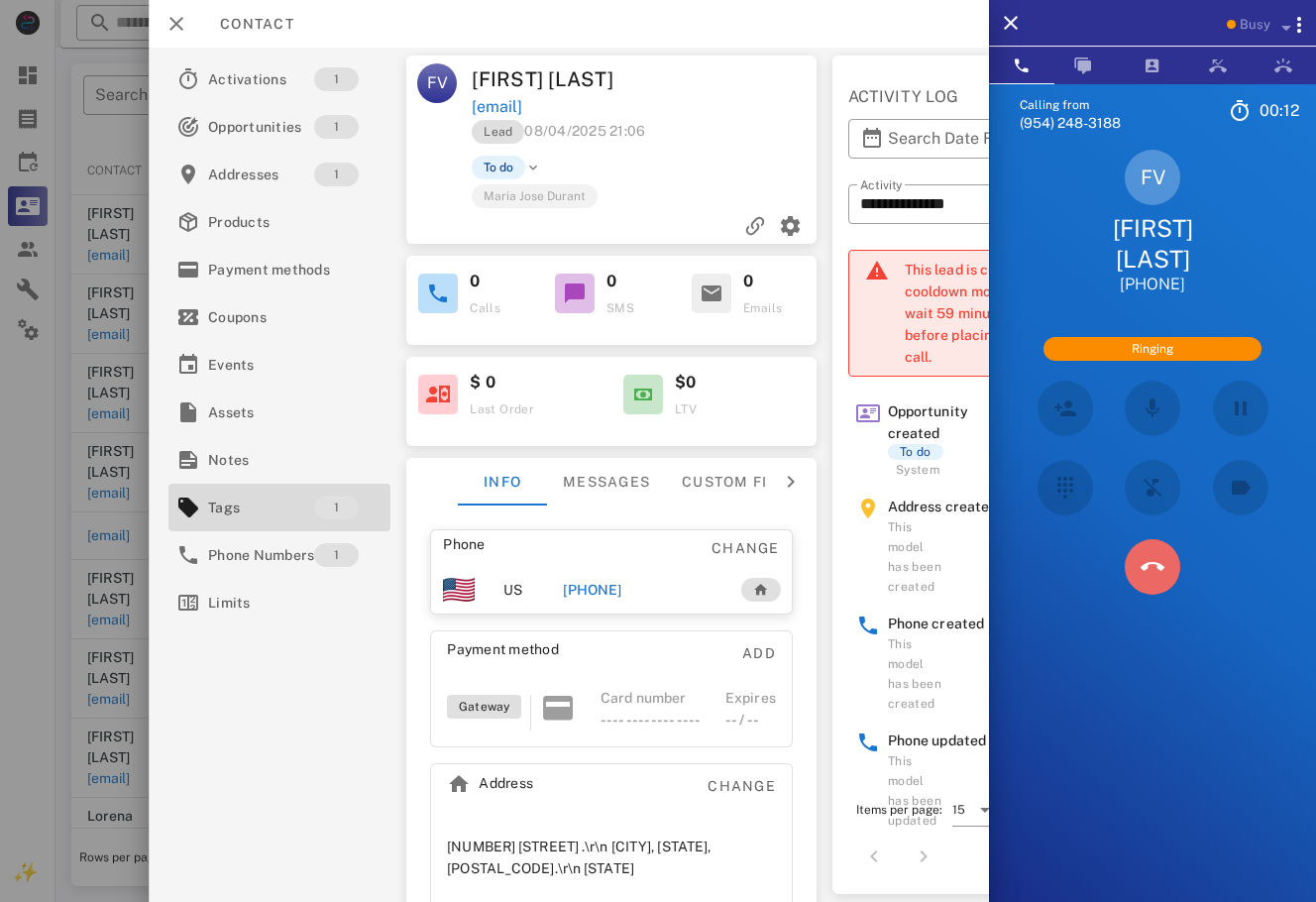 click at bounding box center [1152, 567] 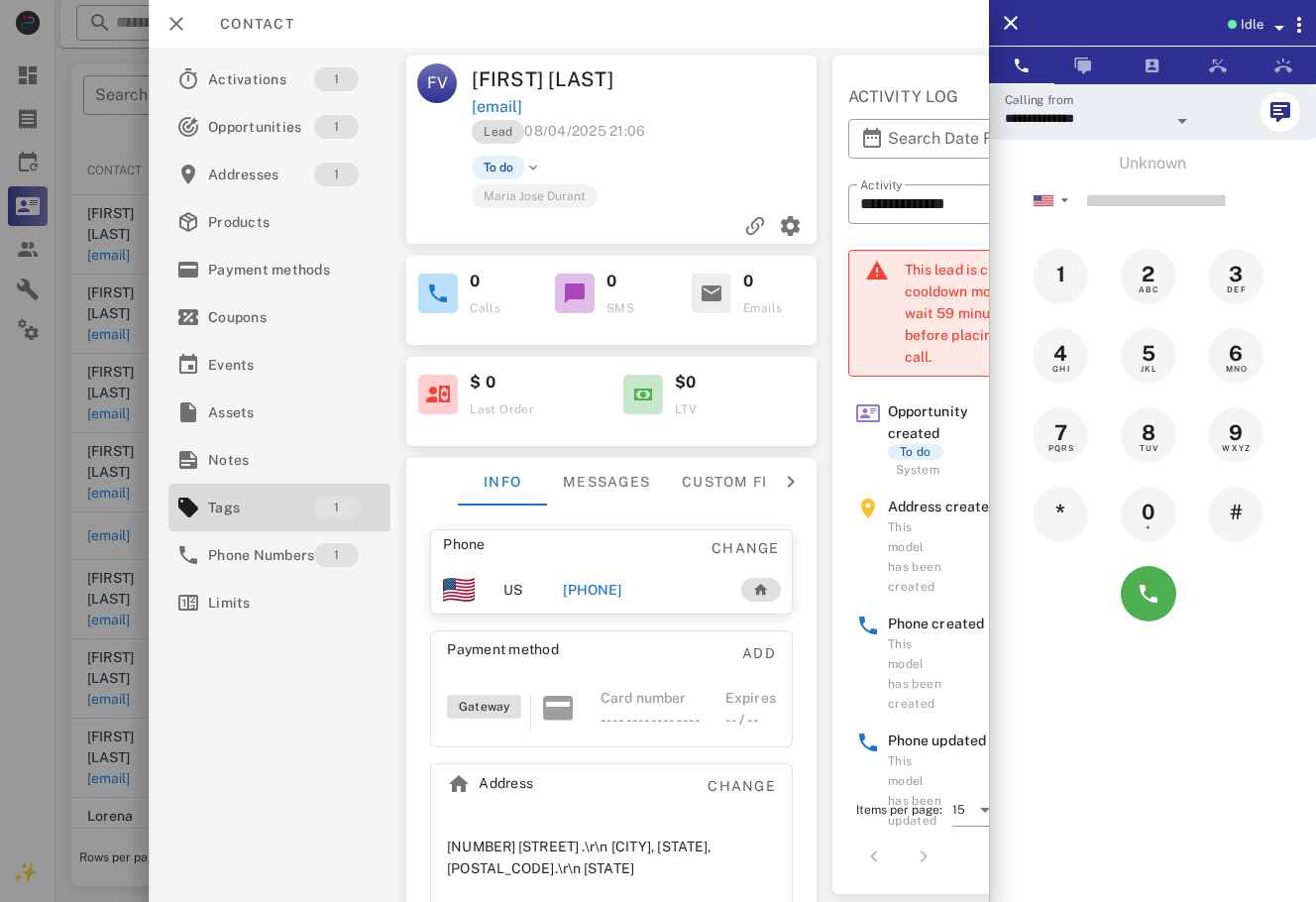 click on "[PHONE]" at bounding box center (592, 590) 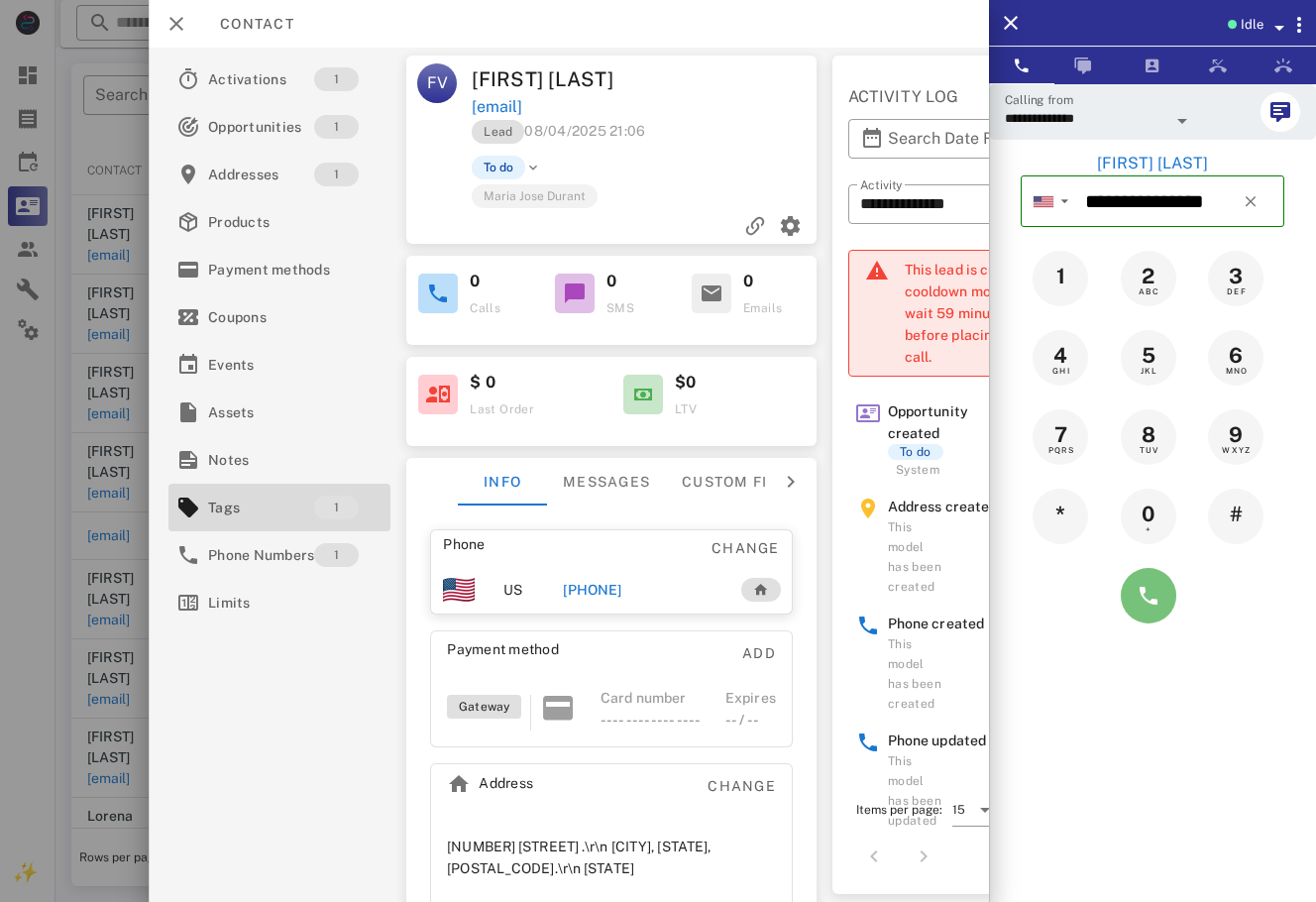 click at bounding box center (1149, 596) 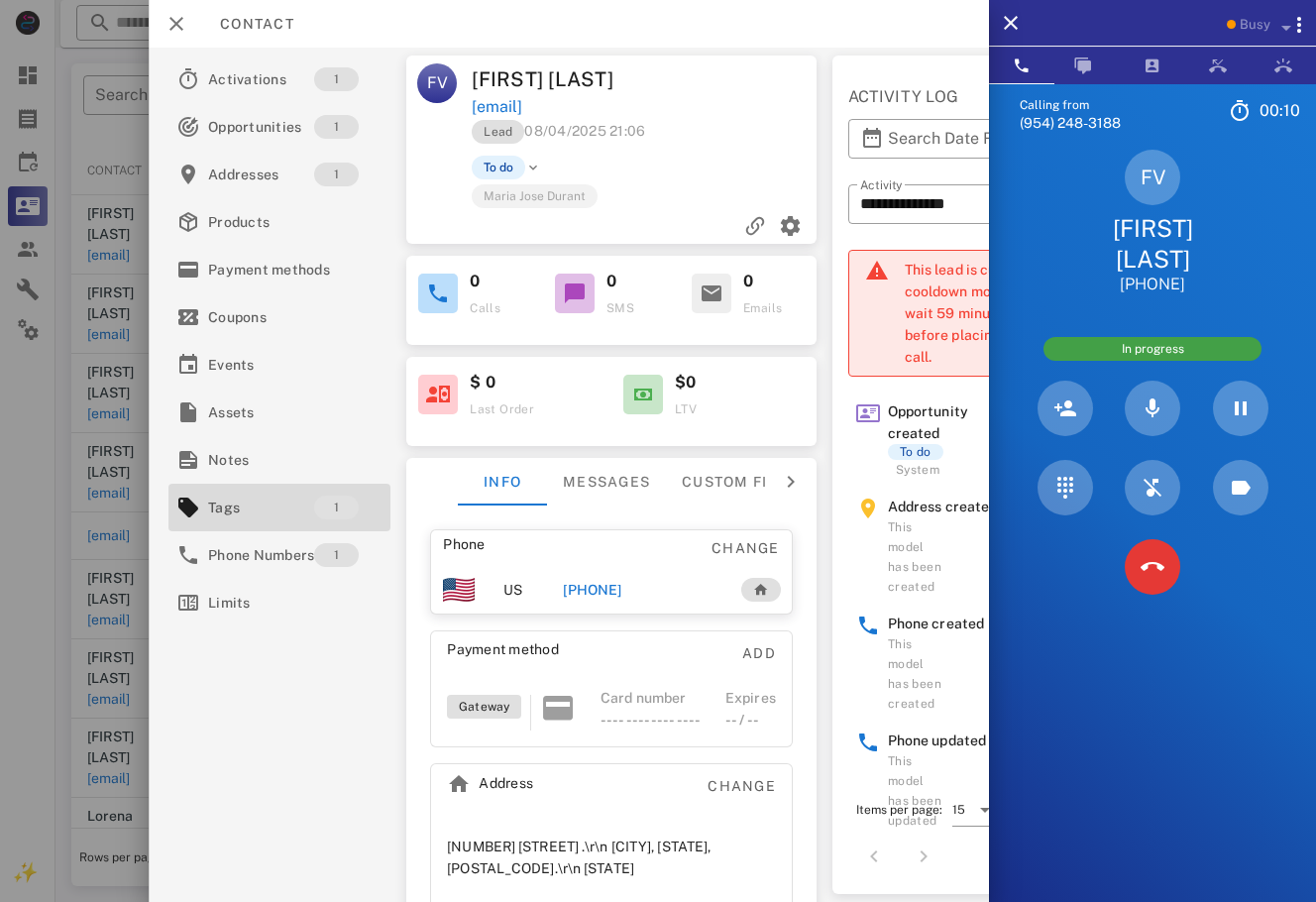 click at bounding box center [1152, 567] 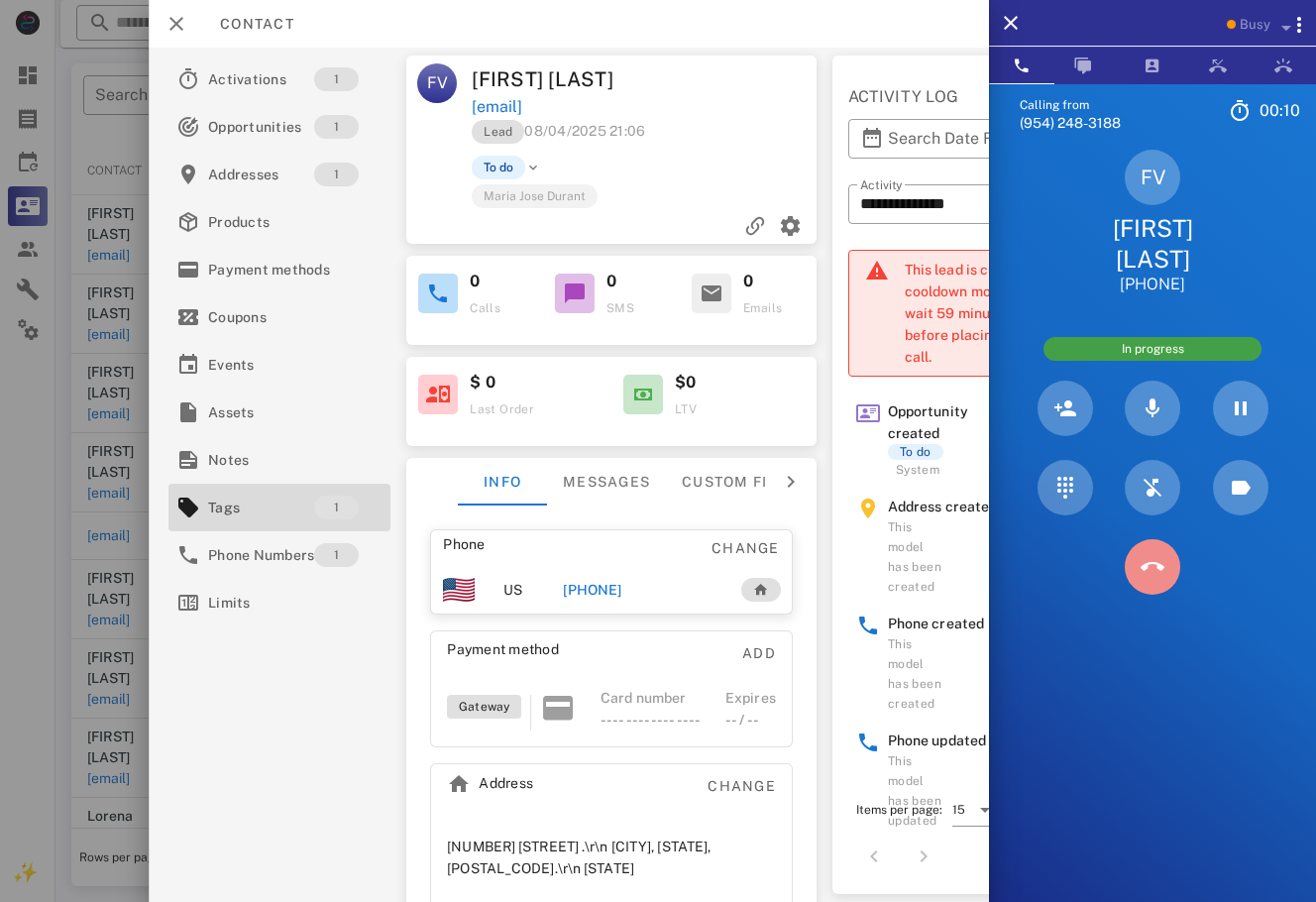 click at bounding box center (1152, 567) 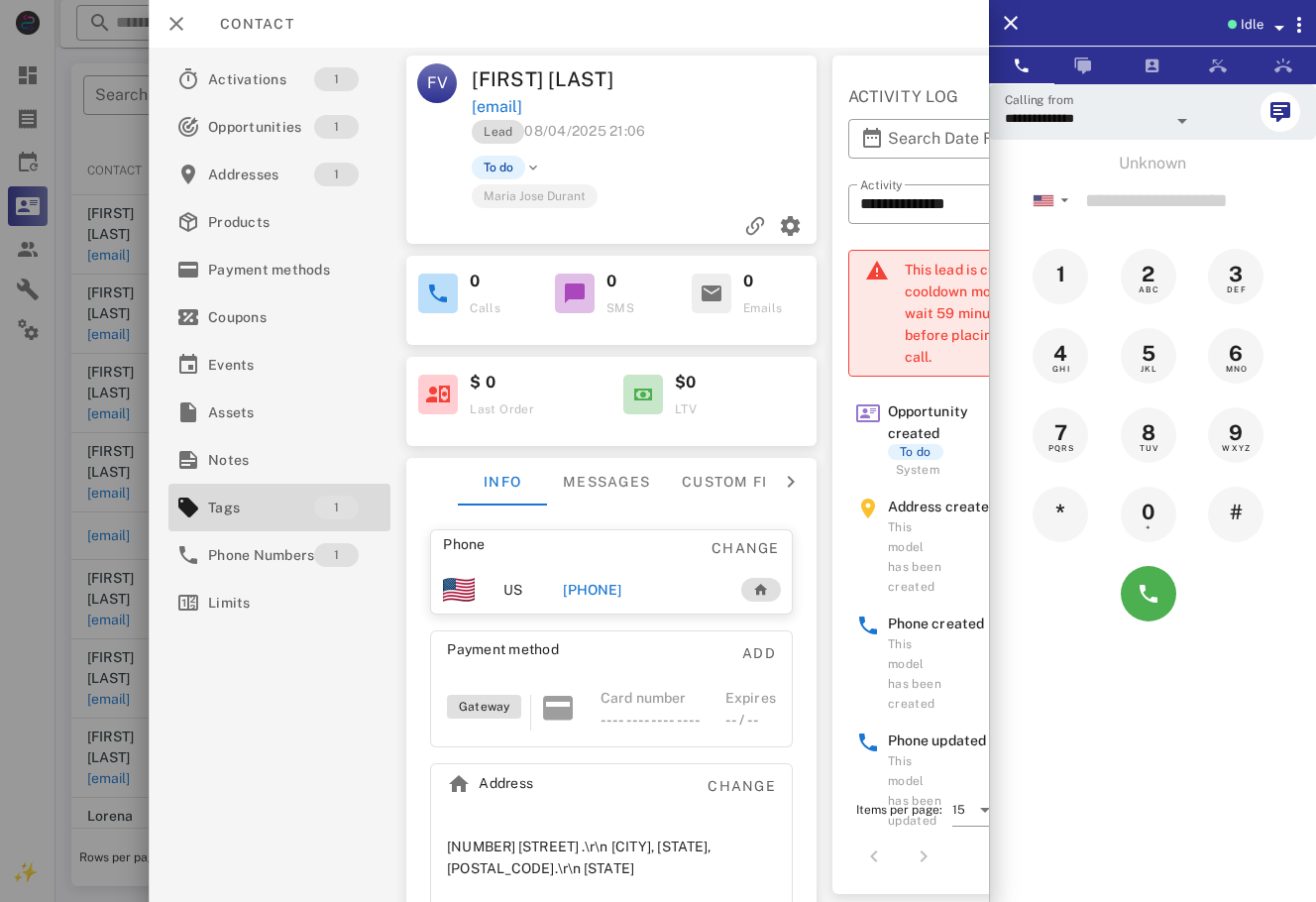 click on "To do" at bounding box center (498, 168) 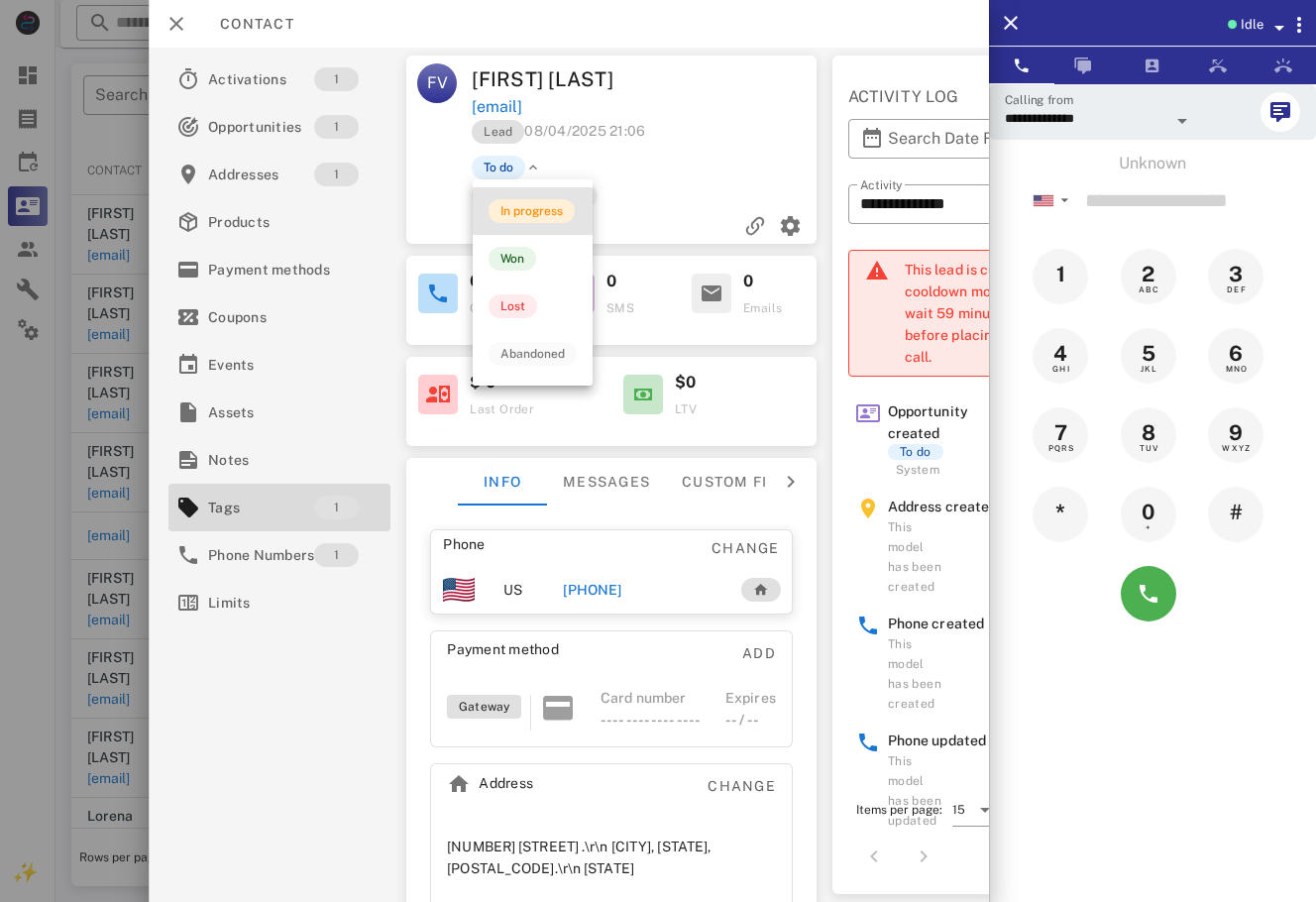 click on "In progress" at bounding box center [531, 211] 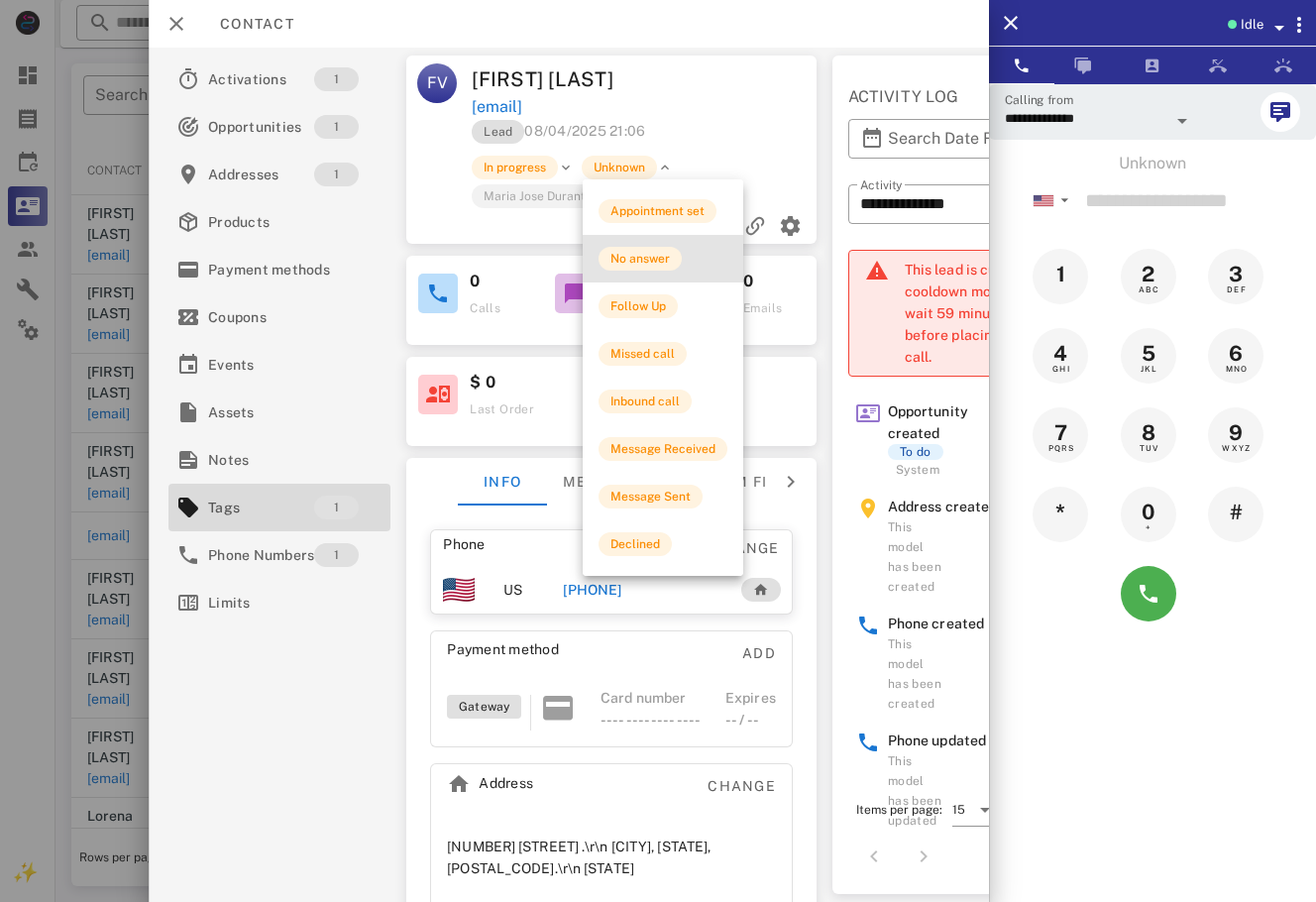click on "No answer" at bounding box center (663, 259) 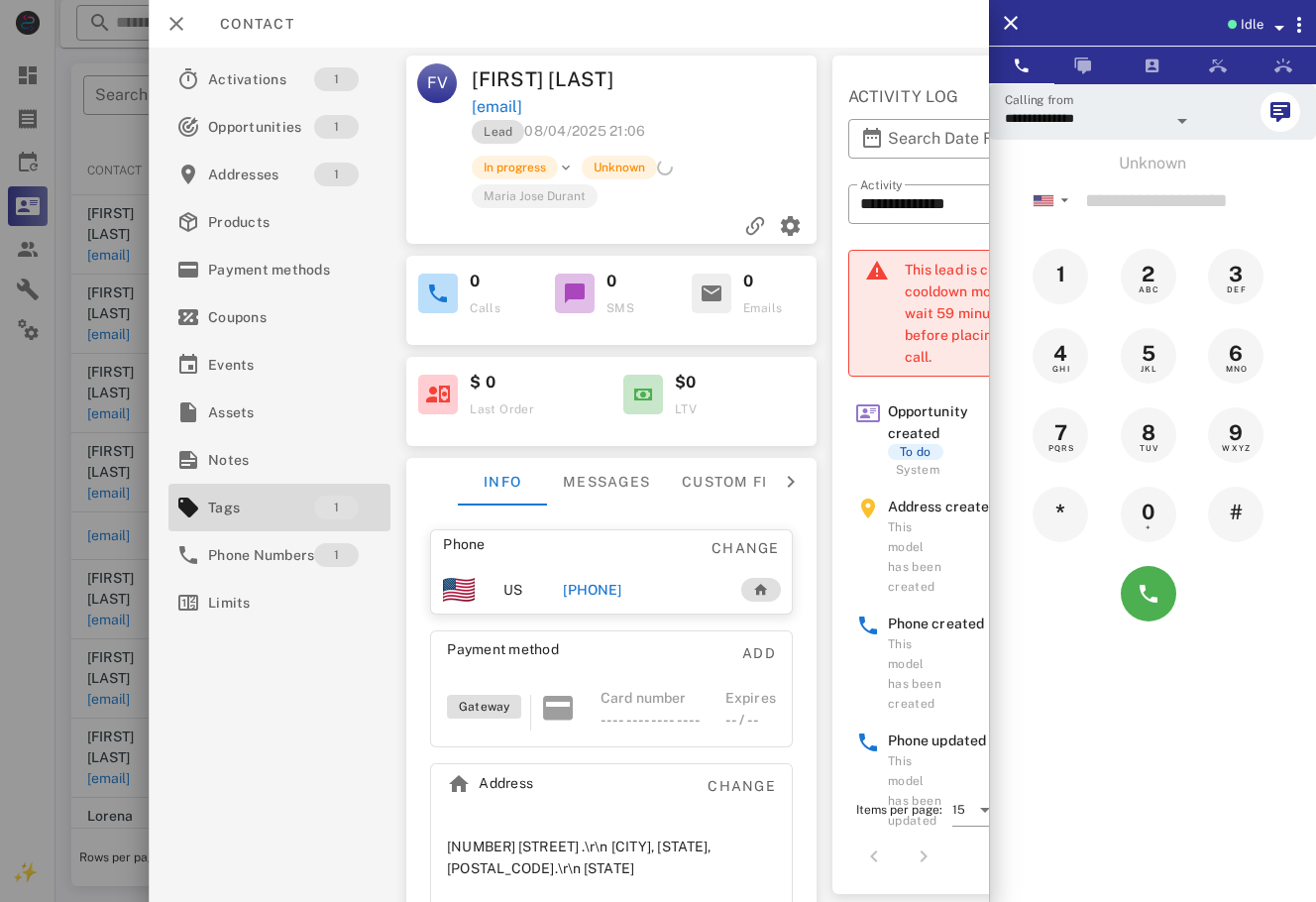 click at bounding box center (658, 451) 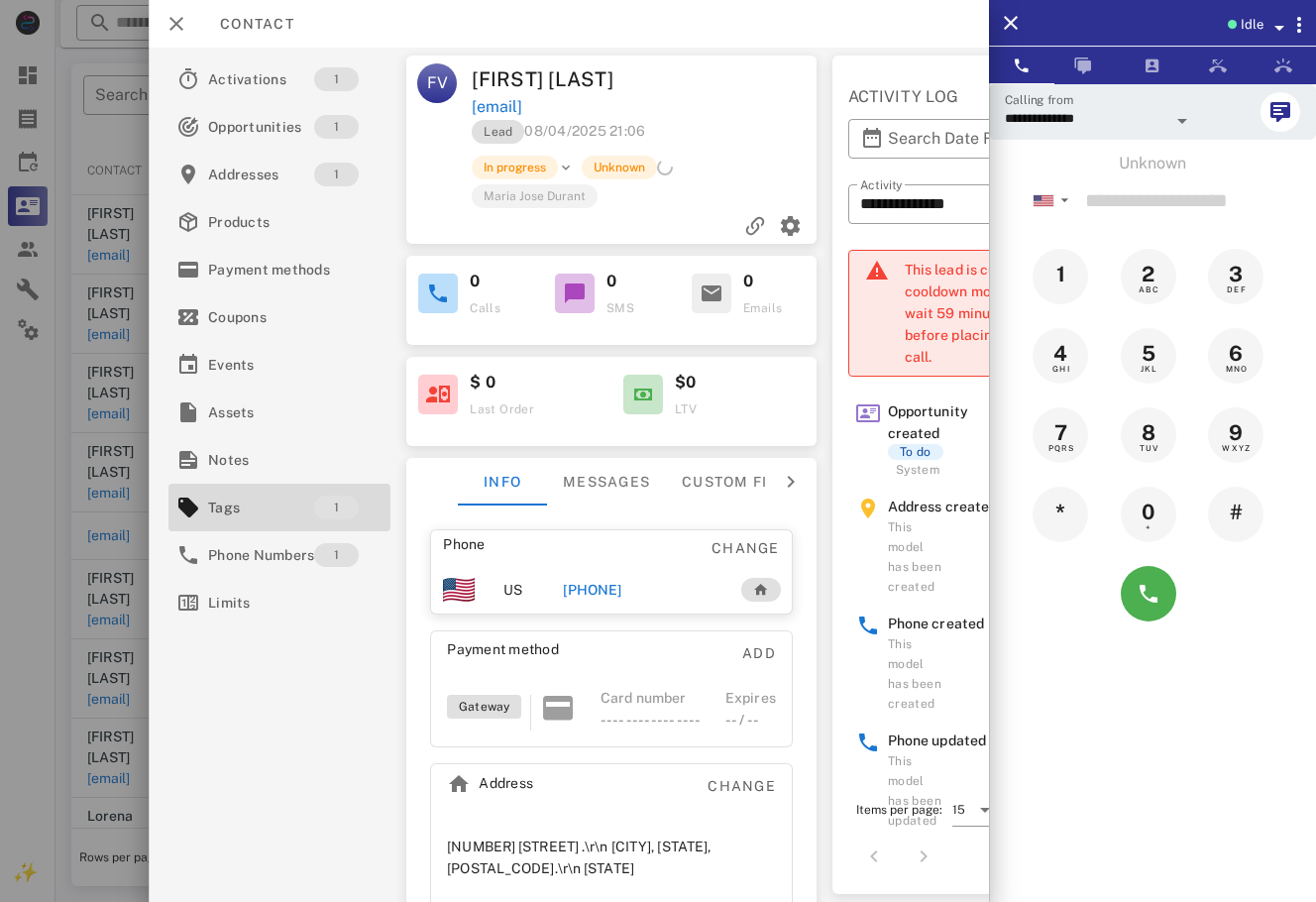 click at bounding box center (658, 451) 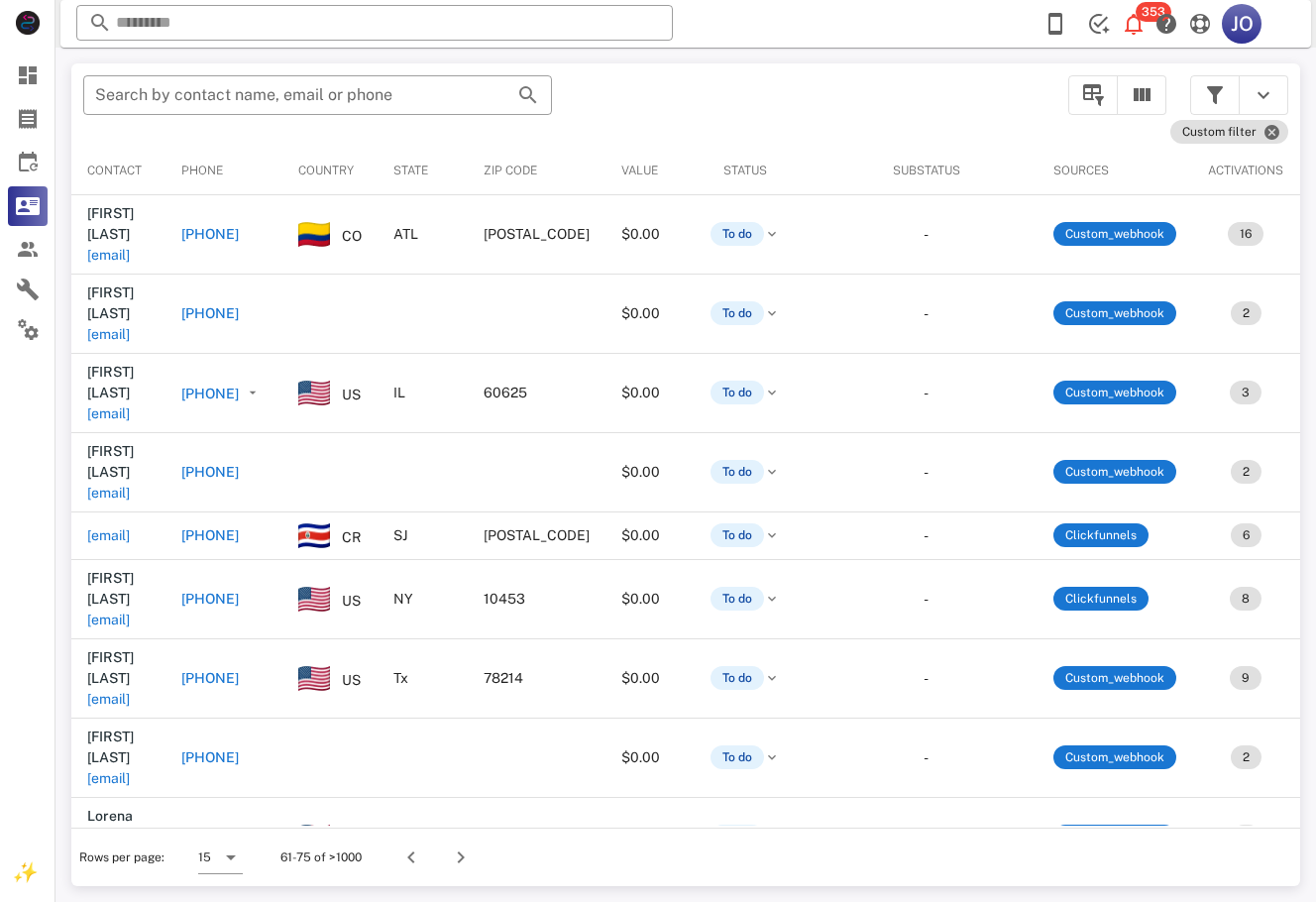 click on "Rows per page: 15" at bounding box center (161, 857) 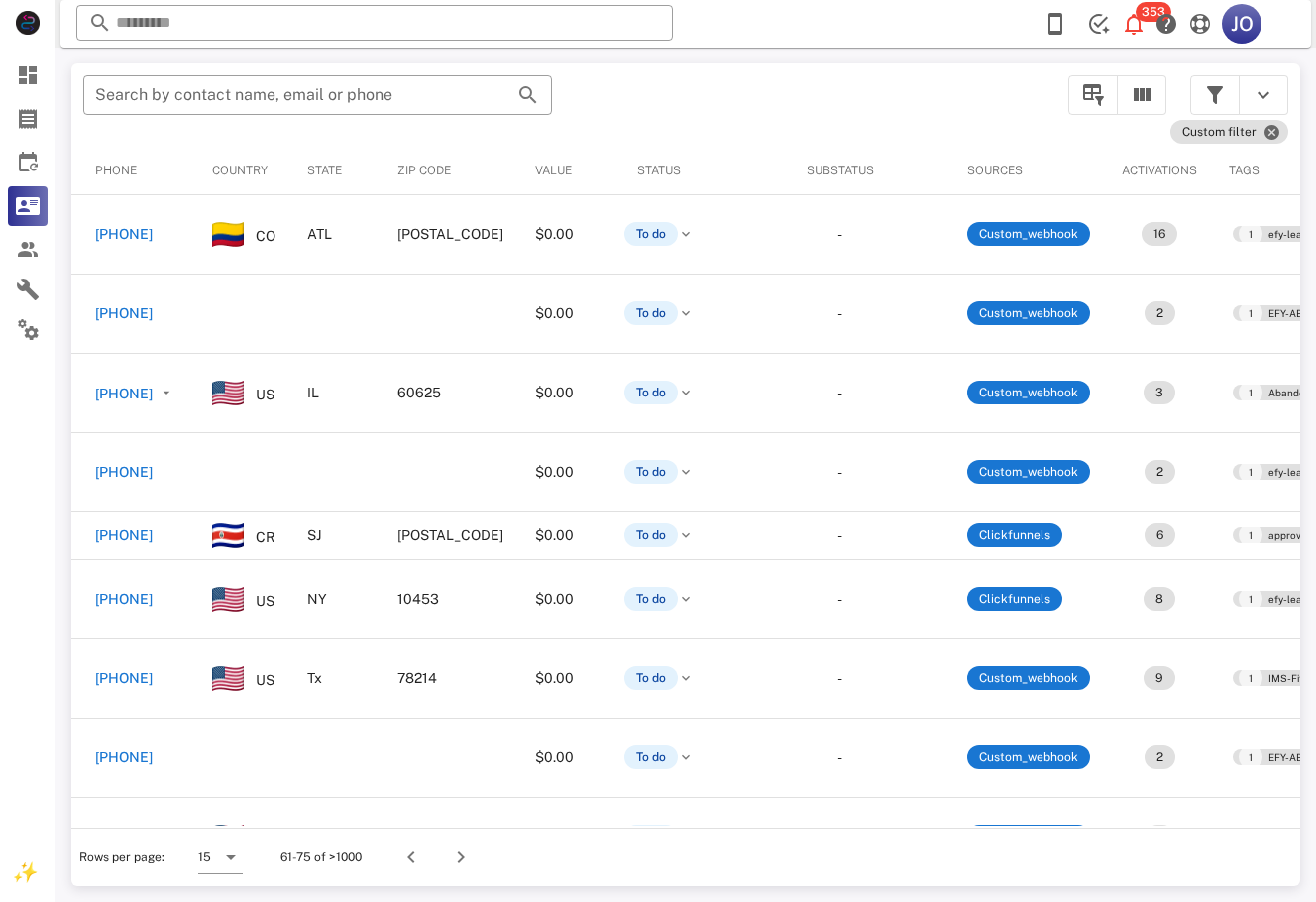 scroll, scrollTop: 0, scrollLeft: 0, axis: both 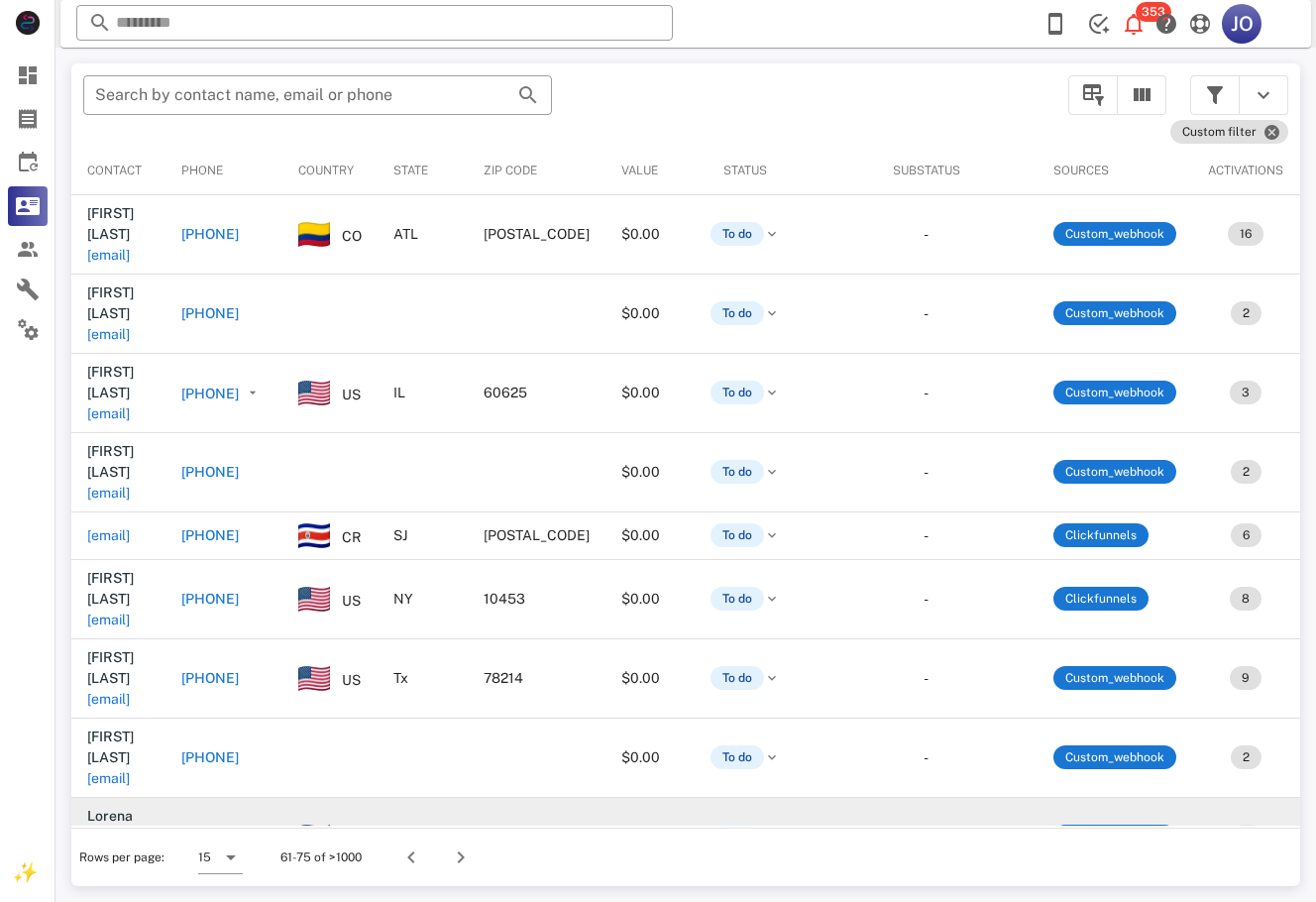 click on "kristygutierrez76@[EMAIL_DOMAIN]" at bounding box center [108, 857] 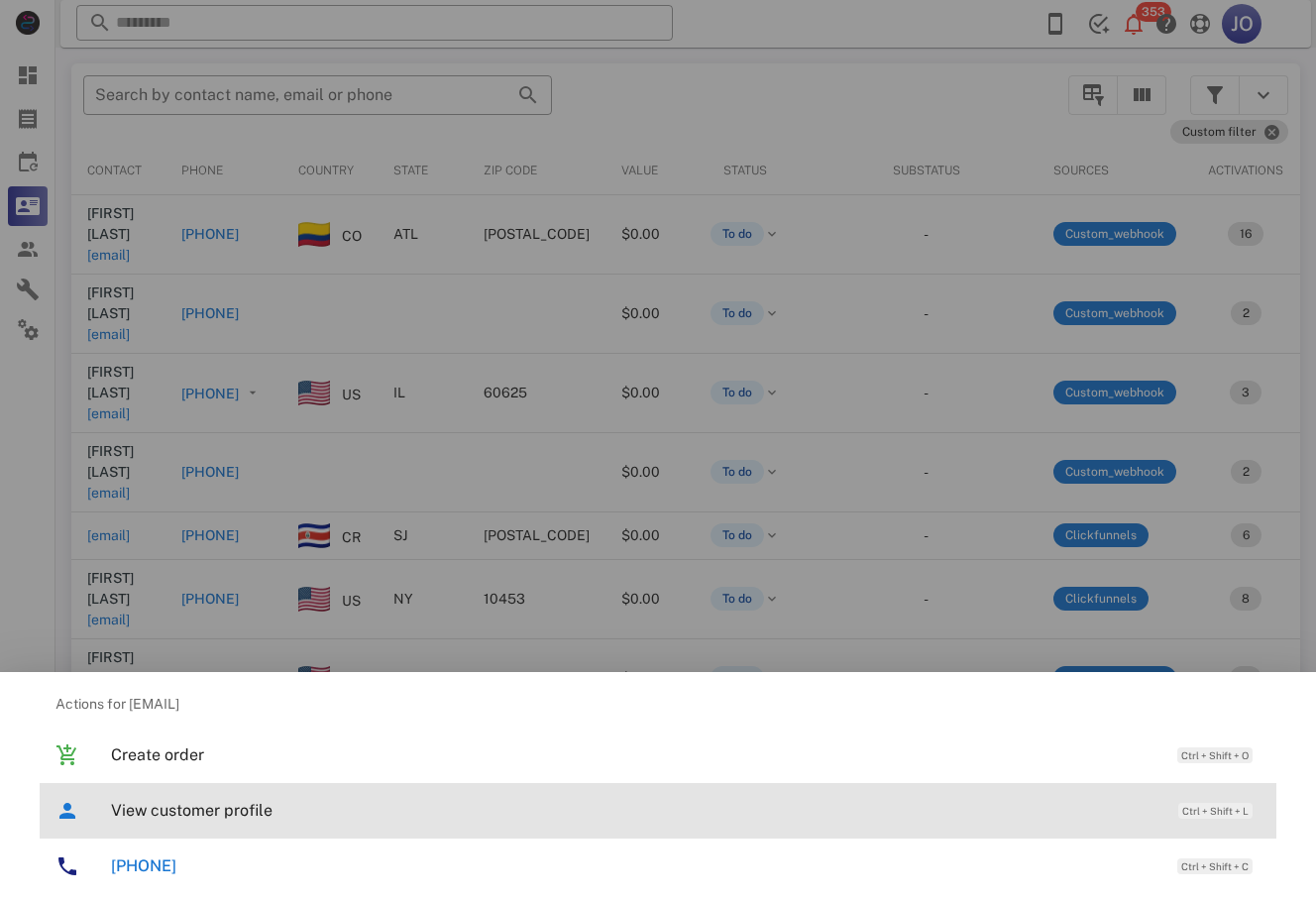 click on "View customer profile" at bounding box center (634, 810) 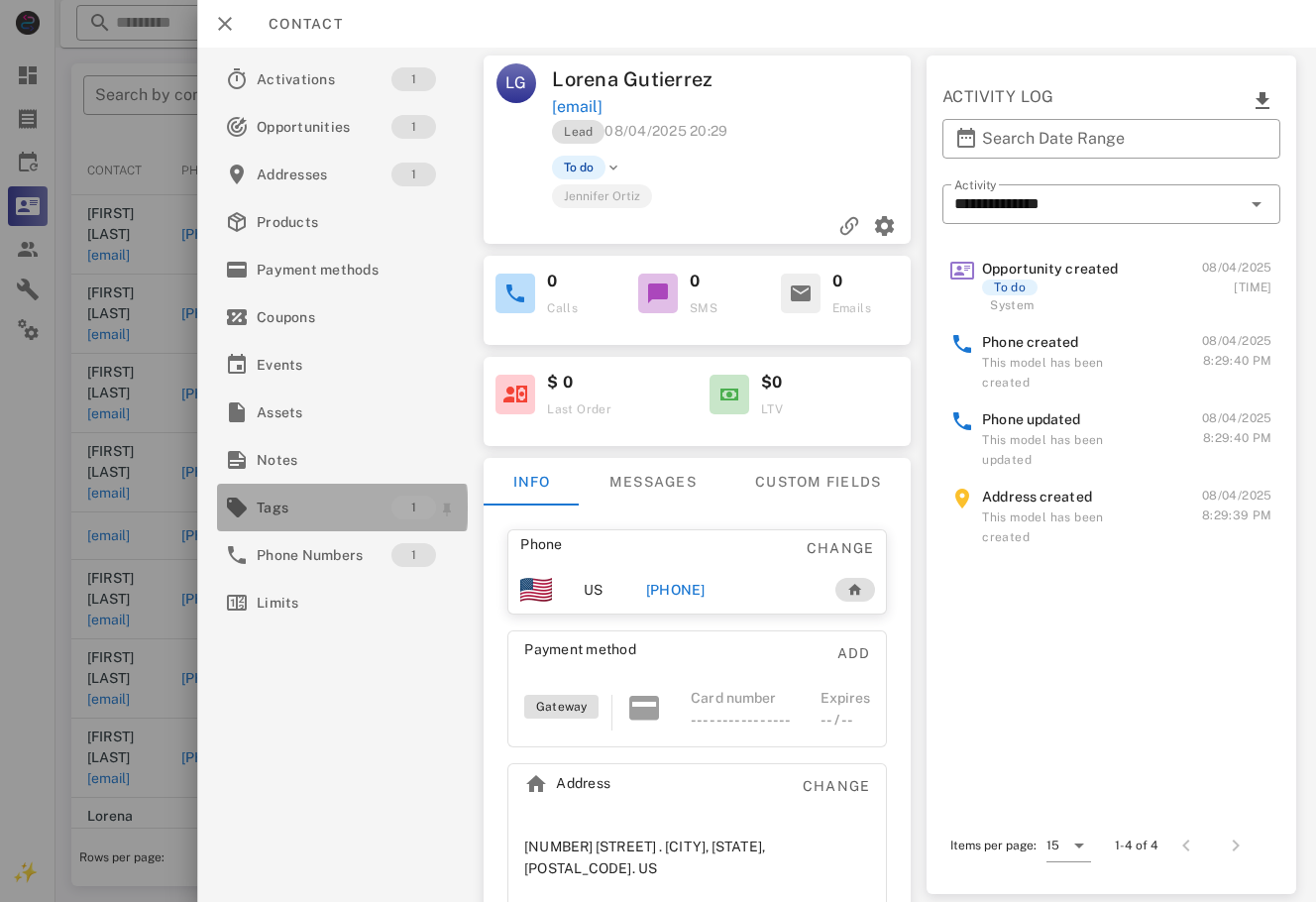 click on "Tags" at bounding box center [324, 507] 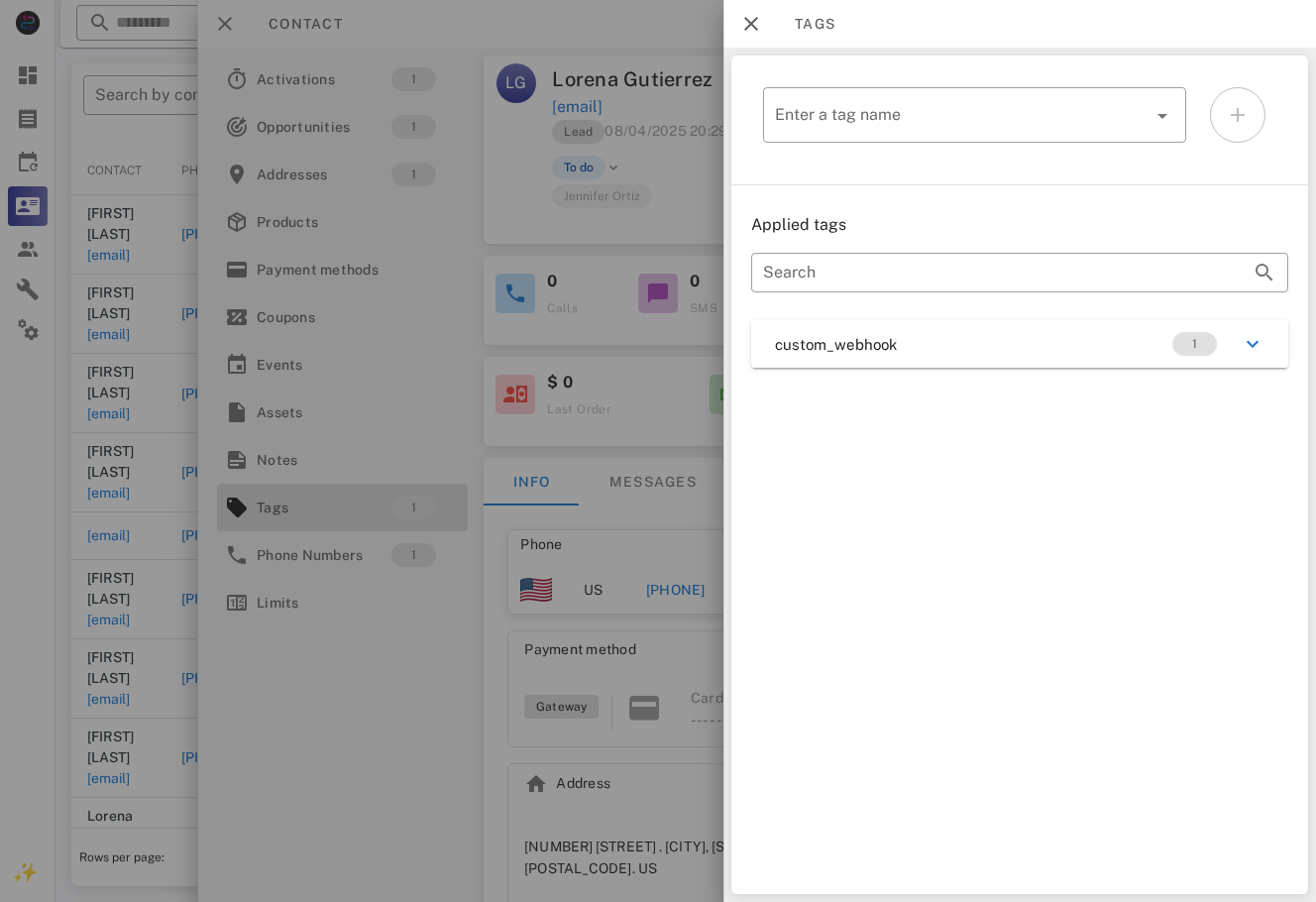 click on "​ Enter a tag name Applied tags ​ Search  custom_webhook  1" at bounding box center (1020, 475) 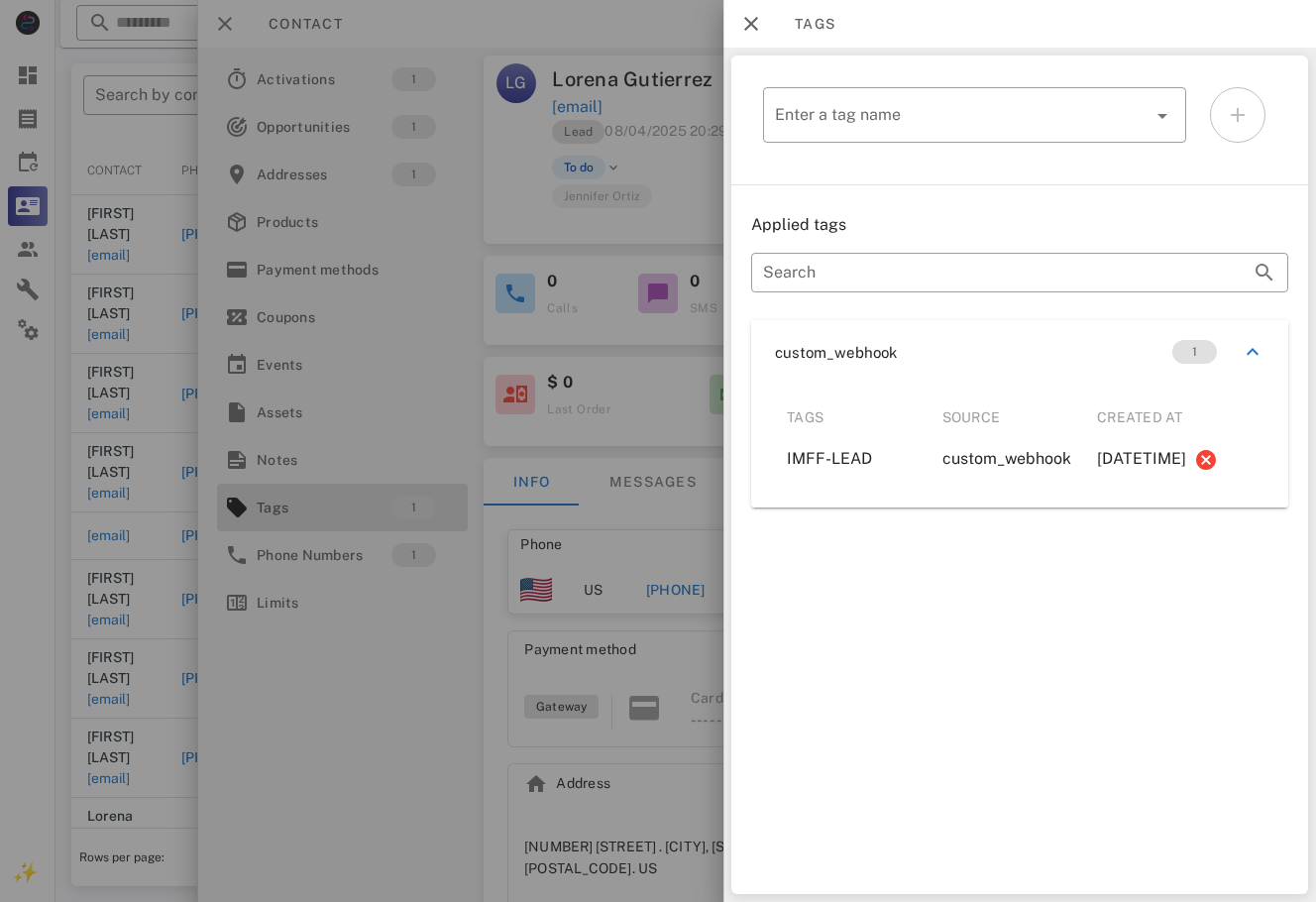 click at bounding box center [658, 451] 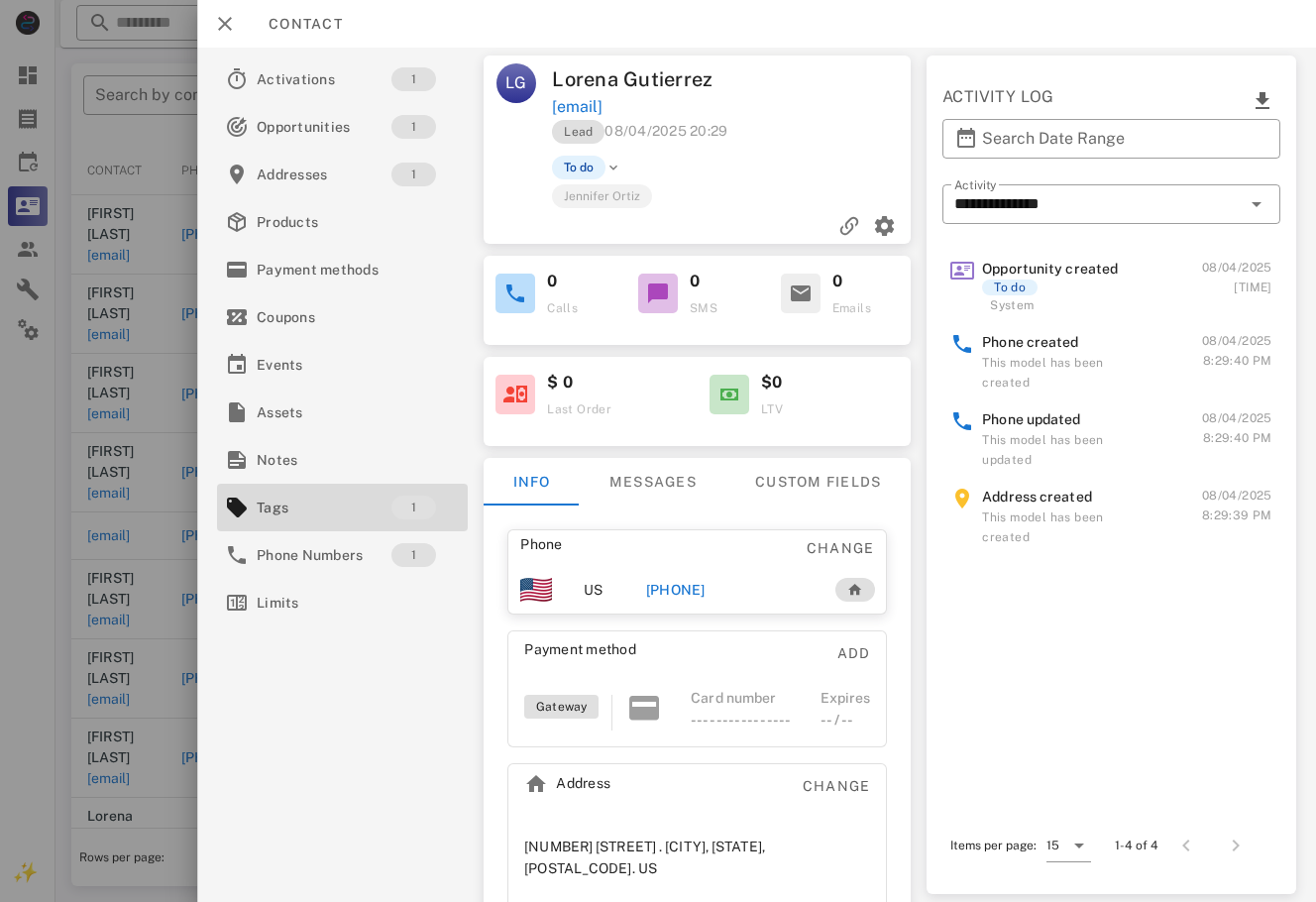 click on "[PHONE]" at bounding box center [676, 590] 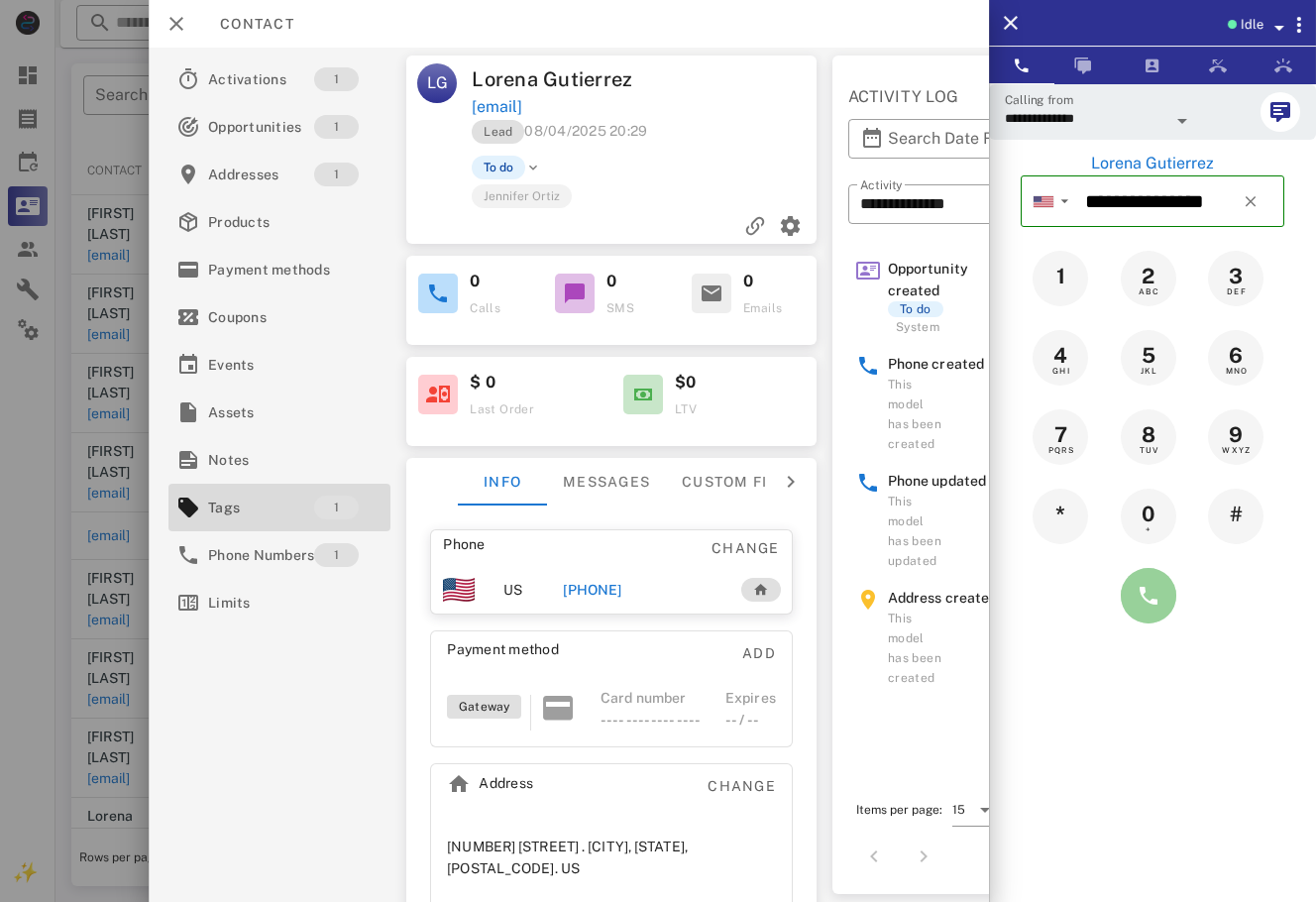 click at bounding box center [1149, 596] 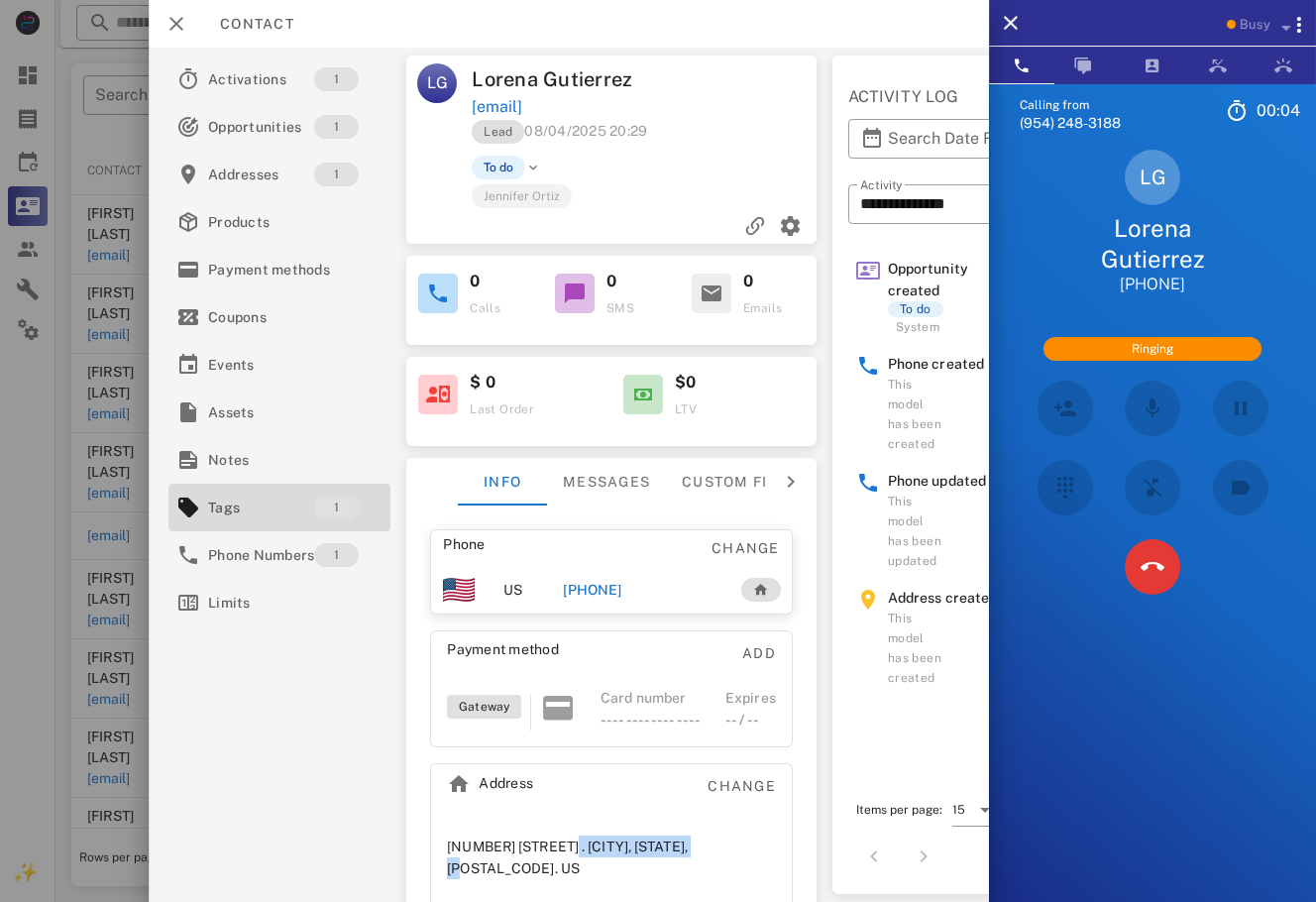 drag, startPoint x: 692, startPoint y: 846, endPoint x: 552, endPoint y: 848, distance: 140.0143 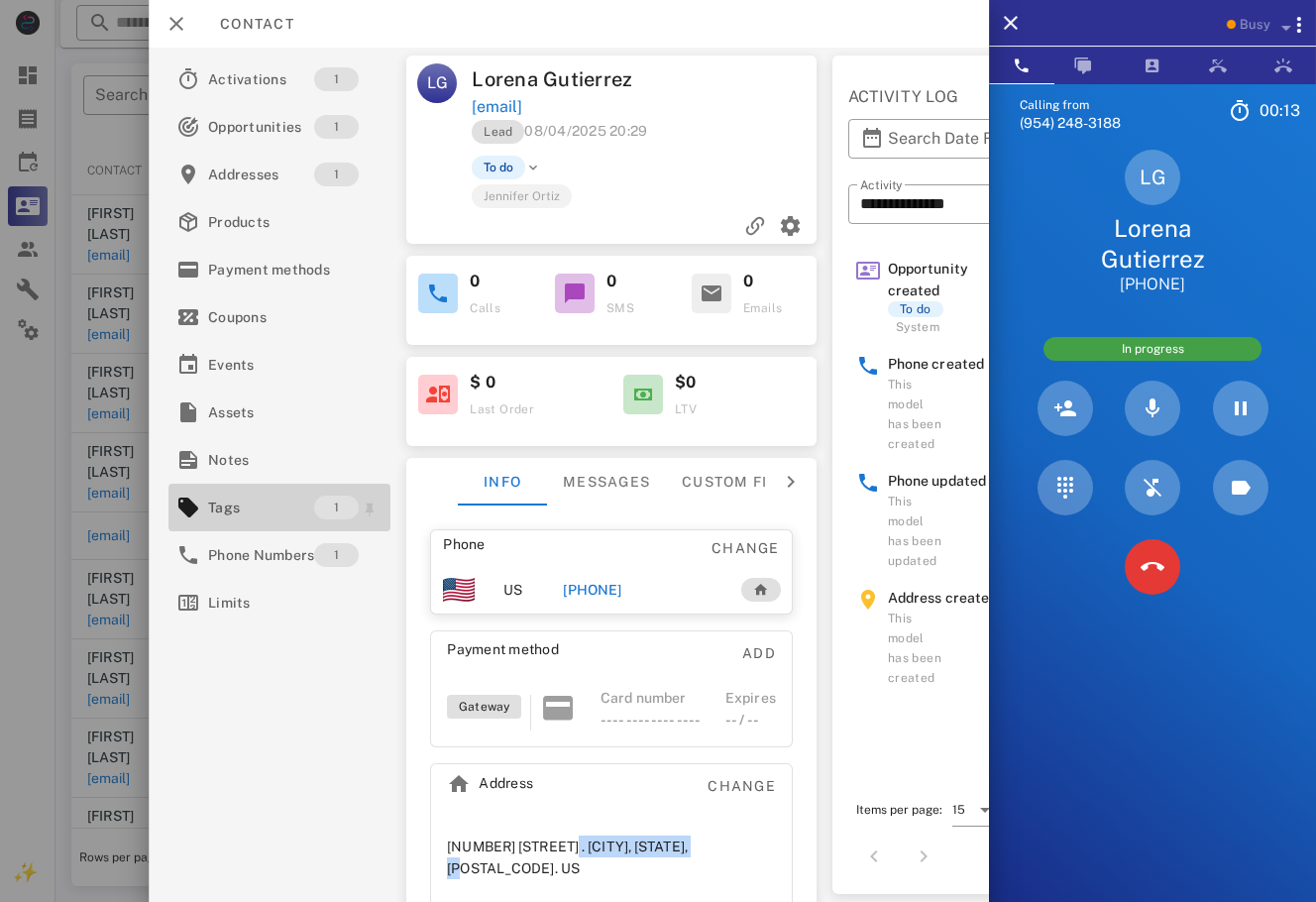 click on "Tags" at bounding box center [261, 507] 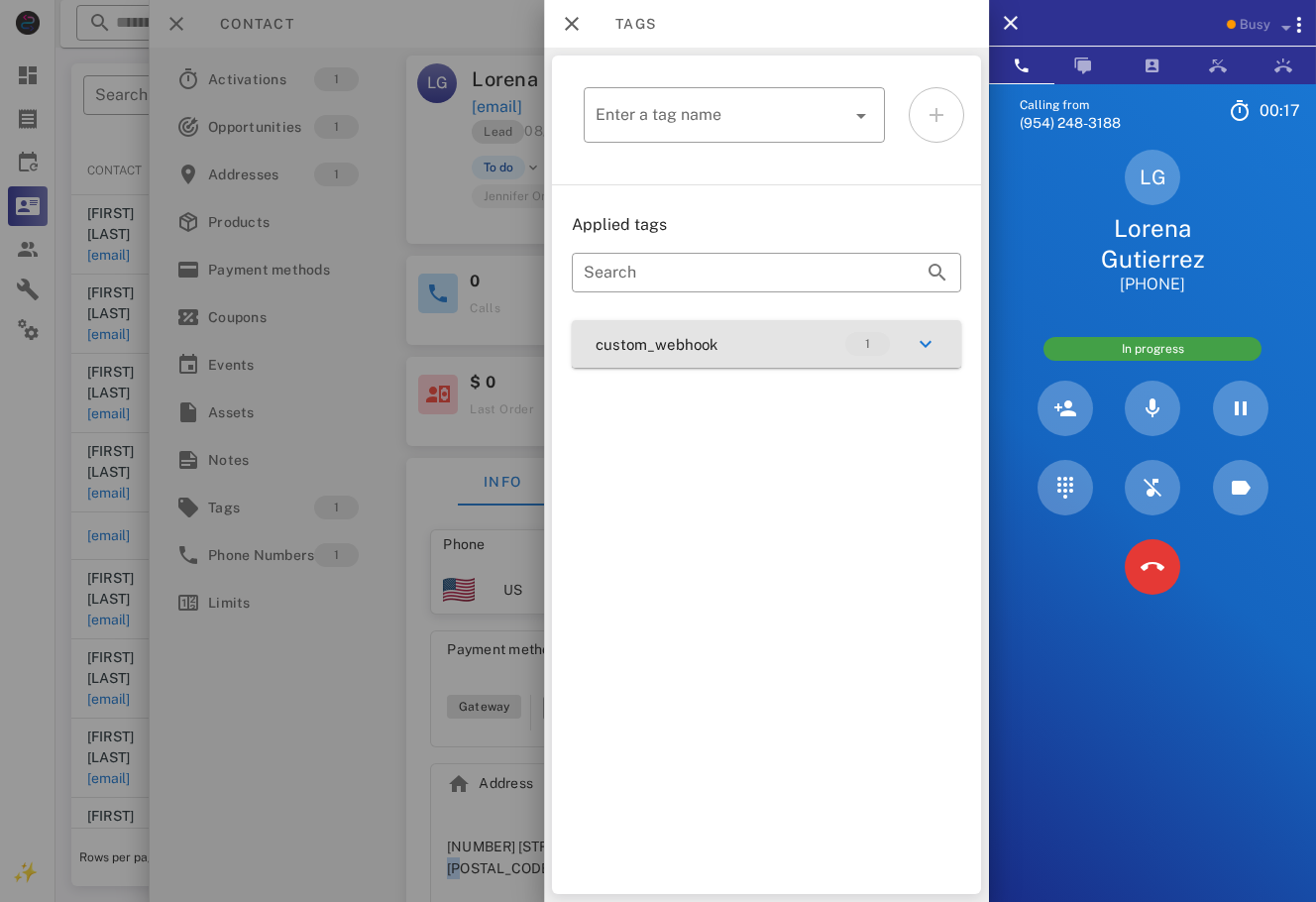 click on "custom_webhook  1" at bounding box center (766, 344) 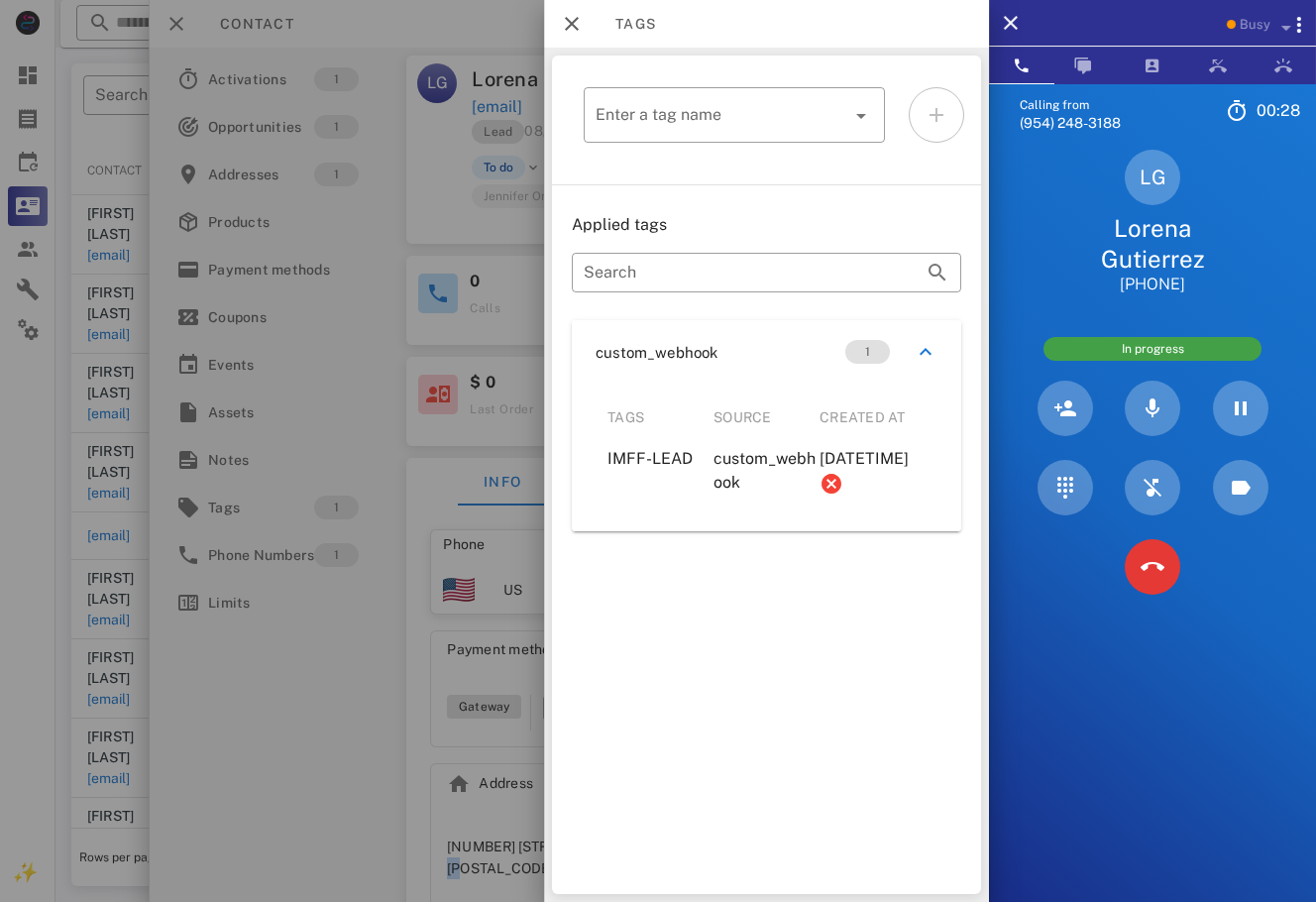 drag, startPoint x: 919, startPoint y: 457, endPoint x: 598, endPoint y: 460, distance: 321.014 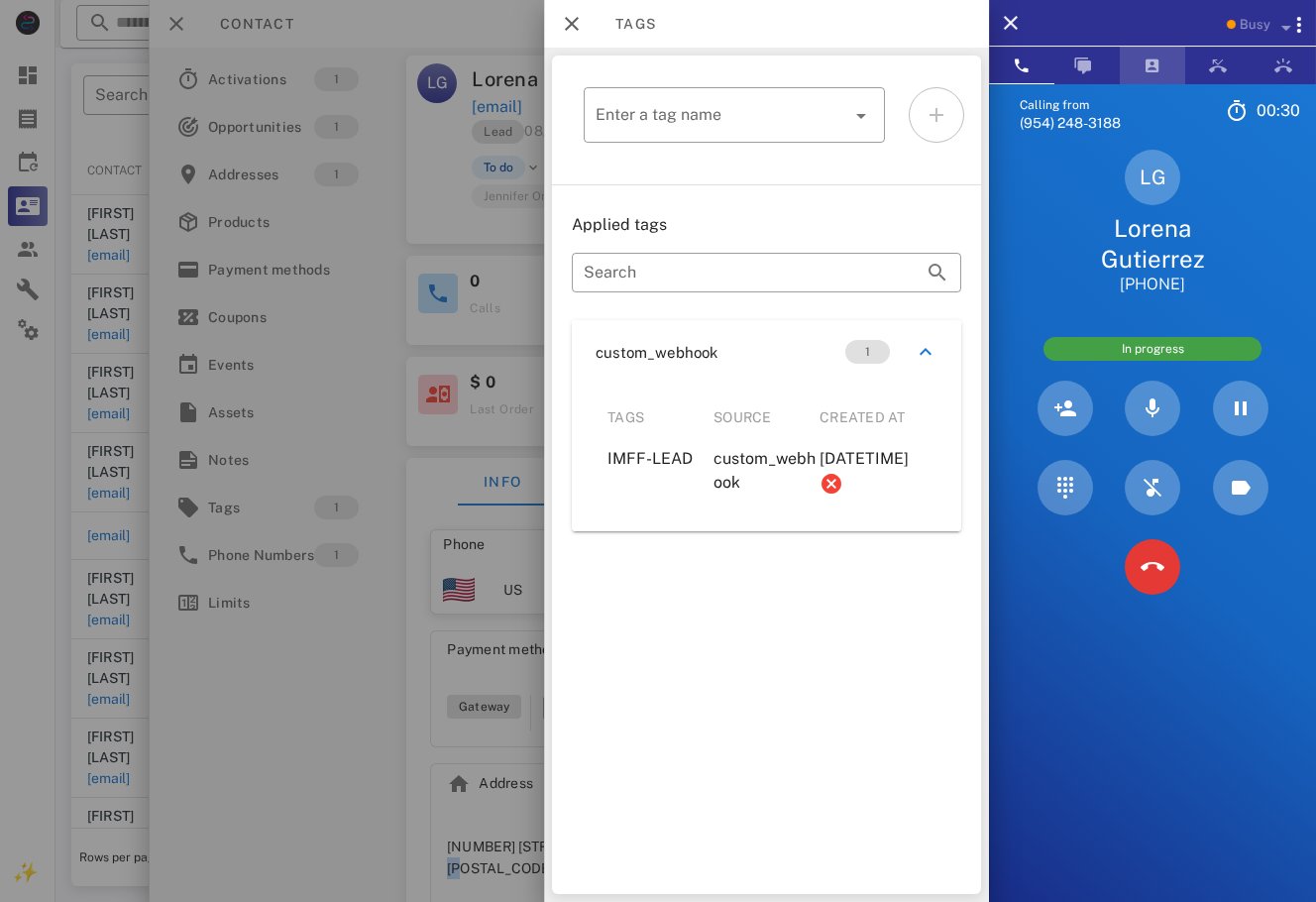 click at bounding box center (1152, 65) 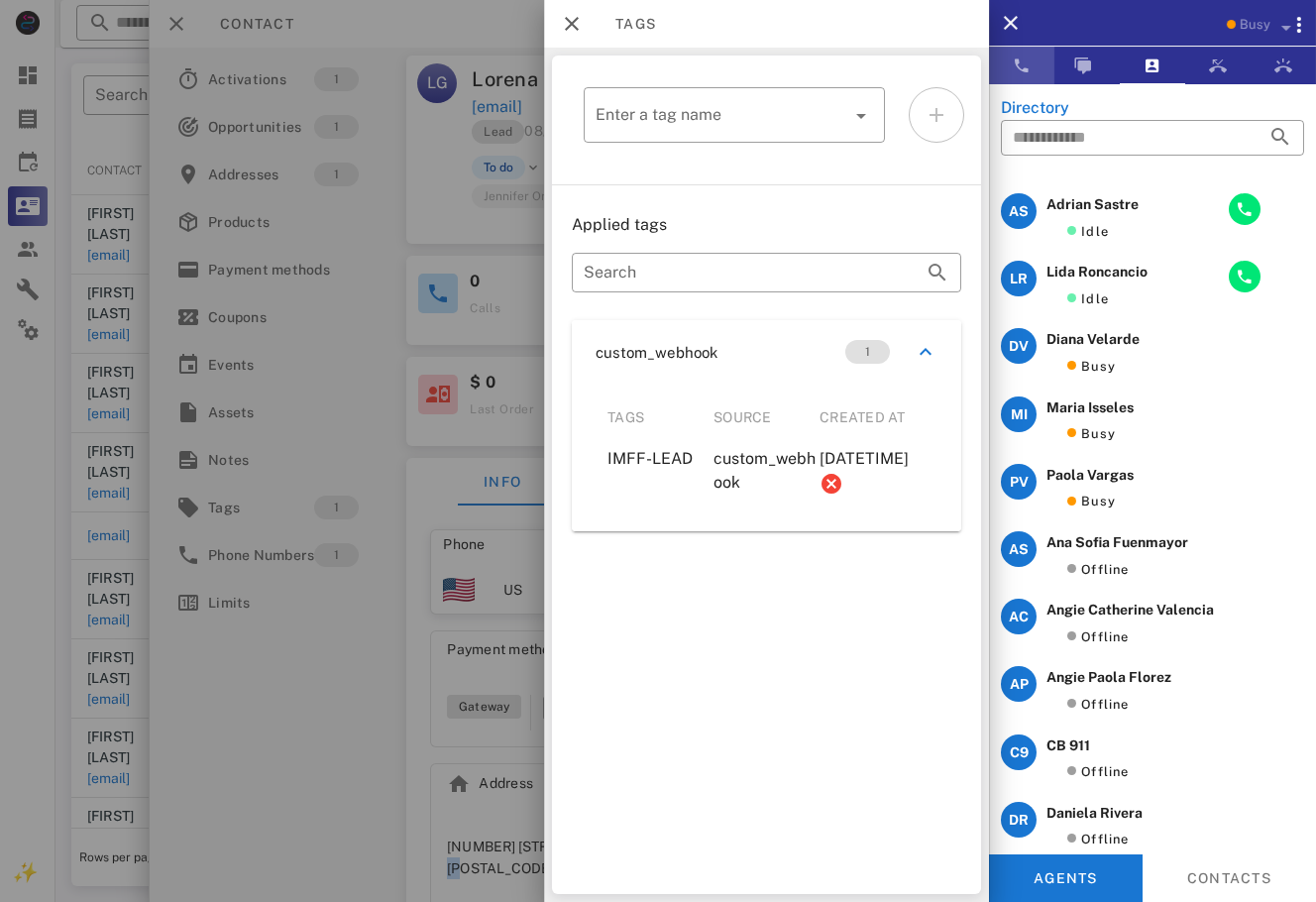 click at bounding box center [1022, 65] 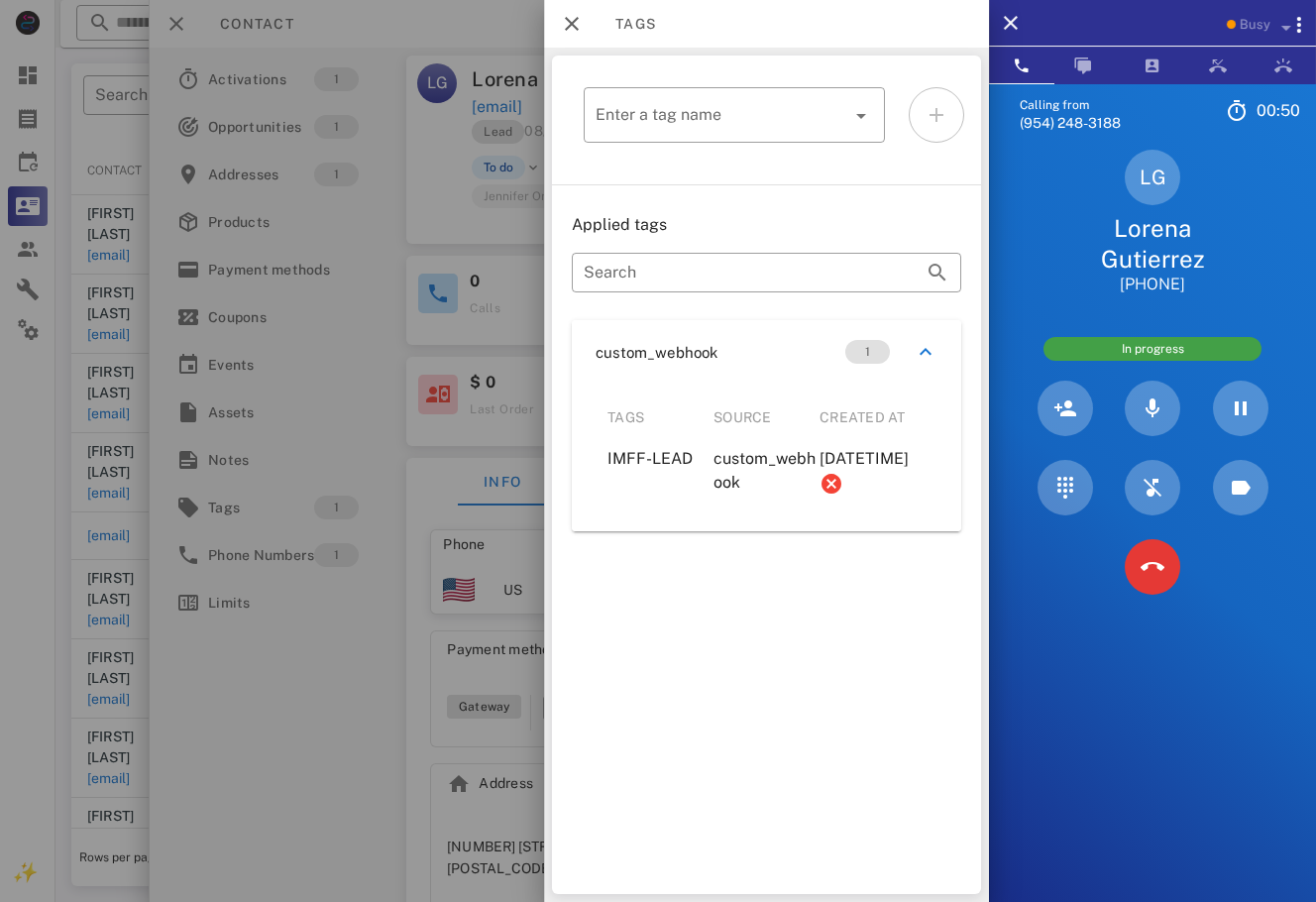 click at bounding box center (658, 451) 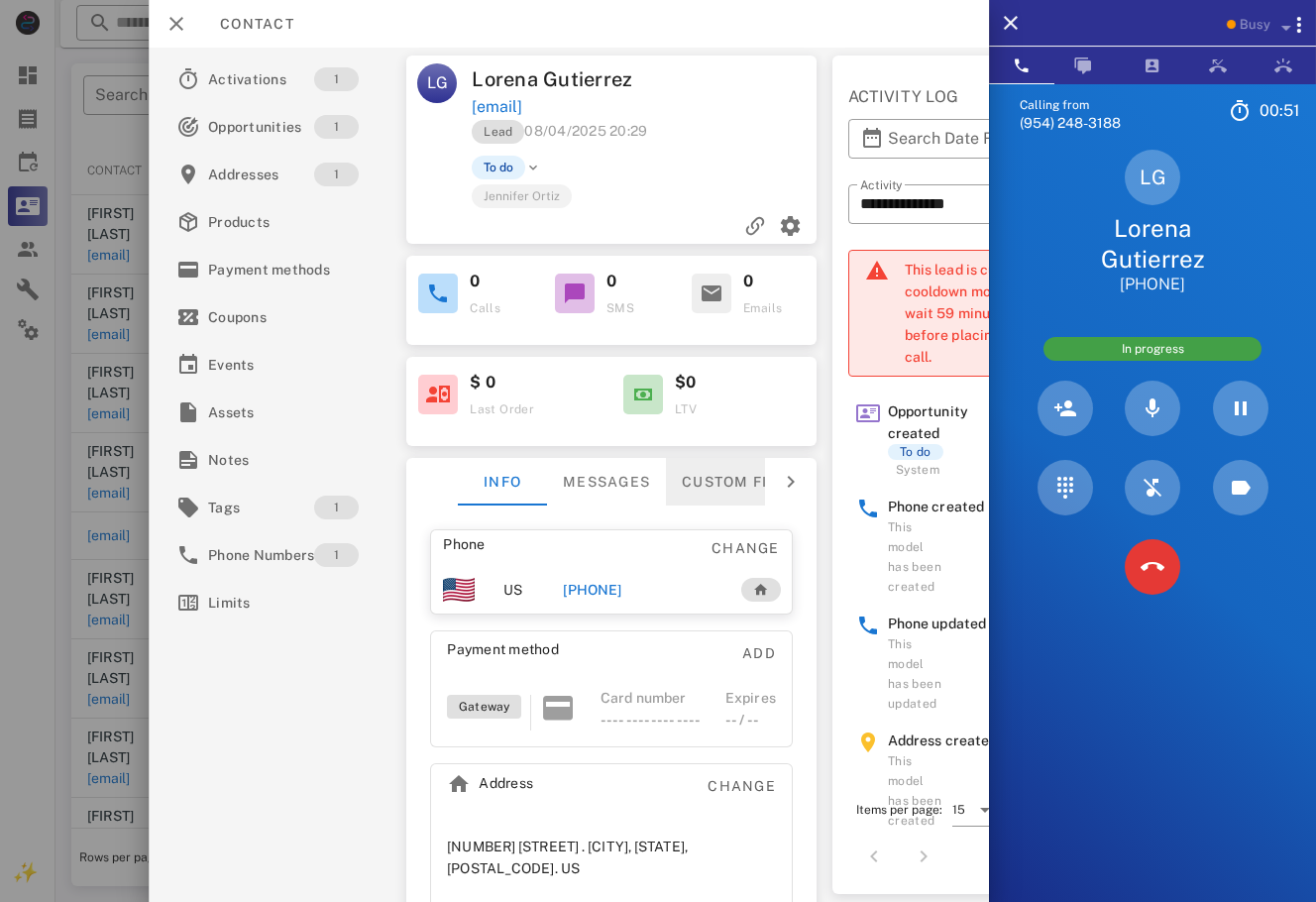 click on "Custom fields" at bounding box center (744, 482) 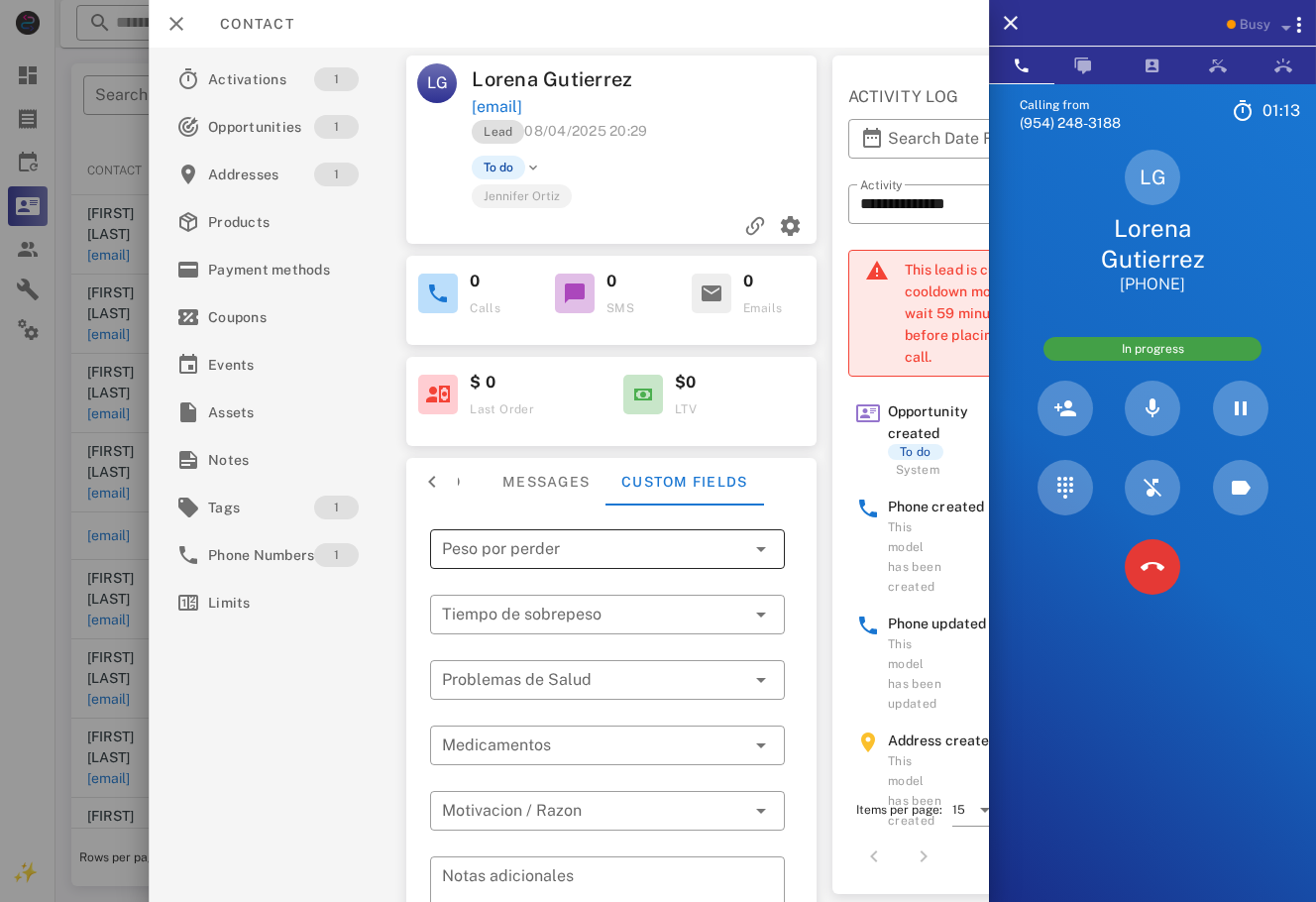 click at bounding box center [594, 549] 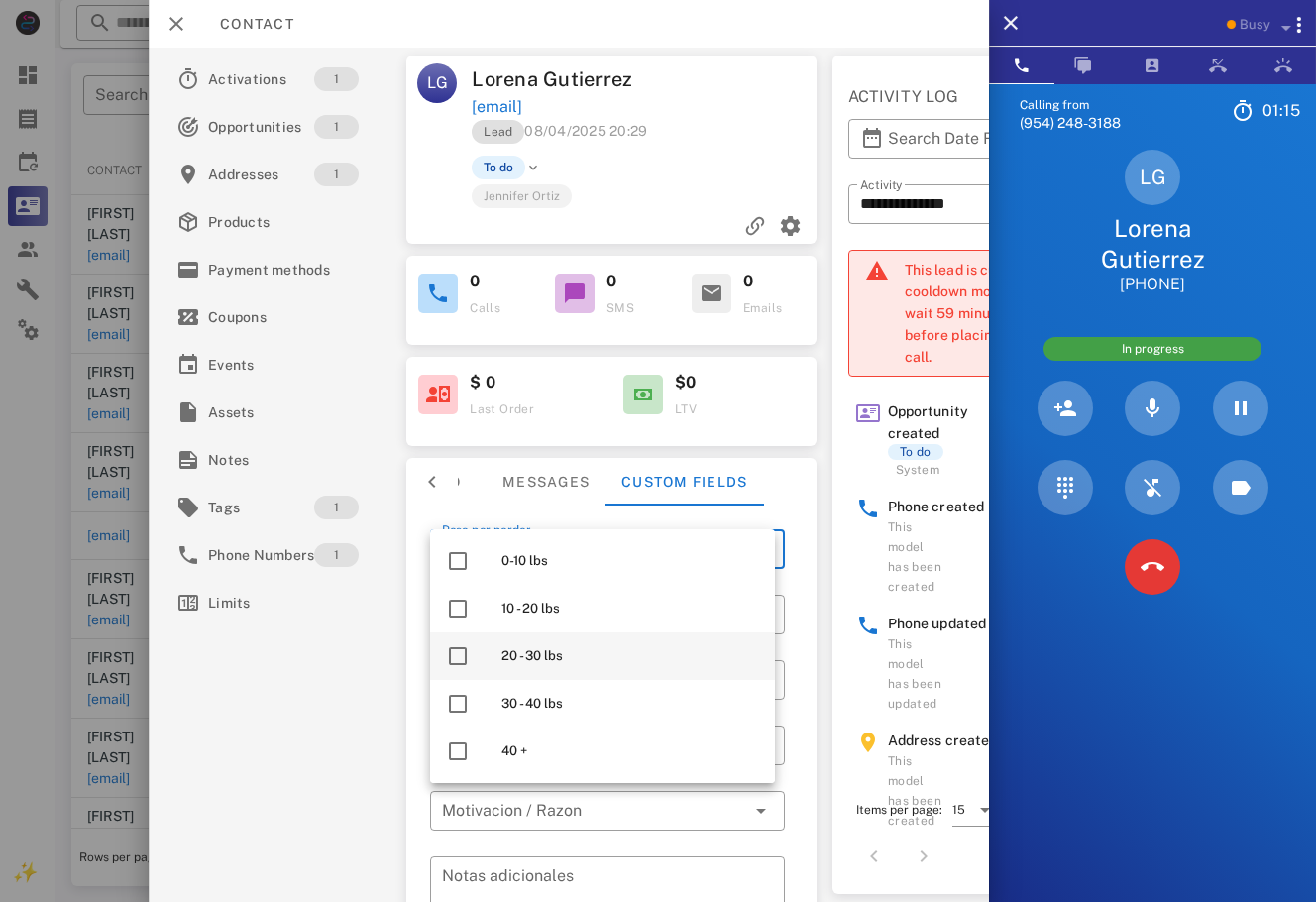 click on "20 - 30 lbs" at bounding box center (630, 656) 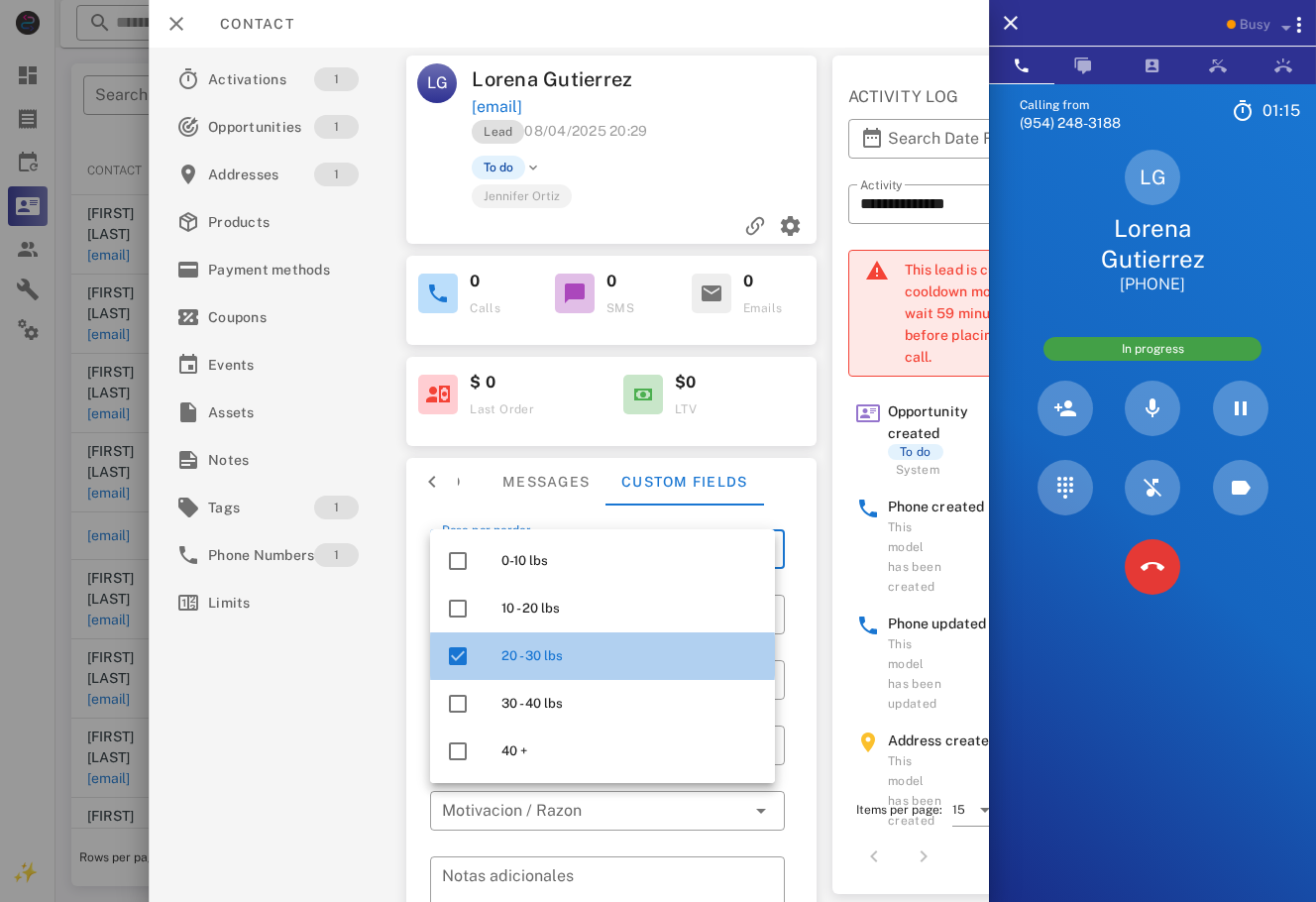 click at bounding box center (607, 842) 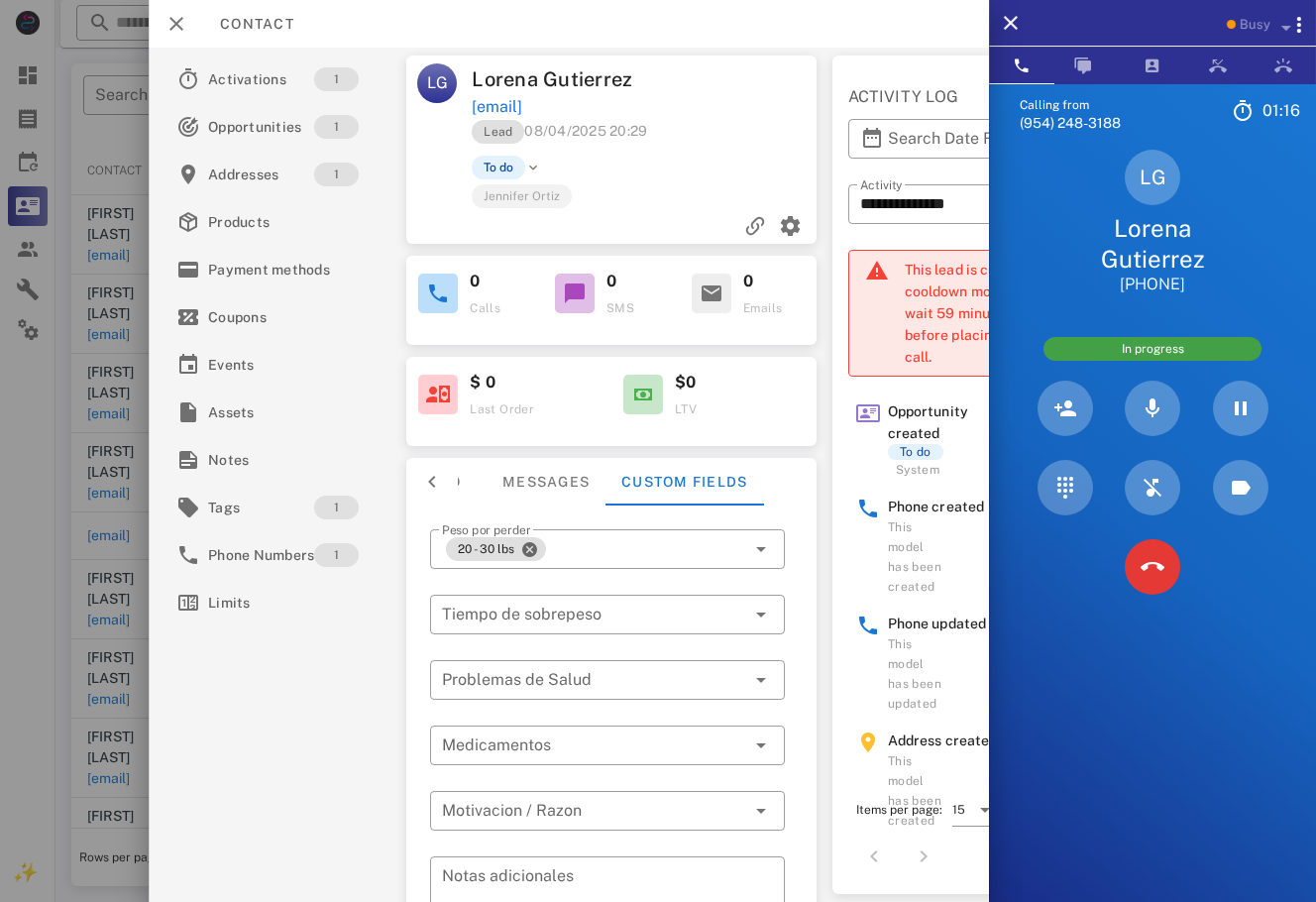 scroll, scrollTop: 182, scrollLeft: 0, axis: vertical 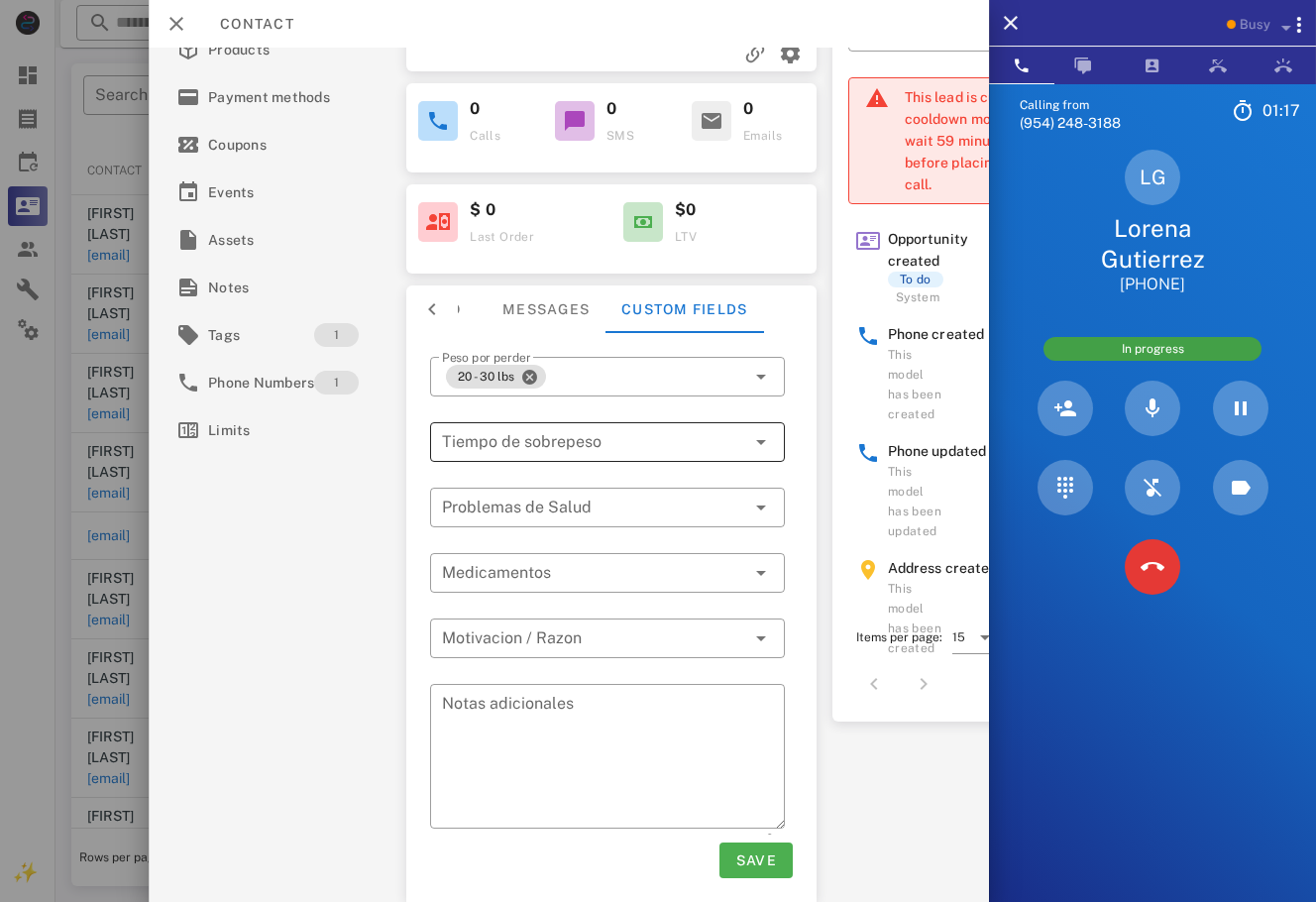 click at bounding box center (580, 442) 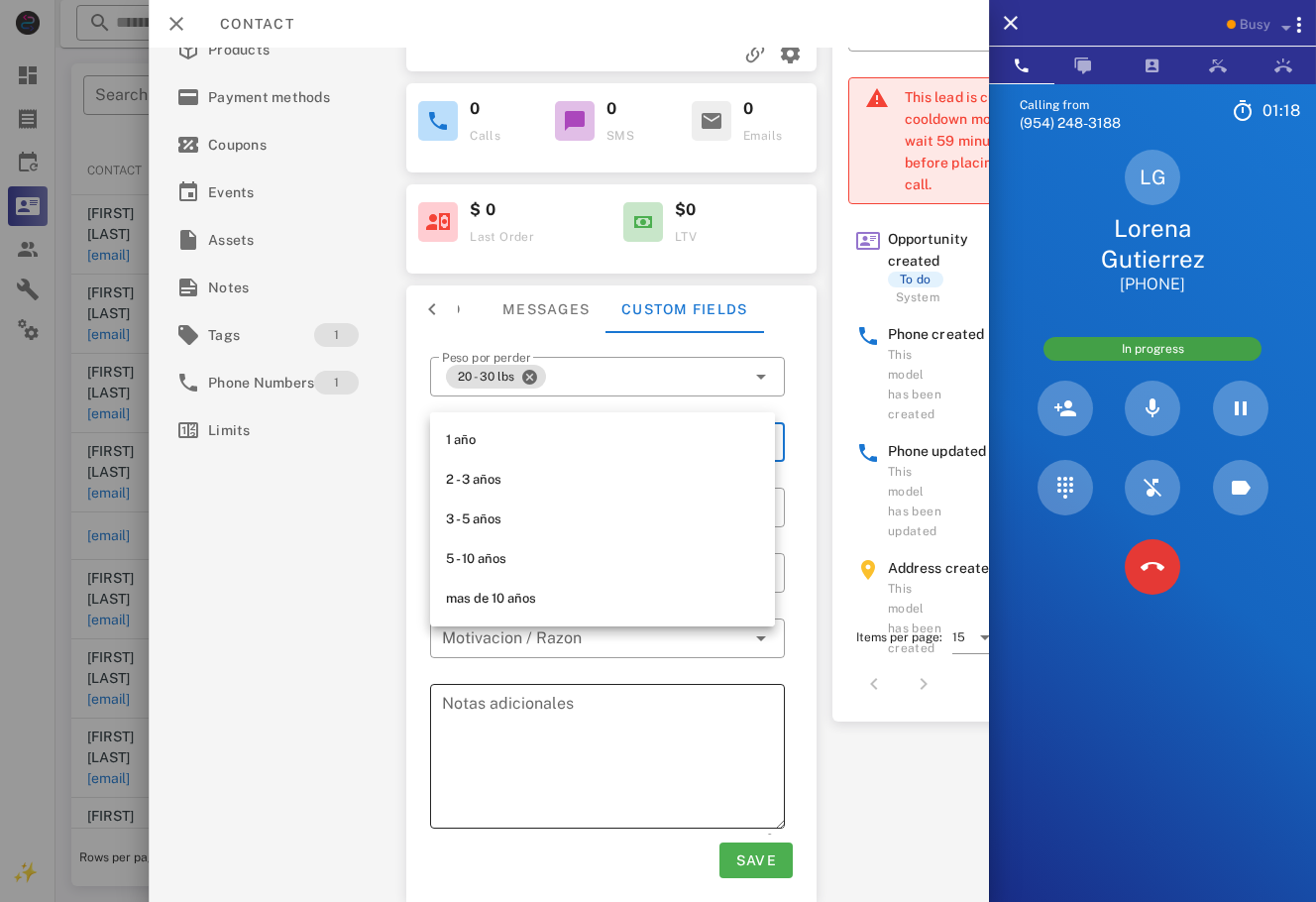 click on "Notas adicionales" at bounding box center (613, 759) 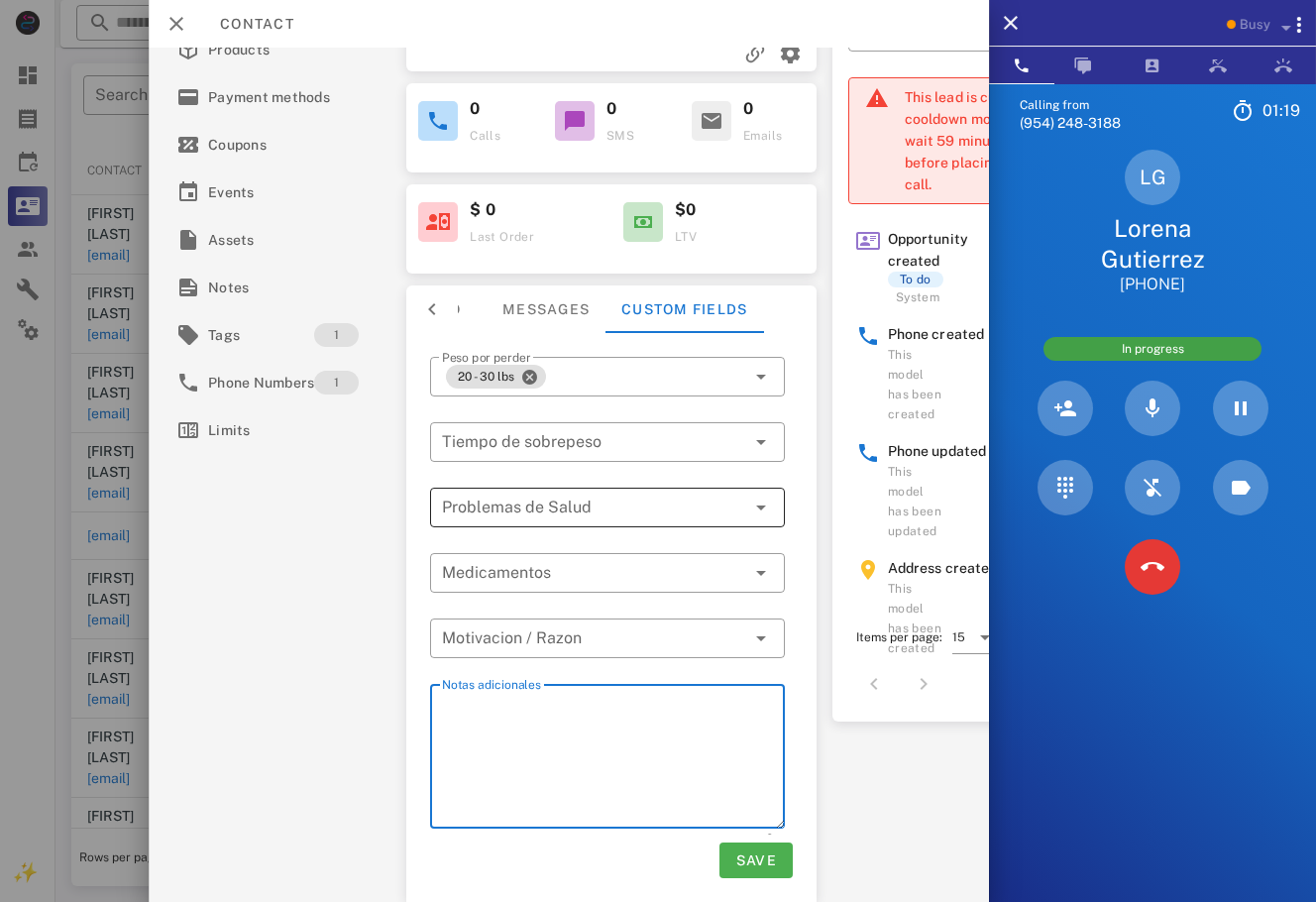 click at bounding box center [594, 507] 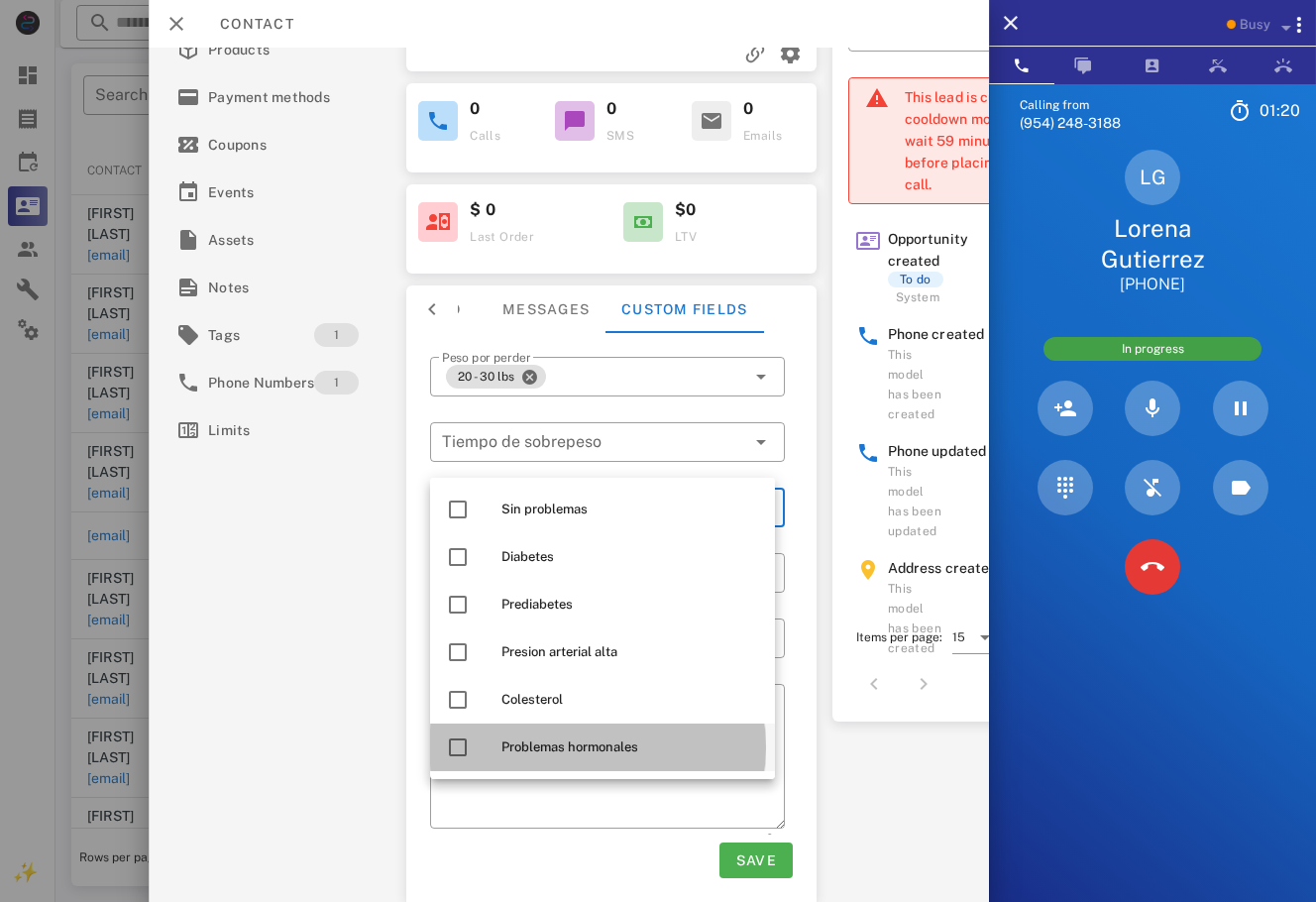 click on "Problemas hormonales" at bounding box center [630, 747] 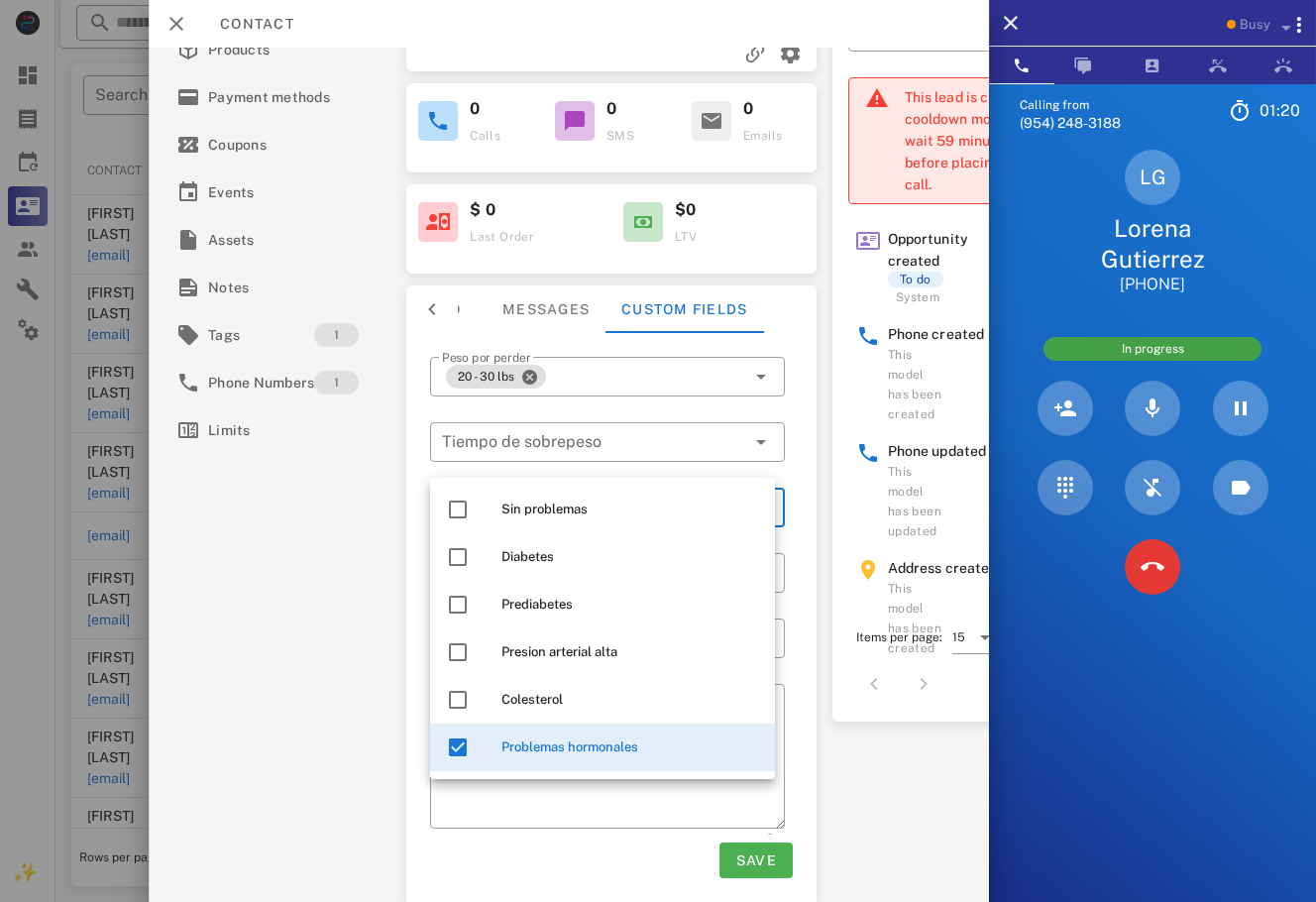 click on "**********" at bounding box center [569, 475] 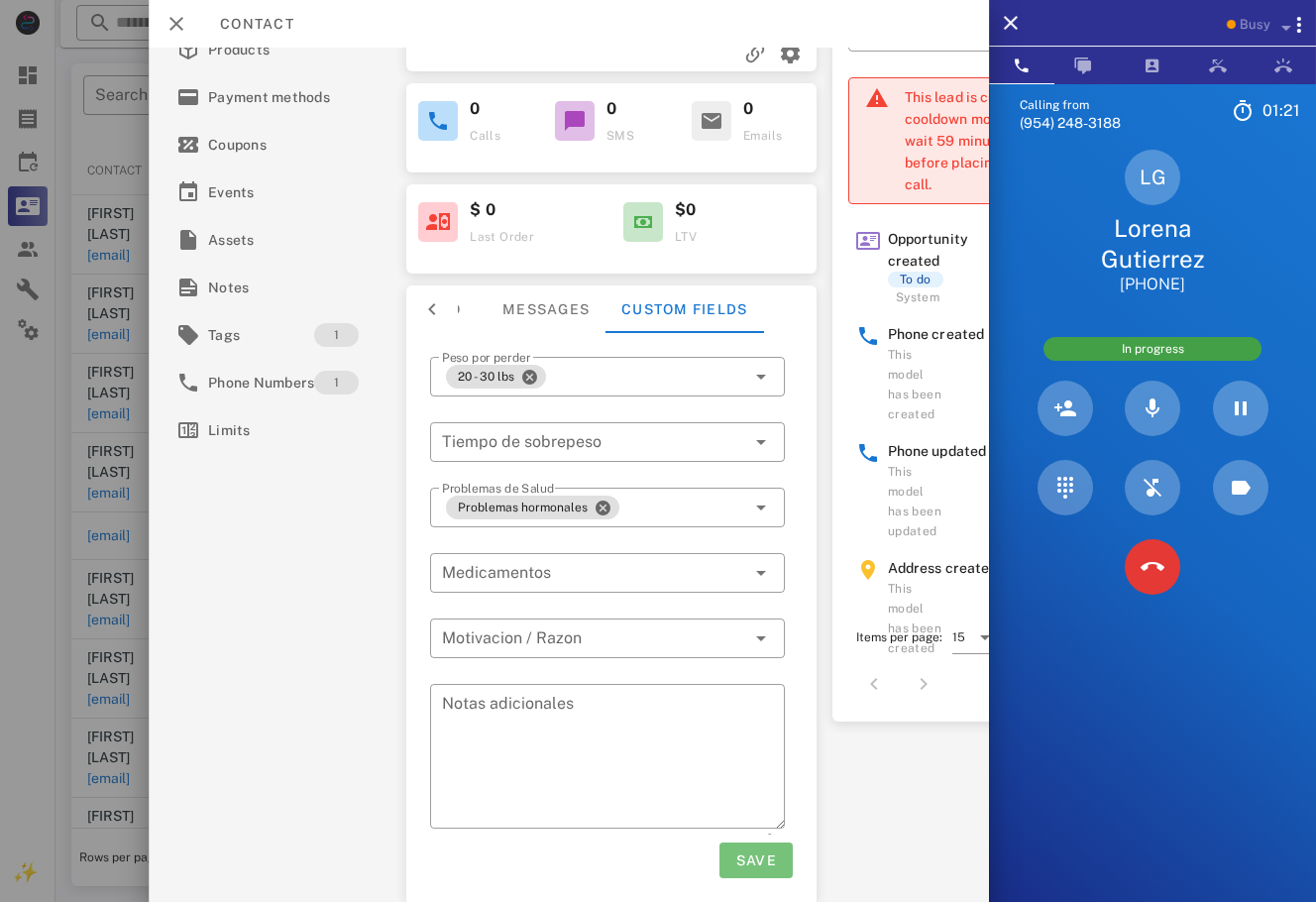 click on "Save" at bounding box center (755, 860) 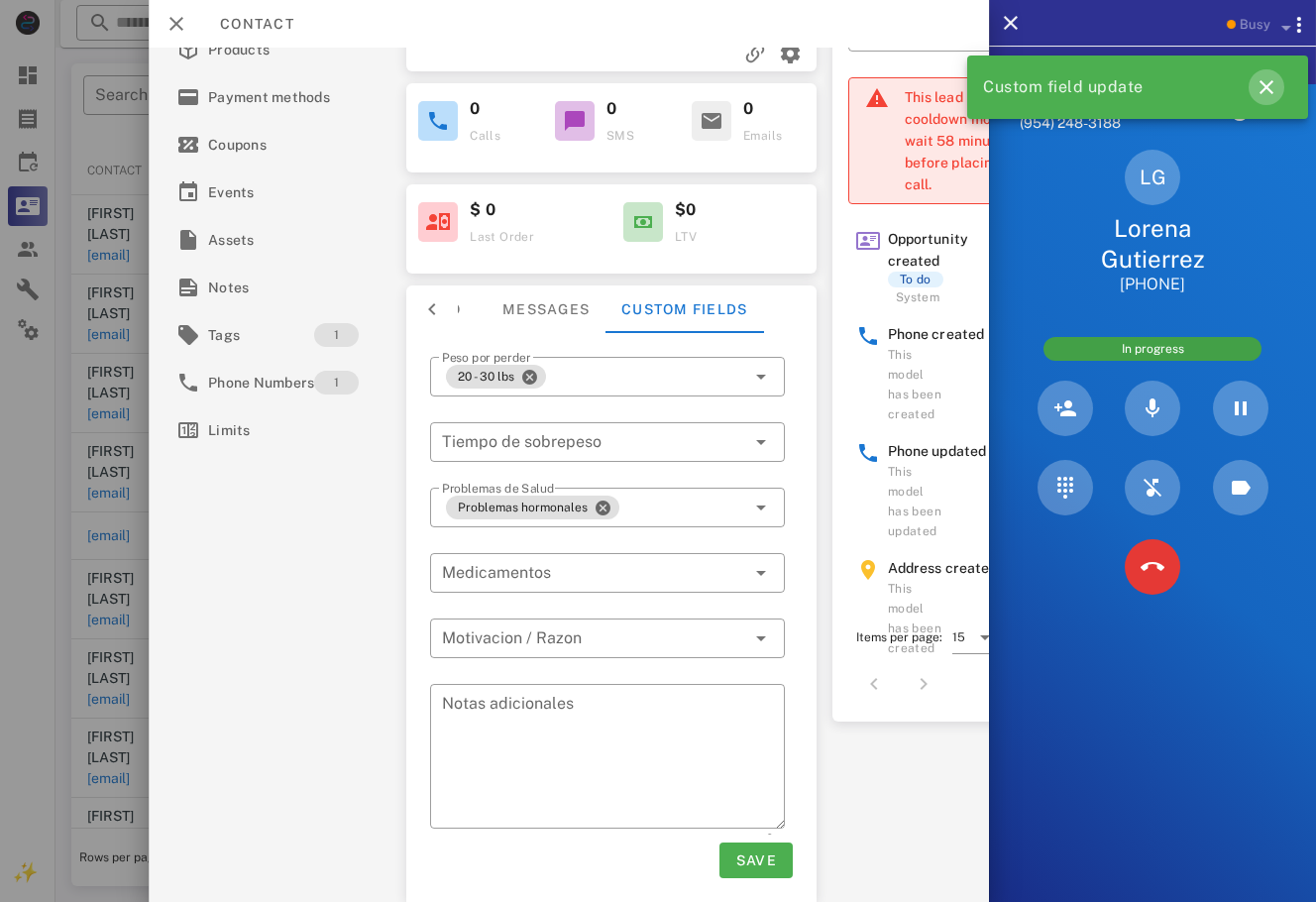 click at bounding box center (1266, 87) 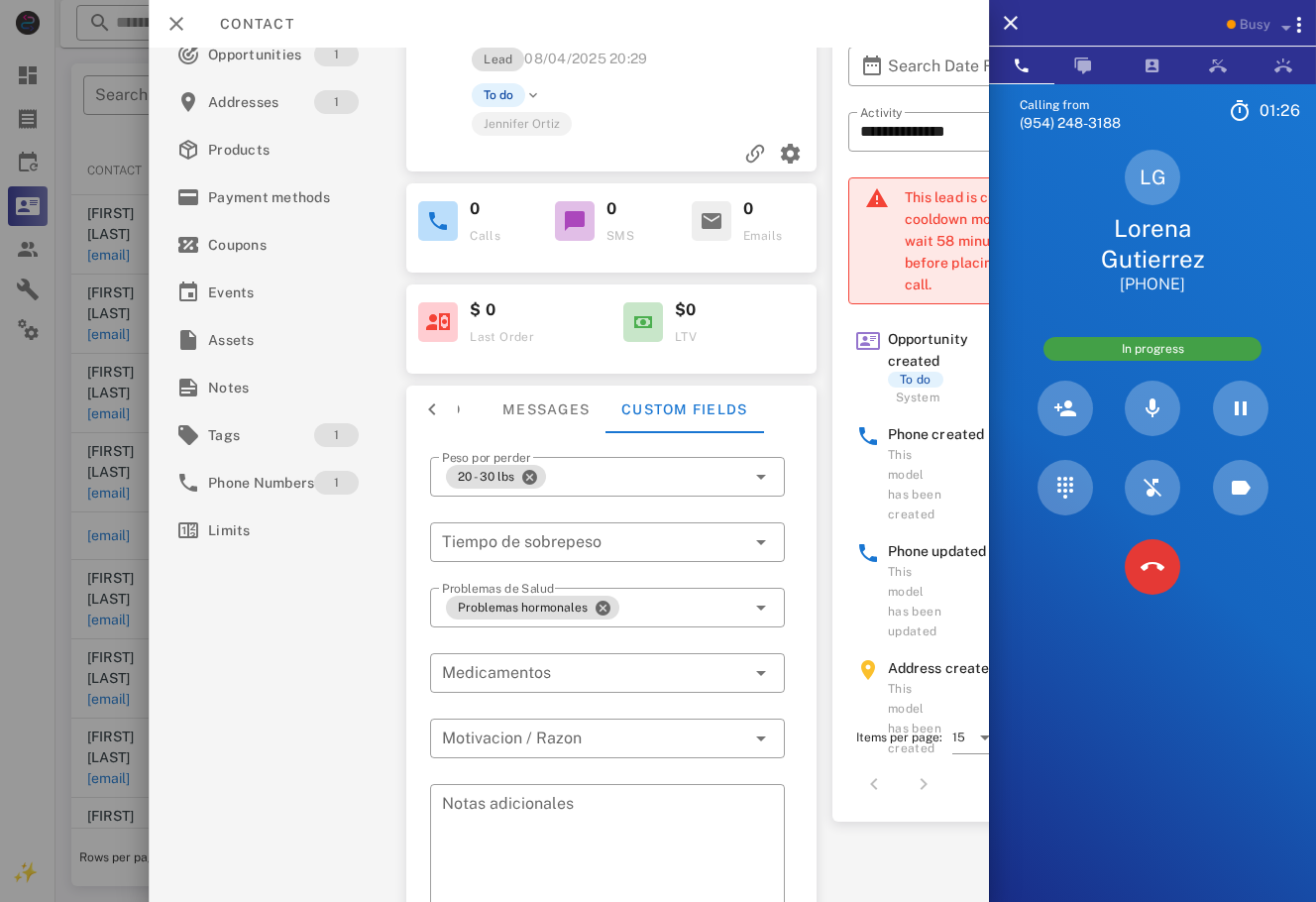 scroll, scrollTop: 31, scrollLeft: 0, axis: vertical 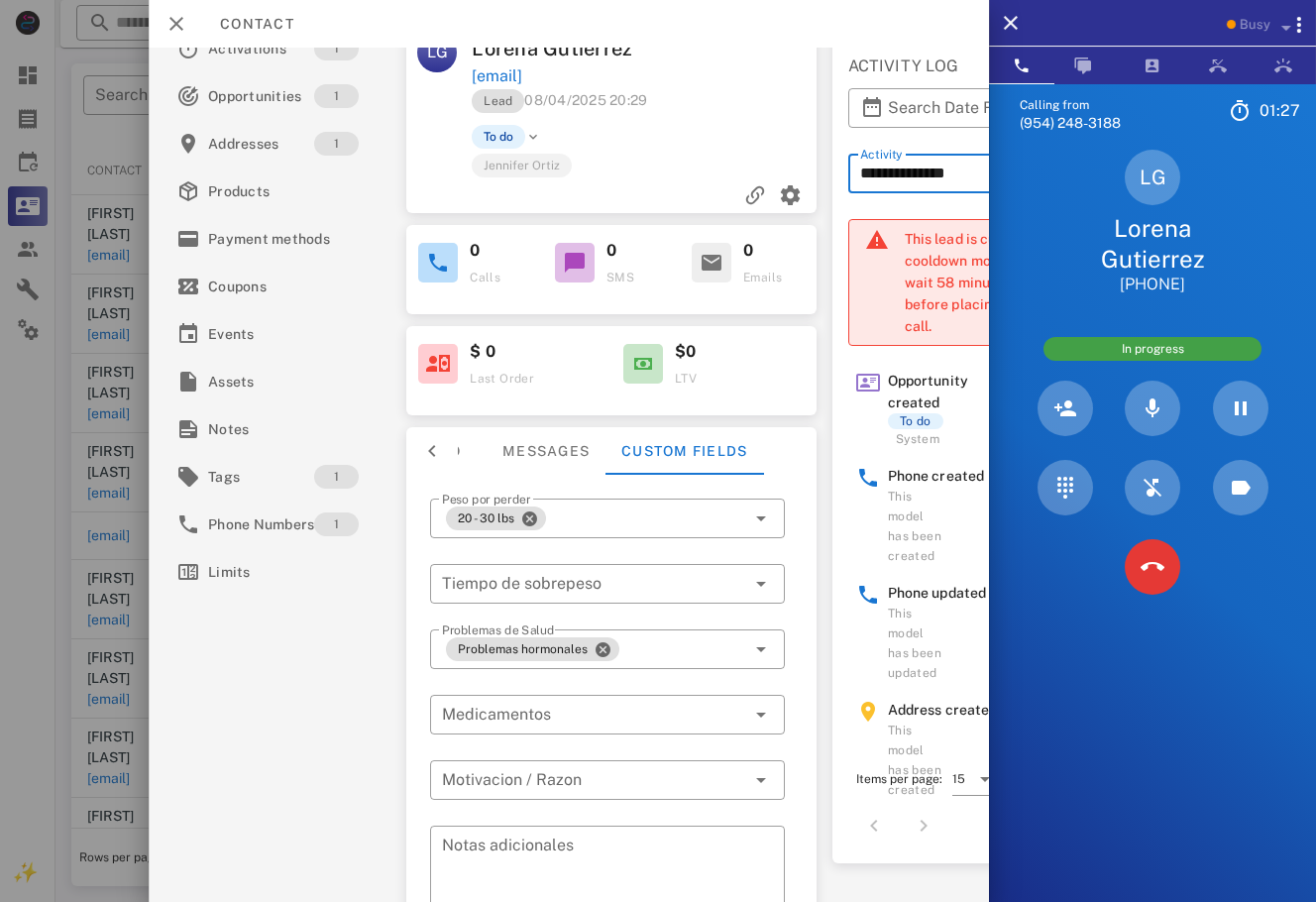 click on "**********" at bounding box center [949, 173] 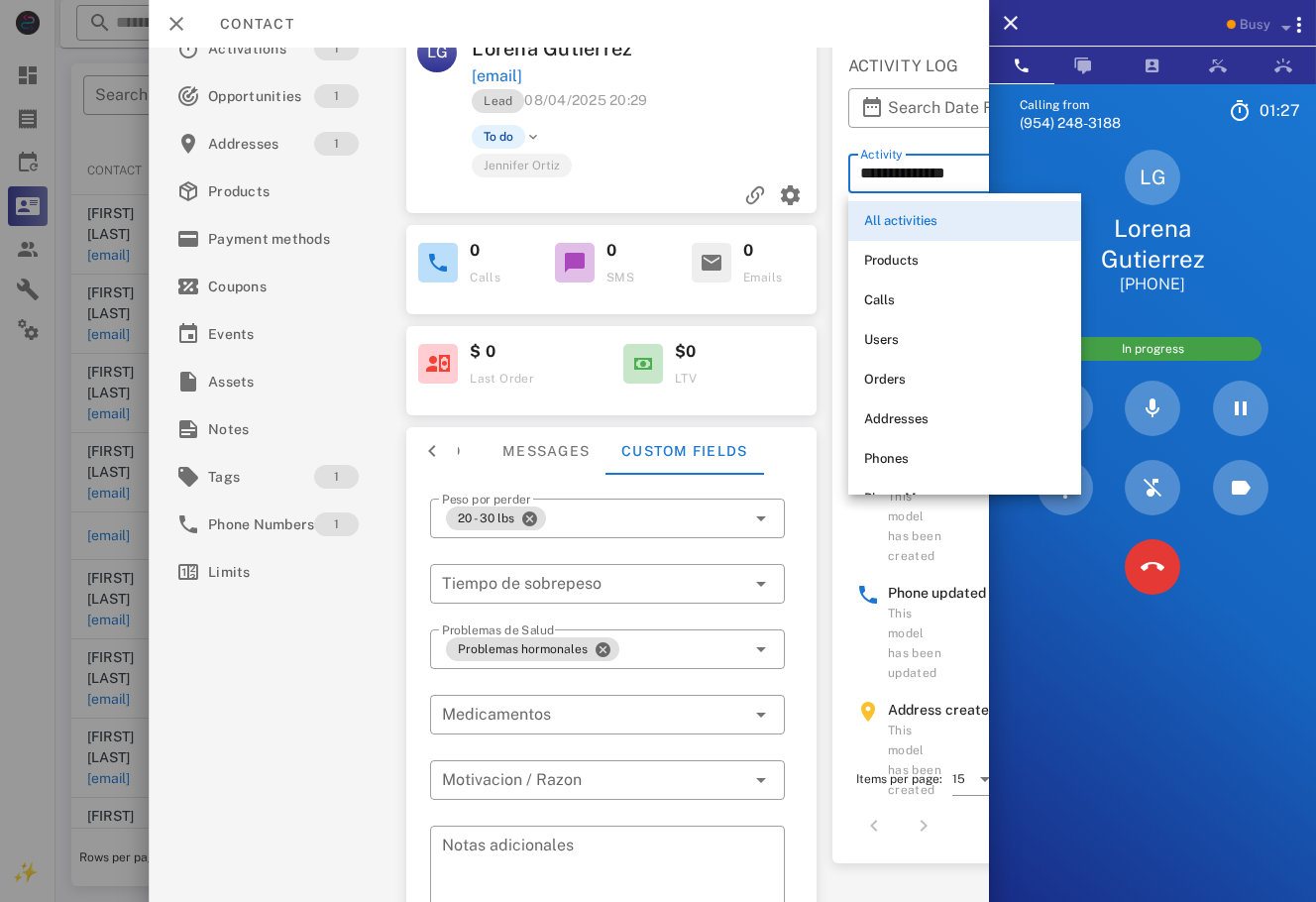 scroll, scrollTop: 0, scrollLeft: 0, axis: both 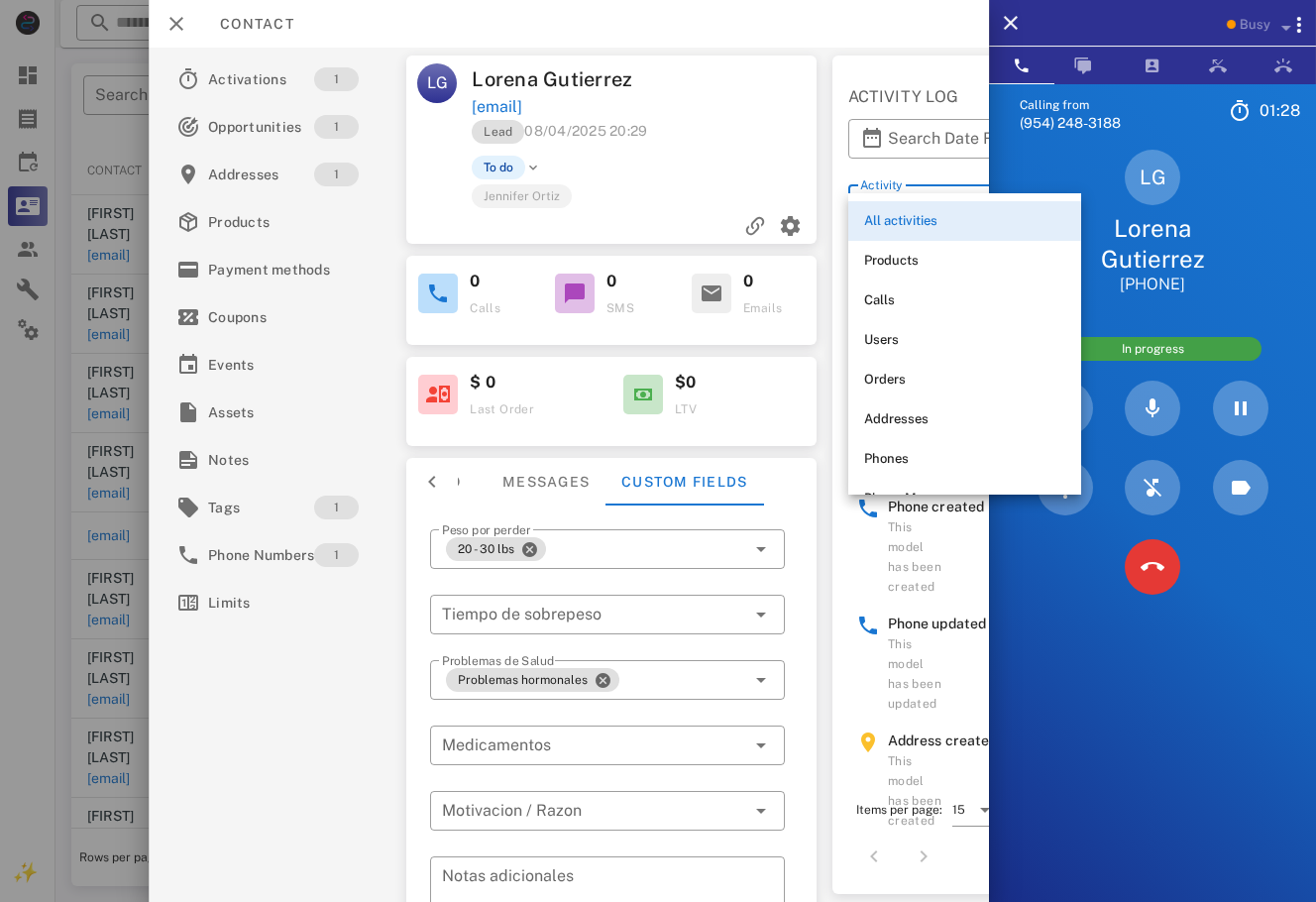 click on "Lead   08/04/2025 20:29" at bounding box center [645, 137] 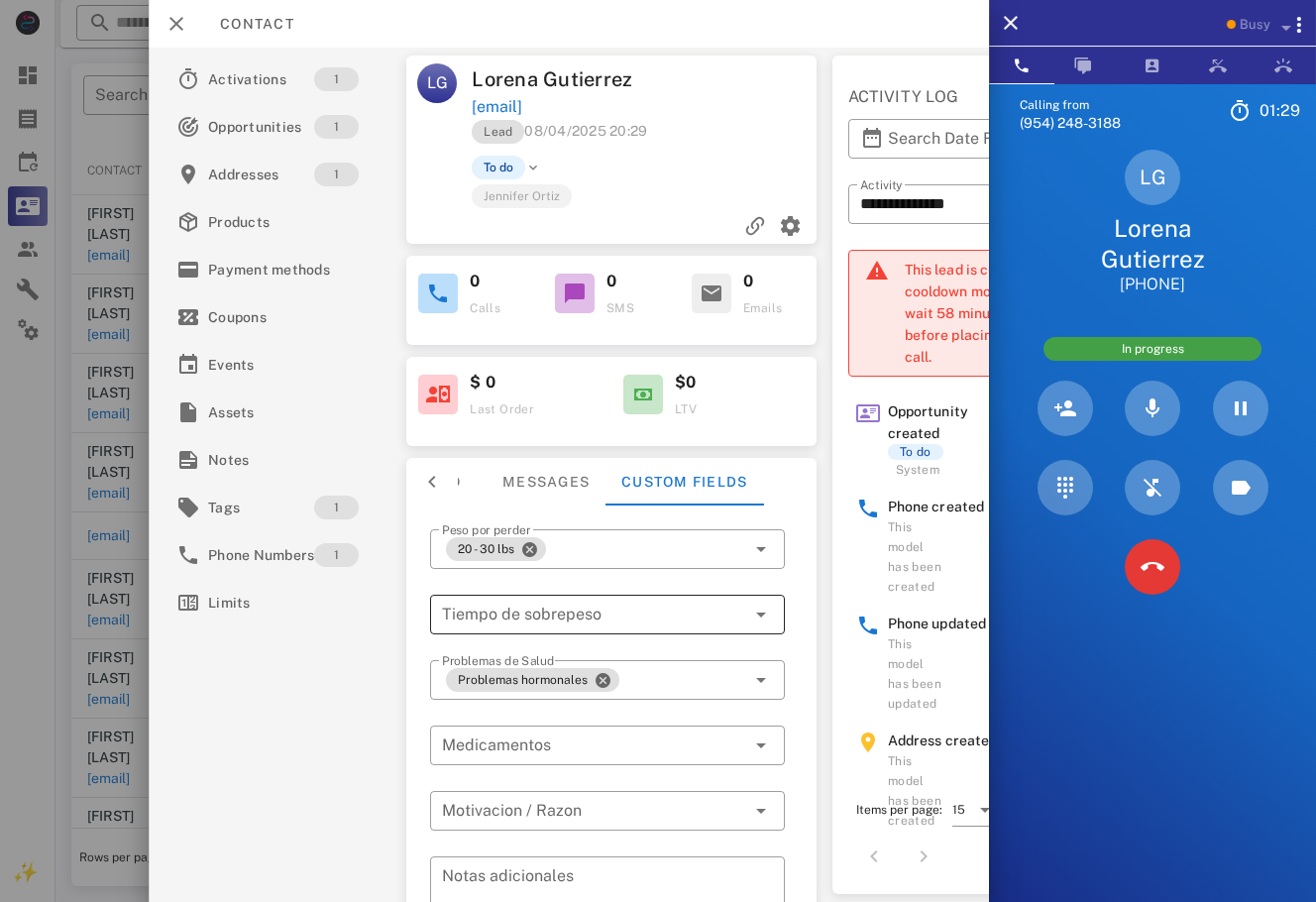 click at bounding box center (580, 615) 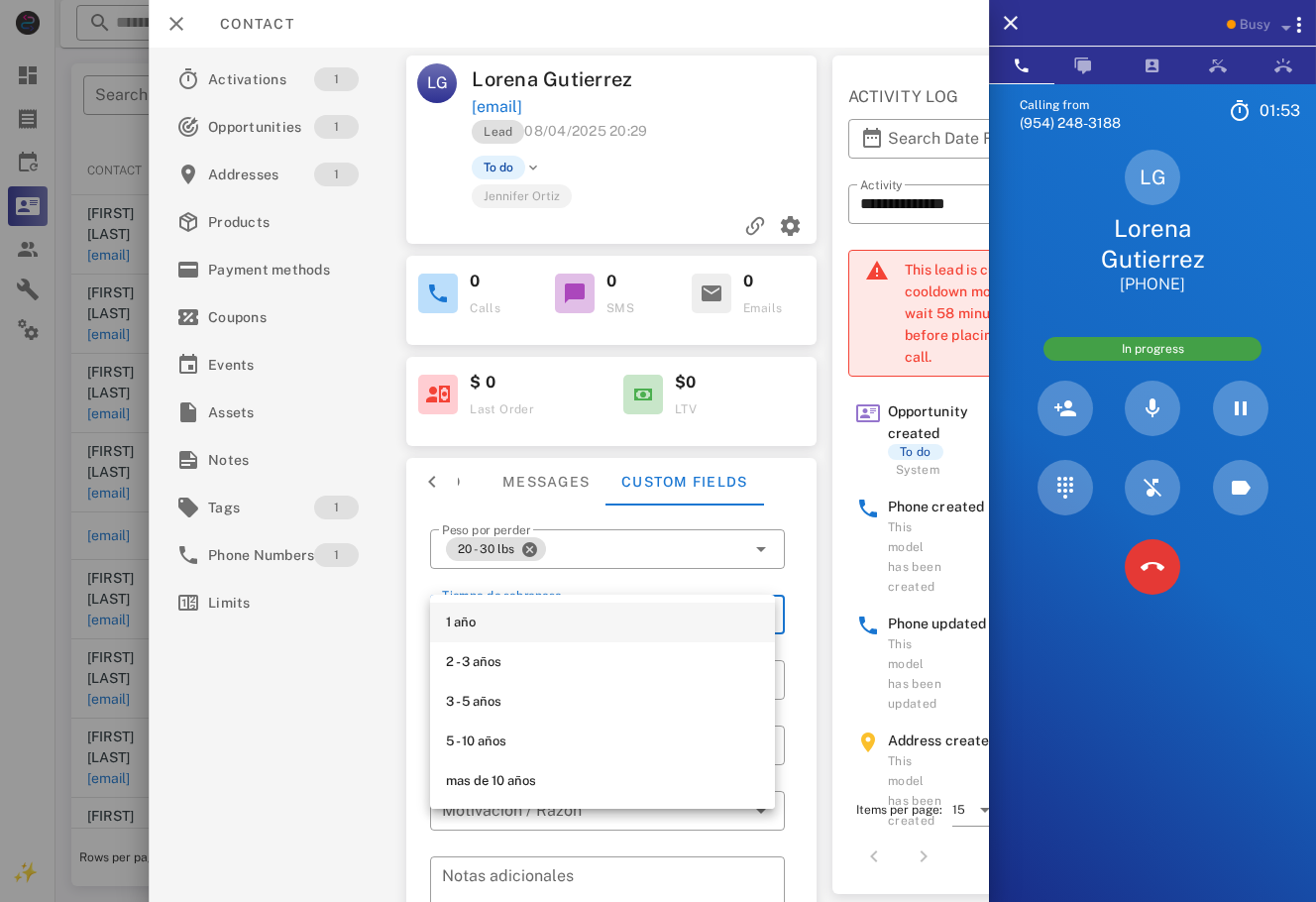 click on "1 año" at bounding box center [603, 622] 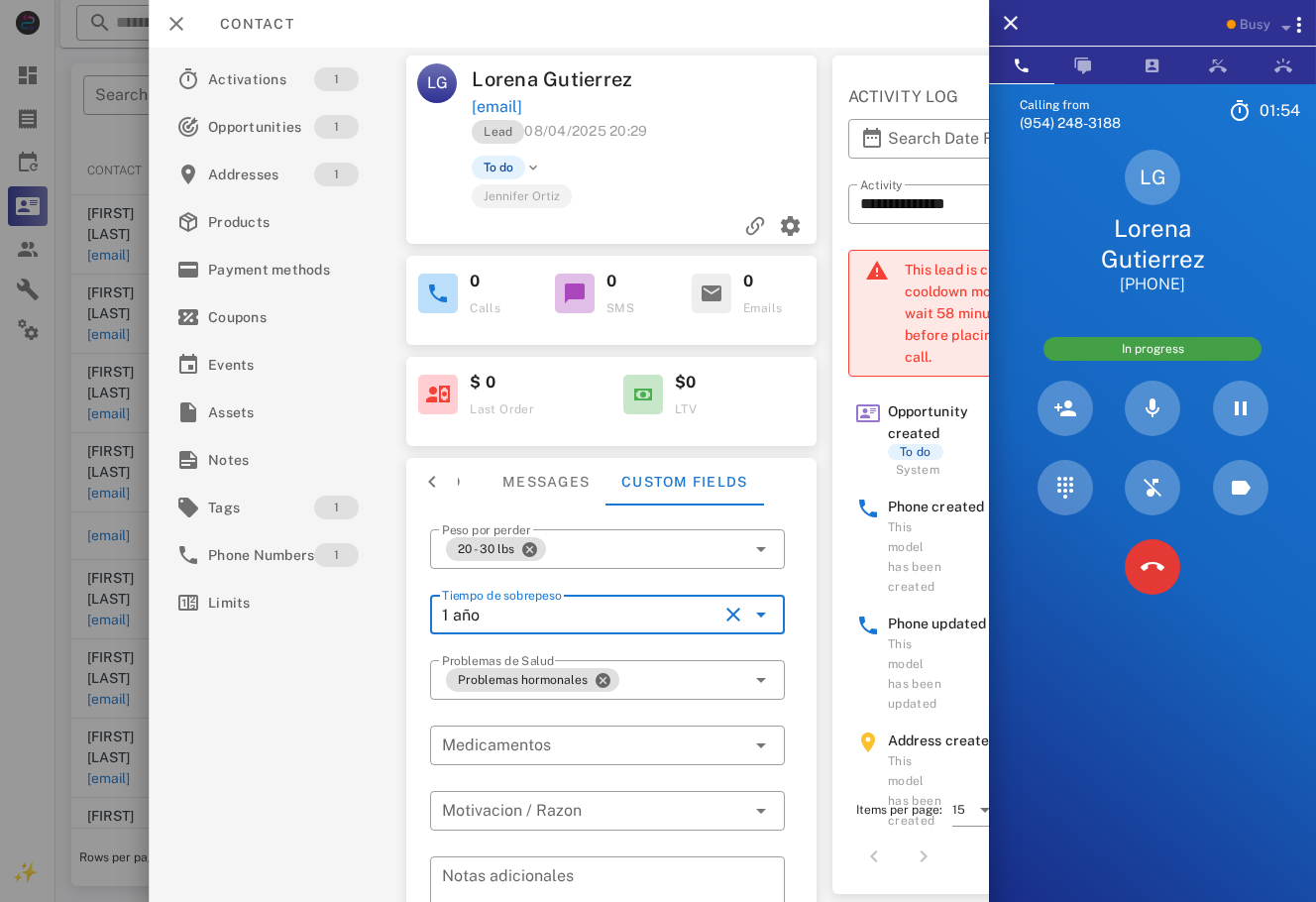 click on "​ Peso por perder 20 - 30 lbs ​ Tiempo de sobrepeso 1 año ​ Problemas de Salud Problemas hormonales ​ Medicamentos ​ Motivacion / Razon ​ Notas adicionales 0  Save" at bounding box center (611, 790) 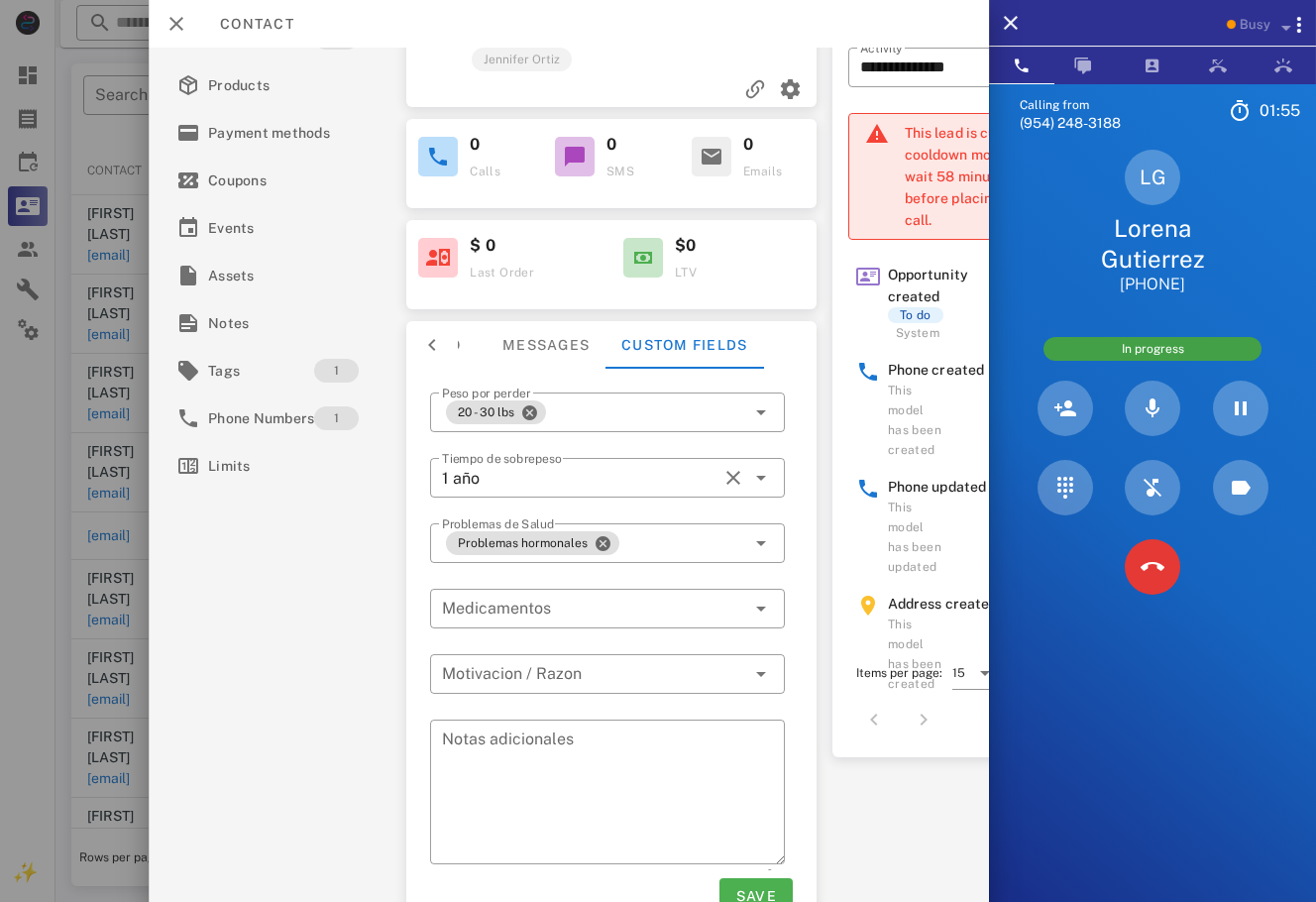 scroll, scrollTop: 182, scrollLeft: 0, axis: vertical 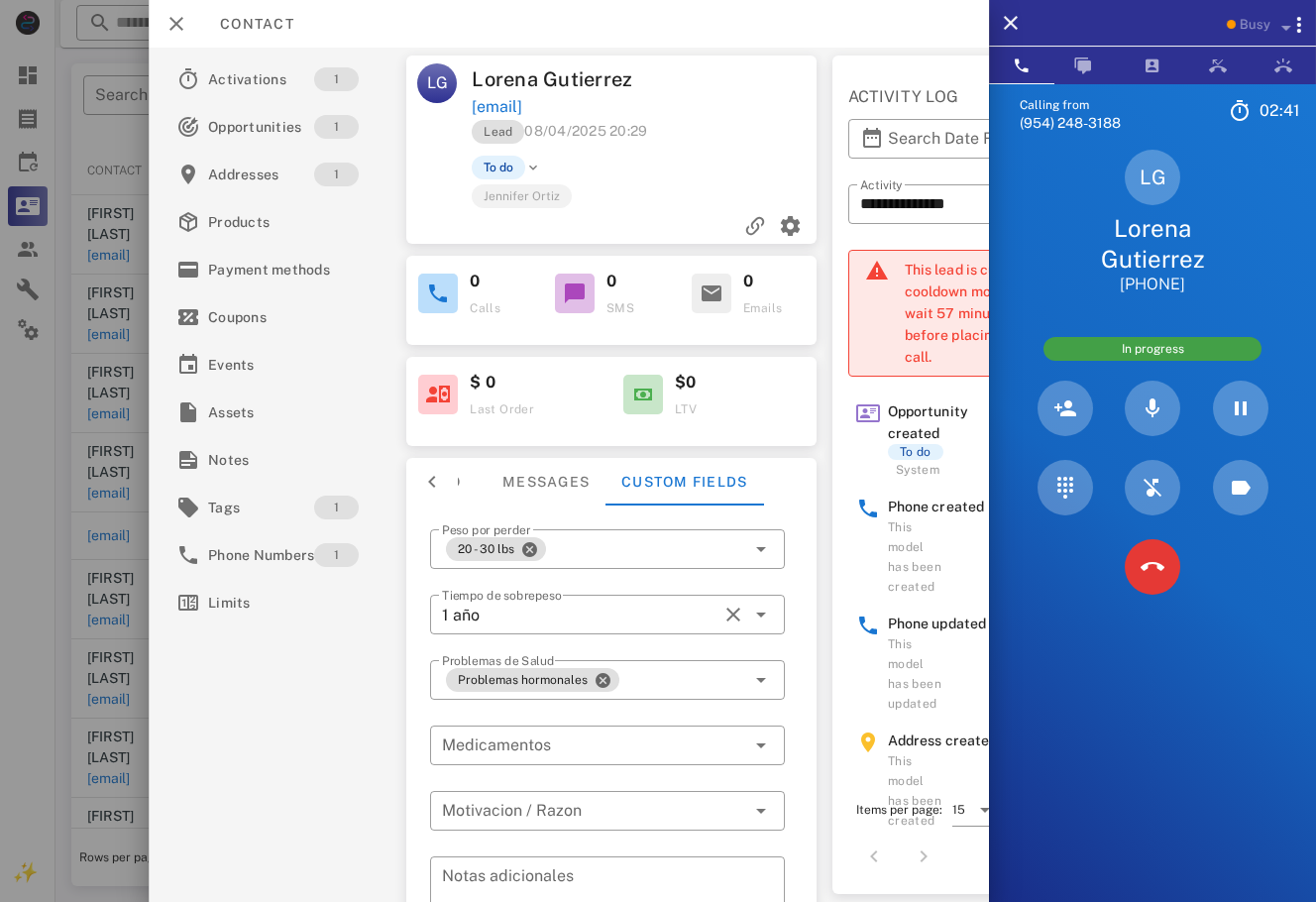 click on "Calling from (954) 248-3188 02: 41  Unknown      ▼     Andorra
+376
Argentina
+54
Aruba
+297
Australia
+61
Belgium (België)
+32
Bolivia
+591
Brazil (Brasil)
+55
Canada
+1
Chile
+56
Colombia
+57
Costa Rica
+506
Dominican Republic (República Dominicana)
+1
Ecuador
+593
El Salvador
+503
France
+33
Germany (Deutschland)
+49
Guadeloupe
+590
Guatemala
+502
Honduras
+504
Iceland (Ísland)
+354
India (भारत)
+91
Israel (‫ישראל‬‎)
+972
Italy (Italia)
+39" at bounding box center (1152, 534) 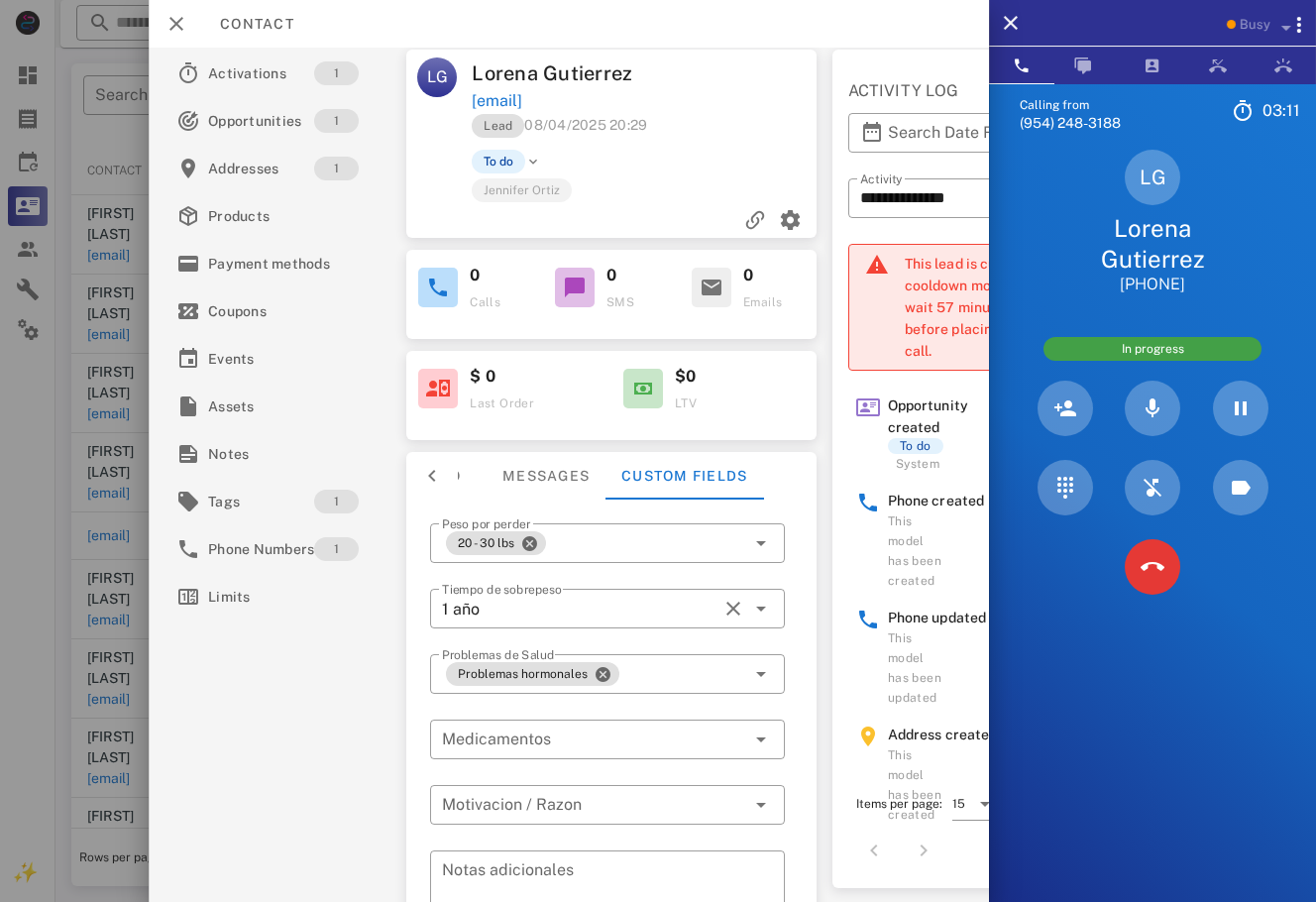 scroll, scrollTop: 0, scrollLeft: 0, axis: both 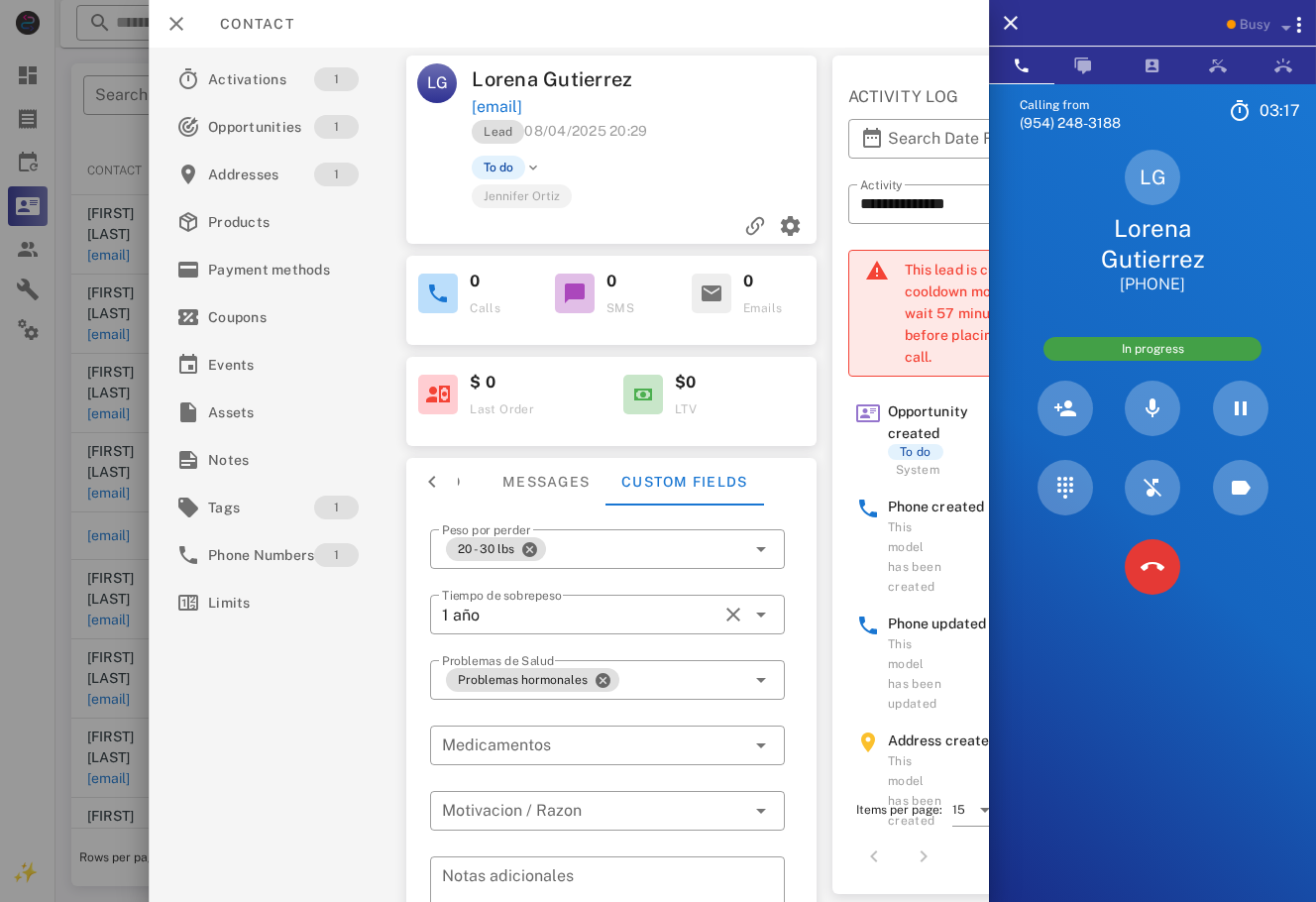 drag, startPoint x: 722, startPoint y: 103, endPoint x: 530, endPoint y: 69, distance: 194.98718 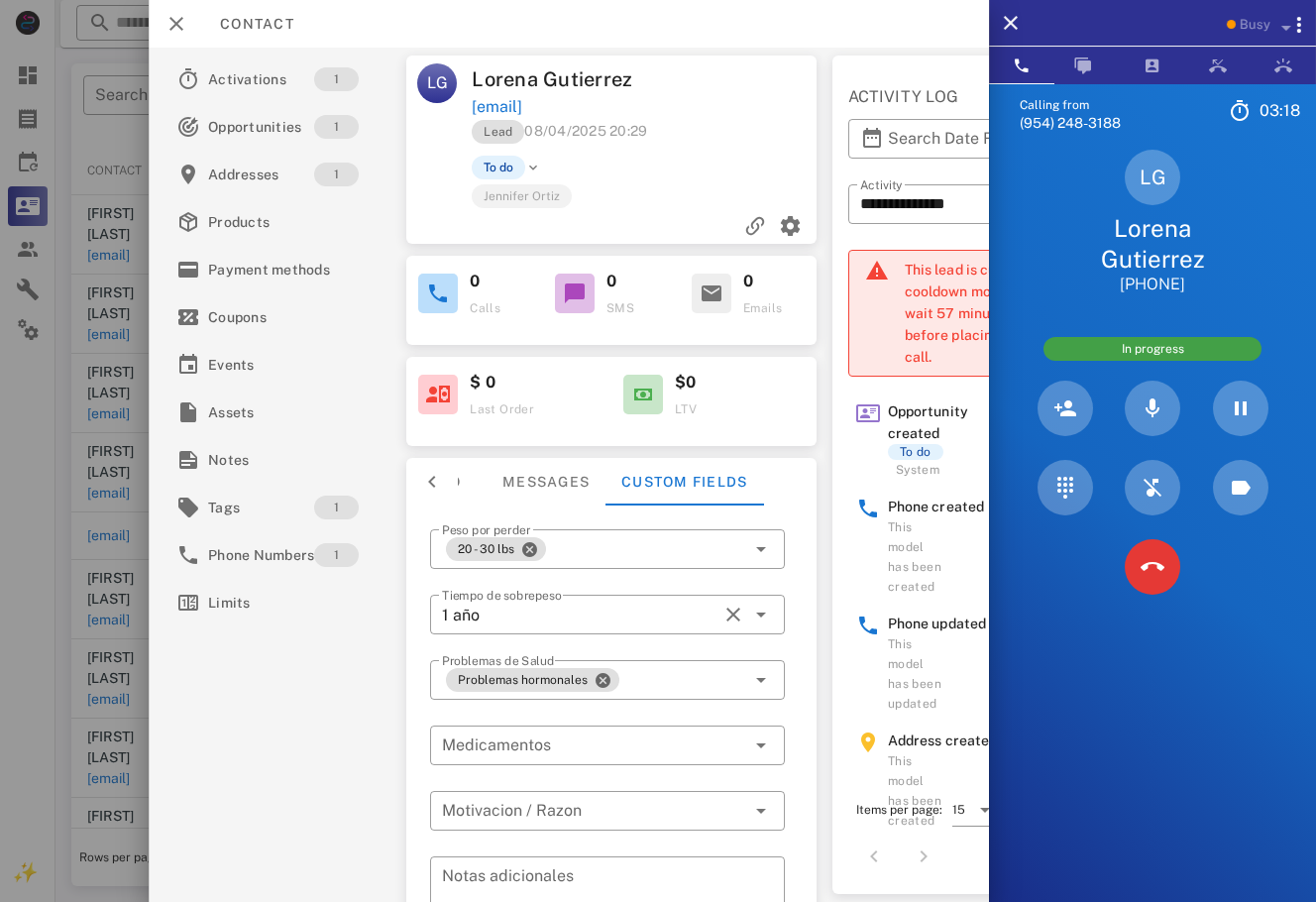 click at bounding box center [733, 79] 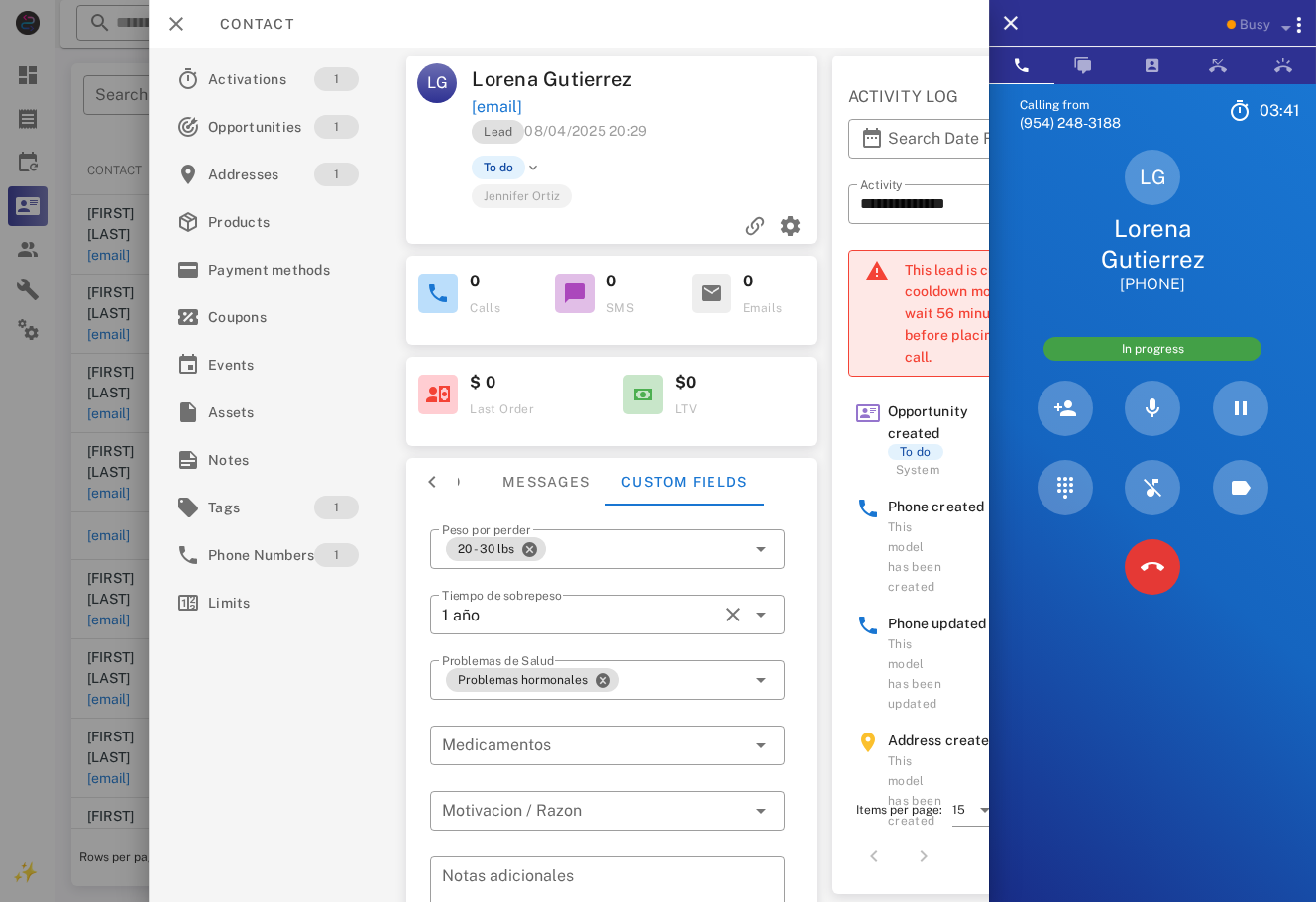 click on "Calling from (954) 248-3188 03: 41  Unknown      ▼     Andorra
+376
Argentina
+54
Aruba
+297
Australia
+61
Belgium (België)
+32
Bolivia
+591
Brazil (Brasil)
+55
Canada
+1
Chile
+56
Colombia
+57
Costa Rica
+506
Dominican Republic (República Dominicana)
+1
Ecuador
+593
El Salvador
+503
France
+33
Germany (Deutschland)
+49
Guadeloupe
+590
Guatemala
+502
Honduras
+504
Iceland (Ísland)
+354
India (भारत)
+91
Israel (‫ישראל‬‎)
+972
Italy (Italia)
+39" at bounding box center (1152, 534) 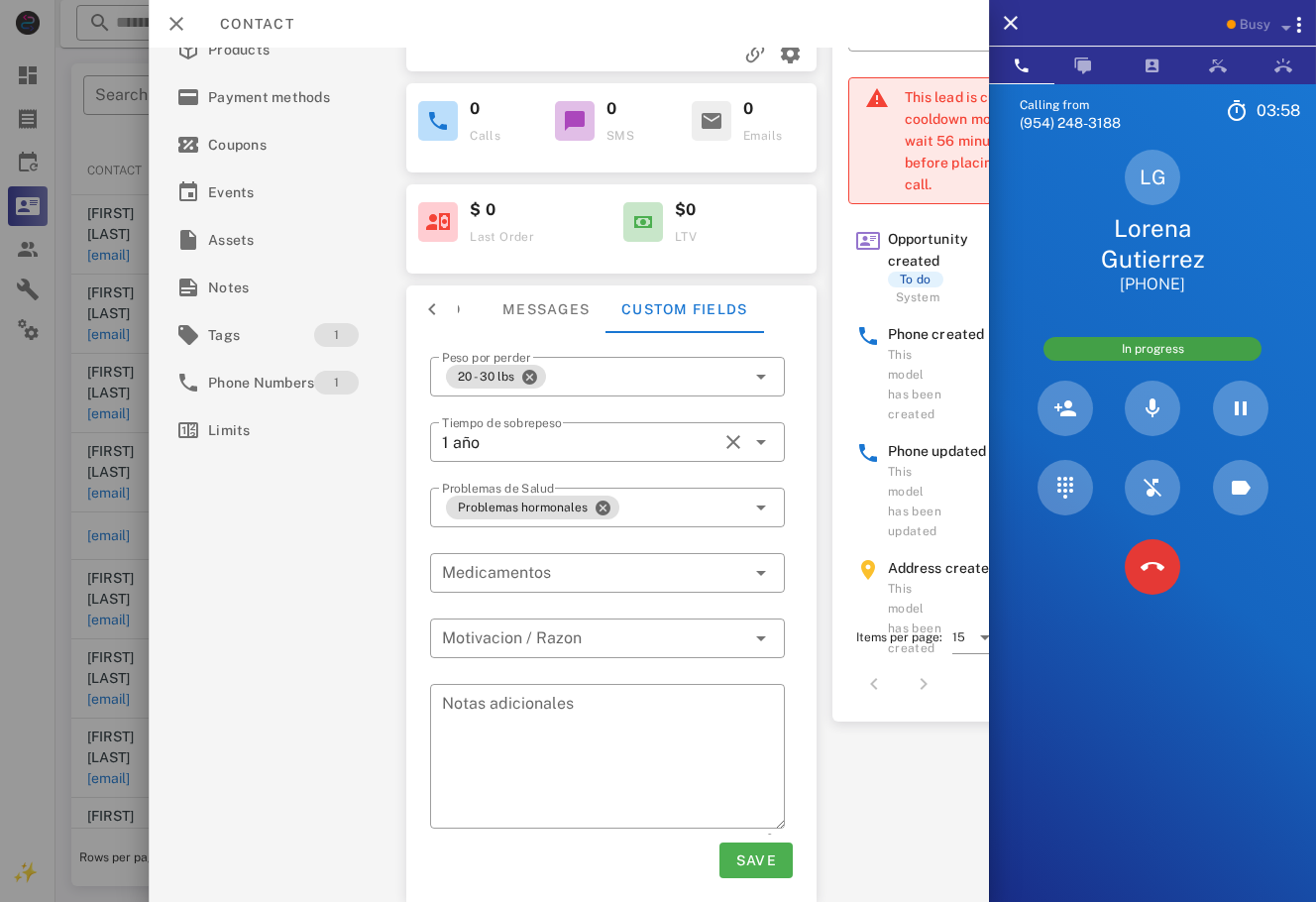 scroll, scrollTop: 0, scrollLeft: 0, axis: both 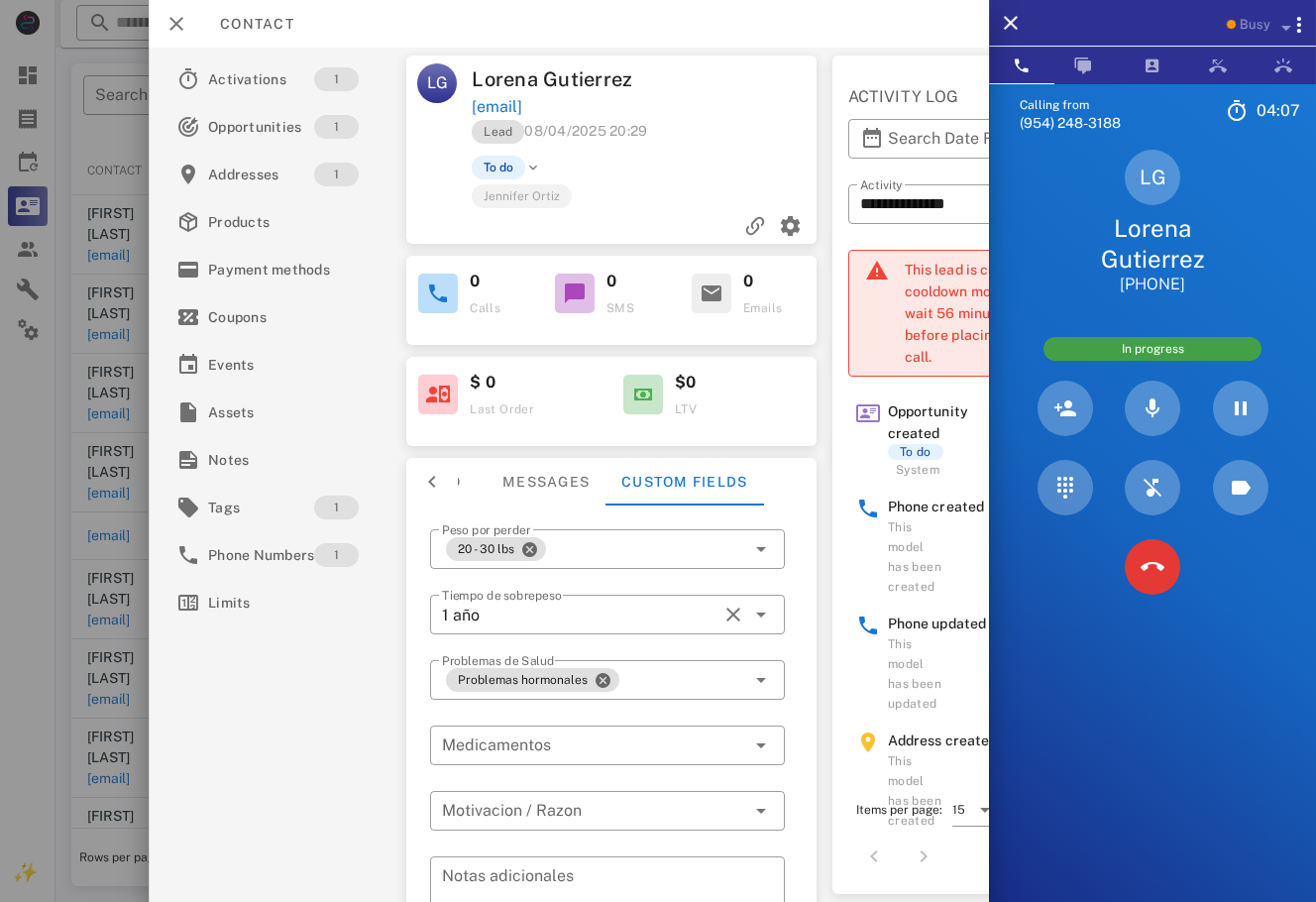 click on "Calling from (954) 248-3188 04: 07  Unknown      ▼     Andorra
+376
Argentina
+54
Aruba
+297
Australia
+61
Belgium (België)
+32
Bolivia
+591
Brazil (Brasil)
+55
Canada
+1
Chile
+56
Colombia
+57
Costa Rica
+506
Dominican Republic (República Dominicana)
+1
Ecuador
+593
El Salvador
+503
France
+33
Germany (Deutschland)
+49
Guadeloupe
+590
Guatemala
+502
Honduras
+504
Iceland (Ísland)
+354
India (भारत)
+91
Israel (‫ישראל‬‎)
+972
Italy (Italia)
+39" at bounding box center (1152, 534) 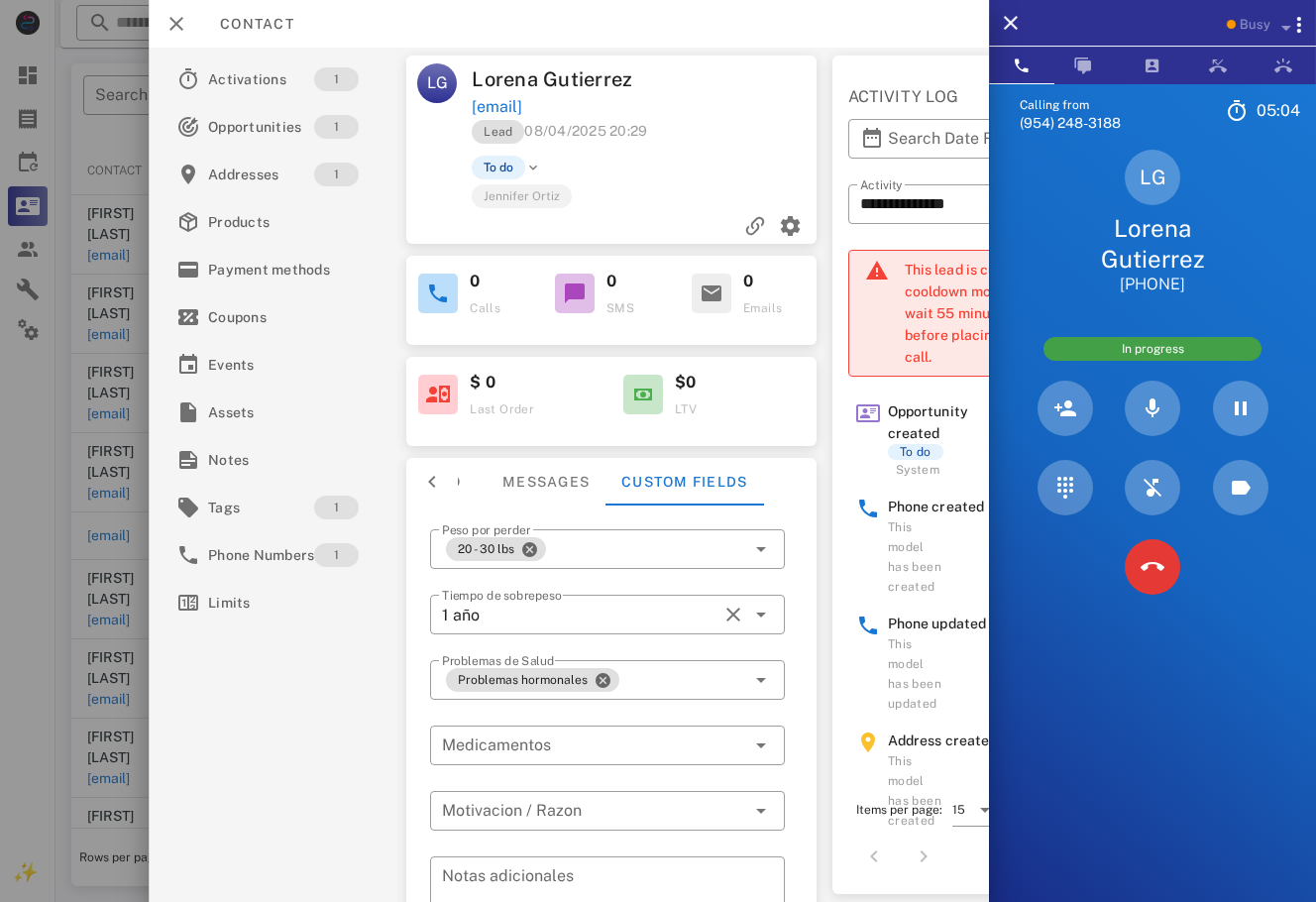 click on "LG   Lorena Gutierrez  +17205694477" at bounding box center [1152, 222] 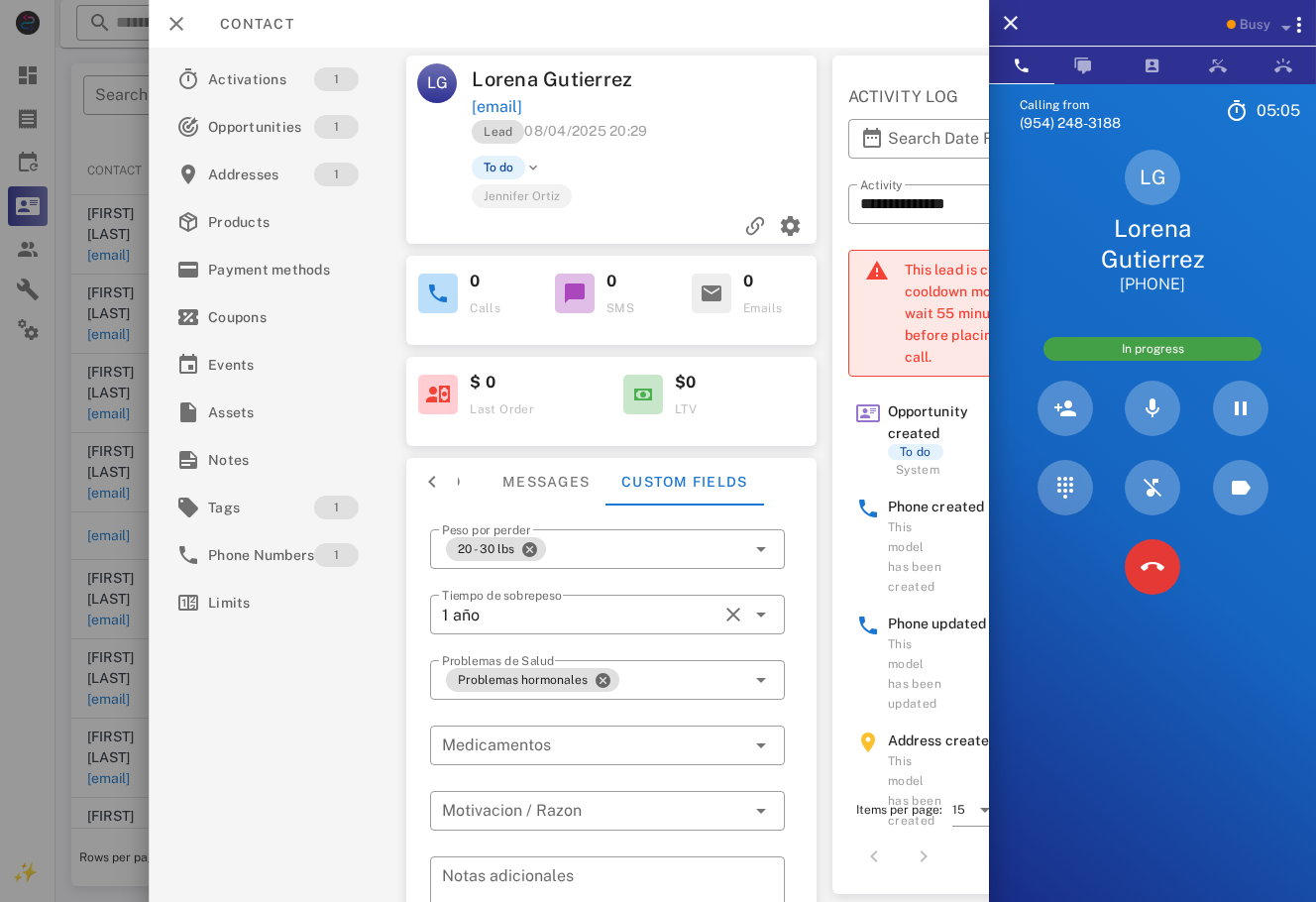 click on "LG   Lorena Gutierrez  +17205694477" at bounding box center (1152, 222) 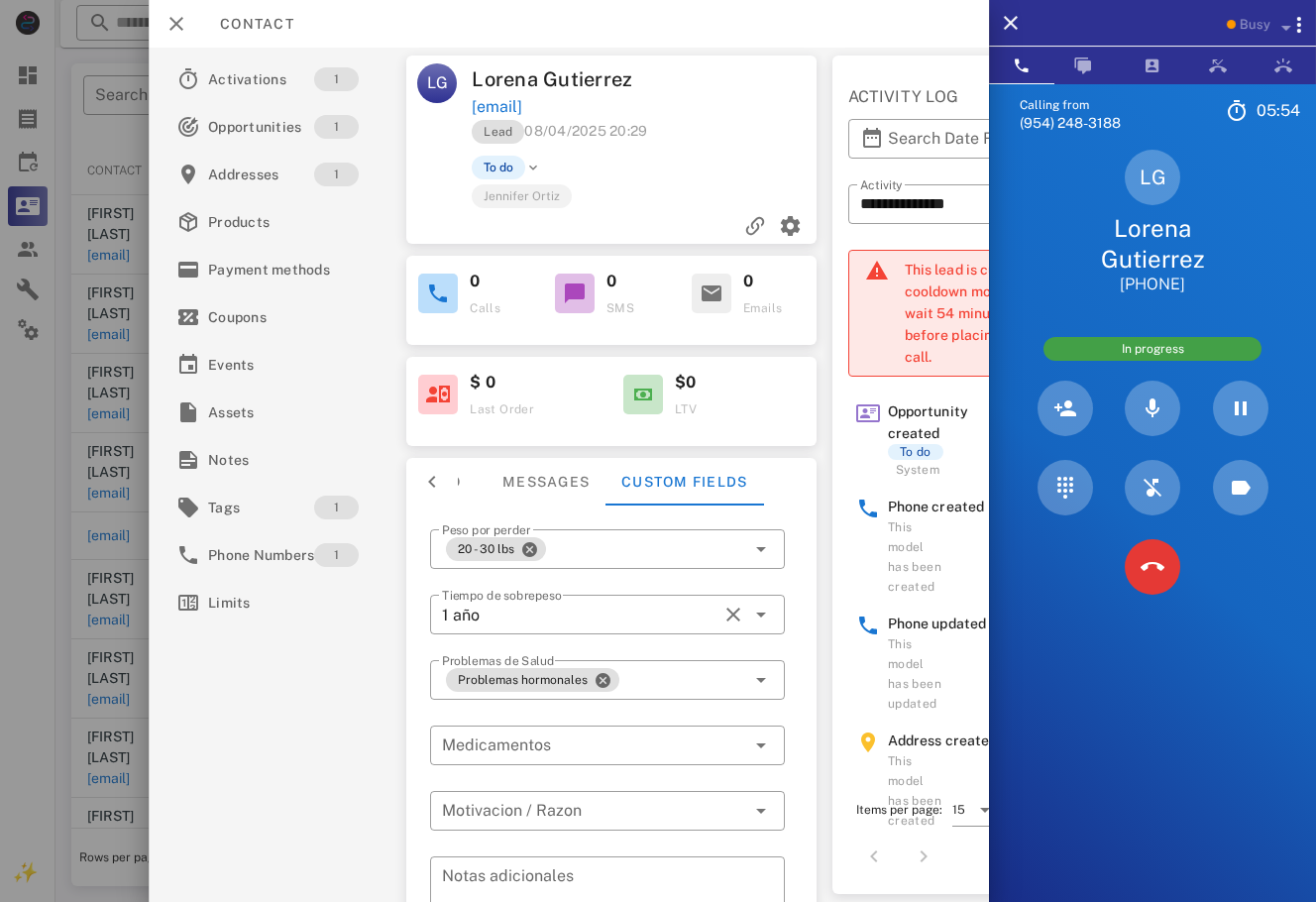 drag, startPoint x: 1236, startPoint y: 282, endPoint x: 1099, endPoint y: 209, distance: 155.23531 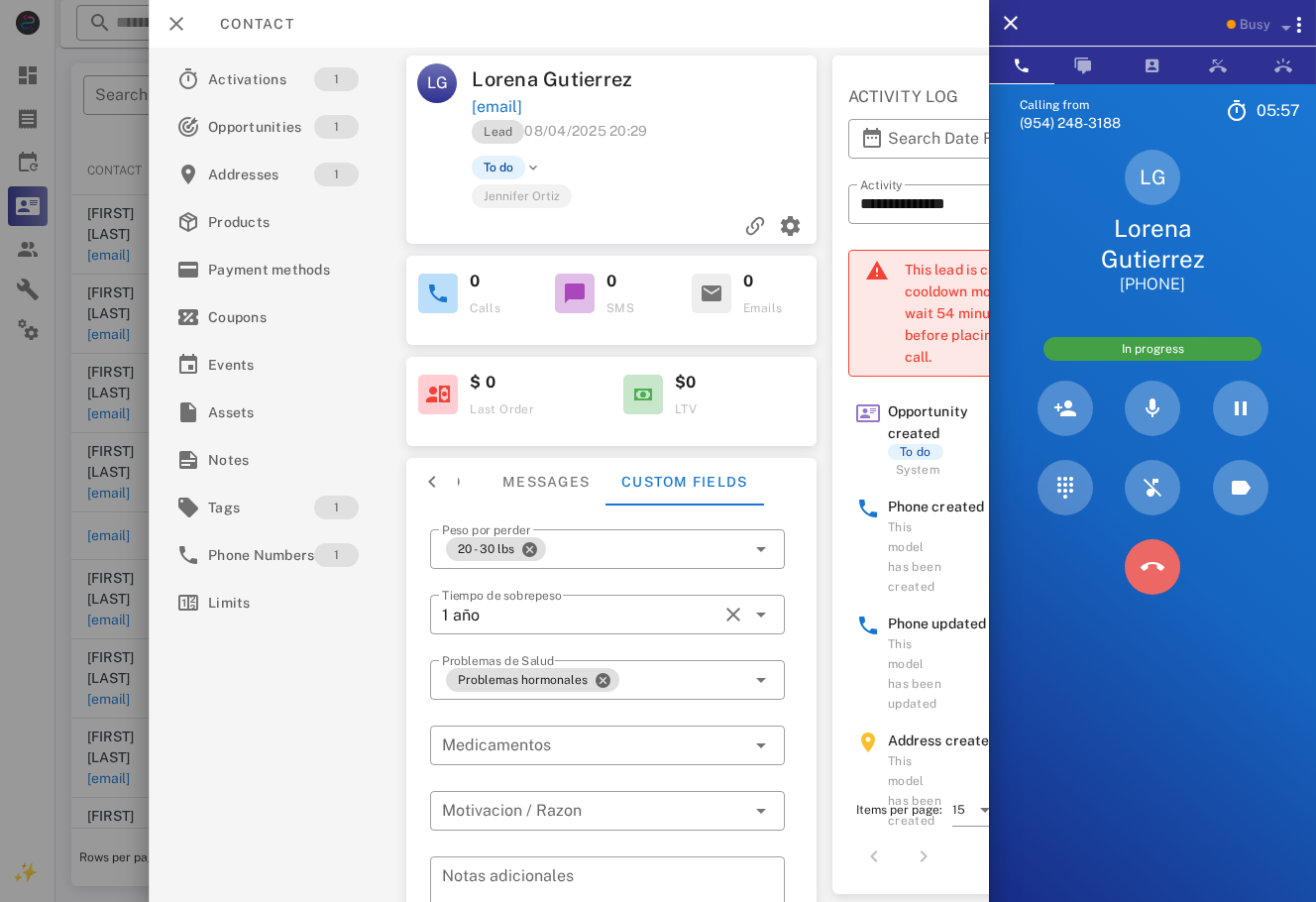 click at bounding box center [1152, 567] 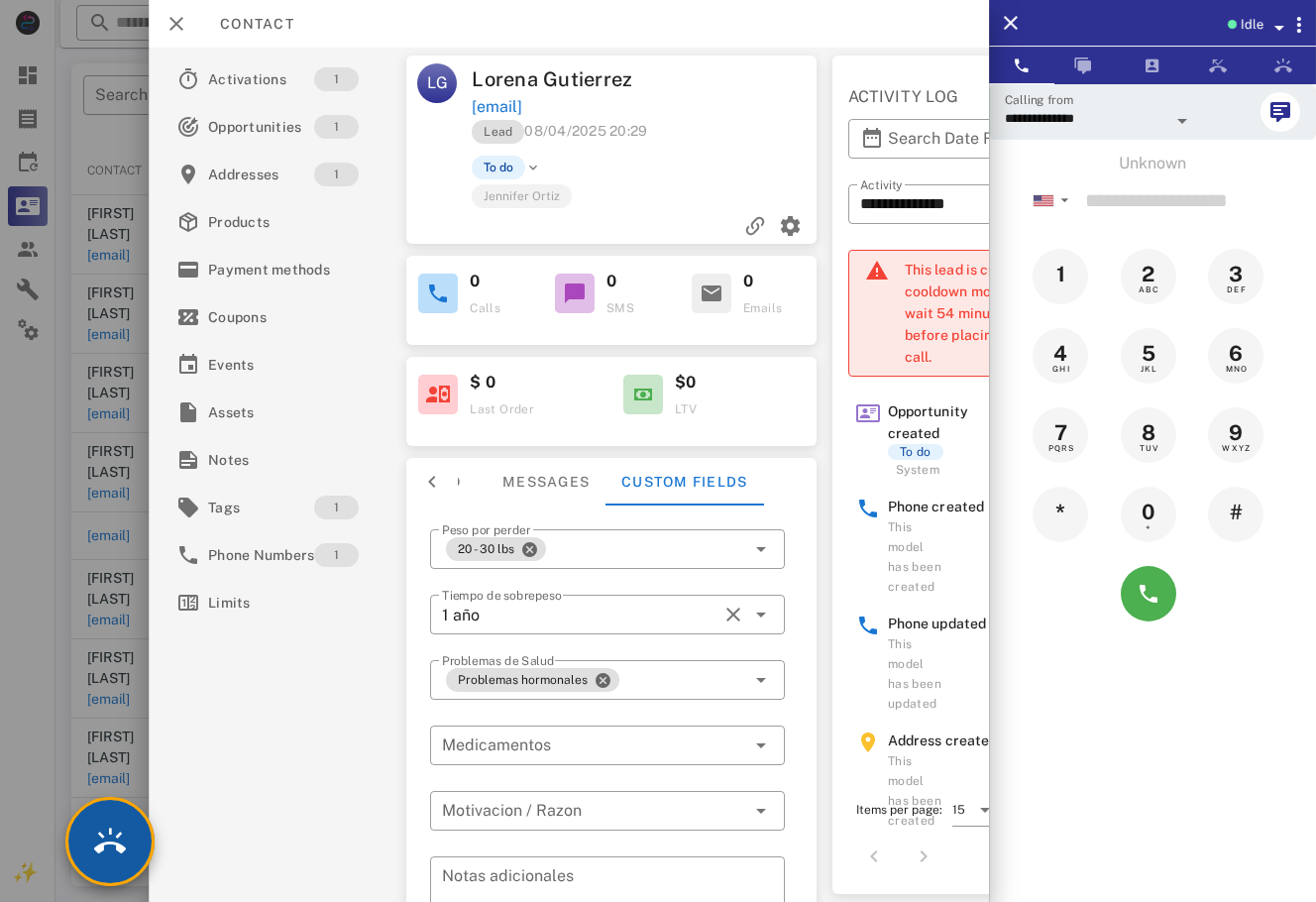 click at bounding box center [110, 842] 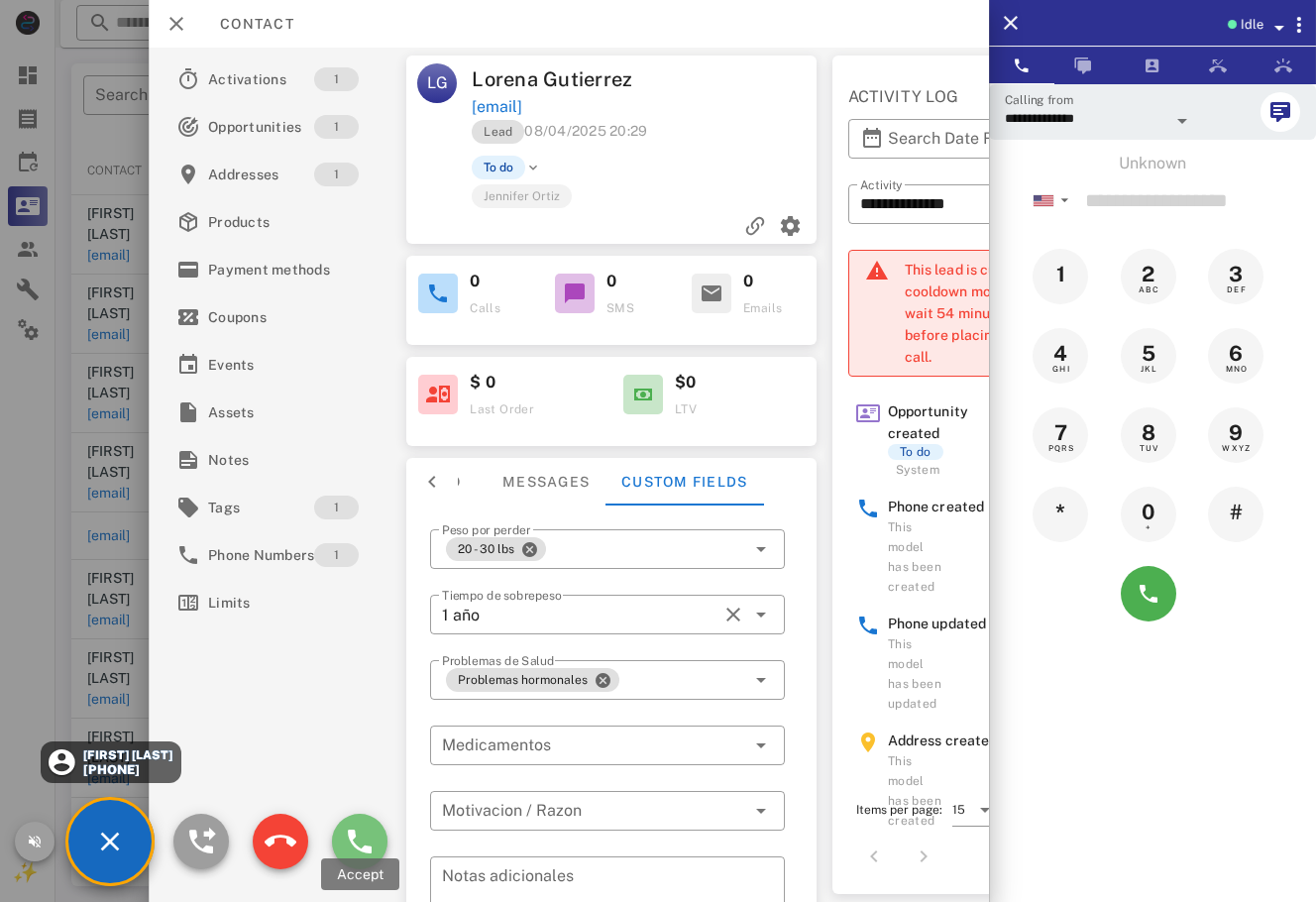 click at bounding box center [360, 842] 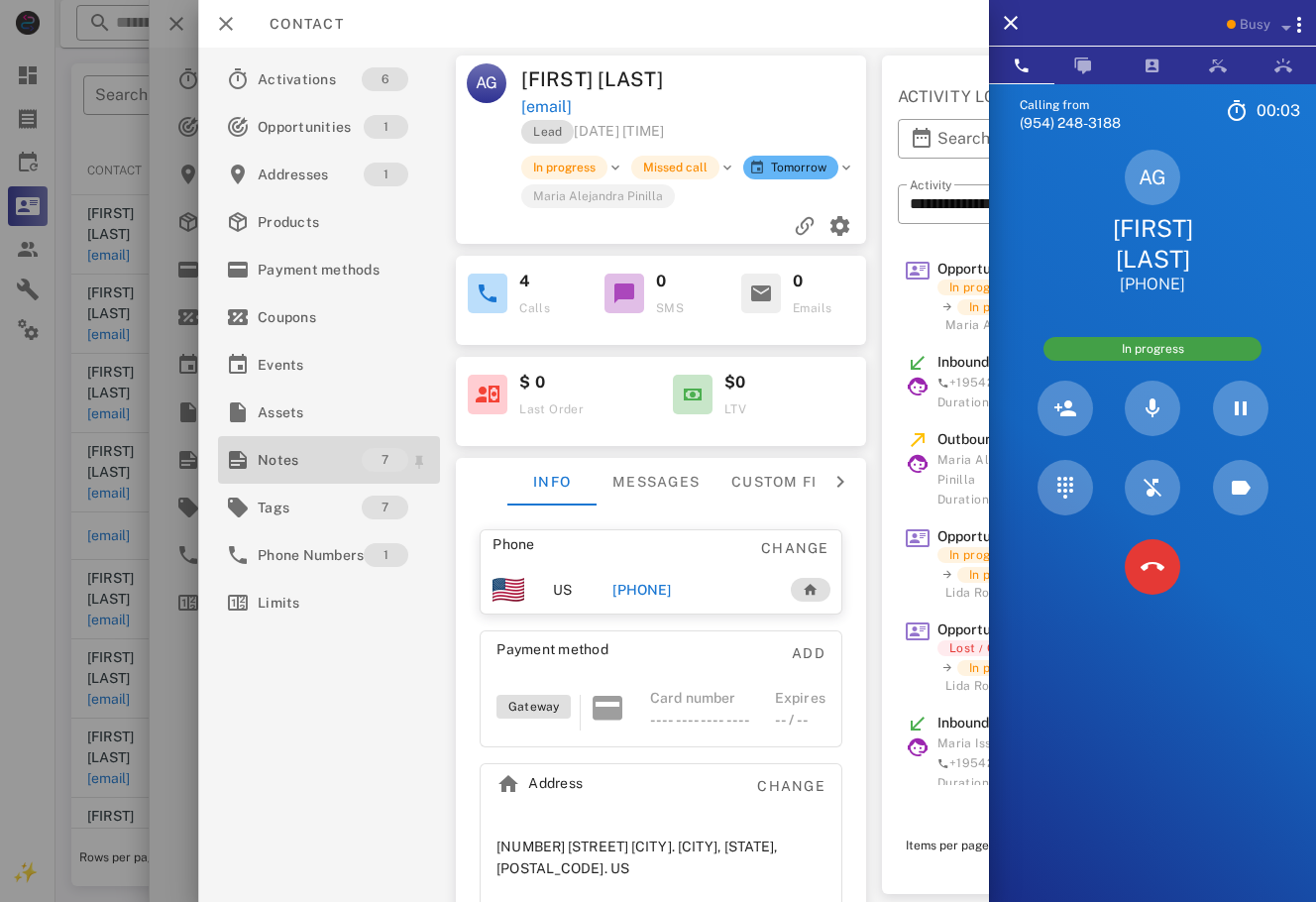 click on "Notes" at bounding box center (309, 460) 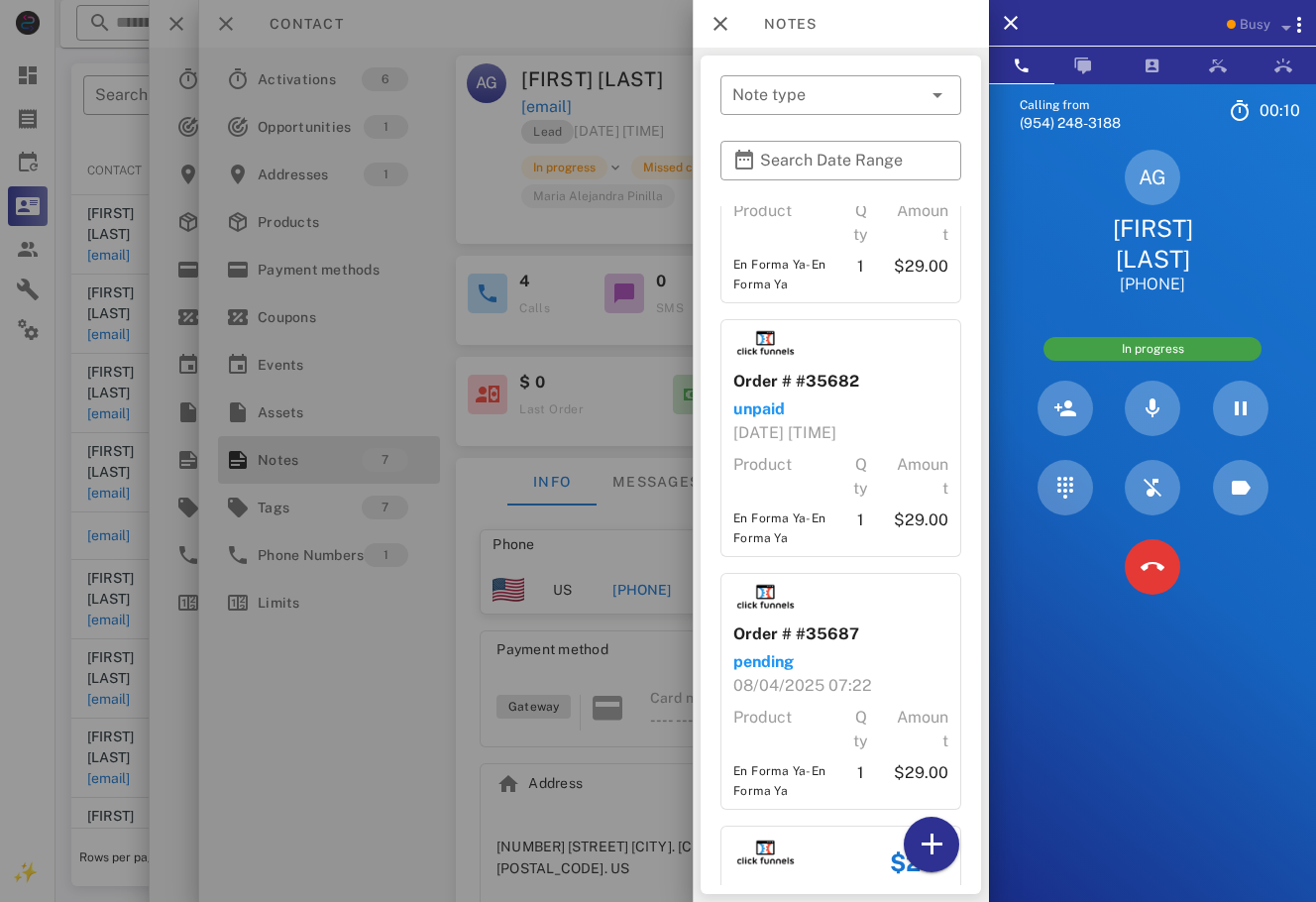 scroll, scrollTop: 0, scrollLeft: 0, axis: both 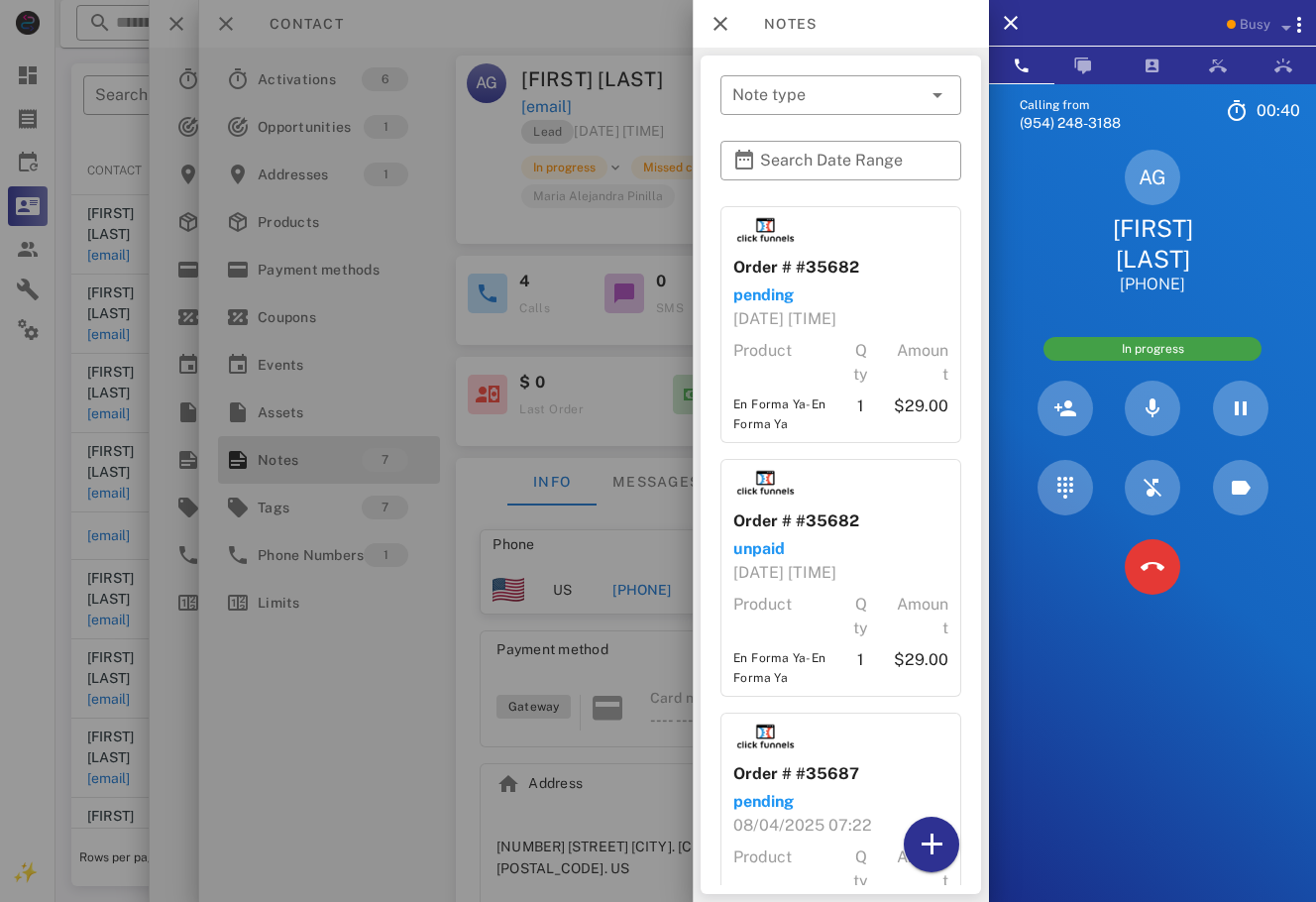 click on "Calling from (954) 248-3188 00: 40  Unknown      ▼     Andorra
+376
Argentina
+54
Aruba
+297
Australia
+61
Belgium (België)
+32
Bolivia
+591
Brazil (Brasil)
+55
Canada
+1
Chile
+56
Colombia
+57
Costa Rica
+506
Dominican Republic (República Dominicana)
+1
Ecuador
+593
El Salvador
+503
France
+33
Germany (Deutschland)
+49
Guadeloupe
+590
Guatemala
+502
Honduras
+504
Iceland (Ísland)
+354
India (भारत)
+91
Israel (‫ישראל‬‎)
+972
Italy (Italia)
+39" at bounding box center (1152, 534) 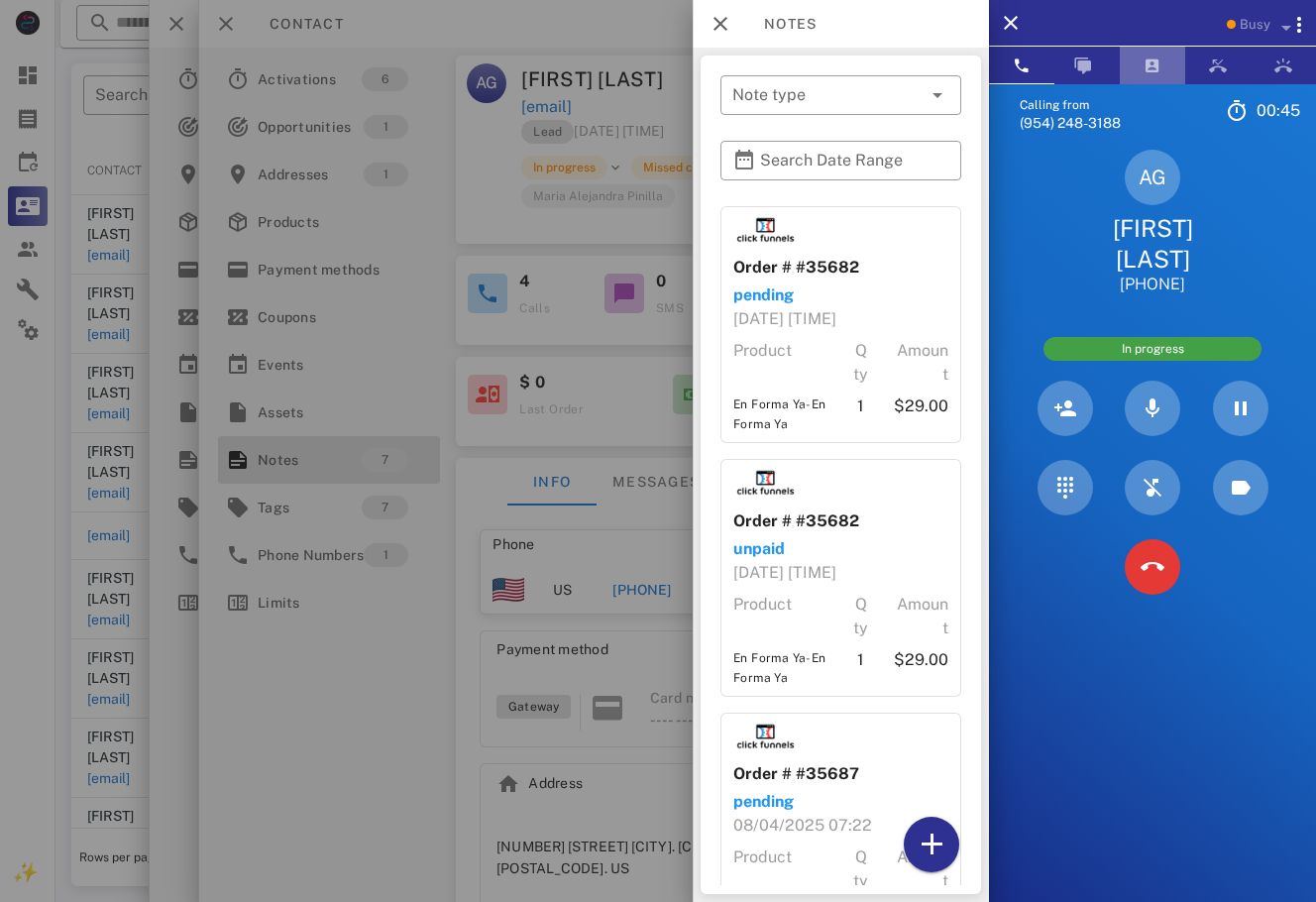 click at bounding box center [1152, 65] 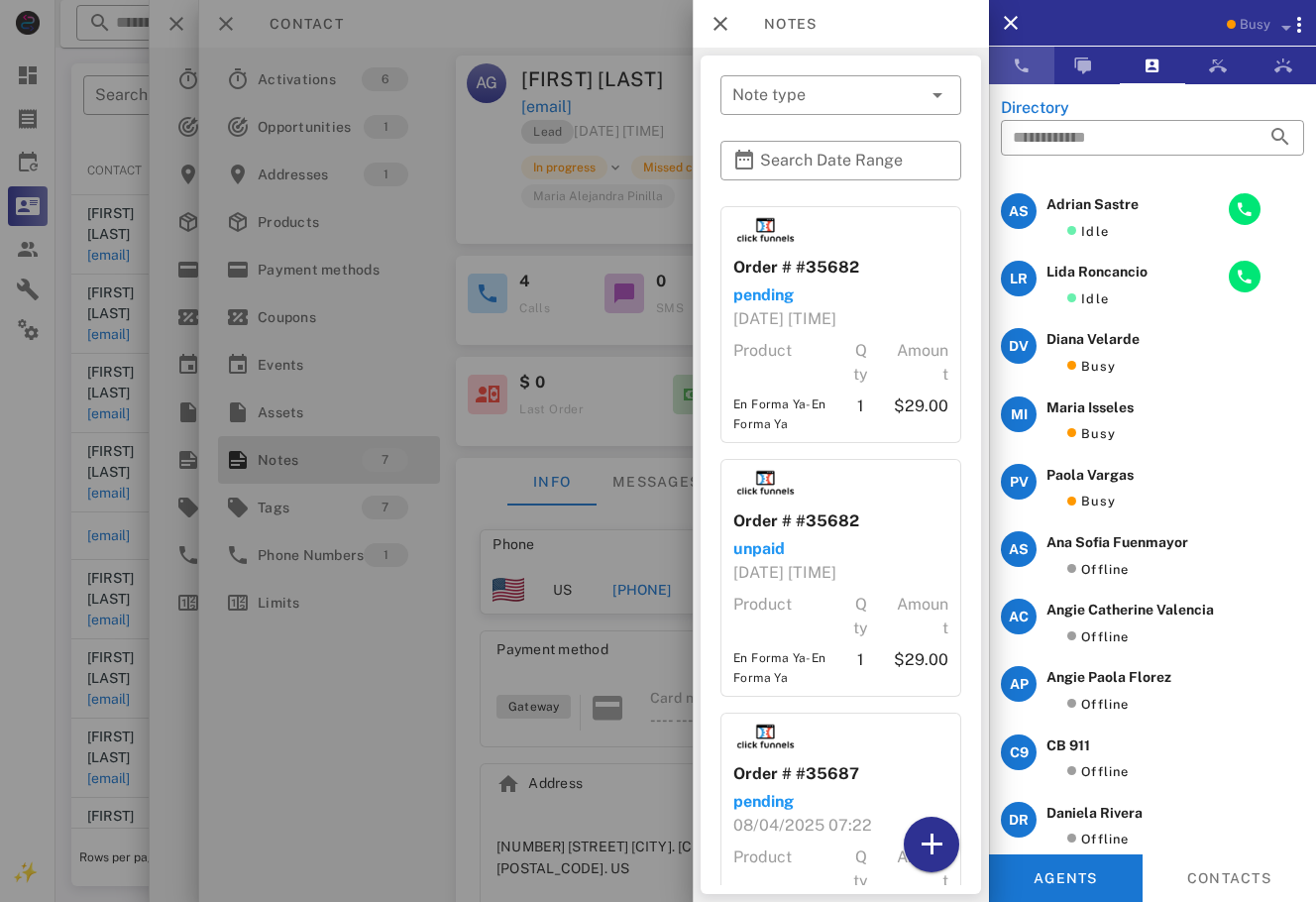 click at bounding box center (1022, 65) 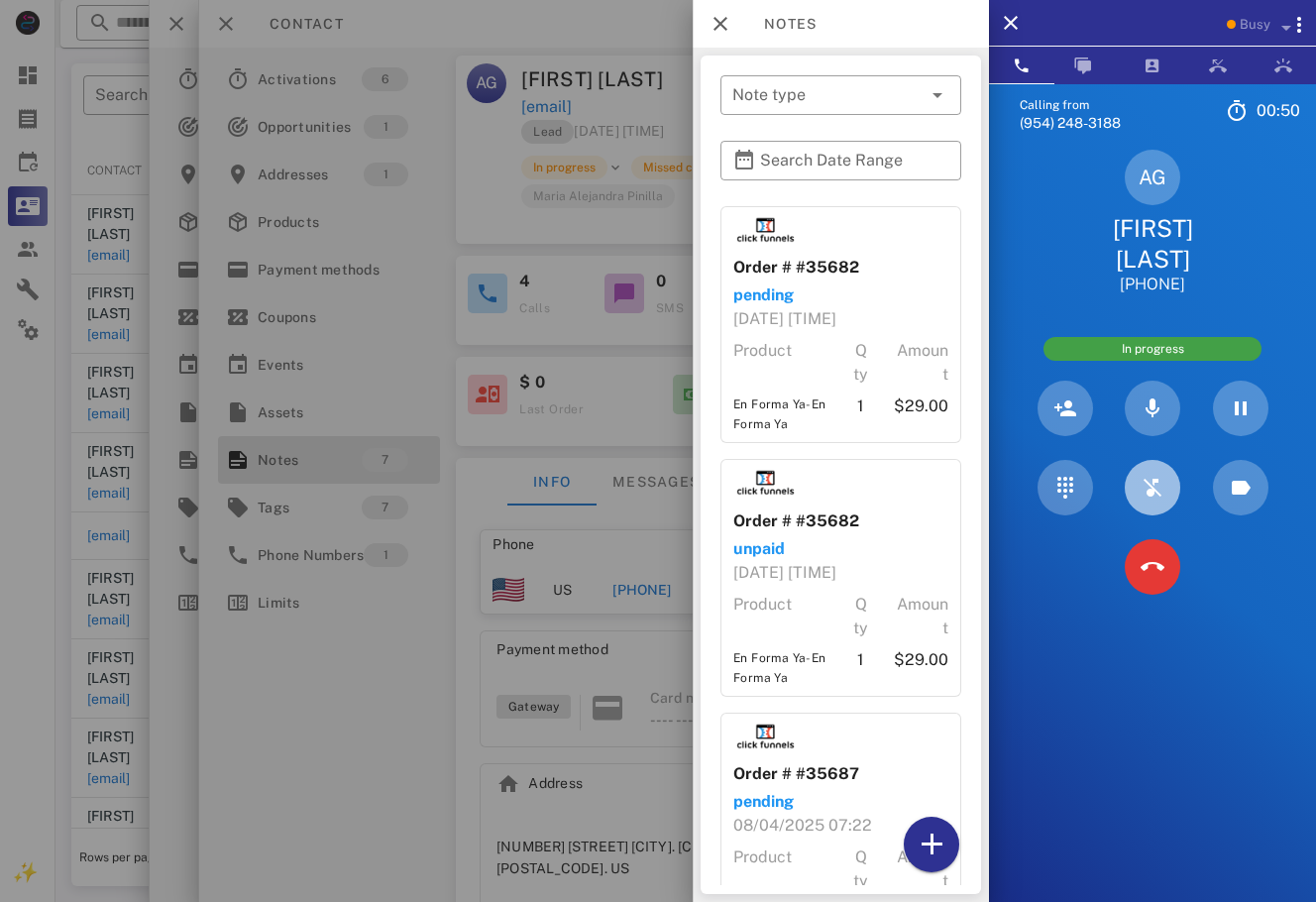 click at bounding box center (1152, 488) 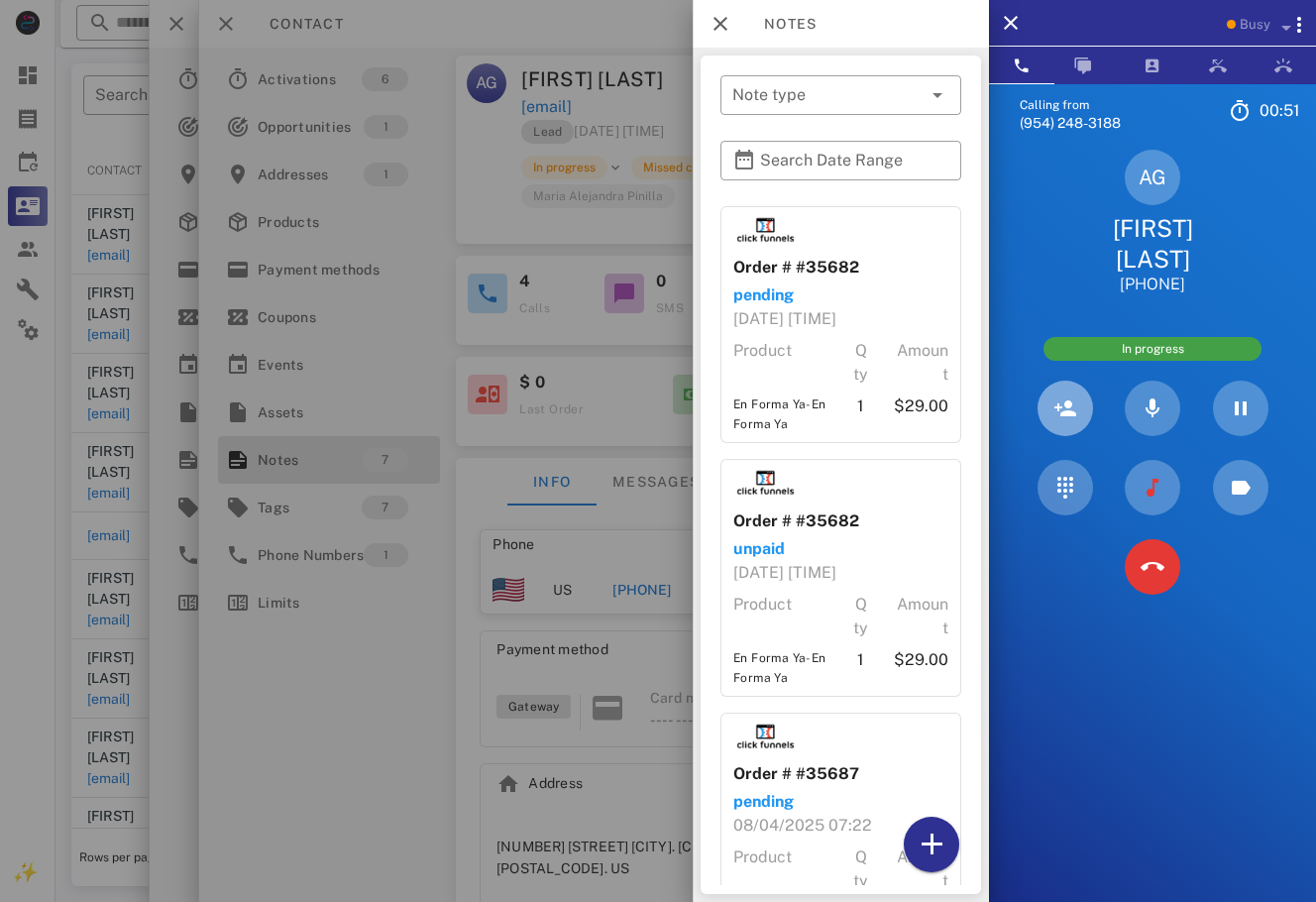 click at bounding box center (1065, 408) 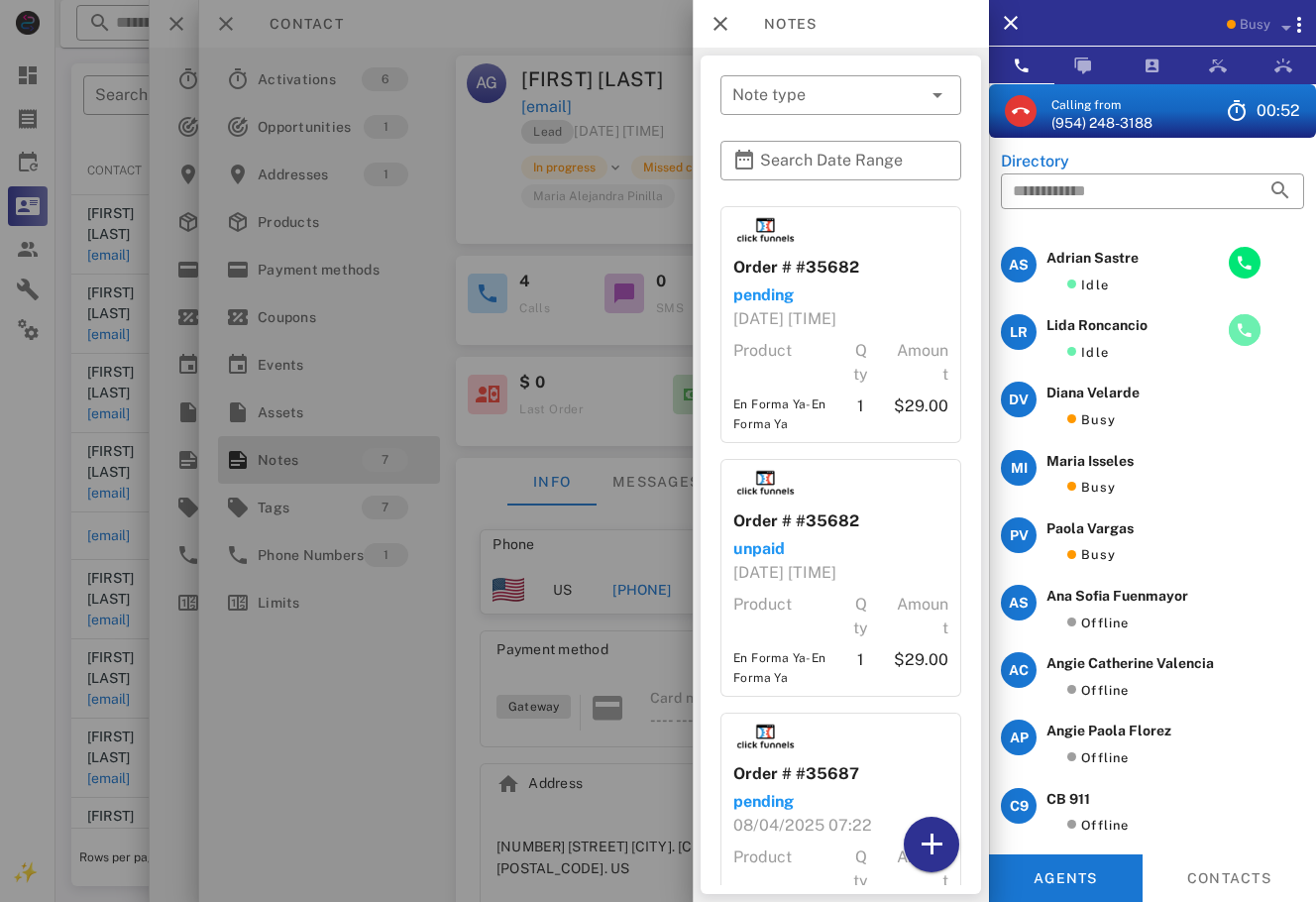 click at bounding box center [1245, 330] 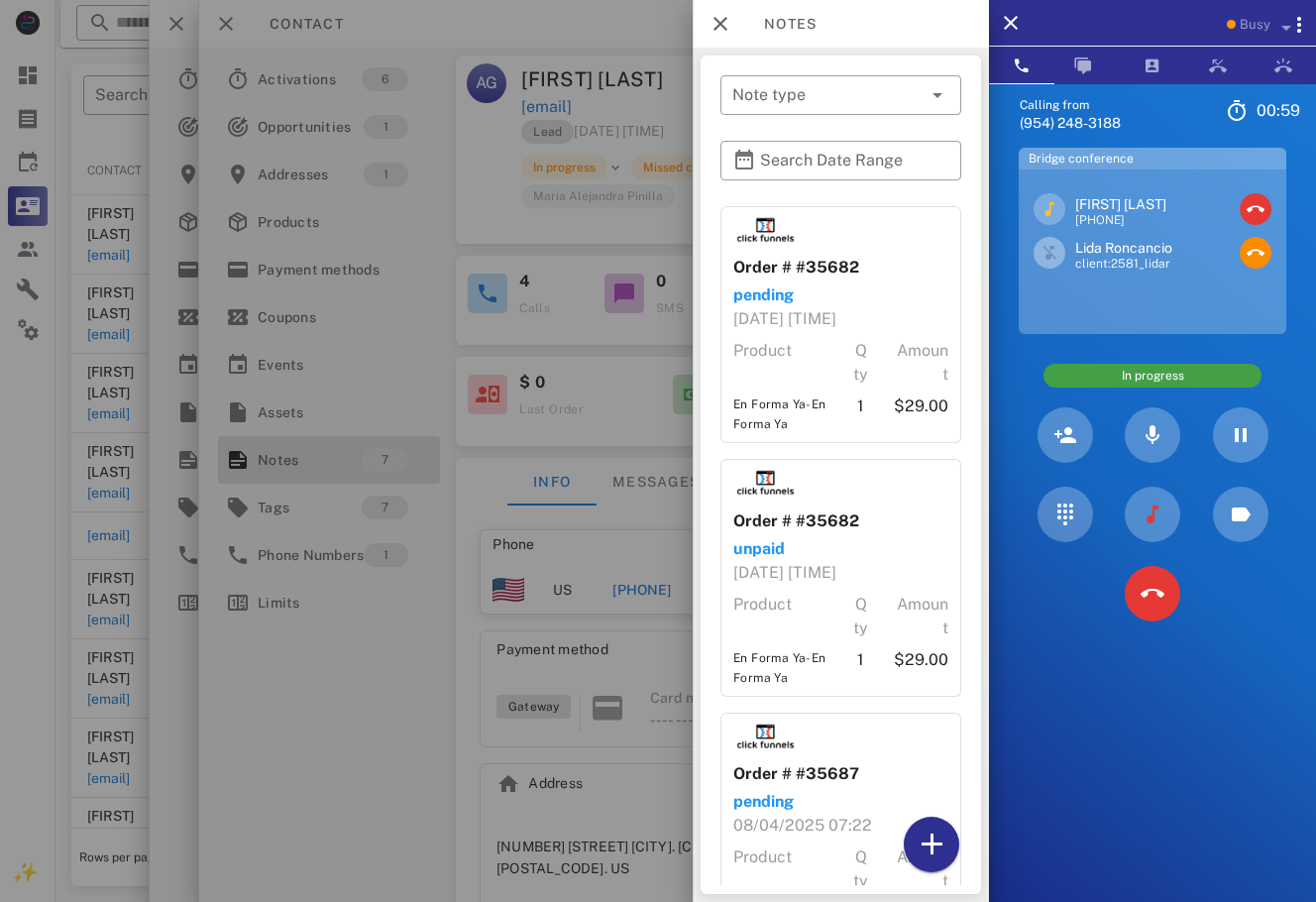 click at bounding box center (1064, 594) 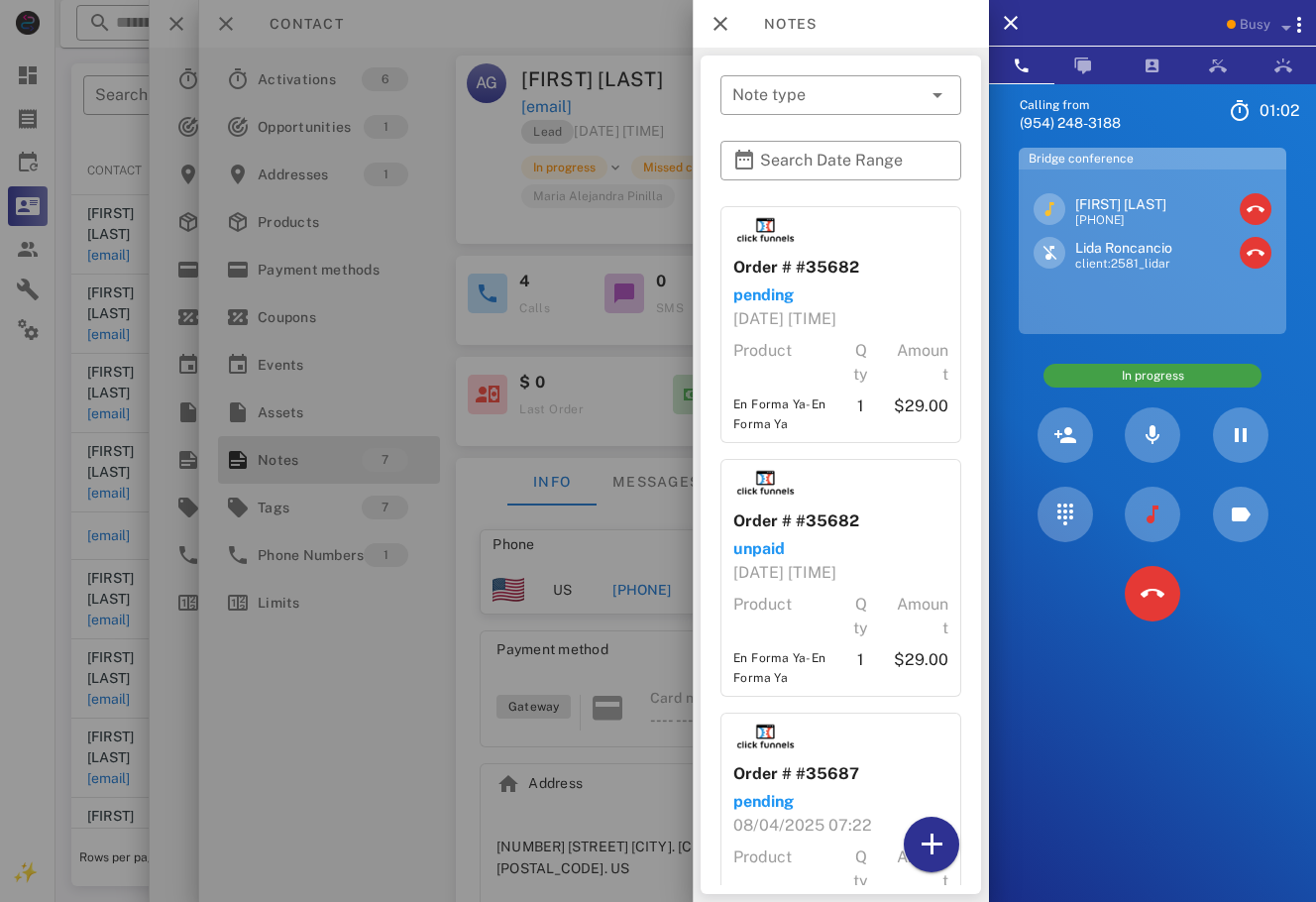 click on "Calling from (954) 248-3188 01: 02  Unknown      ▼     Andorra
+376
Argentina
+54
Aruba
+297
Australia
+61
Belgium (België)
+32
Bolivia
+591
Brazil (Brasil)
+55
Canada
+1
Chile
+56
Colombia
+57
Costa Rica
+506
Dominican Republic (República Dominicana)
+1
Ecuador
+593
El Salvador
+503
France
+33
Germany (Deutschland)
+49
Guadeloupe
+590
Guatemala
+502
Honduras
+504
Iceland (Ísland)
+354
India (भारत)
+91
Israel (‫ישראל‬‎)
+972
Italy (Italia)
+39" at bounding box center [1152, 534] 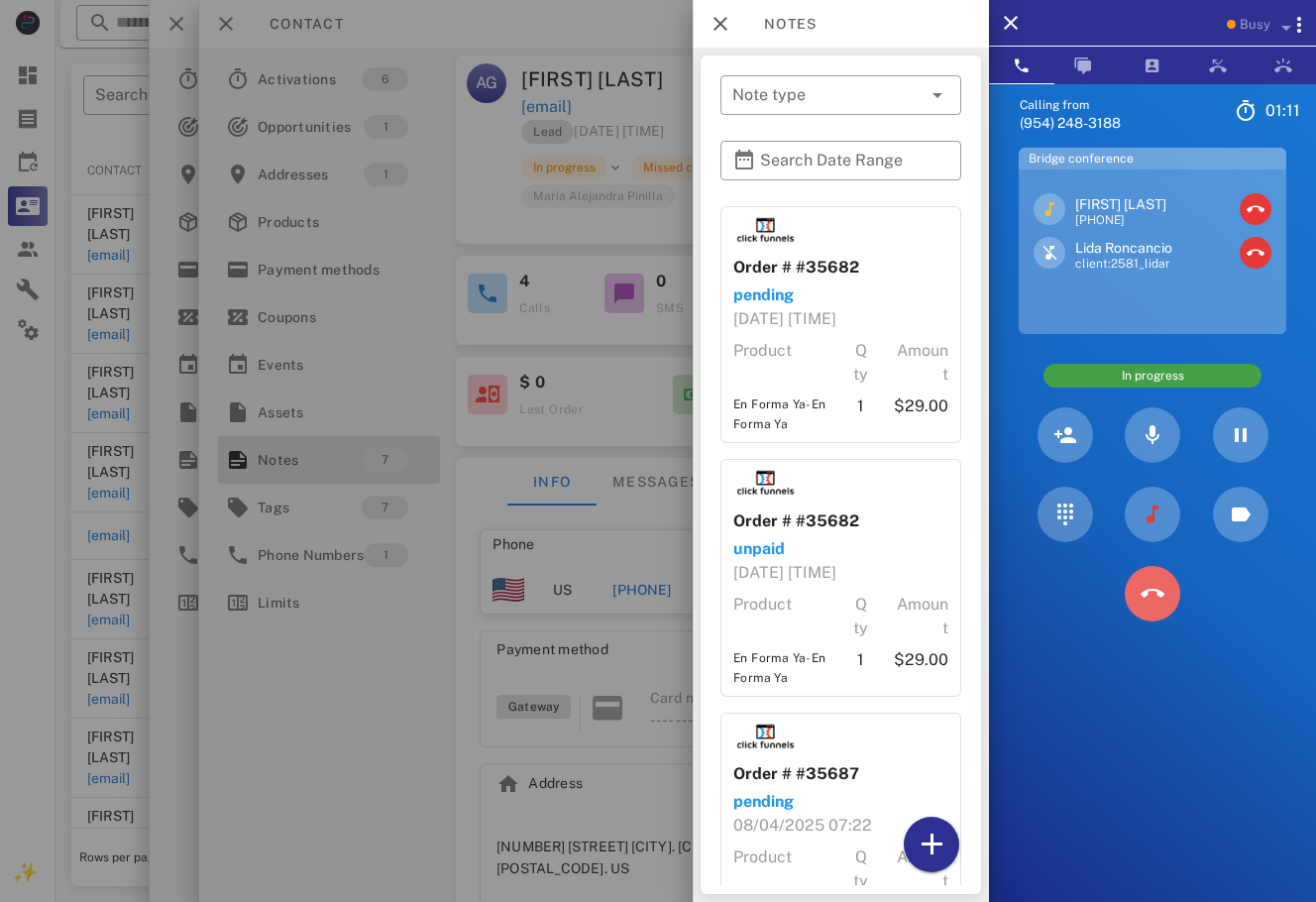 click at bounding box center (1152, 594) 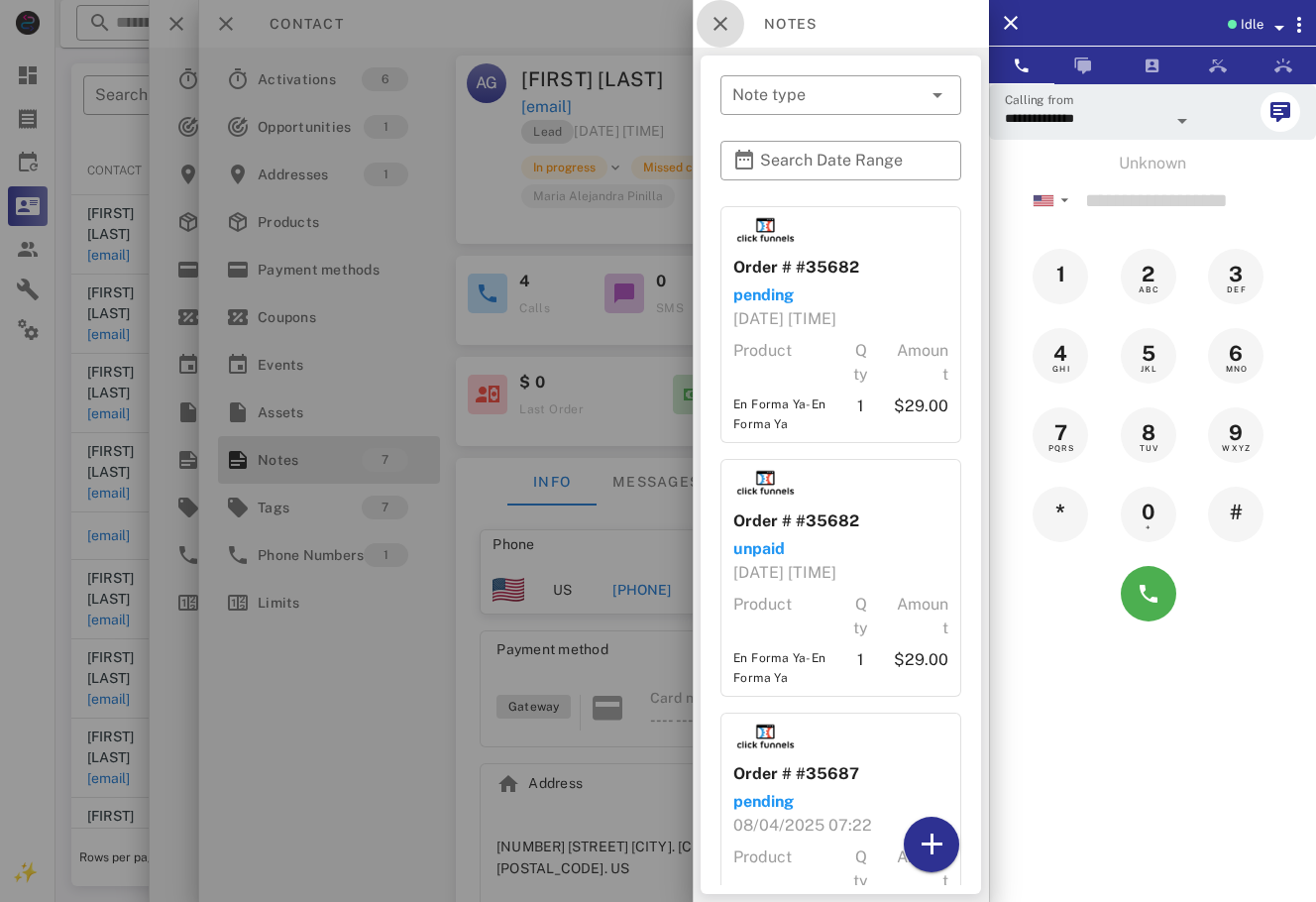click at bounding box center (720, 24) 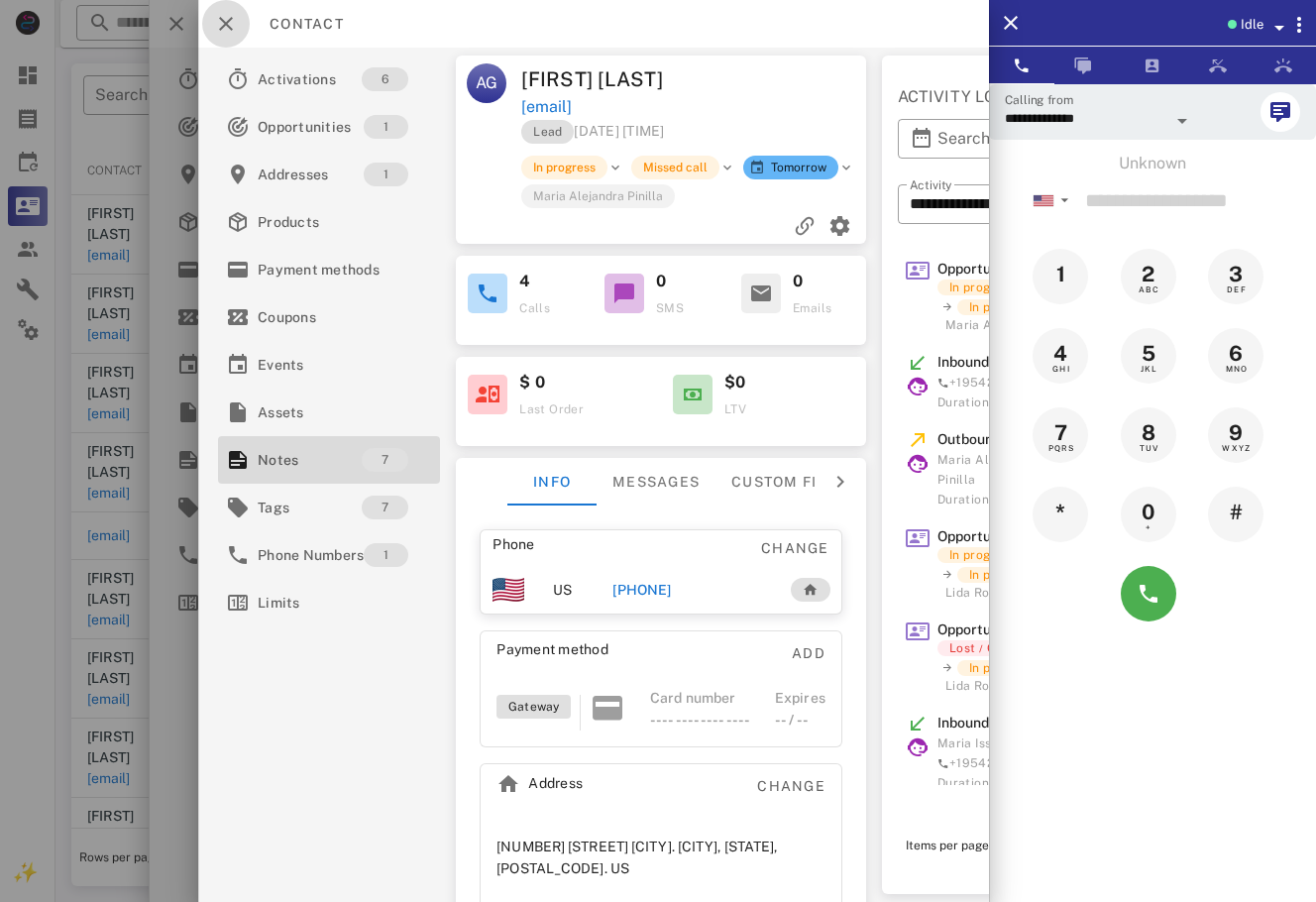 click at bounding box center [226, 24] 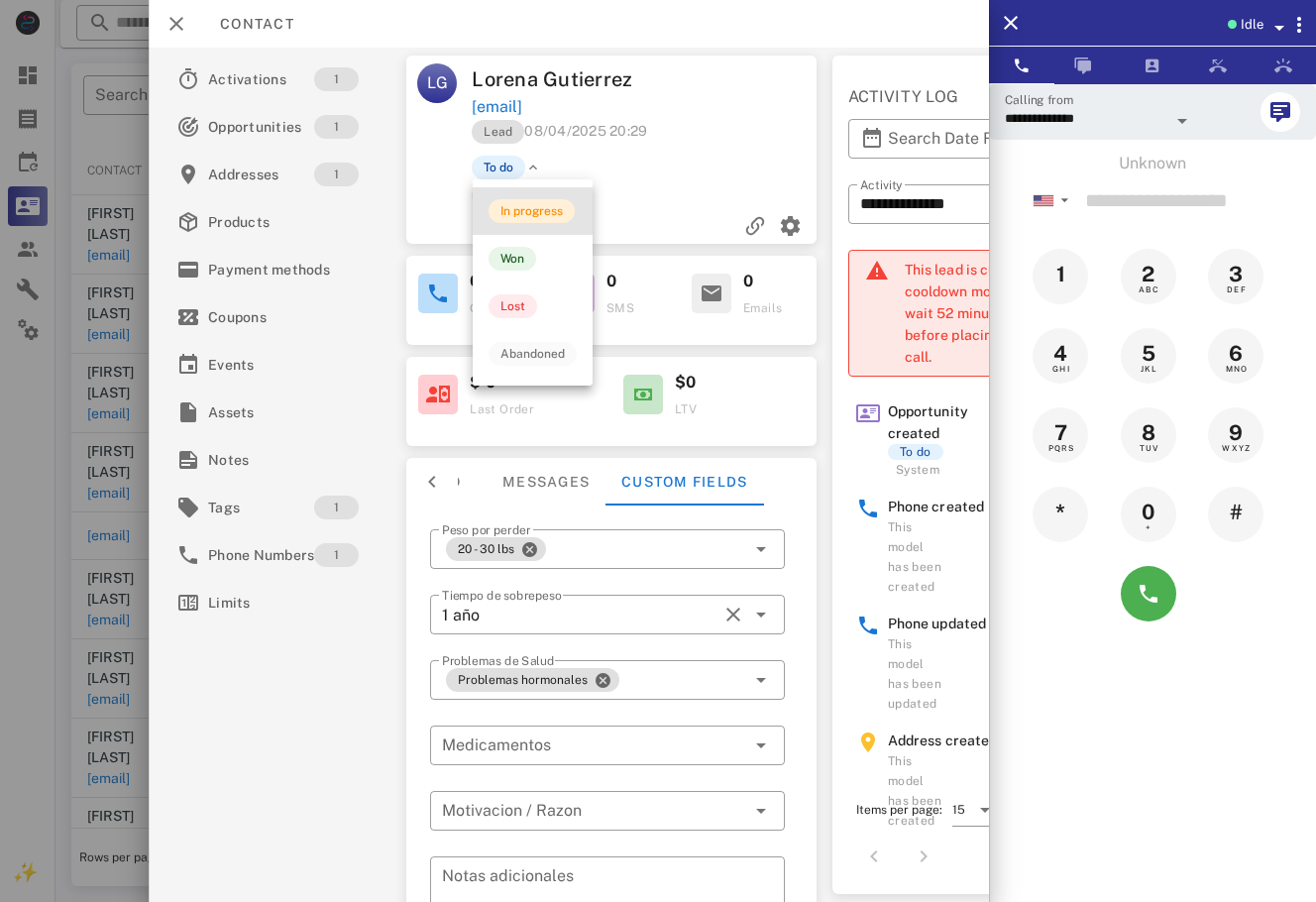 click on "In progress" at bounding box center [531, 211] 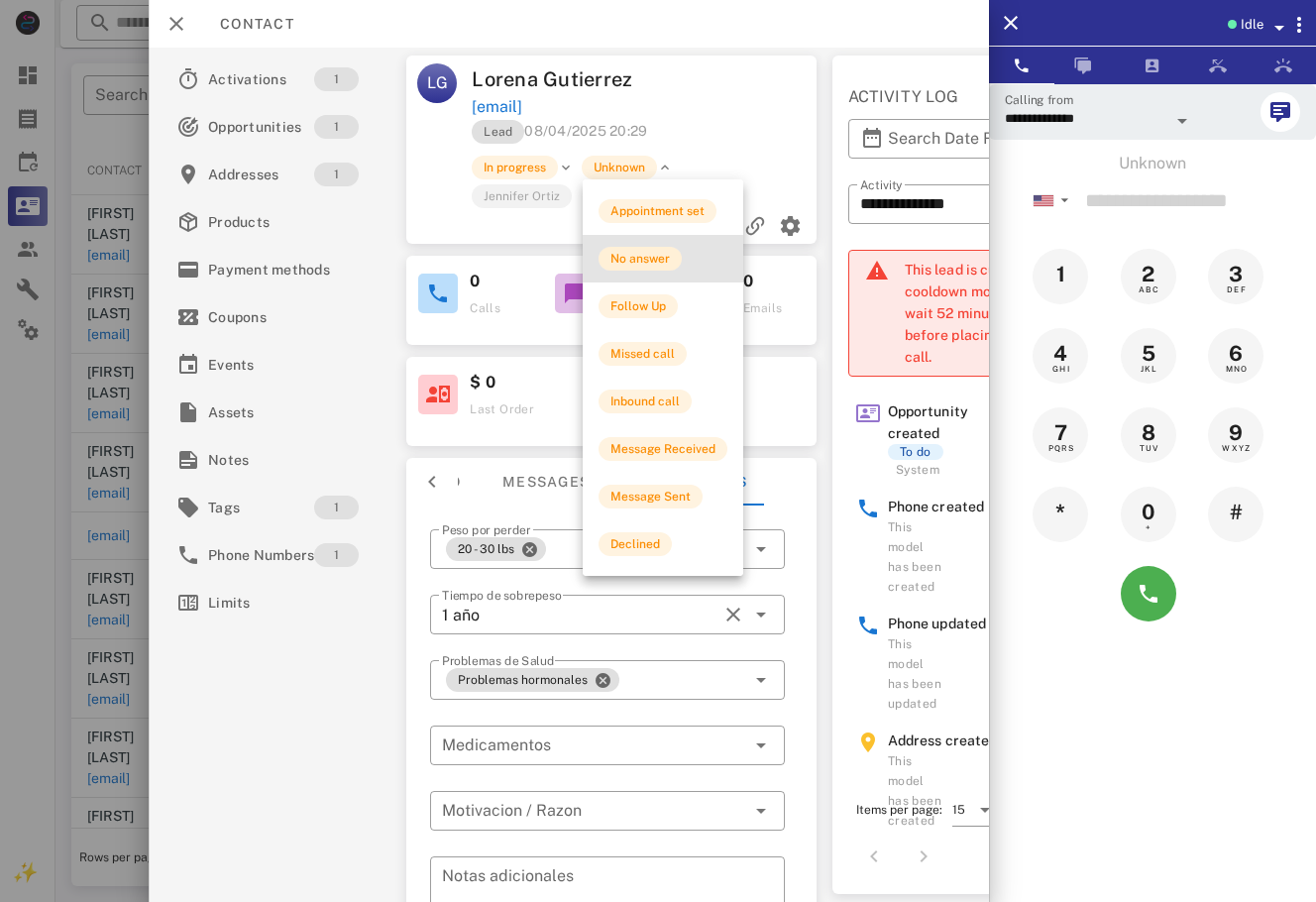 click on "No answer" at bounding box center [640, 259] 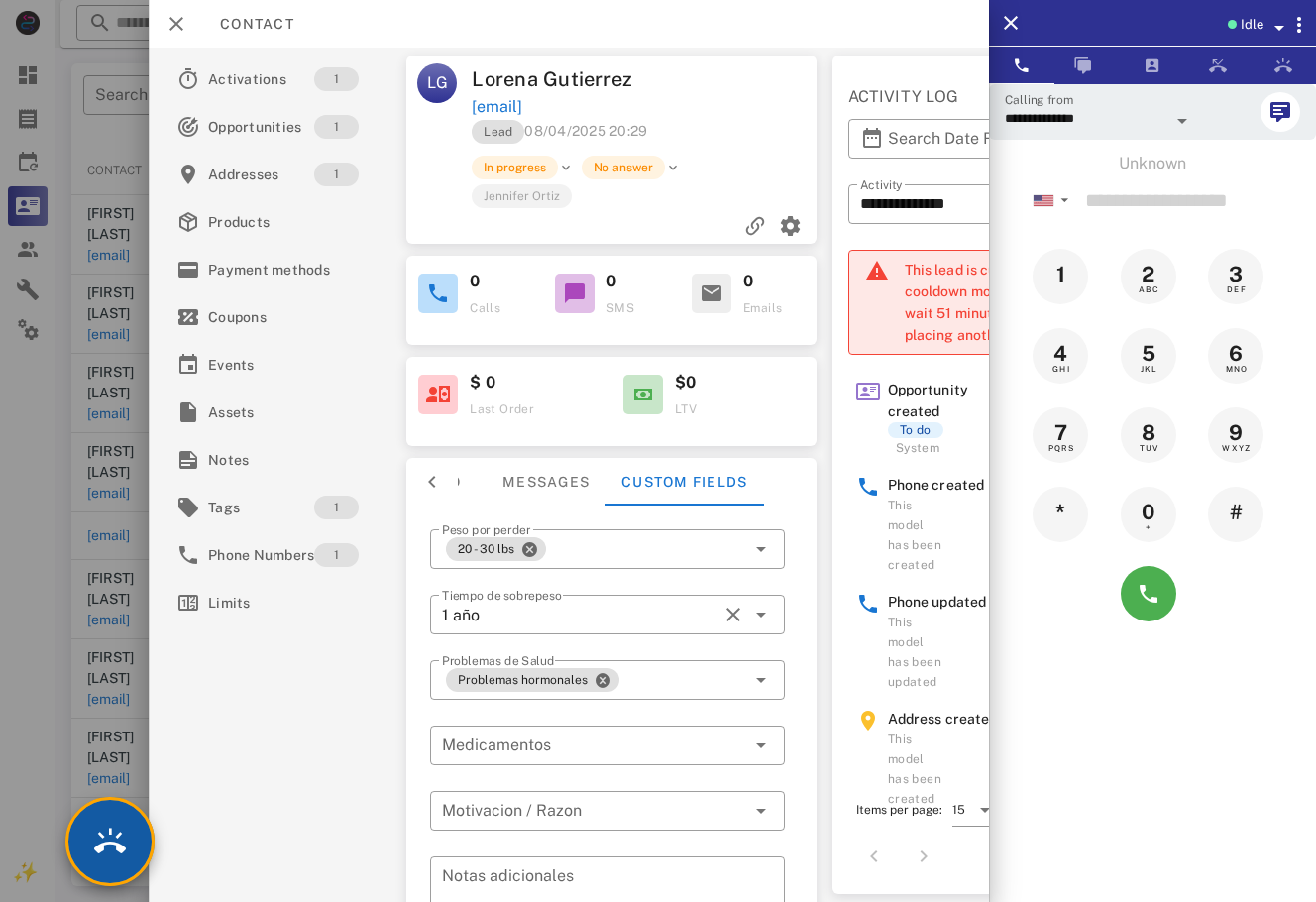 click at bounding box center (110, 842) 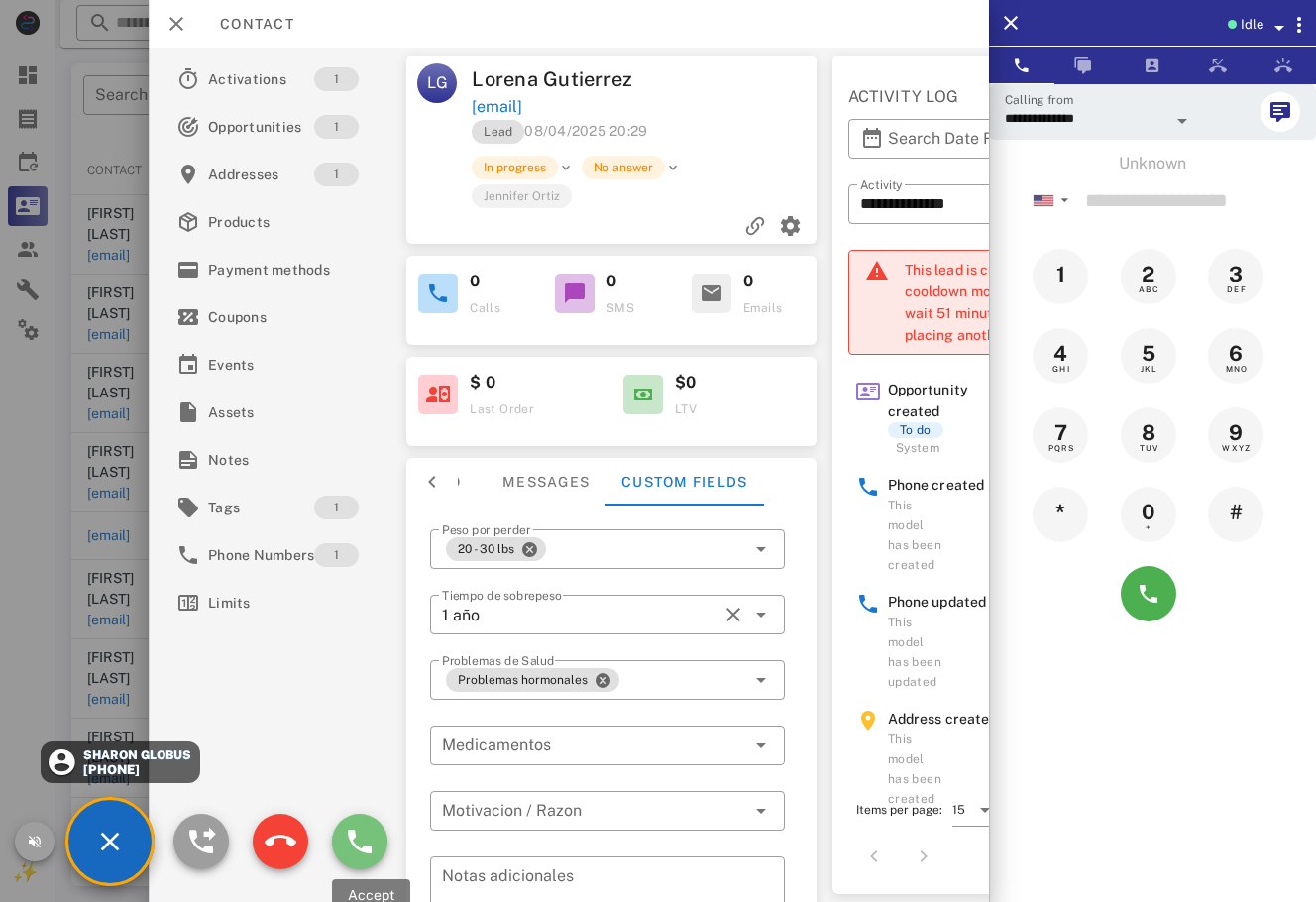 click at bounding box center [360, 842] 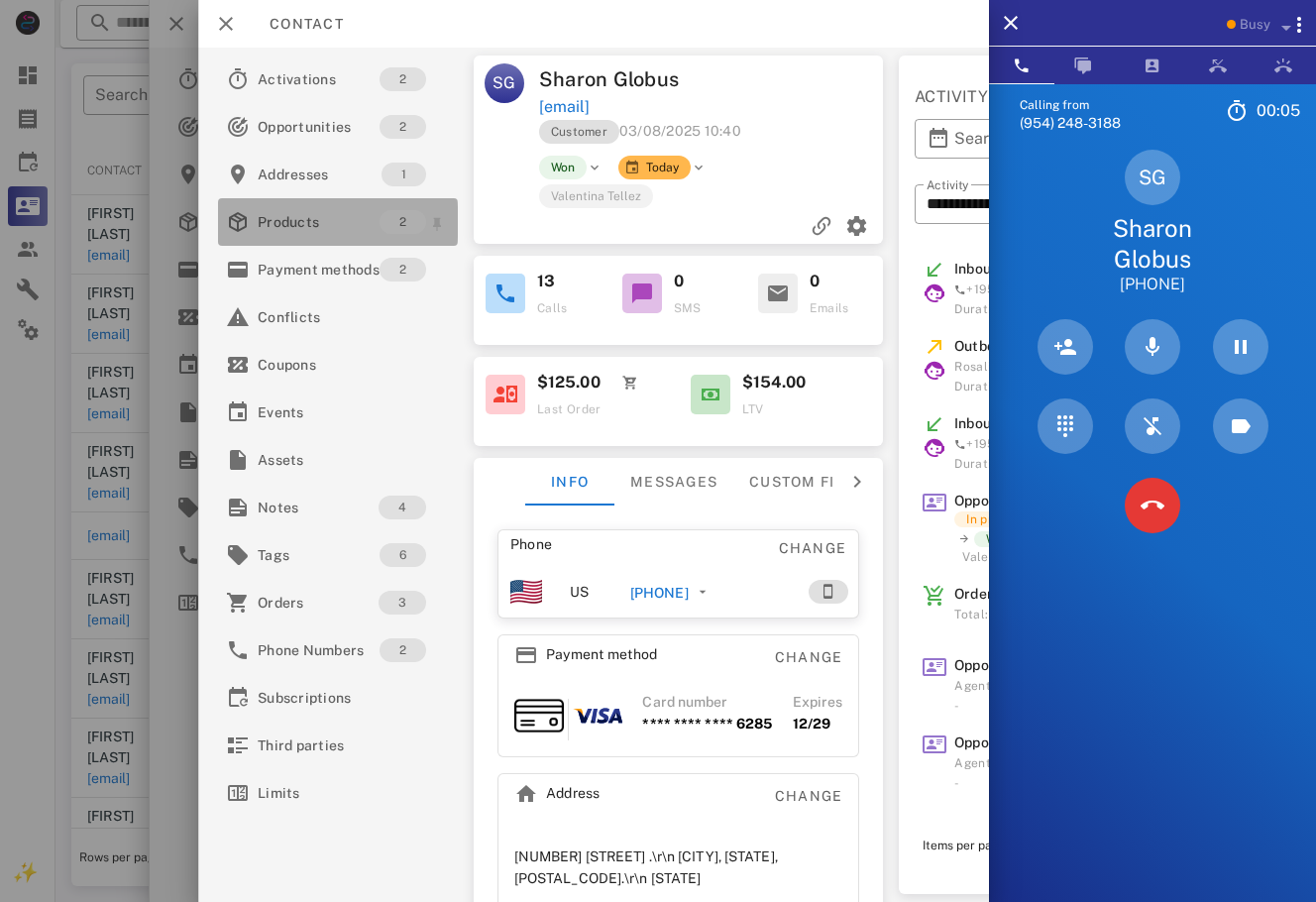 click on "Products" at bounding box center (318, 222) 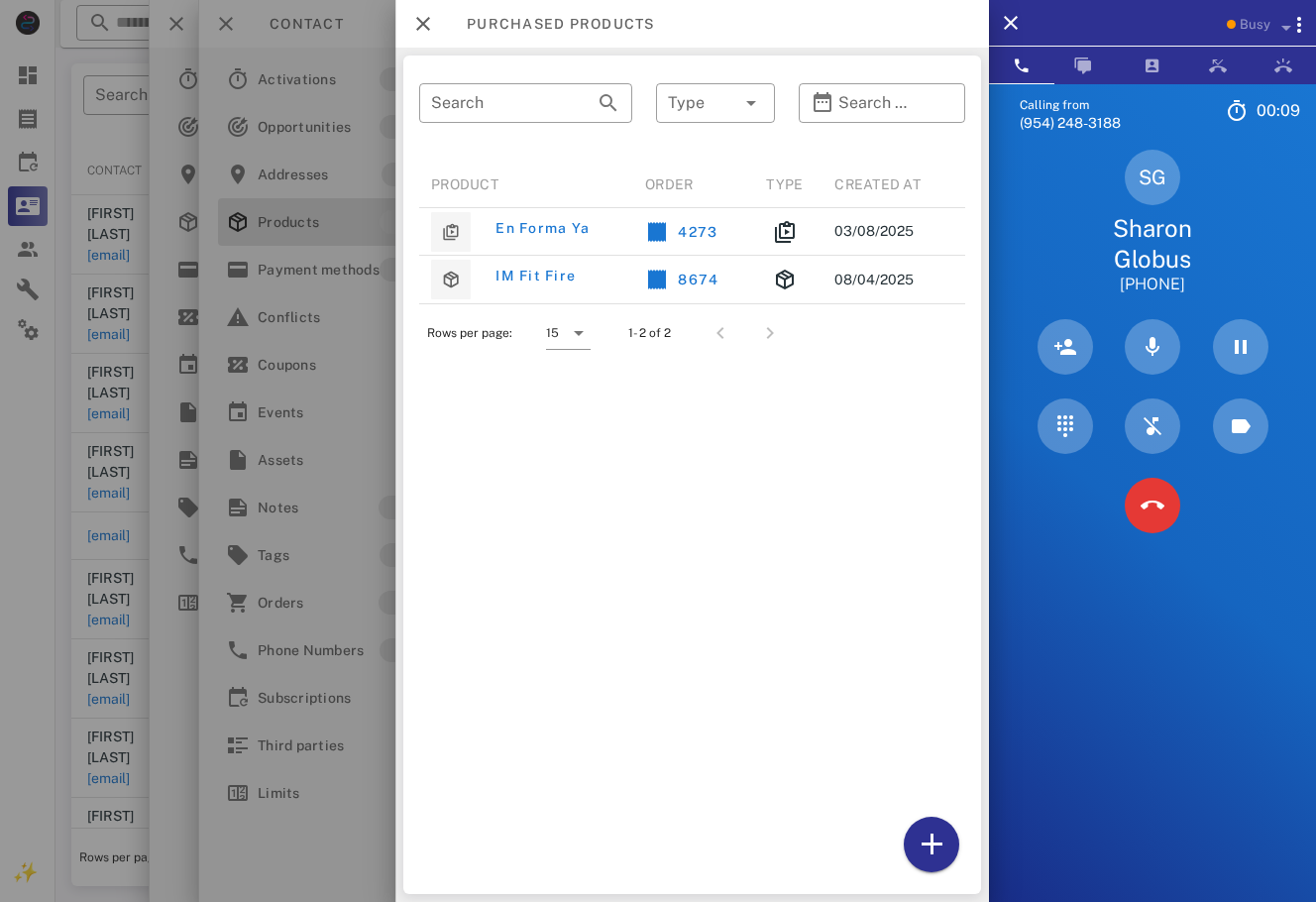 scroll, scrollTop: 0, scrollLeft: 0, axis: both 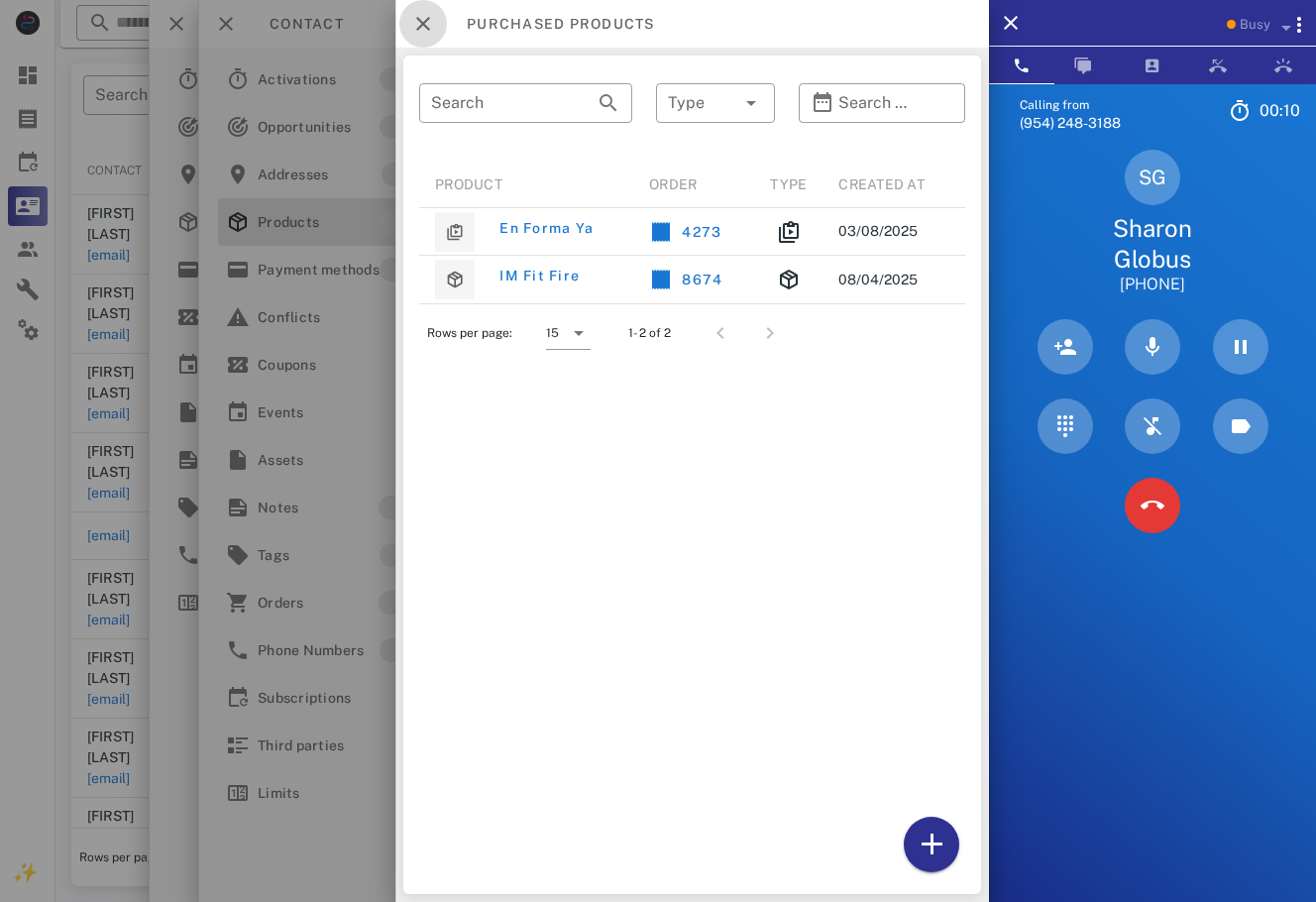click at bounding box center (423, 24) 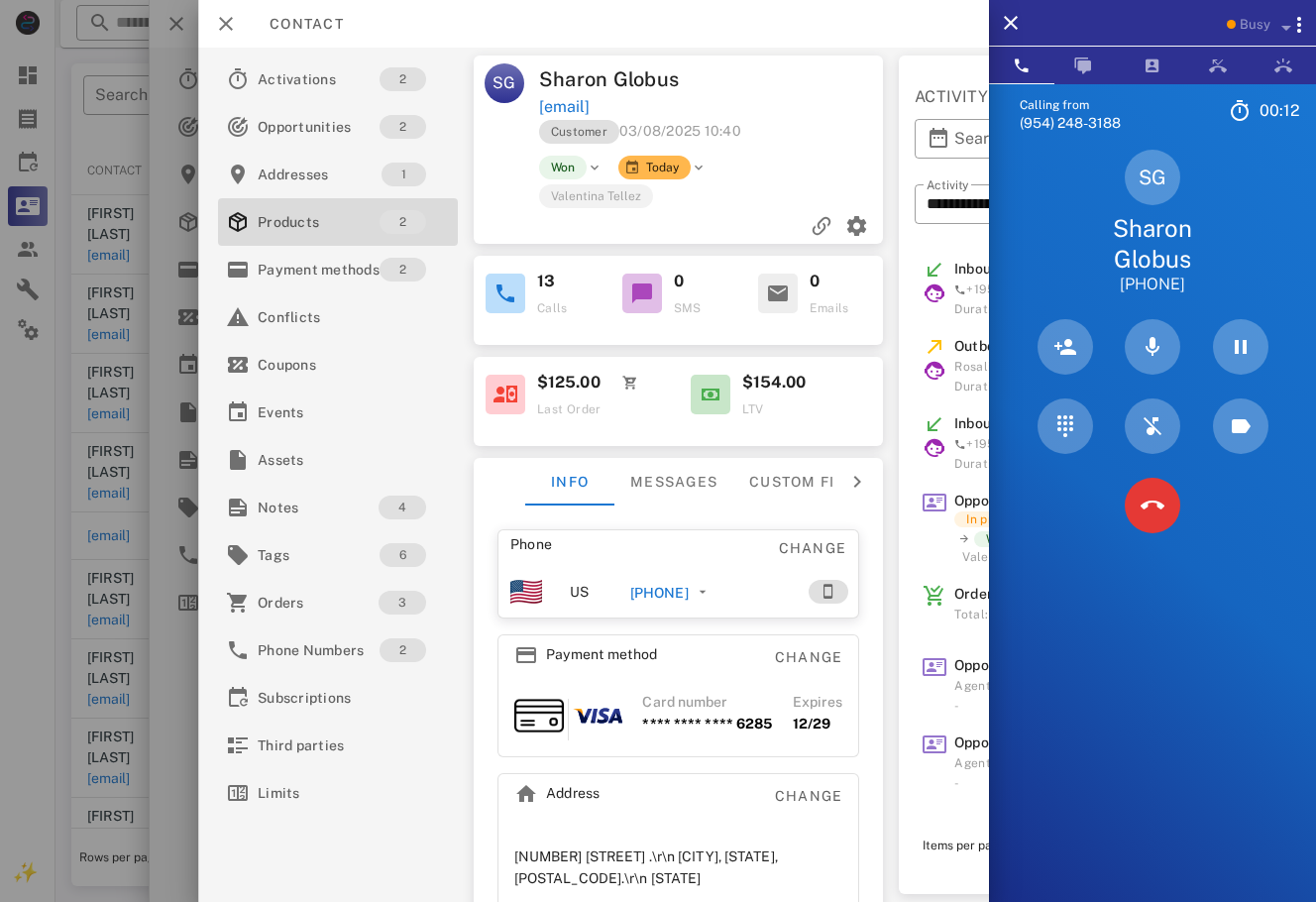 click on "SG Sharon Globus  sharonglobus@gmail.com   Customer   03/08/2025 10:40   Won   Today   Valentina Tellez" at bounding box center [678, 150] 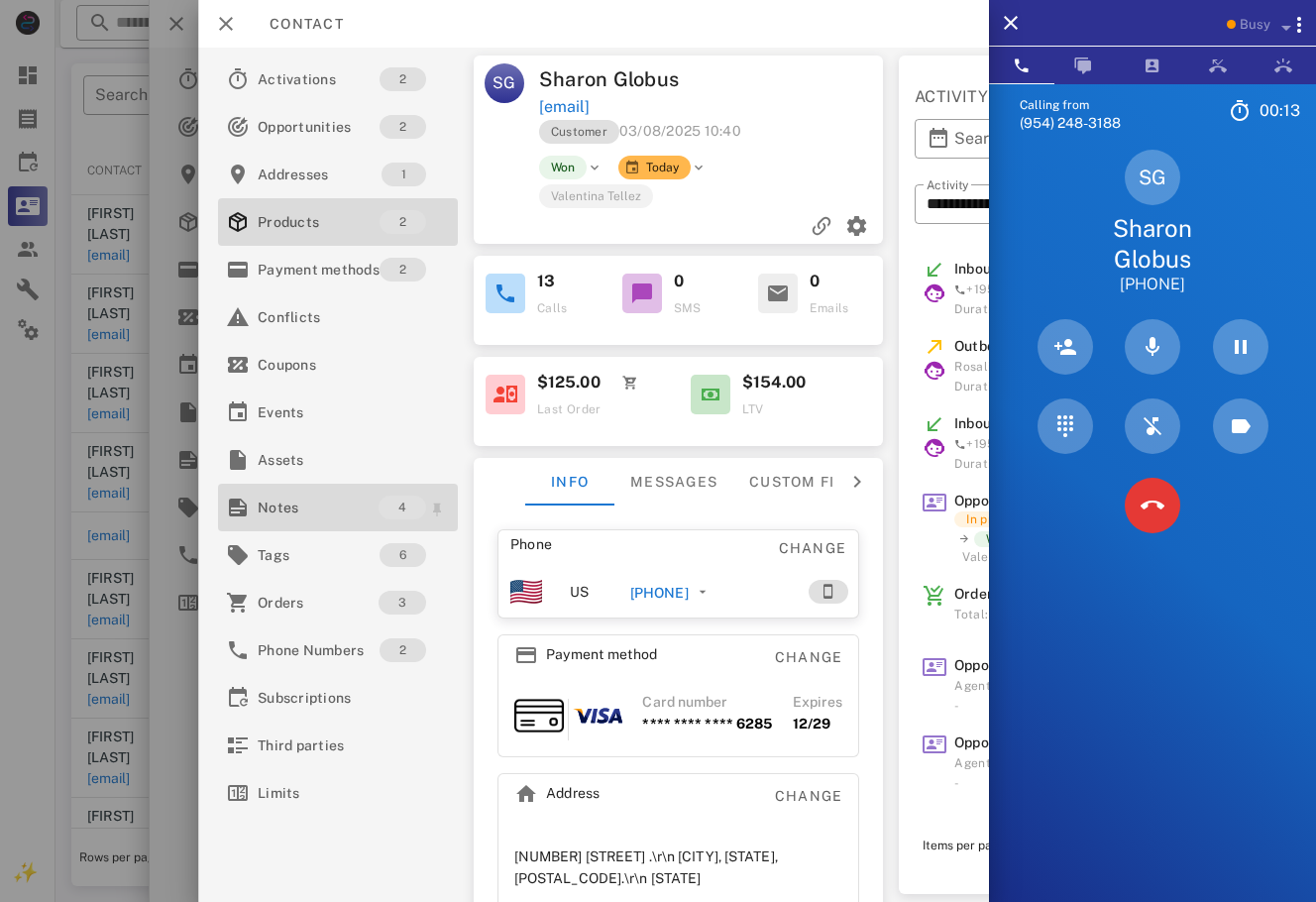 click on "Notes" at bounding box center [318, 507] 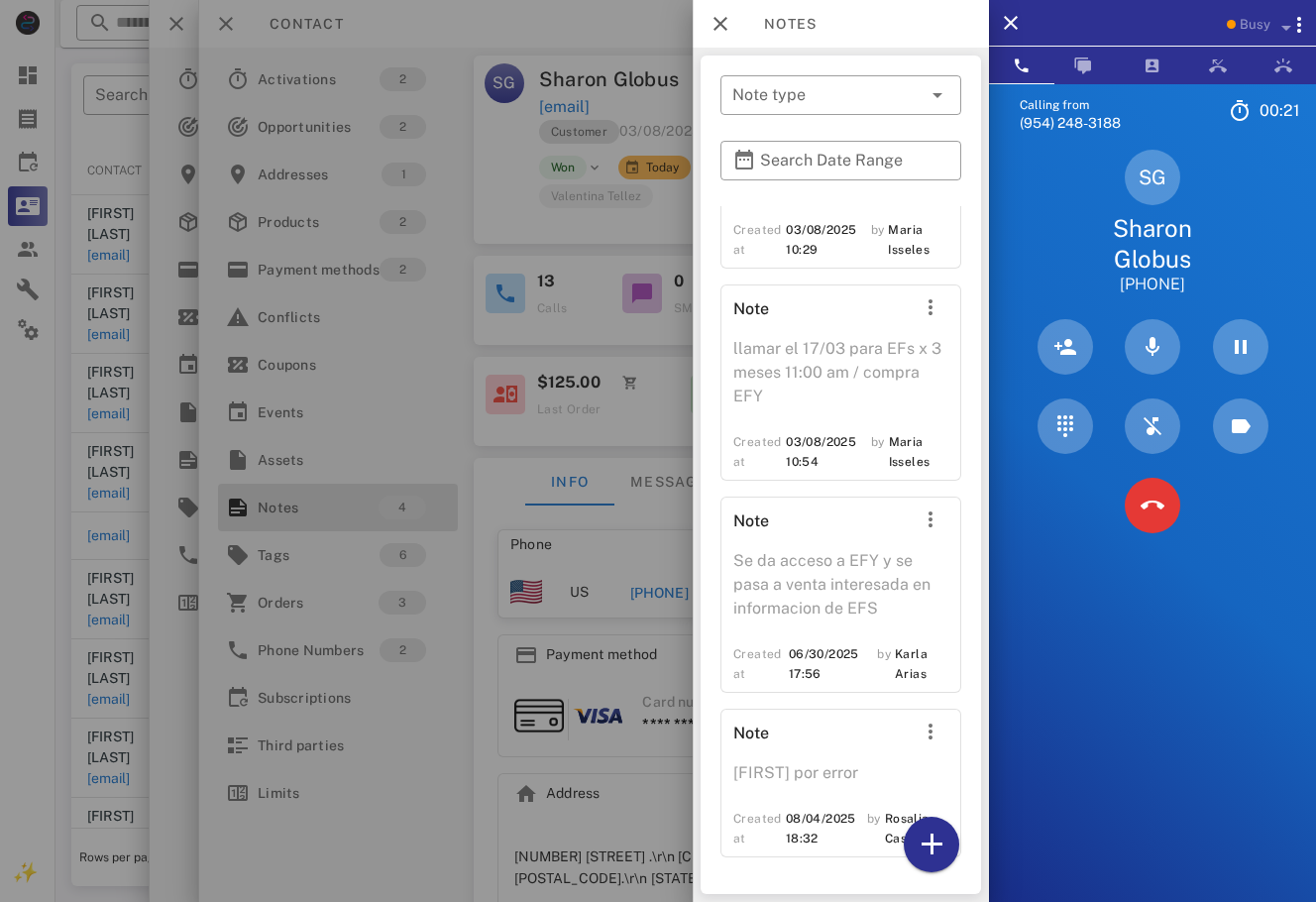 scroll, scrollTop: 0, scrollLeft: 0, axis: both 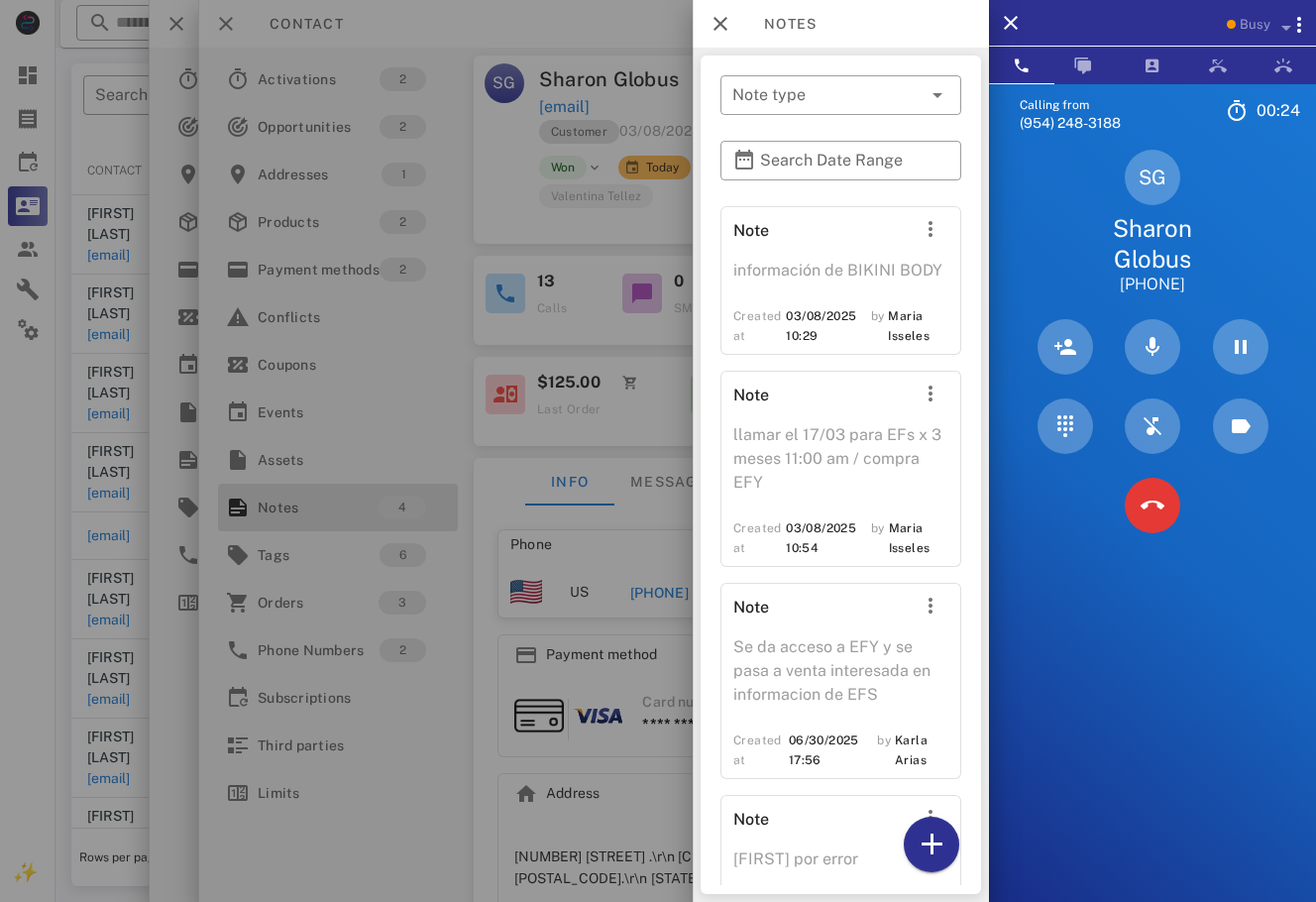 click at bounding box center (658, 451) 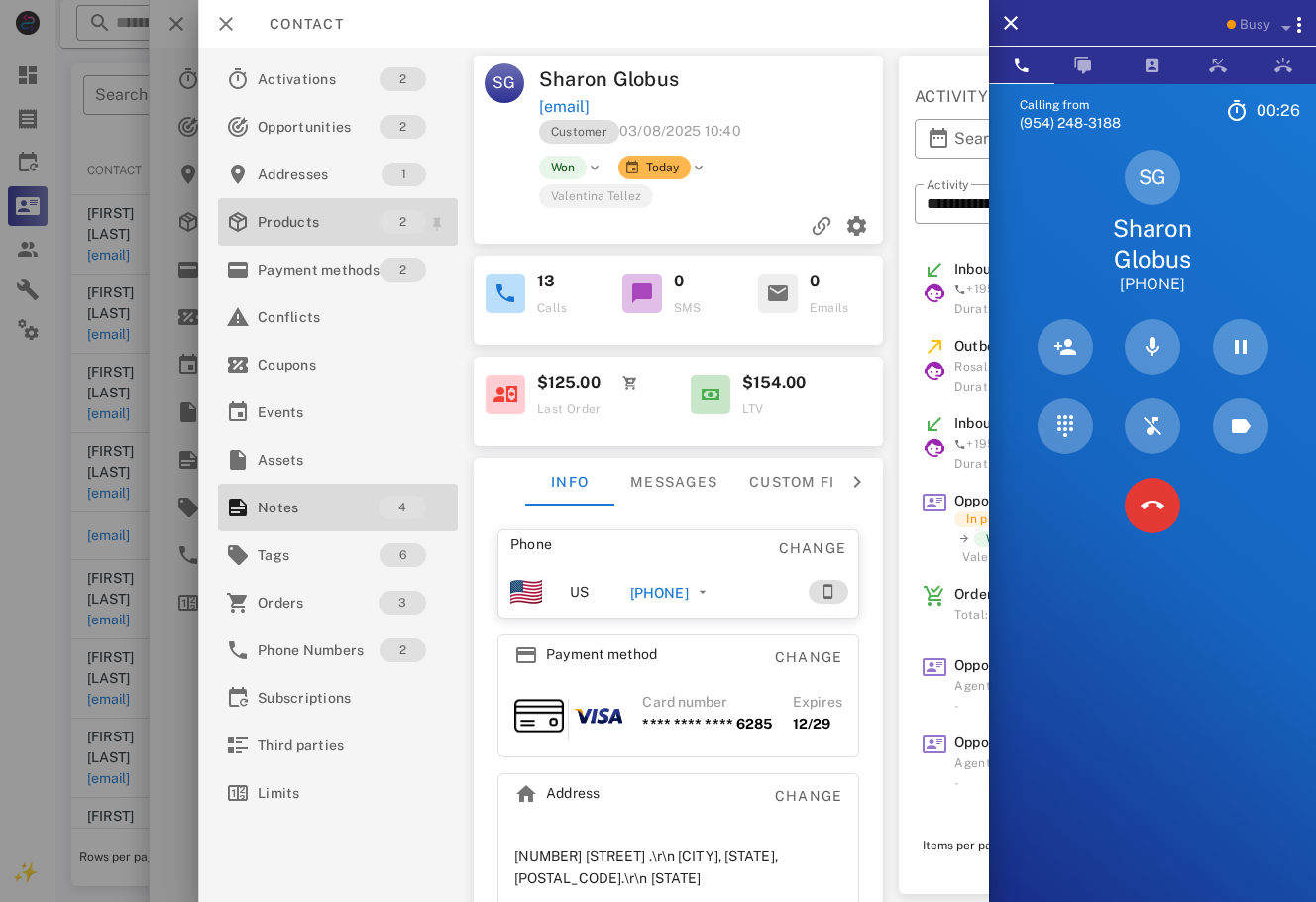 click on "Products" at bounding box center (318, 222) 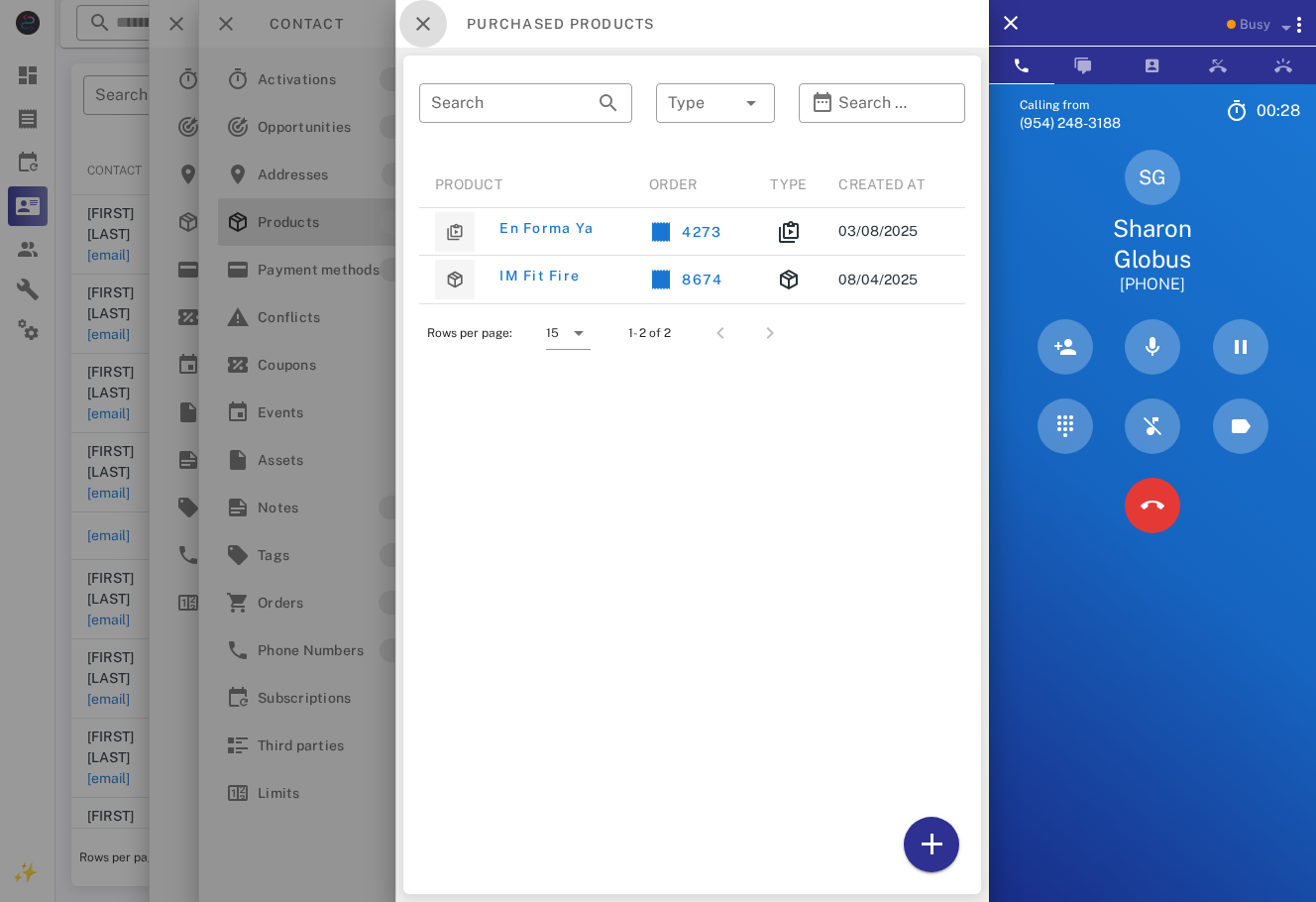 click at bounding box center (423, 24) 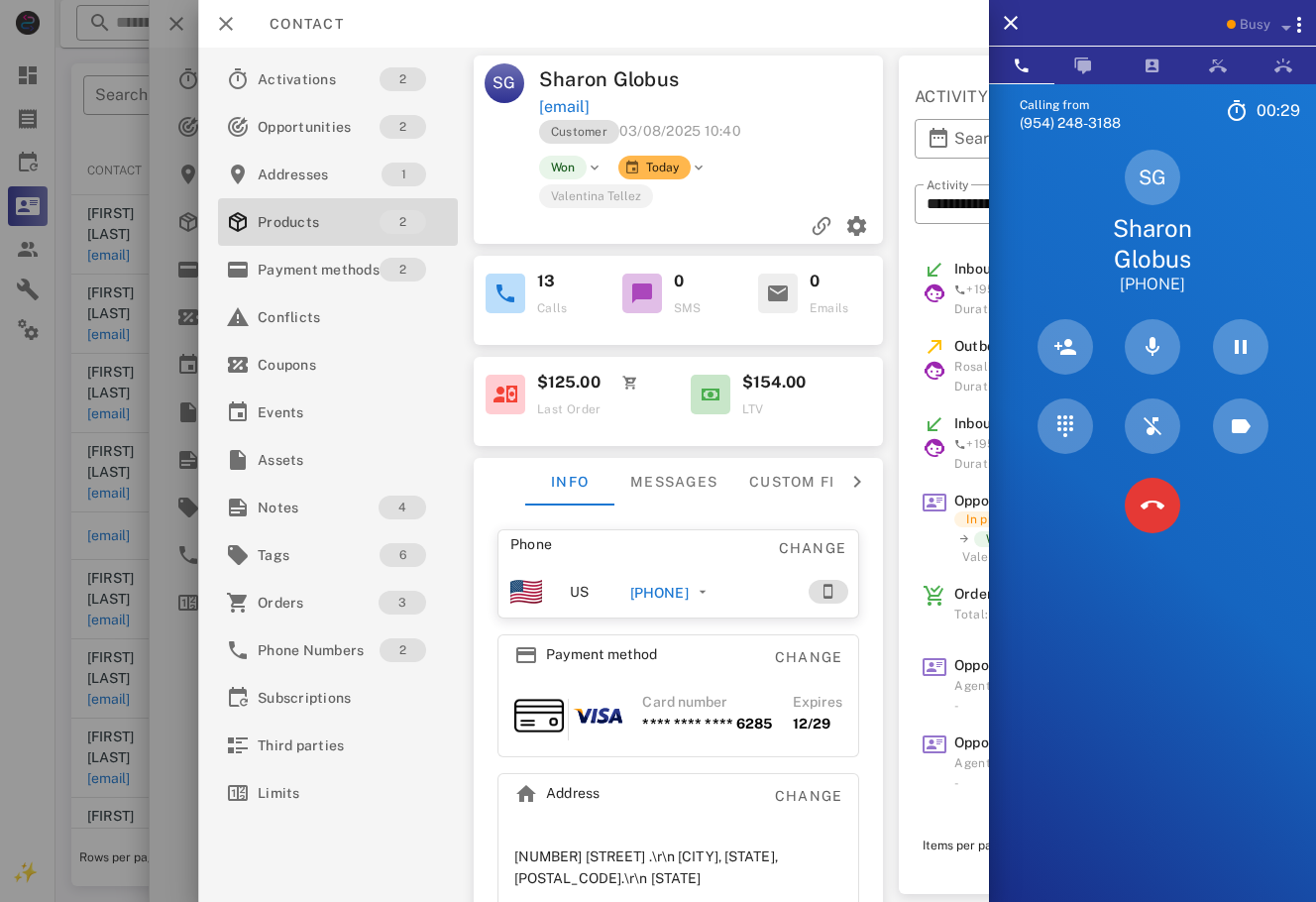 click at bounding box center (800, 79) 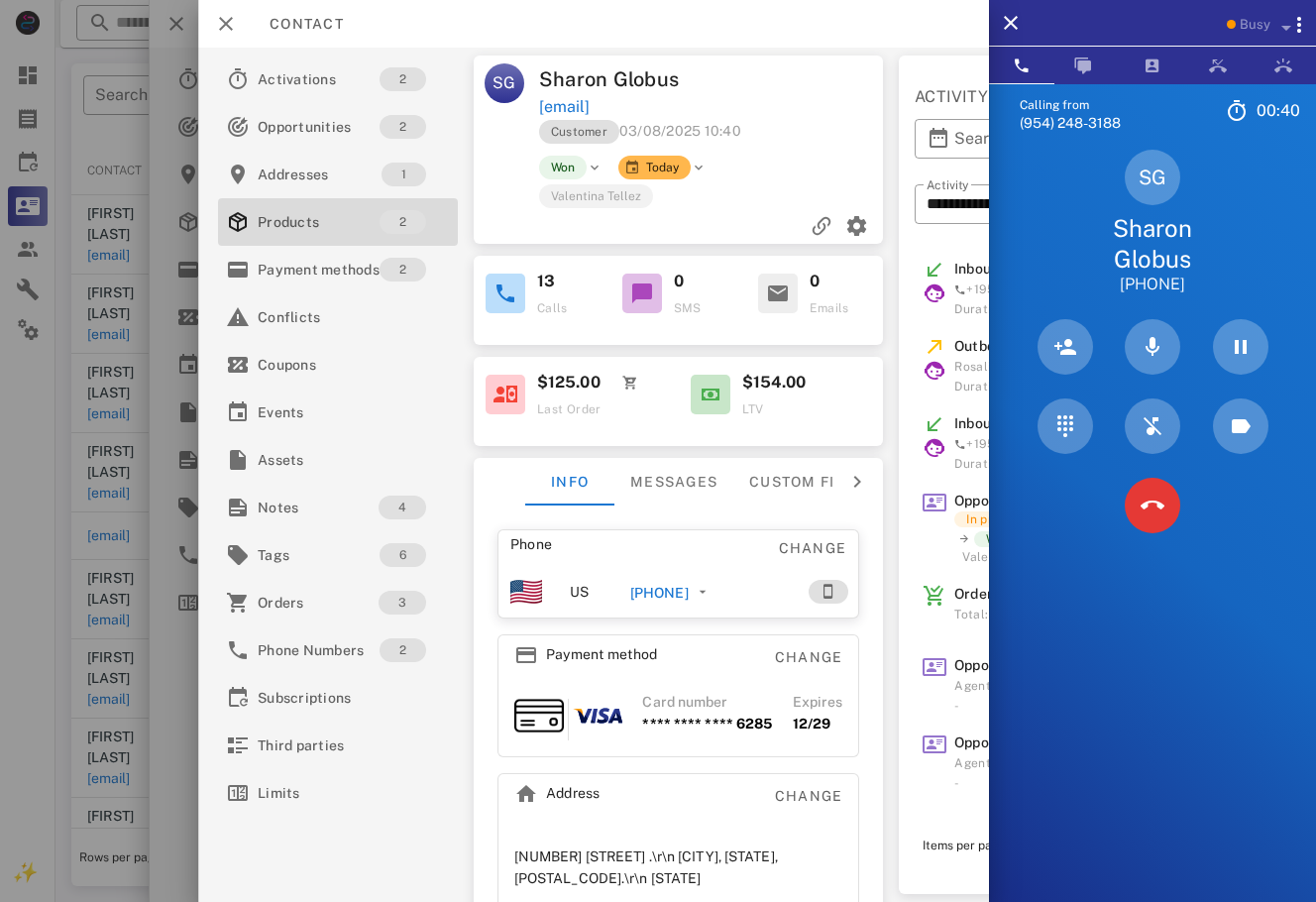 click on "Won   Today" at bounding box center (748, 168) 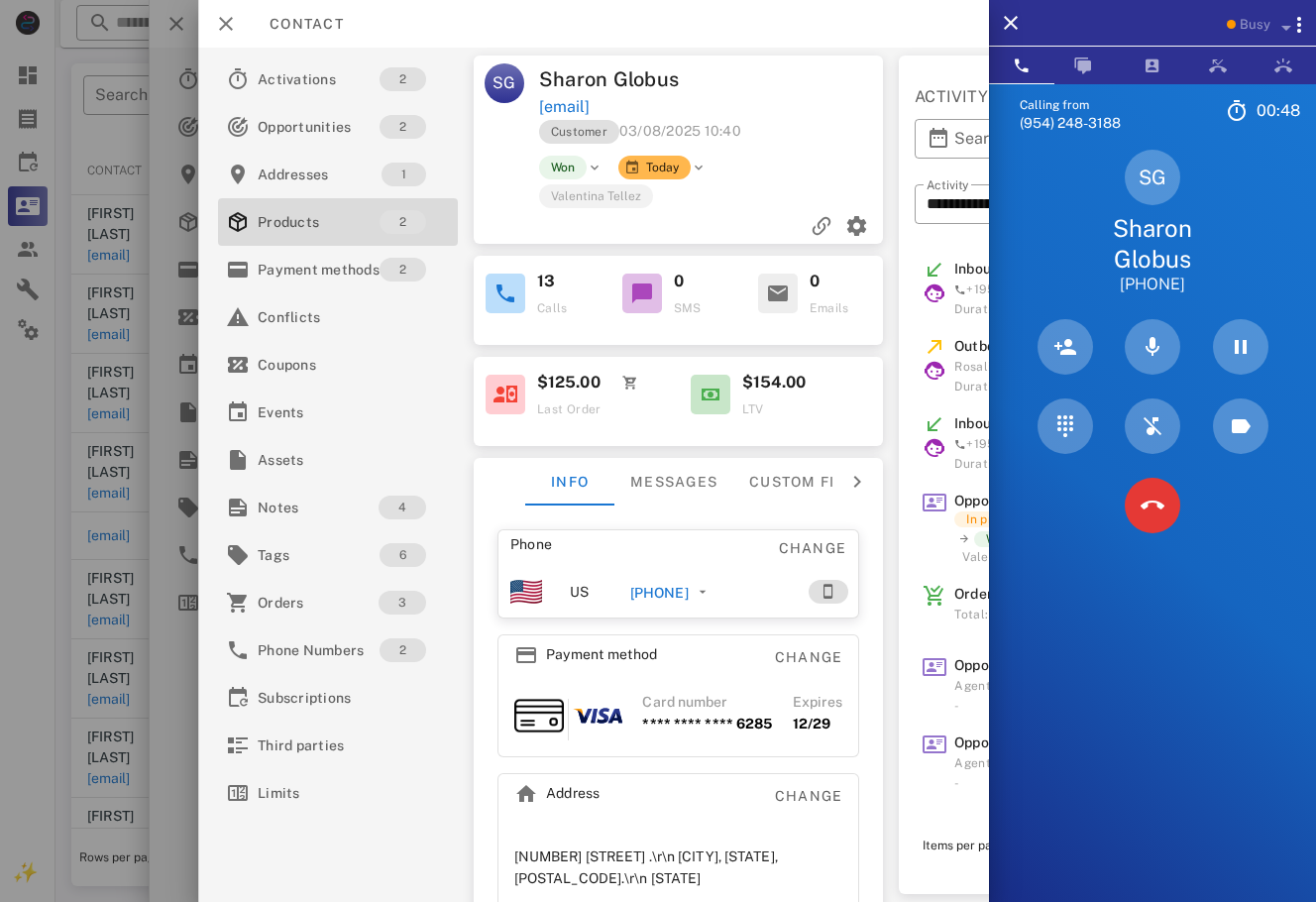 click on "Won   Today" at bounding box center [748, 168] 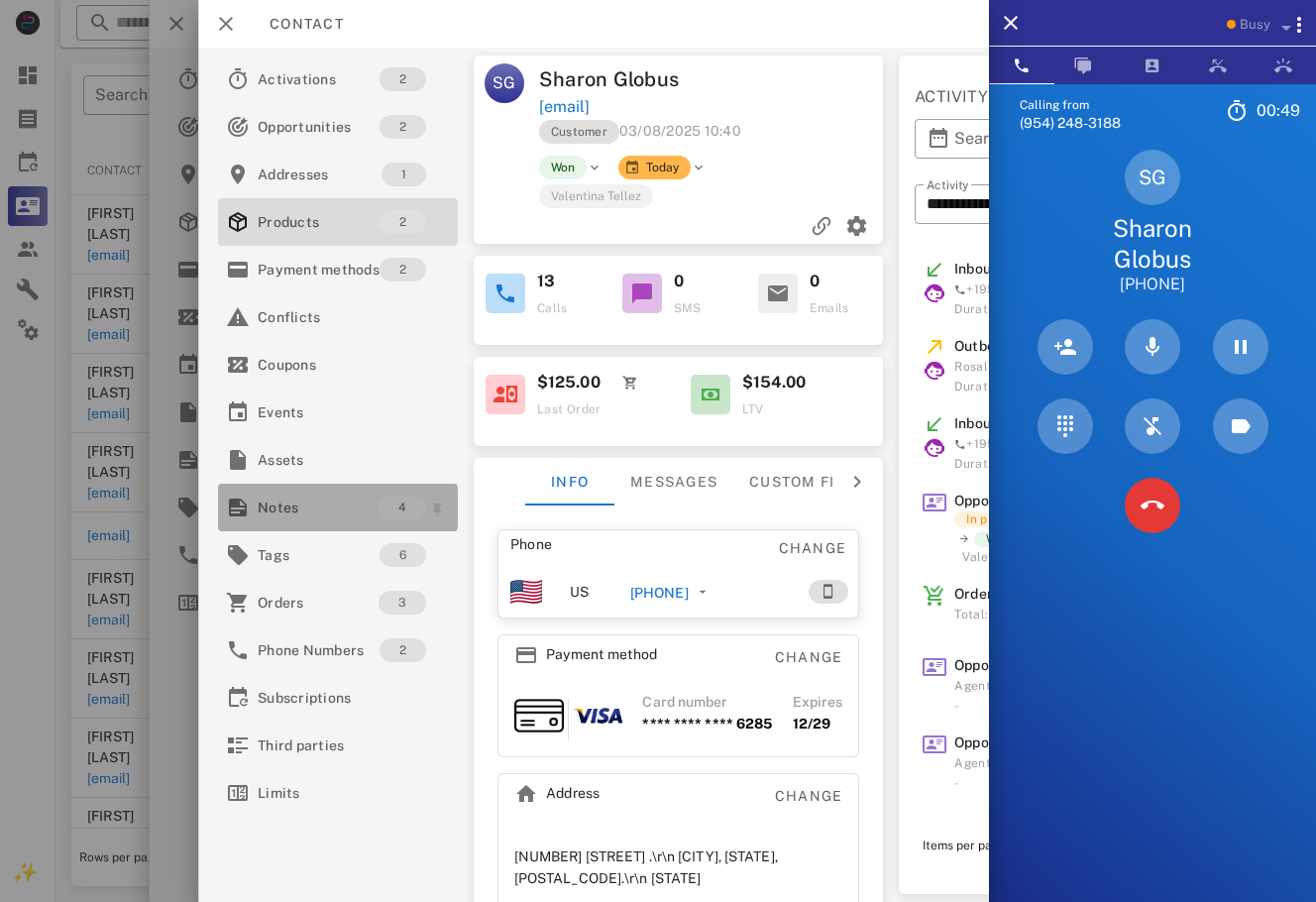 click on "Notes" at bounding box center [318, 507] 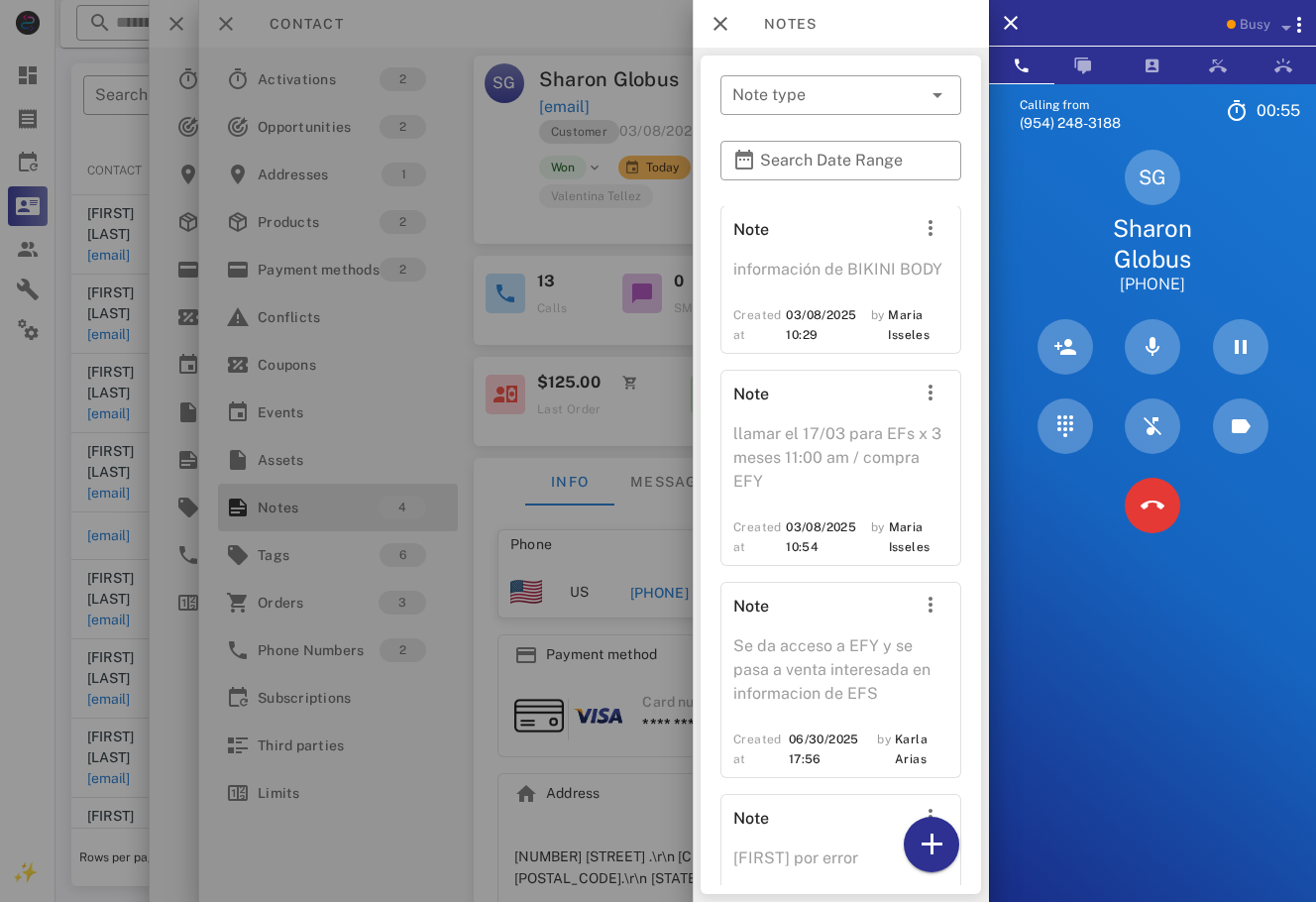 scroll, scrollTop: 0, scrollLeft: 0, axis: both 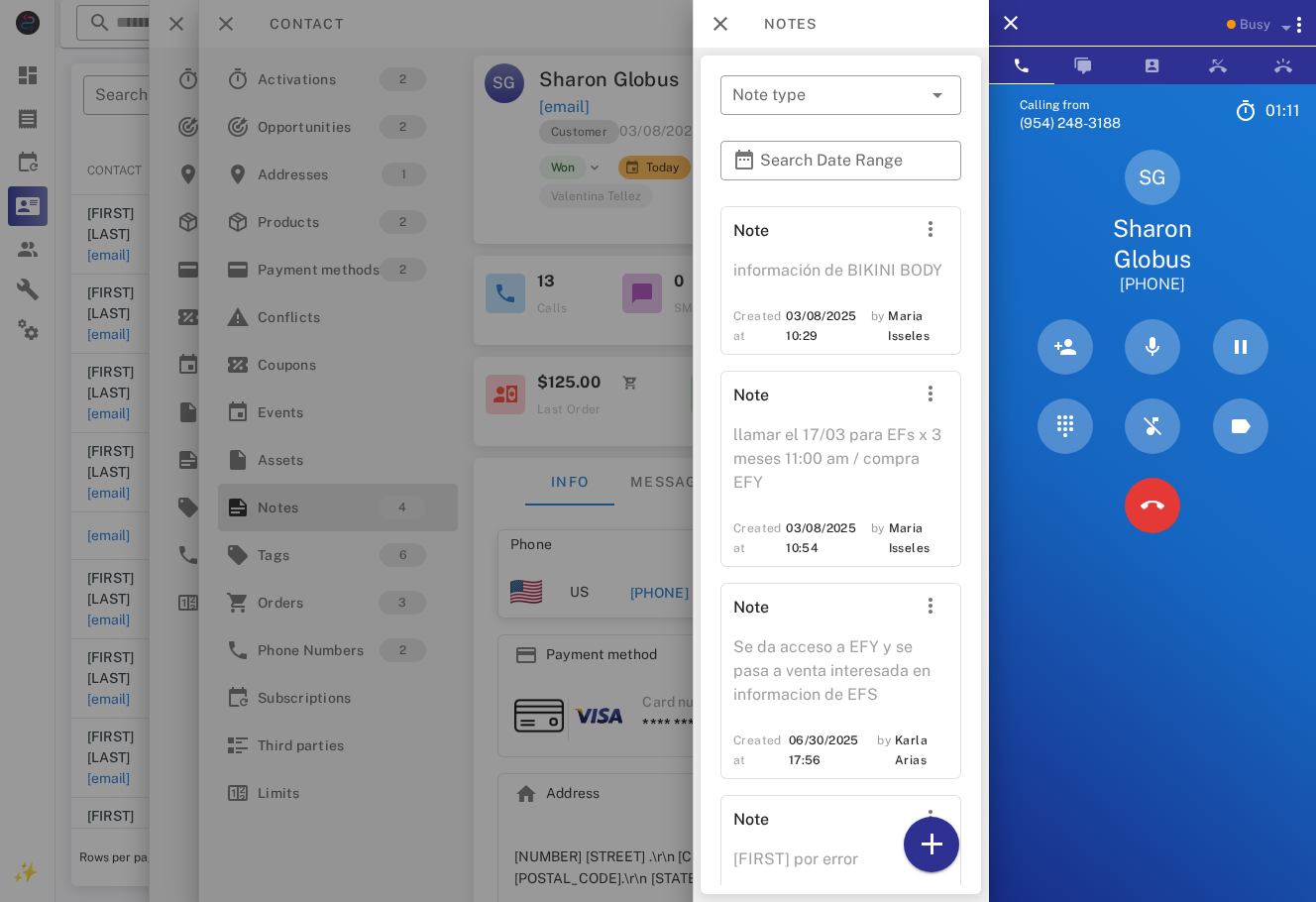 click at bounding box center [658, 451] 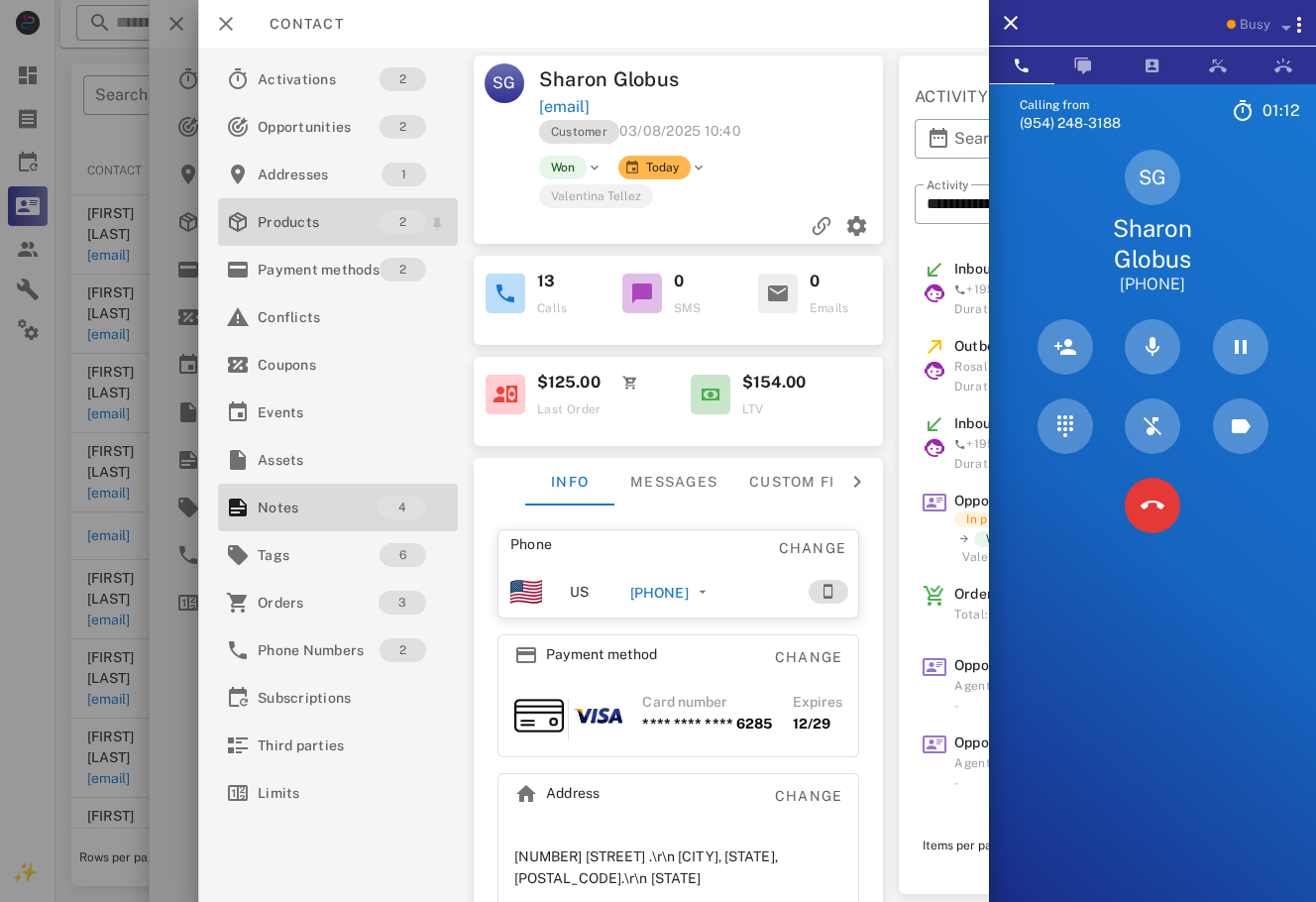 click on "Products" at bounding box center [318, 222] 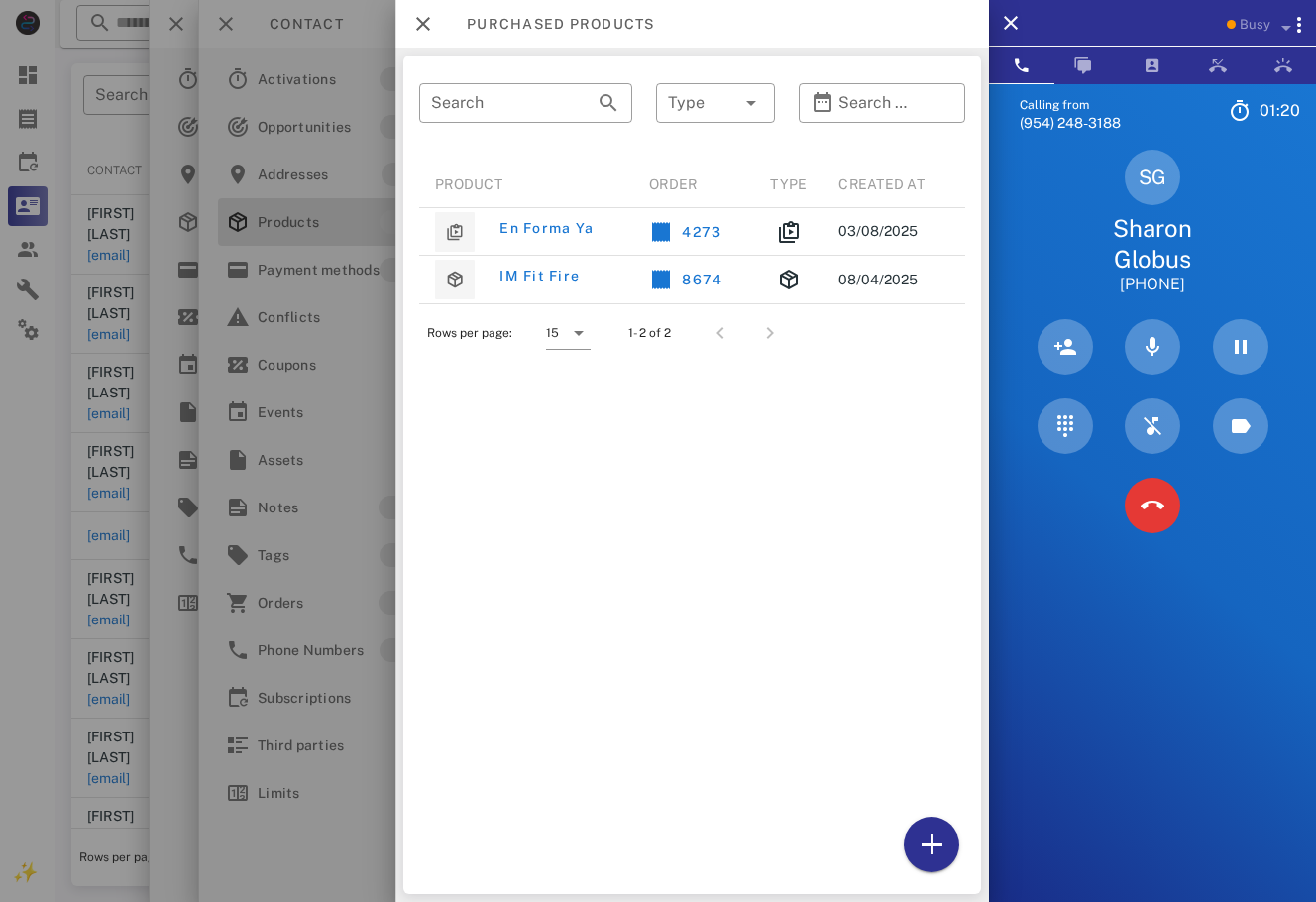 scroll, scrollTop: 0, scrollLeft: 4, axis: horizontal 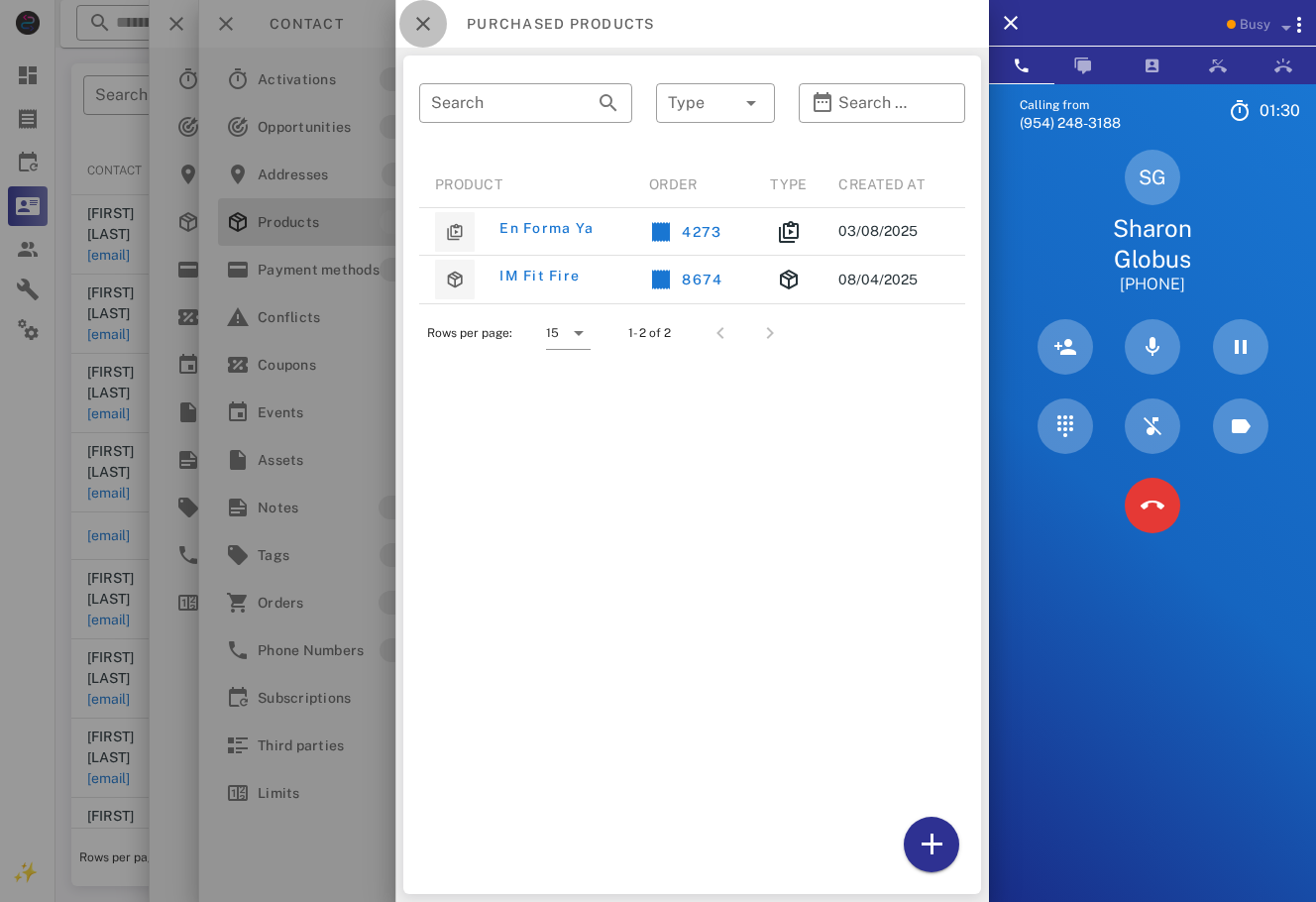 click at bounding box center (423, 24) 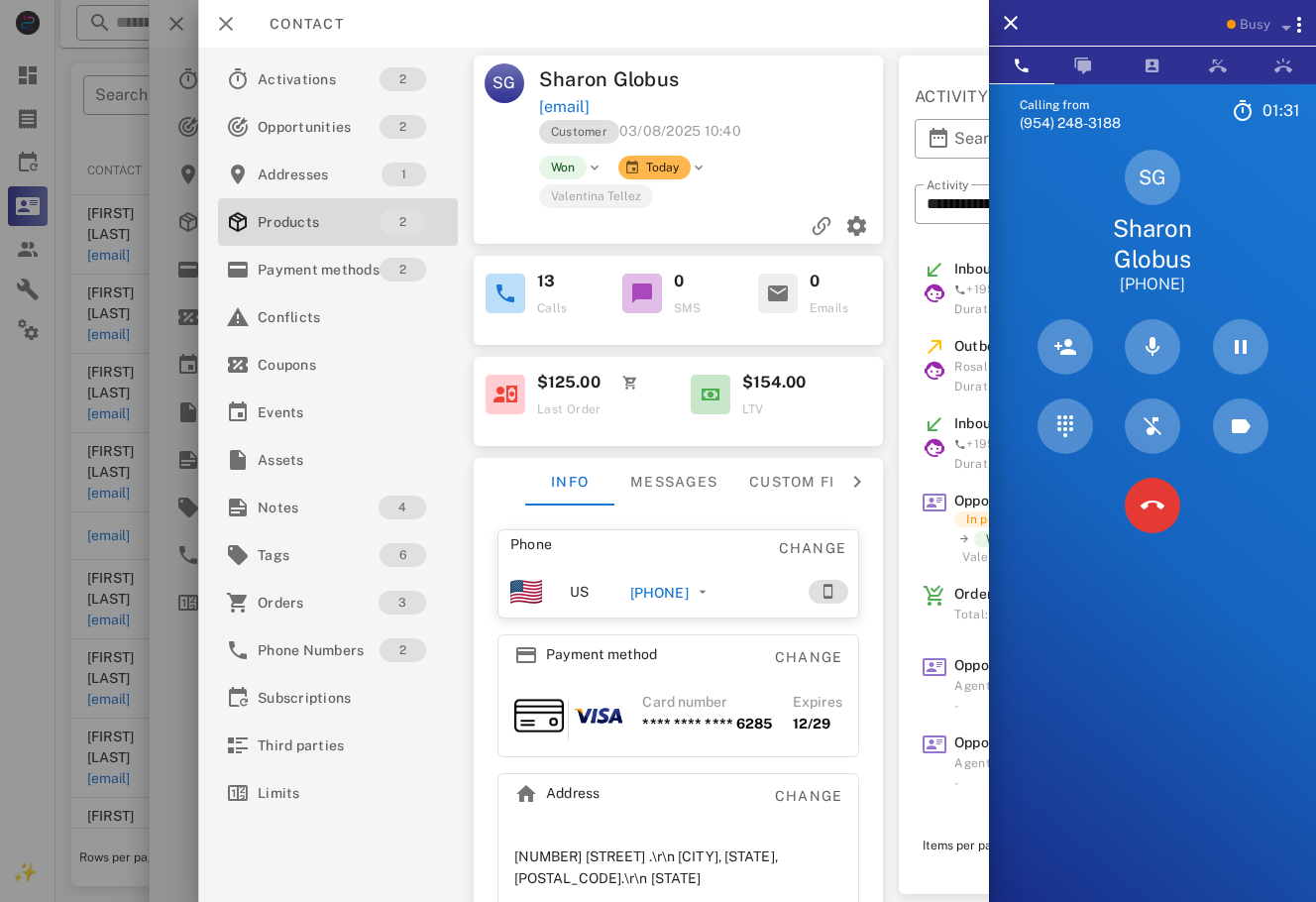 click at bounding box center (800, 79) 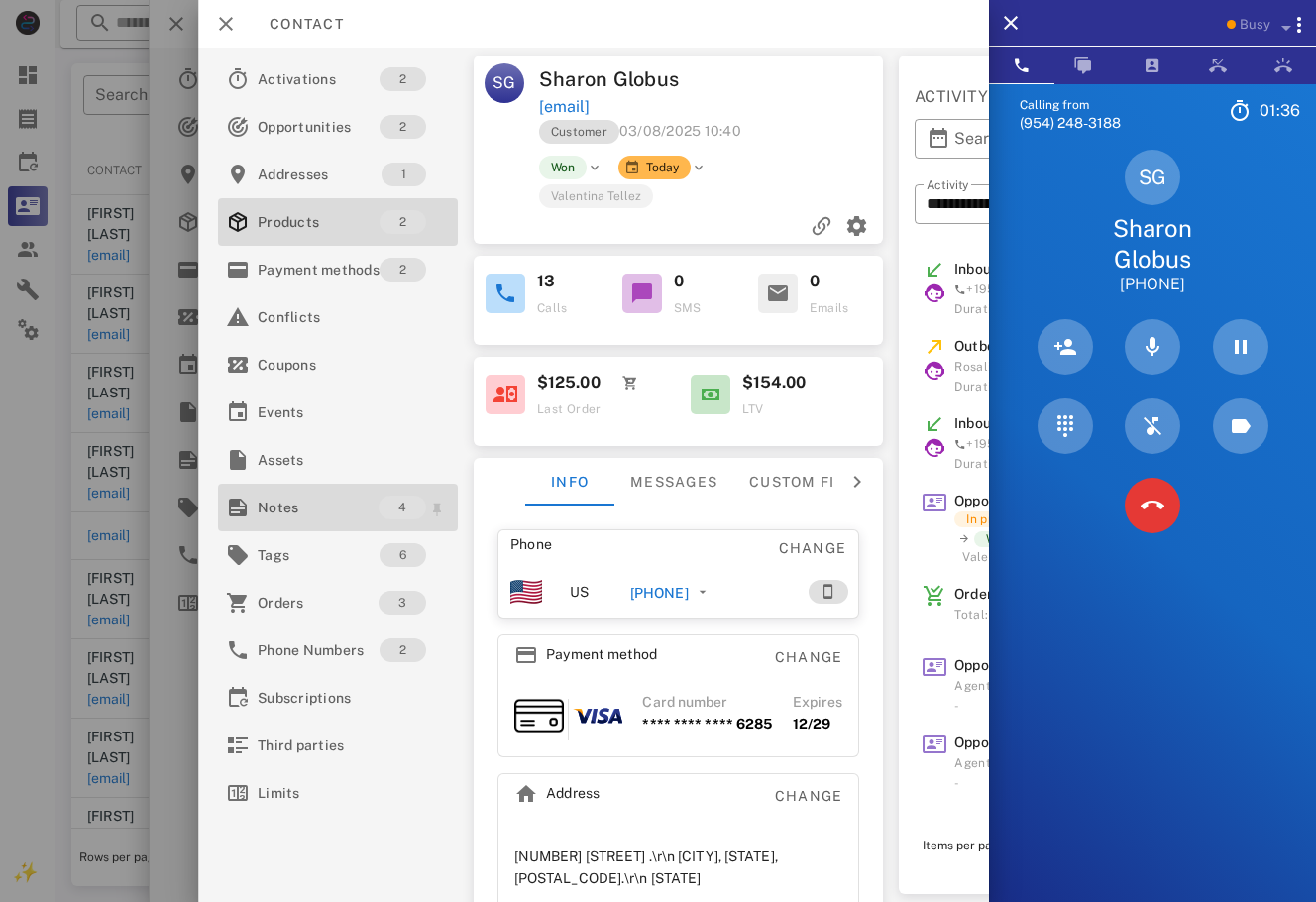 click on "Notes" at bounding box center (318, 507) 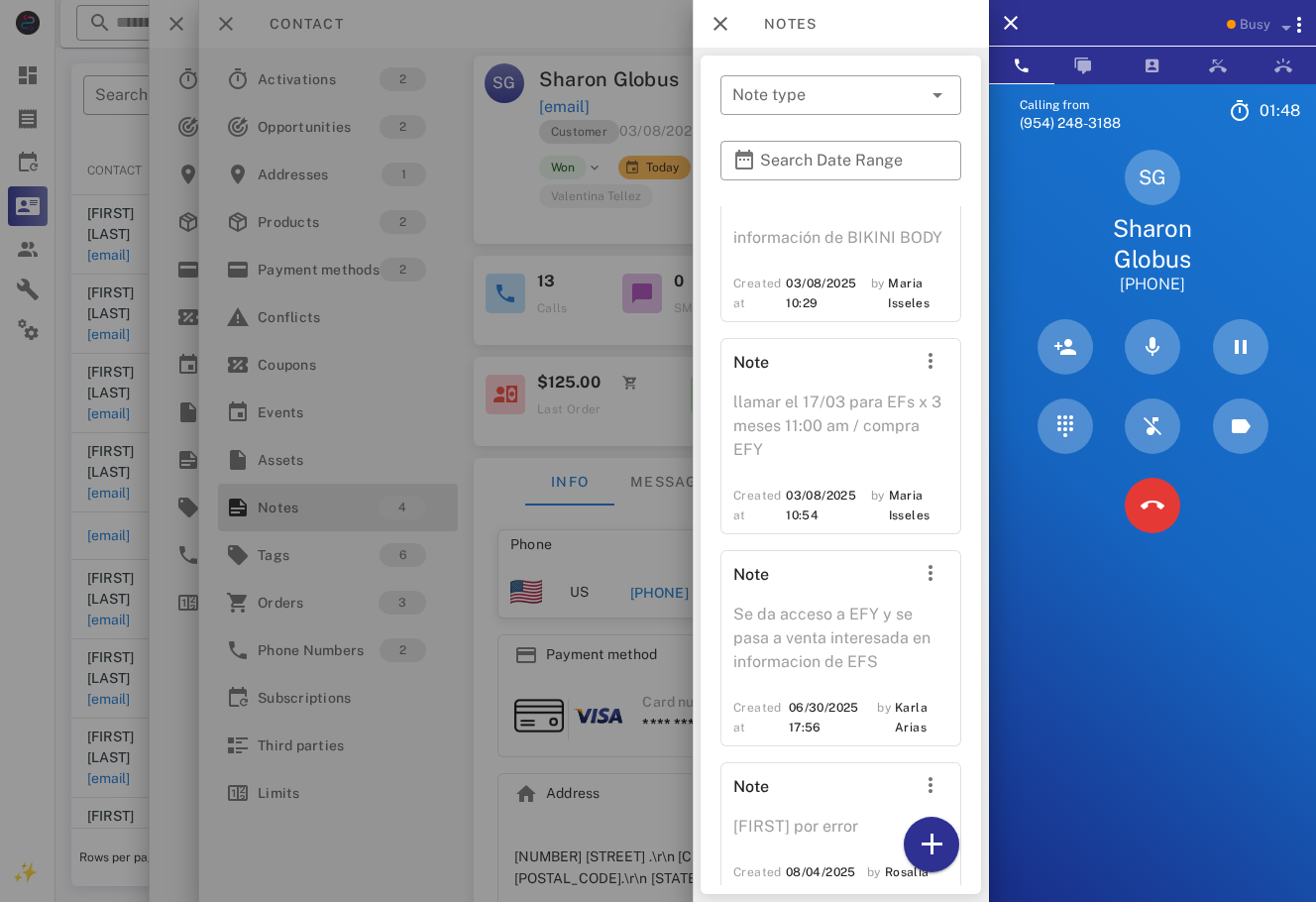 scroll, scrollTop: 0, scrollLeft: 0, axis: both 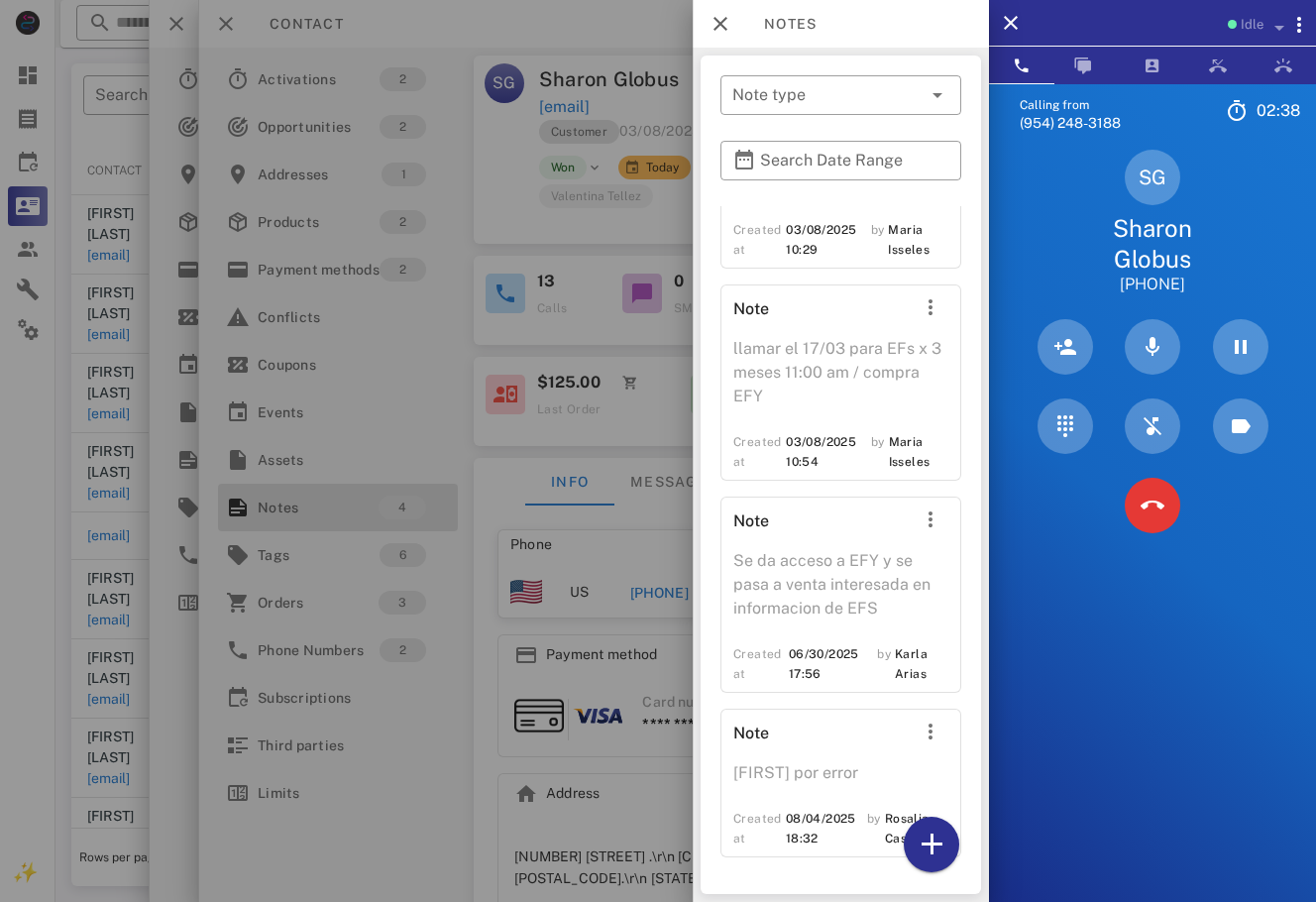 click at bounding box center (658, 451) 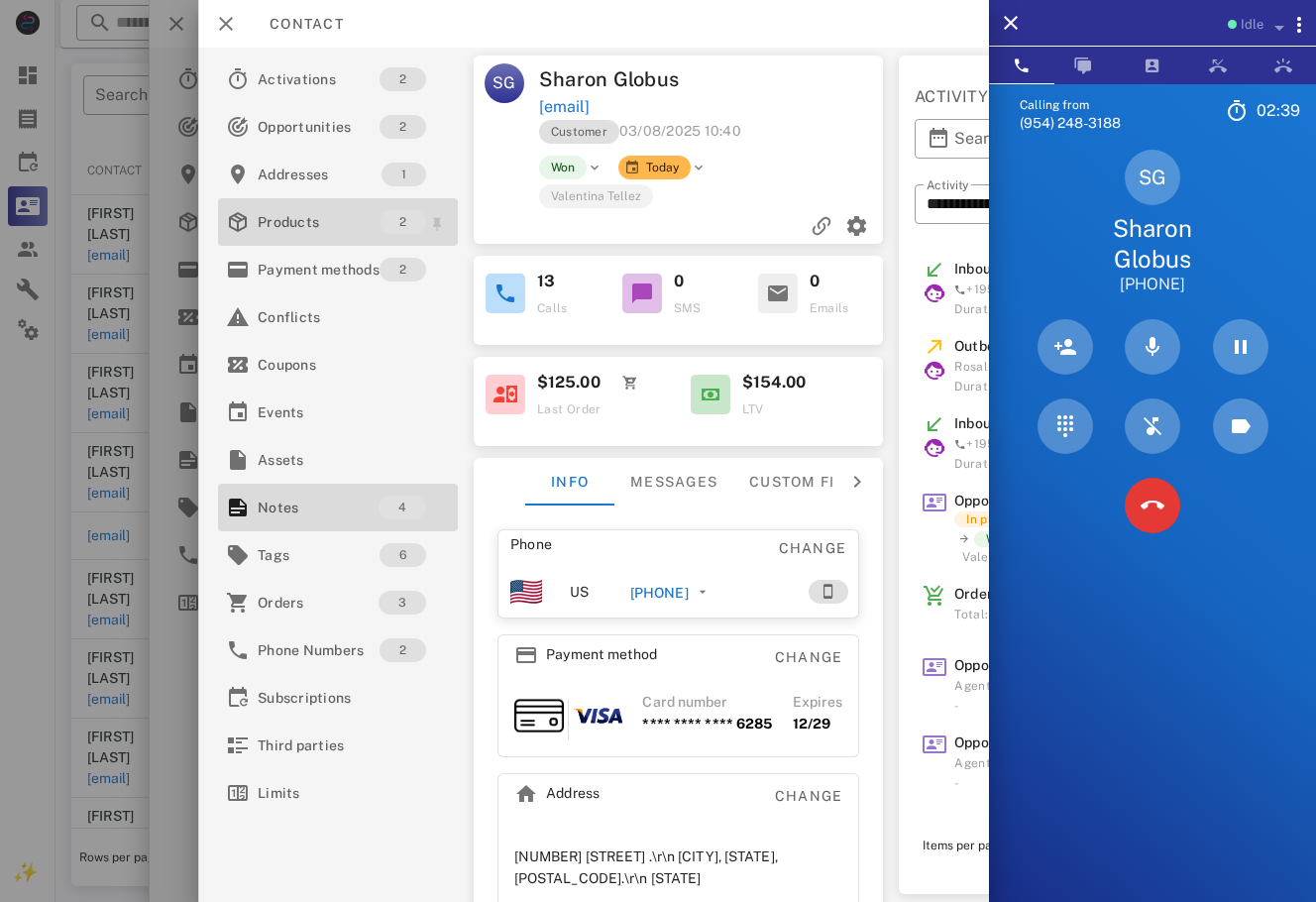 click on "Products" at bounding box center (318, 222) 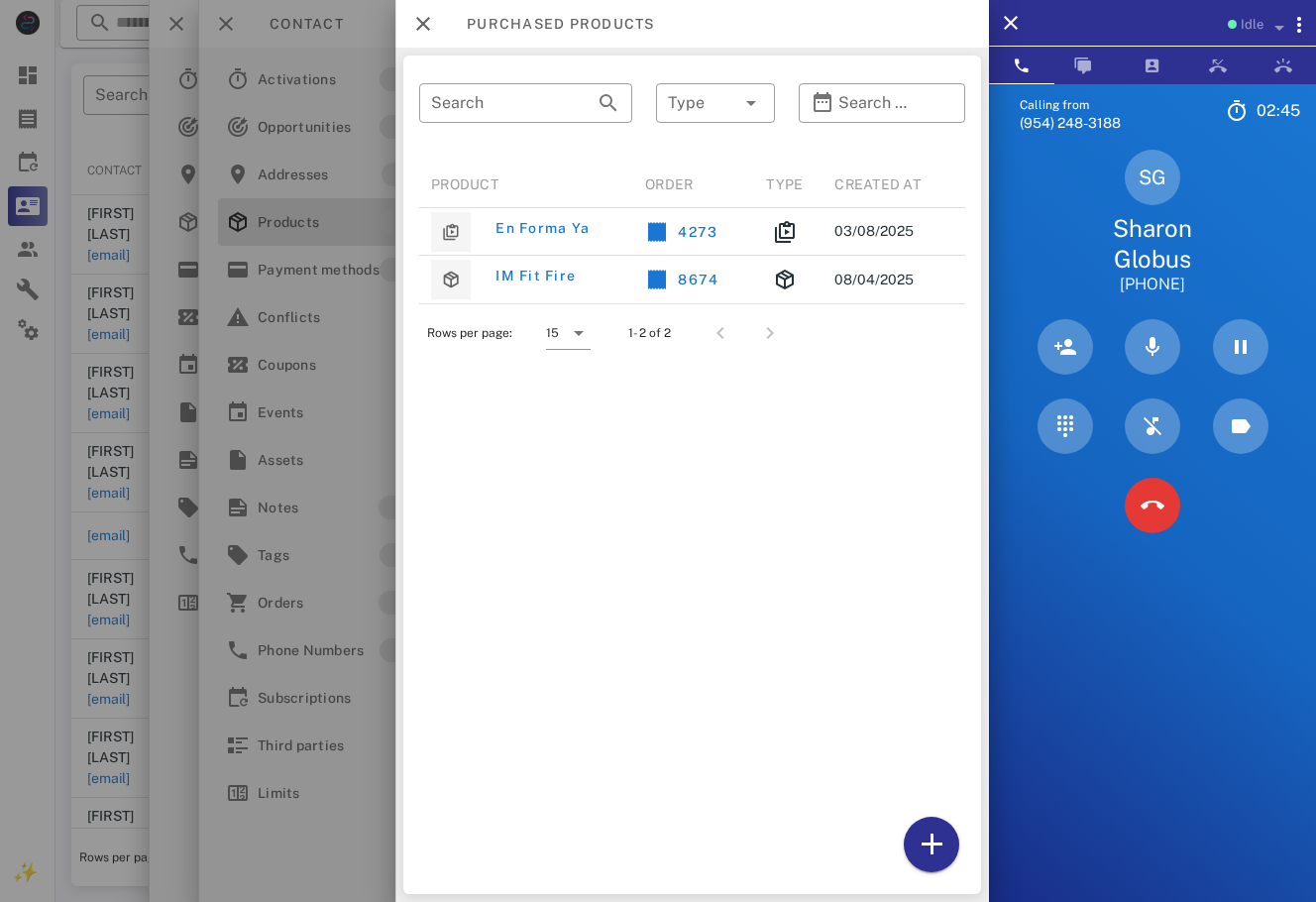 scroll, scrollTop: 0, scrollLeft: 0, axis: both 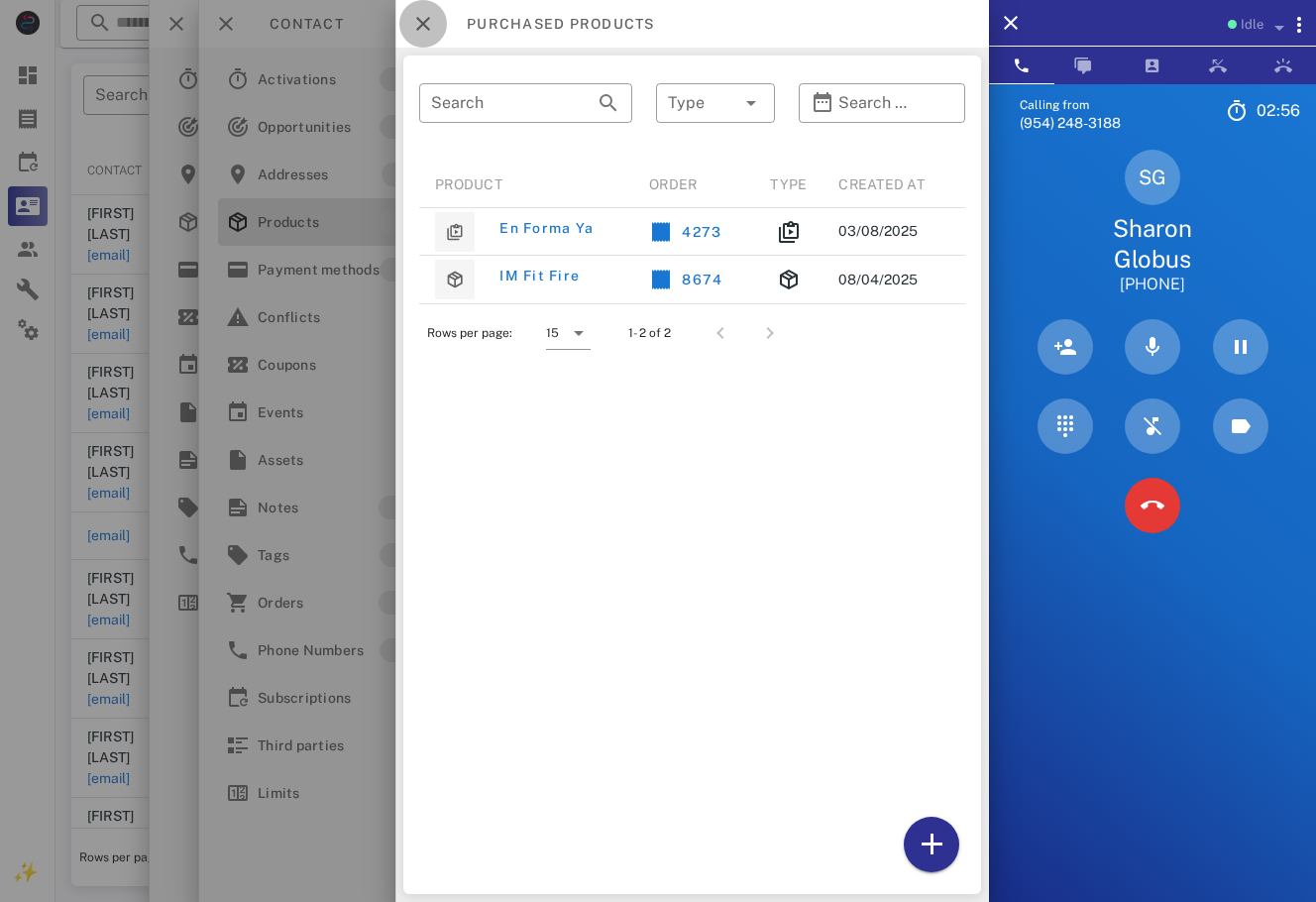 click at bounding box center [423, 24] 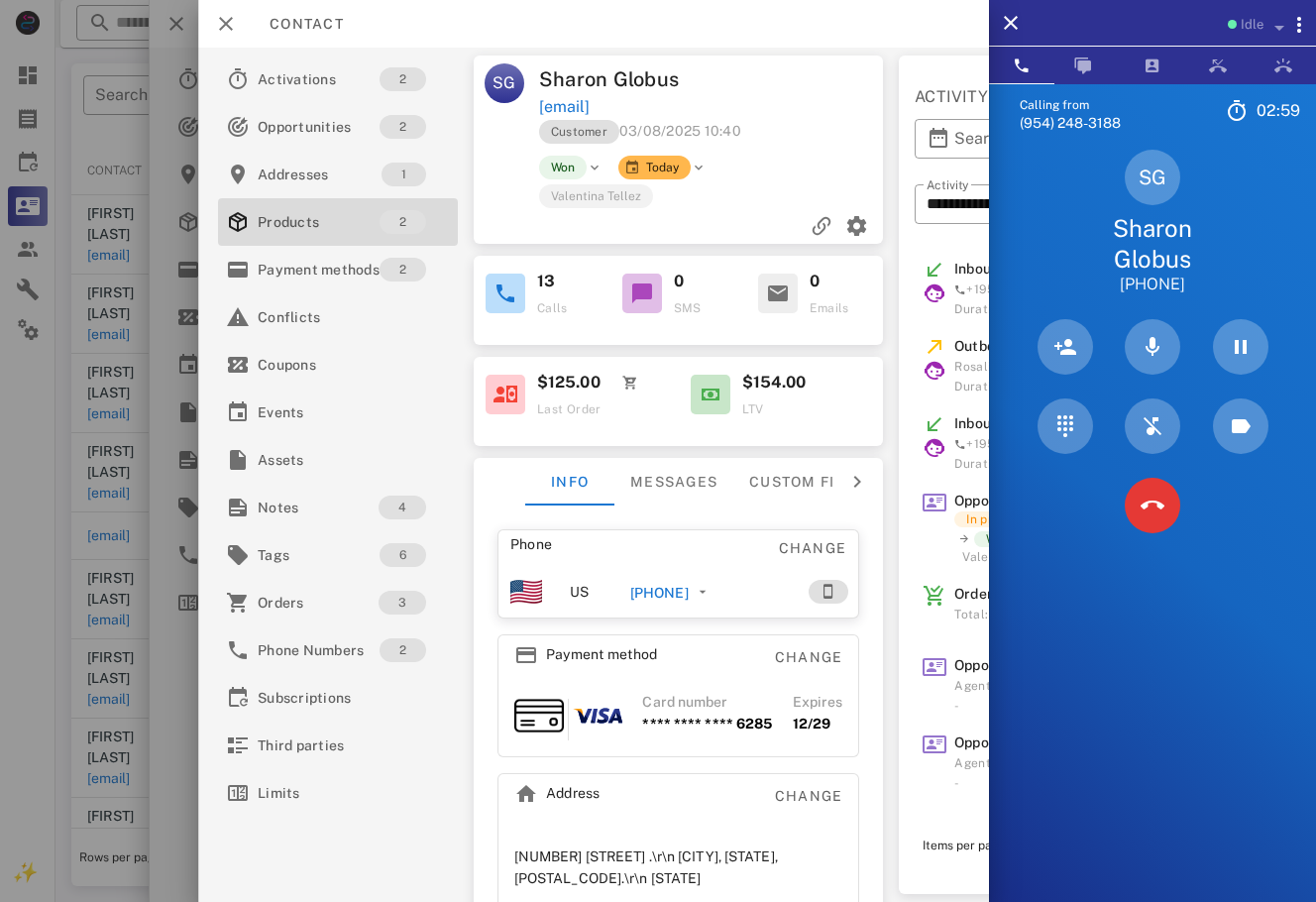 click on "sharonglobus@gmail.com" at bounding box center (713, 107) 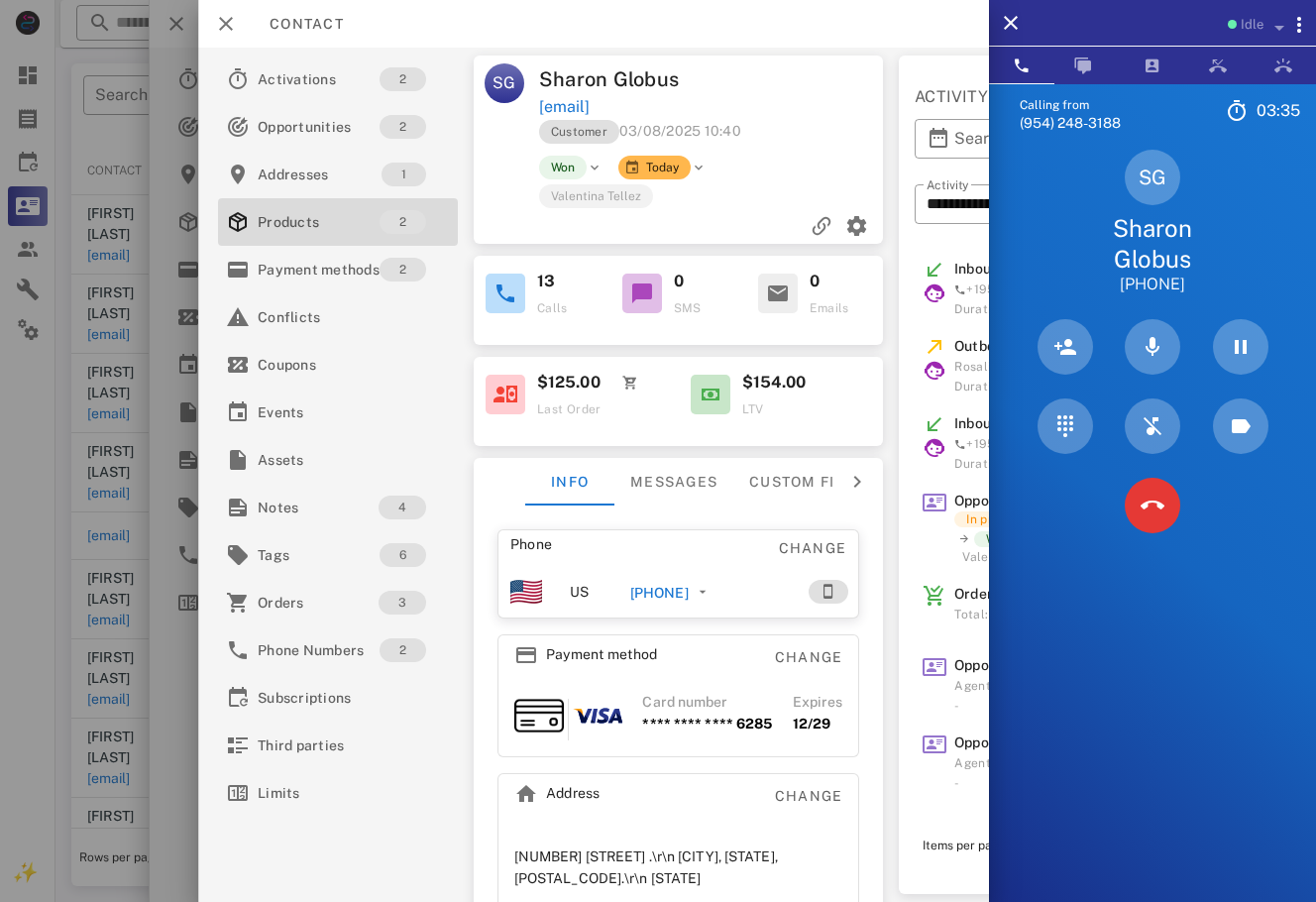 click on "Customer   03/08/2025 10:40" at bounding box center (713, 137) 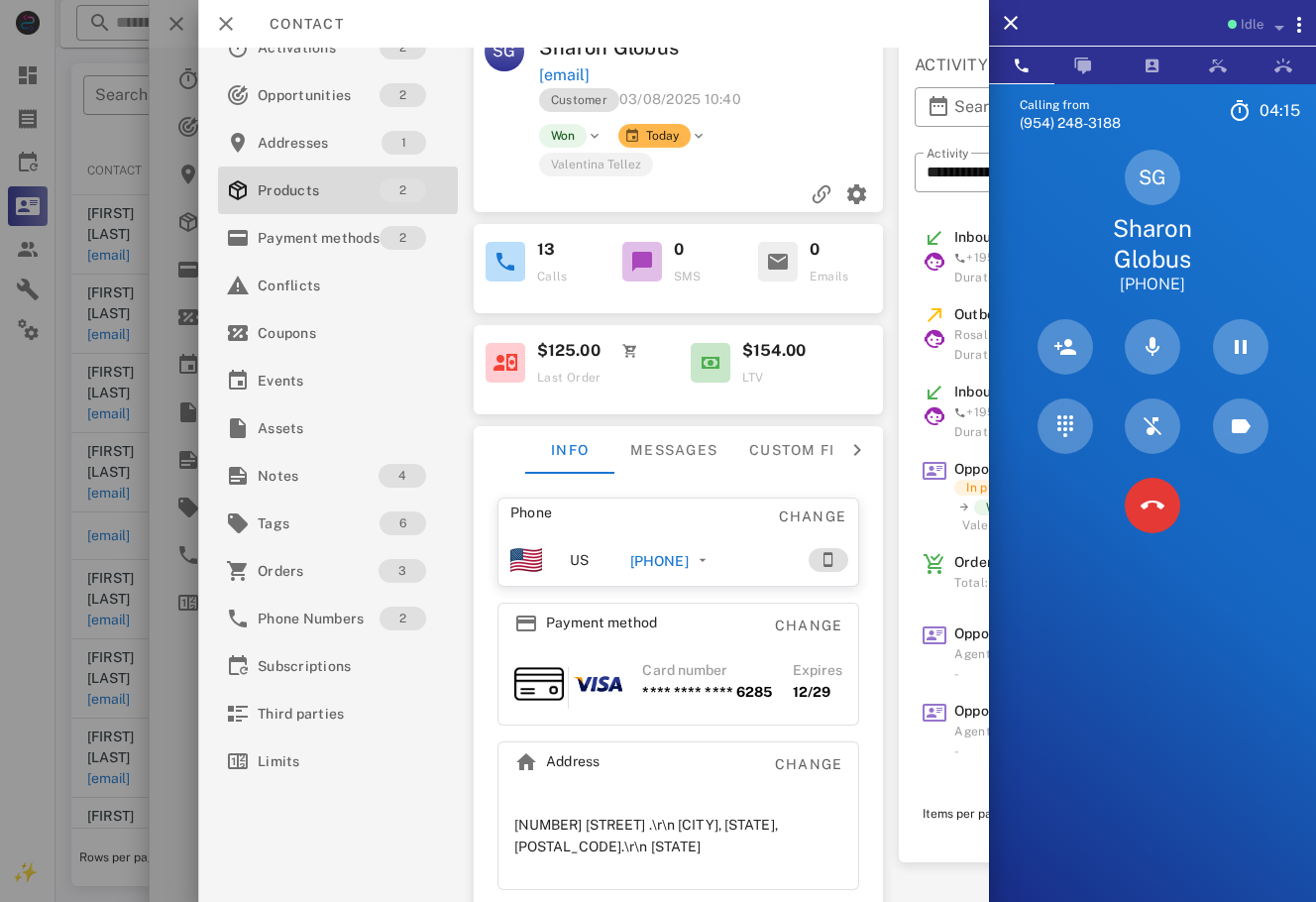 scroll, scrollTop: 0, scrollLeft: 0, axis: both 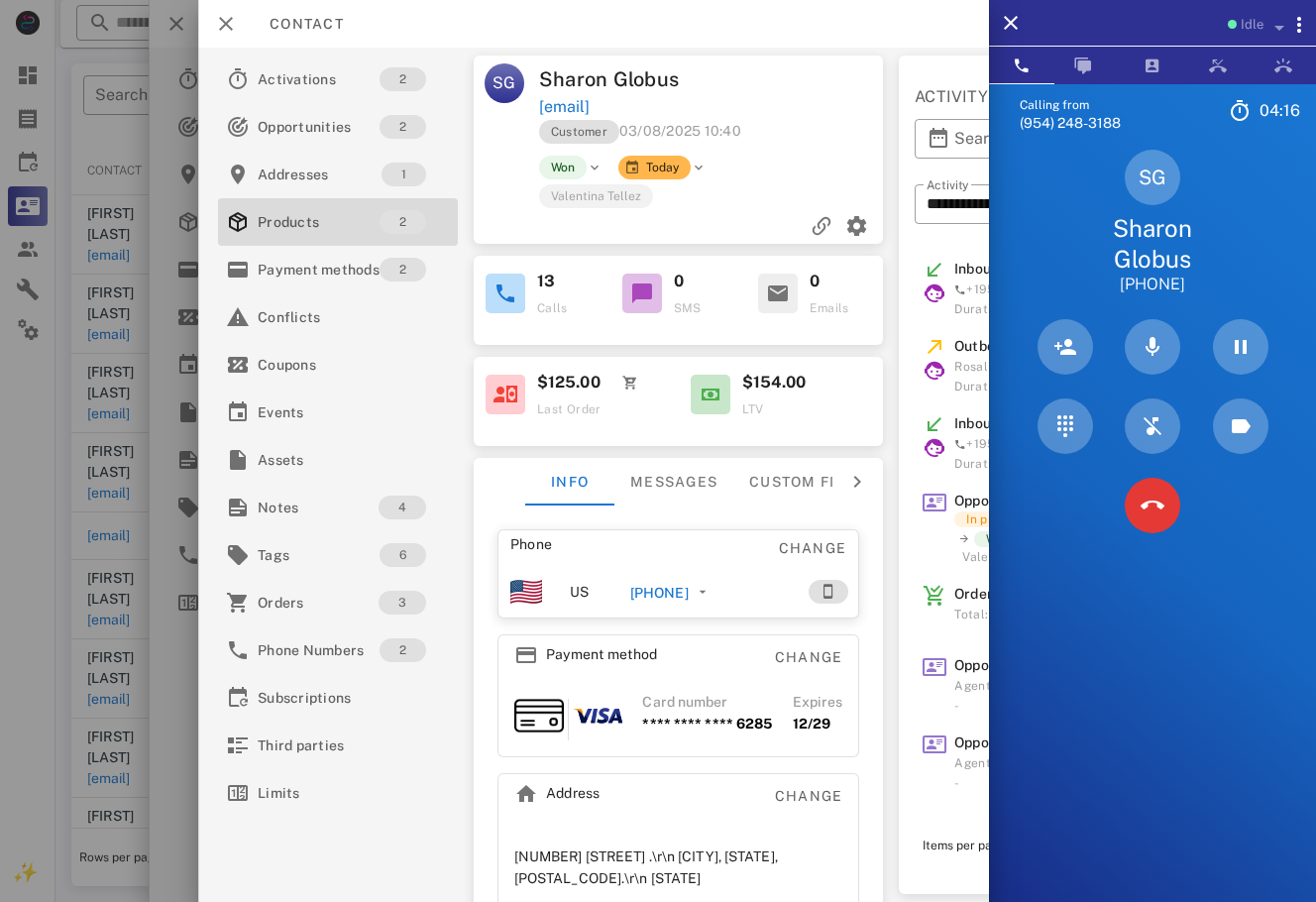 click on "Customer   03/08/2025 10:40" at bounding box center [713, 137] 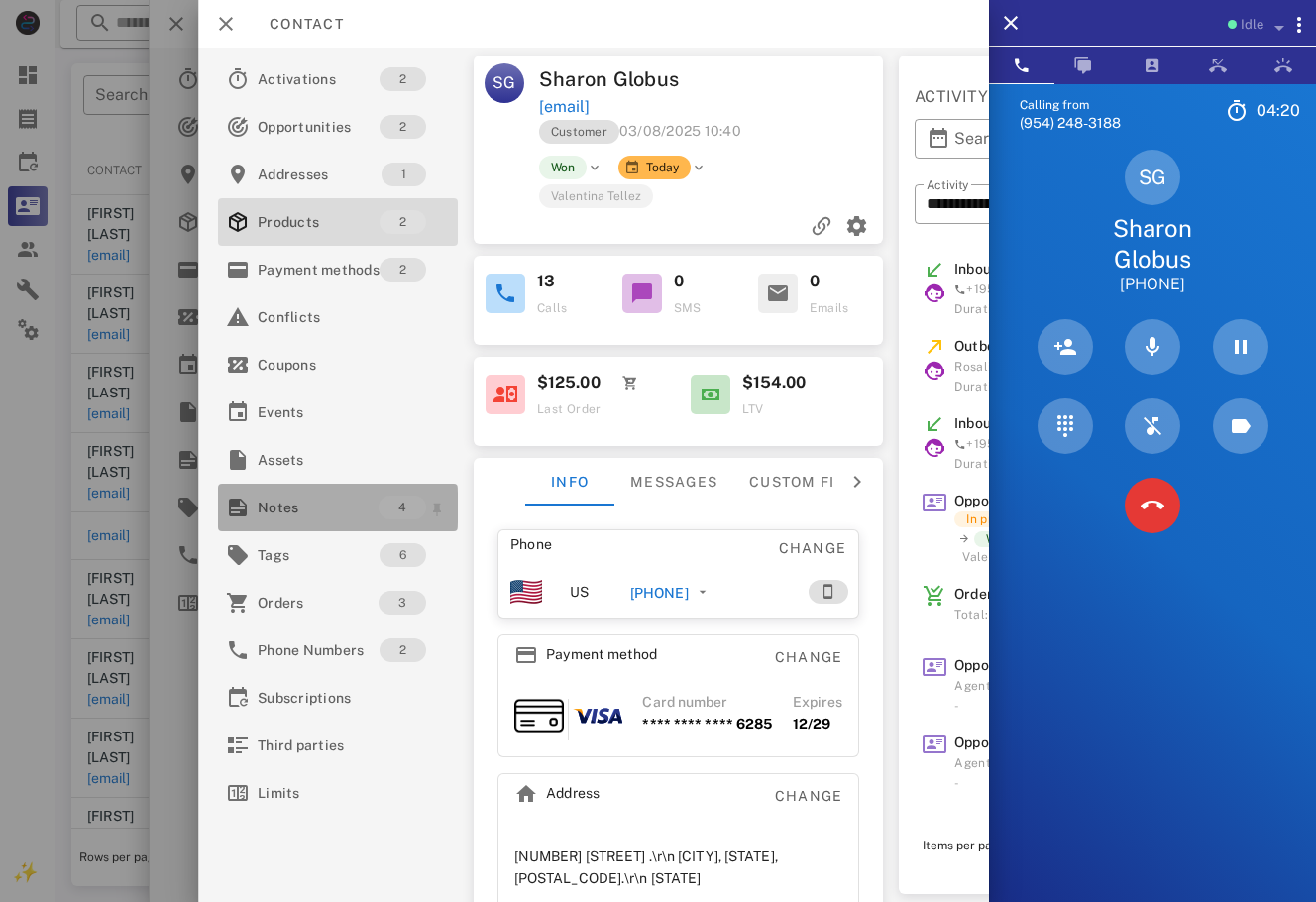 click on "Notes" at bounding box center (318, 507) 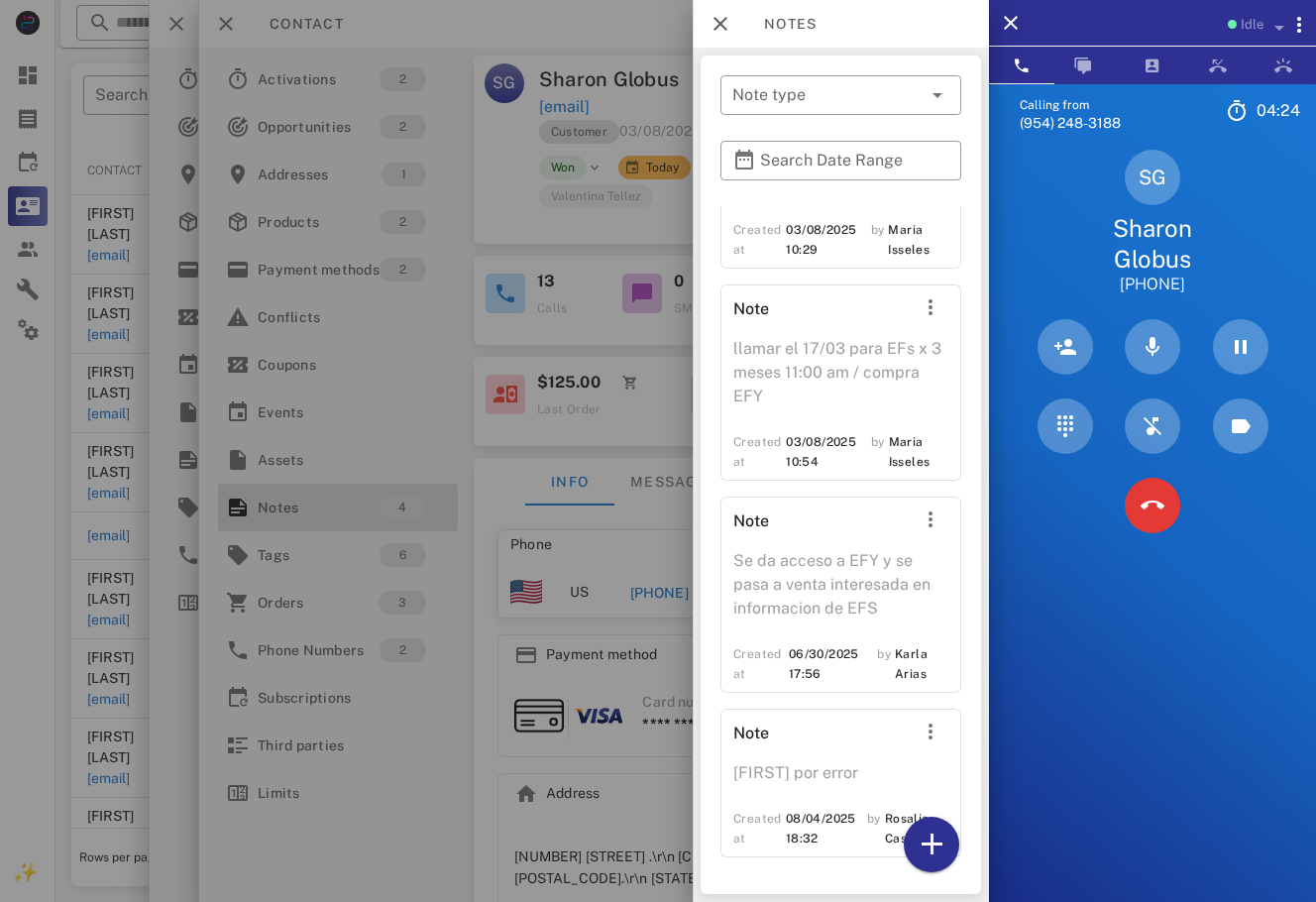 scroll, scrollTop: 0, scrollLeft: 0, axis: both 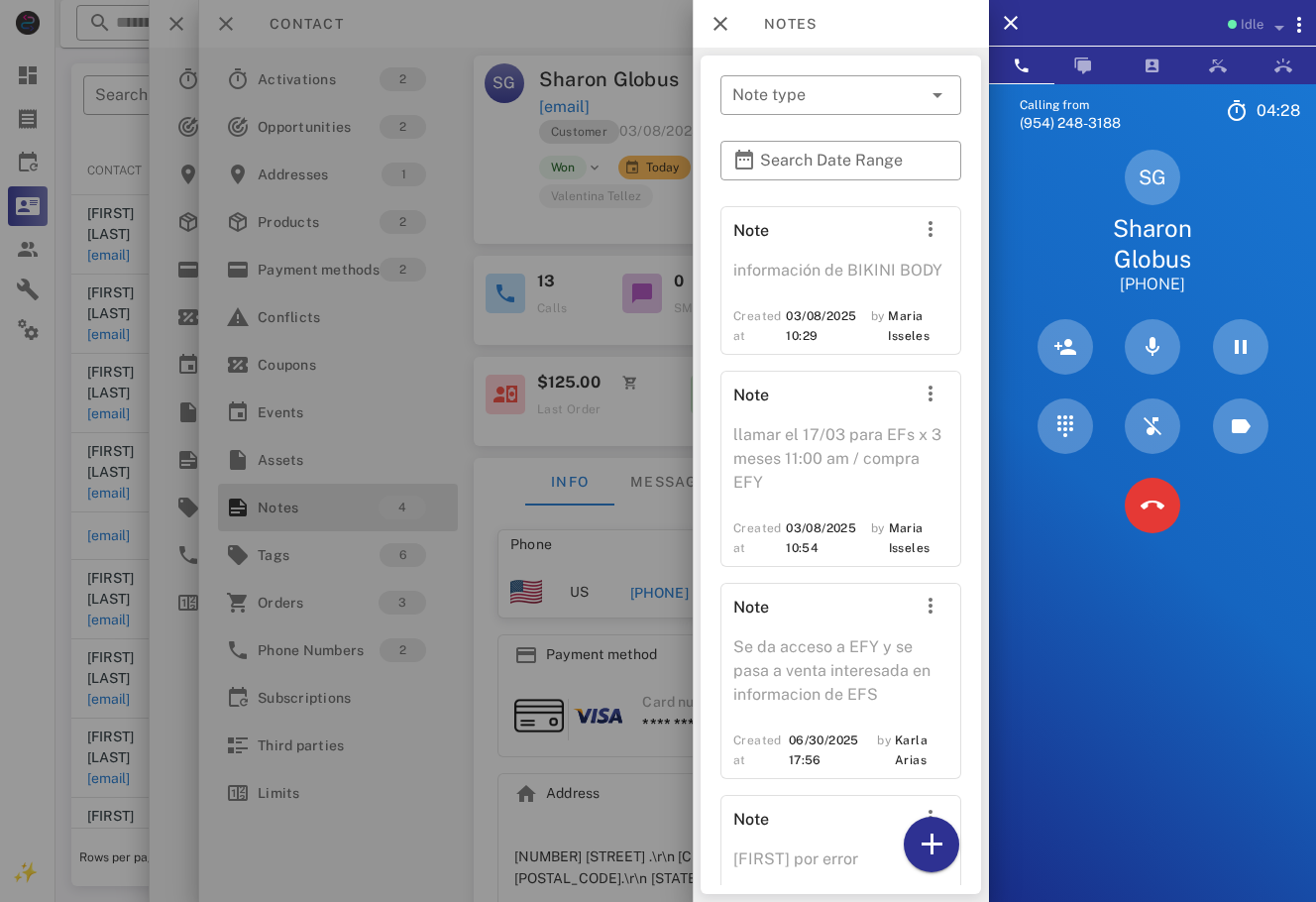 click at bounding box center [658, 451] 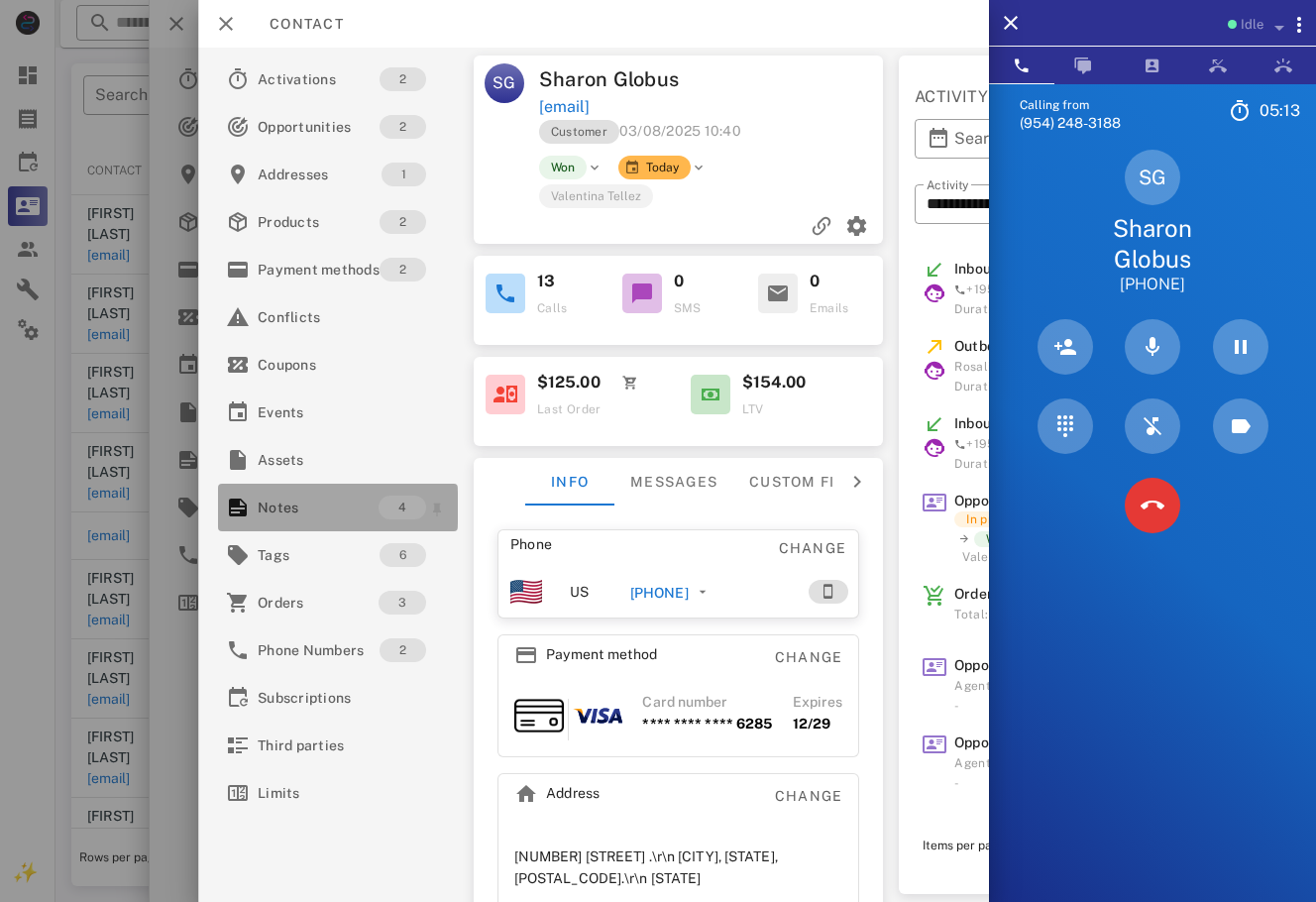 click on "Notes" at bounding box center (318, 507) 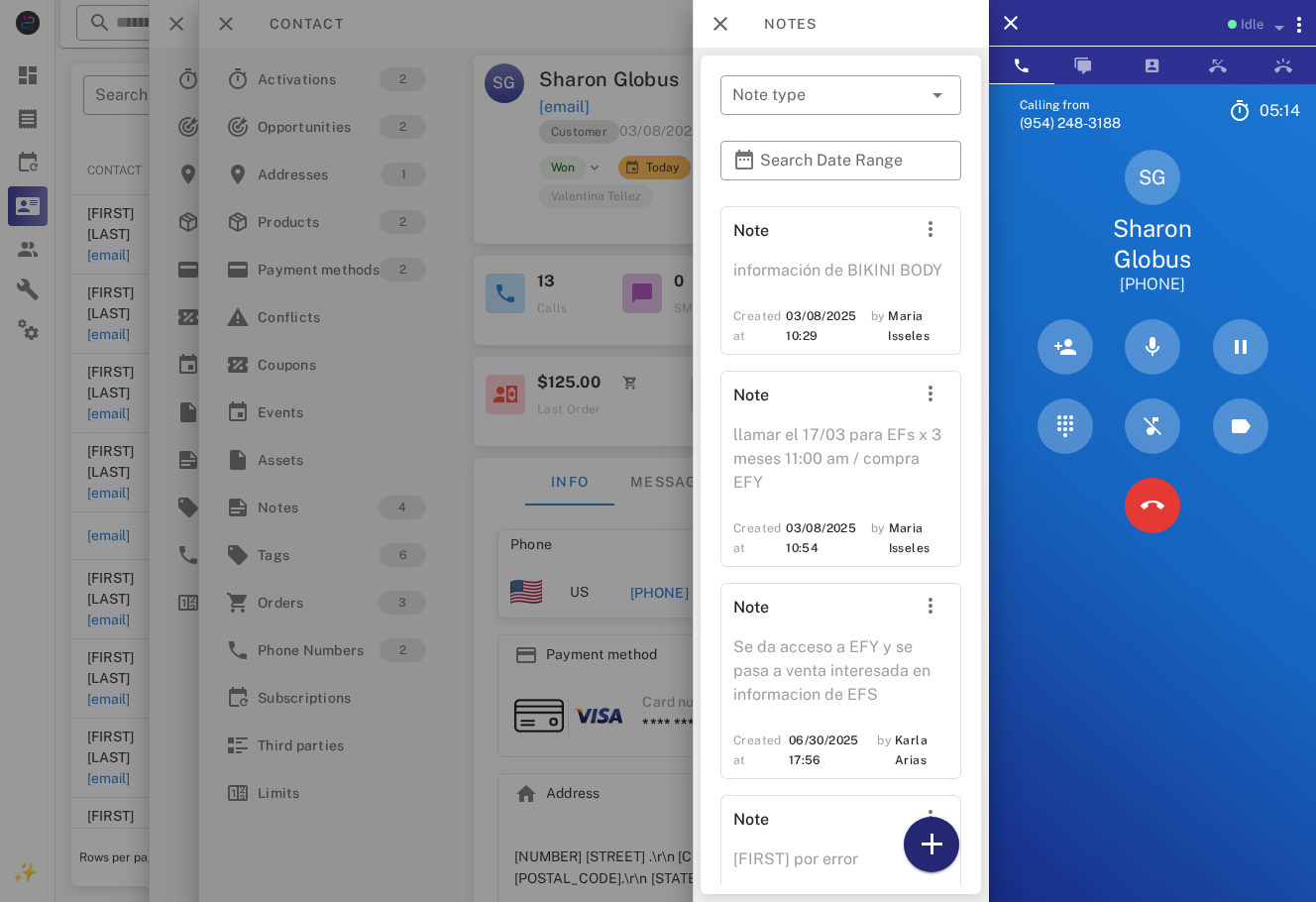 click at bounding box center [932, 845] 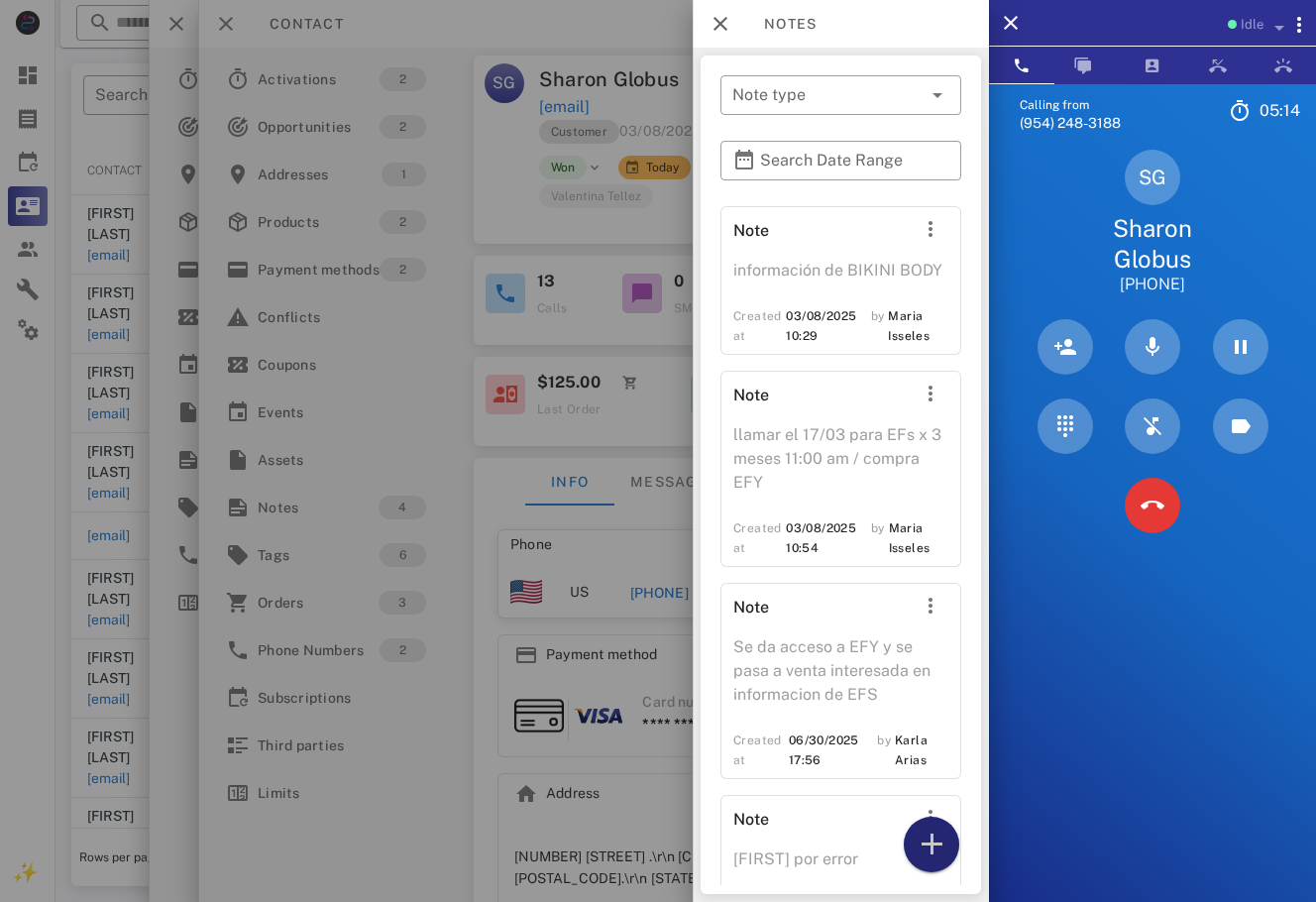 click on "Idle  Calling from (954) 248-3188 05: 14  Unknown      ▼     Andorra
+376
Argentina
+54
Aruba
+297
Australia
+61
Belgium (België)
+32
Bolivia
+591
Brazil (Brasil)
+55
Canada
+1
Chile
+56
Colombia
+57
Costa Rica
+506
Dominican Republic (República Dominicana)
+1
Ecuador
+593
El Salvador
+503
France
+33
Germany (Deutschland)
+49
Guadeloupe
+590
Guatemala
+502
Honduras
+504
Iceland (Ísland)
+354
India (भारत)
+91
Israel (‫ישראל‬‎)
+972
Italy (Italia)     Japan (日本)" at bounding box center [686, 48] 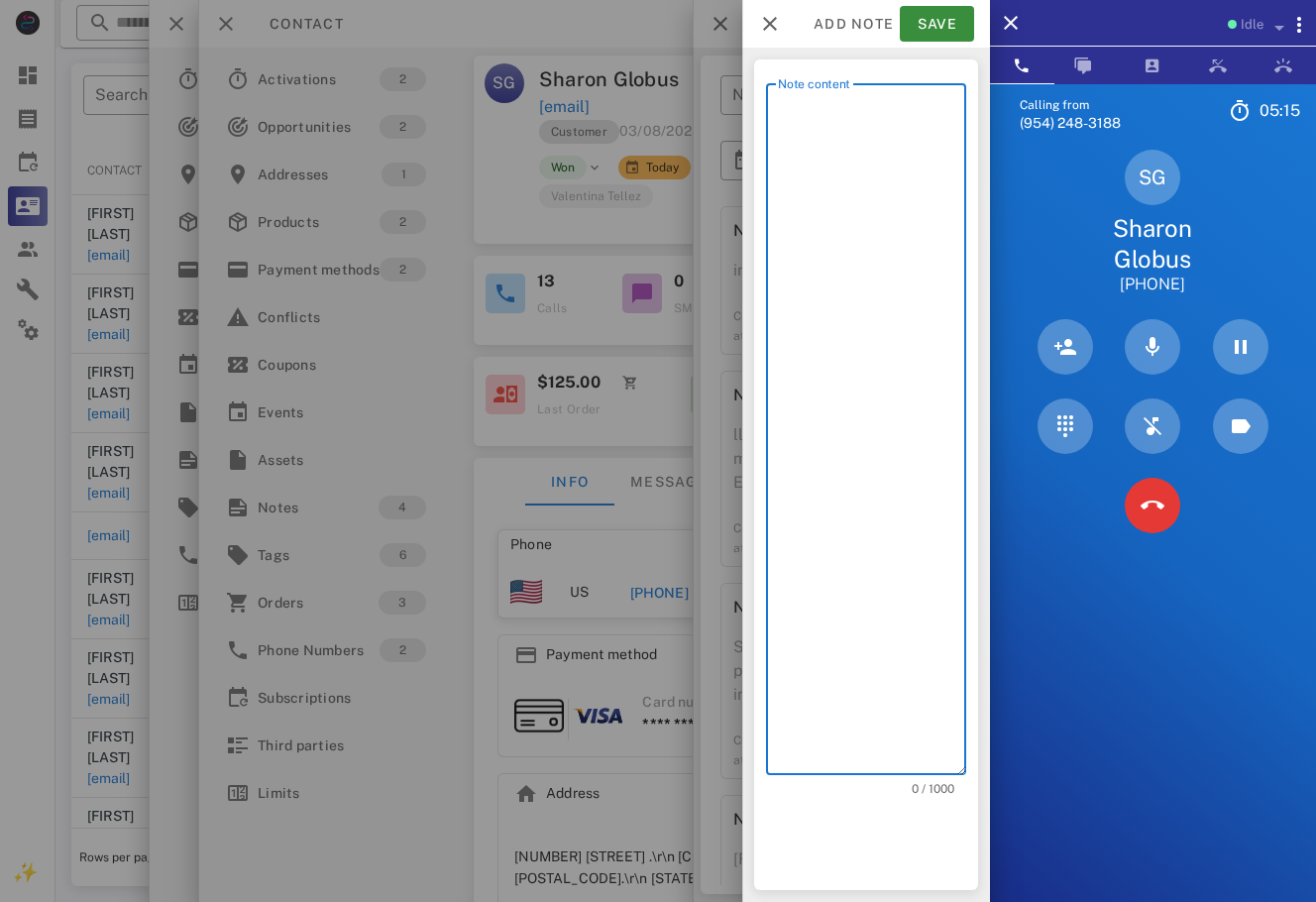 click on "Note content" at bounding box center (872, 434) 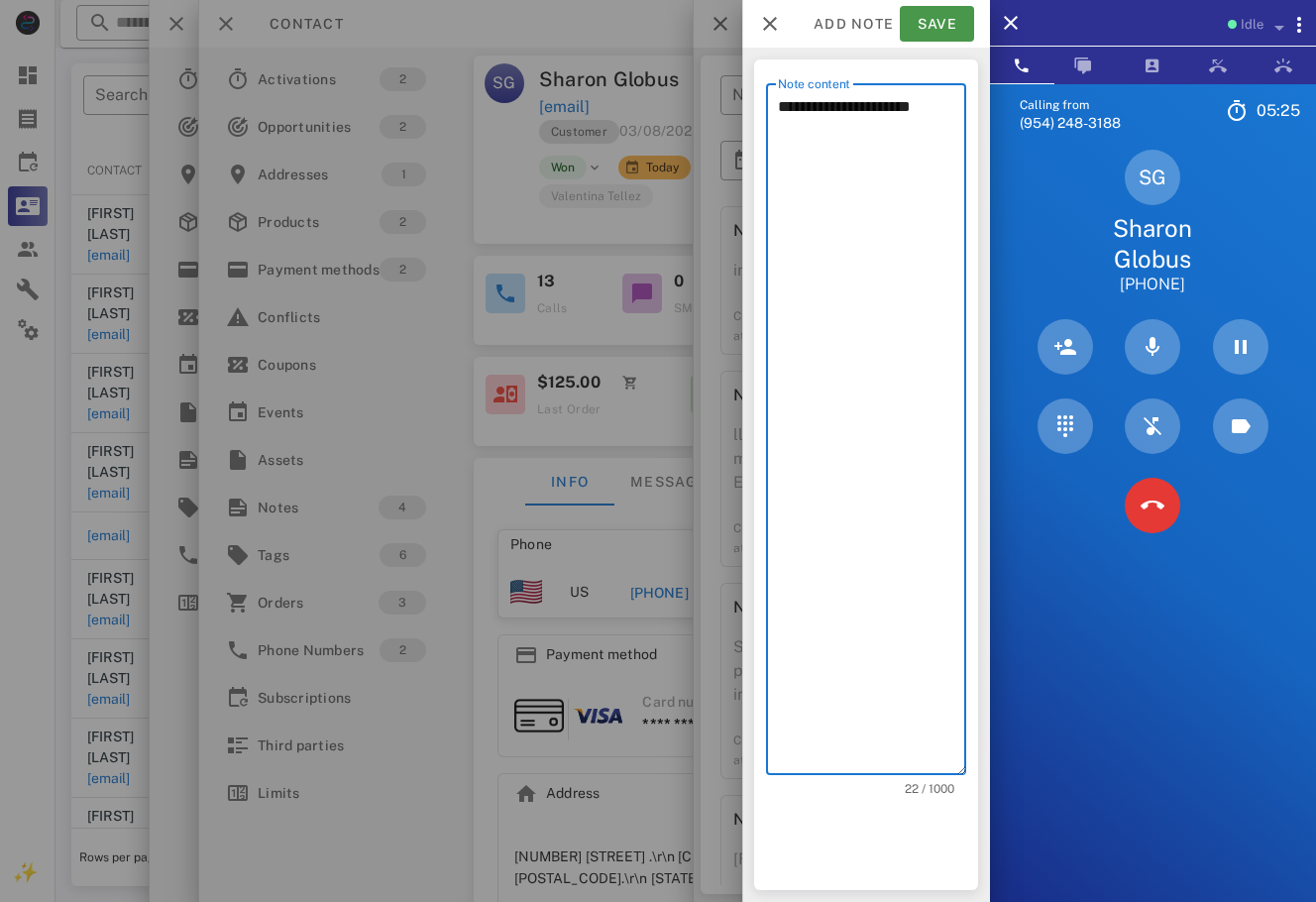 type on "**********" 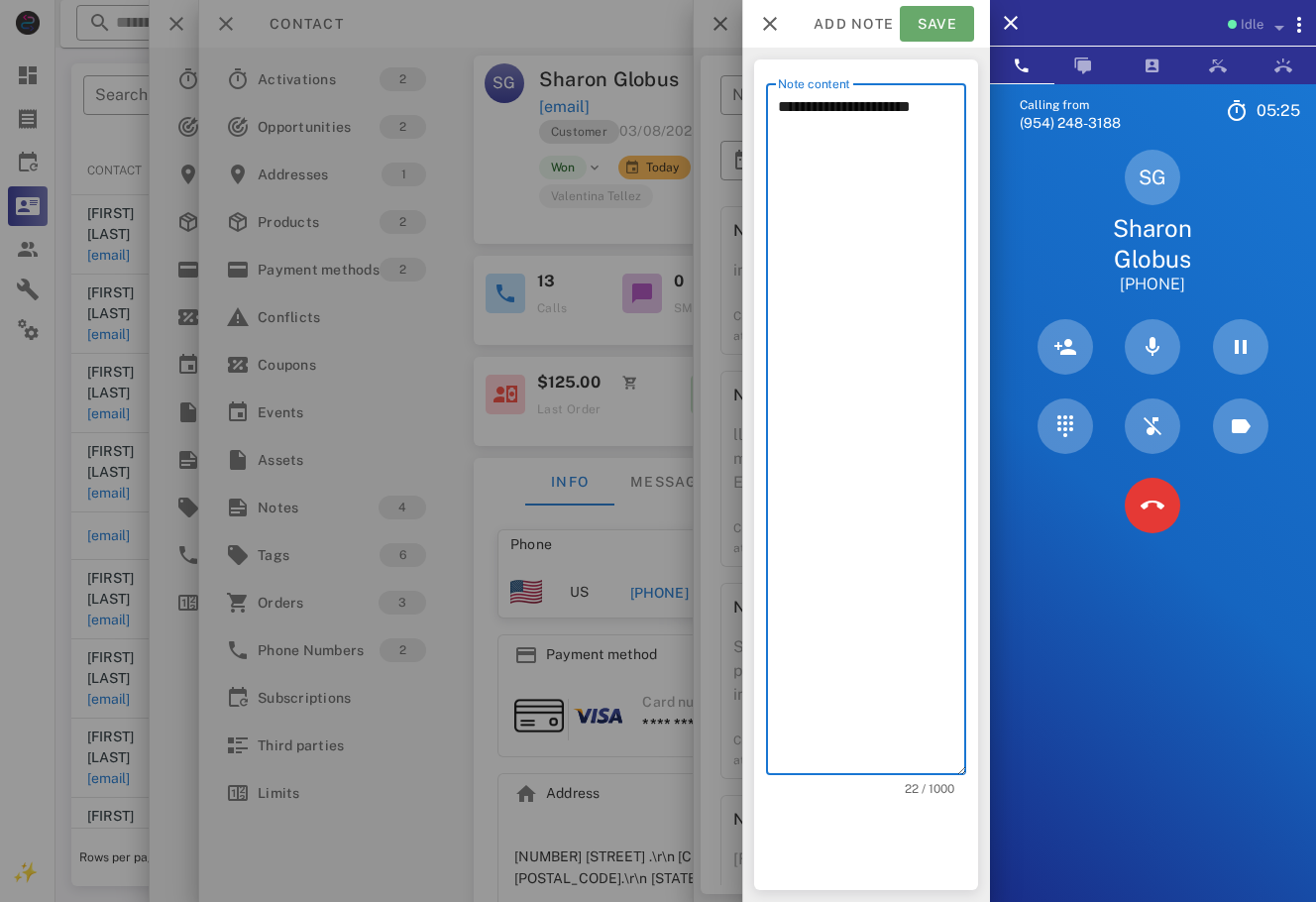 click on "Save" at bounding box center [936, 24] 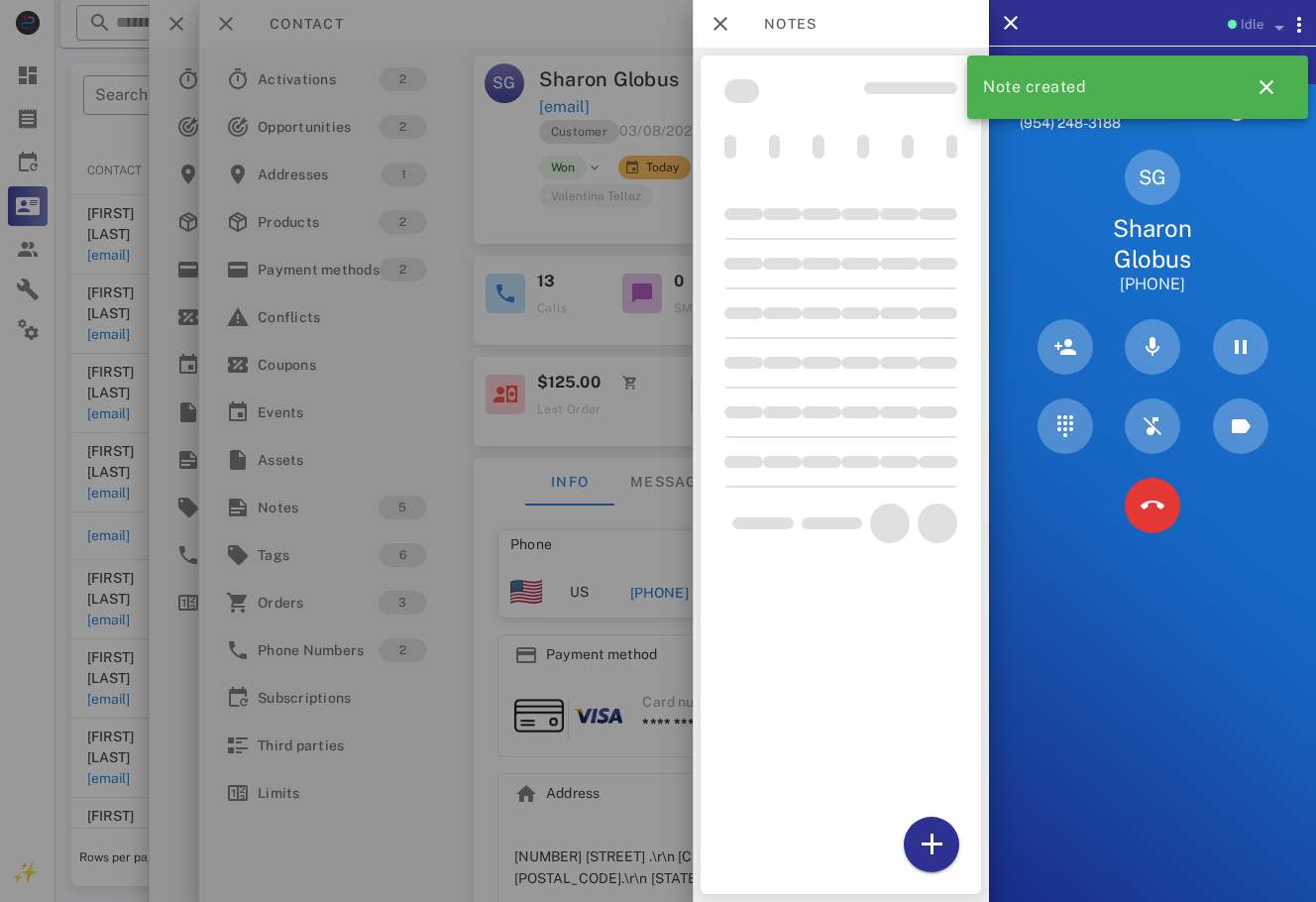 drag, startPoint x: 626, startPoint y: 60, endPoint x: 711, endPoint y: 39, distance: 87.5557 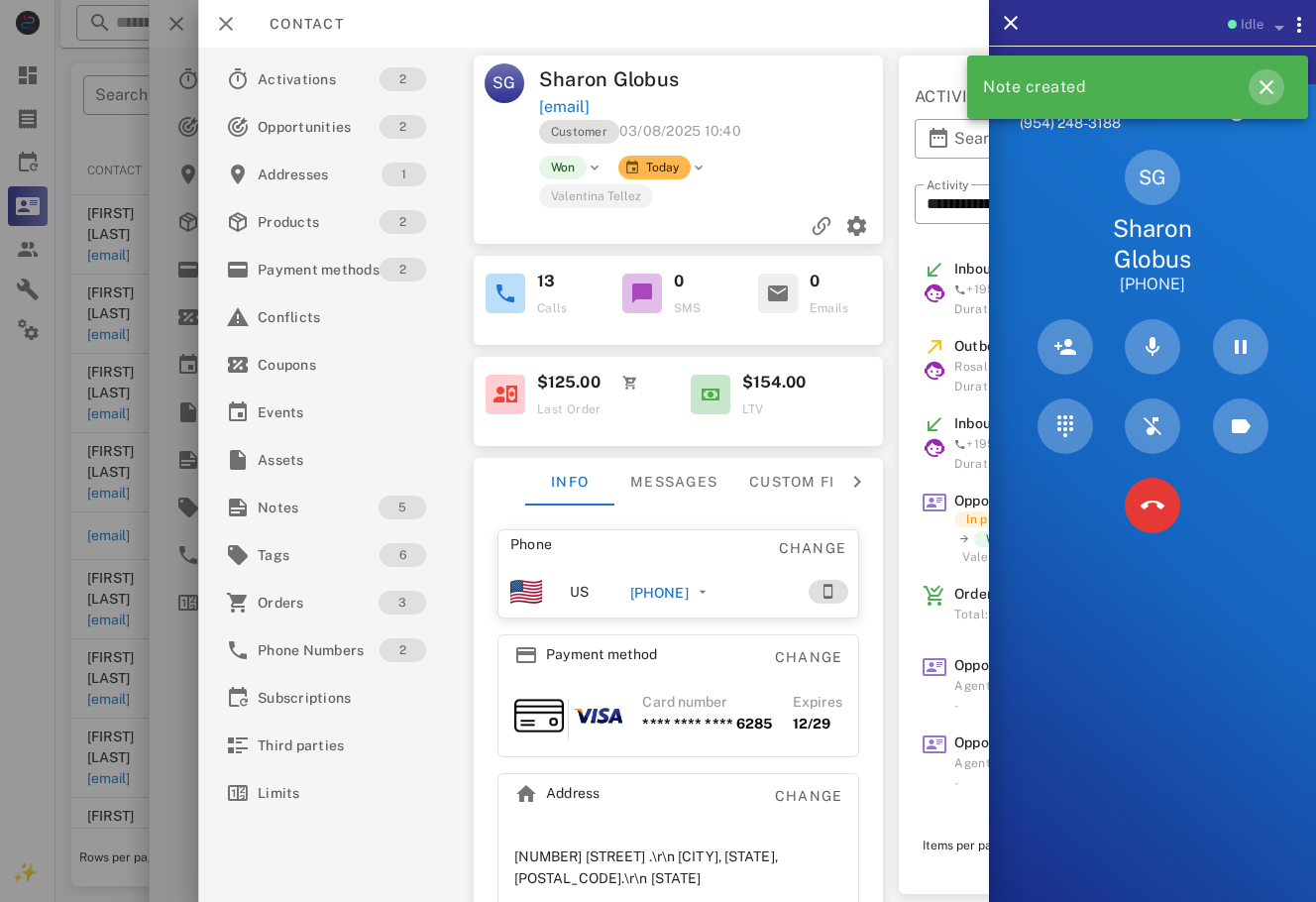 click at bounding box center [1266, 87] 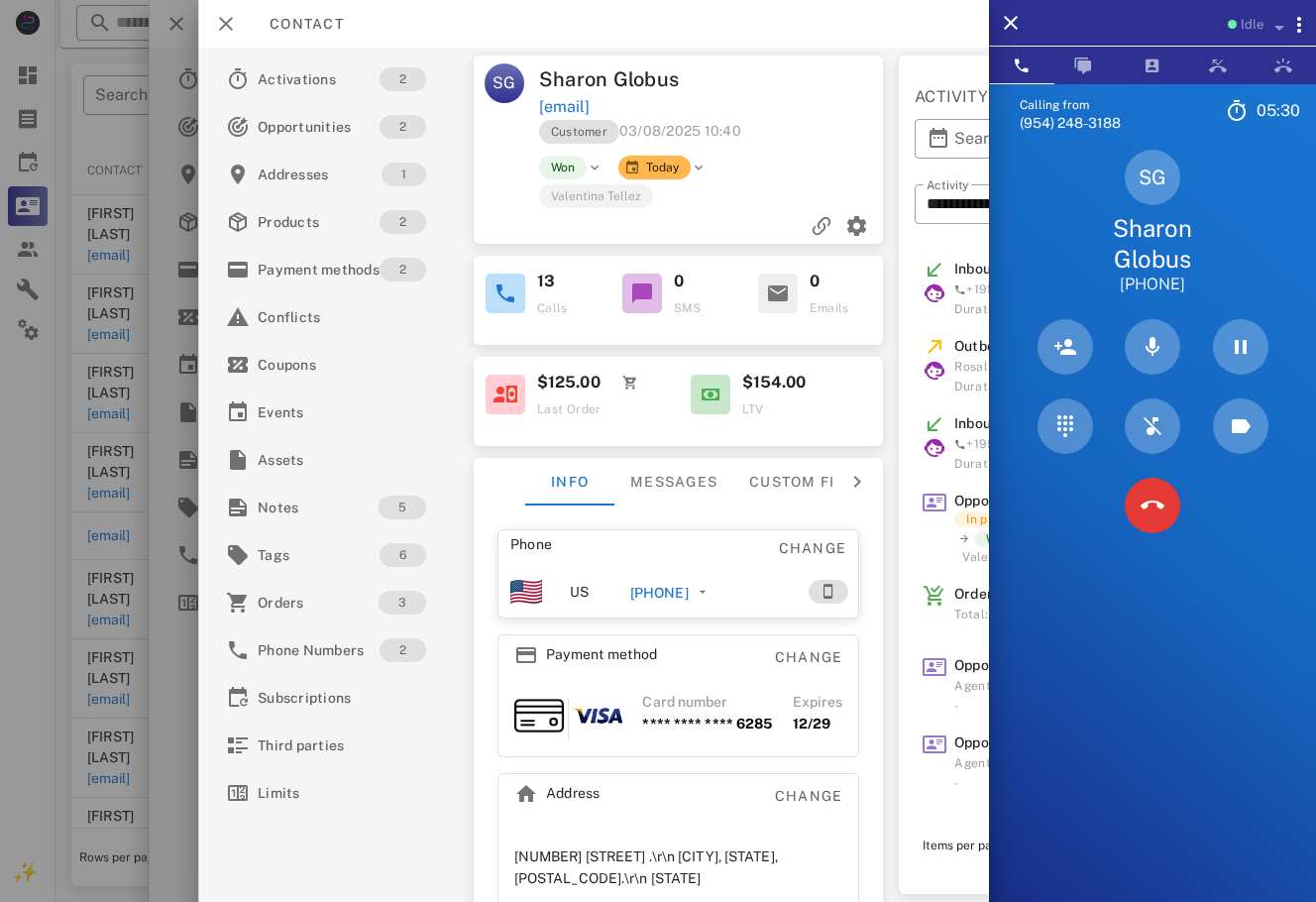 drag, startPoint x: 1248, startPoint y: 295, endPoint x: 1100, endPoint y: 221, distance: 165.46903 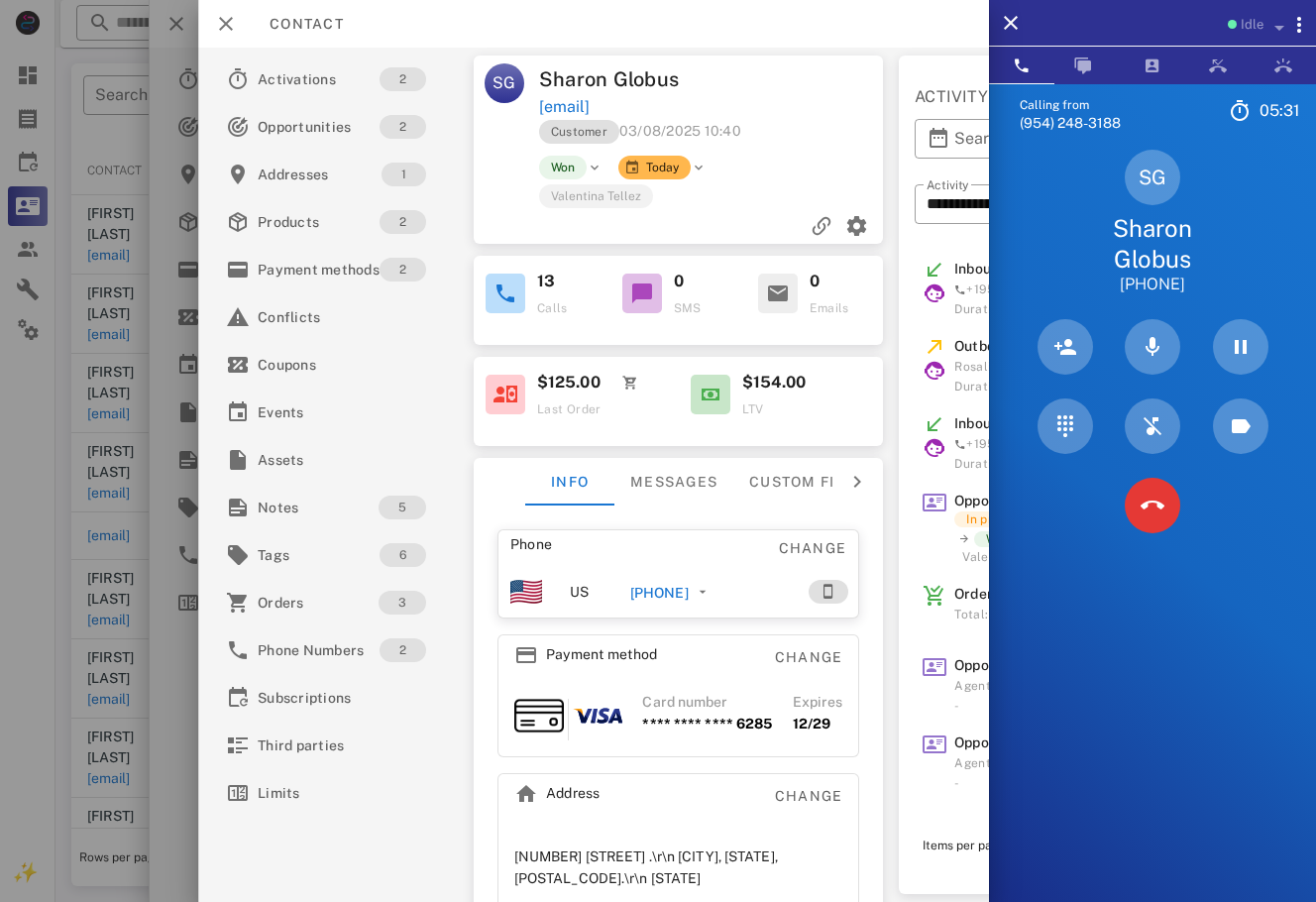 click on "Won   Today" at bounding box center [748, 168] 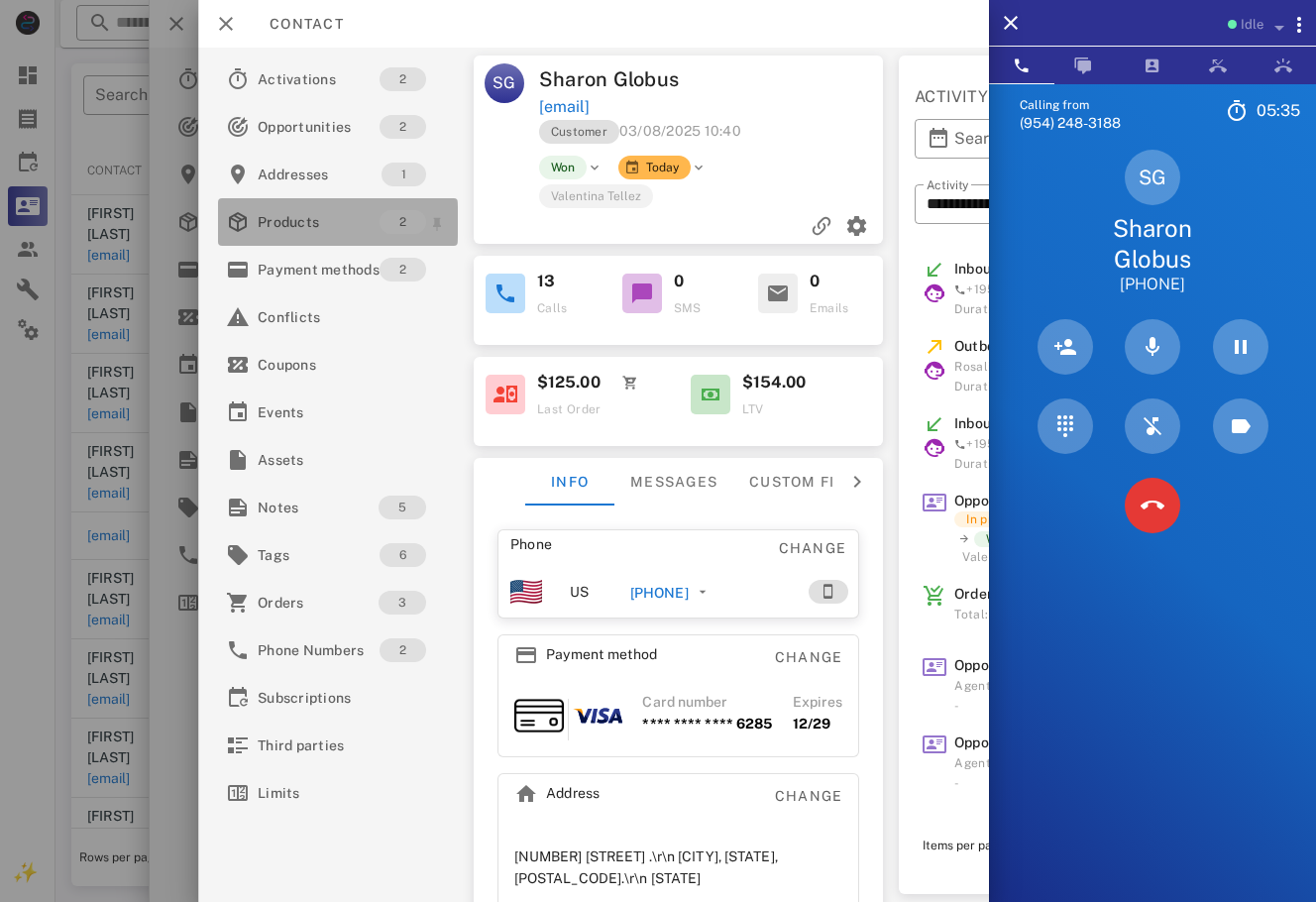 click on "Products" at bounding box center [318, 222] 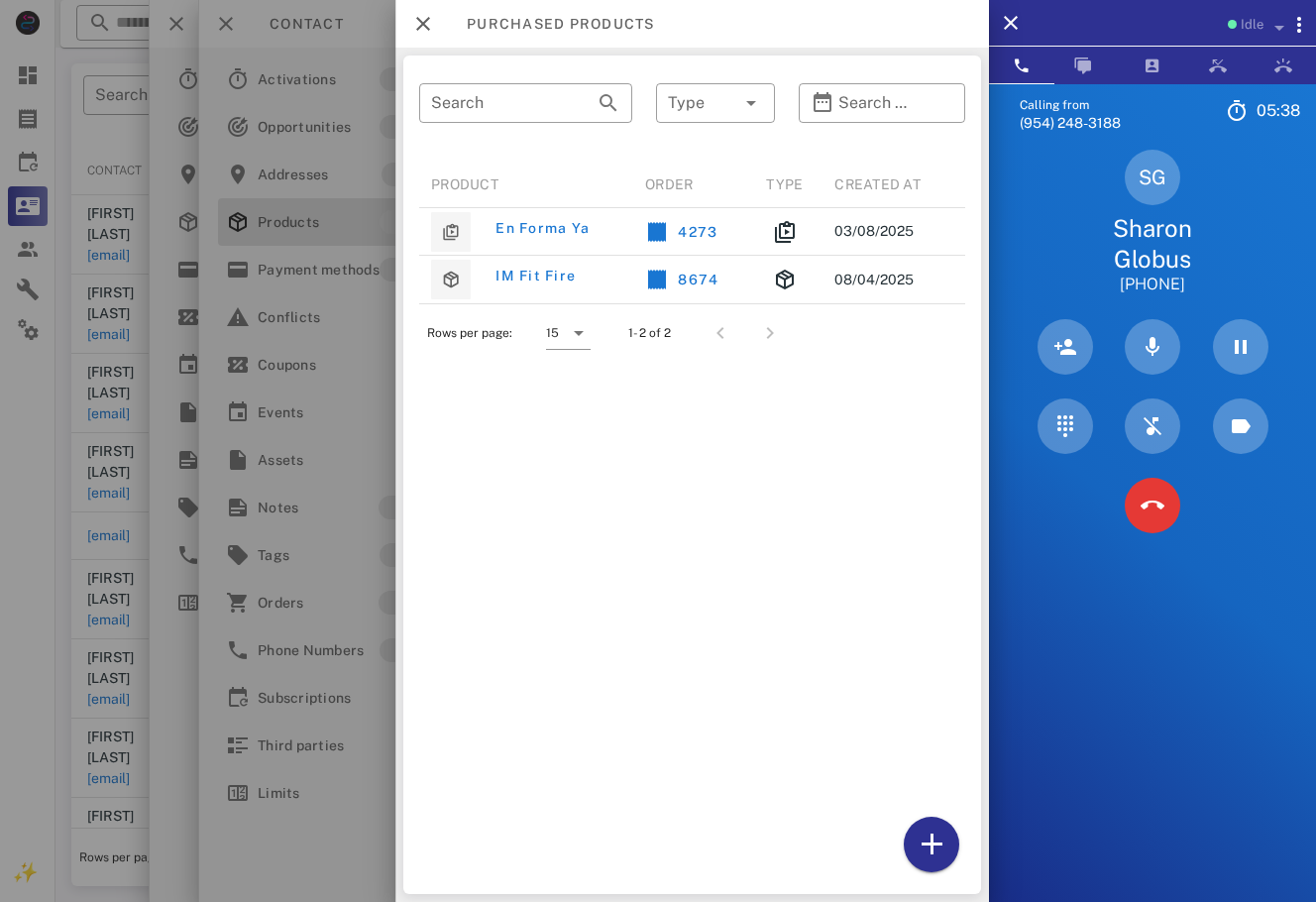 scroll, scrollTop: 0, scrollLeft: 0, axis: both 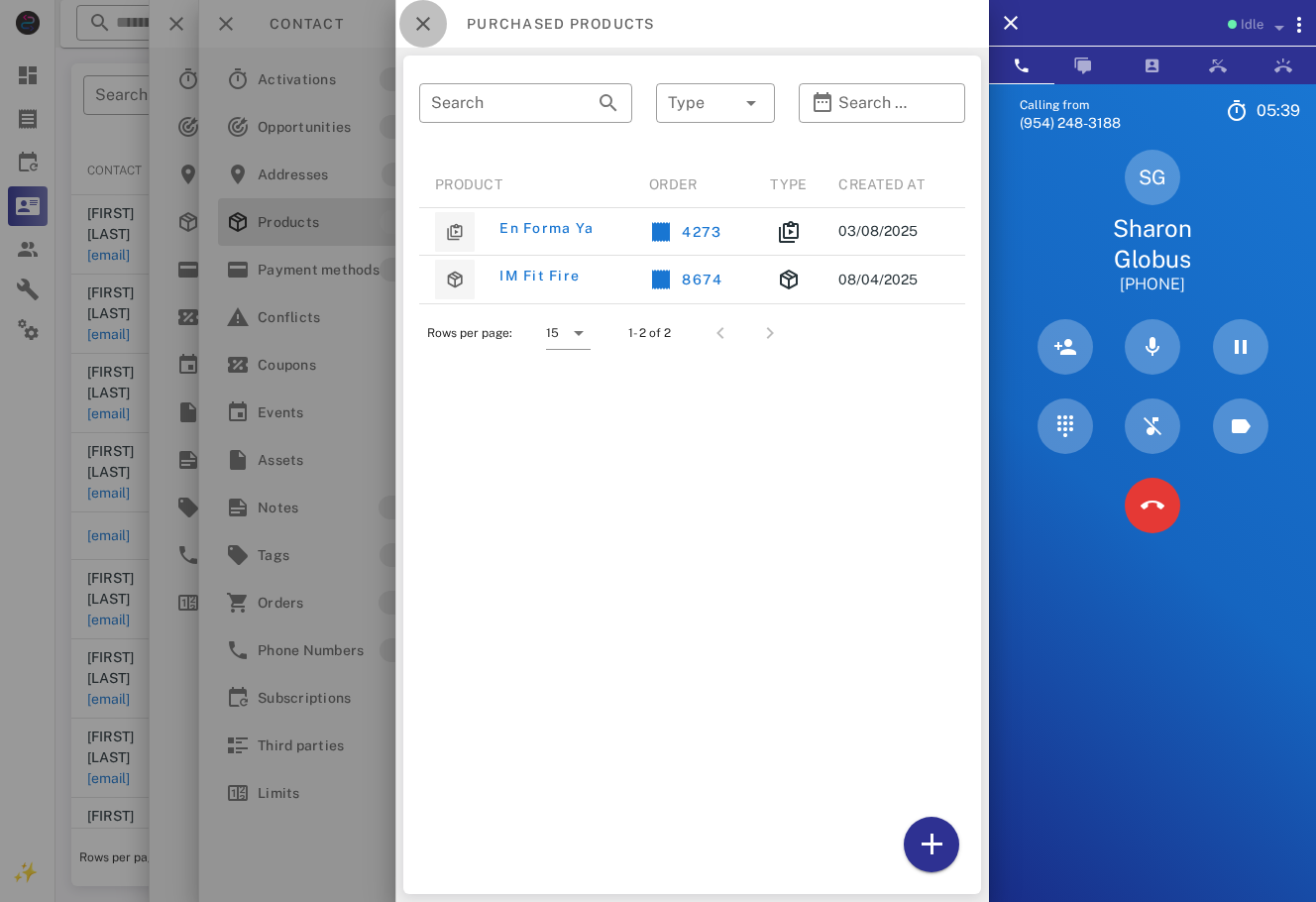 click at bounding box center [423, 24] 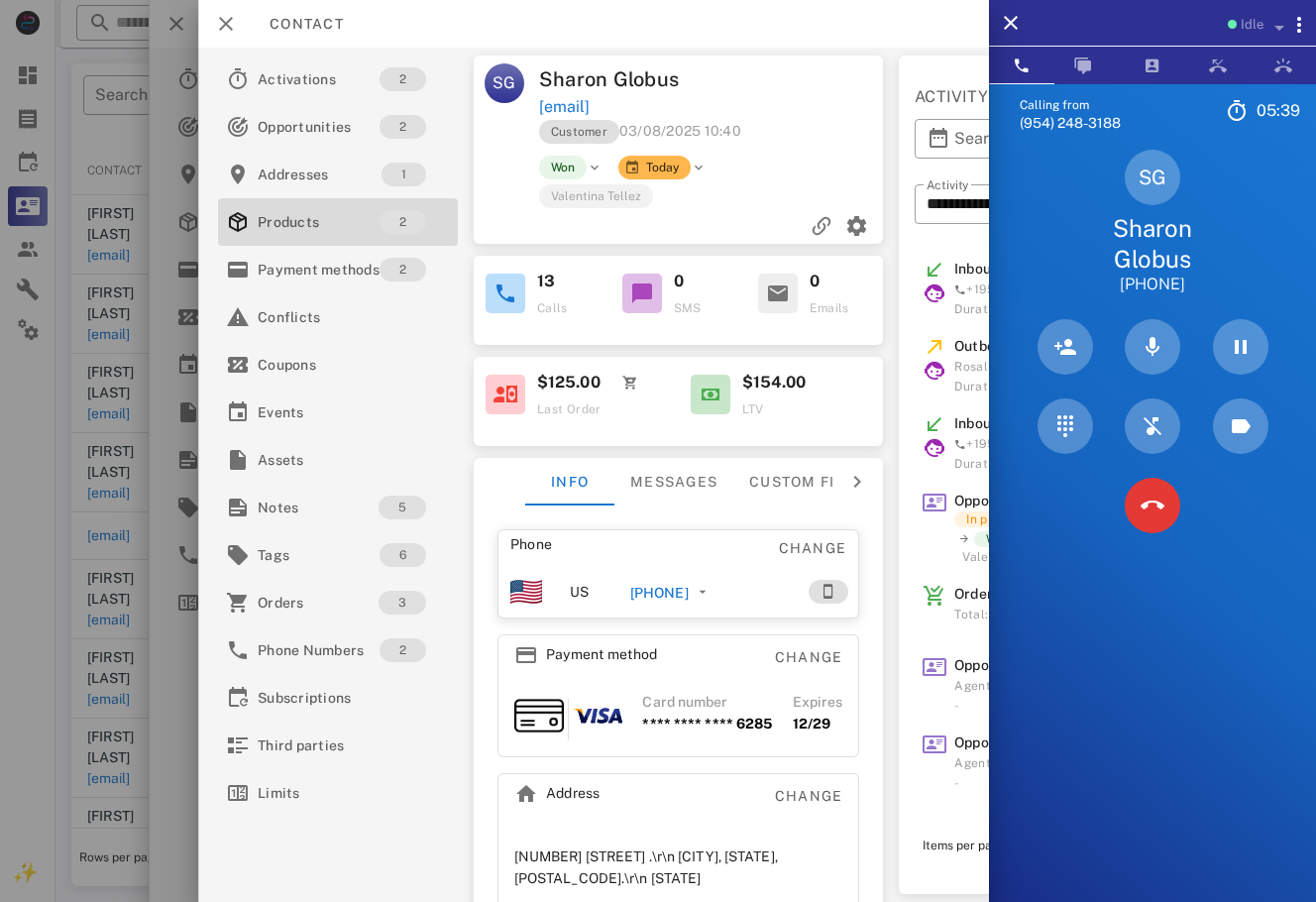 click on "sharonglobus@gmail.com" at bounding box center (713, 107) 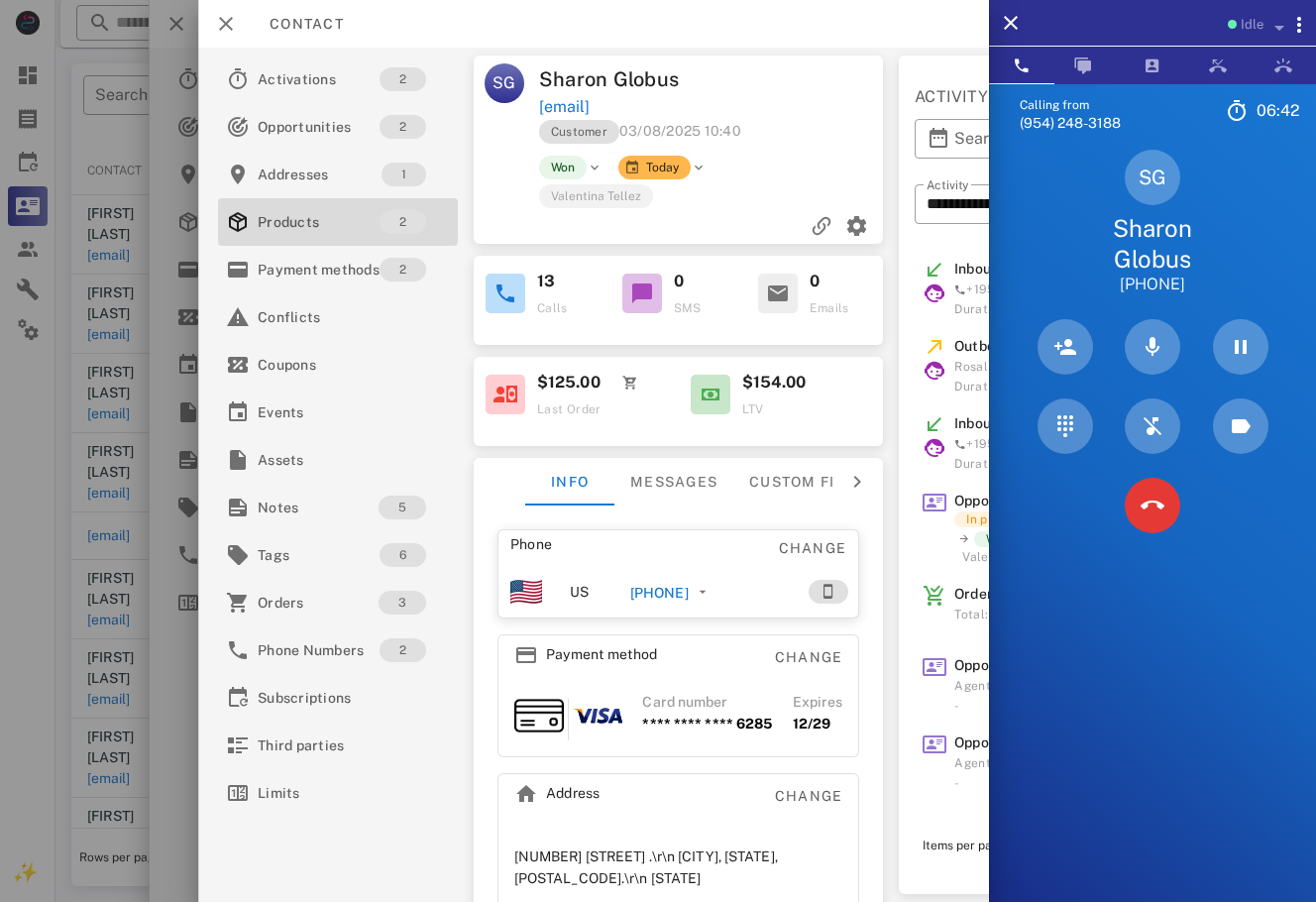 click on "SG   Sharon Globus  +17577816069" at bounding box center (1152, 222) 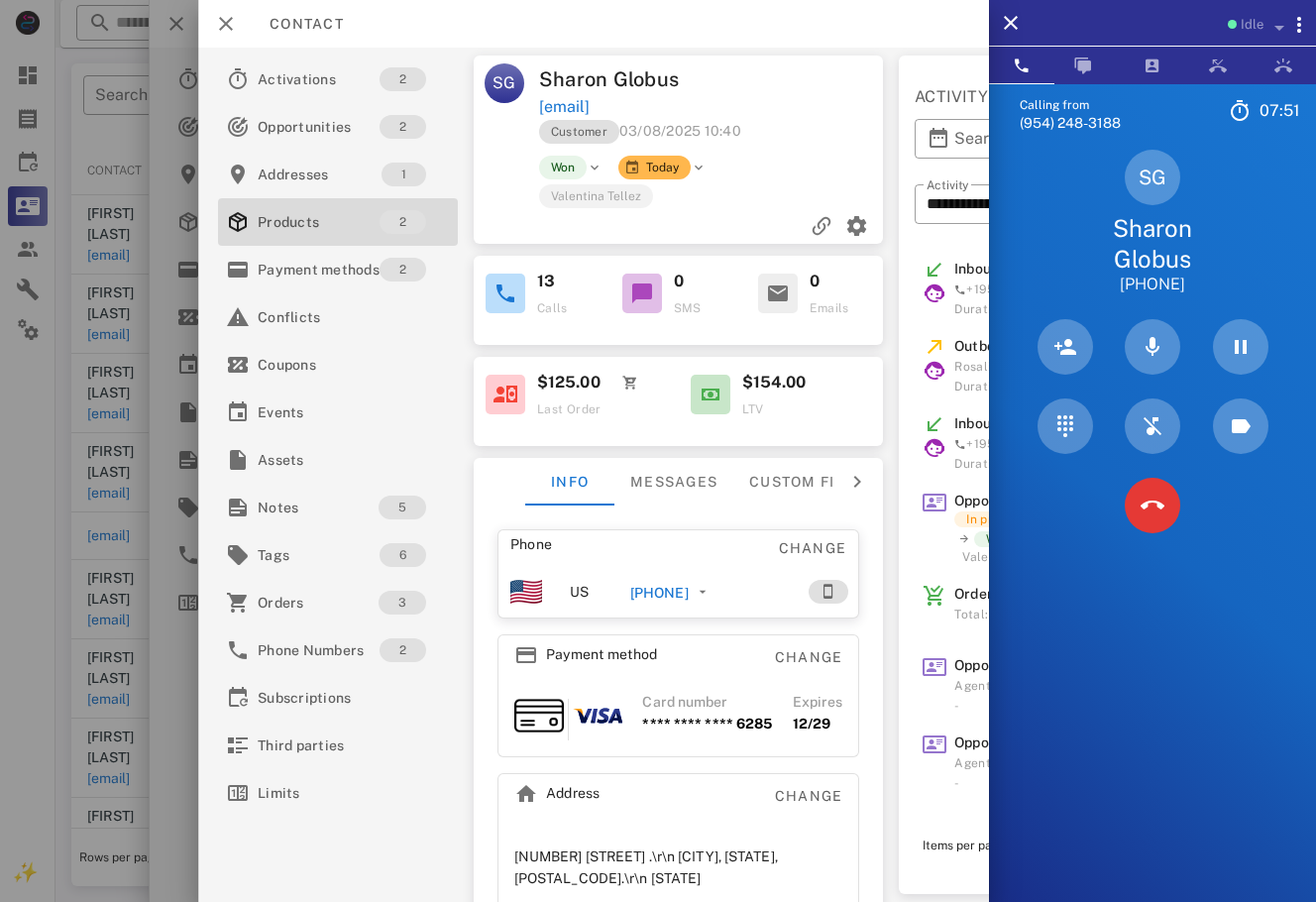 click on "SG   Sharon Globus  +17577816069" at bounding box center (1152, 222) 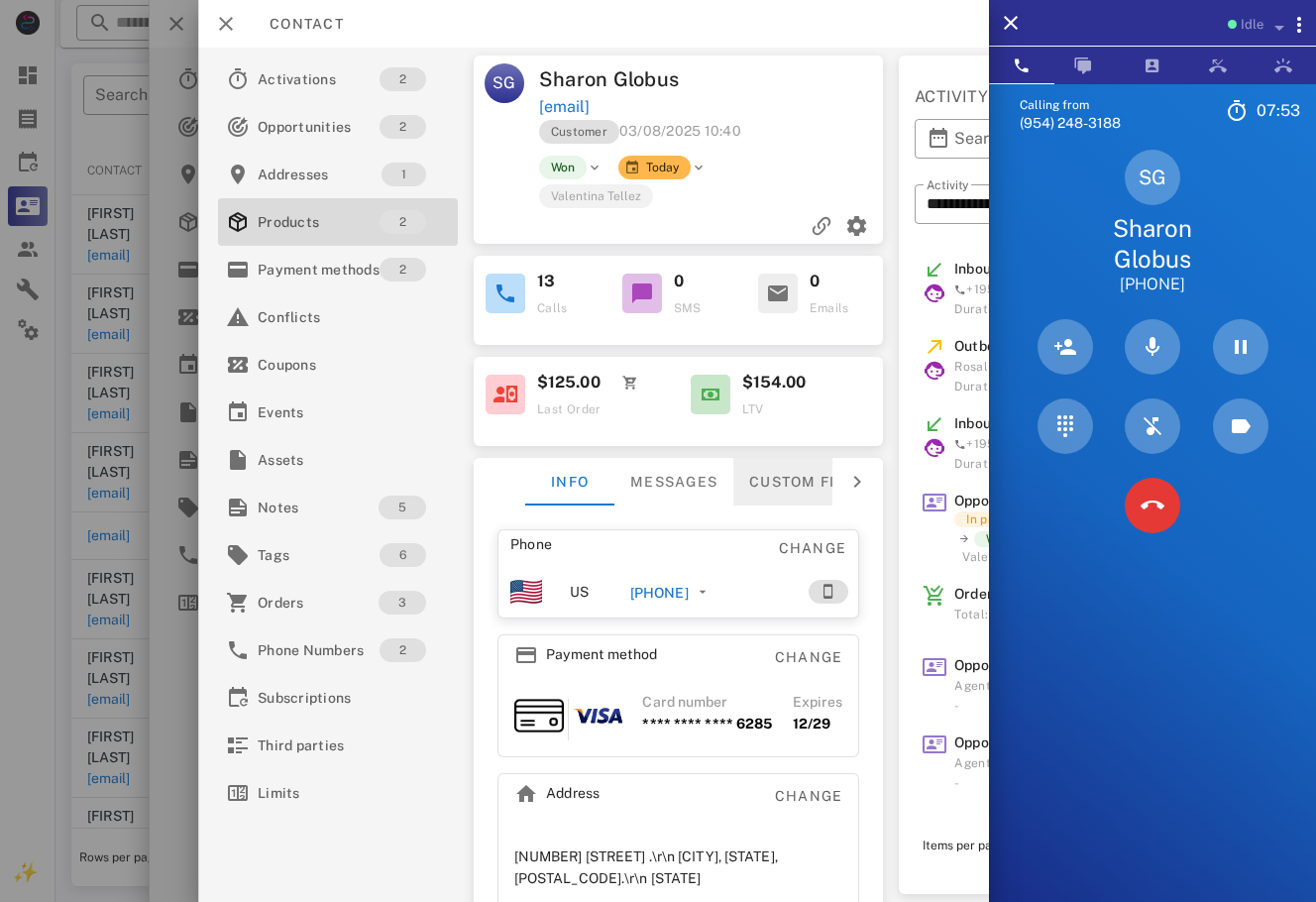 click on "Custom fields" at bounding box center (811, 482) 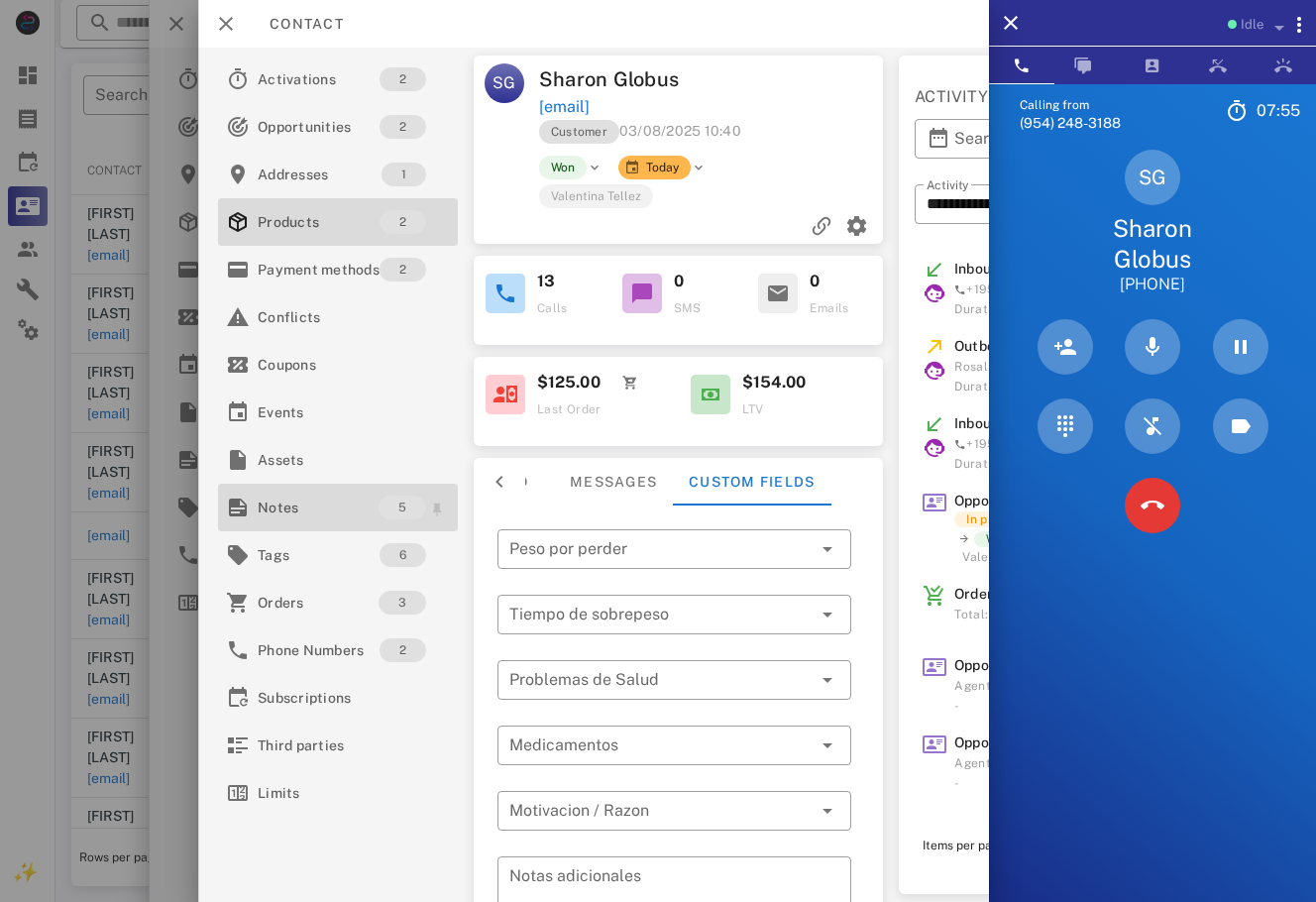 click on "Notes" at bounding box center (318, 507) 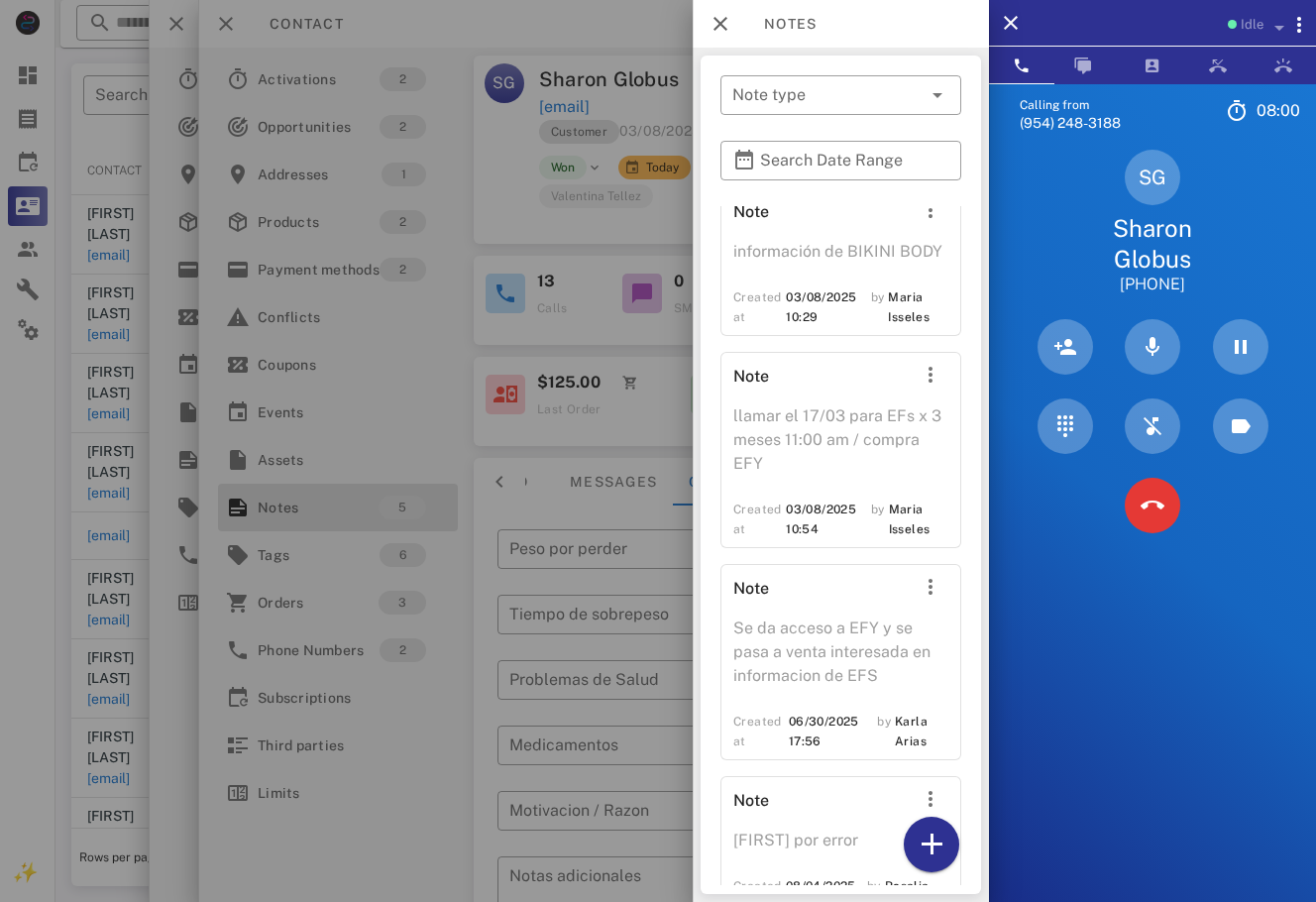 scroll, scrollTop: 0, scrollLeft: 0, axis: both 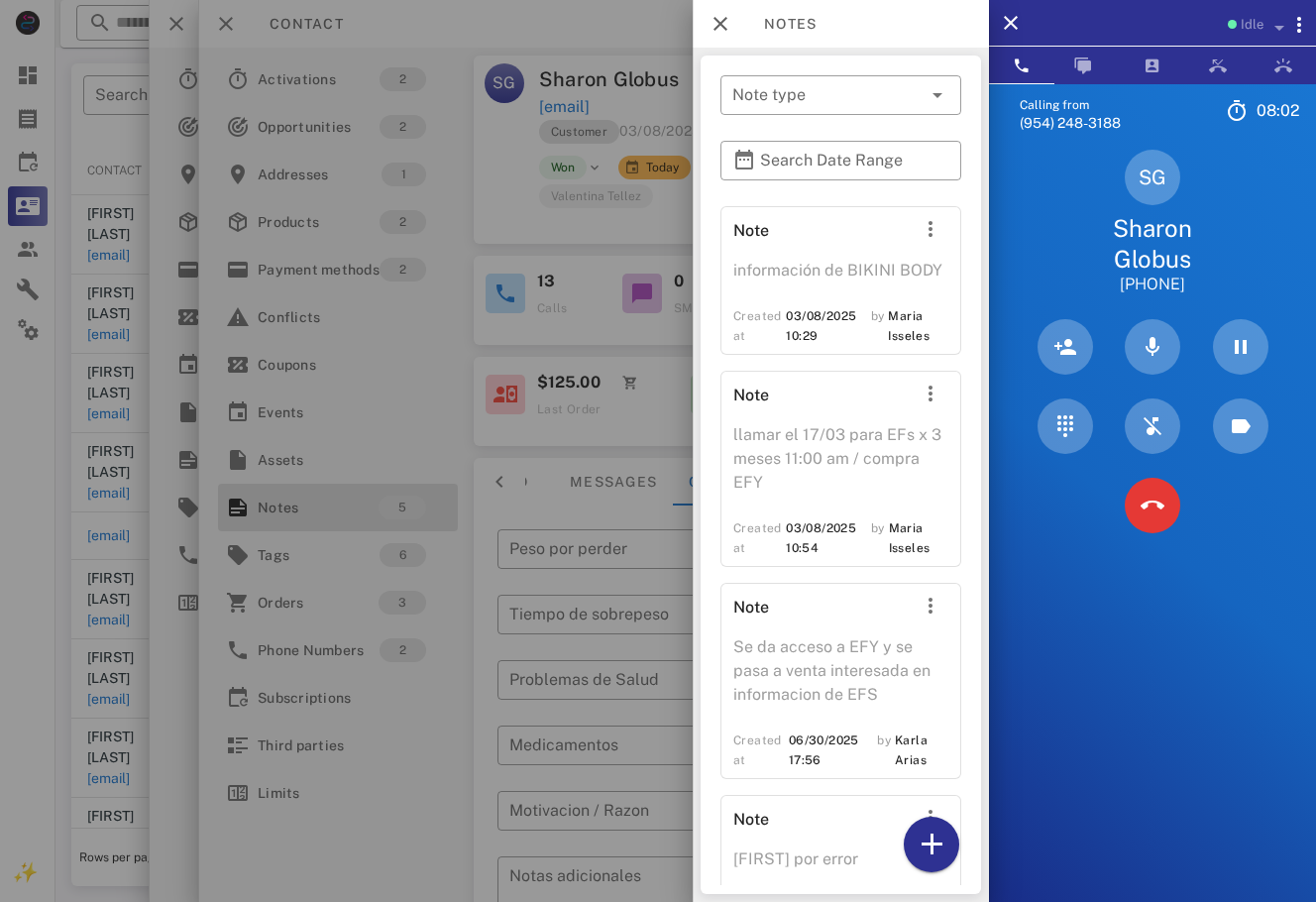 click at bounding box center [658, 451] 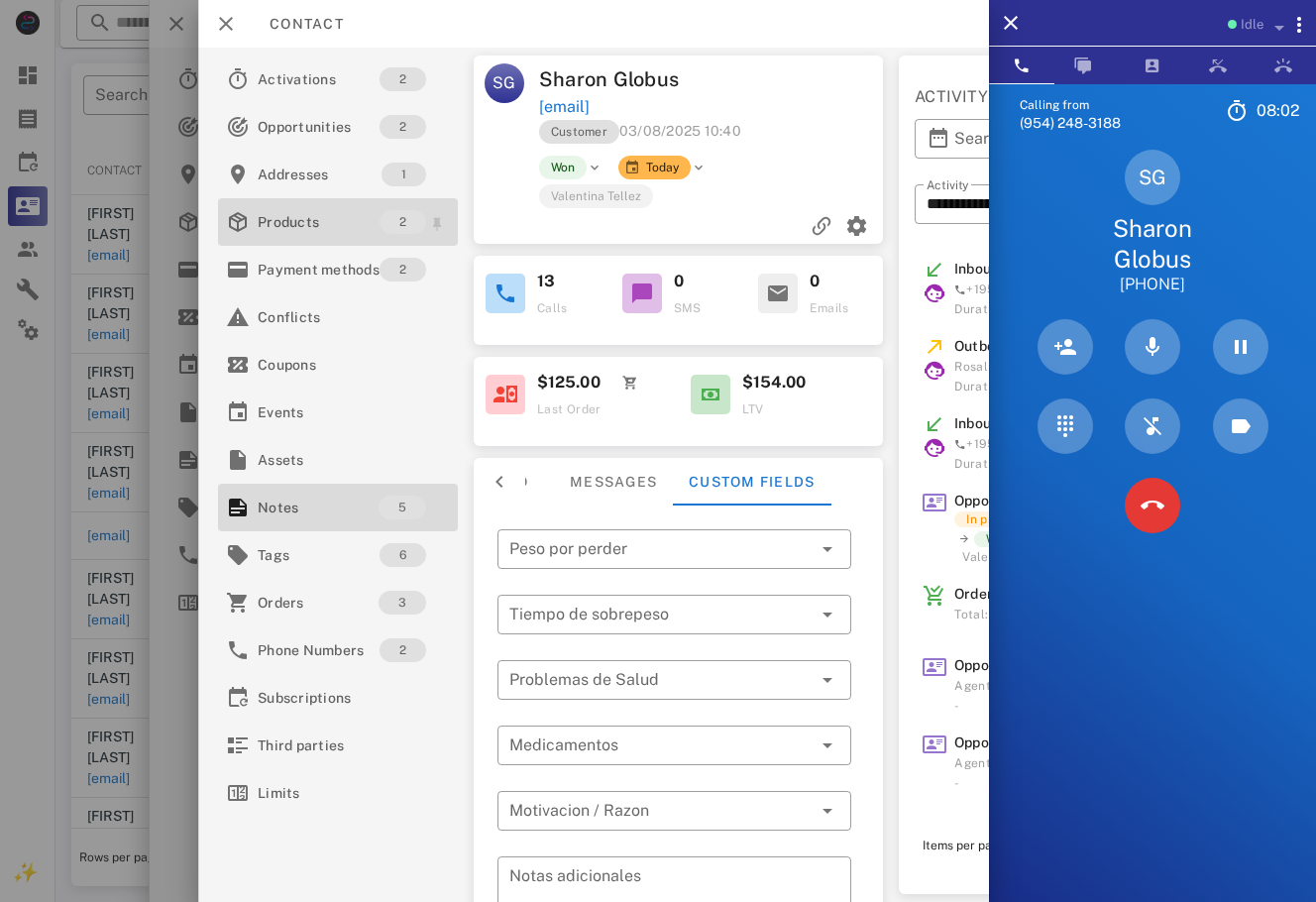 click on "Products  2" at bounding box center (338, 222) 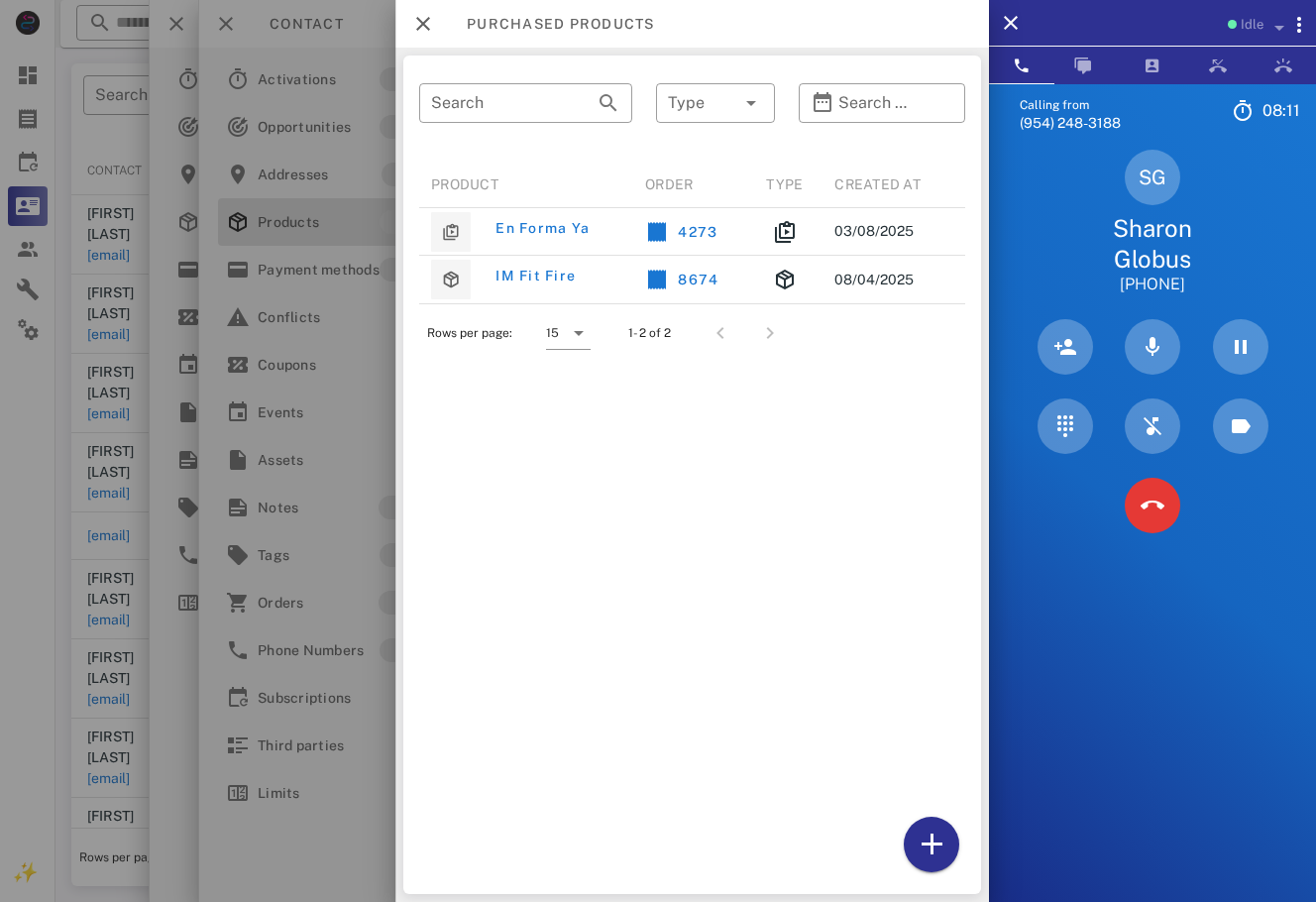 scroll, scrollTop: 0, scrollLeft: 0, axis: both 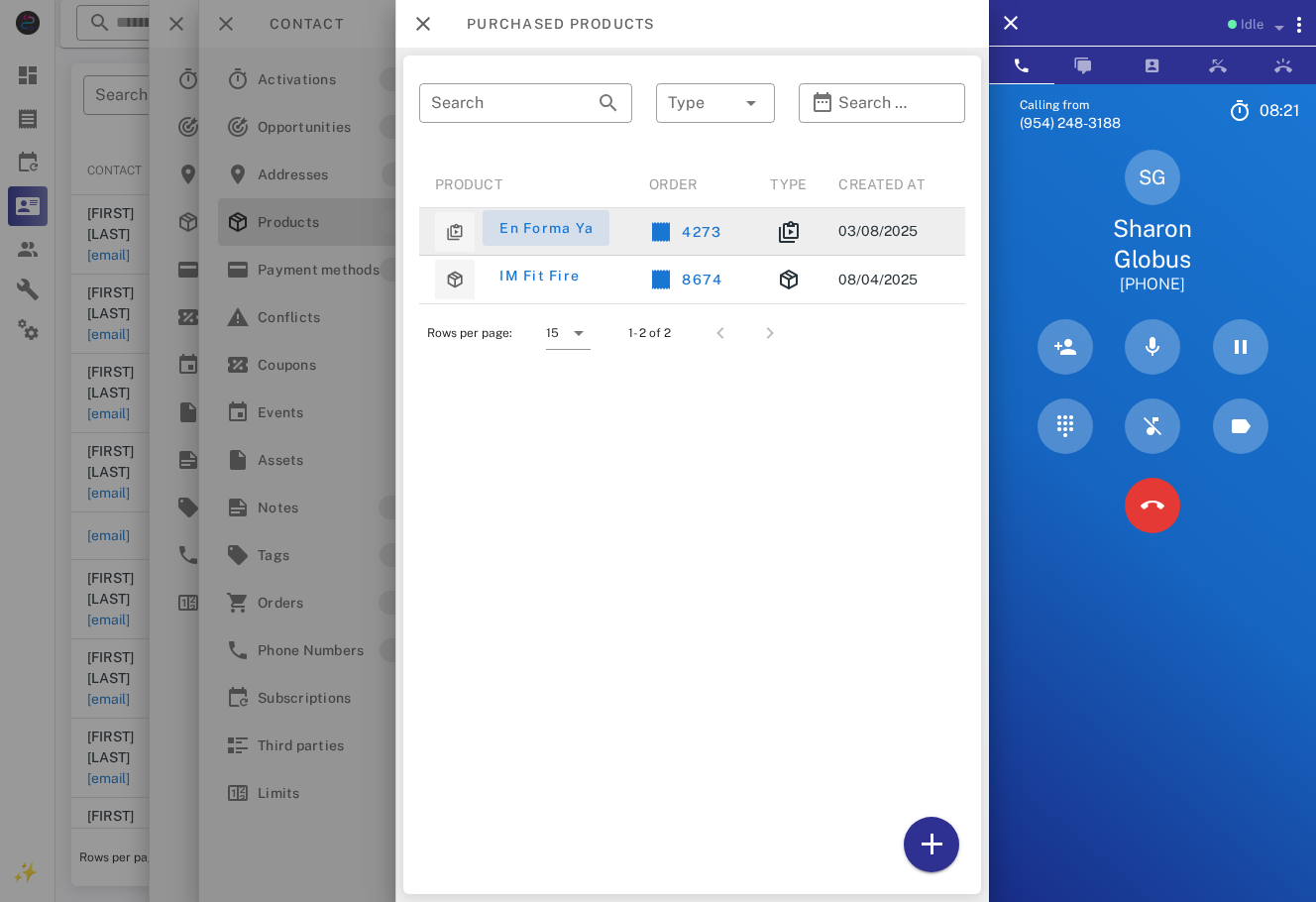 drag, startPoint x: 495, startPoint y: 227, endPoint x: 563, endPoint y: 241, distance: 69.42622 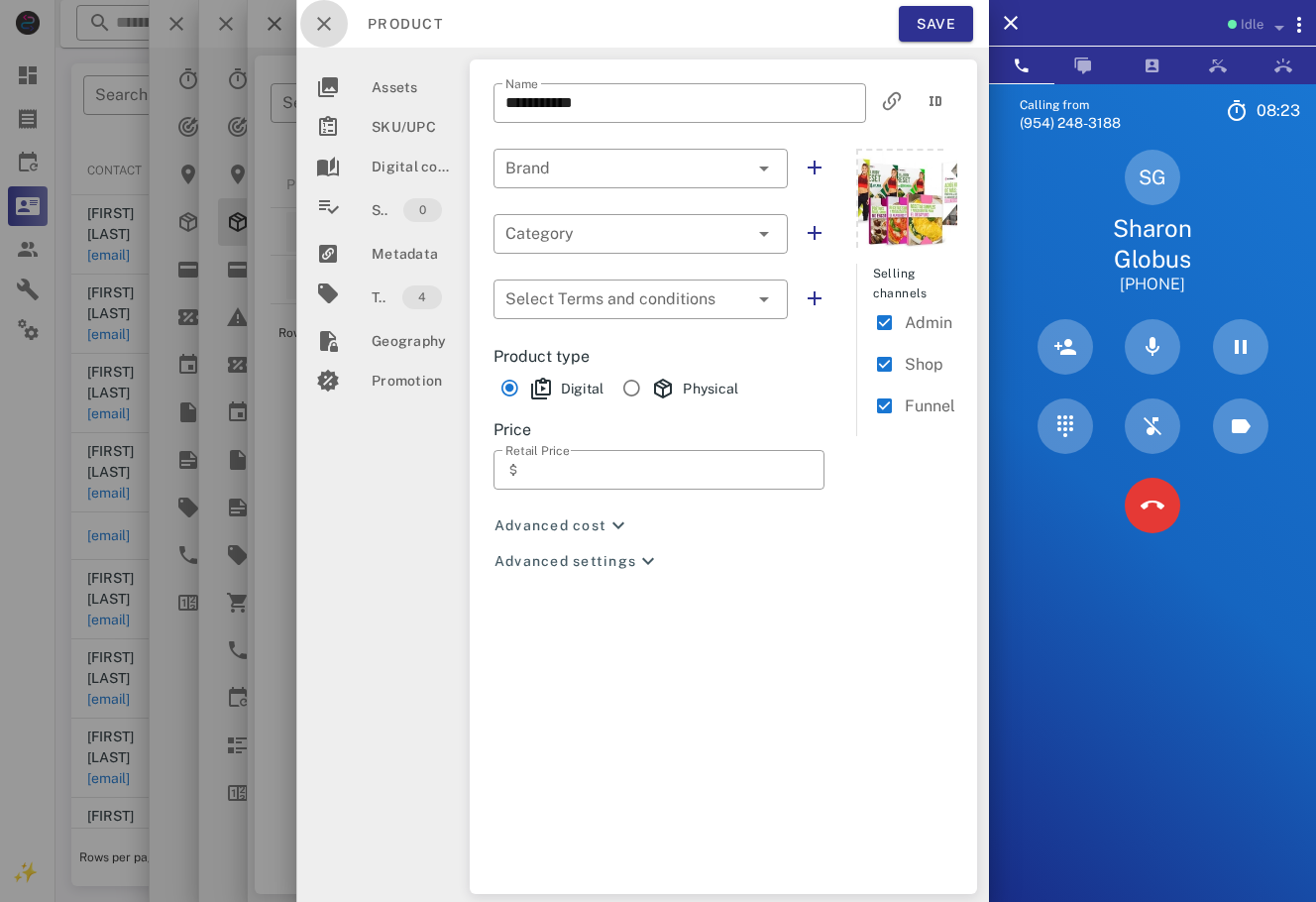 click at bounding box center (324, 24) 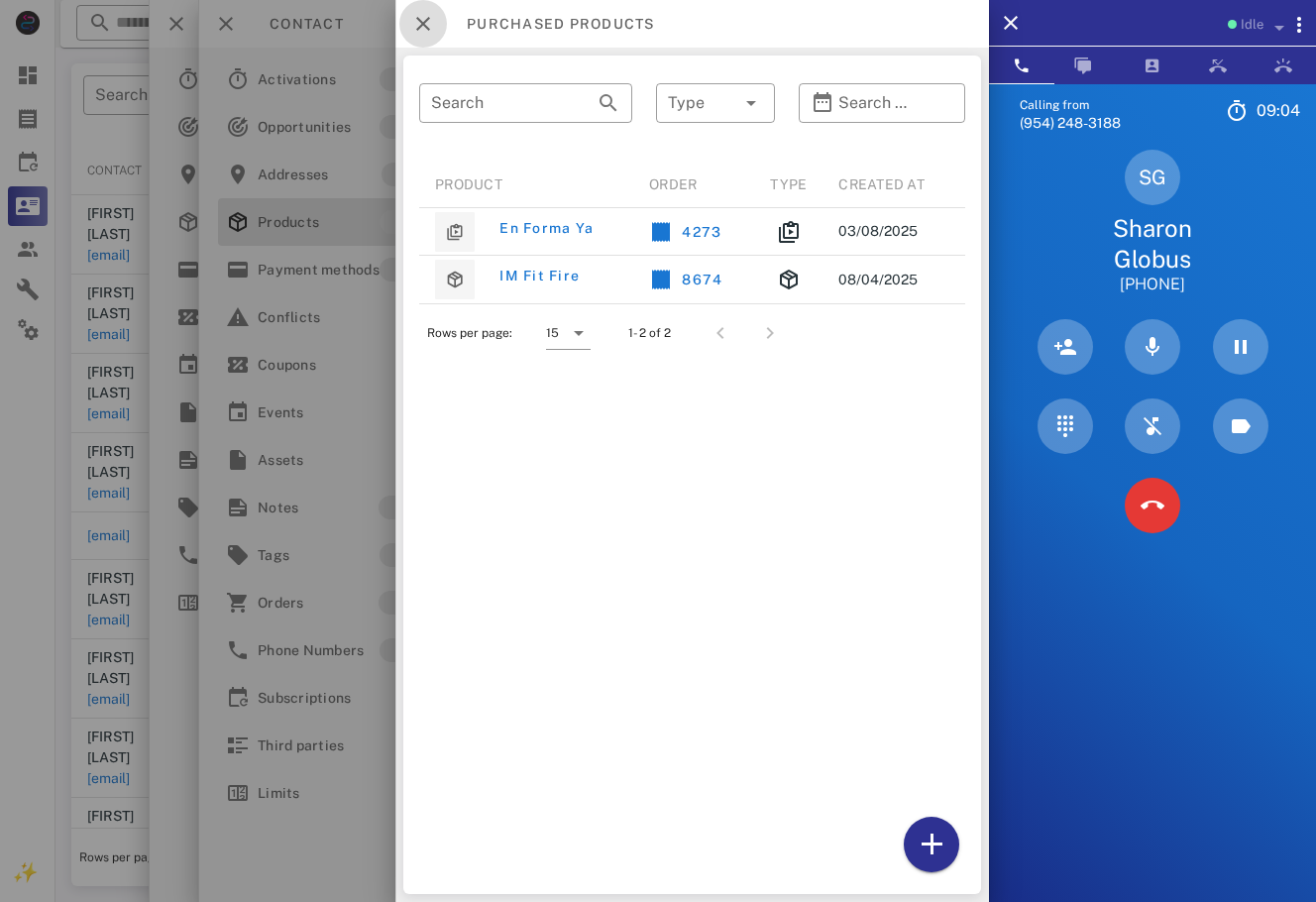 click at bounding box center (423, 24) 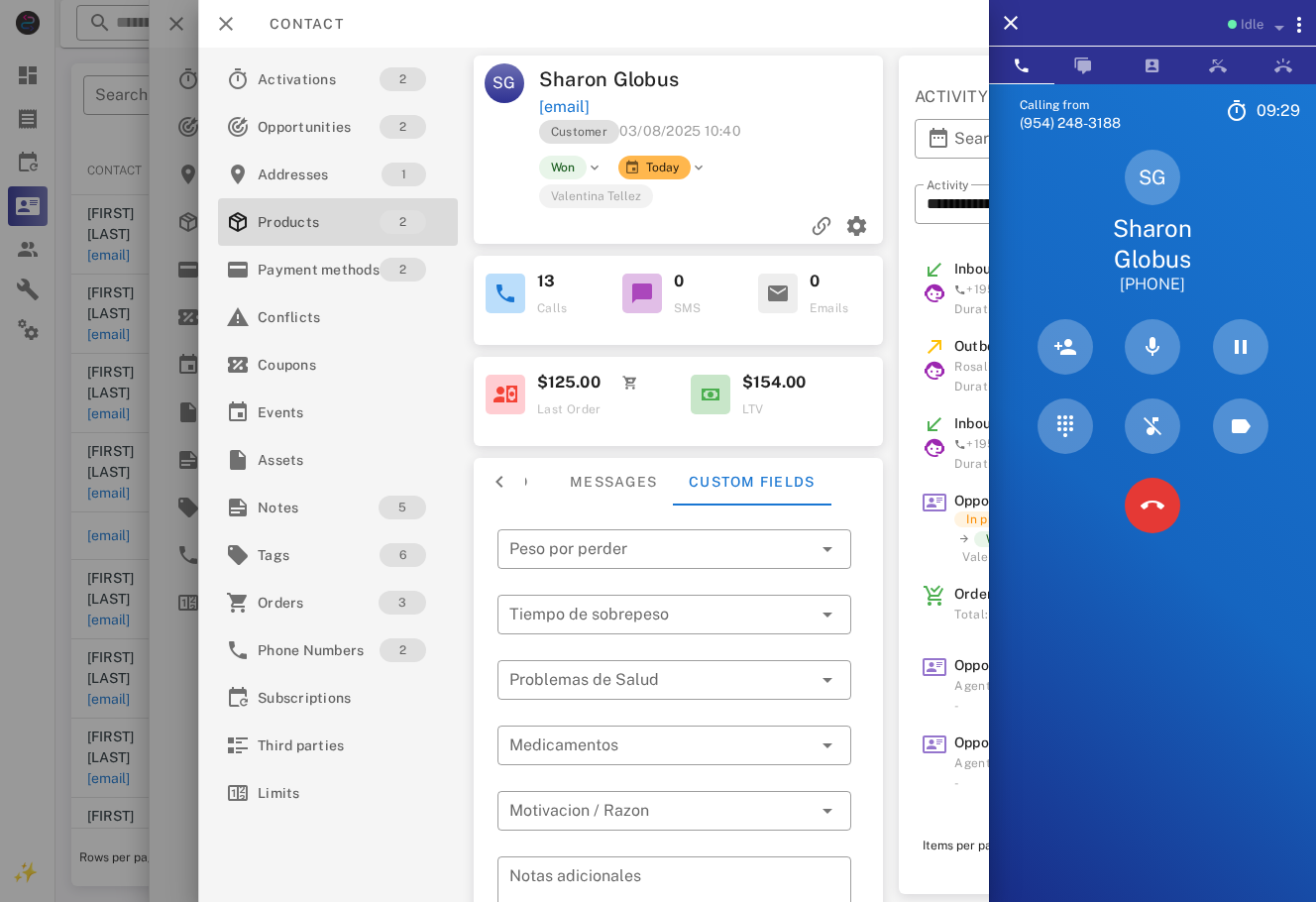 click on "SG   Sharon Globus  +17577816069" at bounding box center [1152, 222] 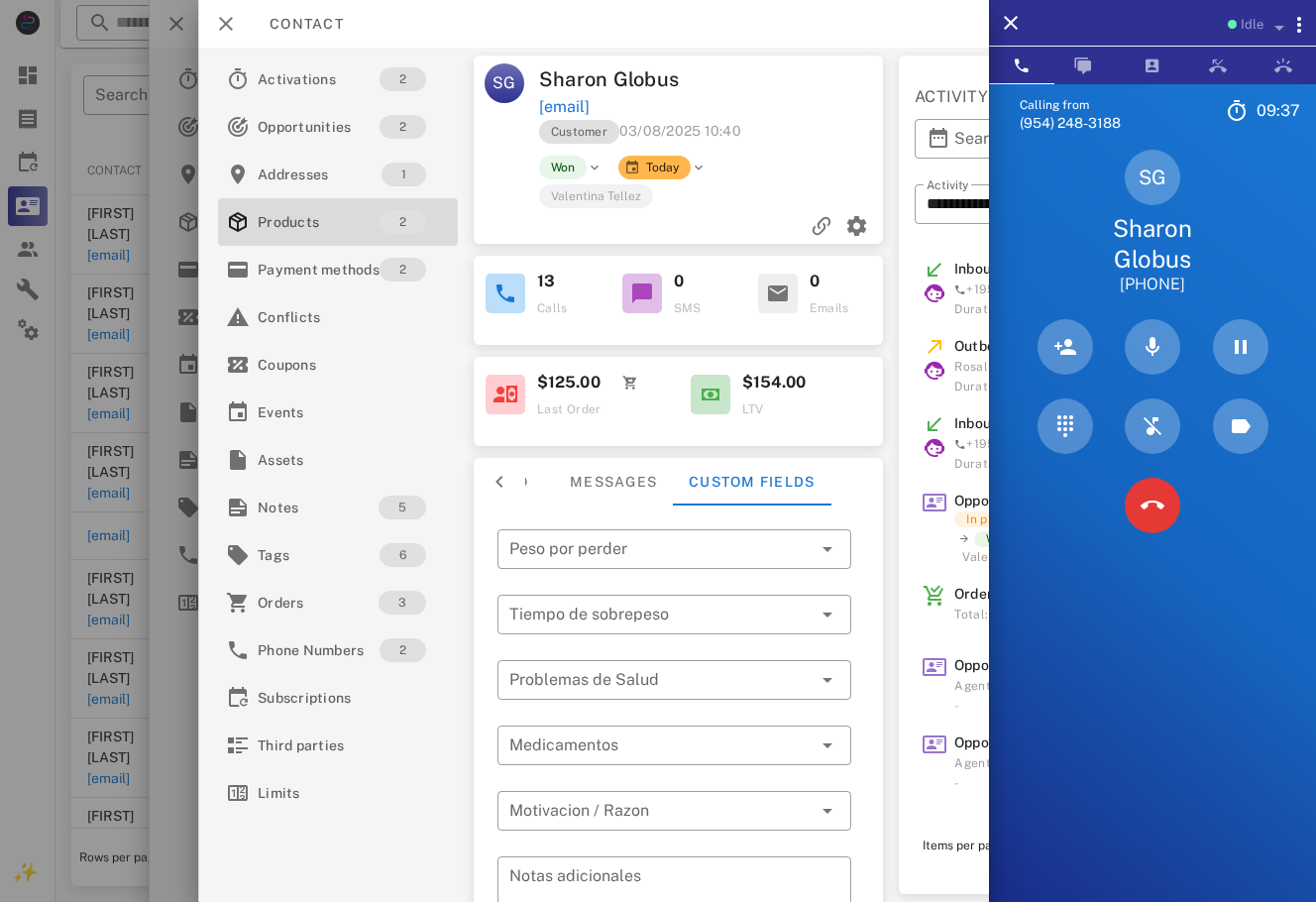 click on "Calling from (954) 248-3188 09: 37  Unknown      ▼     Andorra
+376
Argentina
+54
Aruba
+297
Australia
+61
Belgium (België)
+32
Bolivia
+591
Brazil (Brasil)
+55
Canada
+1
Chile
+56
Colombia
+57
Costa Rica
+506
Dominican Republic (República Dominicana)
+1
Ecuador
+593
El Salvador
+503
France
+33
Germany (Deutschland)
+49
Guadeloupe
+590
Guatemala
+502
Honduras
+504
Iceland (Ísland)
+354
India (भारत)
+91
Israel (‫ישראל‬‎)
+972
Italy (Italia)
+39" at bounding box center (1152, 534) 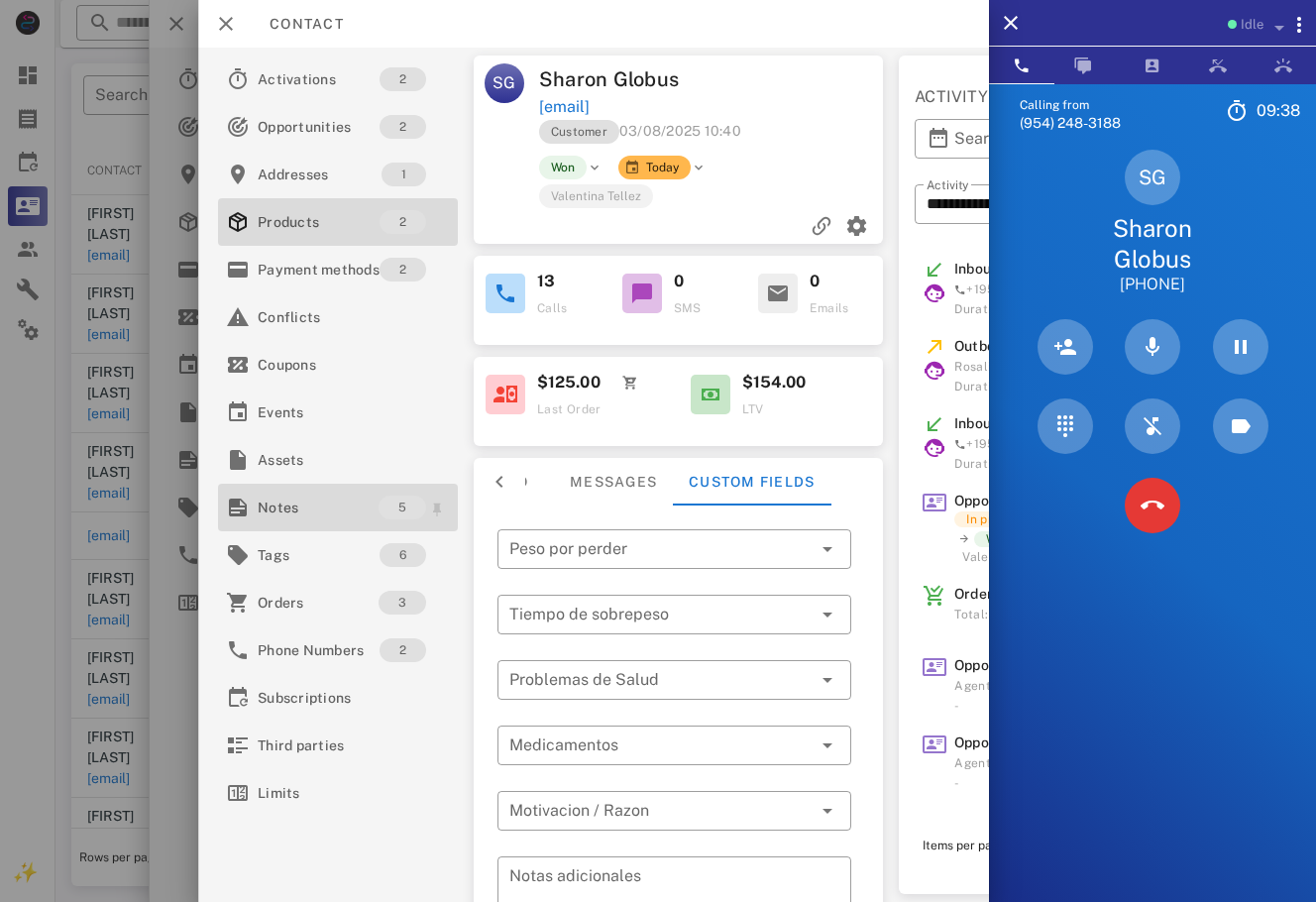 click on "Notes" at bounding box center (318, 507) 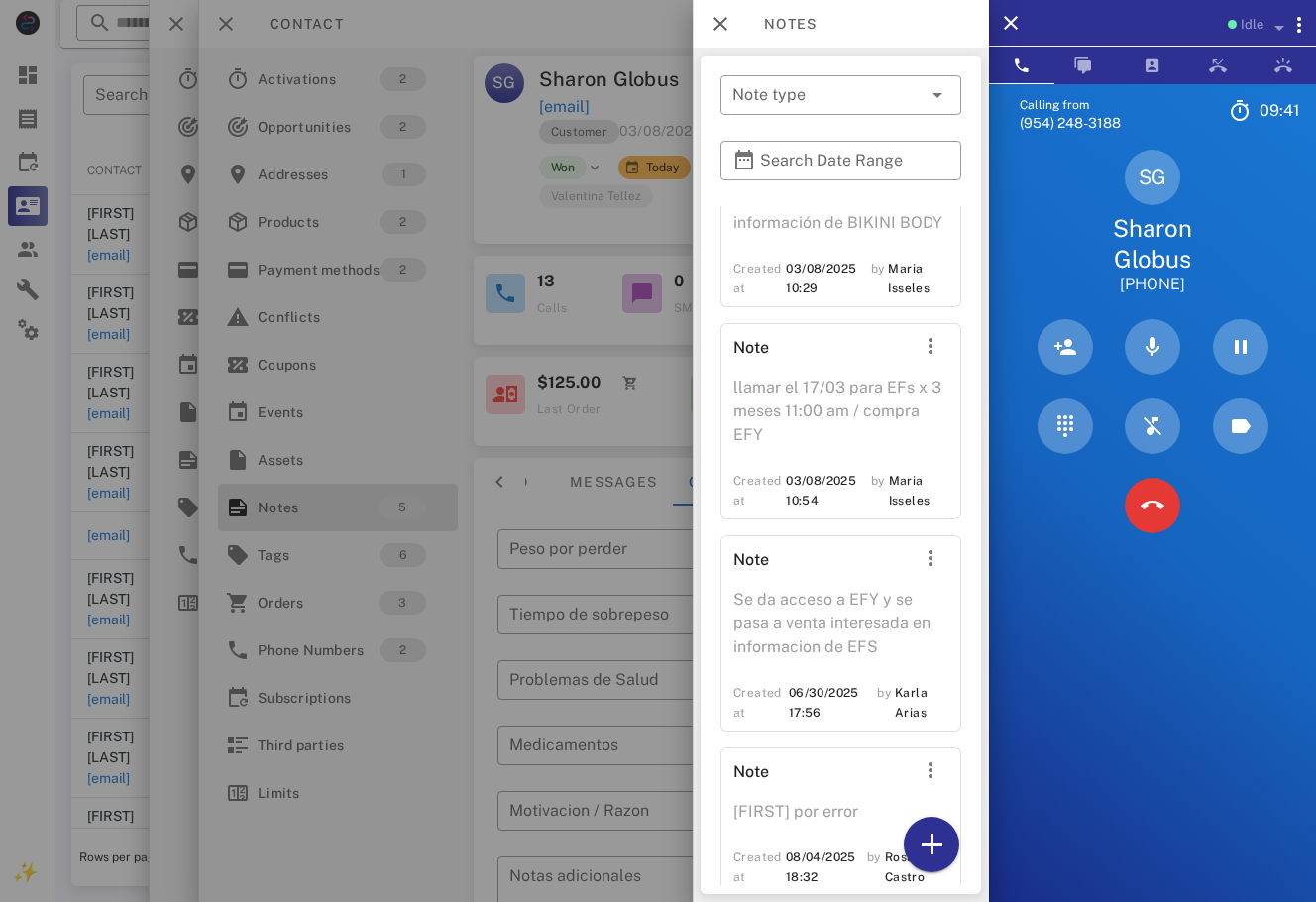scroll, scrollTop: 0, scrollLeft: 0, axis: both 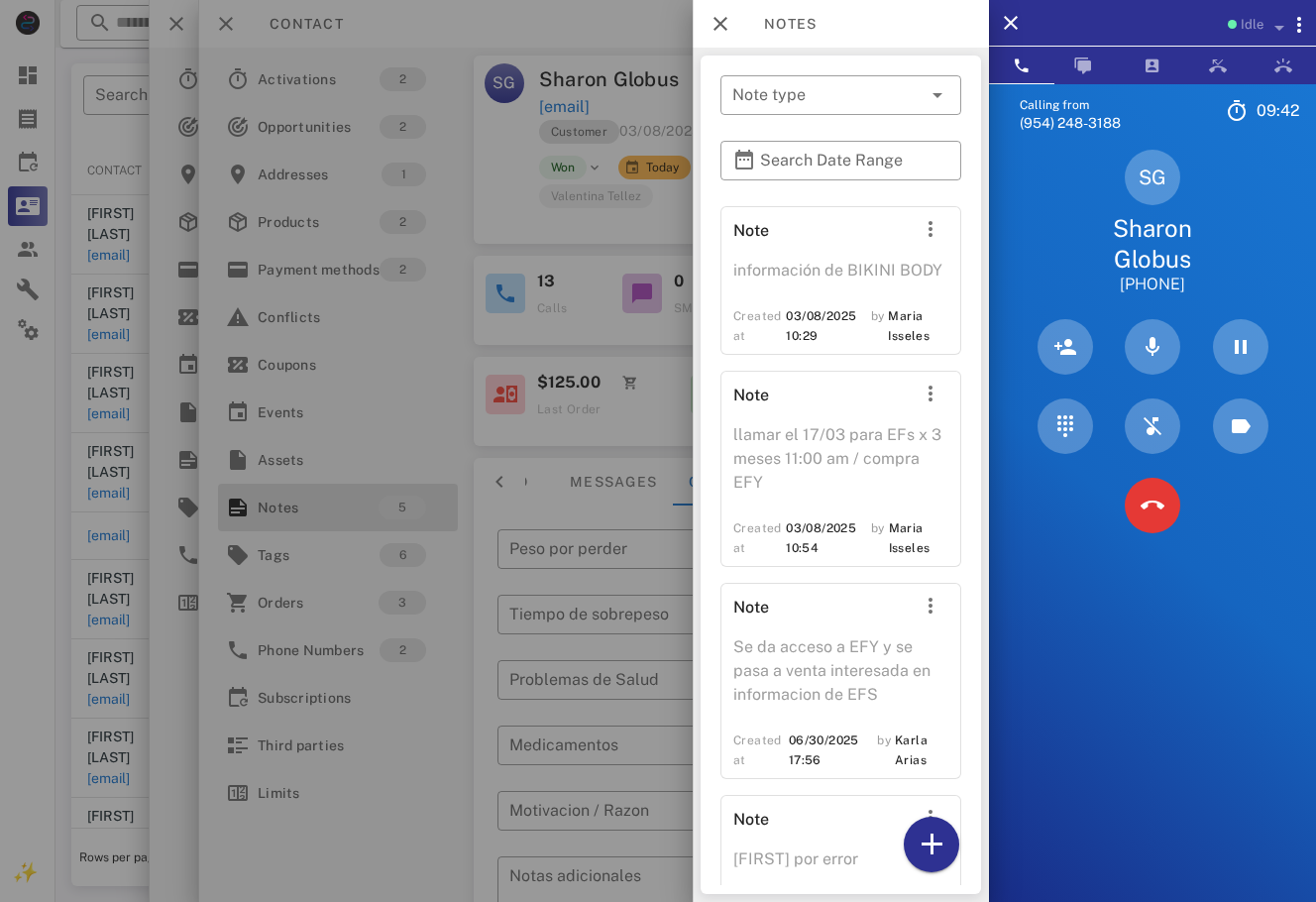 click at bounding box center [658, 451] 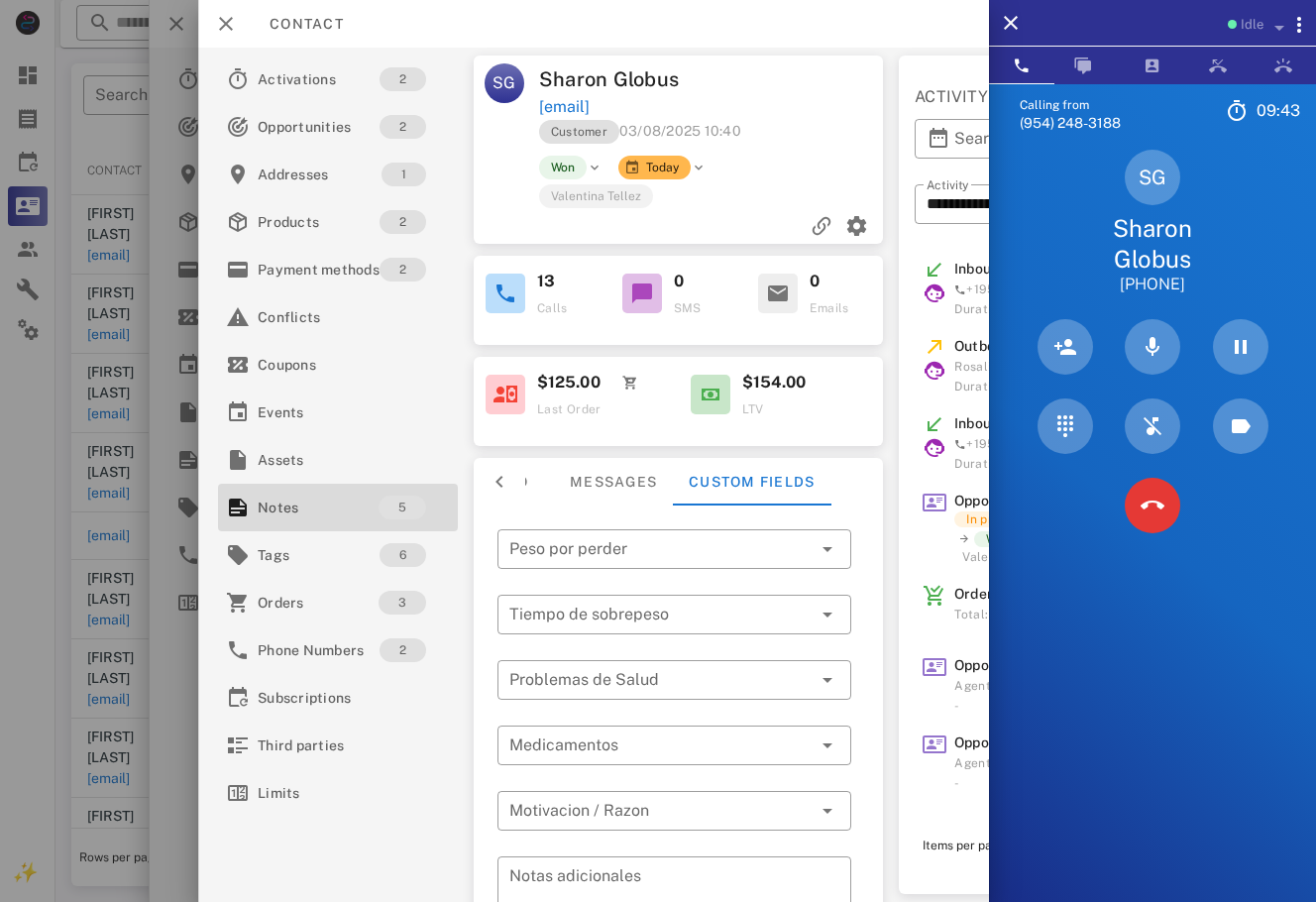 click at bounding box center (800, 79) 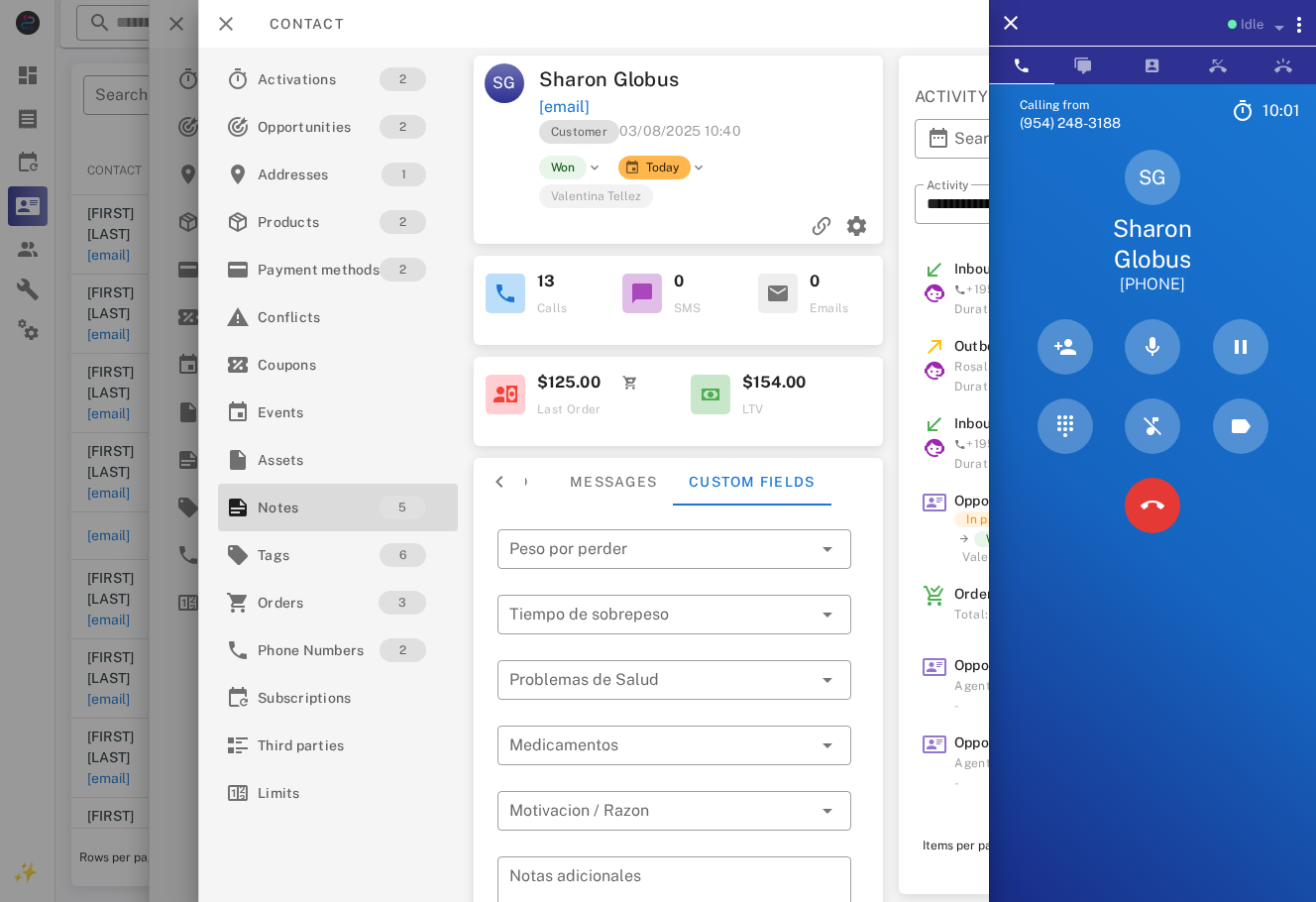click on "SG   Sharon Globus  +17577816069" at bounding box center [1152, 222] 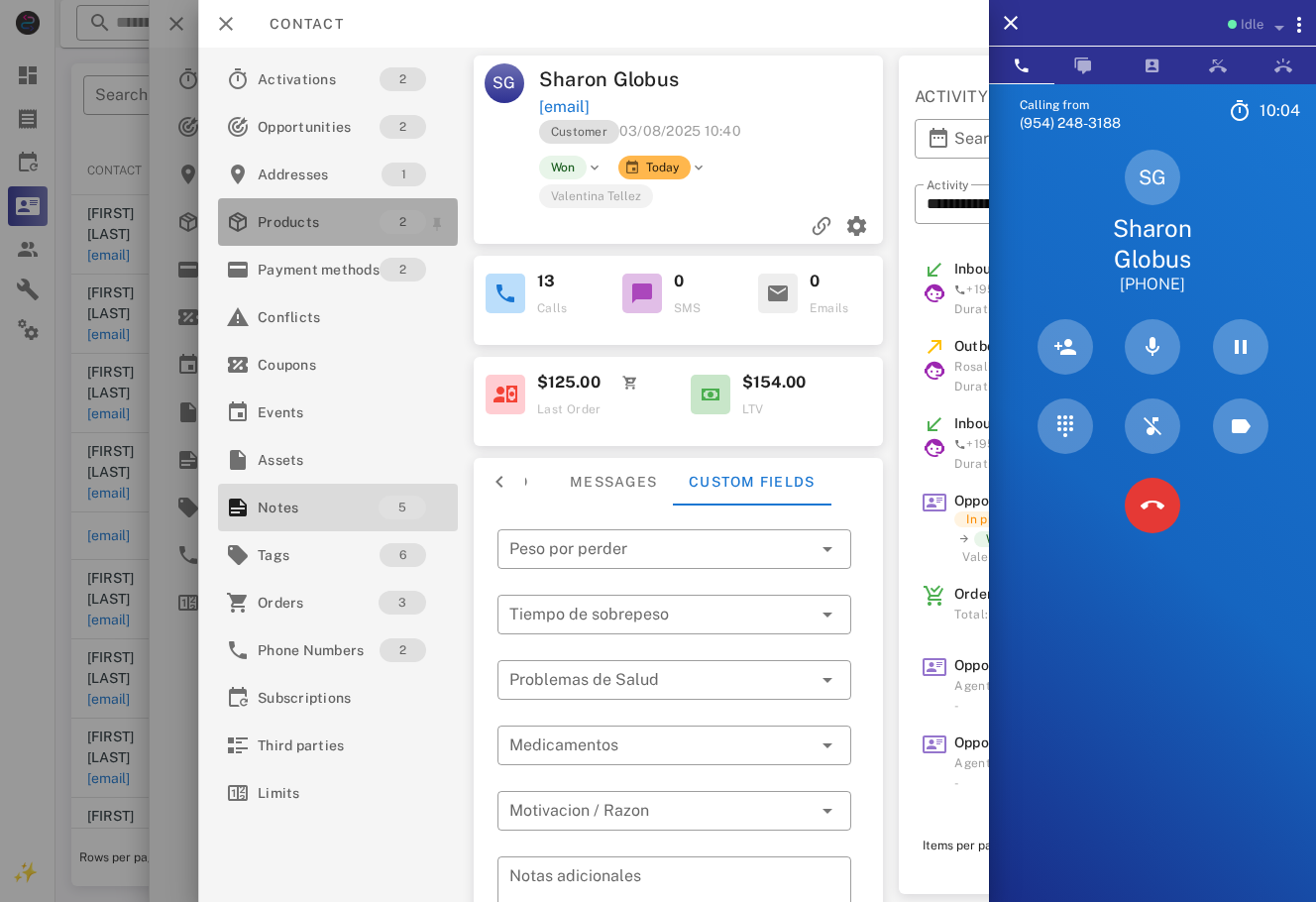 click on "Products" at bounding box center (318, 222) 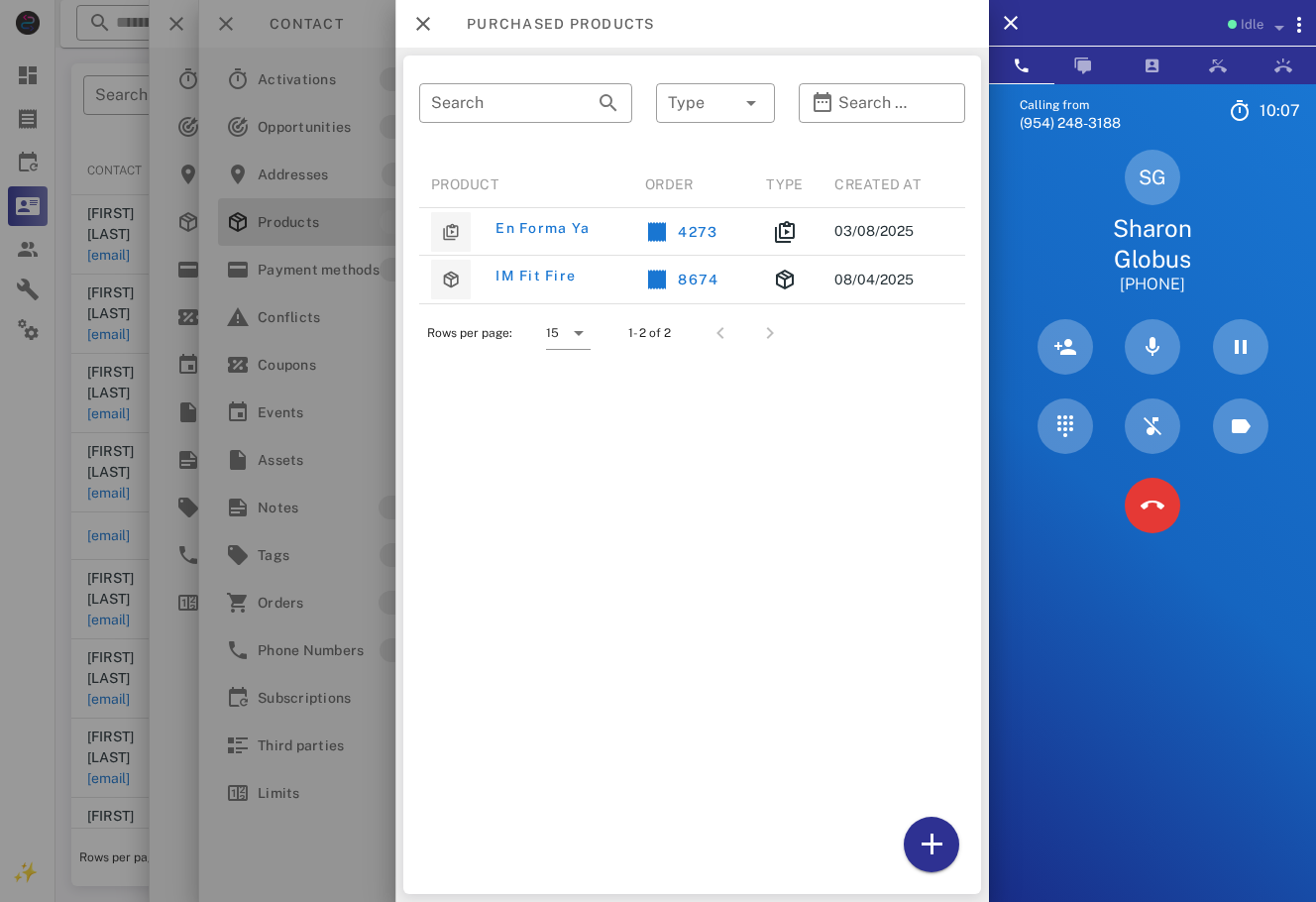 scroll, scrollTop: 0, scrollLeft: 0, axis: both 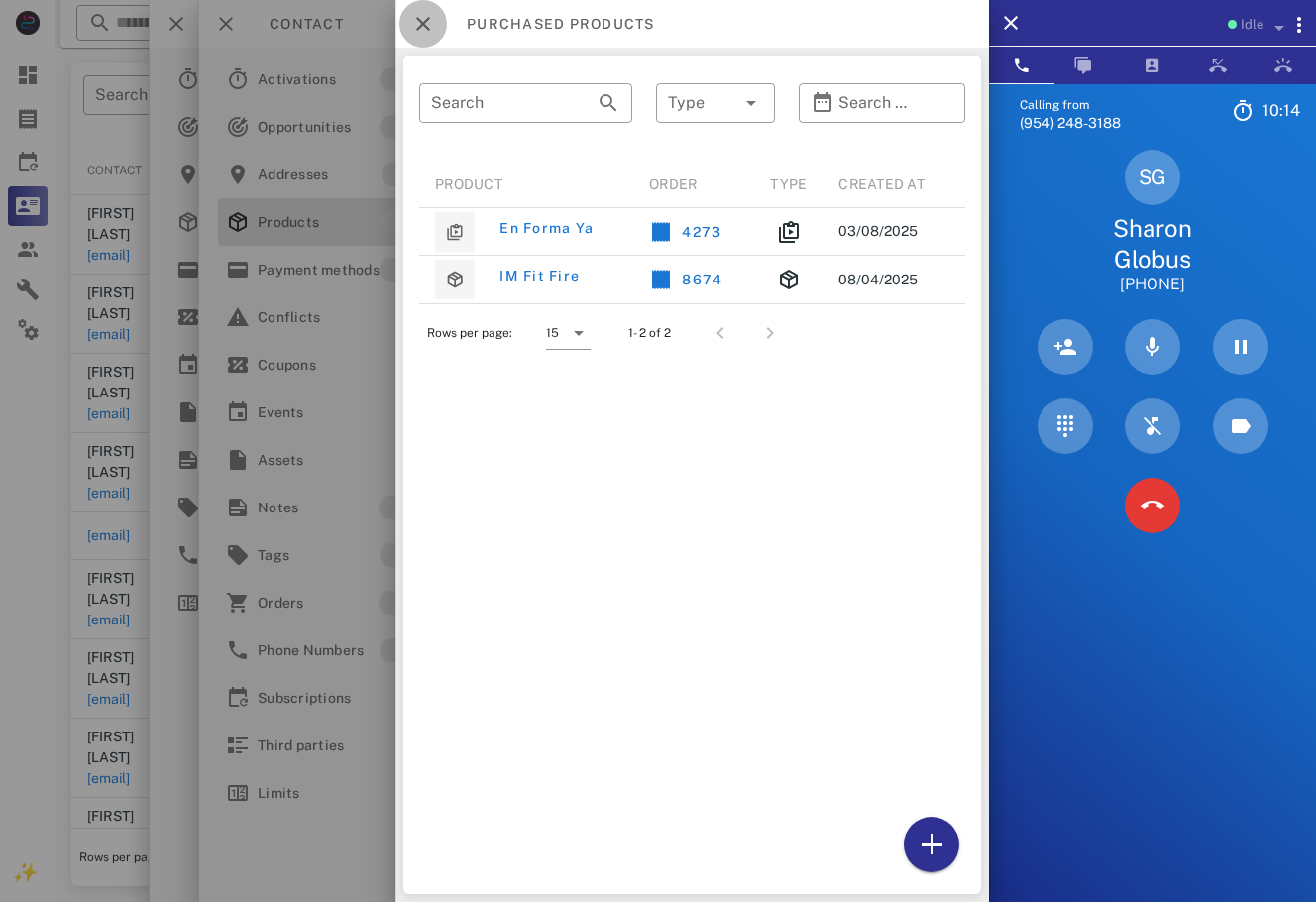 click at bounding box center [423, 24] 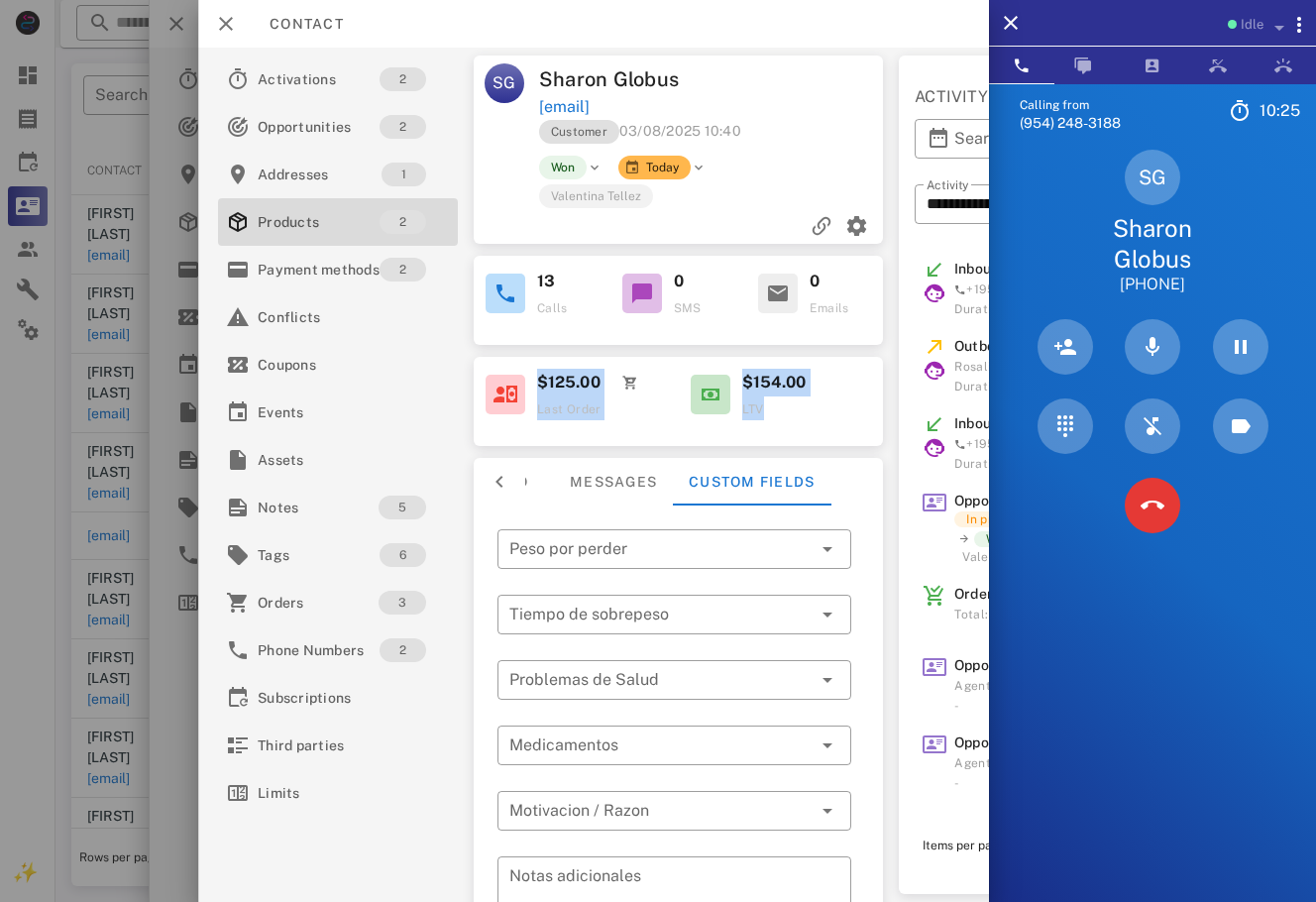 drag, startPoint x: 776, startPoint y: 409, endPoint x: 520, endPoint y: 385, distance: 257.1225 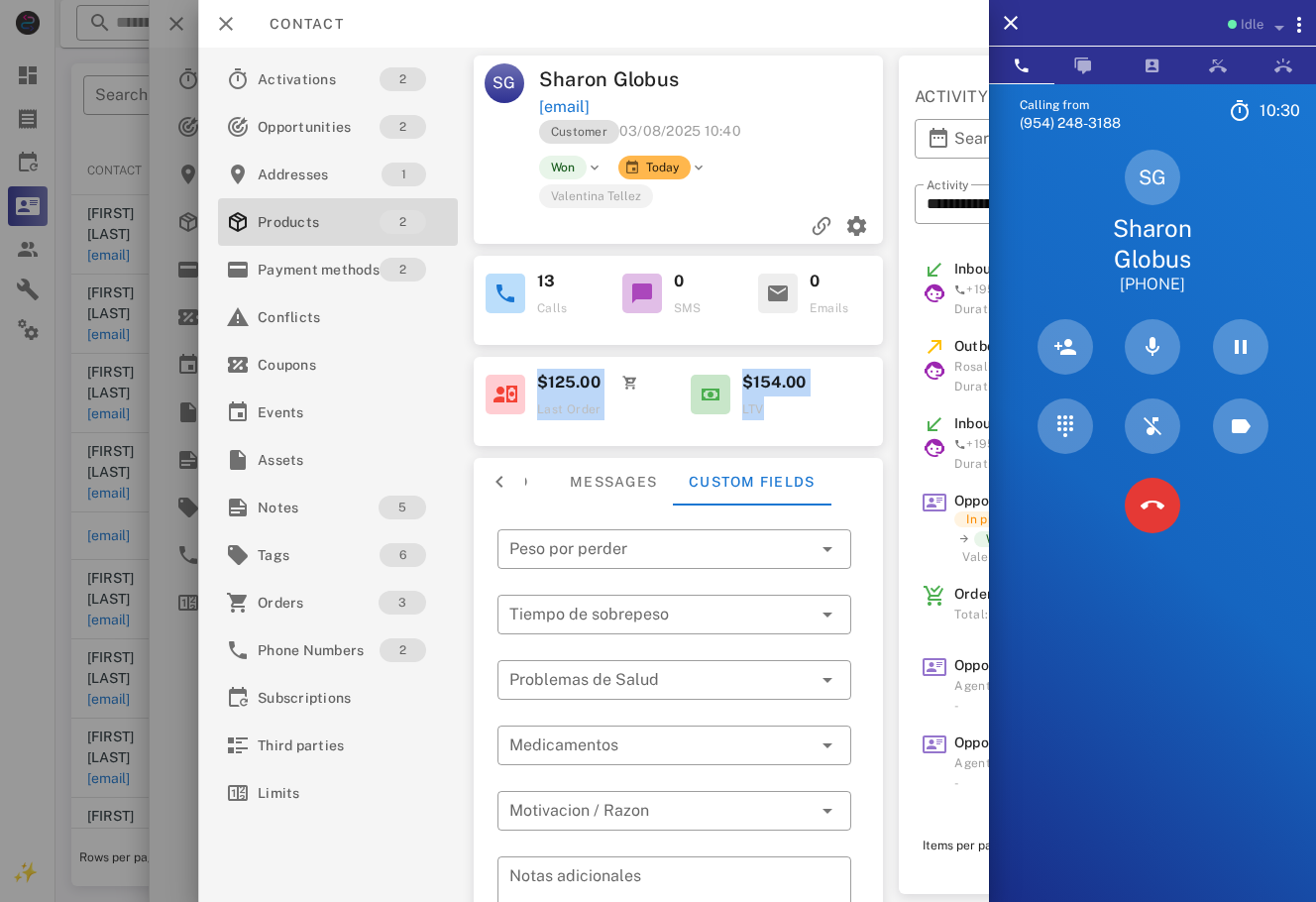 click on "Customer   03/08/2025 10:40" at bounding box center [713, 137] 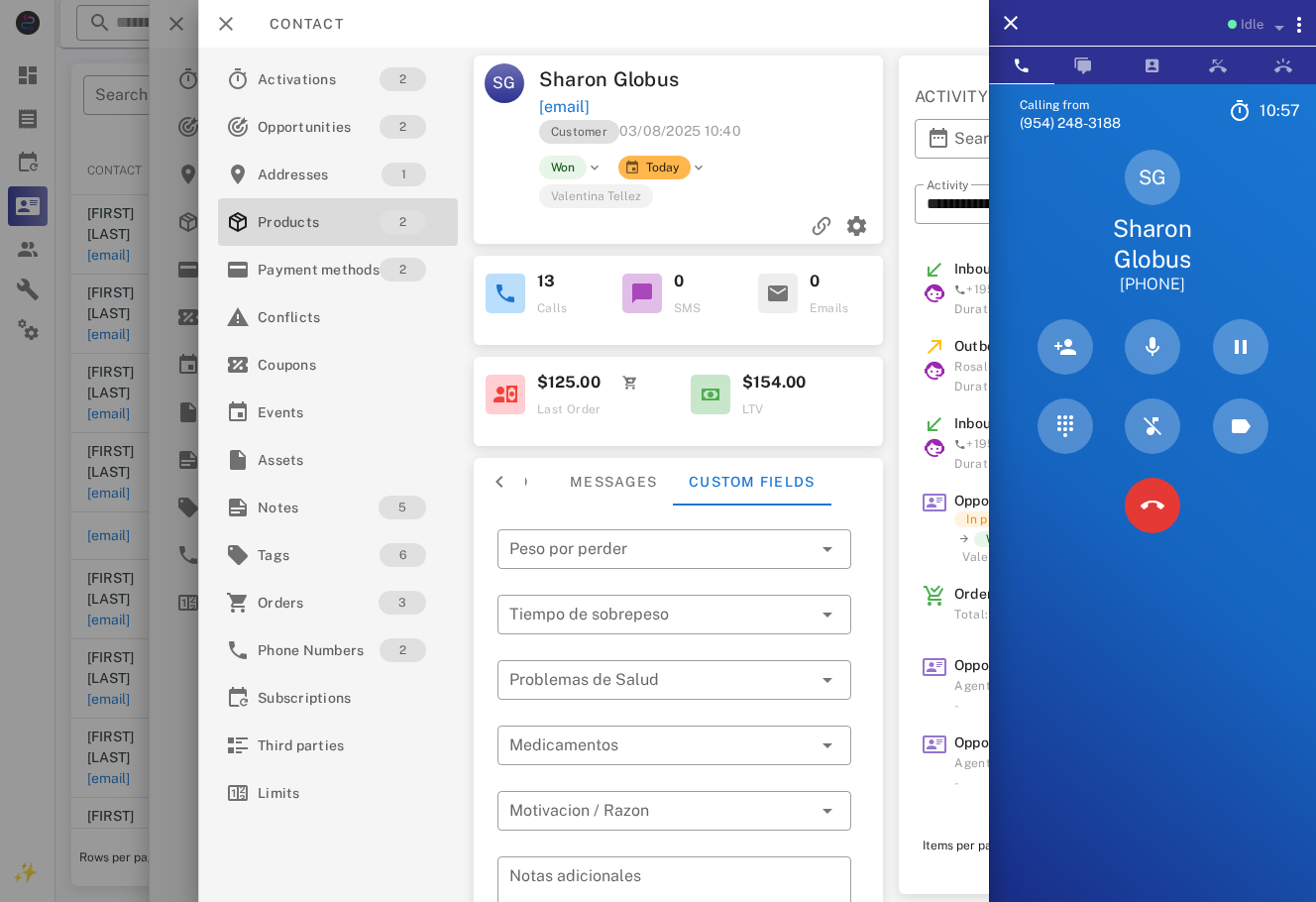 click on "SG   Sharon Globus  +17577816069" at bounding box center [1152, 222] 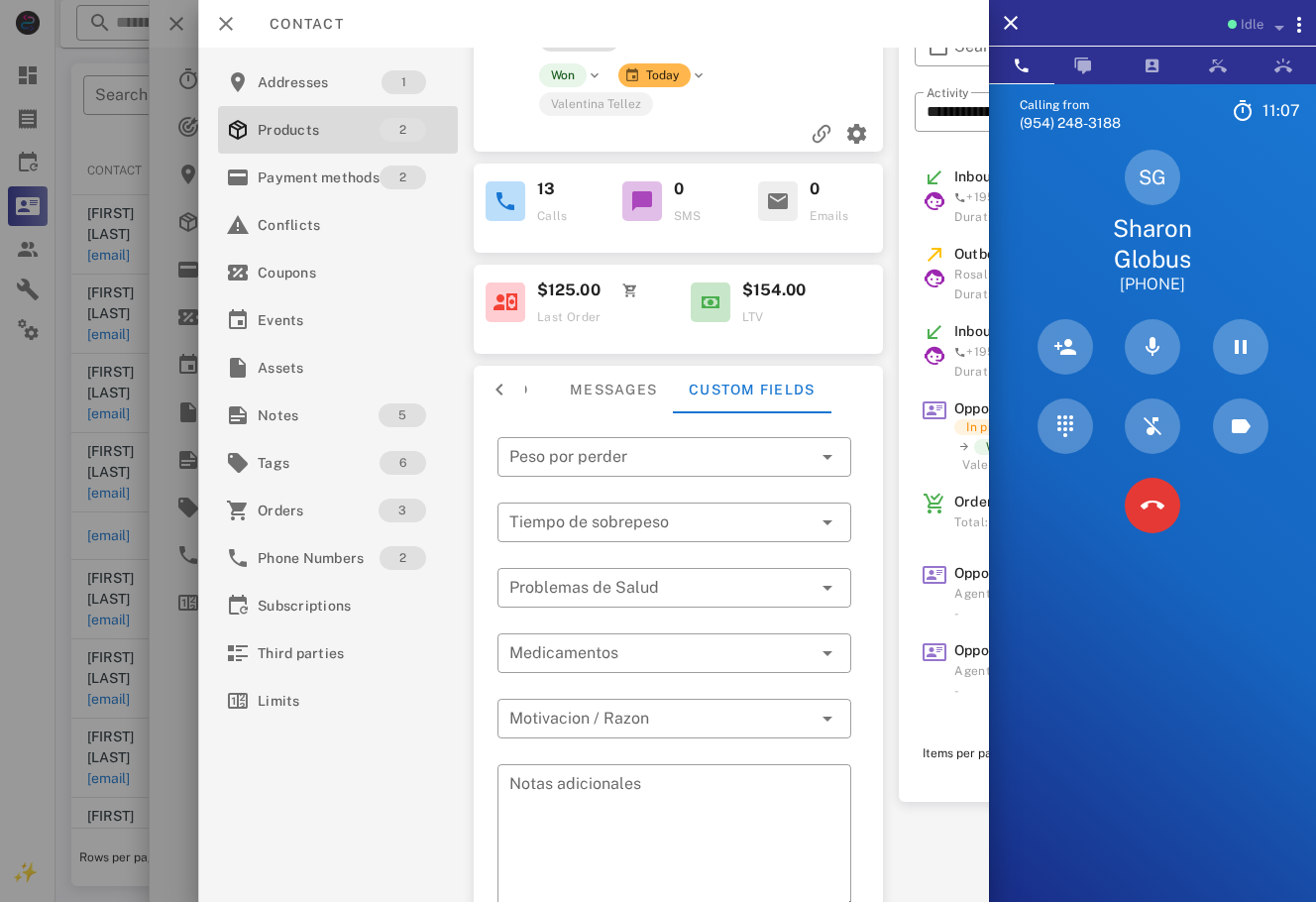 scroll, scrollTop: 0, scrollLeft: 0, axis: both 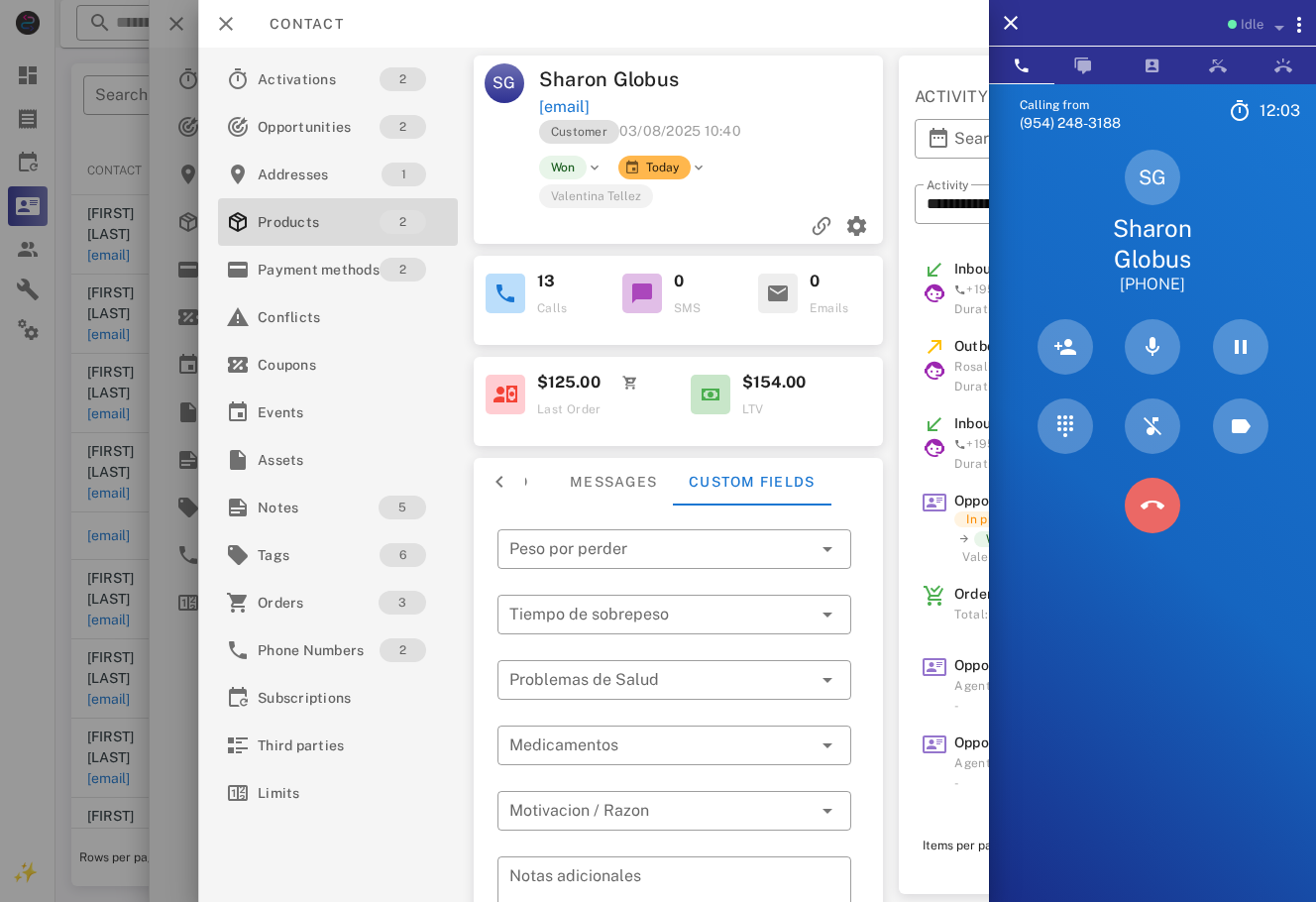 click at bounding box center [1152, 506] 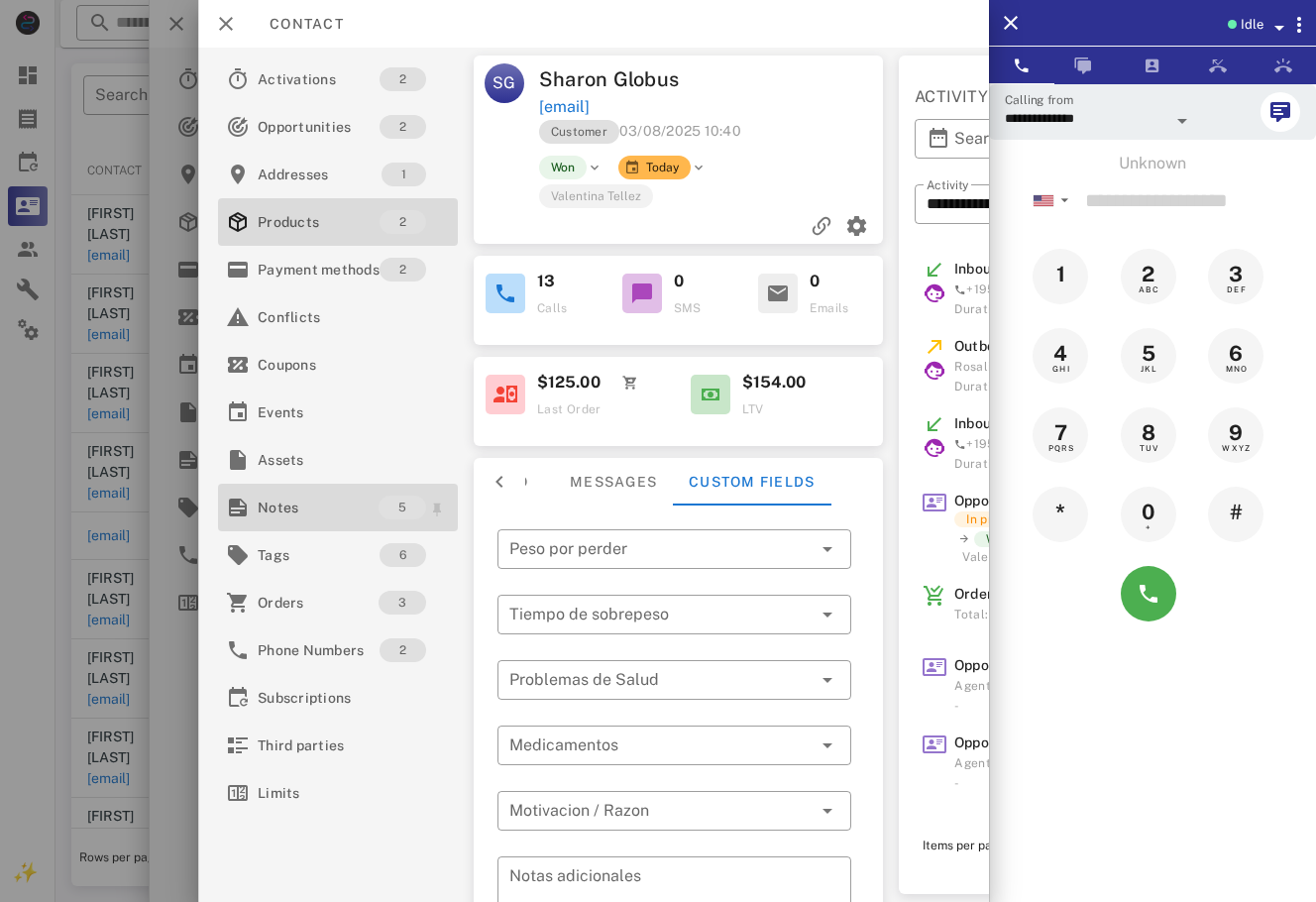 click on "Notes" at bounding box center (318, 507) 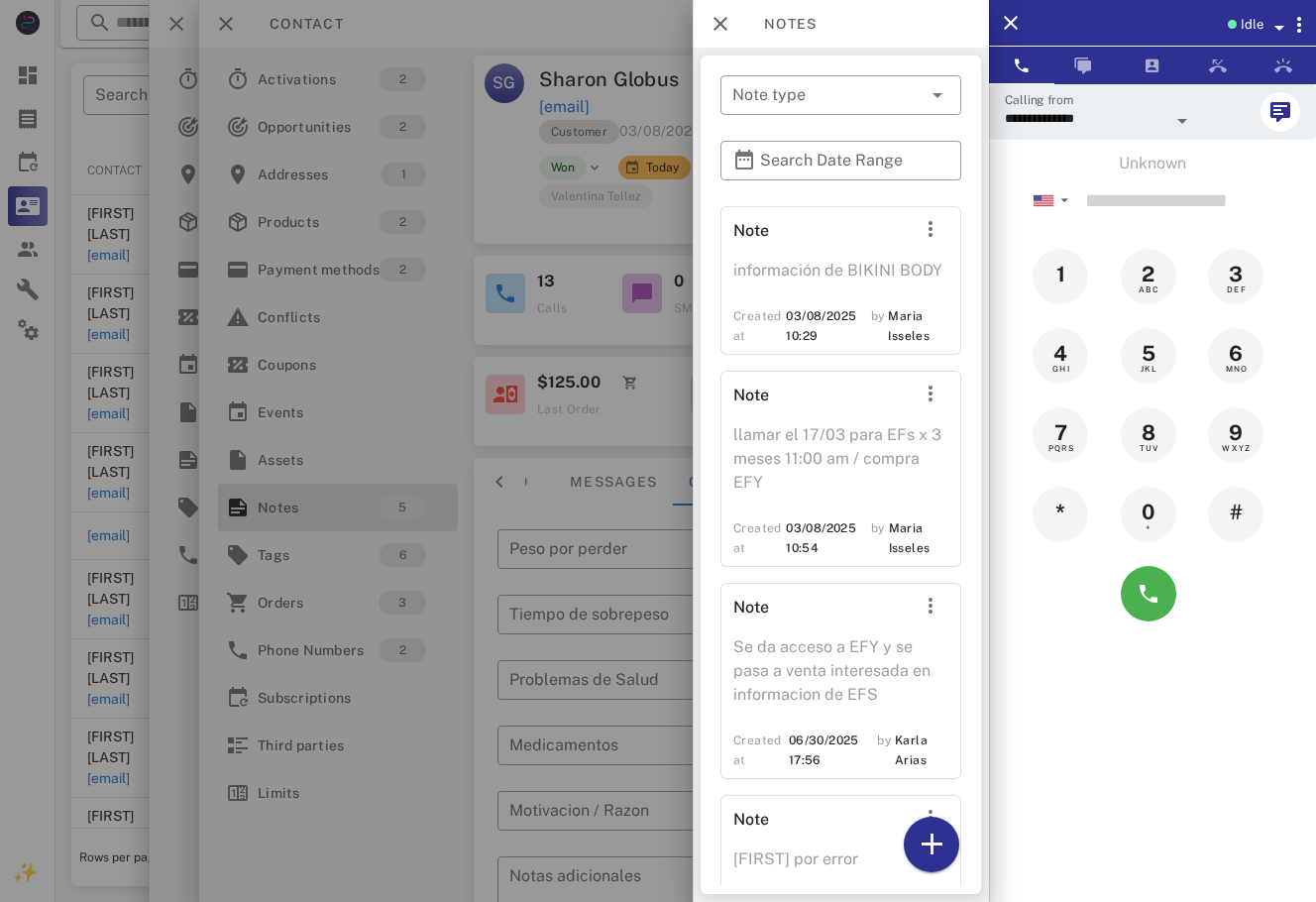 click at bounding box center (658, 451) 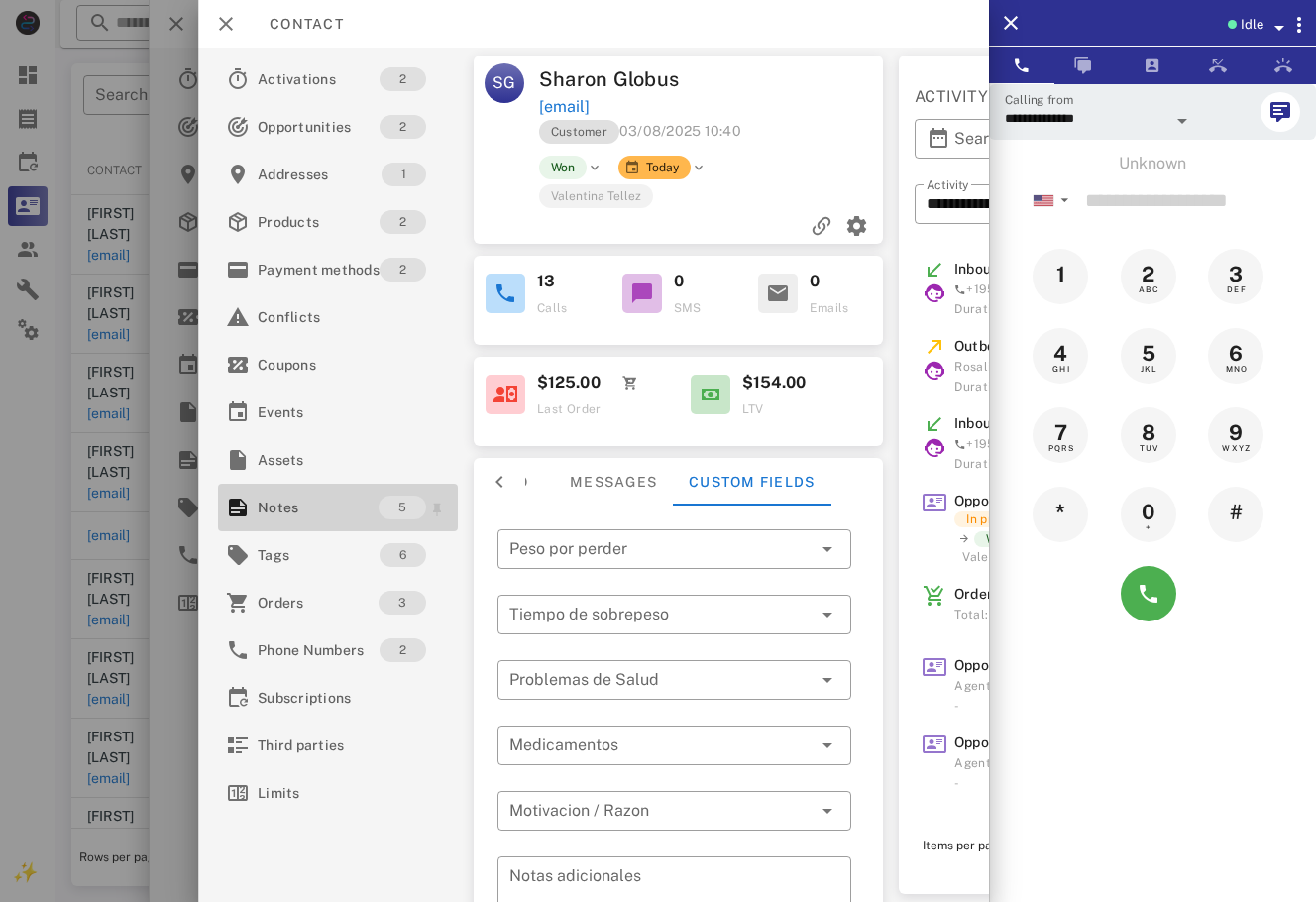 click on "Notes" at bounding box center (318, 507) 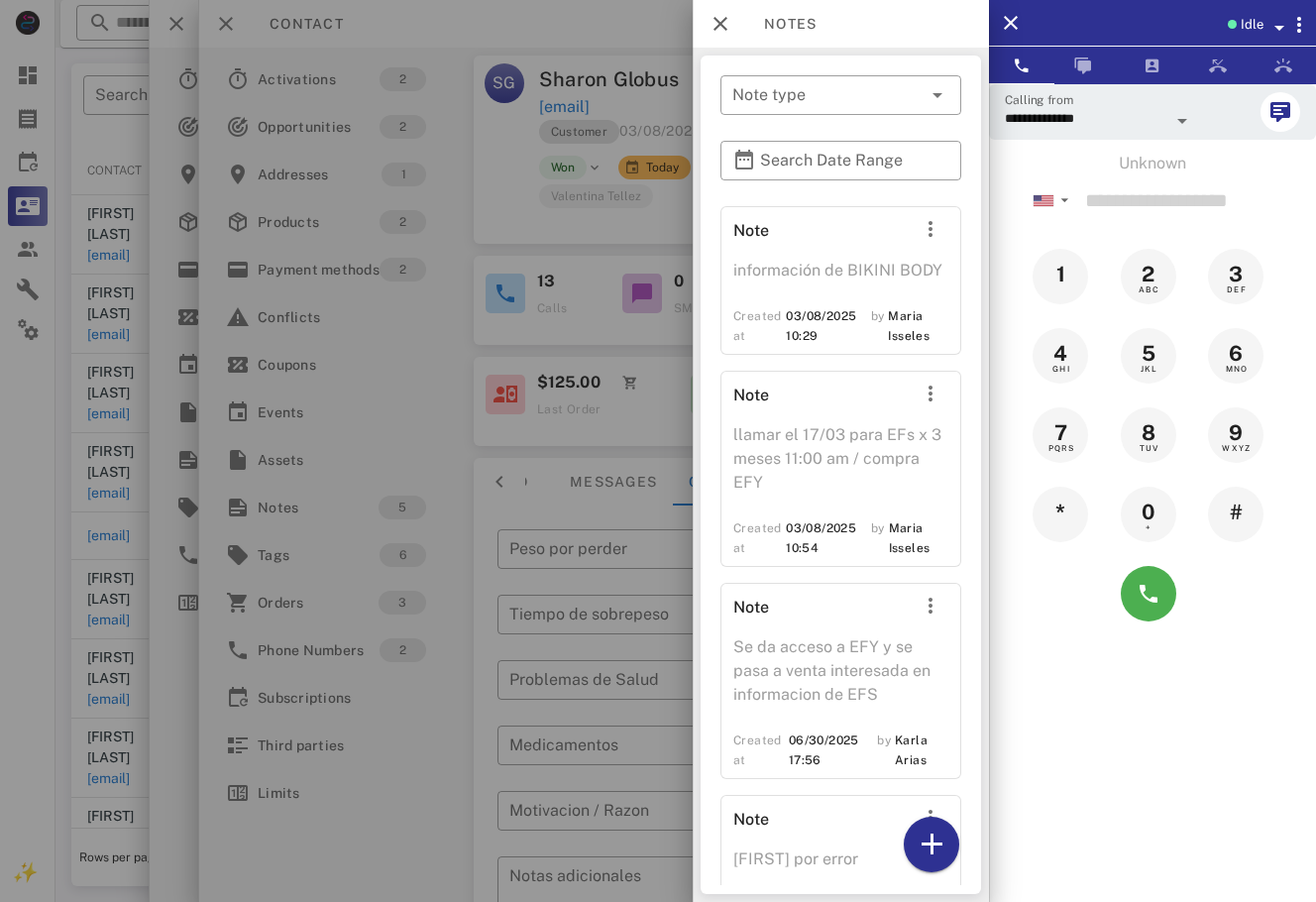 scroll, scrollTop: 275, scrollLeft: 0, axis: vertical 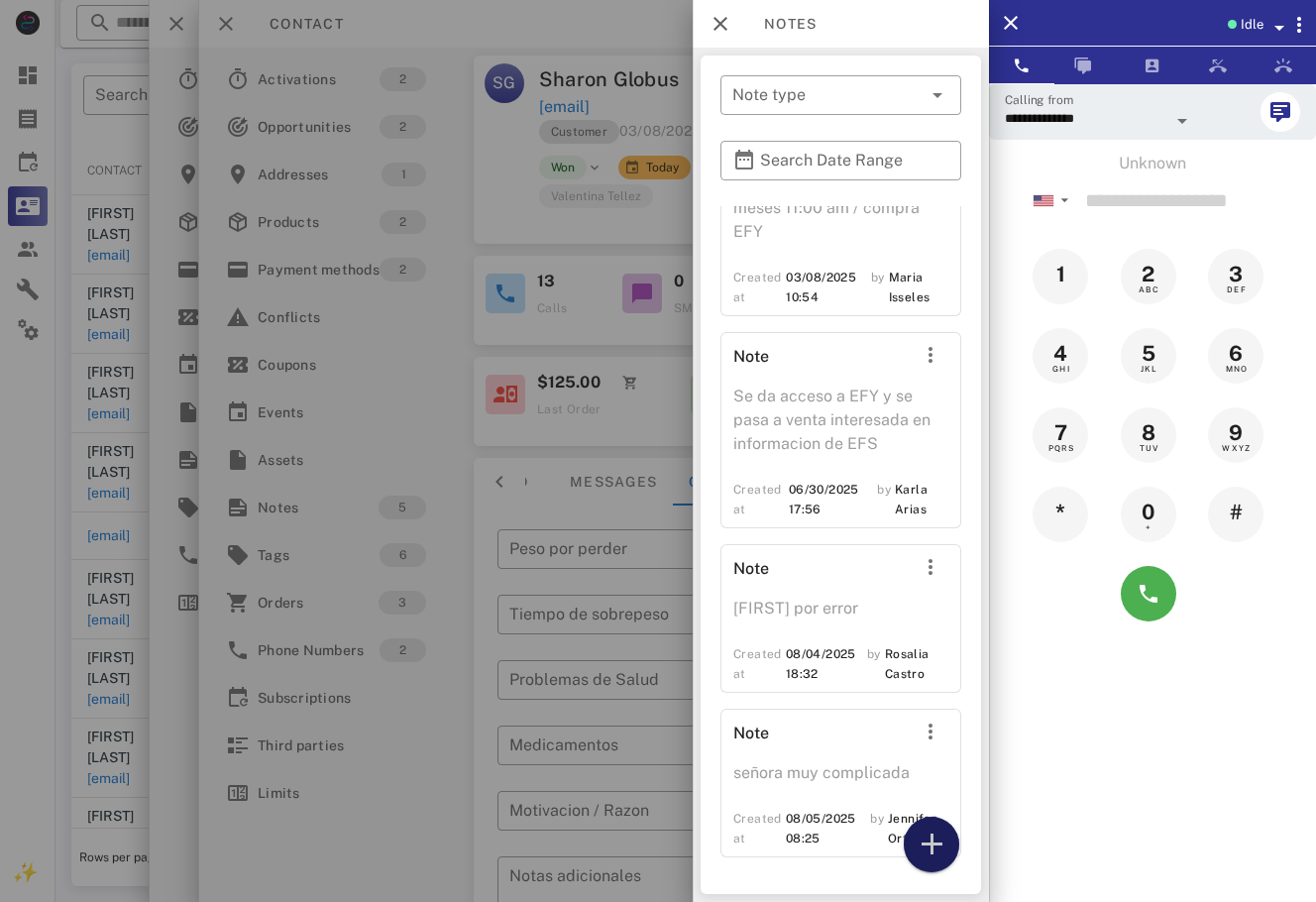click at bounding box center (932, 845) 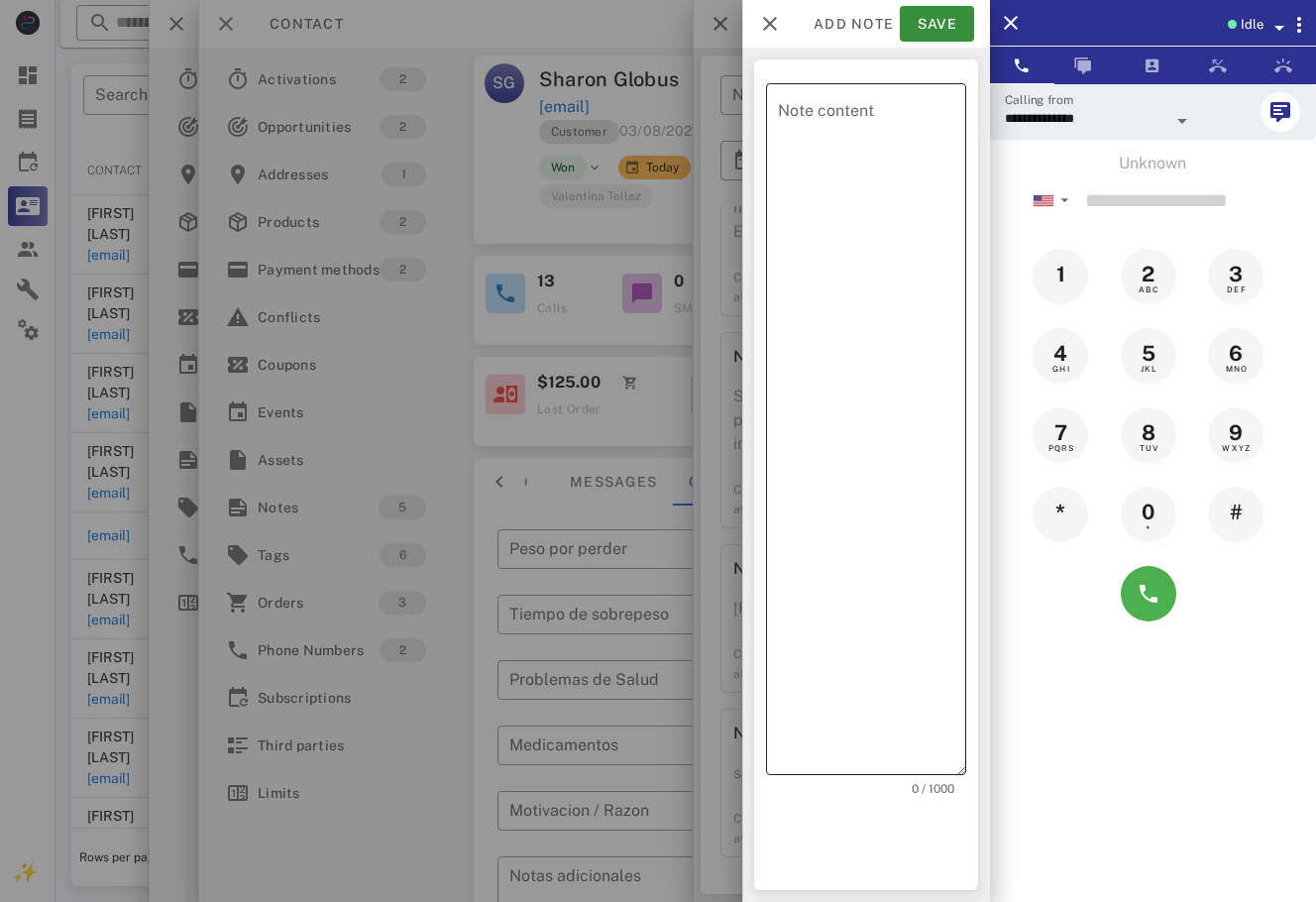 click on "Note content" at bounding box center [872, 434] 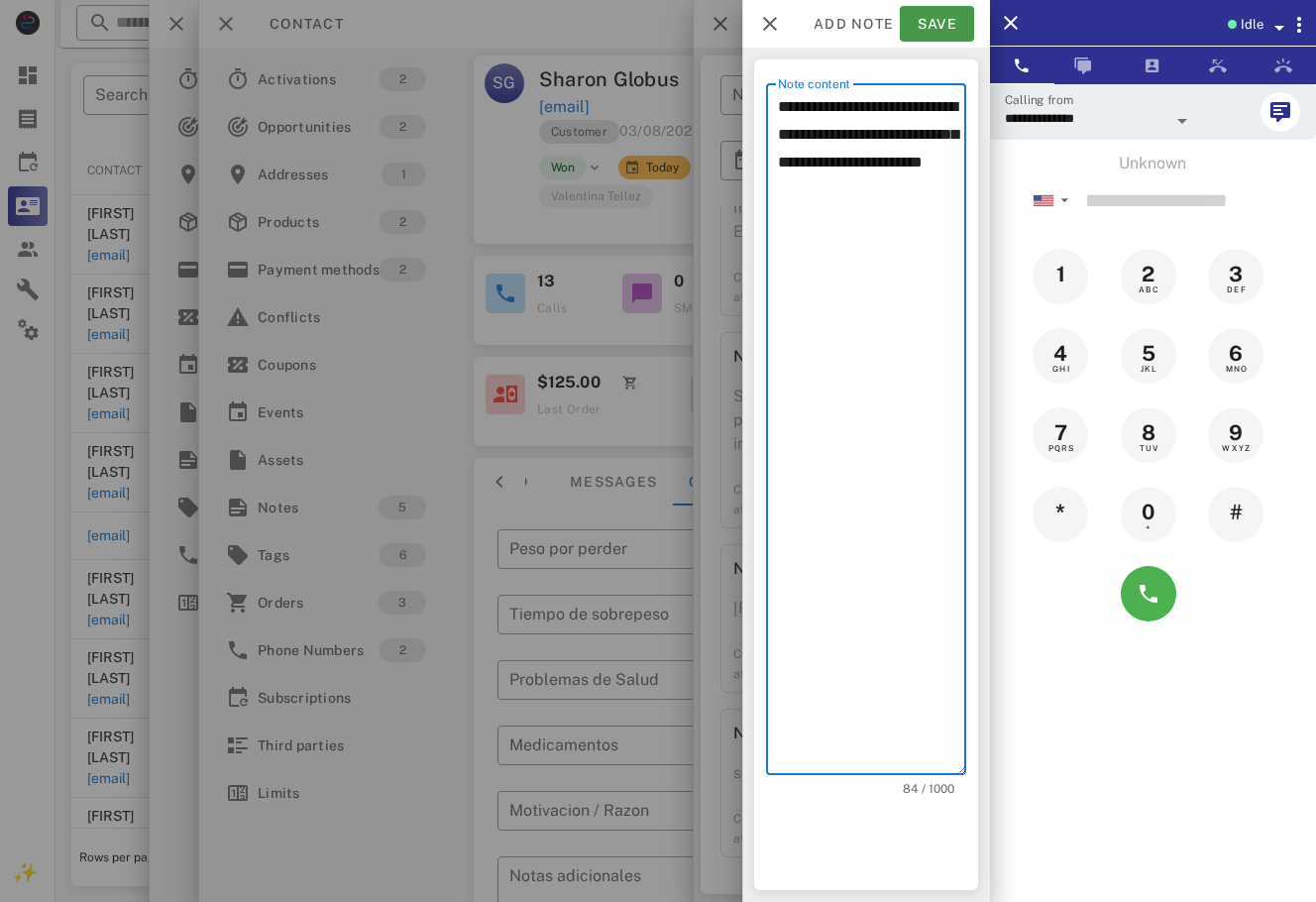 type on "**********" 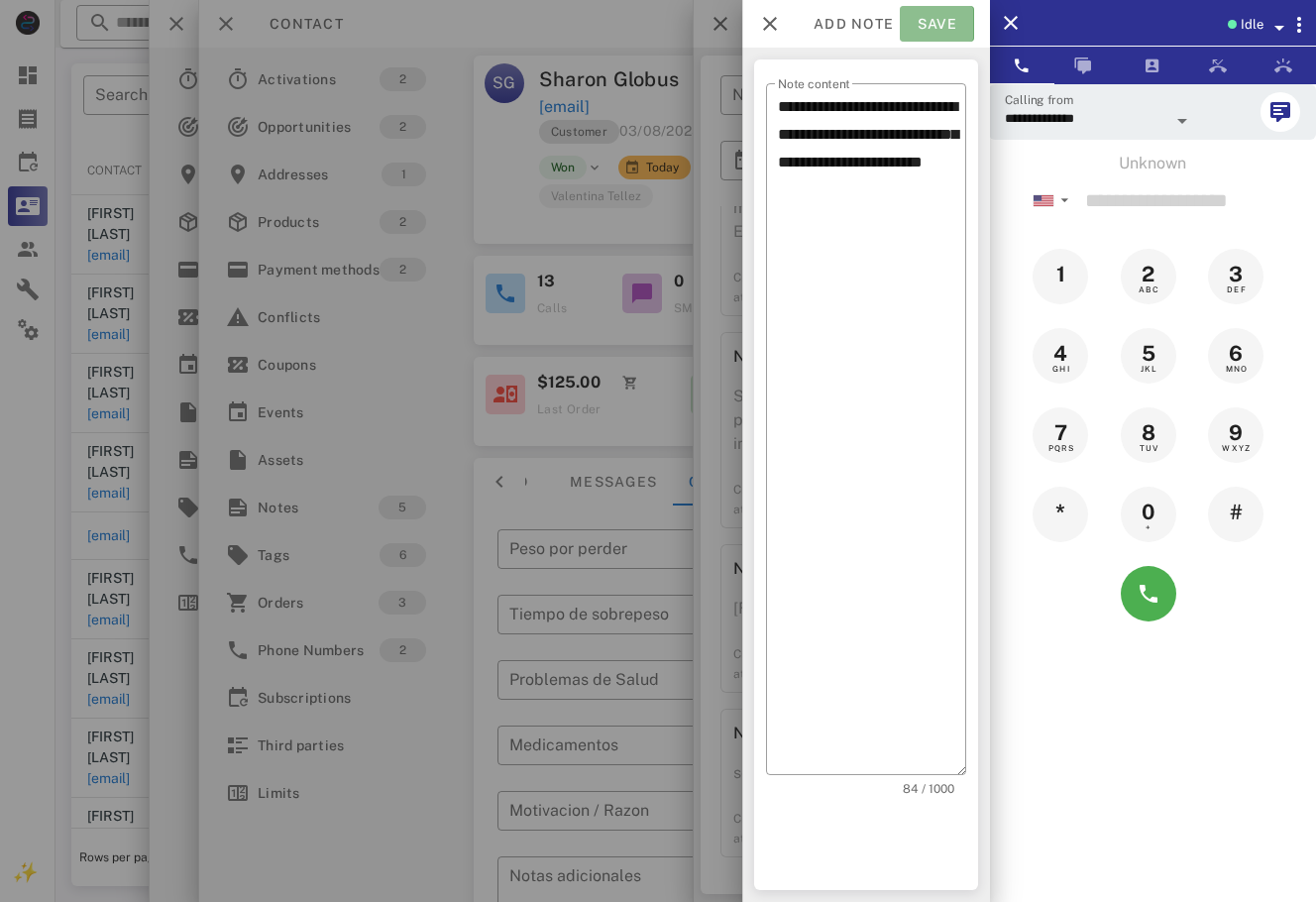 click on "Save" at bounding box center (936, 24) 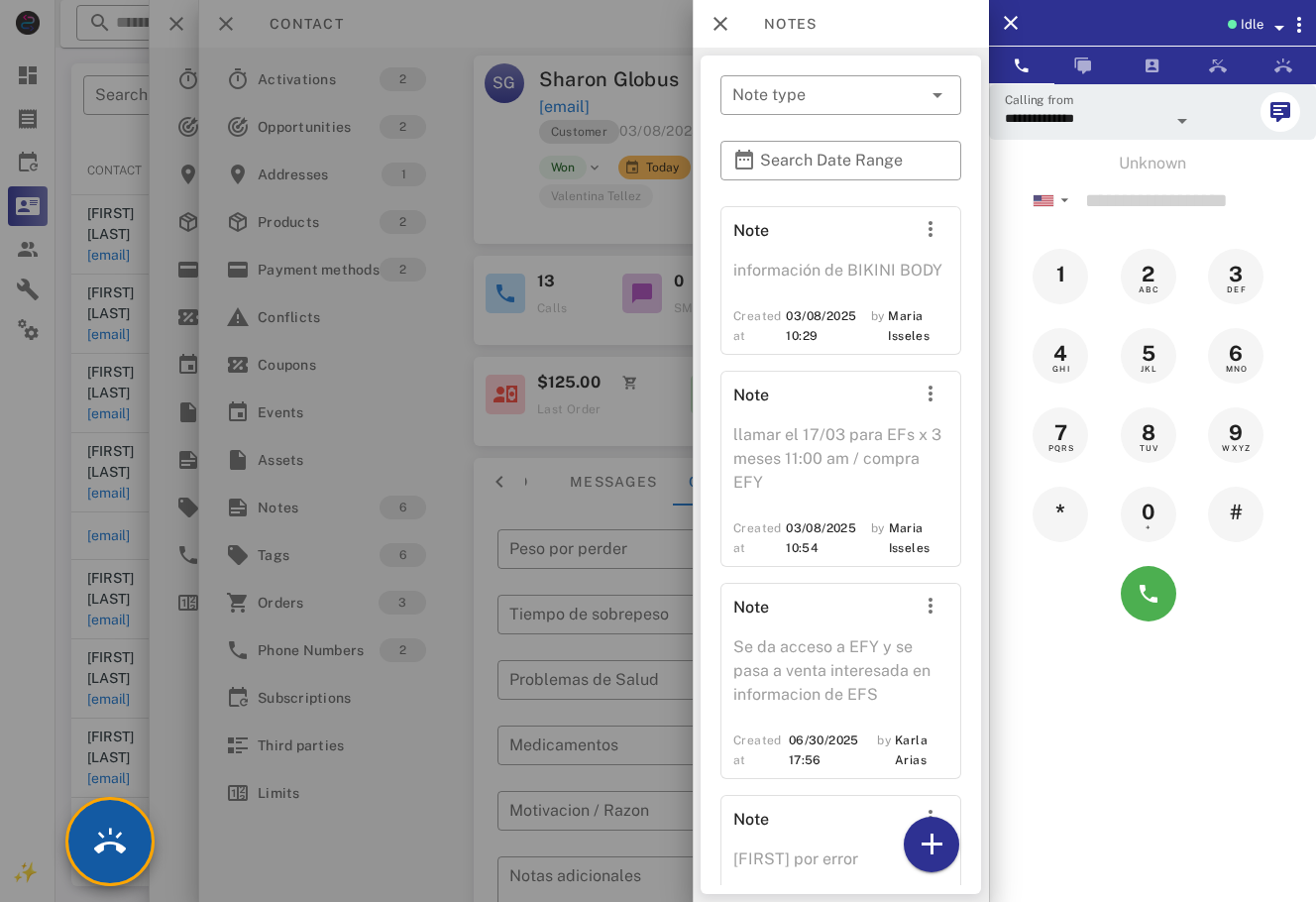 click at bounding box center (110, 842) 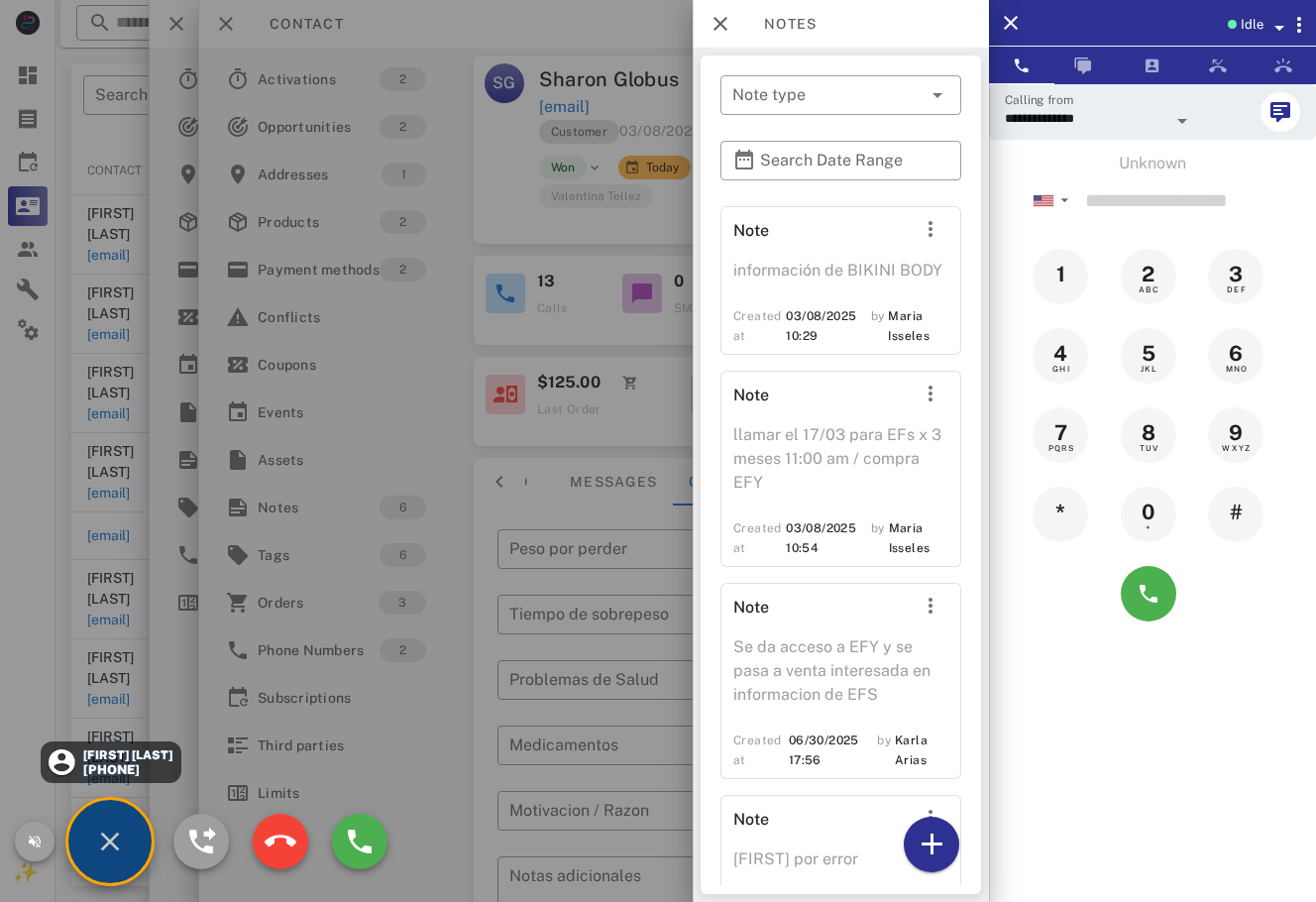 click on "Beatriz pomar +17866414105" at bounding box center (110, 842) 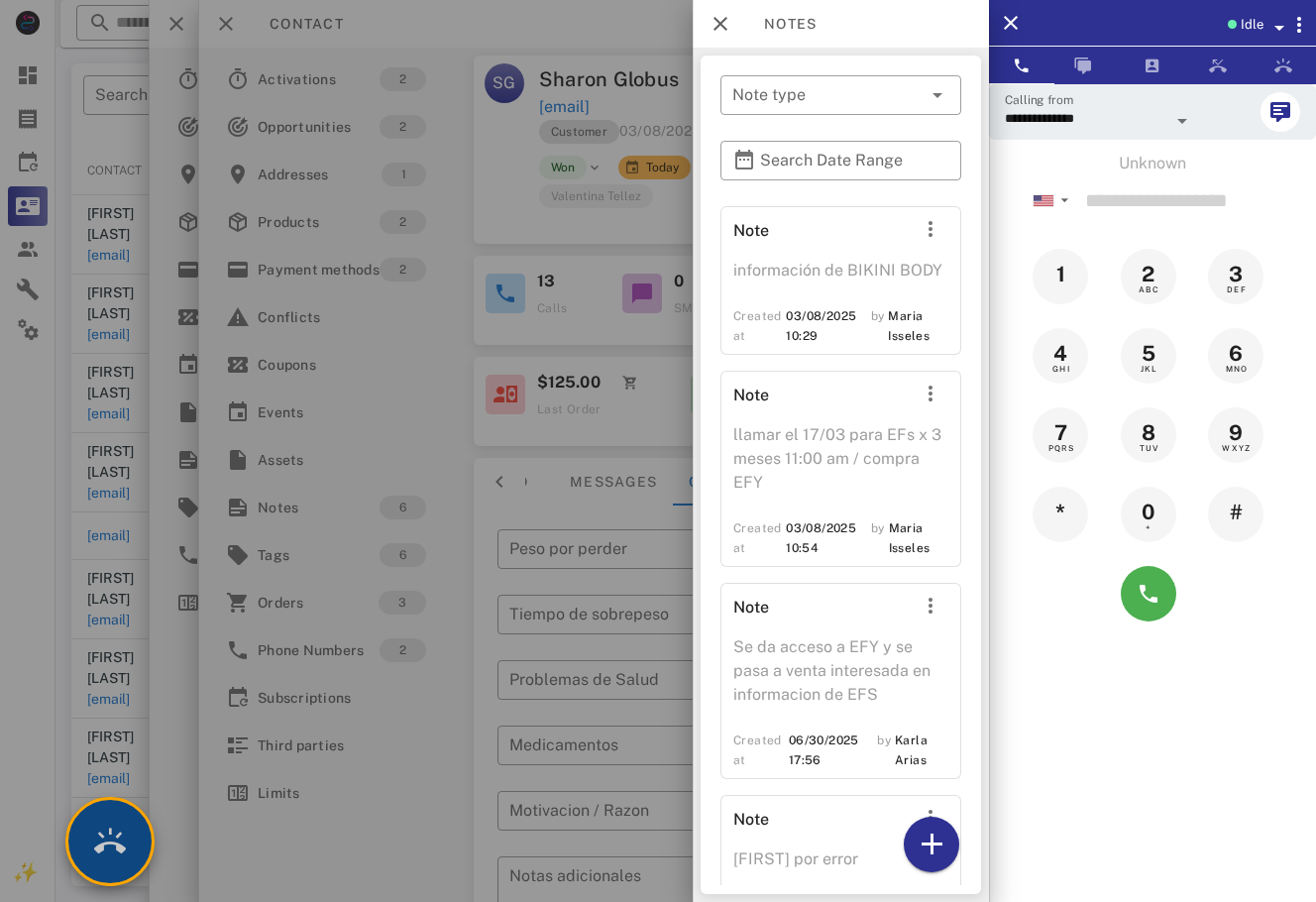 click at bounding box center (110, 842) 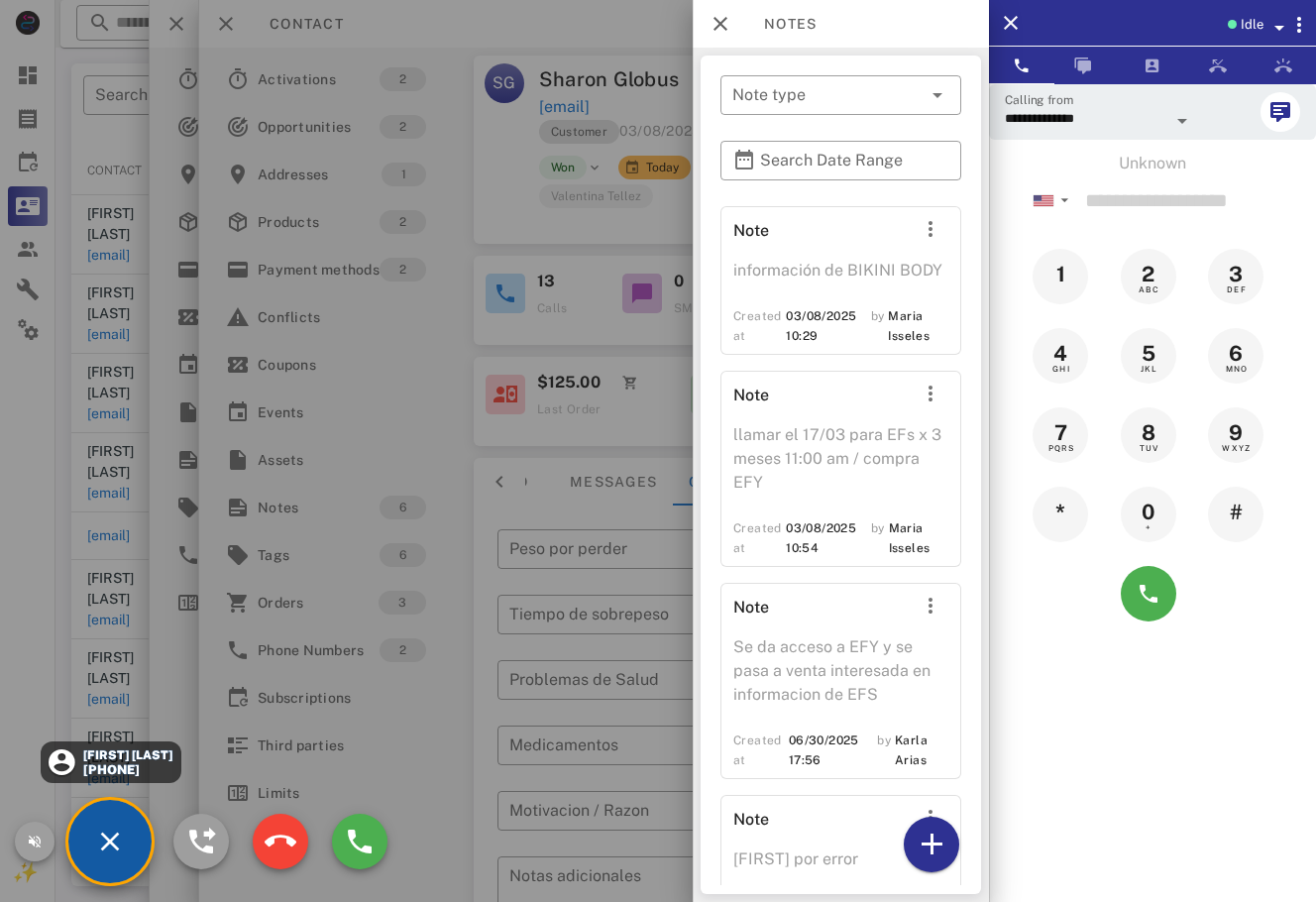 click on "[FIRST] [LAST]" at bounding box center [126, 755] 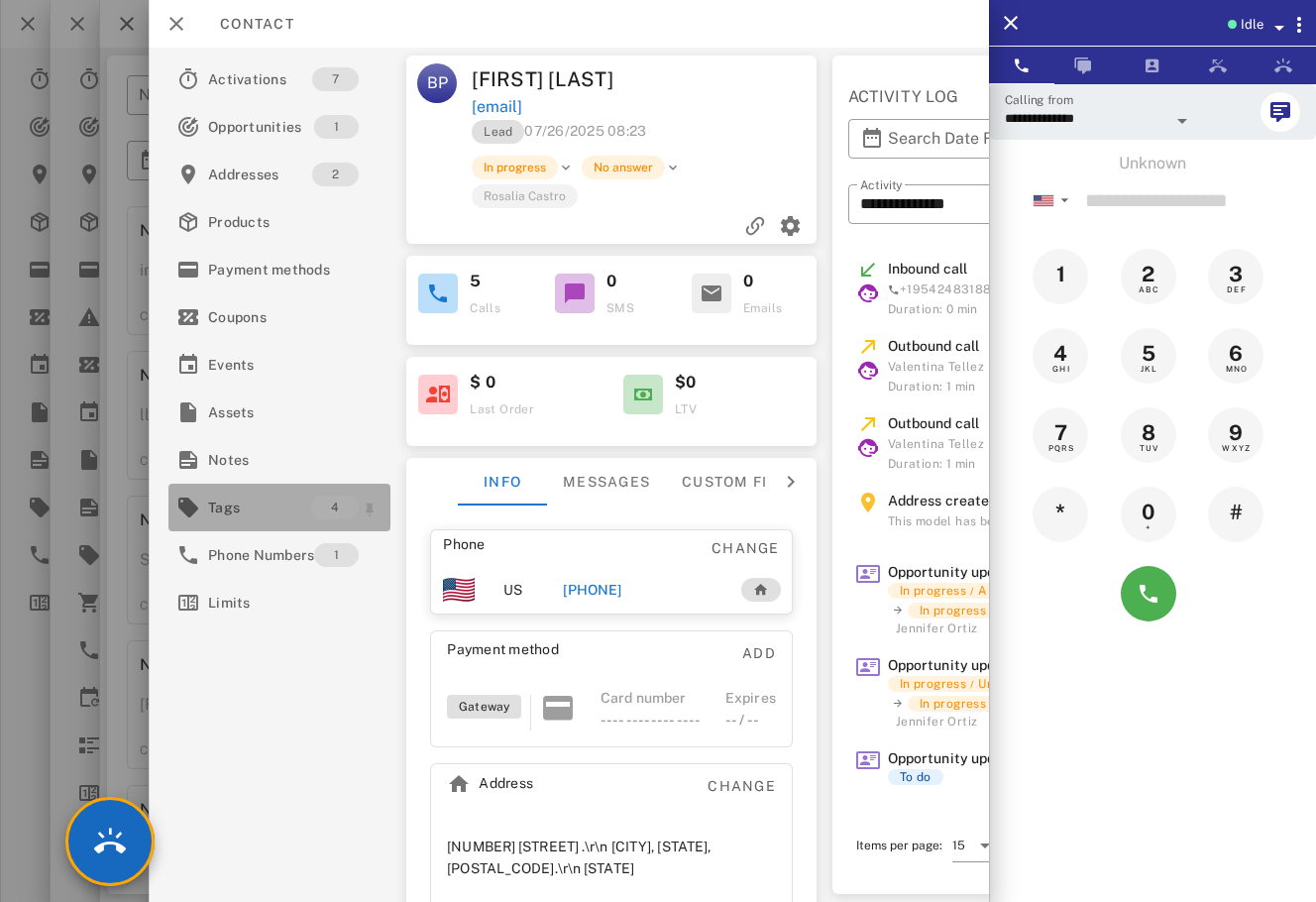 click on "Tags" at bounding box center [260, 507] 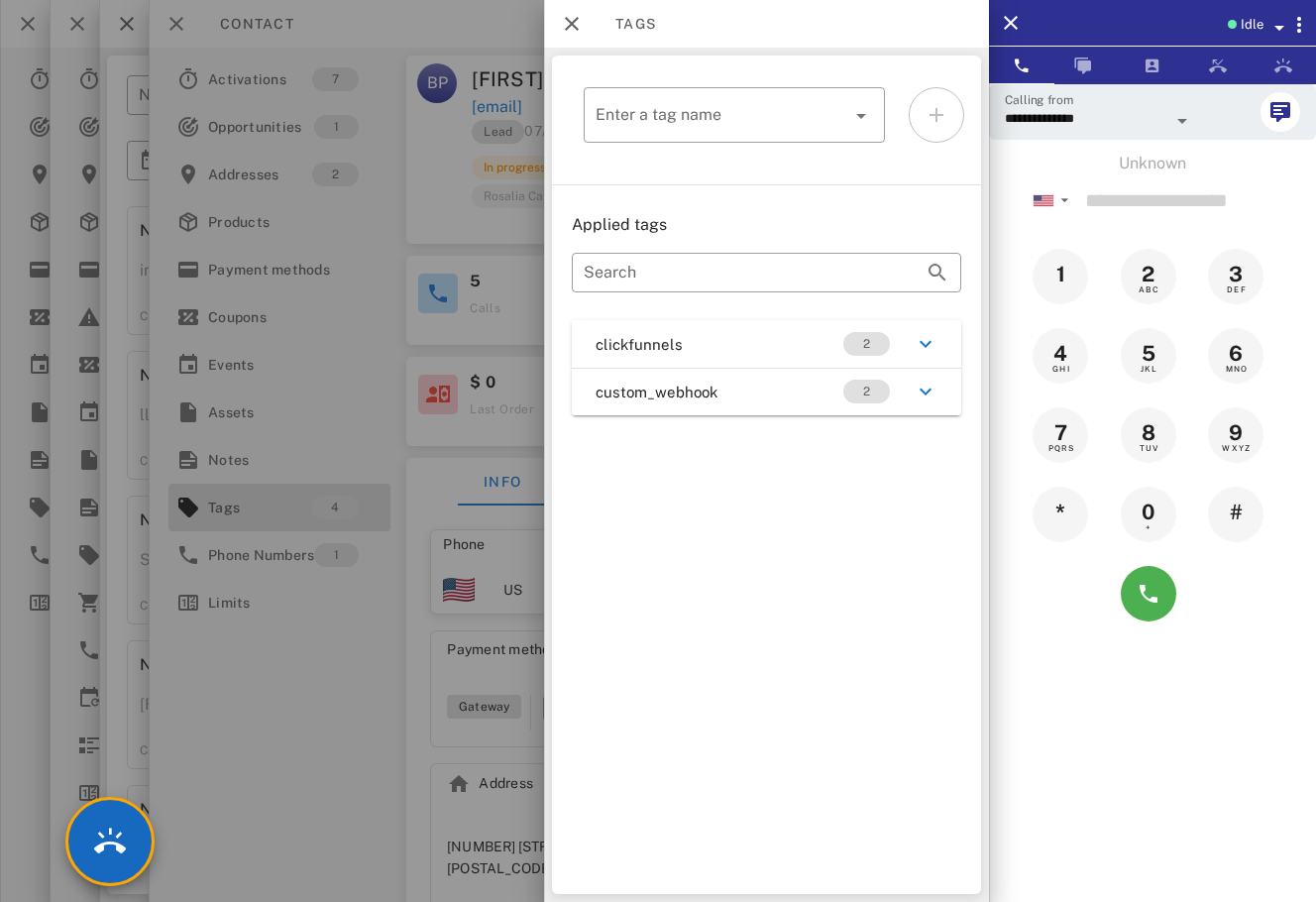 click on "clickfunnels  2" at bounding box center (766, 344) 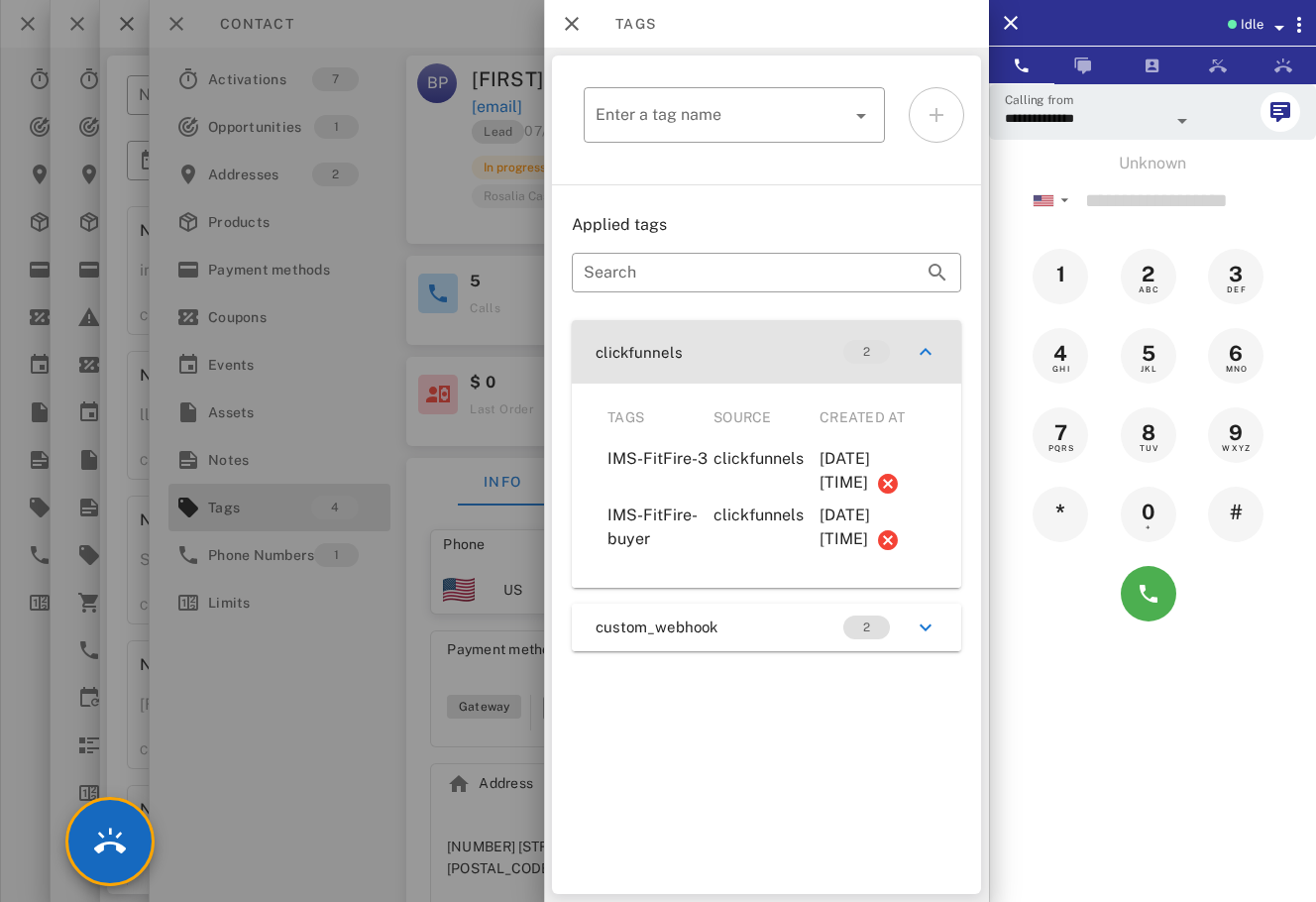 click on "clickfunnels  2" at bounding box center [766, 352] 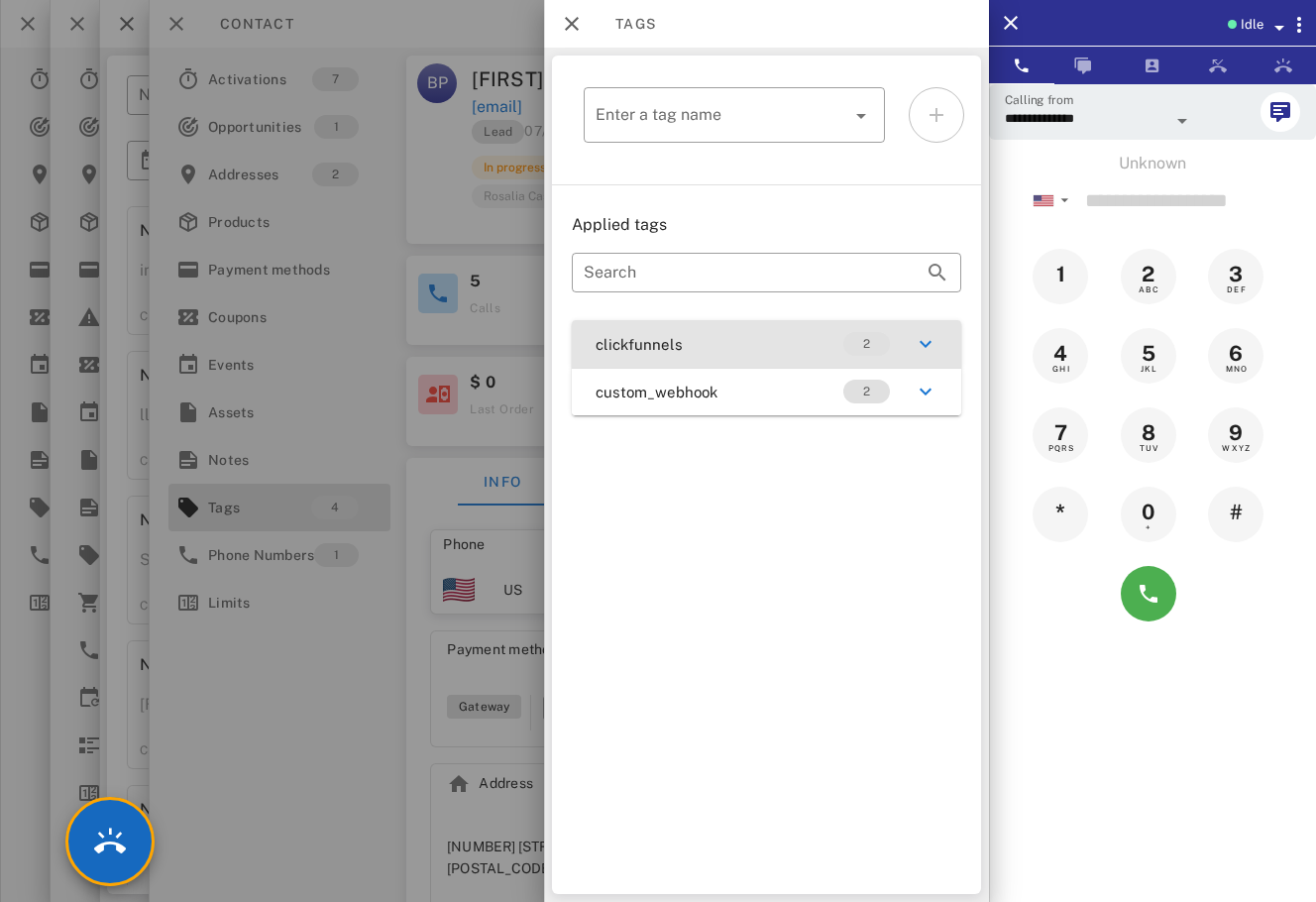 click on "clickfunnels  2" at bounding box center (766, 344) 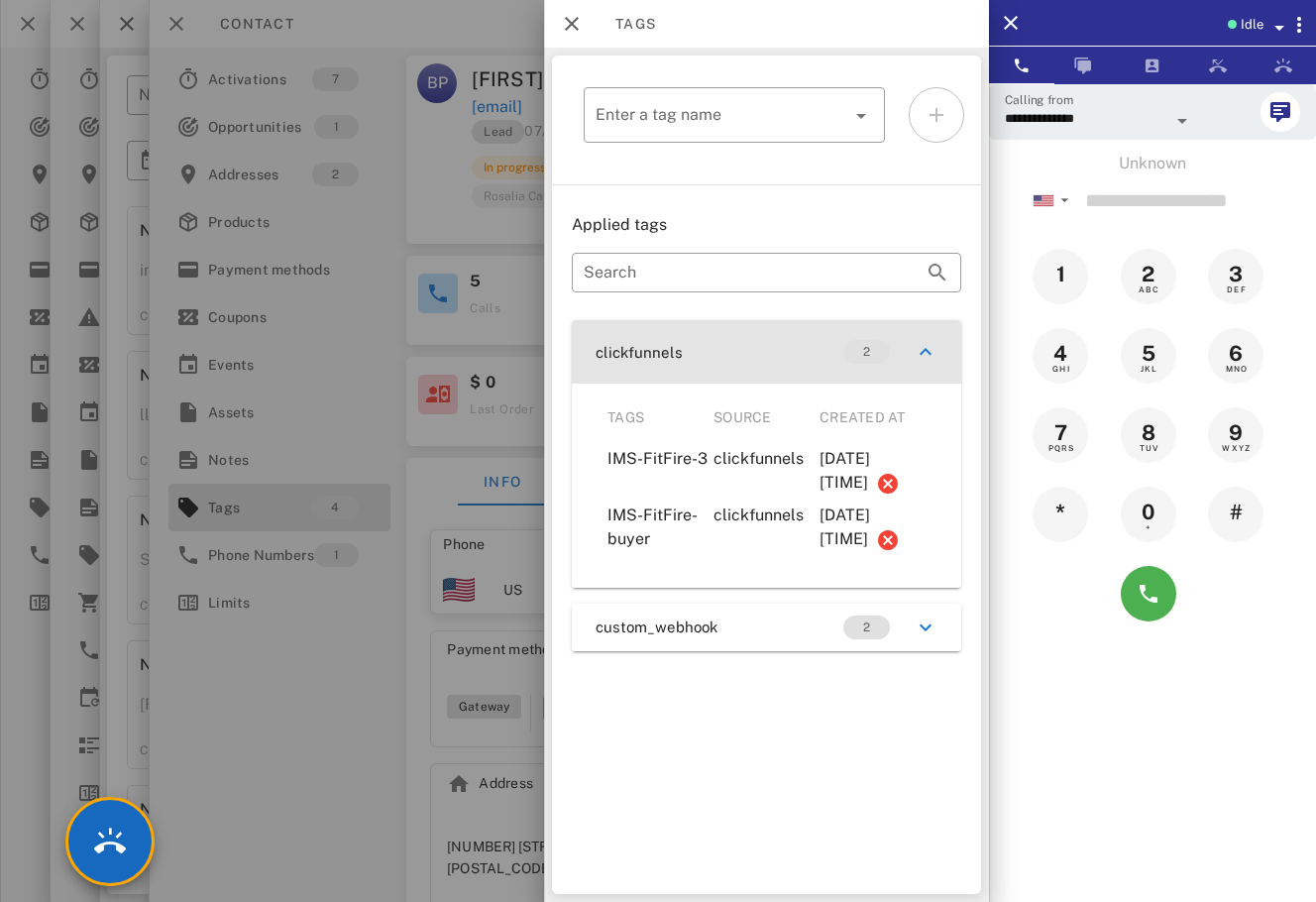 click on "clickfunnels  2" at bounding box center (766, 352) 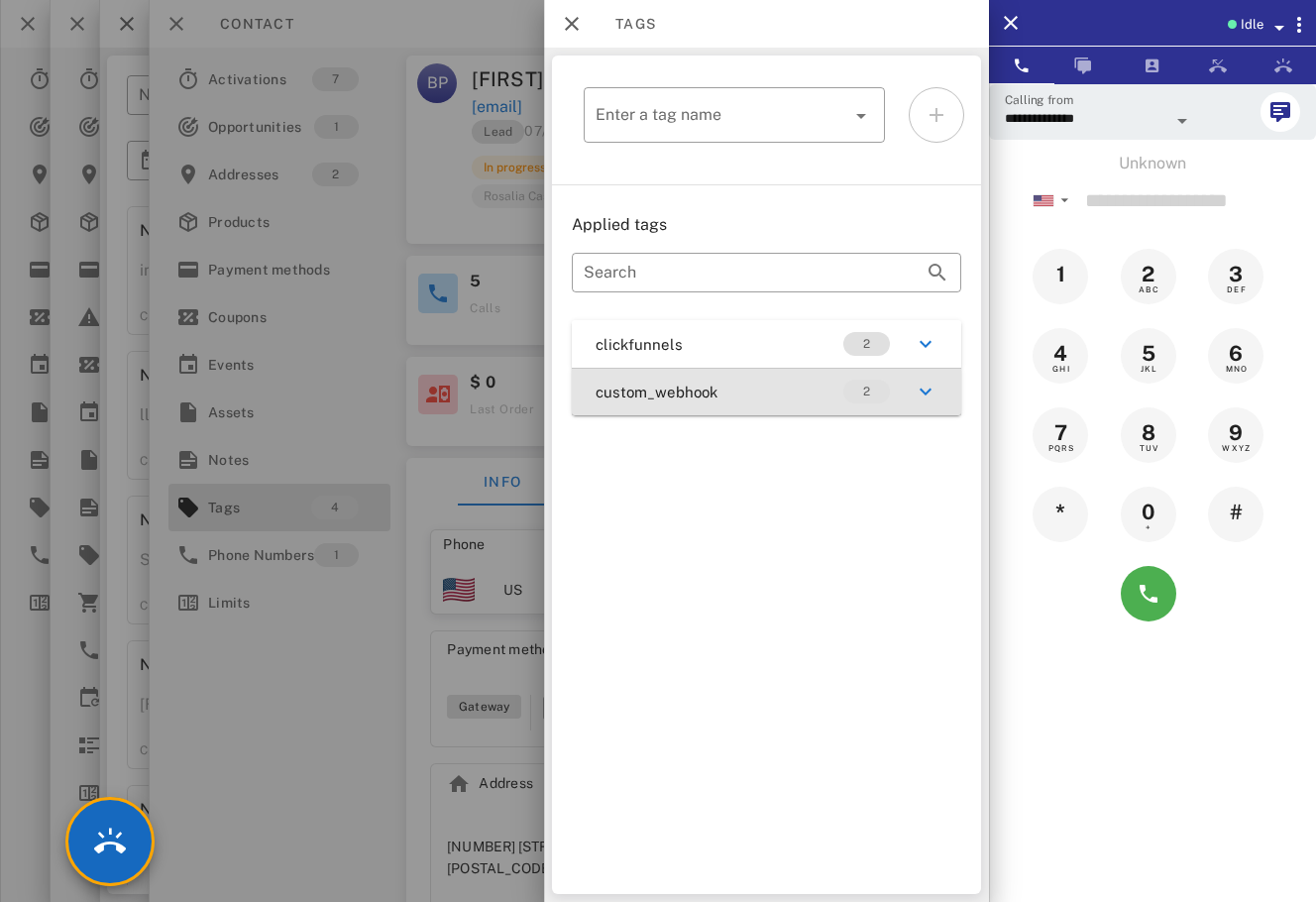 click on "custom_webhook  2" at bounding box center [766, 392] 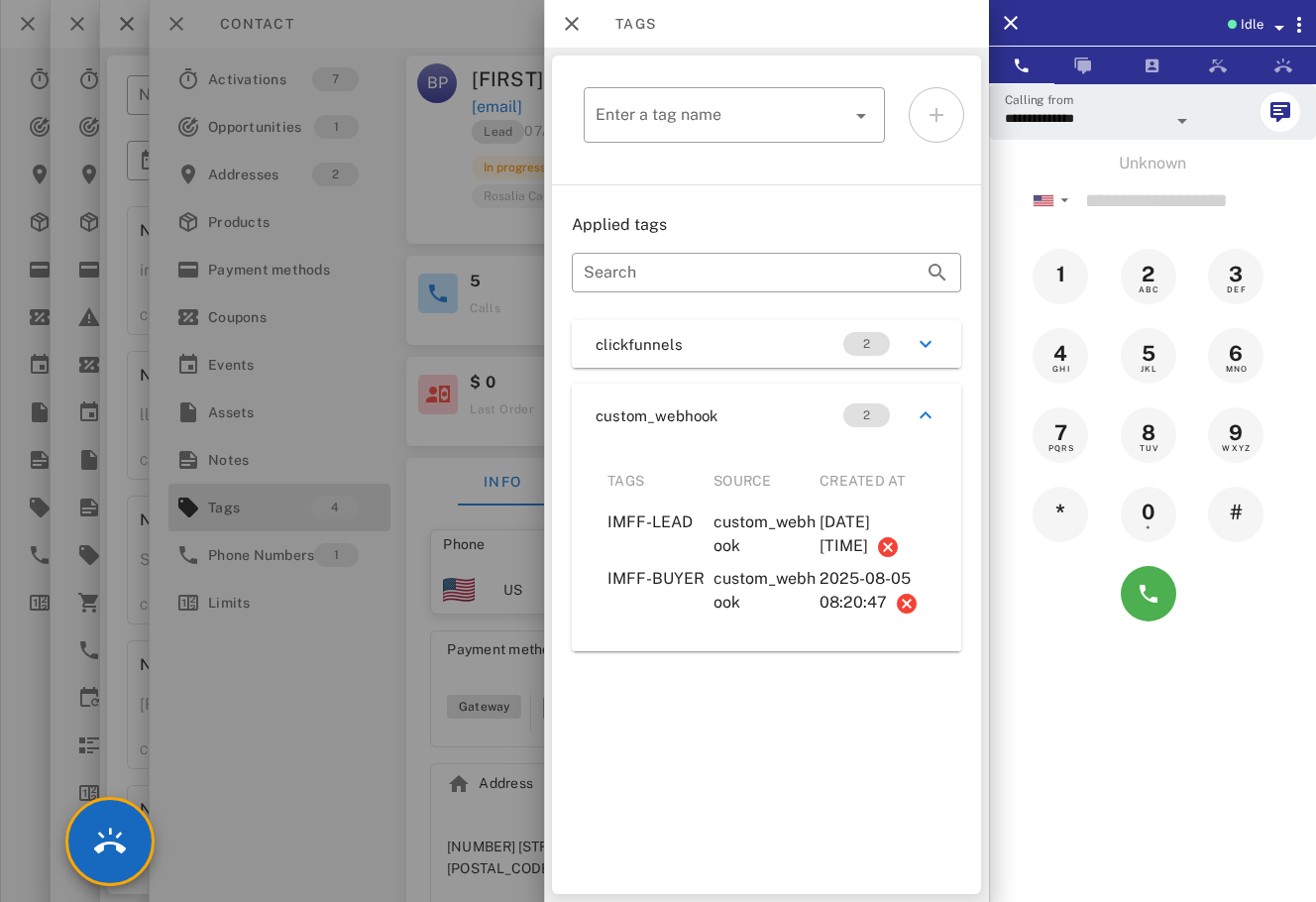 click at bounding box center (658, 451) 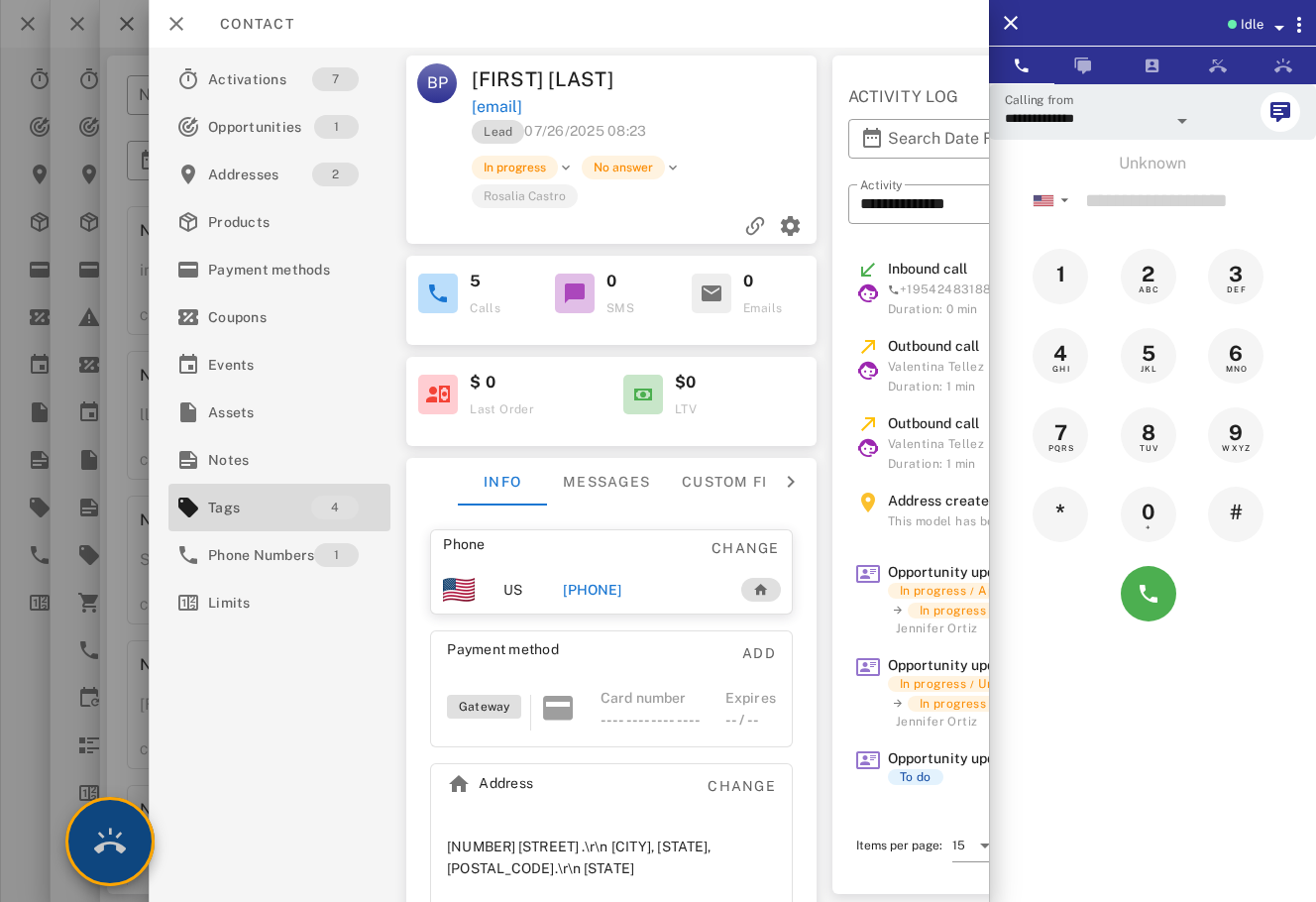 click at bounding box center [110, 842] 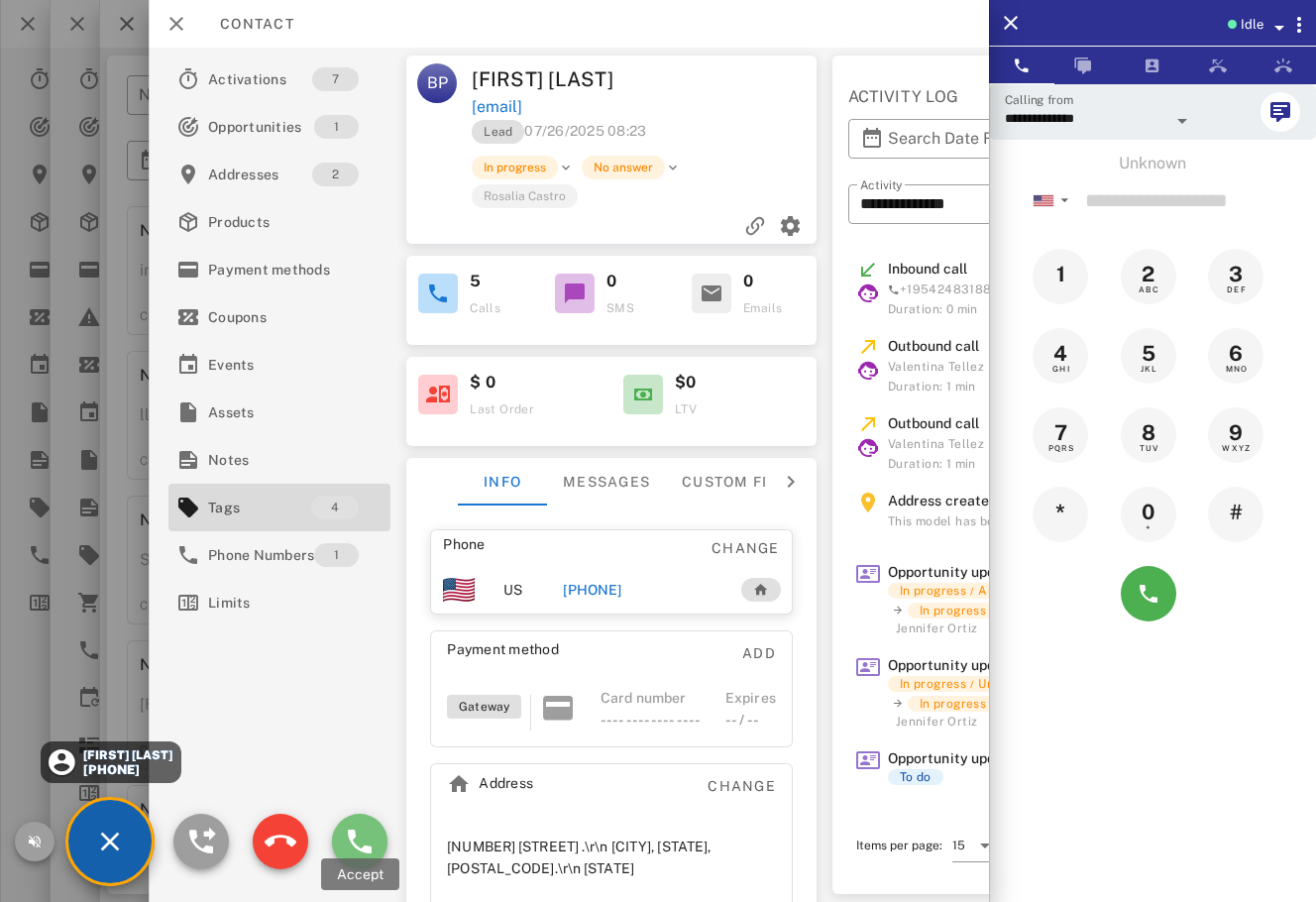 click at bounding box center [360, 842] 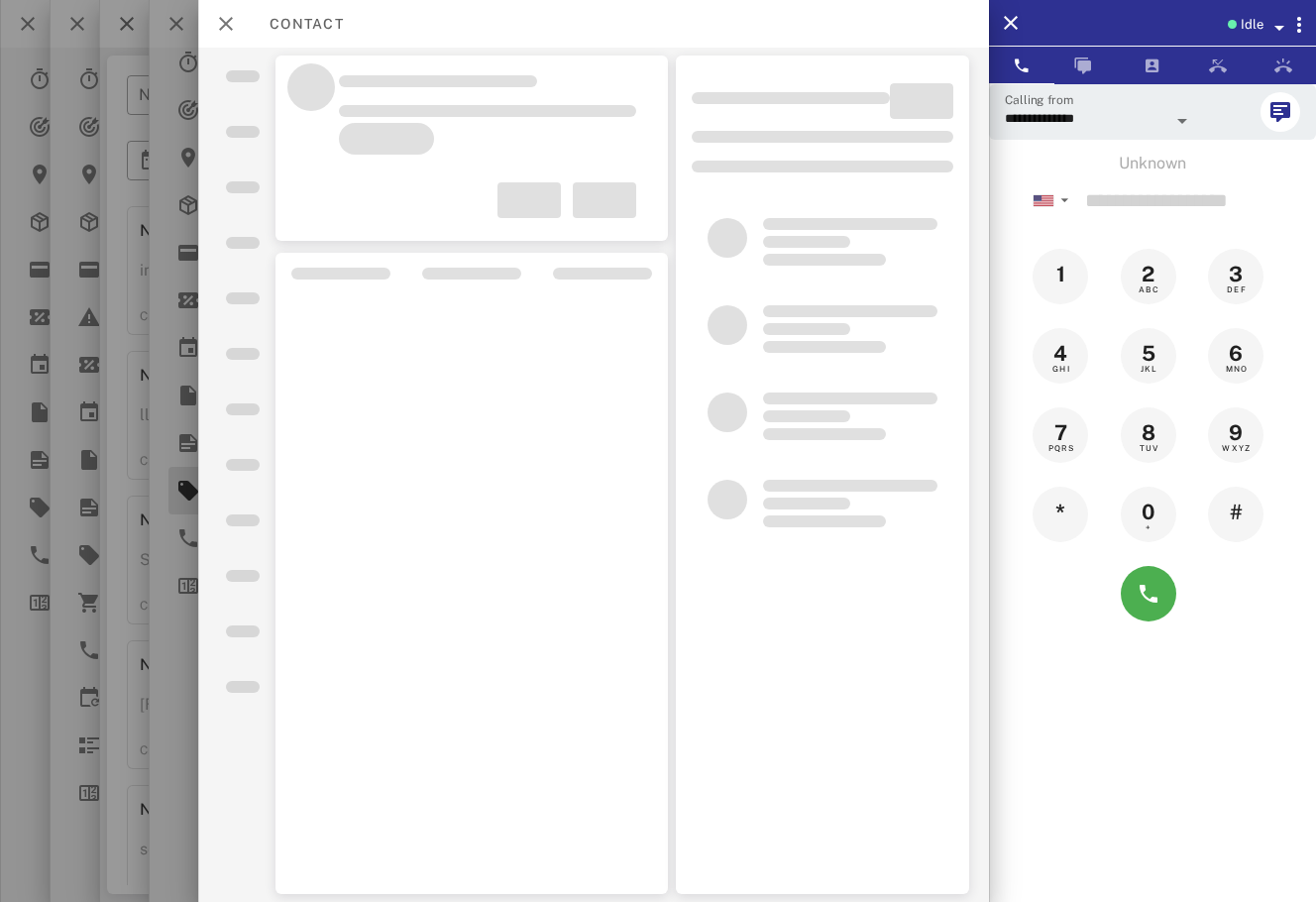 scroll, scrollTop: 22, scrollLeft: 0, axis: vertical 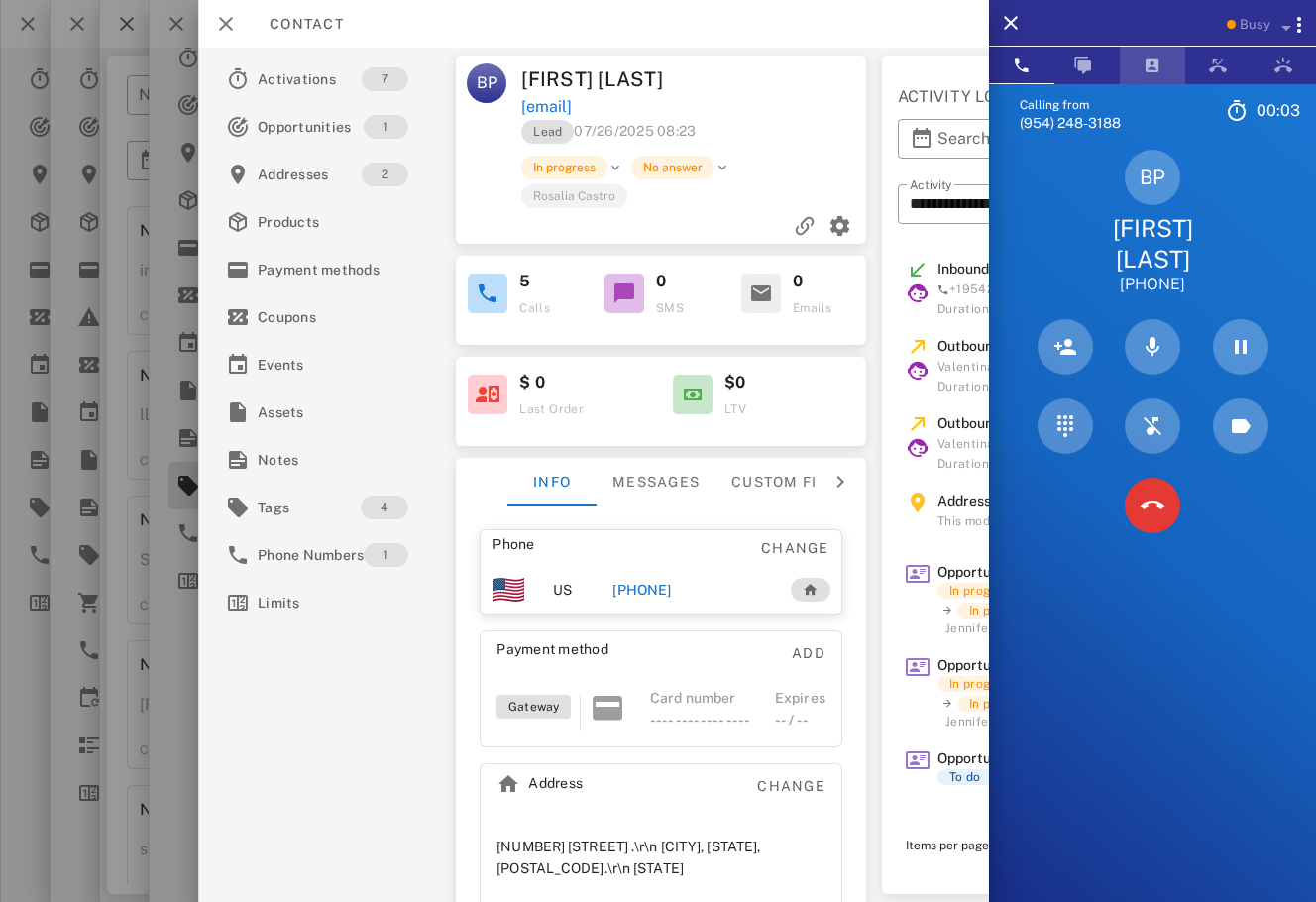 click at bounding box center [1152, 65] 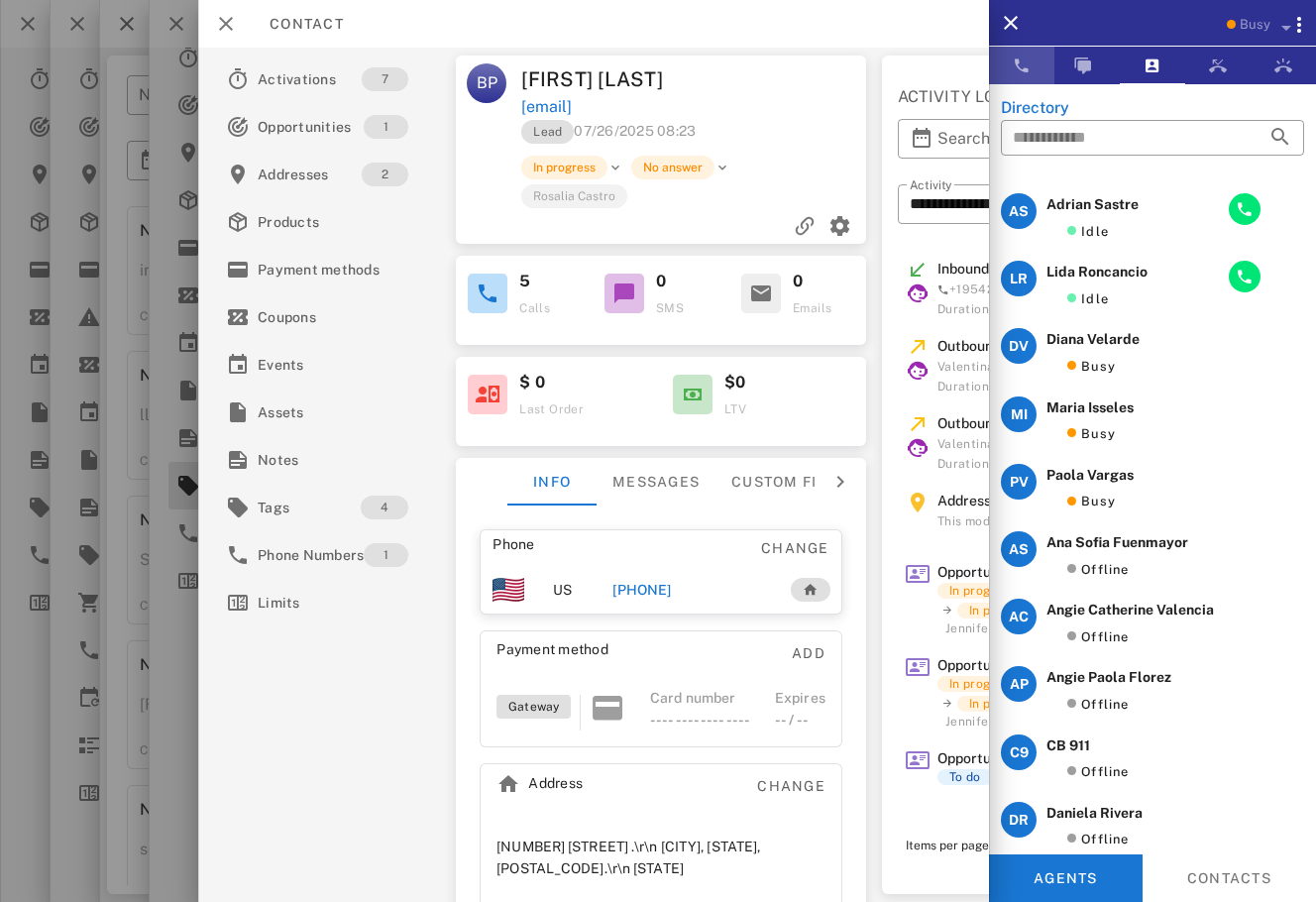 click at bounding box center (1022, 65) 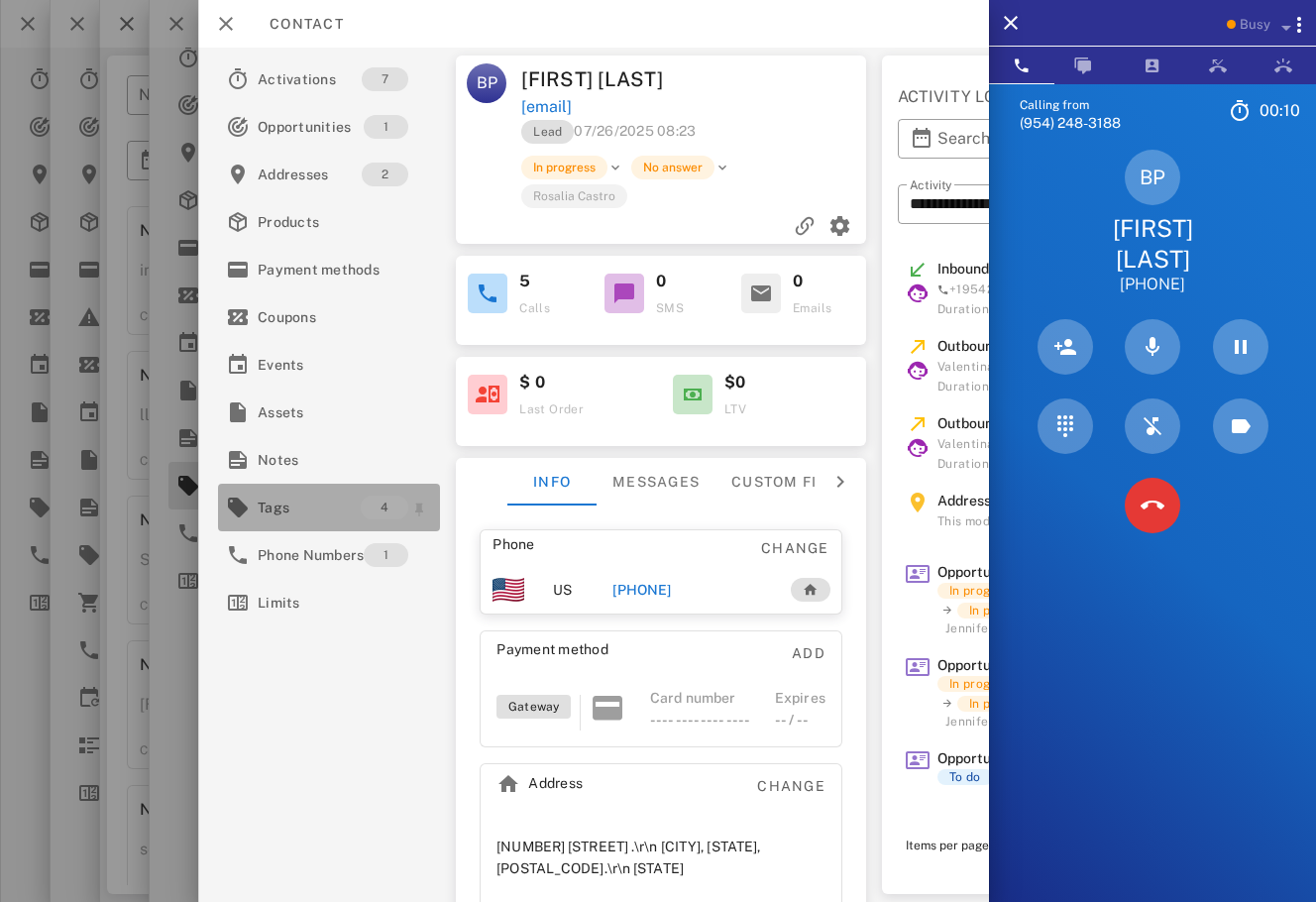 click on "Tags" at bounding box center (309, 507) 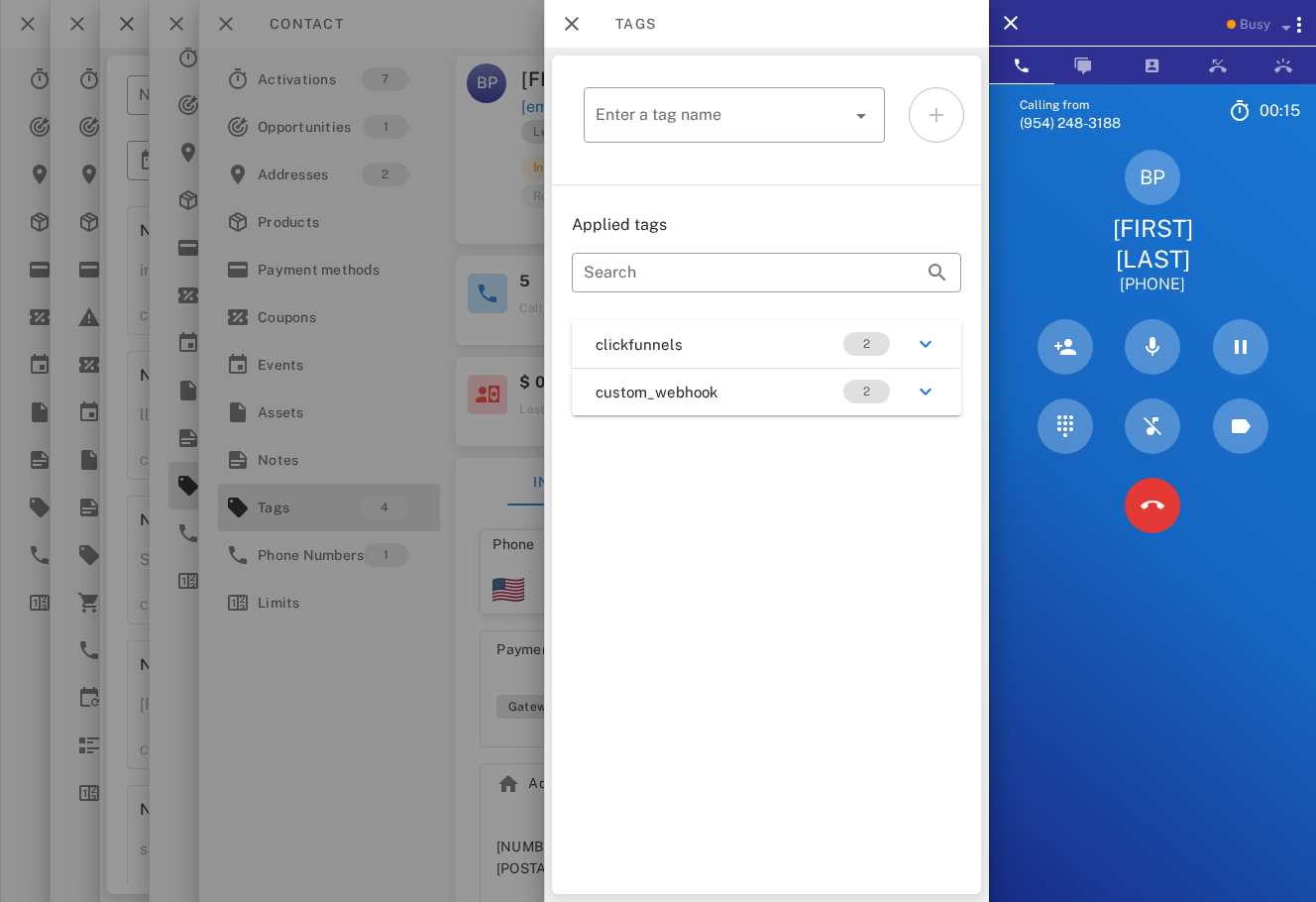 click at bounding box center (658, 451) 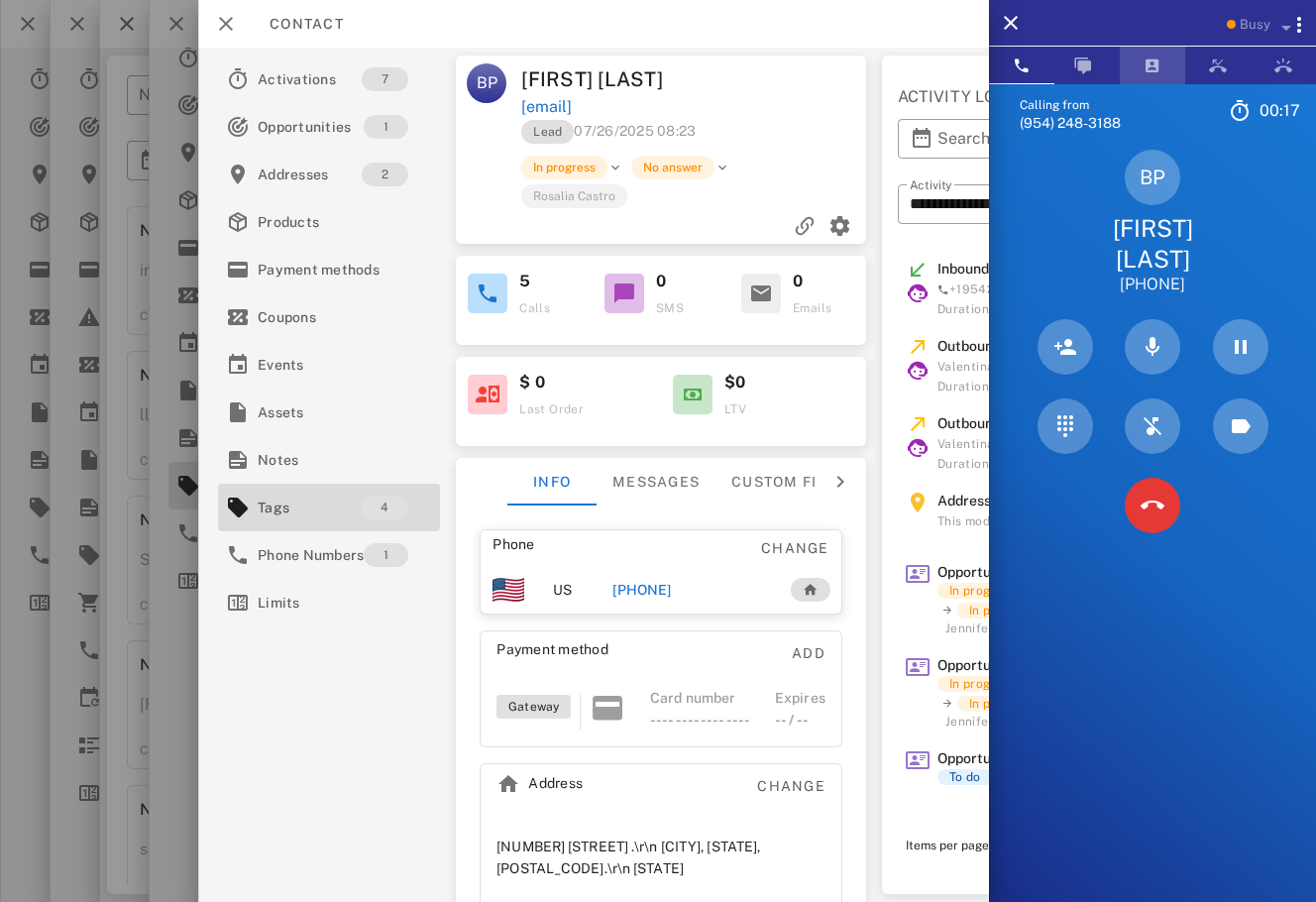click at bounding box center [1152, 65] 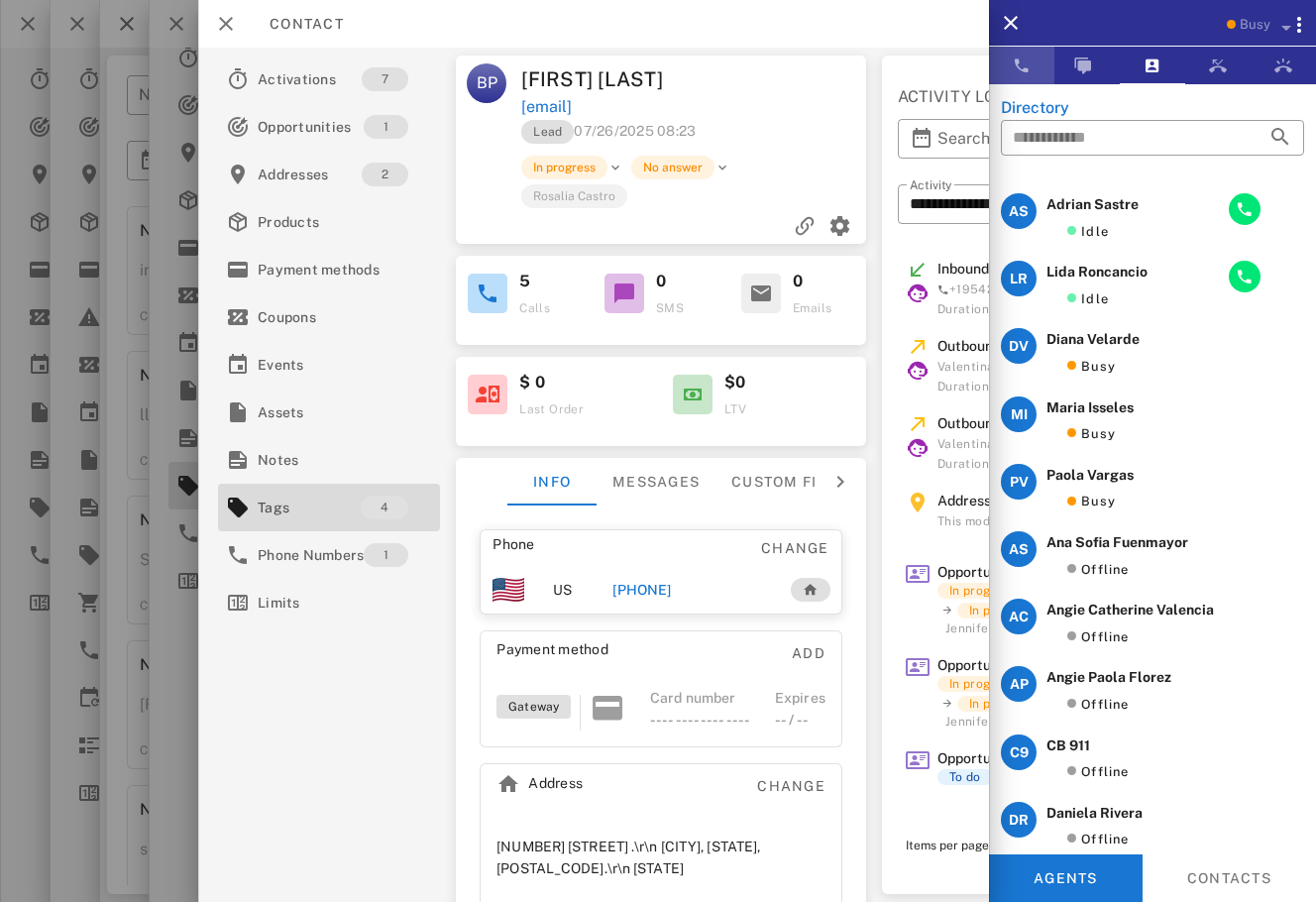 click at bounding box center [1022, 65] 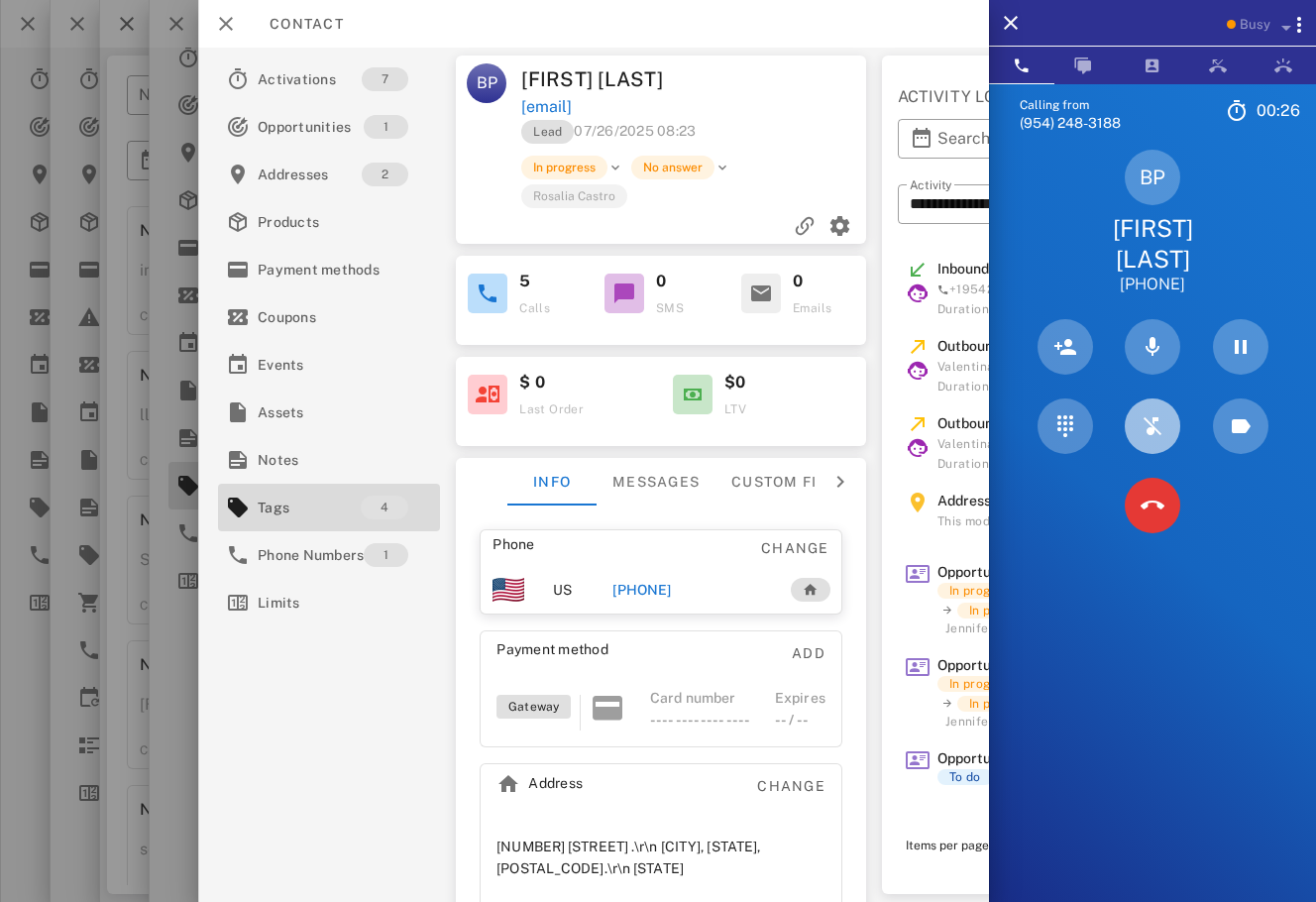click at bounding box center (1152, 426) 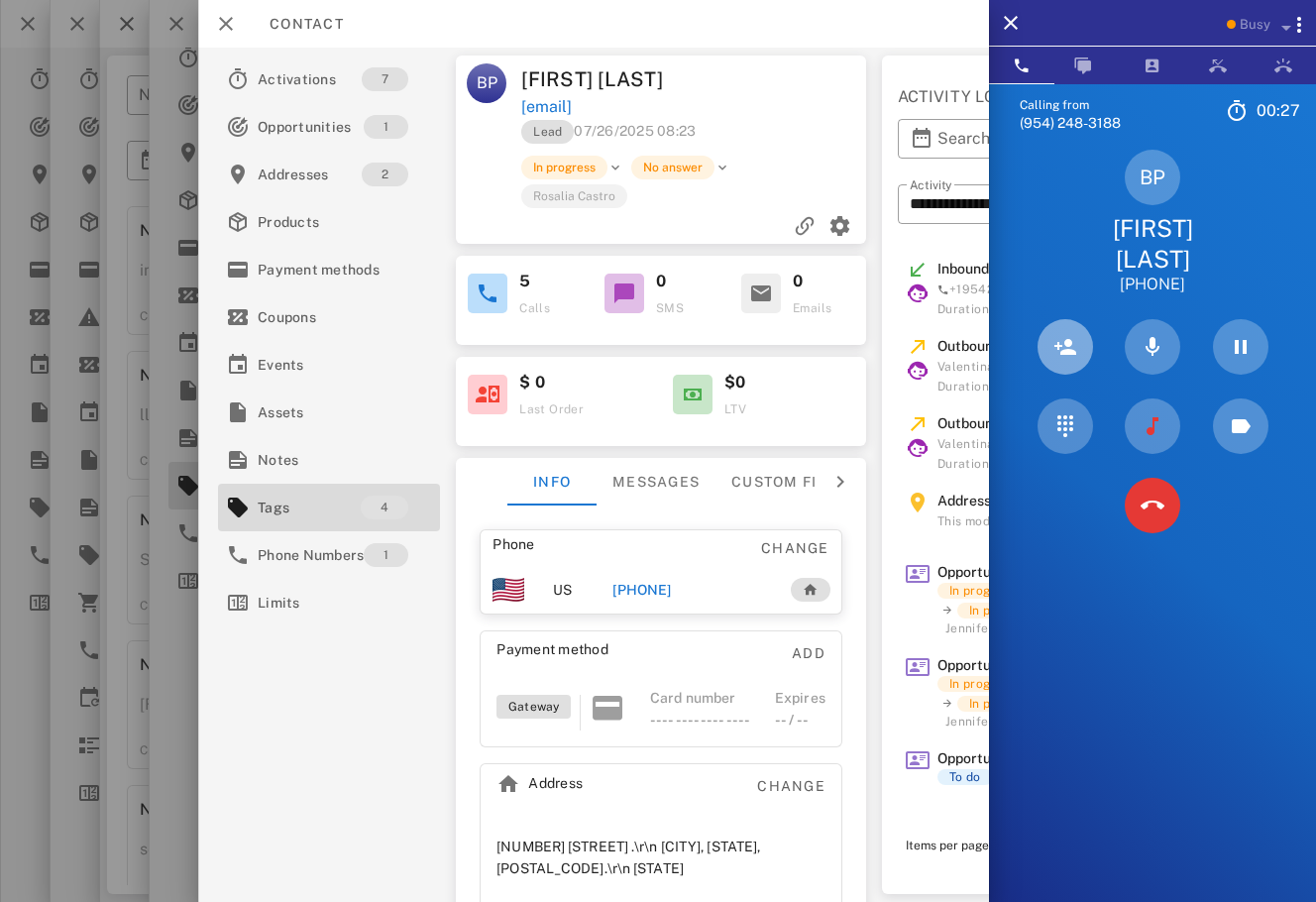 click at bounding box center (1065, 347) 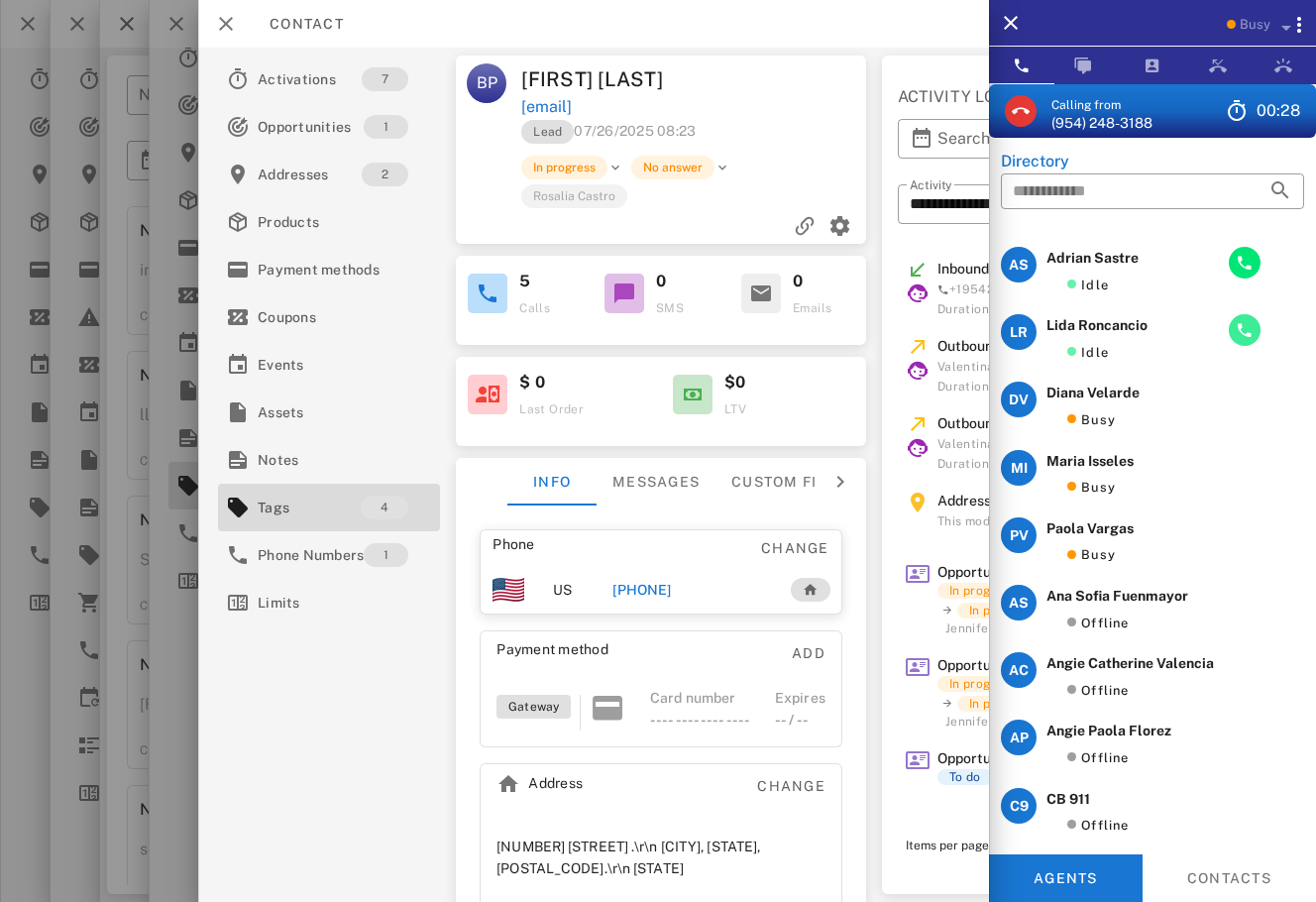 click at bounding box center [1245, 330] 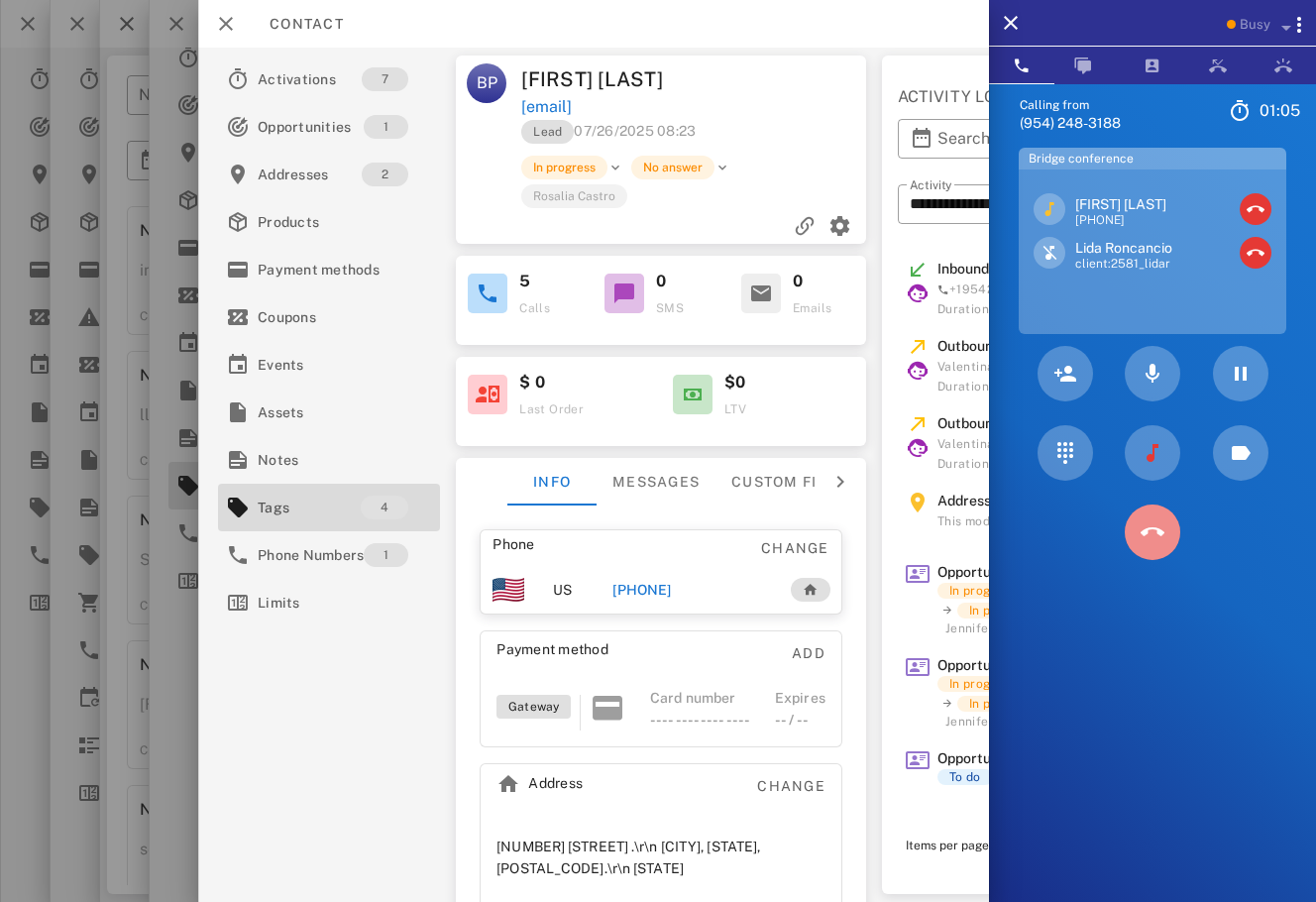 click at bounding box center (1152, 532) 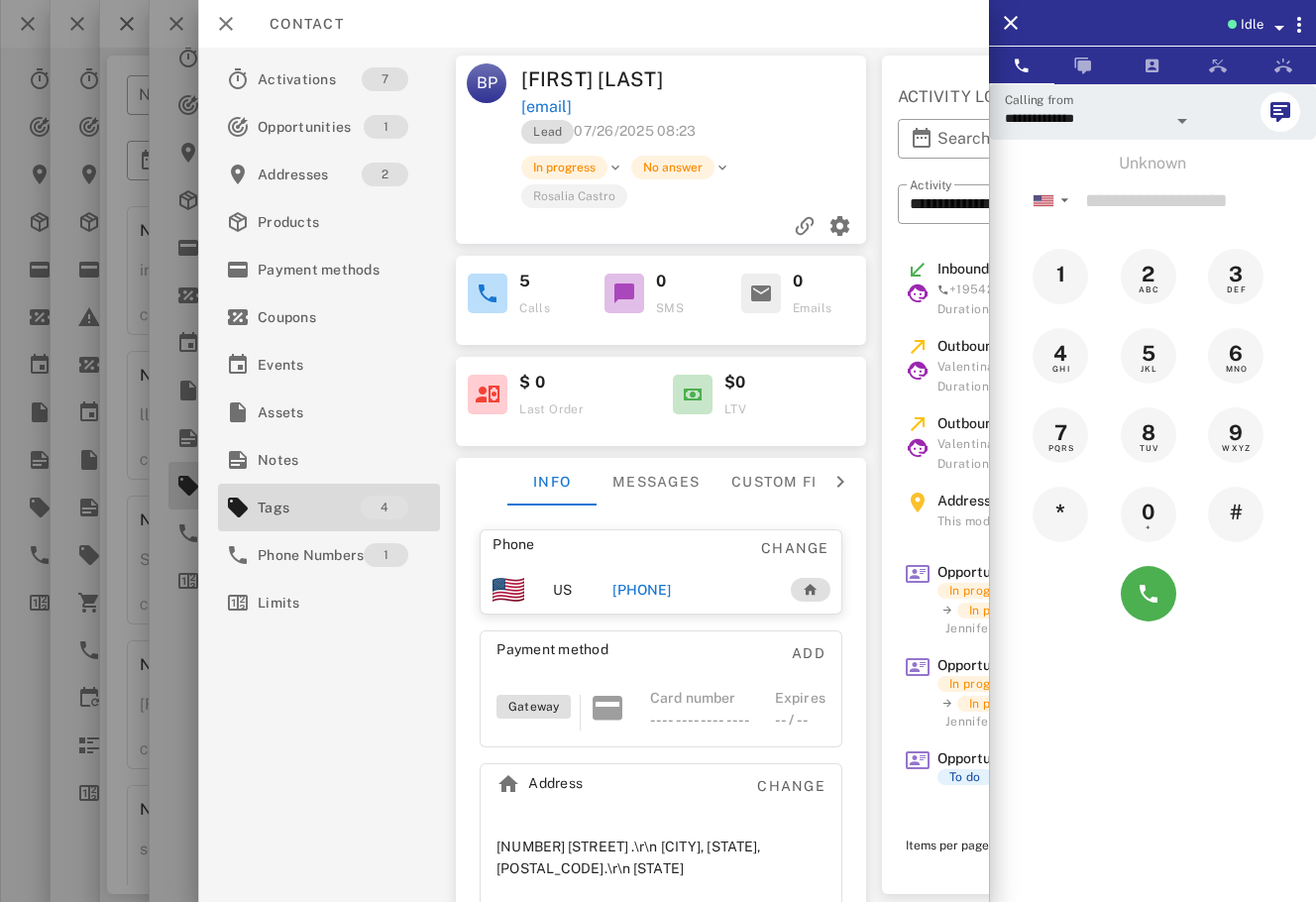 click on "betyp_1501@[EMAIL_DOMAIN]" at bounding box center (695, 107) 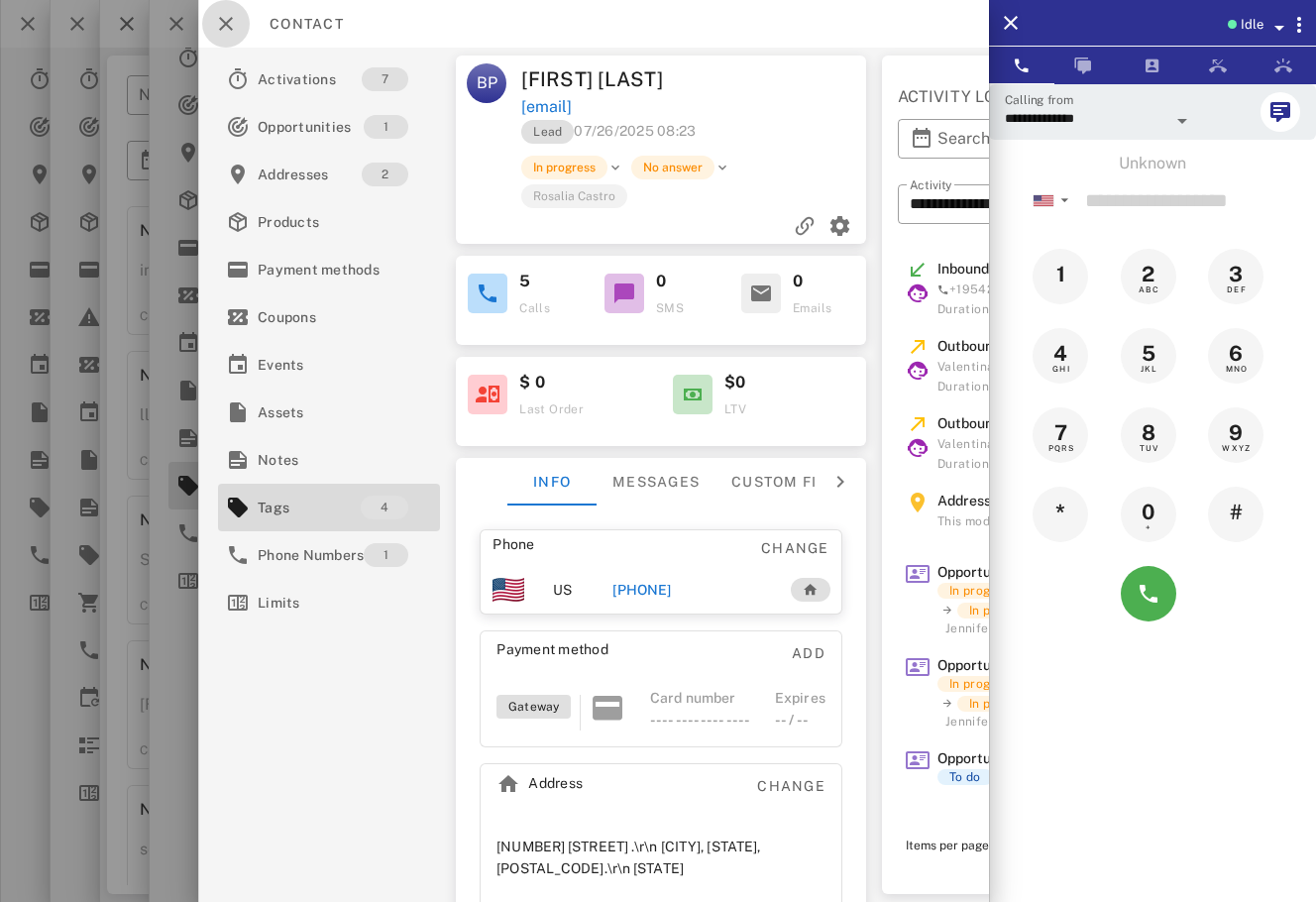 click at bounding box center [226, 24] 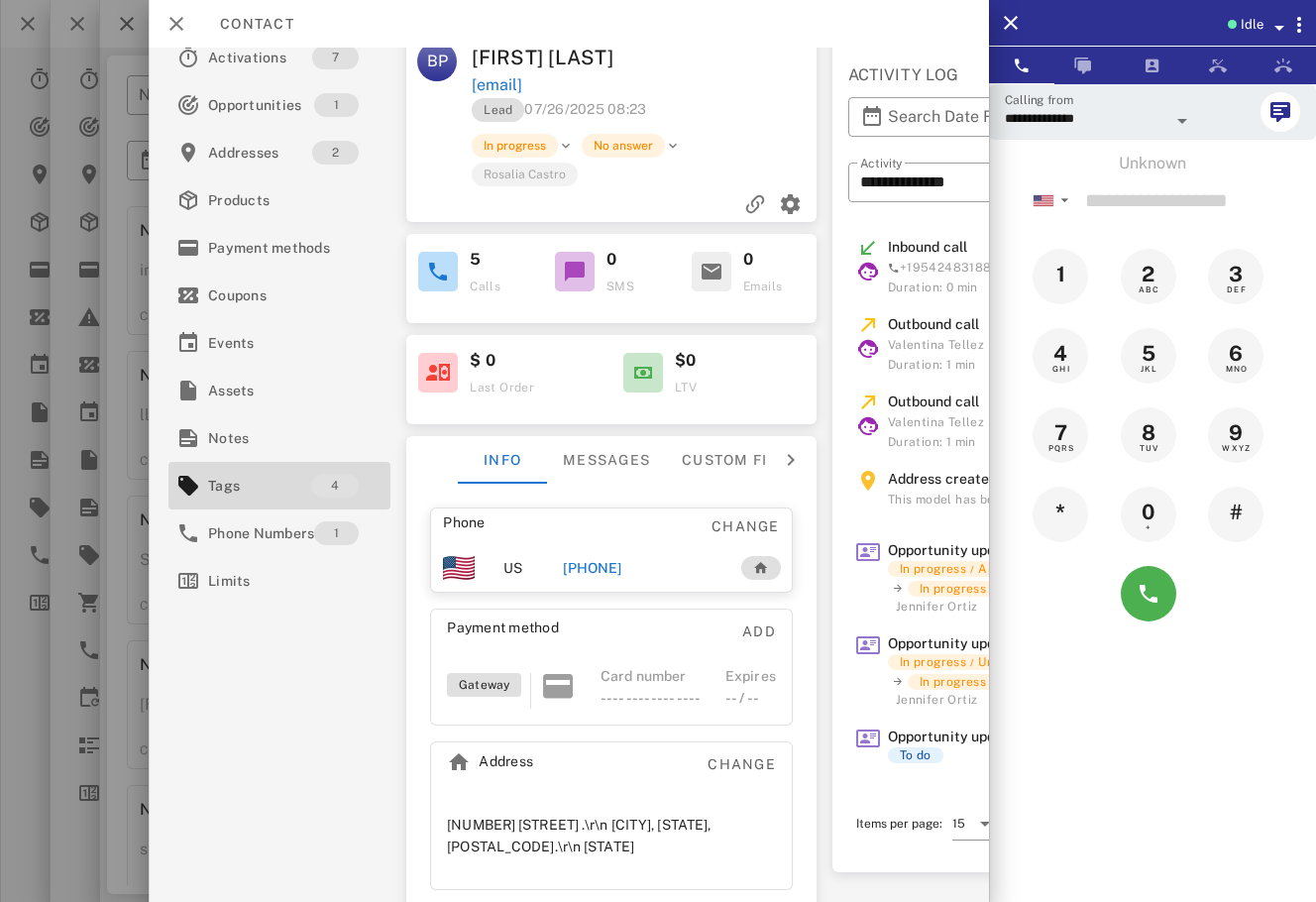 click on "Contact" at bounding box center (247, 24) 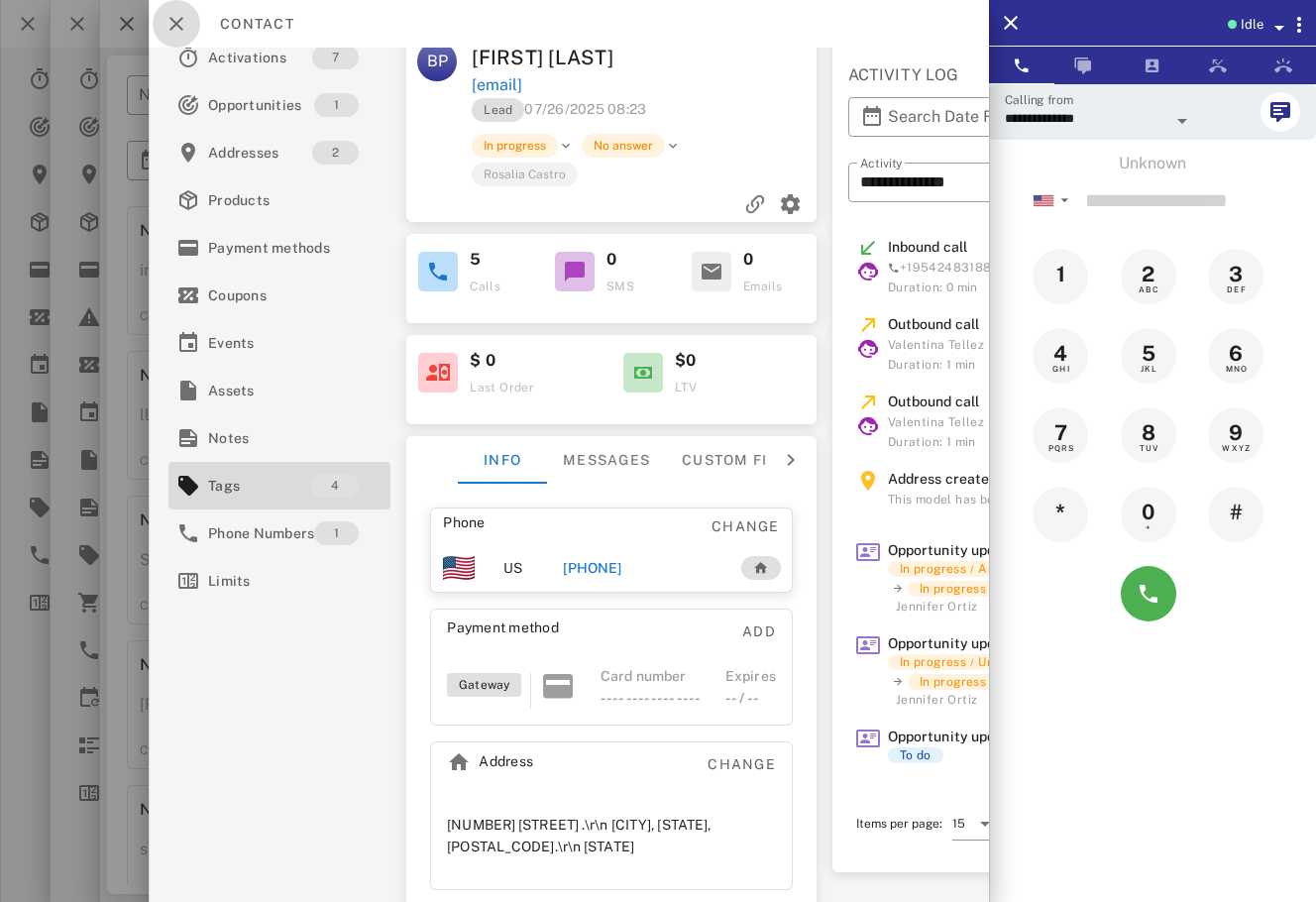 click at bounding box center (176, 24) 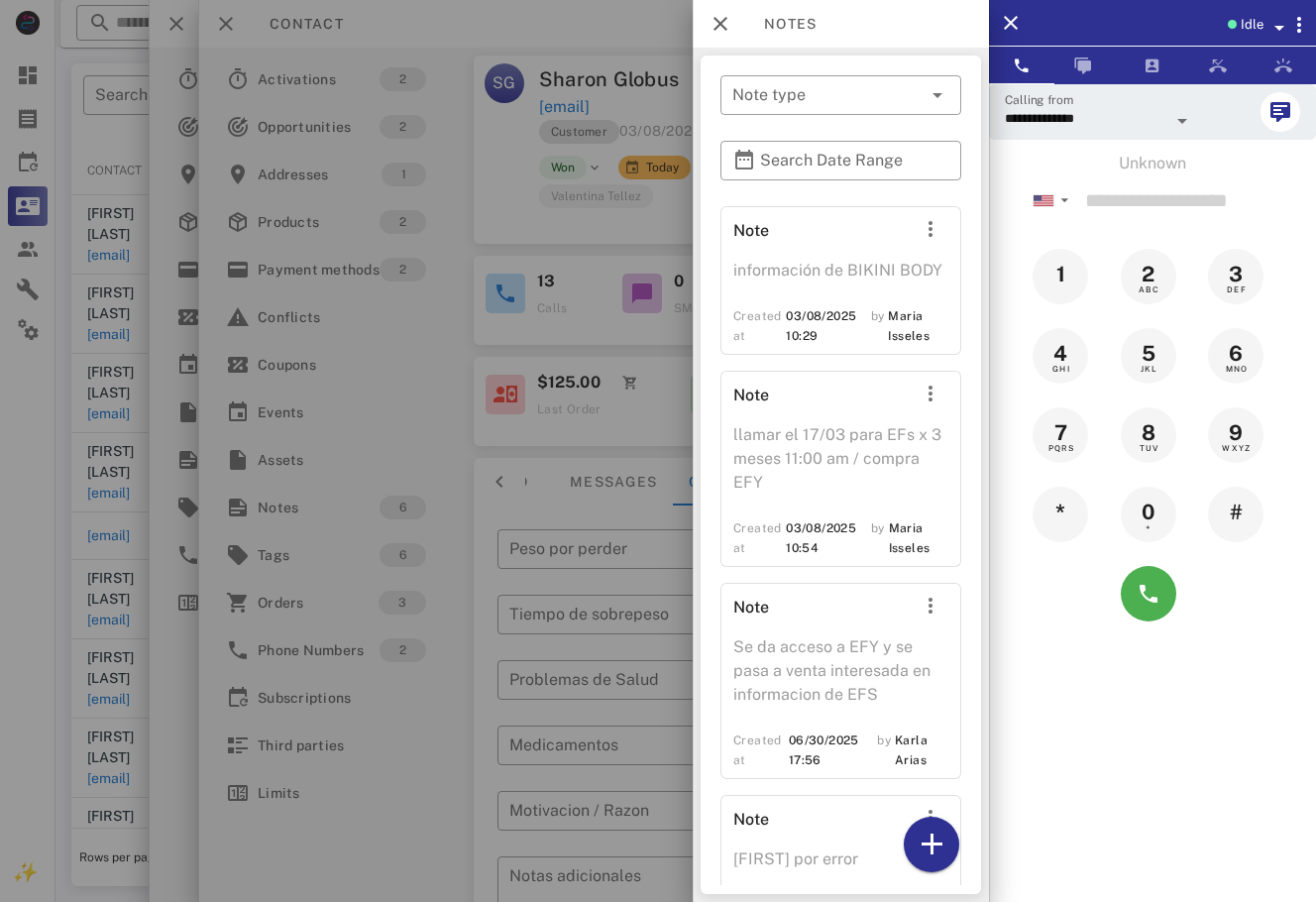 click at bounding box center (658, 451) 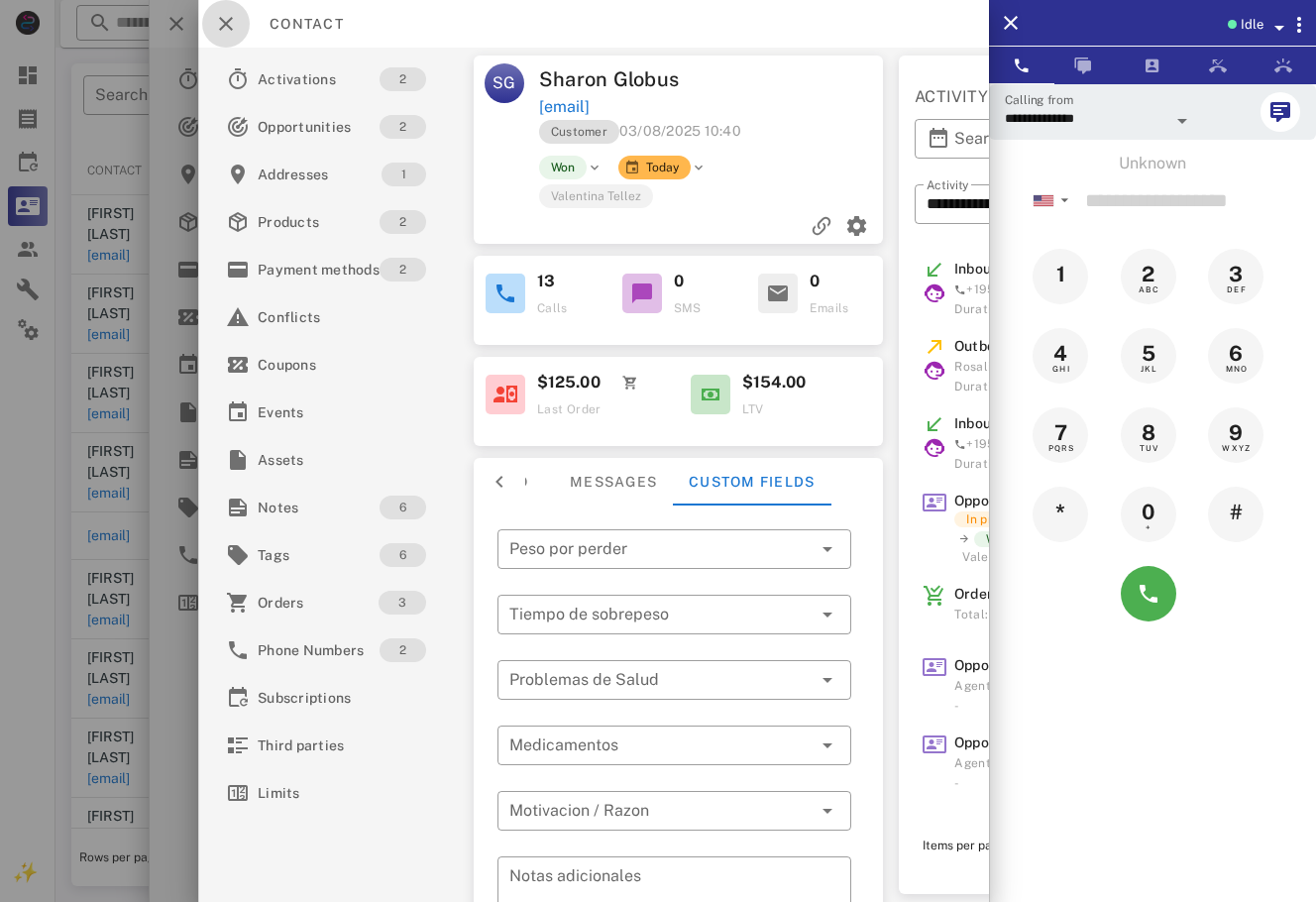 click at bounding box center (226, 24) 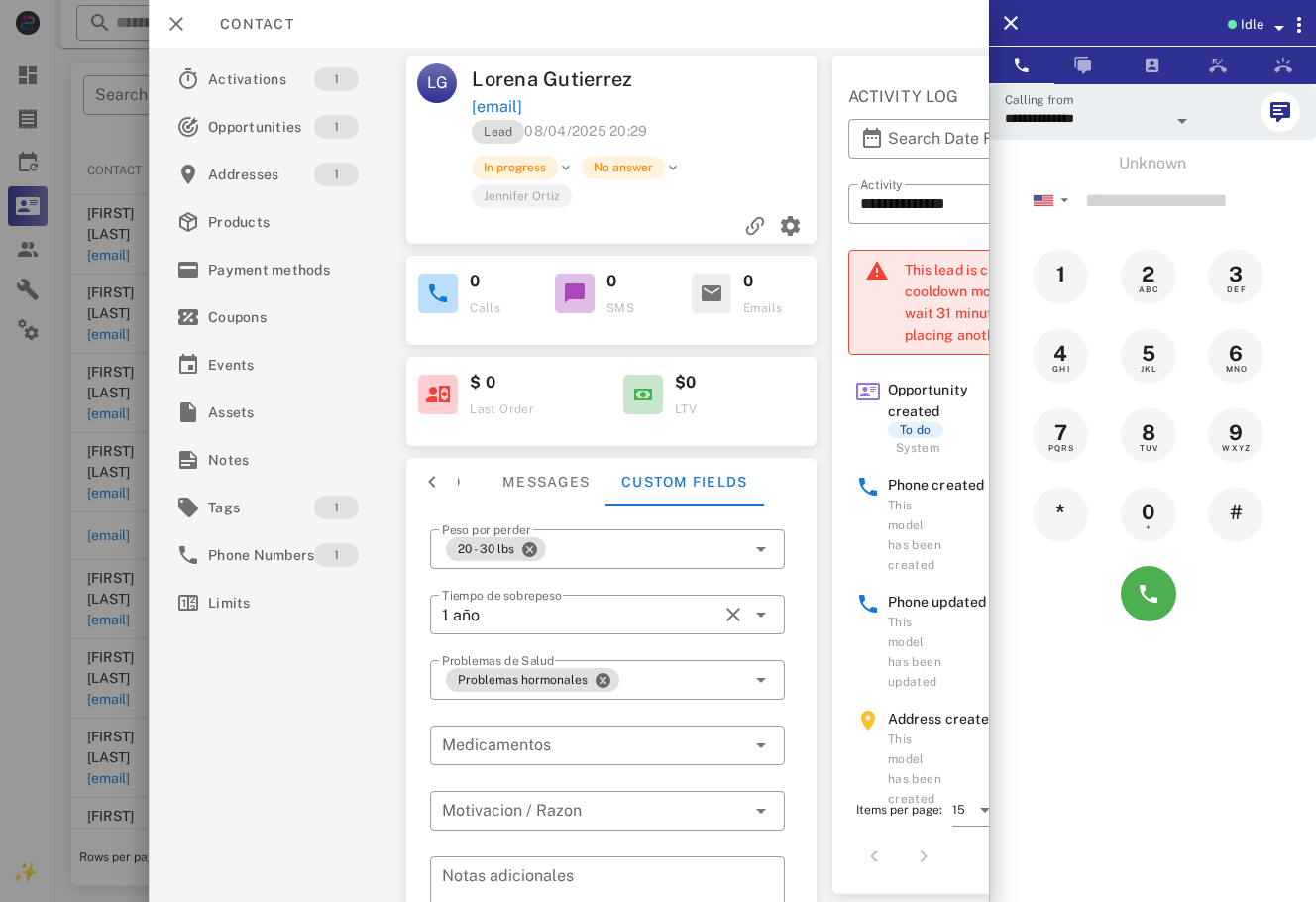 click on "Contact" at bounding box center [247, 24] 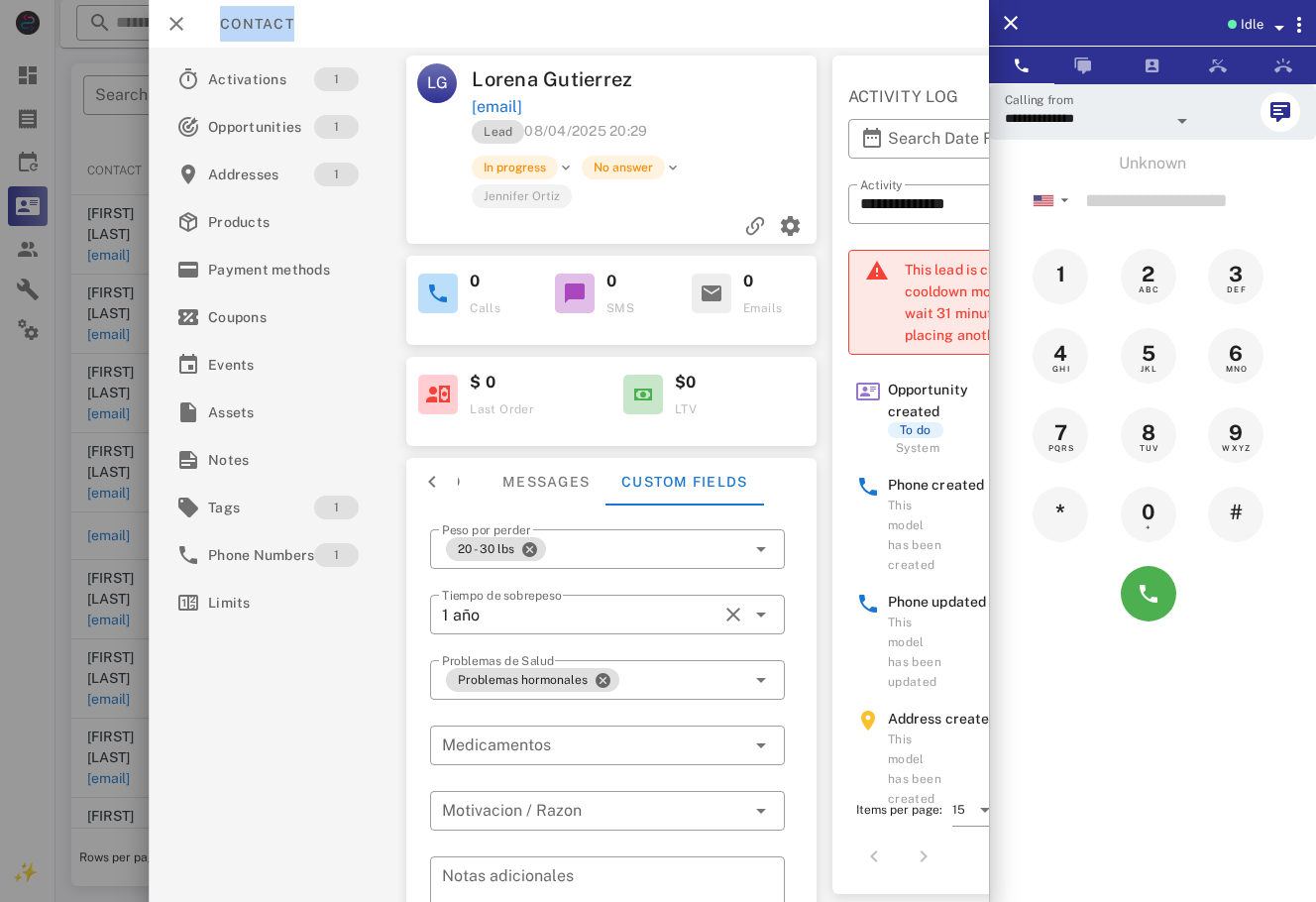 click on "Contact" at bounding box center [247, 24] 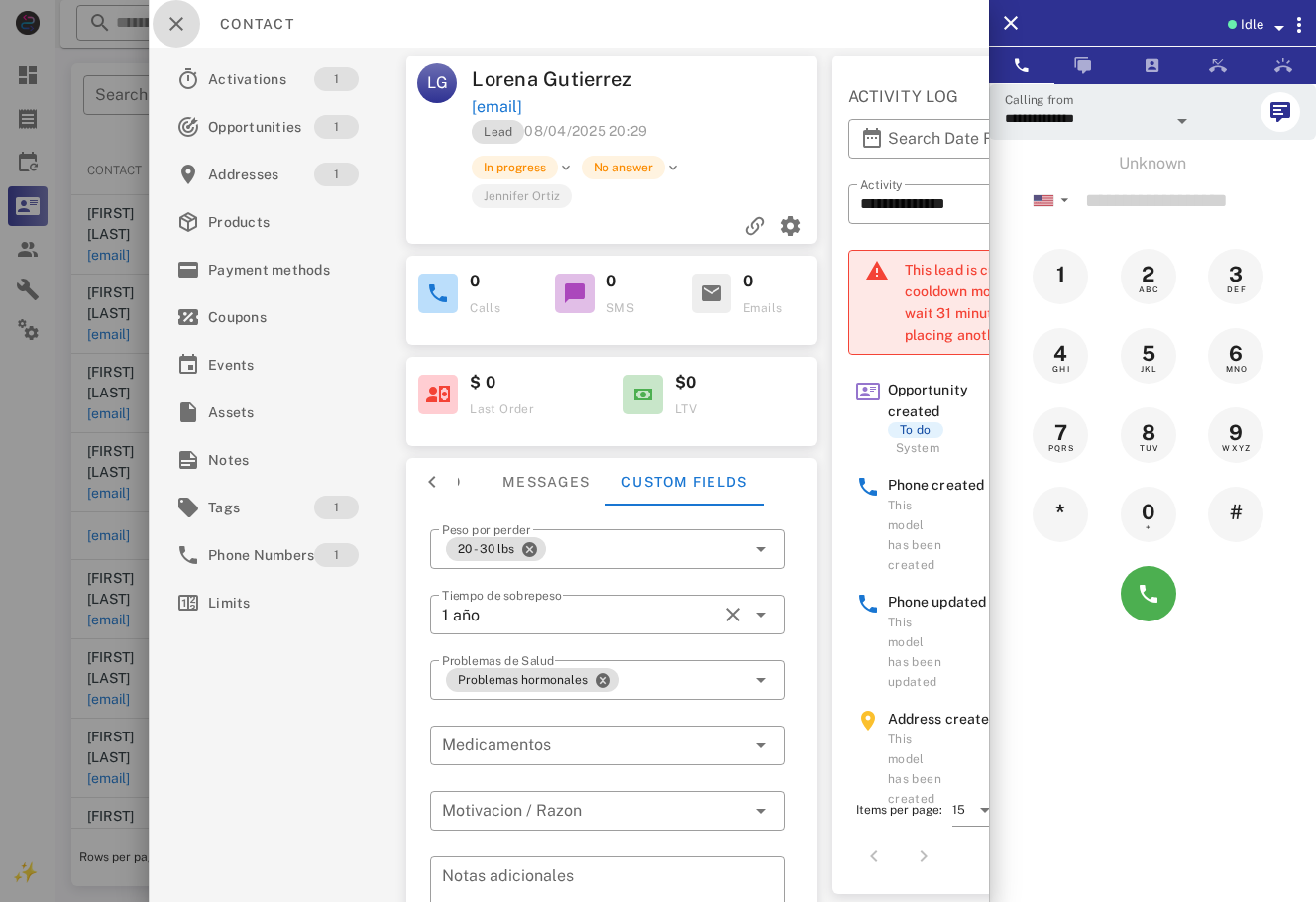 click at bounding box center [176, 24] 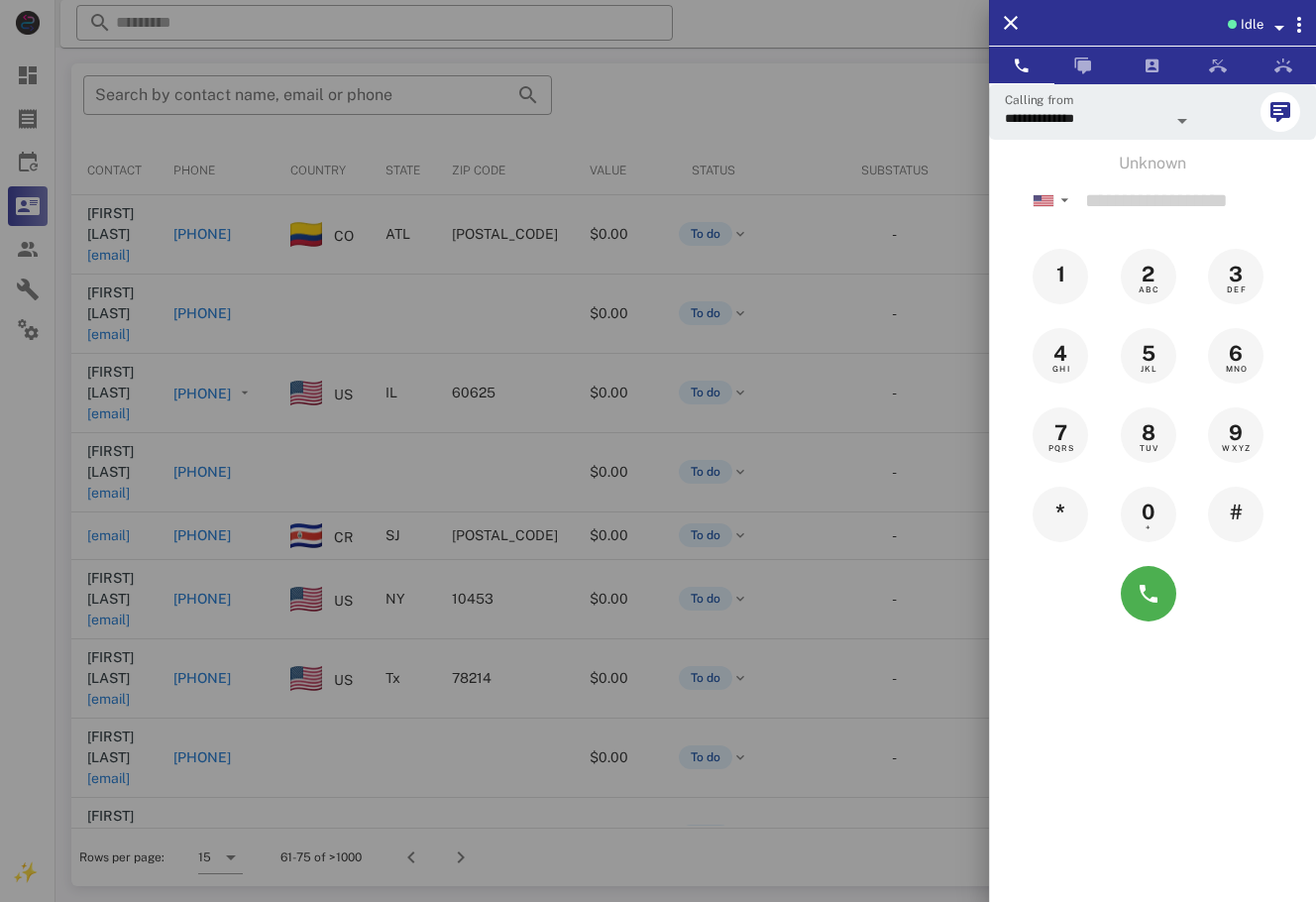 click at bounding box center (658, 451) 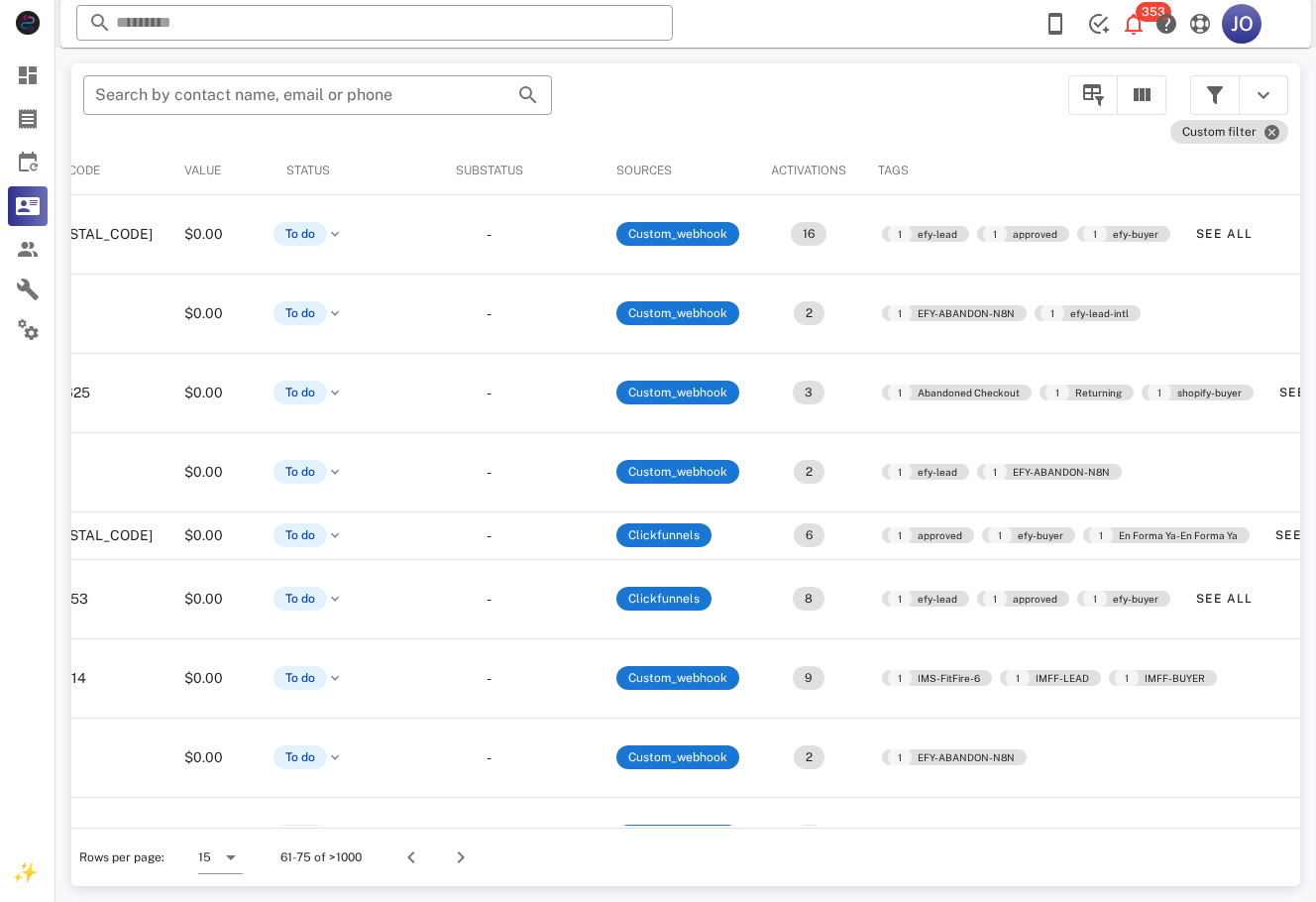 scroll, scrollTop: 0, scrollLeft: 720, axis: horizontal 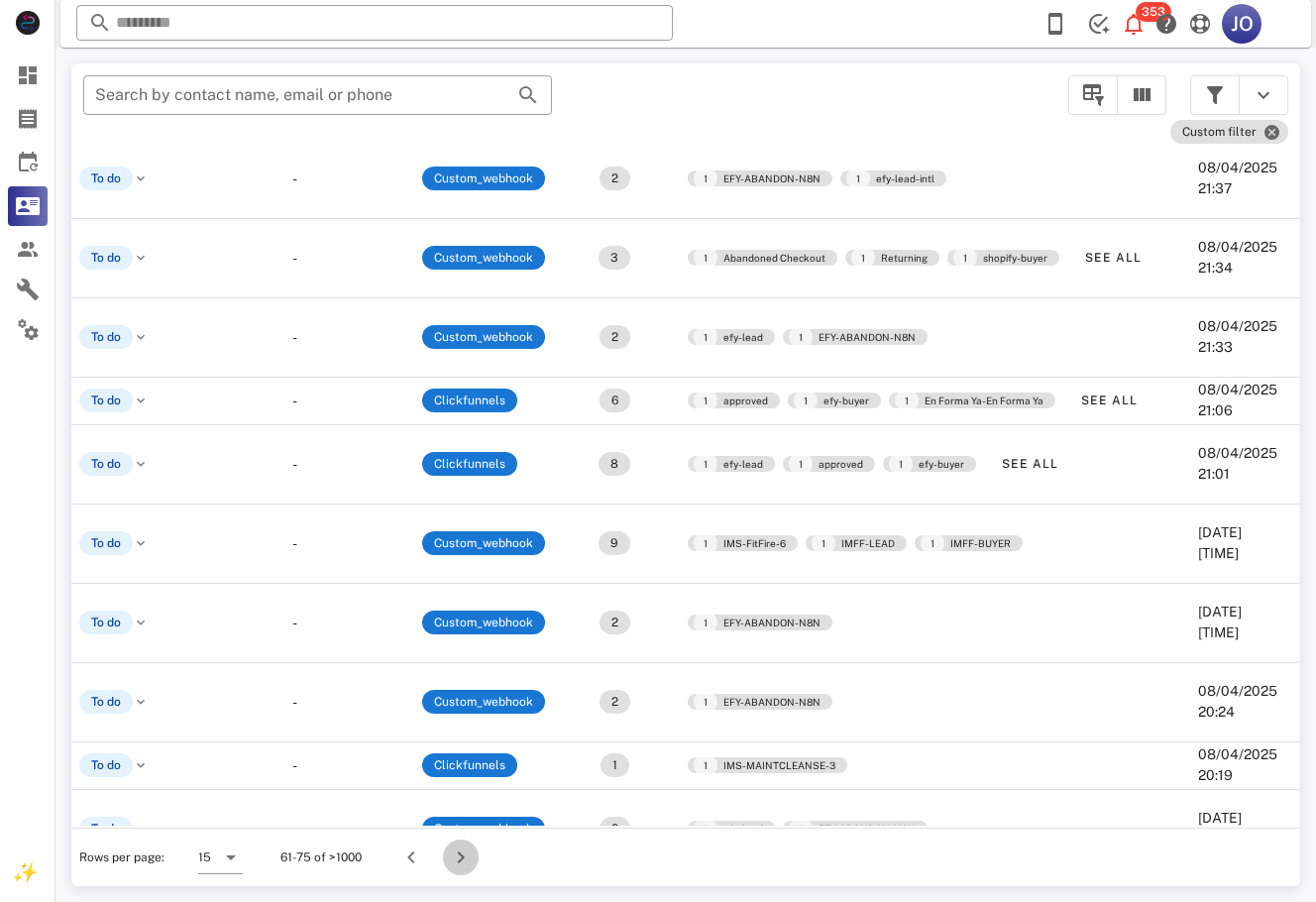 click at bounding box center [461, 857] 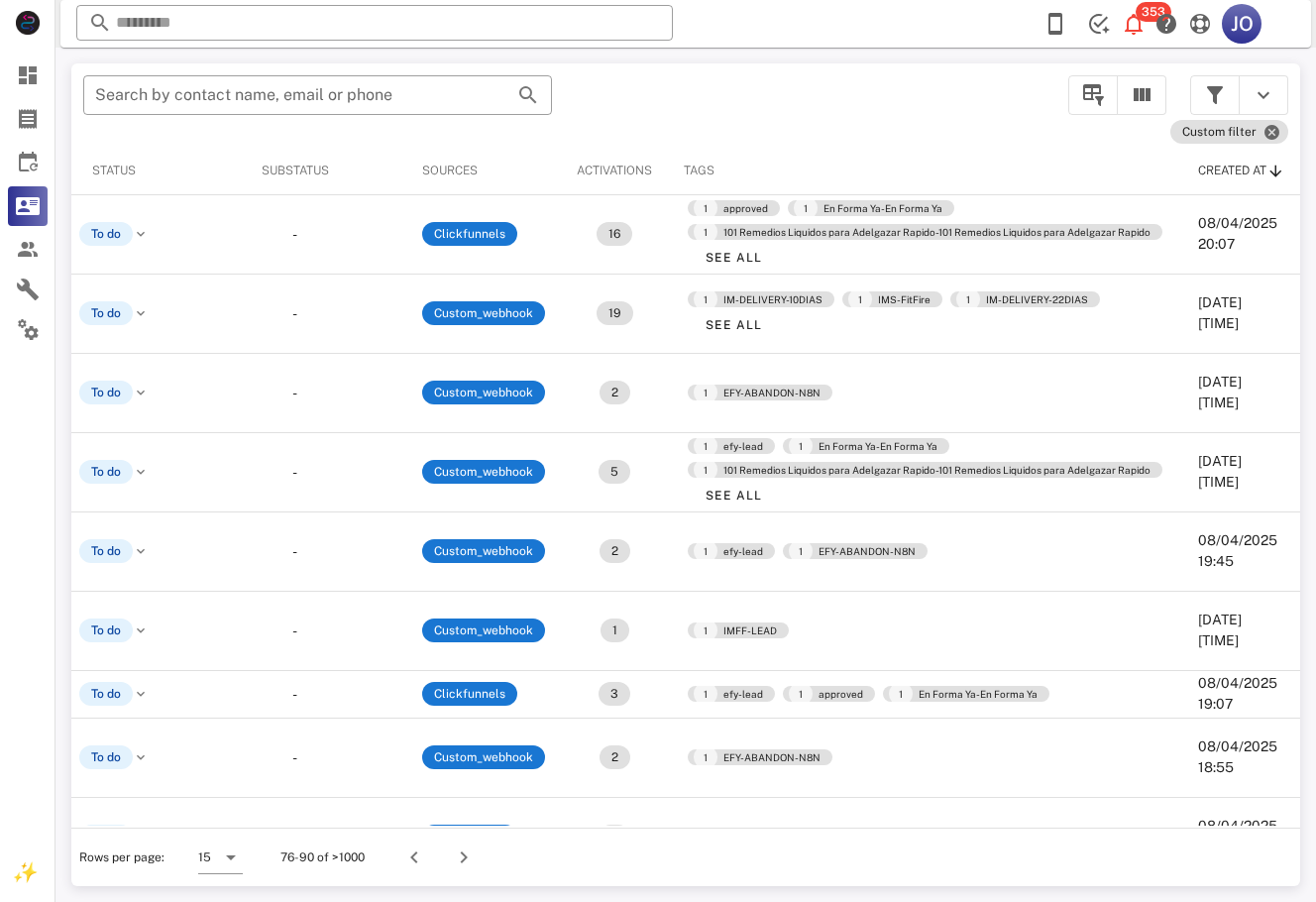 scroll, scrollTop: 0, scrollLeft: 0, axis: both 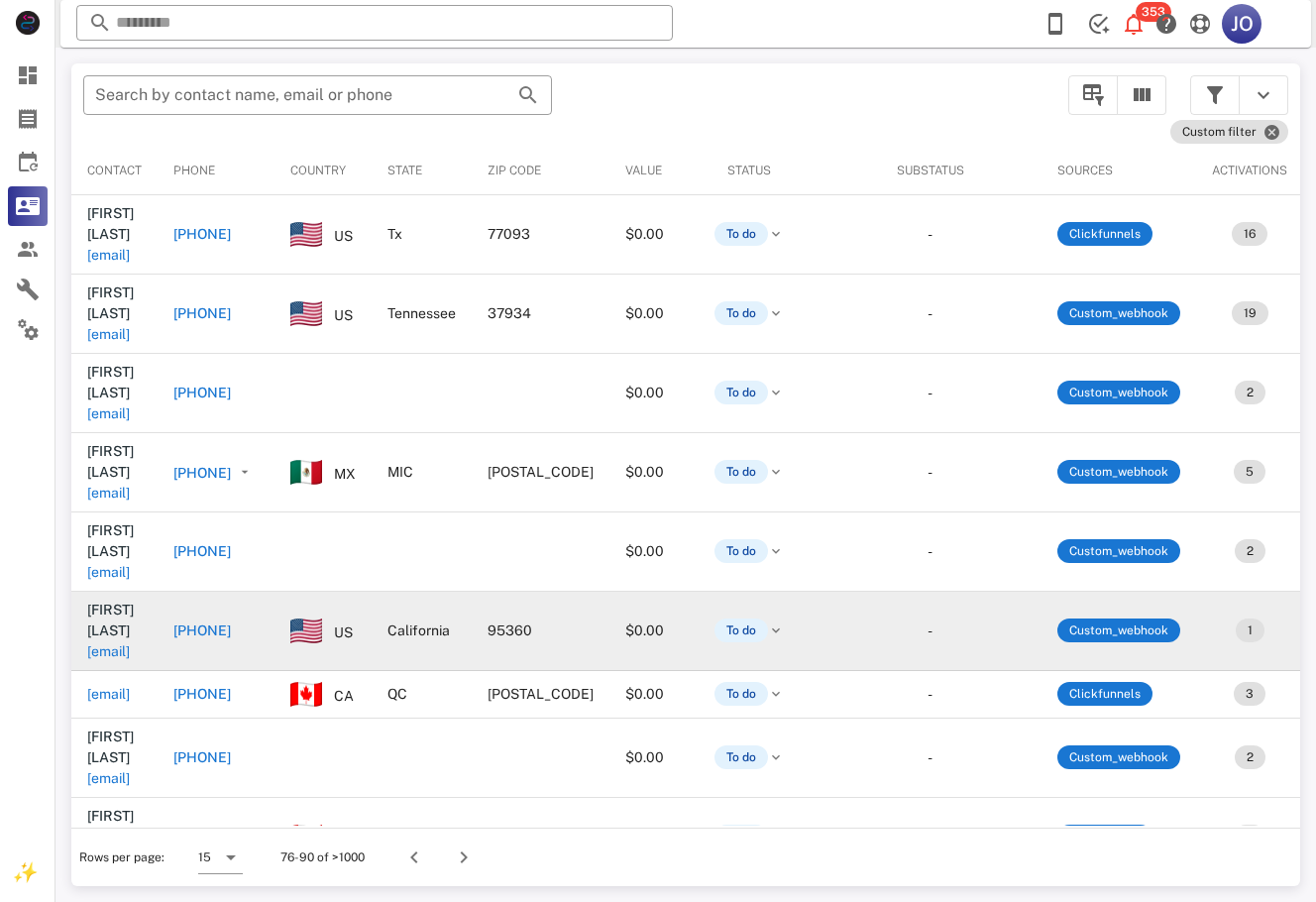 click on "Lore Guzman  85lorenaguzman@gmail.com" at bounding box center [114, 630] 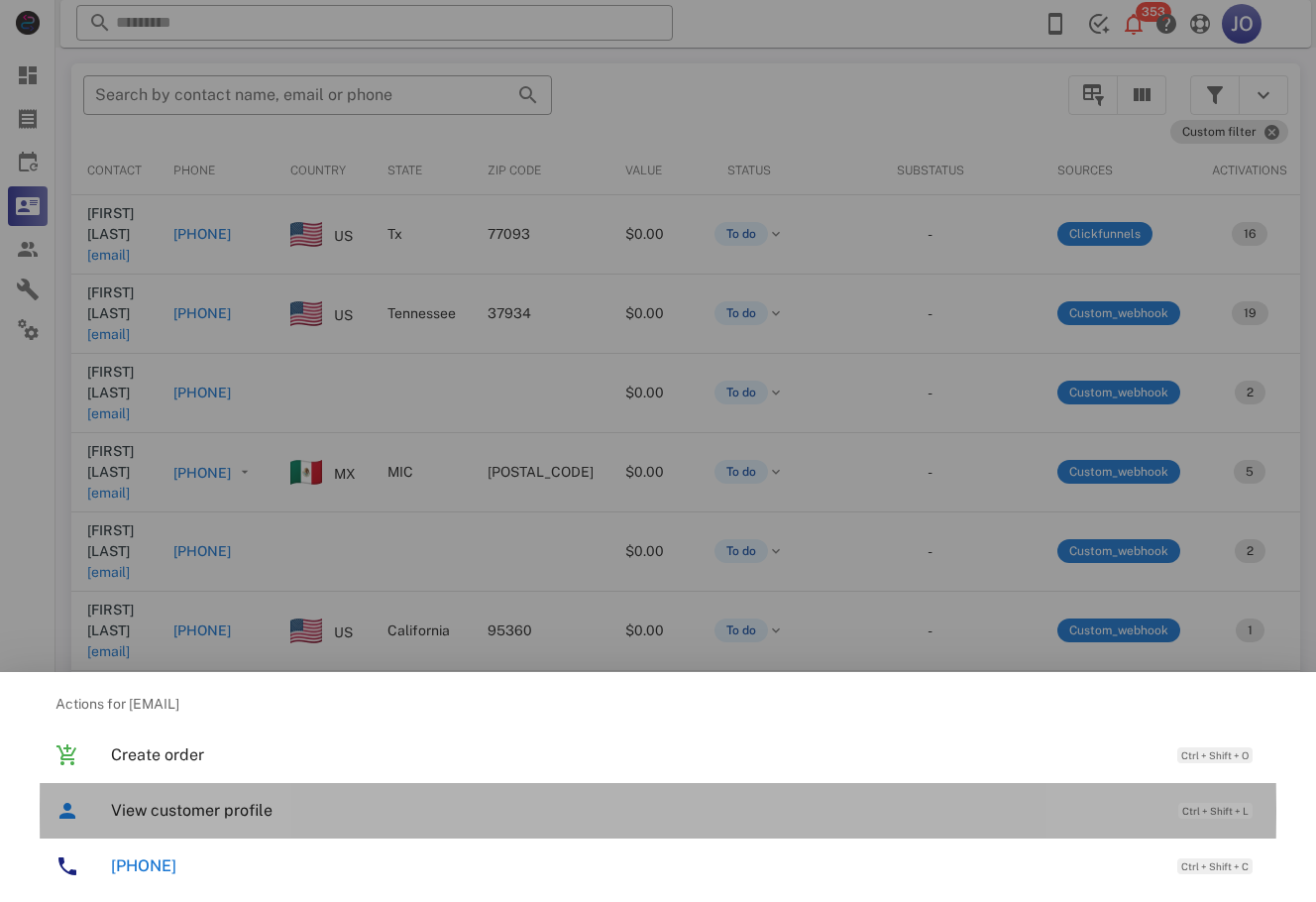 click on "View customer profile Ctrl + Shift + L" at bounding box center [686, 810] 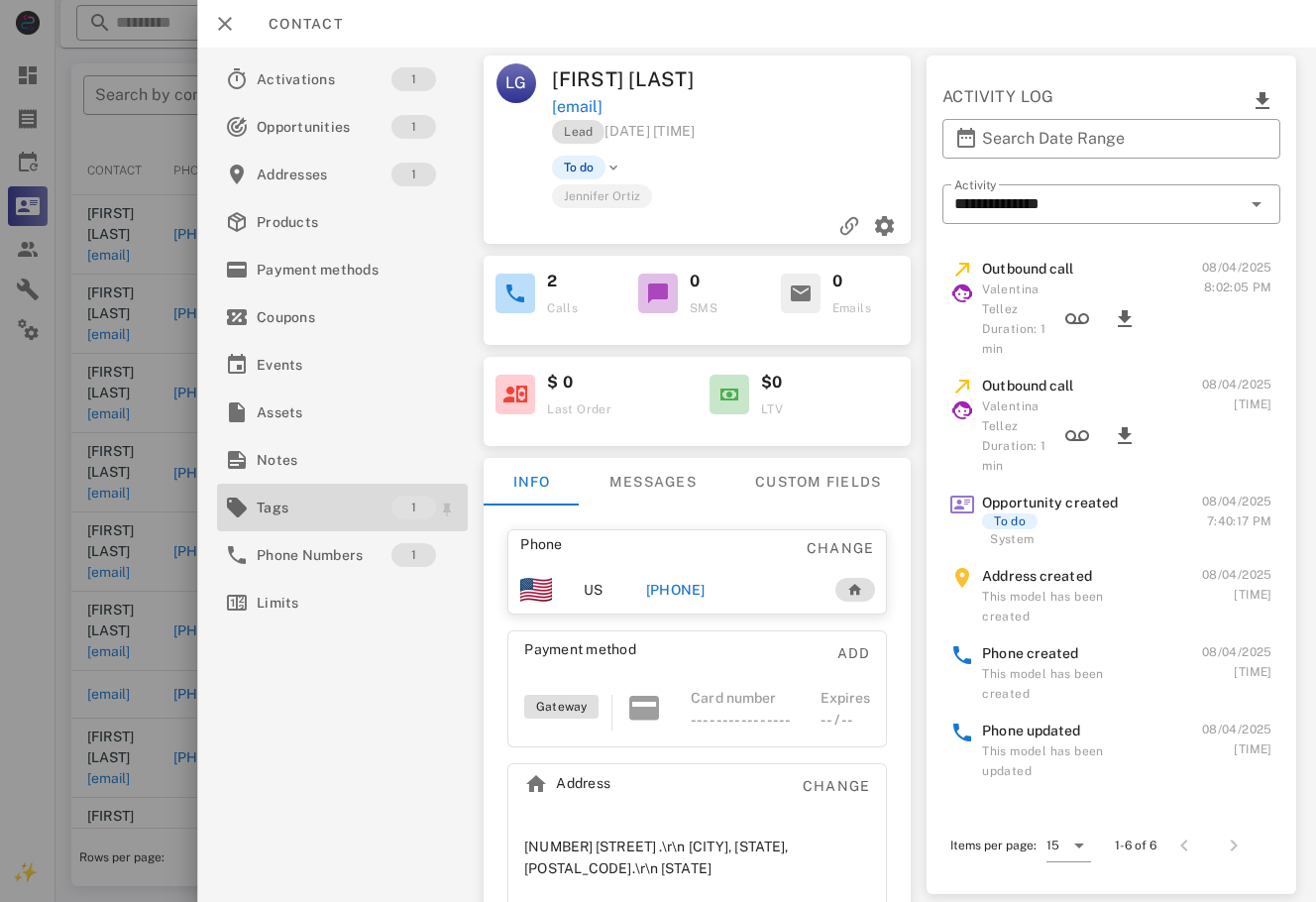click on "Tags" at bounding box center (324, 507) 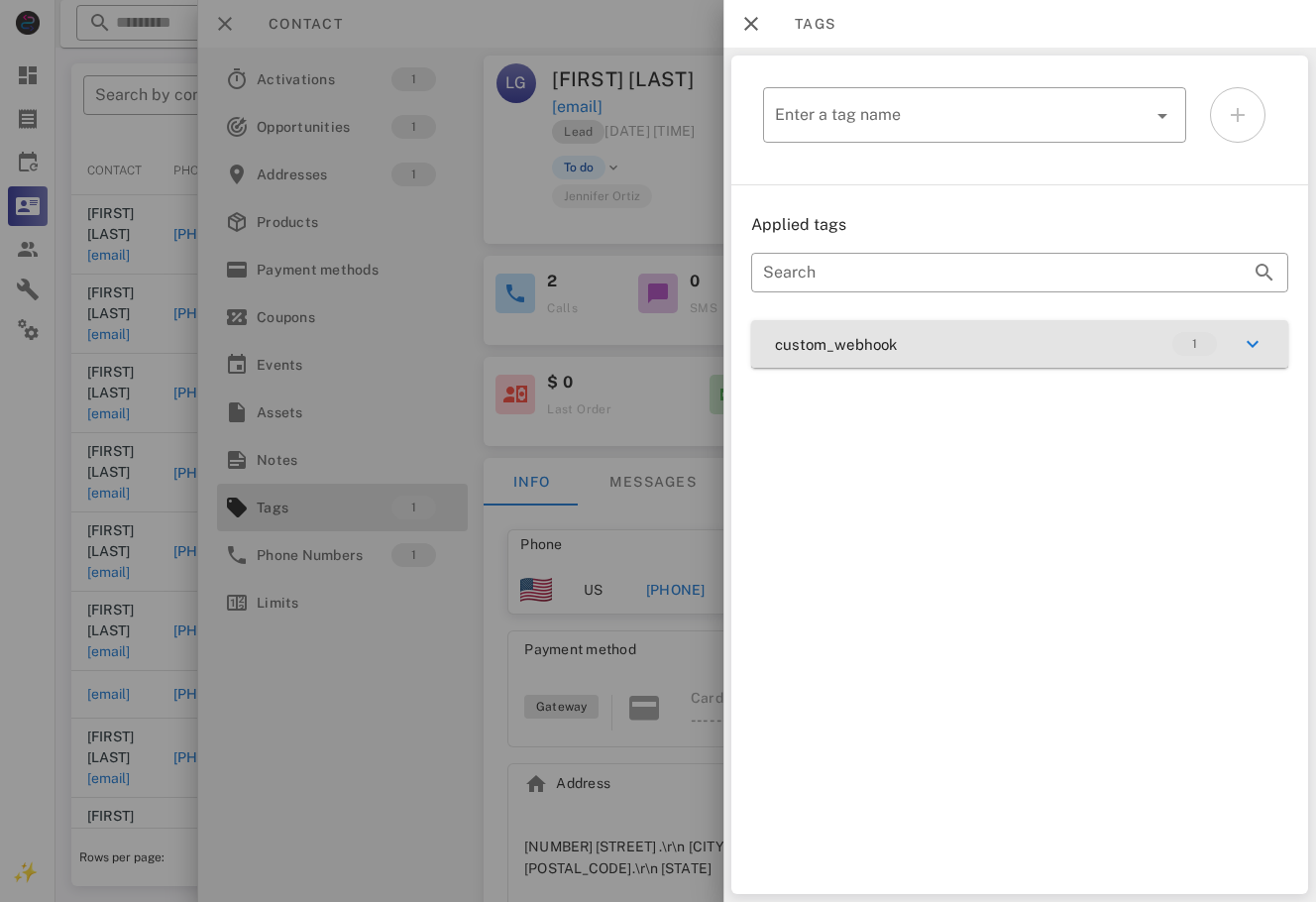 click on "custom_webhook  1" at bounding box center (1020, 344) 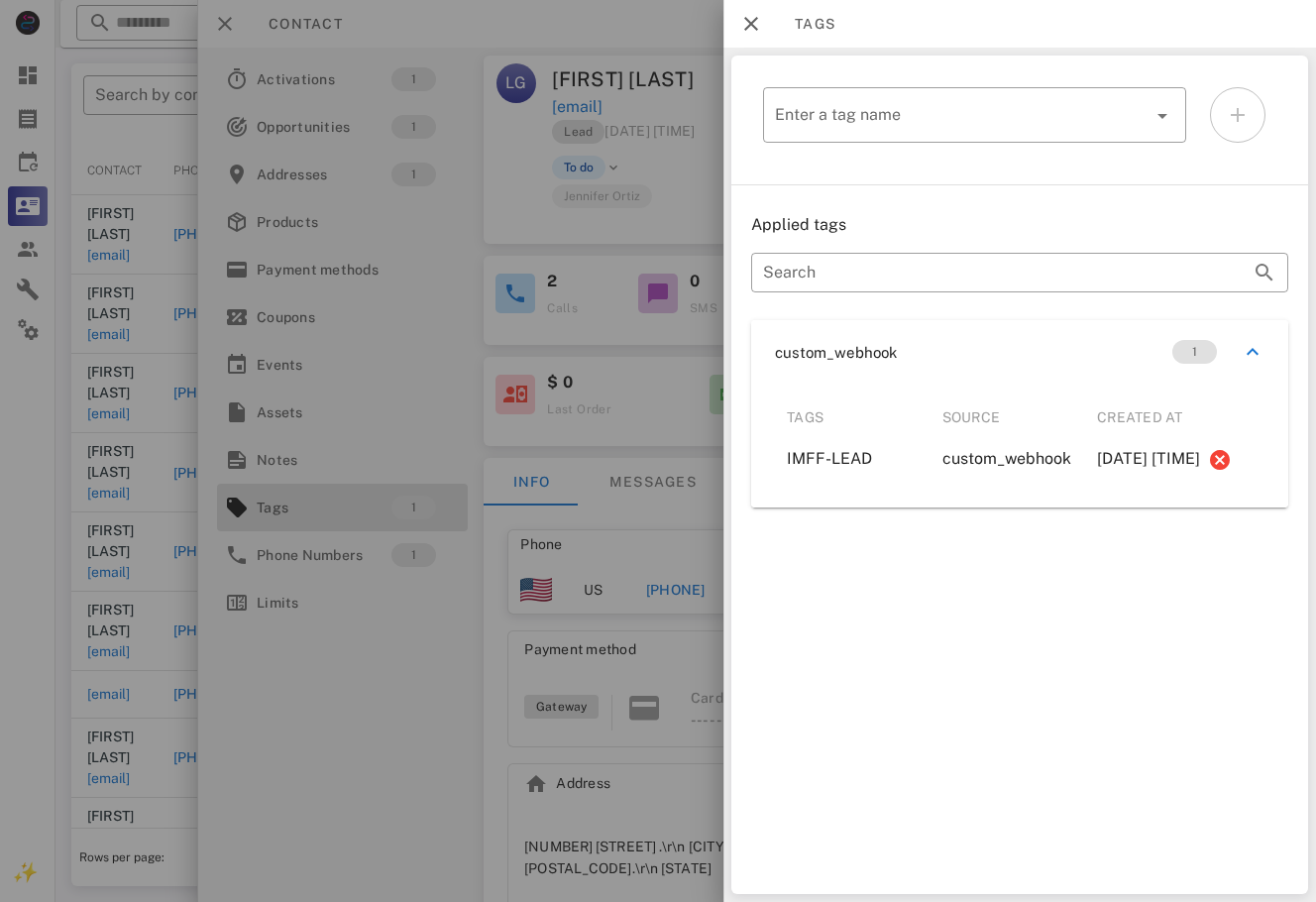 click at bounding box center [658, 451] 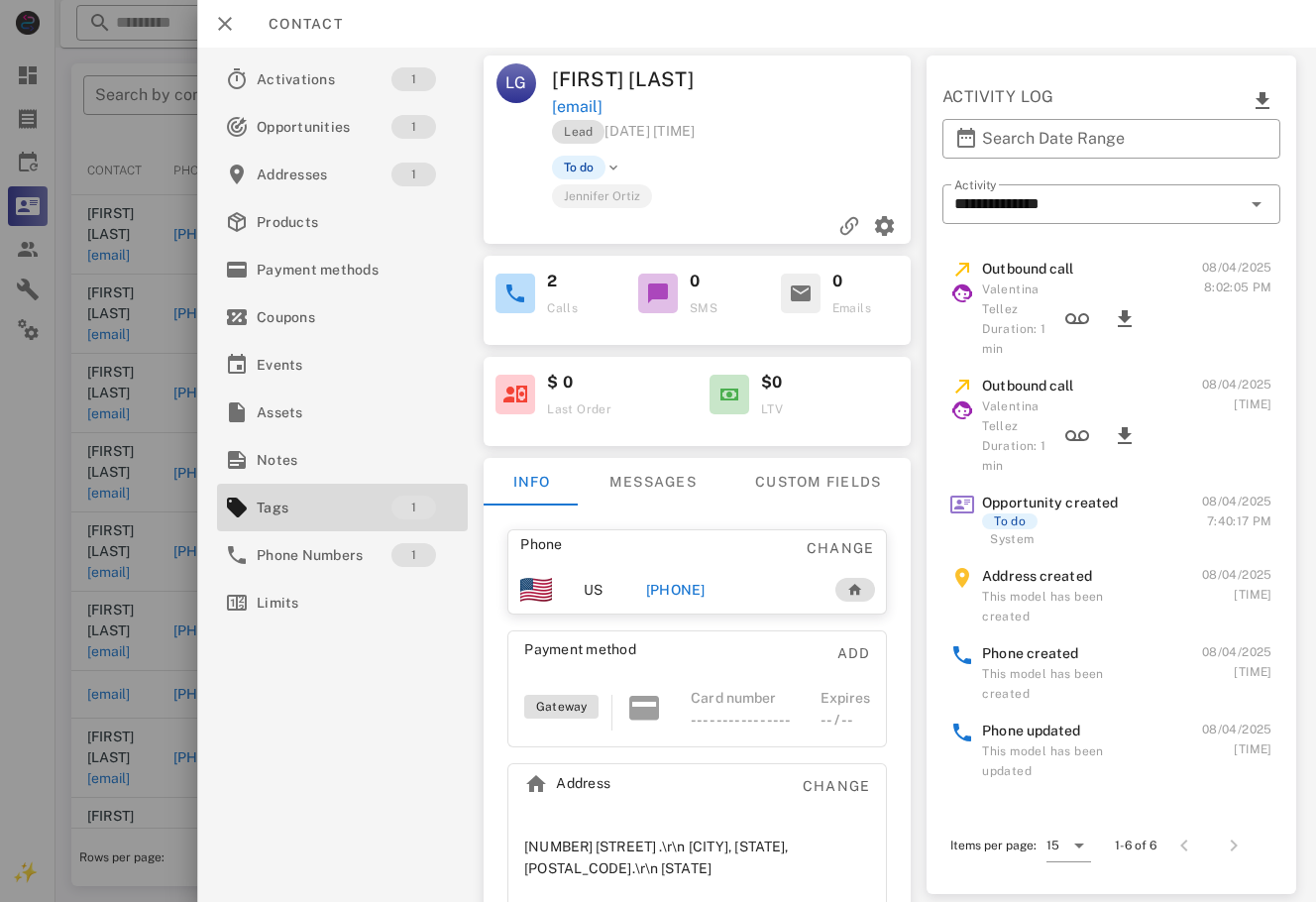 click on "[PHONE]" at bounding box center [676, 590] 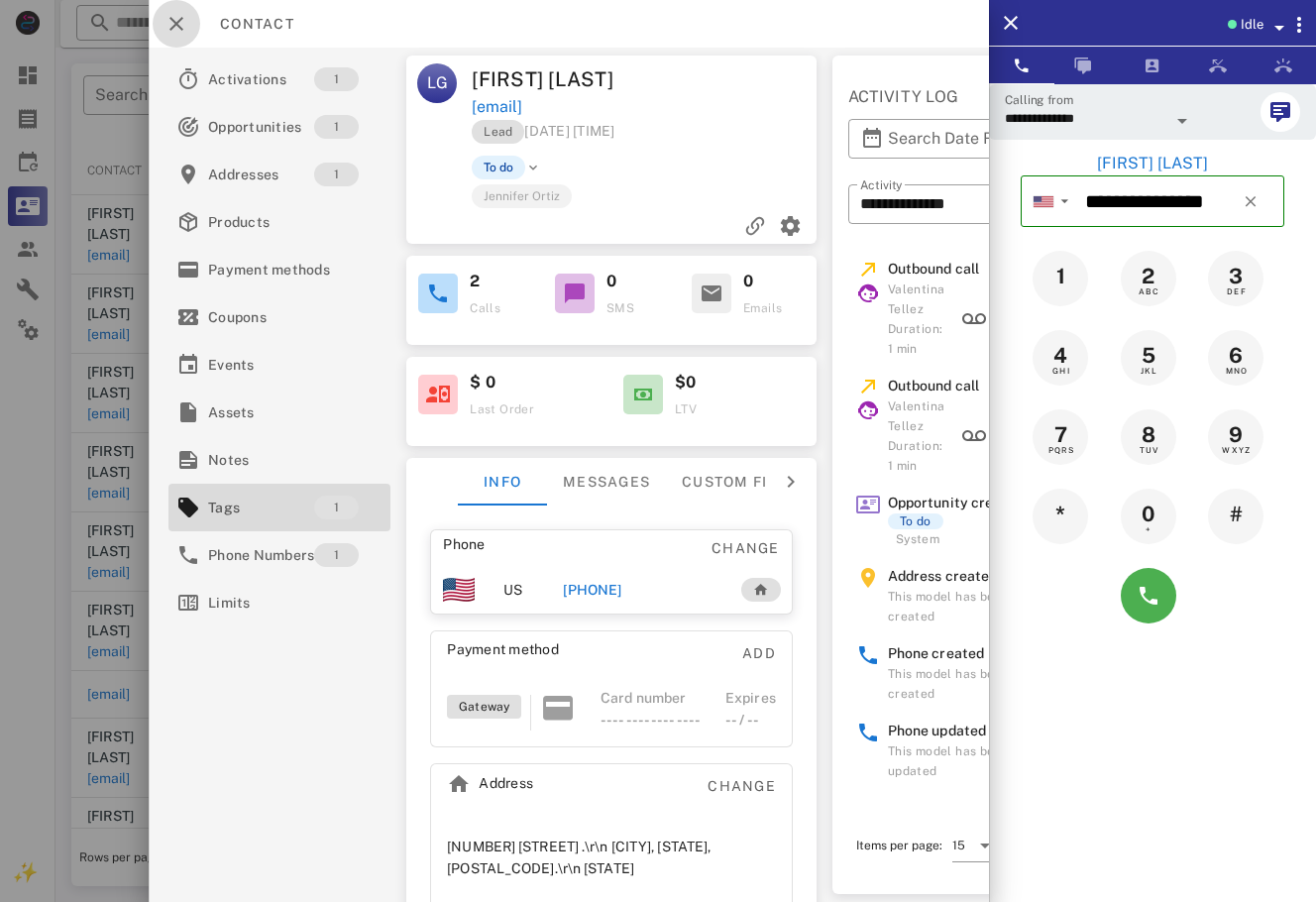 drag, startPoint x: 166, startPoint y: 29, endPoint x: 265, endPoint y: 38, distance: 99.40825 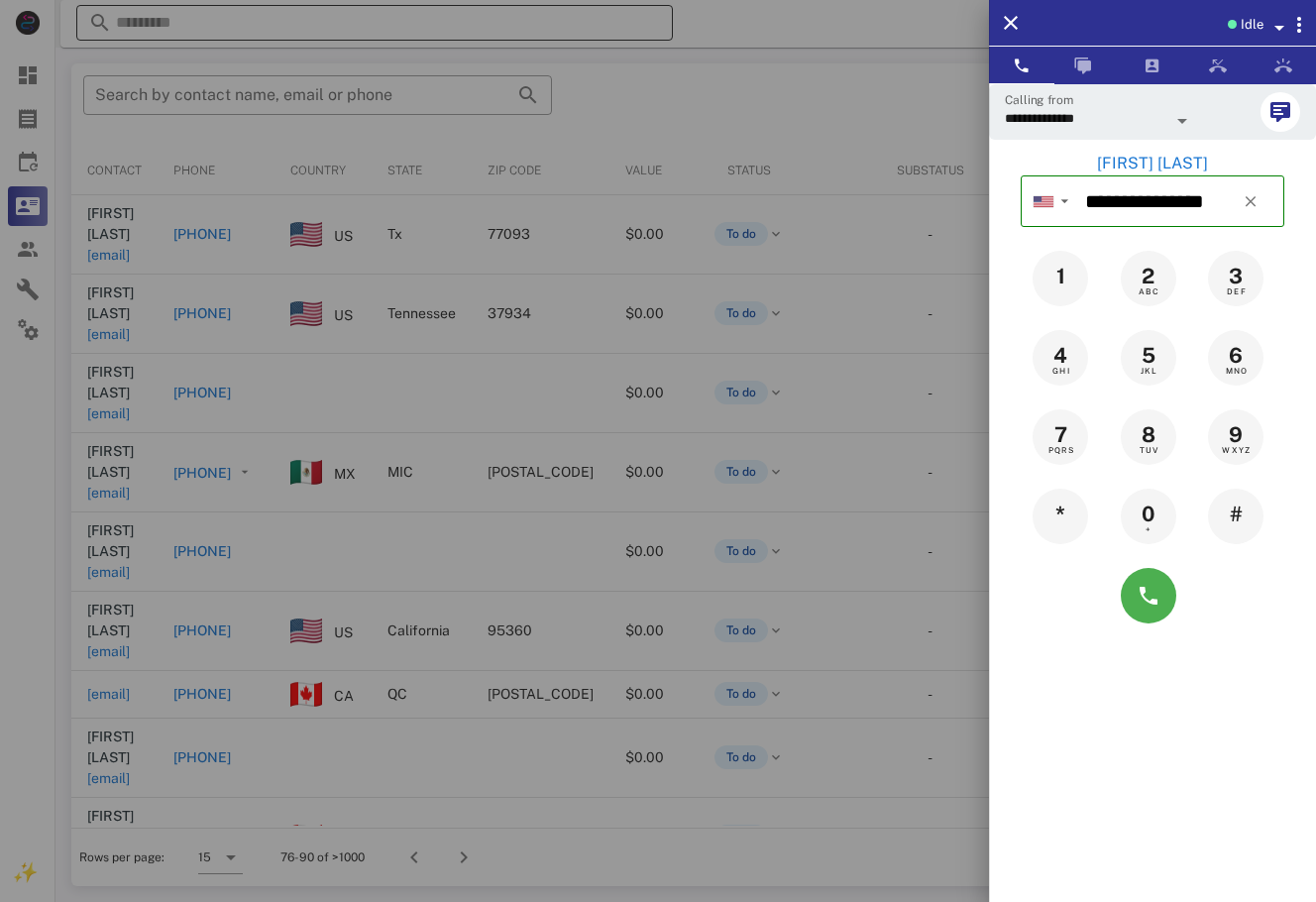 click at bounding box center [658, 451] 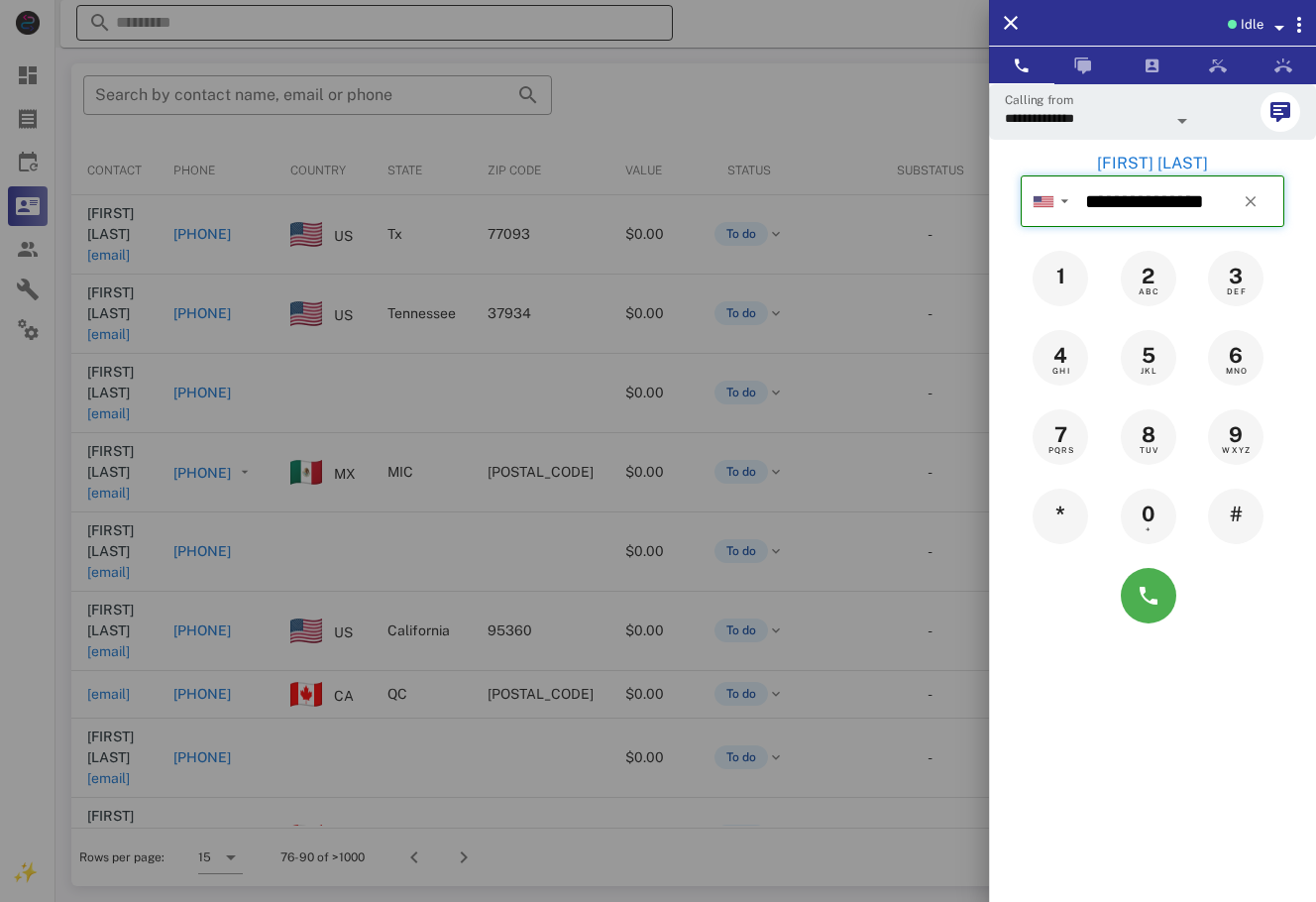 type 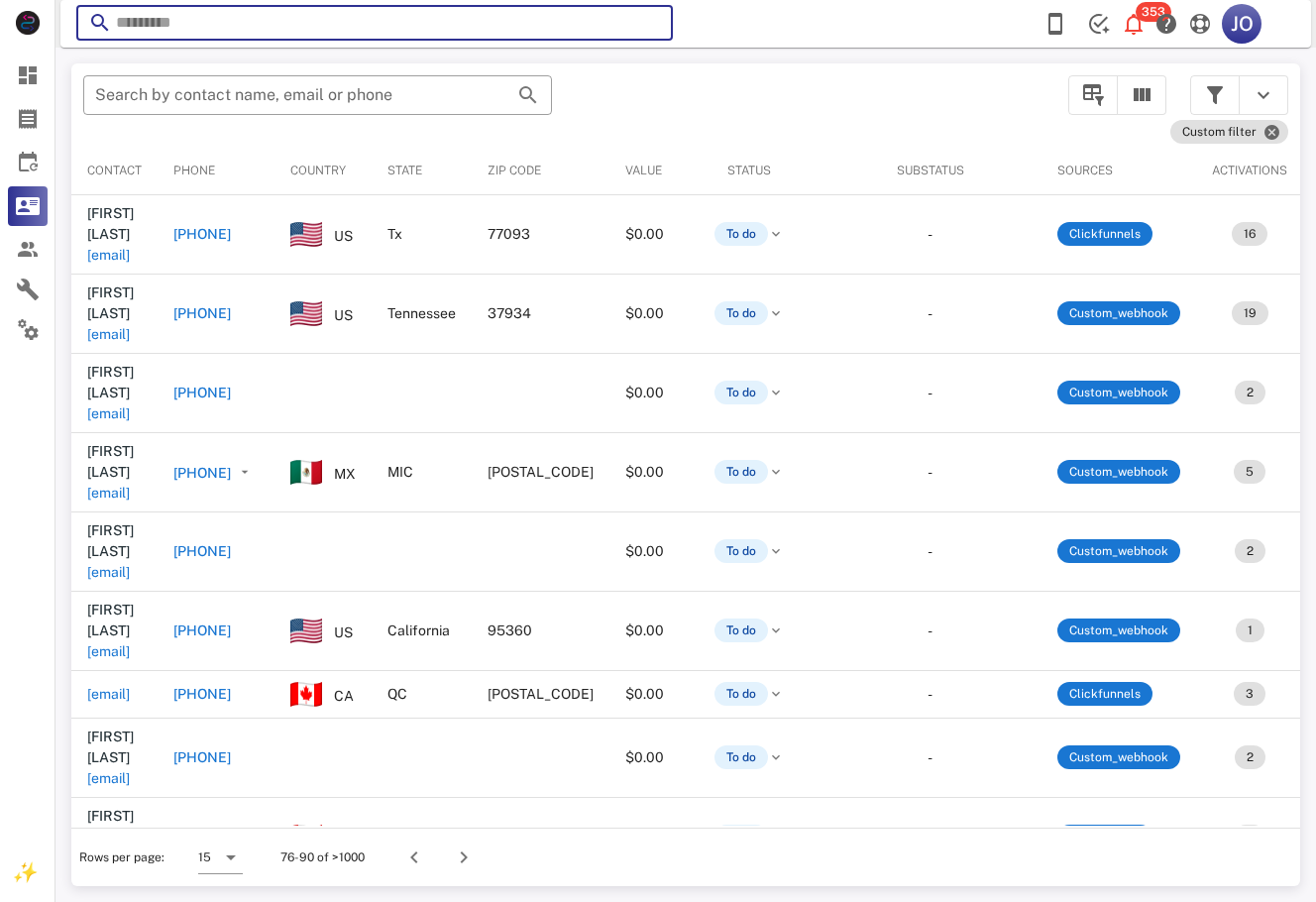 click at bounding box center (375, 23) 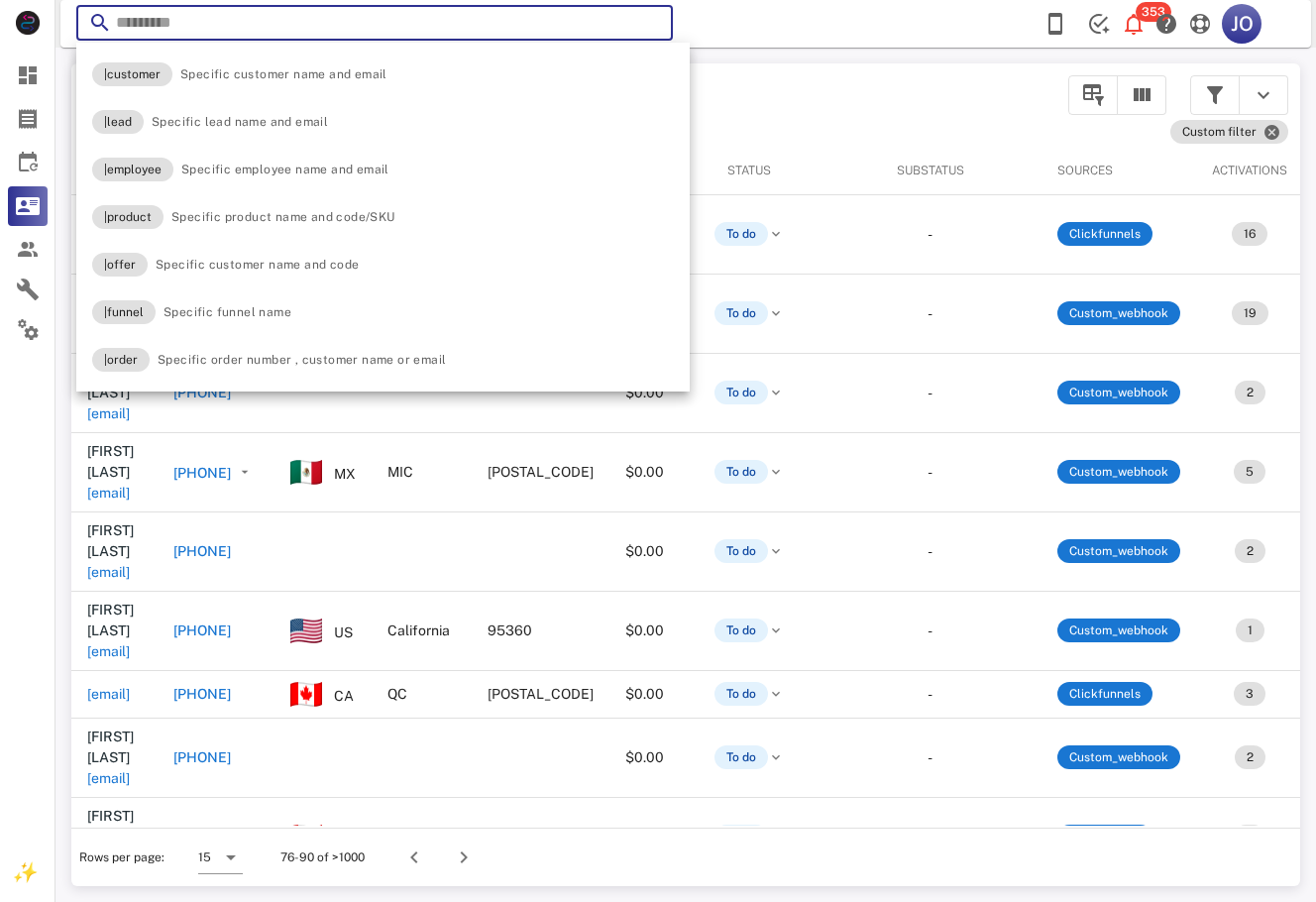 paste on "**********" 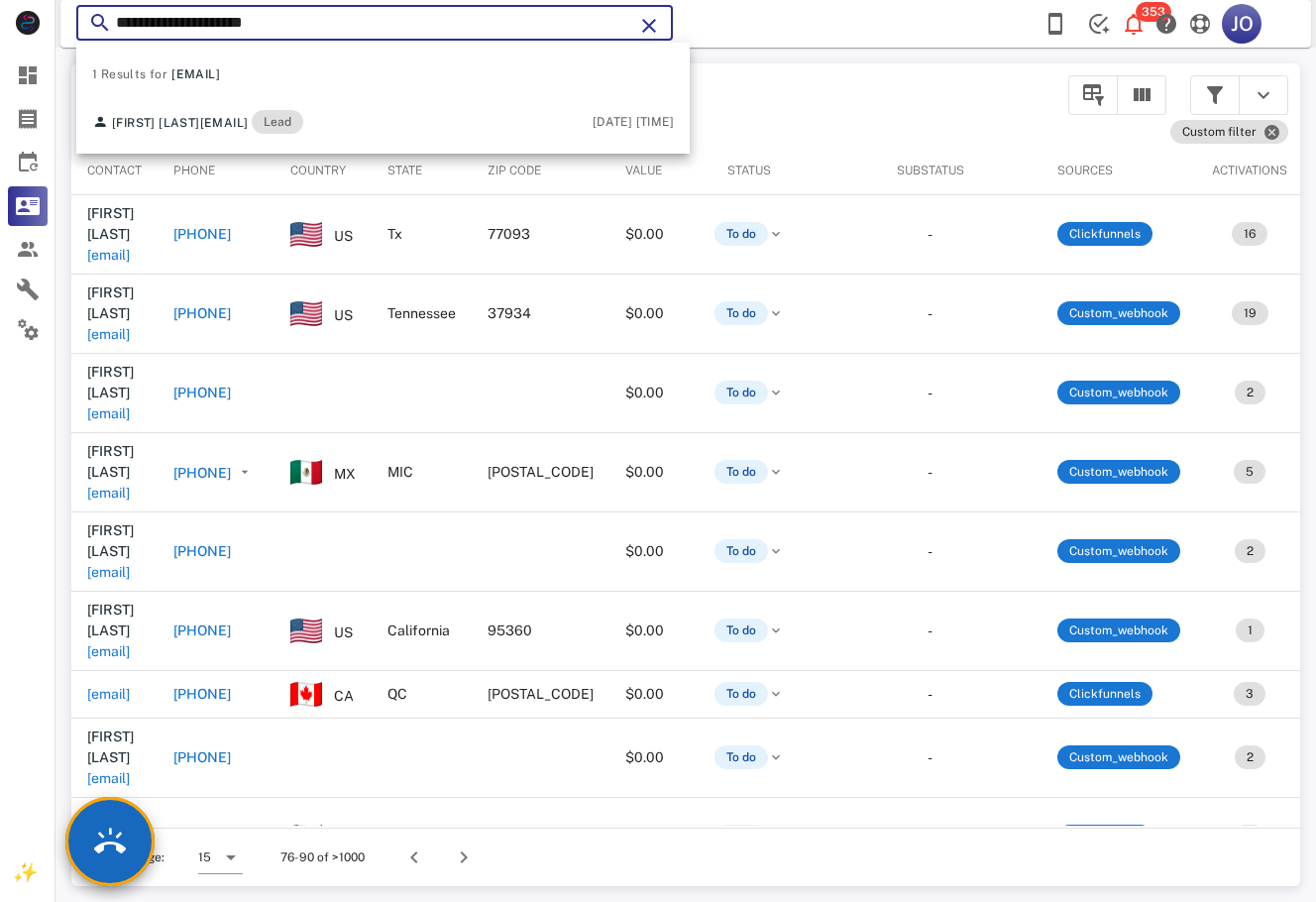 type on "**********" 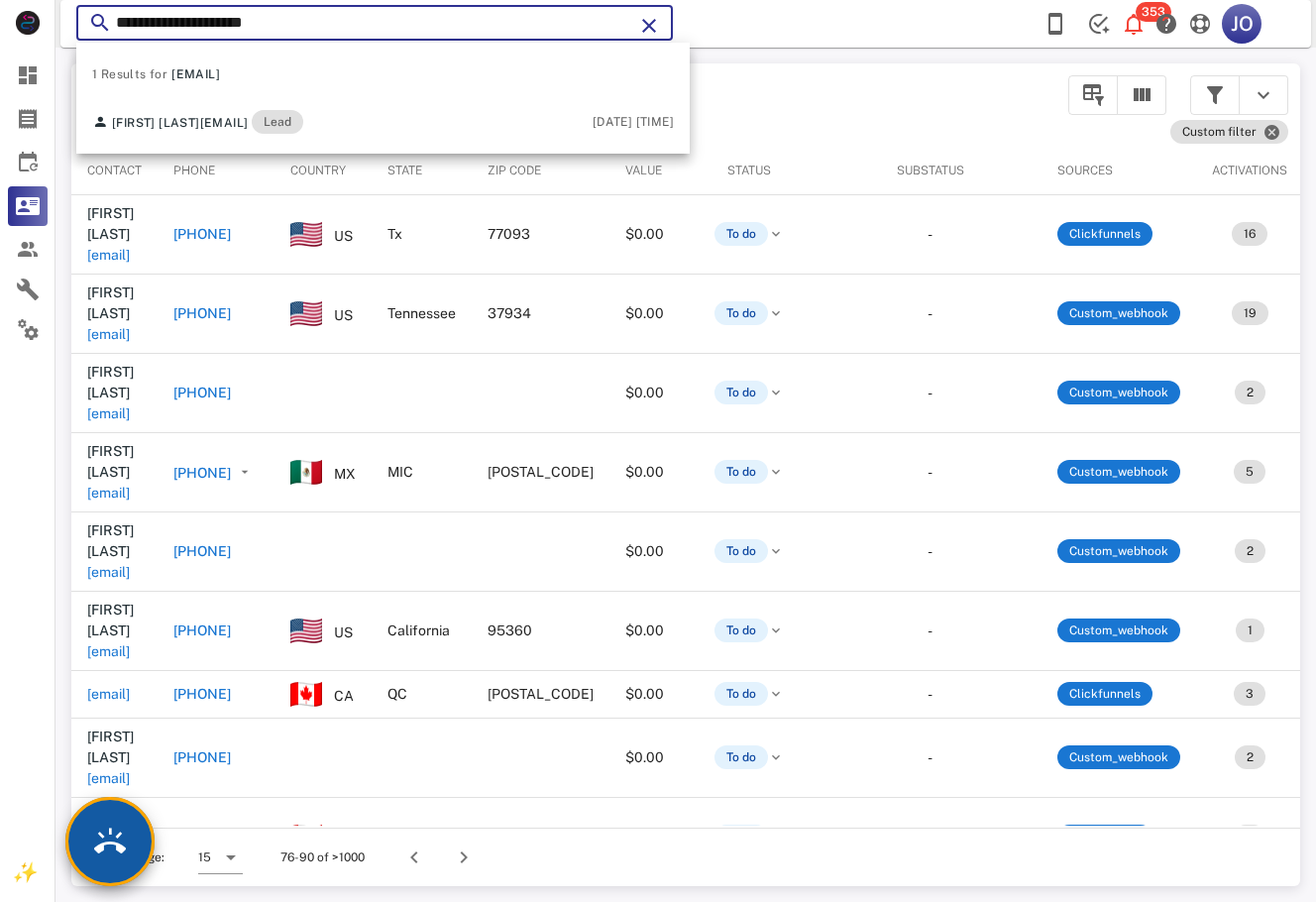 click at bounding box center (110, 842) 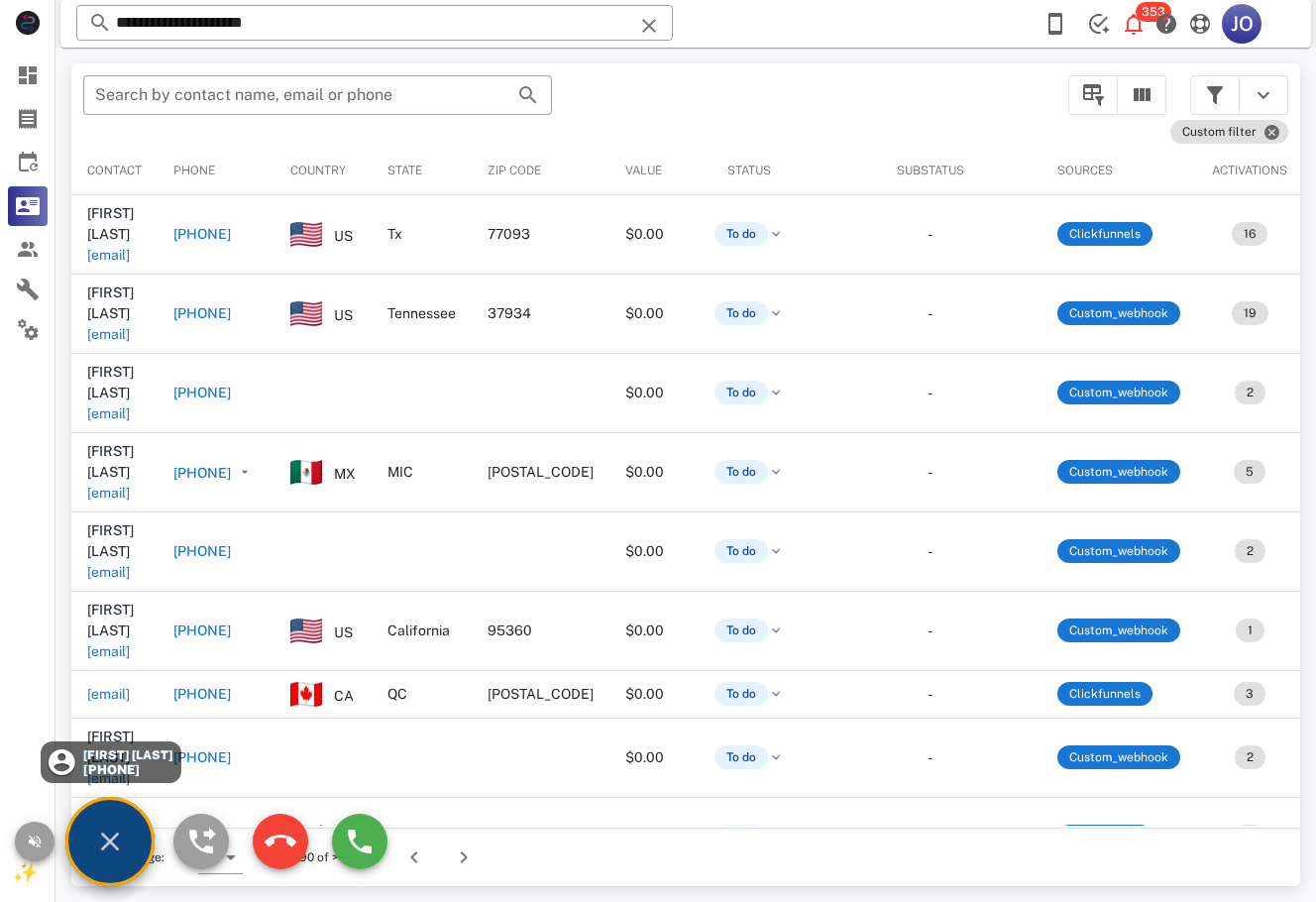 click on "[FIRST] [LAST]" at bounding box center [126, 755] 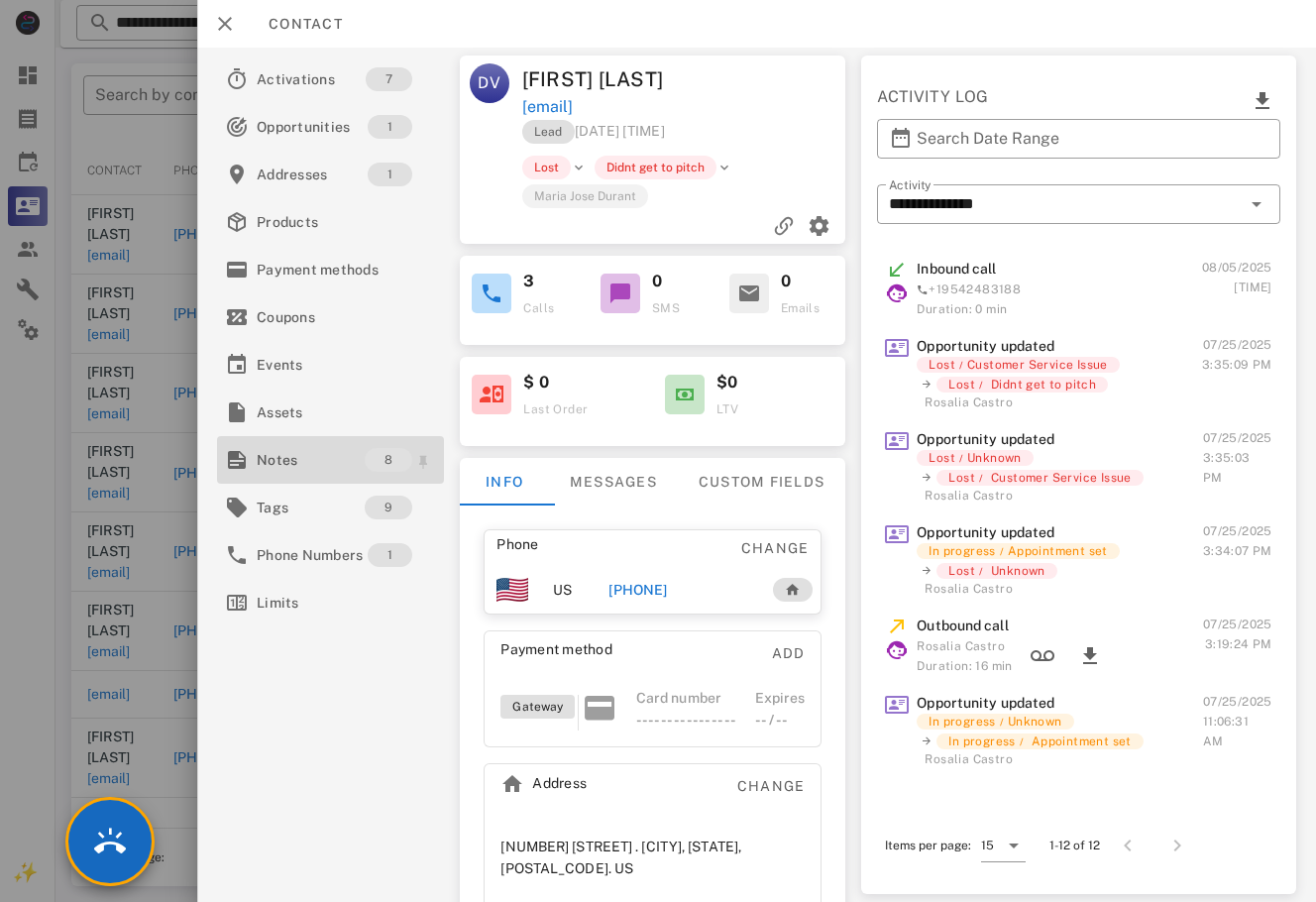 click on "Notes" at bounding box center [310, 460] 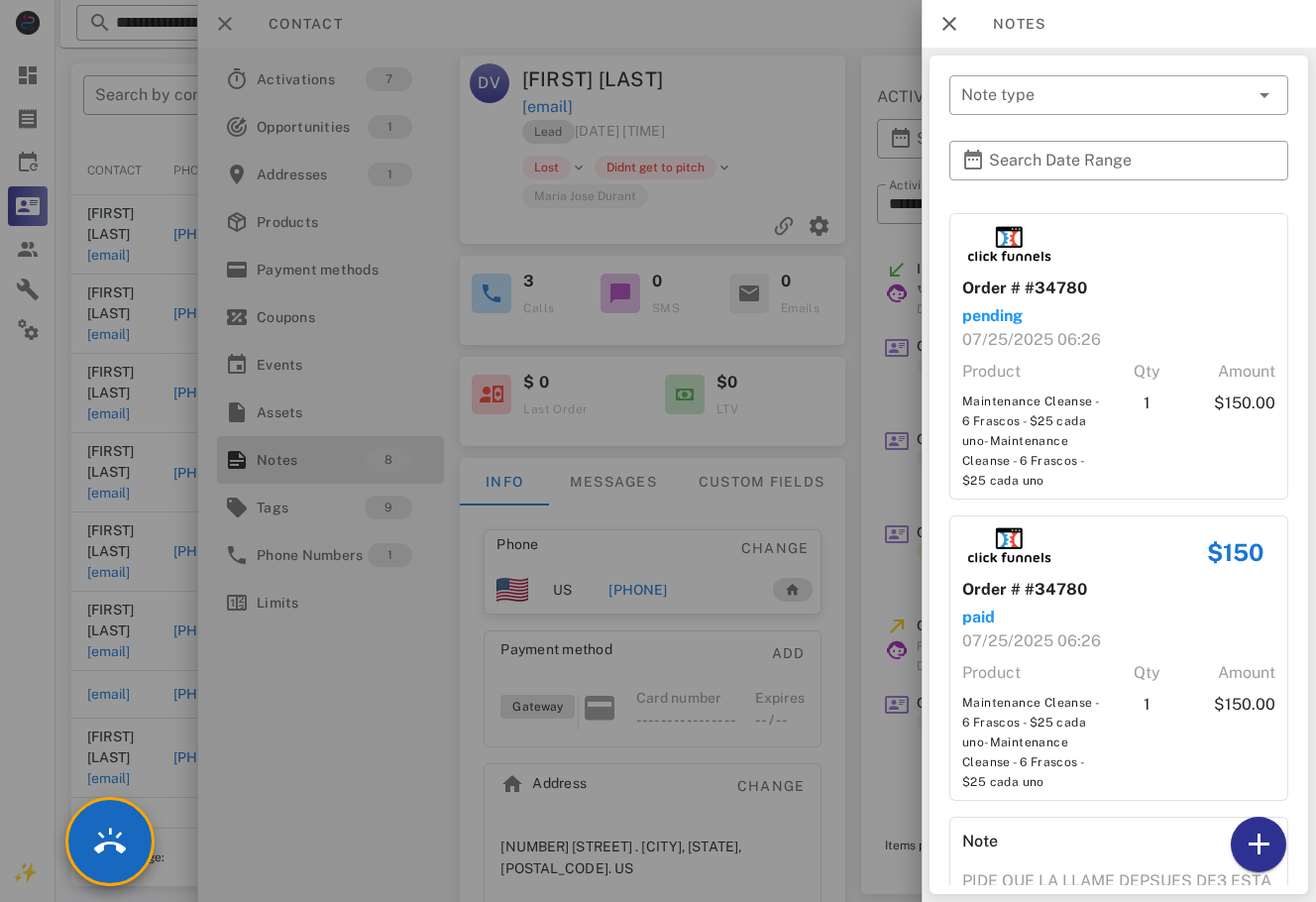scroll, scrollTop: 1498, scrollLeft: 0, axis: vertical 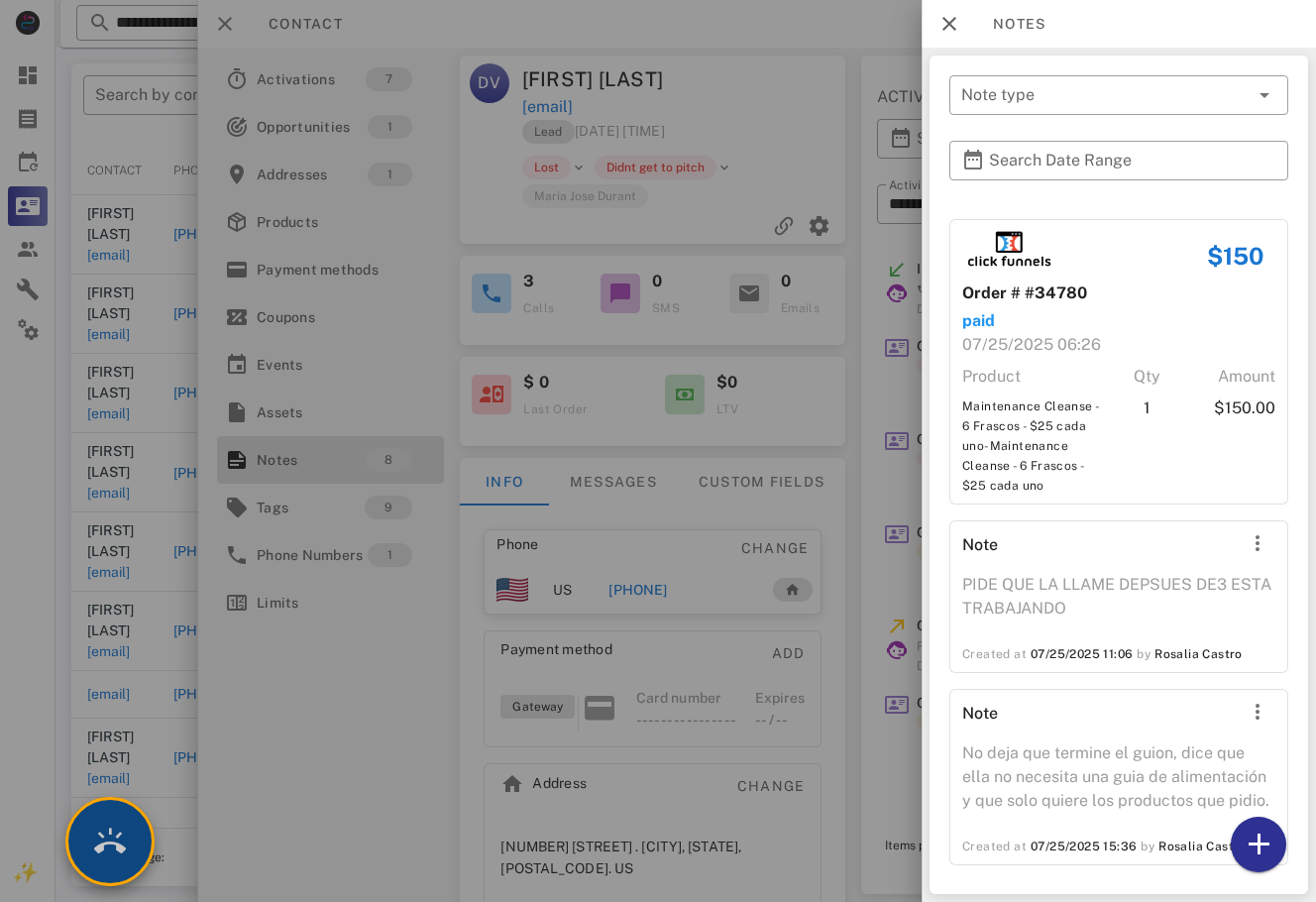 click at bounding box center [110, 842] 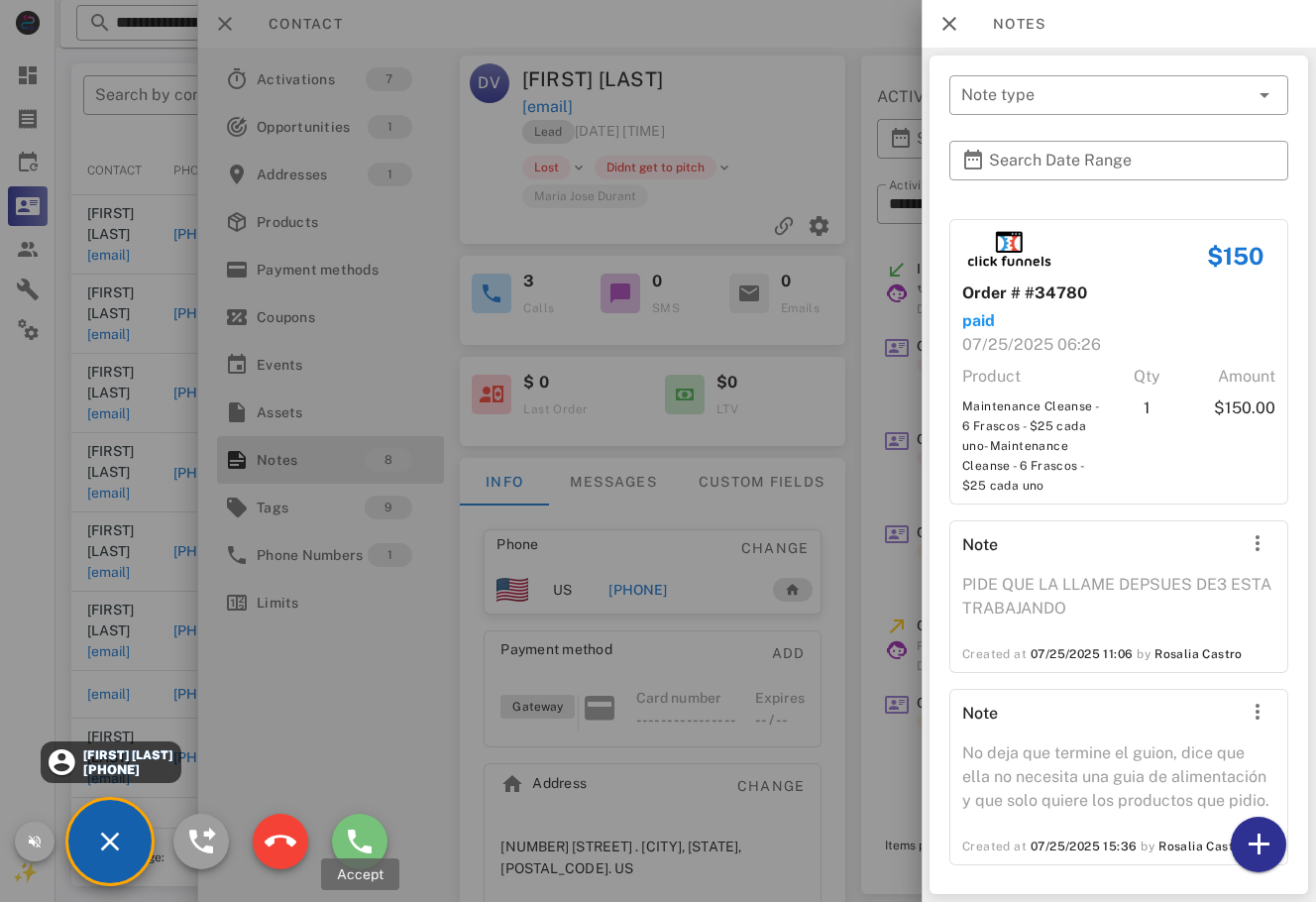click at bounding box center (360, 842) 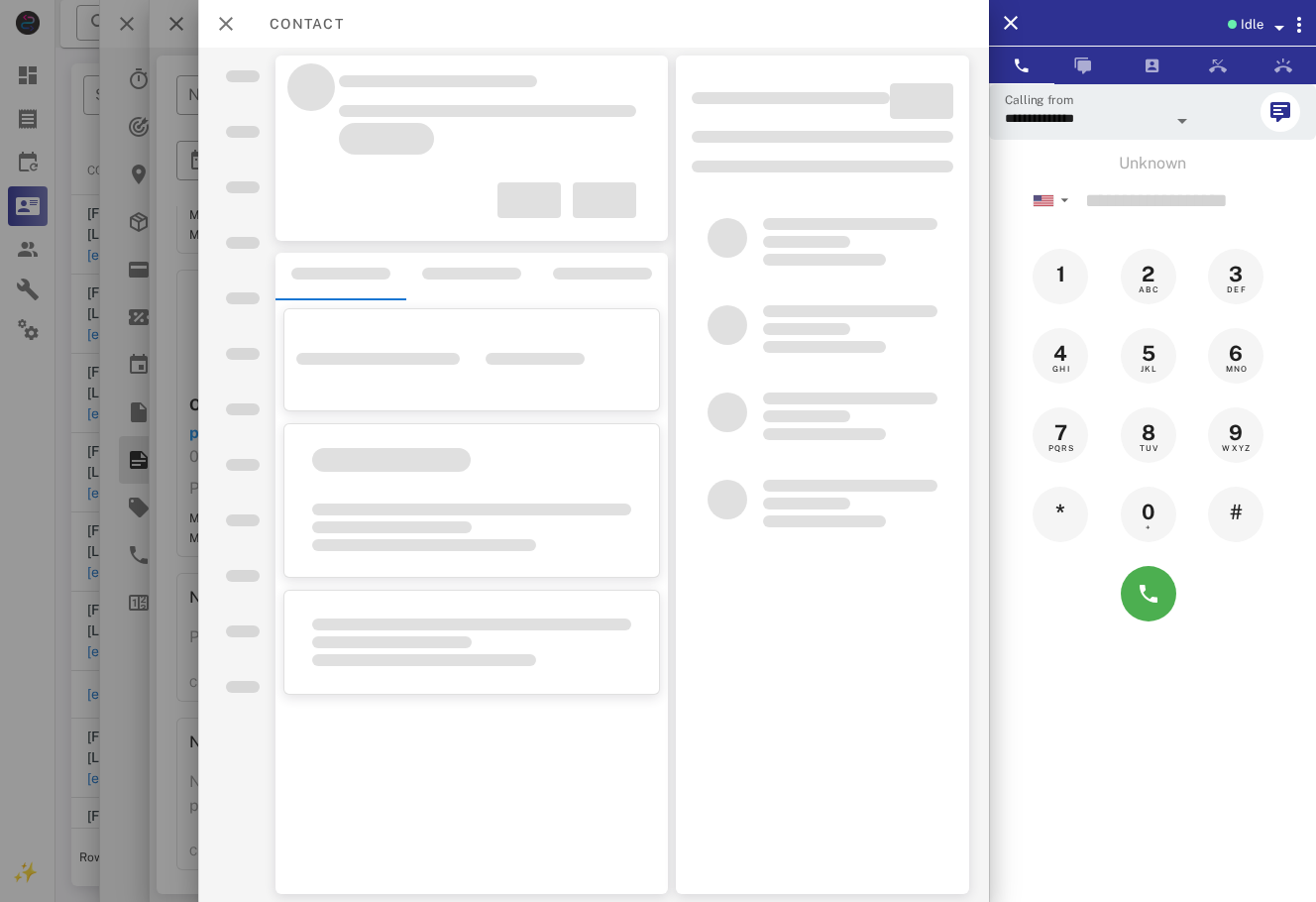 scroll, scrollTop: 1503, scrollLeft: 0, axis: vertical 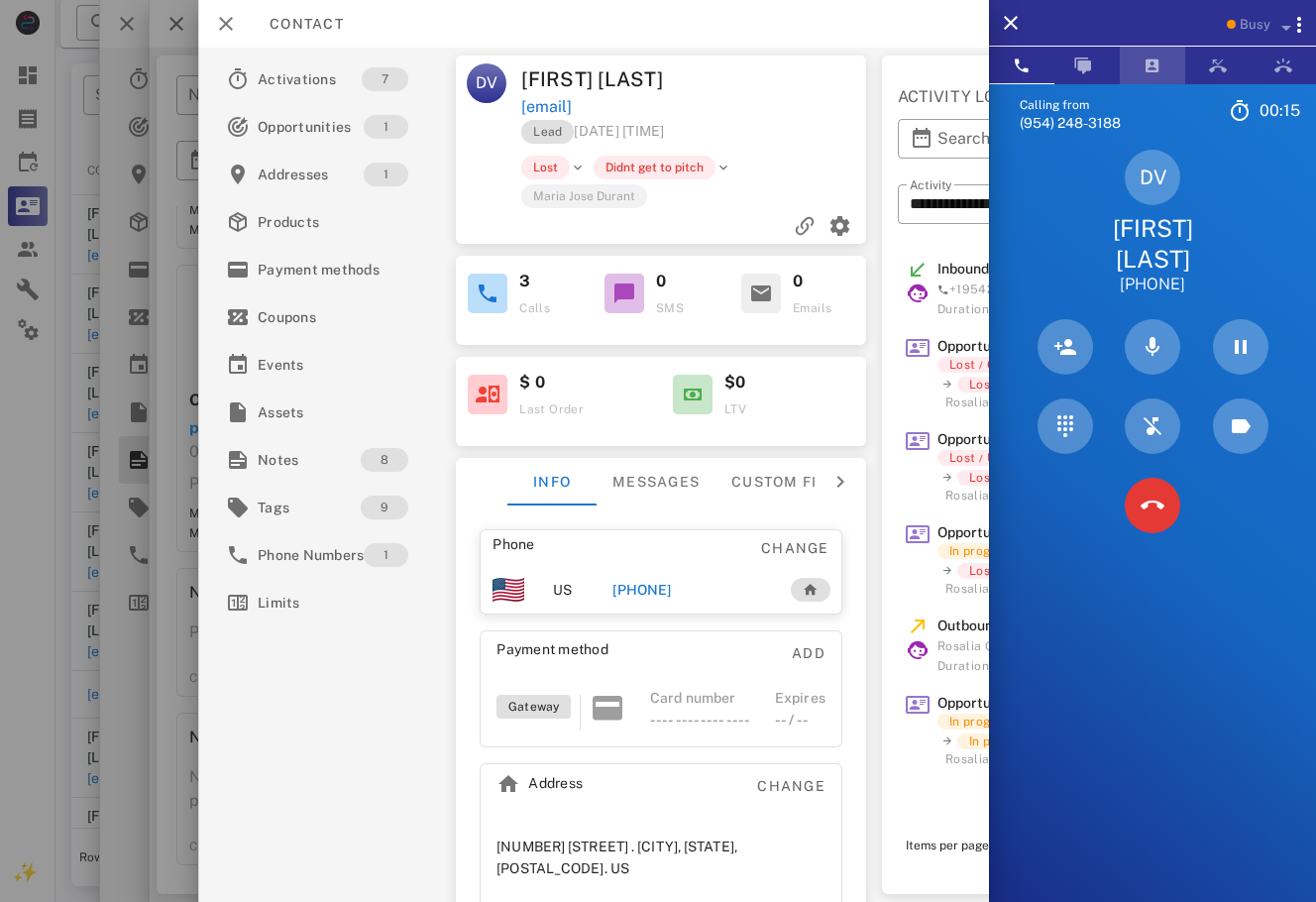 click at bounding box center (1152, 65) 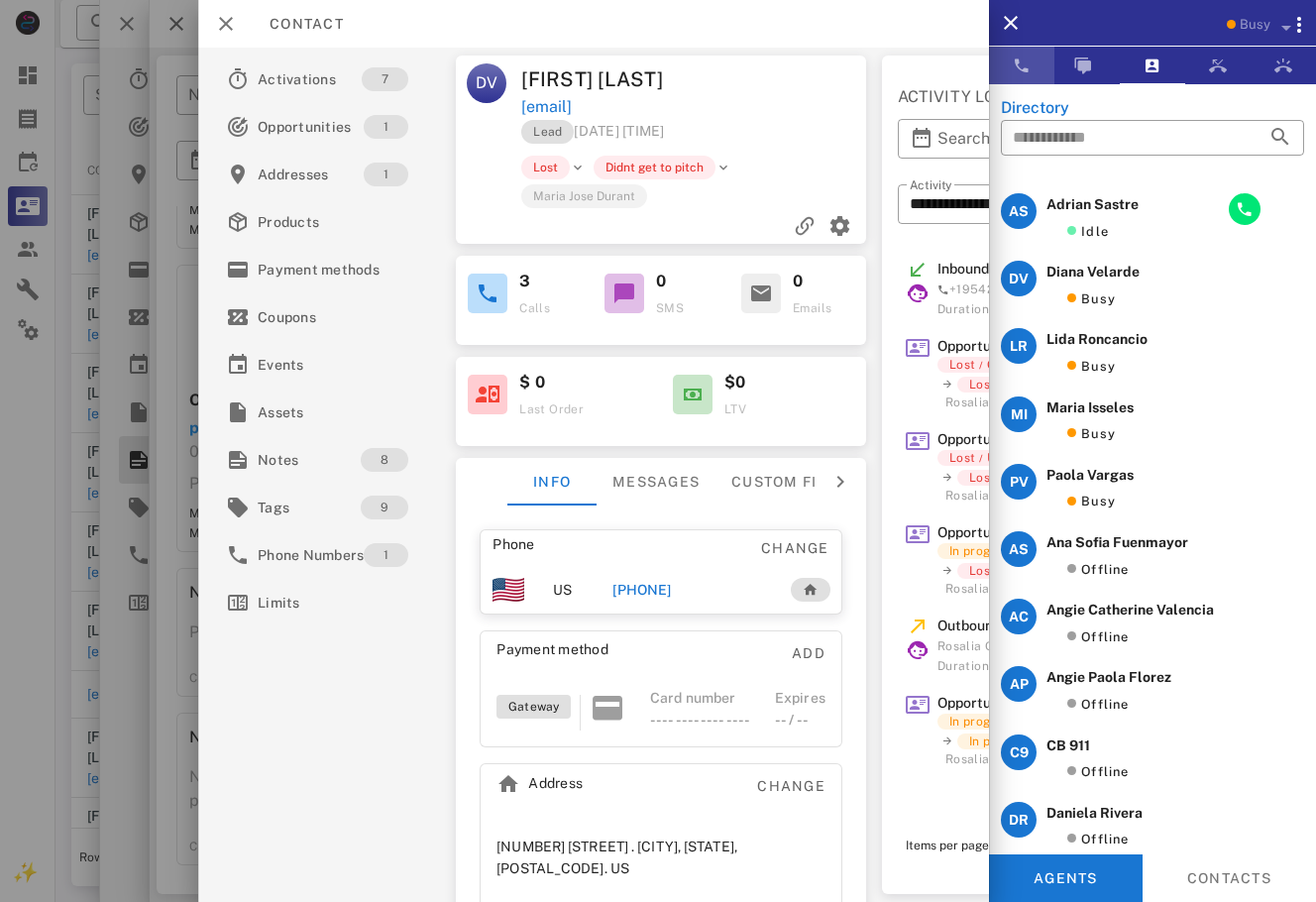click at bounding box center (1022, 65) 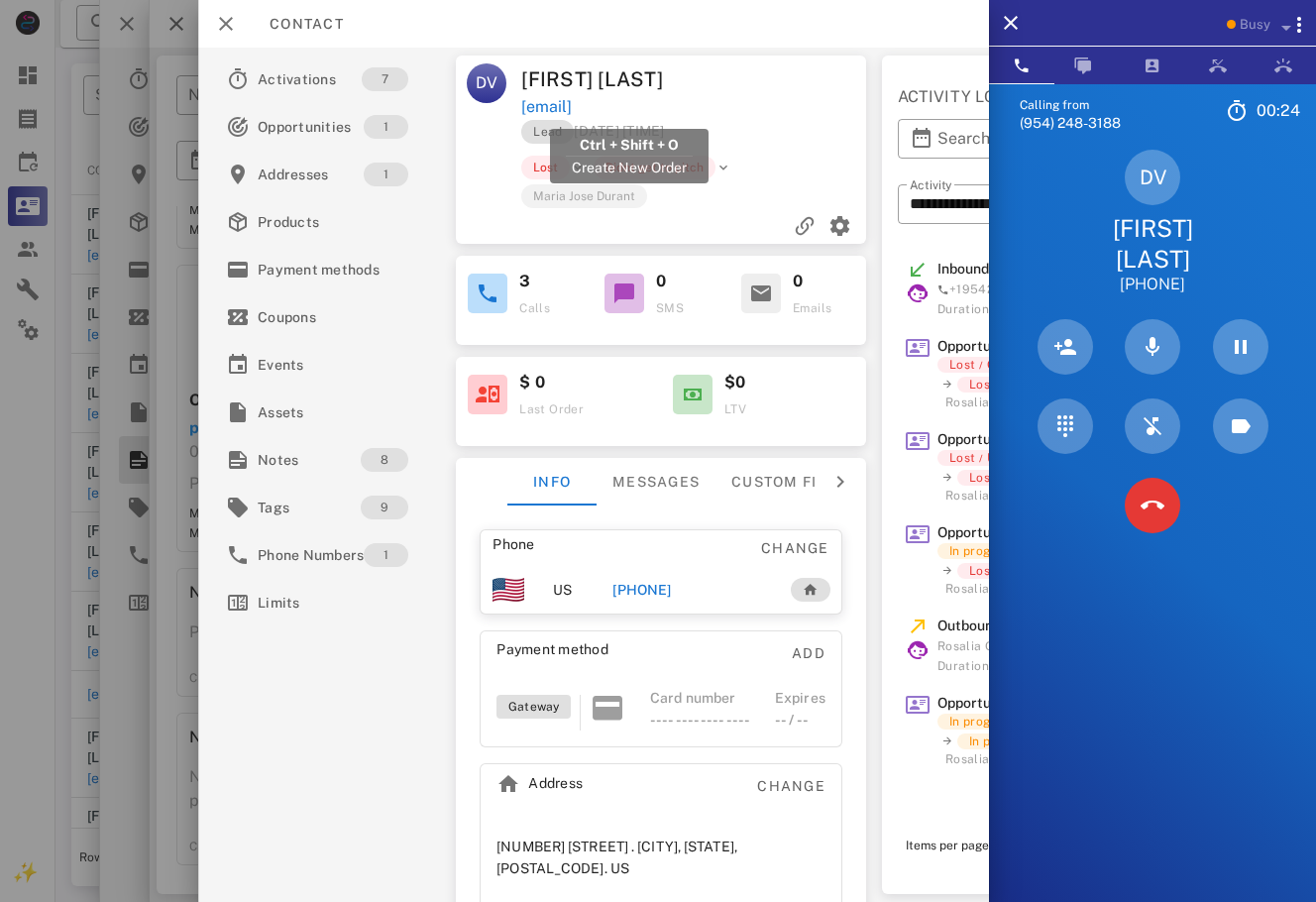 drag, startPoint x: 754, startPoint y: 102, endPoint x: 526, endPoint y: 111, distance: 228.17756 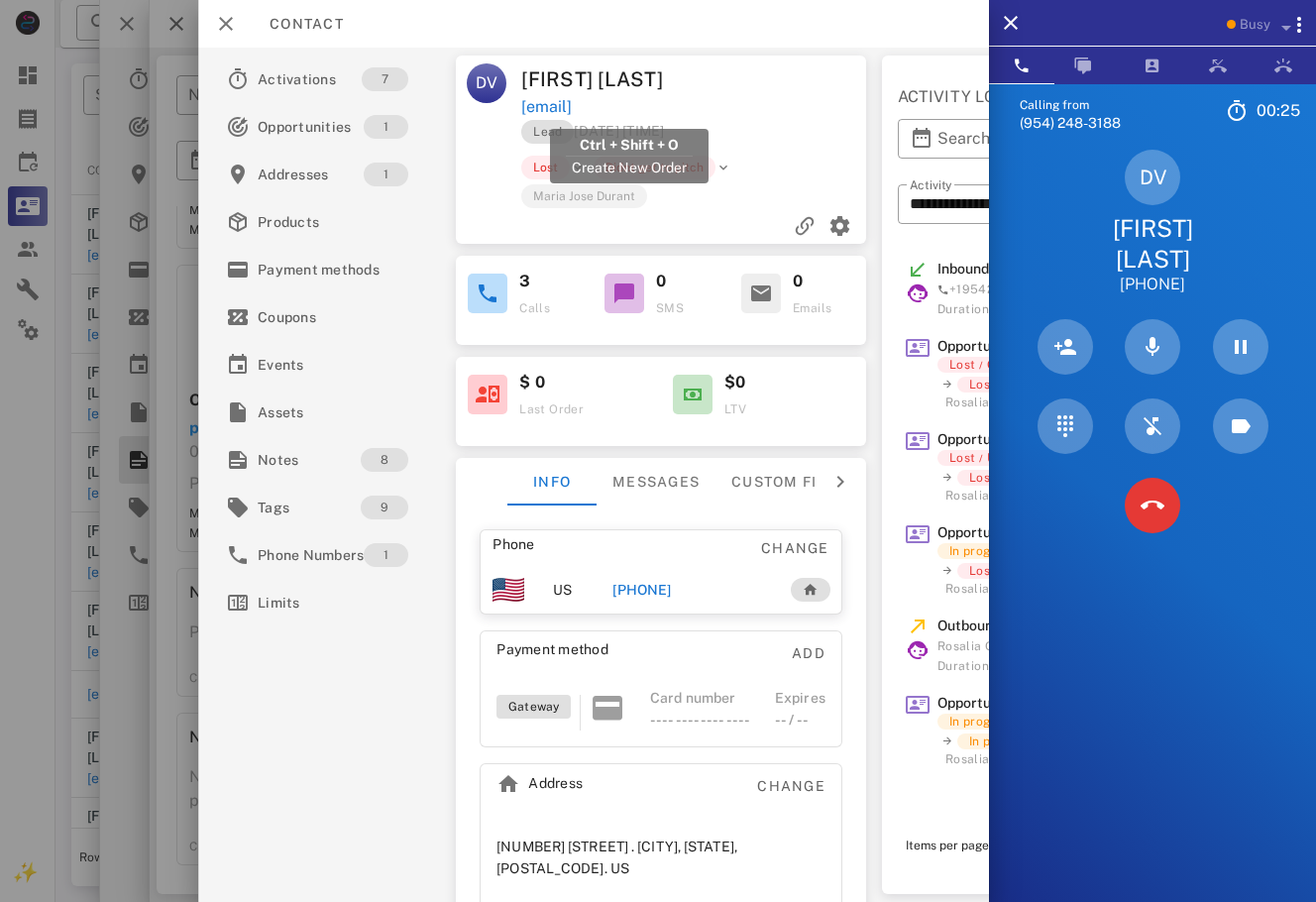 copy on "dixicarcamo1206@gmail.com" 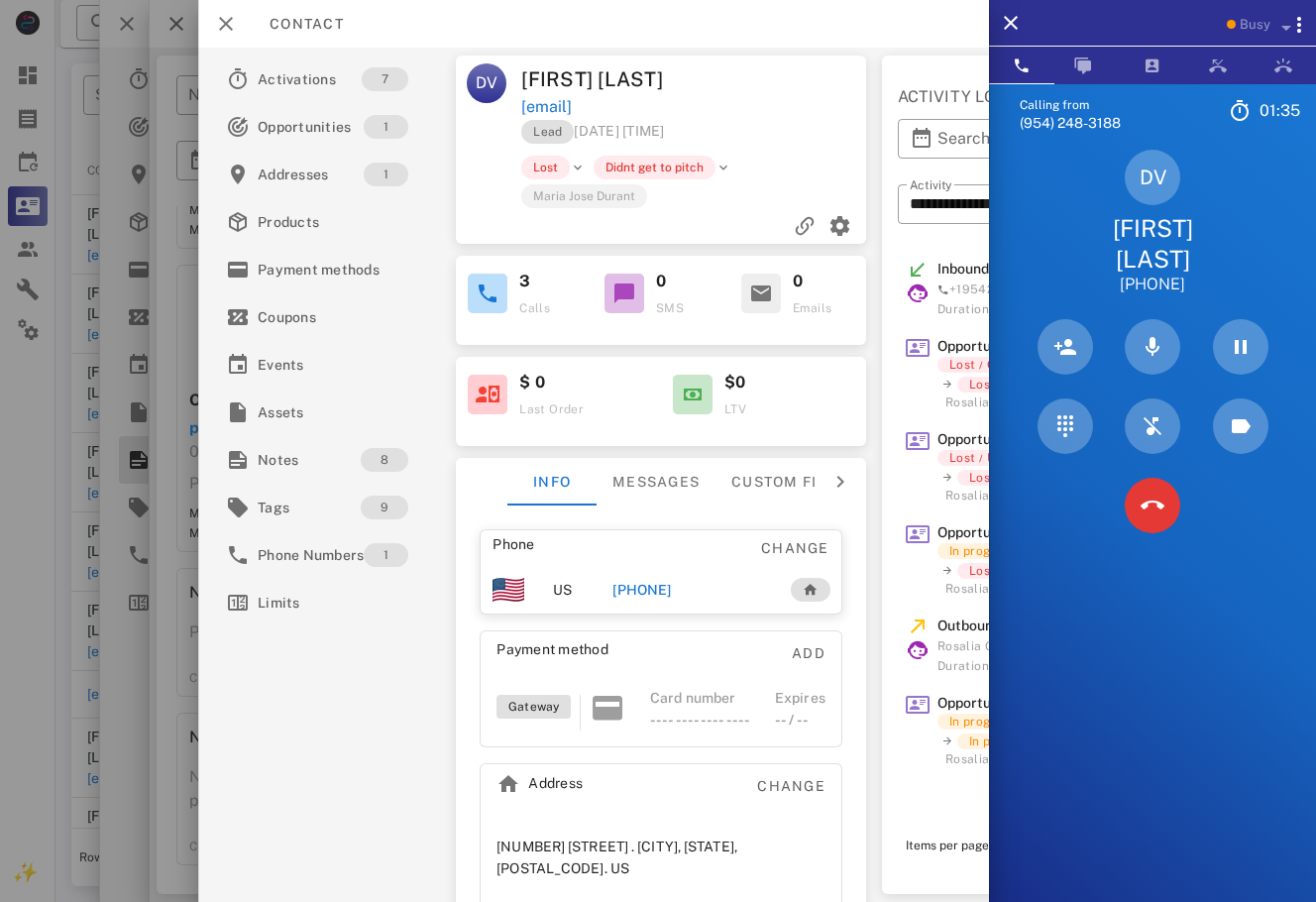 click on "Lead   07/25/2025 06:07" at bounding box center (695, 137) 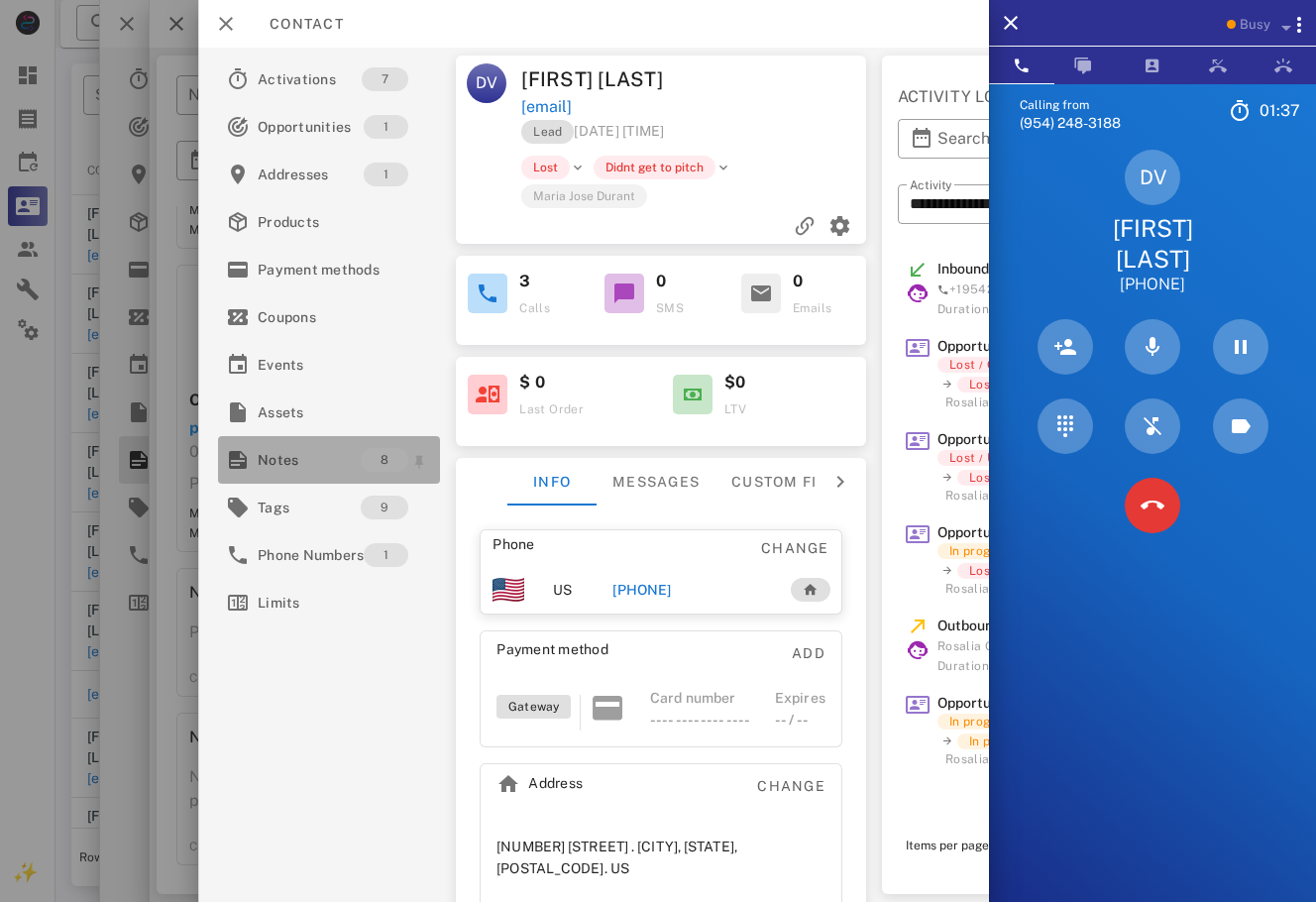 click on "Notes" at bounding box center [309, 460] 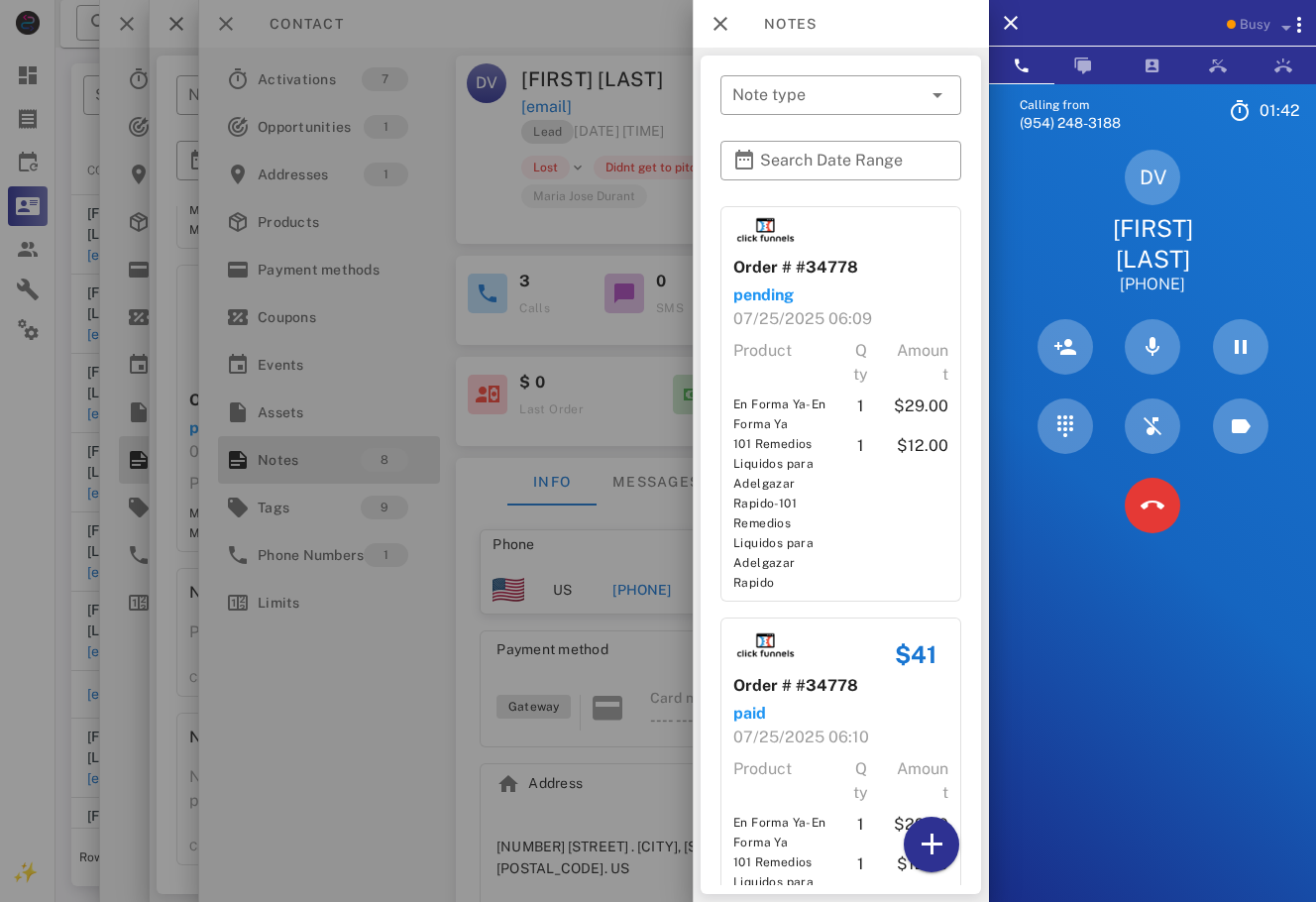 scroll, scrollTop: 2235, scrollLeft: 0, axis: vertical 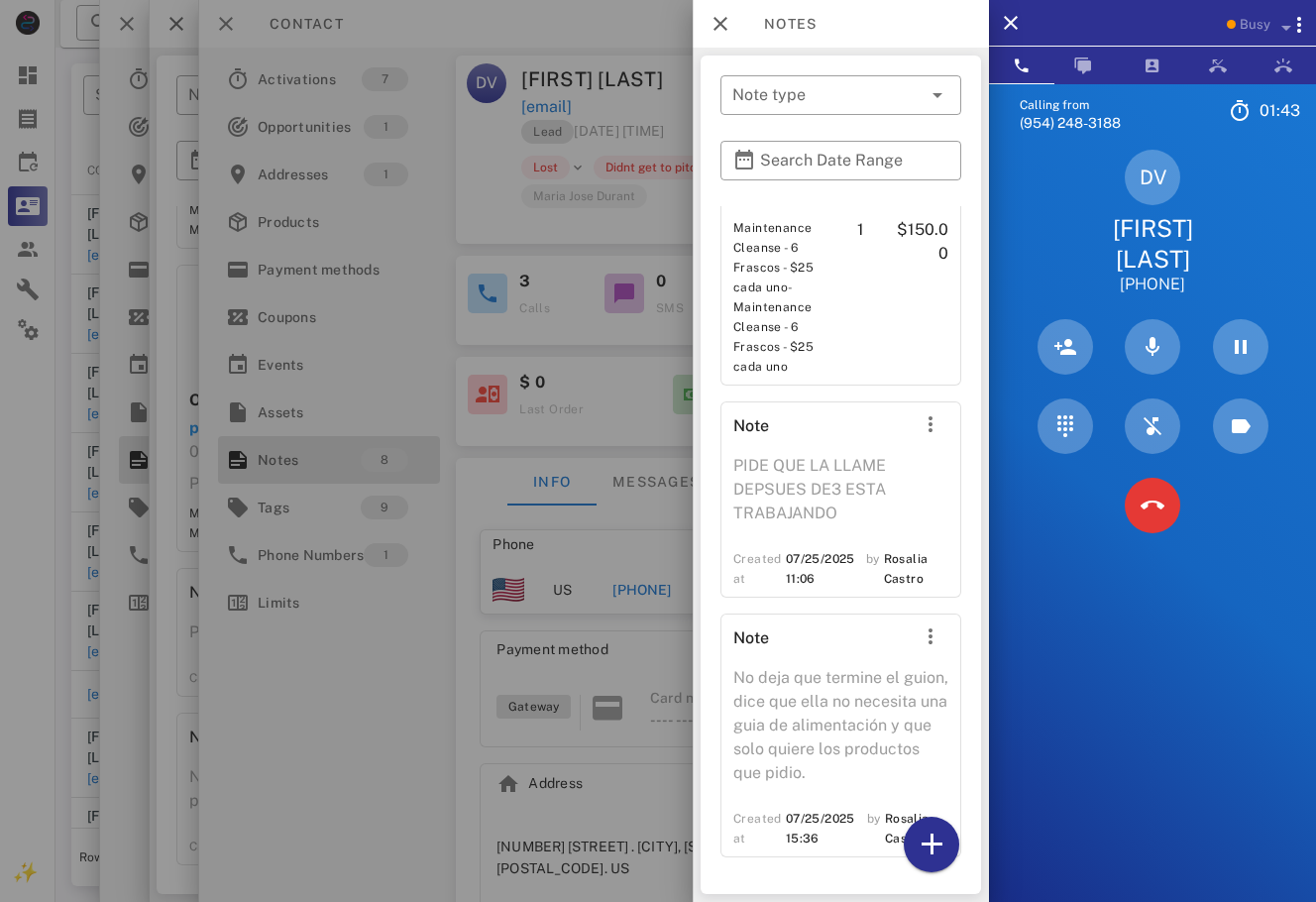 click at bounding box center (658, 451) 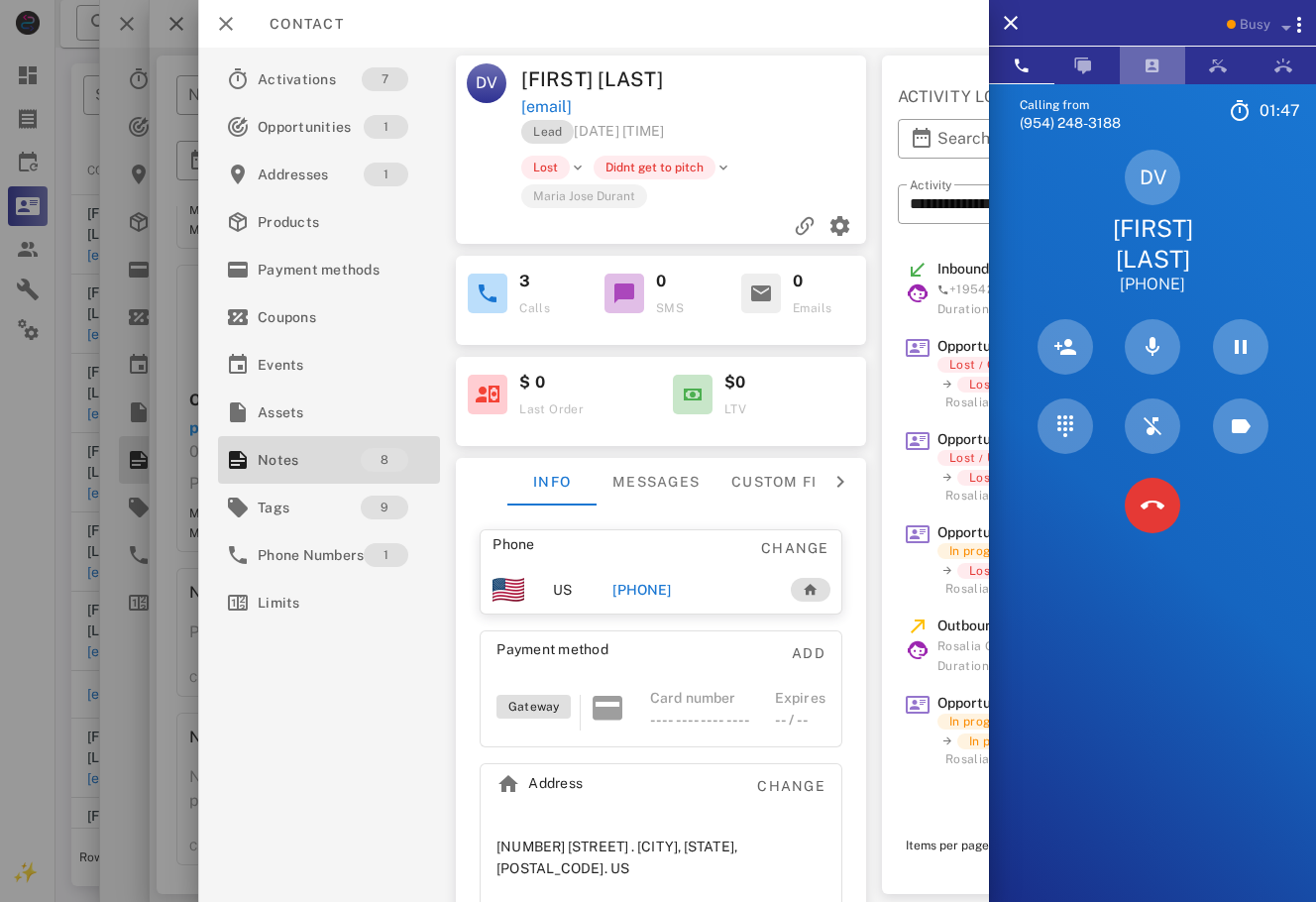 click at bounding box center [1152, 65] 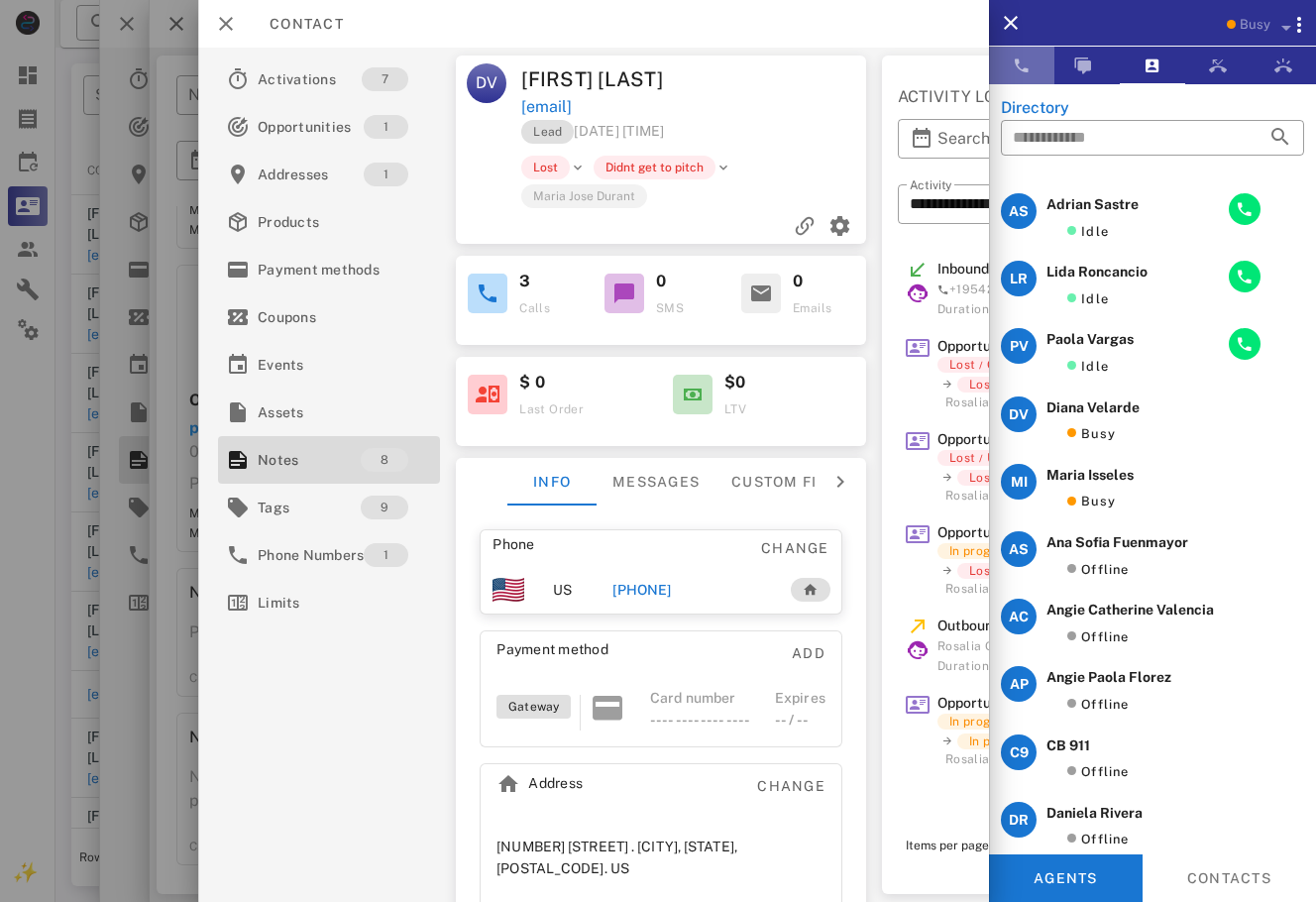 click at bounding box center (1022, 65) 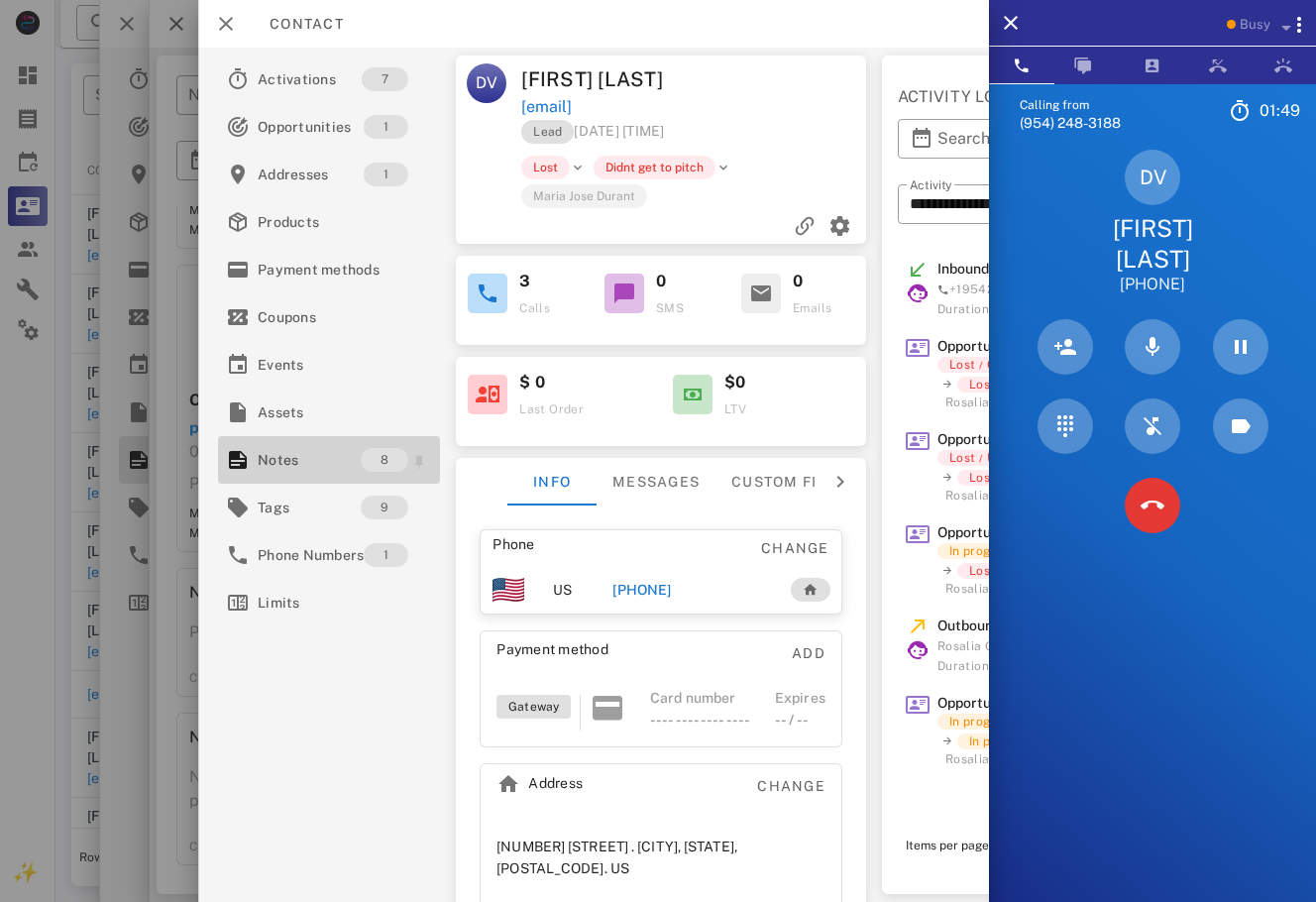 click on "Notes  8" at bounding box center (329, 460) 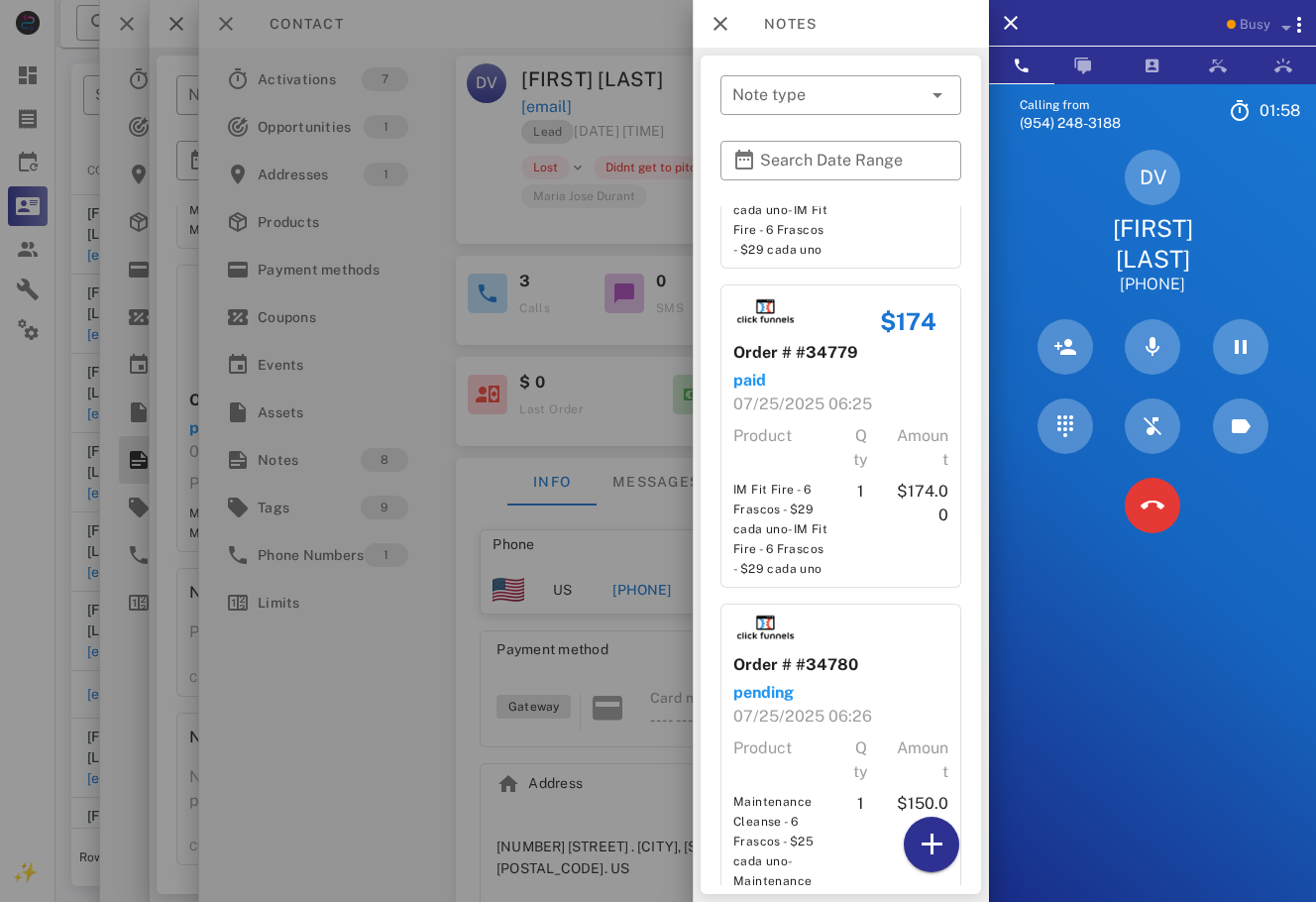 scroll, scrollTop: 1056, scrollLeft: 0, axis: vertical 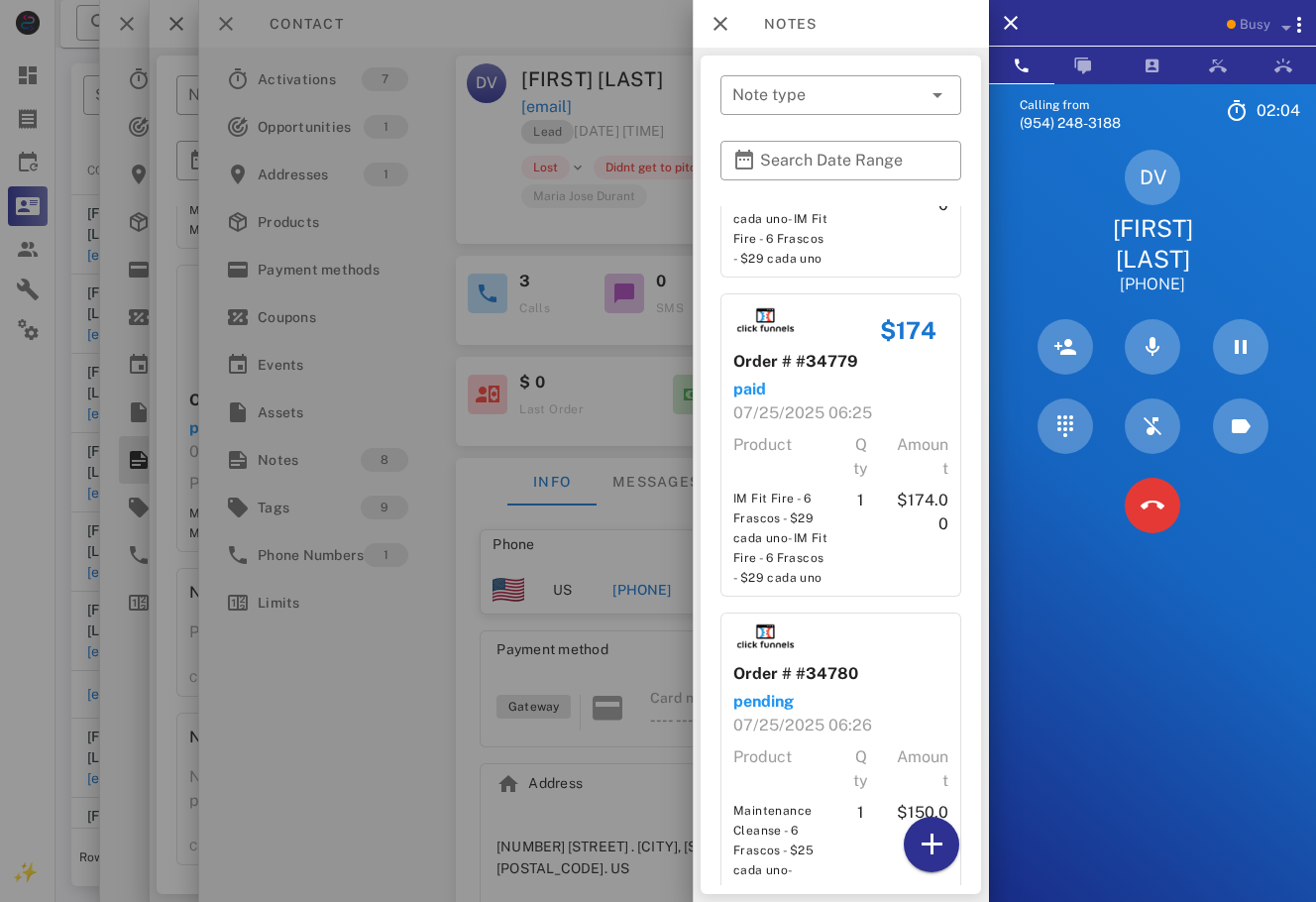 click at bounding box center [658, 451] 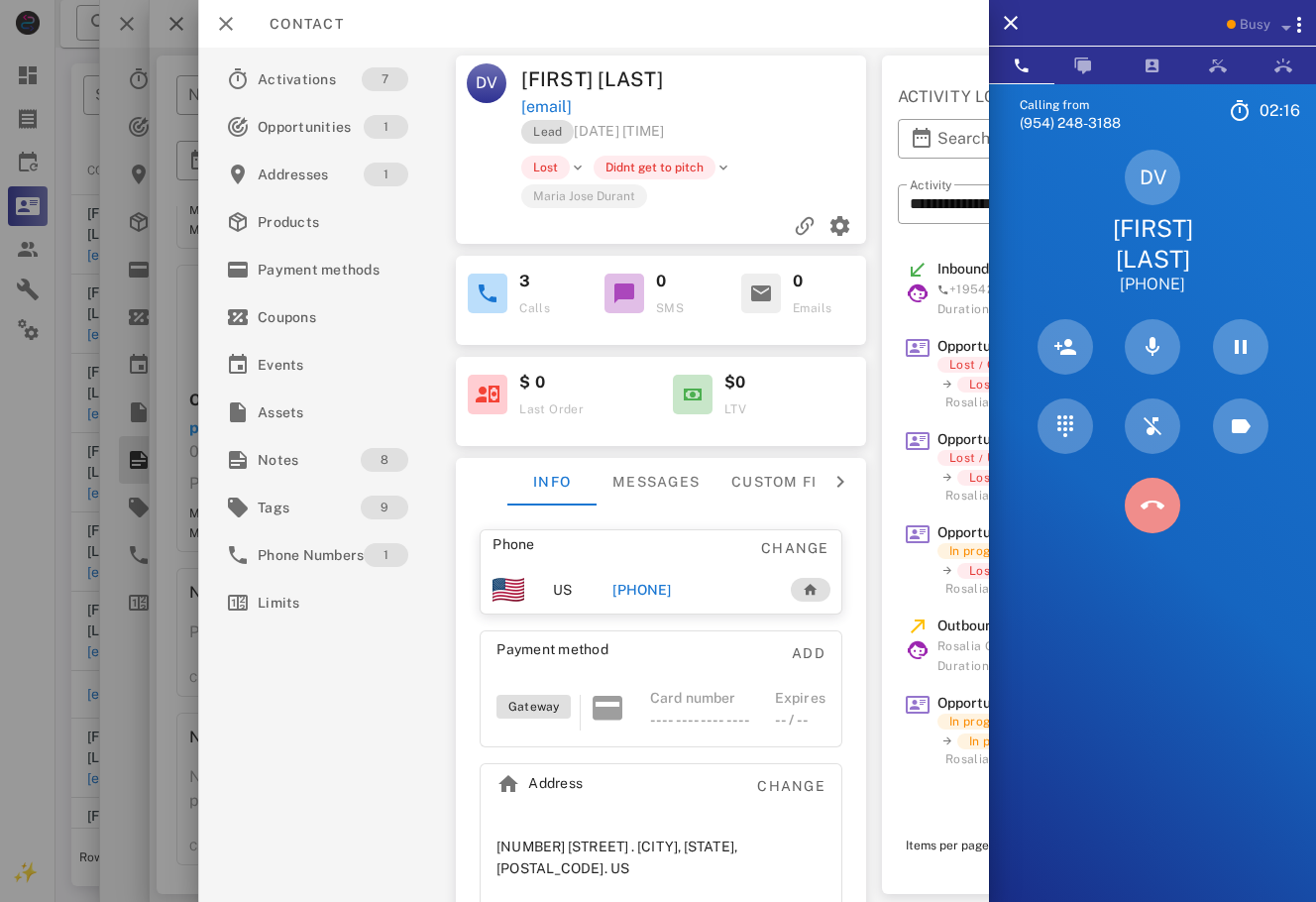 click at bounding box center [1152, 506] 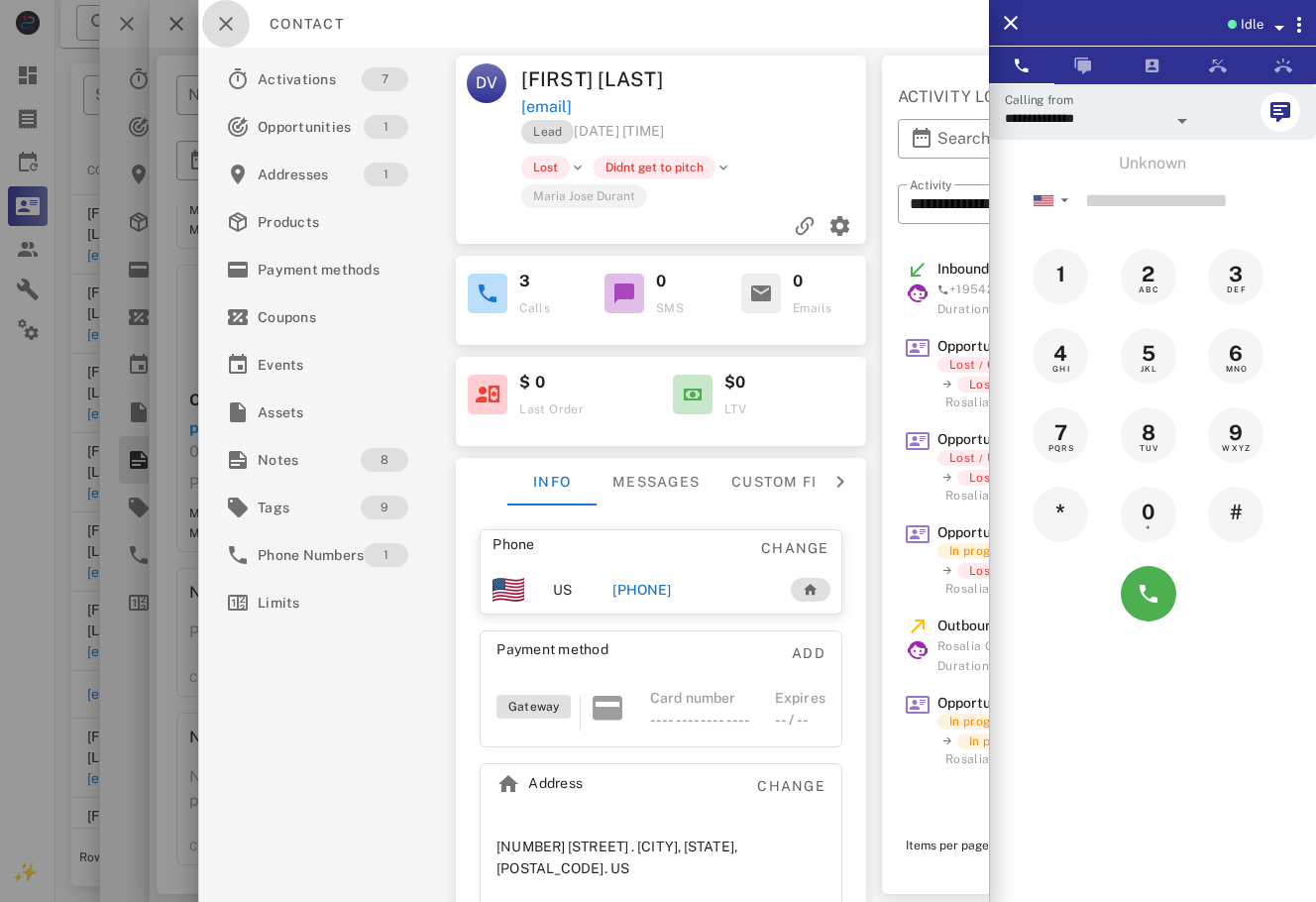 click at bounding box center (226, 24) 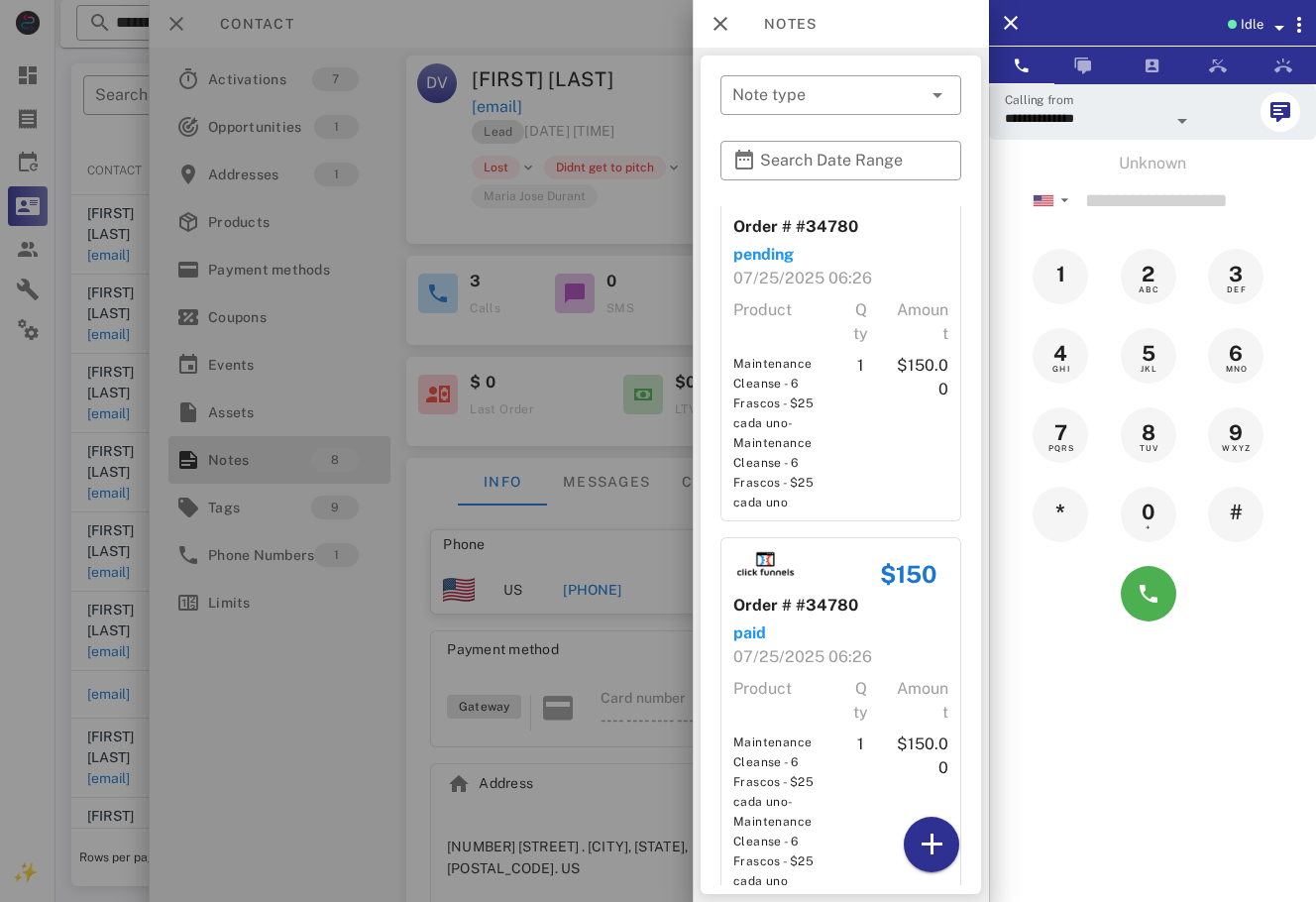 scroll, scrollTop: 1998, scrollLeft: 0, axis: vertical 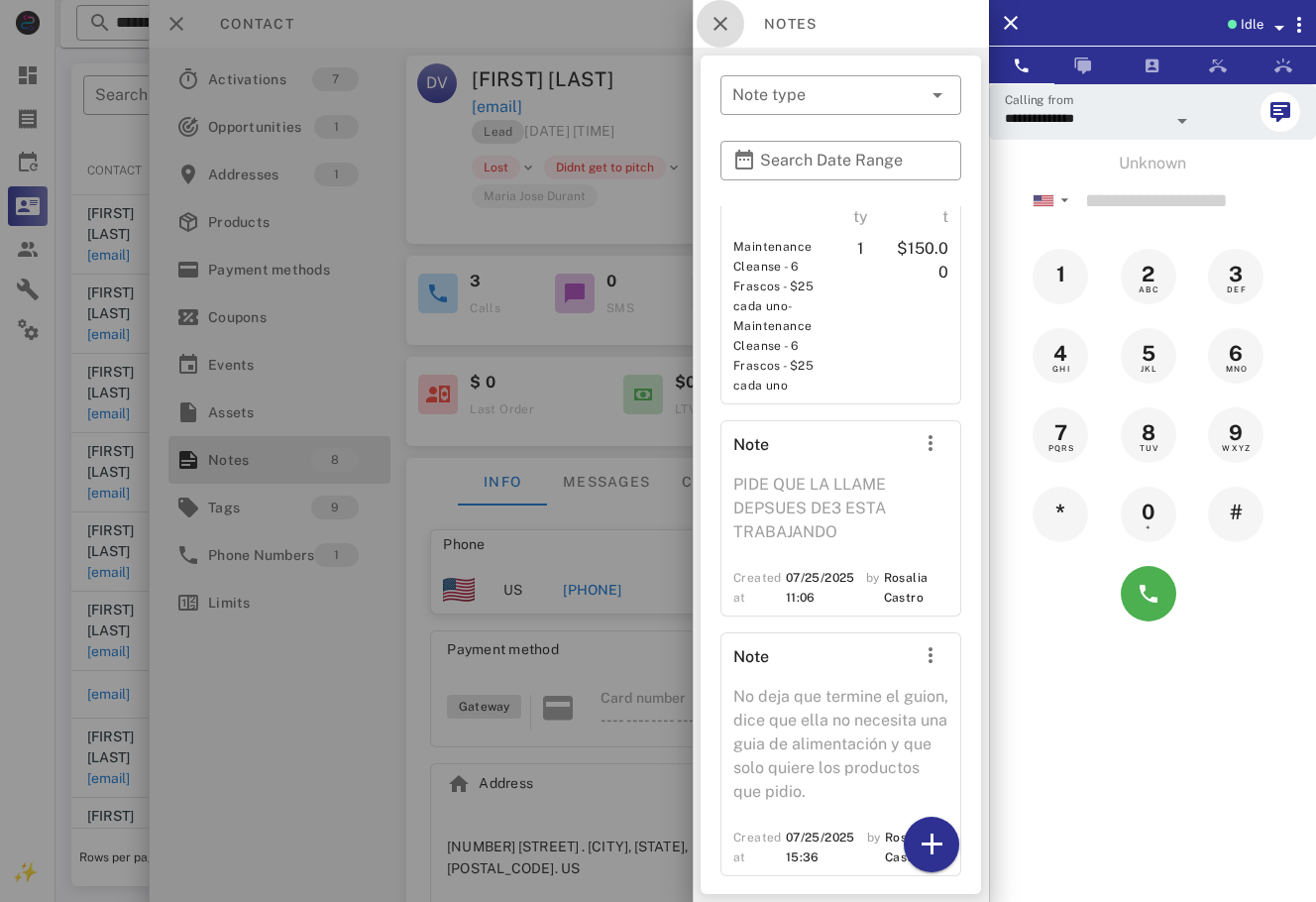 click at bounding box center [720, 24] 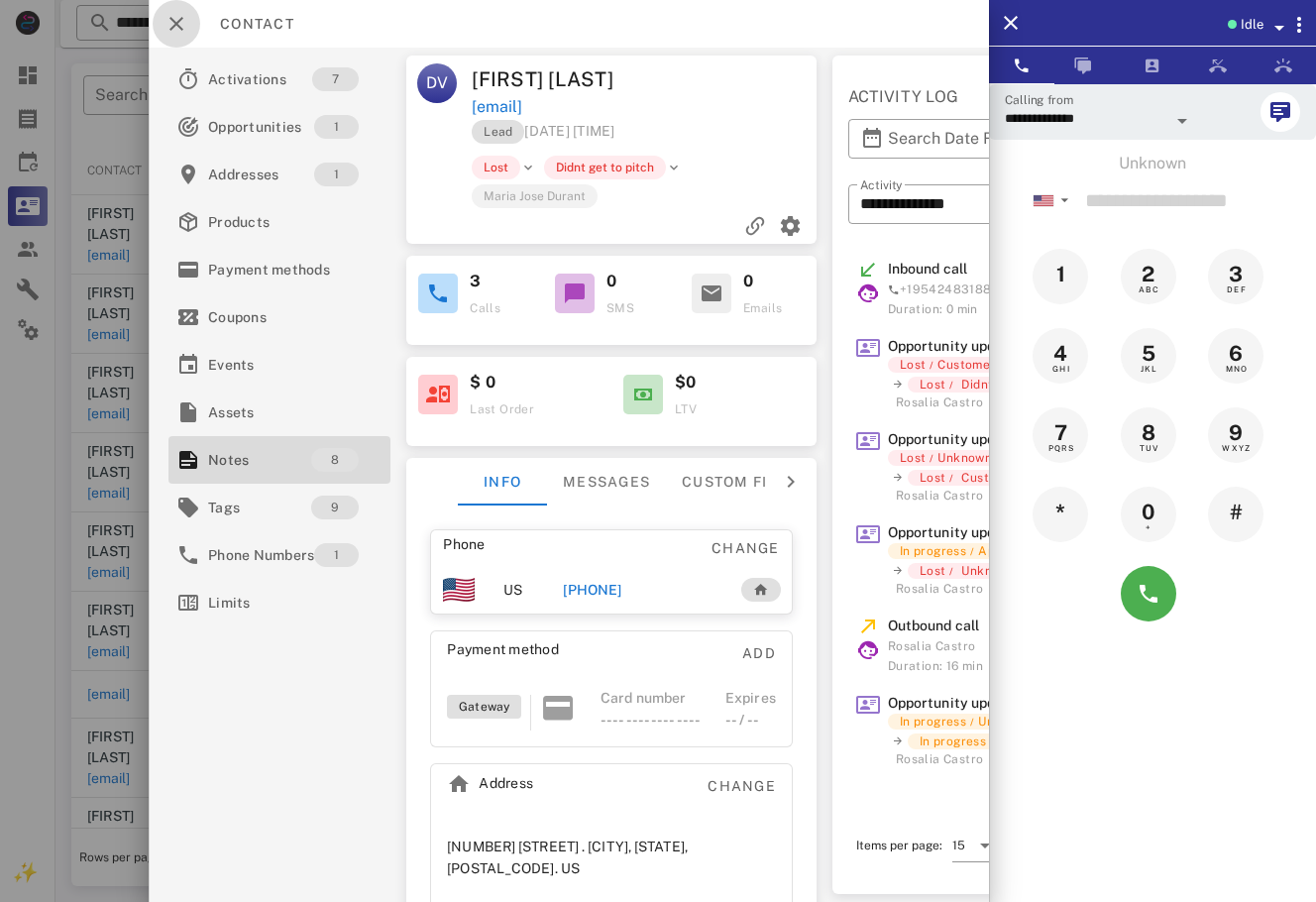 click at bounding box center [176, 24] 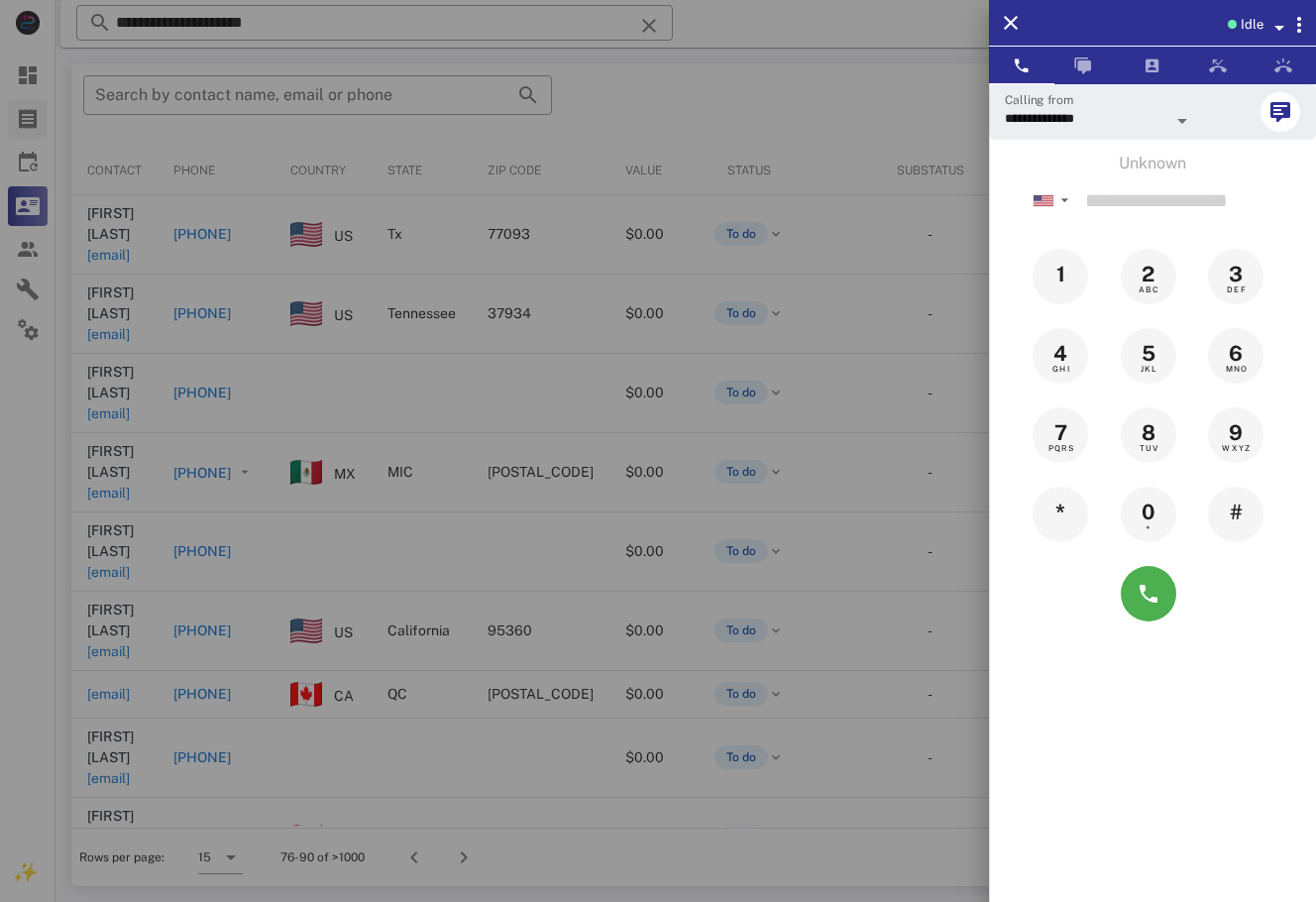 click at bounding box center [658, 451] 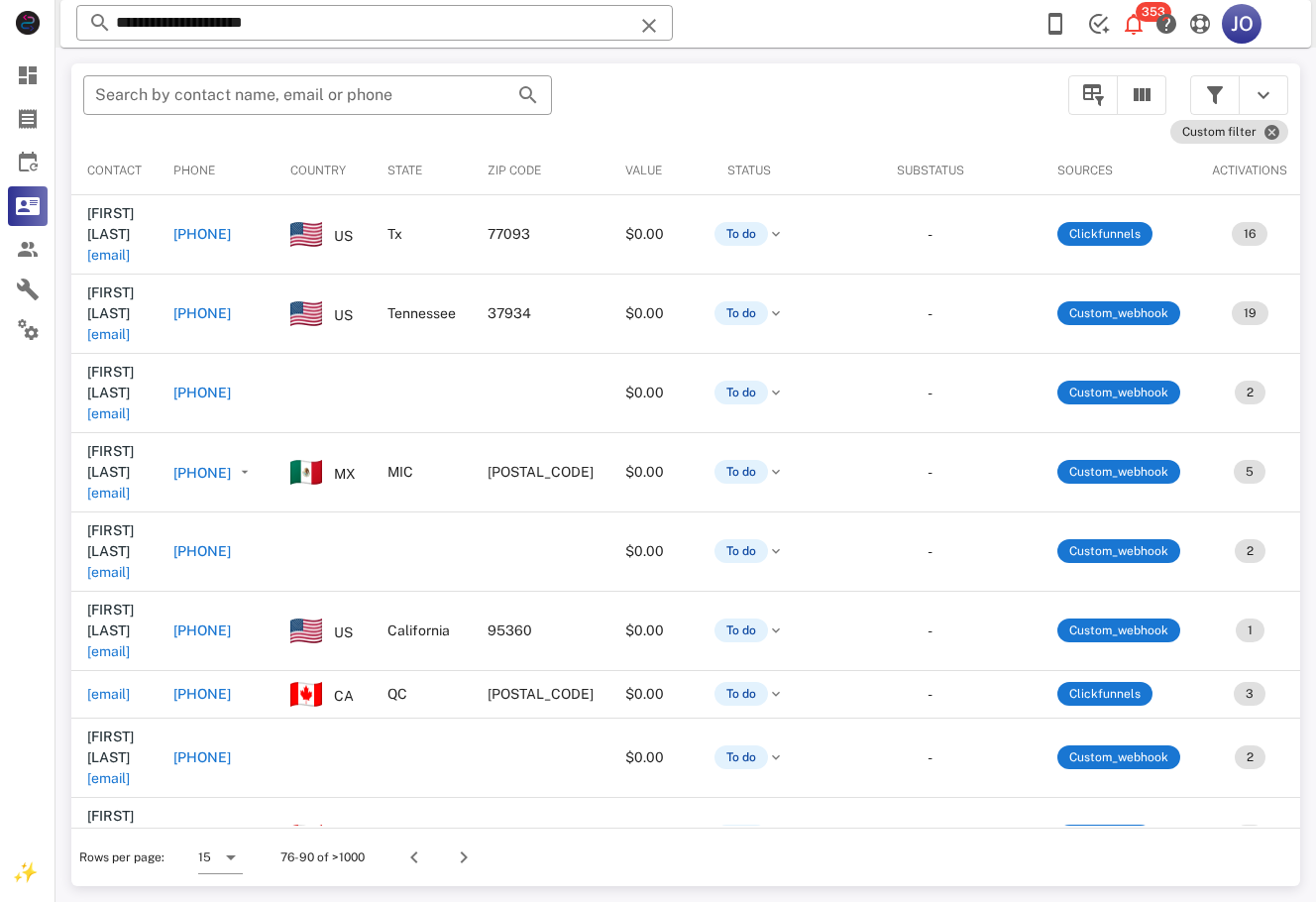 click at bounding box center [1239, 95] 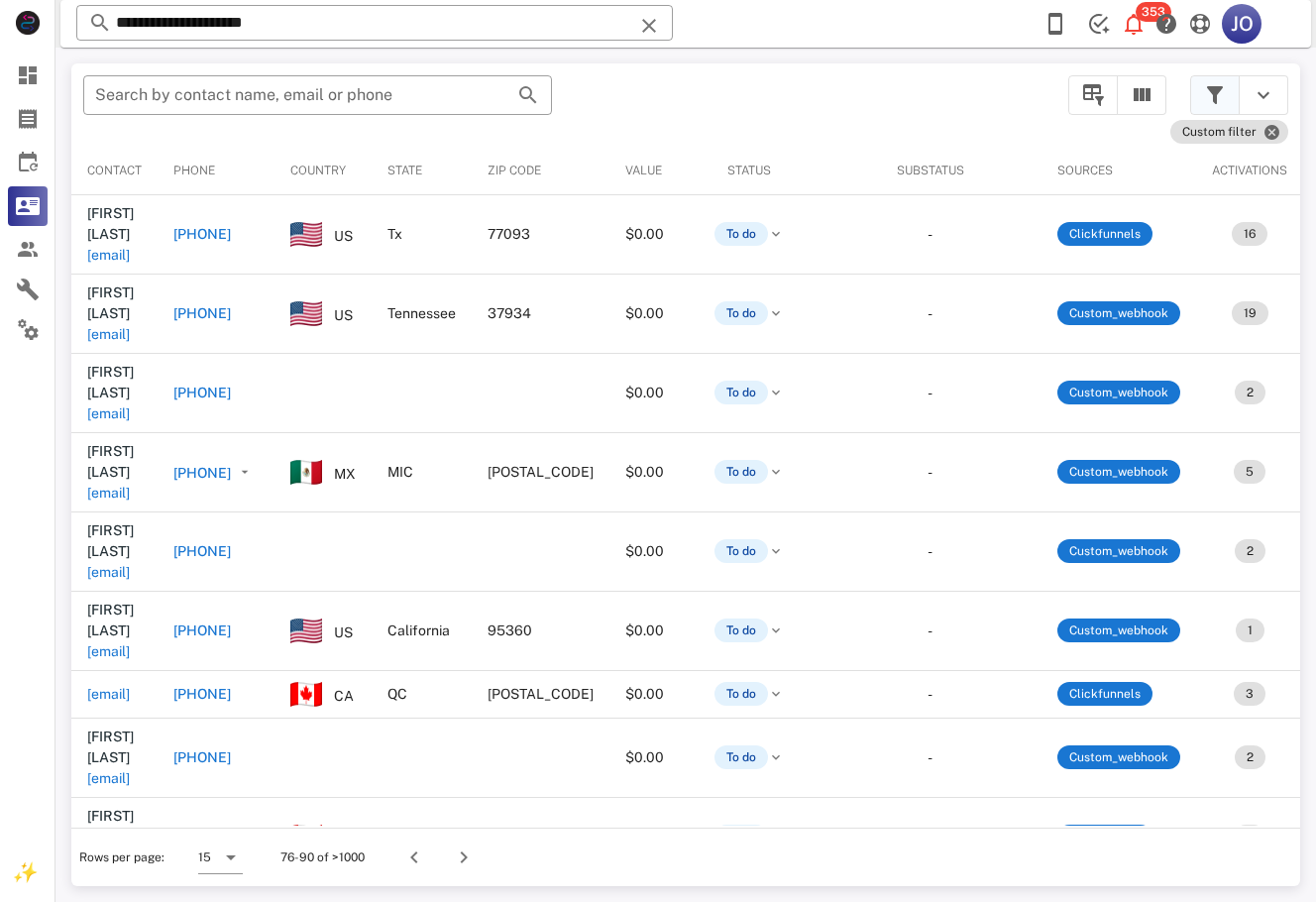 click at bounding box center [1215, 95] 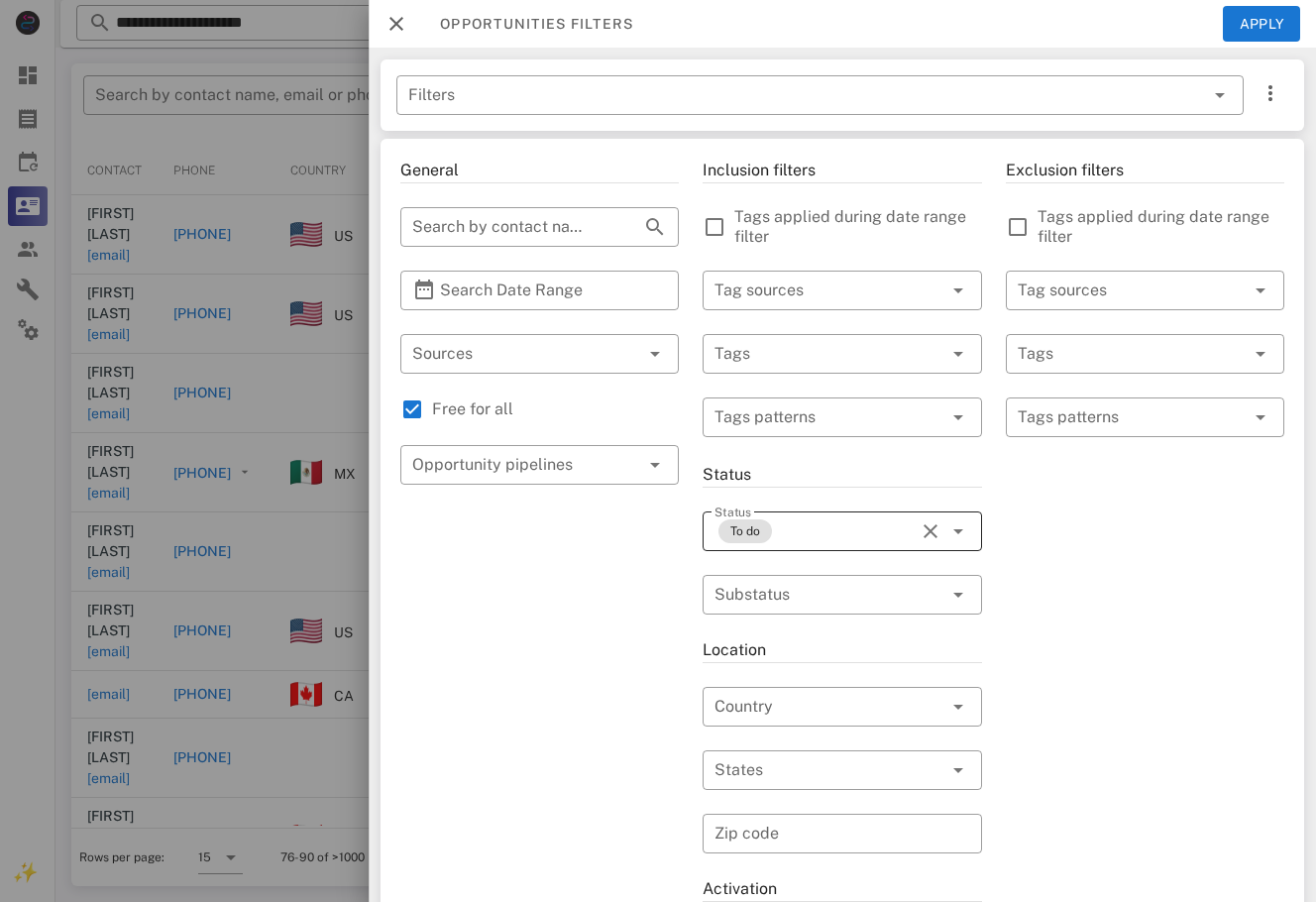 click at bounding box center (931, 531) 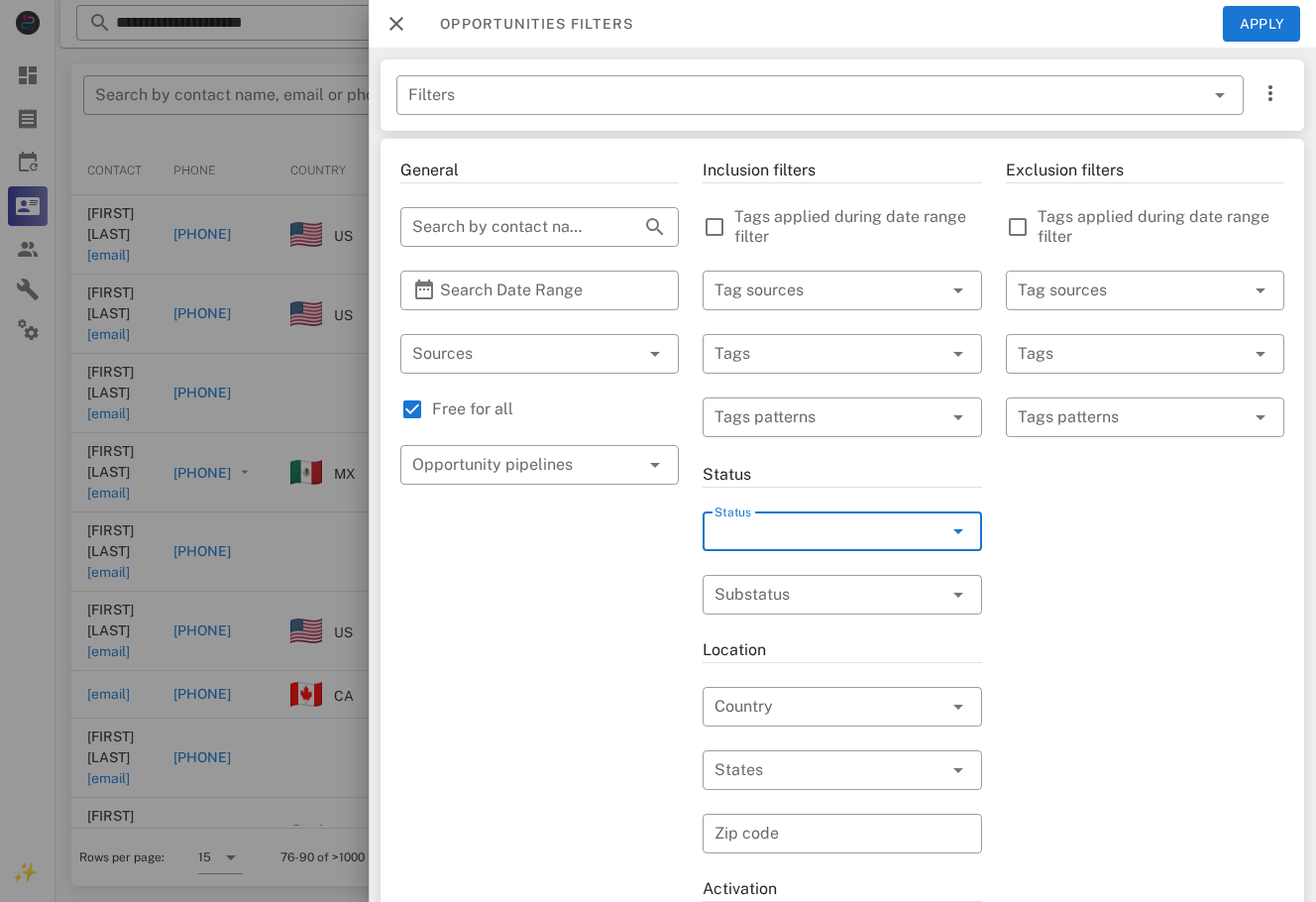 click at bounding box center [658, 451] 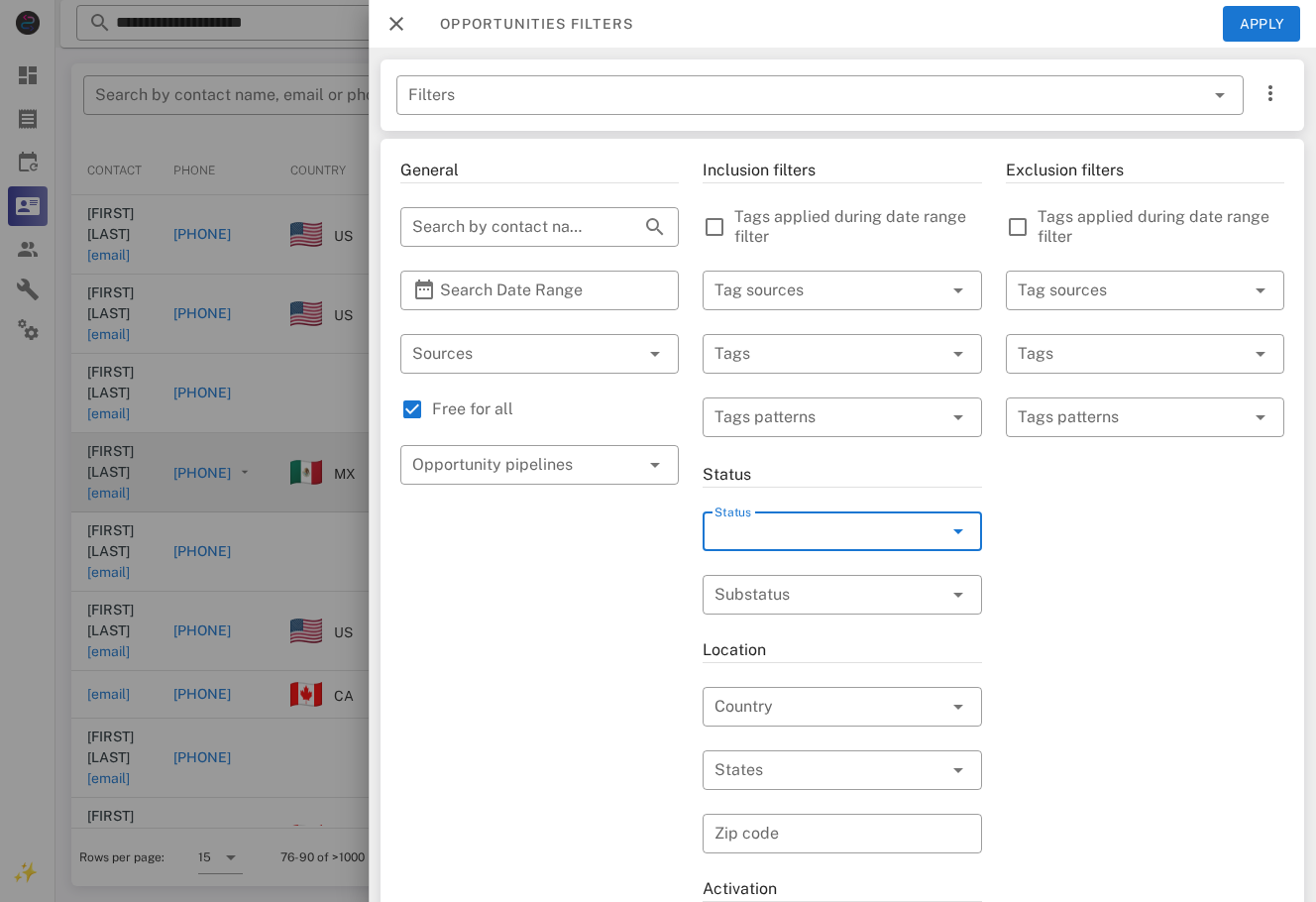 click on "[PHONE]" at bounding box center (216, 473) 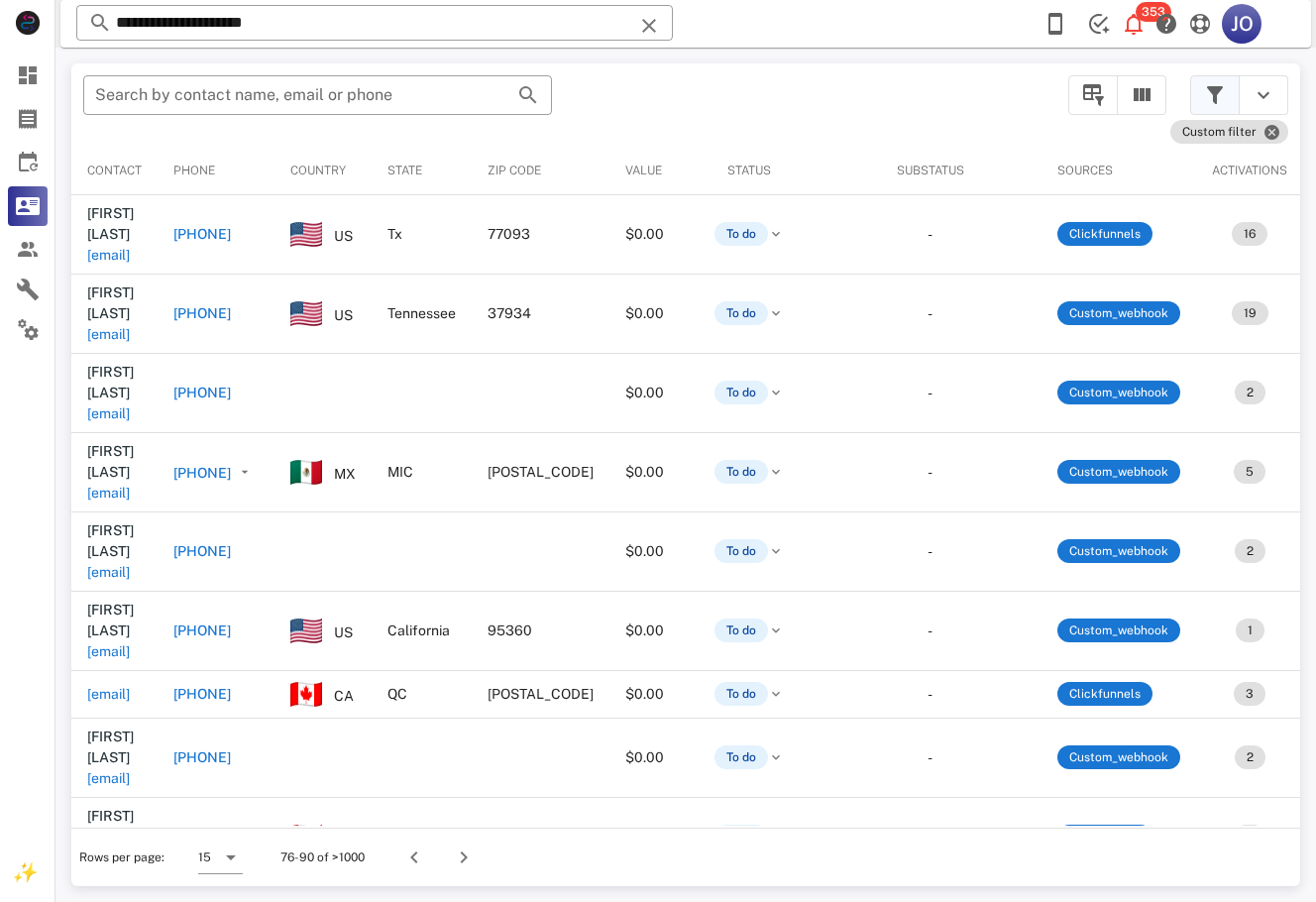 click at bounding box center [1215, 95] 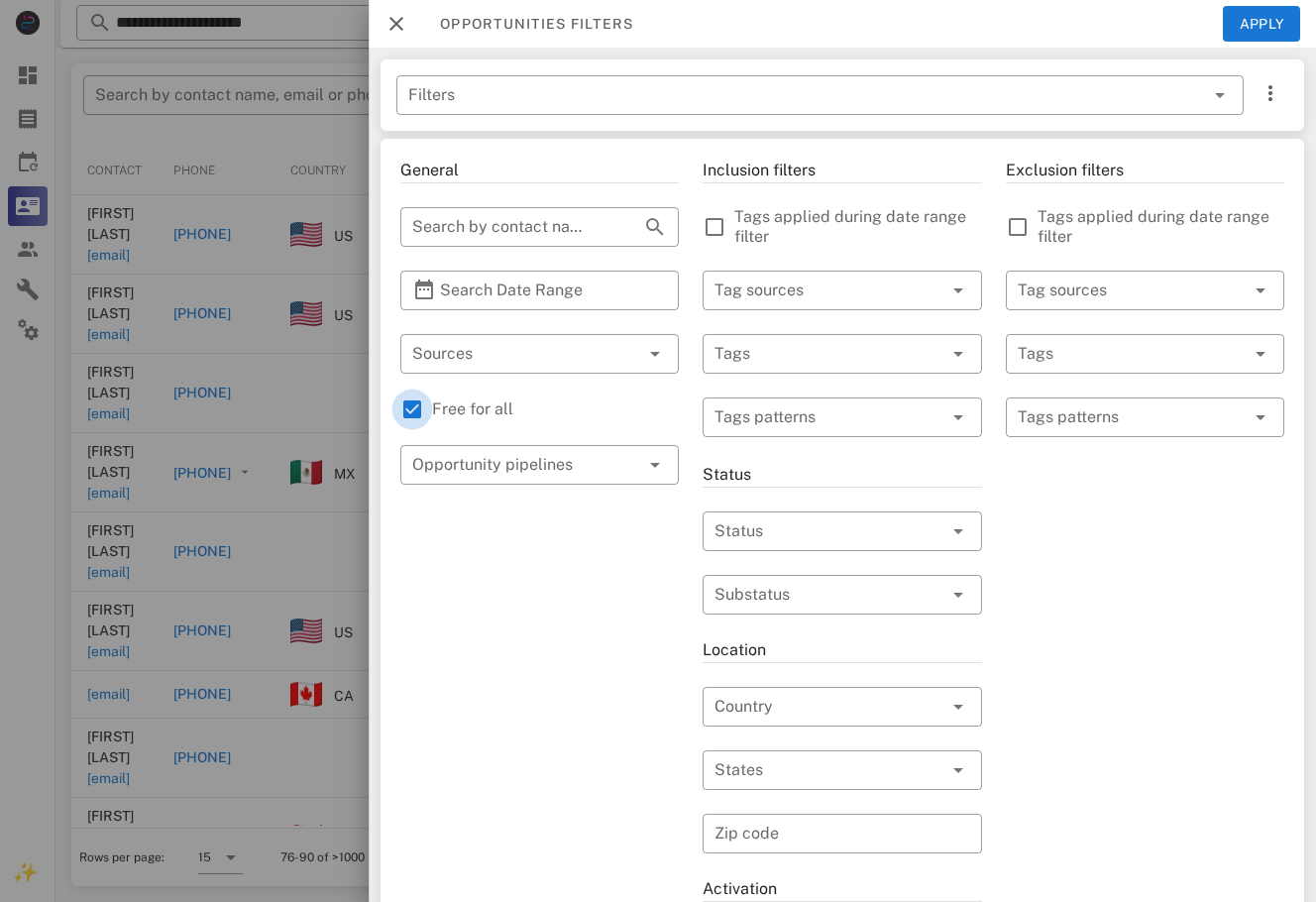 click at bounding box center (412, 409) 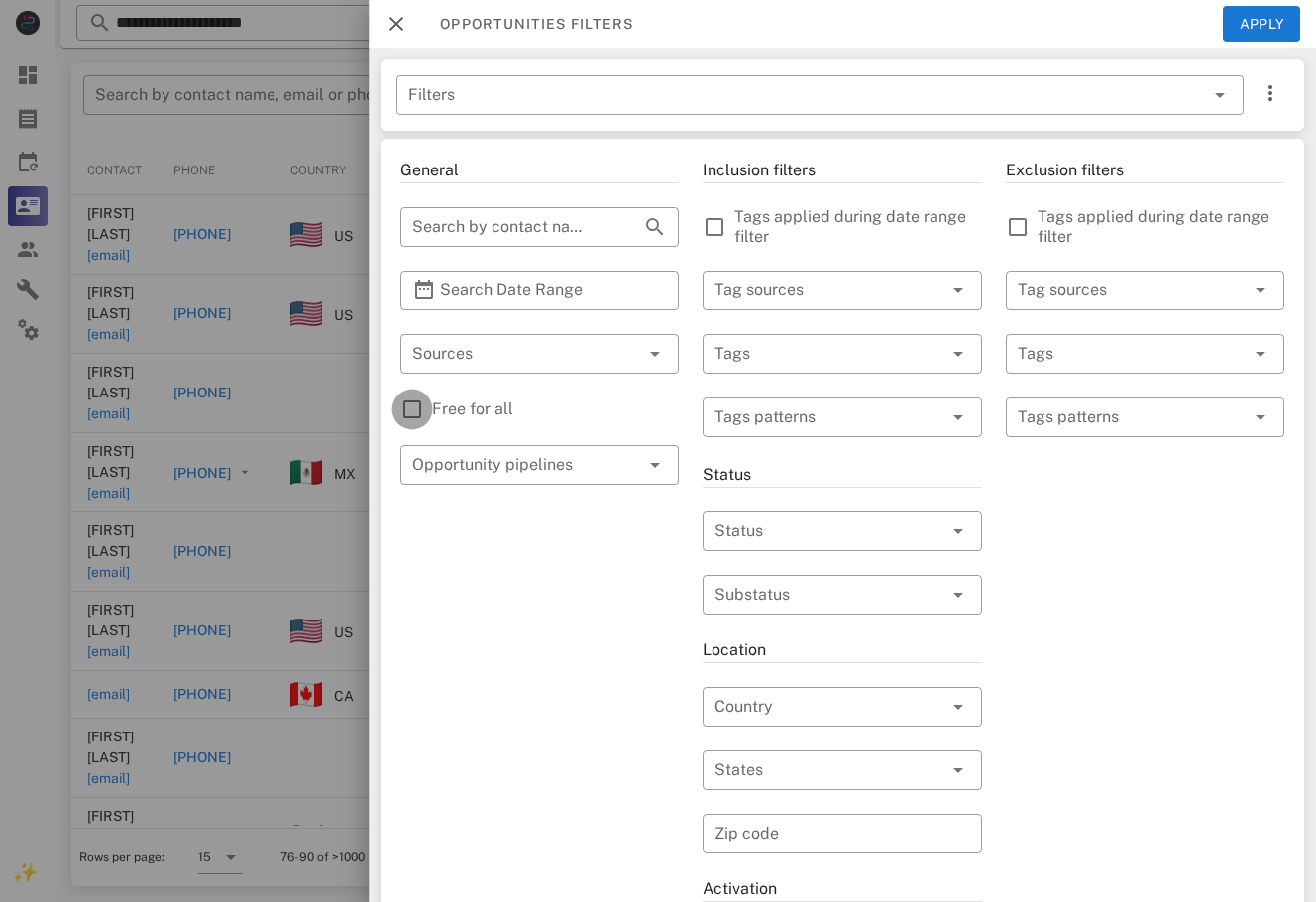 click at bounding box center [412, 409] 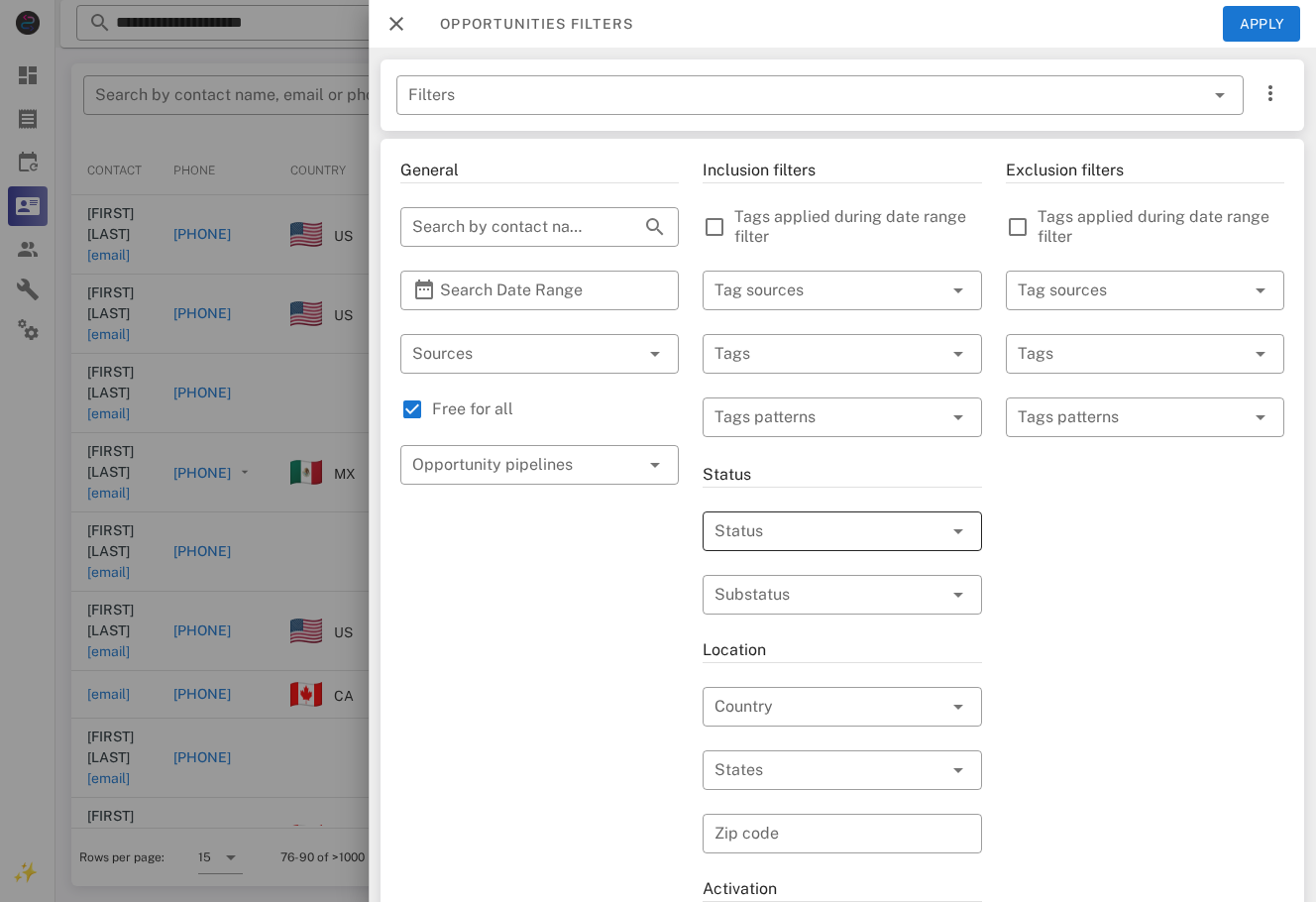 click at bounding box center (814, 531) 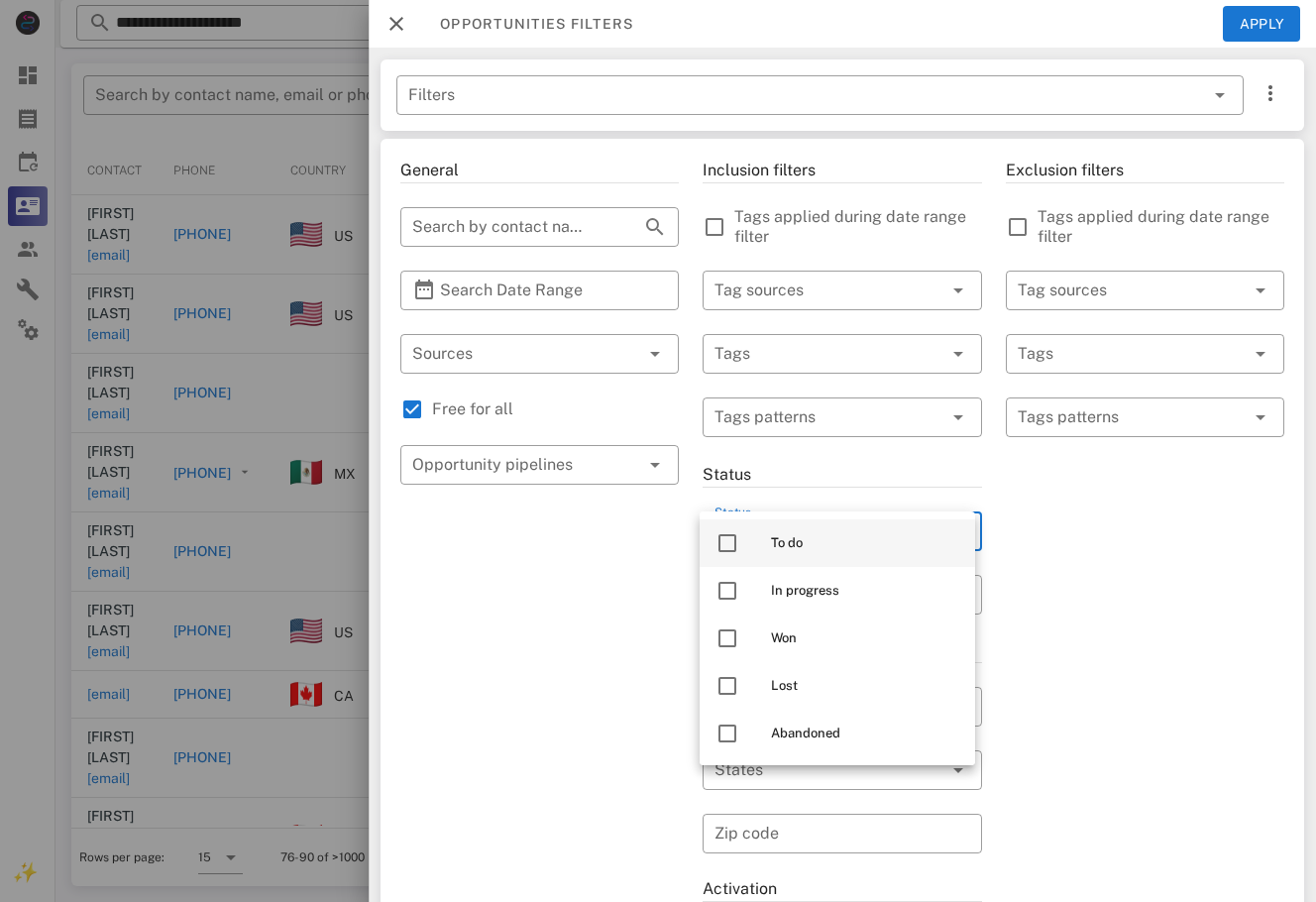 click on "To do" at bounding box center (837, 543) 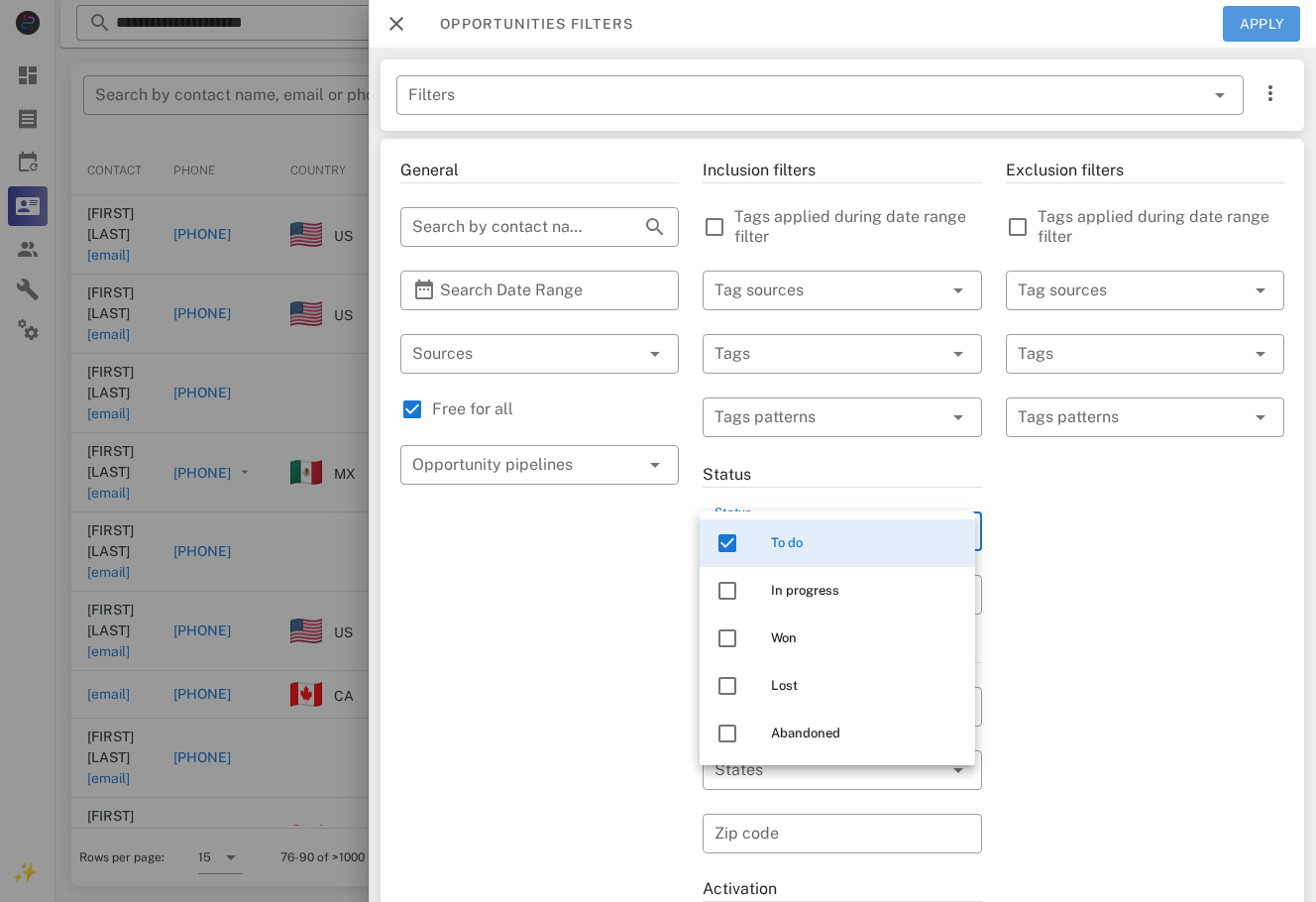 click on "Apply" at bounding box center (1261, 24) 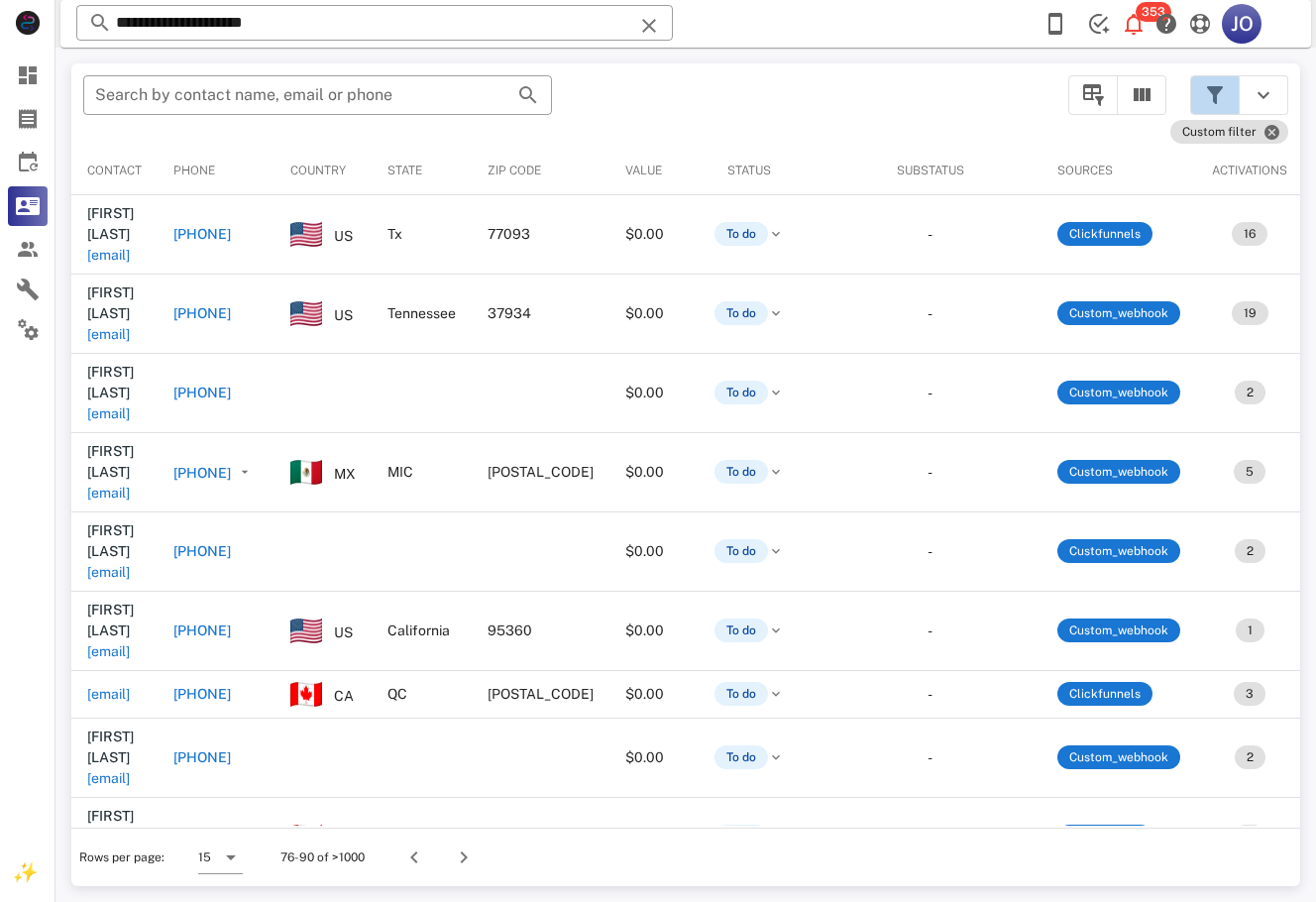 click at bounding box center [1215, 95] 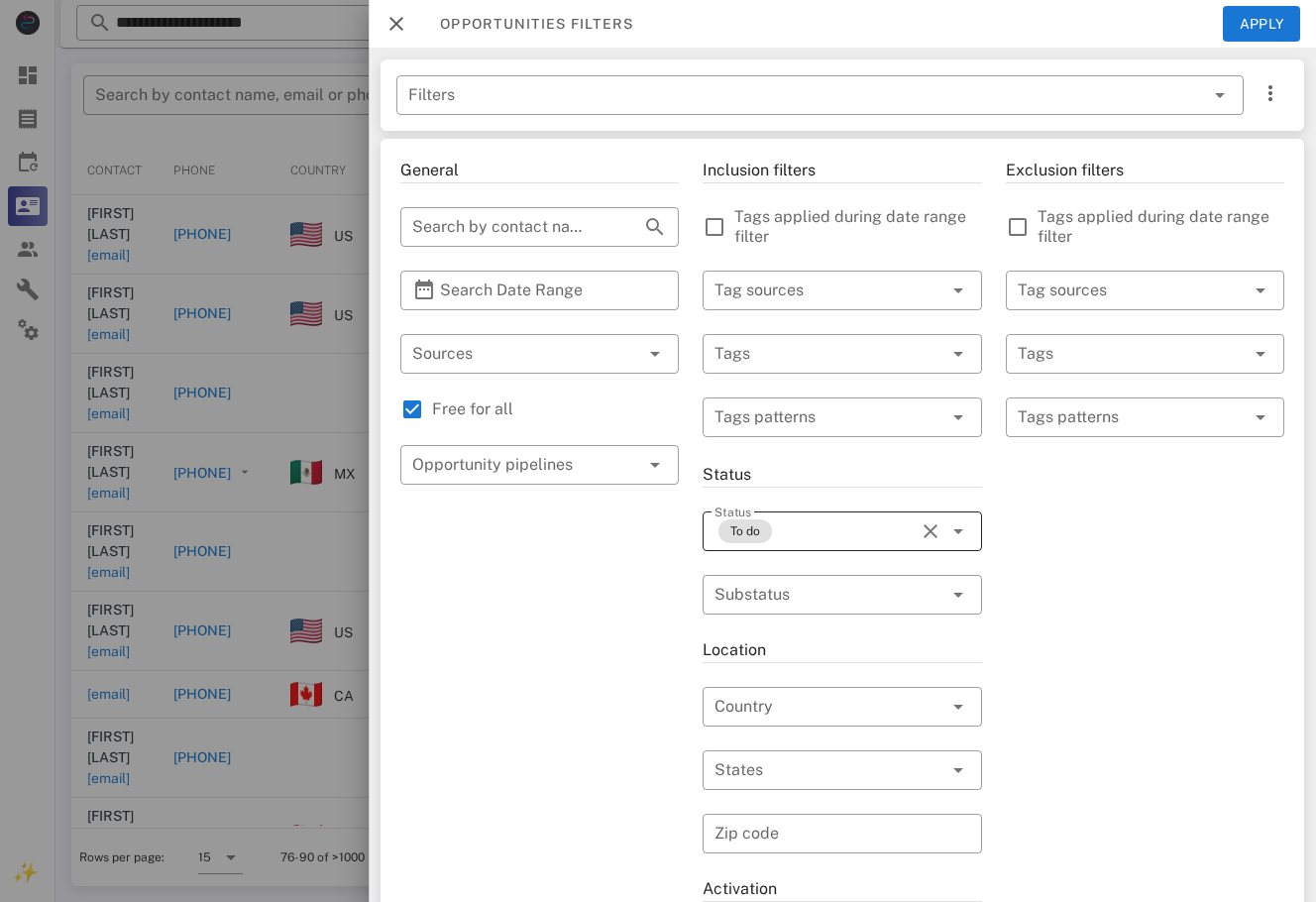 click at bounding box center (931, 531) 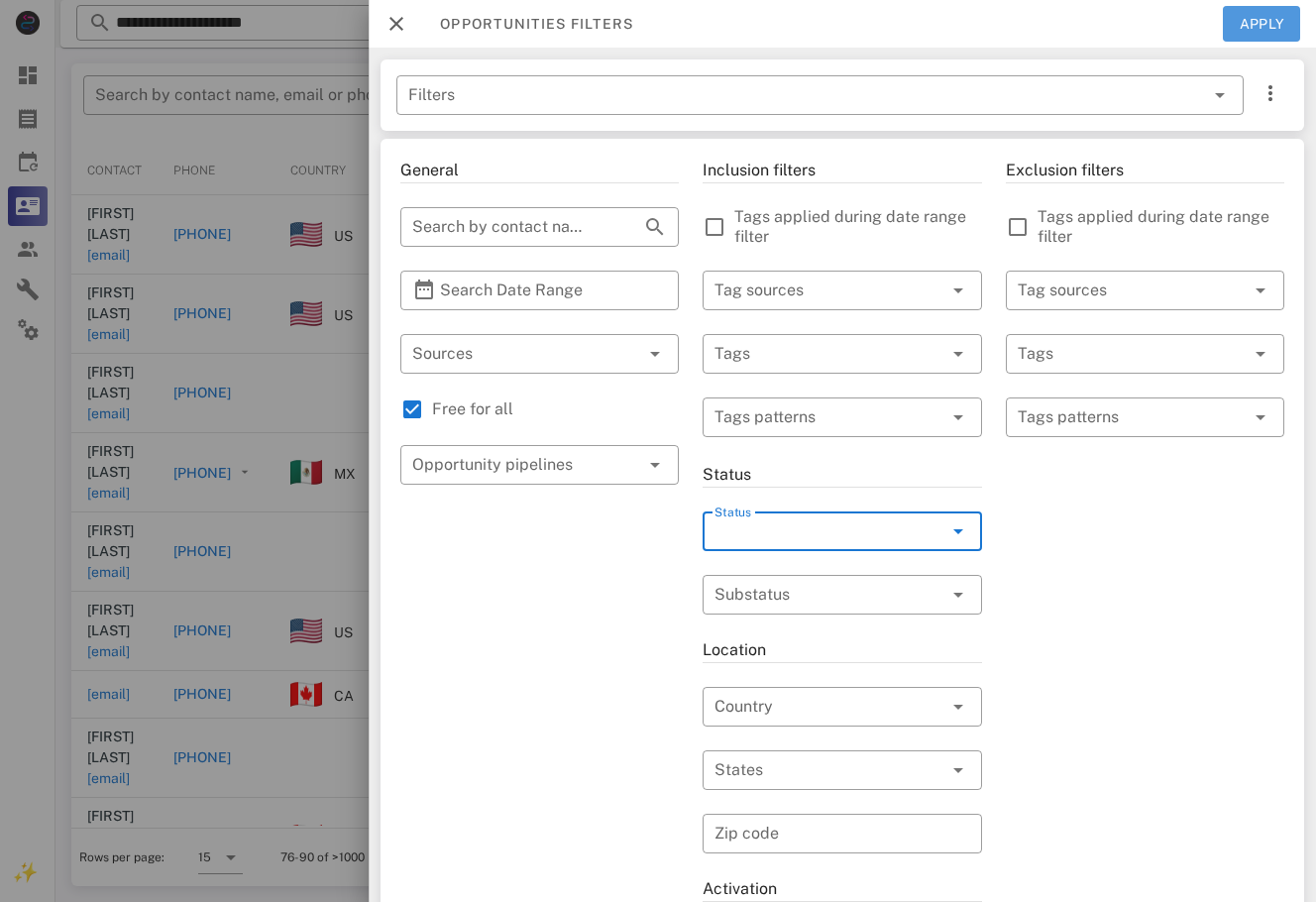 click on "Apply" at bounding box center (1261, 24) 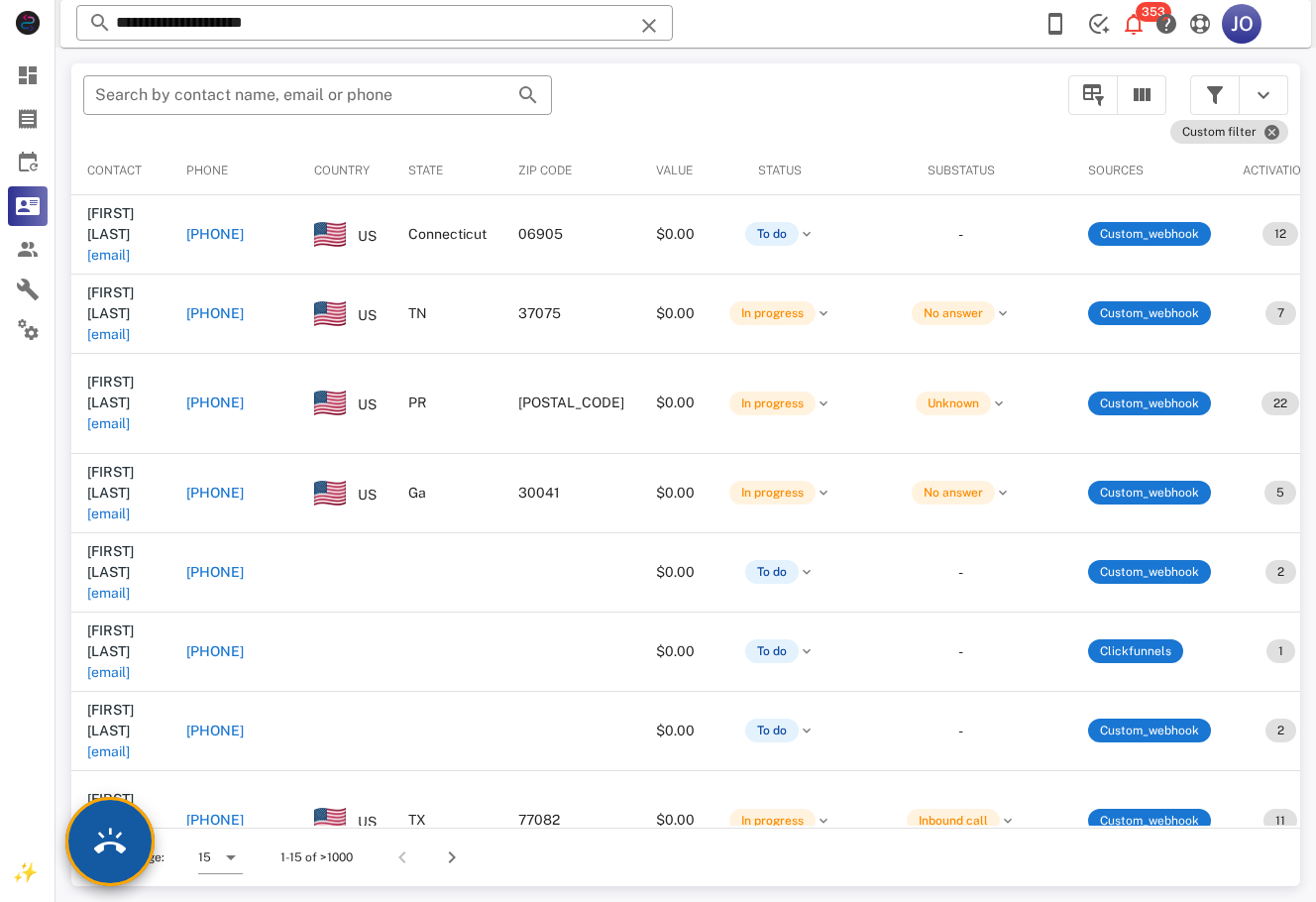 click at bounding box center (110, 842) 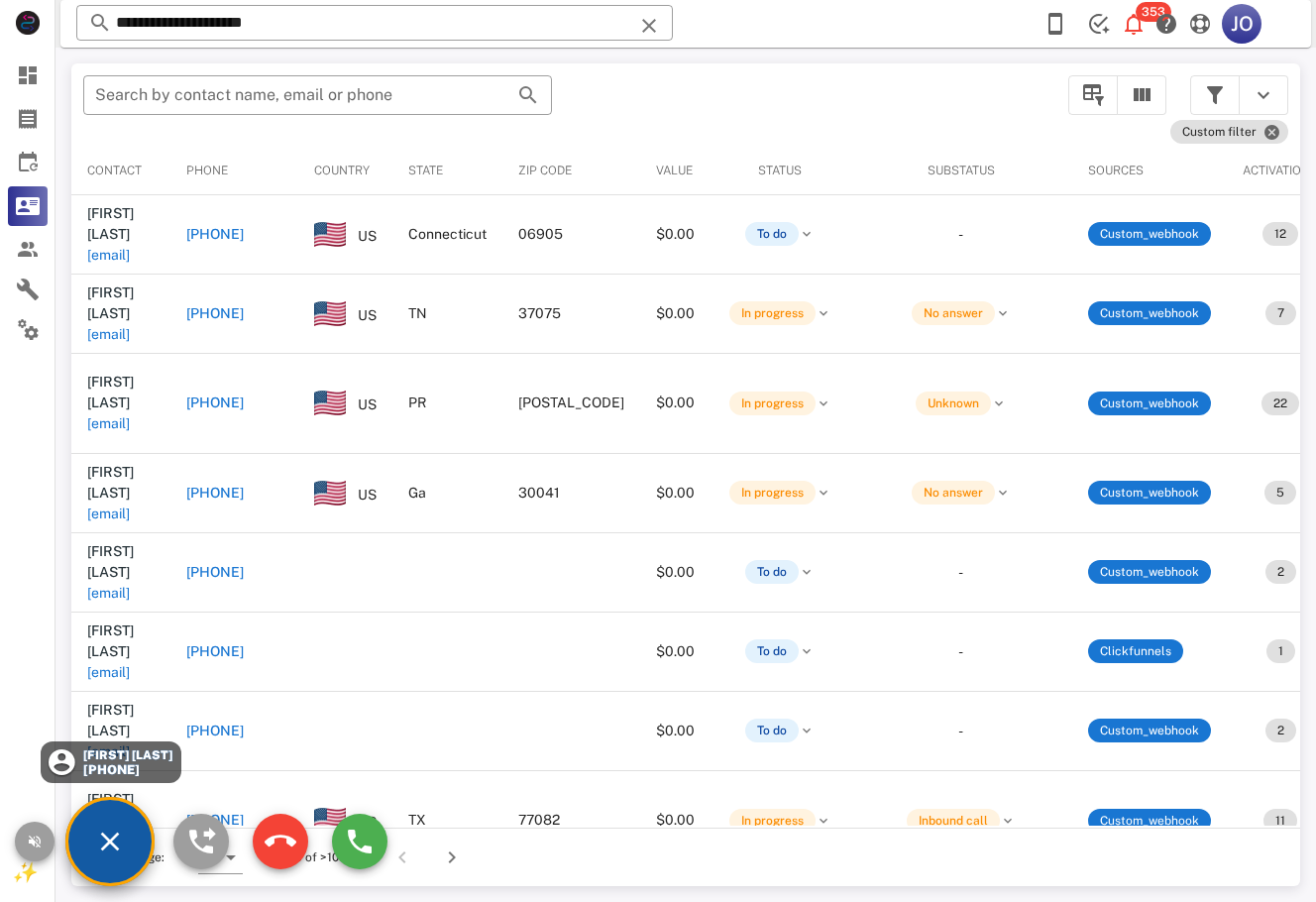 click on "[FIRST] [LAST]" at bounding box center (126, 755) 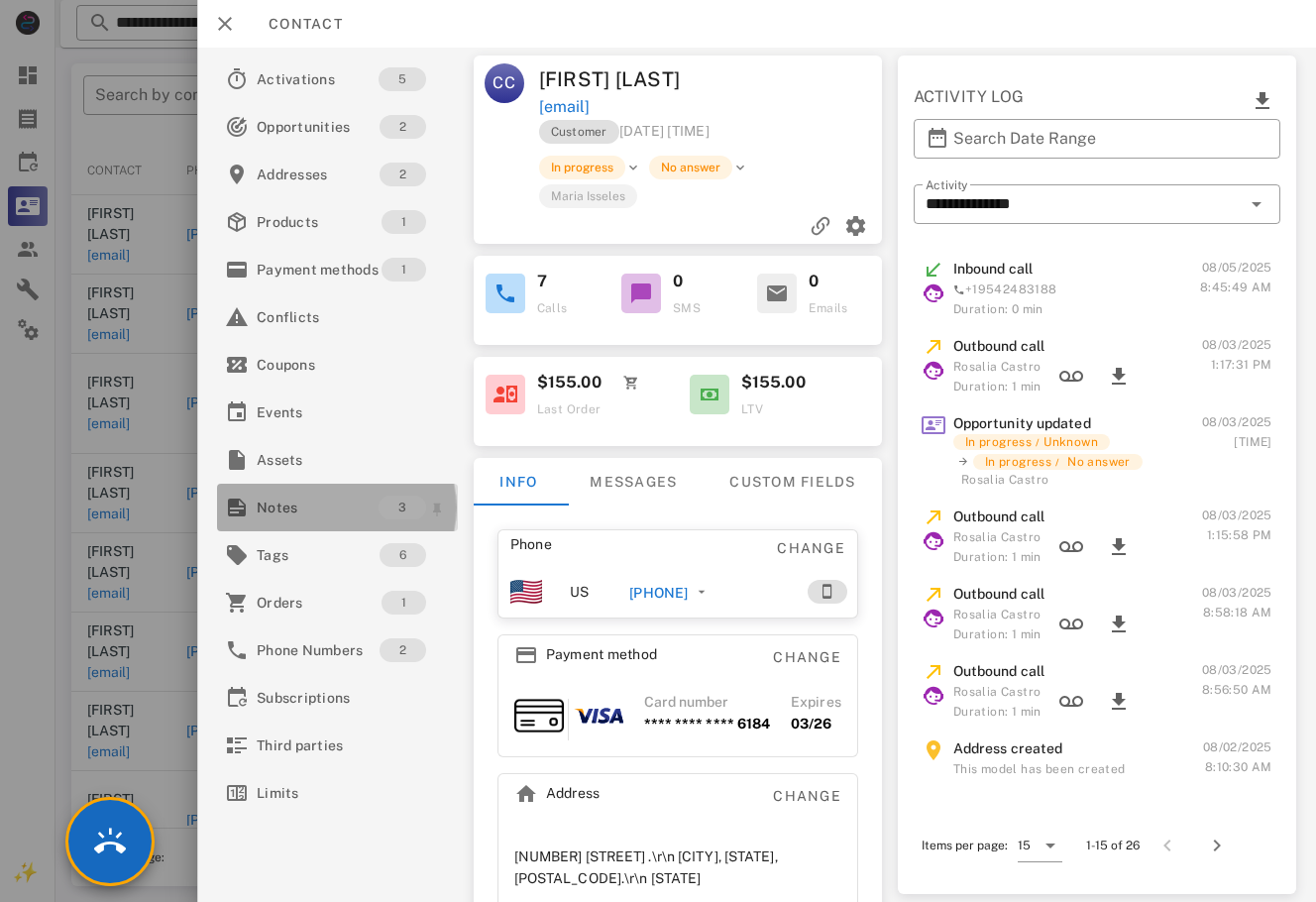 click on "Notes" at bounding box center [317, 507] 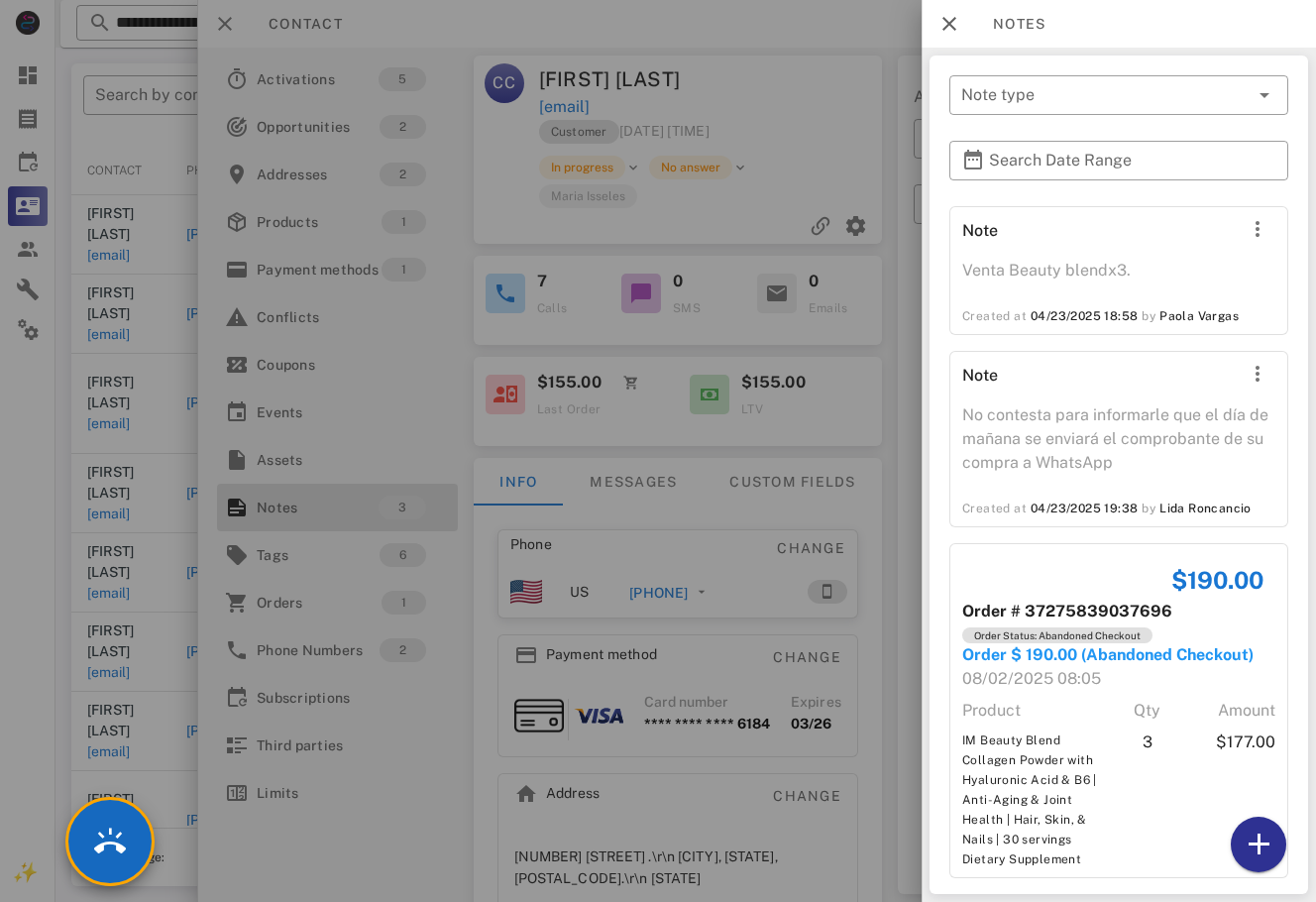 scroll, scrollTop: 21, scrollLeft: 0, axis: vertical 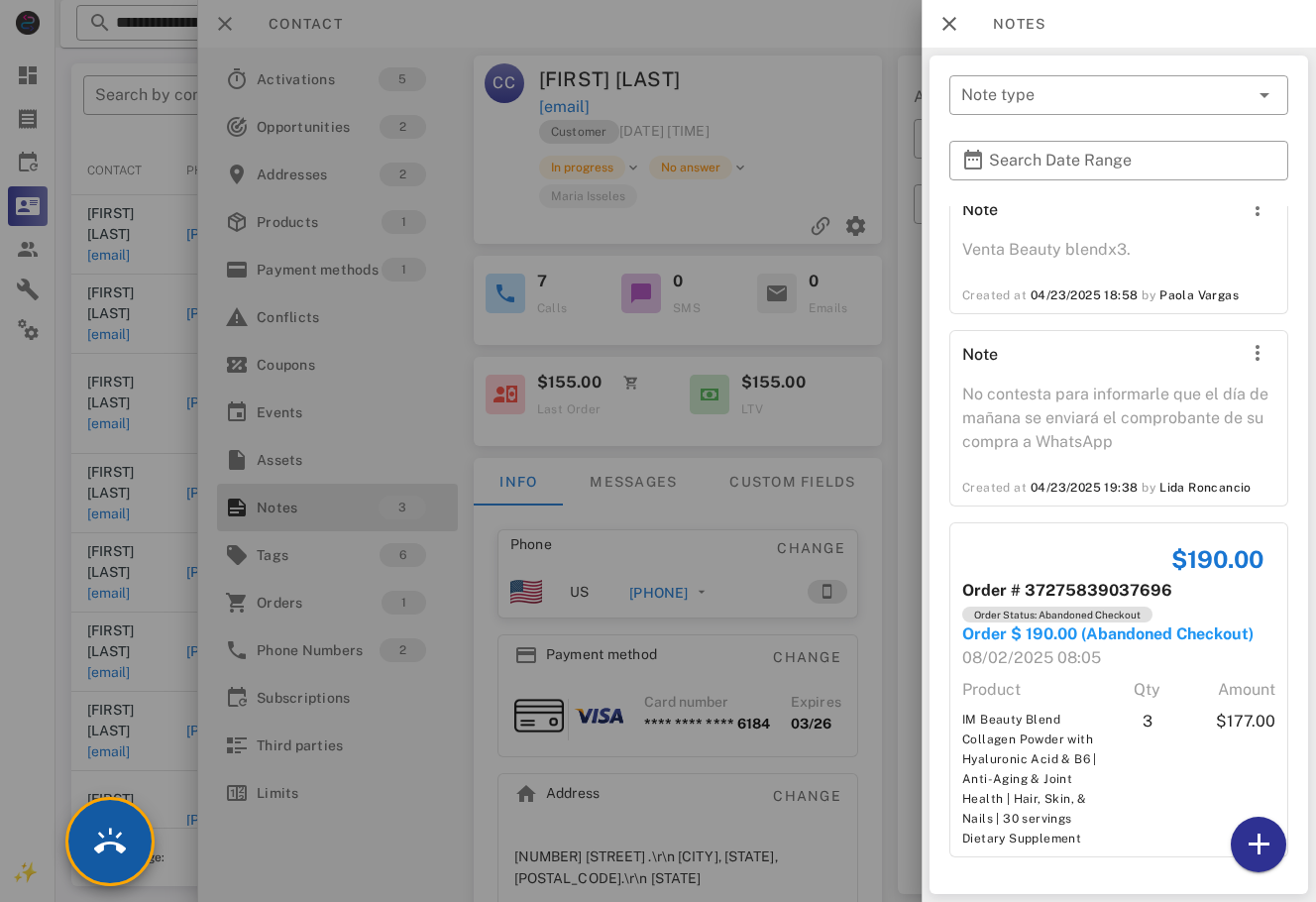 click at bounding box center (110, 842) 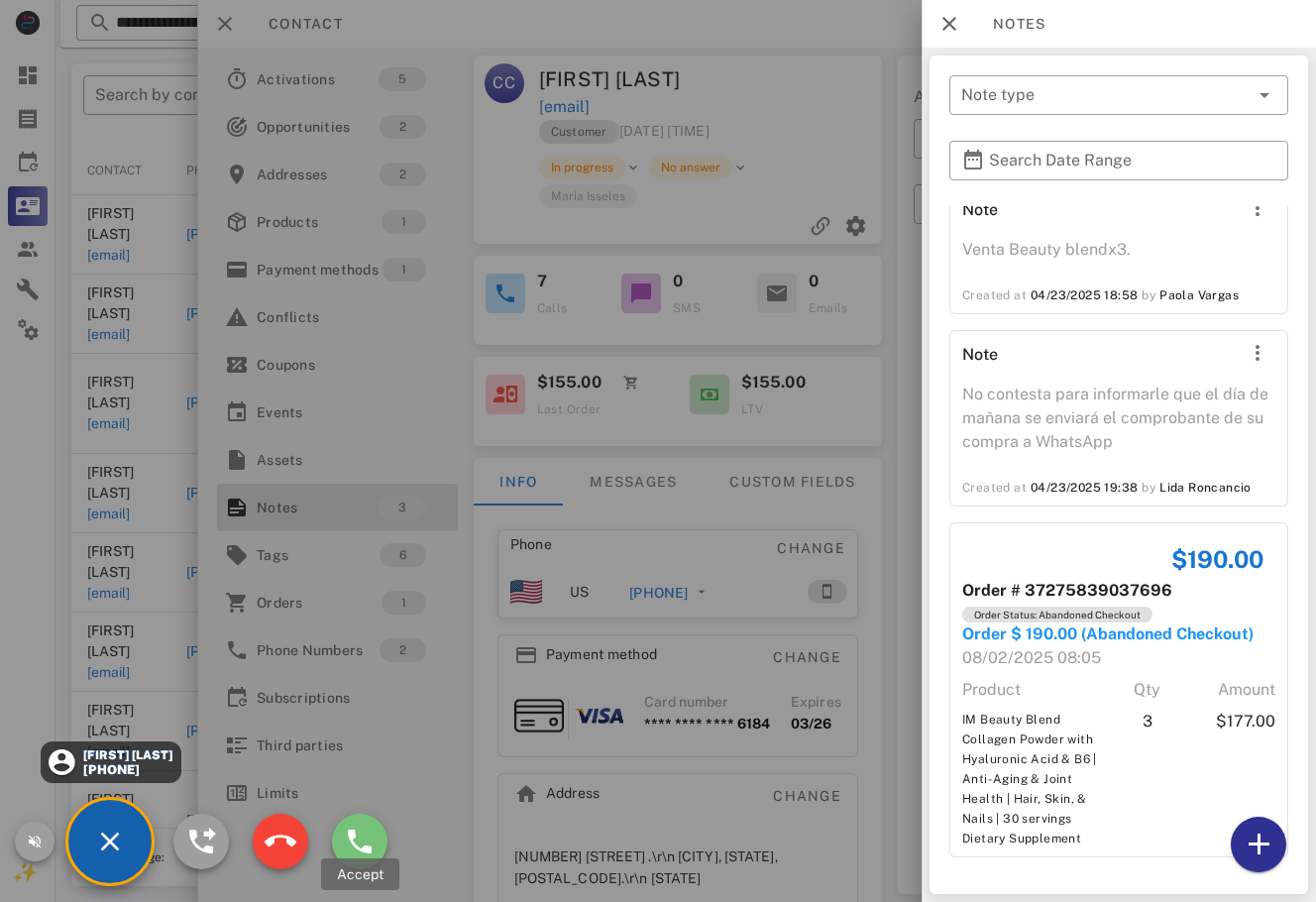click at bounding box center [360, 842] 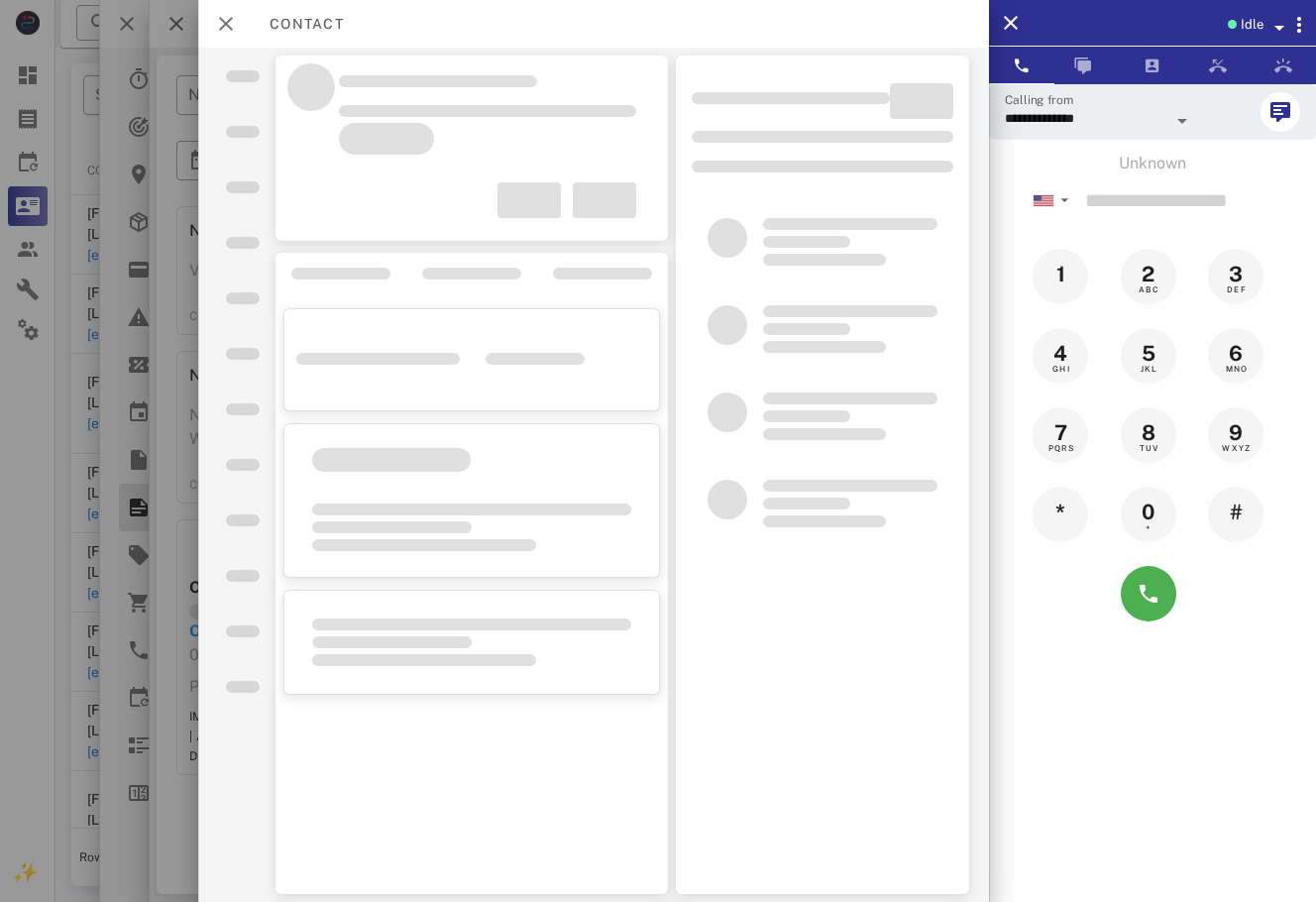scroll, scrollTop: 0, scrollLeft: 0, axis: both 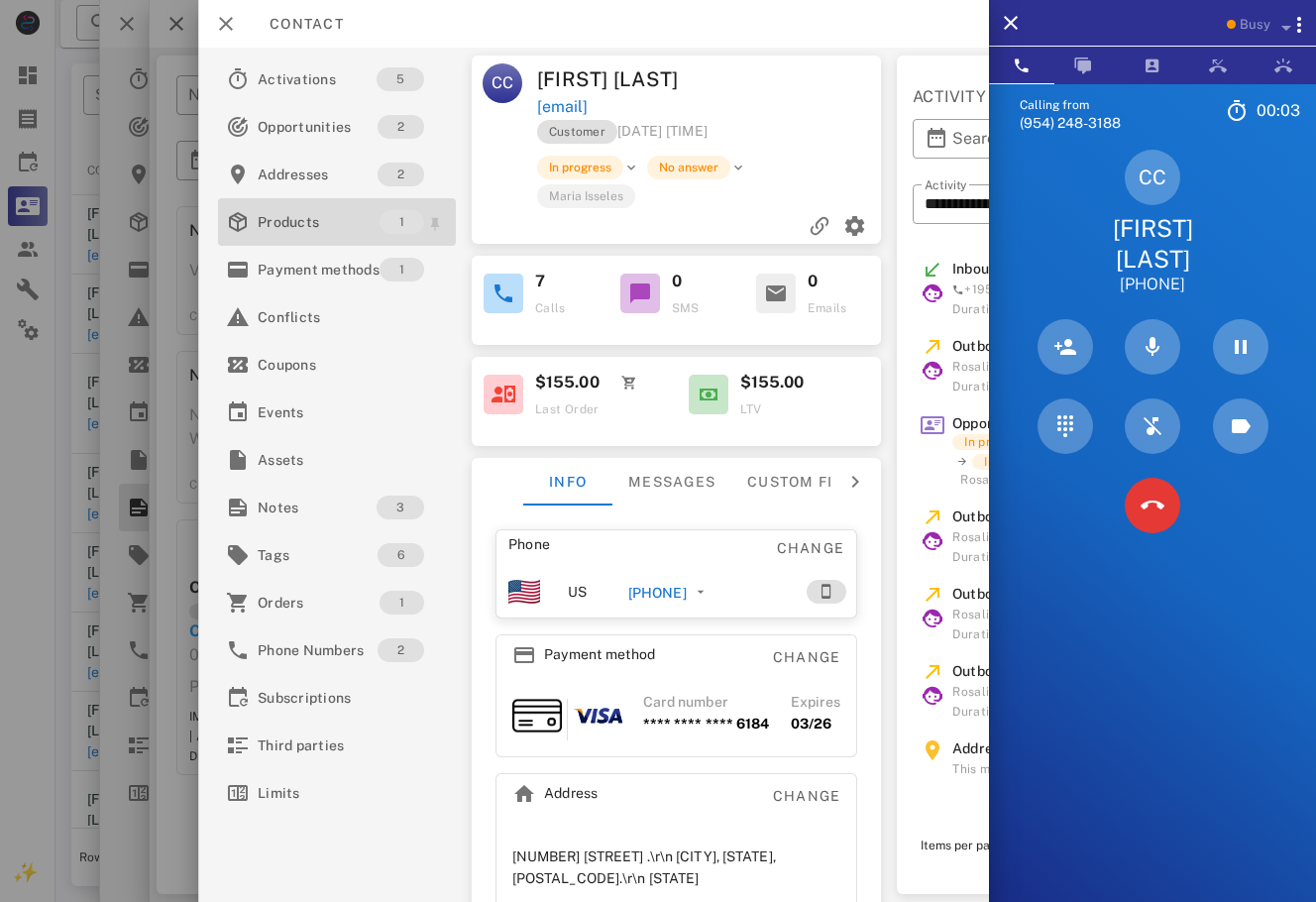 click on "Products" at bounding box center (318, 222) 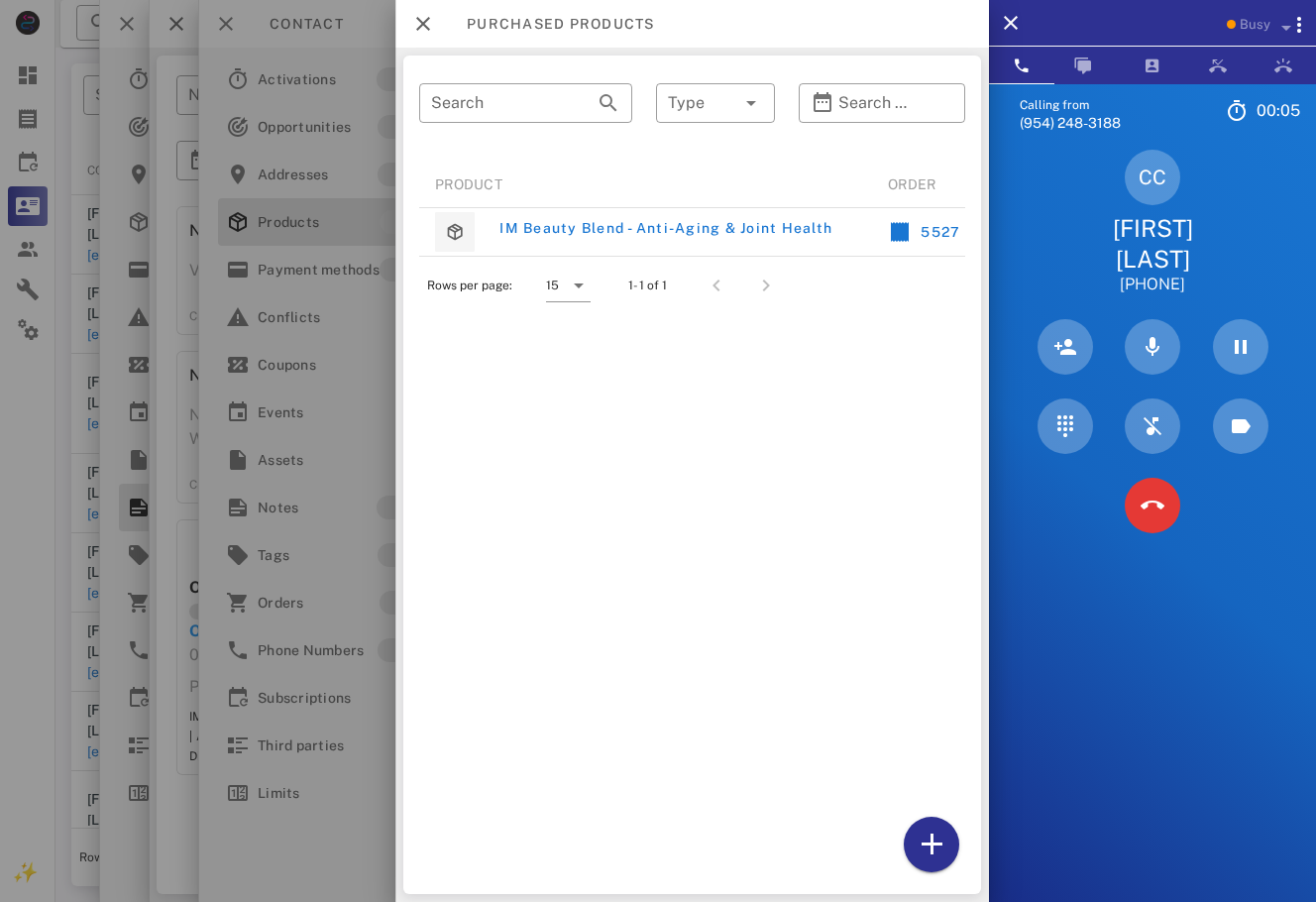 scroll, scrollTop: 0, scrollLeft: 243, axis: horizontal 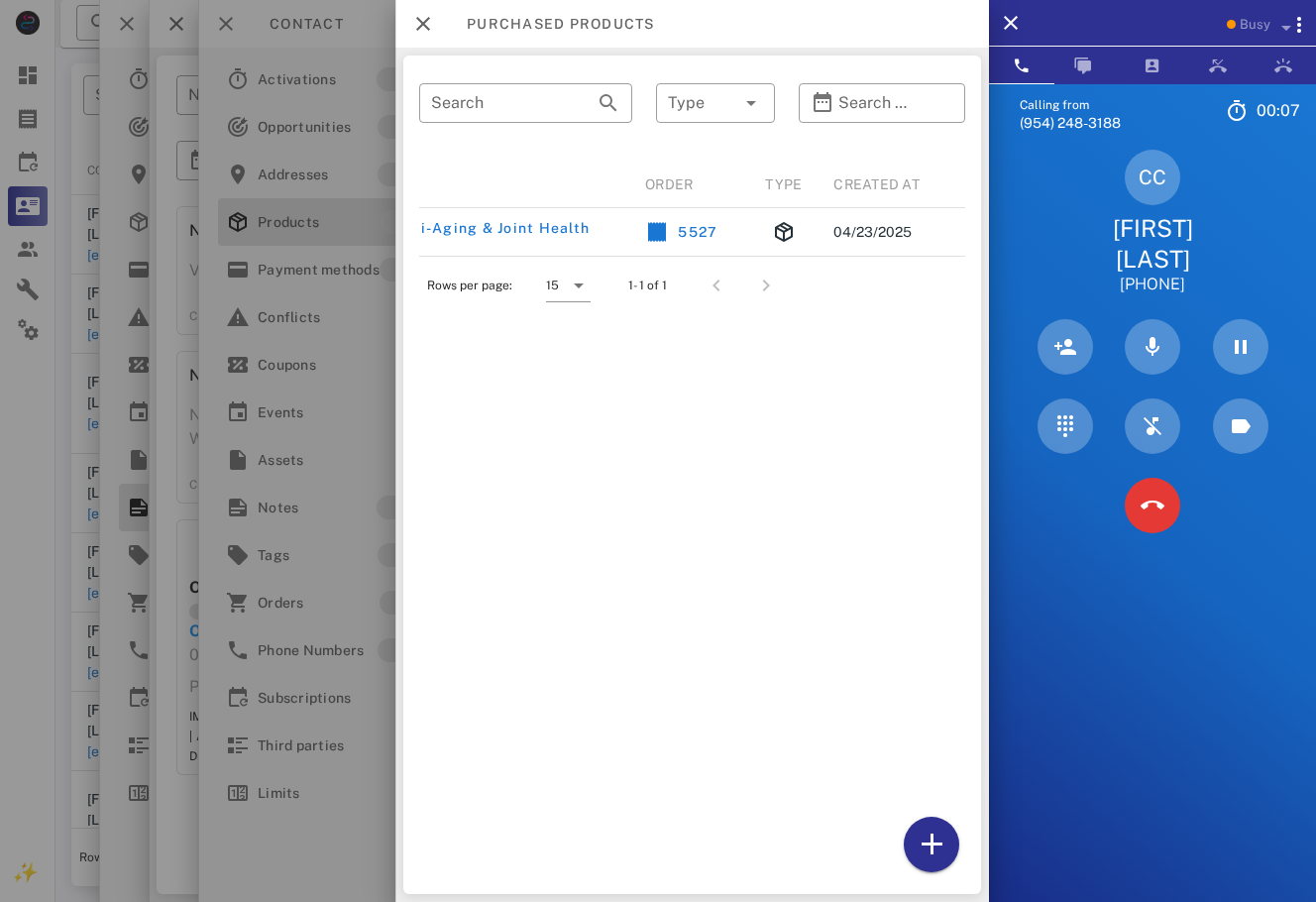 click at bounding box center [658, 451] 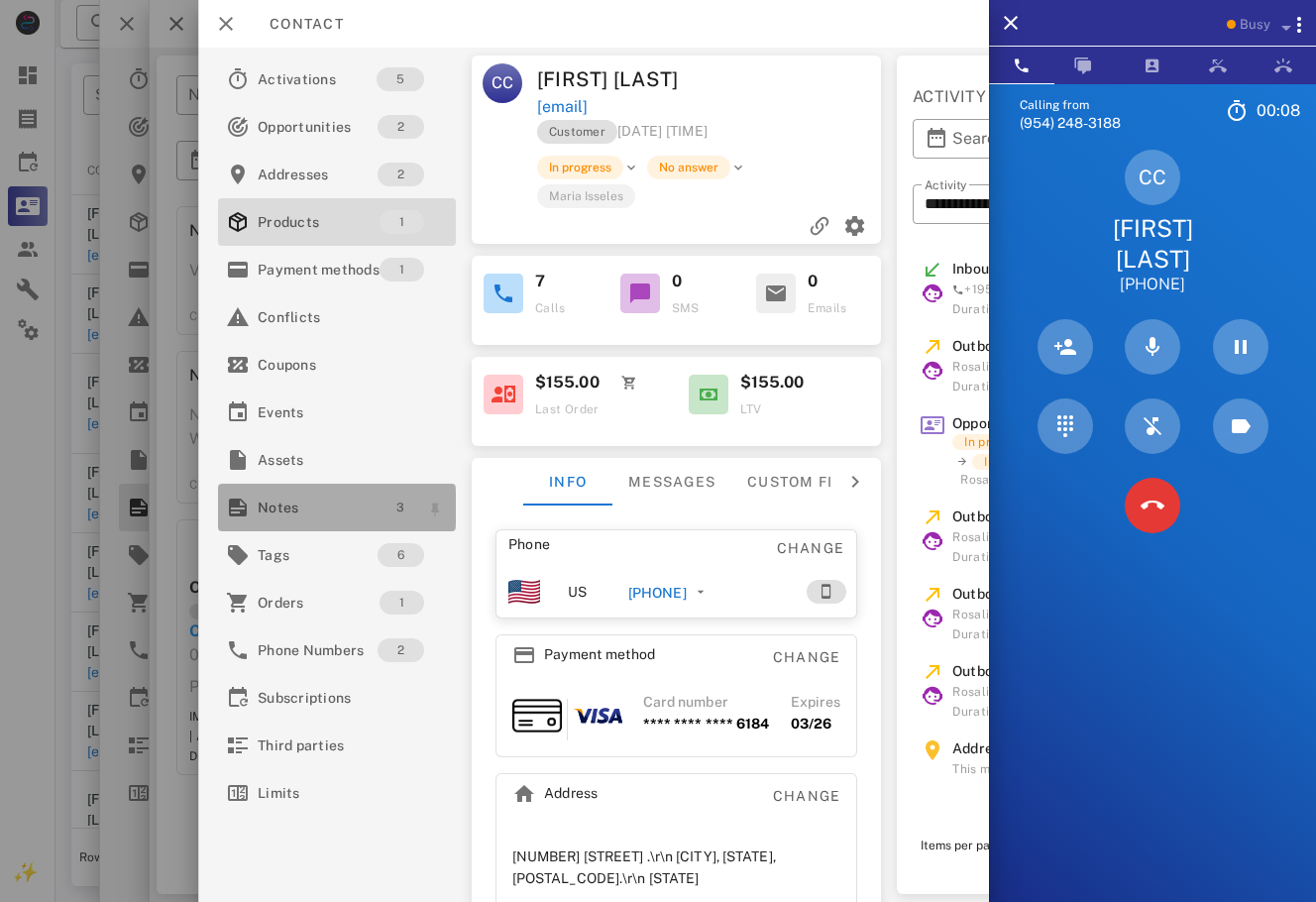 click on "3" at bounding box center [399, 507] 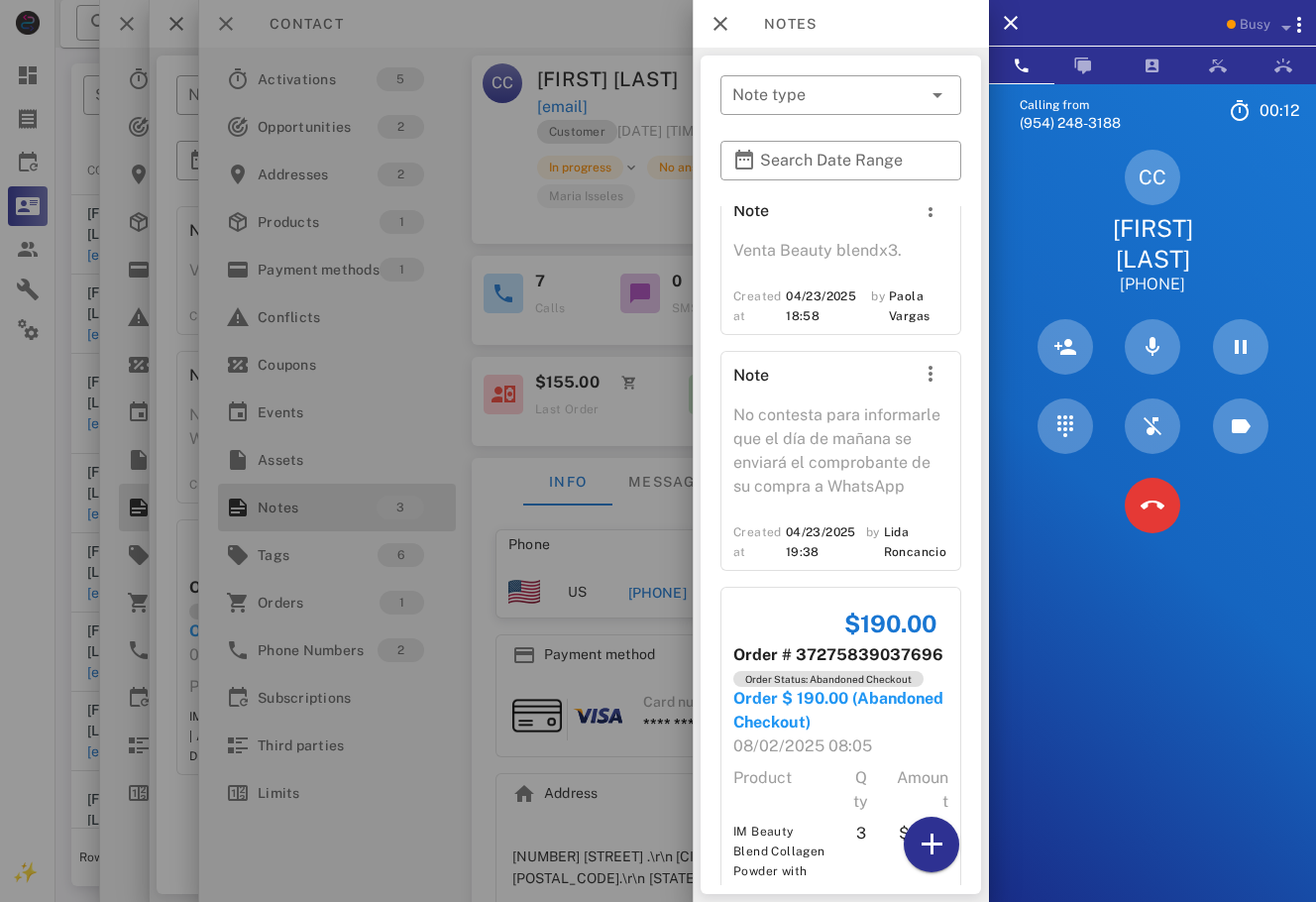 scroll, scrollTop: 0, scrollLeft: 0, axis: both 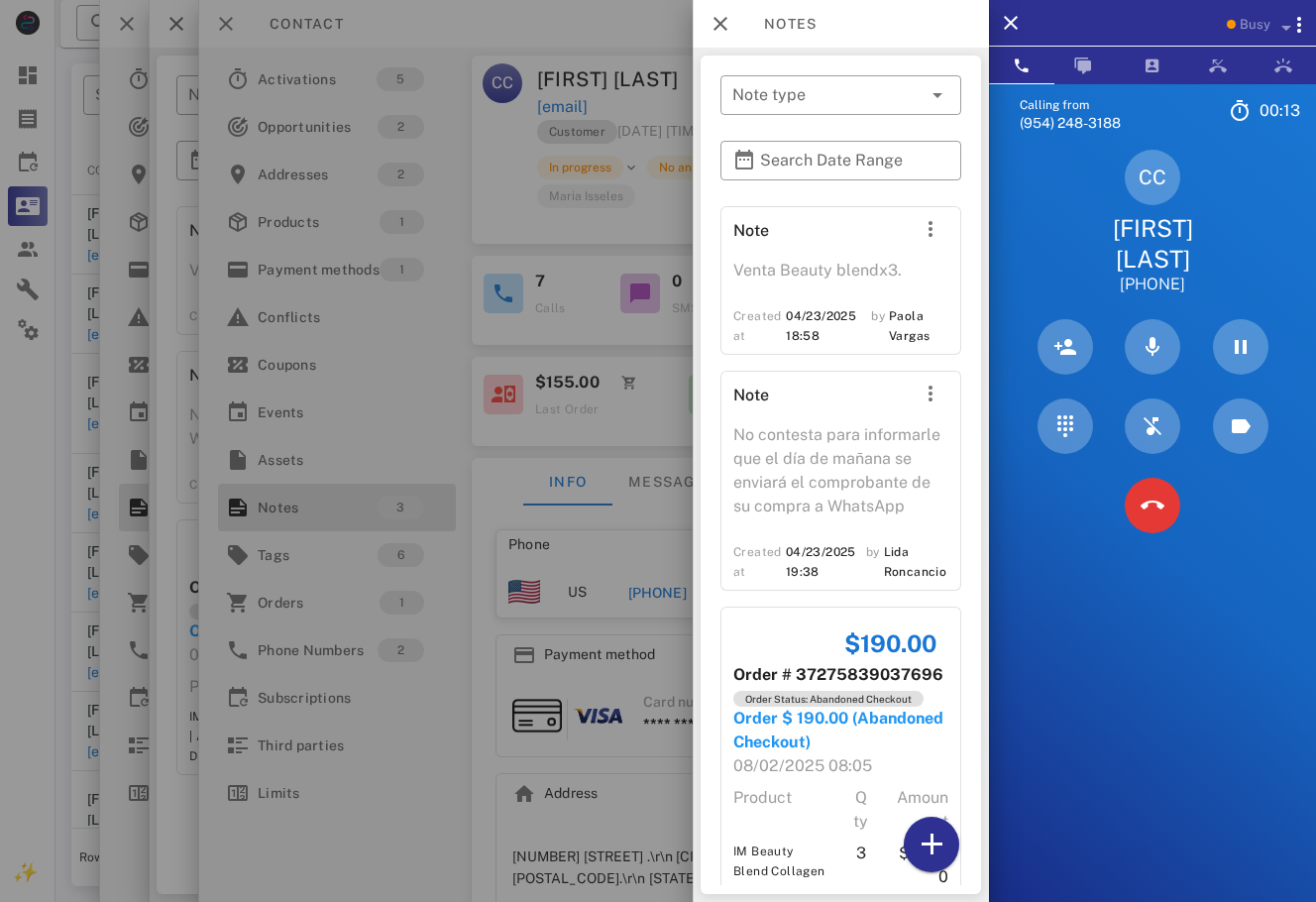 click at bounding box center (658, 451) 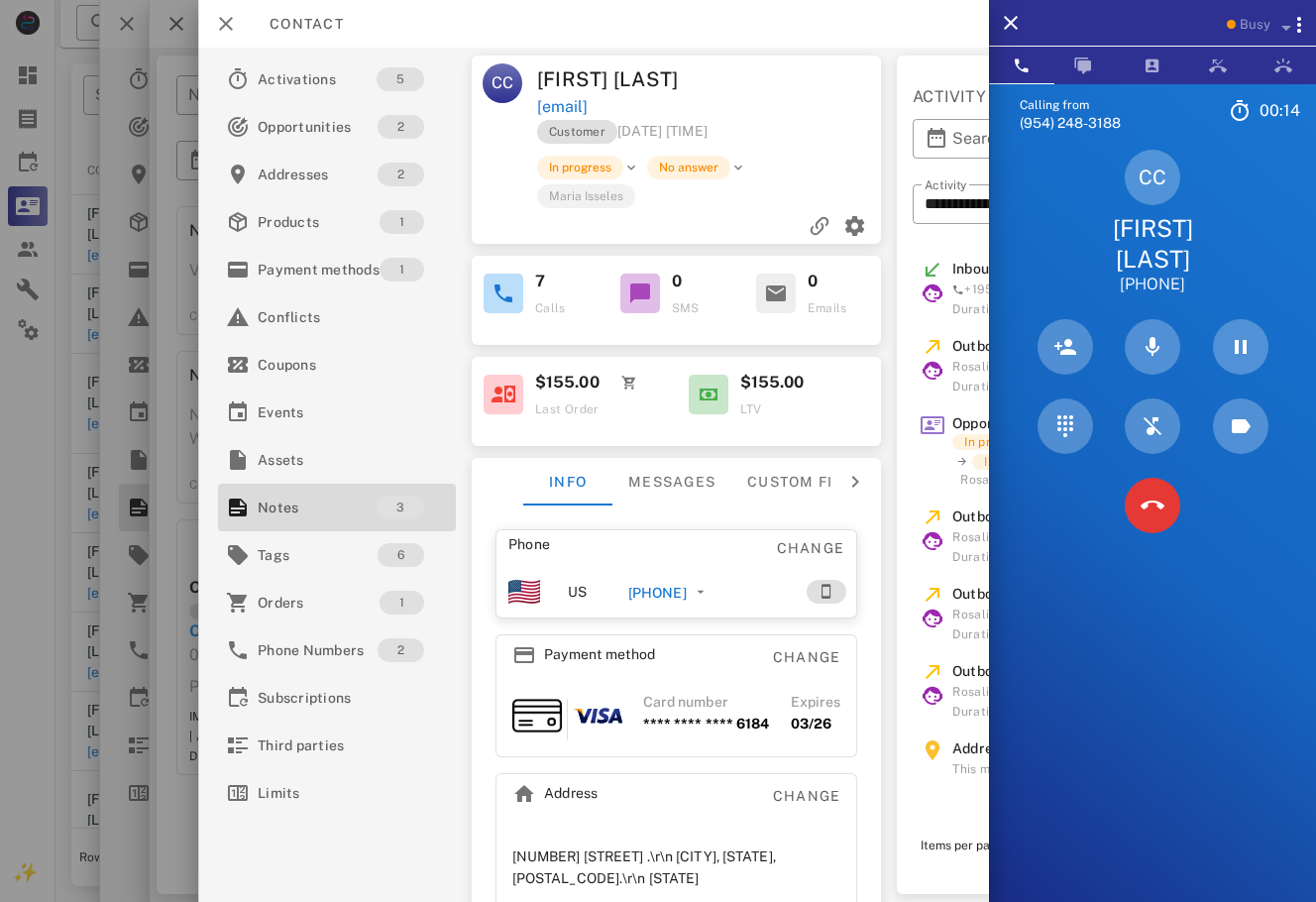 click on "CC Carolina Castro  carolacastro_0680@hotmail.com   Customer   04/23/2025 18:51   In progress   No answer   Maria Isseles" at bounding box center [676, 150] 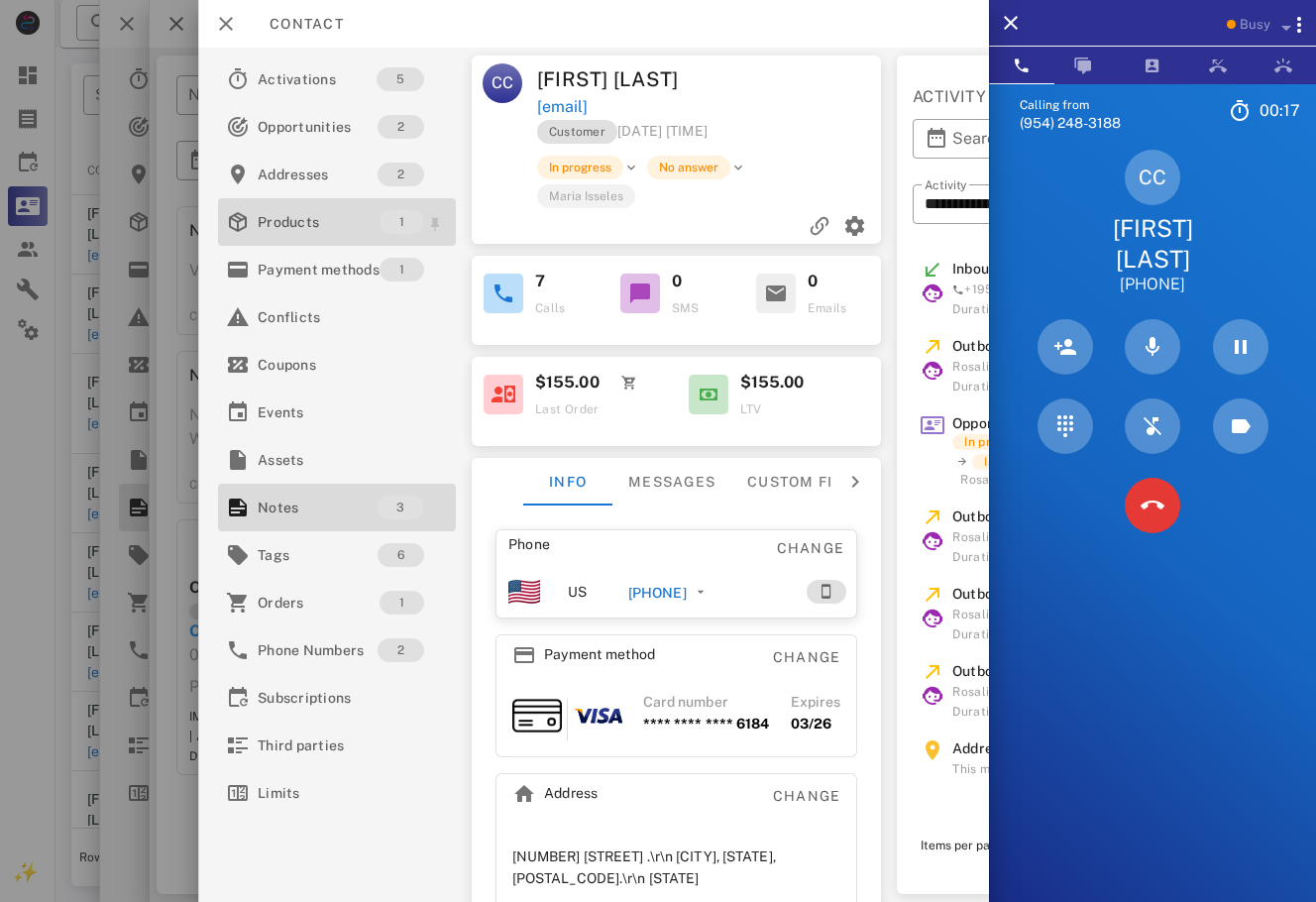 click on "Products" at bounding box center [318, 222] 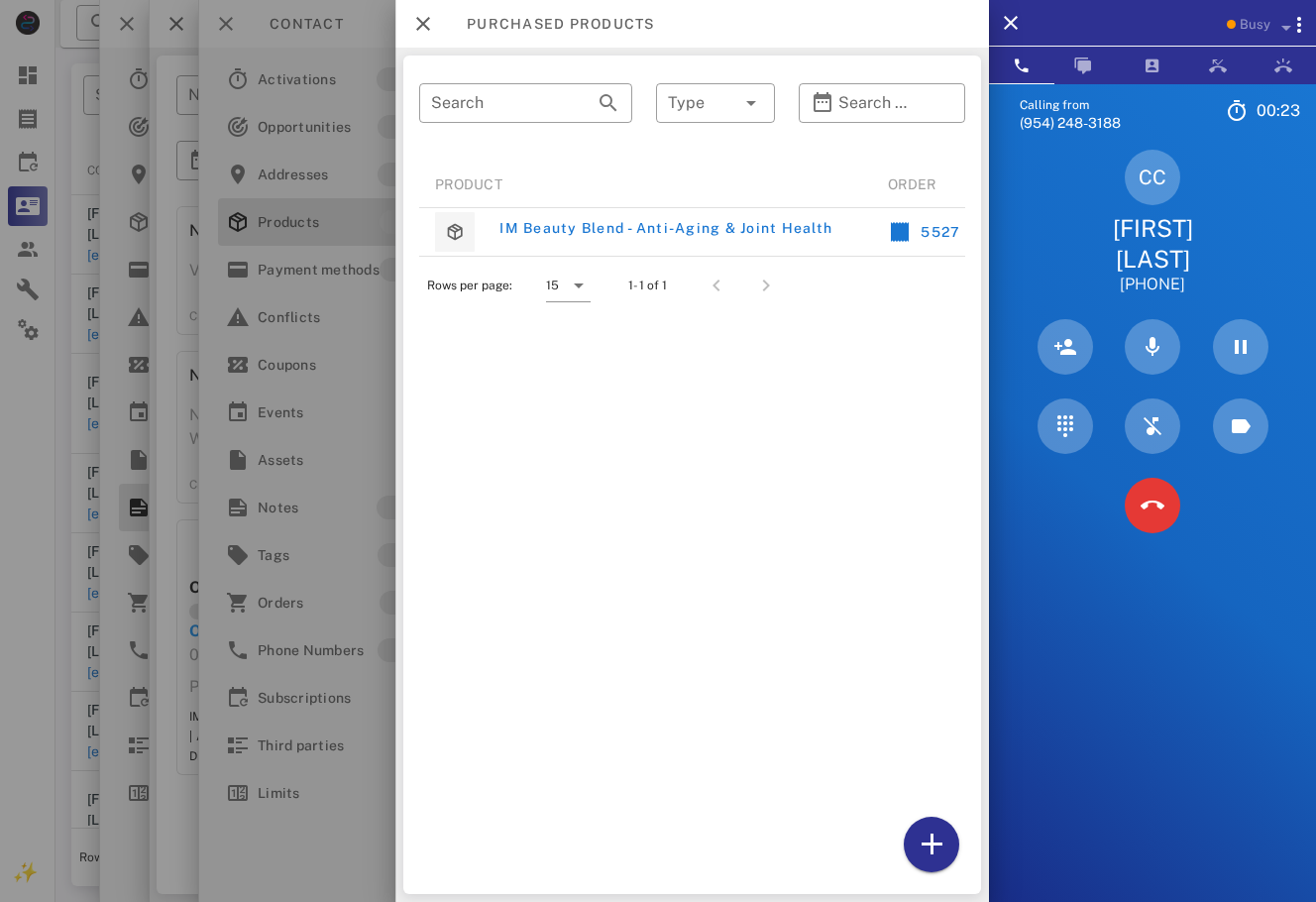 scroll, scrollTop: 0, scrollLeft: 216, axis: horizontal 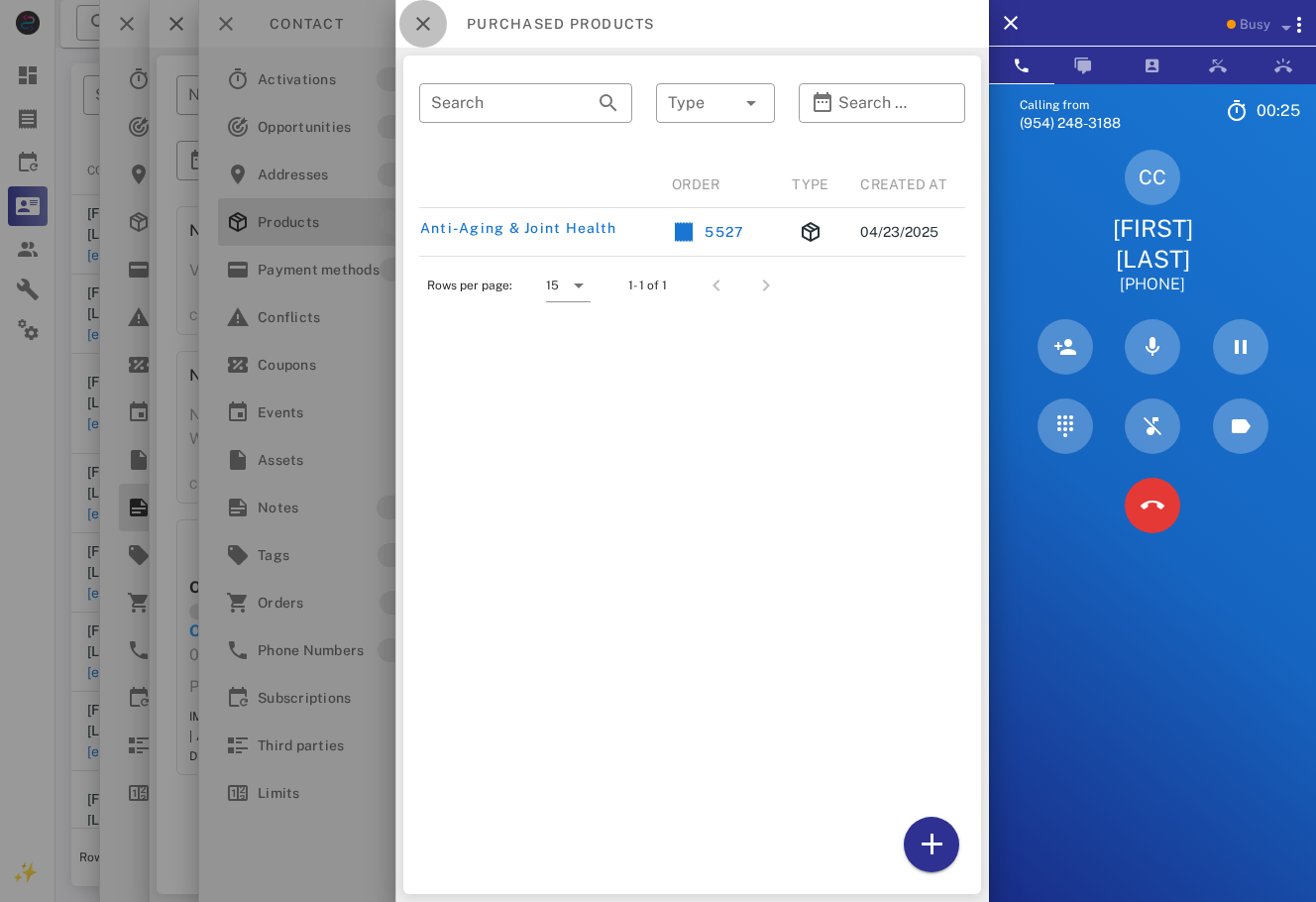 click at bounding box center (423, 24) 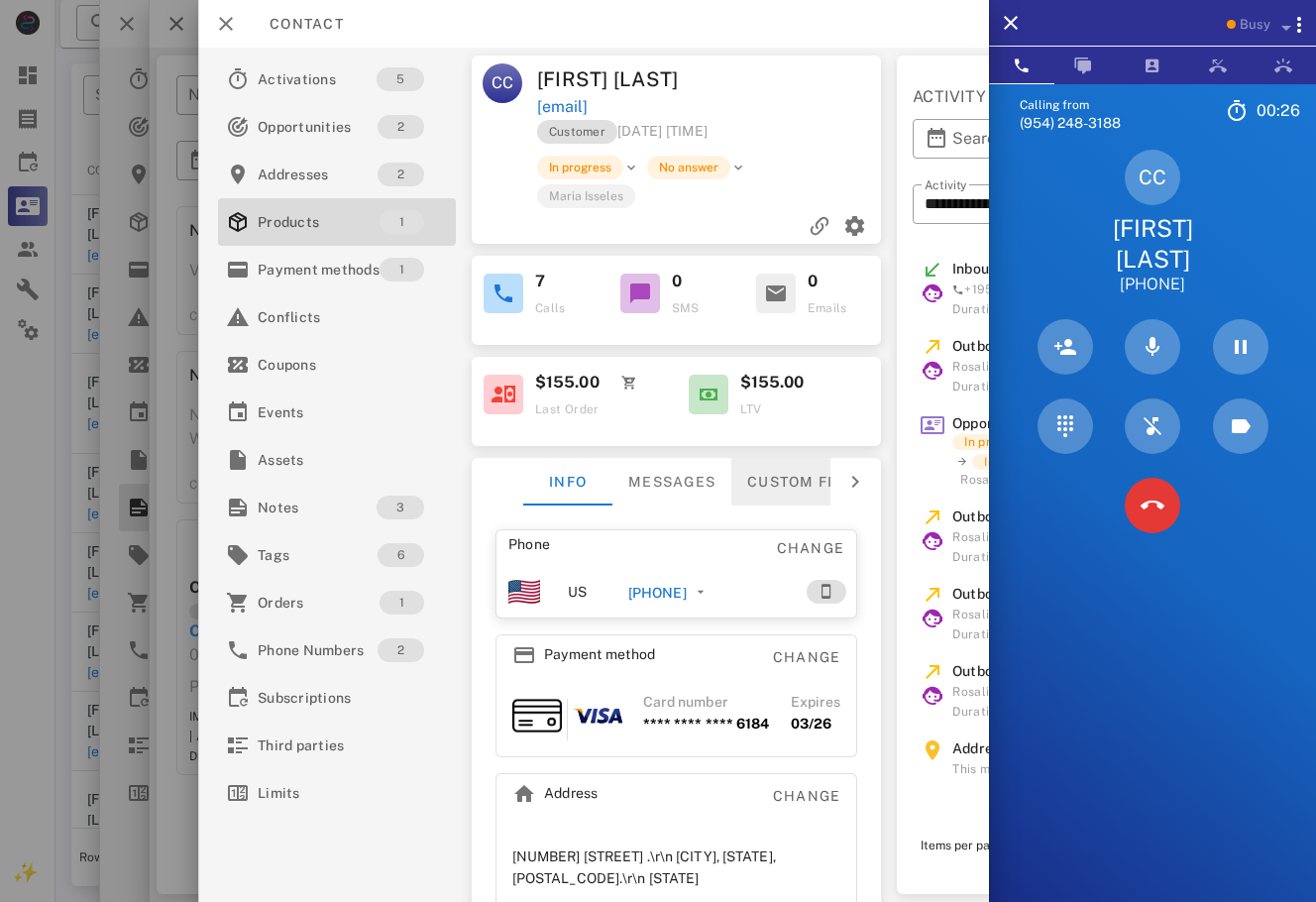 click on "Custom fields" at bounding box center [809, 482] 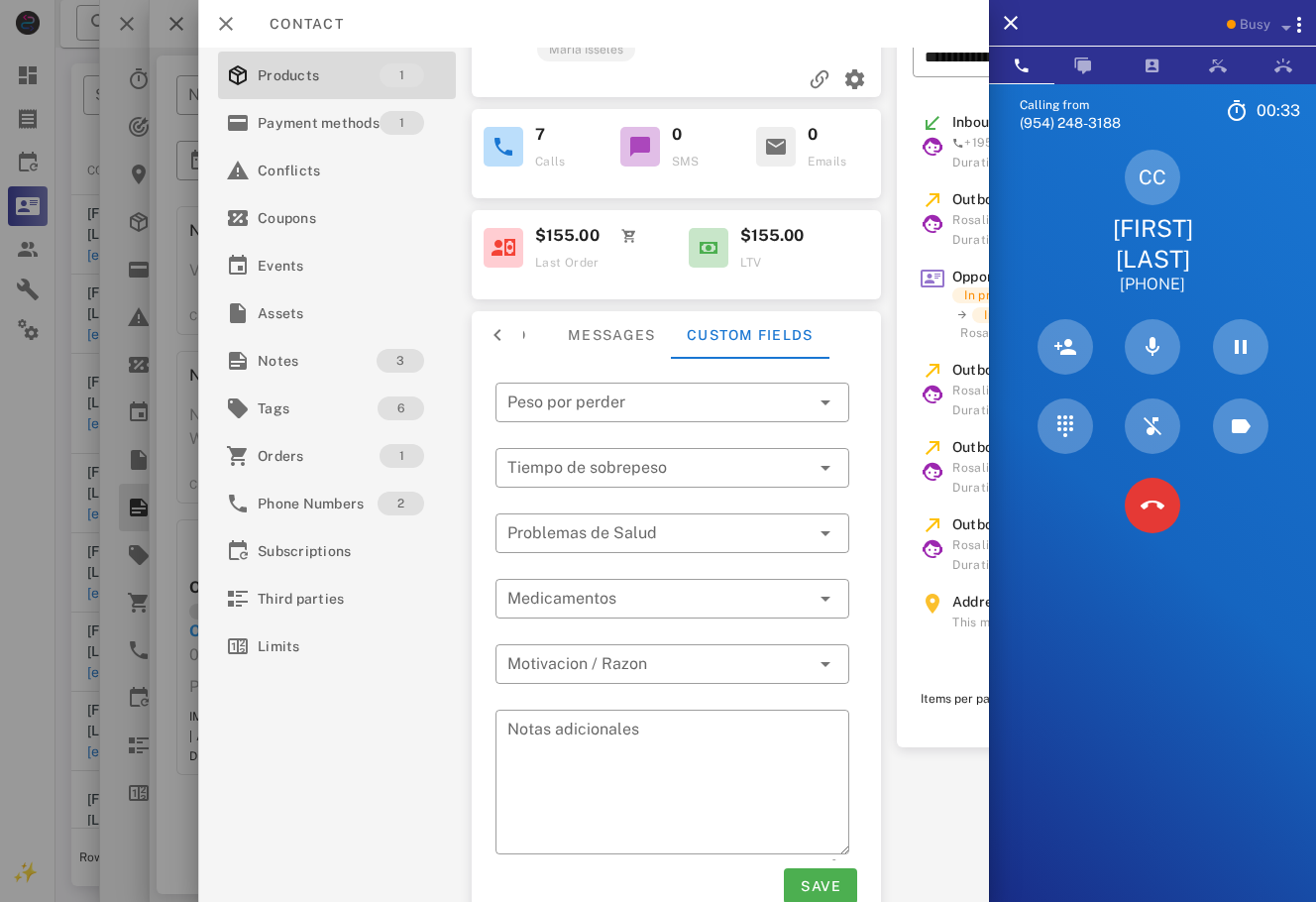 scroll, scrollTop: 0, scrollLeft: 0, axis: both 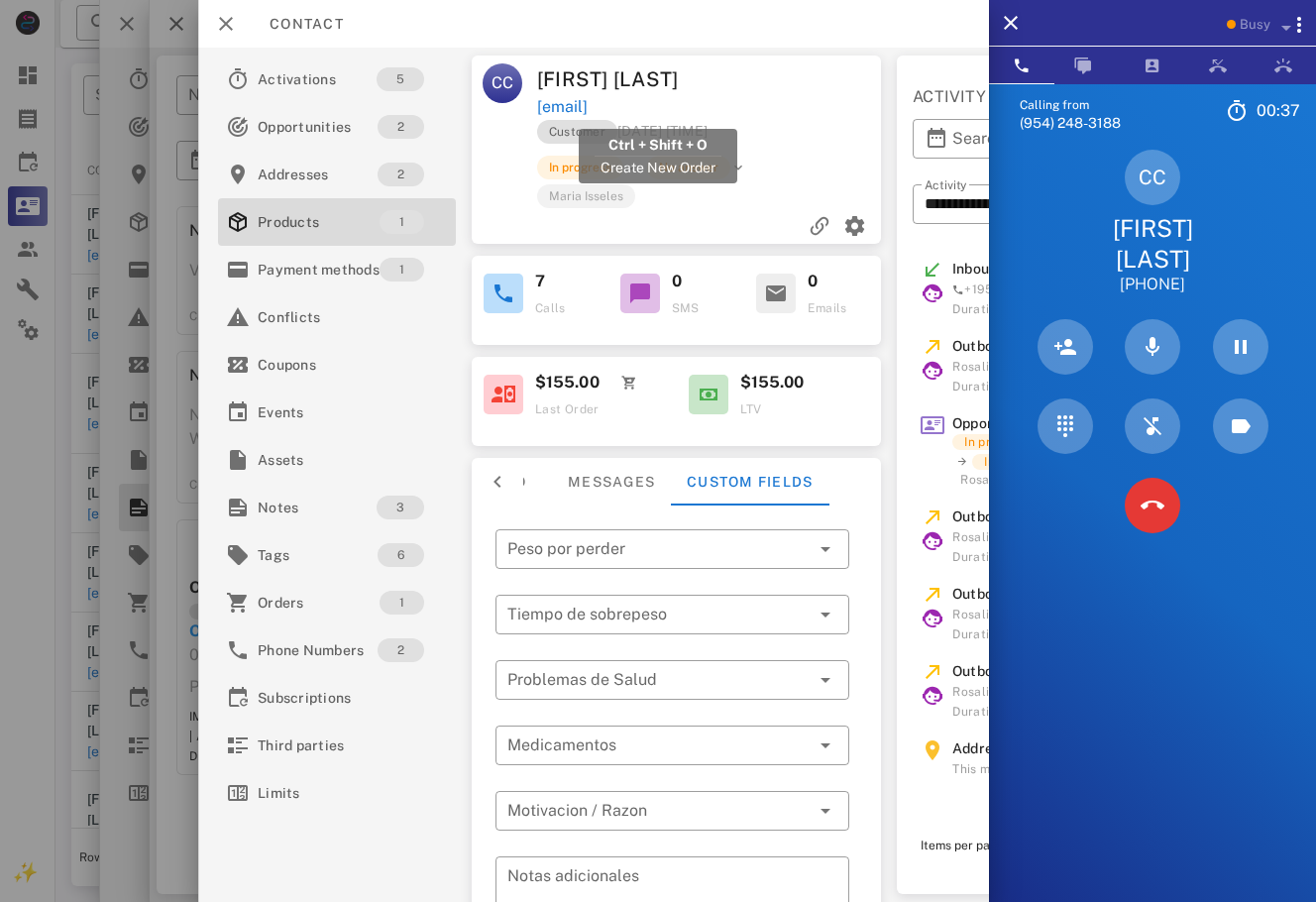 click on "carolacastro_0680@hotmail.com" at bounding box center [562, 107] 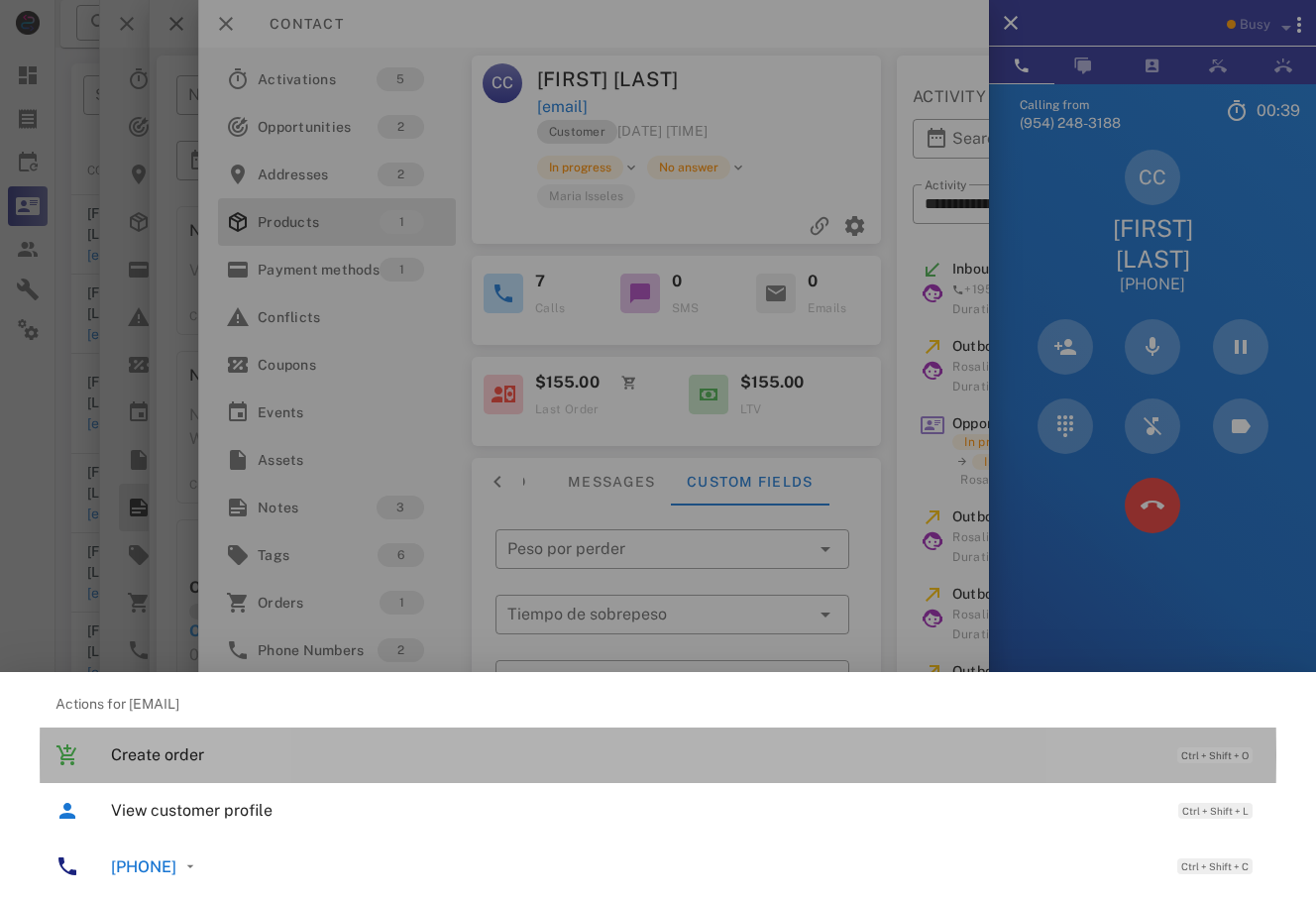 click on "Create order" at bounding box center [634, 754] 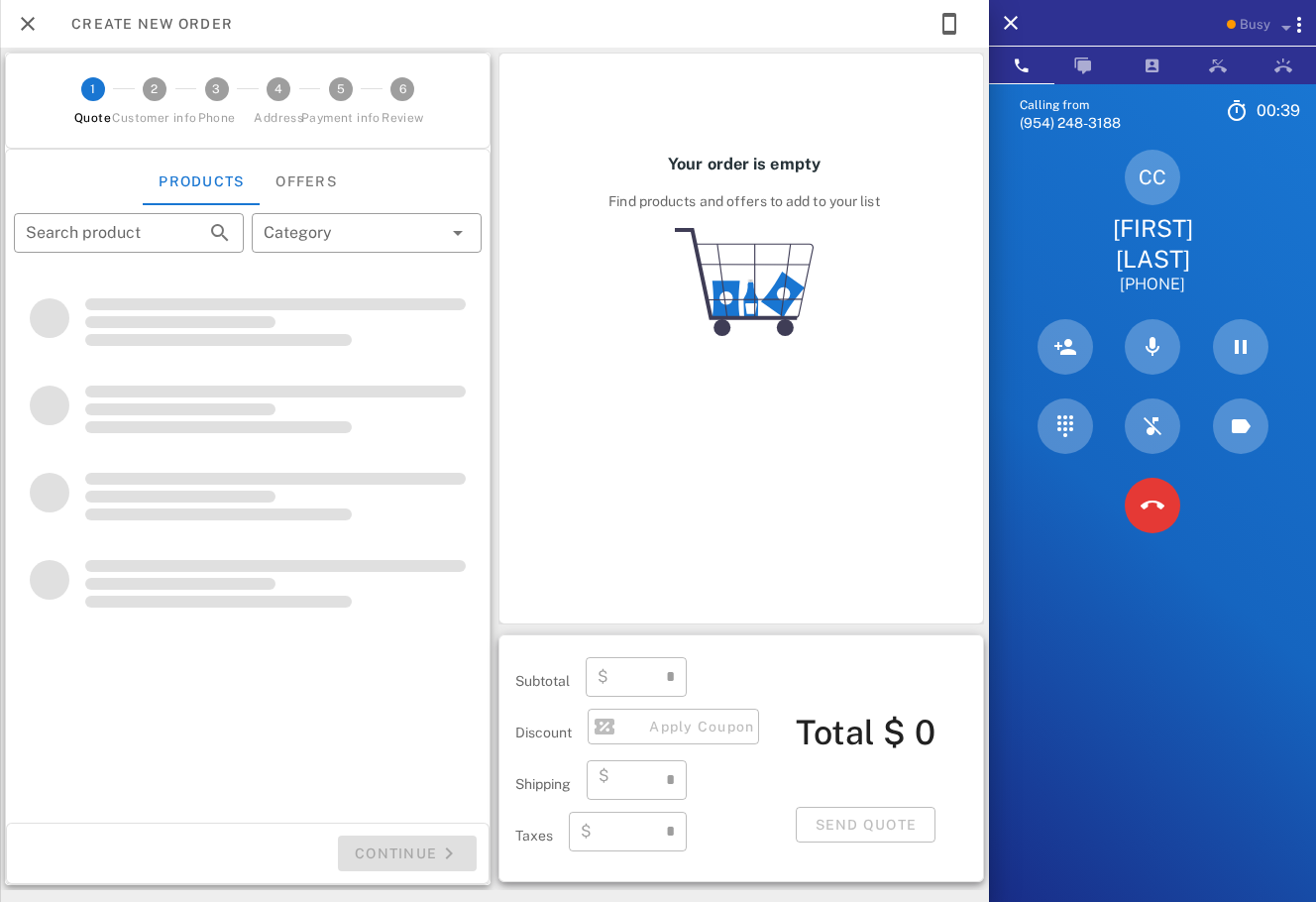 type on "**********" 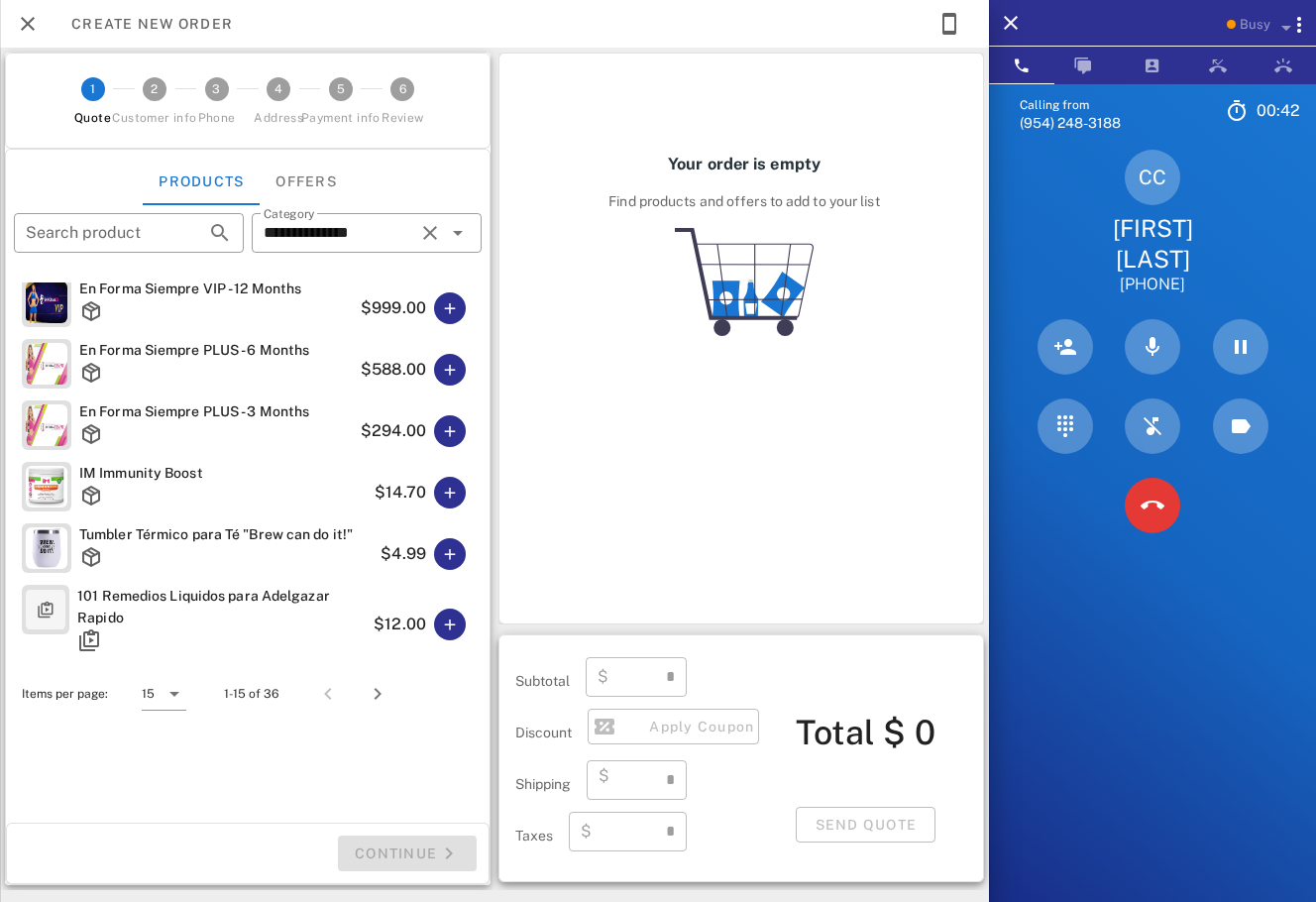 scroll, scrollTop: 577, scrollLeft: 0, axis: vertical 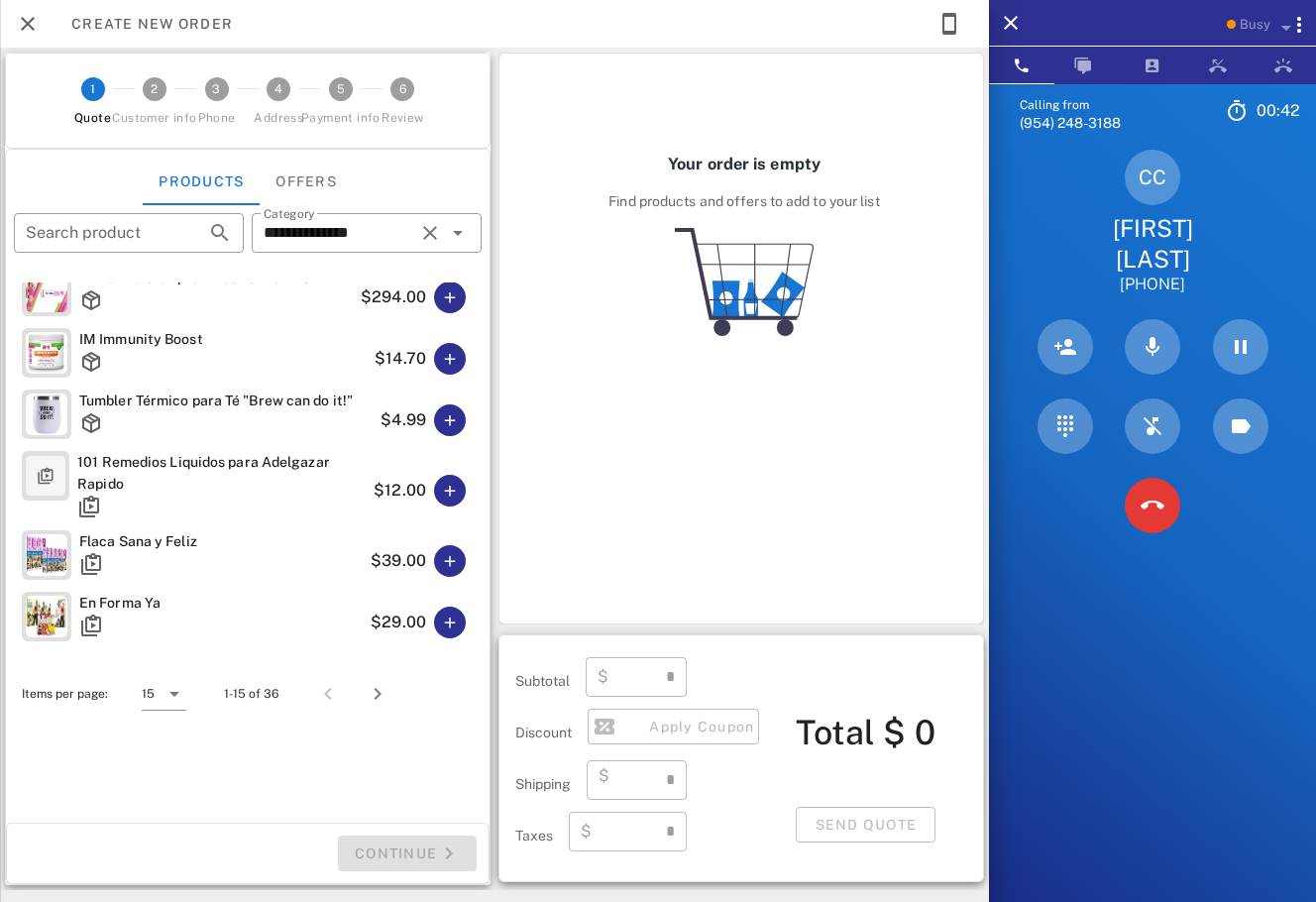 type on "****" 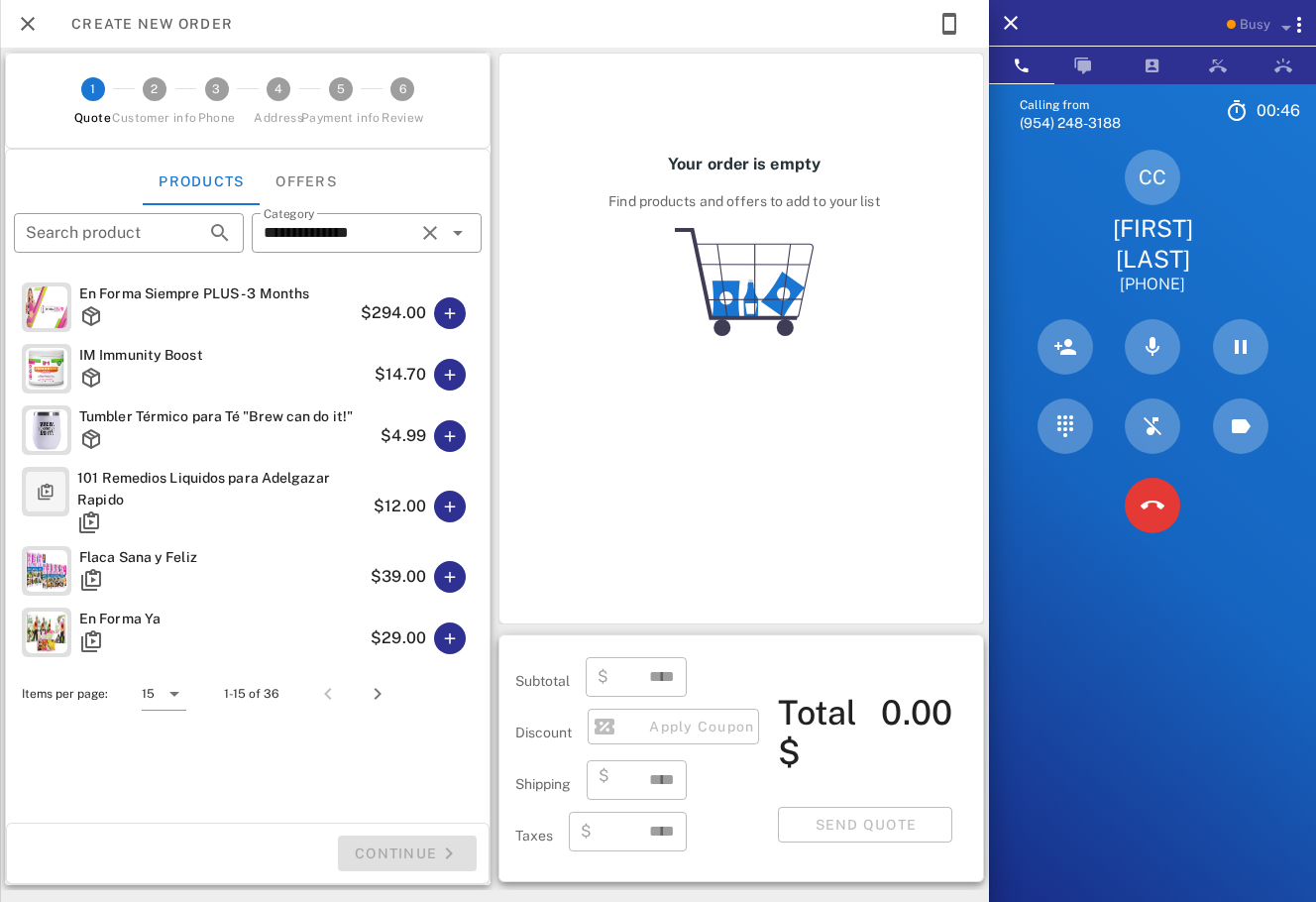 scroll, scrollTop: 577, scrollLeft: 0, axis: vertical 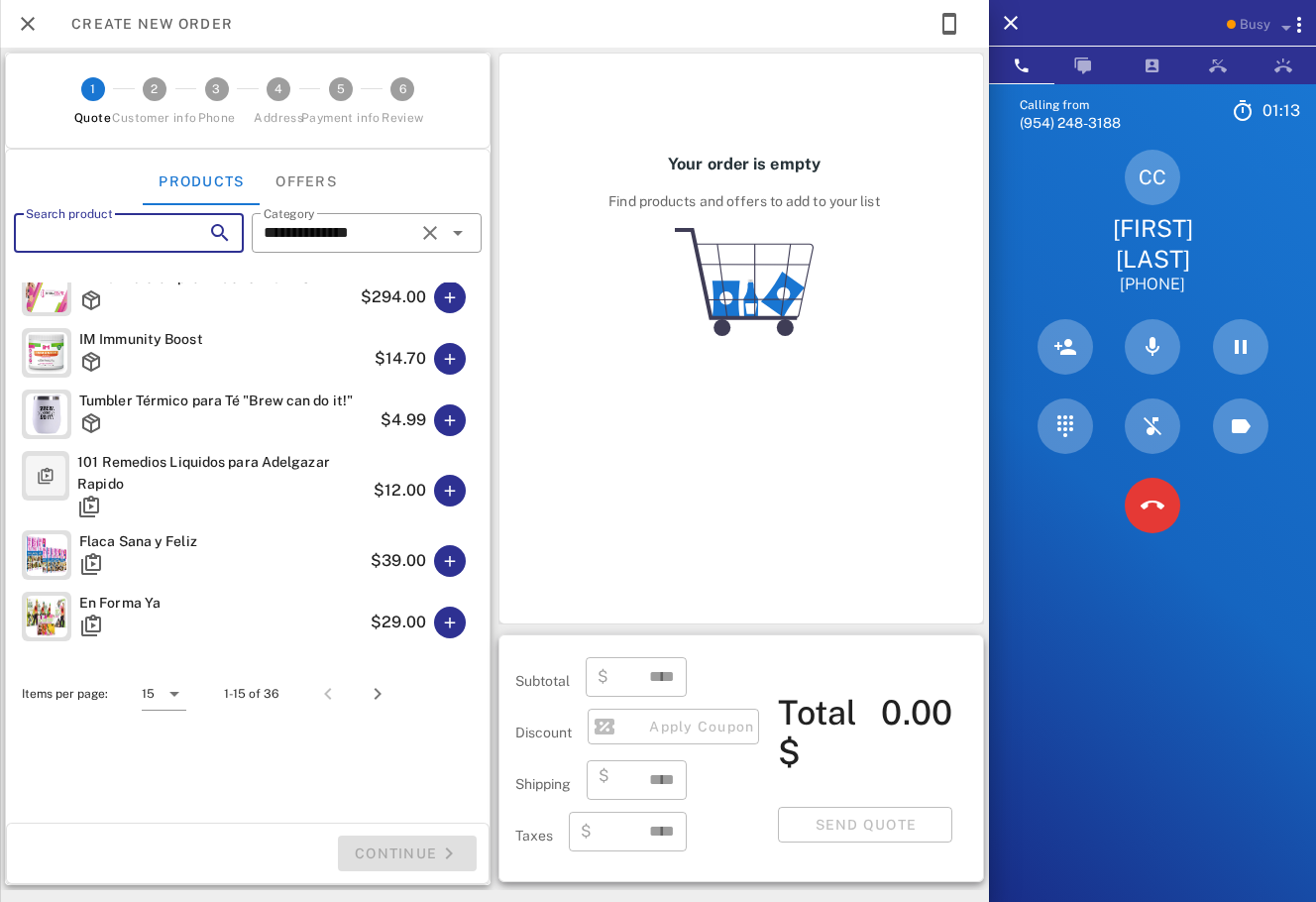 click on "Search product" at bounding box center [101, 233] 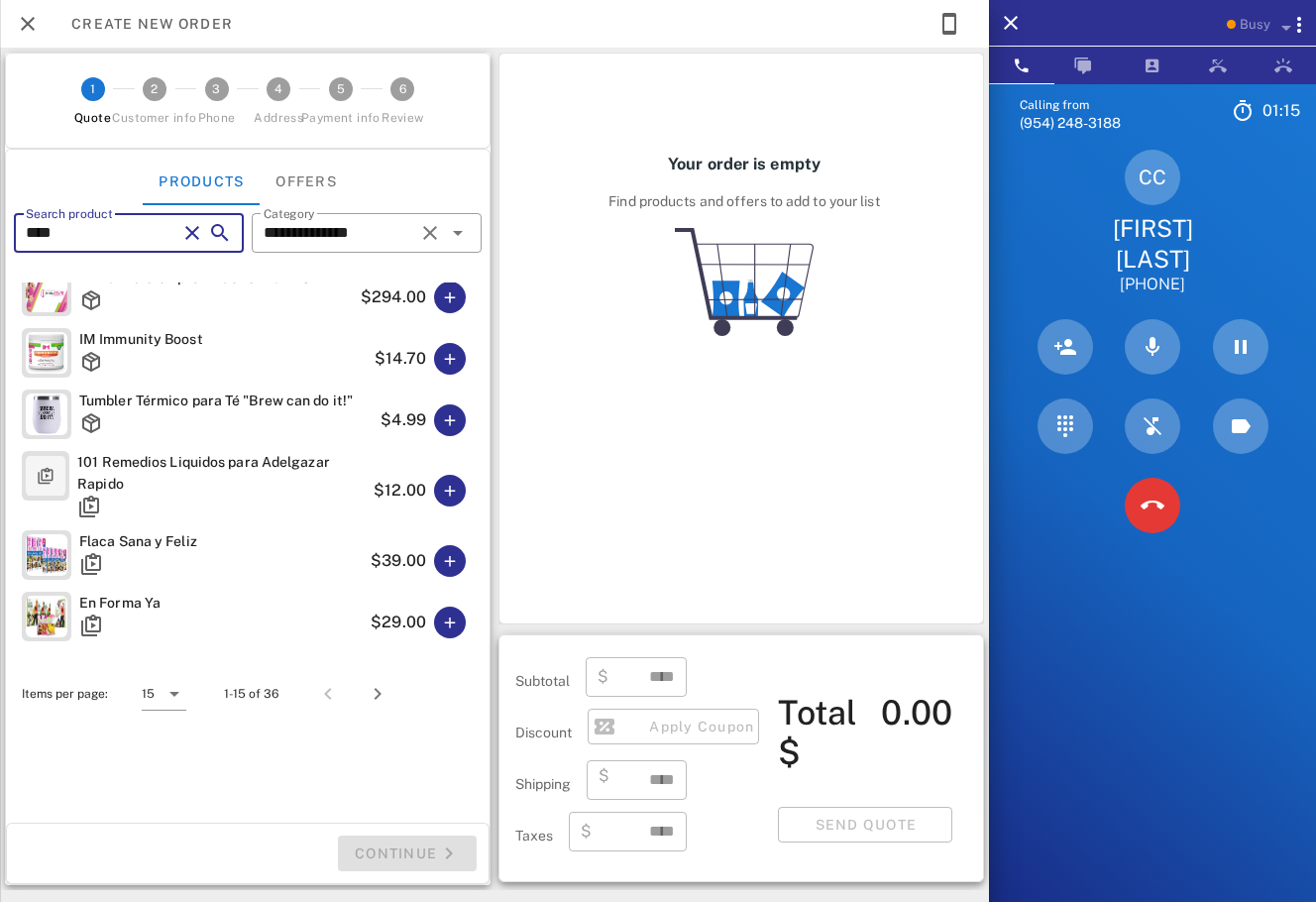 type on "*****" 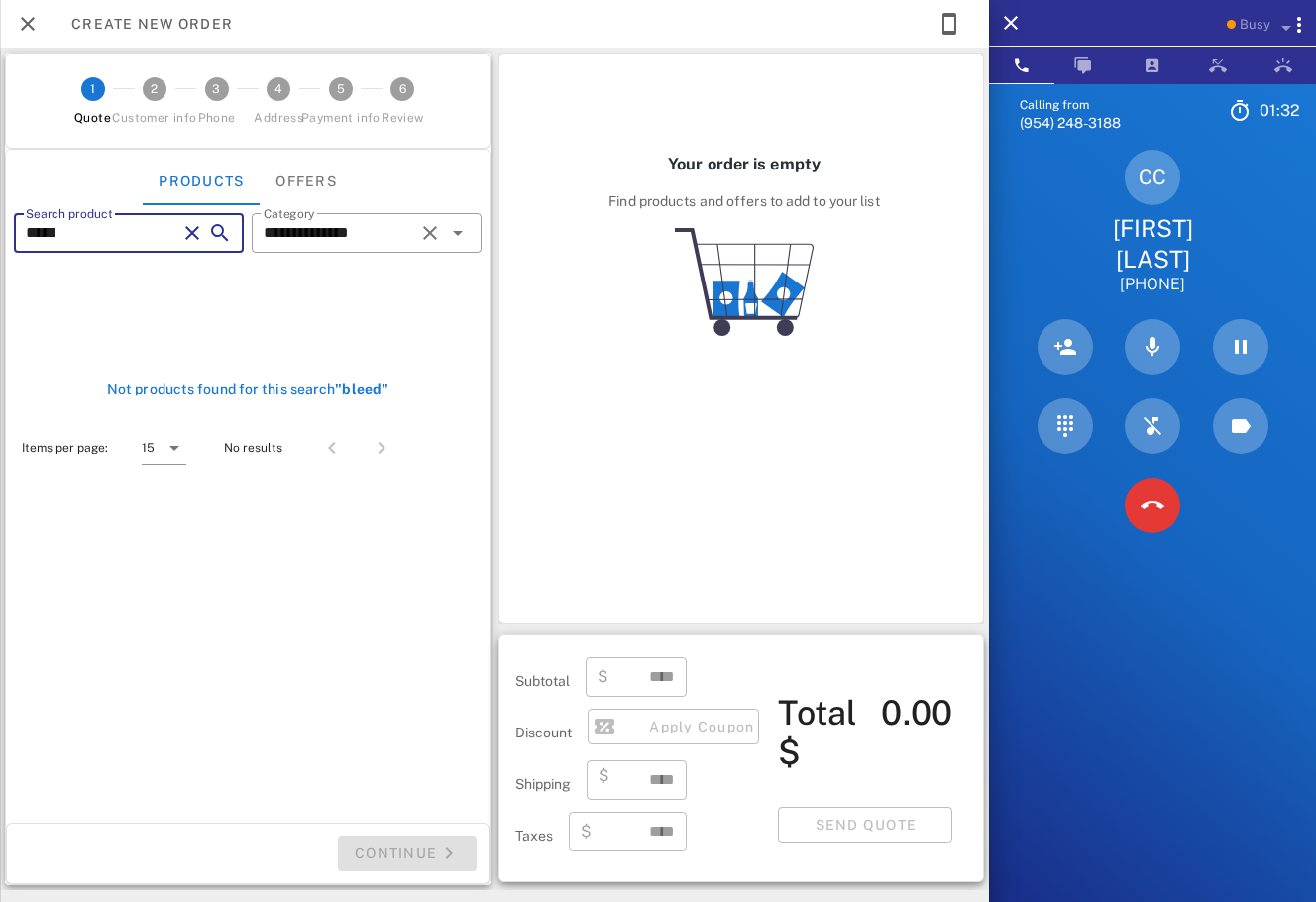 drag, startPoint x: 104, startPoint y: 236, endPoint x: -8, endPoint y: 236, distance: 112 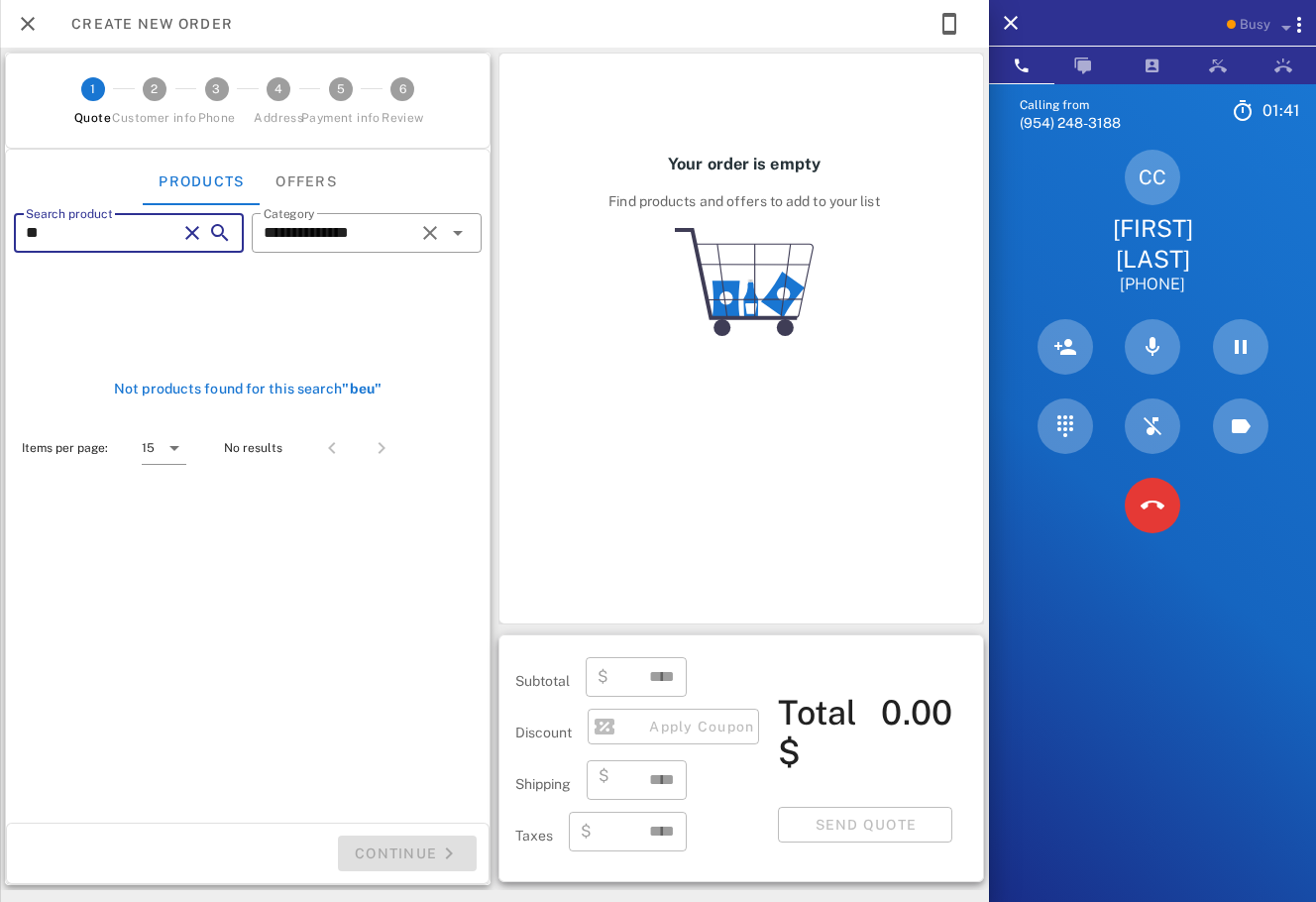 type on "*" 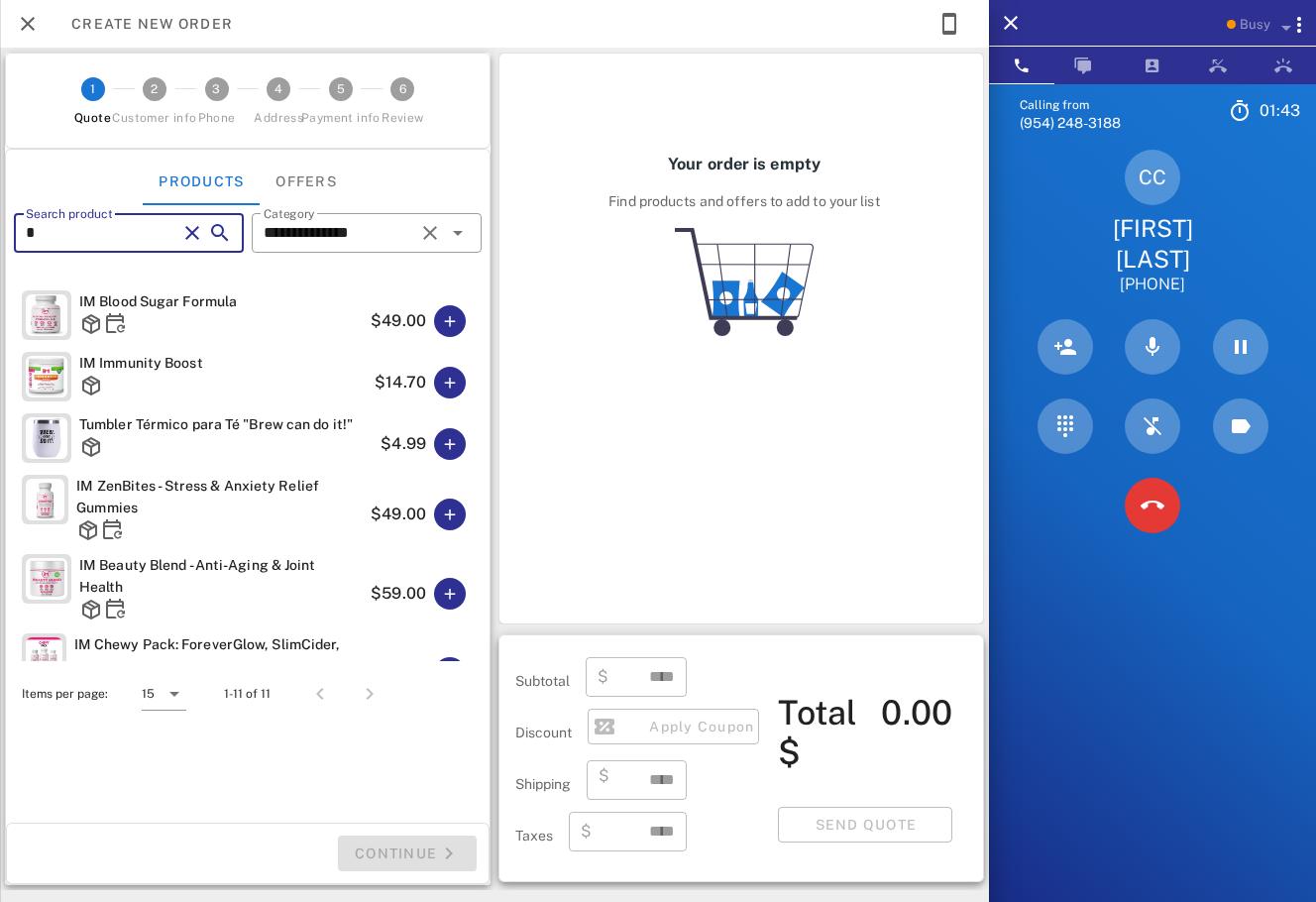 type 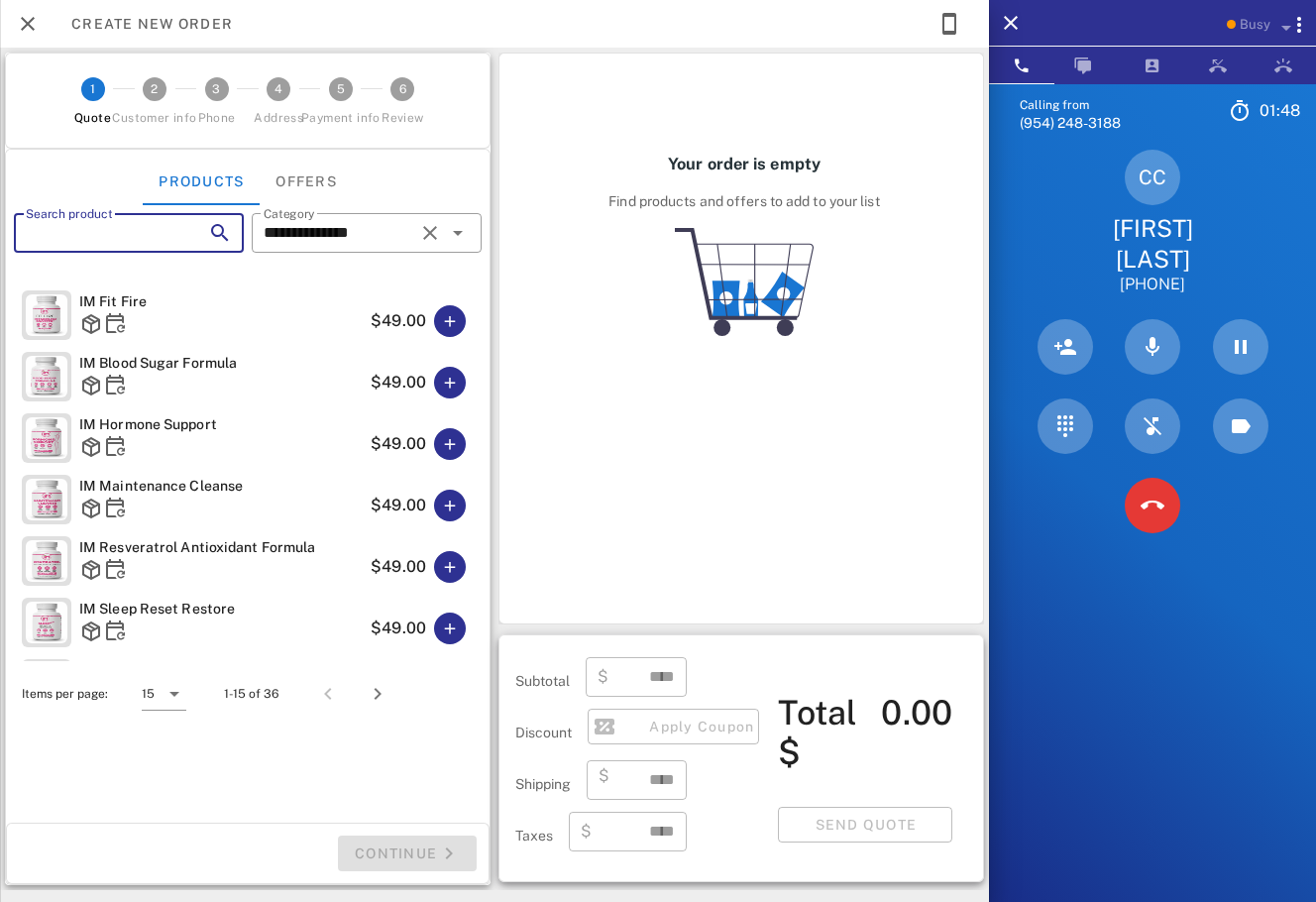 scroll, scrollTop: 577, scrollLeft: 0, axis: vertical 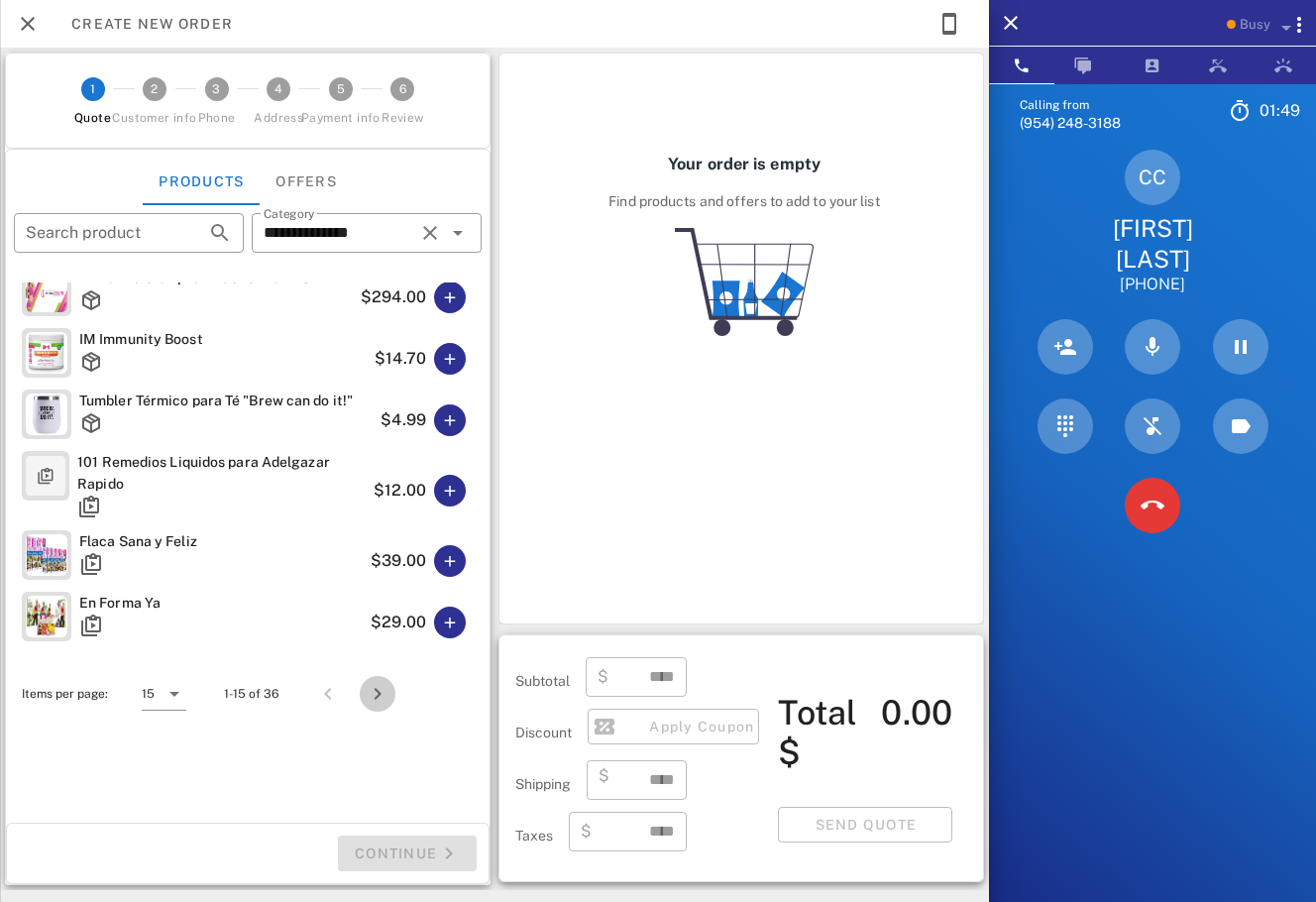 click at bounding box center [378, 694] 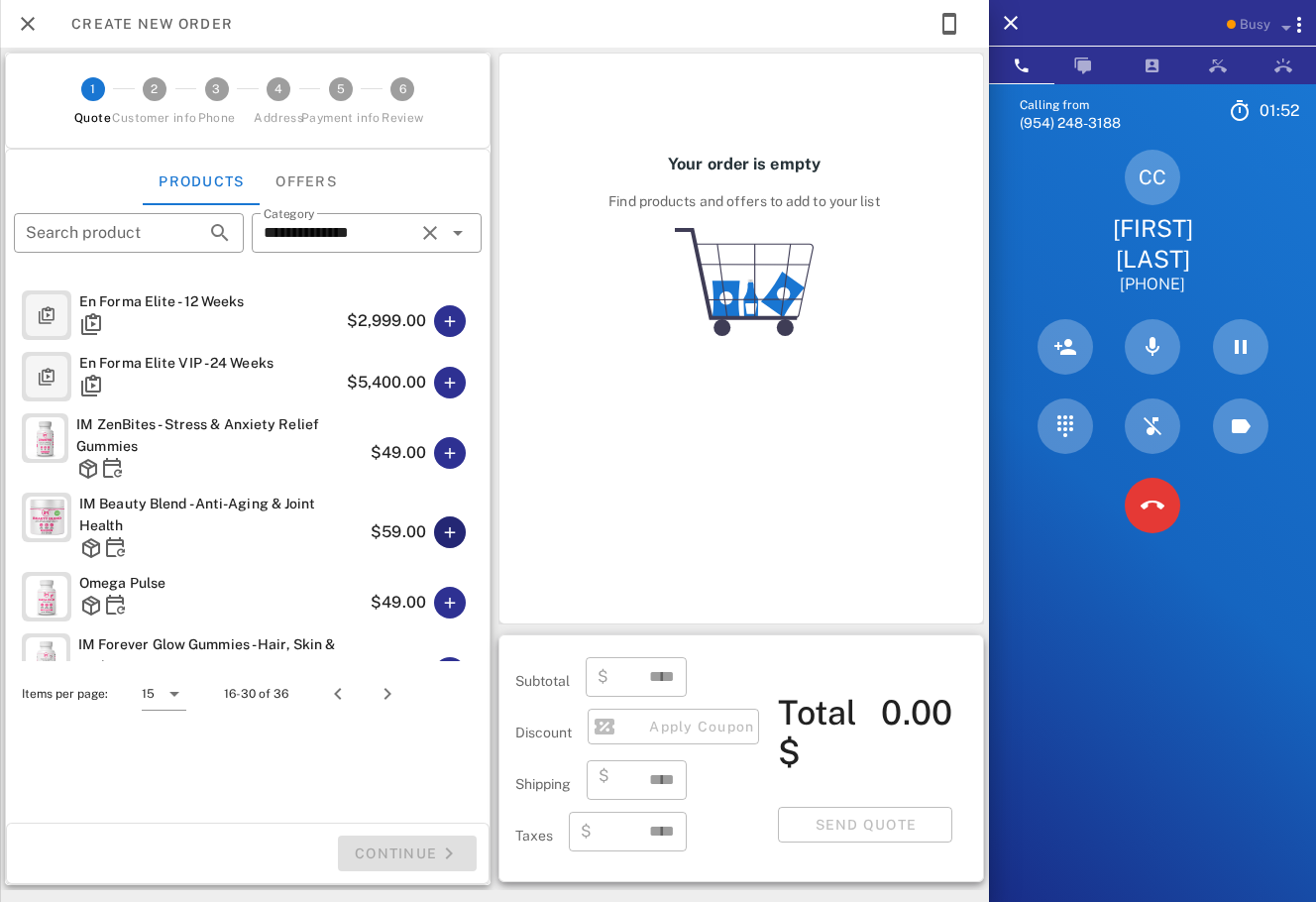 click at bounding box center [450, 532] 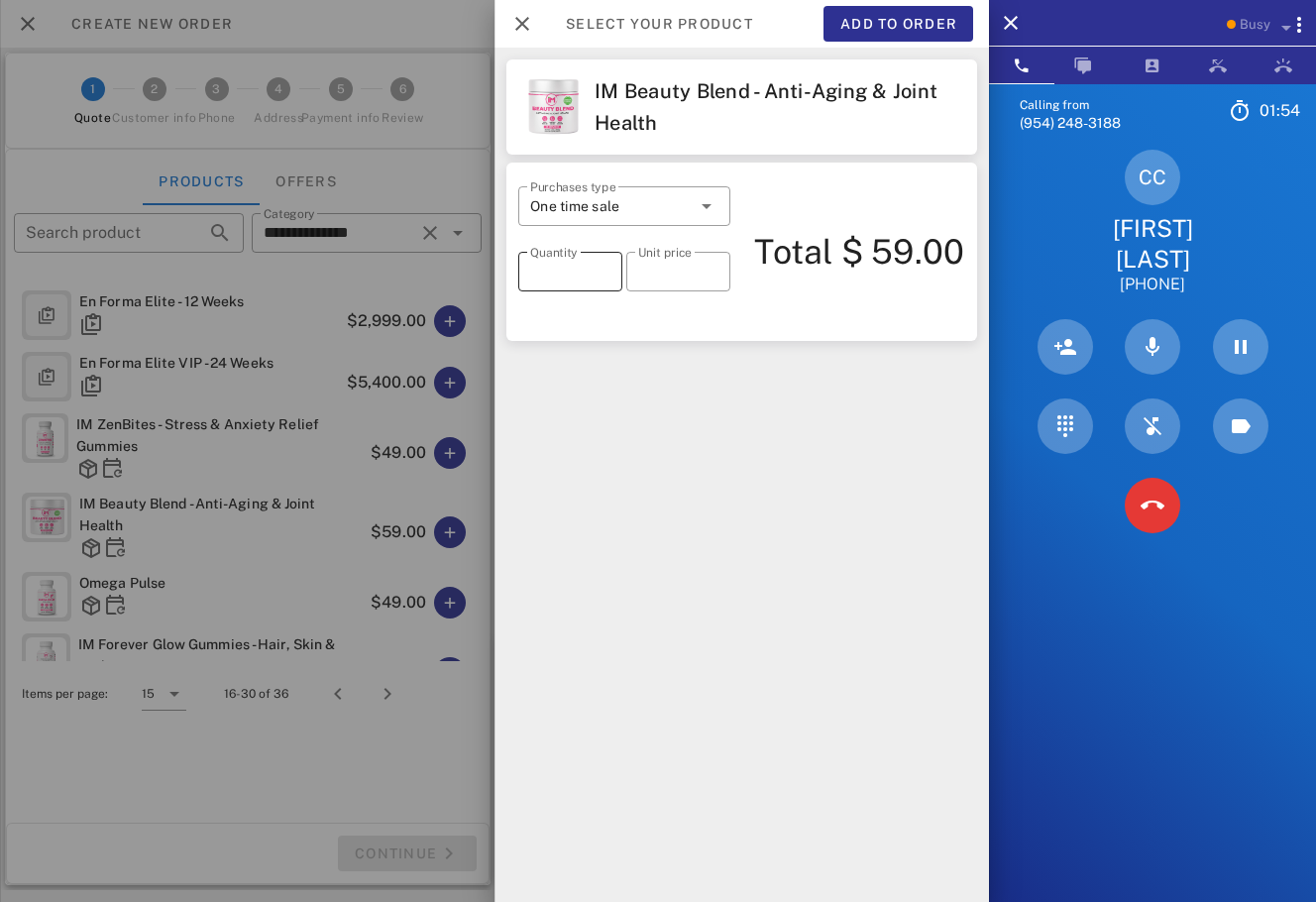 click on "*" at bounding box center [570, 272] 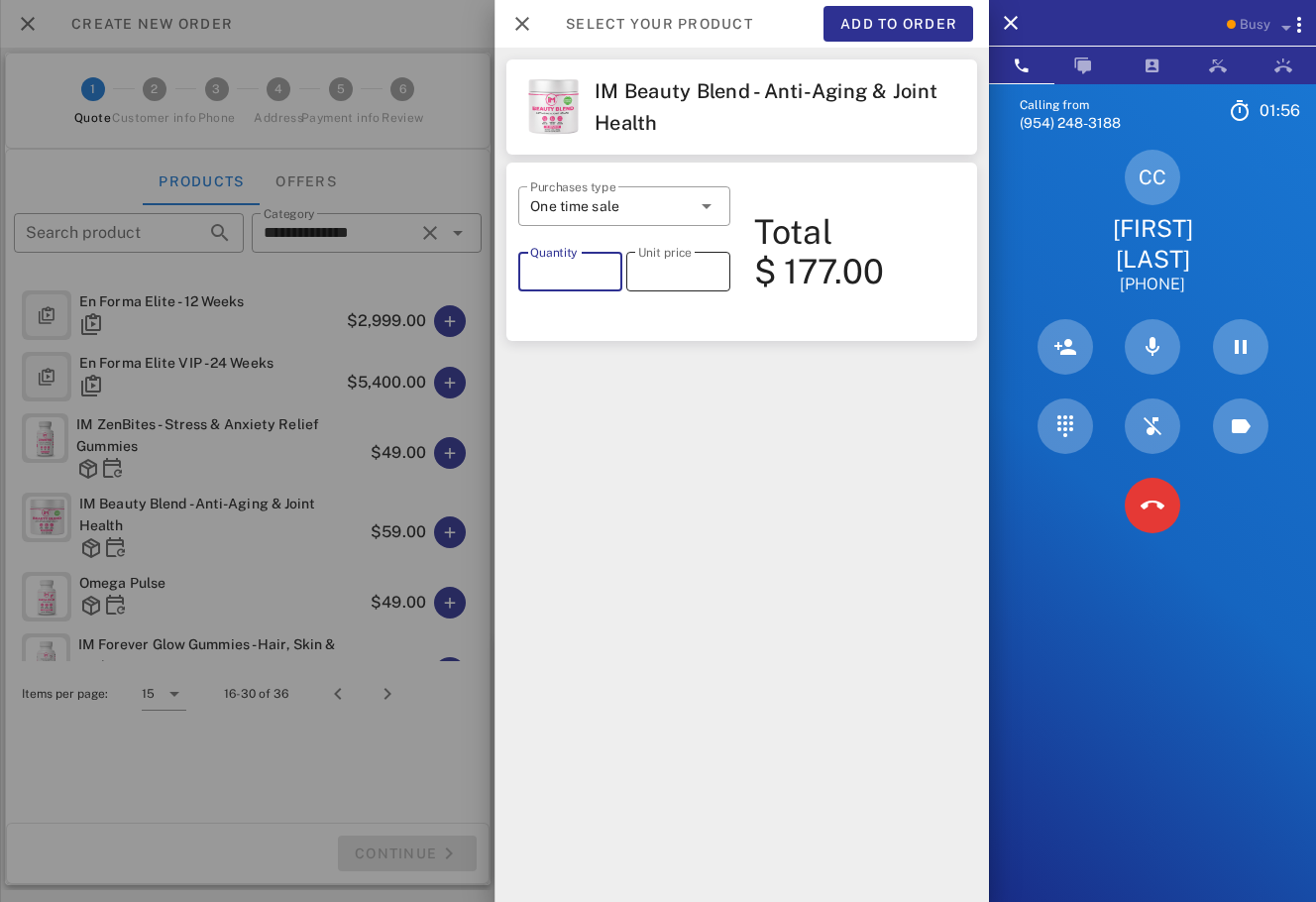type on "*" 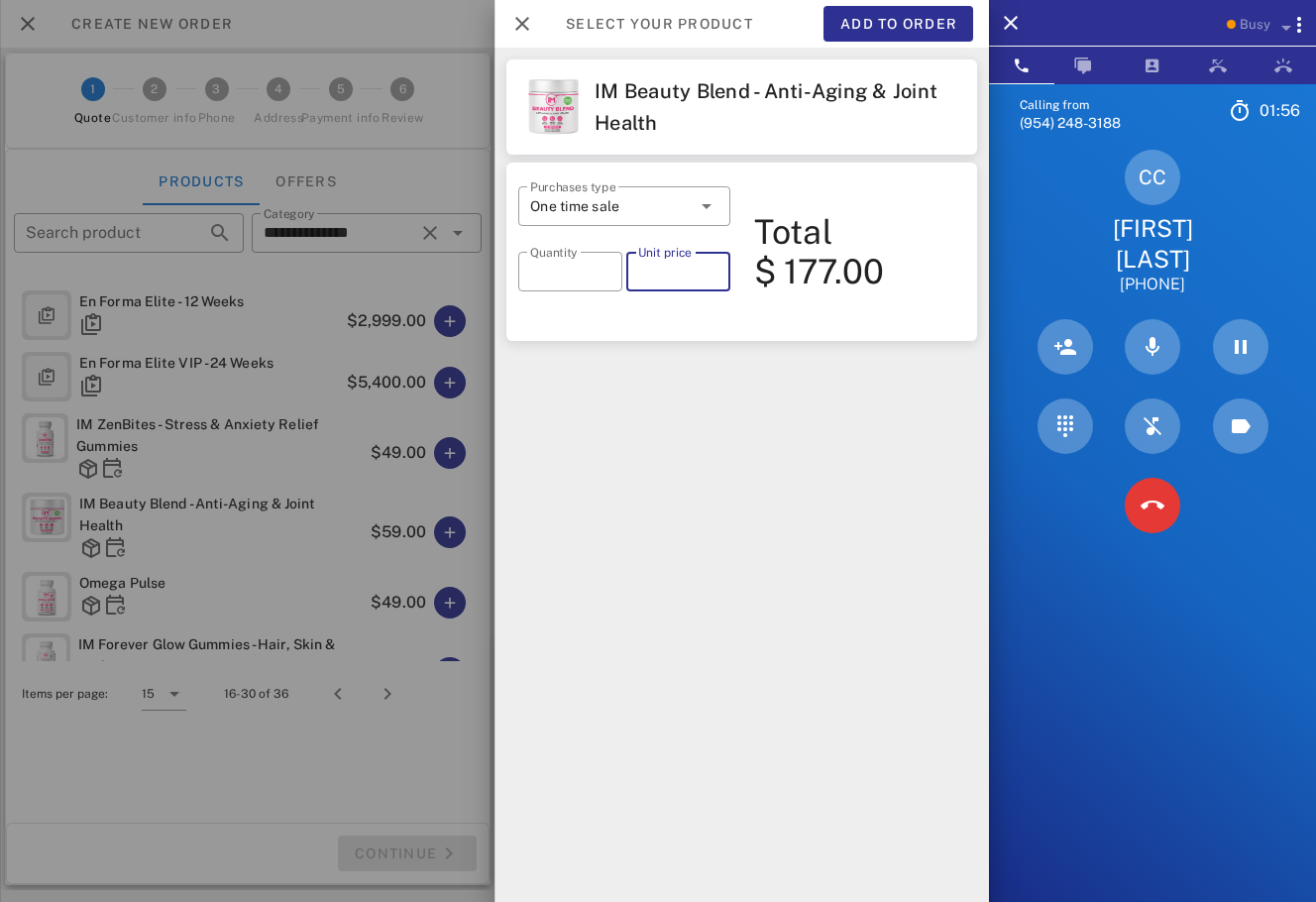 drag, startPoint x: 645, startPoint y: 267, endPoint x: 626, endPoint y: 267, distance: 19 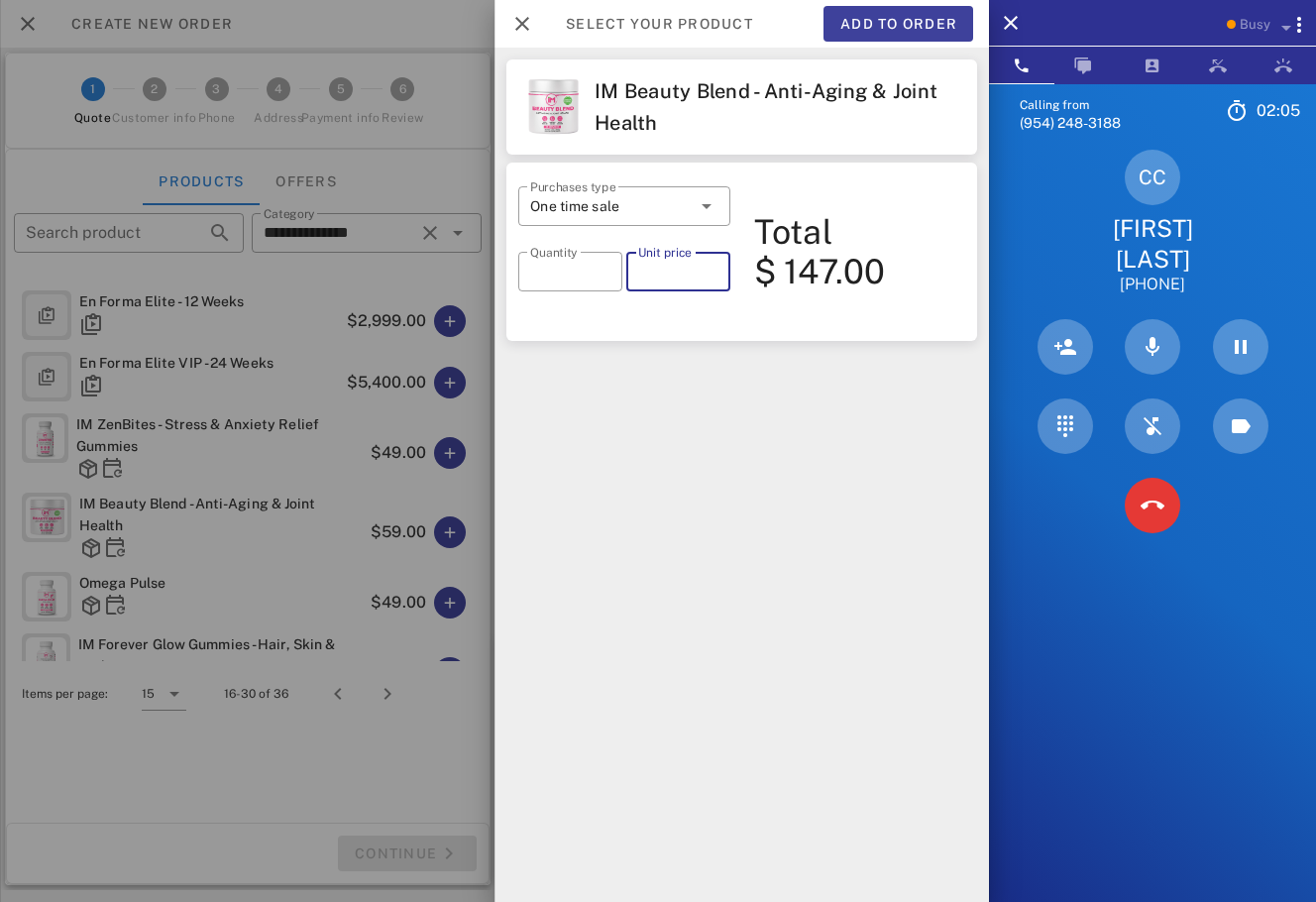 type on "*****" 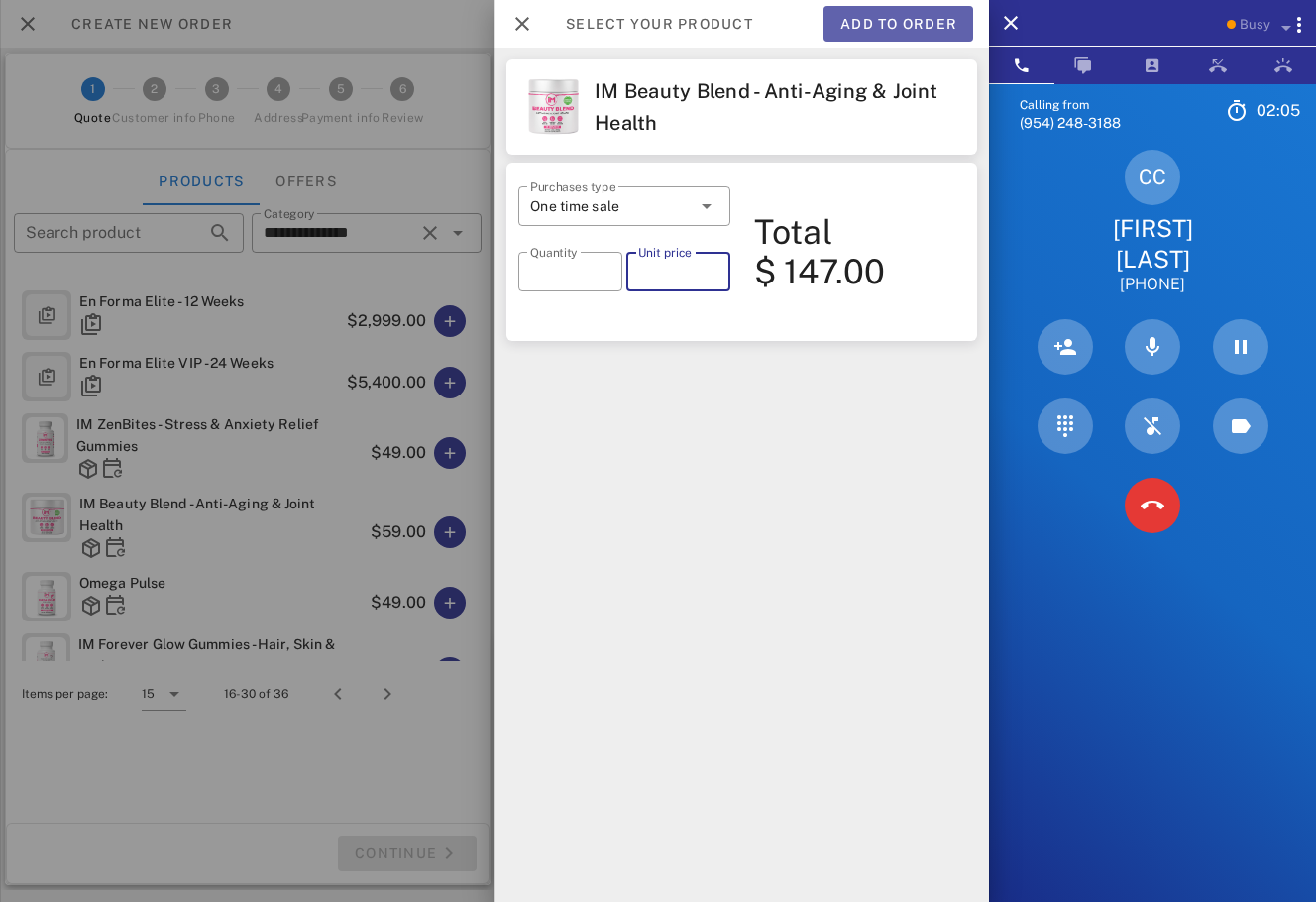 click on "Add to order" at bounding box center (898, 24) 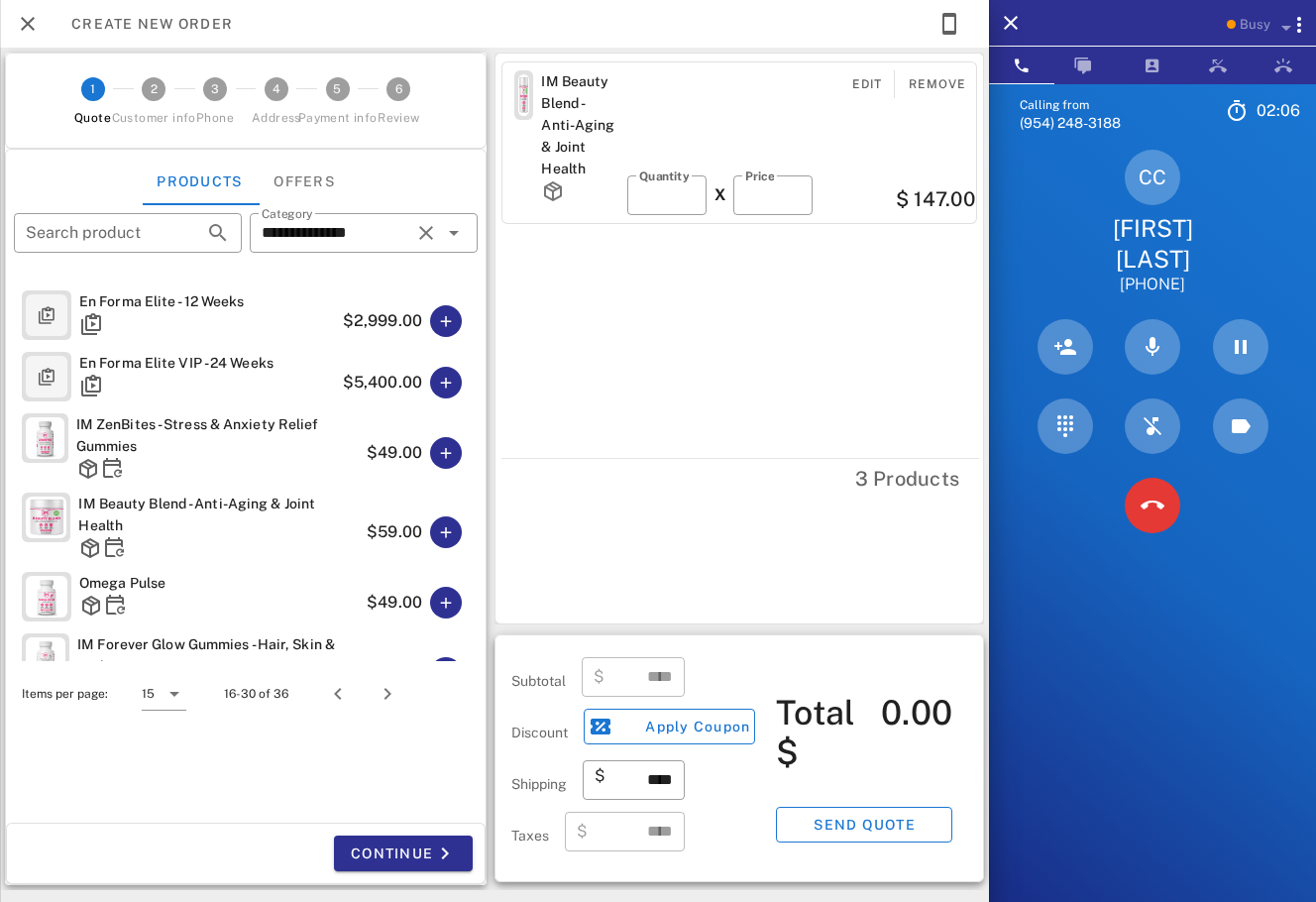type on "******" 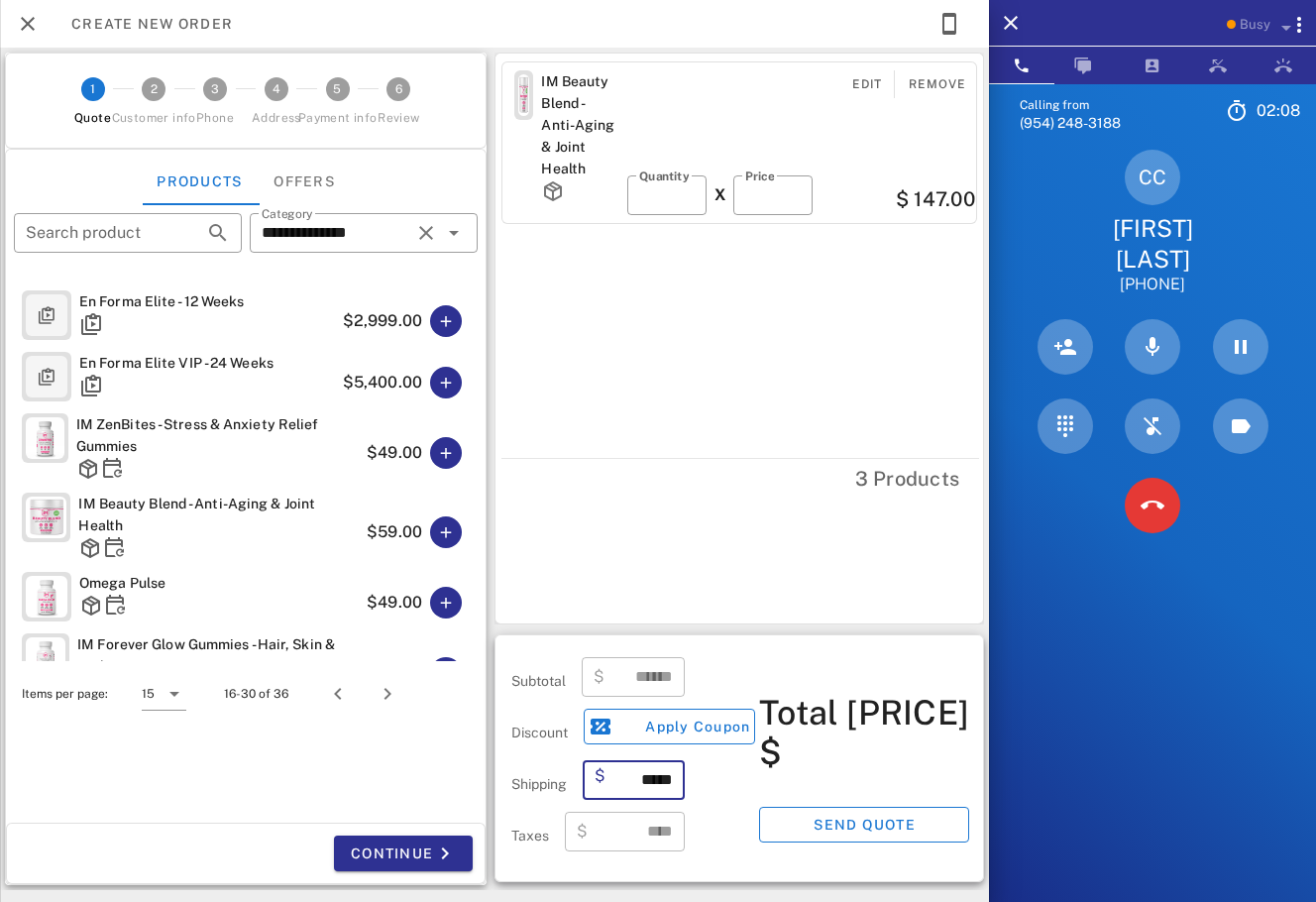 drag, startPoint x: 649, startPoint y: 780, endPoint x: 623, endPoint y: 782, distance: 26.07681 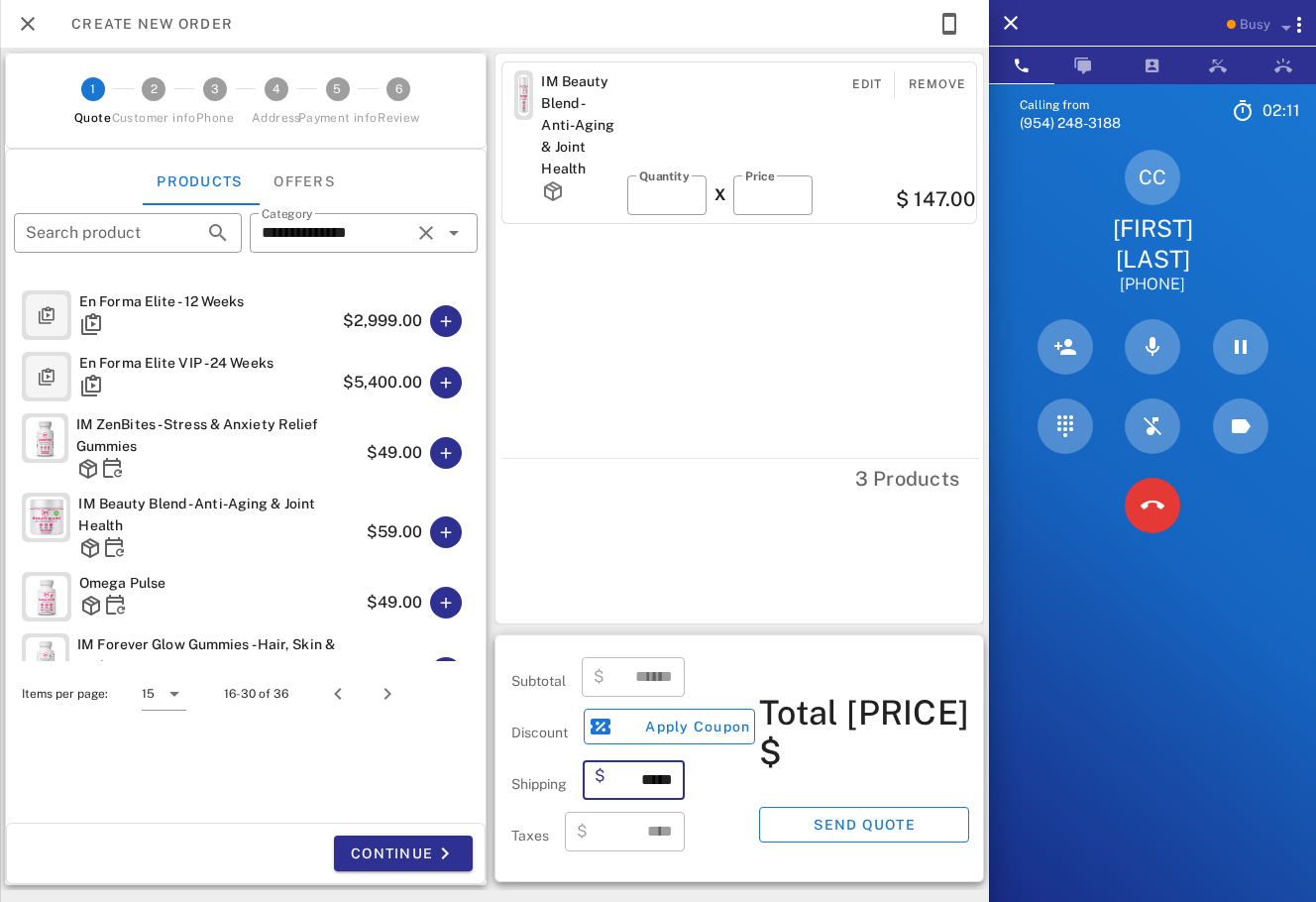 type on "*****" 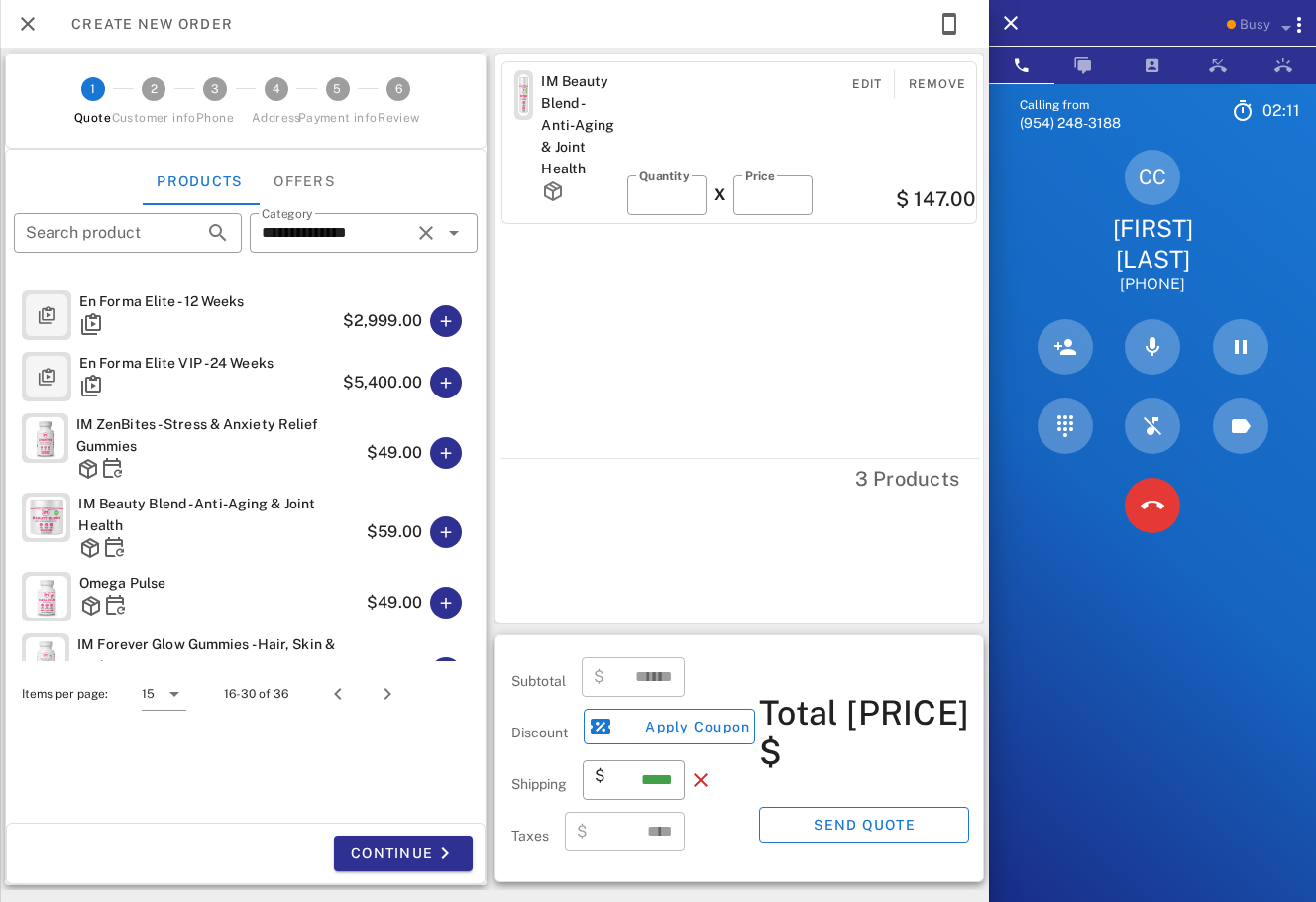 click on "3 Products" at bounding box center (740, 478) 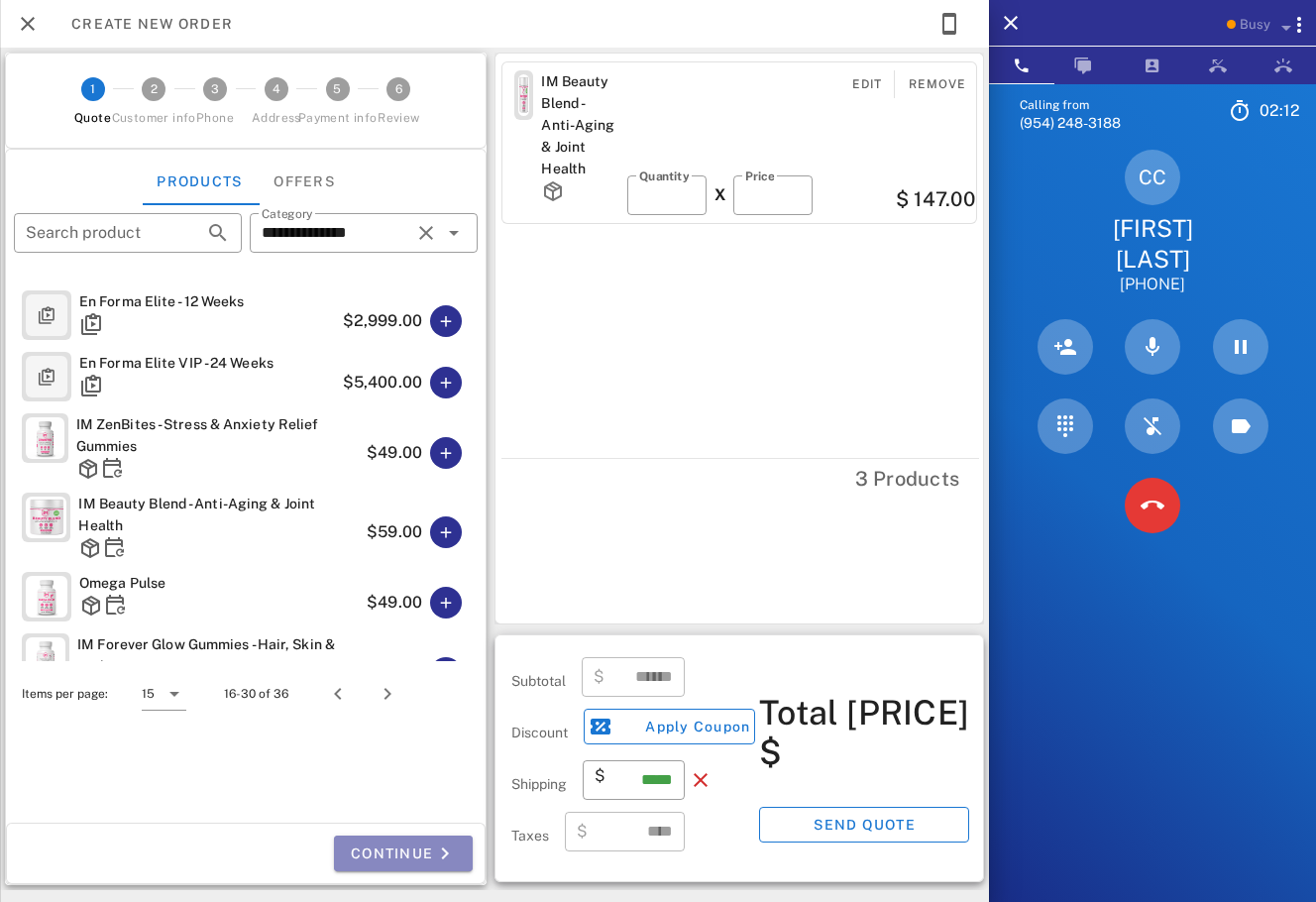 click on "Continue" at bounding box center (403, 853) 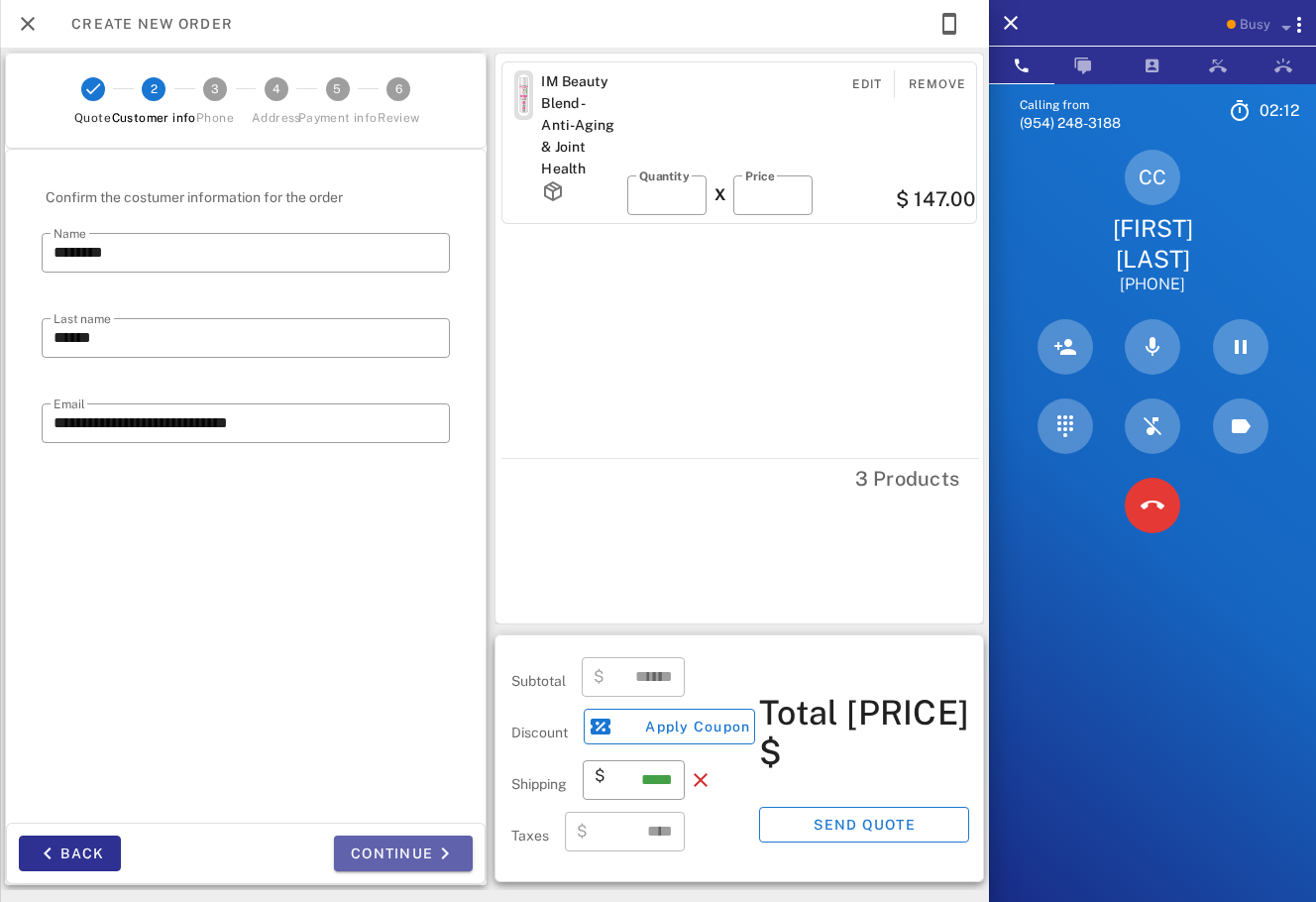 click on "Continue" at bounding box center (403, 853) 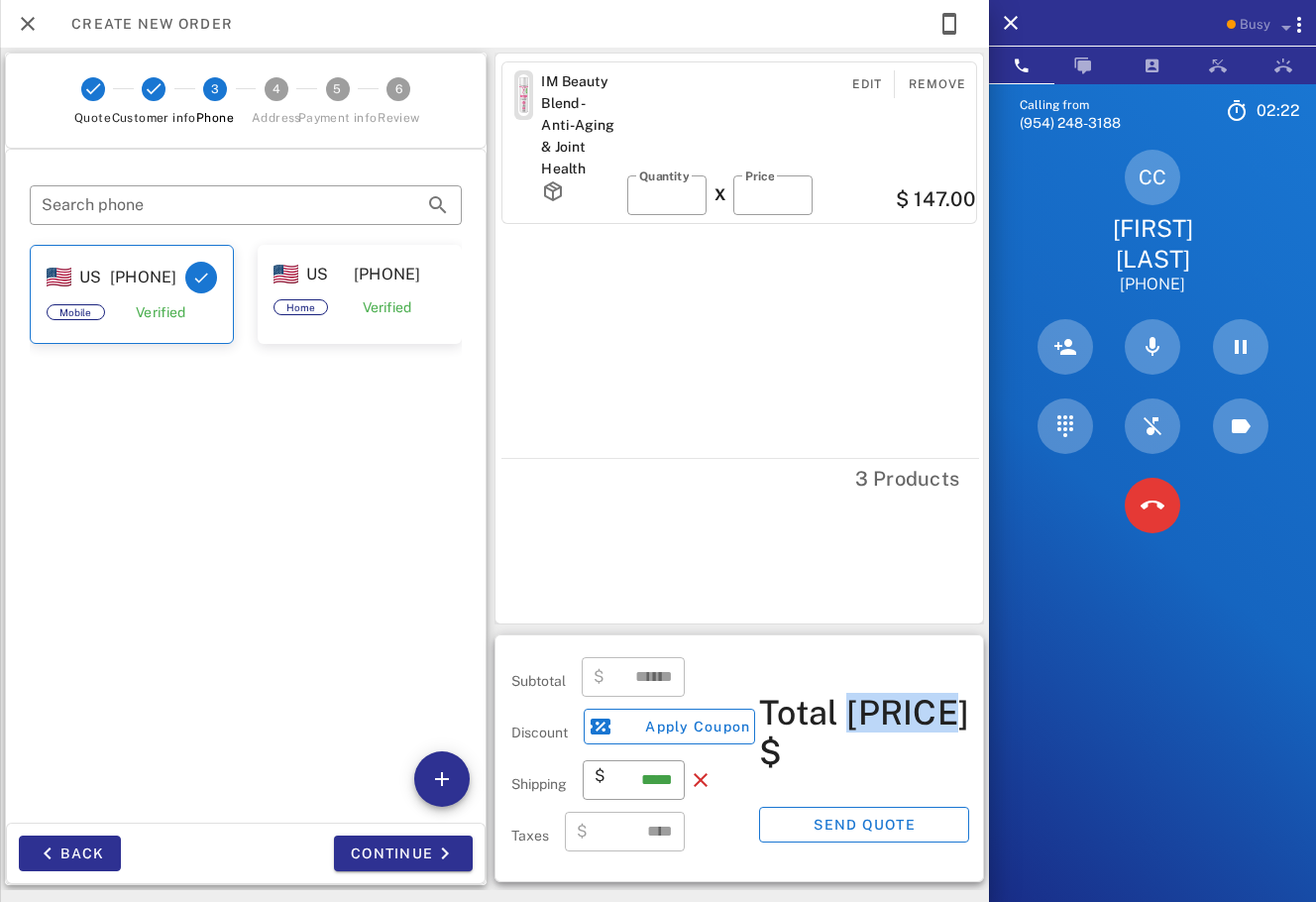 drag, startPoint x: 858, startPoint y: 714, endPoint x: 974, endPoint y: 713, distance: 116.00431 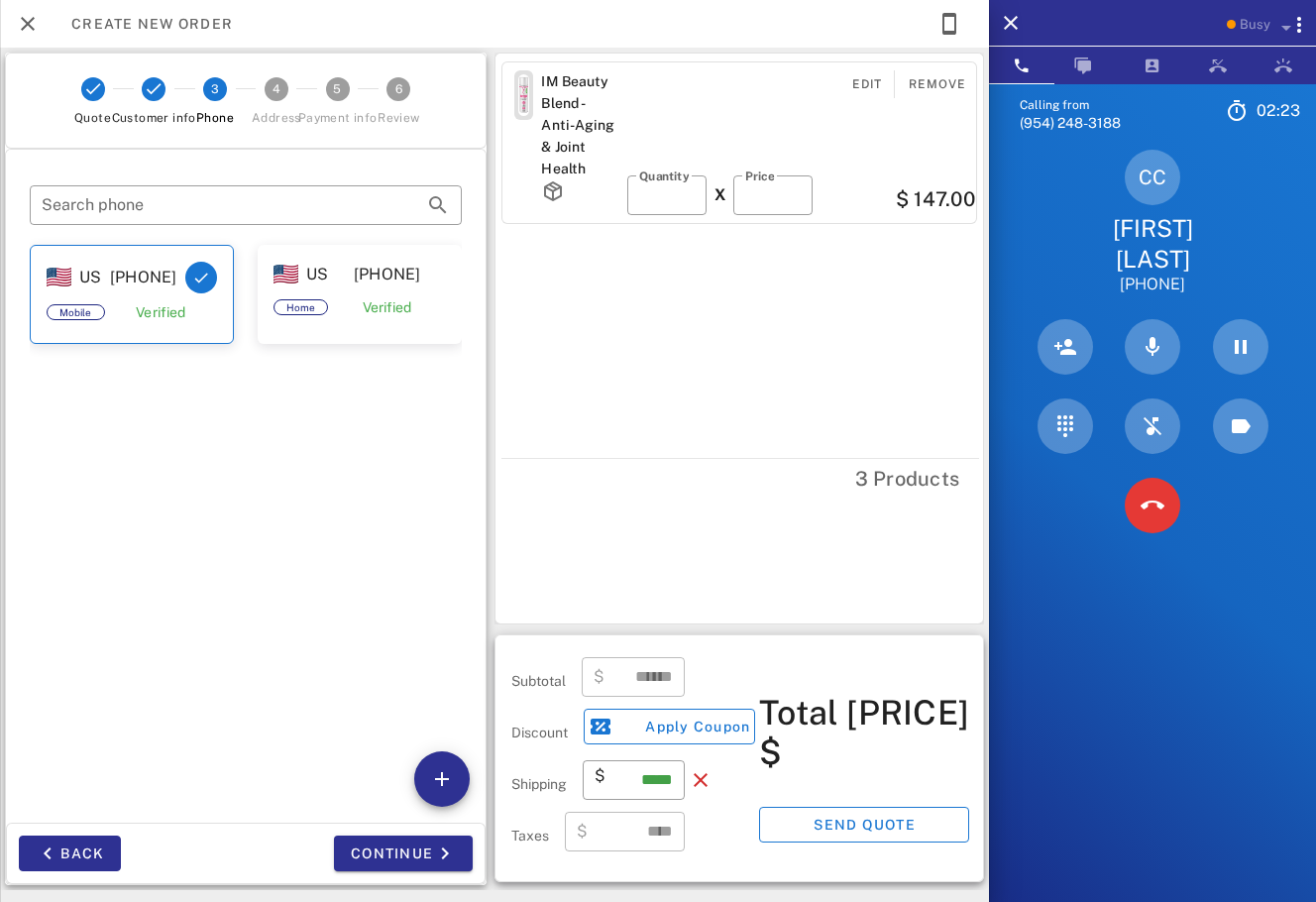 click on "IM Beauty Blend - Anti-Aging & Joint Health  Edit   Remove  ​ Quantity * X ​ Price *****  $ 147.00  3 Products" at bounding box center [739, 338] 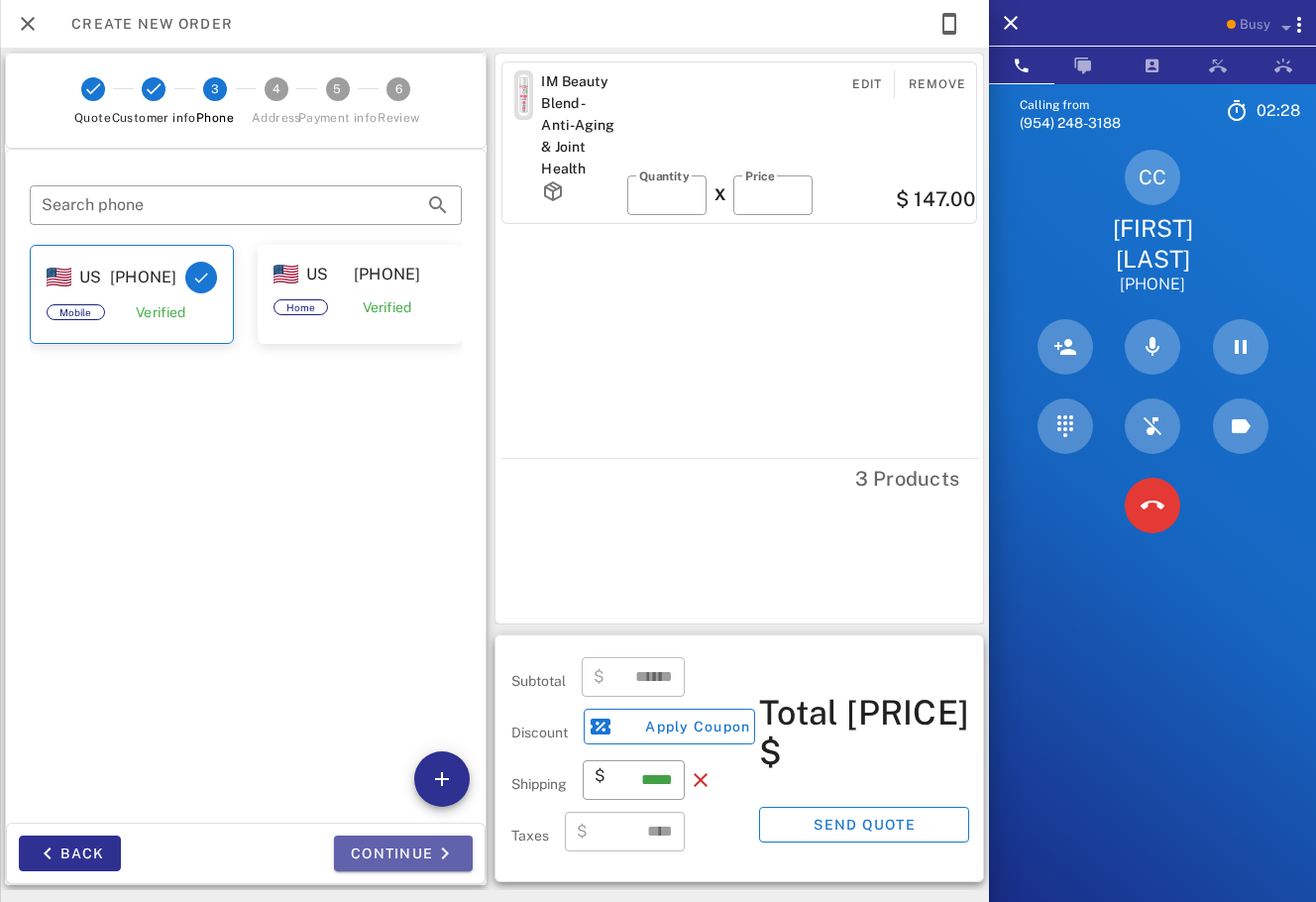click on "Continue" at bounding box center (403, 853) 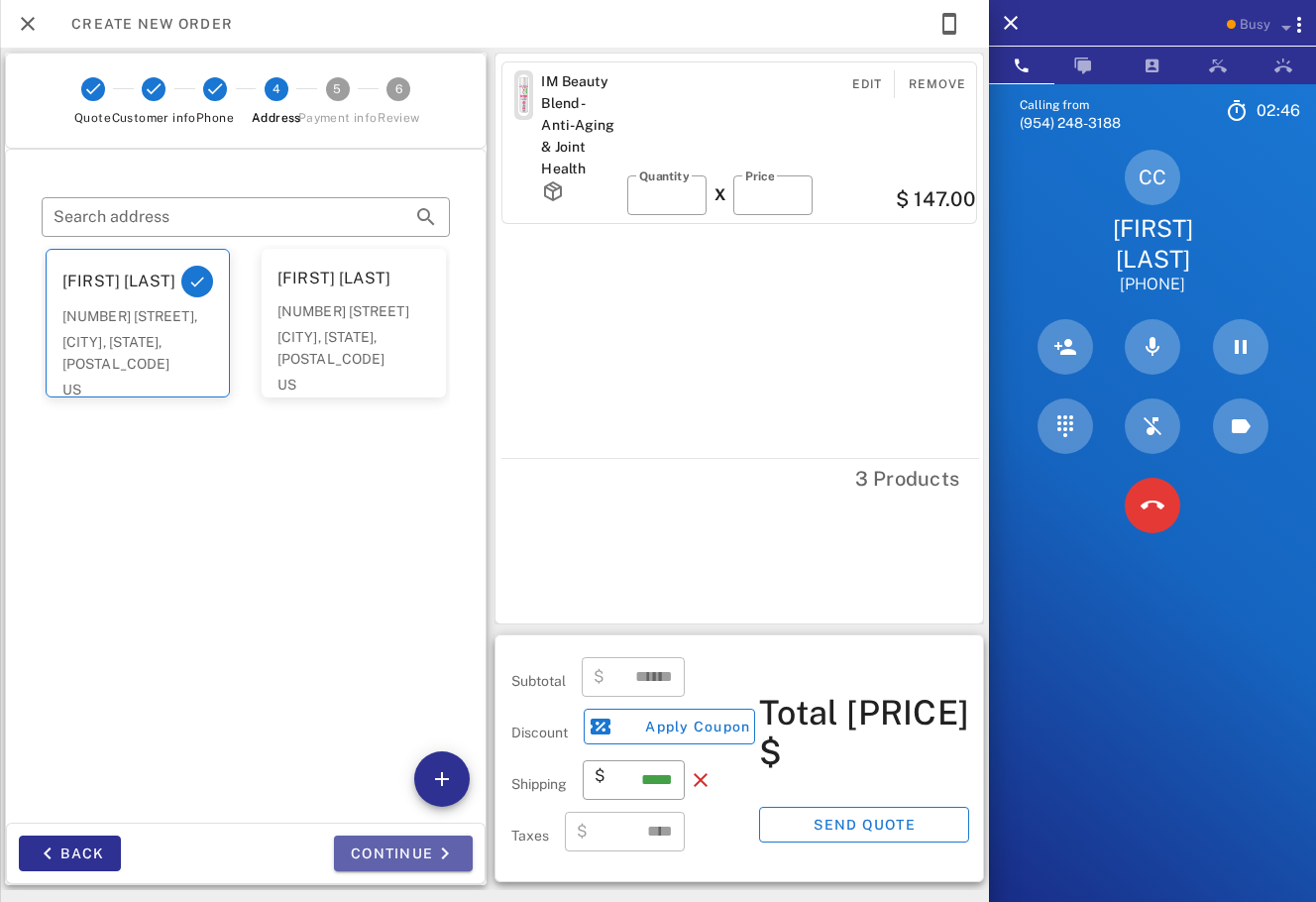 click on "Continue" at bounding box center (403, 853) 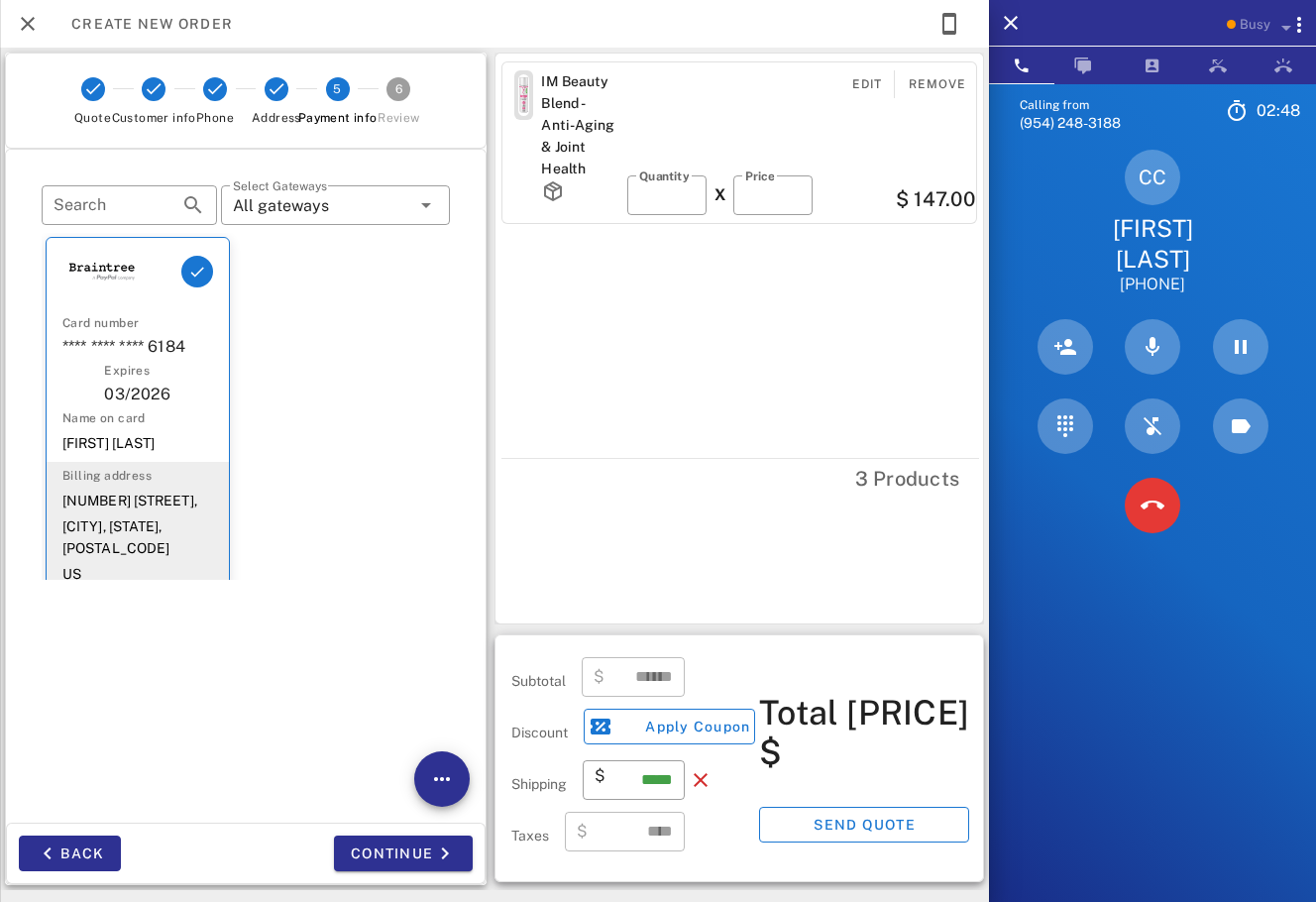 click on "3 Products" at bounding box center [740, 478] 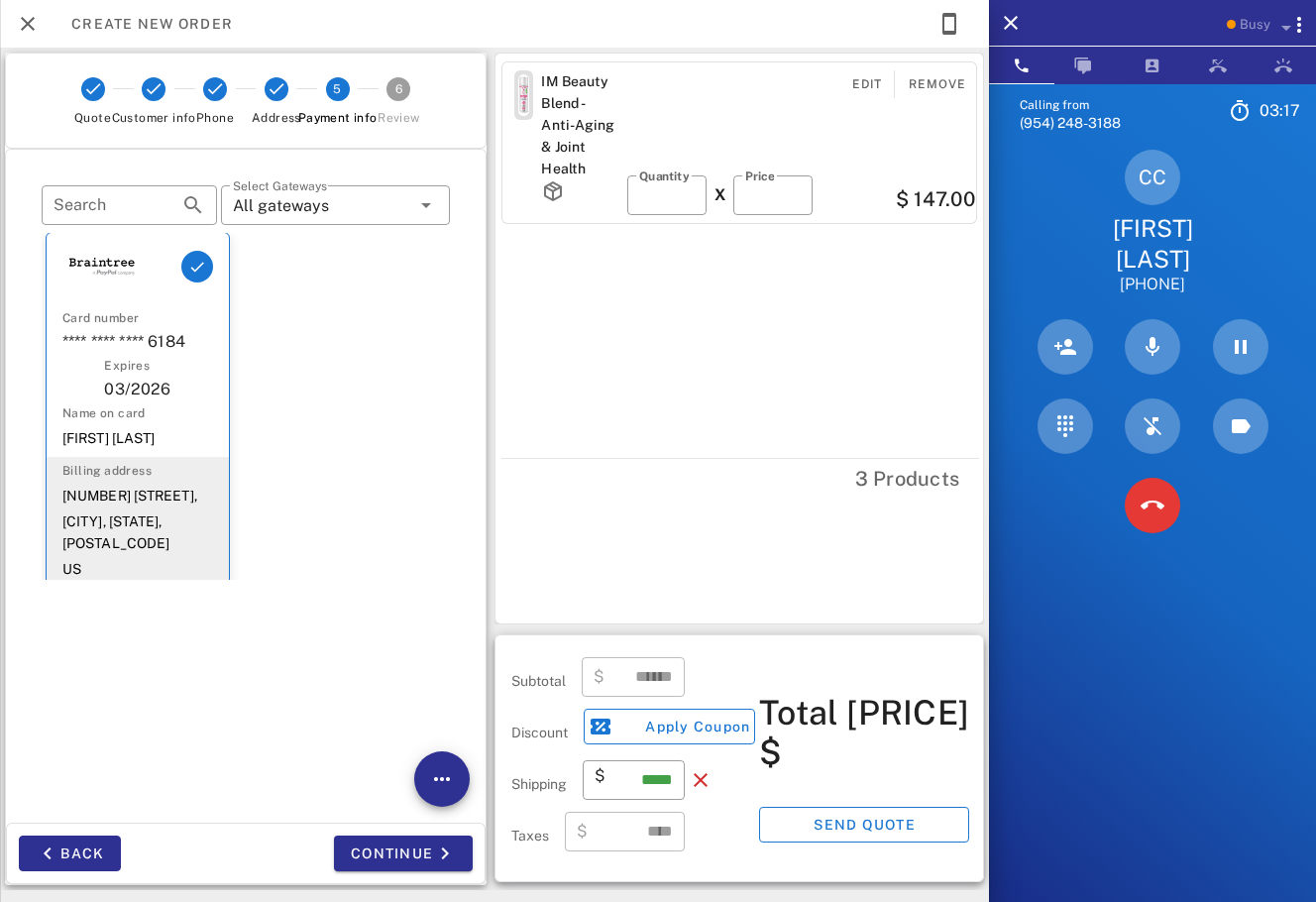 scroll, scrollTop: 0, scrollLeft: 0, axis: both 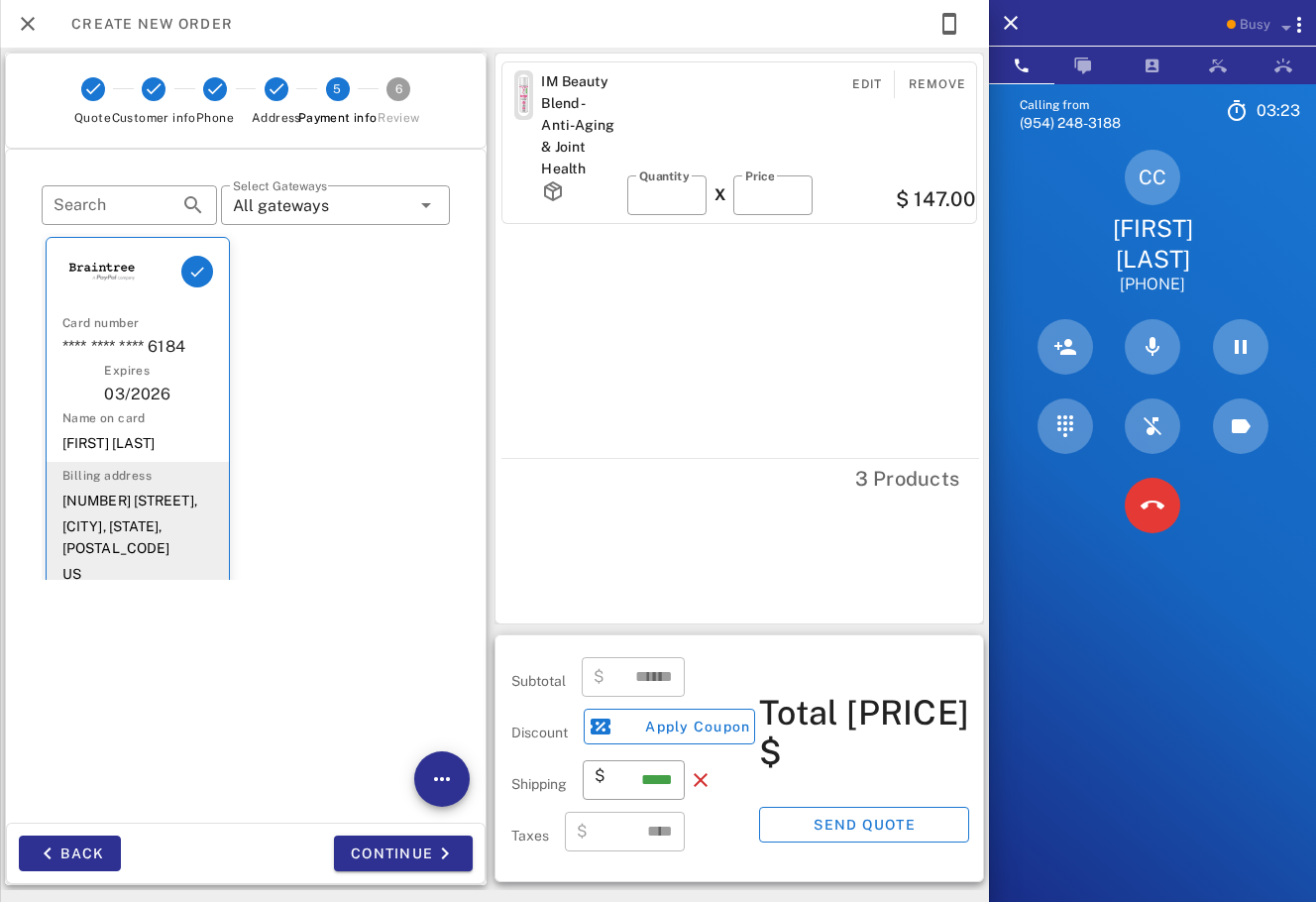 click on "​ Search ​ Select Gateways All gateways Card number **** **** **** 6184 Expires 03/2026  Name on card  Carolina Castro  Billing address  3749 Brunet Ct,  Vadnais Heights, MN, 55127  US  3 months ago   Burn20 Braintree" at bounding box center (246, 486) 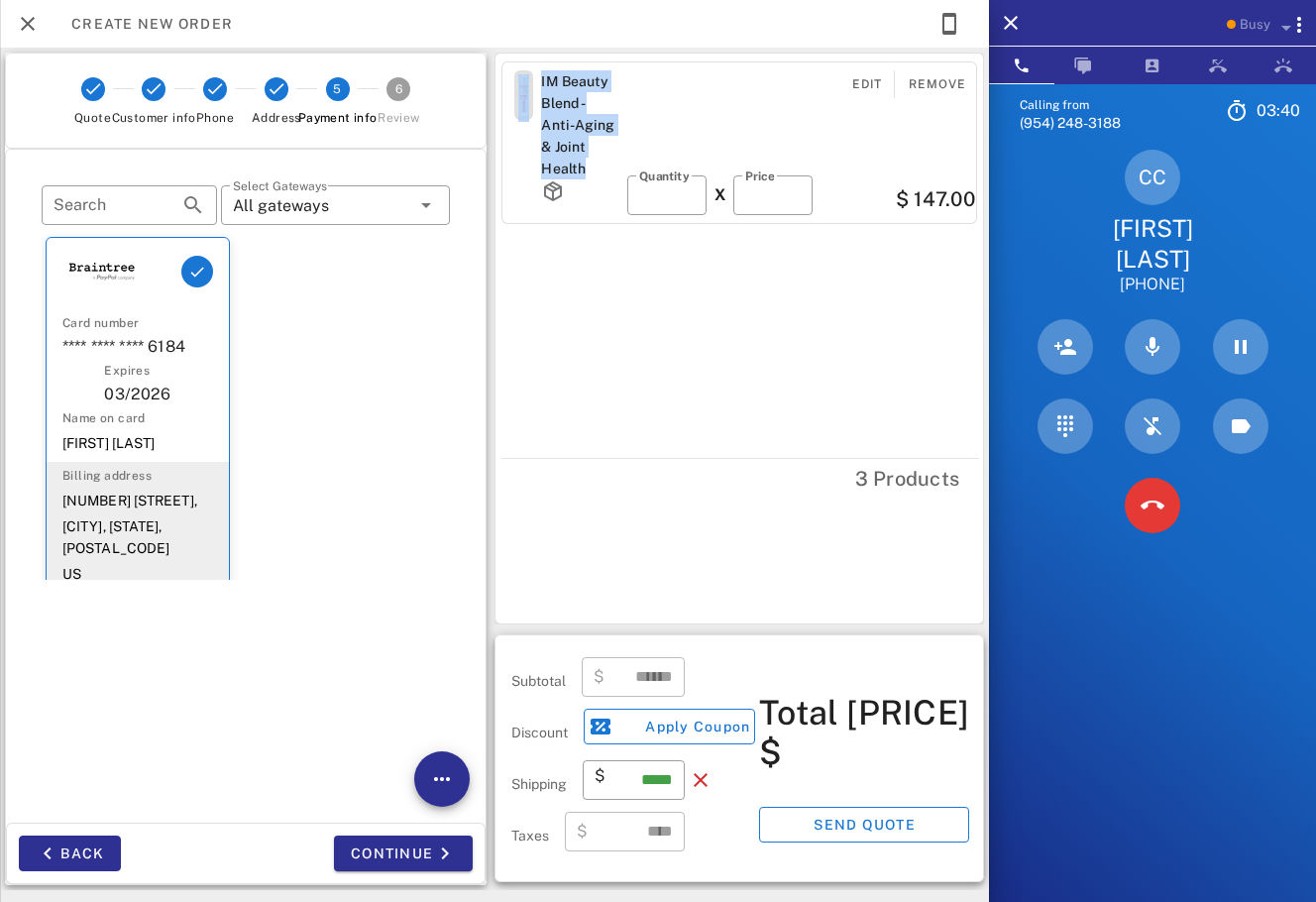 drag, startPoint x: 591, startPoint y: 163, endPoint x: 535, endPoint y: 83, distance: 97.65244 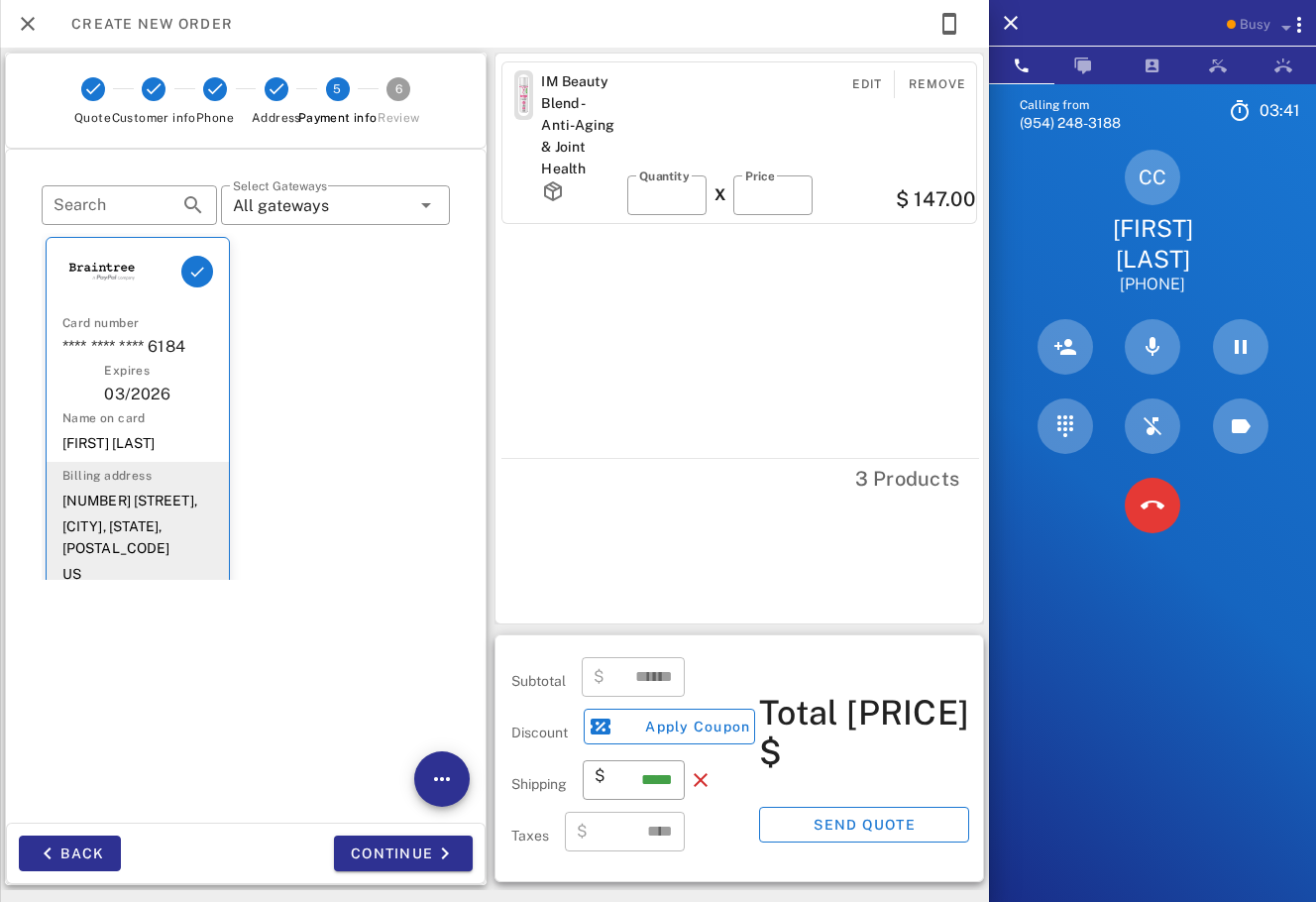 click on "IM Beauty Blend - Anti-Aging & Joint Health  Edit   Remove  ​ Quantity * X ​ Price *****  $ 147.00" at bounding box center [742, 256] 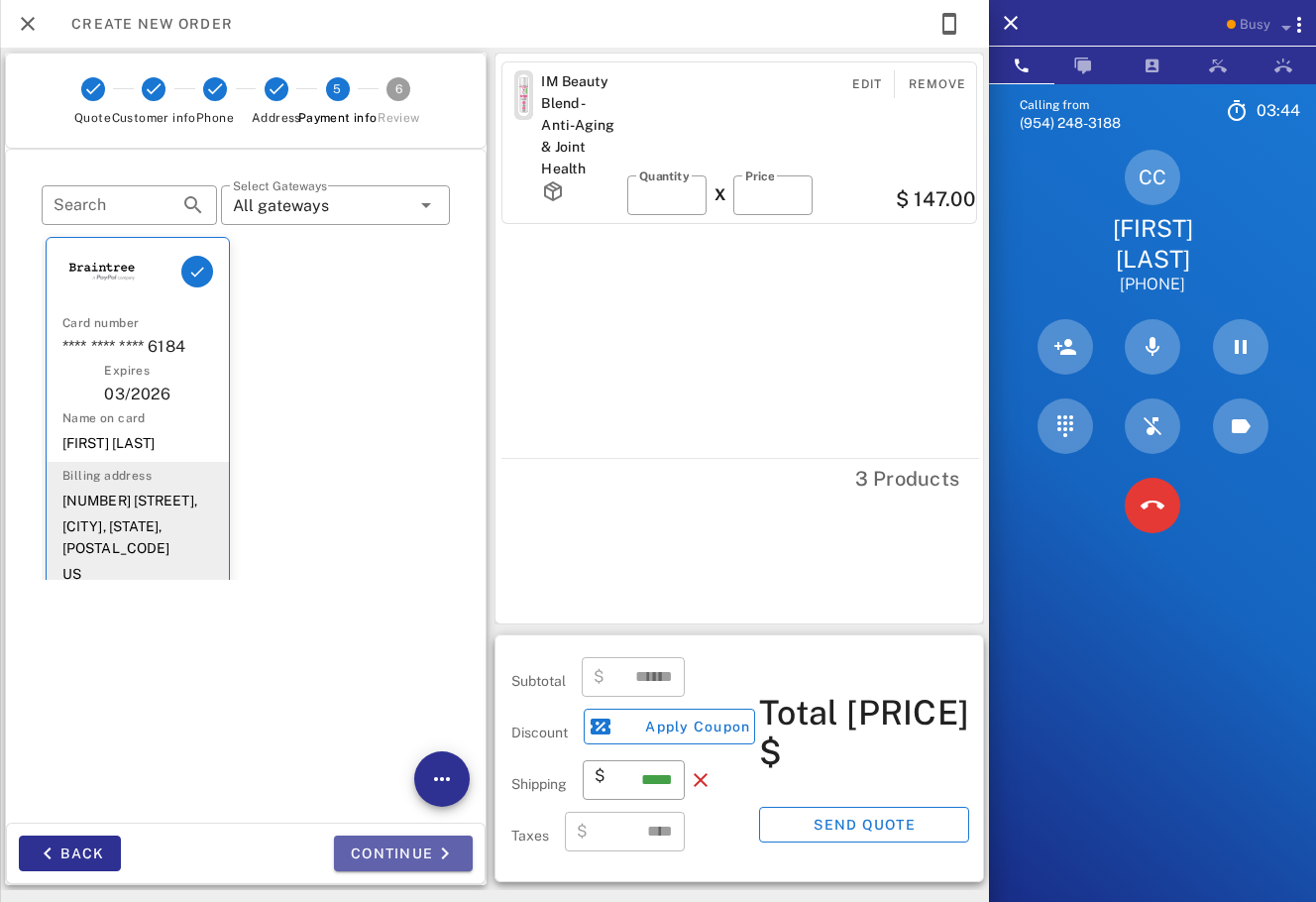 click on "Continue" at bounding box center [403, 853] 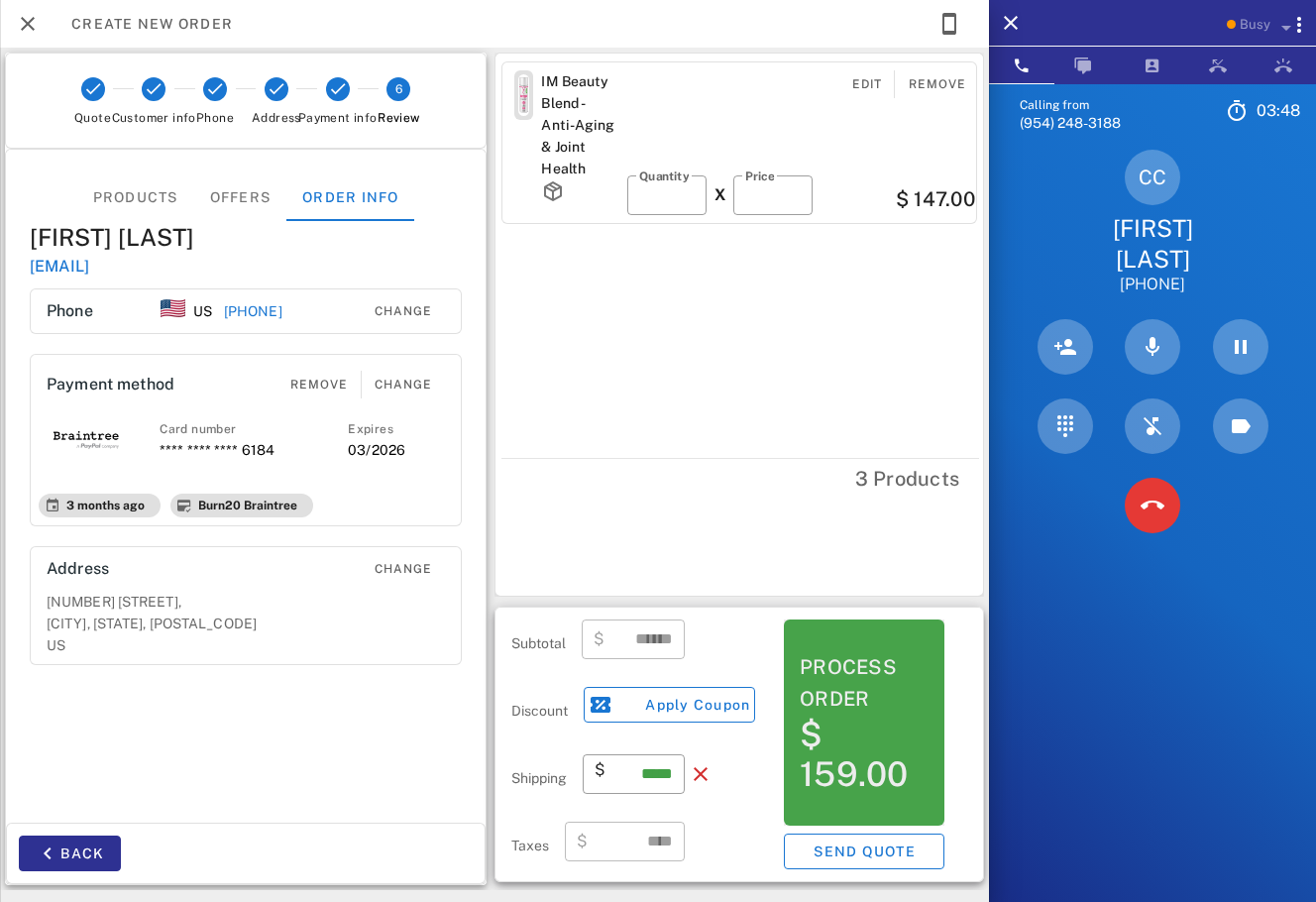 click on "$ 159.00" at bounding box center [864, 754] 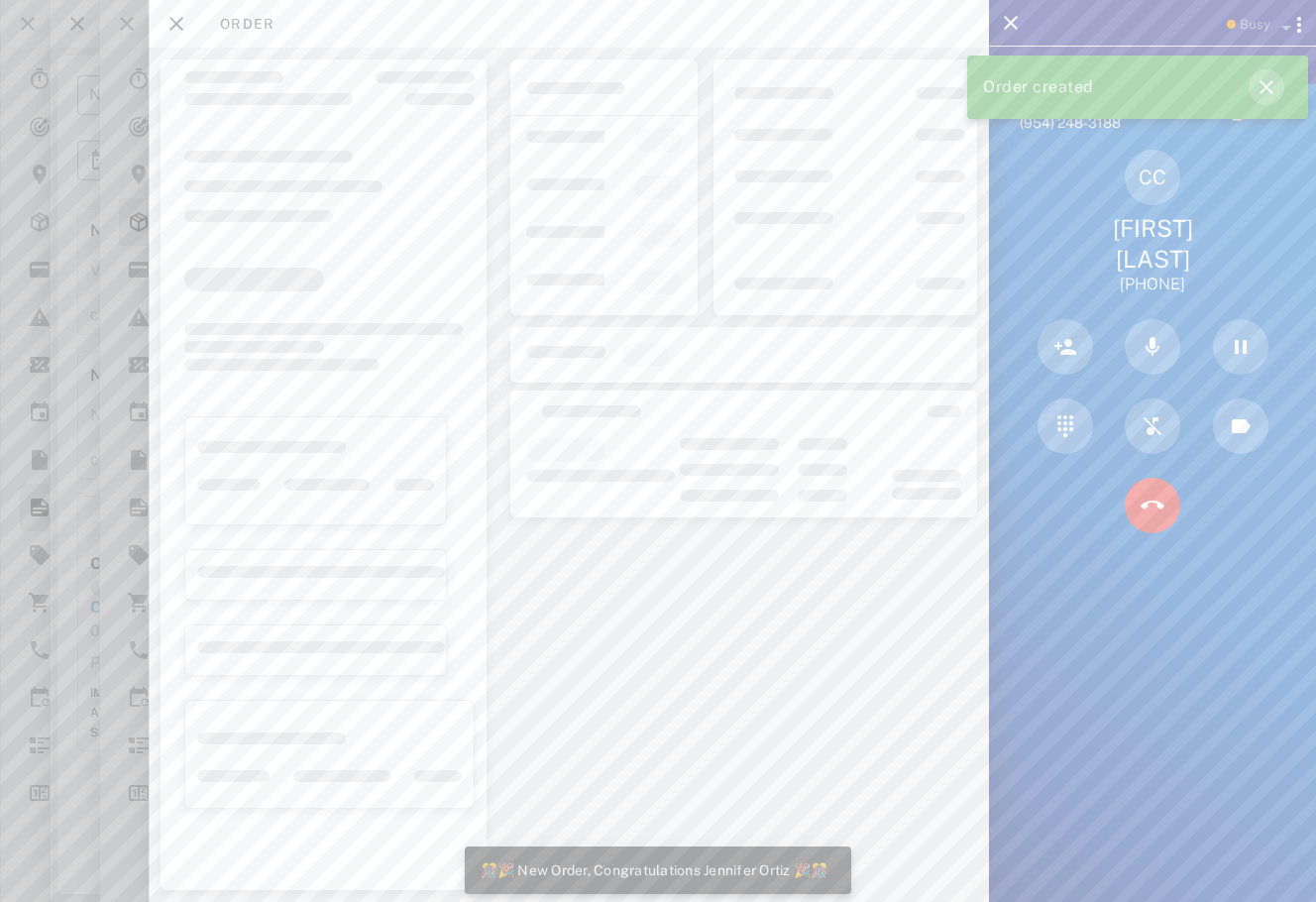 click at bounding box center (1266, 87) 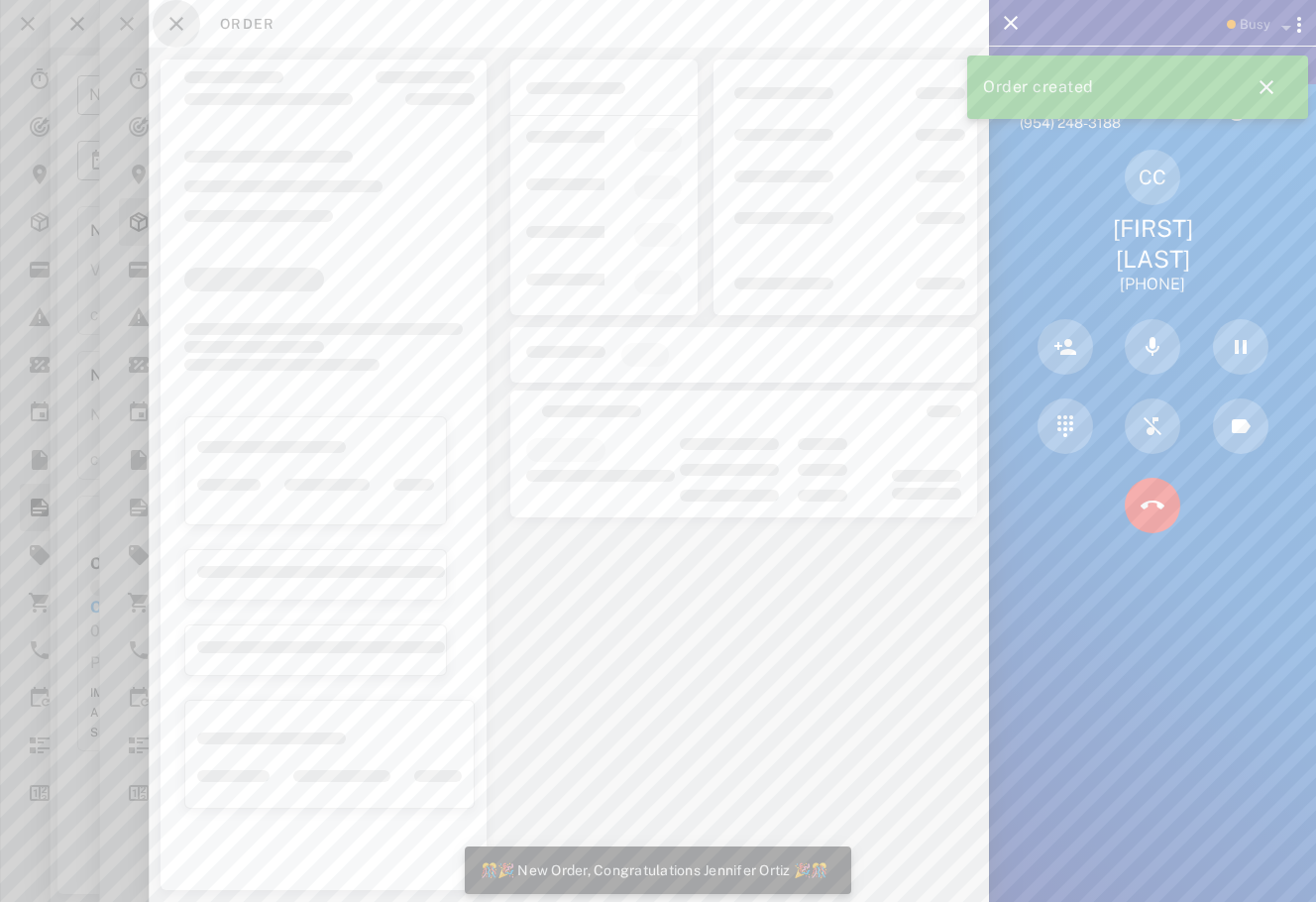 click at bounding box center (176, 24) 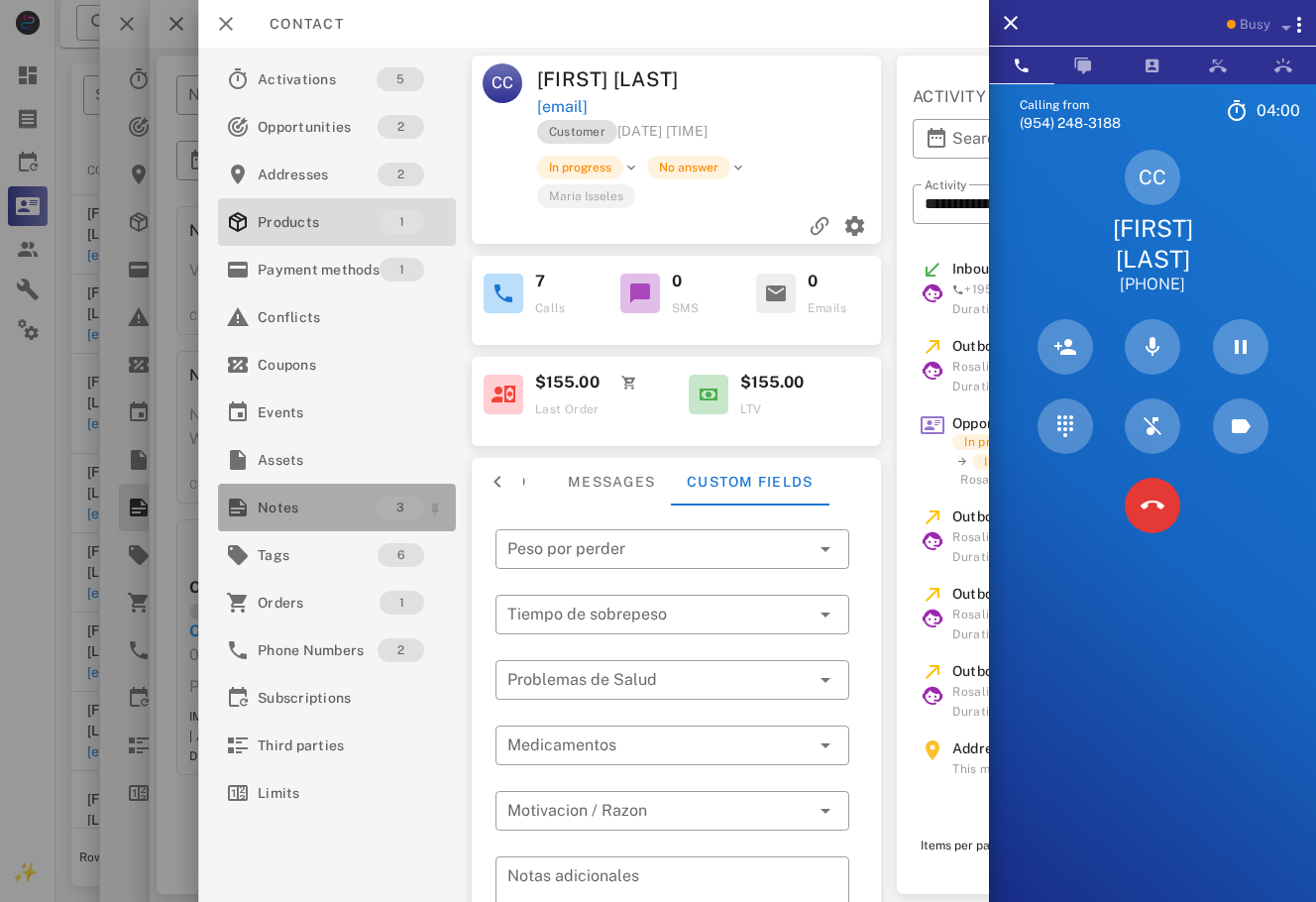 click on "Notes" at bounding box center [317, 507] 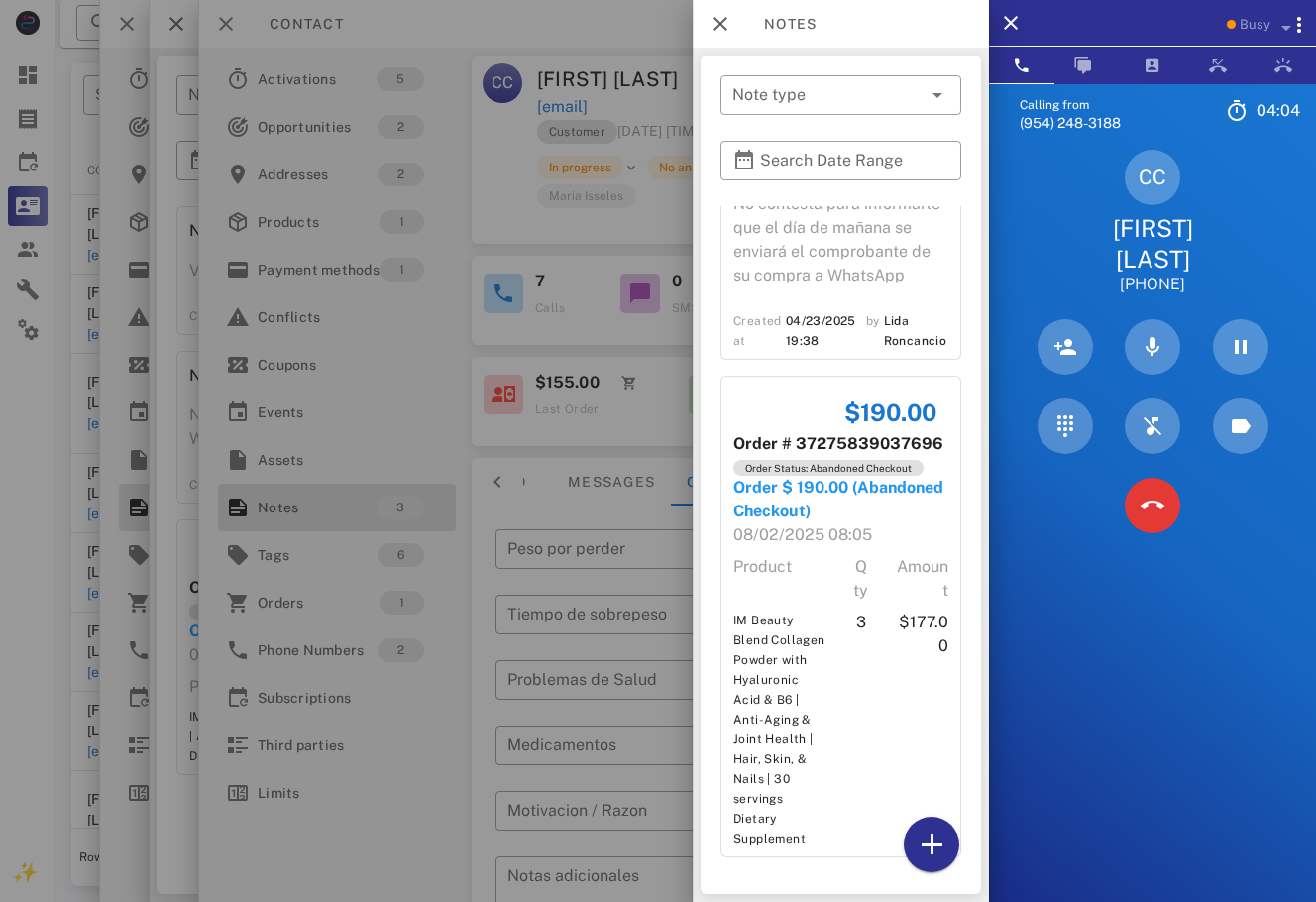 scroll, scrollTop: 255, scrollLeft: 0, axis: vertical 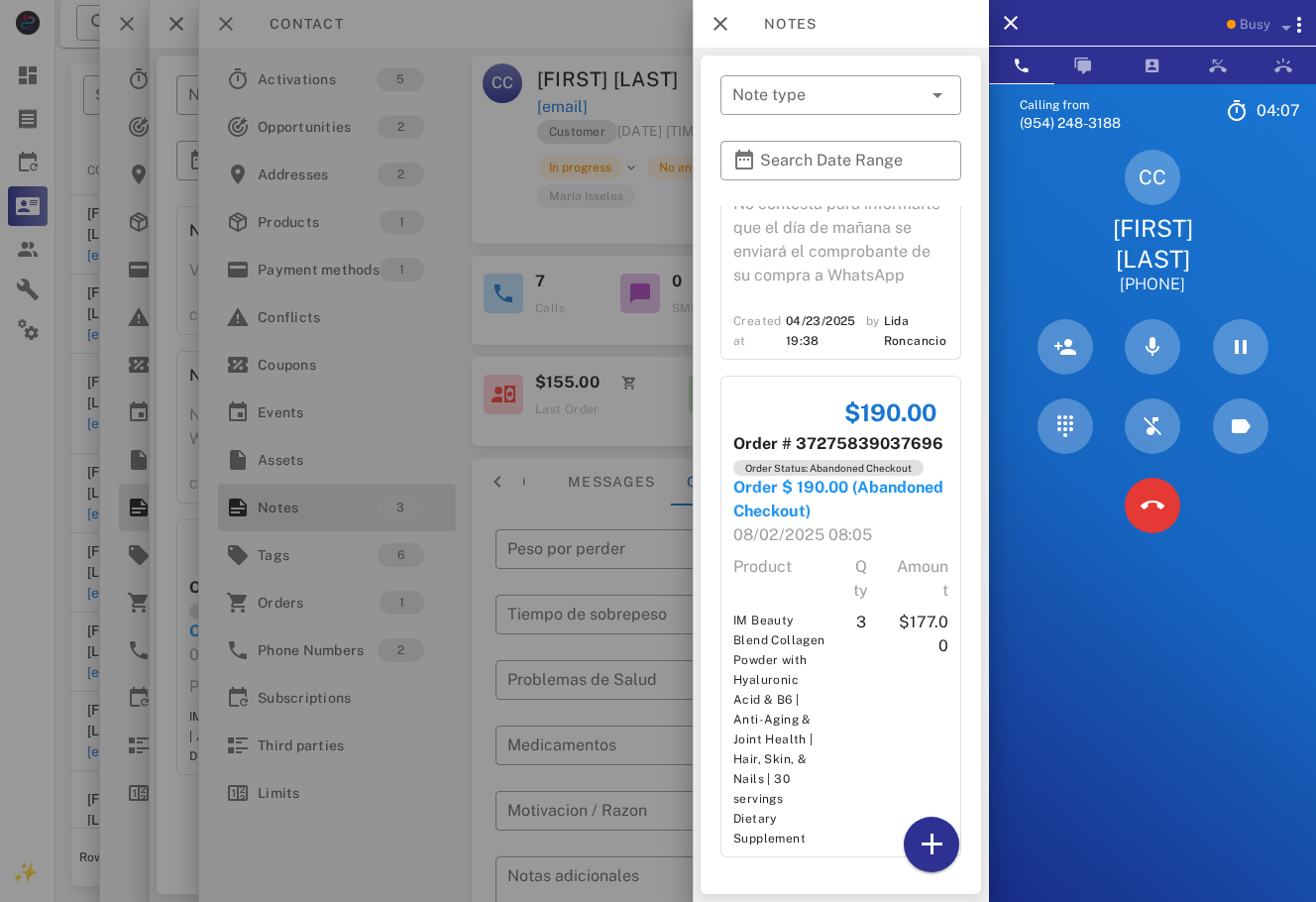 click at bounding box center [658, 451] 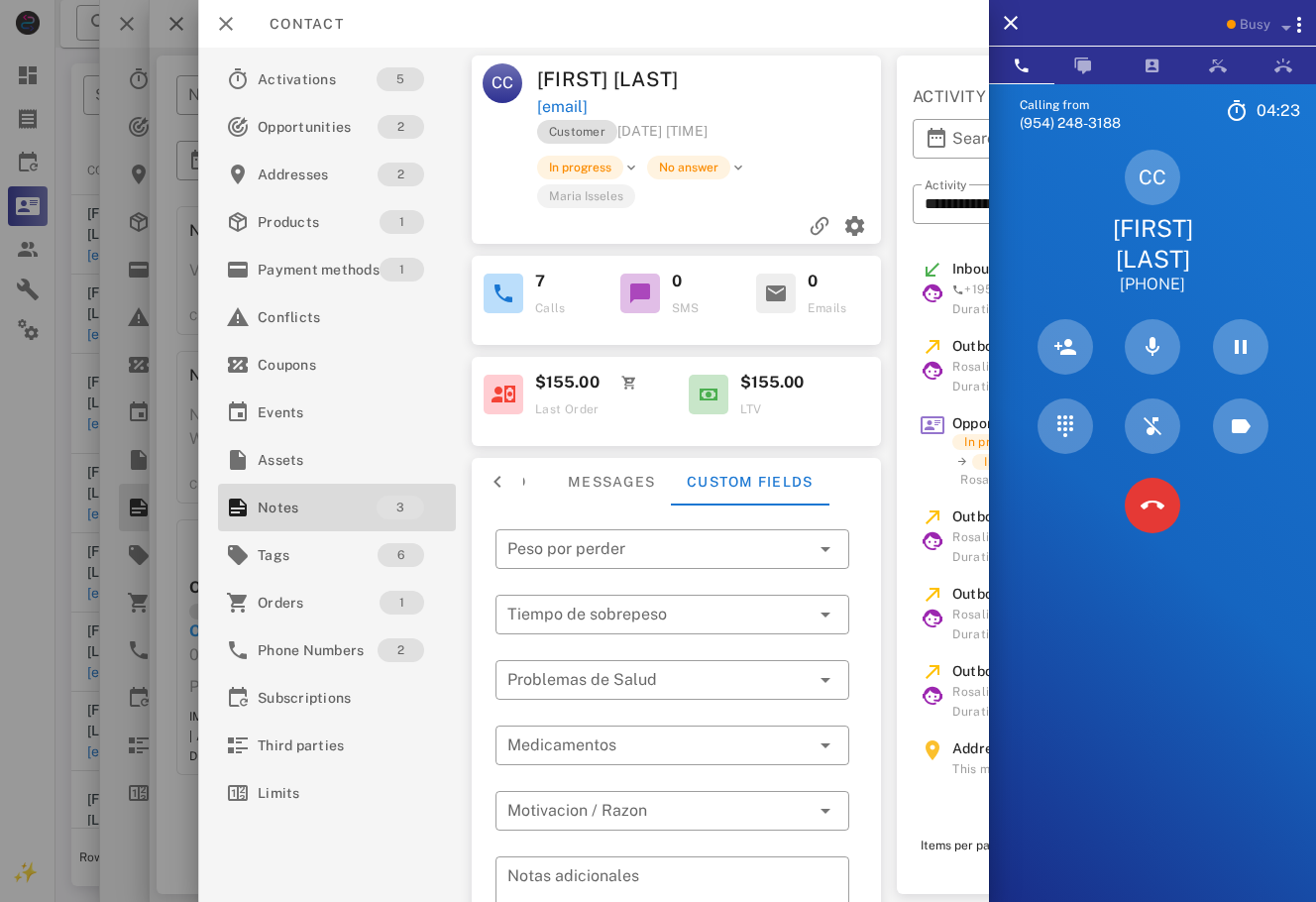 drag, startPoint x: 813, startPoint y: 99, endPoint x: 539, endPoint y: 74, distance: 275.13815 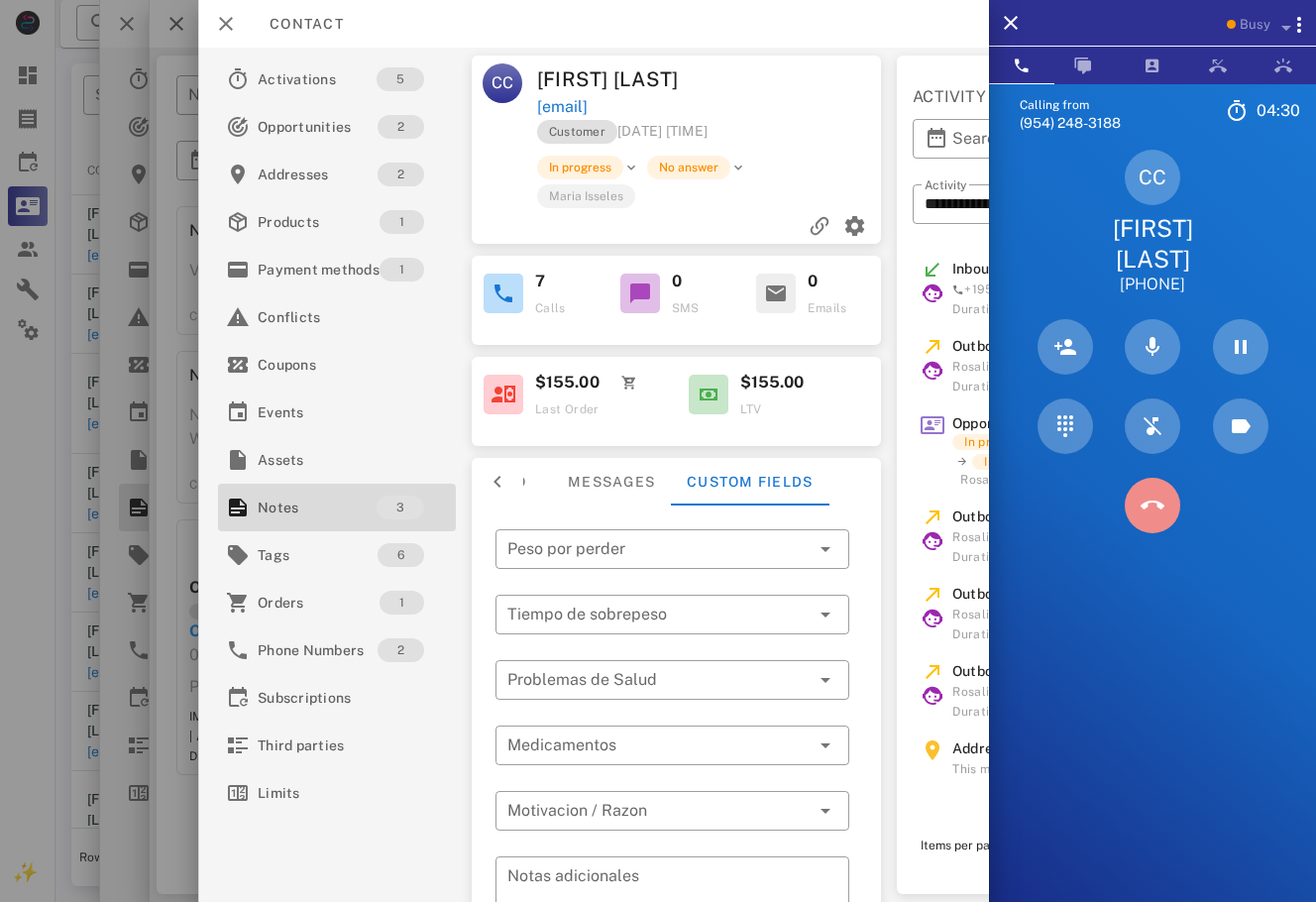 click at bounding box center [1152, 506] 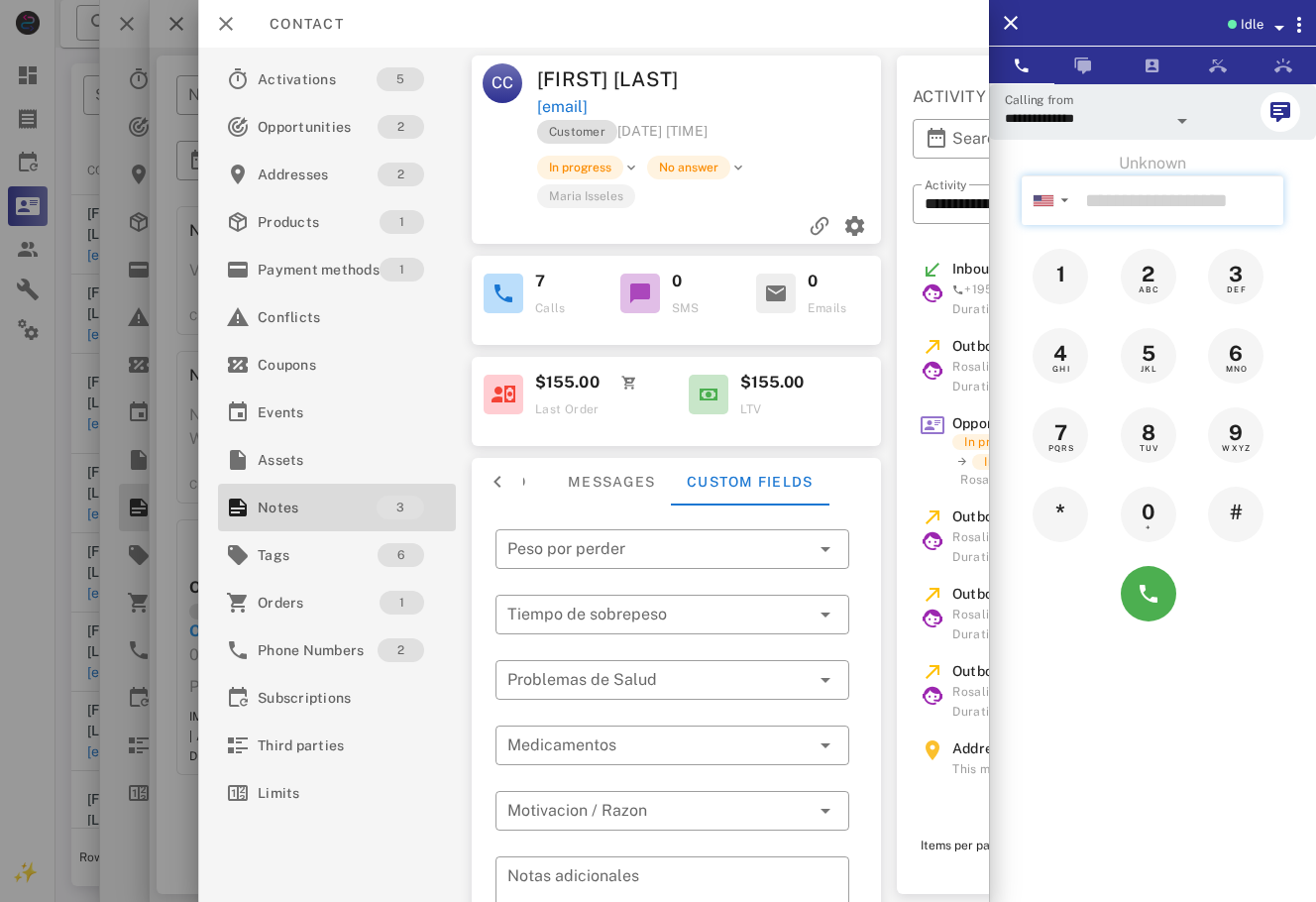 click at bounding box center (1180, 200) 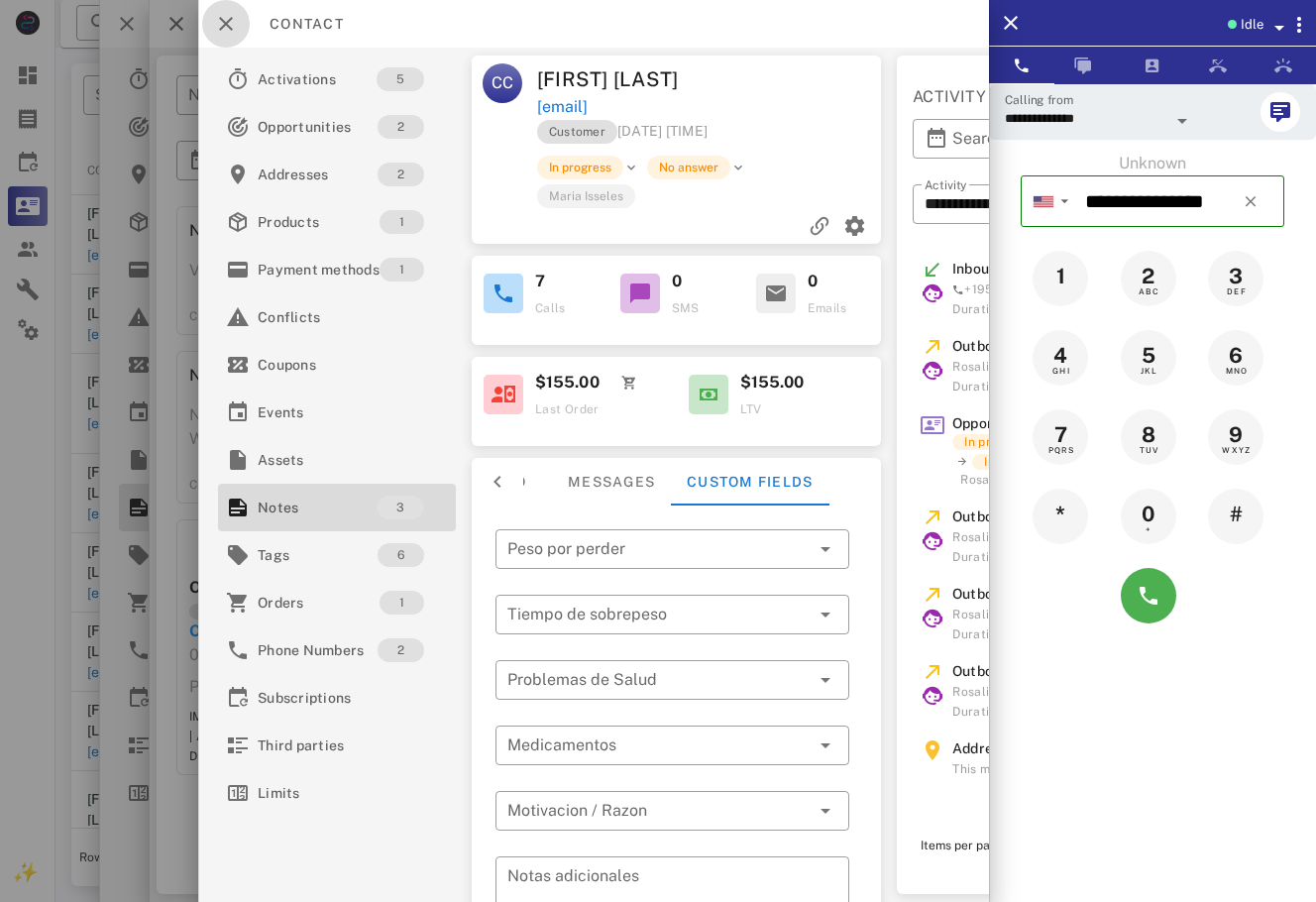 click at bounding box center [226, 24] 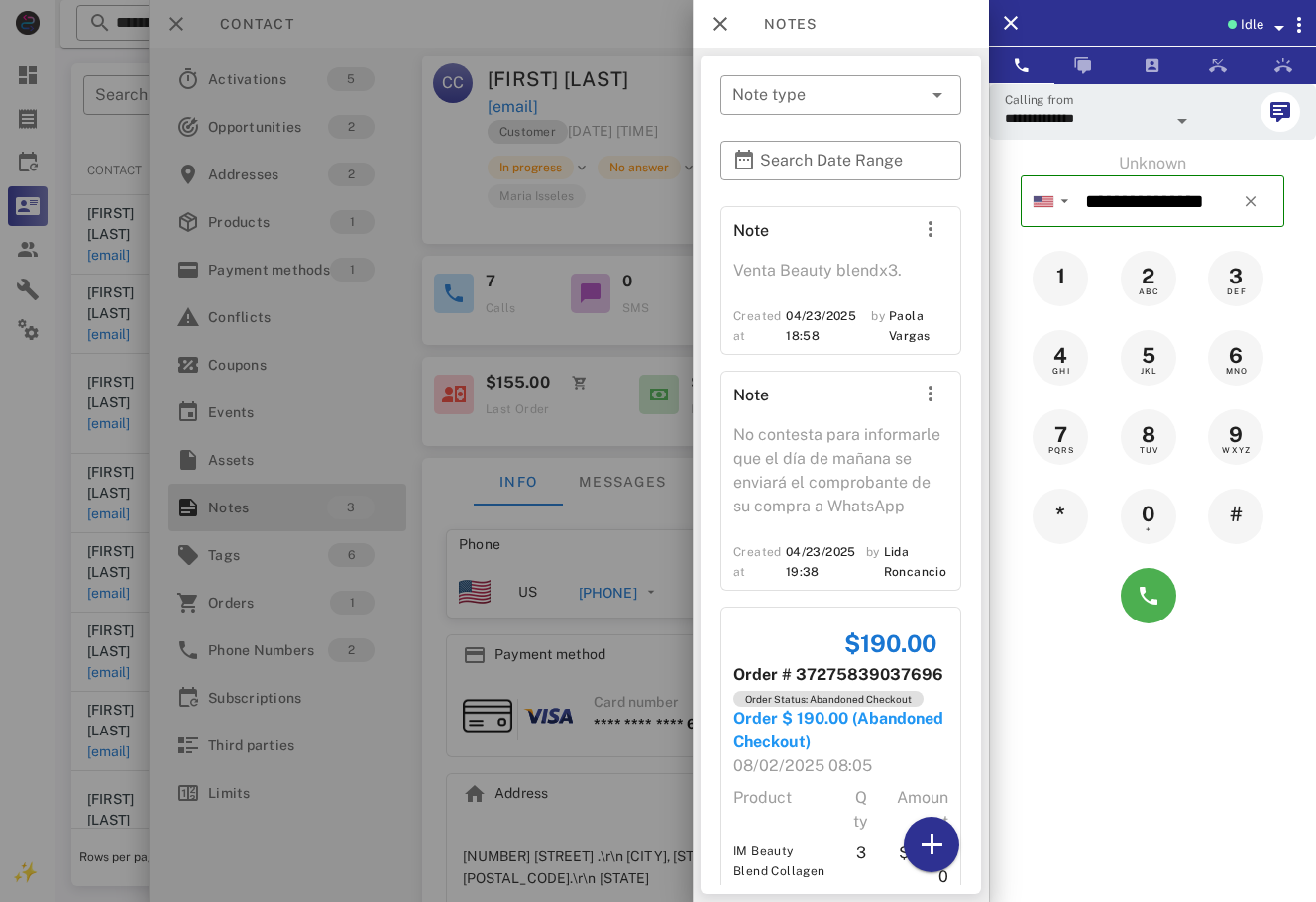 click at bounding box center (658, 451) 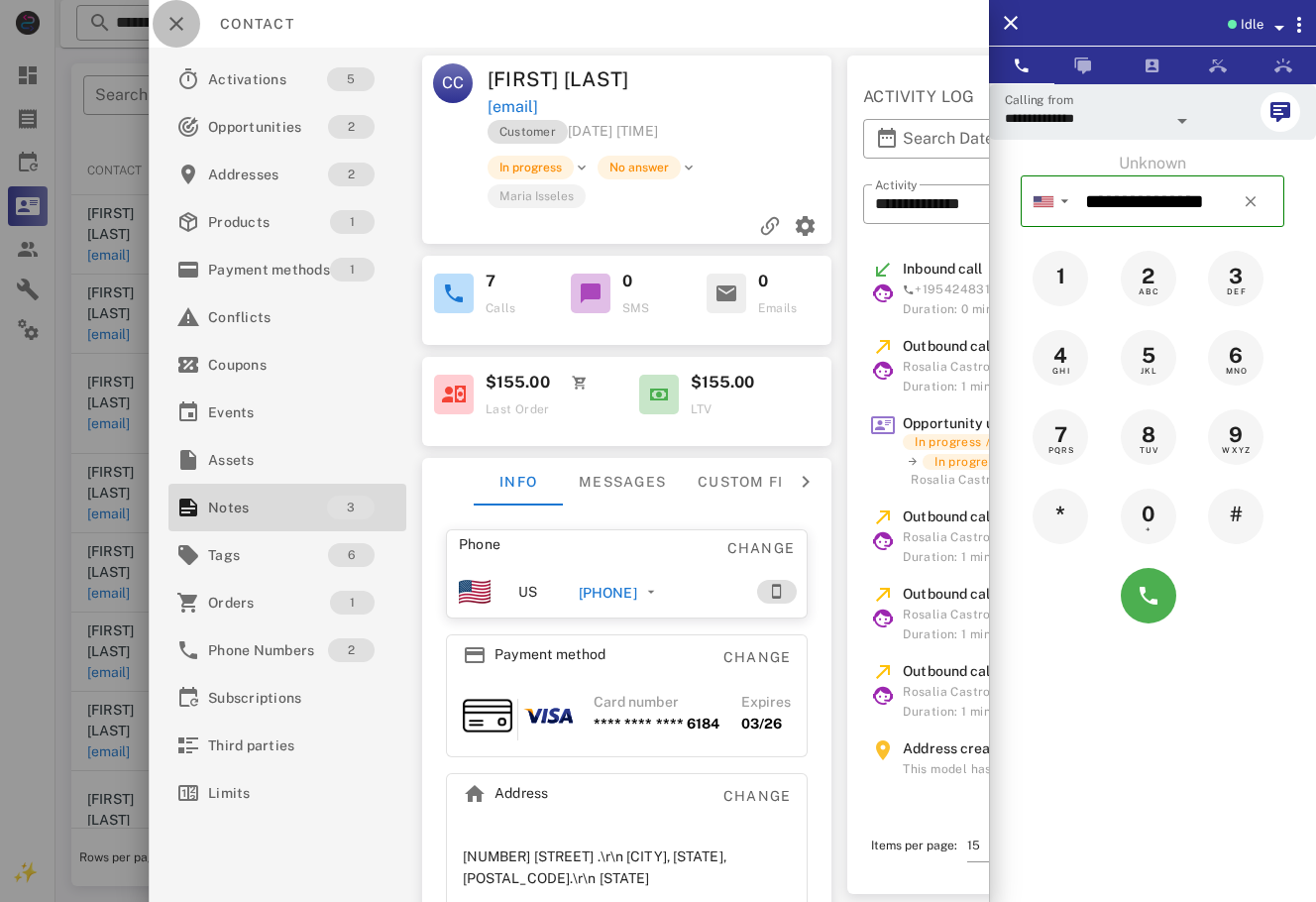 click at bounding box center [176, 24] 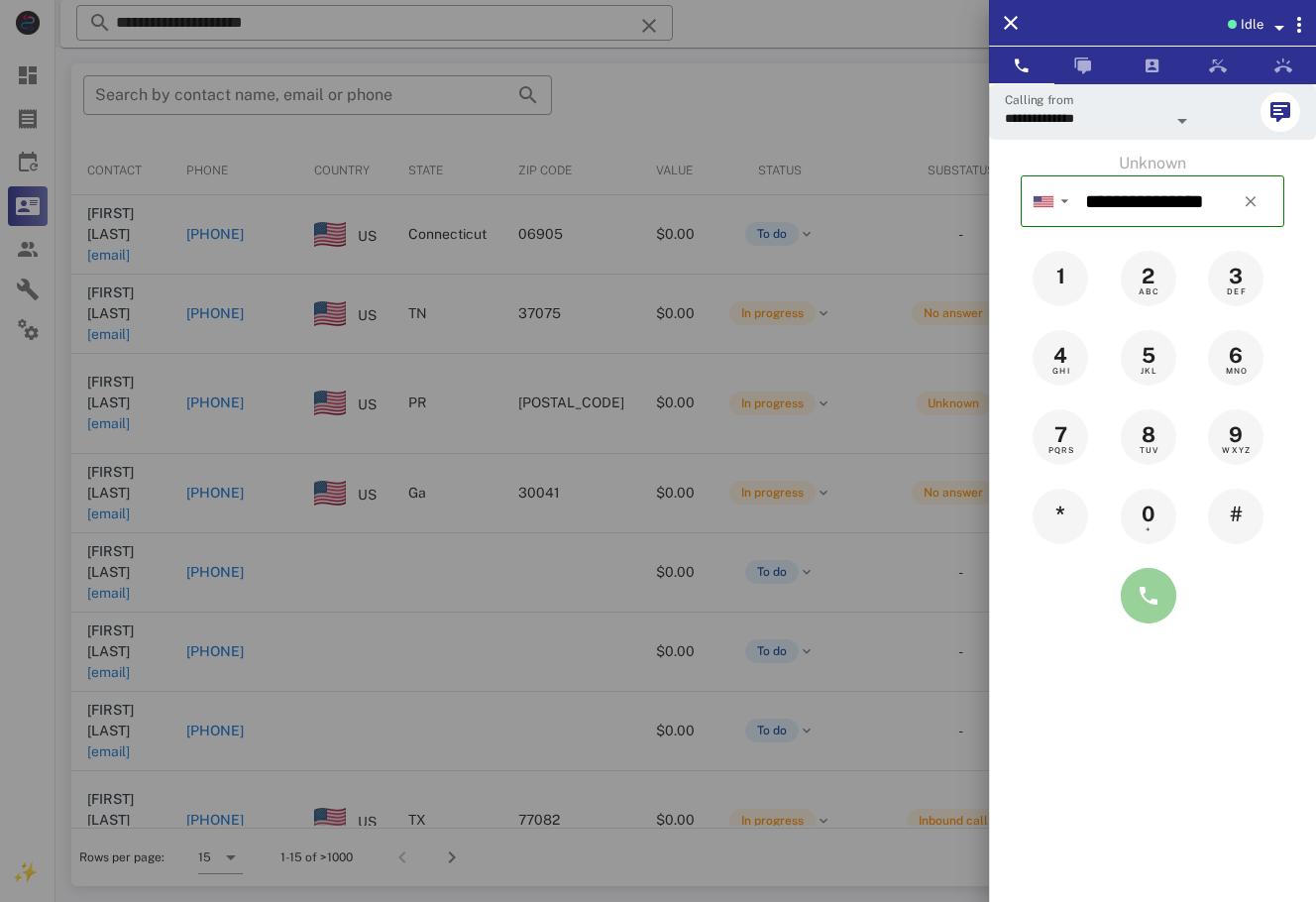 click at bounding box center (1149, 596) 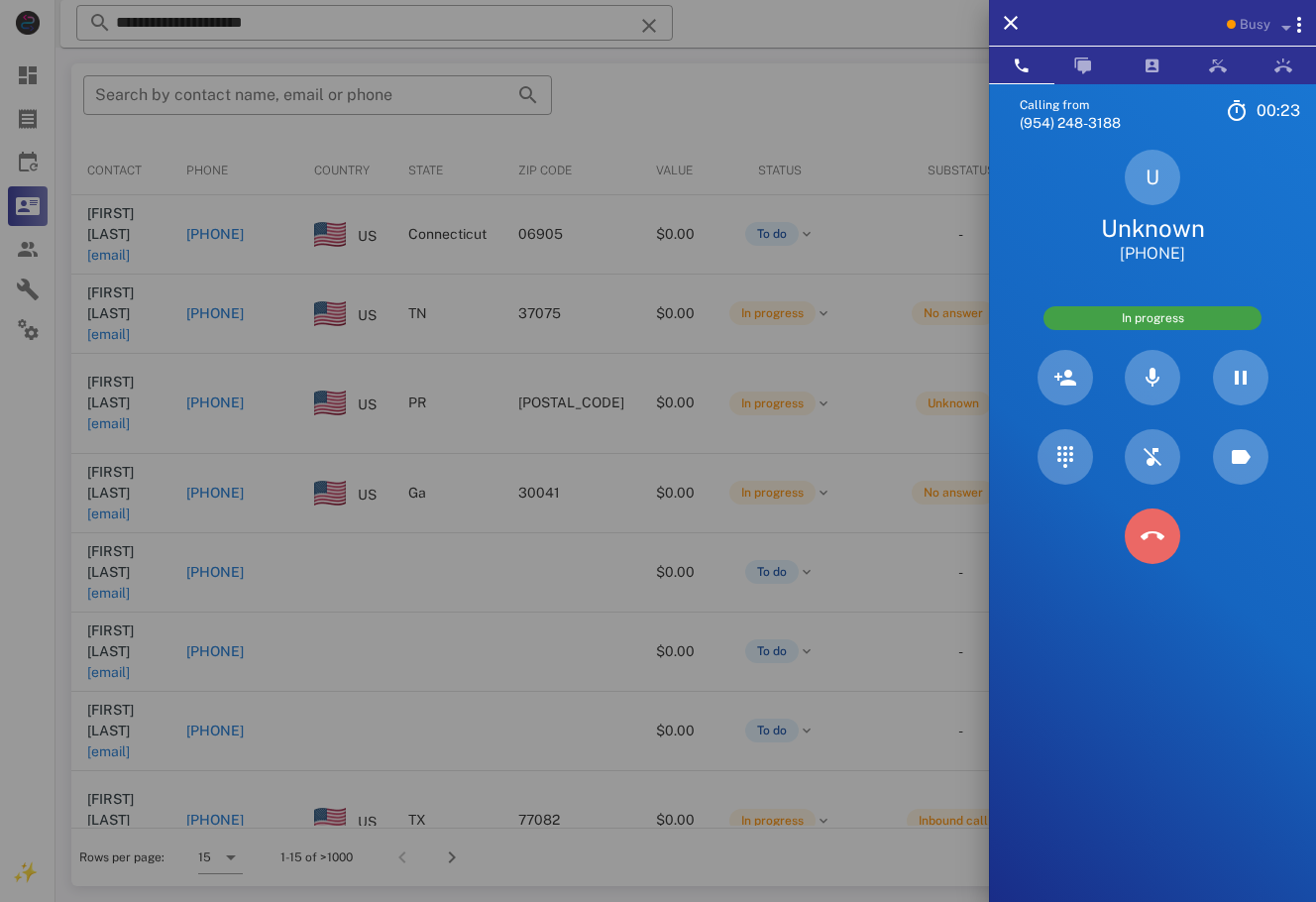 click at bounding box center (1152, 536) 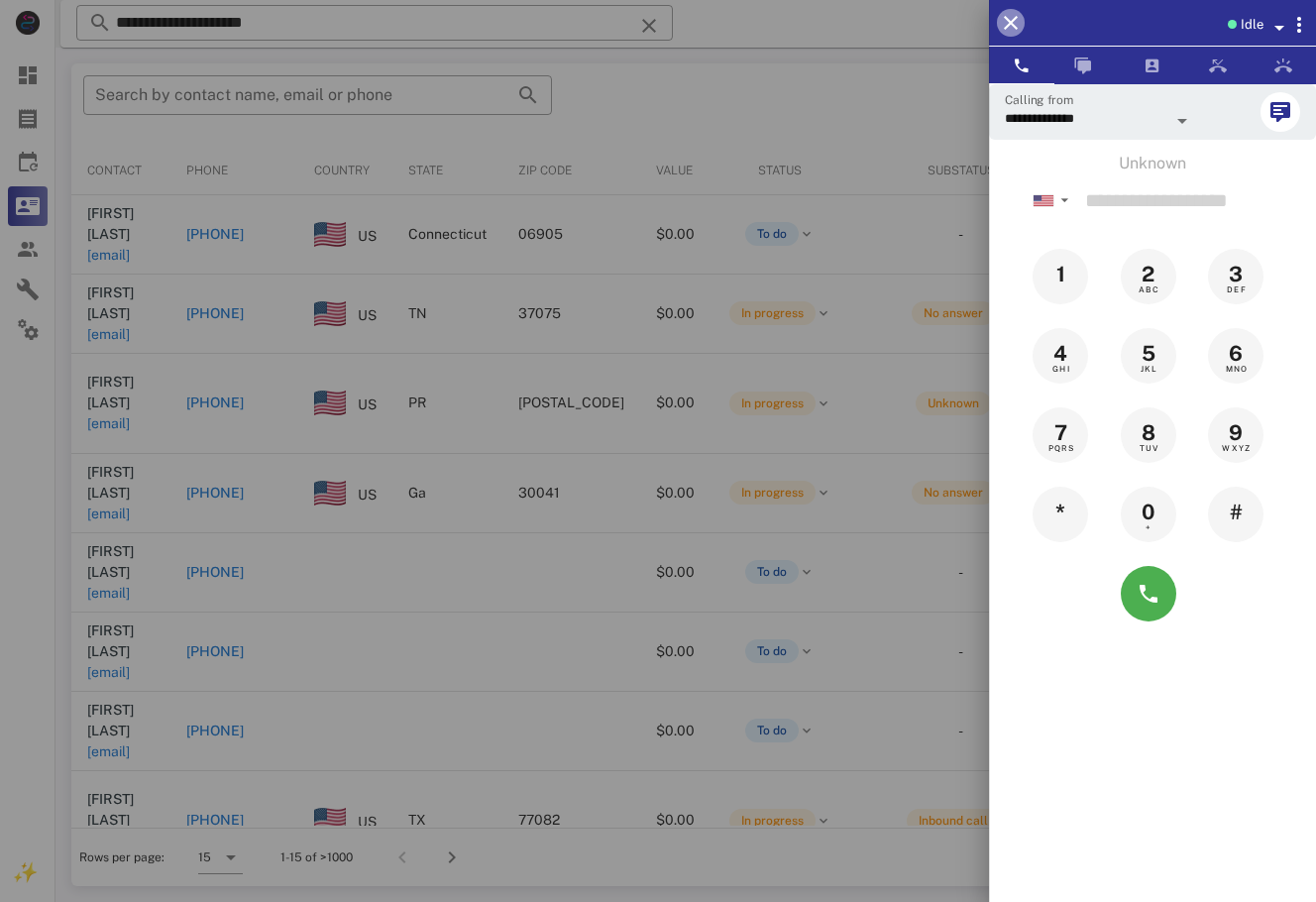click at bounding box center [1011, 23] 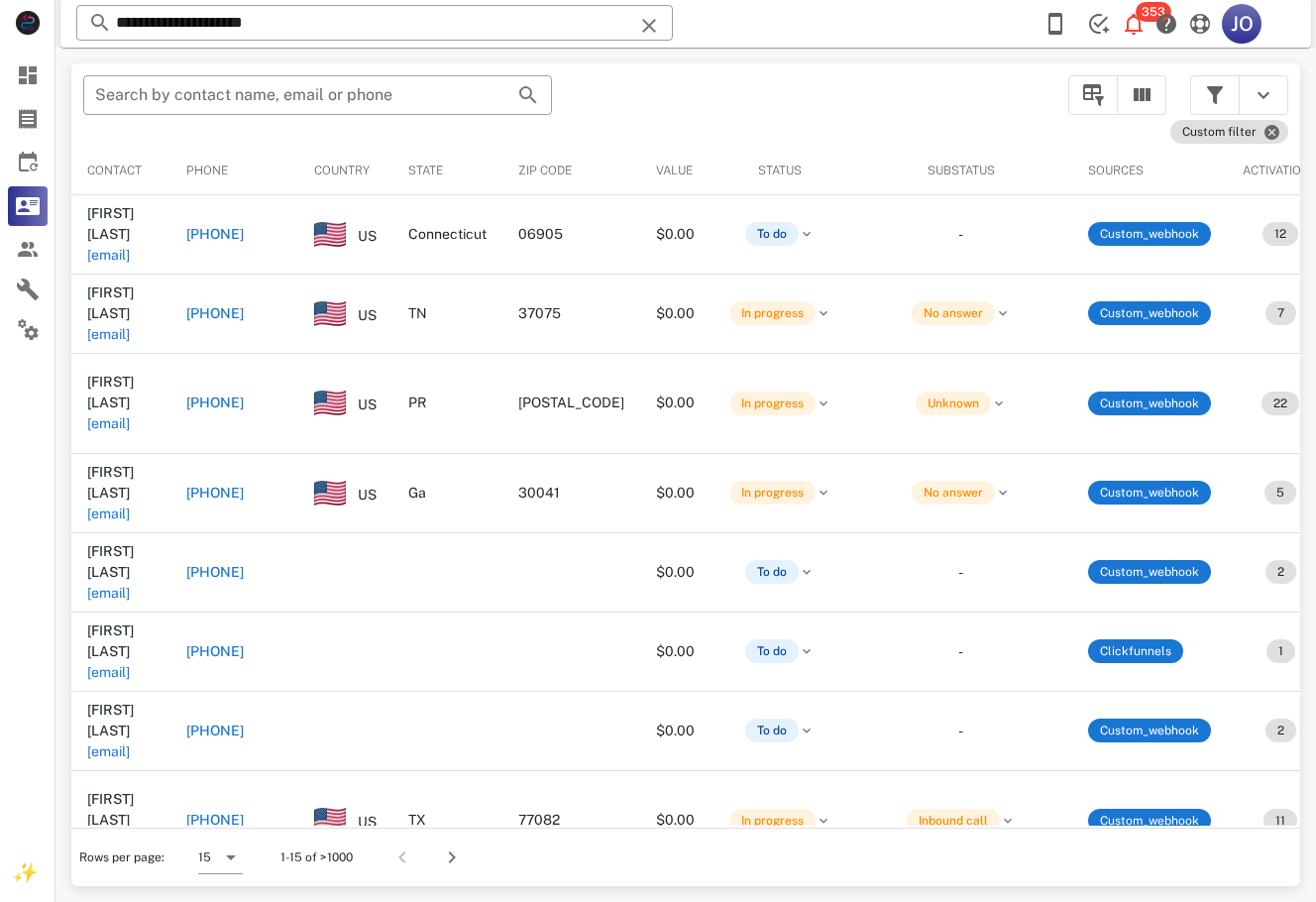 click on "​ Search by contact name, email or phone" at bounding box center [564, 105] 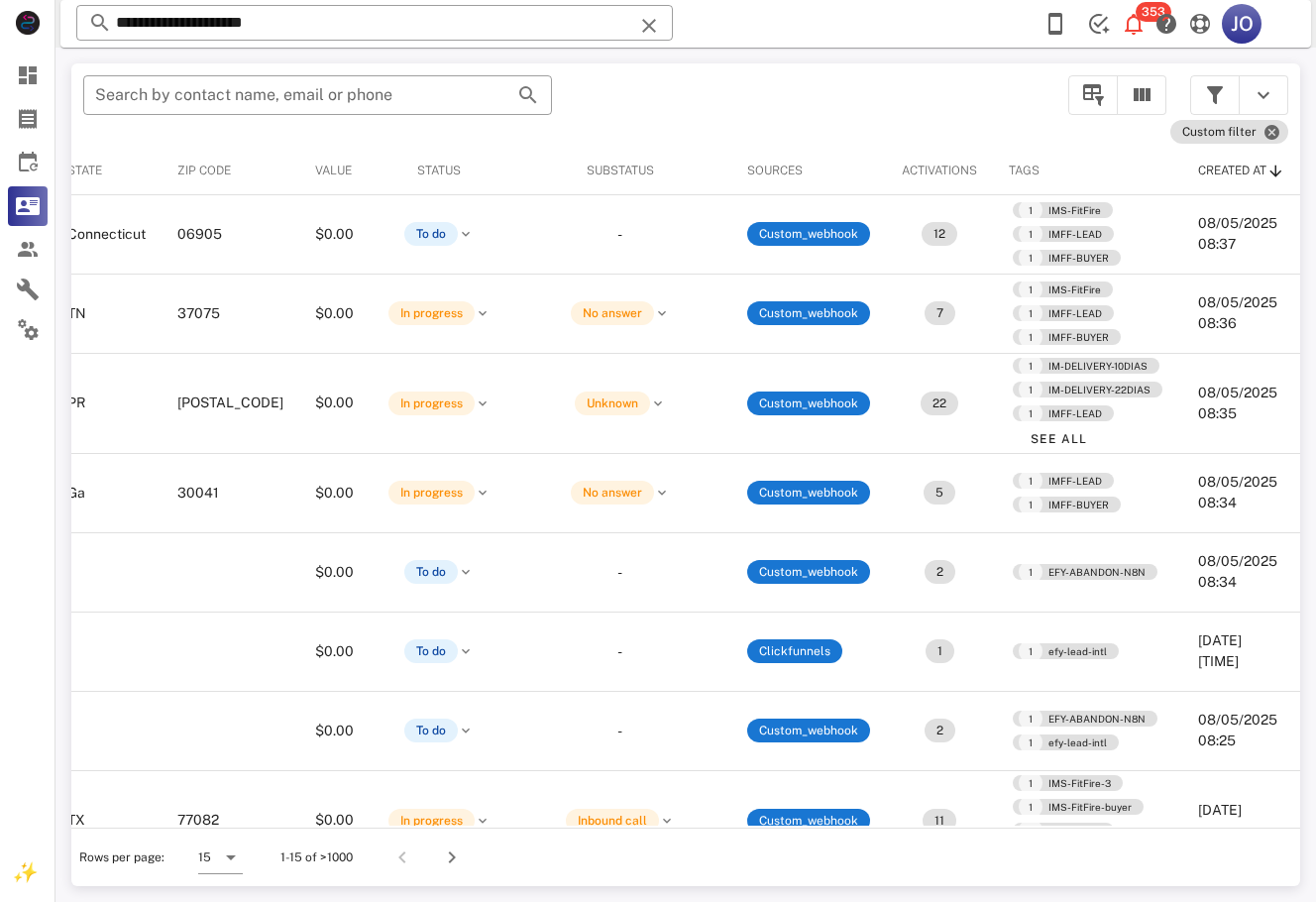 scroll, scrollTop: 367, scrollLeft: 503, axis: both 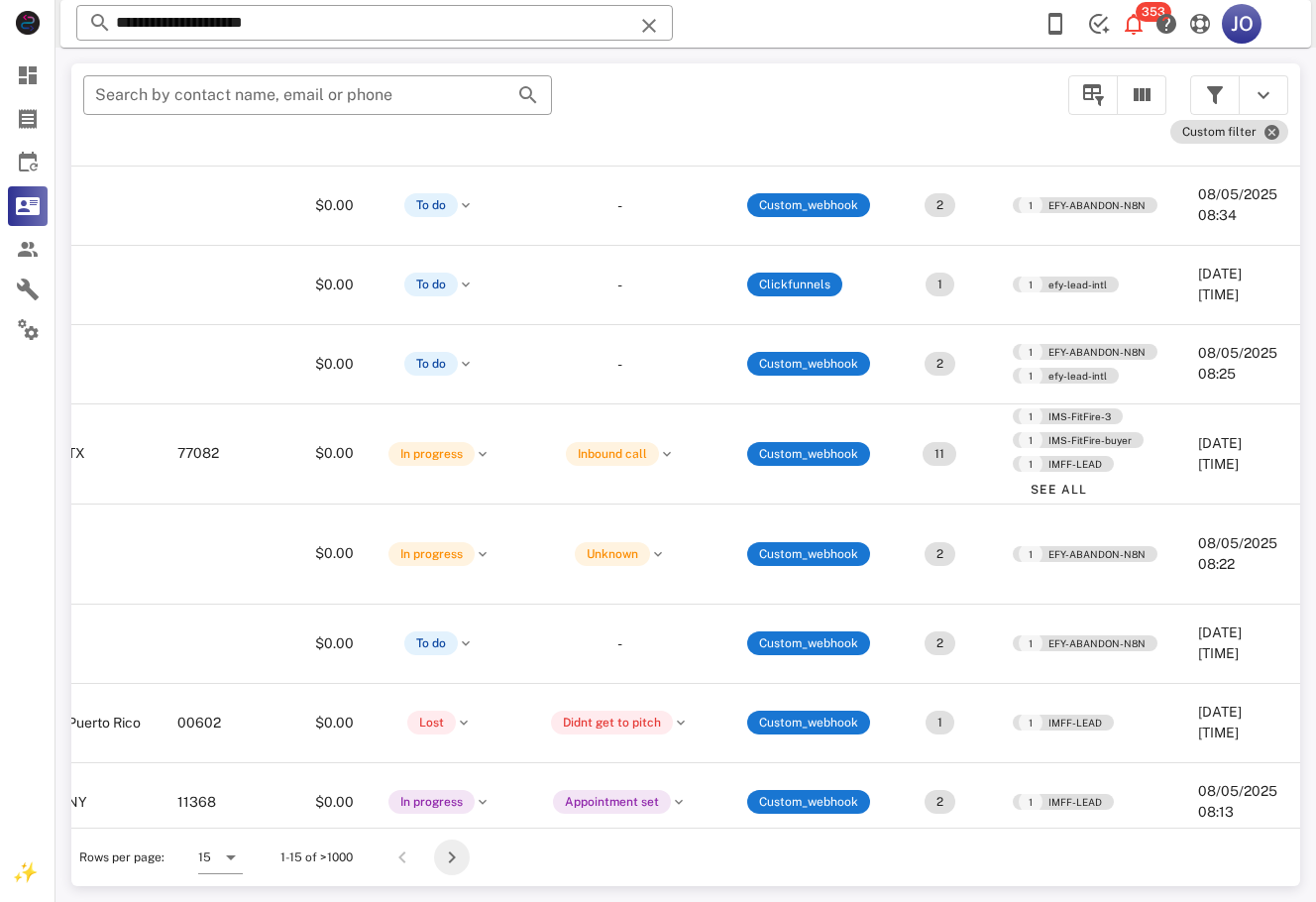 click at bounding box center (452, 857) 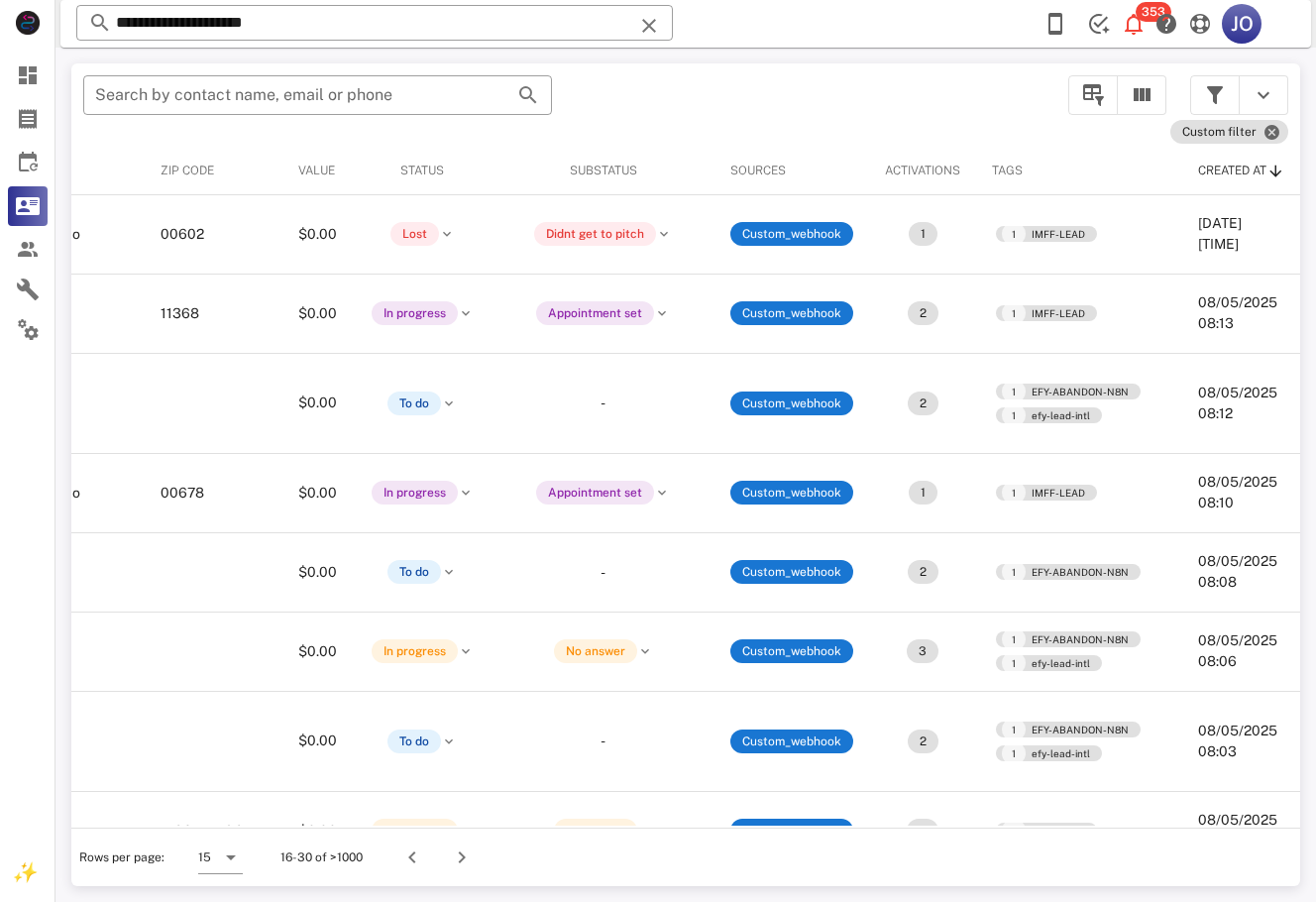 scroll, scrollTop: 0, scrollLeft: 596, axis: horizontal 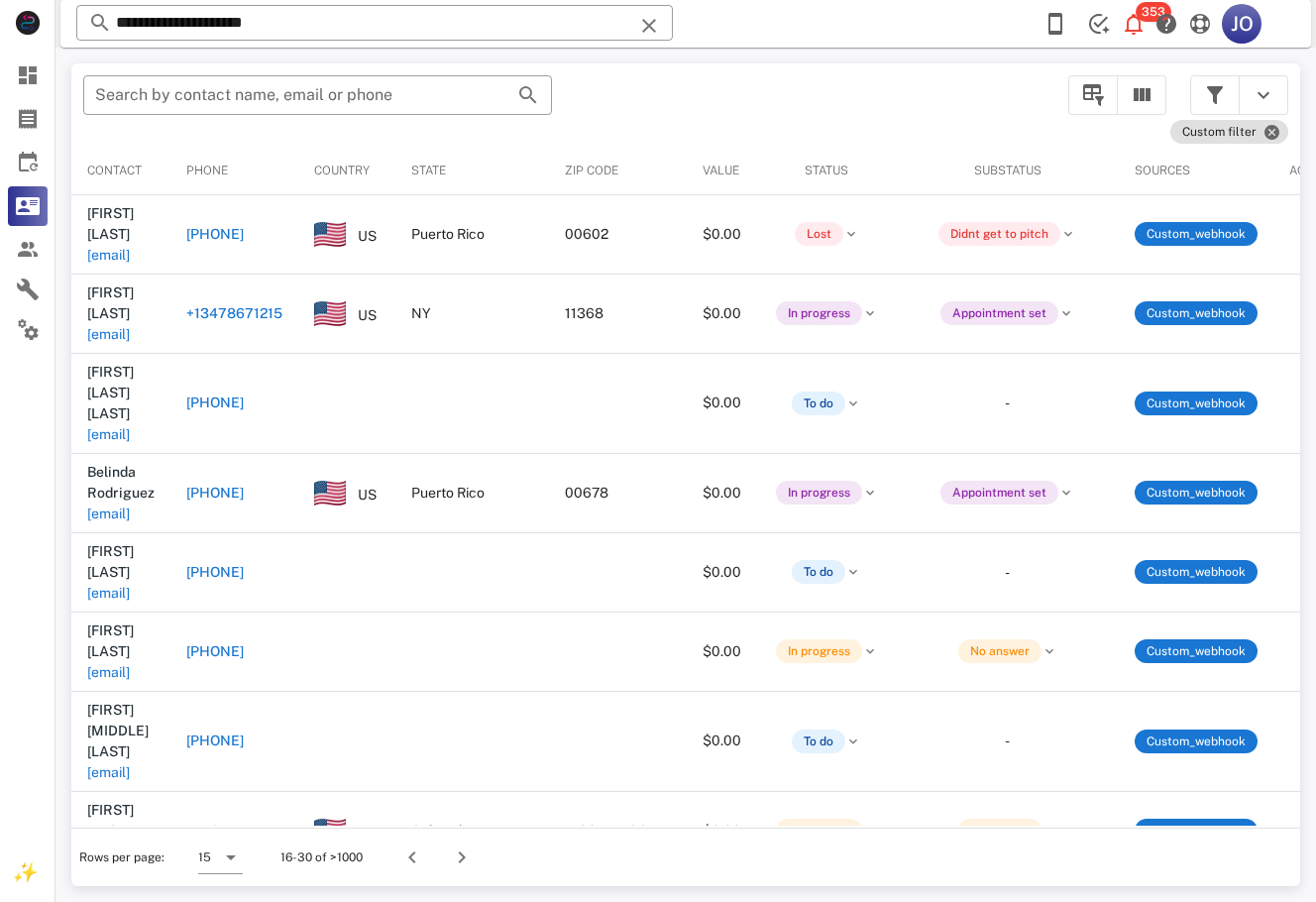click on "[EMAIL]" at bounding box center (108, 1012) 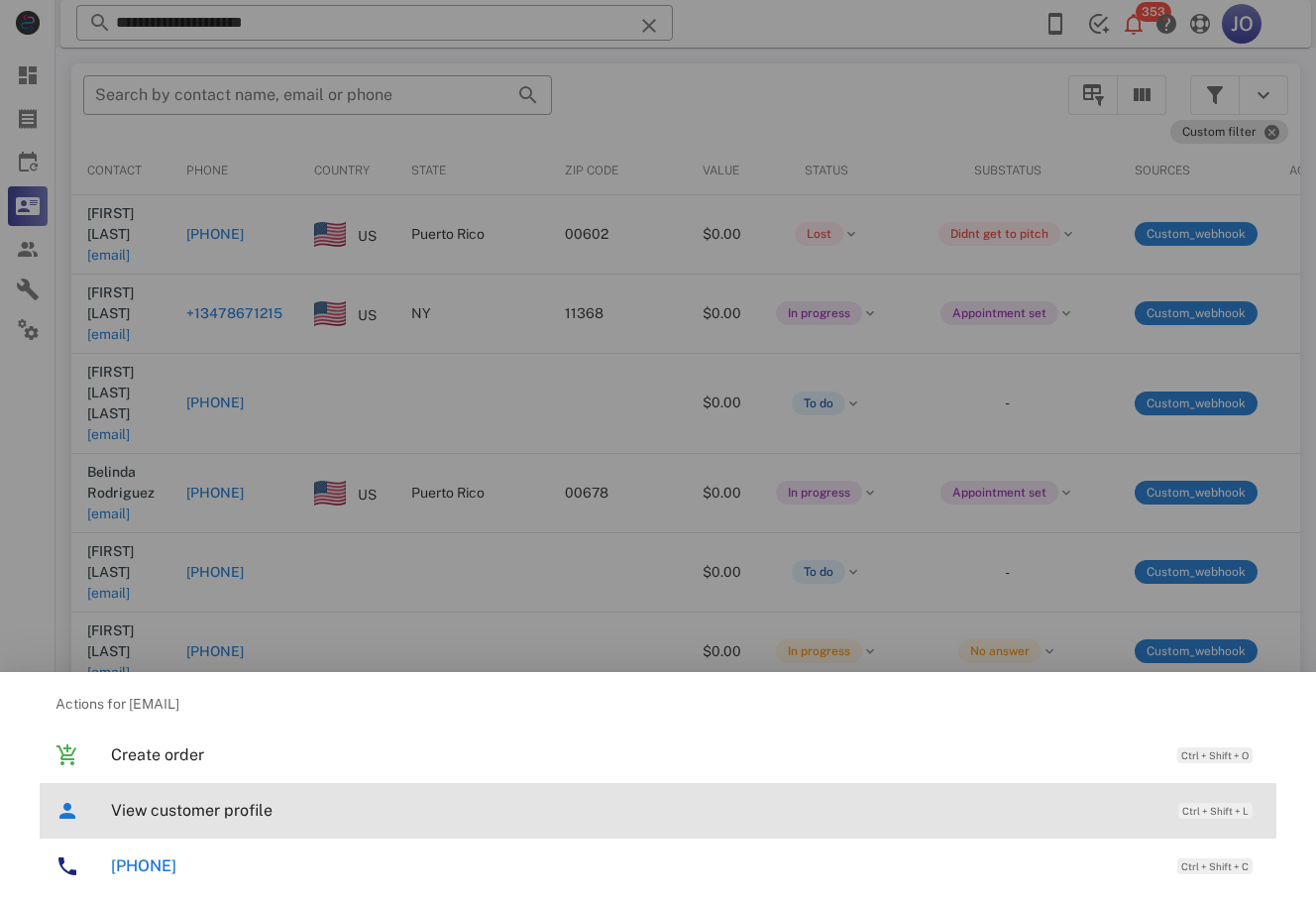 click on "View customer profile" at bounding box center (634, 810) 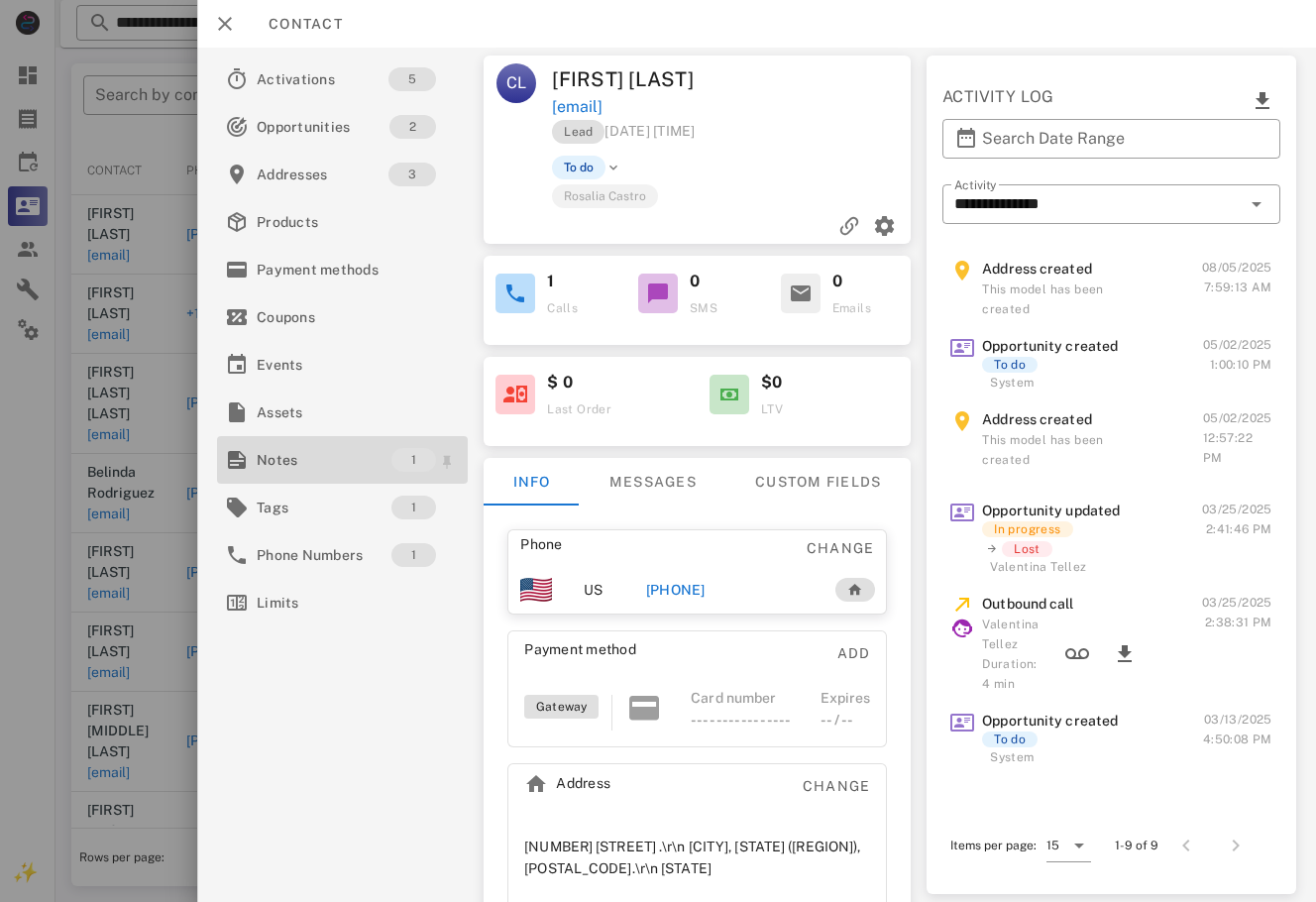 click on "Notes" at bounding box center [324, 460] 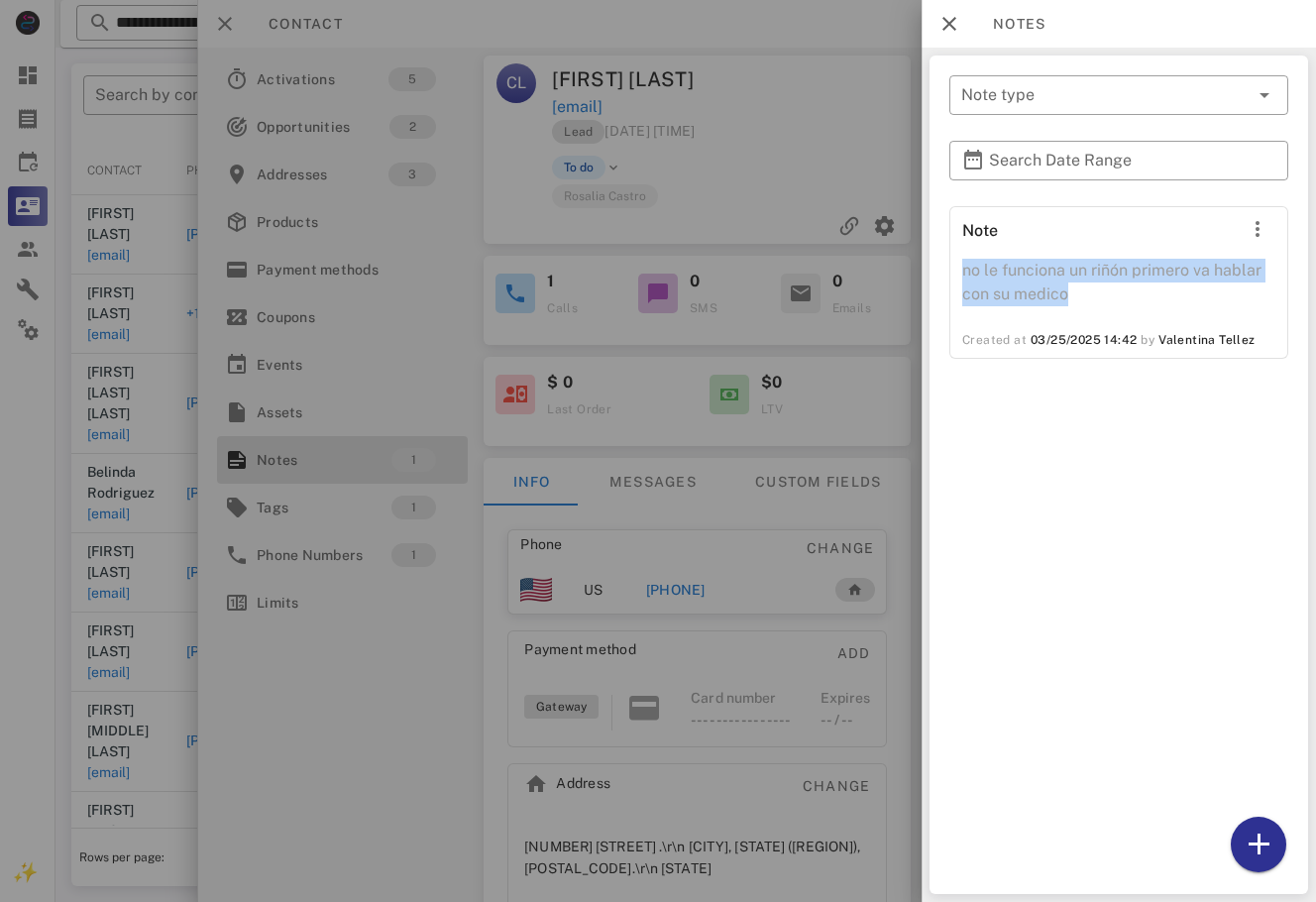 drag, startPoint x: 1086, startPoint y: 294, endPoint x: 954, endPoint y: 278, distance: 132.96616 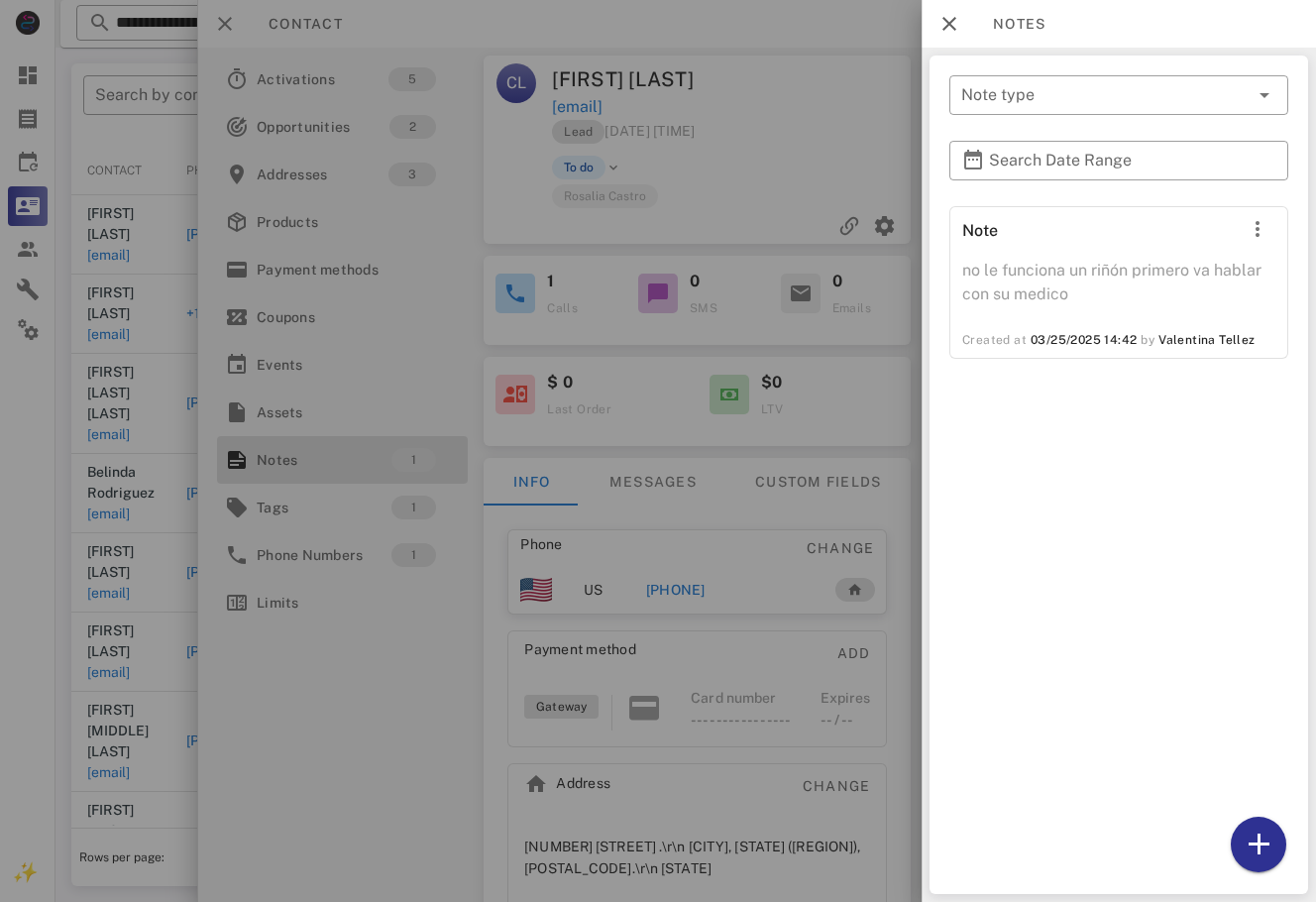 click at bounding box center [658, 451] 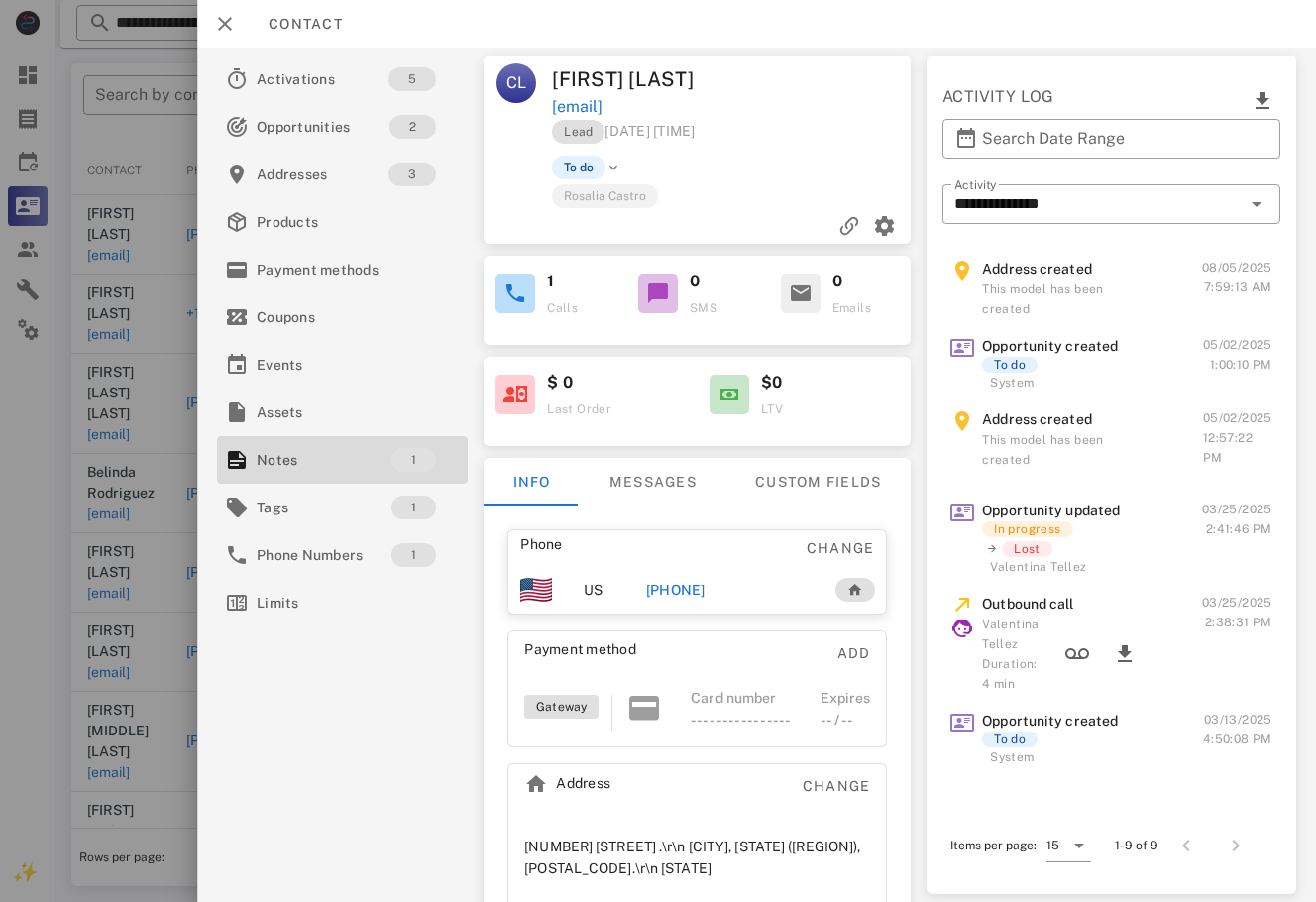 click on "[PHONE]" at bounding box center [676, 590] 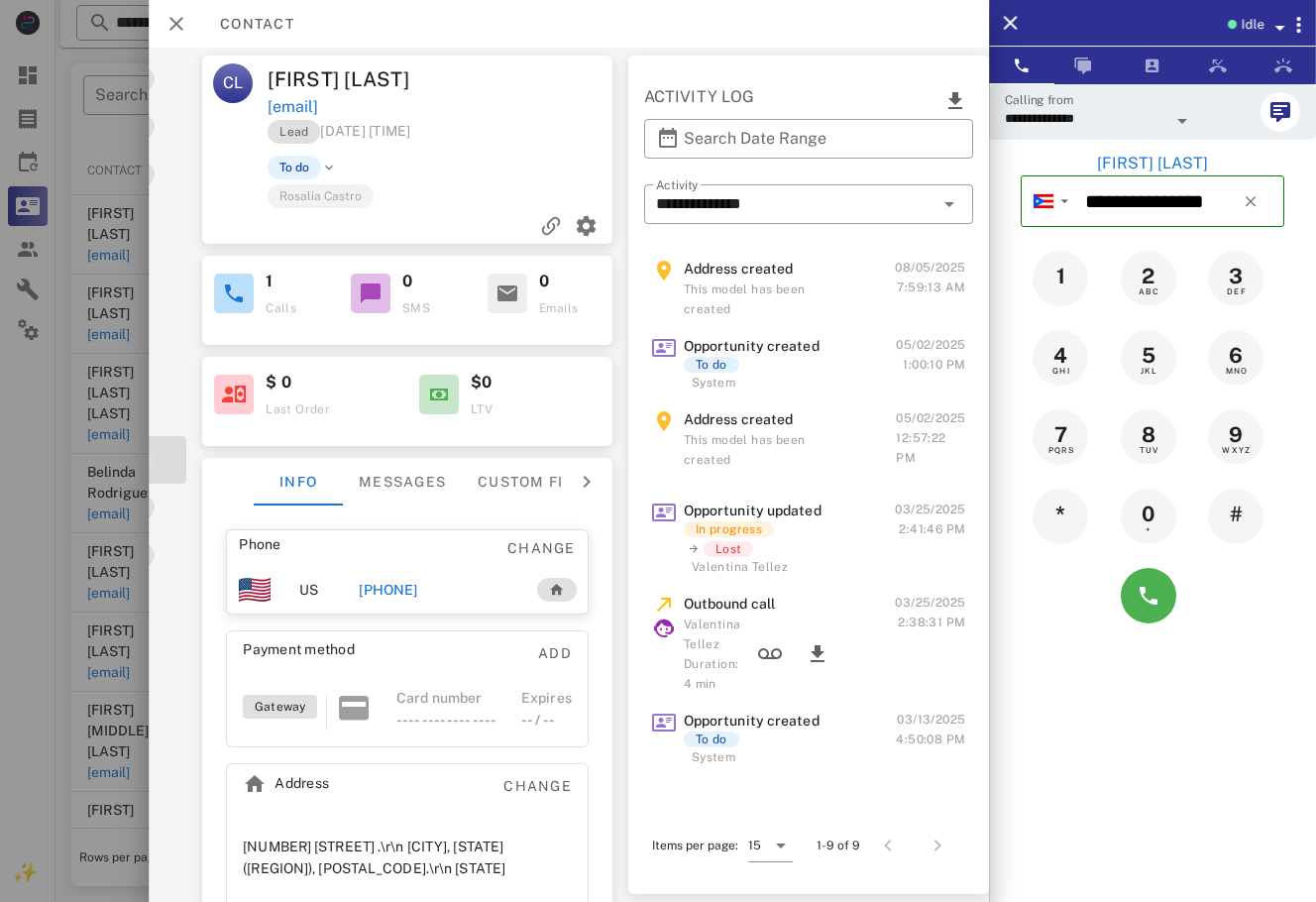 scroll, scrollTop: 0, scrollLeft: 0, axis: both 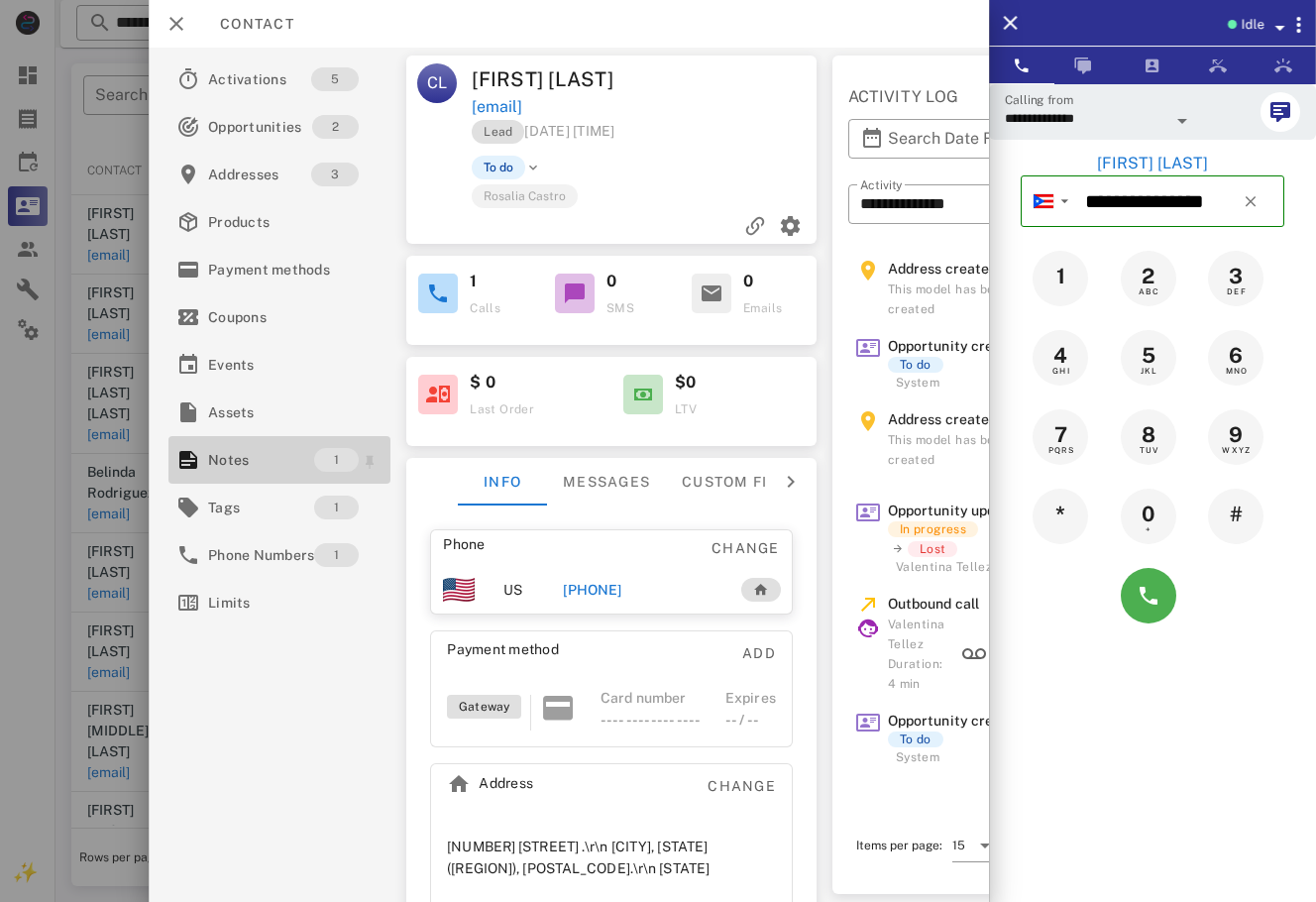 click on "Notes" at bounding box center (261, 460) 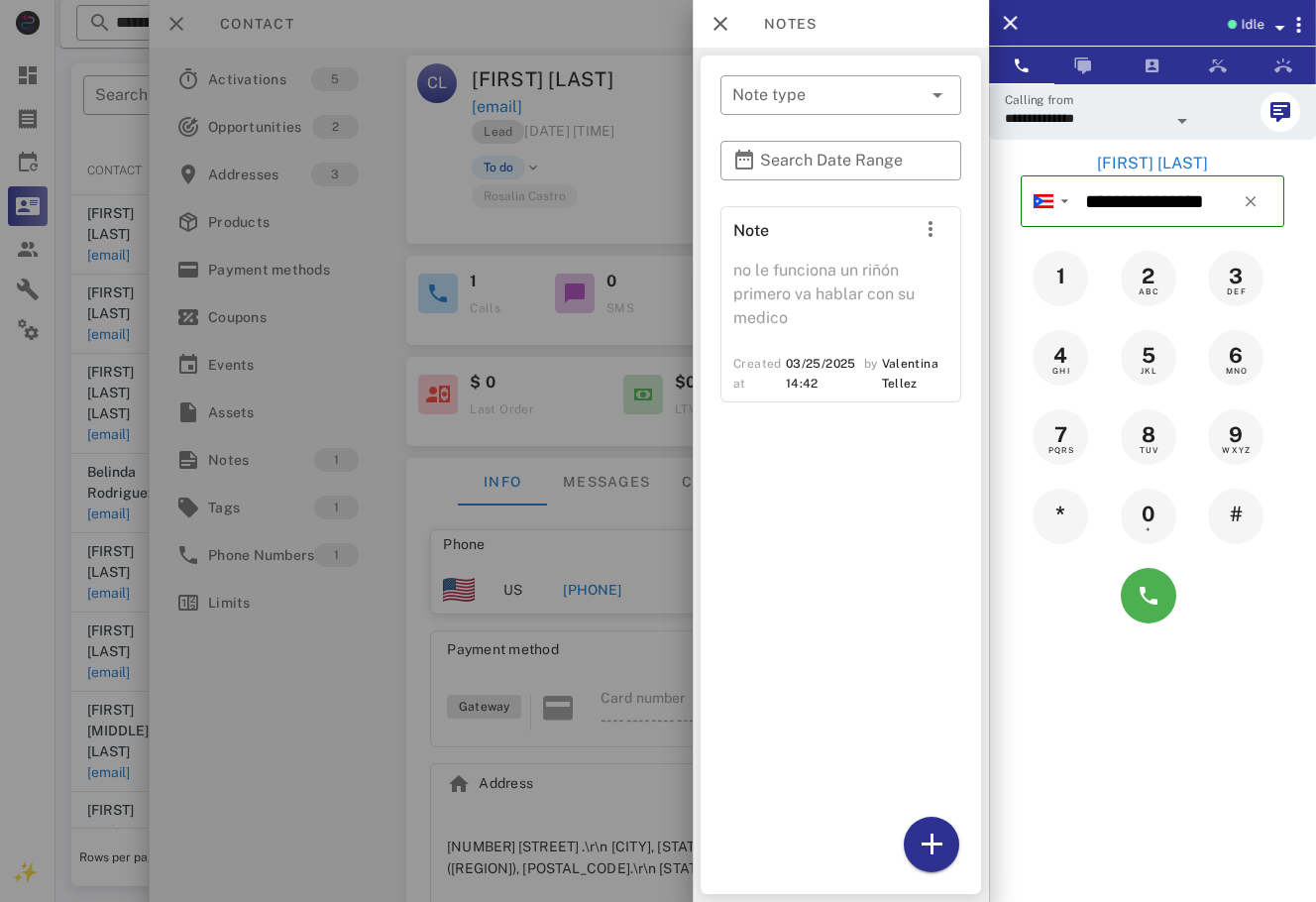 click at bounding box center (658, 451) 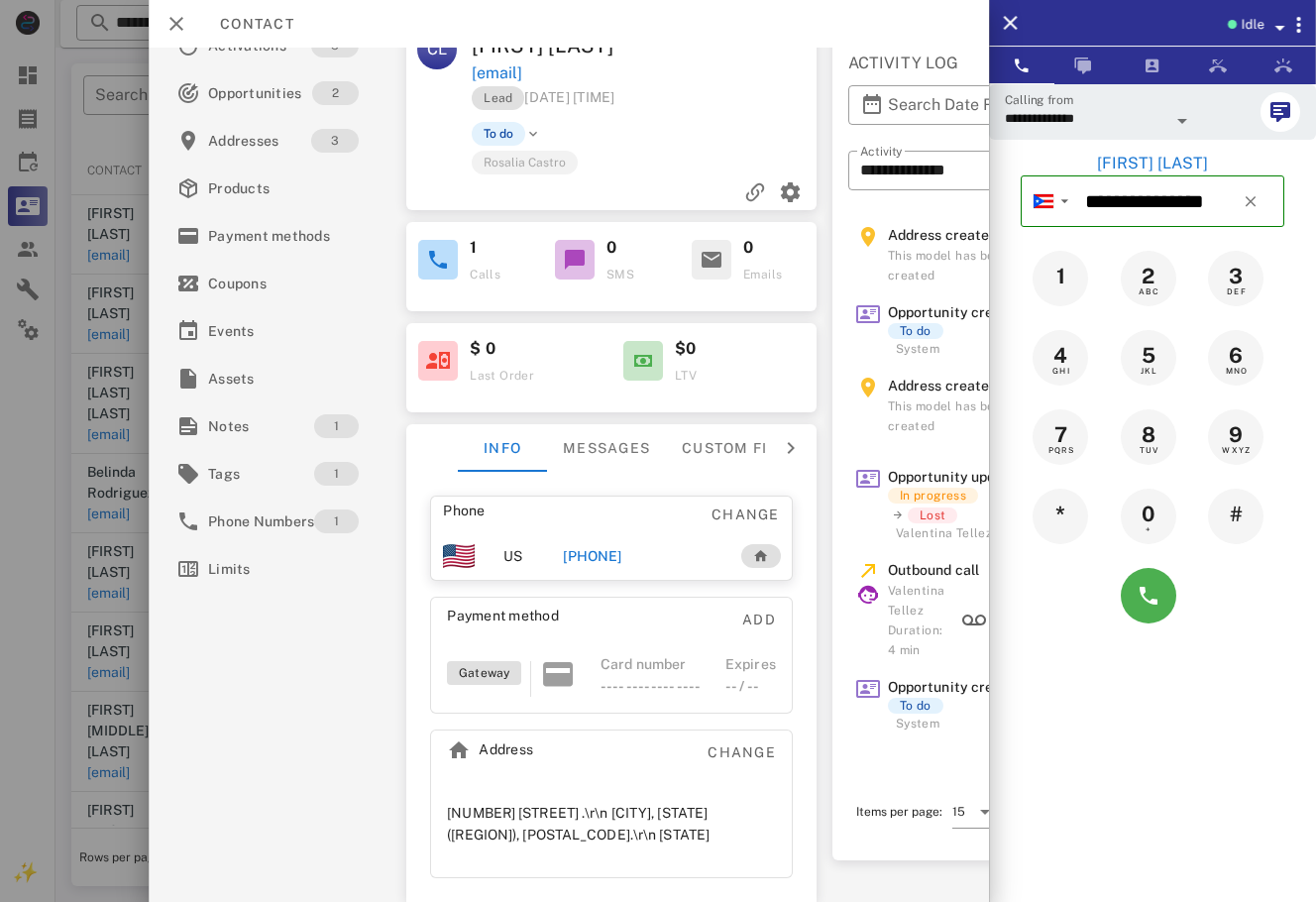scroll, scrollTop: 0, scrollLeft: 0, axis: both 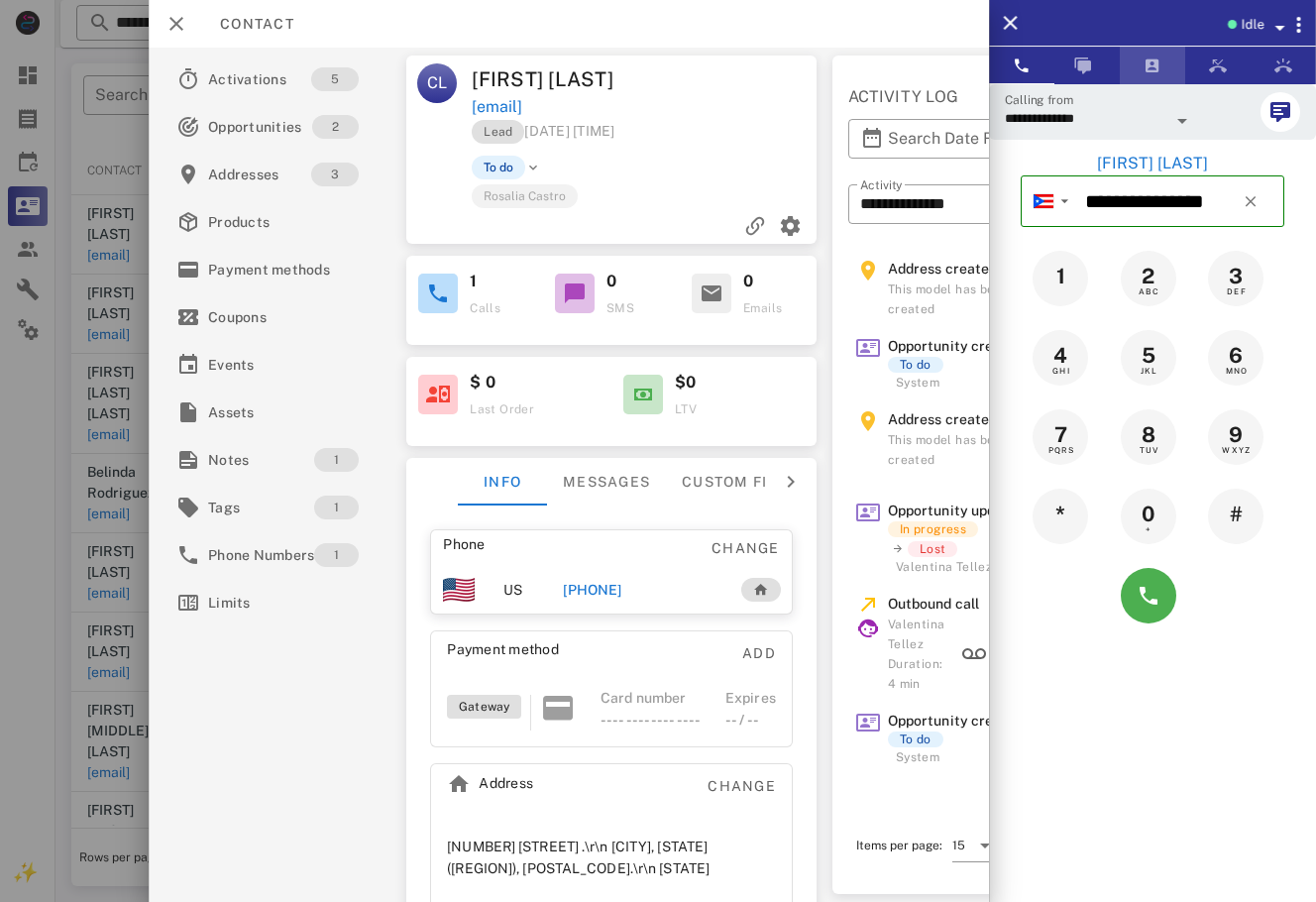 click at bounding box center (1152, 65) 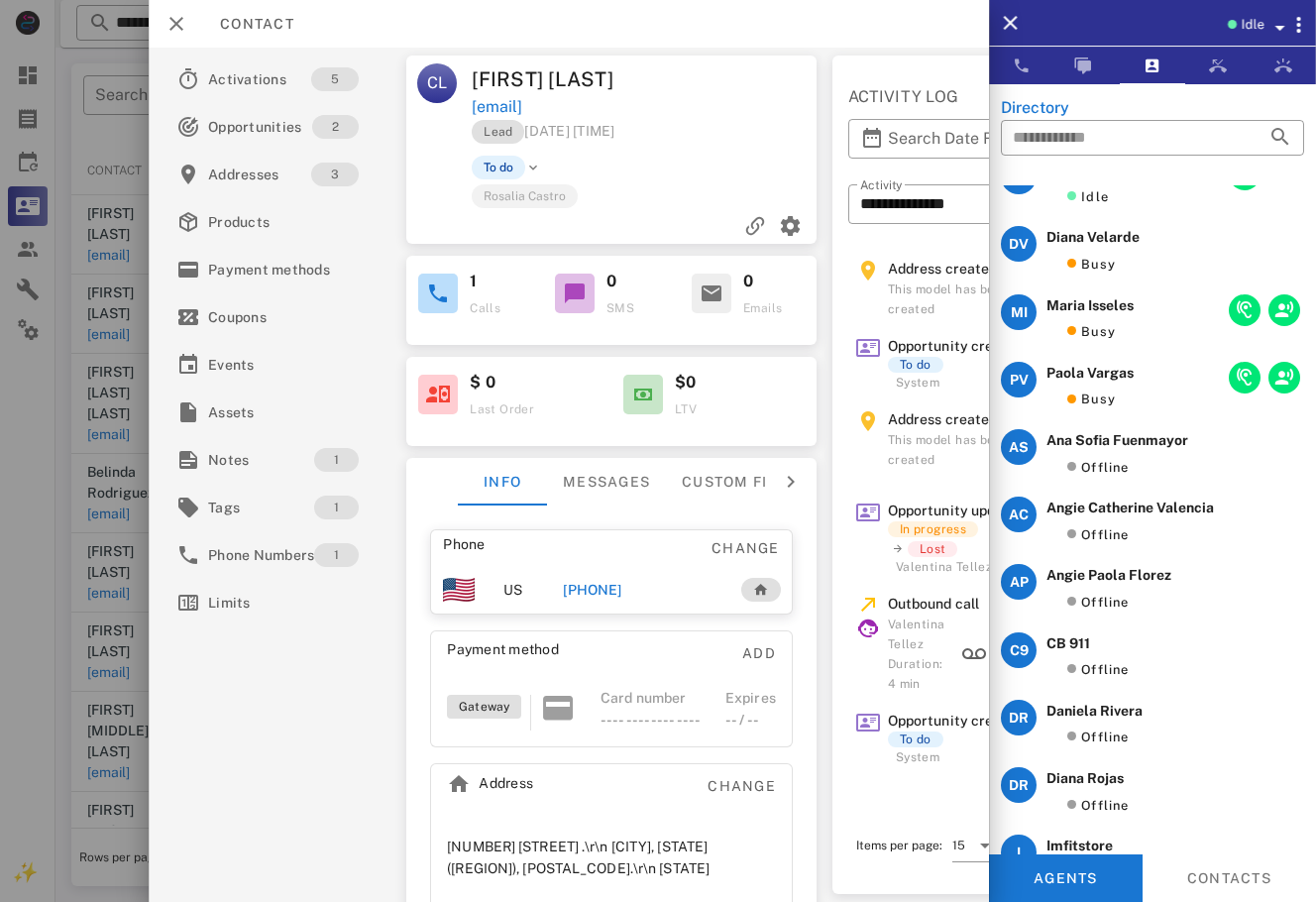 scroll, scrollTop: 0, scrollLeft: 0, axis: both 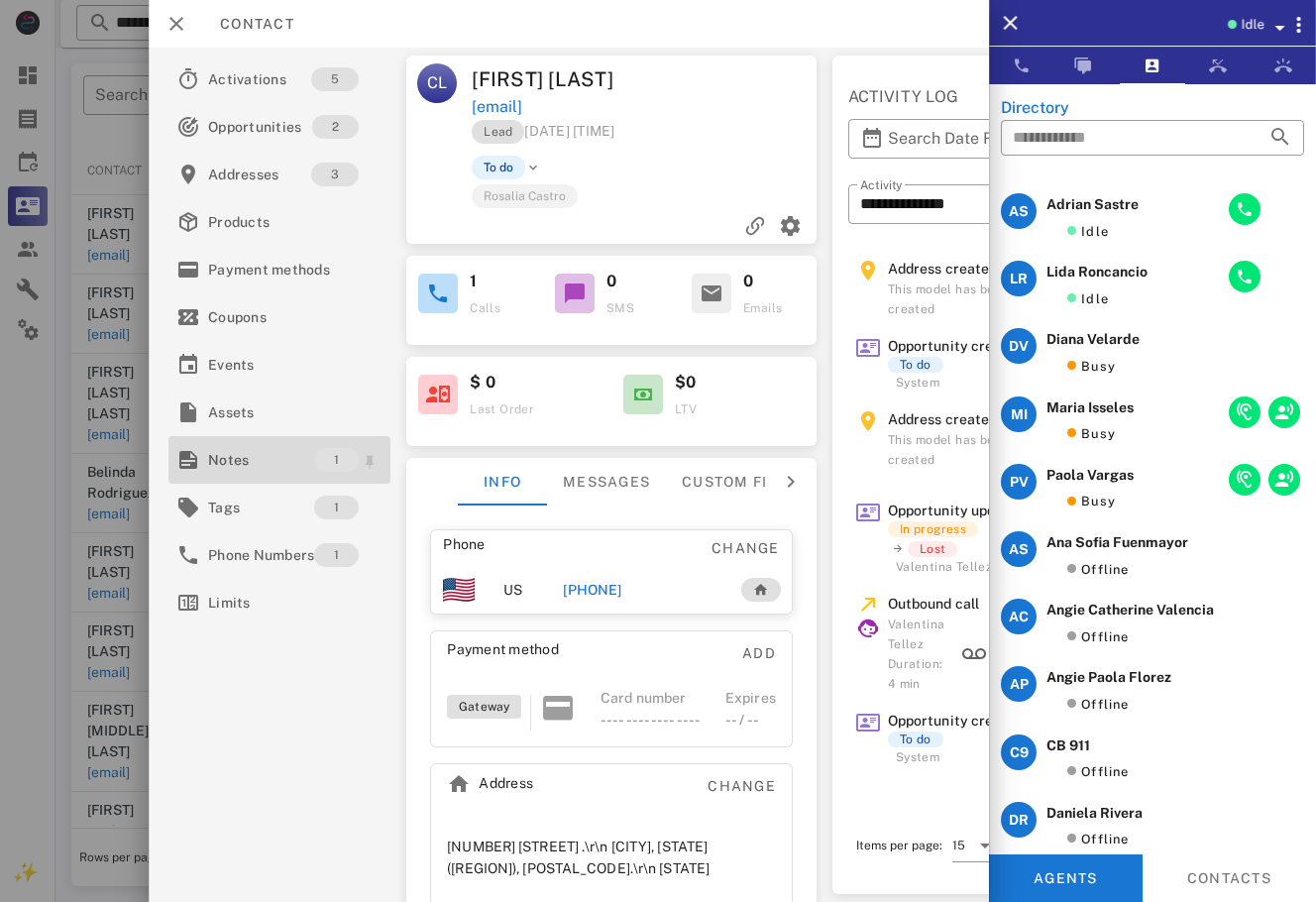 click on "Notes" at bounding box center (261, 460) 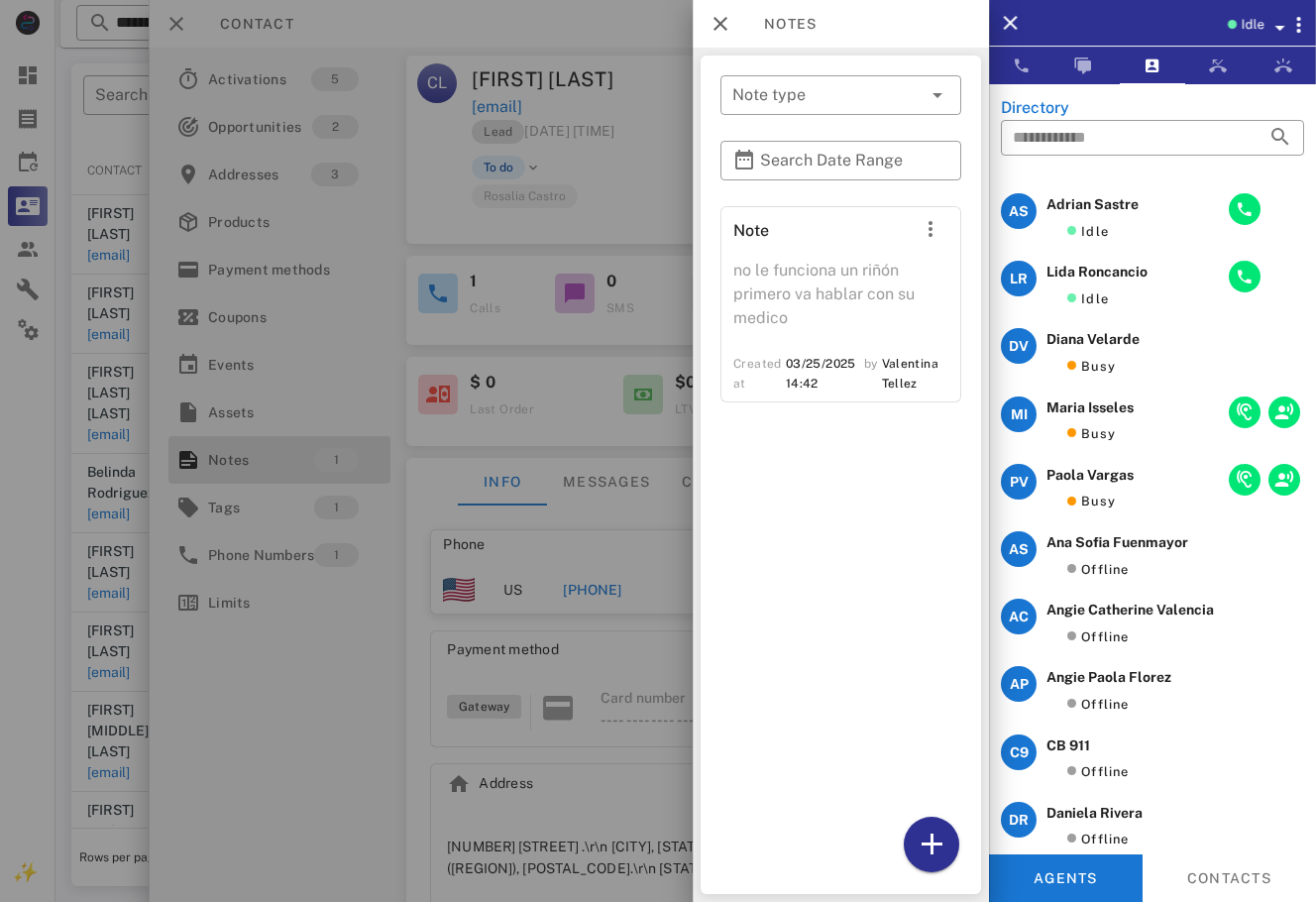 click at bounding box center [658, 451] 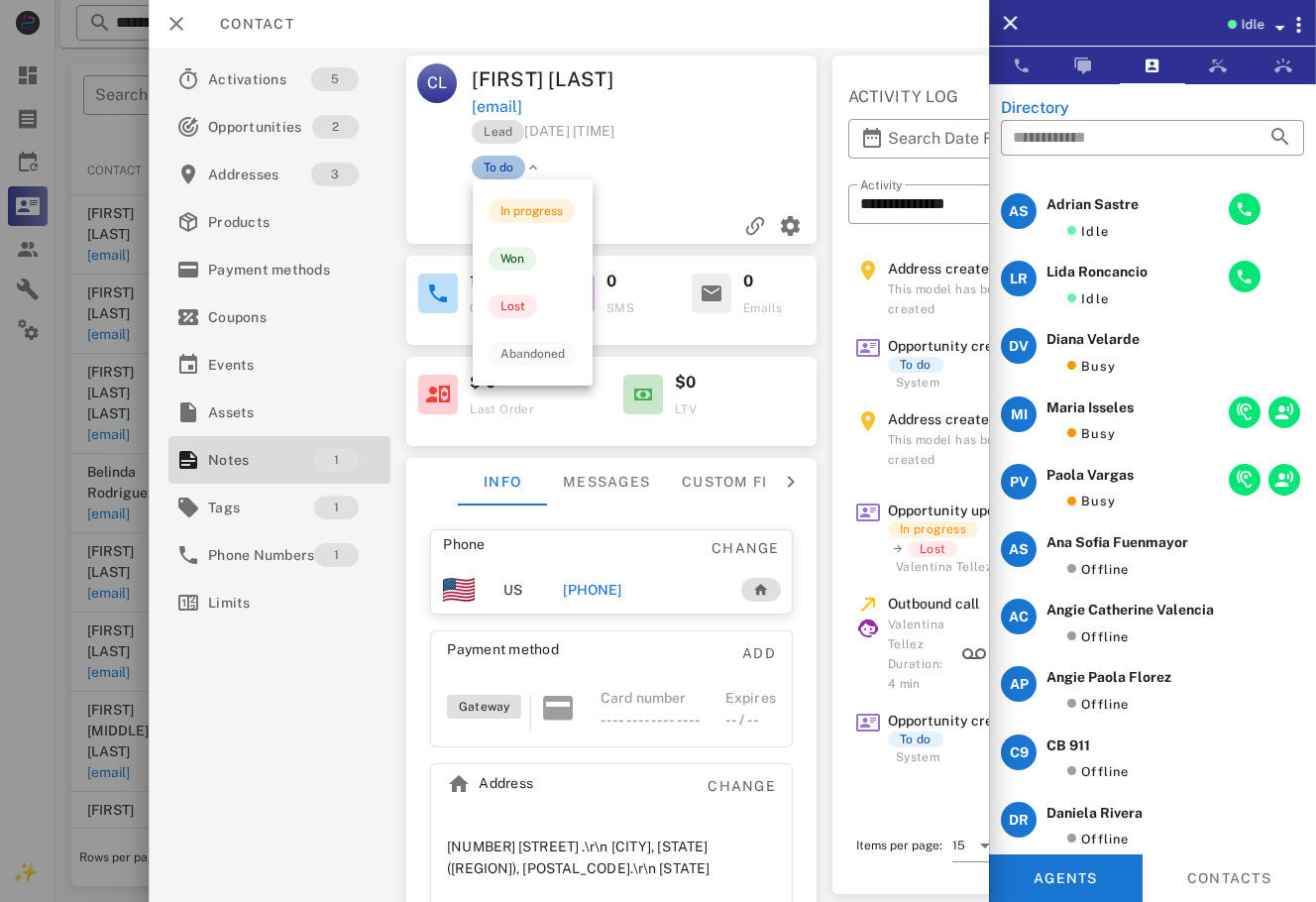 click on "To do" at bounding box center [498, 168] 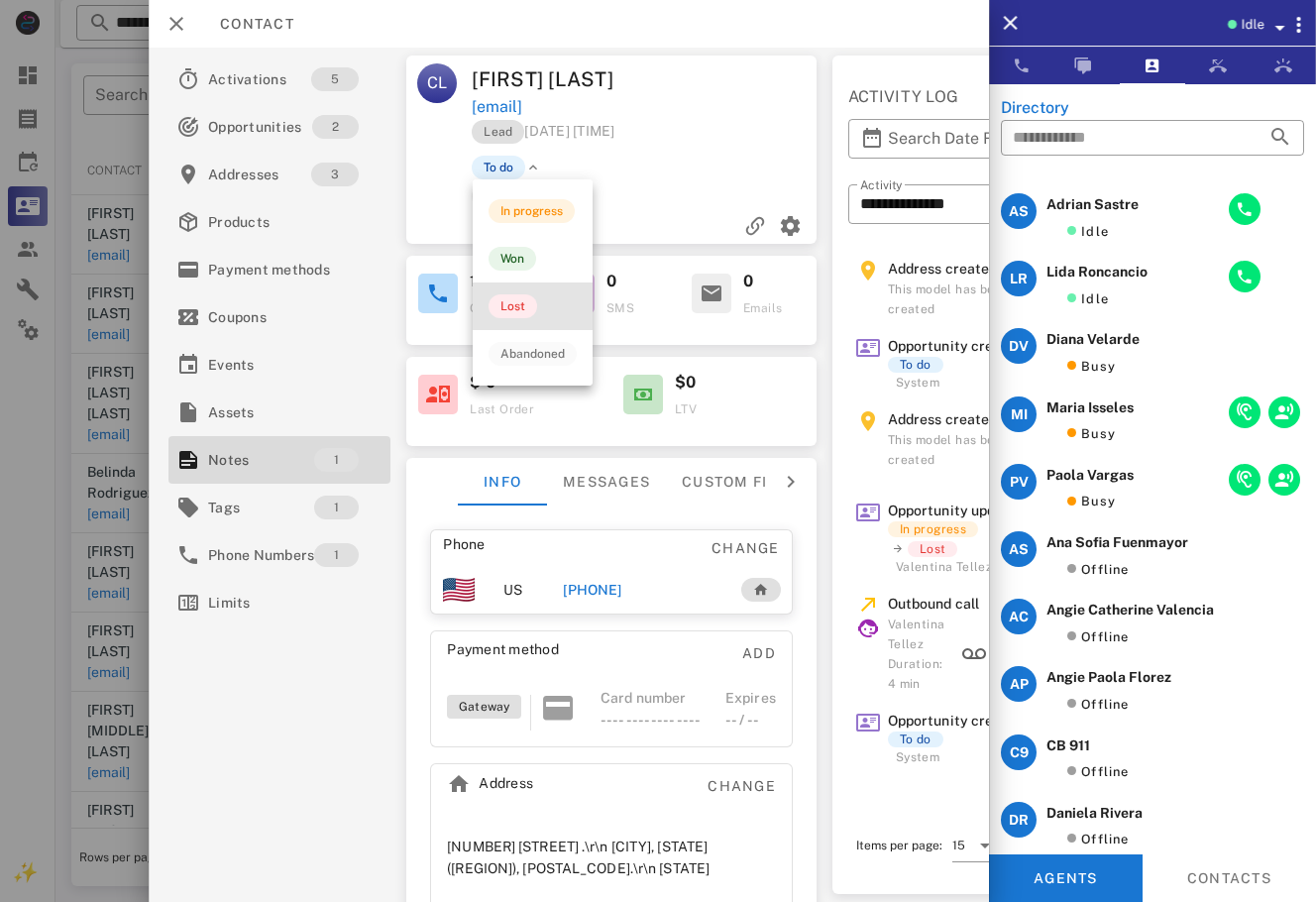 click on "Lost" at bounding box center (532, 306) 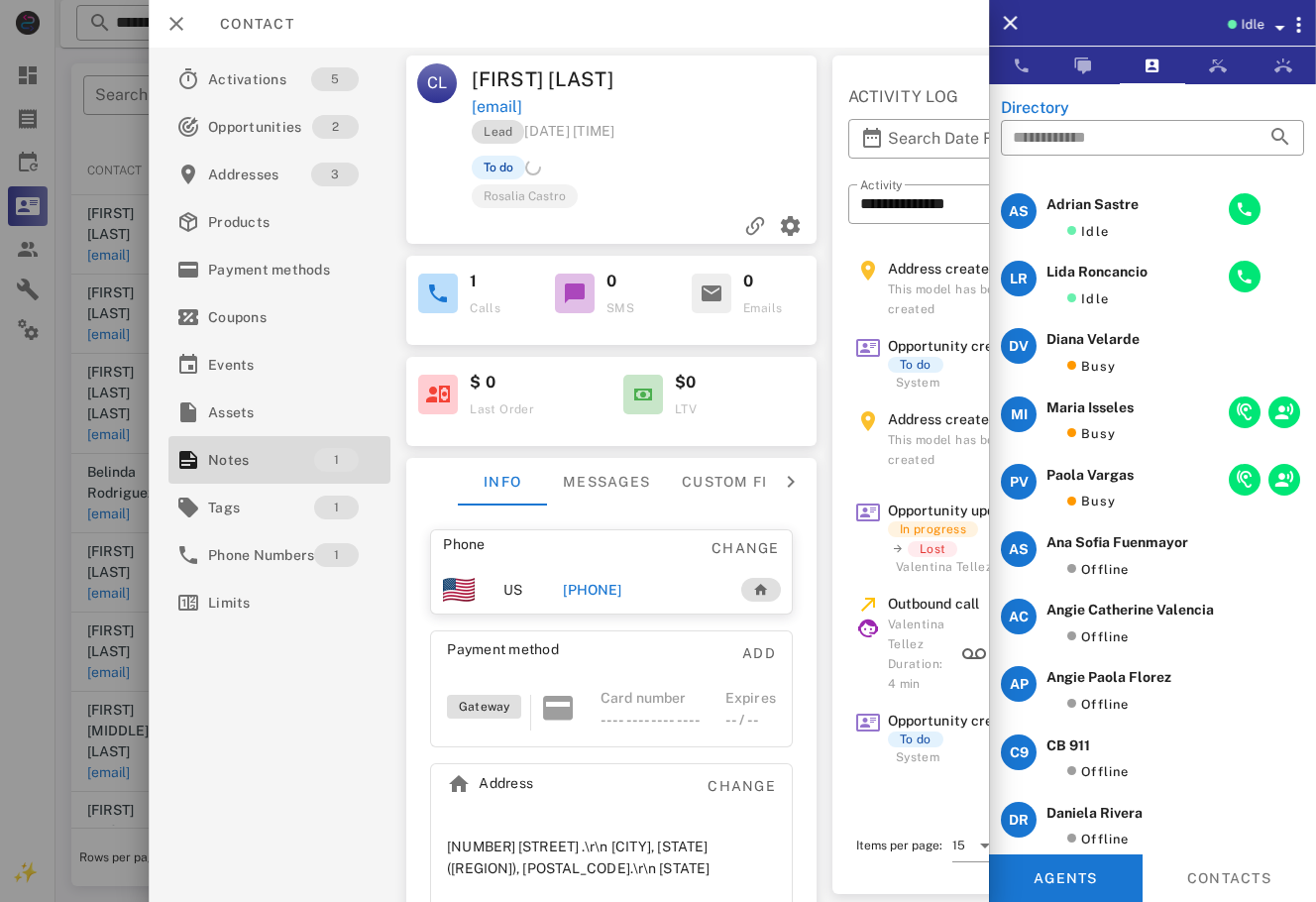click at bounding box center (658, 451) 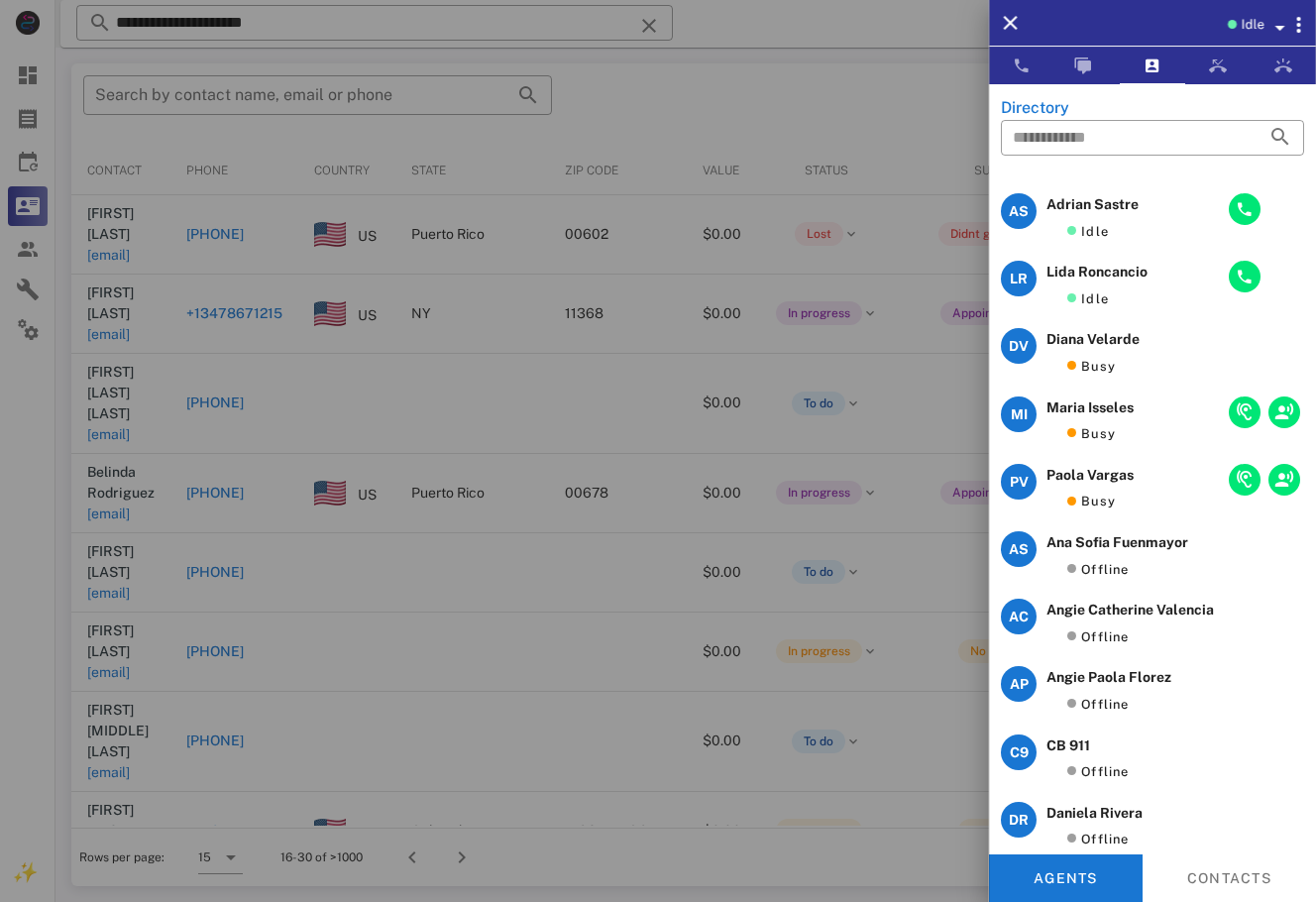 click at bounding box center [658, 451] 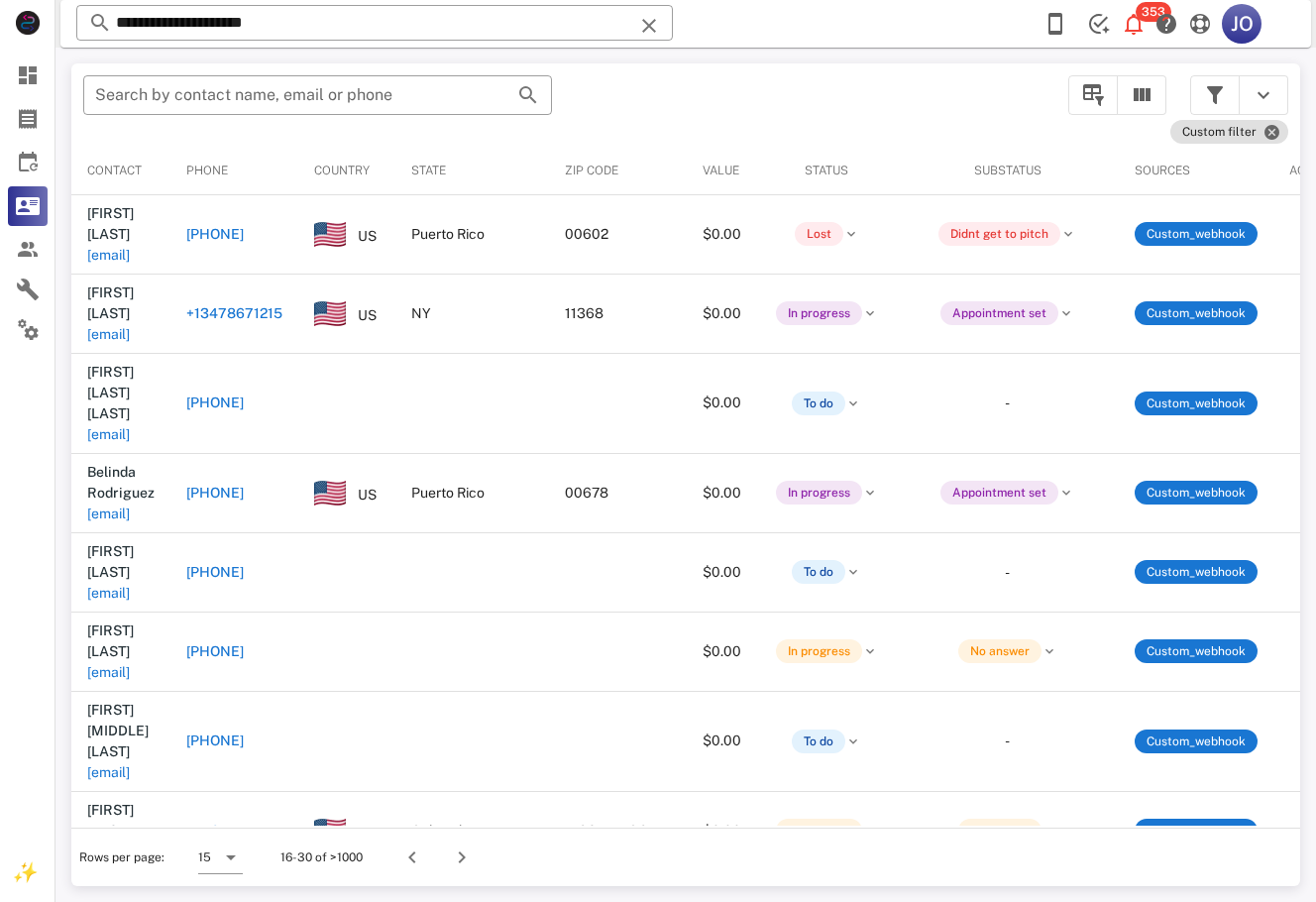 scroll, scrollTop: 0, scrollLeft: 613, axis: horizontal 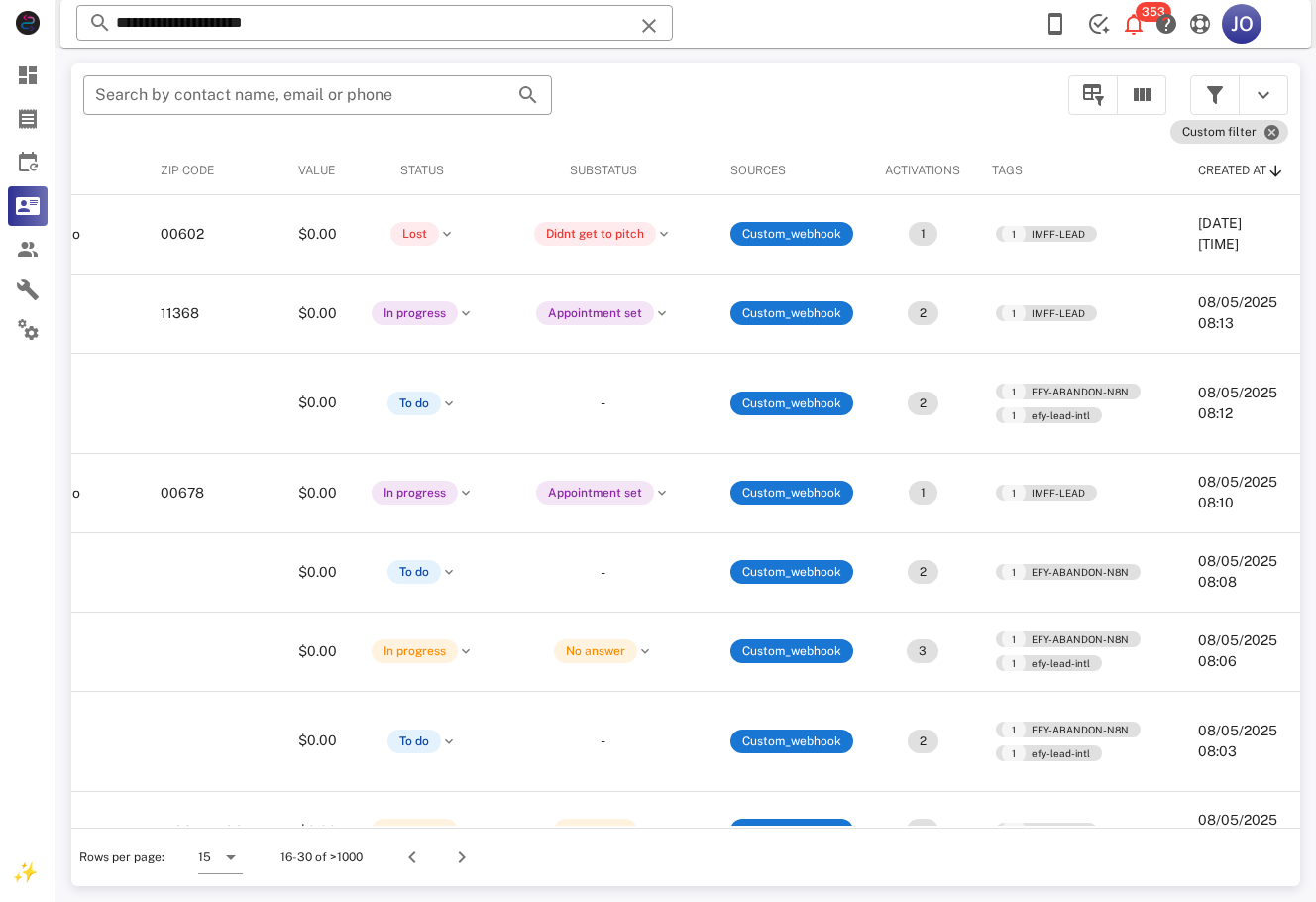 drag, startPoint x: 579, startPoint y: 817, endPoint x: 45, endPoint y: 33, distance: 948.5842 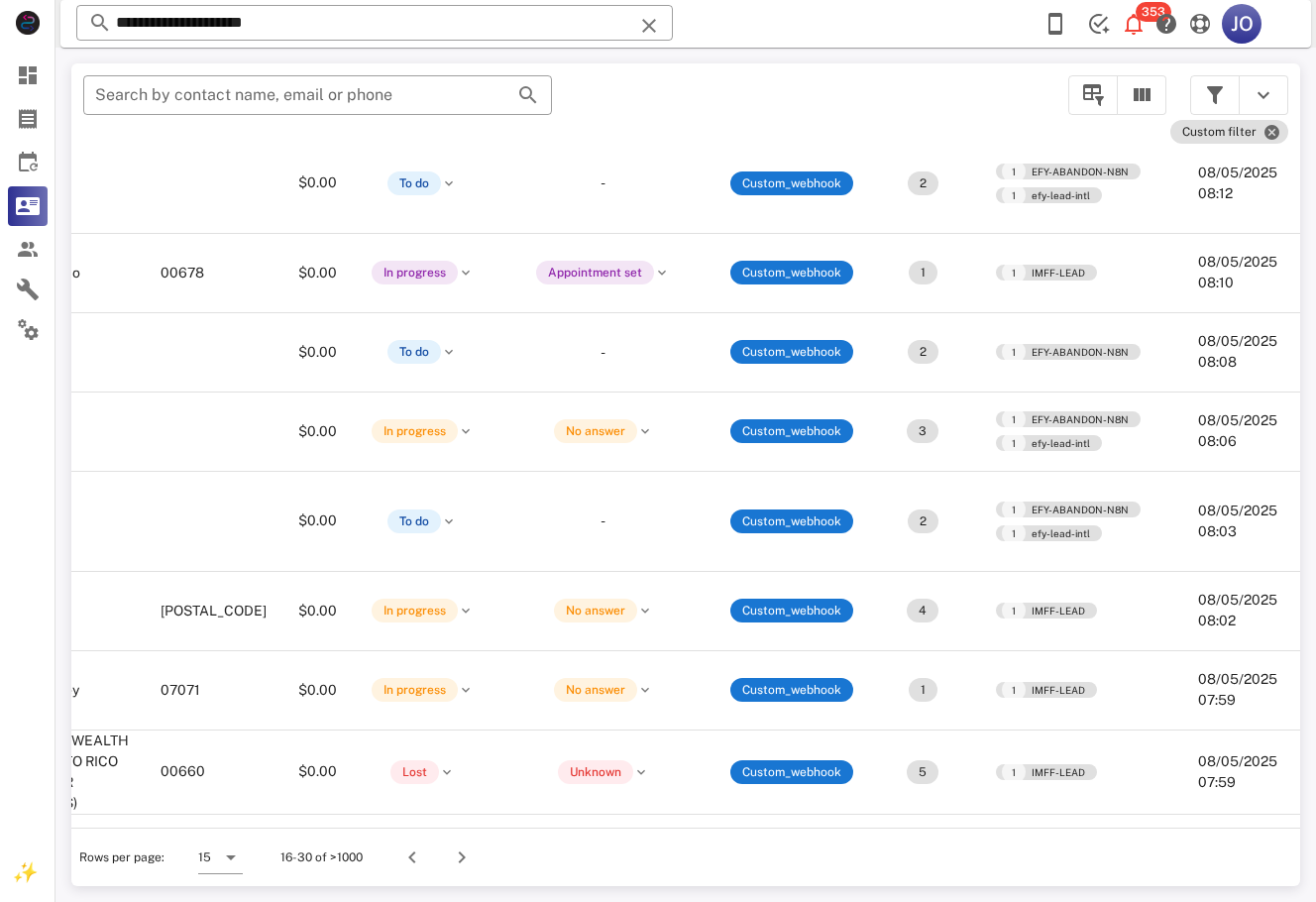 scroll, scrollTop: 365, scrollLeft: 613, axis: both 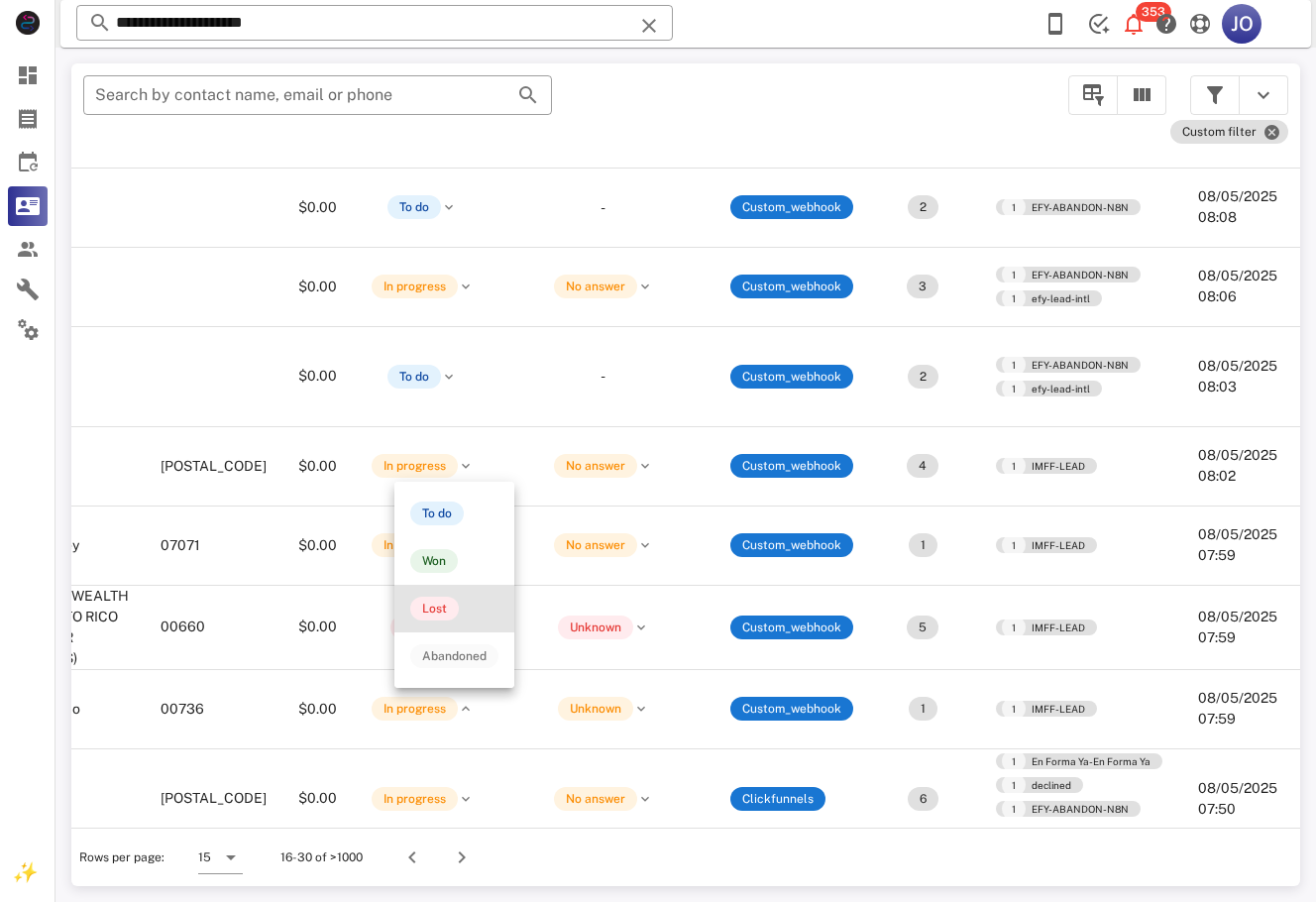 click on "Lost" at bounding box center [454, 609] 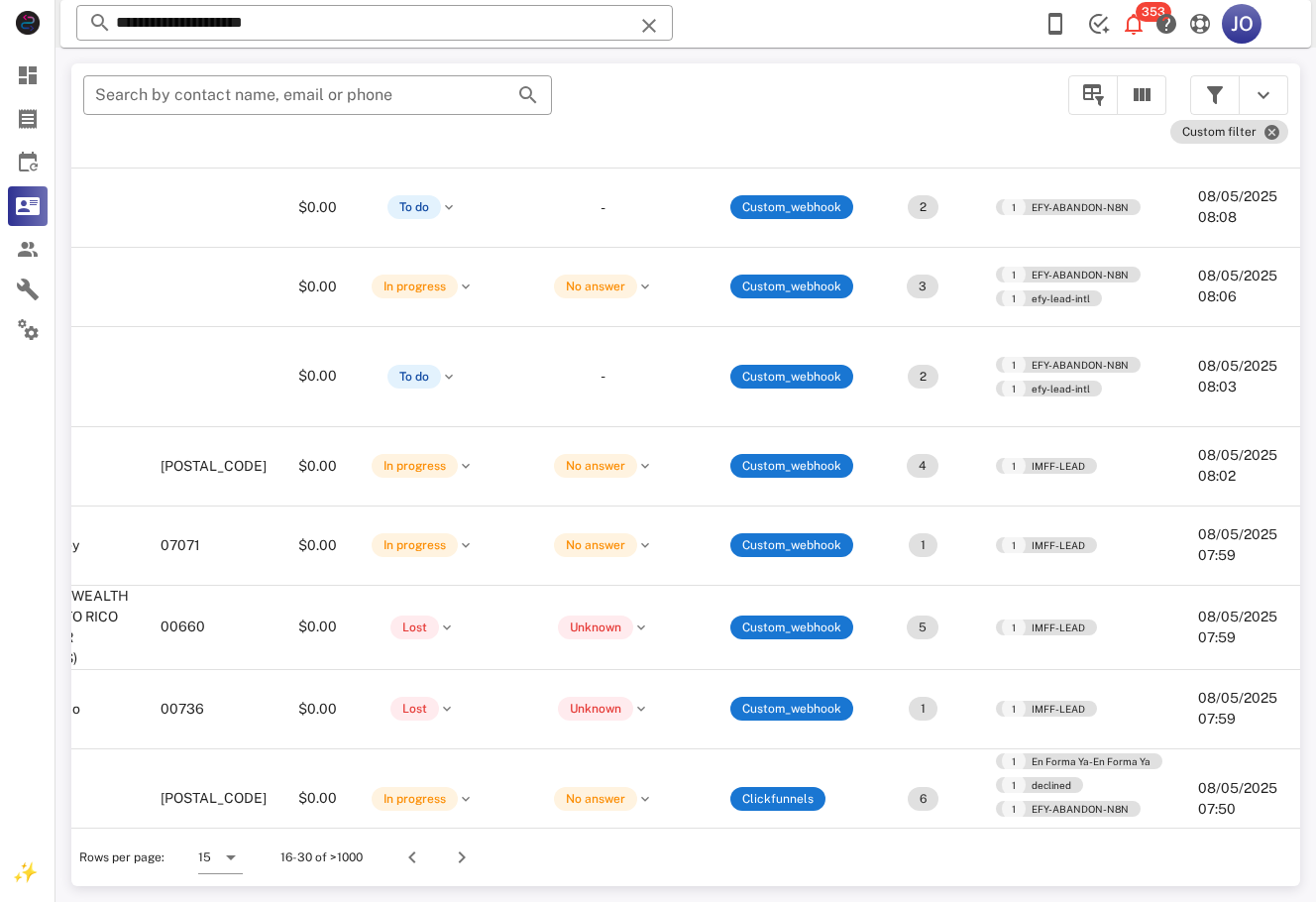 scroll, scrollTop: 365, scrollLeft: 613, axis: both 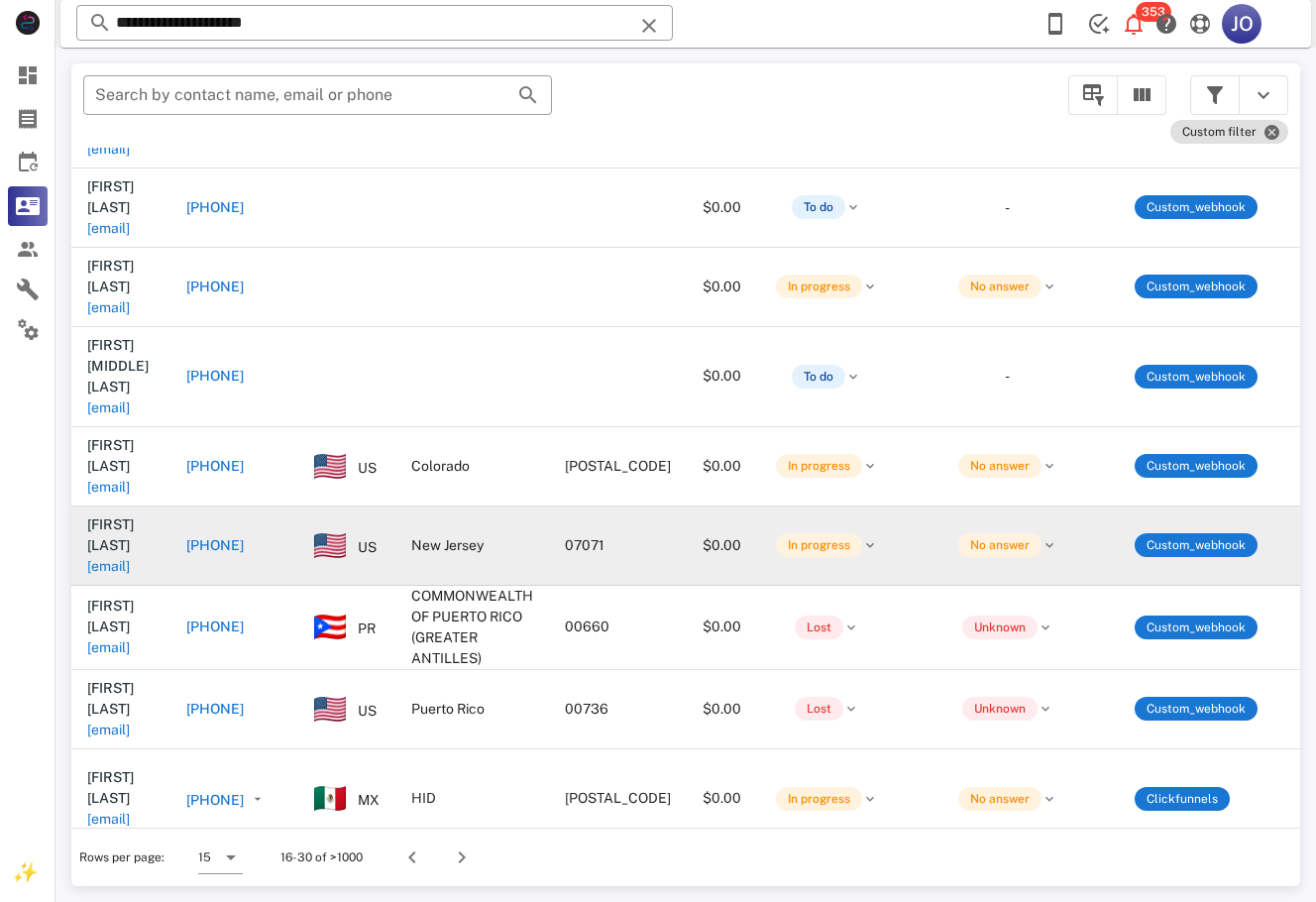 click on "maria.eu19@[EMAIL_DOMAIN]" at bounding box center (108, 566) 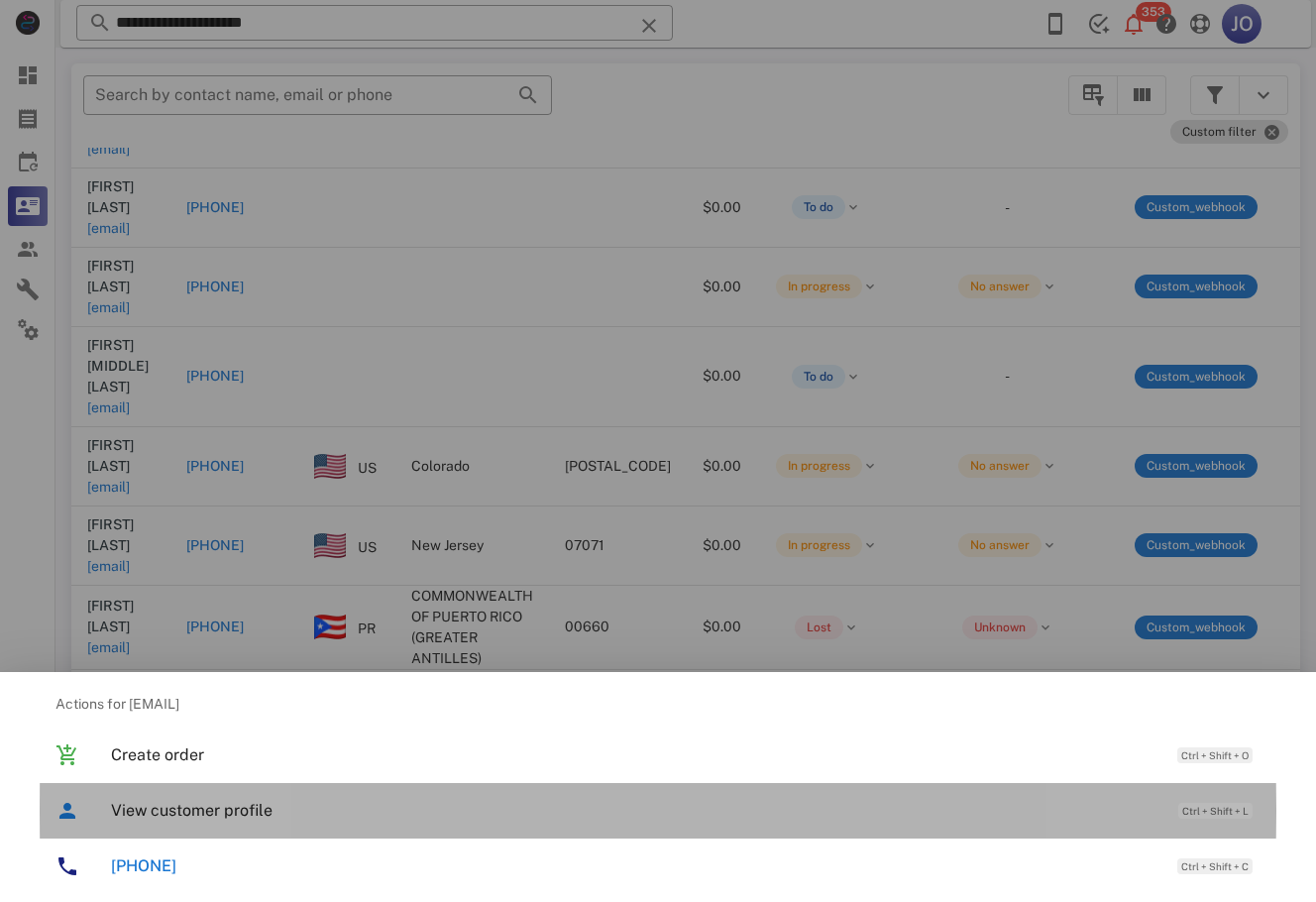click on "View customer profile" at bounding box center (634, 810) 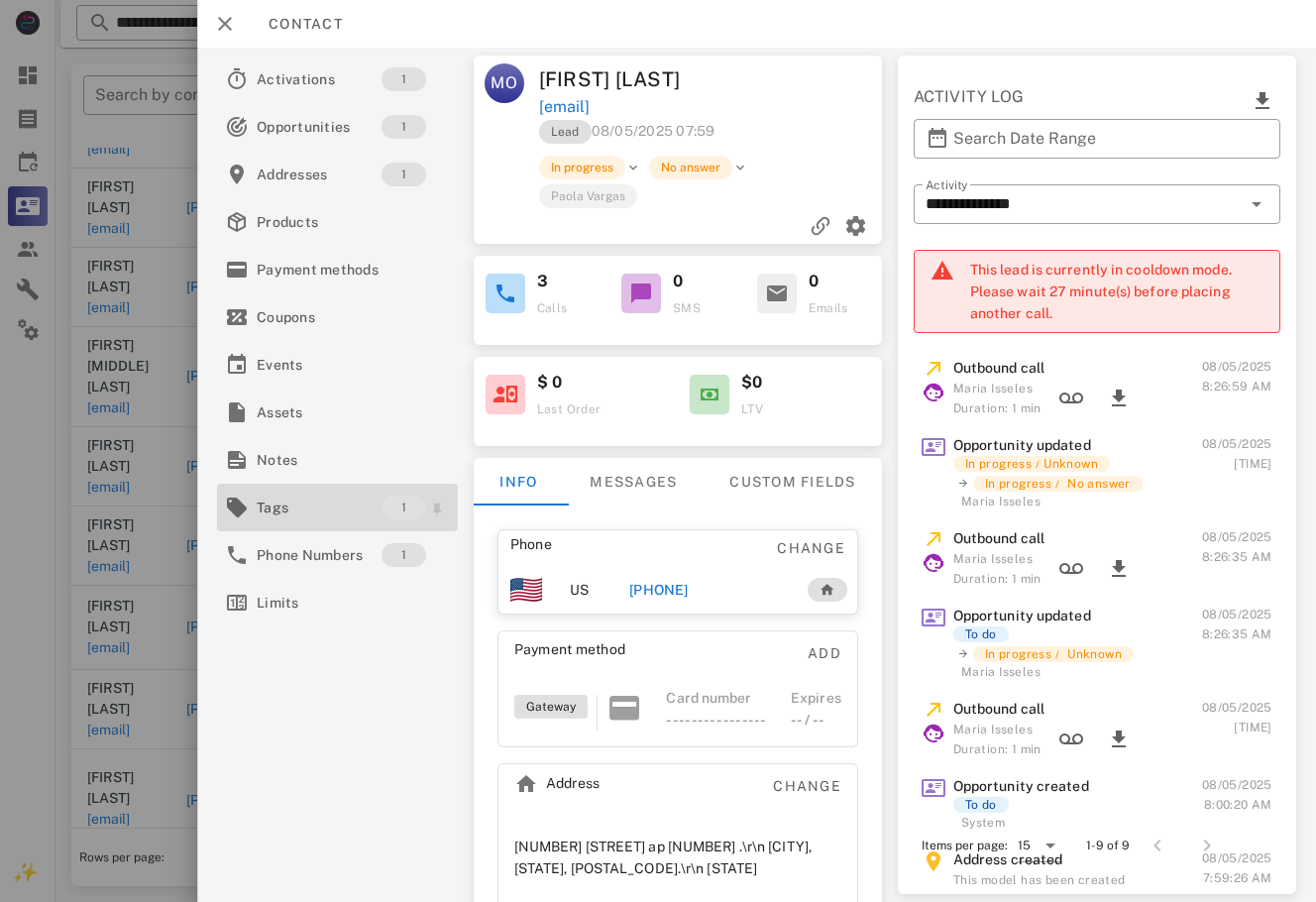 click on "Tags" at bounding box center (319, 507) 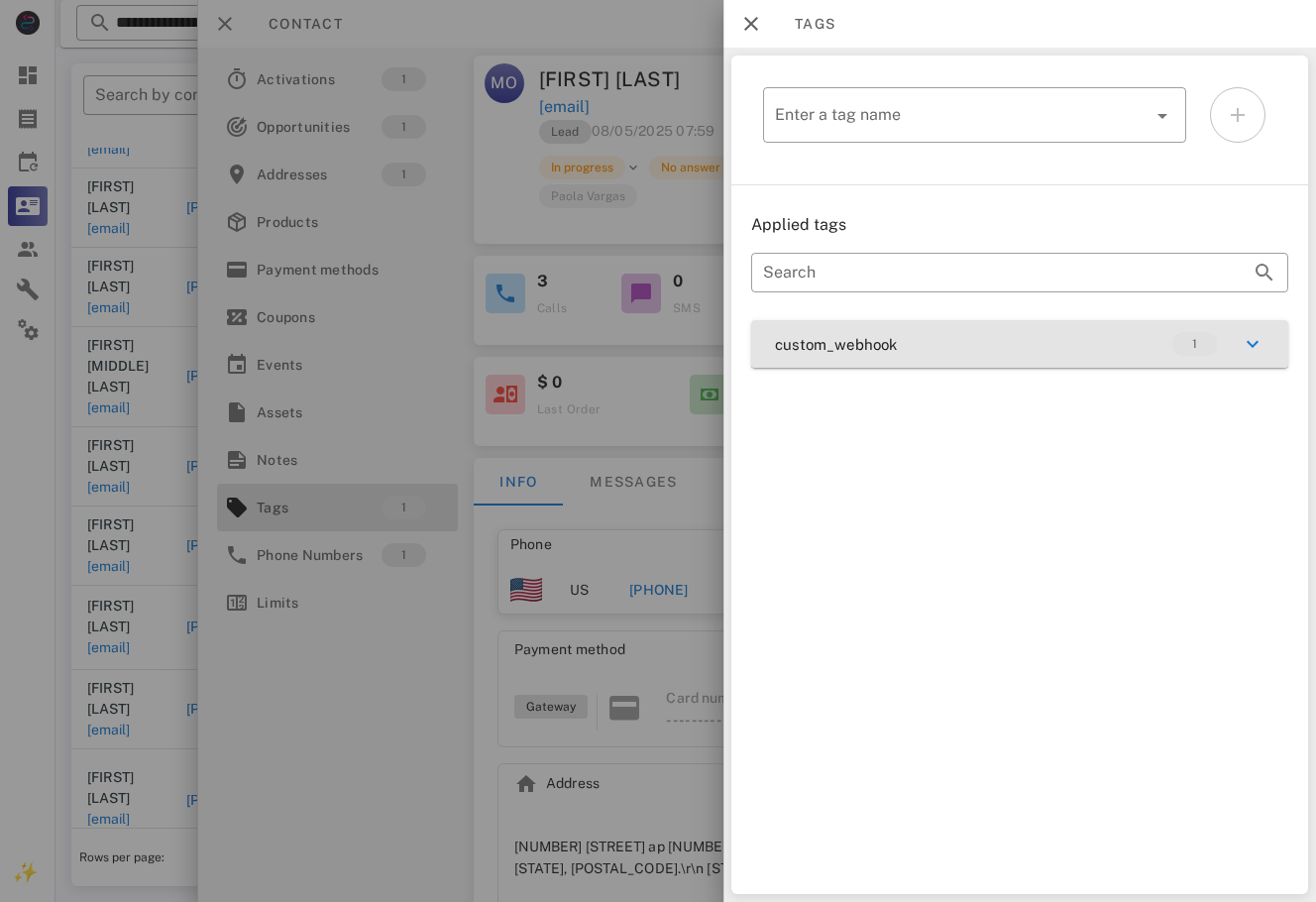 click on "custom_webhook  1" at bounding box center [1020, 344] 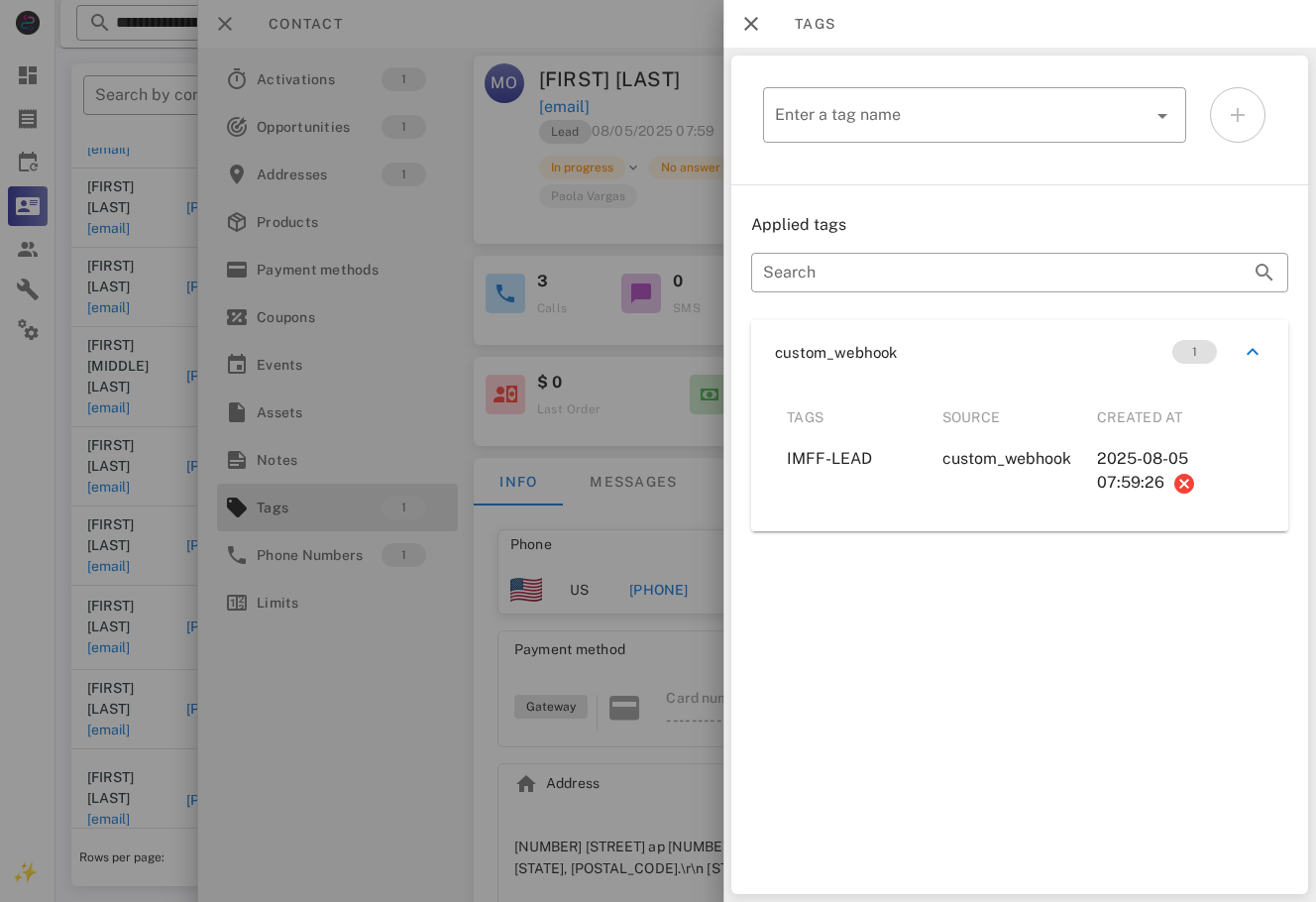 click at bounding box center [658, 451] 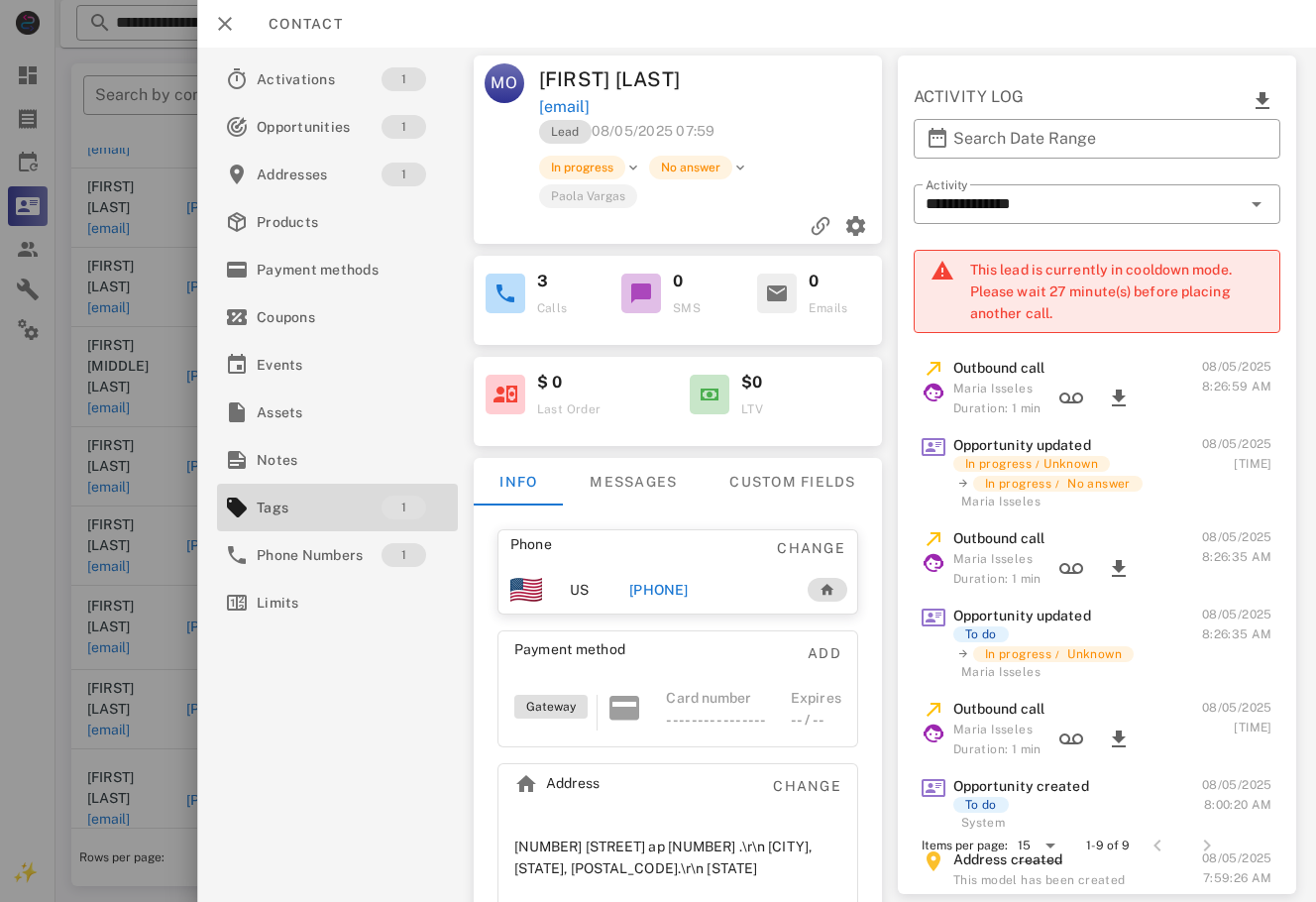 click on "[PHONE]" at bounding box center [659, 590] 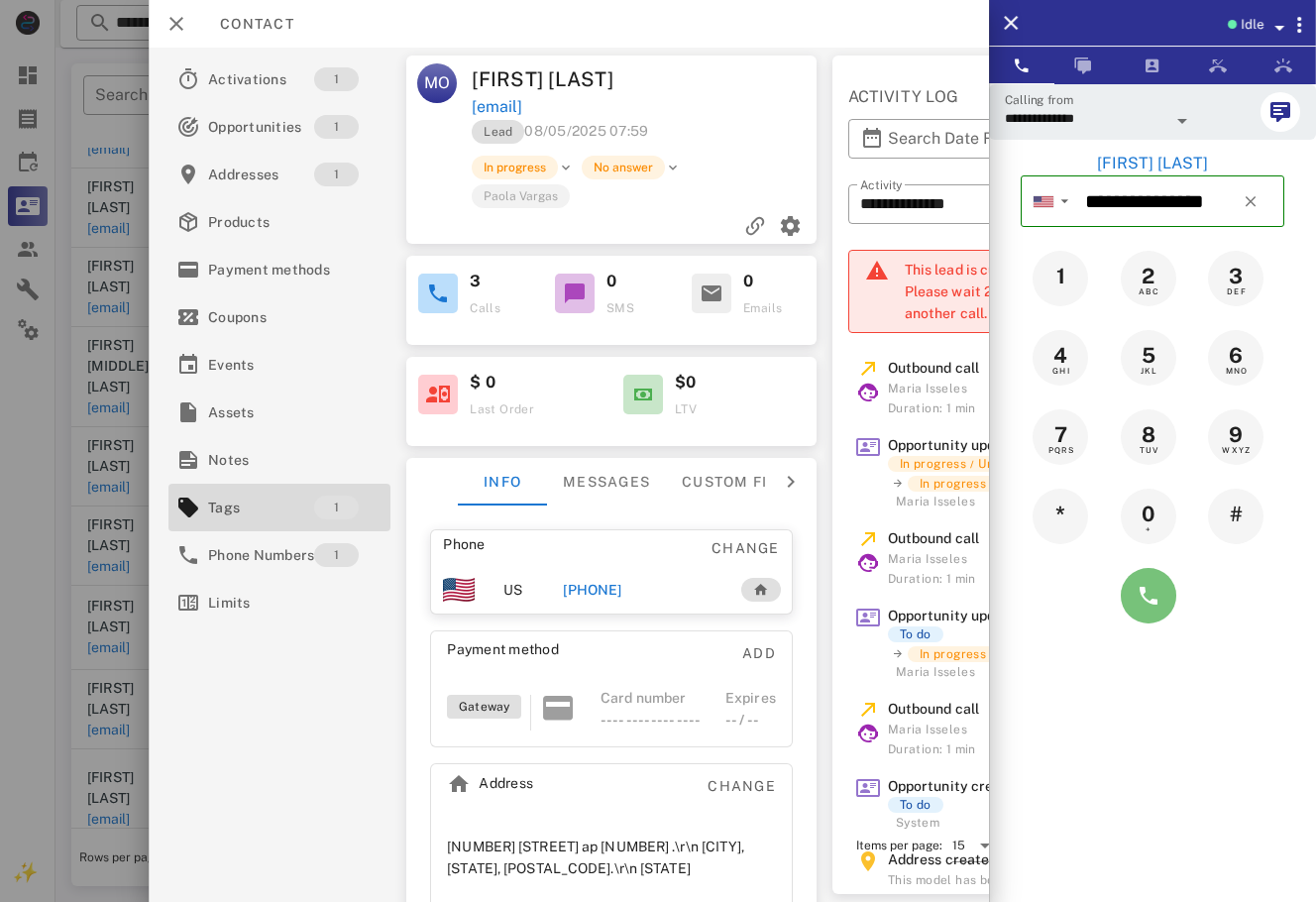 click at bounding box center (1149, 596) 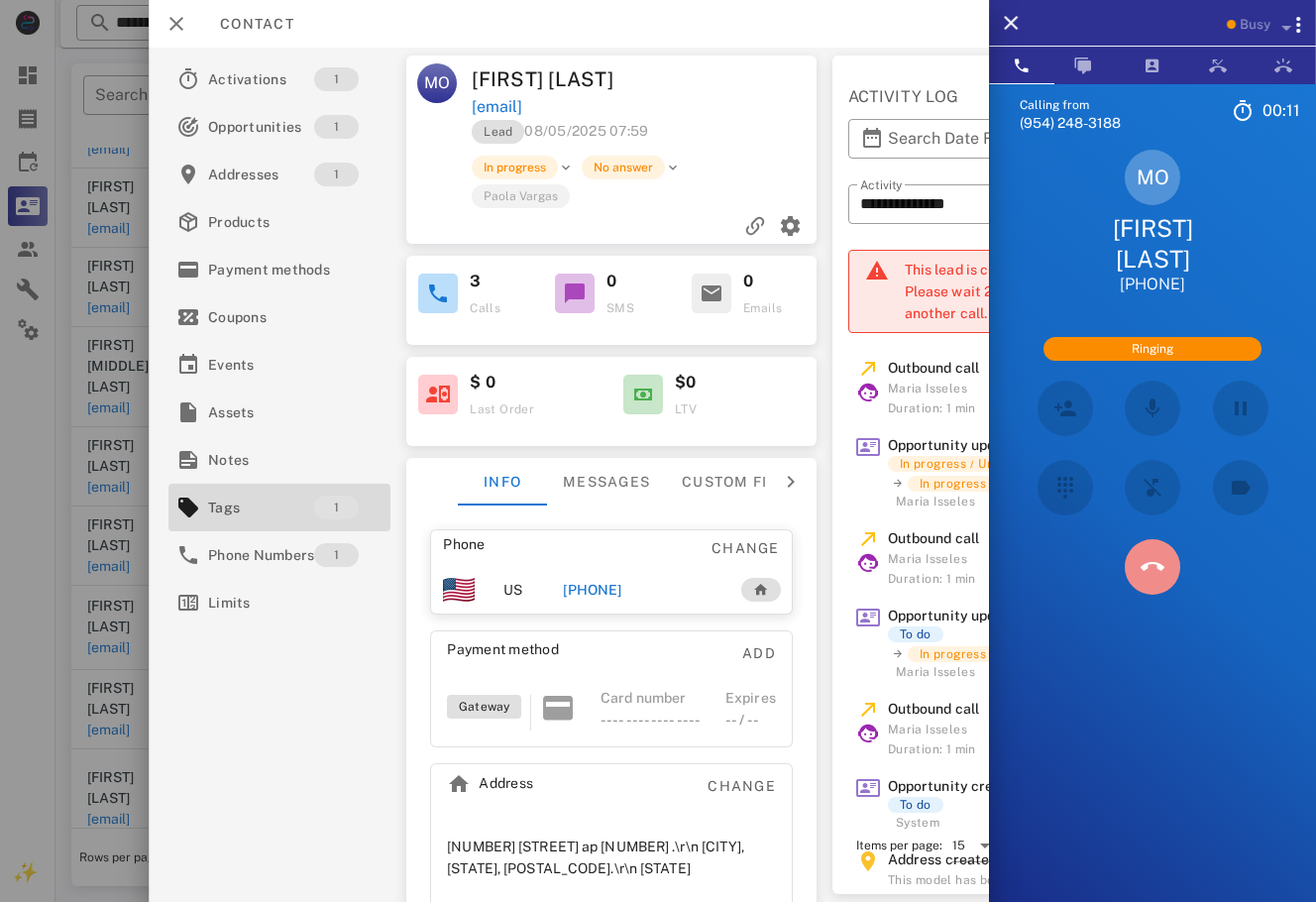 click at bounding box center (1152, 567) 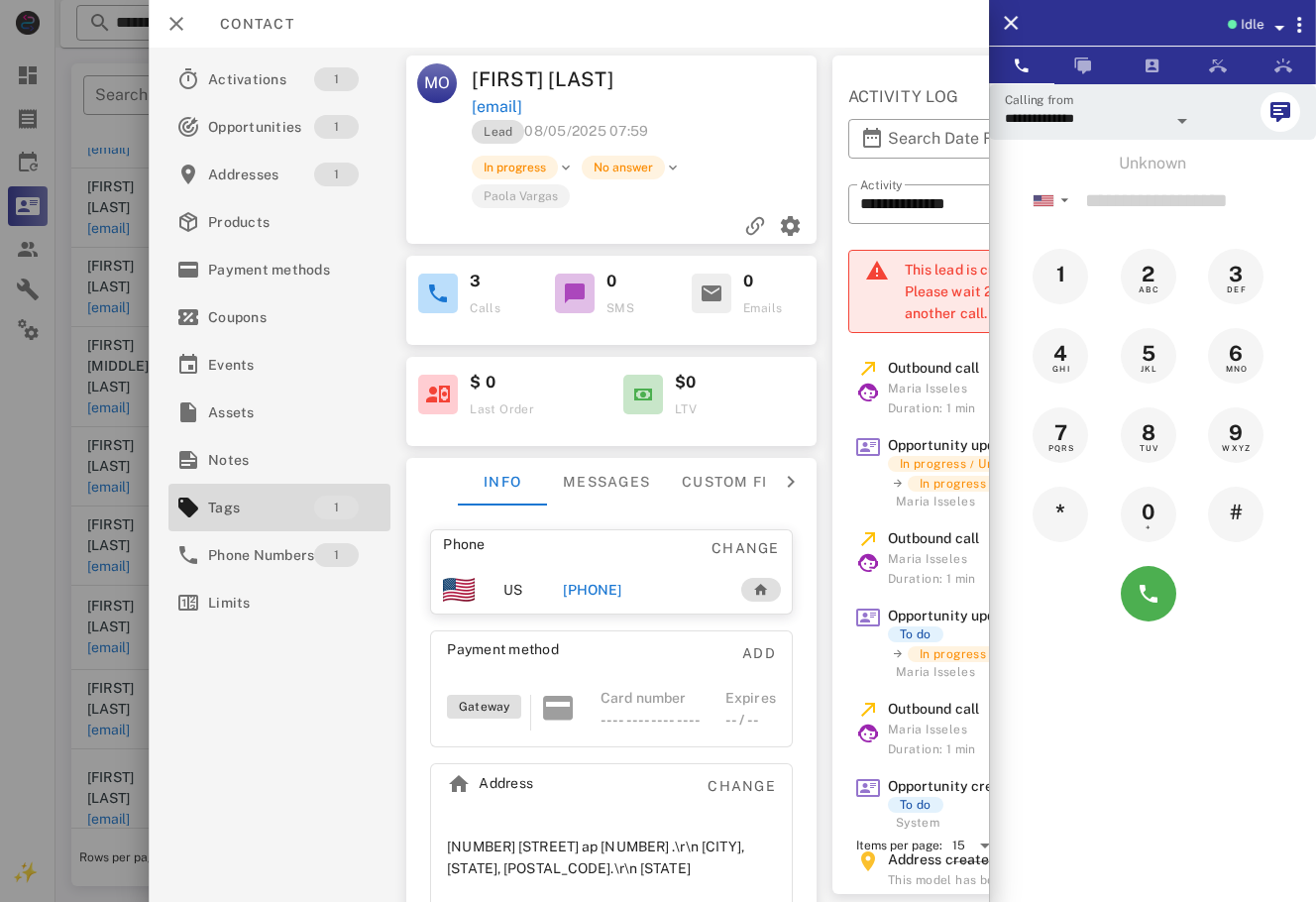 click on "[PHONE]" at bounding box center [592, 590] 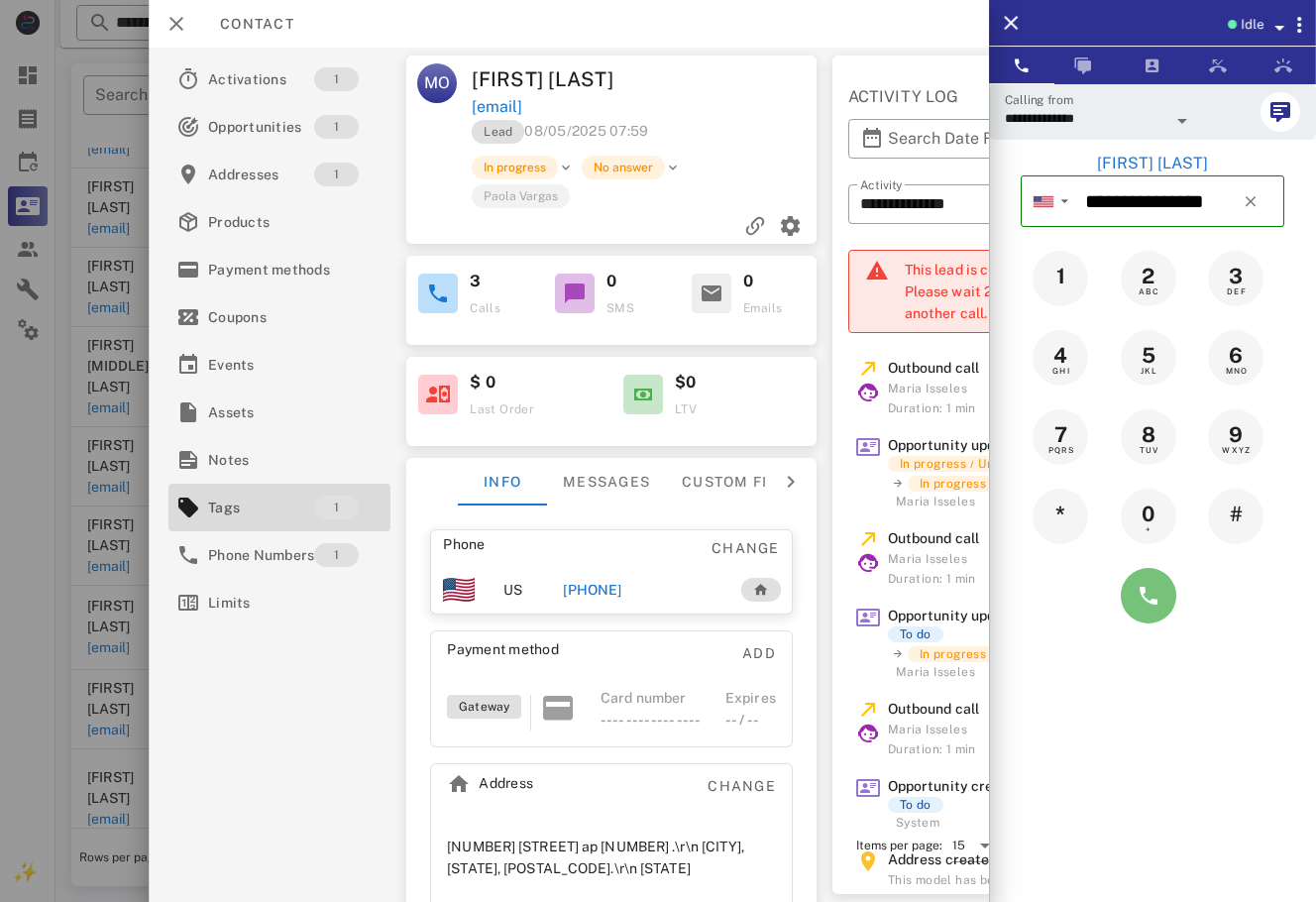 click at bounding box center [1149, 596] 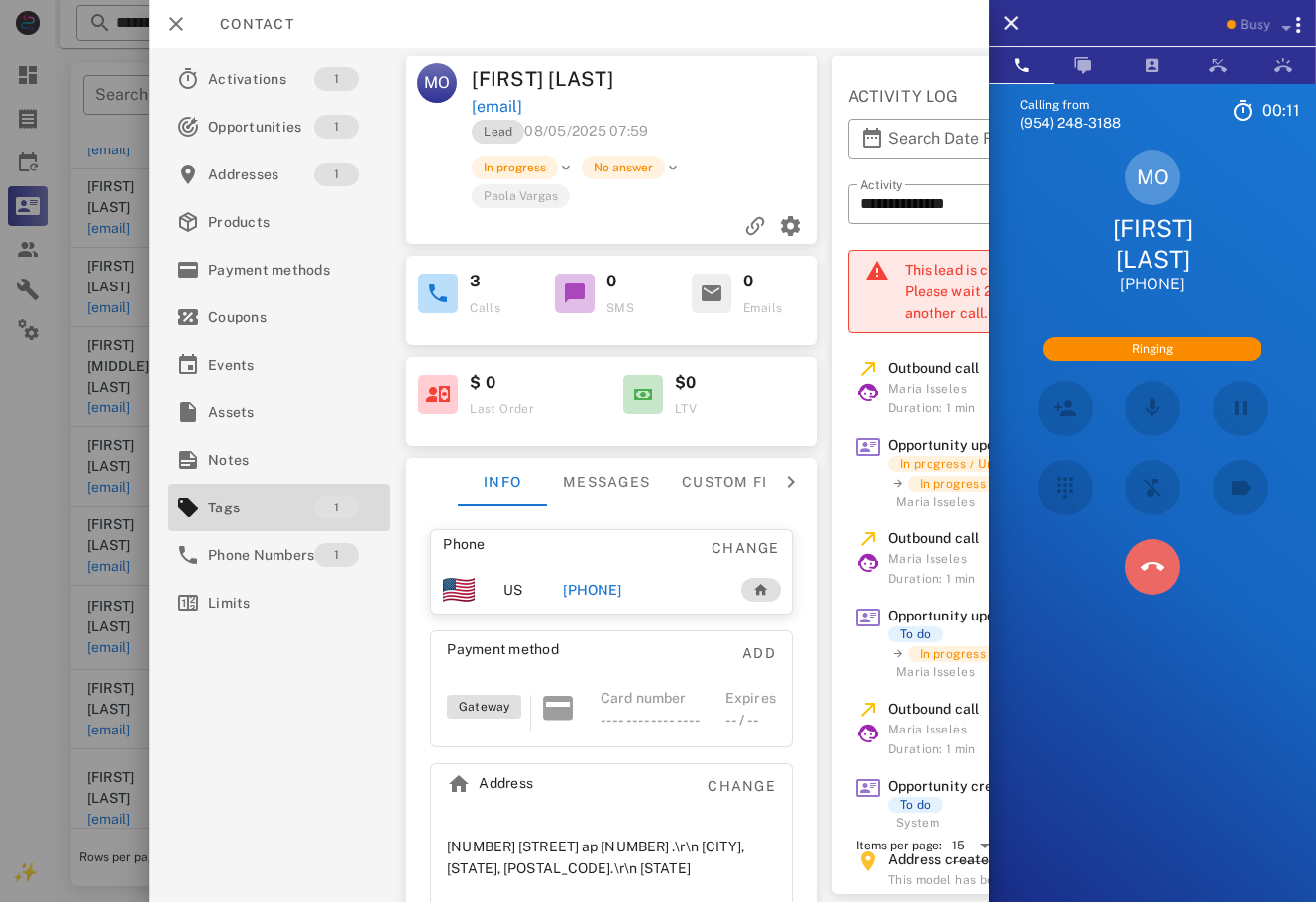 click at bounding box center (1152, 567) 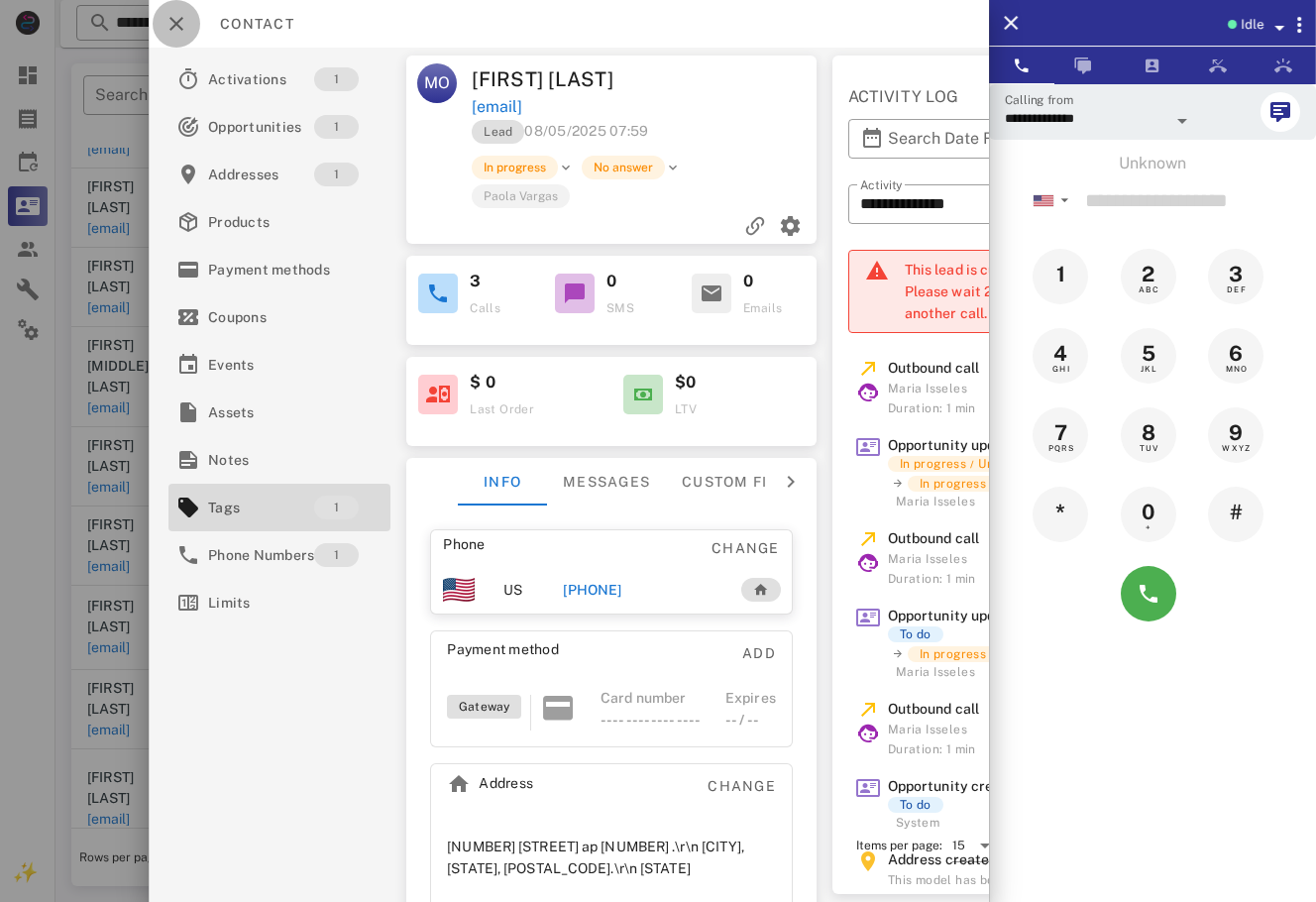 click at bounding box center [176, 24] 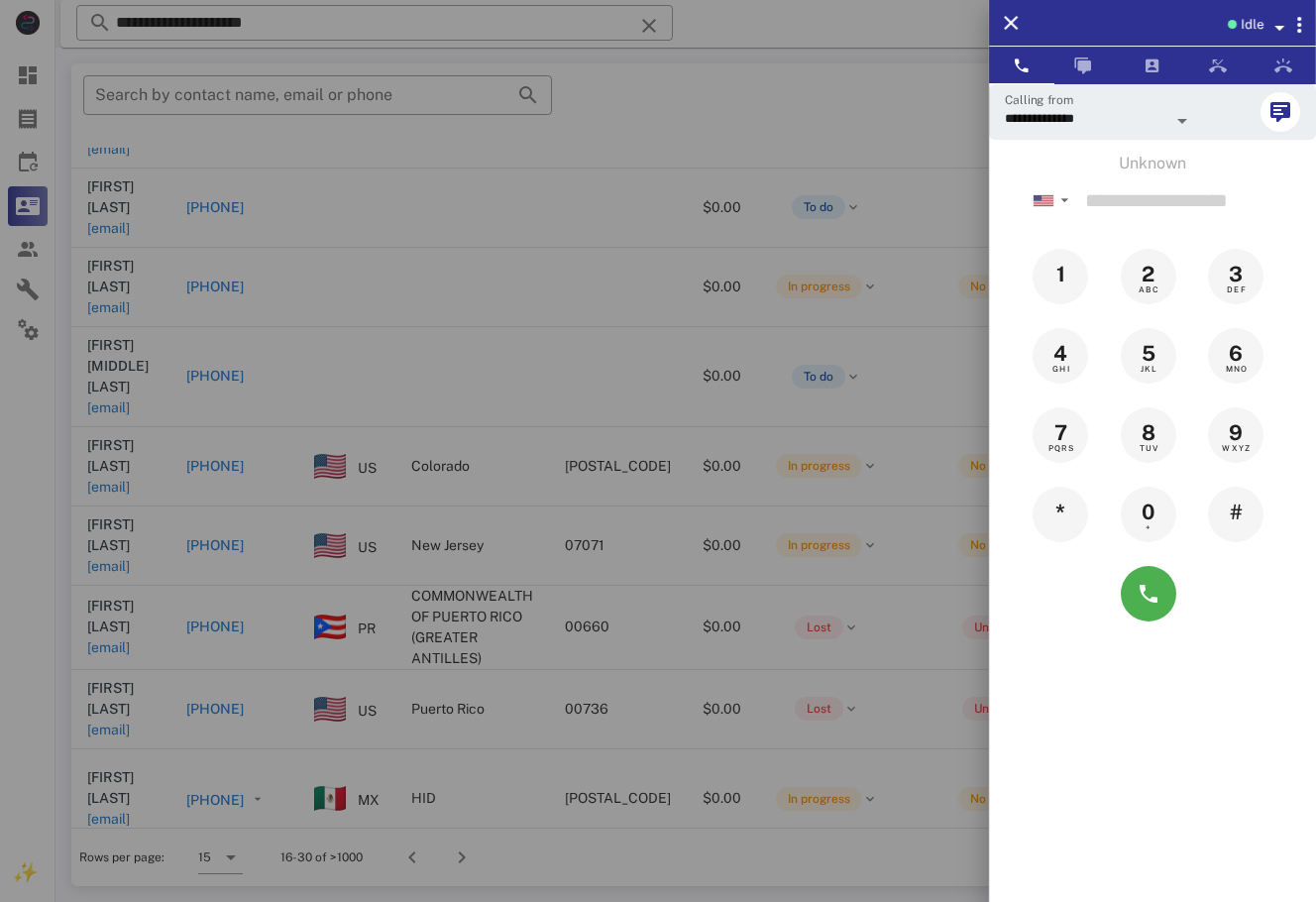 click at bounding box center [658, 451] 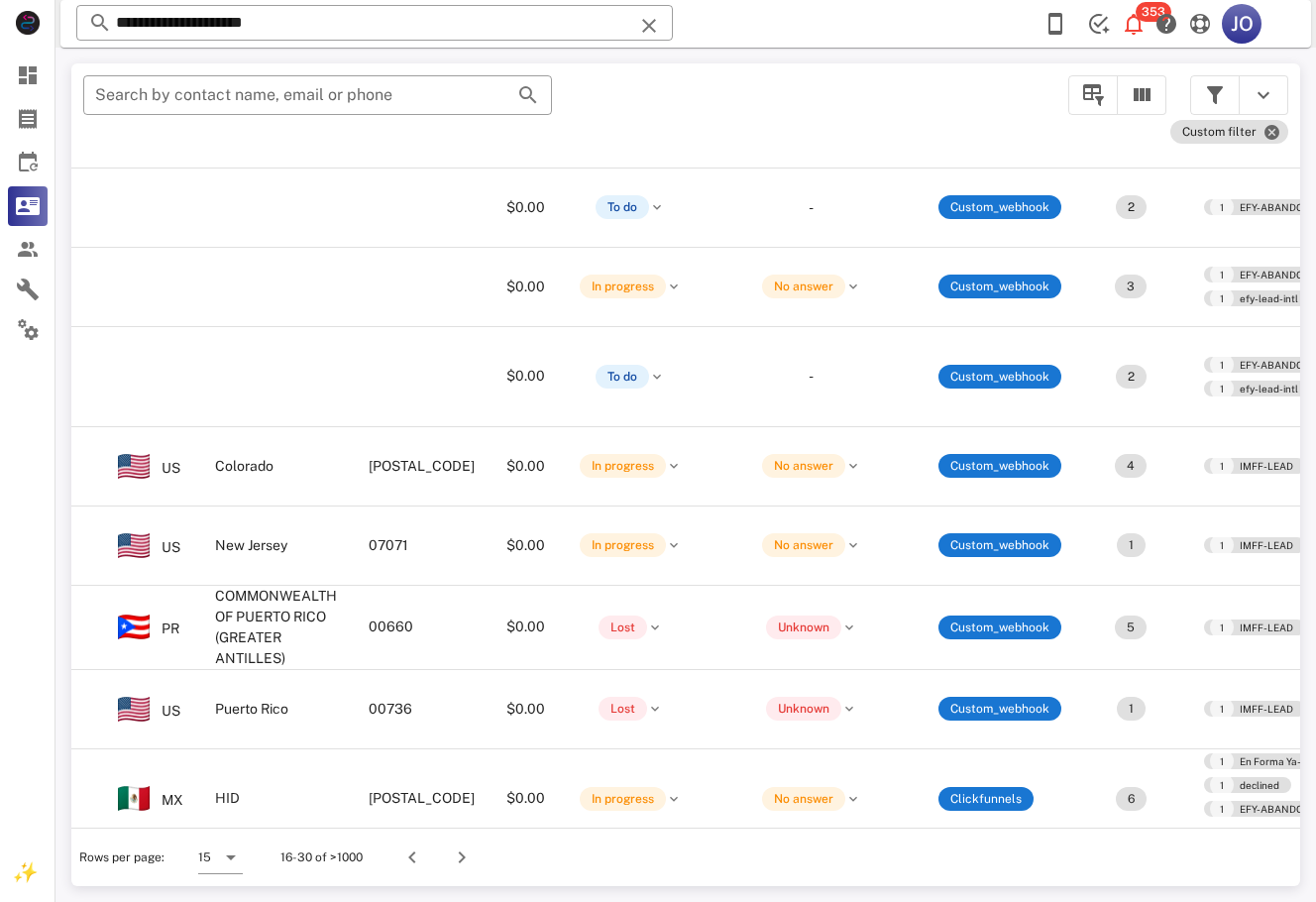 scroll, scrollTop: 365, scrollLeft: 0, axis: vertical 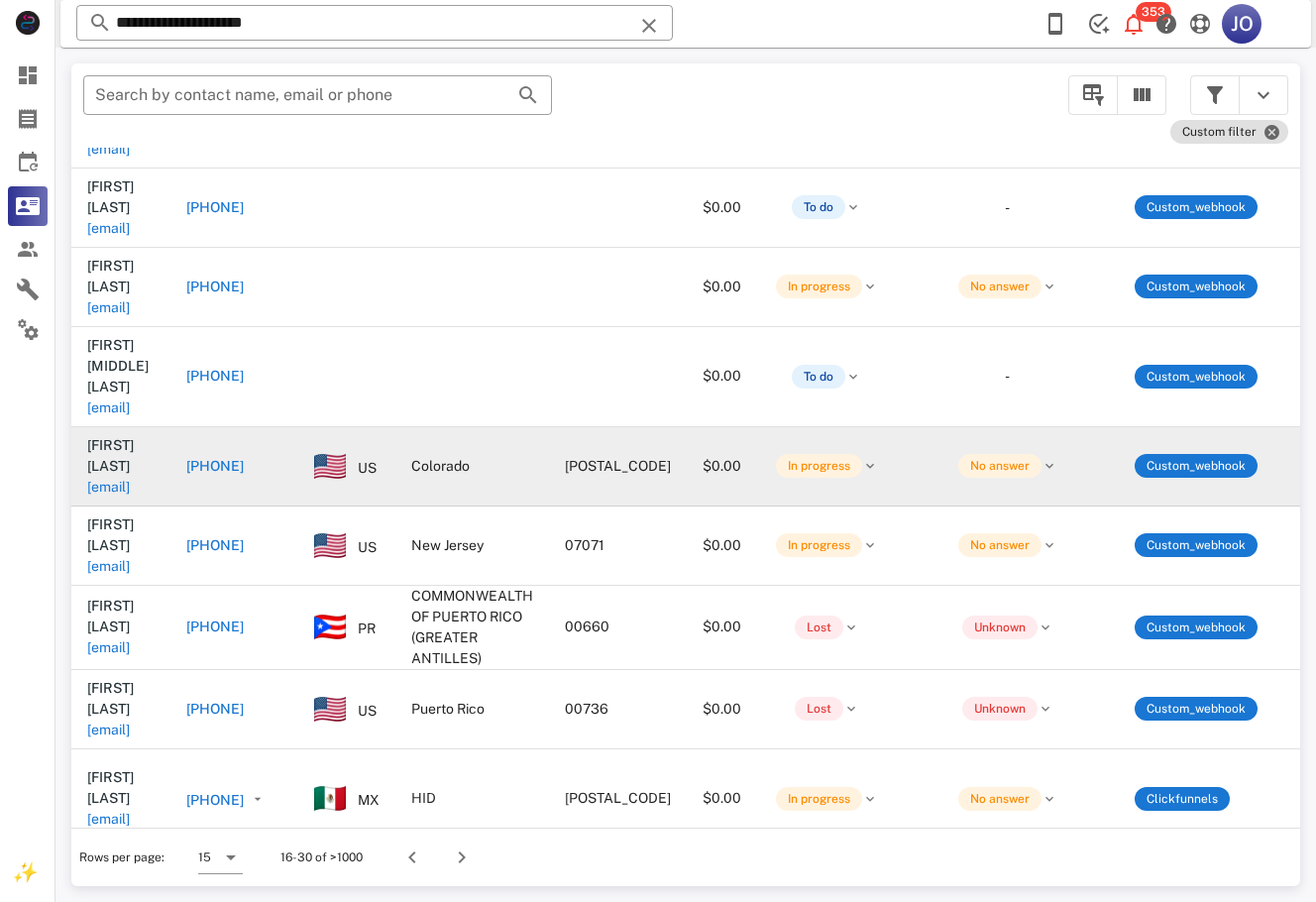 click on "[EMAIL]" at bounding box center [108, 487] 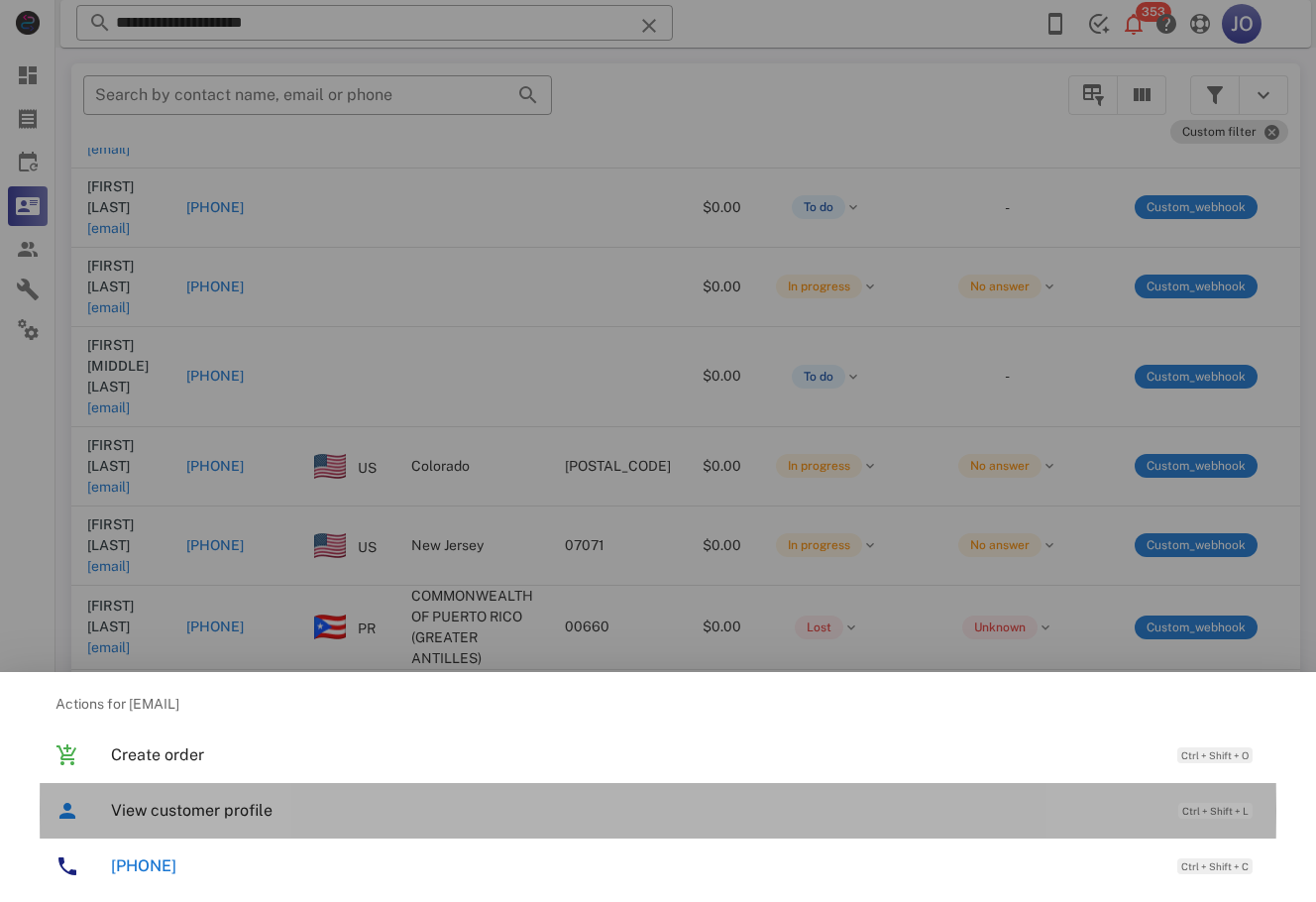 click on "View customer profile Ctrl + Shift + L" at bounding box center (686, 810) 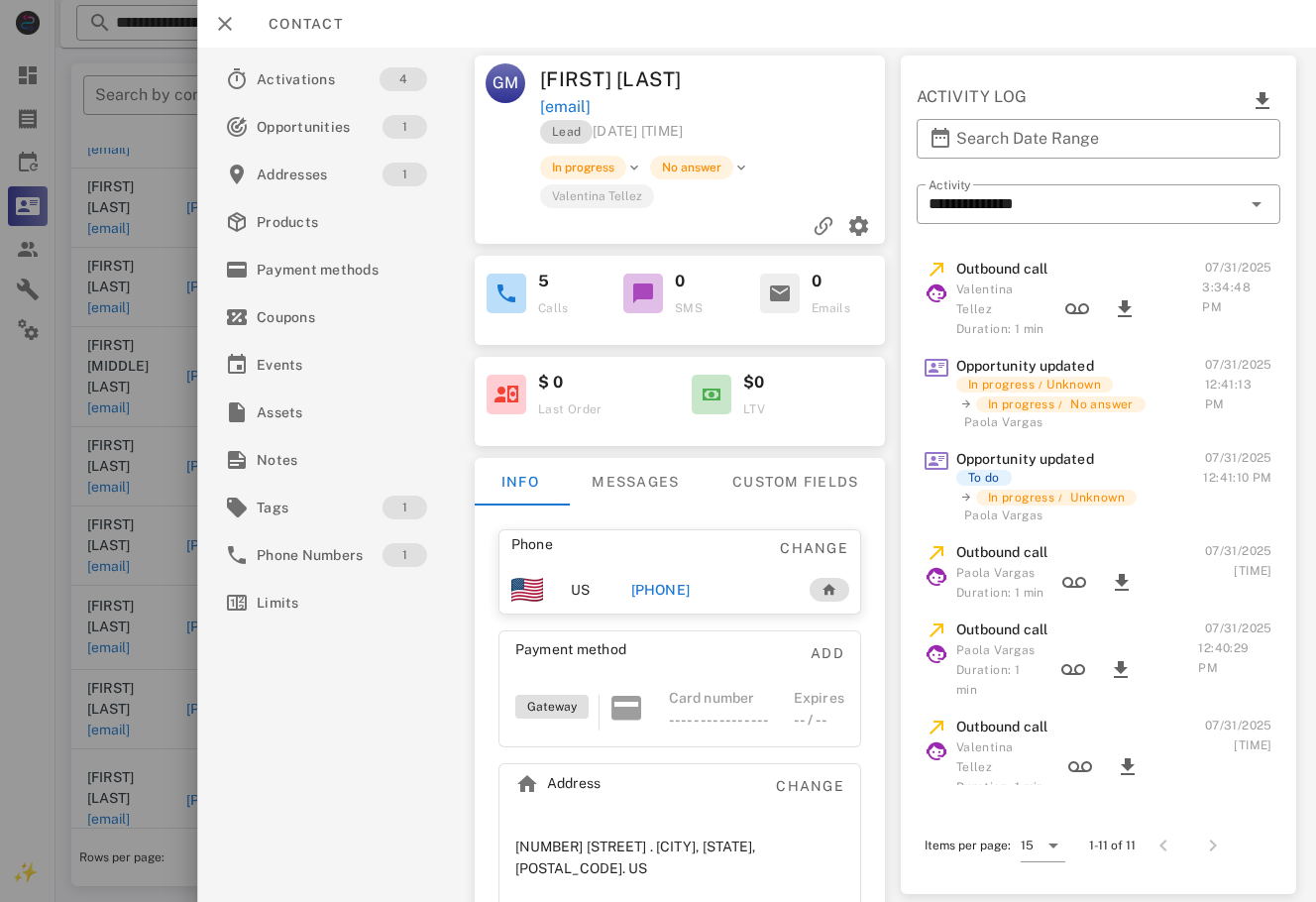 click on "[PHONE]" at bounding box center [710, 590] 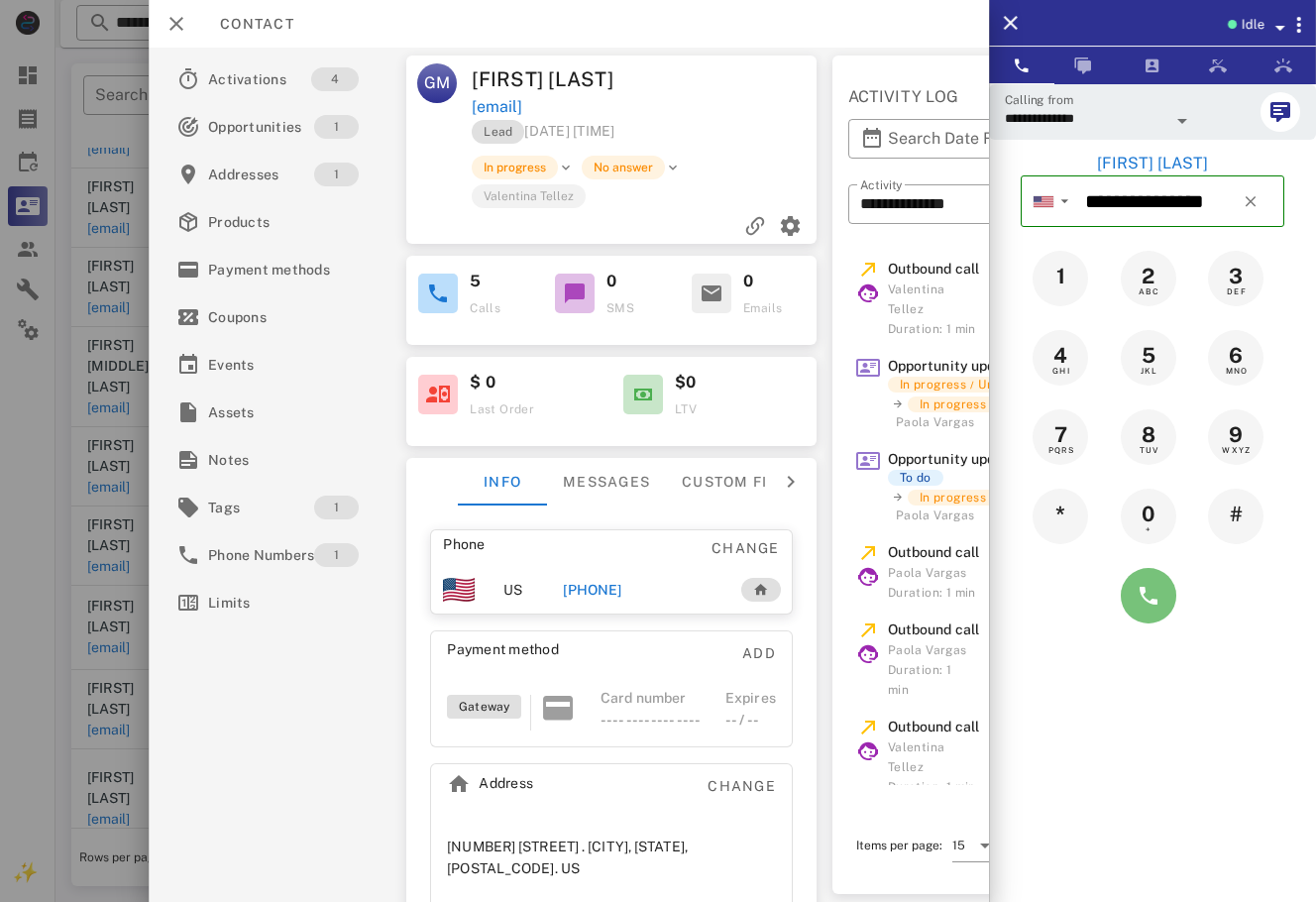click at bounding box center (1149, 596) 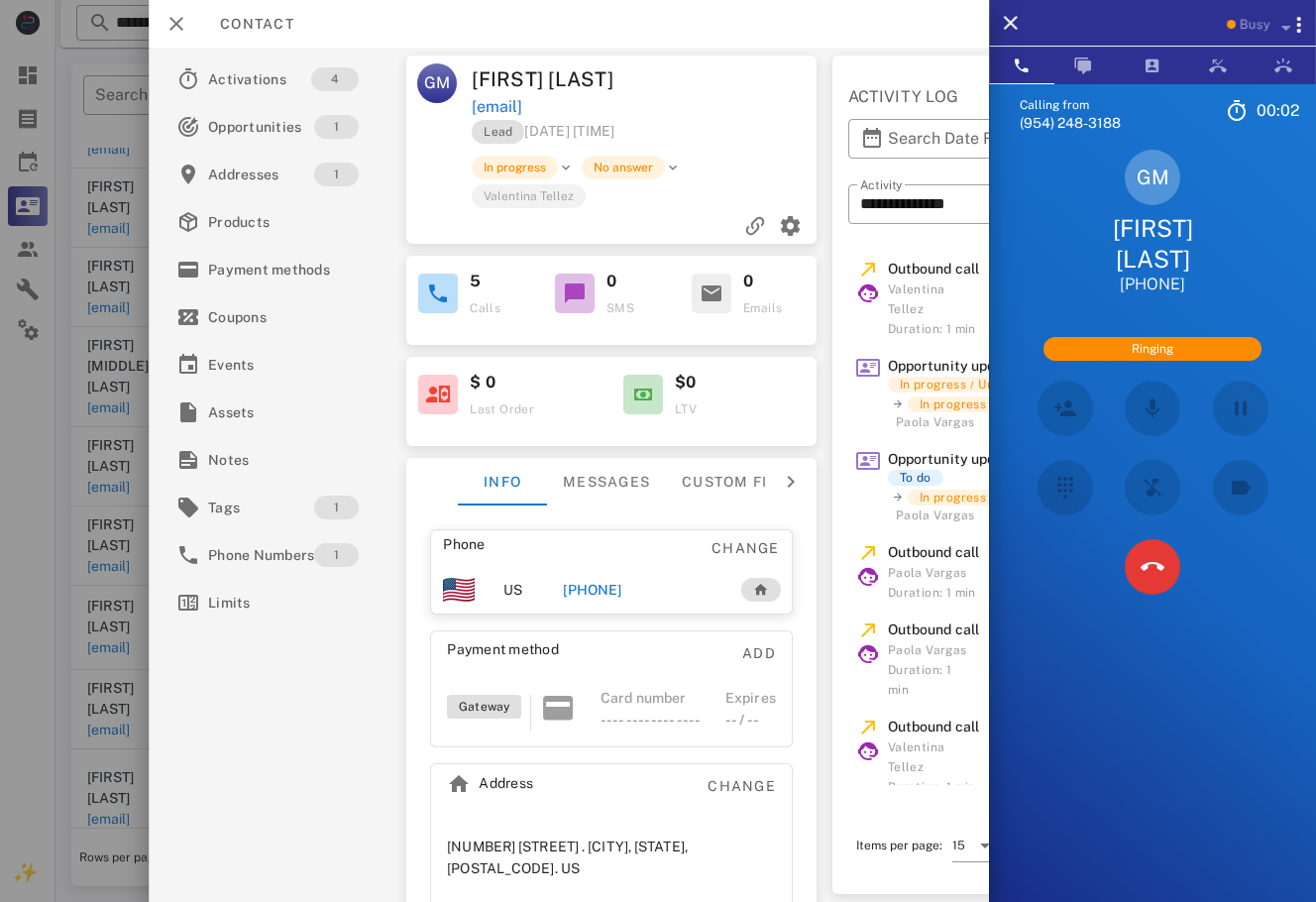 scroll, scrollTop: 306, scrollLeft: 0, axis: vertical 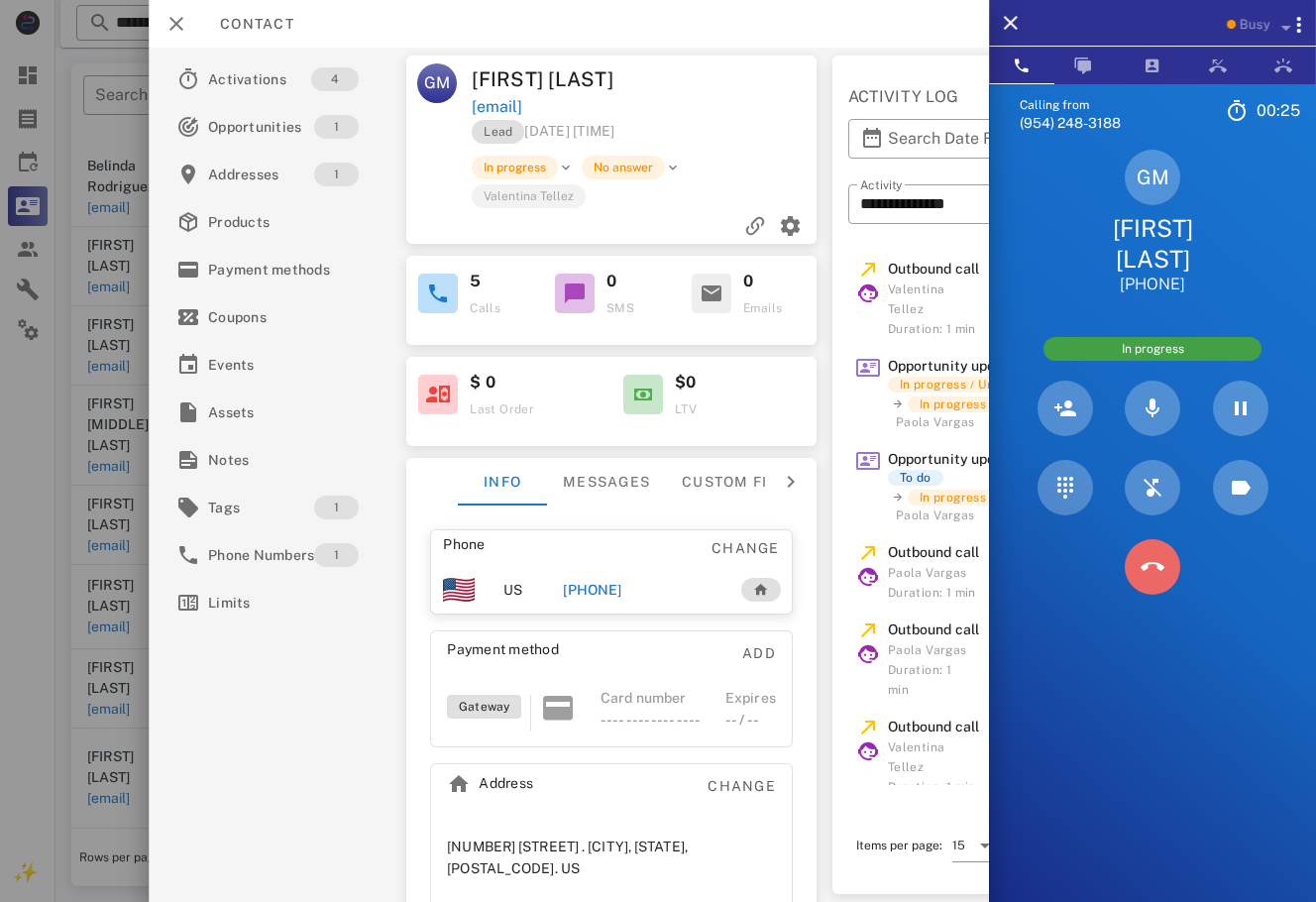 click at bounding box center (1152, 567) 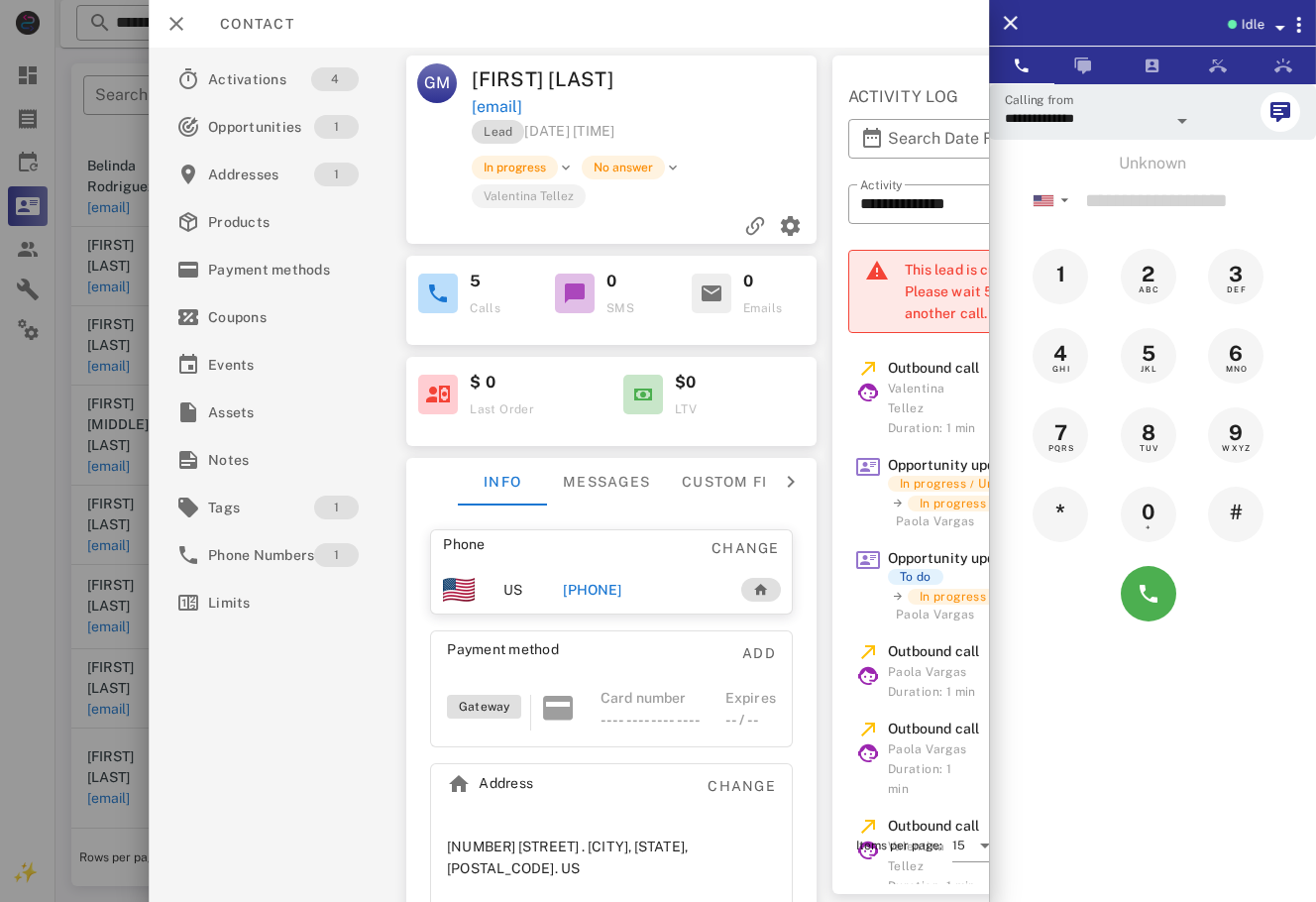 click on "Contact" at bounding box center (247, 24) 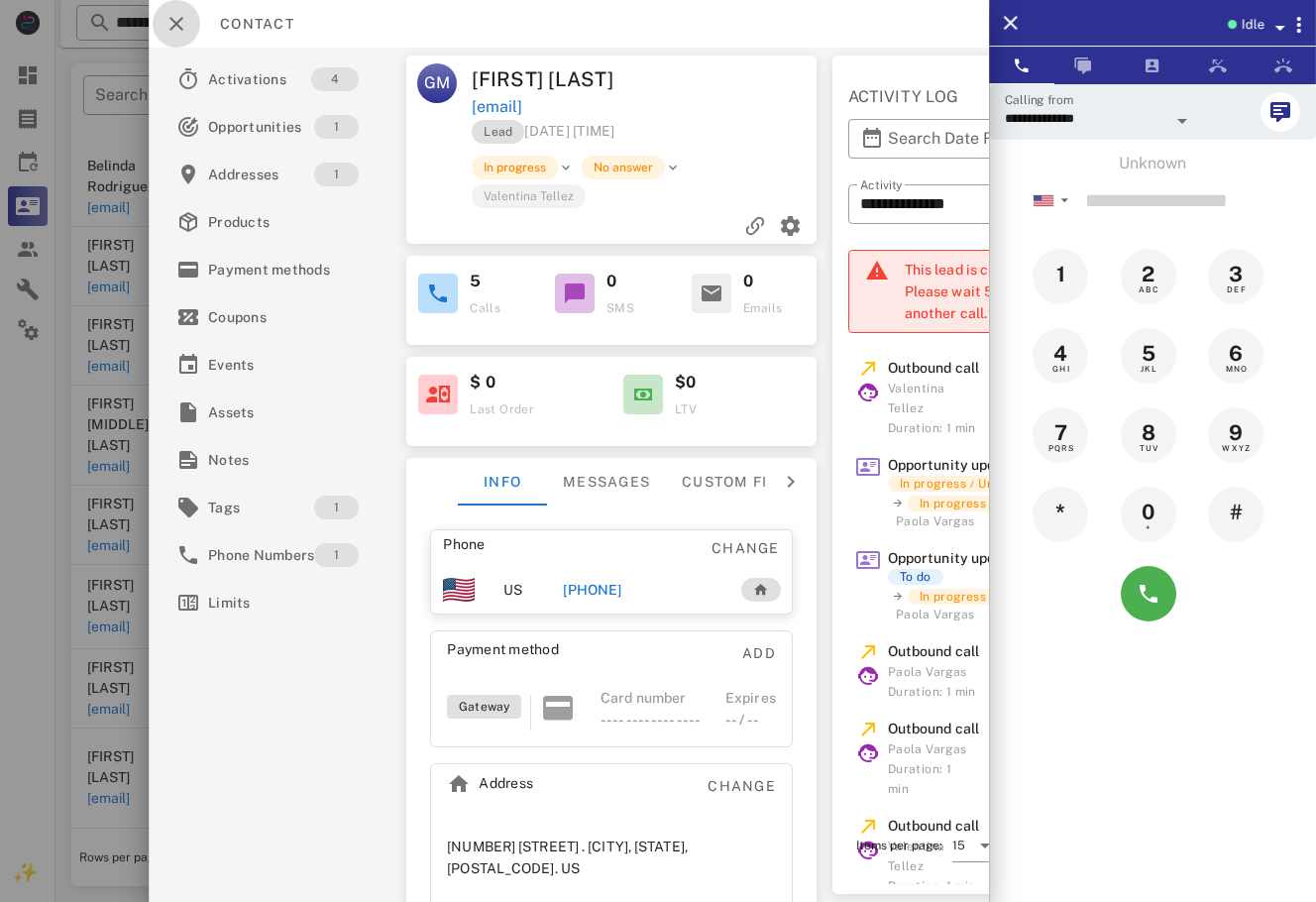 click at bounding box center (176, 24) 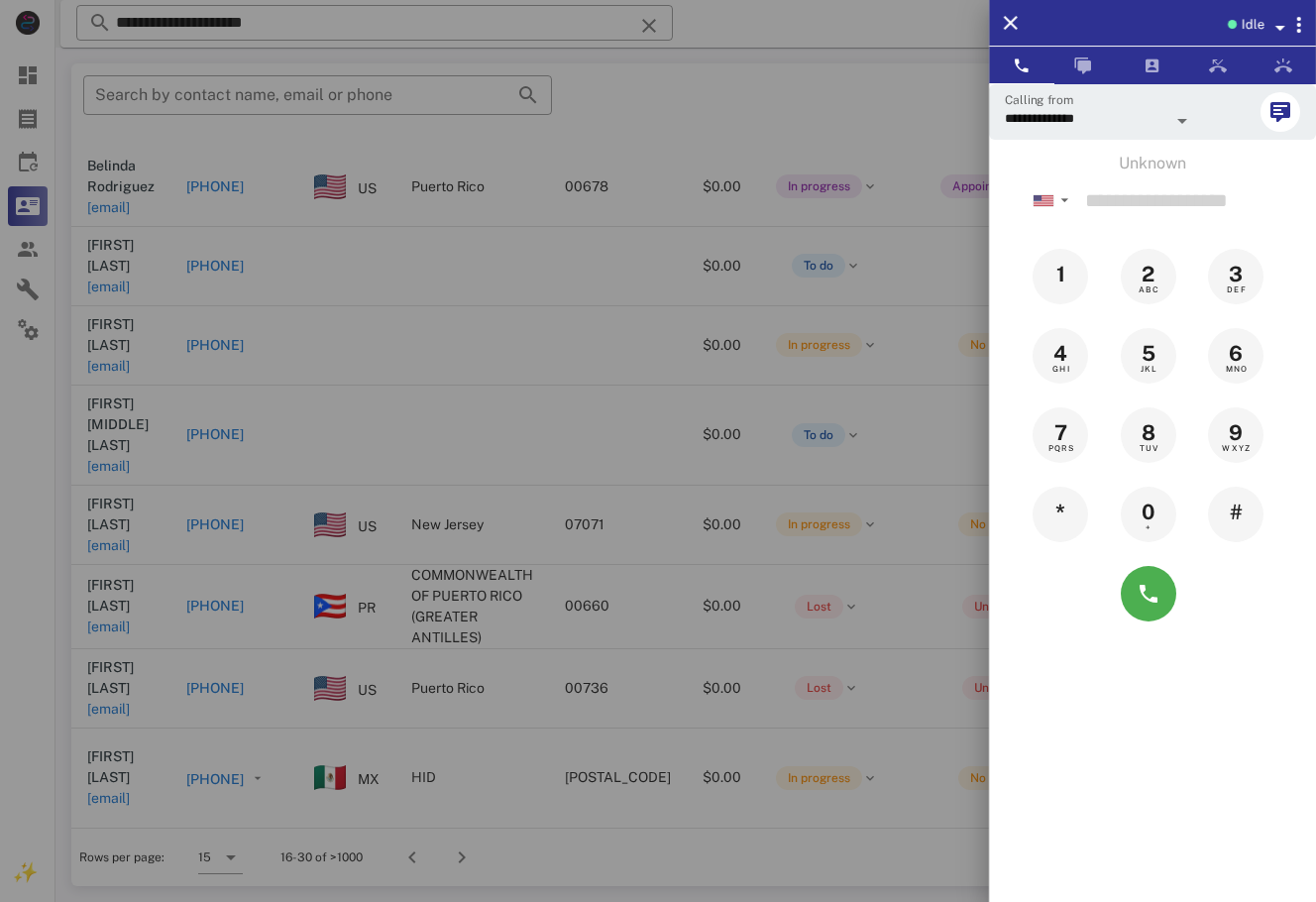 click at bounding box center [658, 451] 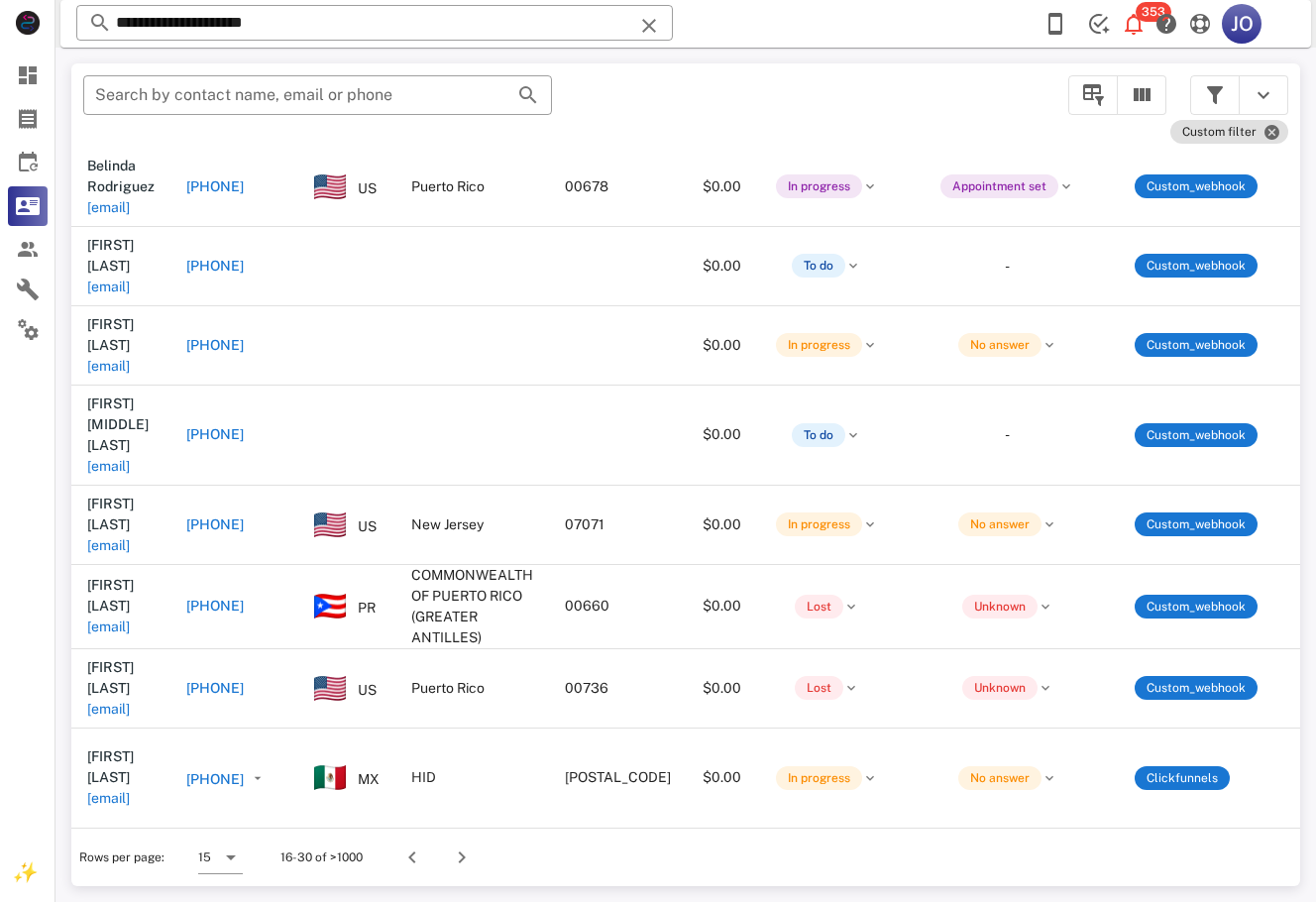 drag, startPoint x: 1956, startPoint y: 1649, endPoint x: 1303, endPoint y: 827, distance: 1049.8062 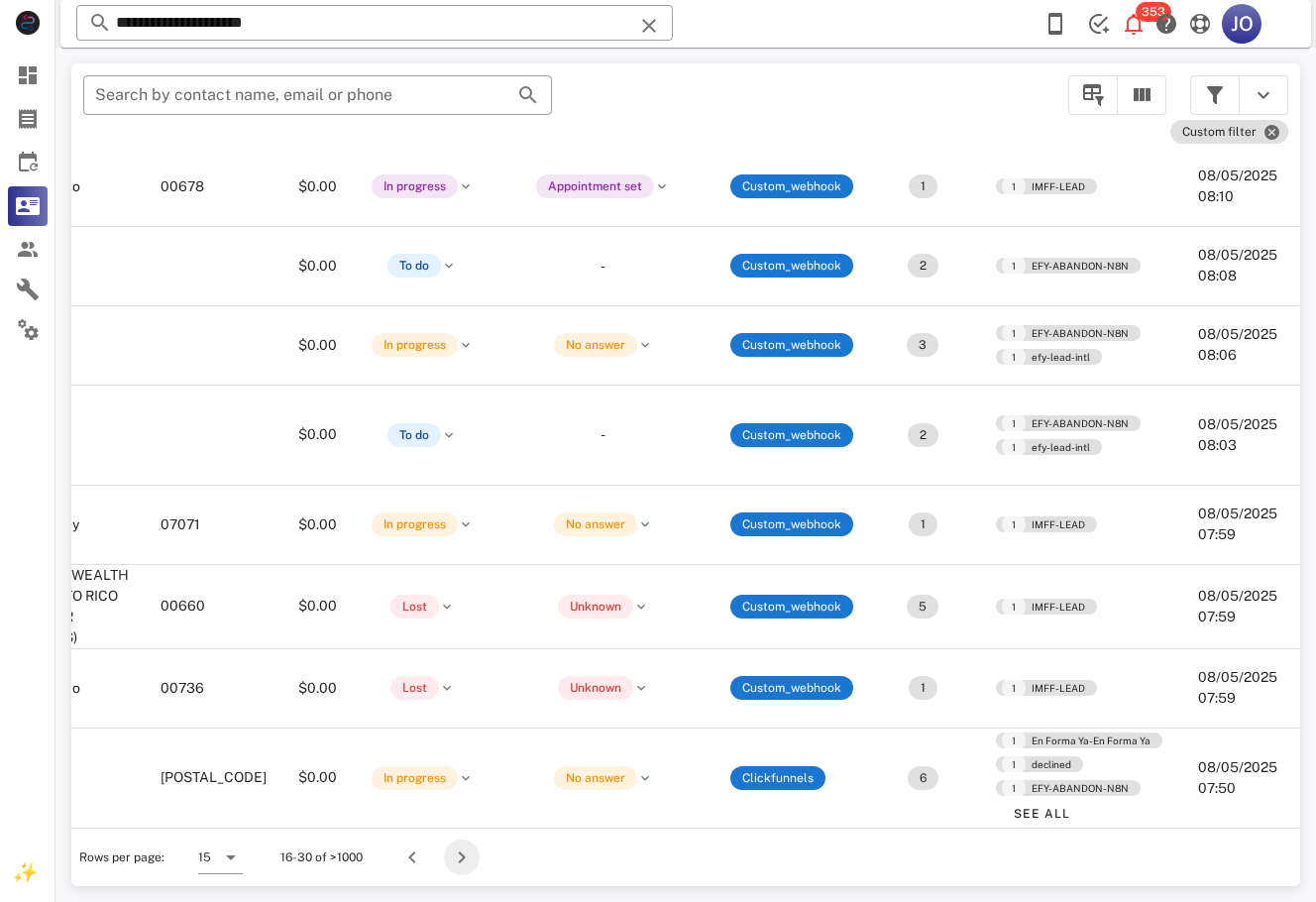 click at bounding box center (462, 857) 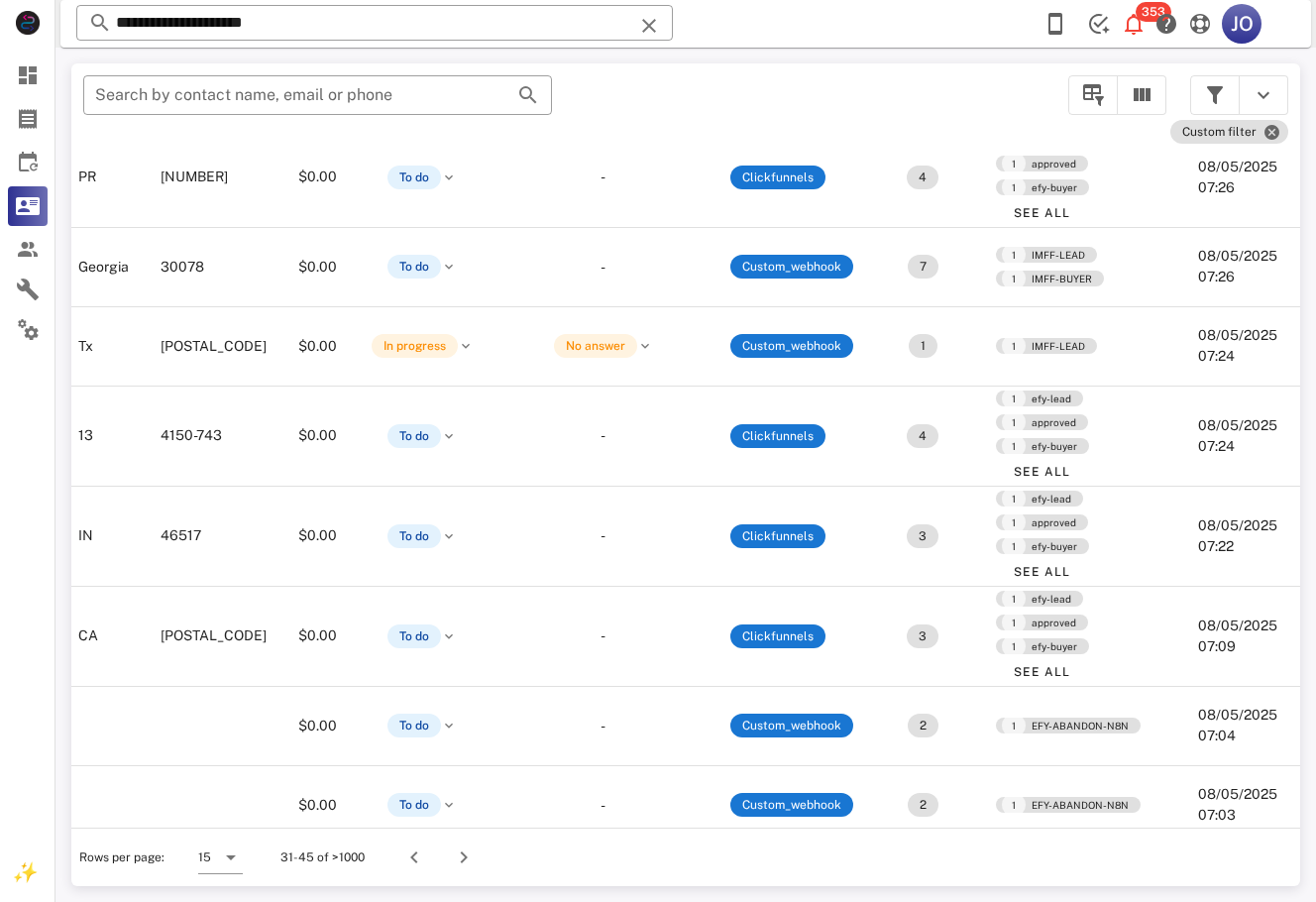 scroll, scrollTop: 547, scrollLeft: 0, axis: vertical 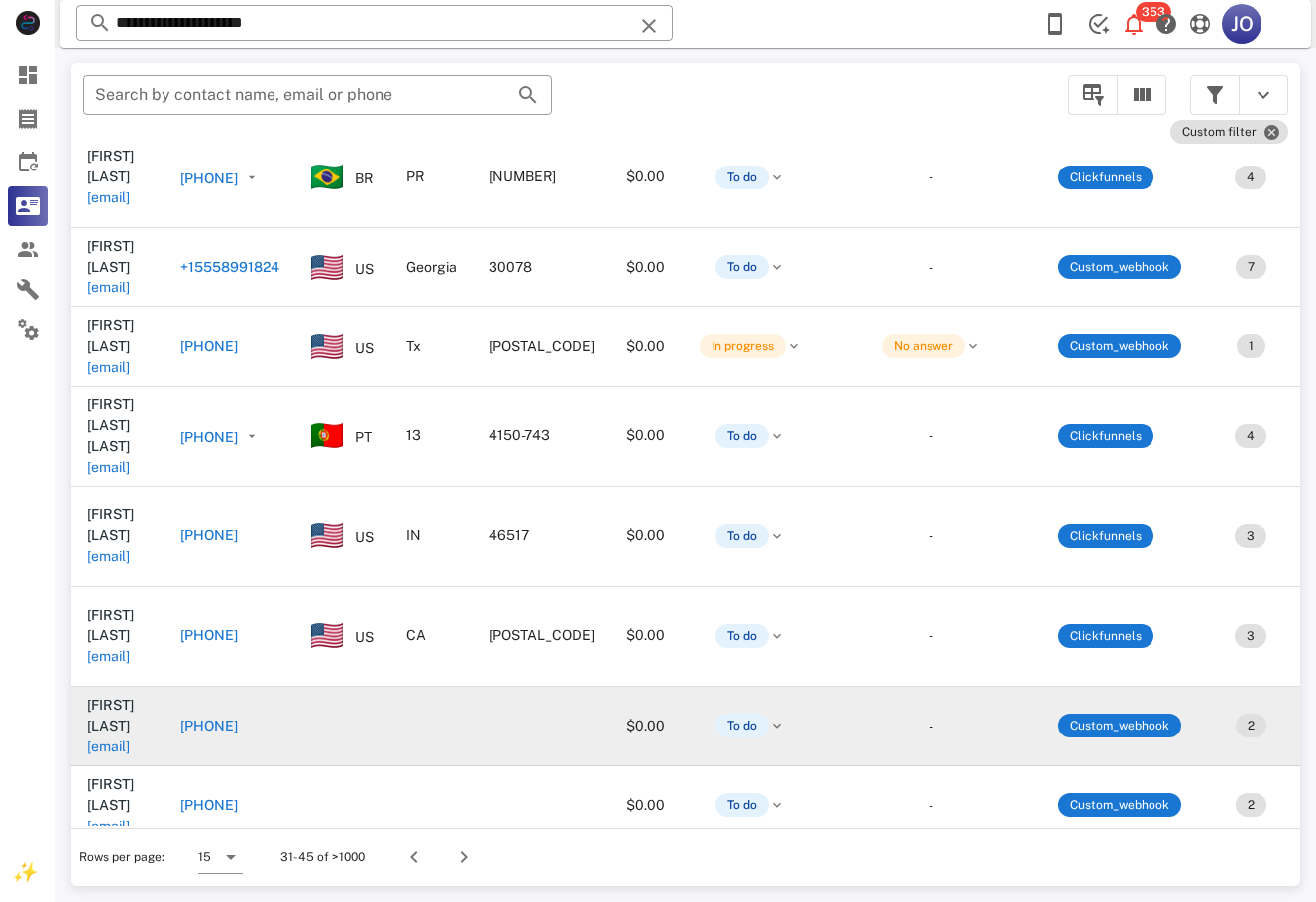 click on "[EMAIL]" at bounding box center (108, 746) 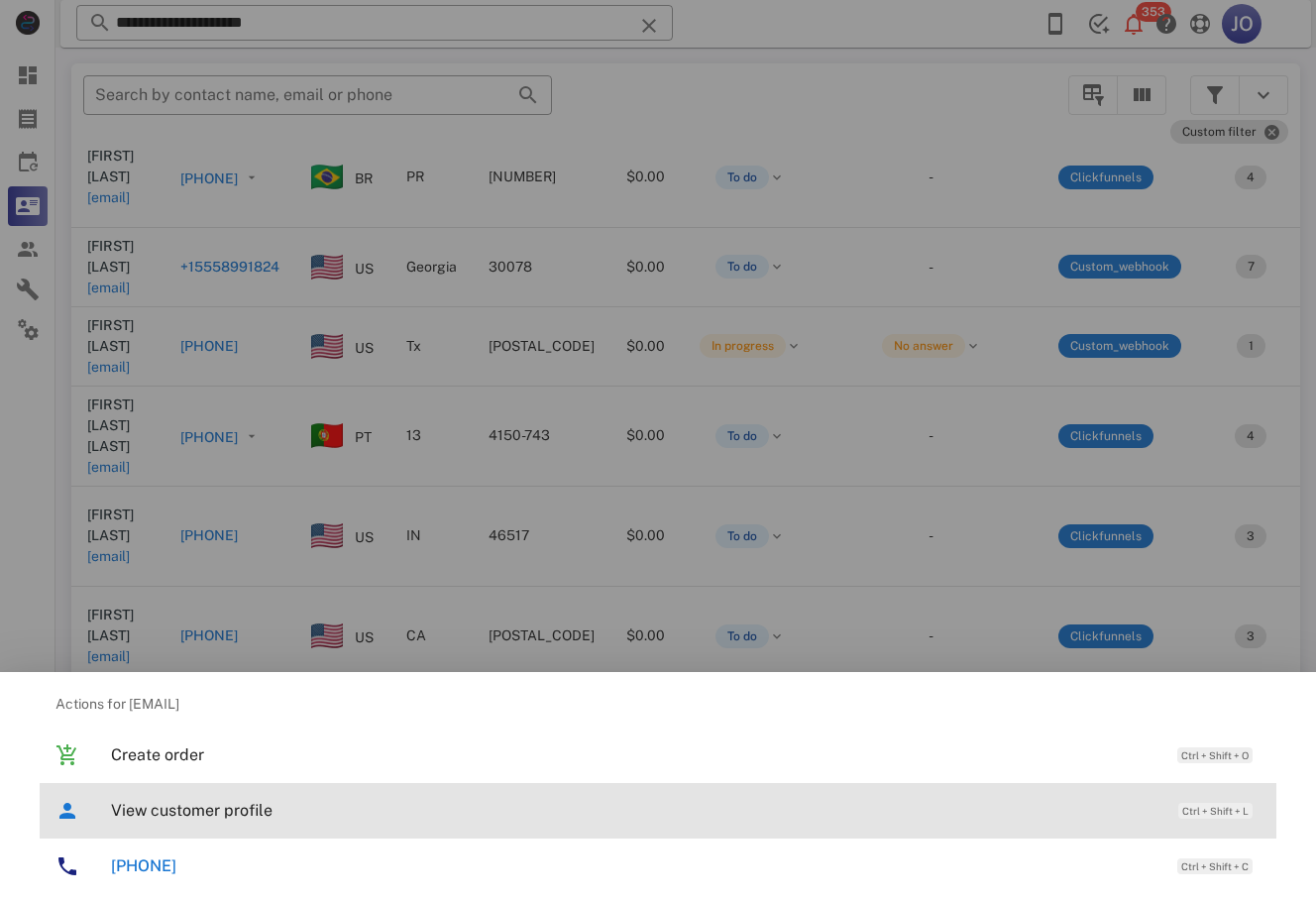 click on "View customer profile Ctrl + Shift + L" at bounding box center [686, 810] 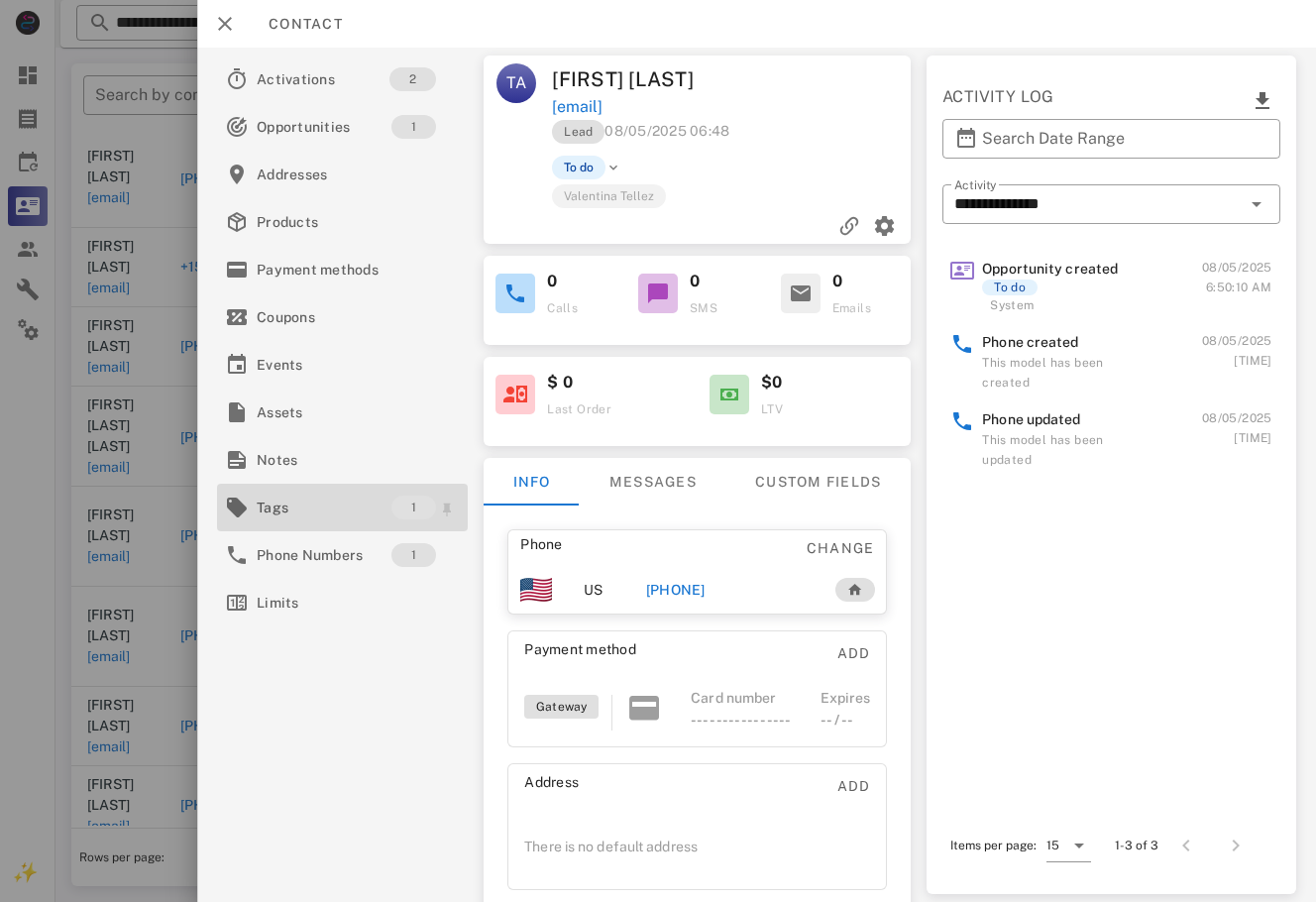 click on "Tags" at bounding box center (324, 507) 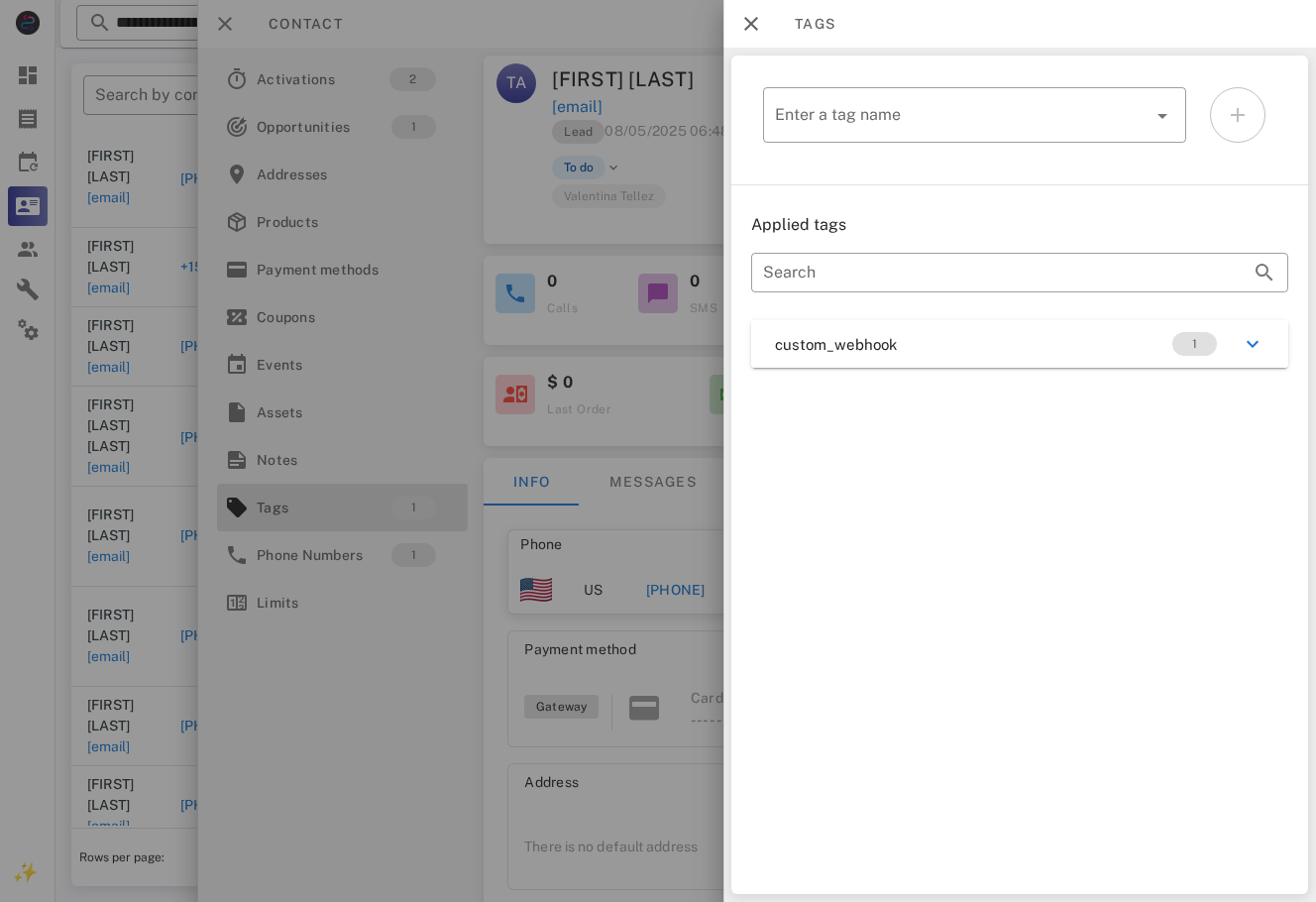 click on "custom_webhook  1" at bounding box center (1020, 344) 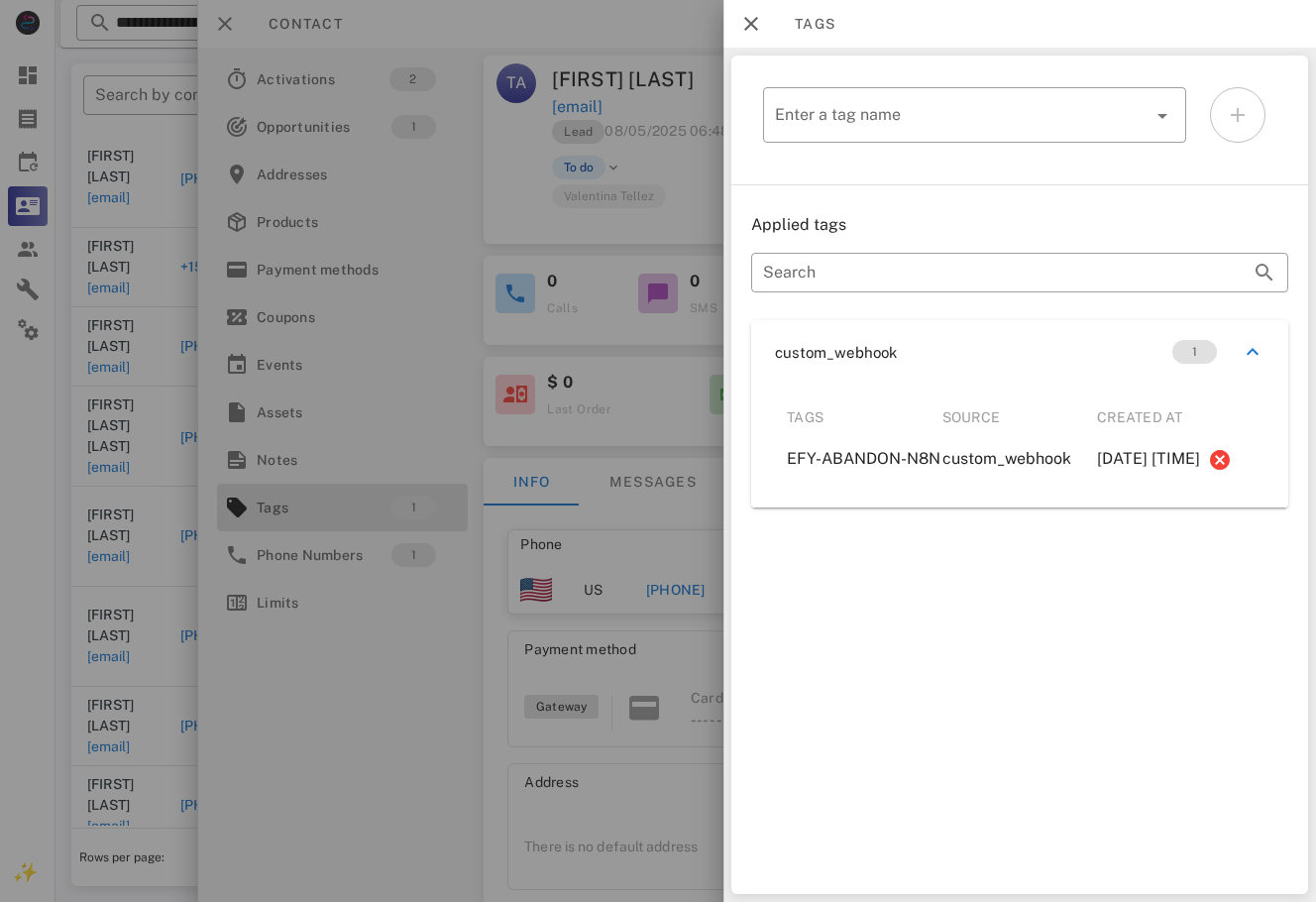 click at bounding box center (658, 451) 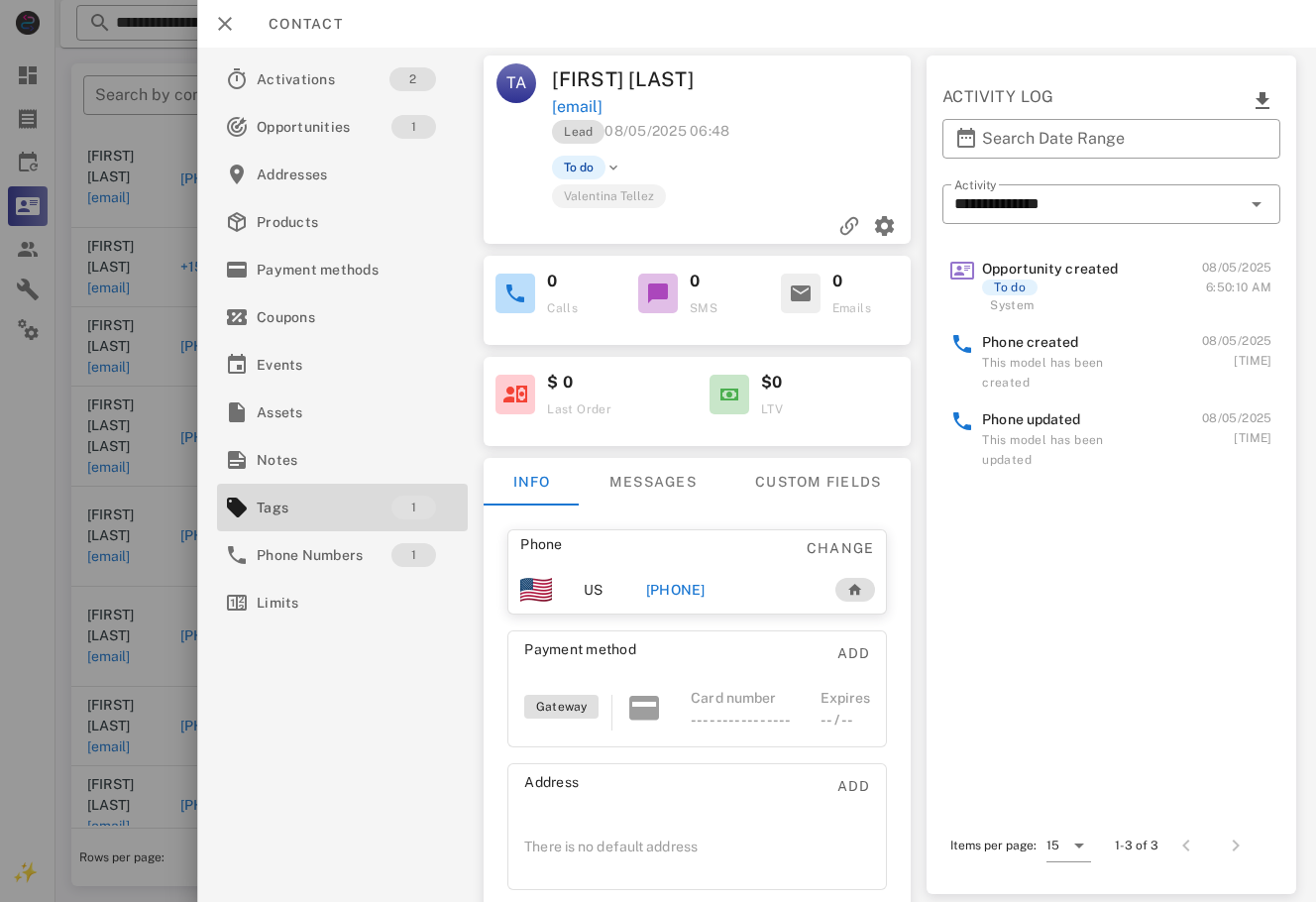 click on "[PHONE]" at bounding box center [676, 590] 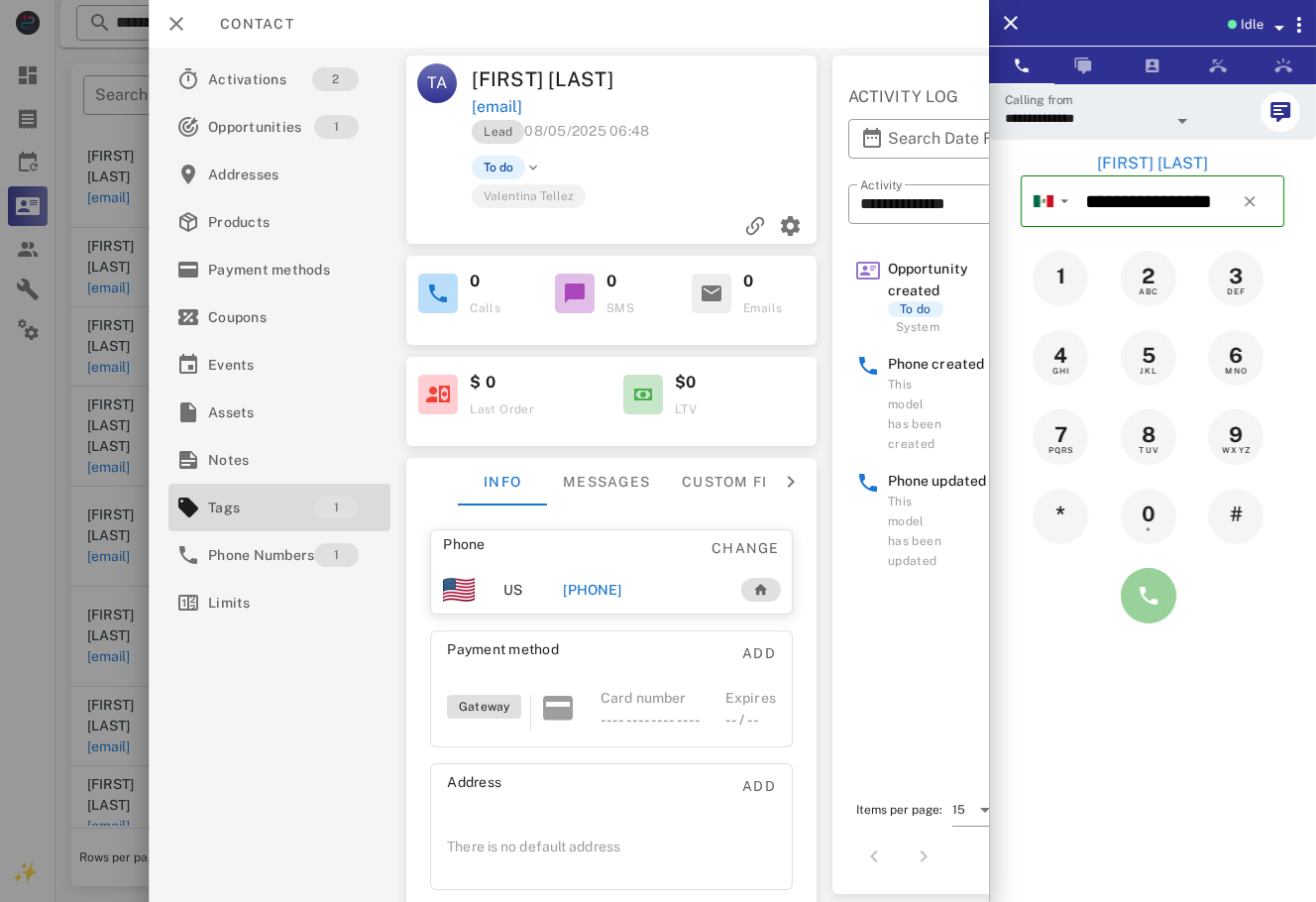 click at bounding box center [1149, 596] 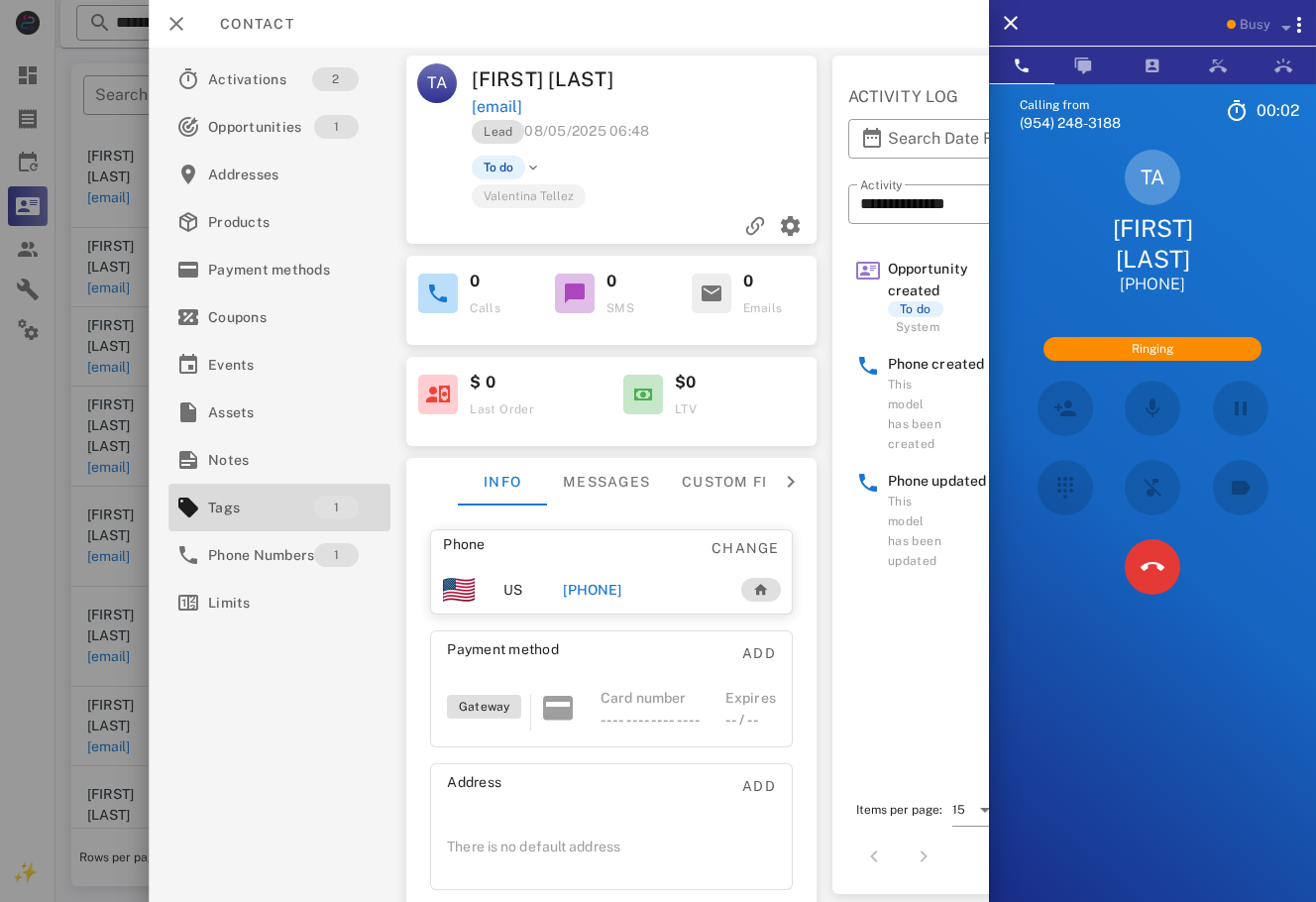scroll, scrollTop: 489, scrollLeft: 0, axis: vertical 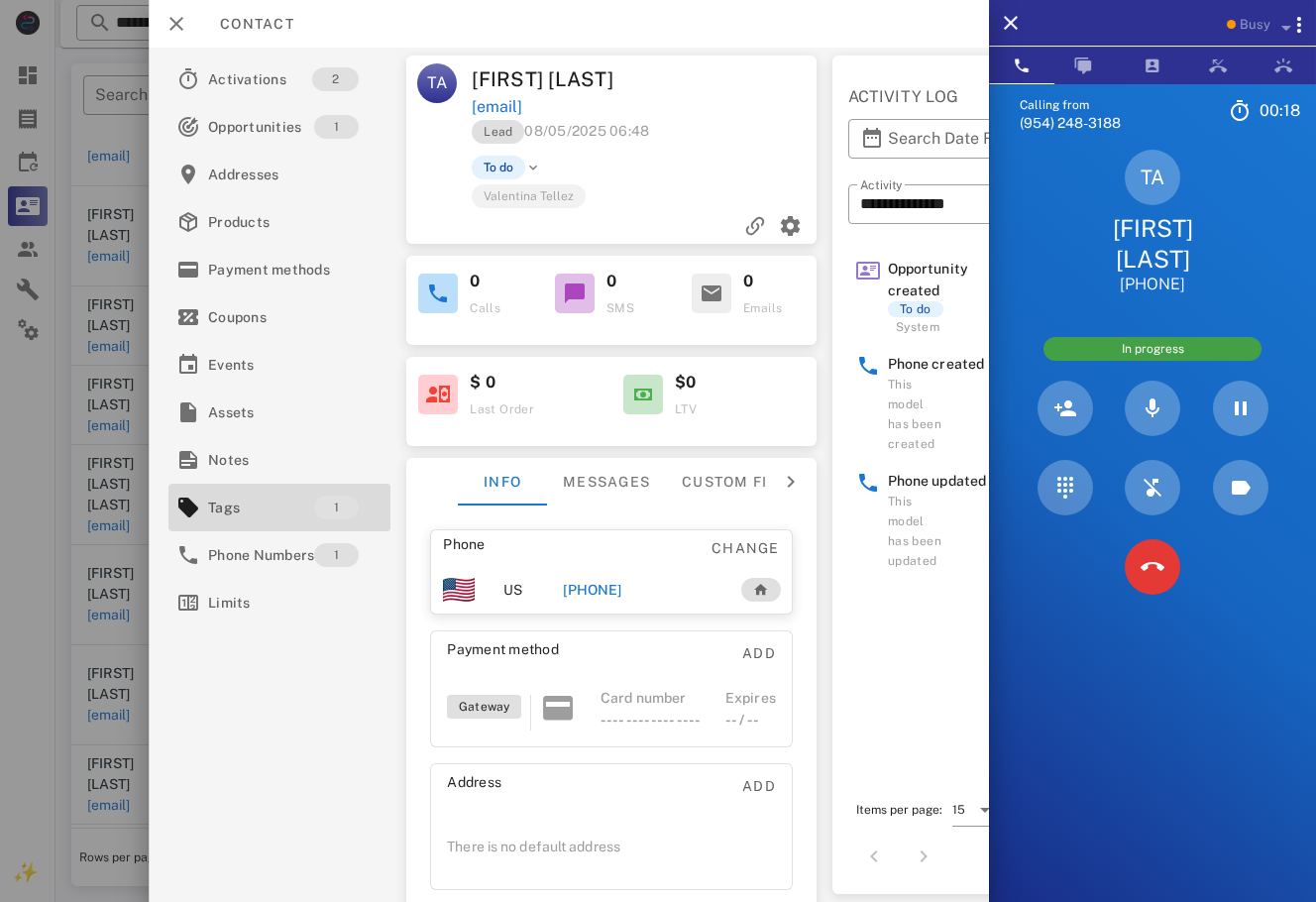 click on "TA   Tatiana Ariza  +522223065044" at bounding box center [1152, 222] 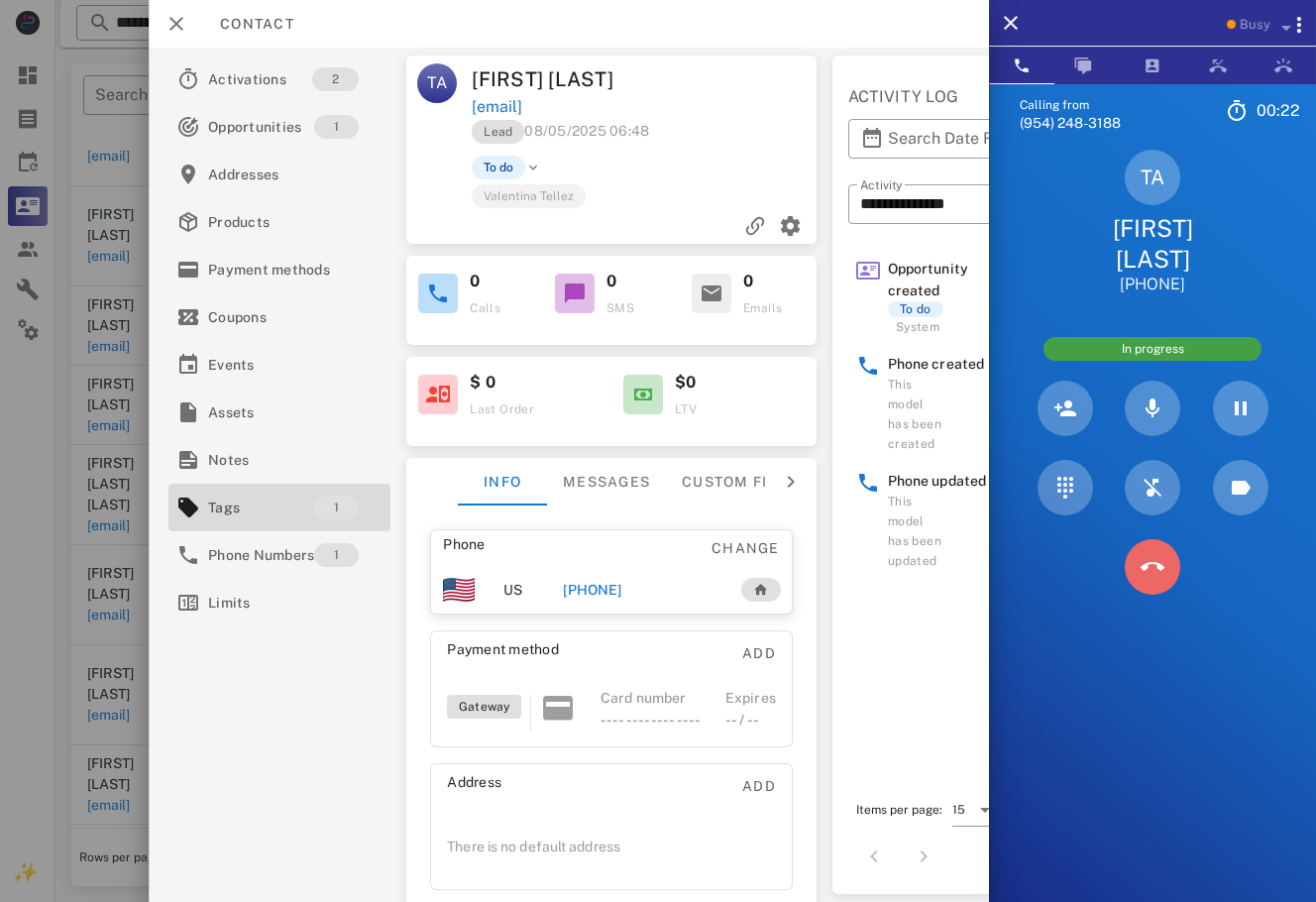 click at bounding box center (1152, 567) 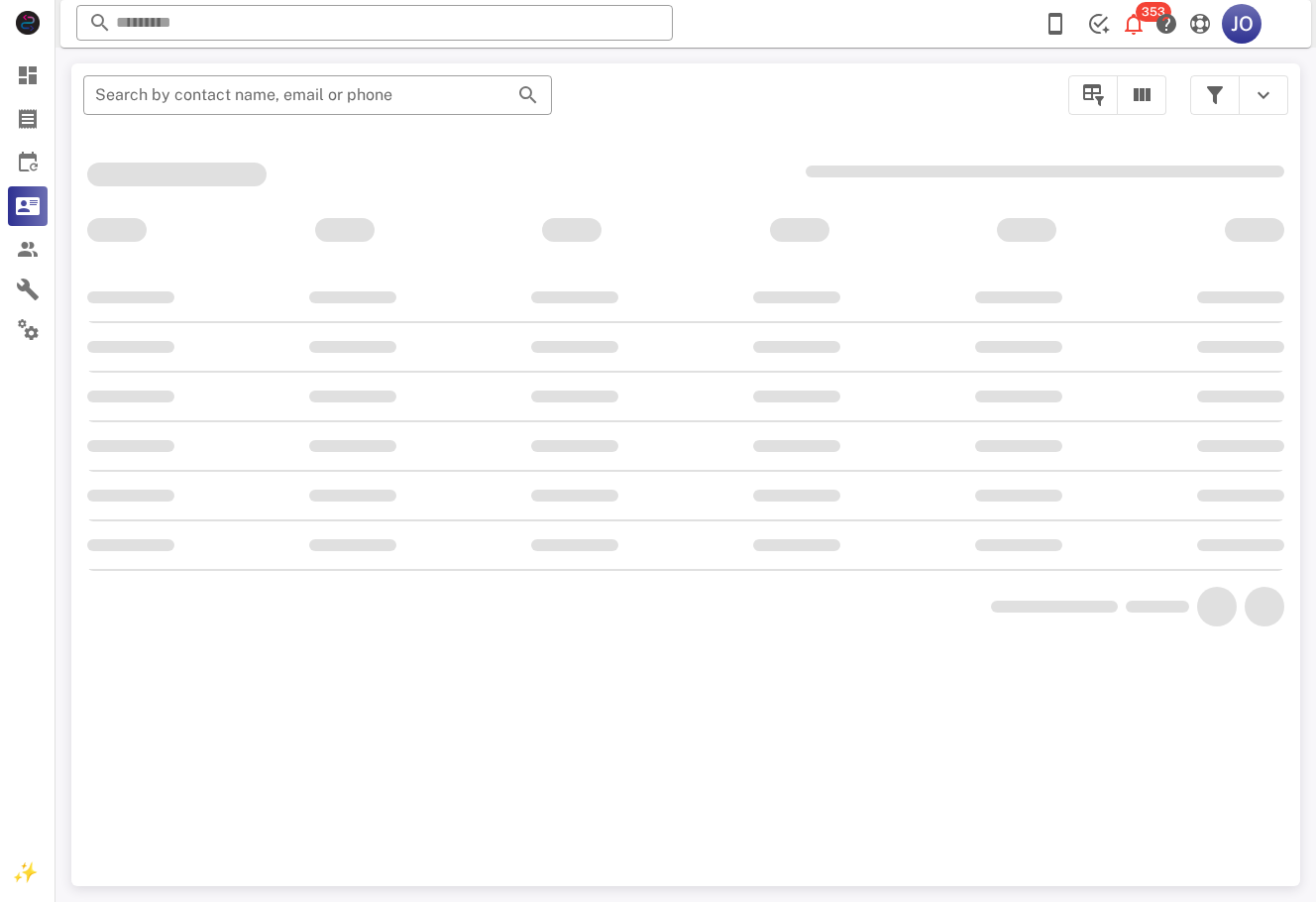 scroll, scrollTop: 0, scrollLeft: 0, axis: both 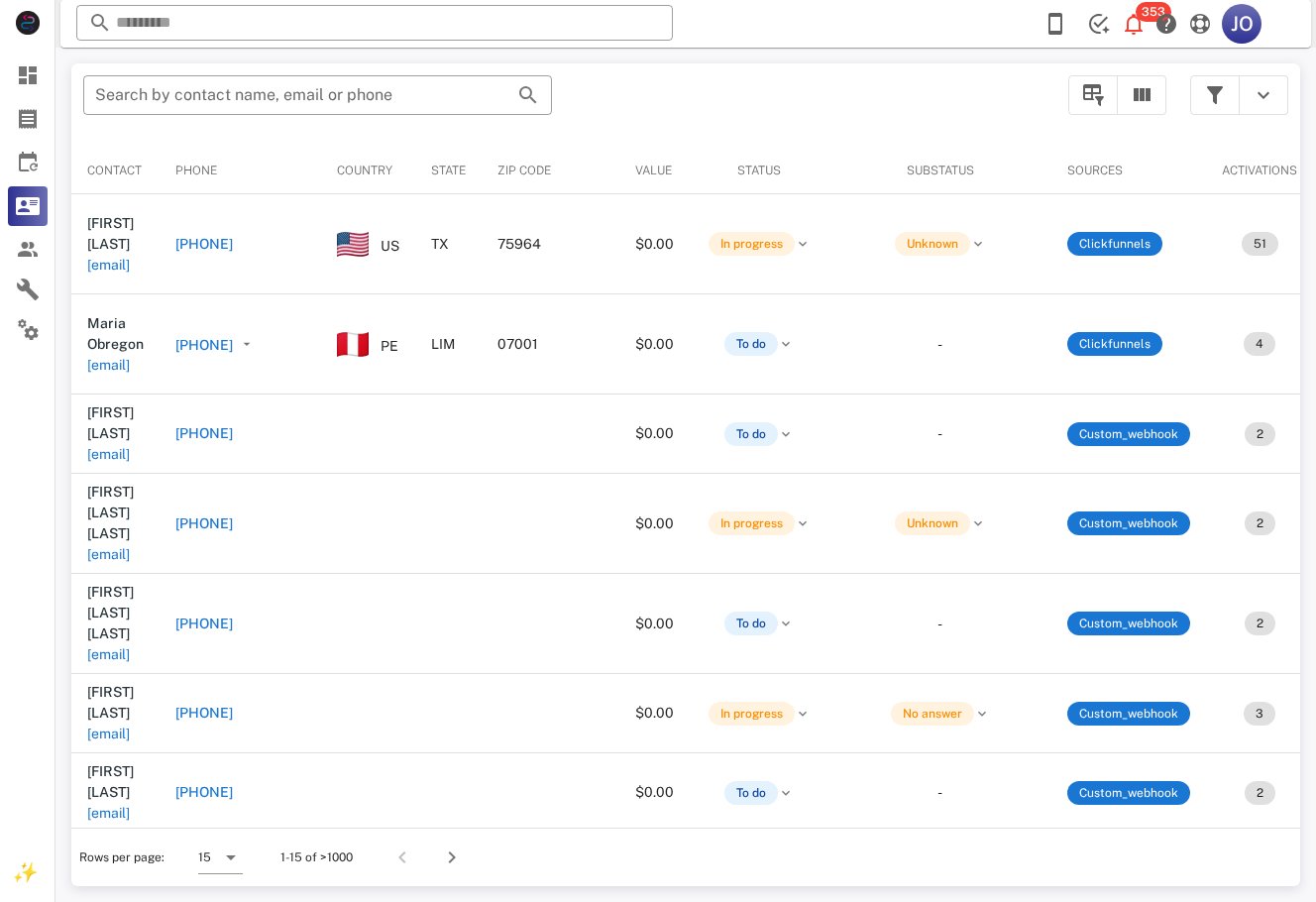 click on "​ Search by contact name, email or phone" at bounding box center [564, 105] 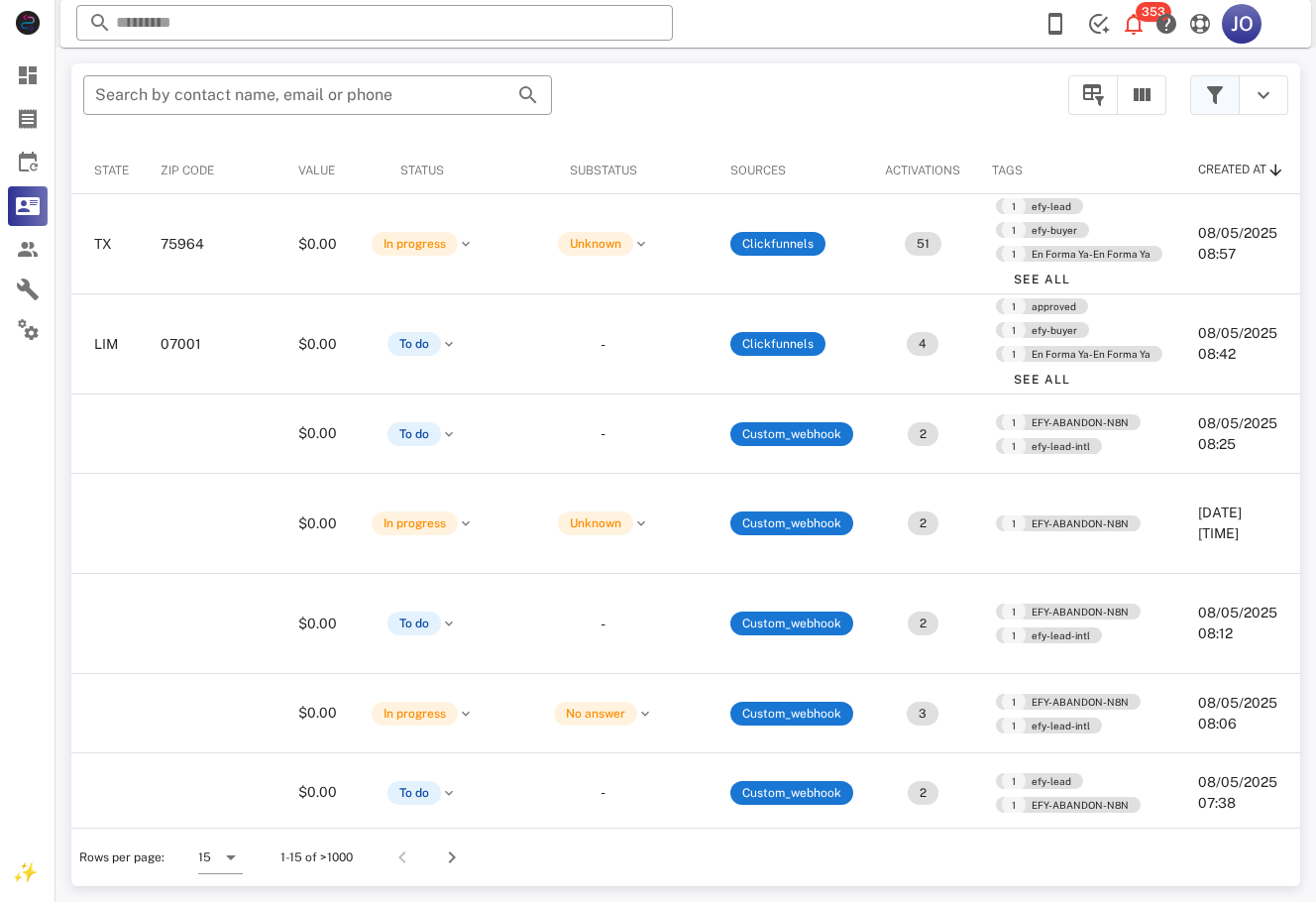 click at bounding box center (1215, 95) 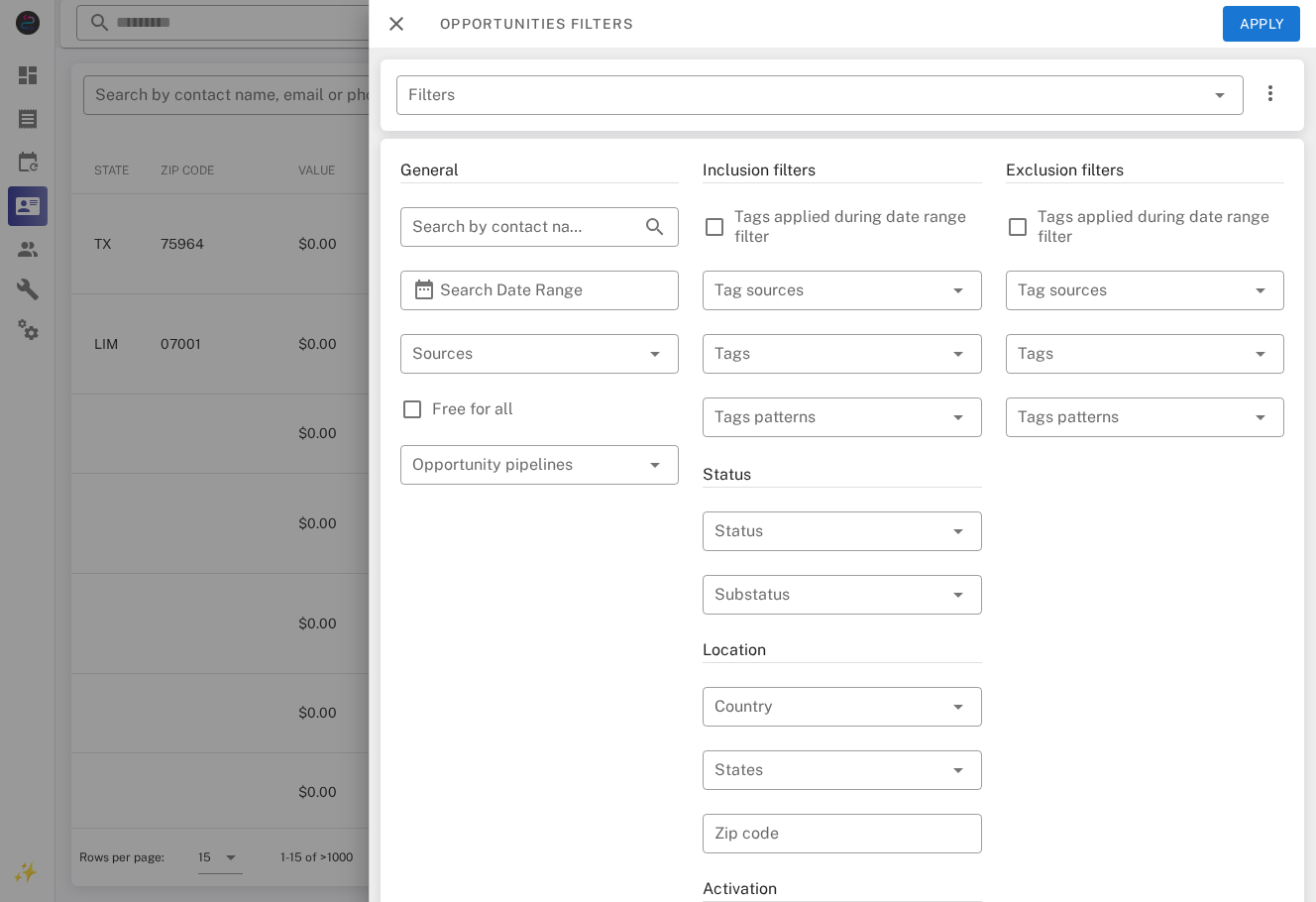 click on "Free for all" at bounding box center (539, 409) 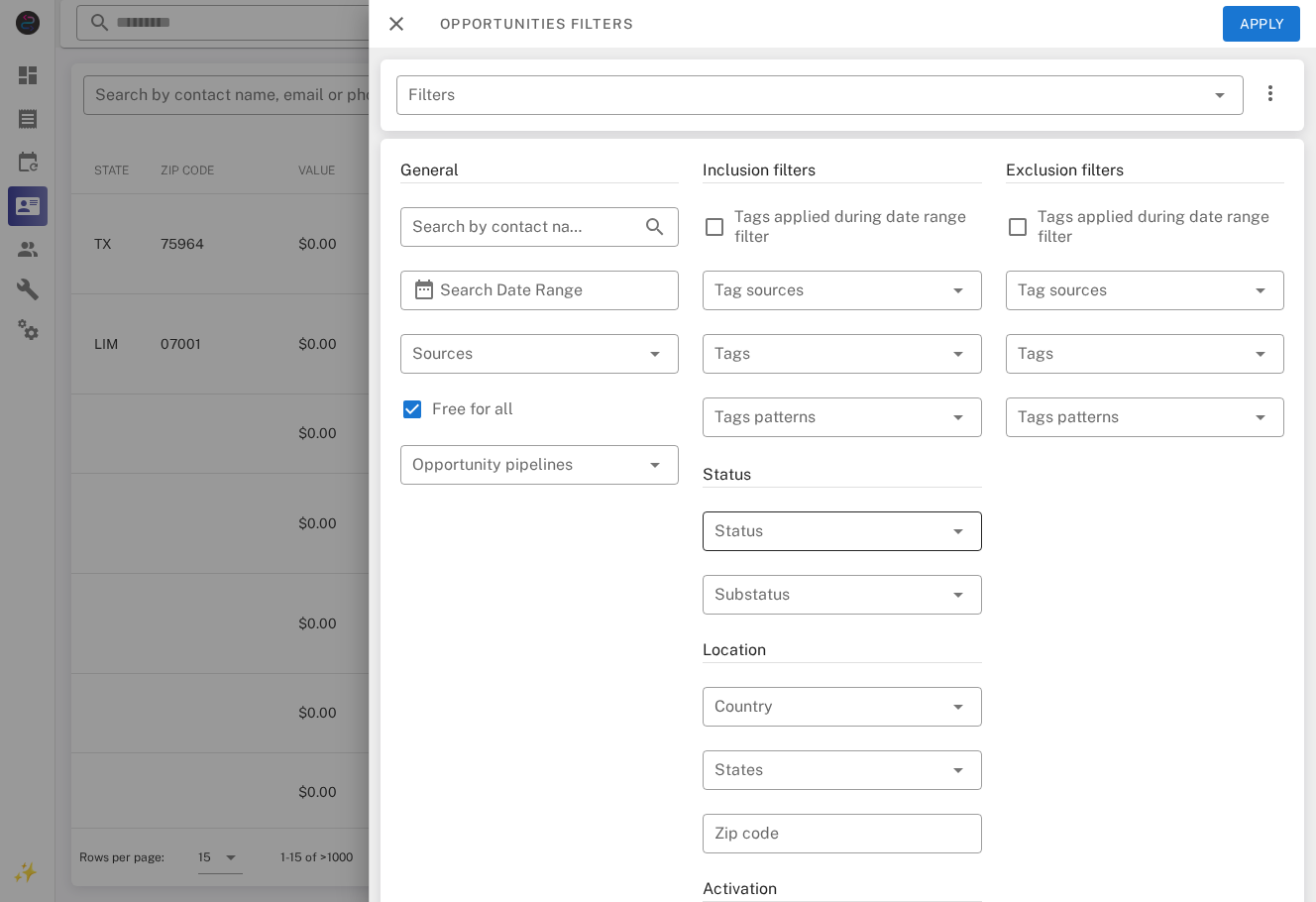 click at bounding box center (814, 531) 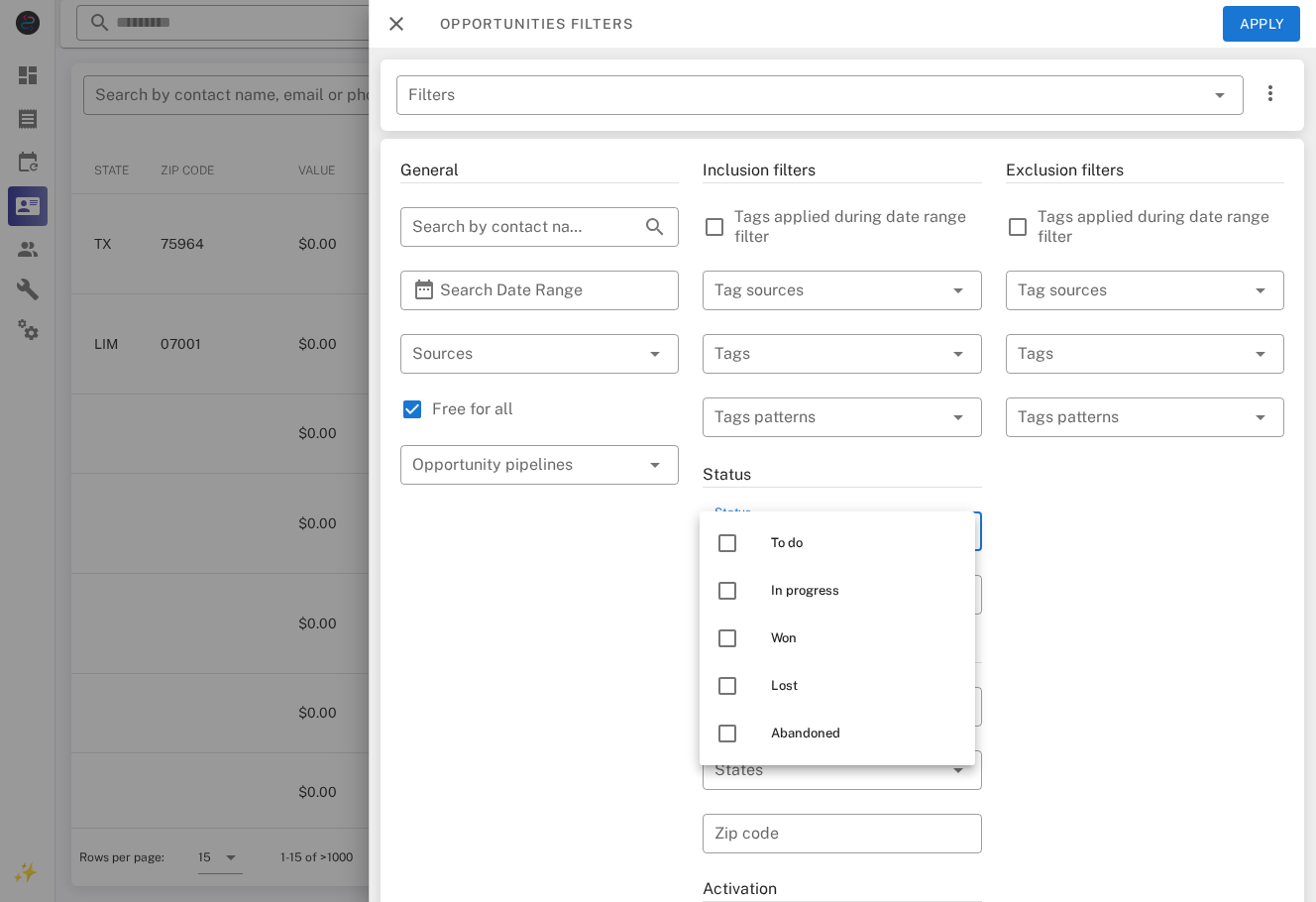 click on "To do" at bounding box center [837, 543] 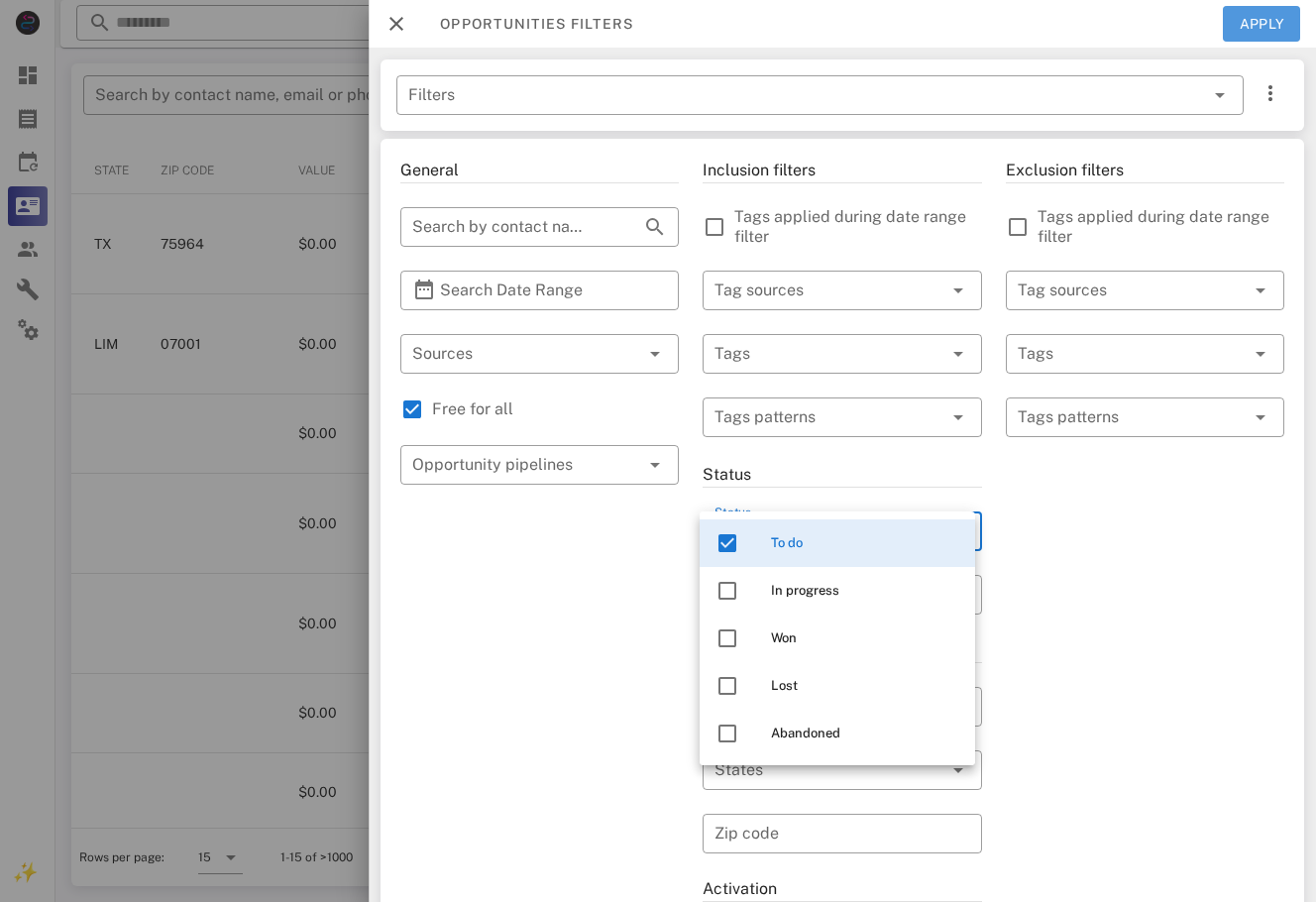click on "Apply" at bounding box center [1261, 24] 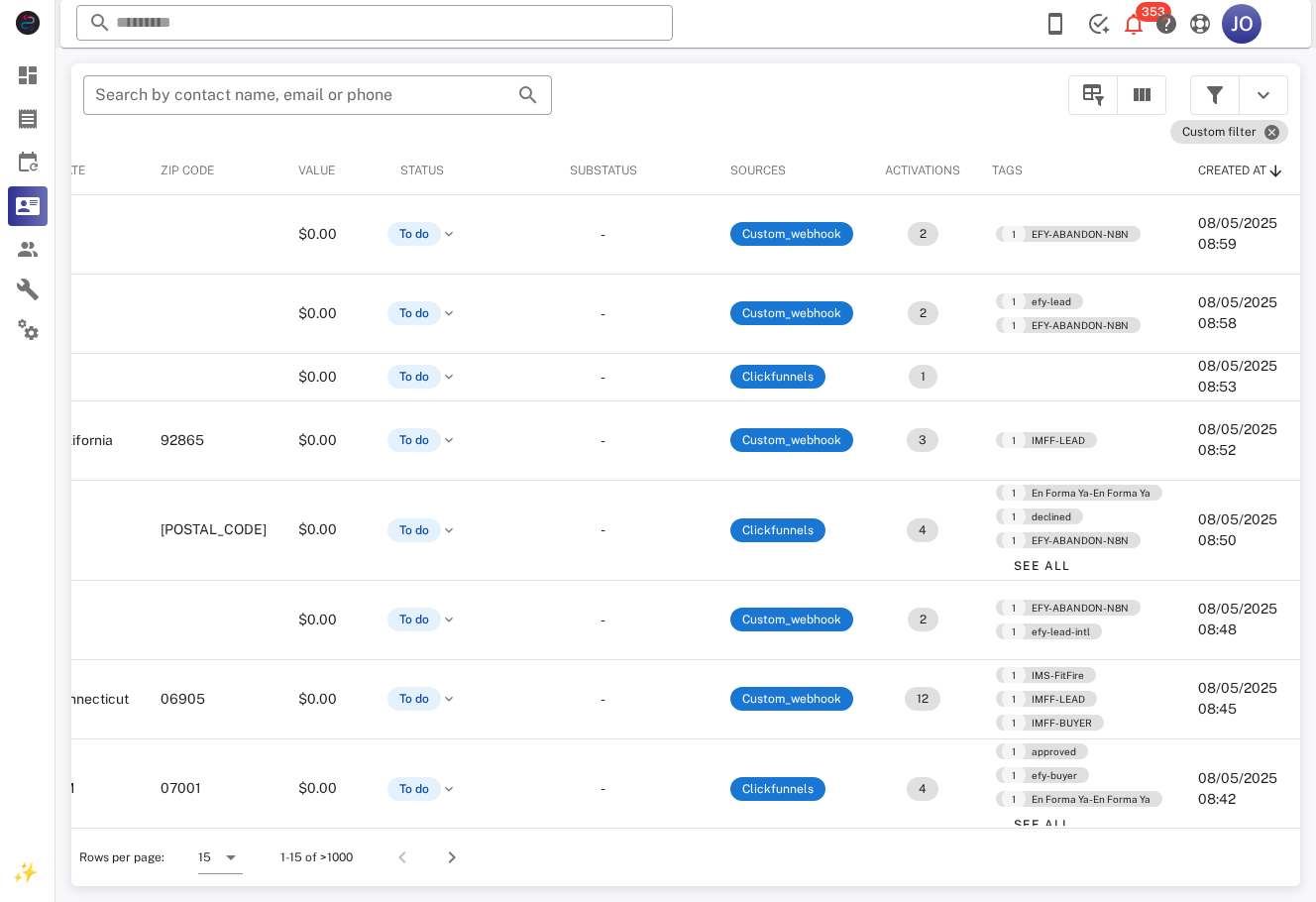 scroll, scrollTop: 0, scrollLeft: 559, axis: horizontal 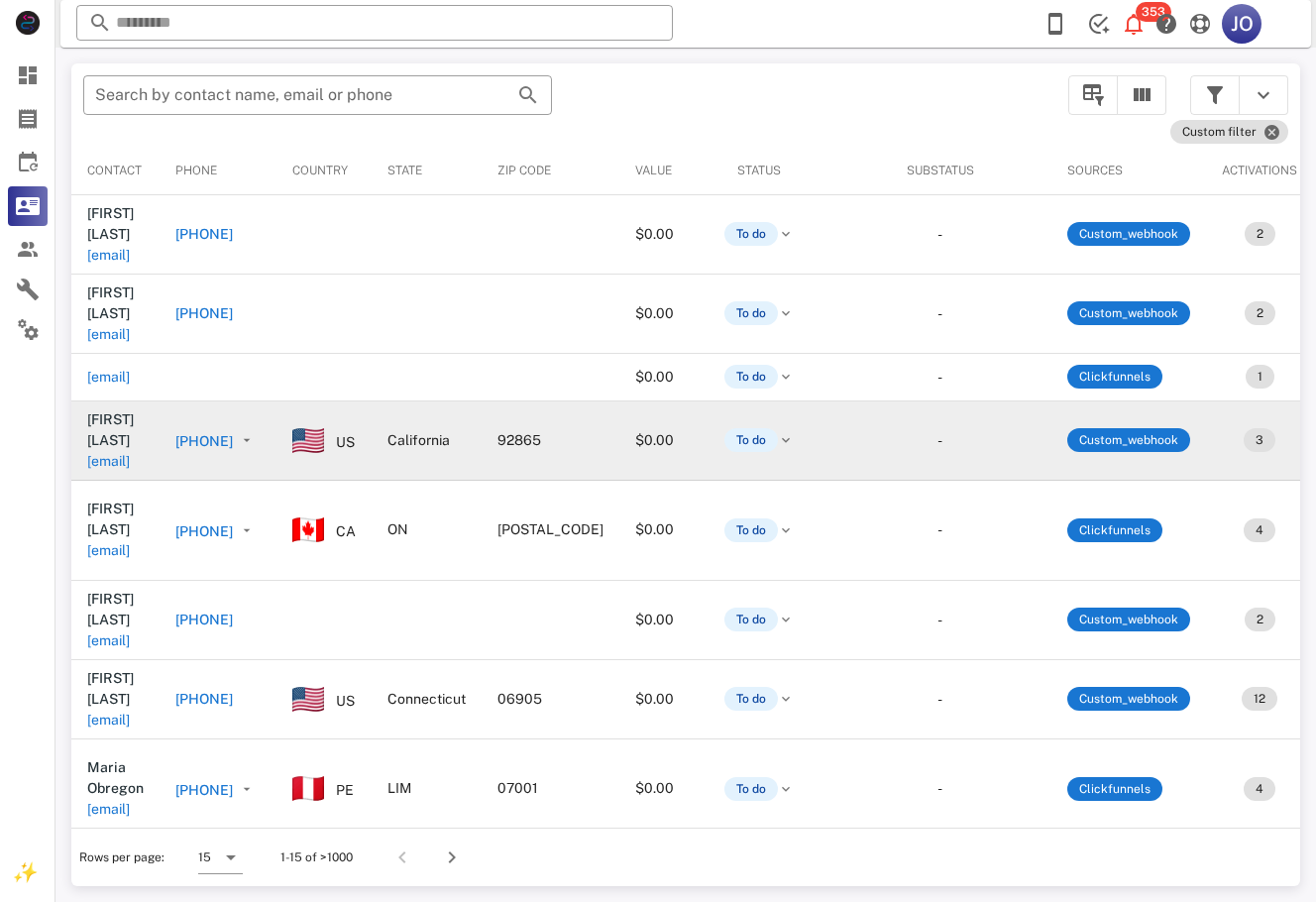 click on "[EMAIL]" at bounding box center [108, 461] 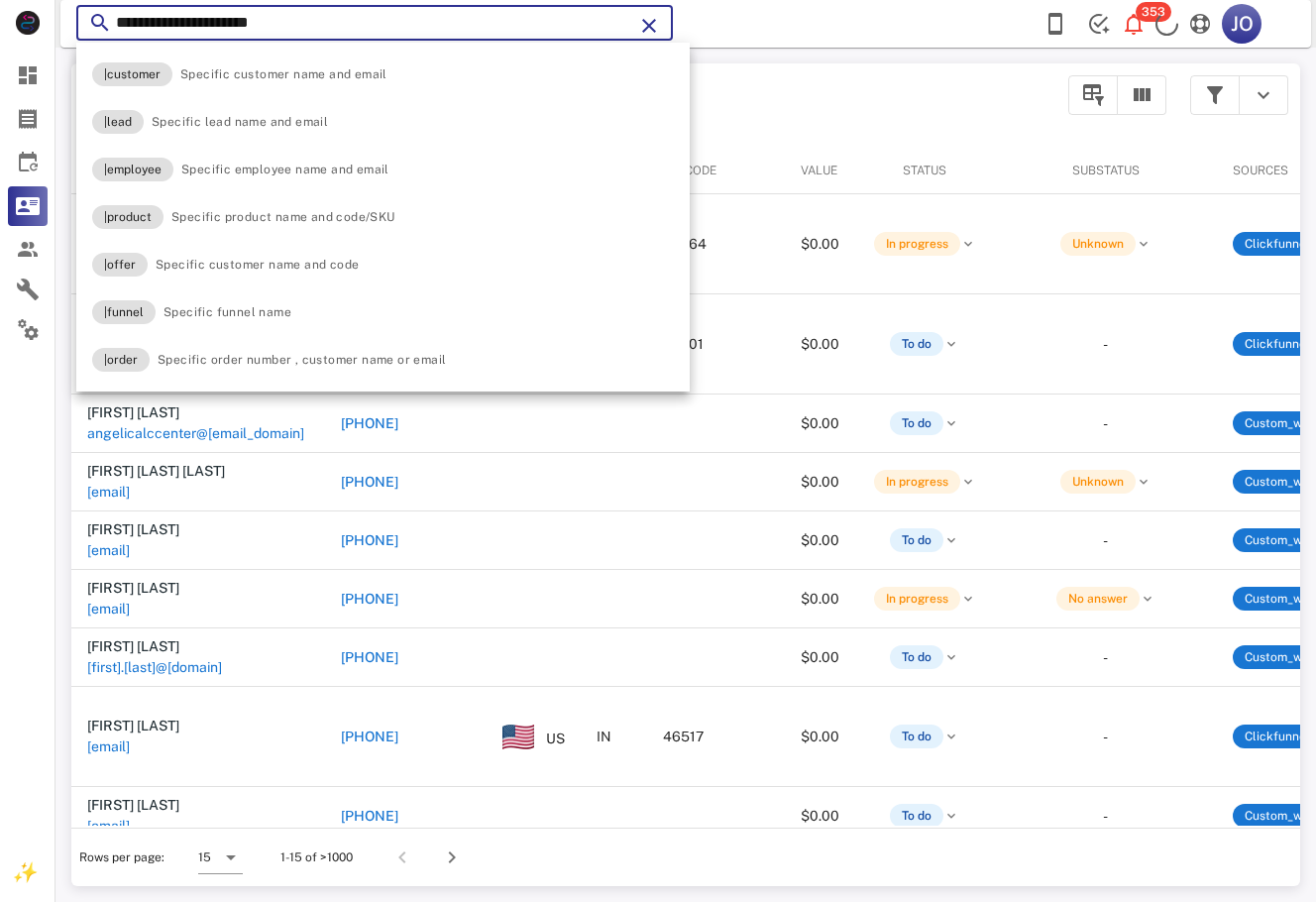 click on "**********" at bounding box center (375, 23) 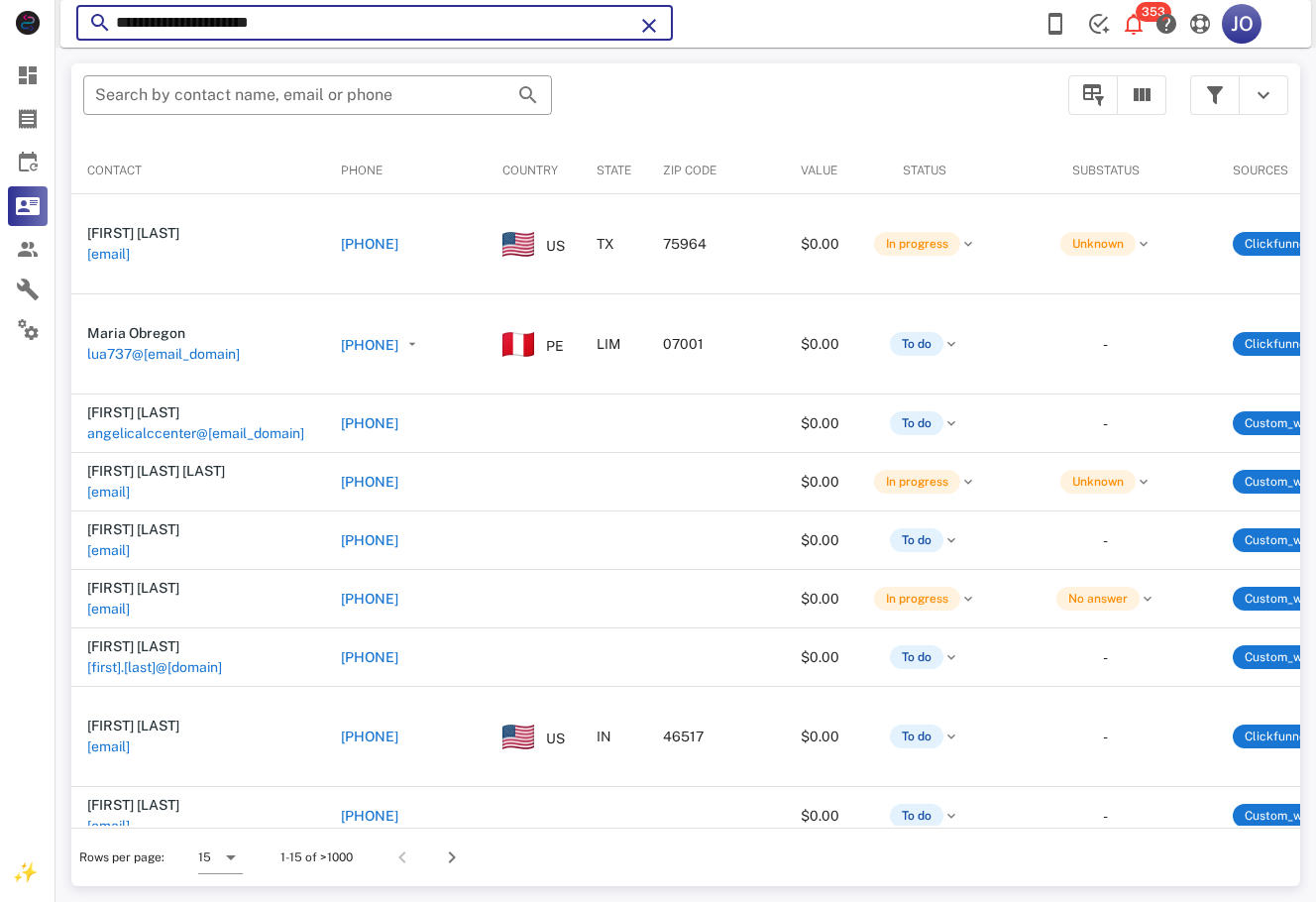 scroll, scrollTop: 0, scrollLeft: 0, axis: both 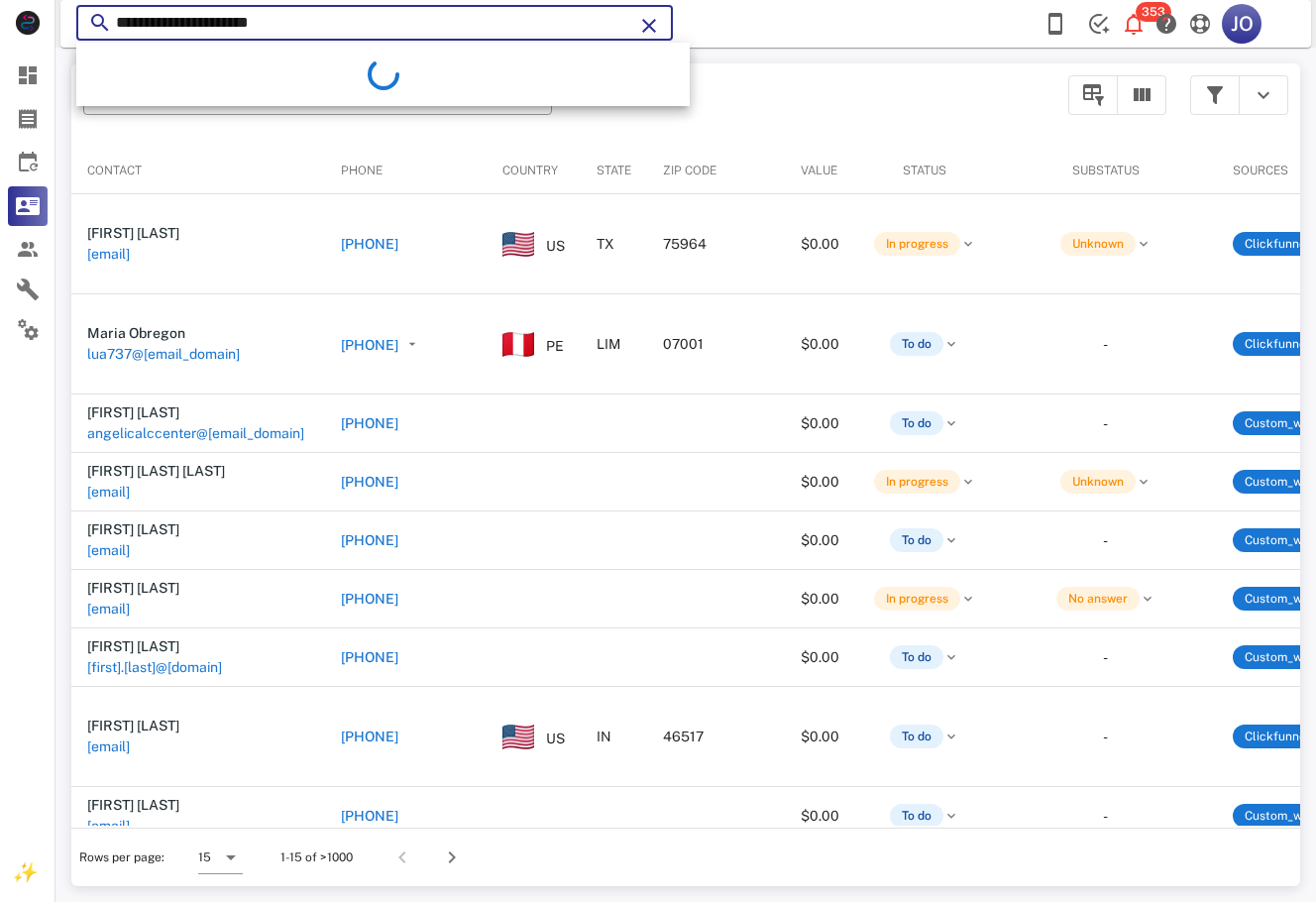 click on "**********" at bounding box center (375, 23) 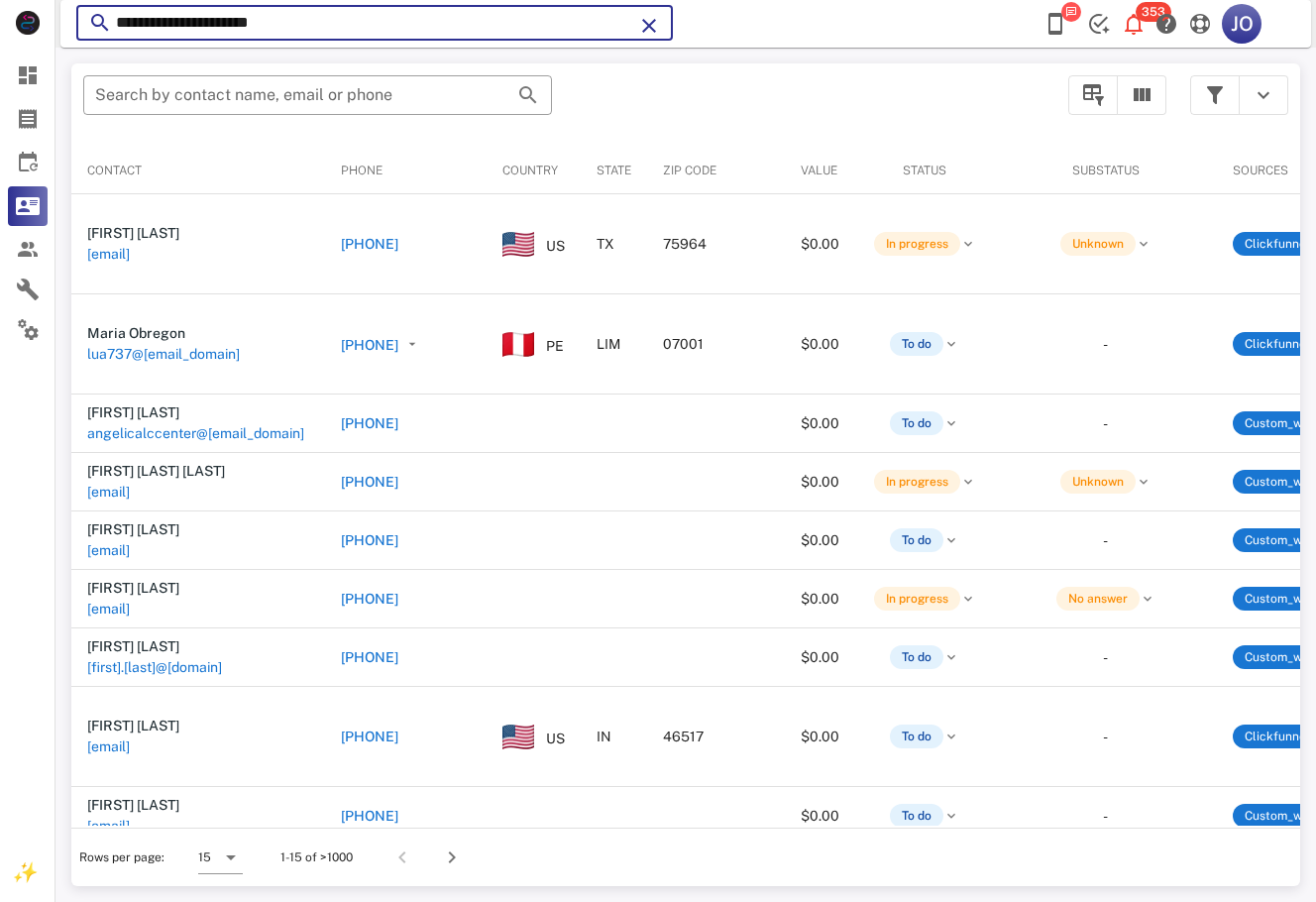 click on "**********" at bounding box center (375, 23) 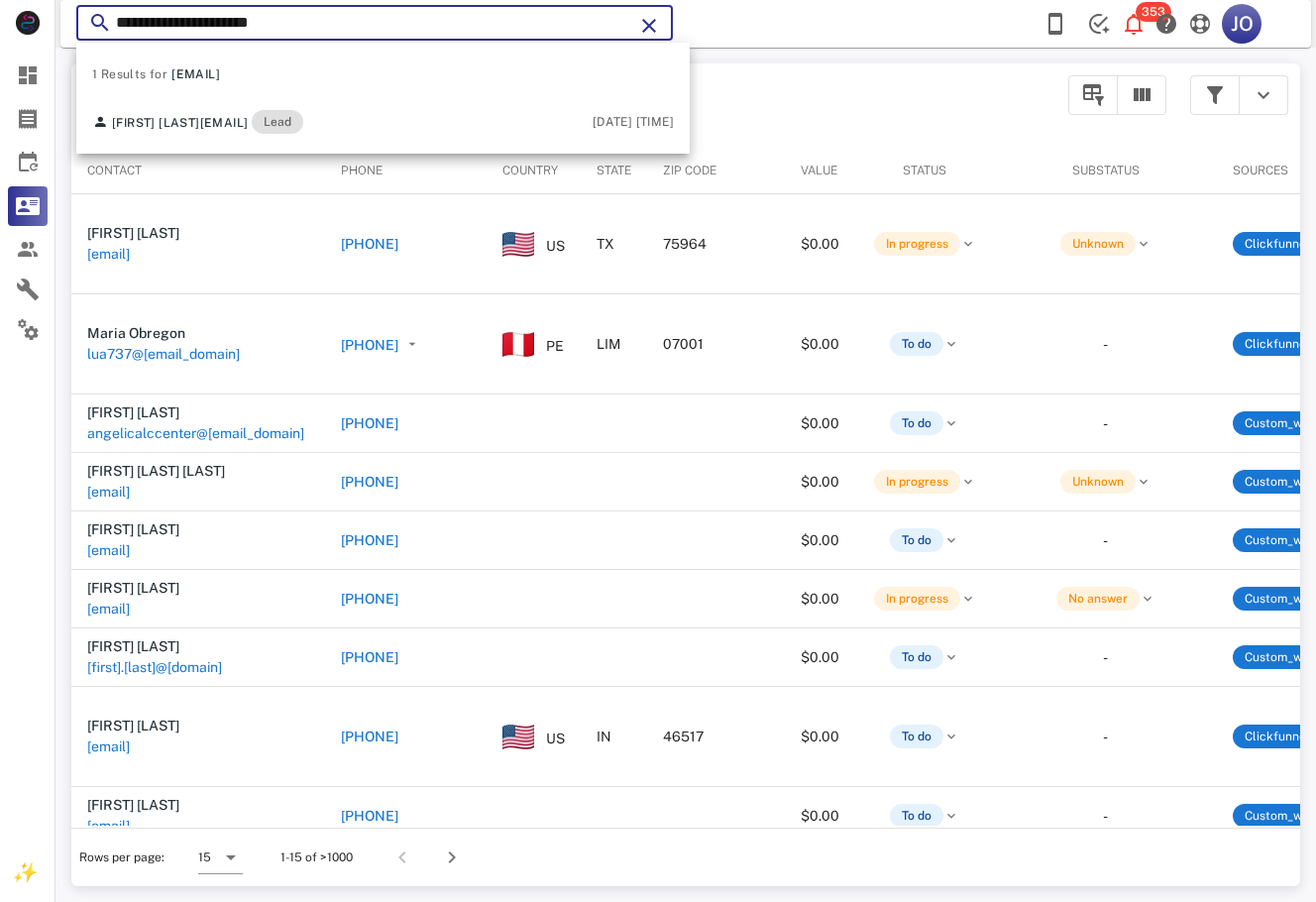 type on "**********" 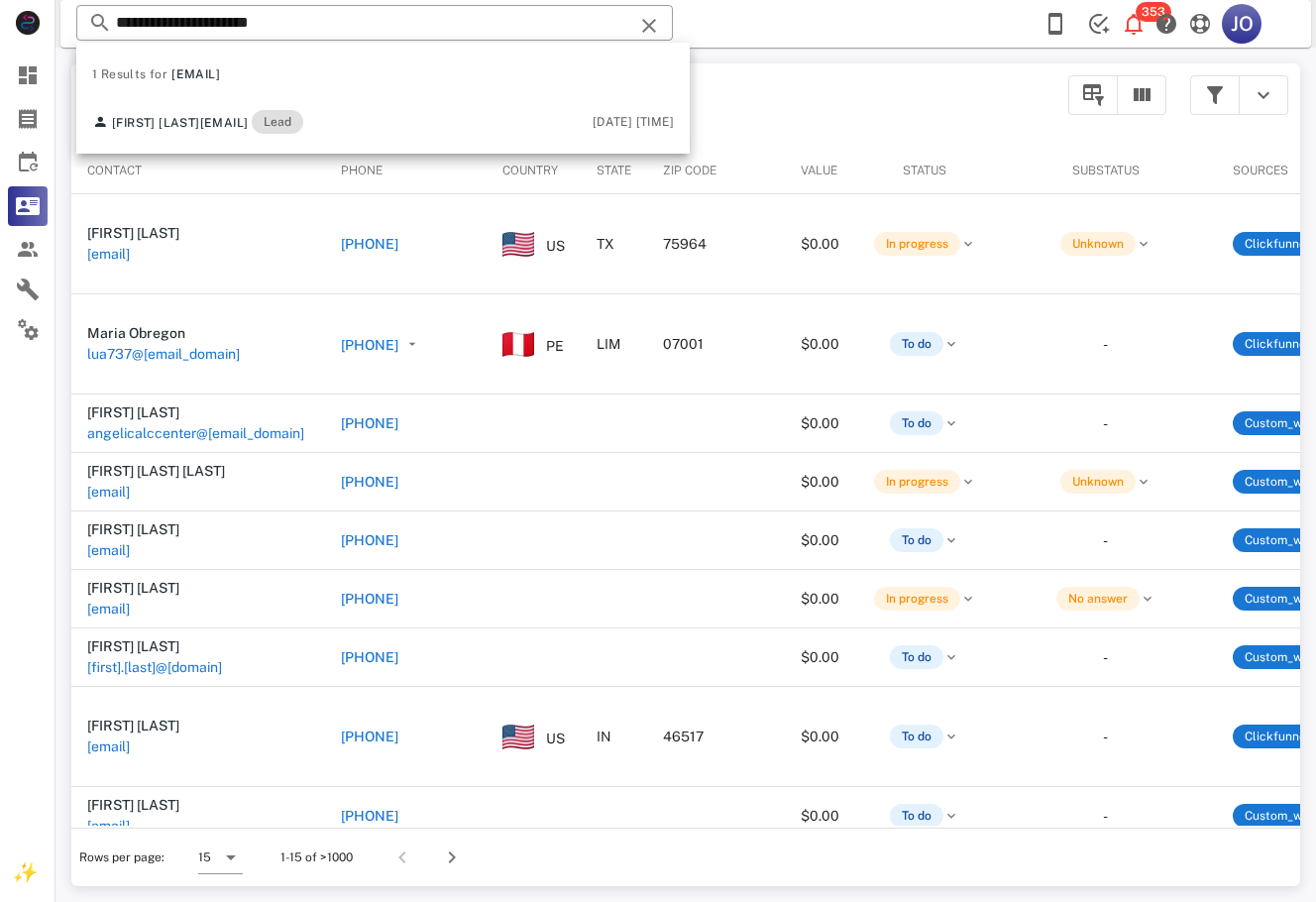click on "1 Results for susy_529s@[EMAIL_DOMAIN]" at bounding box center (383, 74) 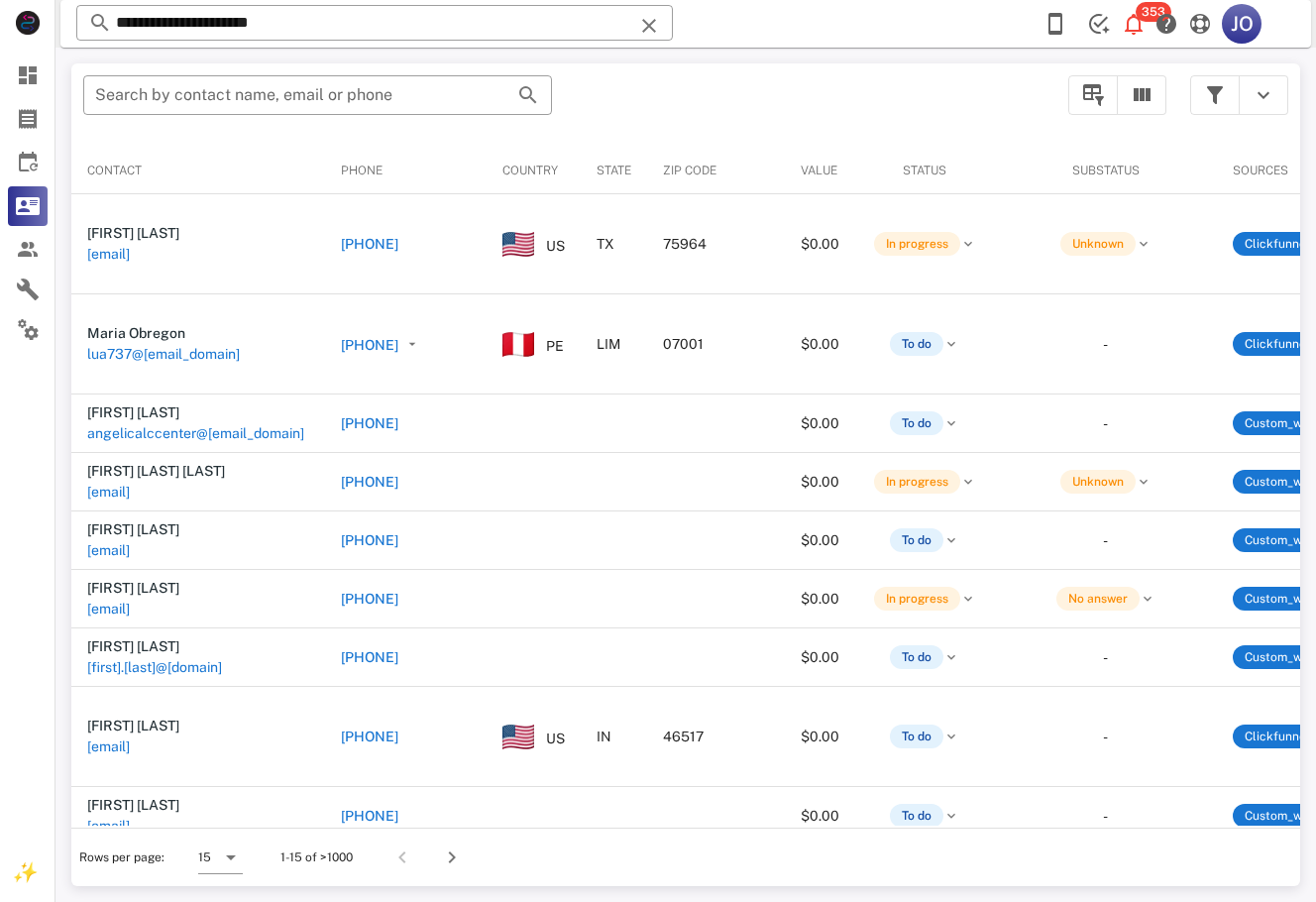 click on "**********" at bounding box center (375, 24) 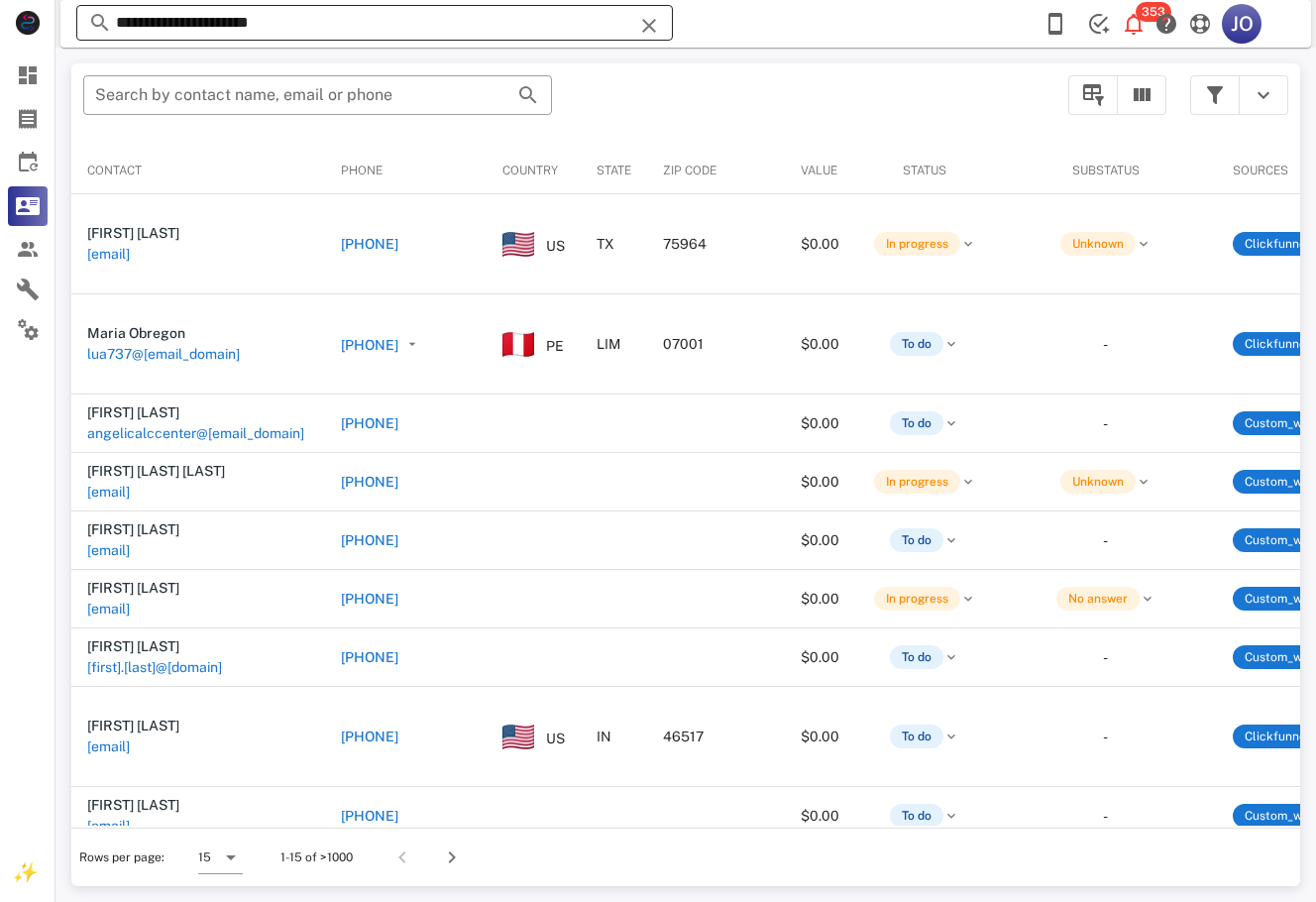 click on "**********" at bounding box center (375, 23) 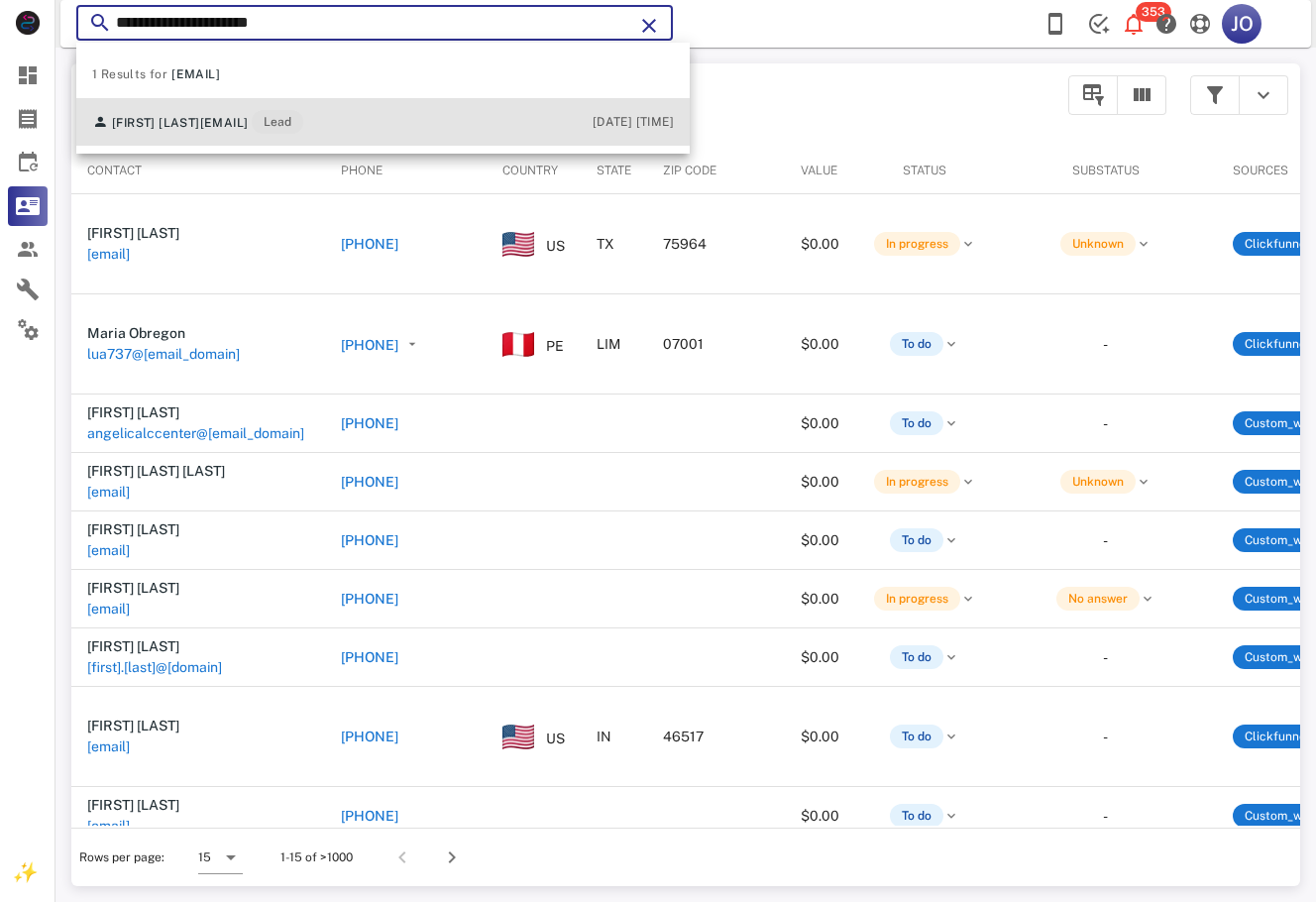 click on "[EMAIL]" at bounding box center (224, 123) 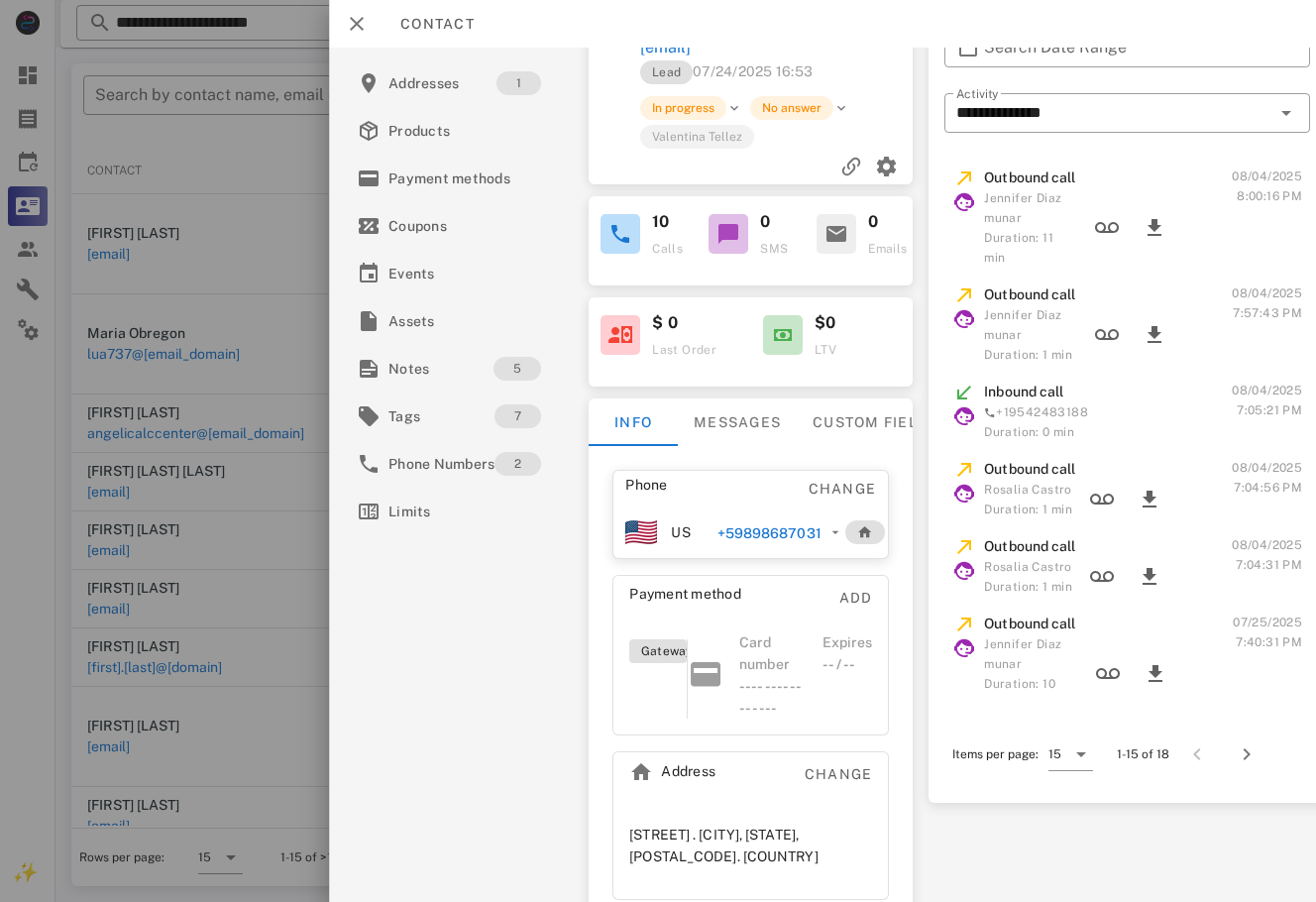 scroll, scrollTop: 23, scrollLeft: 0, axis: vertical 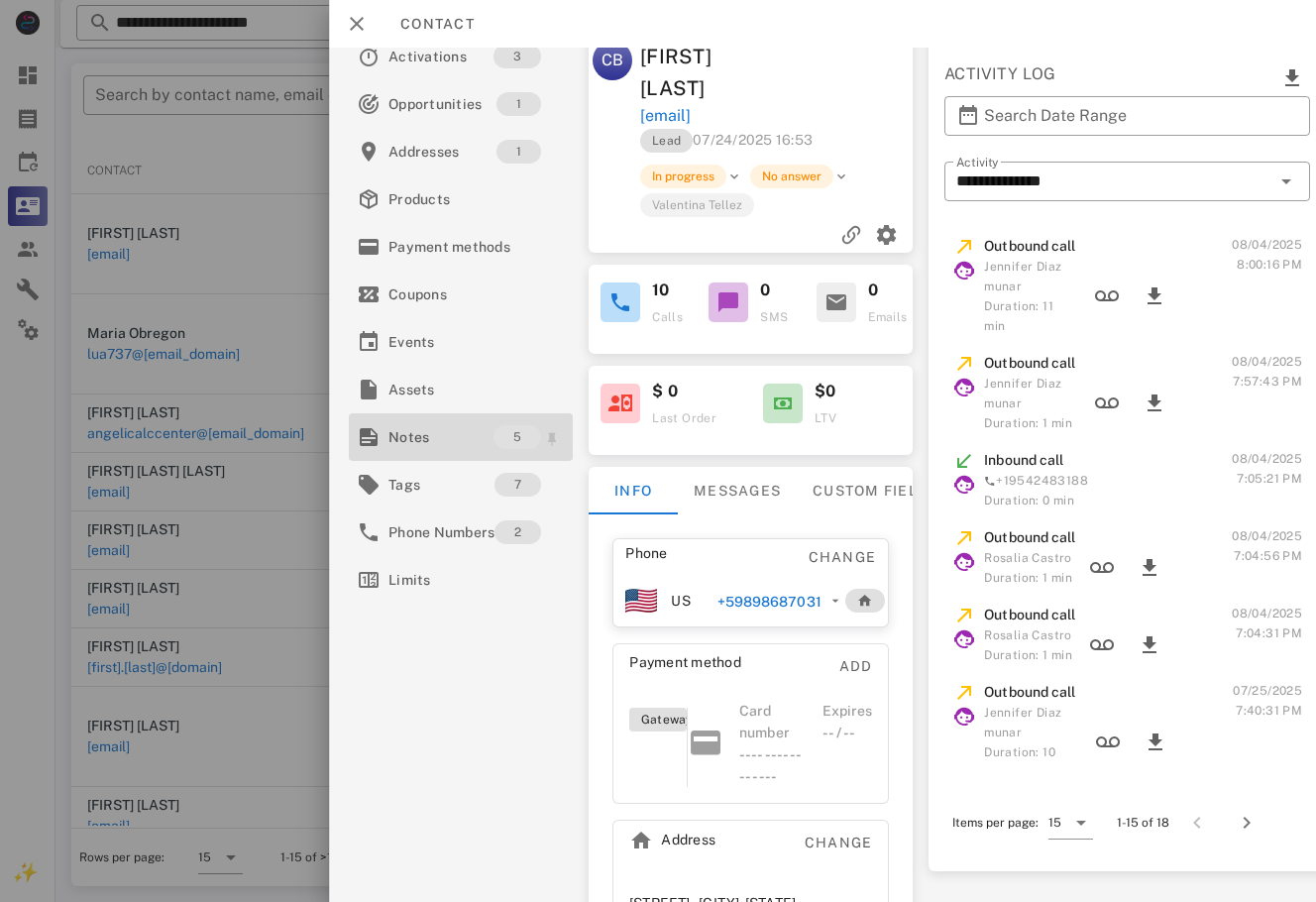 click on "Notes" at bounding box center [441, 437] 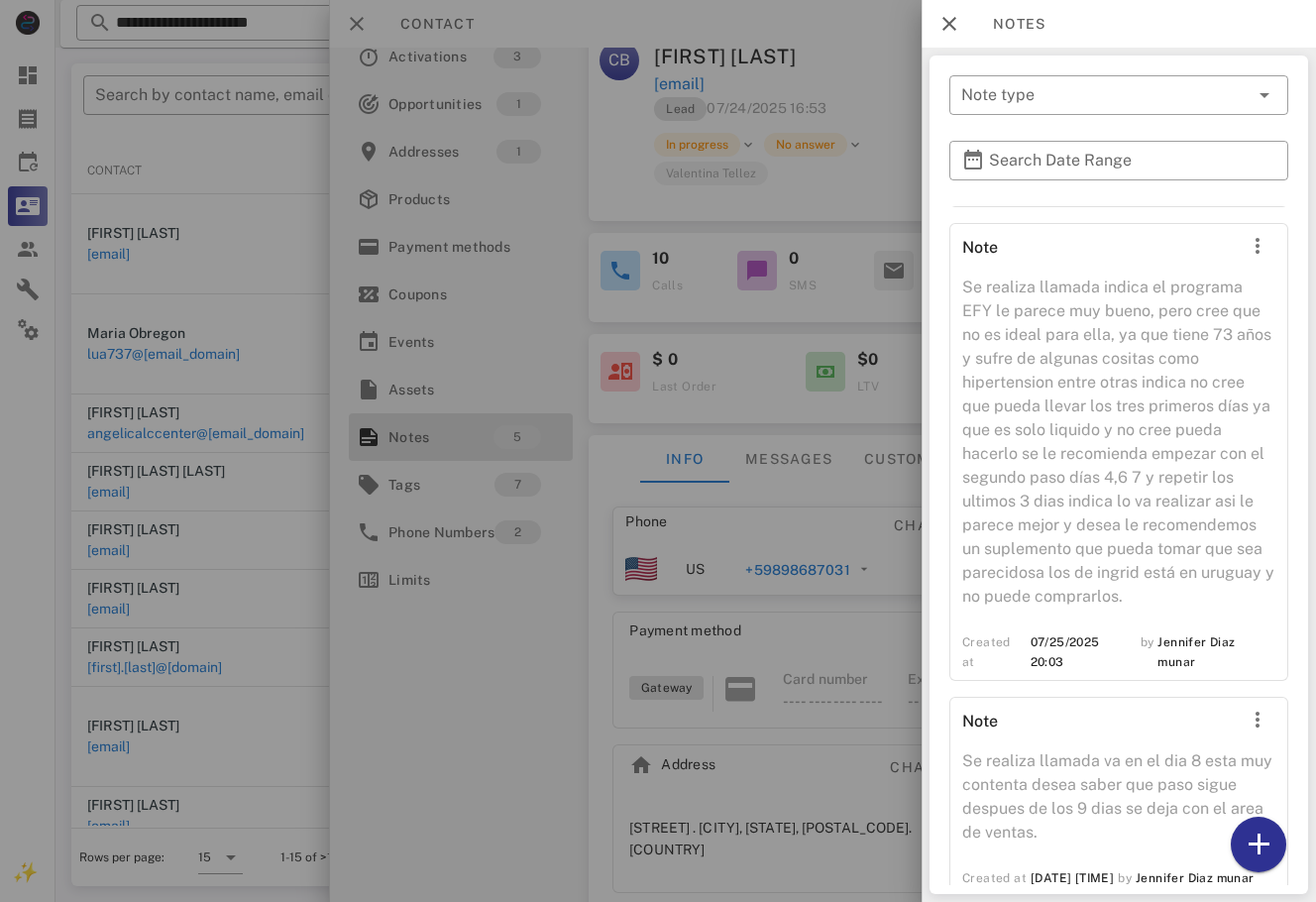 scroll, scrollTop: 769, scrollLeft: 0, axis: vertical 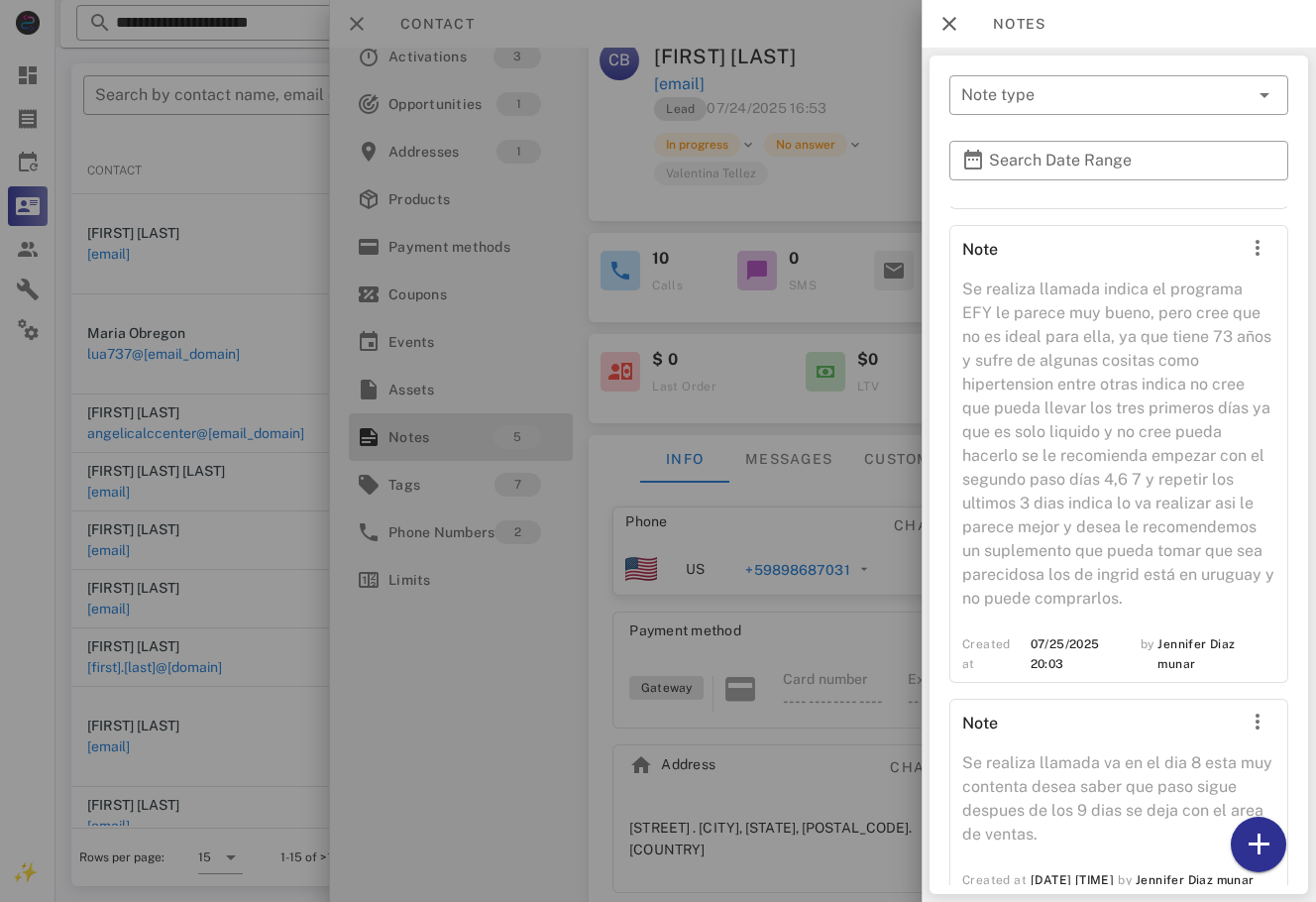 click at bounding box center [658, 451] 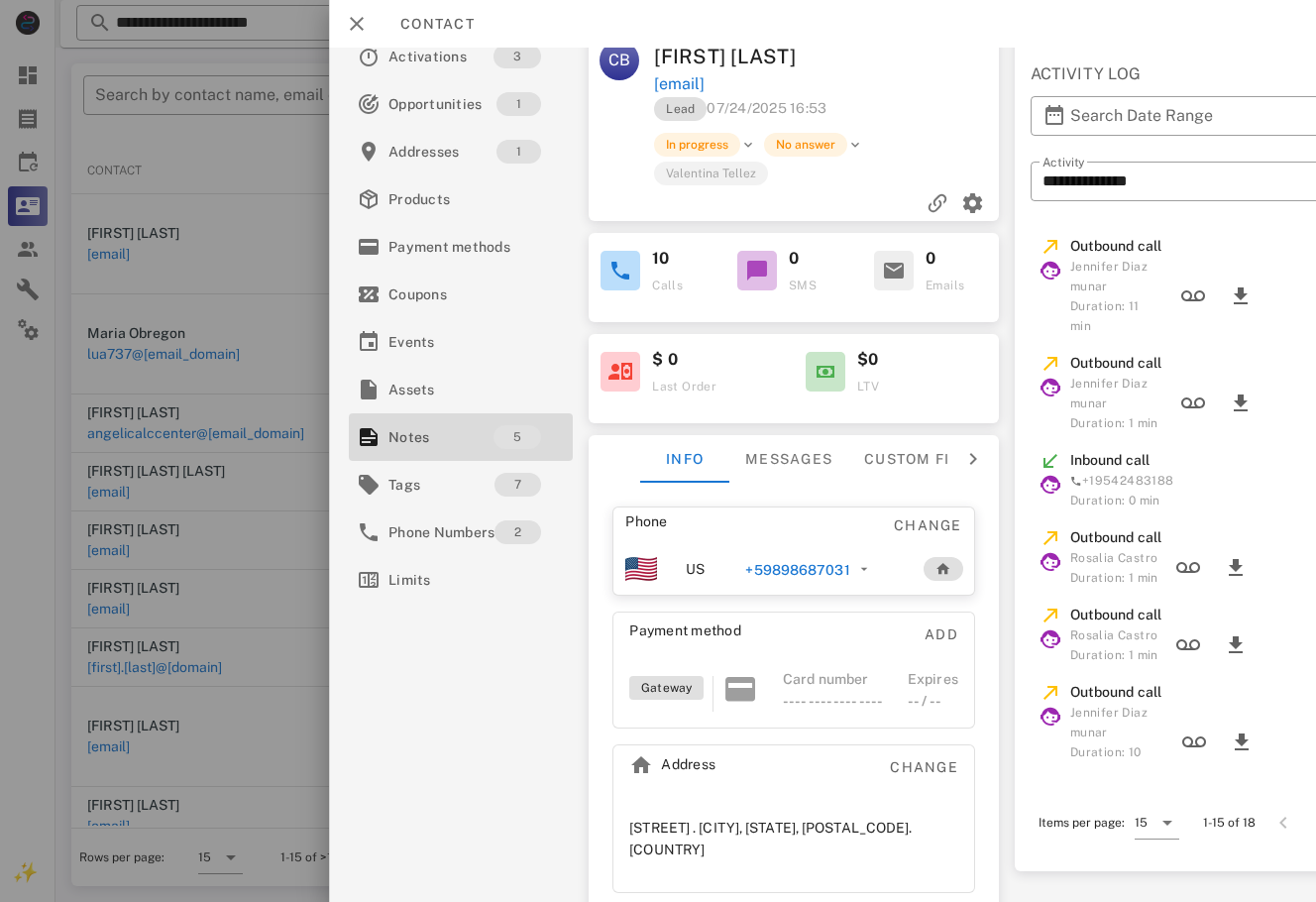 click on "+59898687031" at bounding box center (797, 570) 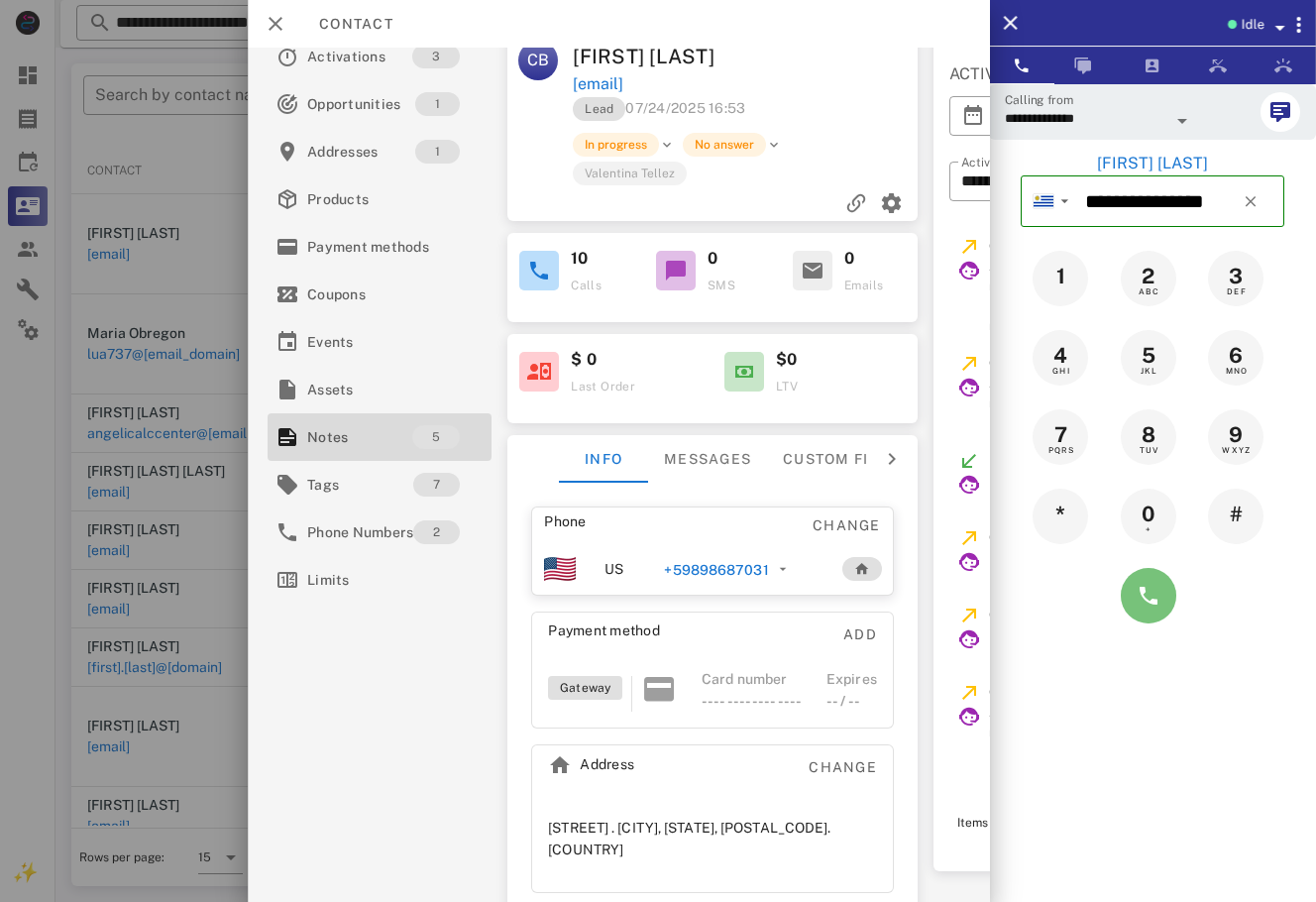 click at bounding box center (1149, 596) 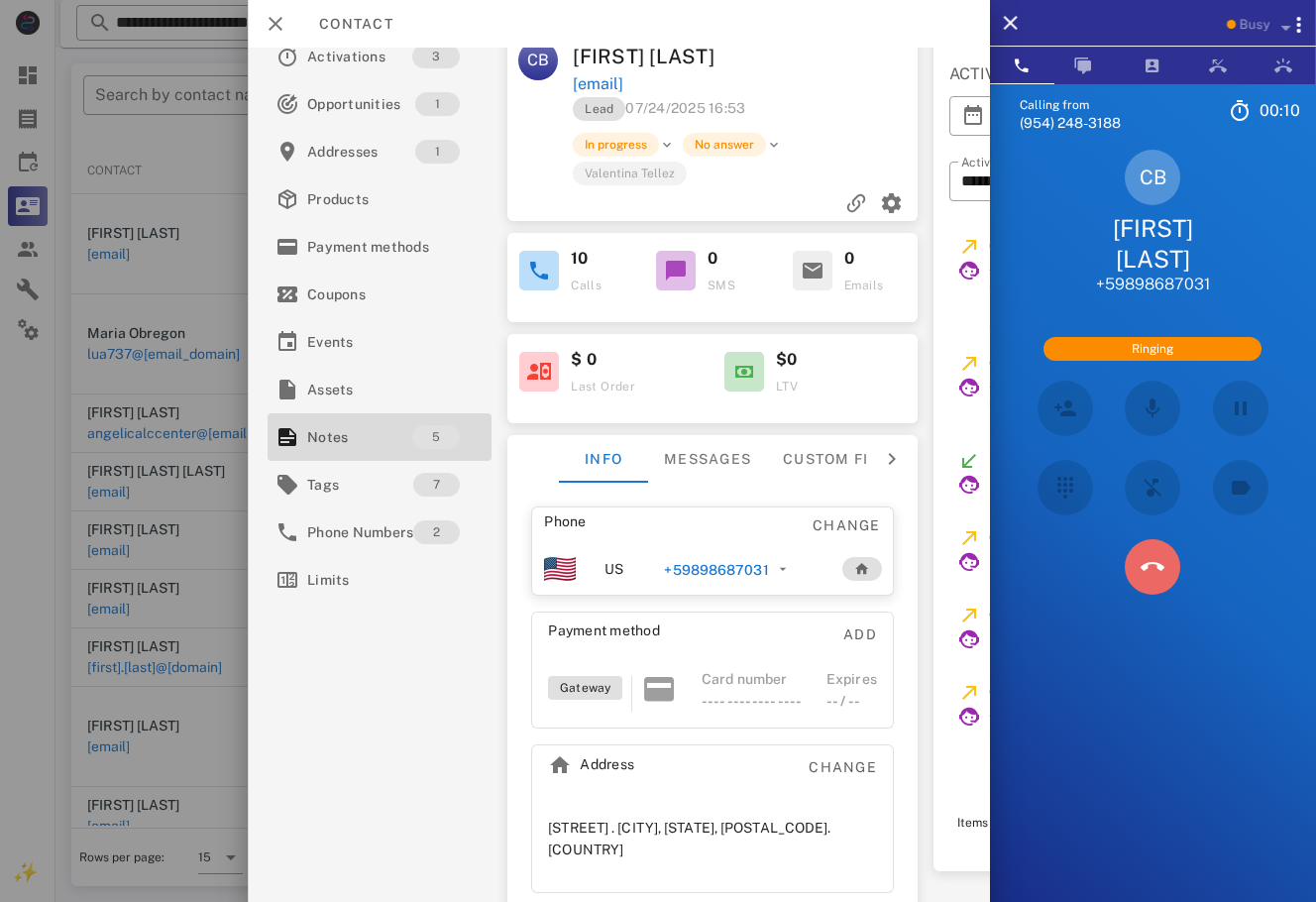 click at bounding box center (1152, 567) 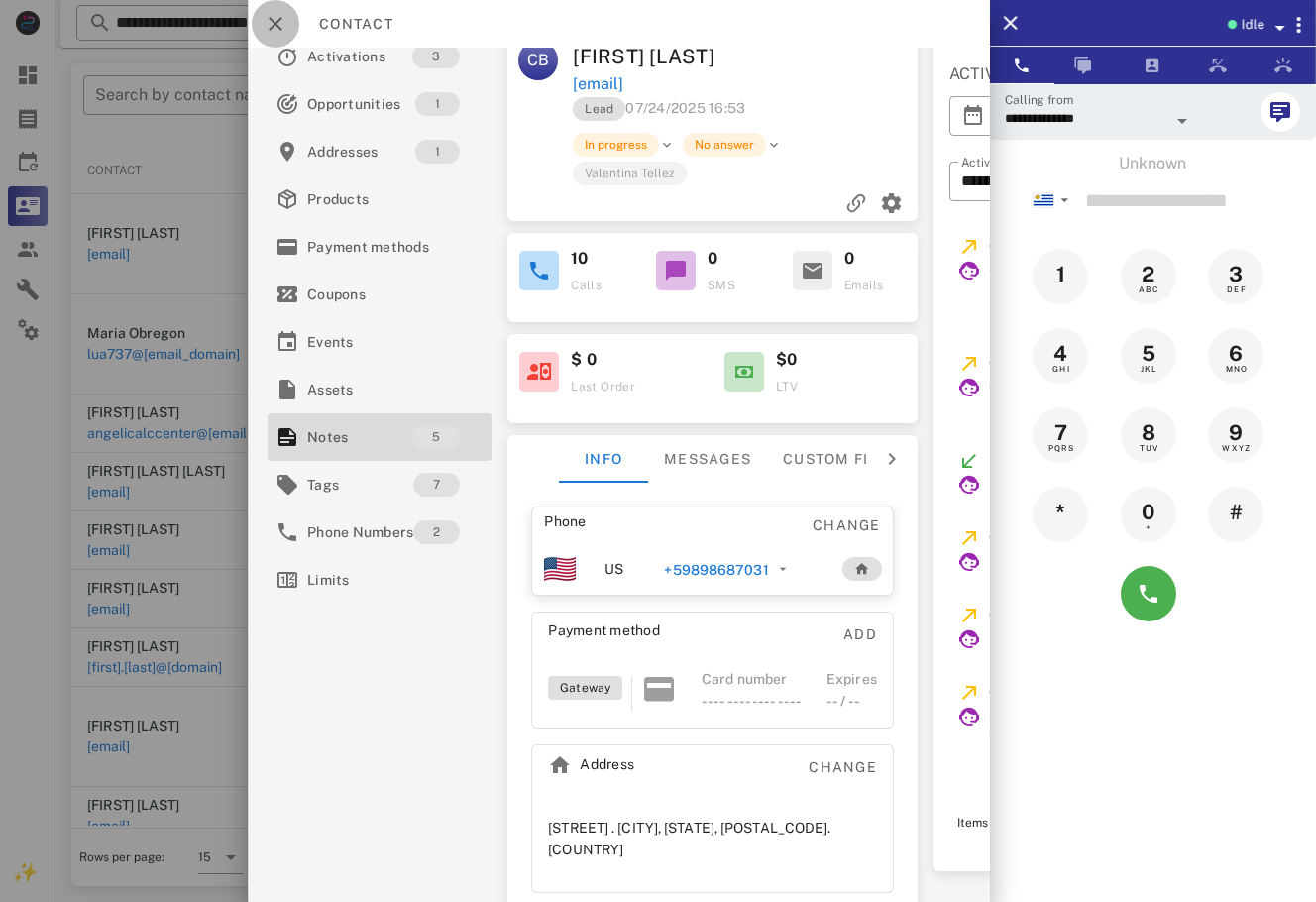 click at bounding box center (275, 24) 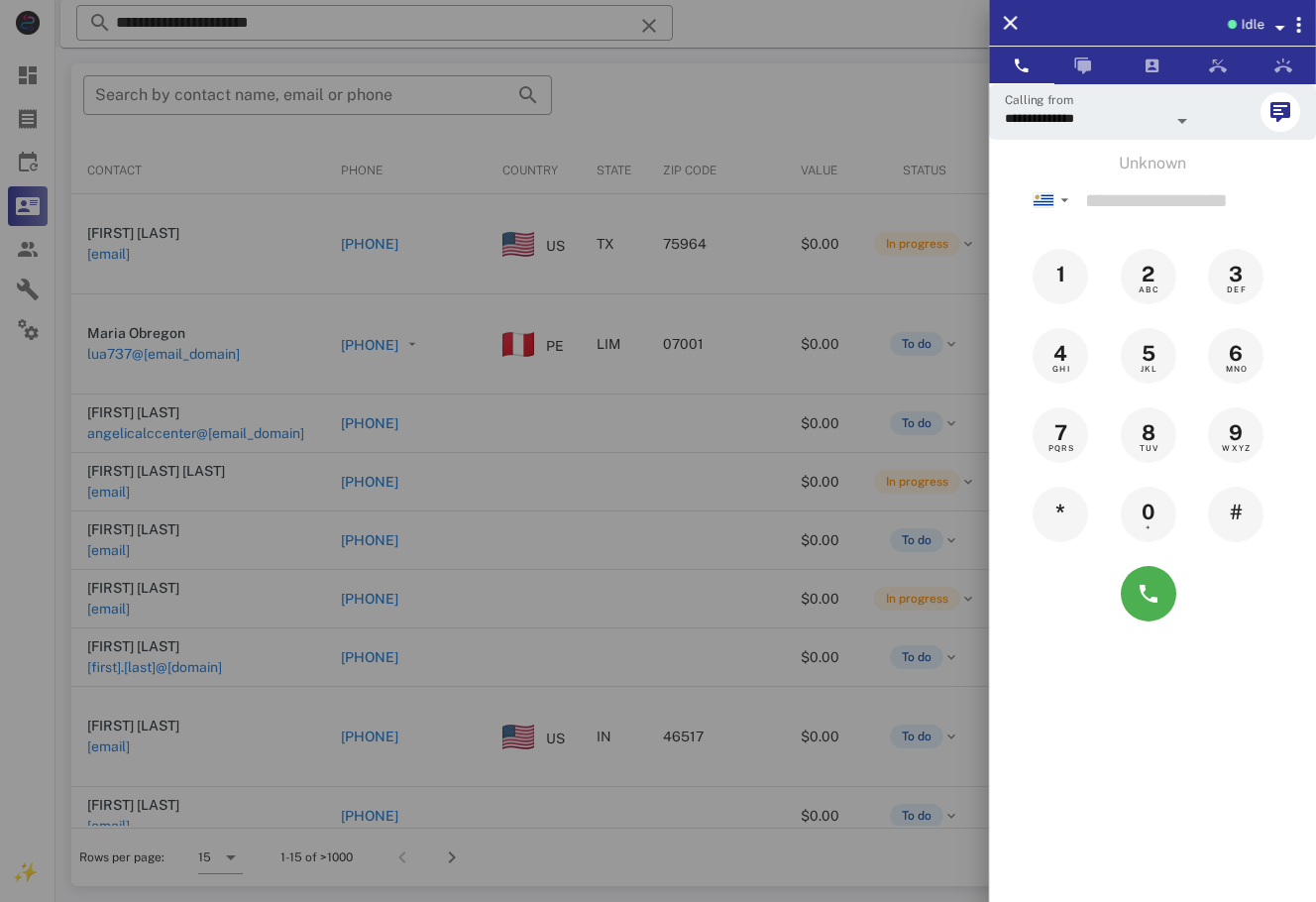 click at bounding box center [658, 451] 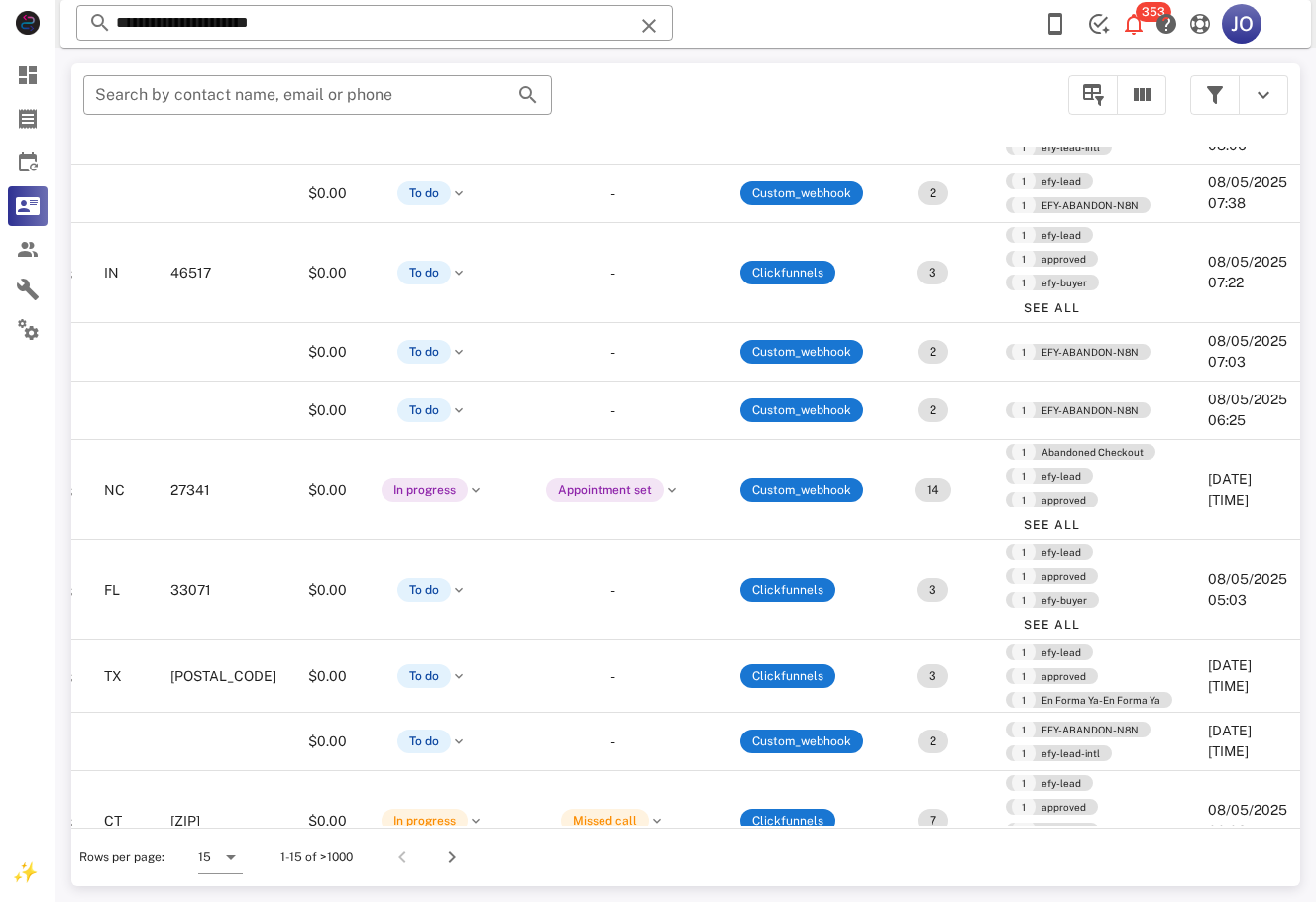 scroll, scrollTop: 518, scrollLeft: 493, axis: both 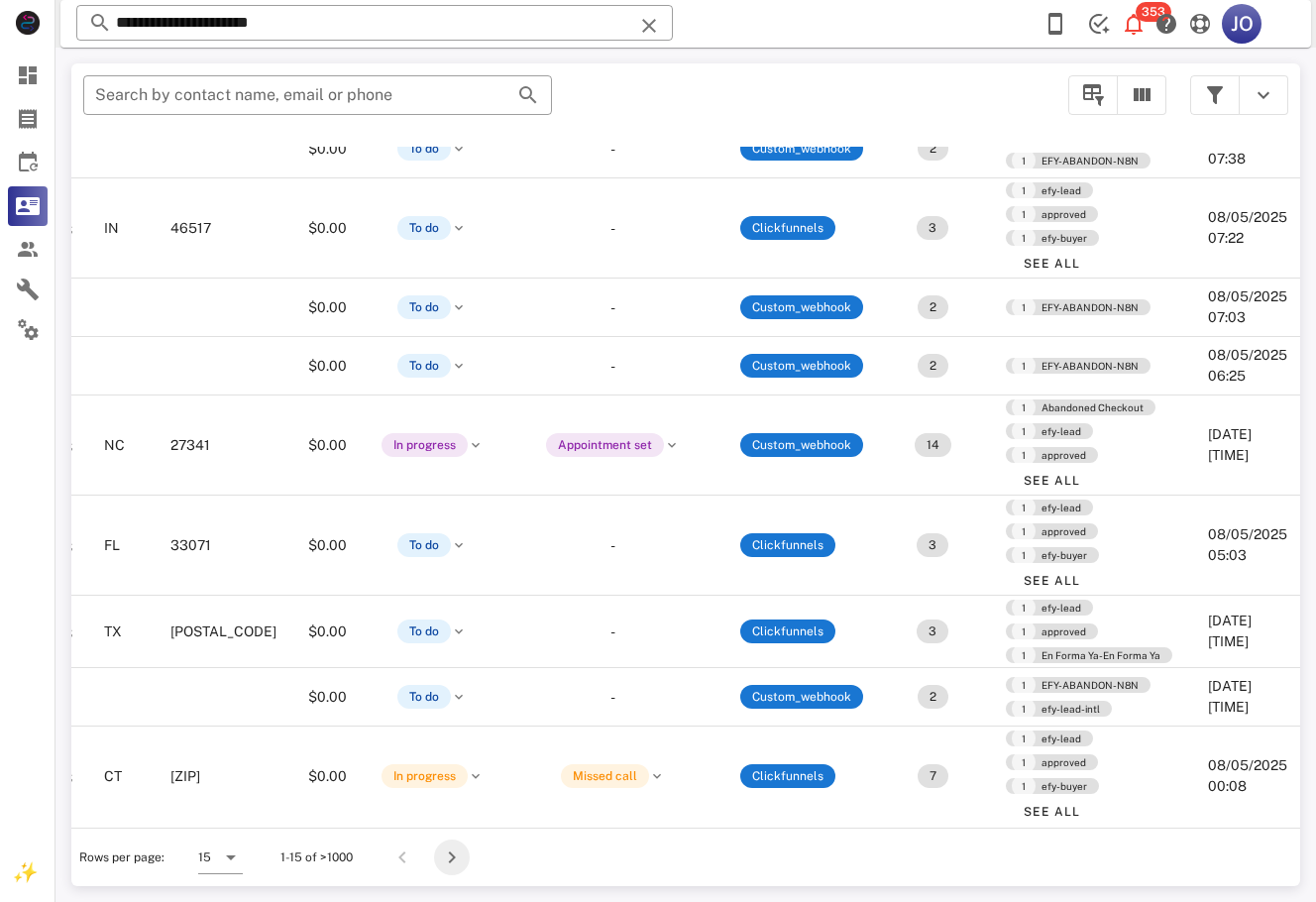click at bounding box center [452, 857] 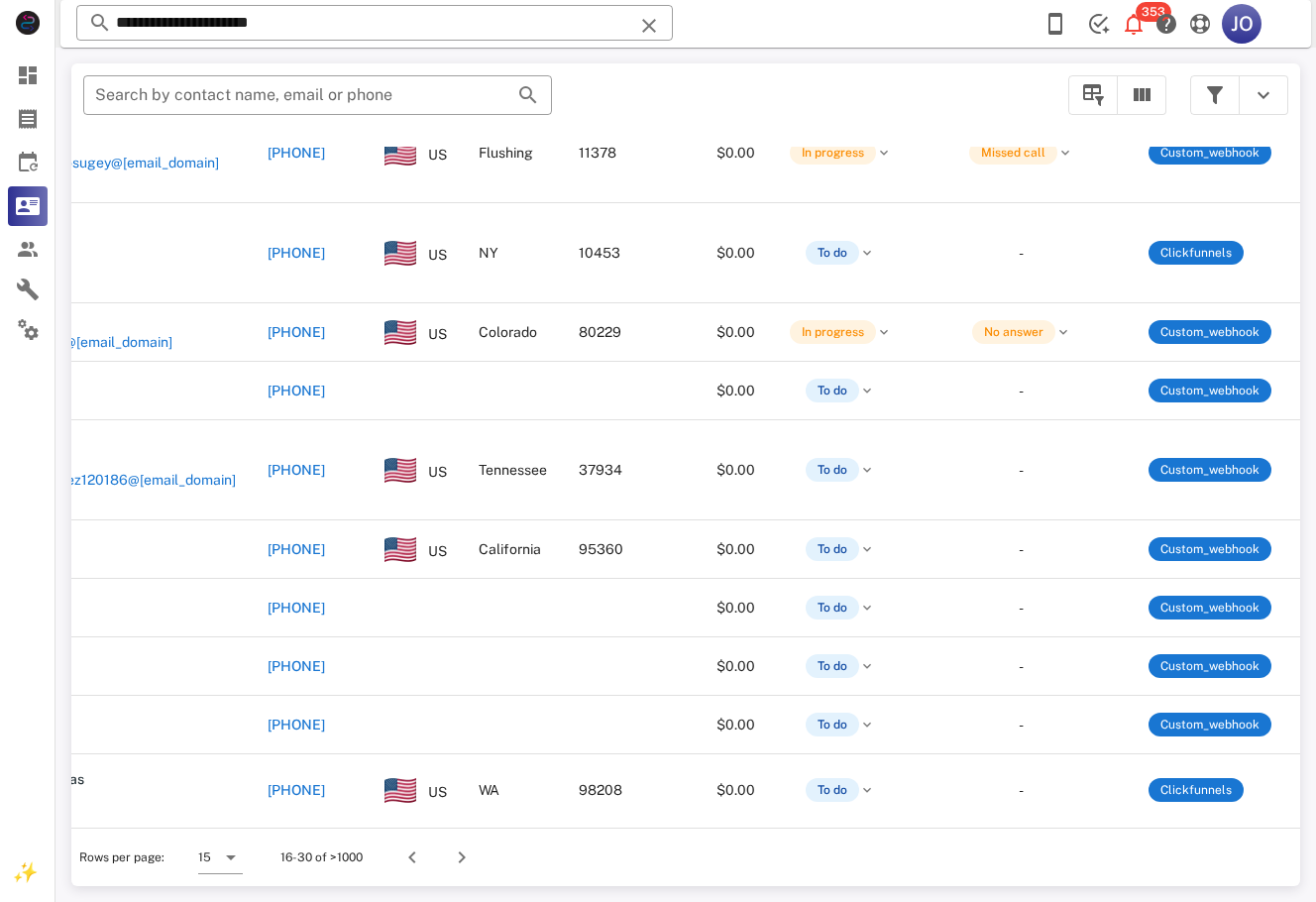 scroll, scrollTop: 477, scrollLeft: 0, axis: vertical 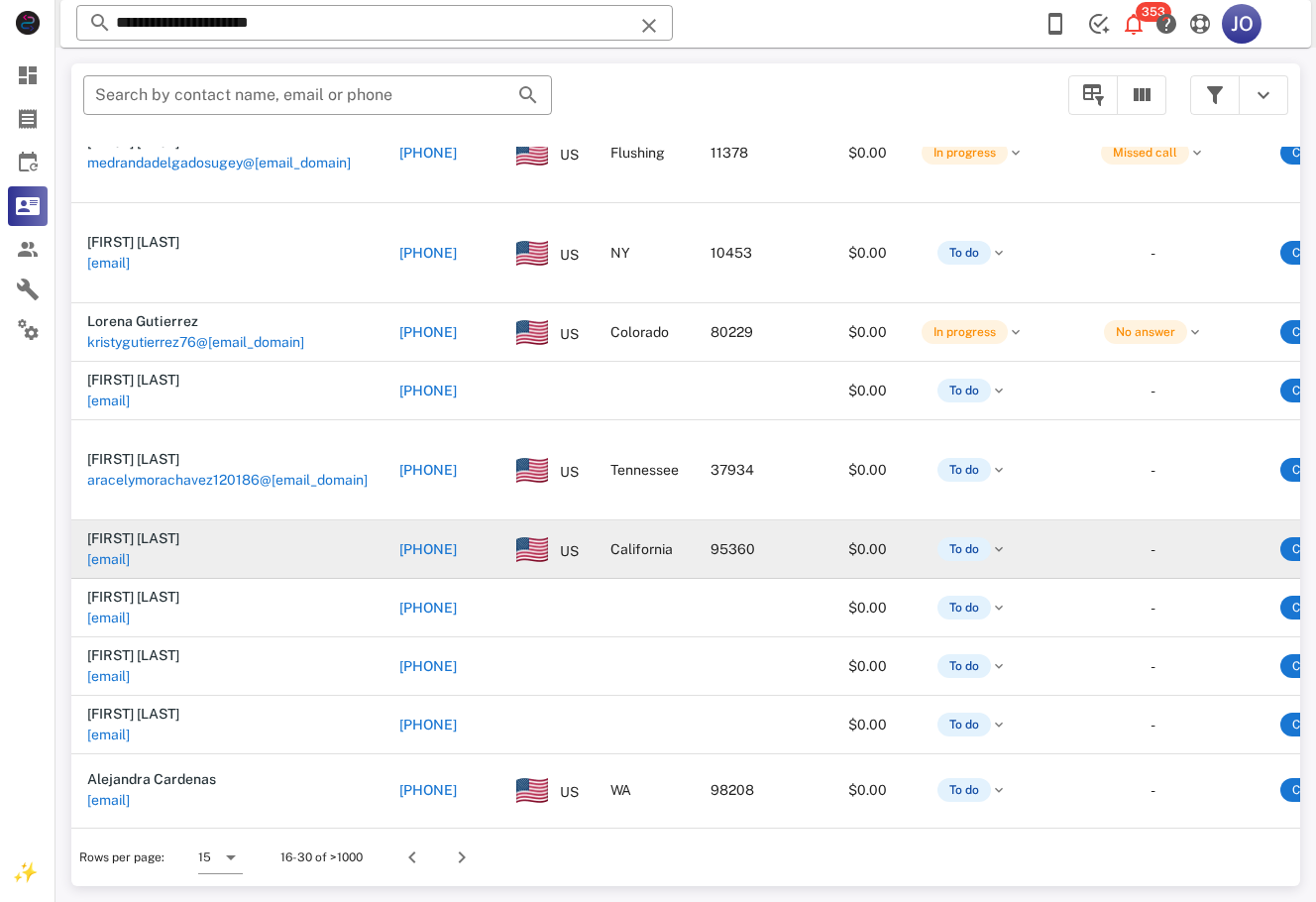 click on "[EMAIL]" at bounding box center [108, 559] 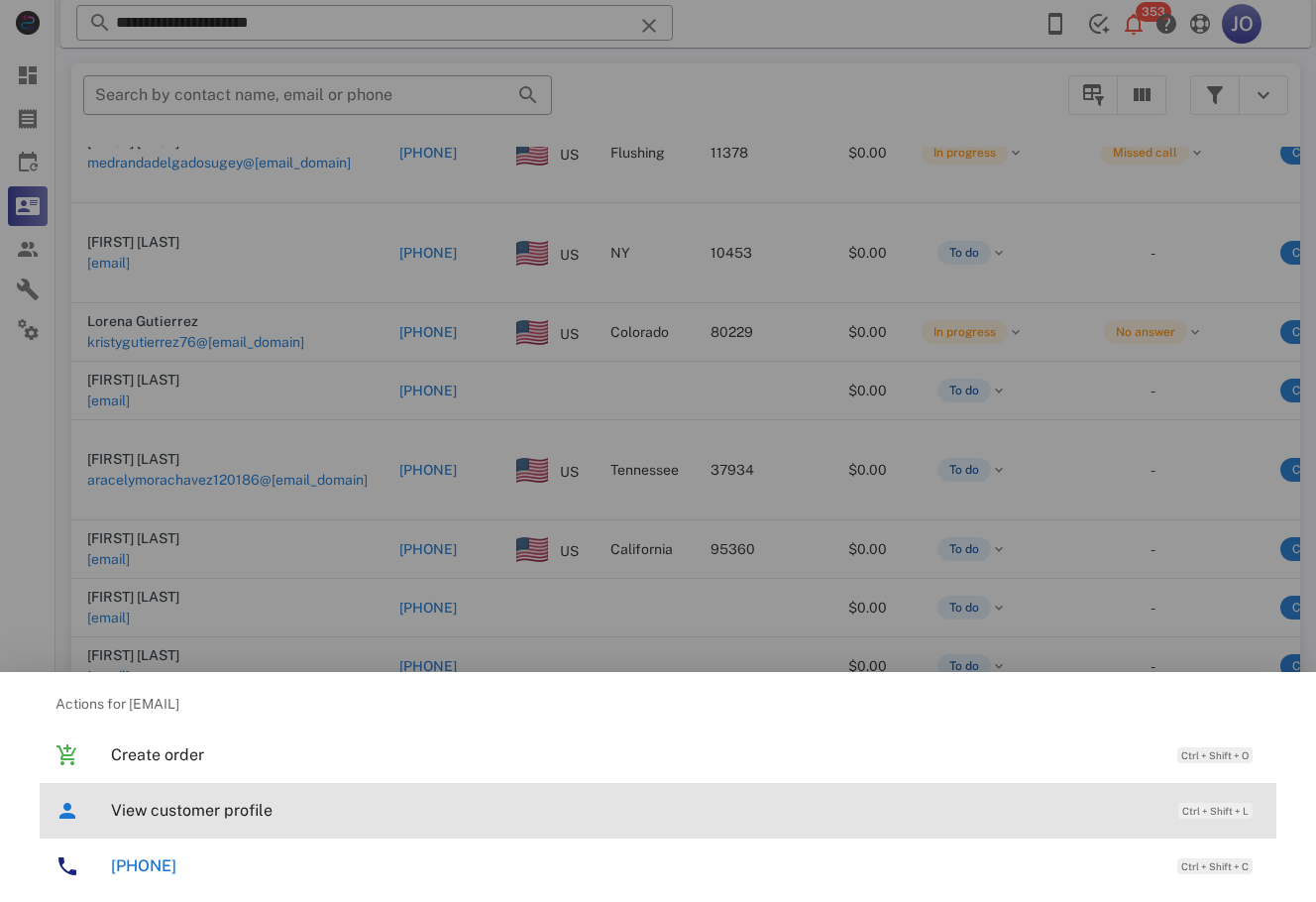 click on "View customer profile" at bounding box center (634, 810) 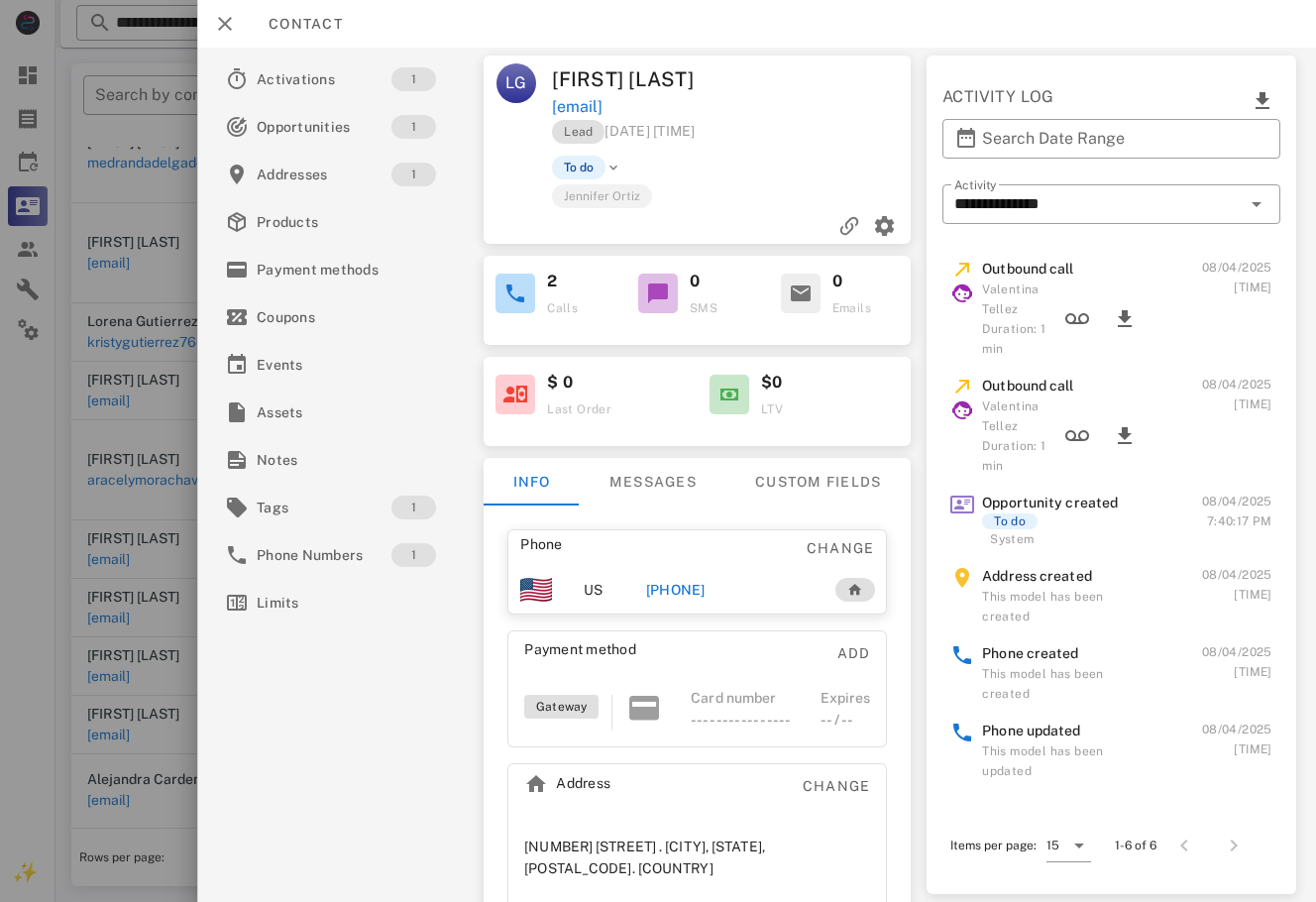 click on "[PHONE]" at bounding box center [676, 590] 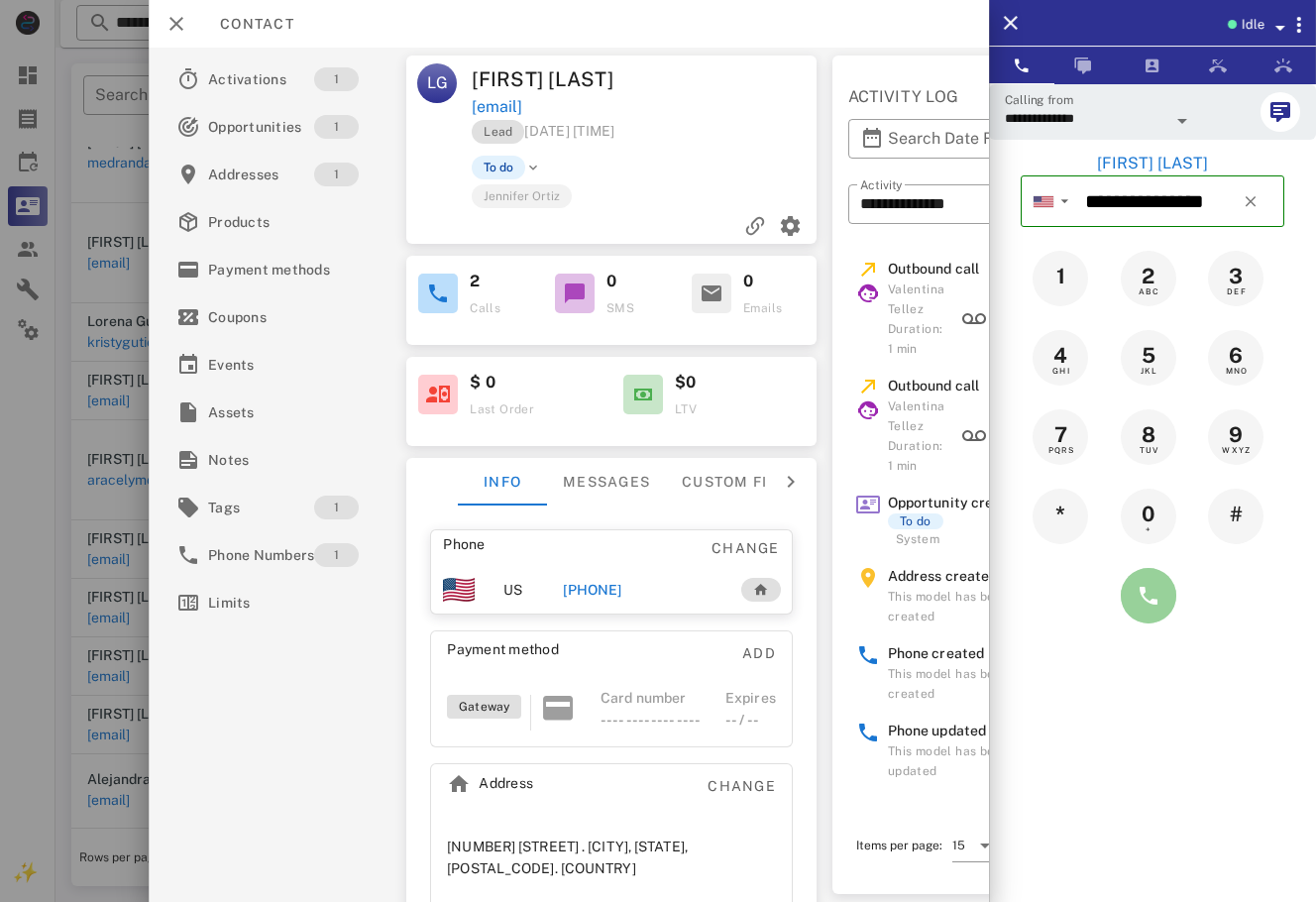 click at bounding box center (1149, 596) 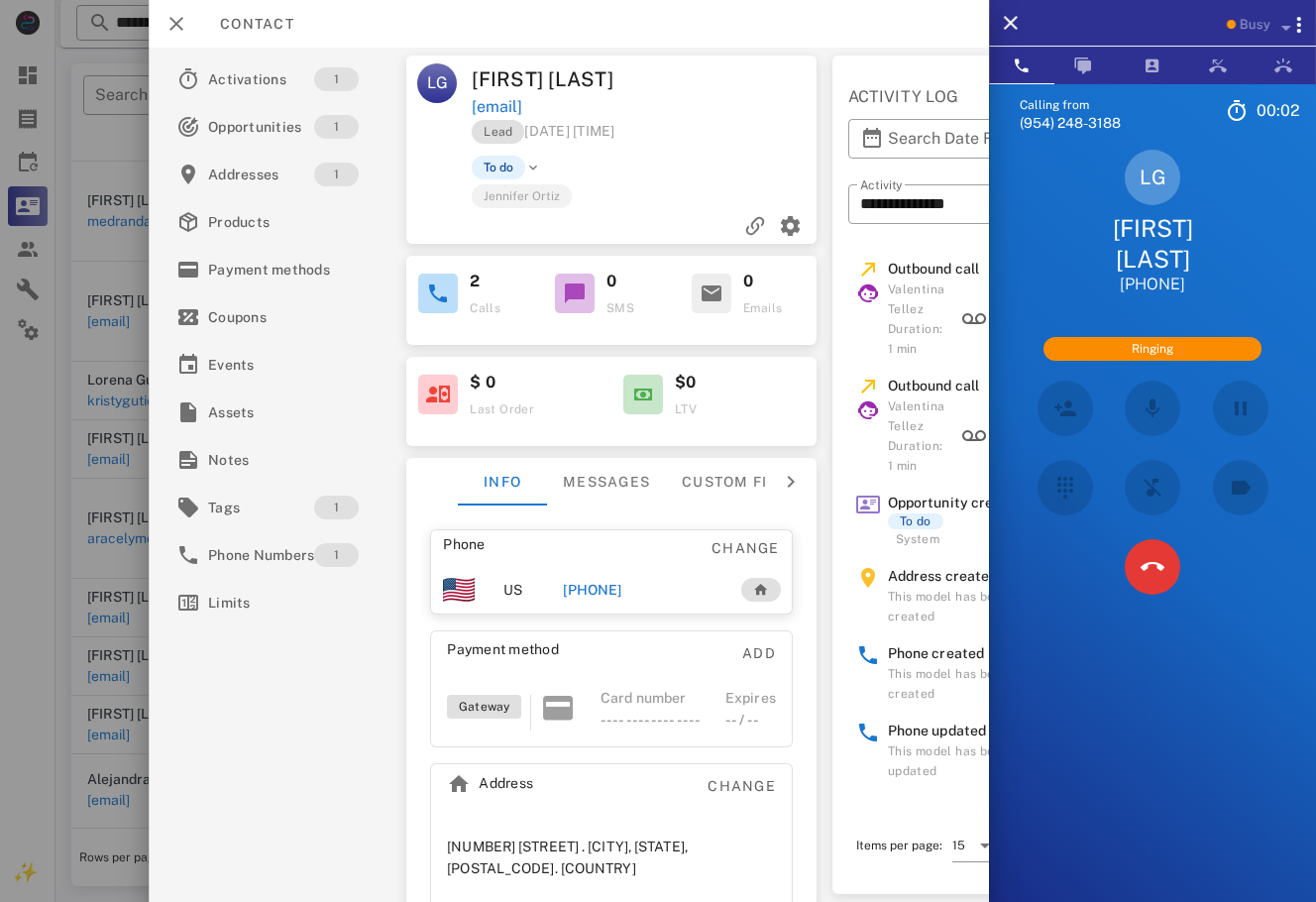scroll, scrollTop: 418, scrollLeft: 0, axis: vertical 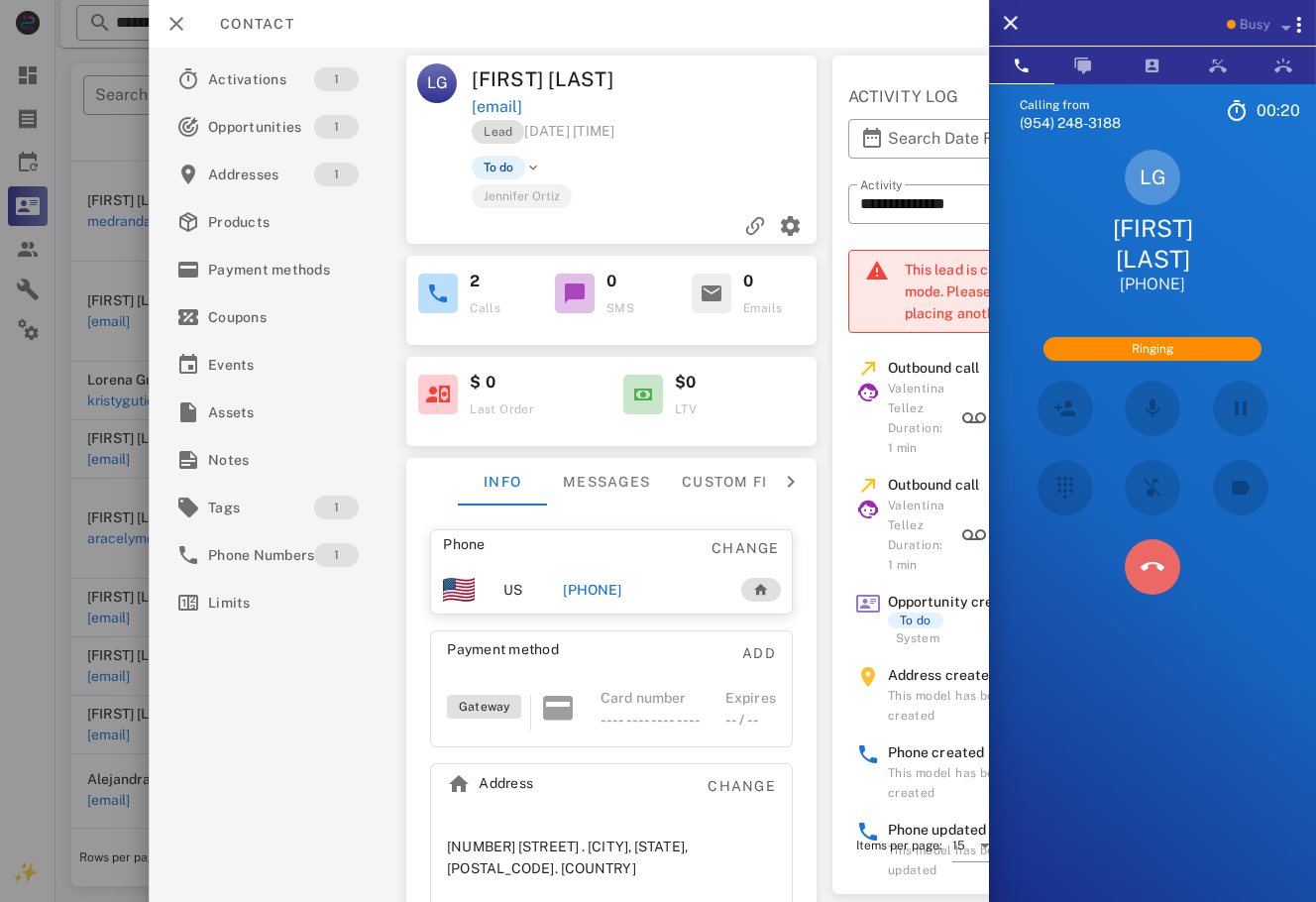 click at bounding box center [1152, 567] 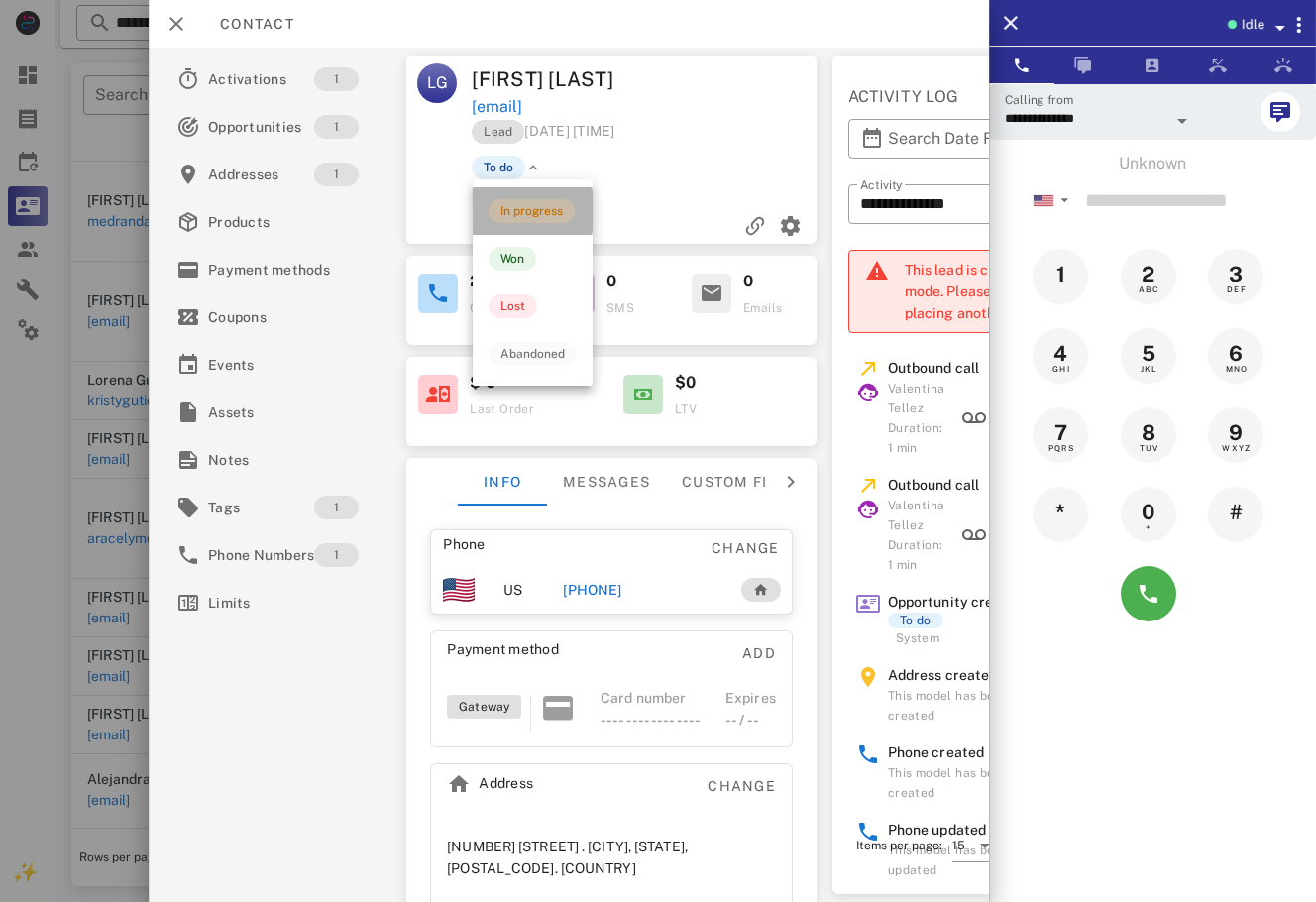 click on "In progress" at bounding box center [531, 211] 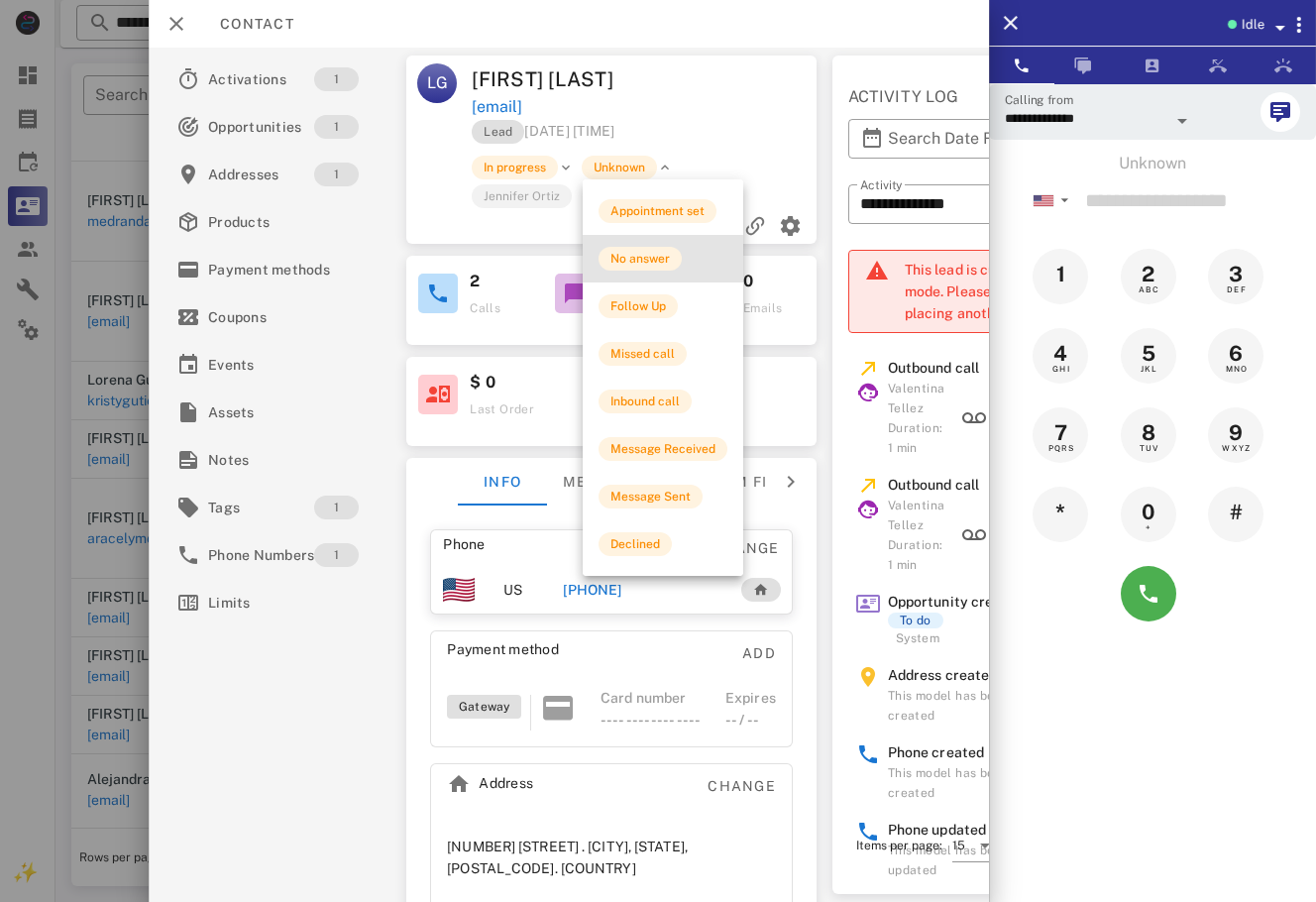 click on "No answer" at bounding box center [663, 259] 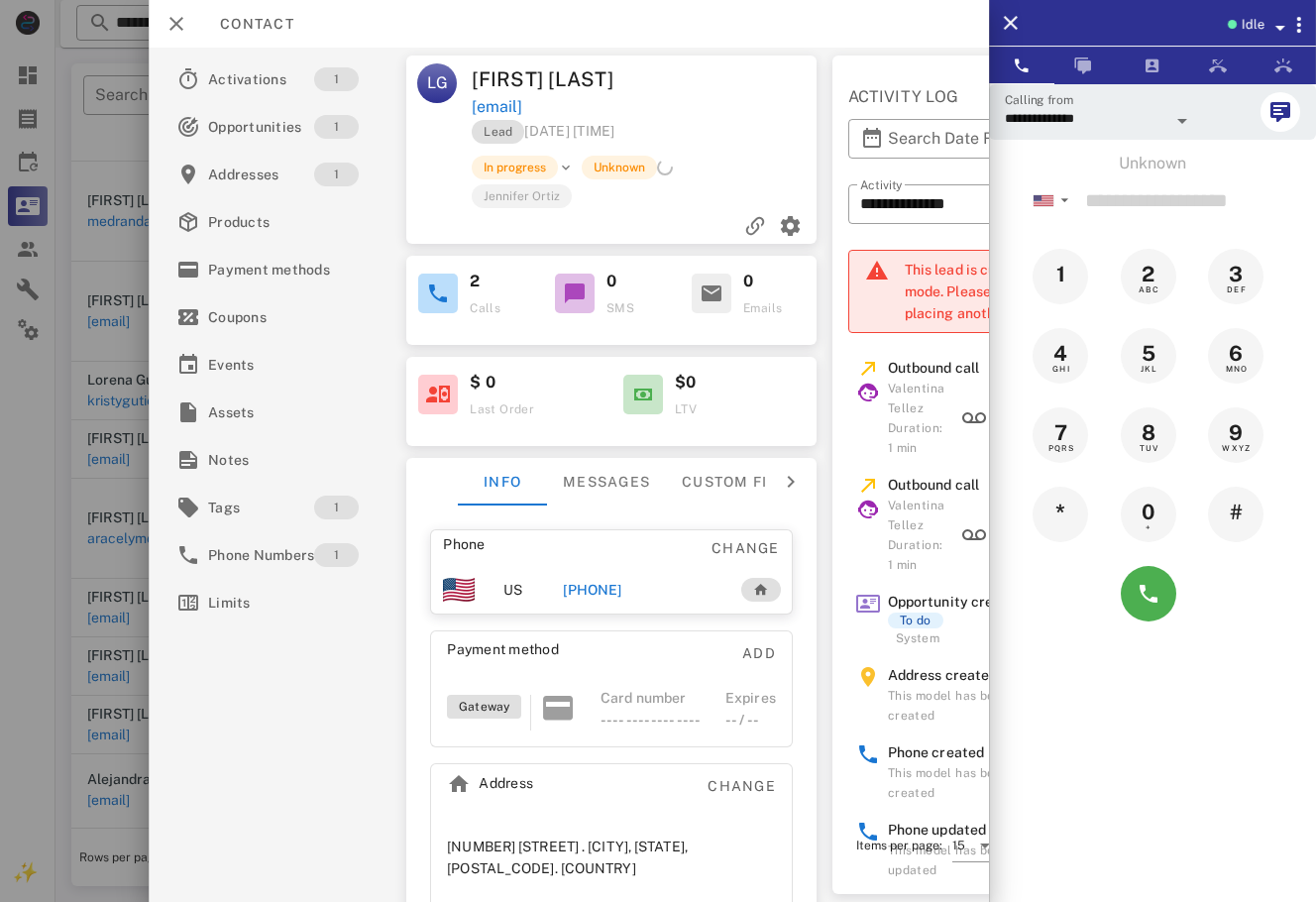 click at bounding box center (658, 451) 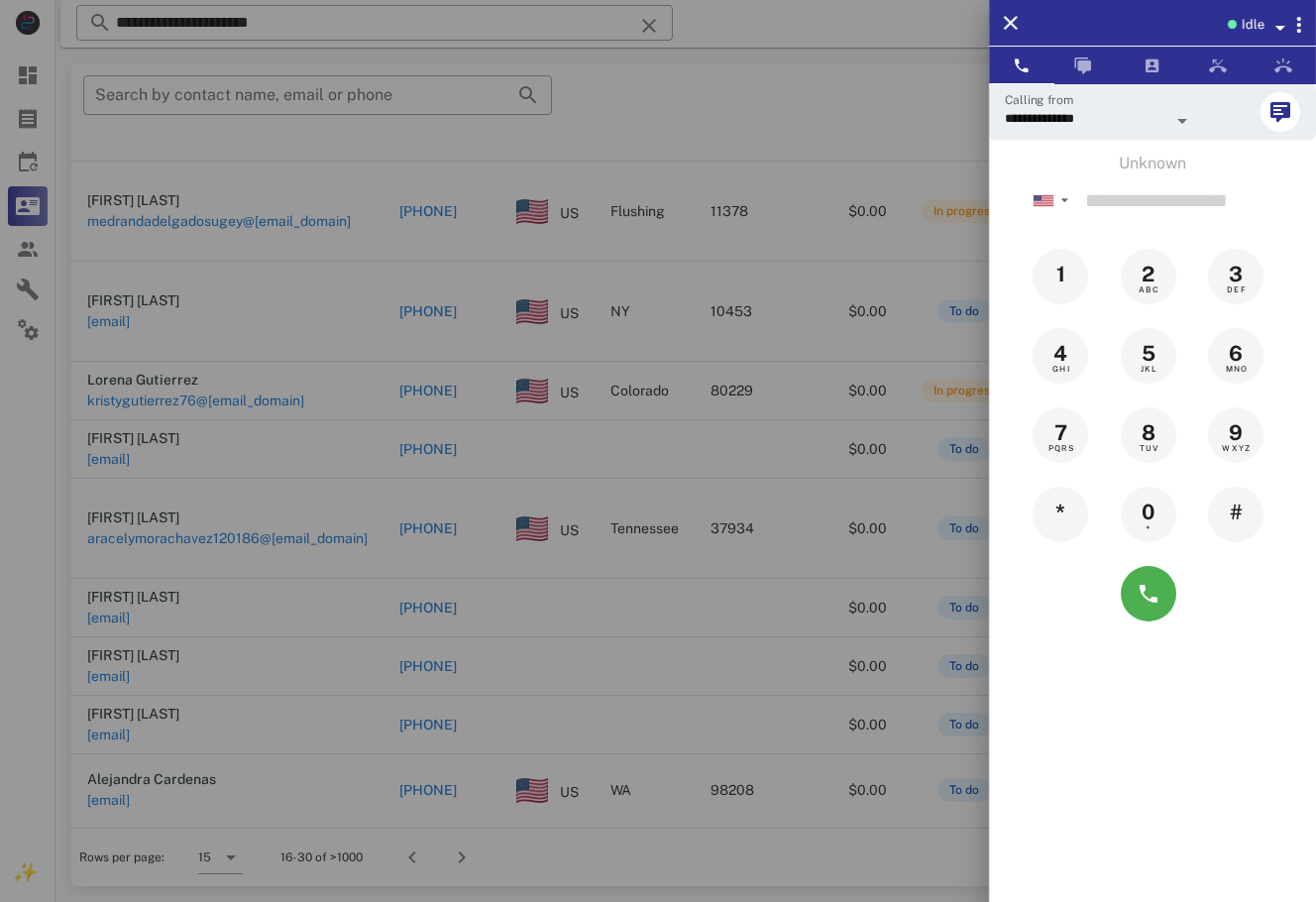click at bounding box center [658, 451] 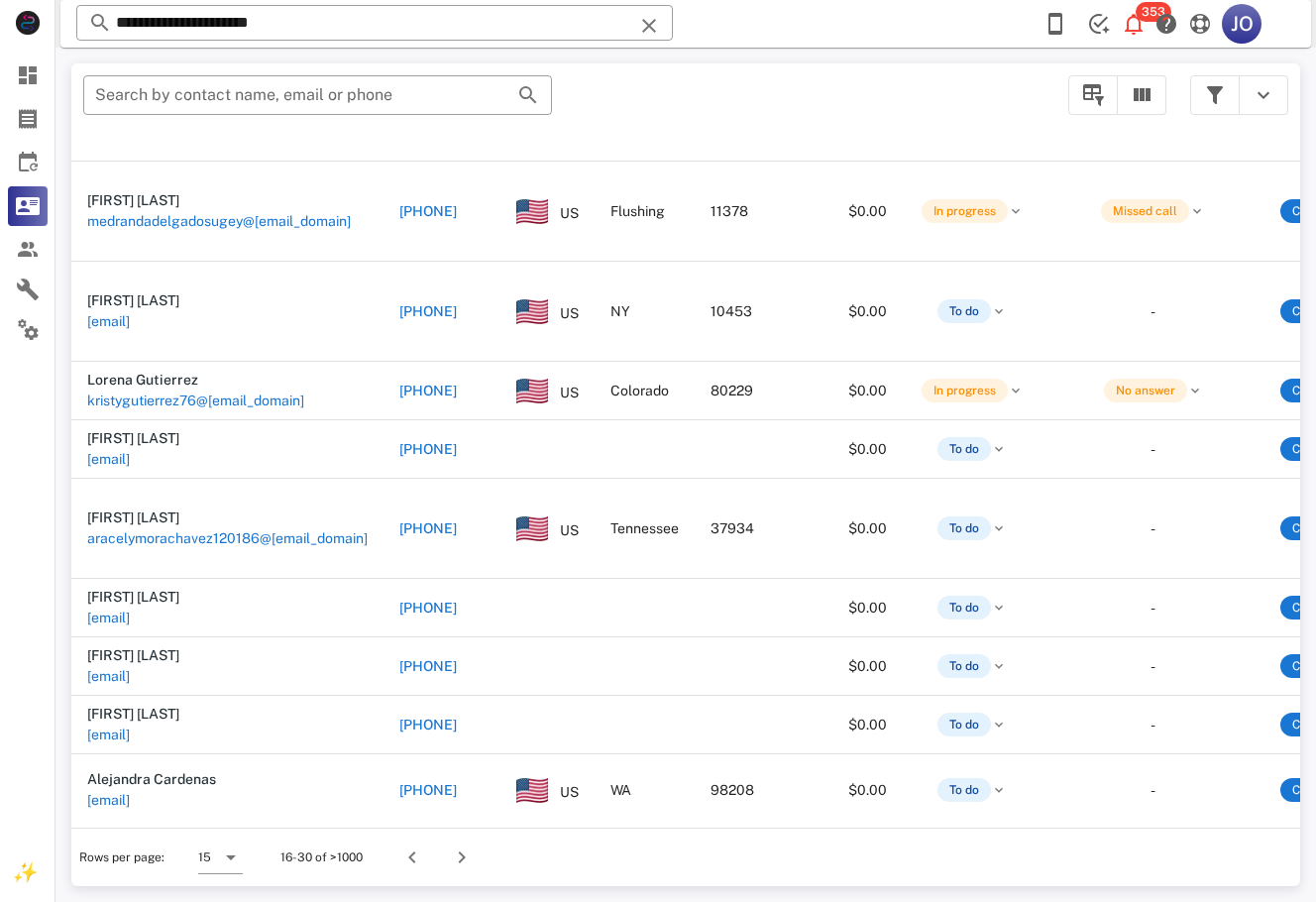 scroll, scrollTop: 418, scrollLeft: 517, axis: both 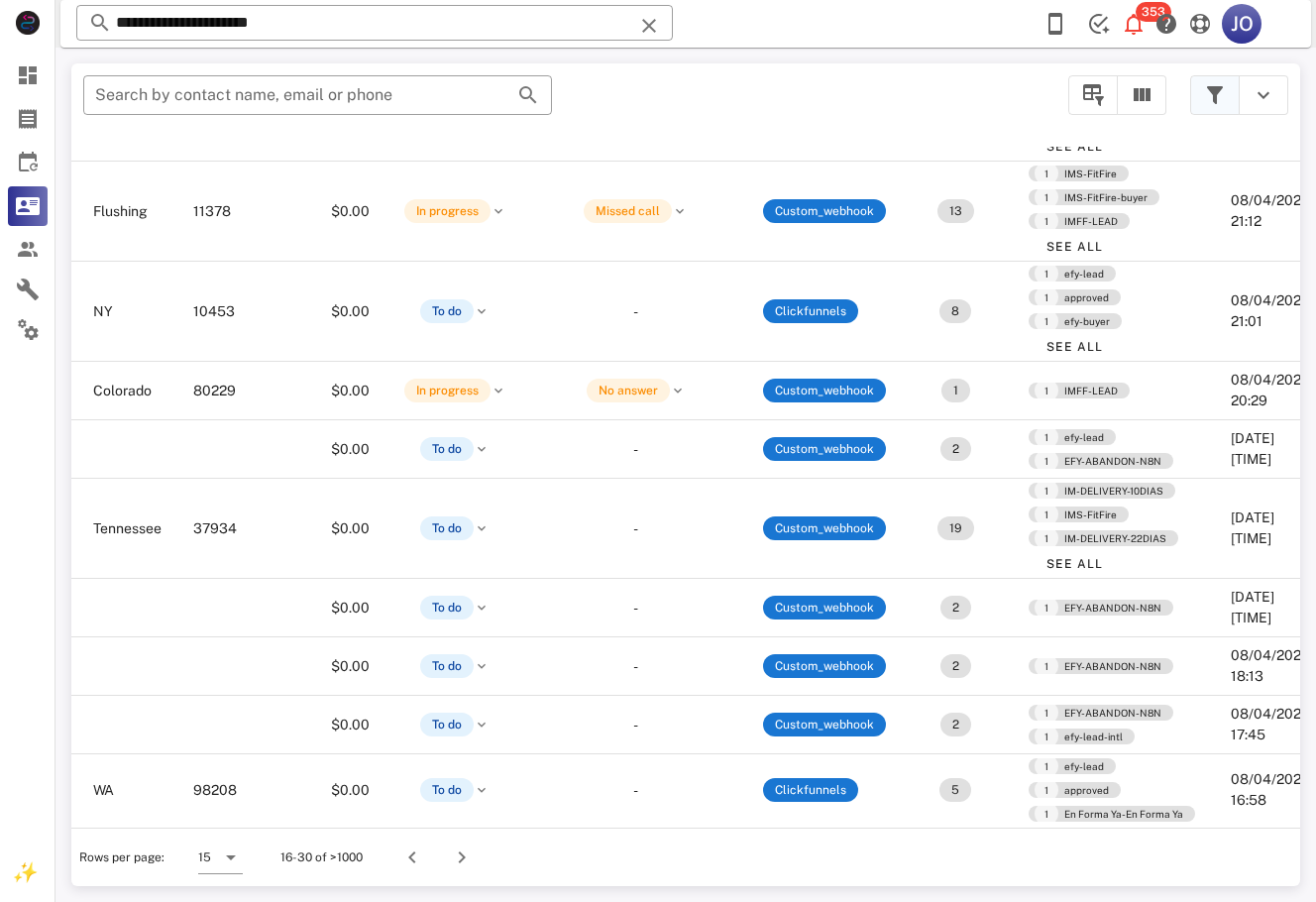 click at bounding box center (1215, 95) 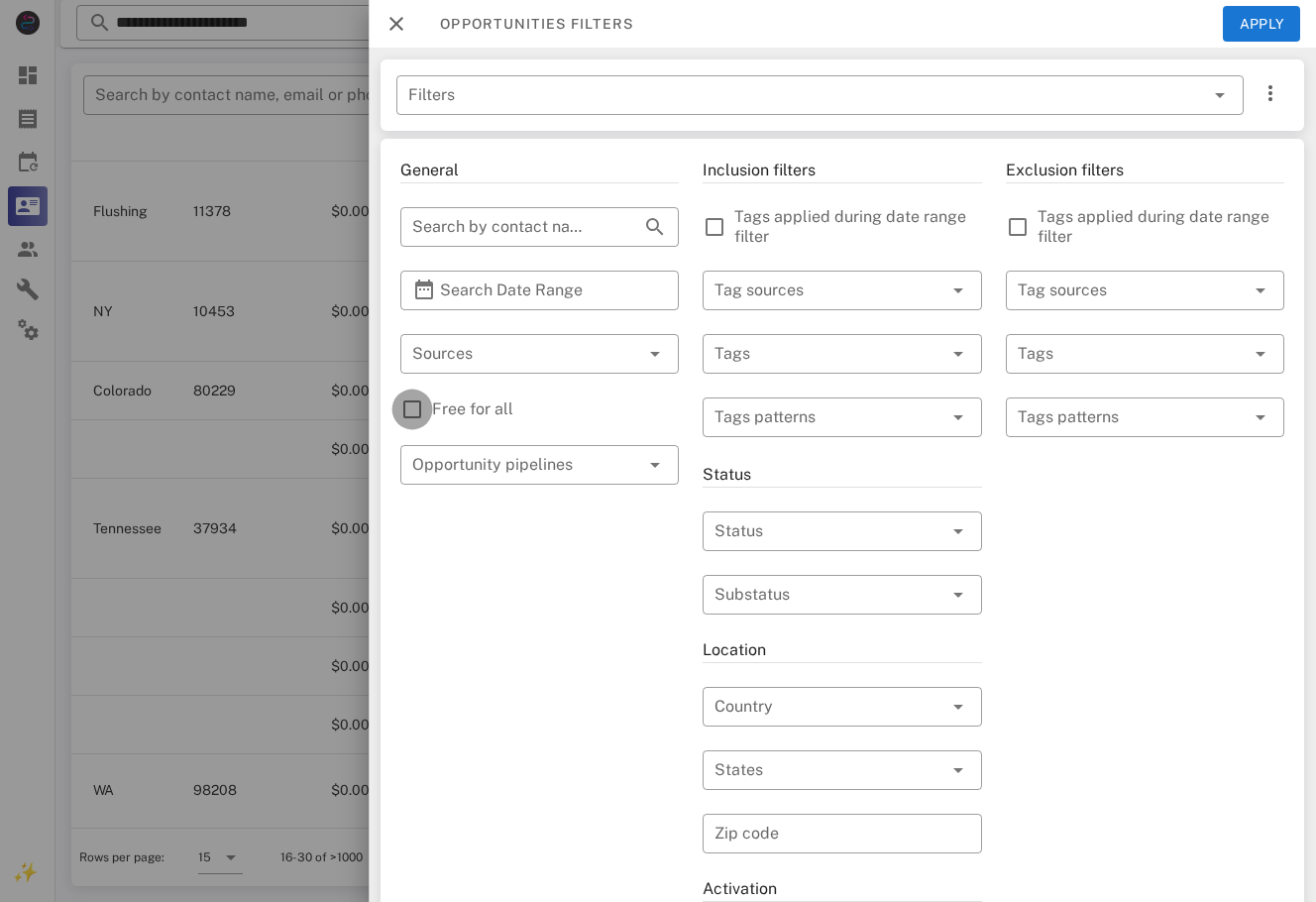 click at bounding box center (412, 409) 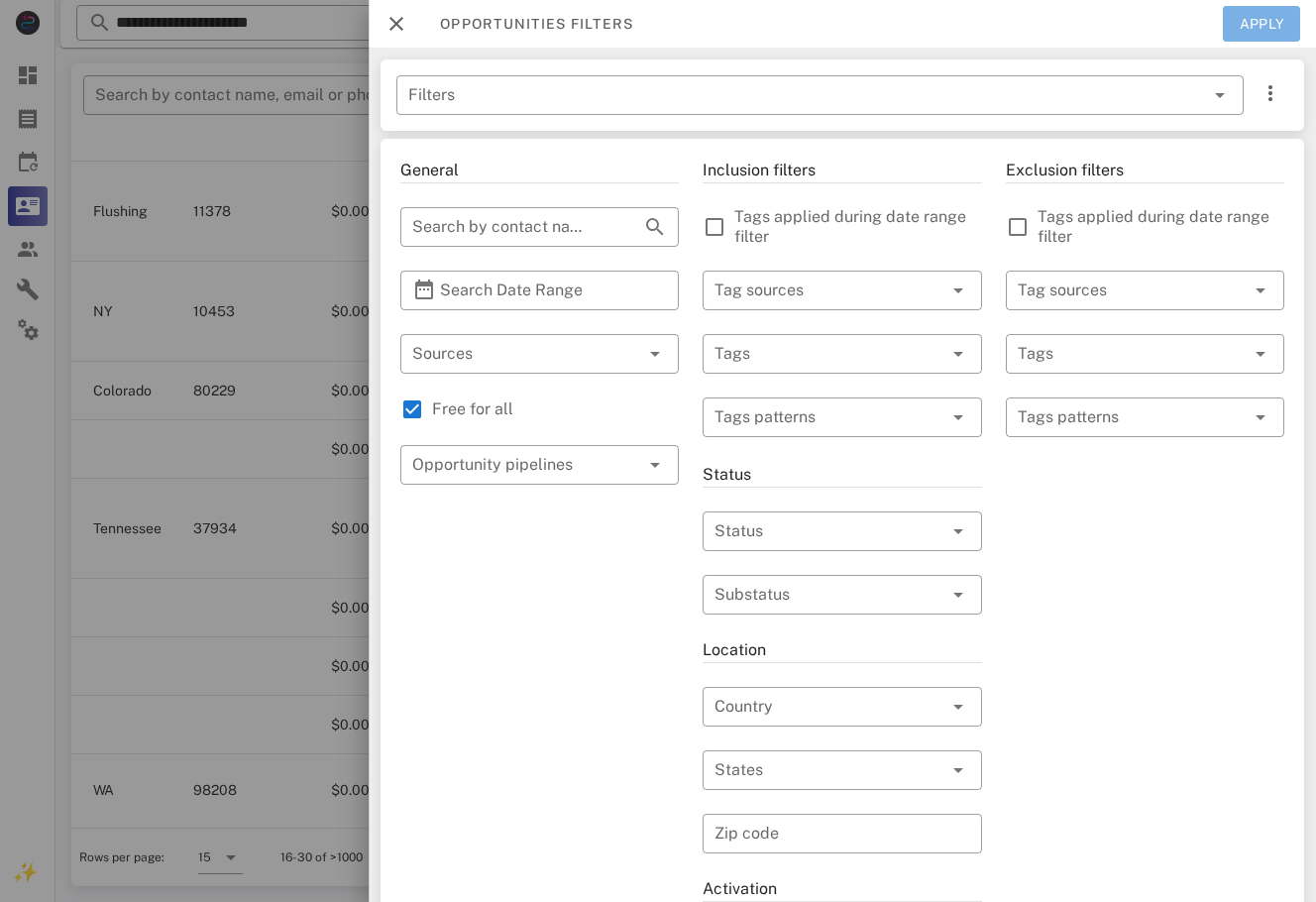click on "Apply" at bounding box center [1261, 24] 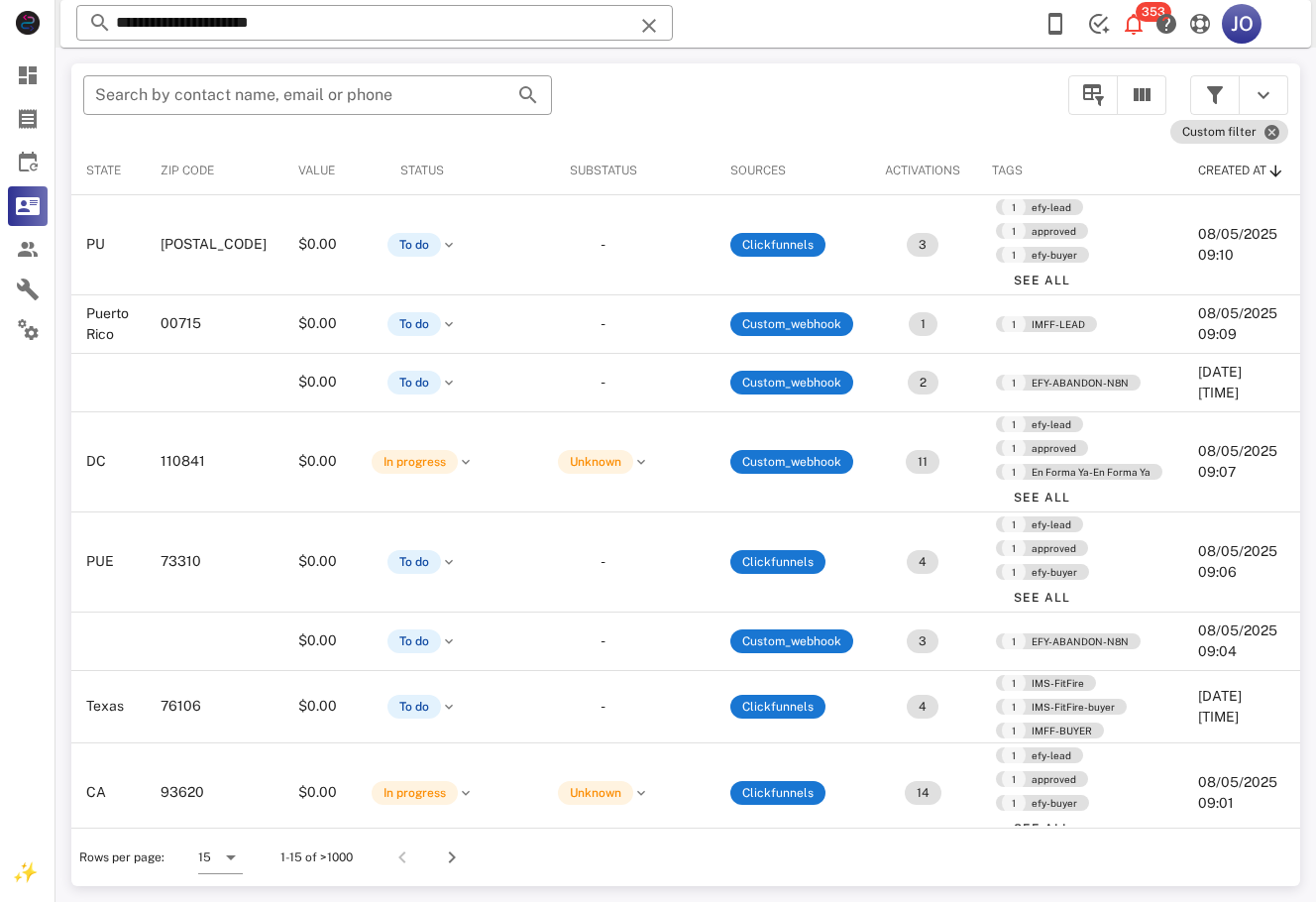 scroll, scrollTop: 0, scrollLeft: 0, axis: both 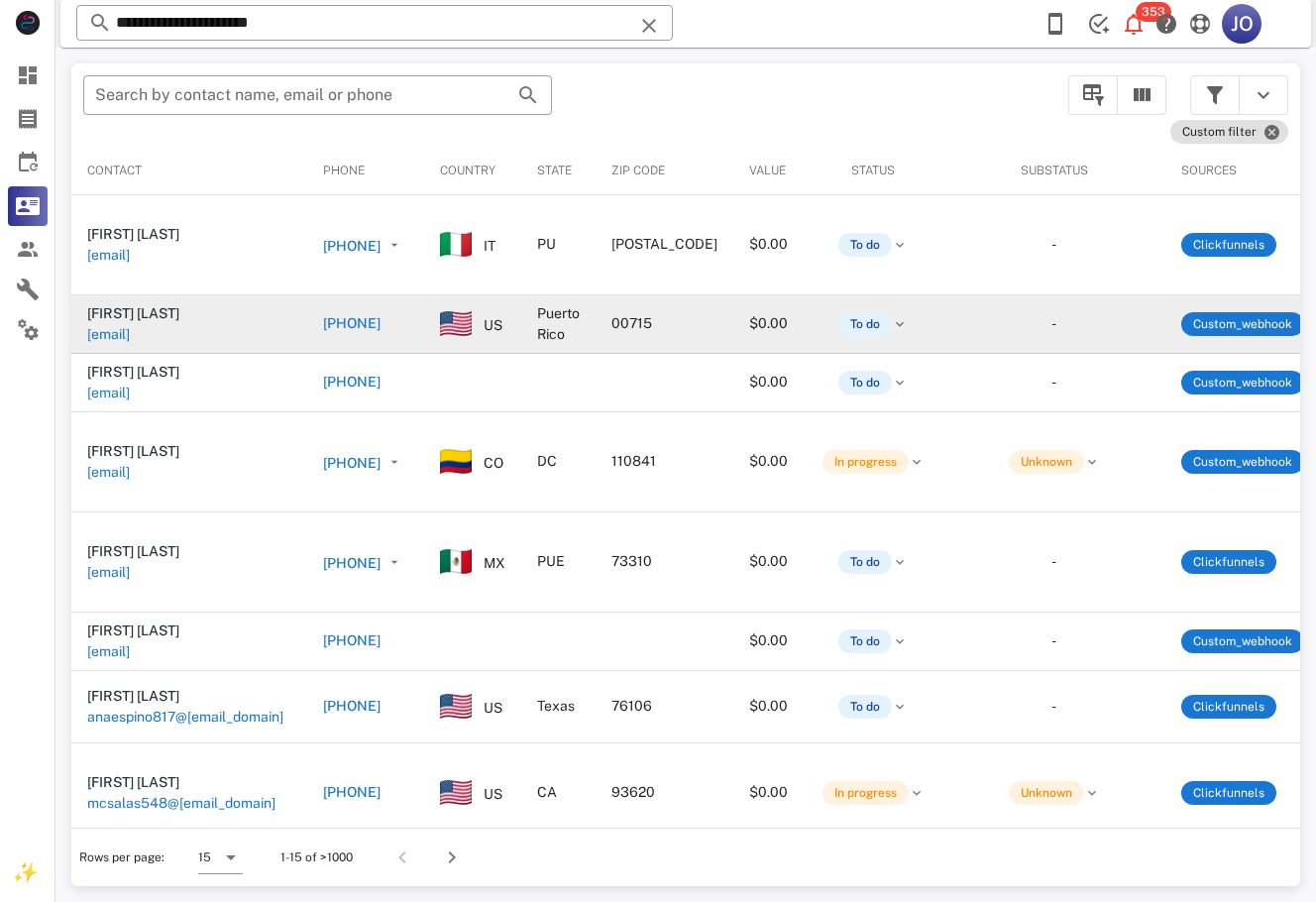 click on "[EMAIL]" at bounding box center [108, 334] 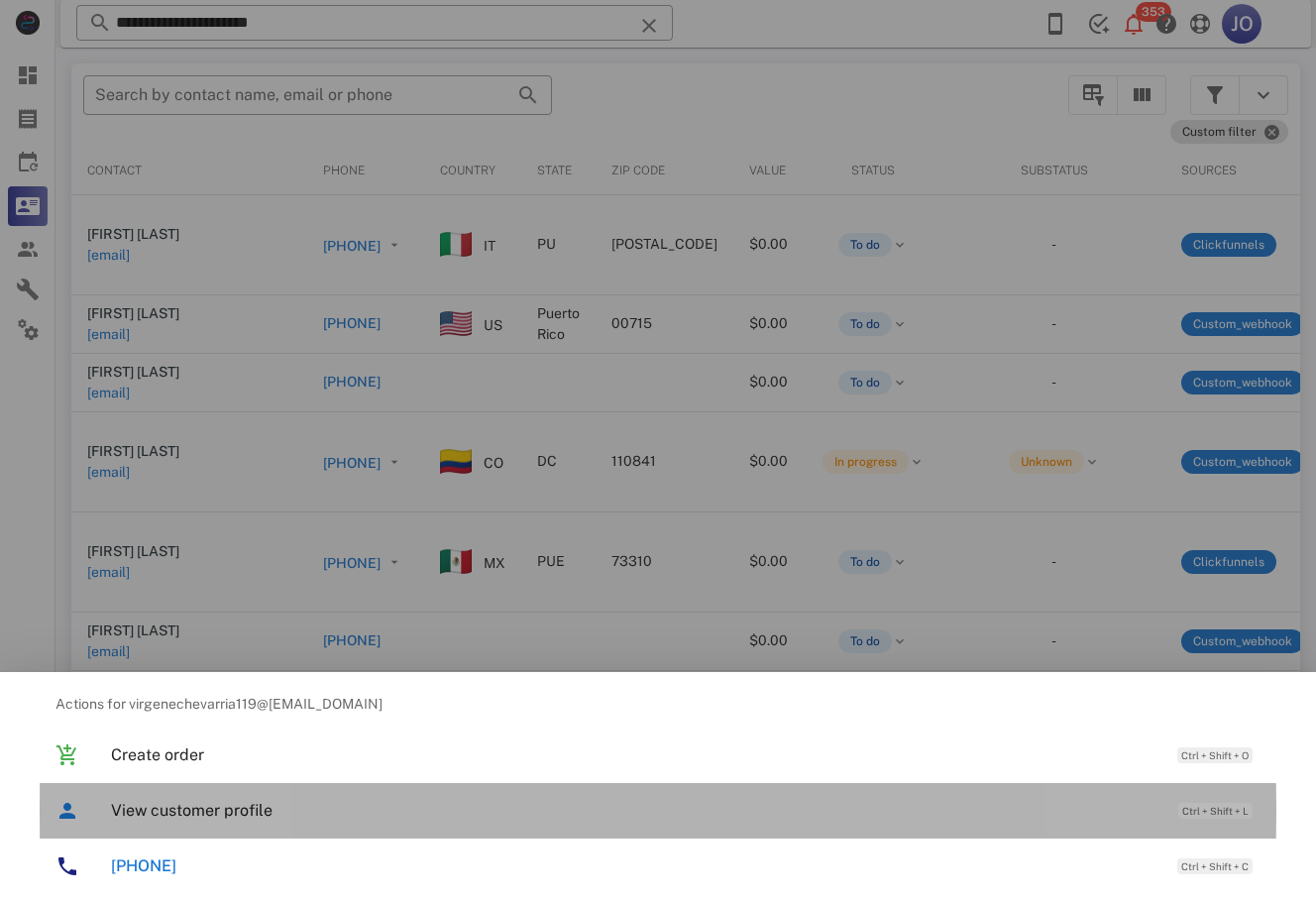 click on "View customer profile Ctrl + Shift + L" at bounding box center (686, 810) 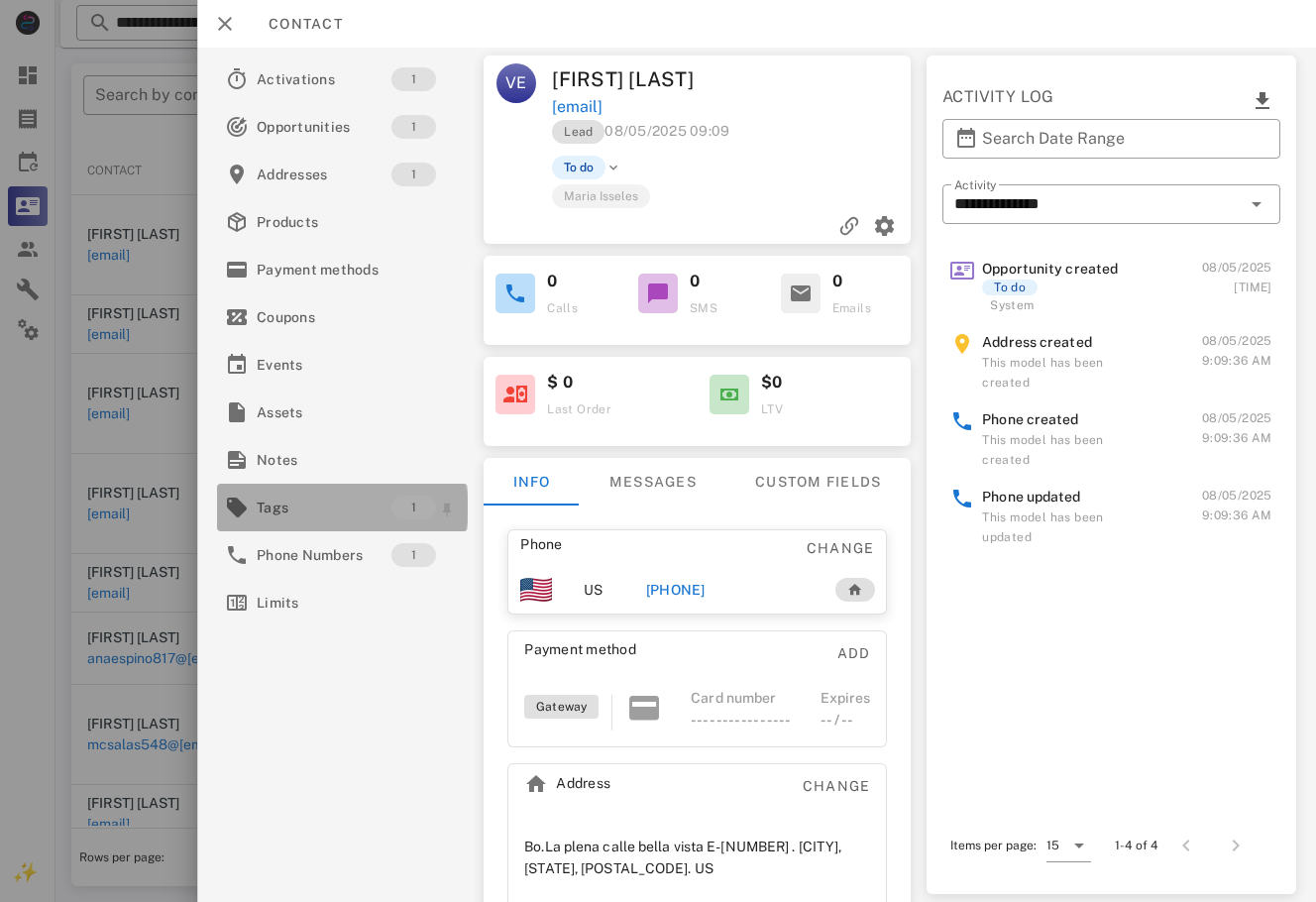click on "Tags" at bounding box center (324, 507) 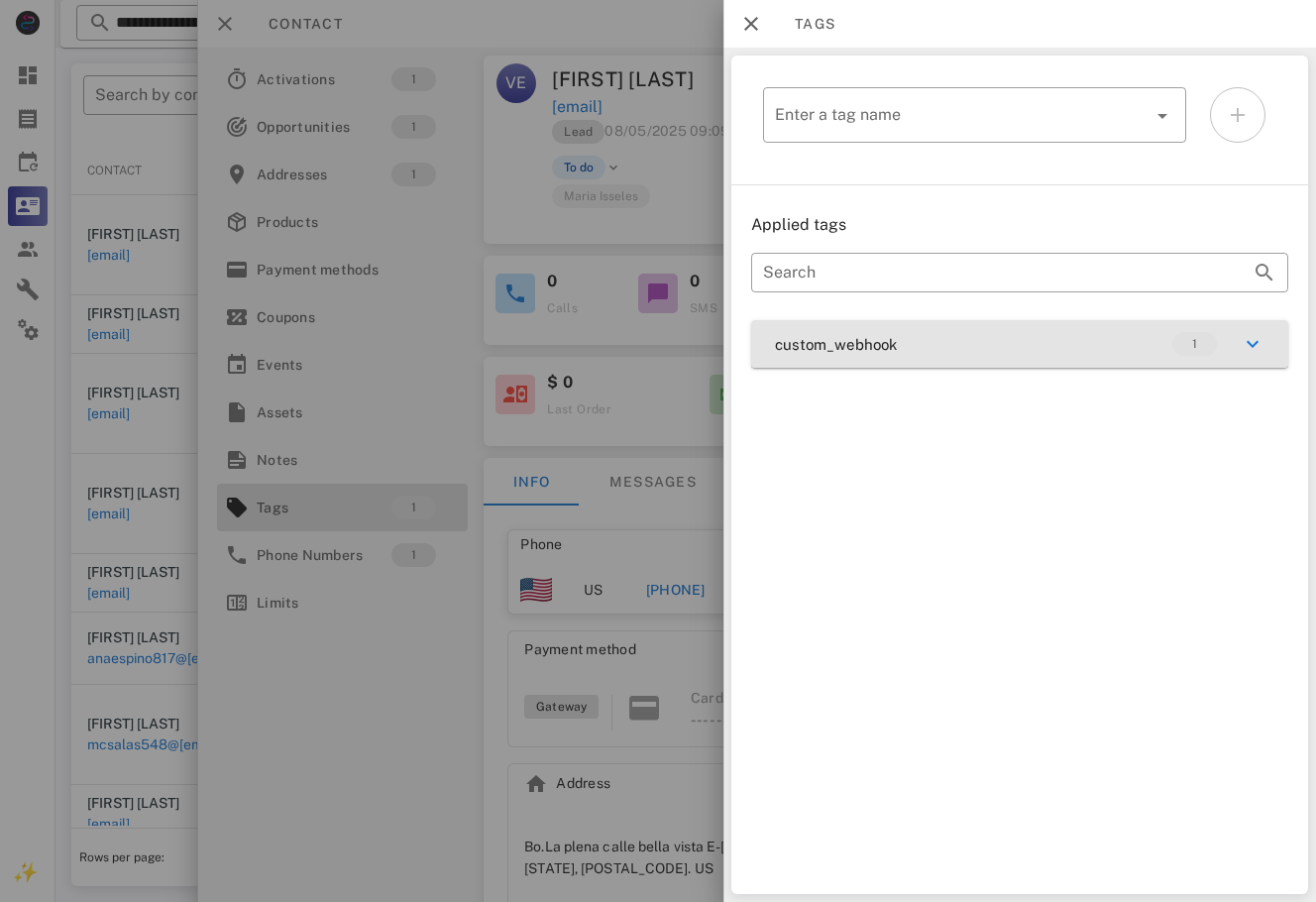 click on "custom_webhook  1" at bounding box center [1020, 344] 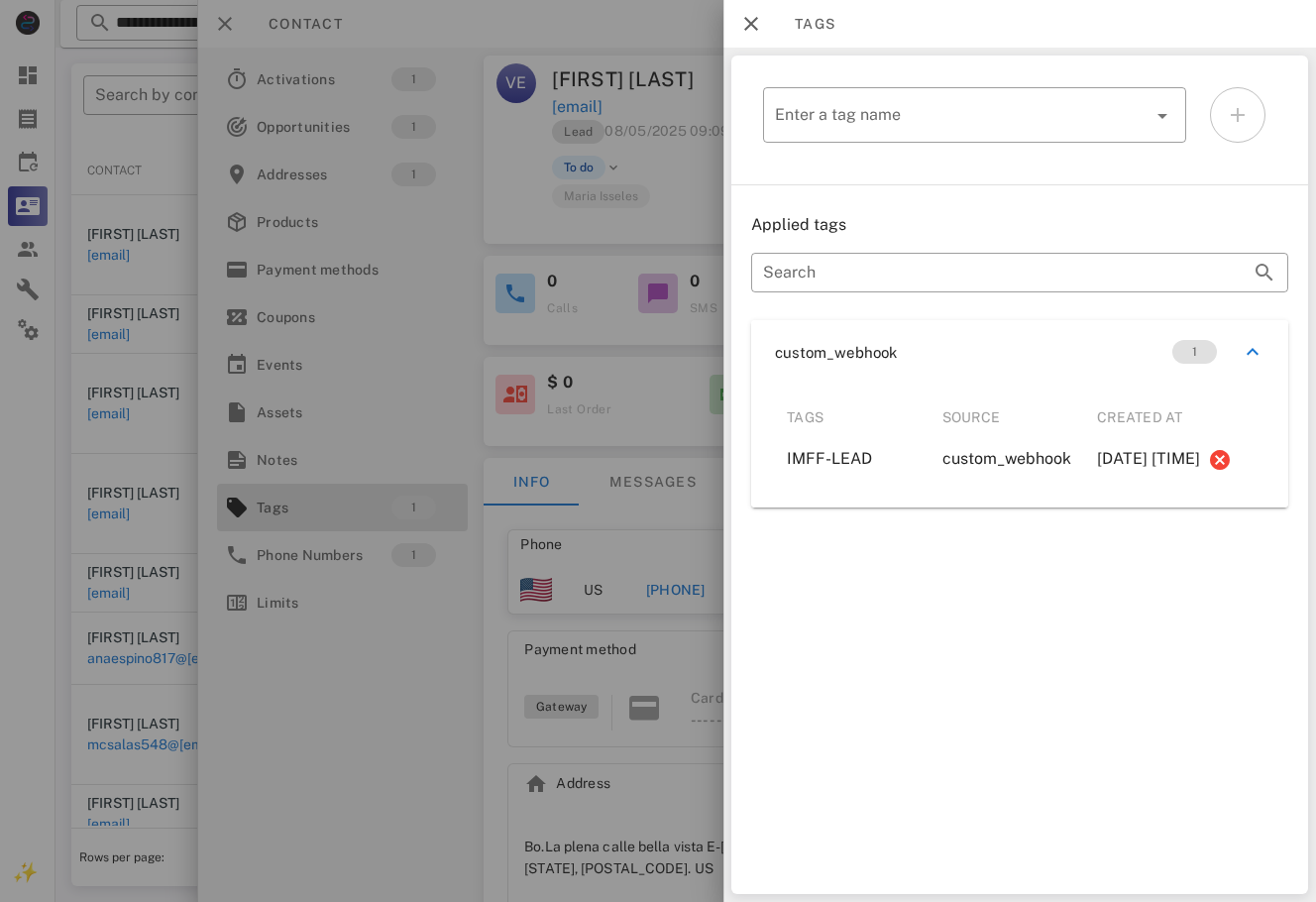 click at bounding box center (658, 451) 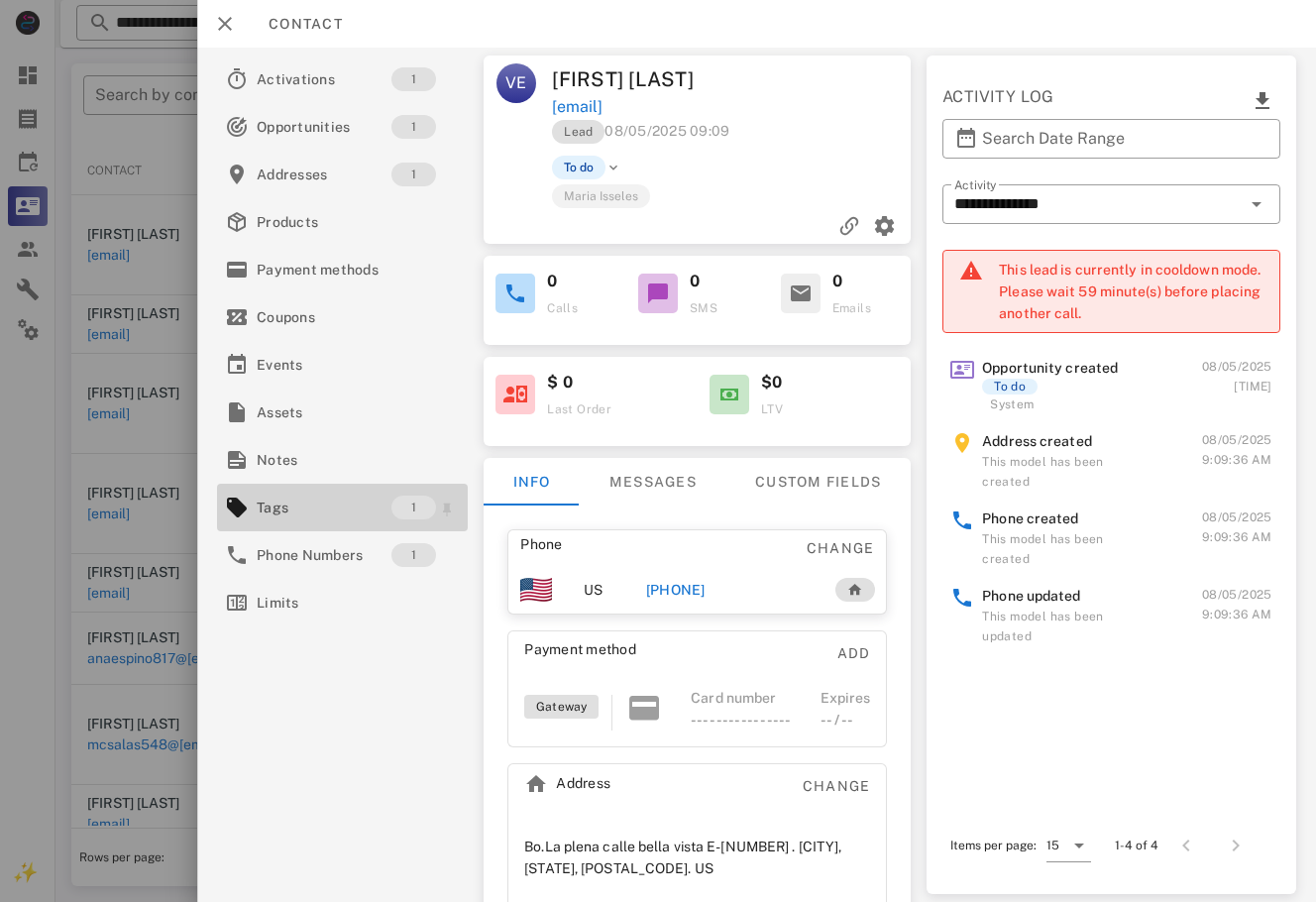 click on "Tags" at bounding box center [324, 507] 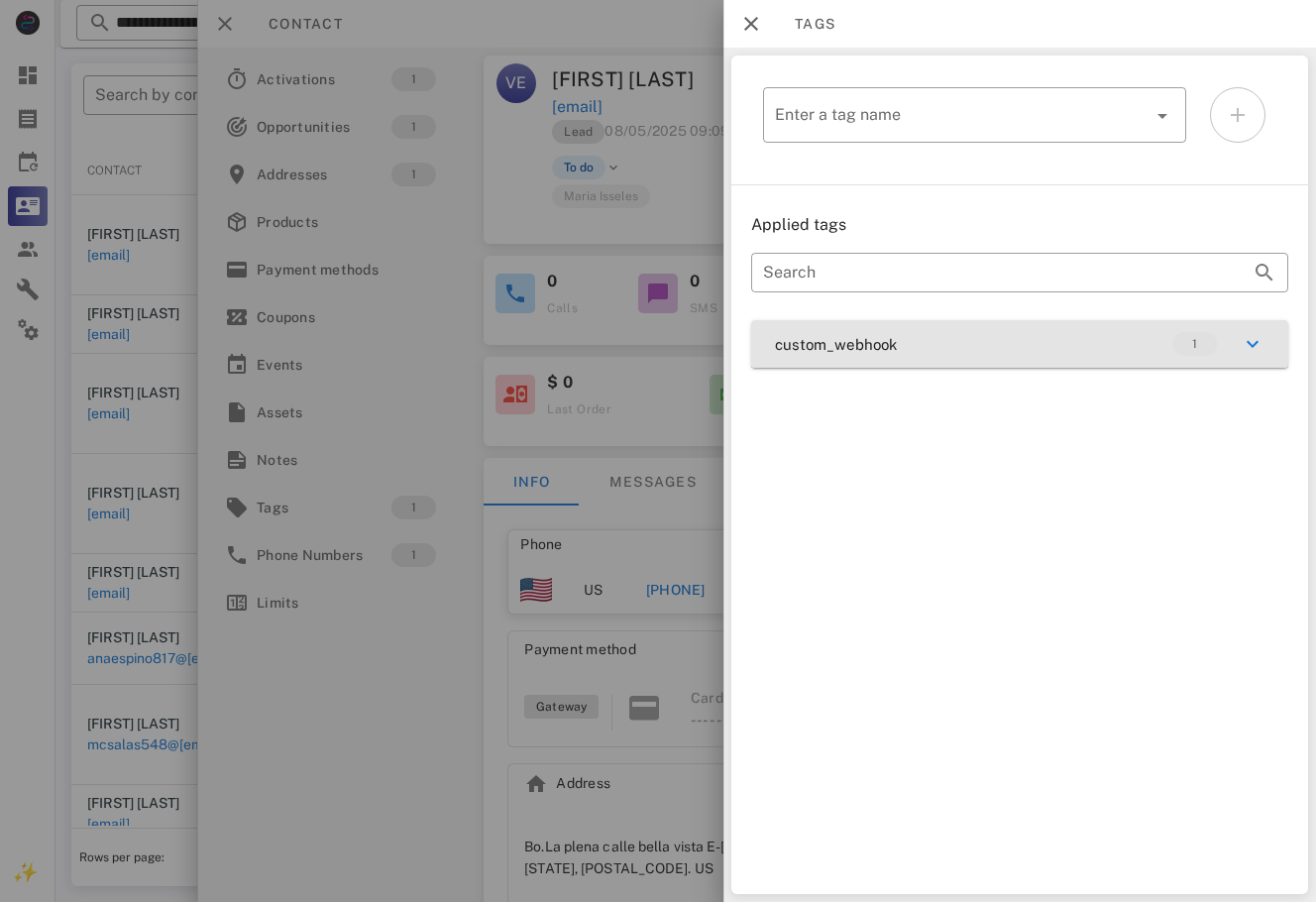 click on "custom_webhook  1" at bounding box center [1020, 344] 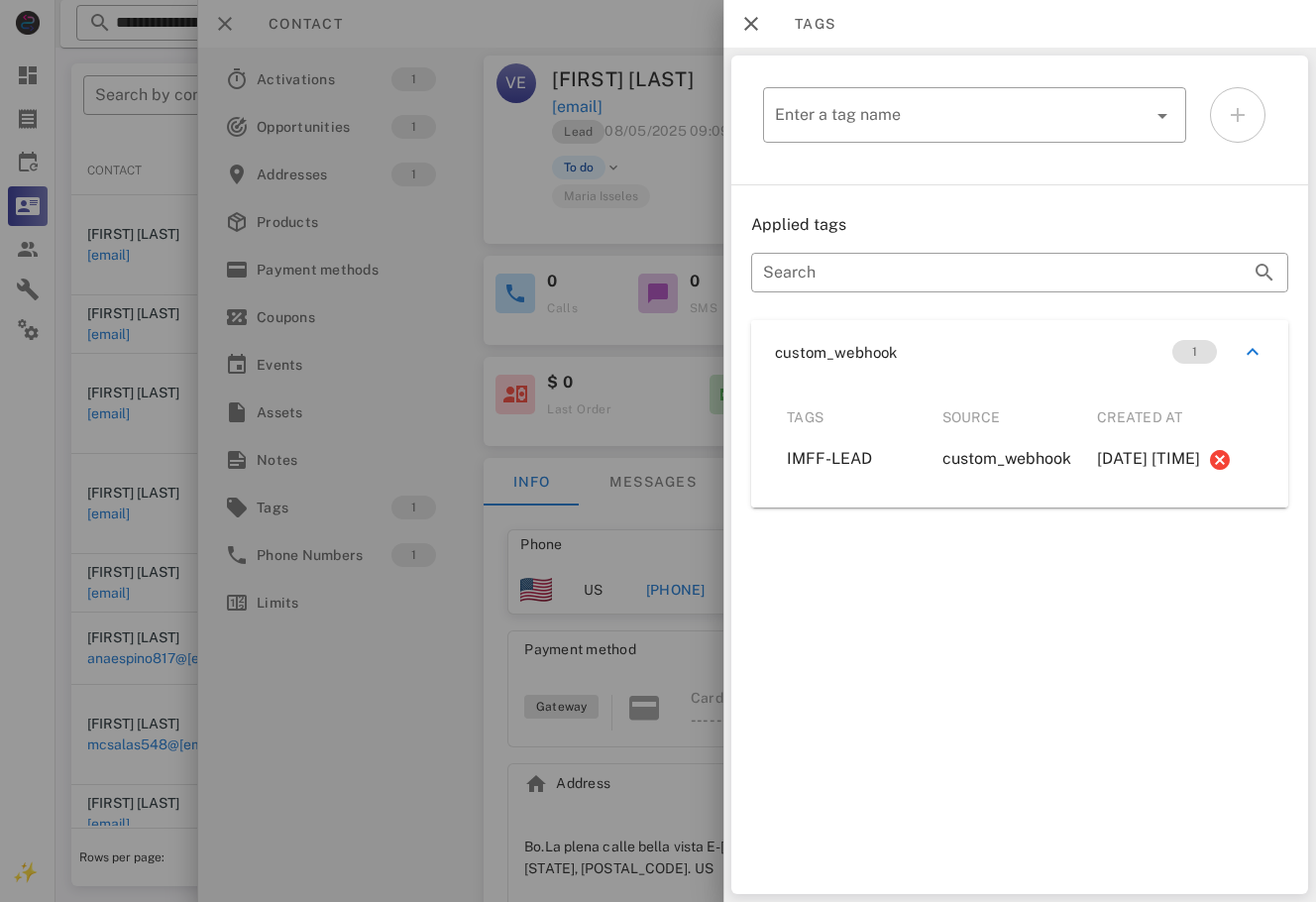 click at bounding box center [658, 451] 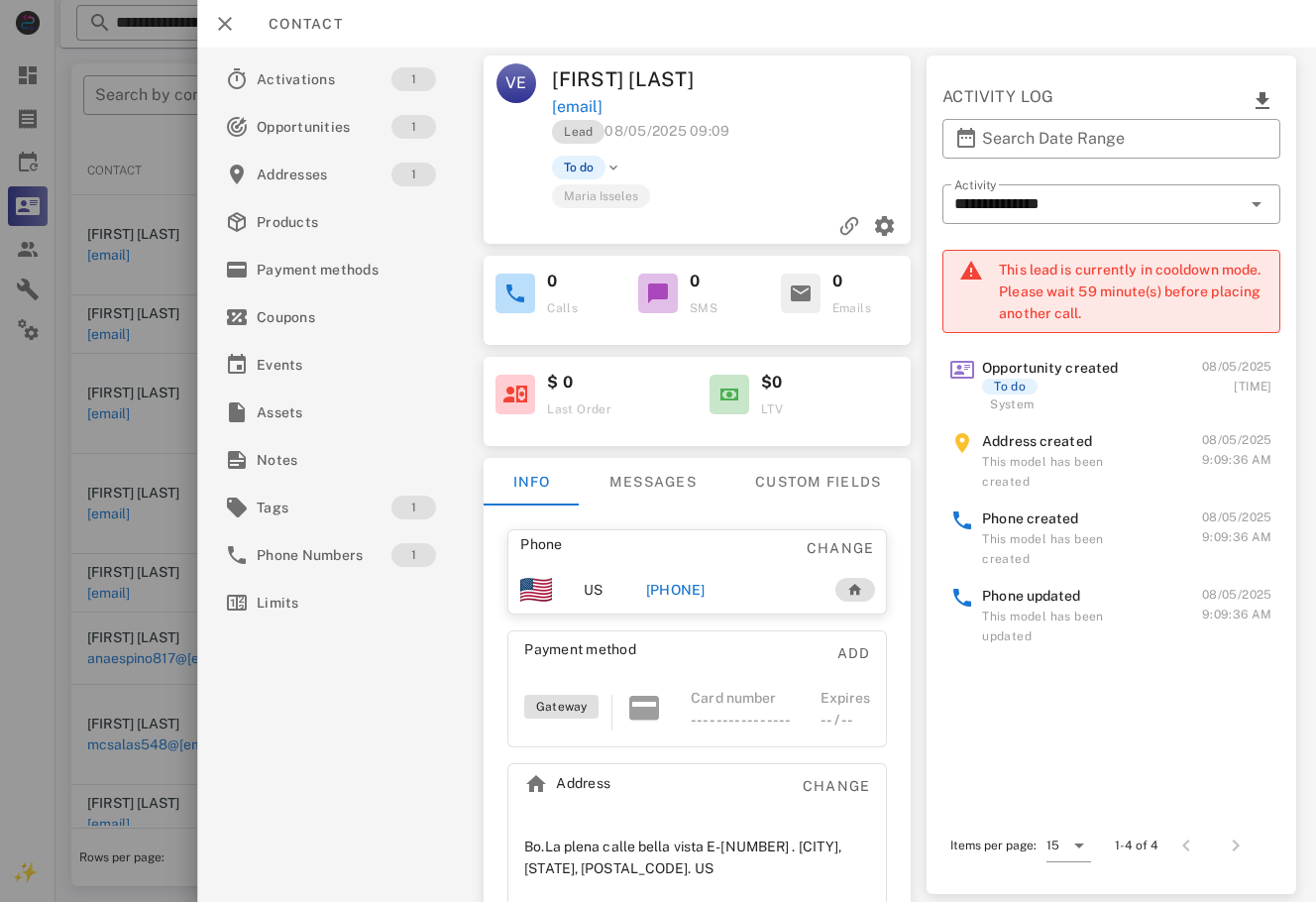 click on "[PHONE]" at bounding box center (676, 590) 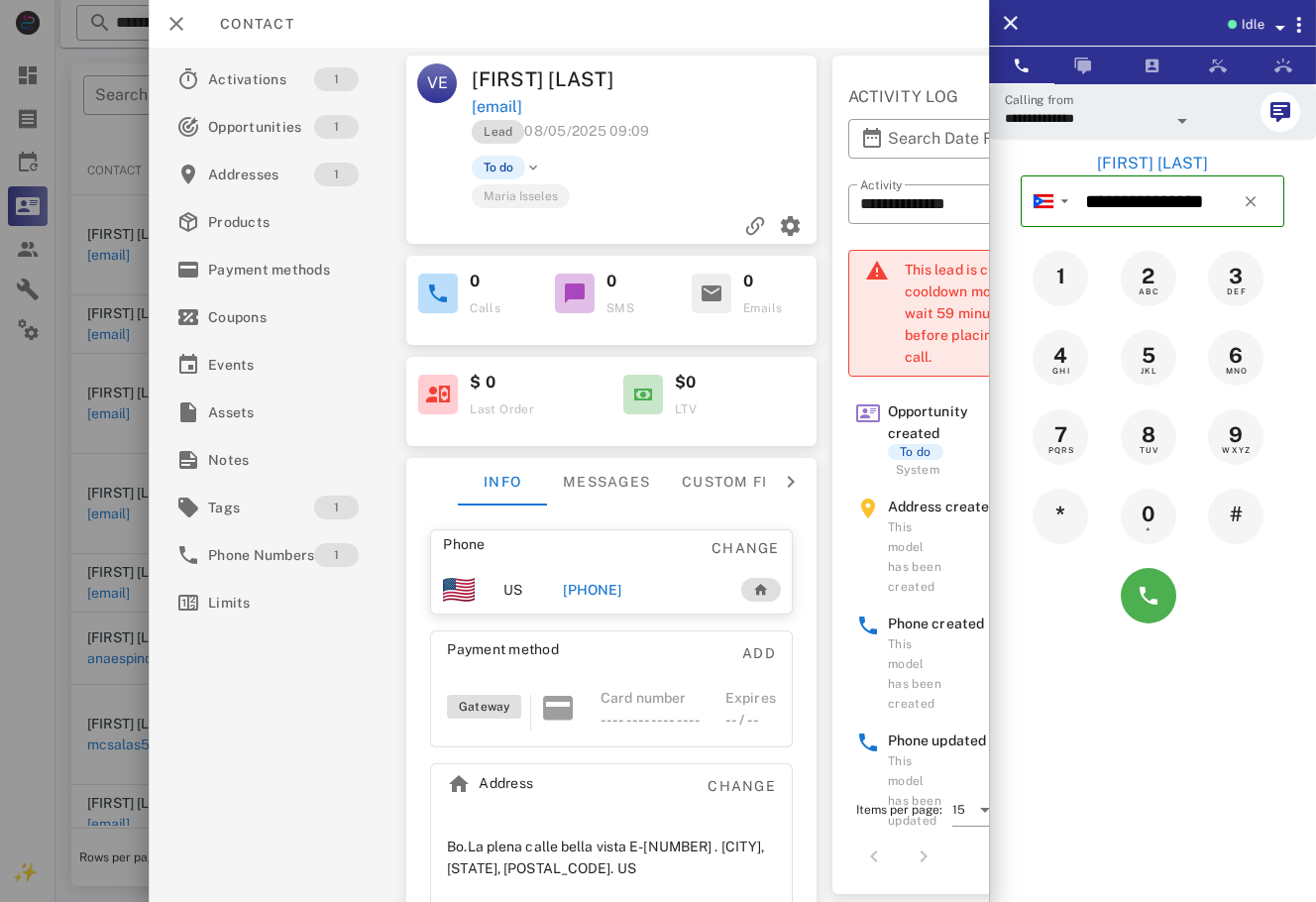 click at bounding box center [1152, 596] 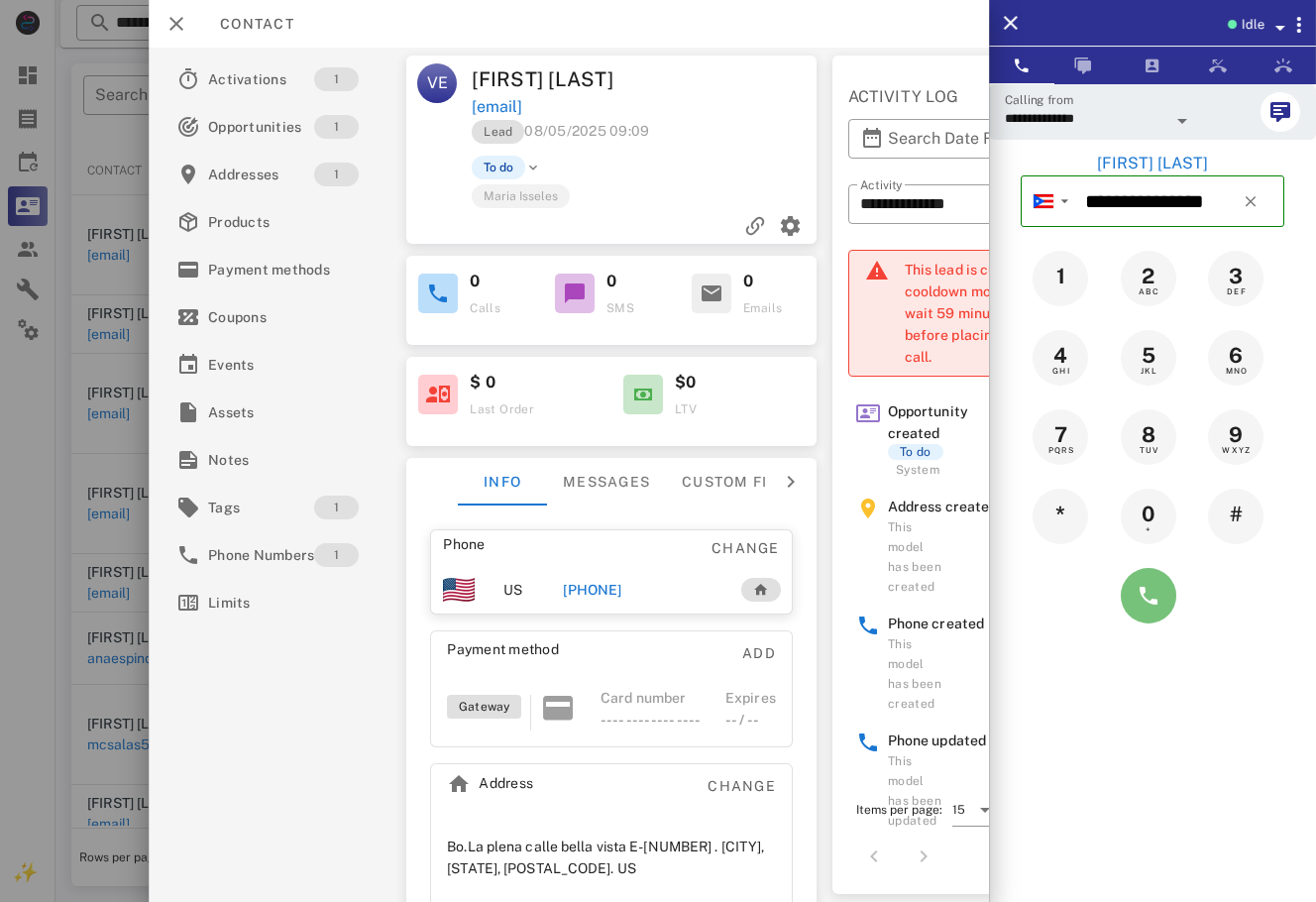 click at bounding box center [1149, 596] 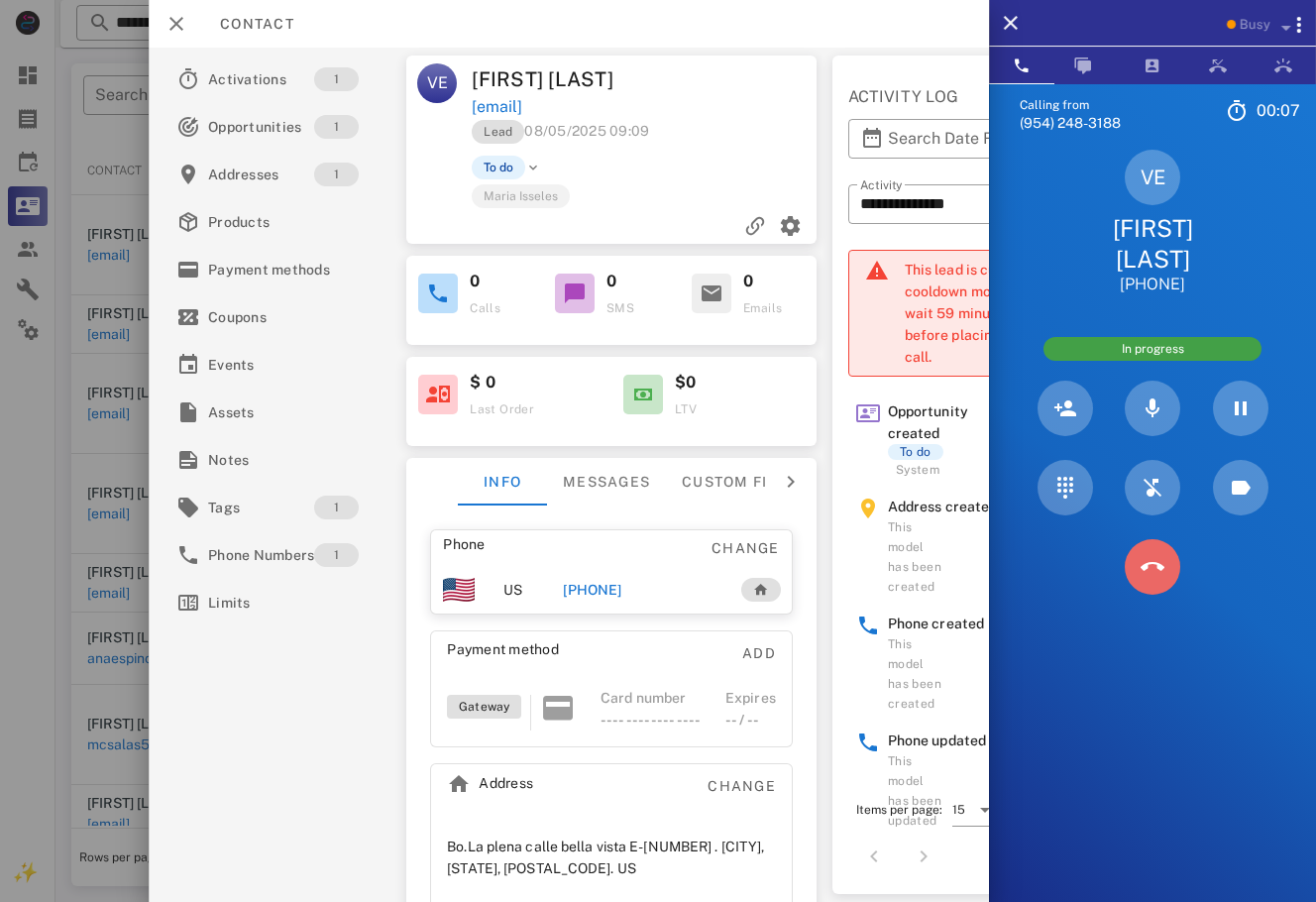 click at bounding box center [1152, 567] 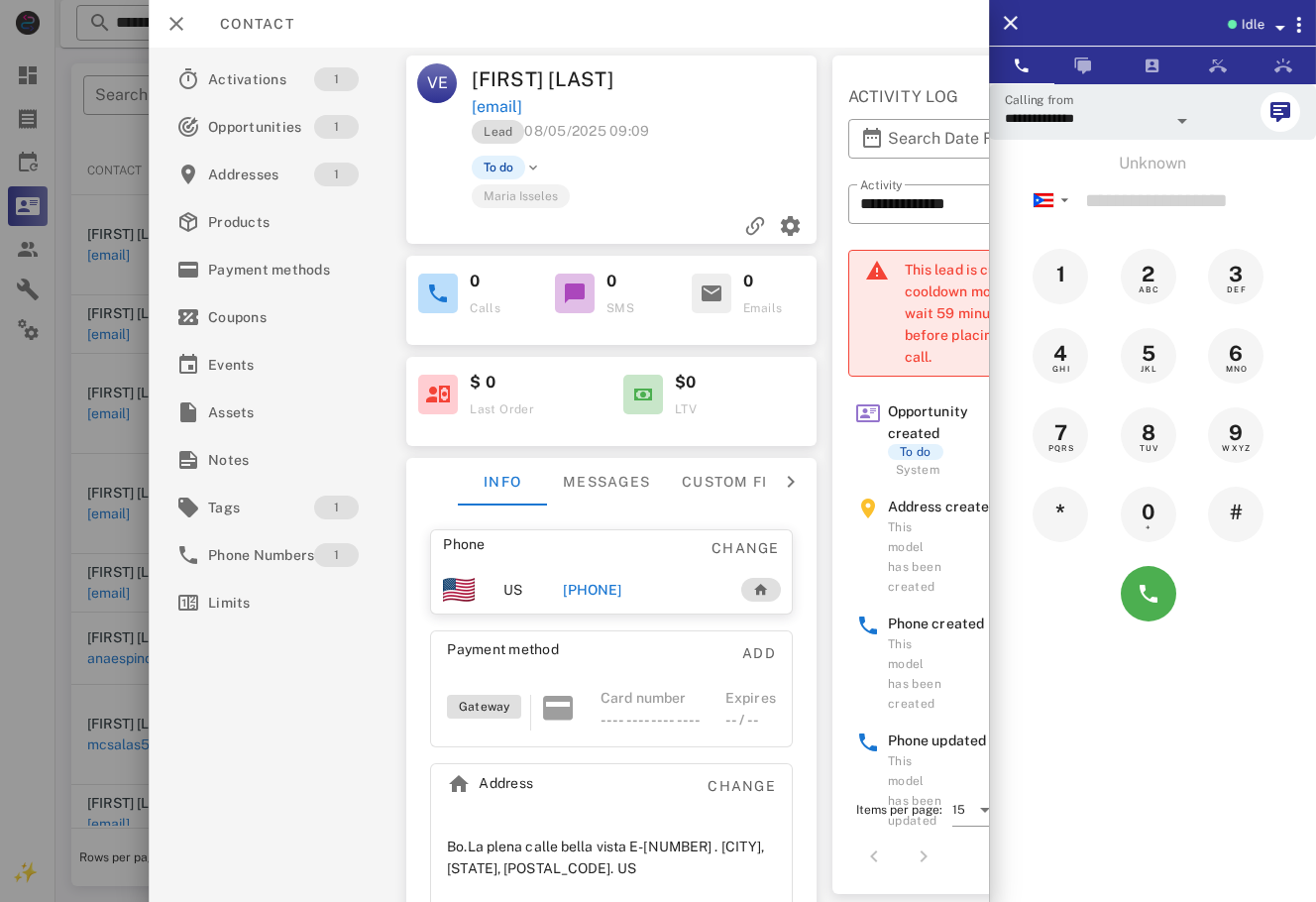 click on "[PHONE]" at bounding box center [592, 590] 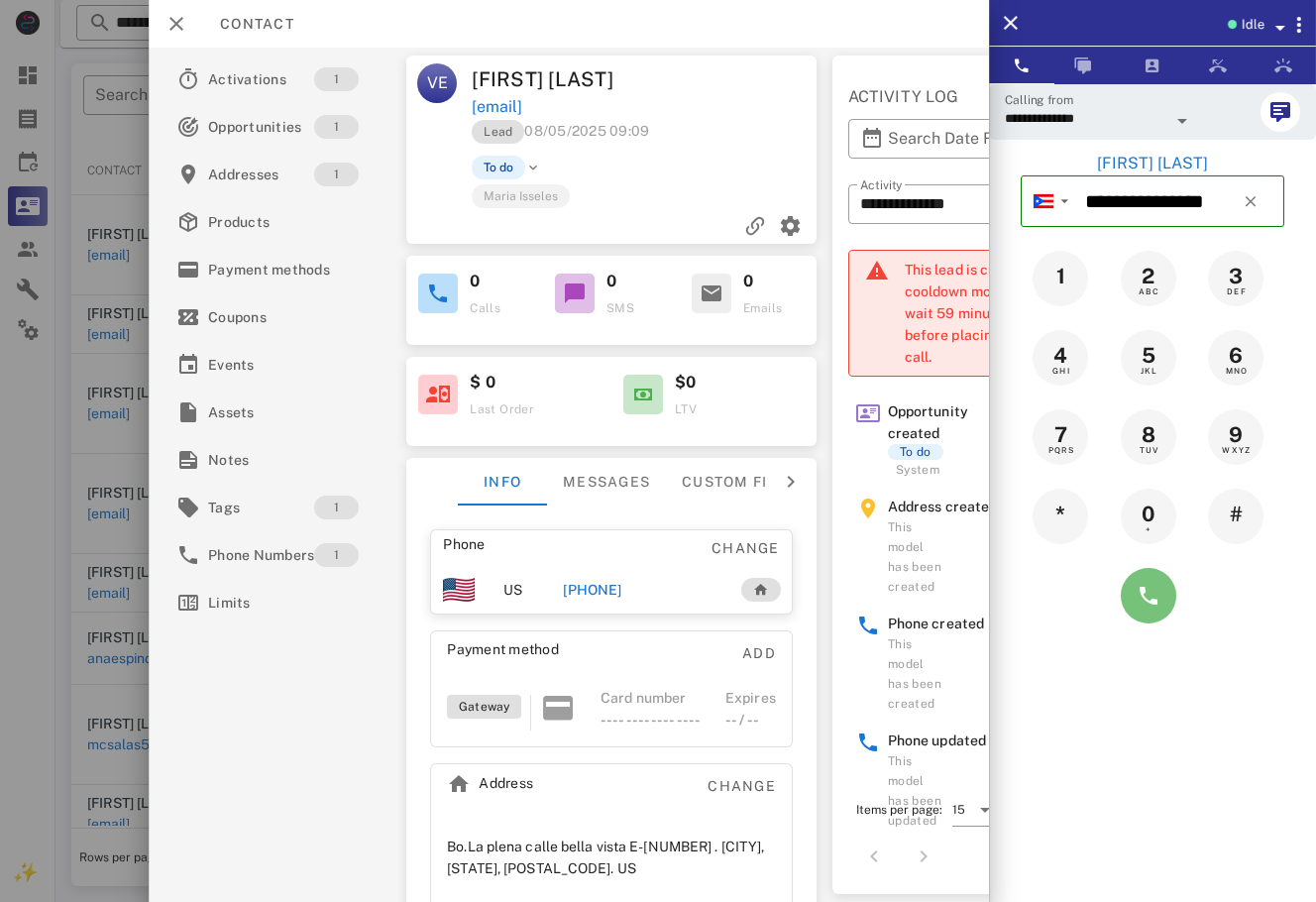 click at bounding box center (1149, 596) 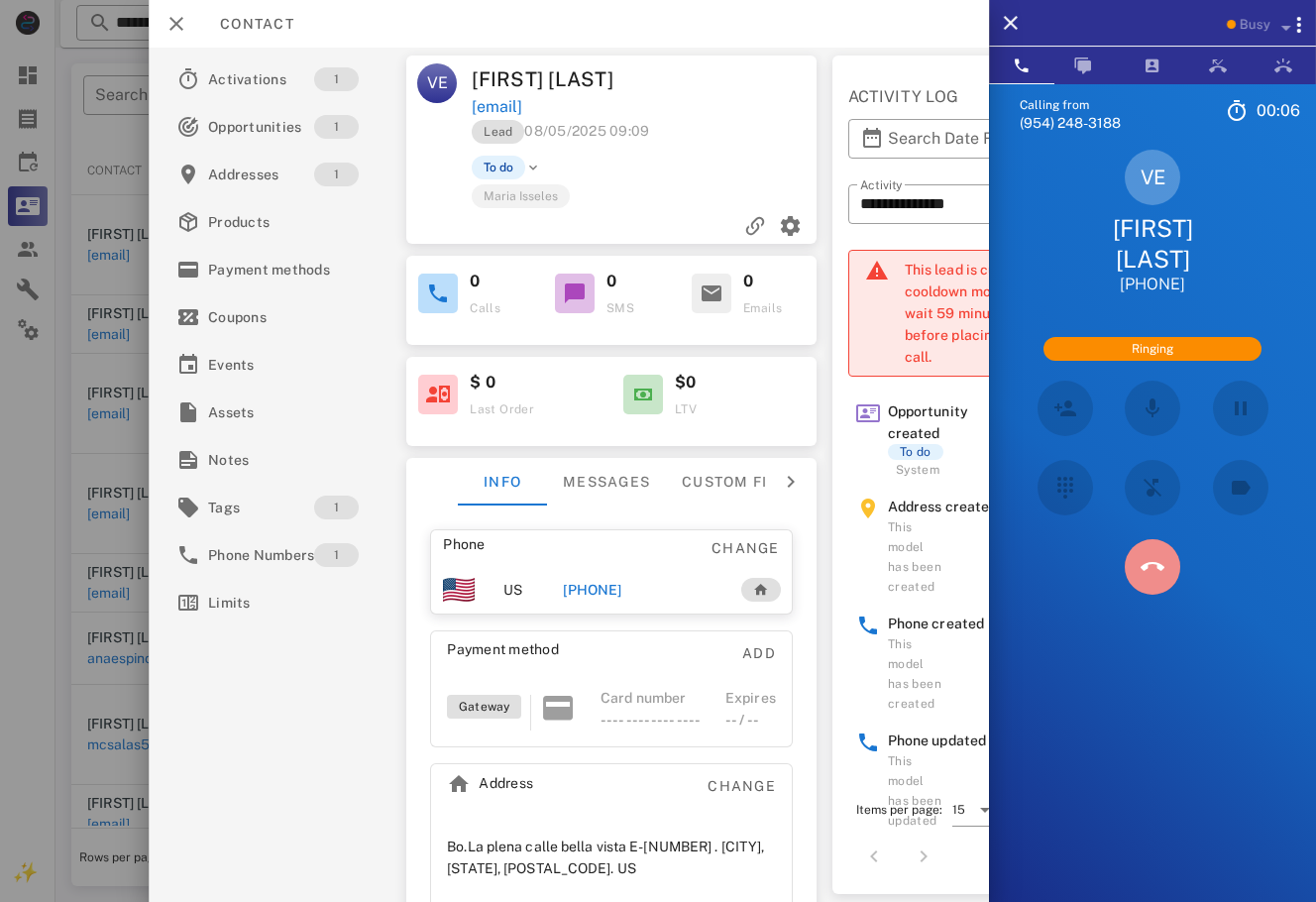 click at bounding box center (1152, 567) 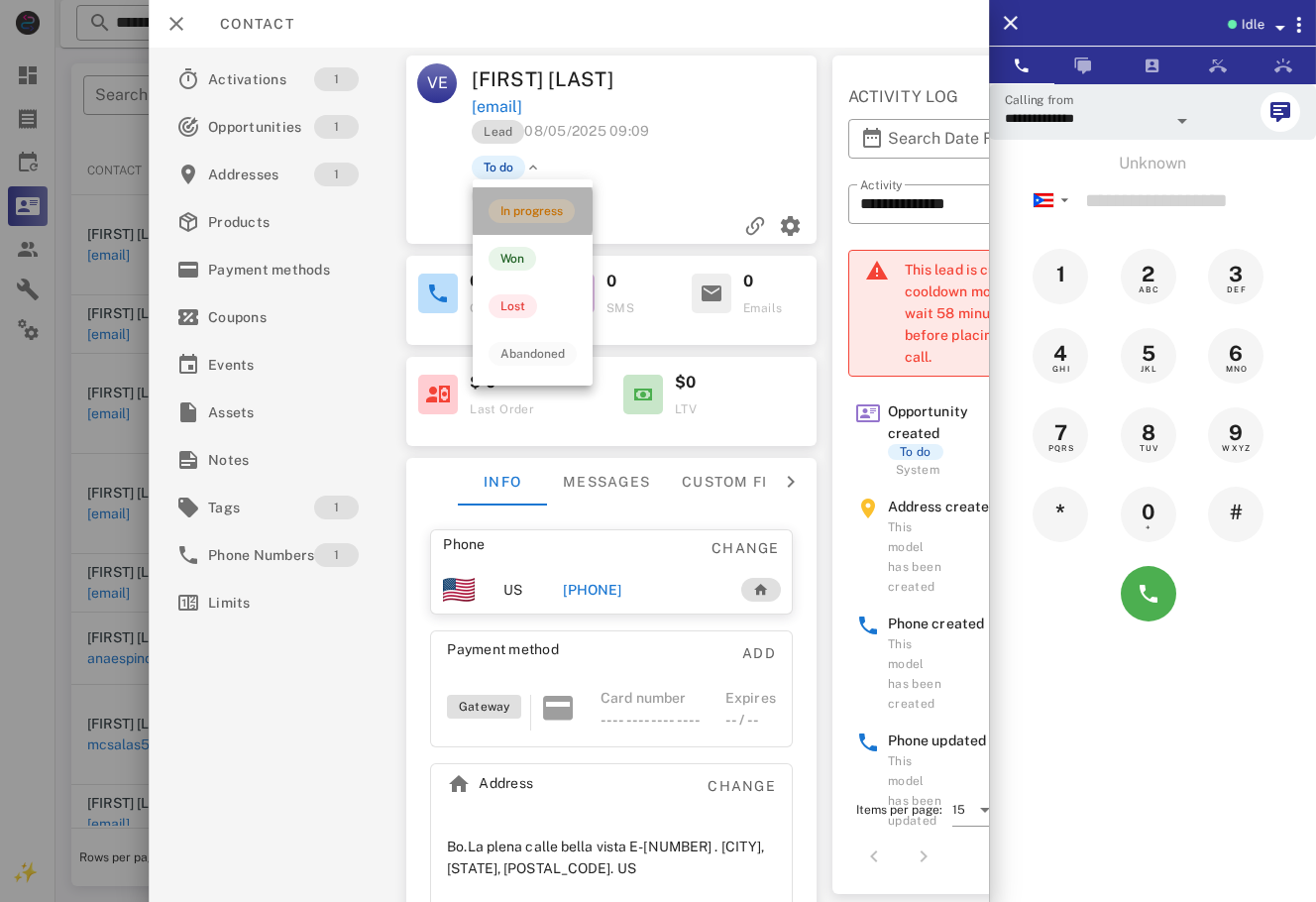 click on "In progress" at bounding box center [532, 211] 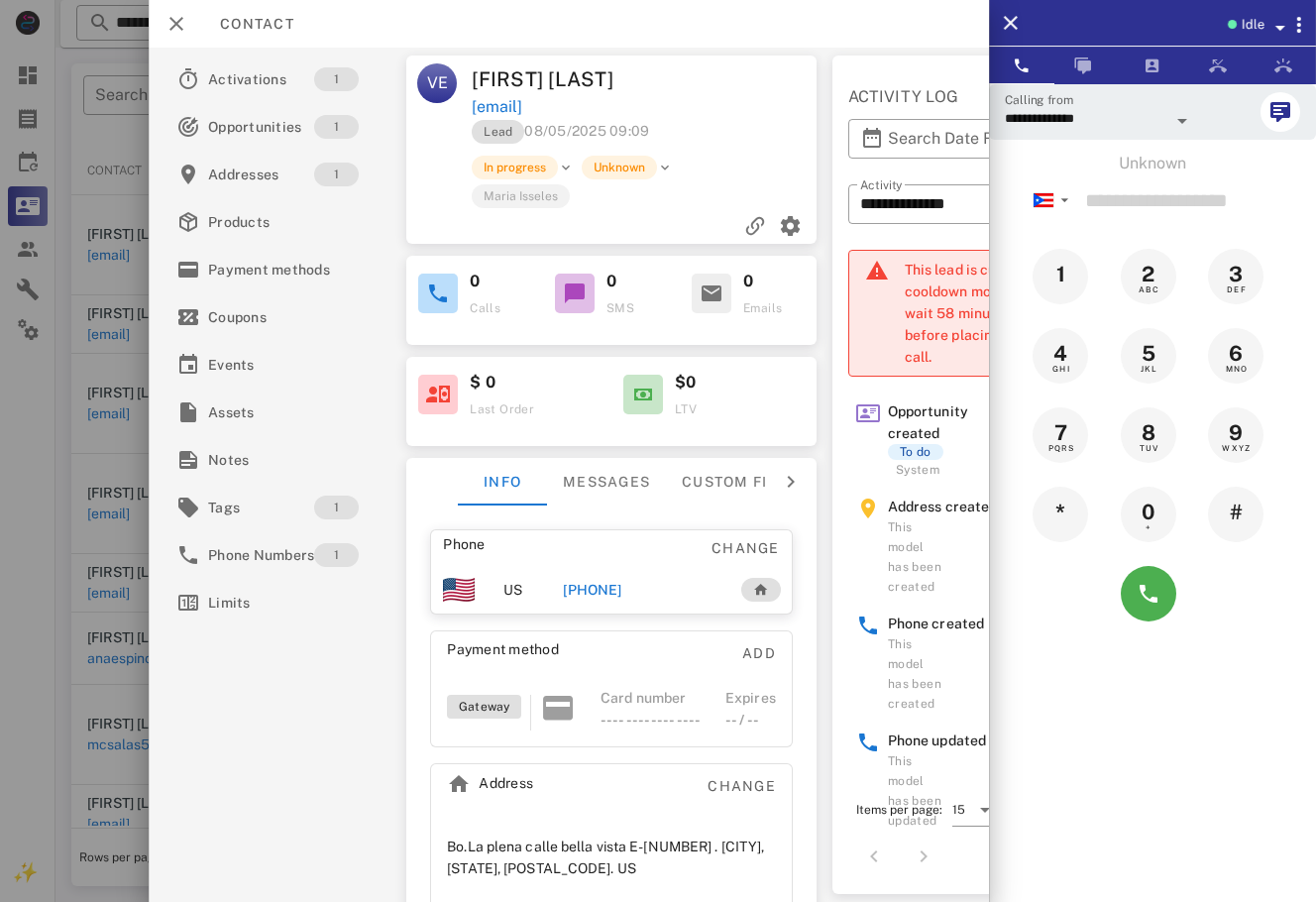 click at bounding box center (658, 451) 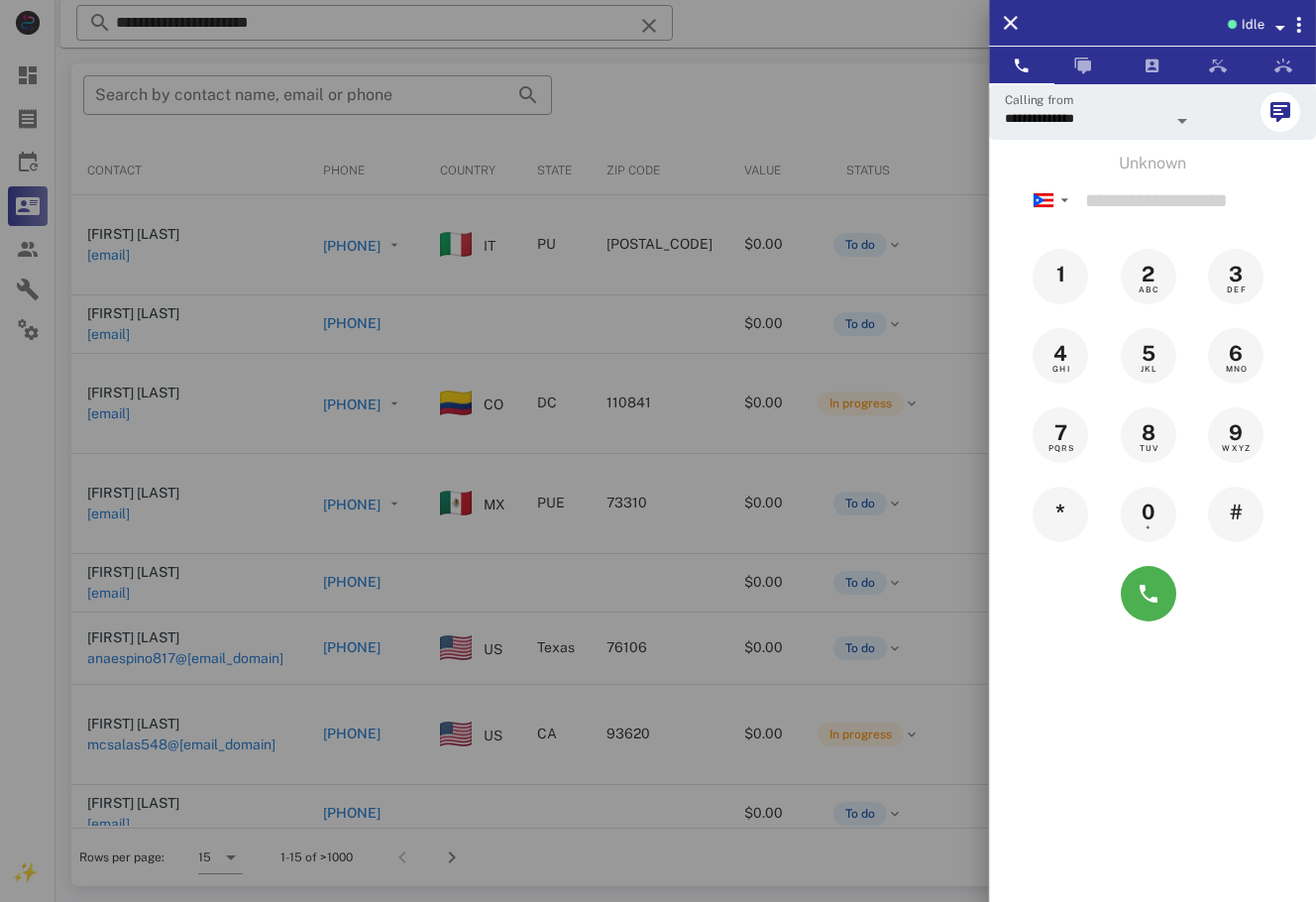 click at bounding box center (658, 451) 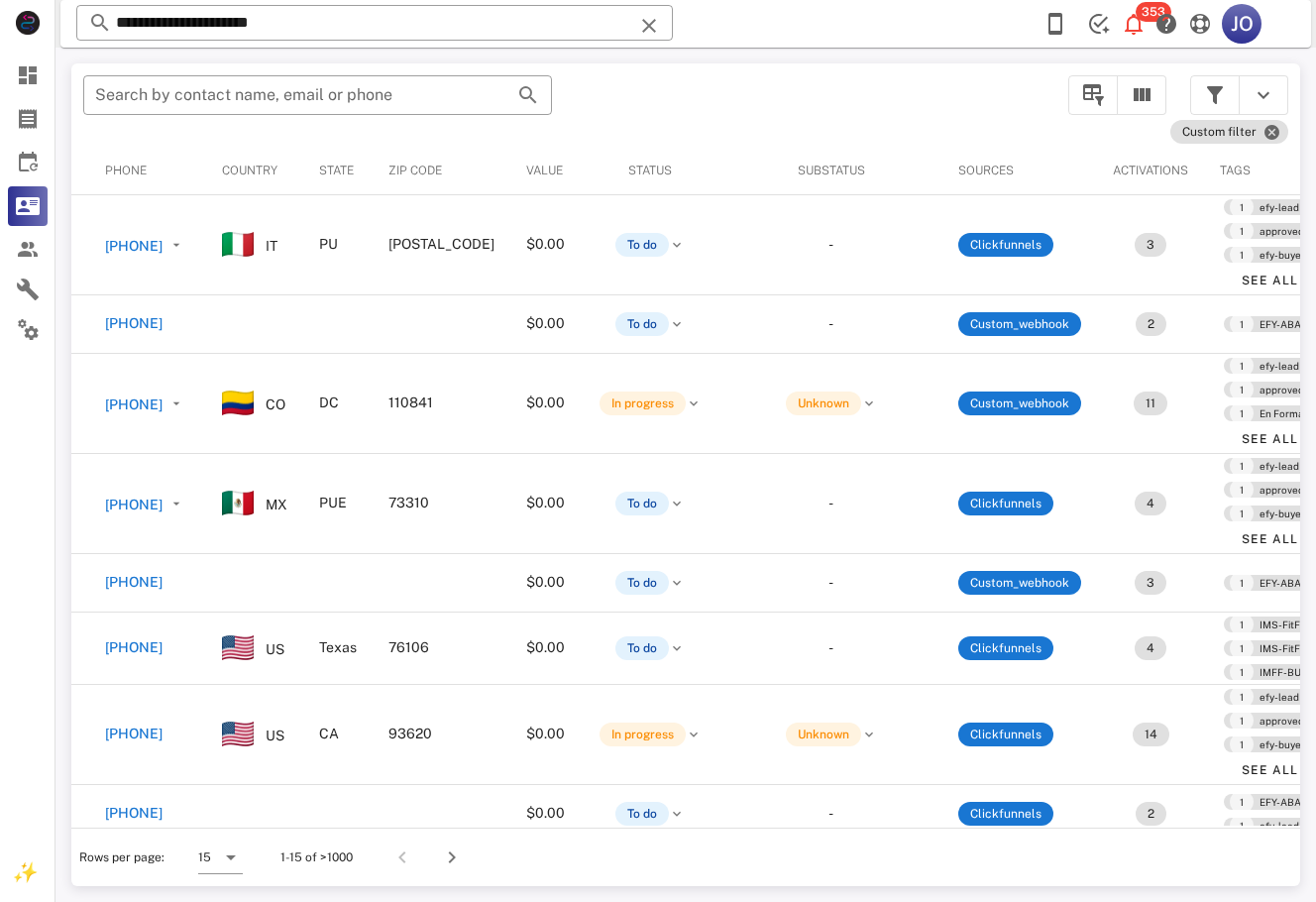 scroll, scrollTop: 0, scrollLeft: 312, axis: horizontal 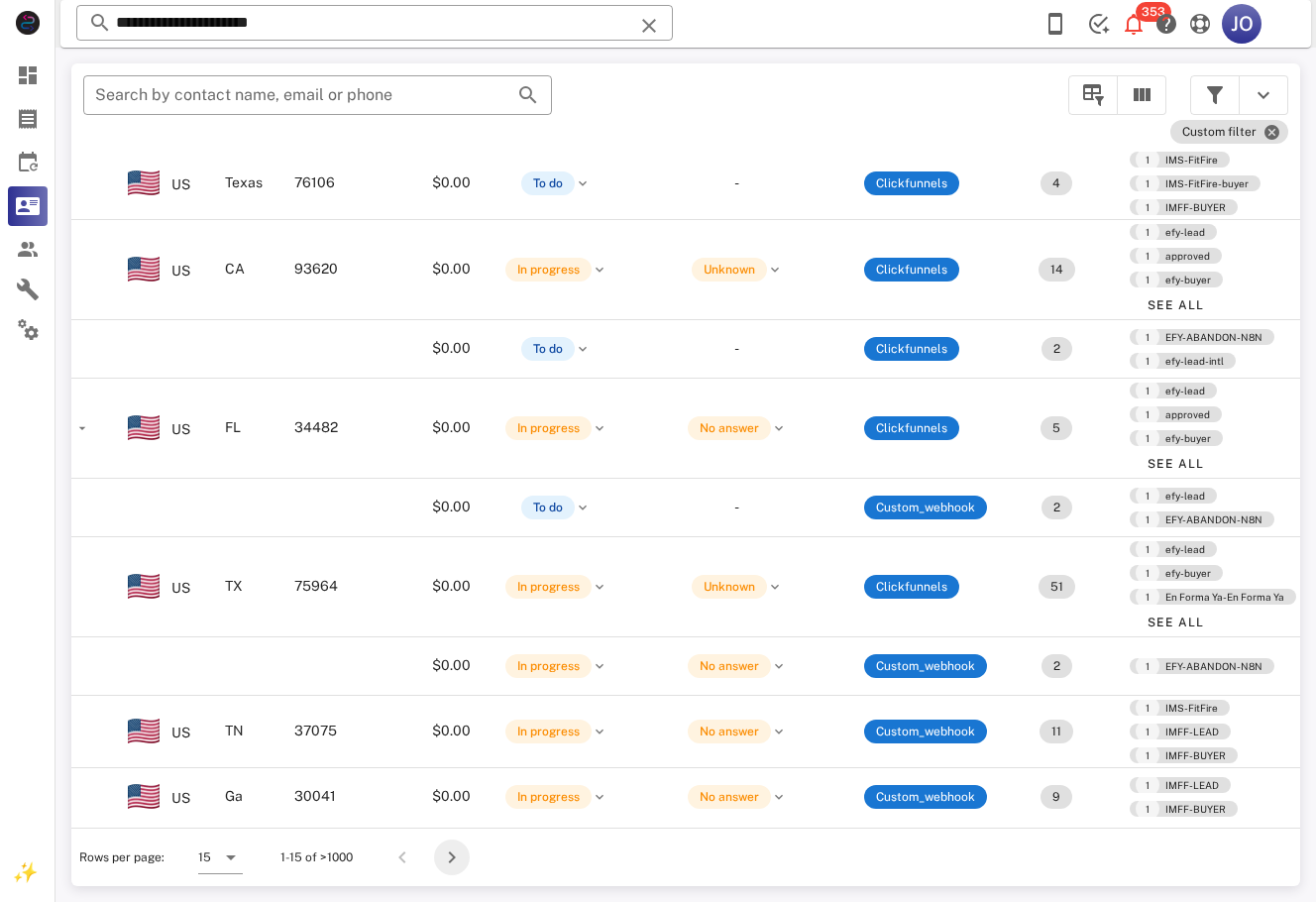 click at bounding box center [452, 857] 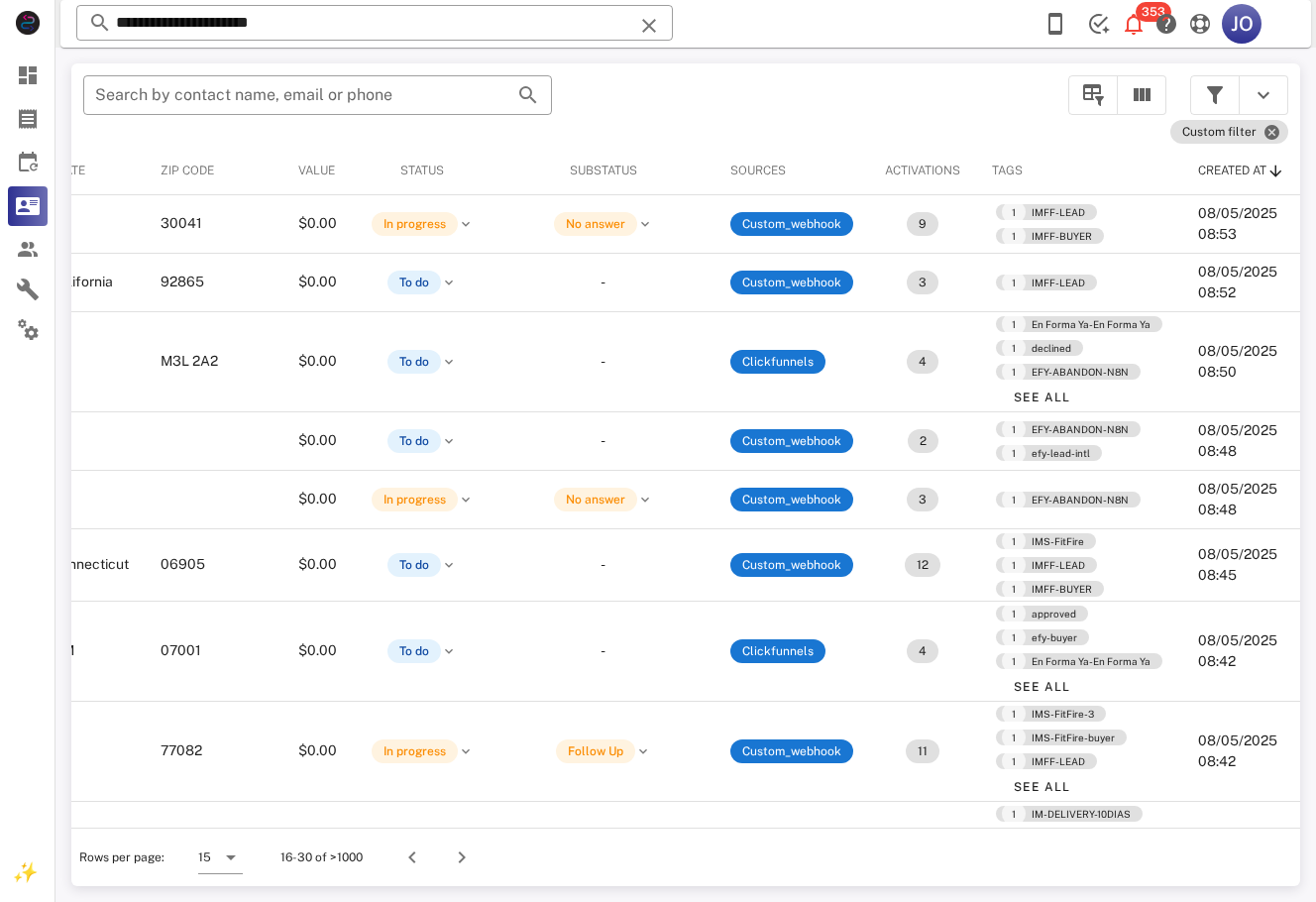 scroll, scrollTop: 0, scrollLeft: 0, axis: both 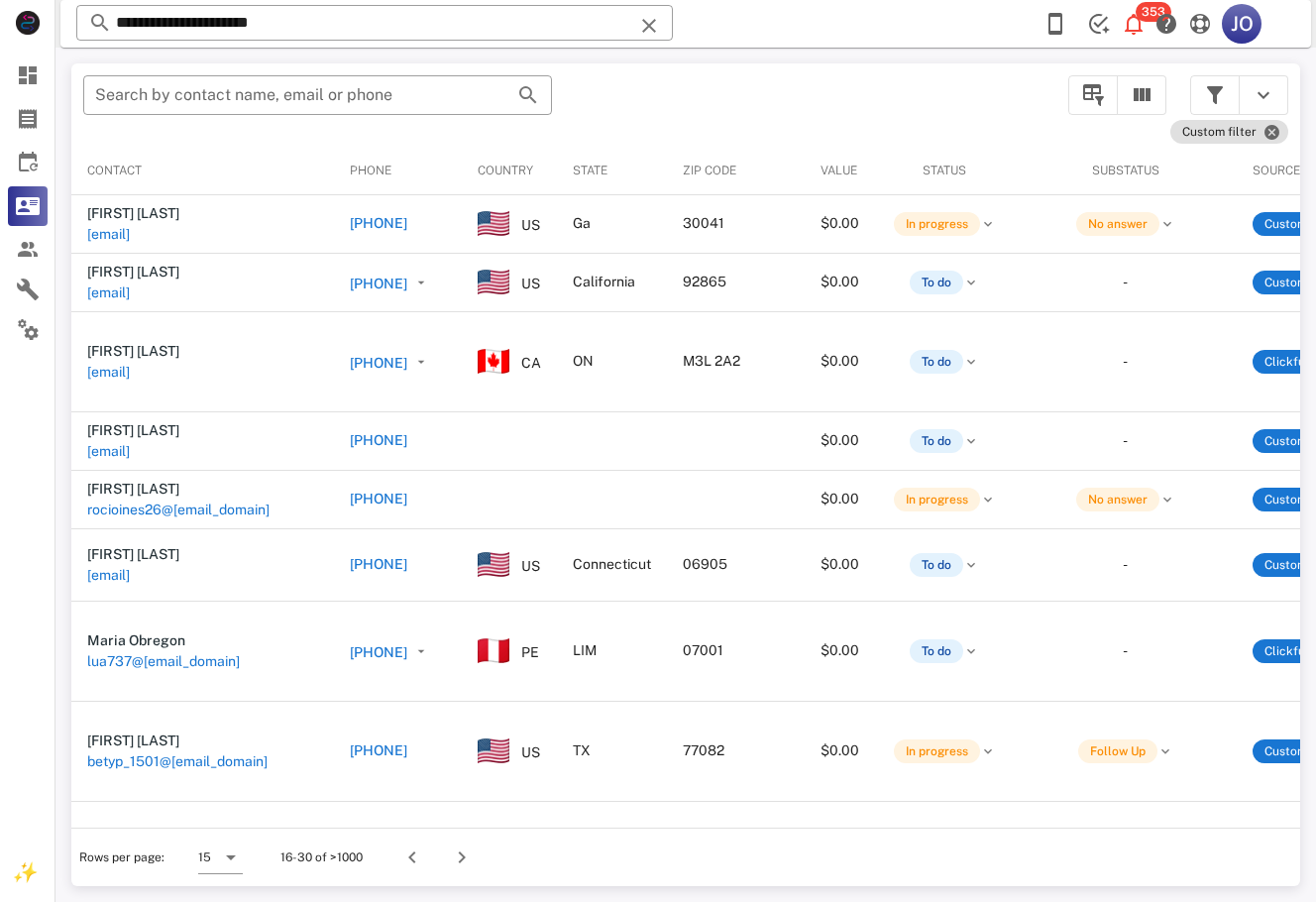 click on "[EMAIL]" at bounding box center [108, 292] 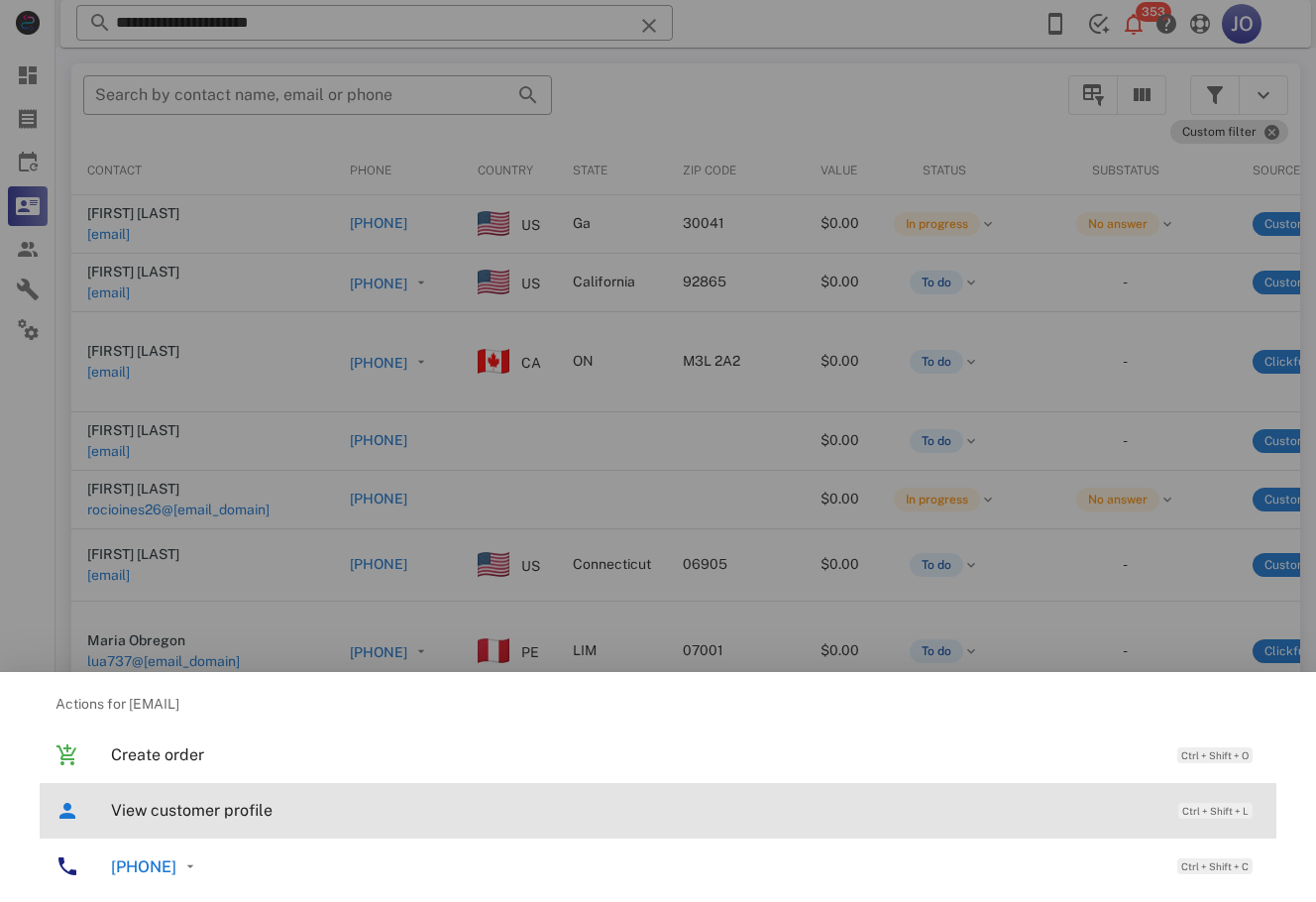 click on "View customer profile" at bounding box center [634, 810] 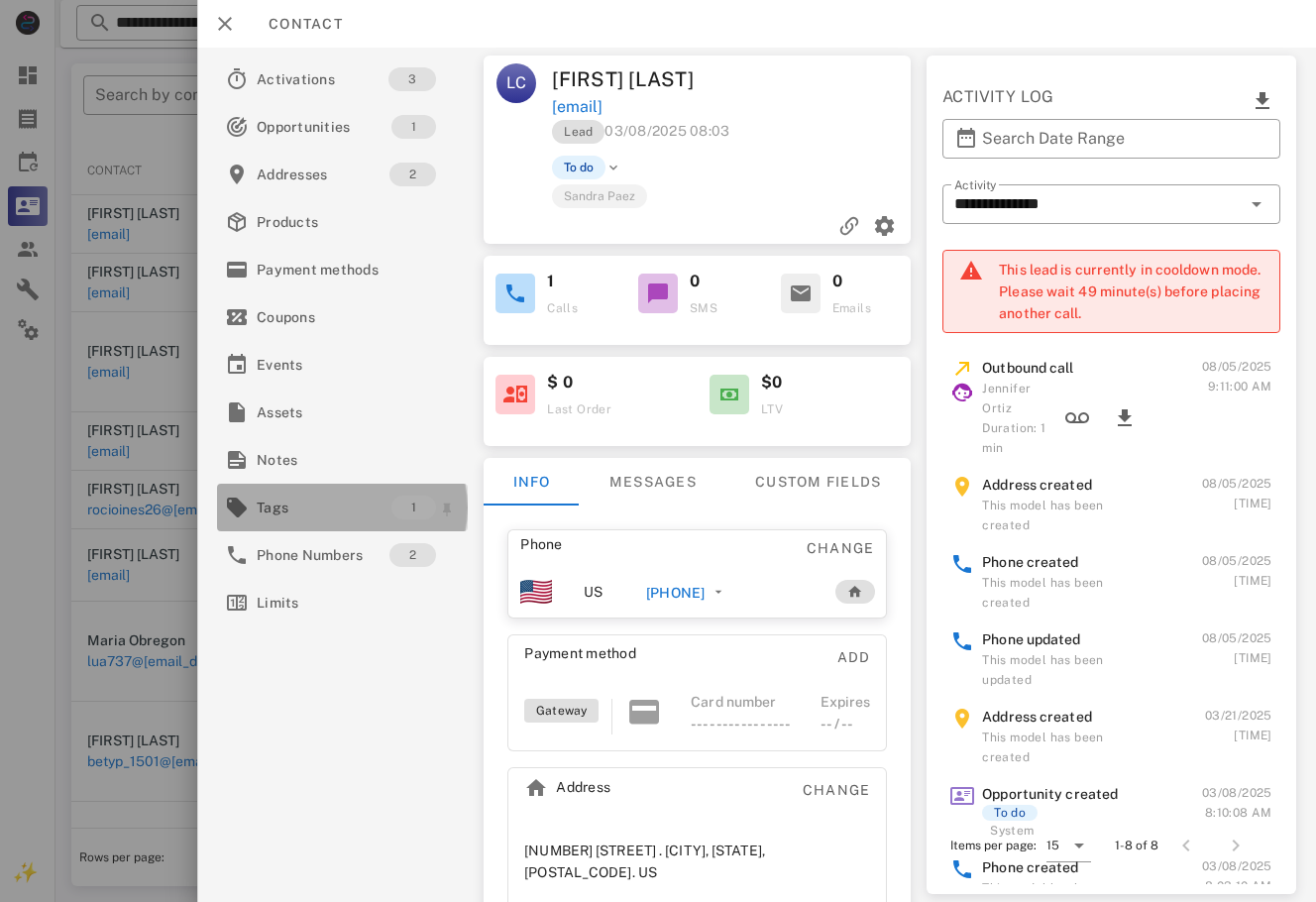 click on "Tags" at bounding box center (324, 507) 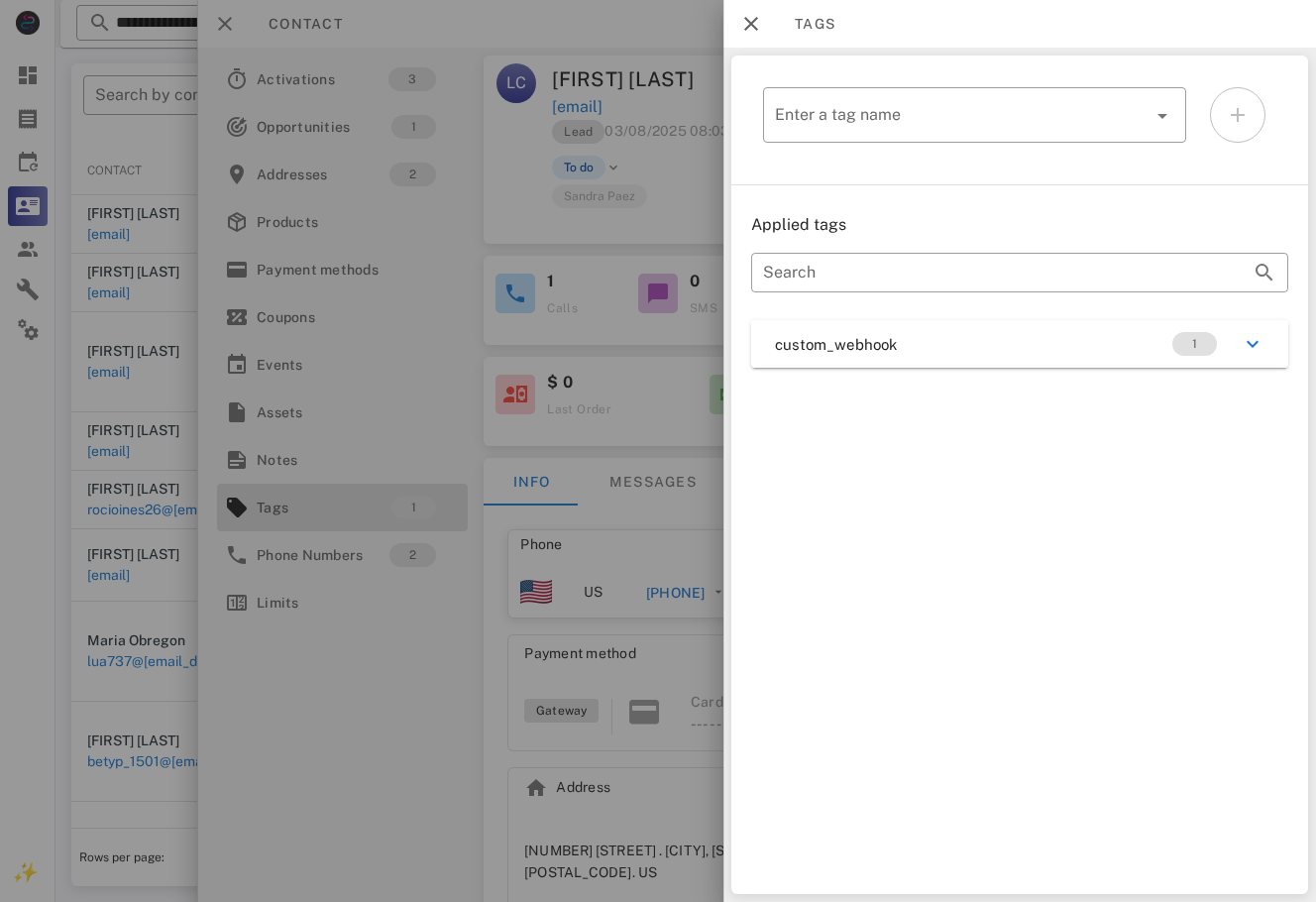 click at bounding box center (658, 451) 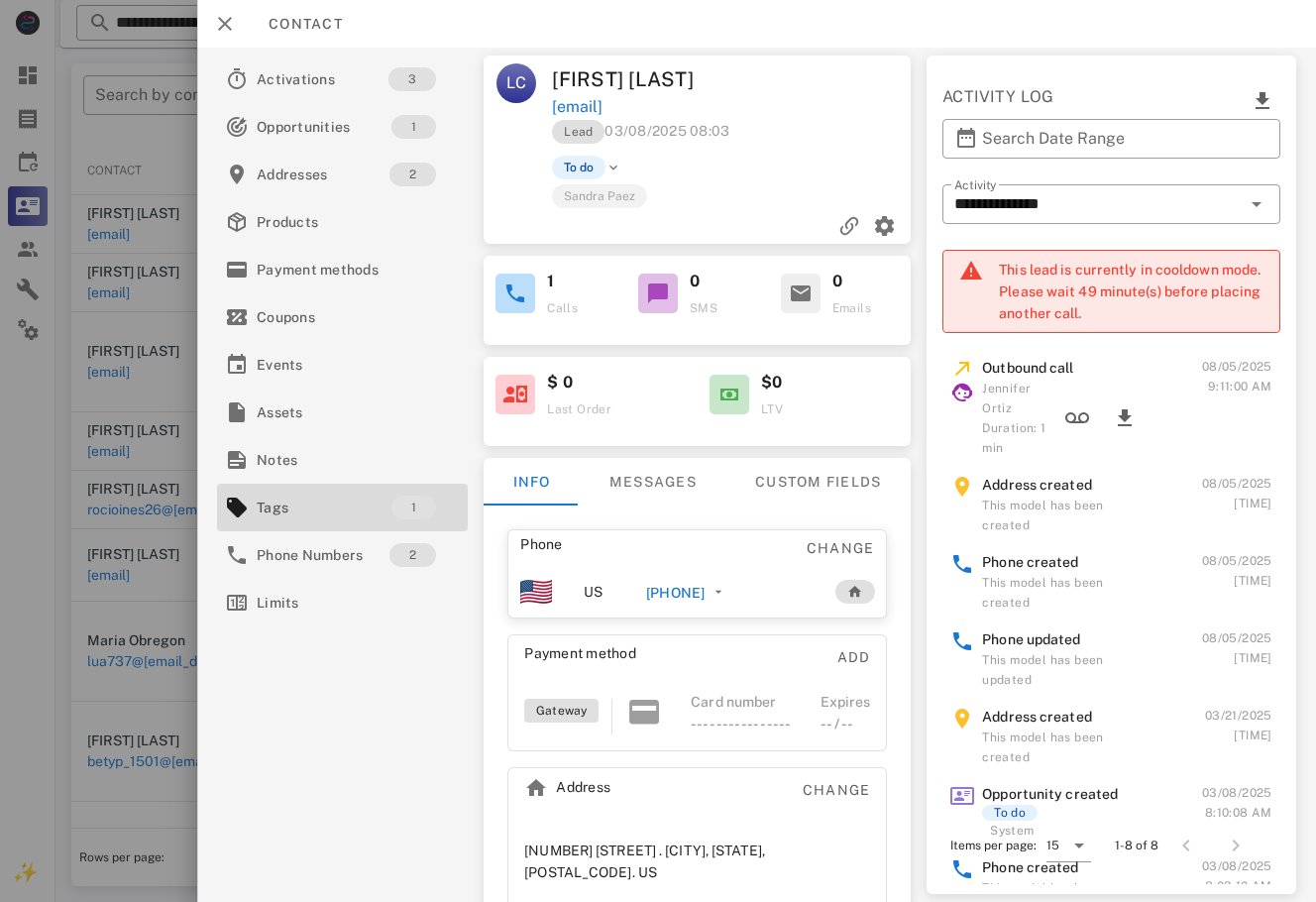 click at bounding box center (658, 451) 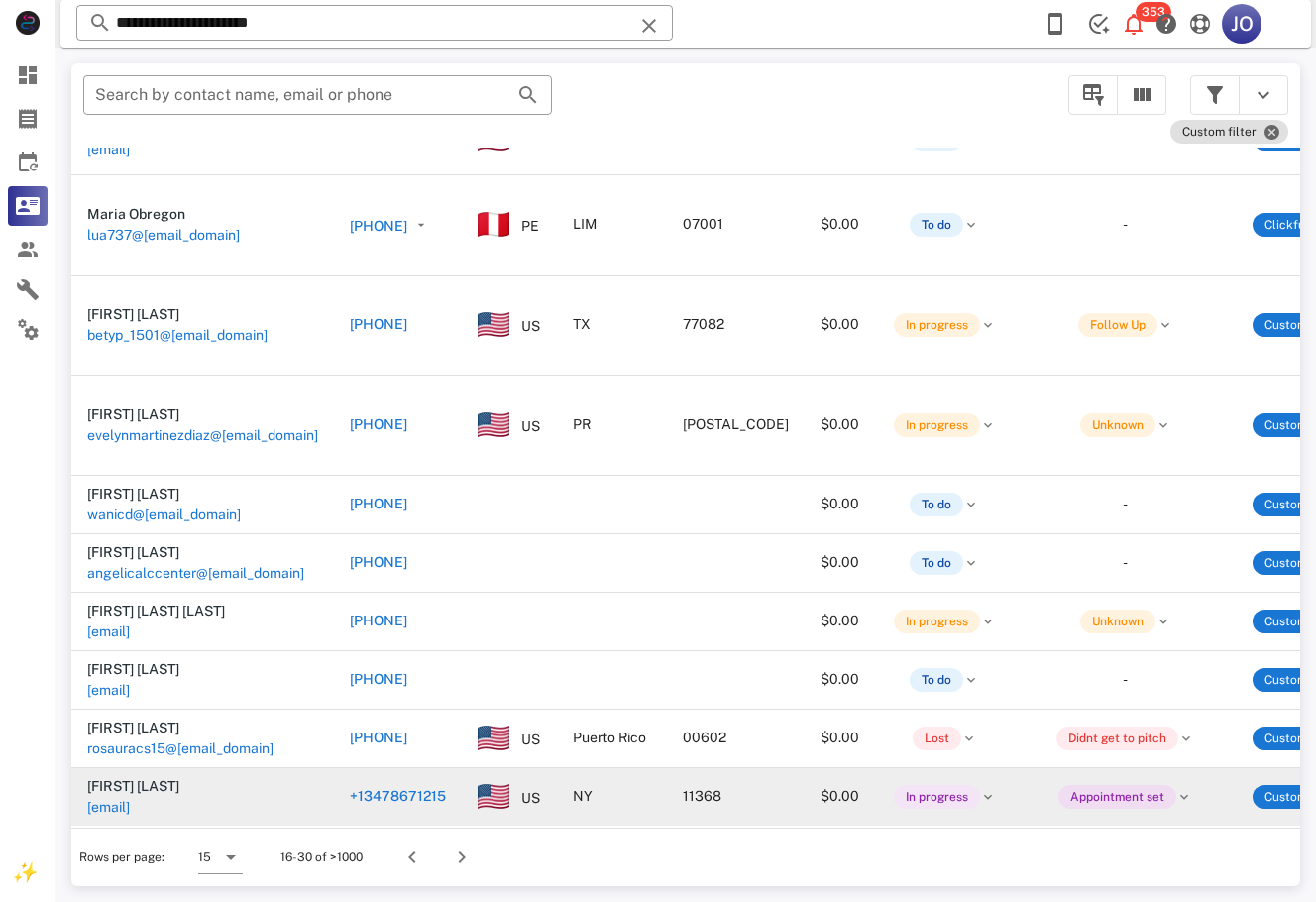scroll, scrollTop: 432, scrollLeft: 0, axis: vertical 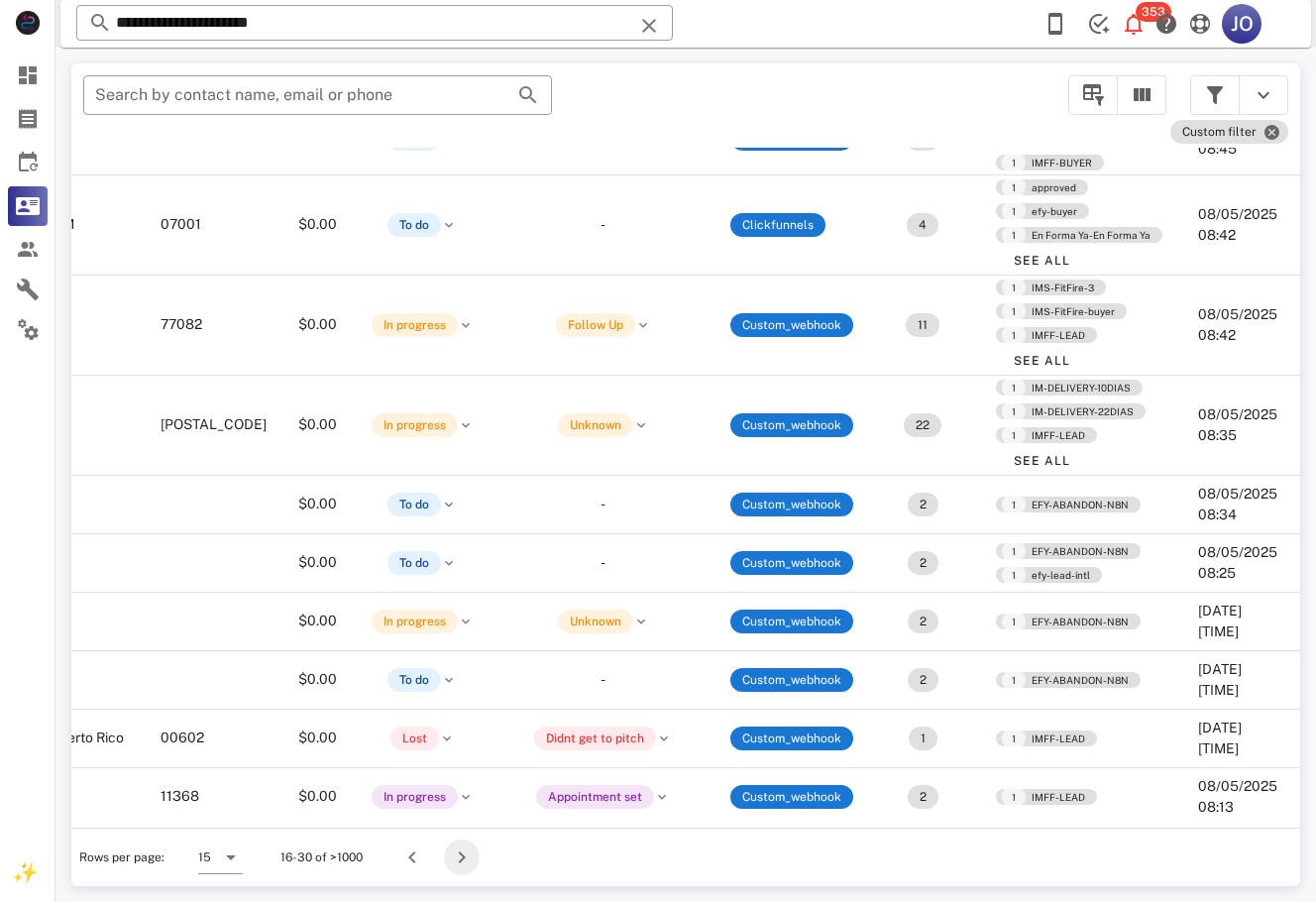 click at bounding box center [462, 857] 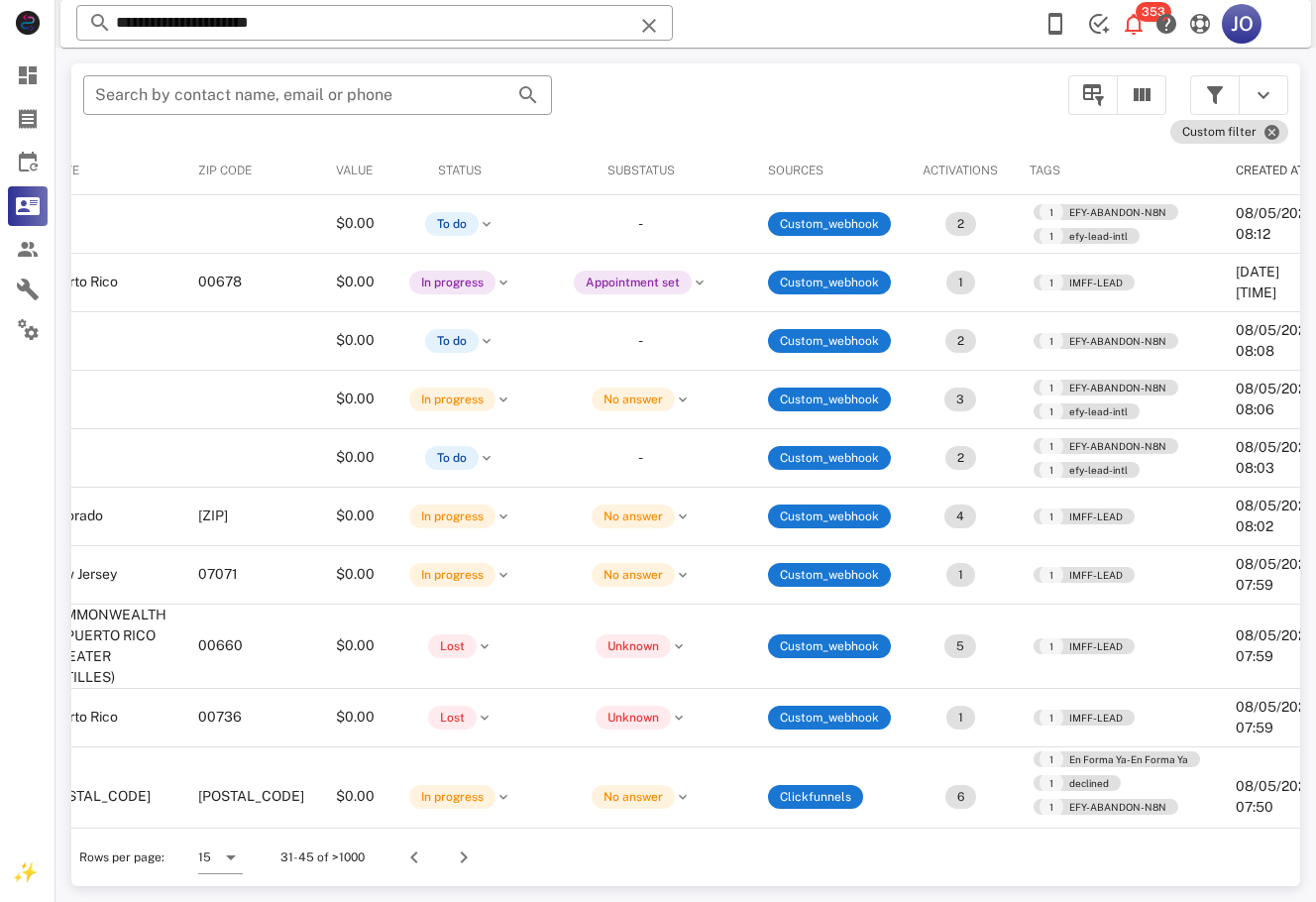 scroll, scrollTop: 0, scrollLeft: 0, axis: both 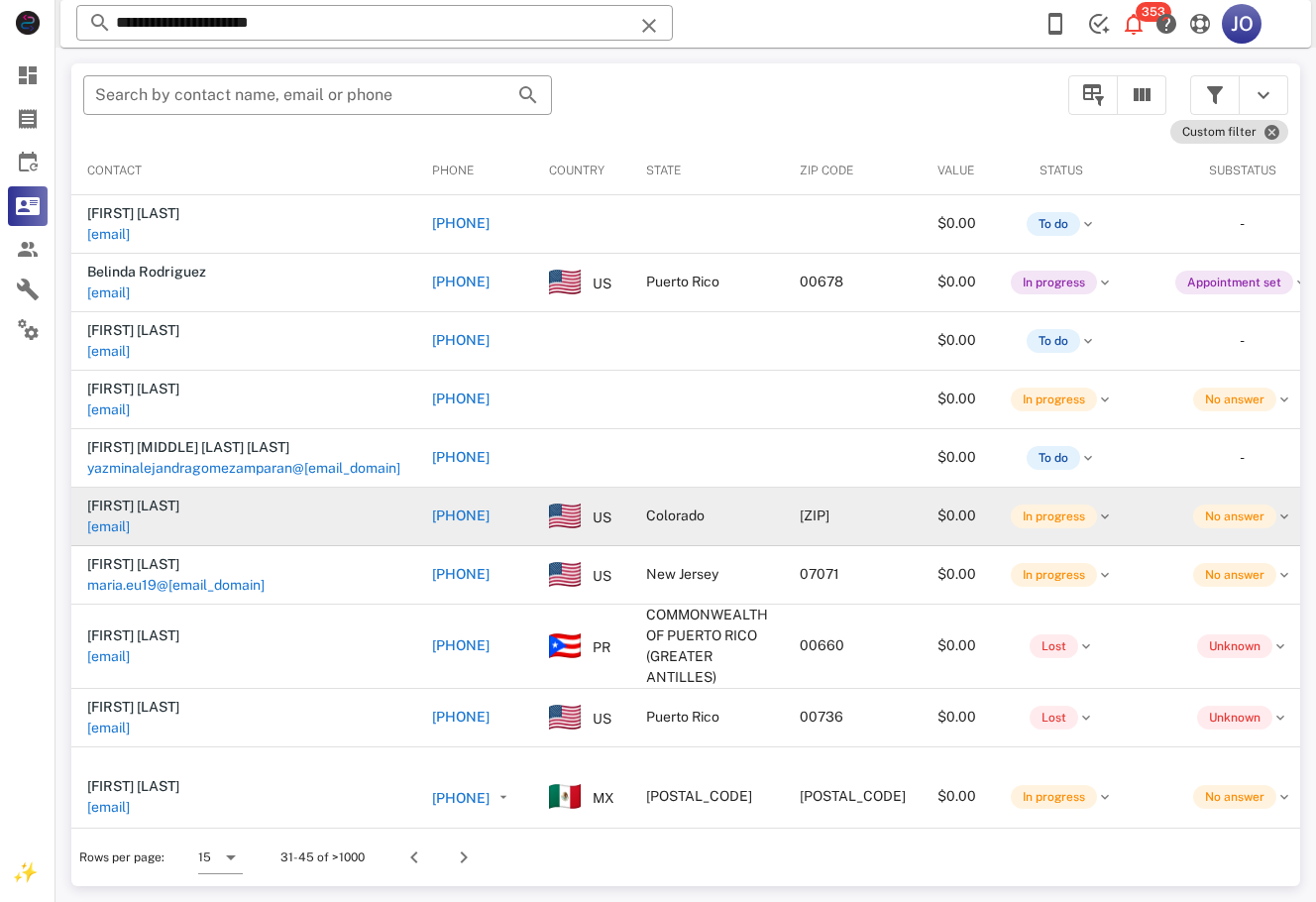 click on "[EMAIL]" at bounding box center (108, 526) 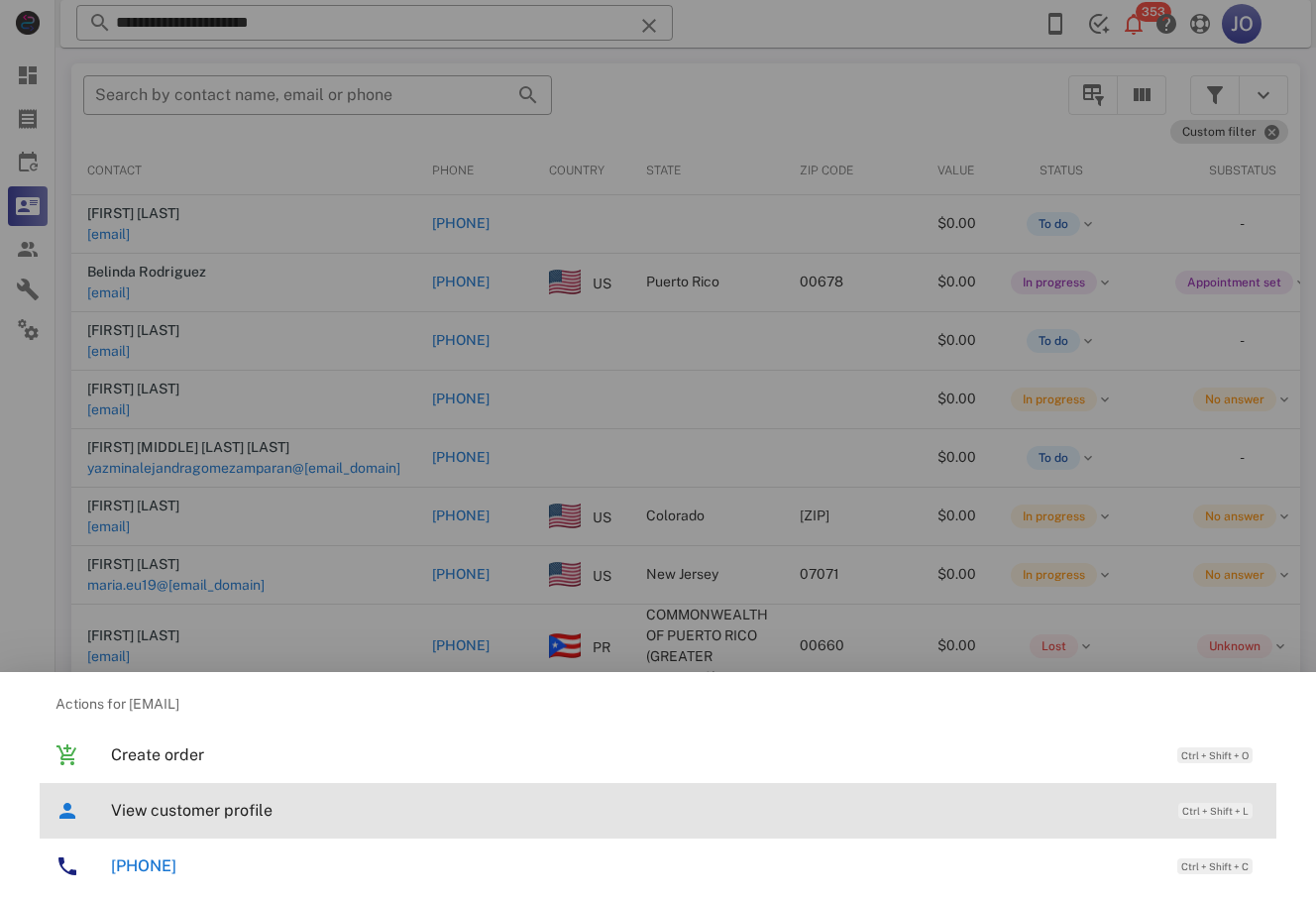 click on "View customer profile Ctrl + Shift + L" at bounding box center (686, 810) 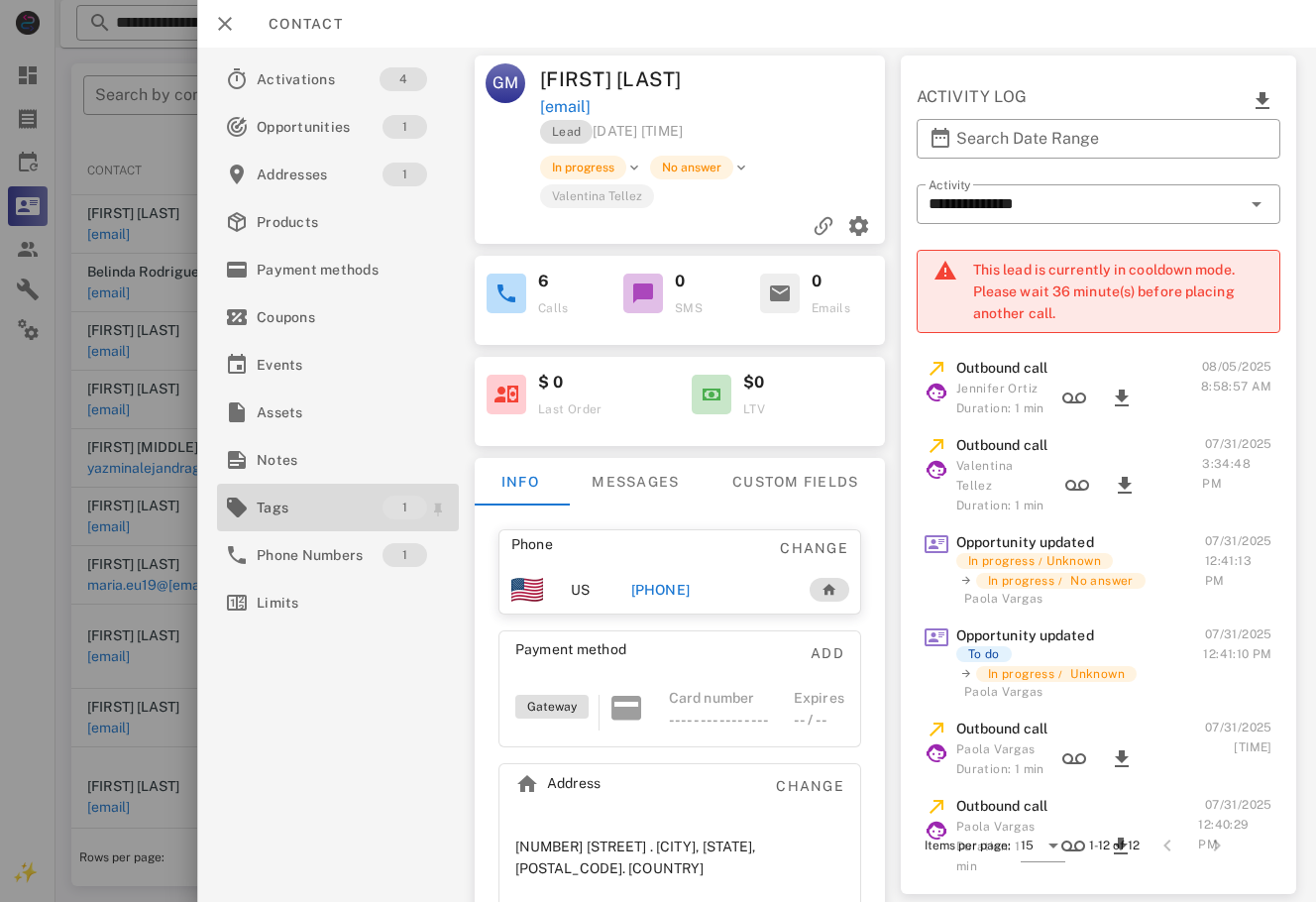 click on "Tags  1" at bounding box center [338, 507] 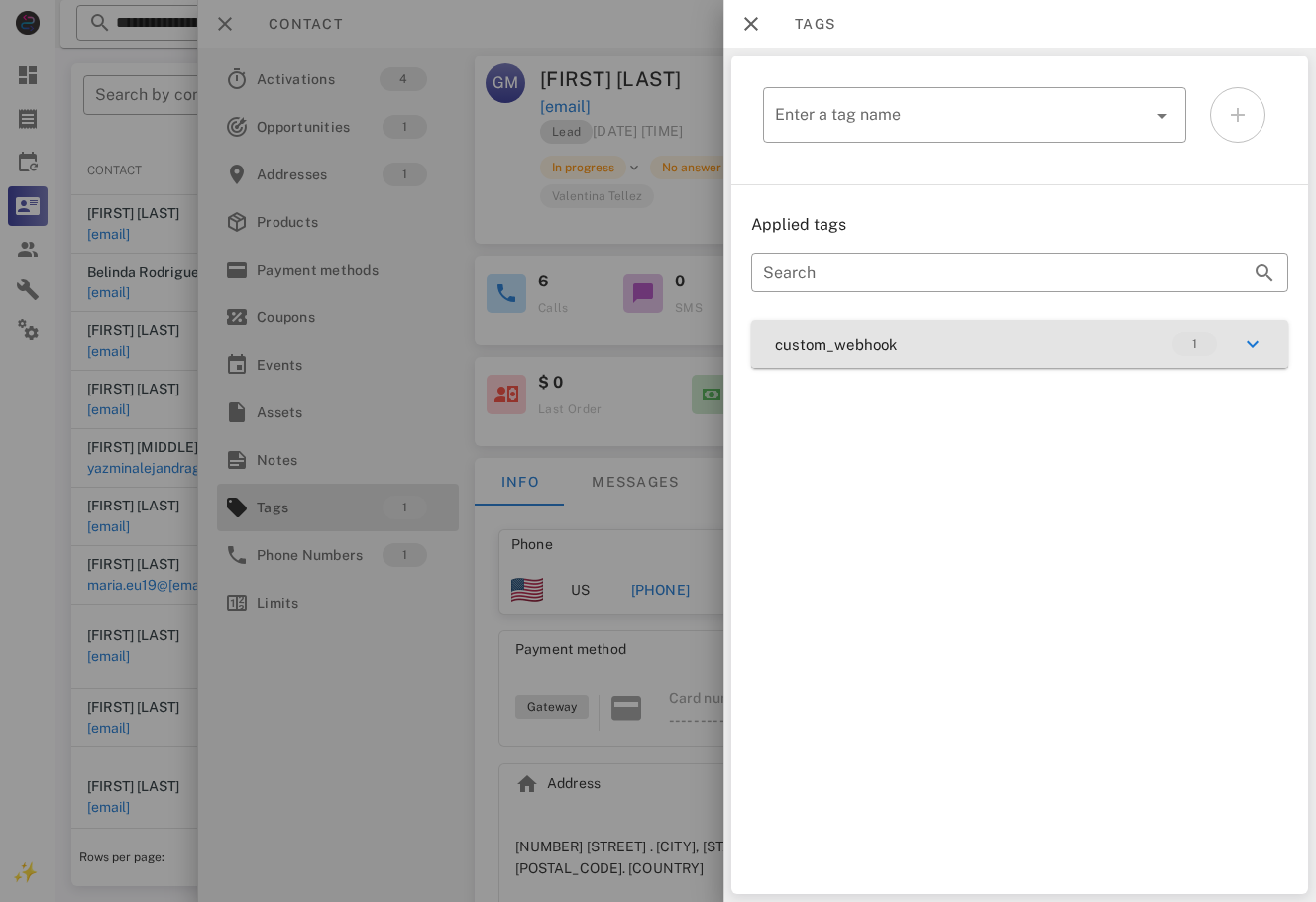 click on "custom_webhook  1" at bounding box center (1020, 344) 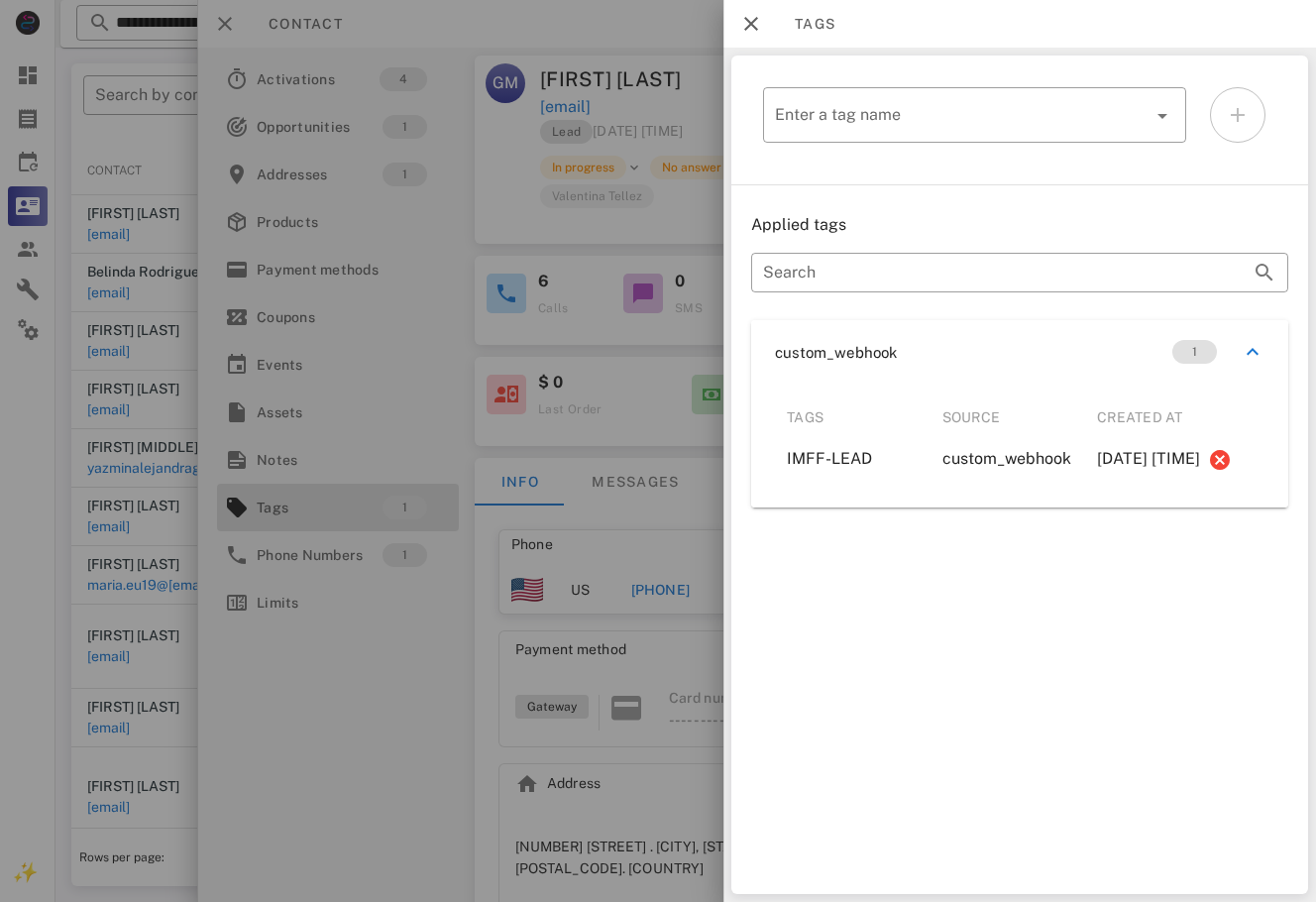 click at bounding box center (658, 451) 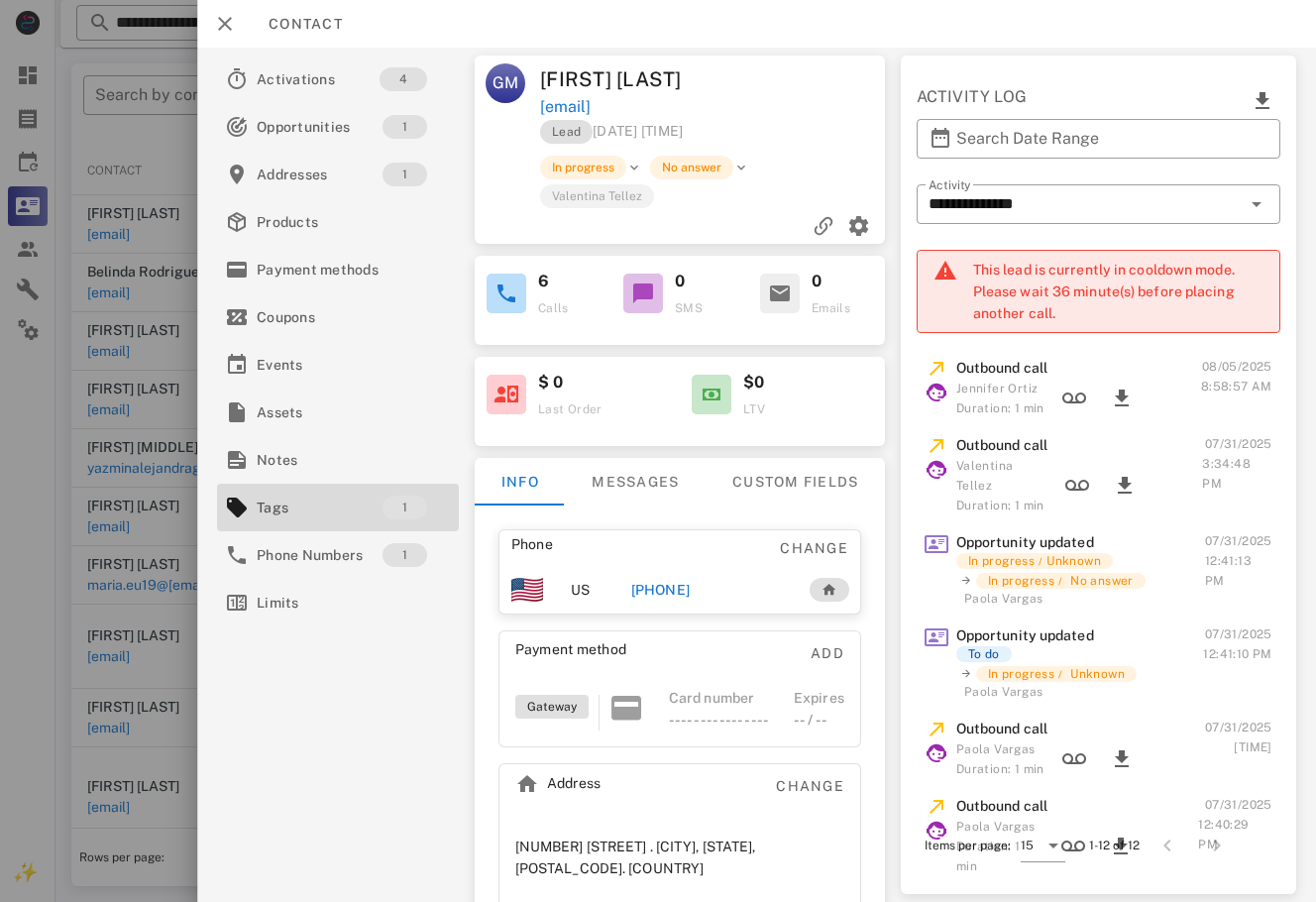 click on "[PHONE]" at bounding box center [660, 590] 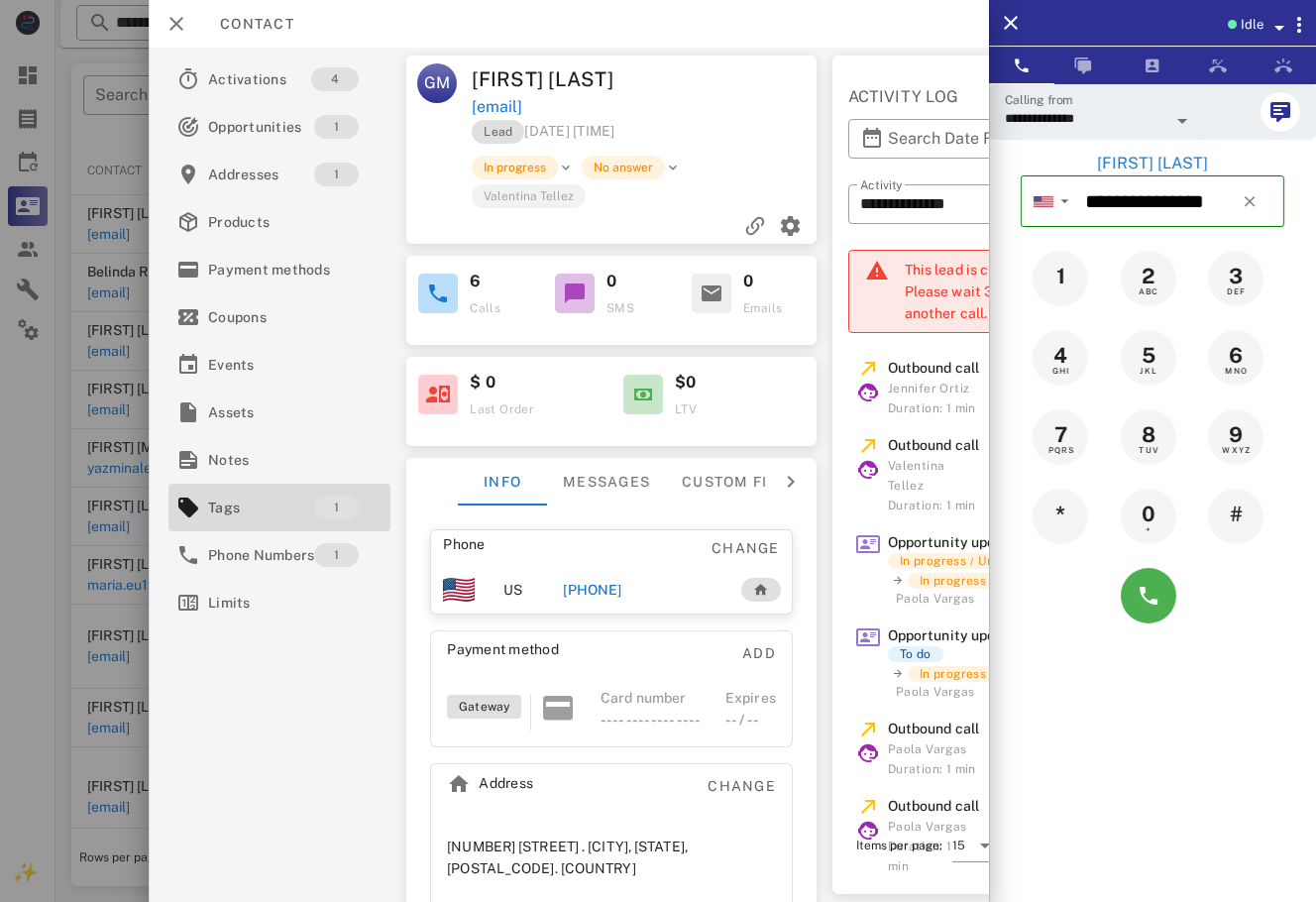 click at bounding box center [658, 451] 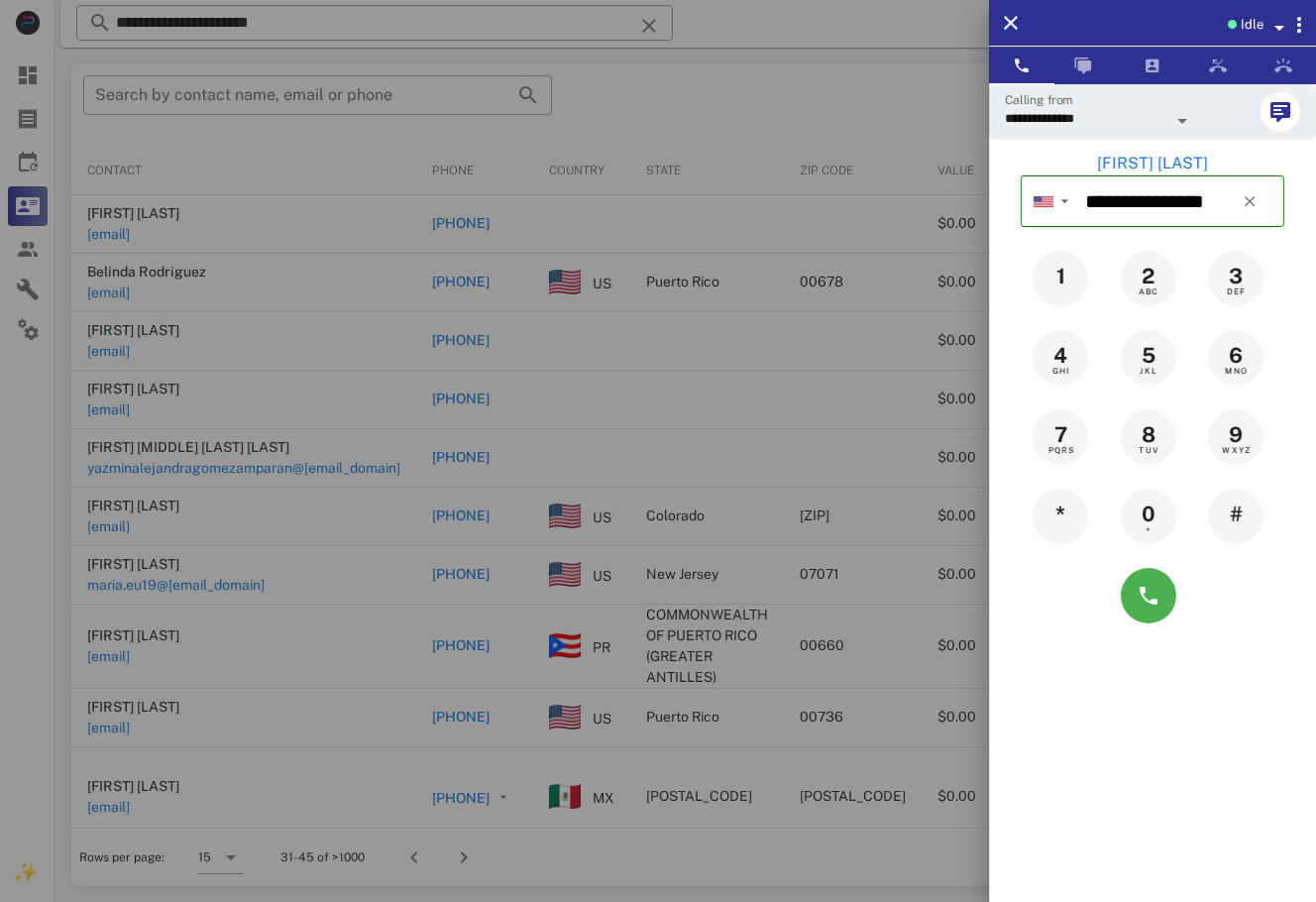 click at bounding box center [658, 451] 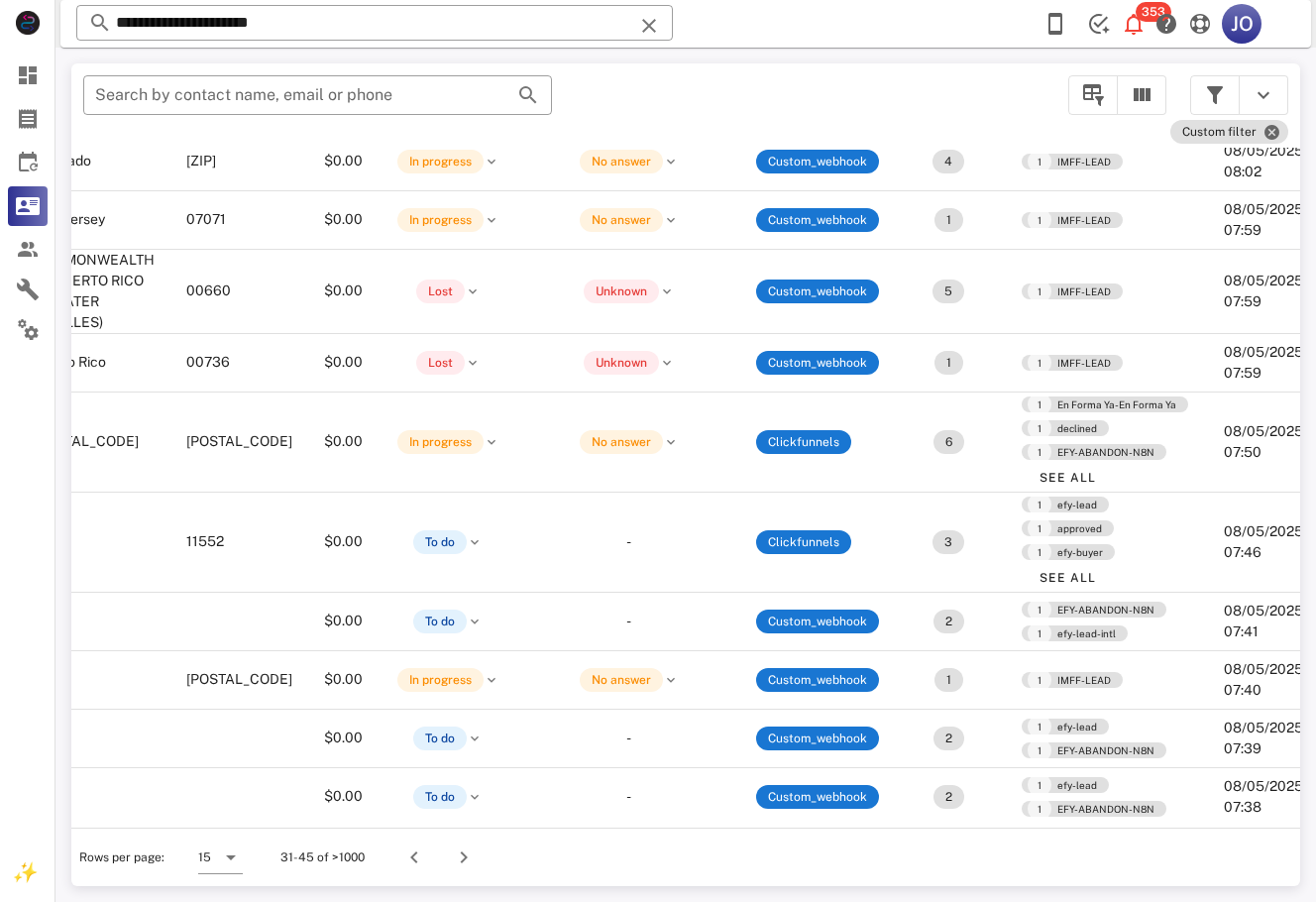 scroll, scrollTop: 365, scrollLeft: 0, axis: vertical 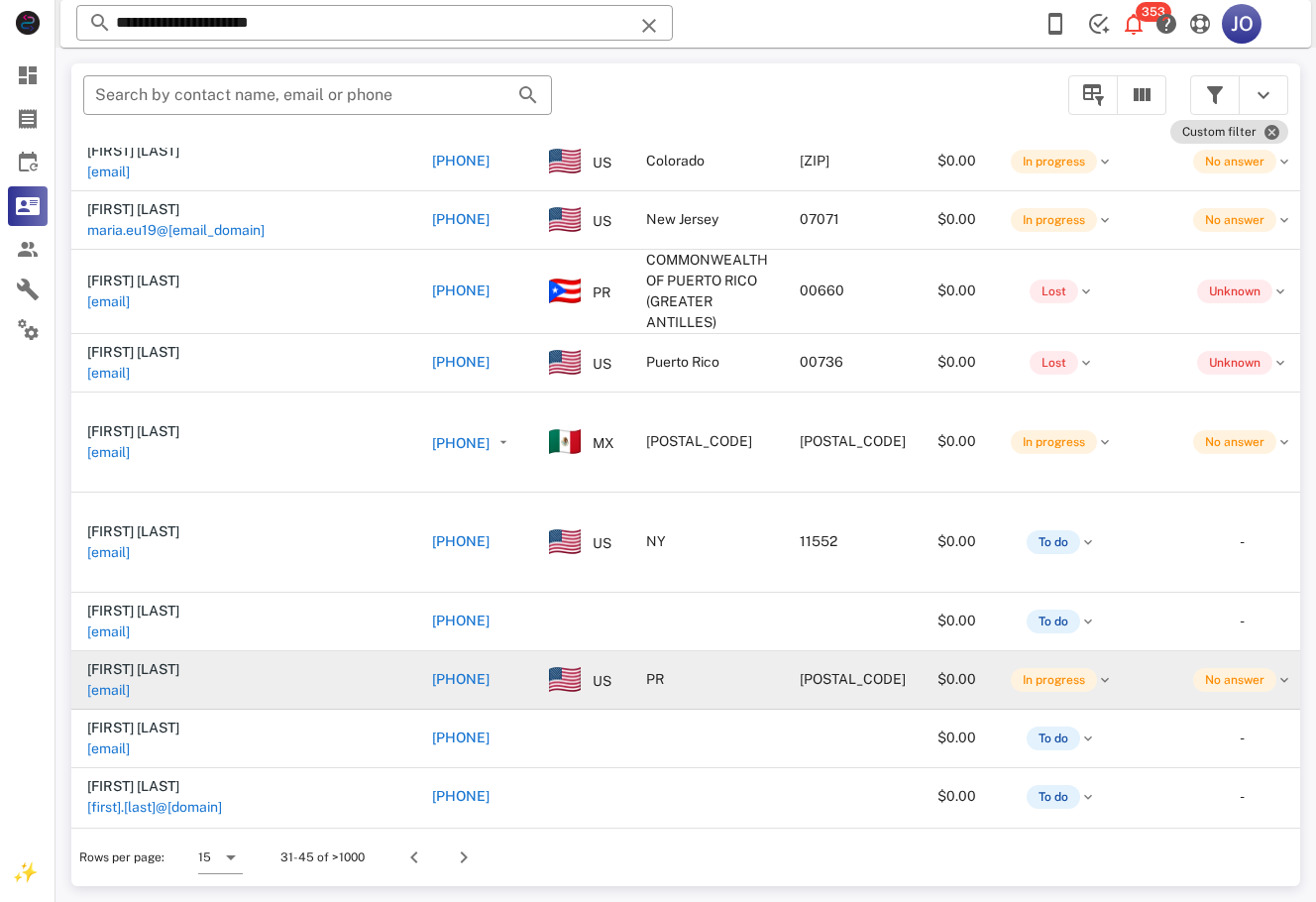 click on "[EMAIL]" at bounding box center [108, 690] 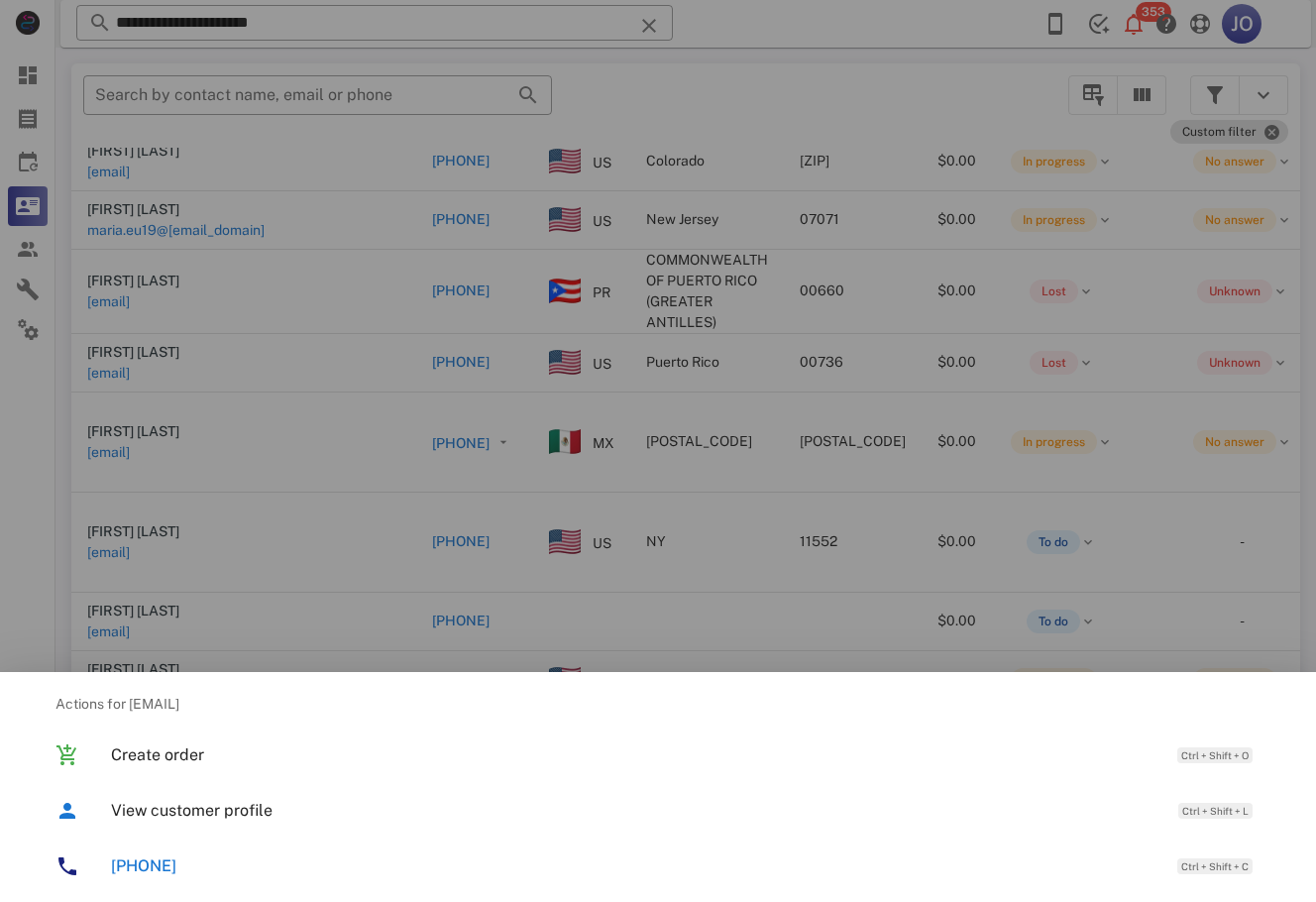 click at bounding box center [658, 451] 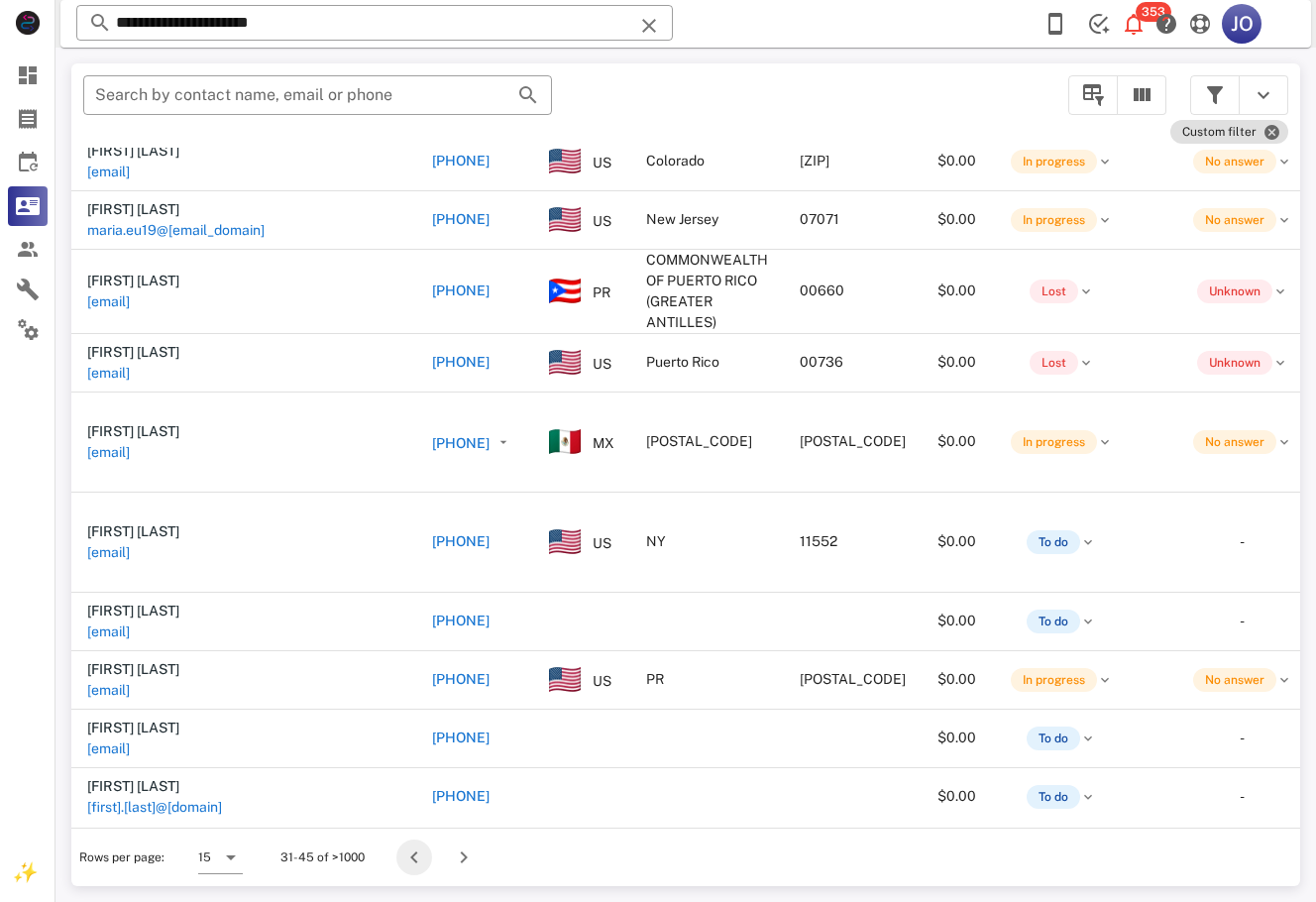click at bounding box center (414, 857) 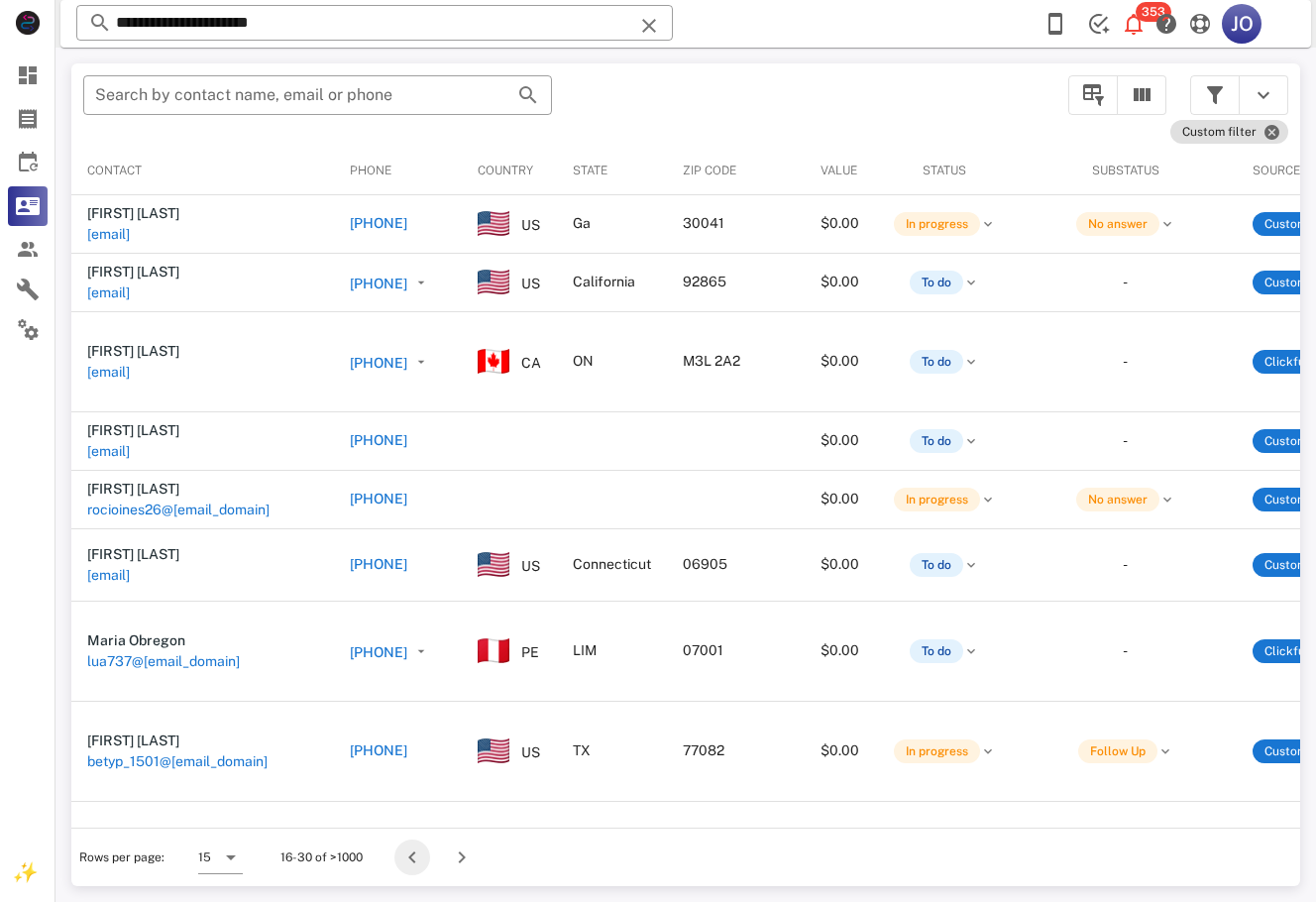 click at bounding box center [412, 857] 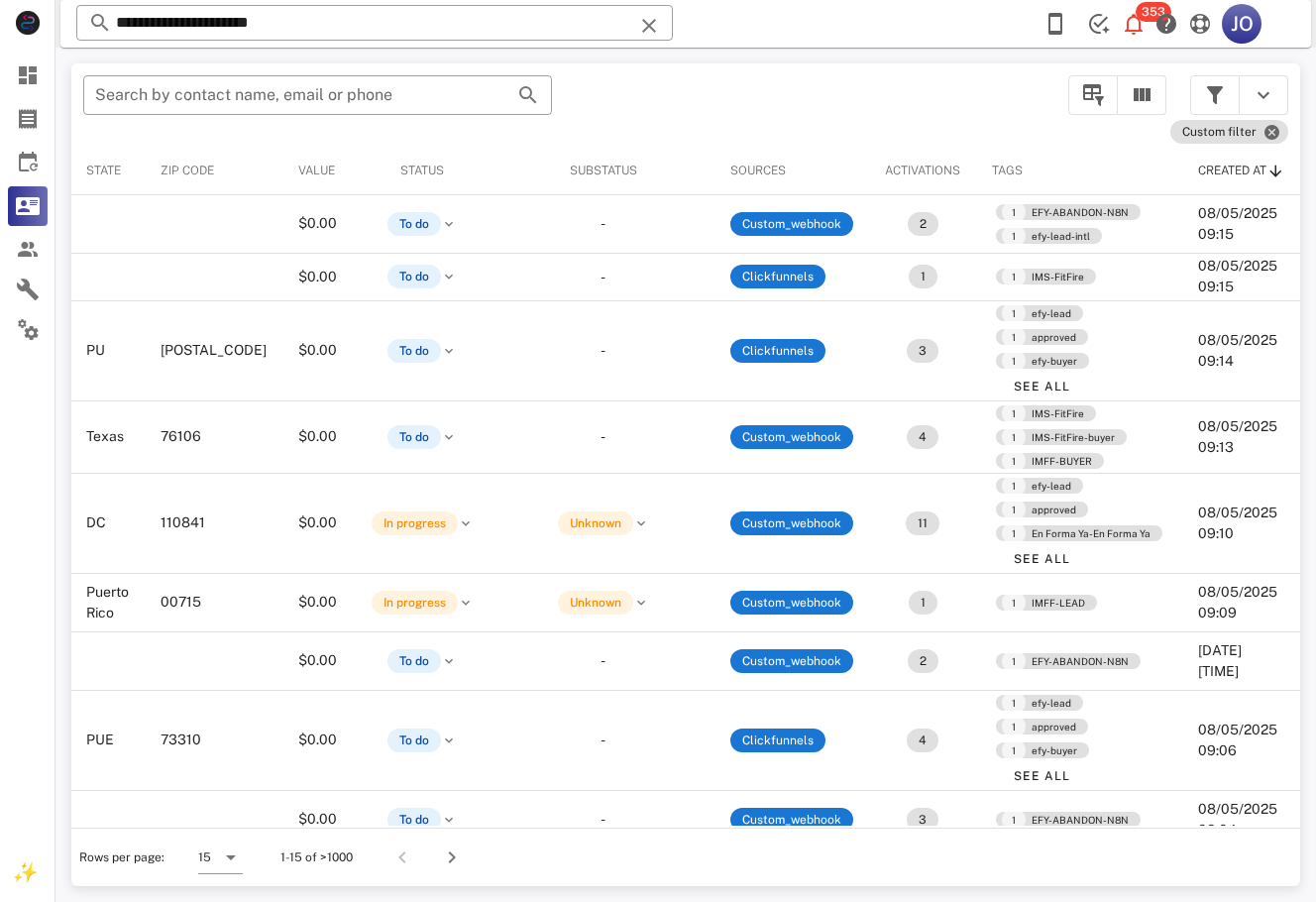 scroll, scrollTop: 0, scrollLeft: 0, axis: both 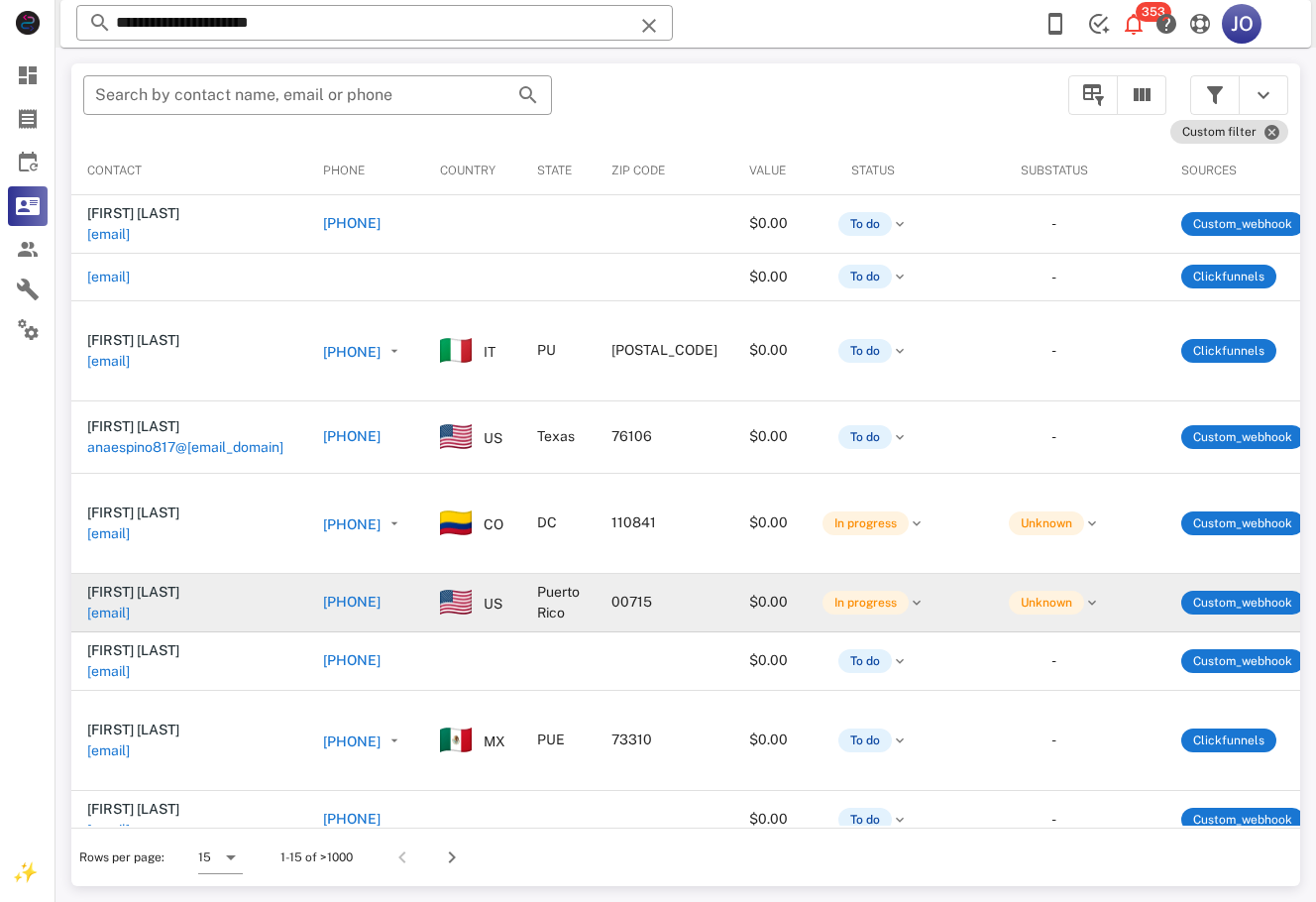 click on "[EMAIL]" at bounding box center (108, 613) 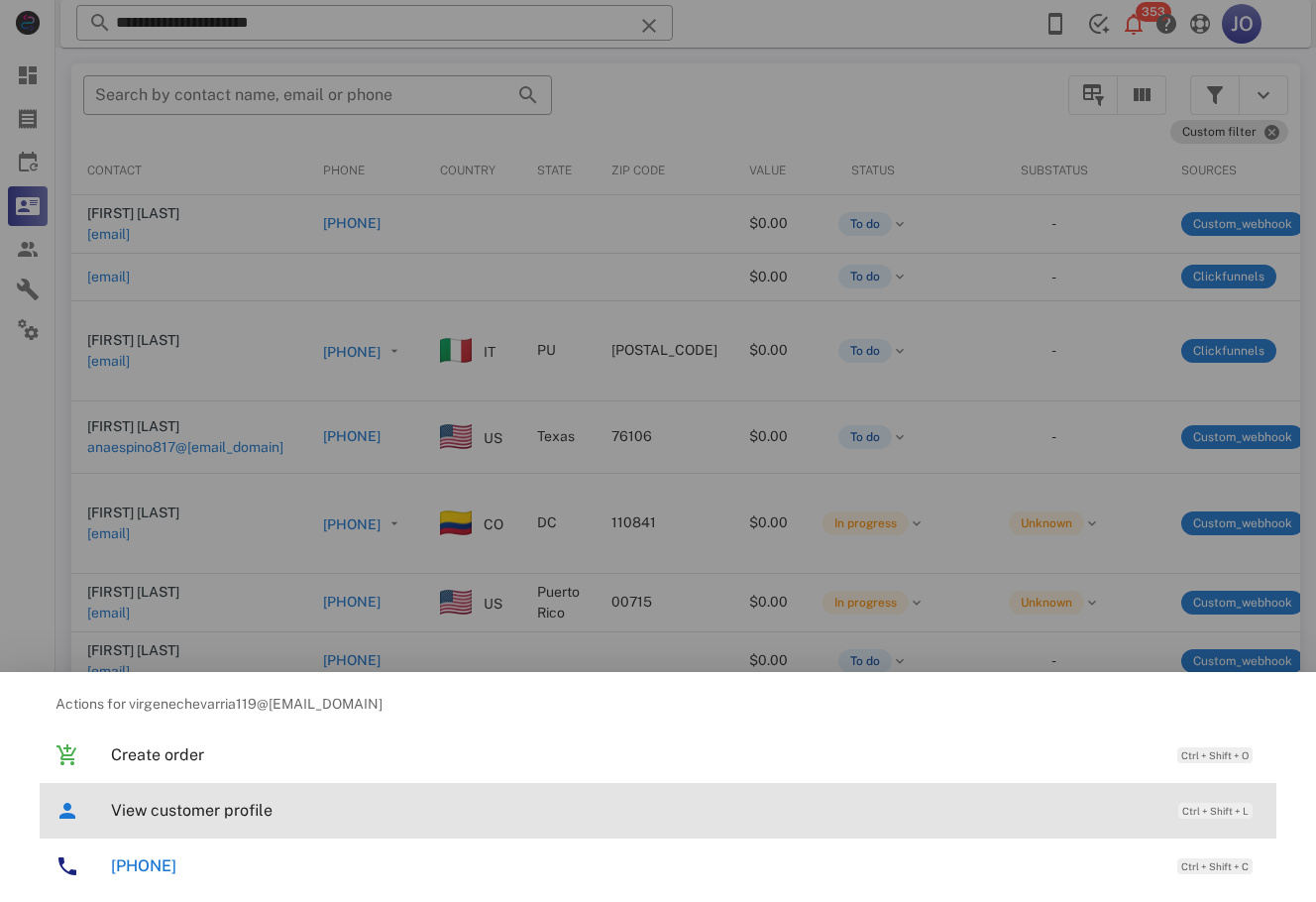 click on "View customer profile" at bounding box center (634, 810) 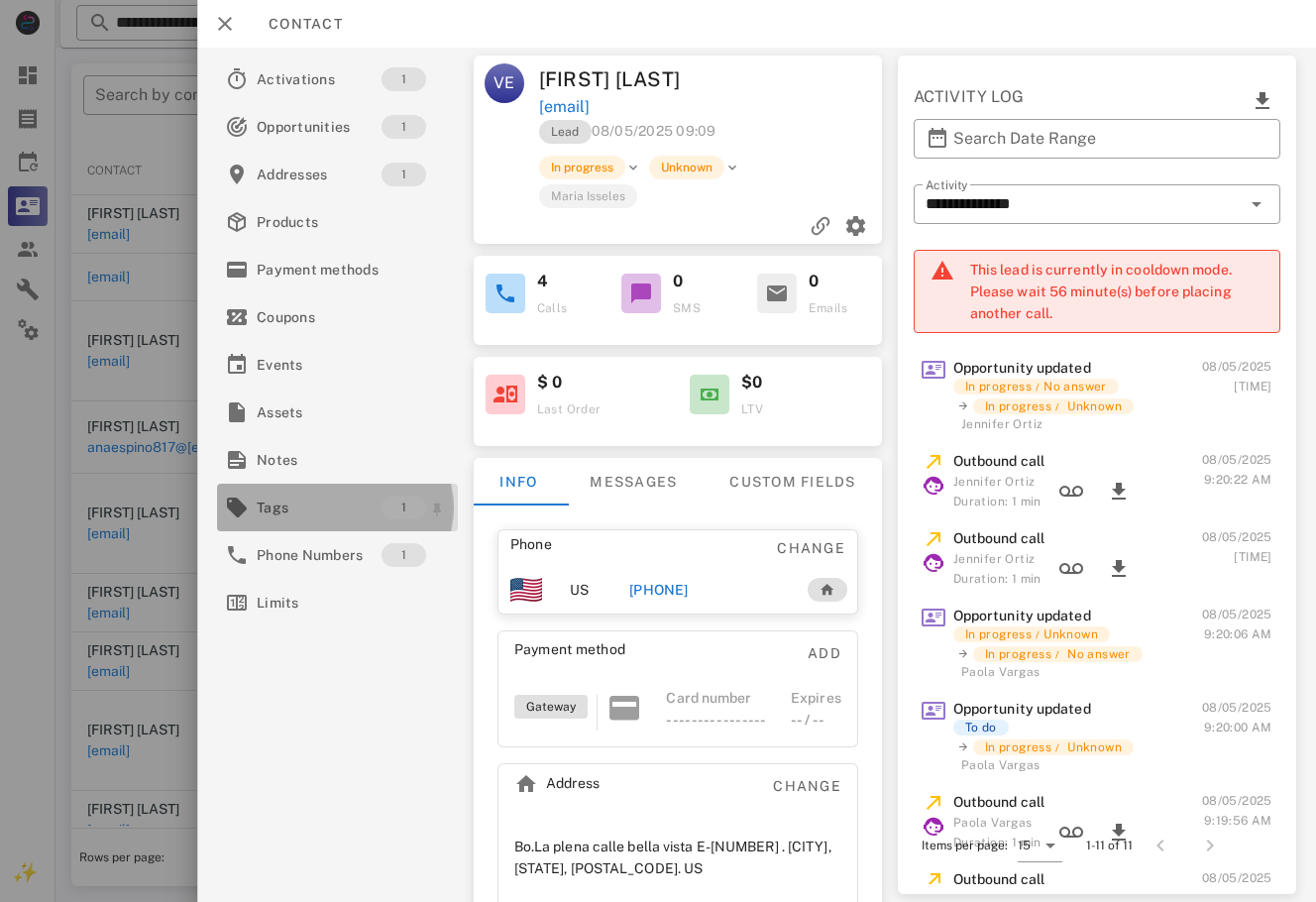 click on "Tags" at bounding box center [319, 507] 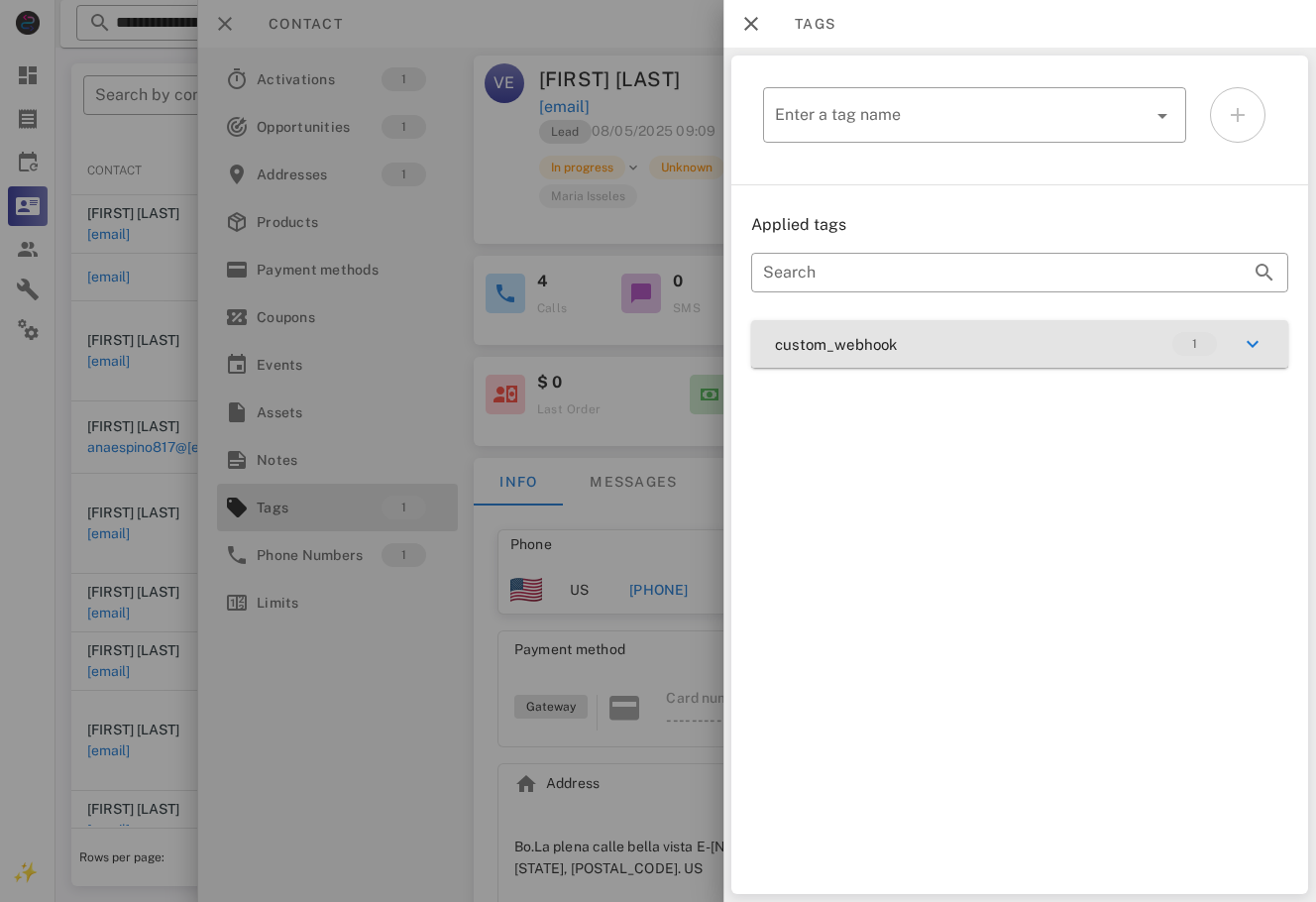 click on "custom_webhook  1" at bounding box center (1020, 344) 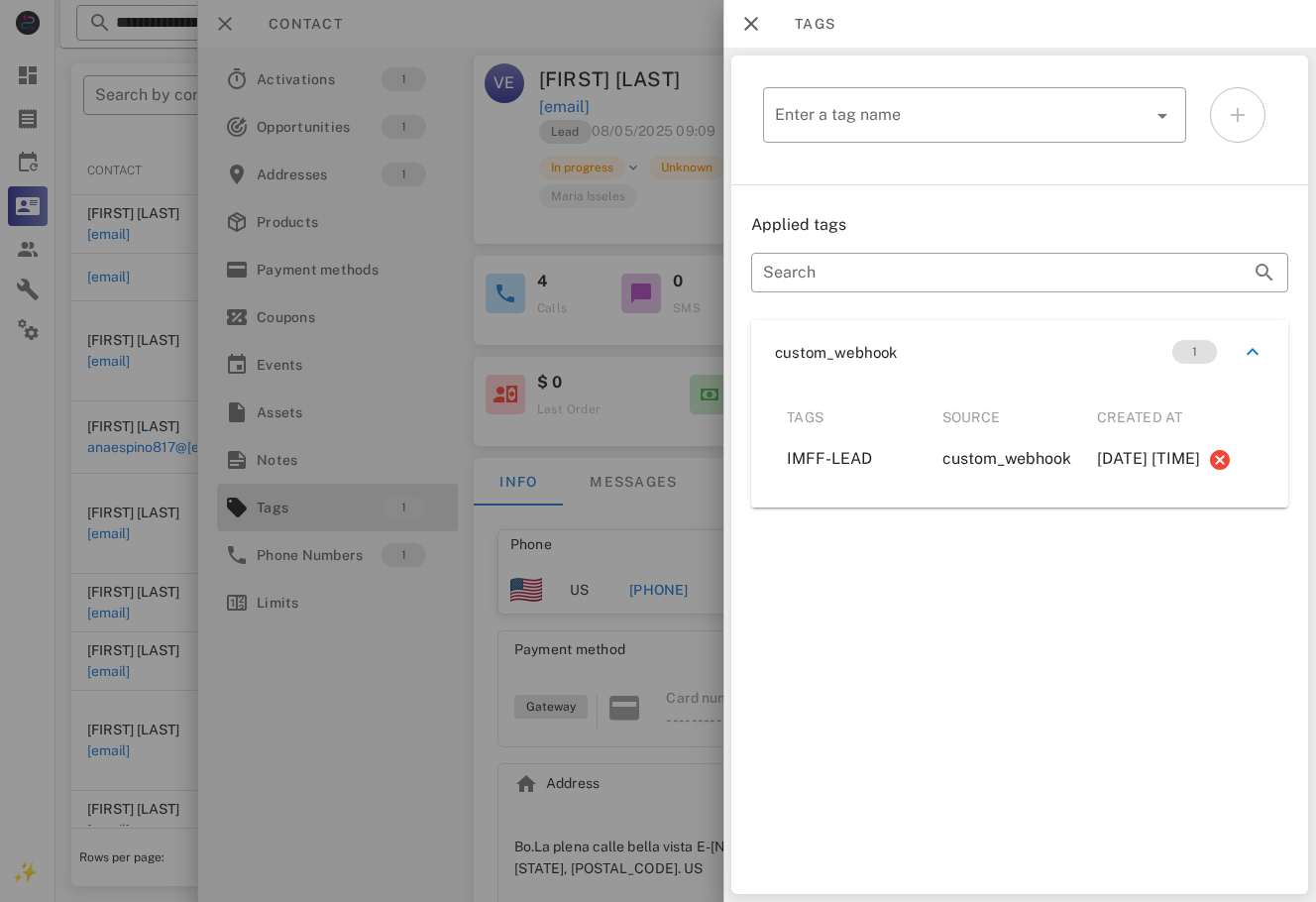 click at bounding box center (658, 451) 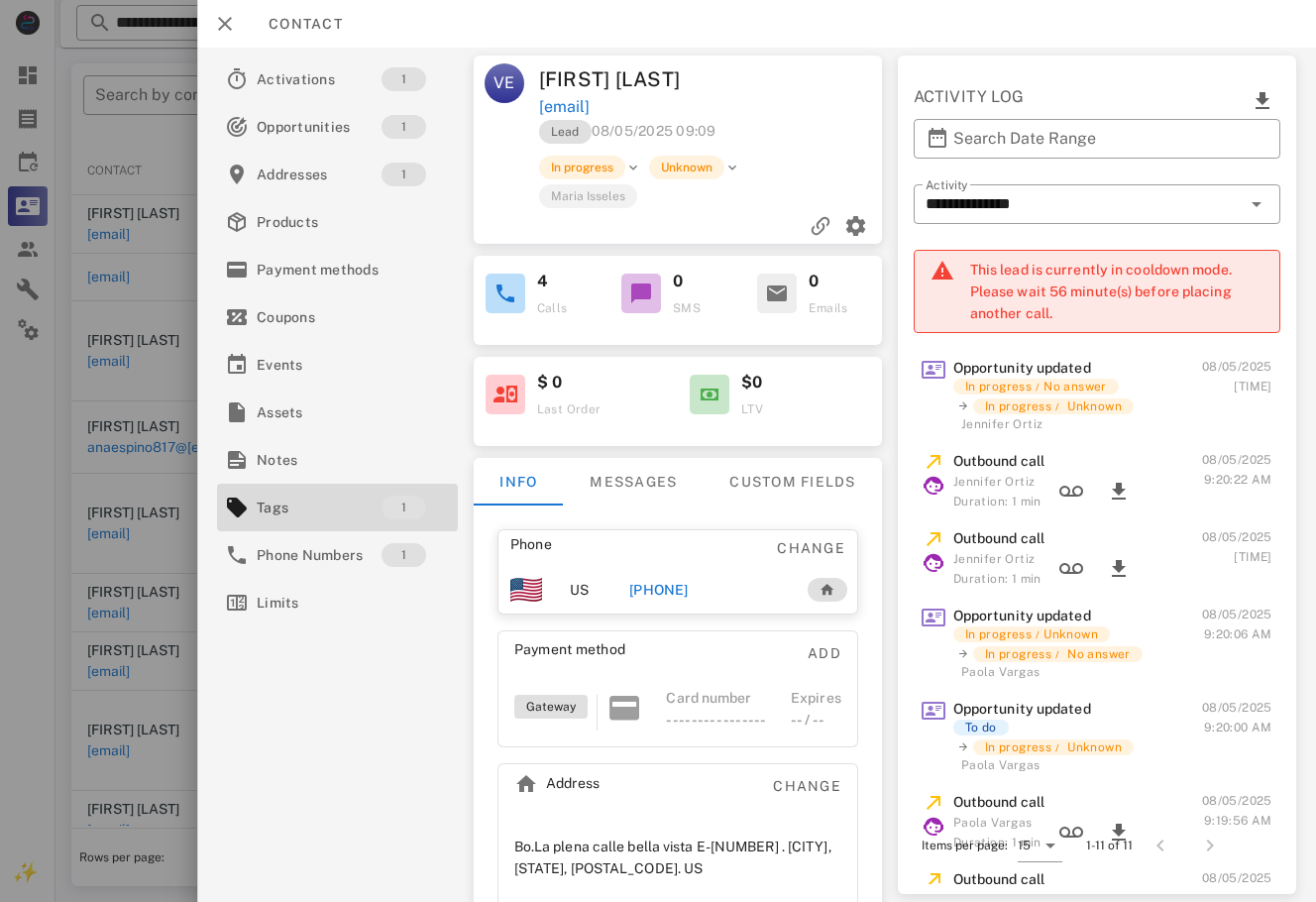 click at bounding box center (658, 451) 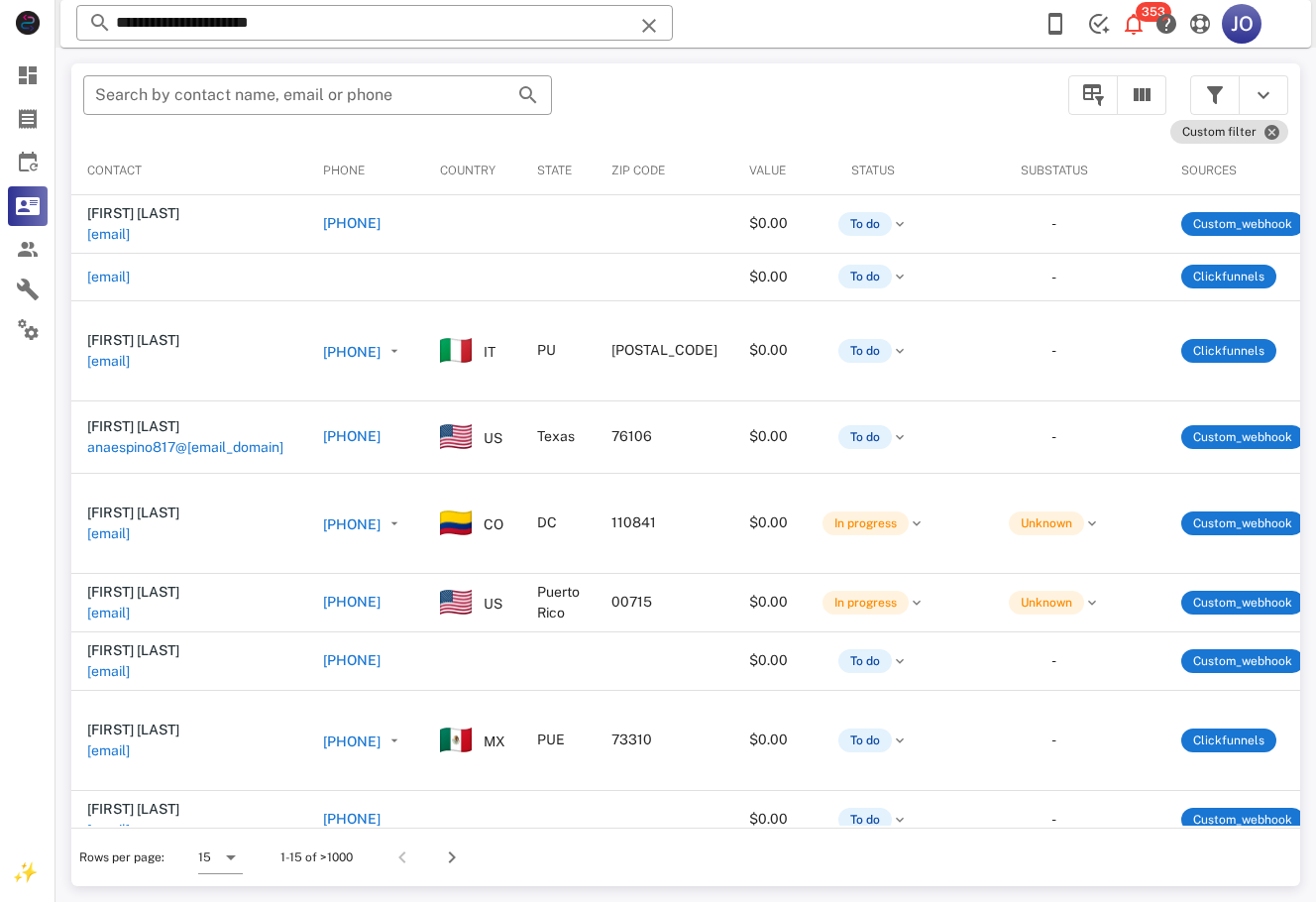 scroll, scrollTop: 0, scrollLeft: 472, axis: horizontal 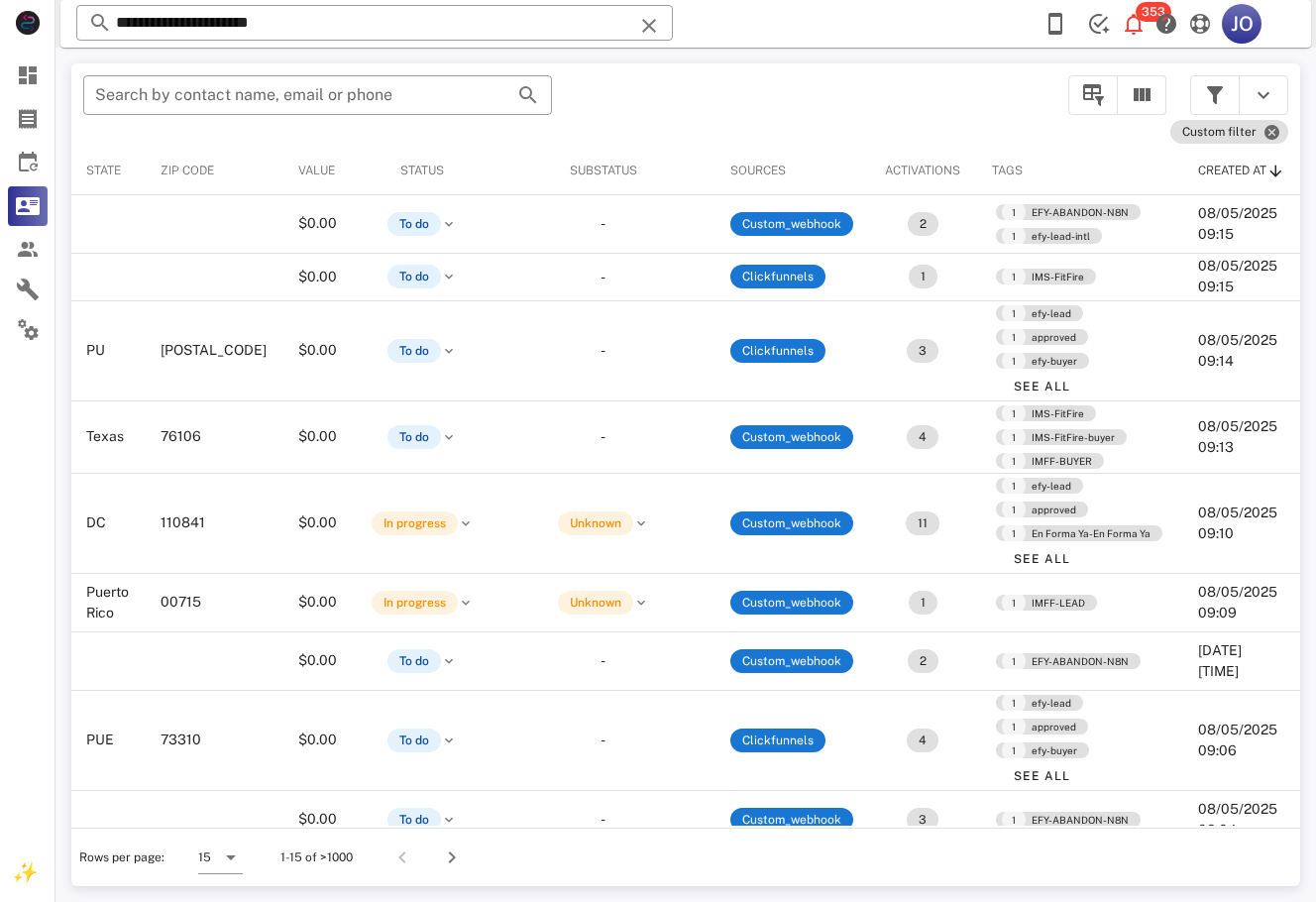 click on "​ Search by contact name, email or phone" at bounding box center (564, 105) 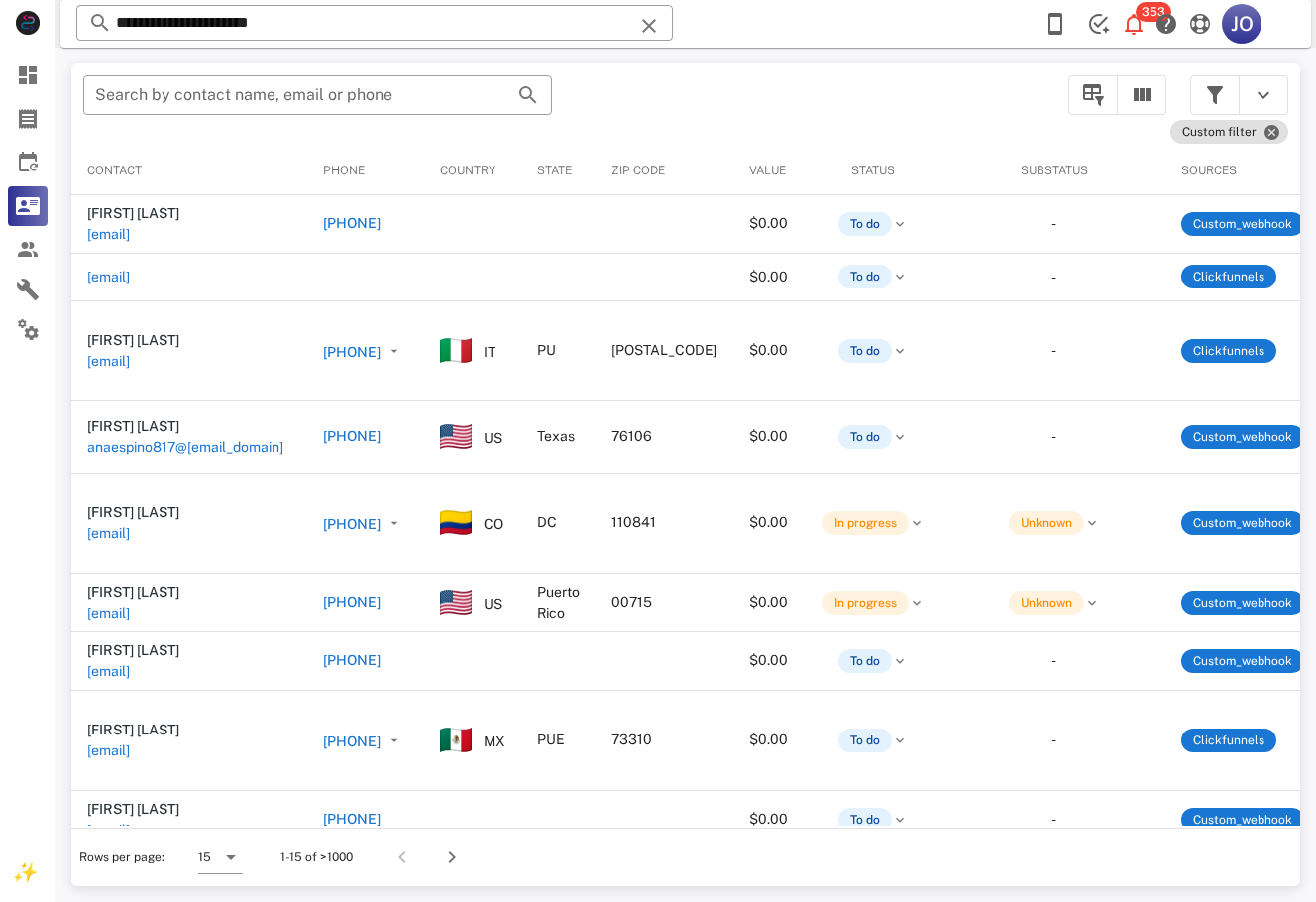 scroll, scrollTop: 0, scrollLeft: 472, axis: horizontal 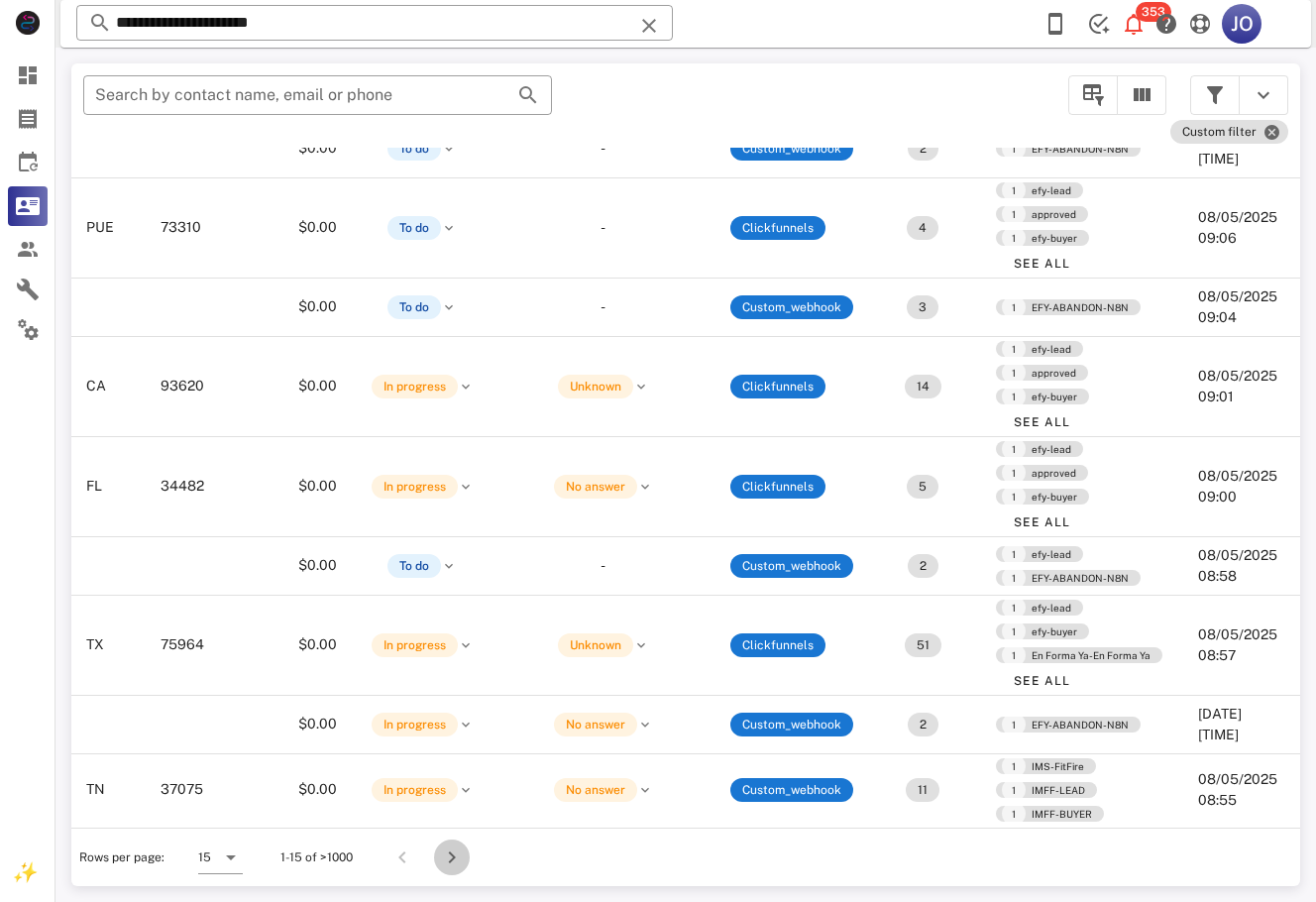 click at bounding box center (452, 857) 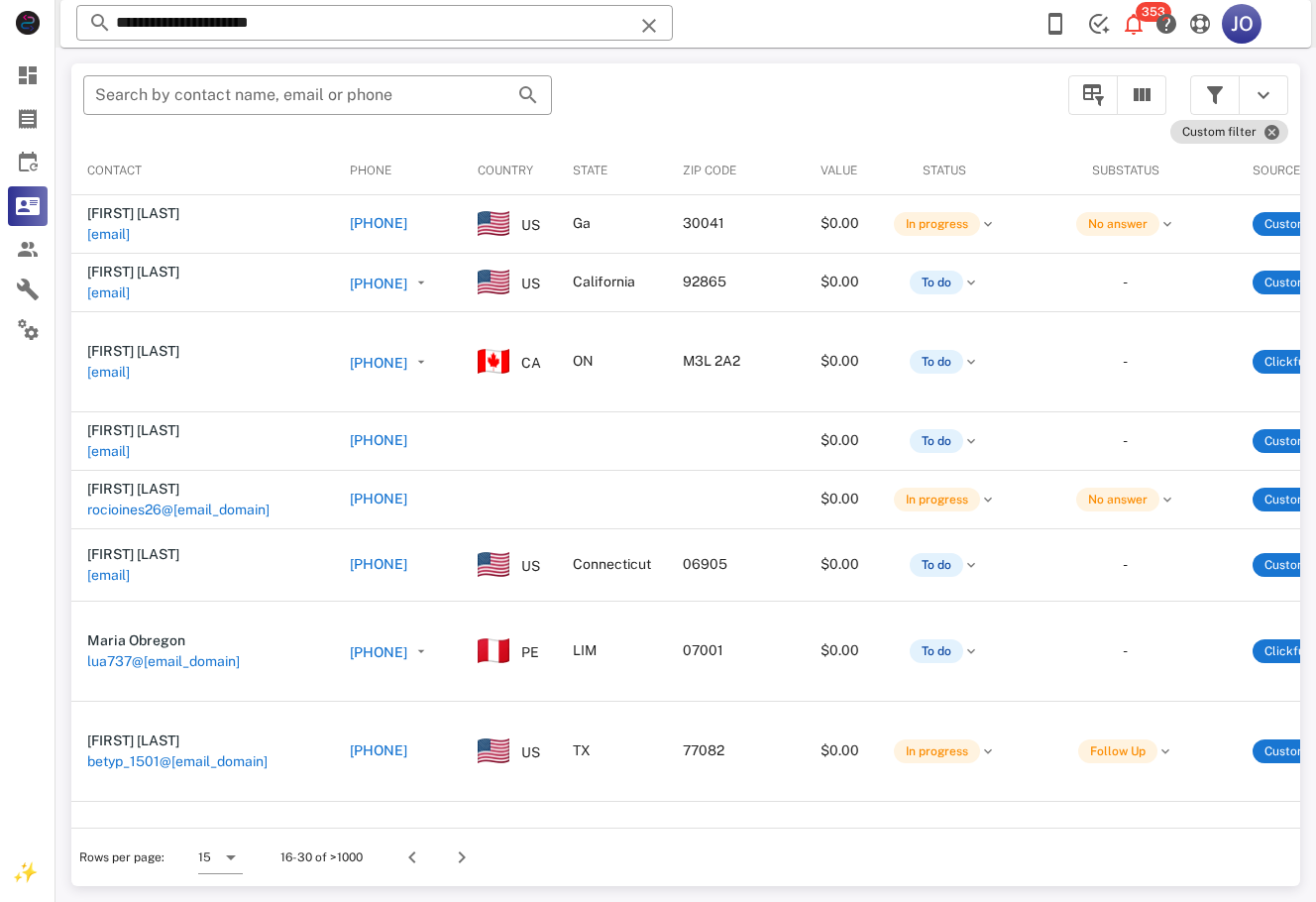 scroll, scrollTop: 0, scrollLeft: 534, axis: horizontal 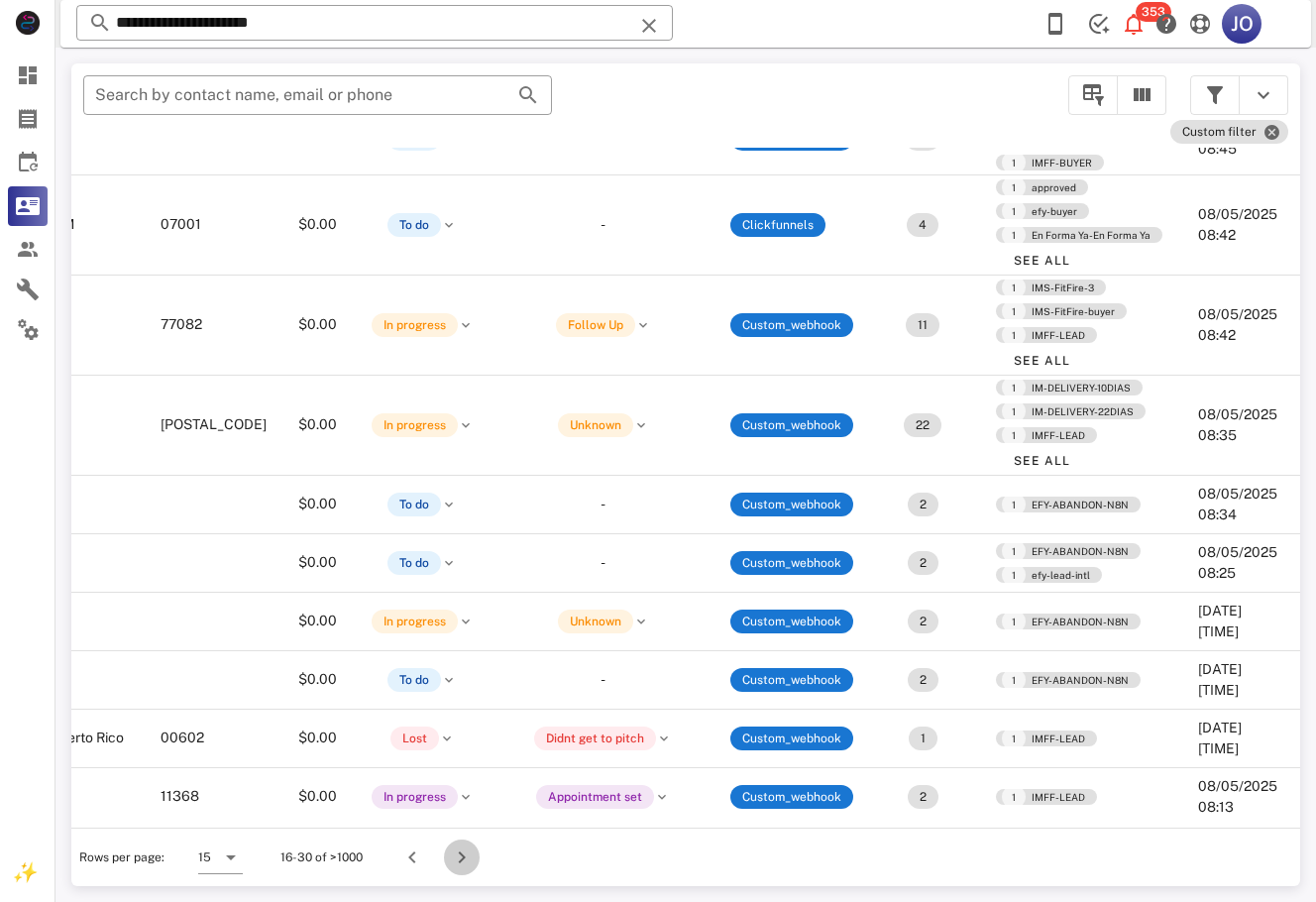 click at bounding box center (462, 857) 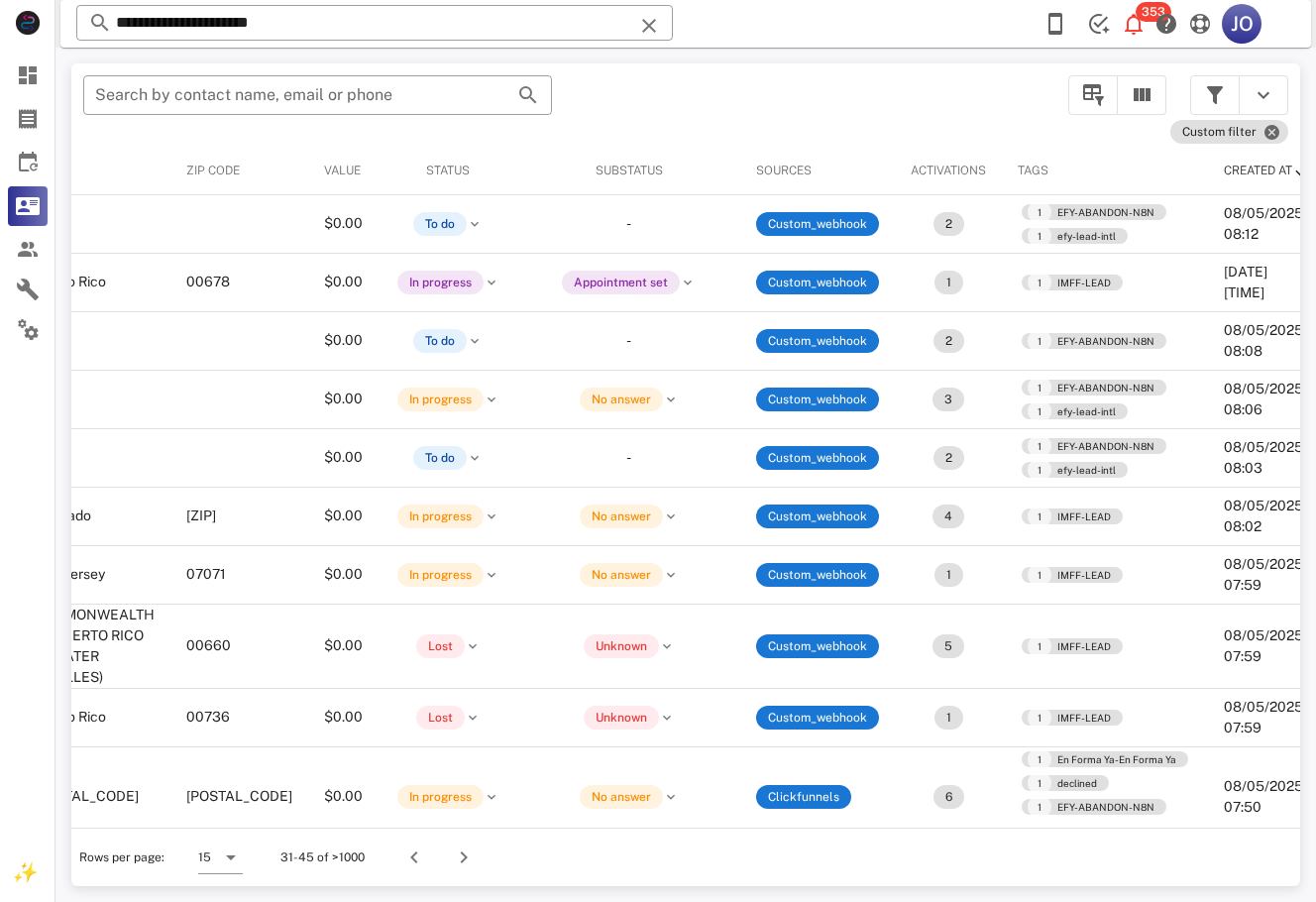 scroll, scrollTop: 0, scrollLeft: 0, axis: both 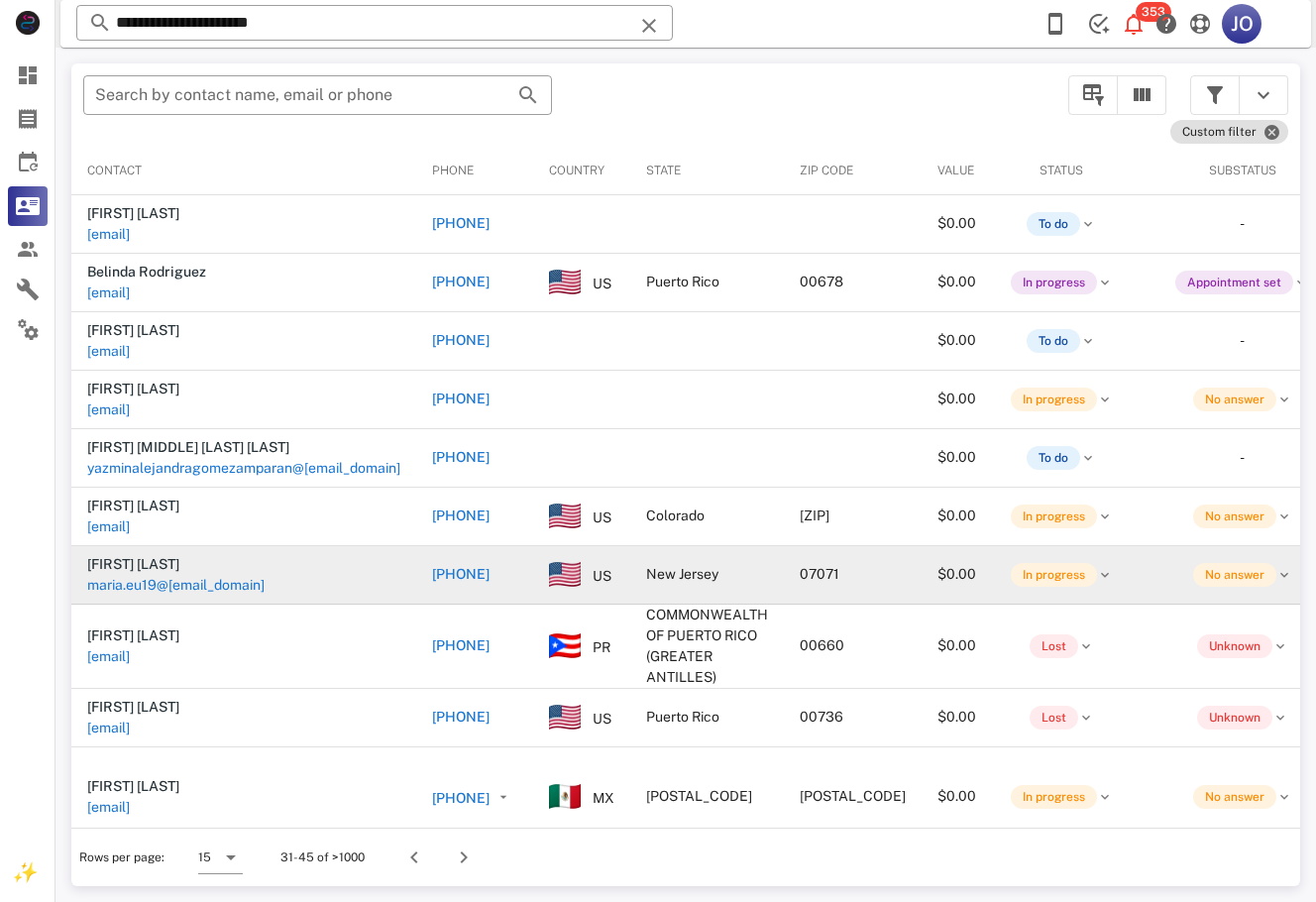 click on "maria.eu19@[EMAIL_DOMAIN]" at bounding box center [175, 585] 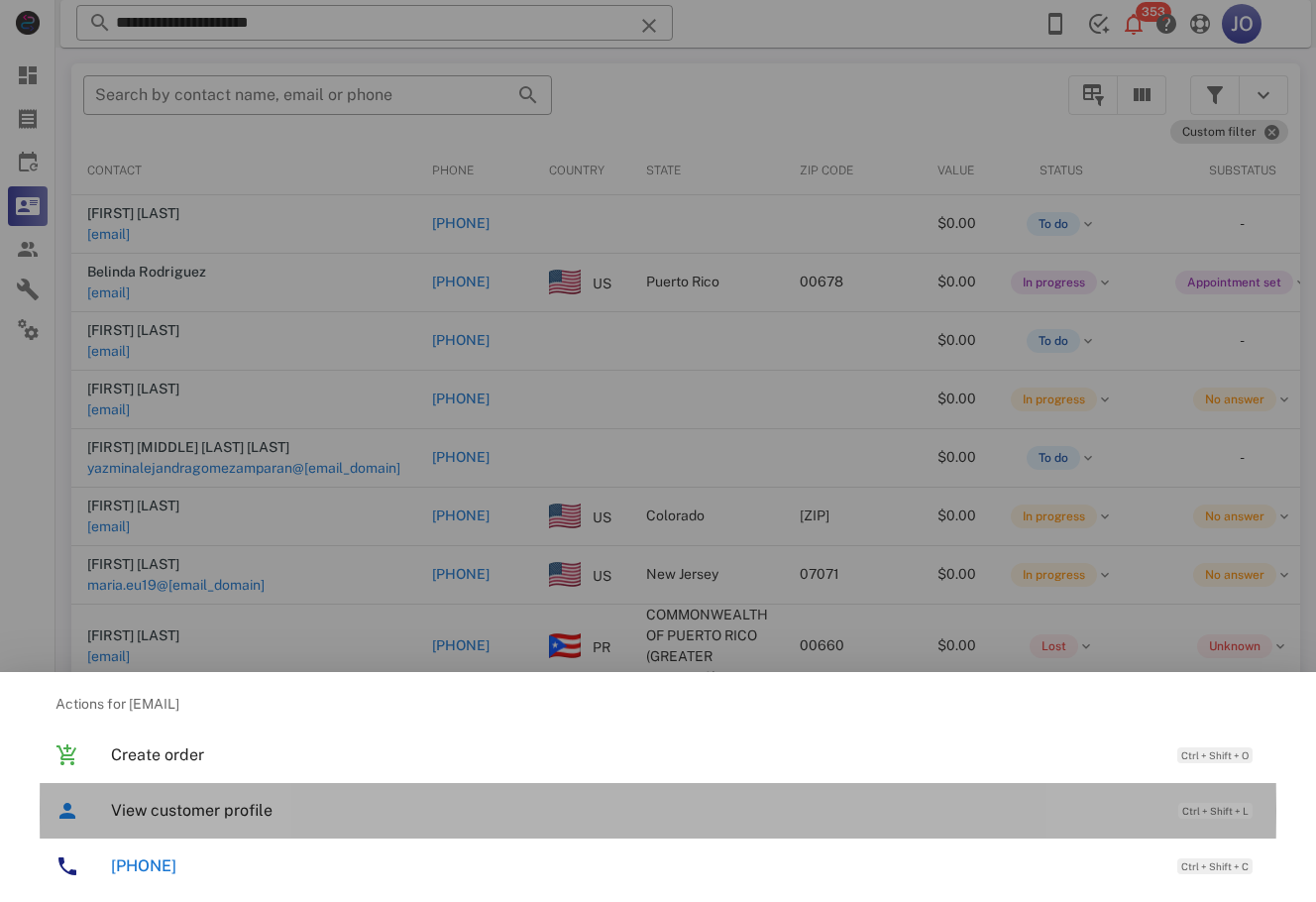 click on "View customer profile" at bounding box center (634, 810) 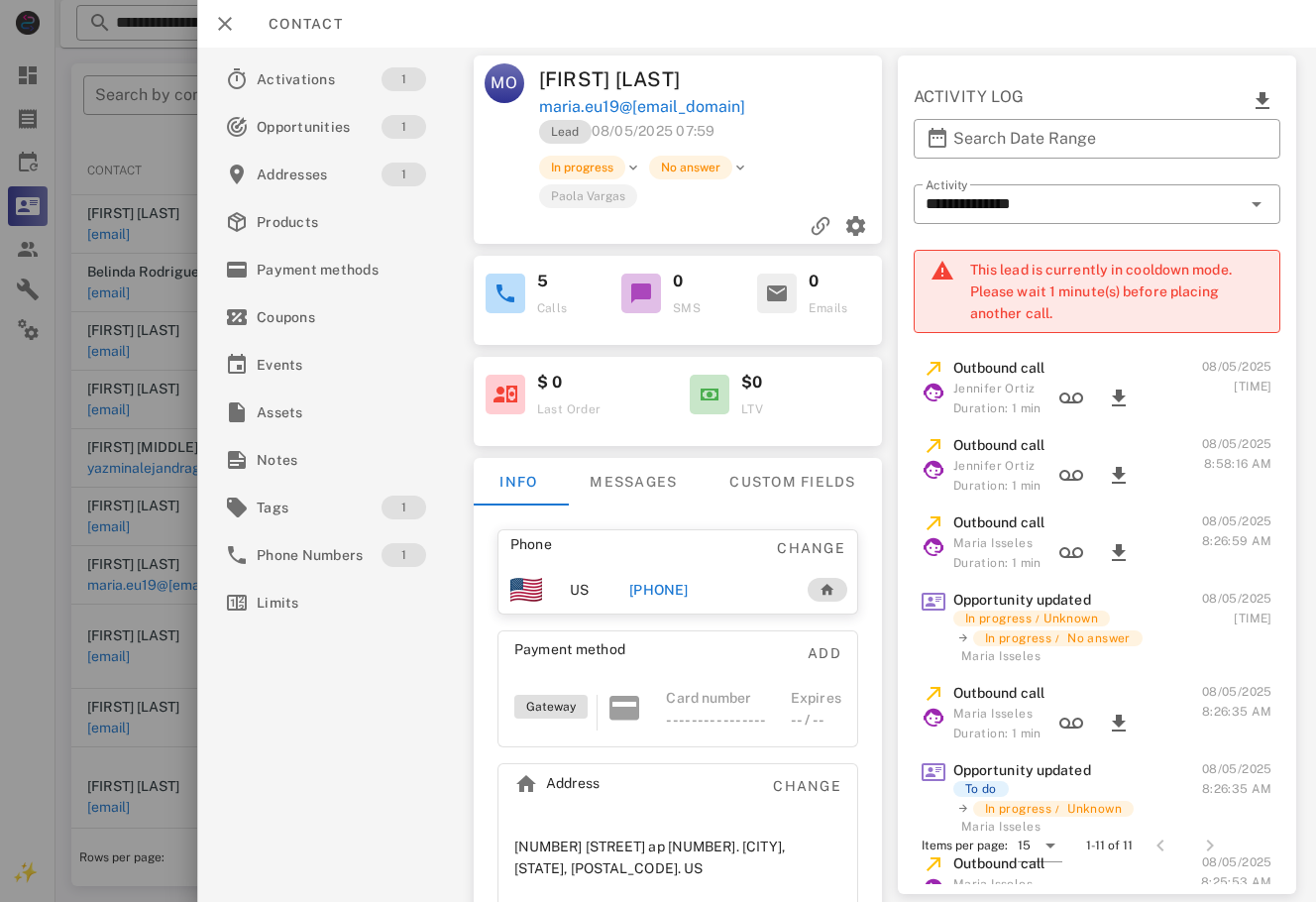 click at bounding box center (658, 451) 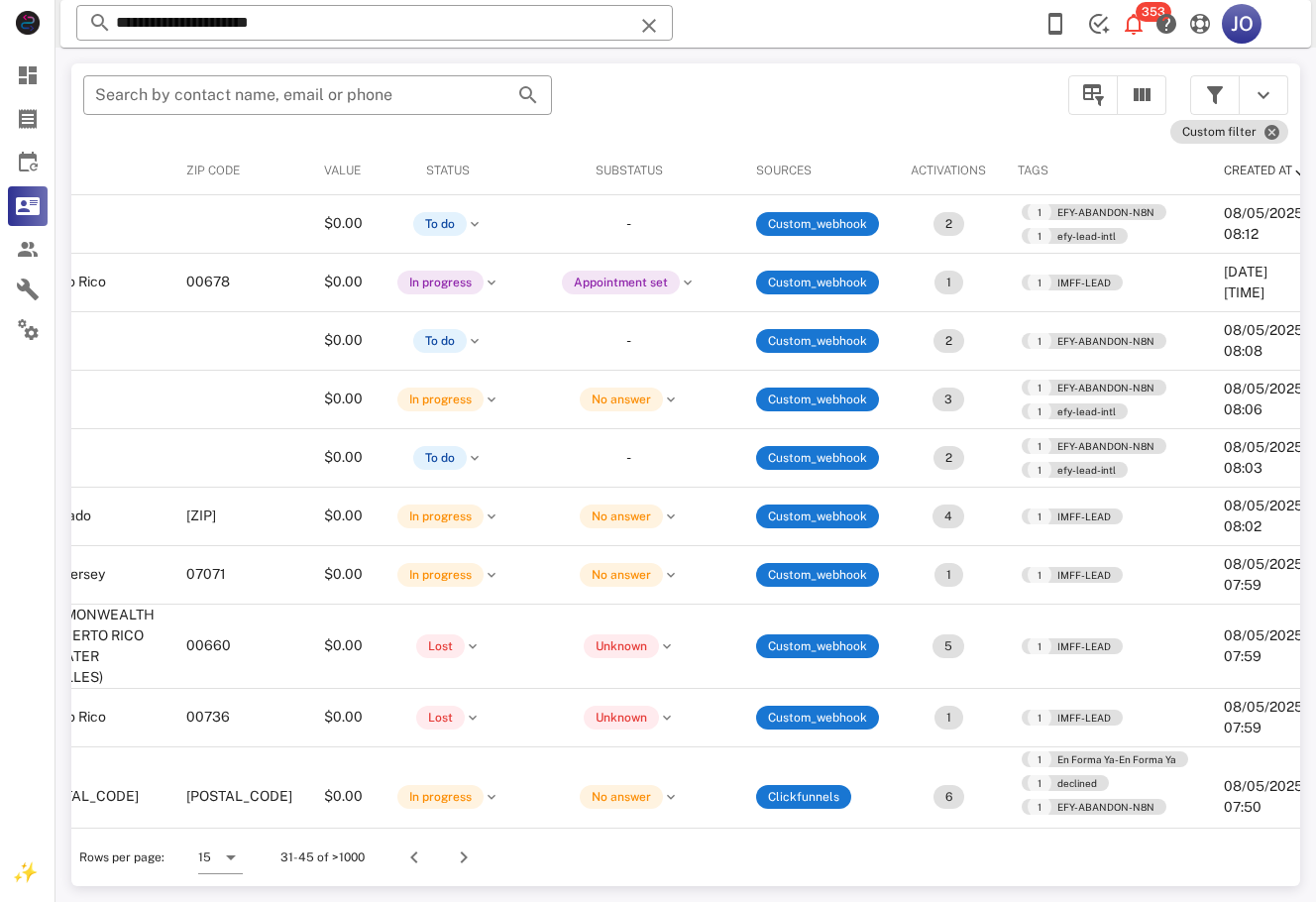 scroll, scrollTop: 0, scrollLeft: 0, axis: both 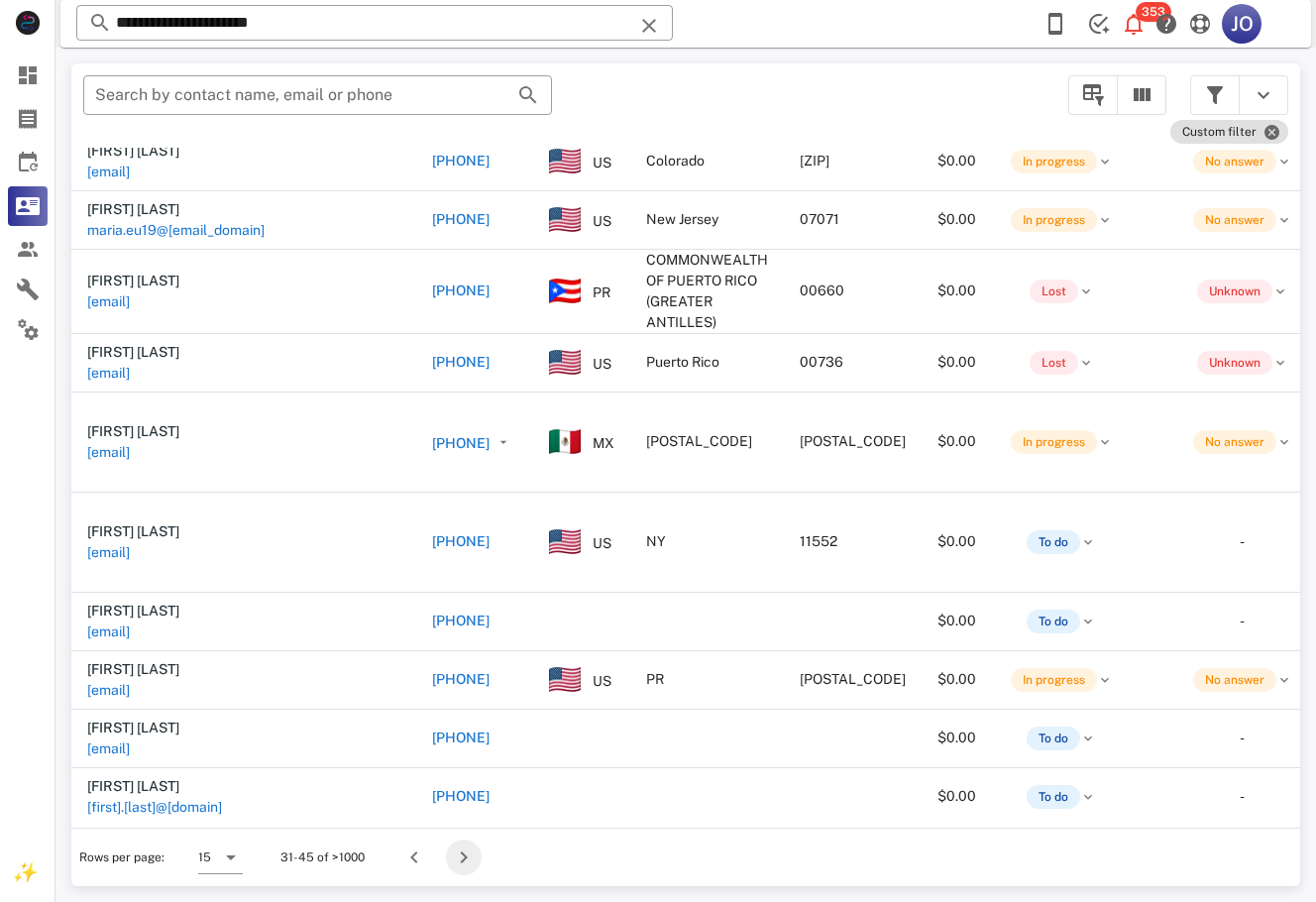 click at bounding box center [464, 857] 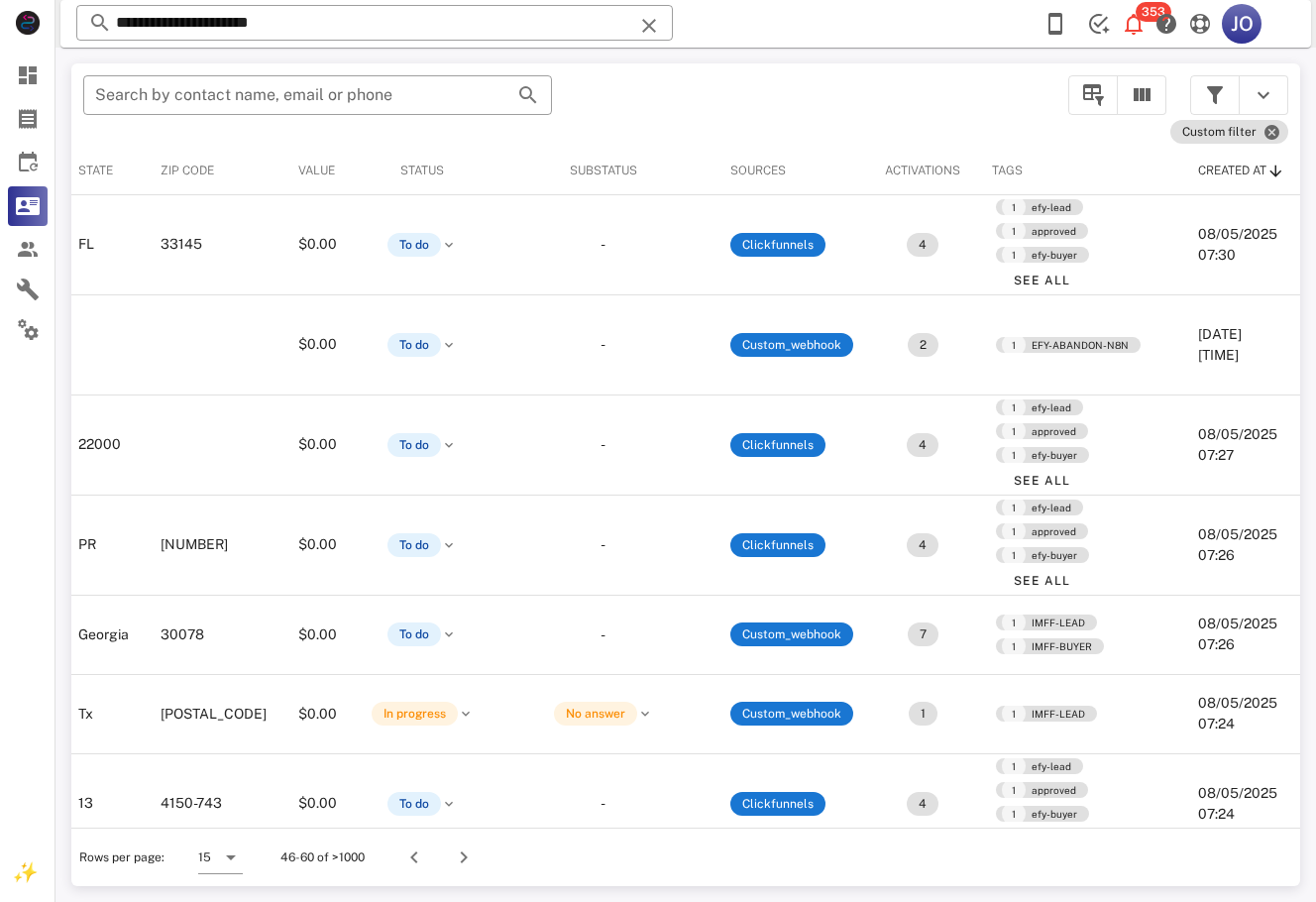 scroll, scrollTop: 0, scrollLeft: 493, axis: horizontal 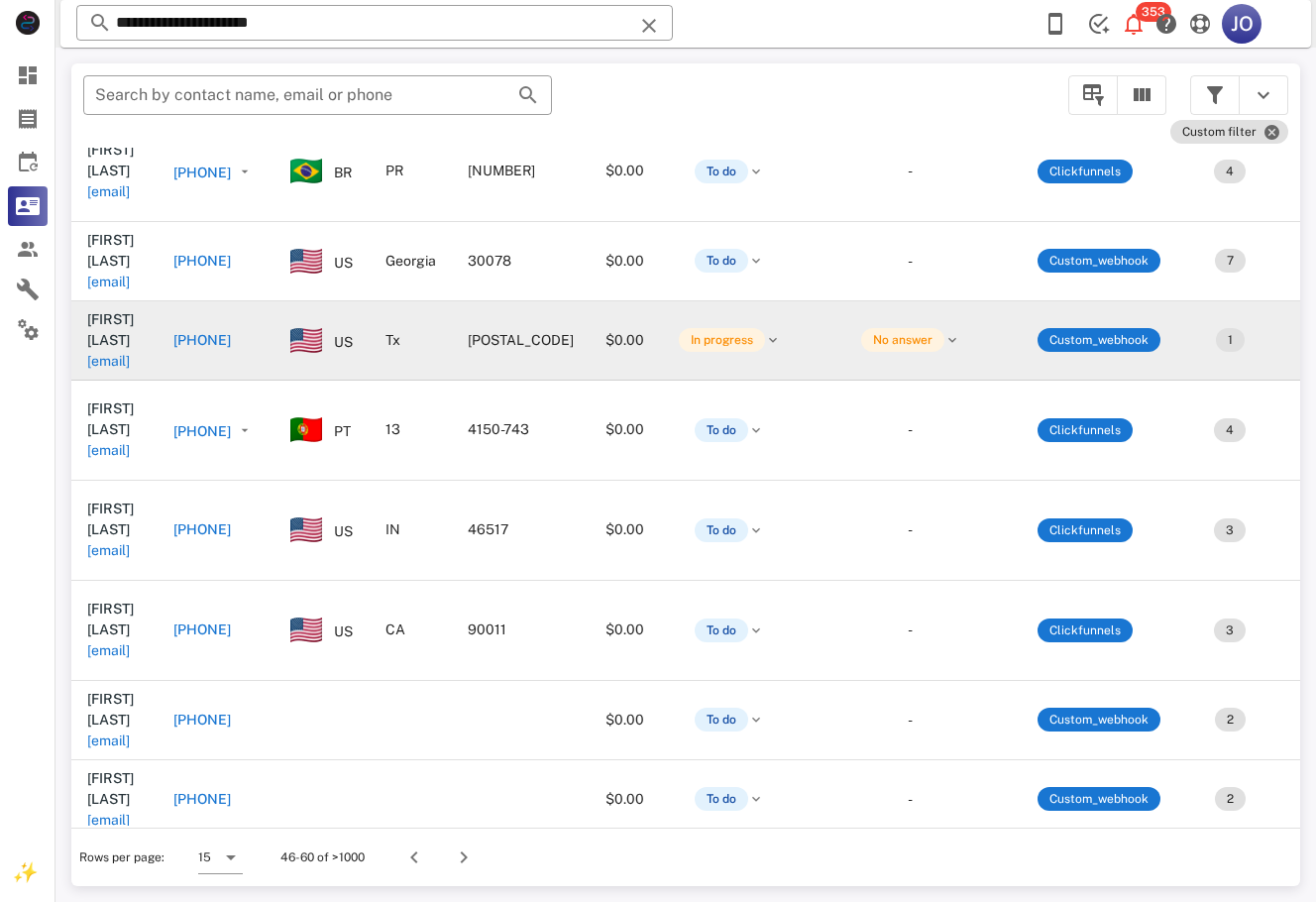 click on "[EMAIL]" at bounding box center (108, 361) 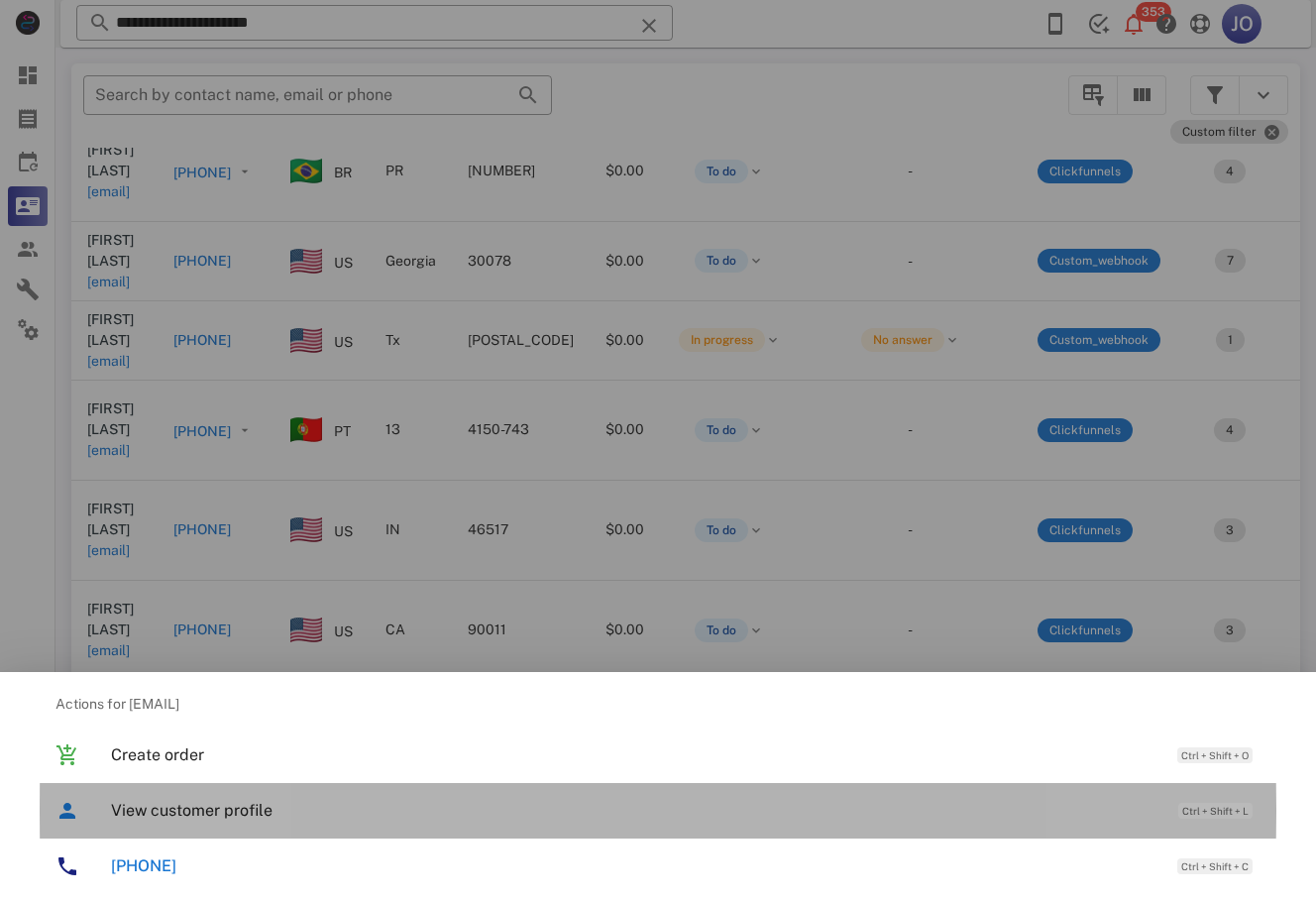 click on "View customer profile" at bounding box center [634, 810] 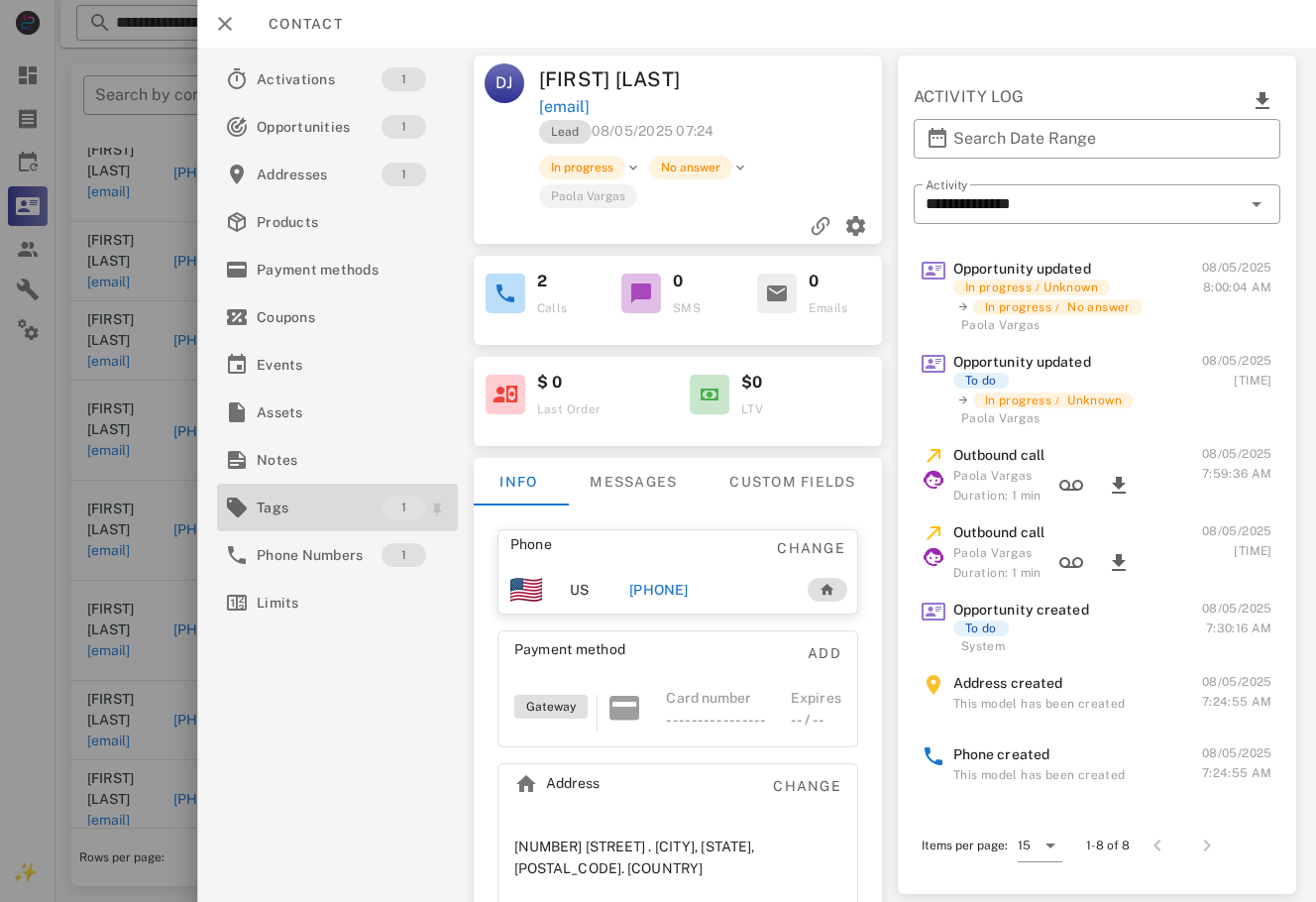click on "Tags" at bounding box center [319, 507] 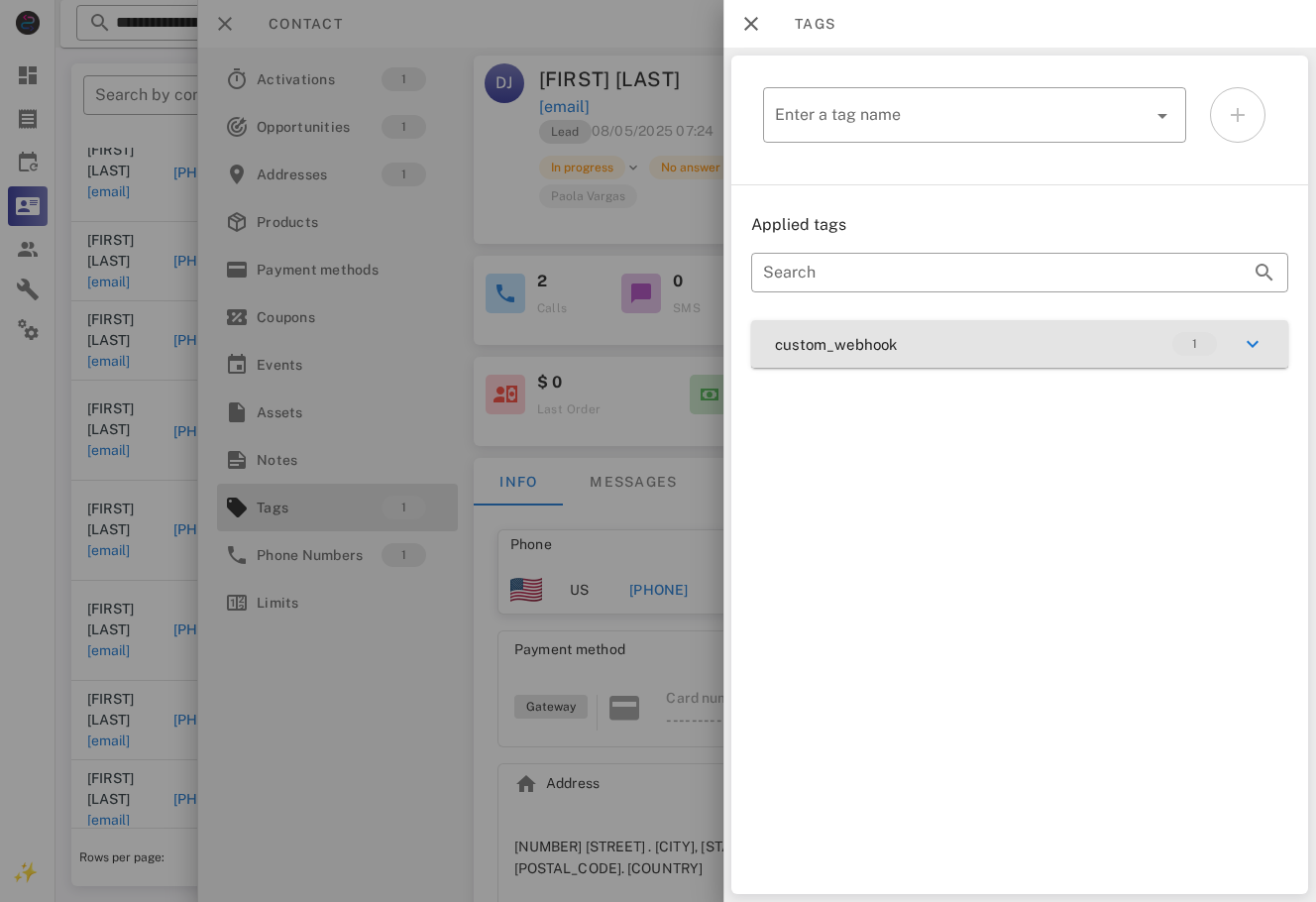 click on "custom_webhook  1" at bounding box center (1020, 344) 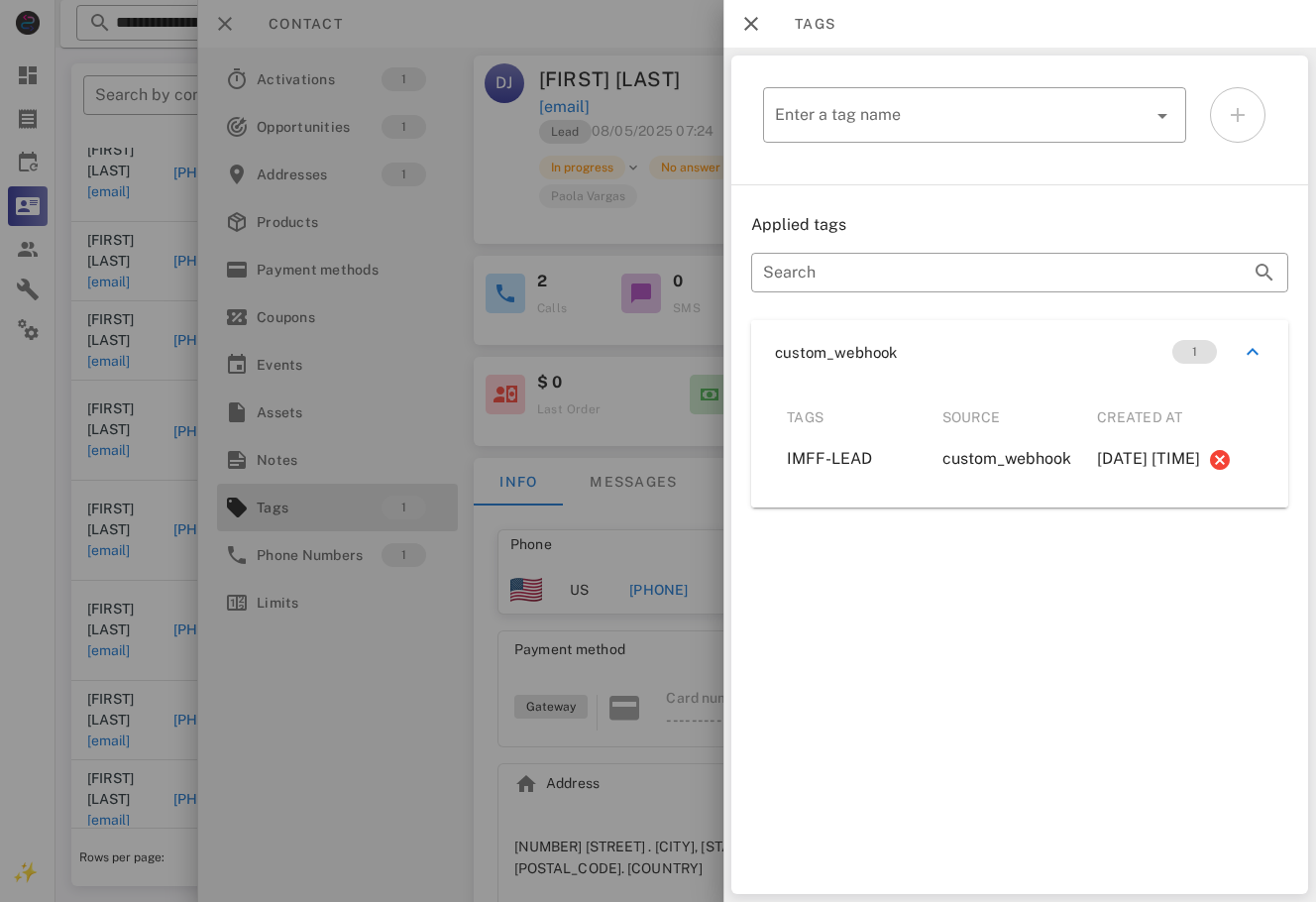 click at bounding box center [658, 451] 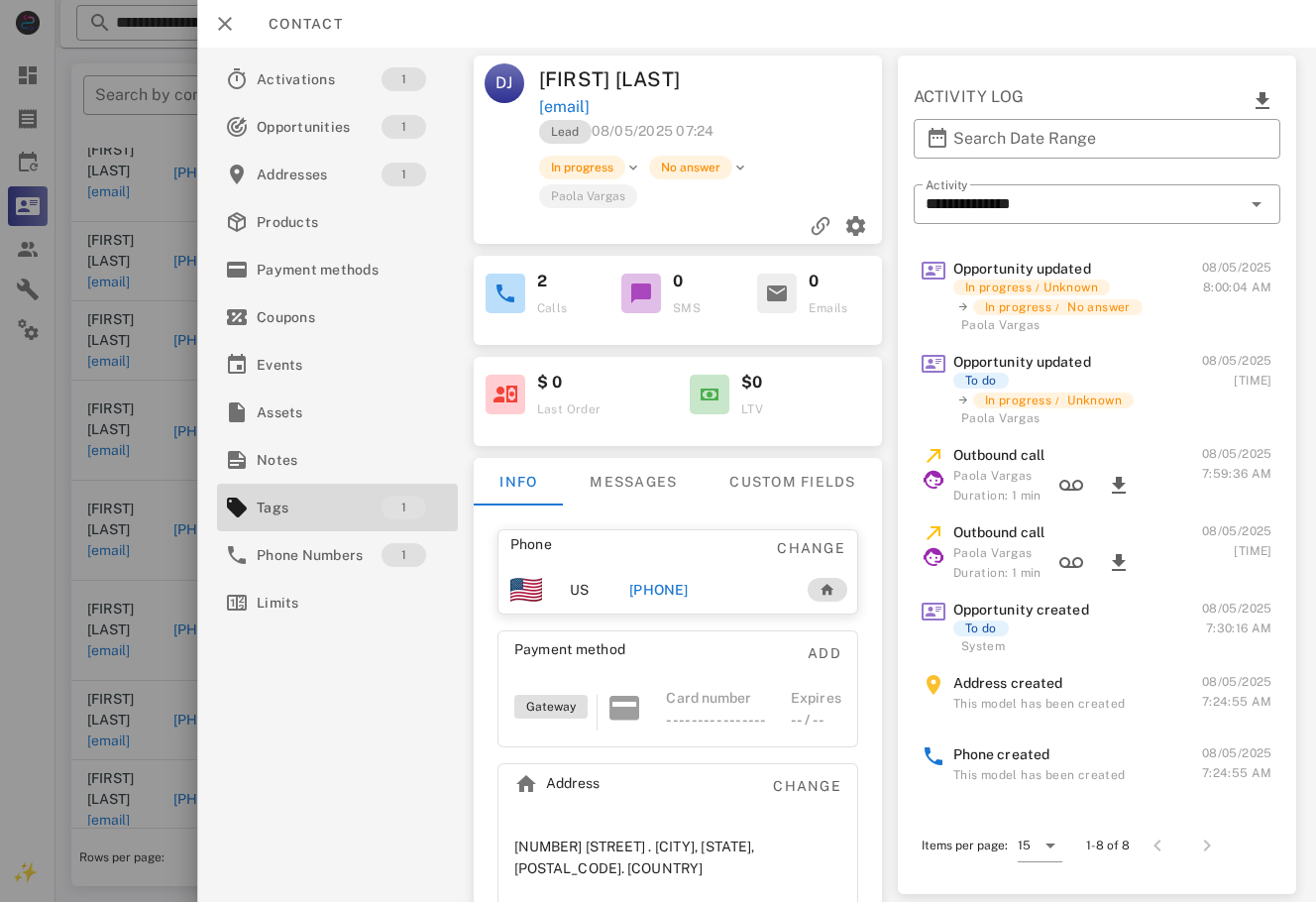click on "[PHONE]" at bounding box center [659, 590] 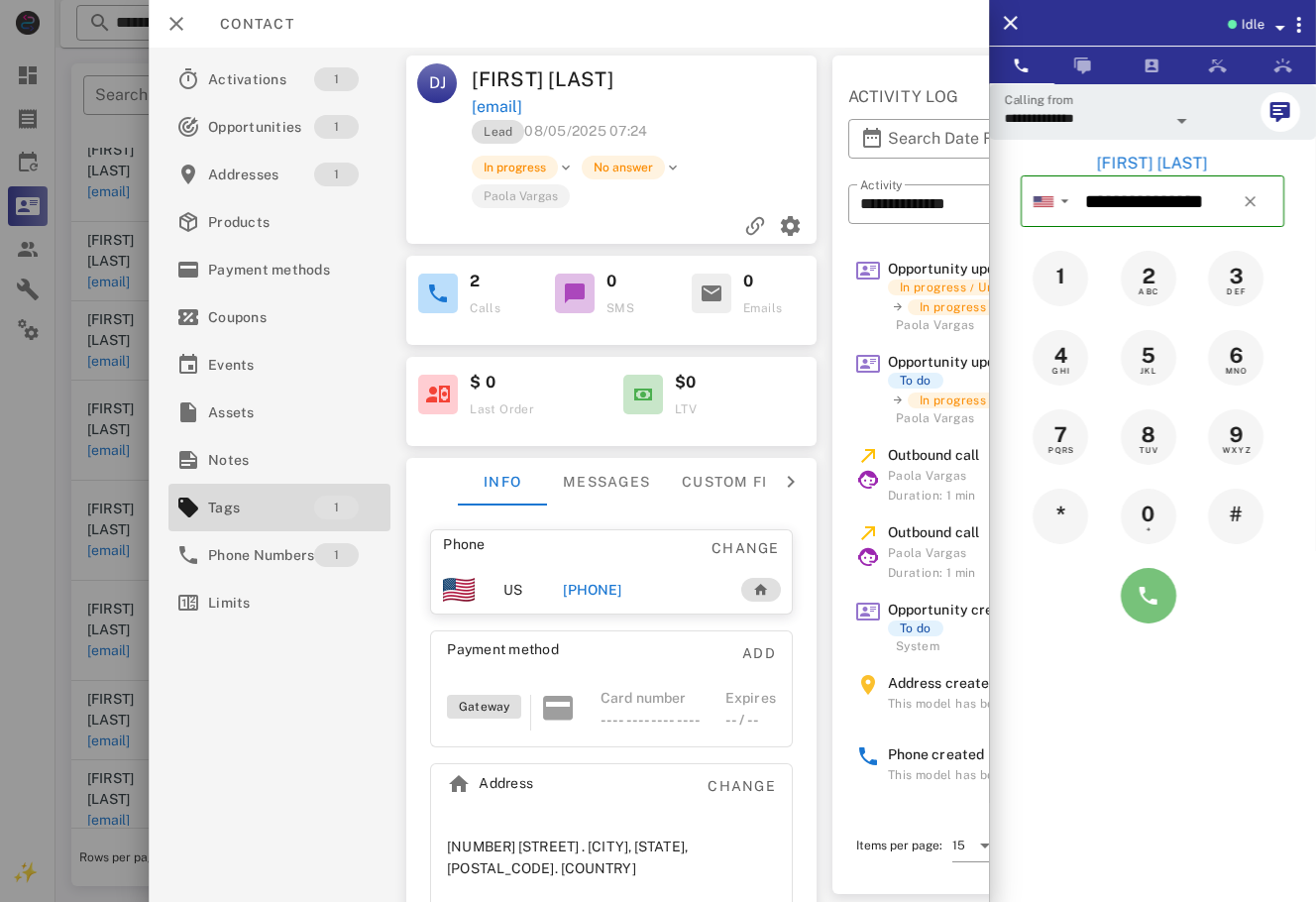click at bounding box center (1149, 596) 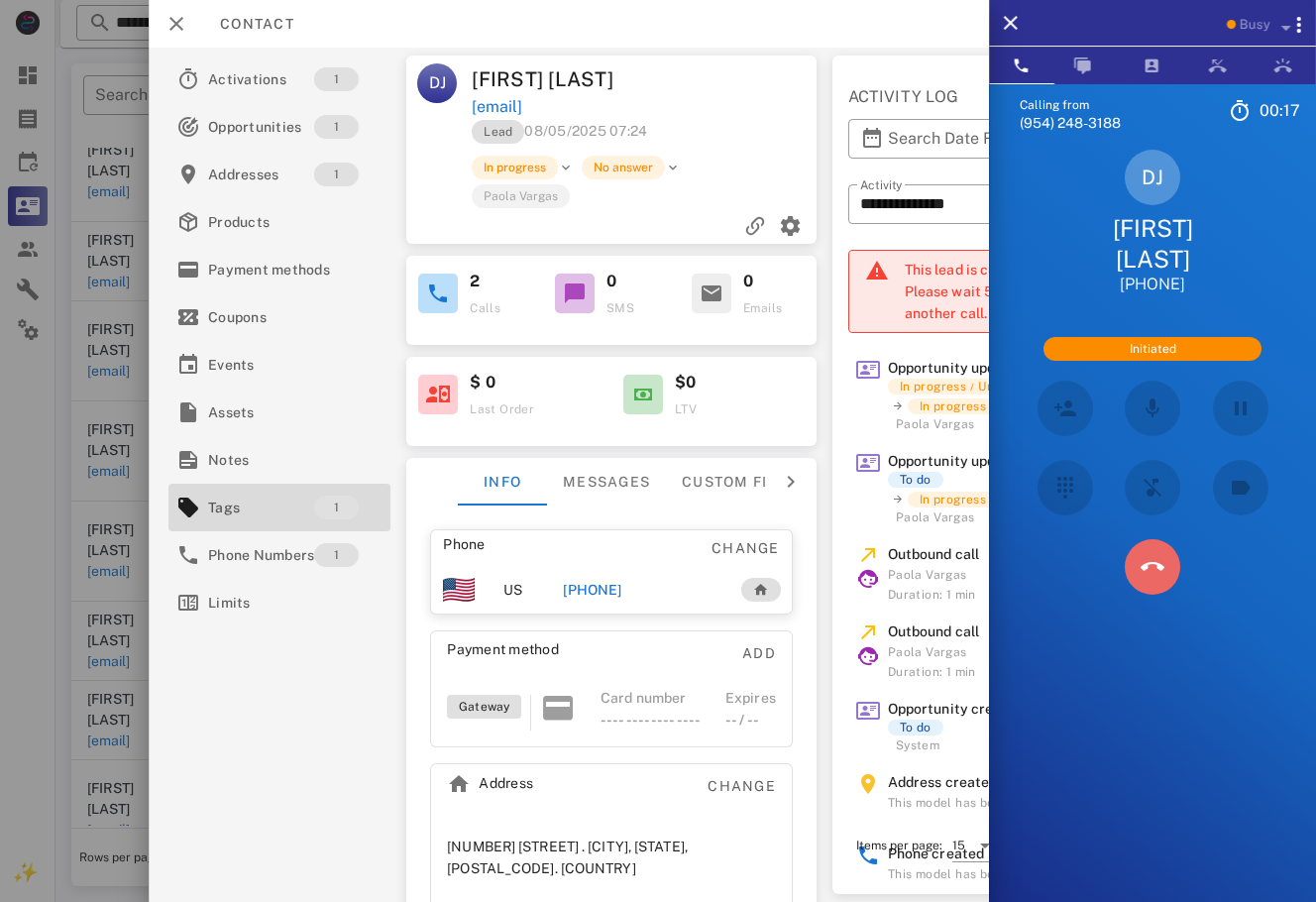 click at bounding box center (1152, 567) 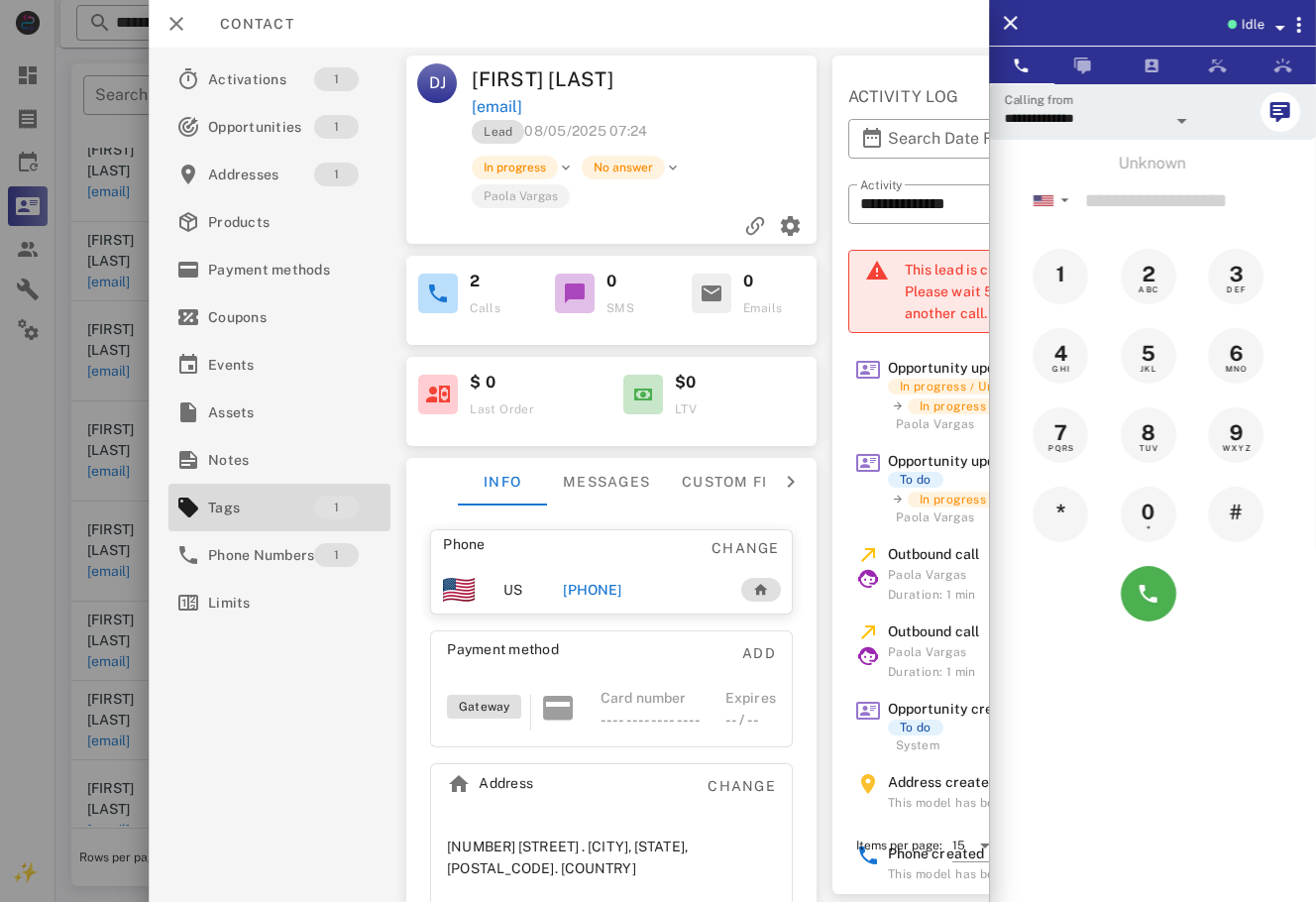 click on "[PHONE]" at bounding box center [592, 590] 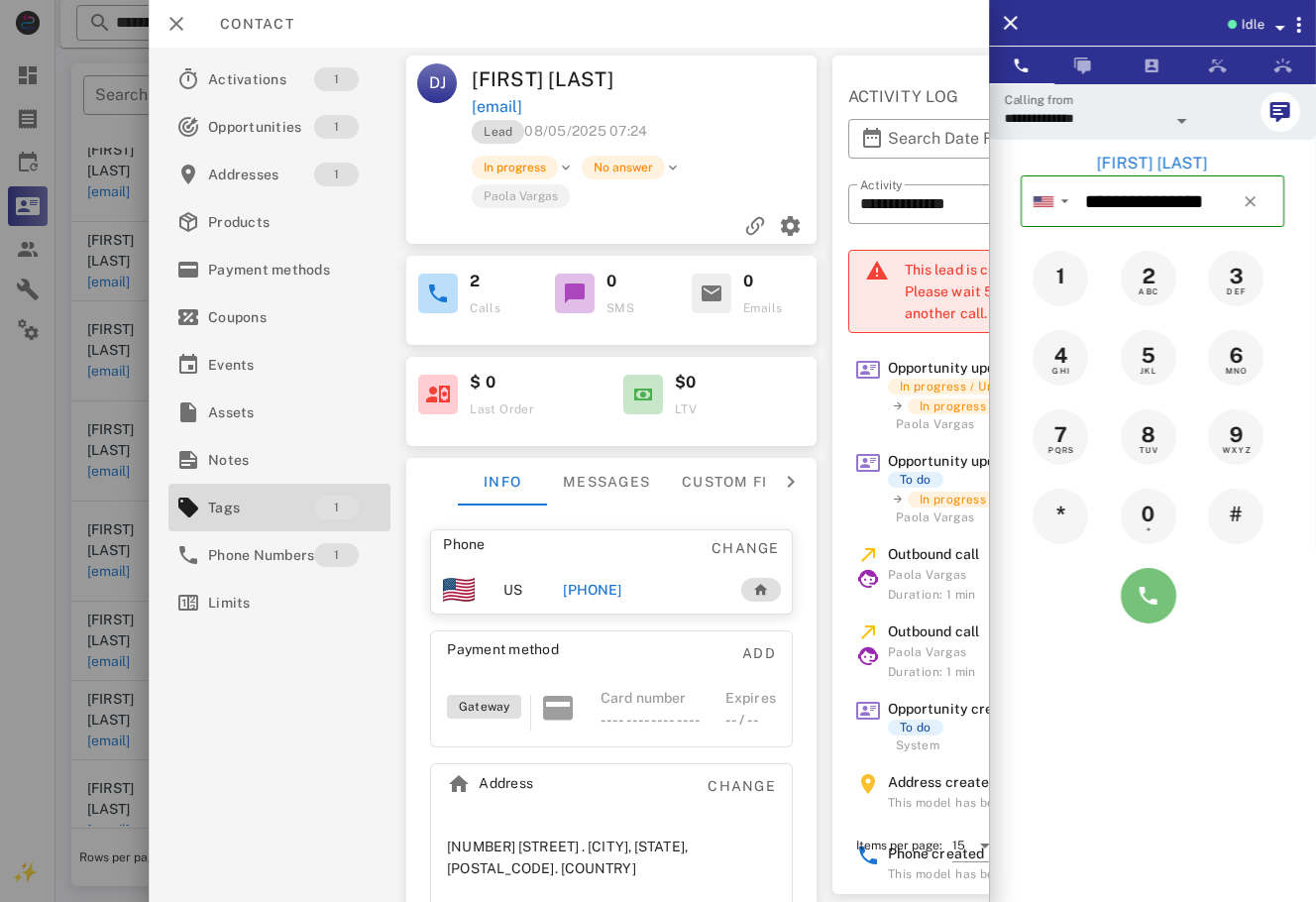 click at bounding box center (1149, 596) 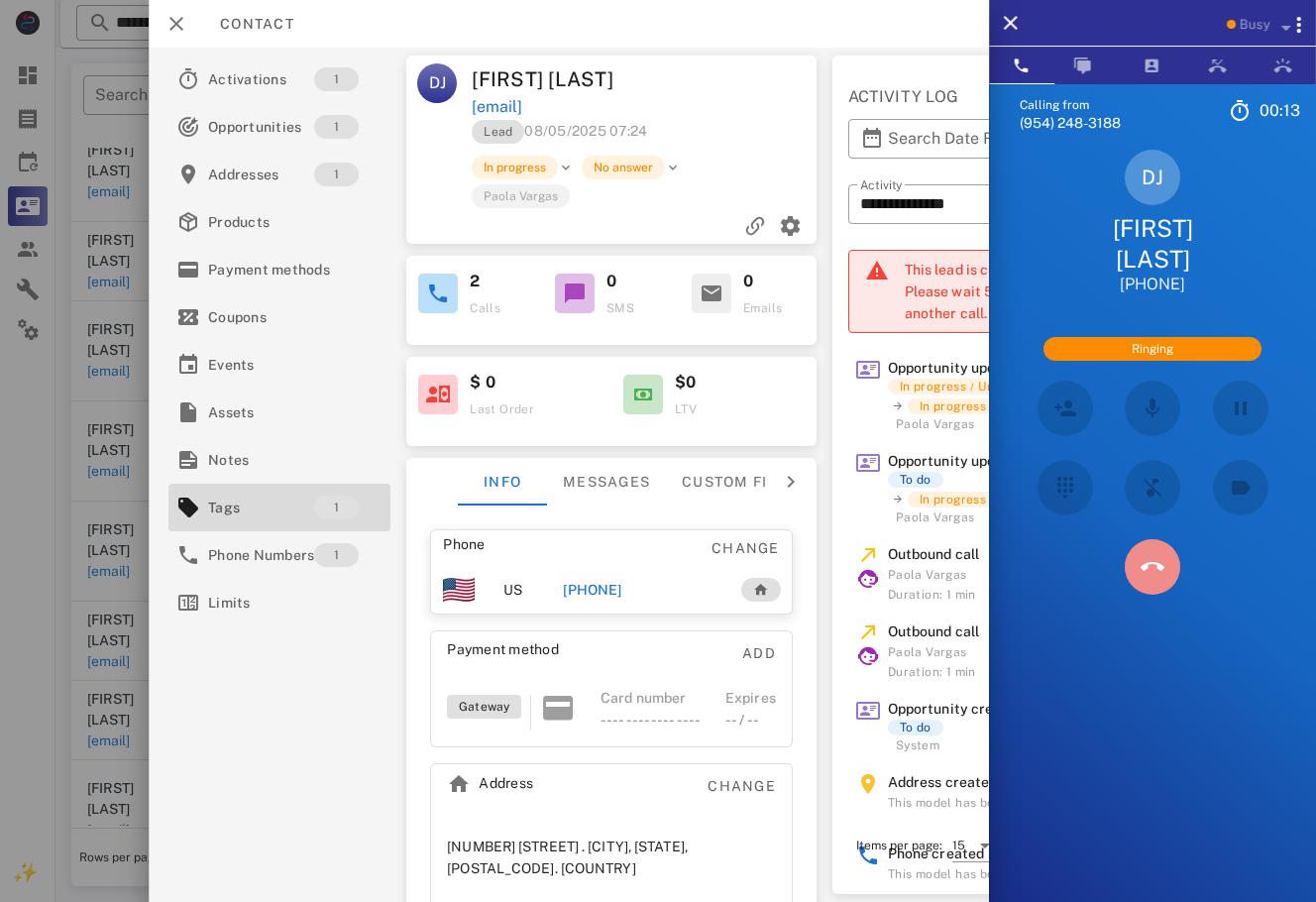 click at bounding box center [1152, 567] 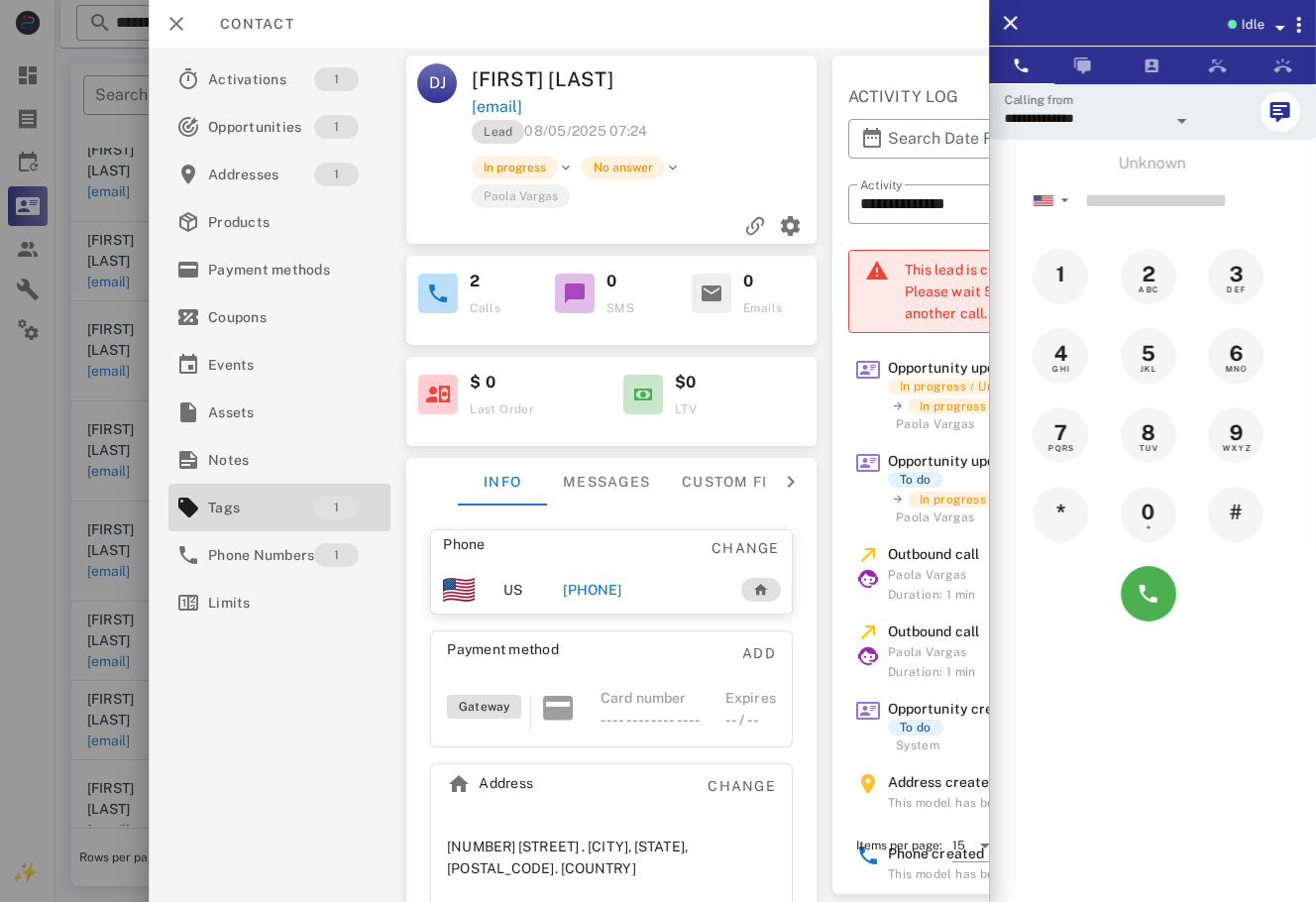 click at bounding box center [658, 451] 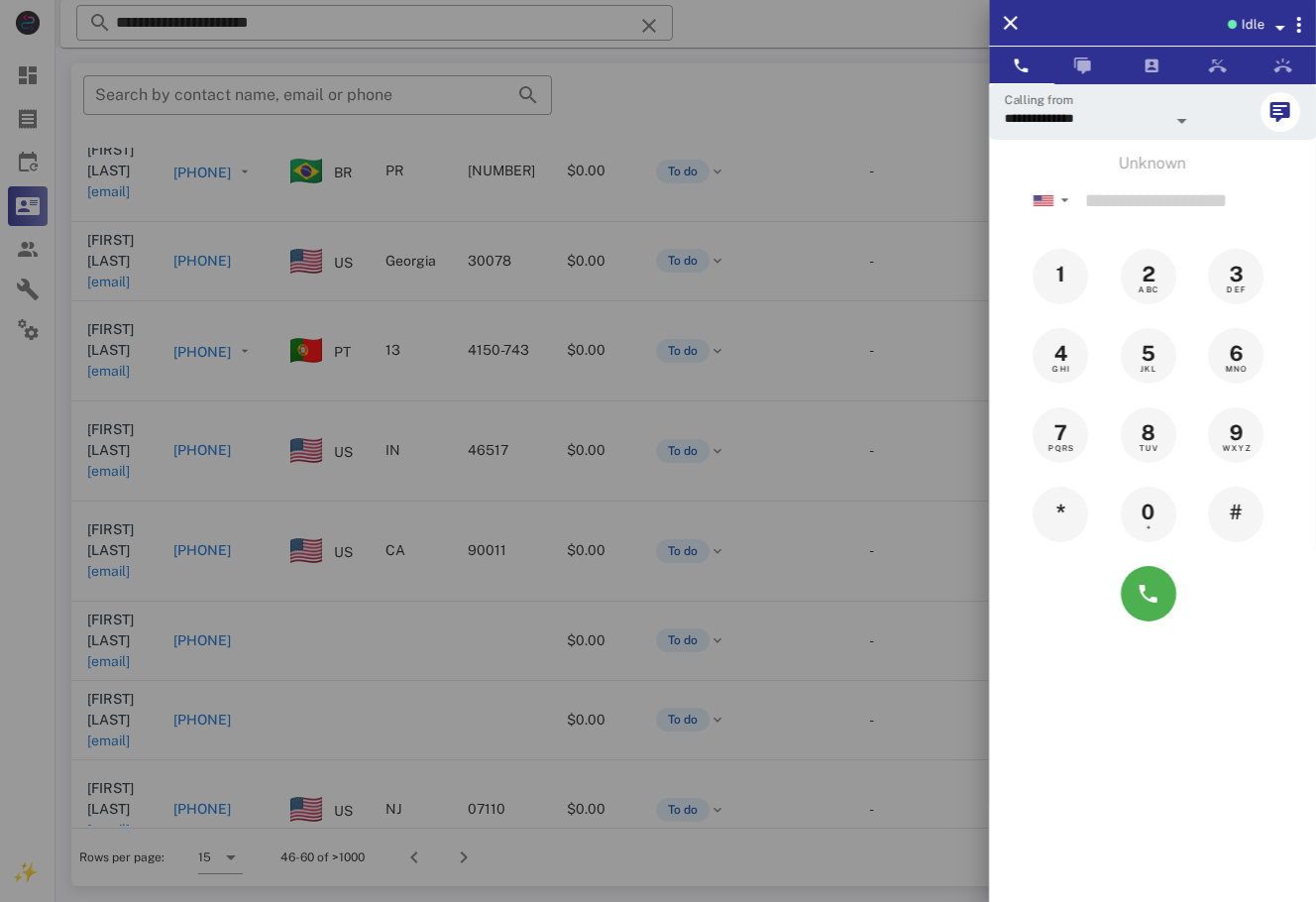 click at bounding box center (658, 451) 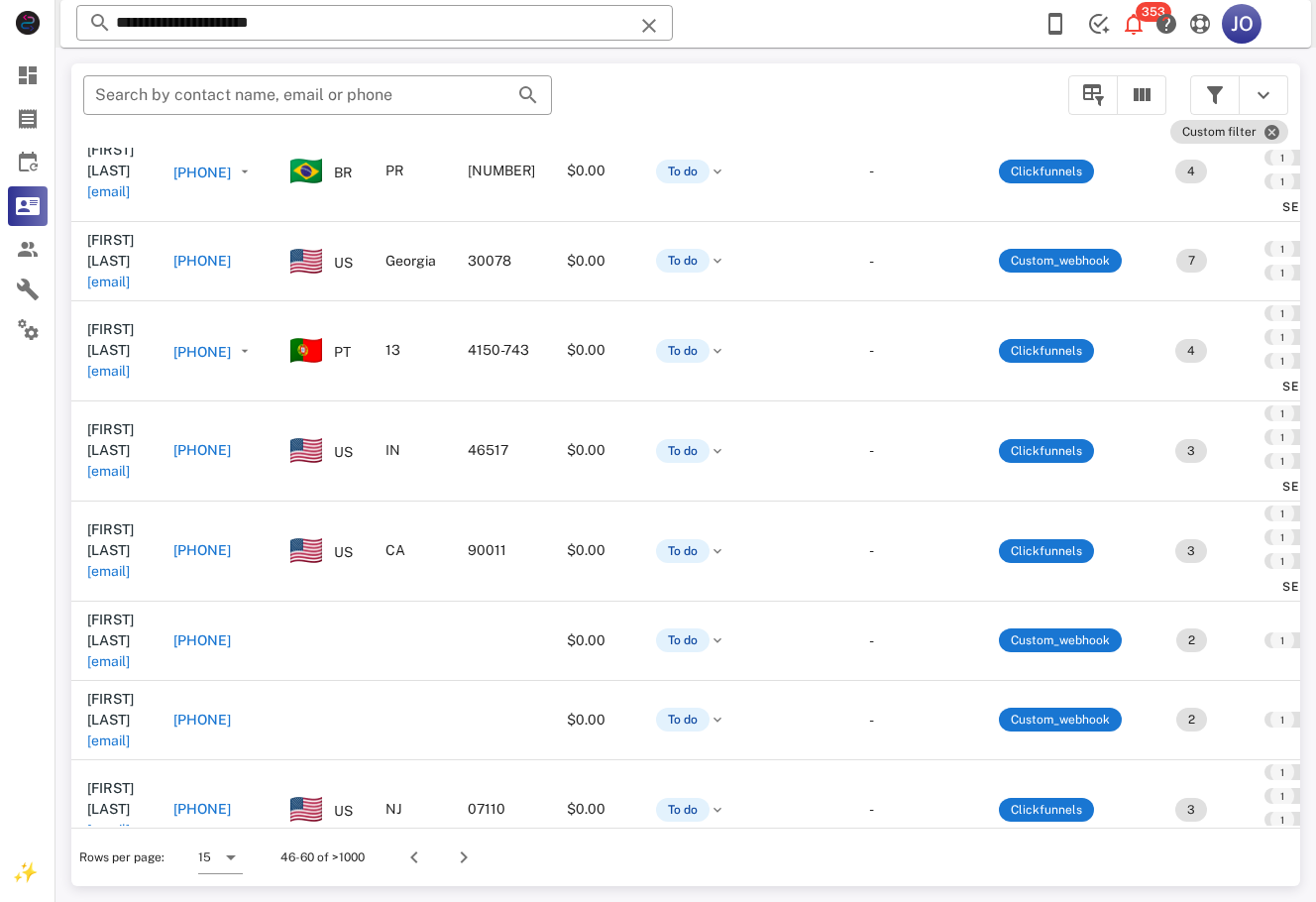 scroll, scrollTop: 374, scrollLeft: 493, axis: both 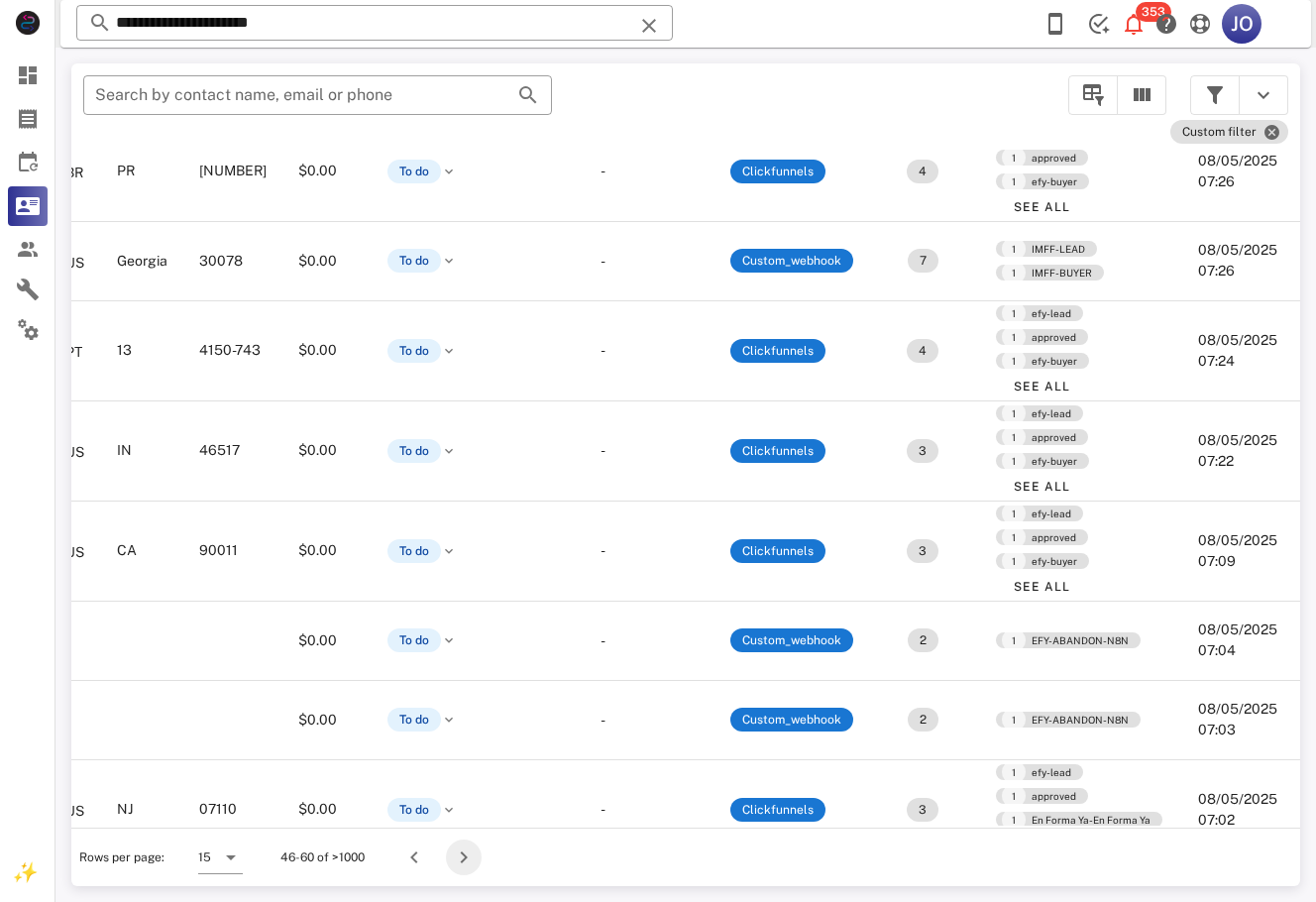 click at bounding box center [464, 857] 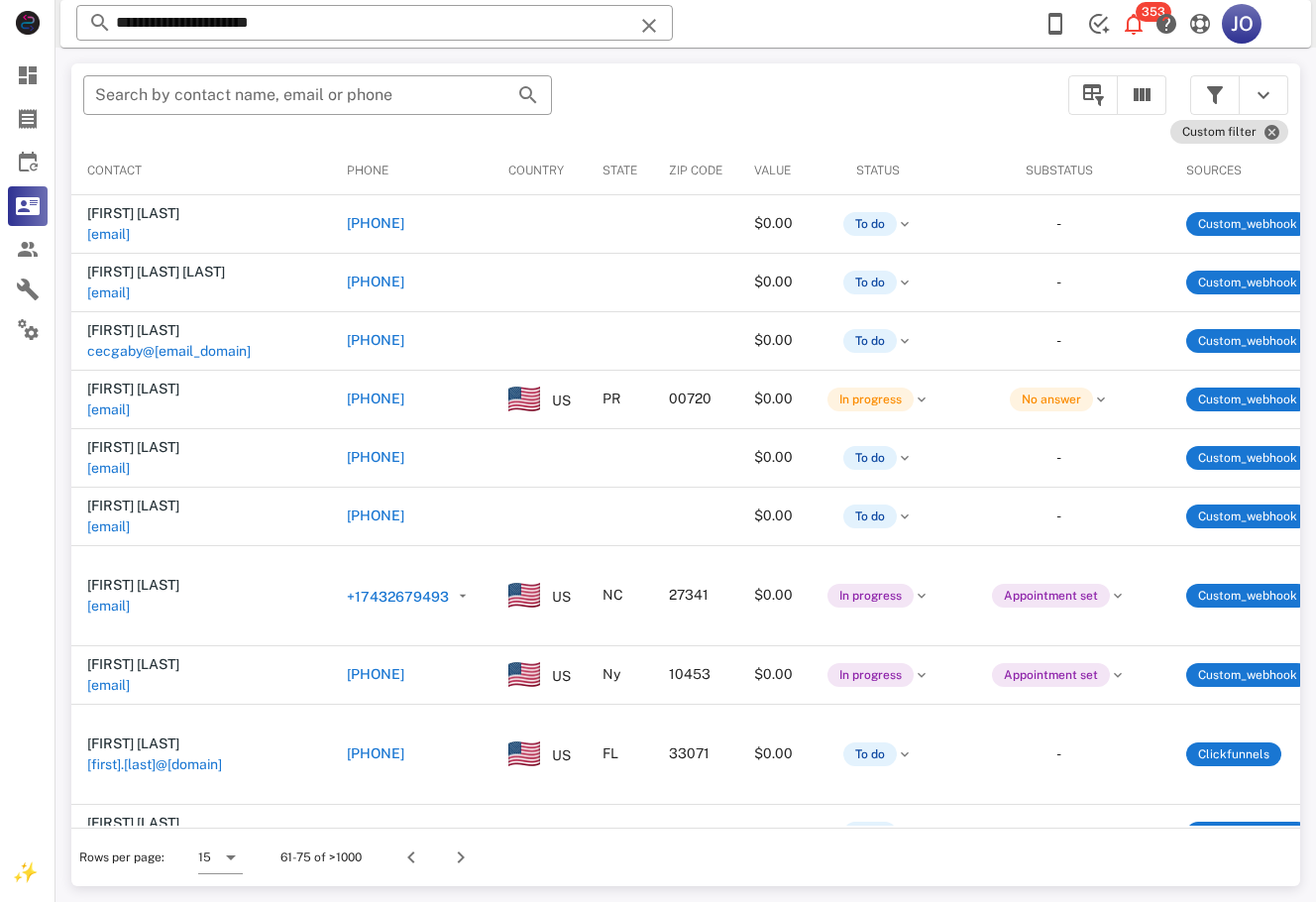 scroll, scrollTop: 0, scrollLeft: 442, axis: horizontal 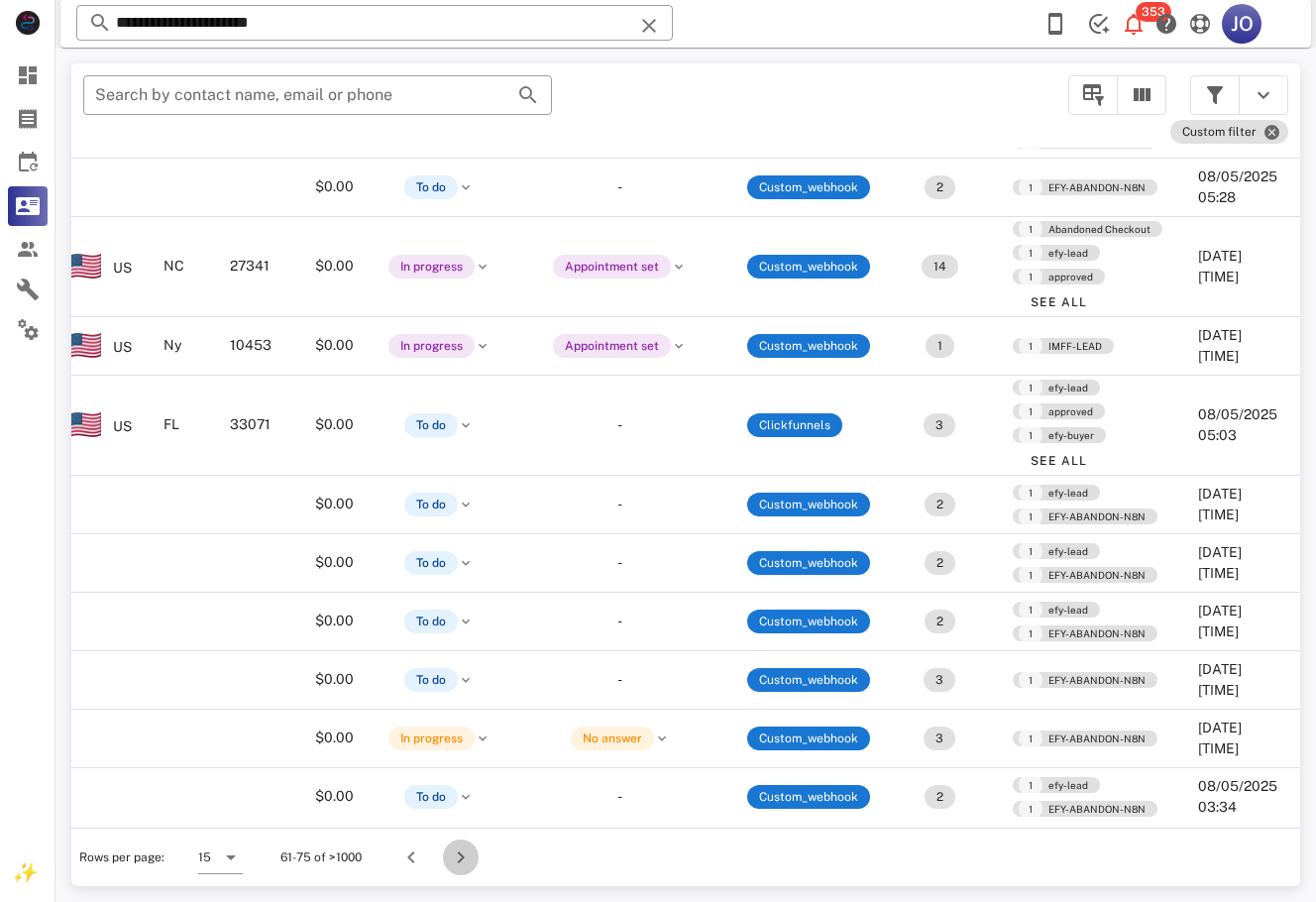 click at bounding box center [461, 857] 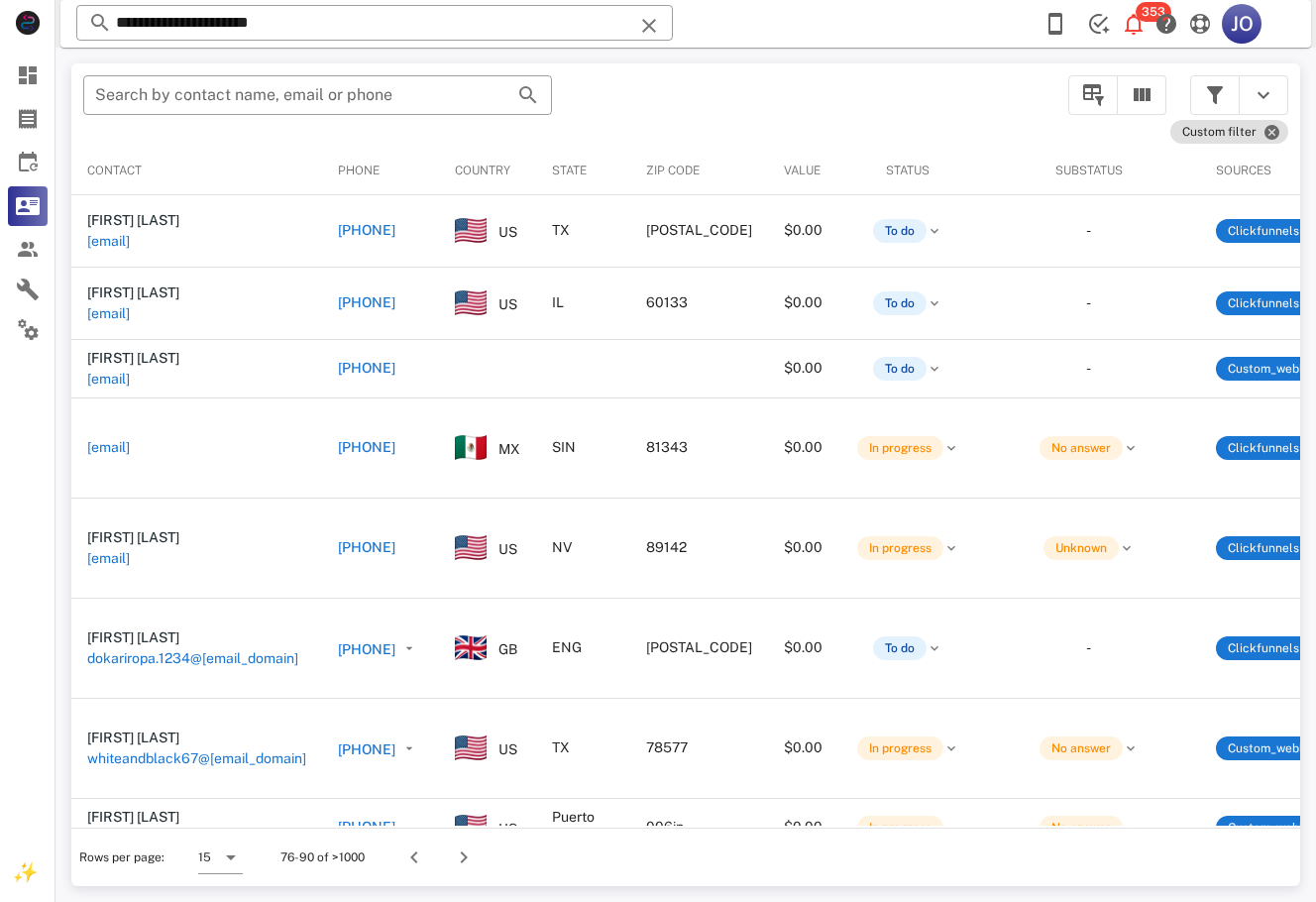 scroll, scrollTop: 0, scrollLeft: 506, axis: horizontal 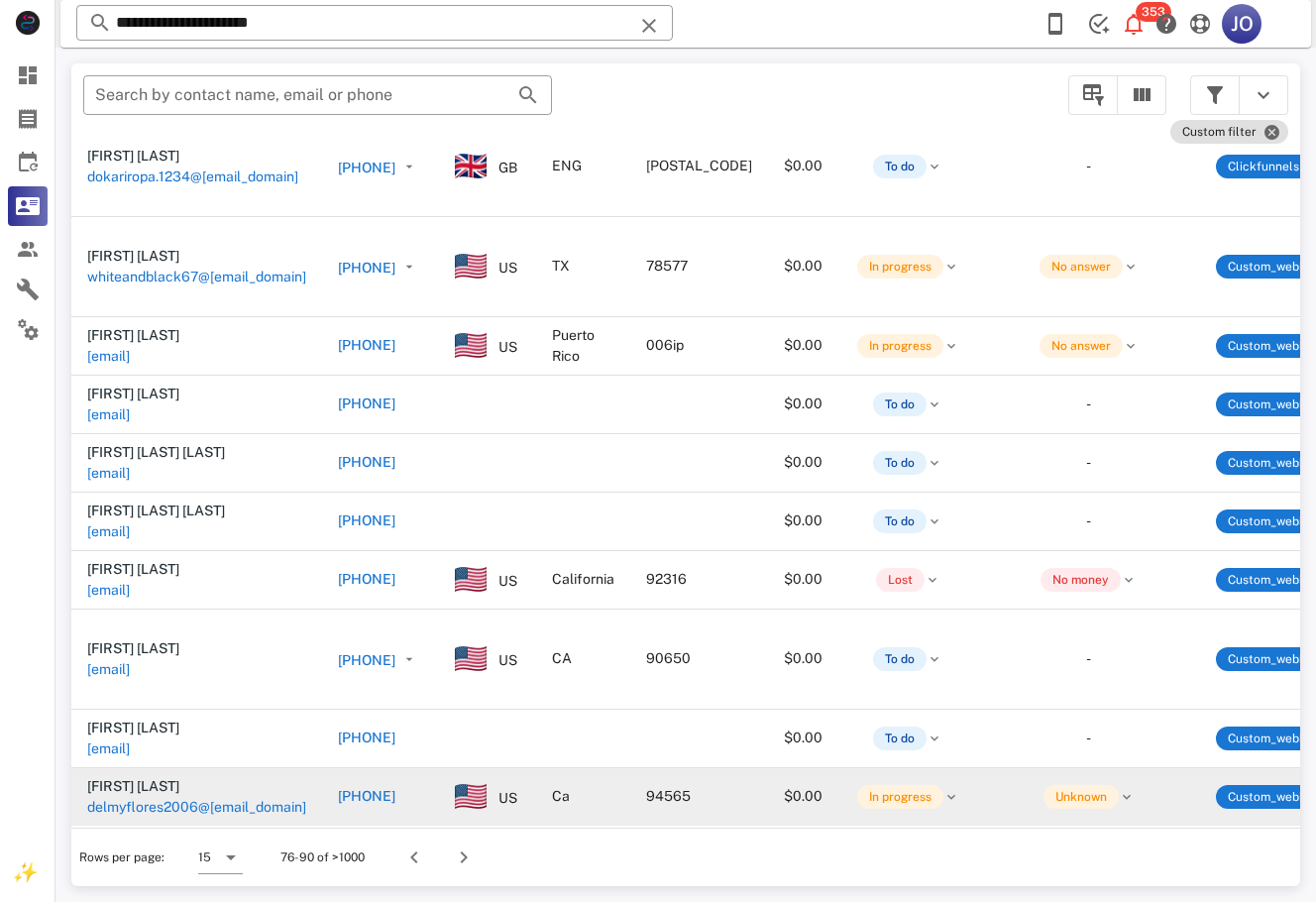 click on "delmyflores2006@[EMAIL_DOMAIN]" at bounding box center [196, 807] 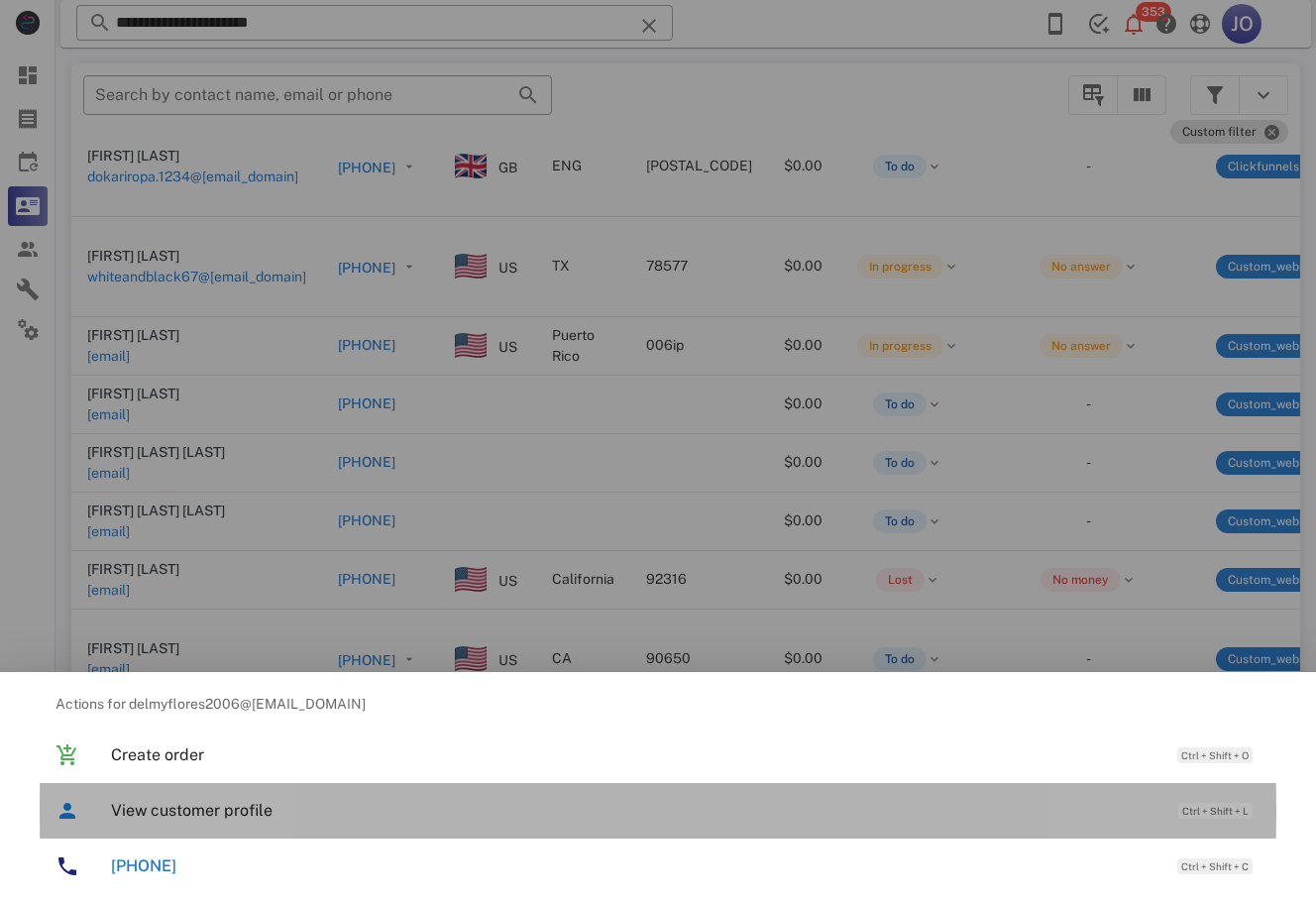 click on "View customer profile Ctrl + Shift + L" at bounding box center (686, 810) 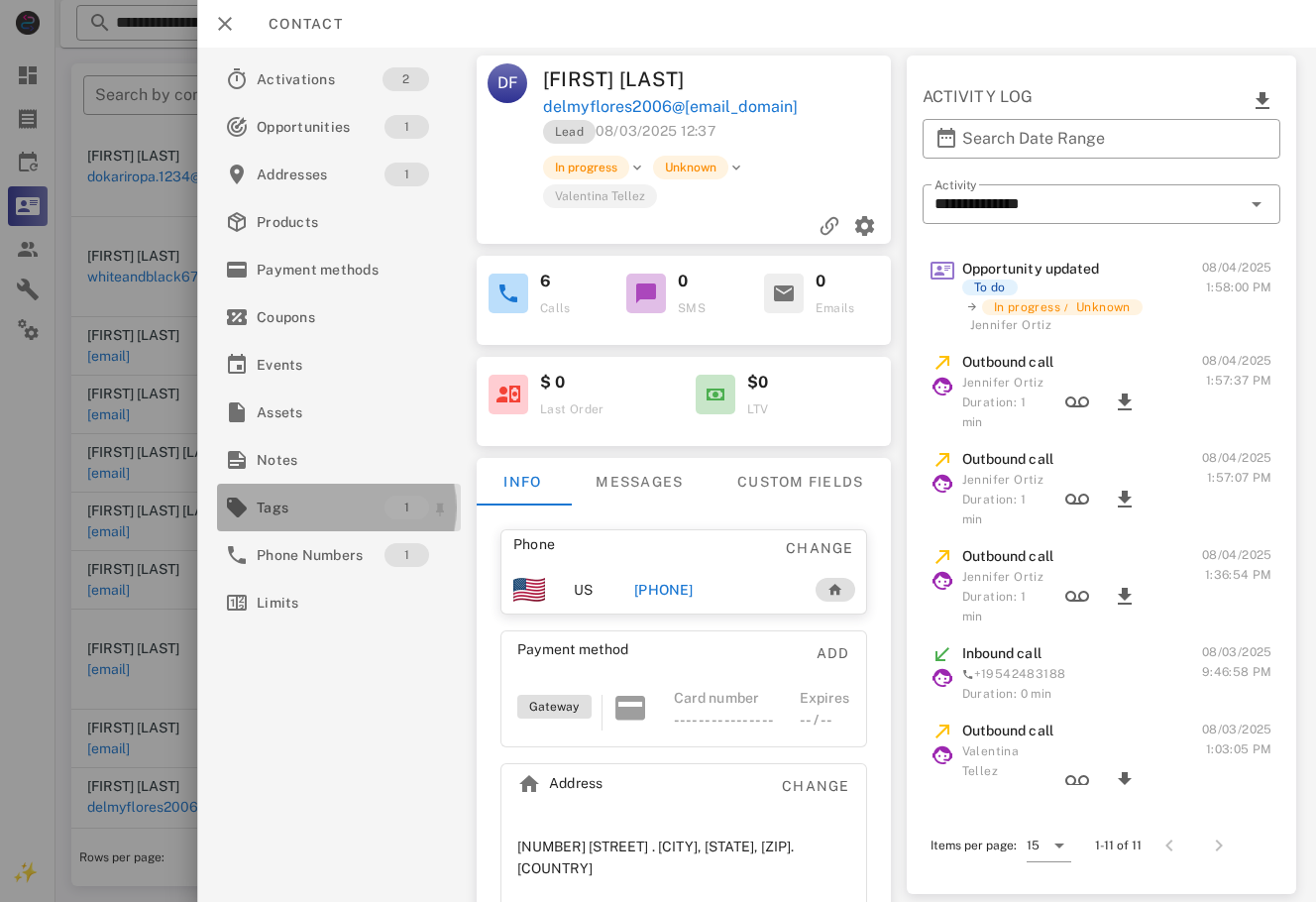 click on "Tags" at bounding box center [320, 507] 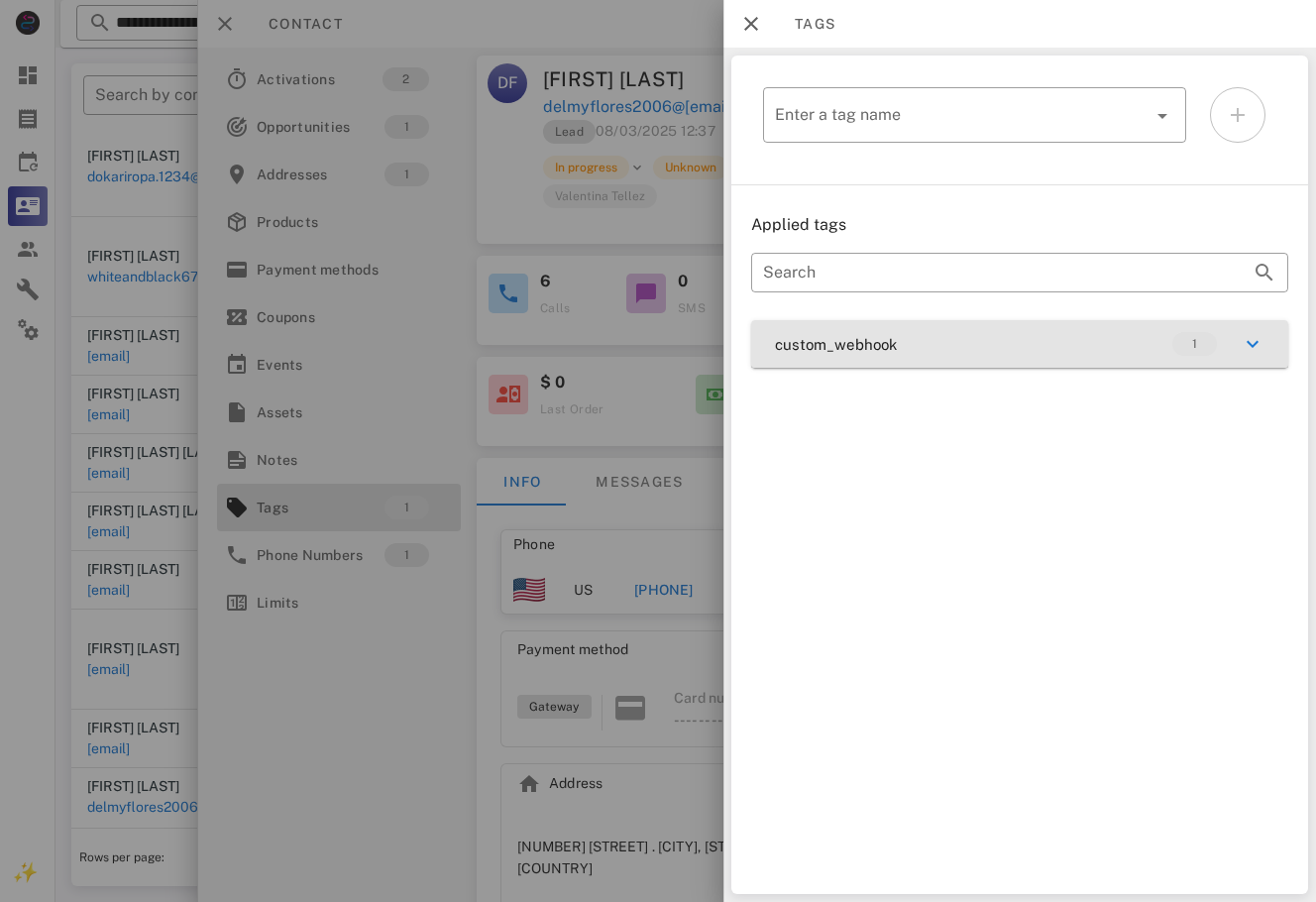 click on "custom_webhook  1" at bounding box center [1020, 344] 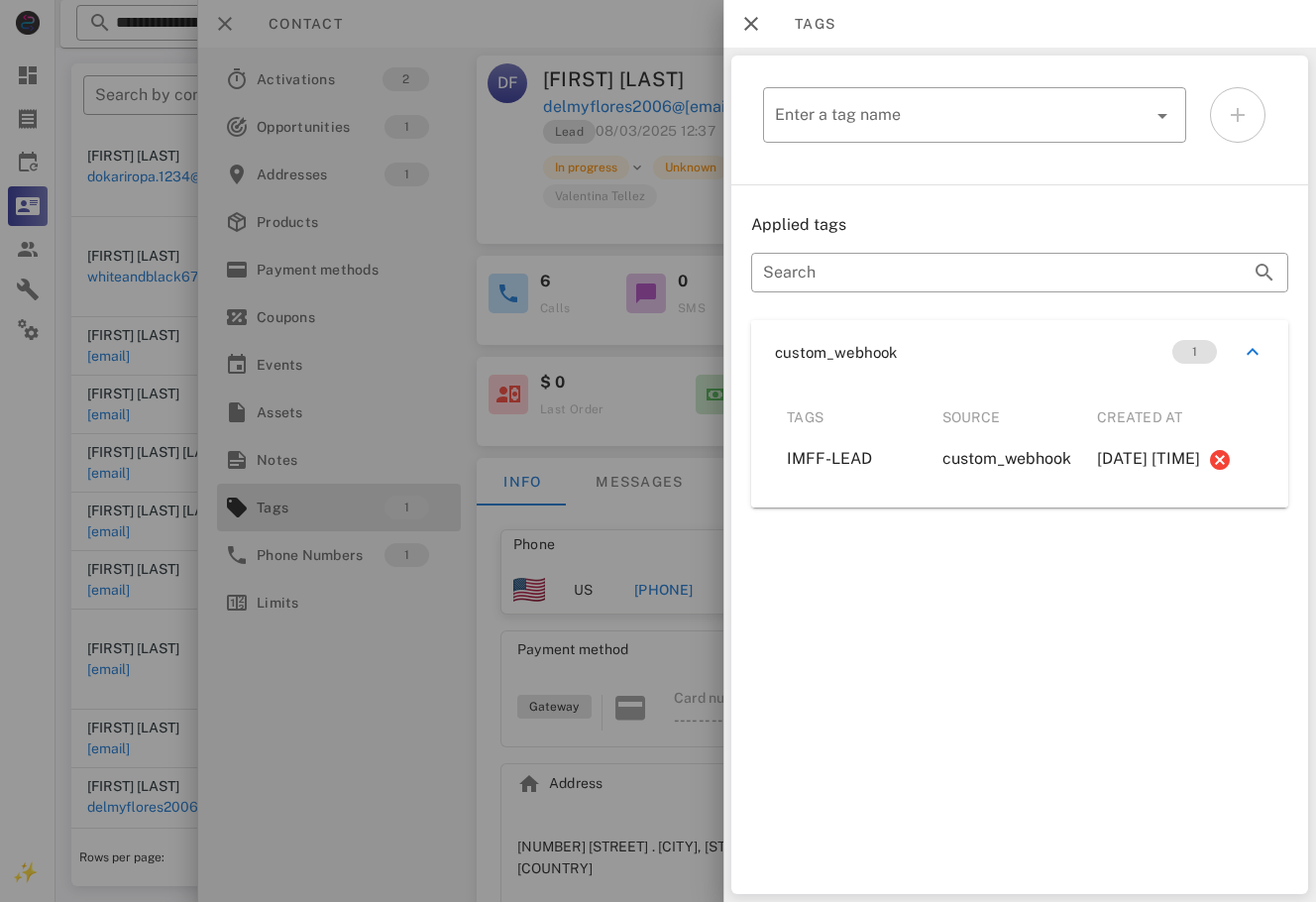 click at bounding box center (658, 451) 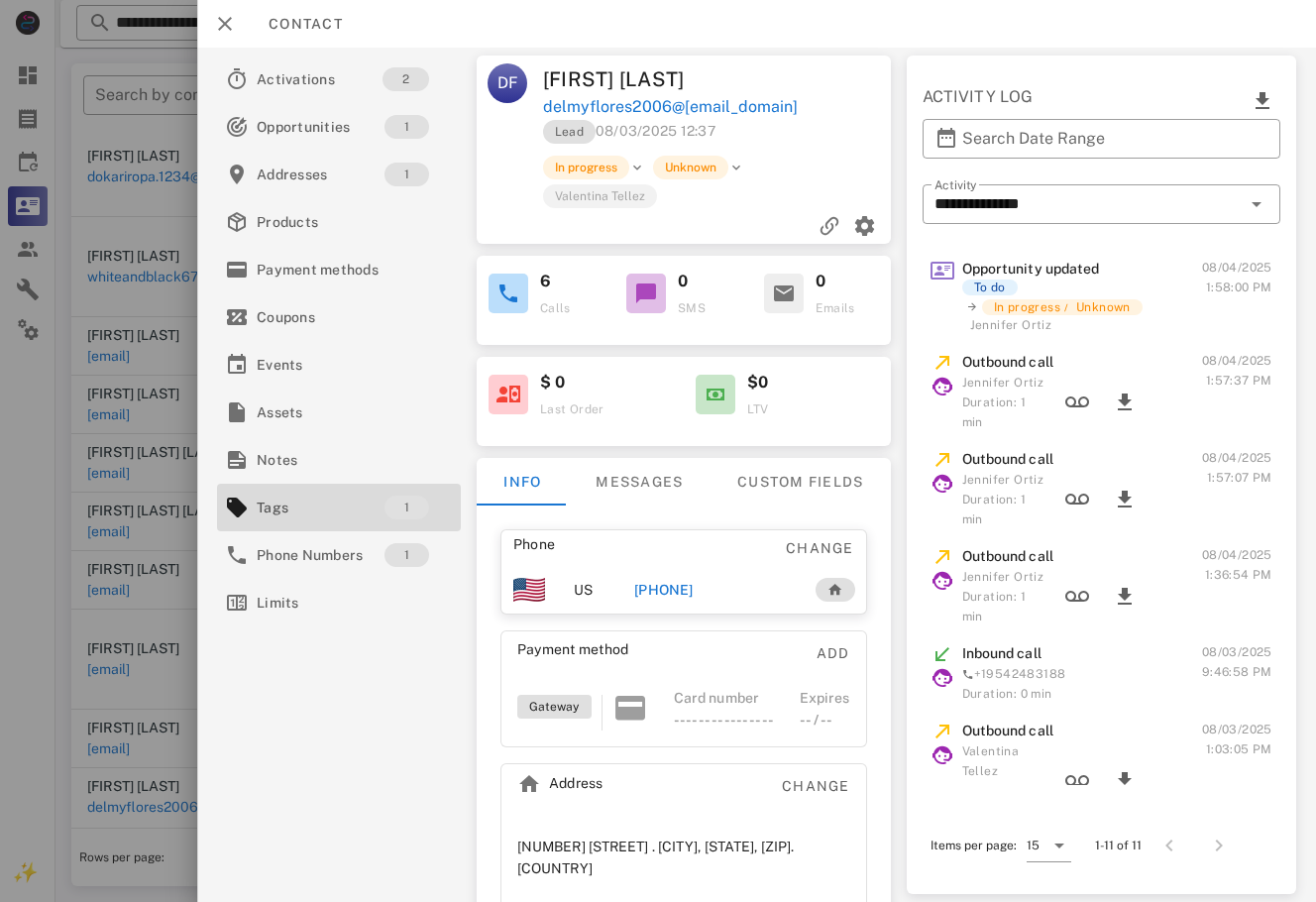 click on "[PHONE]" at bounding box center (664, 590) 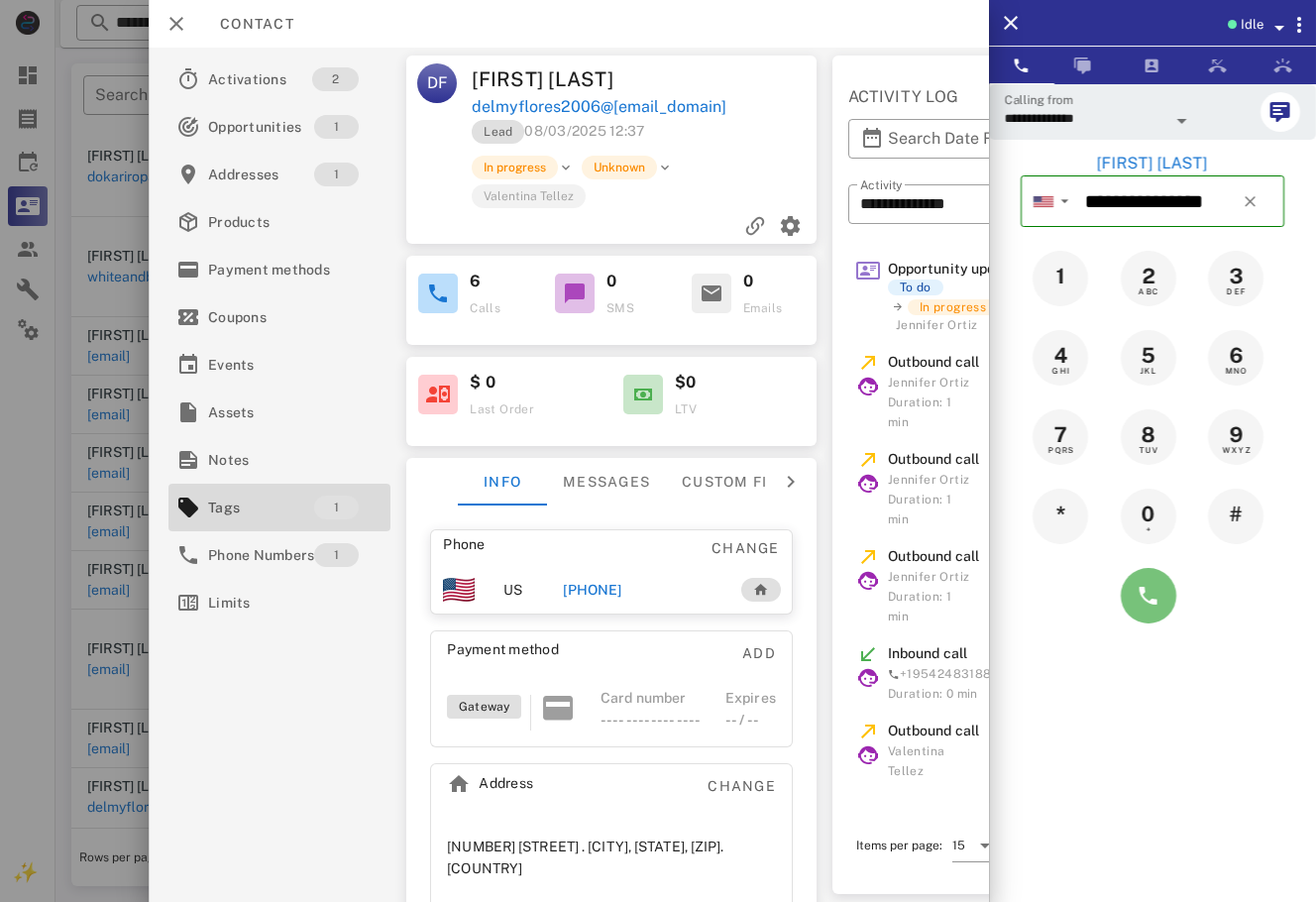 click at bounding box center [1149, 596] 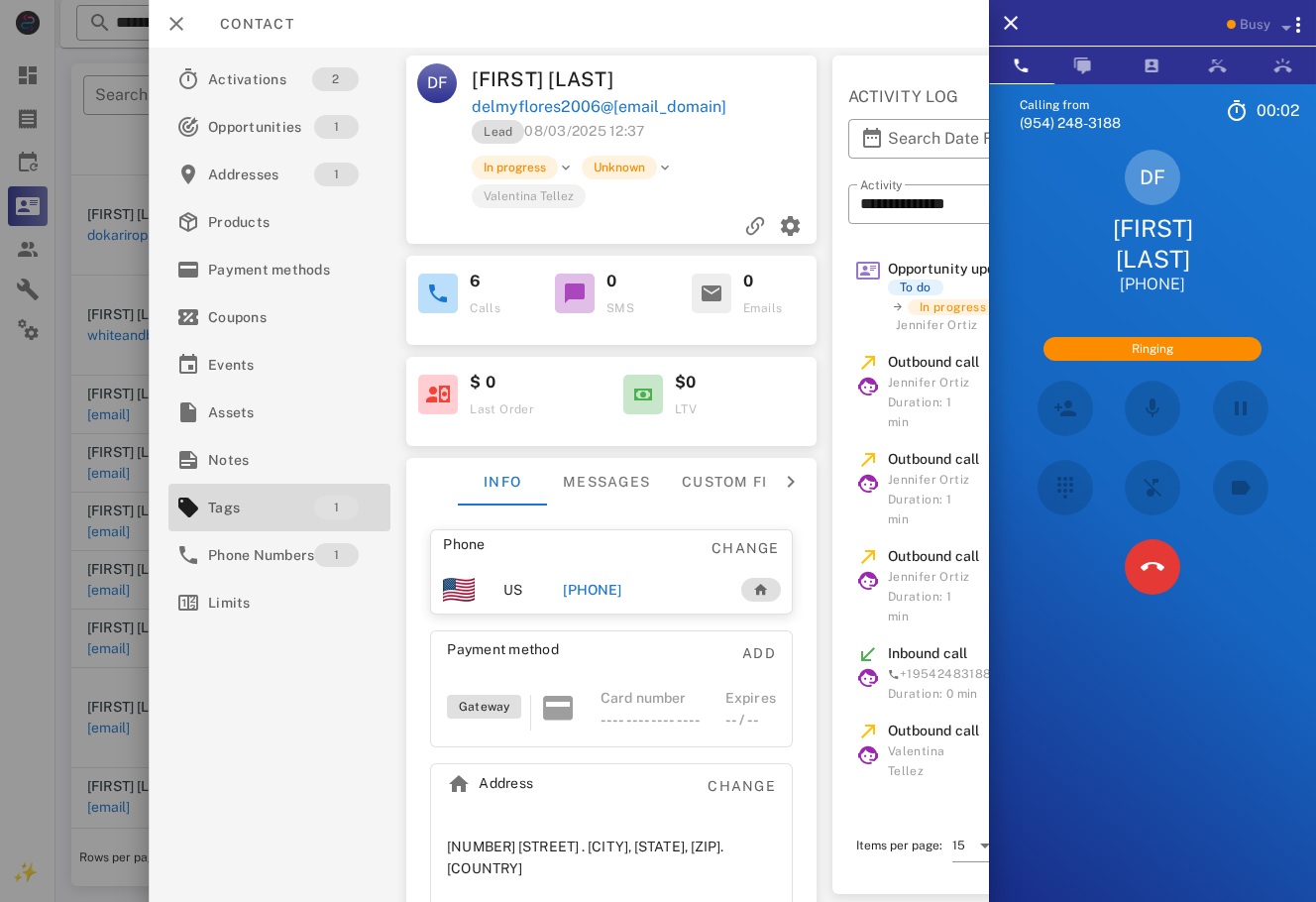 scroll, scrollTop: 433, scrollLeft: 0, axis: vertical 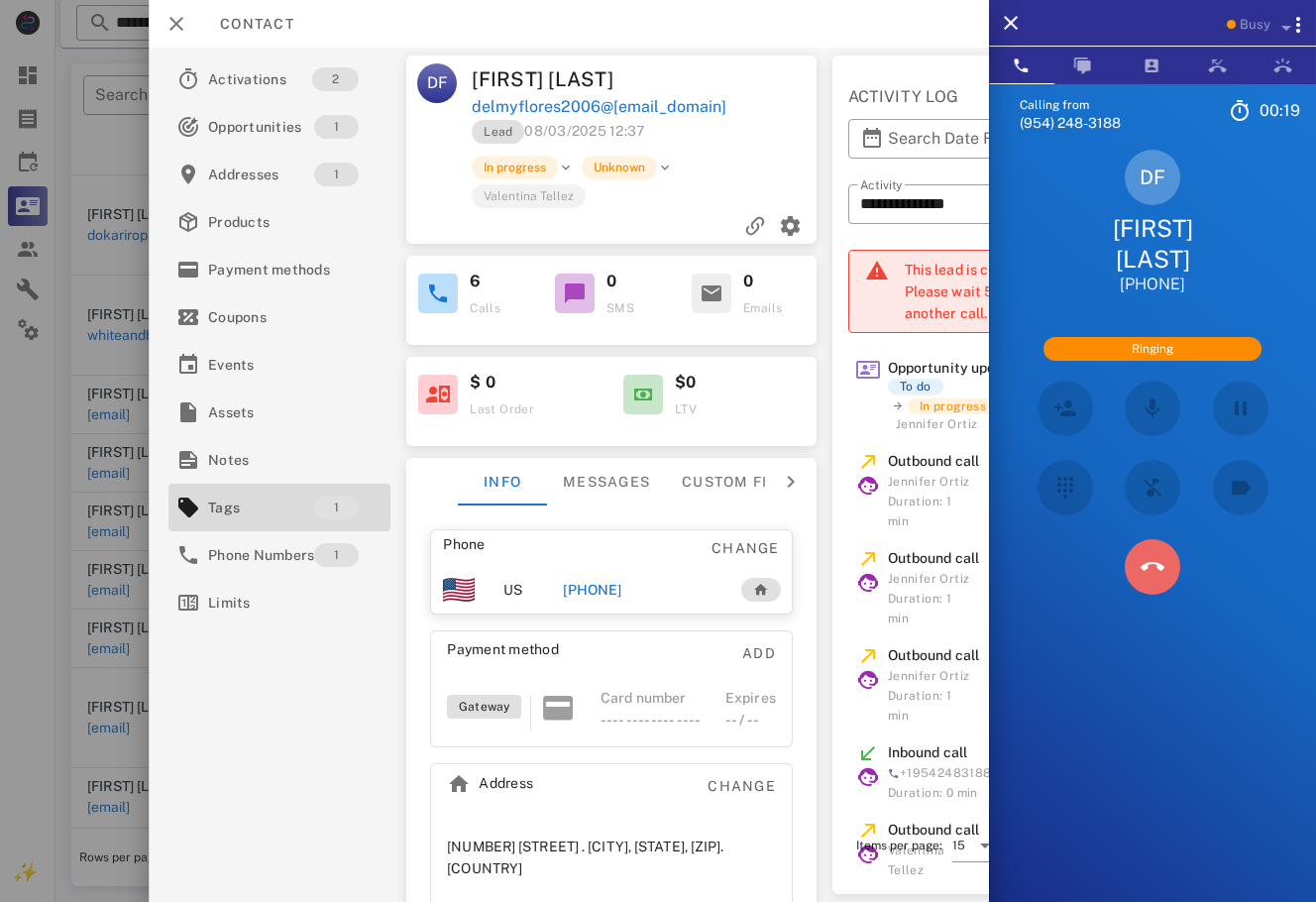 click at bounding box center (1152, 567) 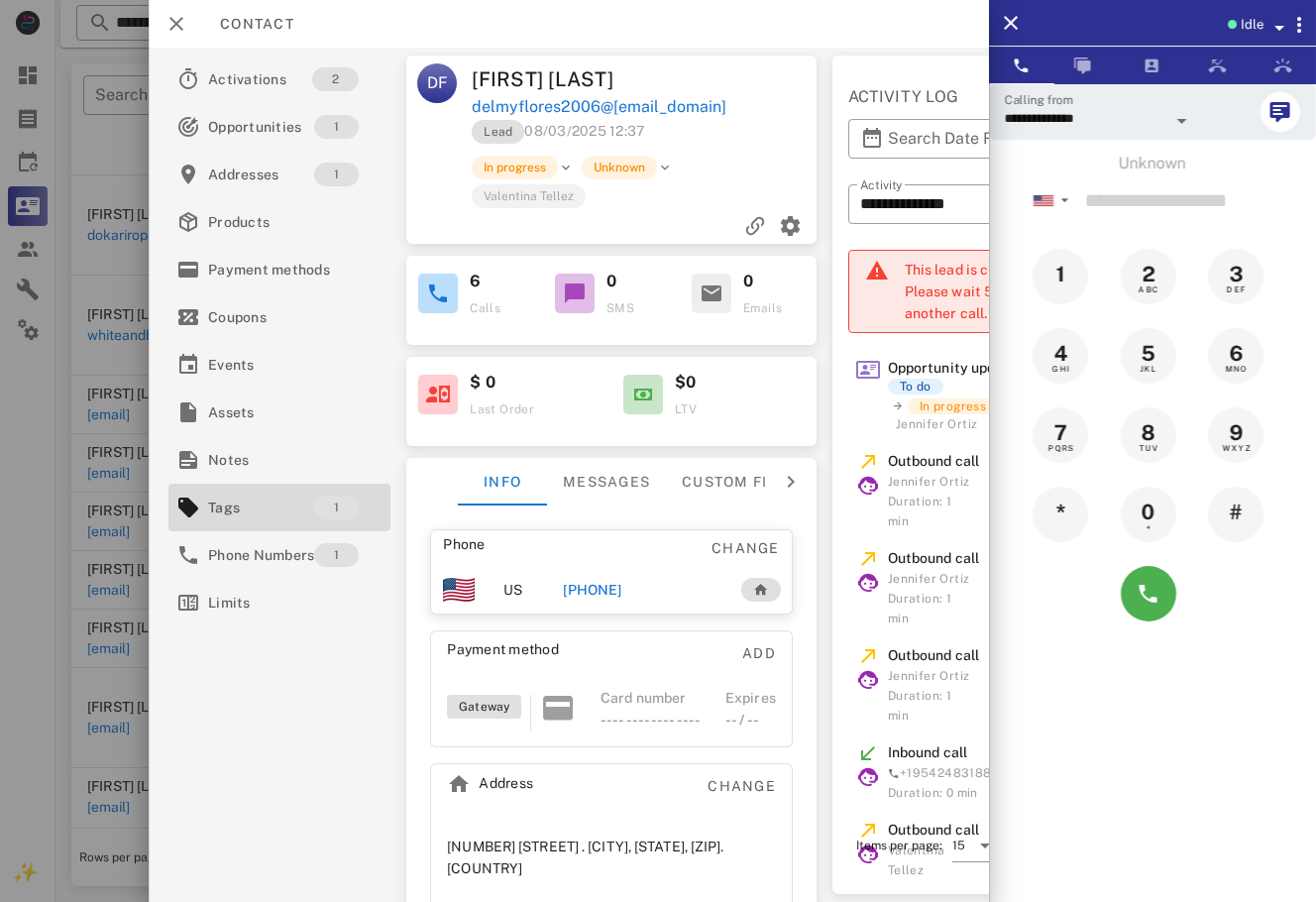 click at bounding box center [658, 451] 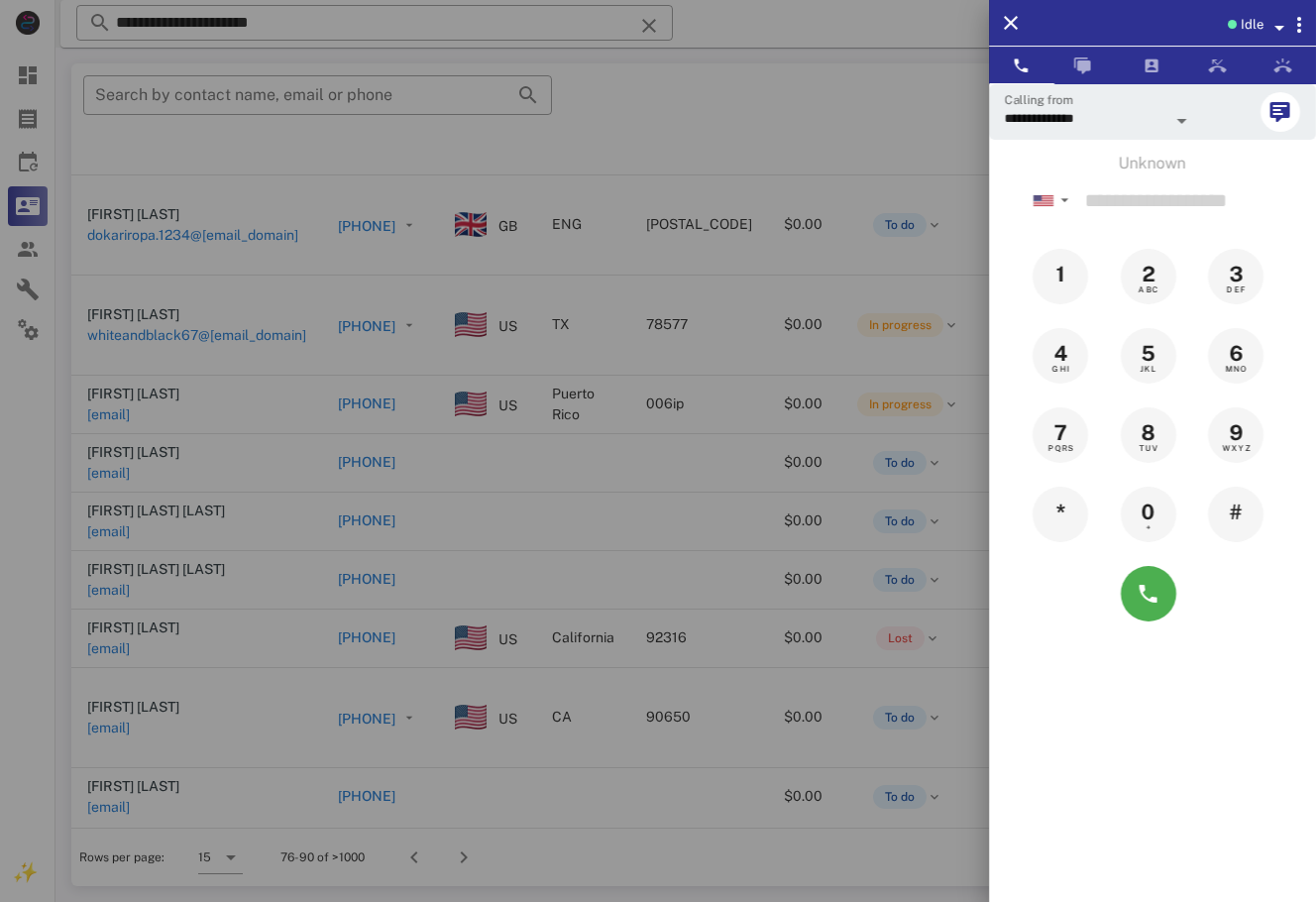 click at bounding box center [658, 451] 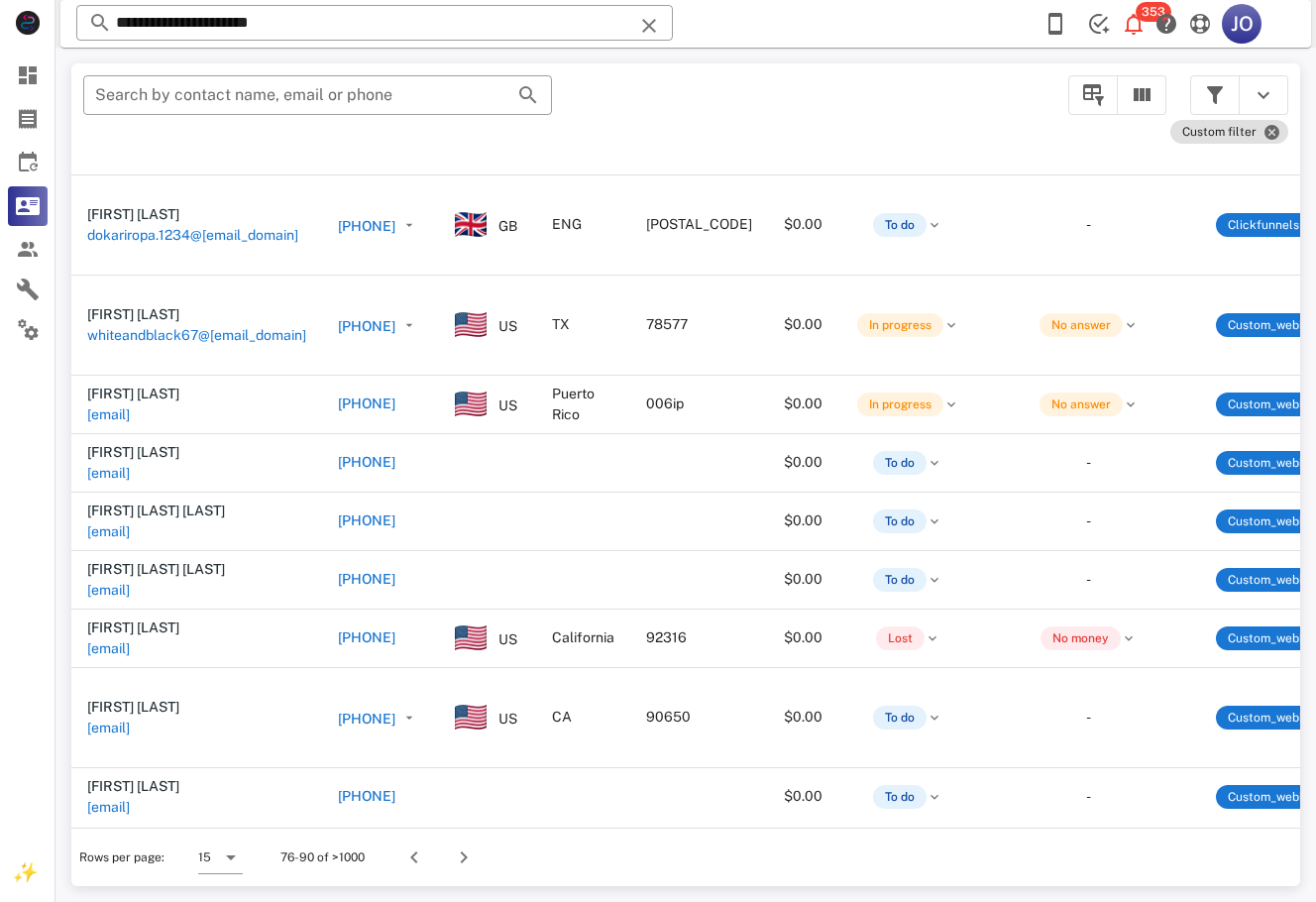 scroll, scrollTop: 433, scrollLeft: 506, axis: both 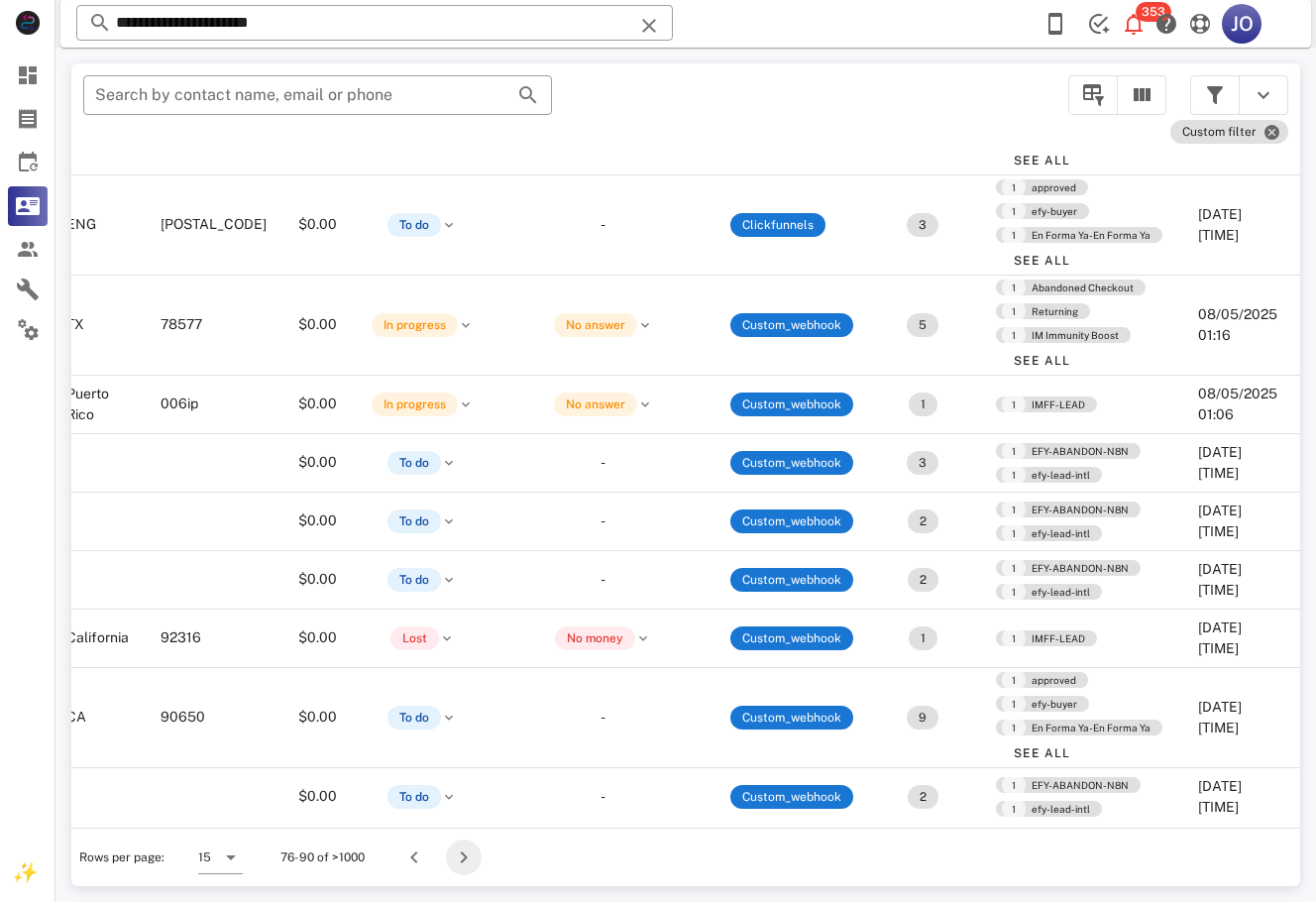 click at bounding box center [464, 857] 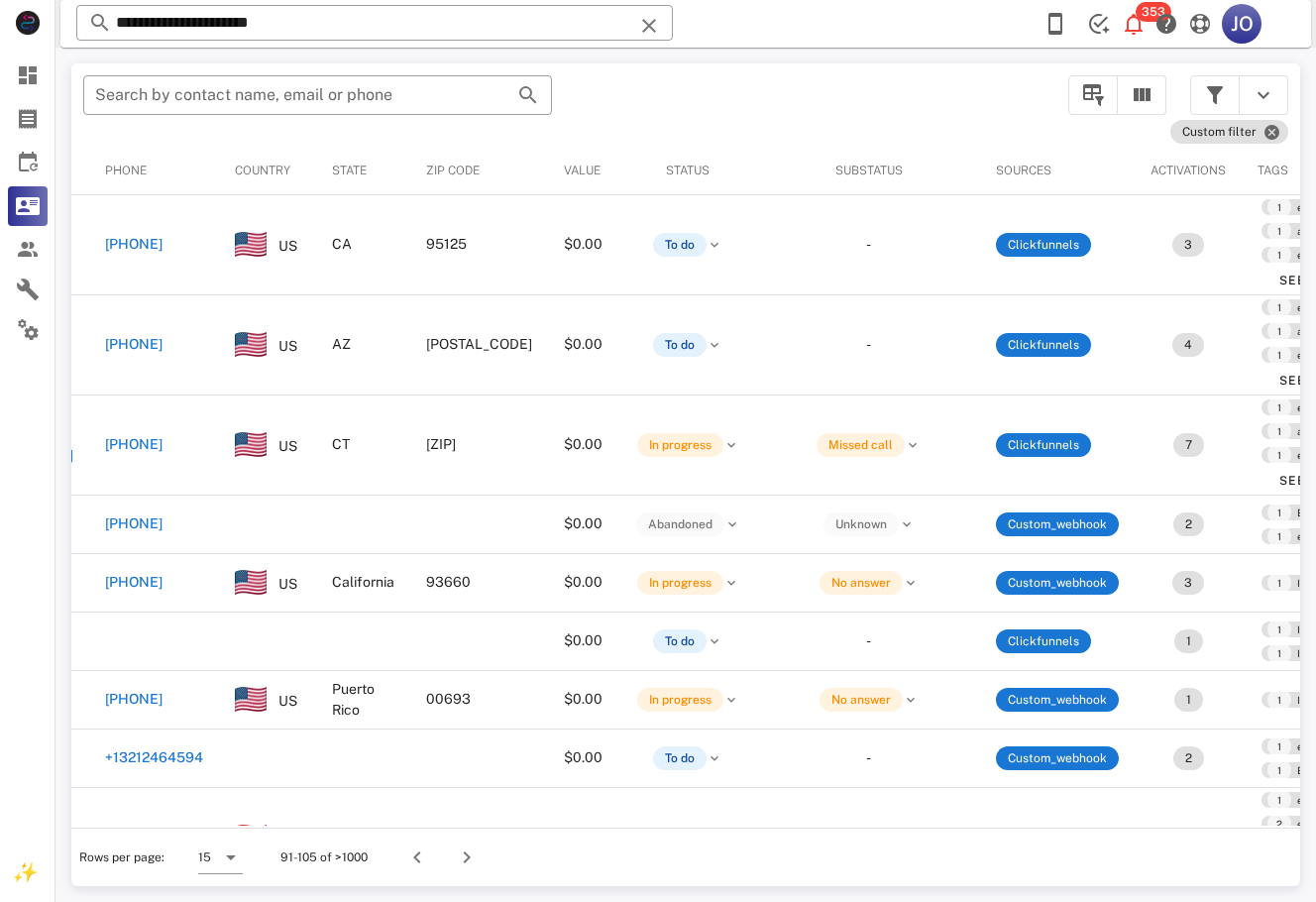 scroll, scrollTop: 0, scrollLeft: 480, axis: horizontal 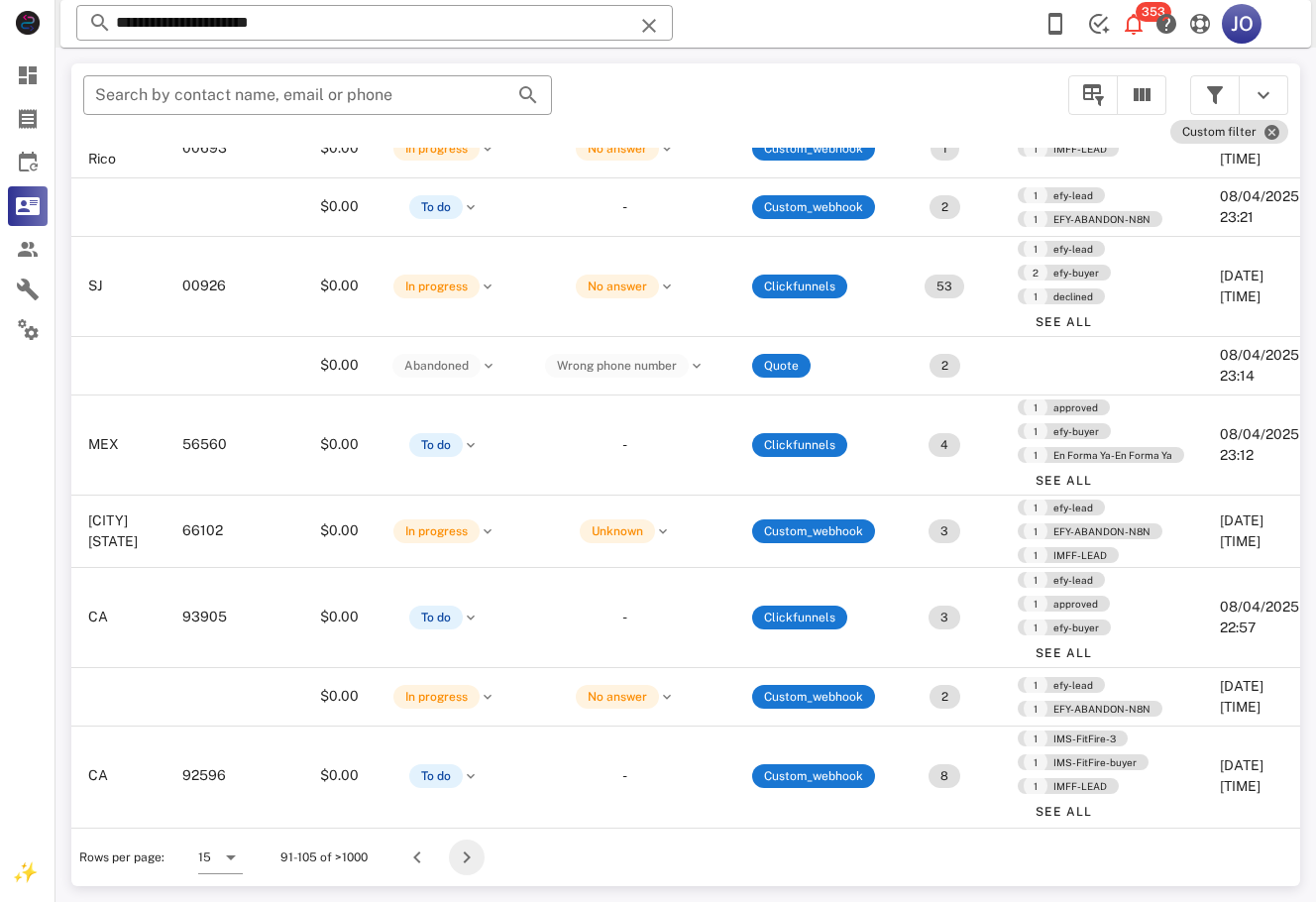 click at bounding box center (467, 857) 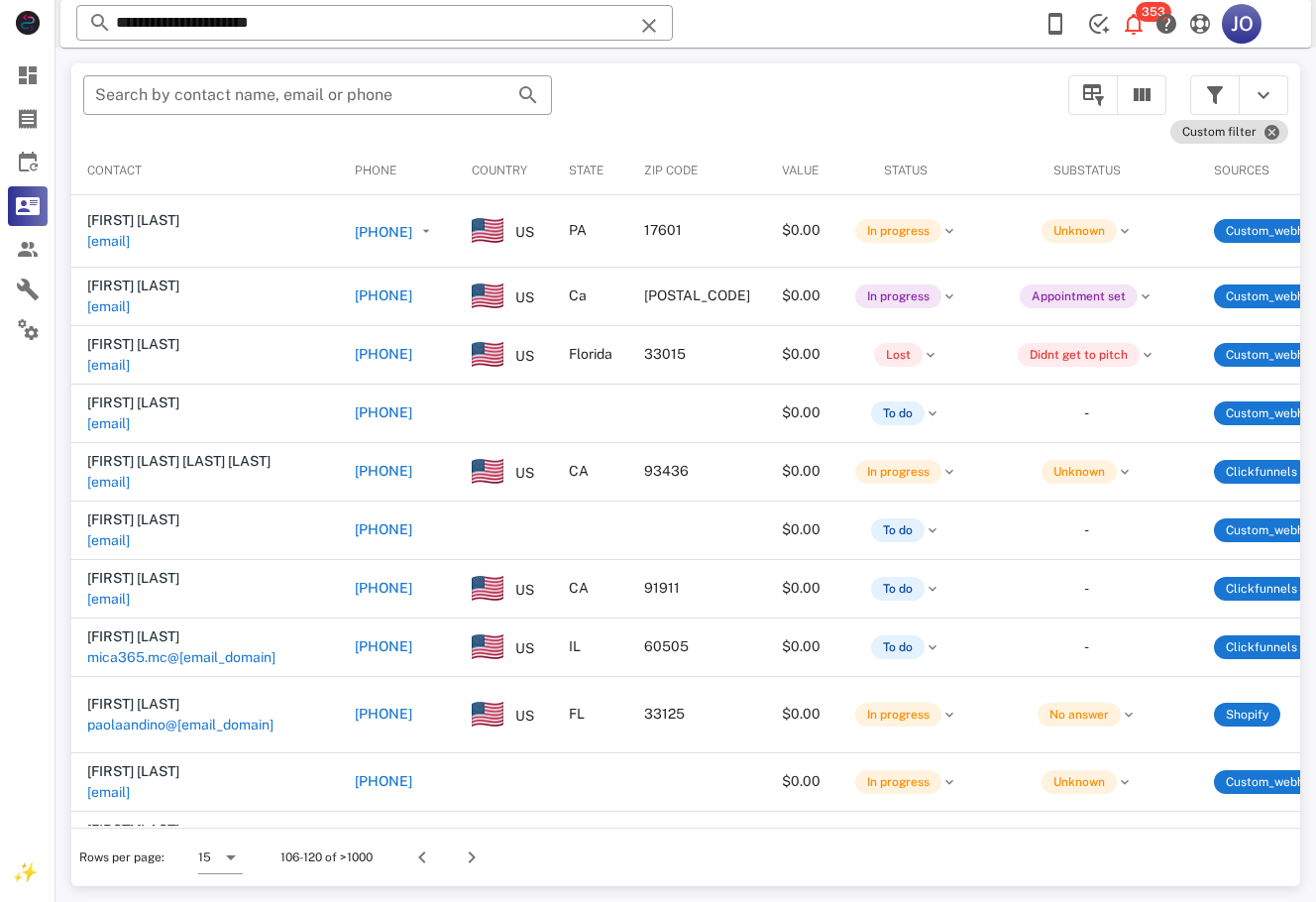 scroll, scrollTop: 0, scrollLeft: 500, axis: horizontal 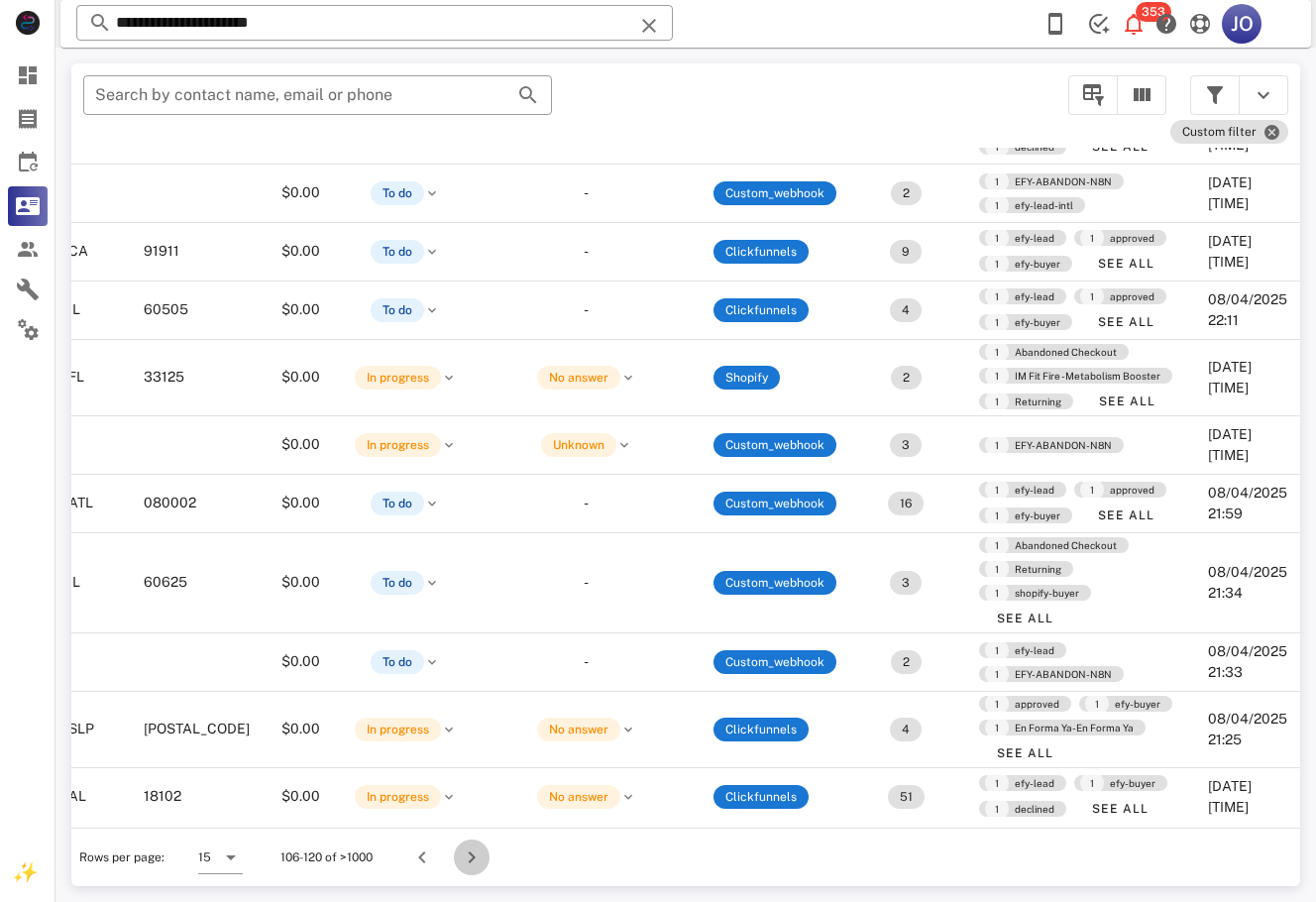 click at bounding box center [472, 857] 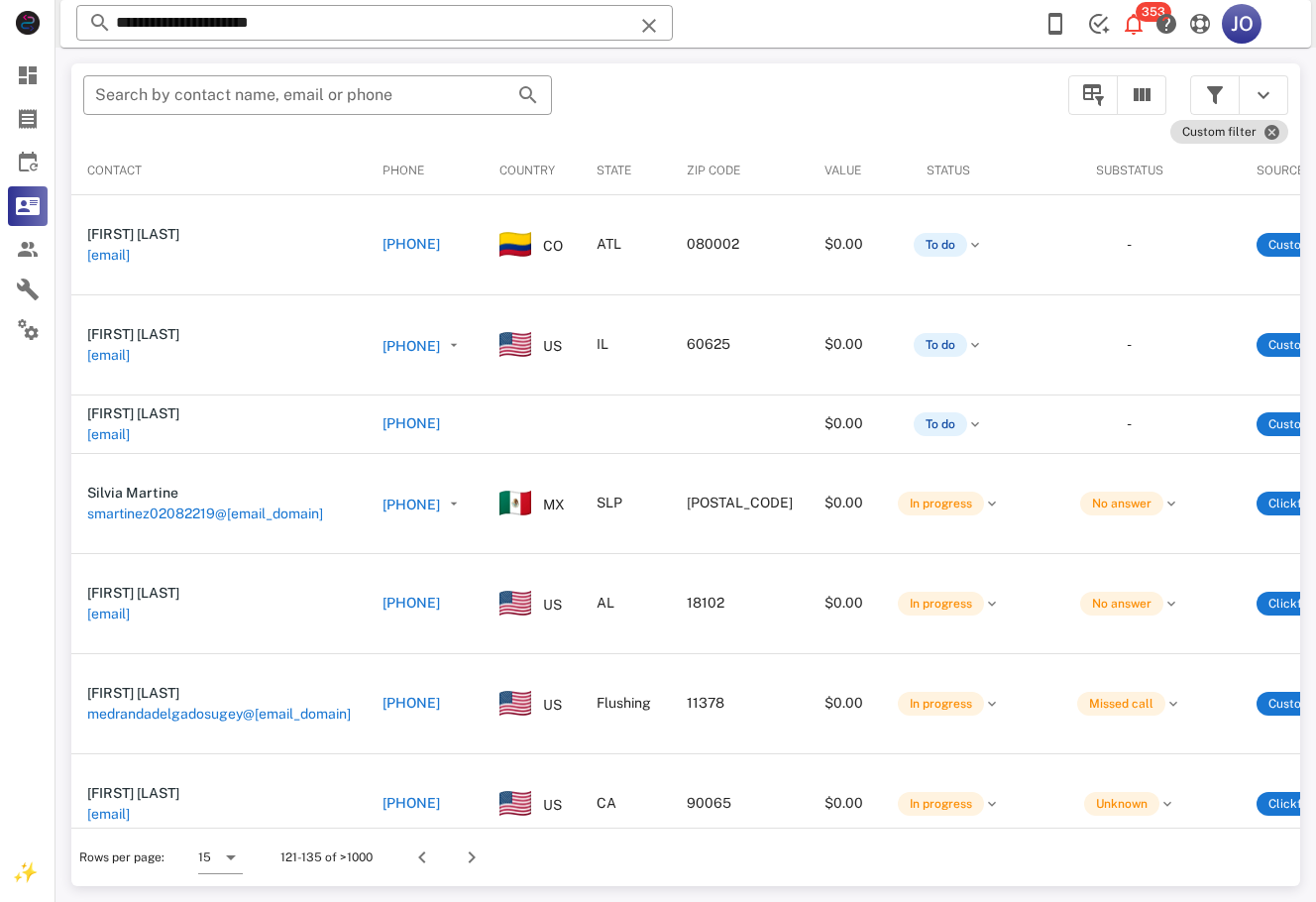 scroll, scrollTop: 0, scrollLeft: 502, axis: horizontal 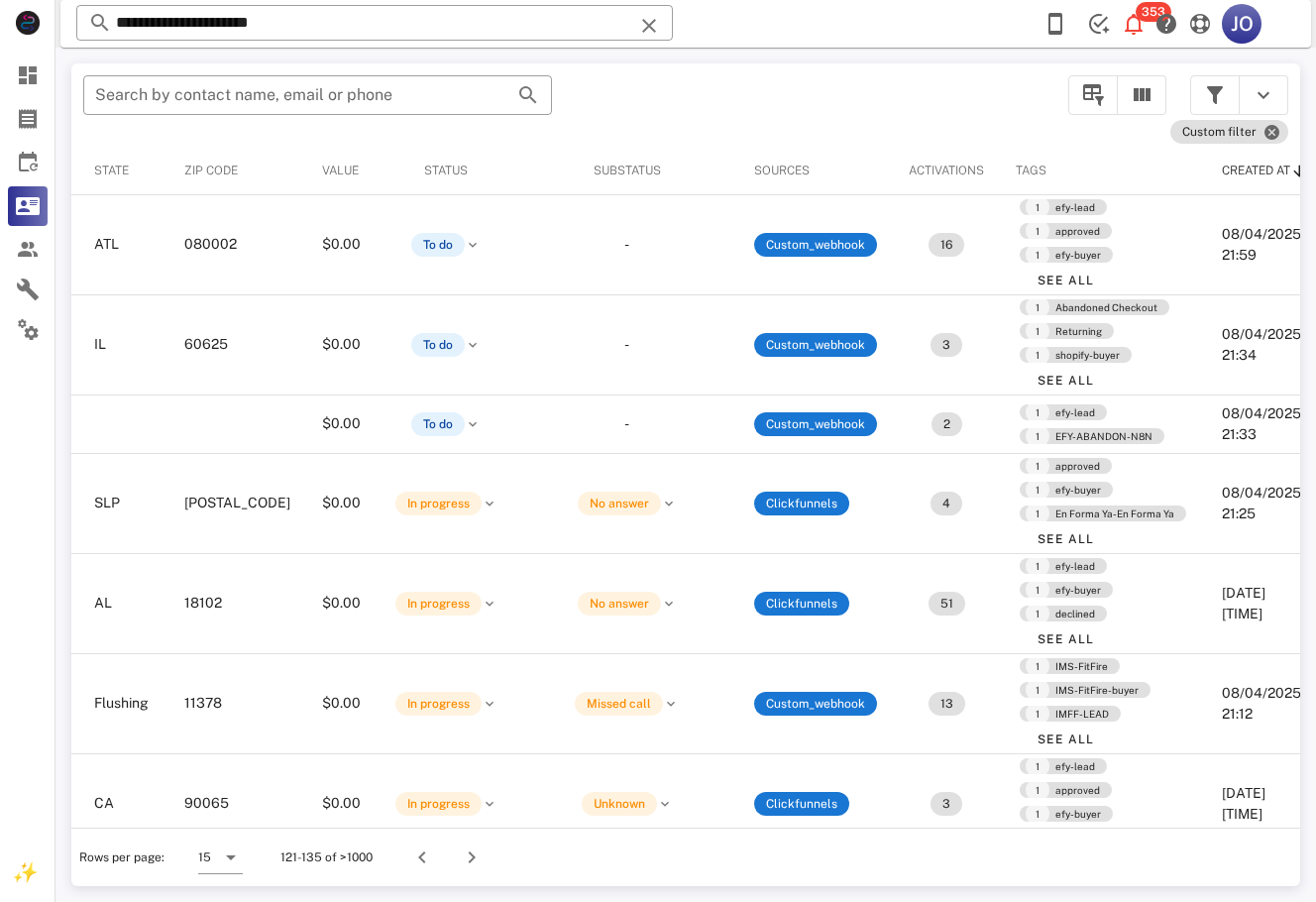drag, startPoint x: 483, startPoint y: 817, endPoint x: 39, endPoint y: 12, distance: 919.32638 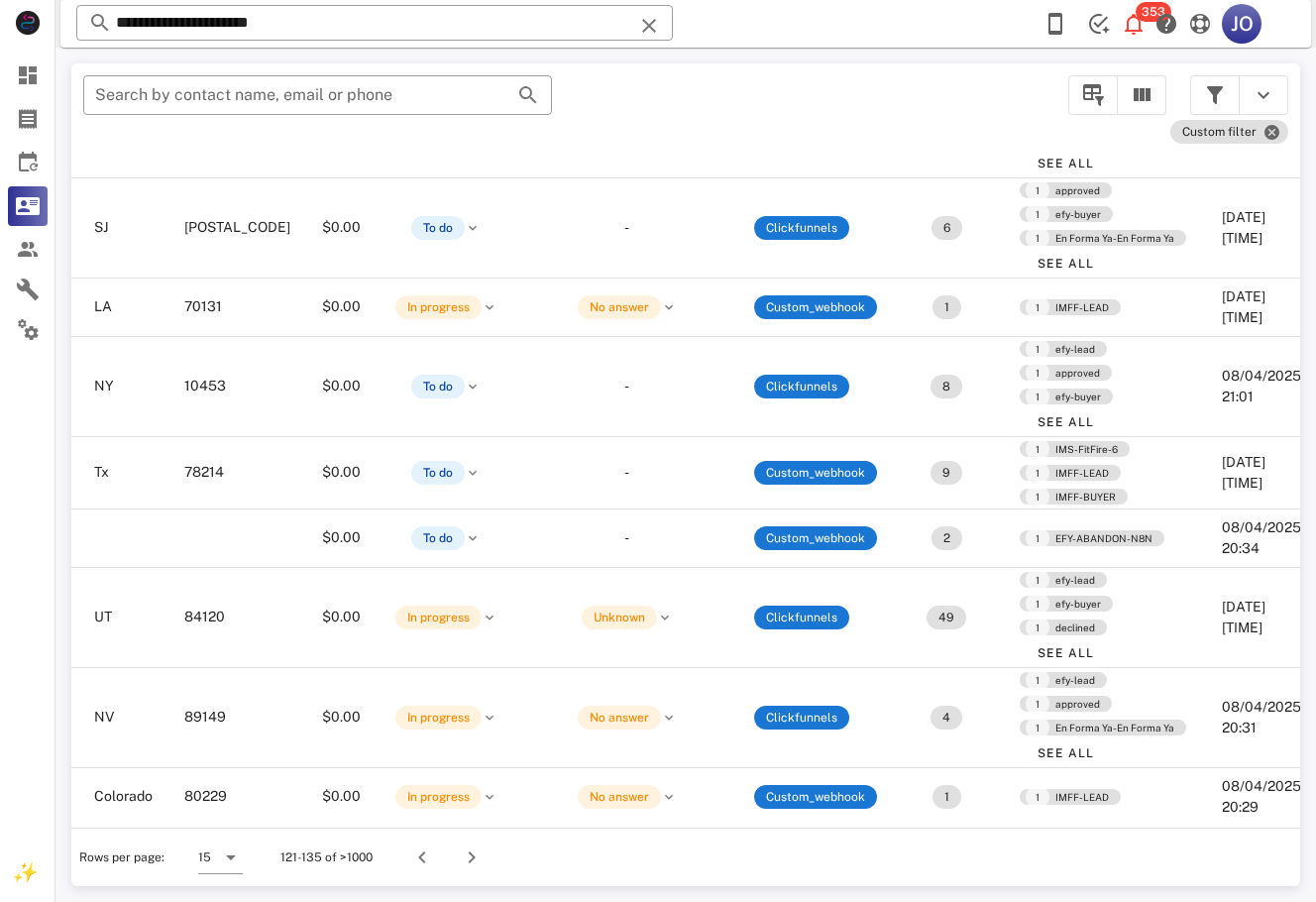 scroll, scrollTop: 686, scrollLeft: 0, axis: vertical 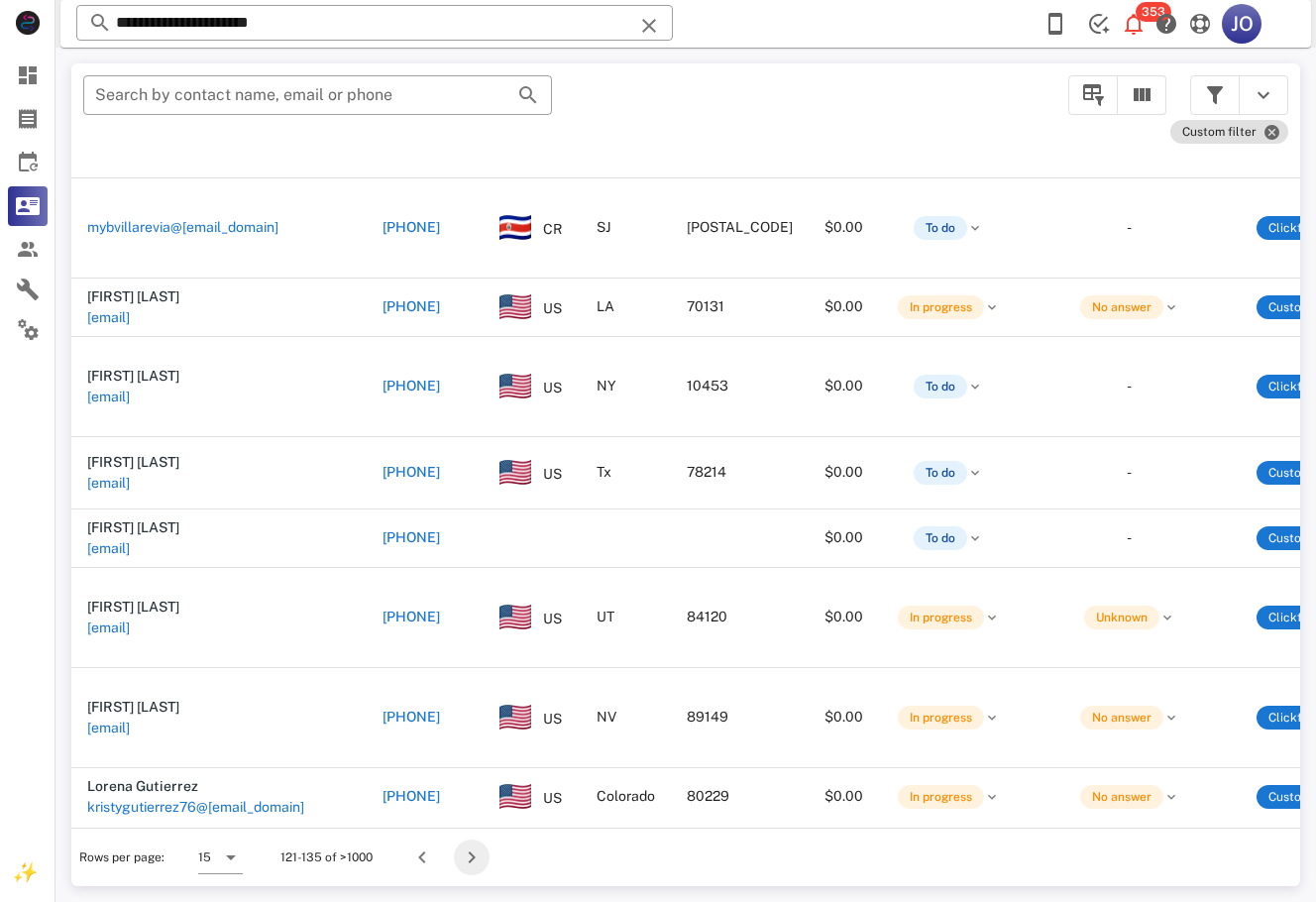 click at bounding box center (472, 857) 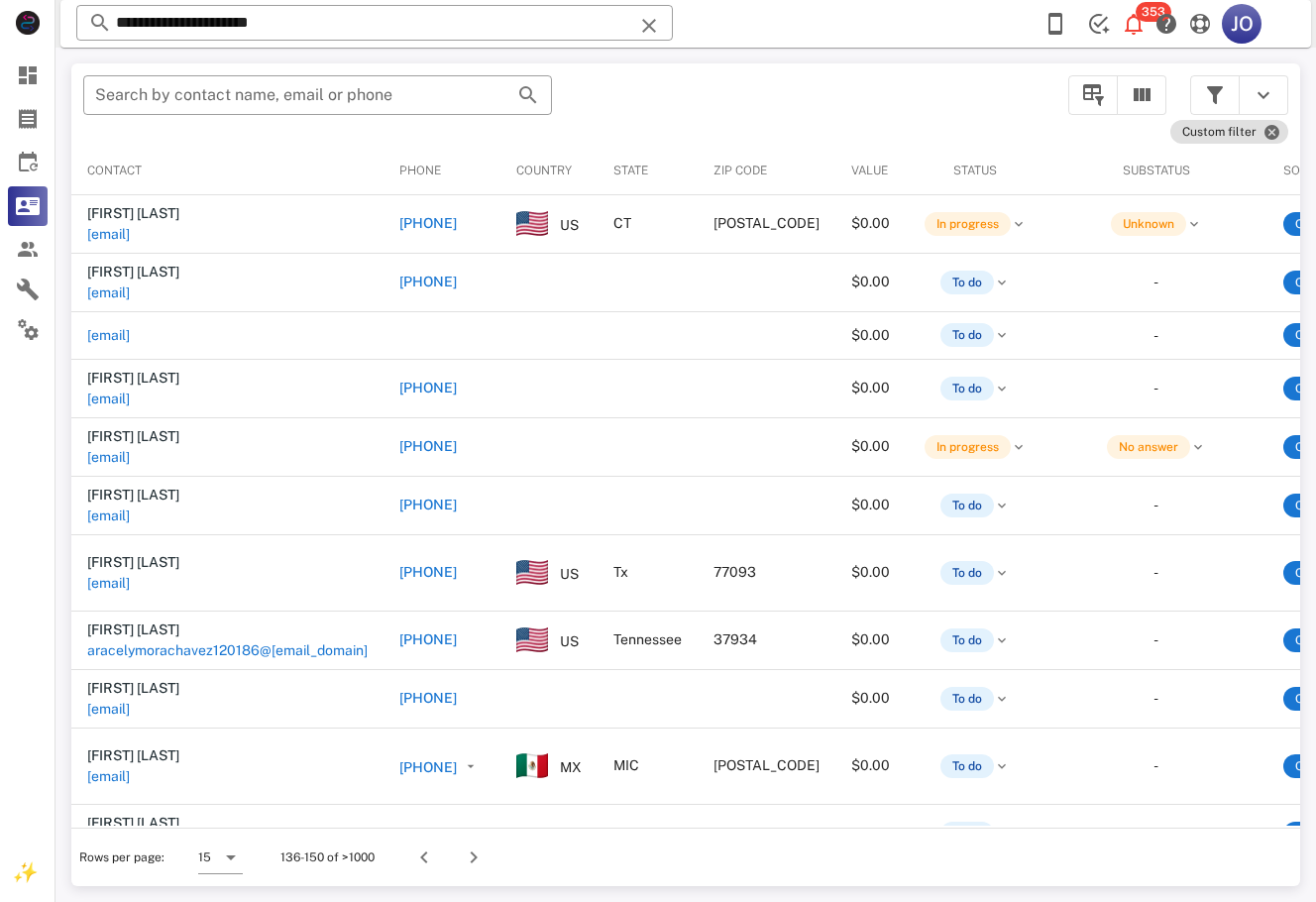 scroll, scrollTop: 0, scrollLeft: 837, axis: horizontal 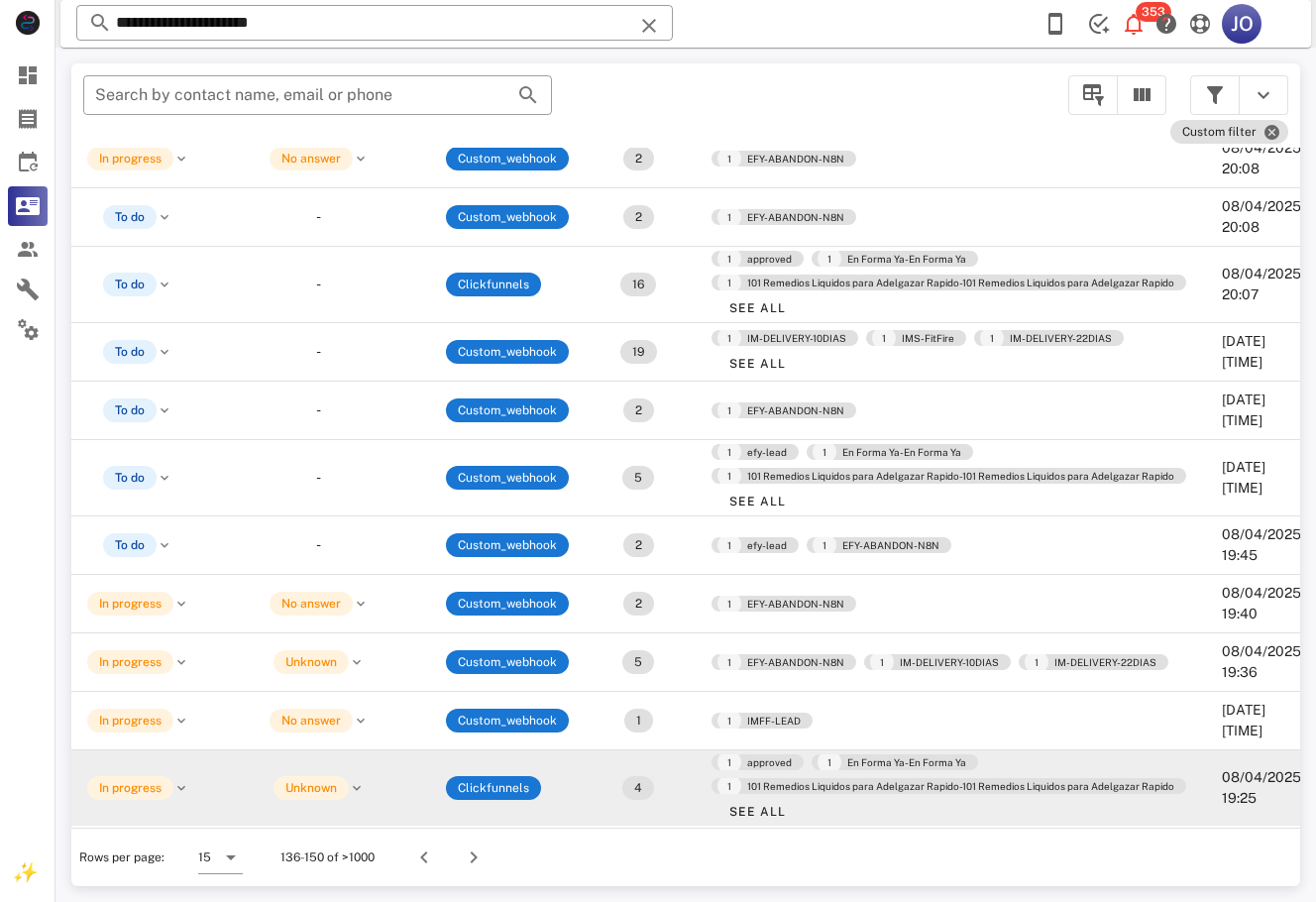 click on "4" at bounding box center (638, 788) 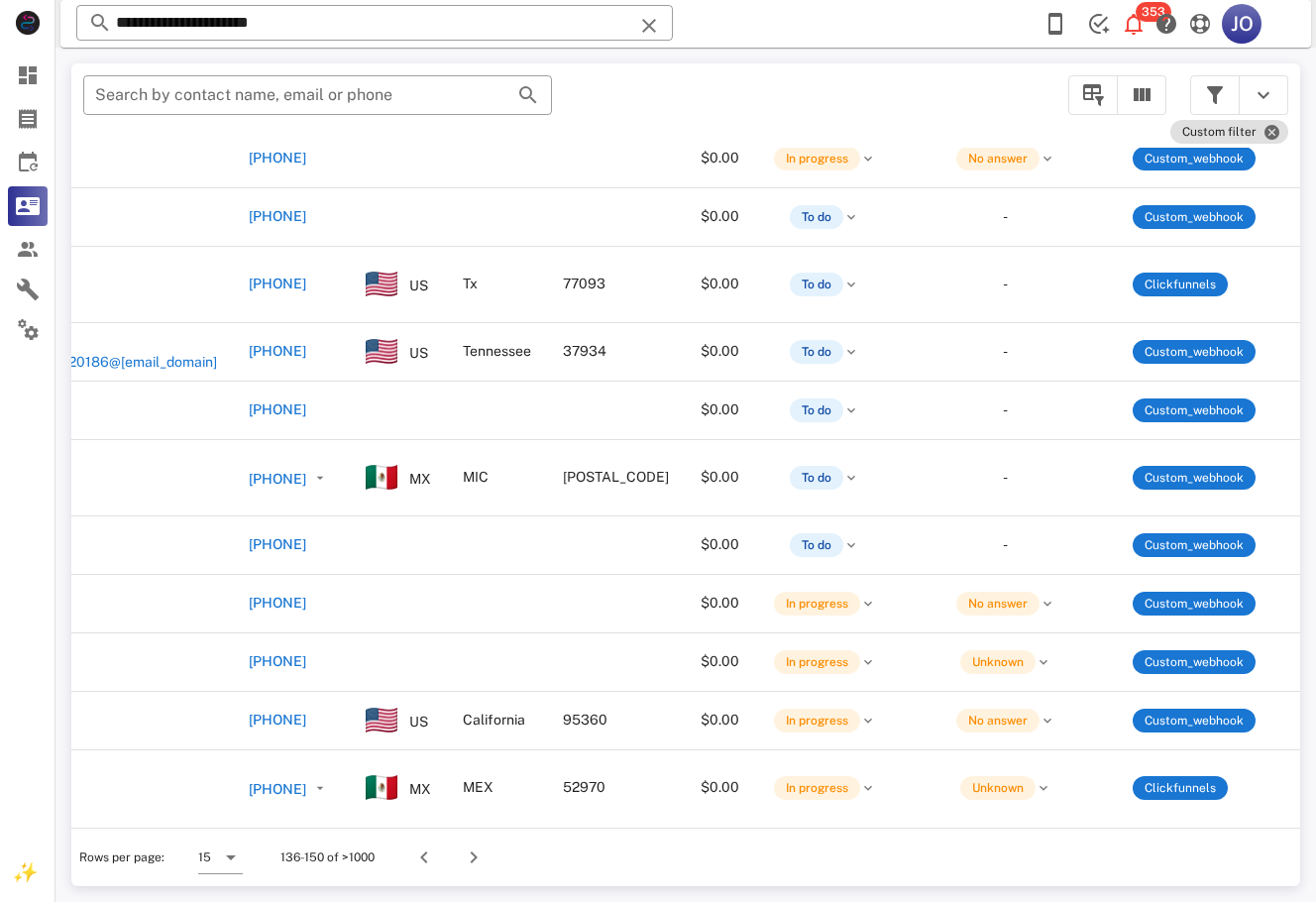 scroll, scrollTop: 298, scrollLeft: 0, axis: vertical 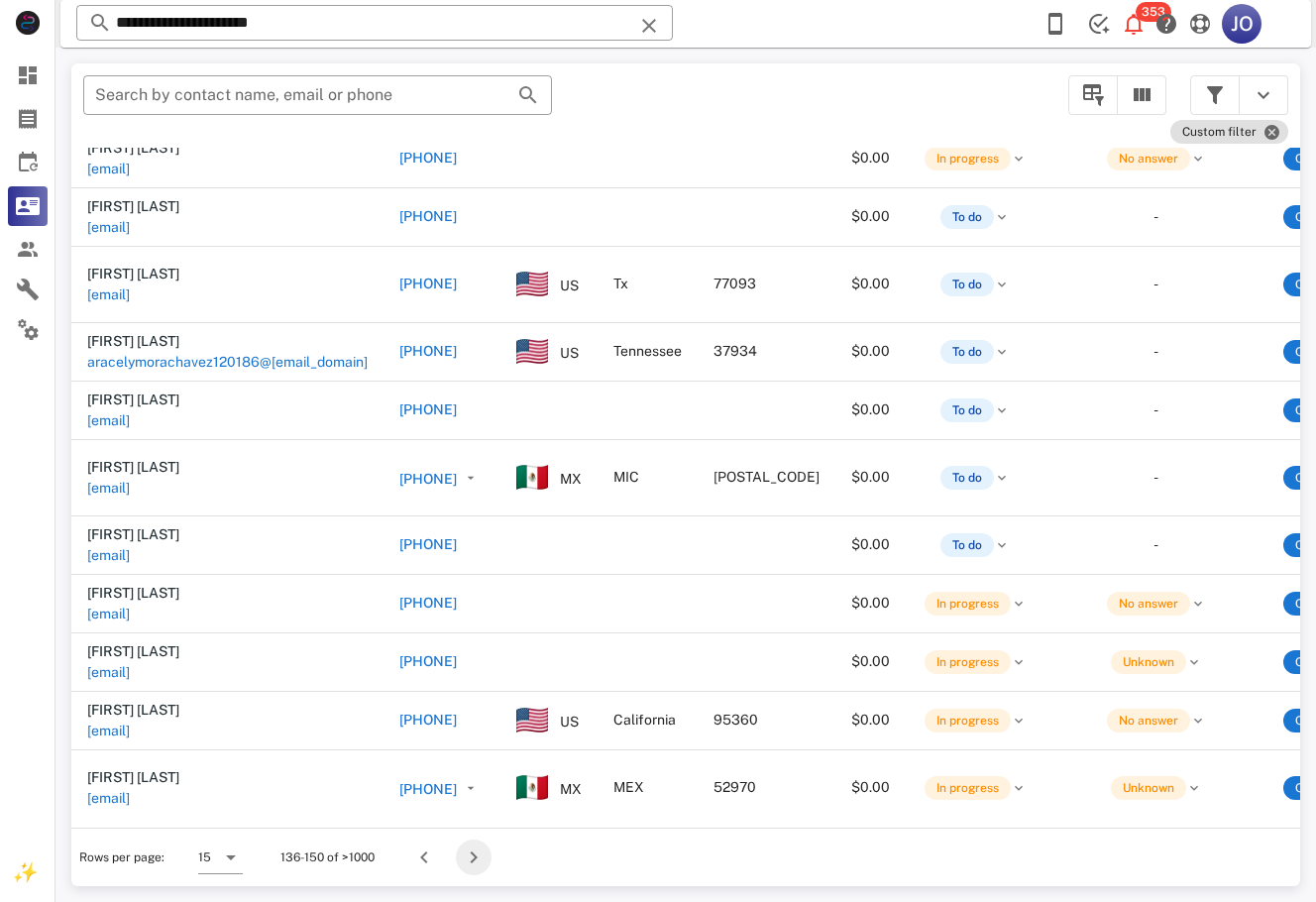 click at bounding box center [474, 857] 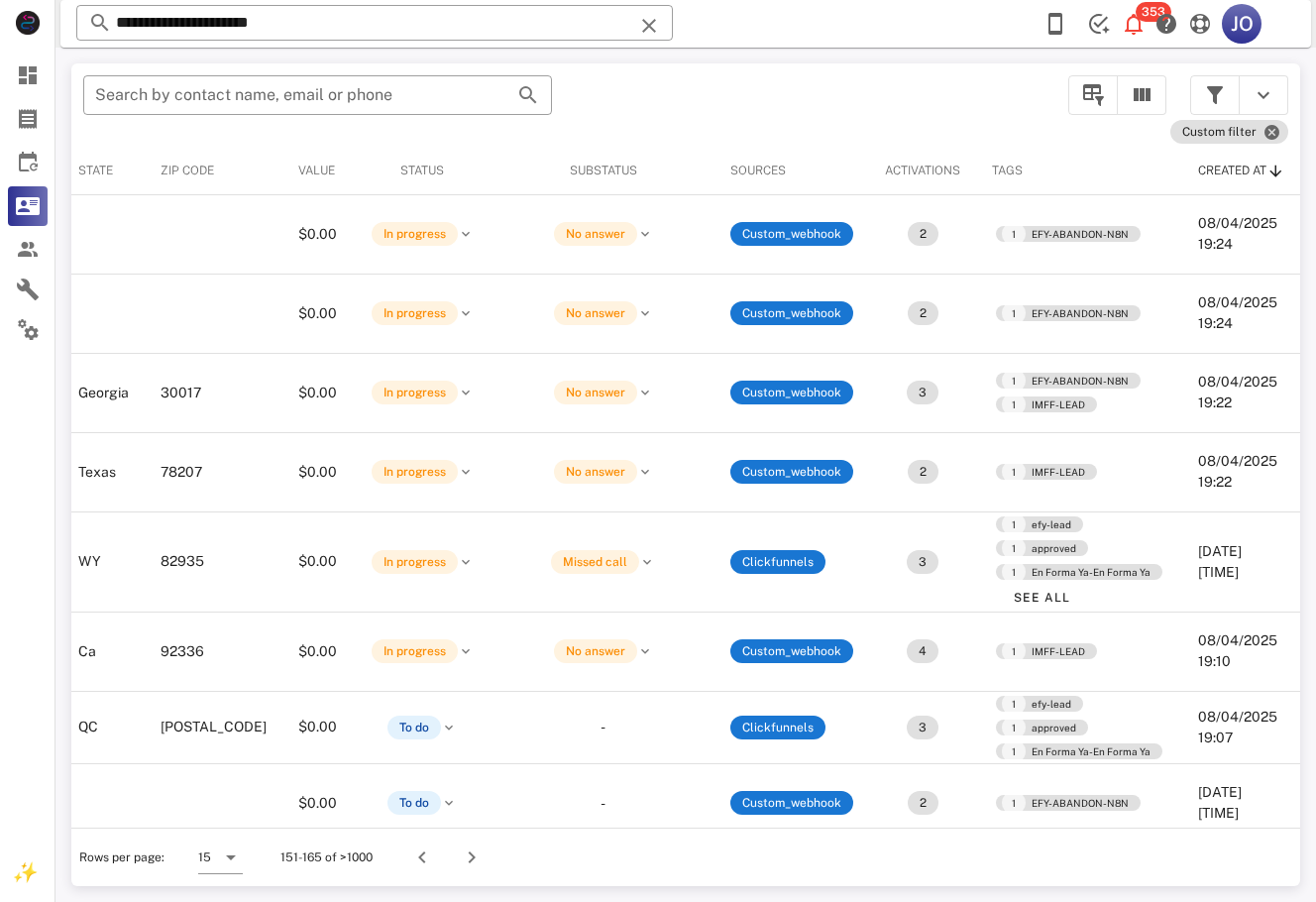 scroll, scrollTop: 0, scrollLeft: 0, axis: both 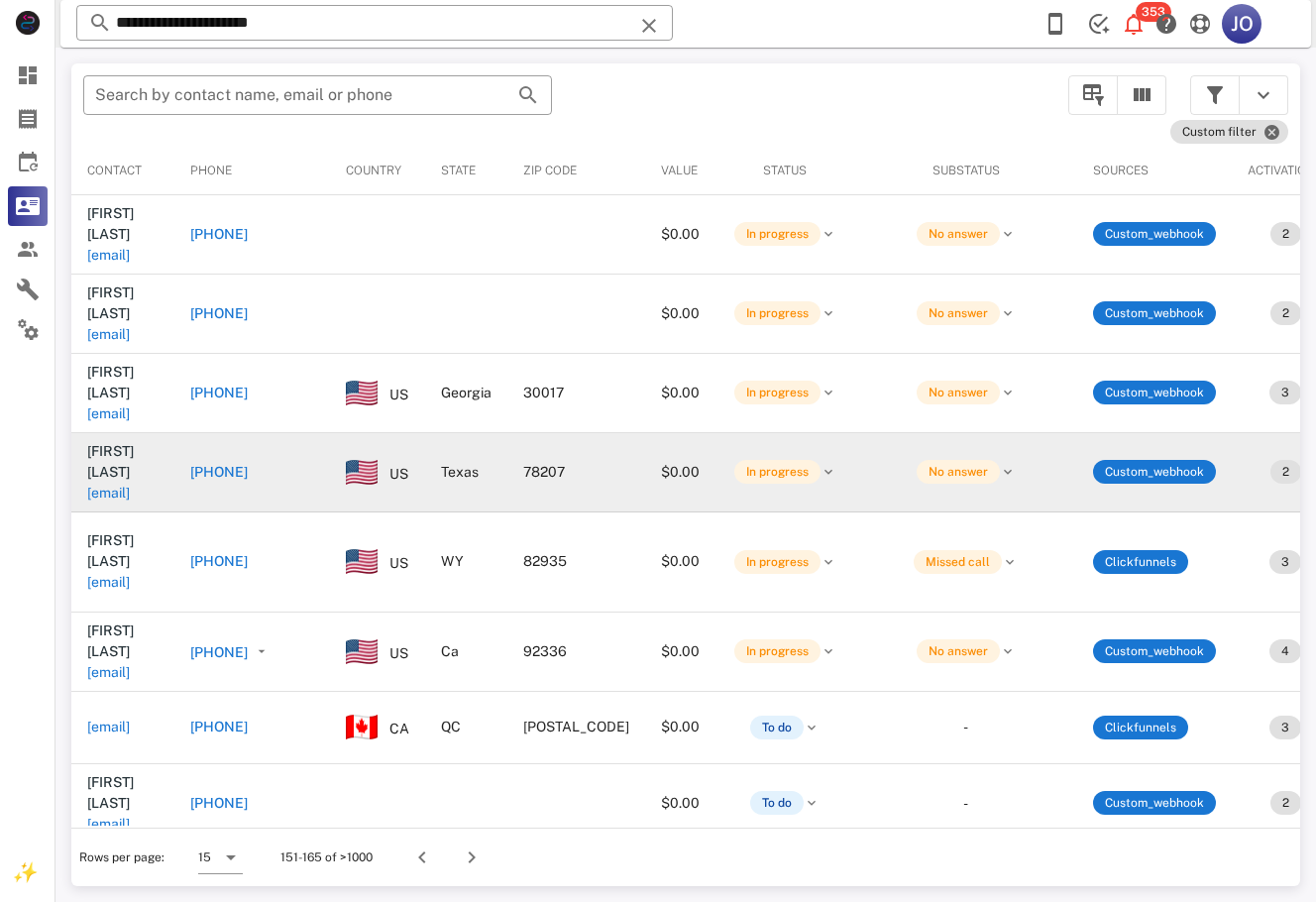 click on "[EMAIL]" at bounding box center [108, 493] 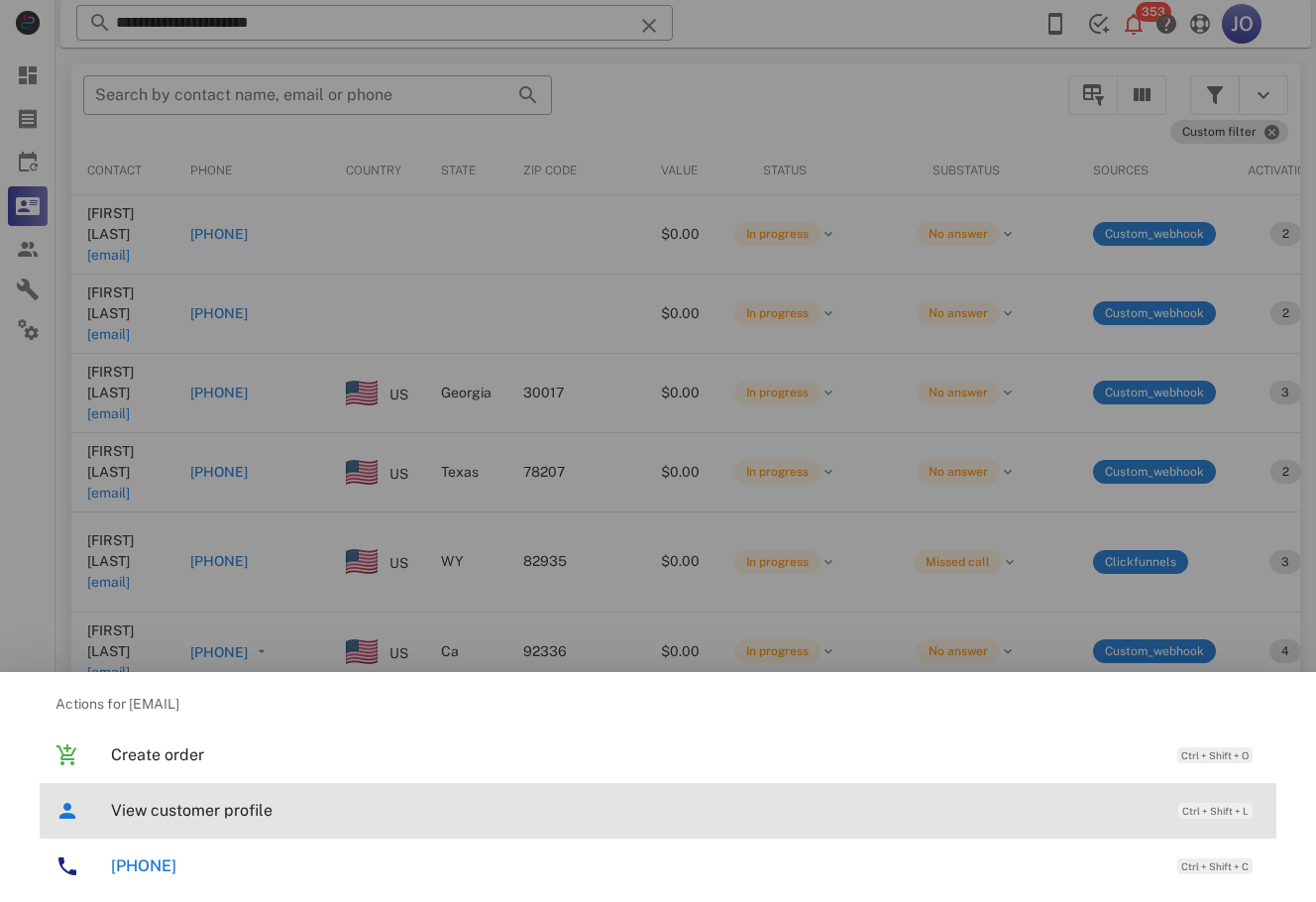 click on "View customer profile Ctrl + Shift + L" at bounding box center (686, 810) 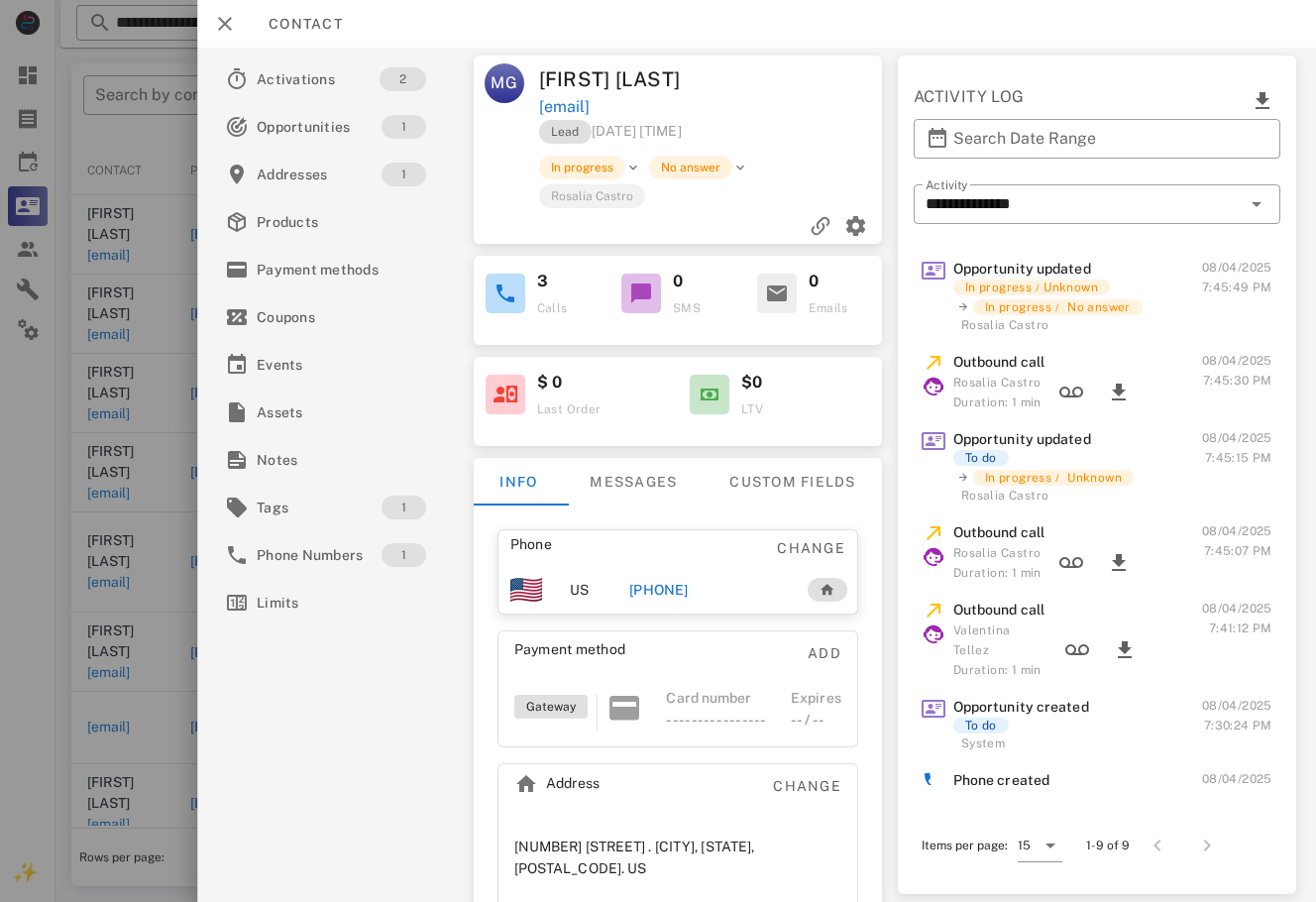 click on "[PHONE]" at bounding box center (659, 590) 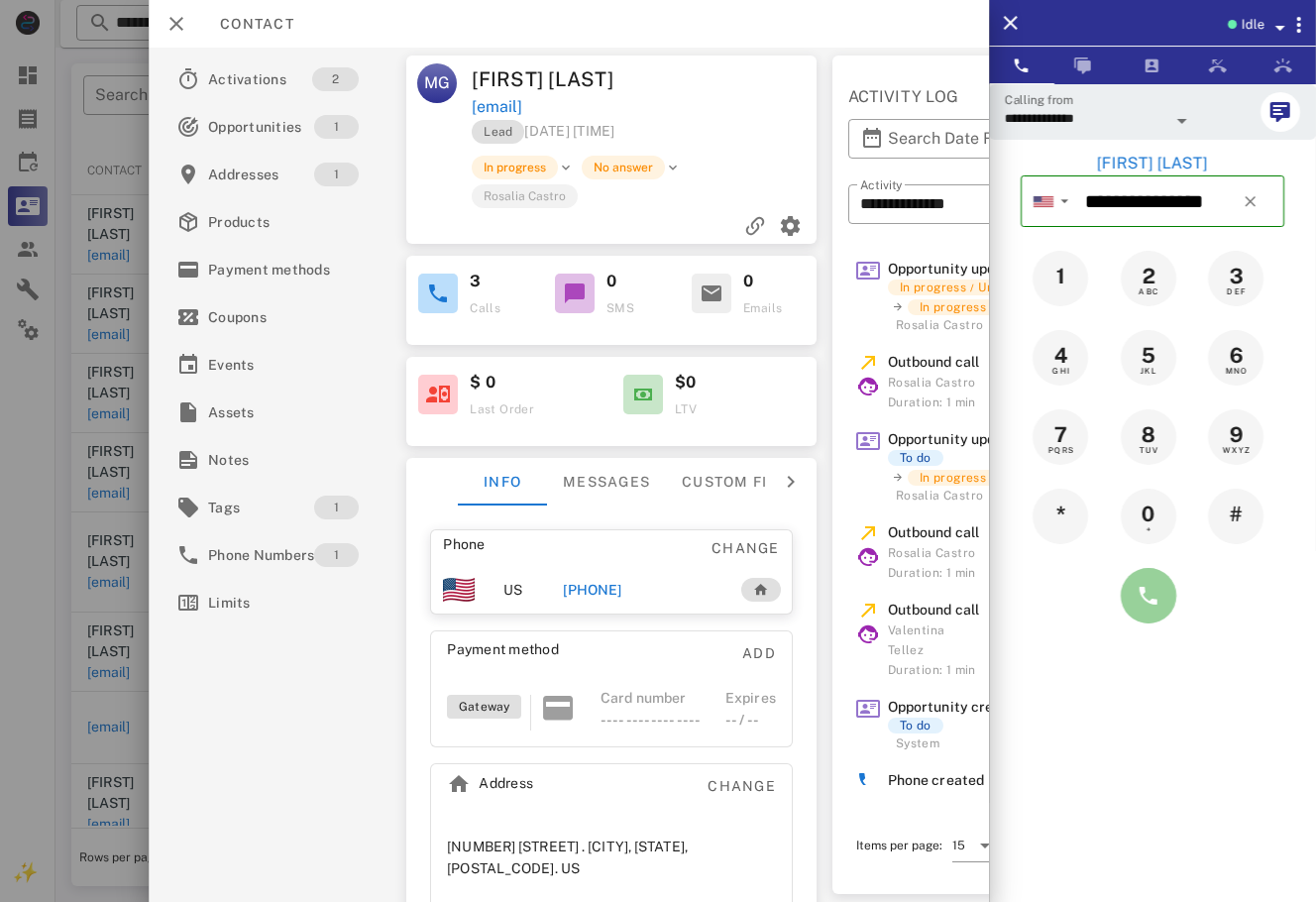 click at bounding box center [1149, 596] 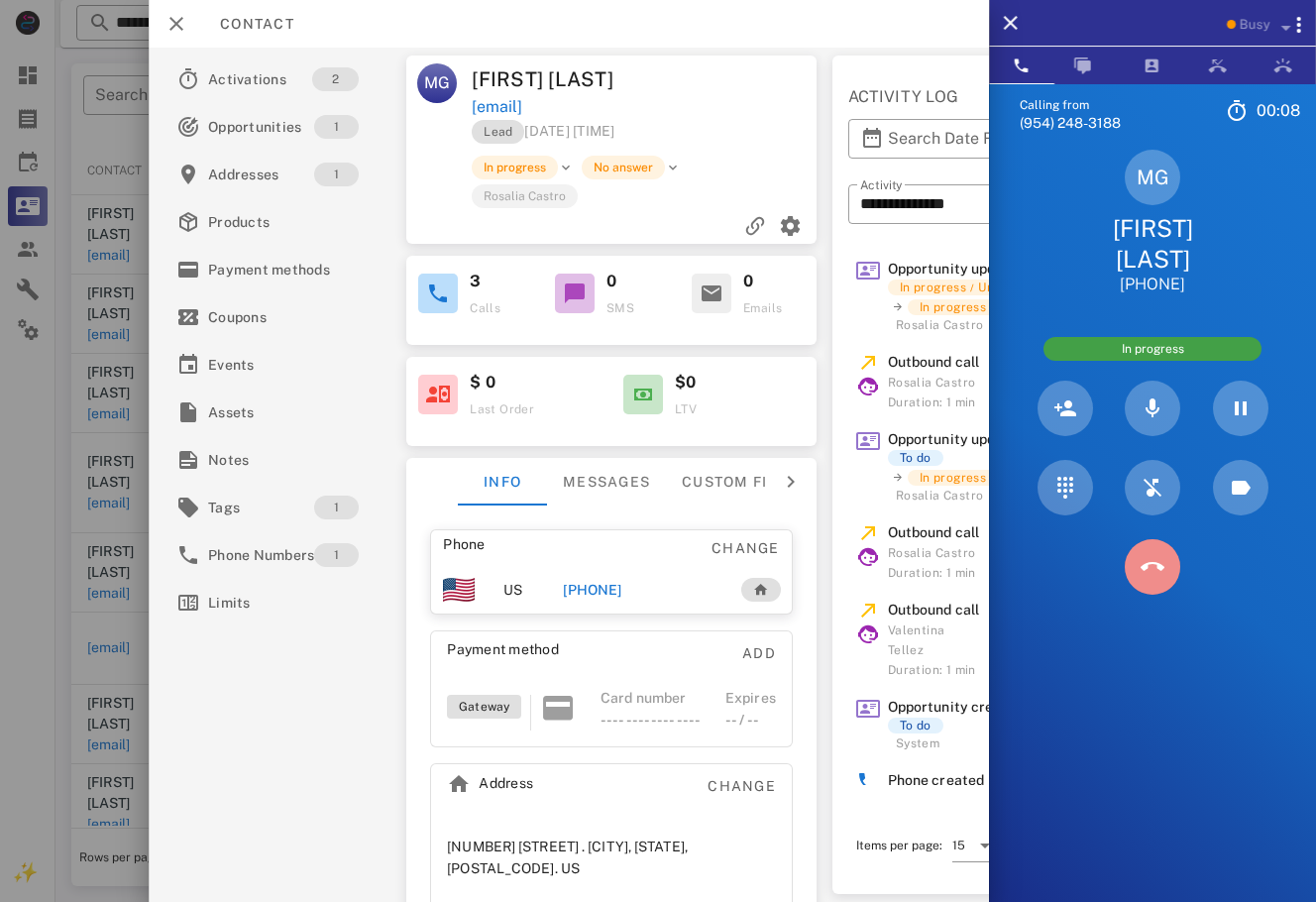 click at bounding box center (1152, 567) 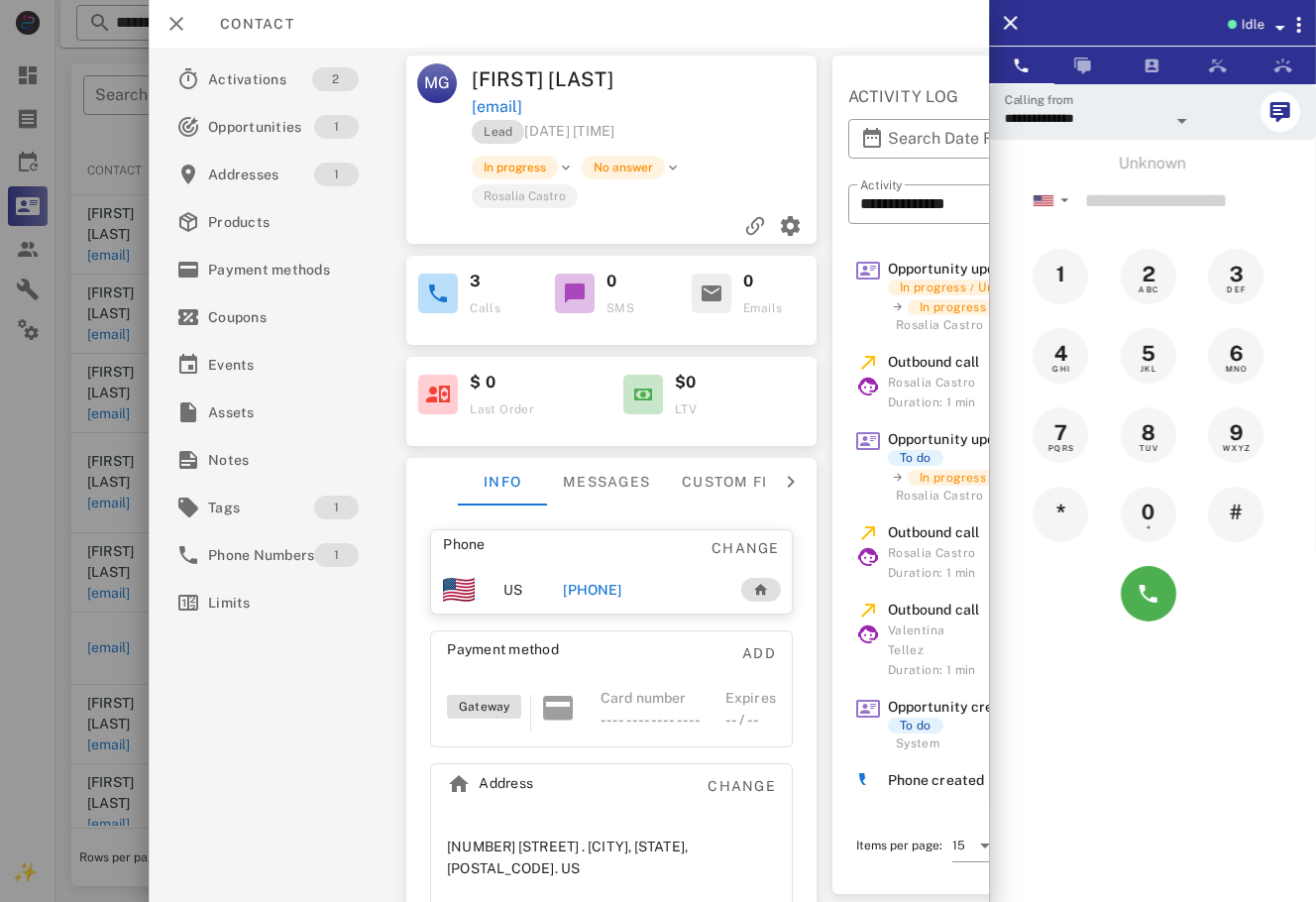 click on "[PHONE]" at bounding box center [592, 590] 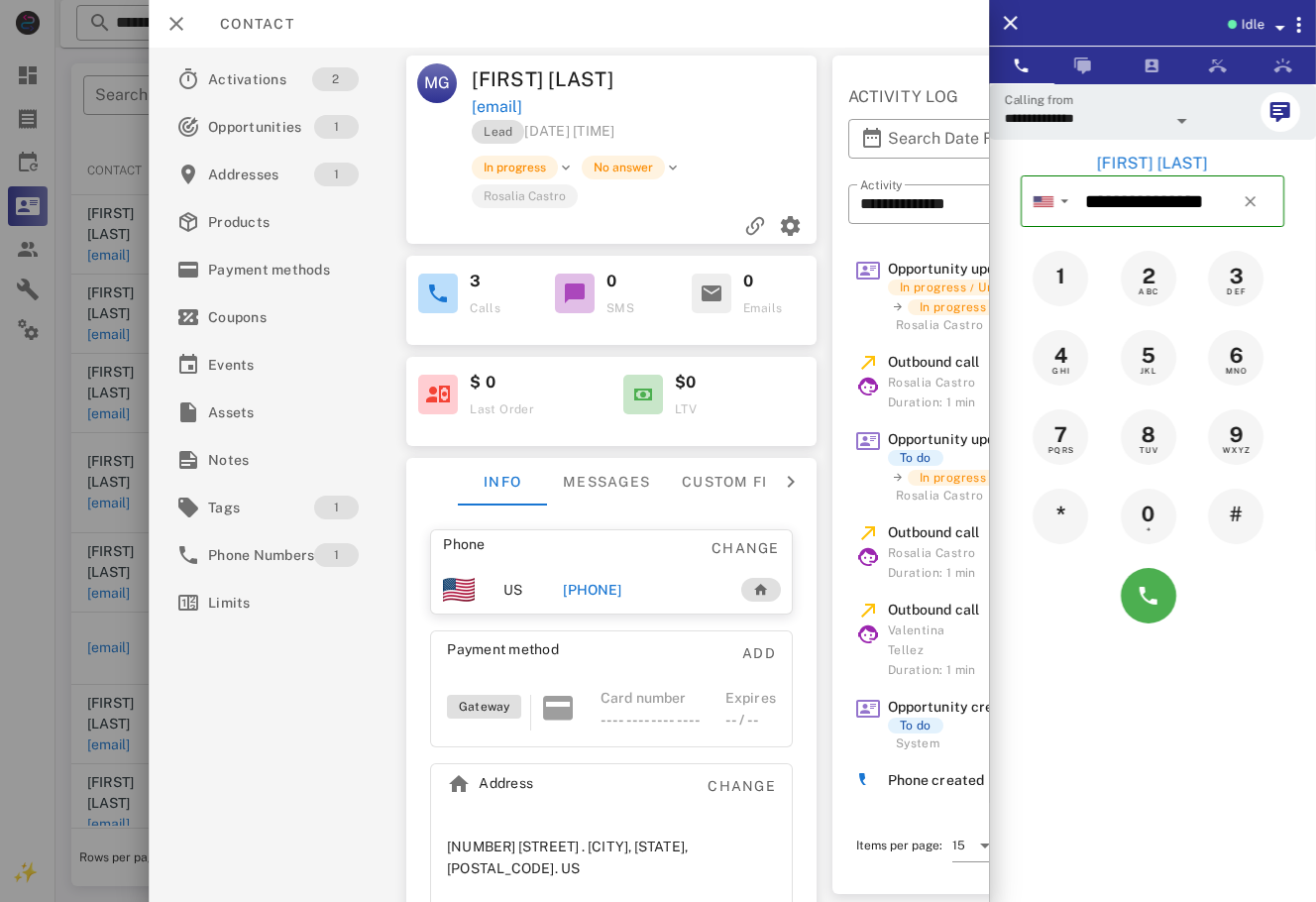 click at bounding box center [1152, 596] 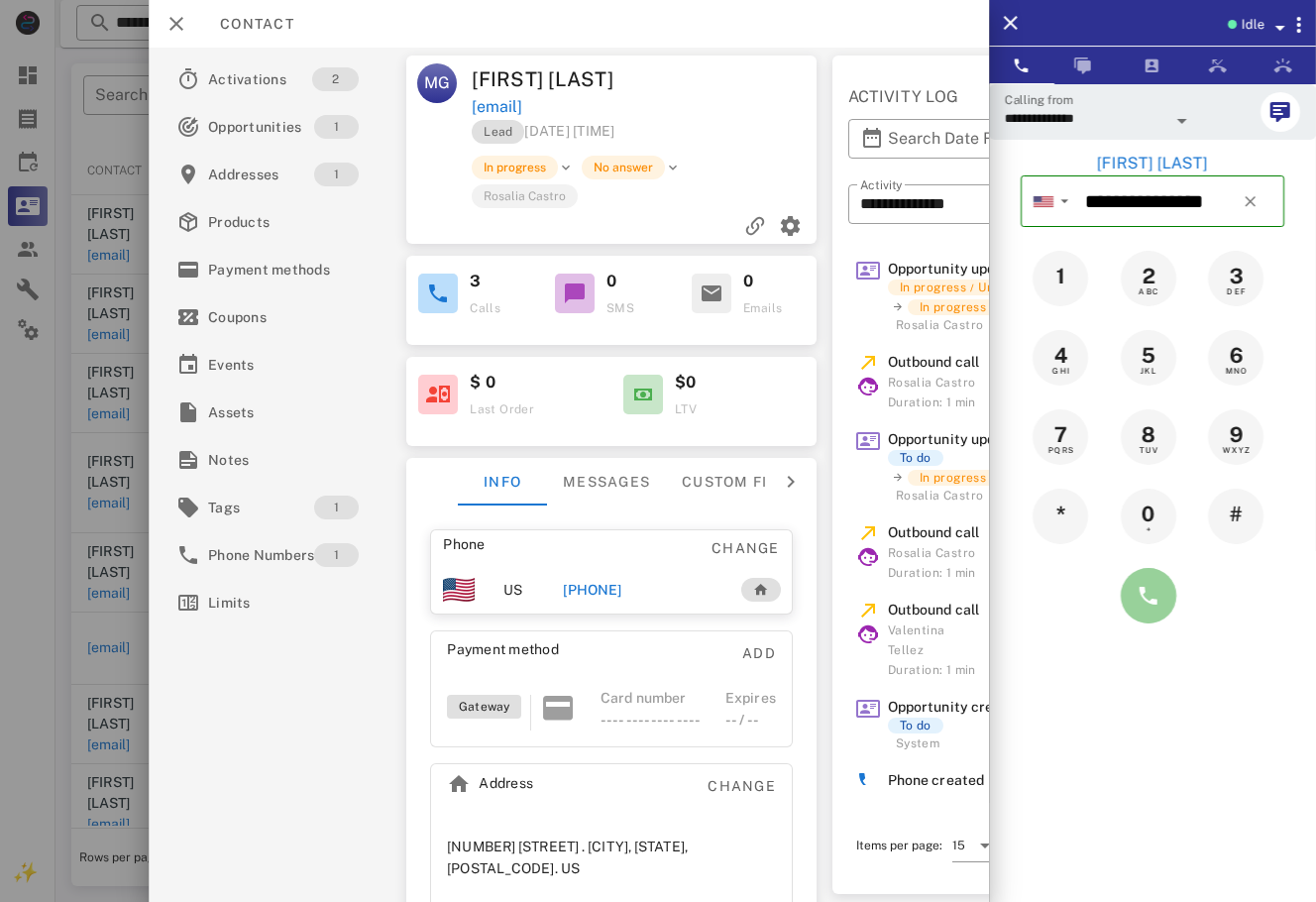 click at bounding box center [1149, 596] 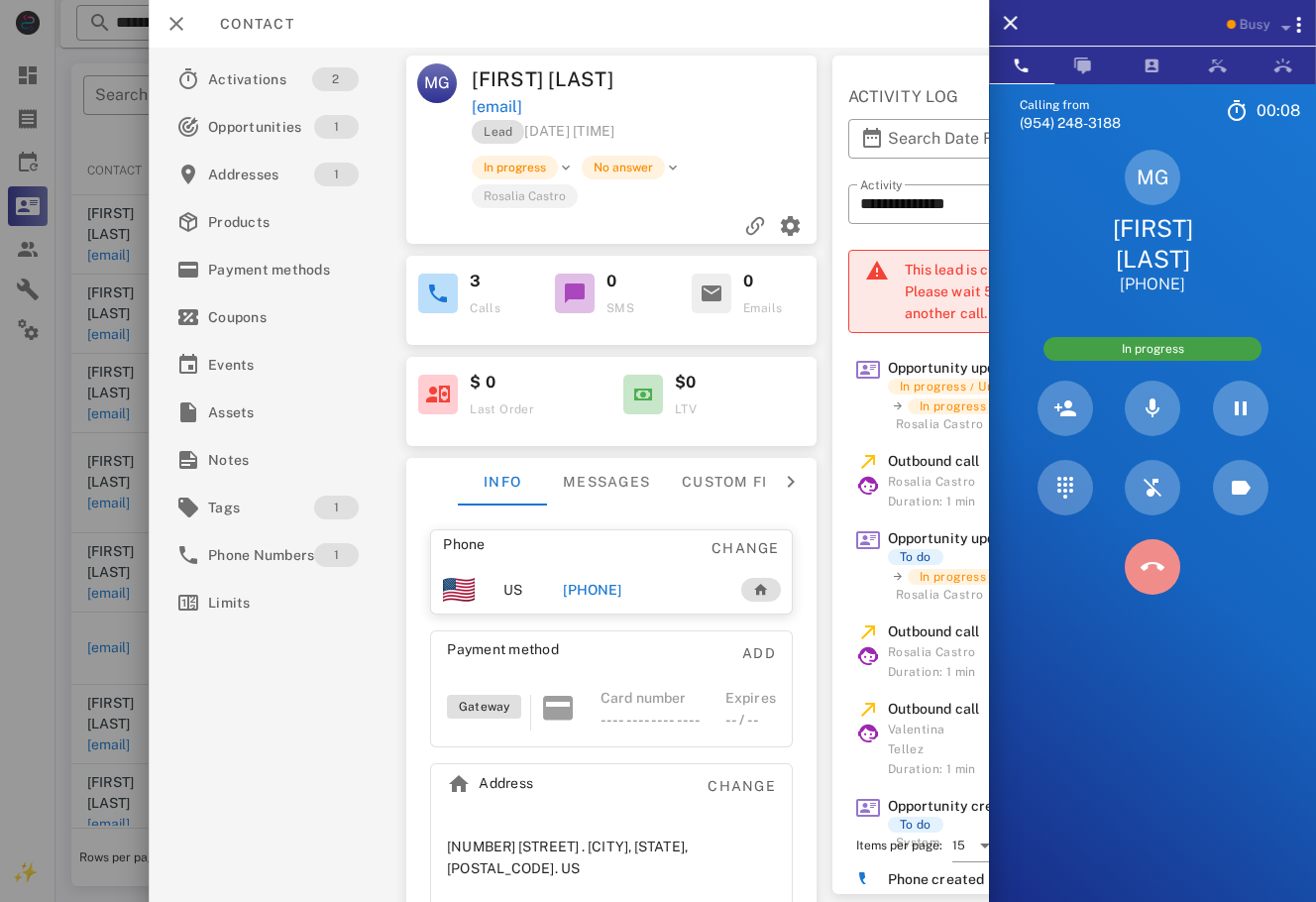 click at bounding box center [1152, 567] 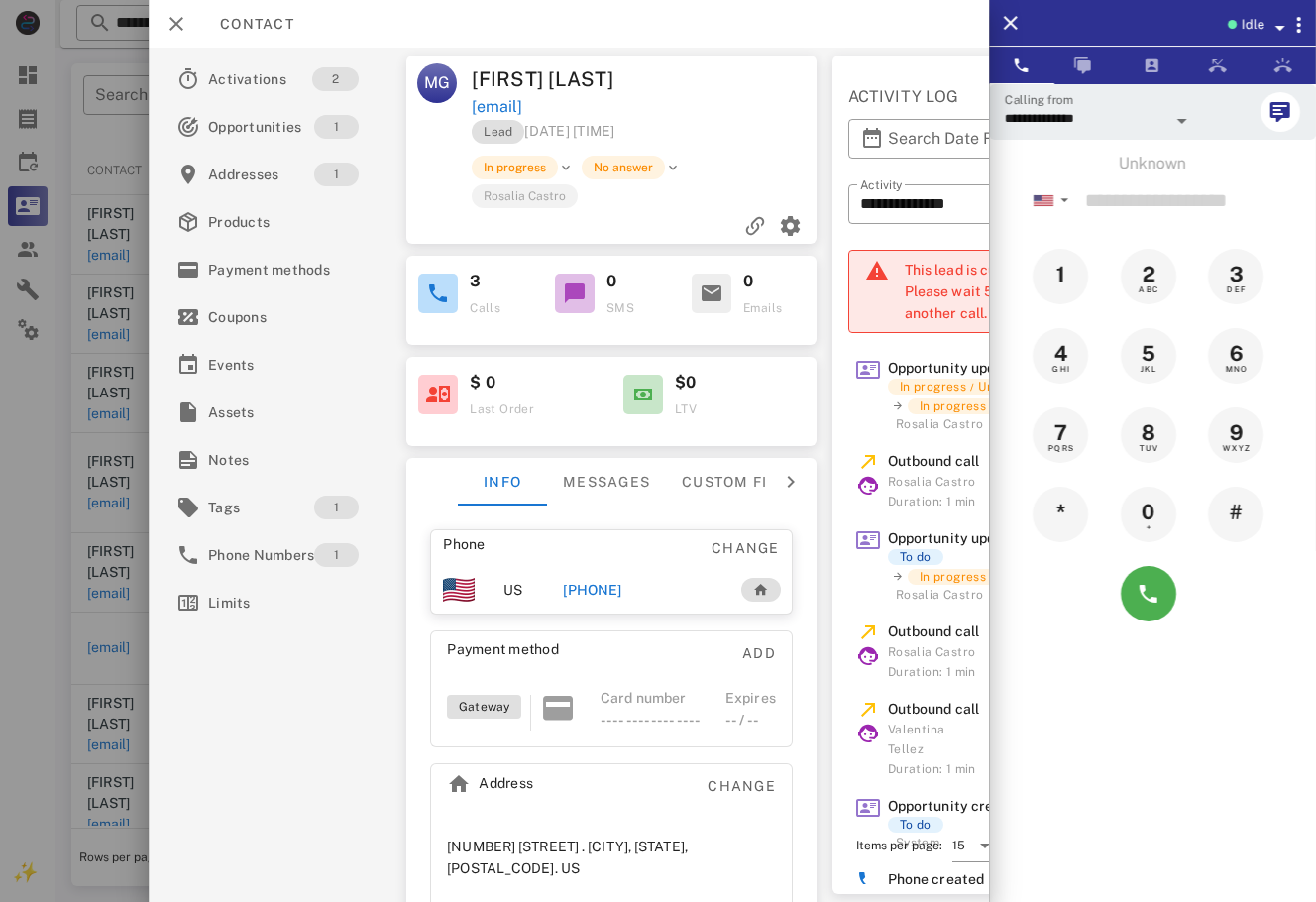 click at bounding box center (611, 226) 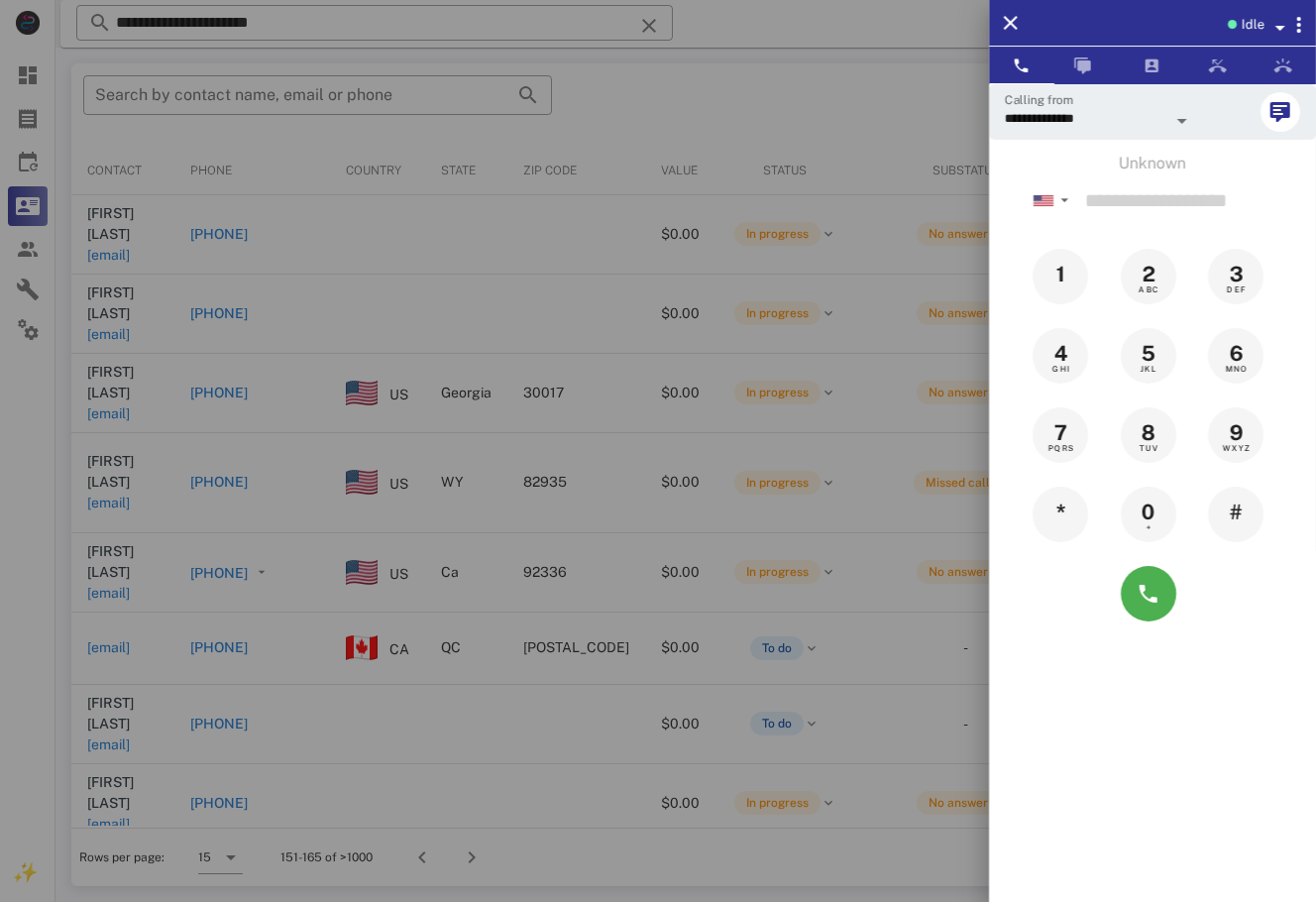 click at bounding box center (658, 451) 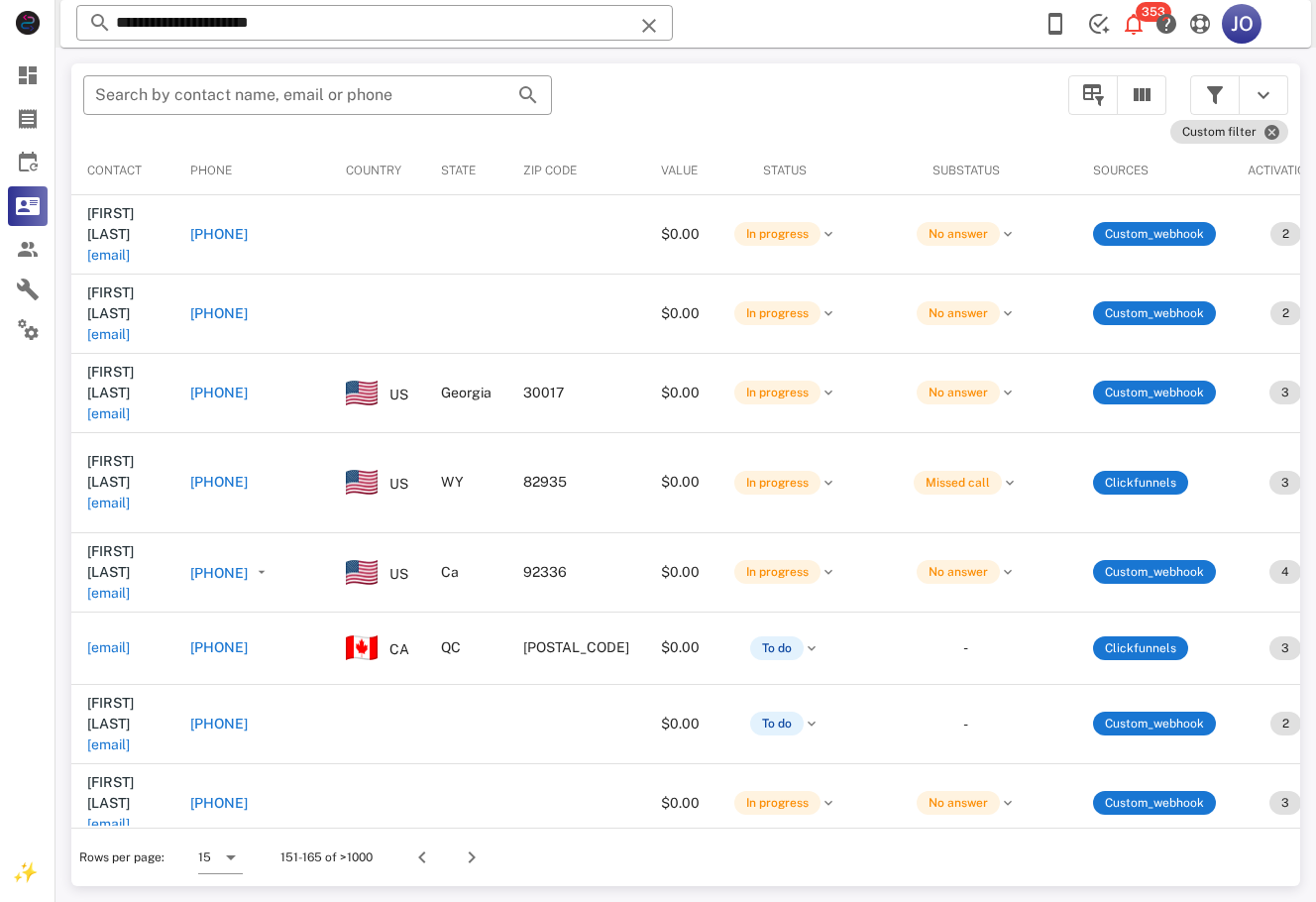 scroll, scrollTop: 0, scrollLeft: 482, axis: horizontal 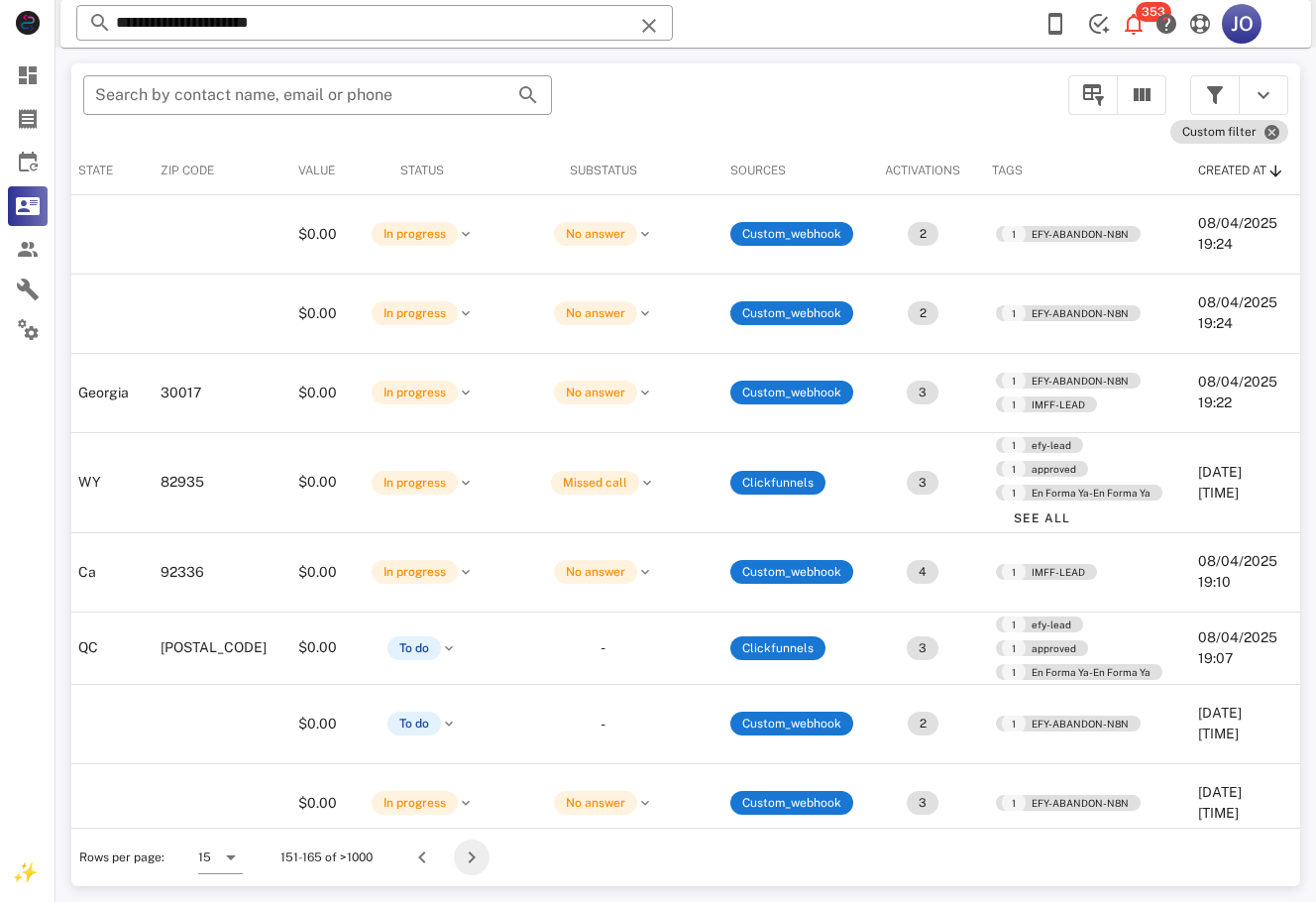 click at bounding box center [472, 857] 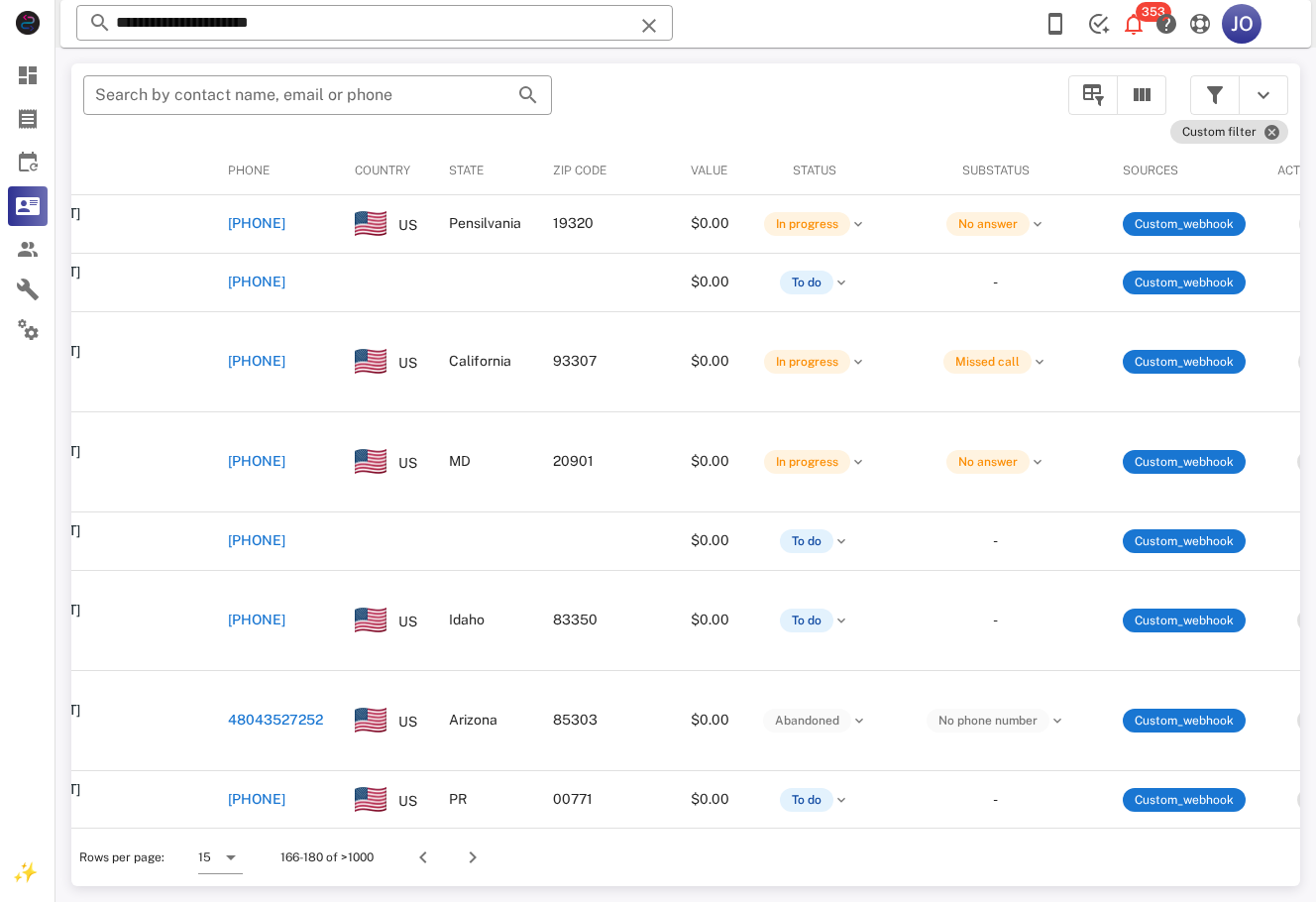 scroll, scrollTop: 0, scrollLeft: 0, axis: both 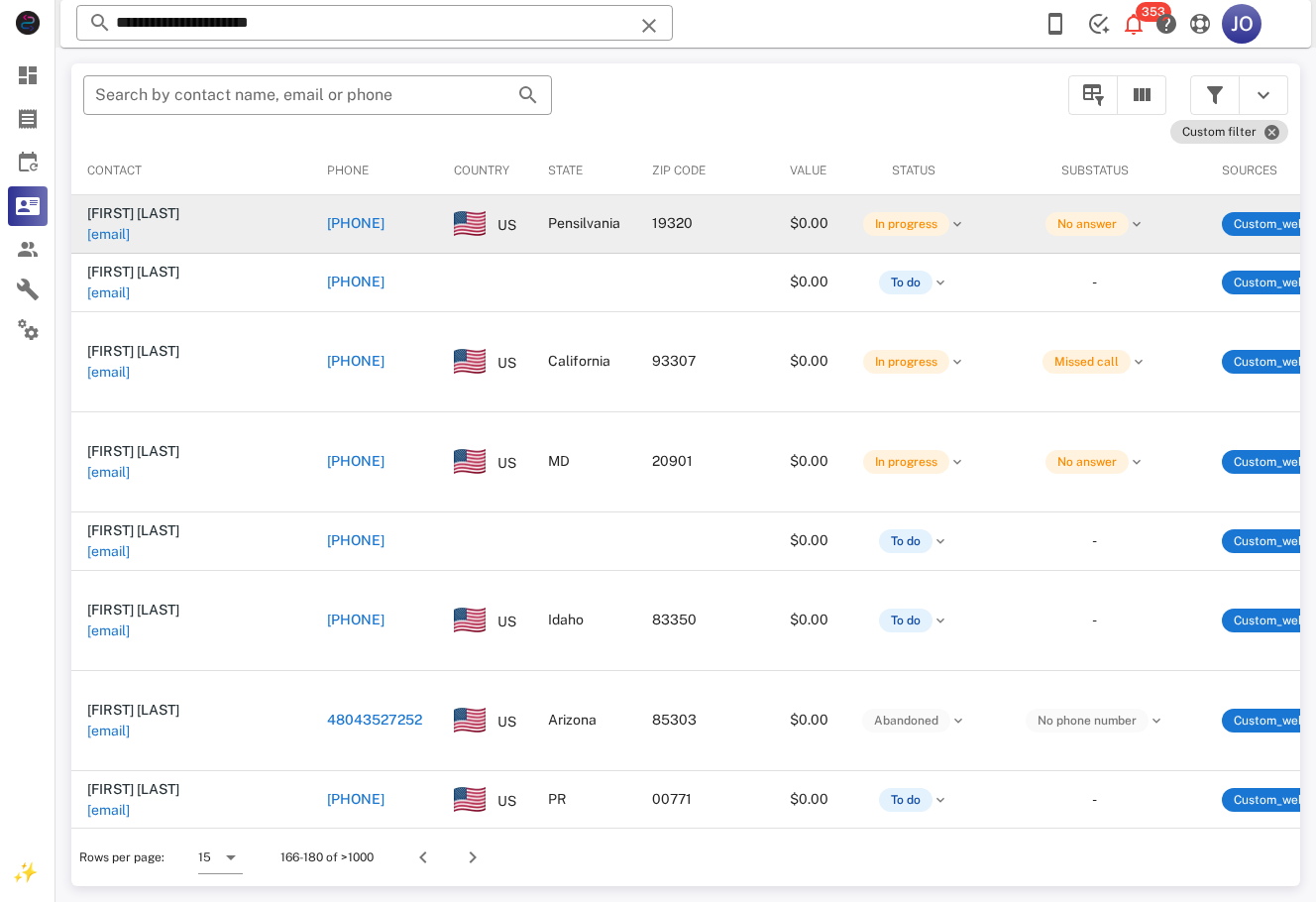 click on "[EMAIL]" at bounding box center [108, 234] 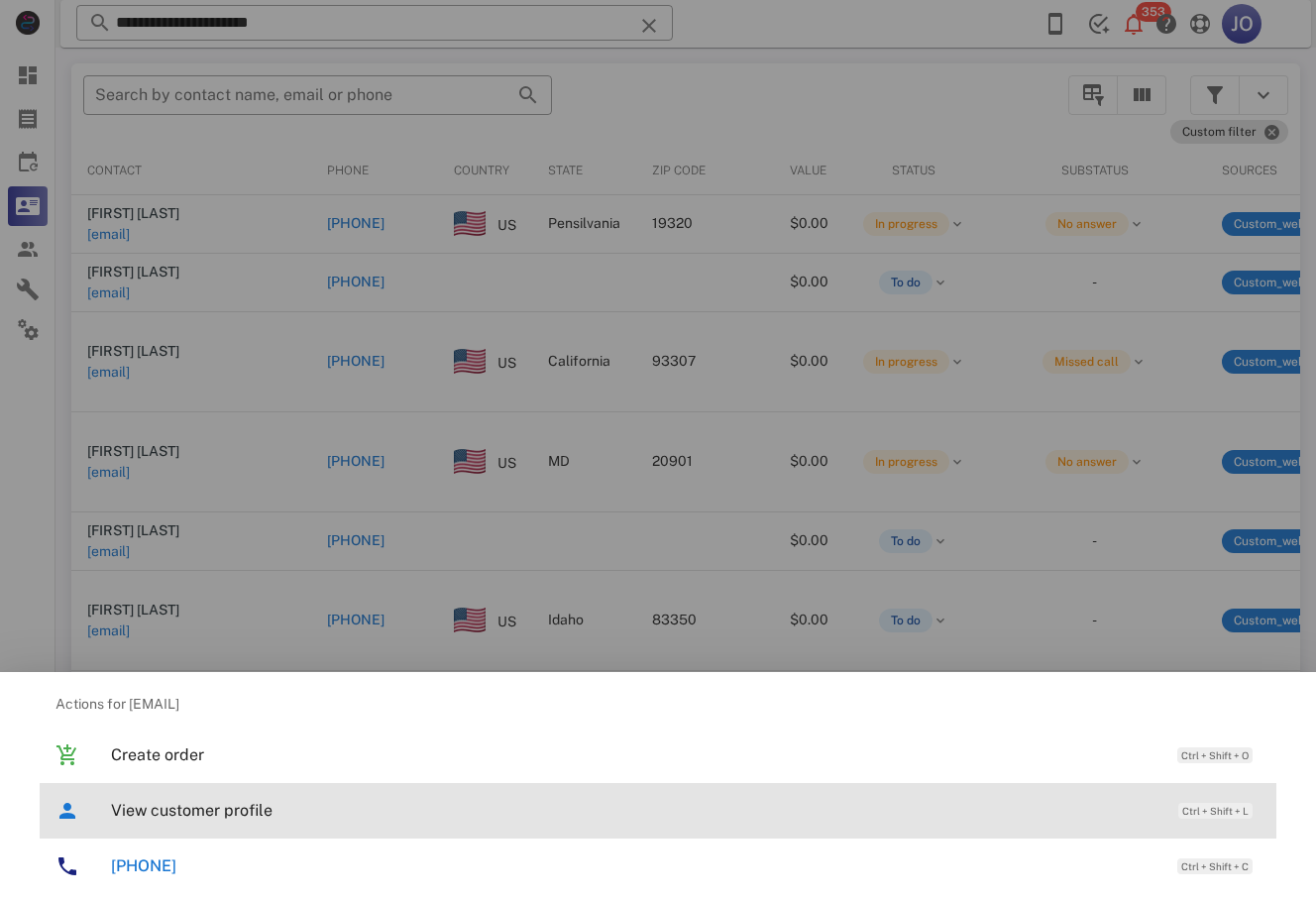 click on "View customer profile Ctrl + Shift + L" at bounding box center [686, 810] 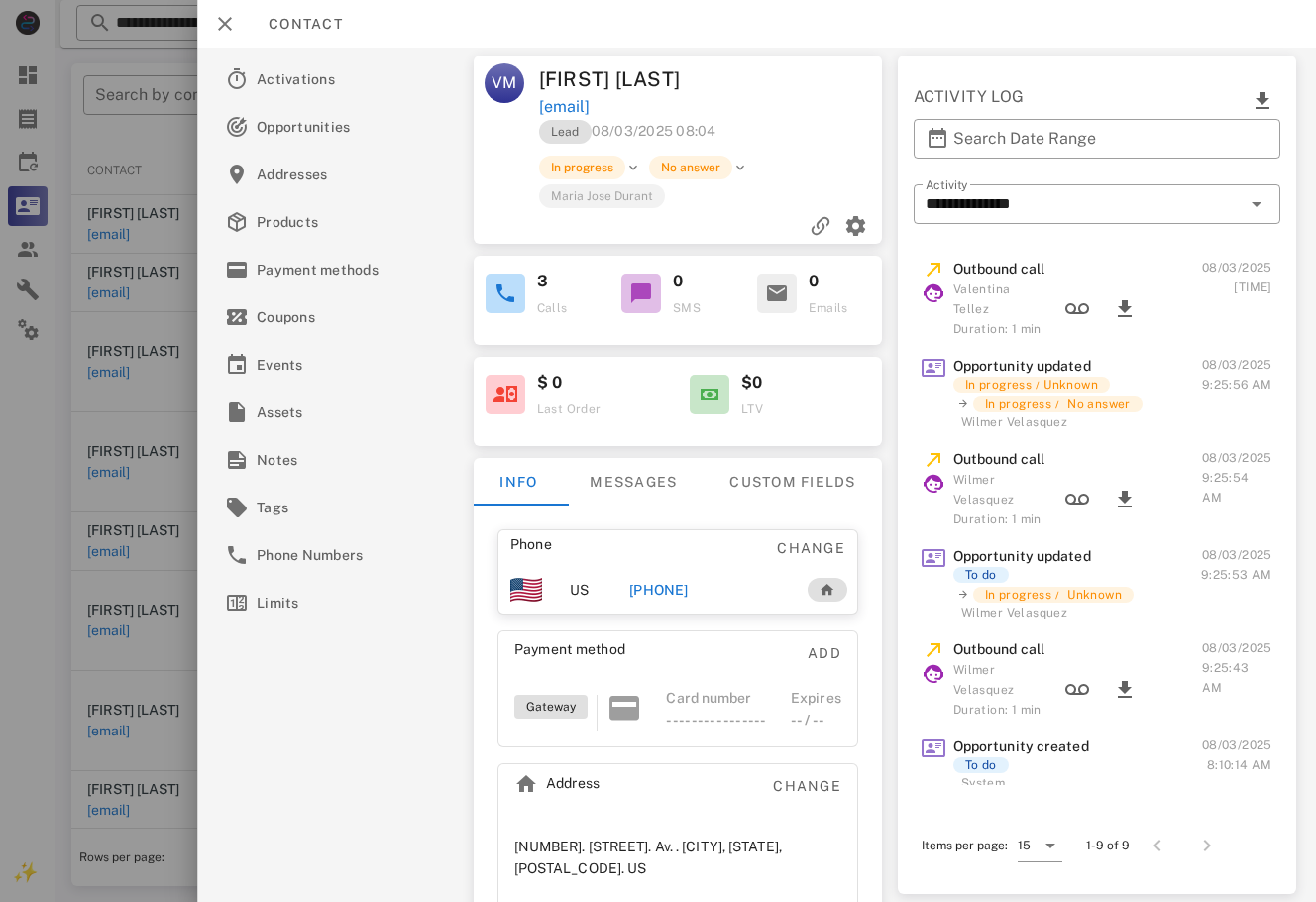 click on "[PHONE]" at bounding box center (659, 590) 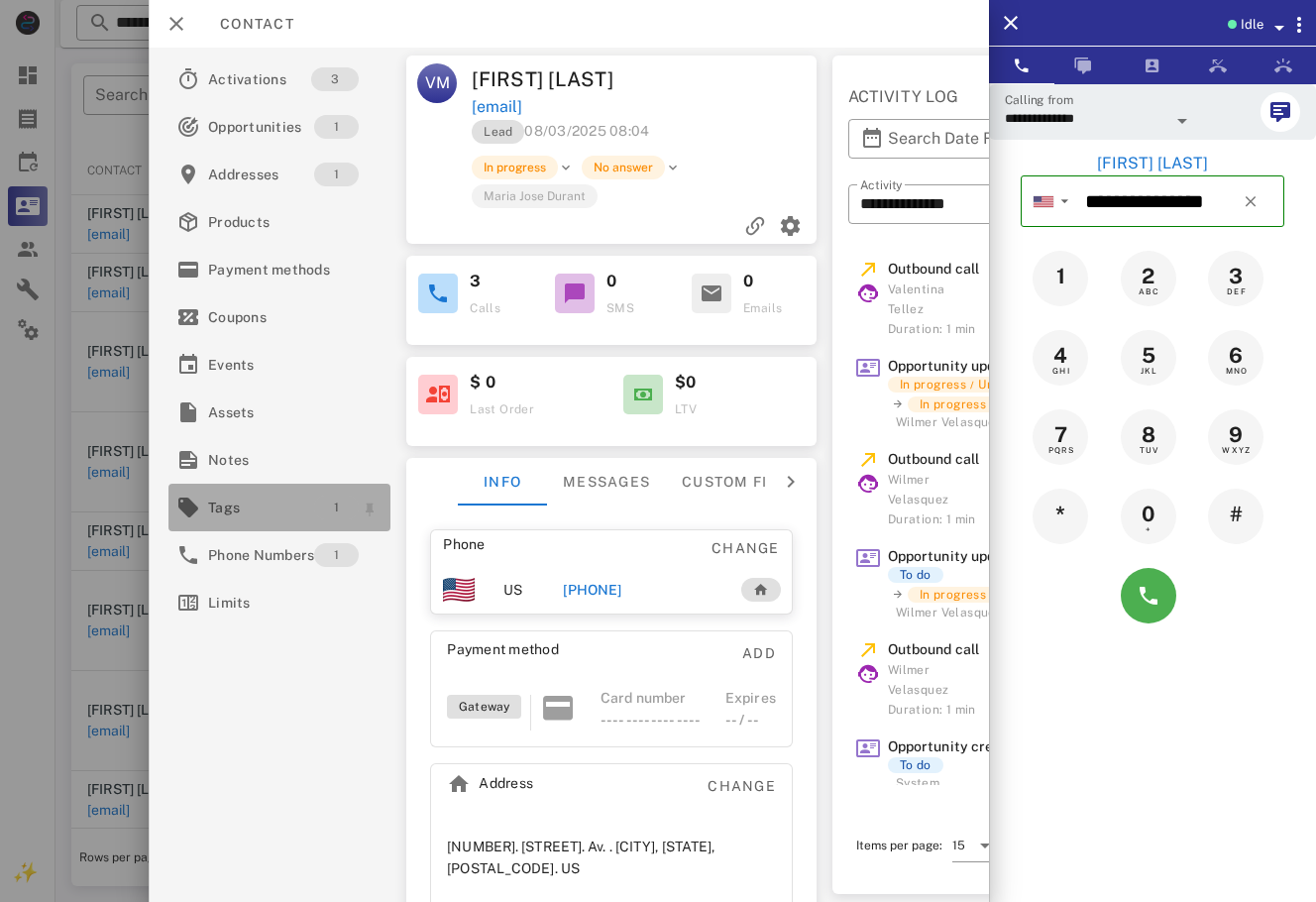 click on "1" at bounding box center (336, 507) 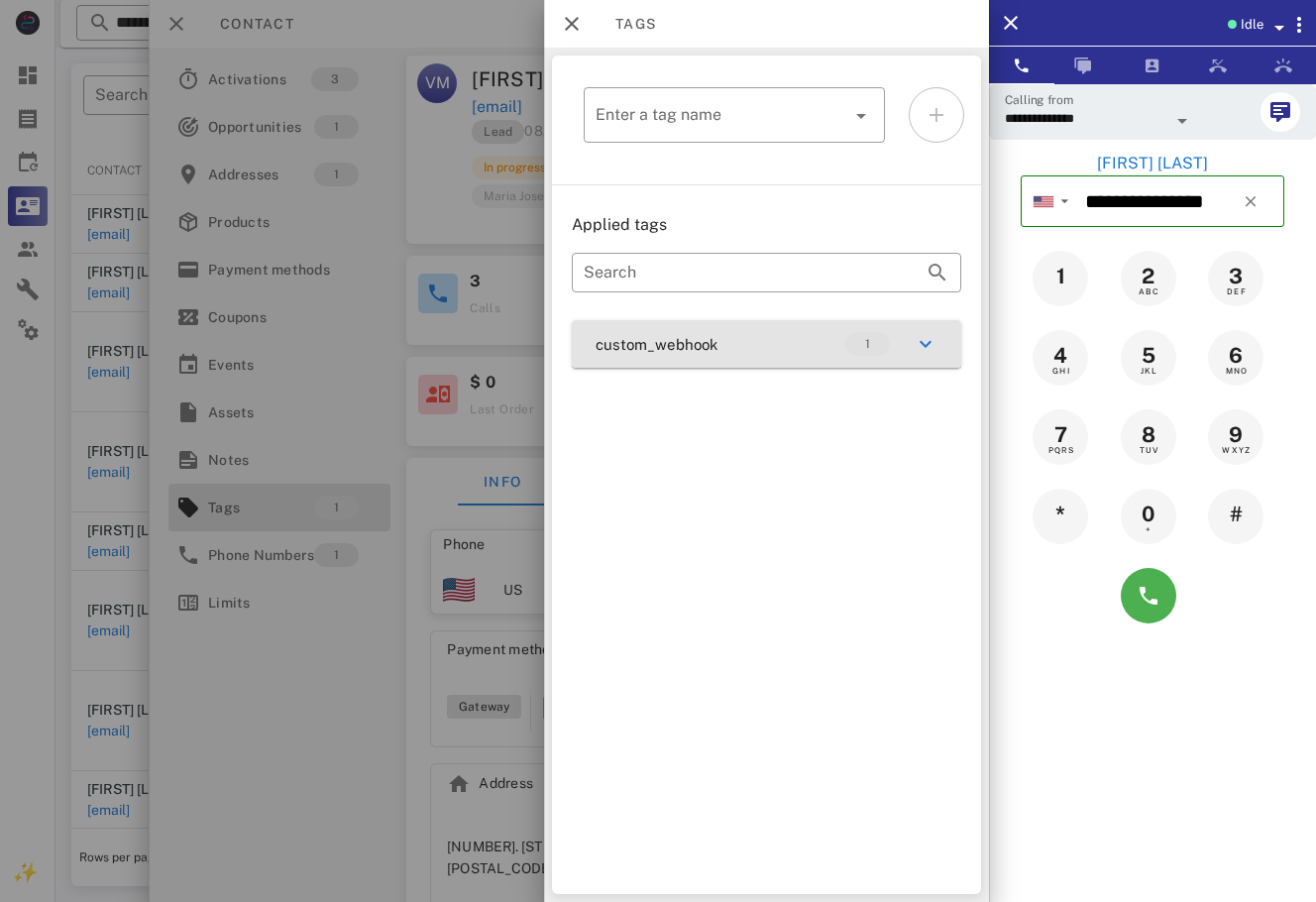 click on "custom_webhook  1" at bounding box center (766, 344) 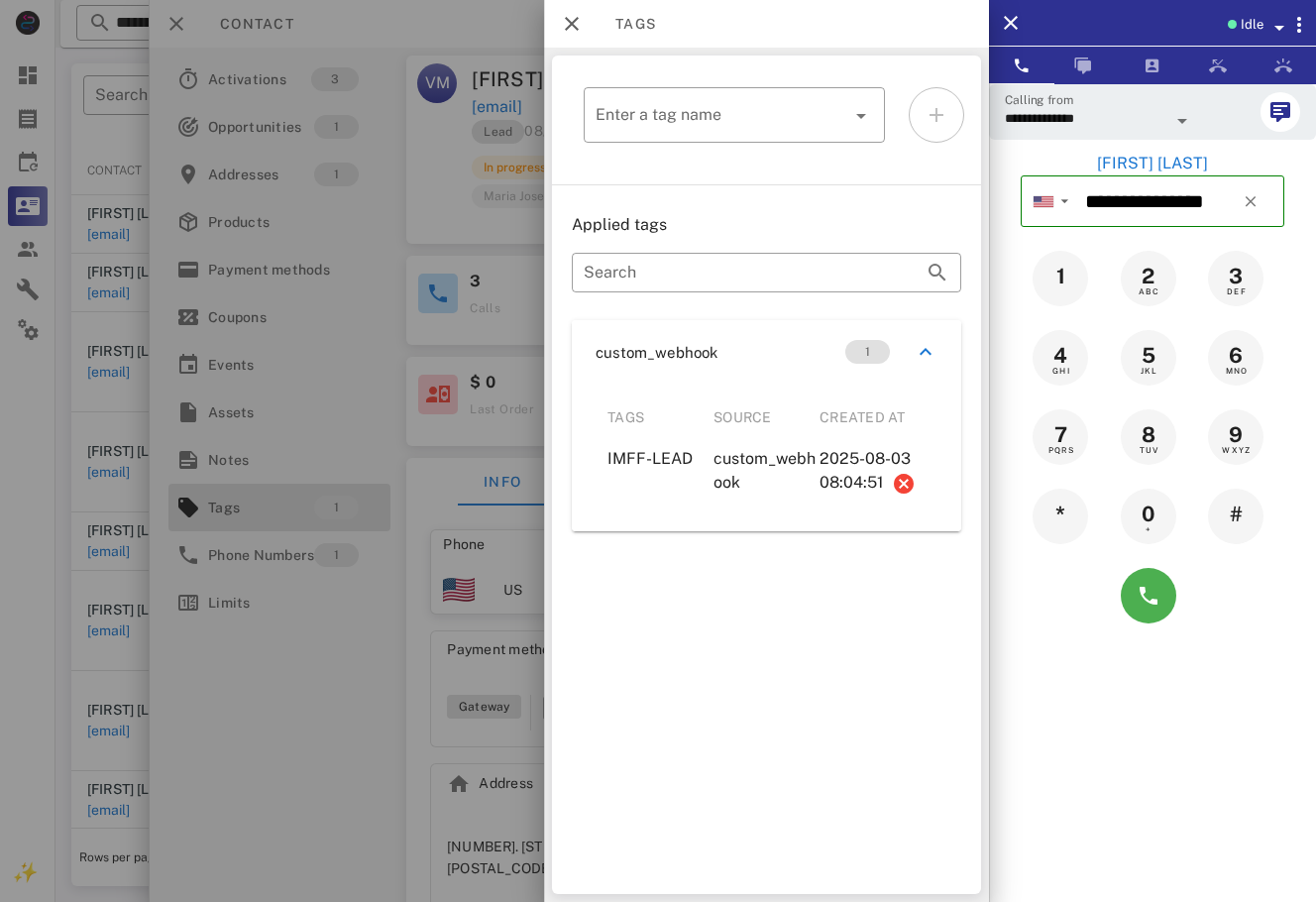 click at bounding box center [658, 451] 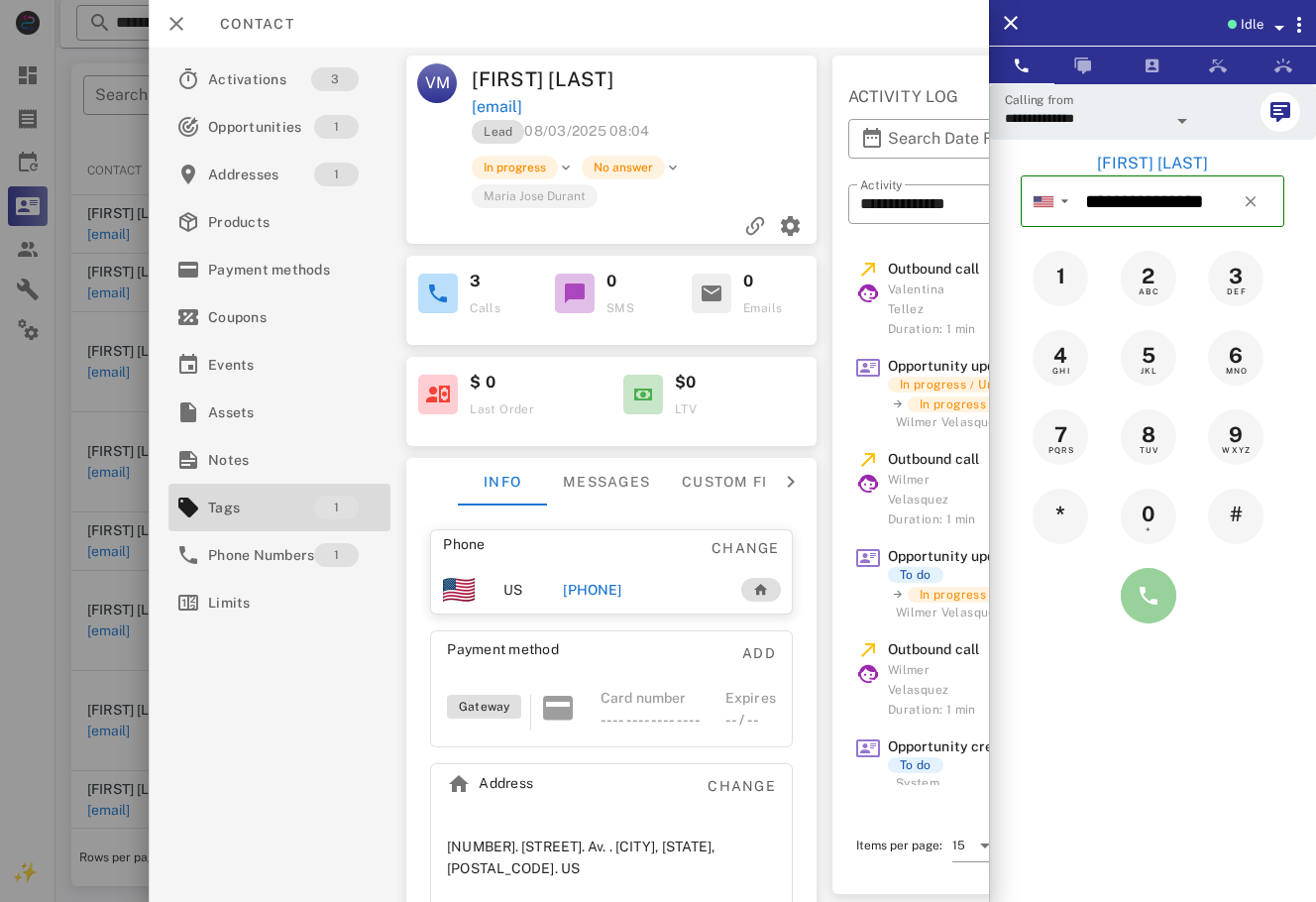 click at bounding box center (1149, 596) 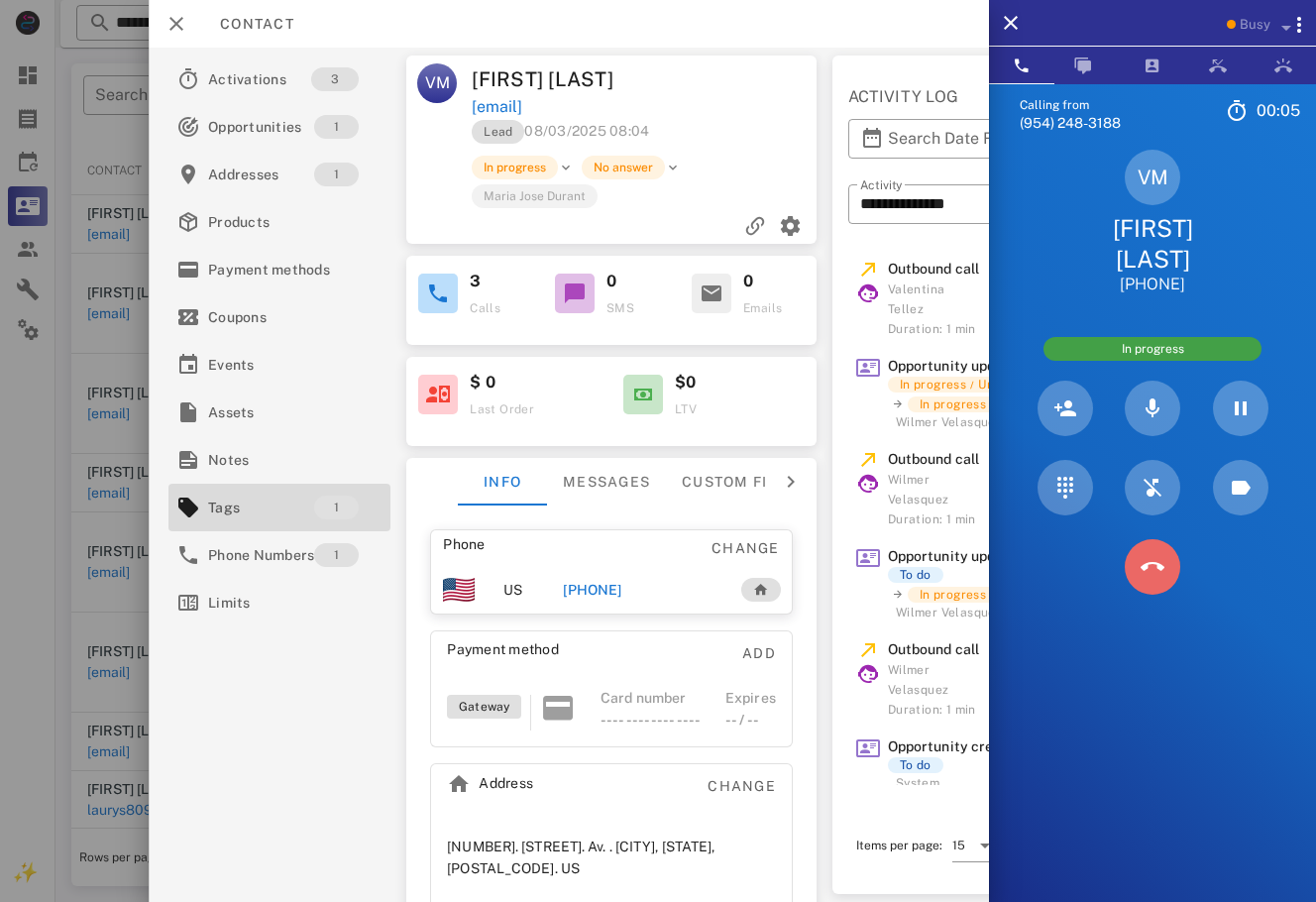 click at bounding box center [1152, 567] 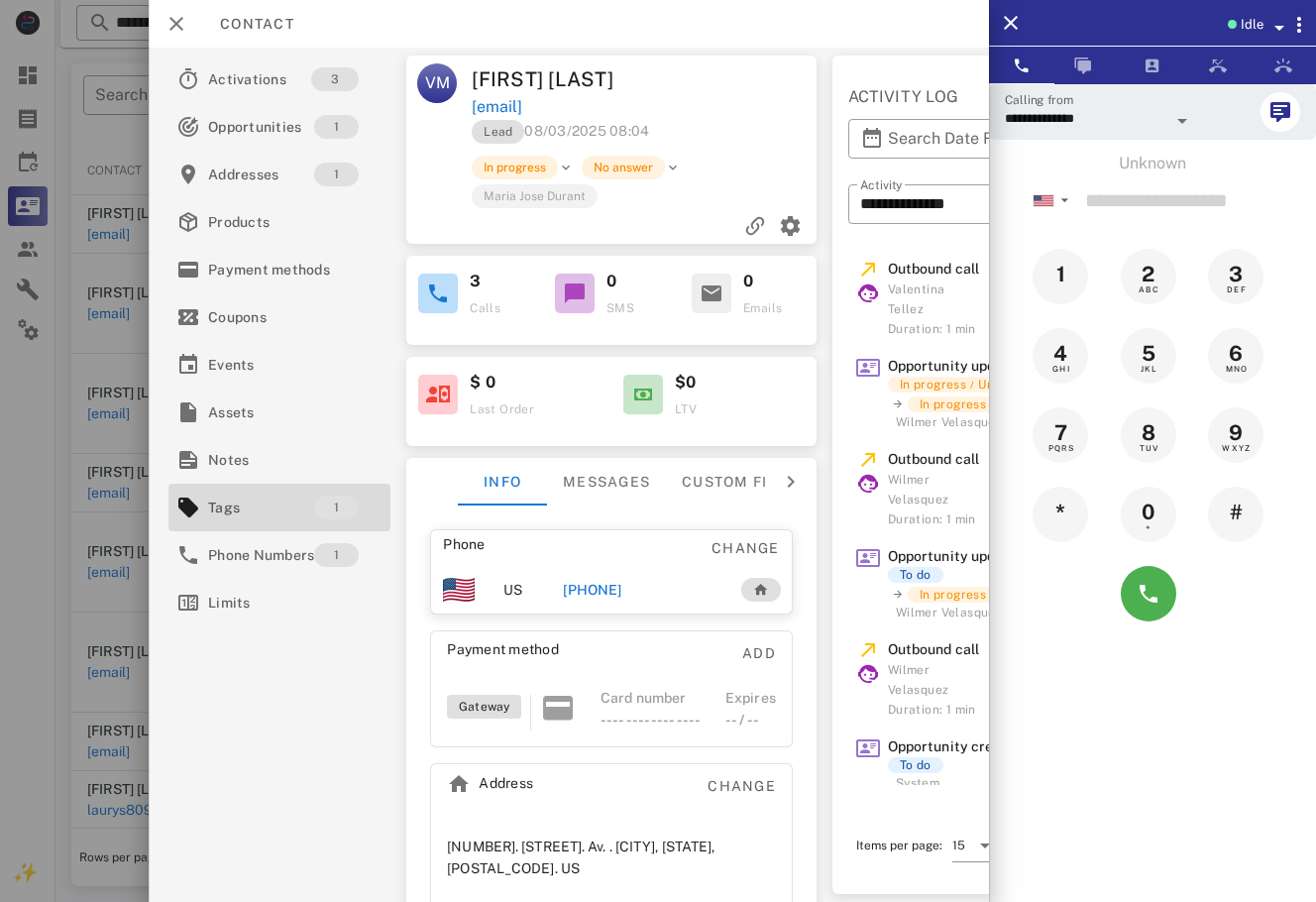 click on "[PHONE]" at bounding box center [592, 590] 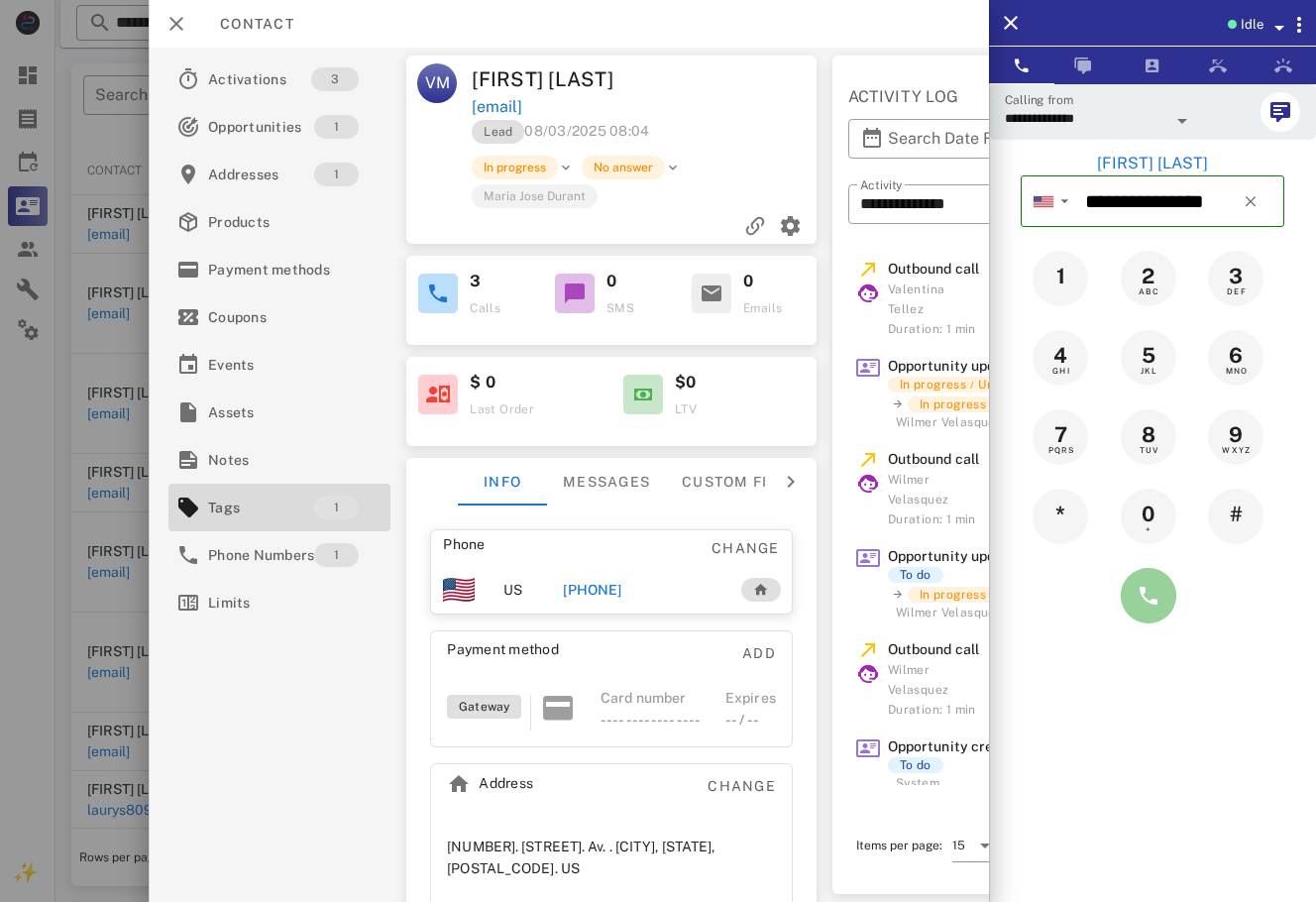 click at bounding box center (1149, 596) 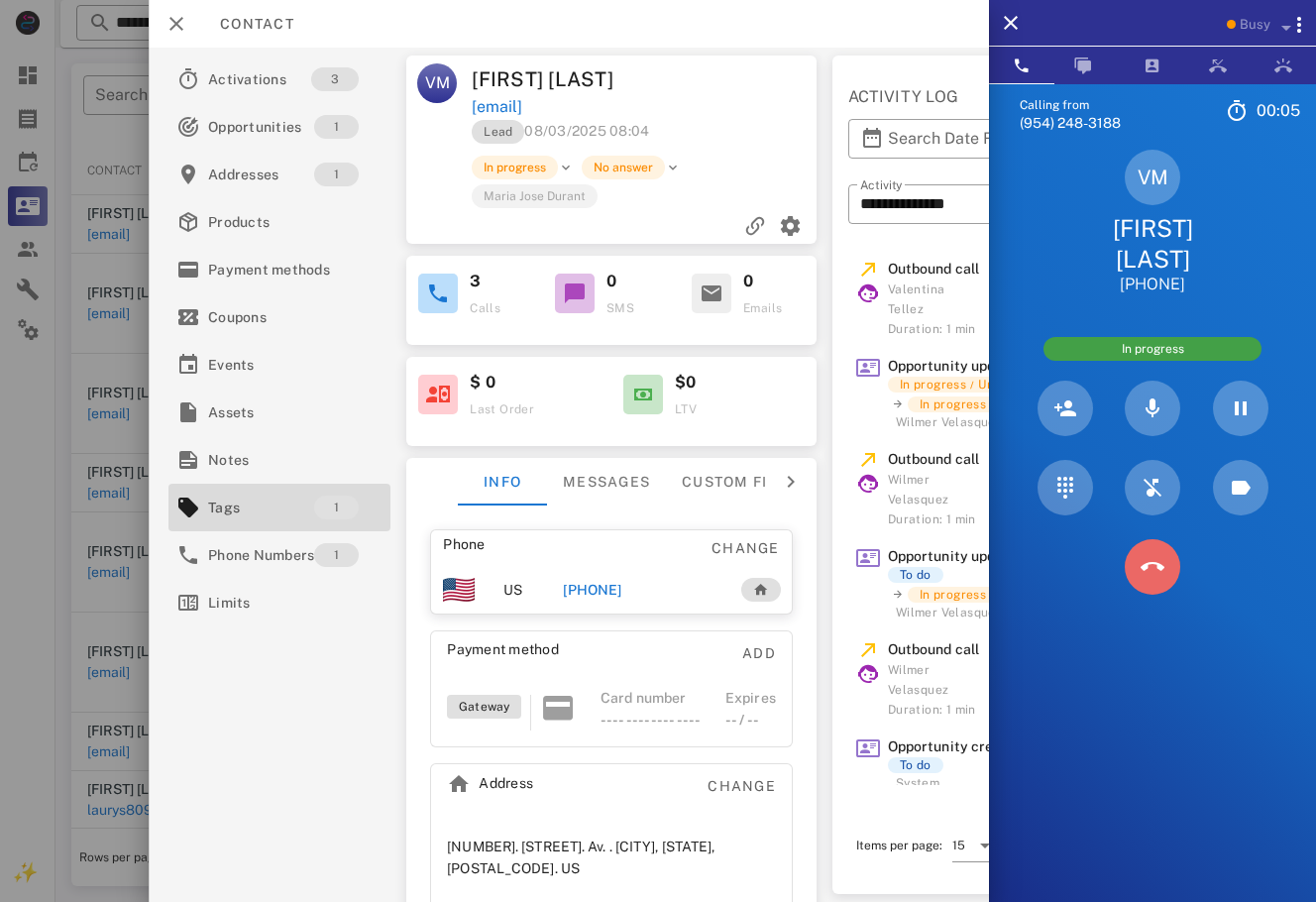click at bounding box center (1152, 567) 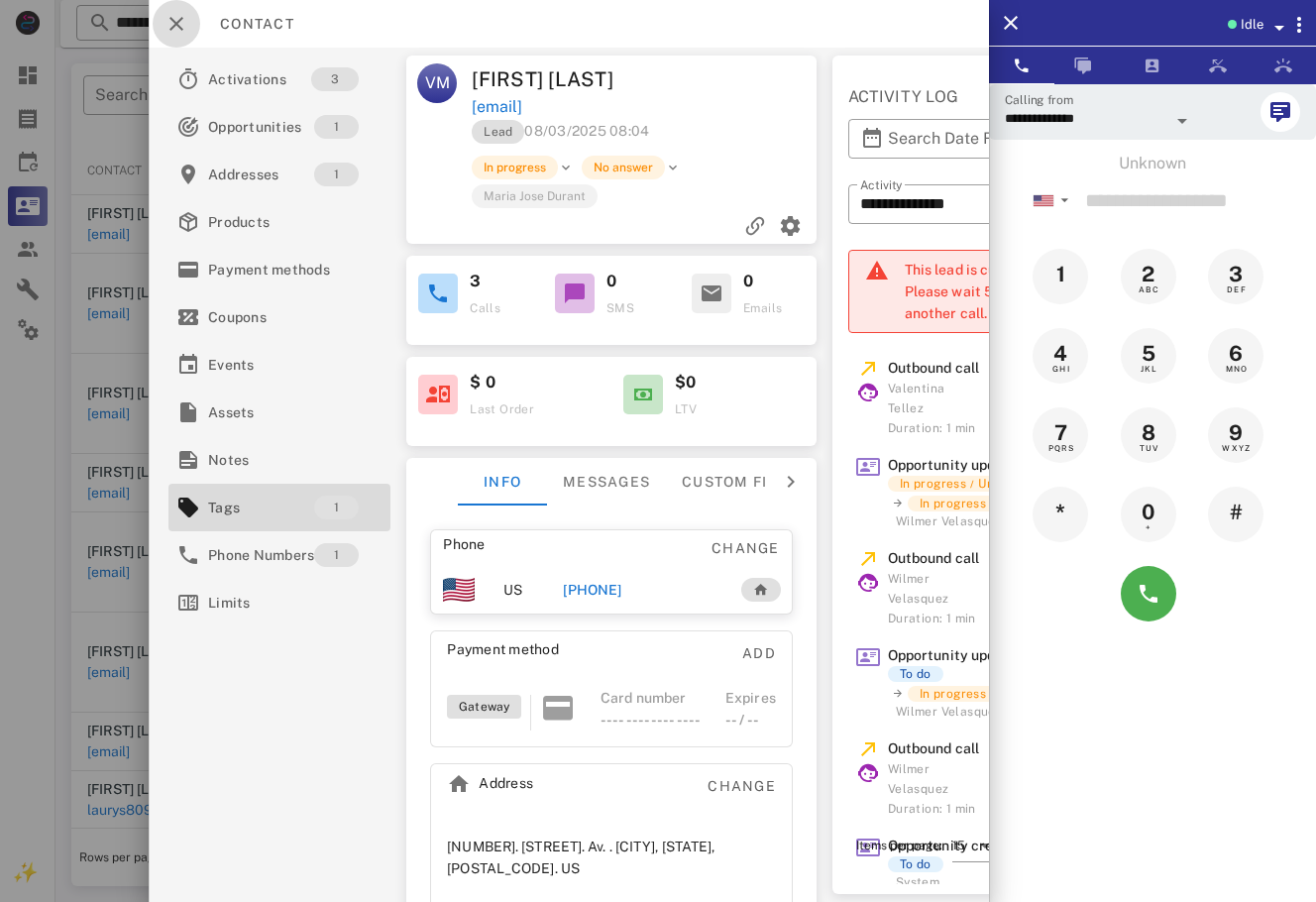 drag, startPoint x: 193, startPoint y: 23, endPoint x: 288, endPoint y: 38, distance: 96.17692 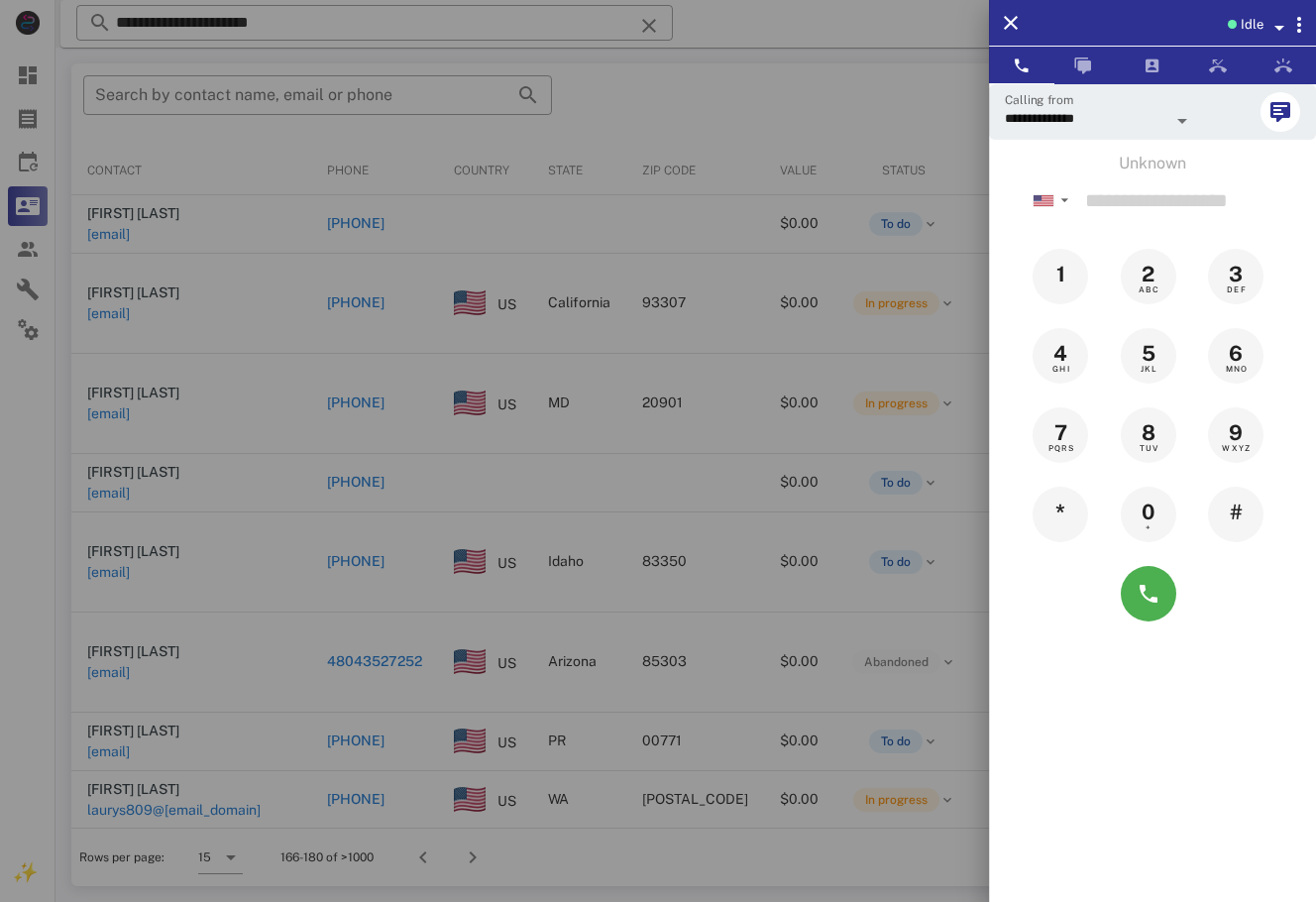 click at bounding box center (658, 451) 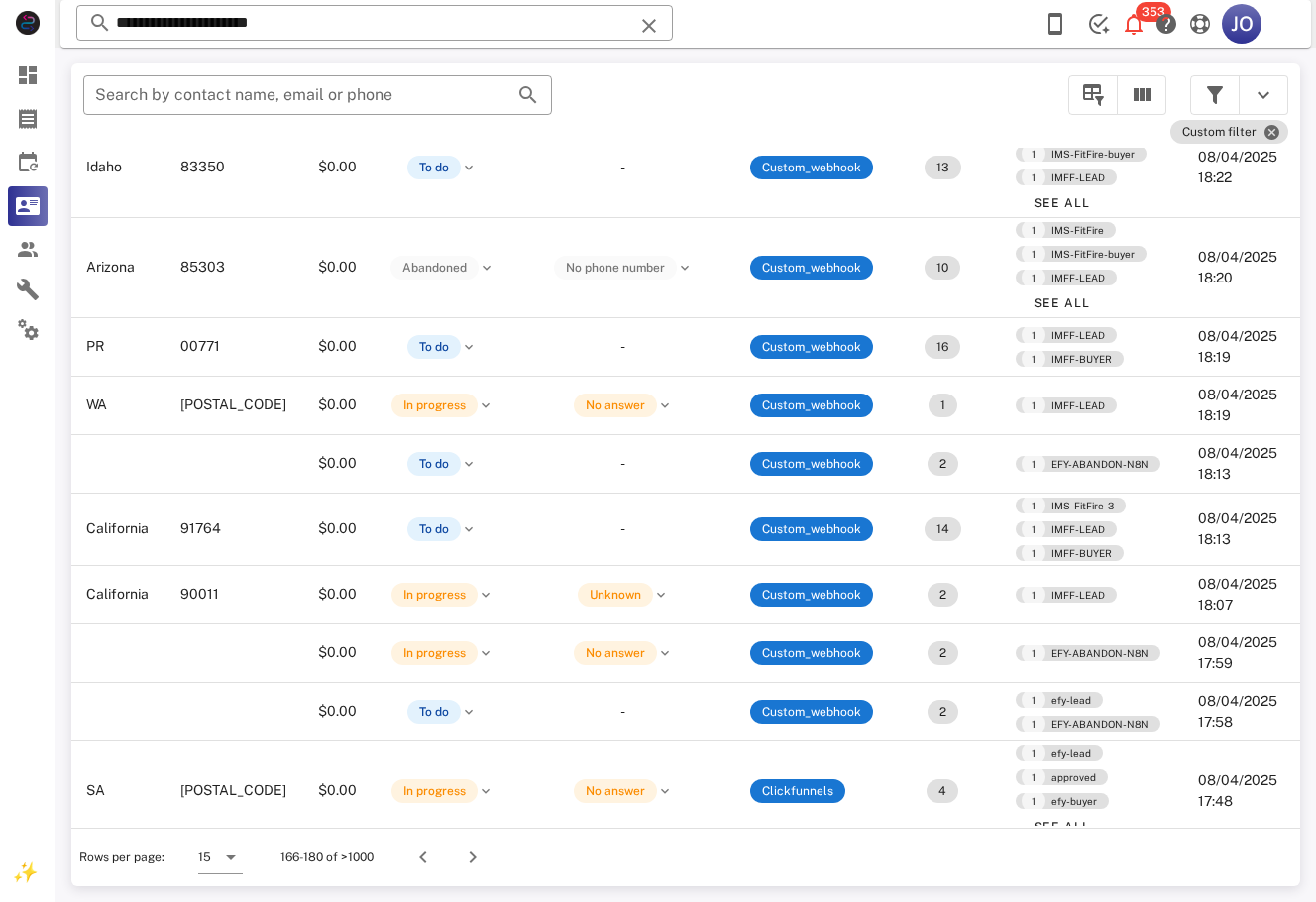scroll, scrollTop: 419, scrollLeft: 477, axis: both 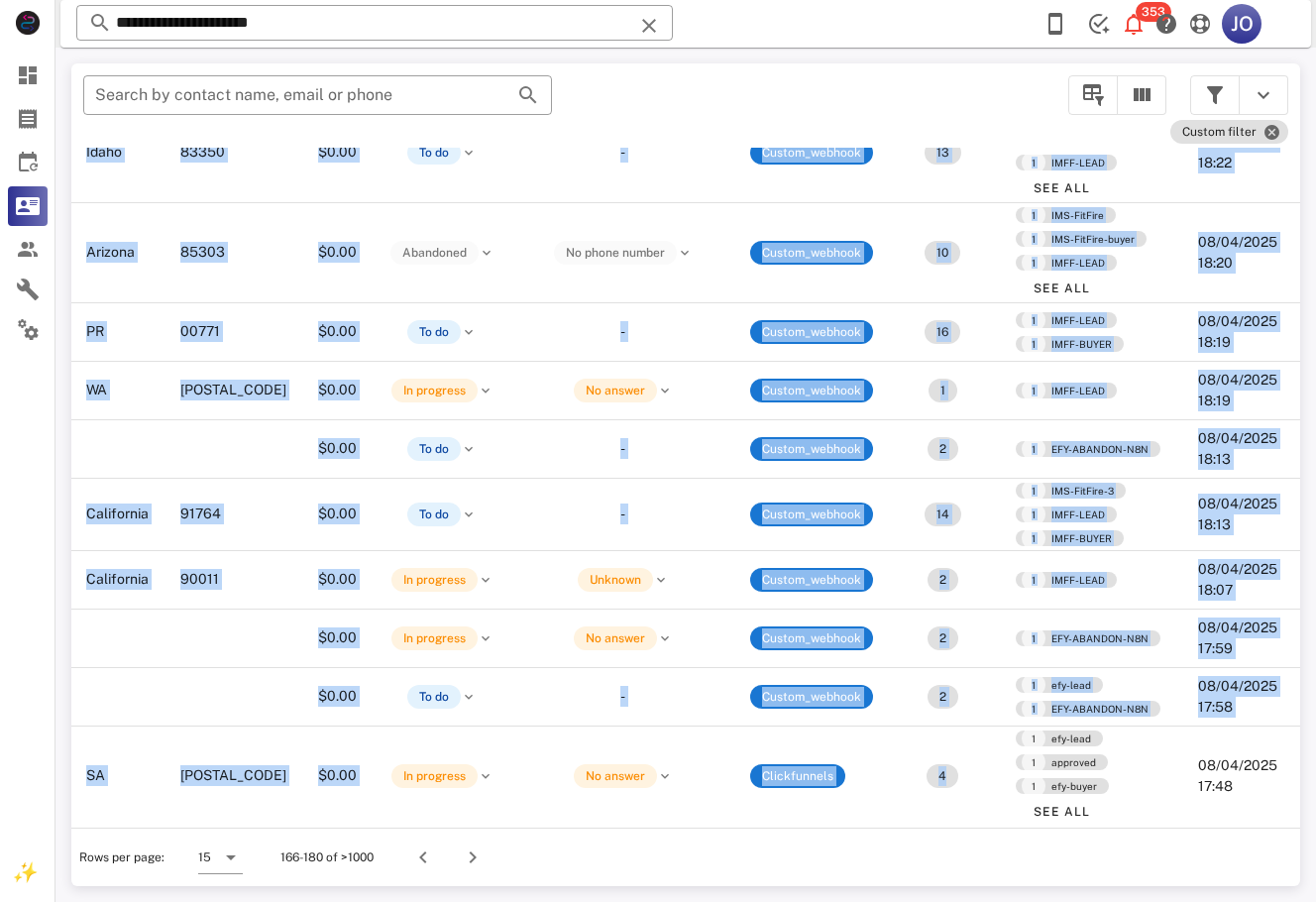 drag, startPoint x: 952, startPoint y: 814, endPoint x: 293, endPoint y: 819, distance: 659.019 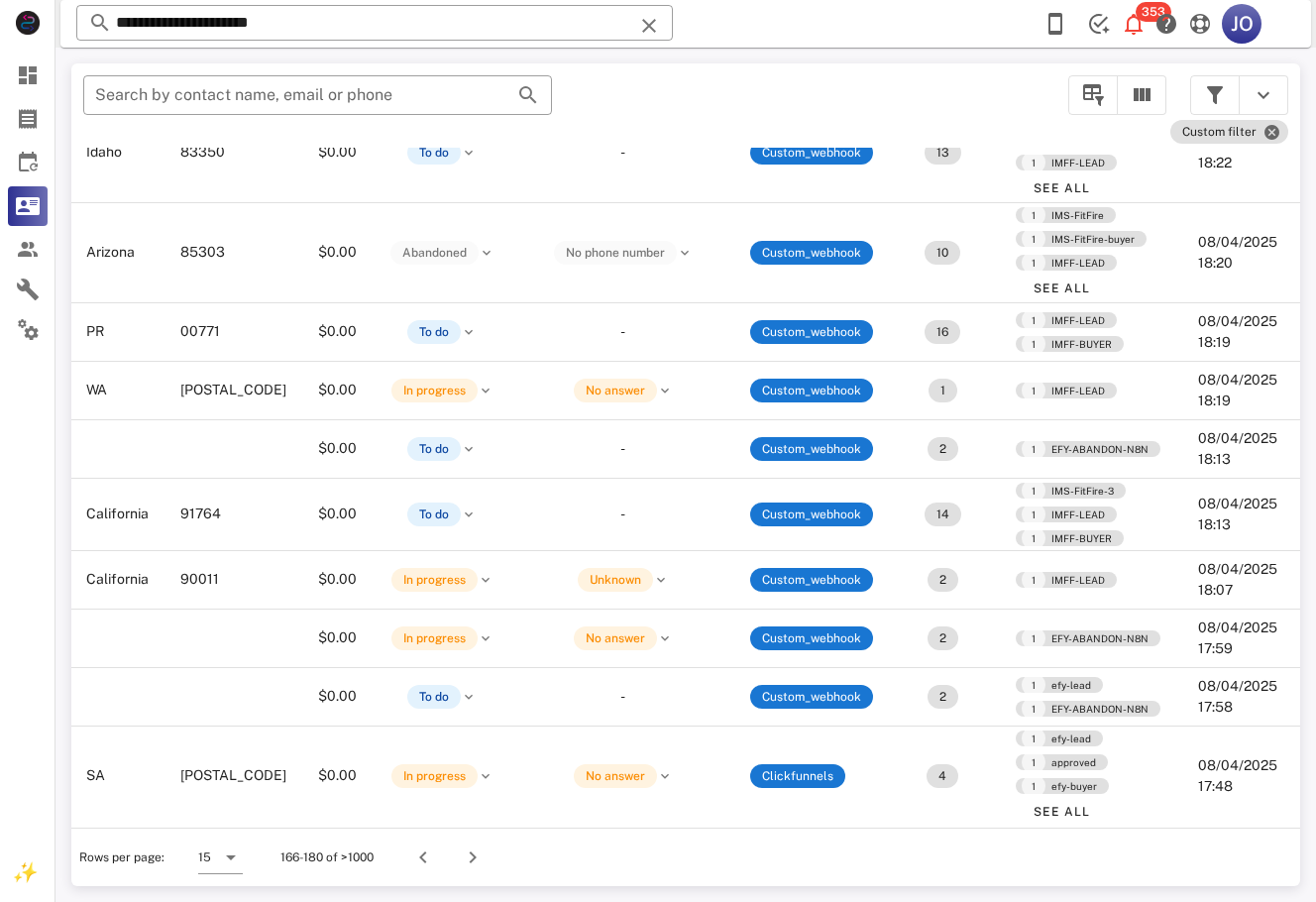 click on "Rows per page: 15  166-180 of >1000" at bounding box center [686, 856] 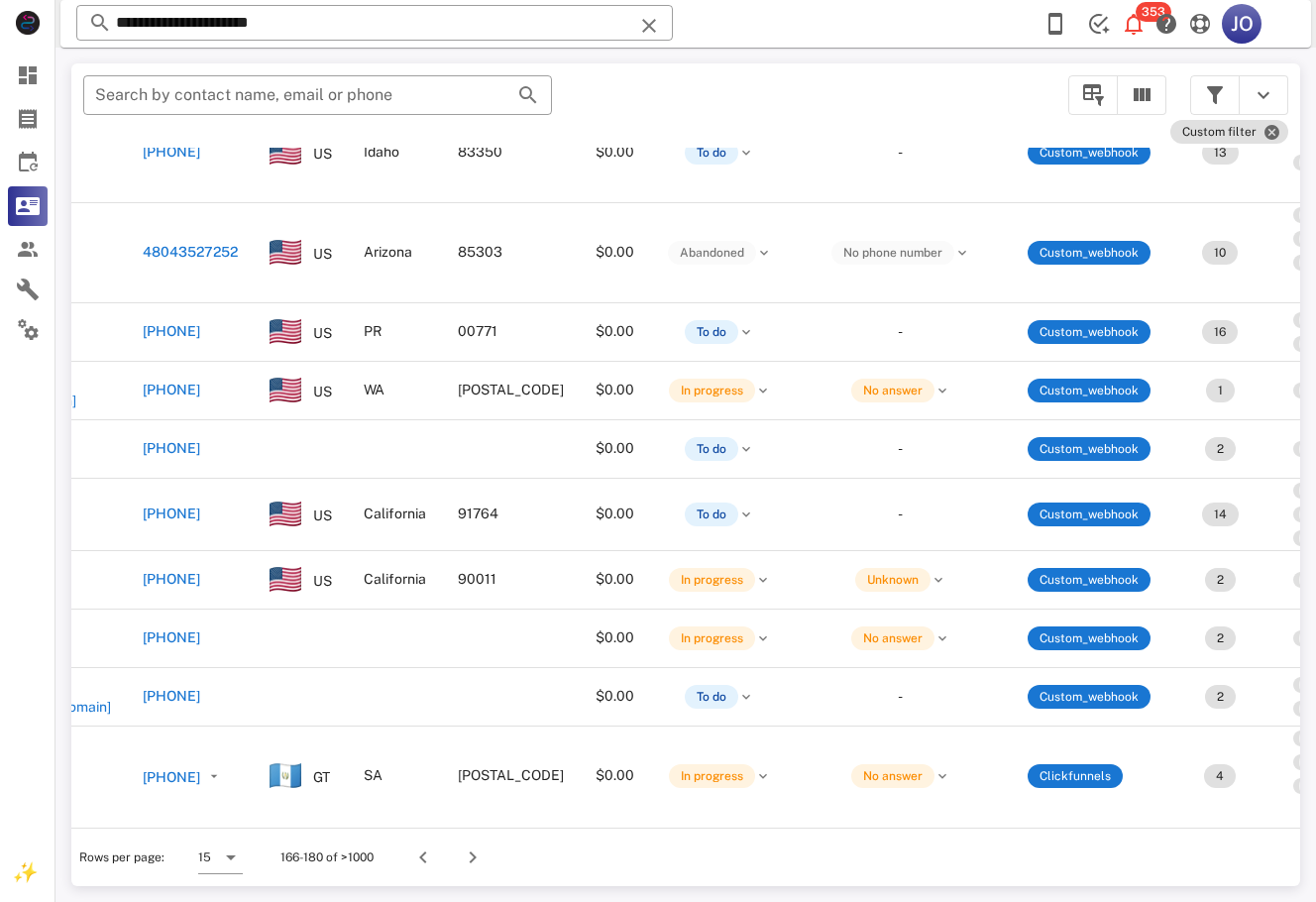 scroll, scrollTop: 419, scrollLeft: 0, axis: vertical 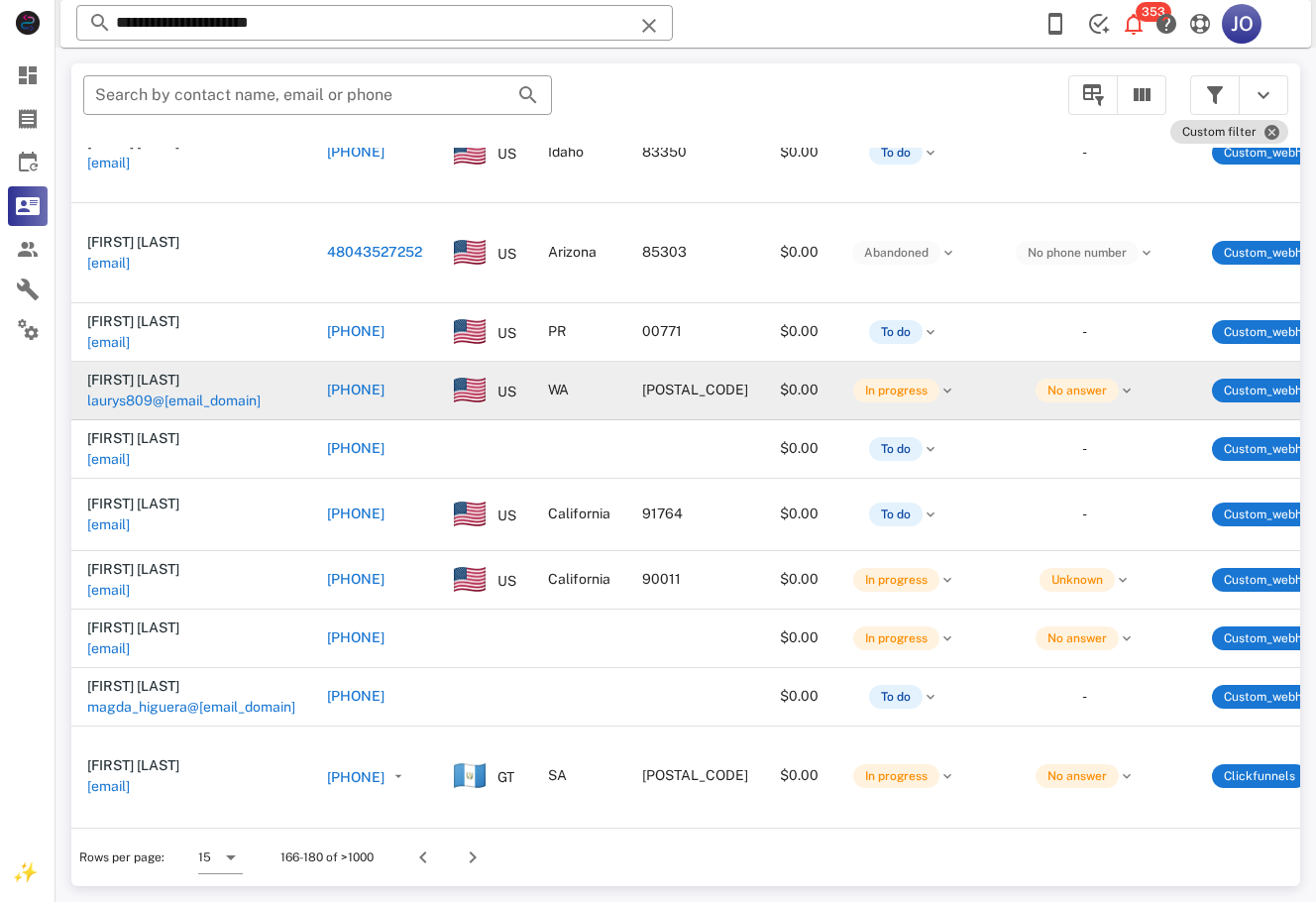 click on "laurys809@[EMAIL_DOMAIN]" at bounding box center [173, 400] 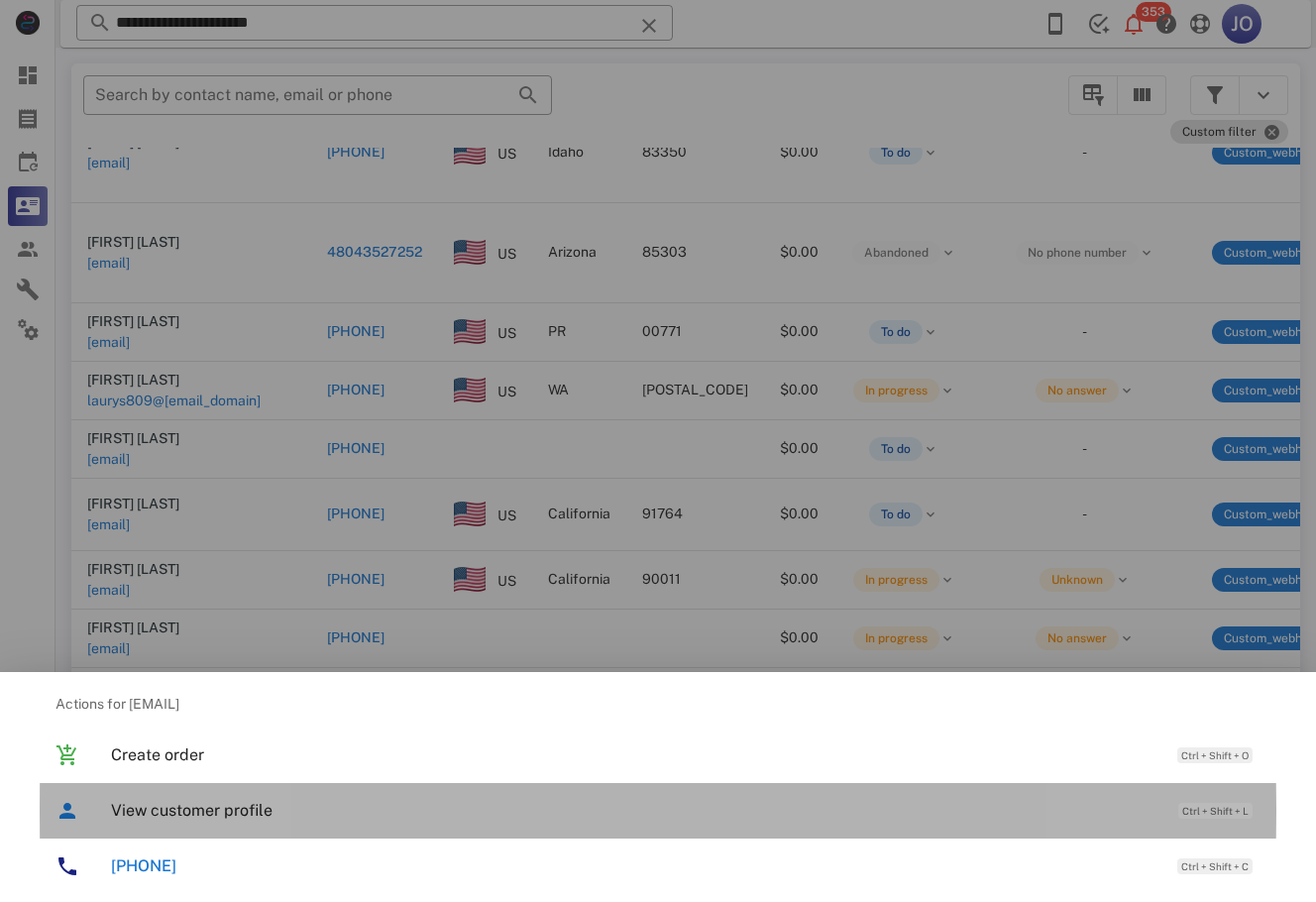 click on "View customer profile" at bounding box center (634, 810) 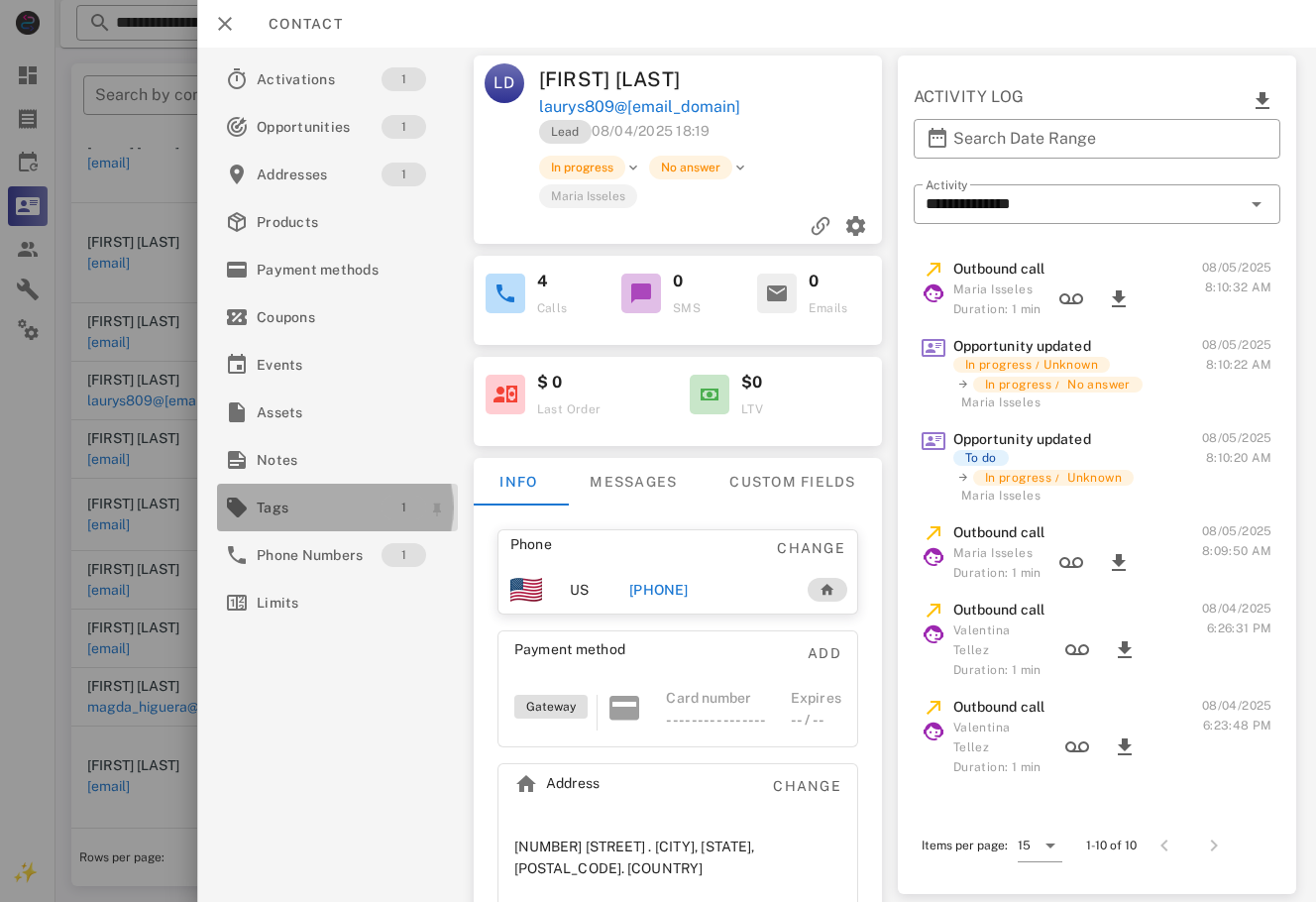 click on "1" at bounding box center (403, 507) 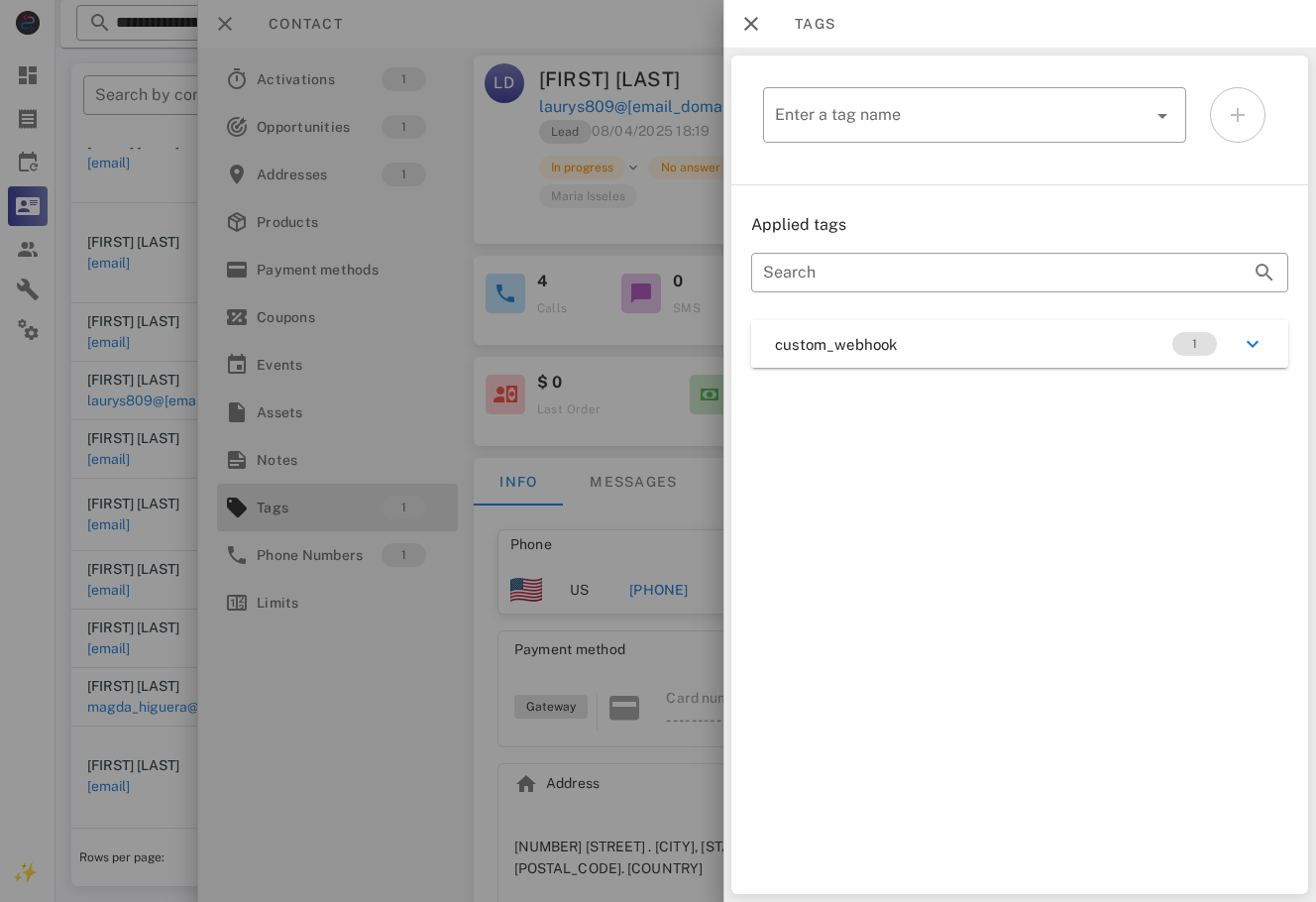 click on "custom_webhook  1" at bounding box center [1020, 344] 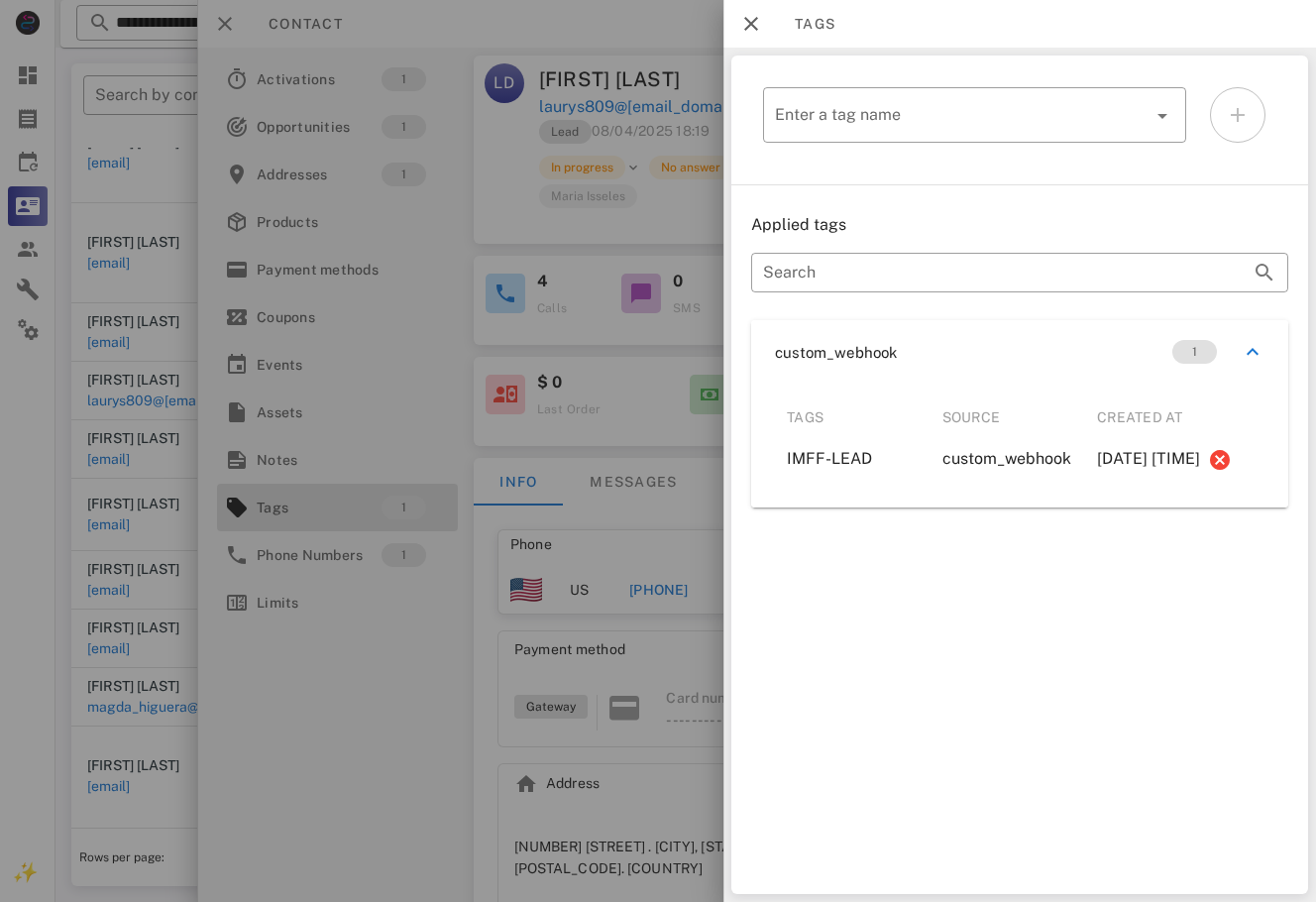 click on "​ Enter a tag name Applied tags ​ Search  custom_webhook  1  Tags   Source   Created at   IMFF-LEAD  custom_webhook   [DATE] [TIME]" at bounding box center (1020, 475) 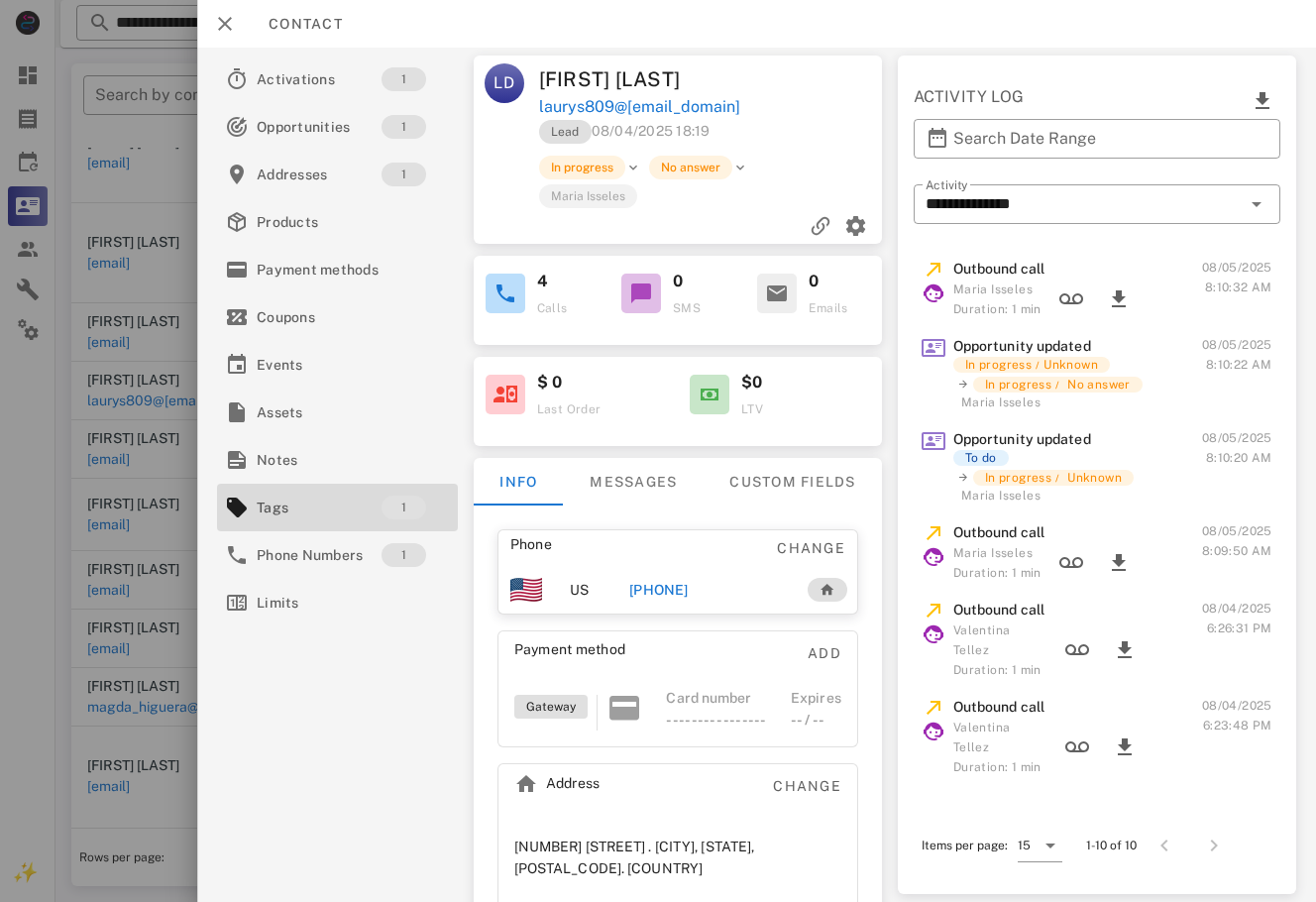 click on "[PHONE]" at bounding box center (659, 590) 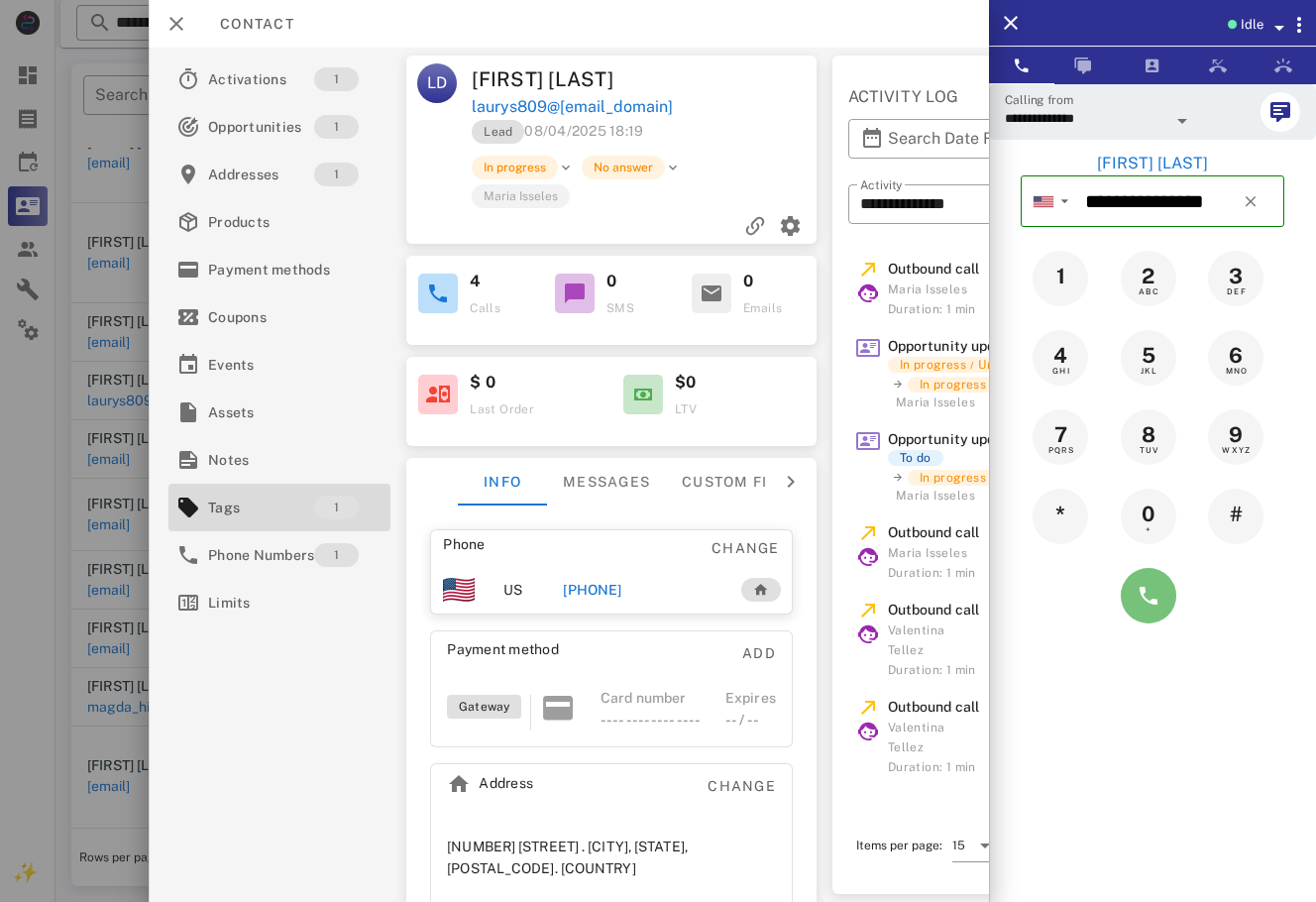 click at bounding box center (1149, 596) 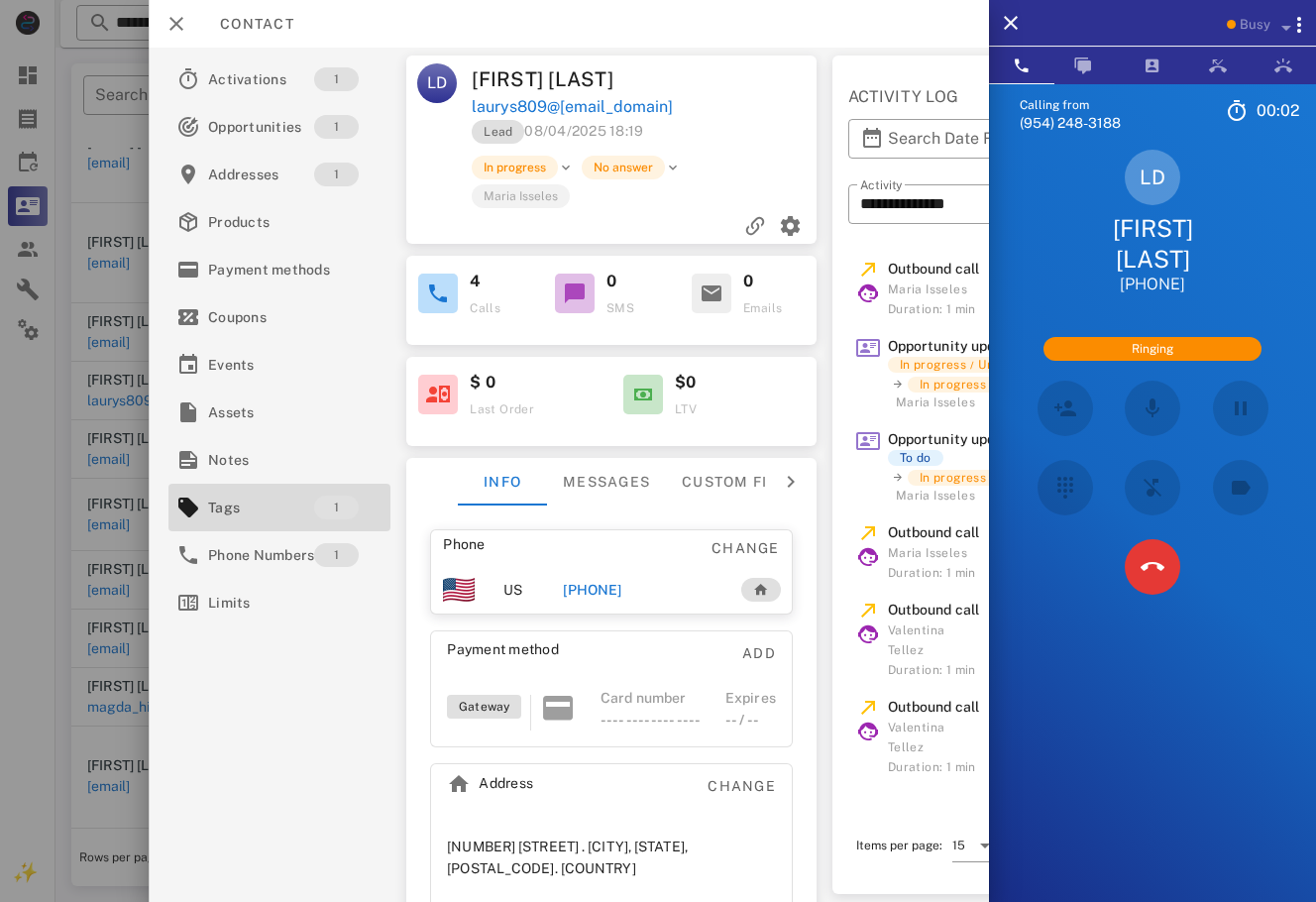 scroll, scrollTop: 361, scrollLeft: 0, axis: vertical 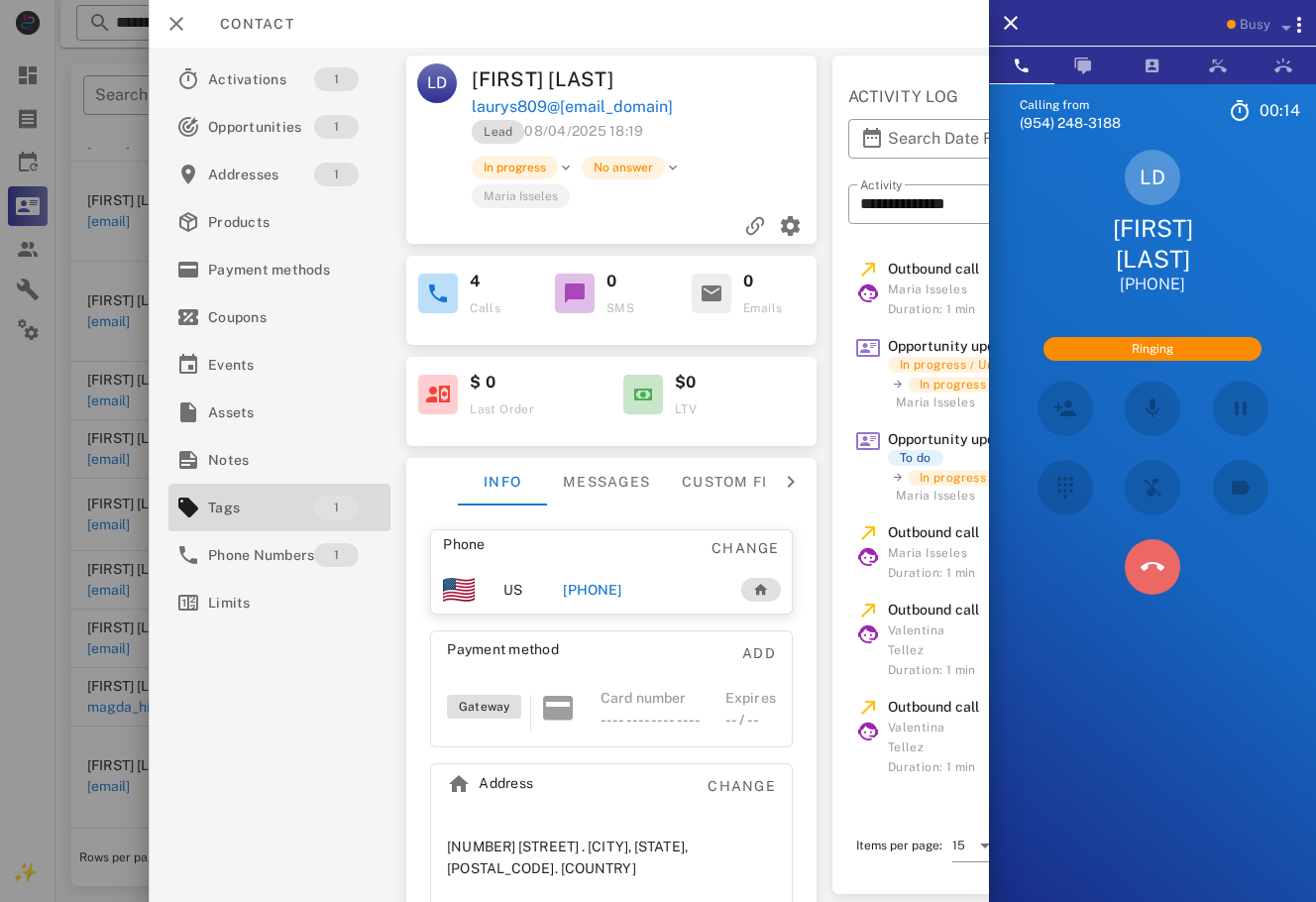 click at bounding box center [1152, 567] 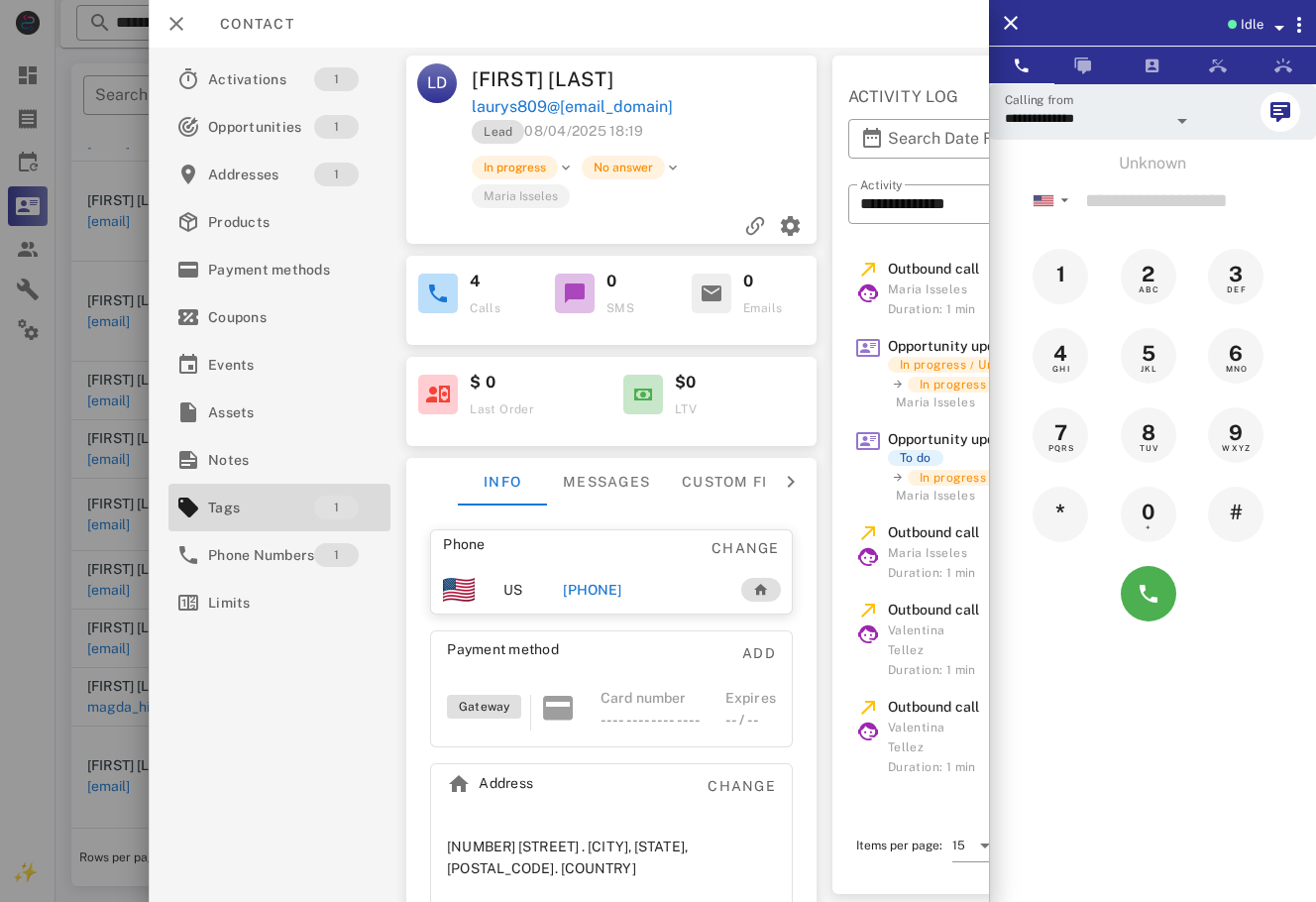 click on "[PHONE]" at bounding box center [592, 590] 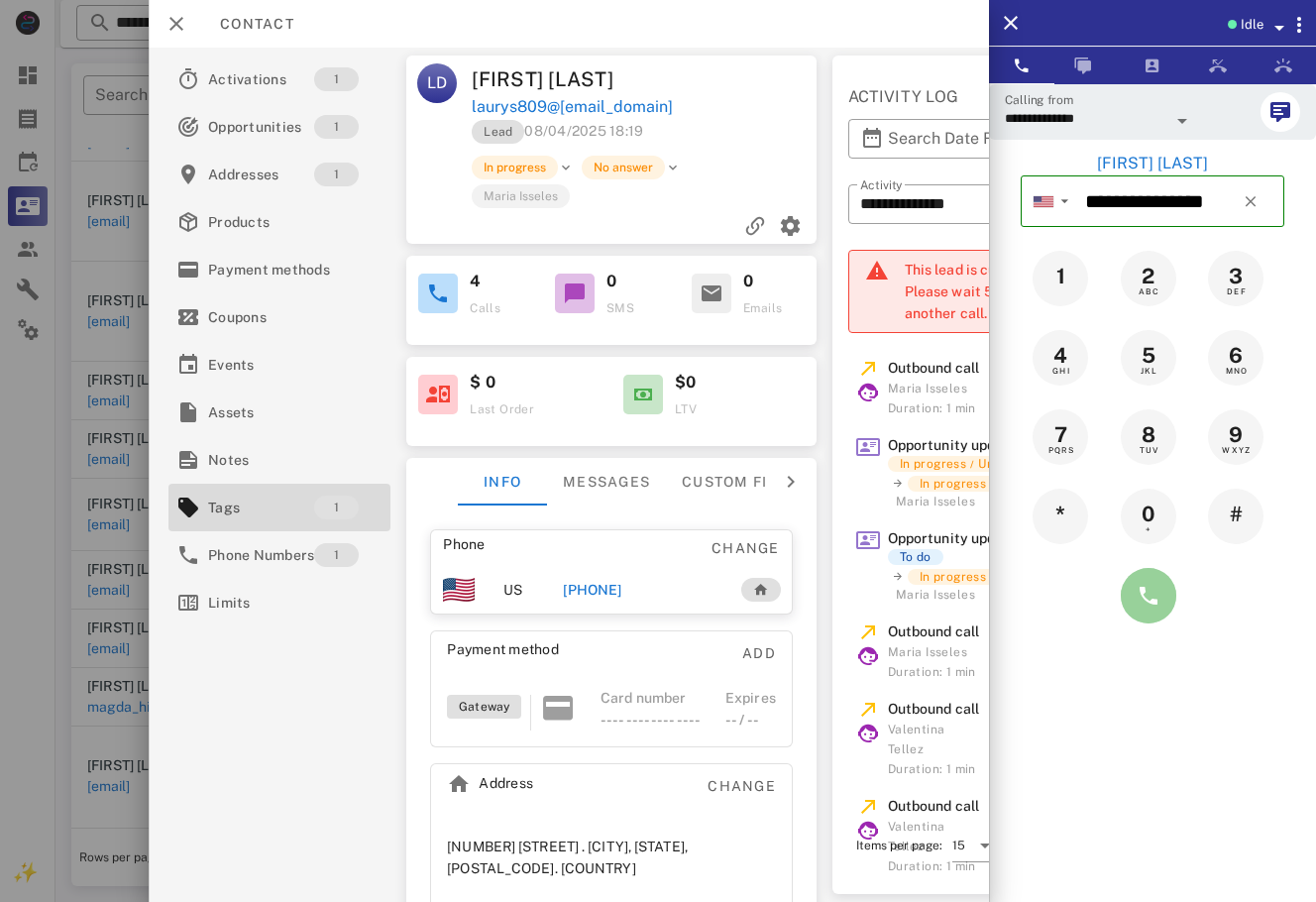 click at bounding box center (1149, 596) 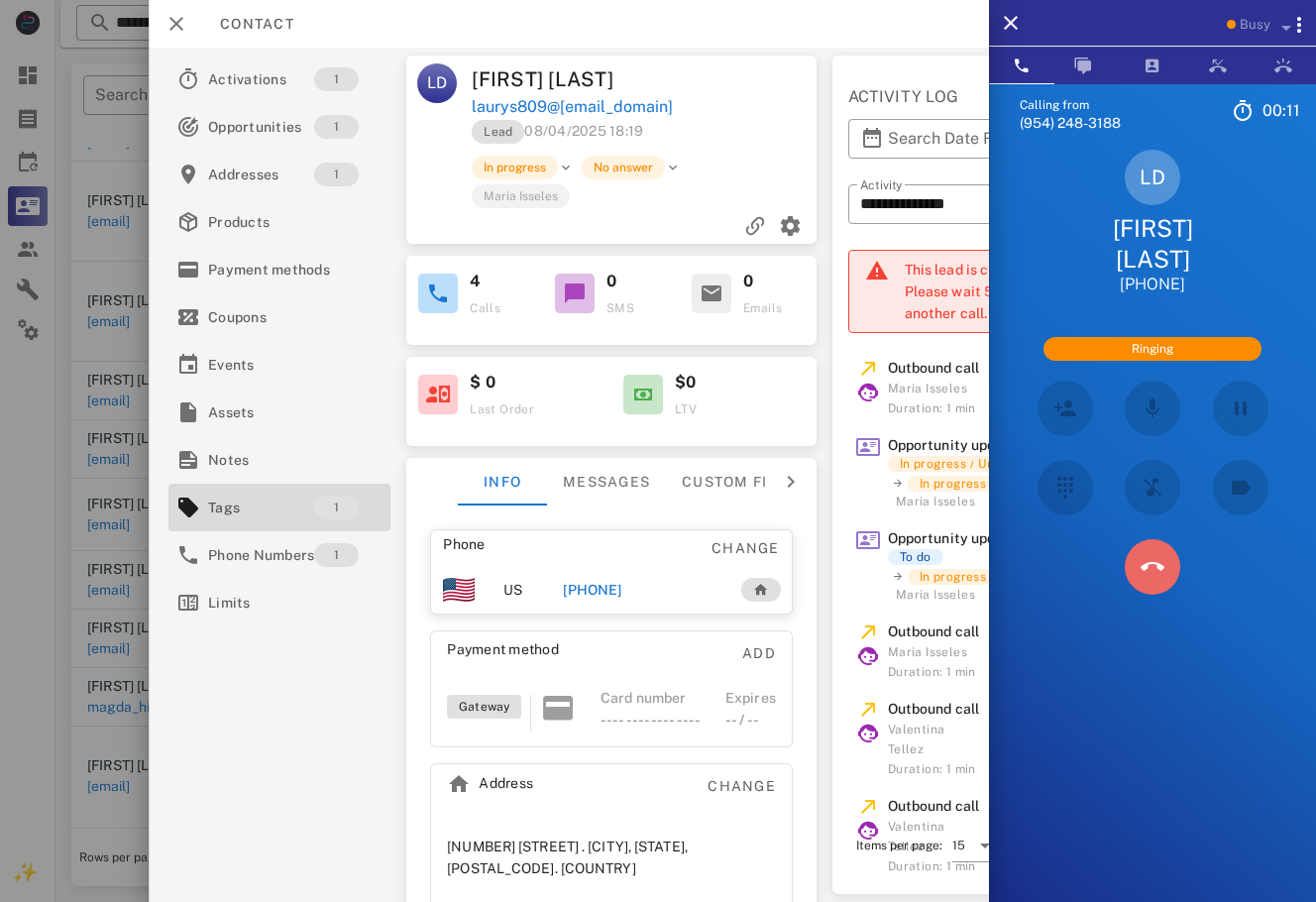 click at bounding box center [1152, 567] 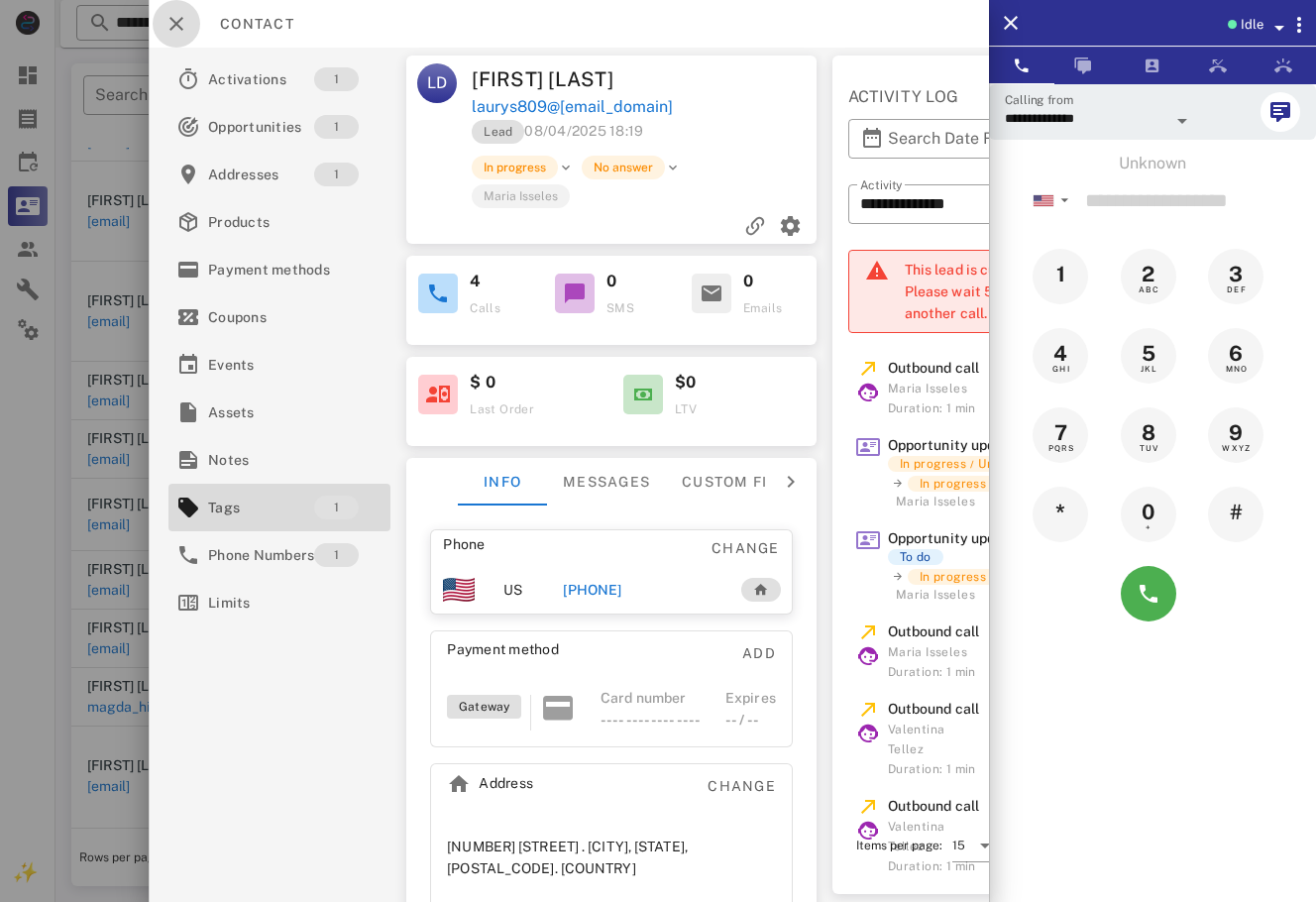 click at bounding box center (176, 24) 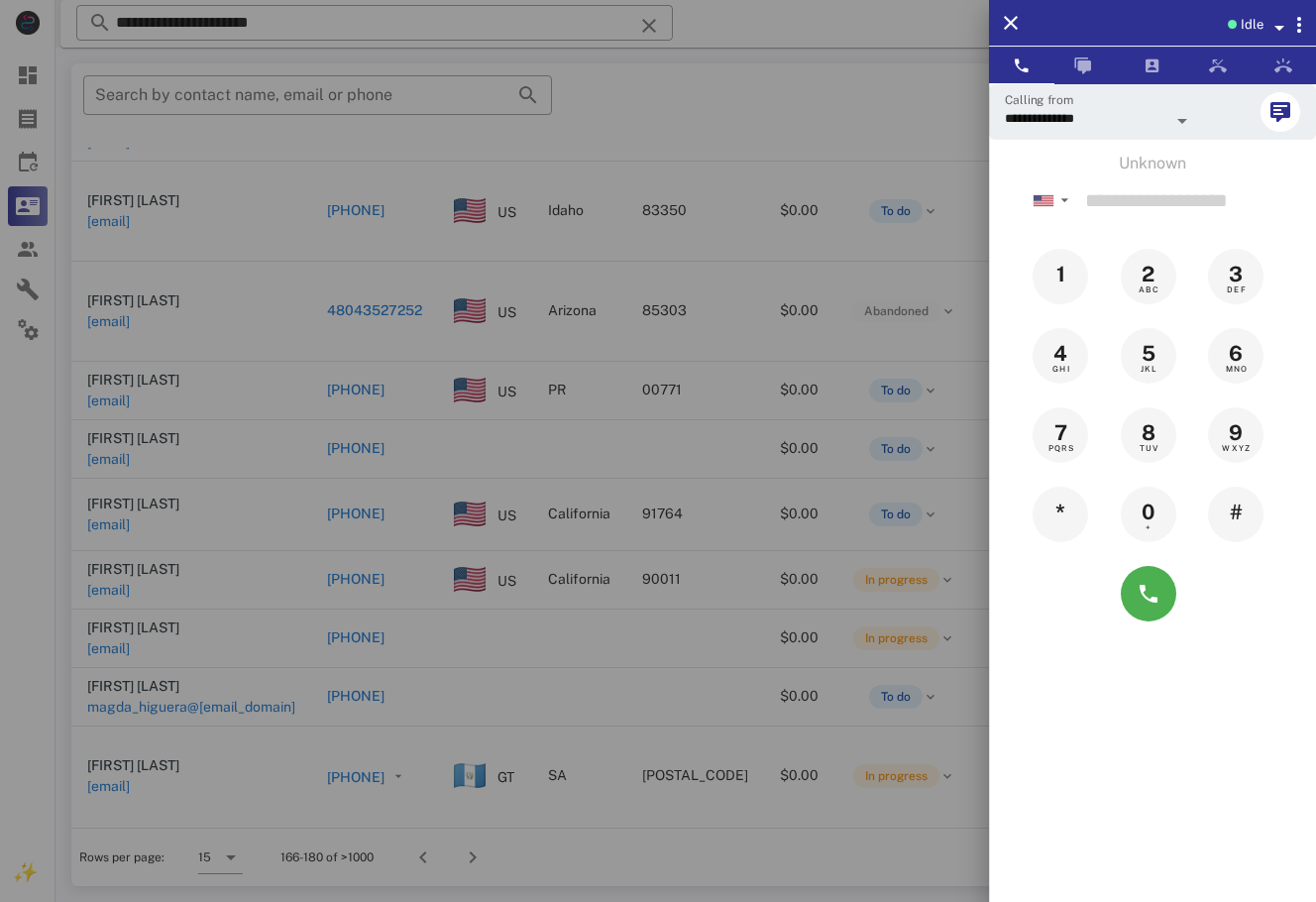 click at bounding box center (658, 451) 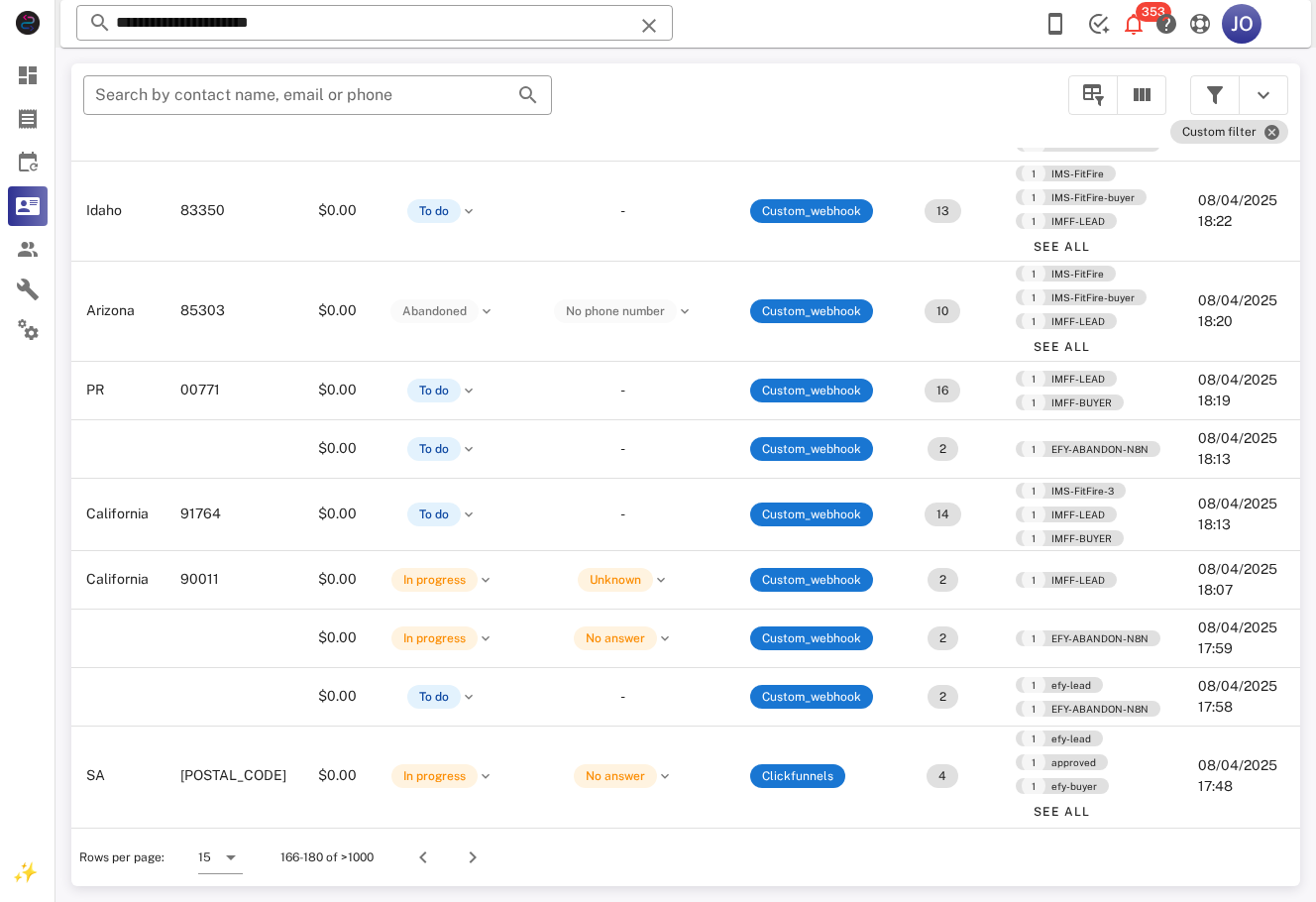 scroll, scrollTop: 361, scrollLeft: 0, axis: vertical 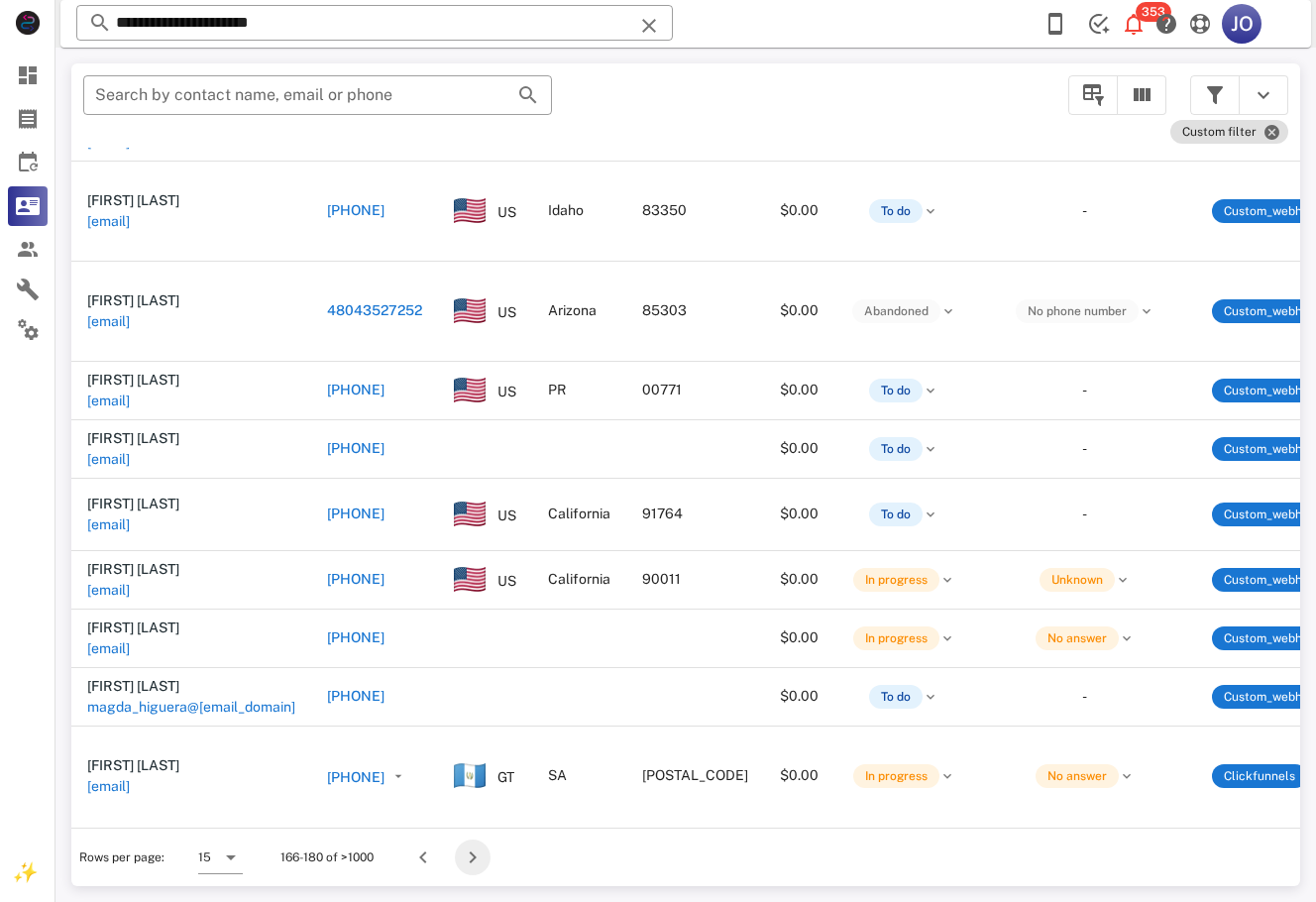 click at bounding box center (473, 857) 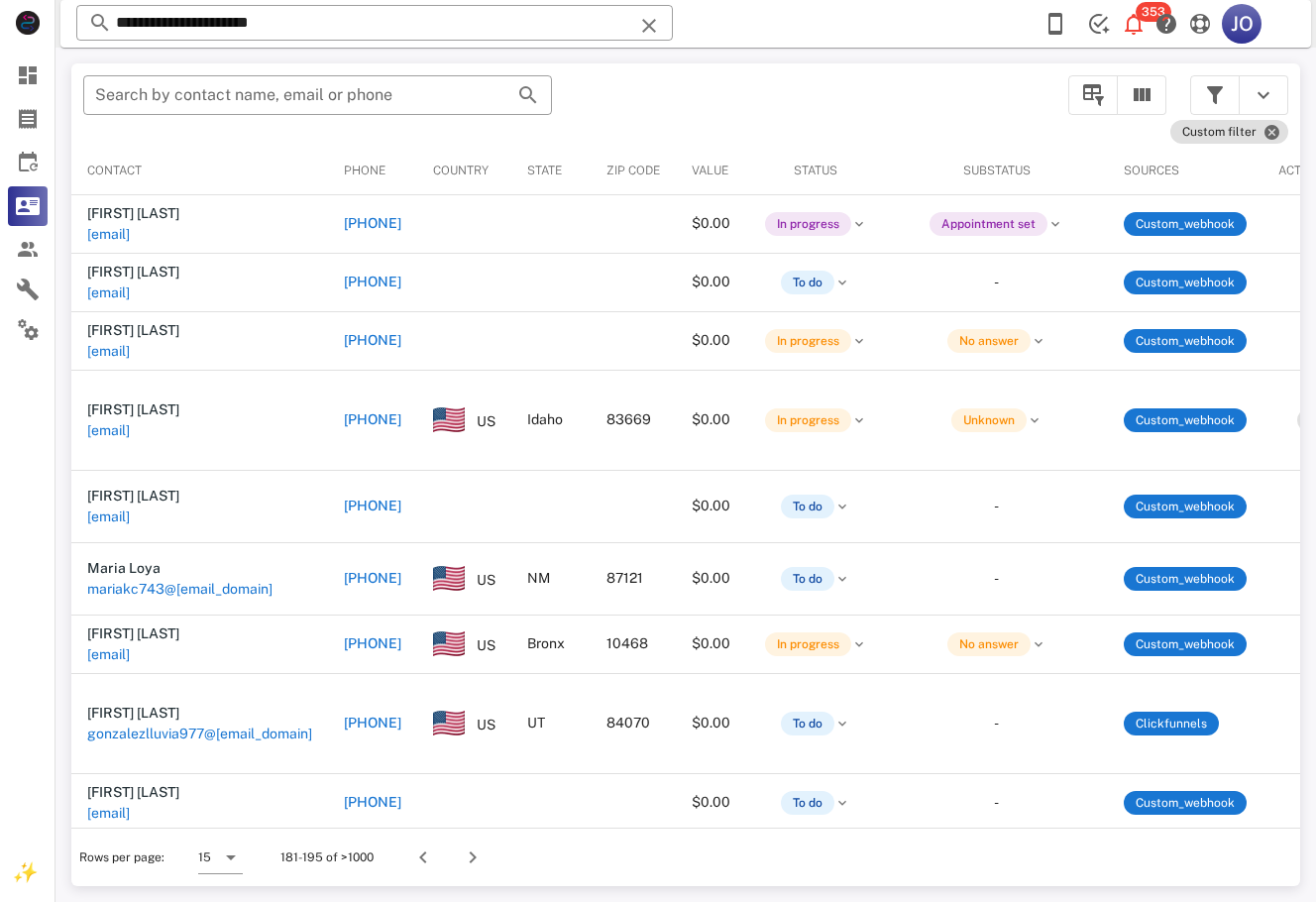 scroll, scrollTop: 0, scrollLeft: 450, axis: horizontal 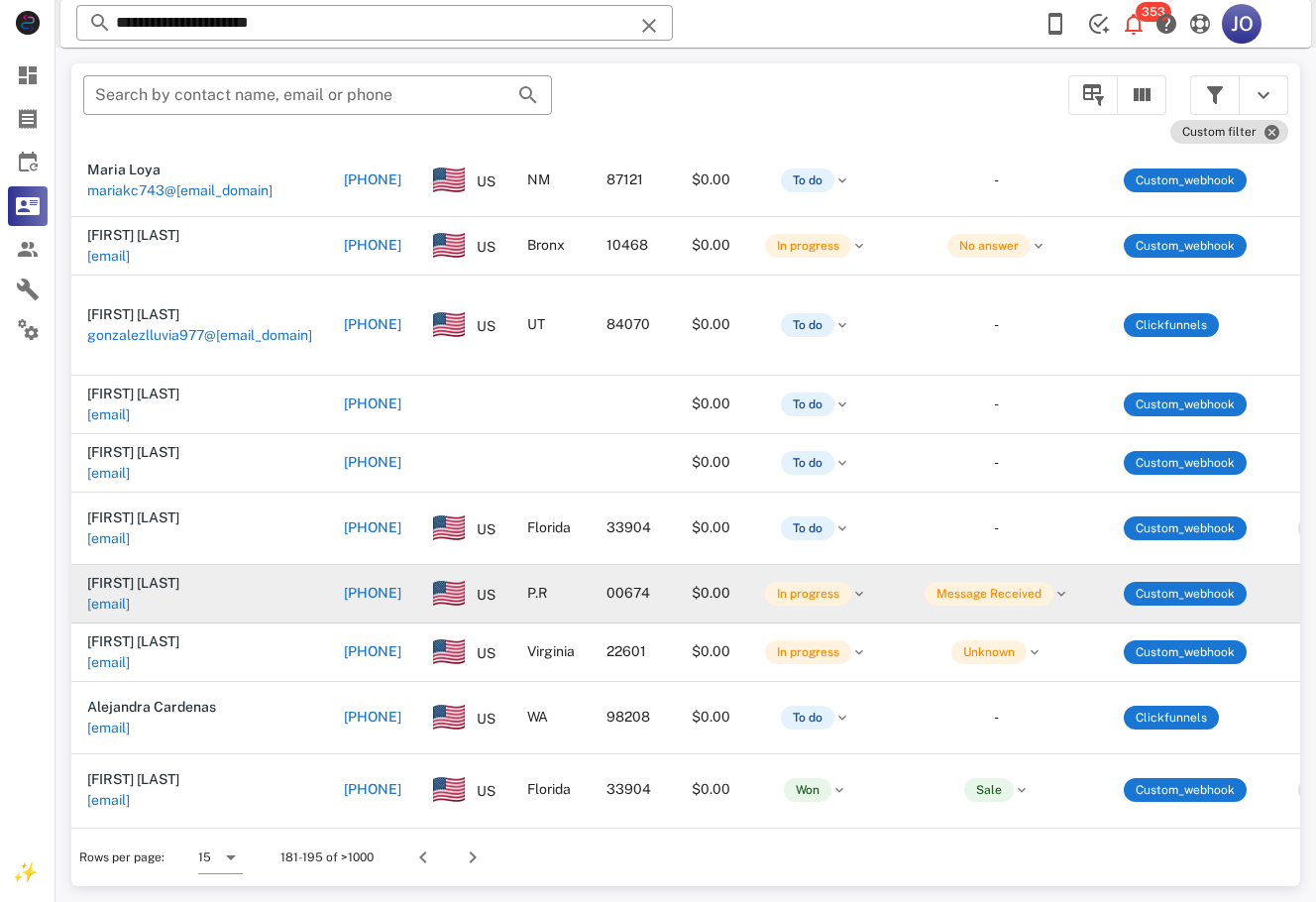 click on "[EMAIL]" at bounding box center [108, 604] 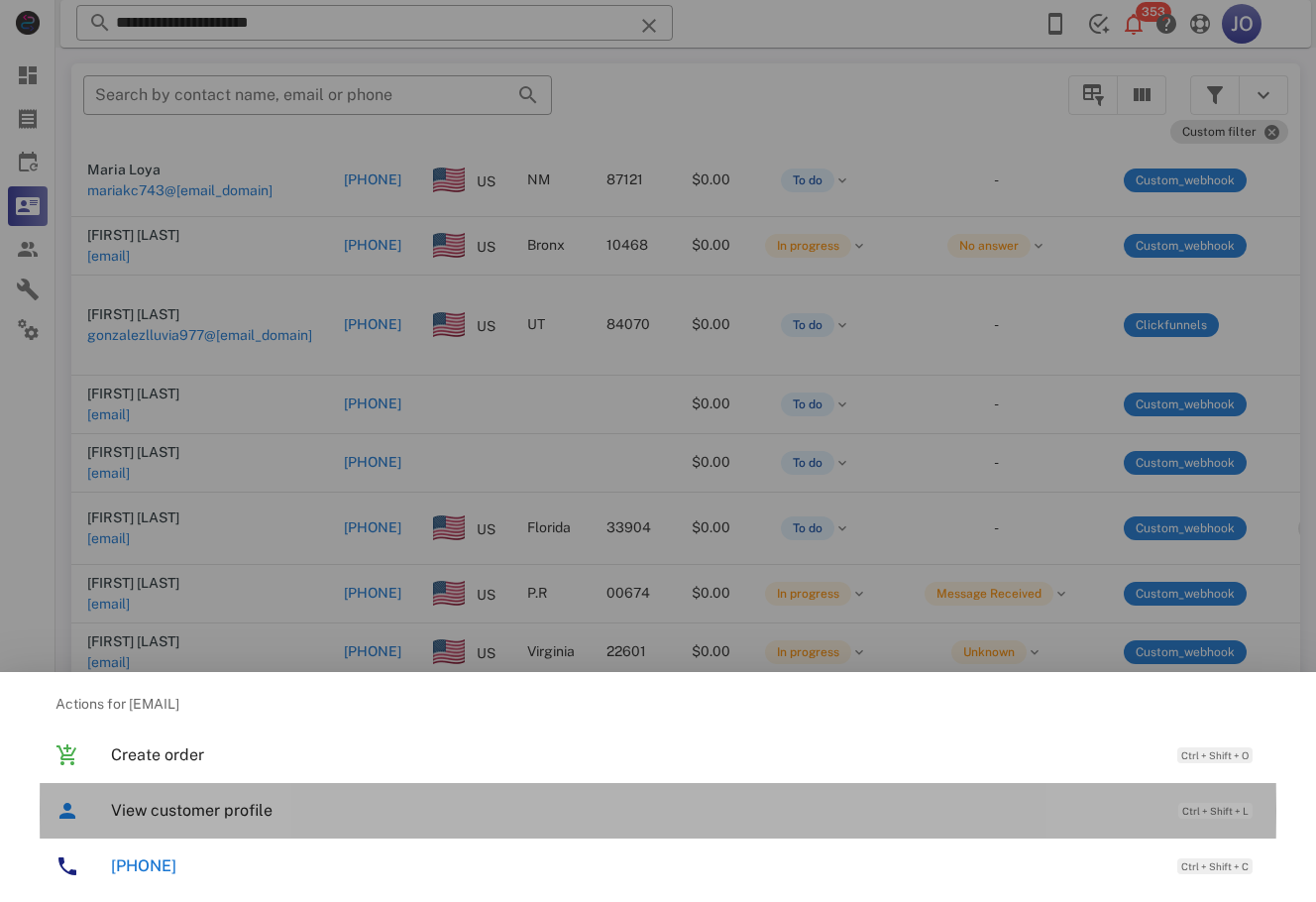 click on "View customer profile Ctrl + Shift + L" at bounding box center (658, 811) 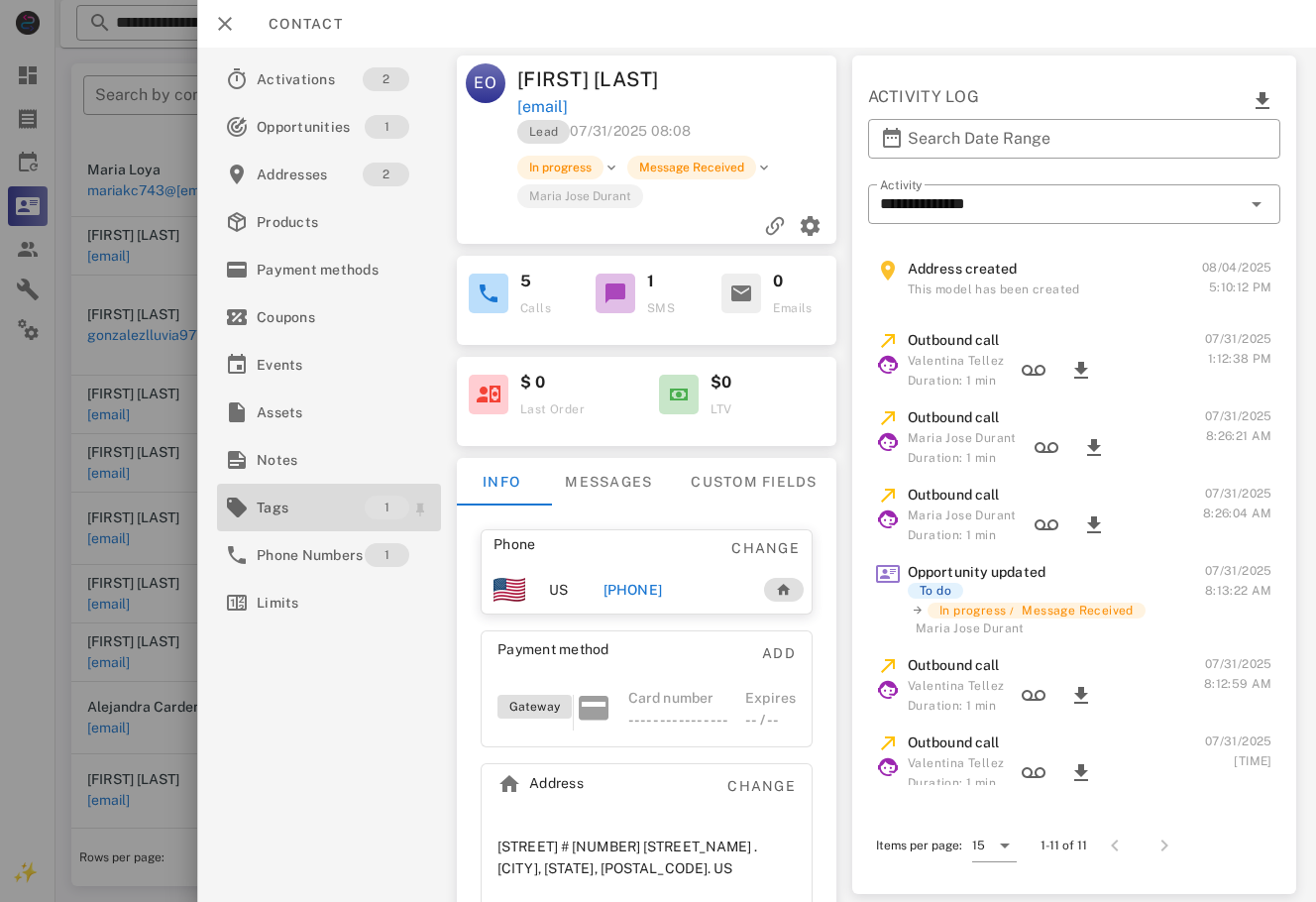 click on "Tags" at bounding box center (310, 507) 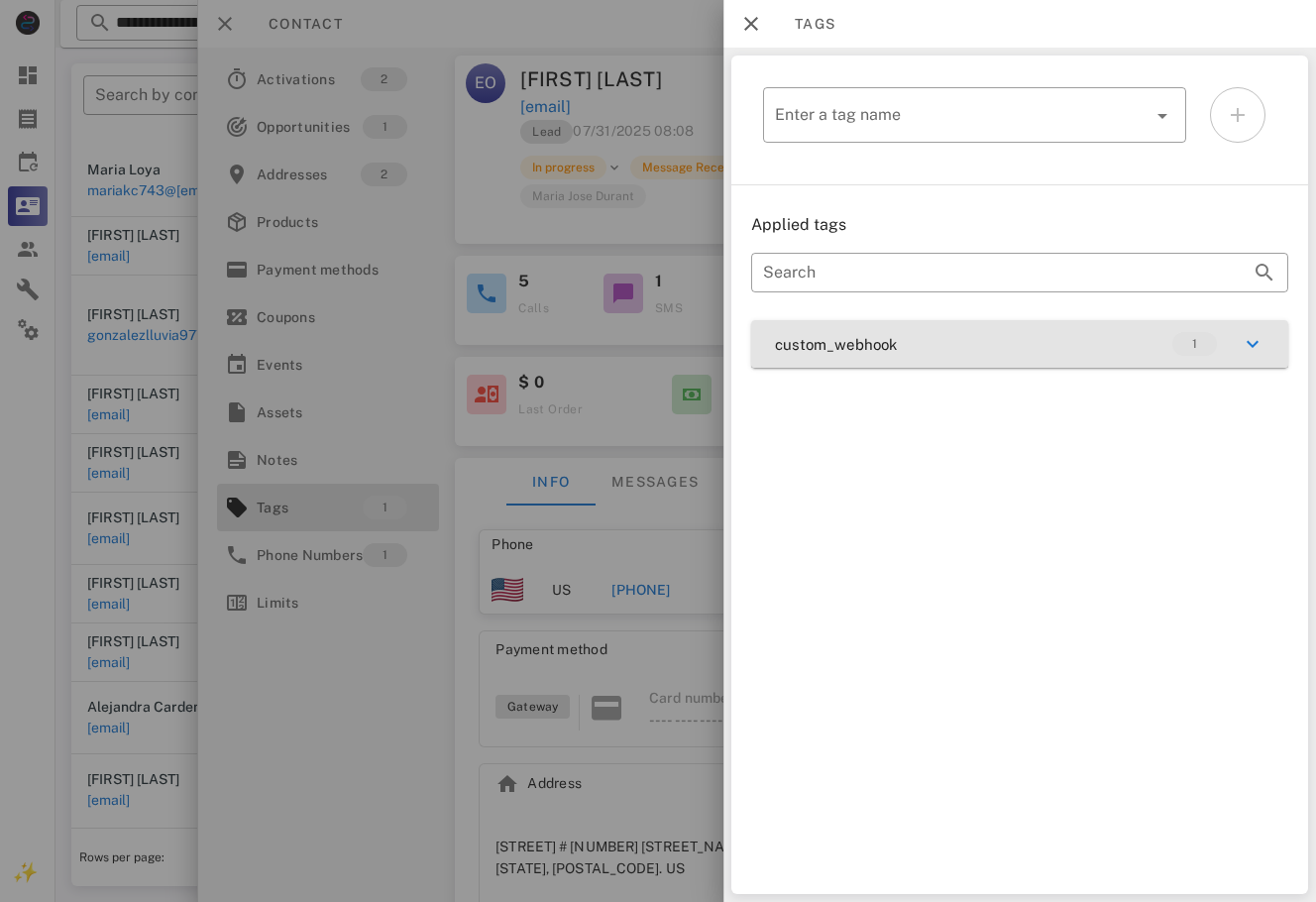 click on "custom_webhook  1" at bounding box center [1020, 344] 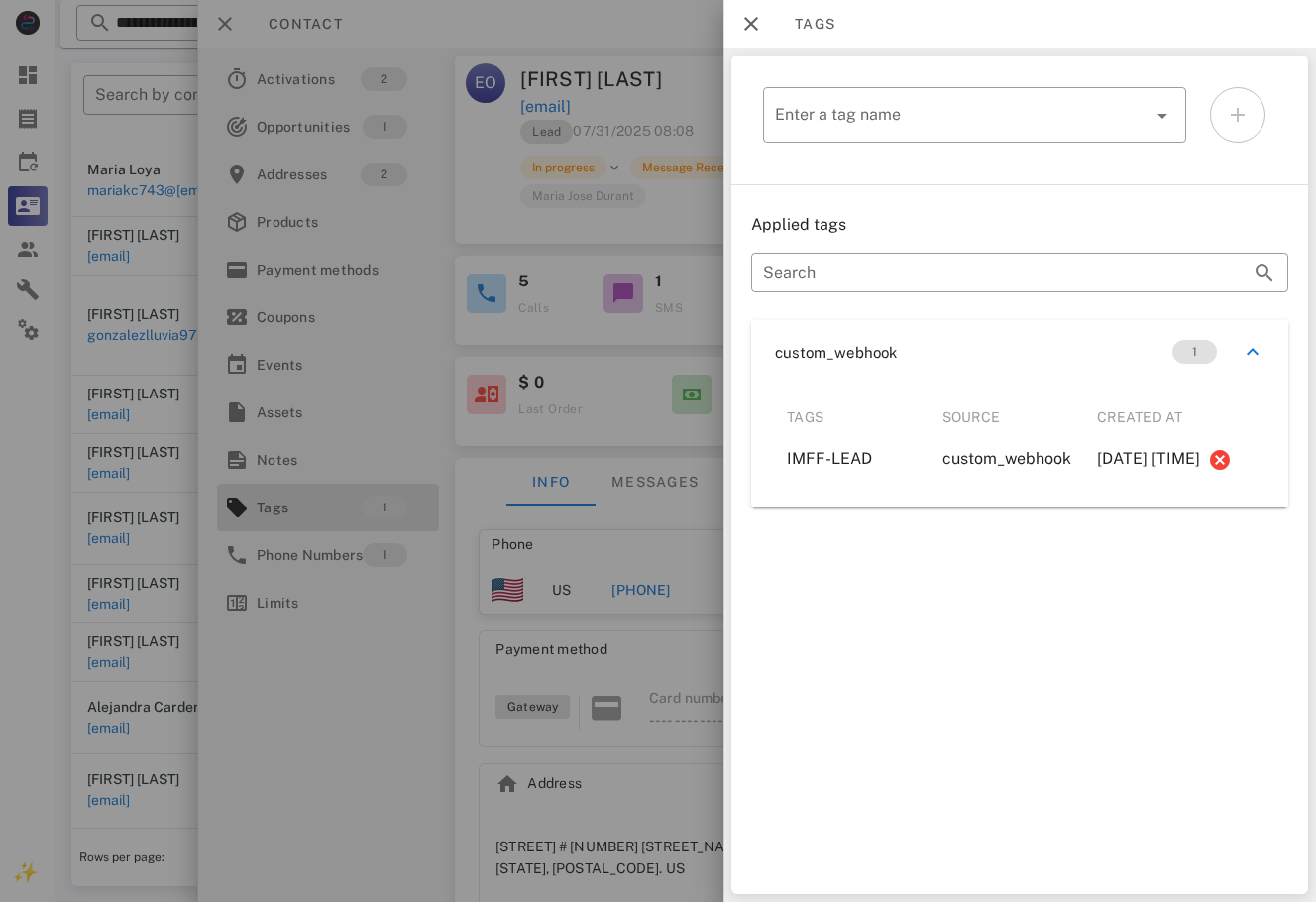 click at bounding box center [658, 451] 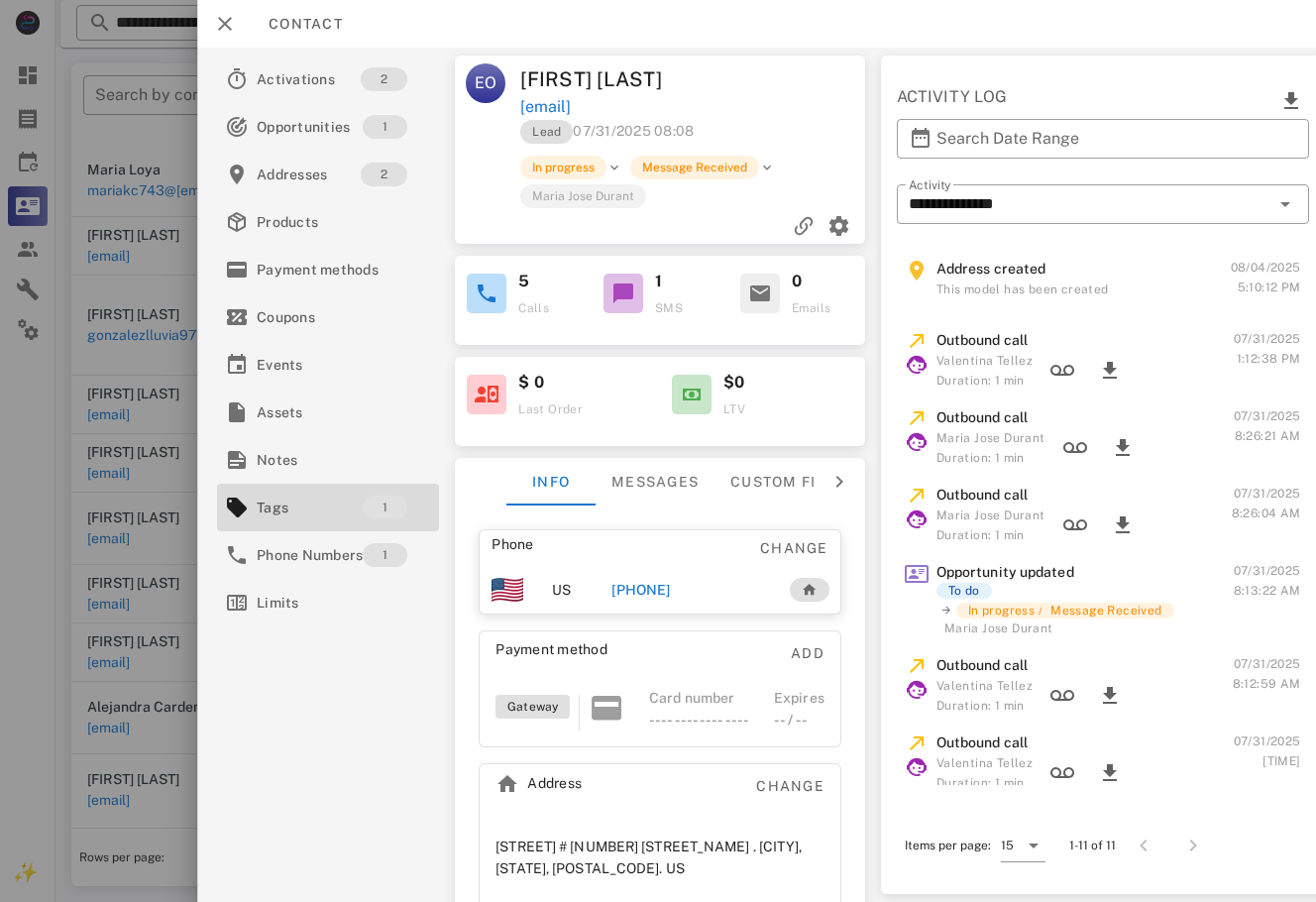 click on "[PHONE]" at bounding box center [641, 590] 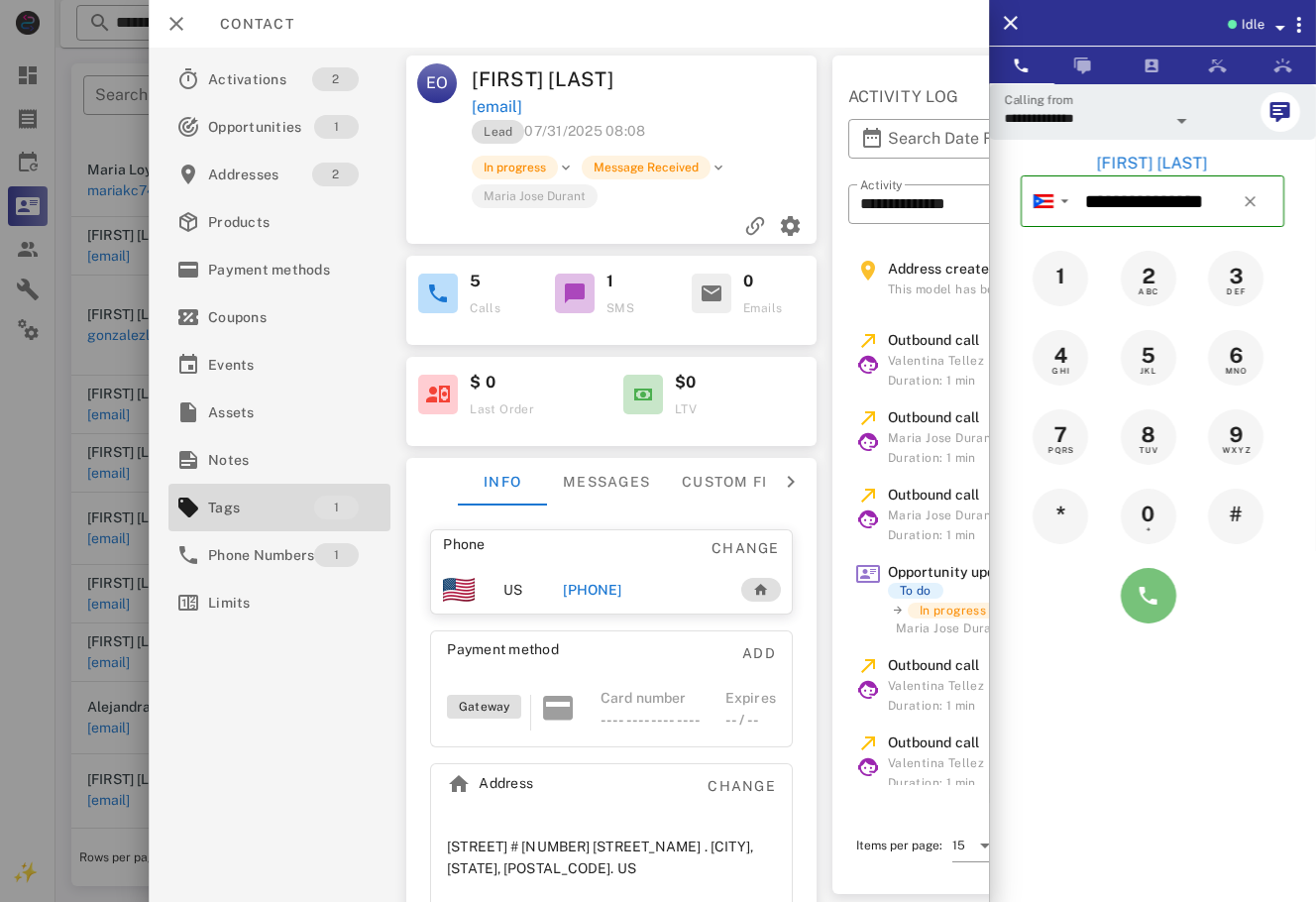 click at bounding box center [1149, 596] 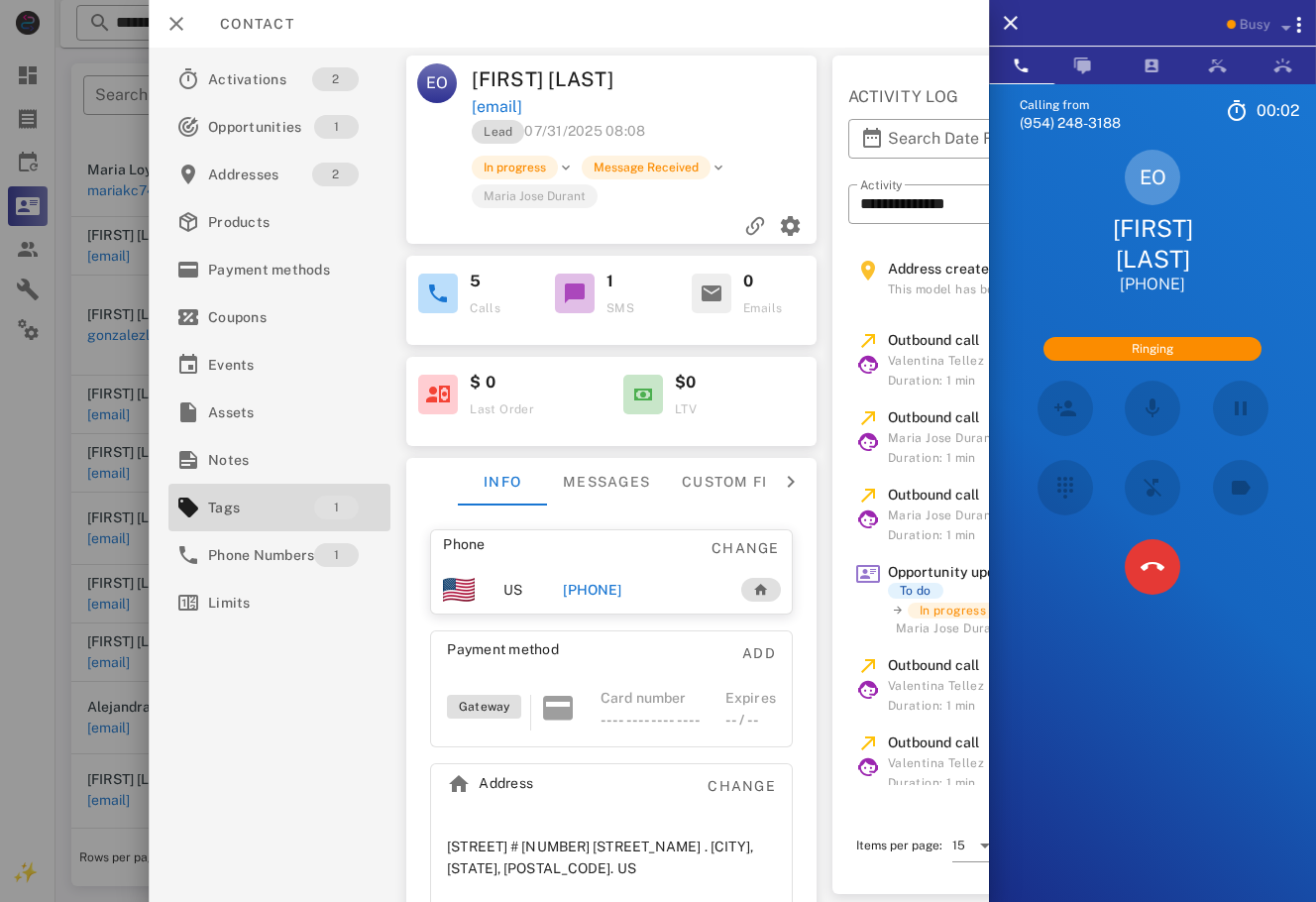 scroll, scrollTop: 350, scrollLeft: 0, axis: vertical 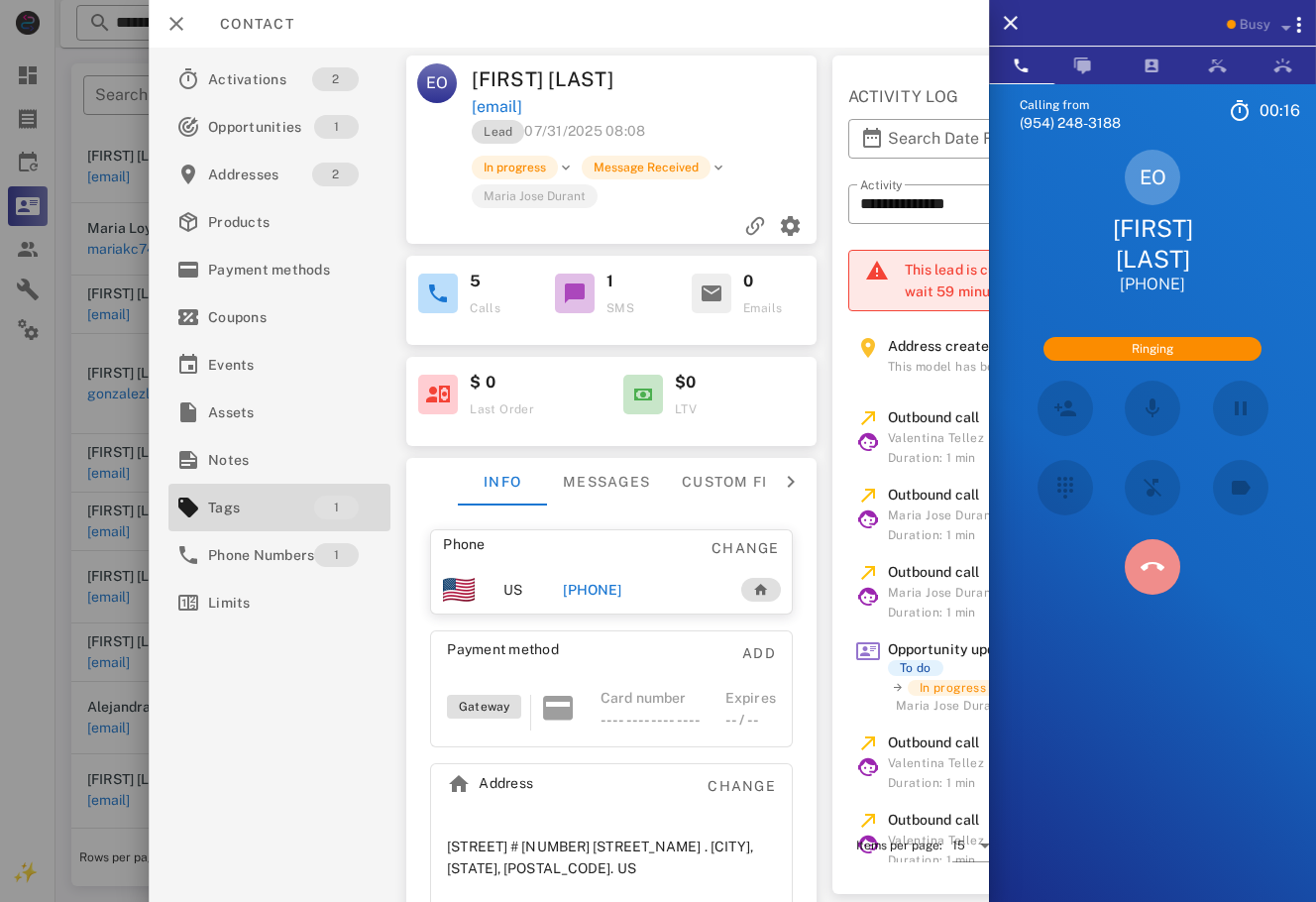 click at bounding box center (1152, 567) 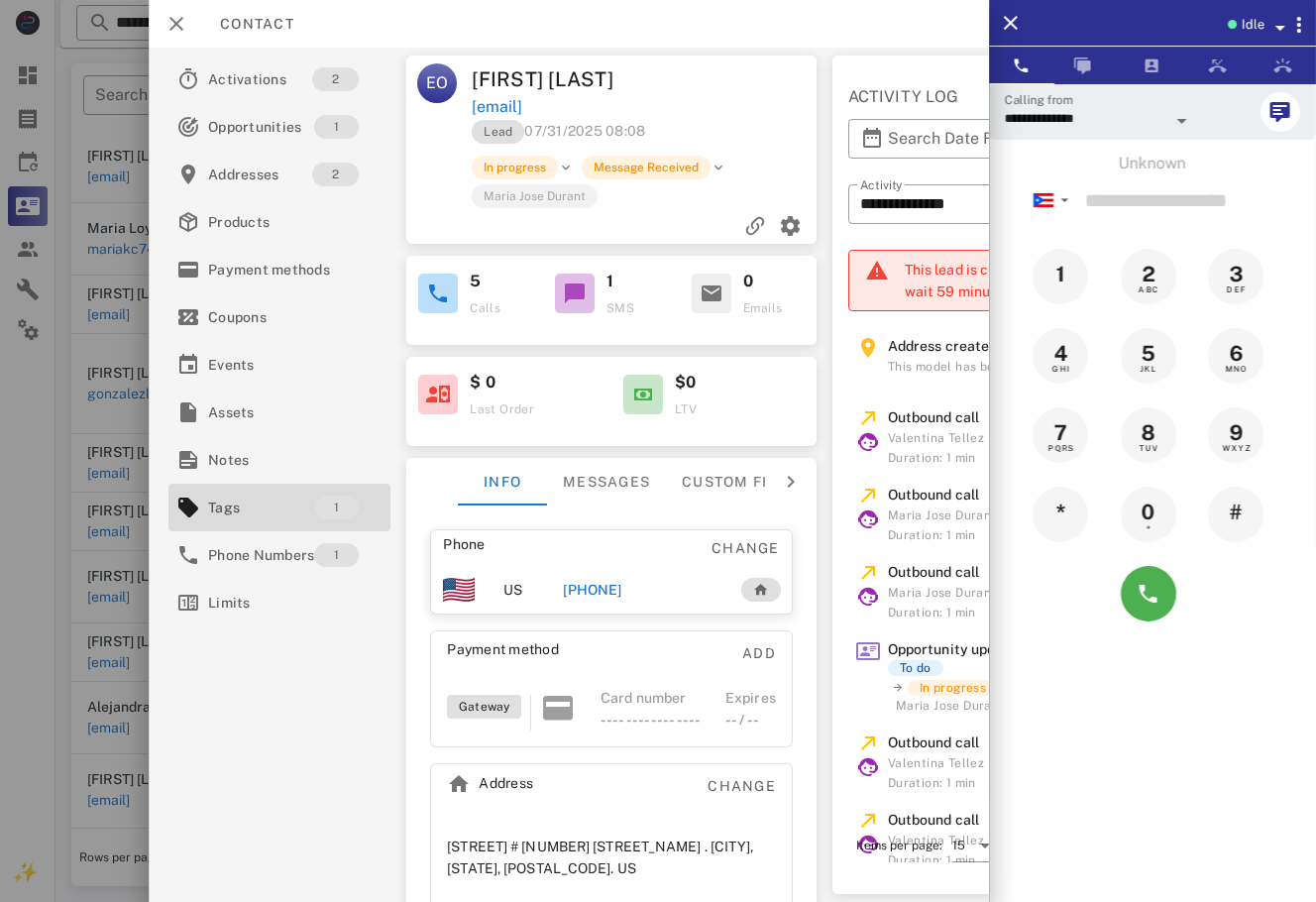 click at bounding box center (658, 451) 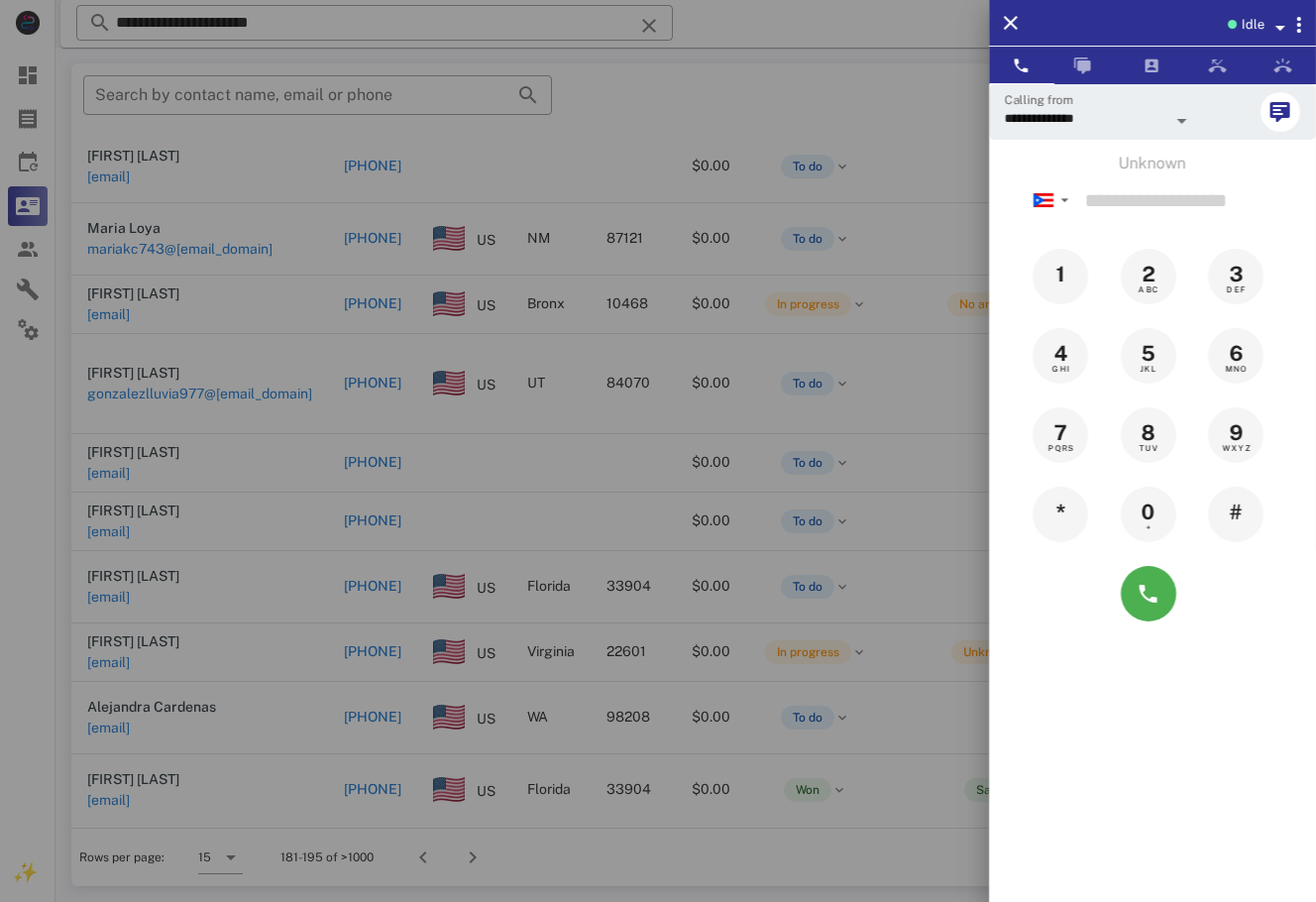 click at bounding box center (658, 451) 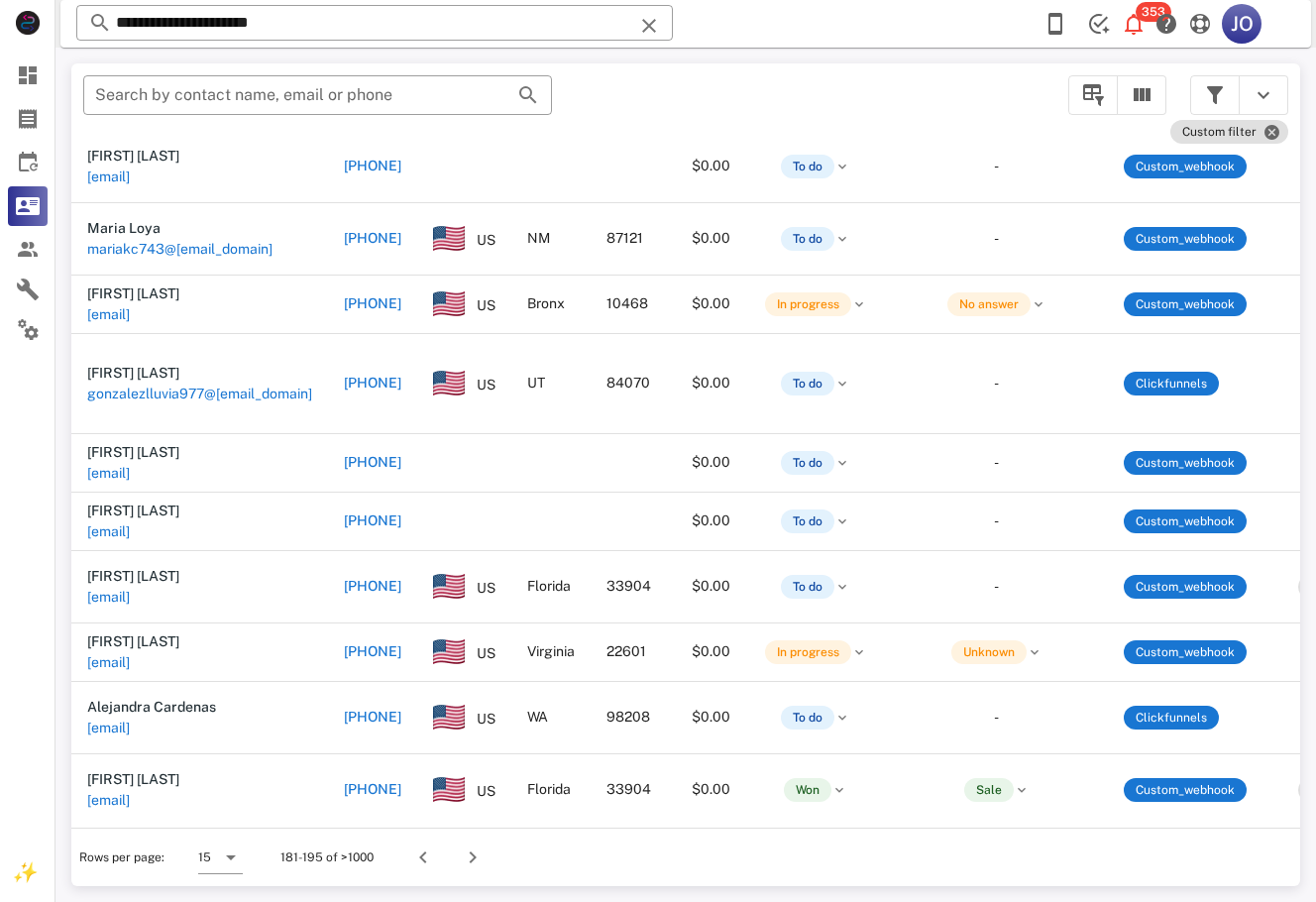 scroll, scrollTop: 350, scrollLeft: 450, axis: both 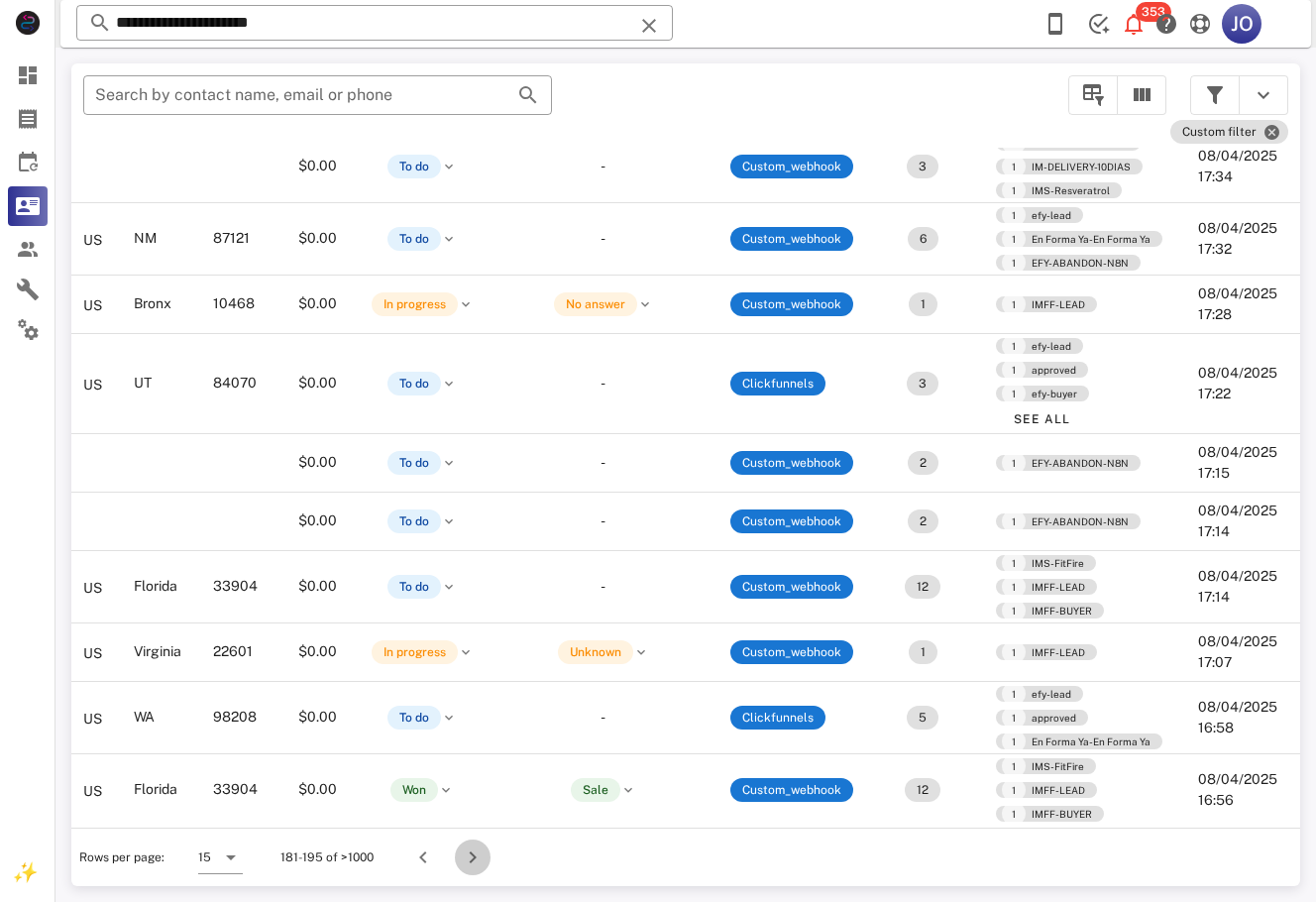 click at bounding box center [473, 857] 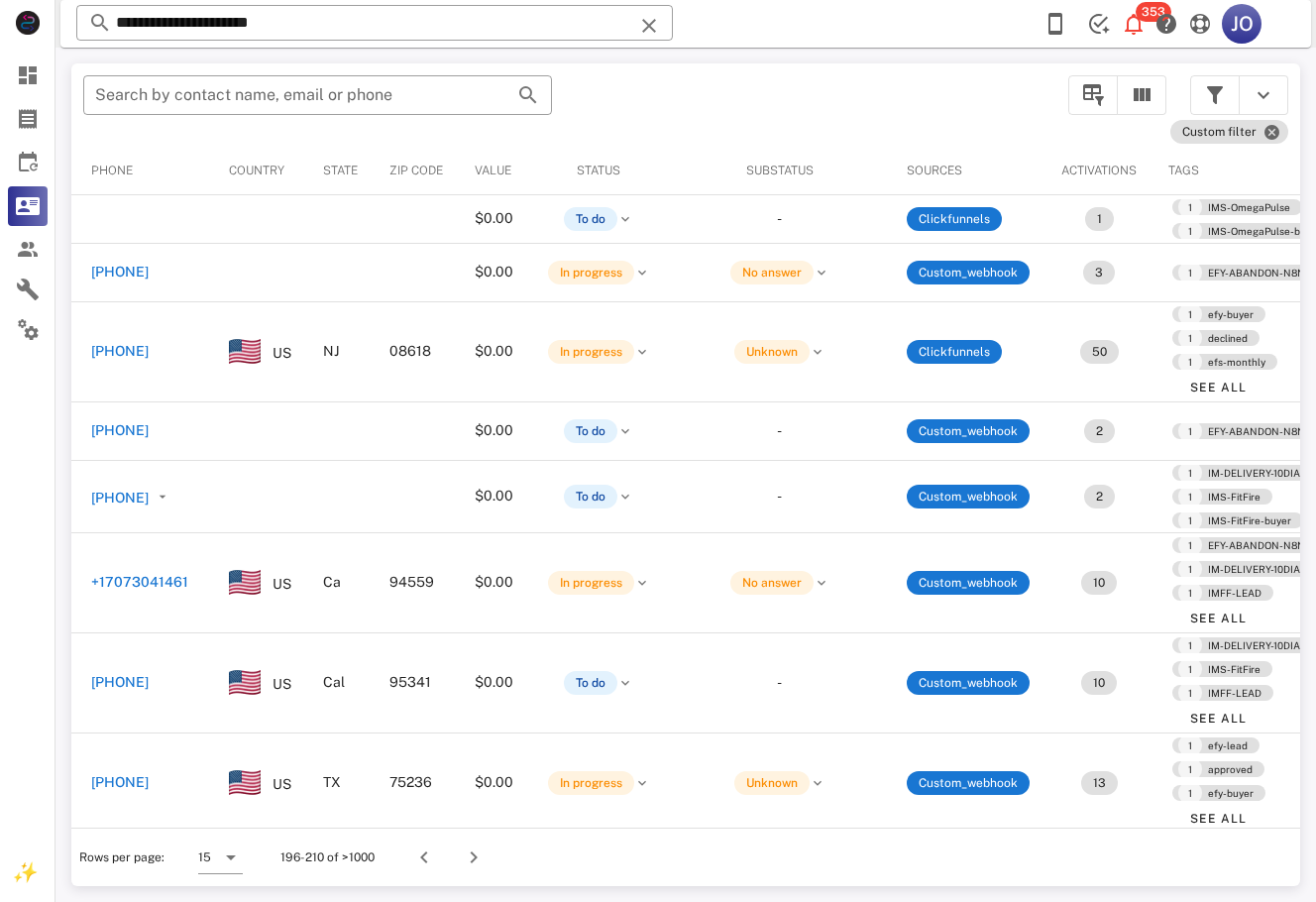 scroll, scrollTop: 0, scrollLeft: 450, axis: horizontal 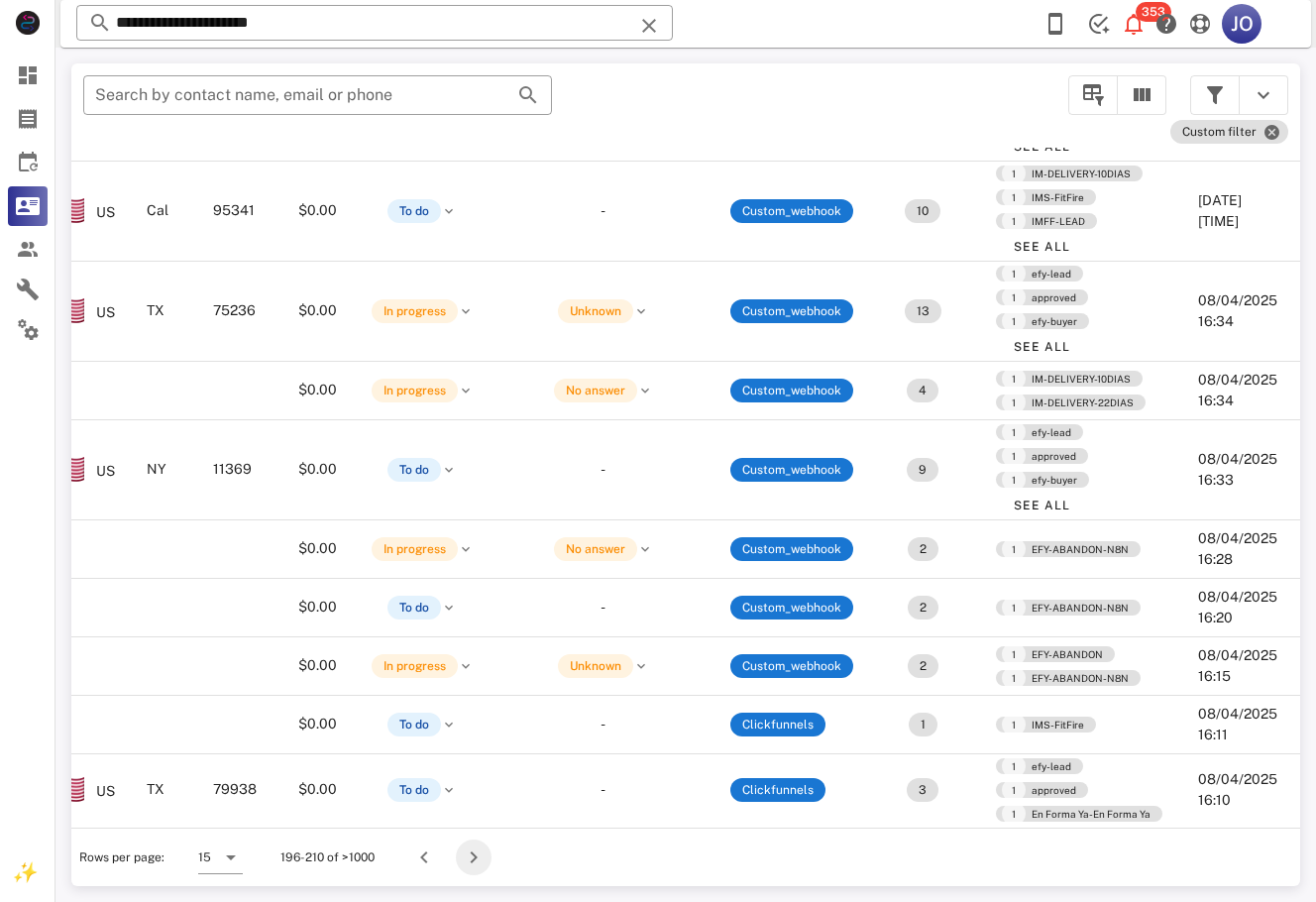 click at bounding box center [474, 857] 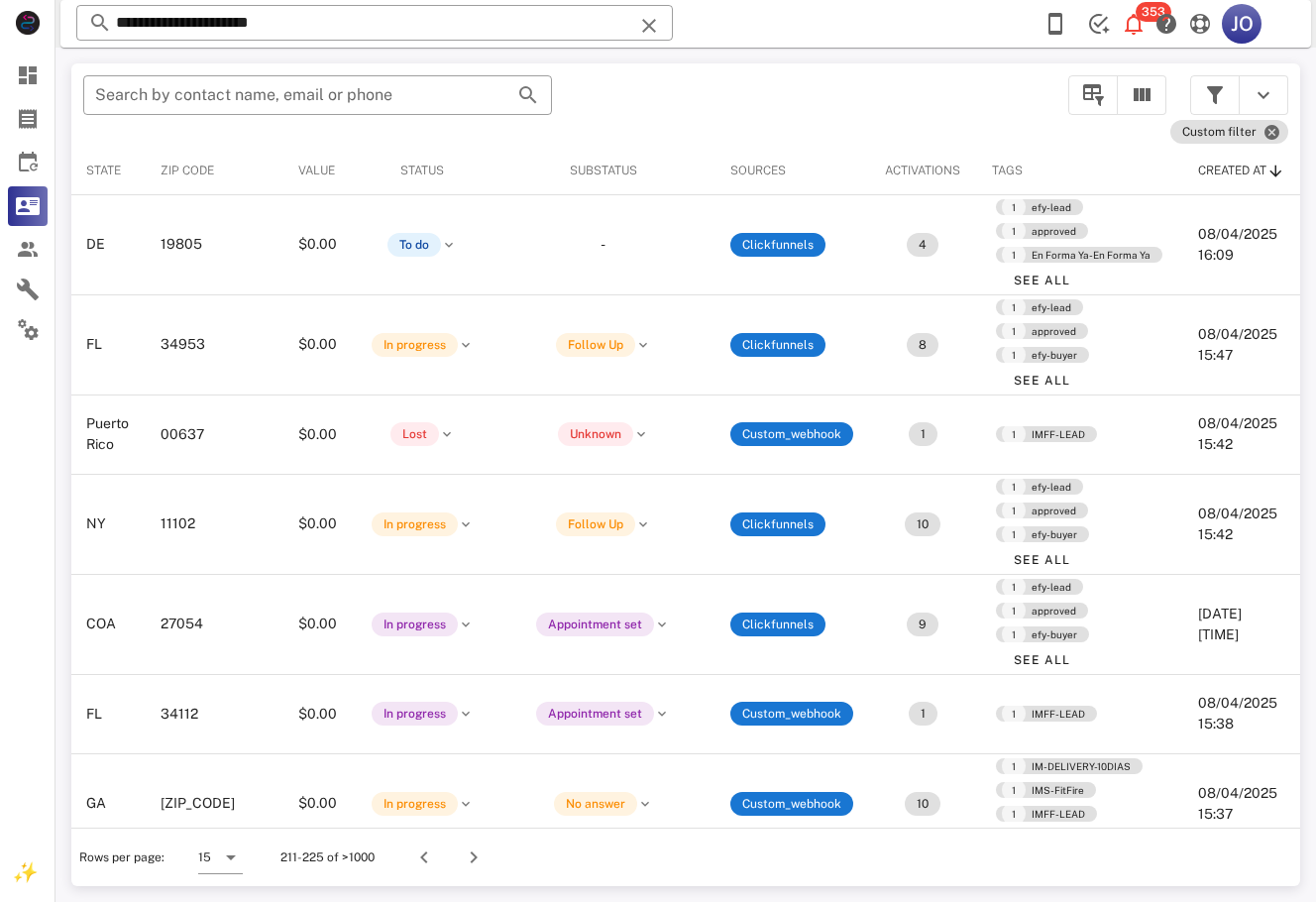 scroll, scrollTop: 0, scrollLeft: 467, axis: horizontal 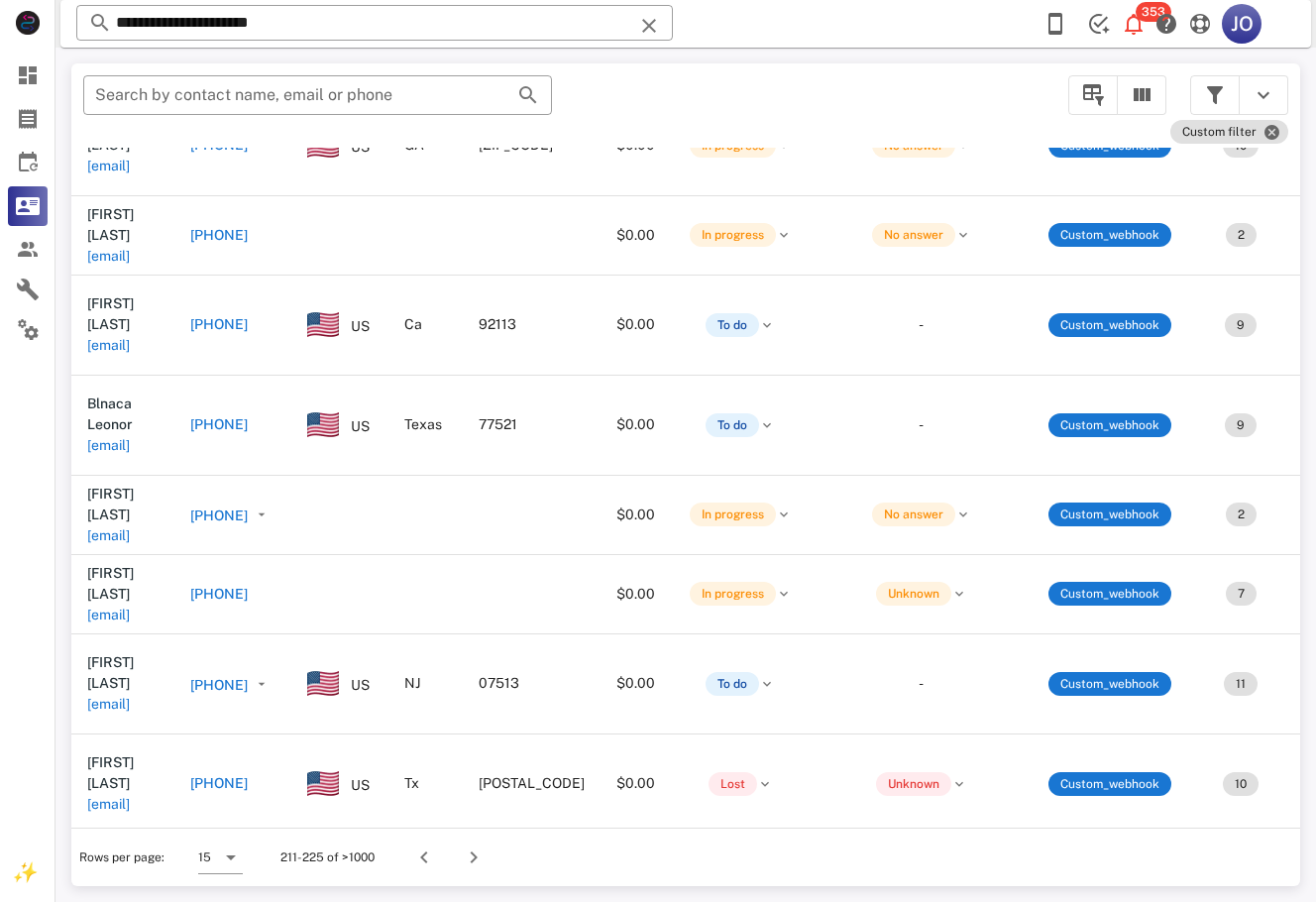 click on "[EMAIL]" at bounding box center [108, 894] 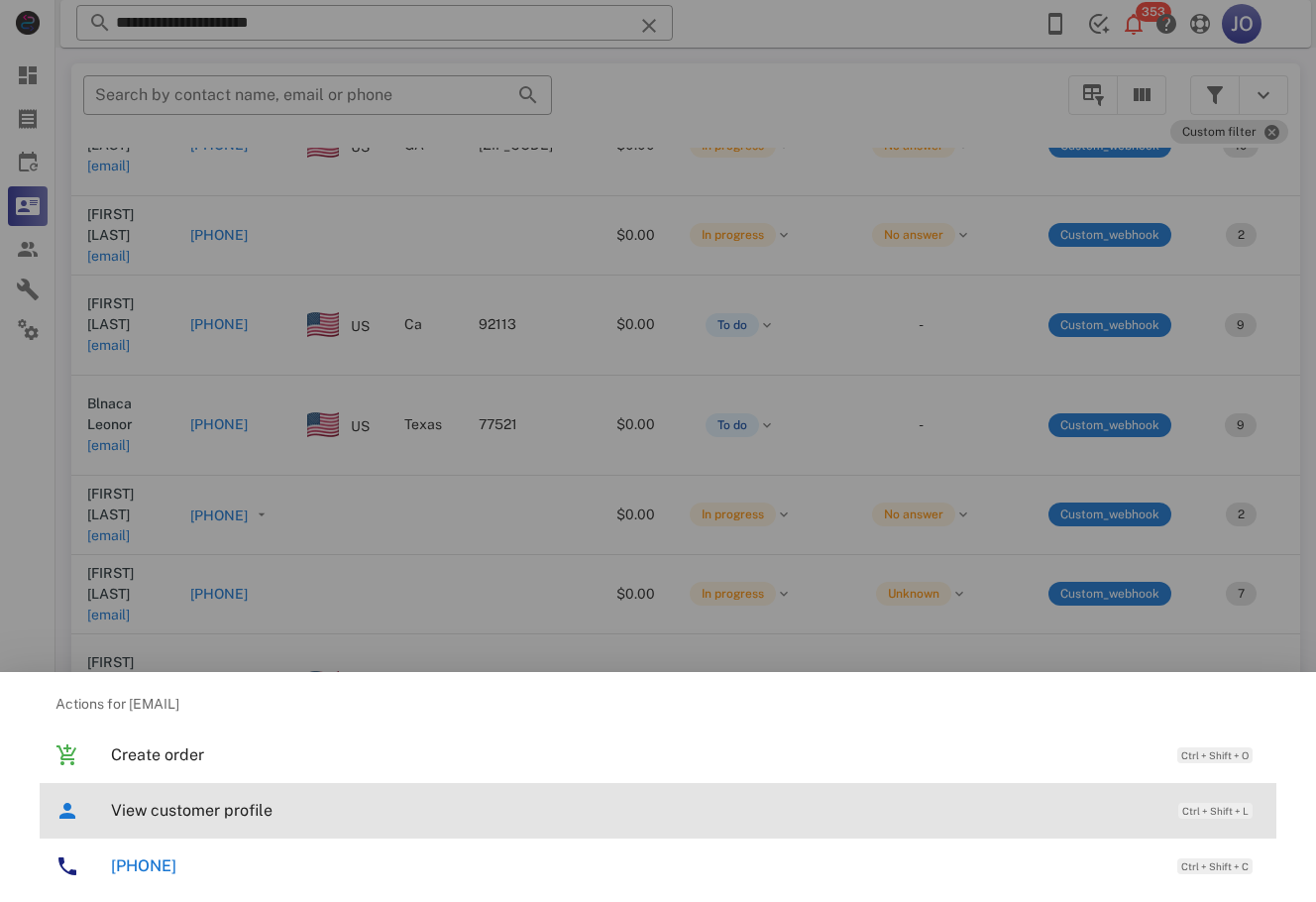 click on "View customer profile Ctrl + Shift + L" at bounding box center [686, 810] 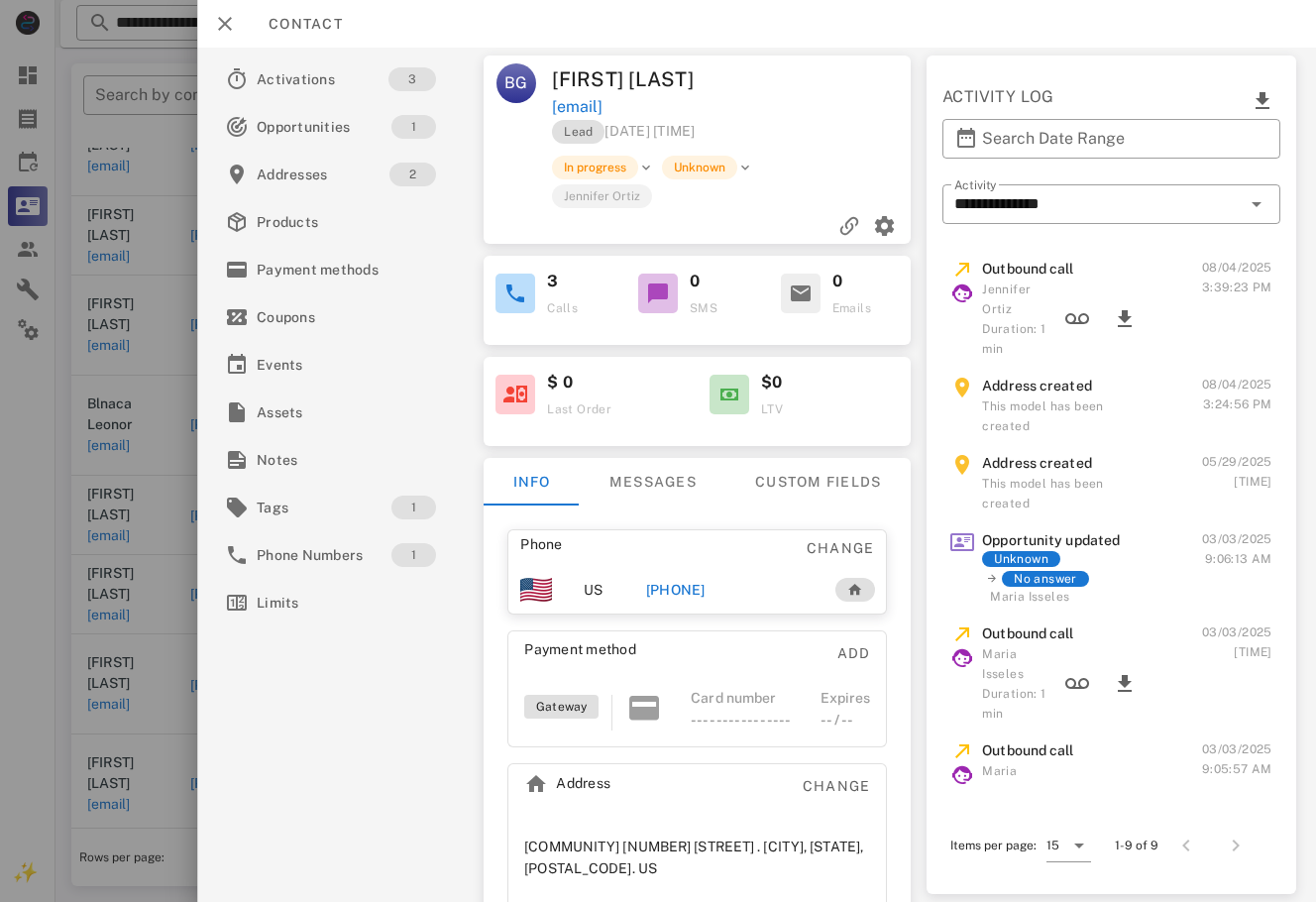 click on "[PHONE]" at bounding box center [676, 590] 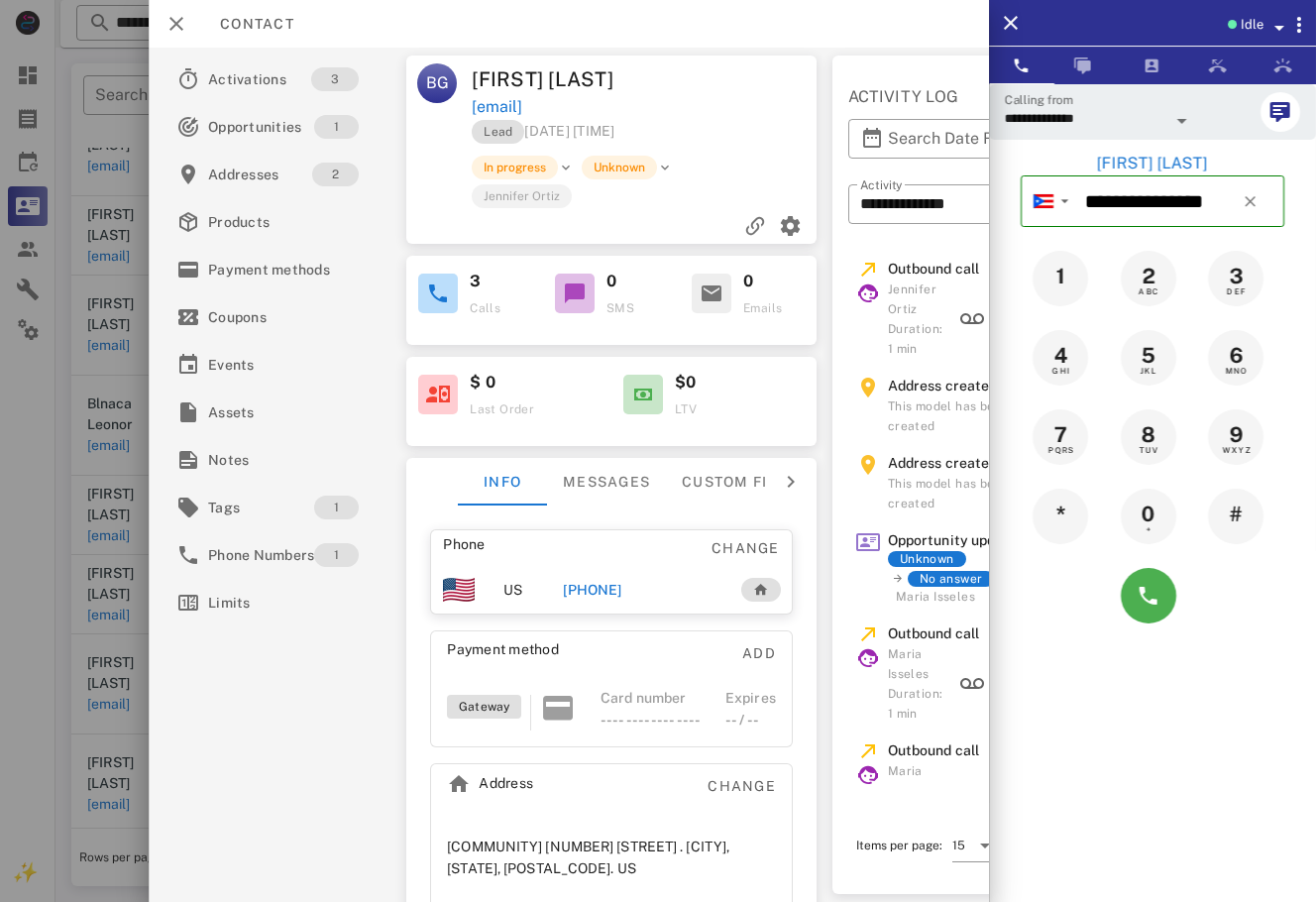 click at bounding box center (1152, 596) 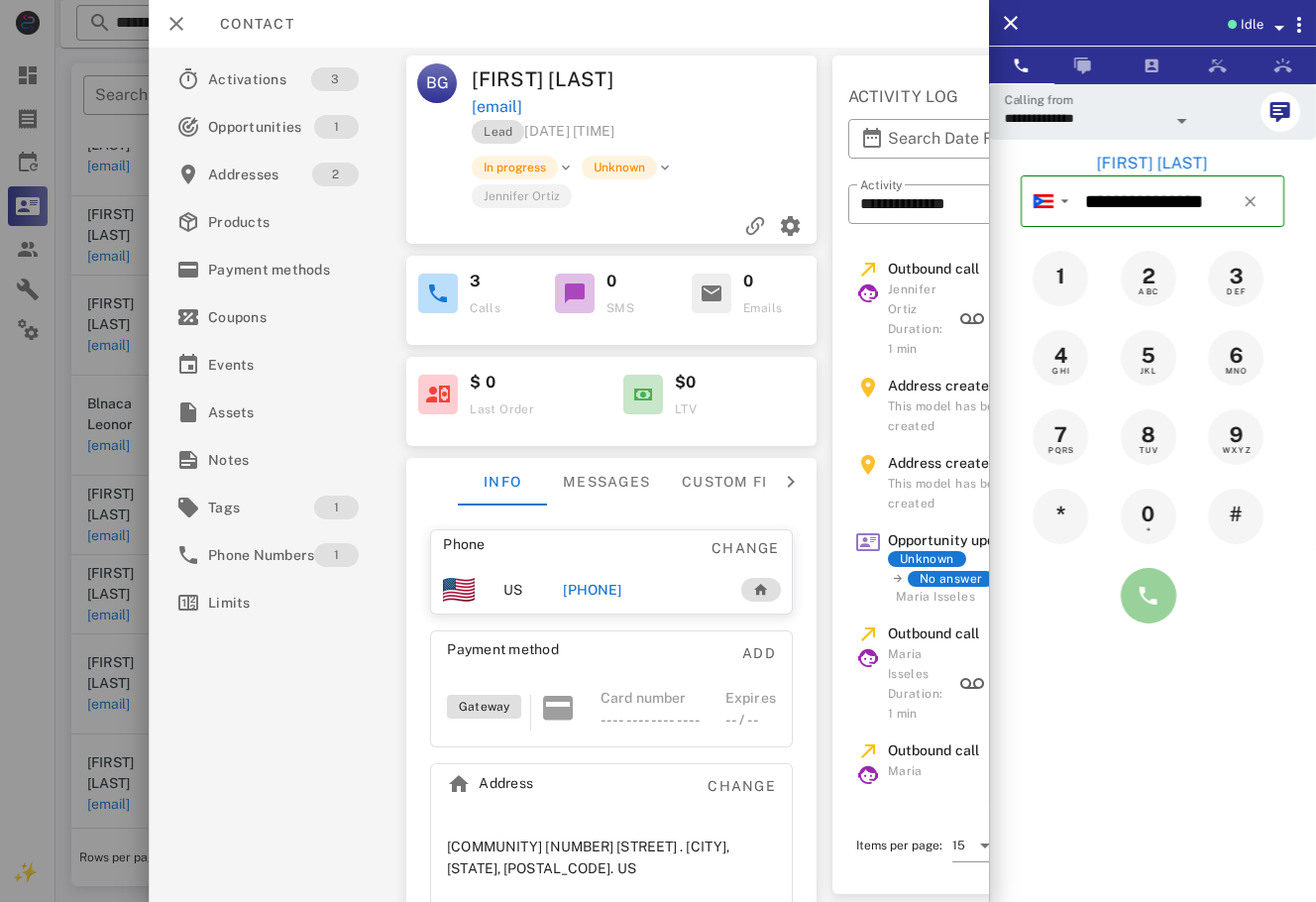 click at bounding box center (1149, 596) 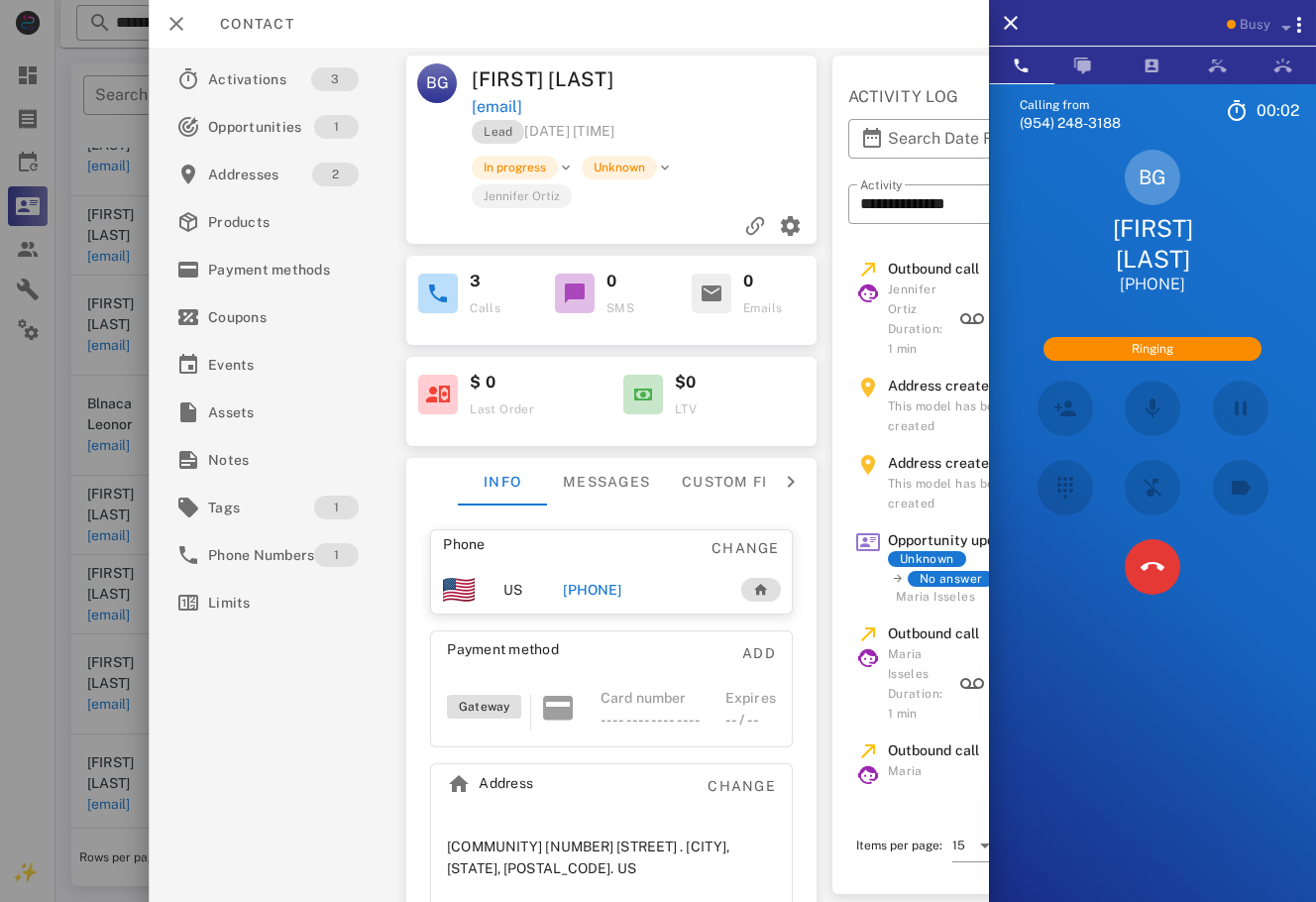 scroll, scrollTop: 600, scrollLeft: 0, axis: vertical 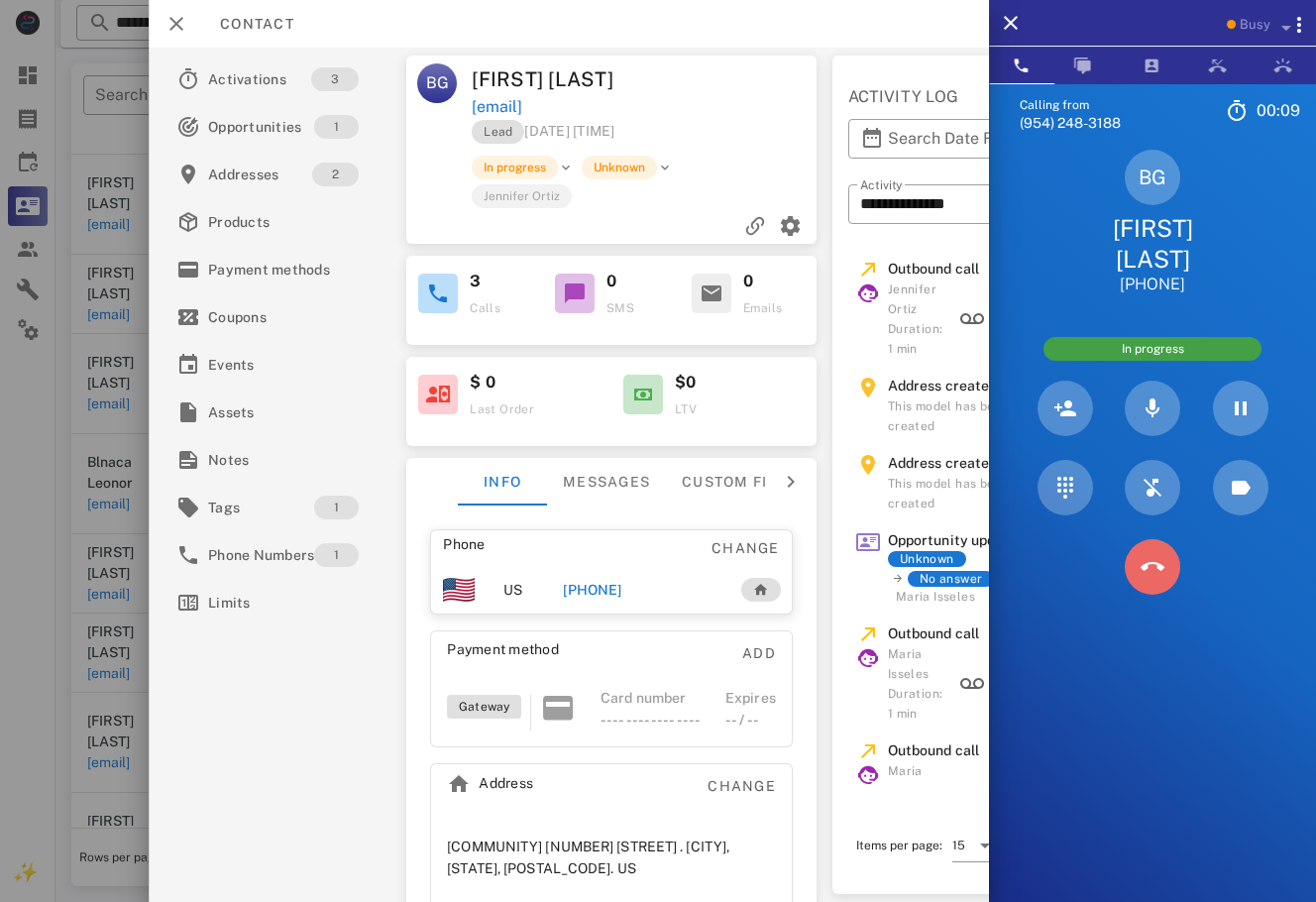 click at bounding box center [1152, 567] 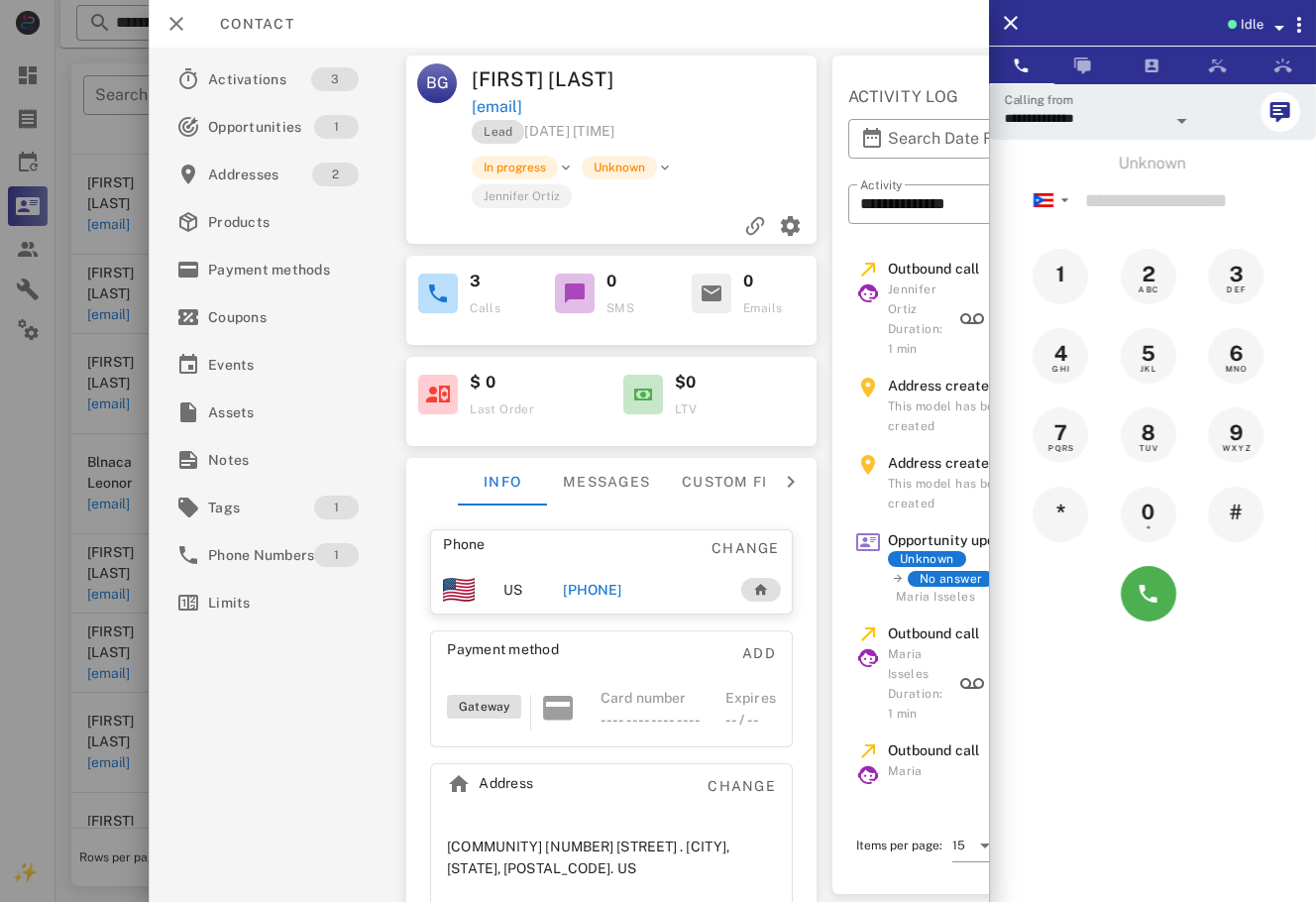 click on "[PHONE]" at bounding box center (592, 590) 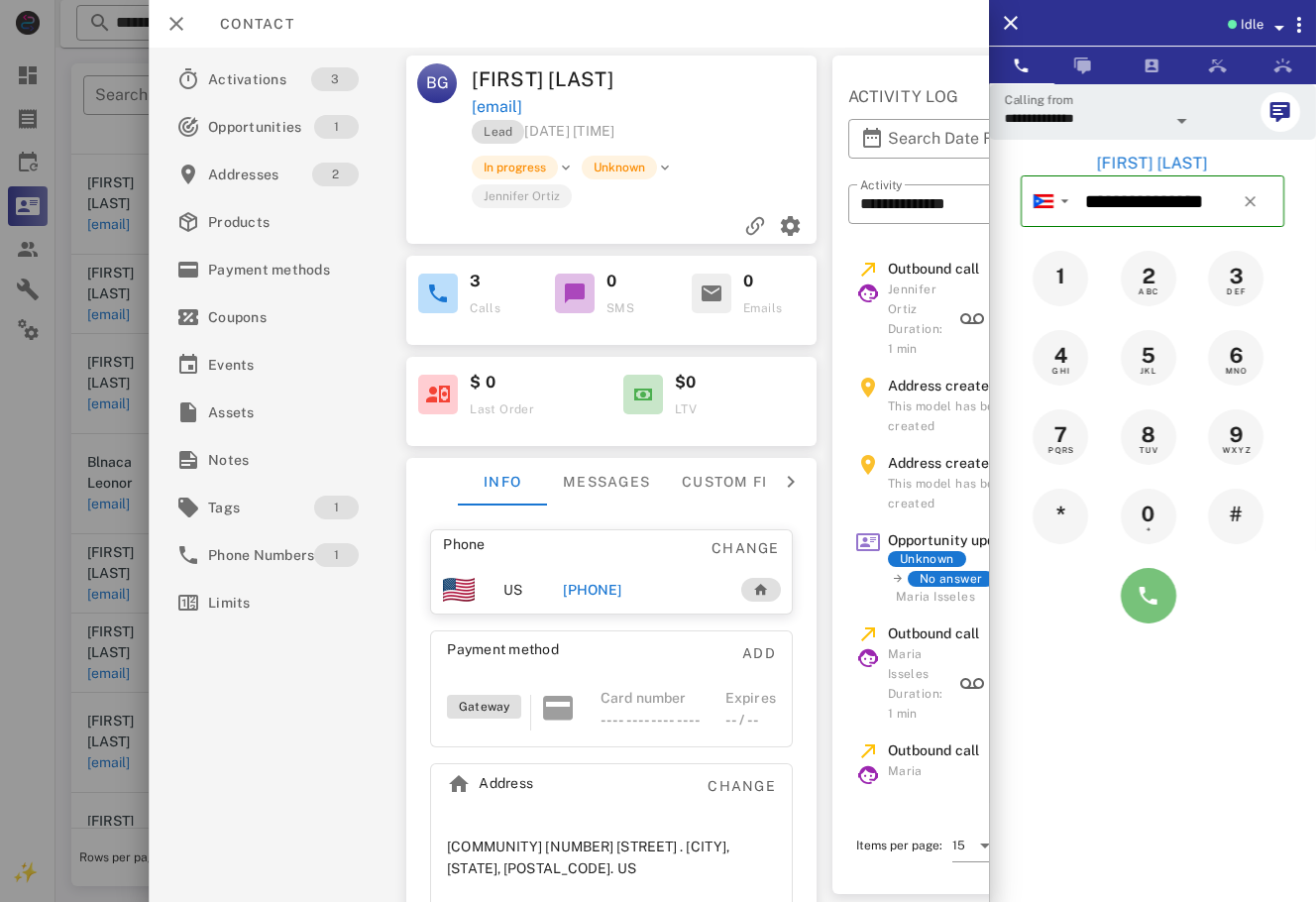 click at bounding box center [1149, 596] 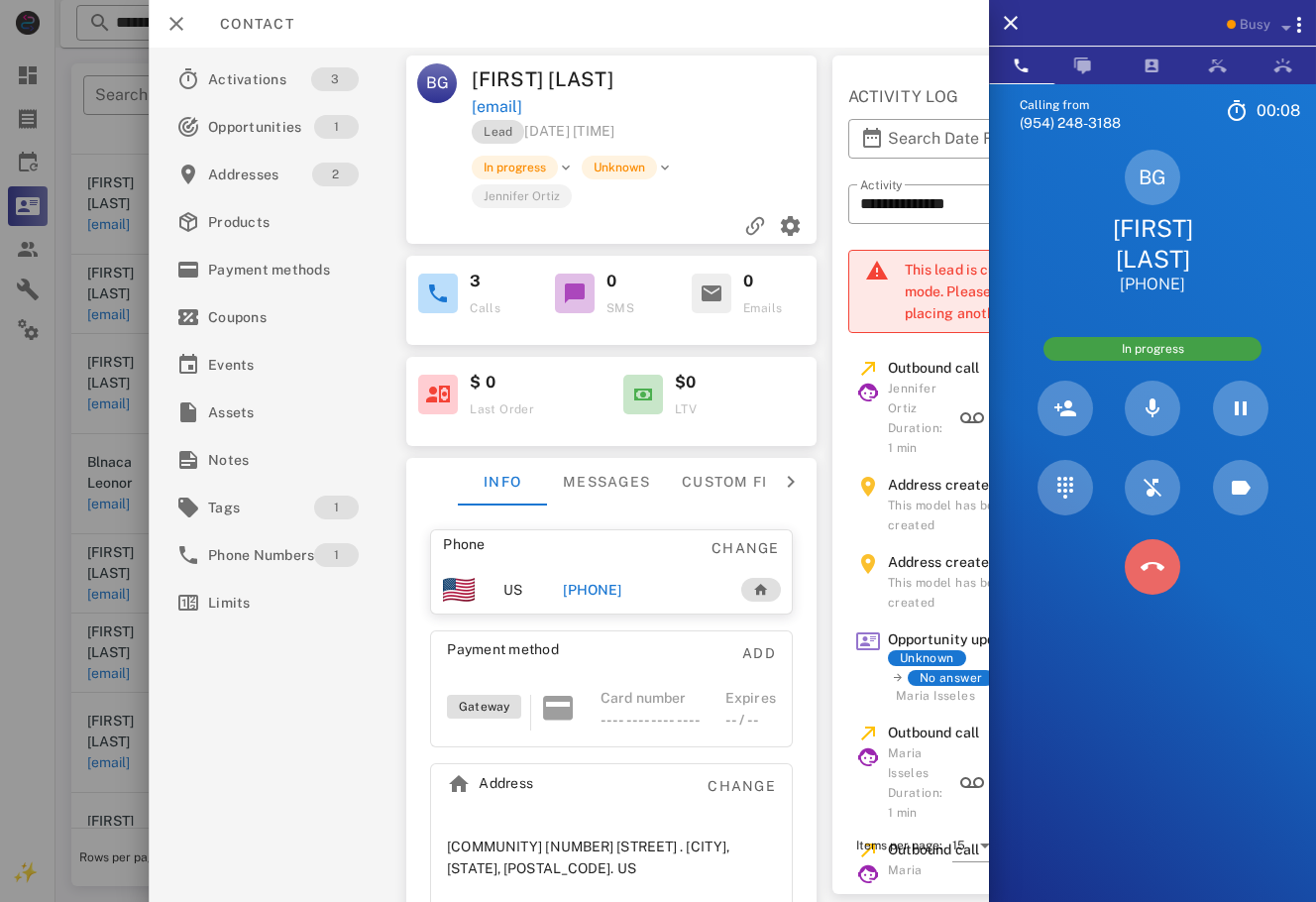click at bounding box center [1152, 567] 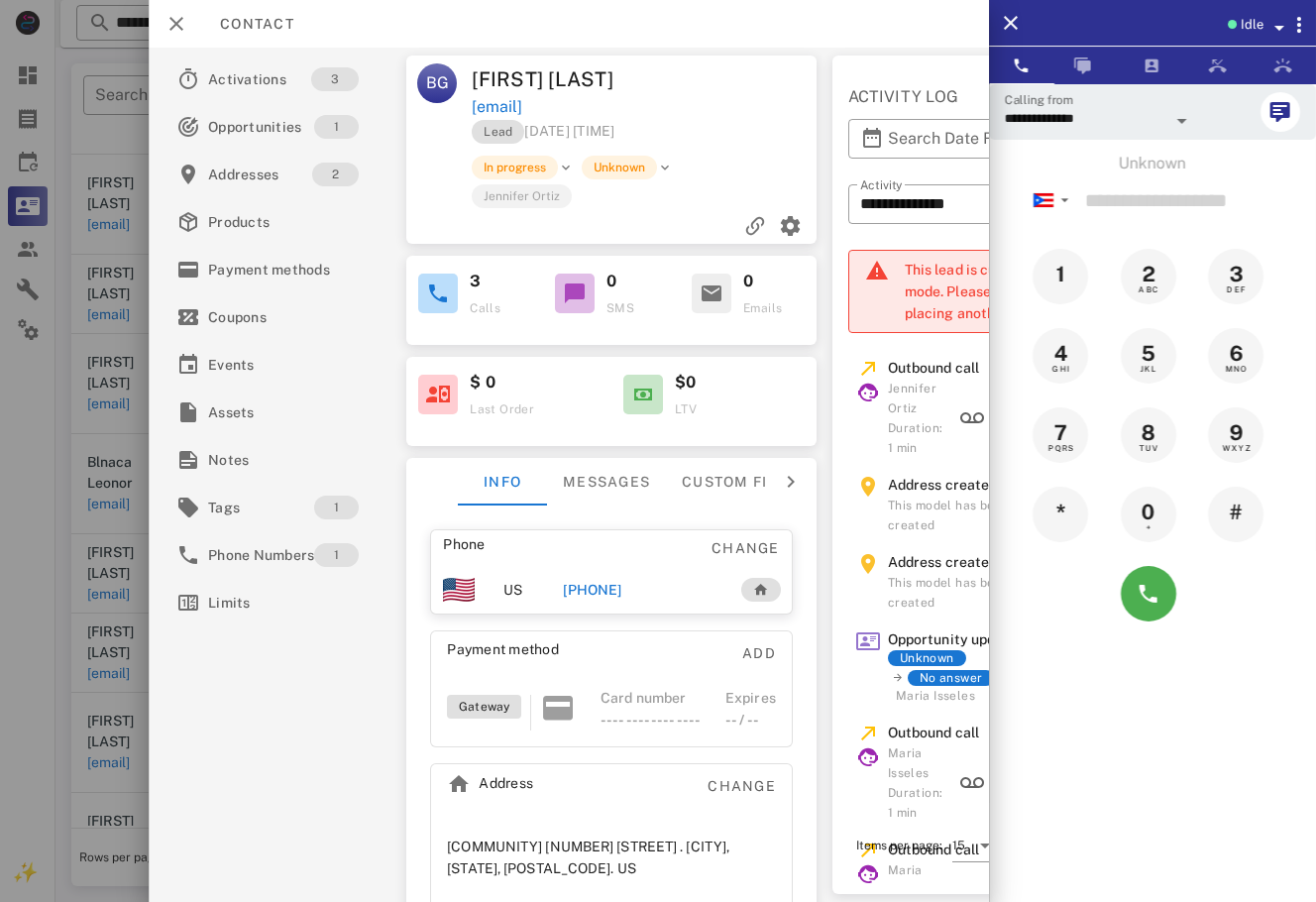 click on "Unknown      ▼     Andorra
+376
Argentina
+54
Aruba
+297
Australia
+61
Belgium (België)
+32
Bolivia
+591
Brazil (Brasil)
+55
Canada
+1
Chile
+56
Colombia
+57
Costa Rica
+506
Dominican Republic (República Dominicana)
+1
Ecuador
+593
El Salvador
+503
France
+33
Germany (Deutschland)
+49
Guadeloupe
+590
Guatemala
+502
Honduras
+504
Iceland (Ísland)
+354
India (भारत)
+91
Israel (‫ישראל‬‎)
+972
Italy (Italia)
+39
Japan (日本)     Mexico (México)" at bounding box center (1152, 393) 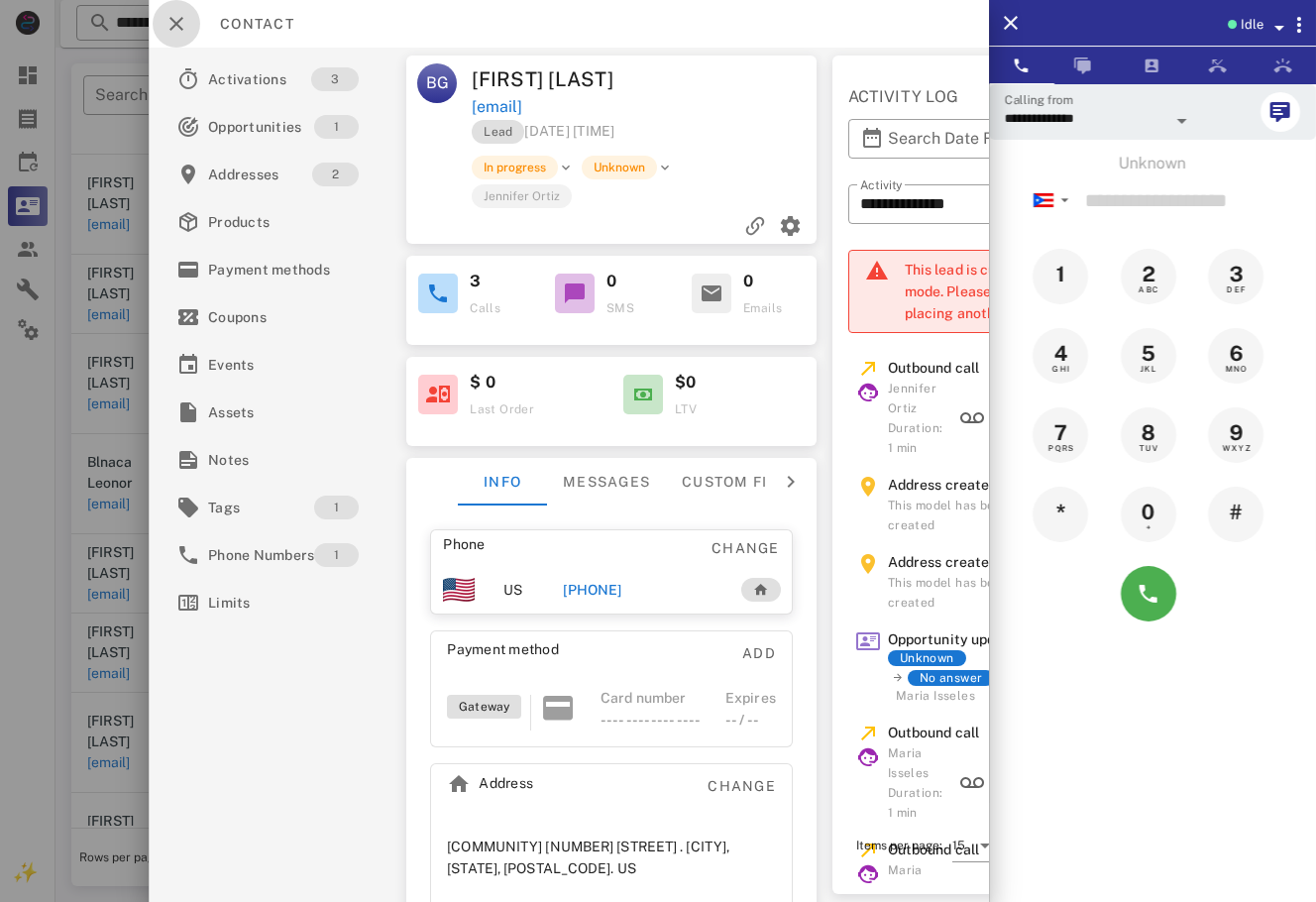click at bounding box center [176, 24] 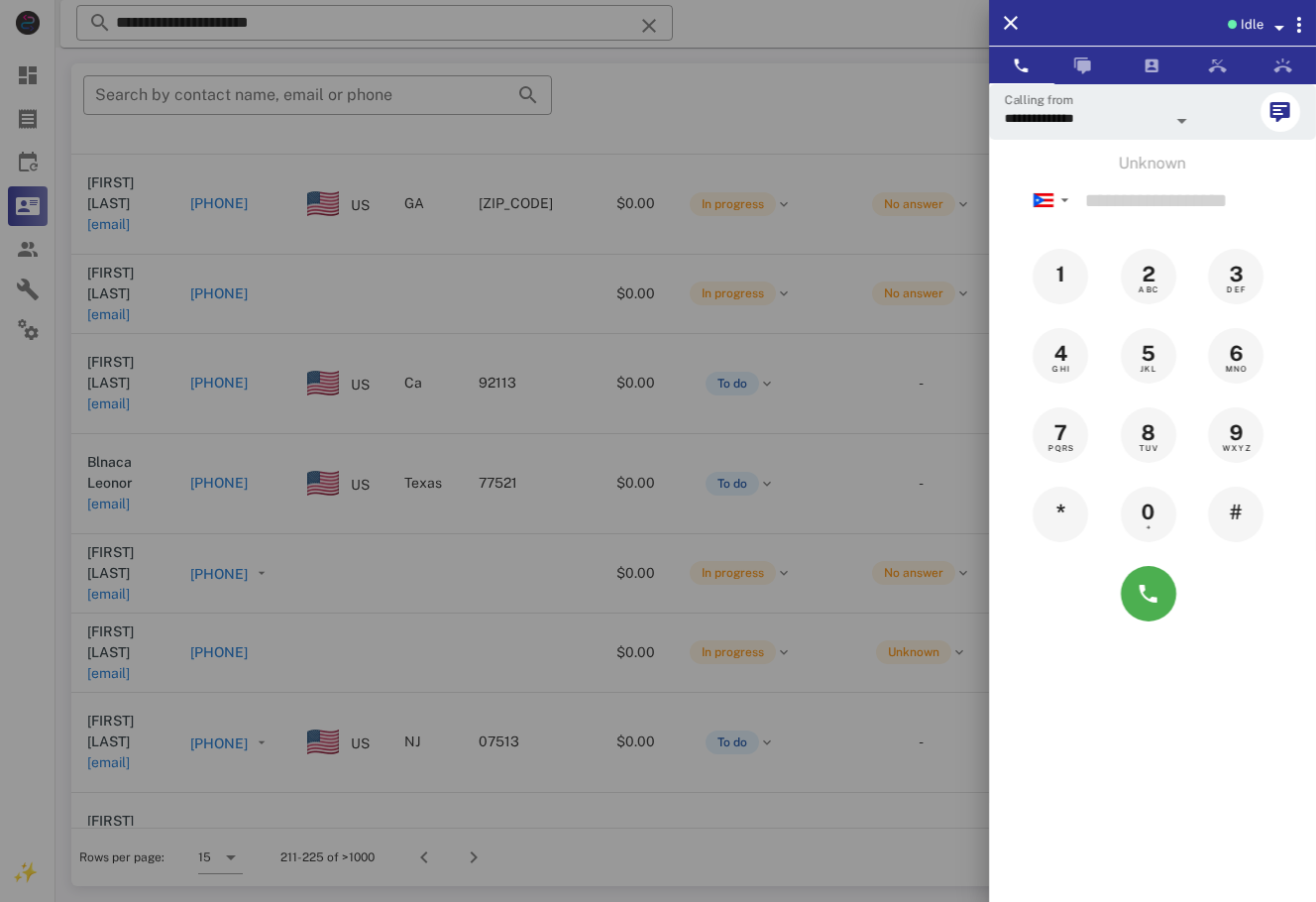 click at bounding box center [658, 451] 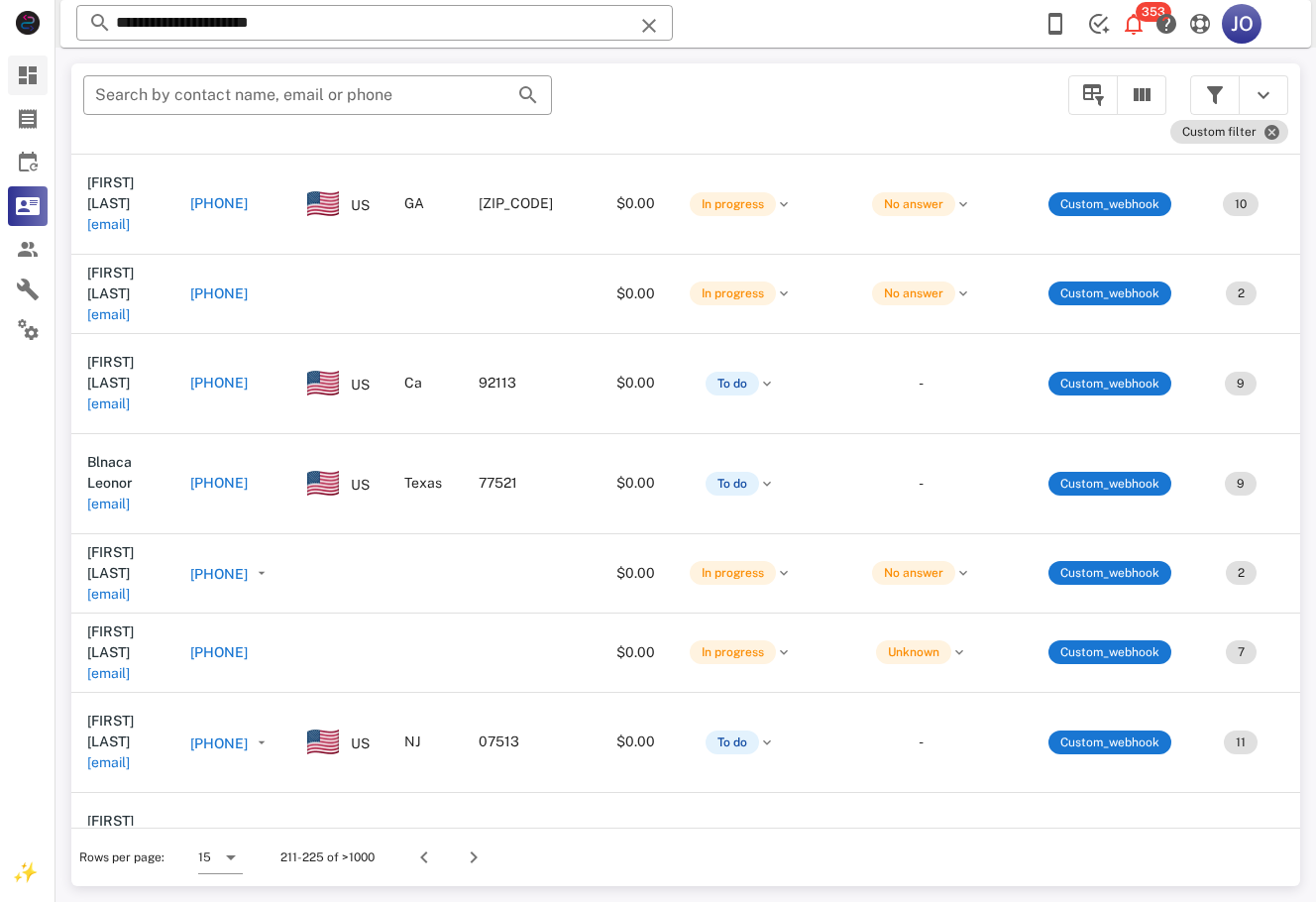 click on "Dashboard" at bounding box center [28, 75] 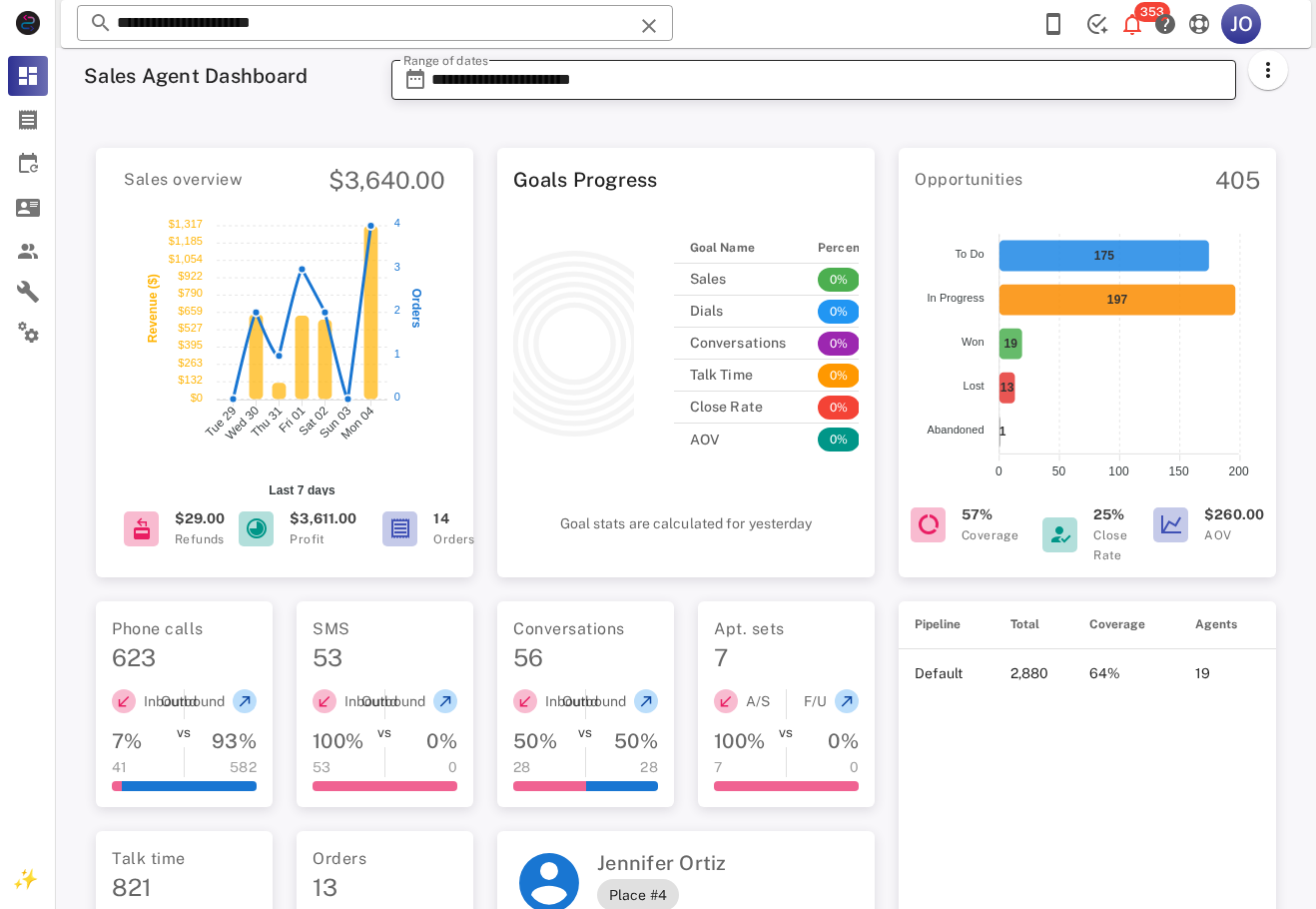 click on "**********" at bounding box center [828, 80] 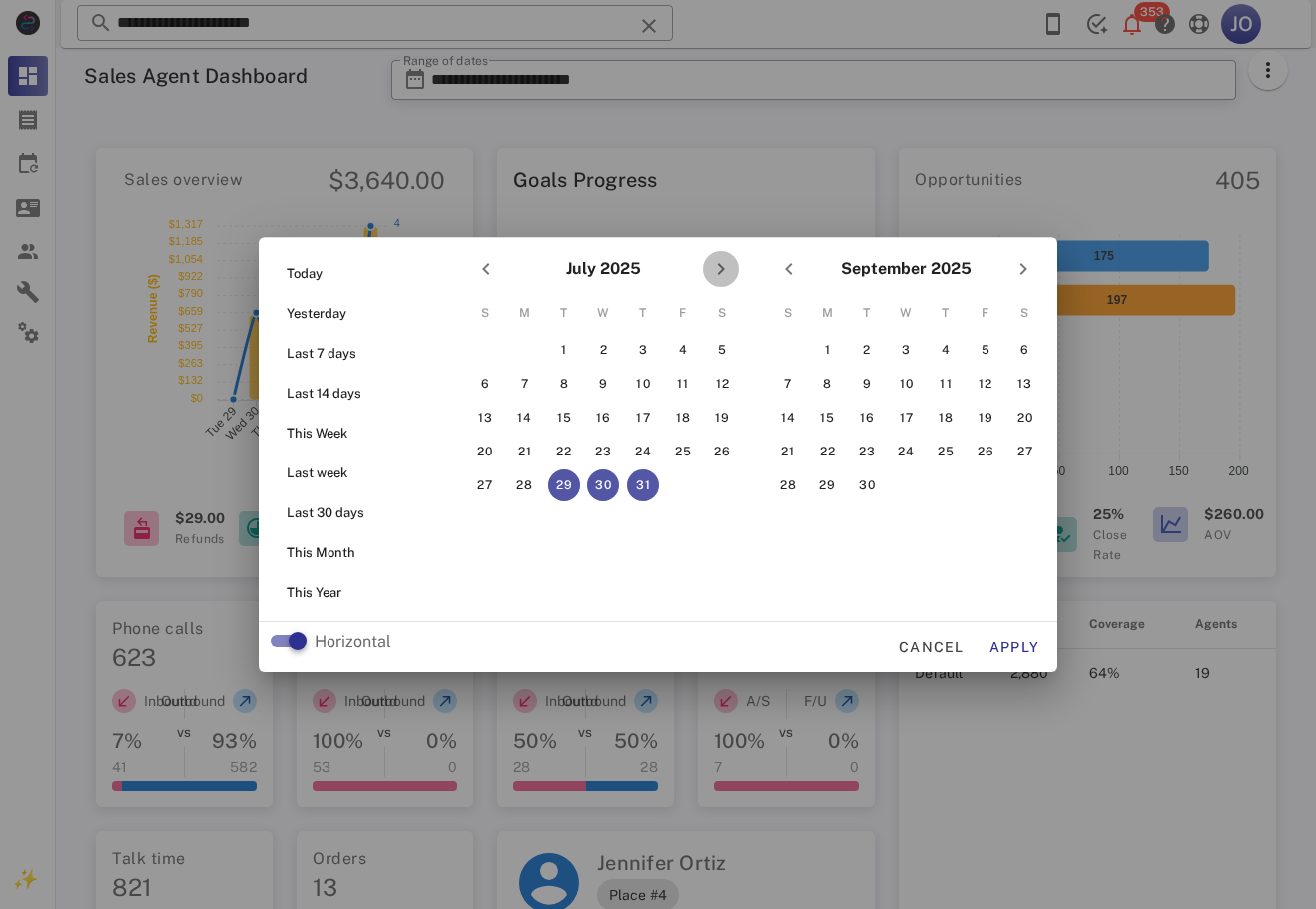 click at bounding box center (721, 269) 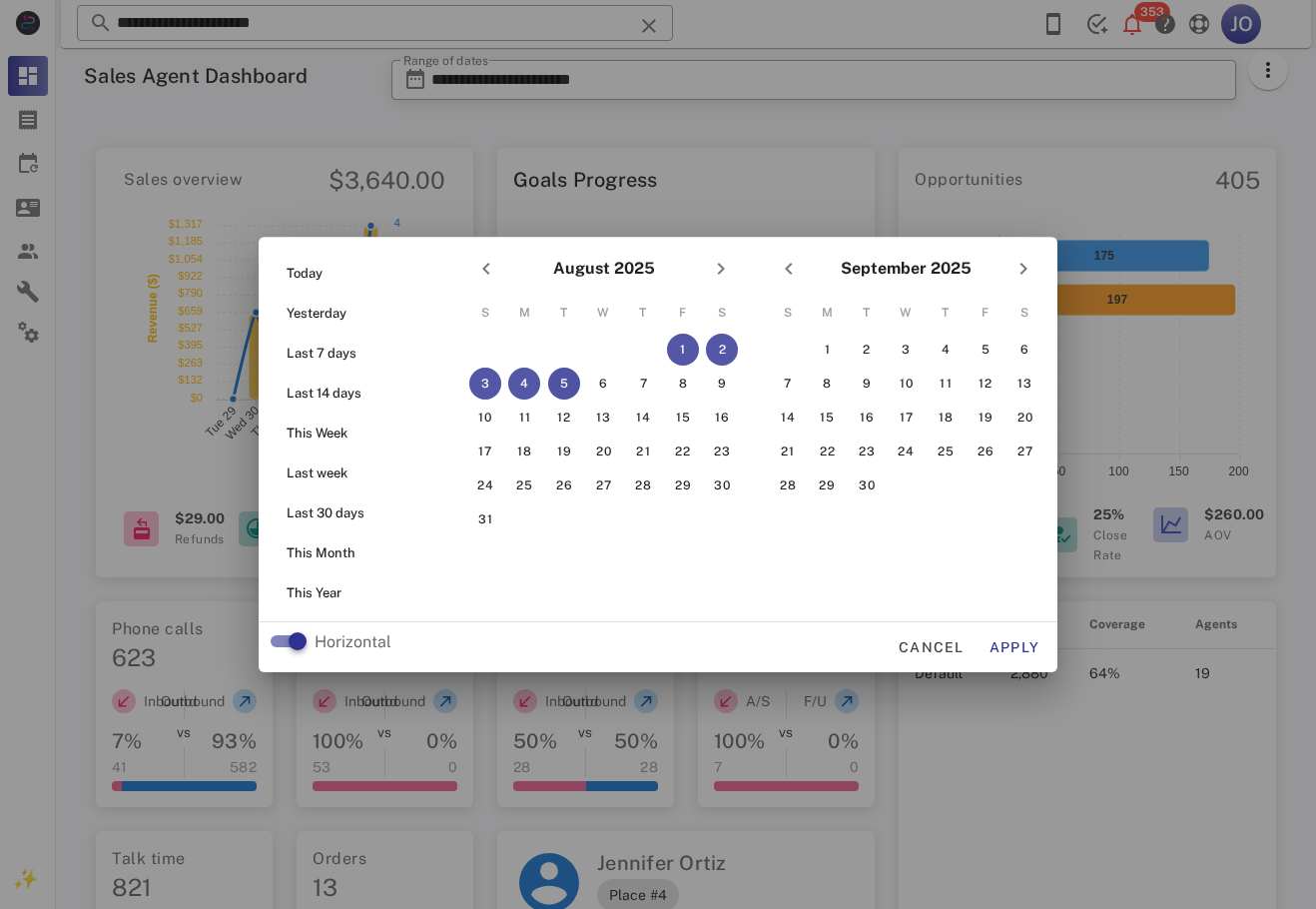 click on "5" at bounding box center [564, 384] 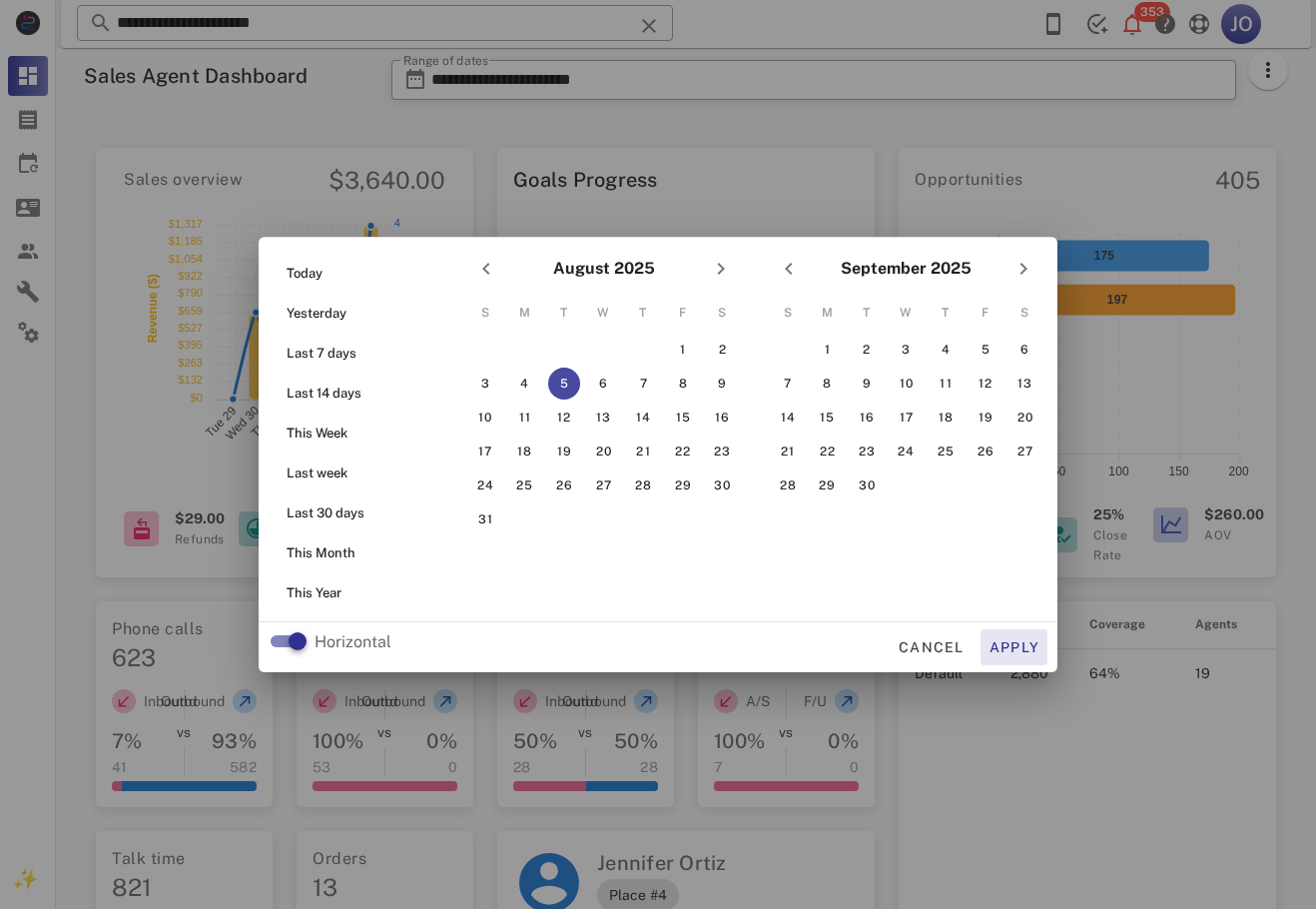 click on "Apply" at bounding box center [1014, 647] 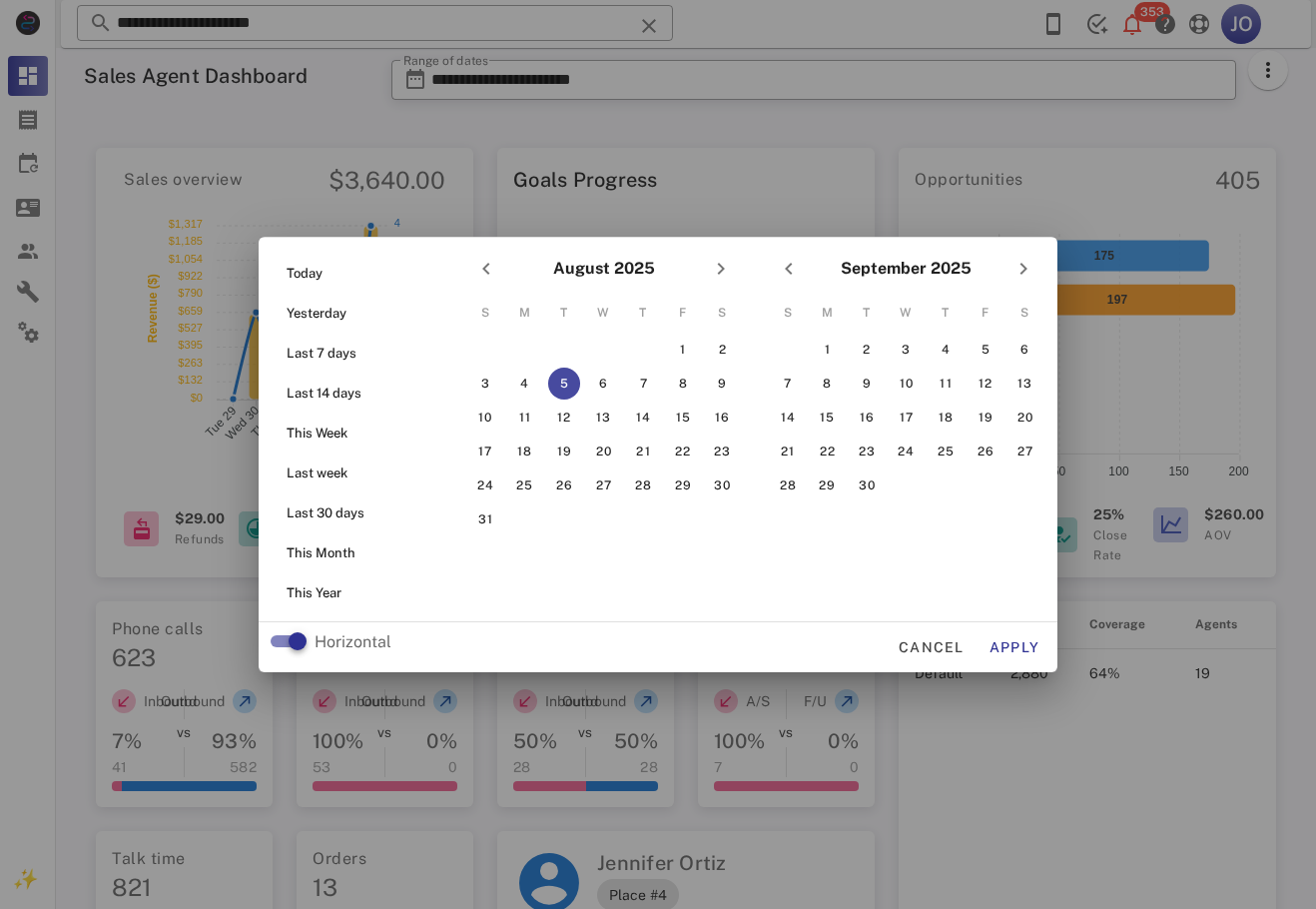 type on "**********" 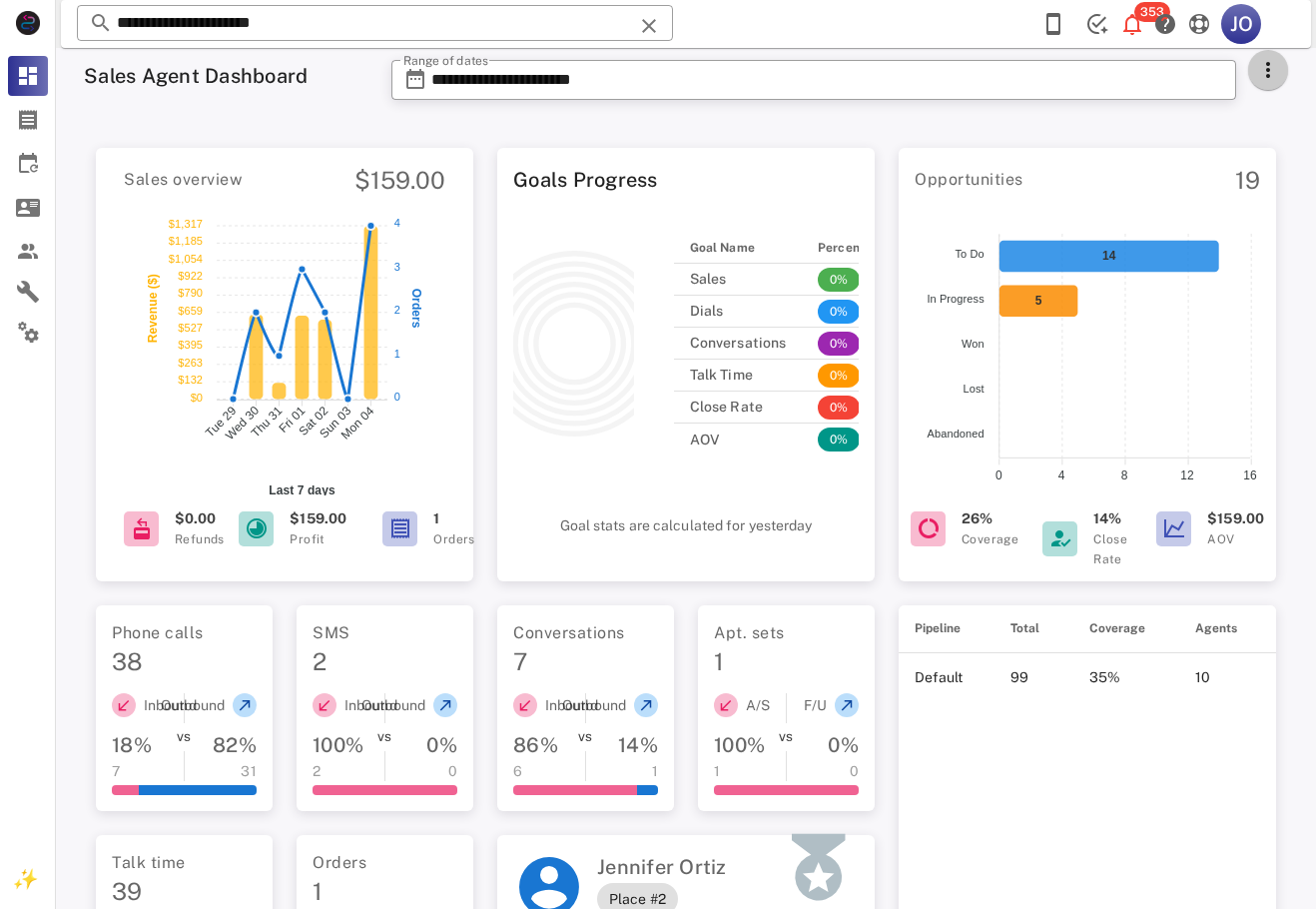 click at bounding box center (1268, 70) 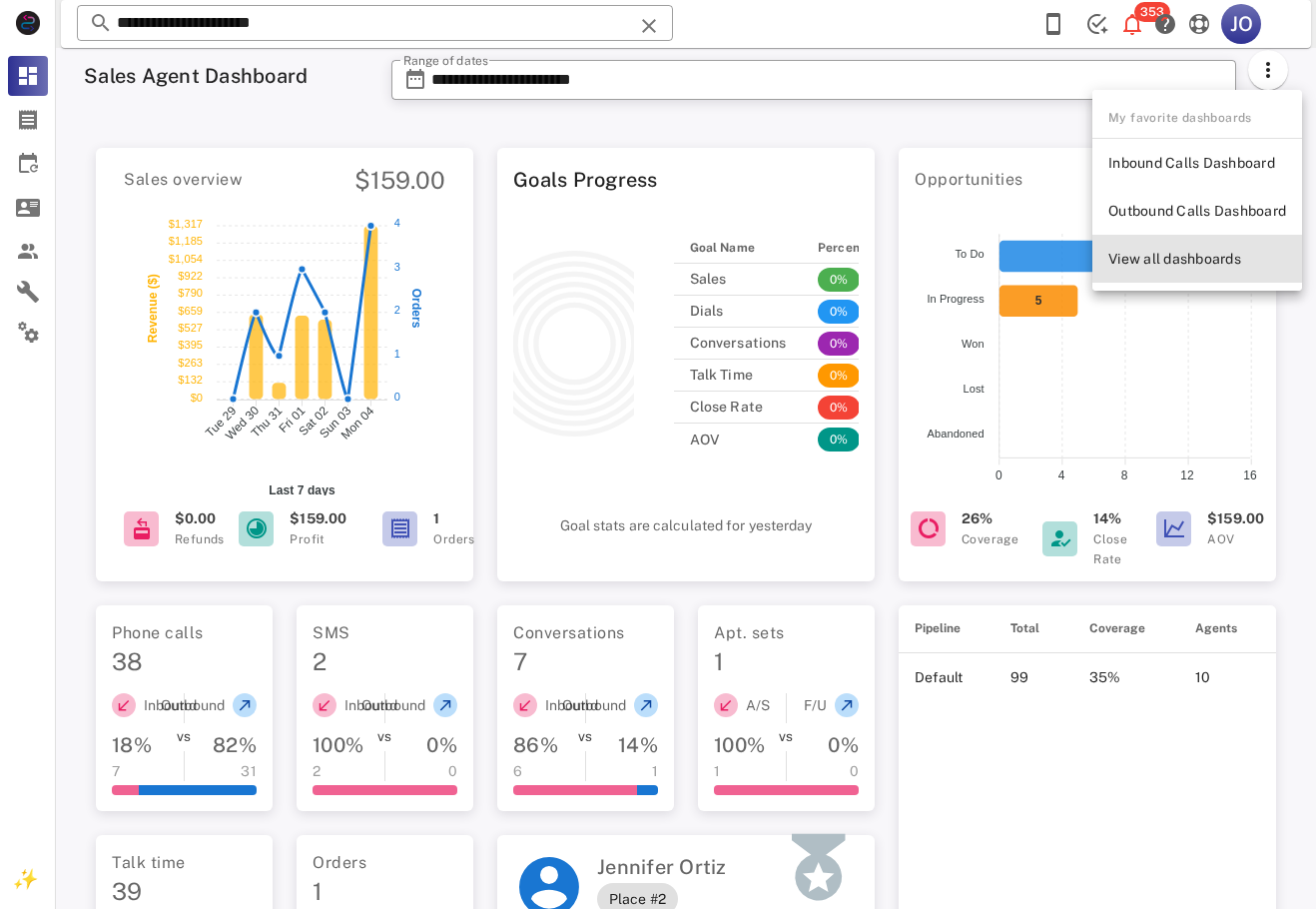 click on "View all dashboards" at bounding box center (1197, 259) 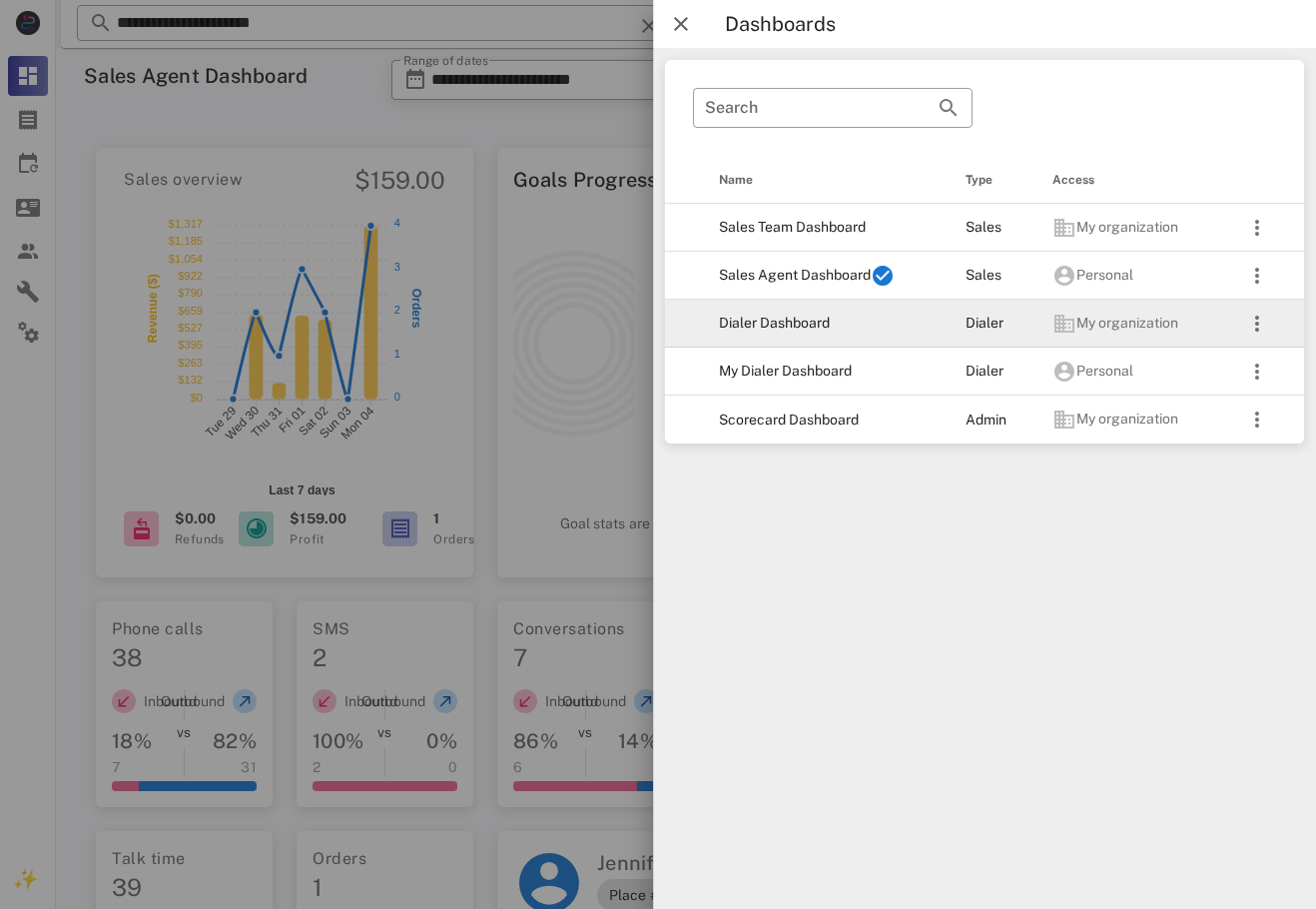 click on "Dialer Dashboard" at bounding box center (826, 324) 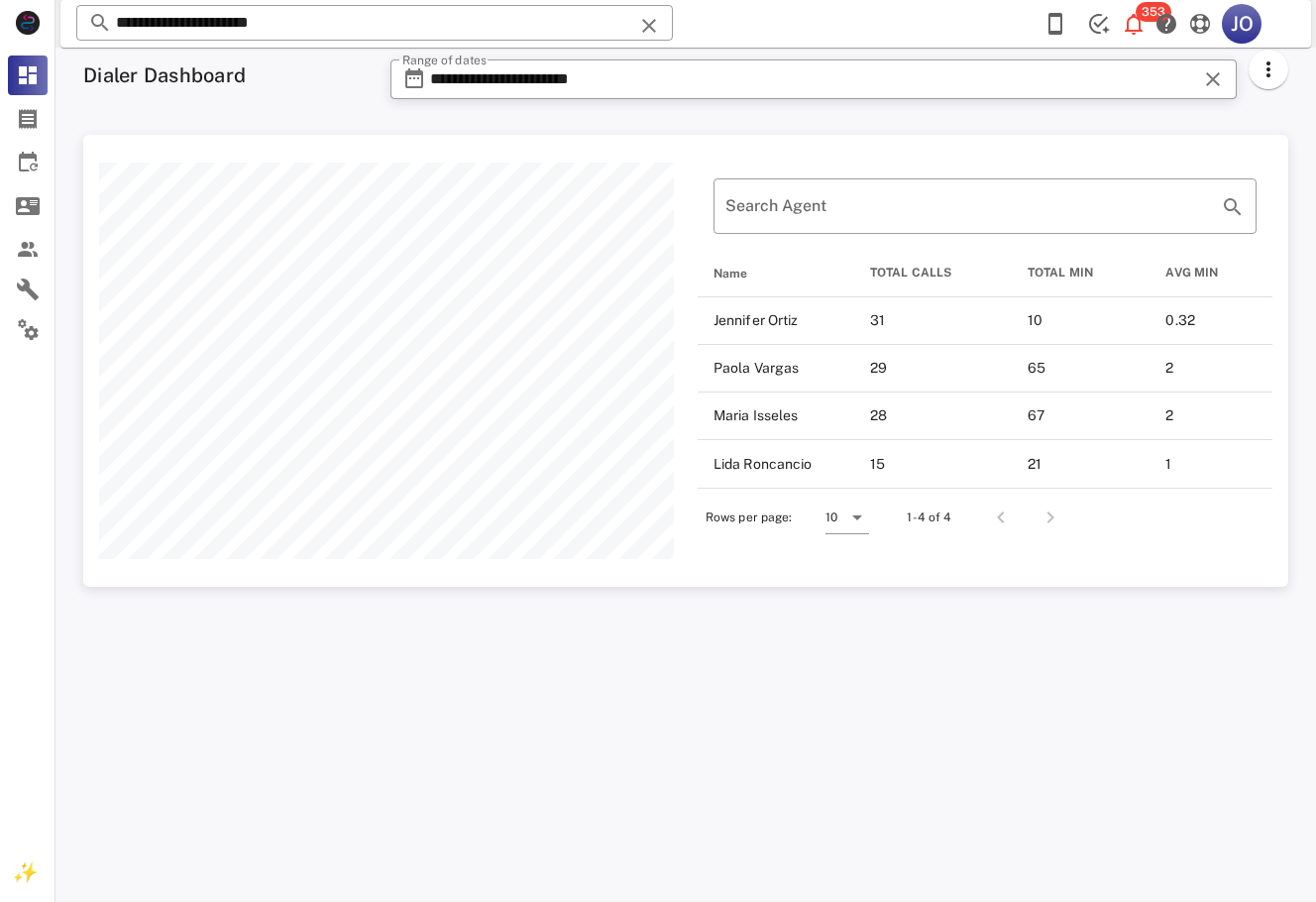 scroll, scrollTop: 990757, scrollLeft: 989759, axis: both 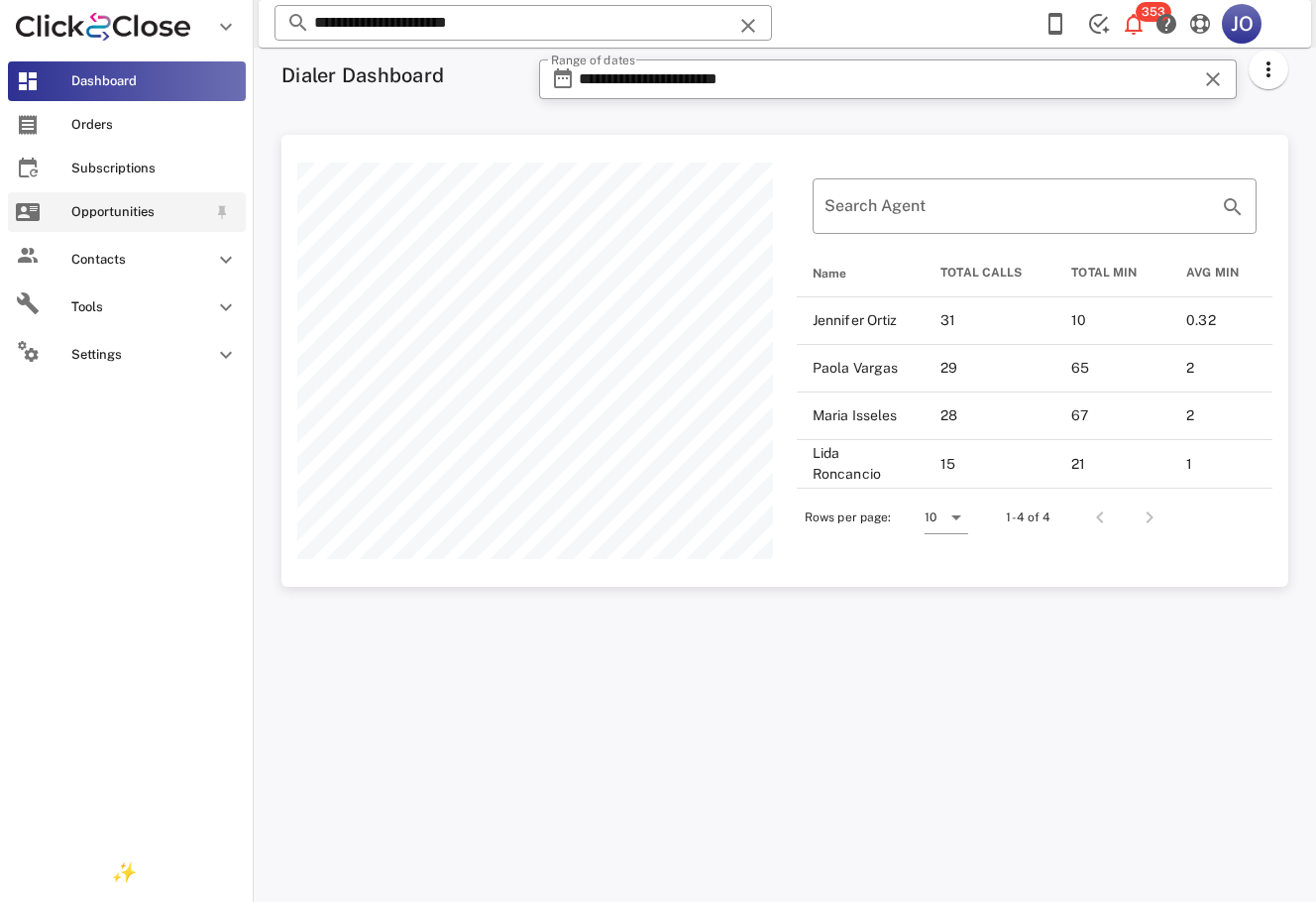 click on "Opportunities" at bounding box center (127, 212) 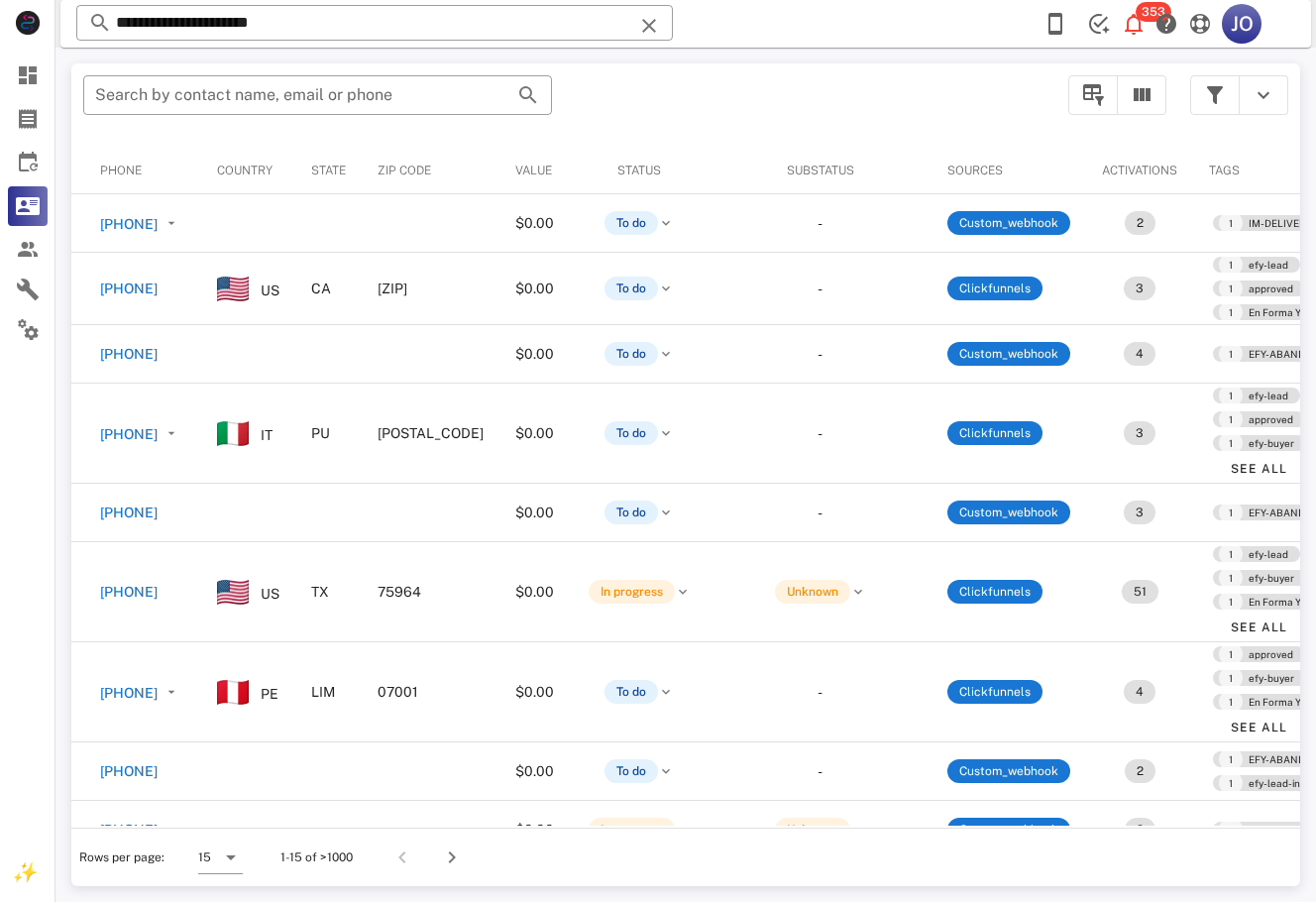 scroll, scrollTop: 0, scrollLeft: 499, axis: horizontal 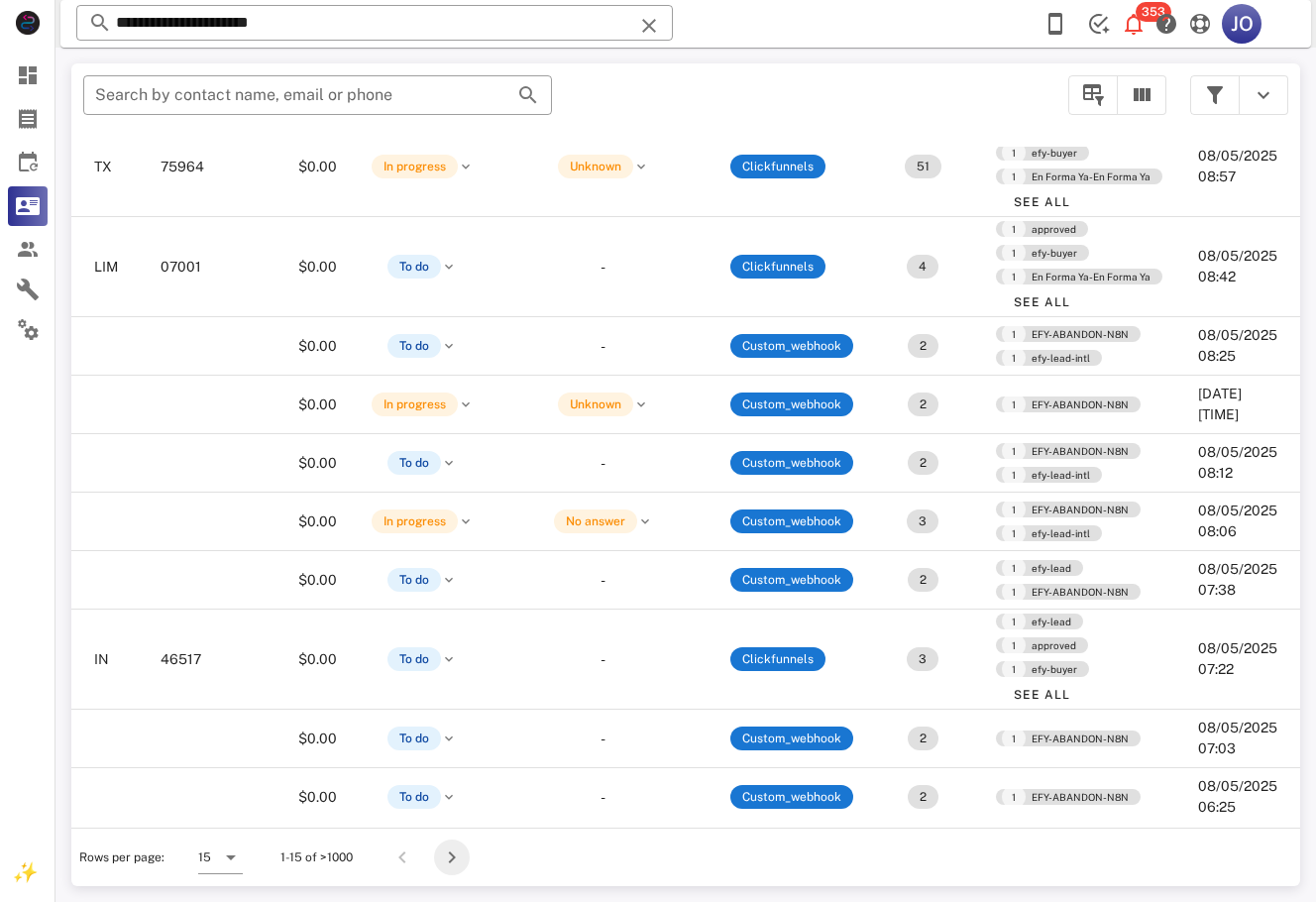 click at bounding box center (452, 857) 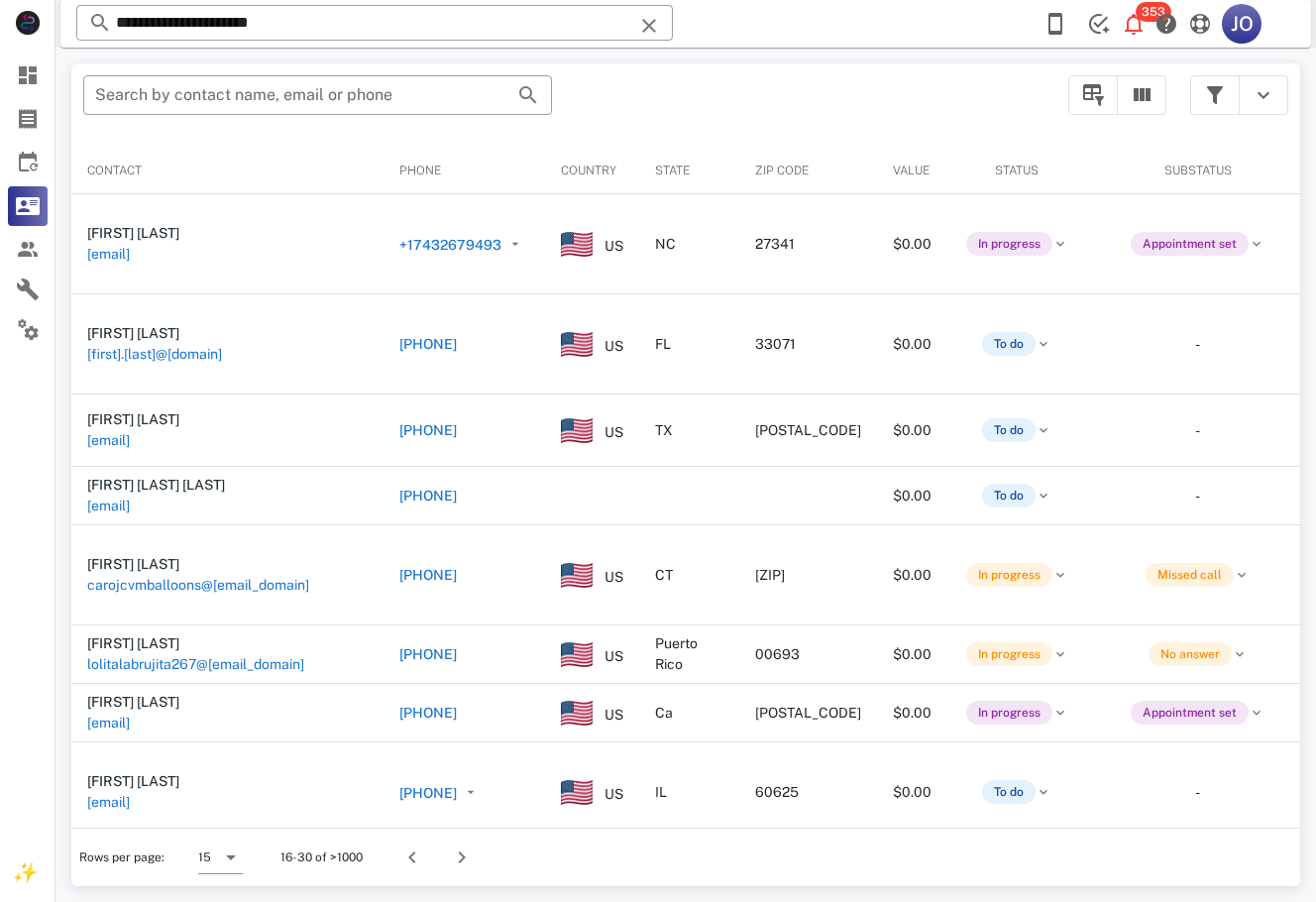 scroll, scrollTop: 0, scrollLeft: 517, axis: horizontal 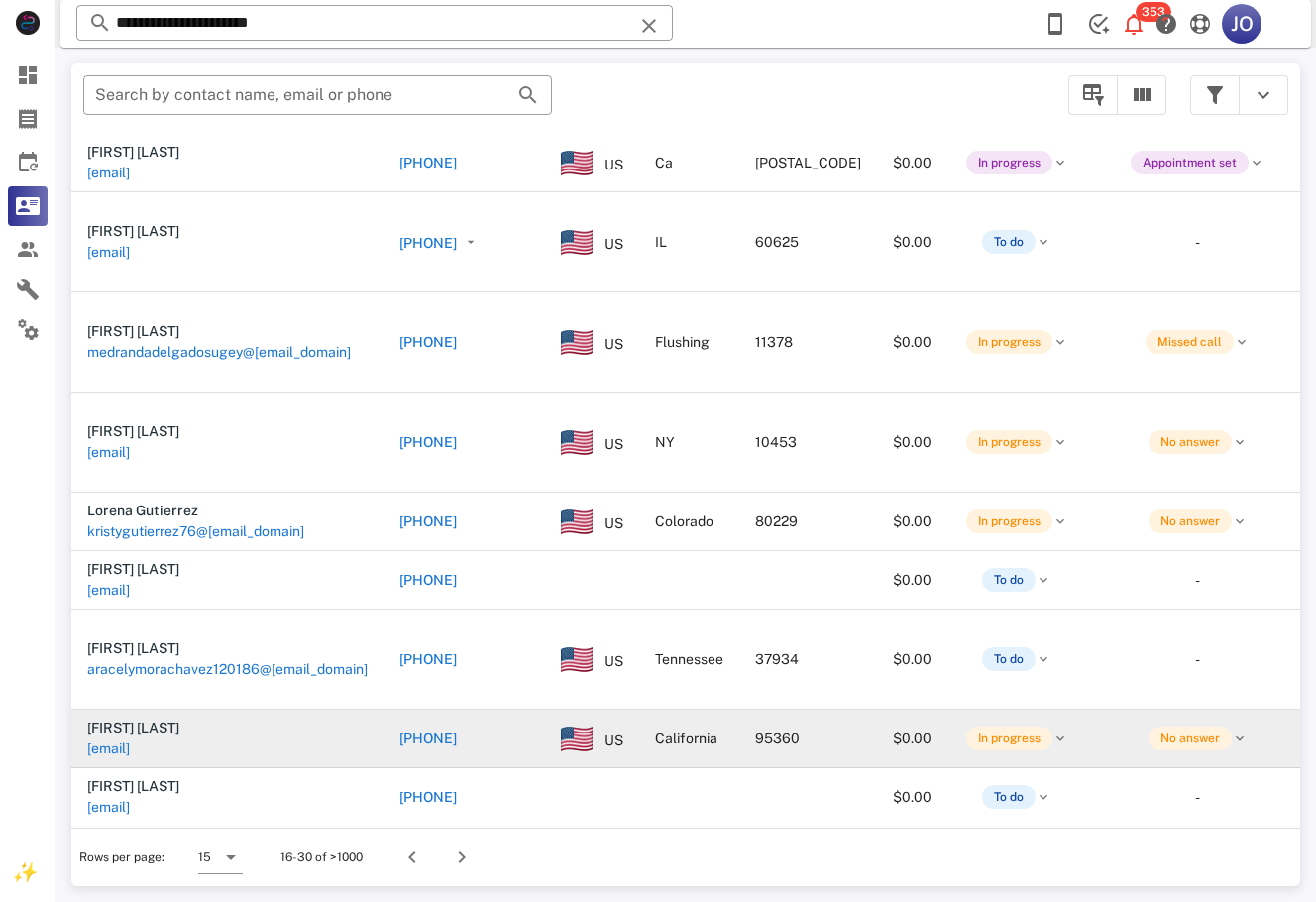 click on "[EMAIL]" at bounding box center [108, 748] 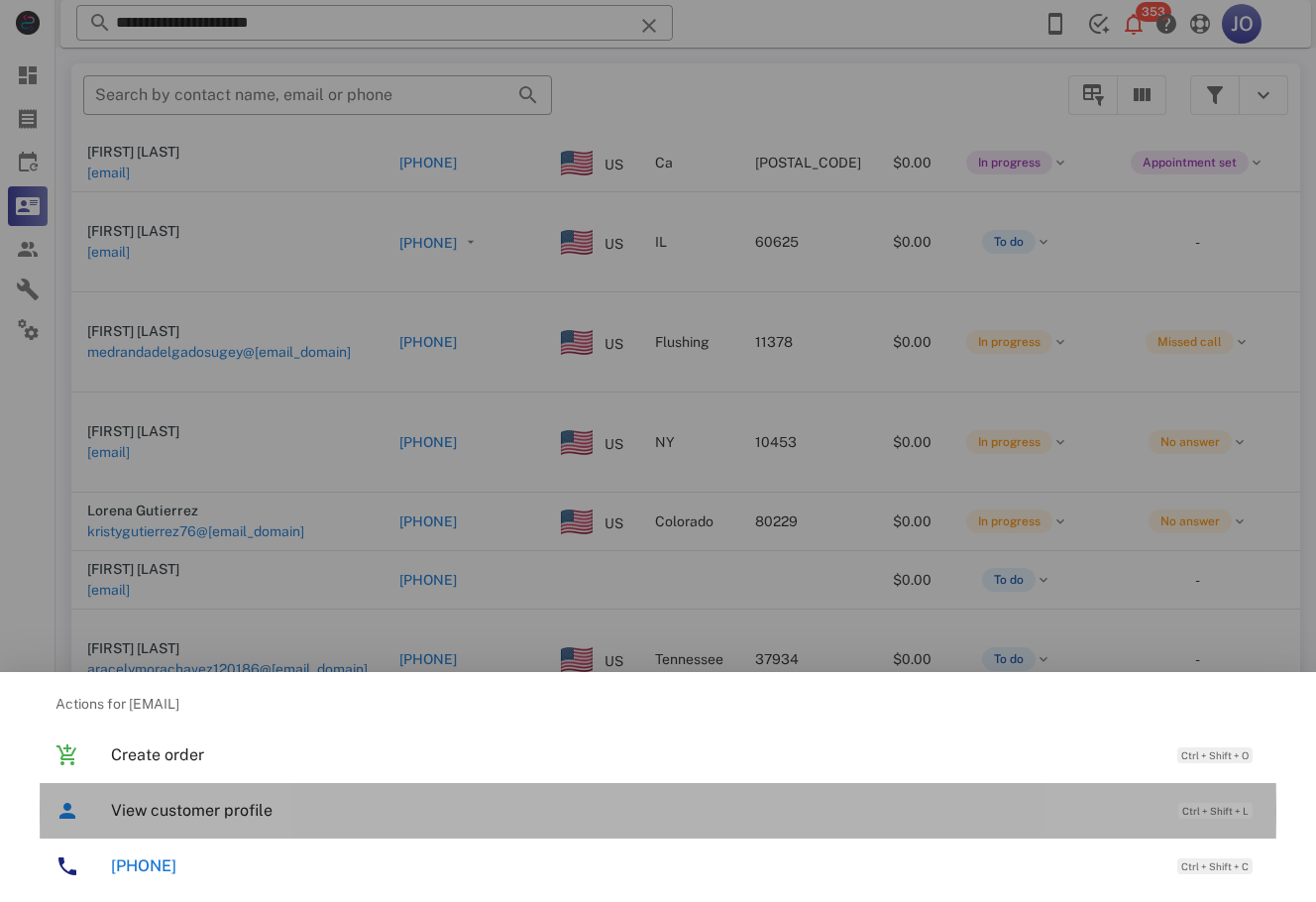 click on "View customer profile" at bounding box center (634, 810) 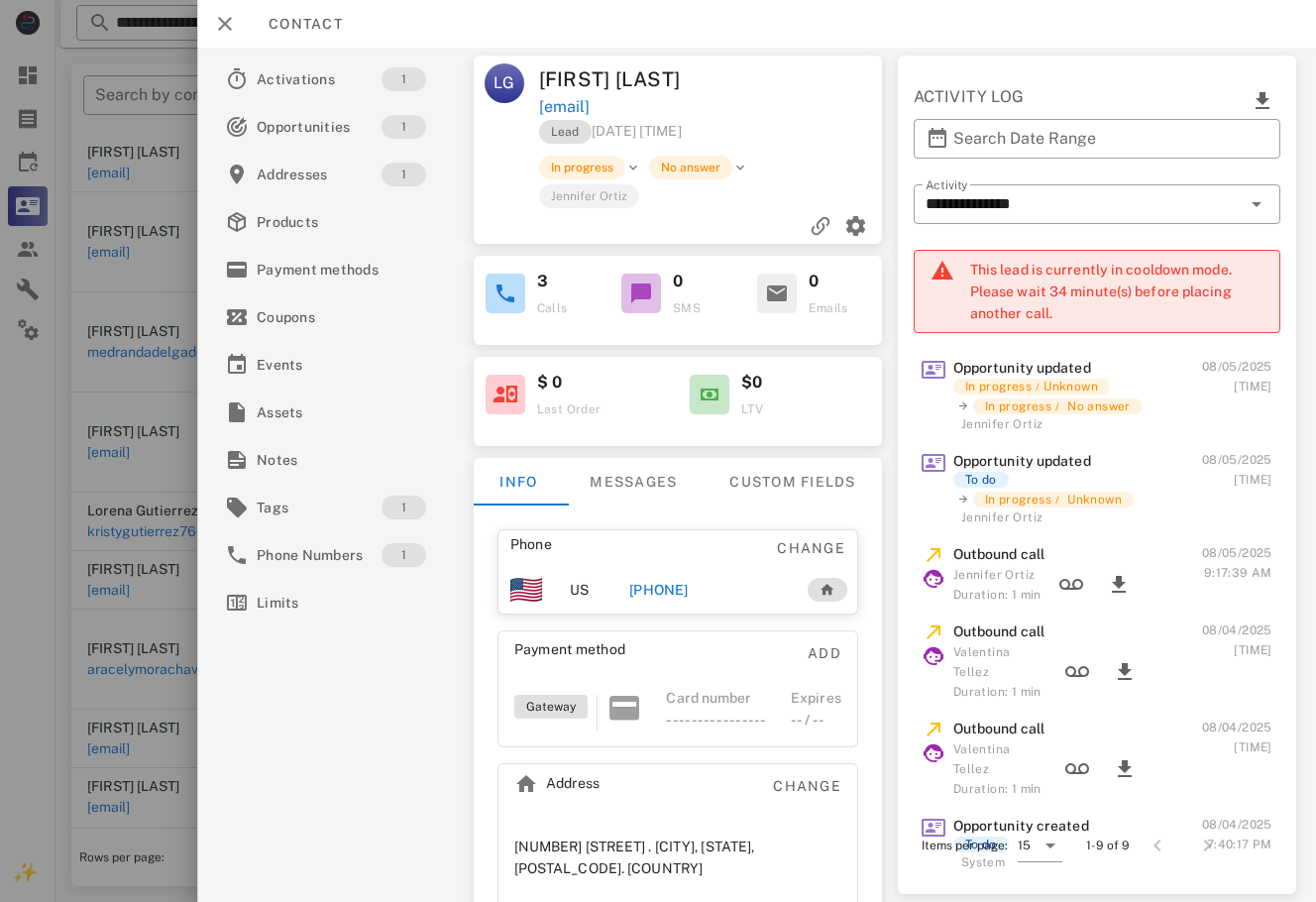 click on "[PHONE]" at bounding box center (659, 590) 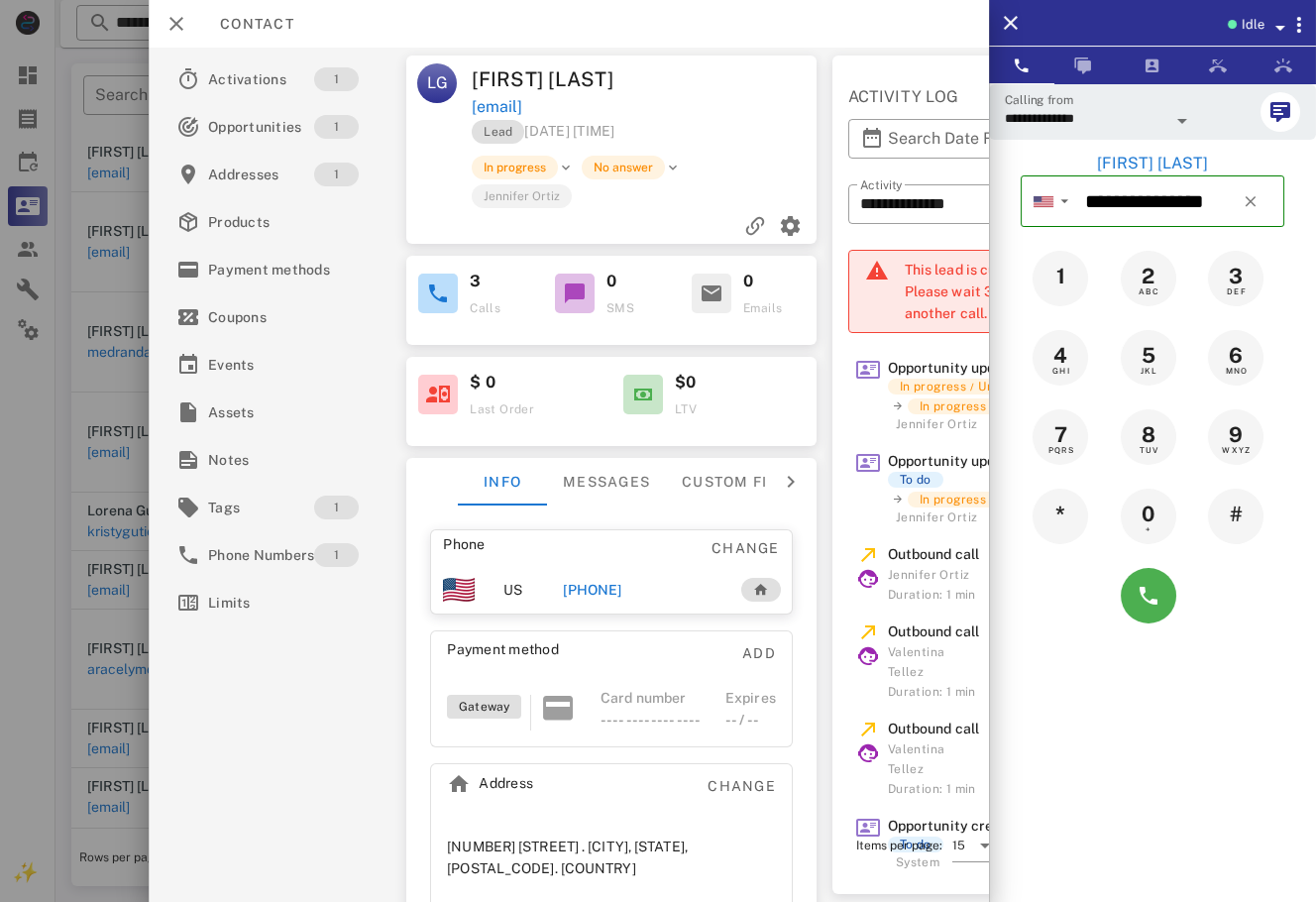 click on "[PHONE]" at bounding box center [592, 590] 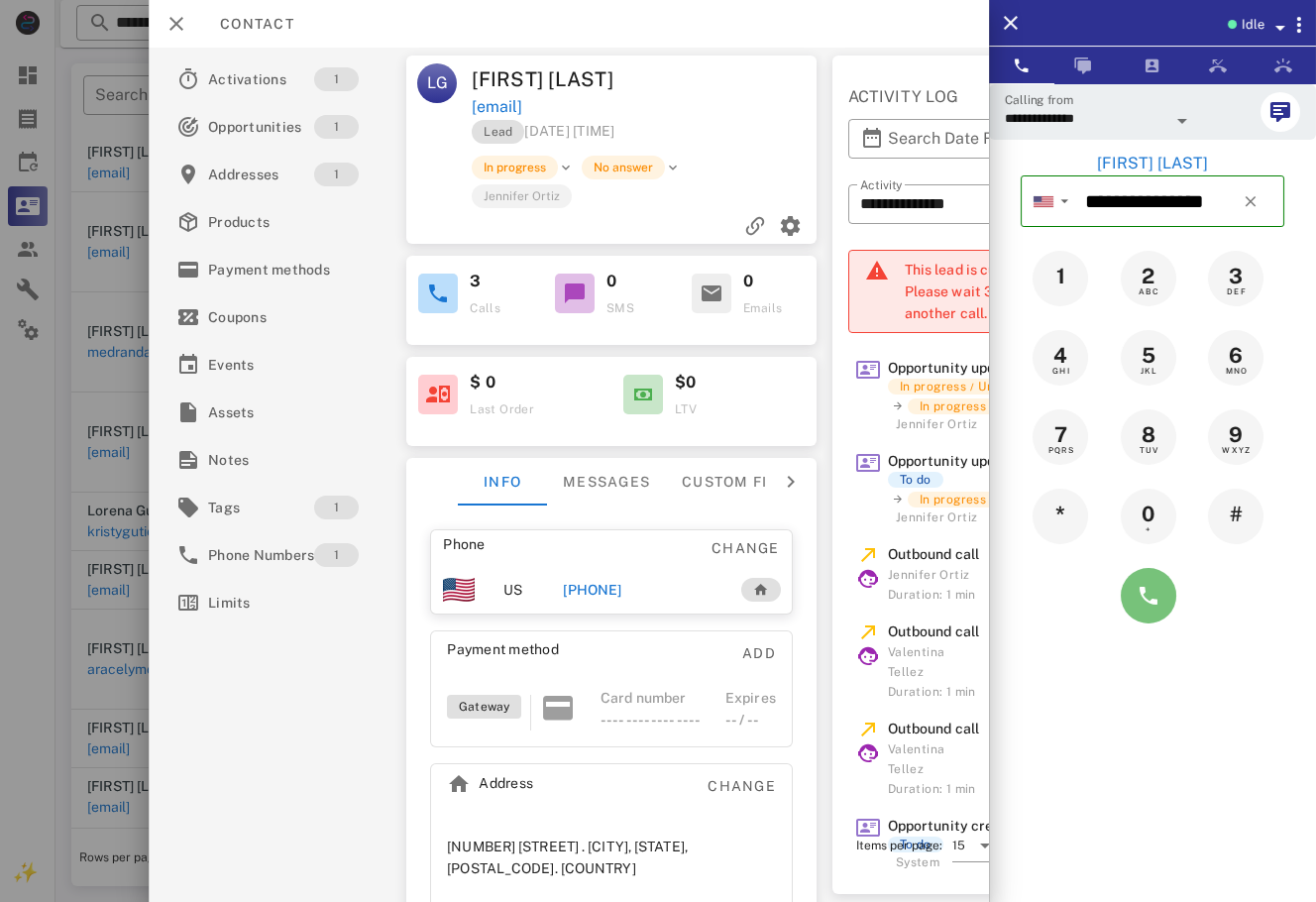 click at bounding box center (1149, 596) 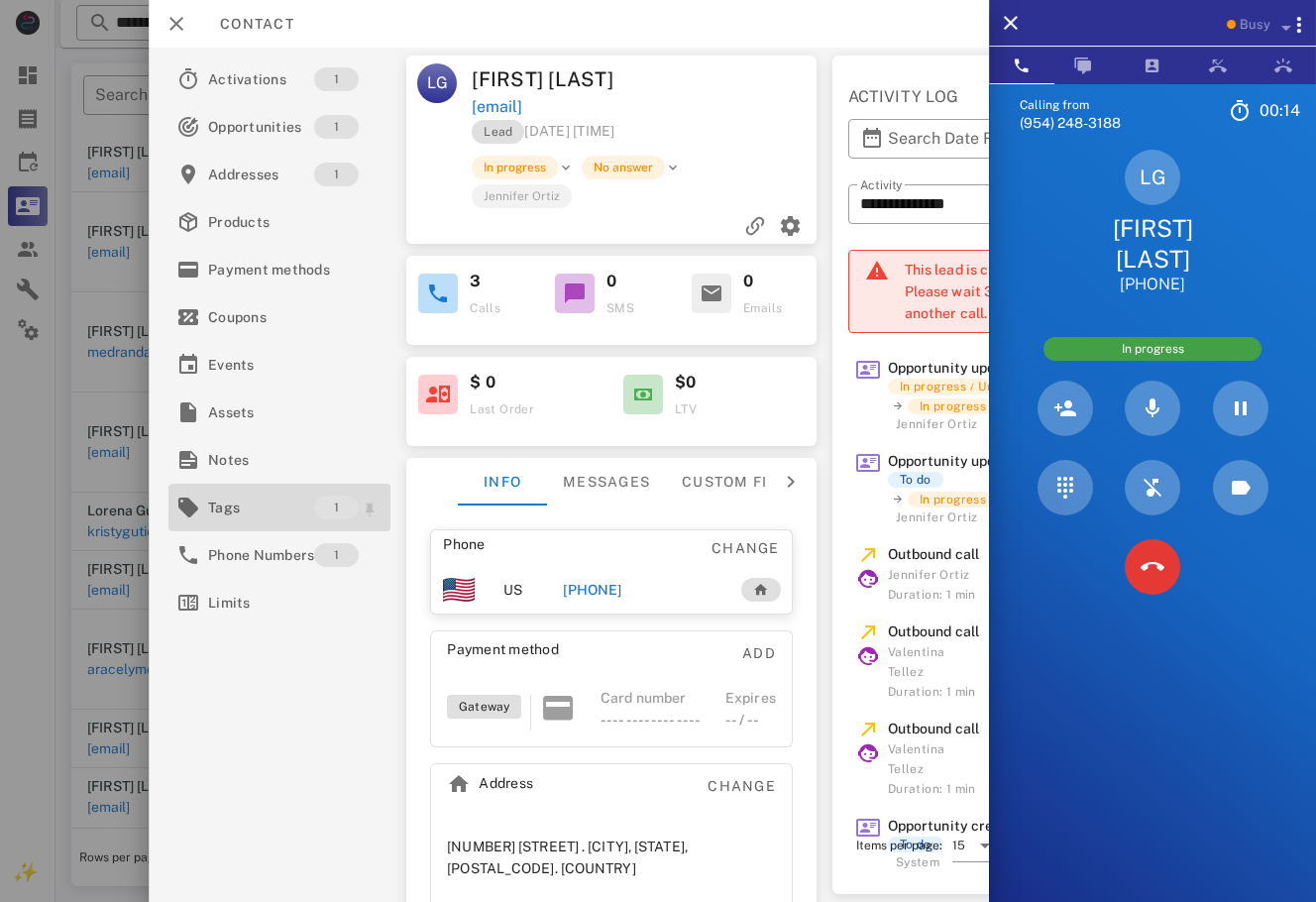 click on "Tags" at bounding box center [261, 507] 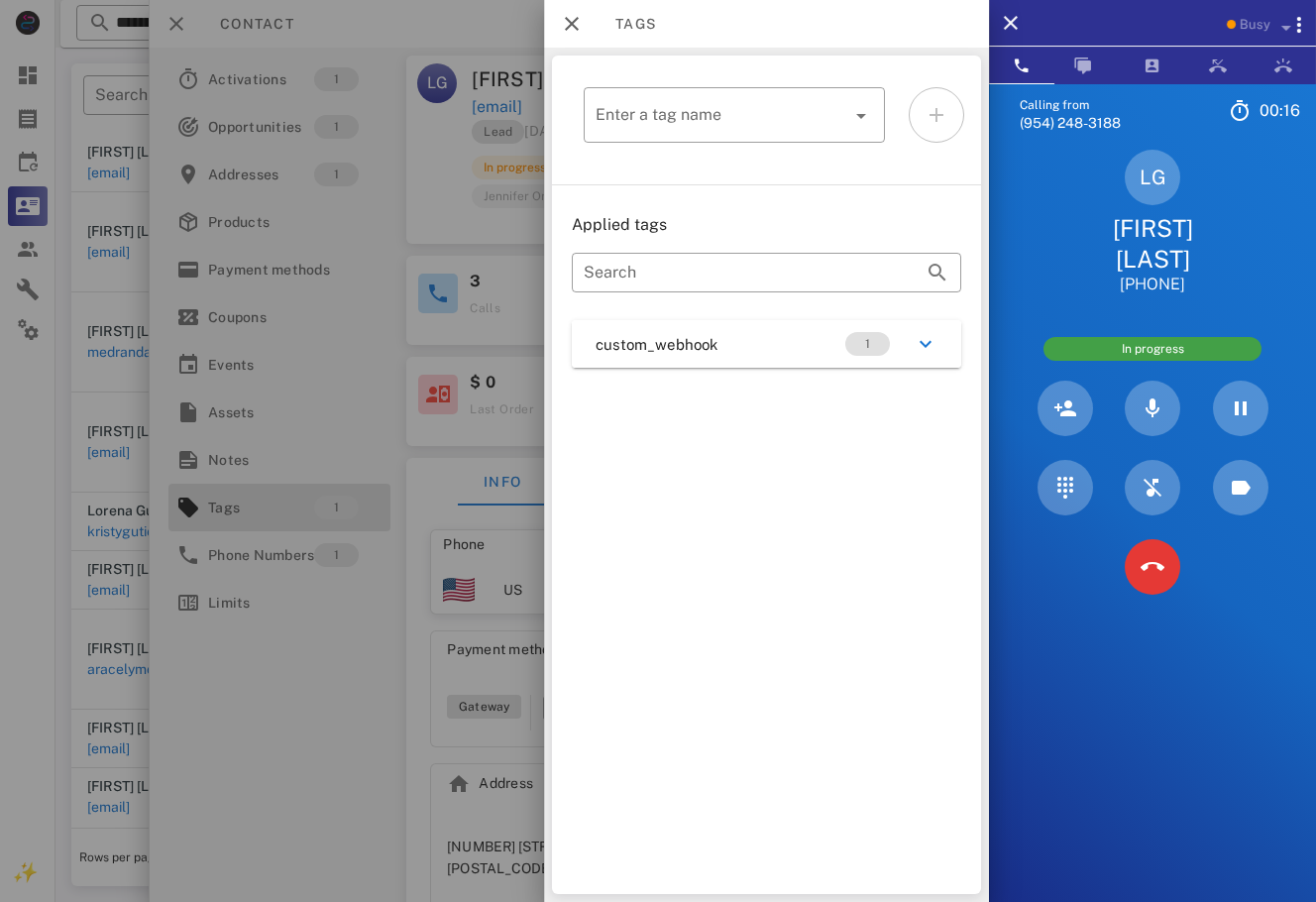 click at bounding box center (926, 344) 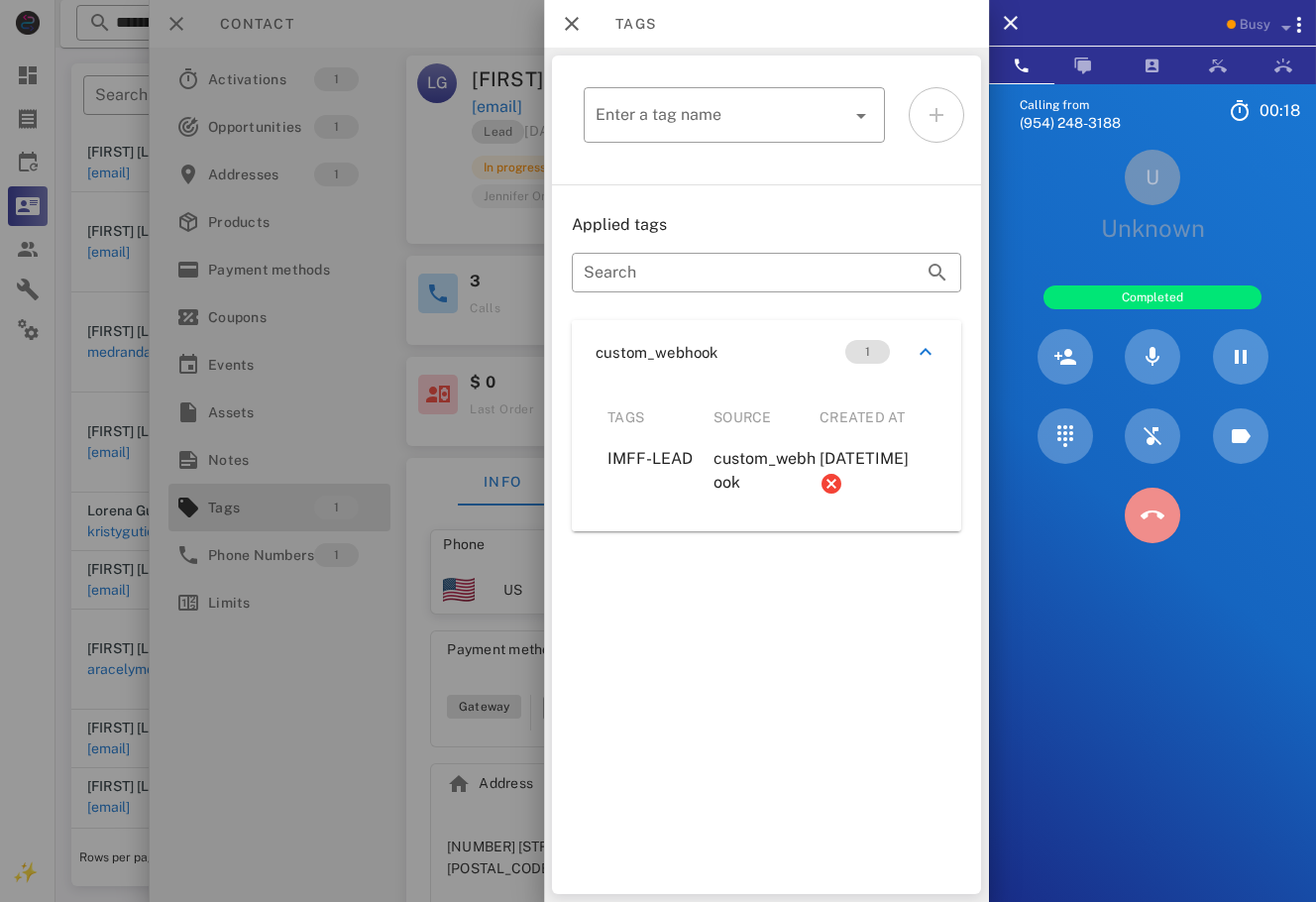 click at bounding box center (1152, 515) 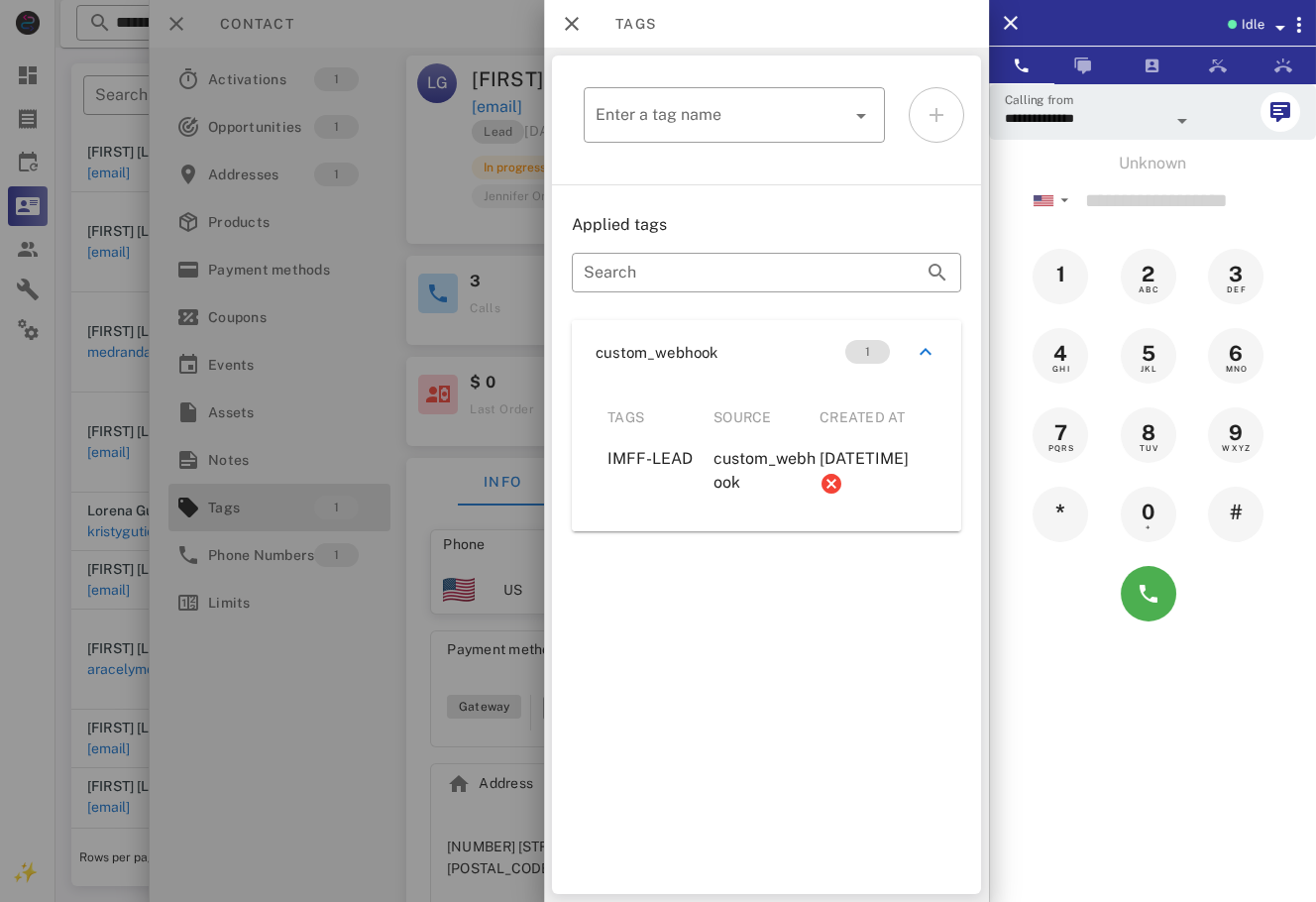 click at bounding box center (658, 451) 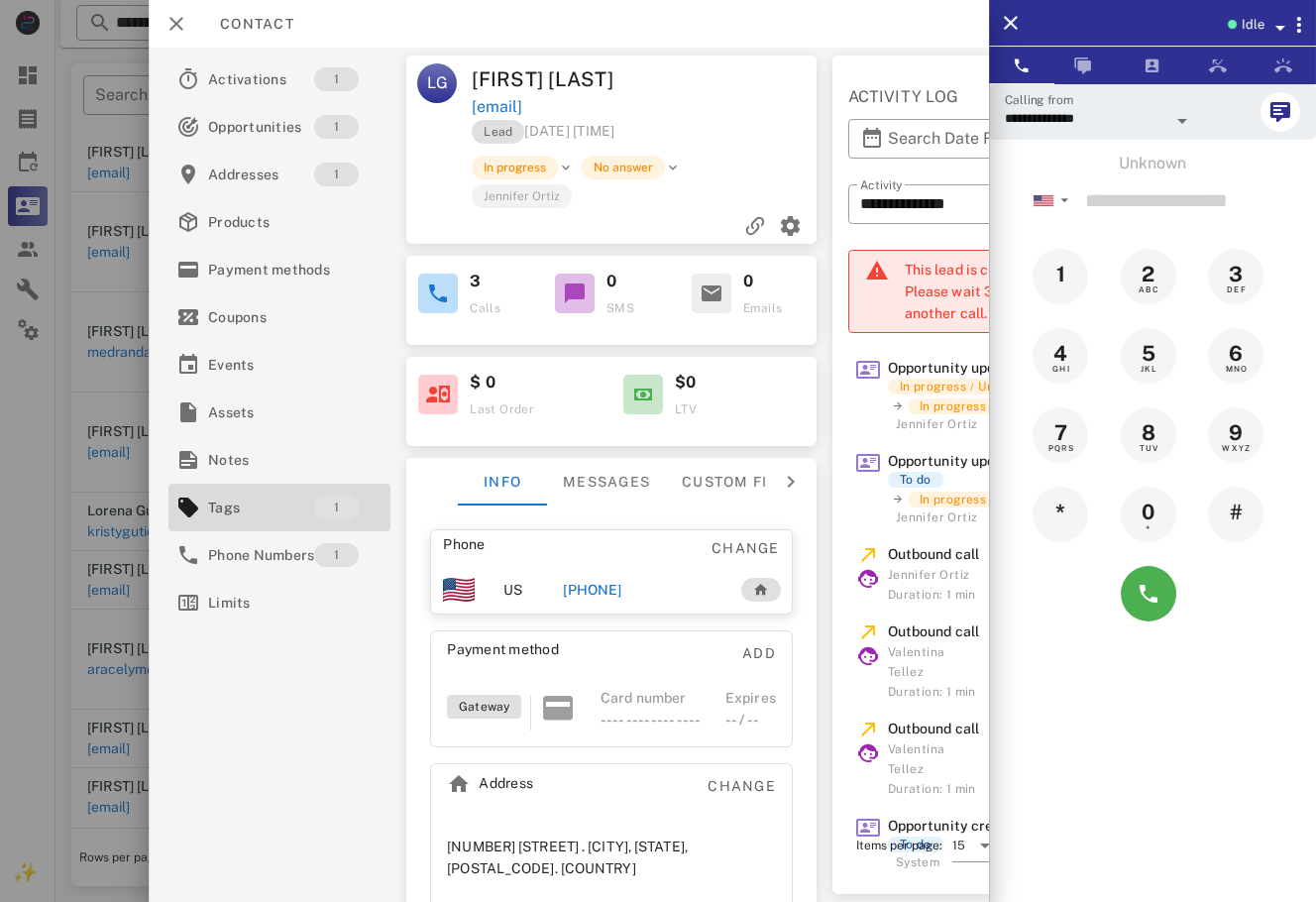 click at bounding box center (658, 451) 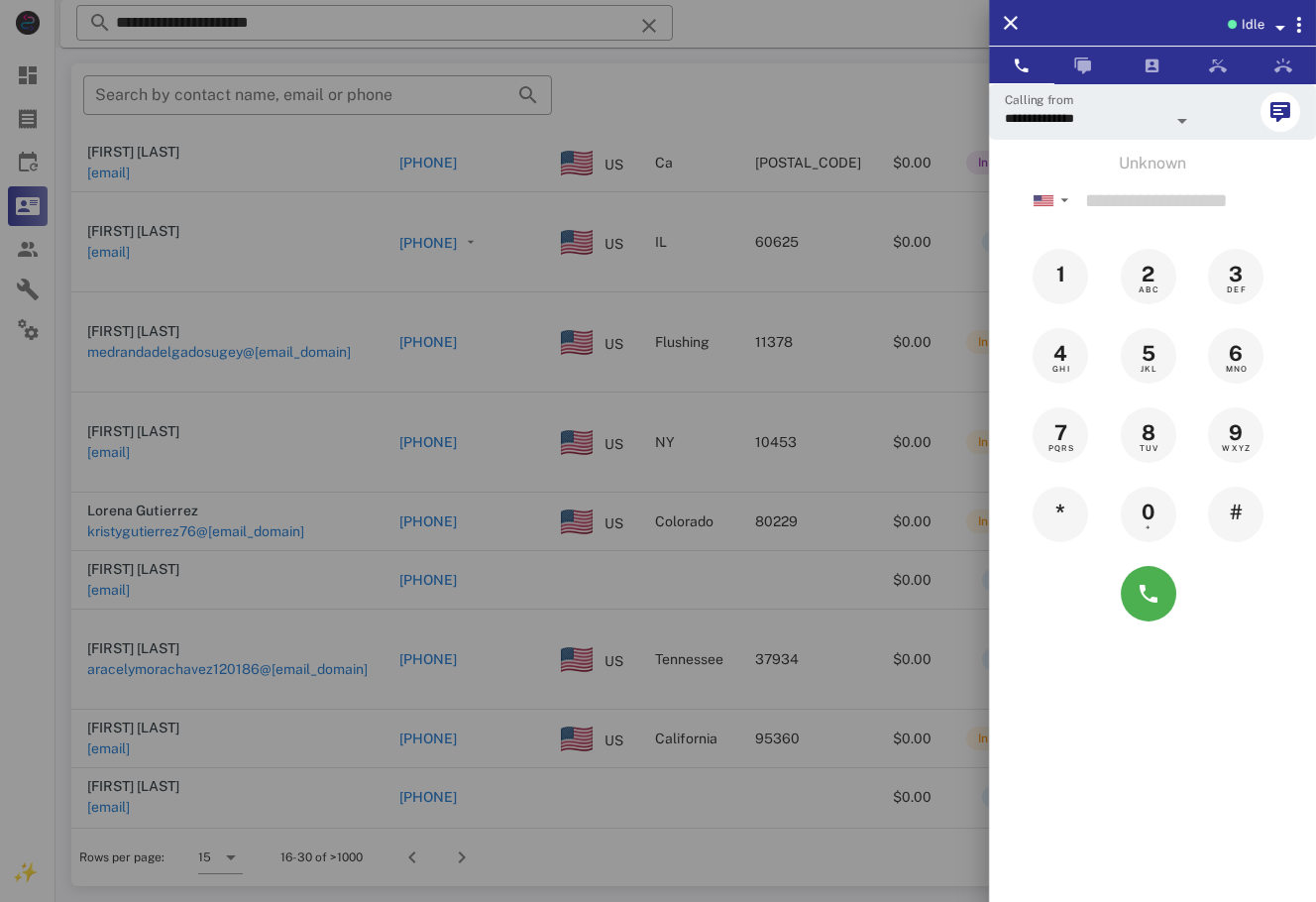 click at bounding box center [658, 451] 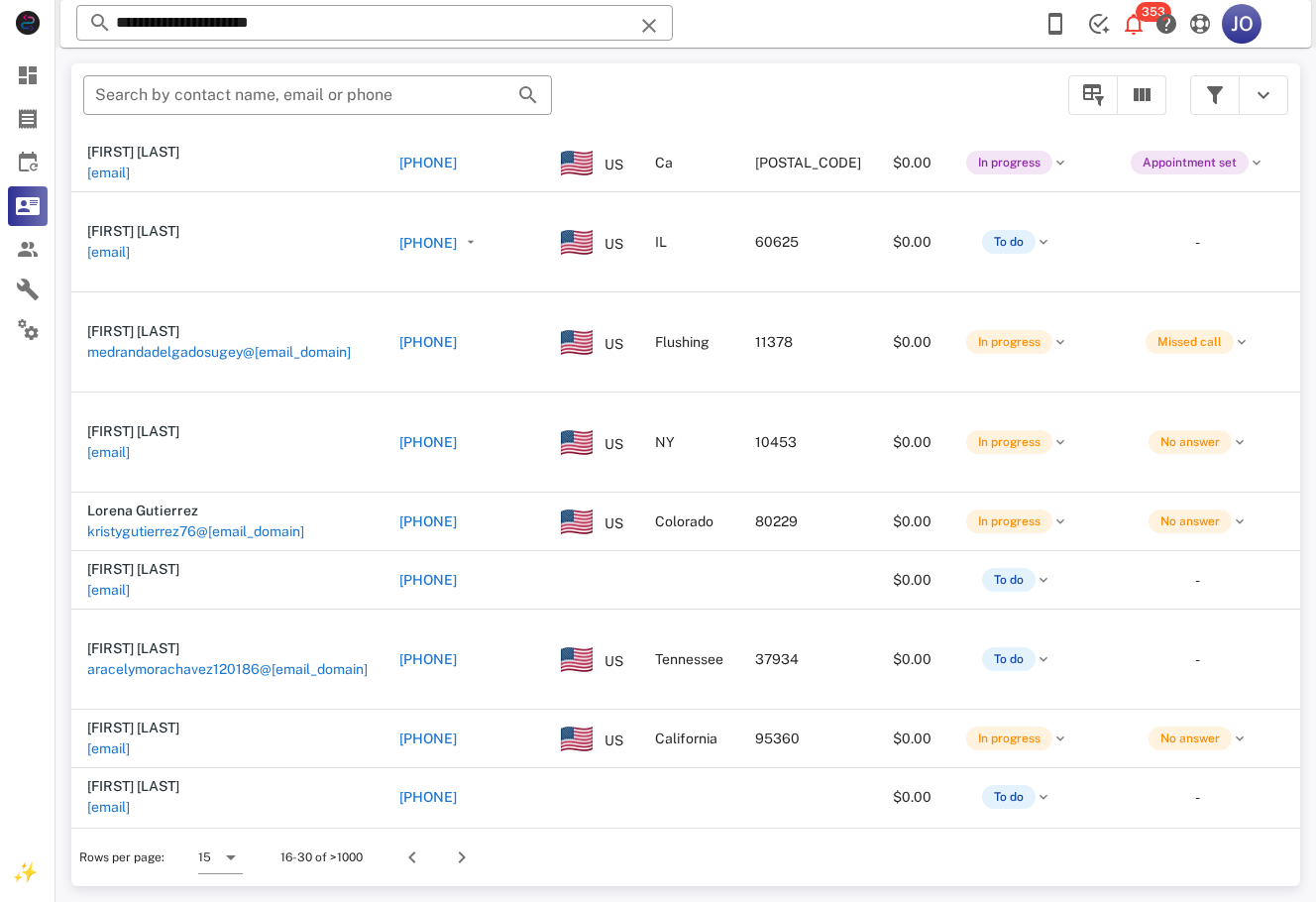 scroll, scrollTop: 560, scrollLeft: 517, axis: both 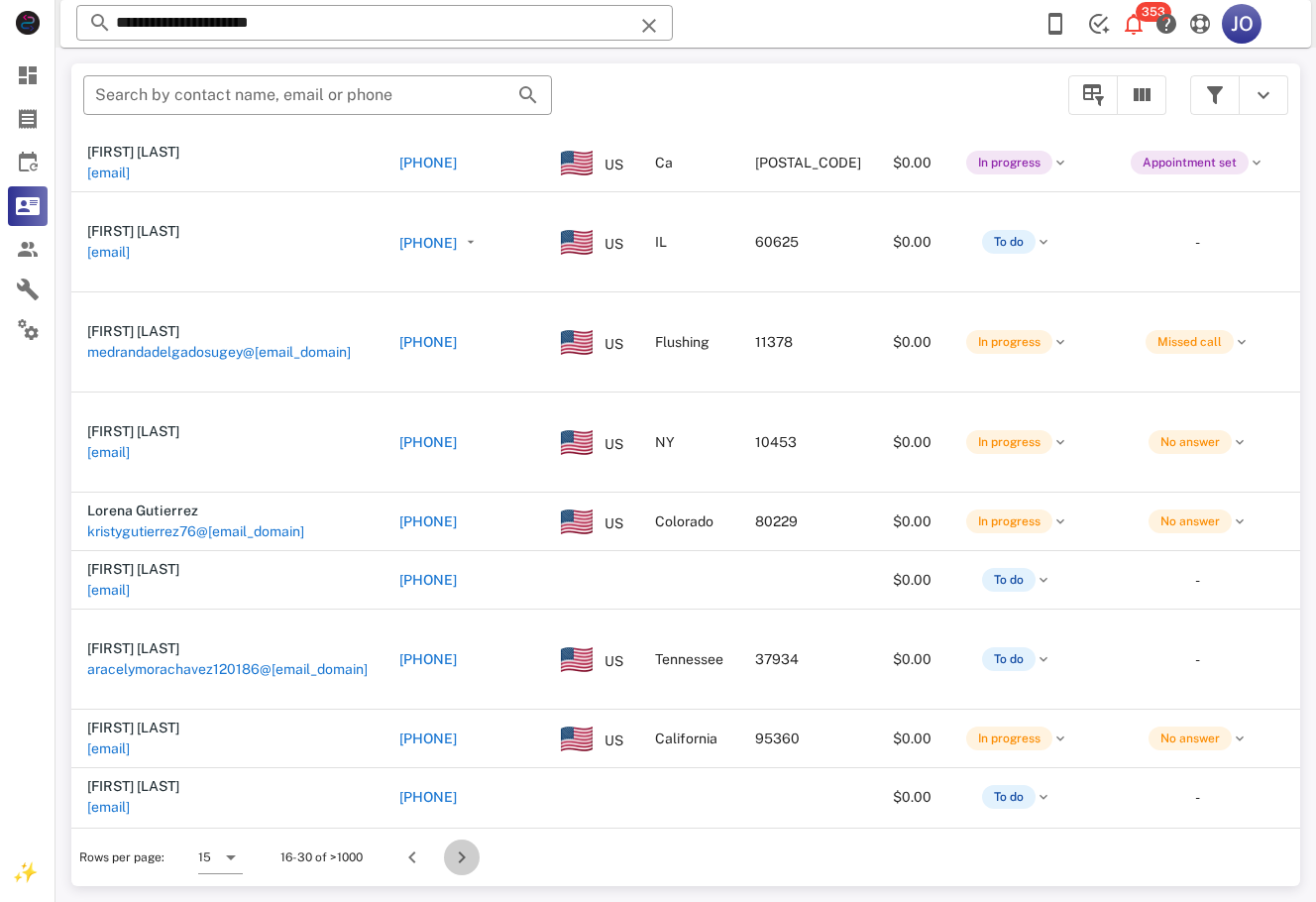 click at bounding box center (462, 857) 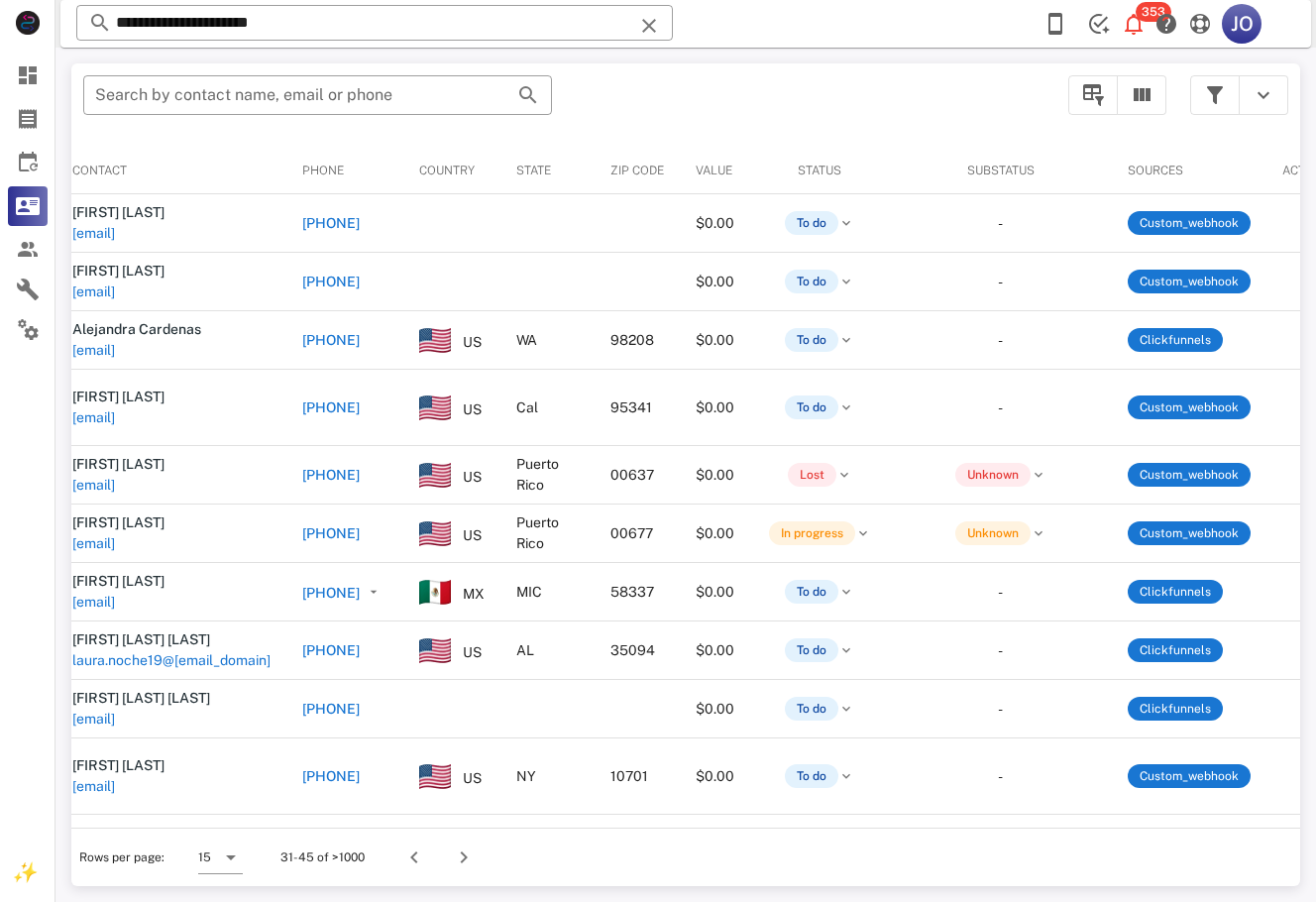 scroll, scrollTop: 0, scrollLeft: 0, axis: both 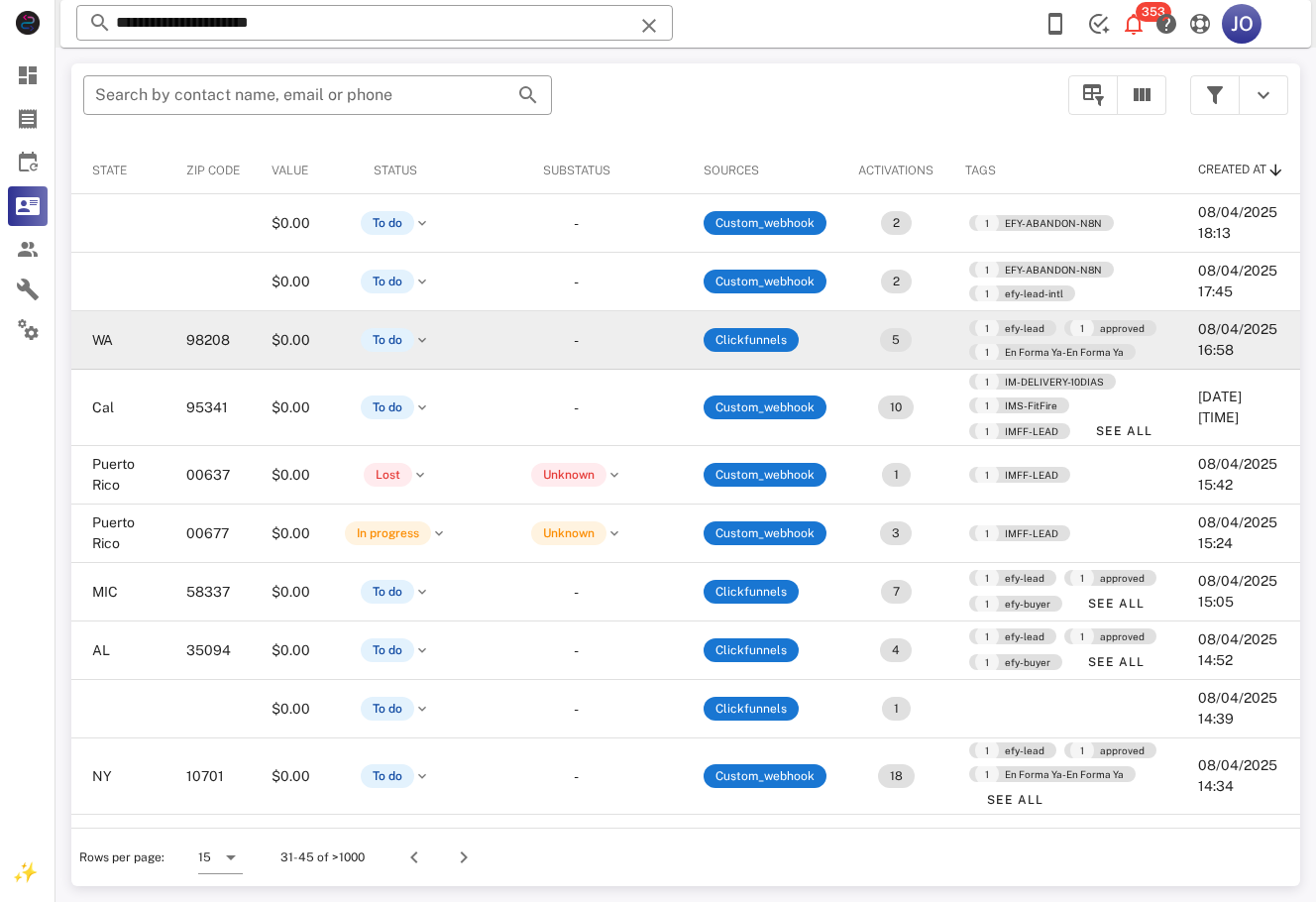 click on "08/04/2025 16:58" at bounding box center [1241, 340] 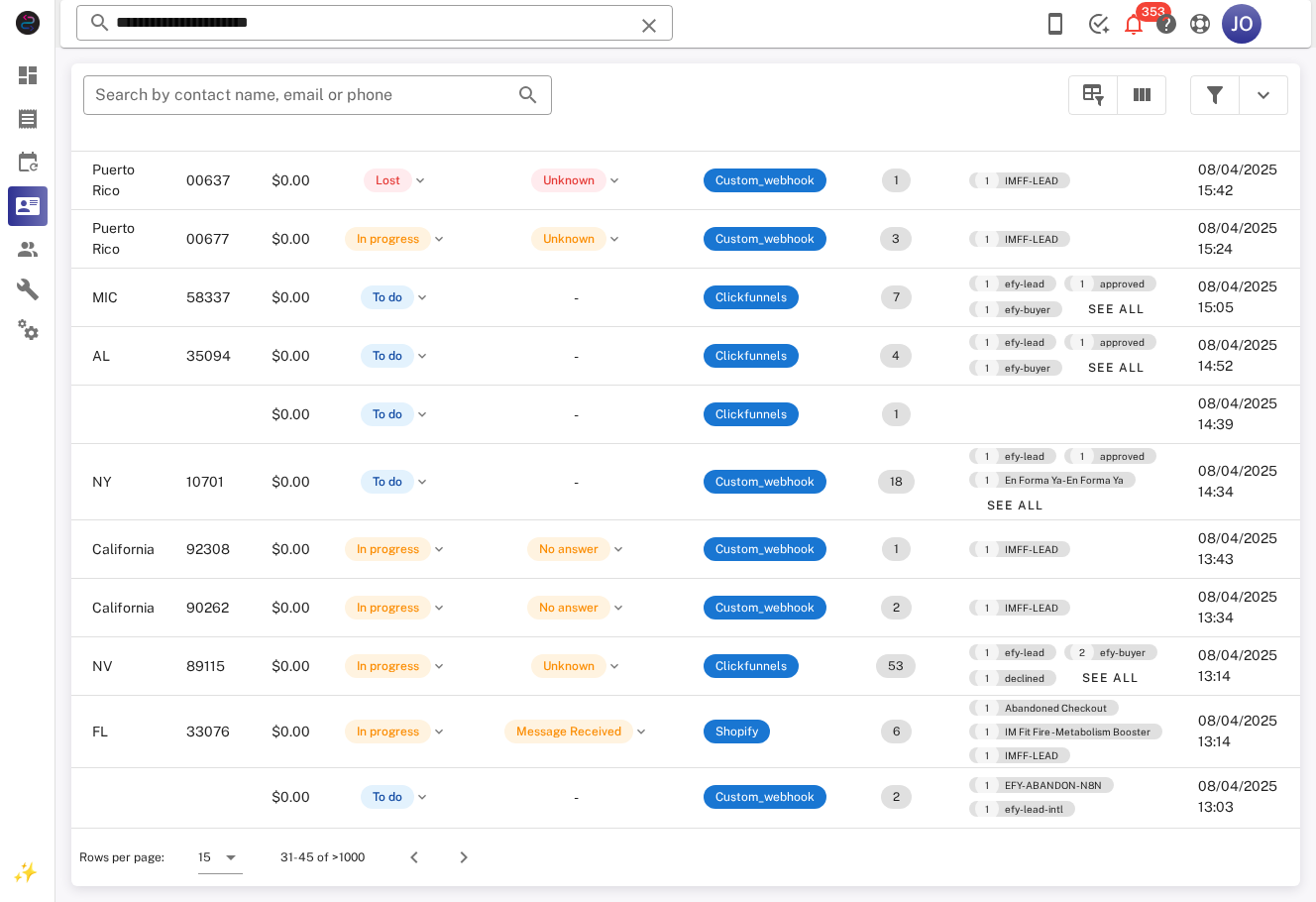scroll, scrollTop: 304, scrollLeft: 533, axis: both 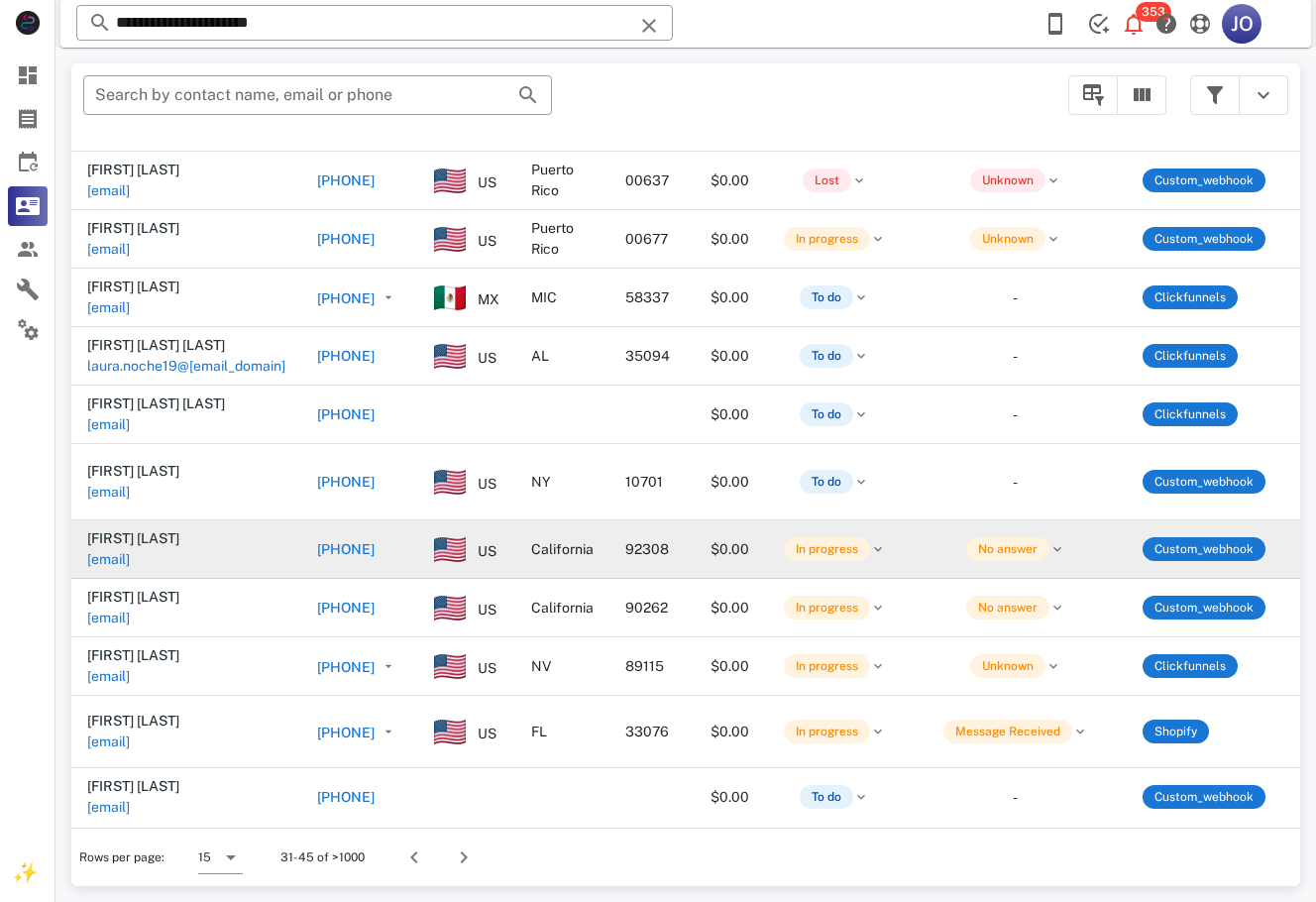 click on "[EMAIL]" at bounding box center (108, 559) 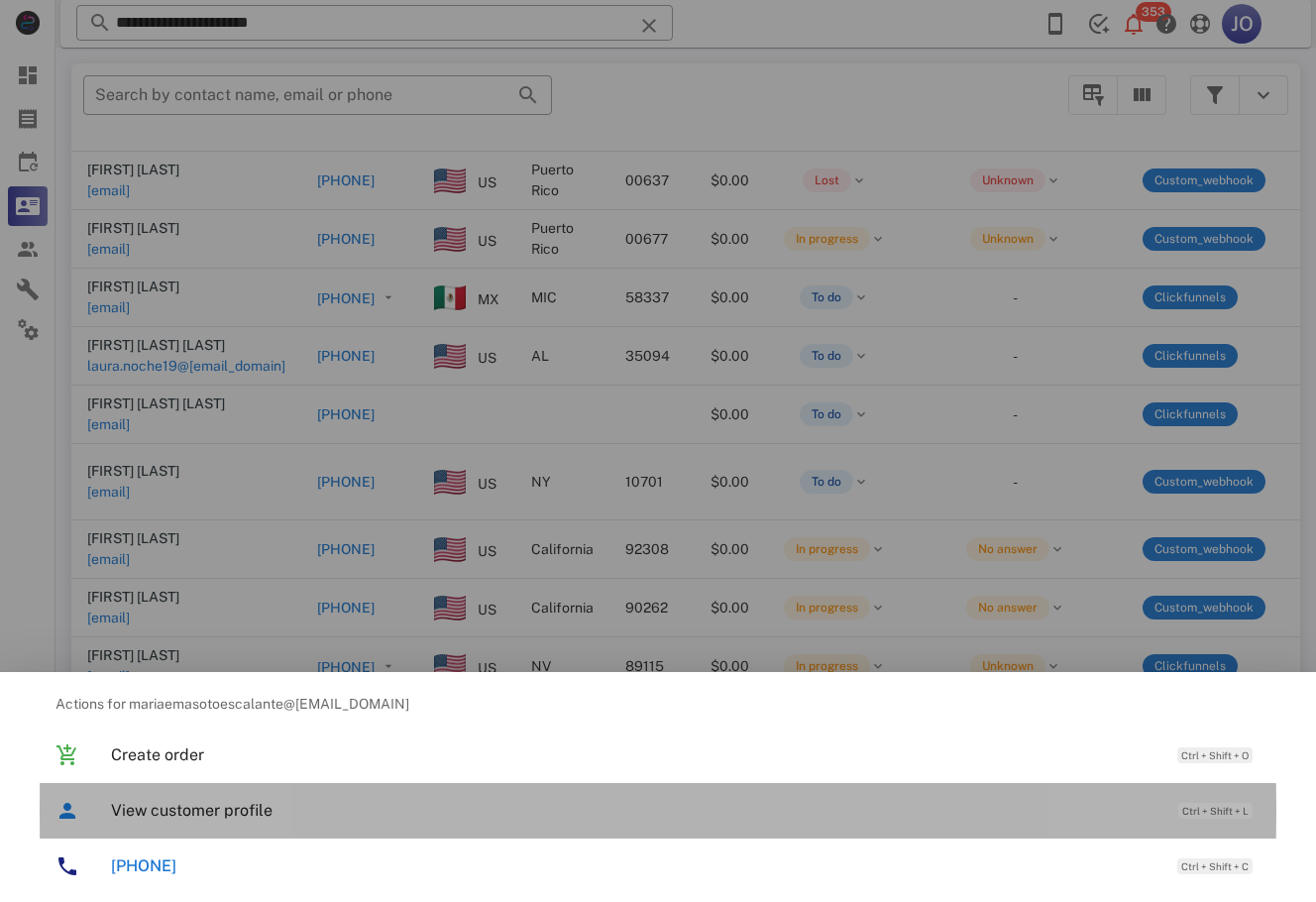 click on "View customer profile Ctrl + Shift + L" at bounding box center [686, 810] 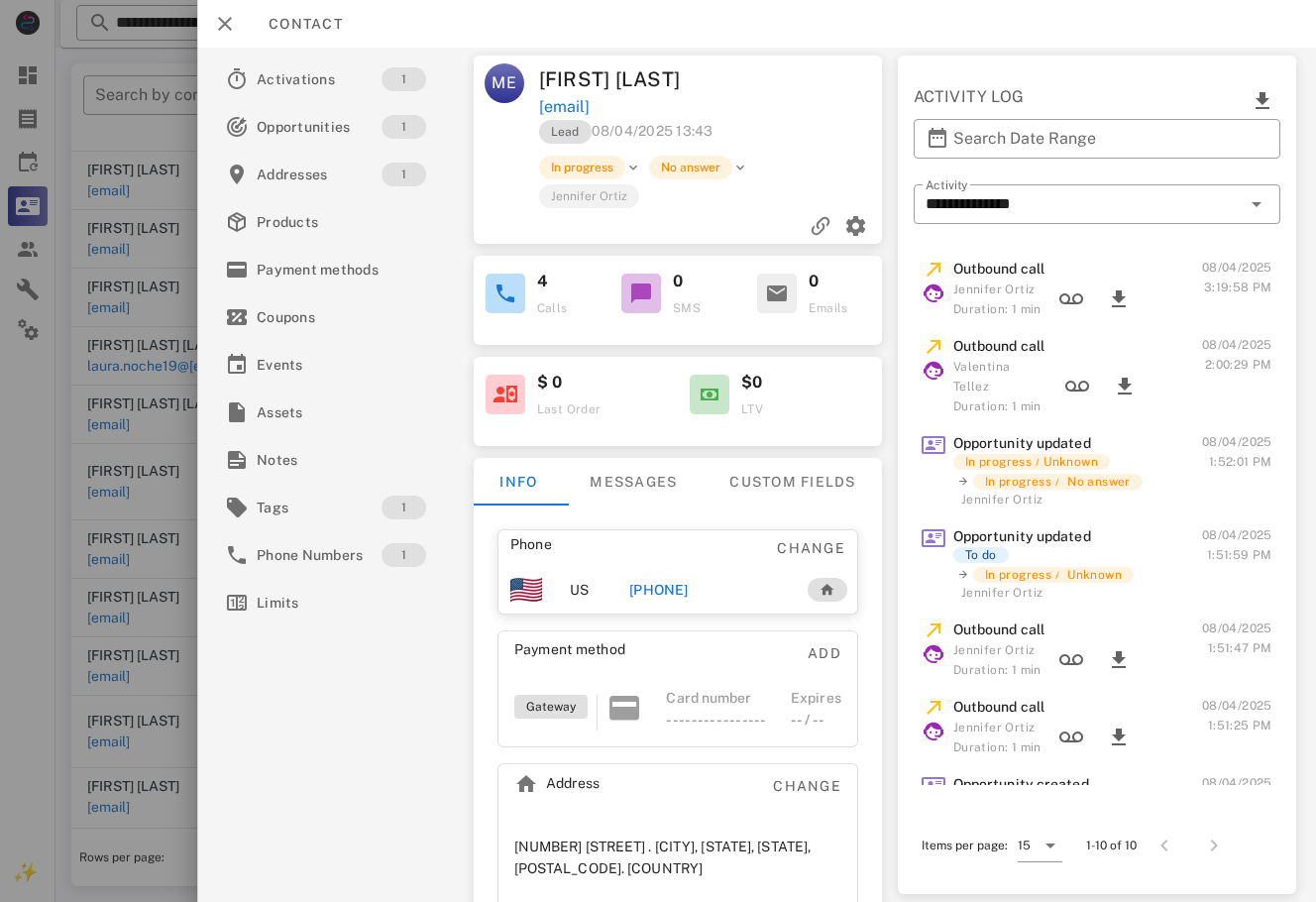 click on "[PHONE]" at bounding box center (659, 590) 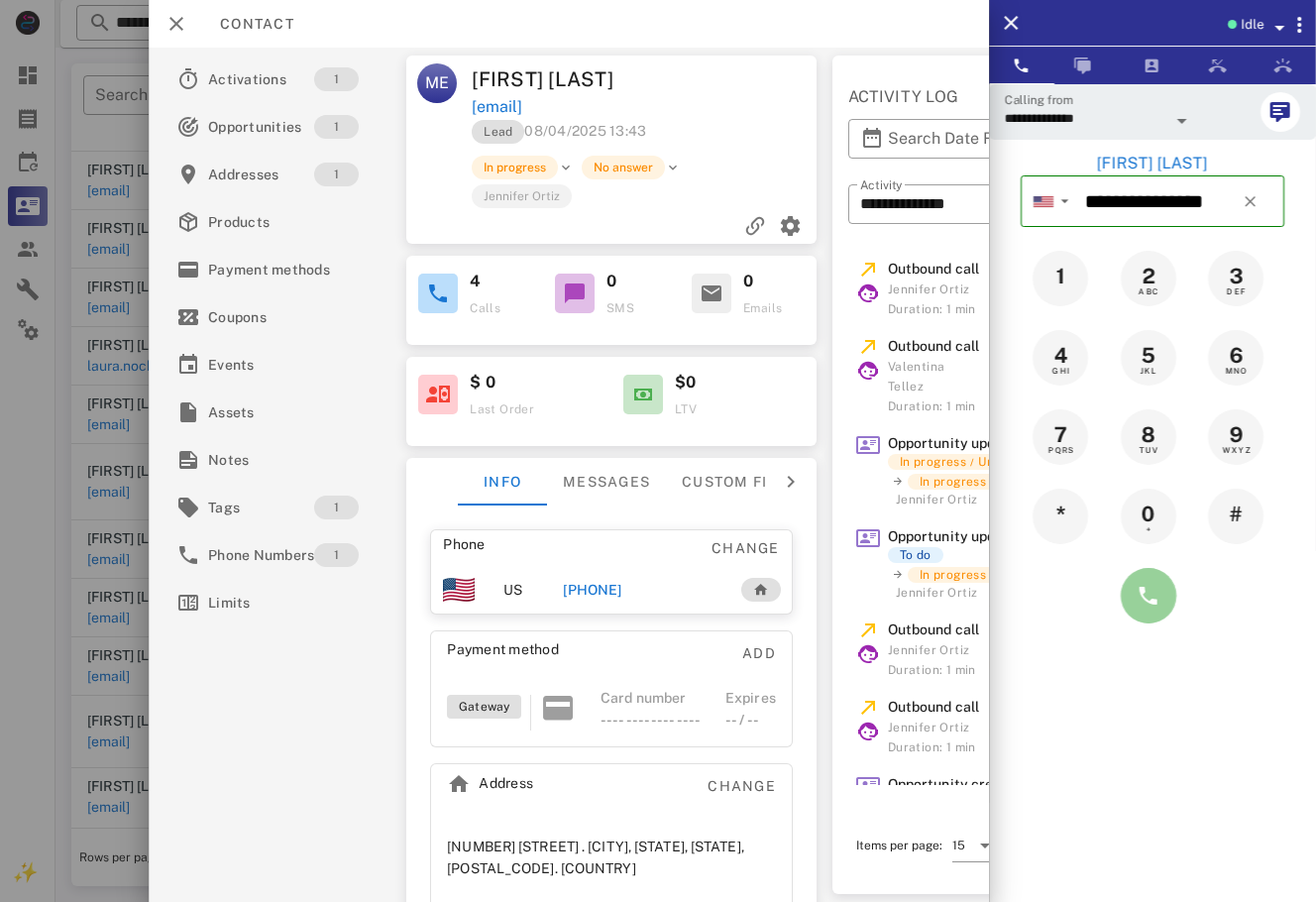 click at bounding box center (1149, 596) 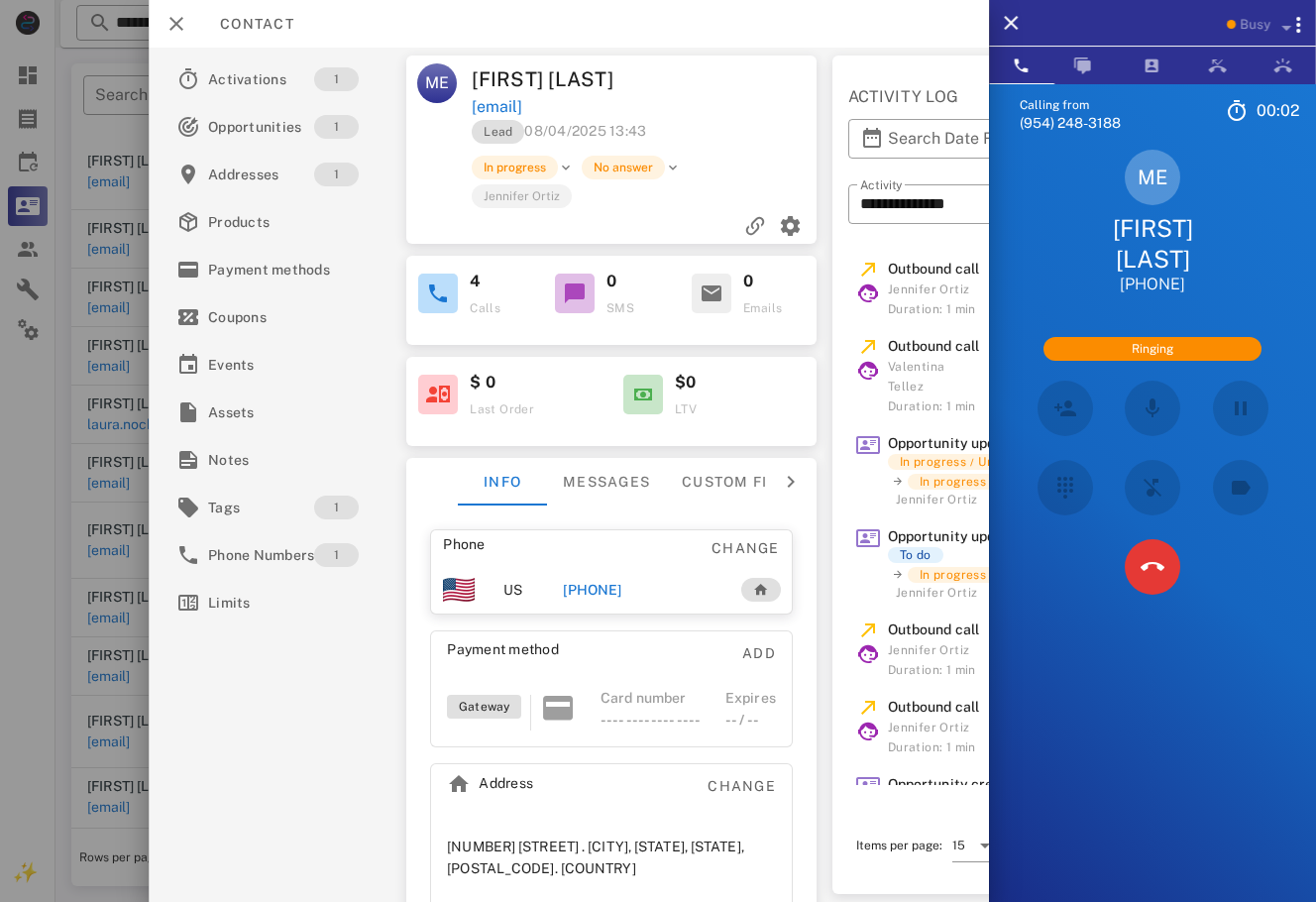 scroll, scrollTop: 246, scrollLeft: 0, axis: vertical 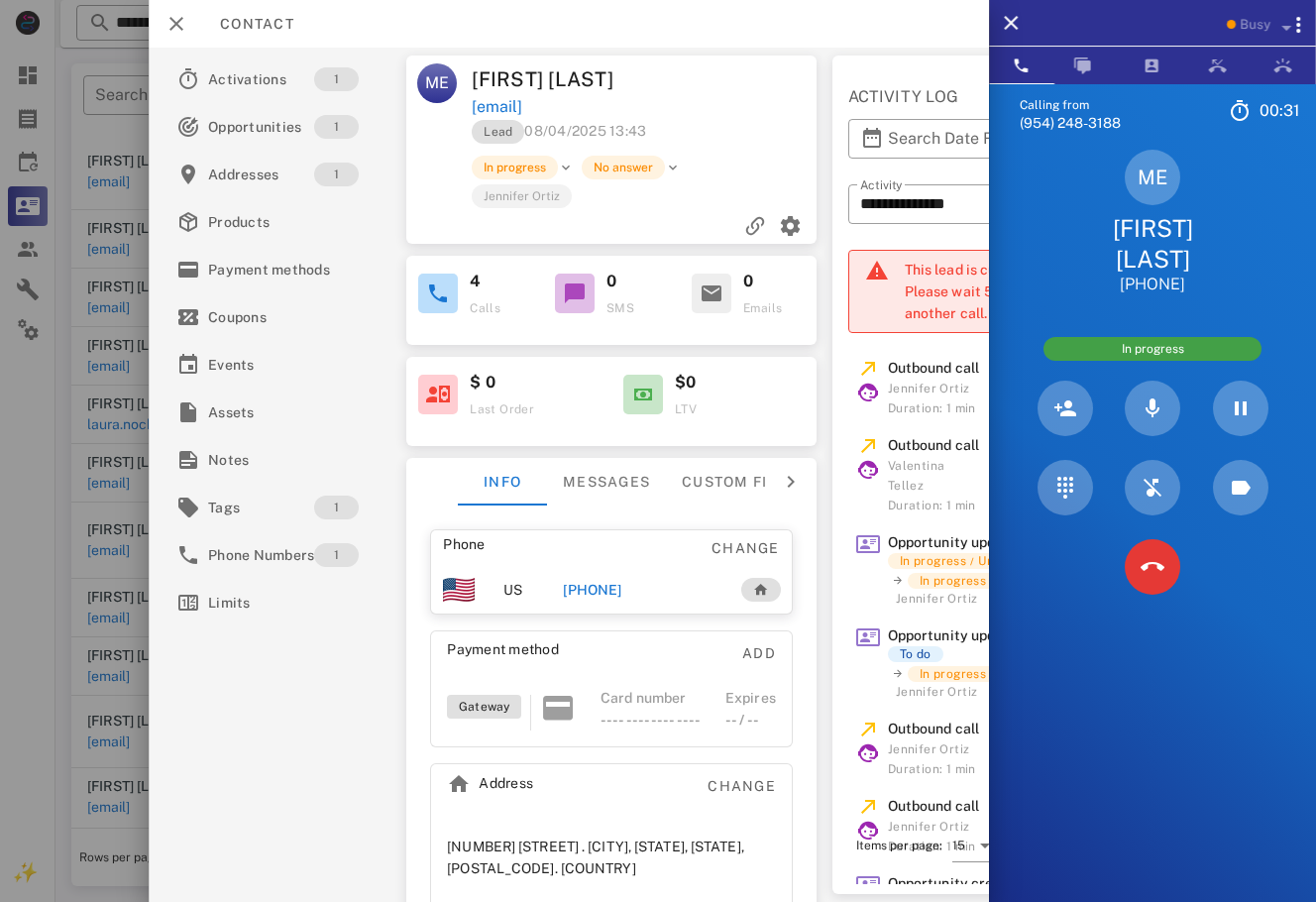 drag, startPoint x: 1215, startPoint y: 574, endPoint x: 1186, endPoint y: 576, distance: 29.068884 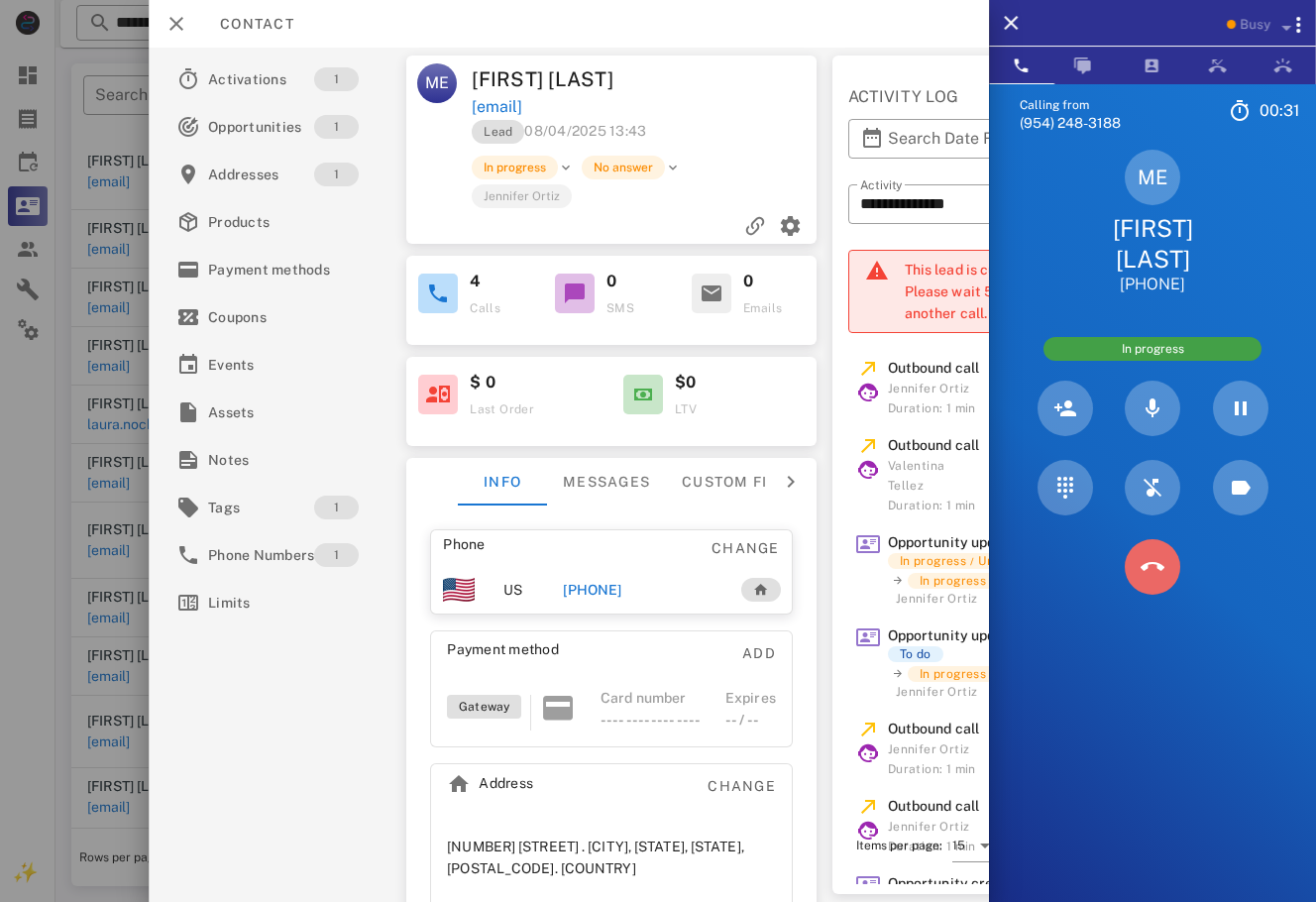 click at bounding box center (1152, 567) 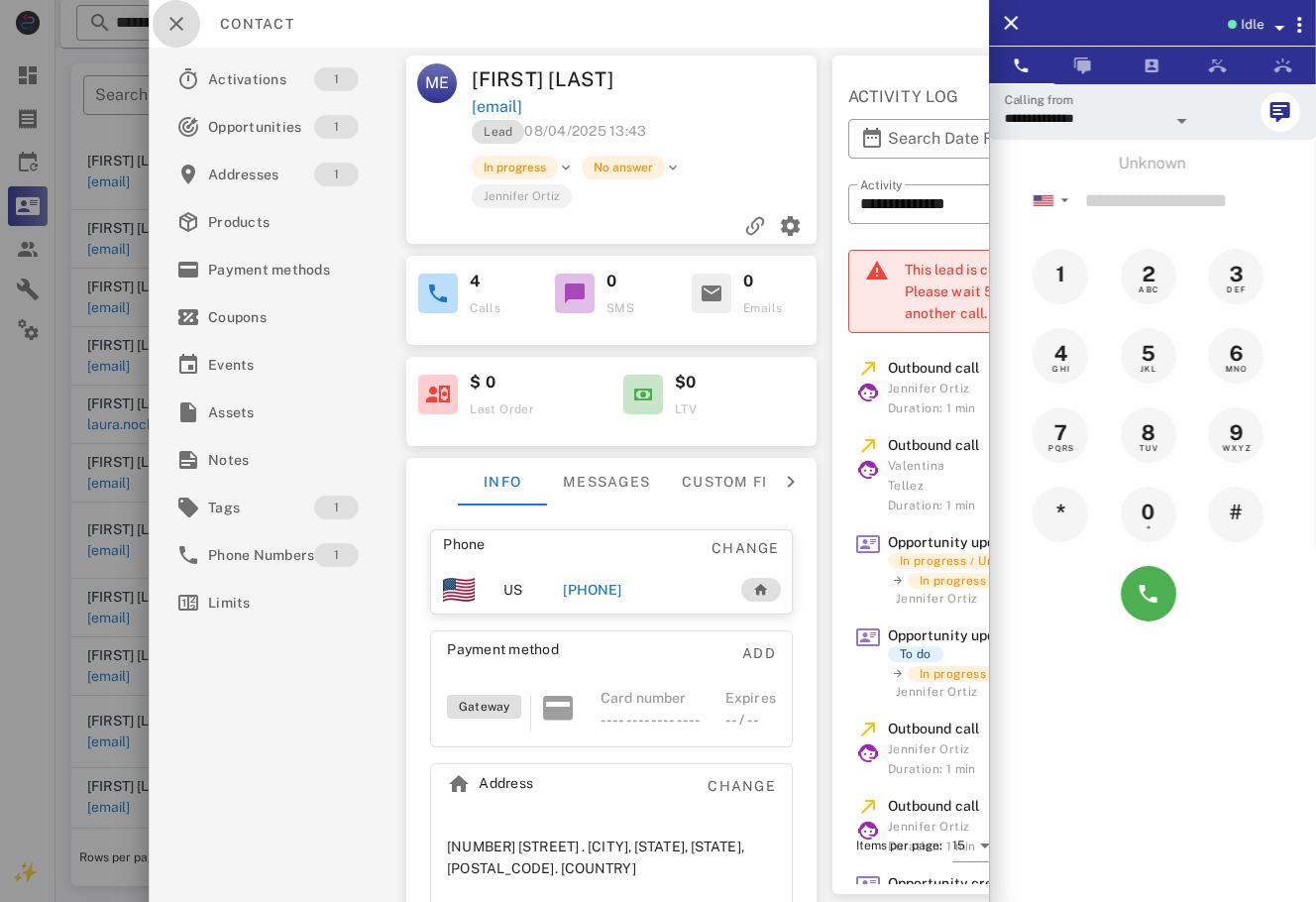 click at bounding box center [176, 24] 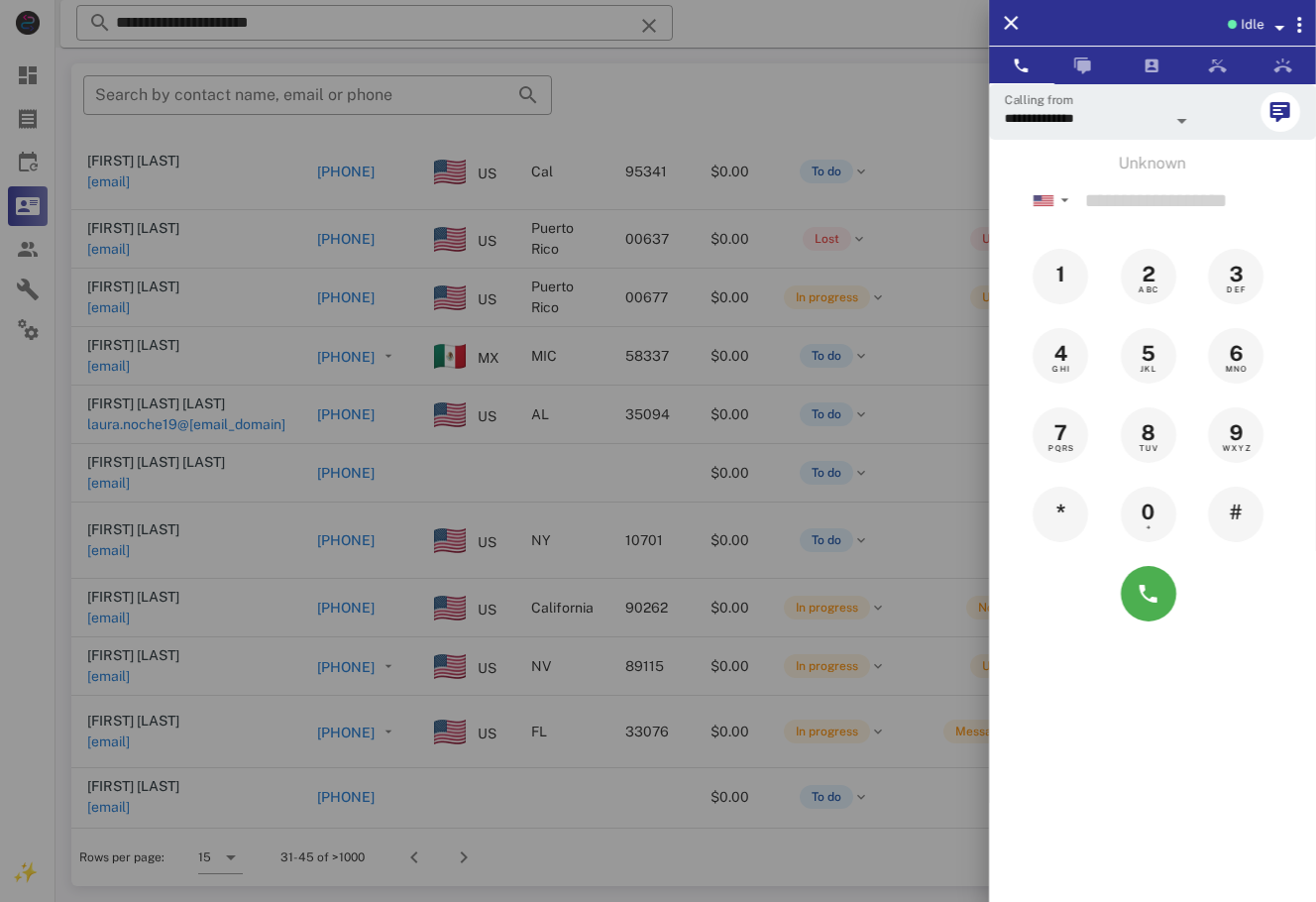 click at bounding box center (658, 451) 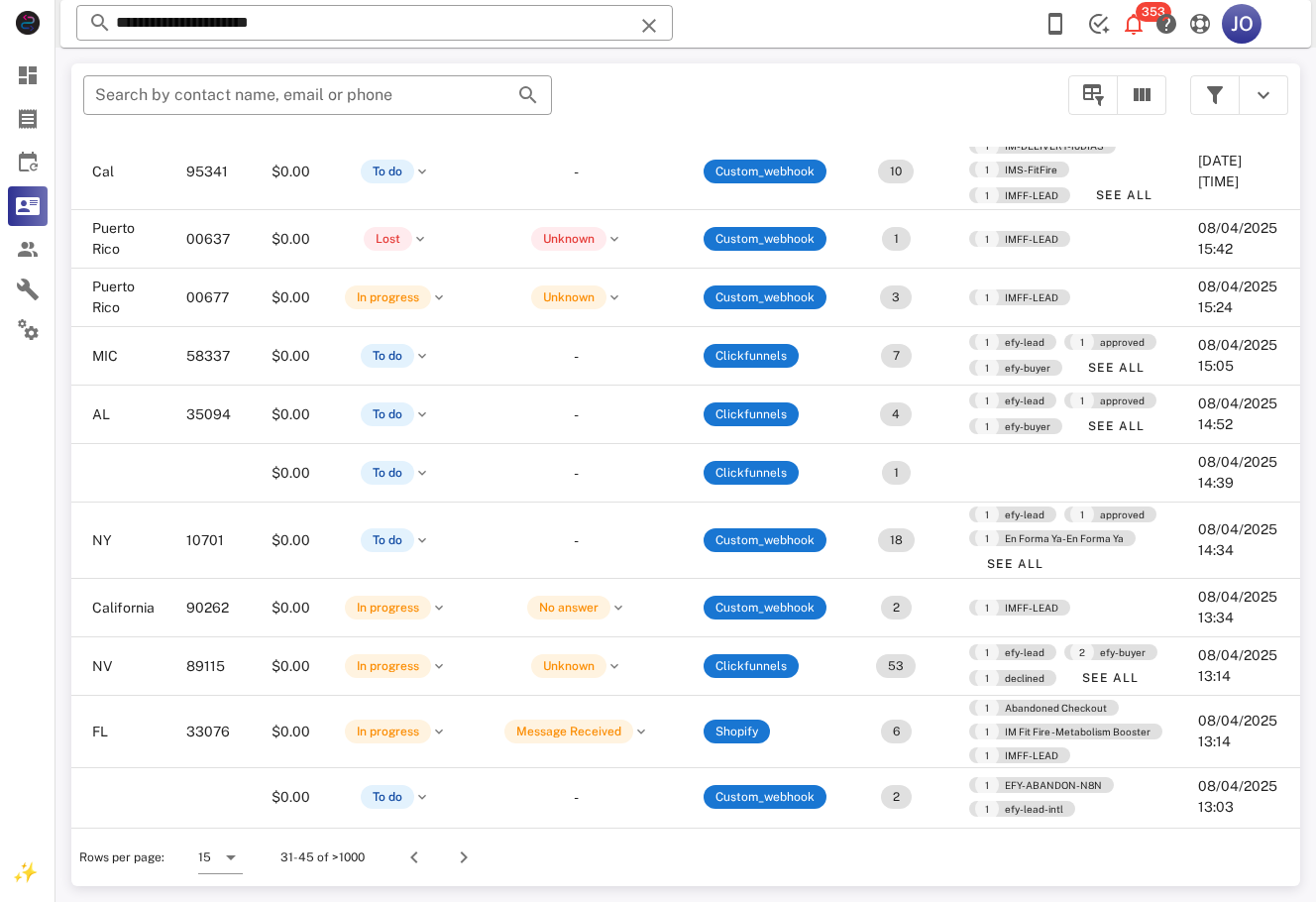 scroll, scrollTop: 246, scrollLeft: 0, axis: vertical 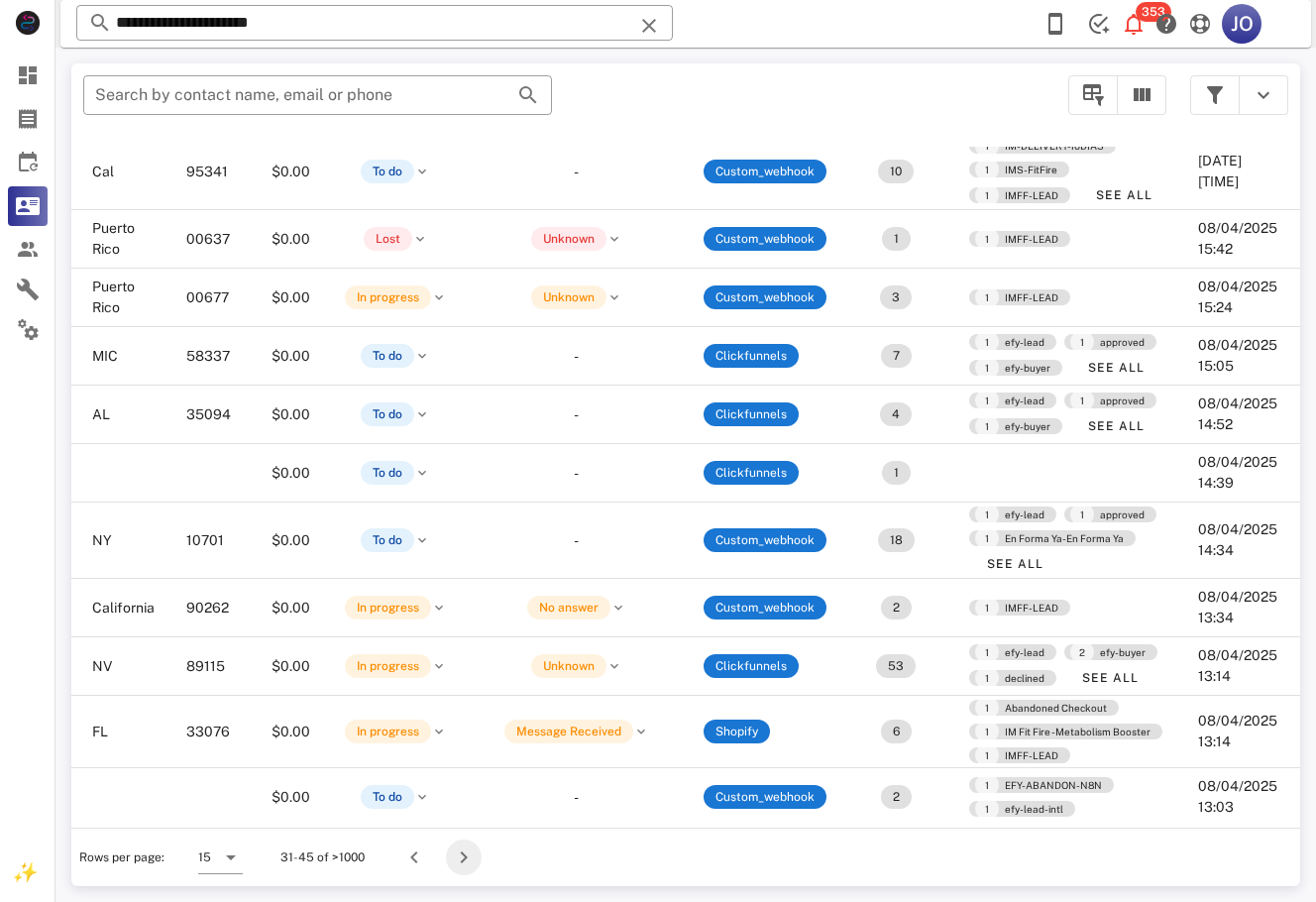 click at bounding box center [464, 857] 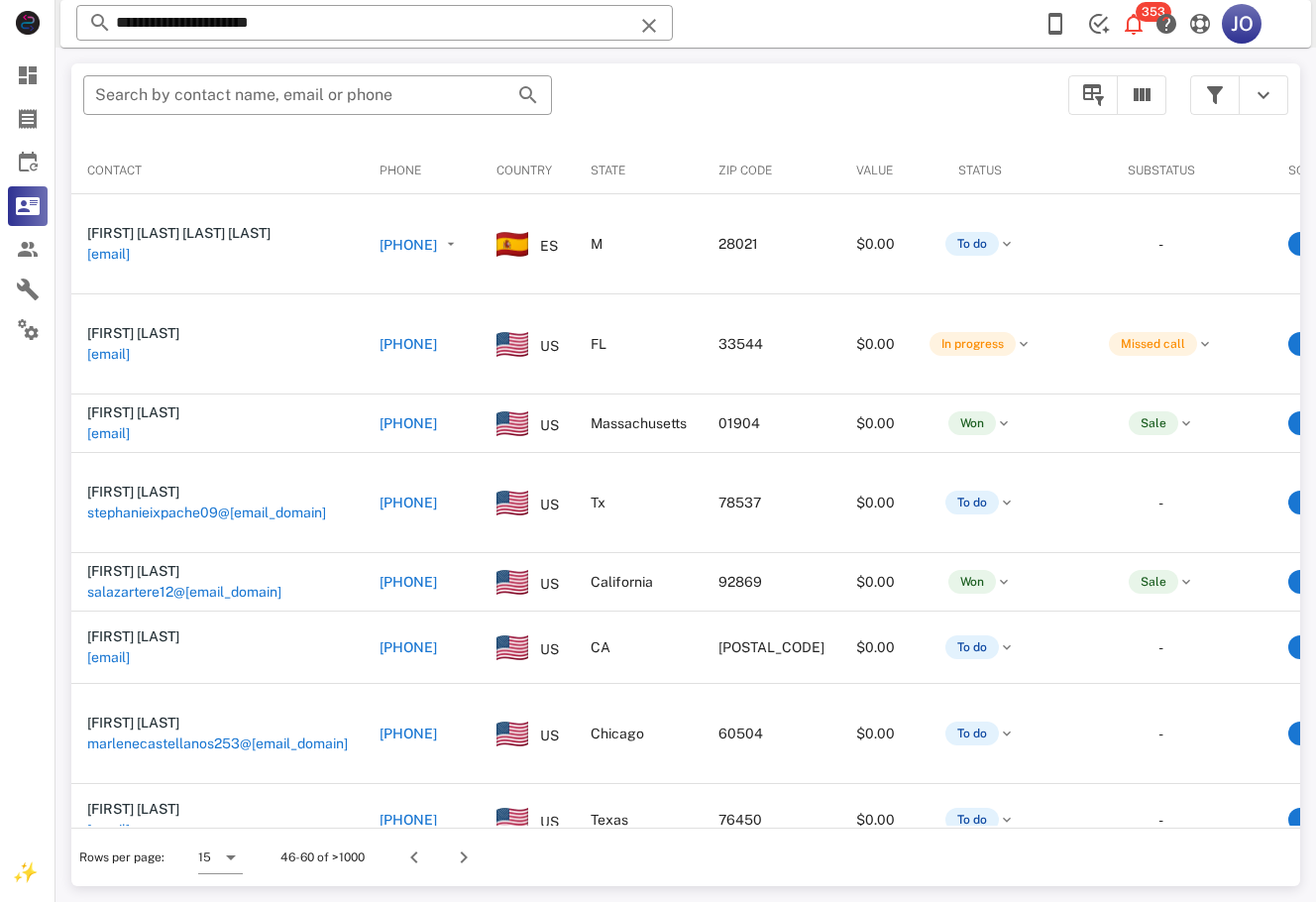 scroll, scrollTop: 0, scrollLeft: 402, axis: horizontal 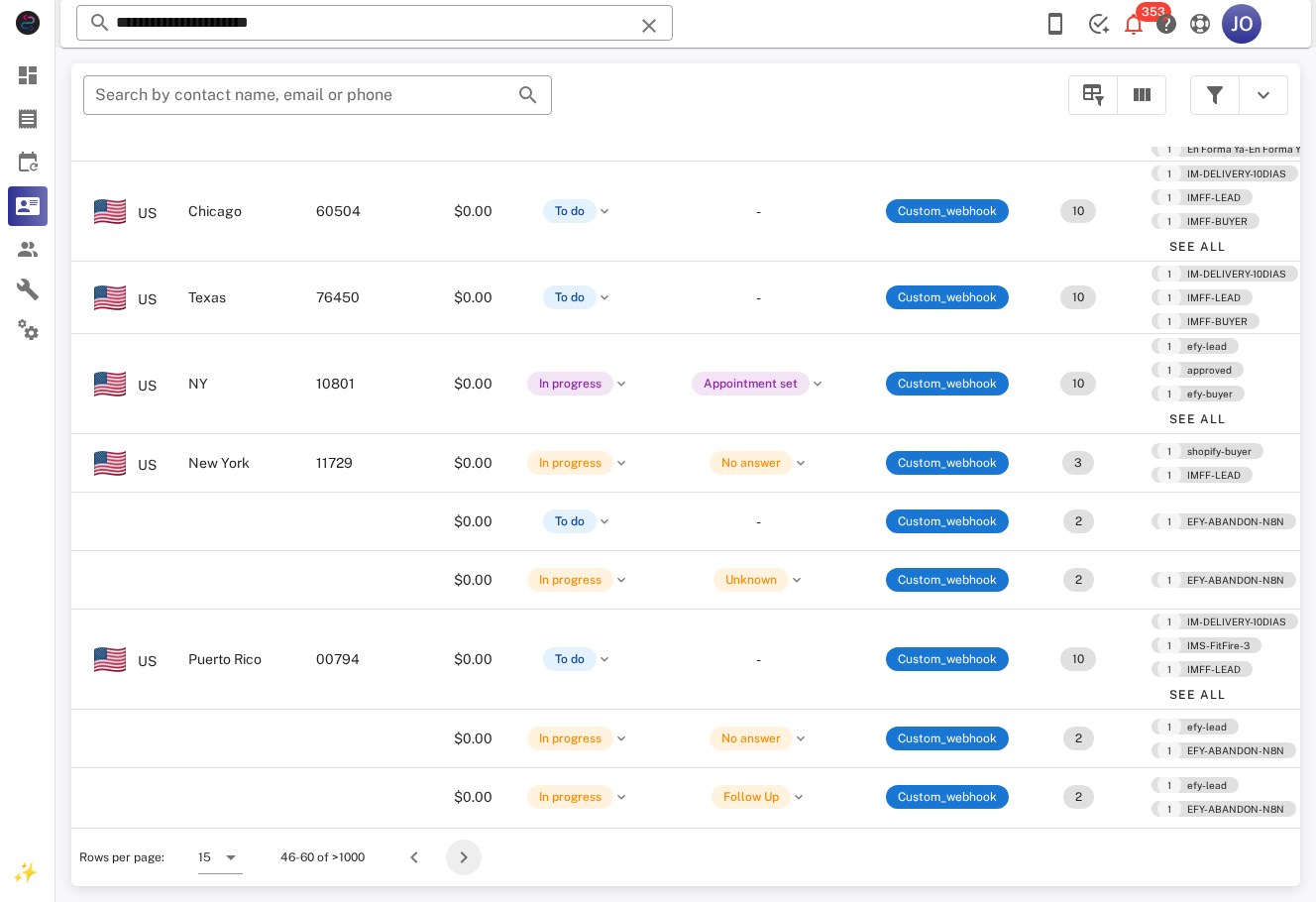 click at bounding box center (464, 857) 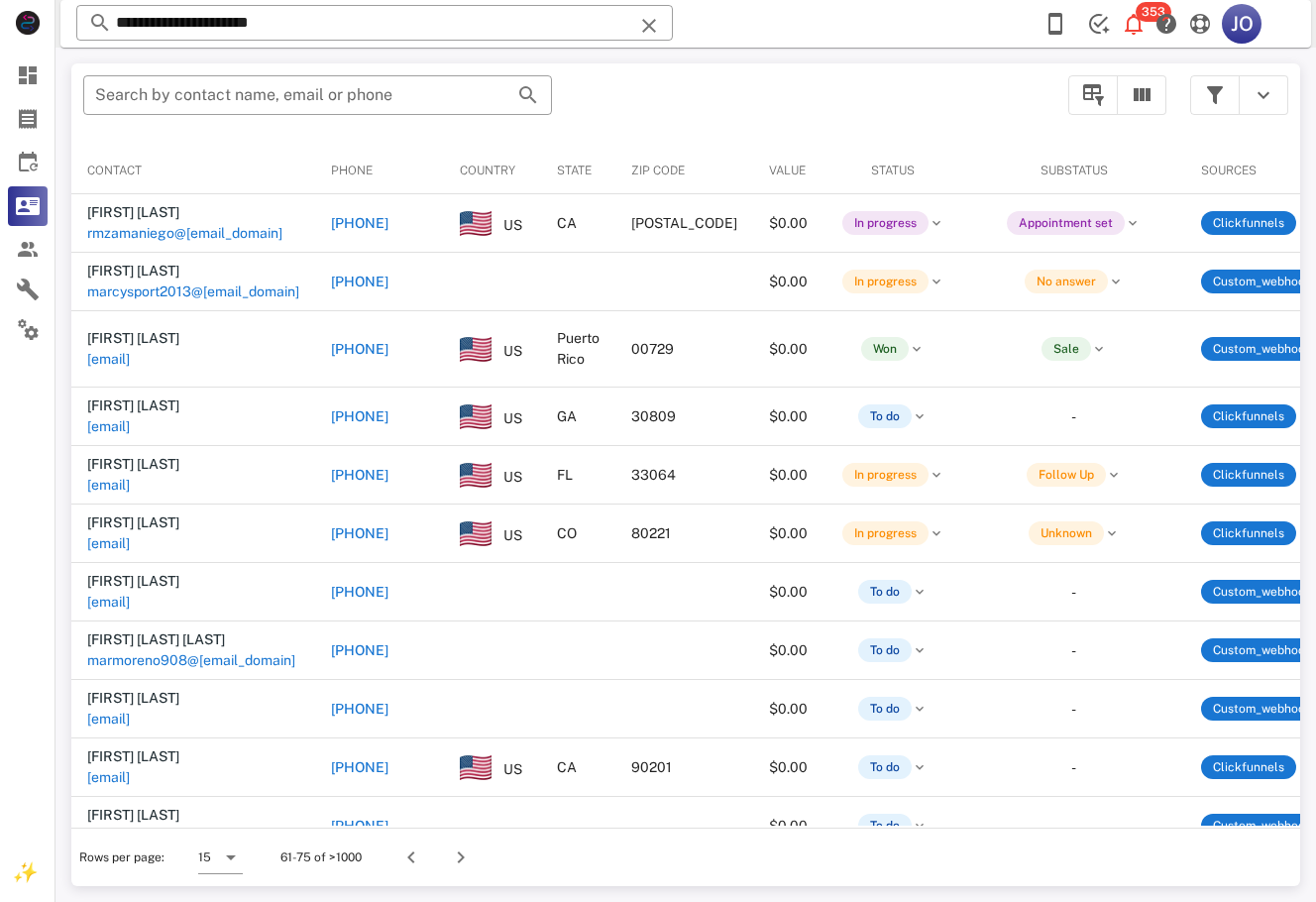 scroll, scrollTop: 0, scrollLeft: 534, axis: horizontal 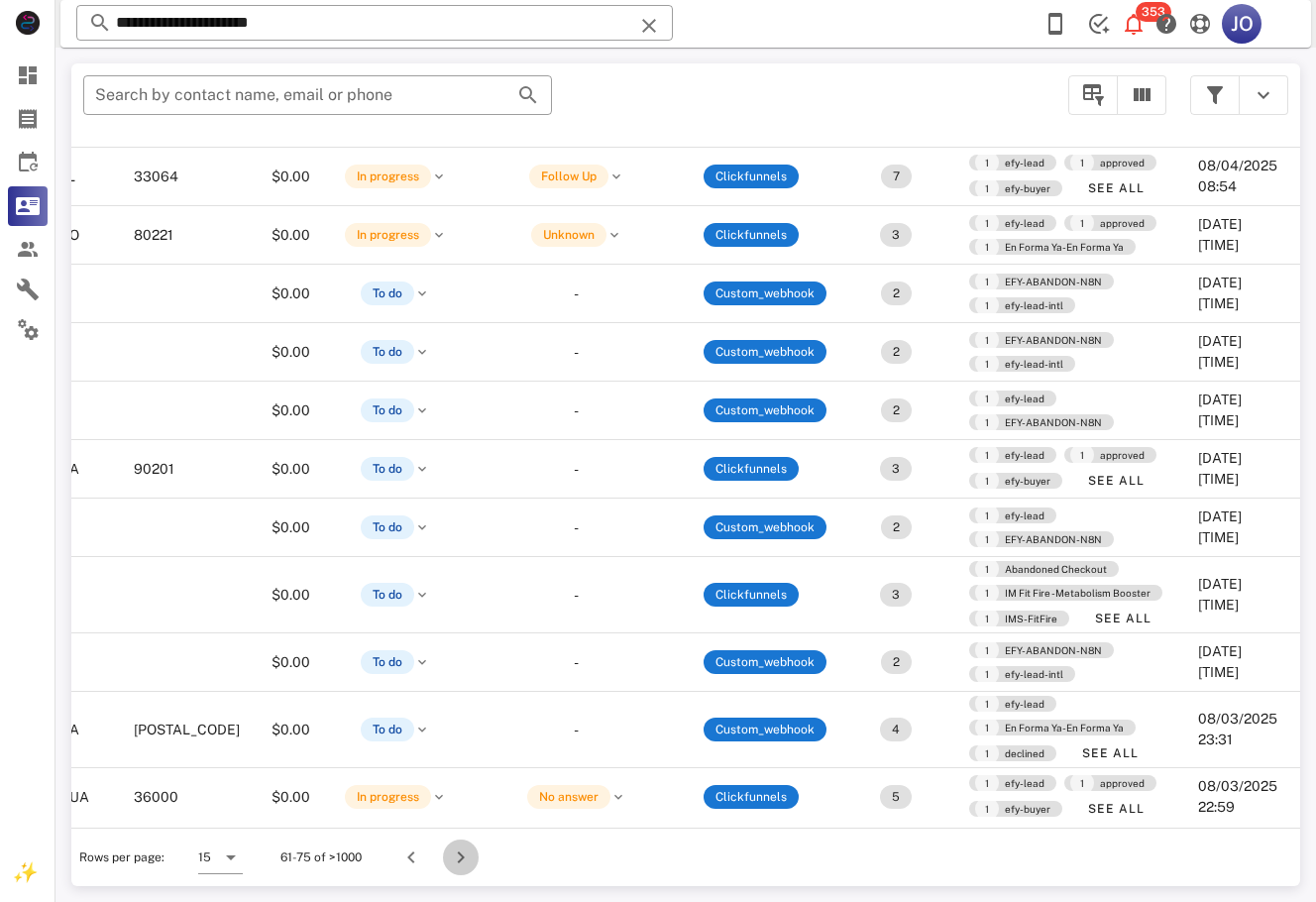 click at bounding box center (461, 857) 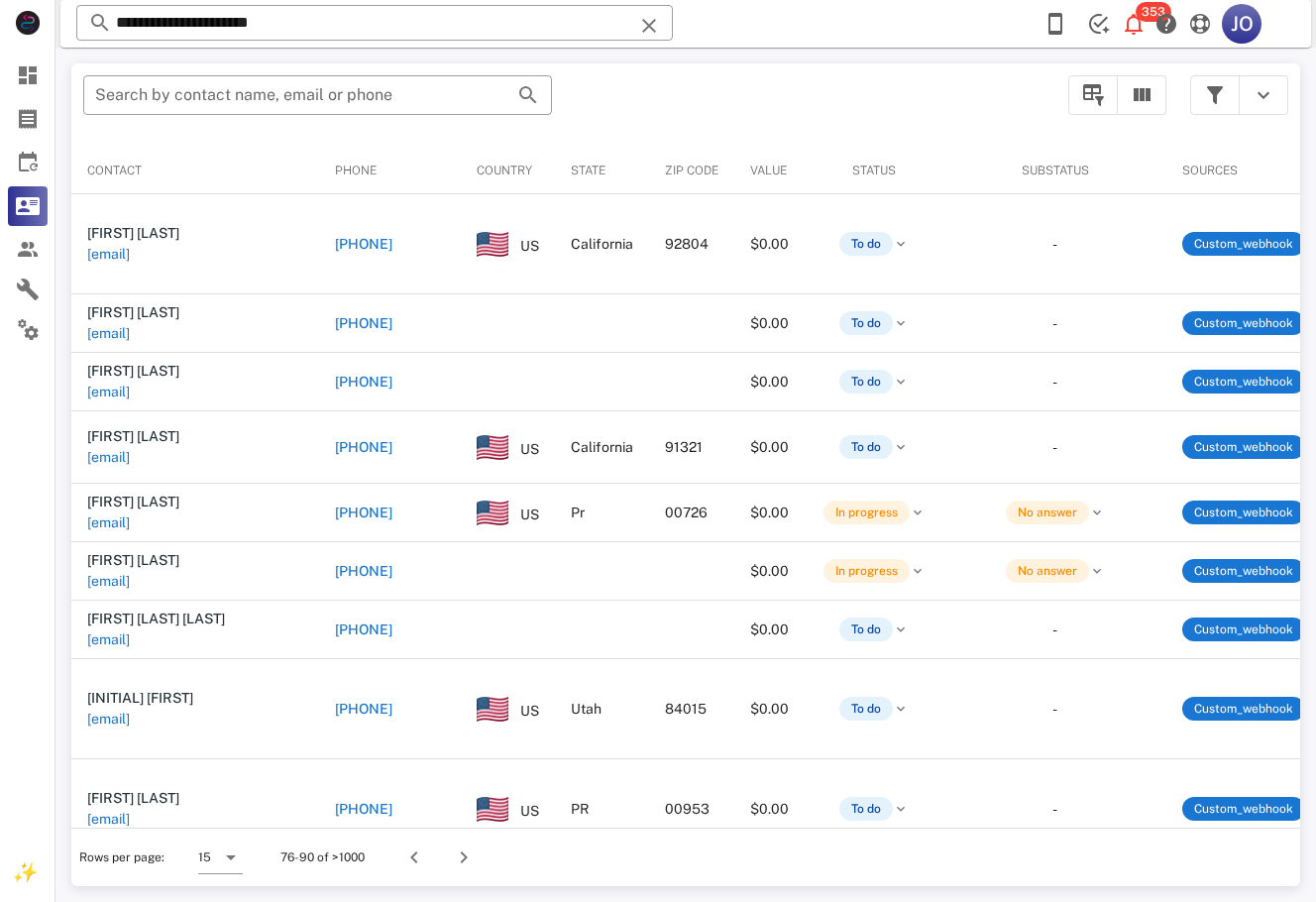 scroll, scrollTop: 0, scrollLeft: 433, axis: horizontal 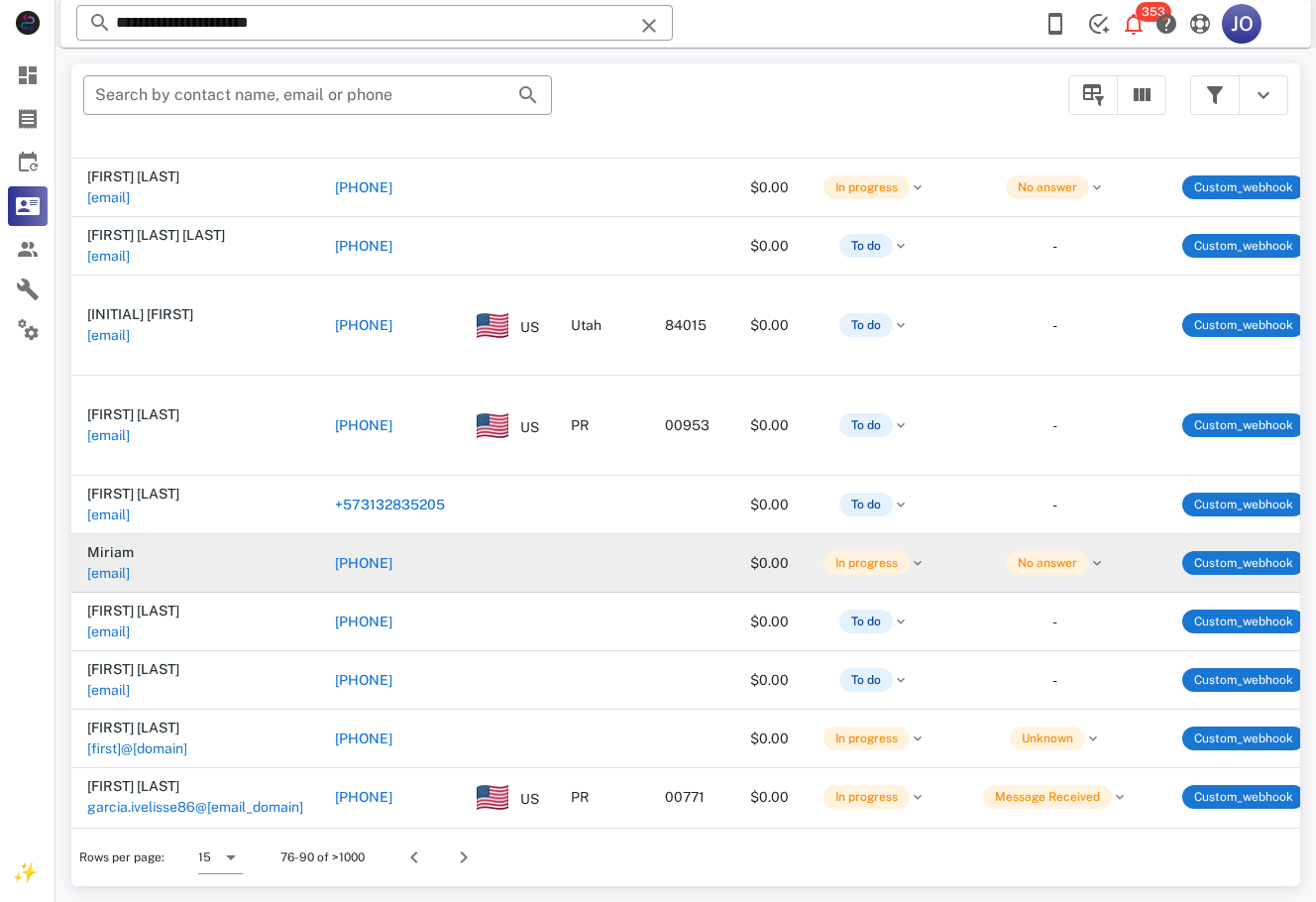 click on "[EMAIL]" at bounding box center (108, 573) 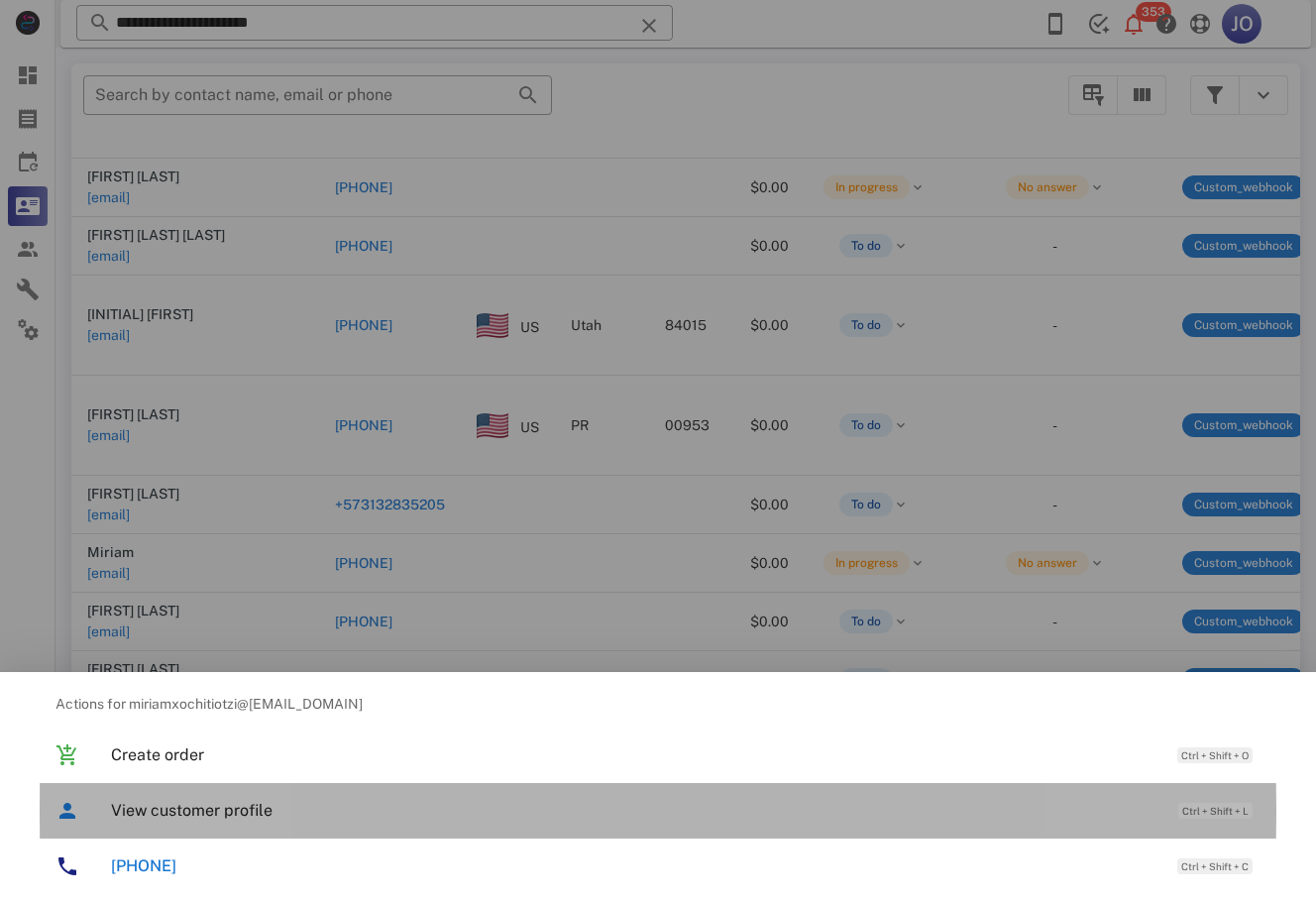 click on "View customer profile Ctrl + Shift + L" at bounding box center [686, 810] 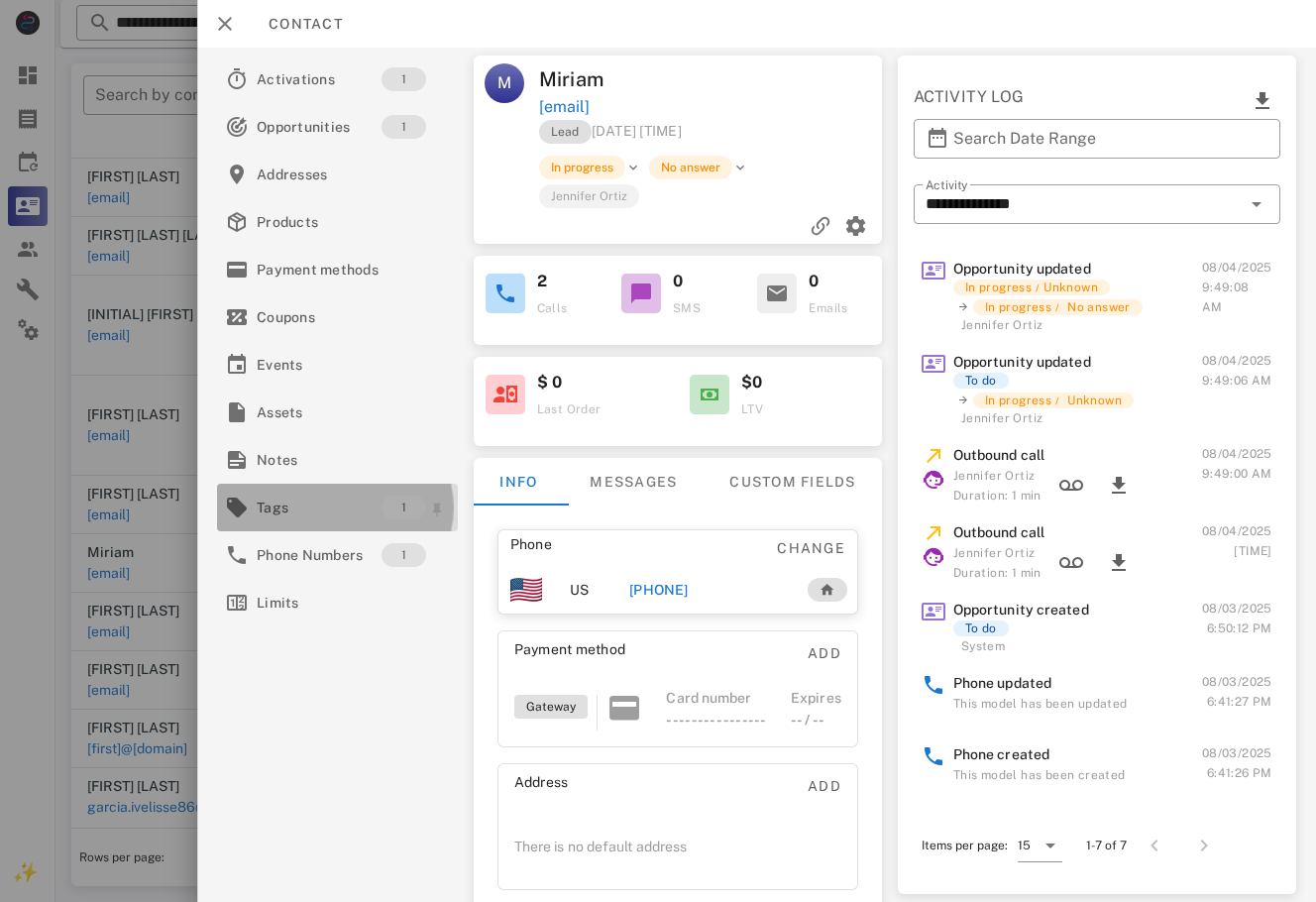 click on "Tags" at bounding box center [319, 507] 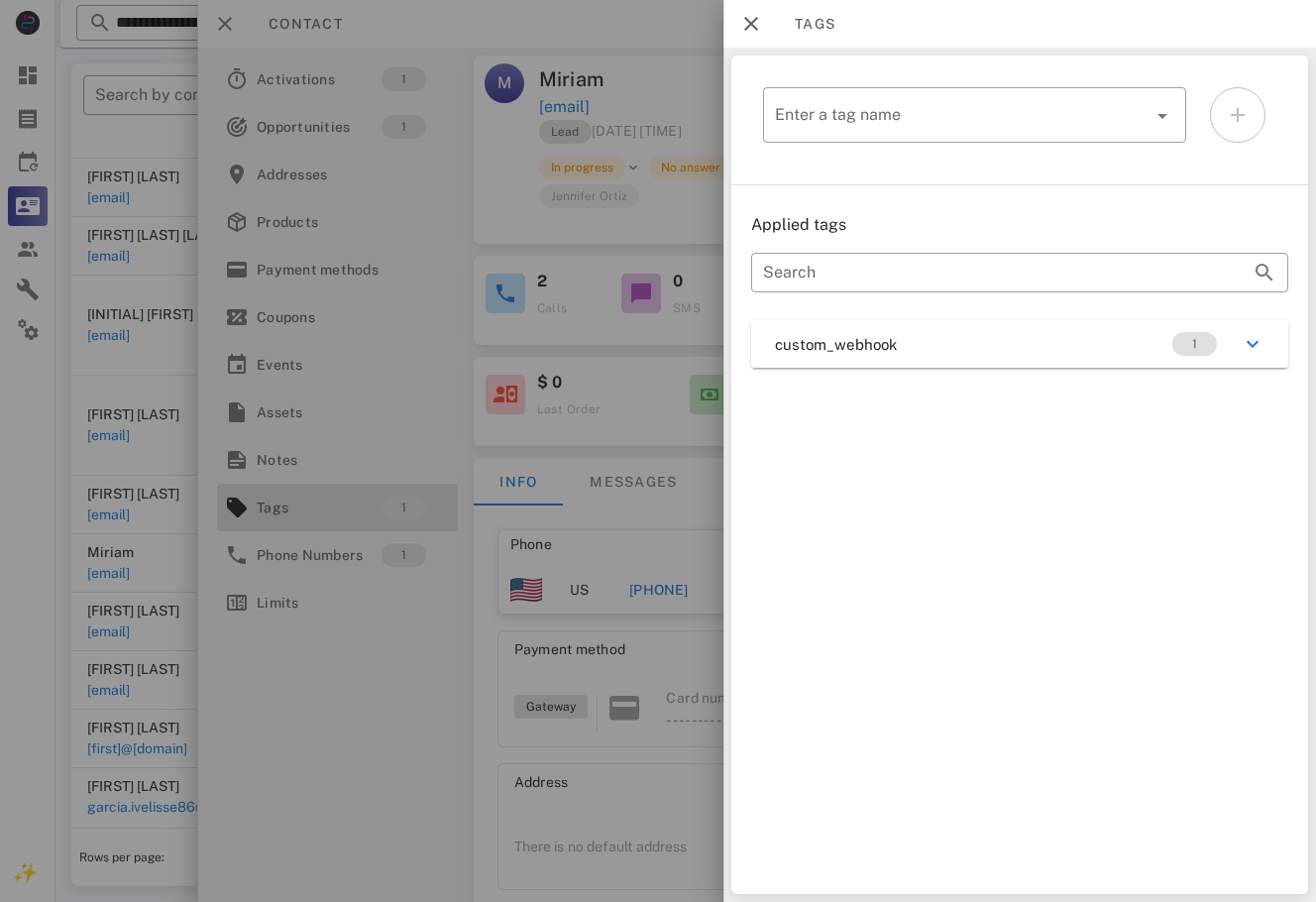 click on "custom_webhook  1" at bounding box center [1020, 344] 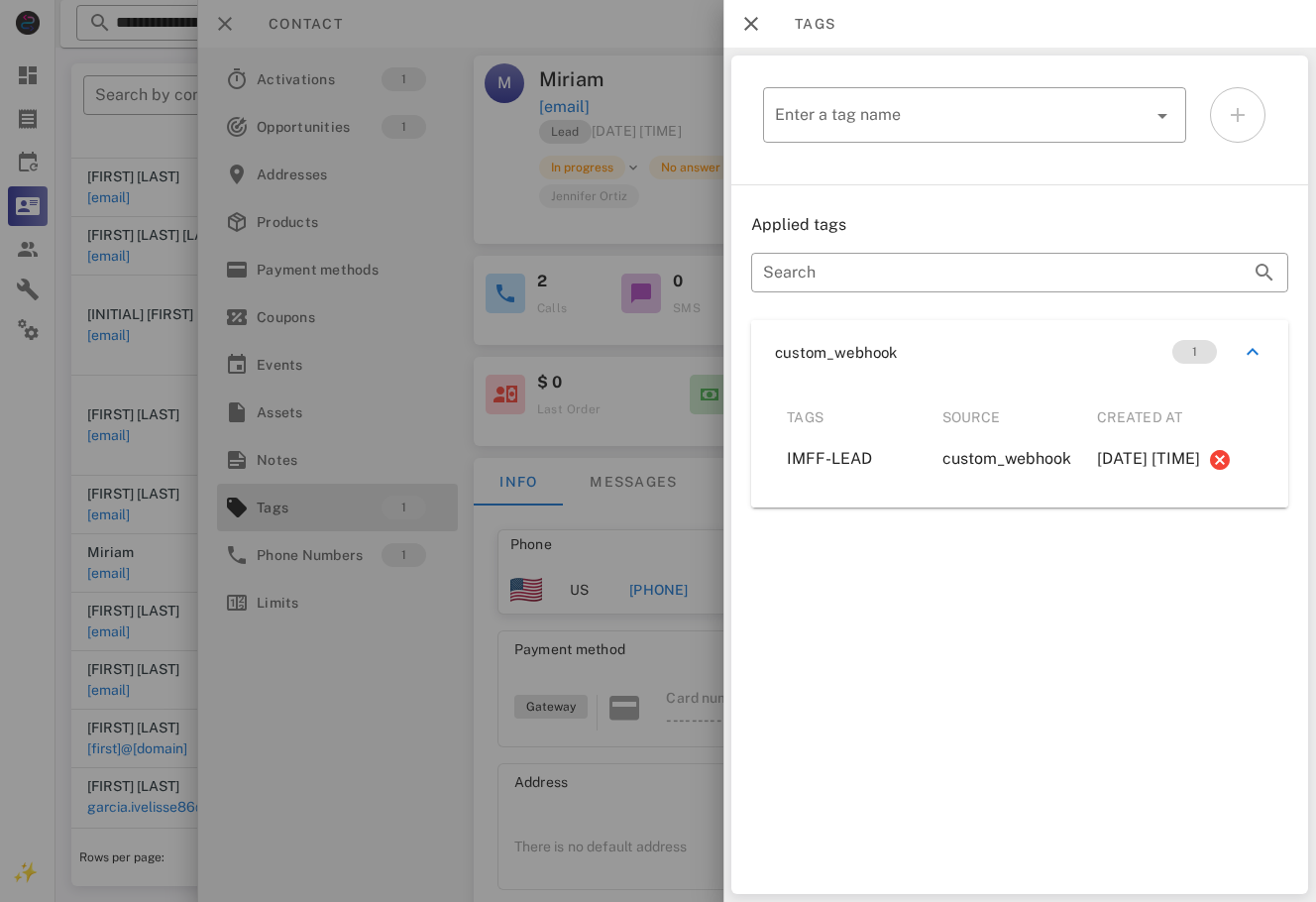 click on "custom_webhook  1" at bounding box center [1020, 352] 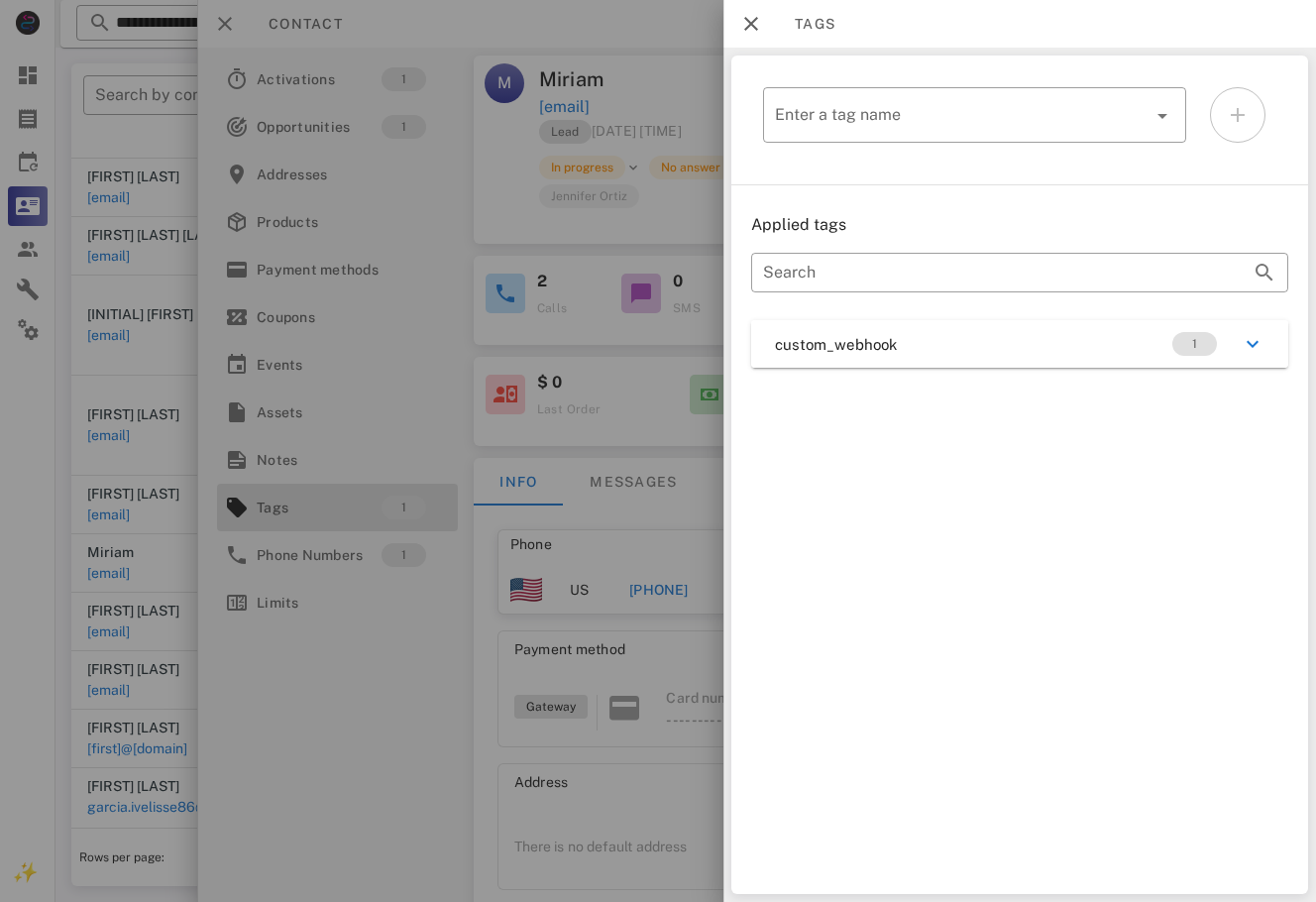 click at bounding box center (658, 451) 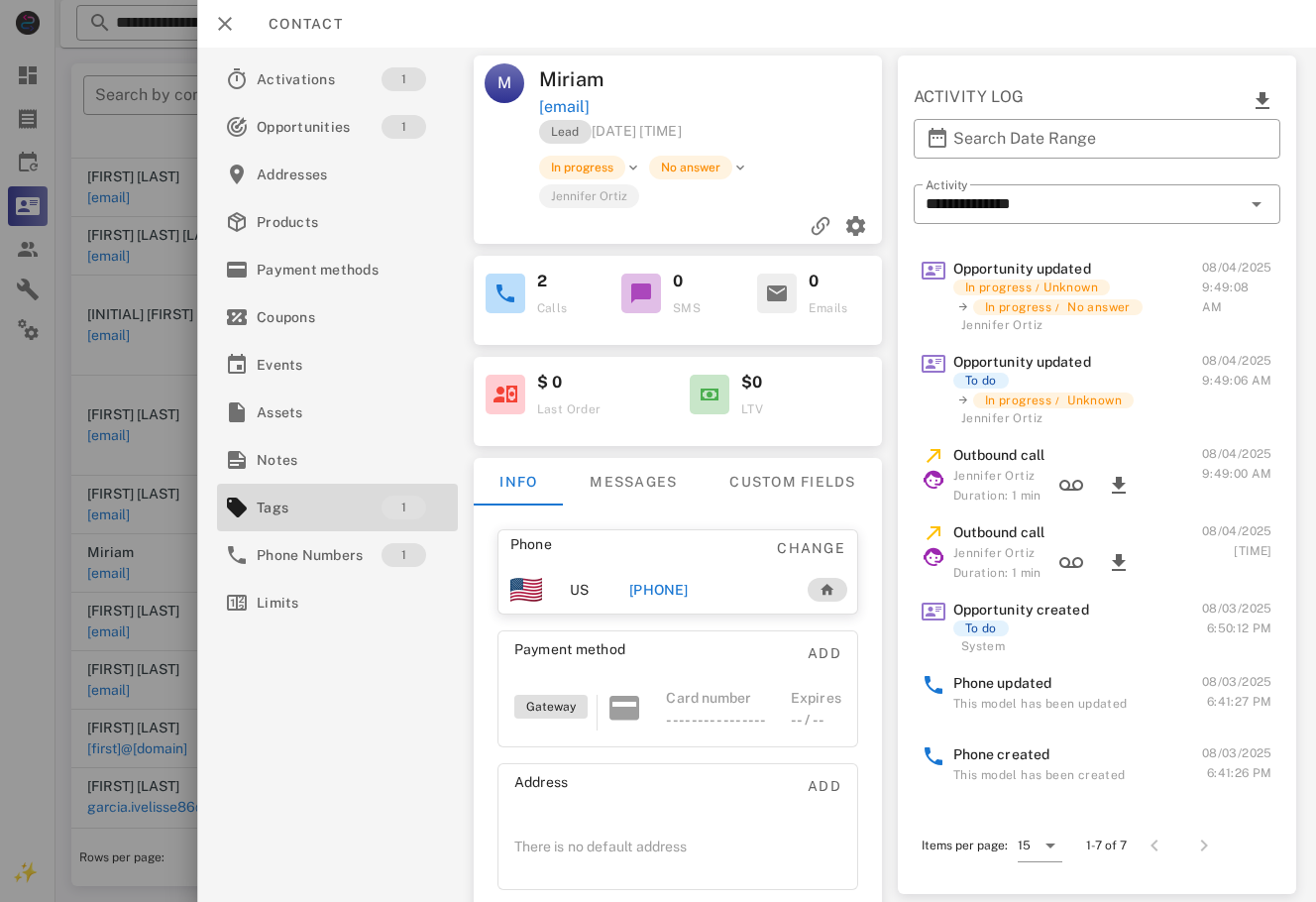 click on "[PHONE]" at bounding box center [659, 590] 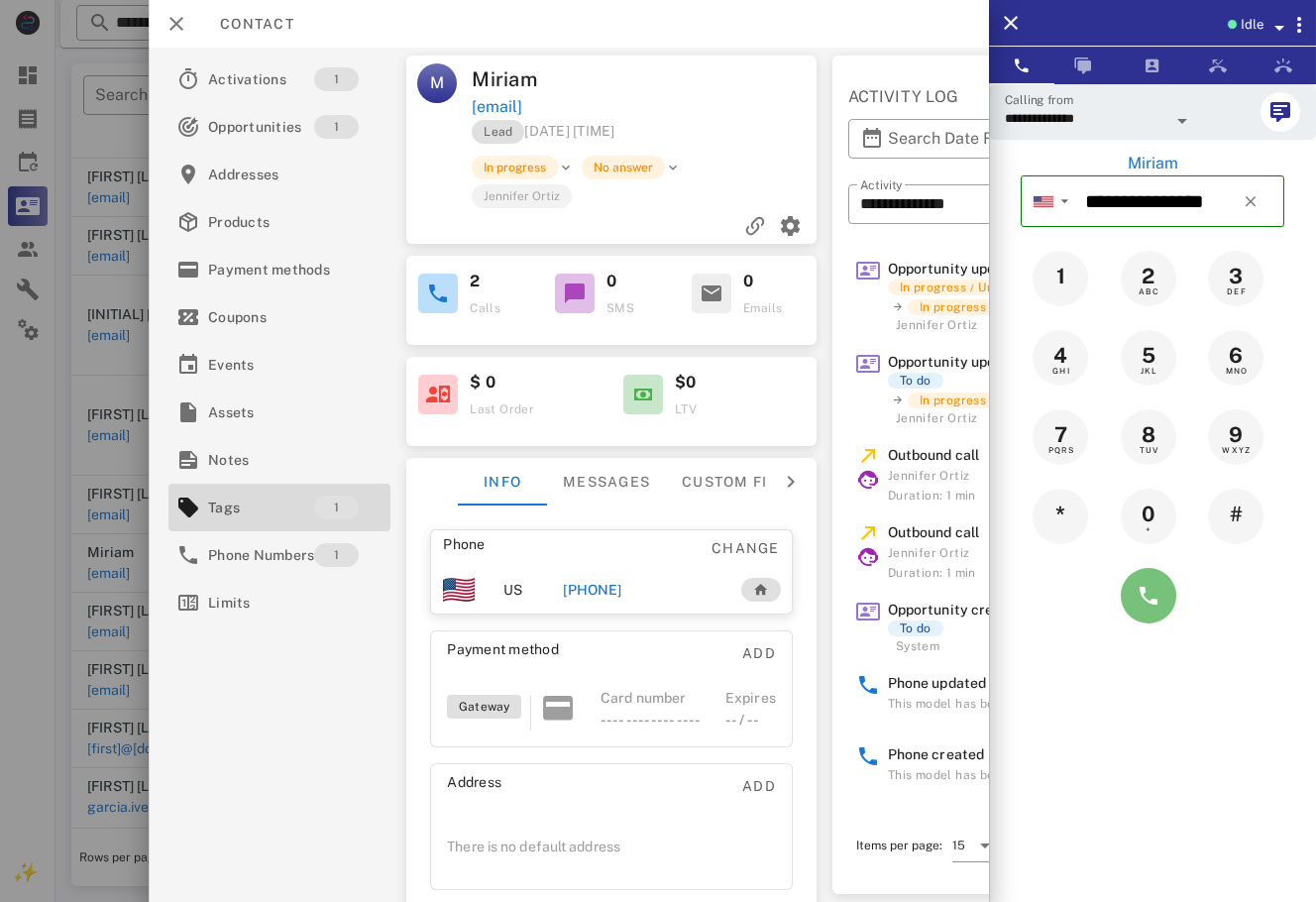 click at bounding box center (1149, 596) 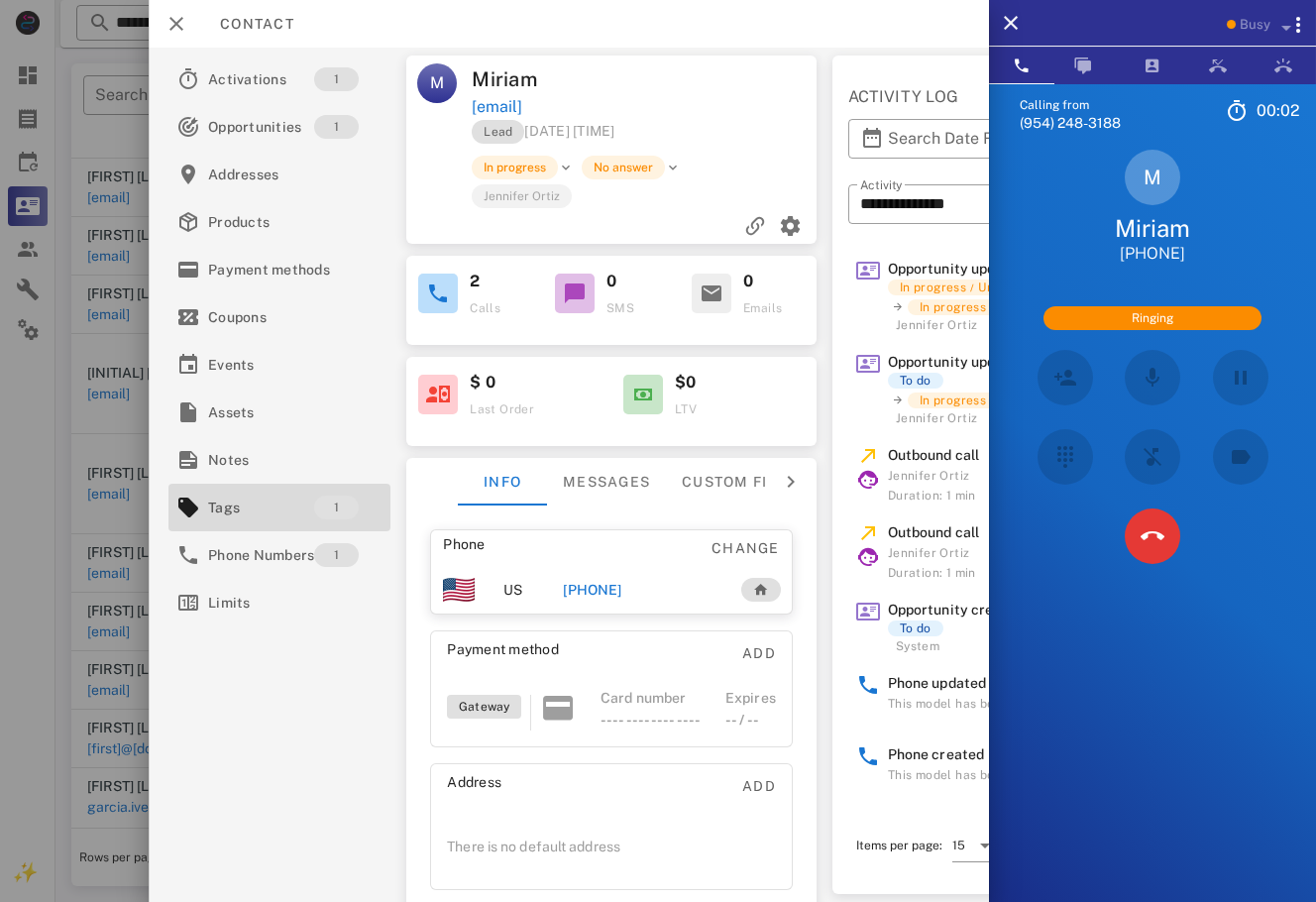 scroll, scrollTop: 335, scrollLeft: 0, axis: vertical 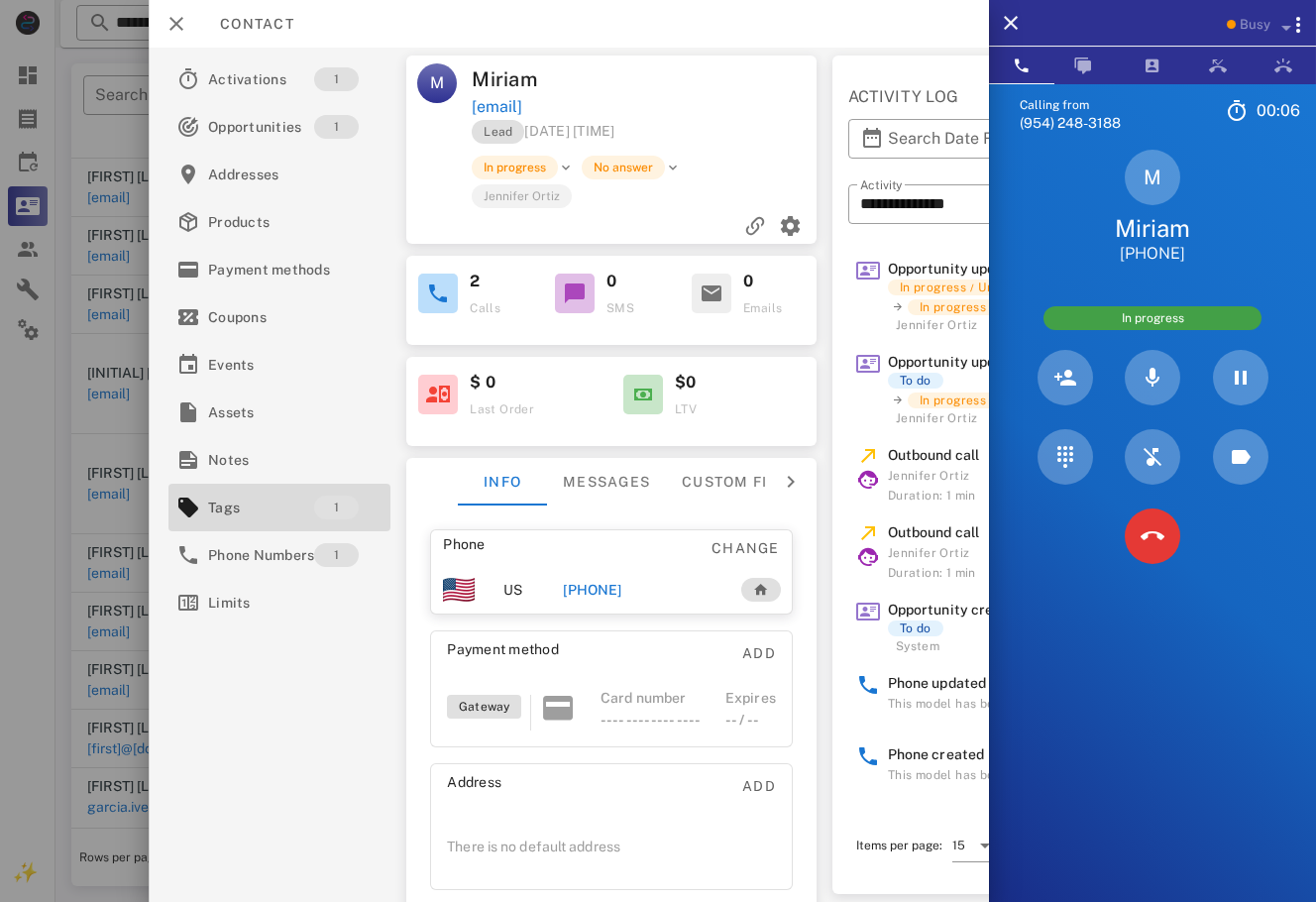 click at bounding box center (1152, 536) 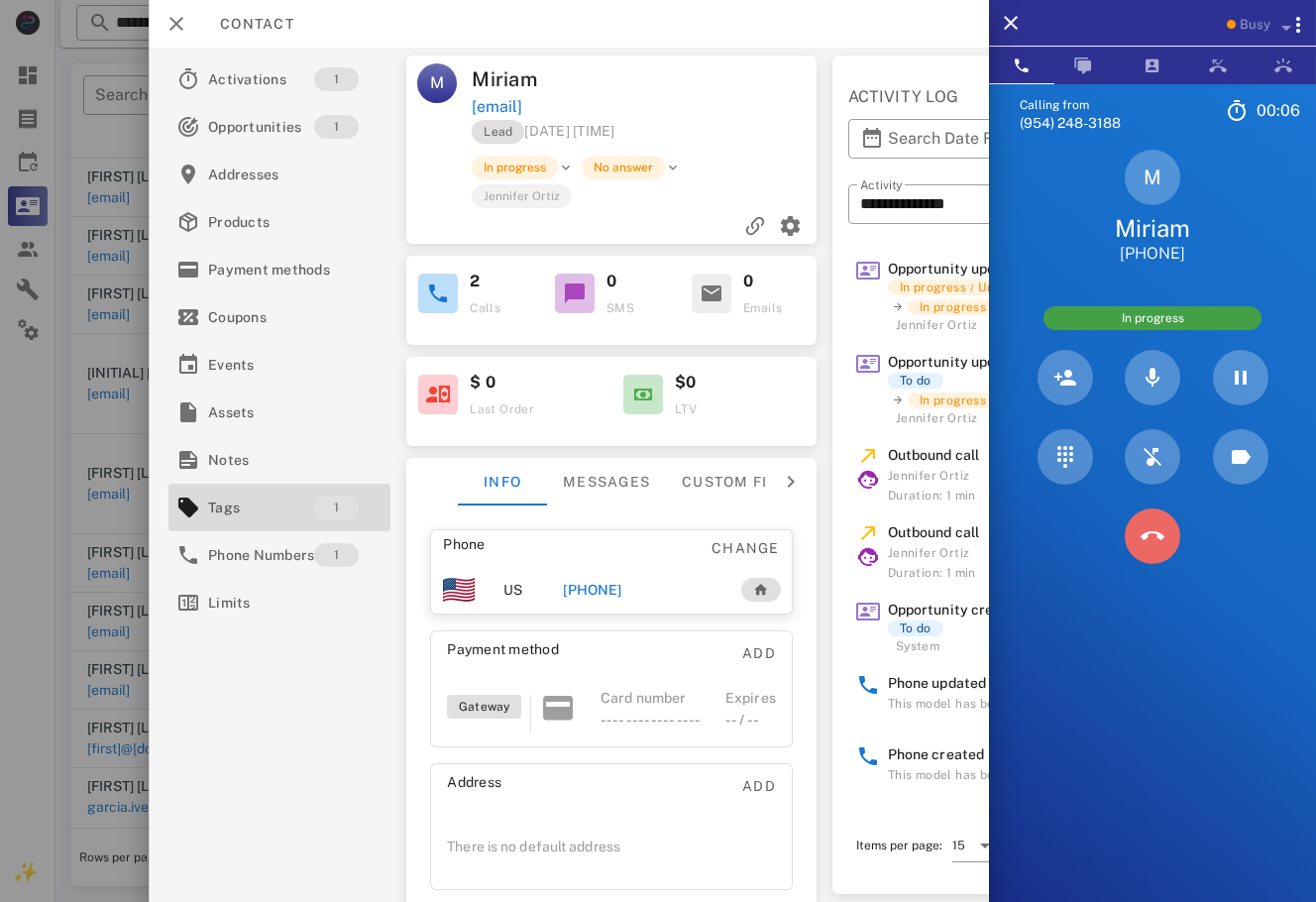 click at bounding box center [1152, 536] 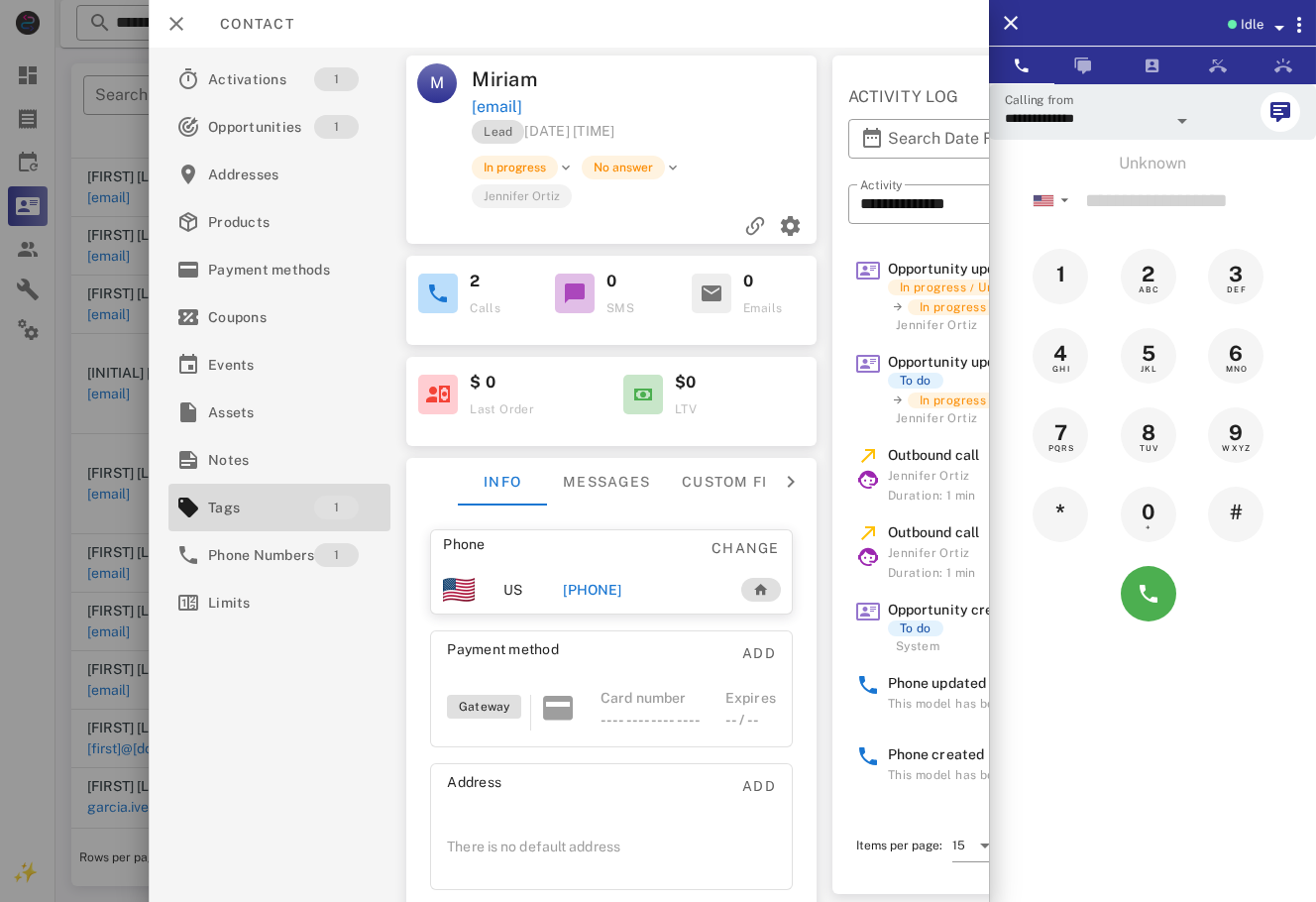 click on "[PHONE]" at bounding box center [592, 590] 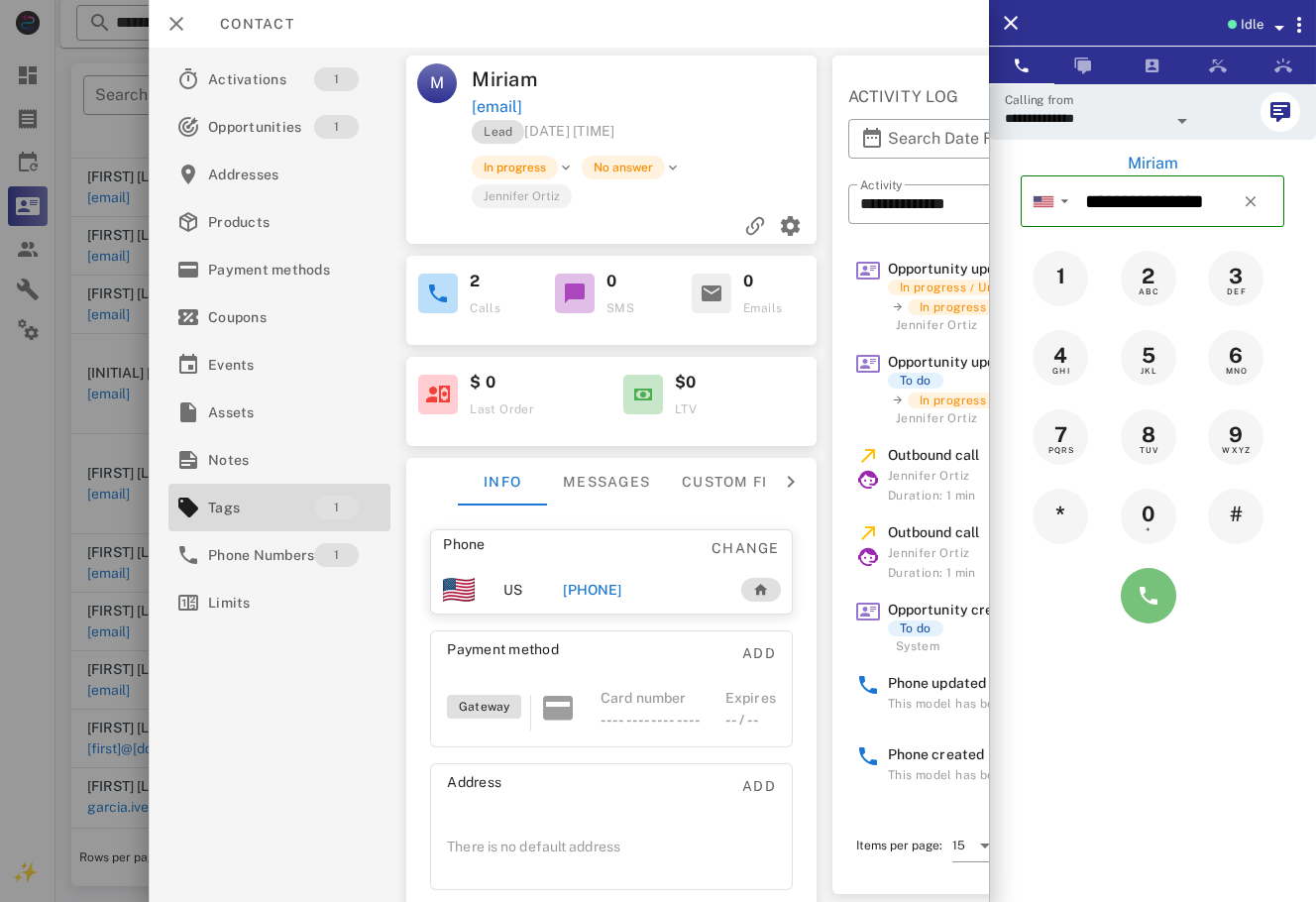 click at bounding box center [1149, 596] 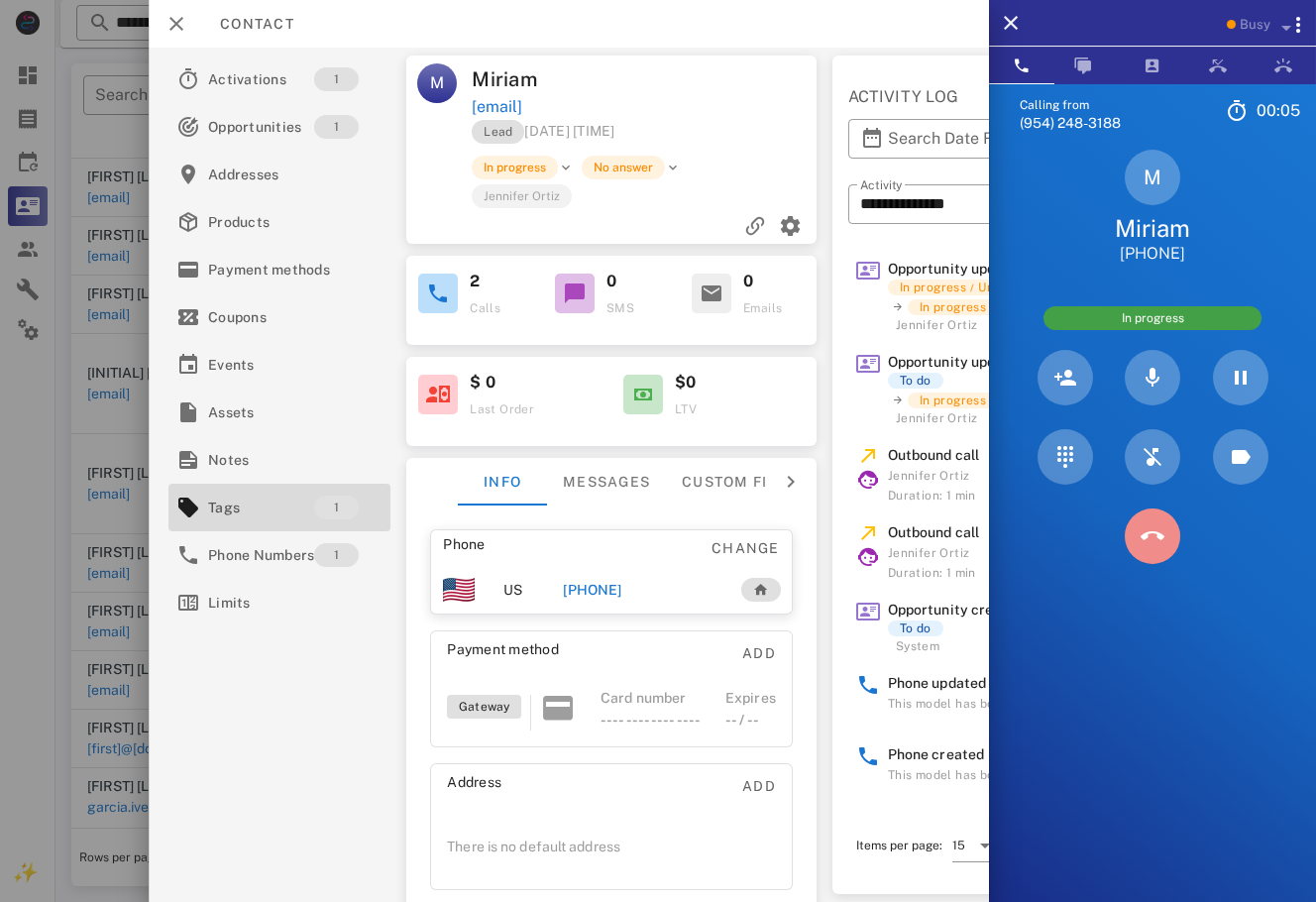 click at bounding box center [1152, 536] 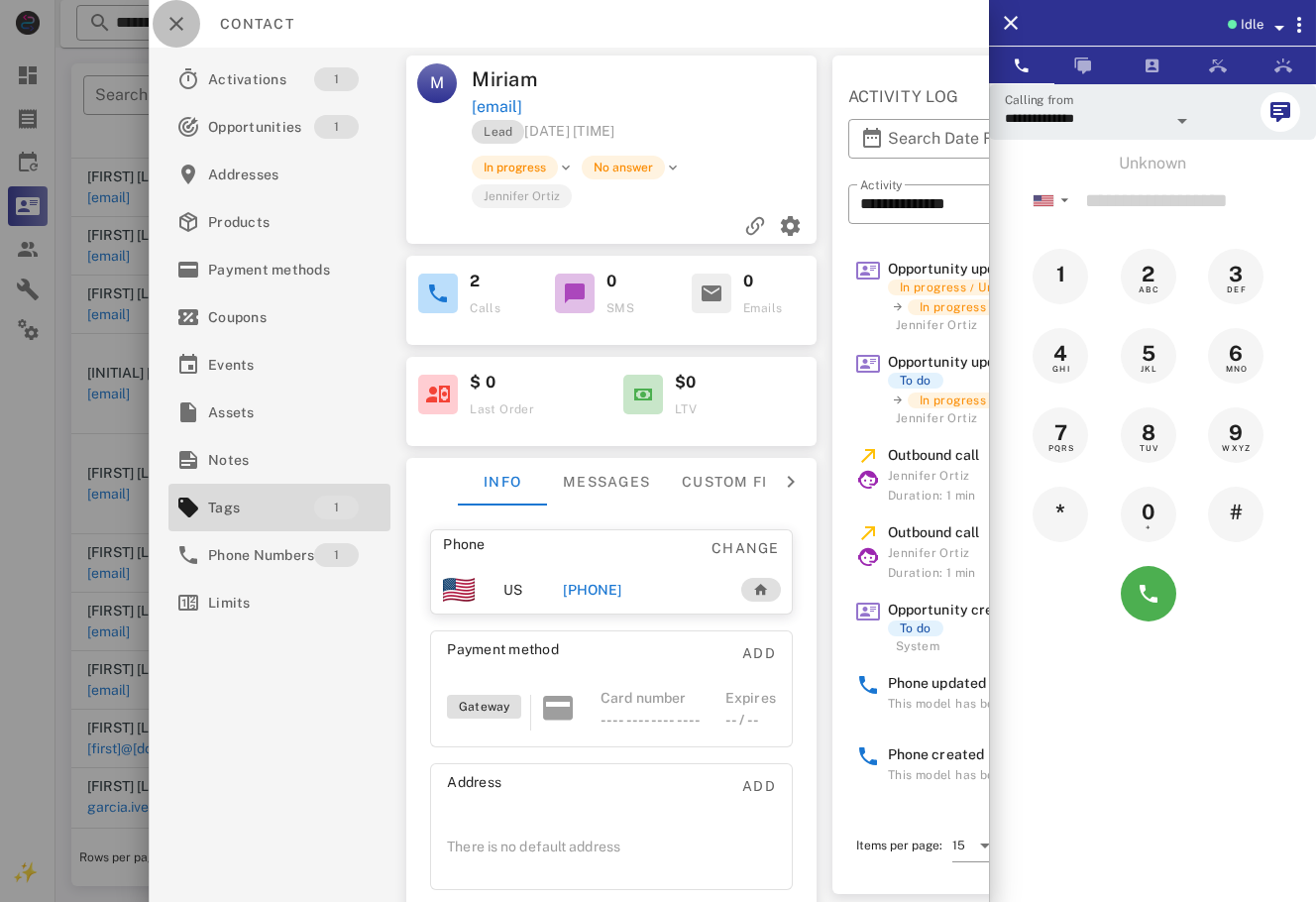 drag, startPoint x: 172, startPoint y: 27, endPoint x: 214, endPoint y: 30, distance: 42.107007 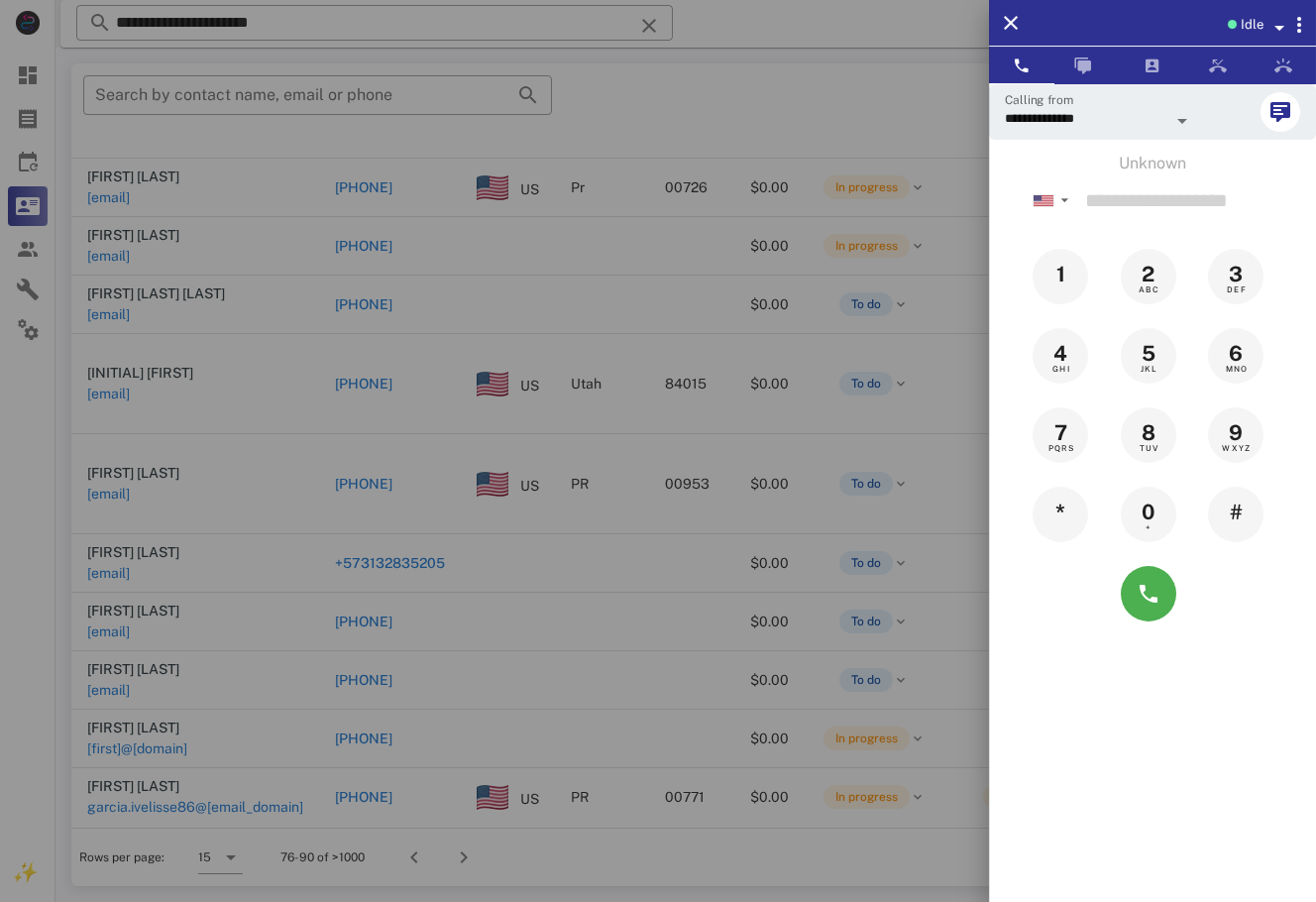 click at bounding box center [658, 451] 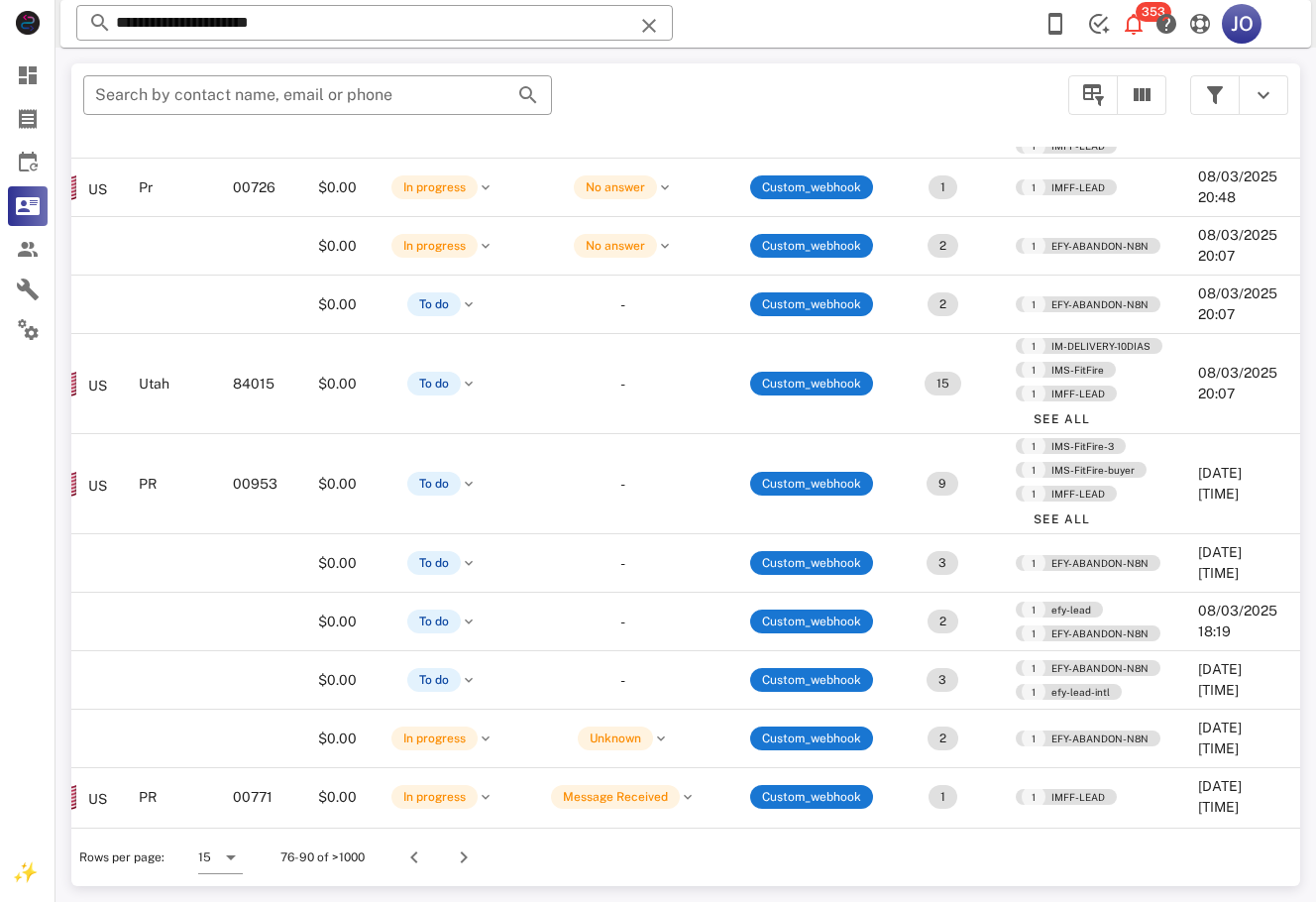 scroll, scrollTop: 335, scrollLeft: 0, axis: vertical 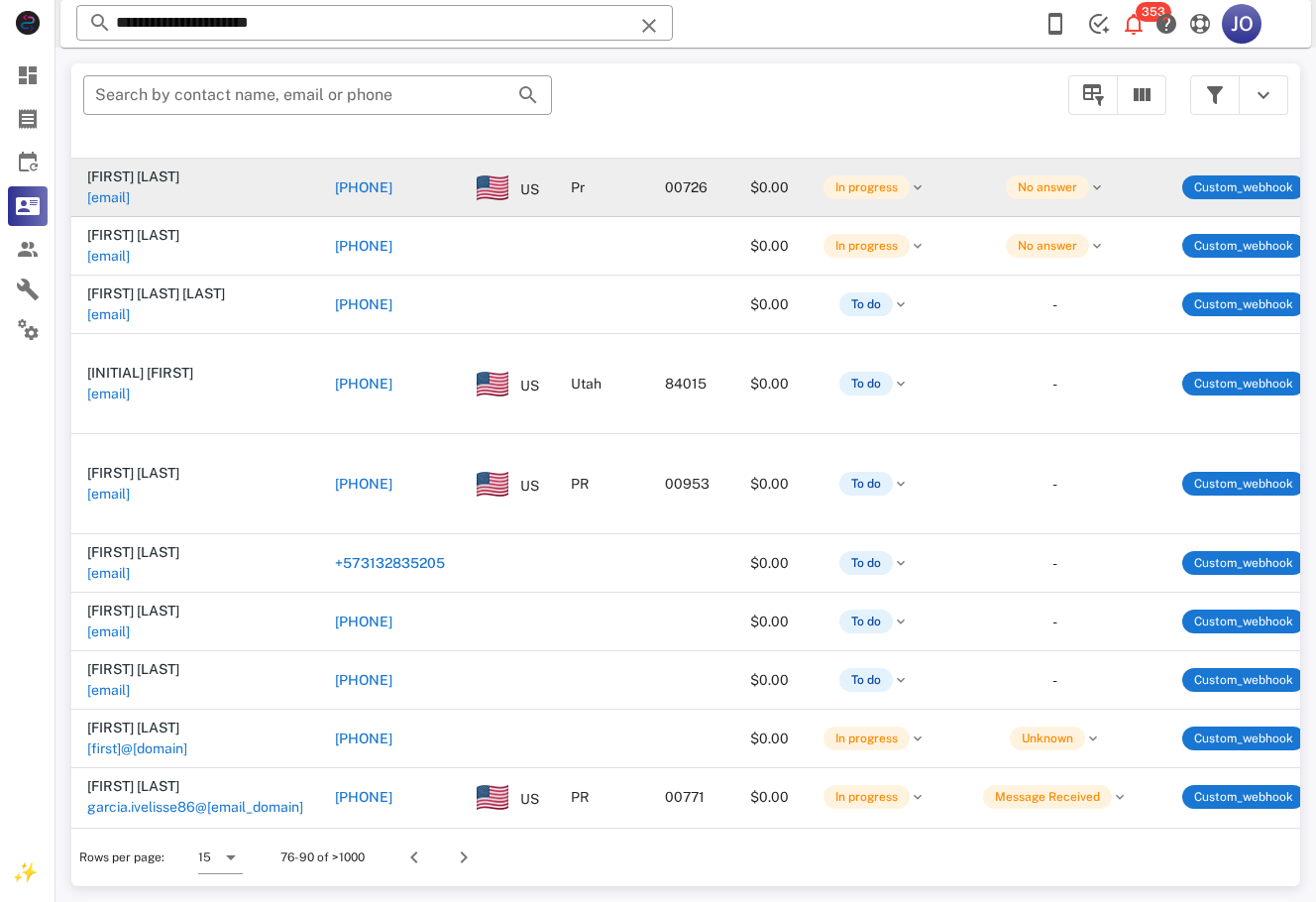 click on "[EMAIL]" at bounding box center [108, 197] 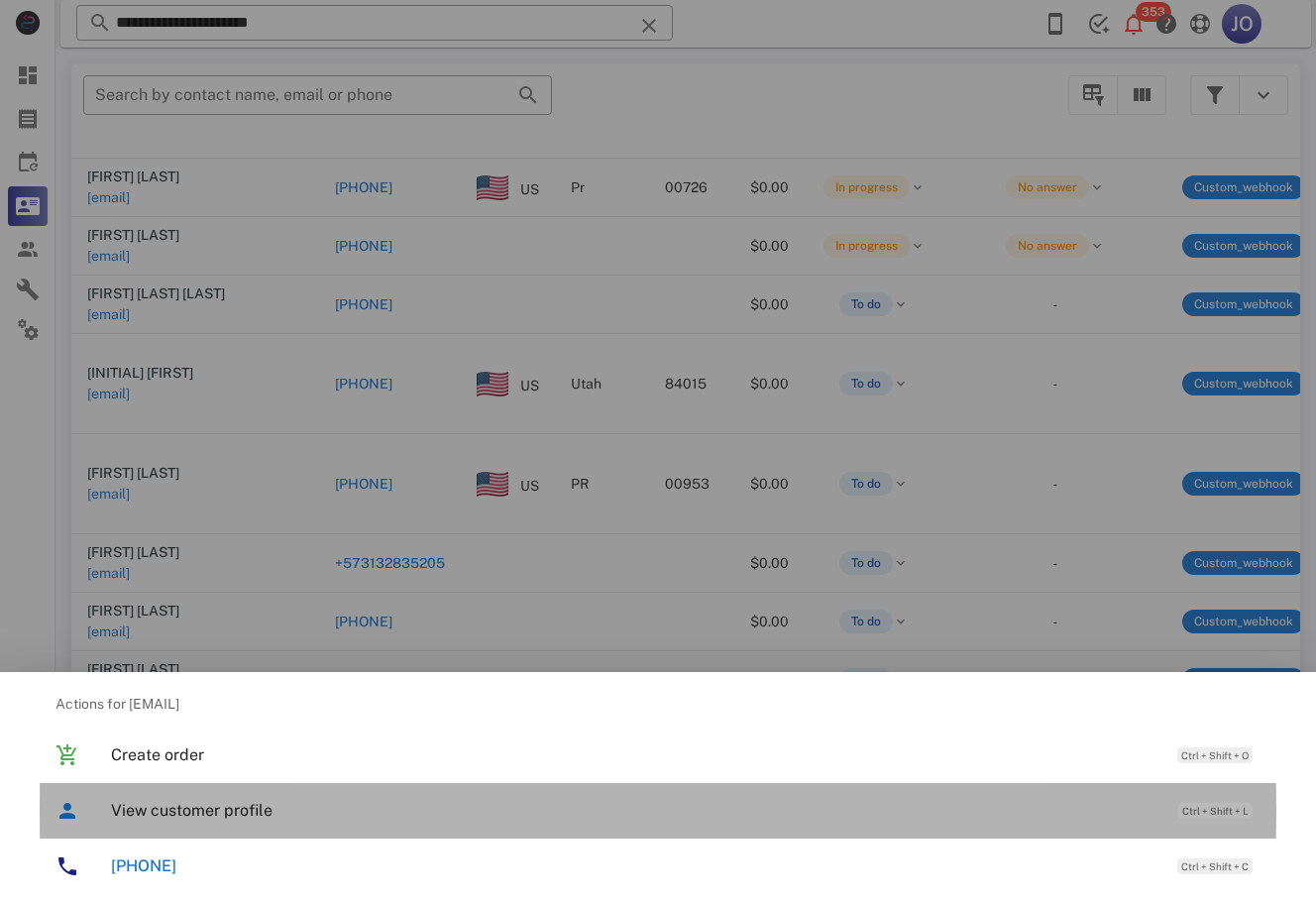click on "View customer profile" at bounding box center [634, 810] 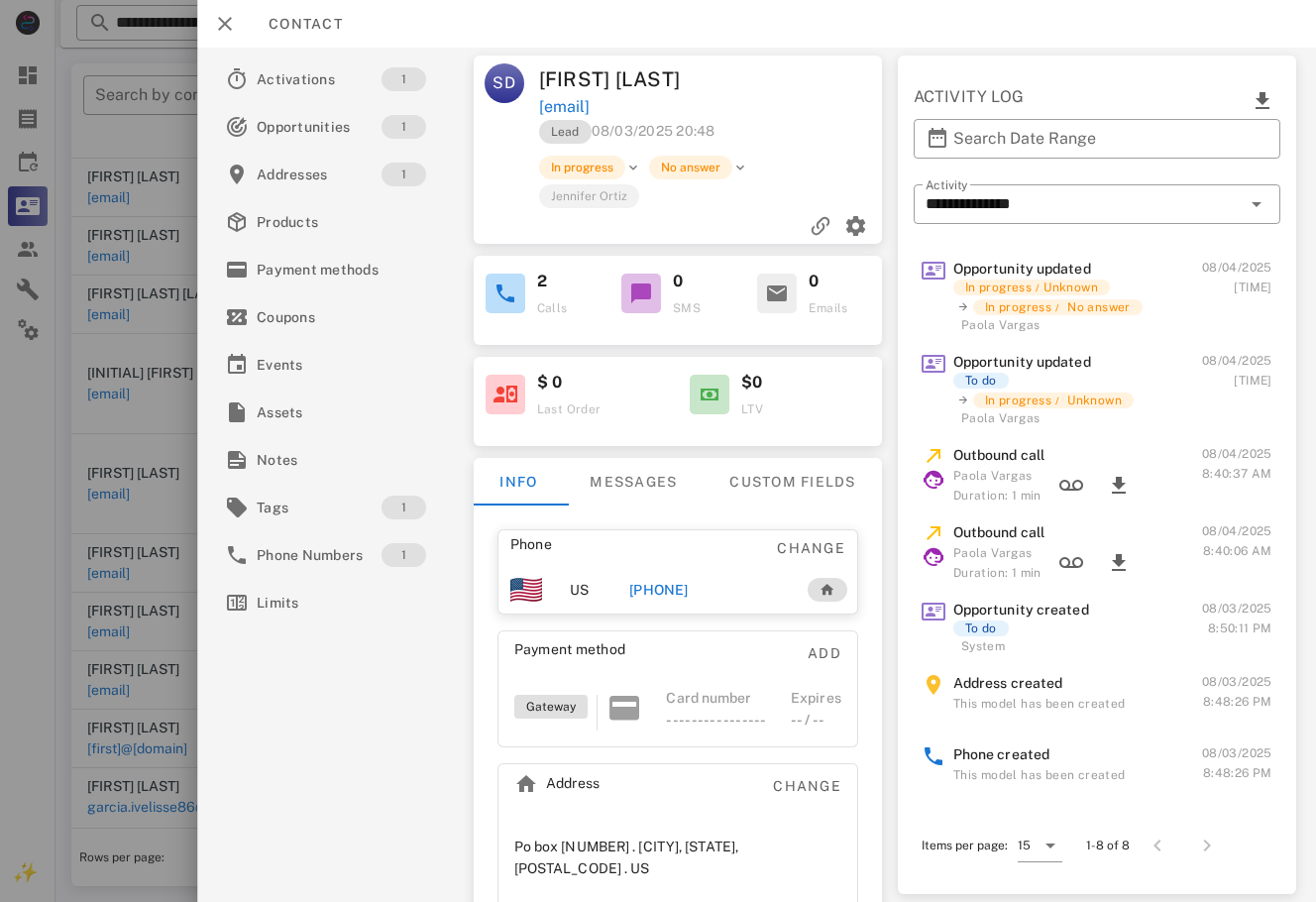click on "[PHONE]" at bounding box center (659, 590) 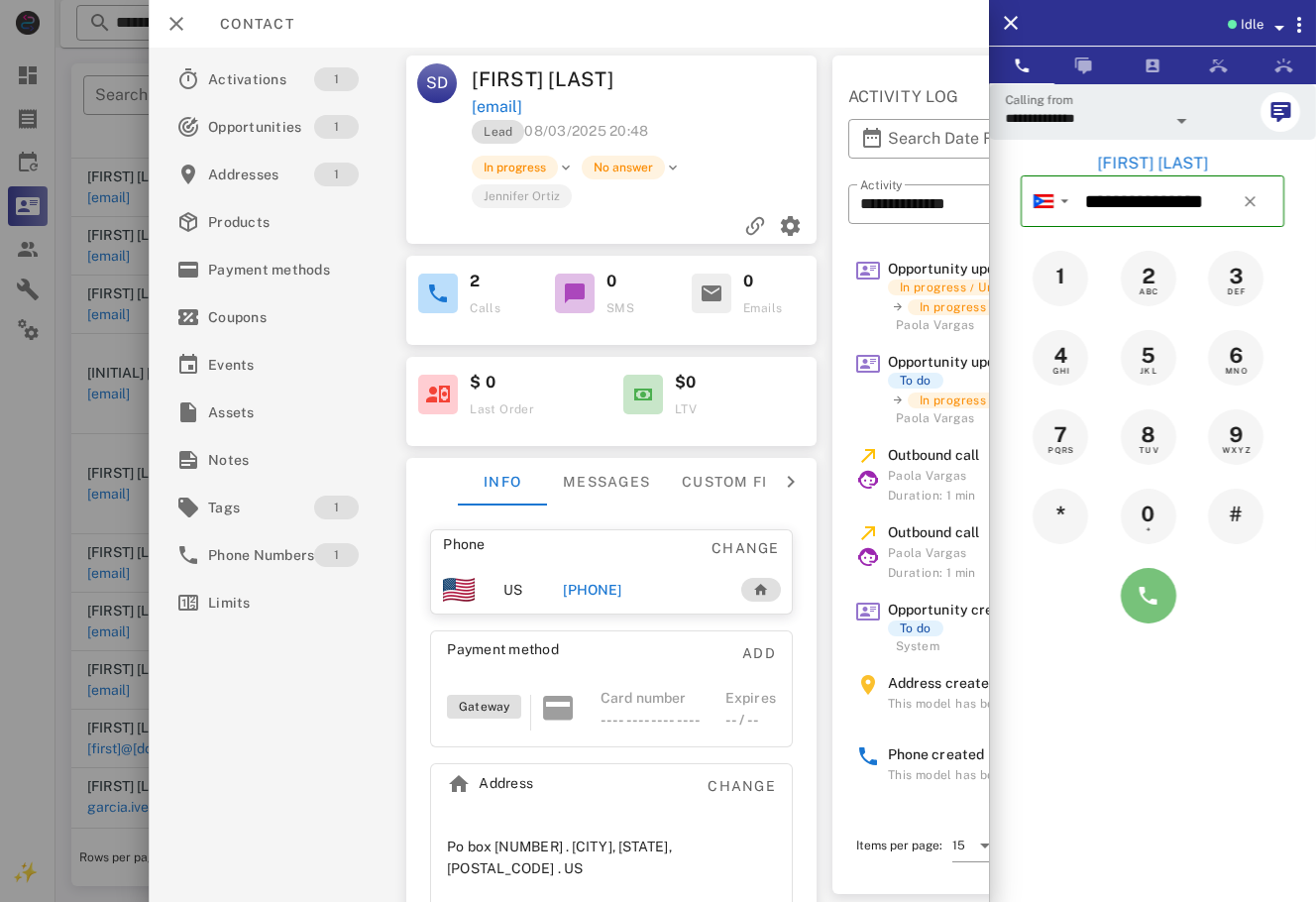 click at bounding box center (1149, 596) 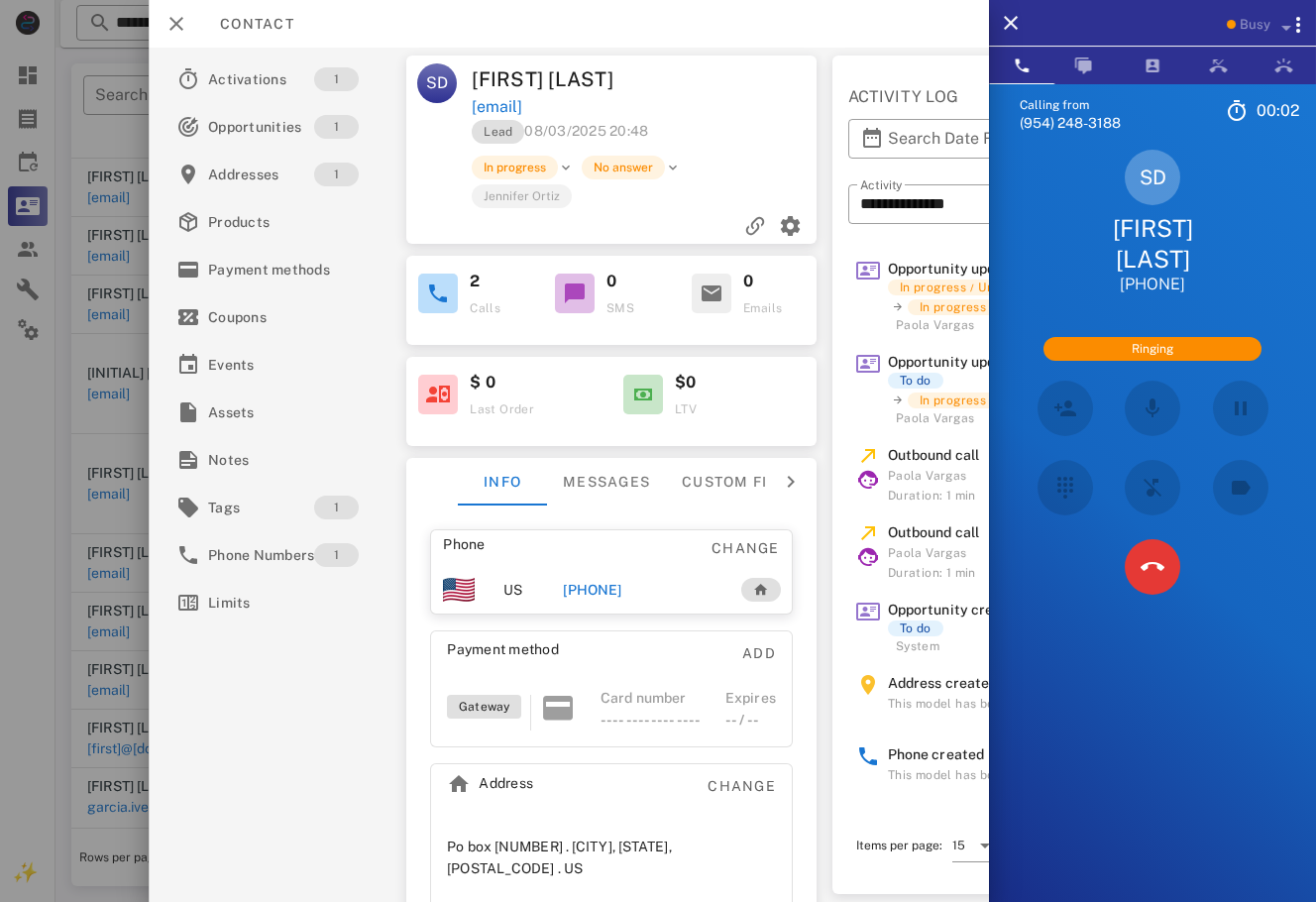 scroll, scrollTop: 277, scrollLeft: 0, axis: vertical 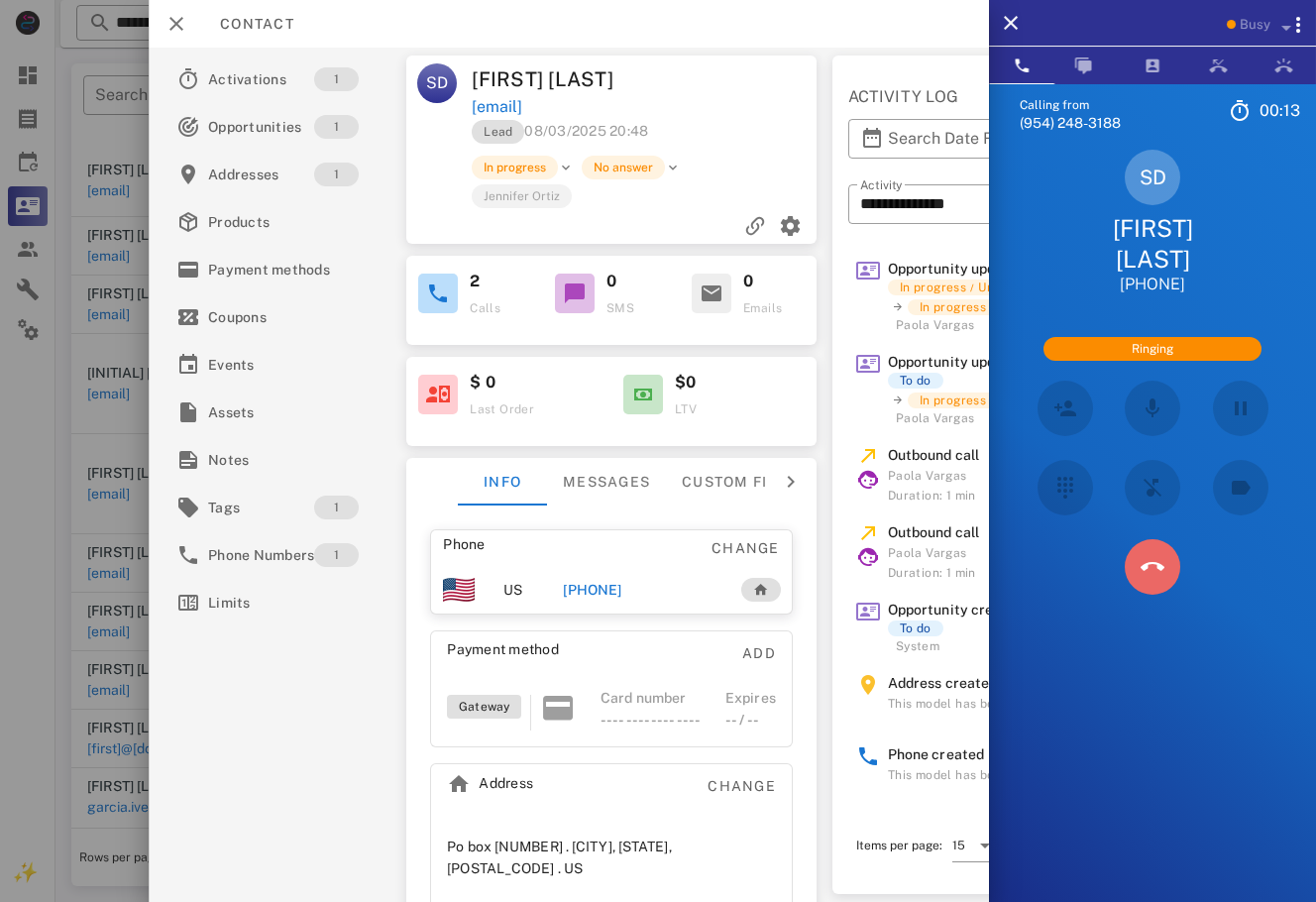 click at bounding box center (1152, 567) 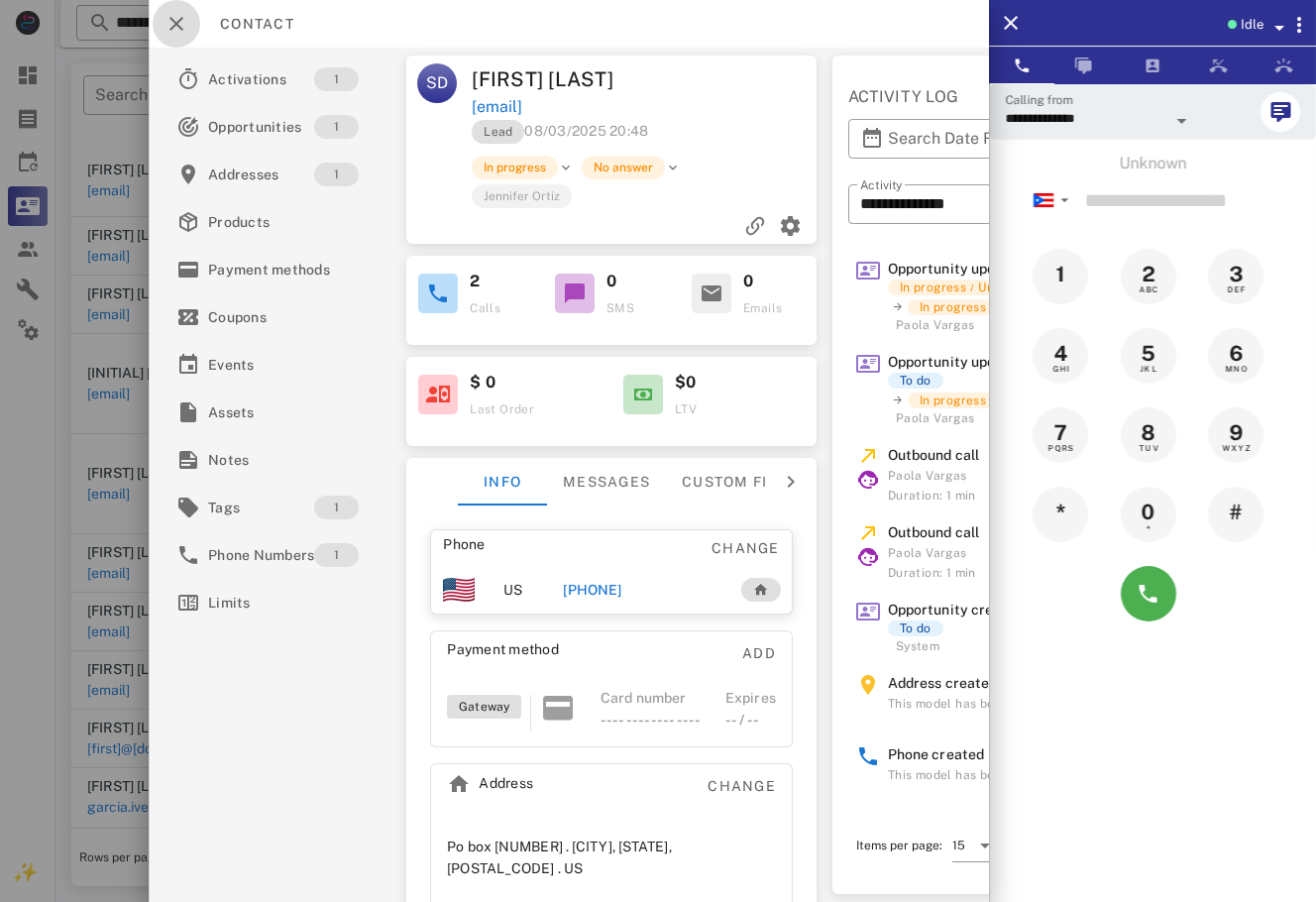 click at bounding box center (176, 24) 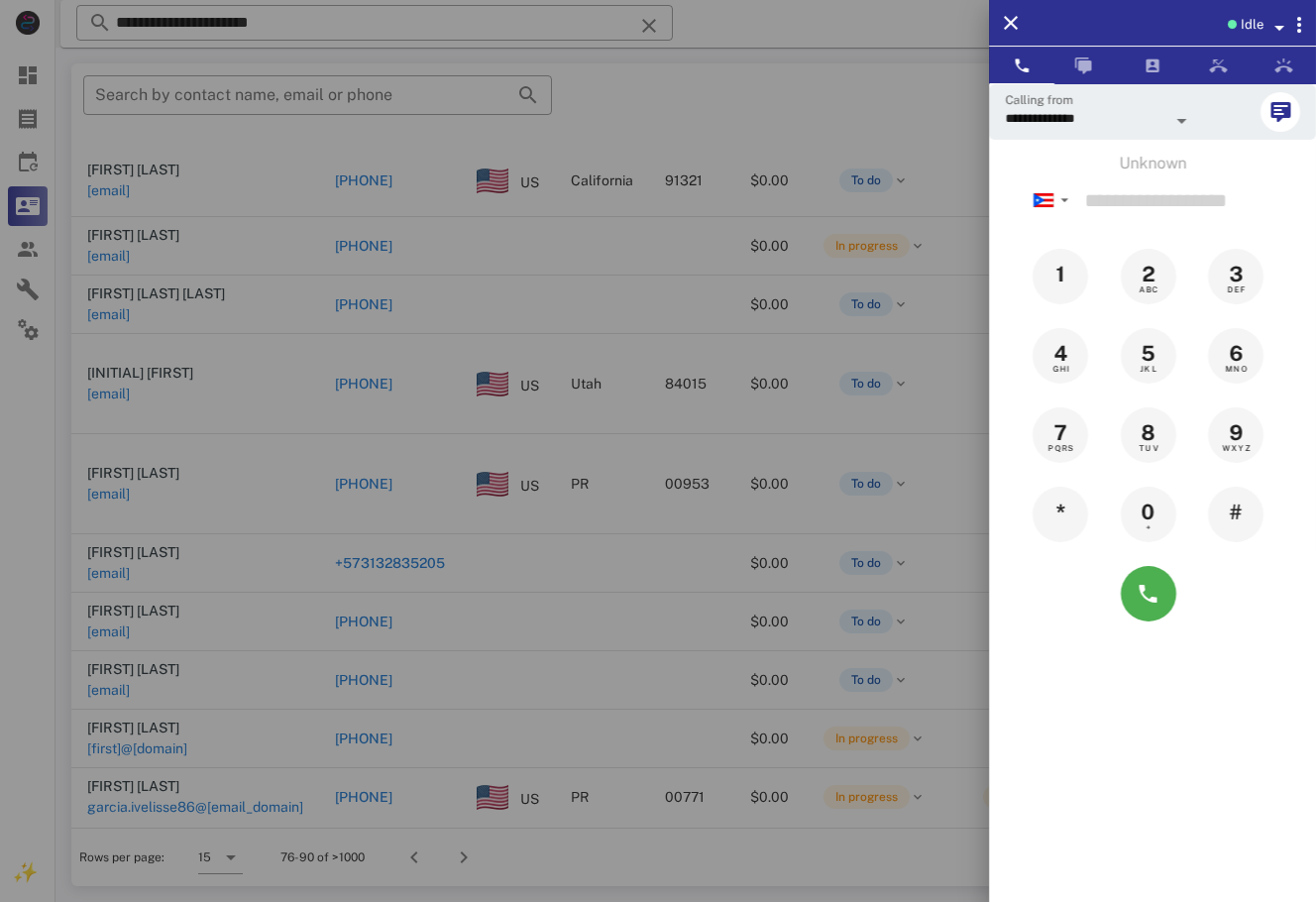 click at bounding box center (658, 451) 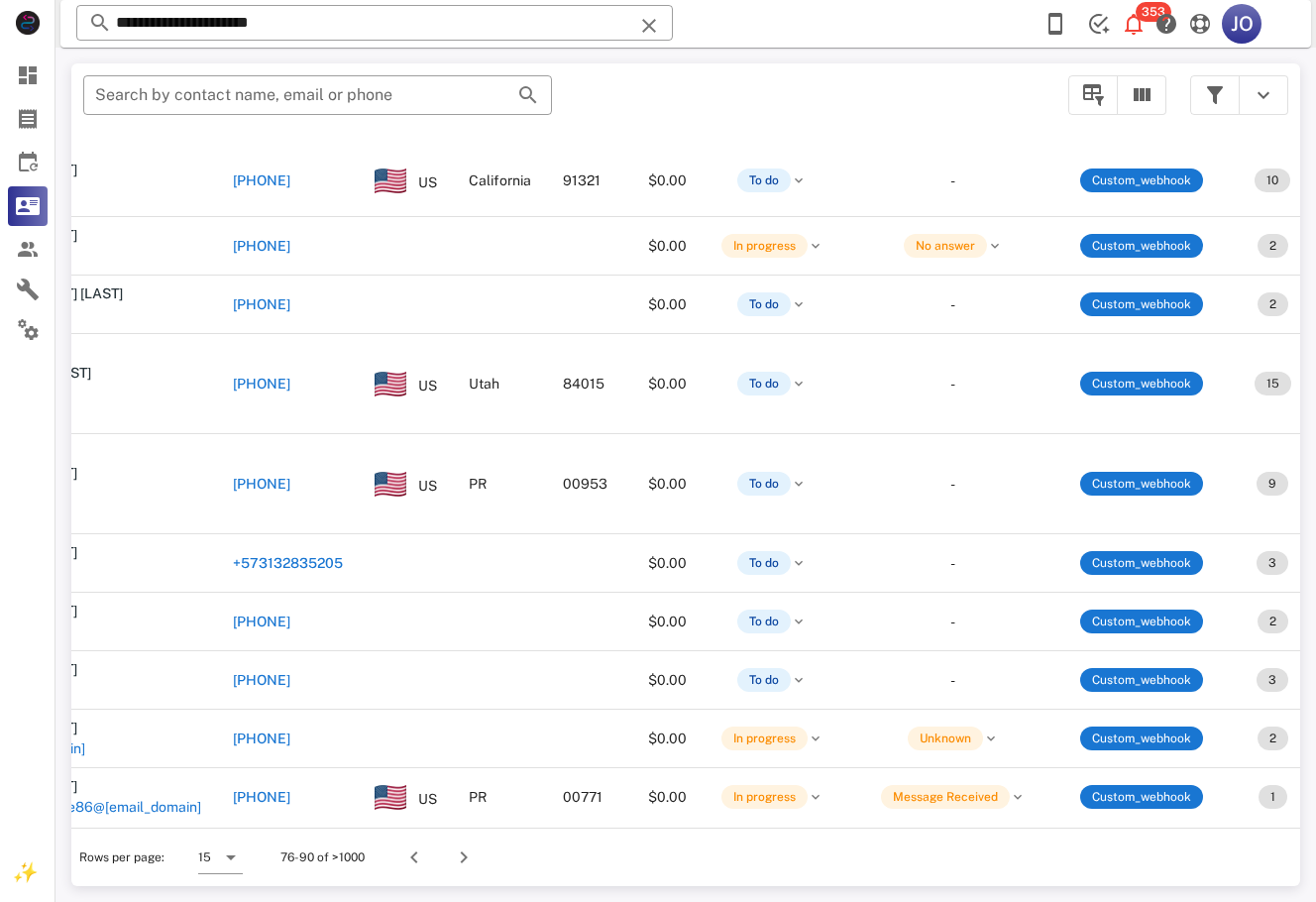 scroll, scrollTop: 277, scrollLeft: 0, axis: vertical 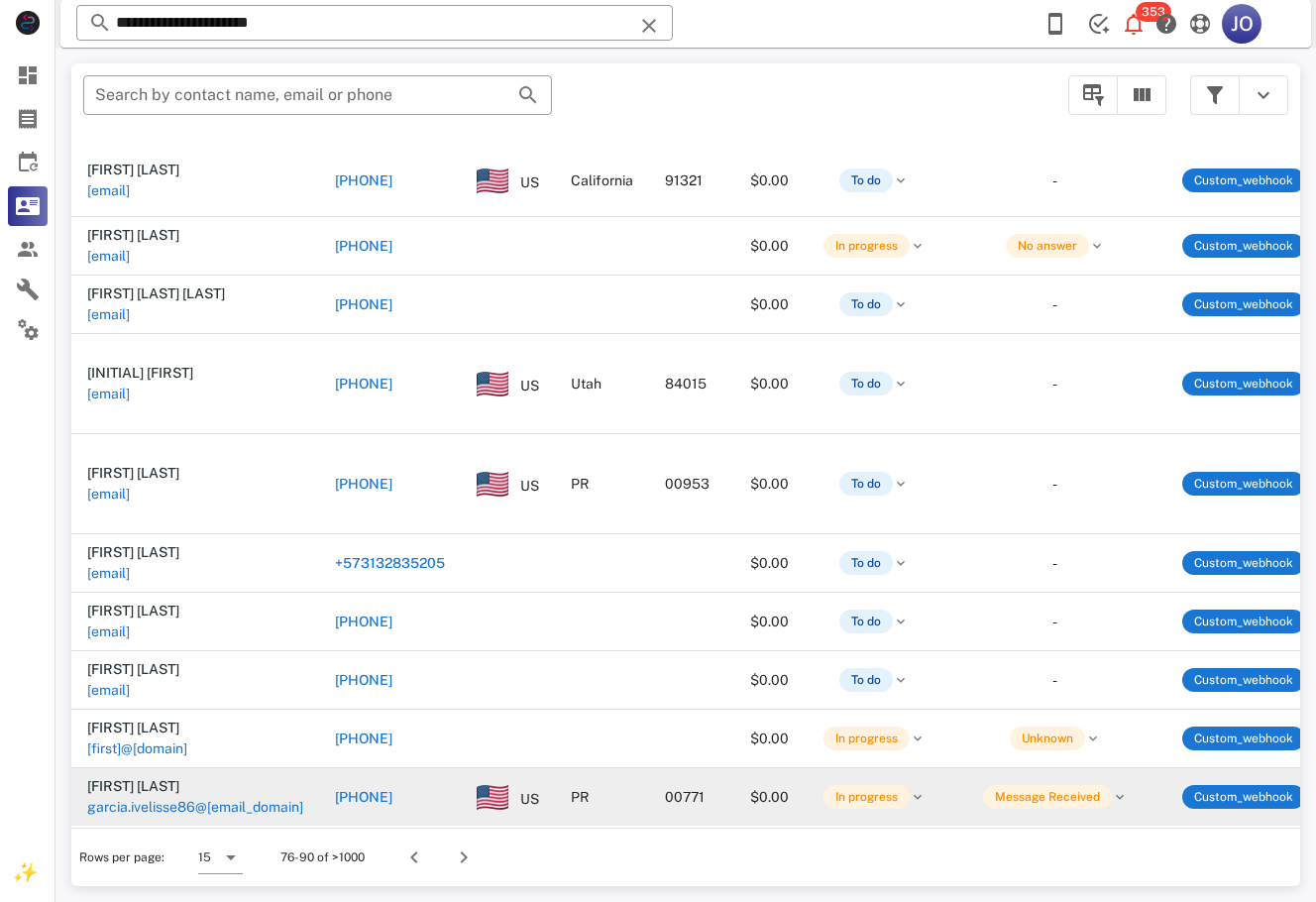 click on "garcia.ivelisse86@[EMAIL_DOMAIN]" at bounding box center [195, 807] 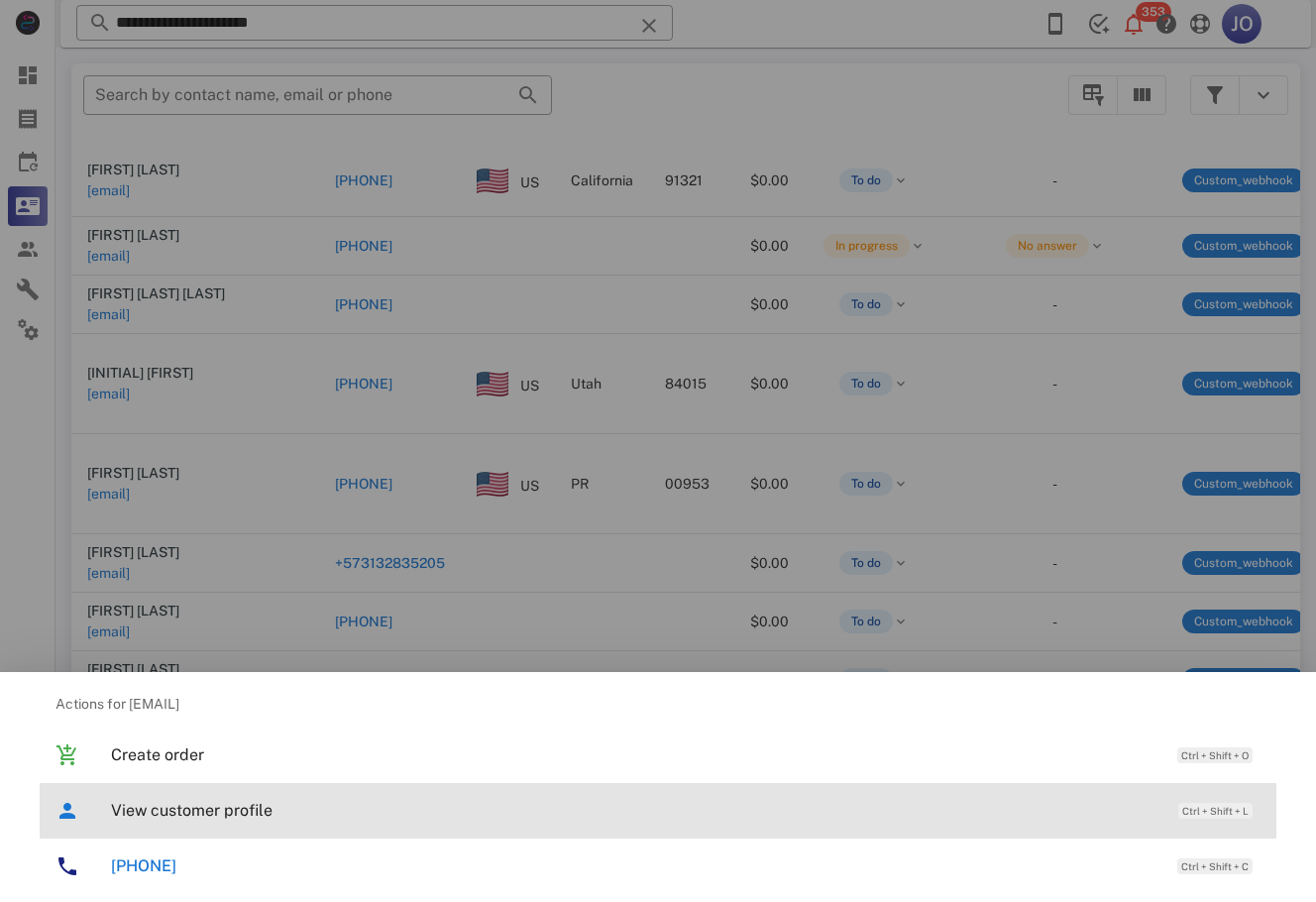click on "View customer profile Ctrl + Shift + L" at bounding box center [686, 810] 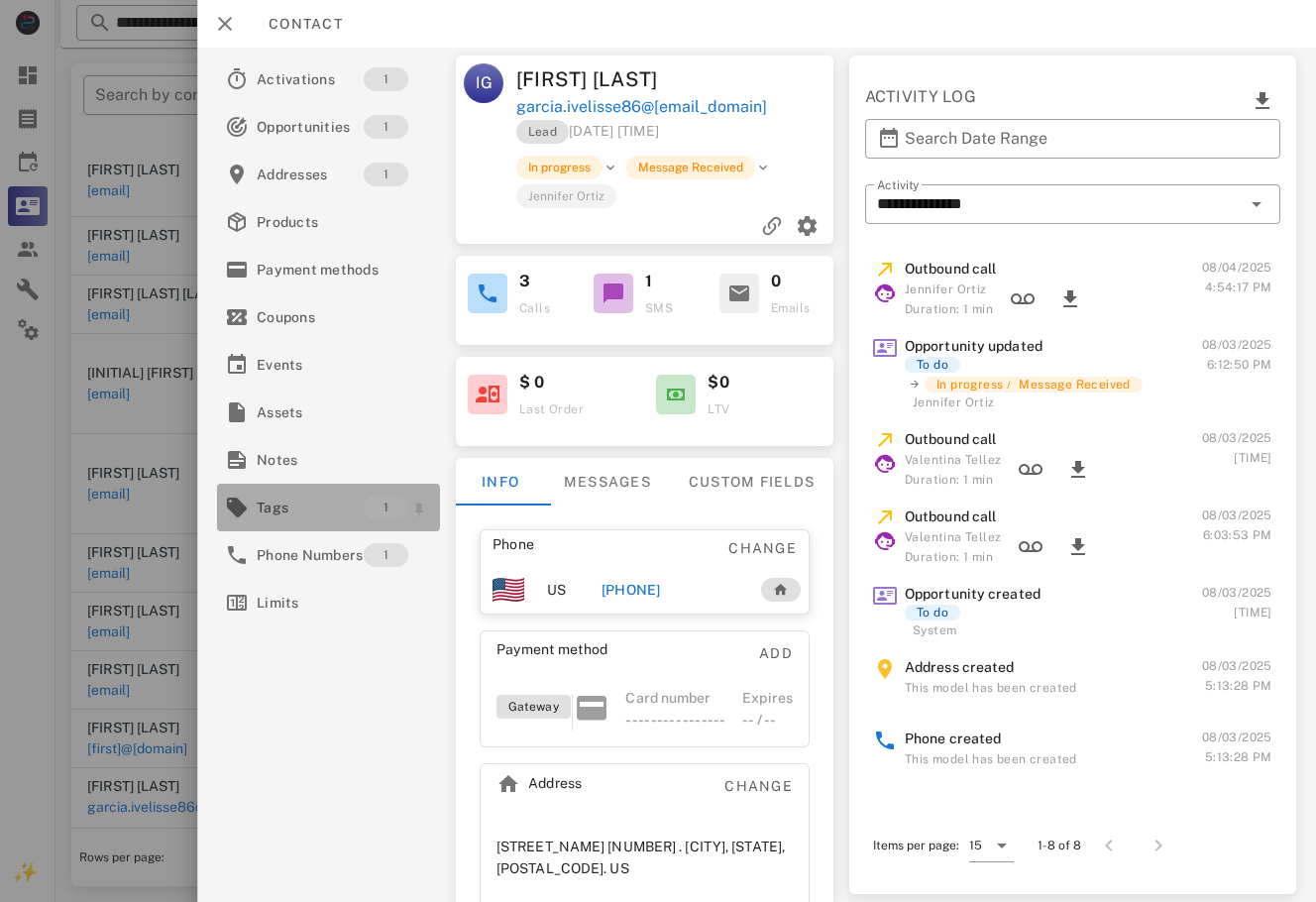 click on "Tags" at bounding box center [310, 507] 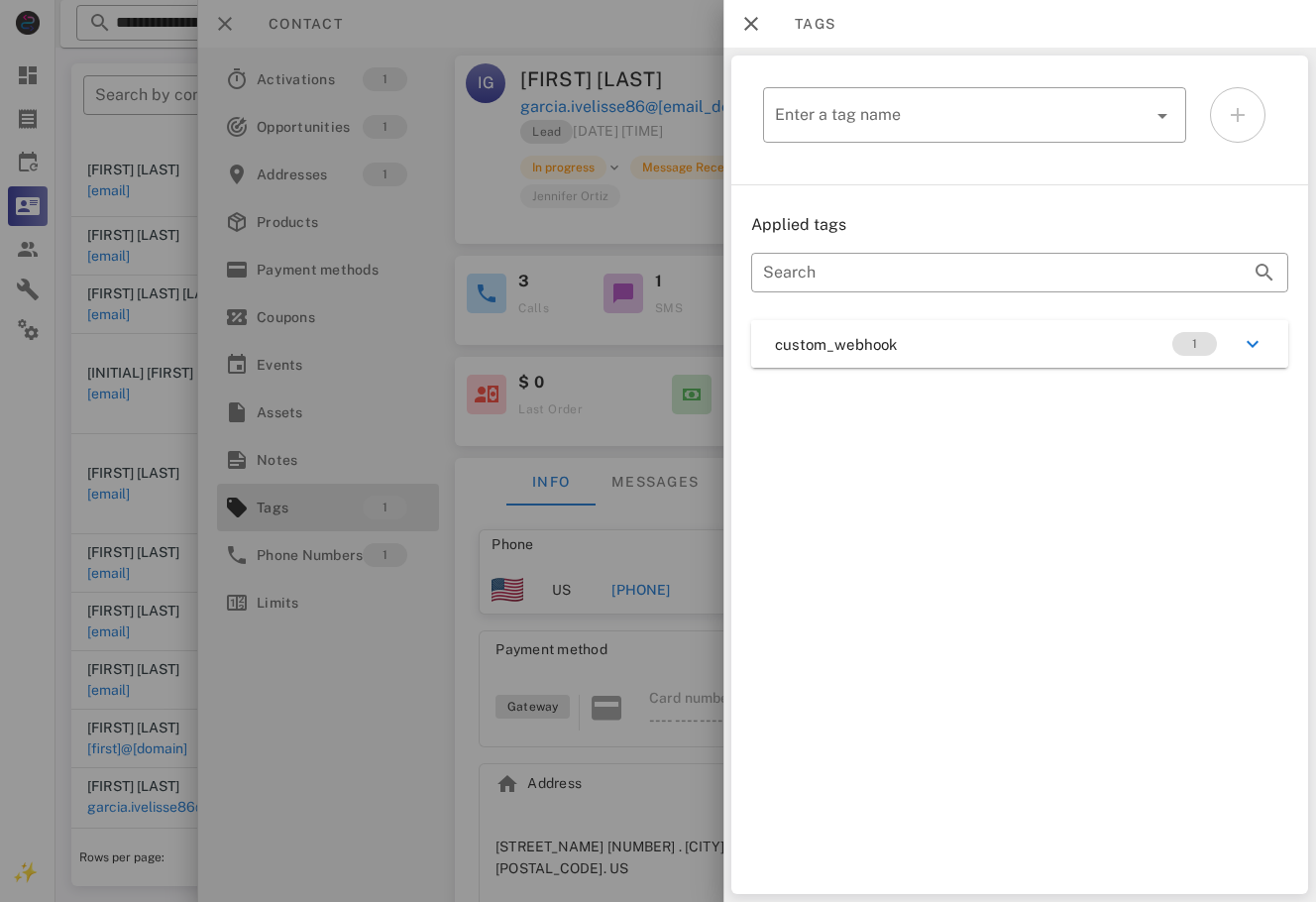 click on "custom_webhook  1" at bounding box center [1020, 344] 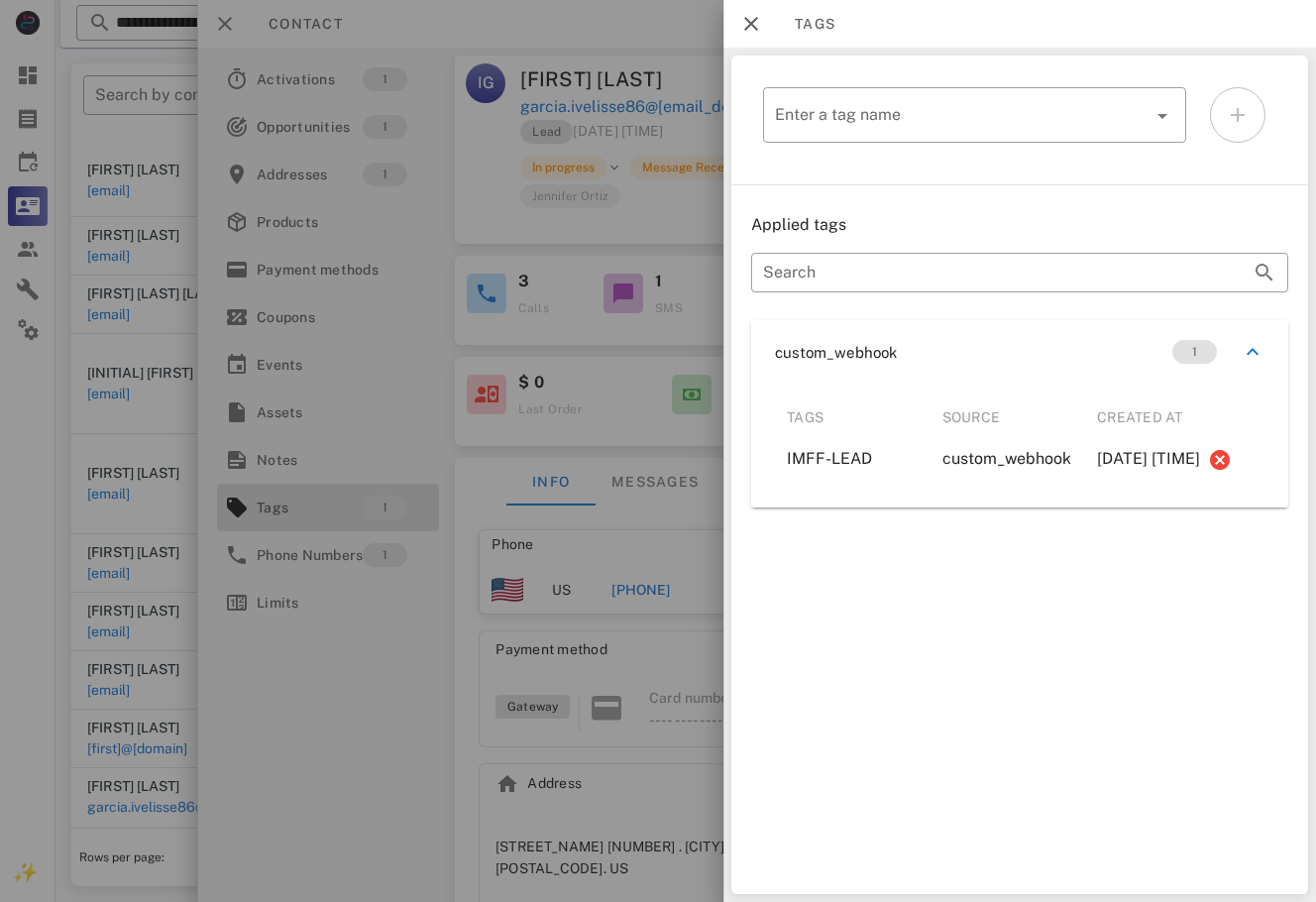 click at bounding box center (658, 451) 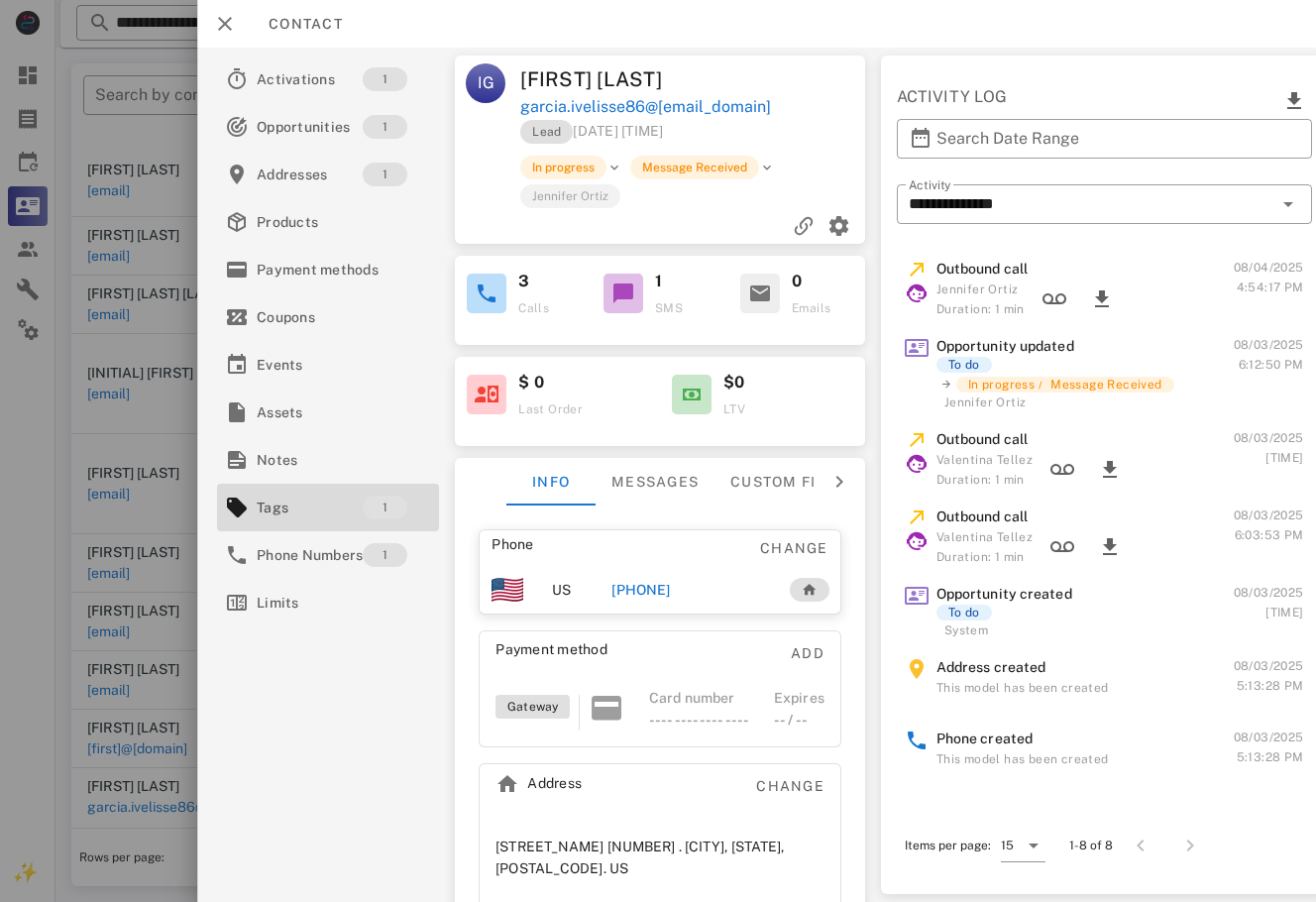 click on "[PHONE]" at bounding box center [691, 590] 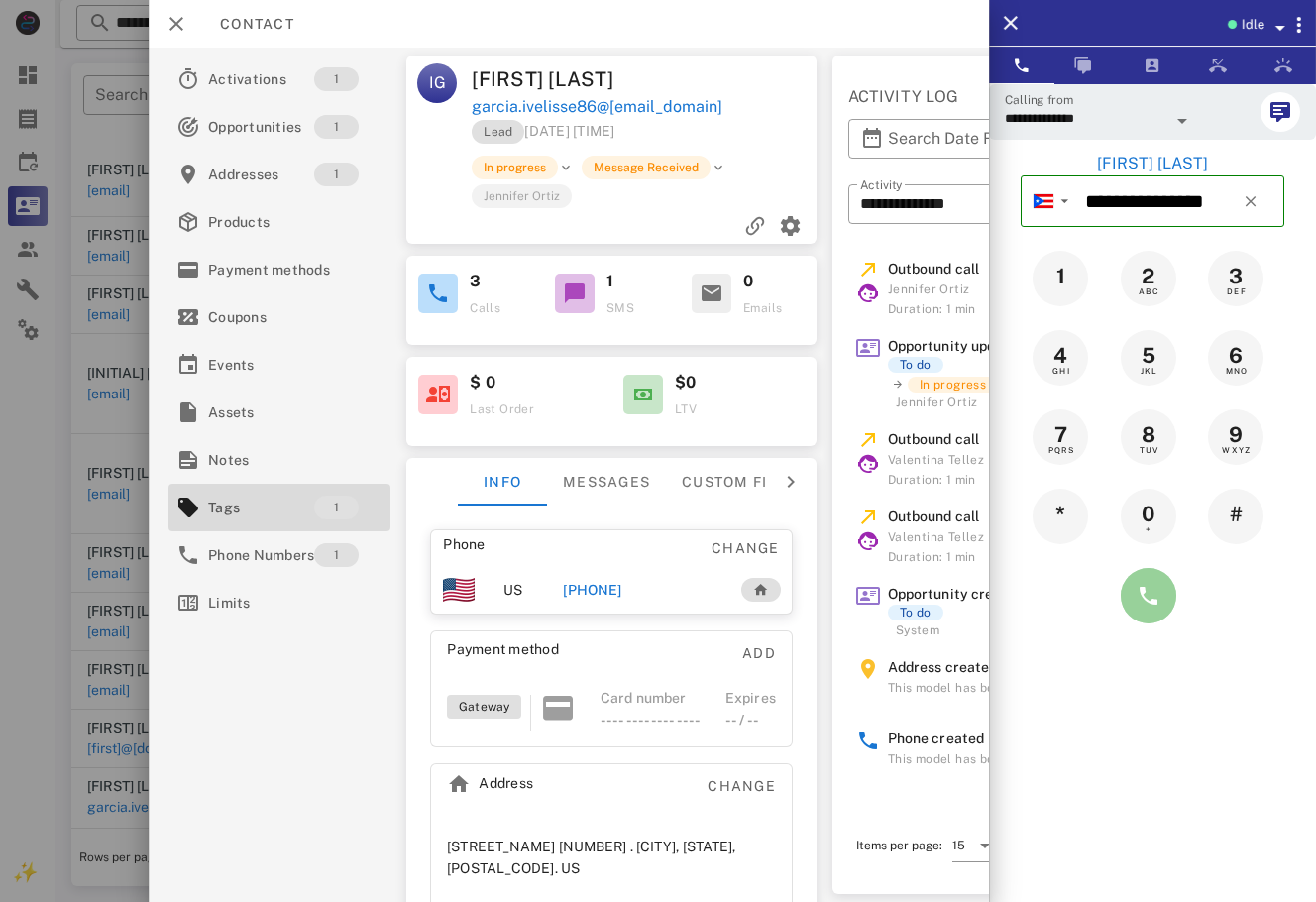 click at bounding box center (1149, 596) 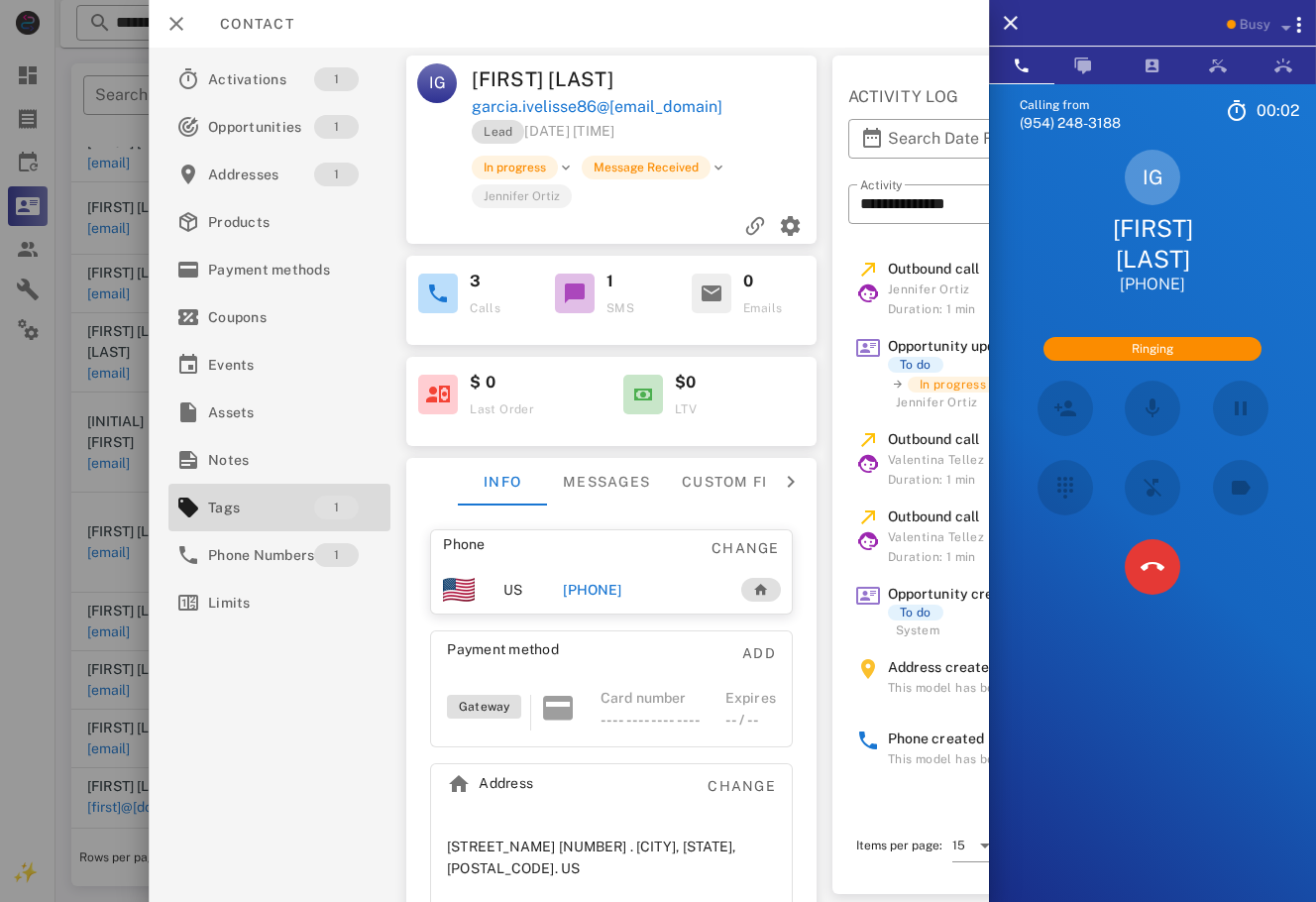 scroll, scrollTop: 218, scrollLeft: 0, axis: vertical 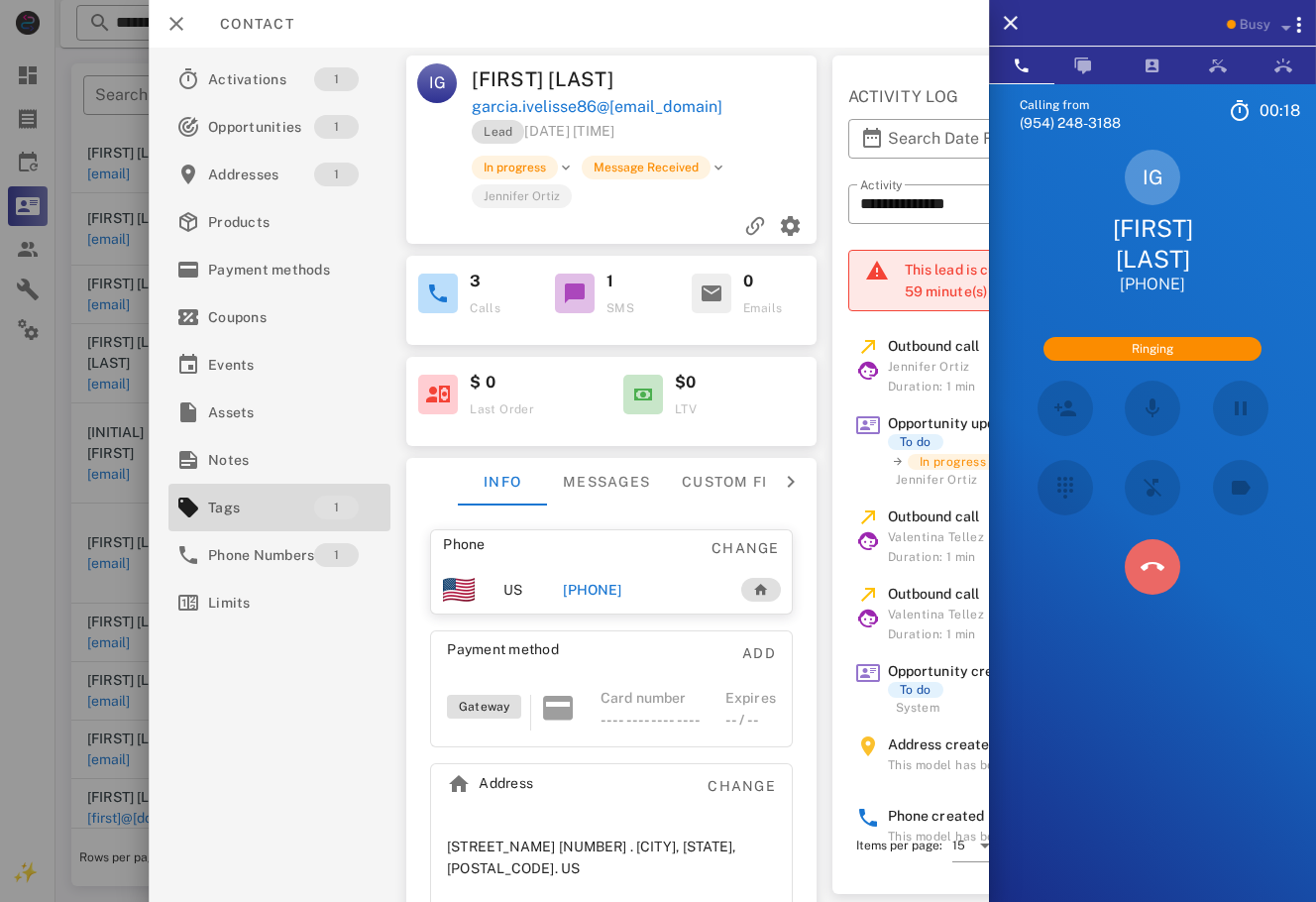 click at bounding box center (1152, 567) 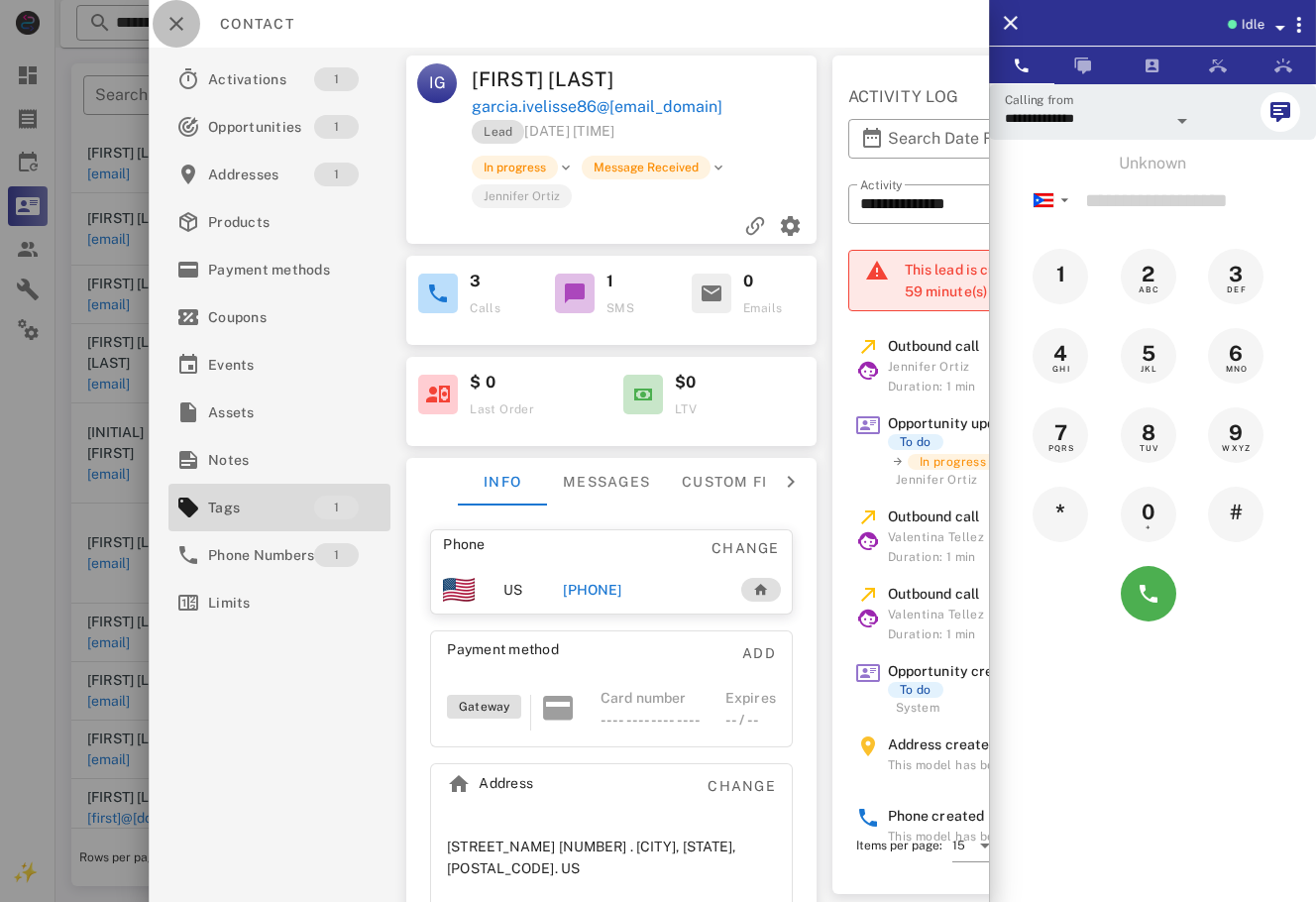 drag, startPoint x: 187, startPoint y: 6, endPoint x: 323, endPoint y: 38, distance: 139.71399 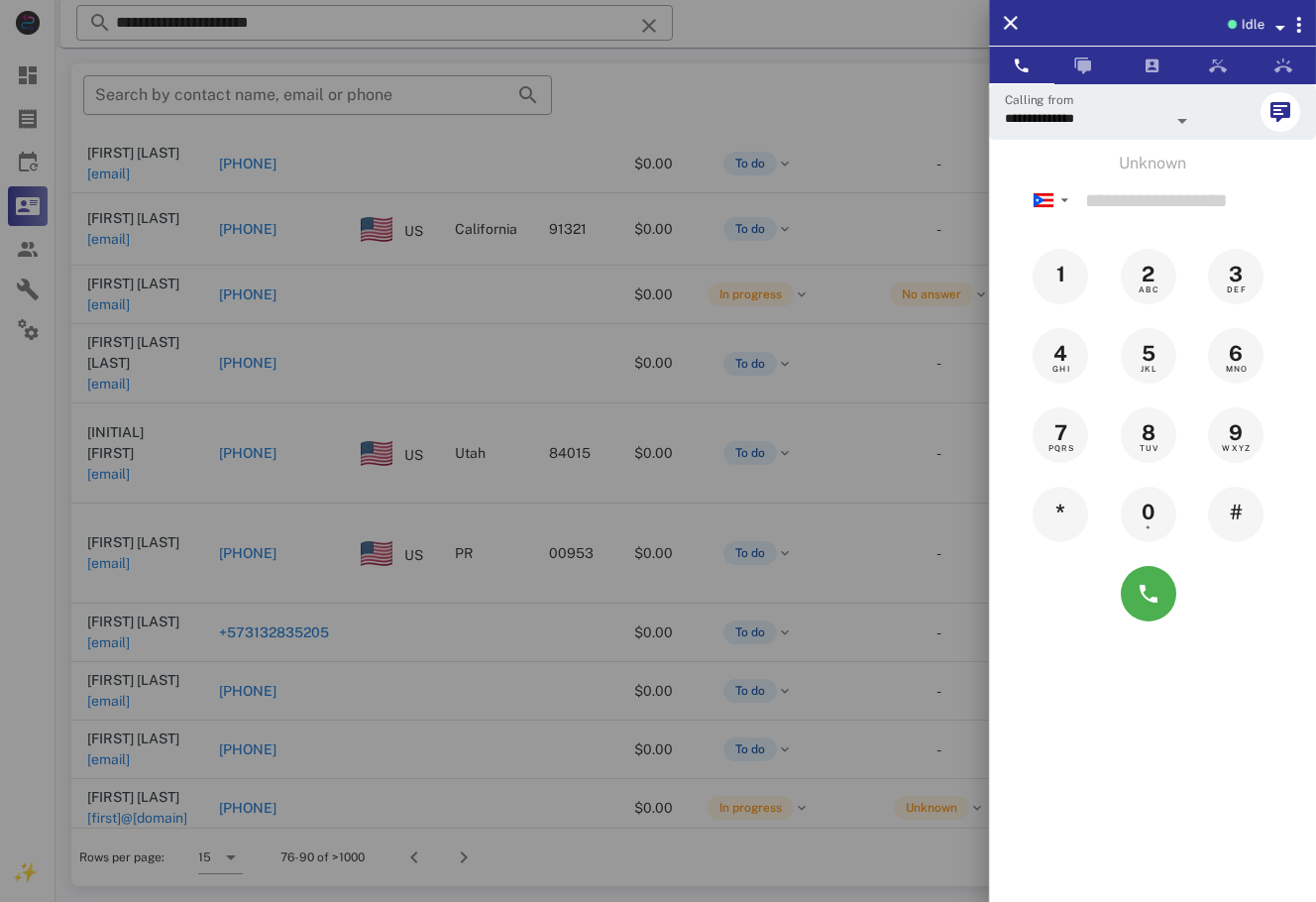 click at bounding box center [658, 451] 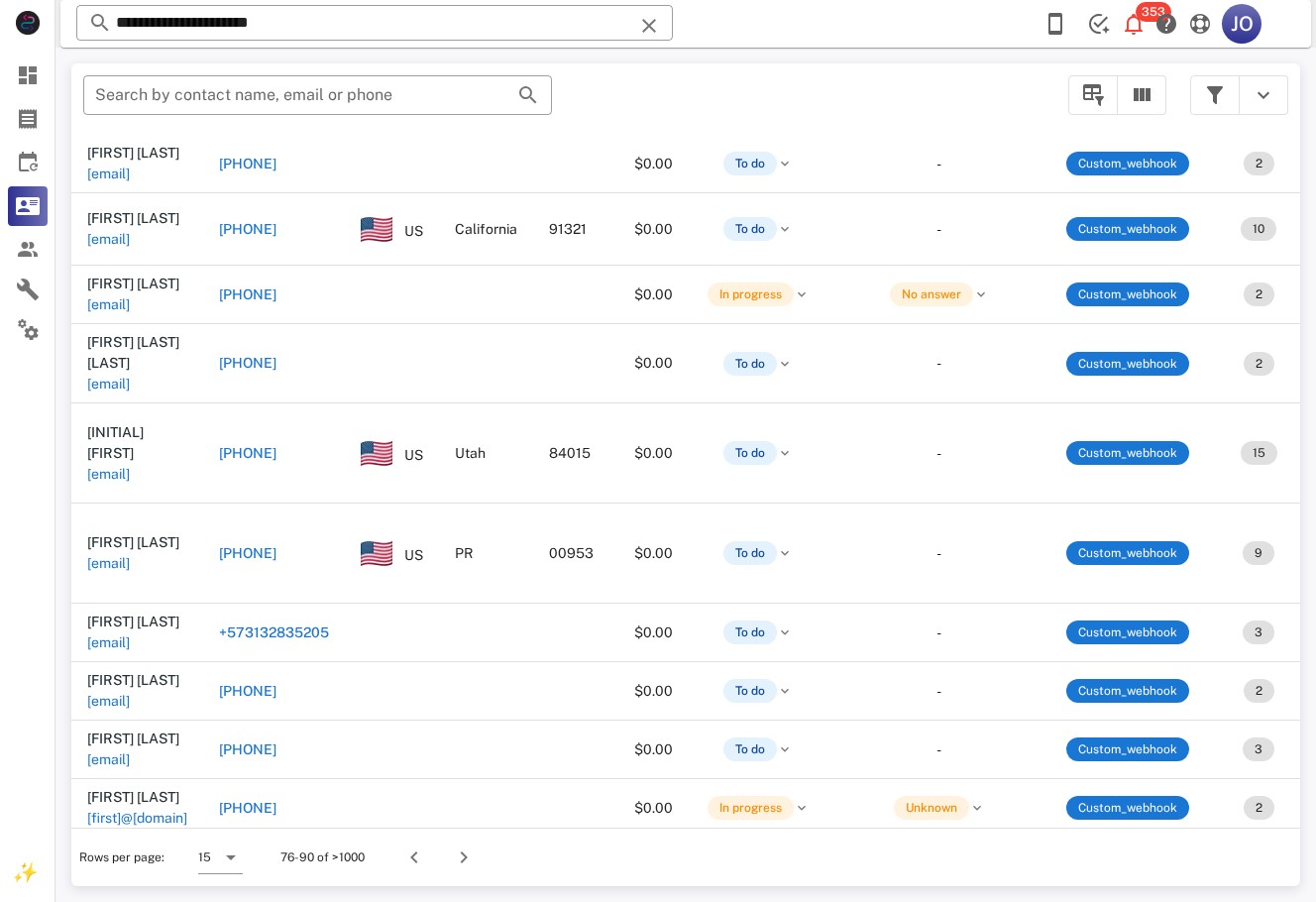 scroll, scrollTop: 218, scrollLeft: 433, axis: both 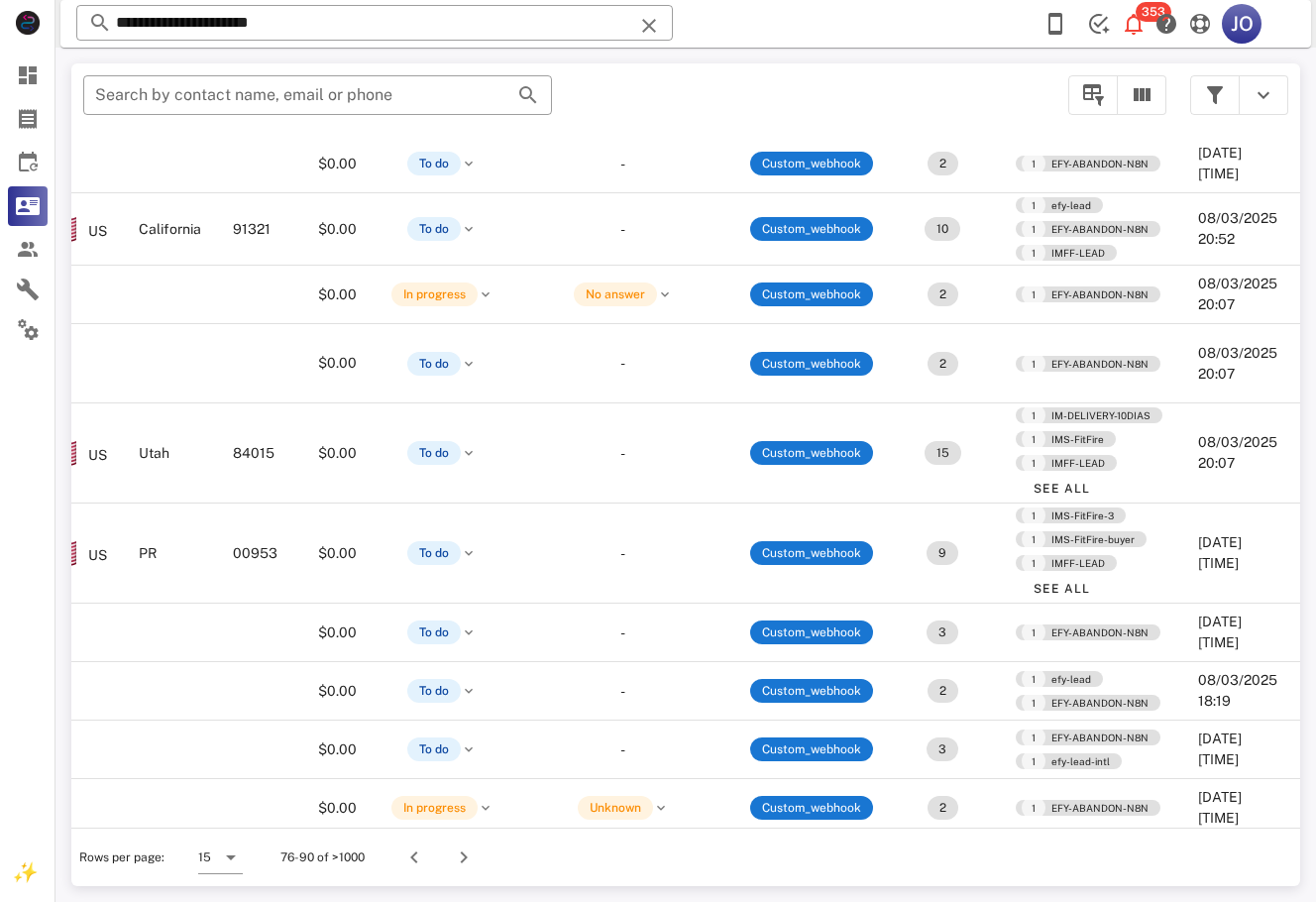 click on "Rows per page: 15  76-90 of >1000" at bounding box center (686, 856) 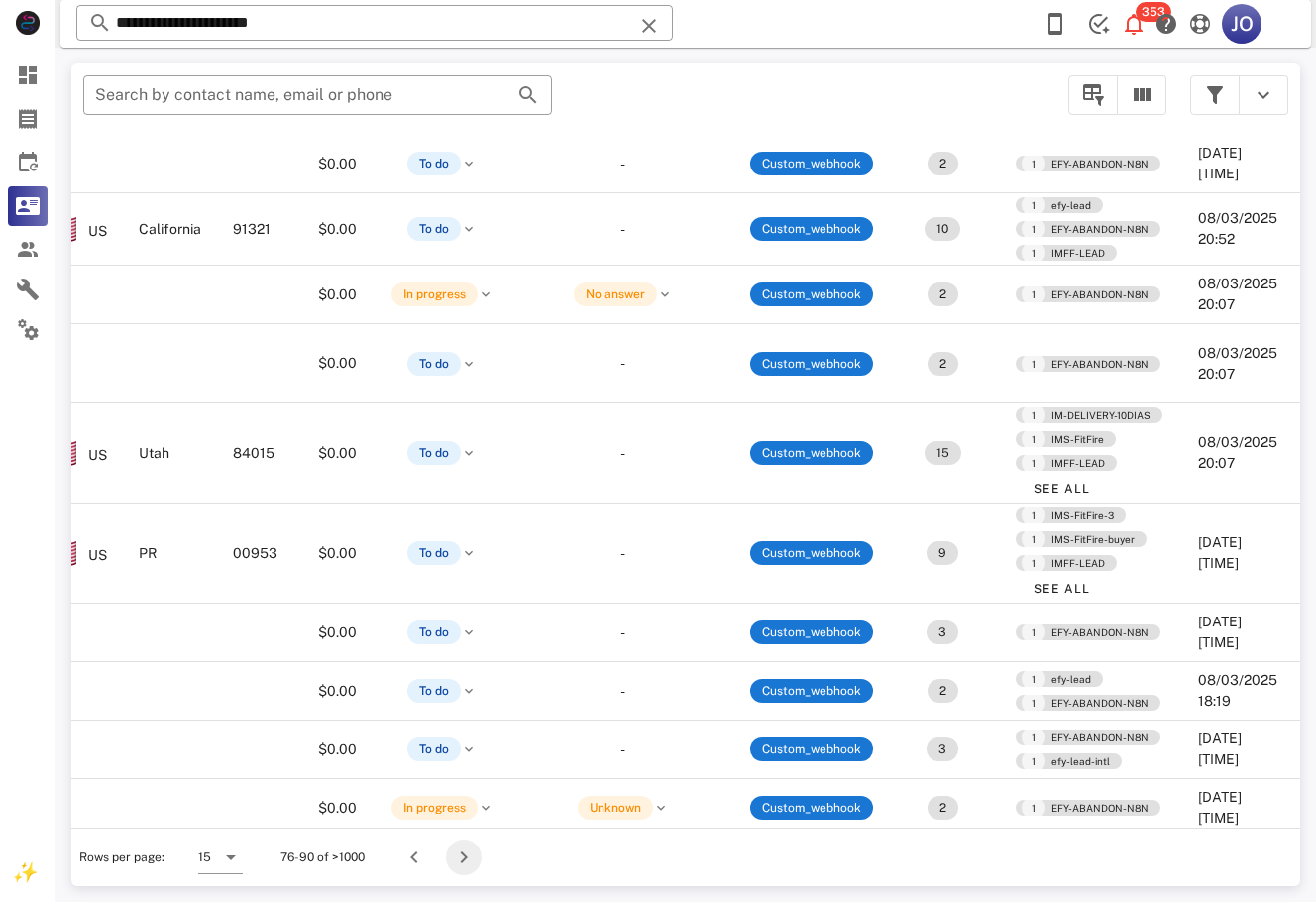 click at bounding box center (464, 857) 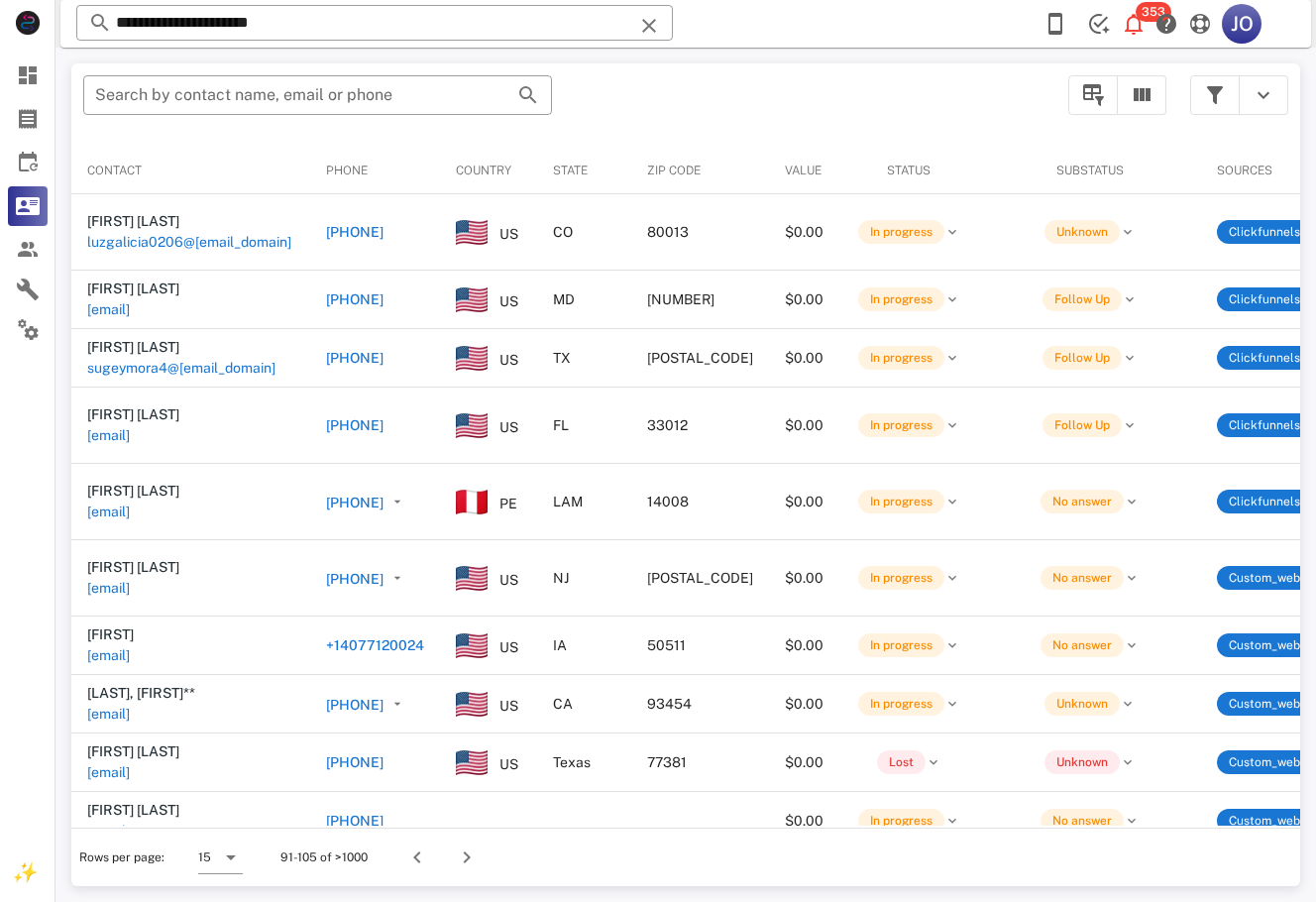 scroll, scrollTop: 0, scrollLeft: 603, axis: horizontal 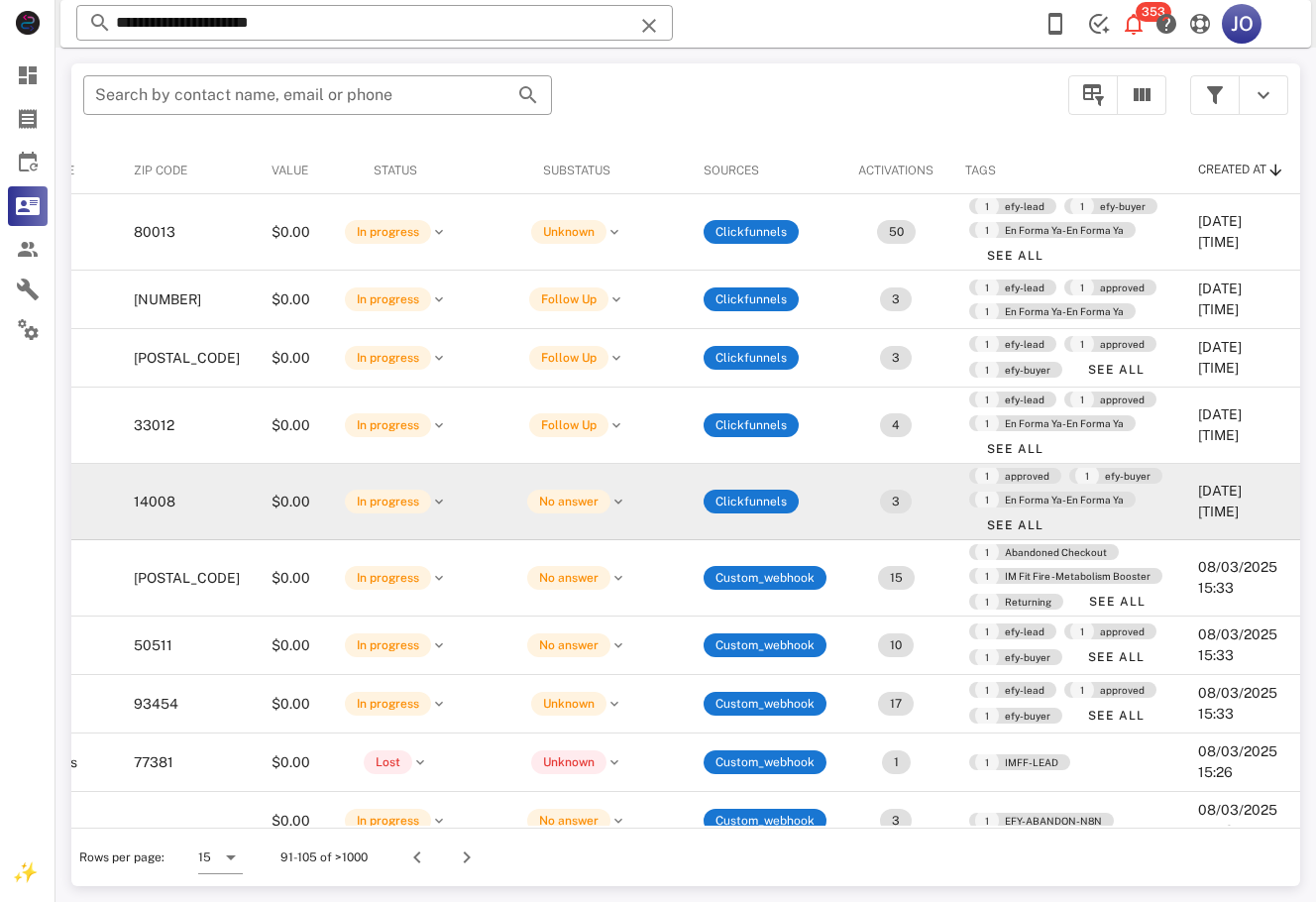 click on "[DATE] [TIME]" at bounding box center [1241, 502] 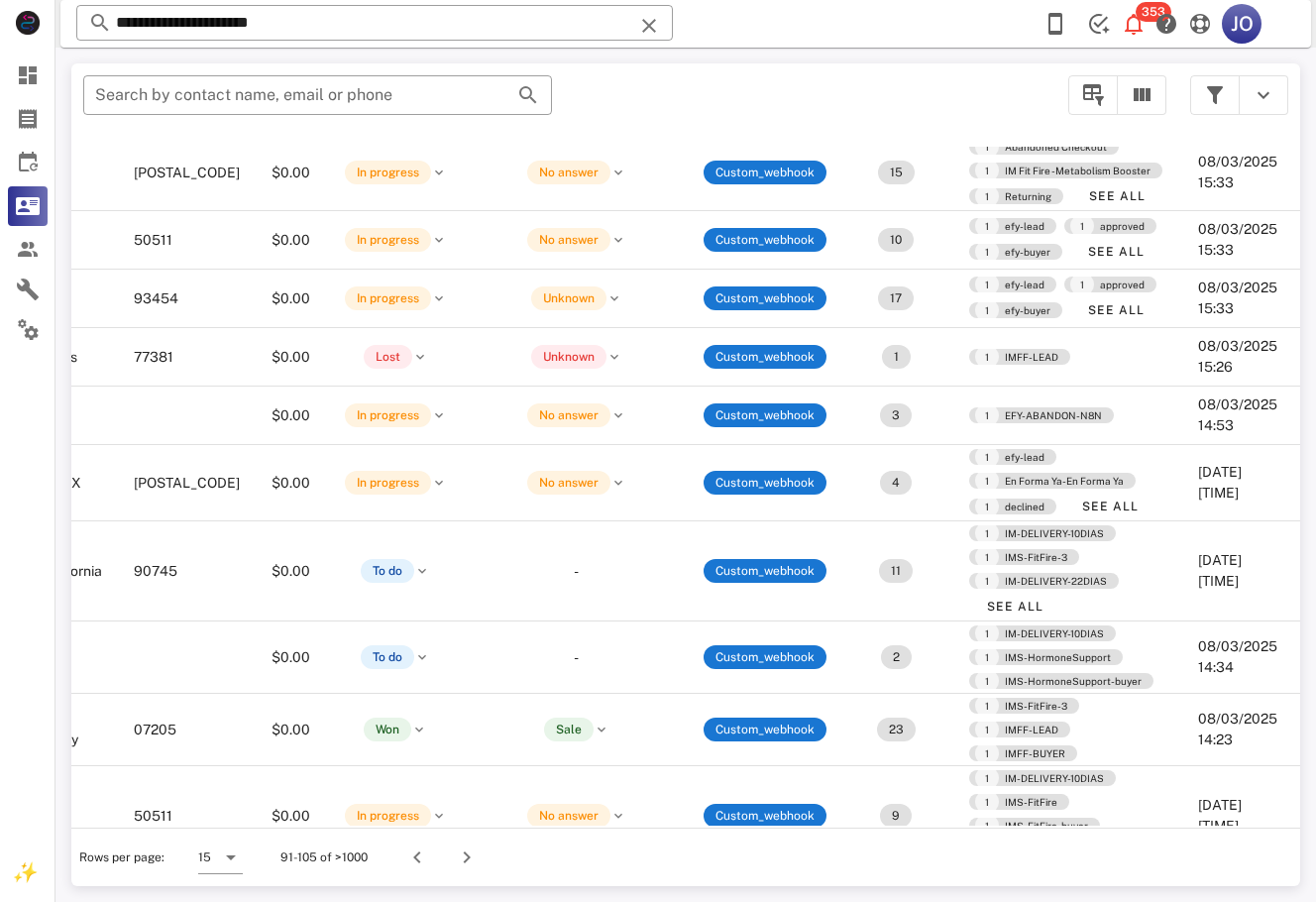 scroll, scrollTop: 455, scrollLeft: 603, axis: both 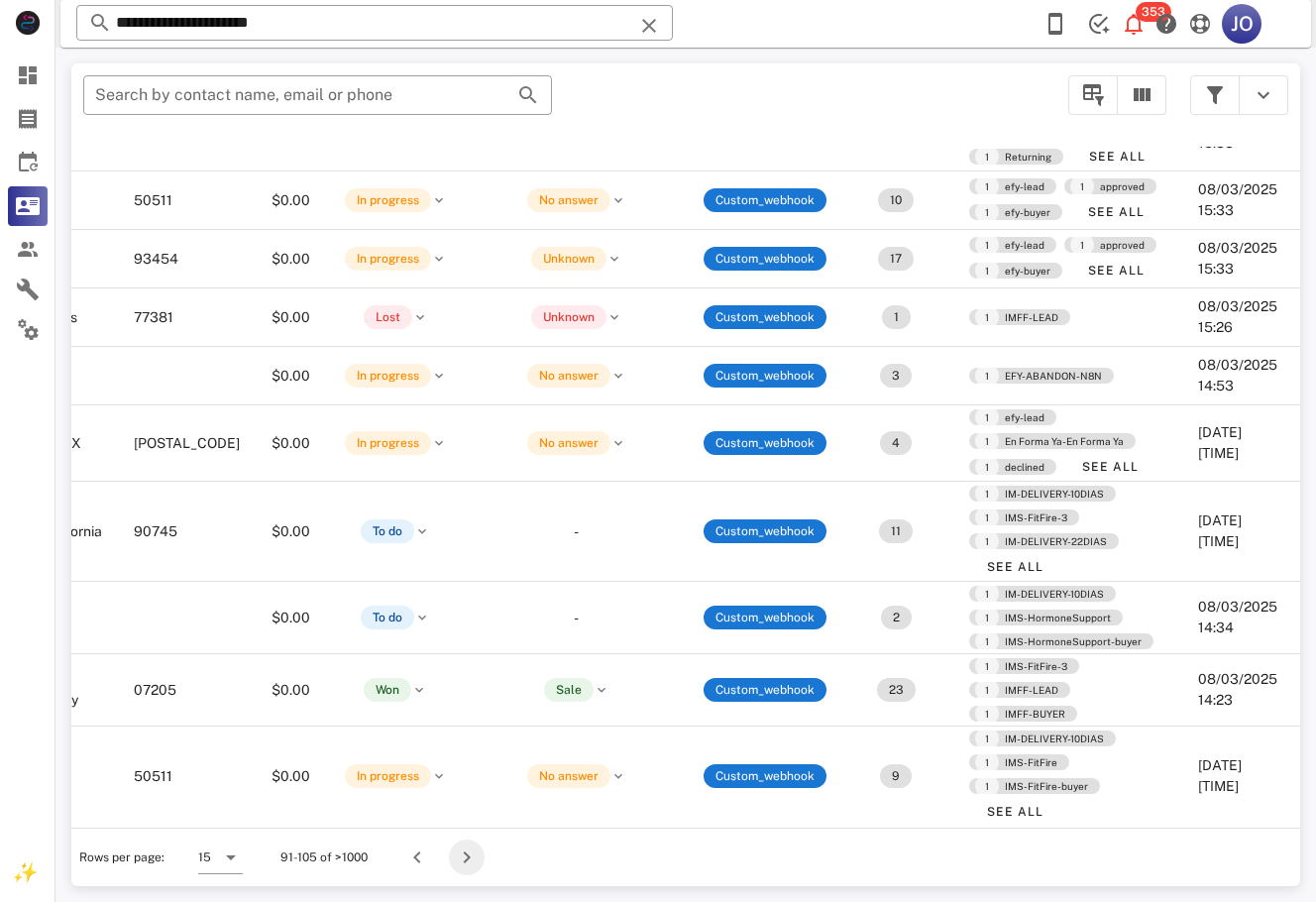 click at bounding box center [467, 857] 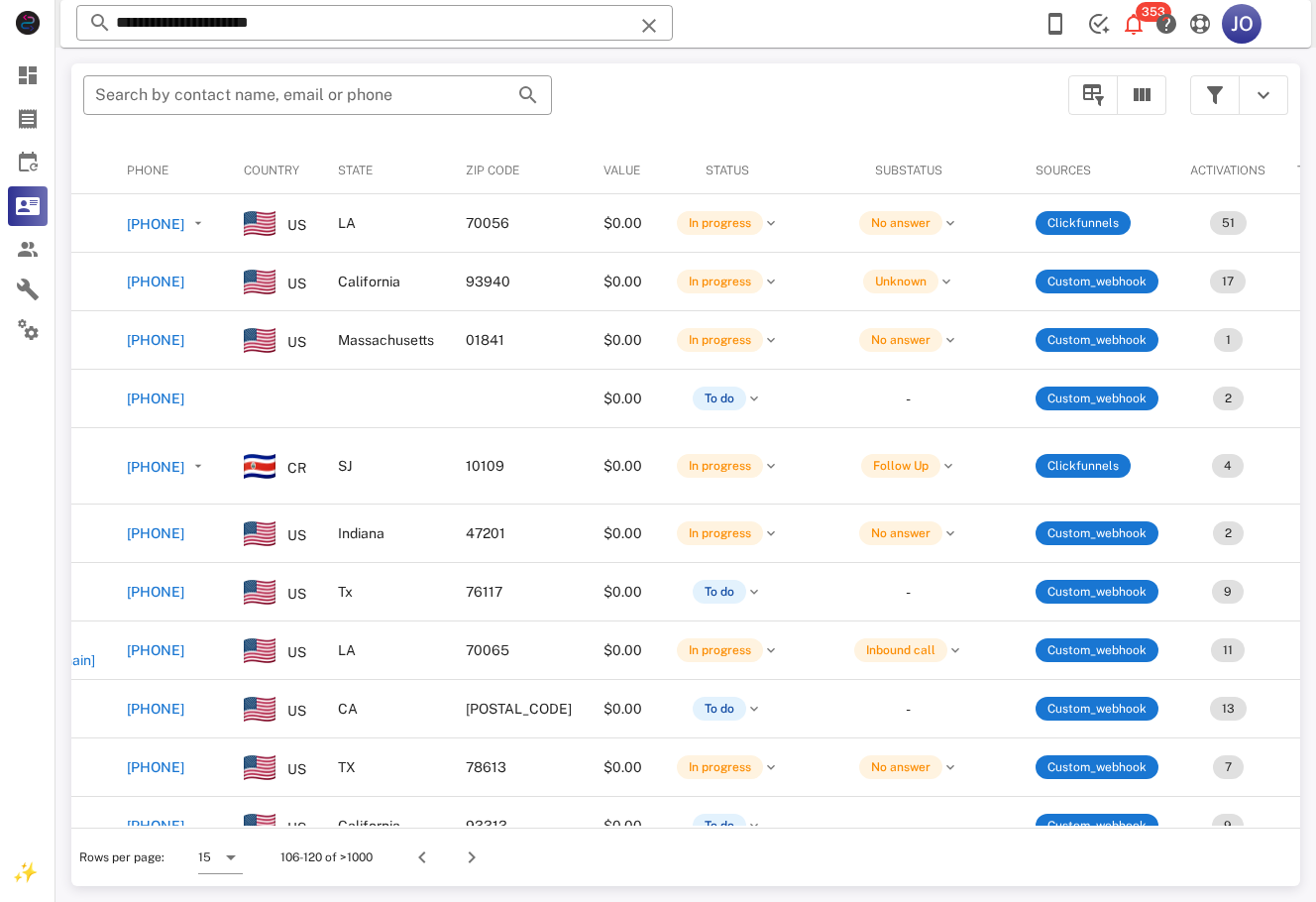 scroll, scrollTop: 0, scrollLeft: 0, axis: both 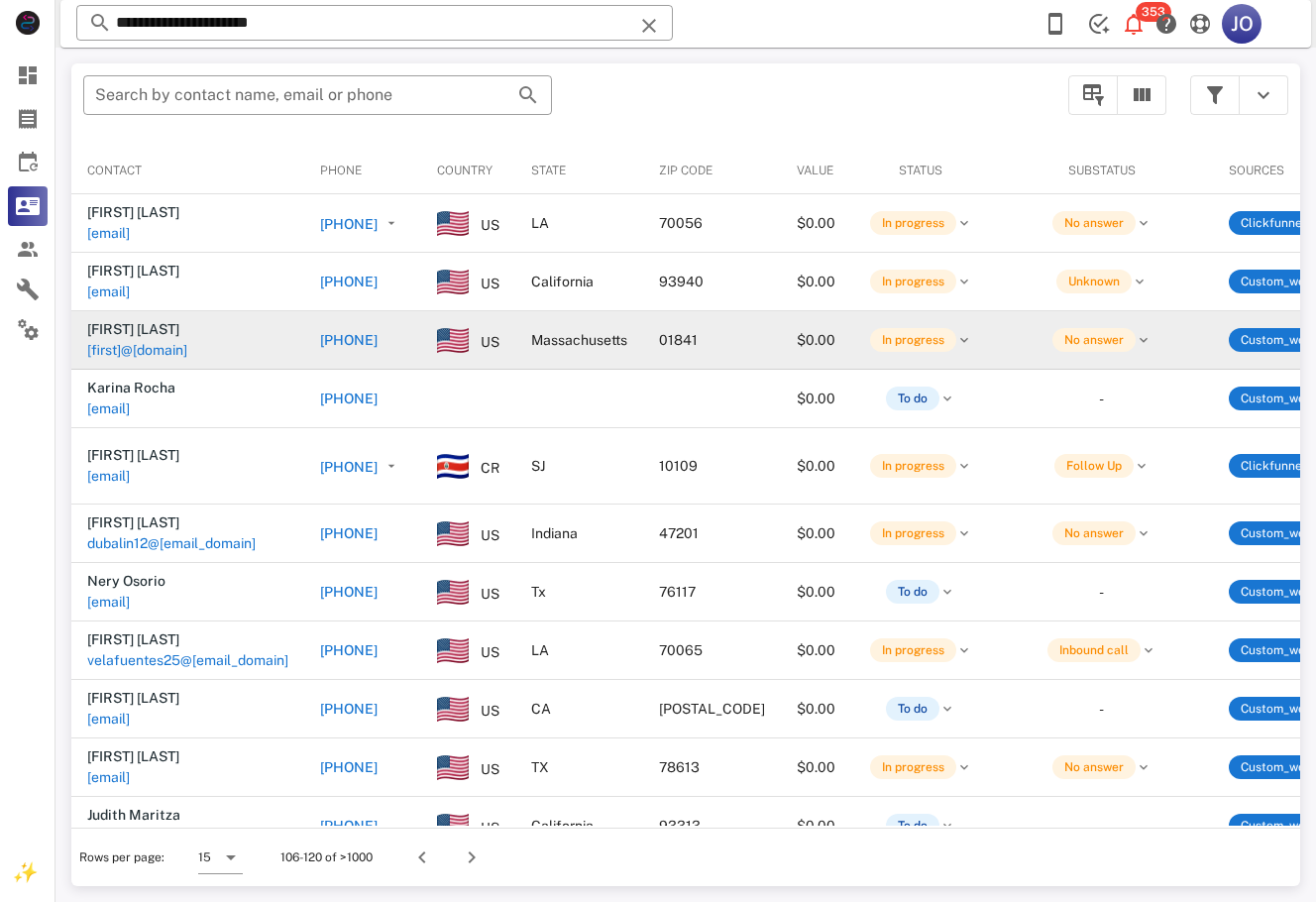 click on "[FIRST]@[DOMAIN]" at bounding box center [137, 350] 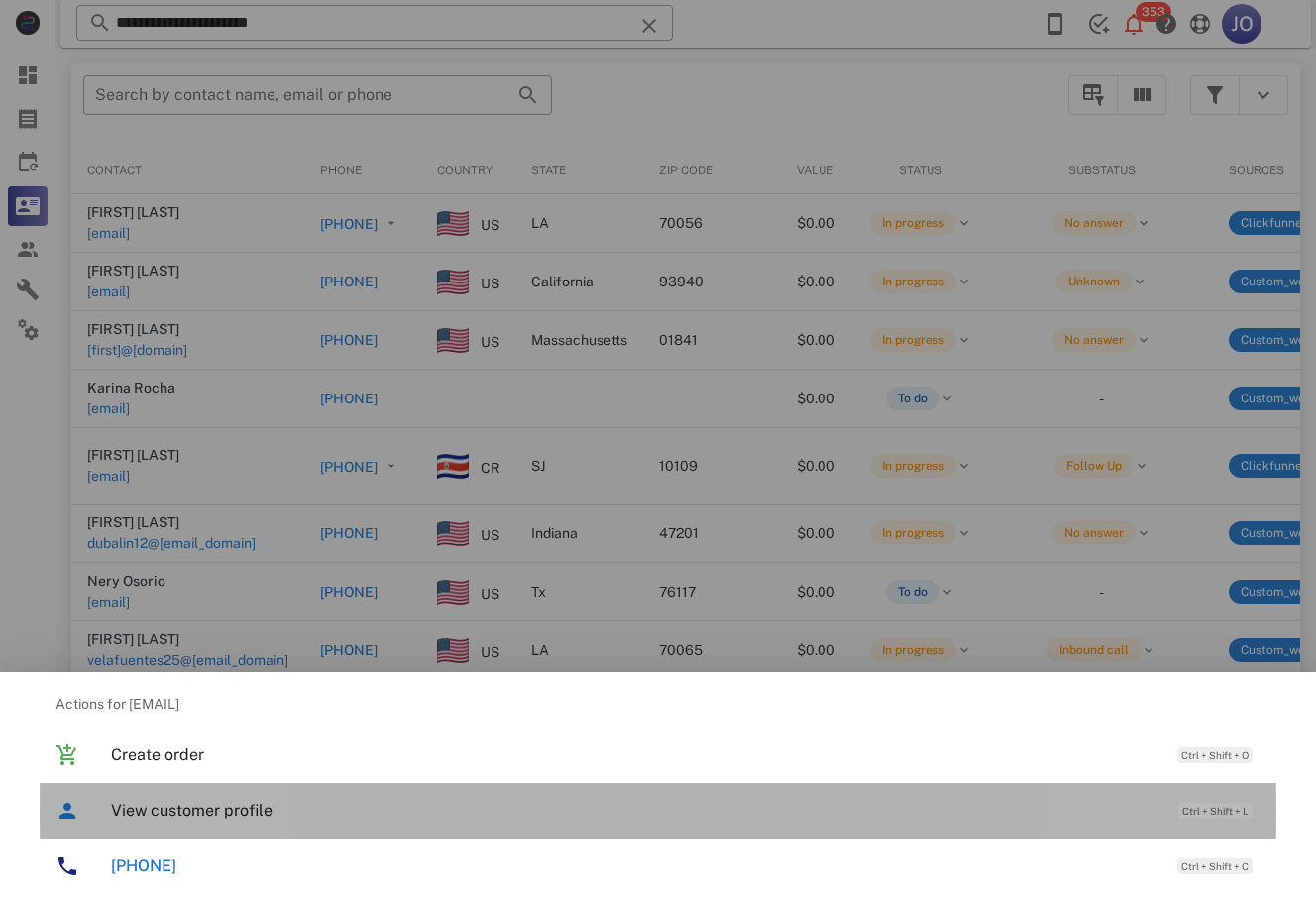click on "View customer profile" at bounding box center (634, 810) 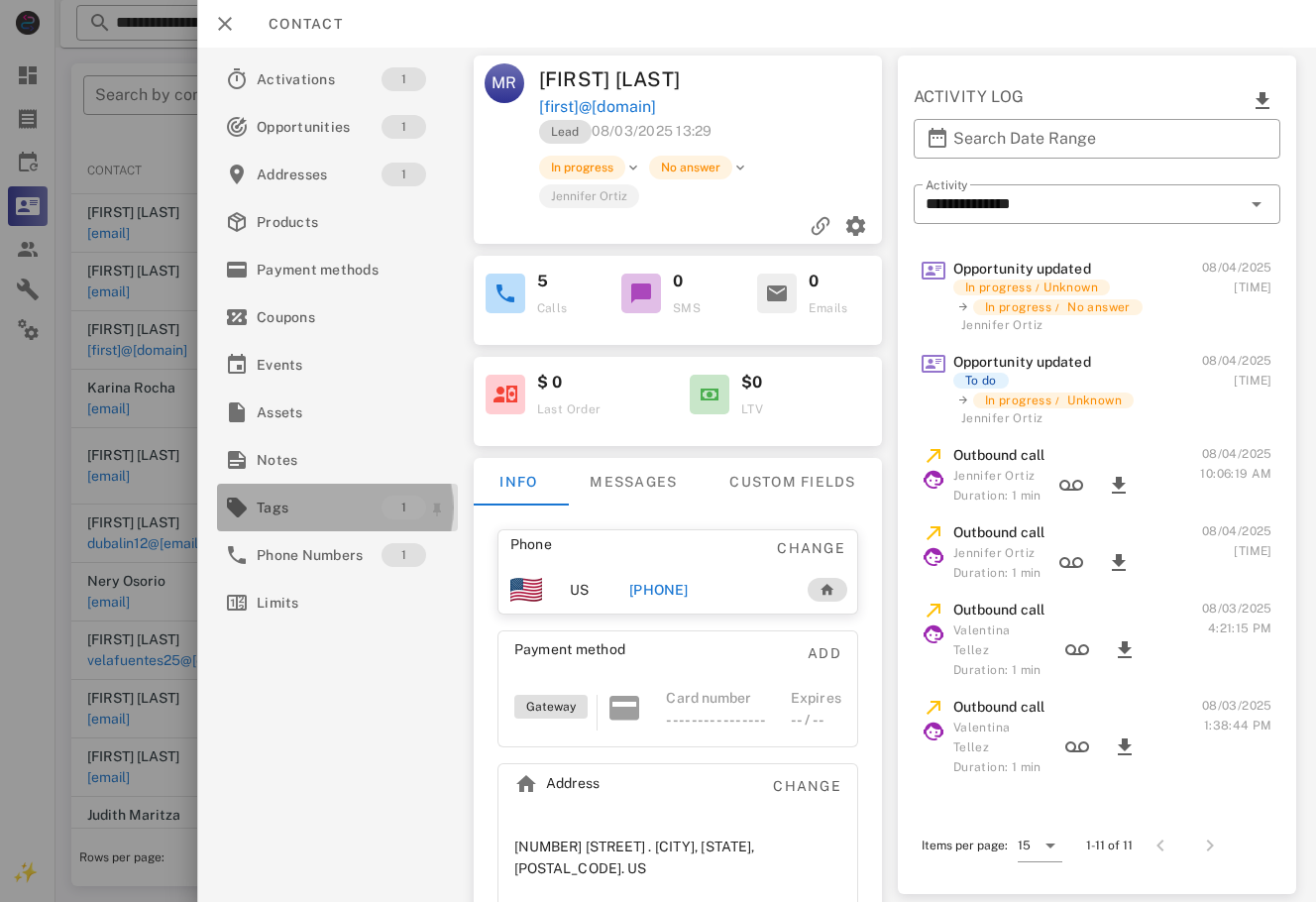 click on "Tags" at bounding box center (319, 507) 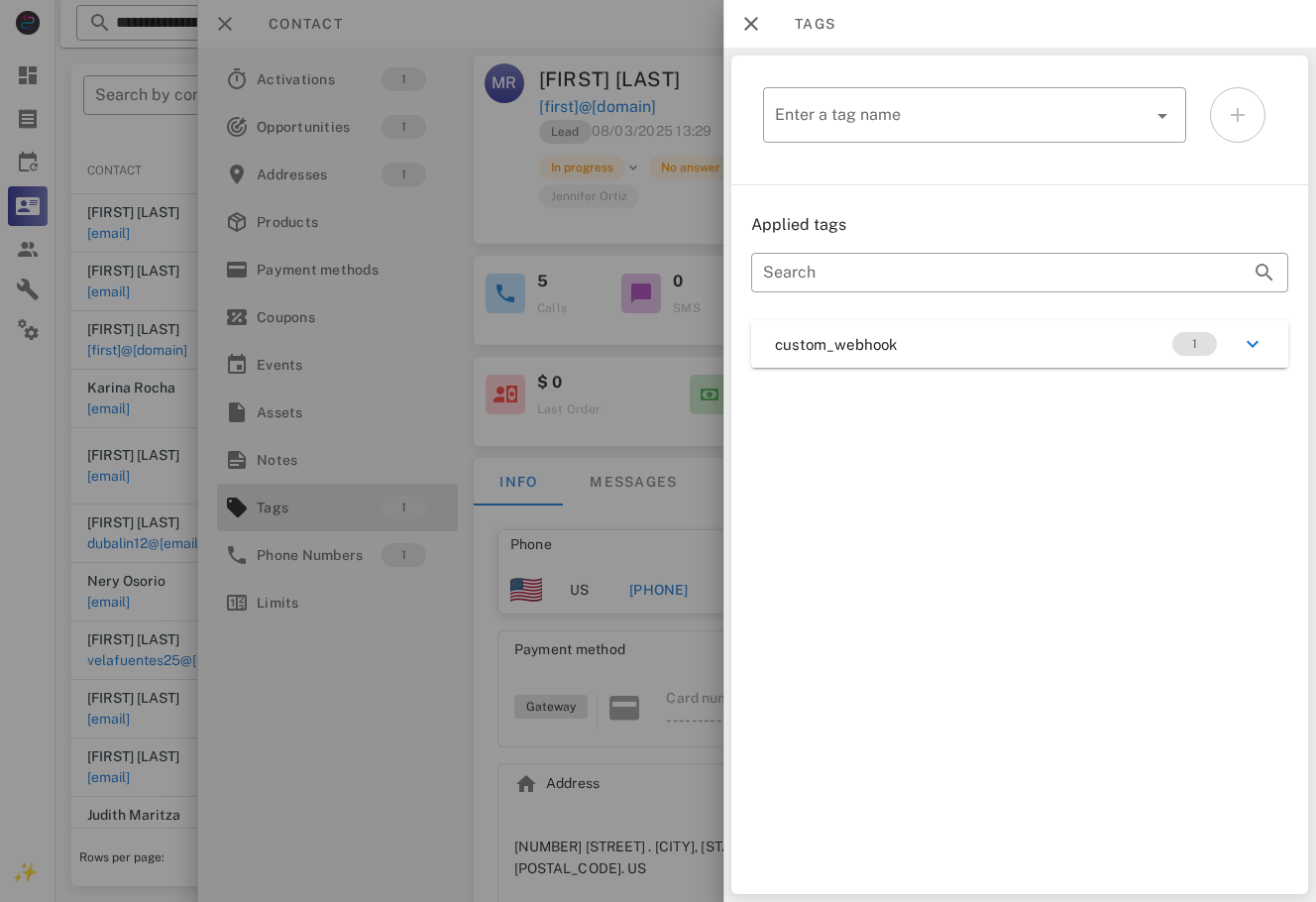 click on "custom_webhook  1" at bounding box center (1020, 344) 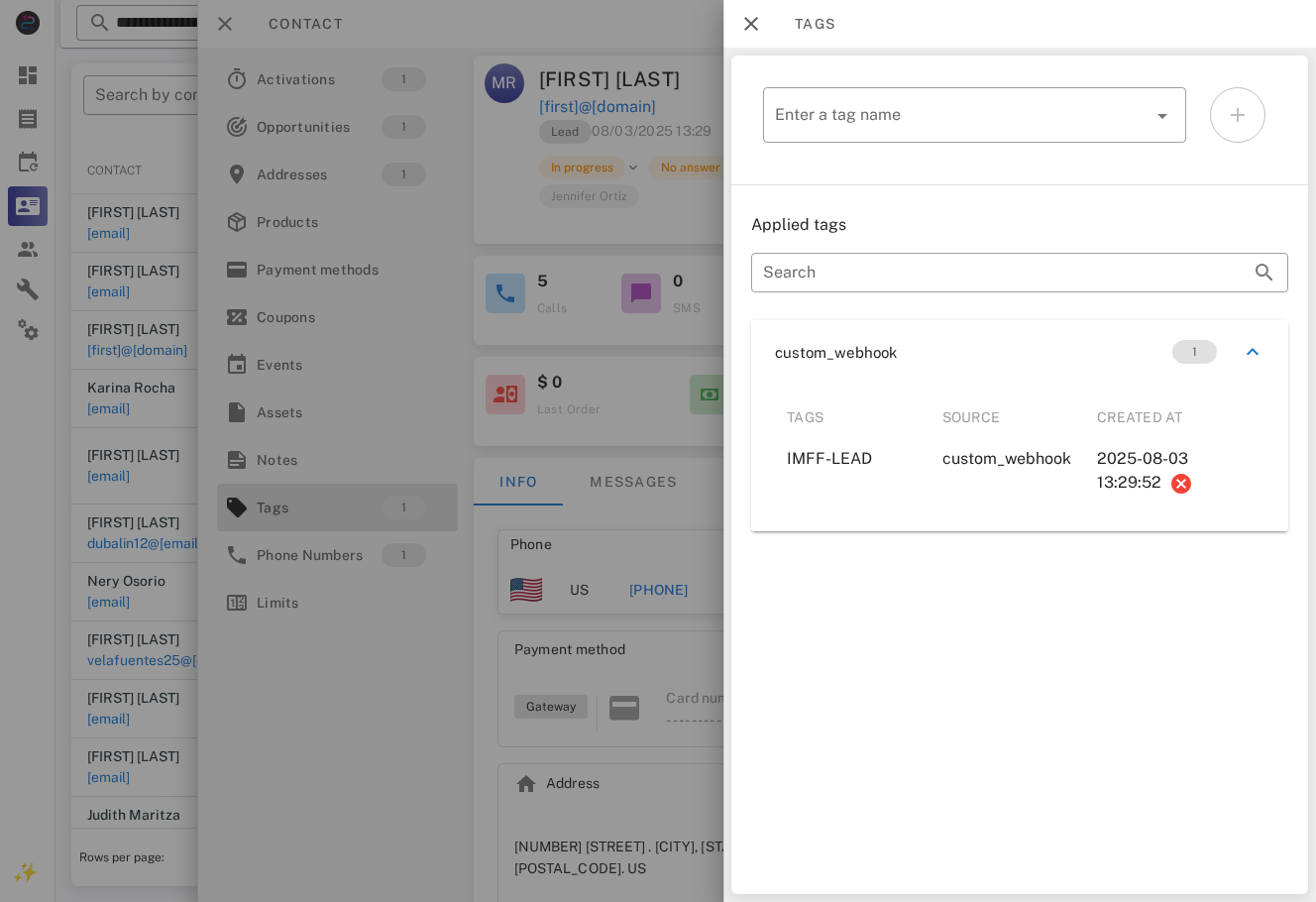 click at bounding box center [658, 451] 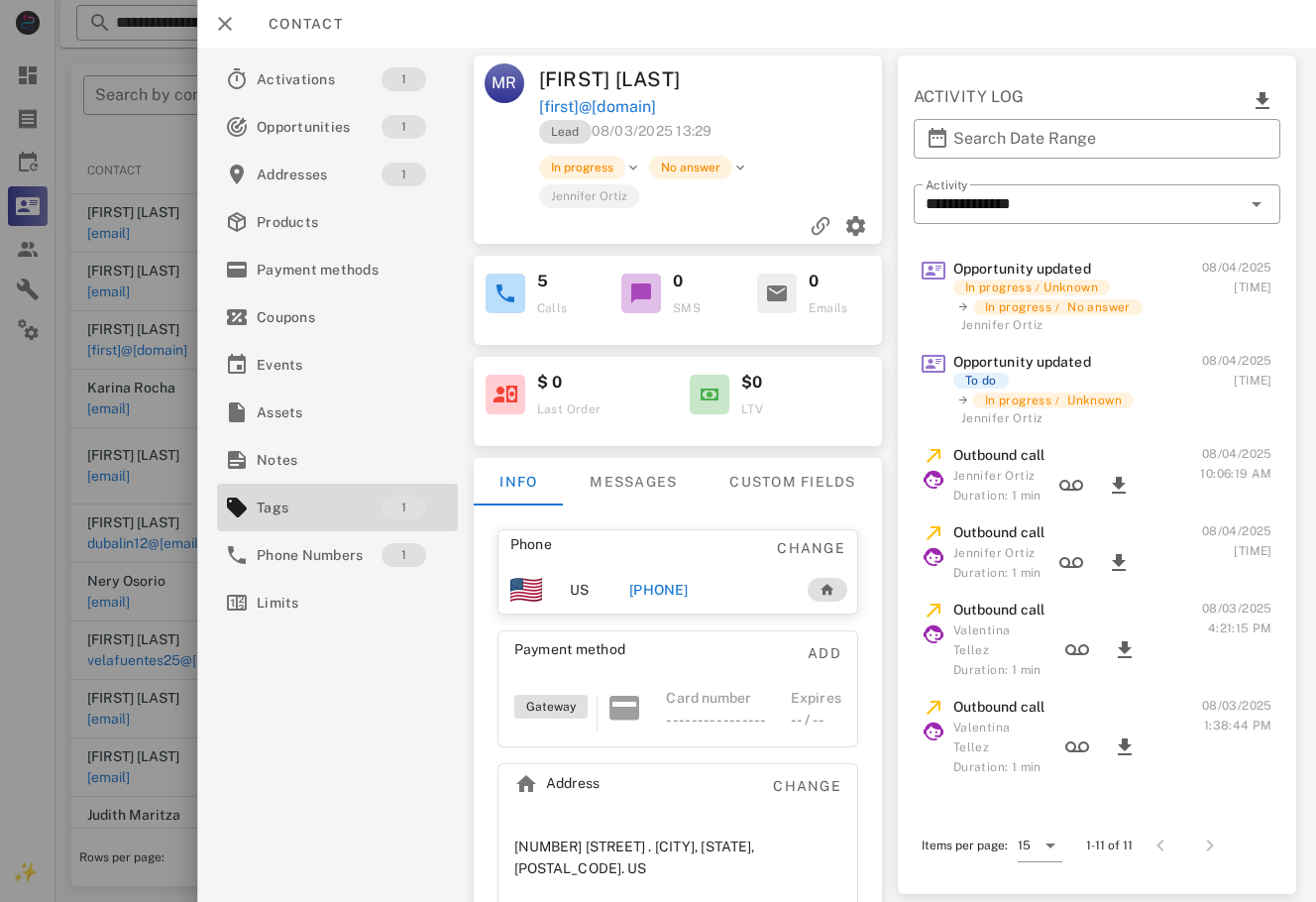 click on "[PHONE]" at bounding box center [659, 590] 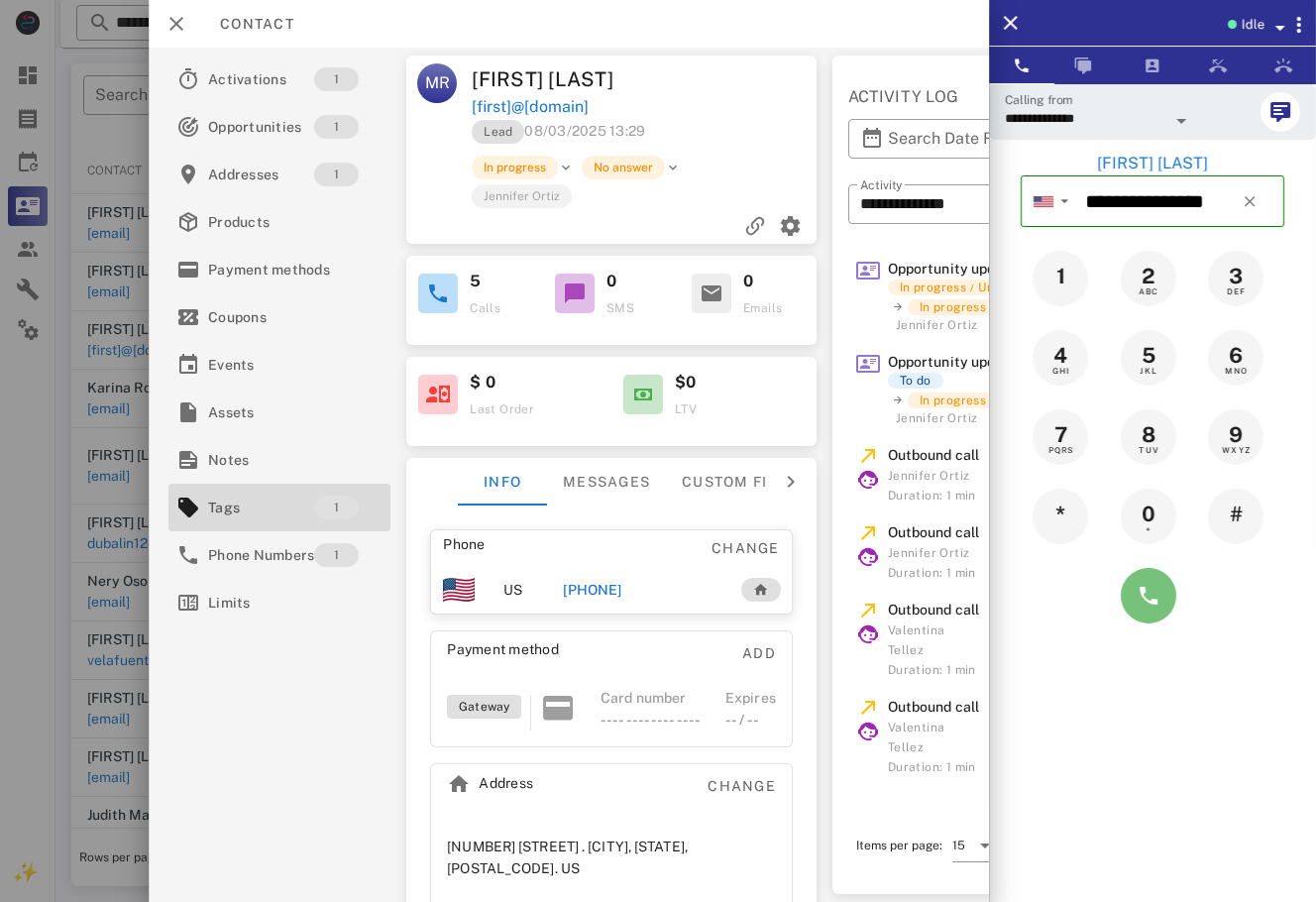 click at bounding box center (1149, 596) 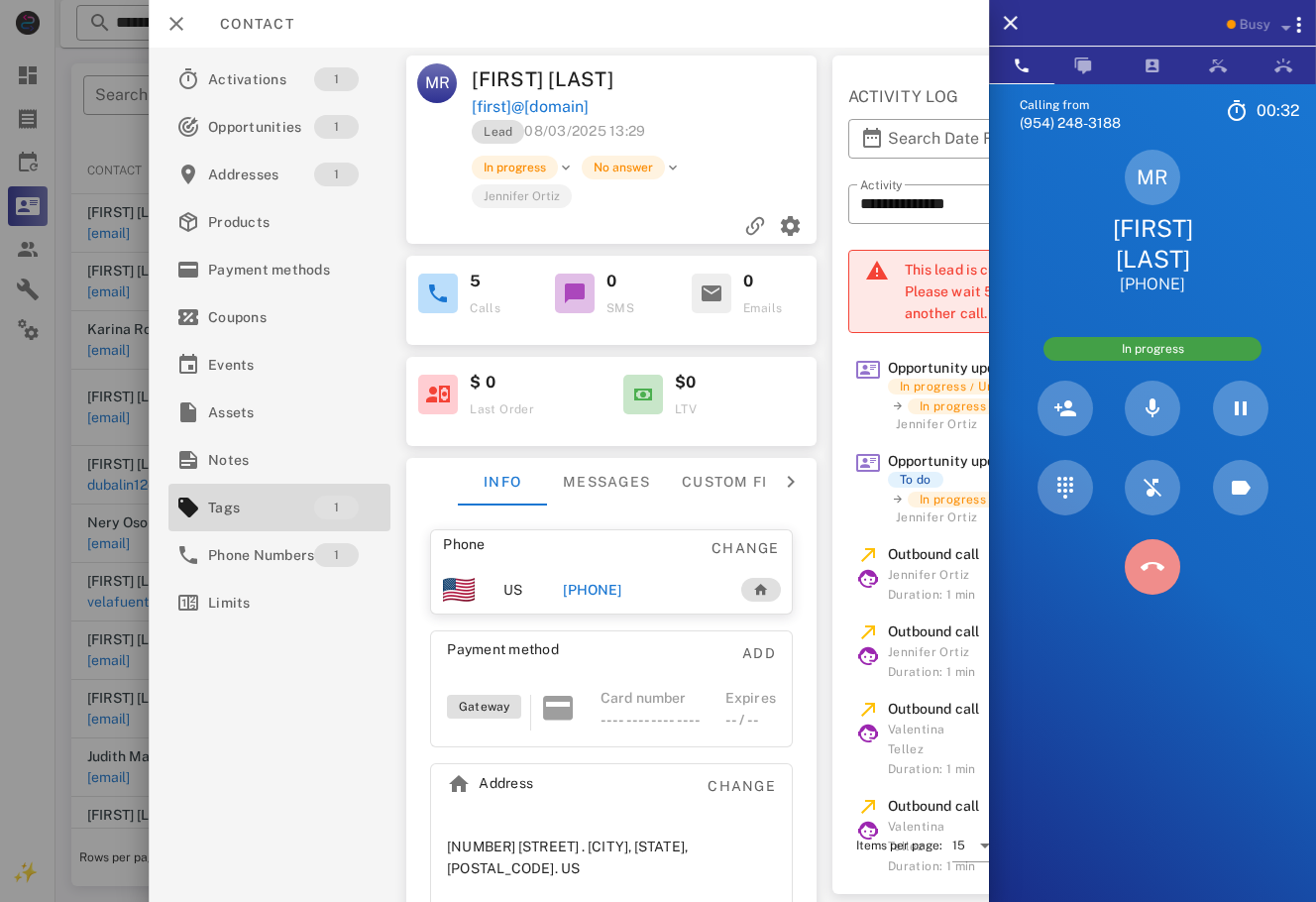 click at bounding box center [1152, 567] 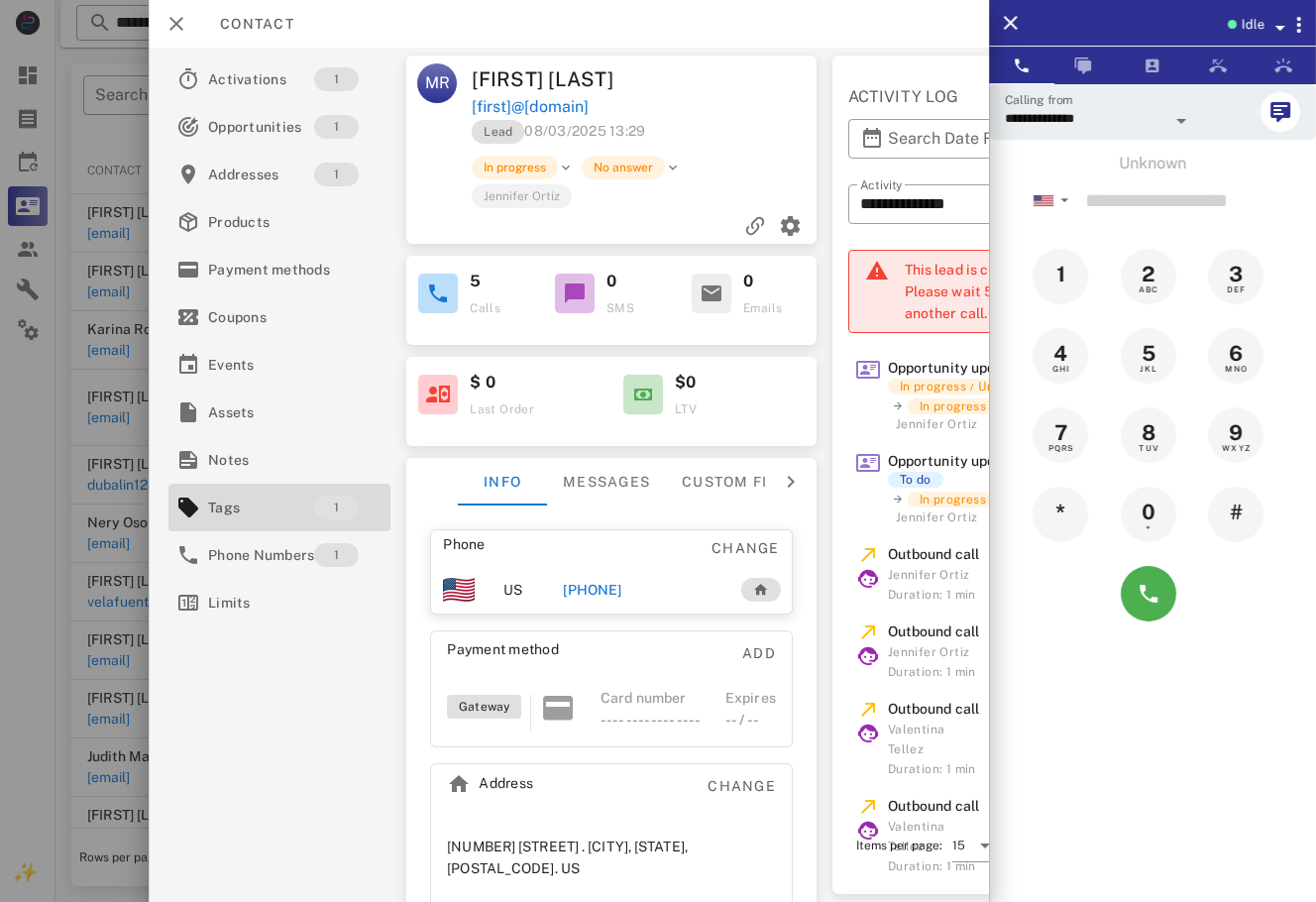 click on "Contact" at bounding box center (247, 24) 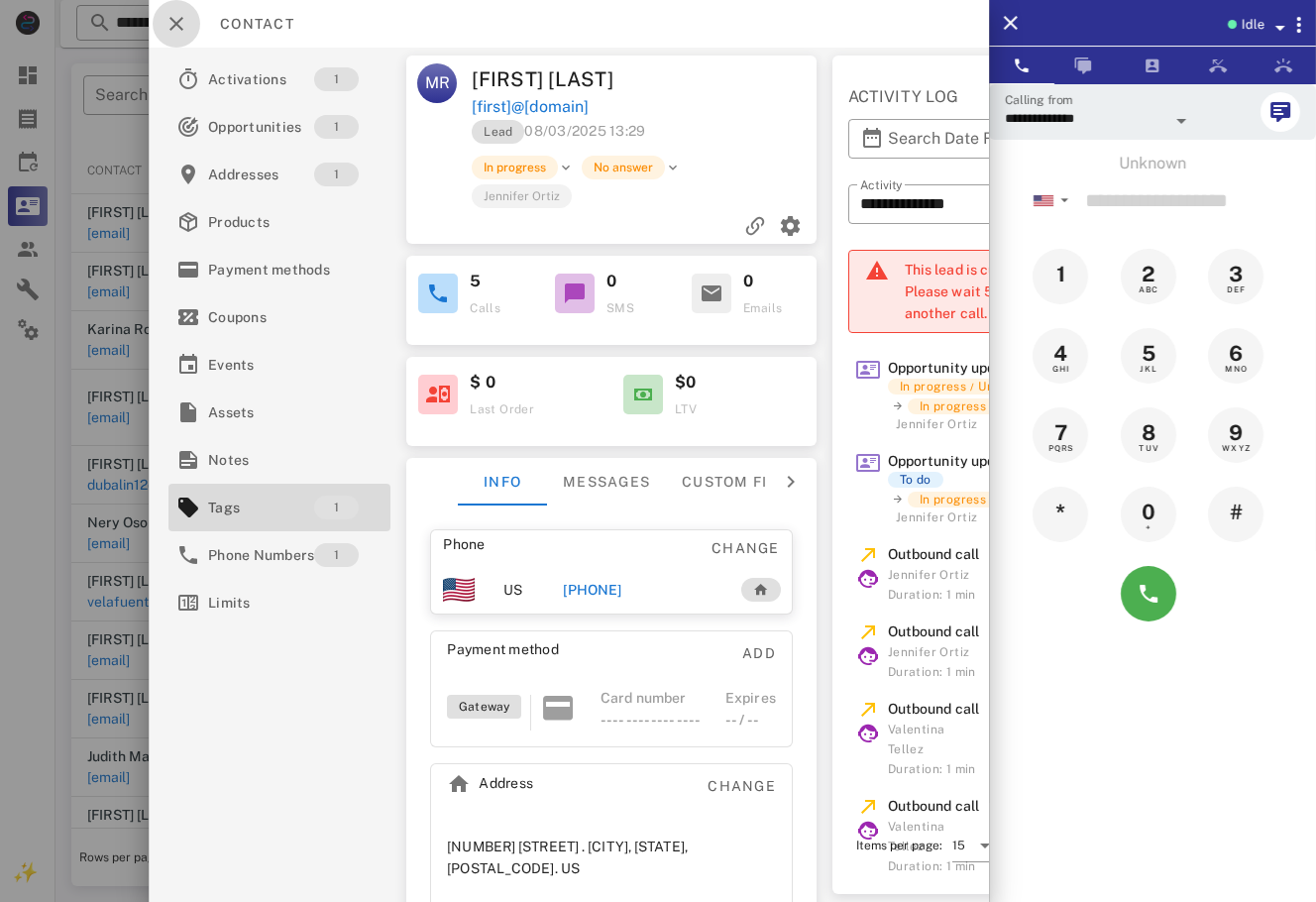 click at bounding box center [176, 24] 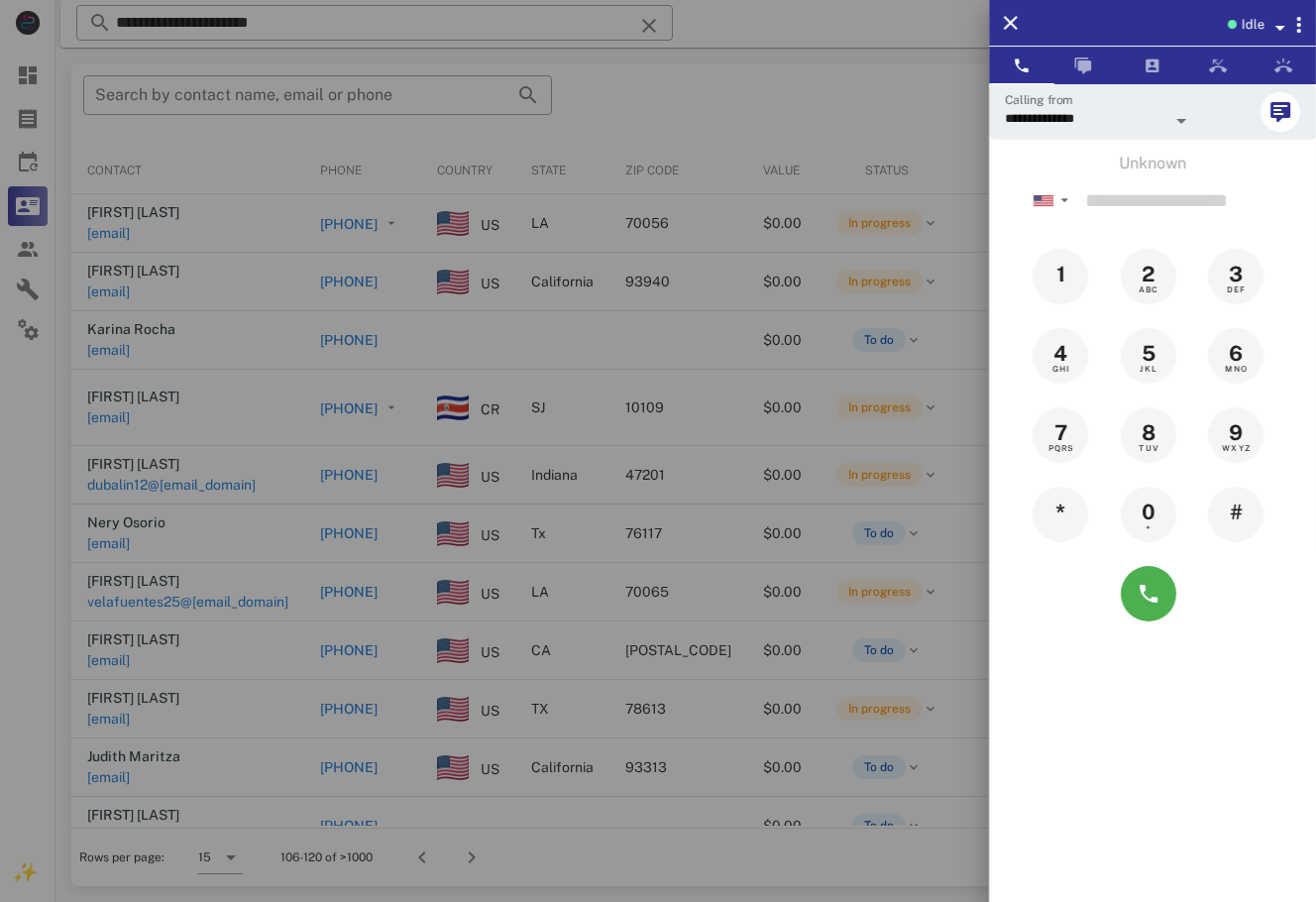 click at bounding box center (658, 451) 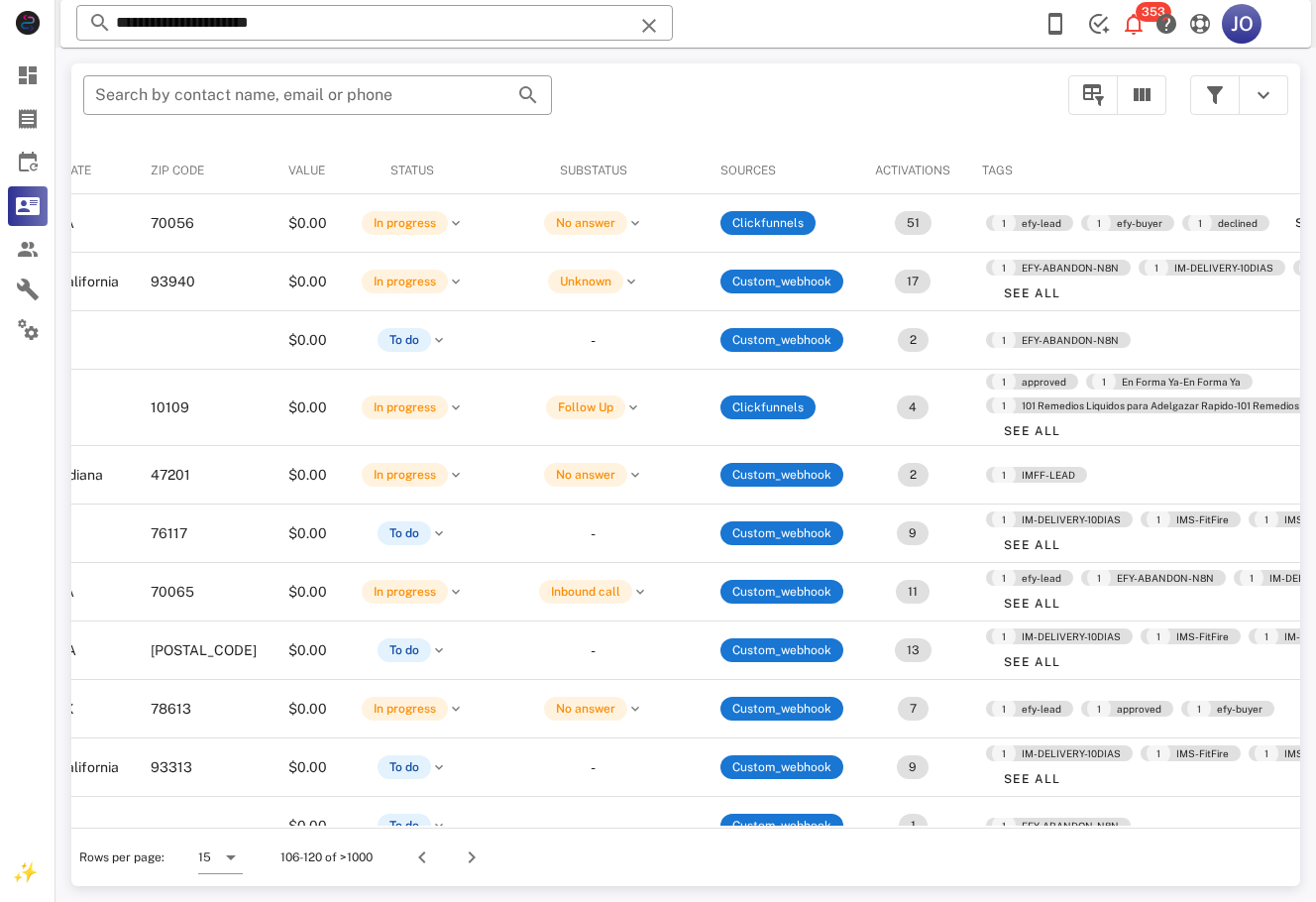scroll, scrollTop: 0, scrollLeft: 609, axis: horizontal 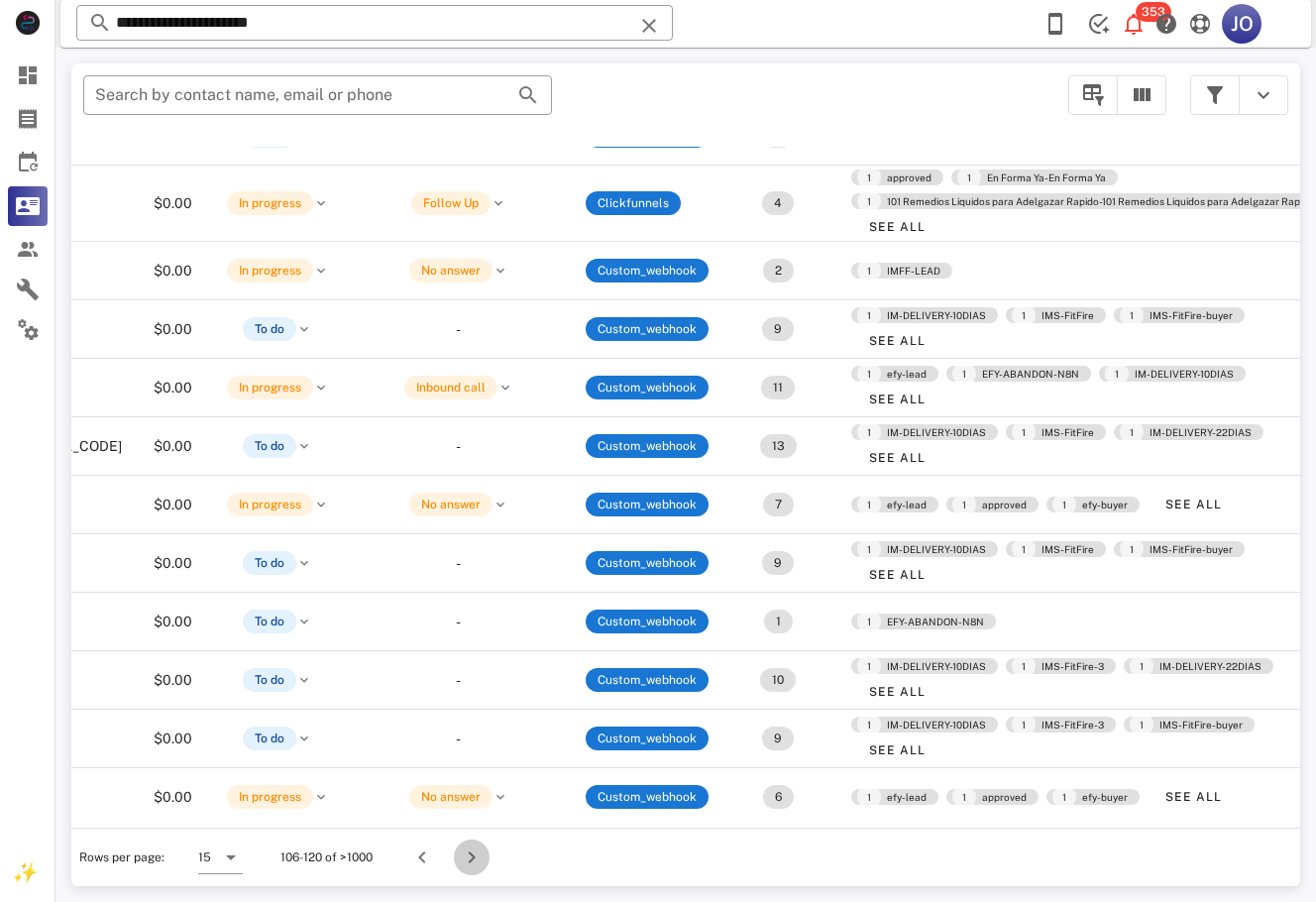 click at bounding box center [472, 857] 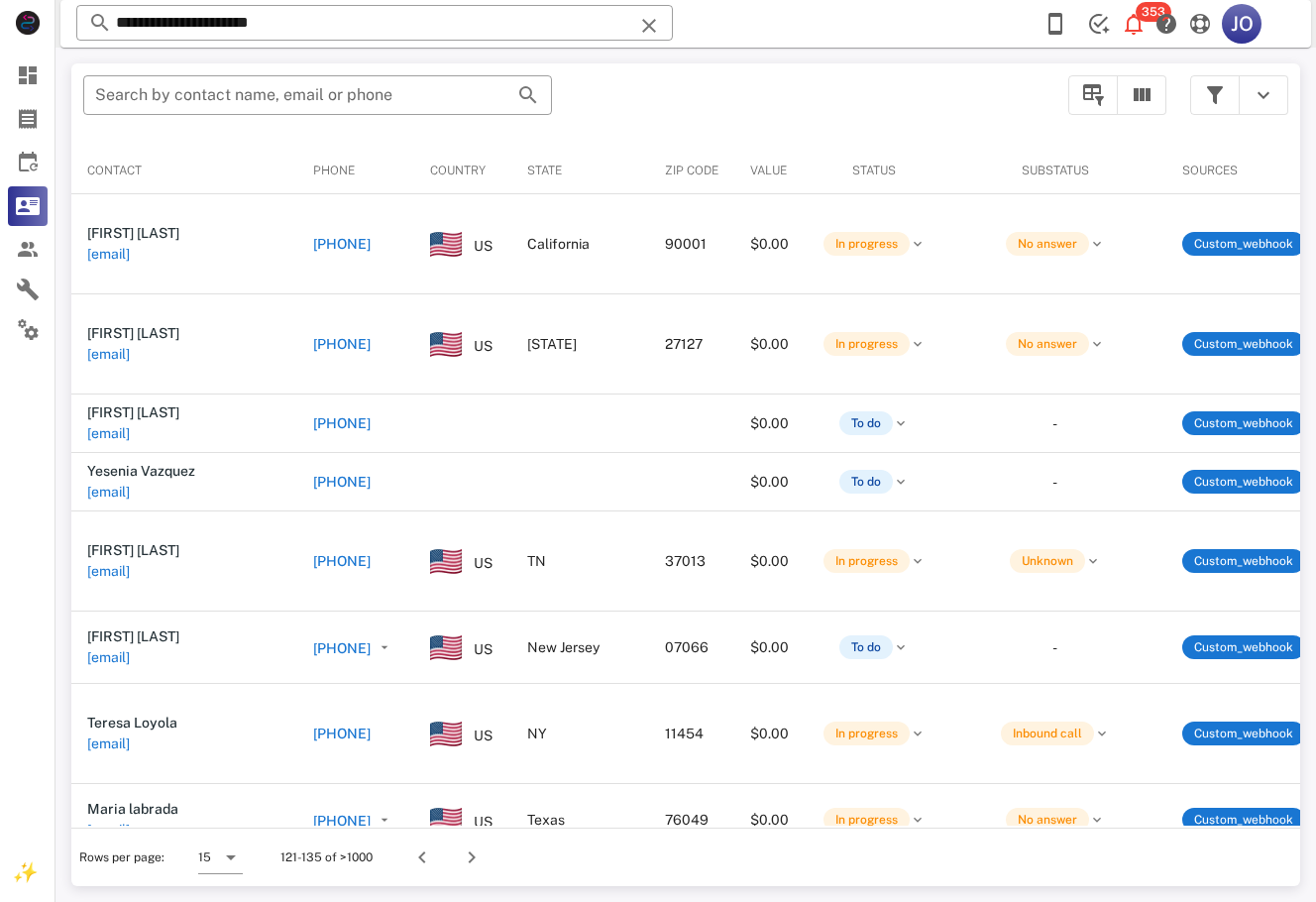 scroll, scrollTop: 0, scrollLeft: 467, axis: horizontal 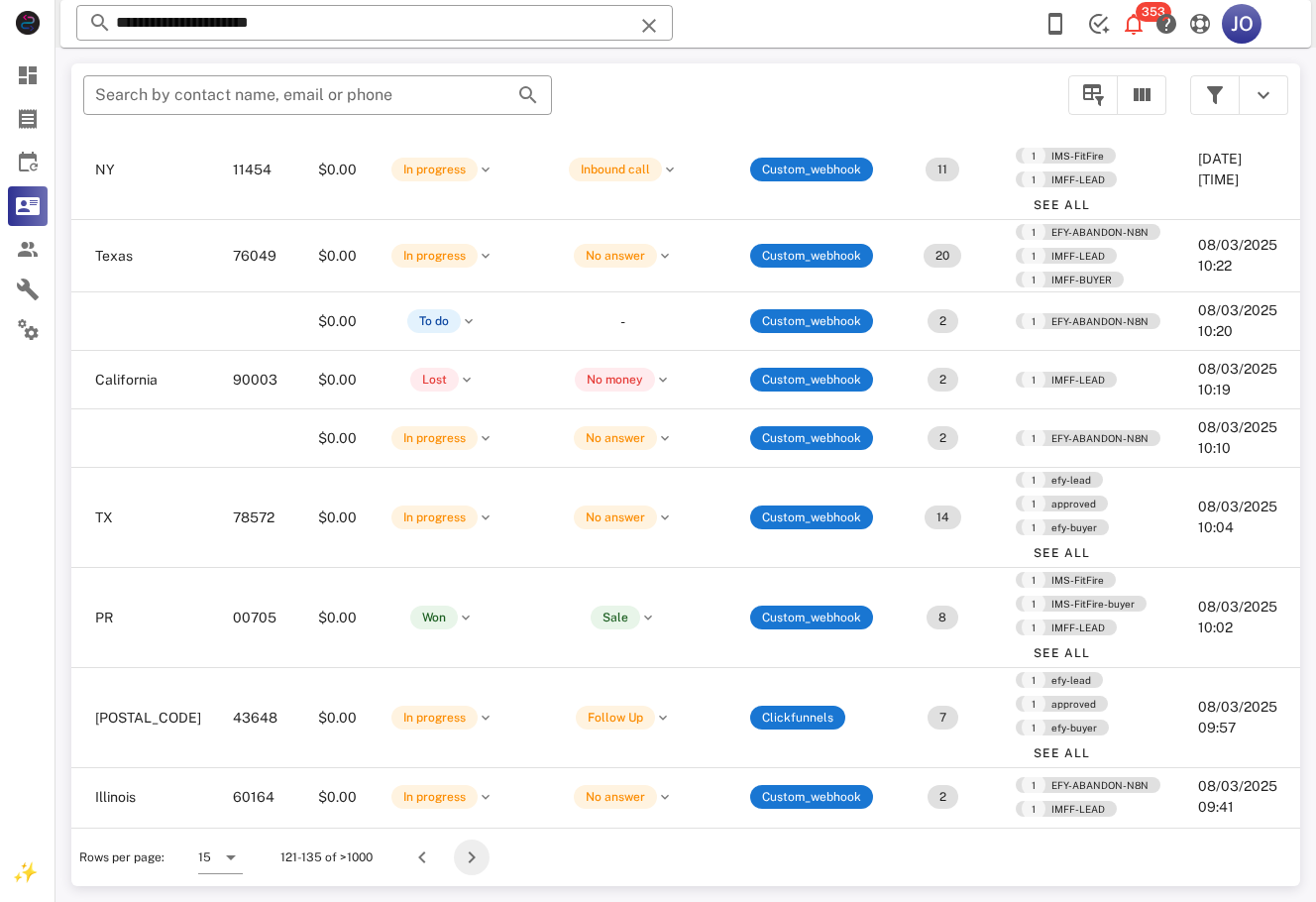 click at bounding box center (472, 857) 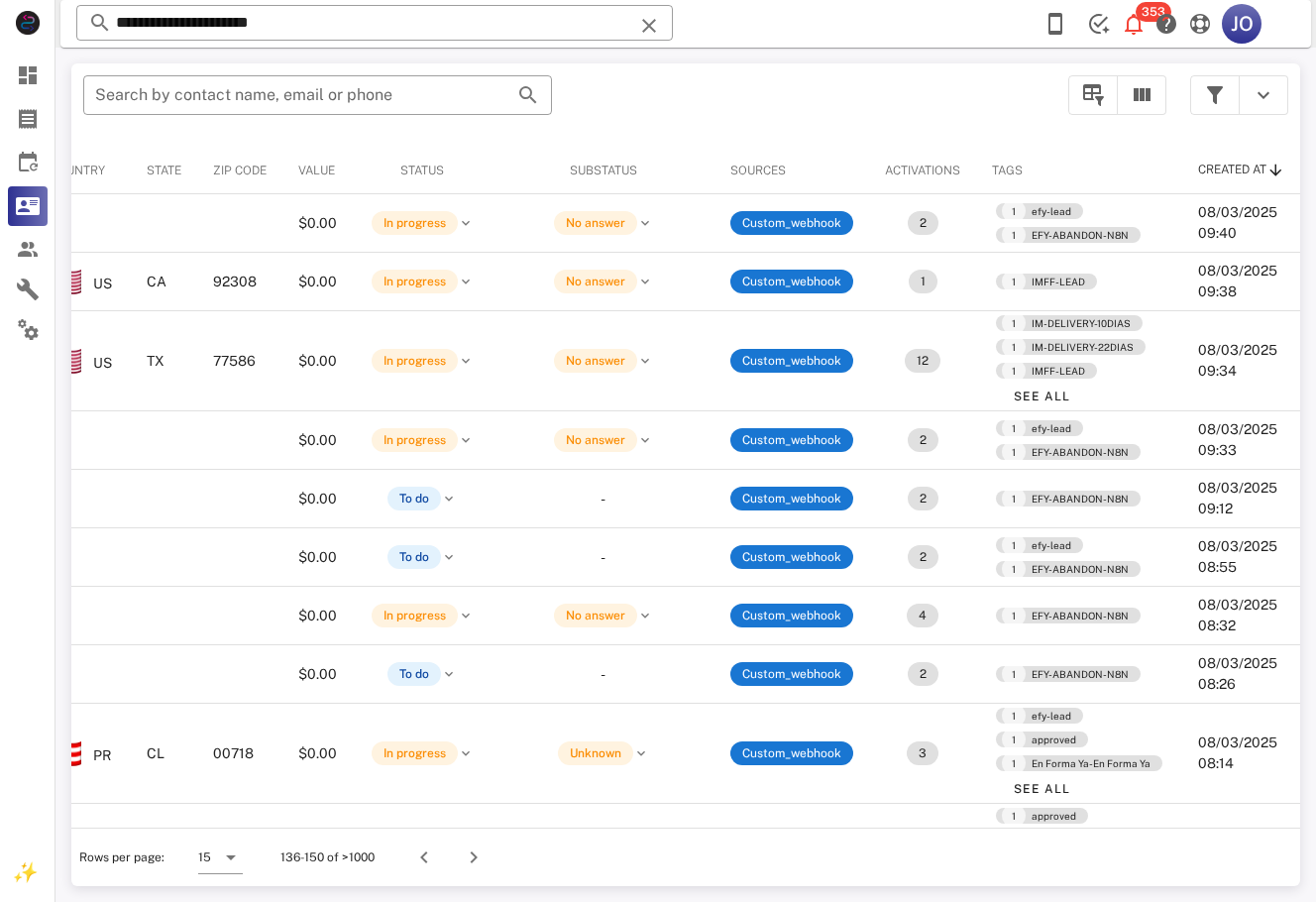 scroll, scrollTop: 0, scrollLeft: 0, axis: both 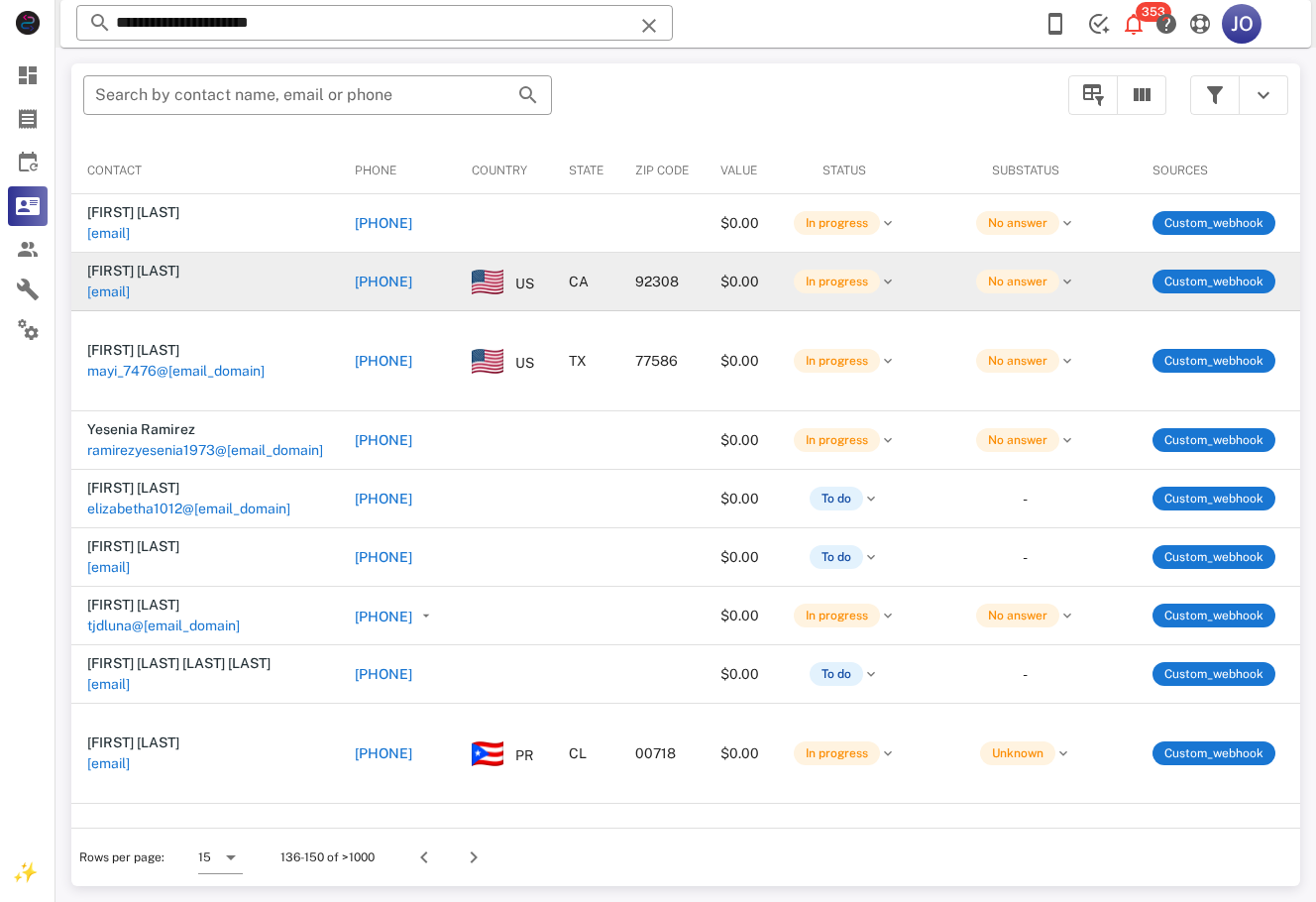click on "[EMAIL]" at bounding box center (108, 291) 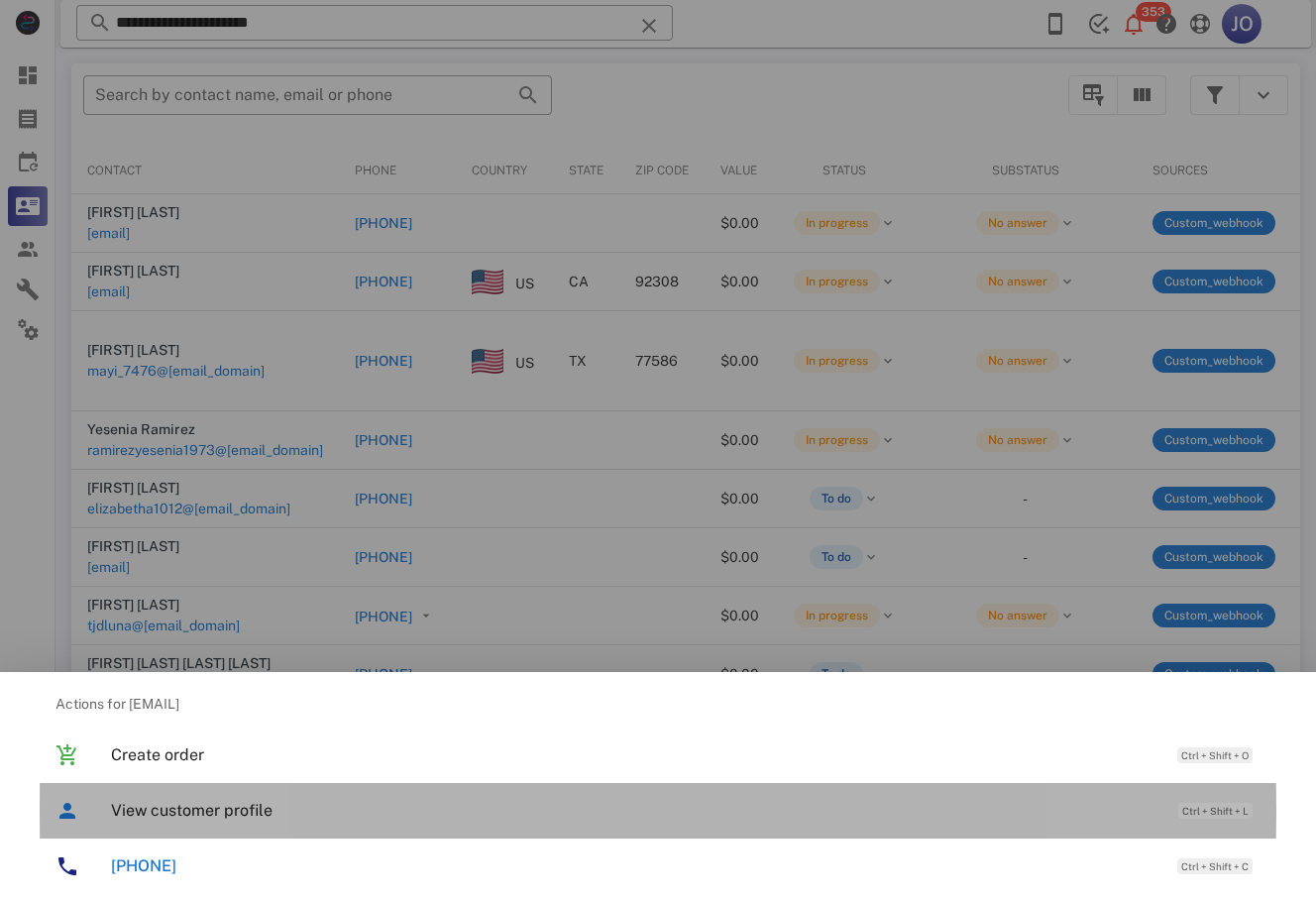 click on "View customer profile" at bounding box center [634, 810] 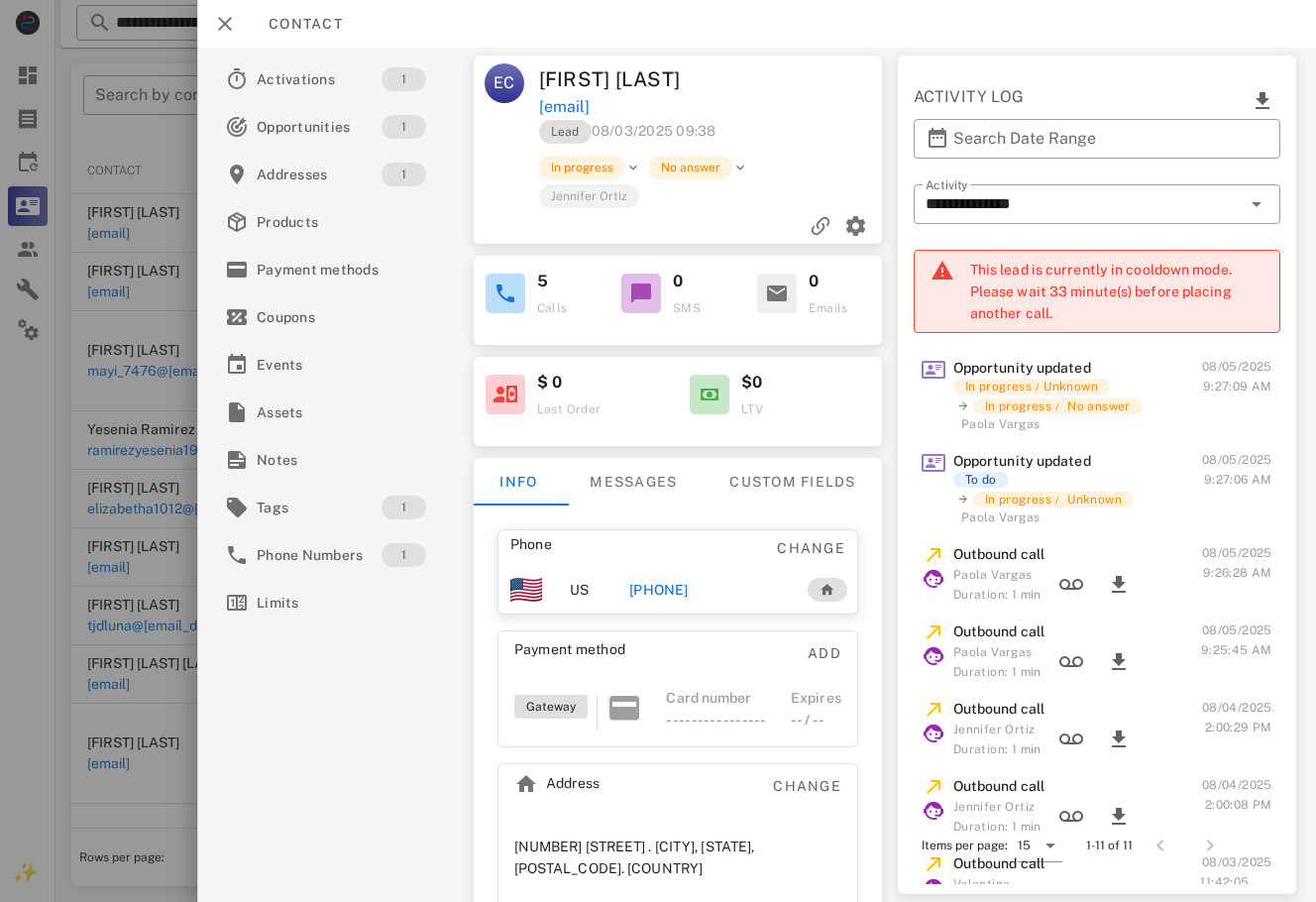click on "[PHONE]" at bounding box center [659, 590] 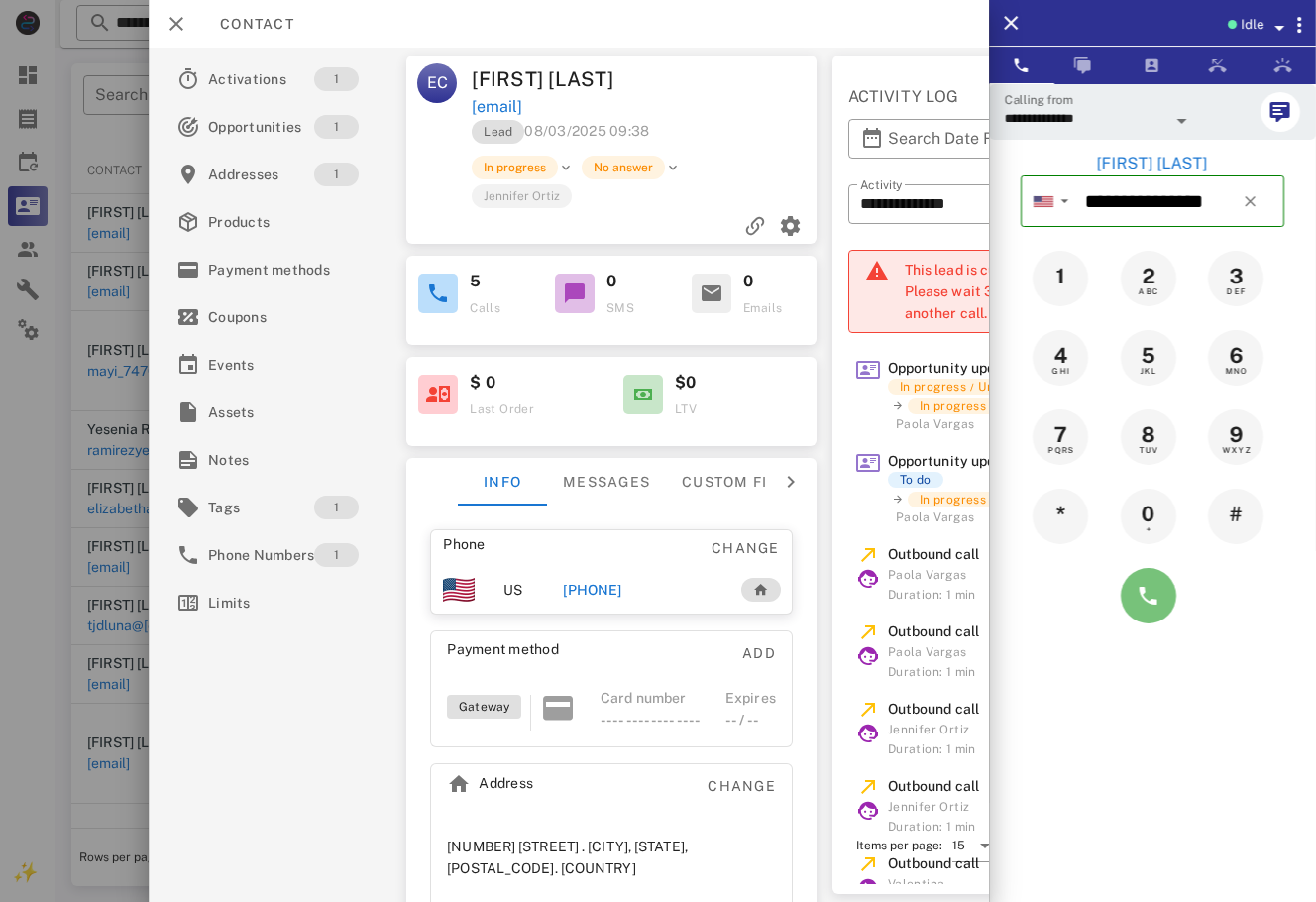 click at bounding box center (1149, 596) 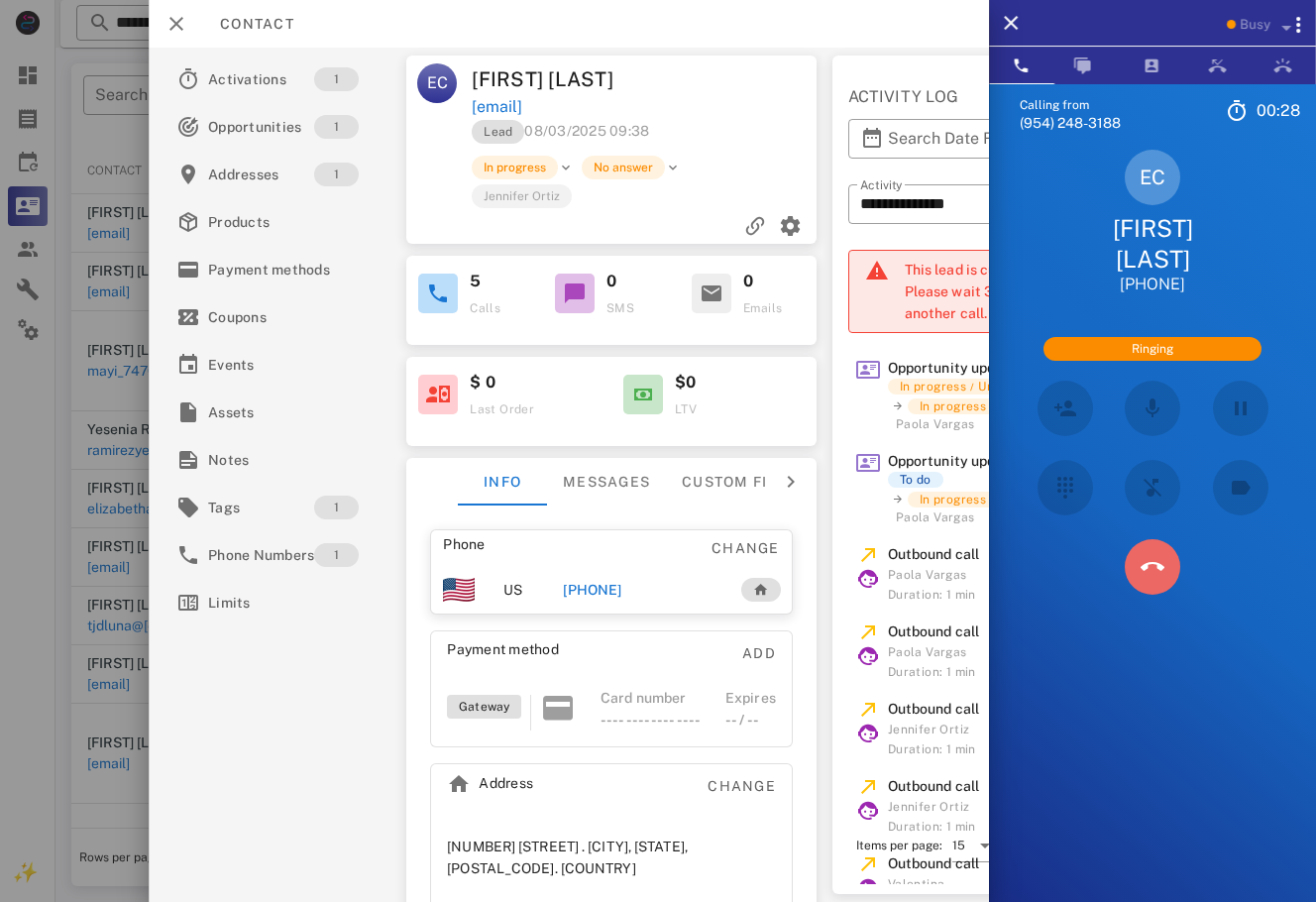 click at bounding box center (1152, 567) 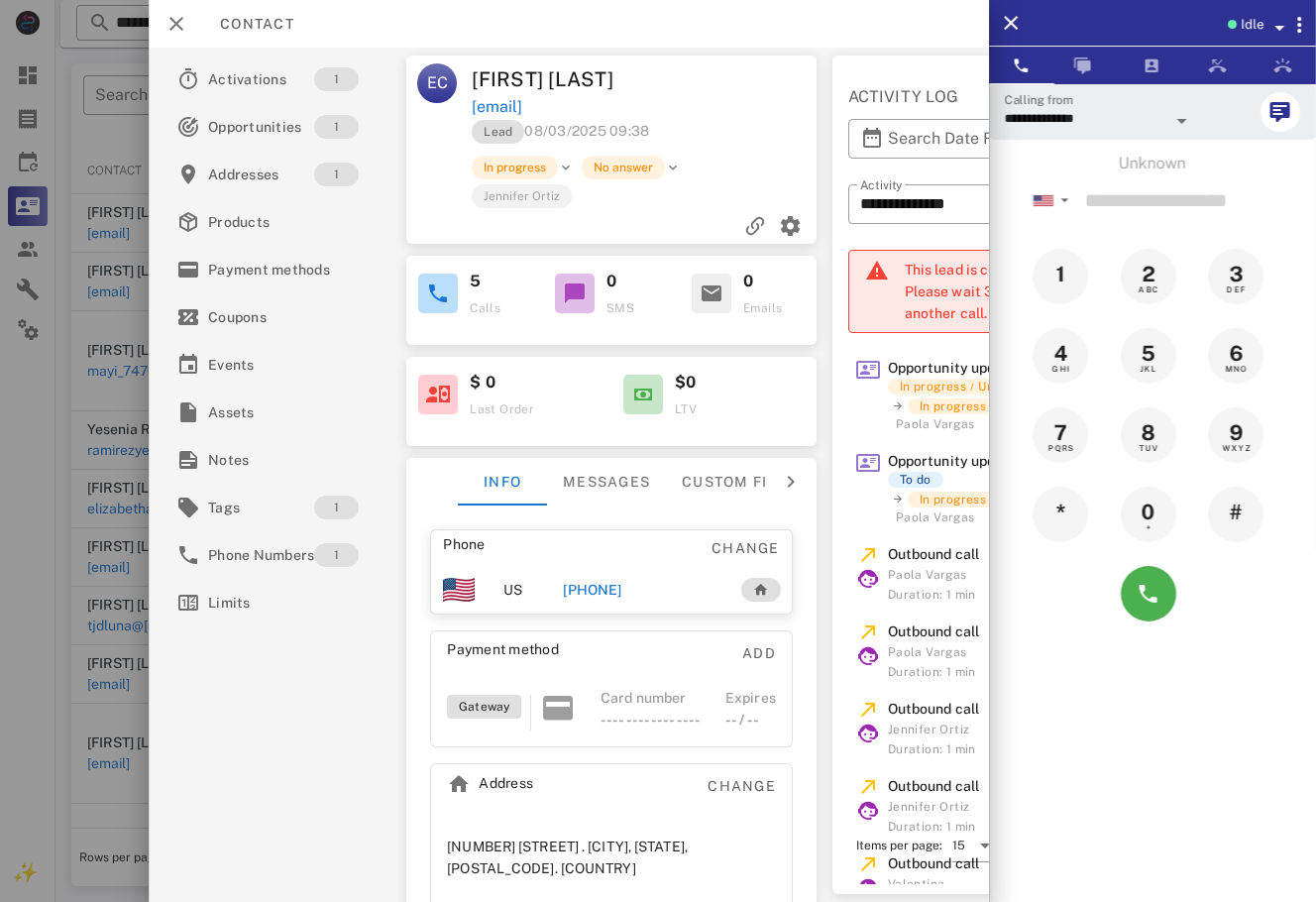 click at bounding box center (658, 451) 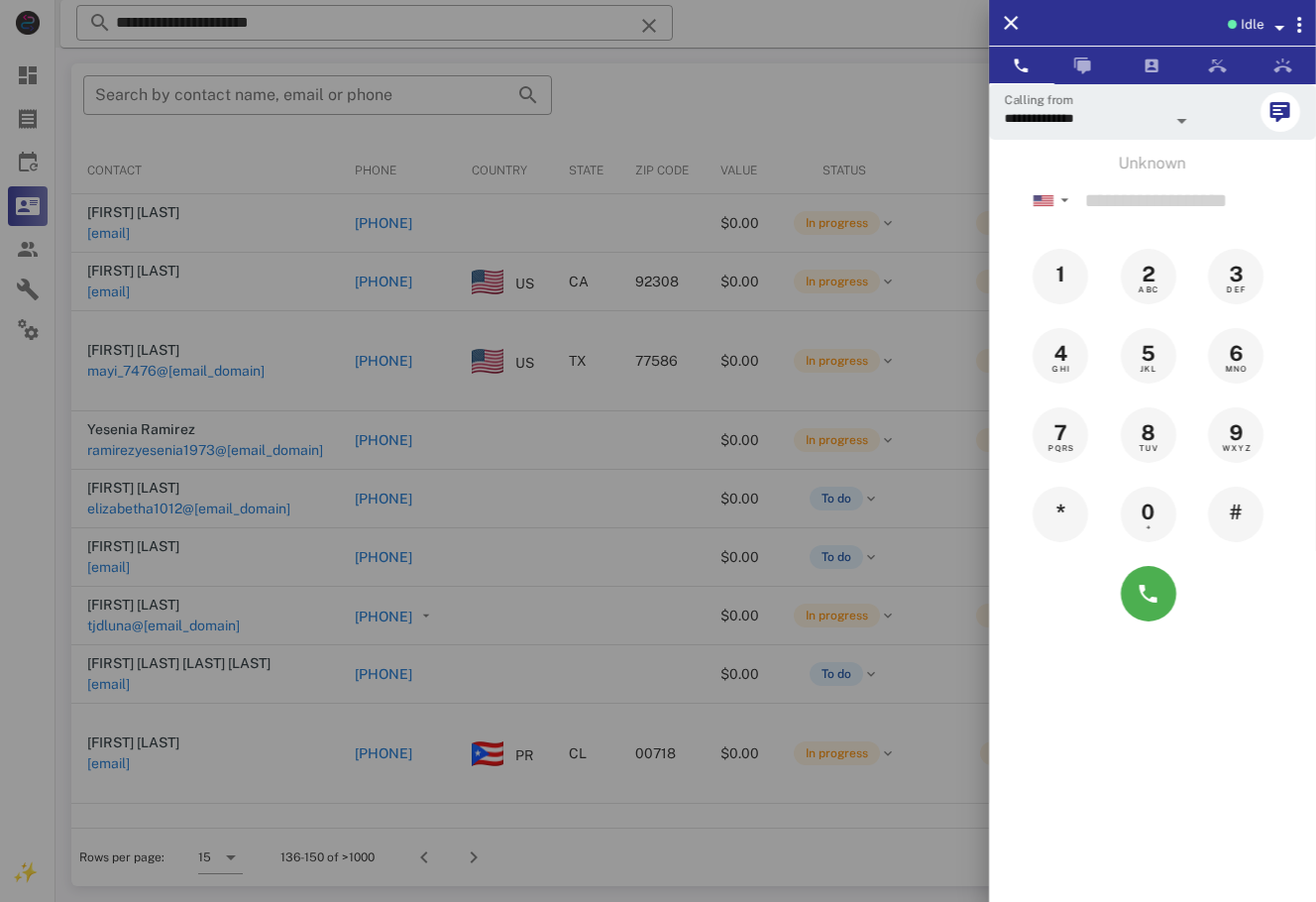 click at bounding box center [658, 451] 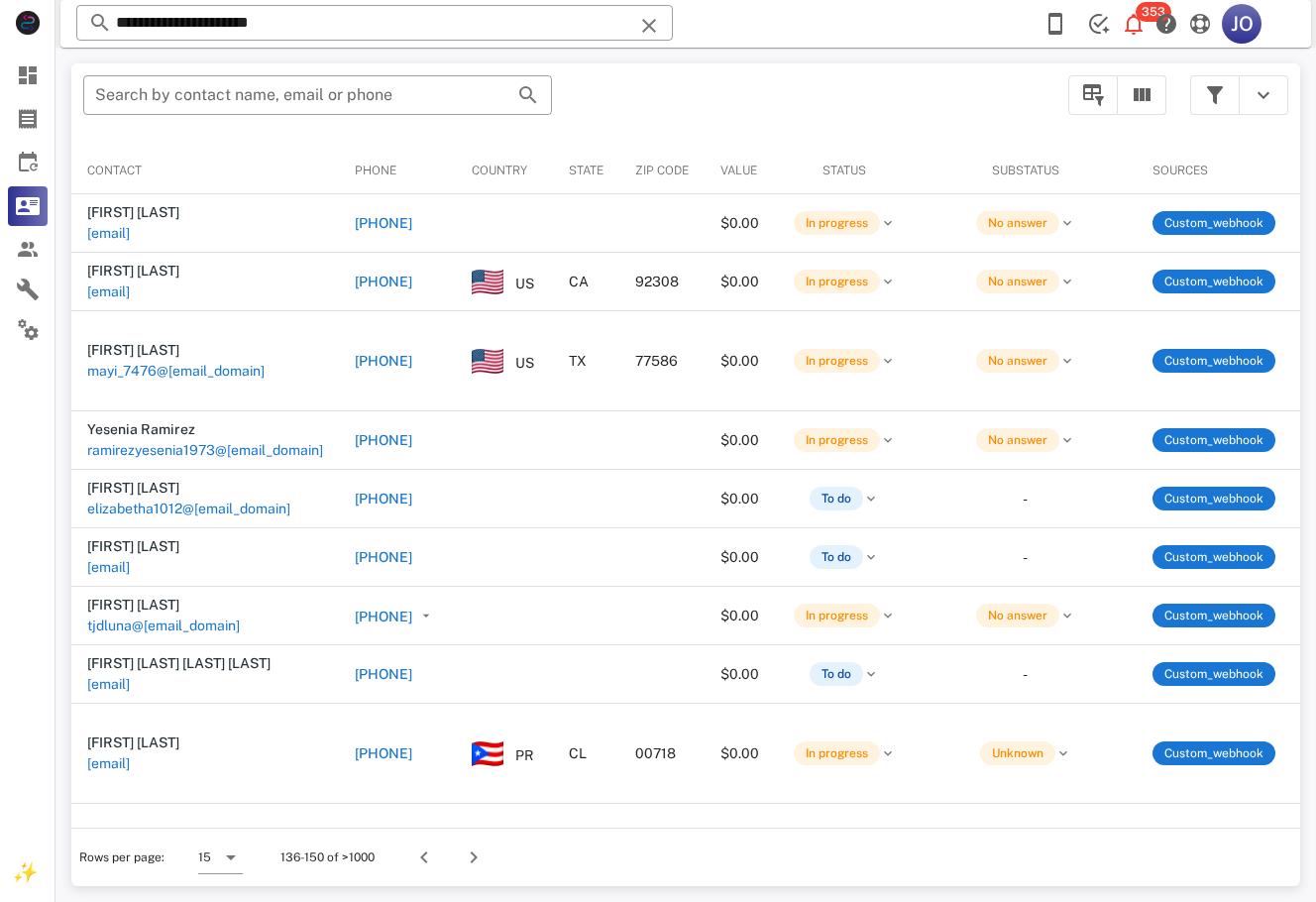click on "​ Search by contact name, email or phone" at bounding box center (564, 105) 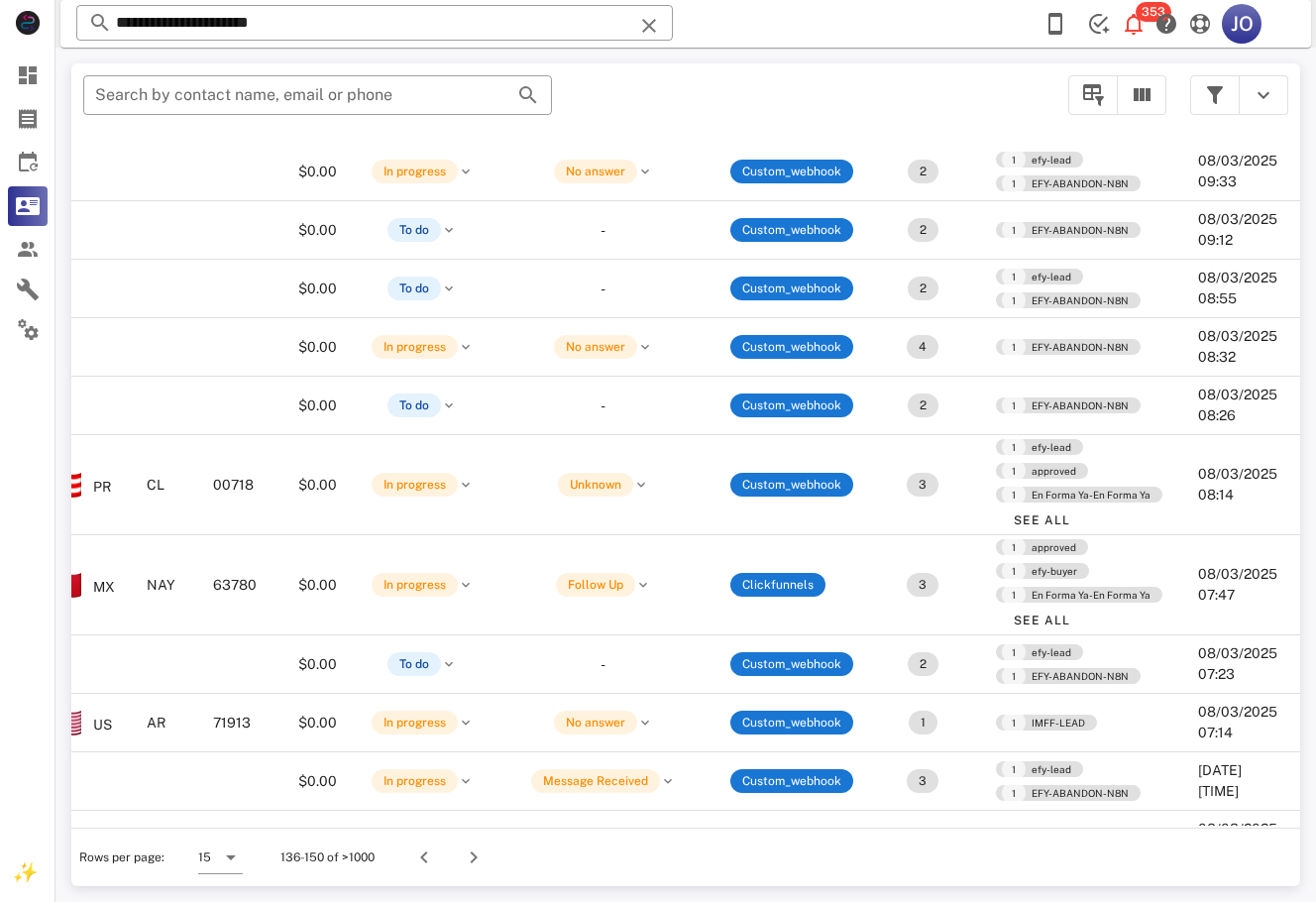 scroll, scrollTop: 380, scrollLeft: 480, axis: both 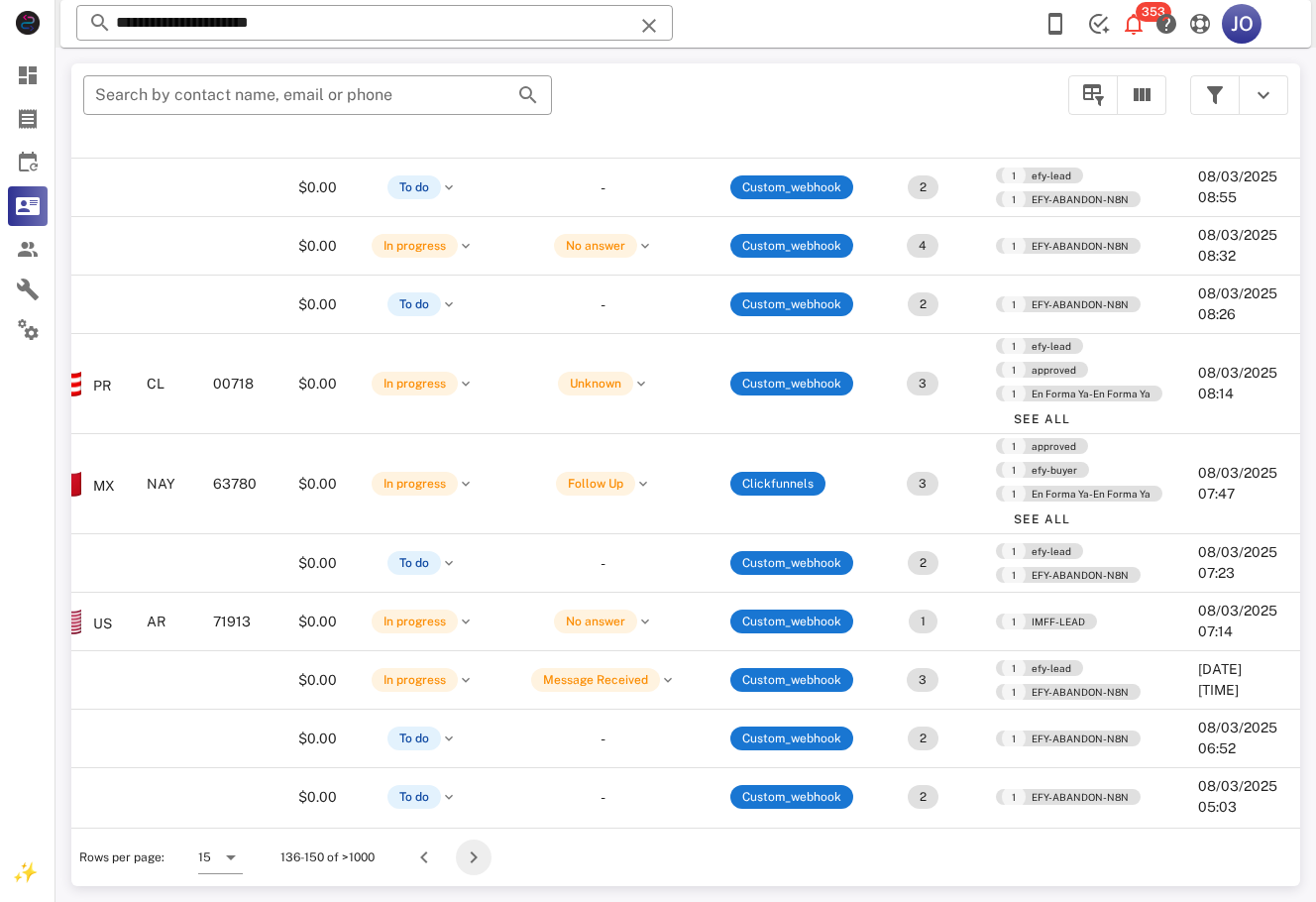 click at bounding box center [474, 857] 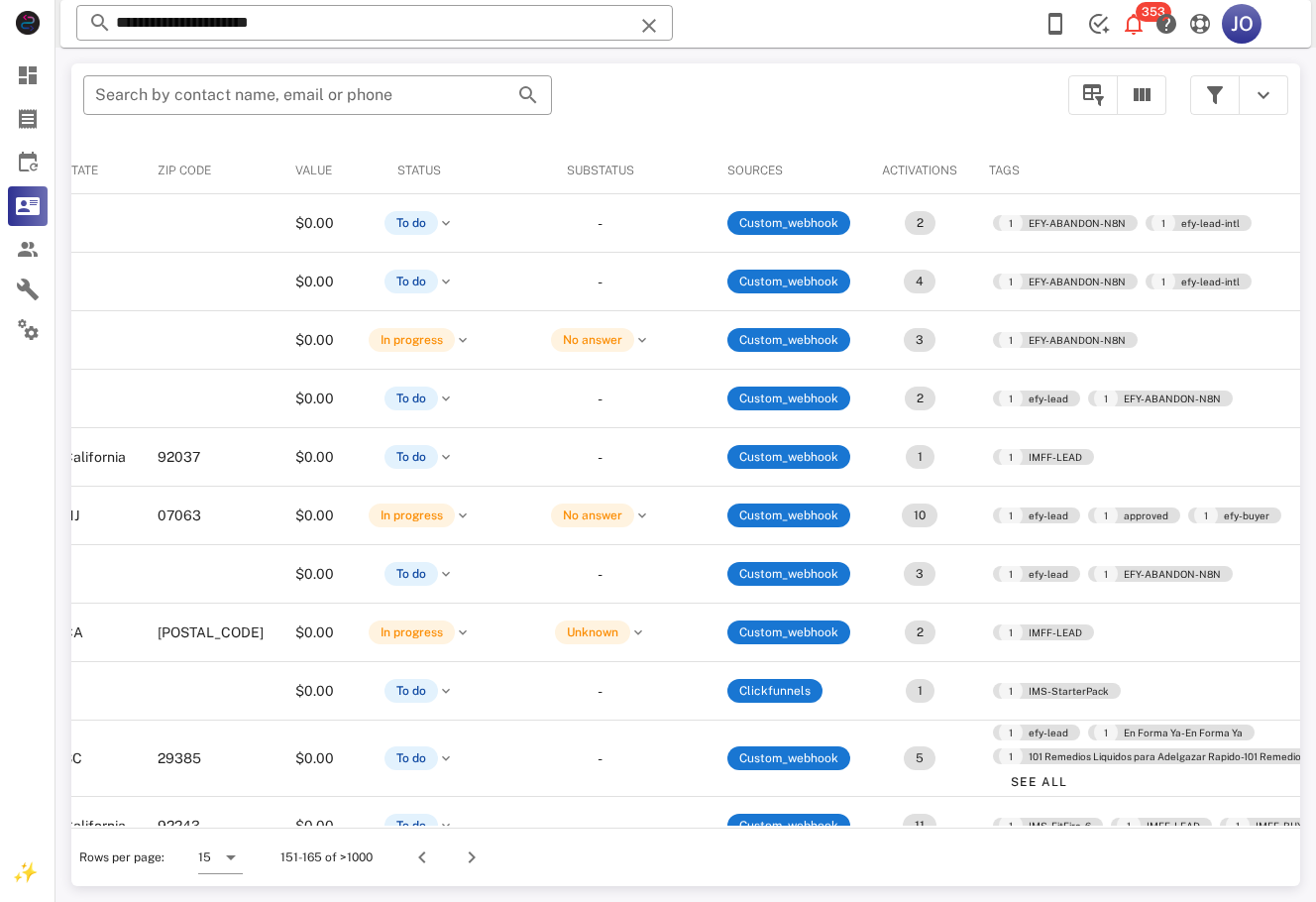 scroll, scrollTop: 0, scrollLeft: 522, axis: horizontal 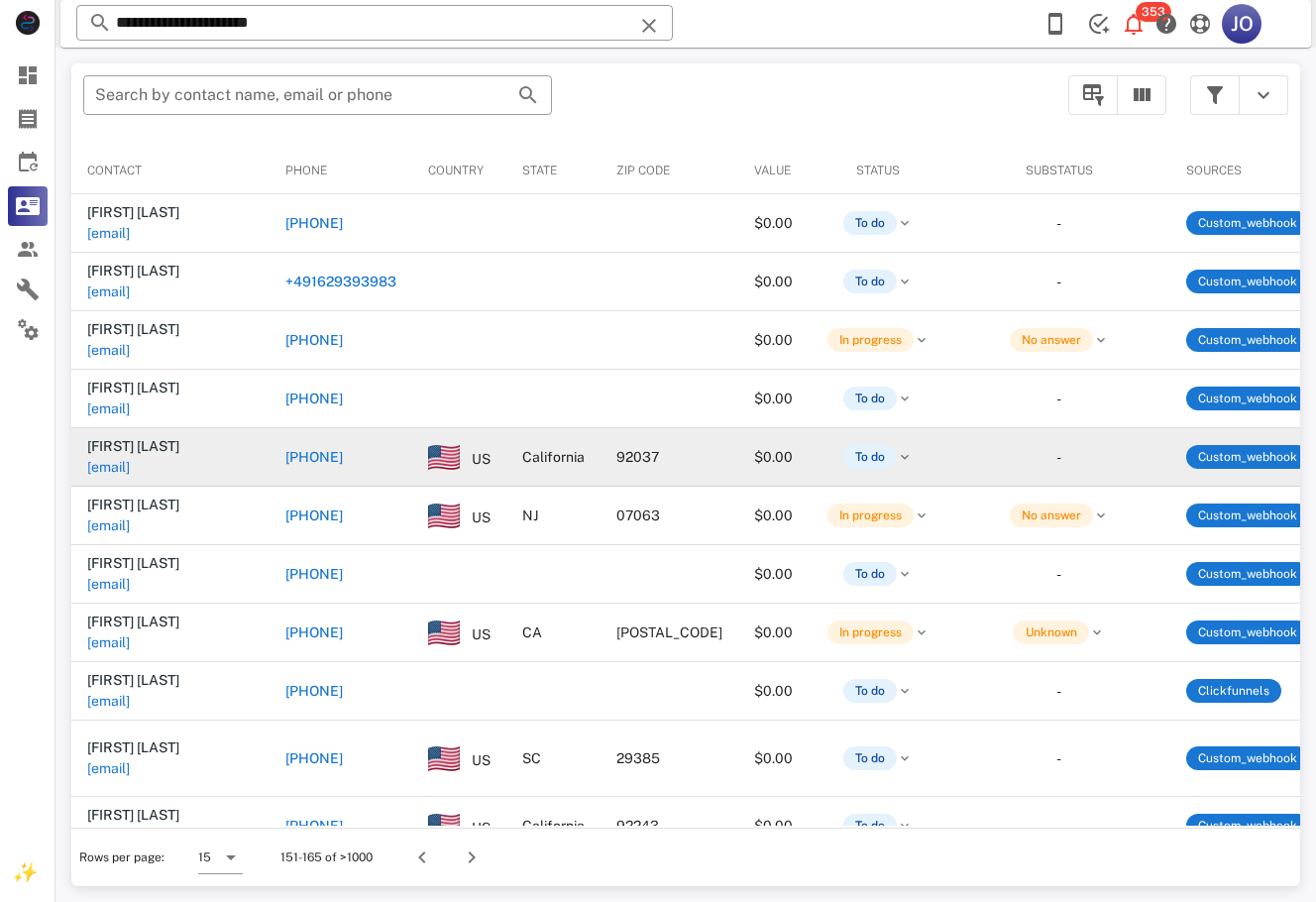 click on "[EMAIL]" at bounding box center (108, 467) 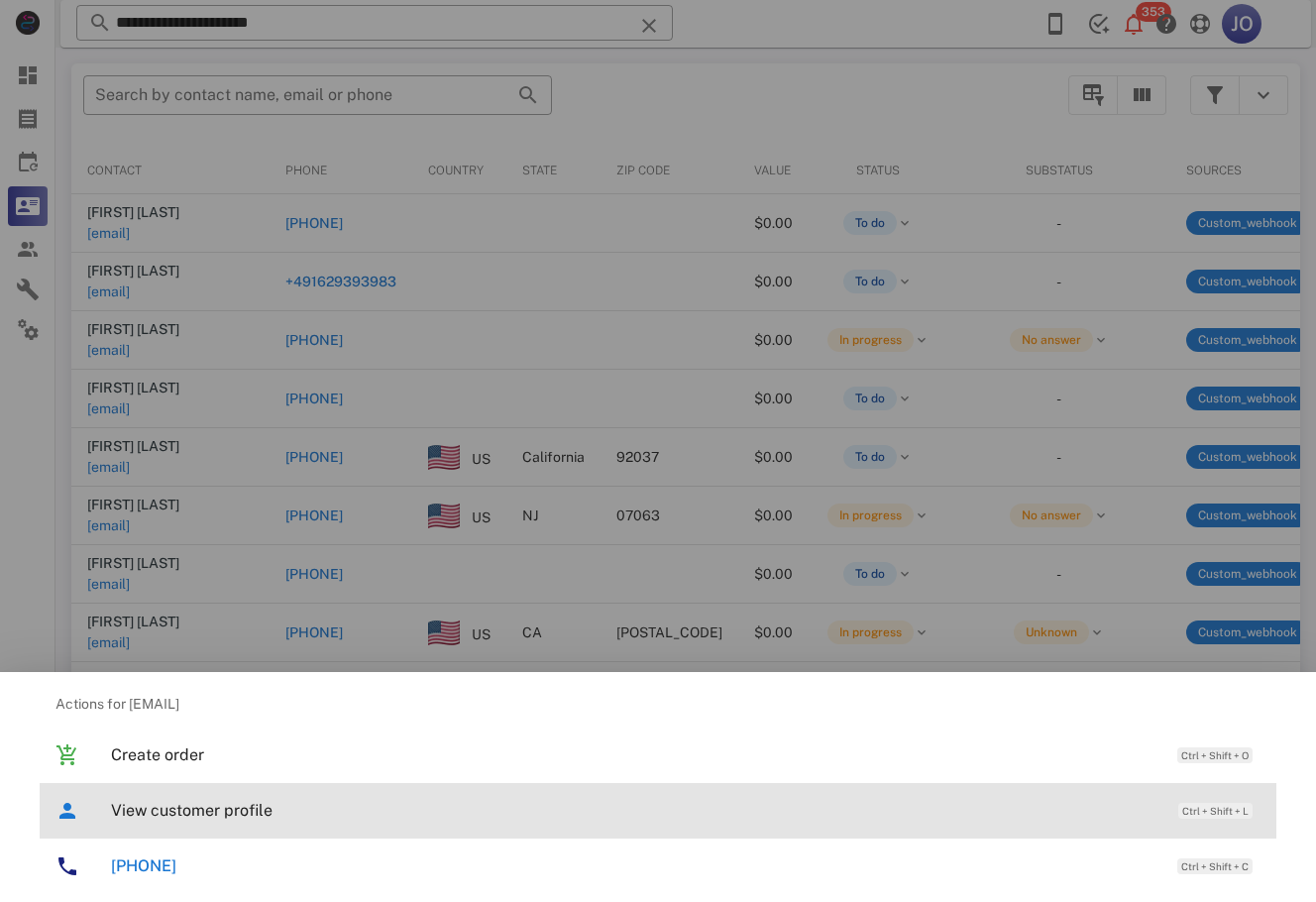 click on "View customer profile" at bounding box center (634, 810) 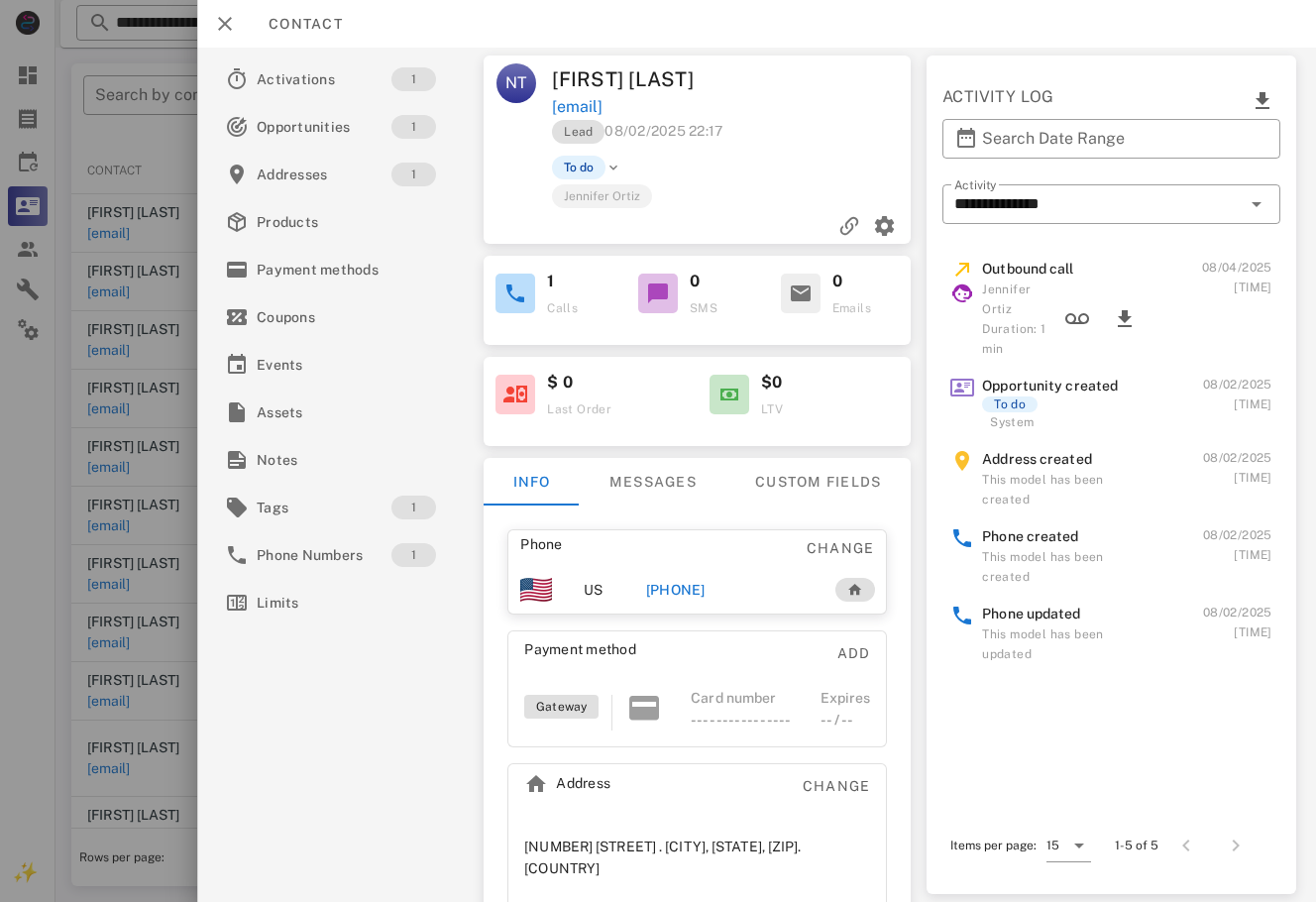 click on "[PHONE]" at bounding box center (676, 590) 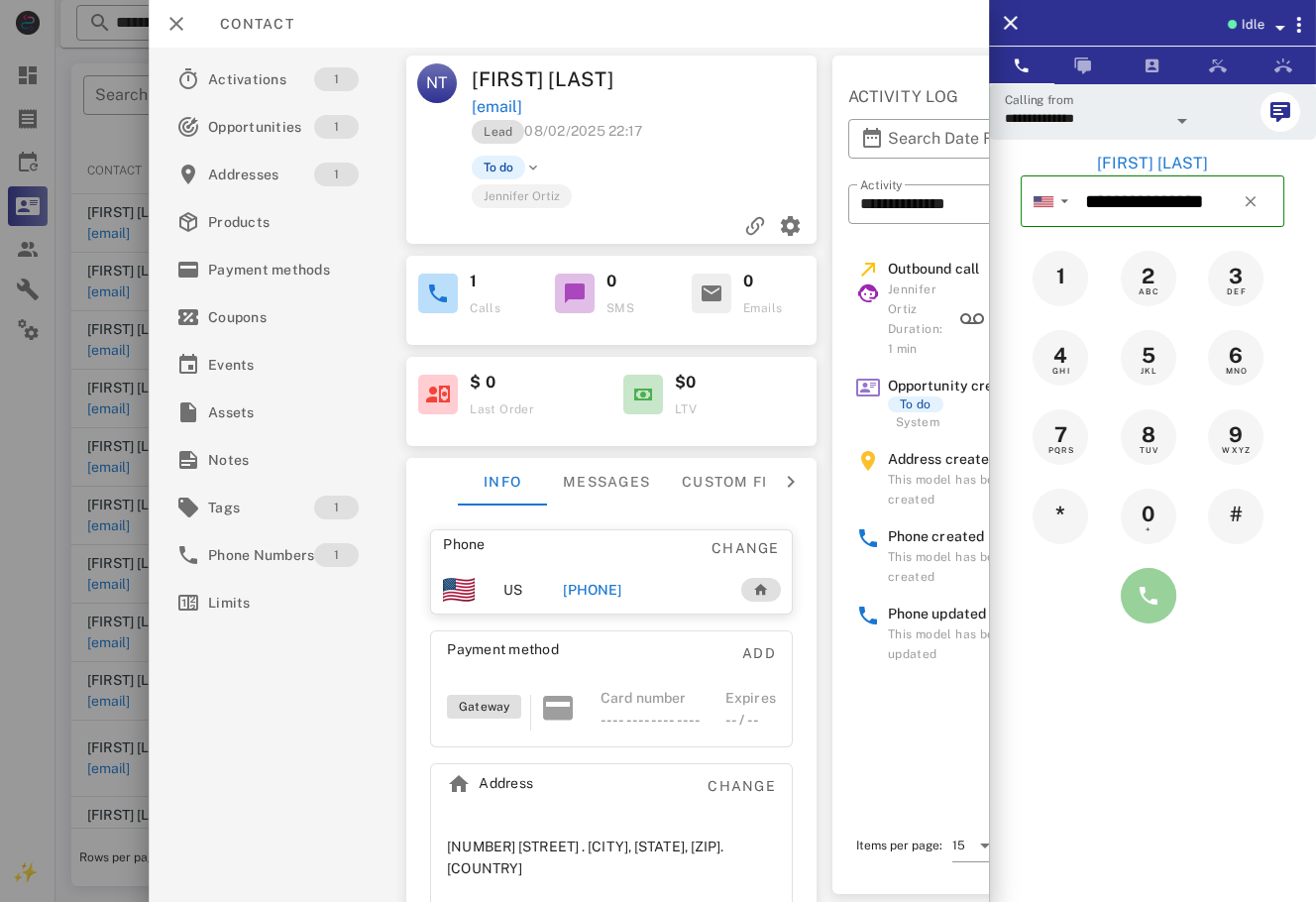 click at bounding box center (1149, 596) 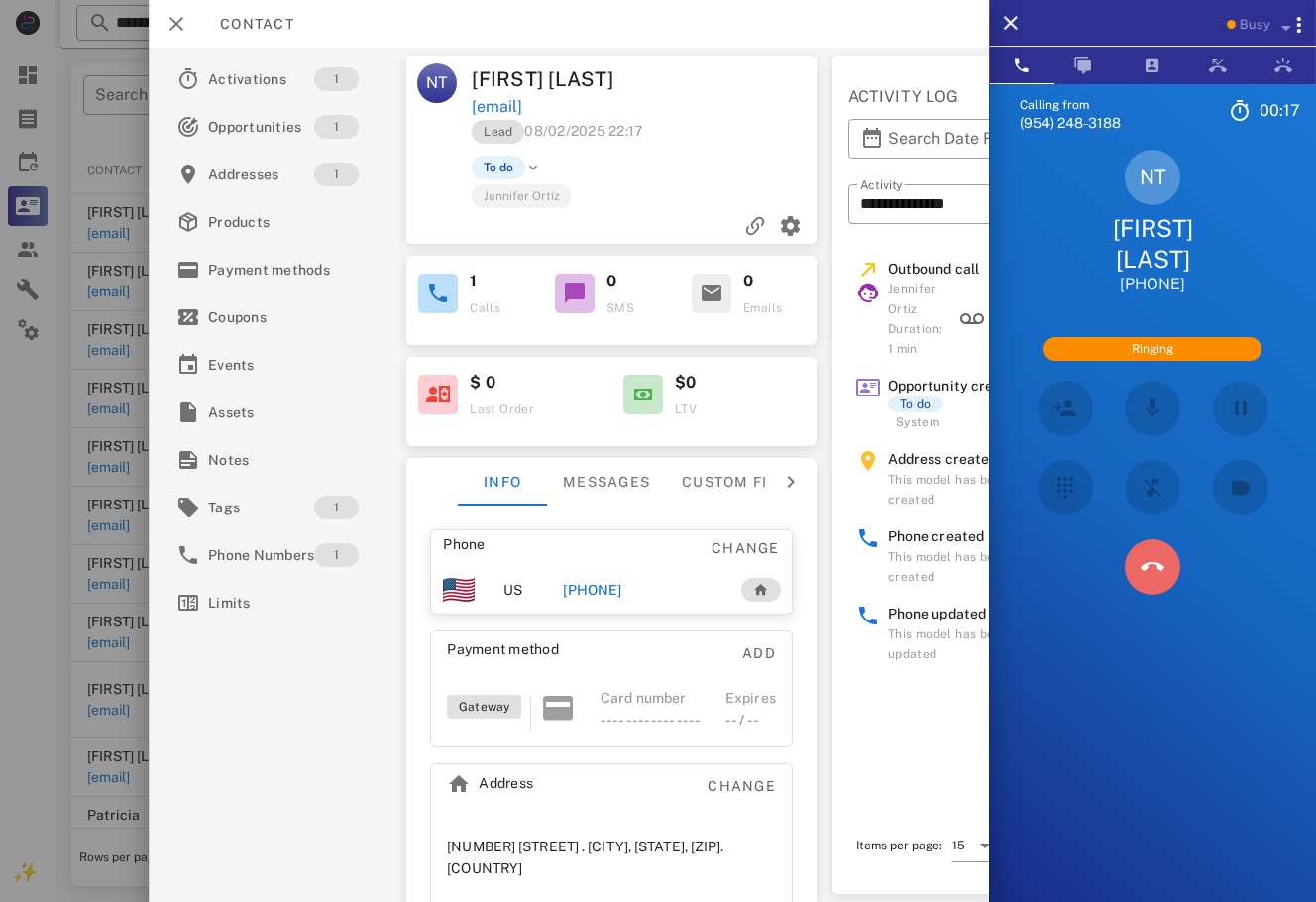 click at bounding box center (1152, 567) 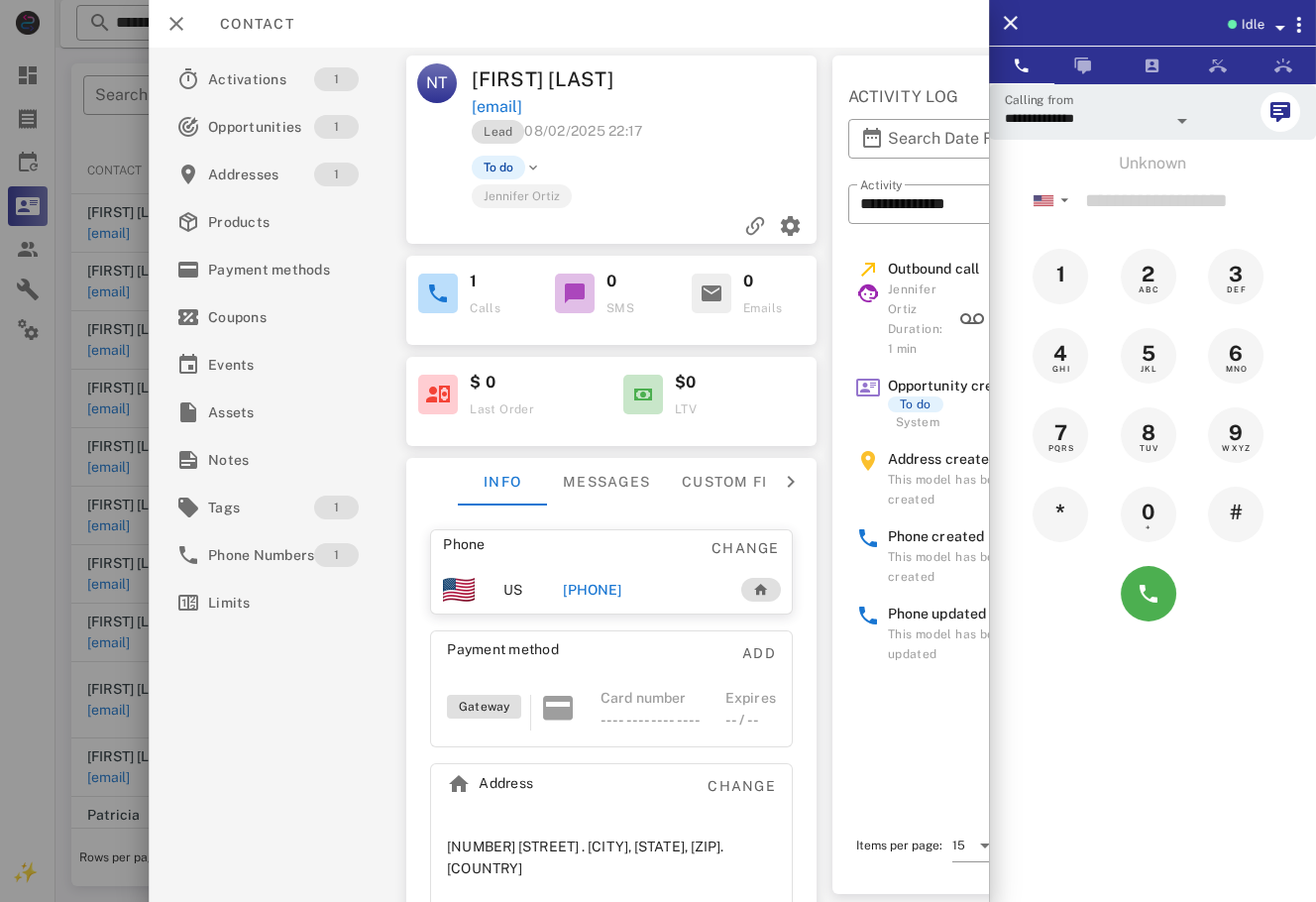 click on "[PHONE]" at bounding box center (592, 590) 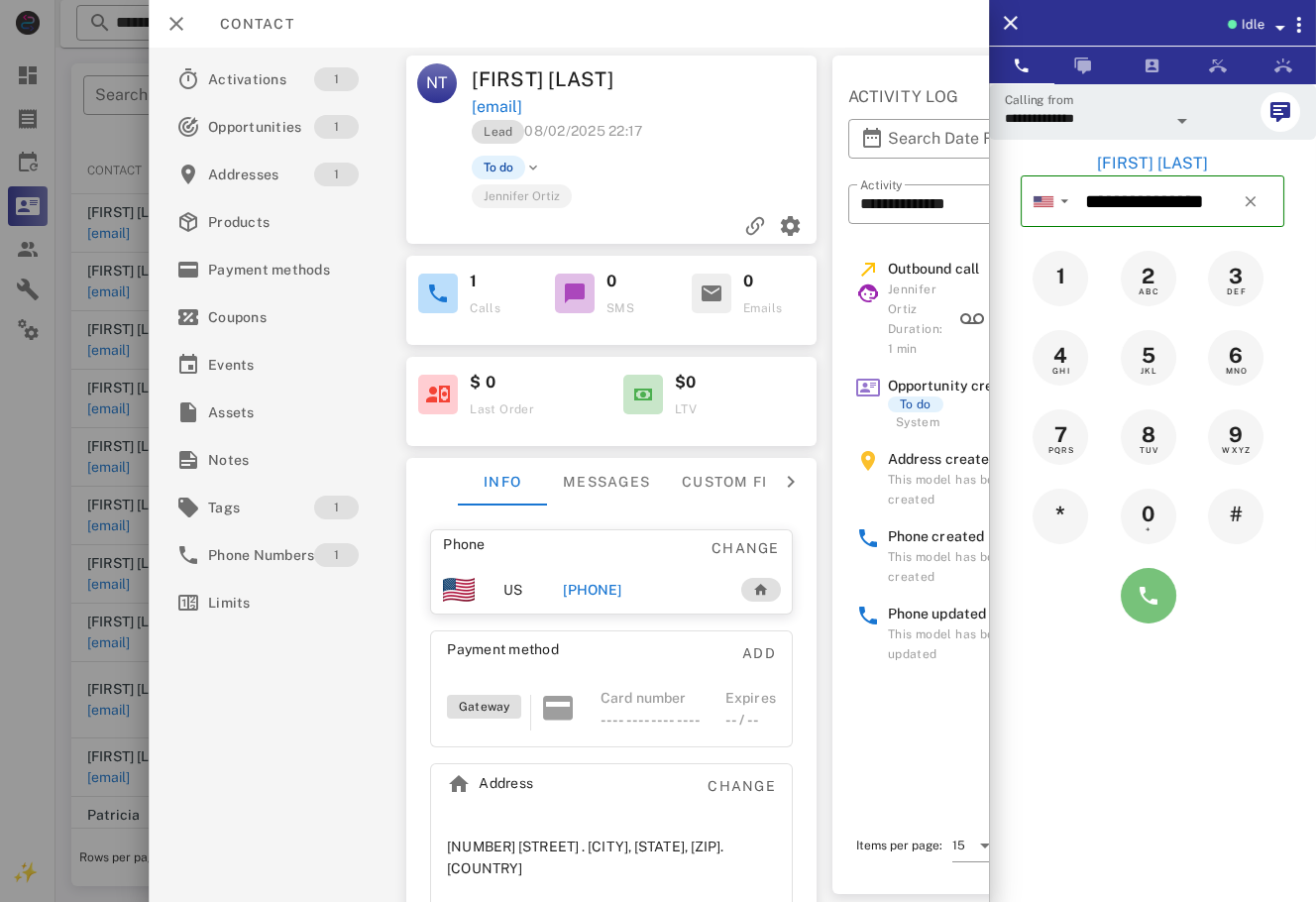 click at bounding box center (1149, 596) 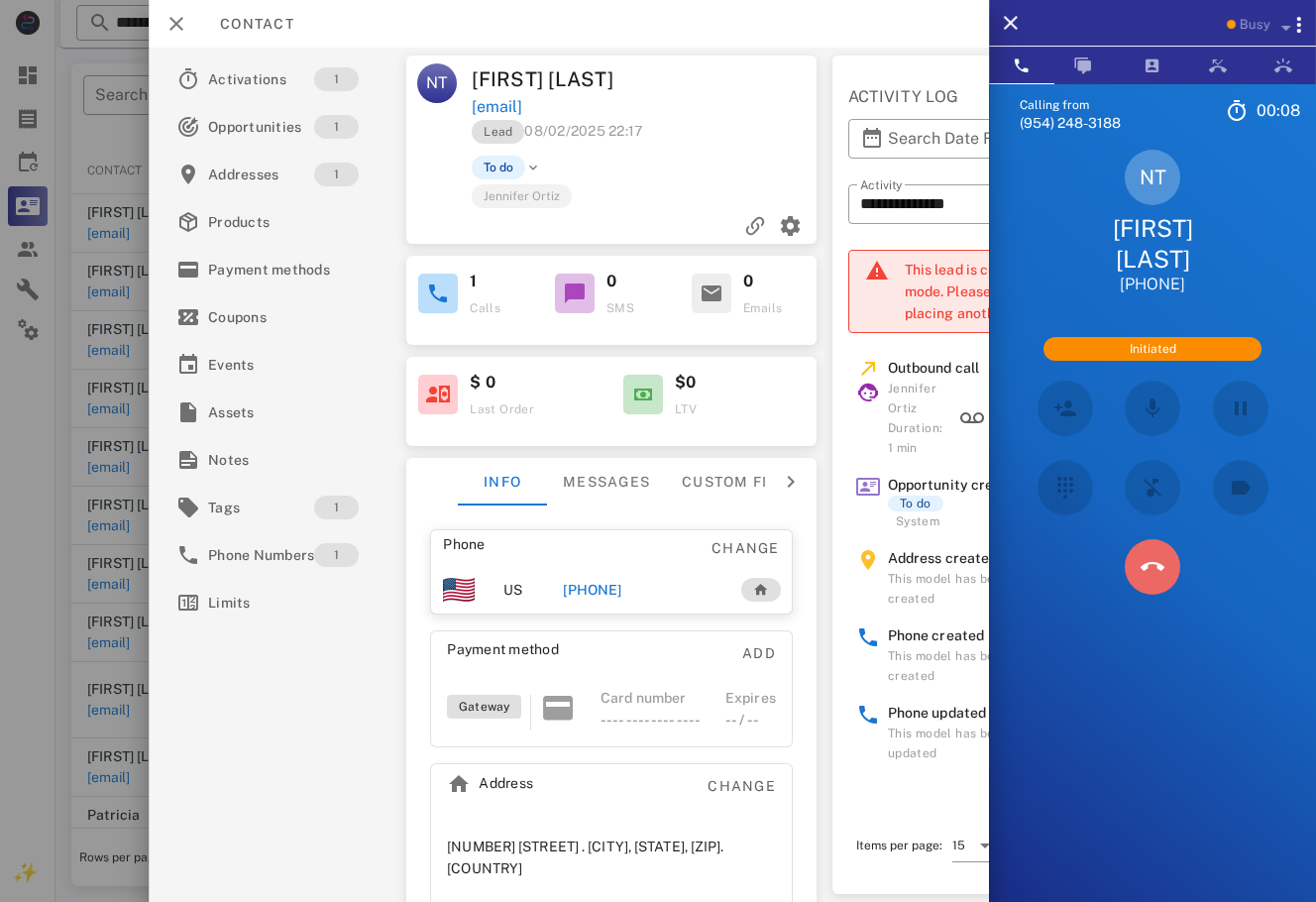 click at bounding box center [1152, 567] 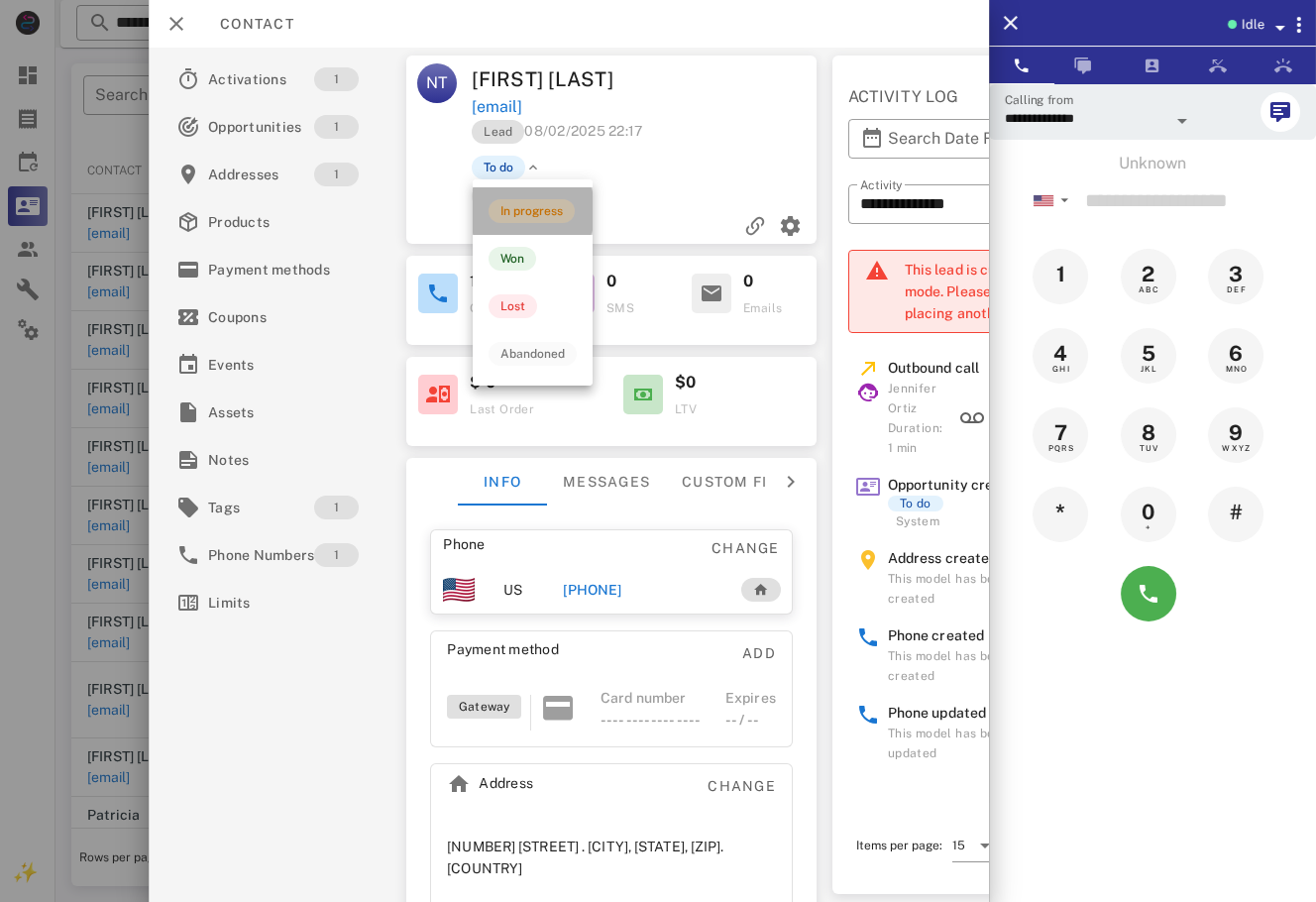 click on "In progress" at bounding box center (531, 211) 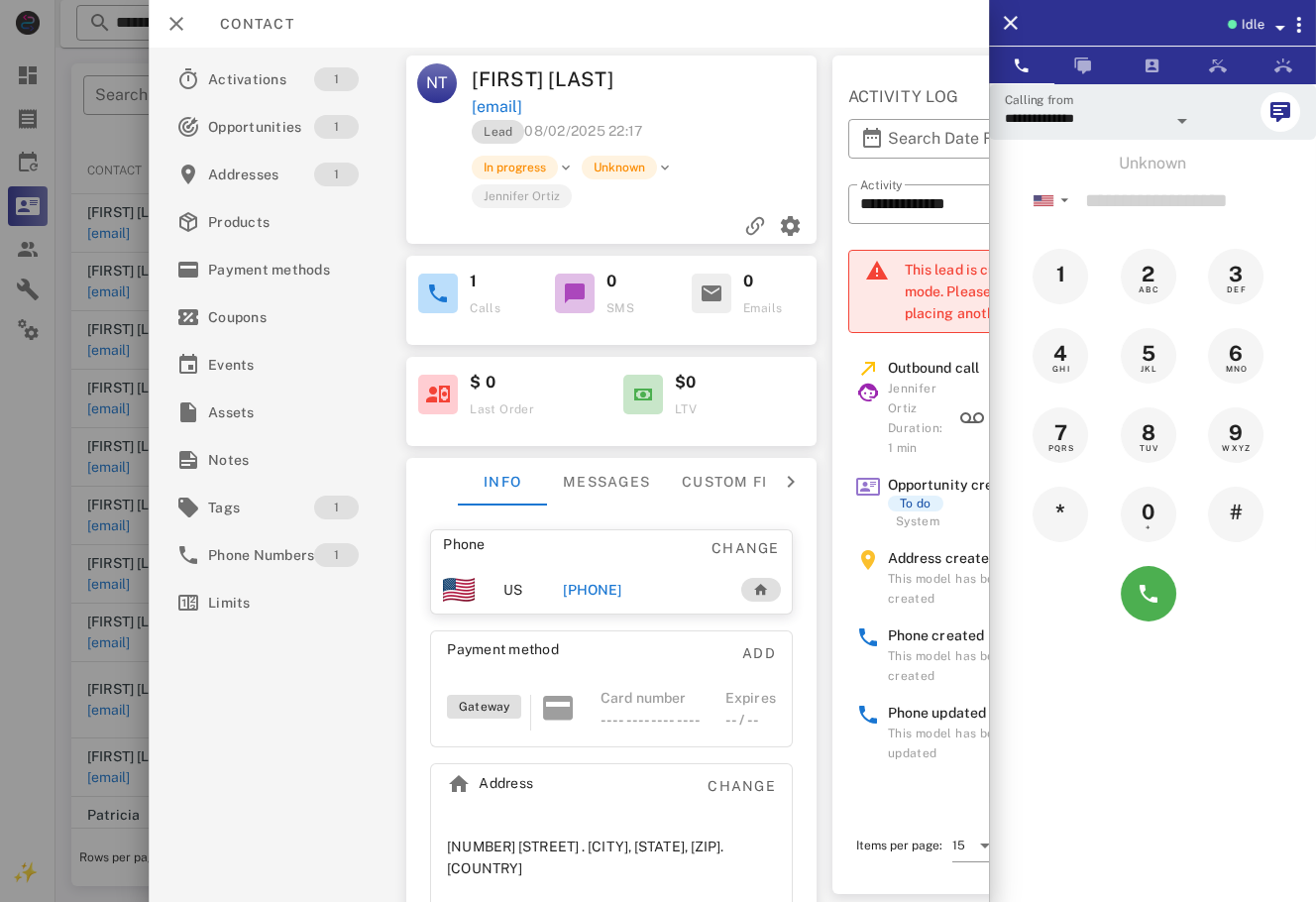 click at bounding box center [658, 451] 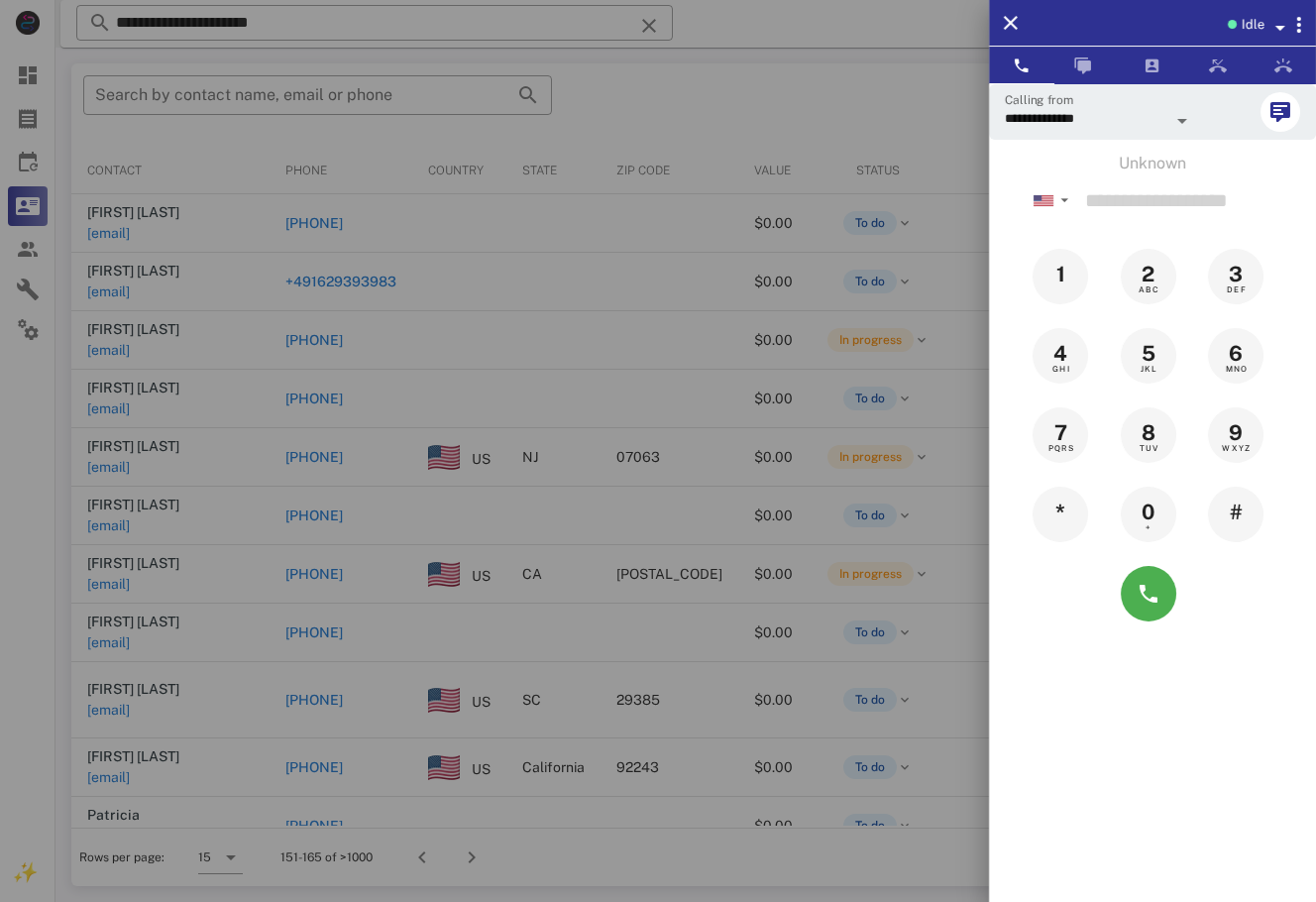 click at bounding box center (658, 451) 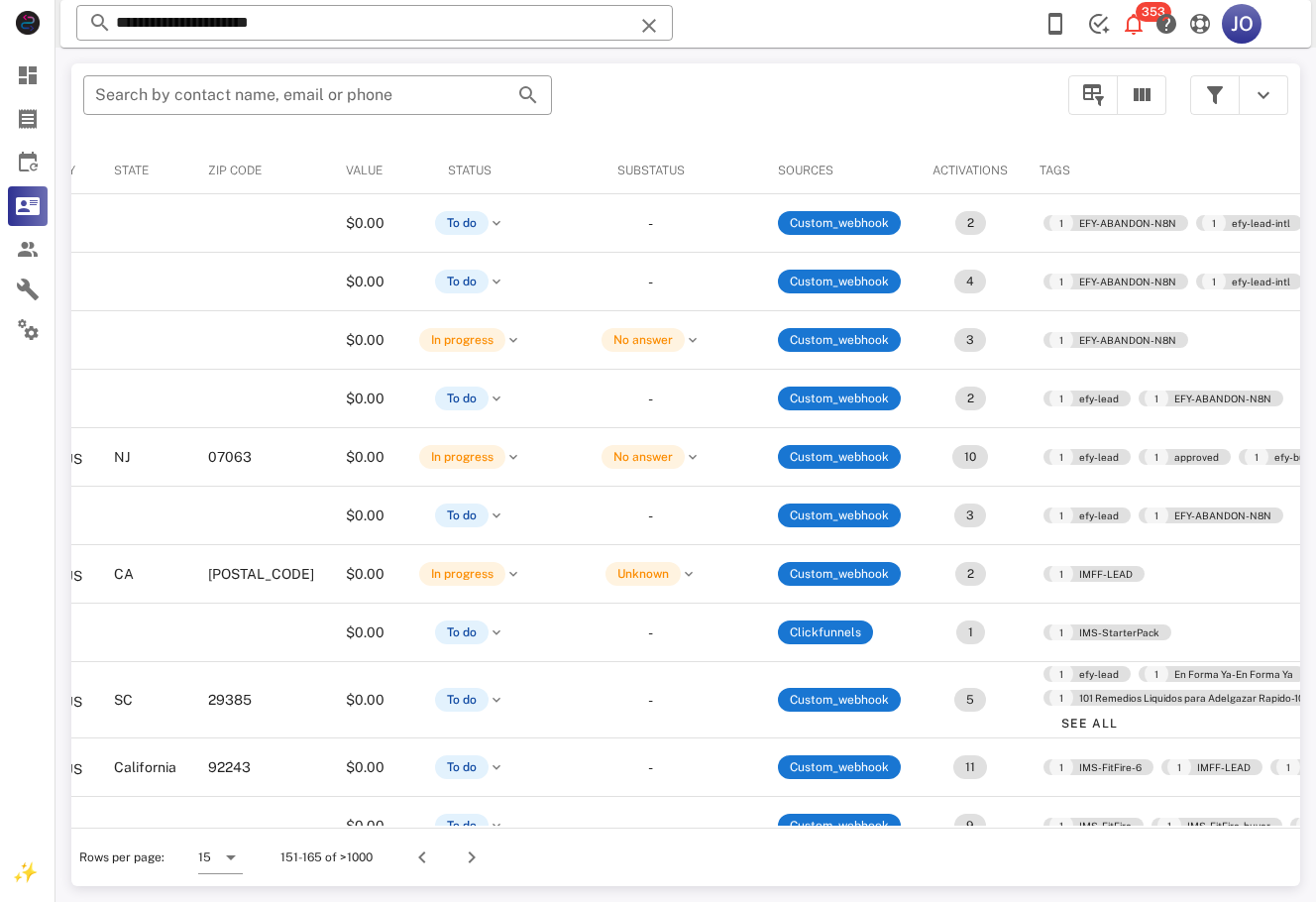 scroll, scrollTop: 0, scrollLeft: 775, axis: horizontal 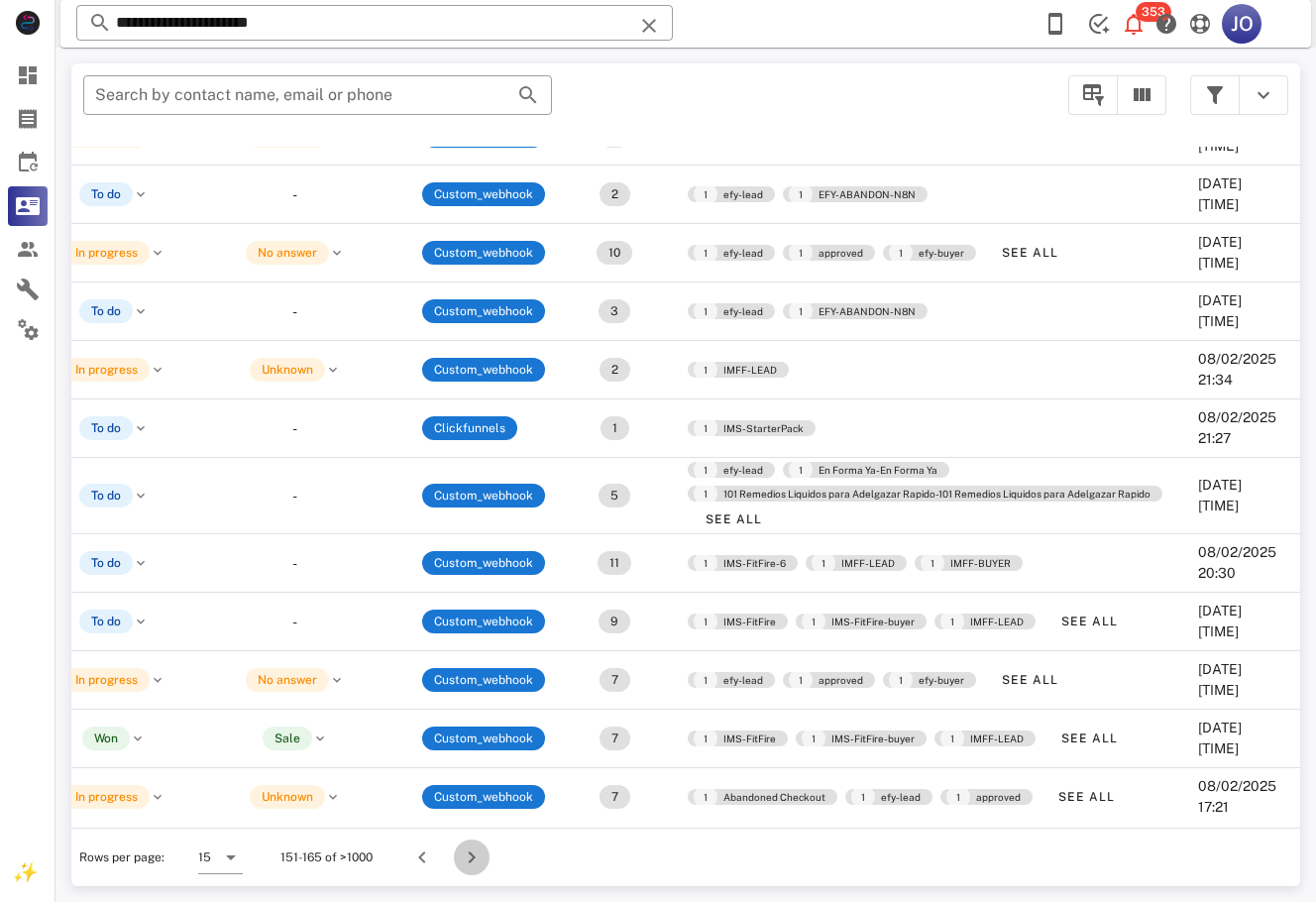 click at bounding box center [472, 857] 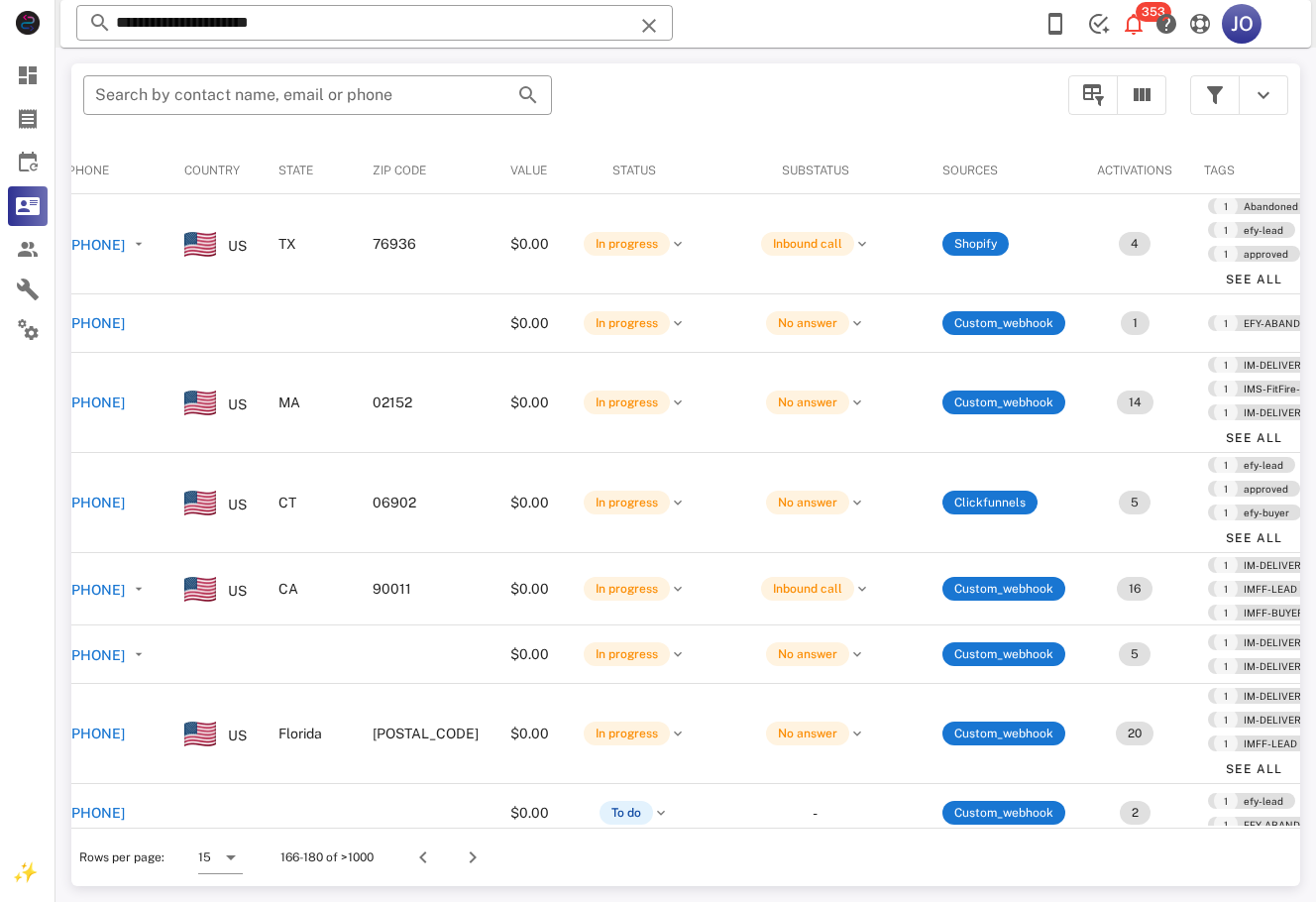 scroll, scrollTop: 0, scrollLeft: 545, axis: horizontal 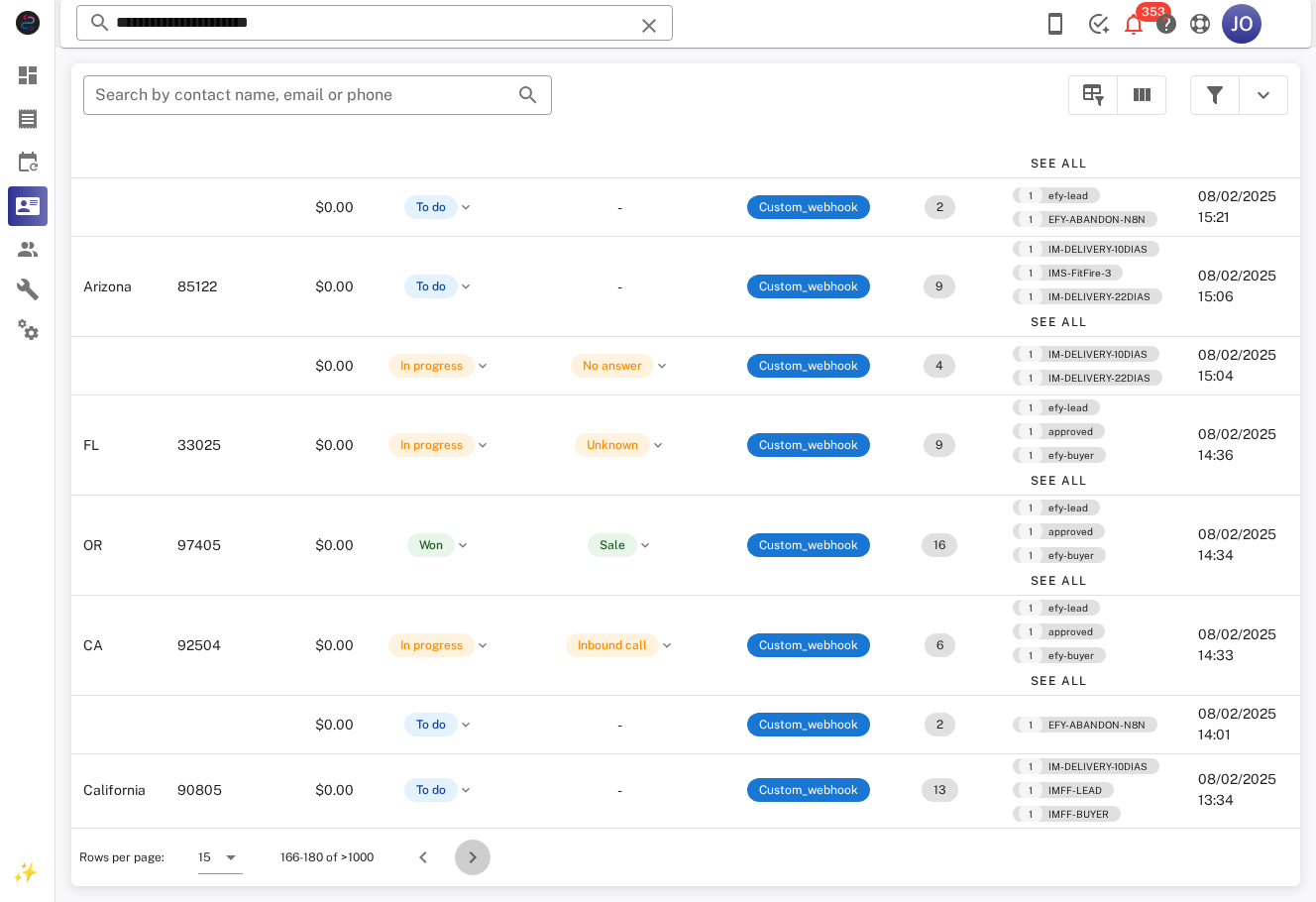 click at bounding box center [473, 857] 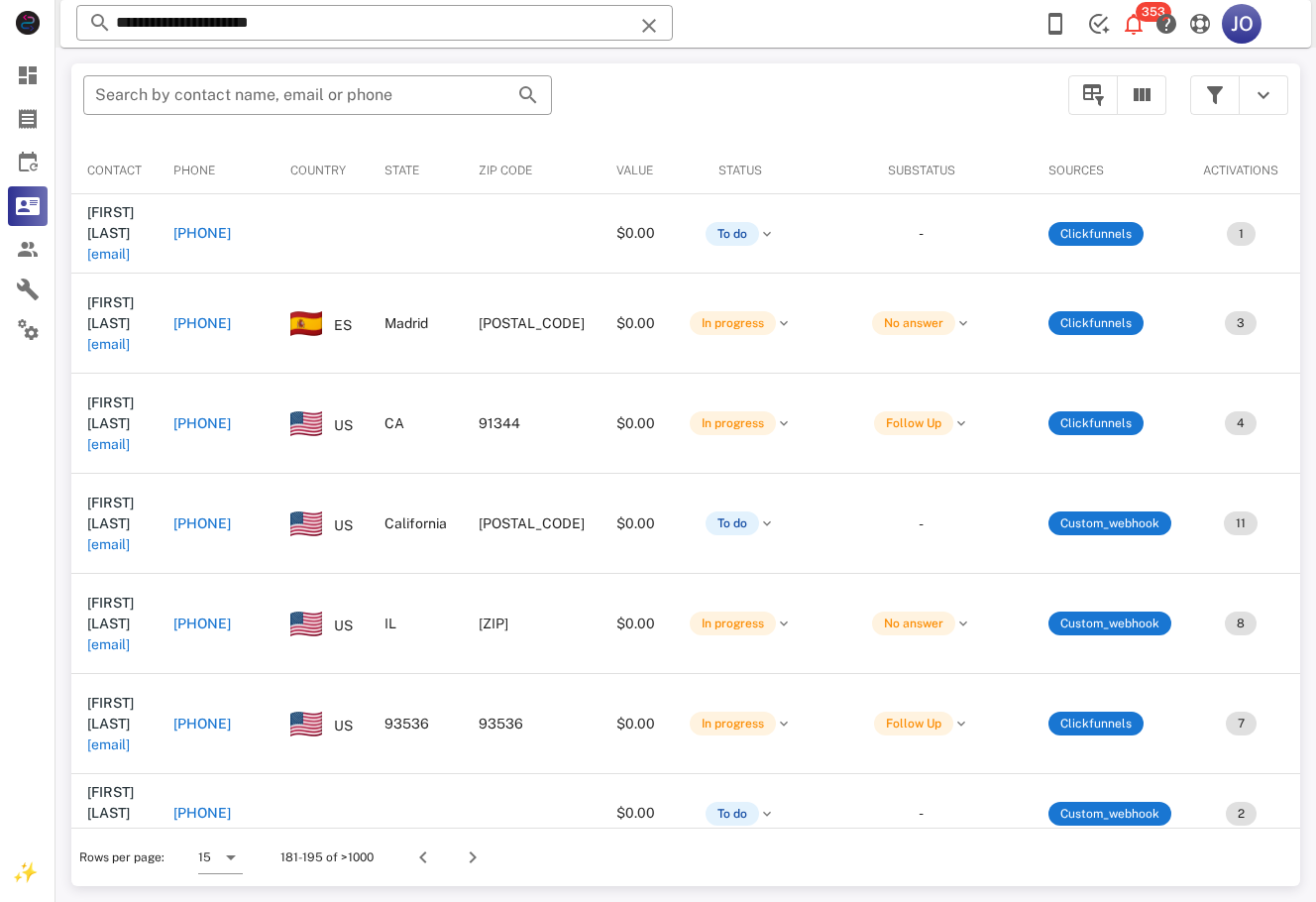 scroll, scrollTop: 0, scrollLeft: 489, axis: horizontal 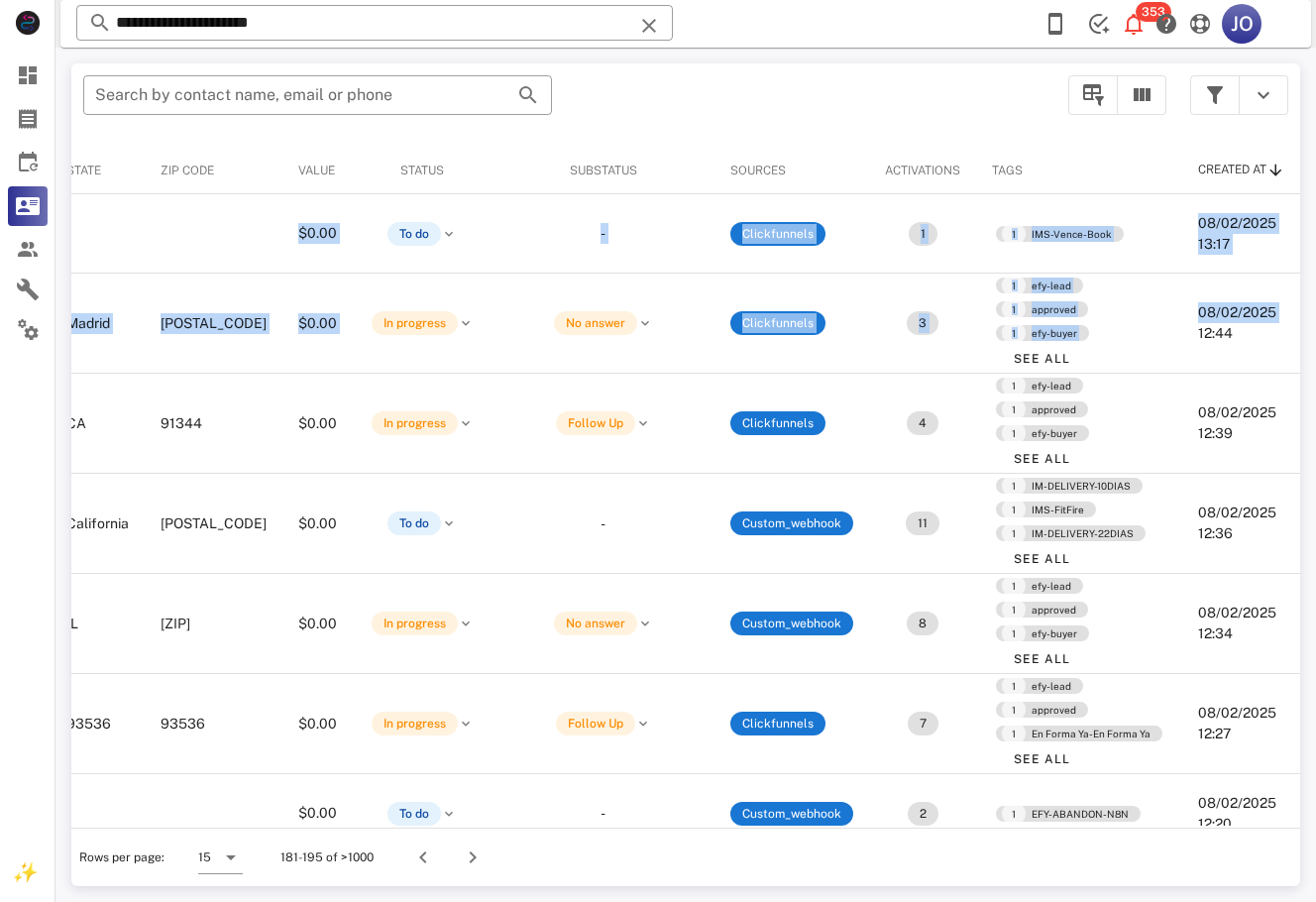 drag, startPoint x: 1289, startPoint y: 258, endPoint x: 1291, endPoint y: 290, distance: 32.06244 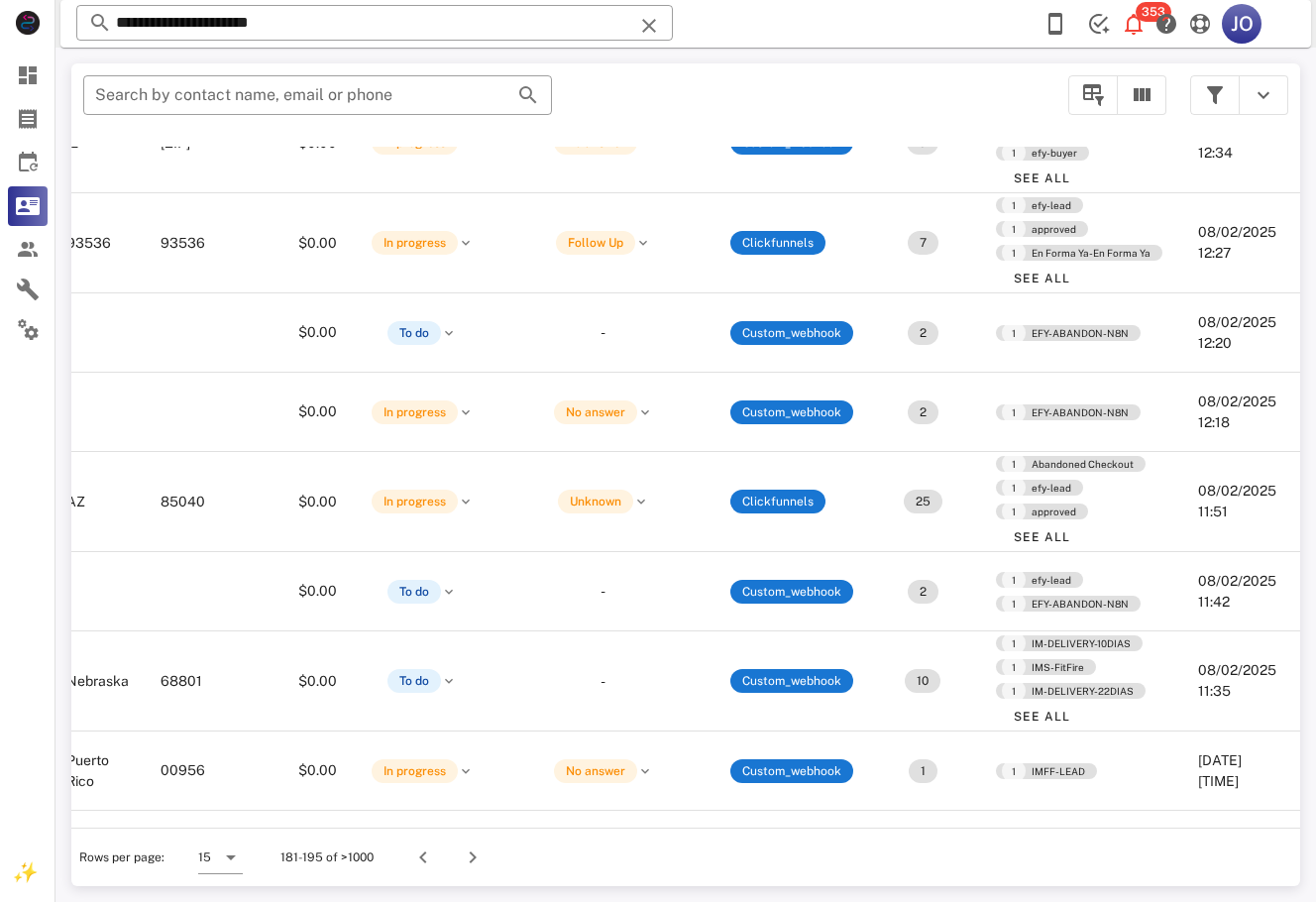 scroll, scrollTop: 550, scrollLeft: 489, axis: both 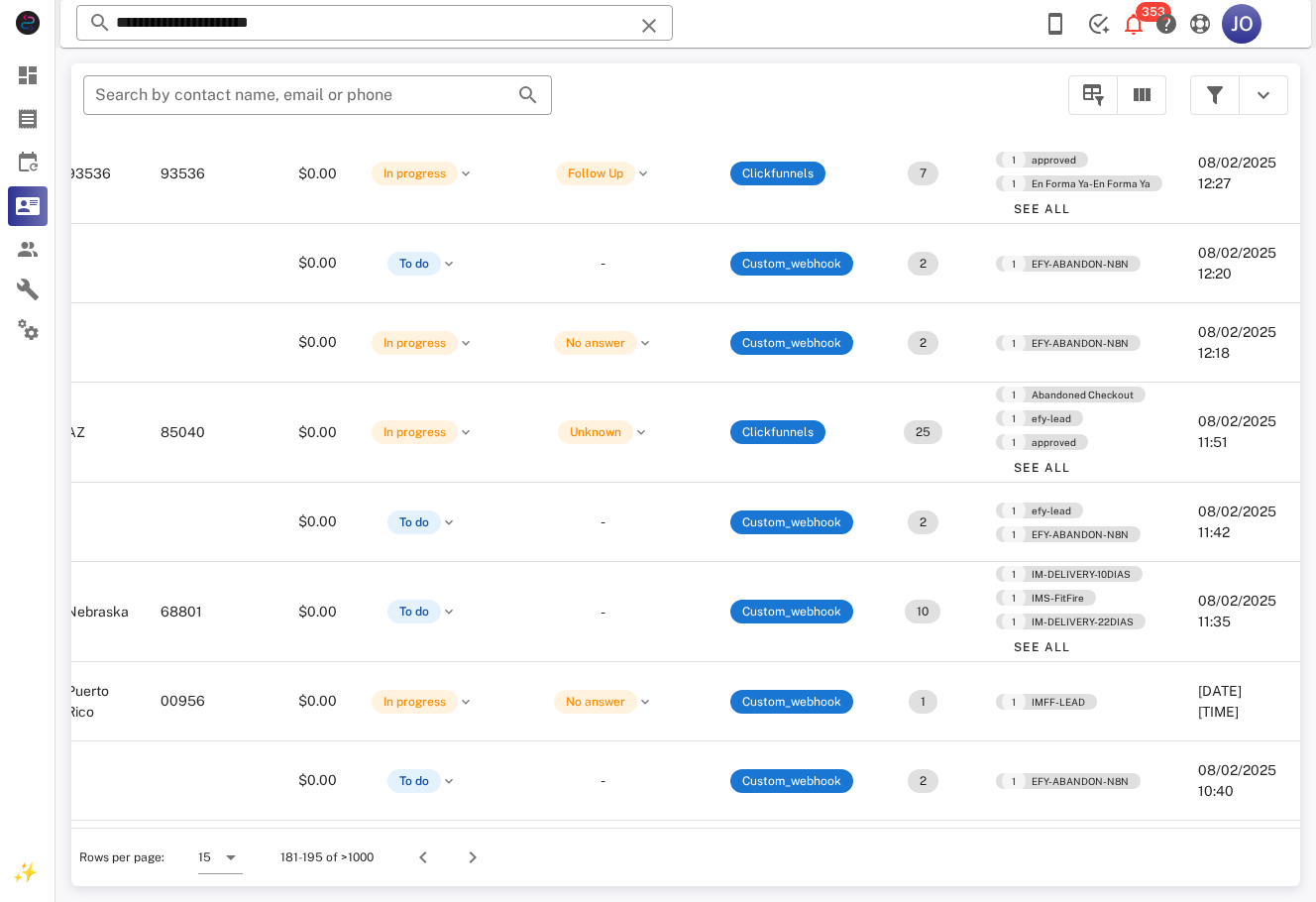 click on "Rows per page: 15  181-195 of >1000" at bounding box center [686, 856] 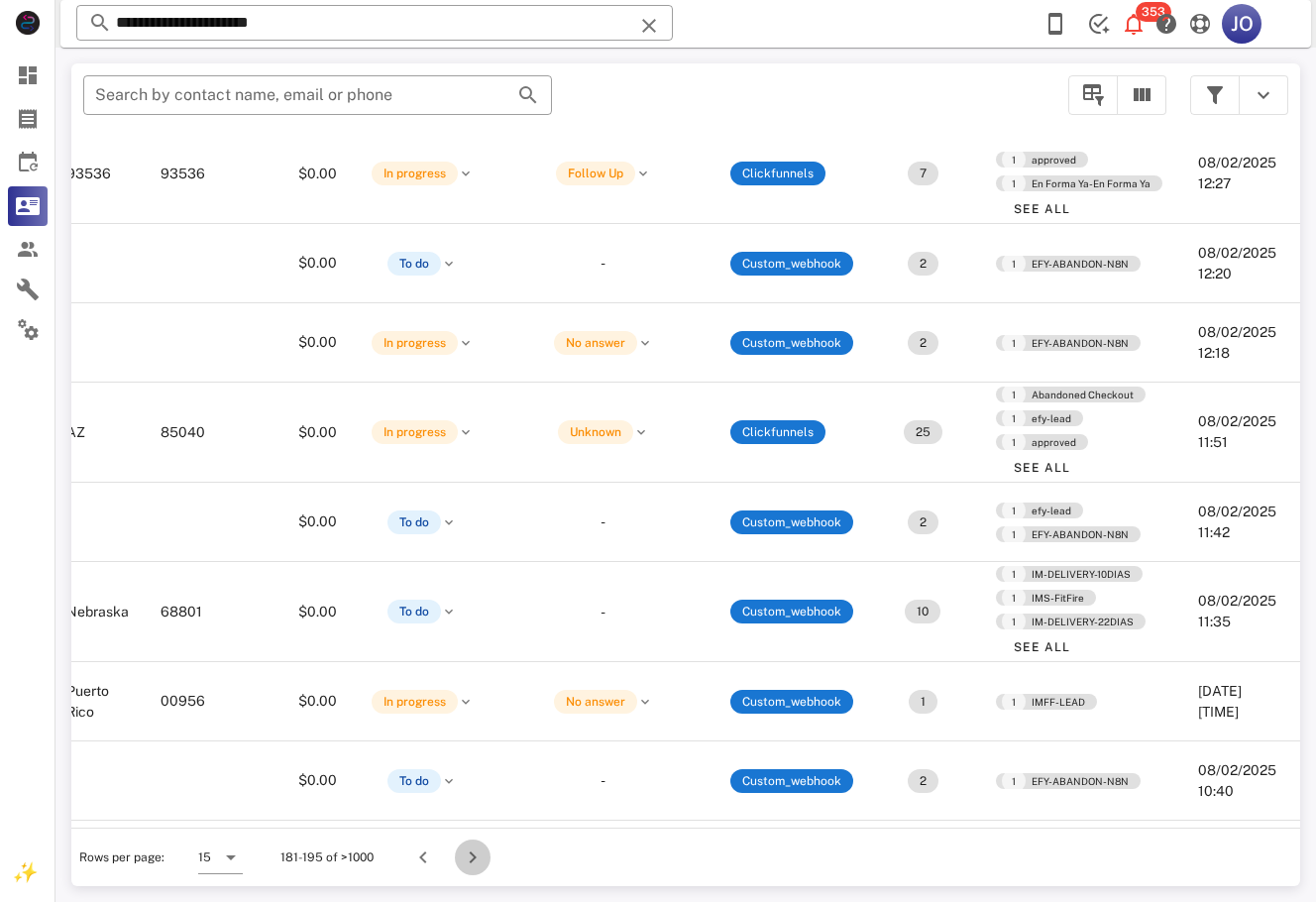 click at bounding box center [473, 857] 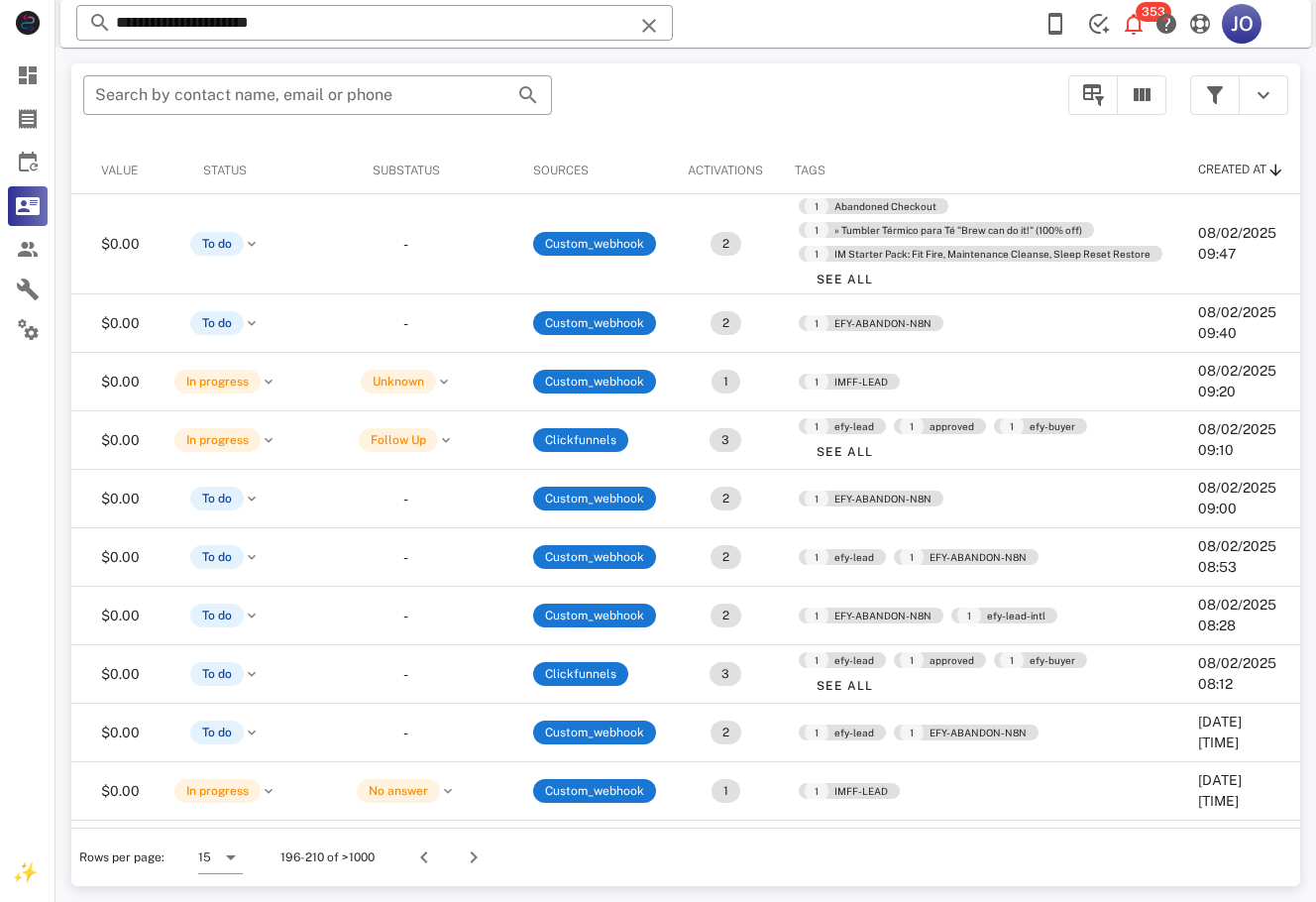scroll, scrollTop: 0, scrollLeft: 0, axis: both 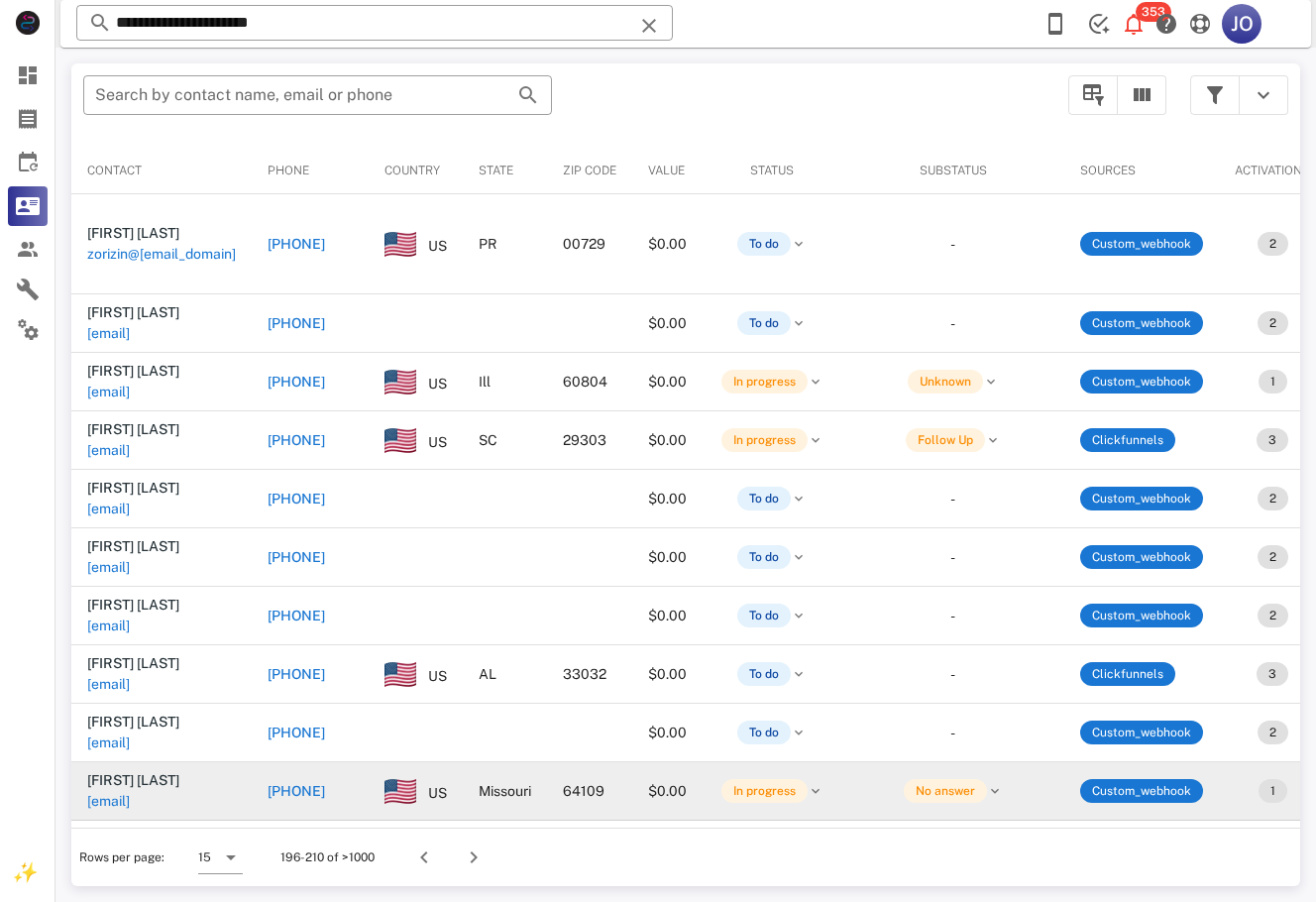 click on "[EMAIL]" at bounding box center (108, 801) 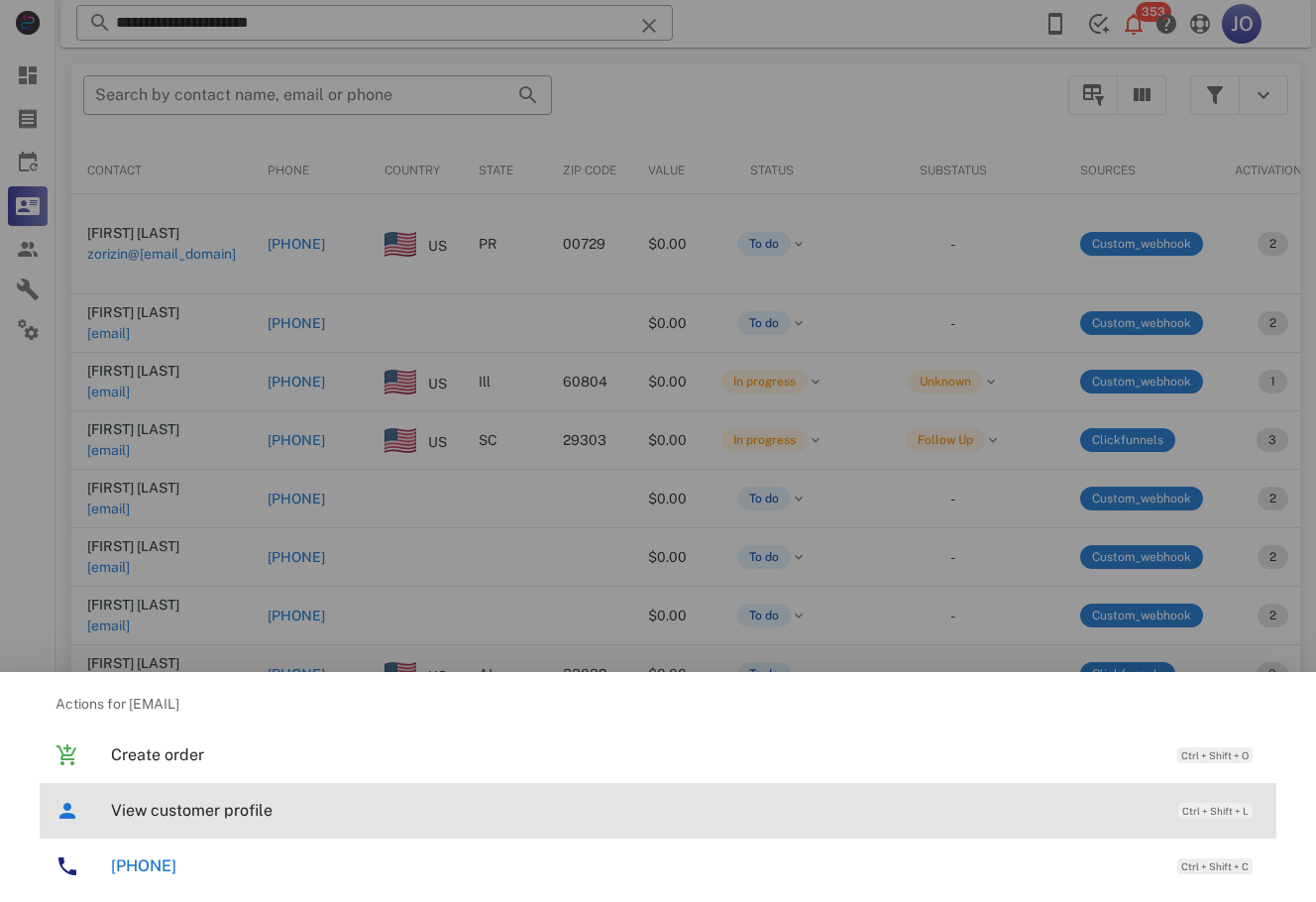 click on "View customer profile" at bounding box center (634, 810) 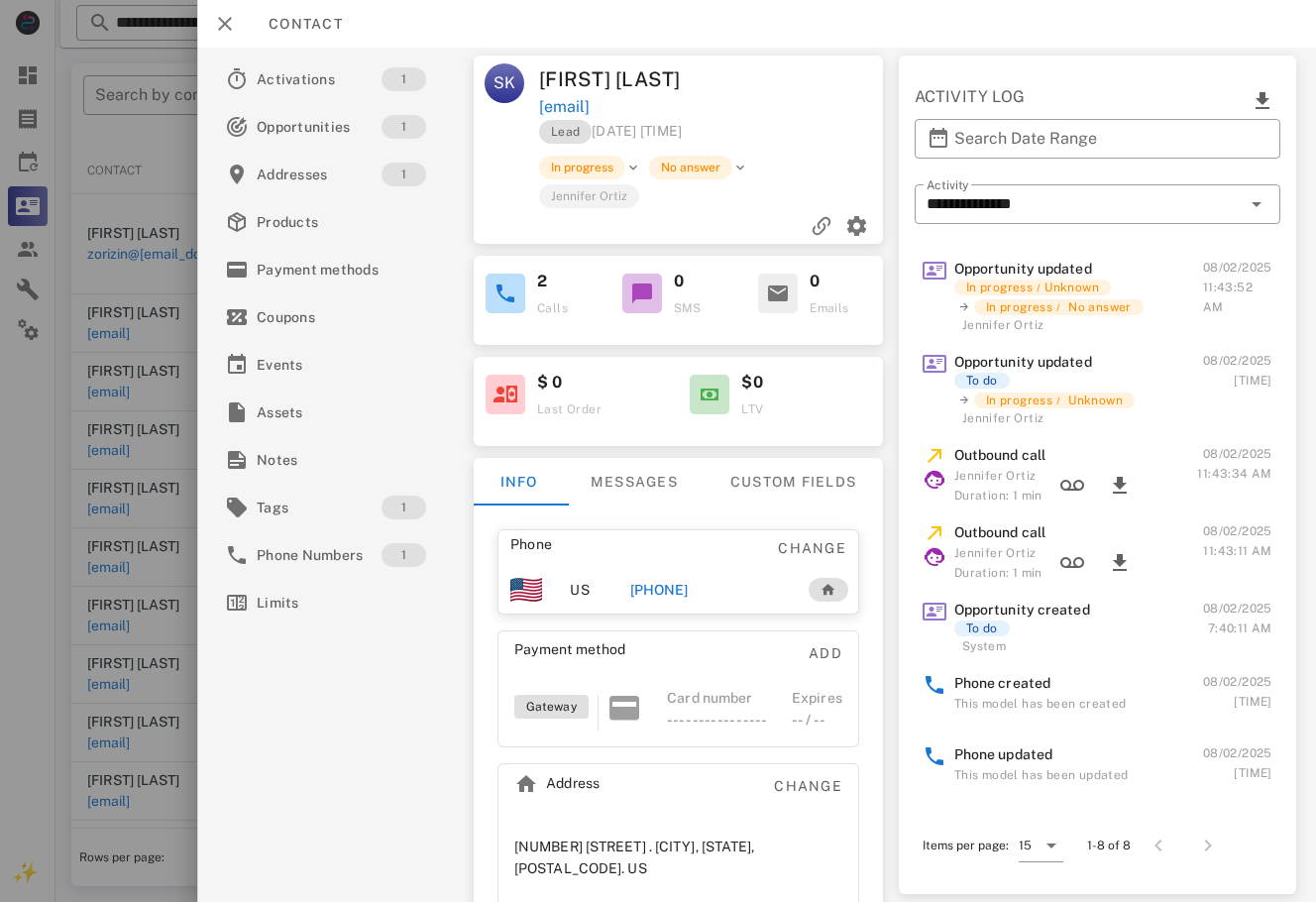 click on "[PHONE]" at bounding box center [659, 590] 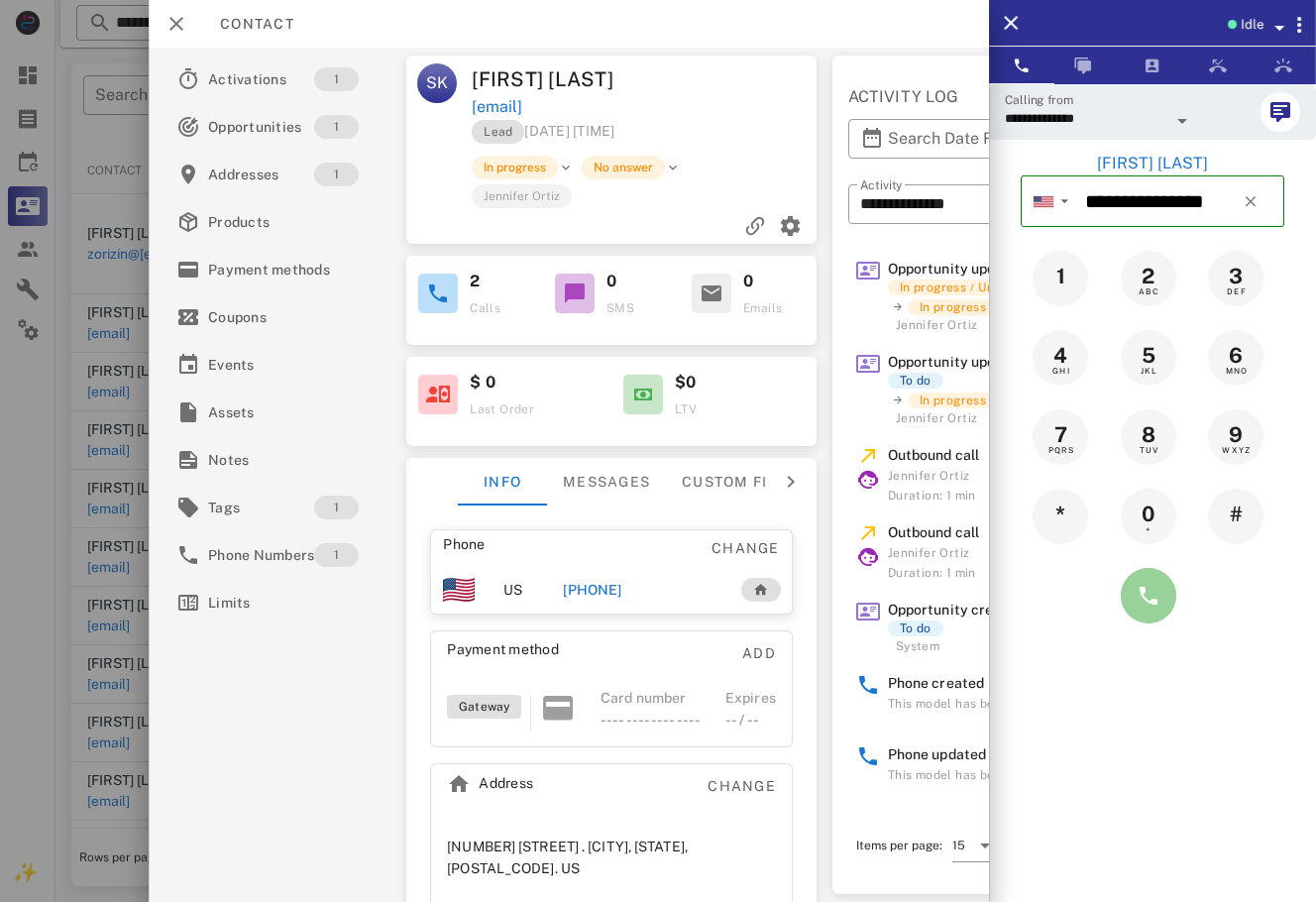 click at bounding box center (1149, 596) 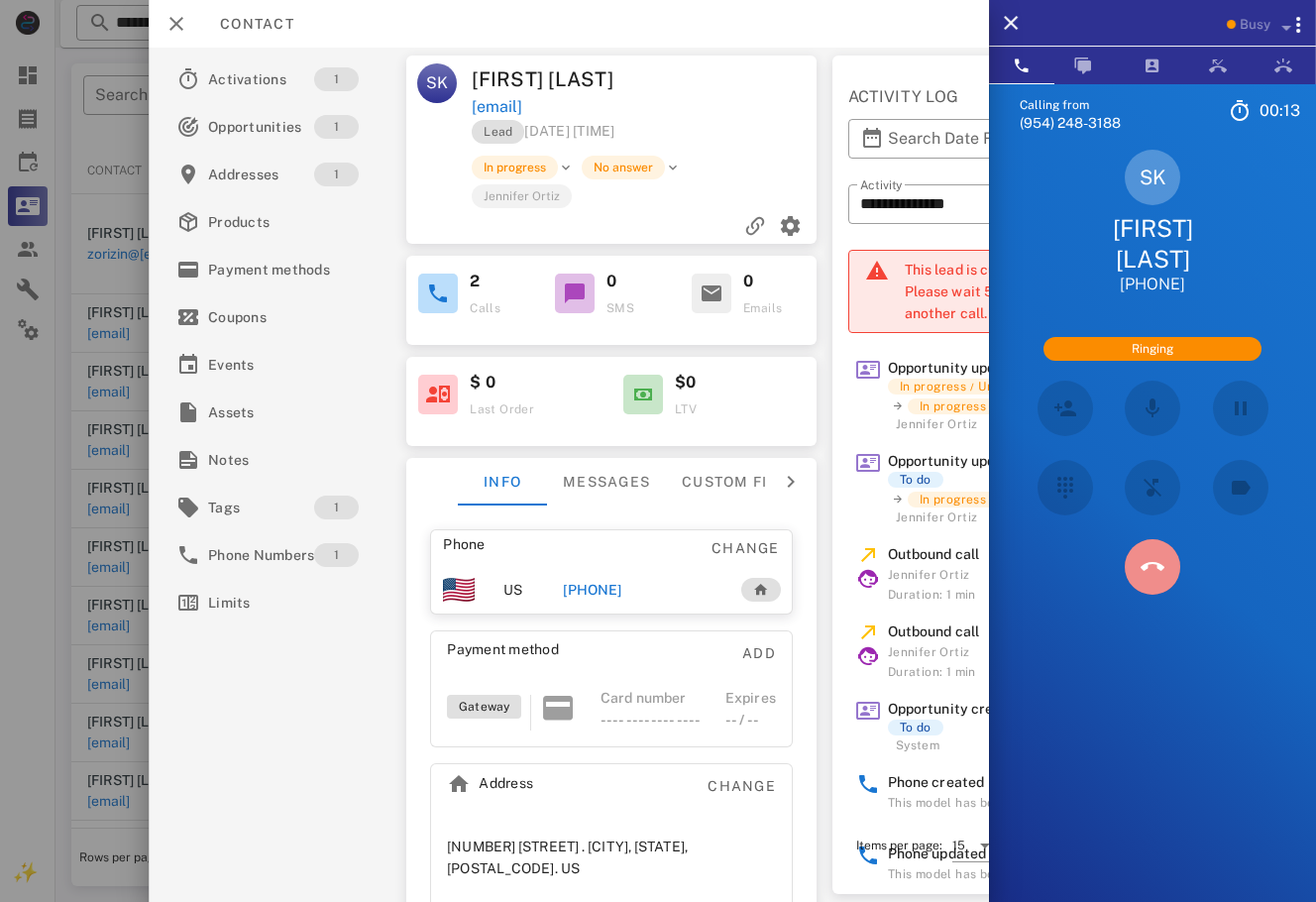 click at bounding box center (1152, 567) 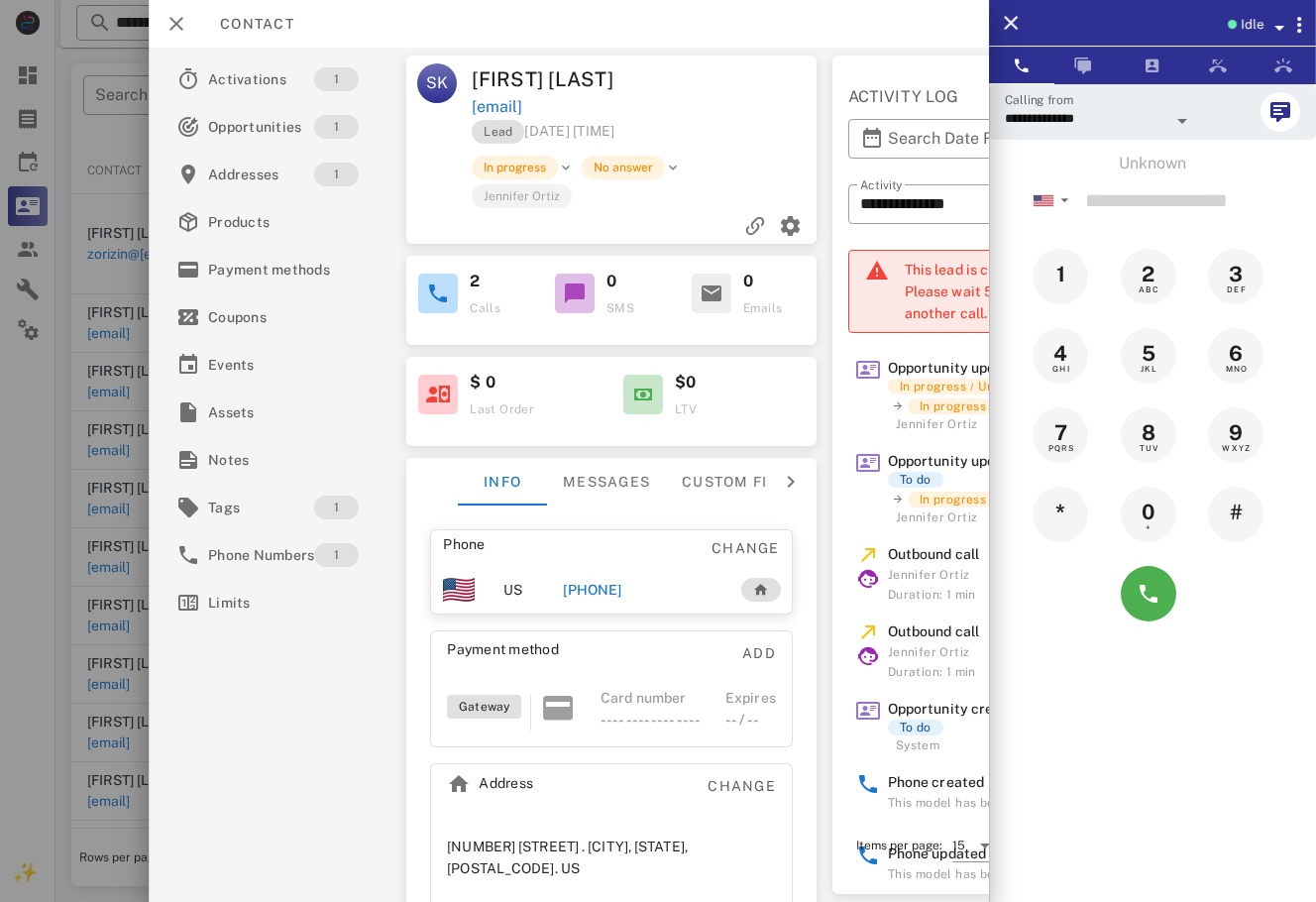 click at bounding box center [658, 451] 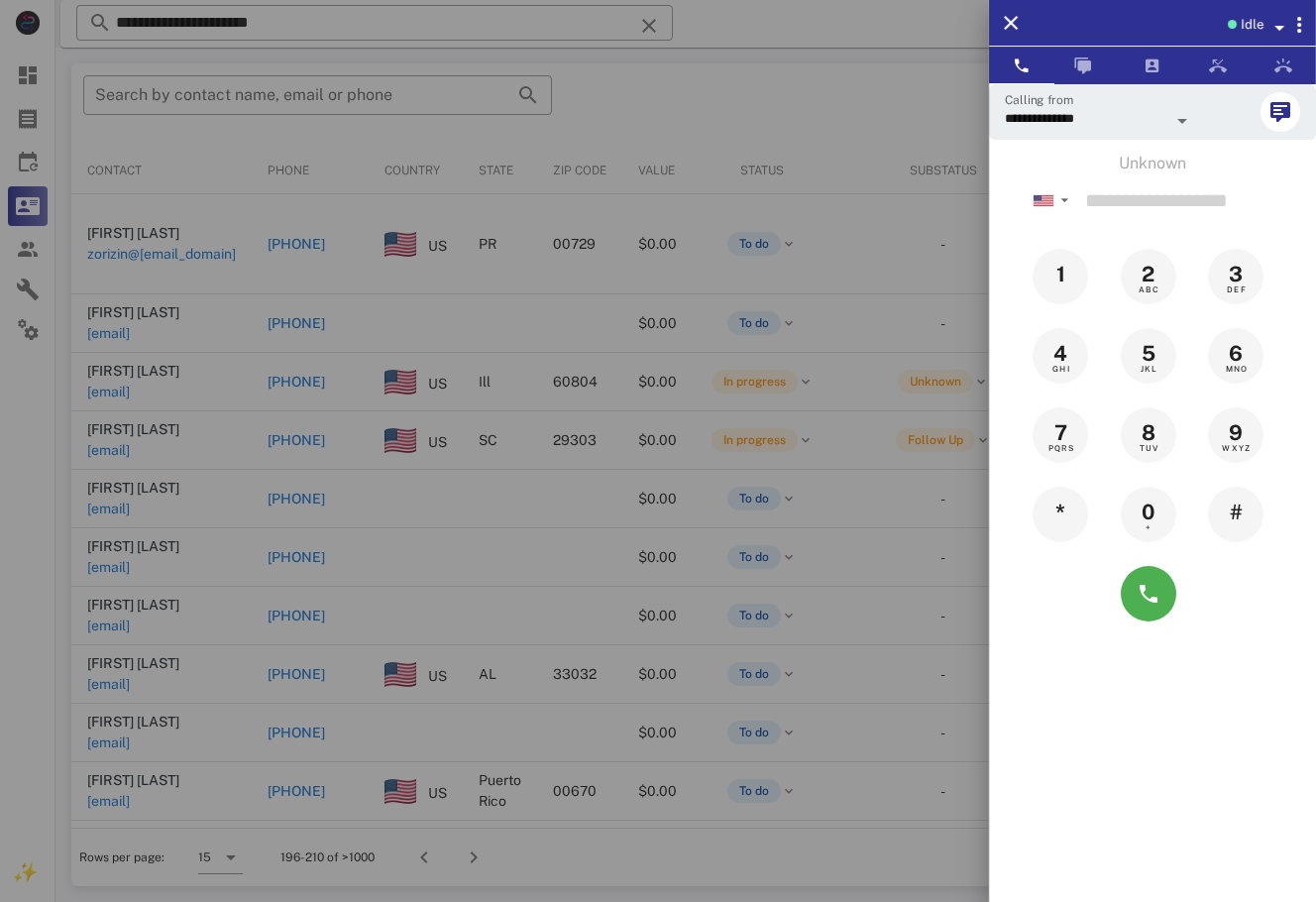 click at bounding box center [658, 451] 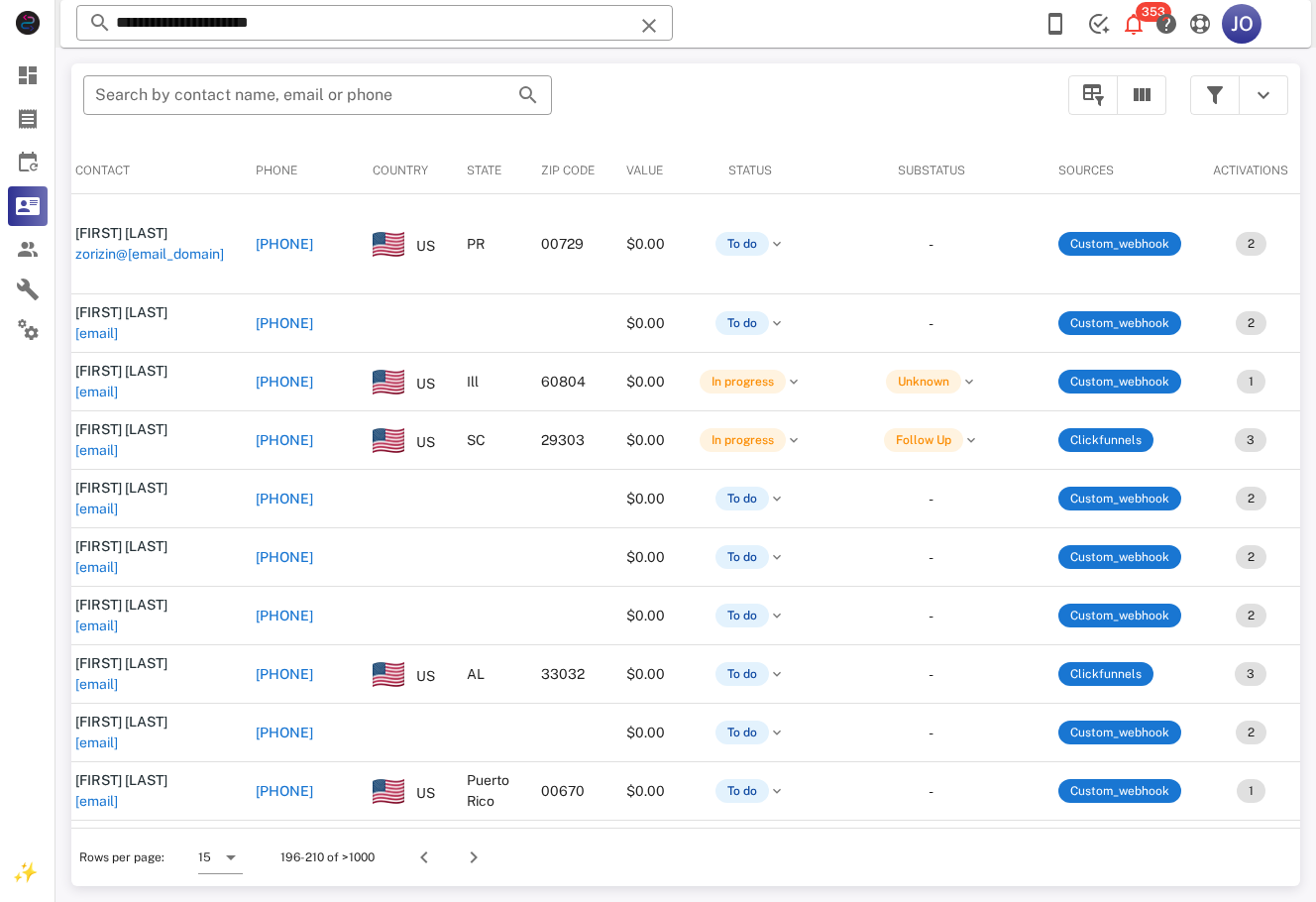 scroll, scrollTop: 0, scrollLeft: 0, axis: both 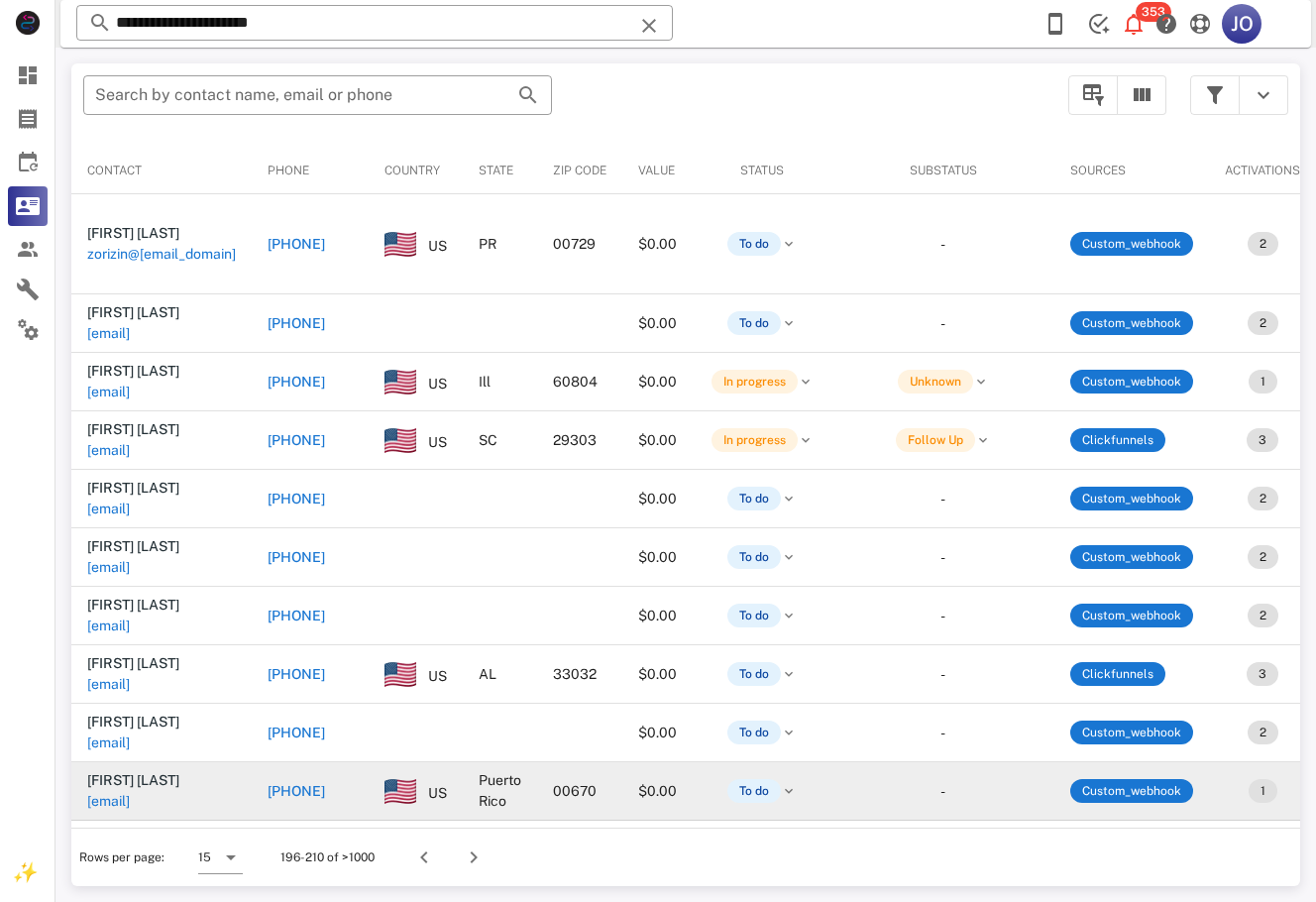 click on "[EMAIL]" at bounding box center (108, 801) 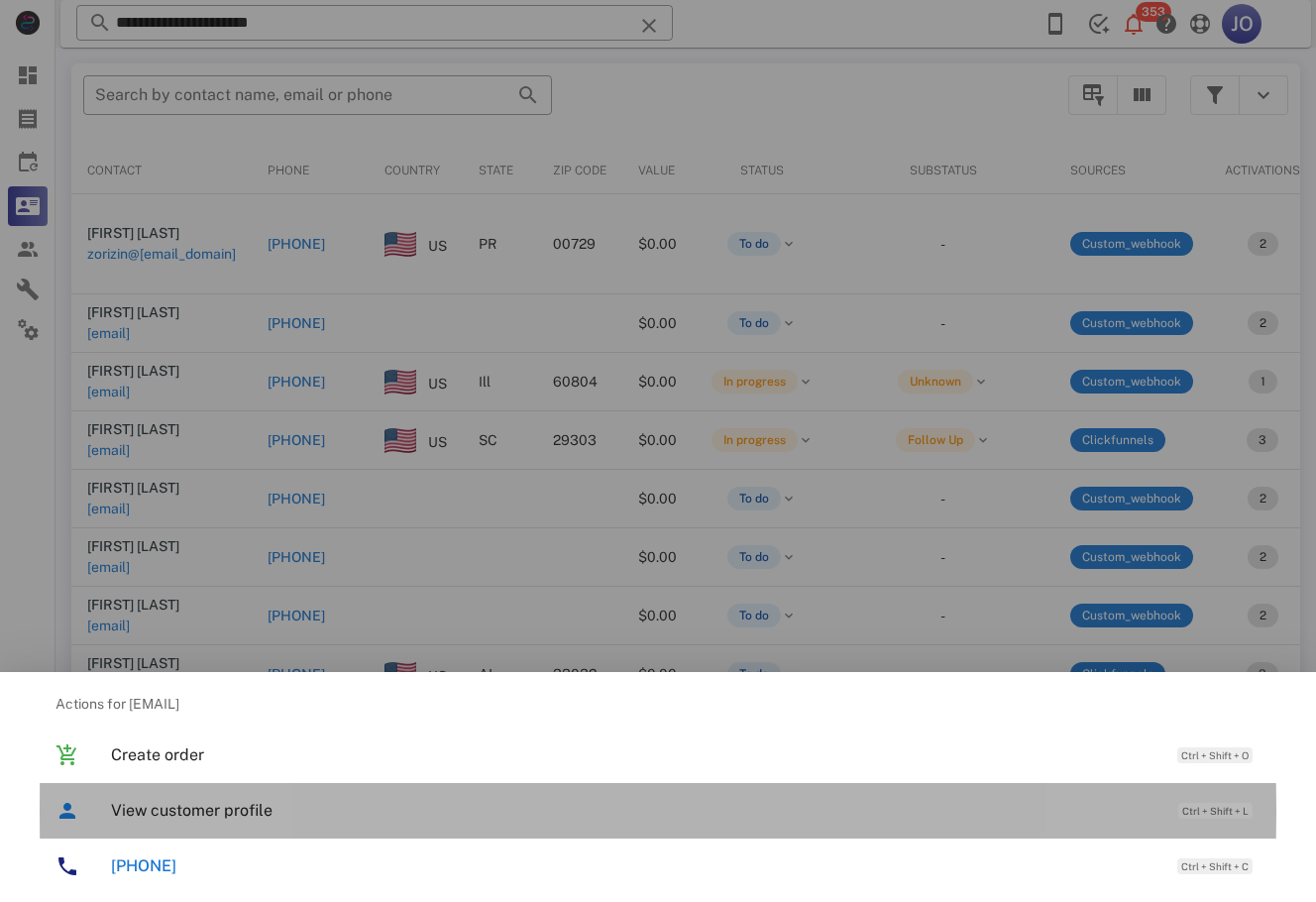 click on "View customer profile Ctrl + Shift + L" at bounding box center [686, 810] 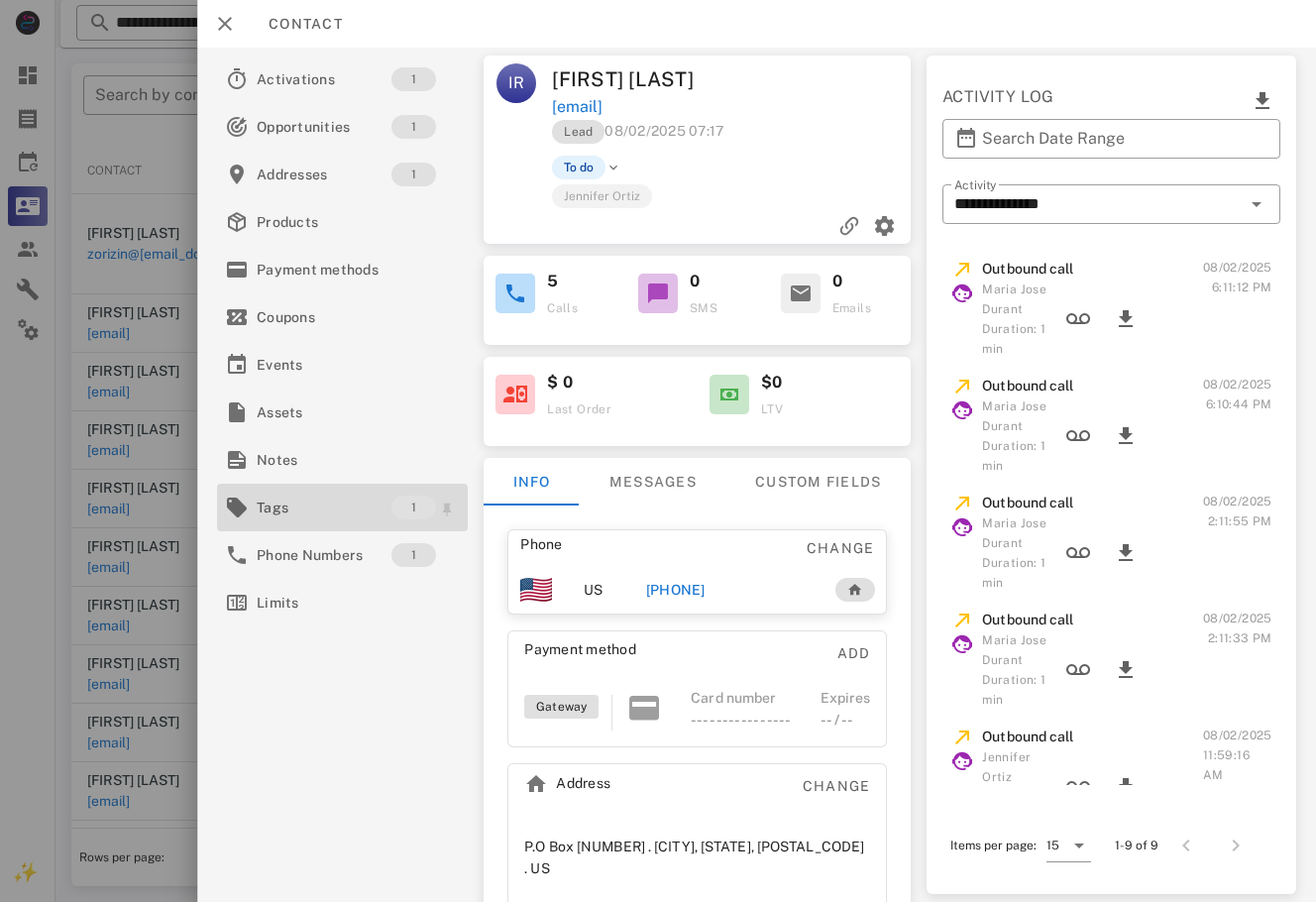 click on "Tags" at bounding box center [324, 507] 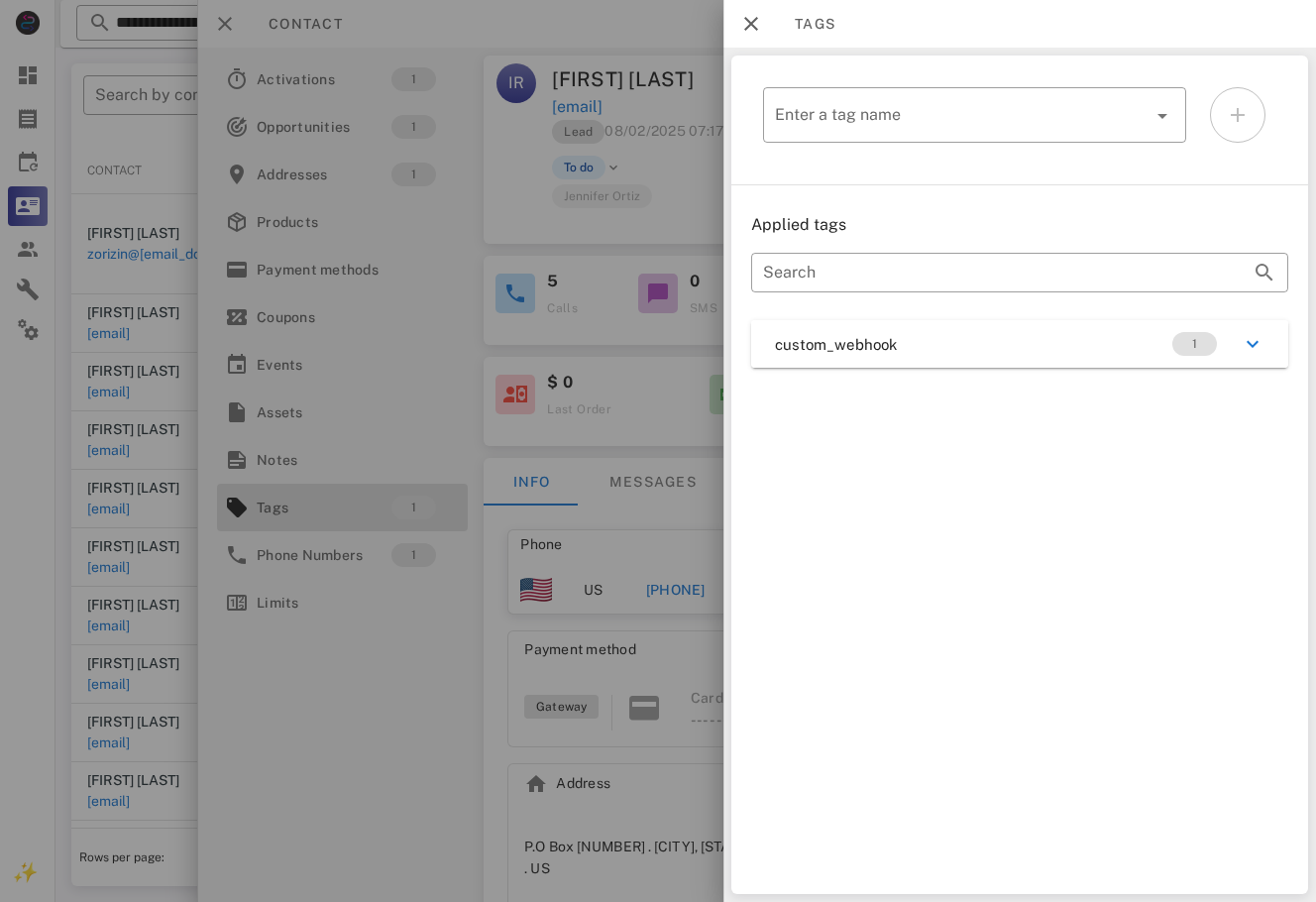 click on "custom_webhook  1" at bounding box center [1020, 344] 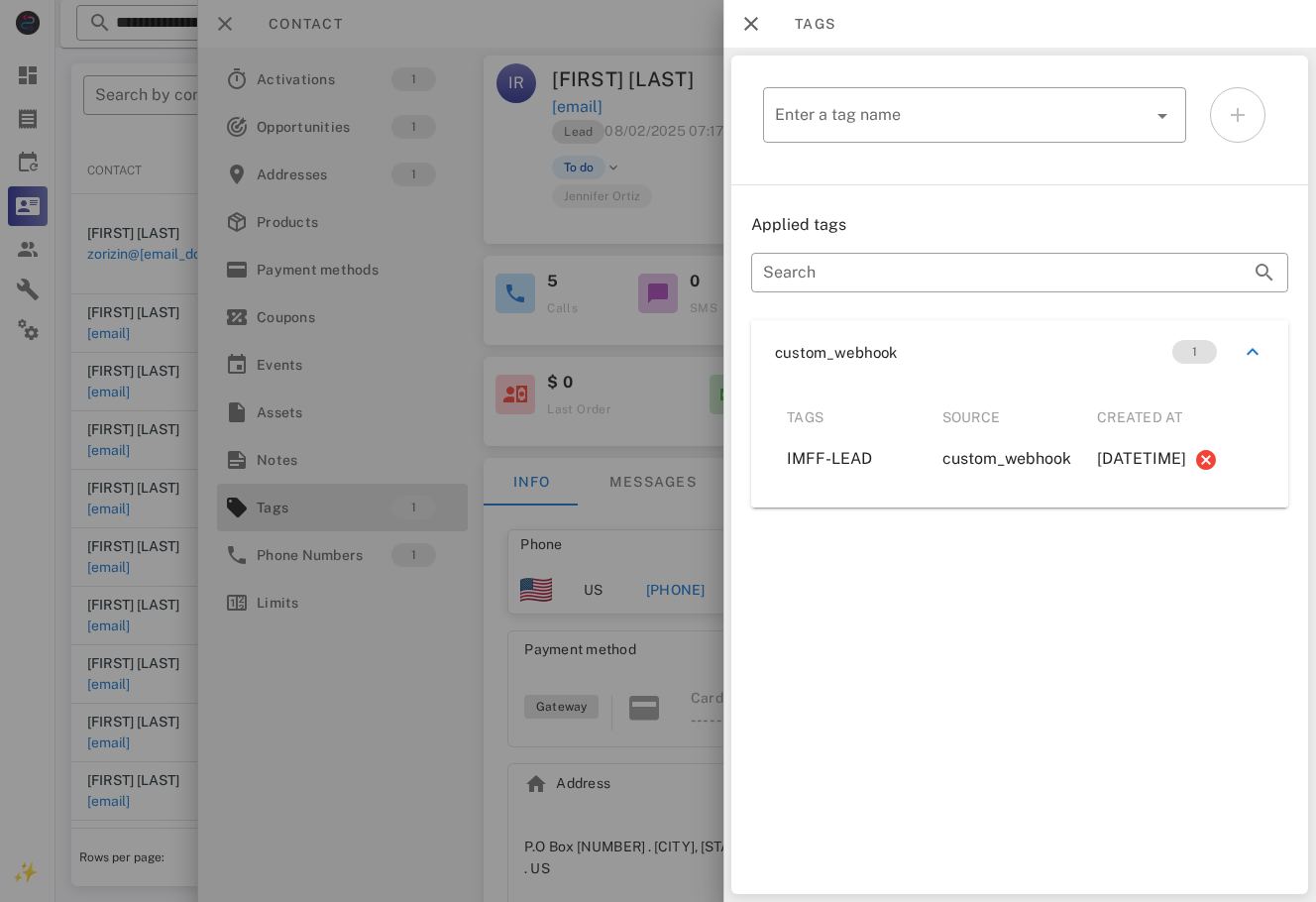 click at bounding box center [658, 451] 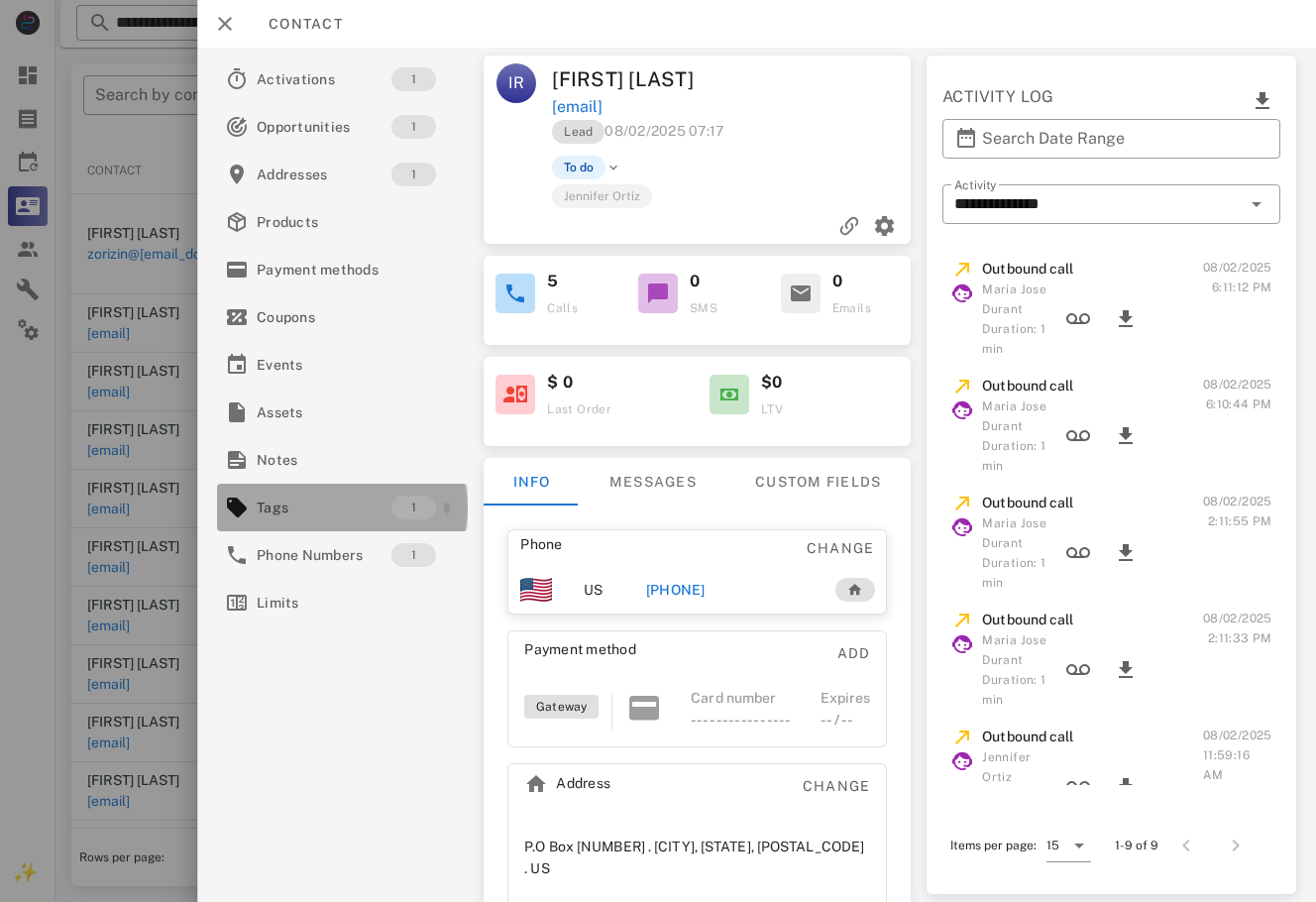 click on "Tags" at bounding box center [324, 507] 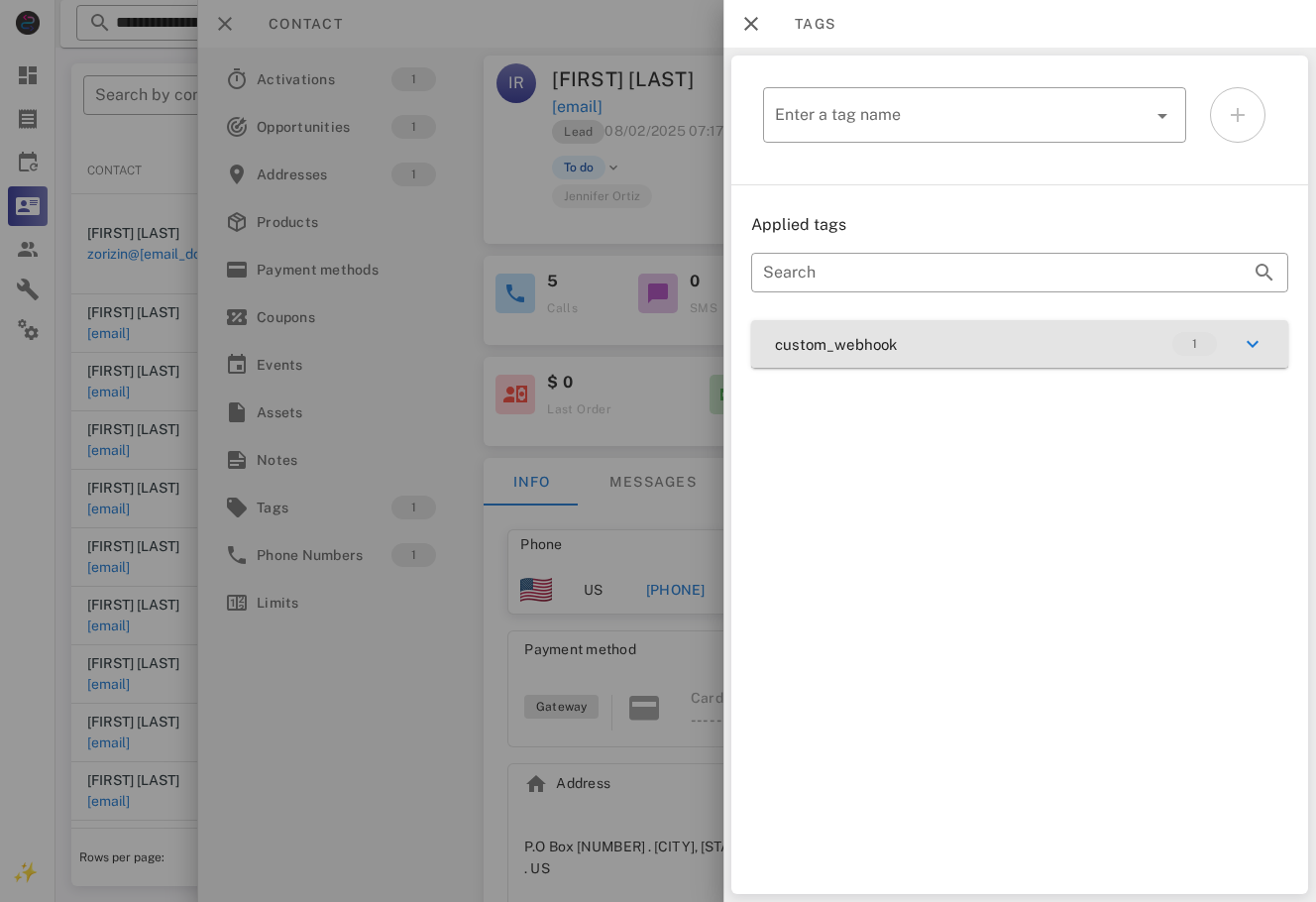 click on "custom_webhook  1" at bounding box center (1020, 344) 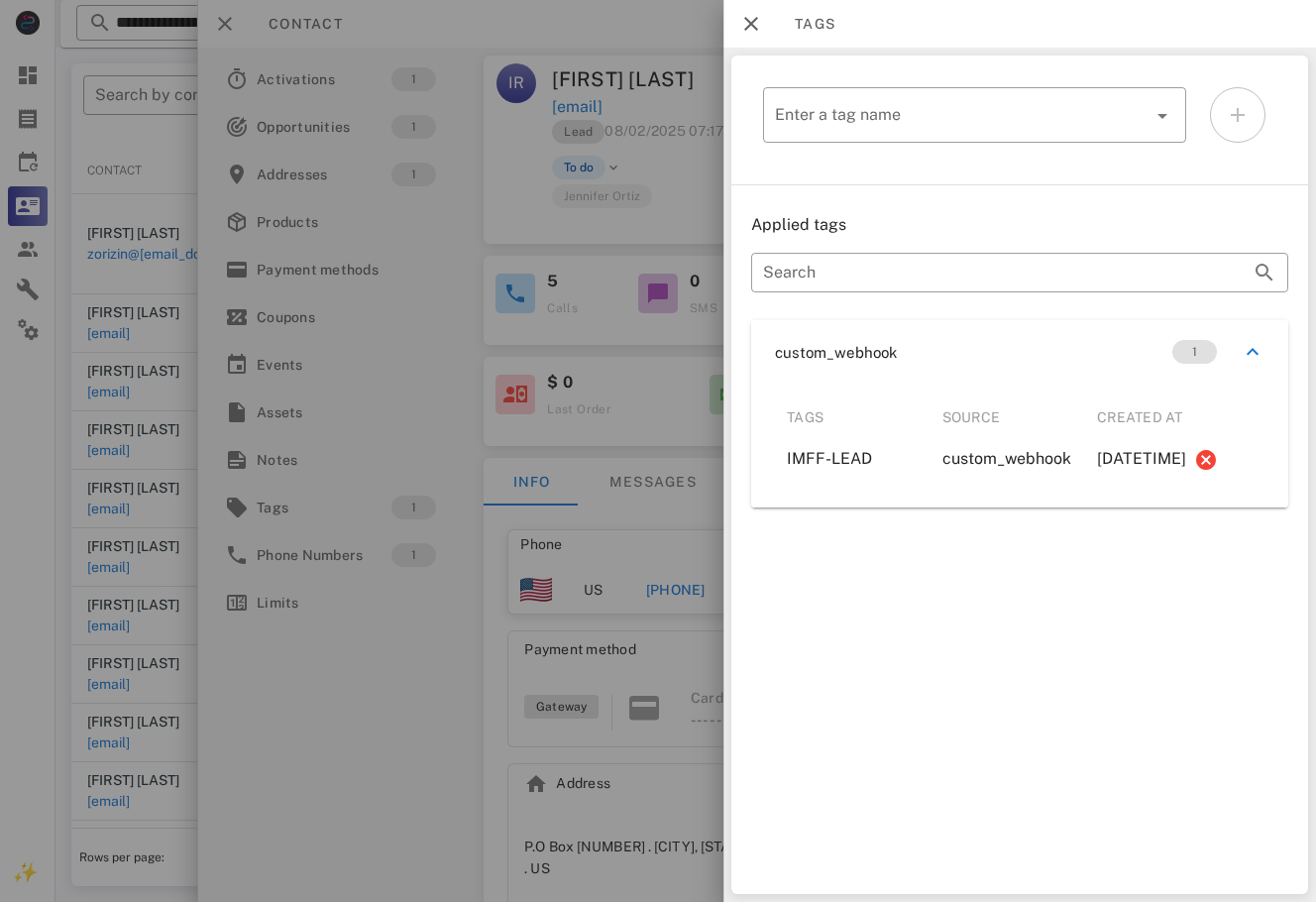 click at bounding box center [658, 451] 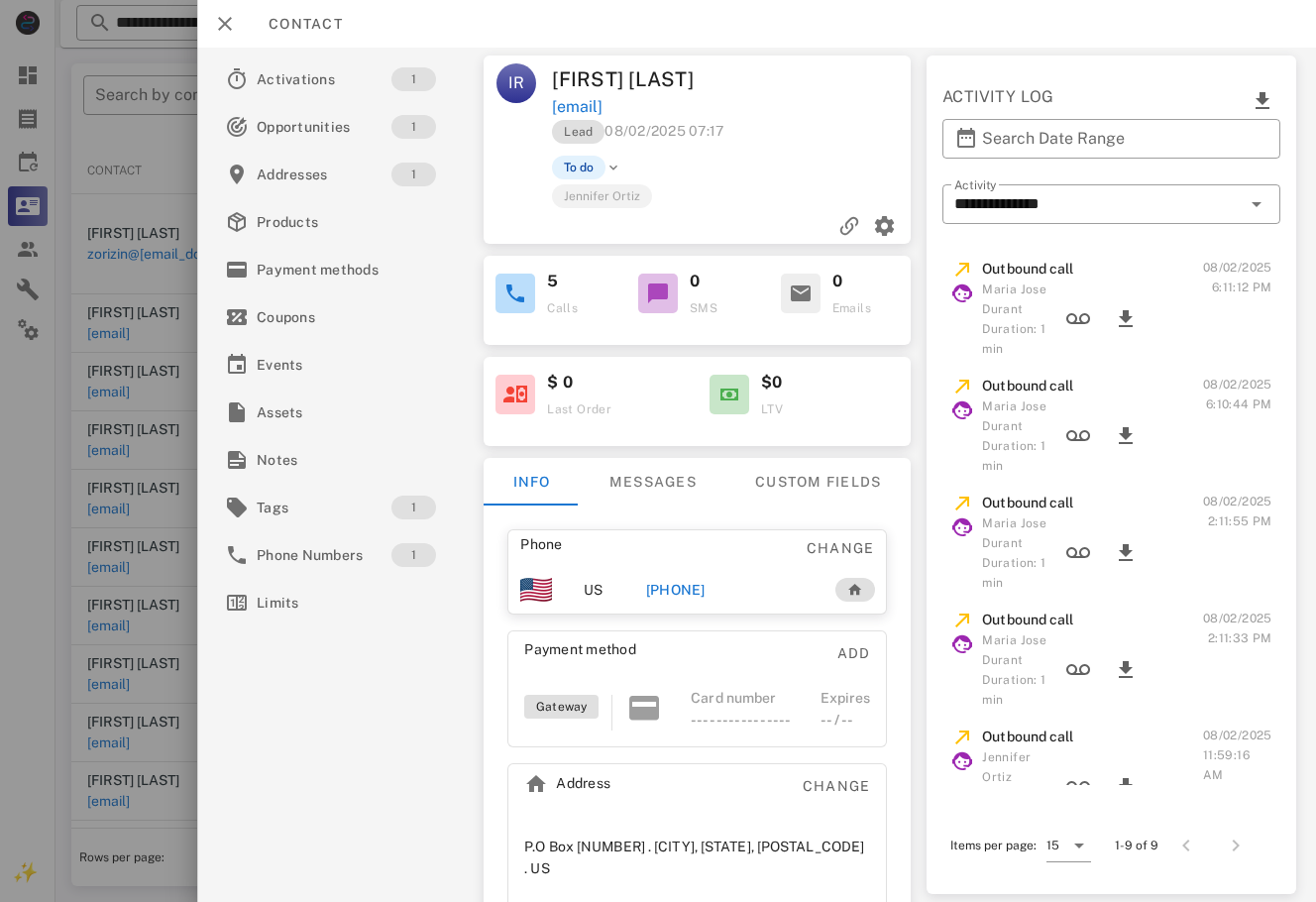 click on "[PHONE]" at bounding box center (676, 590) 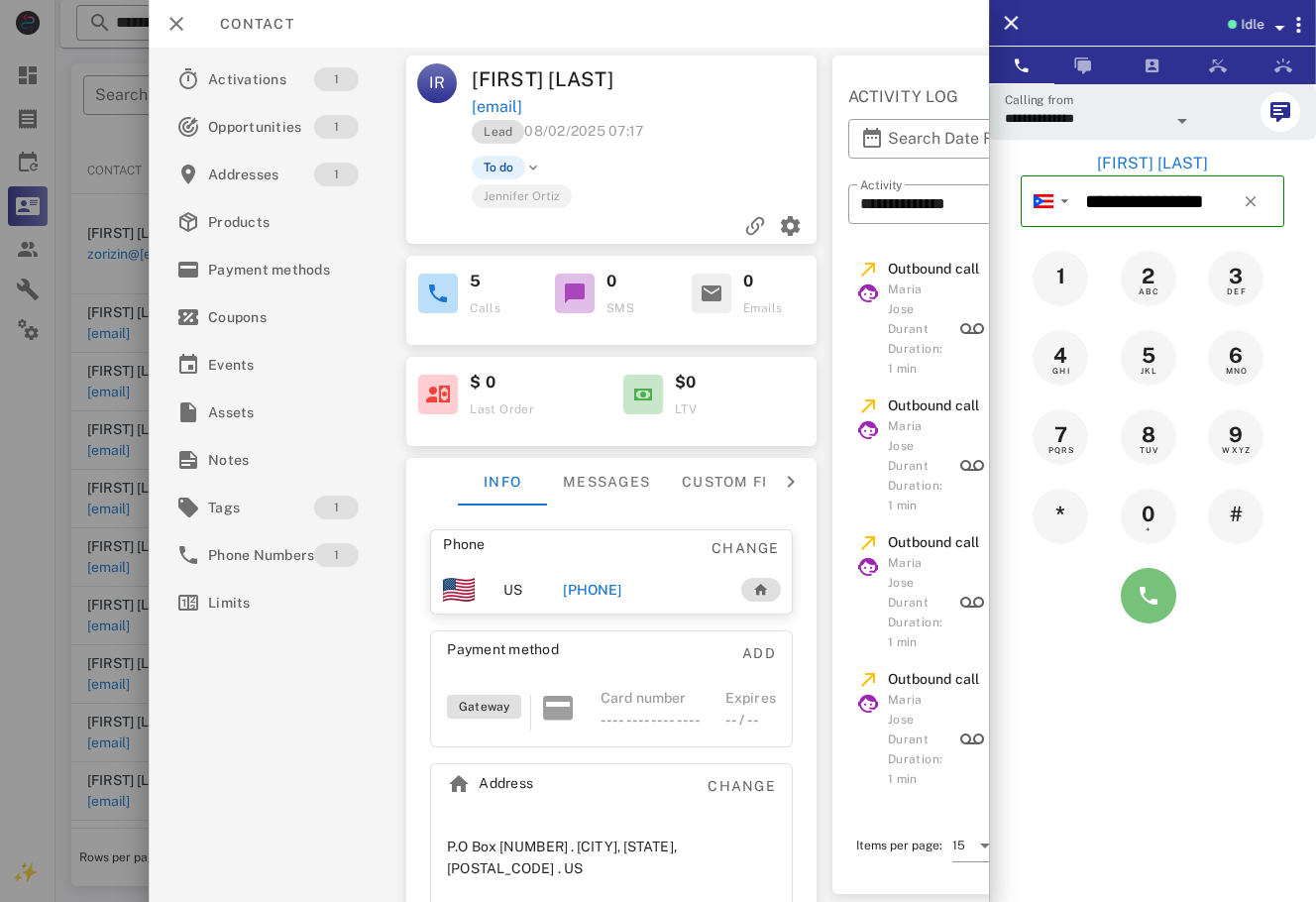 click at bounding box center (1149, 596) 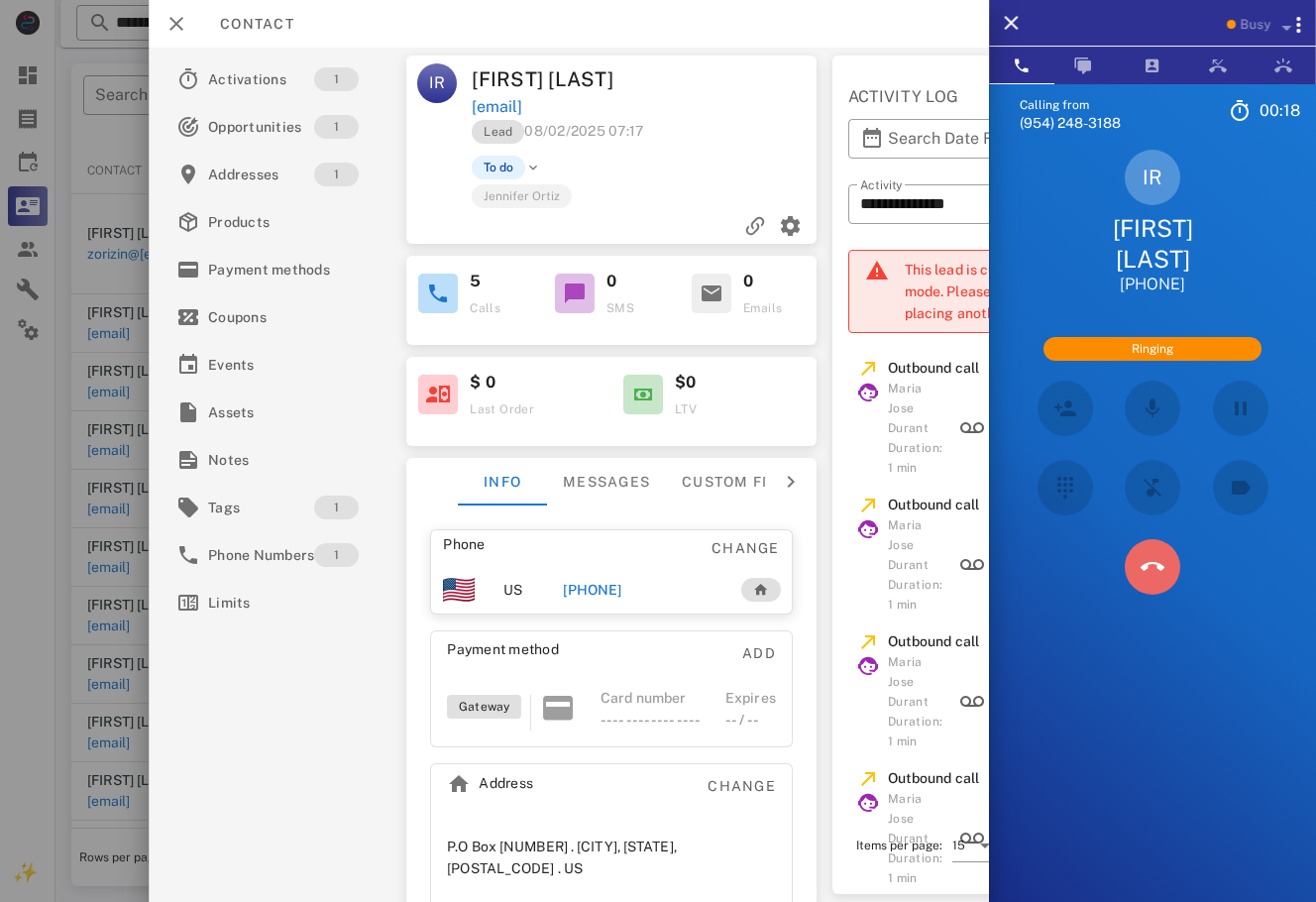 click at bounding box center [1152, 567] 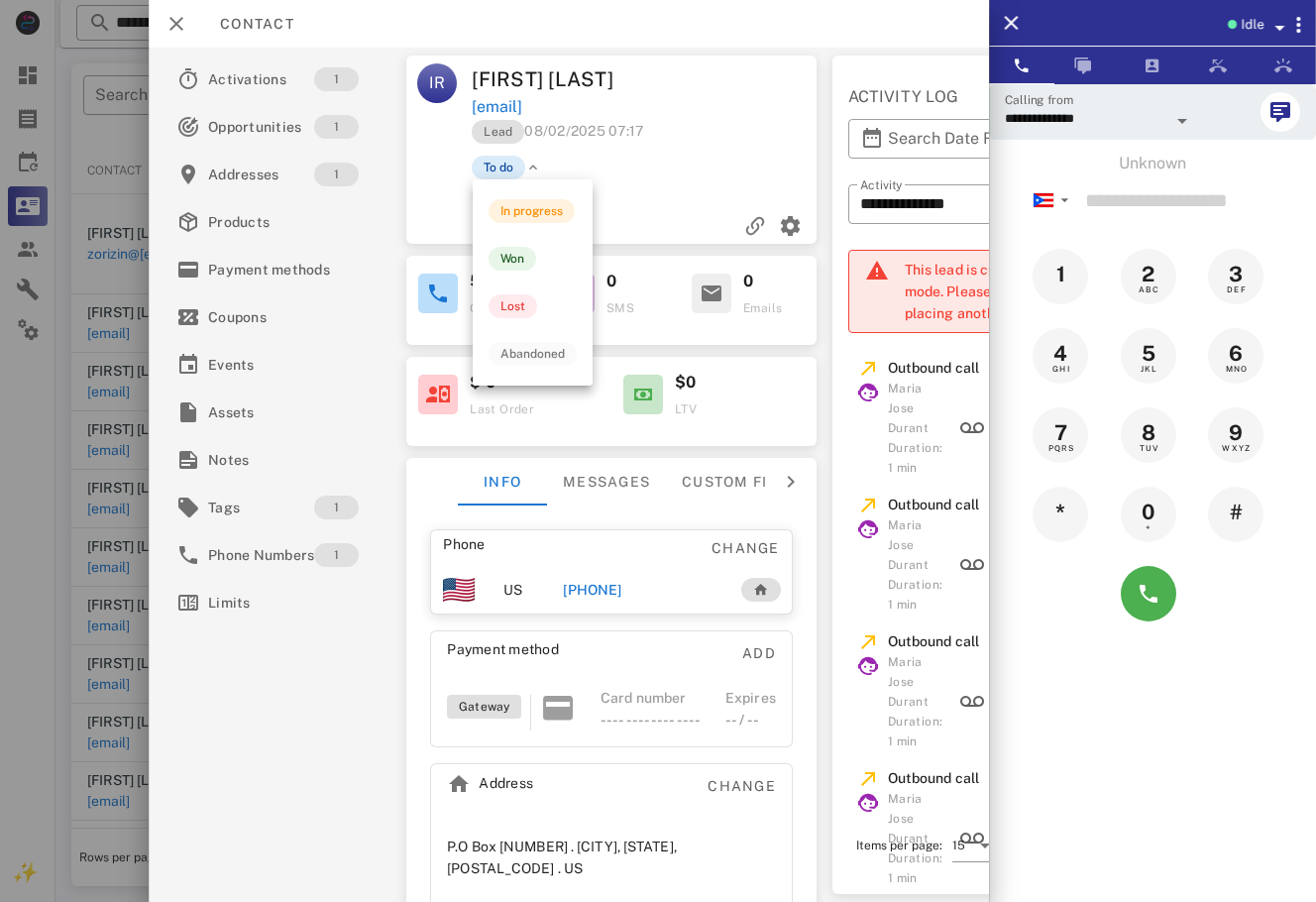 click on "To do" at bounding box center (498, 168) 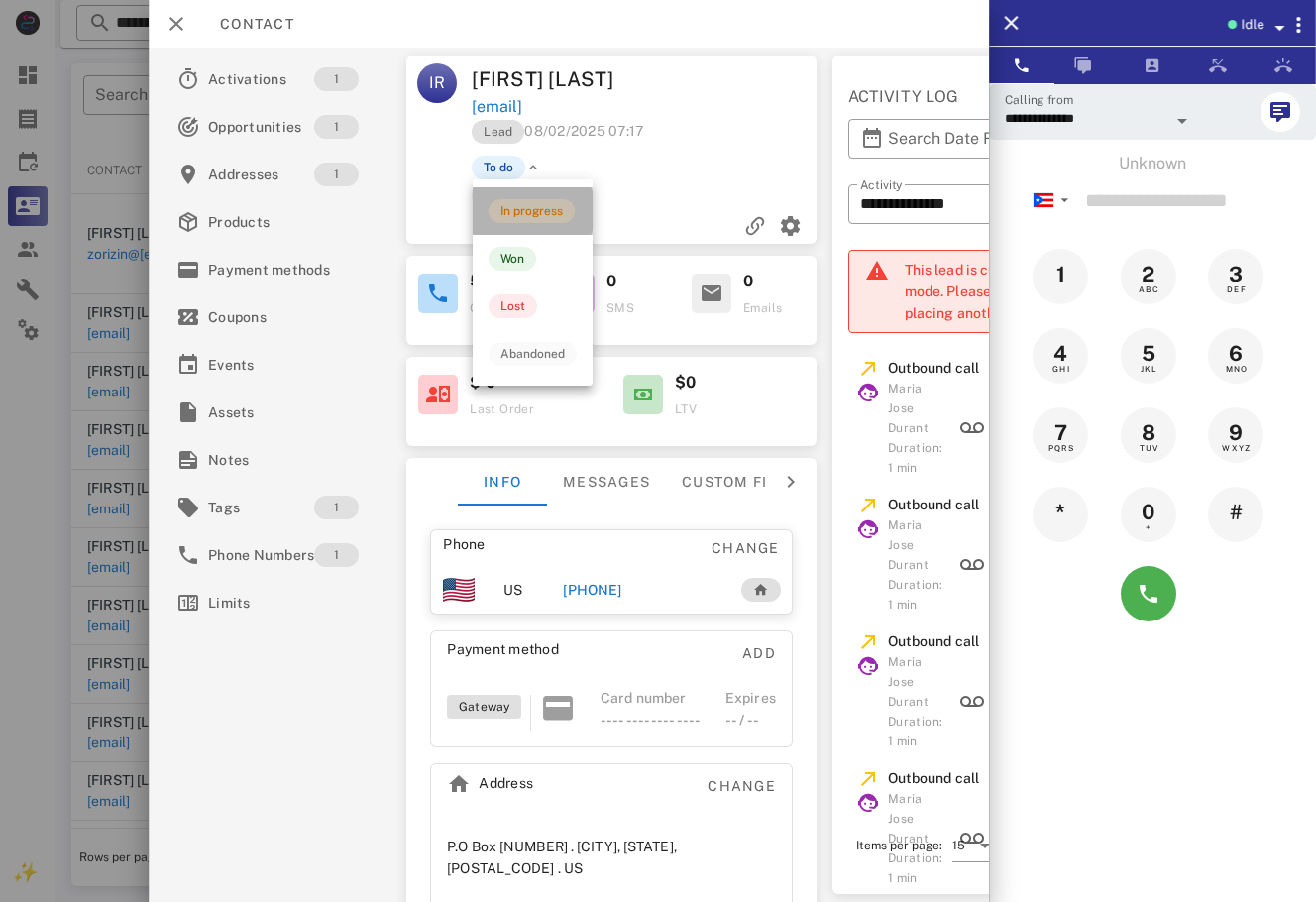 click on "In progress" at bounding box center (532, 211) 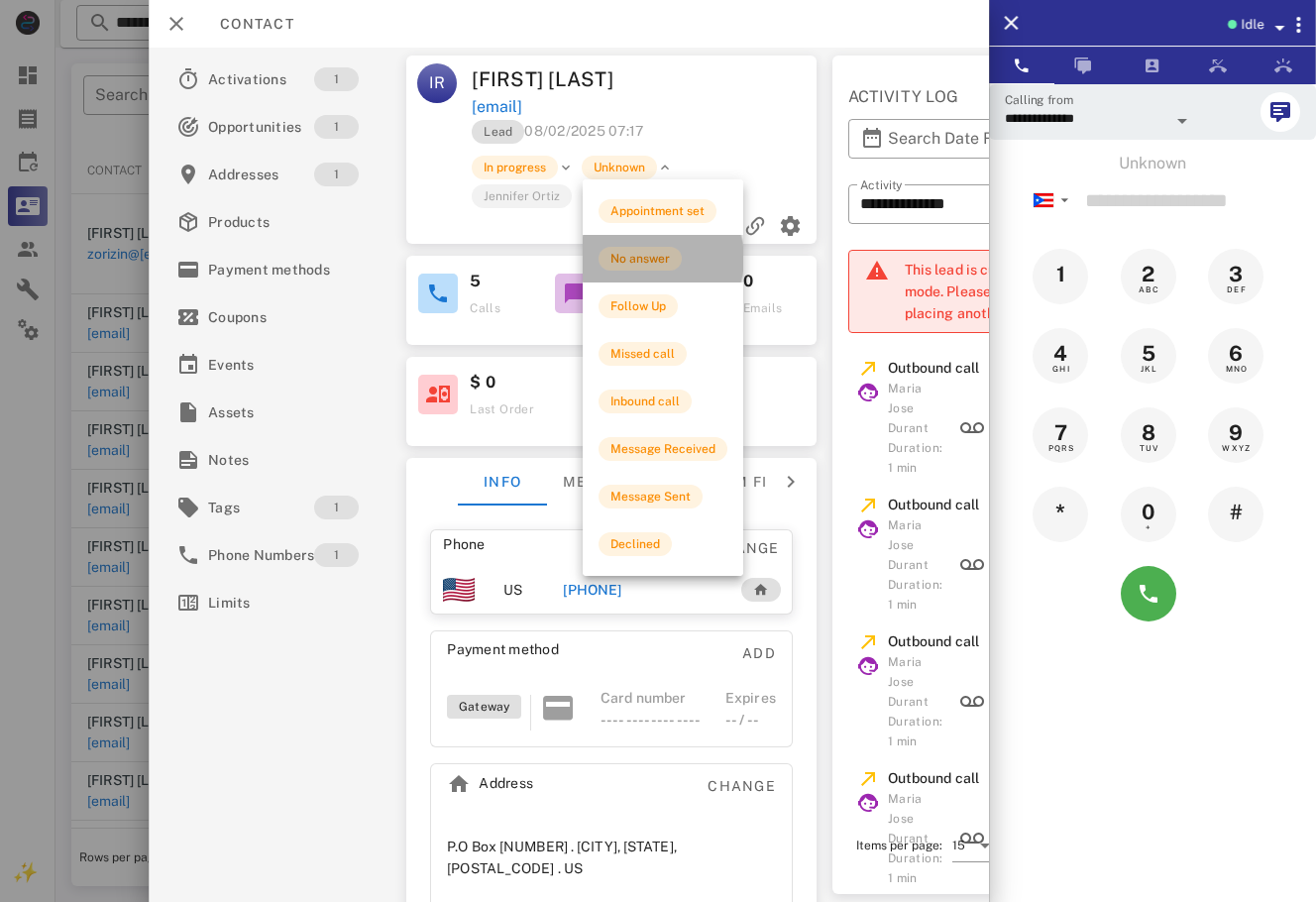 click on "No answer" at bounding box center (640, 259) 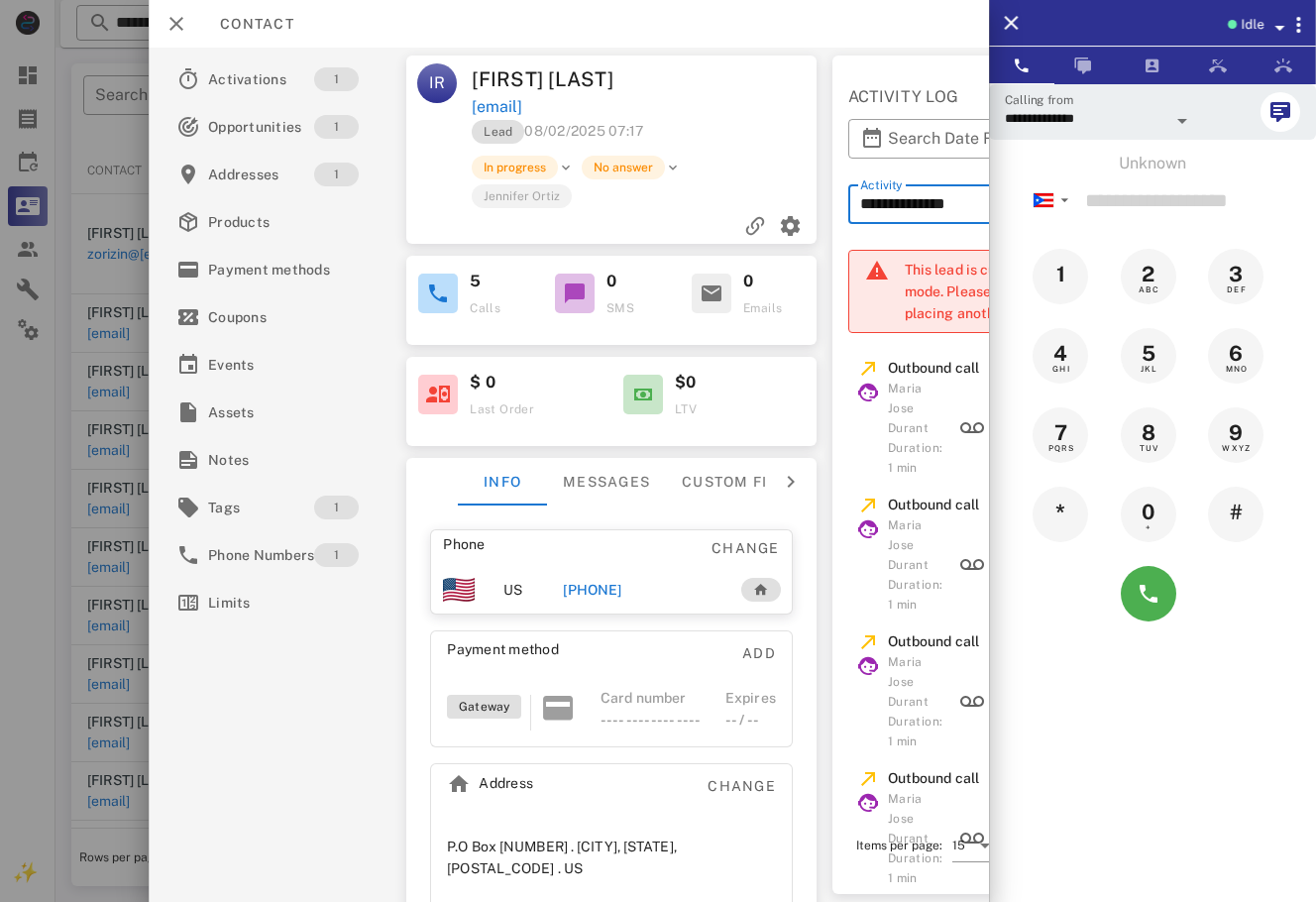click on "**********" at bounding box center [997, 204] 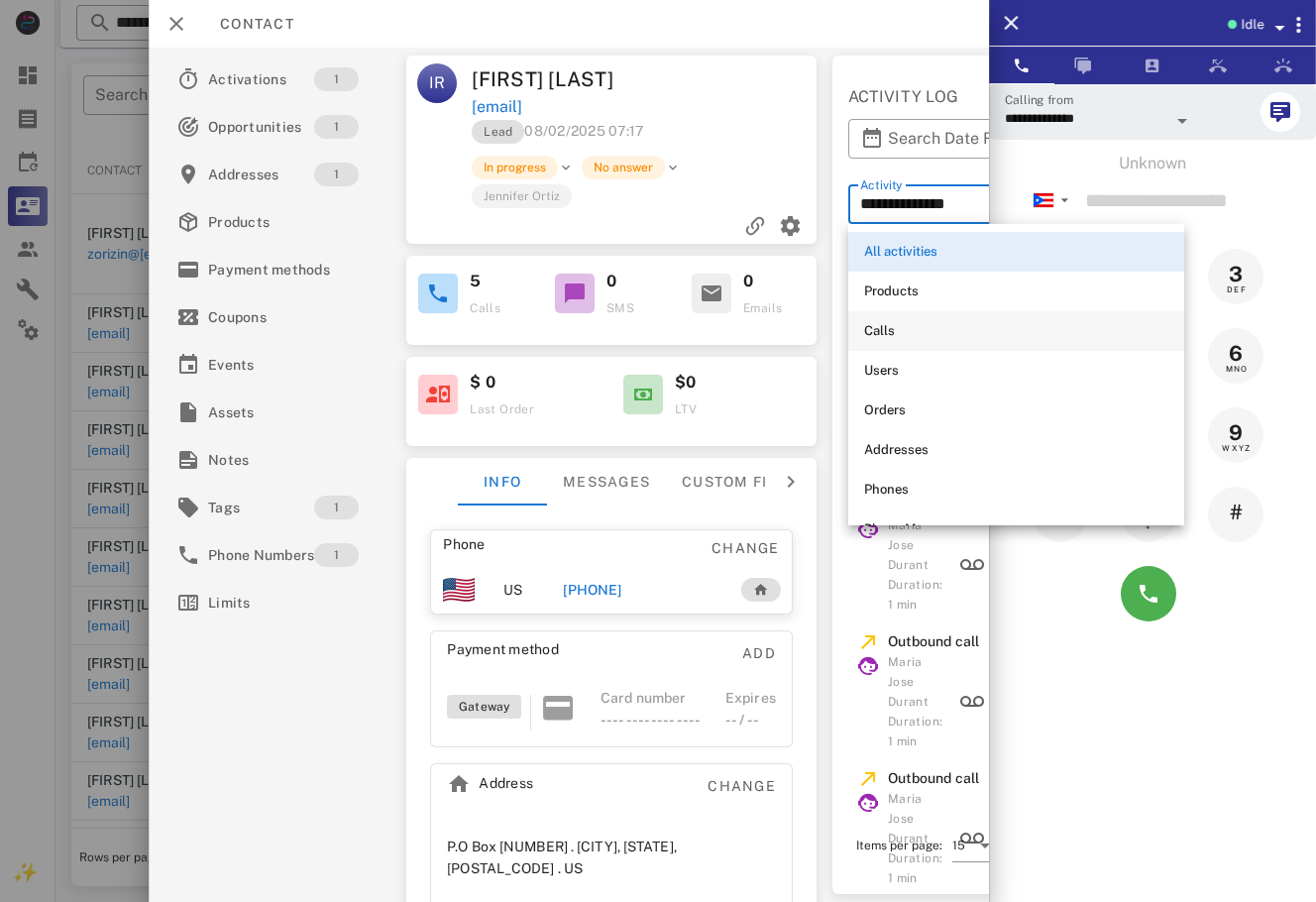click on "Calls" at bounding box center (1016, 331) 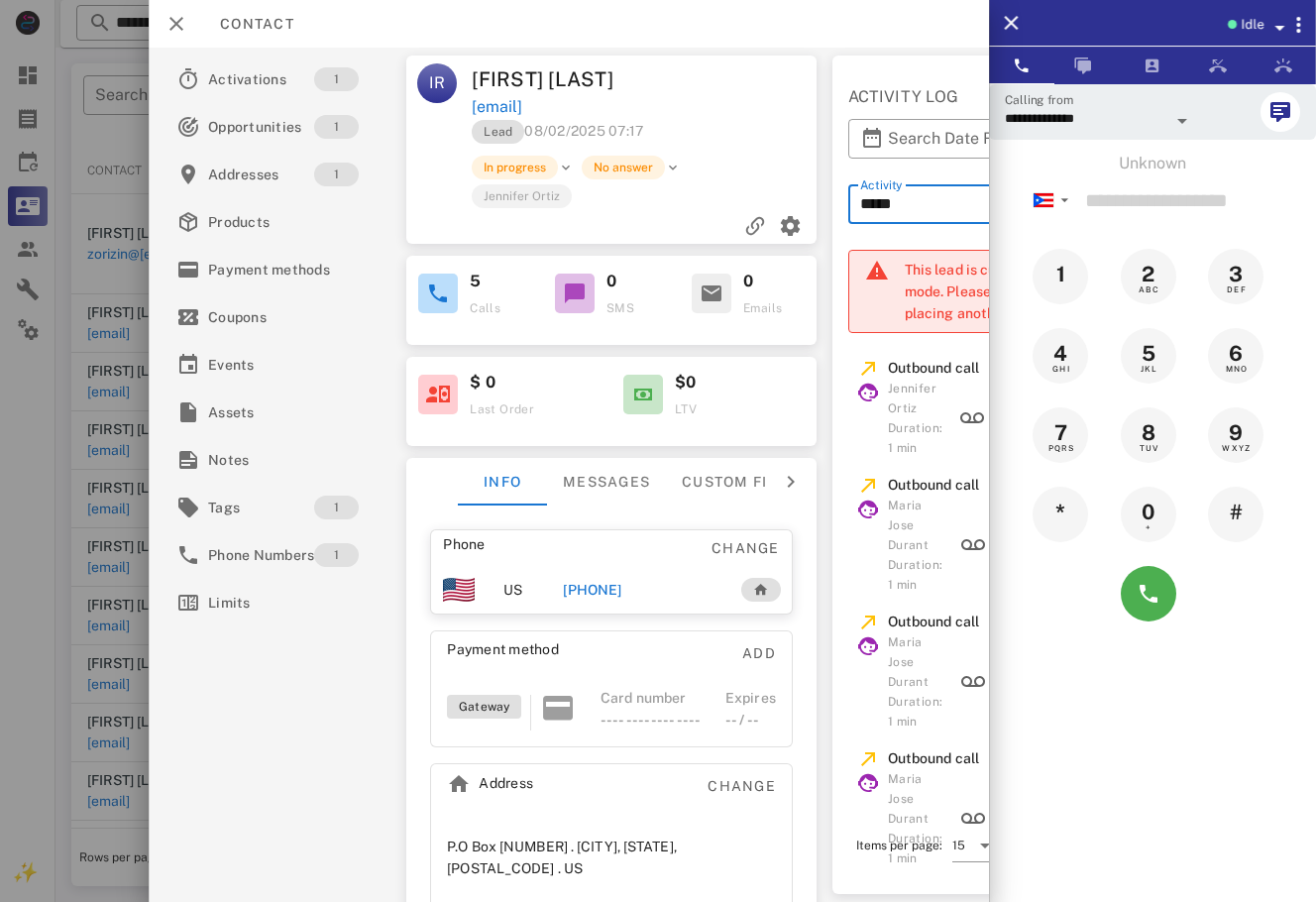 click on "[PHONE]" at bounding box center [592, 590] 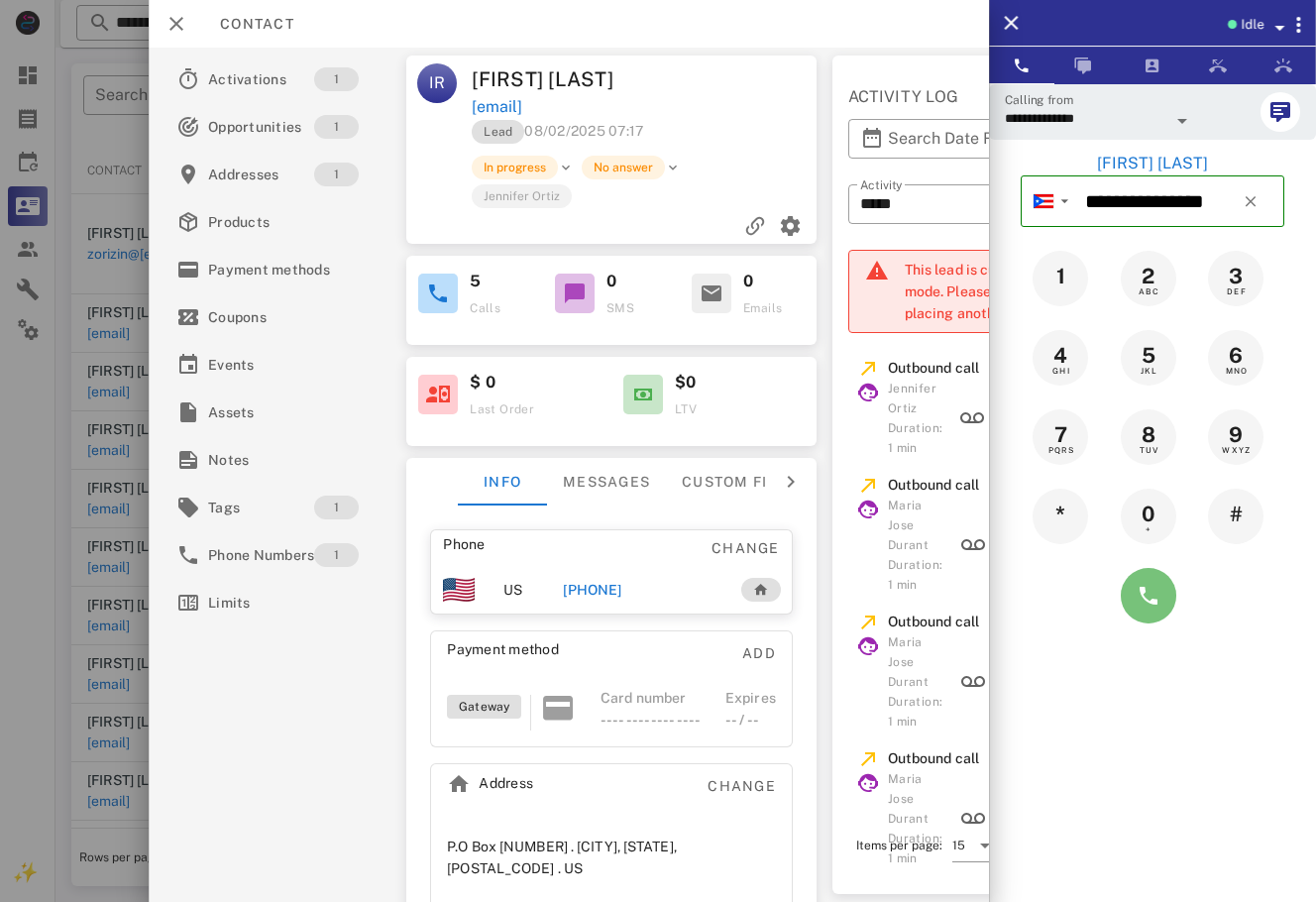 click at bounding box center [1149, 596] 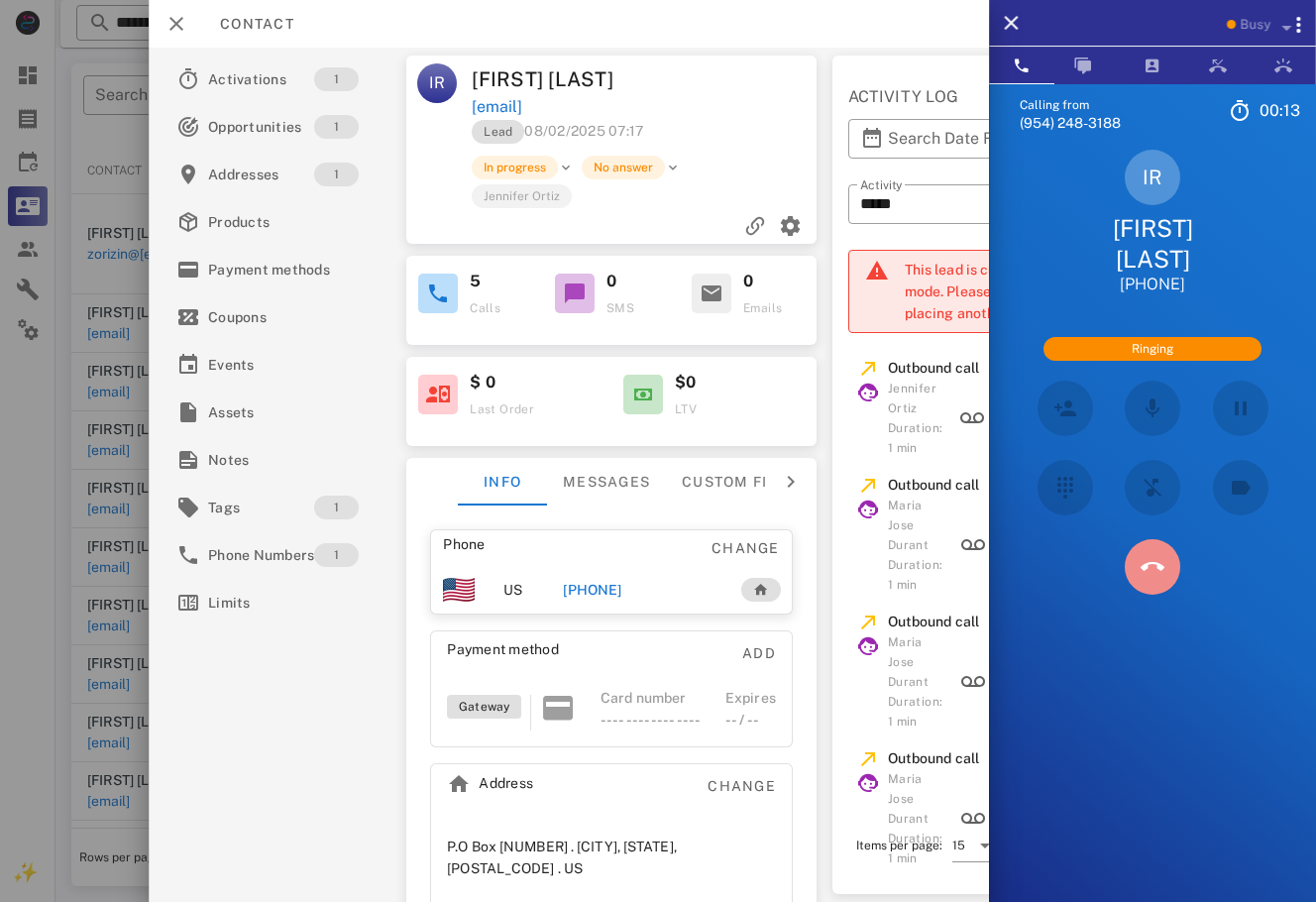 click at bounding box center [1152, 567] 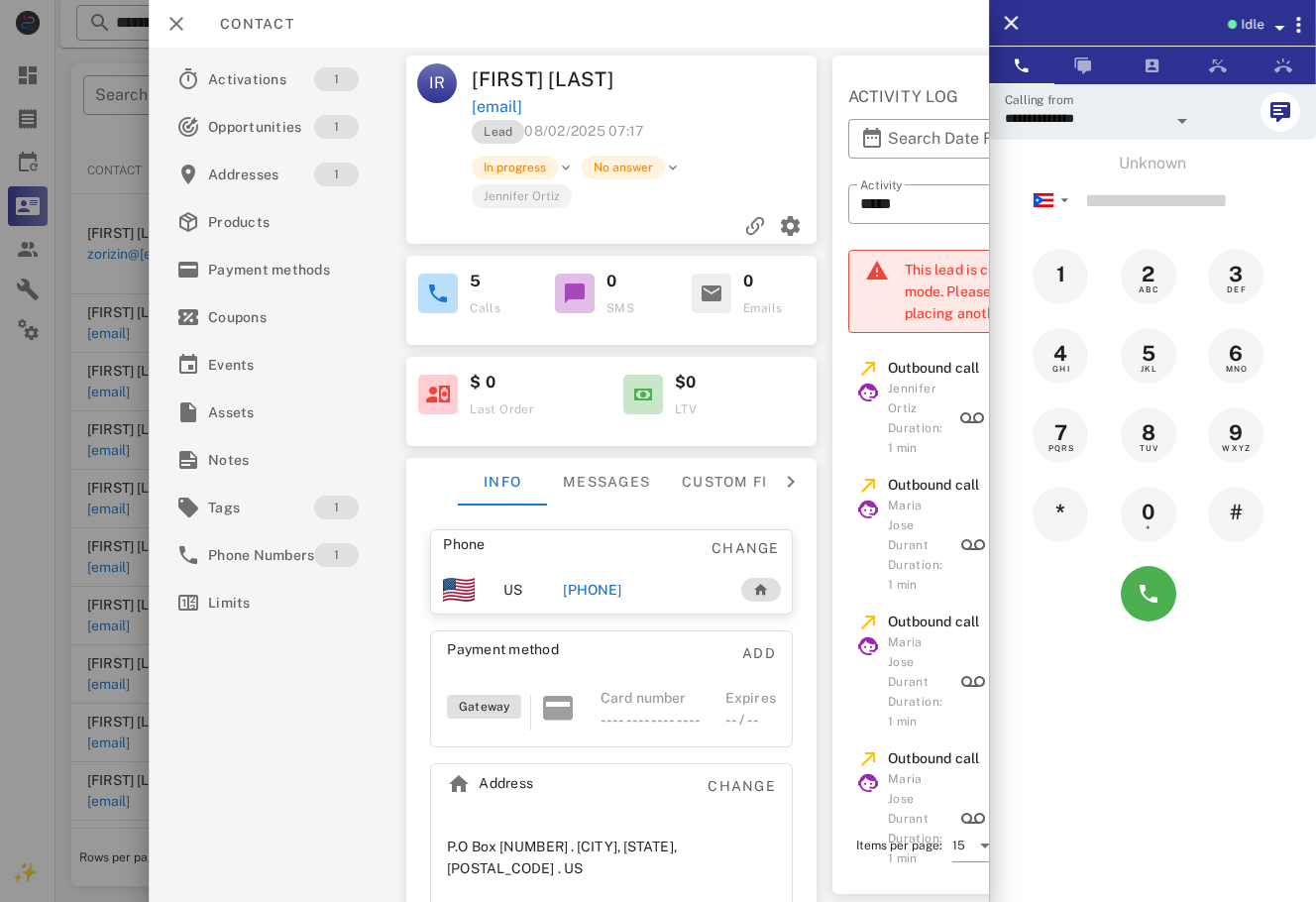 click at bounding box center [658, 451] 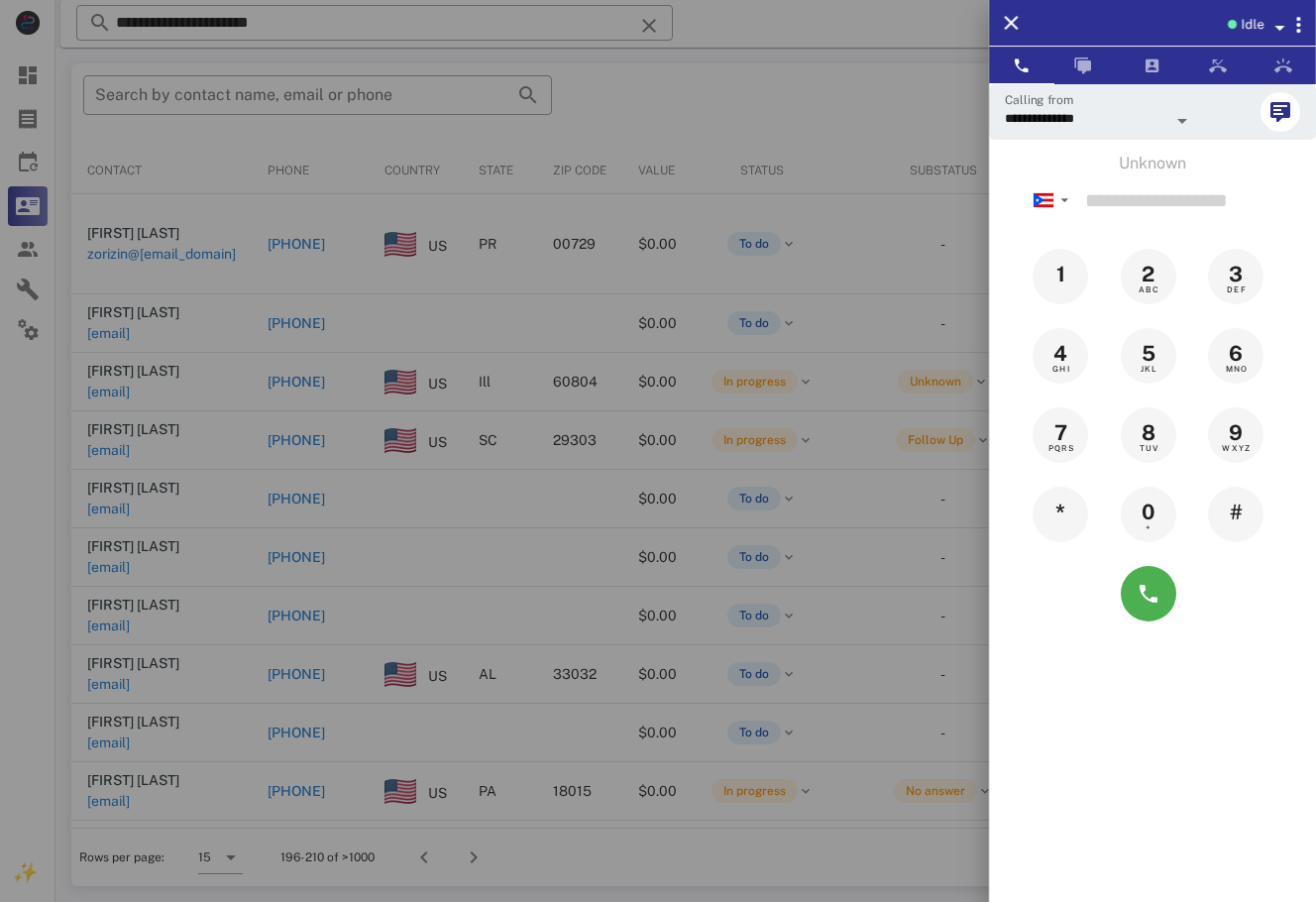 click at bounding box center (658, 451) 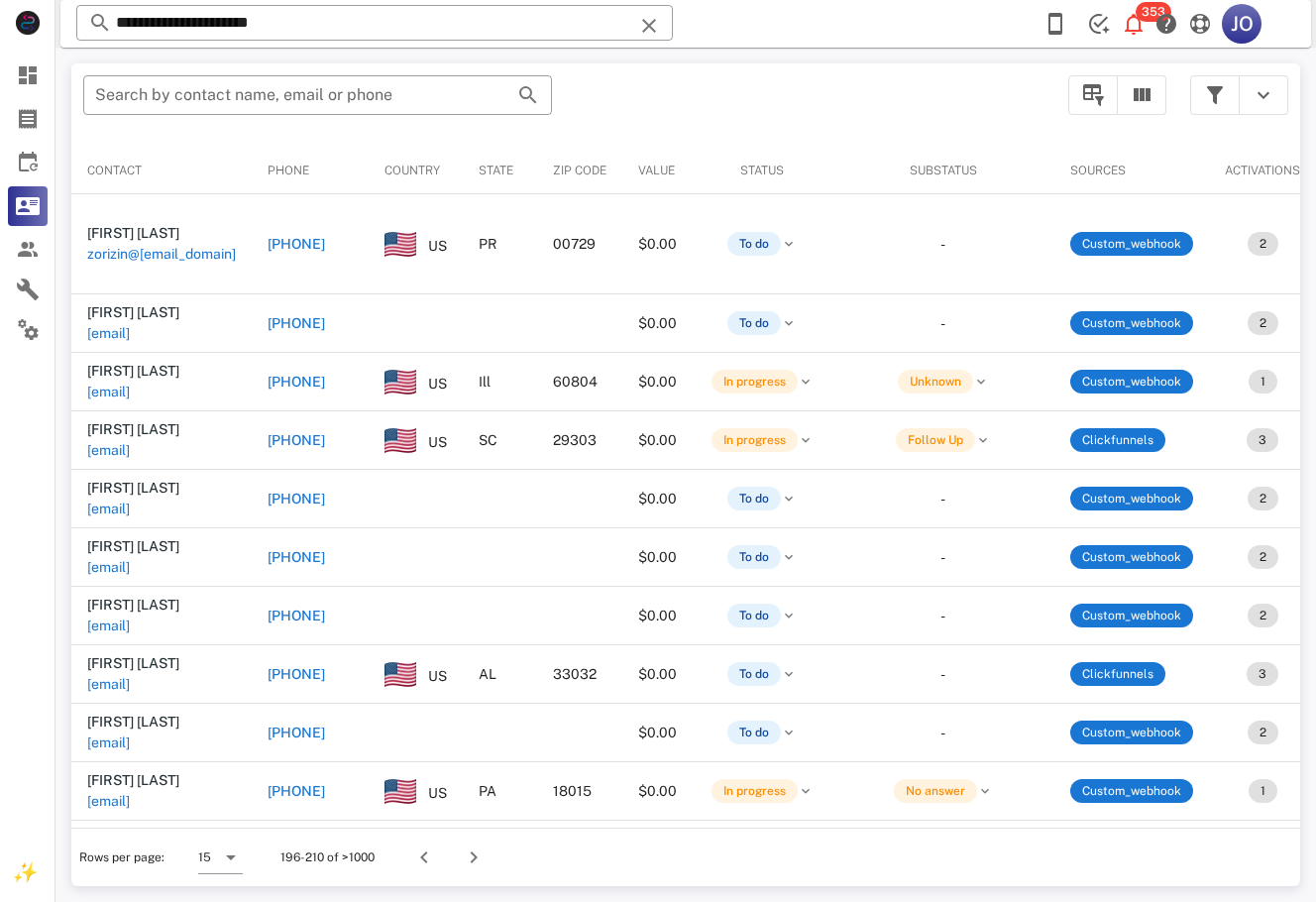 scroll, scrollTop: 0, scrollLeft: 625, axis: horizontal 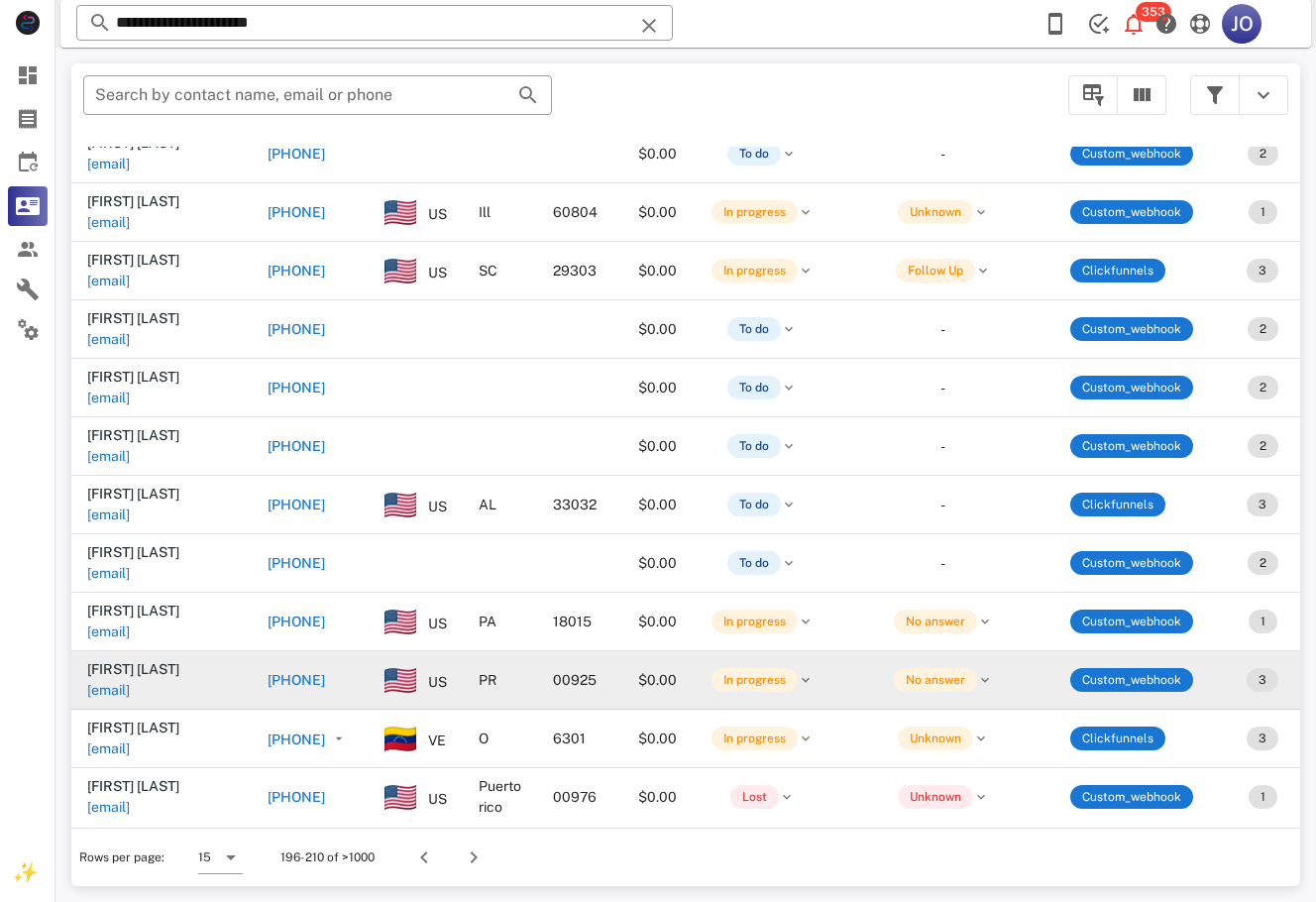 click on "[EMAIL]" at bounding box center [108, 690] 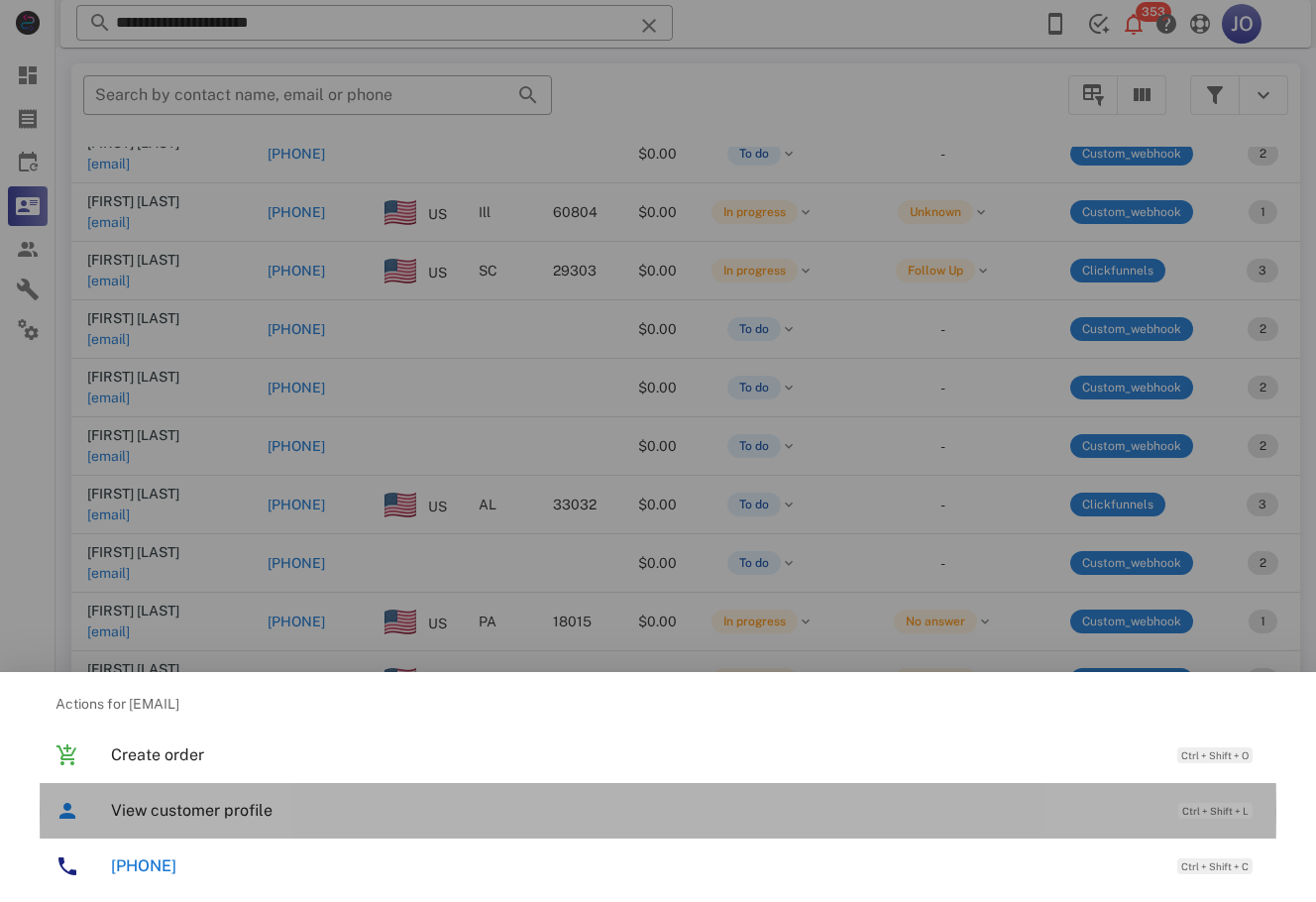 click on "View customer profile" at bounding box center (634, 810) 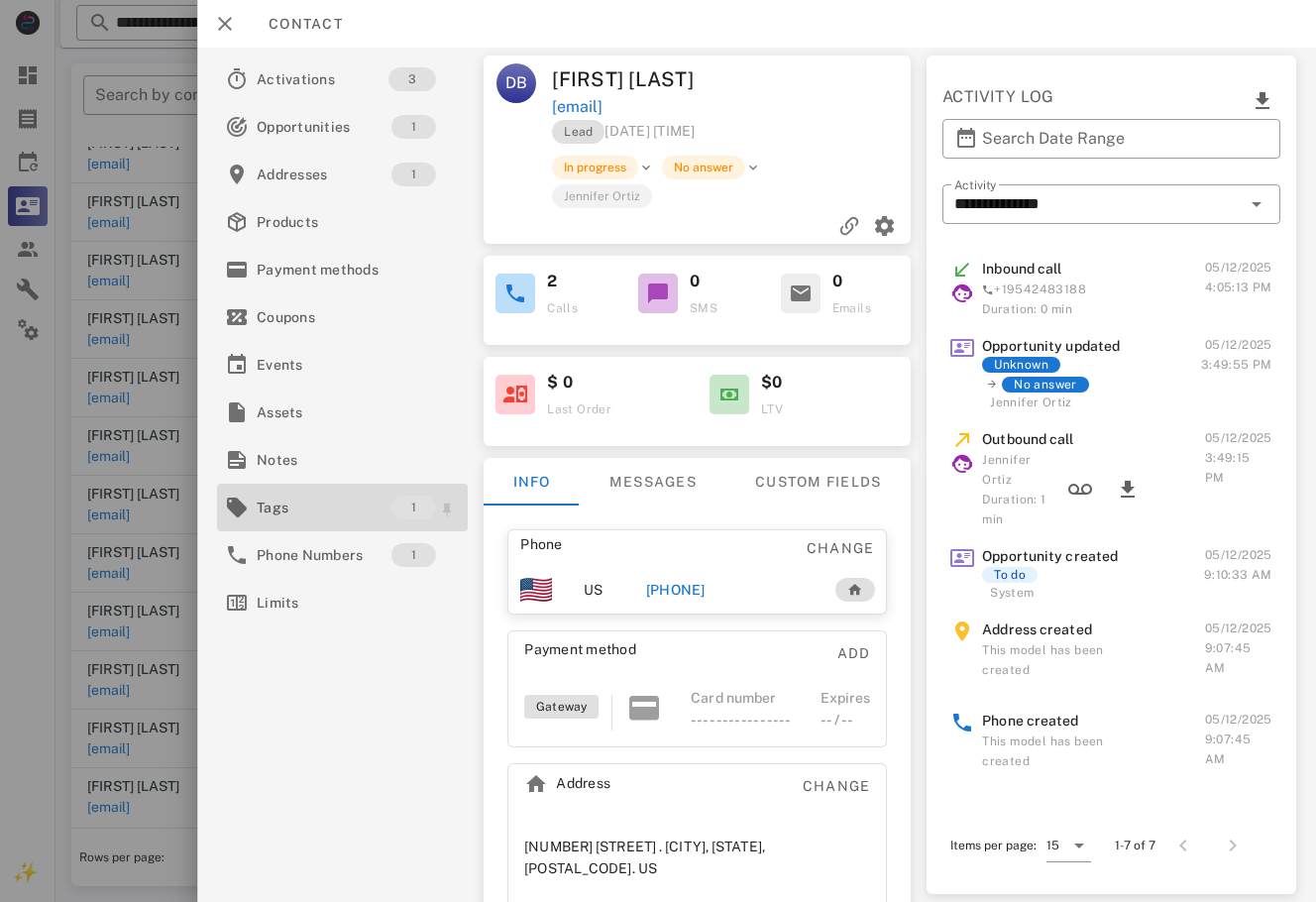 click on "Tags" at bounding box center [324, 507] 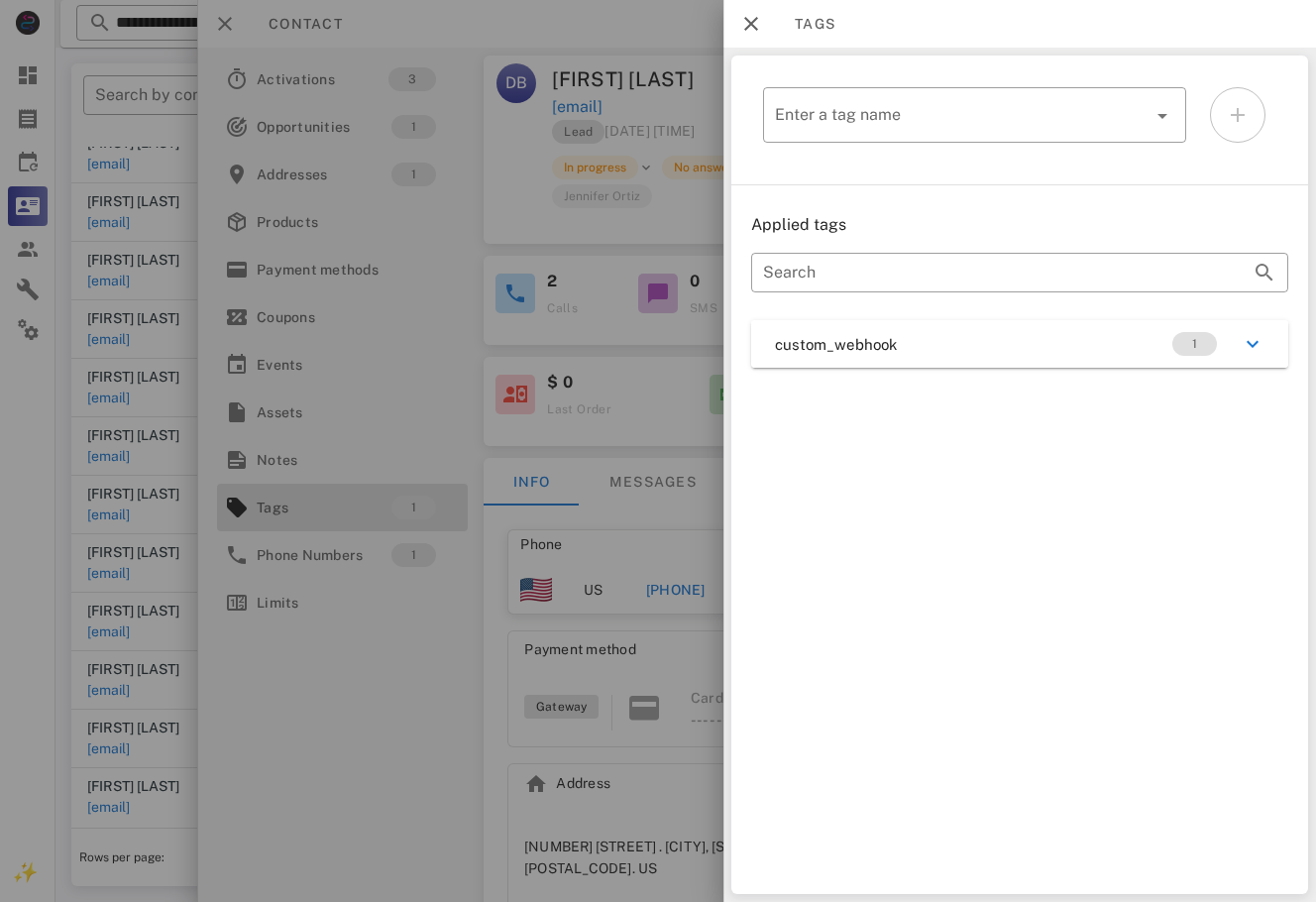 click on "custom_webhook  1" at bounding box center [1020, 344] 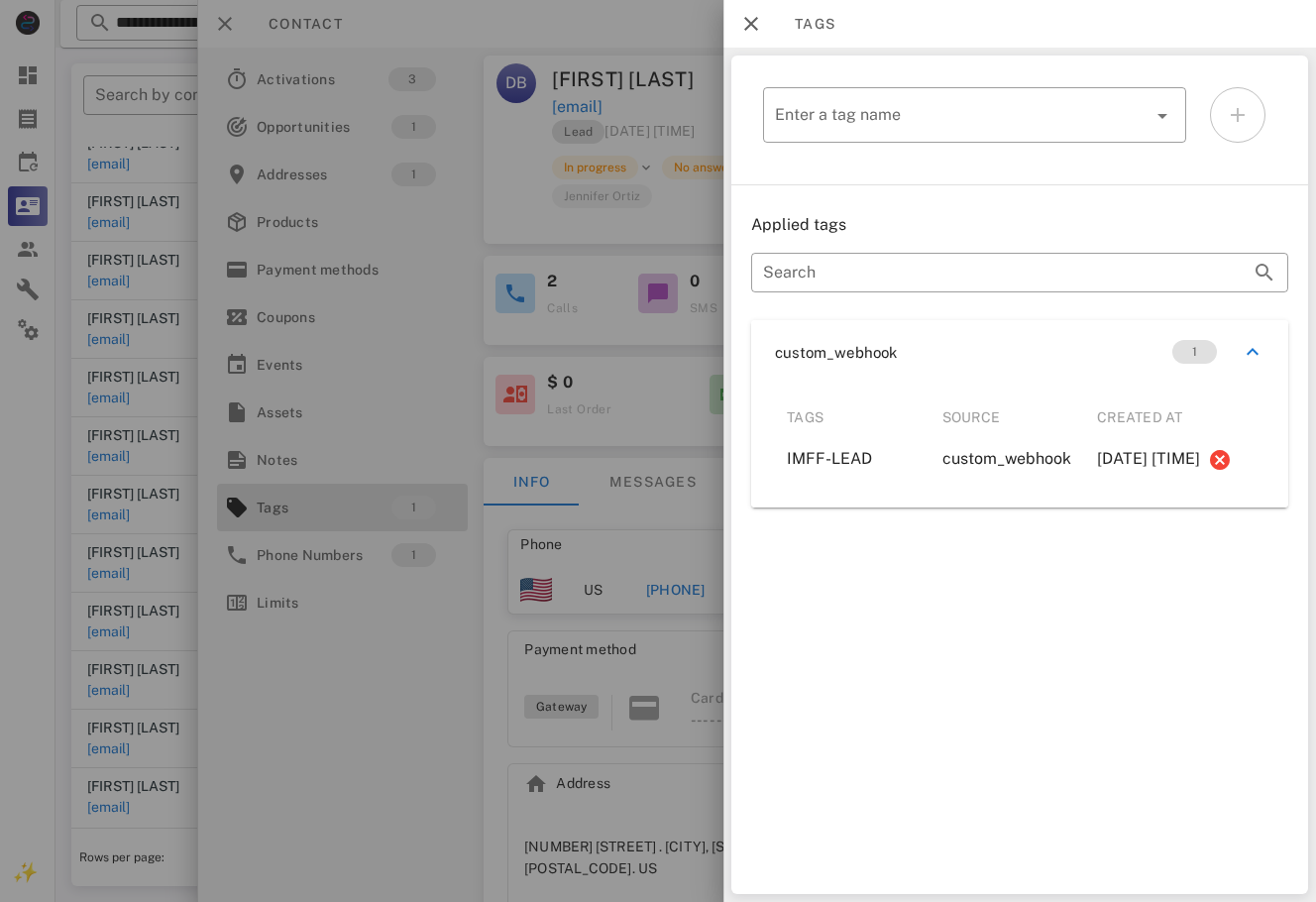 click at bounding box center (658, 451) 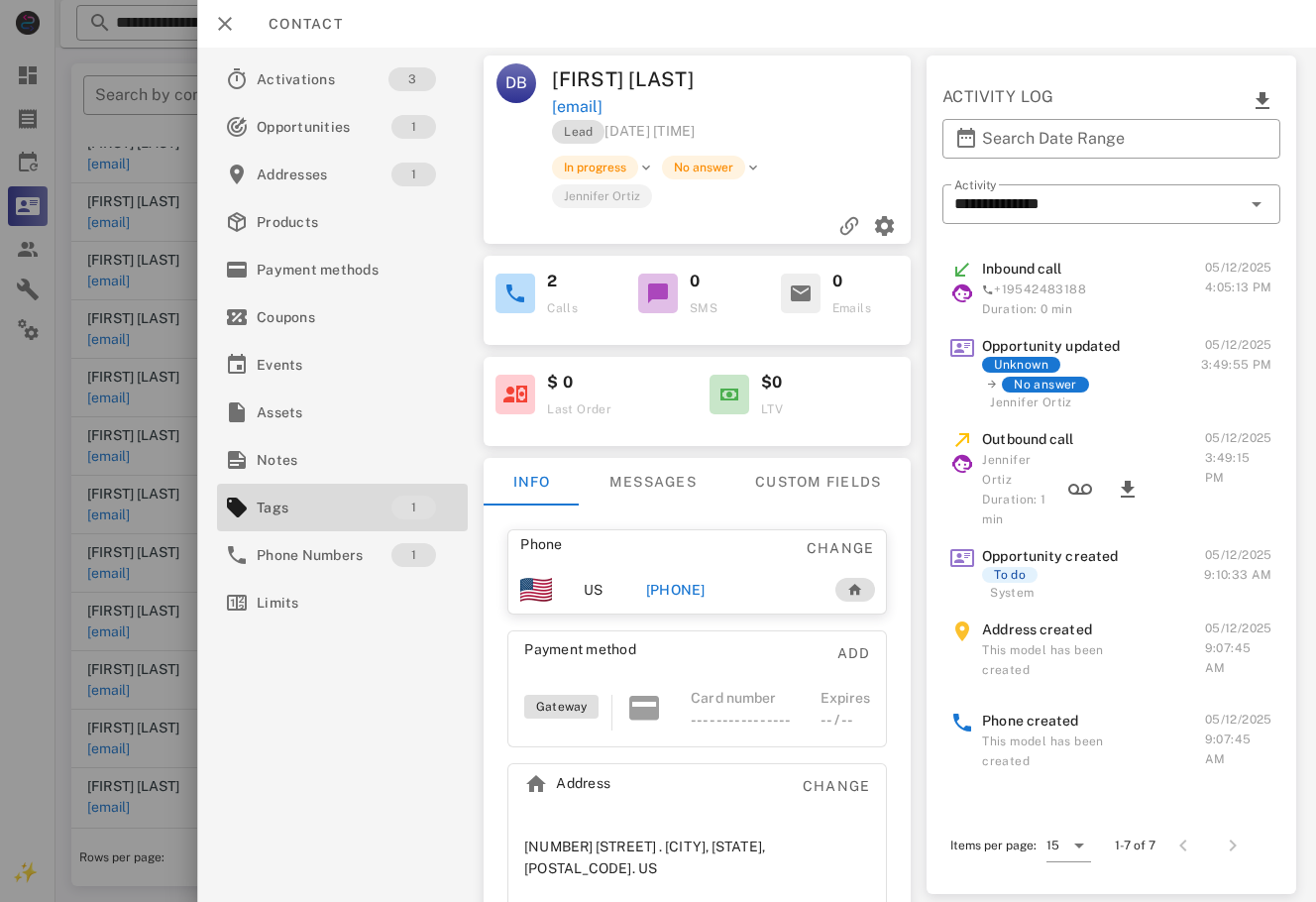 click at bounding box center [658, 451] 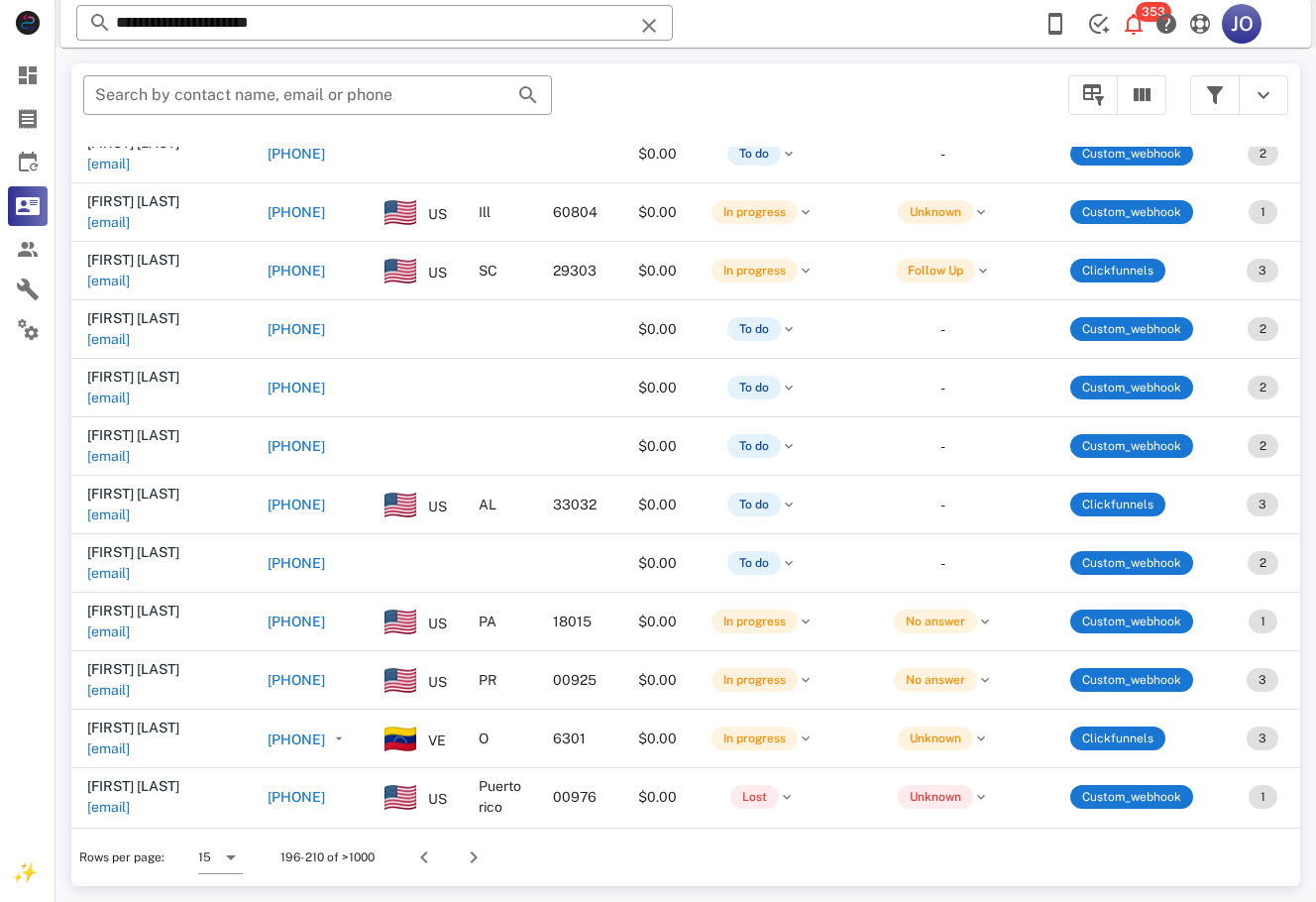 scroll, scrollTop: 179, scrollLeft: 625, axis: both 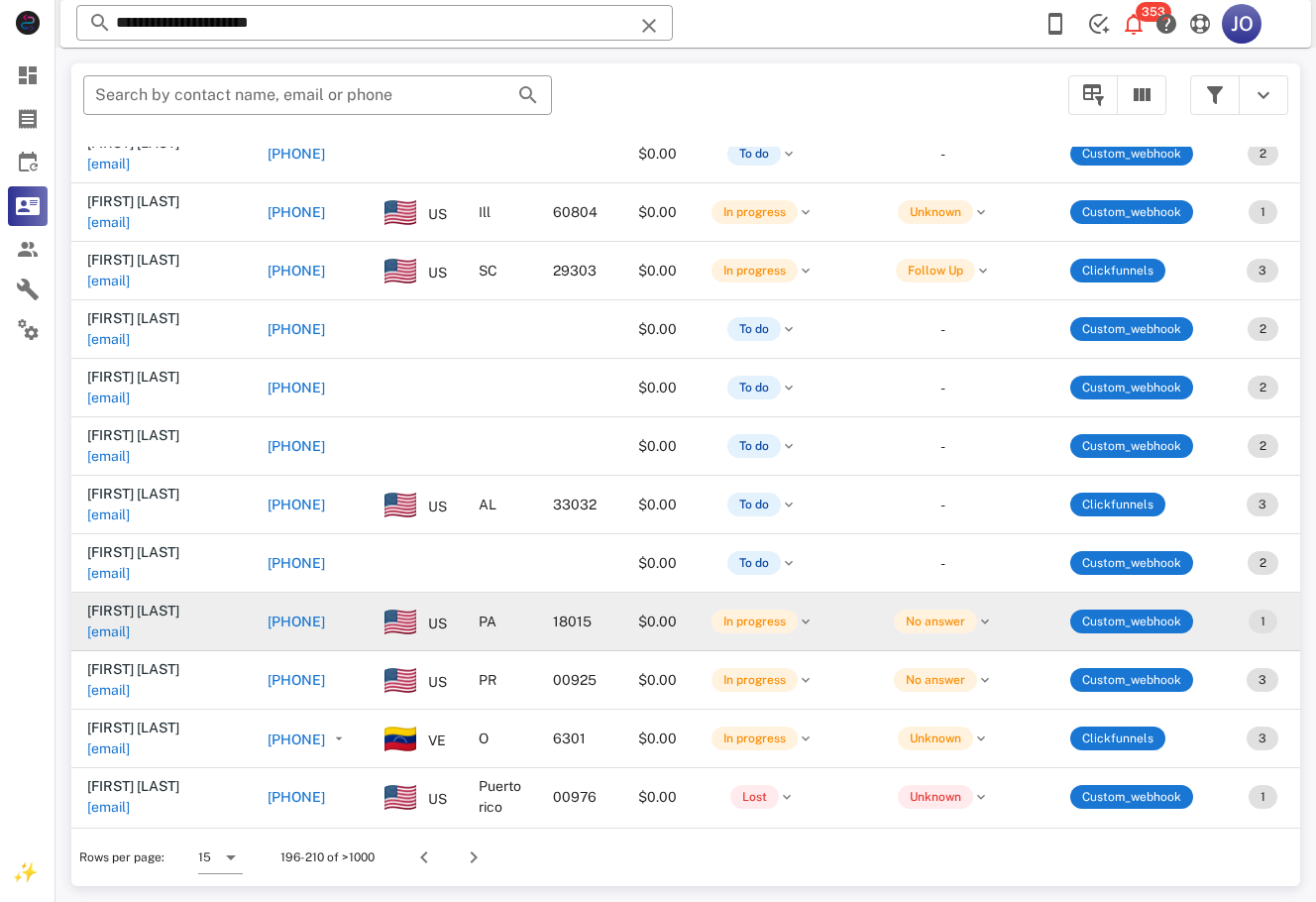 click on "[EMAIL]" at bounding box center (108, 631) 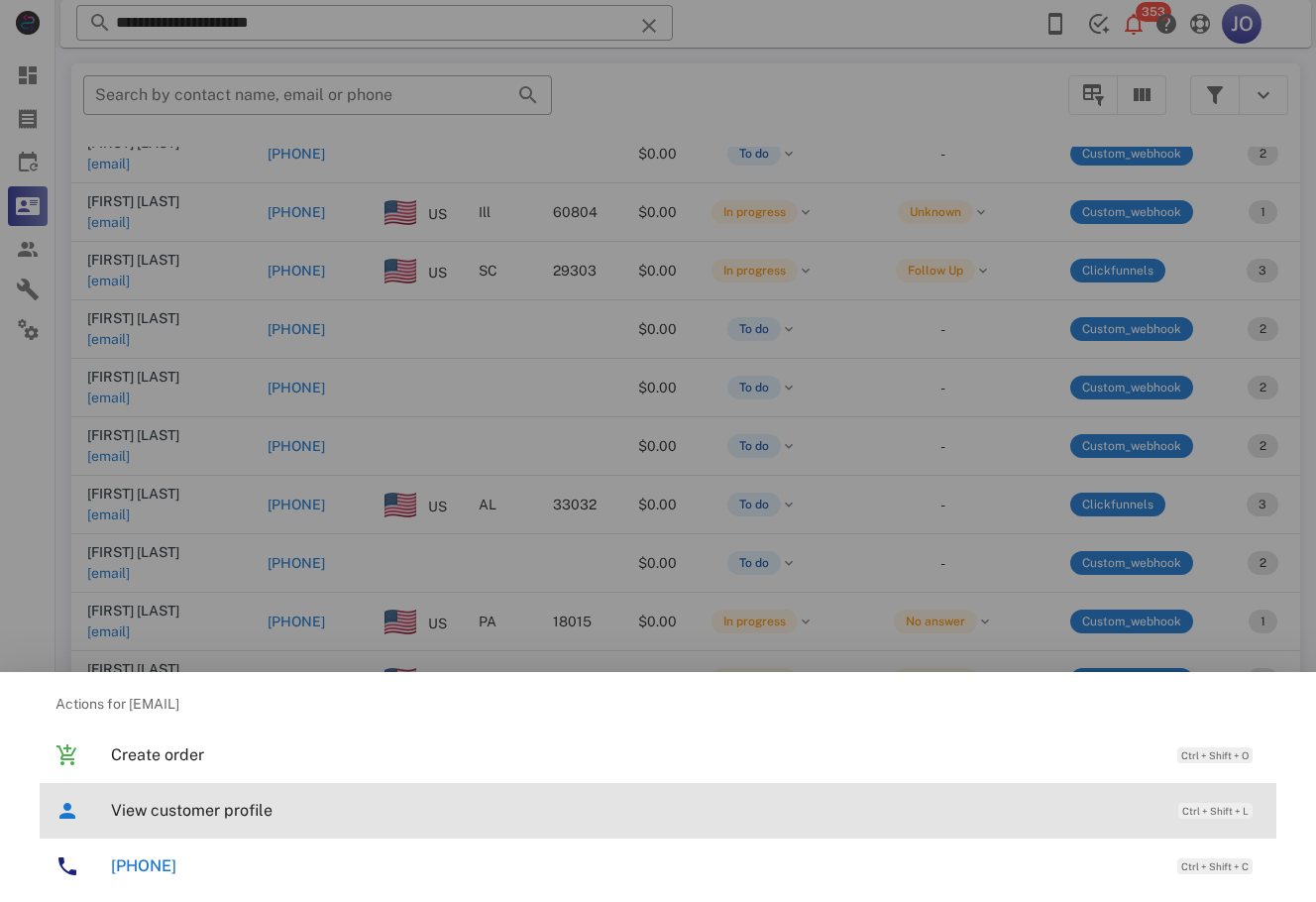 click on "View customer profile" at bounding box center (634, 810) 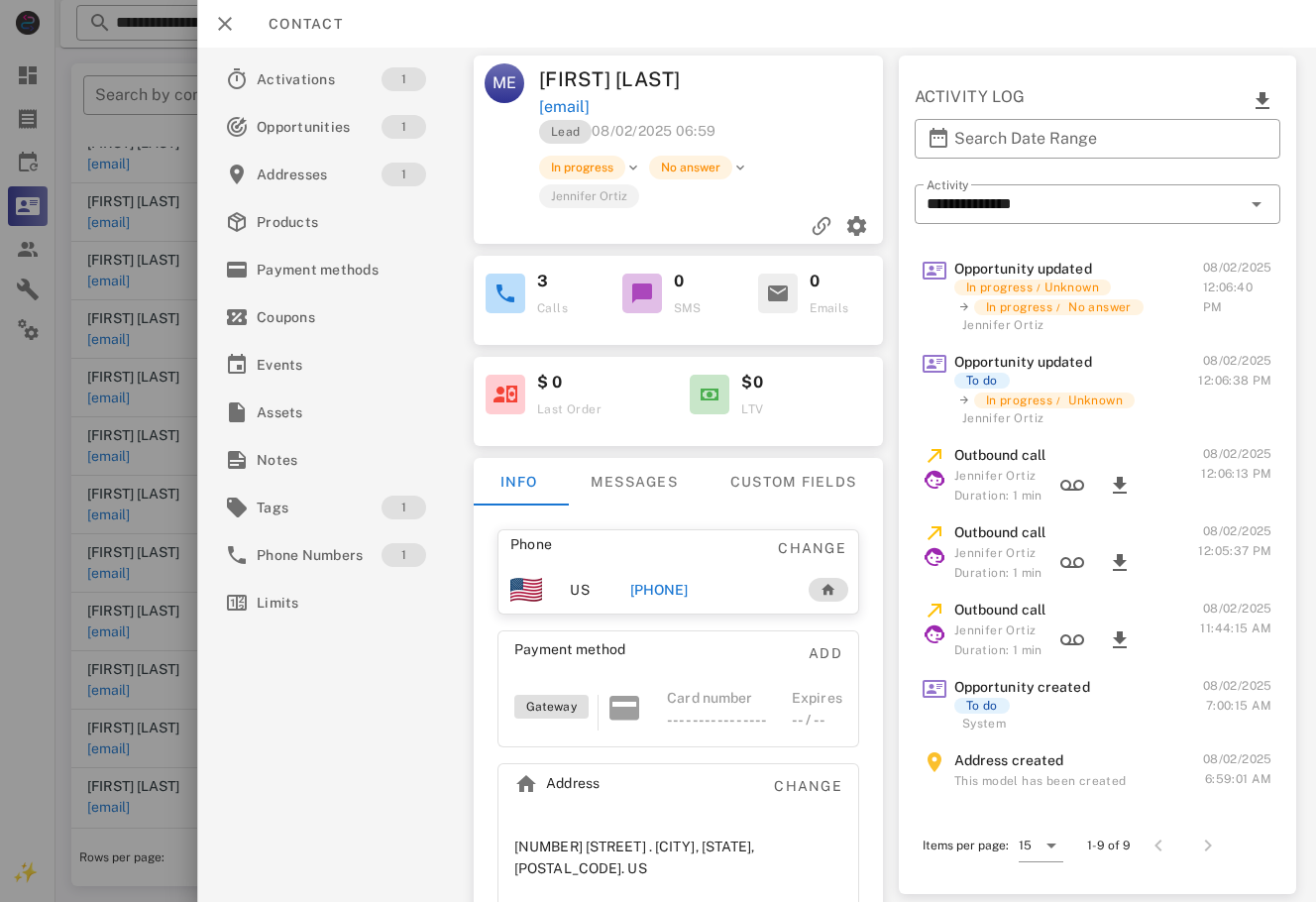 click on "[PHONE]" at bounding box center (659, 590) 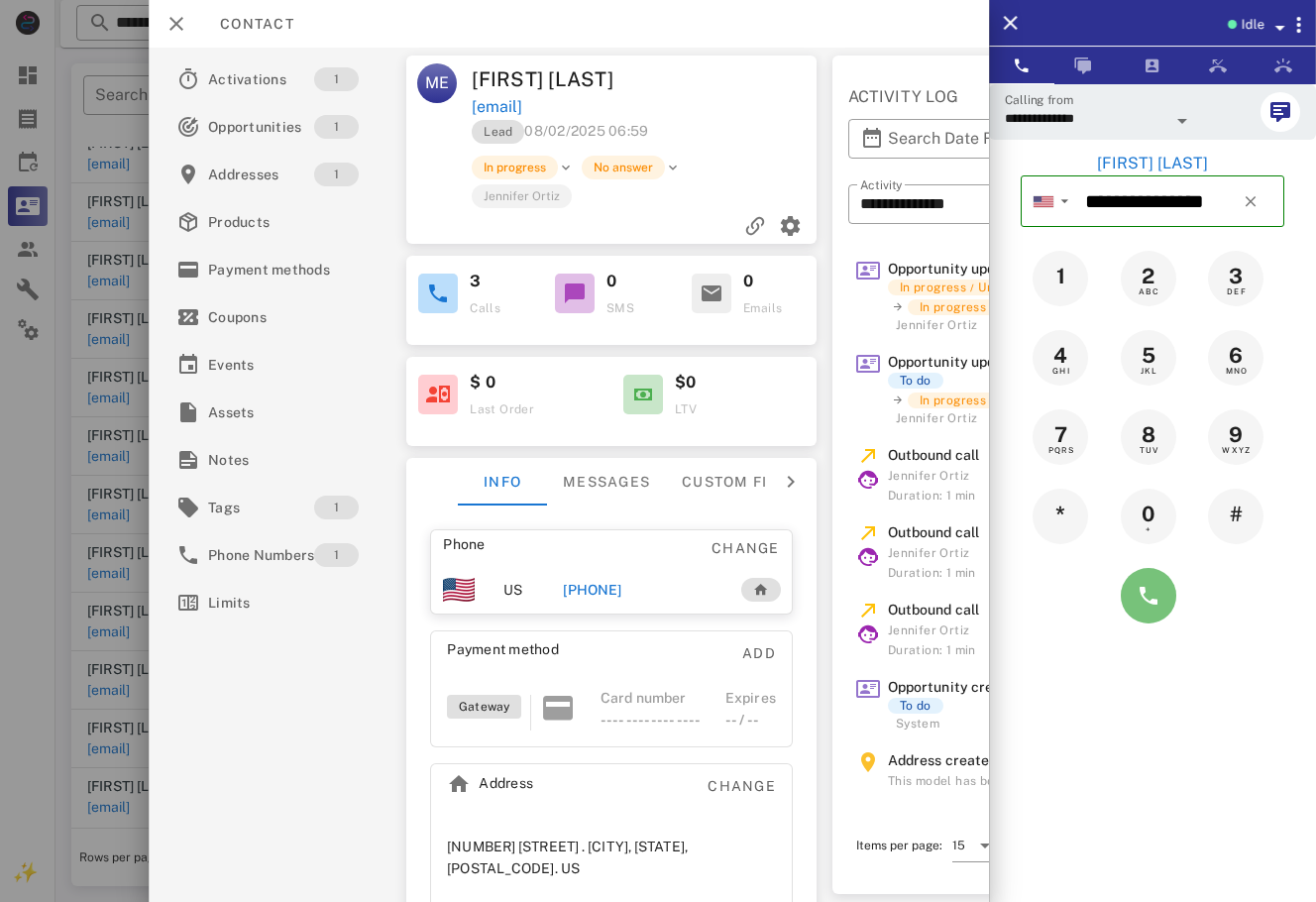 click at bounding box center [1149, 596] 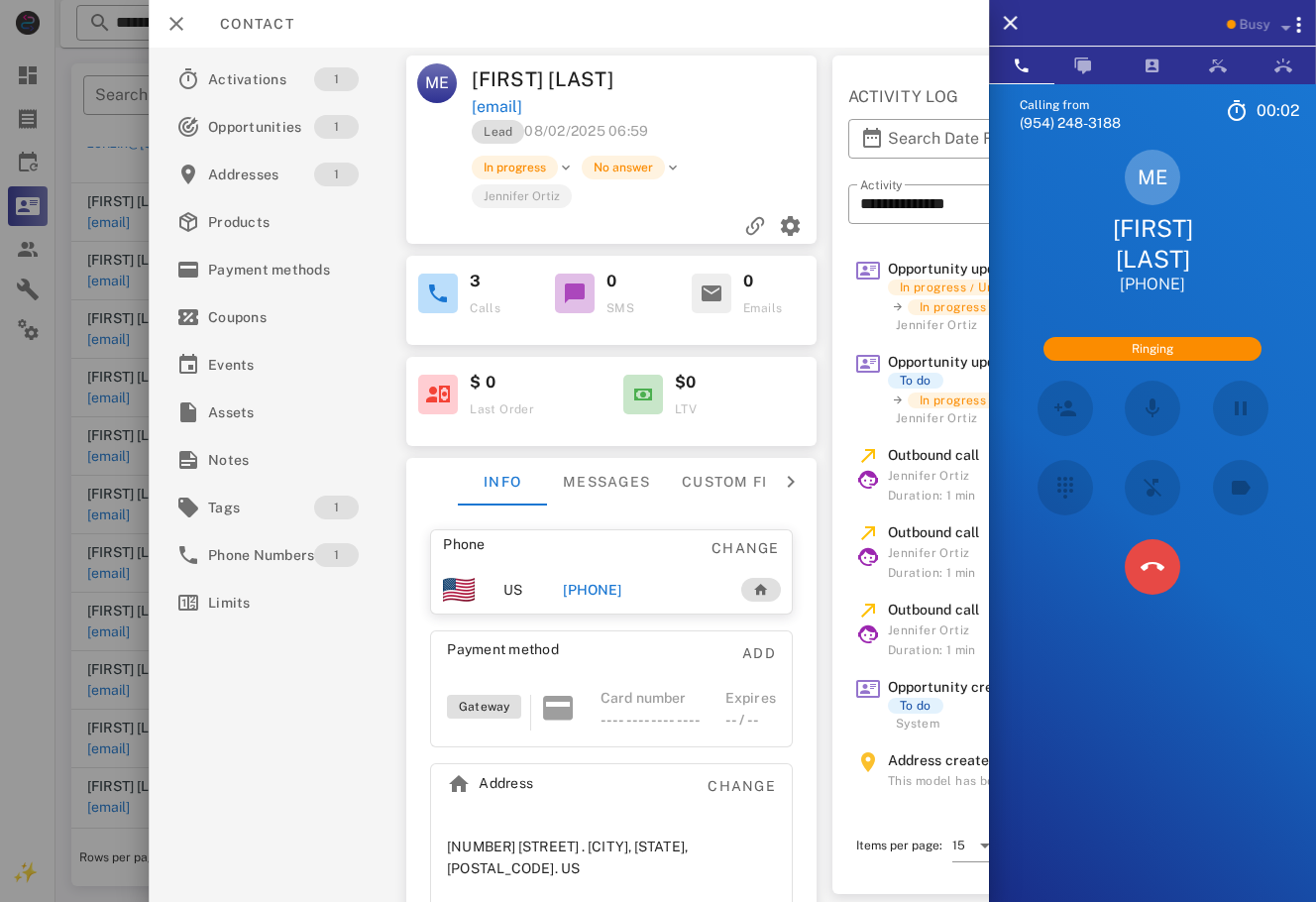 scroll, scrollTop: 121, scrollLeft: 0, axis: vertical 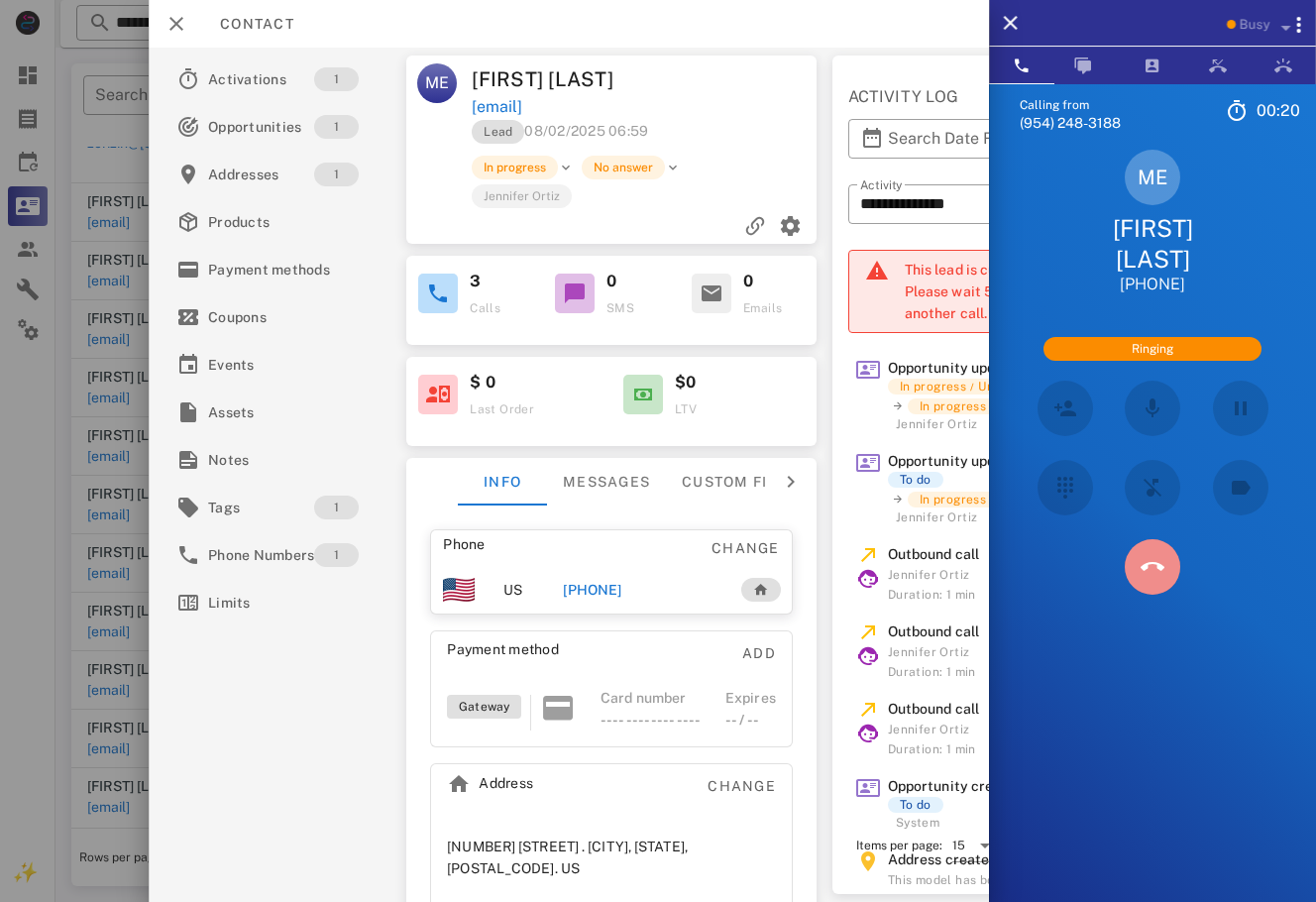 click at bounding box center [1152, 567] 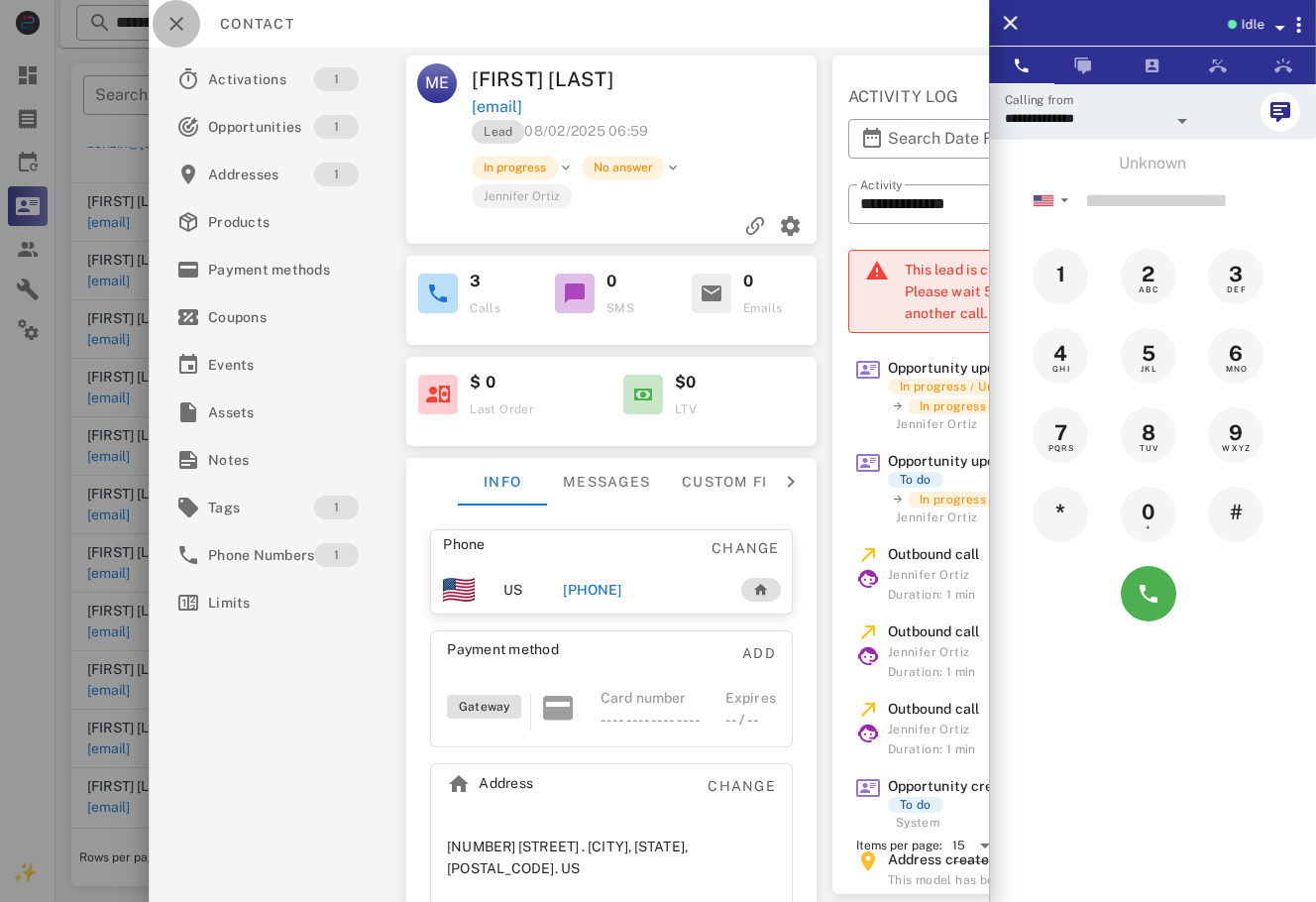 click at bounding box center [176, 24] 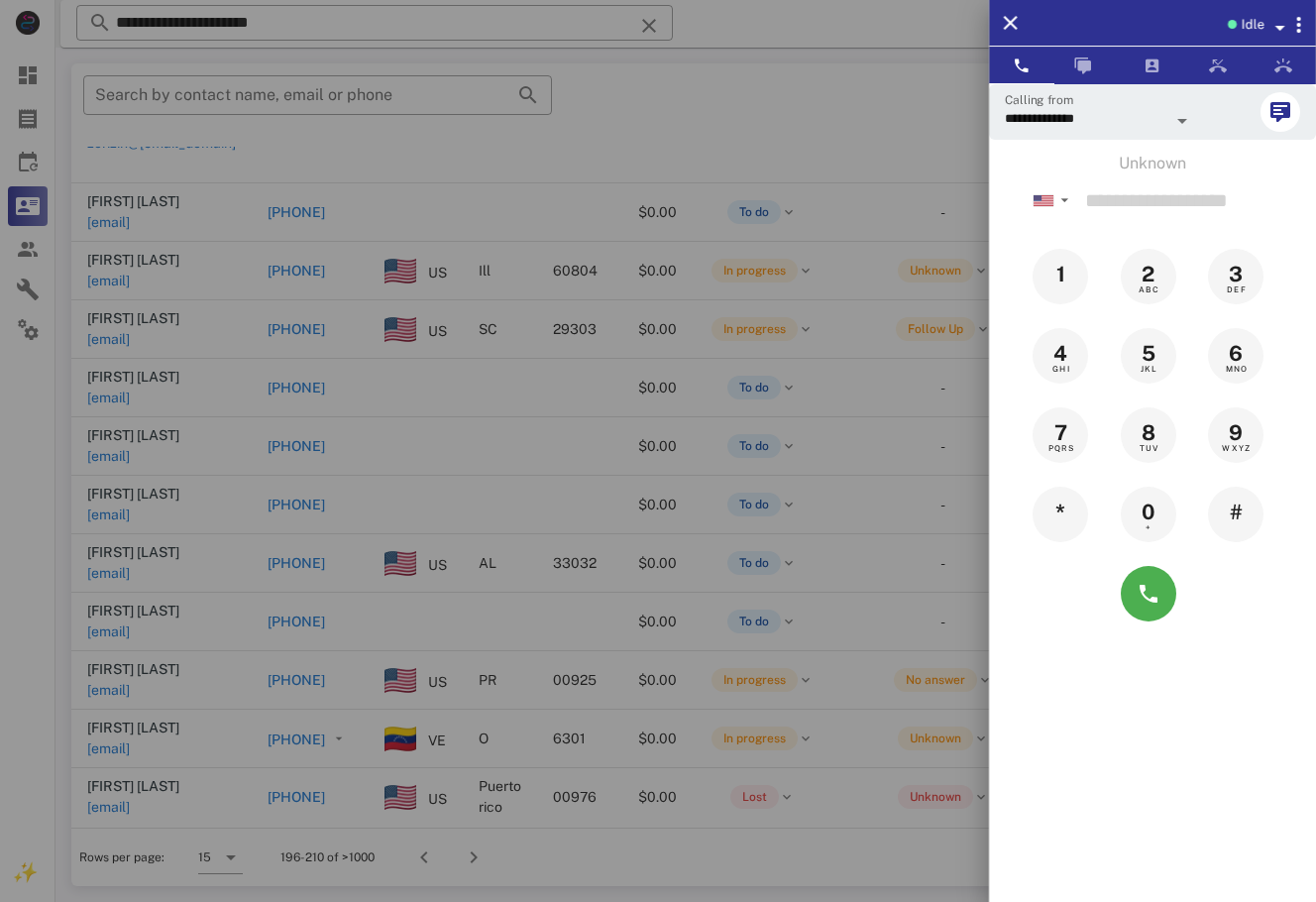 click at bounding box center (658, 451) 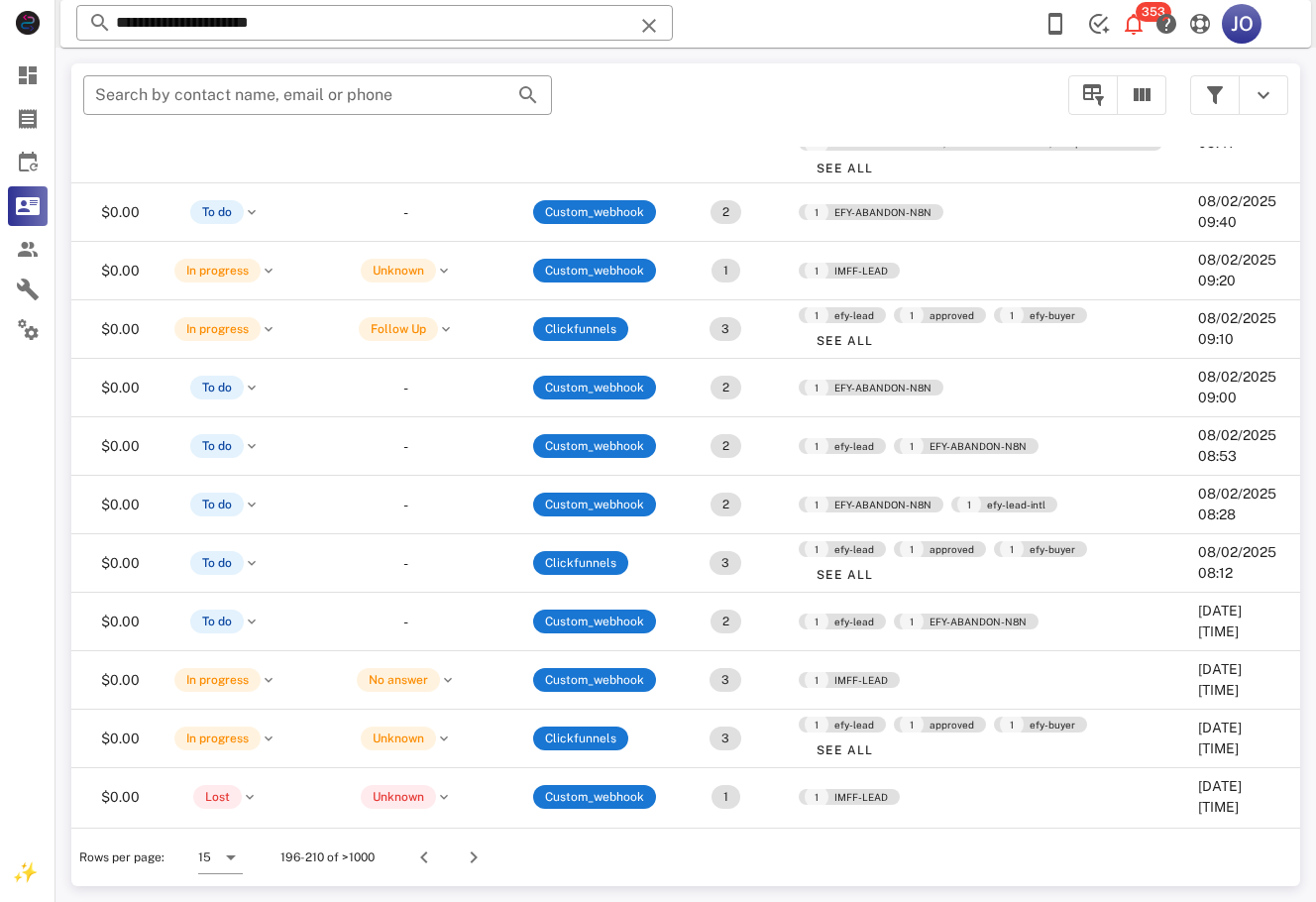 scroll, scrollTop: 121, scrollLeft: 0, axis: vertical 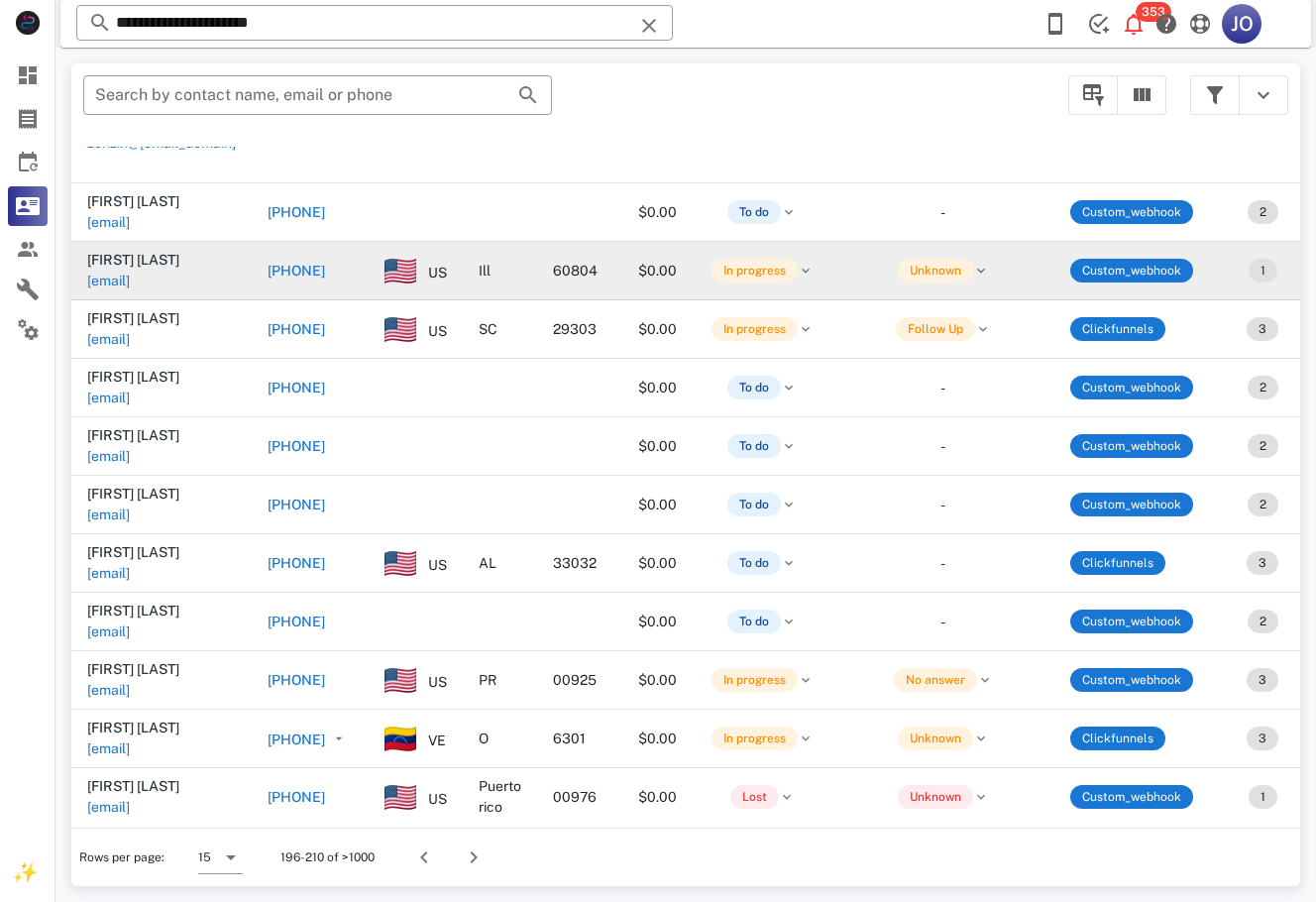 click on "[EMAIL]" at bounding box center (108, 281) 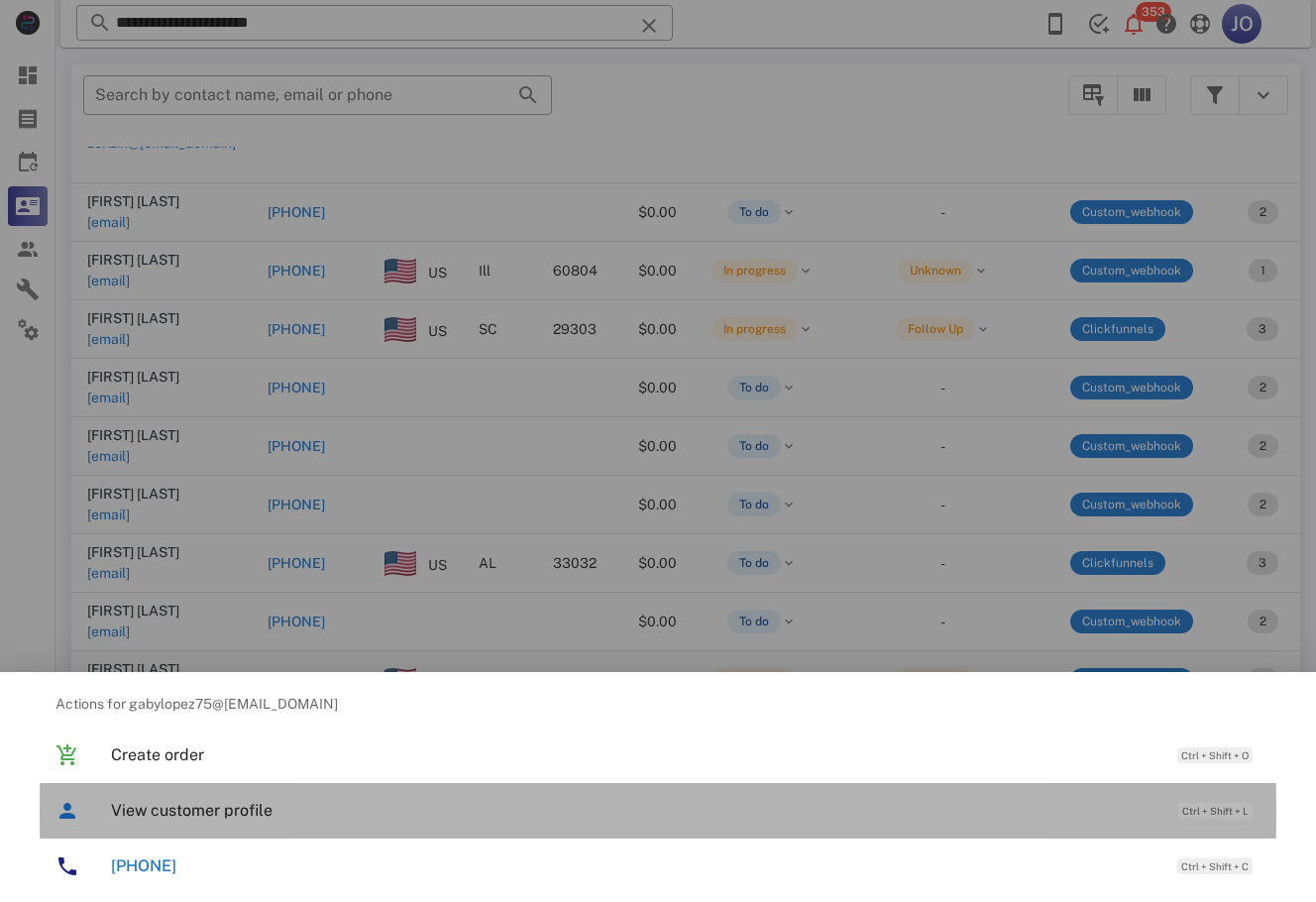 click on "View customer profile Ctrl + Shift + L" at bounding box center [686, 810] 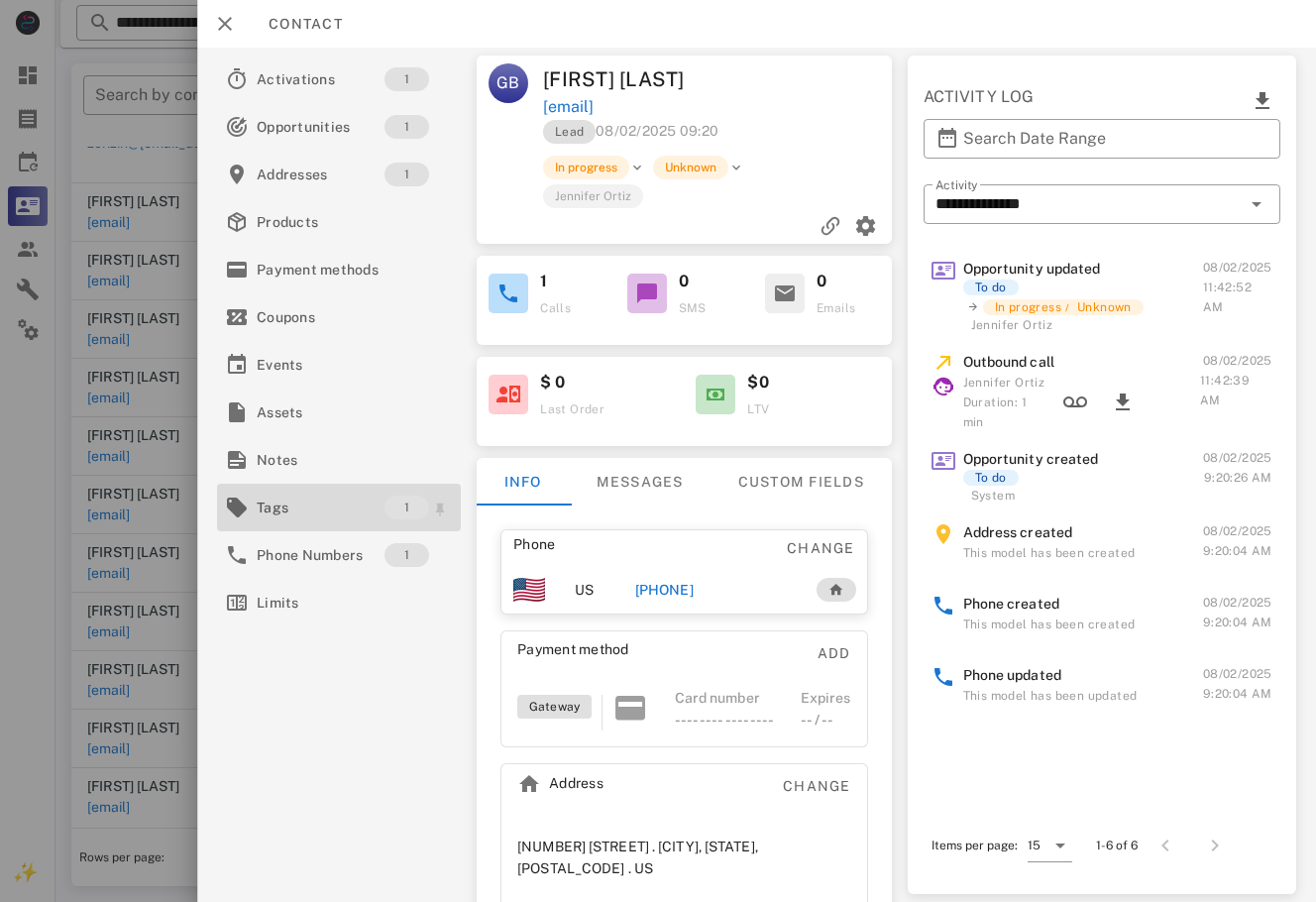 click on "Tags" at bounding box center [320, 507] 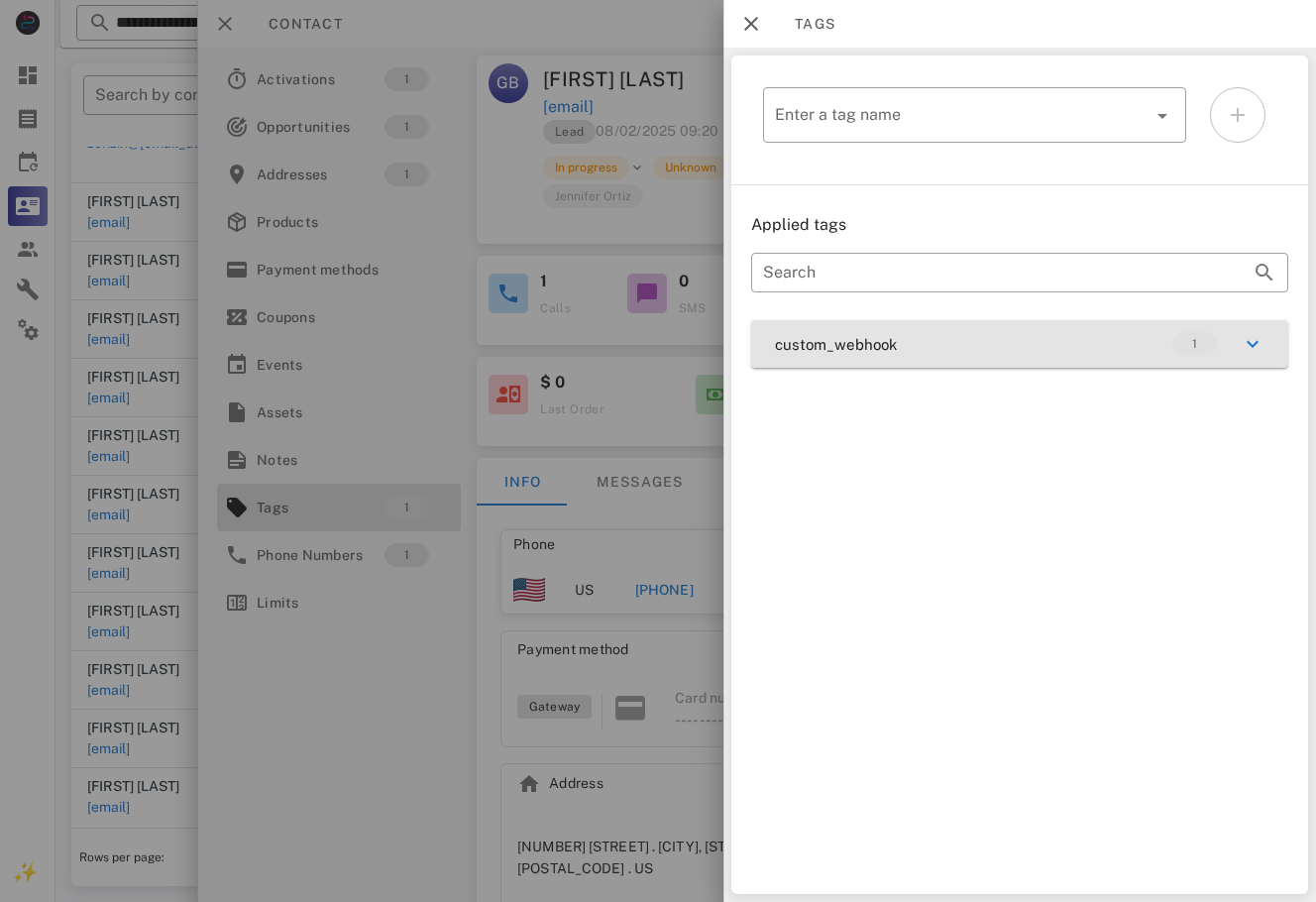 click on "custom_webhook  1" at bounding box center [1020, 344] 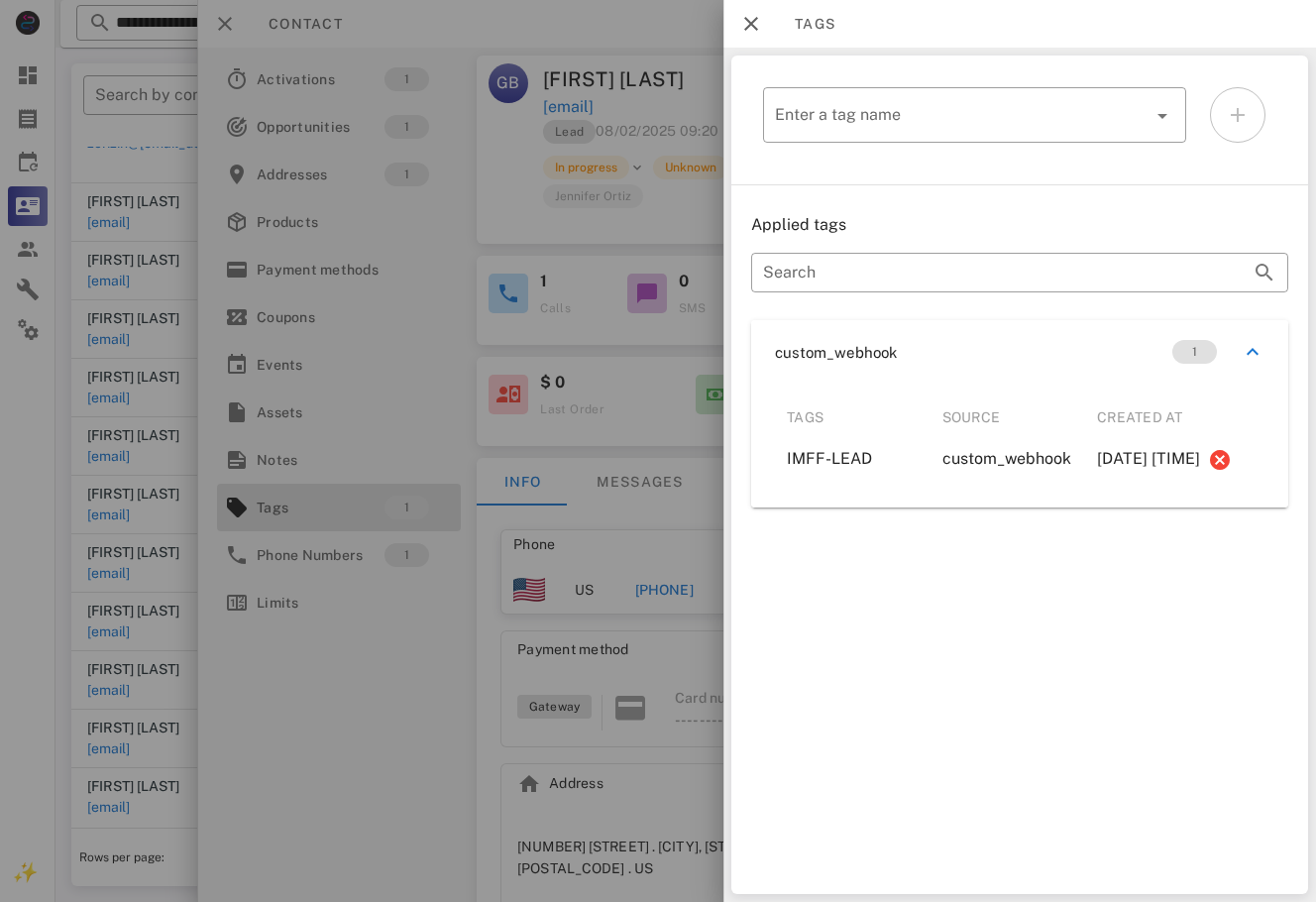 click at bounding box center [658, 451] 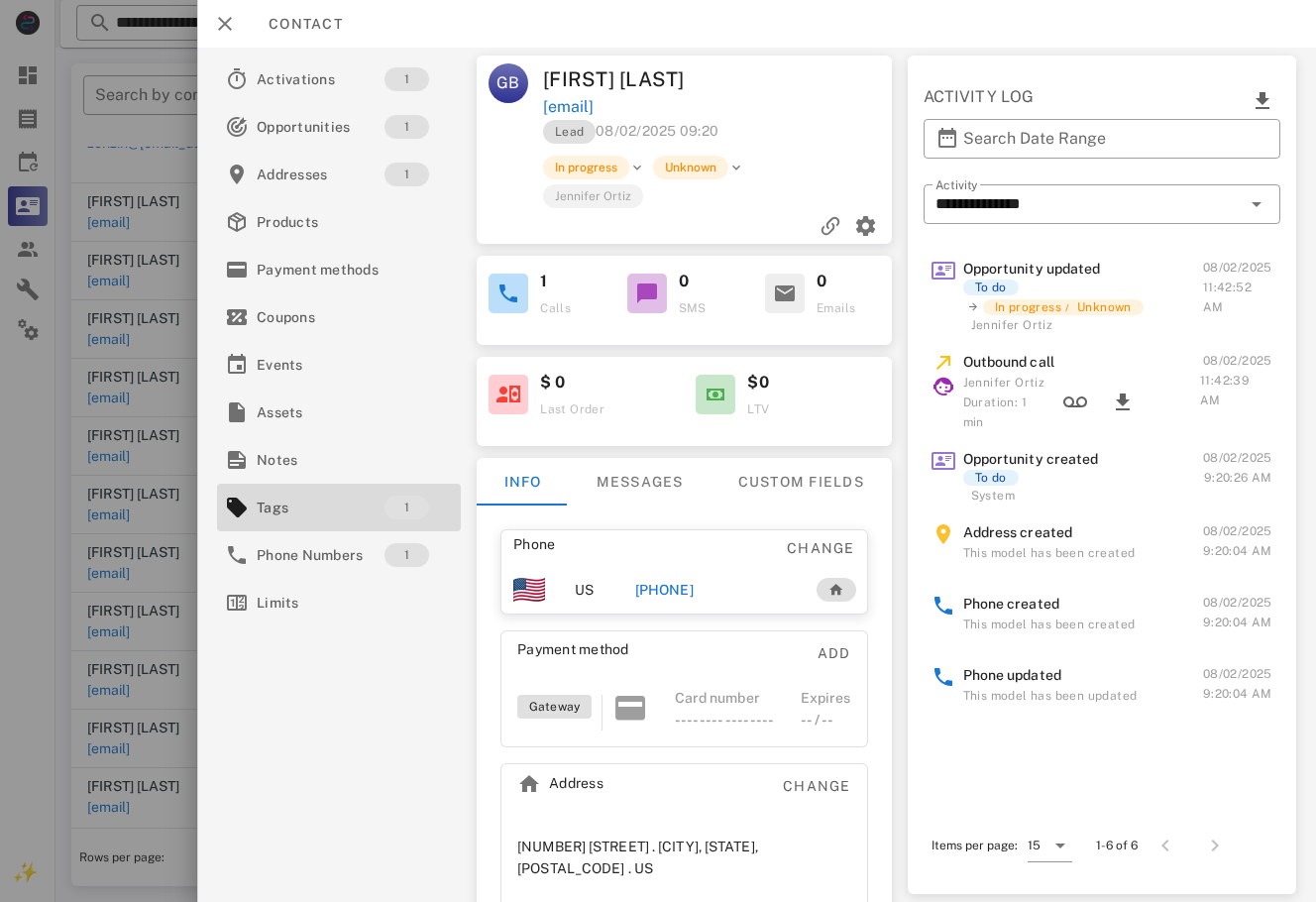 click on "[PHONE]" at bounding box center [664, 590] 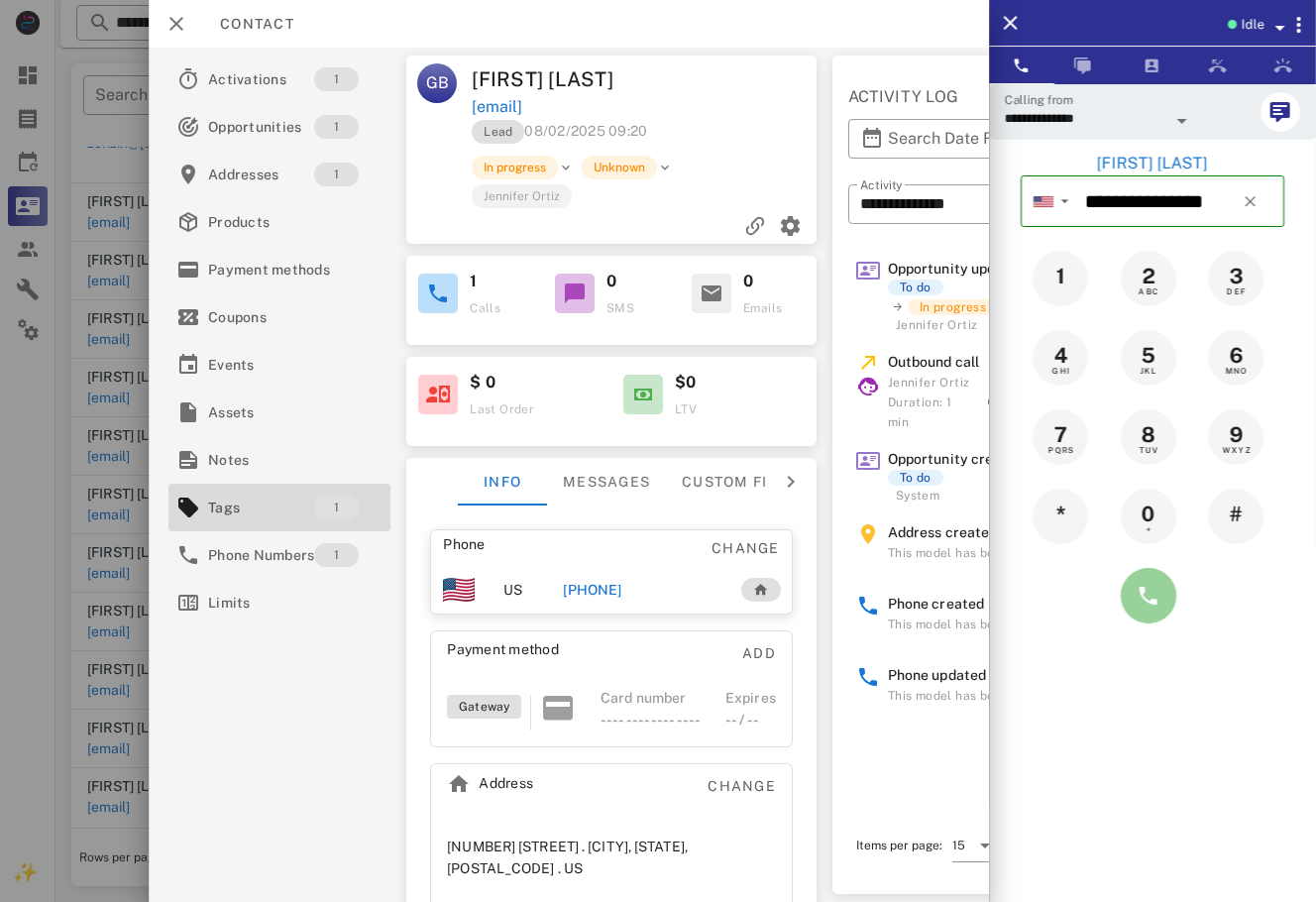 click at bounding box center [1149, 596] 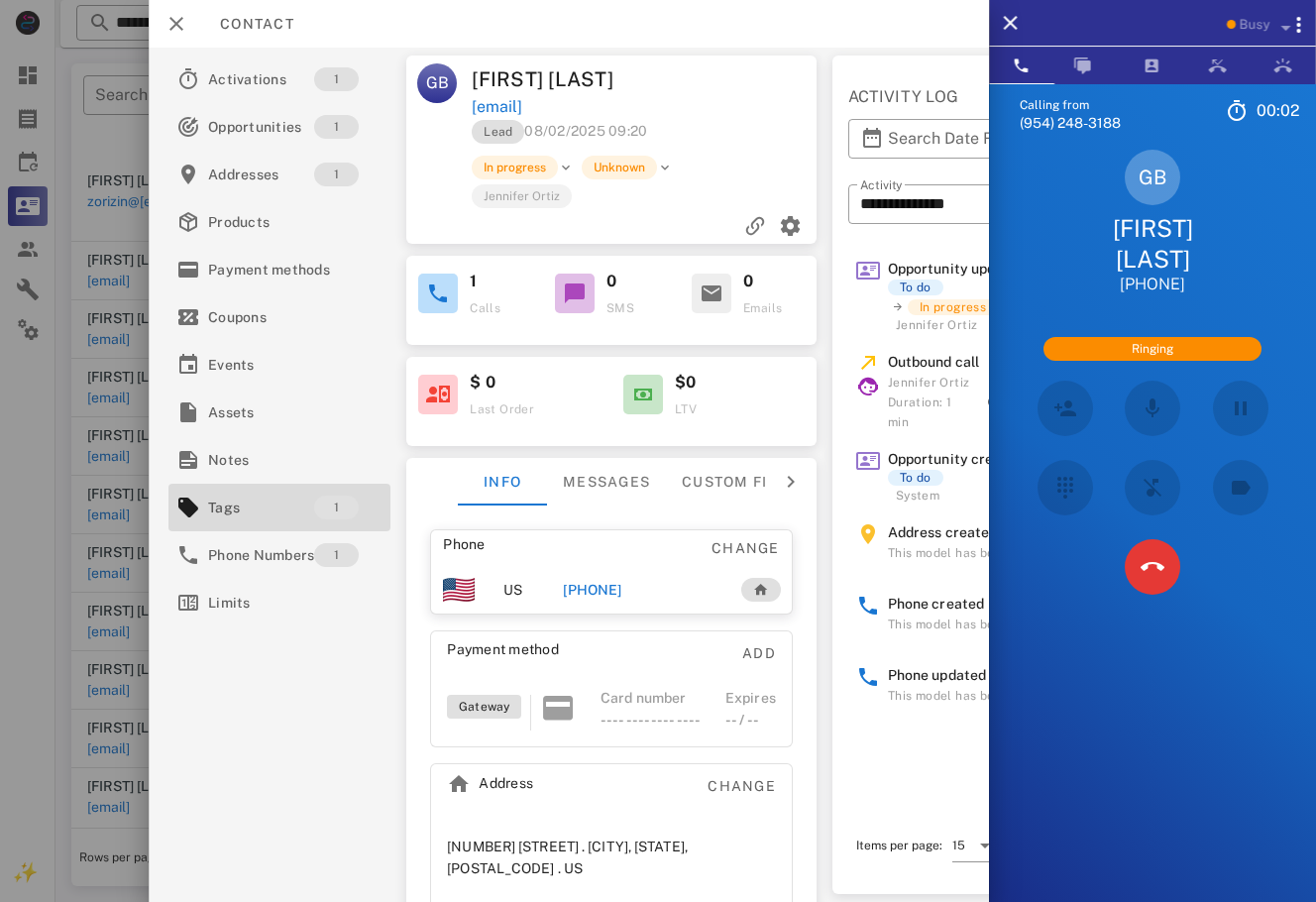 scroll, scrollTop: 62, scrollLeft: 0, axis: vertical 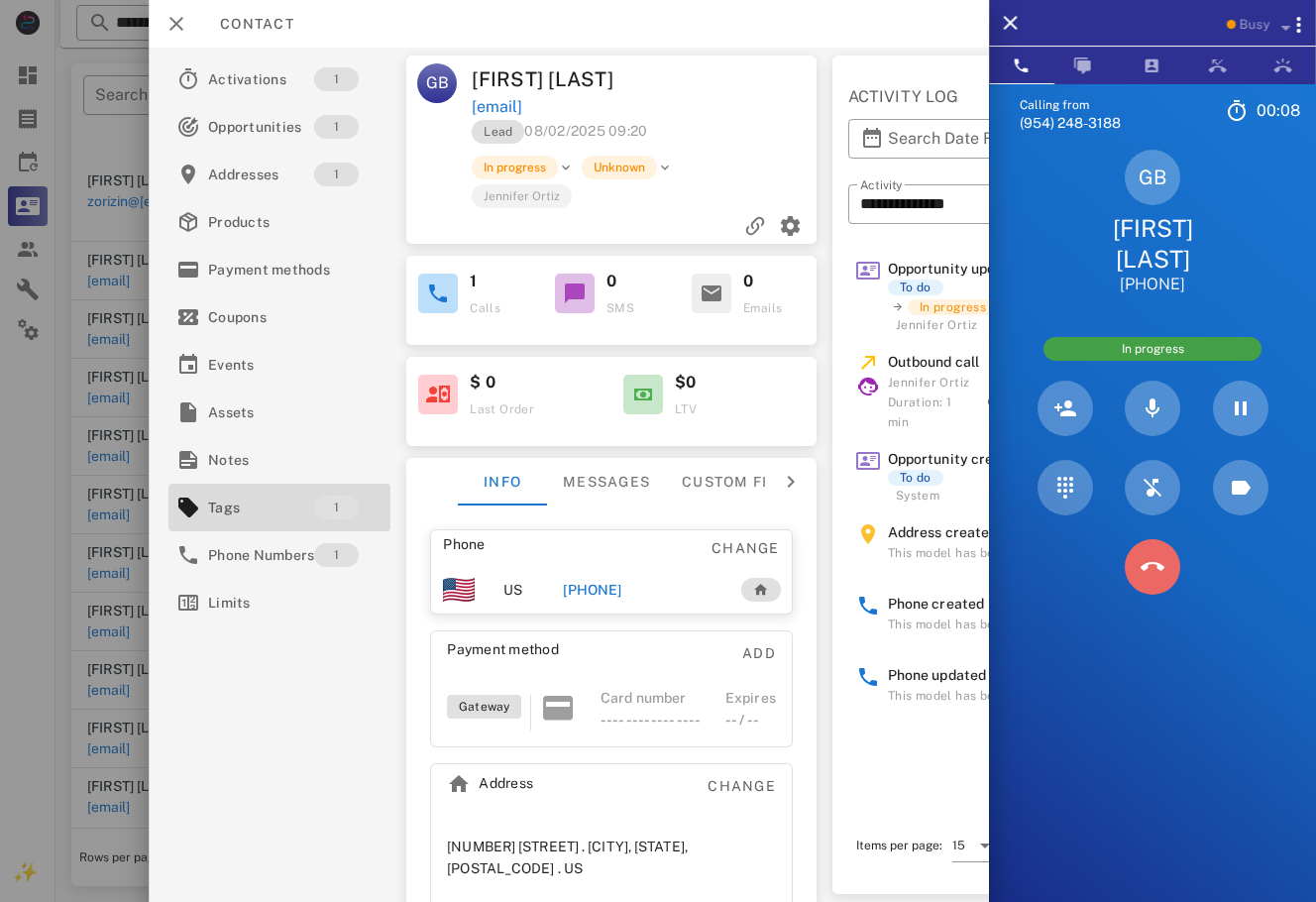 click at bounding box center [1152, 567] 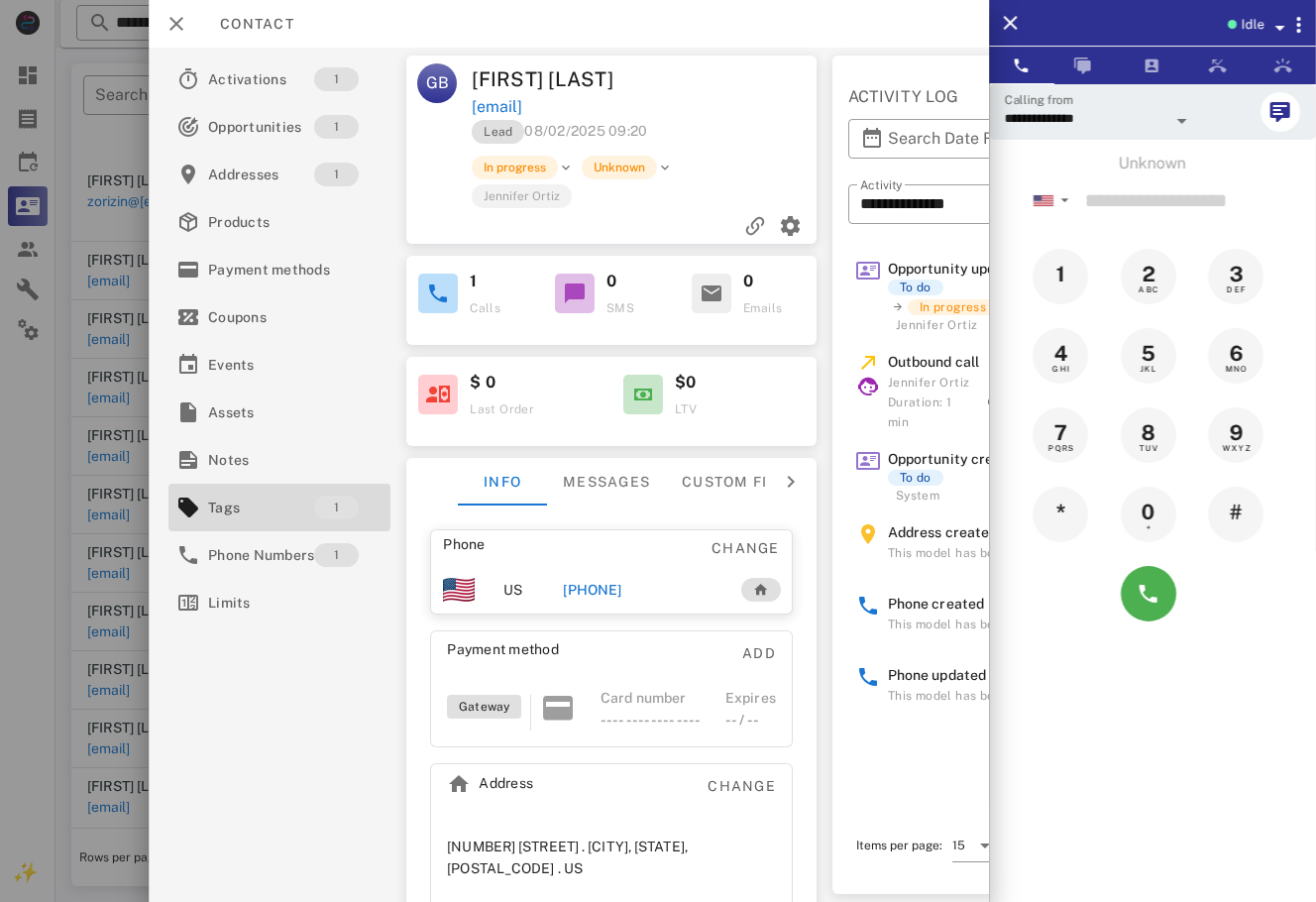click on "[PHONE]" at bounding box center [592, 590] 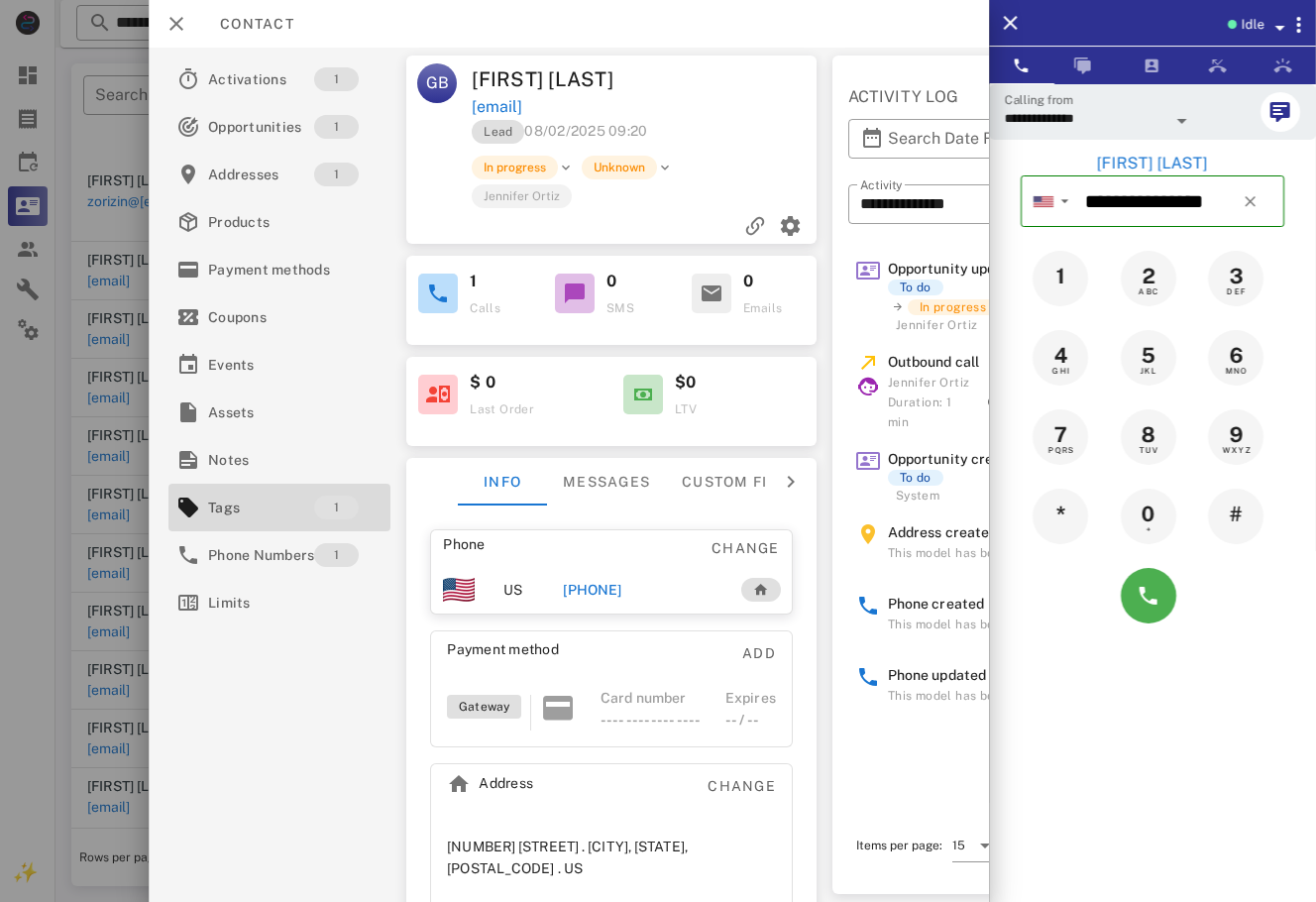 click at bounding box center [1152, 596] 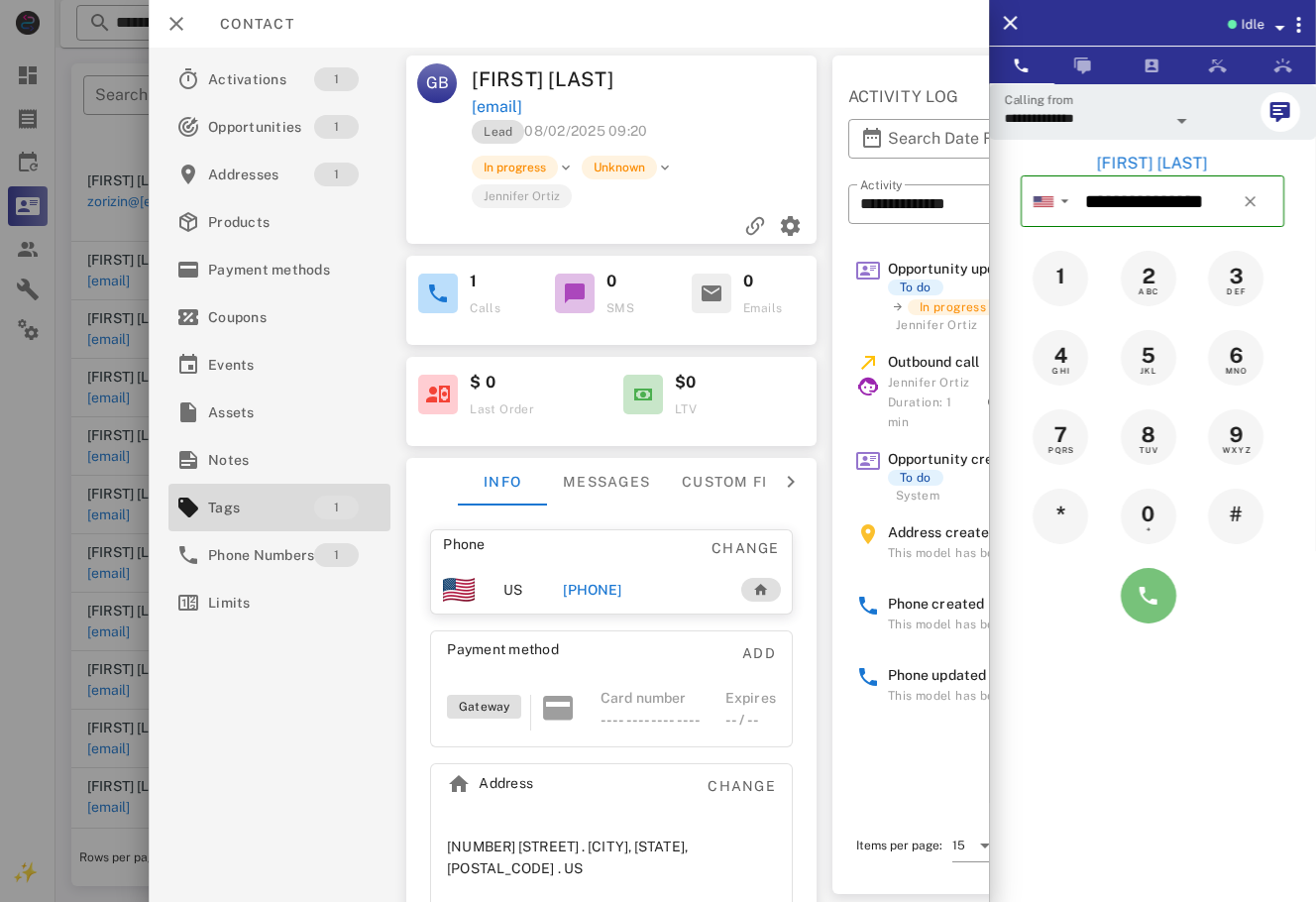 click at bounding box center [1149, 596] 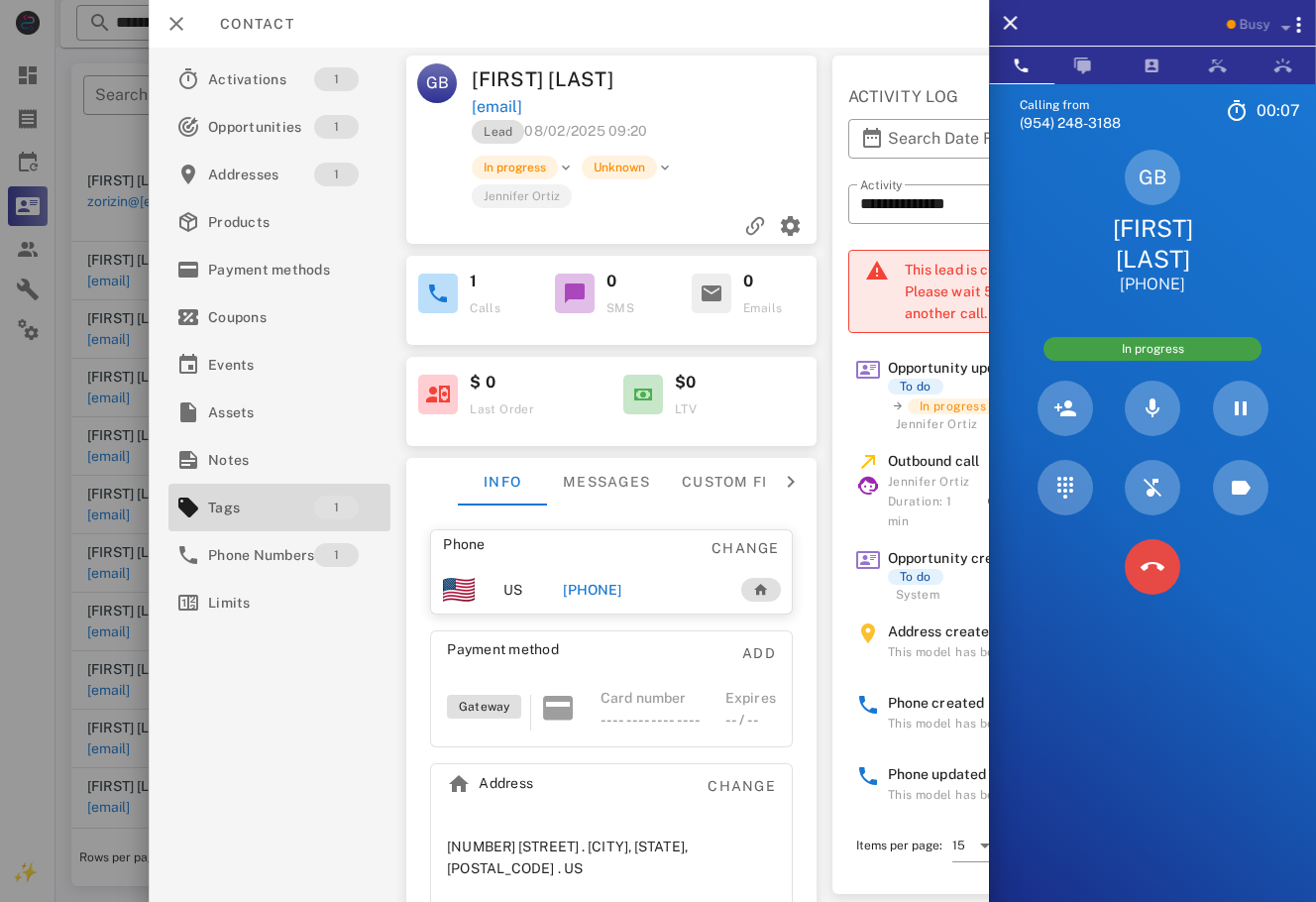 drag, startPoint x: 1129, startPoint y: 602, endPoint x: 1142, endPoint y: 569, distance: 35.468296 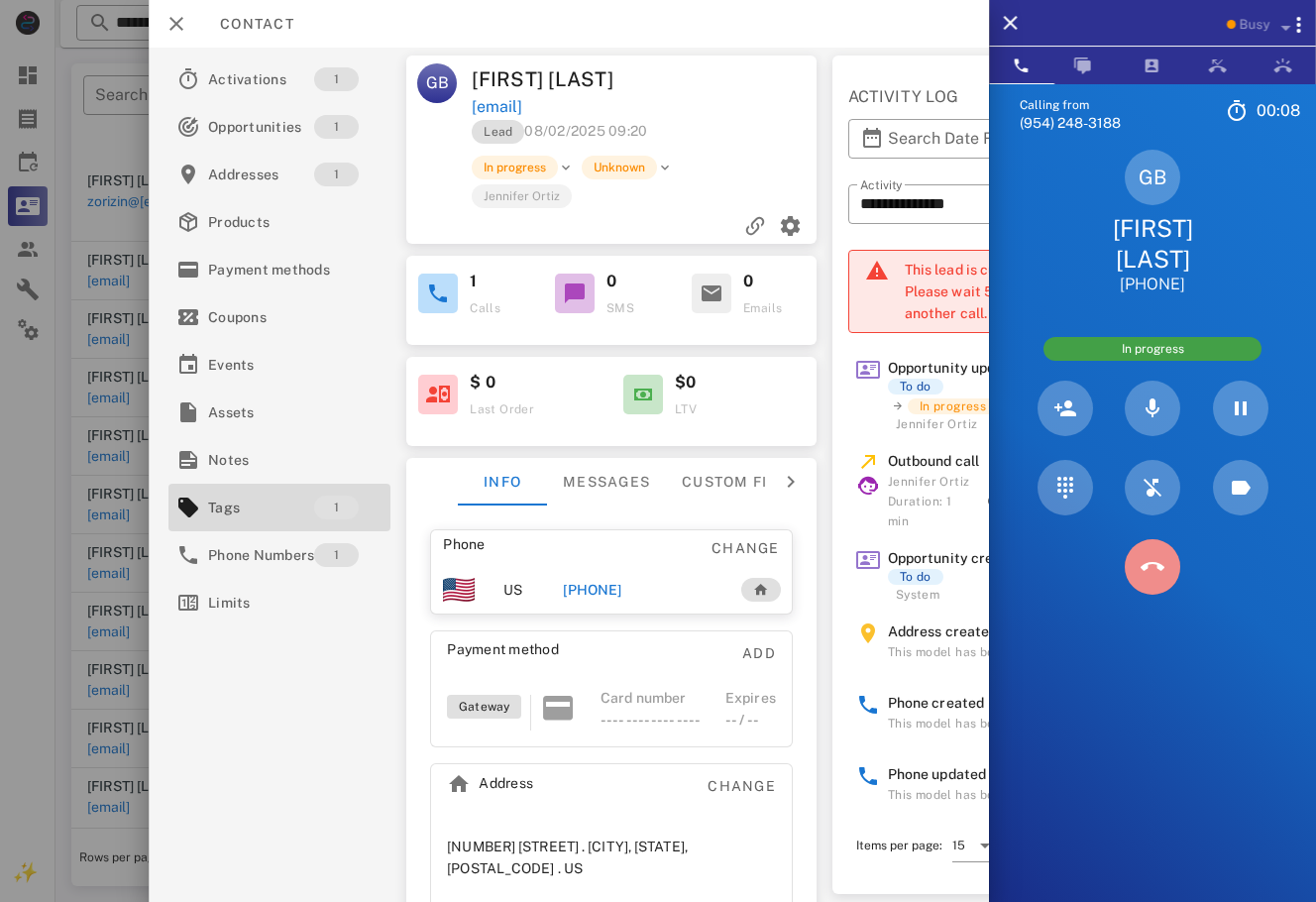 drag, startPoint x: 1142, startPoint y: 569, endPoint x: 1136, endPoint y: 581, distance: 13.416408 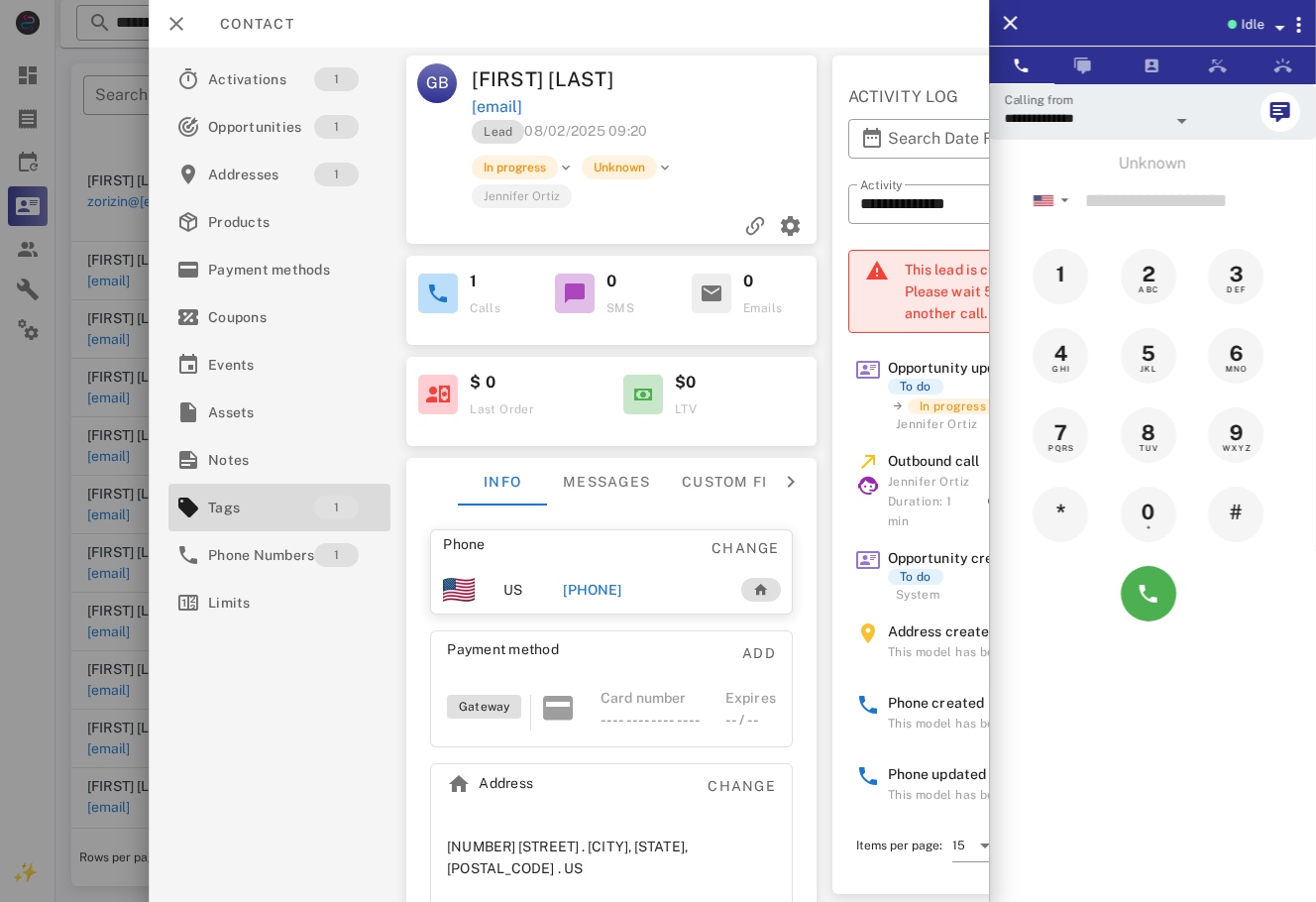 click at bounding box center [658, 451] 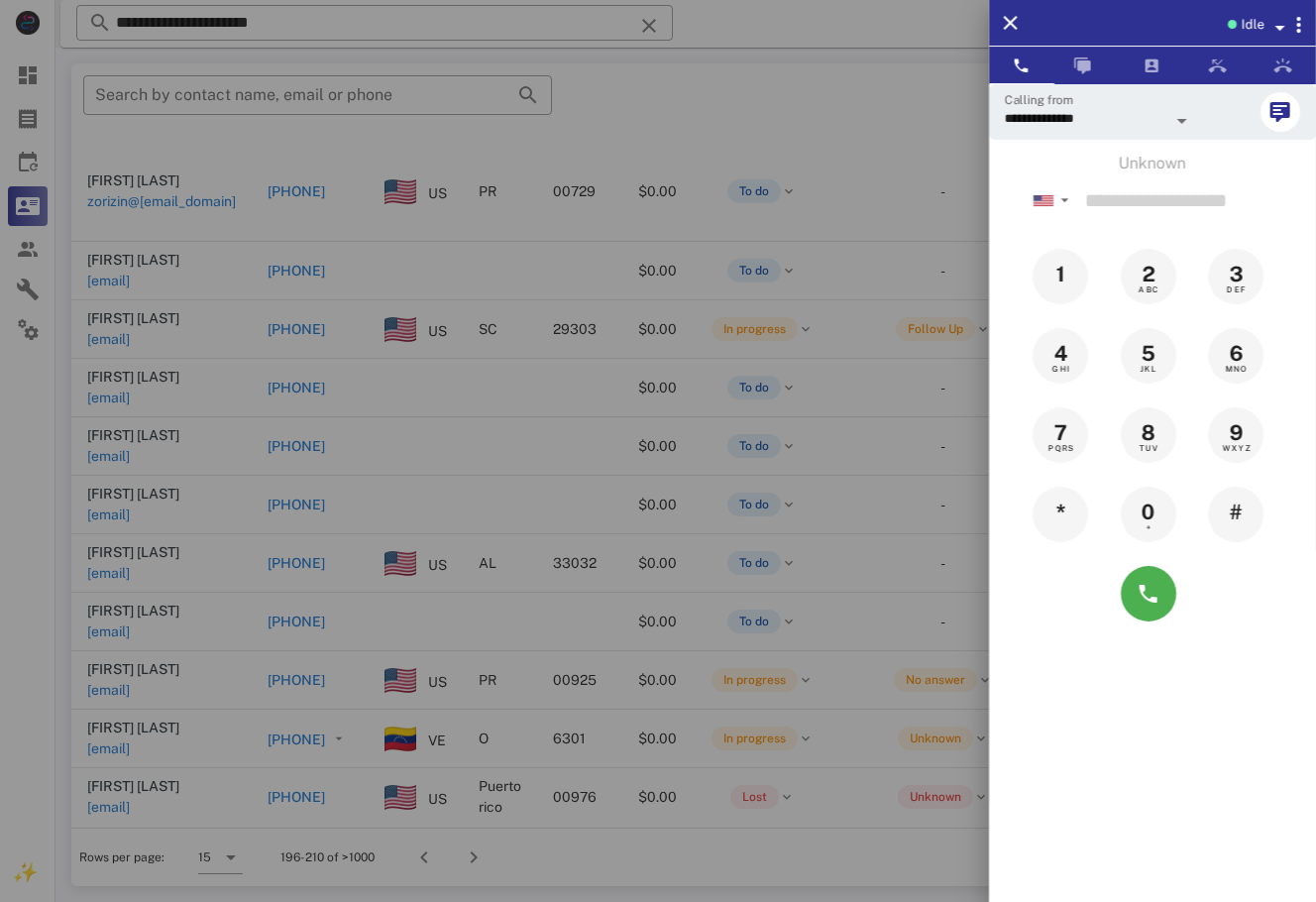 click at bounding box center (658, 451) 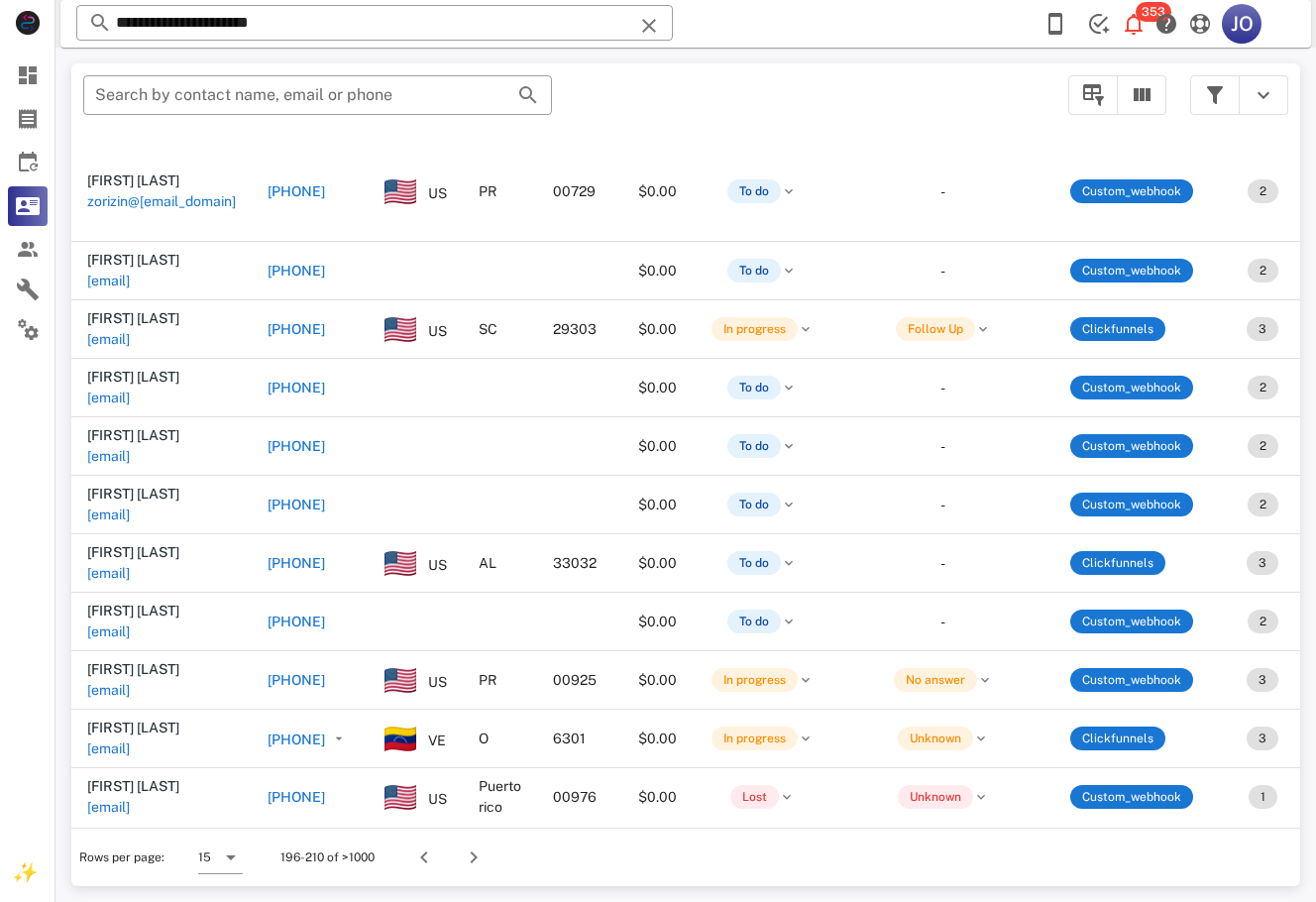 scroll, scrollTop: 62, scrollLeft: 625, axis: both 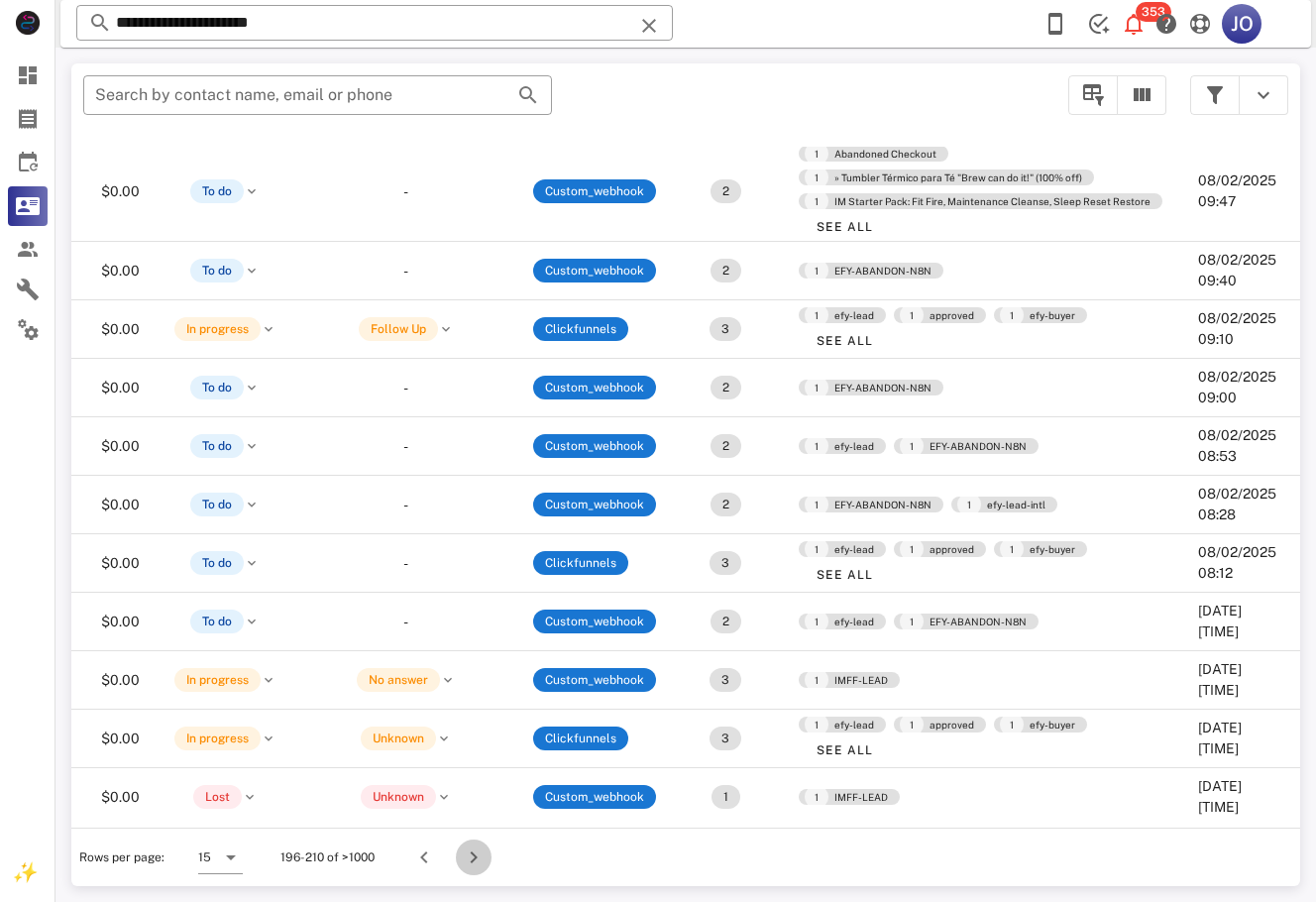 click at bounding box center [474, 857] 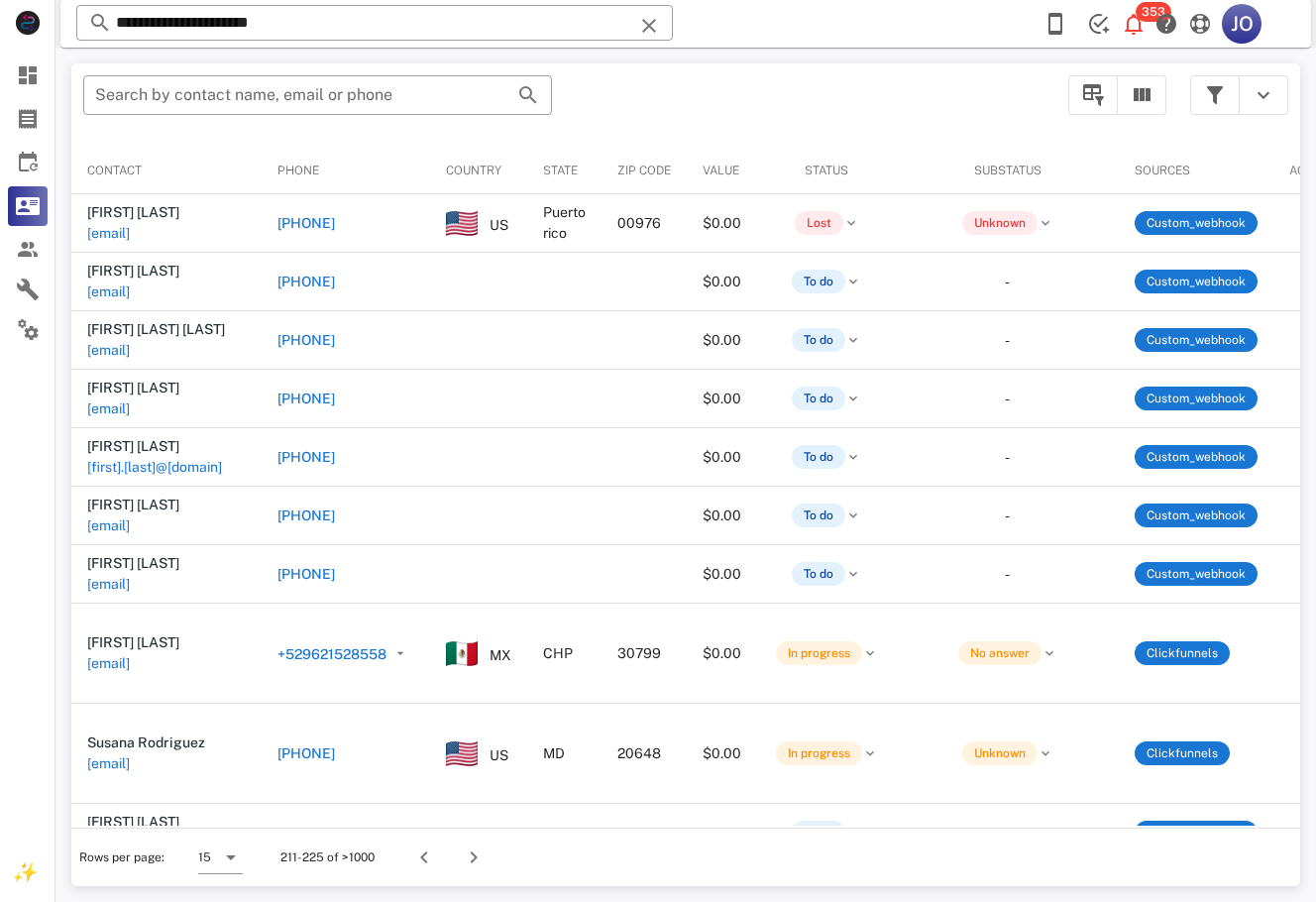scroll, scrollTop: 0, scrollLeft: 479, axis: horizontal 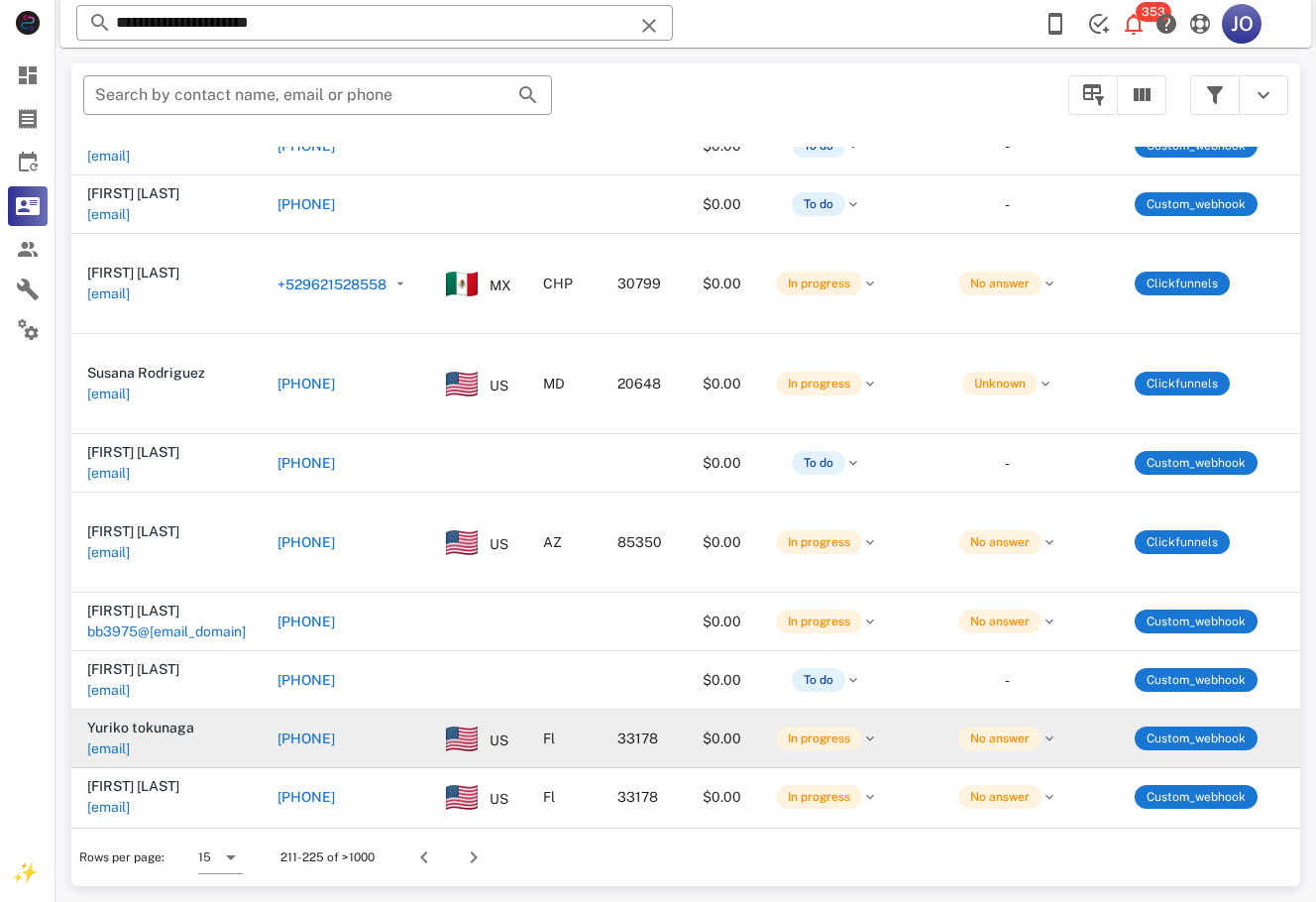 click on "[EMAIL]" at bounding box center [108, 748] 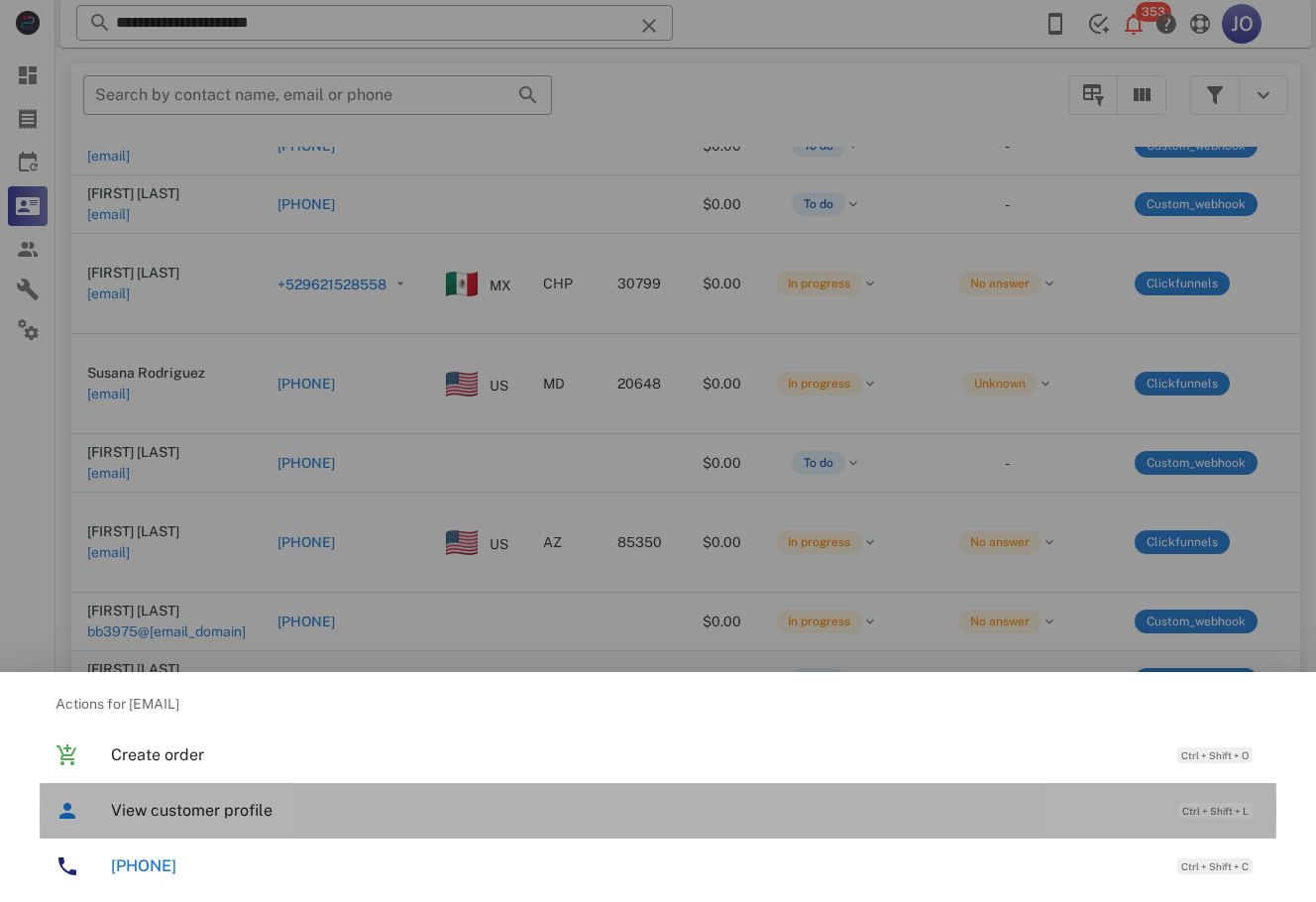 click on "View customer profile Ctrl + Shift + L" at bounding box center (686, 810) 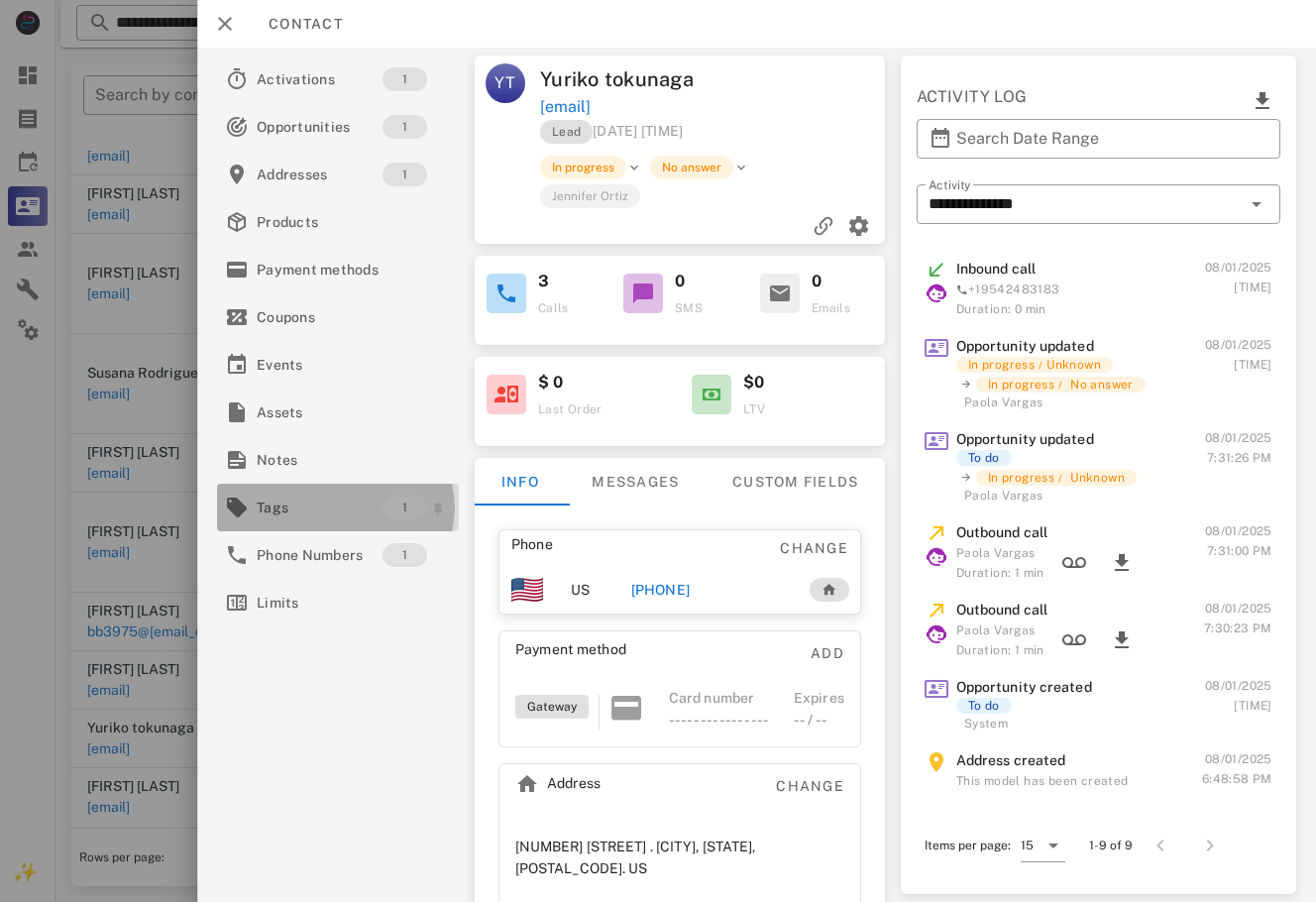 click on "Tags" at bounding box center [319, 507] 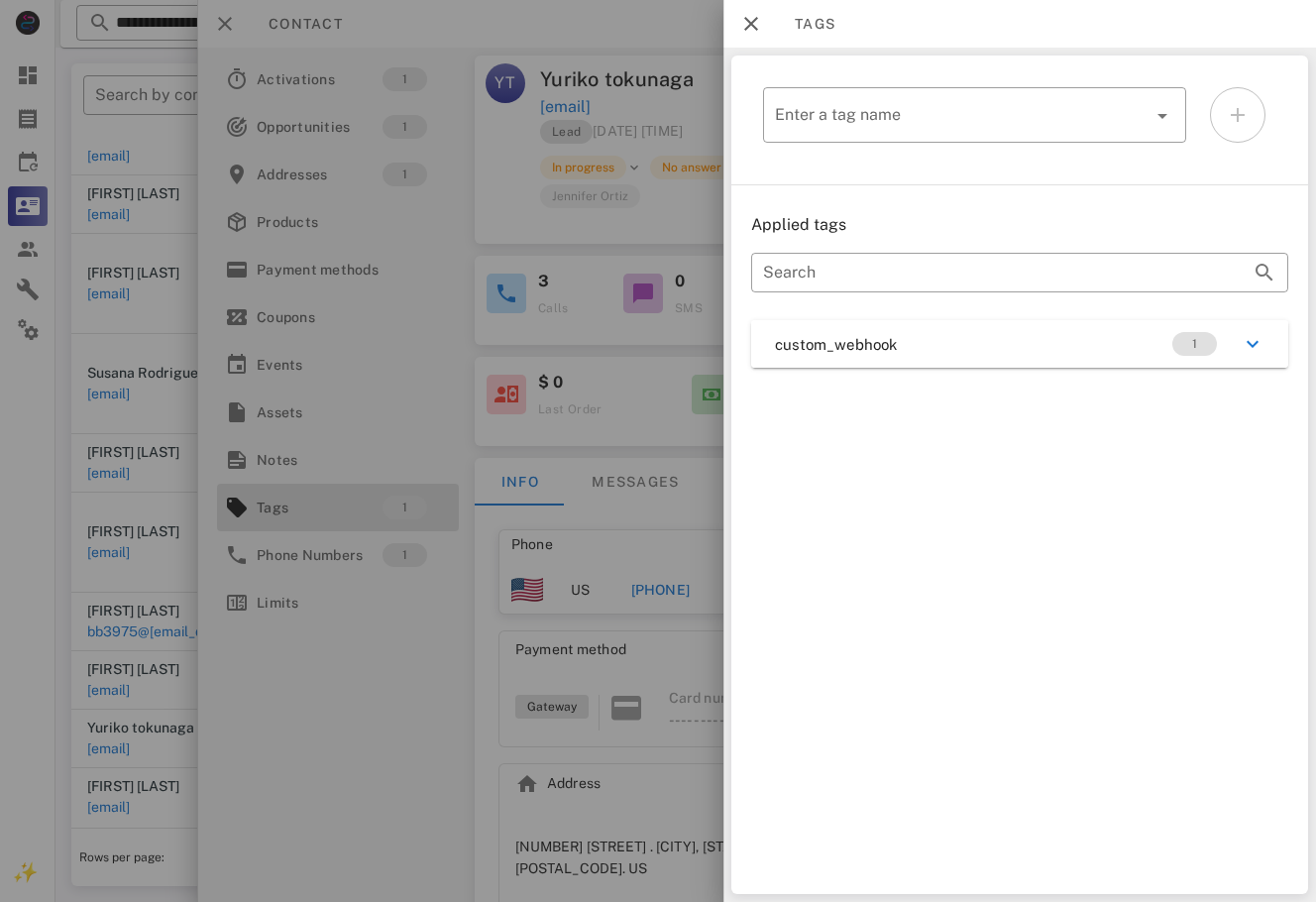 click on "custom_webhook  1" at bounding box center (1020, 344) 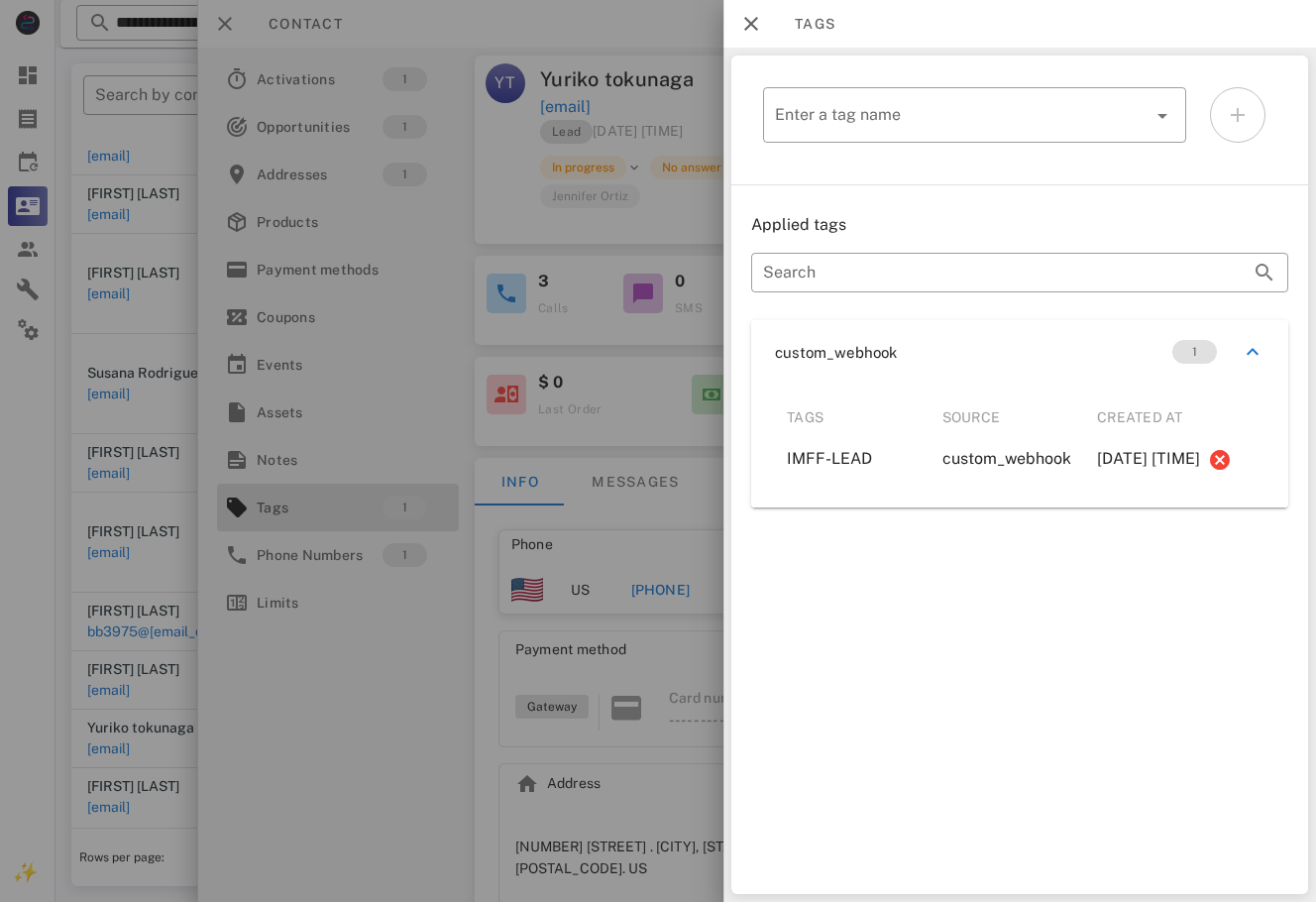 click at bounding box center (658, 451) 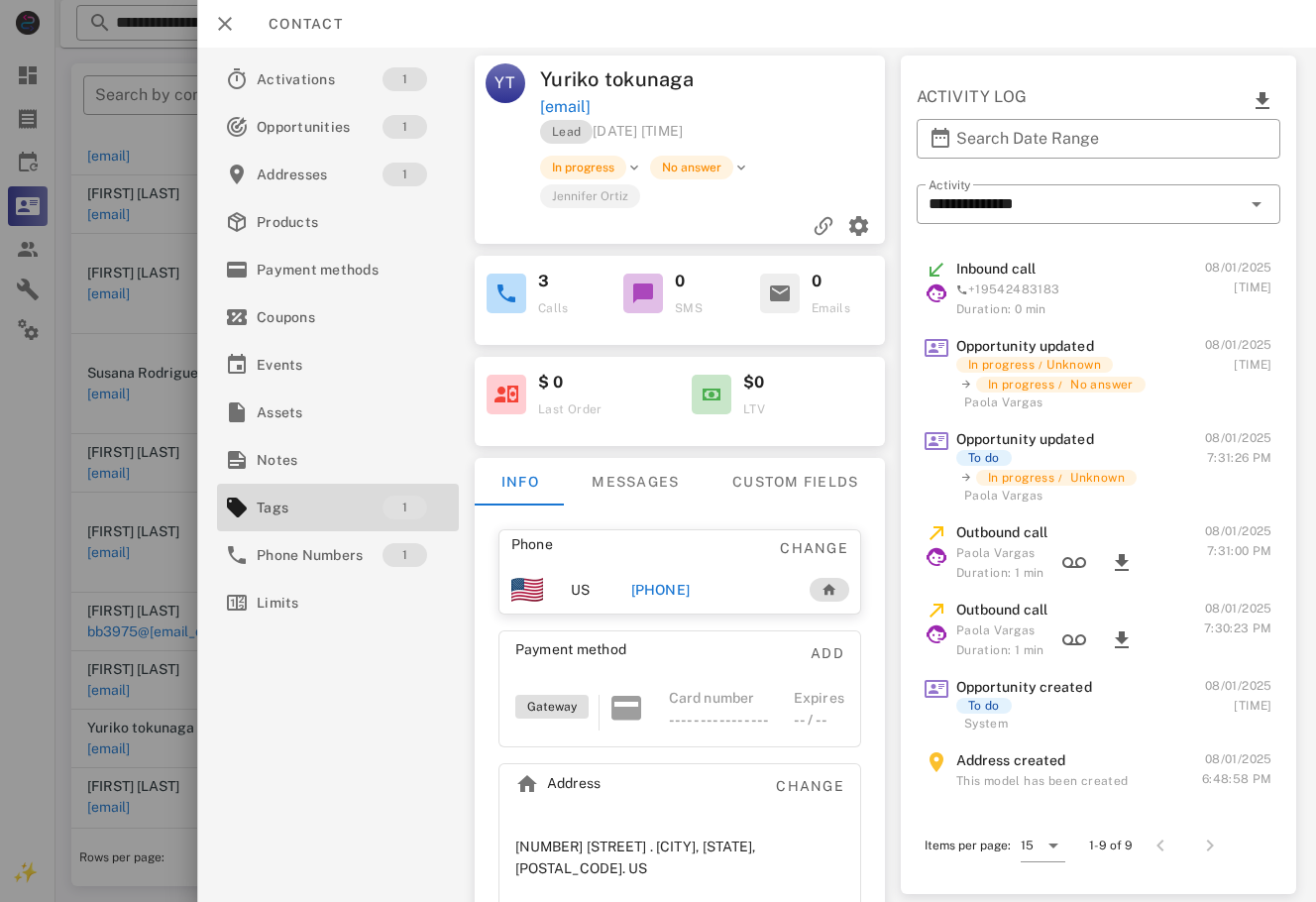 click on "[PHONE]" at bounding box center (660, 590) 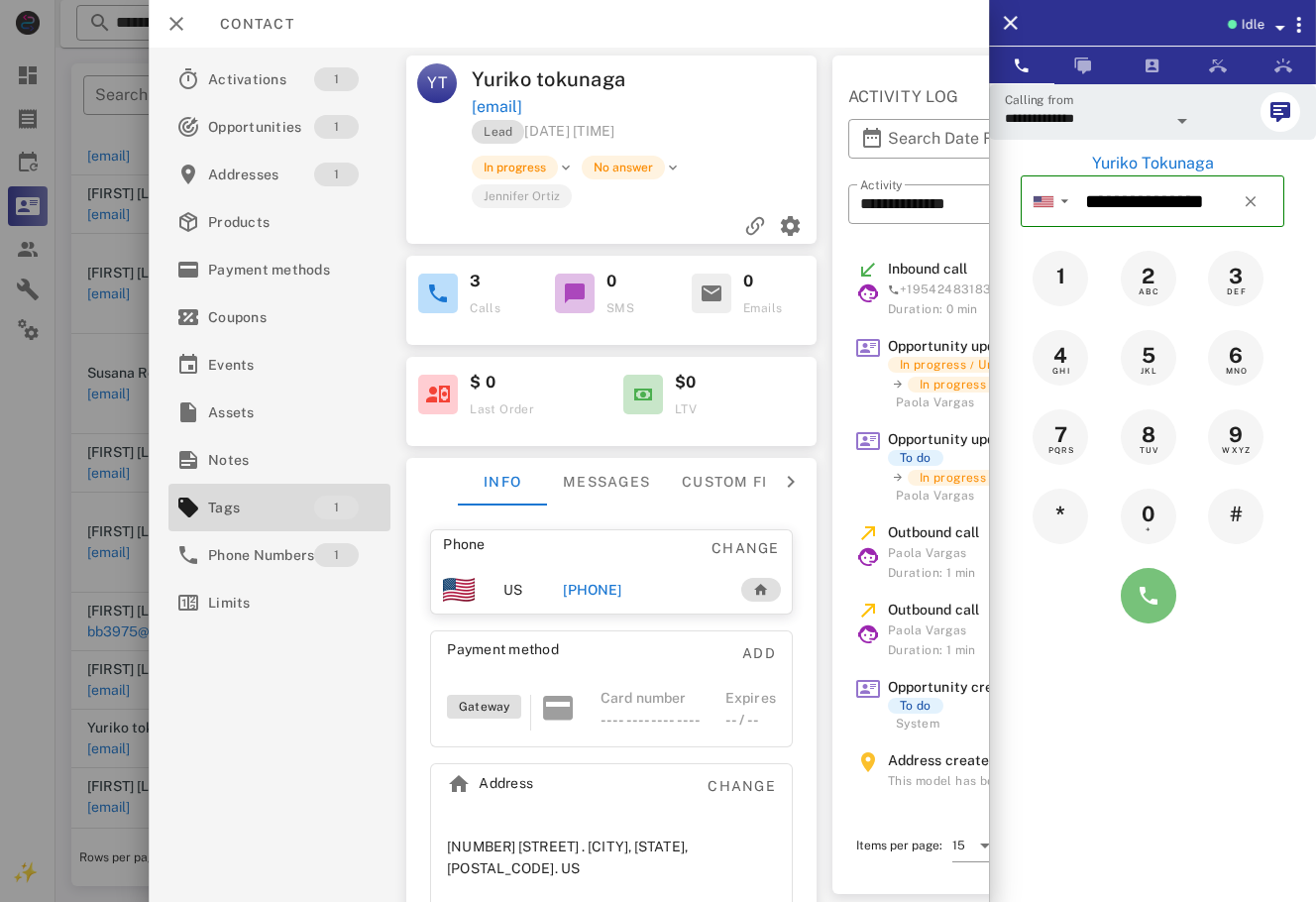 click at bounding box center [1149, 596] 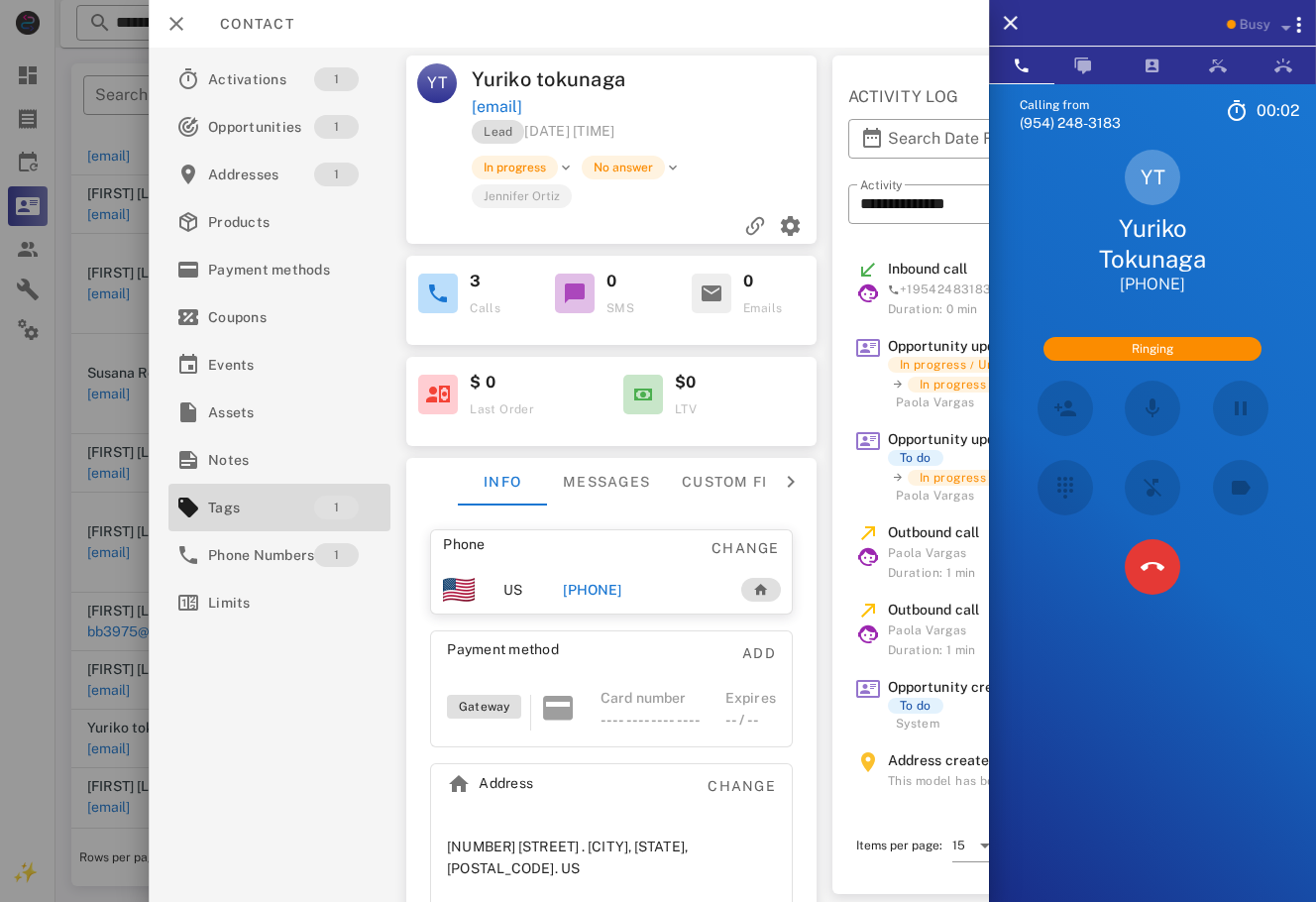 scroll, scrollTop: 321, scrollLeft: 0, axis: vertical 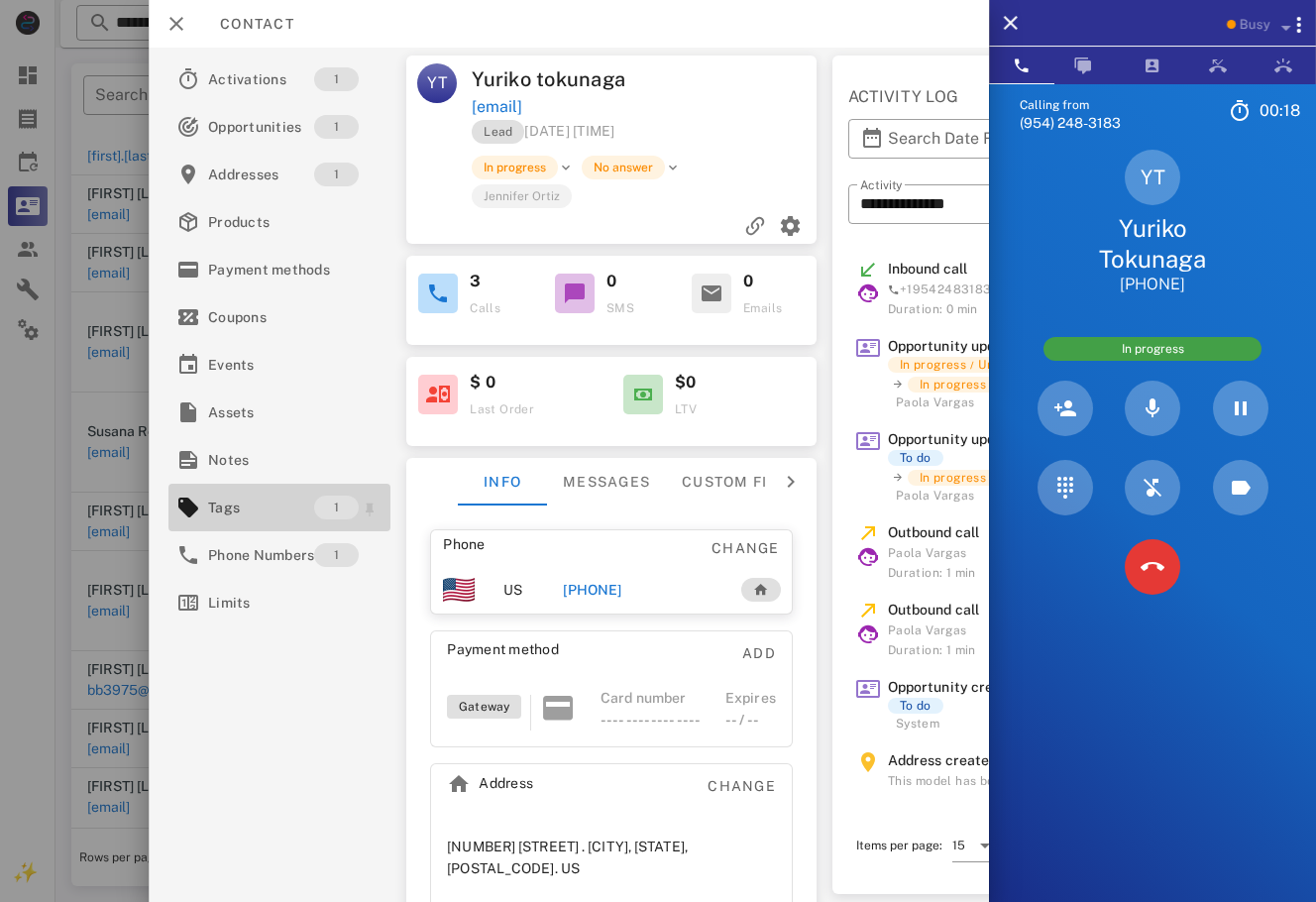 click at bounding box center (188, 507) 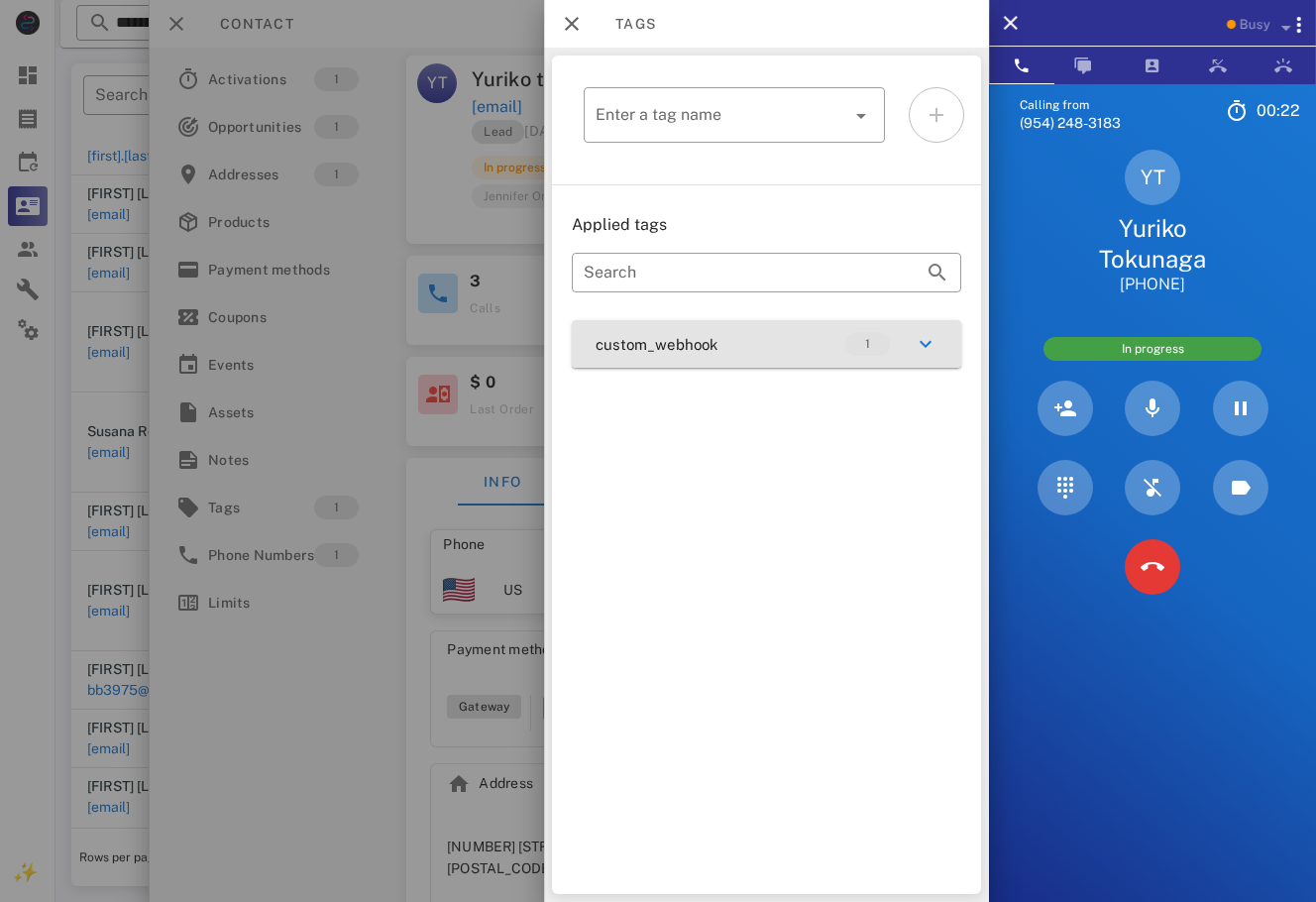 click on "custom_webhook  1" at bounding box center (766, 344) 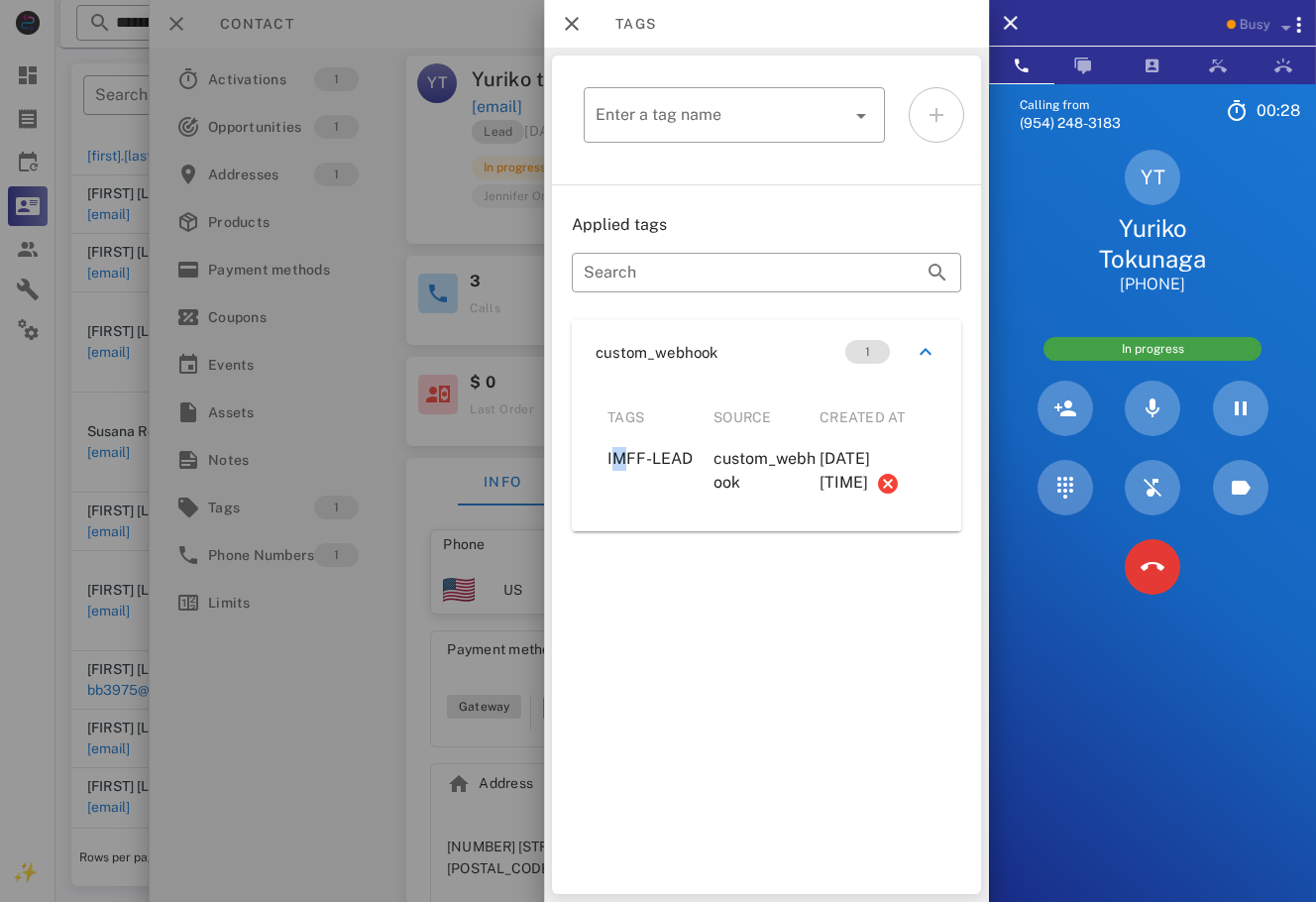 drag, startPoint x: 610, startPoint y: 459, endPoint x: 607, endPoint y: 444, distance: 15.297059 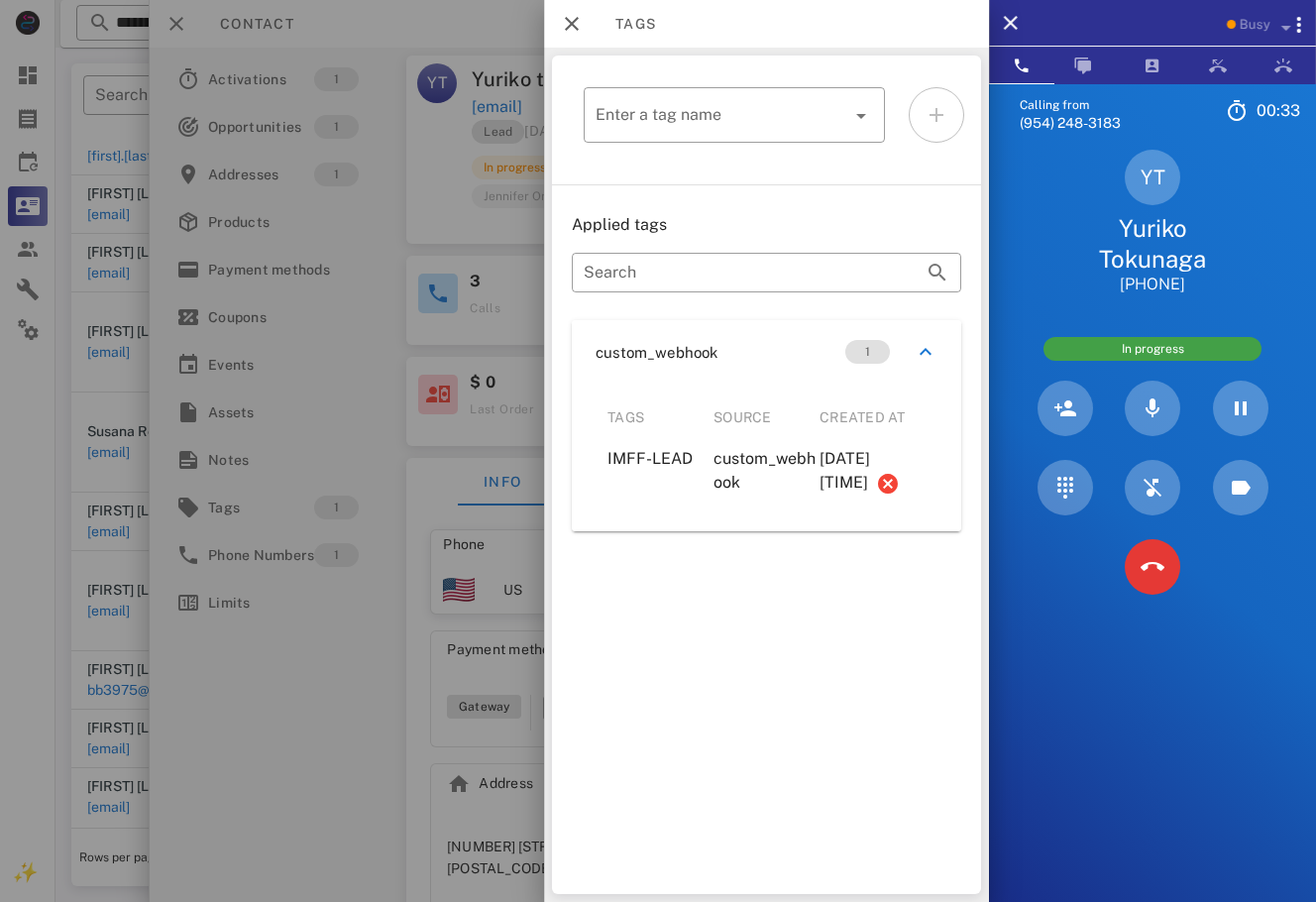 drag, startPoint x: 608, startPoint y: 458, endPoint x: 886, endPoint y: 495, distance: 280.45142 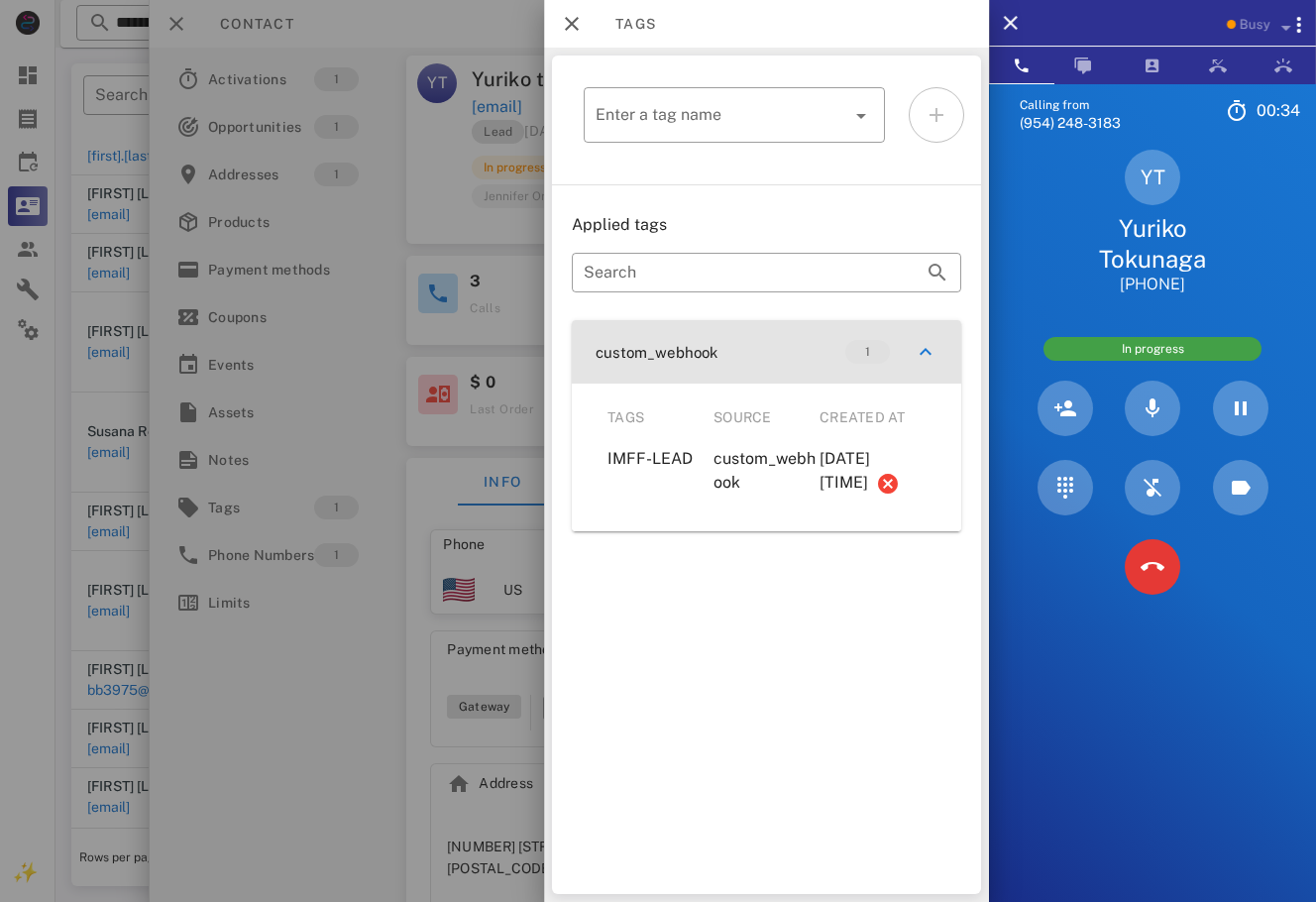 click on "custom_webhook  1" at bounding box center [766, 352] 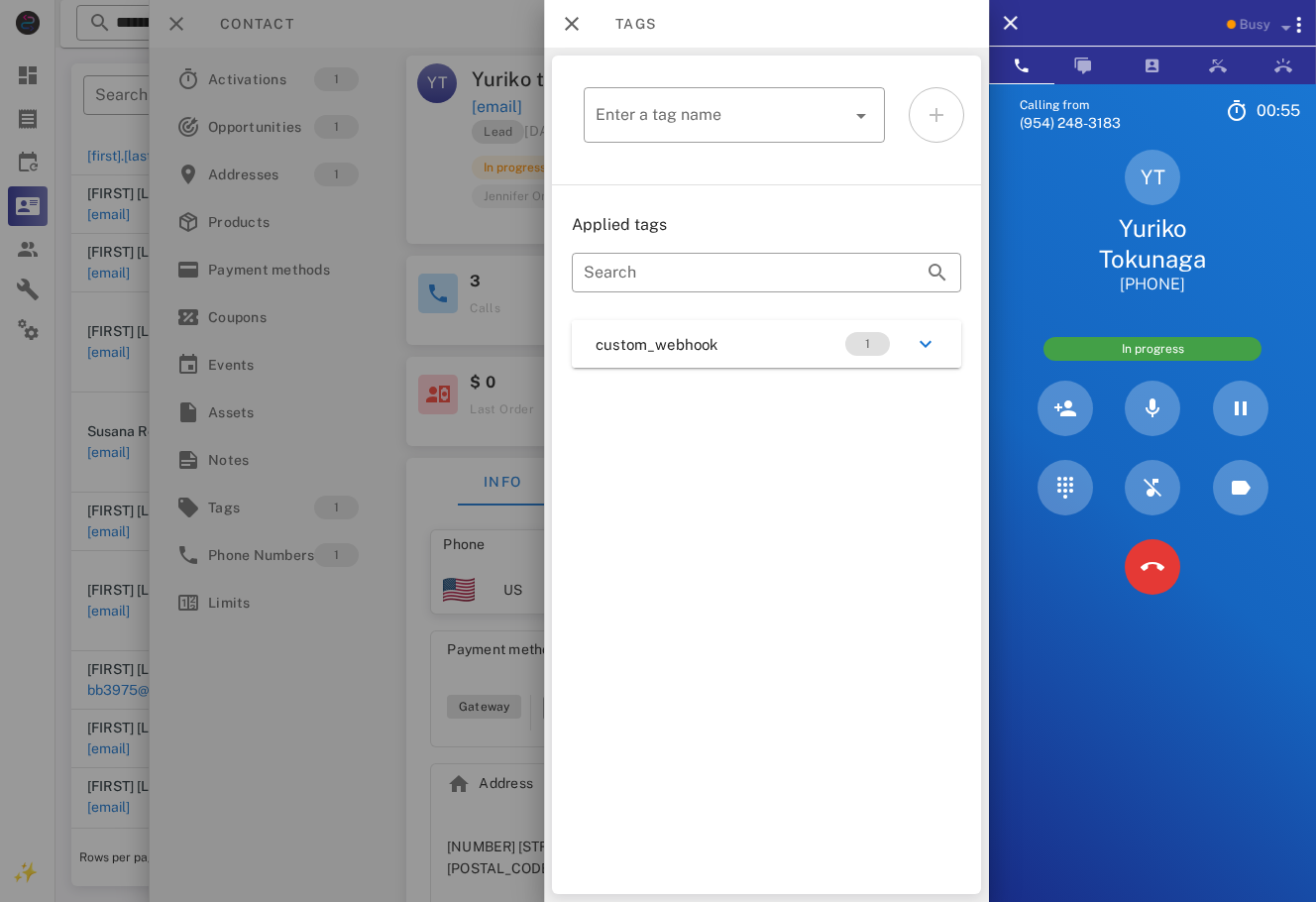 click at bounding box center (658, 451) 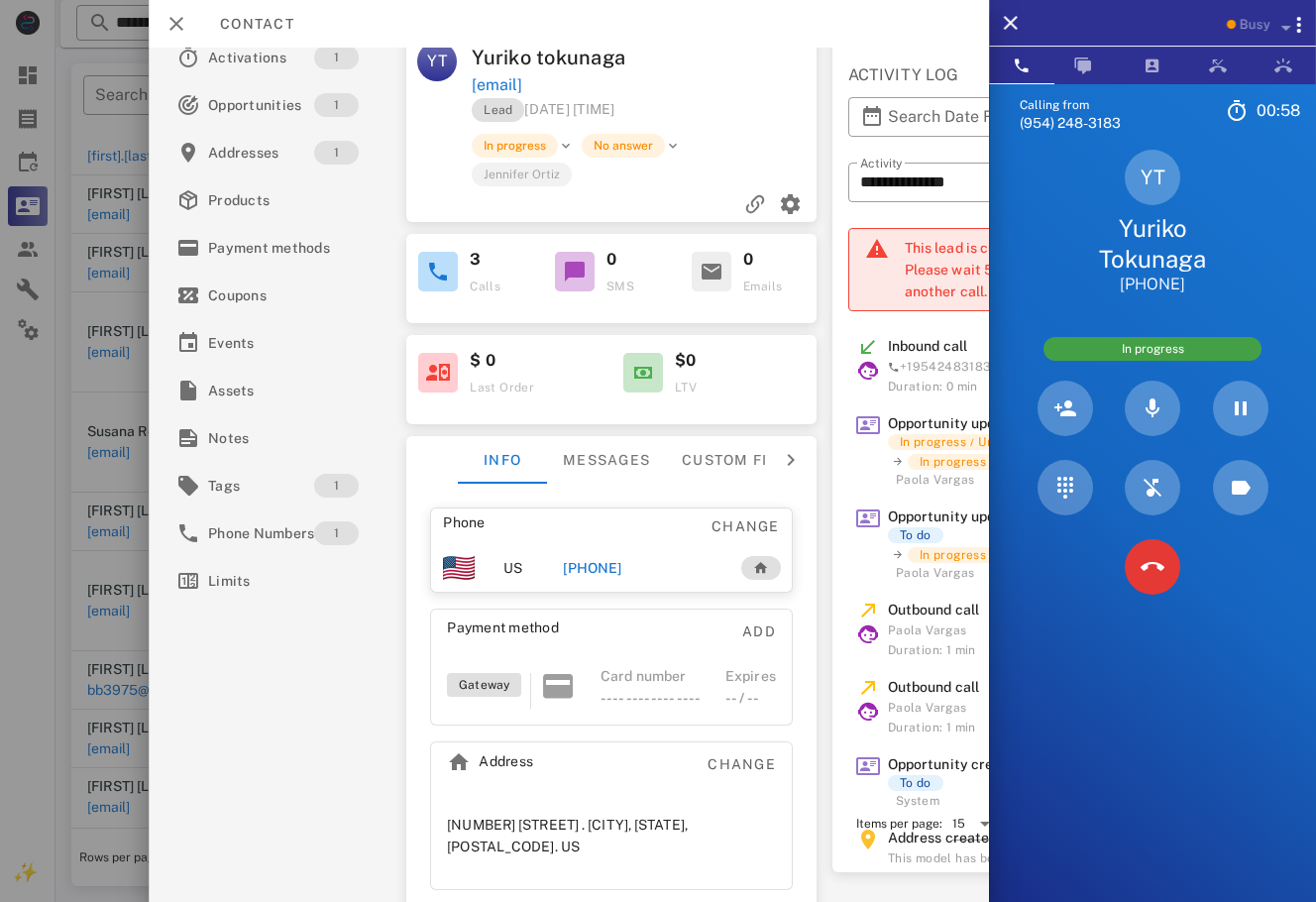 scroll, scrollTop: 0, scrollLeft: 0, axis: both 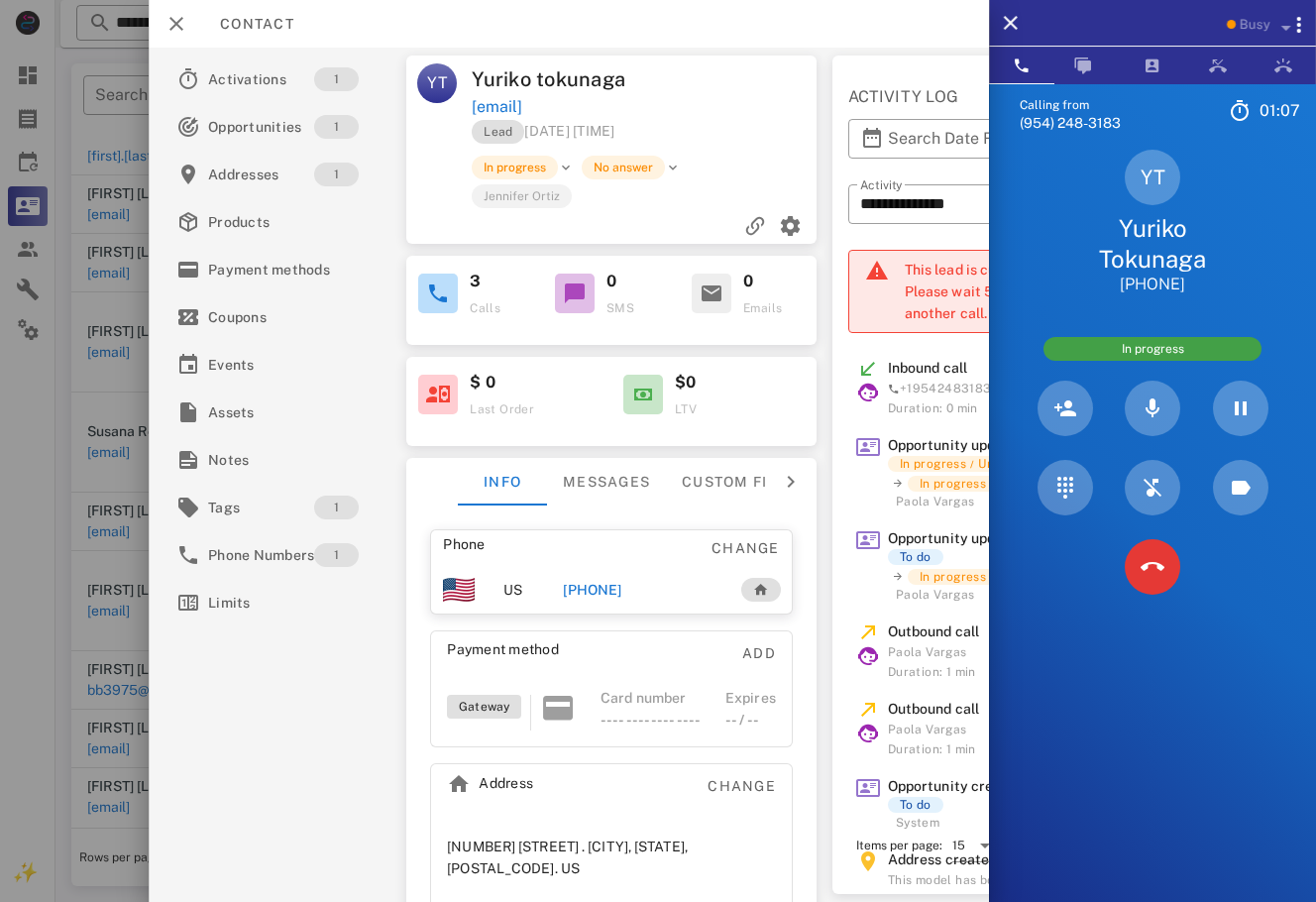 click on "YT [FIRST] [LAST] [PHONE]" at bounding box center (1152, 222) 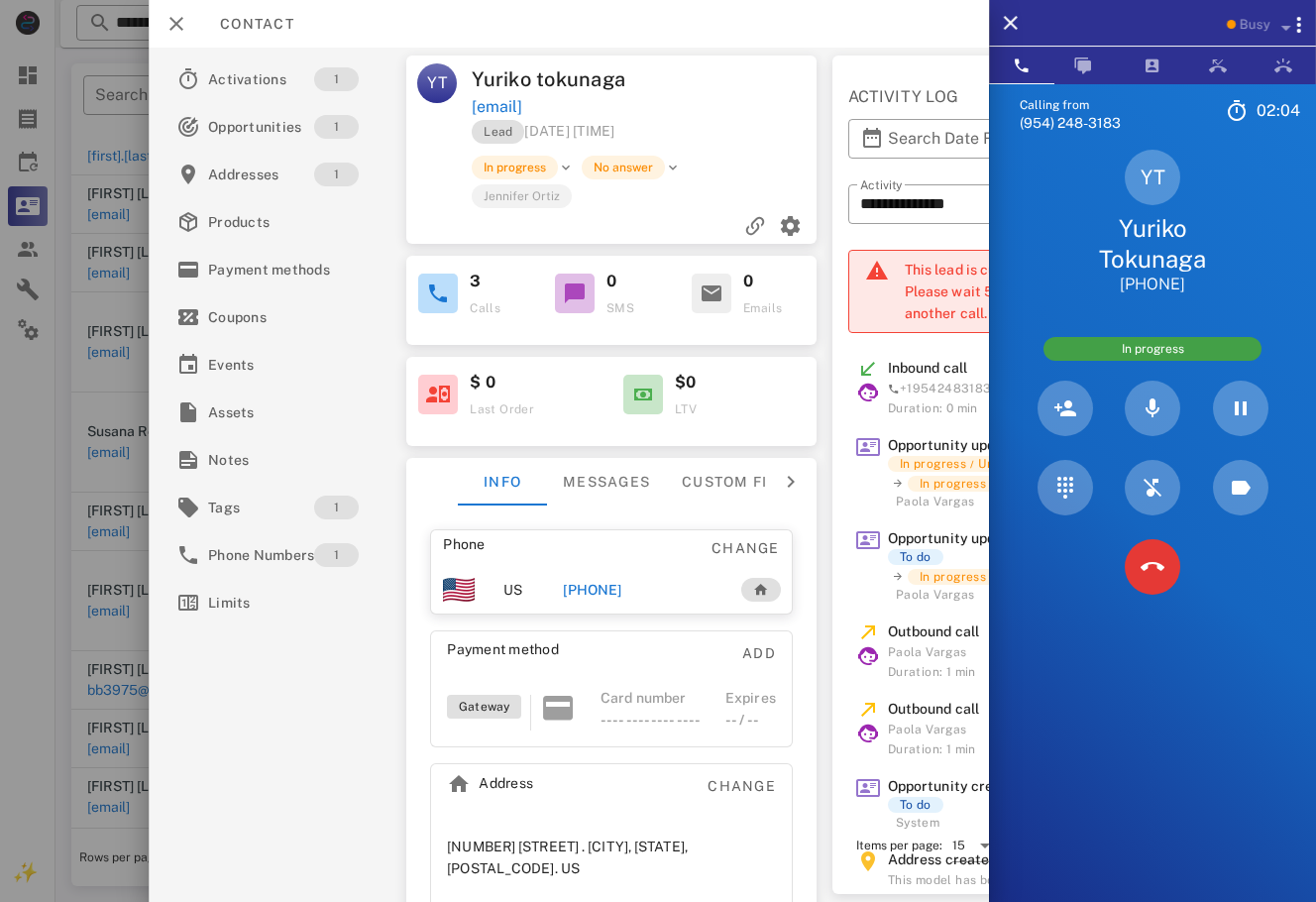 click on "YT [FIRST] [LAST] [PHONE]" at bounding box center [1152, 222] 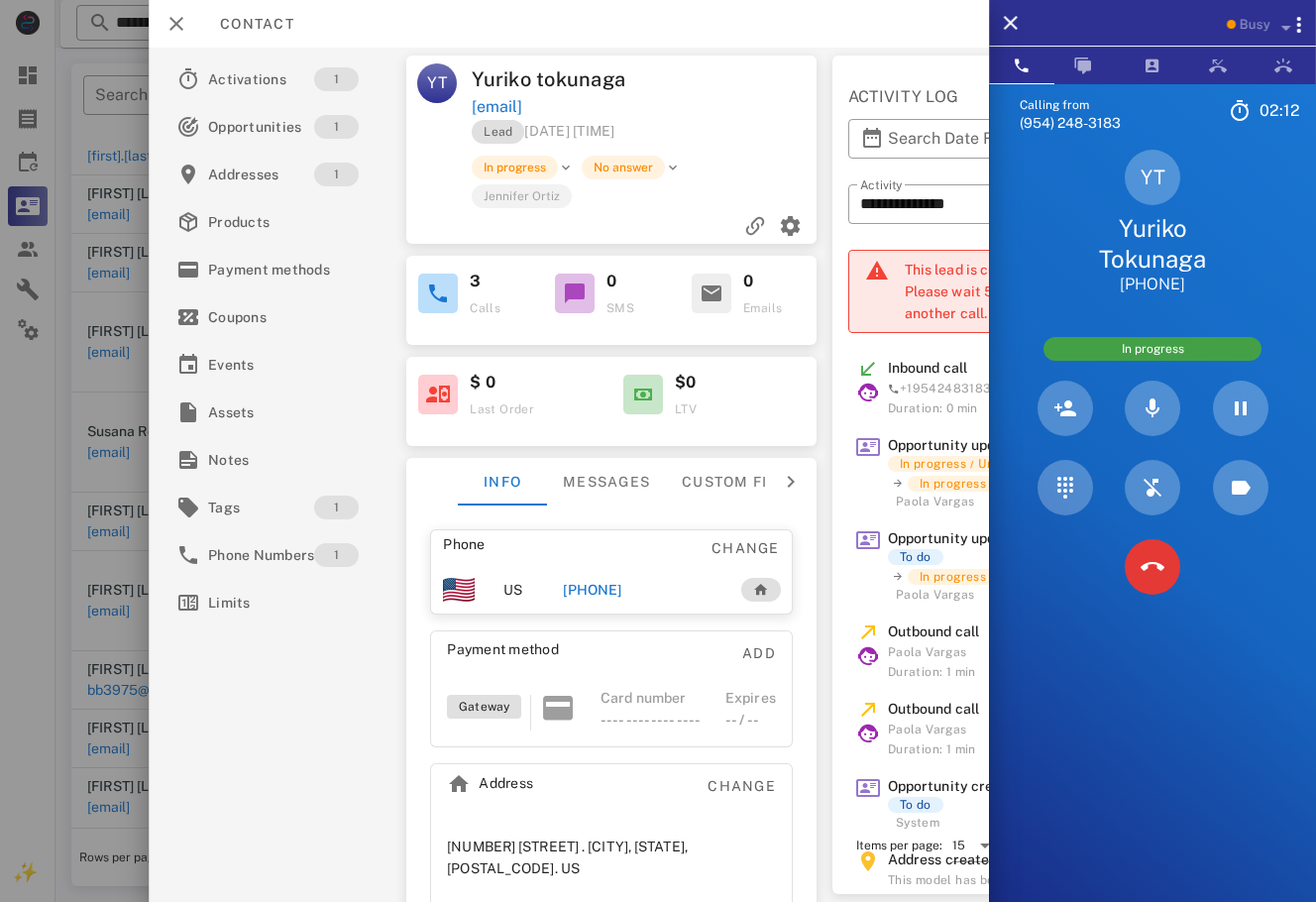 drag, startPoint x: 1255, startPoint y: 290, endPoint x: 1107, endPoint y: 196, distance: 175.3283 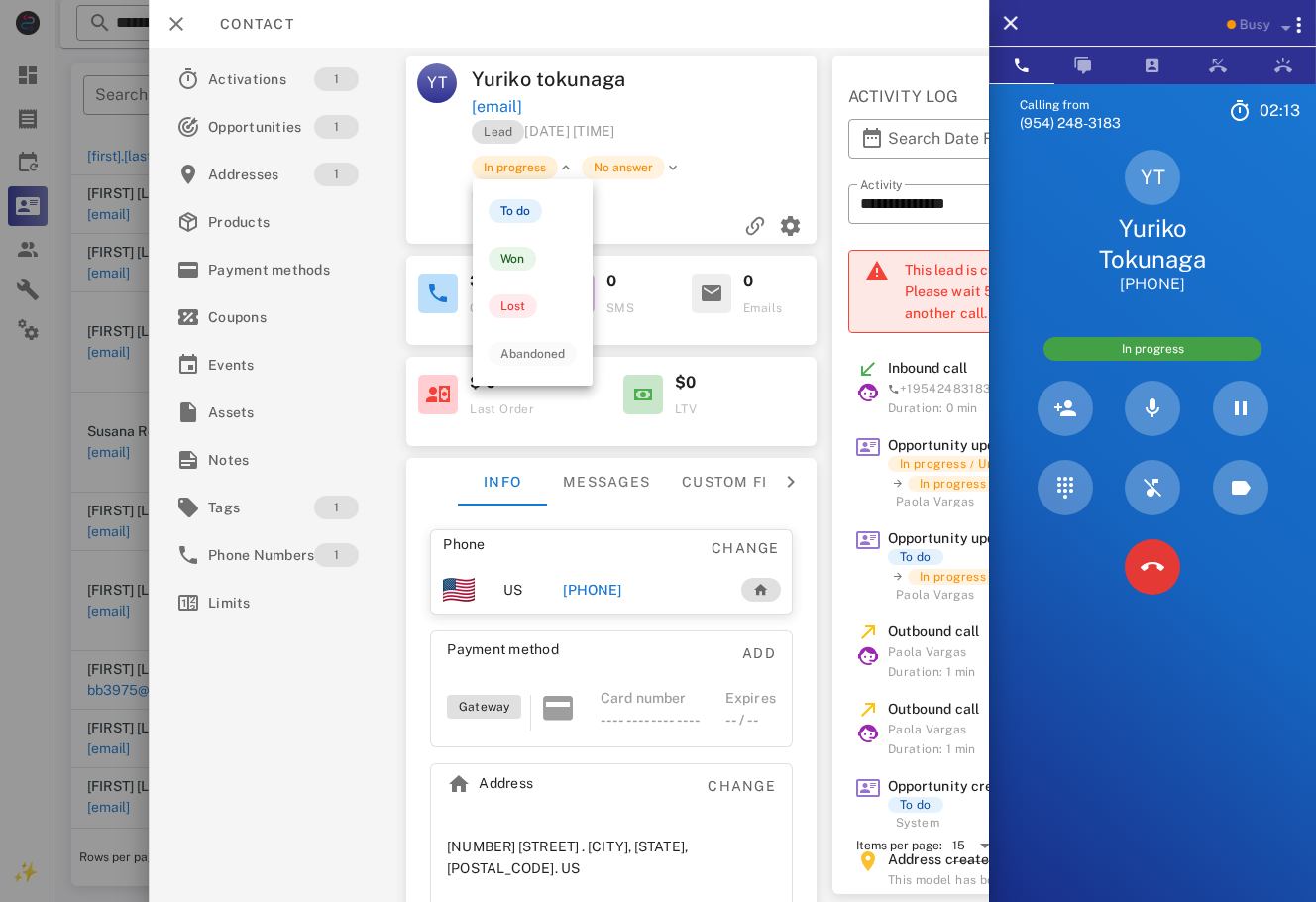 click on "In progress" at bounding box center (514, 168) 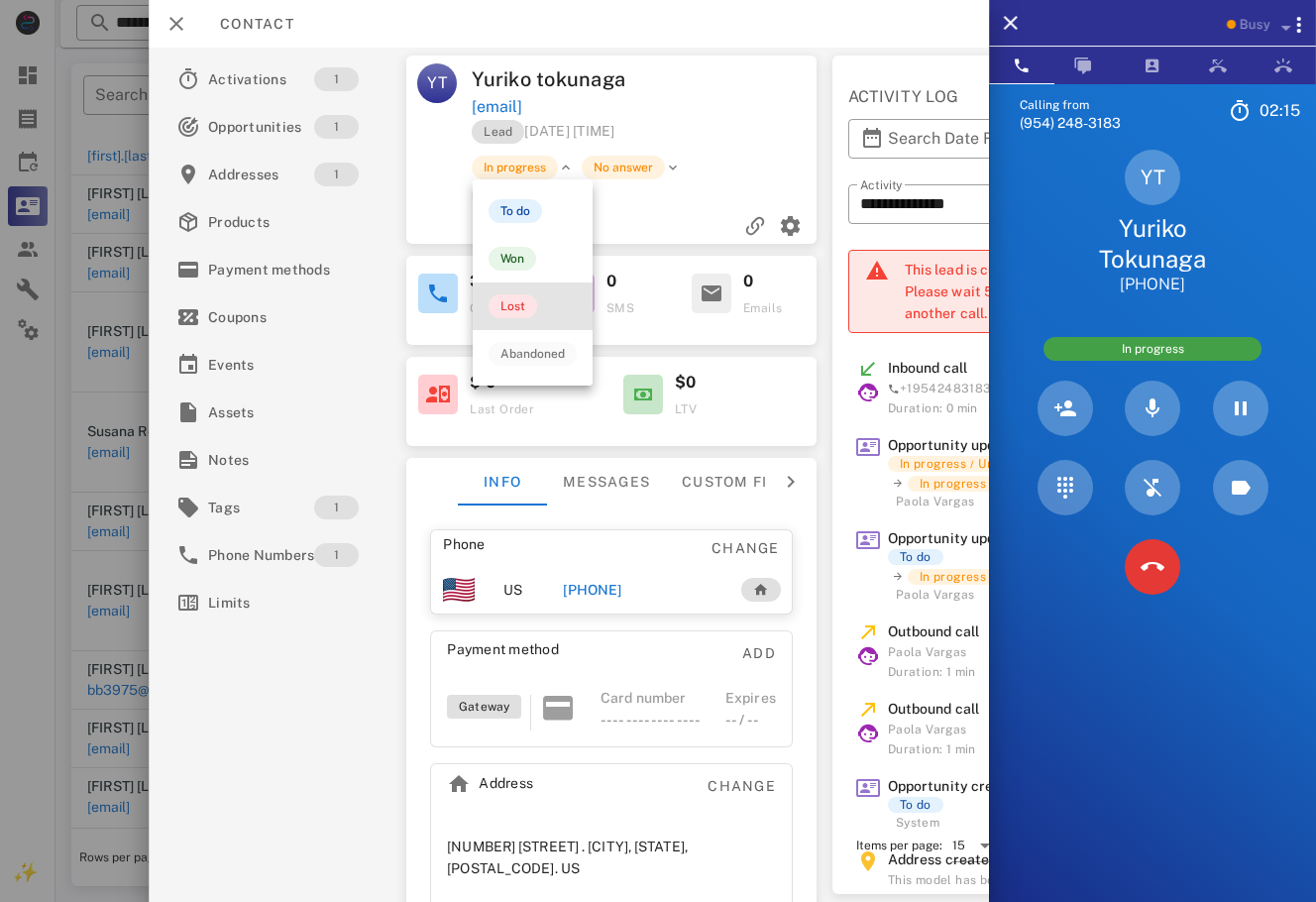 click on "Lost" at bounding box center (512, 306) 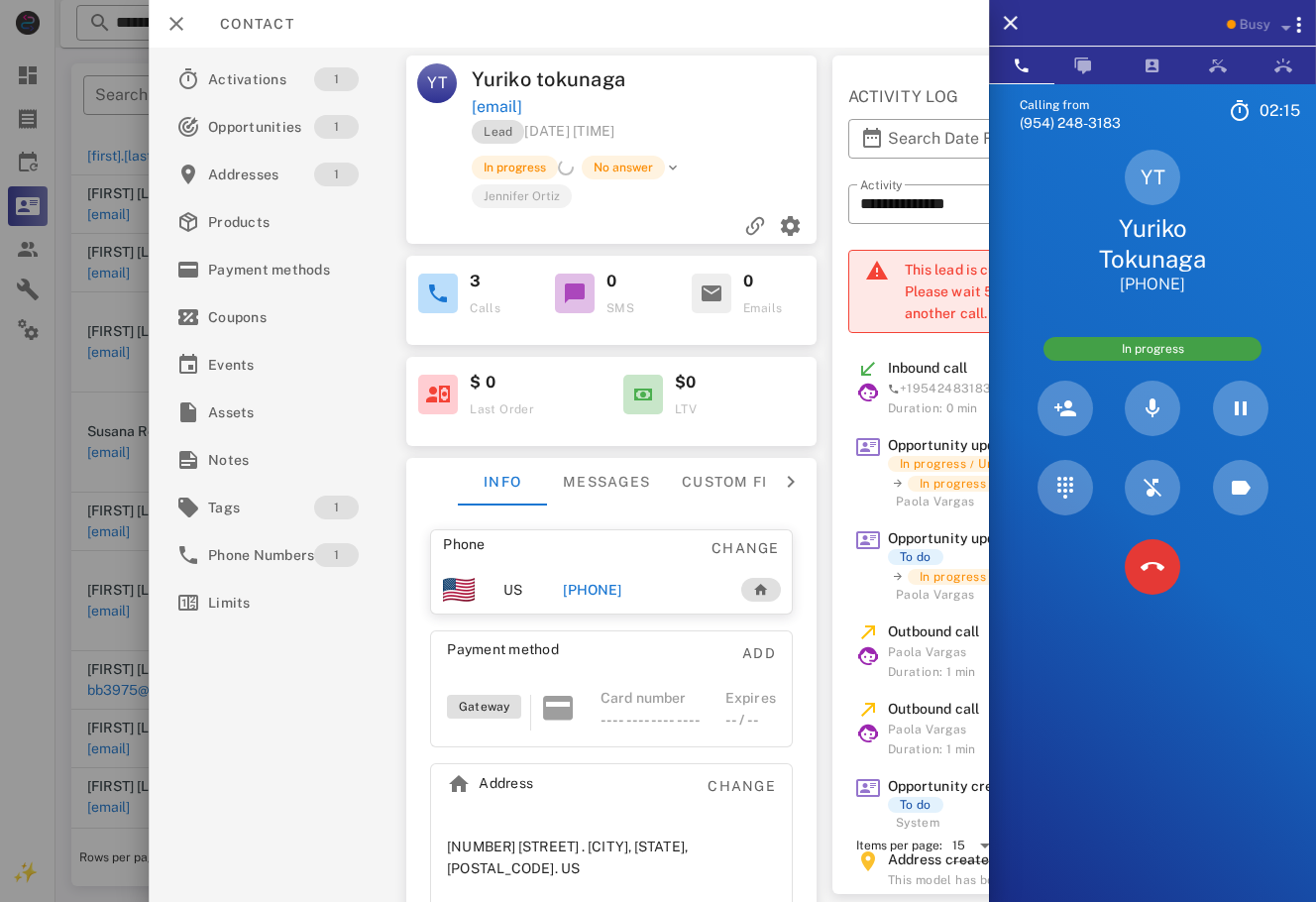 click on "In progress   No answer" at bounding box center (681, 168) 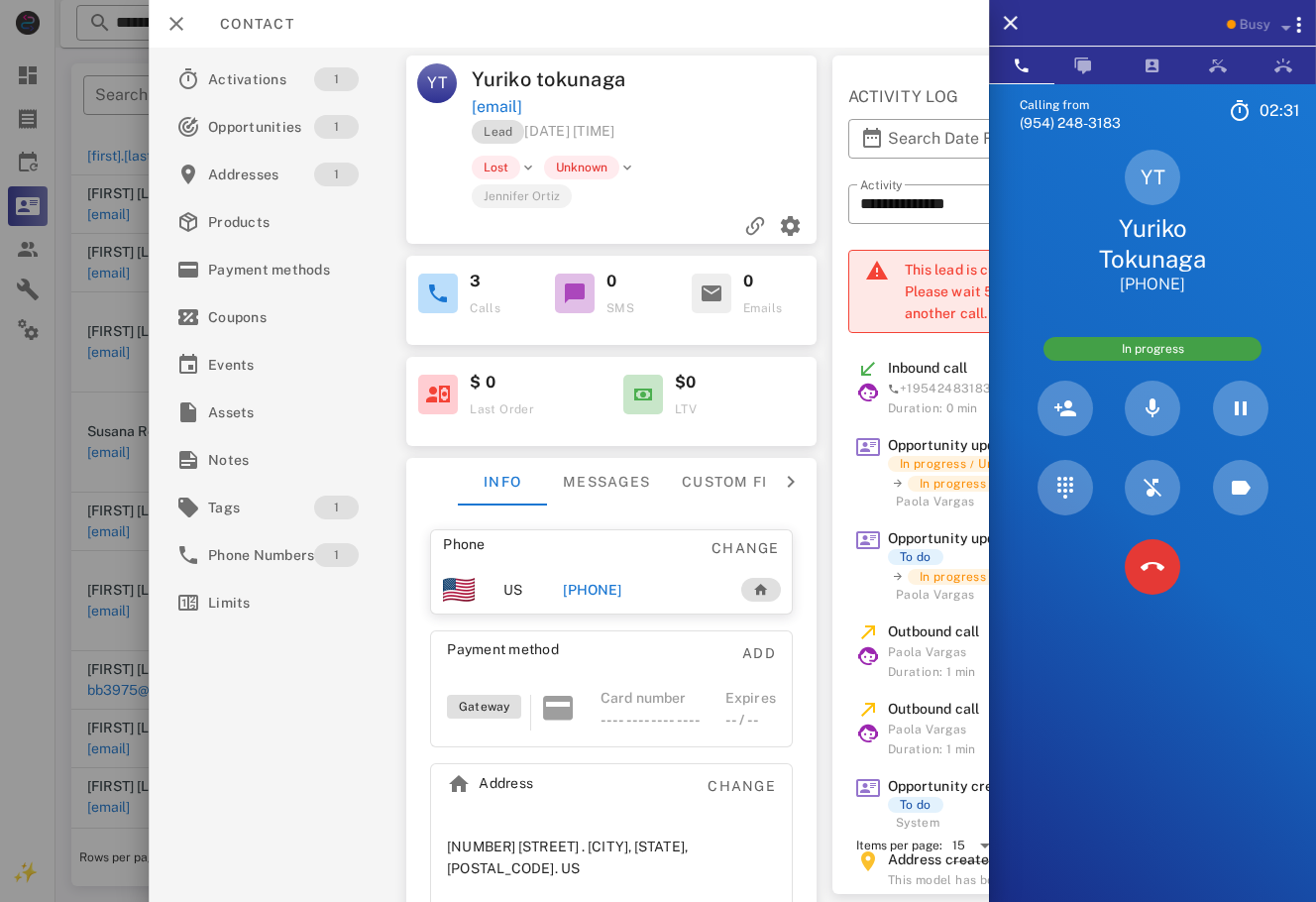 scroll, scrollTop: 22, scrollLeft: 0, axis: vertical 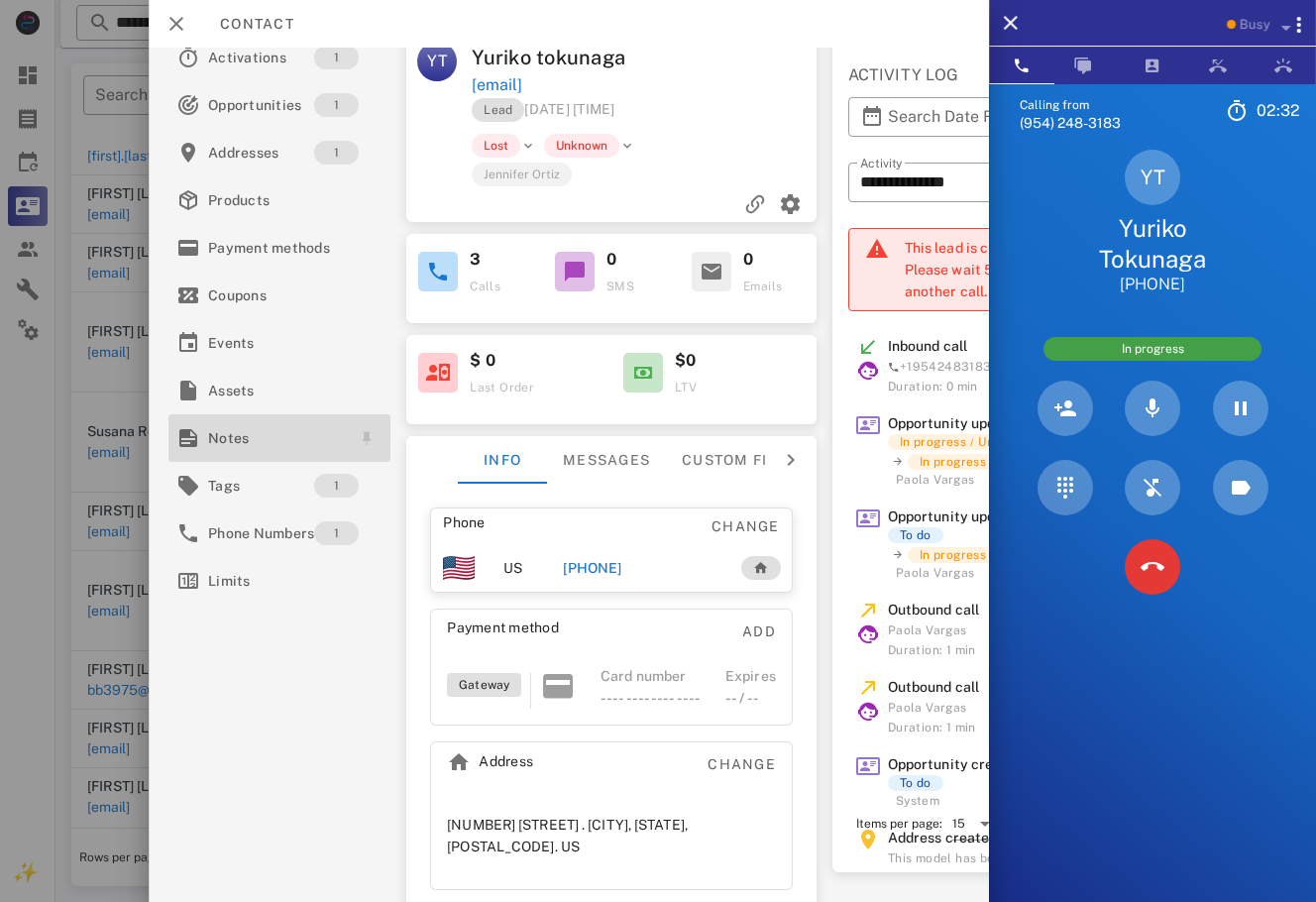 click on "Notes" at bounding box center (275, 438) 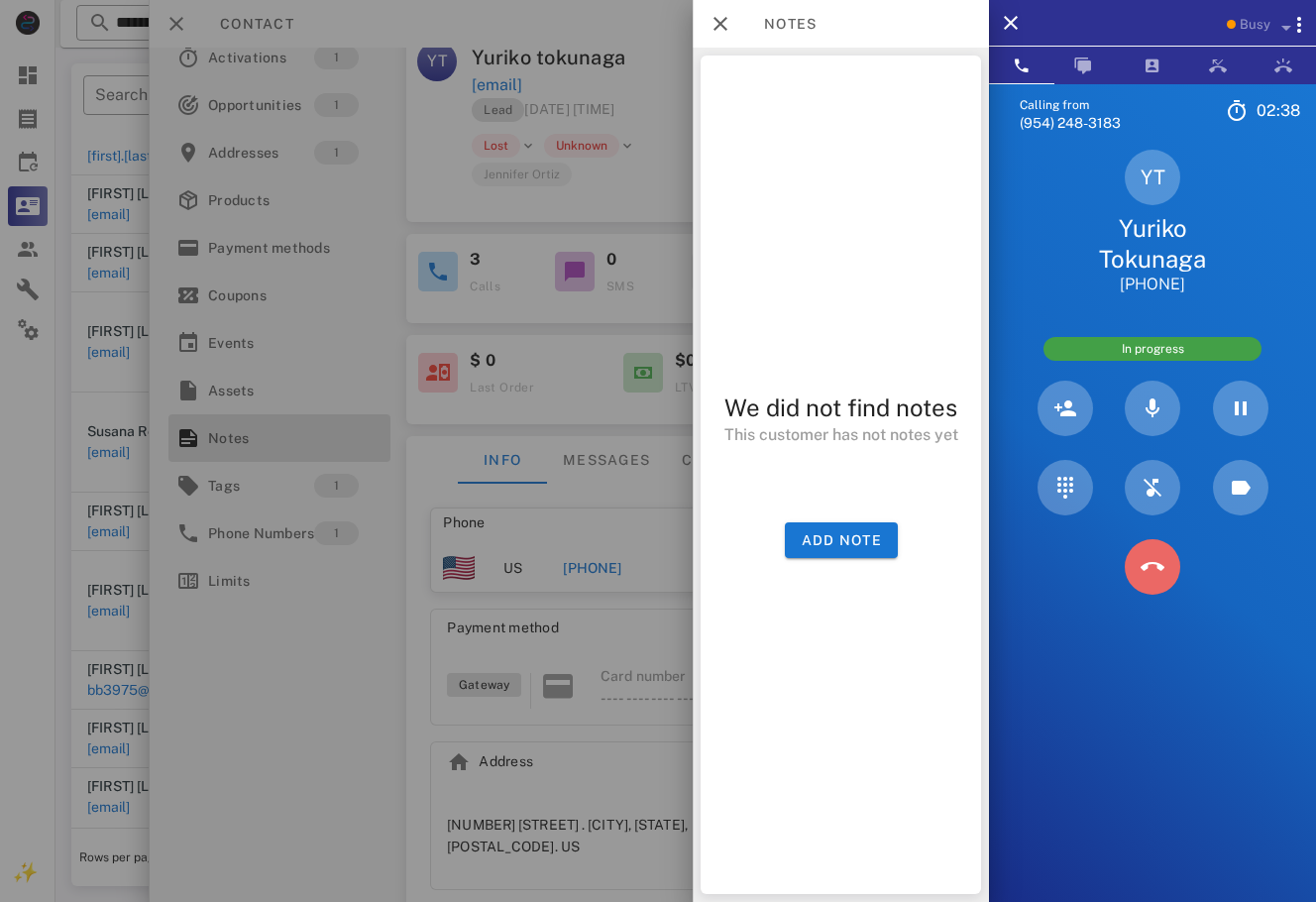 click at bounding box center [1152, 567] 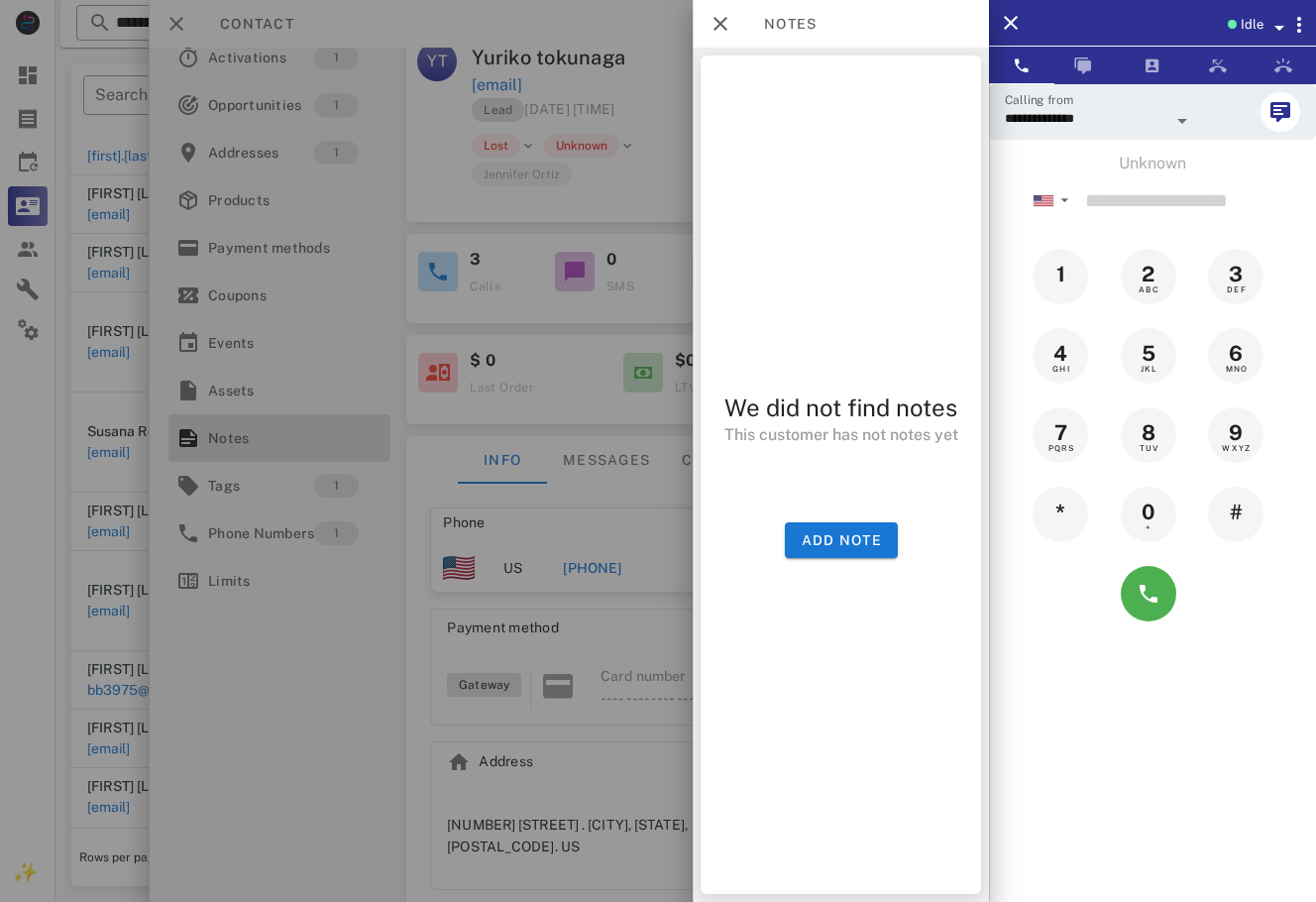 click on "We did not find notes This customer has not notes yet Add note" at bounding box center [840, 475] 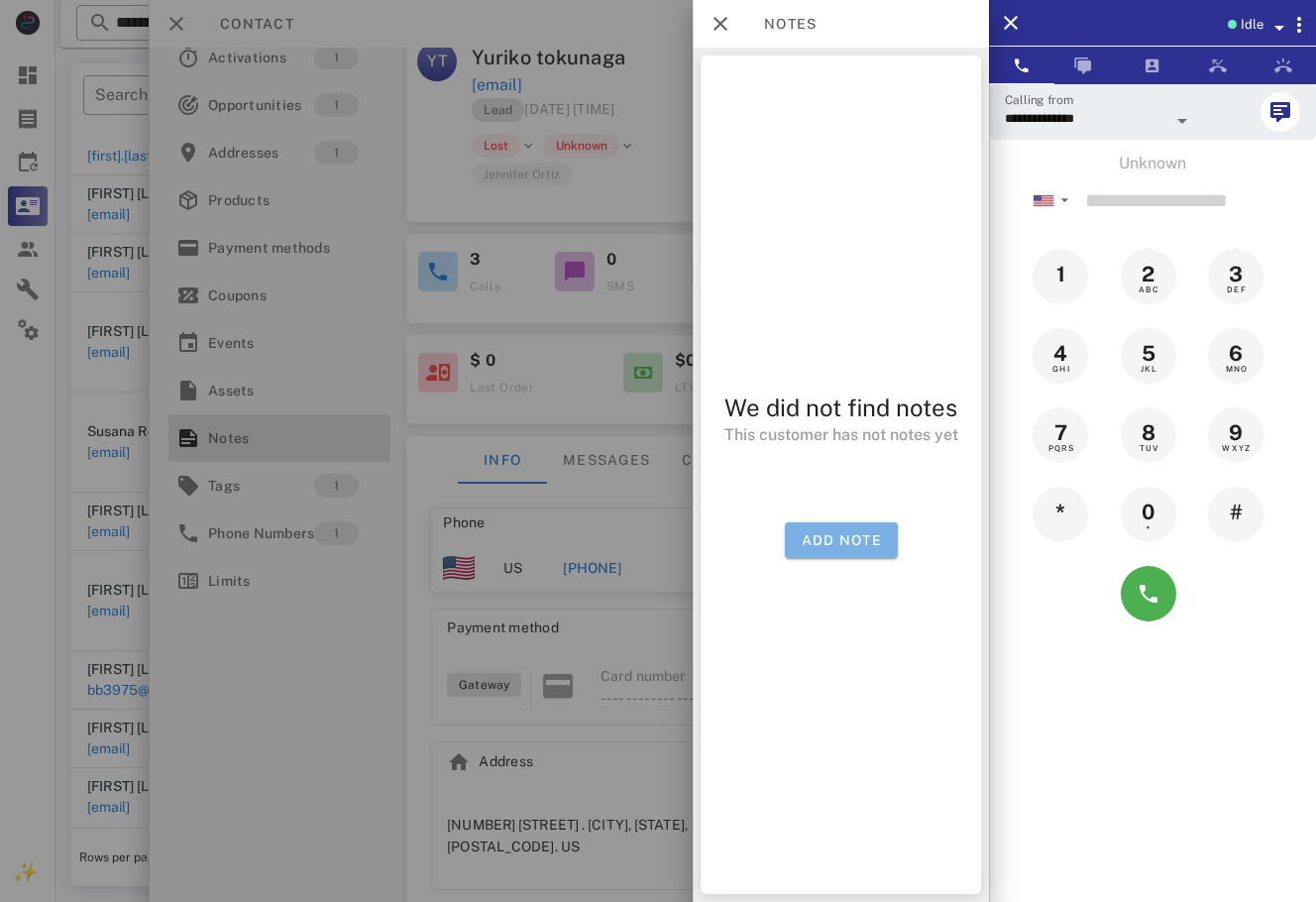 click on "Add note" at bounding box center [840, 540] 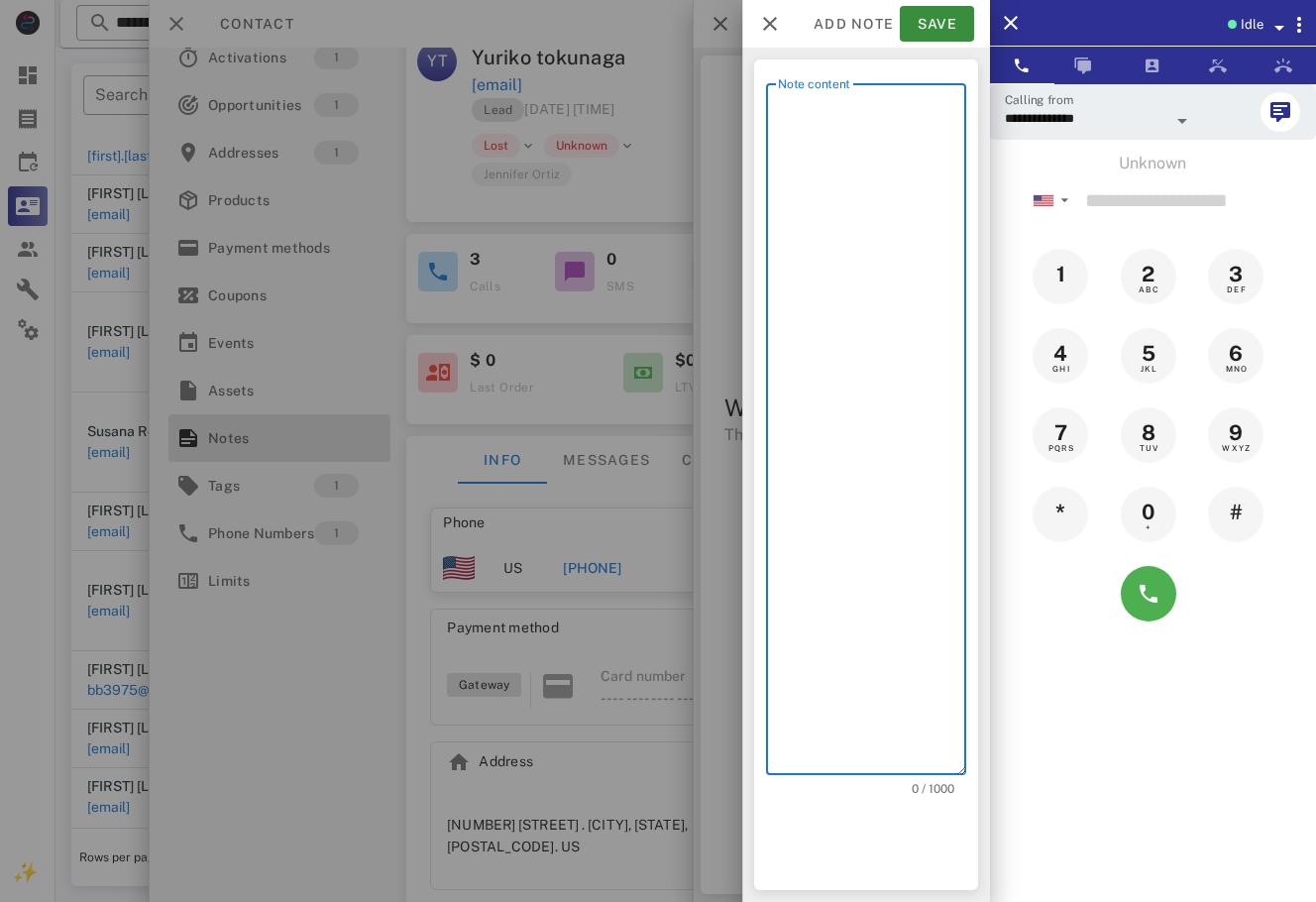click on "Note content" at bounding box center (872, 434) 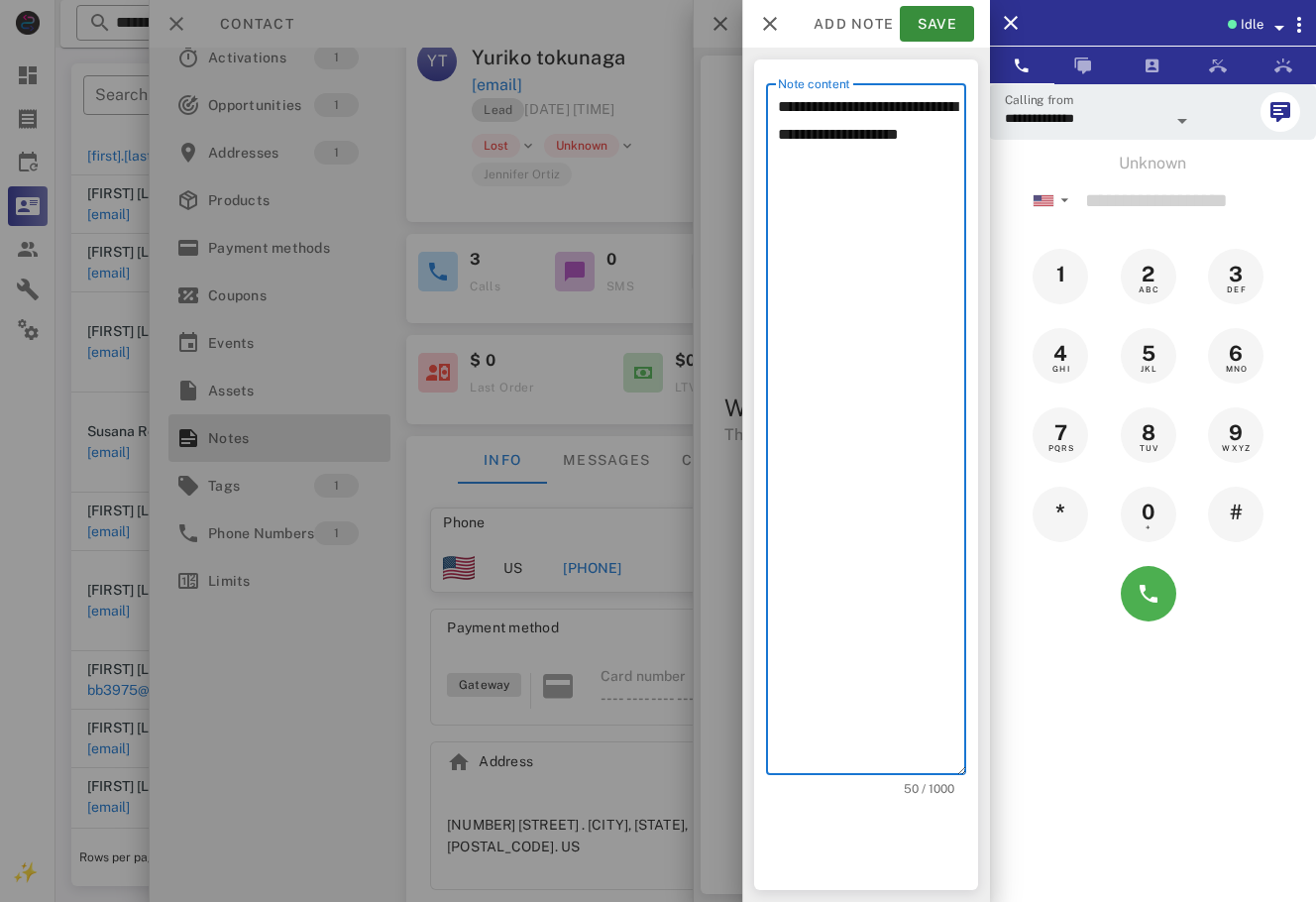 type on "**********" 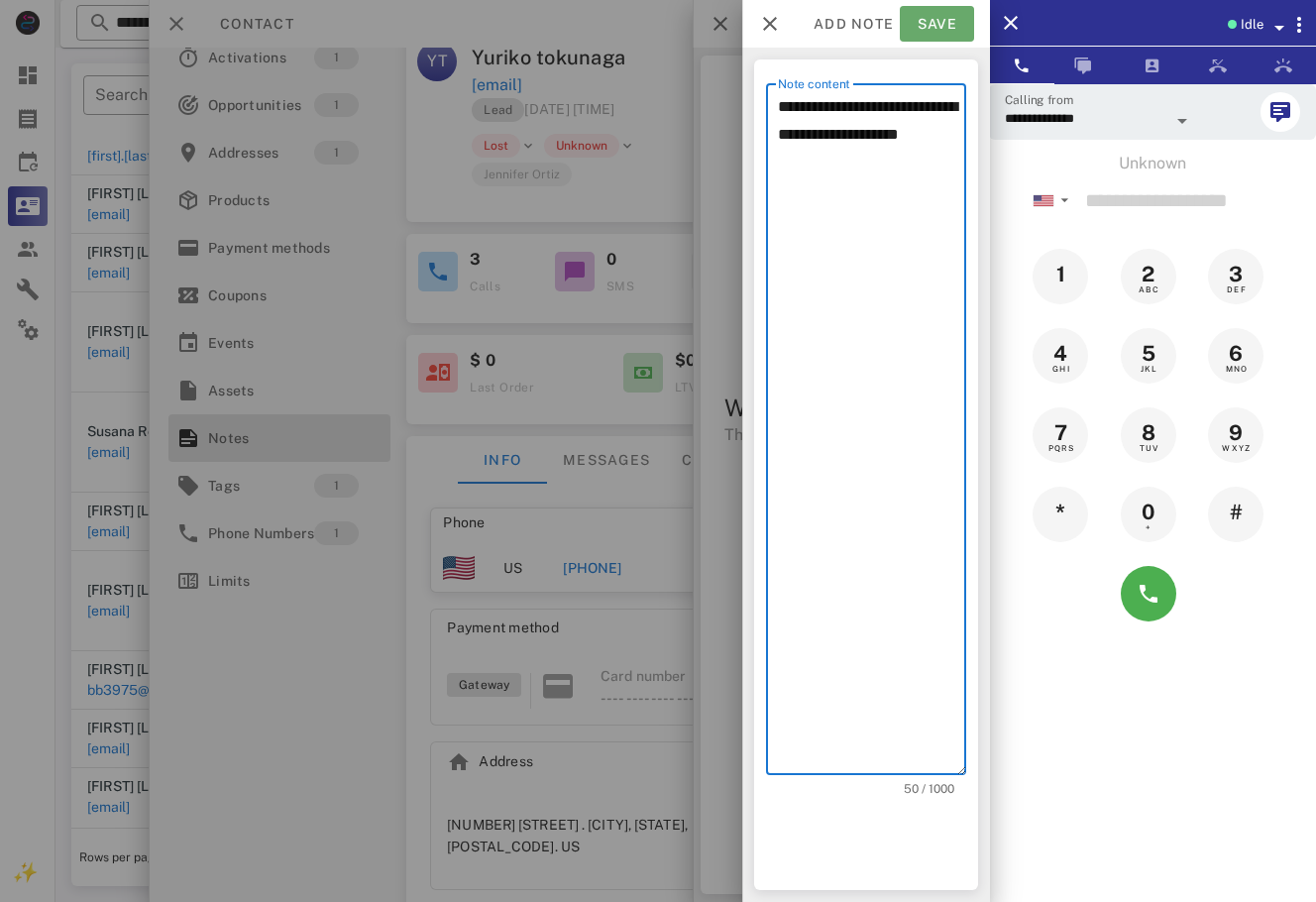 click on "Save" at bounding box center (936, 24) 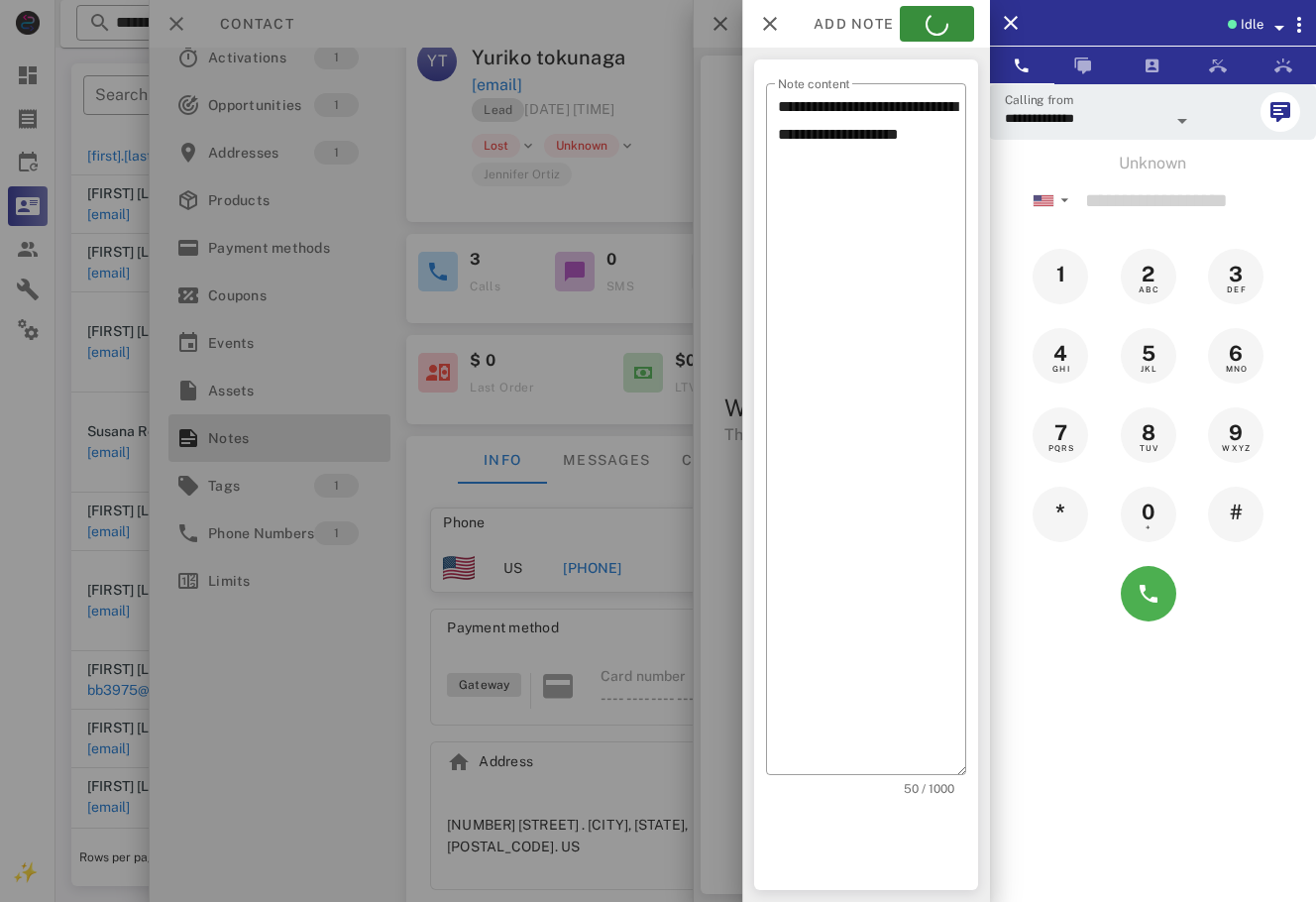 click at bounding box center (658, 451) 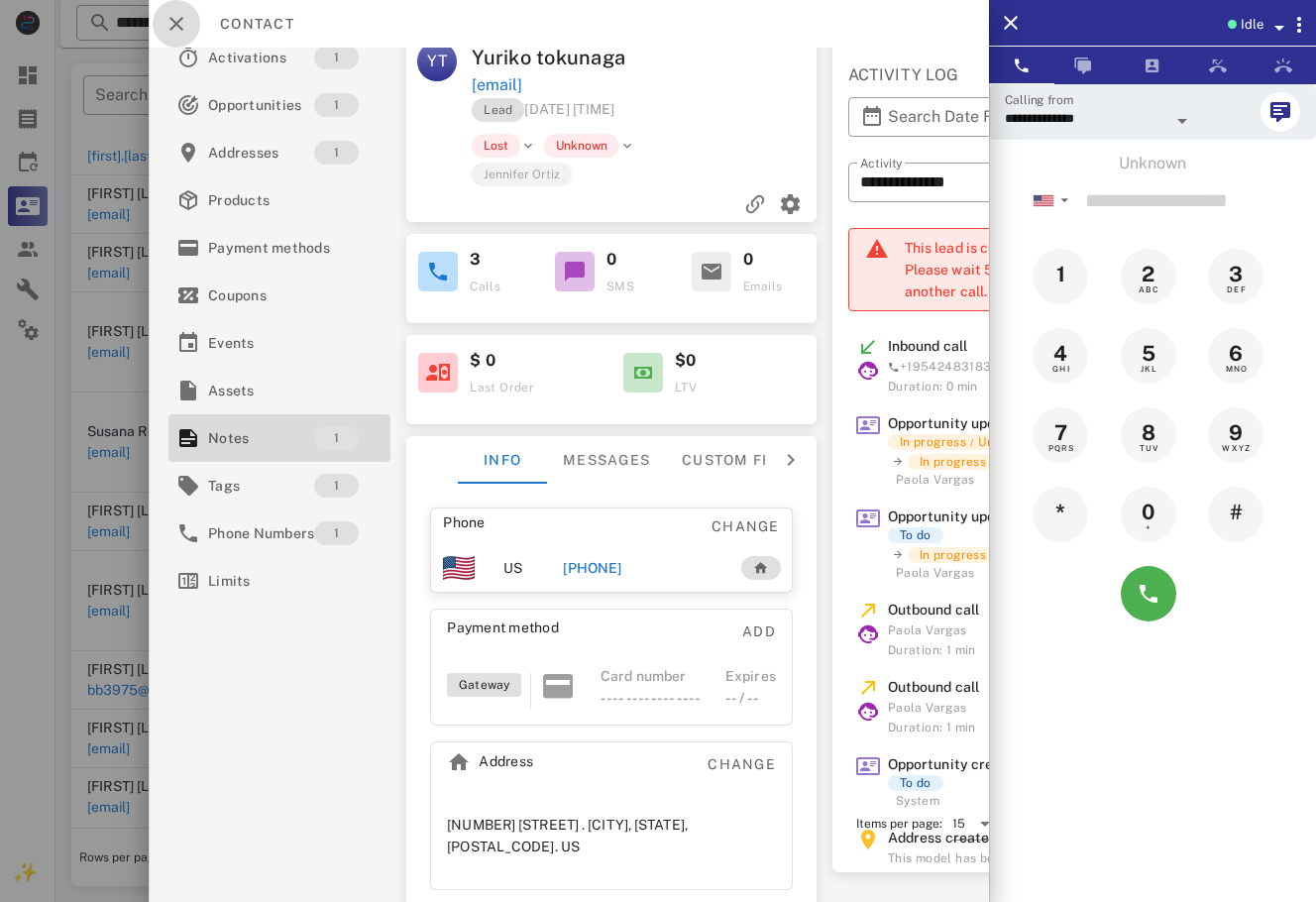 click on "**********" at bounding box center (686, 48) 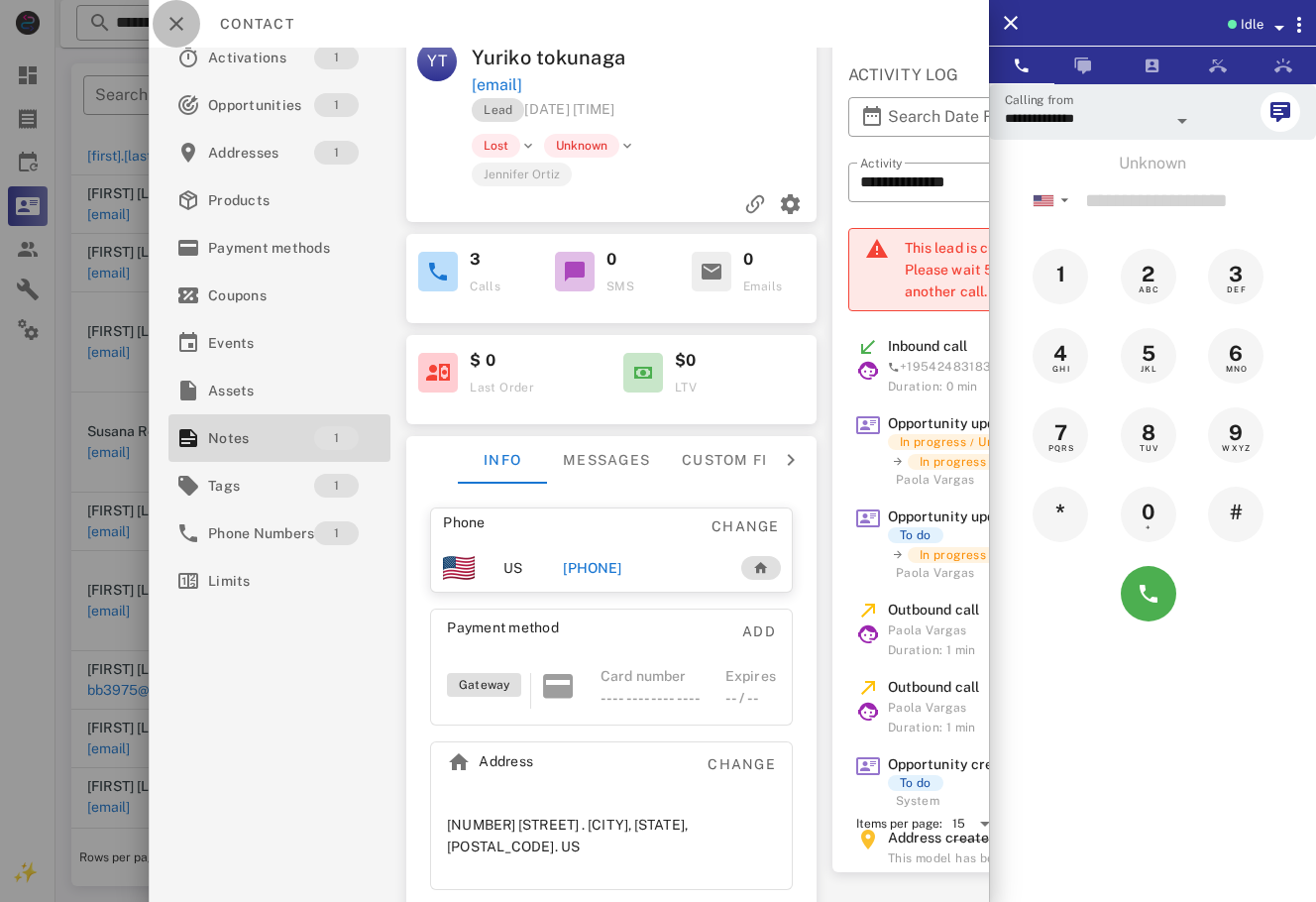 click at bounding box center (176, 24) 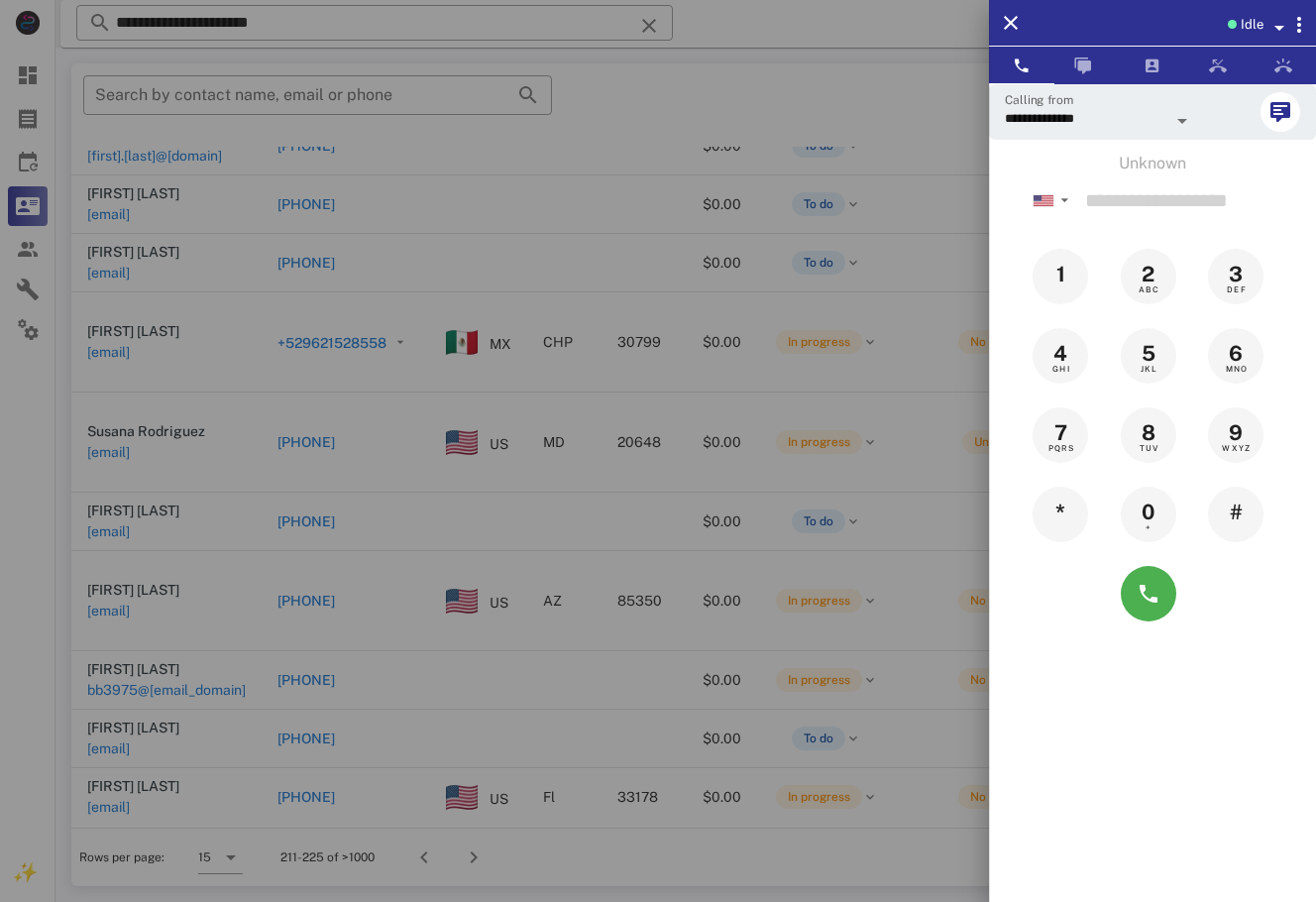 click at bounding box center (658, 451) 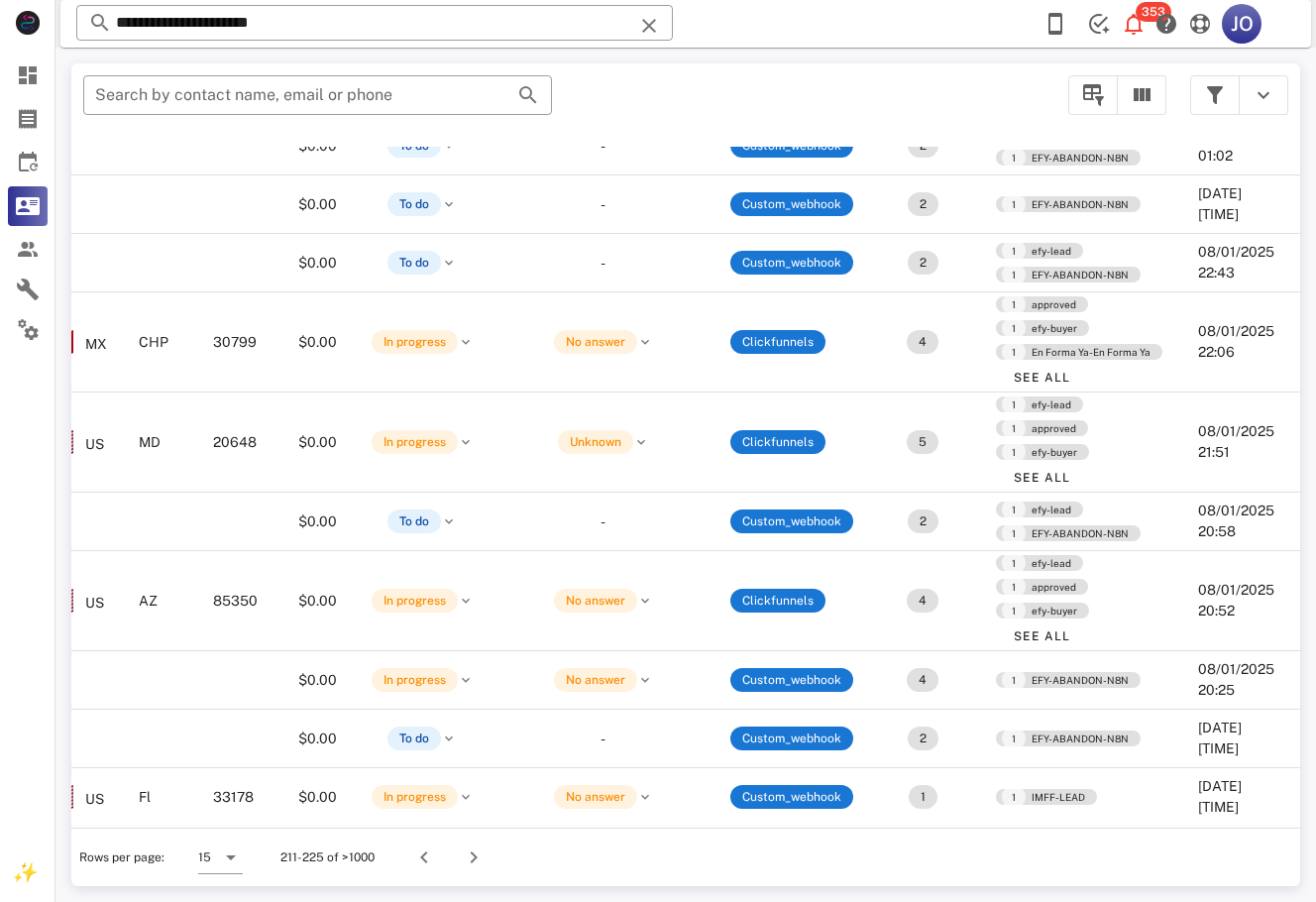 scroll, scrollTop: 321, scrollLeft: 0, axis: vertical 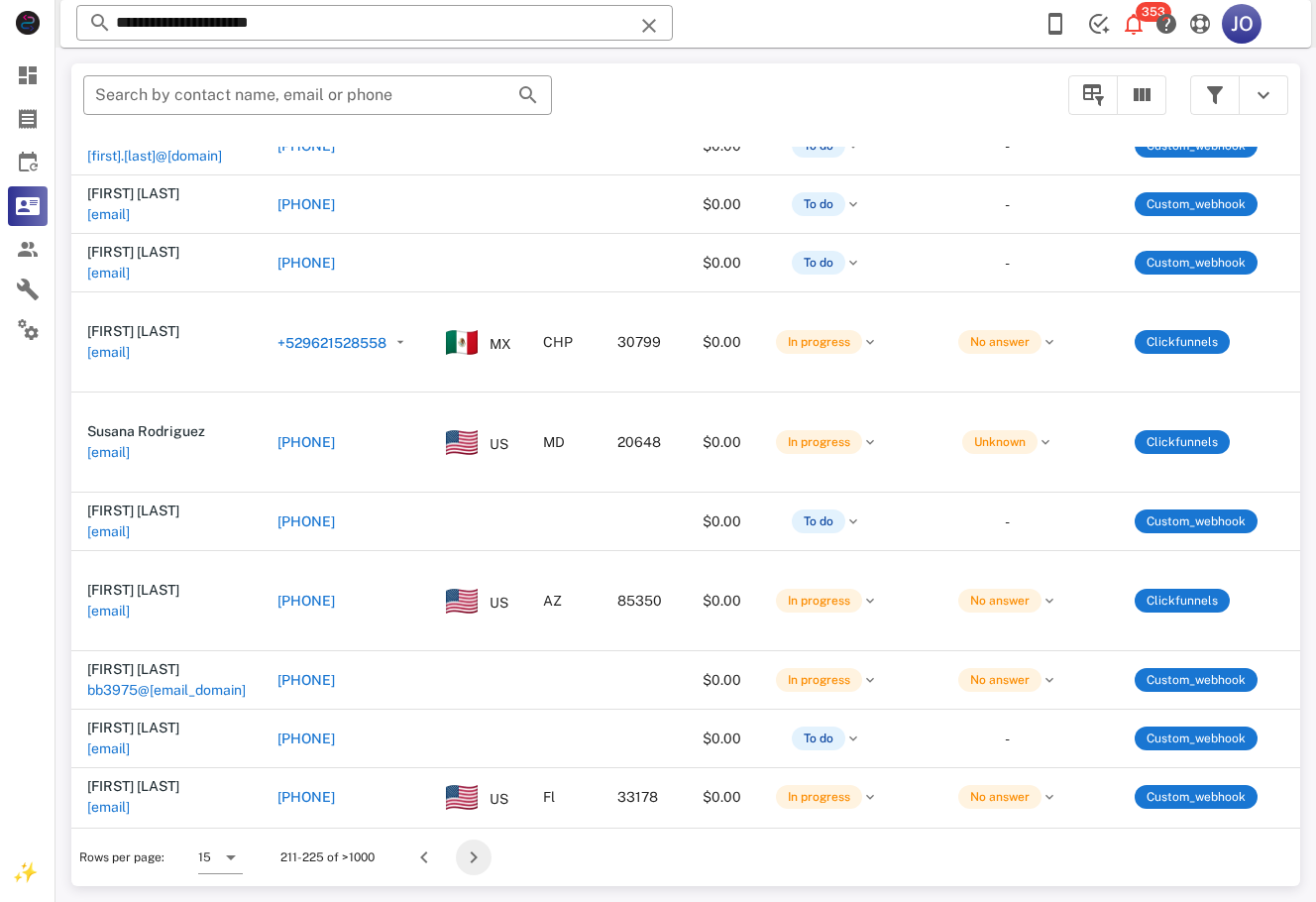 click at bounding box center (474, 857) 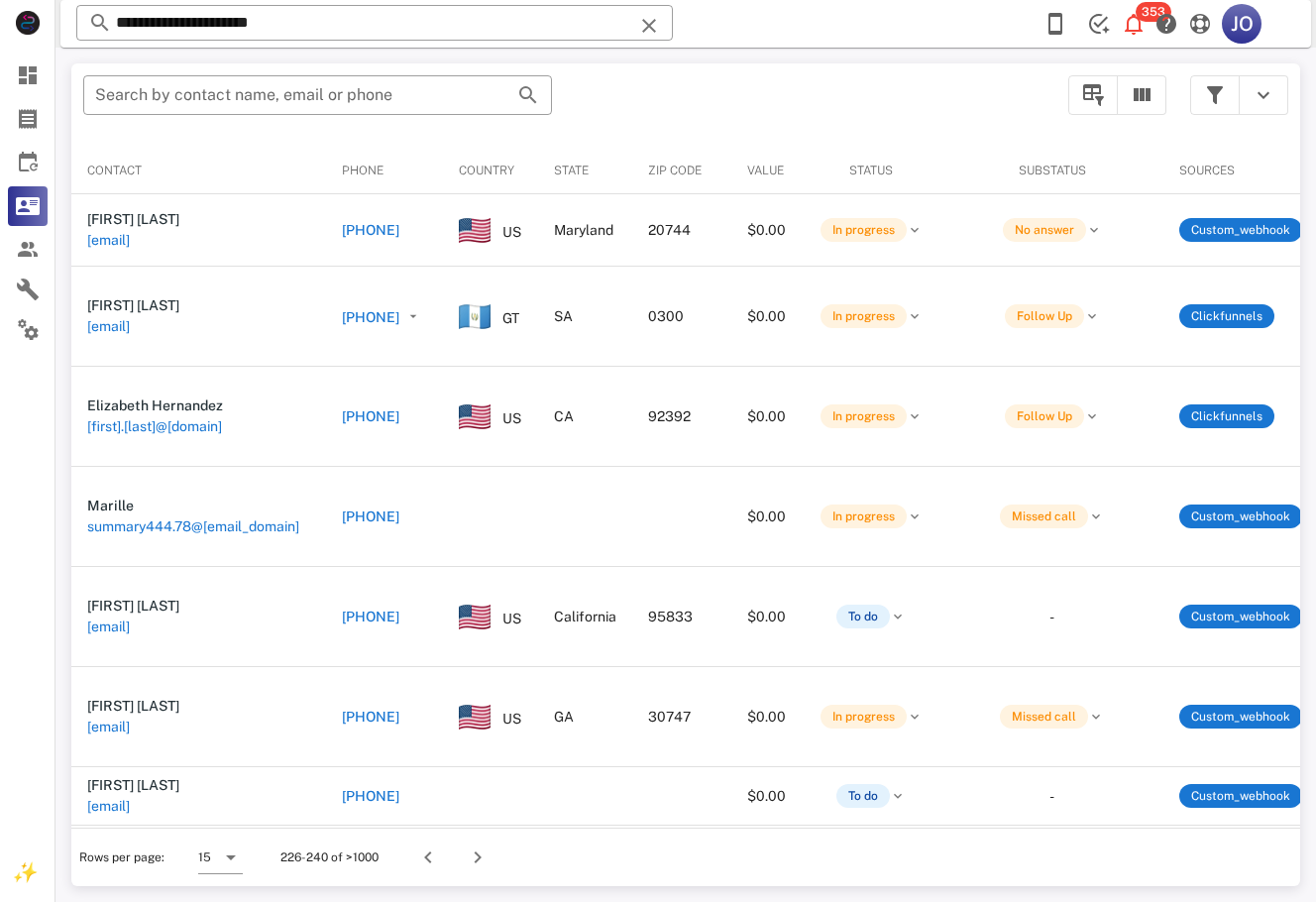 scroll, scrollTop: 0, scrollLeft: 468, axis: horizontal 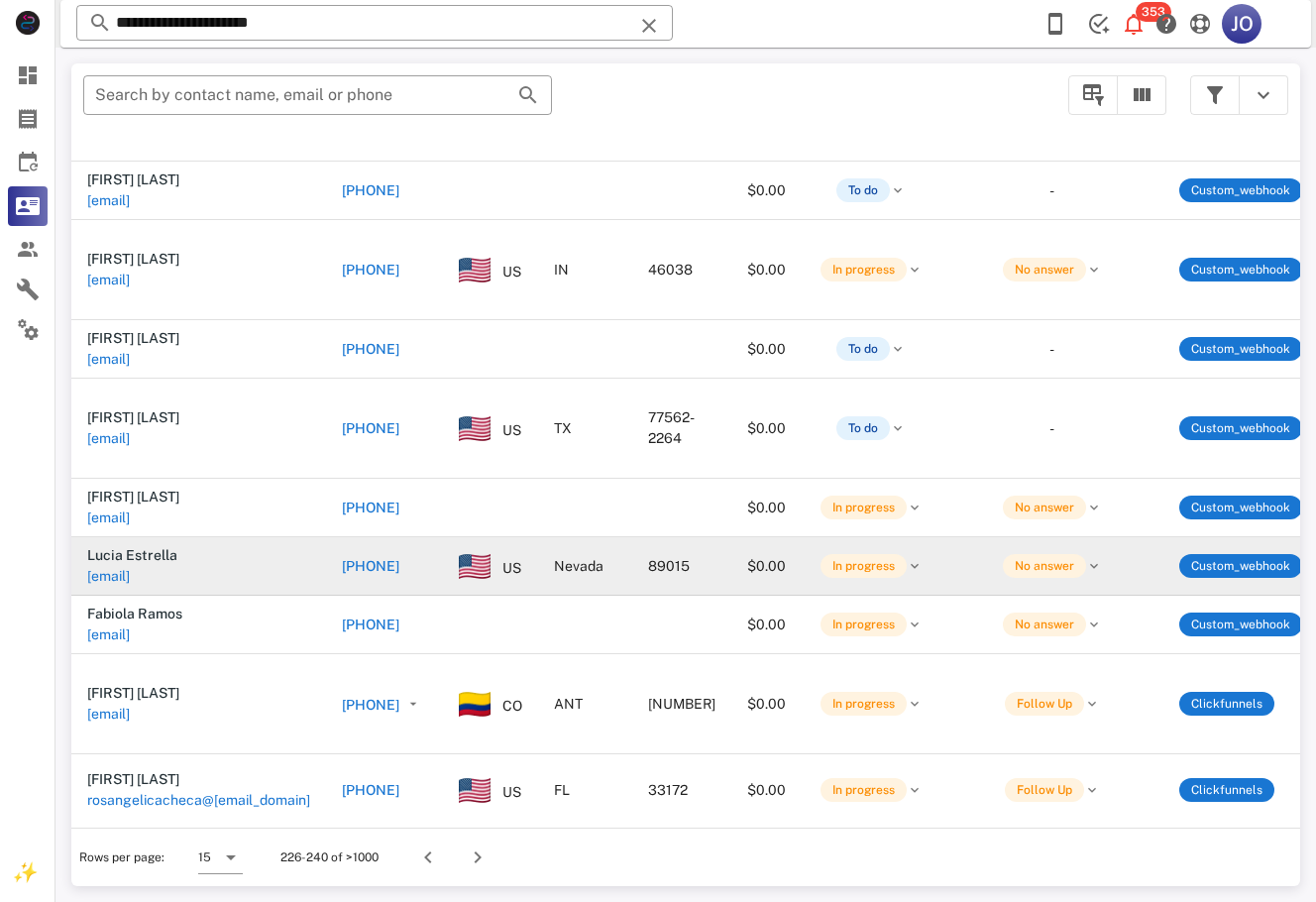click on "[EMAIL]" at bounding box center (108, 576) 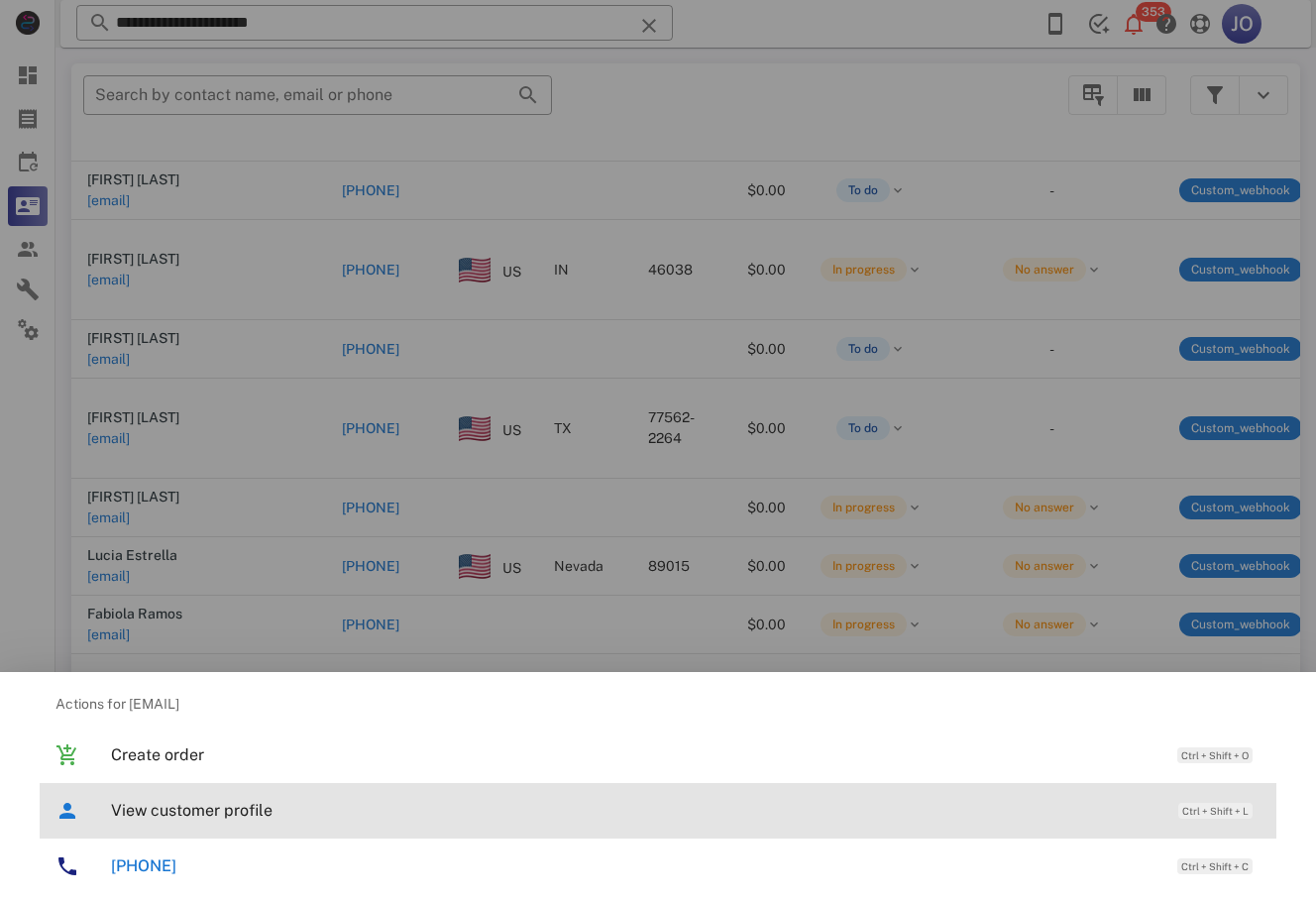 click on "View customer profile Ctrl + Shift + L" at bounding box center (686, 810) 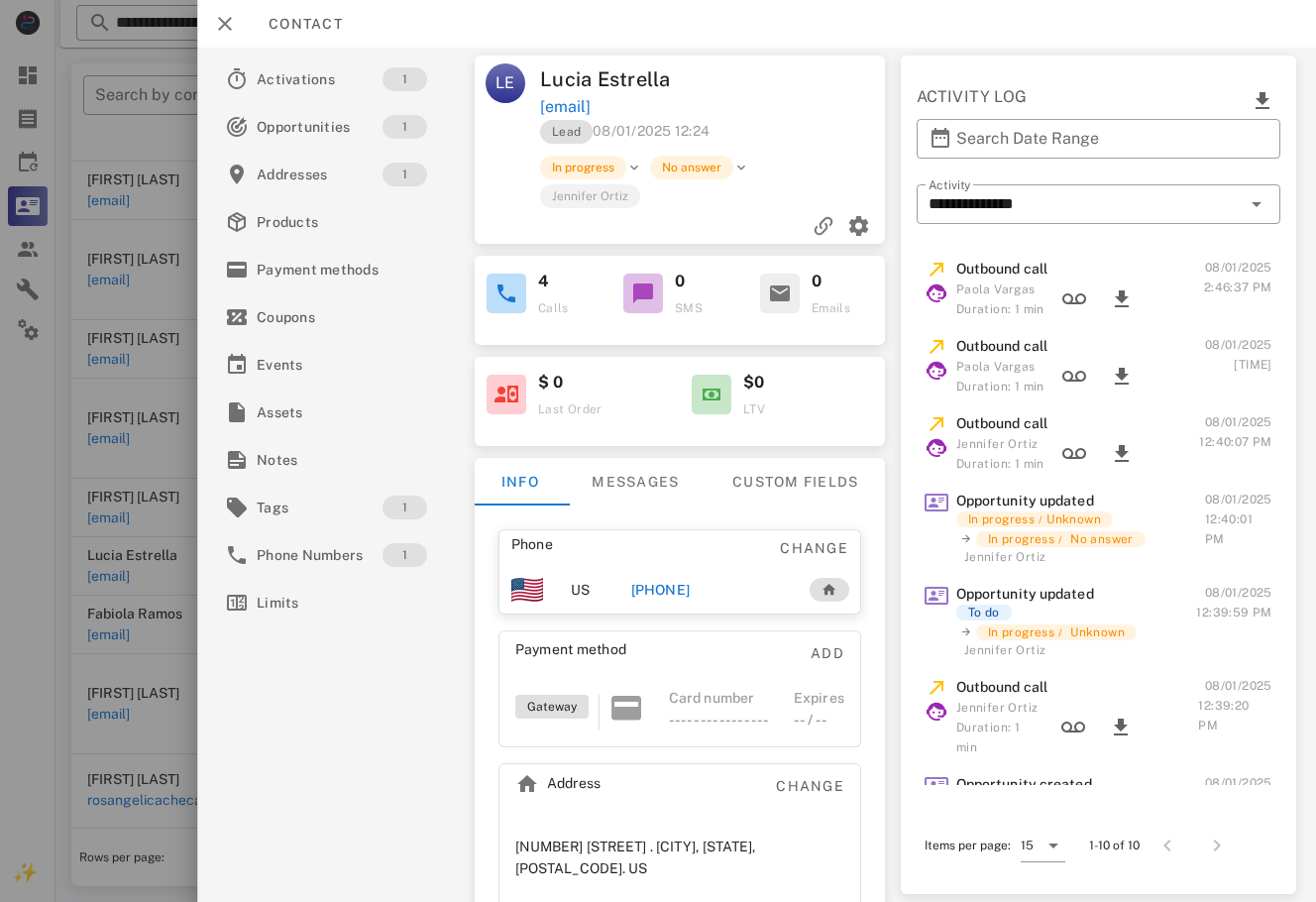 click on "[PHONE]" at bounding box center [660, 590] 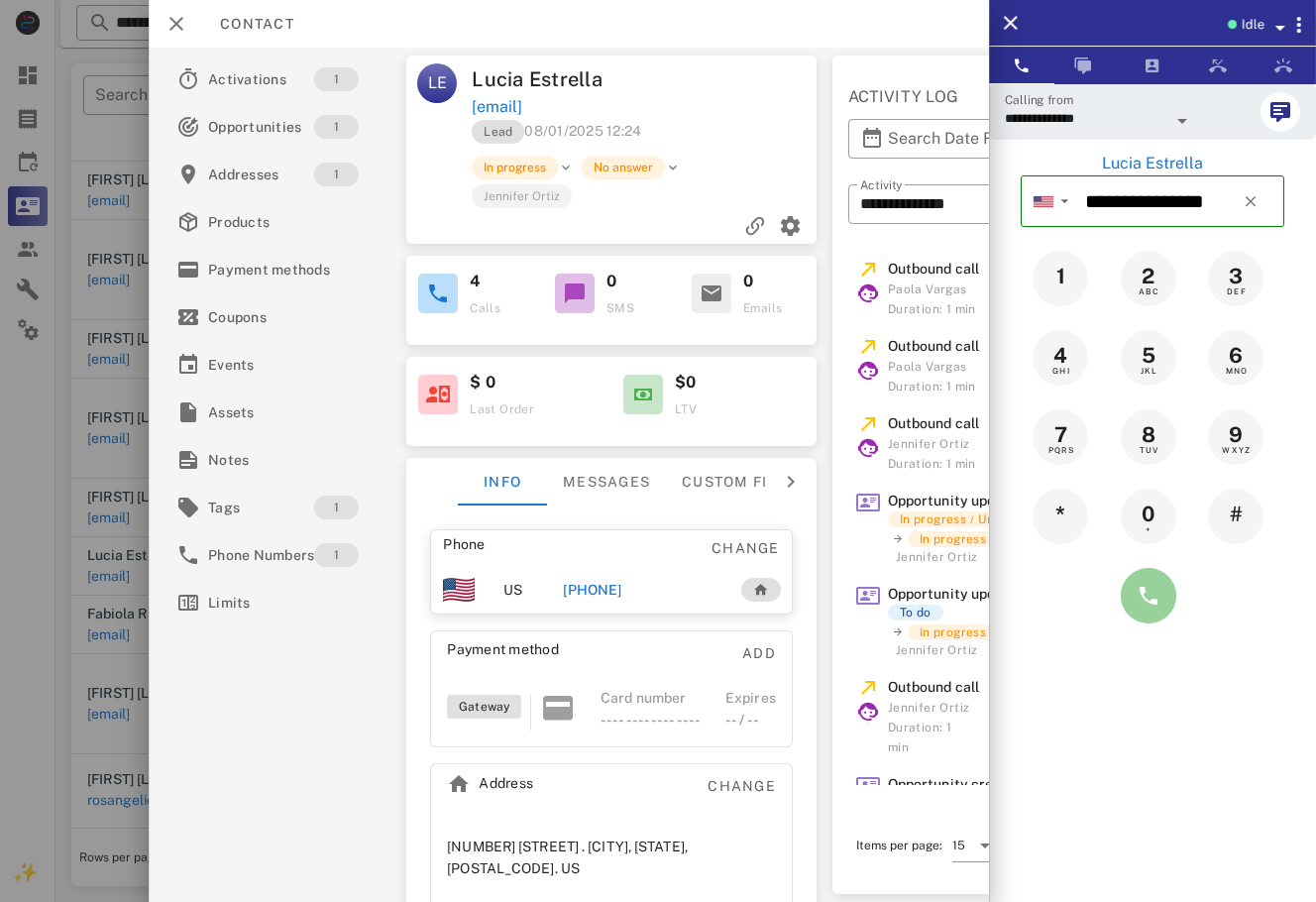 click at bounding box center [1149, 596] 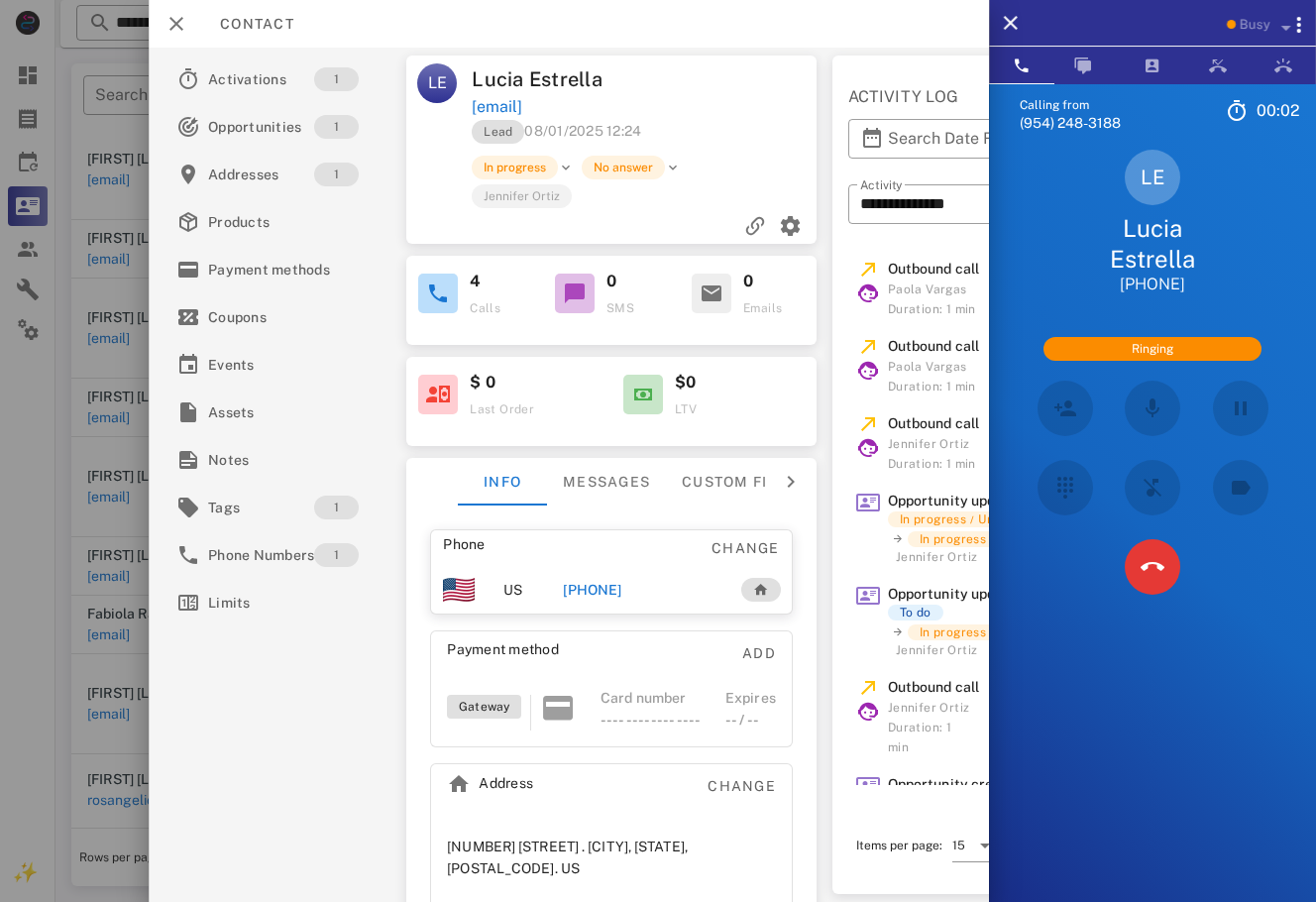 scroll, scrollTop: 557, scrollLeft: 0, axis: vertical 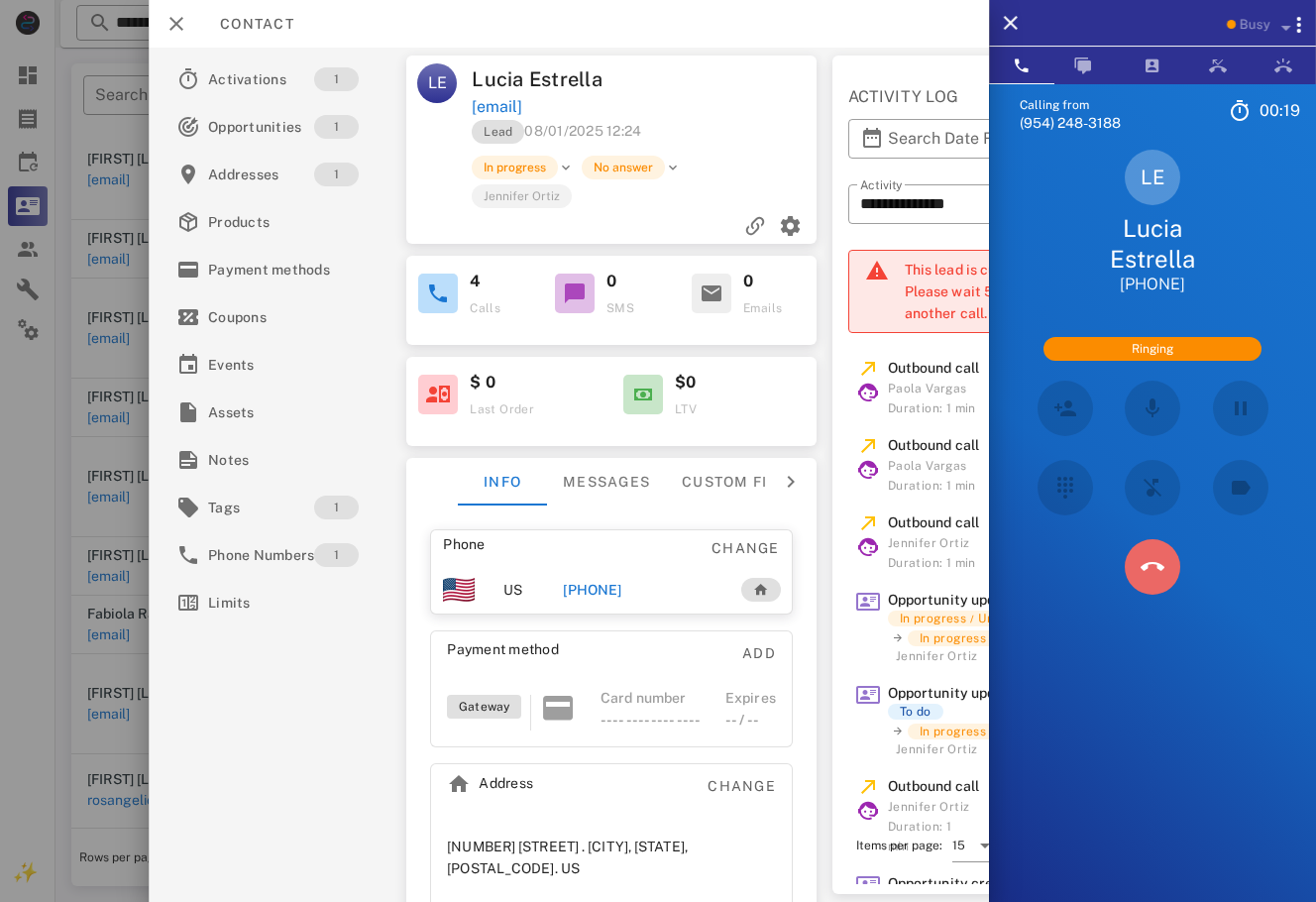 click at bounding box center (1152, 567) 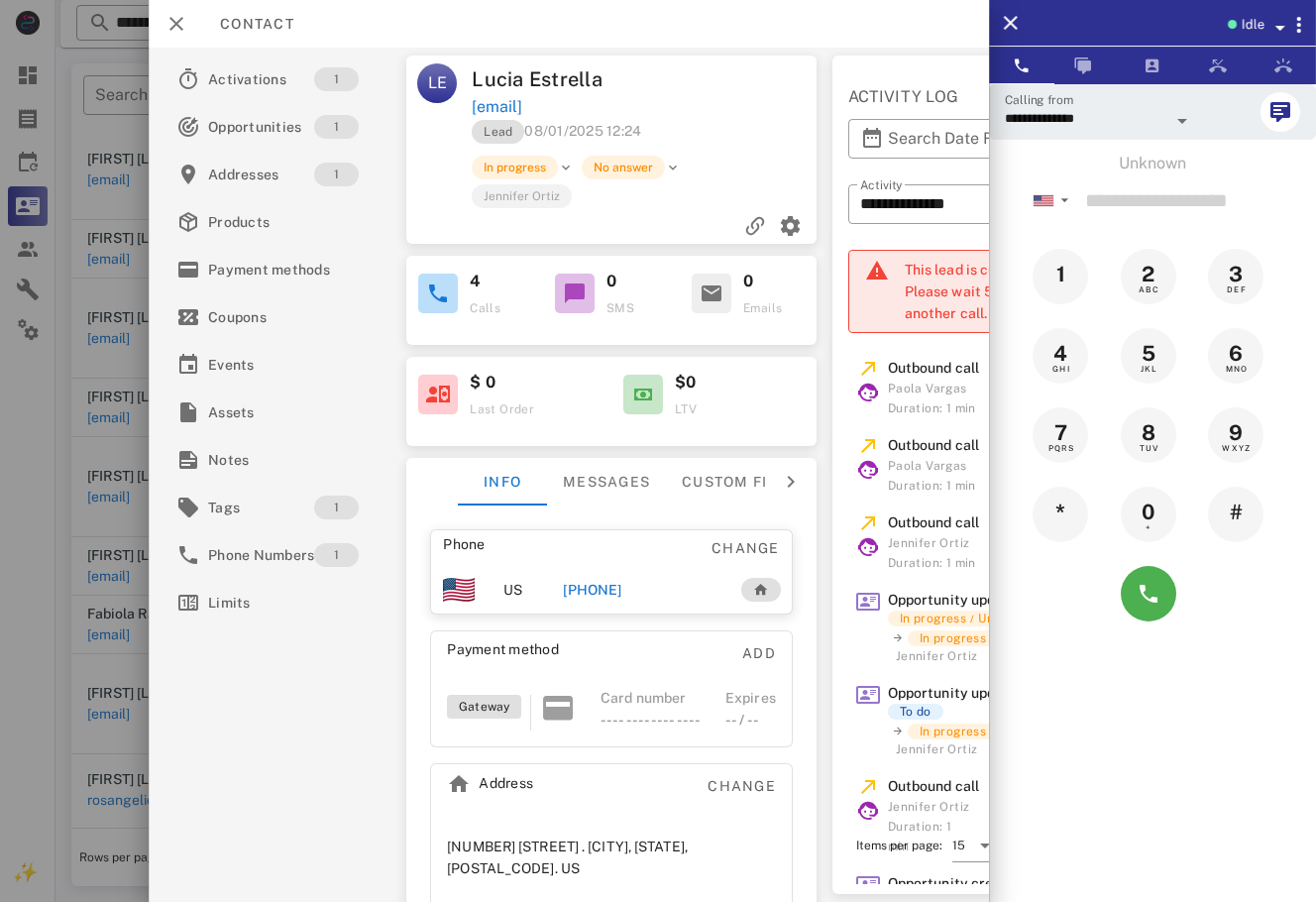 click at bounding box center [658, 451] 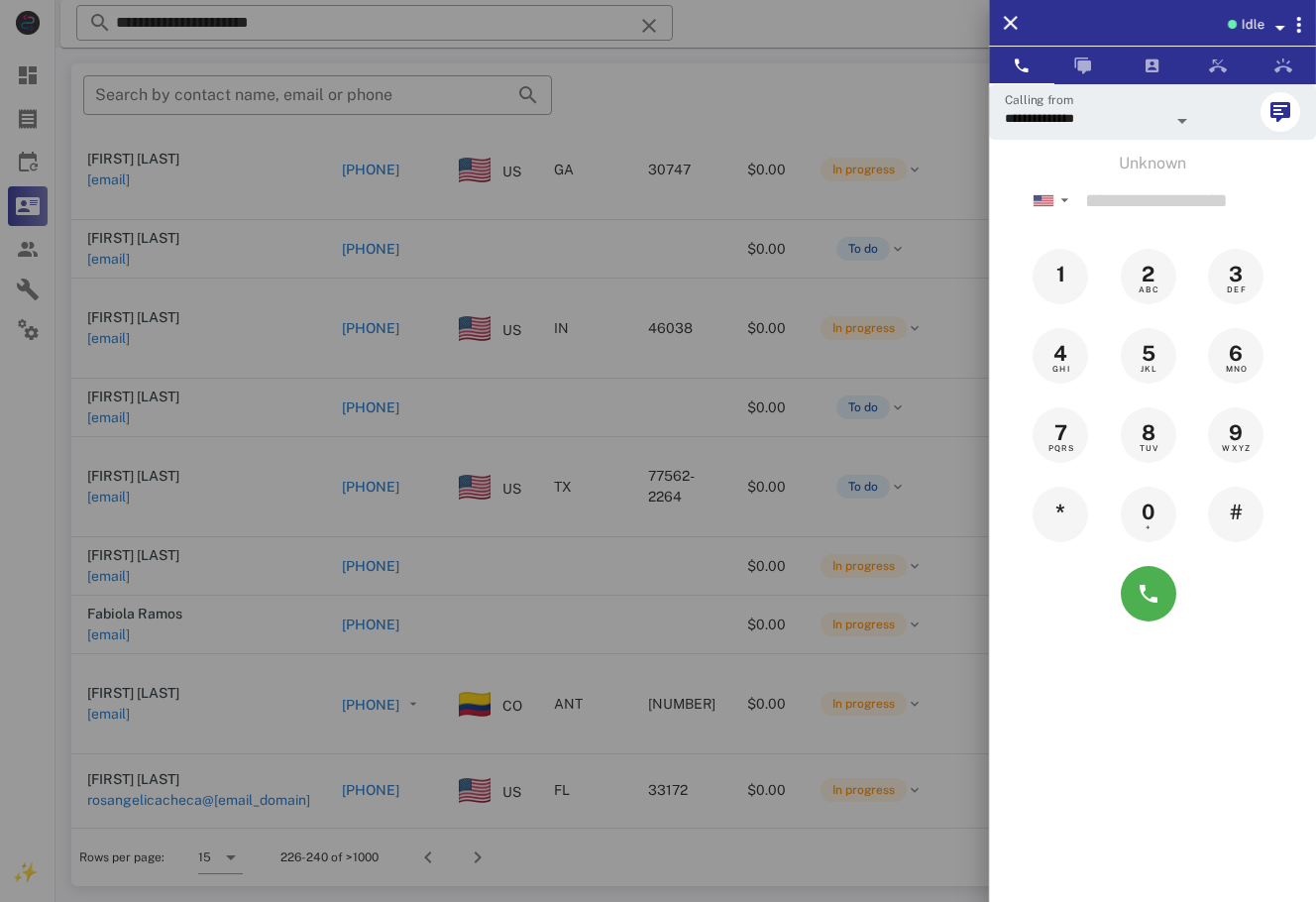 click at bounding box center (658, 451) 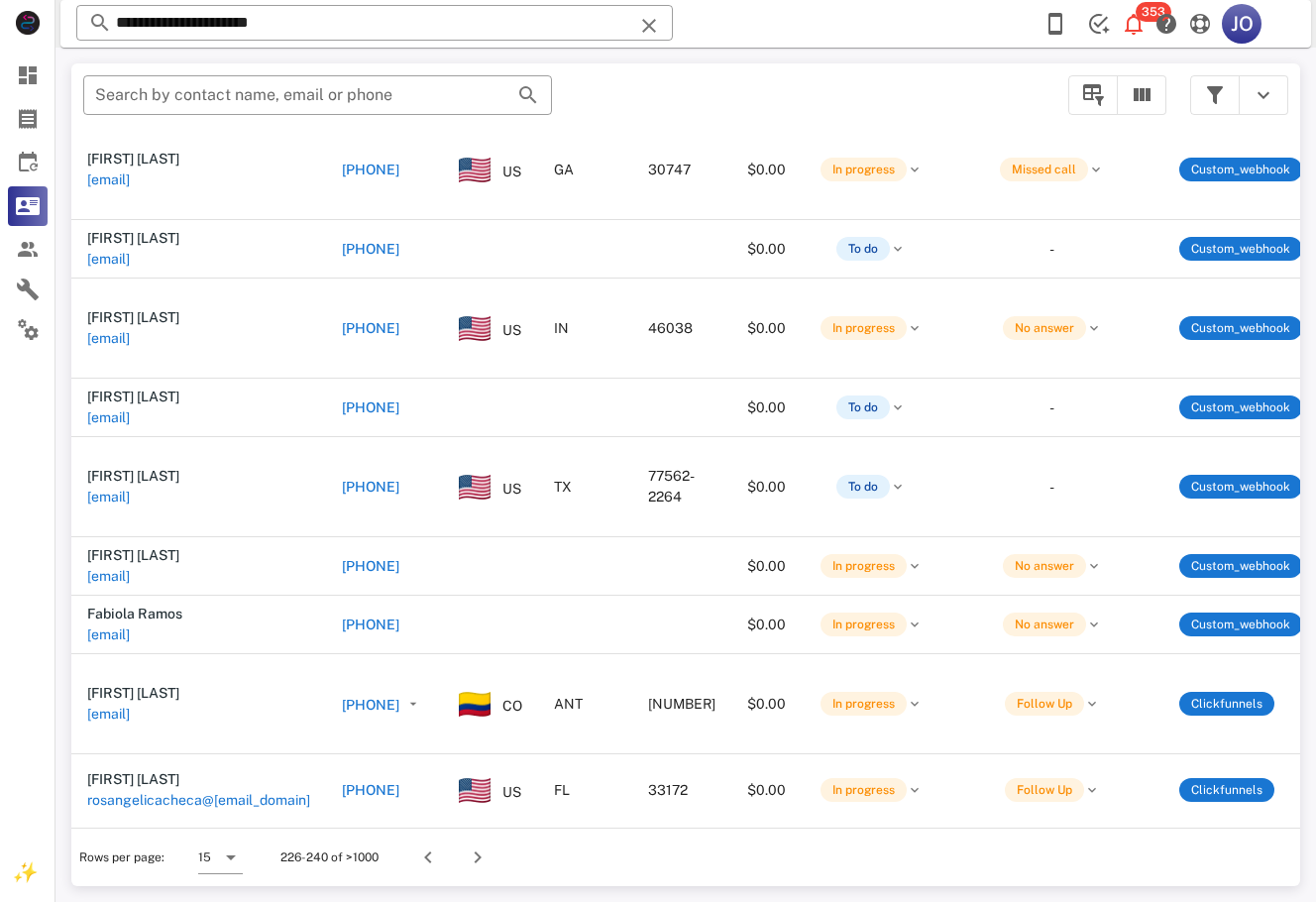 scroll, scrollTop: 557, scrollLeft: 468, axis: both 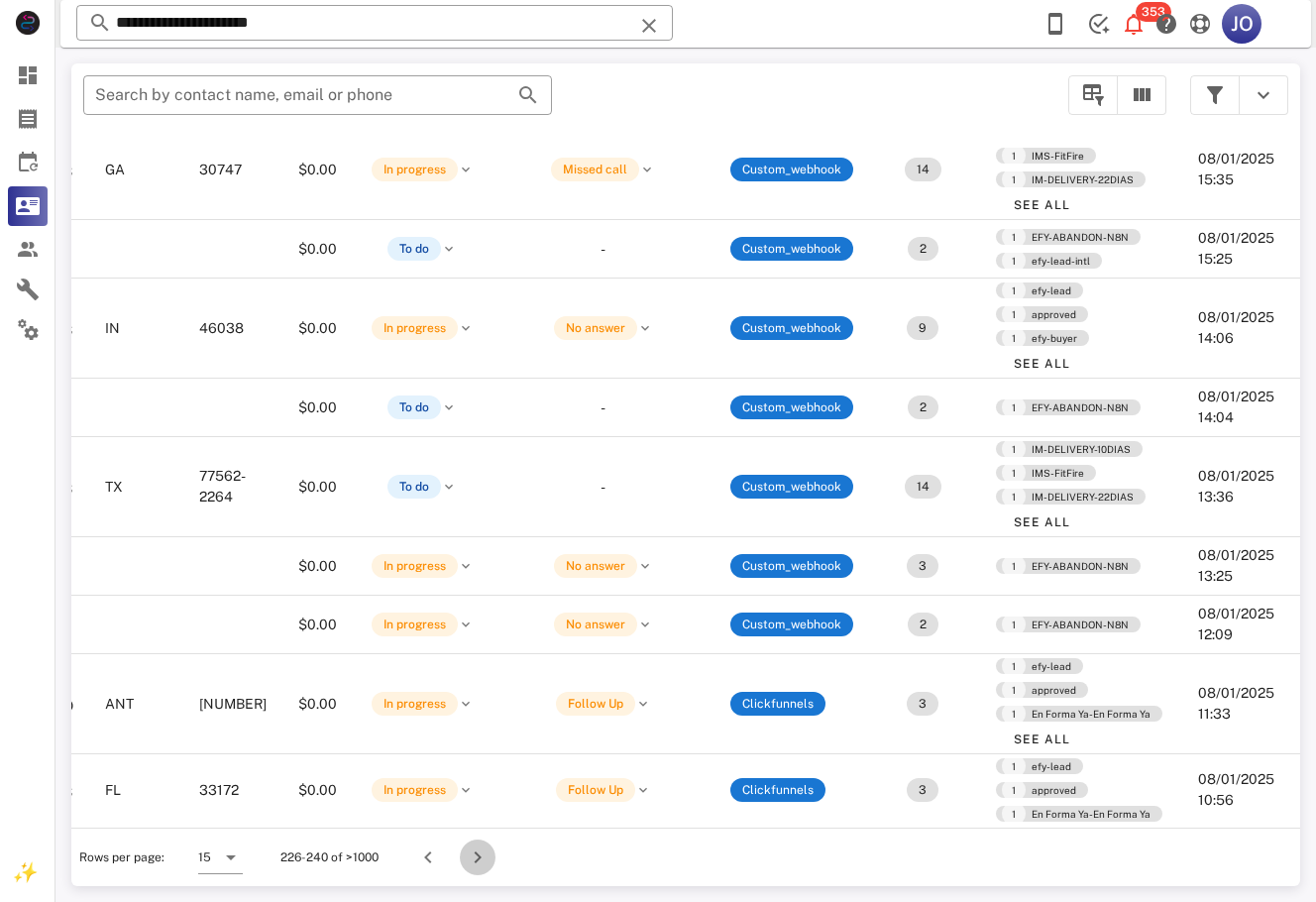click at bounding box center (478, 857) 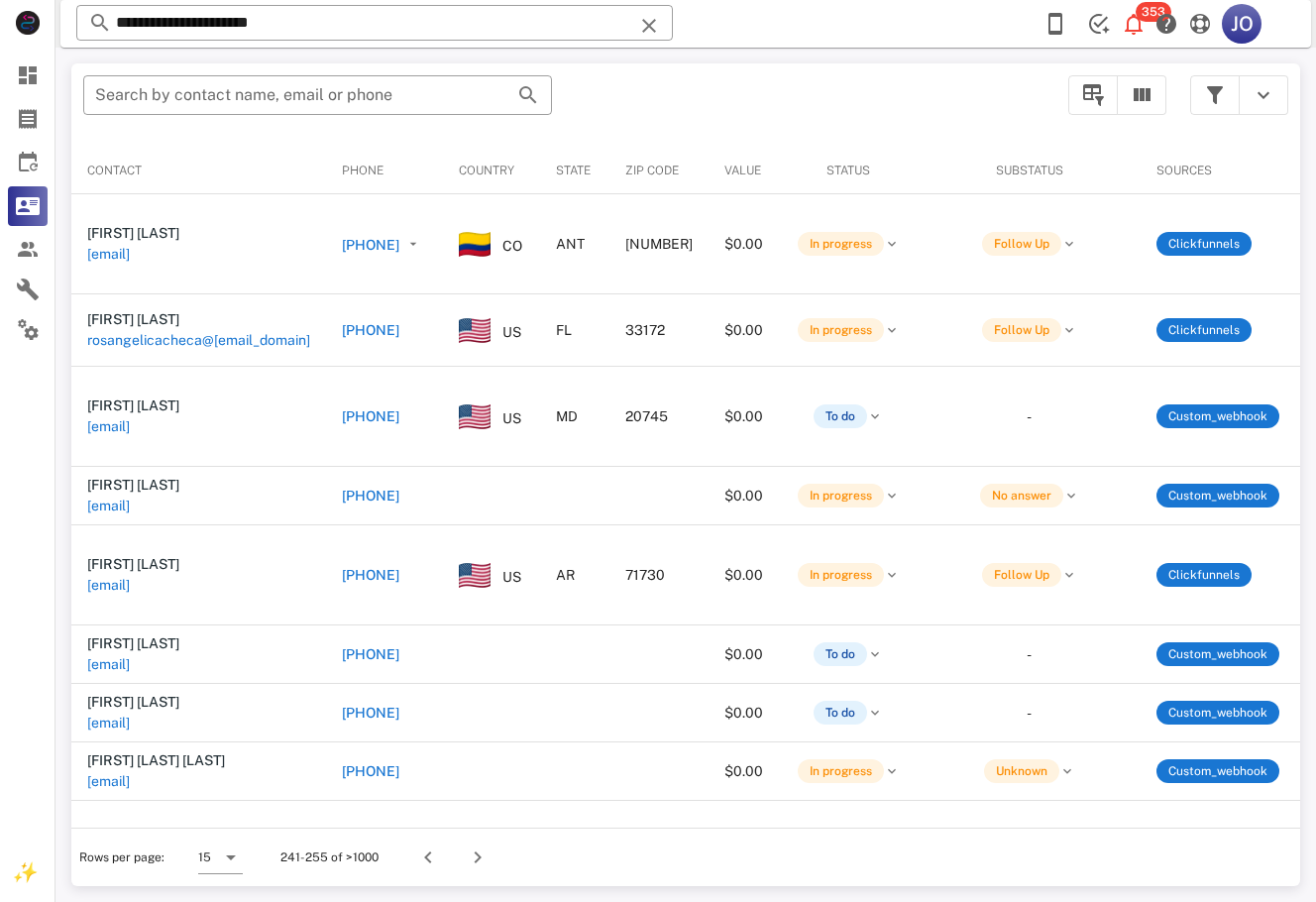 scroll, scrollTop: 0, scrollLeft: 468, axis: horizontal 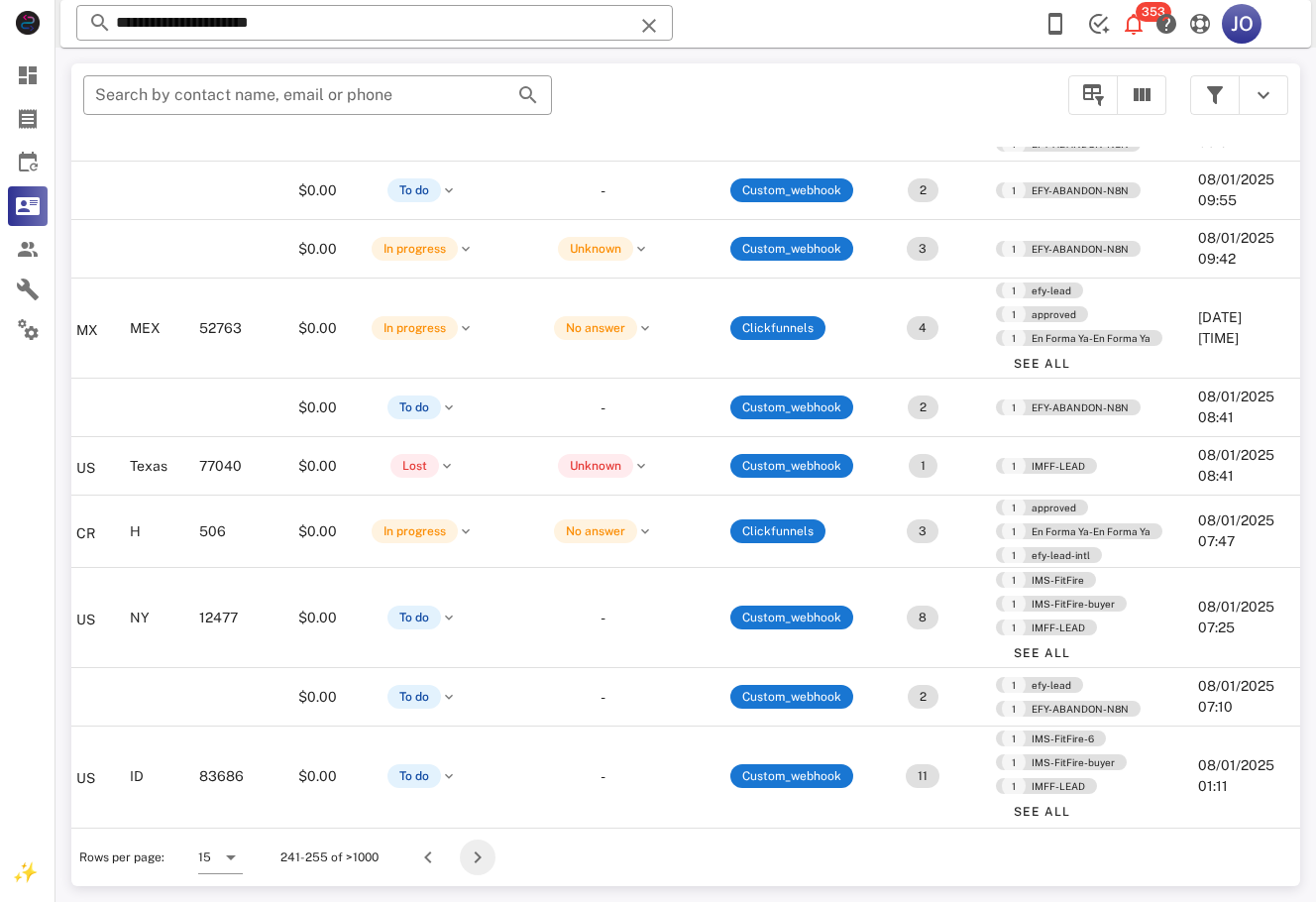 click at bounding box center (478, 857) 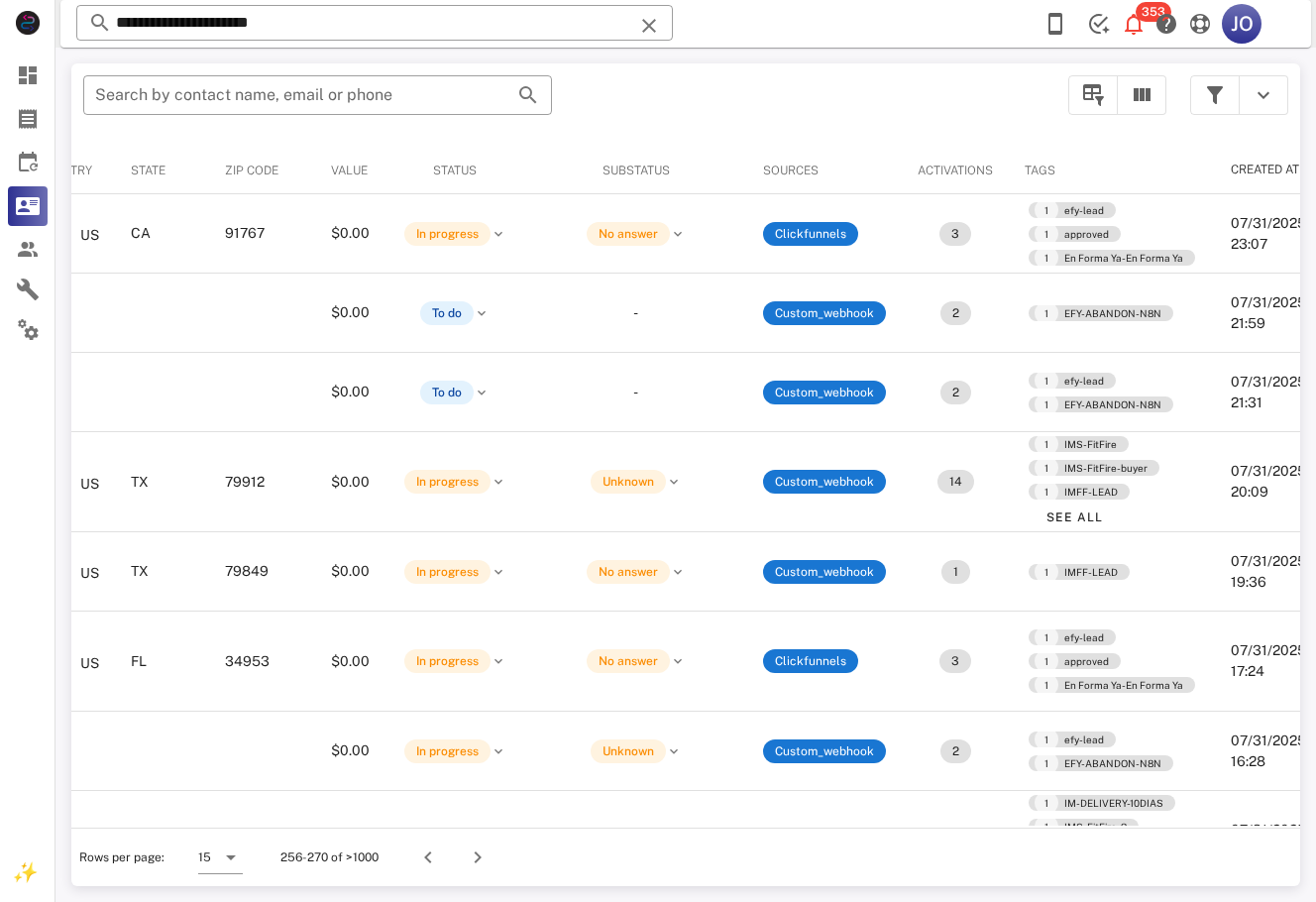 scroll, scrollTop: 0, scrollLeft: 453, axis: horizontal 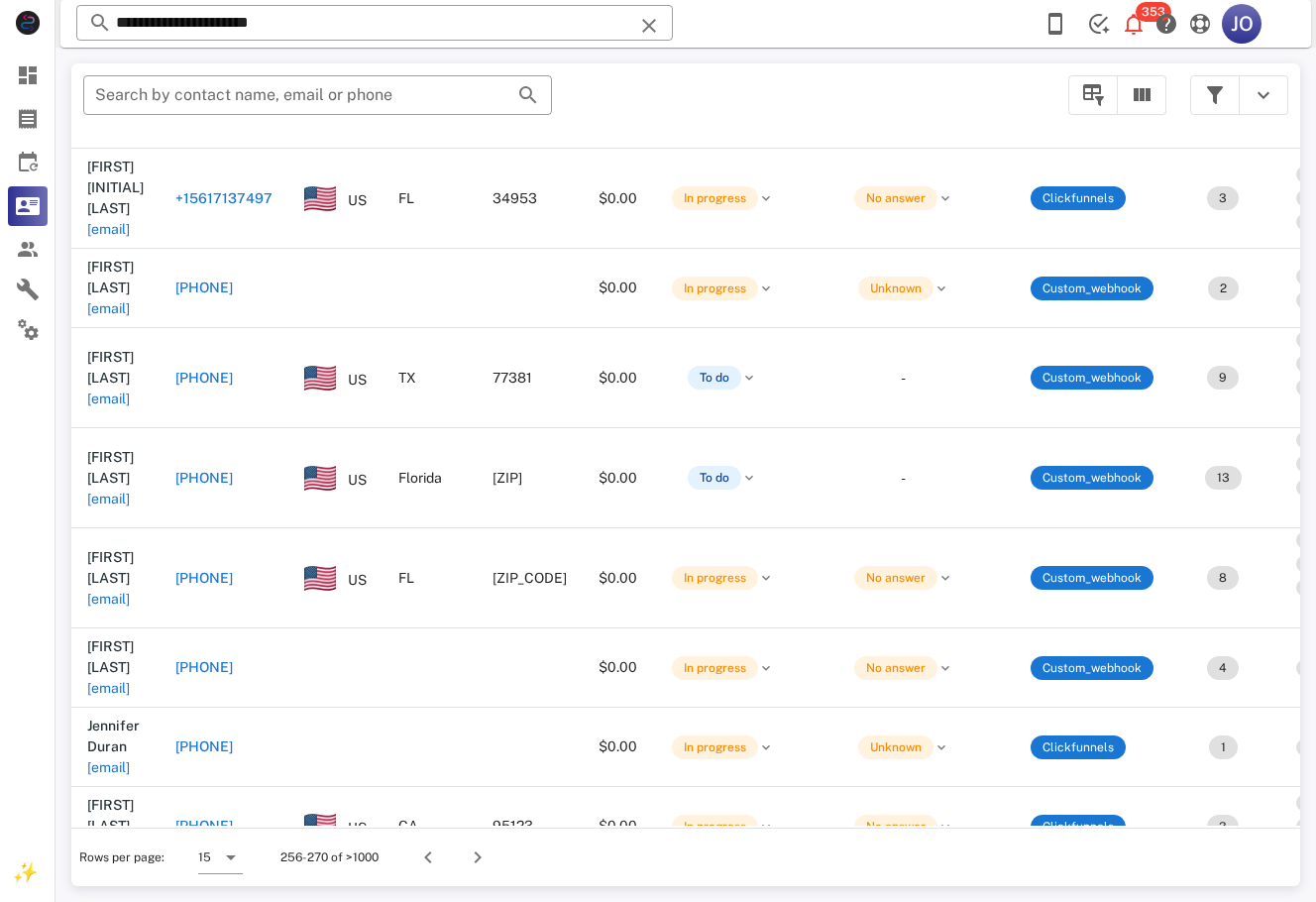 click on "[FIRST] [LAST]  [EMAIL]" at bounding box center (115, 905) 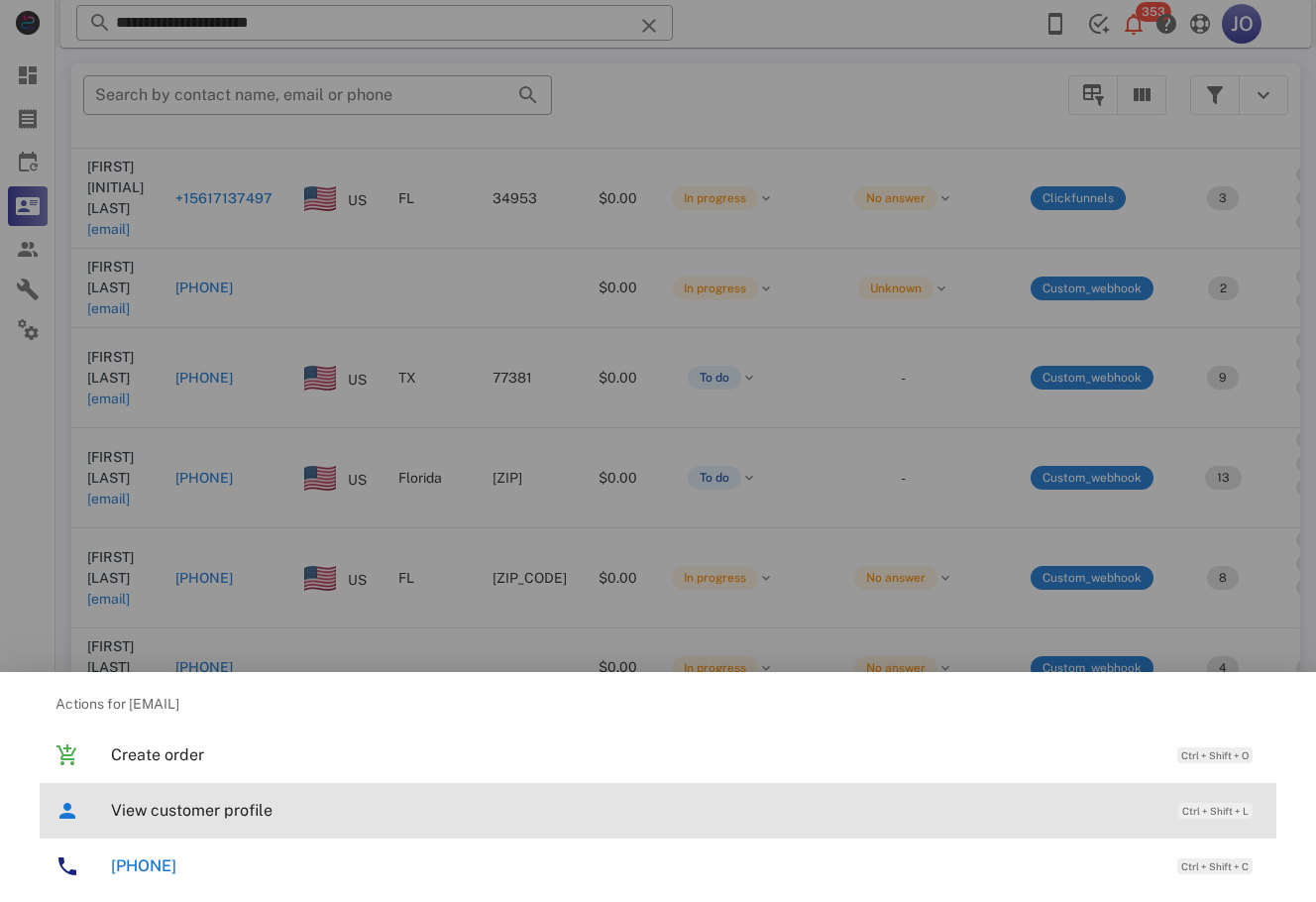 click on "View customer profile Ctrl + Shift + L" at bounding box center [686, 810] 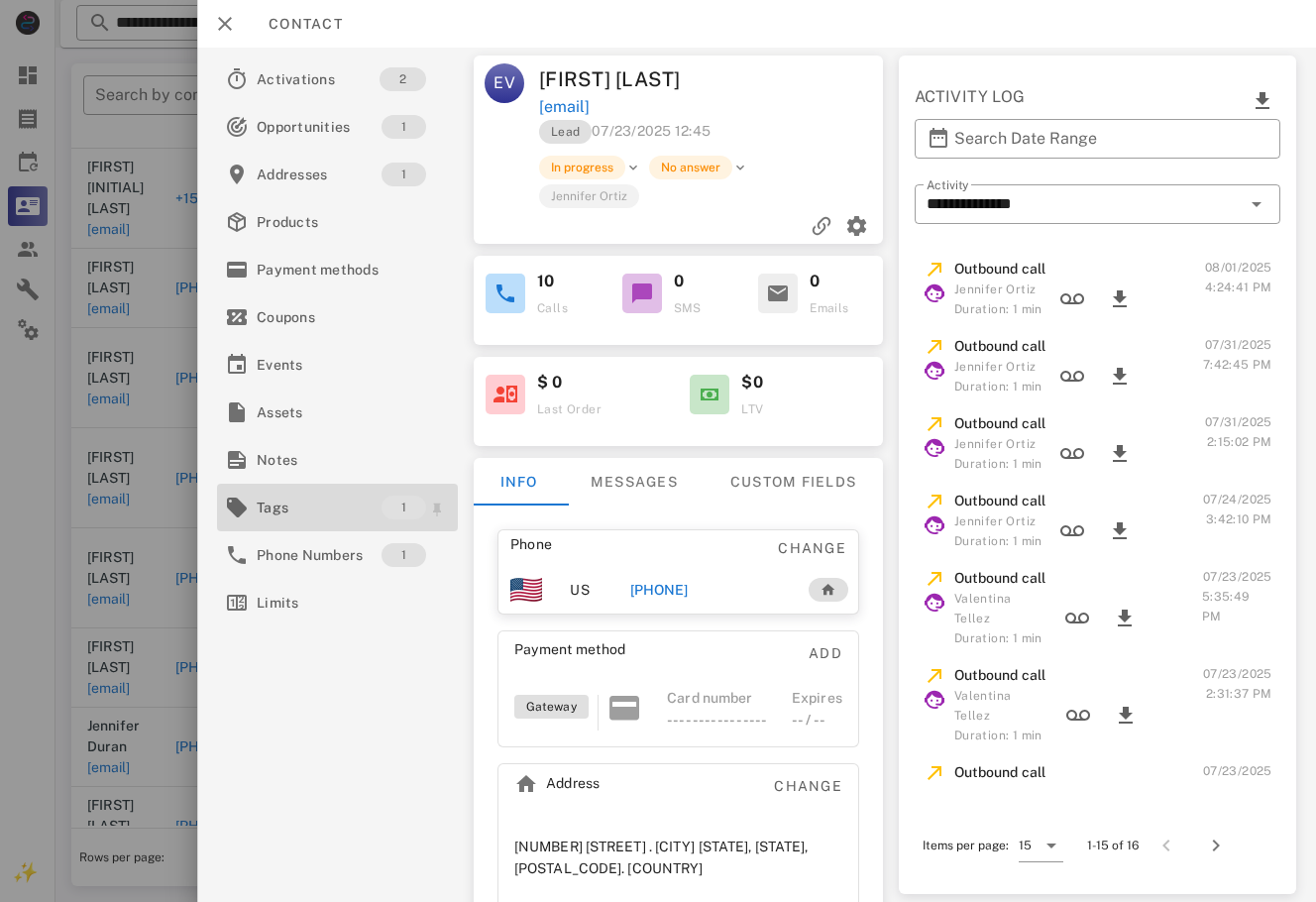 click on "Tags" at bounding box center (319, 507) 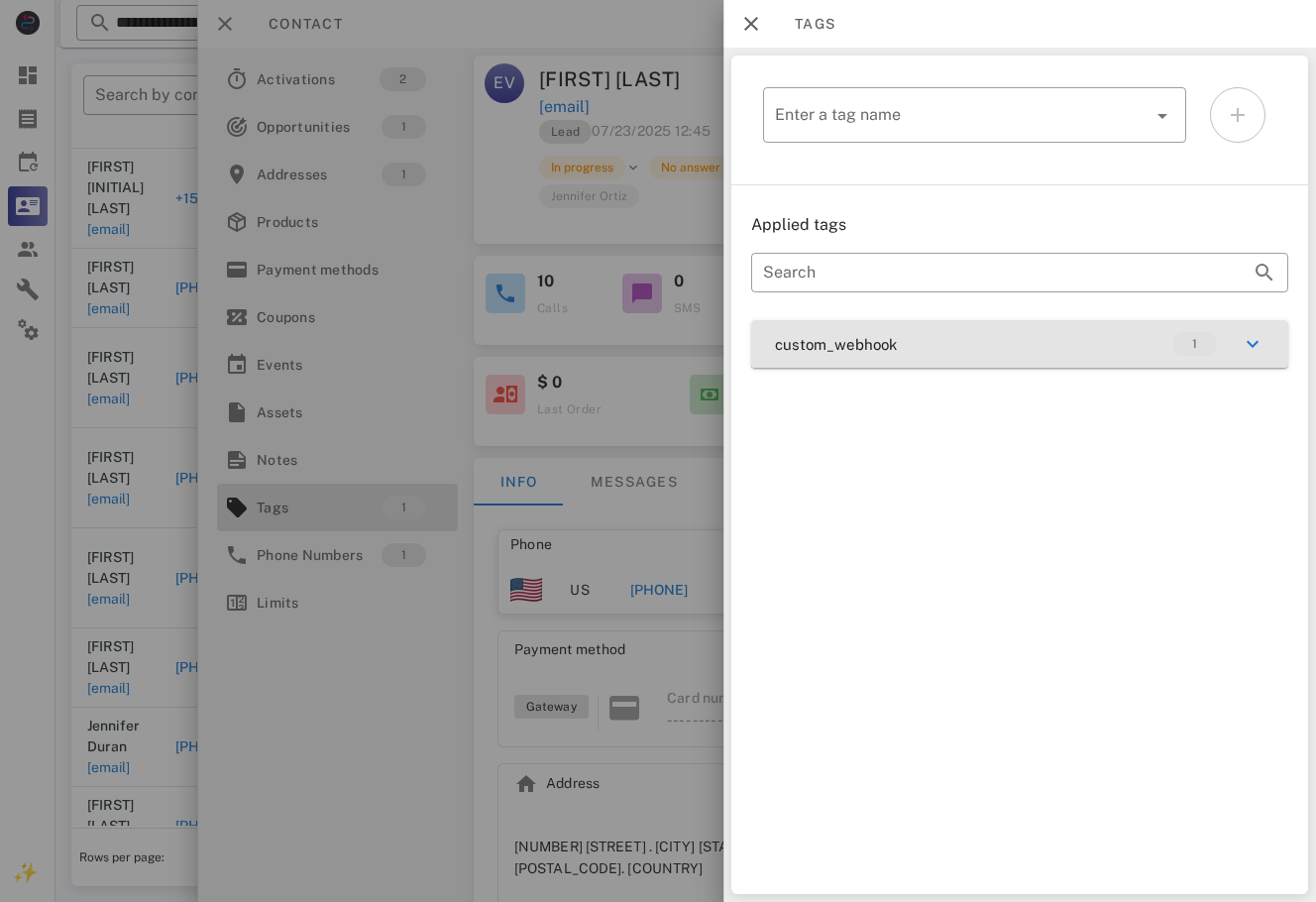 click on "custom_webhook  1" at bounding box center (1020, 344) 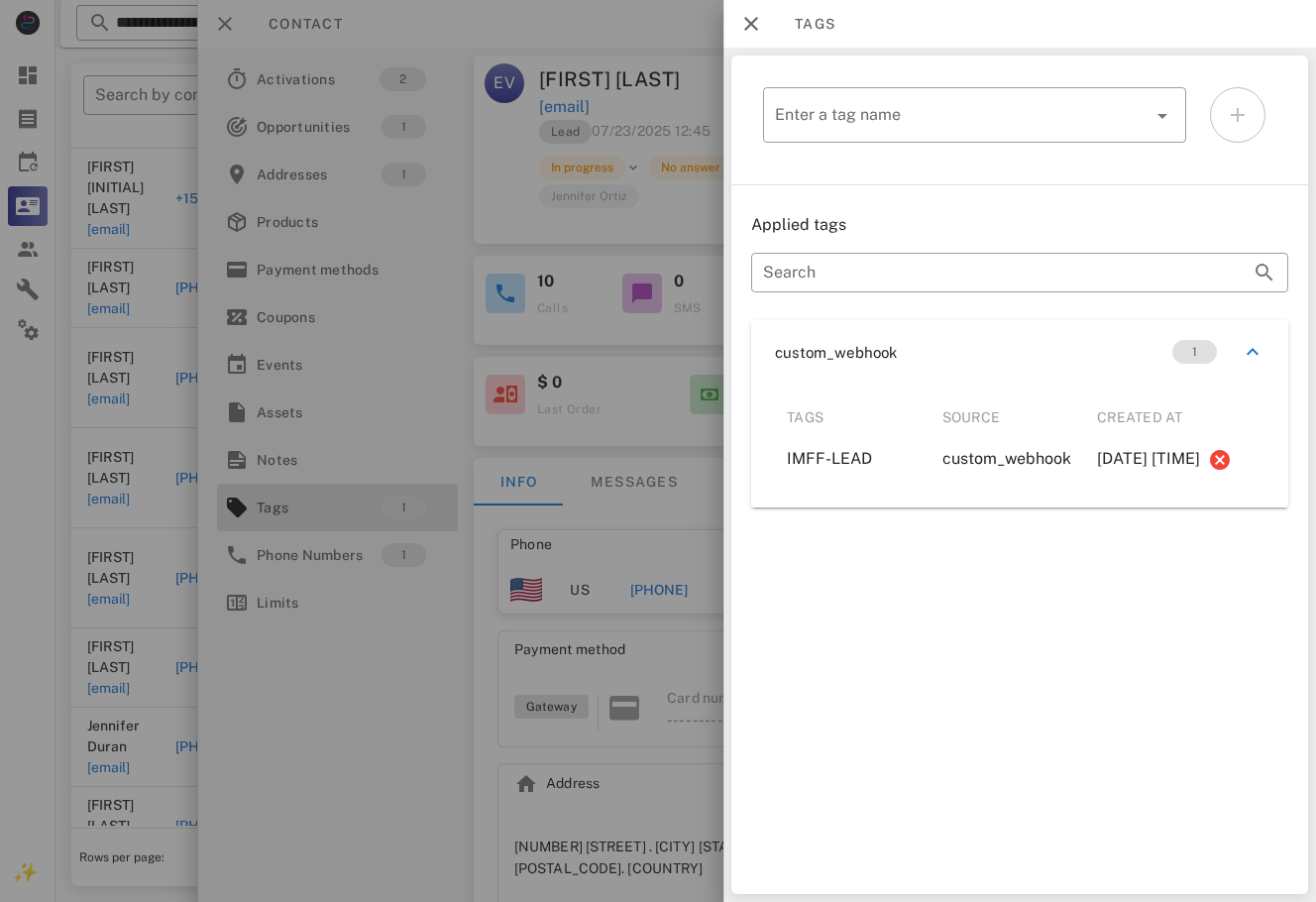 click at bounding box center (658, 451) 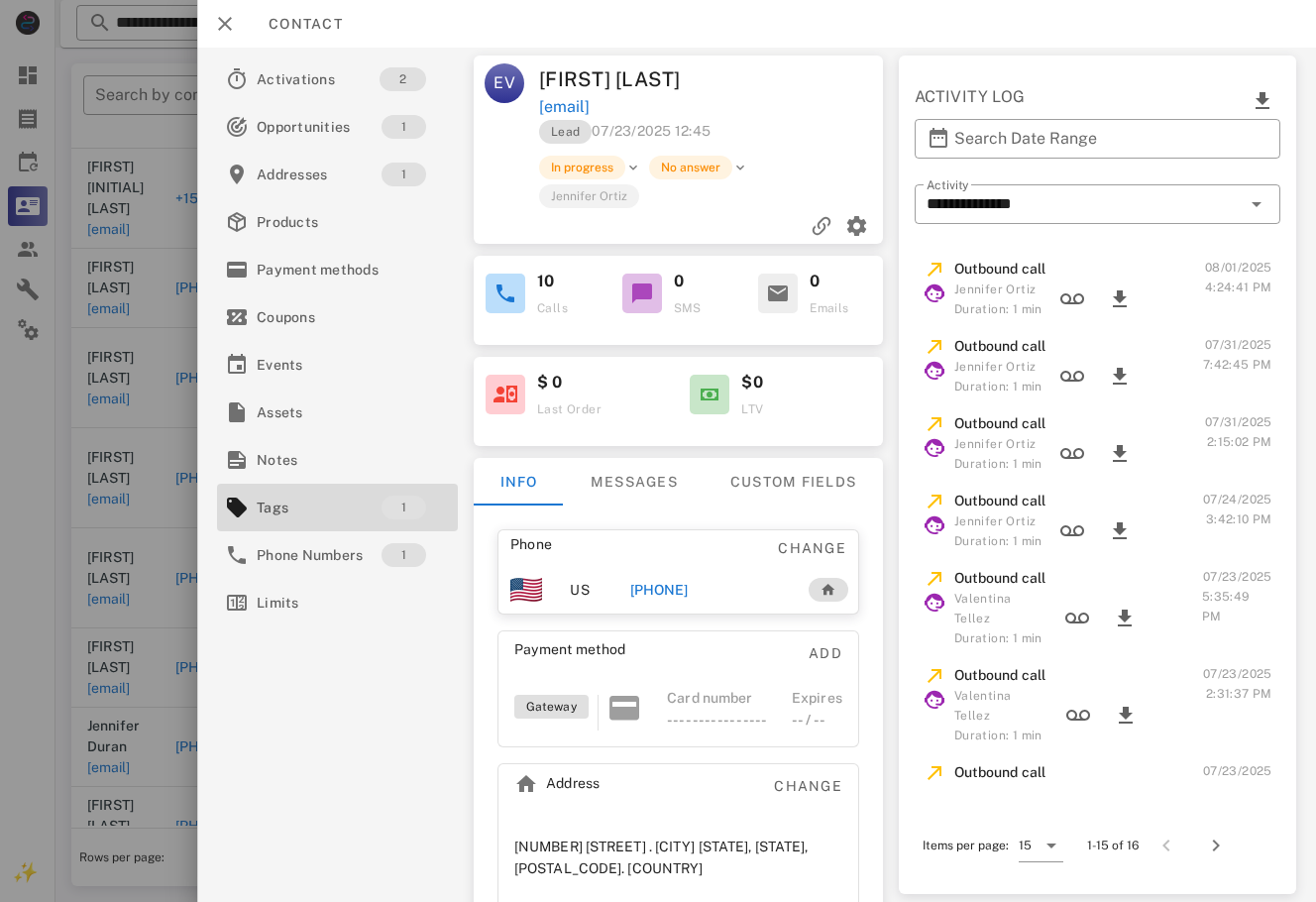 click on "[PHONE]" at bounding box center [659, 590] 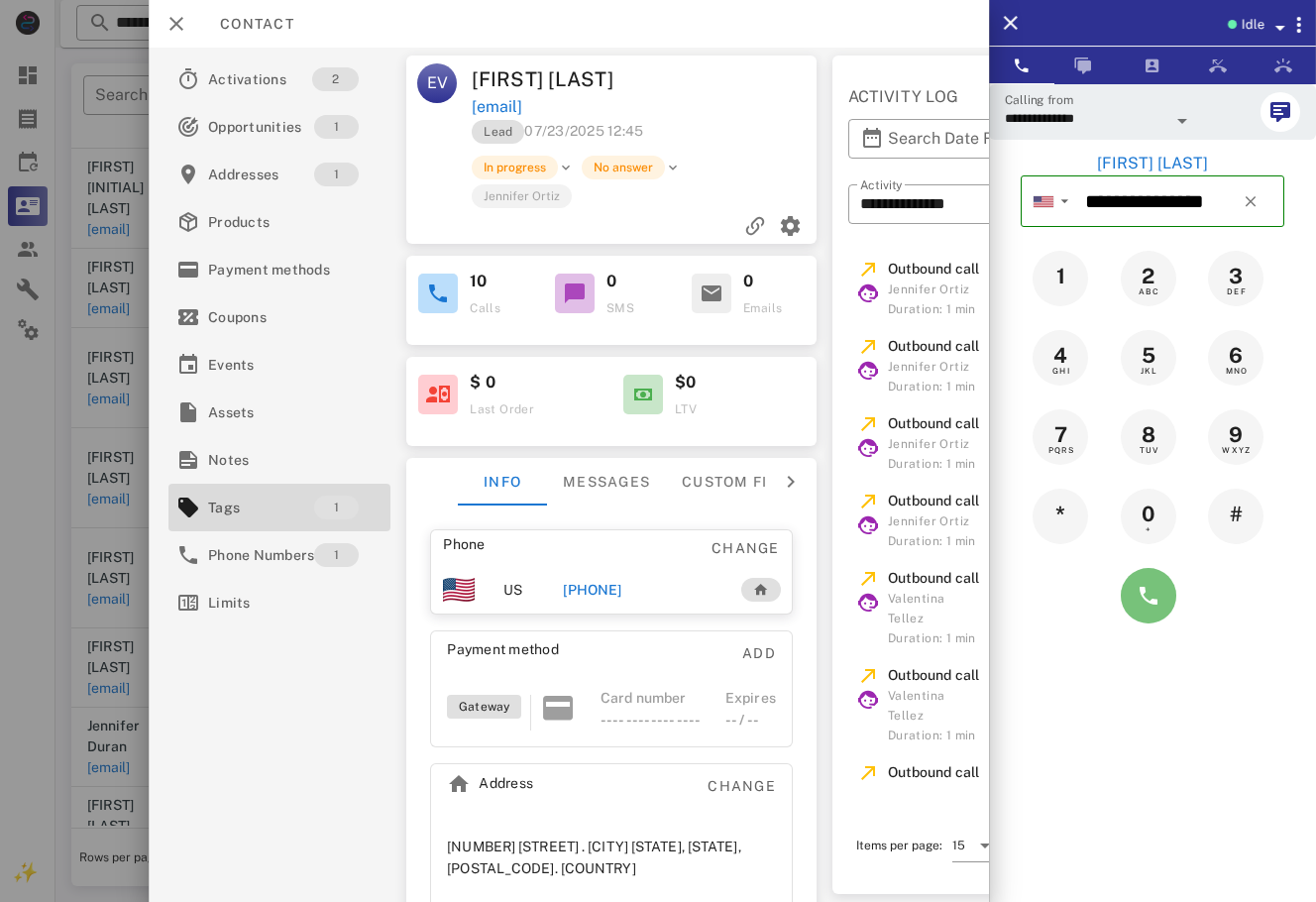 click at bounding box center (1149, 596) 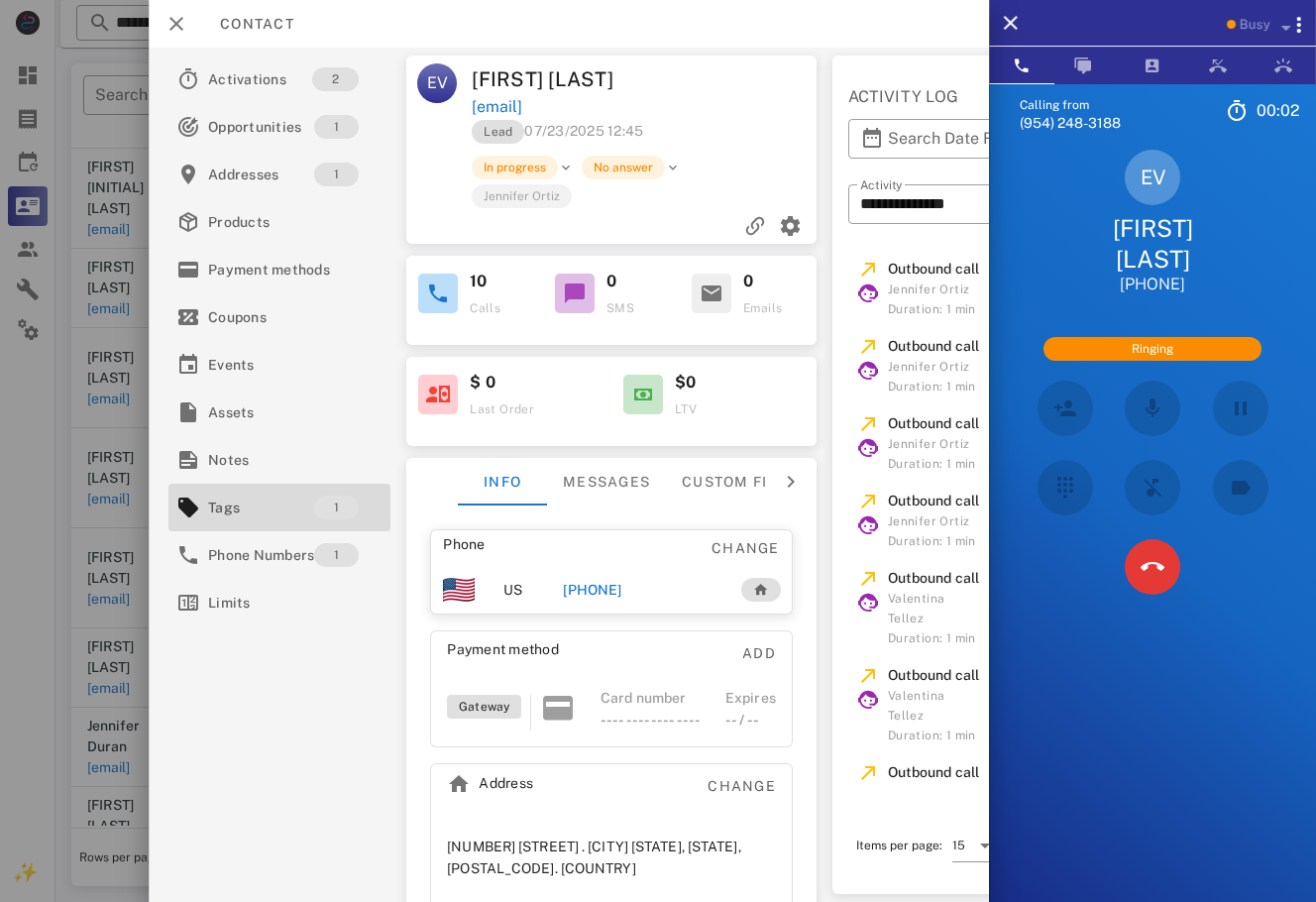 scroll, scrollTop: 404, scrollLeft: 0, axis: vertical 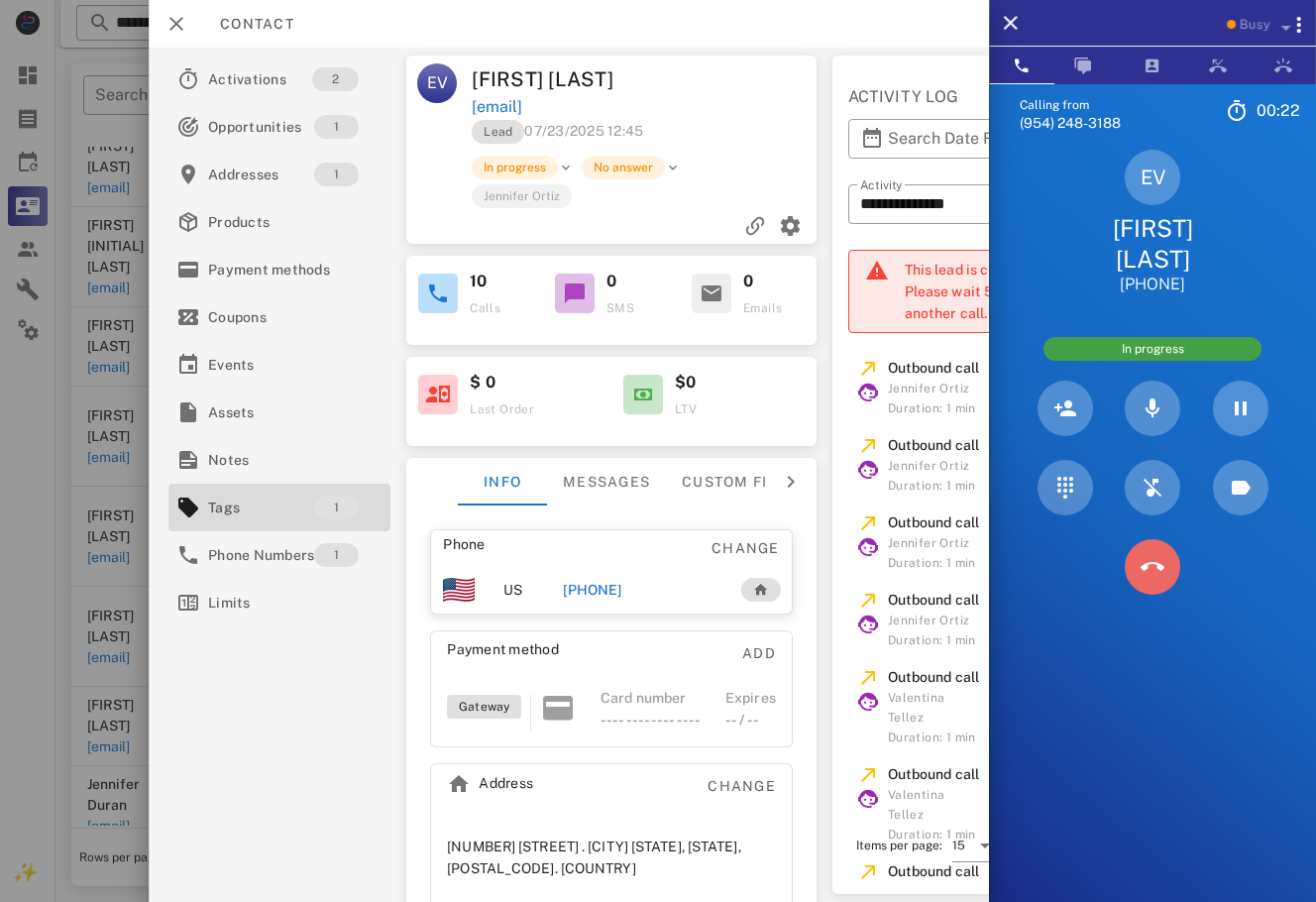 click at bounding box center [1152, 567] 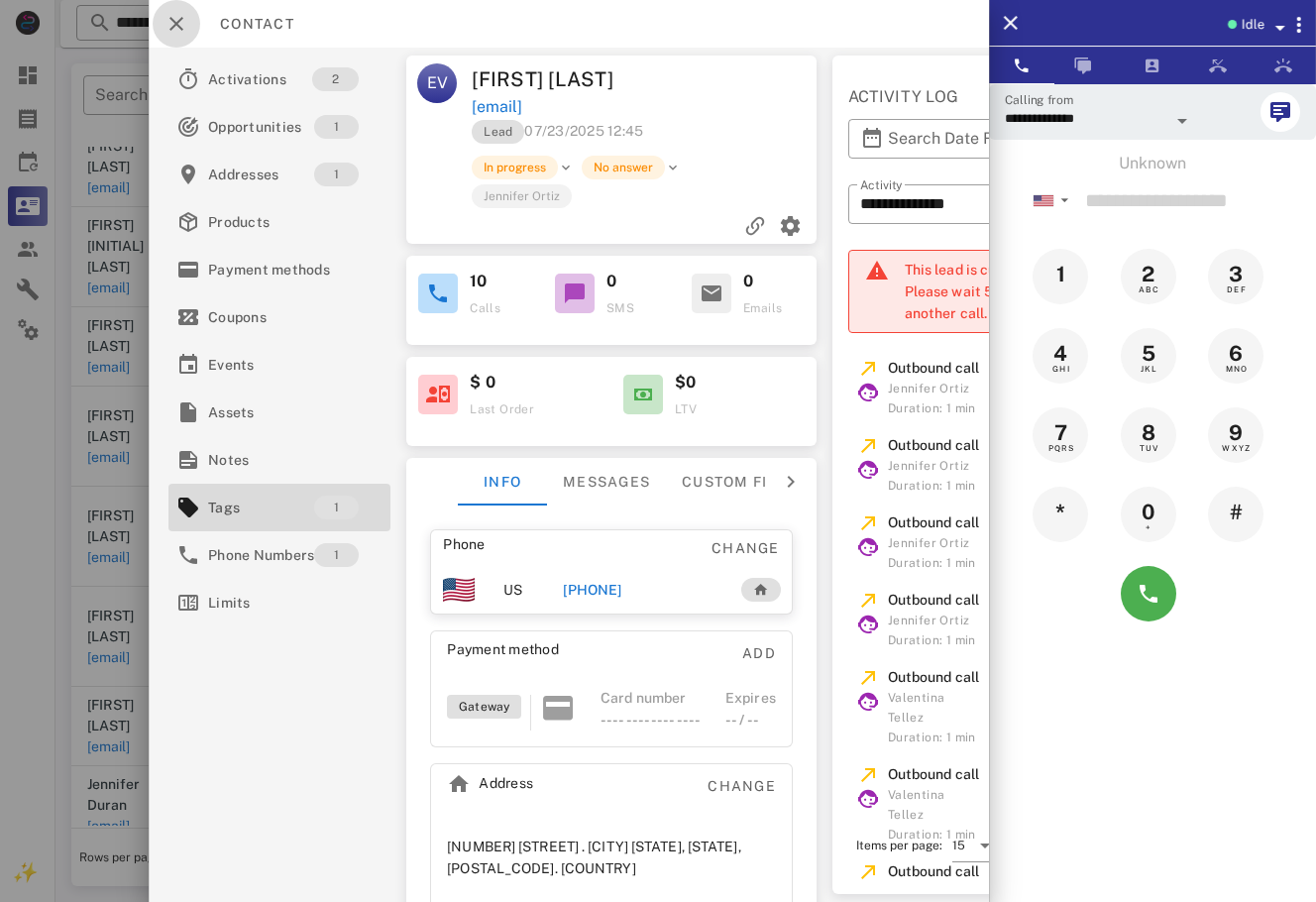 click at bounding box center (176, 24) 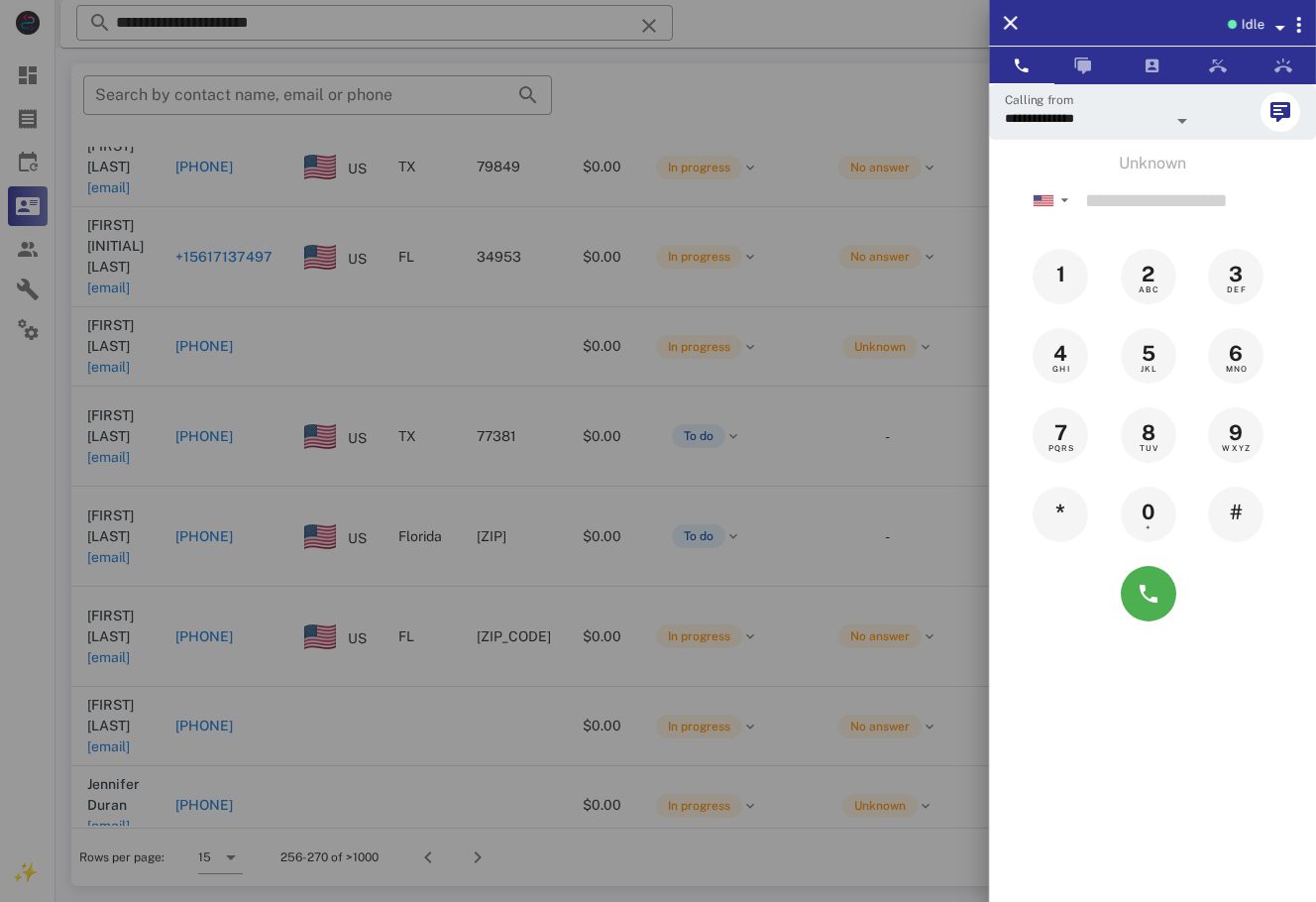 click at bounding box center [658, 451] 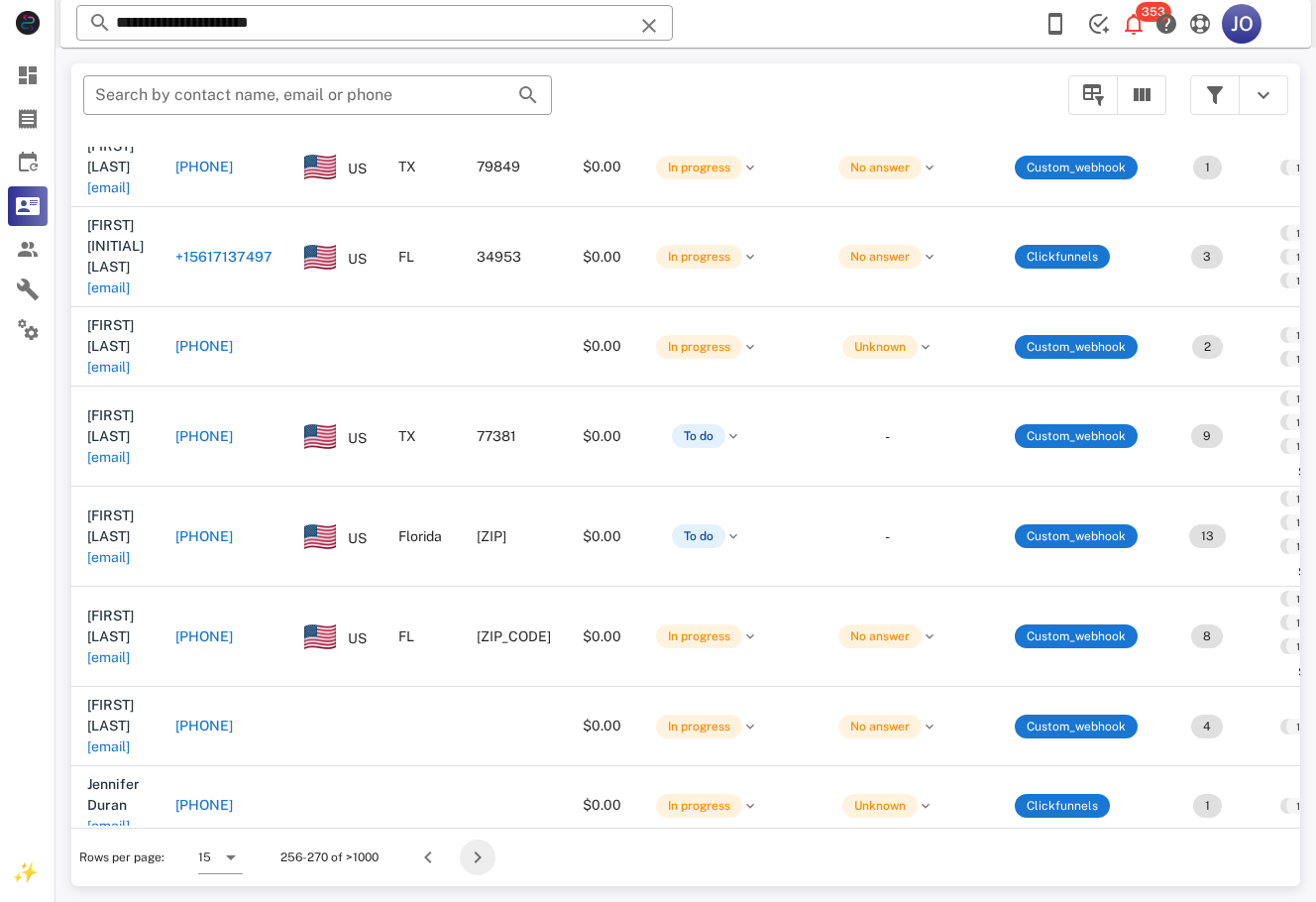 click at bounding box center [478, 857] 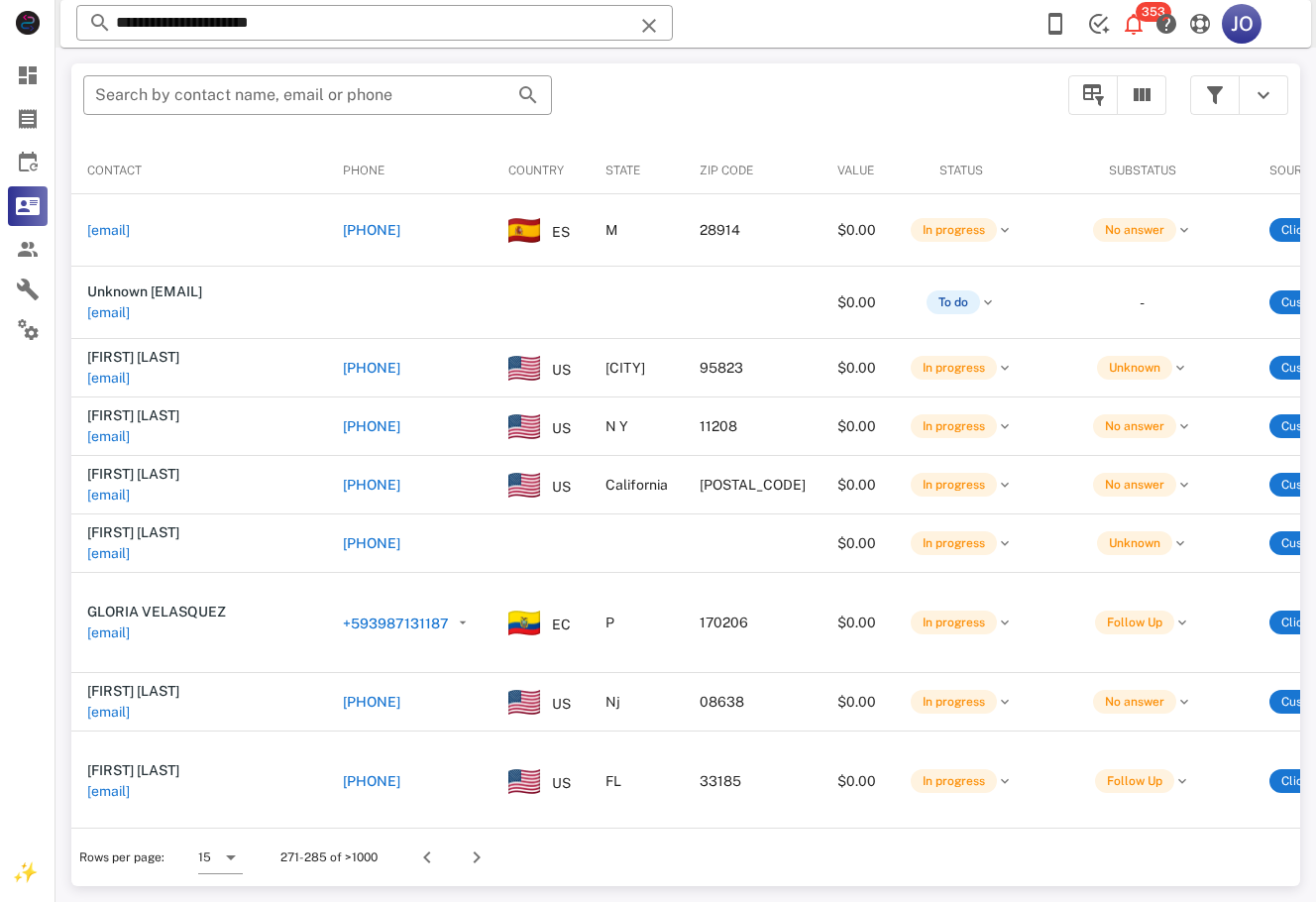 scroll, scrollTop: 0, scrollLeft: 603, axis: horizontal 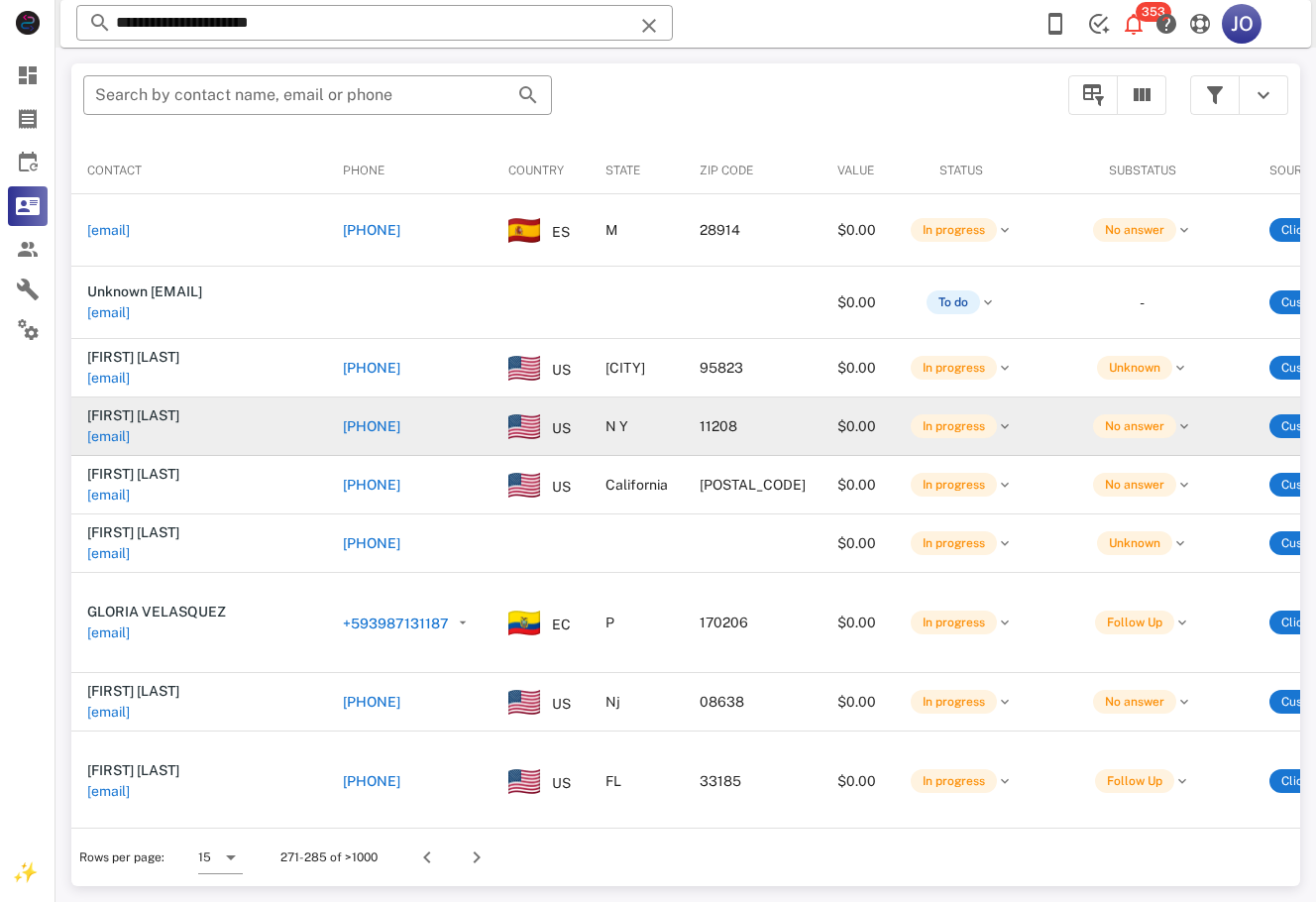 click on "[FIRST] [LAST] [EMAIL]" at bounding box center [199, 426] 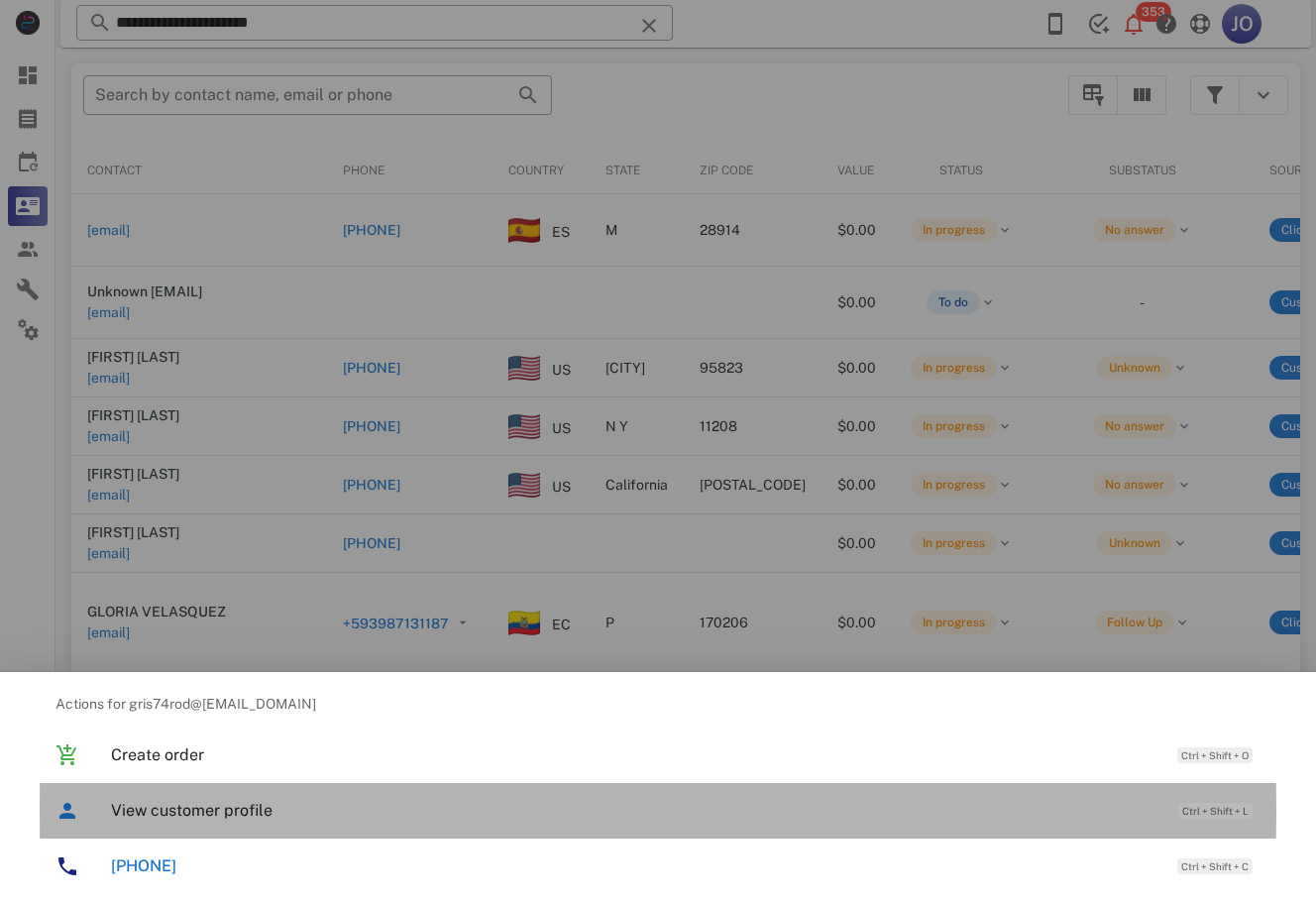click on "View customer profile Ctrl + Shift + L" at bounding box center (686, 810) 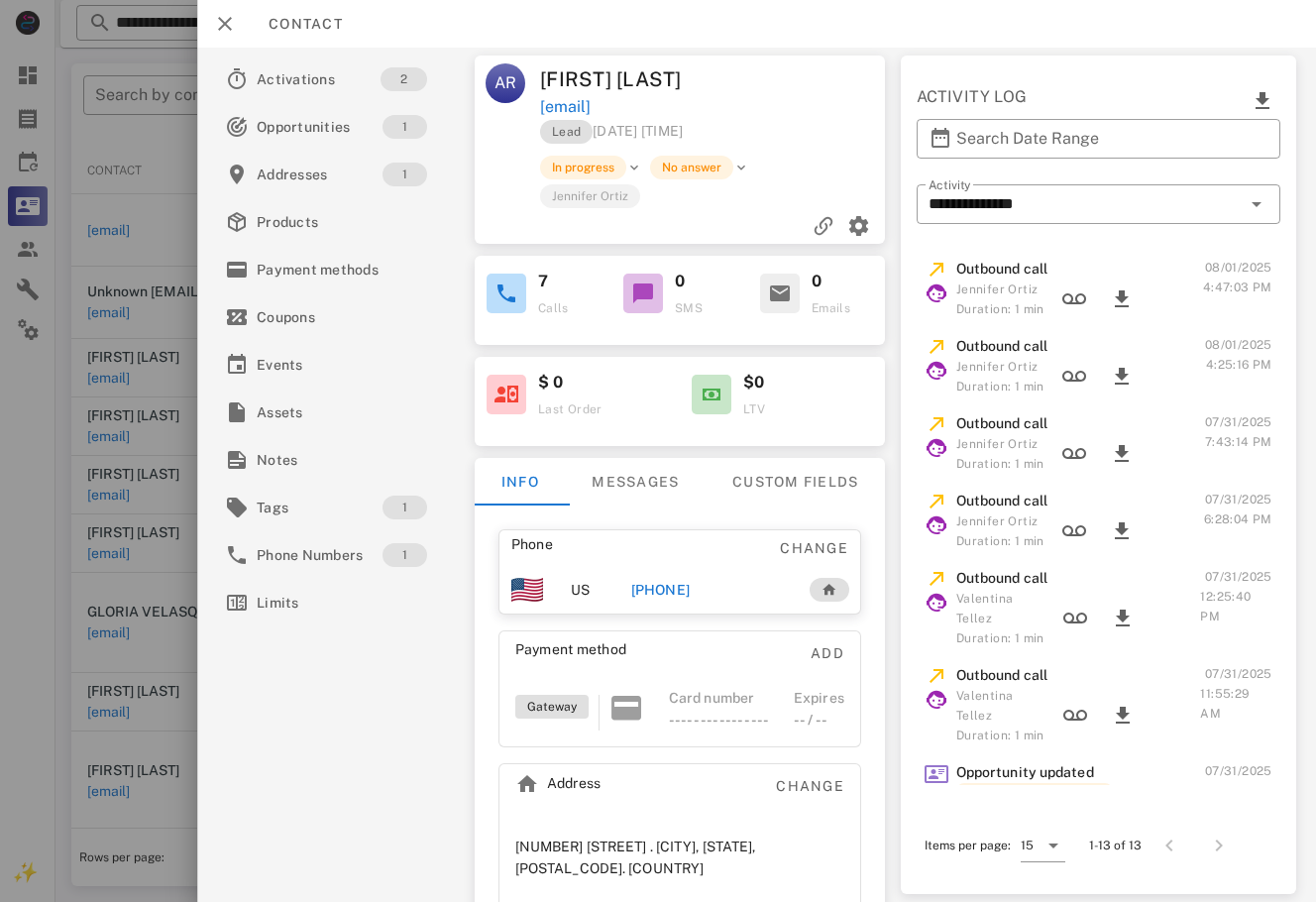 click at bounding box center (802, 79) 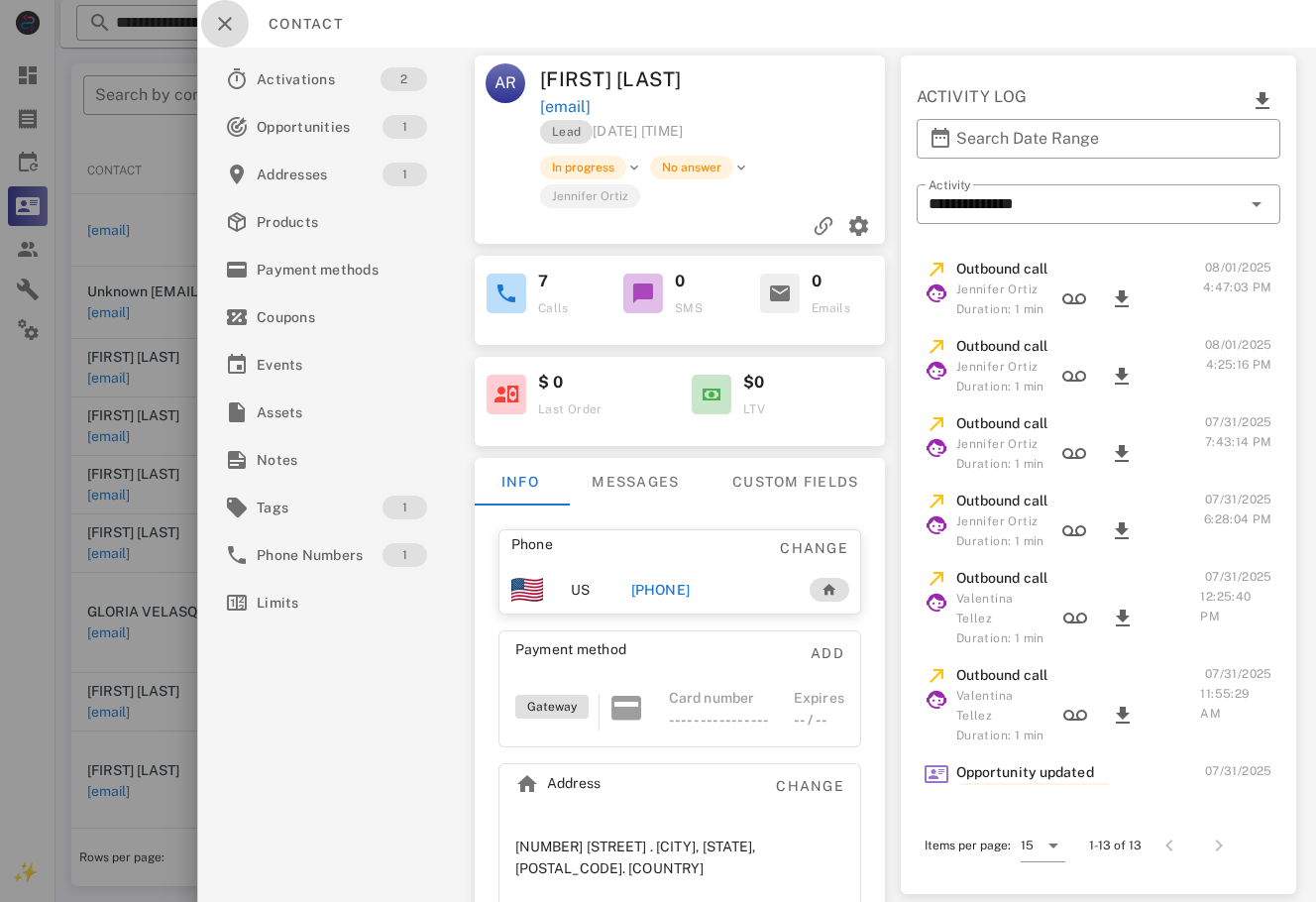 click at bounding box center [225, 24] 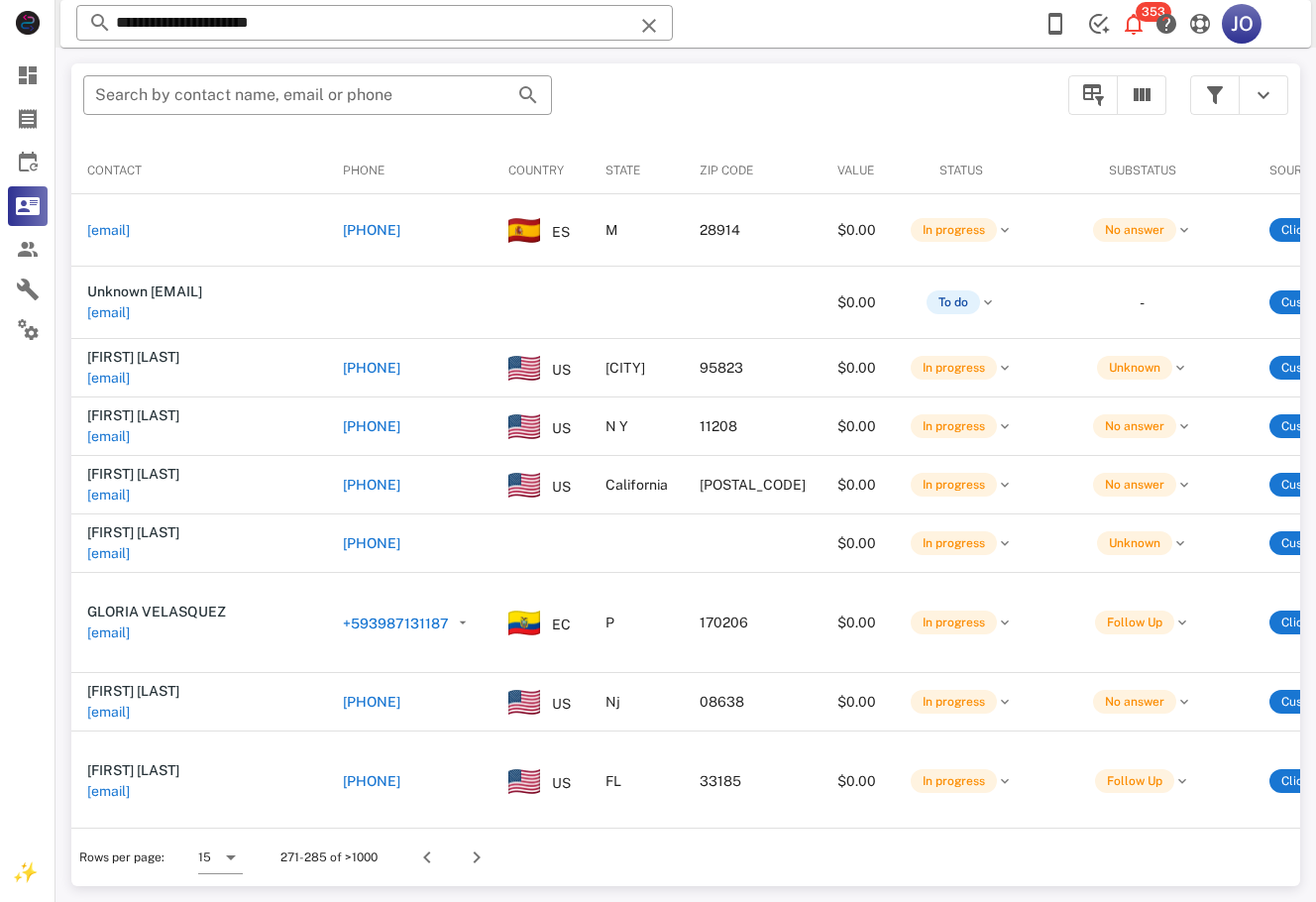 click on "Country" at bounding box center (541, 170) 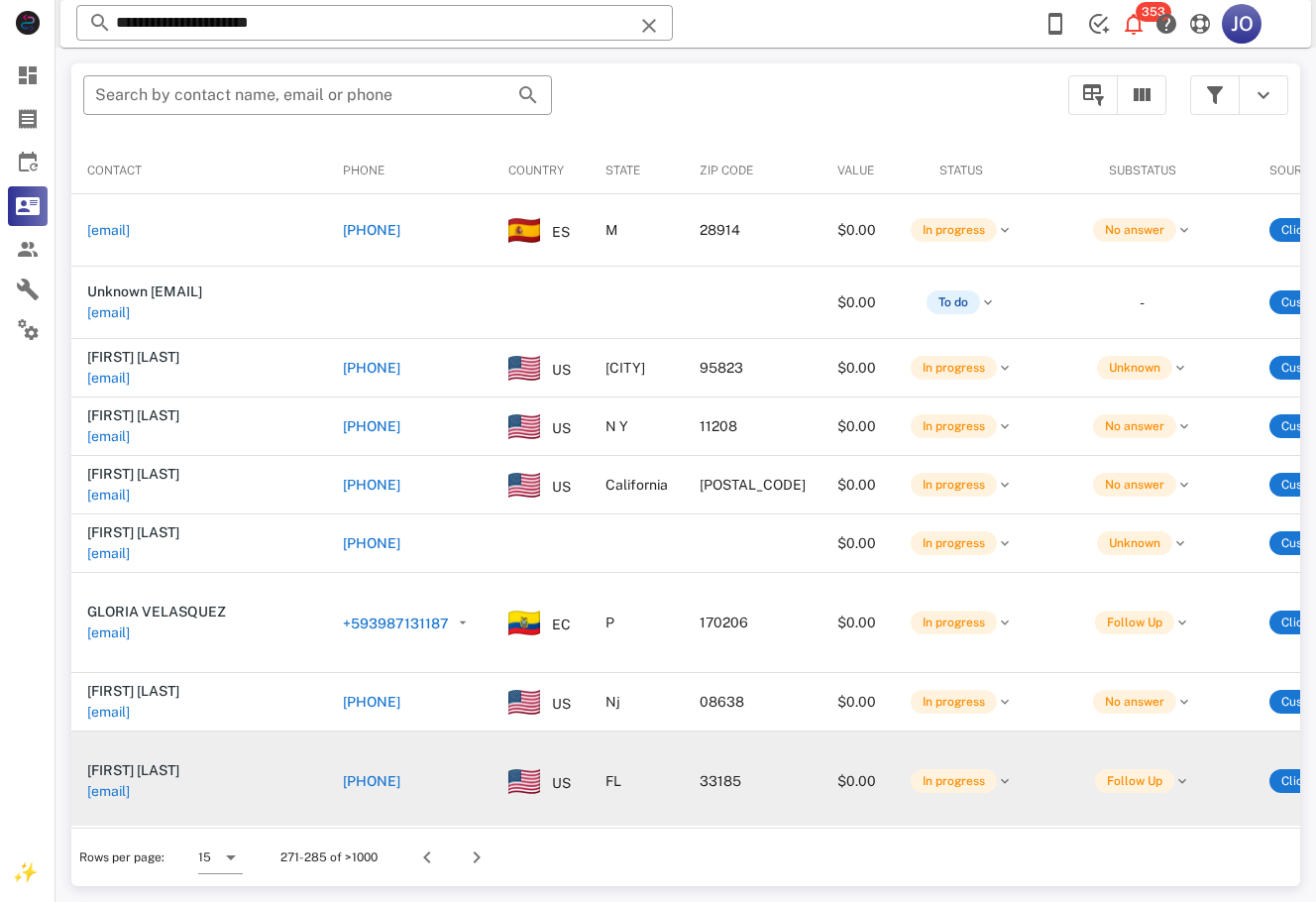 click on "US" at bounding box center (541, 781) 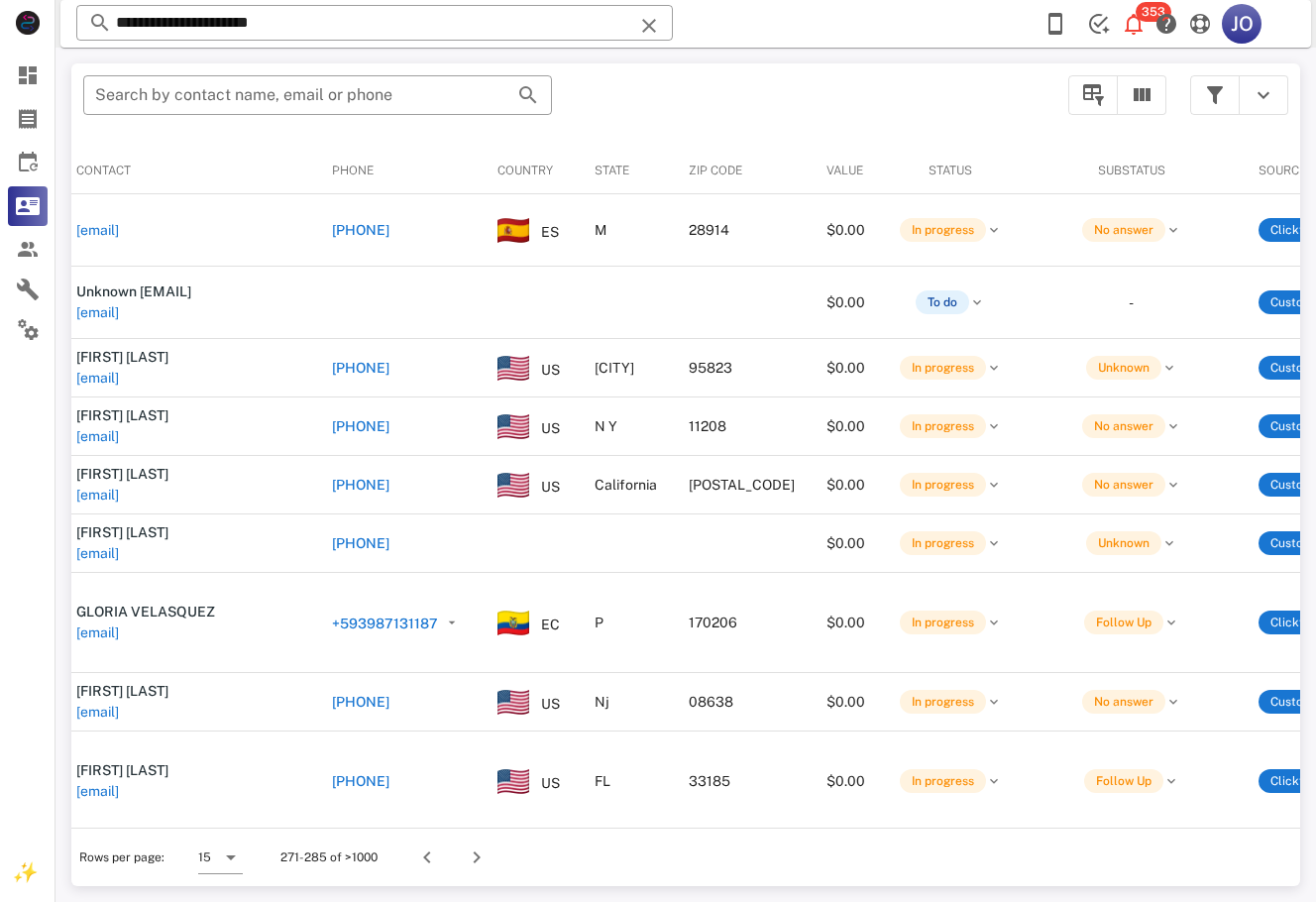 scroll, scrollTop: 0, scrollLeft: 0, axis: both 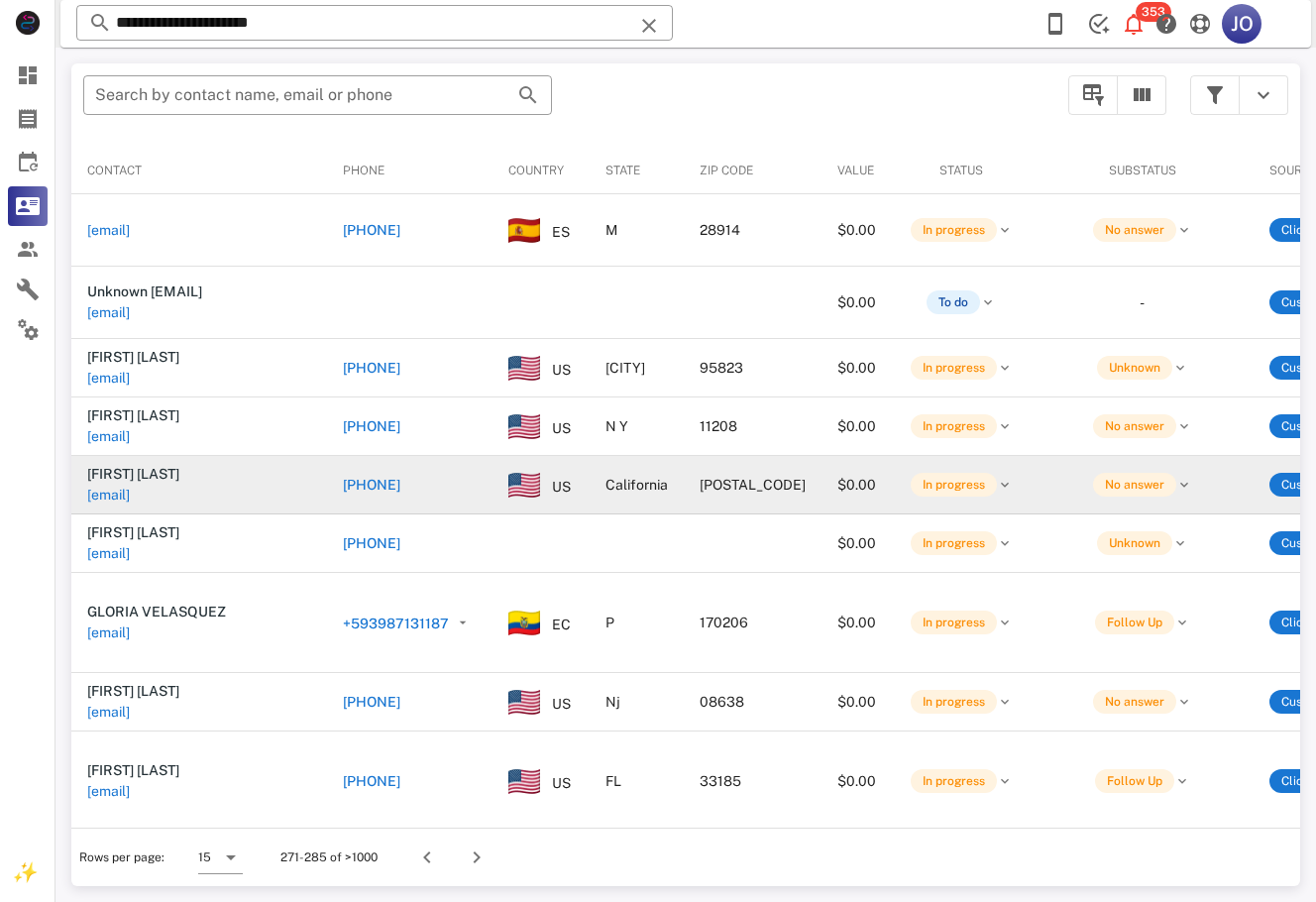 click on "[EMAIL]" at bounding box center [108, 495] 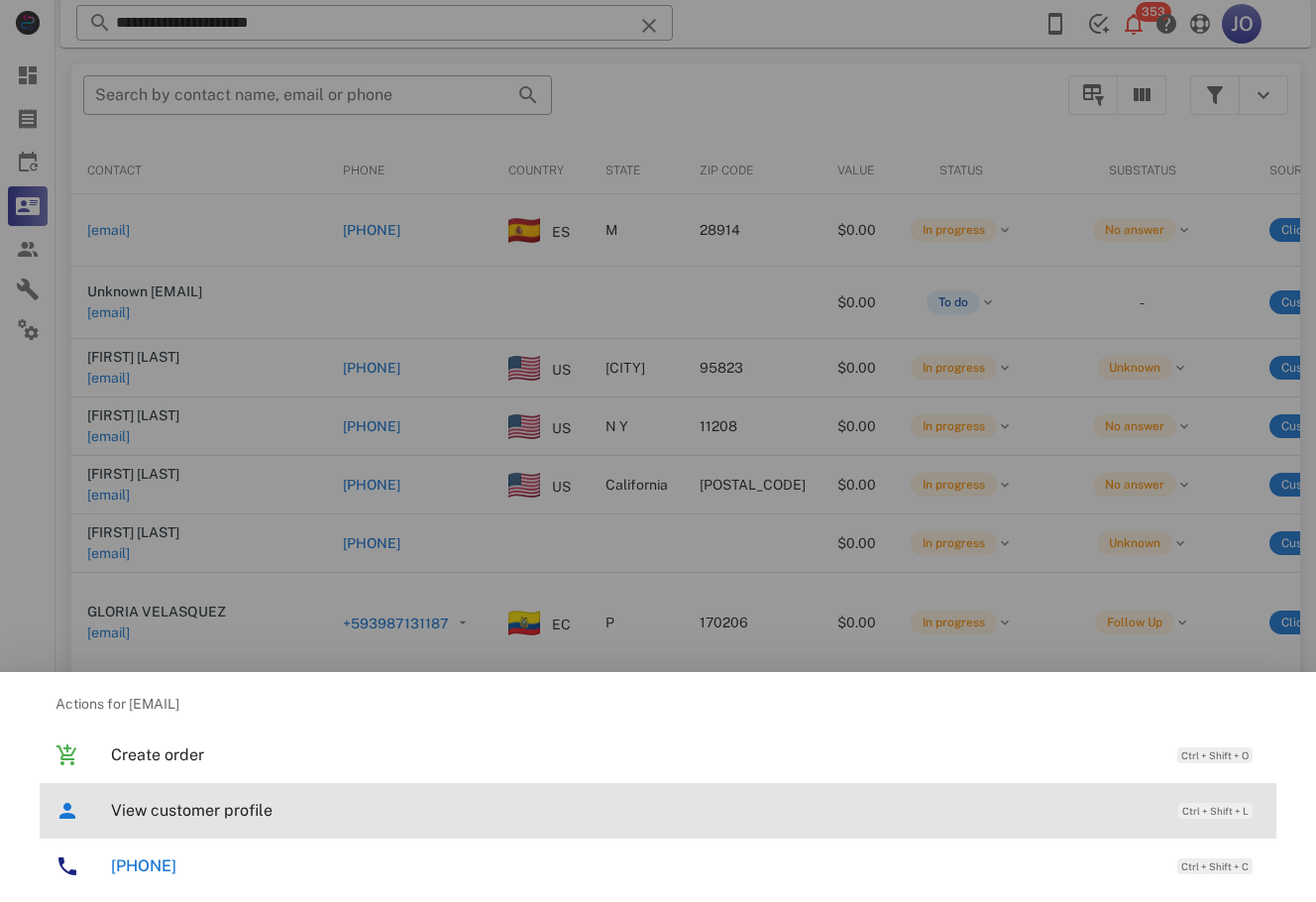 click on "View customer profile" at bounding box center [634, 810] 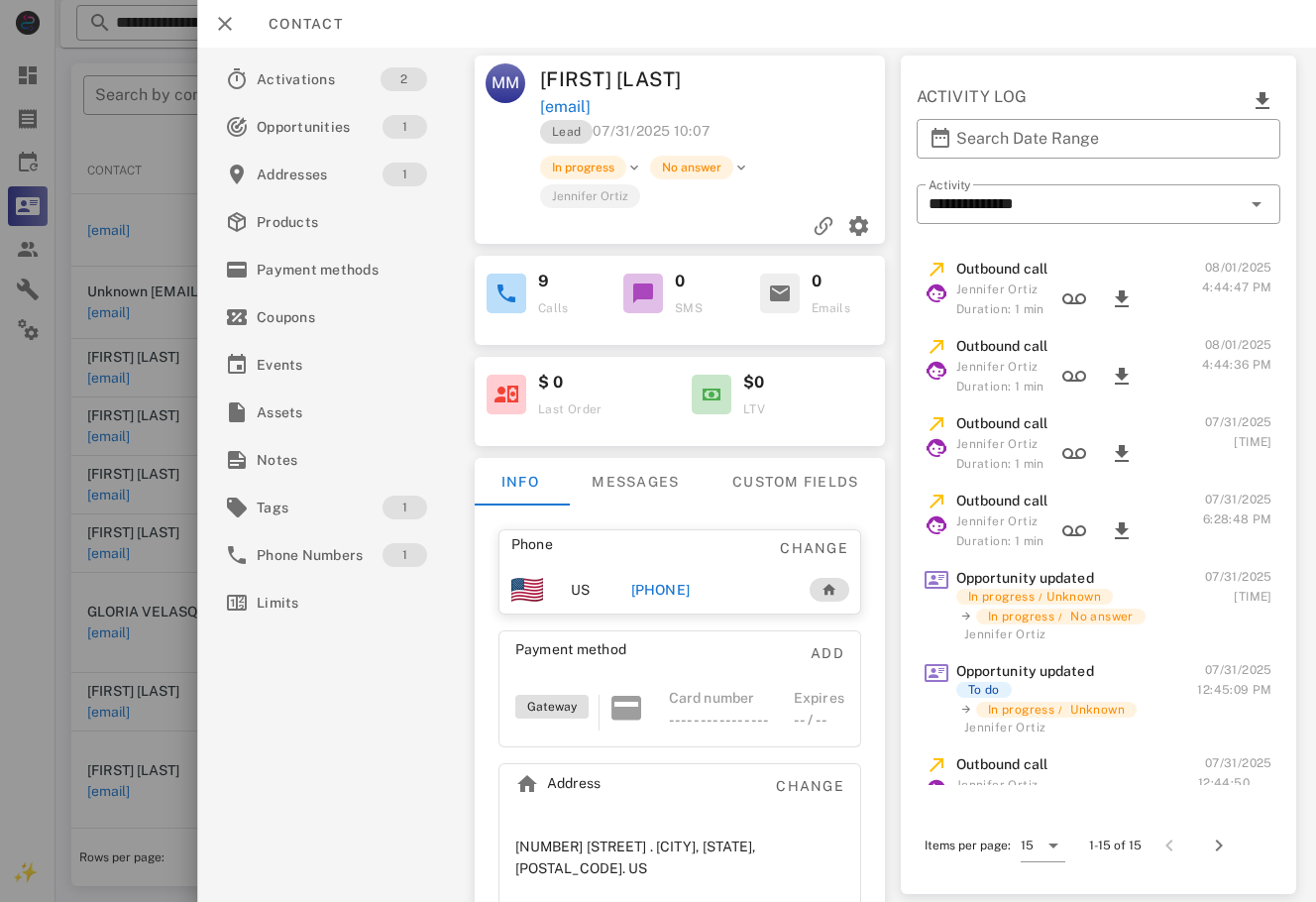 click on "[PHONE]" at bounding box center [660, 590] 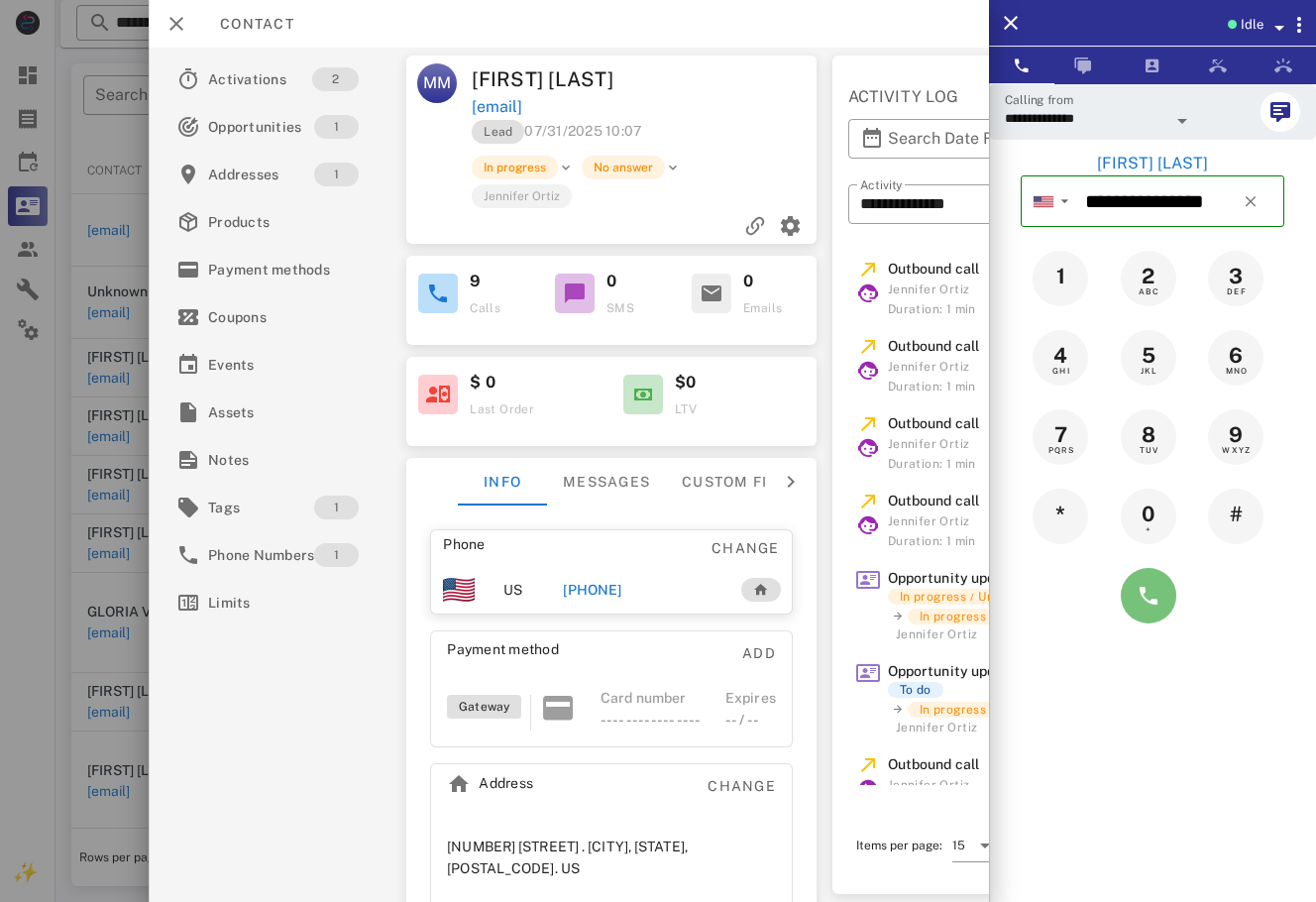 click at bounding box center (1149, 596) 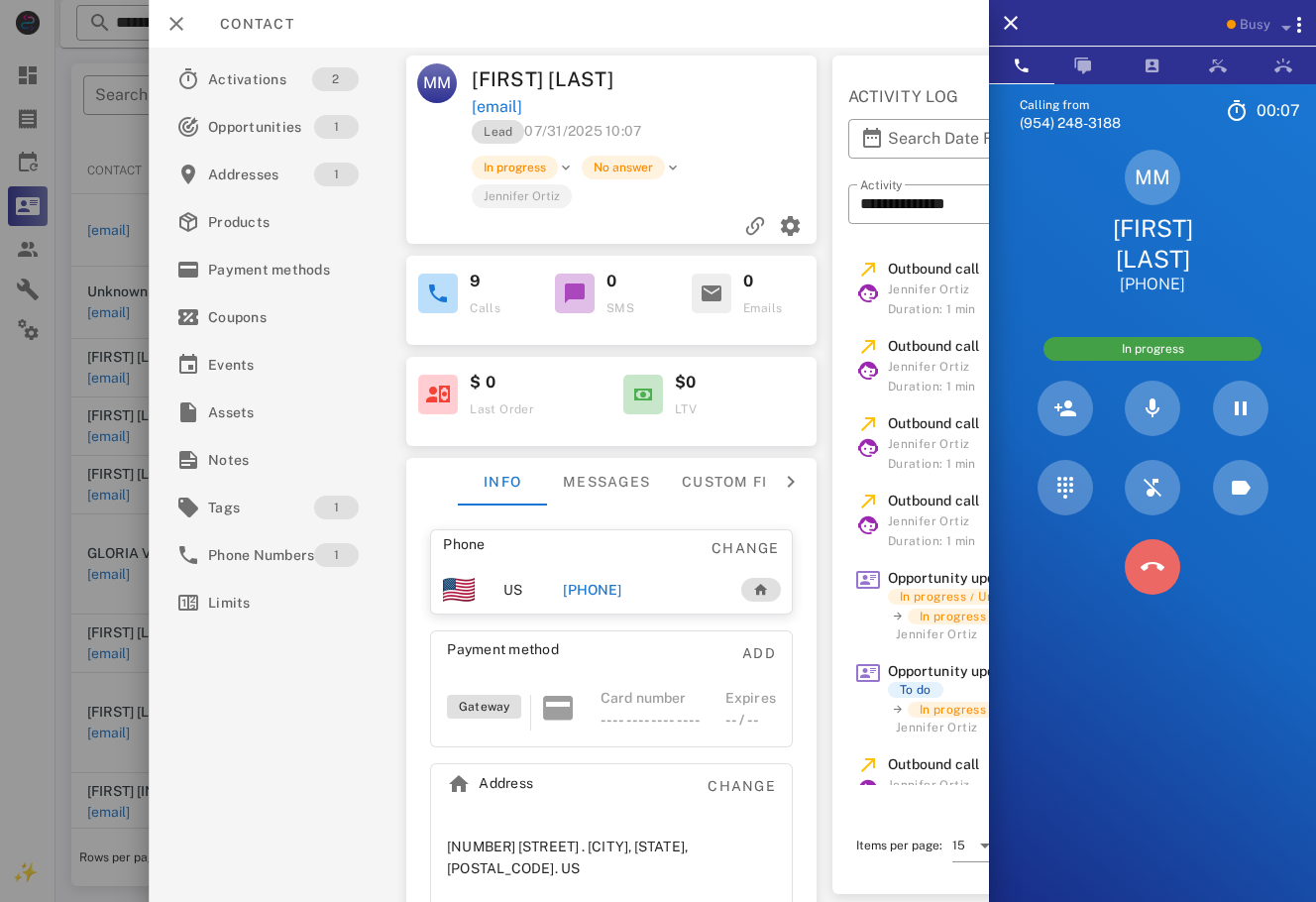 click at bounding box center [1152, 567] 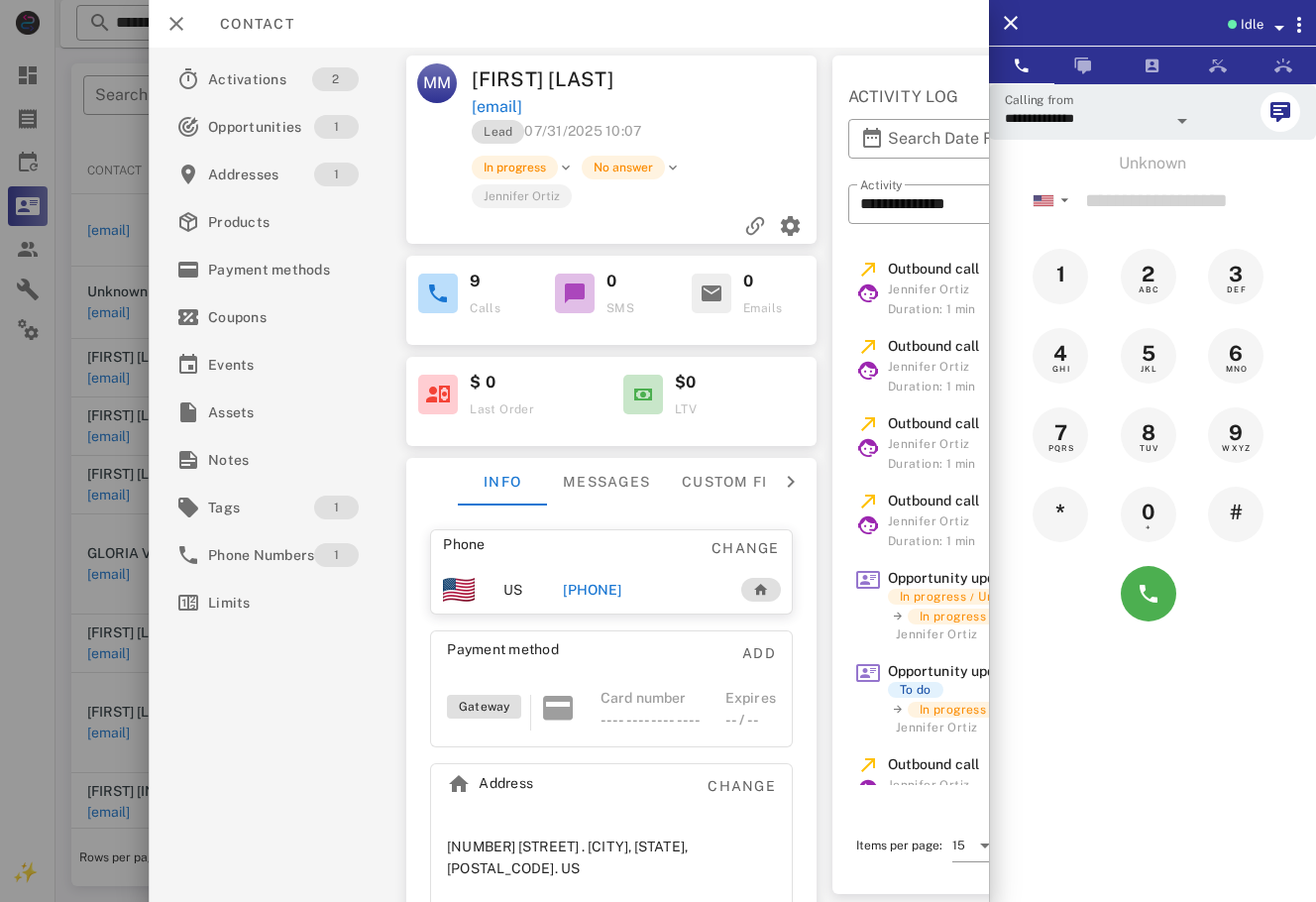 click on "[PHONE]" at bounding box center (592, 590) 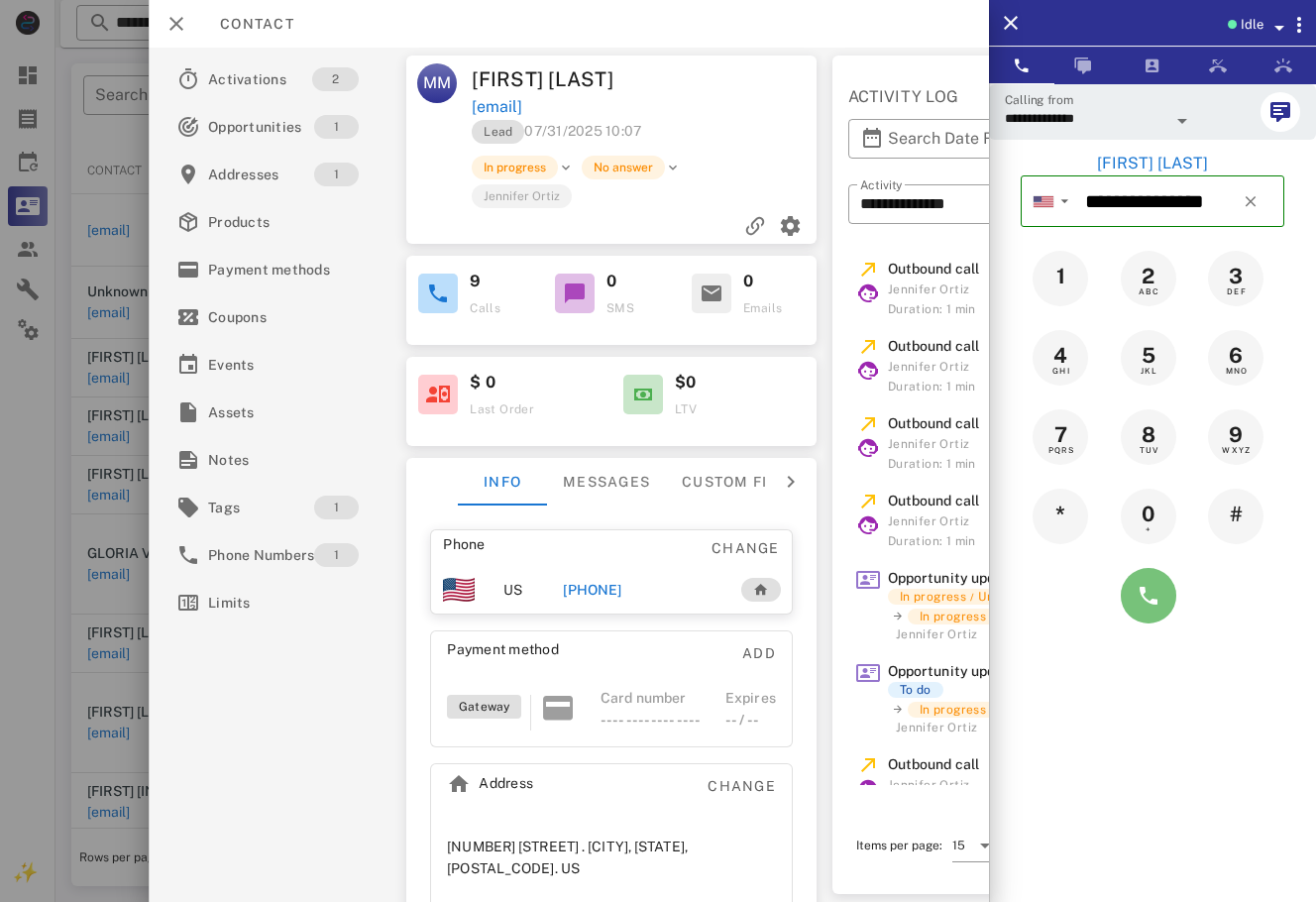 click at bounding box center [1149, 596] 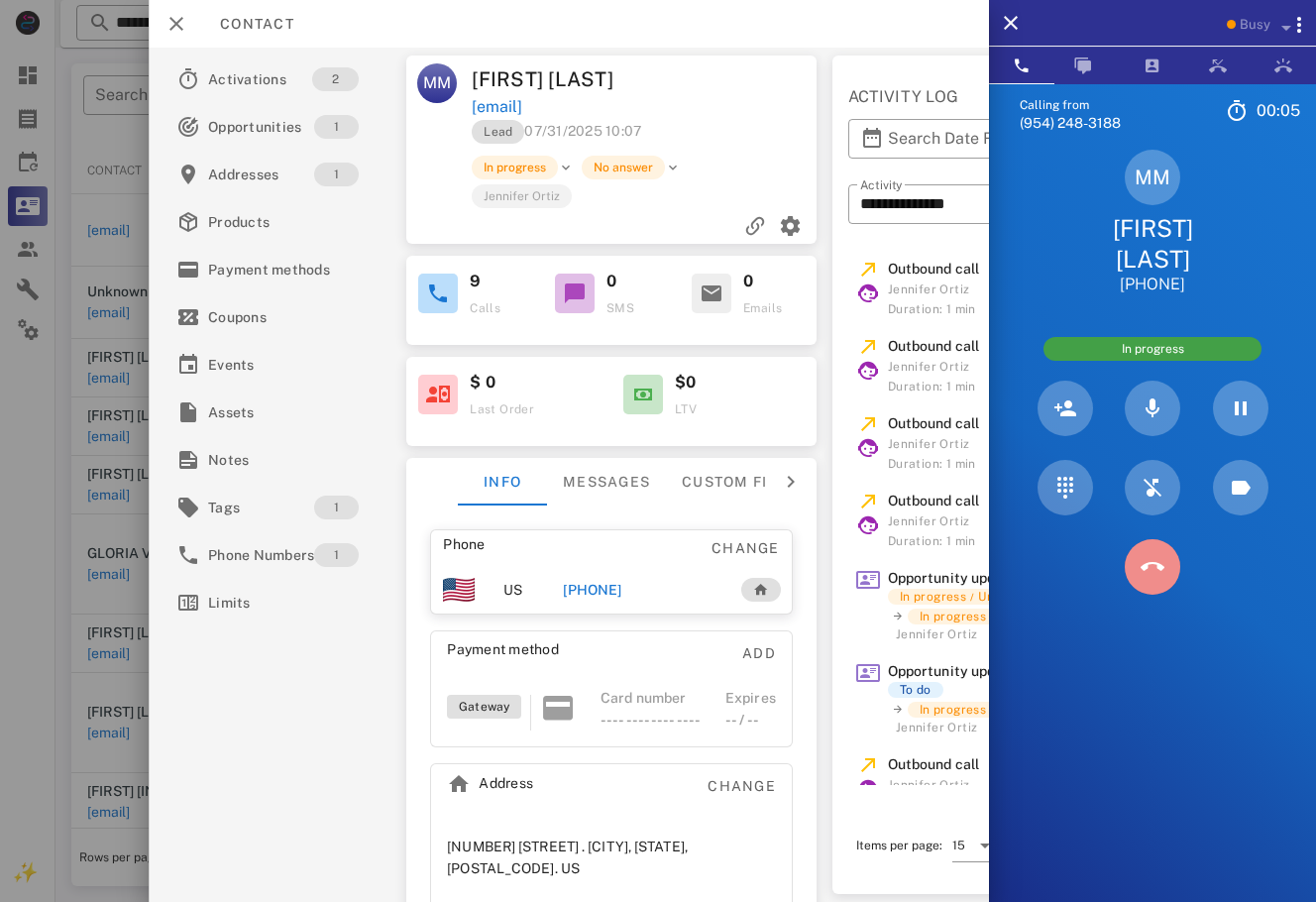 click at bounding box center (1152, 567) 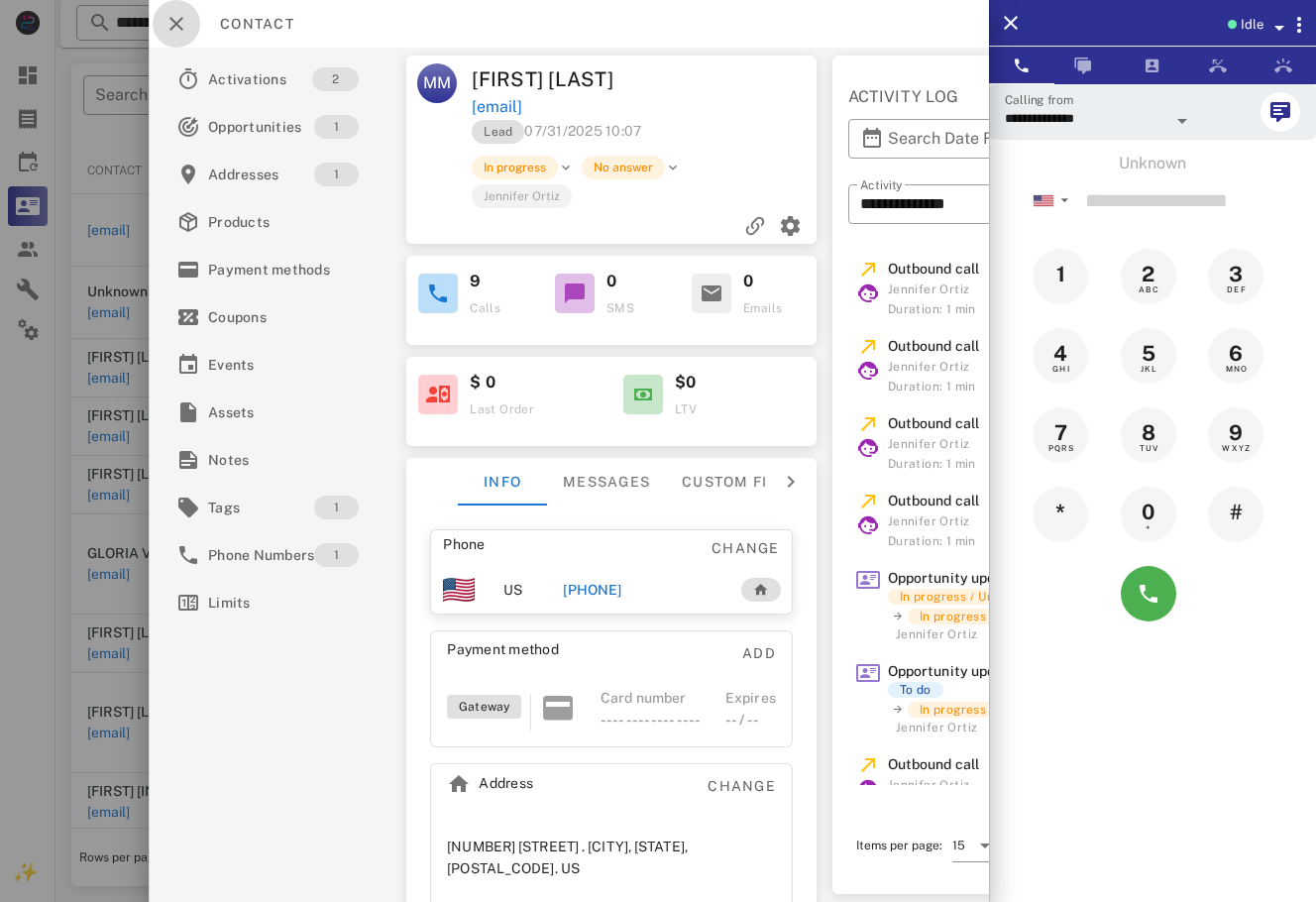 click at bounding box center (176, 24) 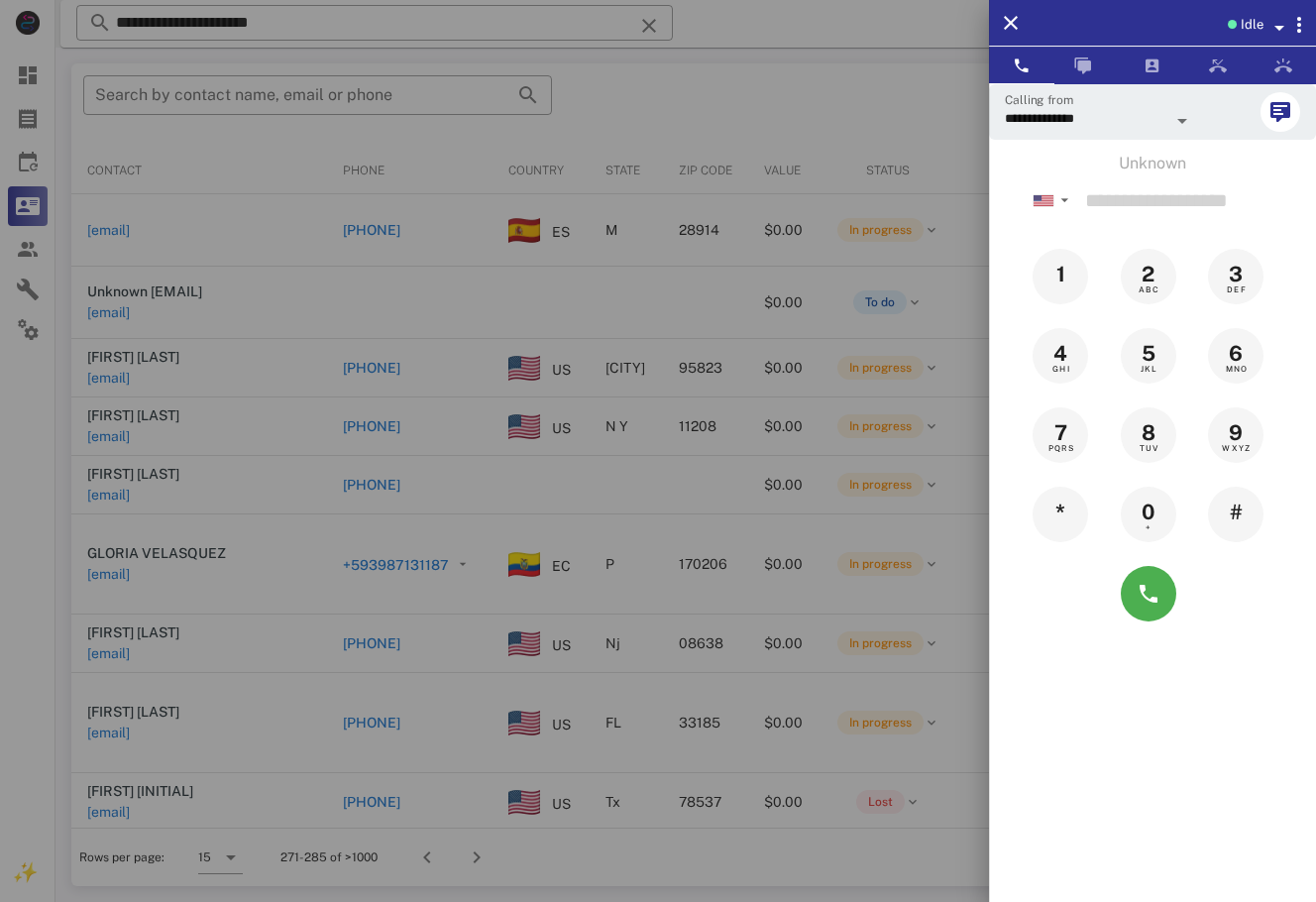 click at bounding box center [658, 451] 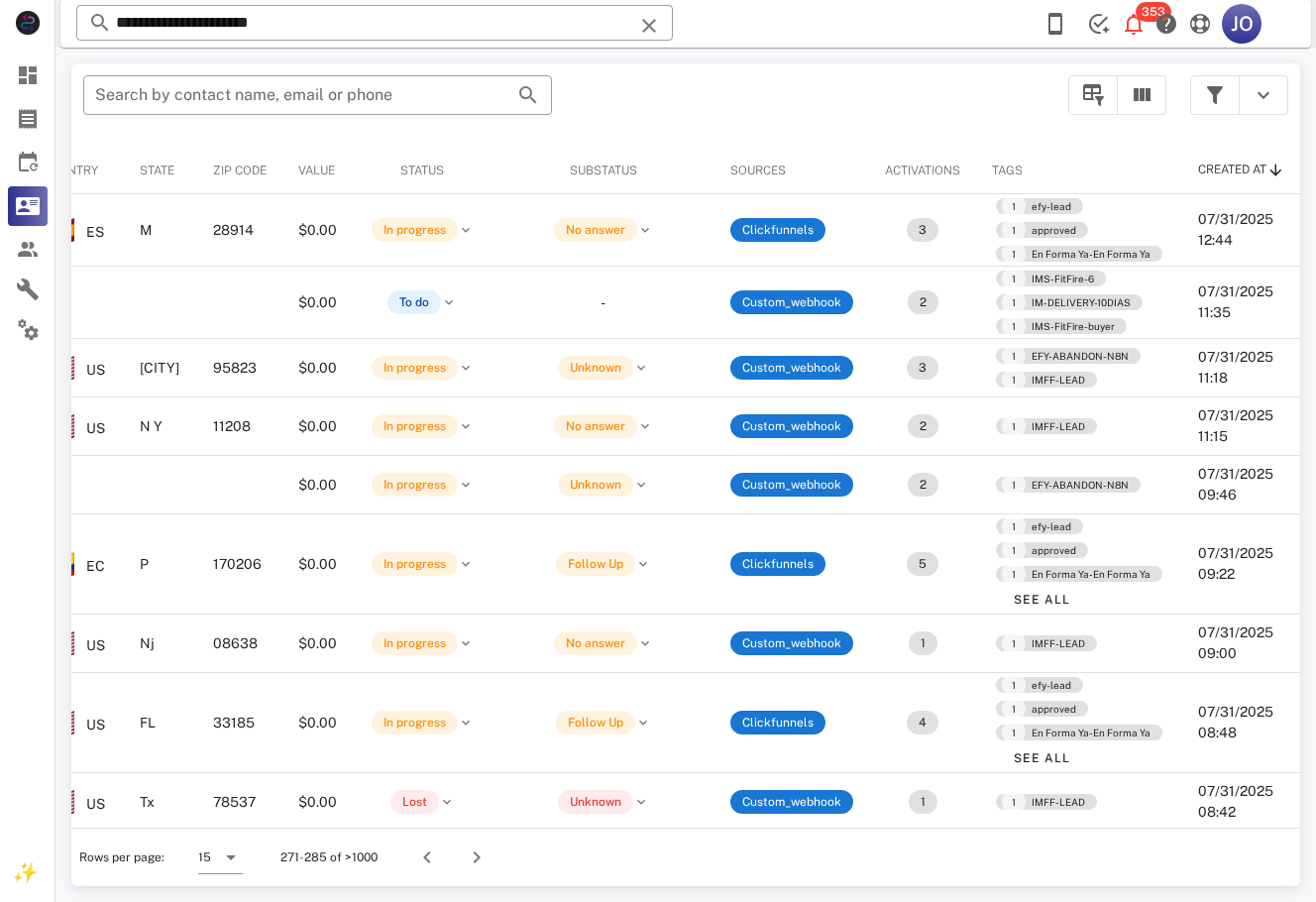 scroll, scrollTop: 0, scrollLeft: 0, axis: both 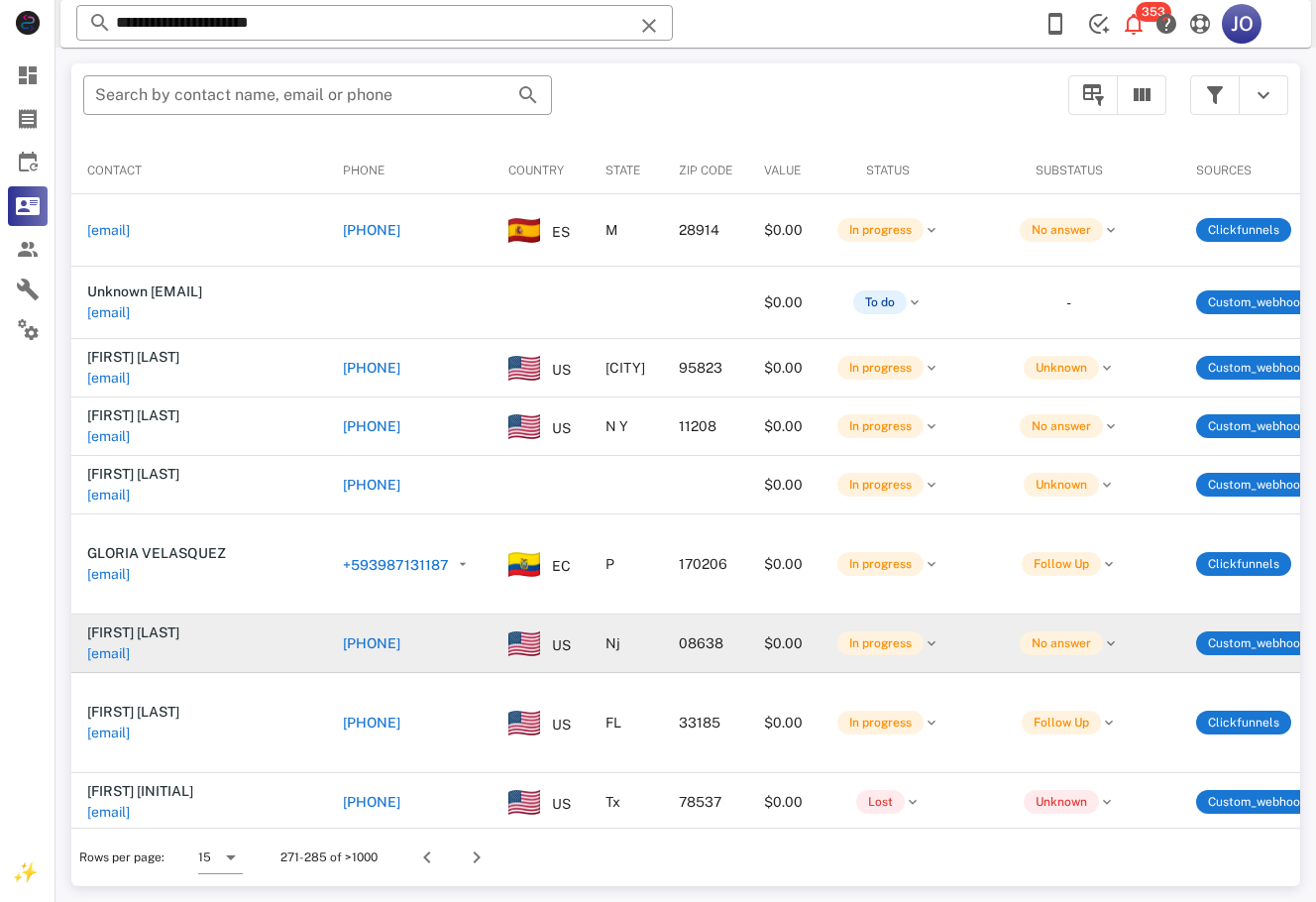 click on "[EMAIL]" at bounding box center [108, 653] 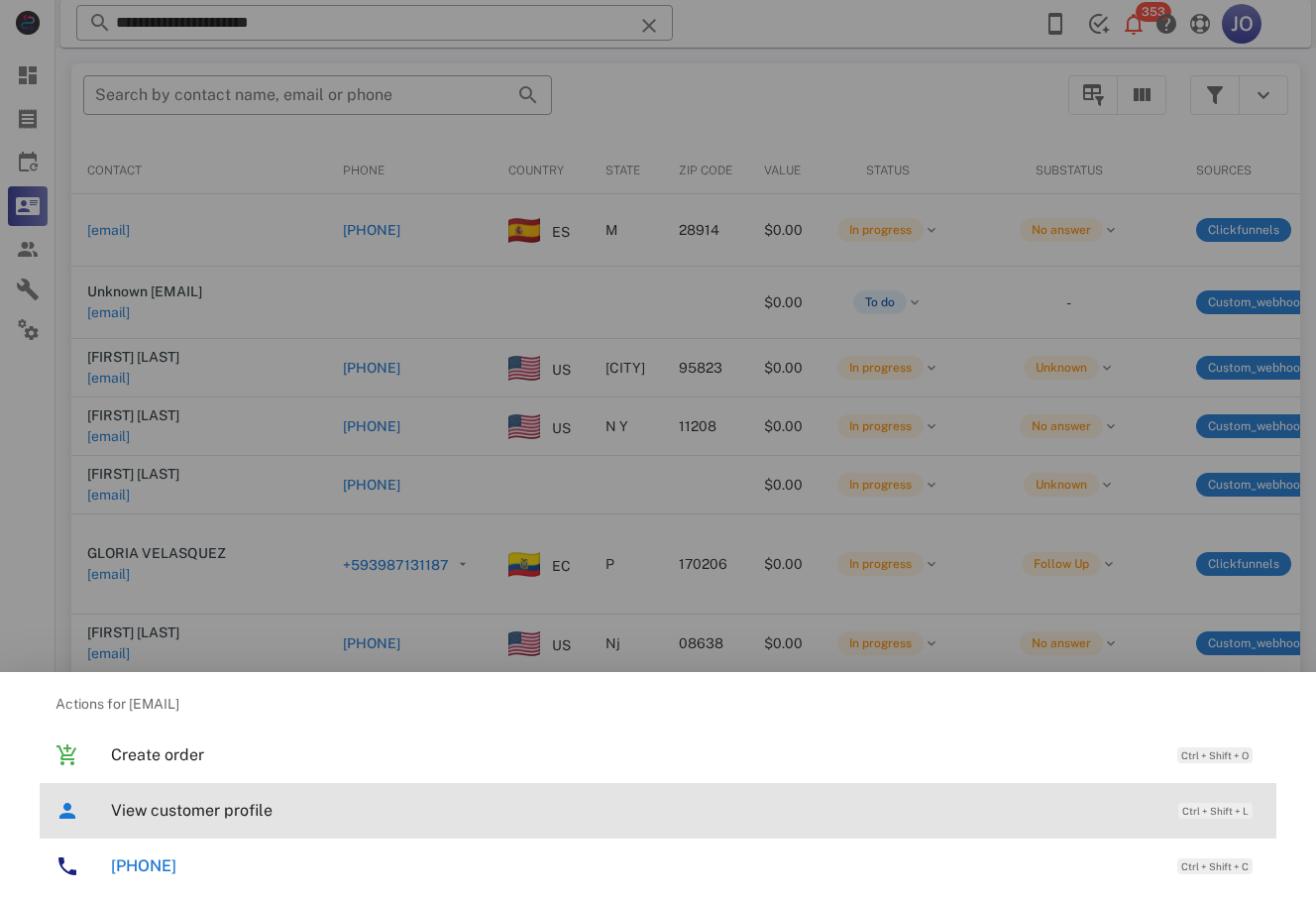 click on "View customer profile Ctrl + Shift + L" at bounding box center [686, 810] 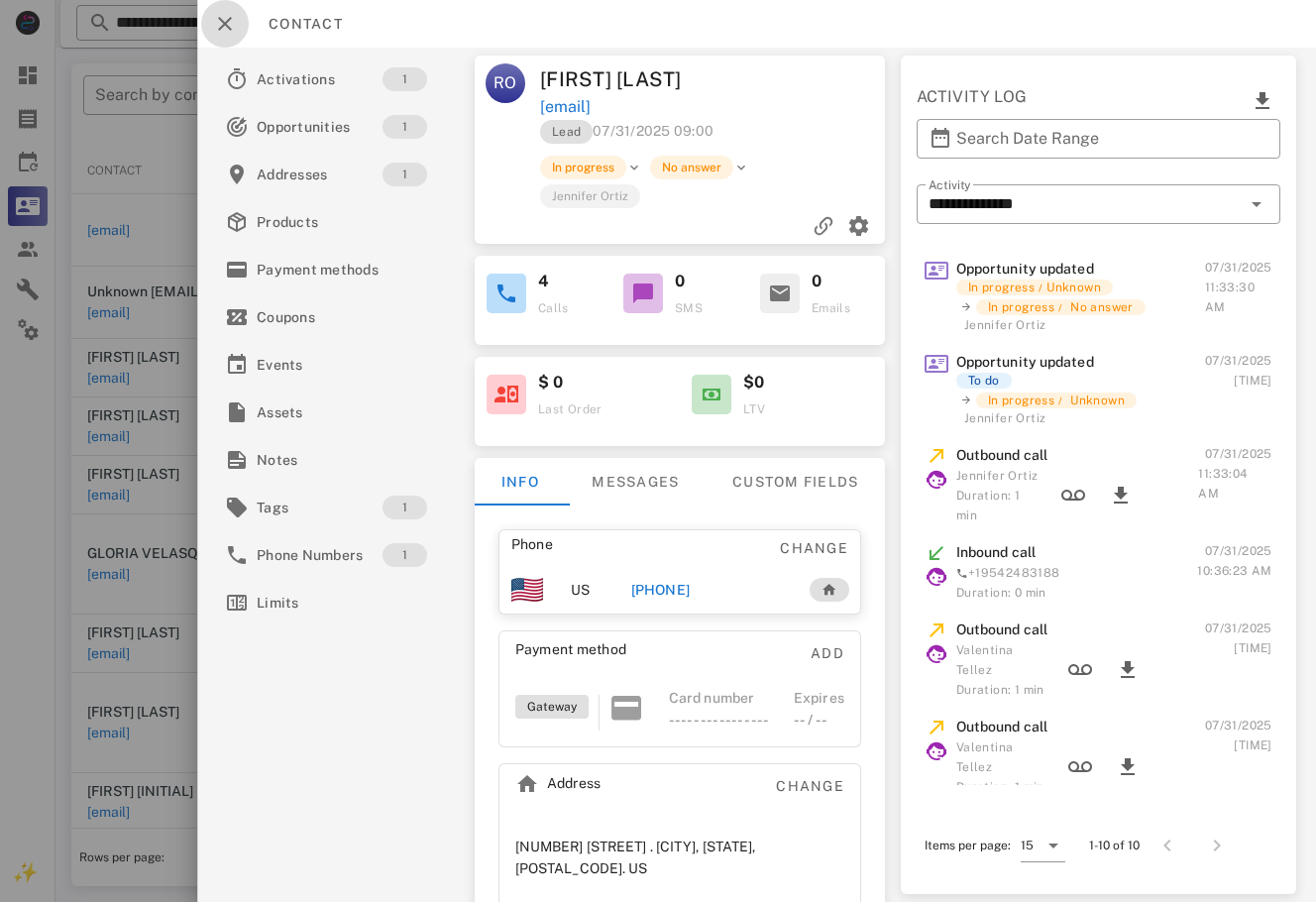 click at bounding box center (225, 24) 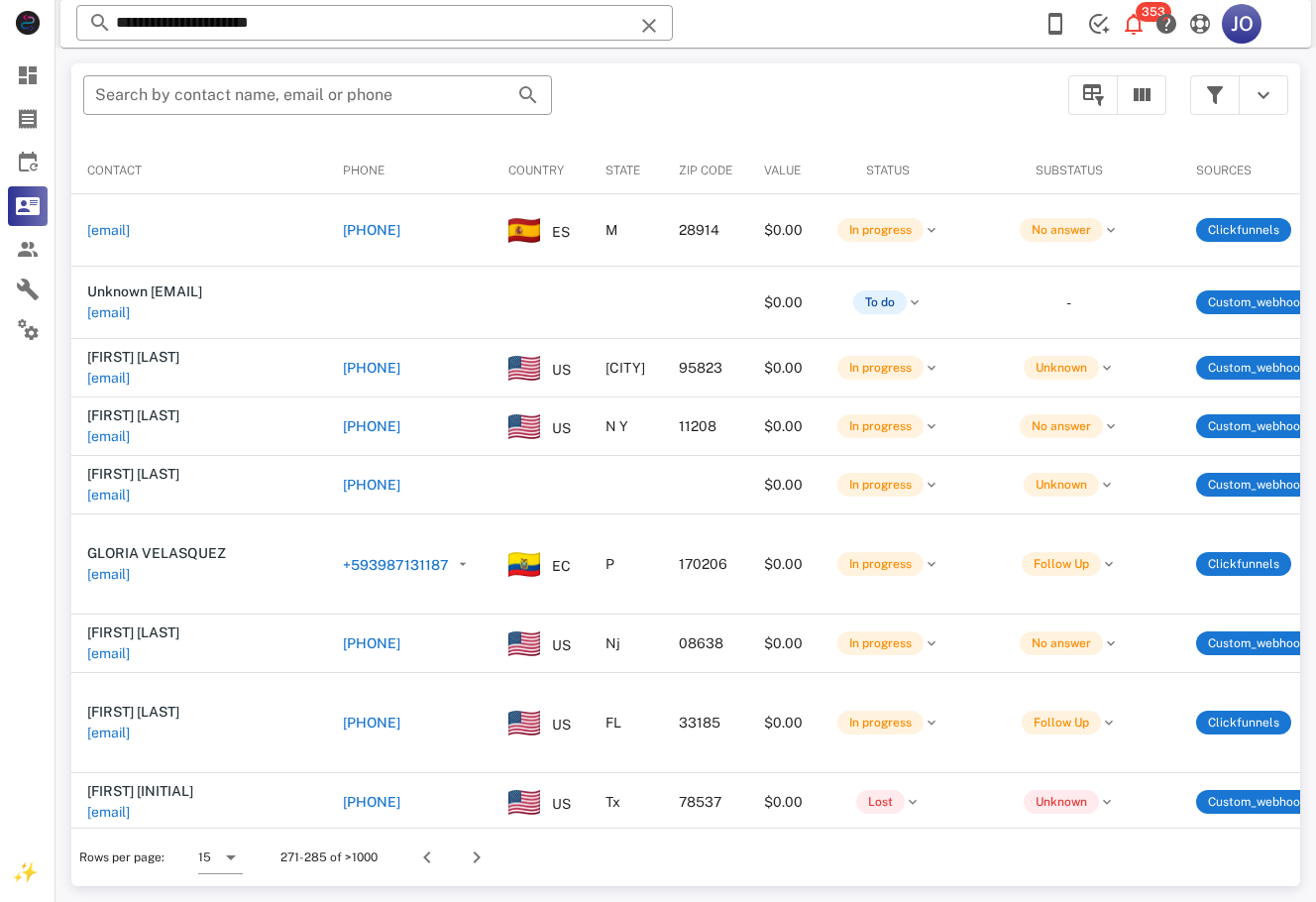 click on "Contact Phone Country State Zip code Value Status Substatus Sources Activations Tags Created at [EMAIL] [PHONE] ES M [POSTAL_CODE] $0.00 In progress No answer Clickfunnels 3 1 efy-lead 1 approved 1 En Forma Ya-En Forma Ya [DATE] [TIME] Unknown [EMAIL] [EMAIL] $0.00 To do - Custom_webhook 2 1 IMS-FitFire-6 1 IM-DELIVERY-10DIAS 1 IMS-FitFire-buyer [DATE] [TIME] [FIRST] [LAST] [EMAIL] [PHONE] US Sacramento [POSTAL_CODE] $0.00 In progress Unknown Custom_webhook 3 1 EFY-ABANDON-N8N 1 IMFF-LEAD [DATE] [TIME] [FIRST] [LAST] [EMAIL] [PHONE] US N Y [POSTAL_CODE] $0.00 In progress No answer Custom_webhook 2 1 IMFF-LEAD [DATE] [TIME] [FIRST] [LAST] [EMAIL] [PHONE] $0.00 In progress Unknown Custom_webhook 2 1 EFY-ABANDON-N8N [DATE] [TIME] EC" at bounding box center (686, 475) 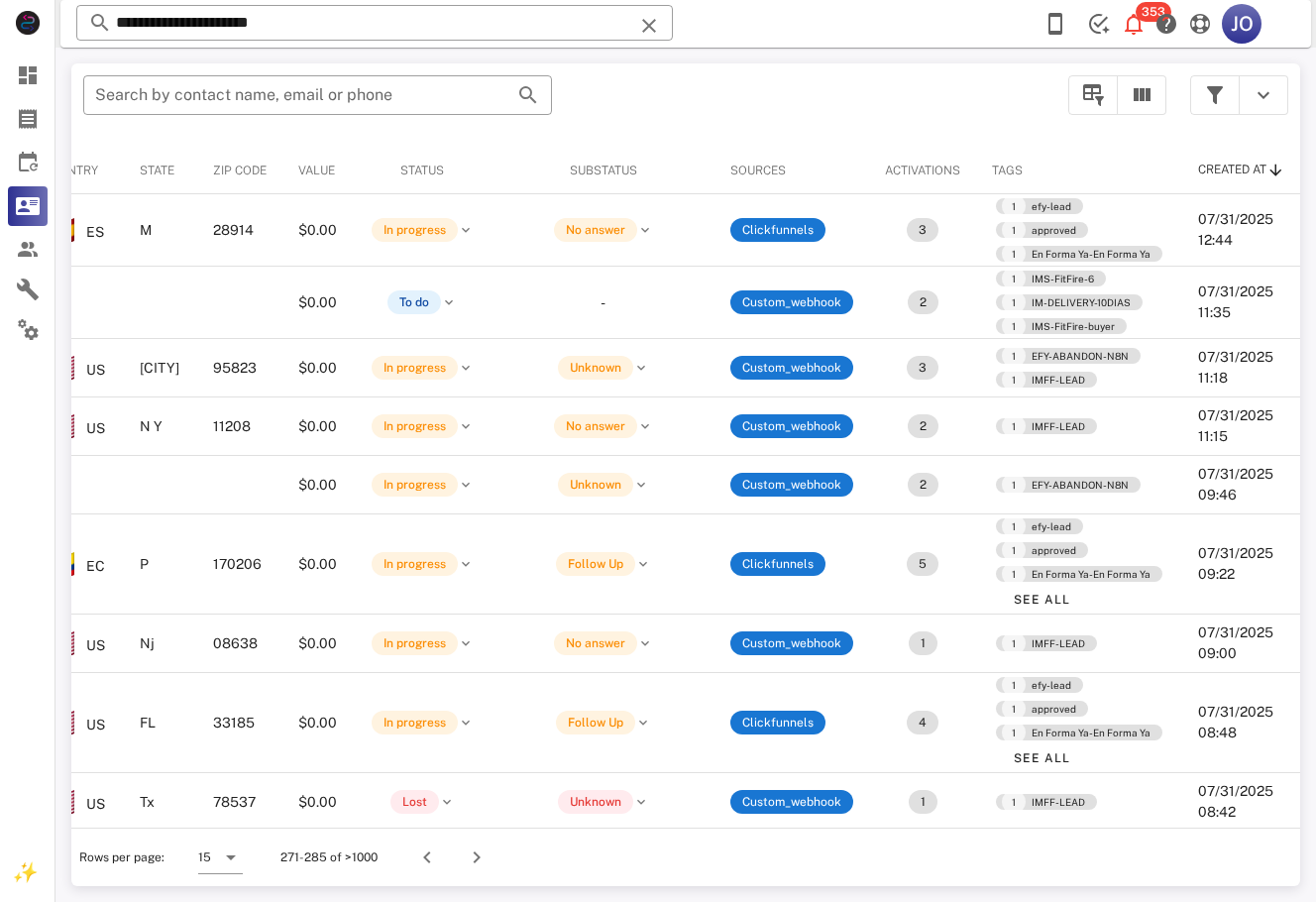 scroll, scrollTop: 0, scrollLeft: 0, axis: both 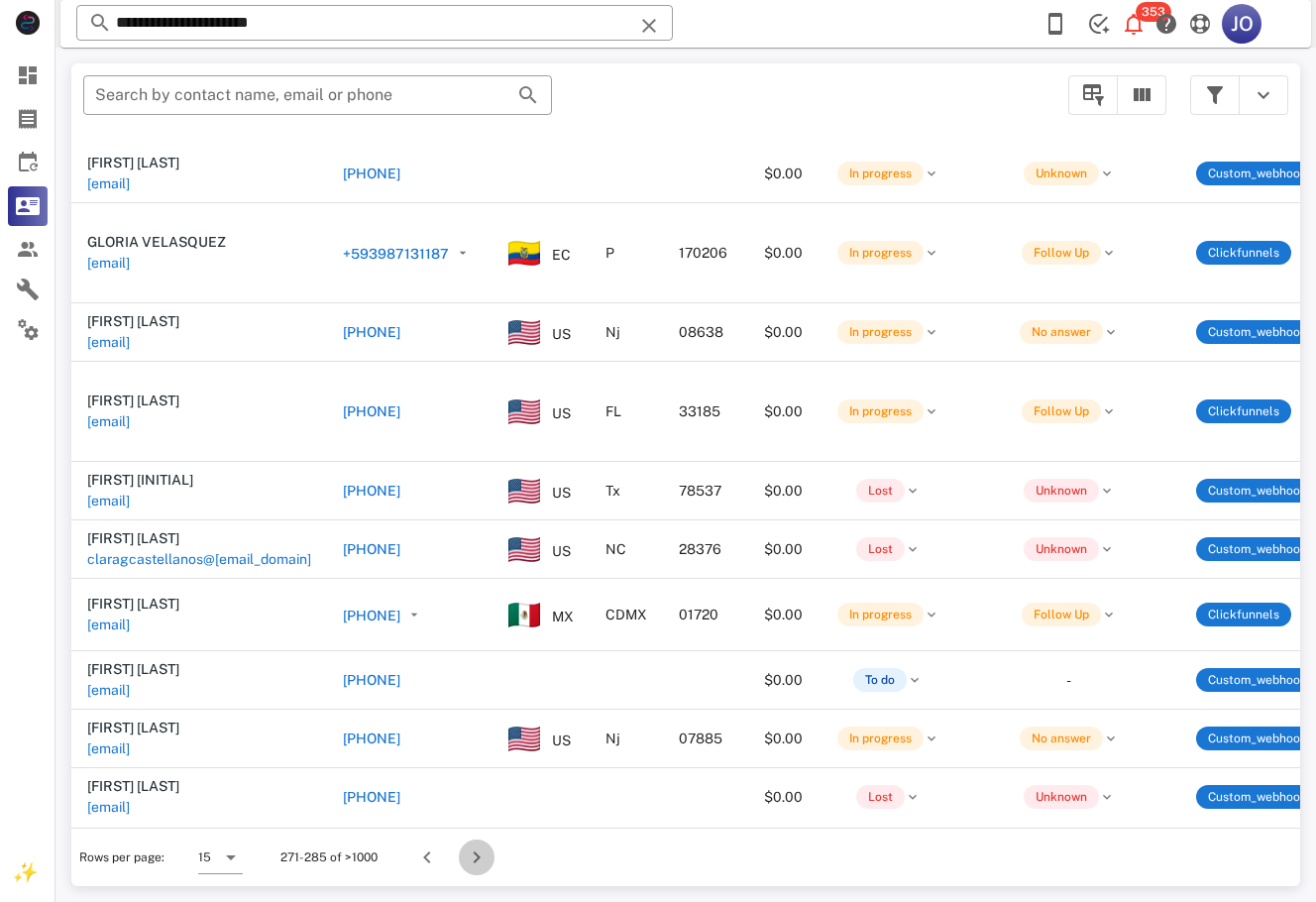 click at bounding box center [477, 857] 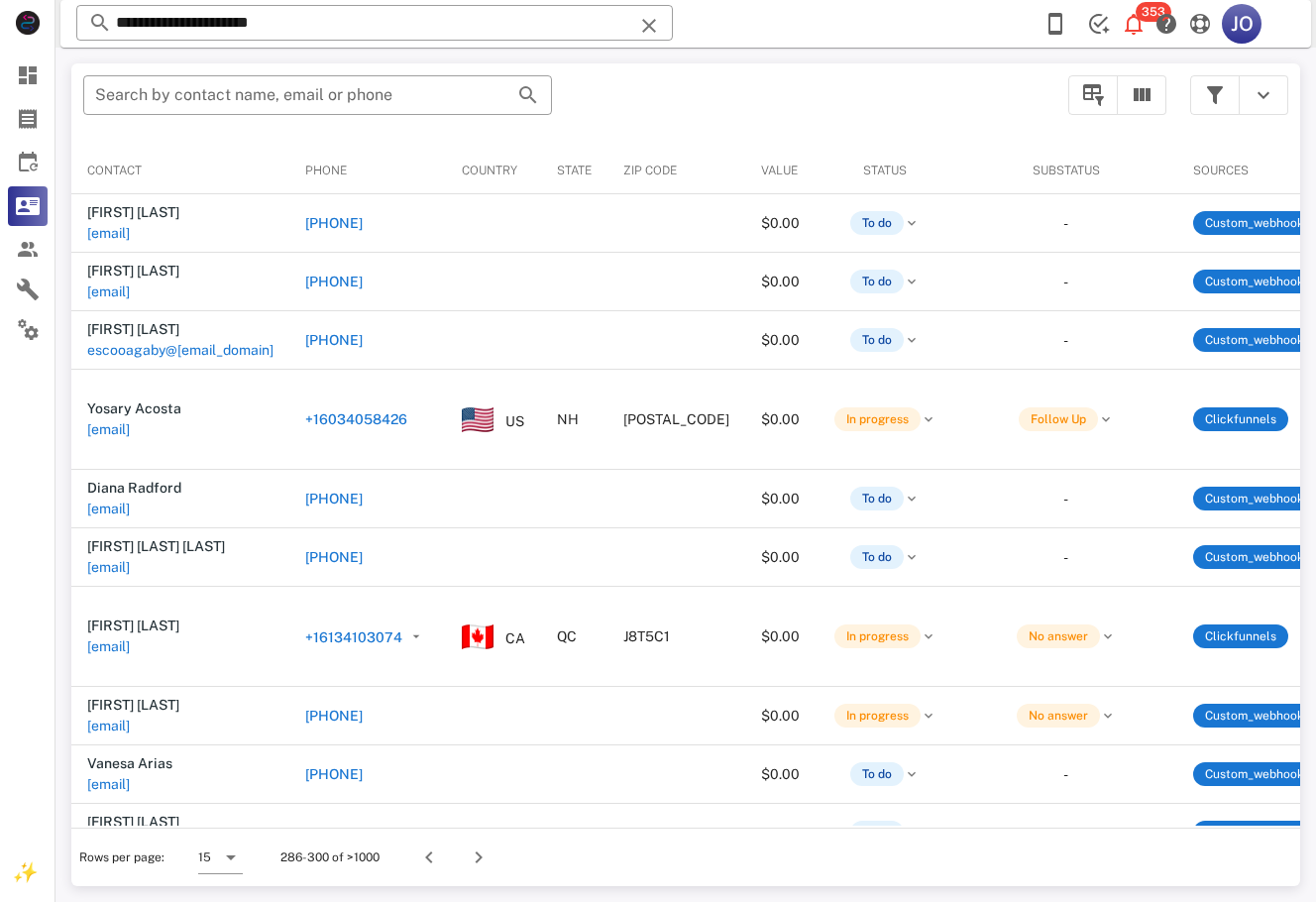 scroll, scrollTop: 0, scrollLeft: 407, axis: horizontal 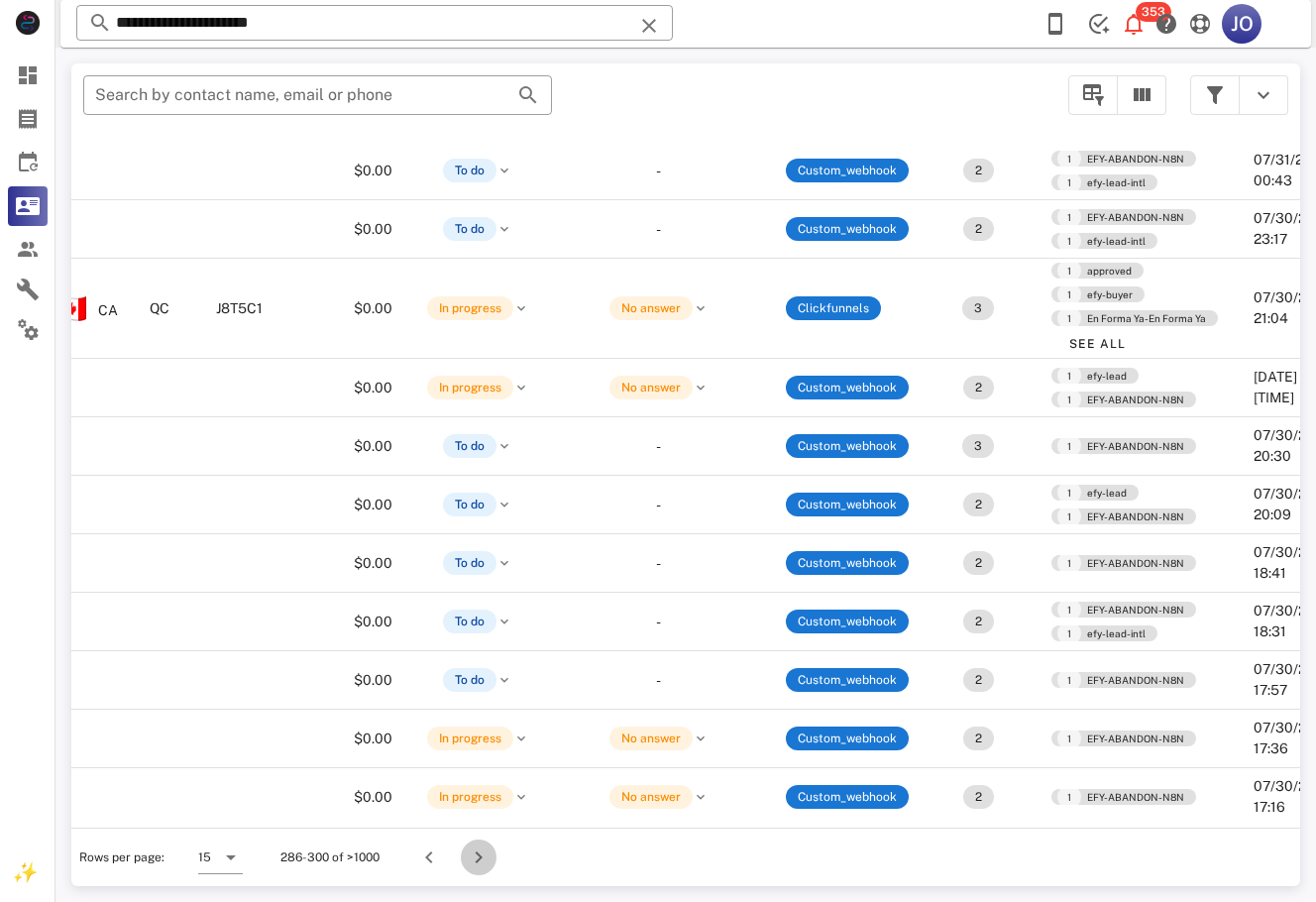 click at bounding box center (479, 857) 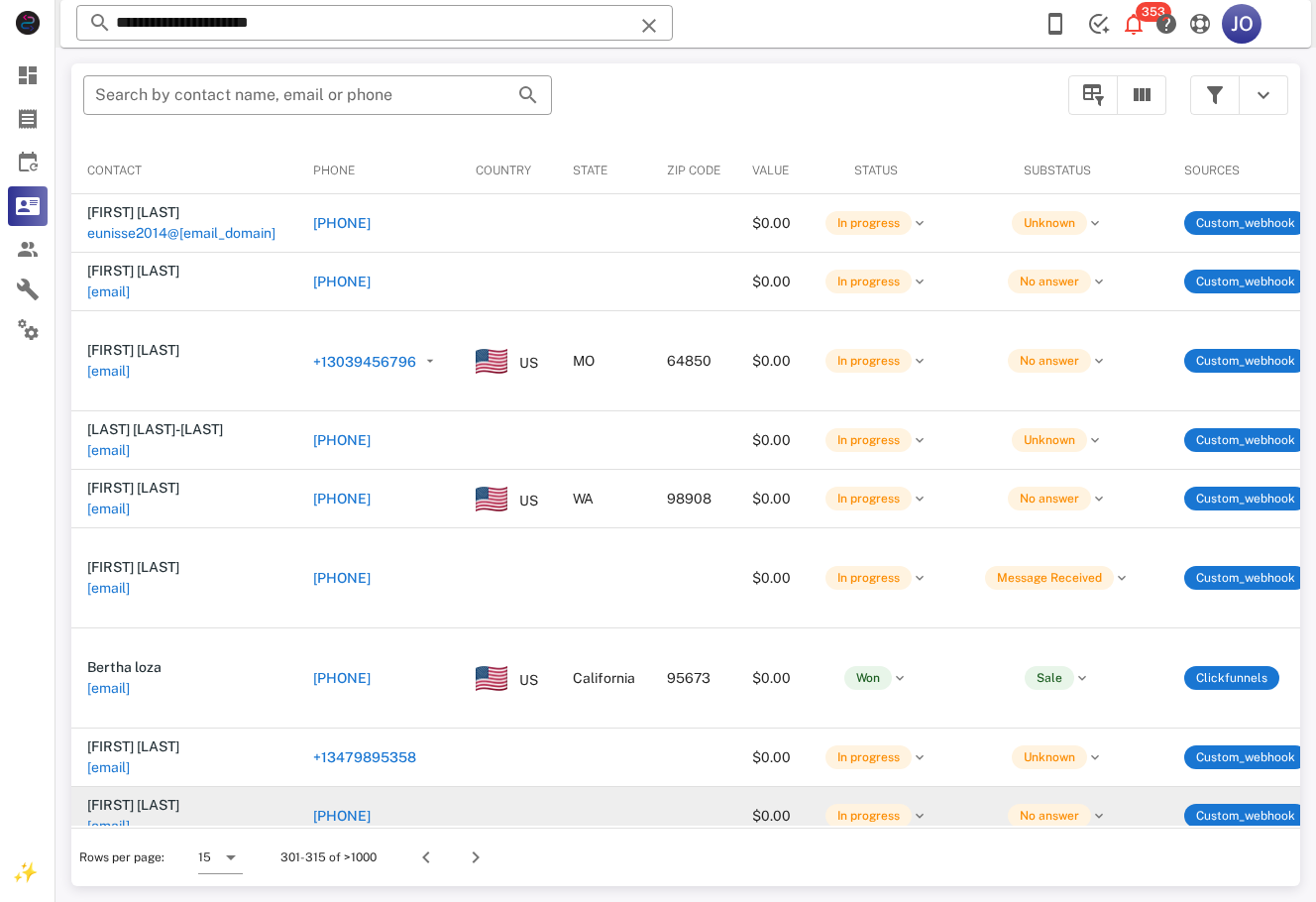 click at bounding box center (508, 816) 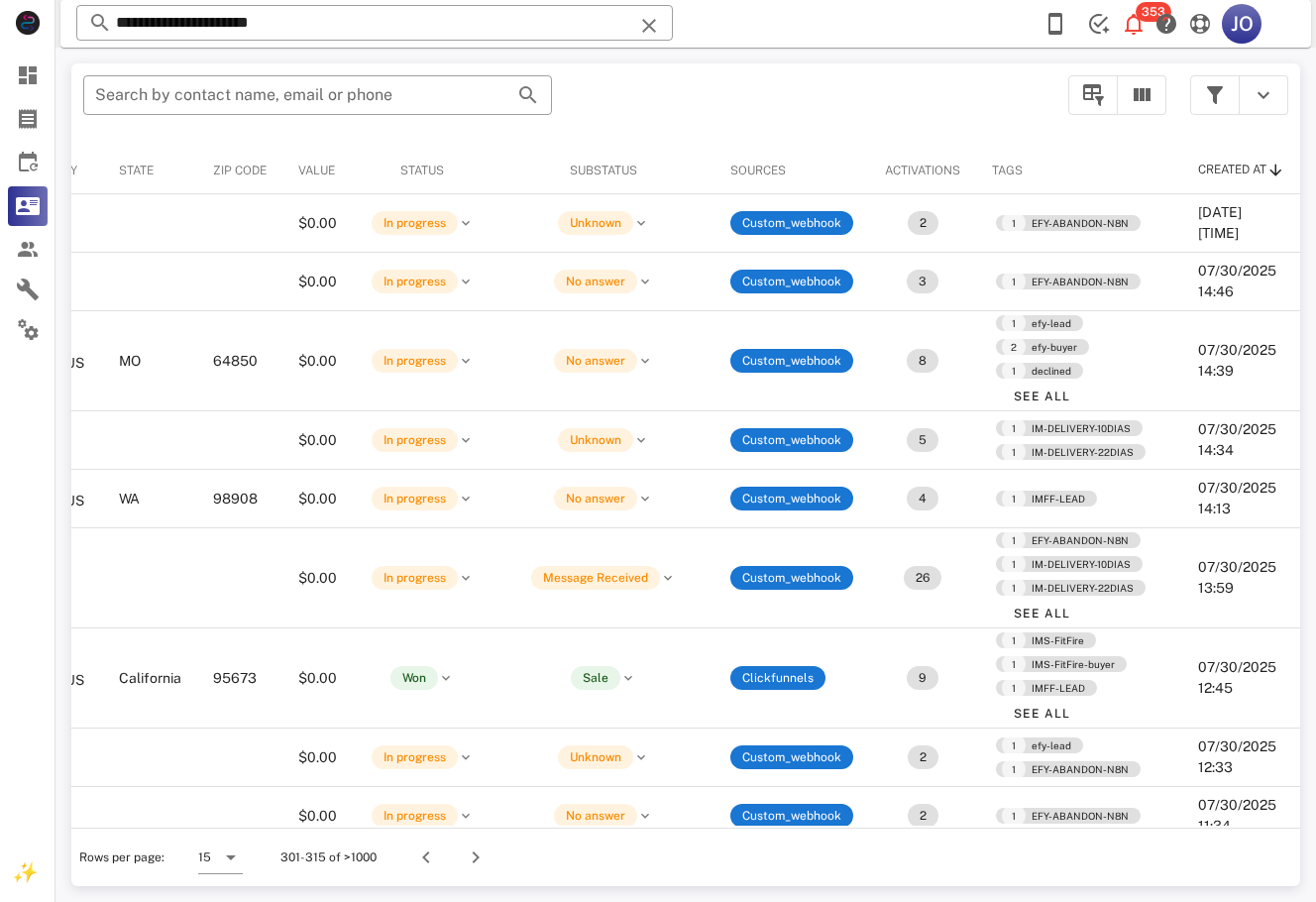scroll, scrollTop: 0, scrollLeft: 0, axis: both 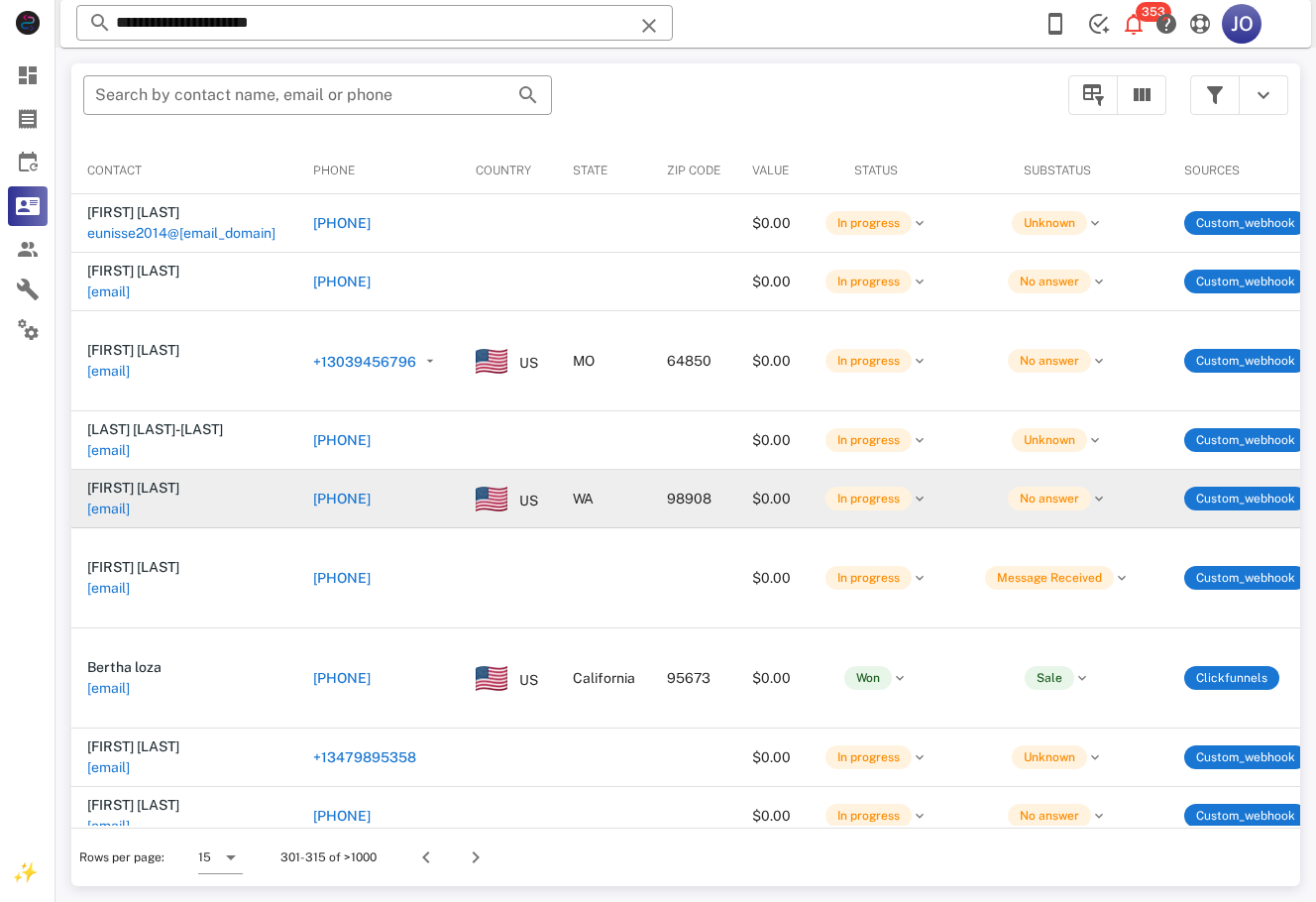 click on "[EMAIL]" at bounding box center [108, 508] 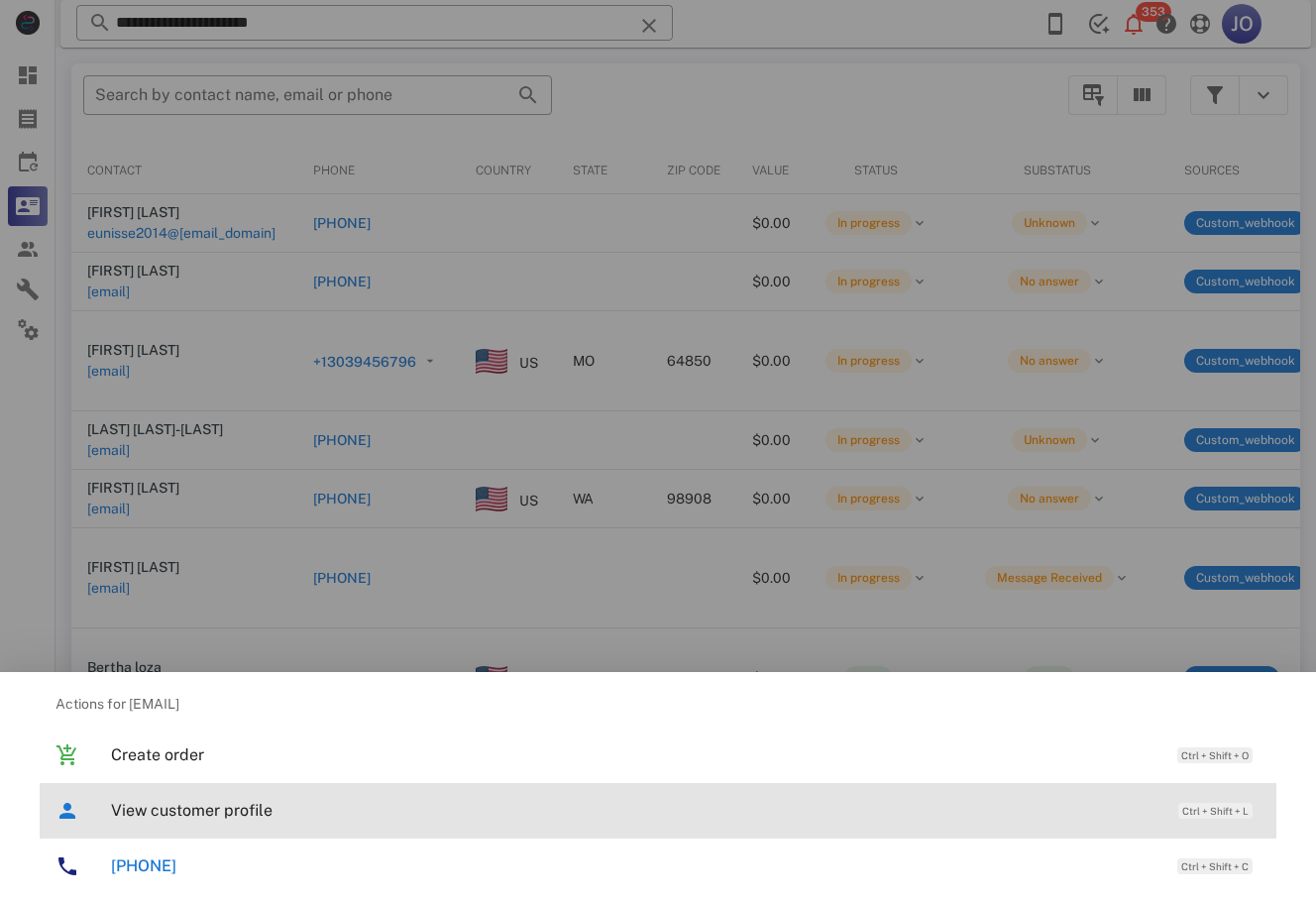 click on "View customer profile Ctrl + Shift + L" at bounding box center [686, 810] 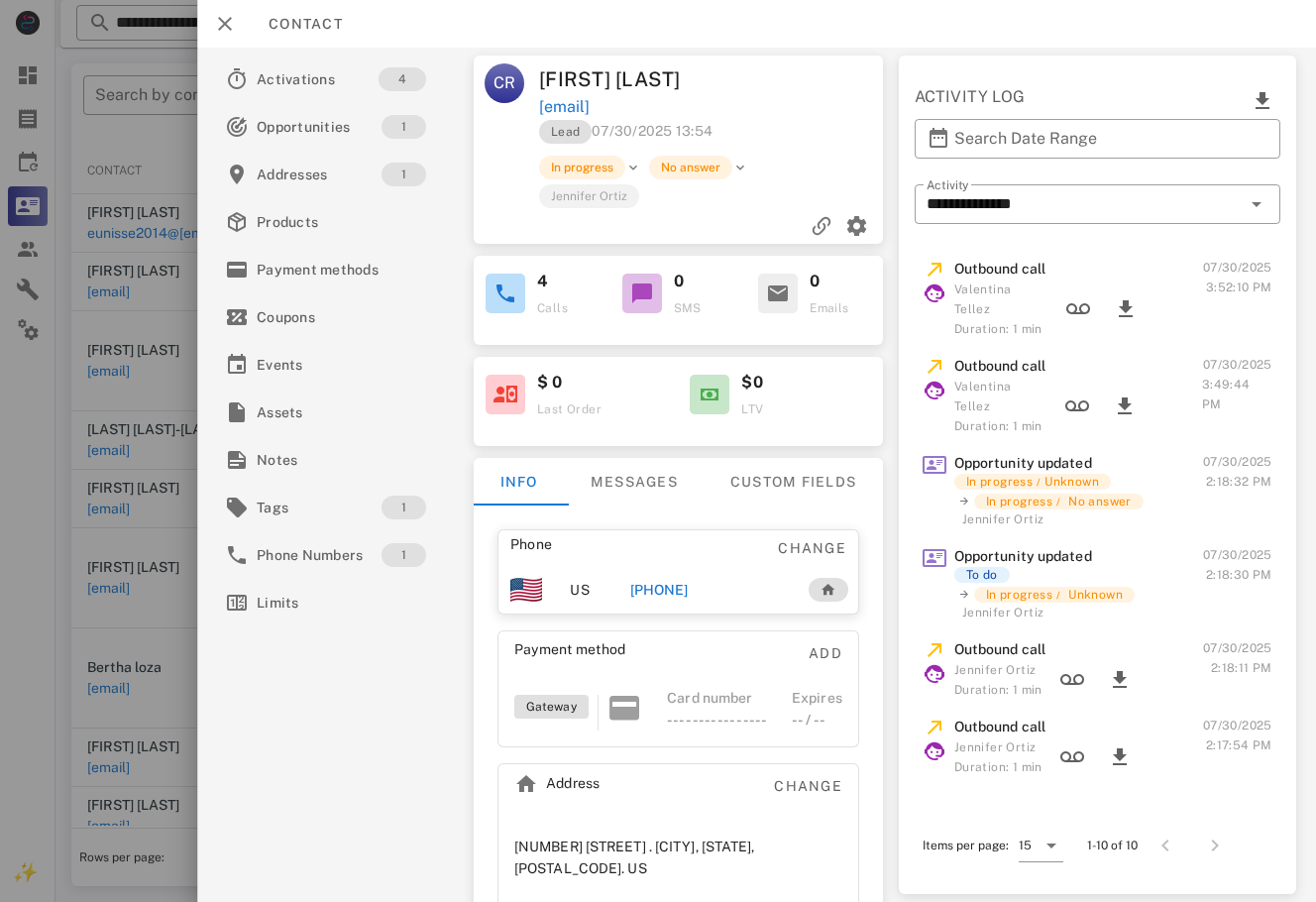 click on "[PHONE]" at bounding box center (659, 590) 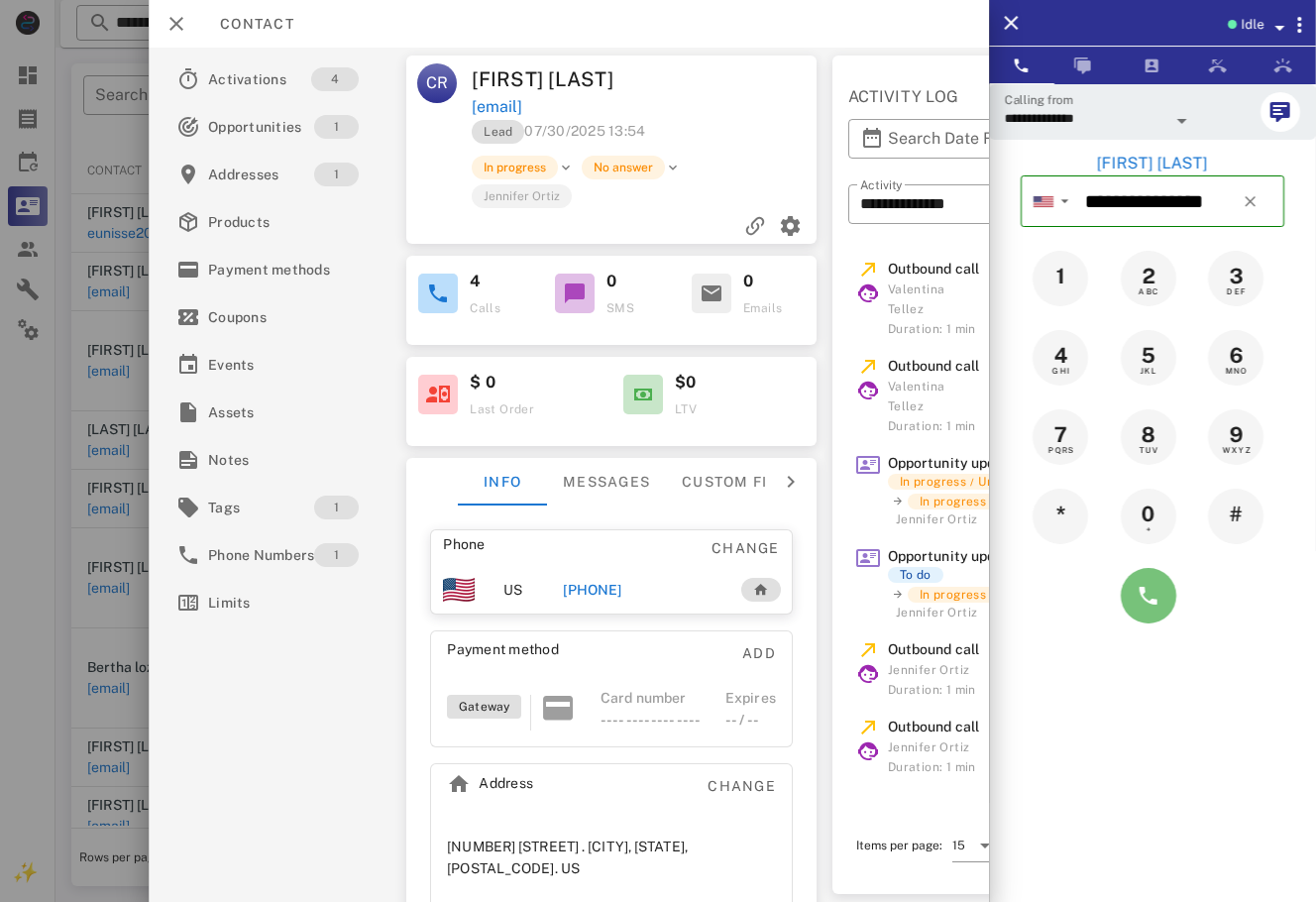 click at bounding box center [1149, 596] 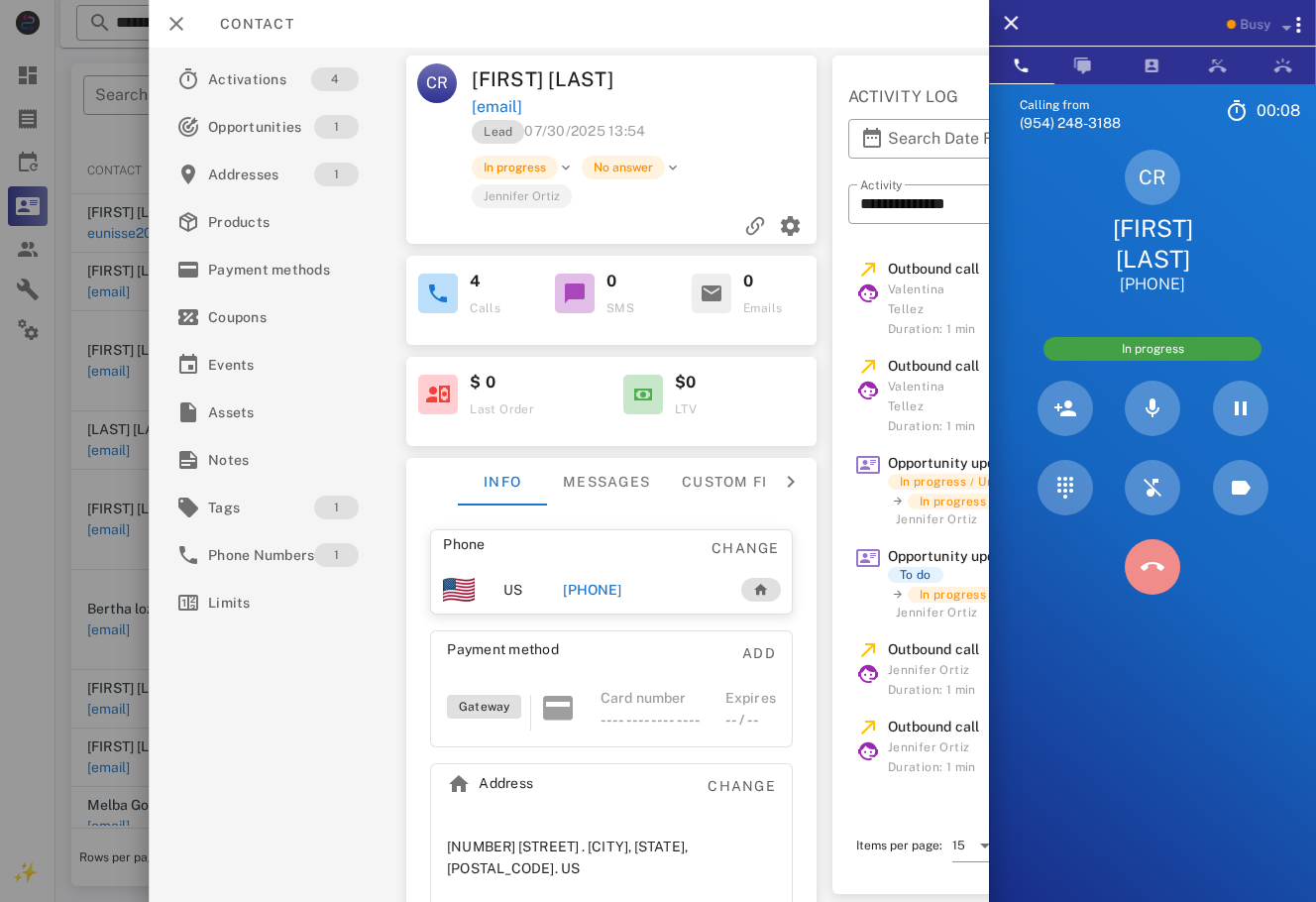 click at bounding box center [1152, 567] 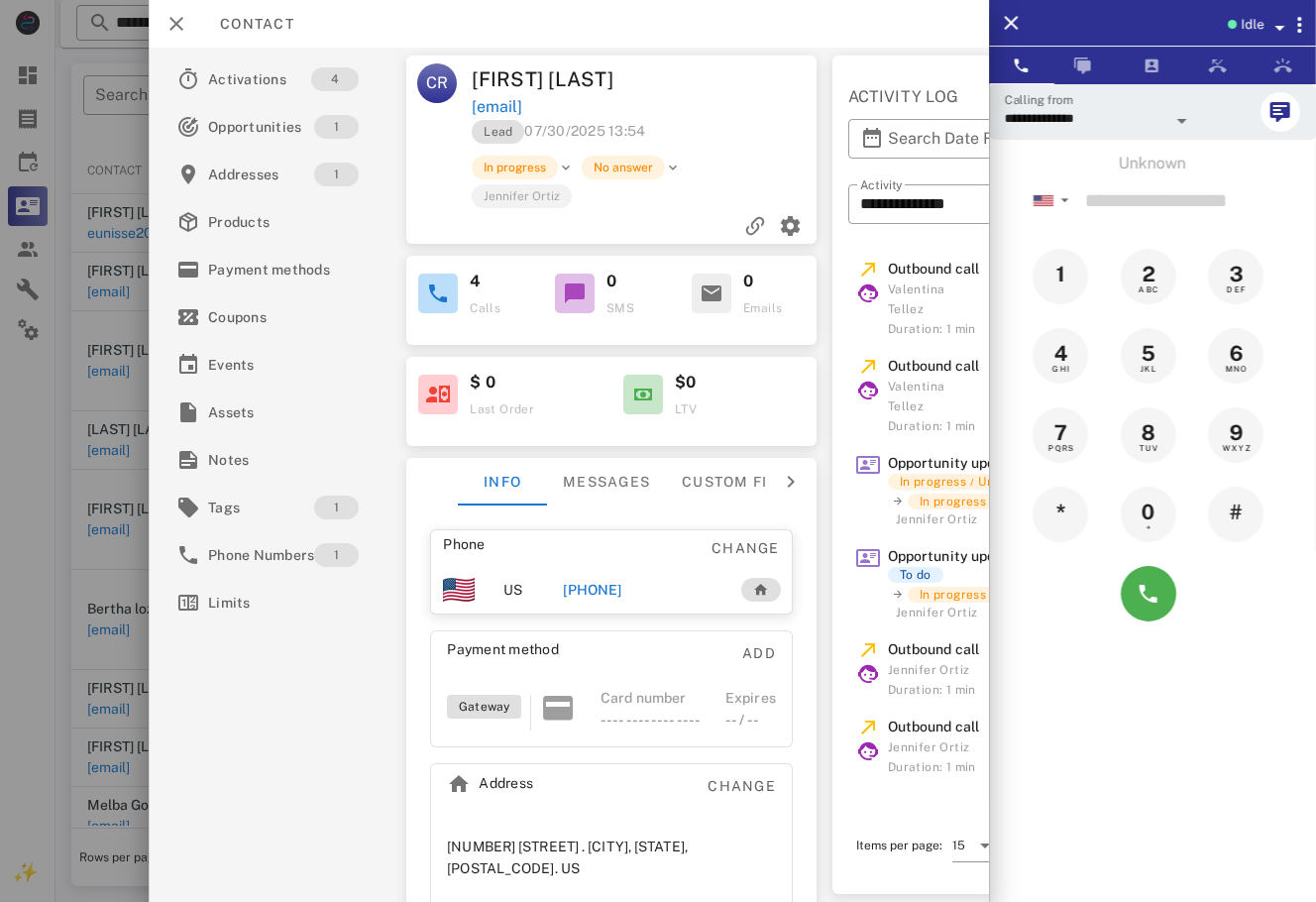 click on "[PHONE]" at bounding box center [592, 590] 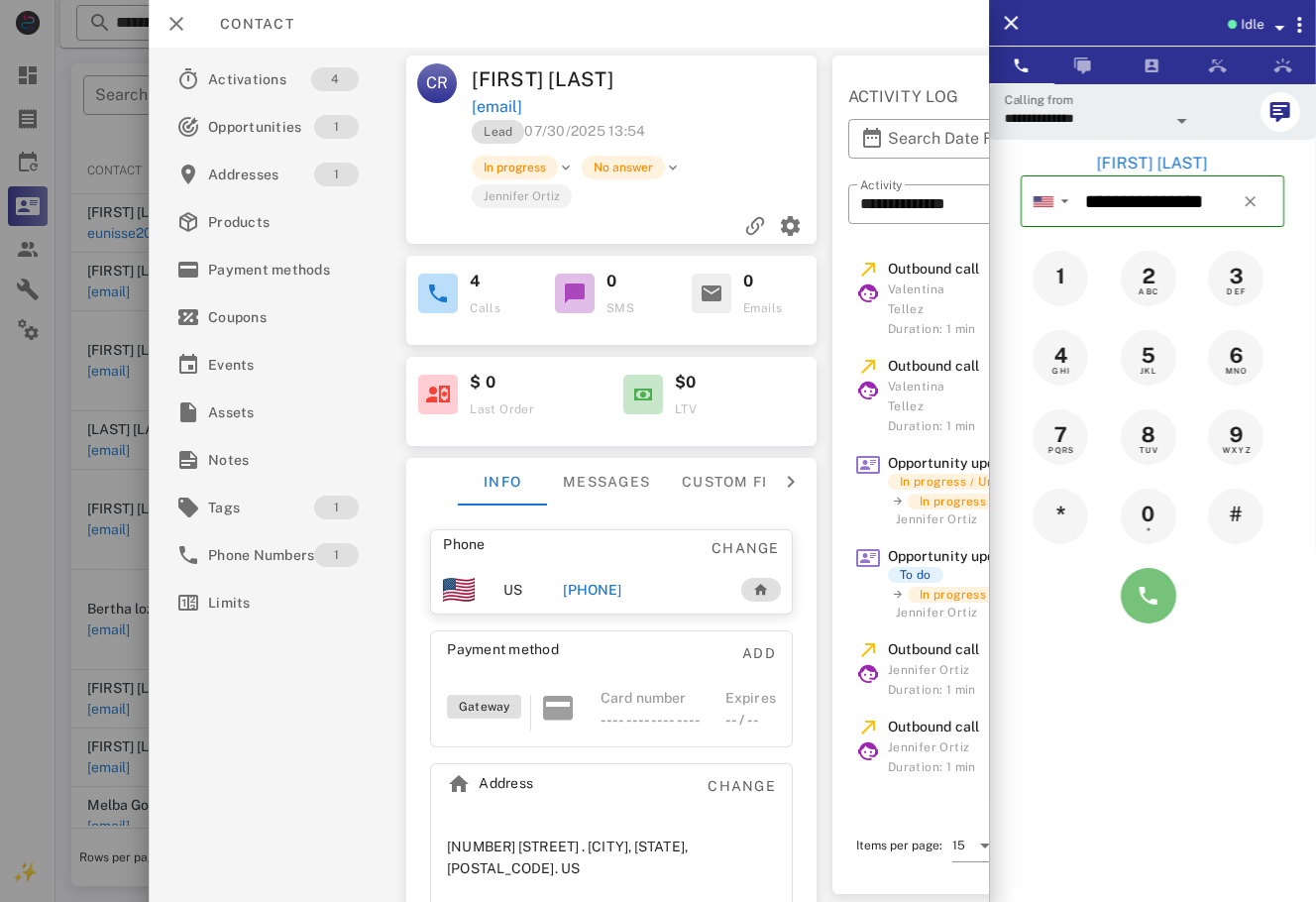 click at bounding box center [1149, 596] 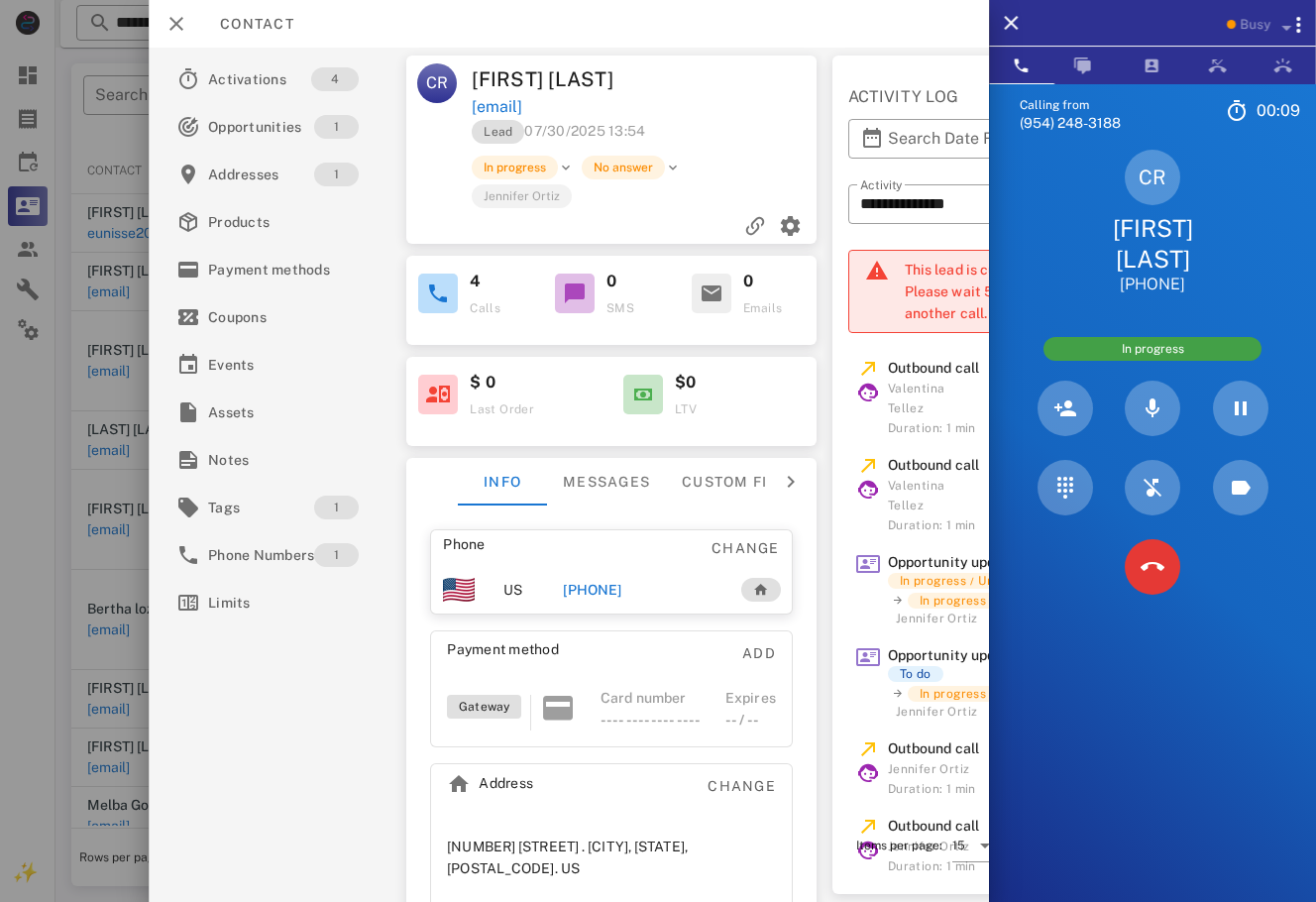 click at bounding box center [1152, 567] 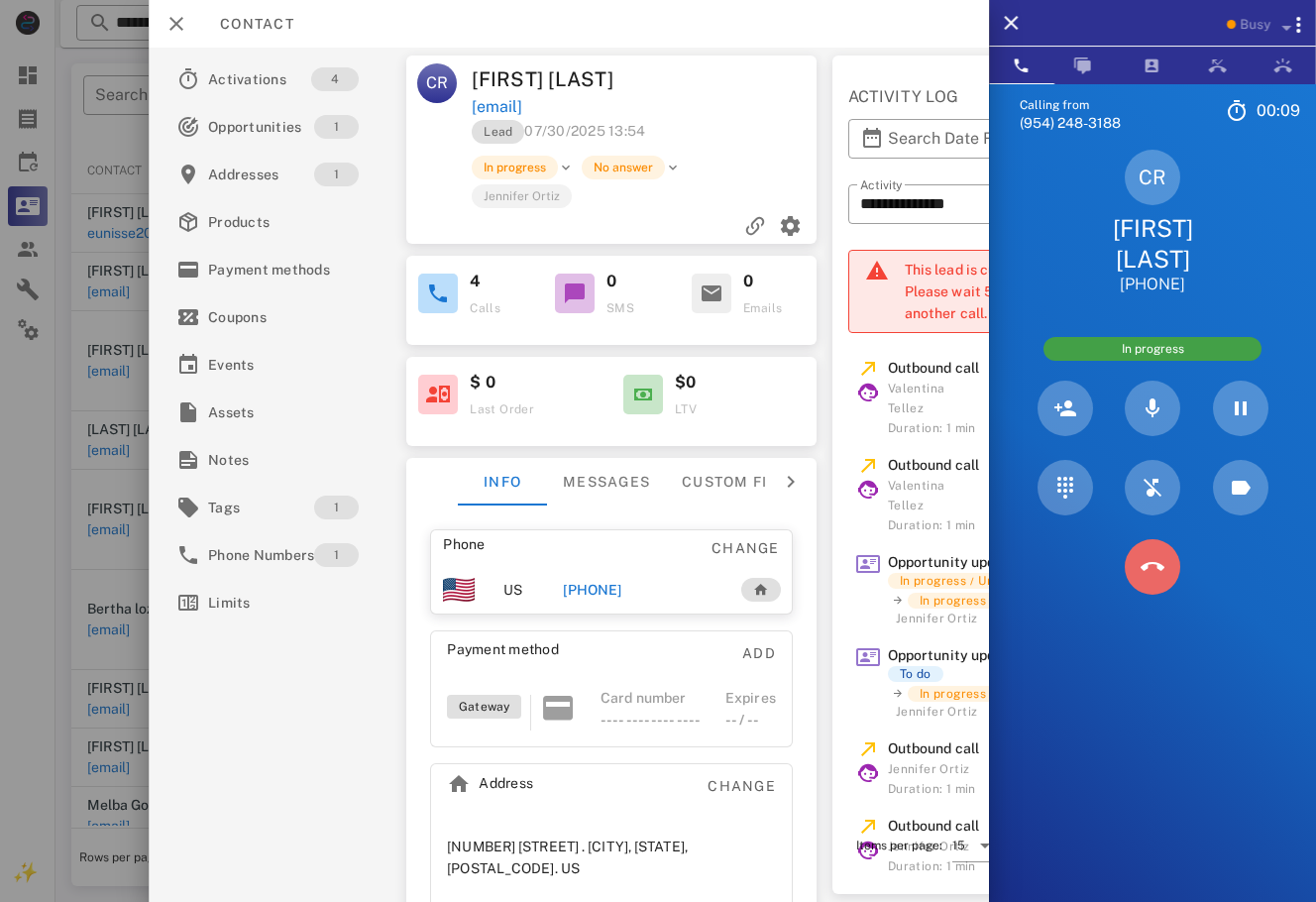 click at bounding box center [1152, 567] 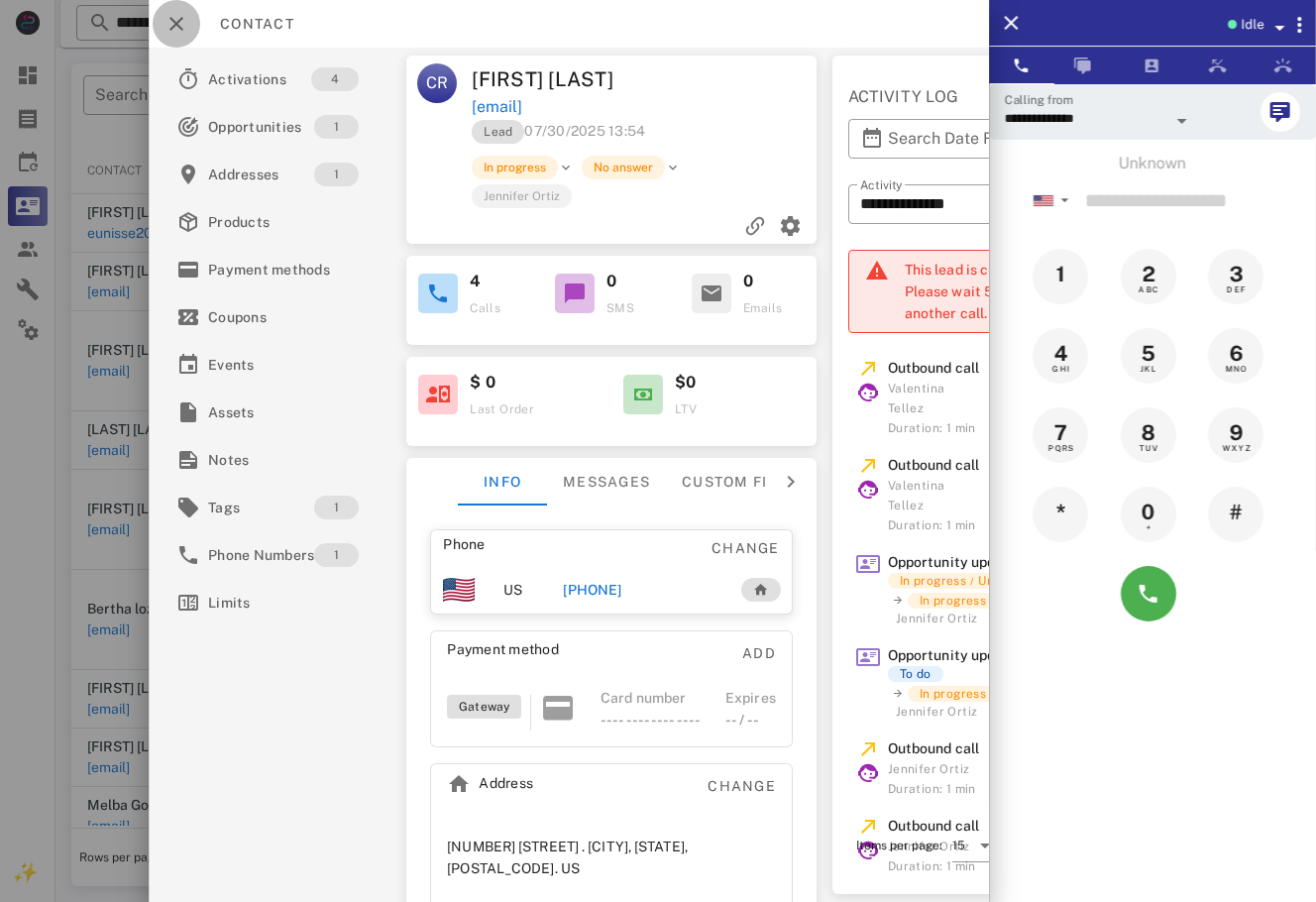 click at bounding box center (176, 24) 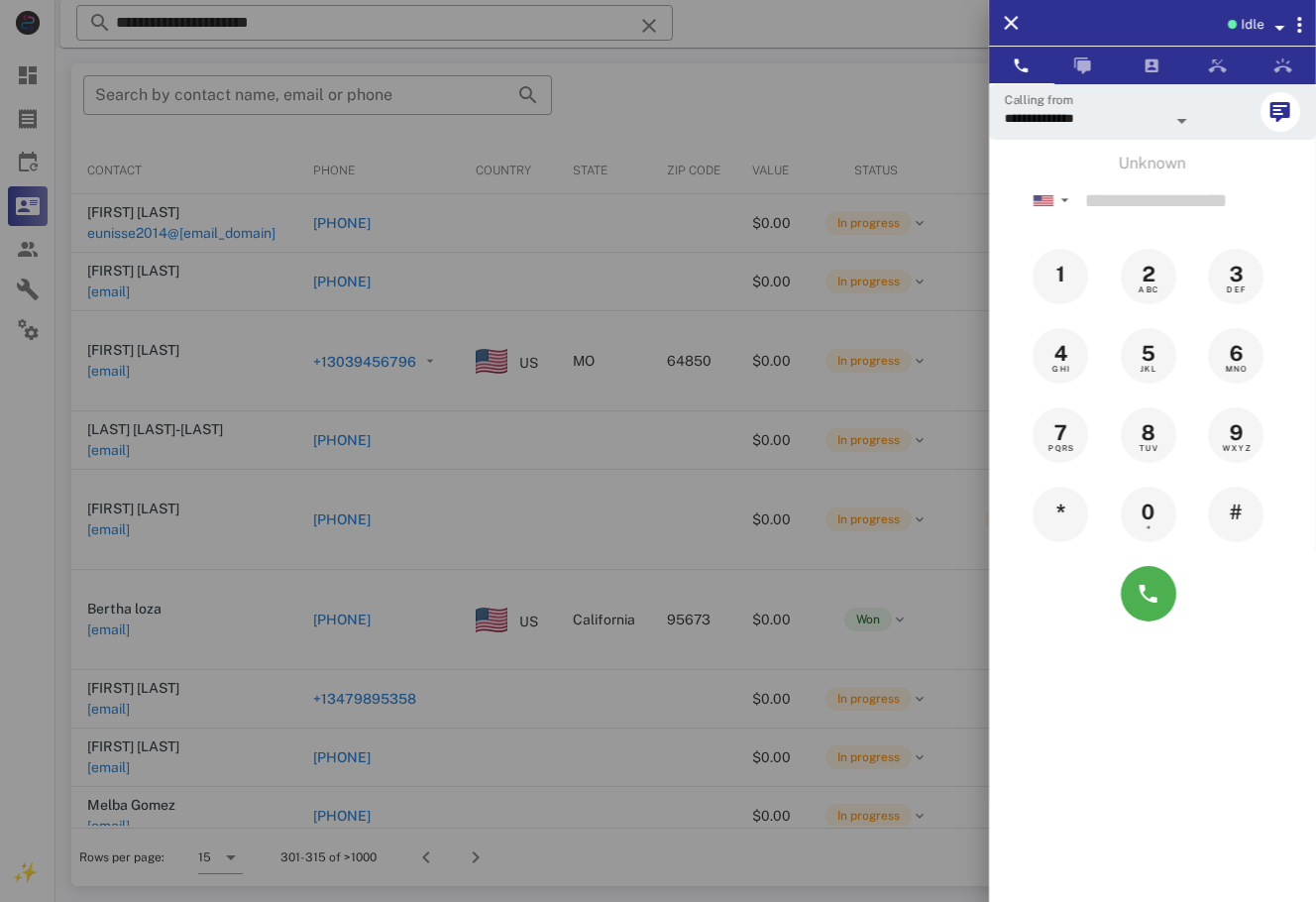 click at bounding box center (658, 451) 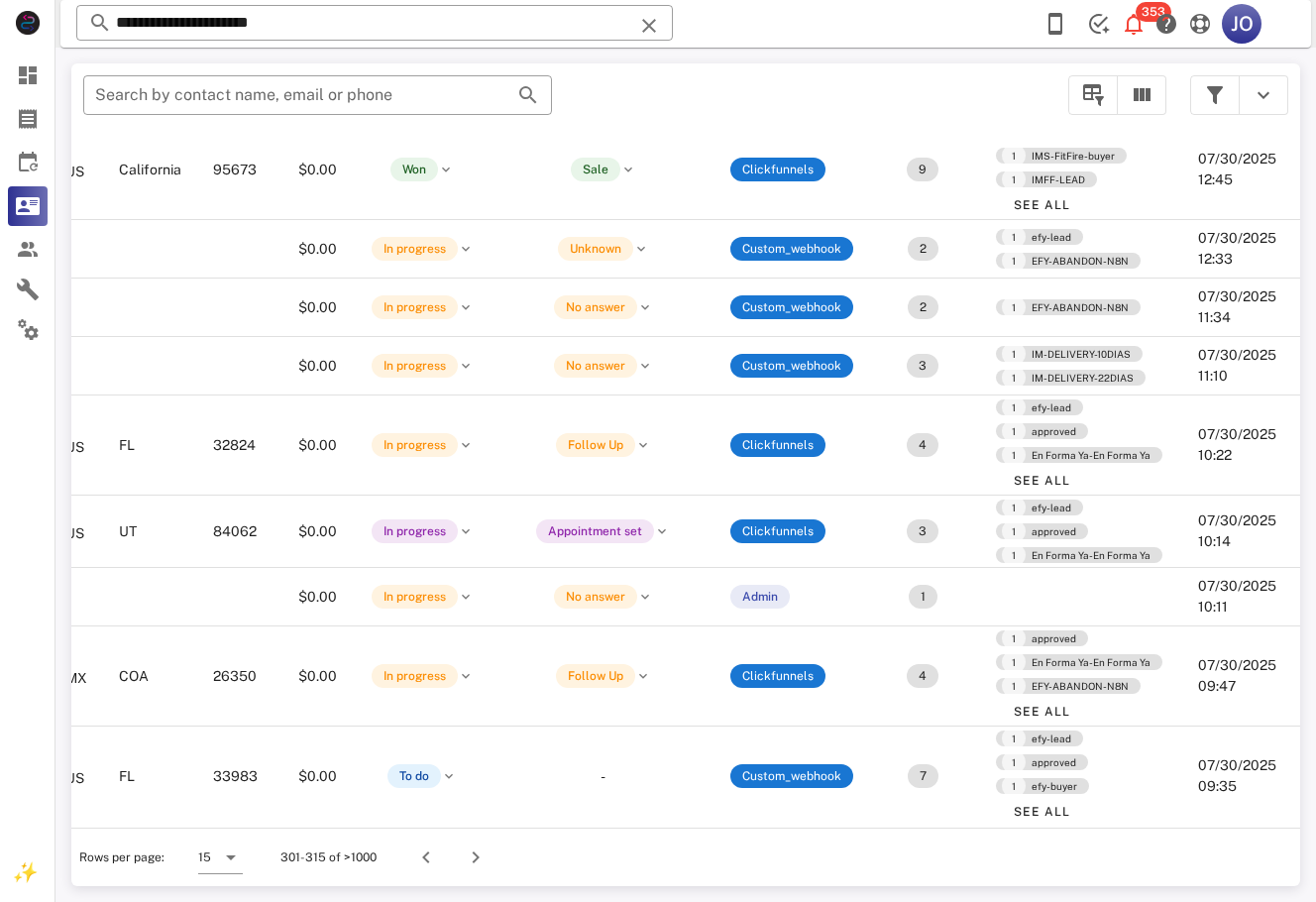 scroll, scrollTop: 460, scrollLeft: 485, axis: both 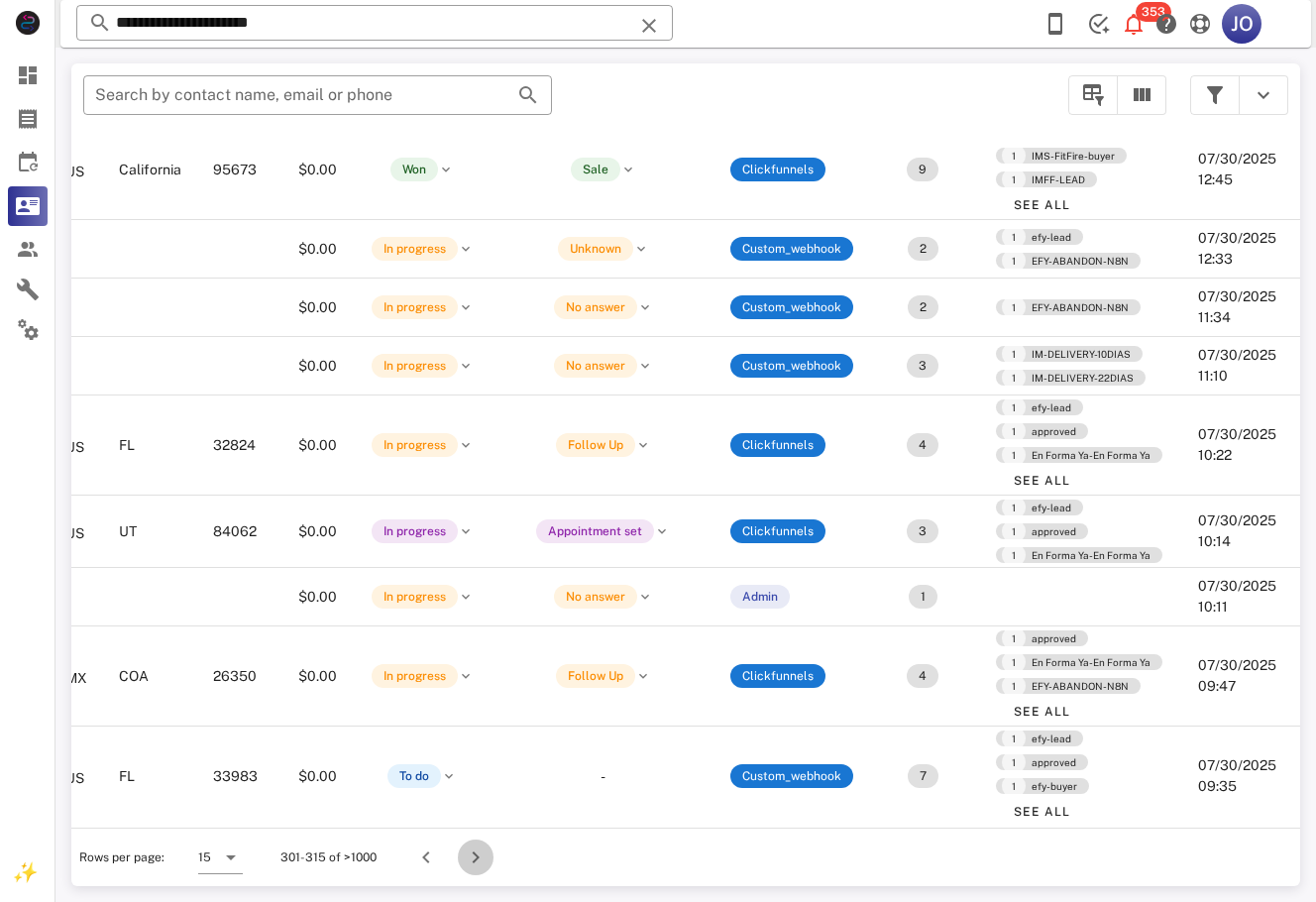 click at bounding box center (476, 857) 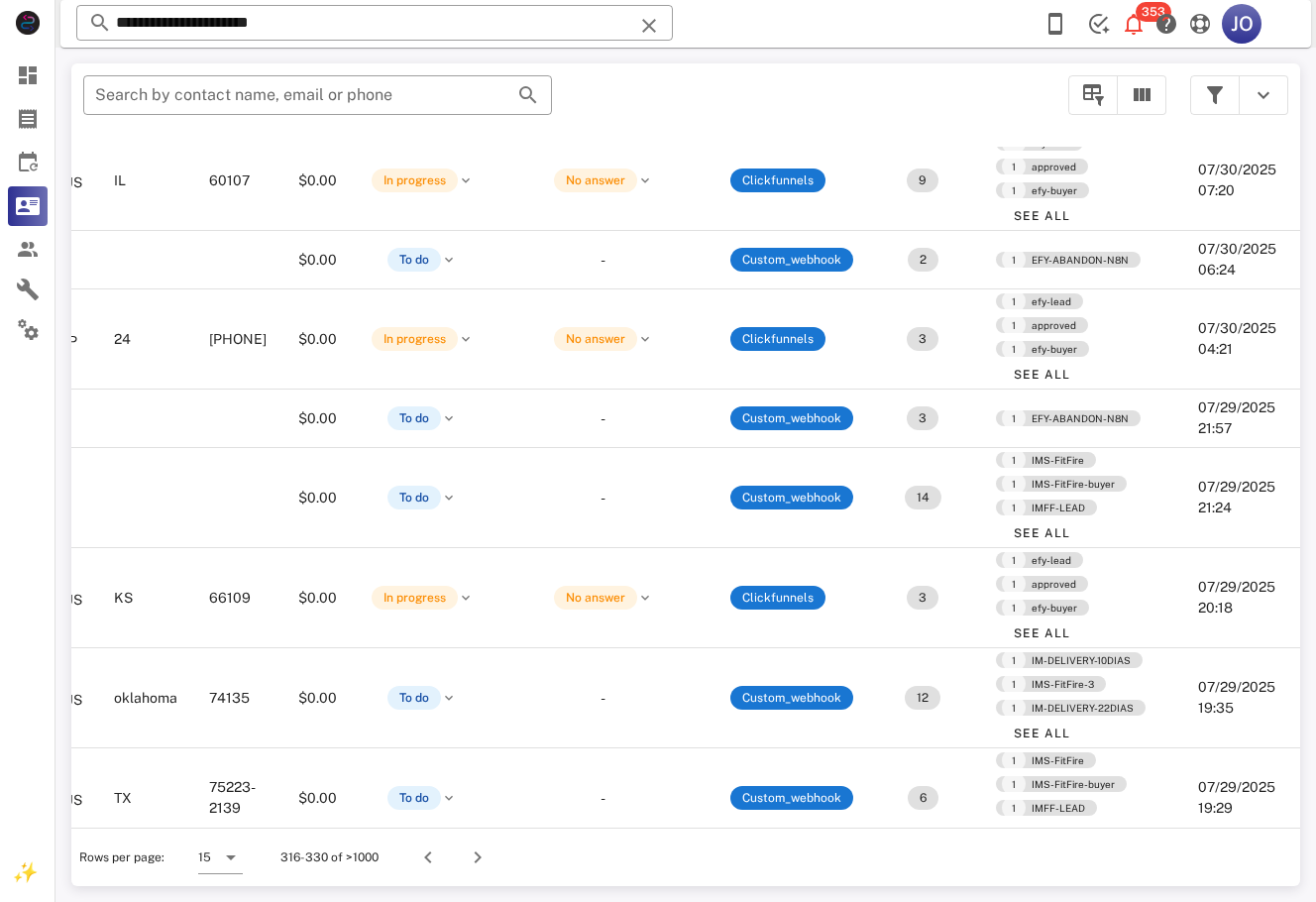 scroll, scrollTop: 602, scrollLeft: 522, axis: both 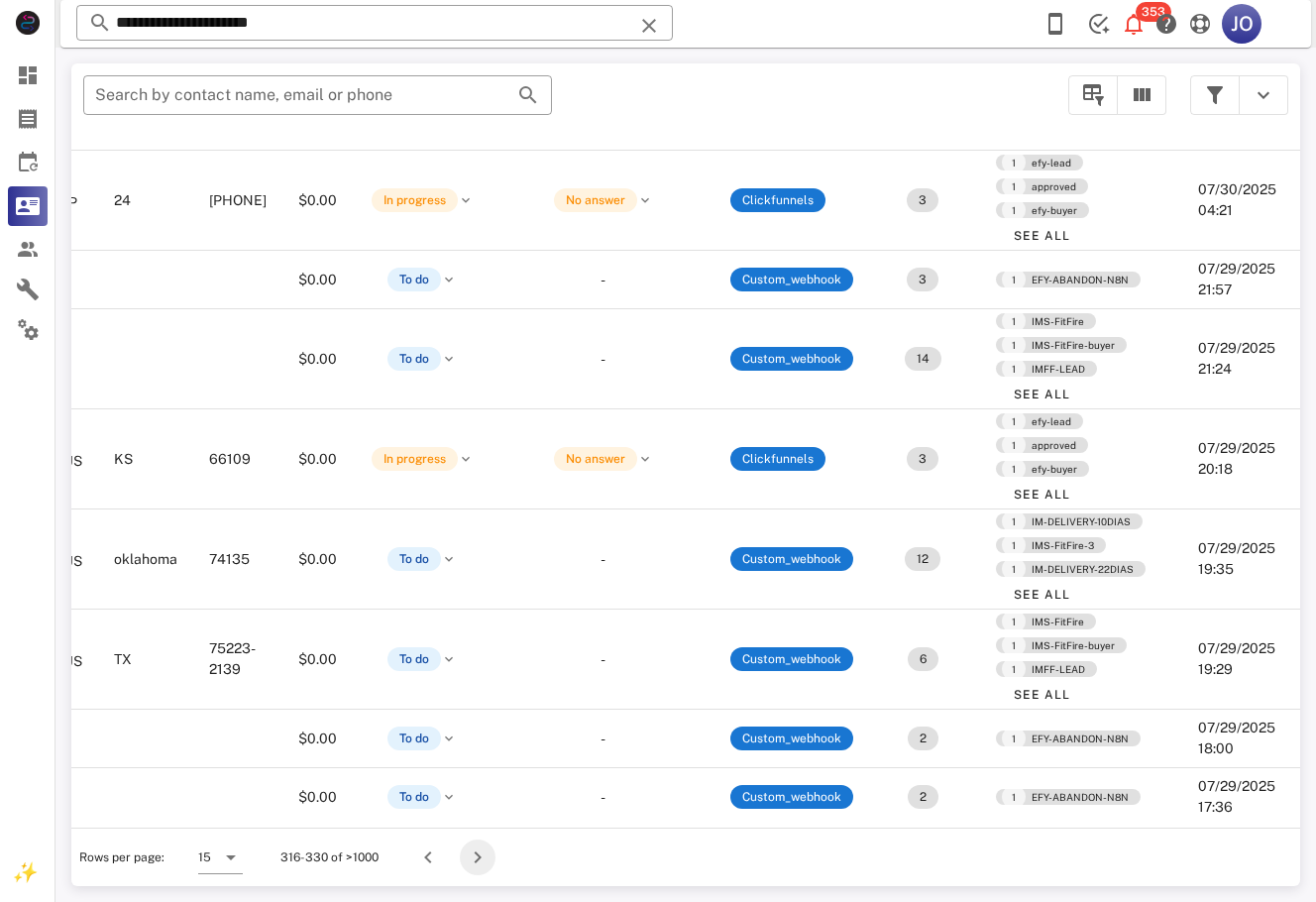 click at bounding box center [478, 857] 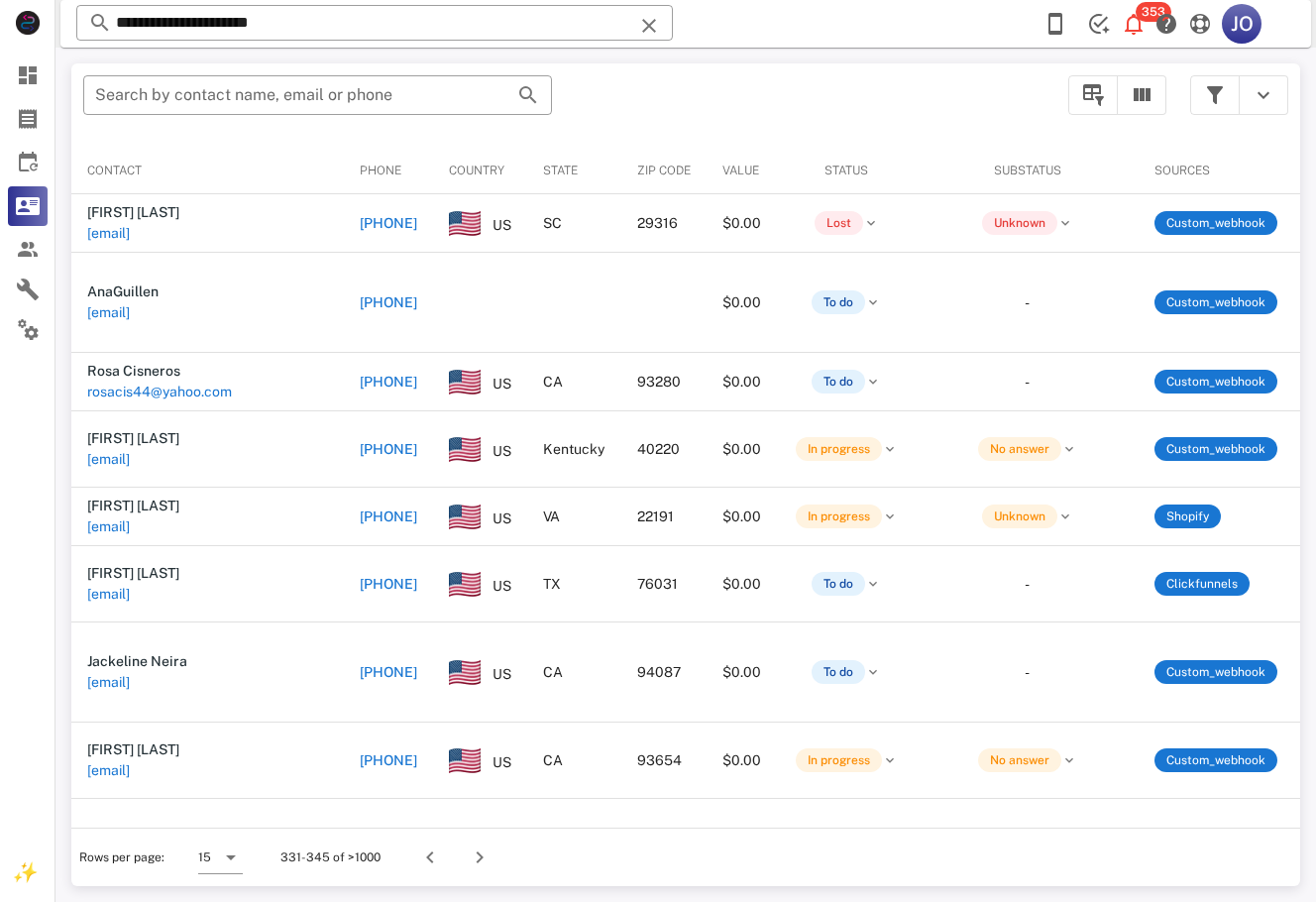 scroll, scrollTop: 0, scrollLeft: 476, axis: horizontal 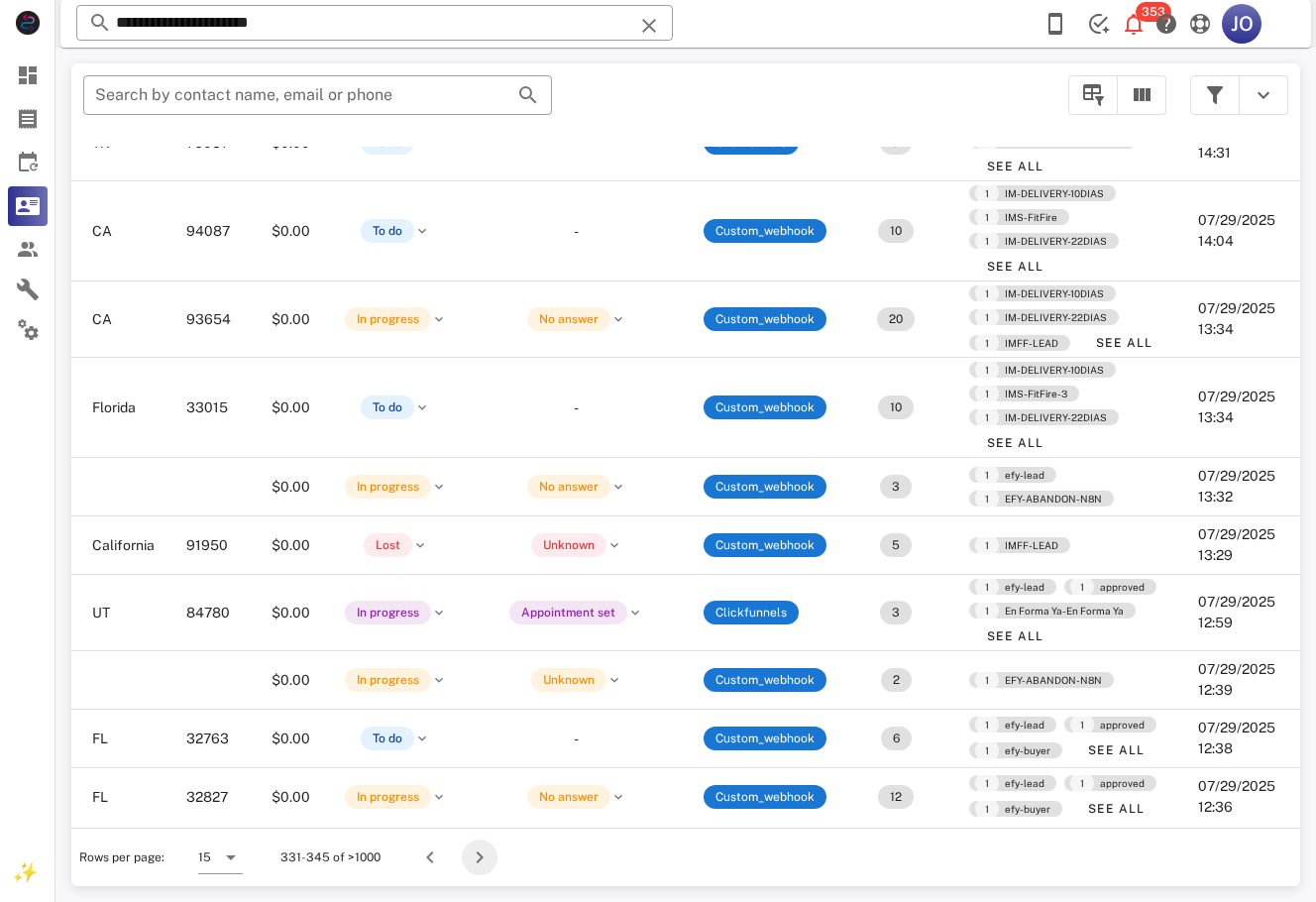 click at bounding box center [480, 857] 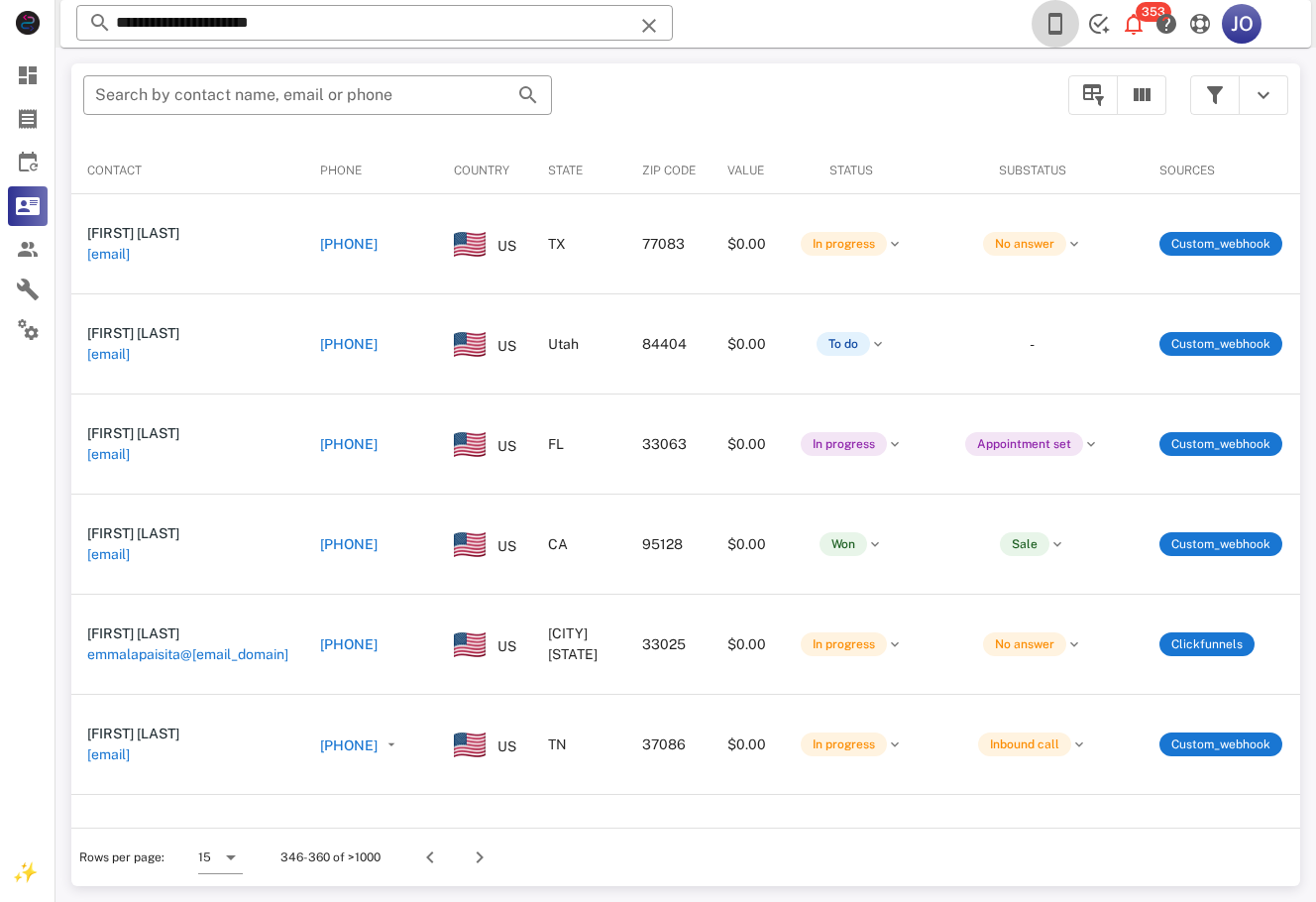 click at bounding box center (1055, 24) 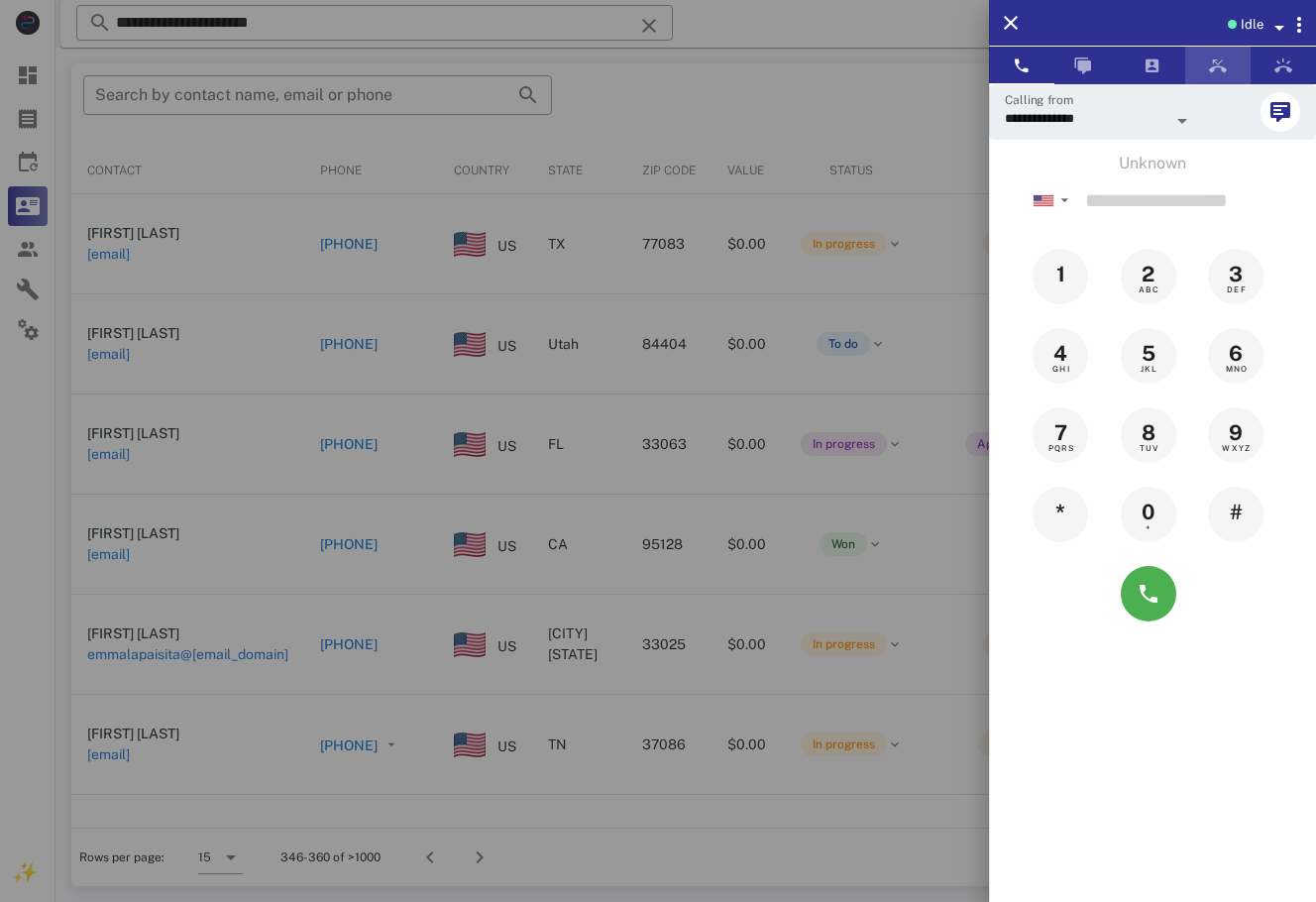 click at bounding box center [1218, 65] 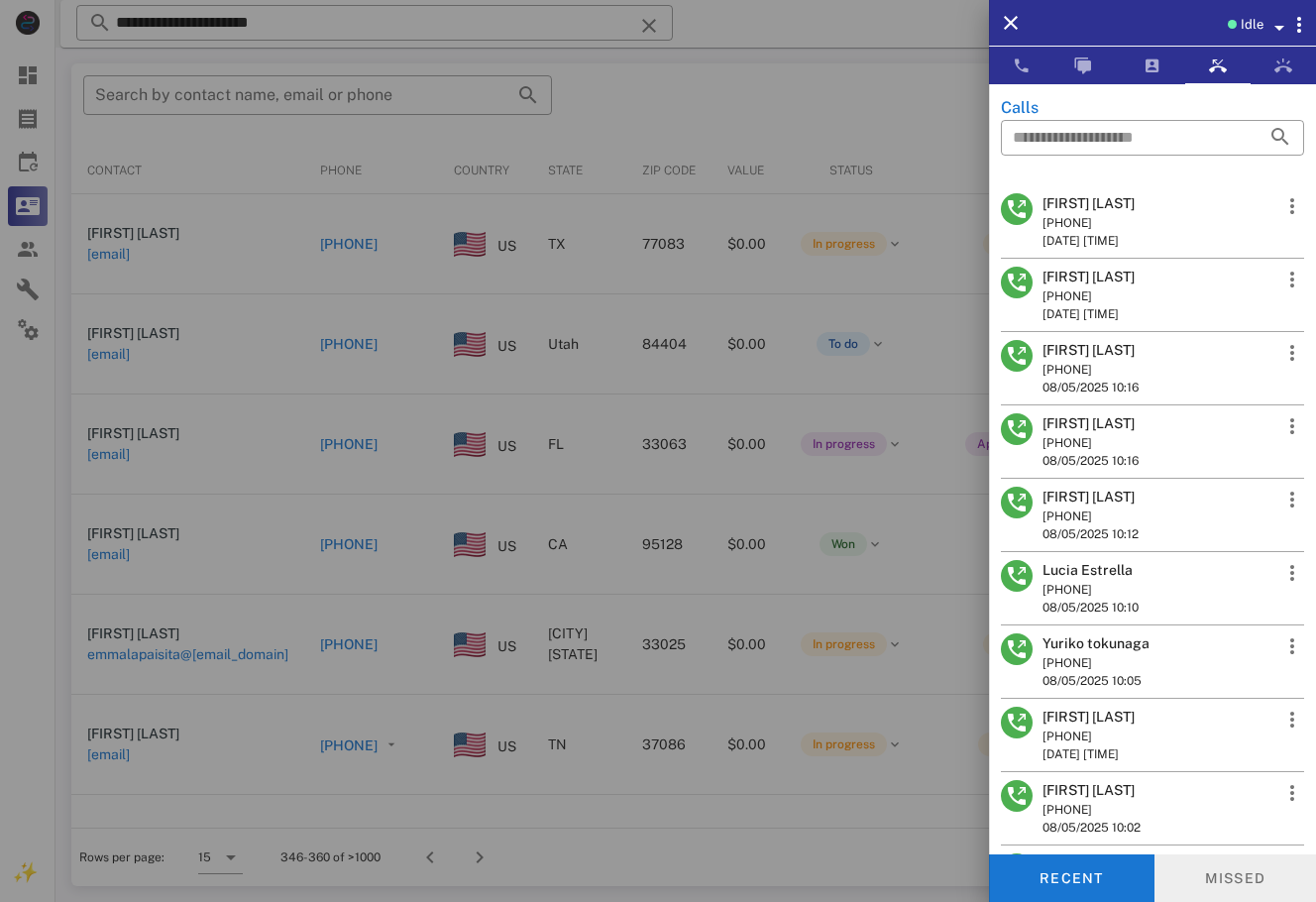 click on "Missed" at bounding box center (1236, 878) 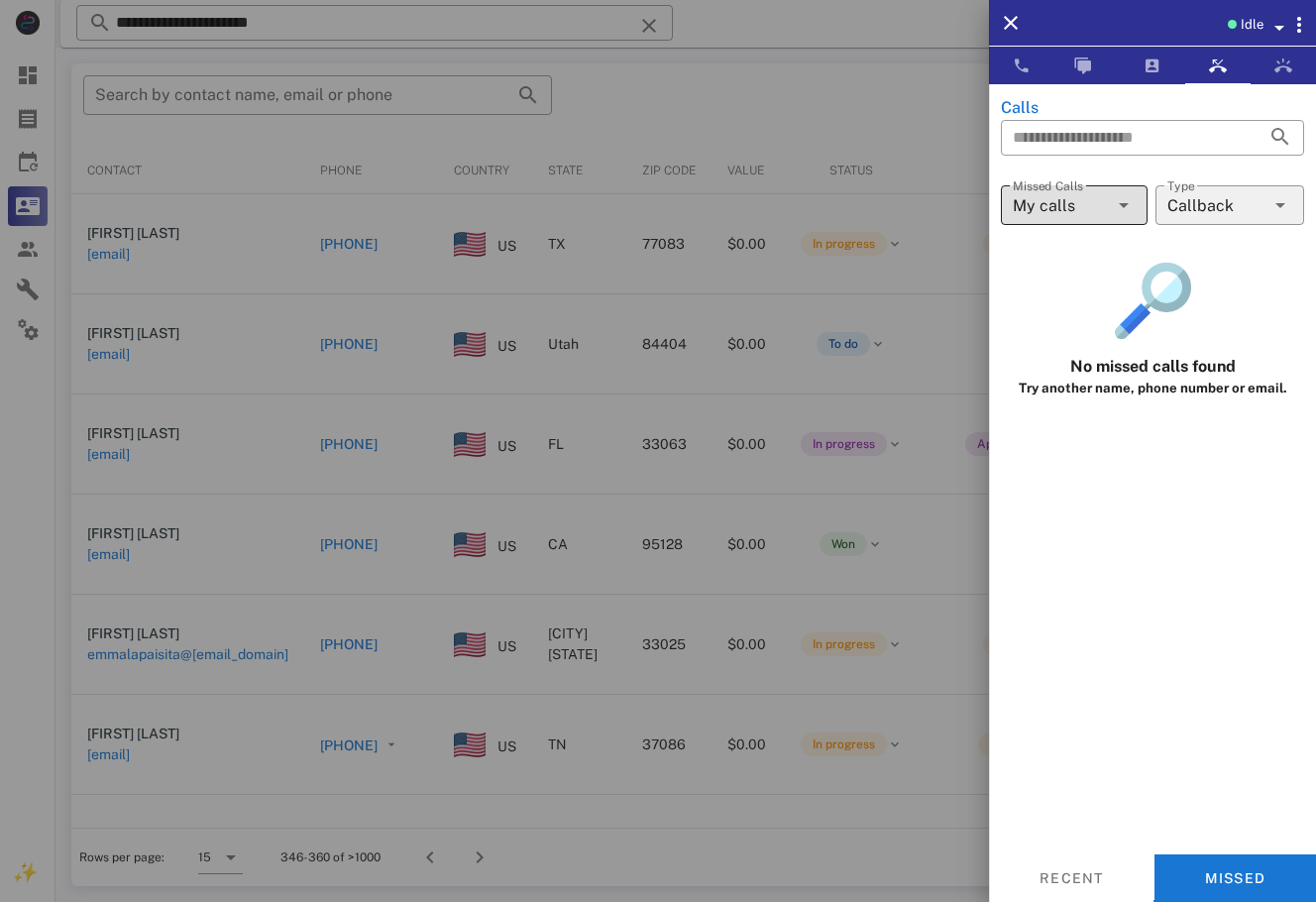 click on "My calls" at bounding box center [1043, 206] 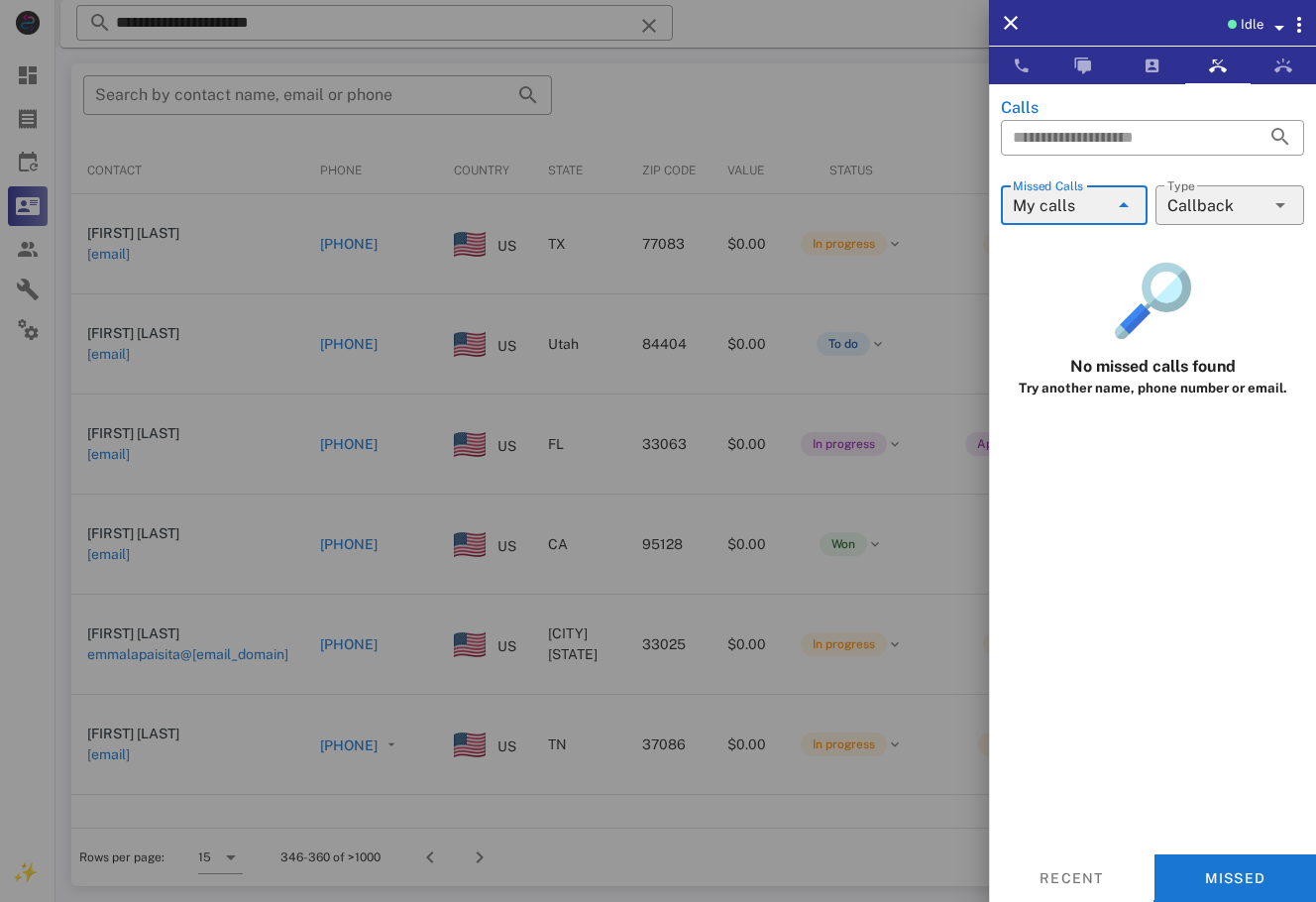 click on "All" at bounding box center (1074, 213) 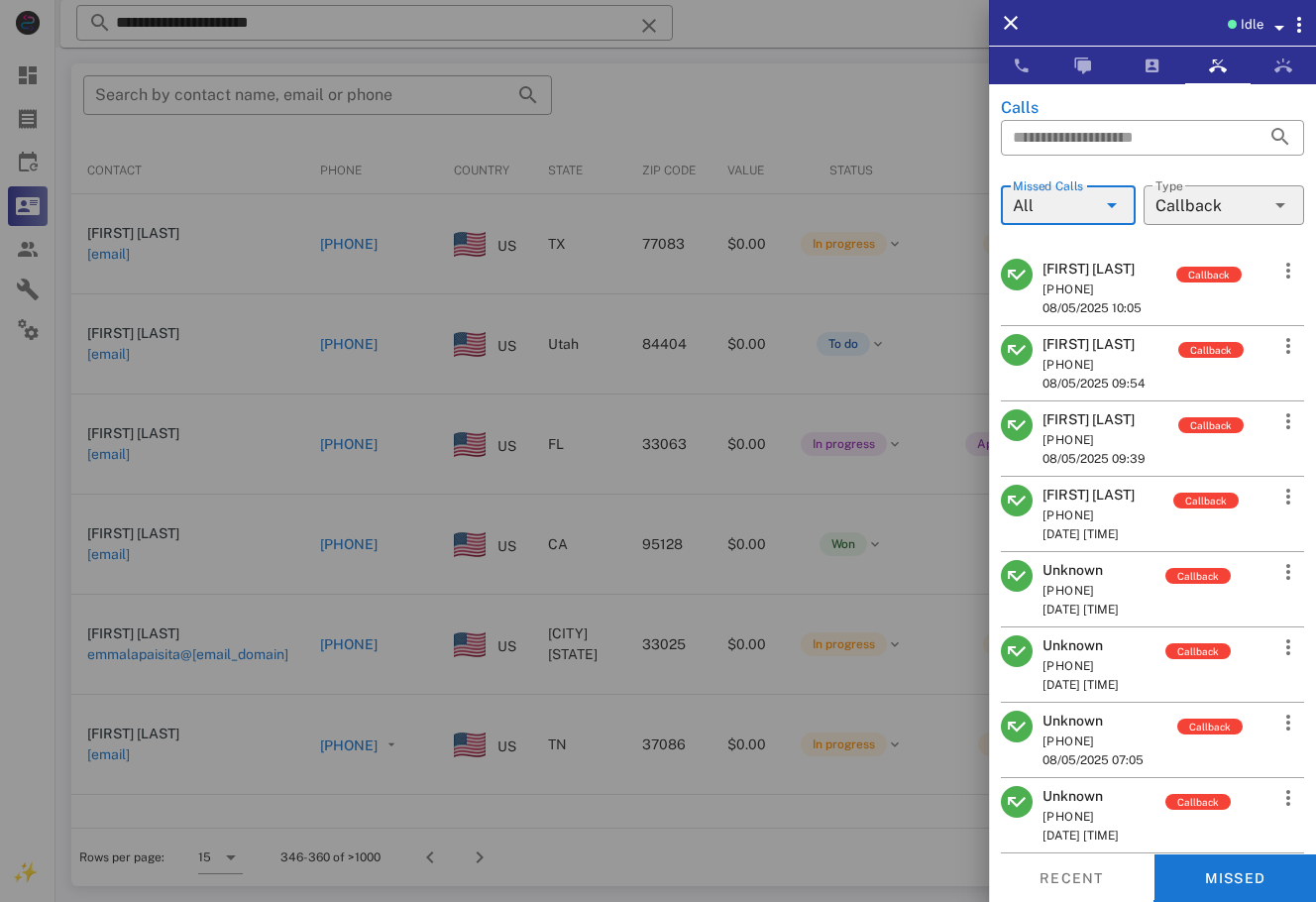 click on "[FIRST] [LAST]" at bounding box center (1092, 269) 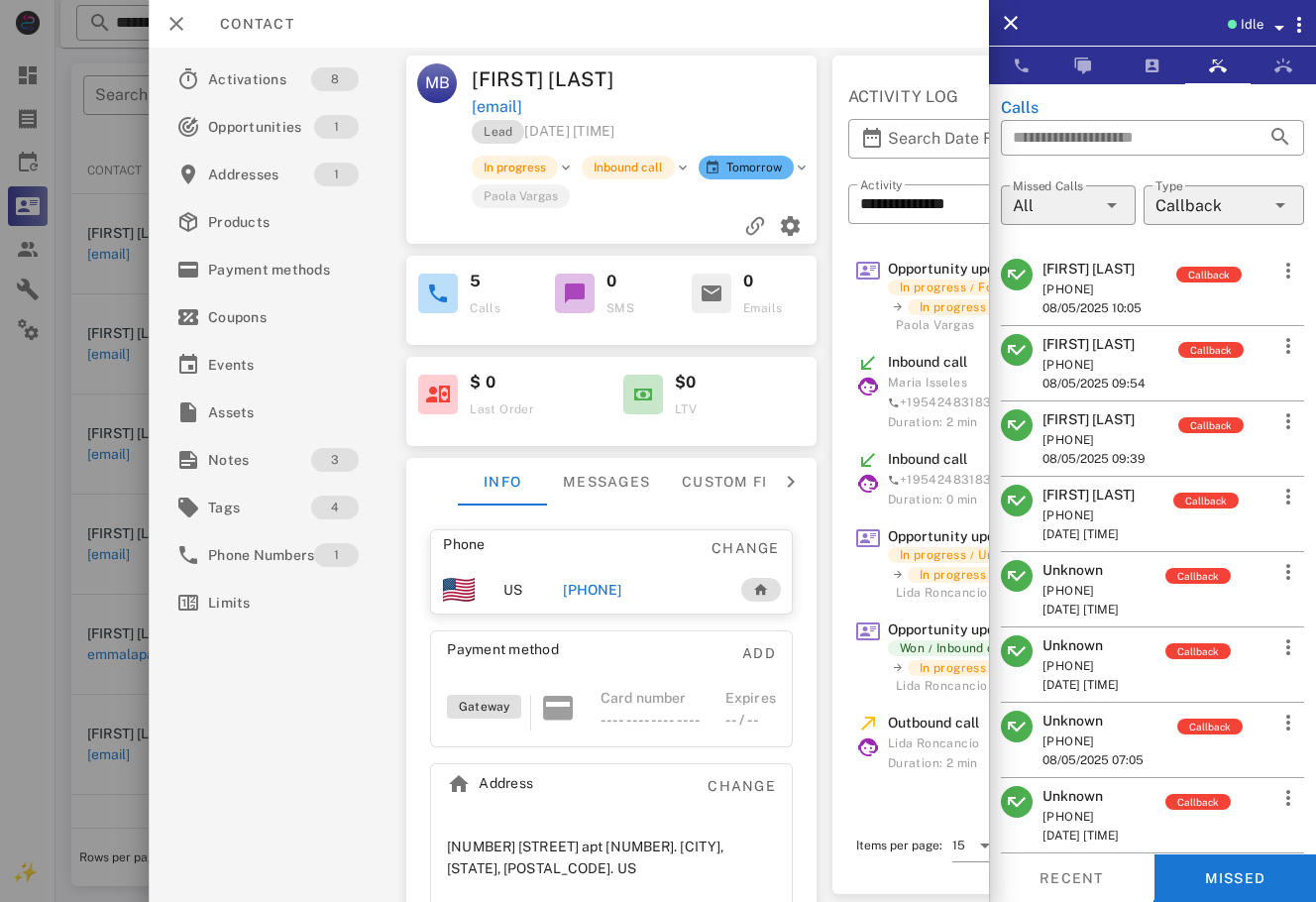 click at bounding box center [658, 451] 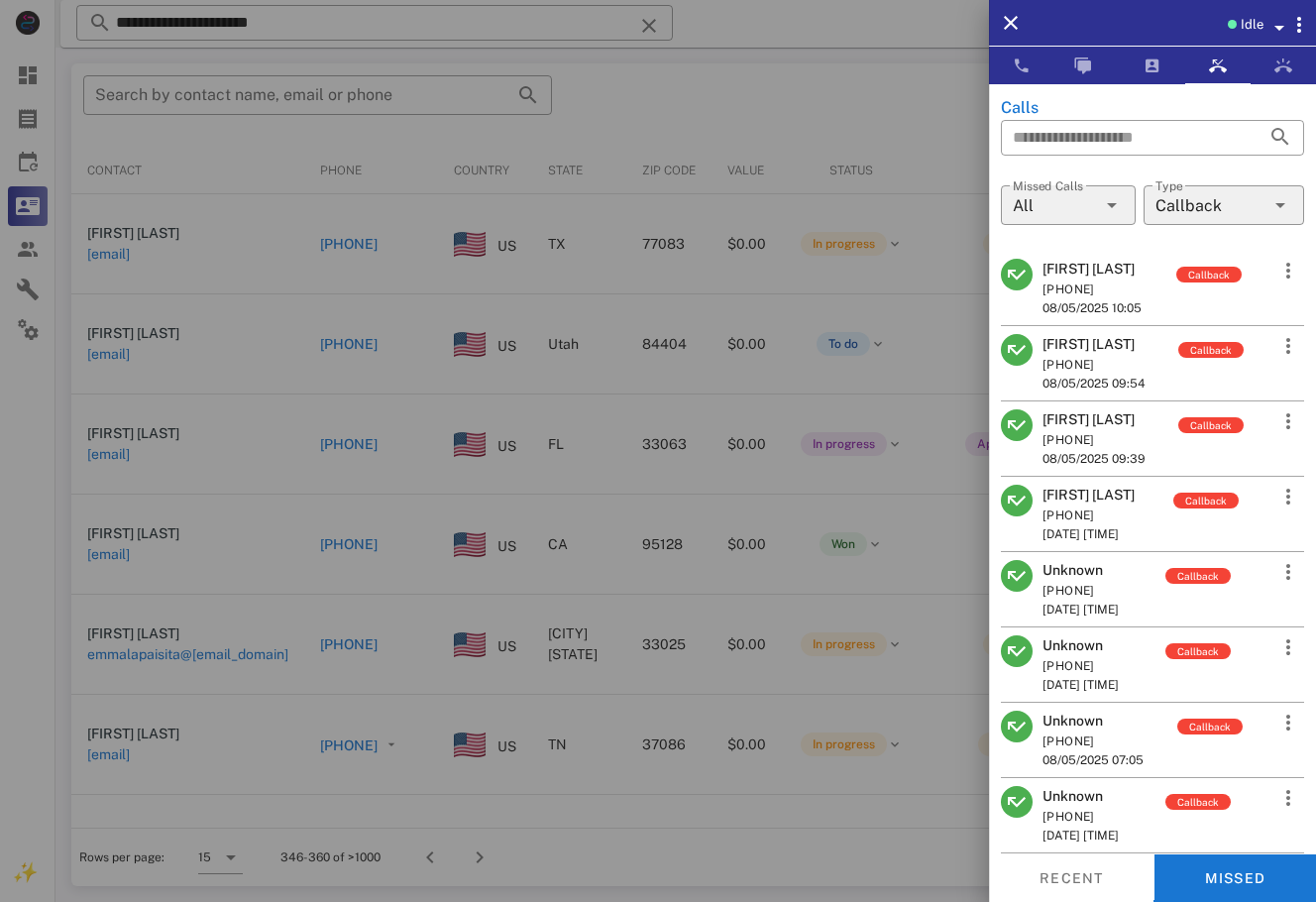 click at bounding box center [658, 451] 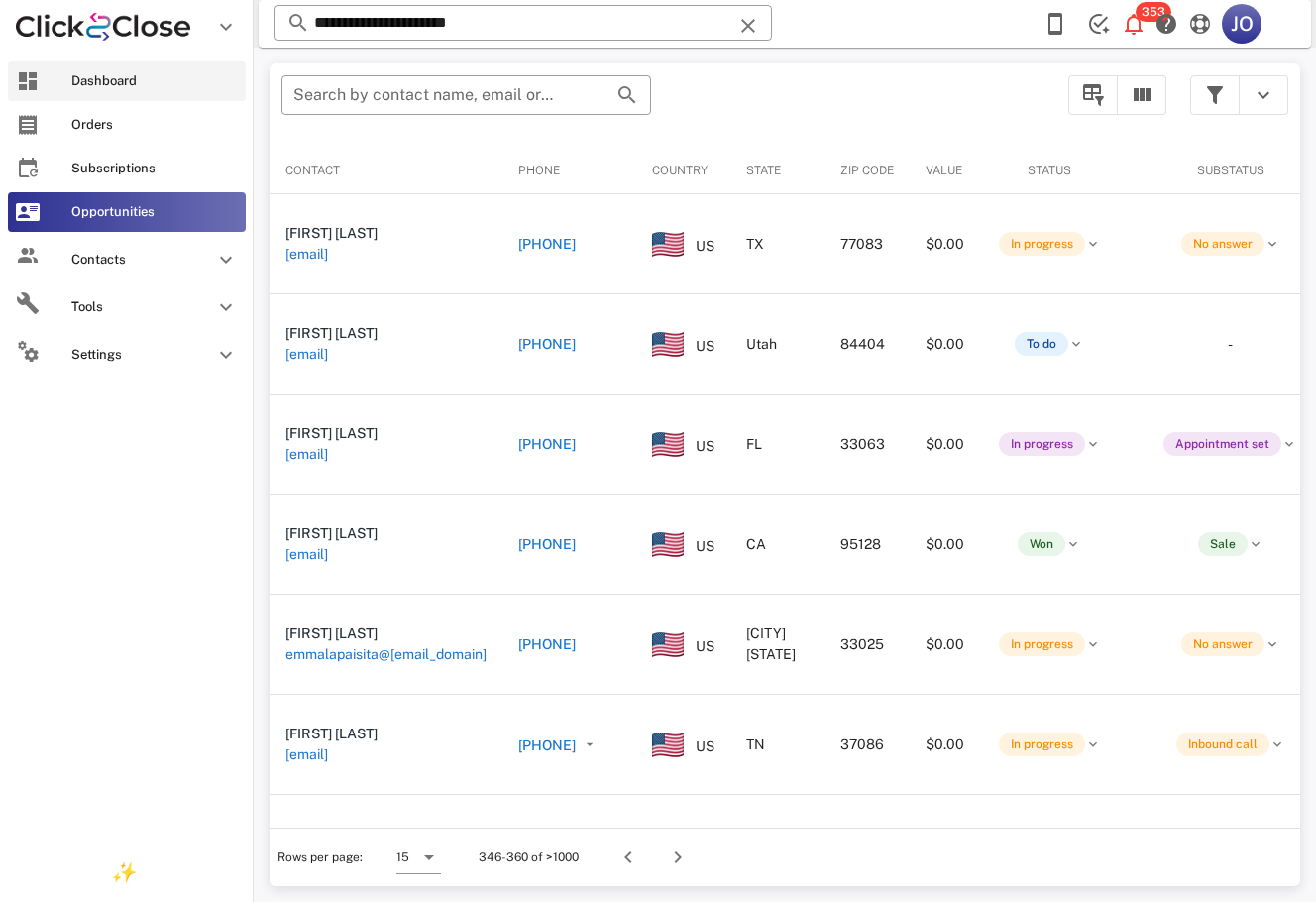 click at bounding box center [28, 81] 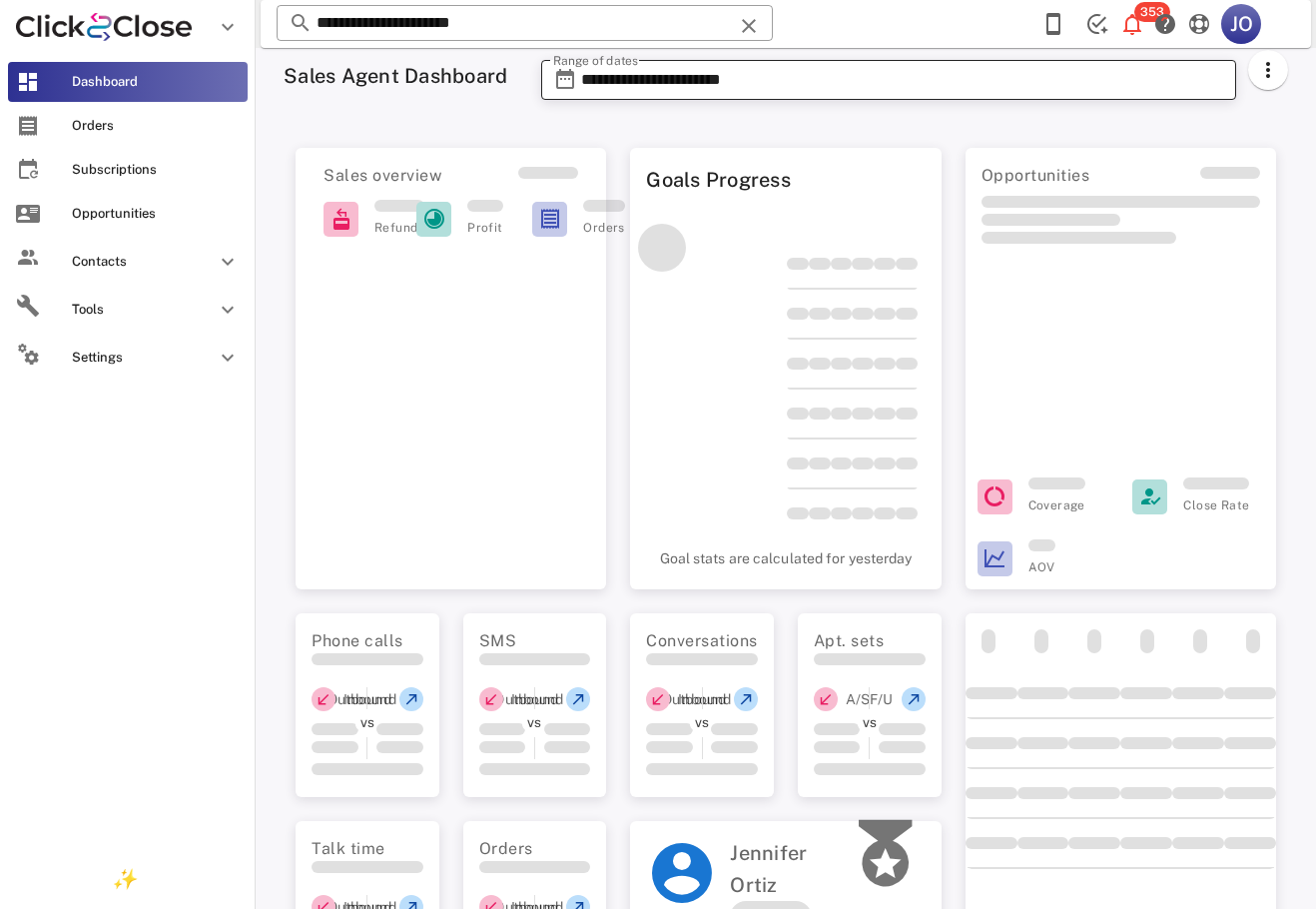 click on "**********" at bounding box center [903, 80] 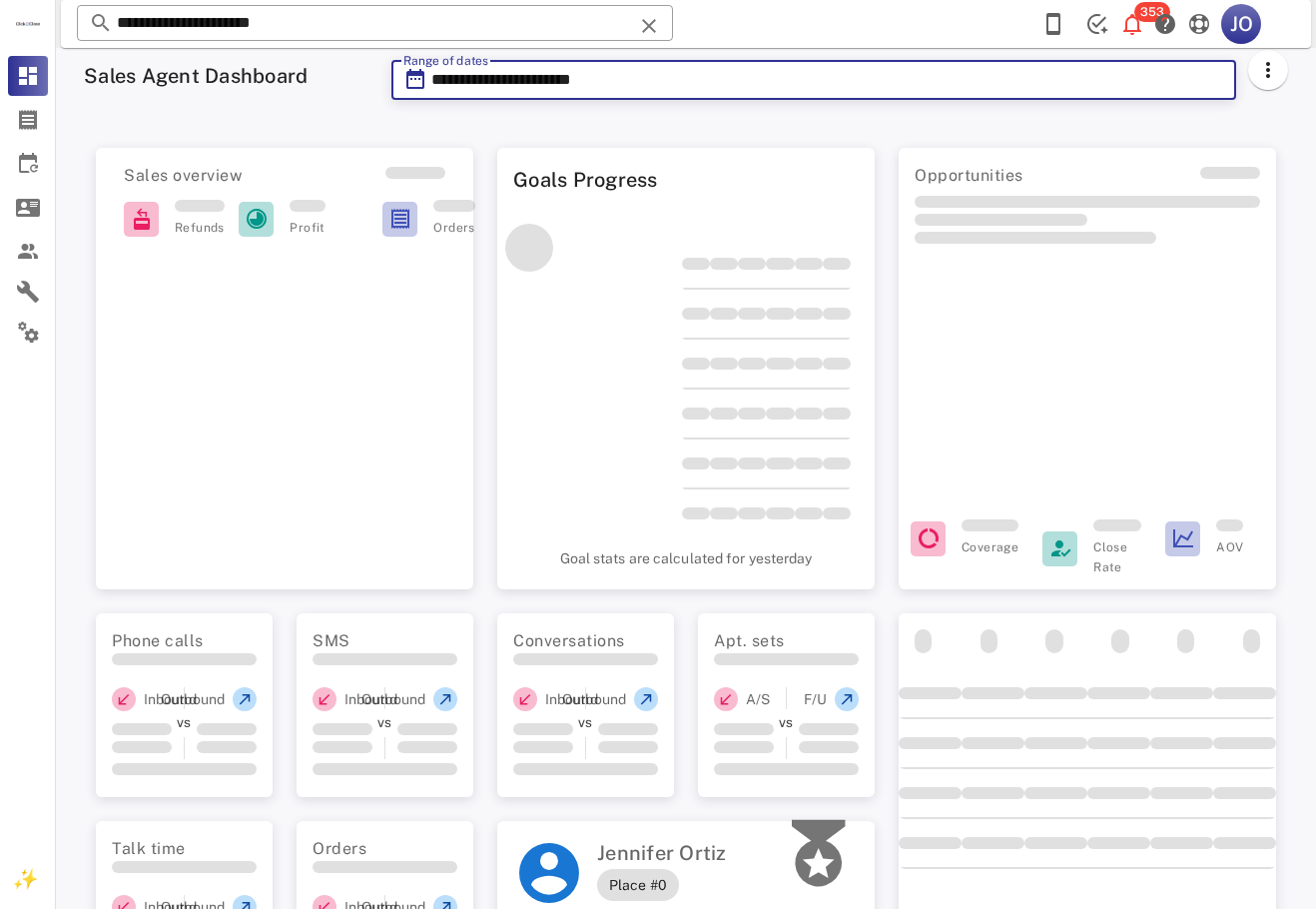 click at bounding box center [658, 454] 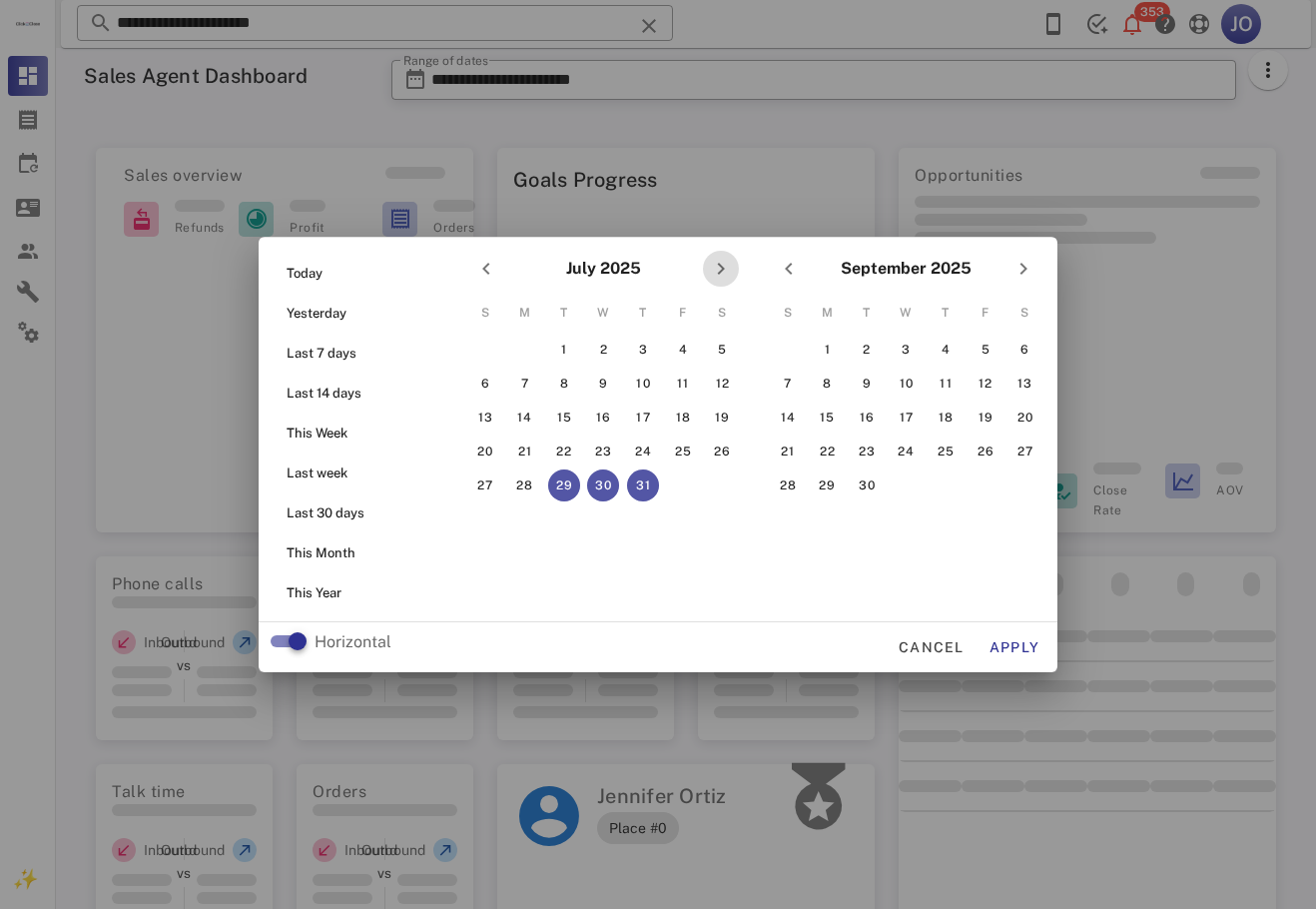 click at bounding box center [721, 269] 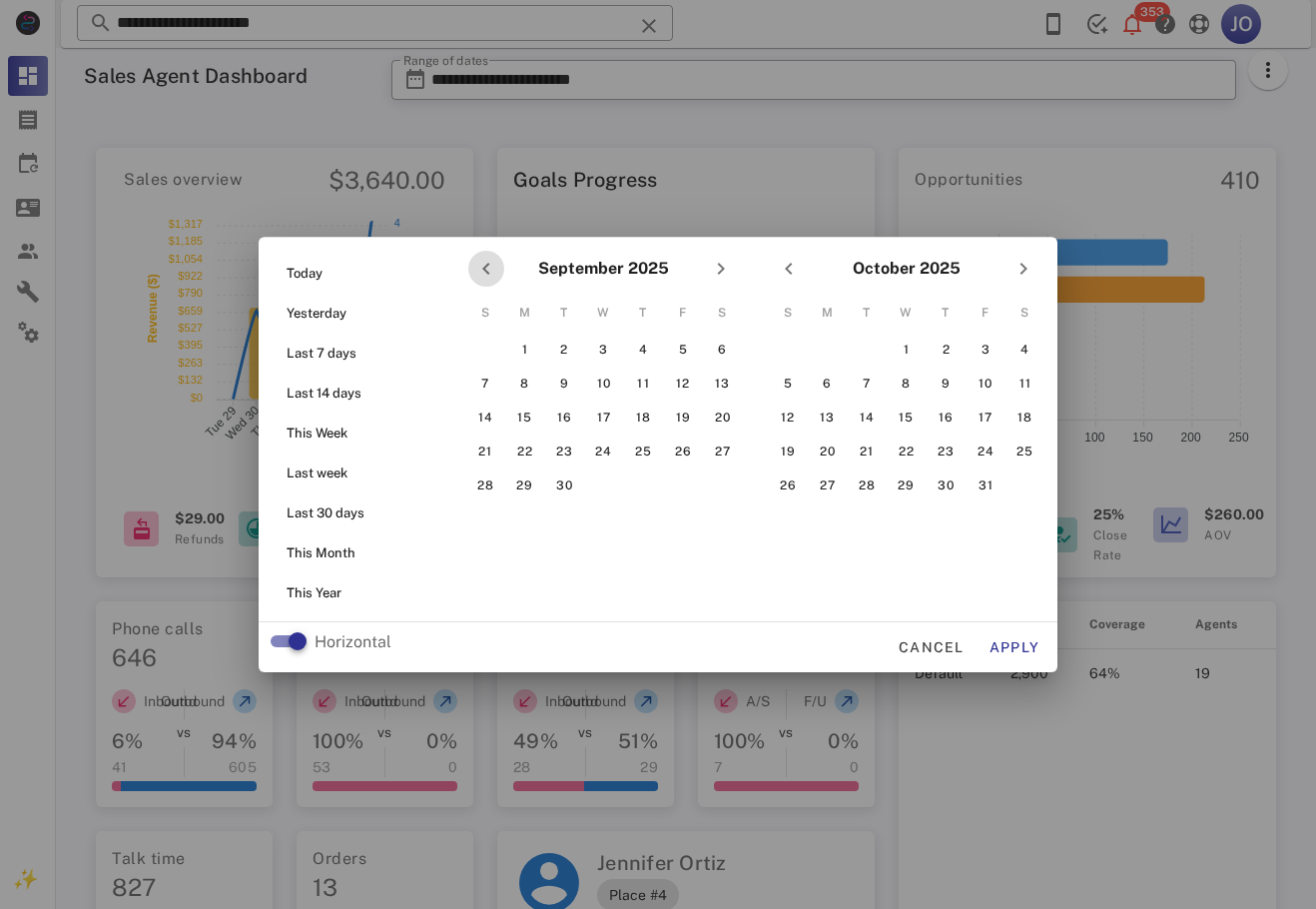click at bounding box center (486, 269) 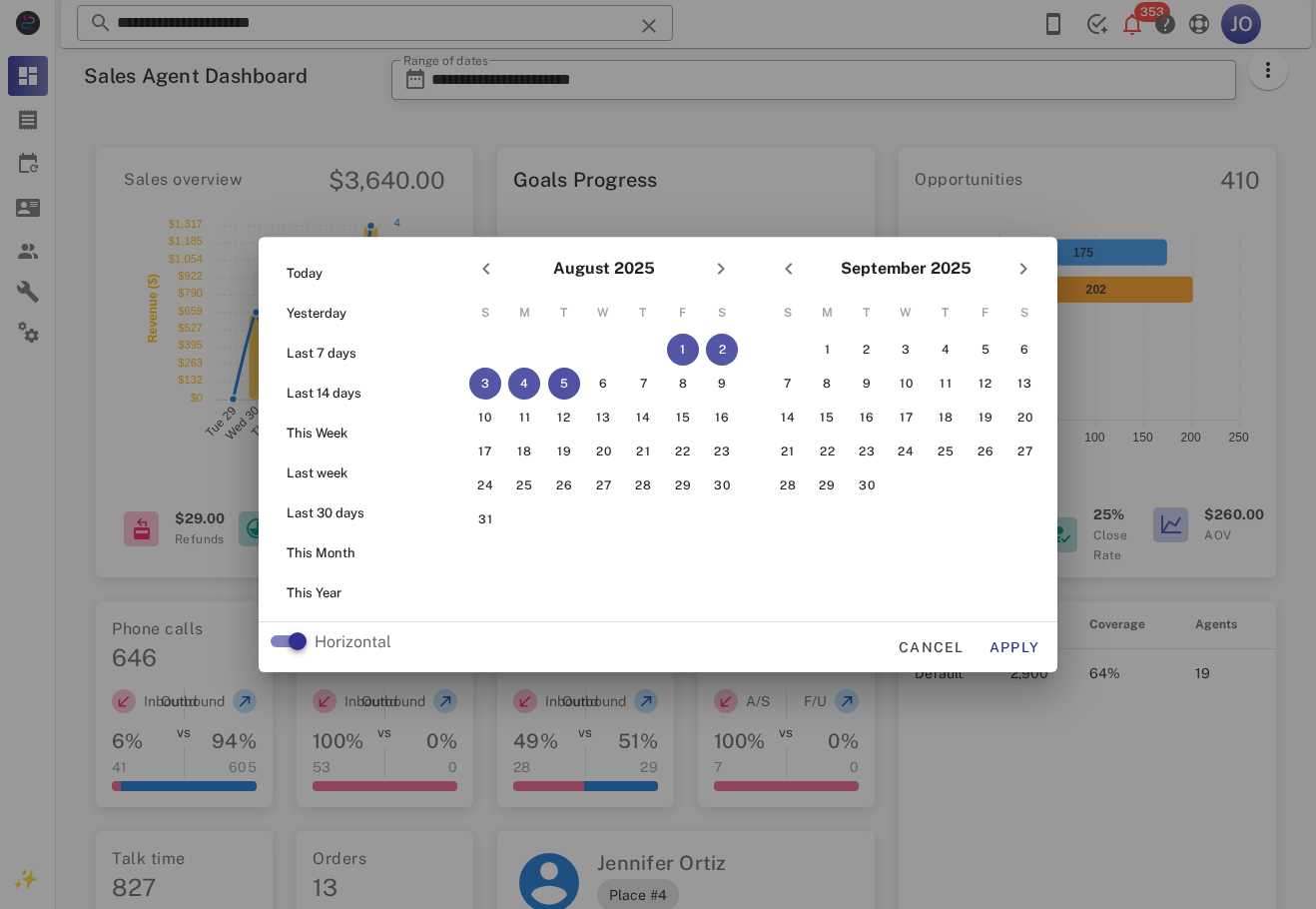 click on "5" at bounding box center (564, 384) 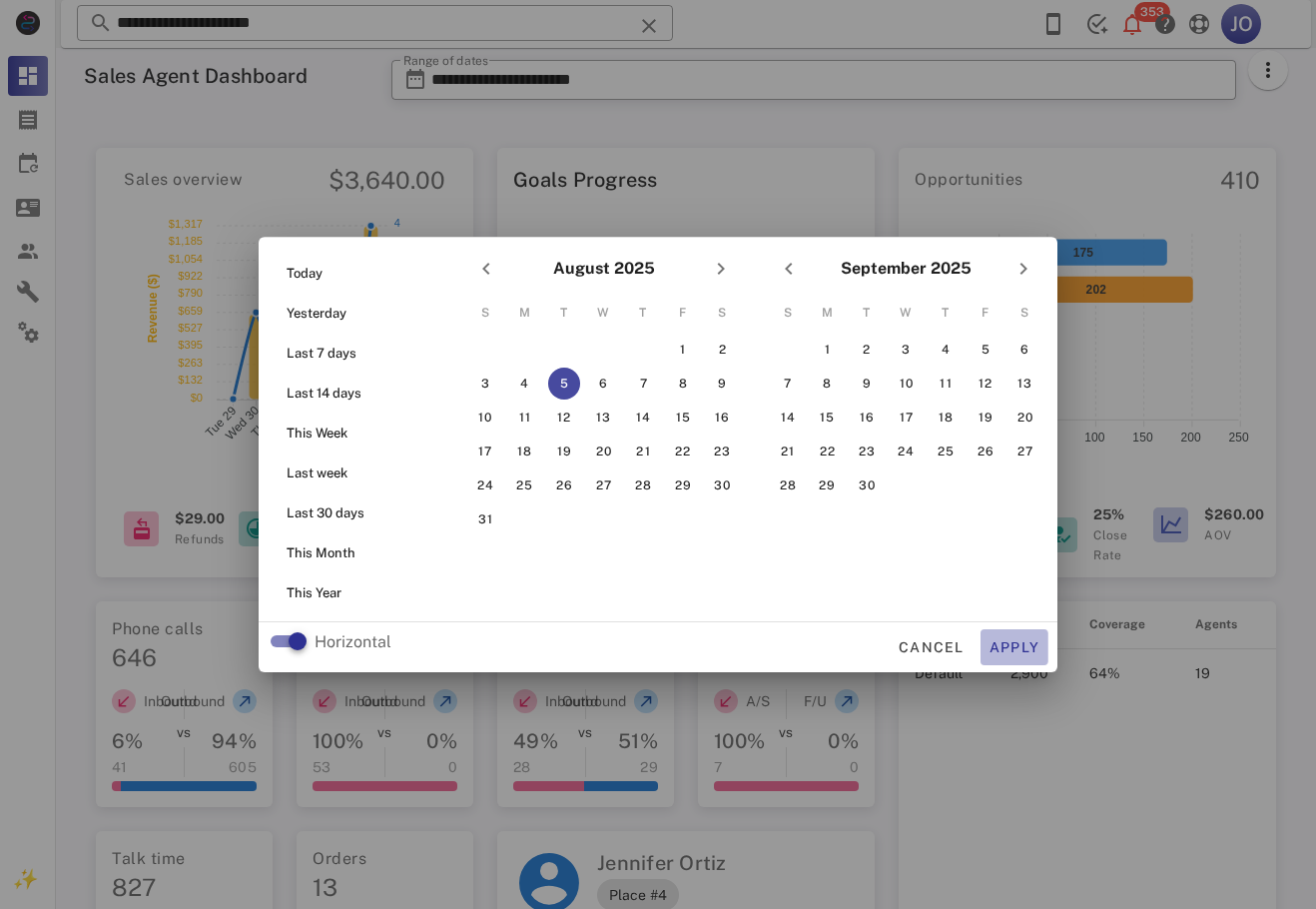 click on "Apply" at bounding box center (1014, 647) 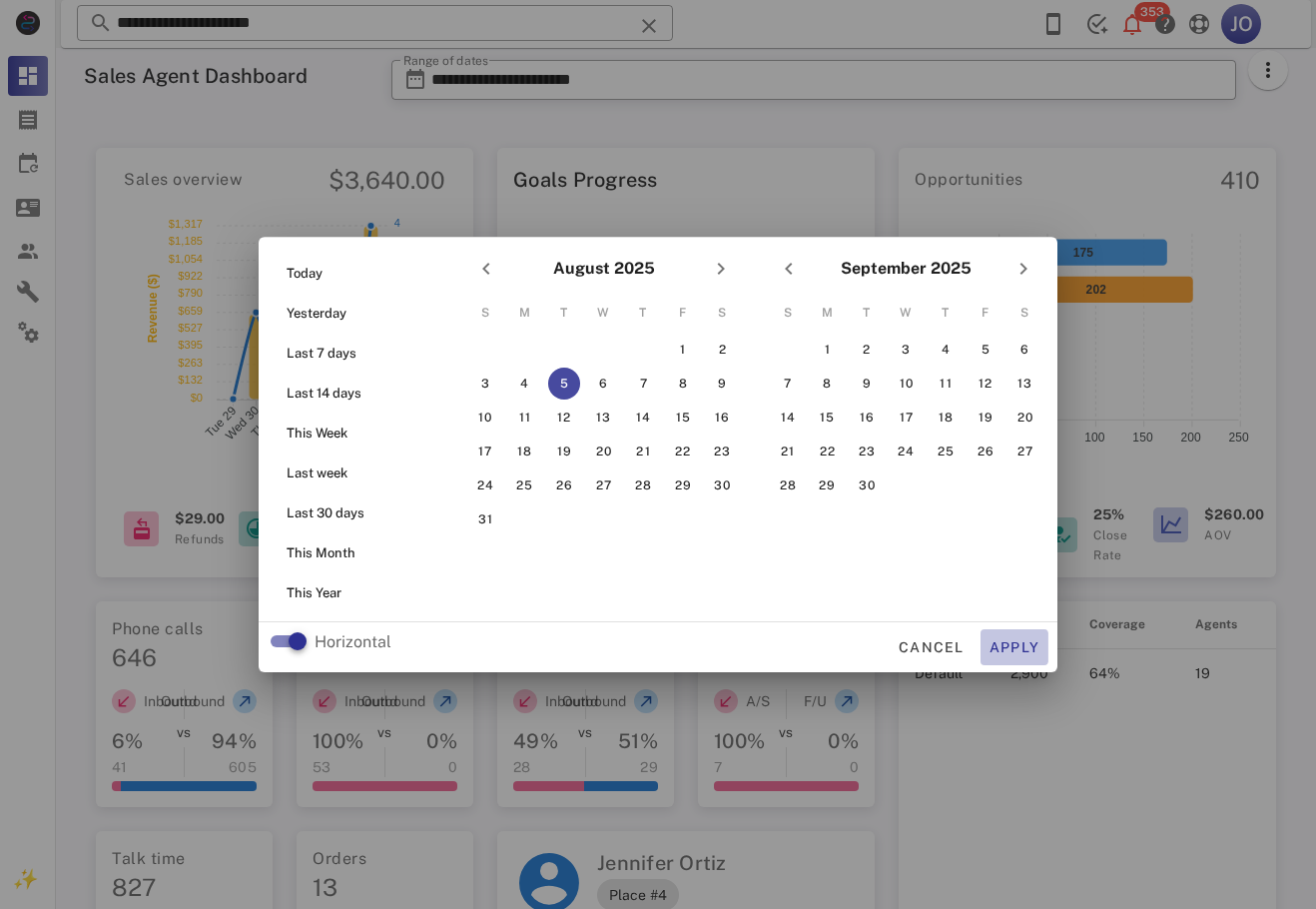 type on "**********" 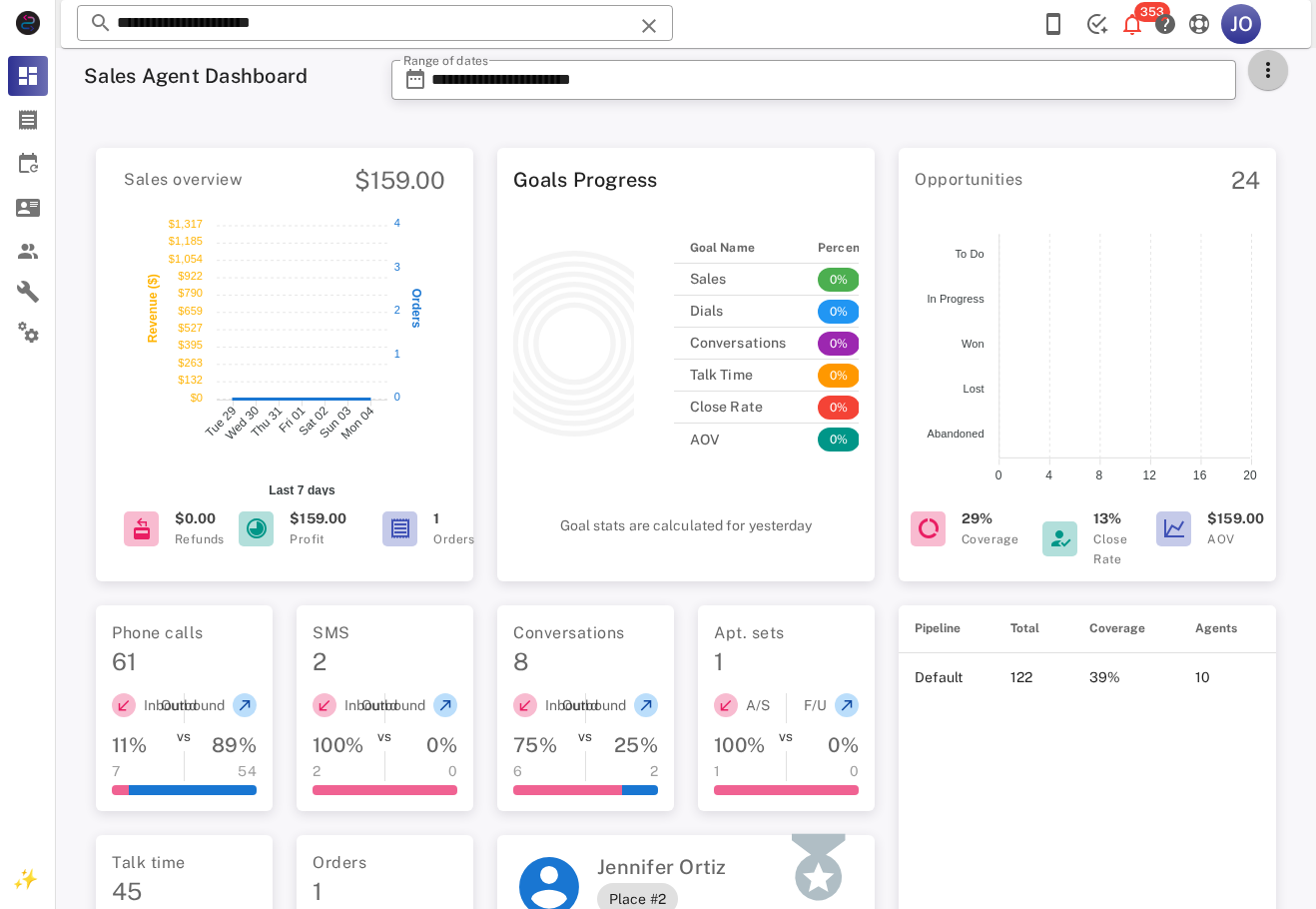 click at bounding box center [1268, 70] 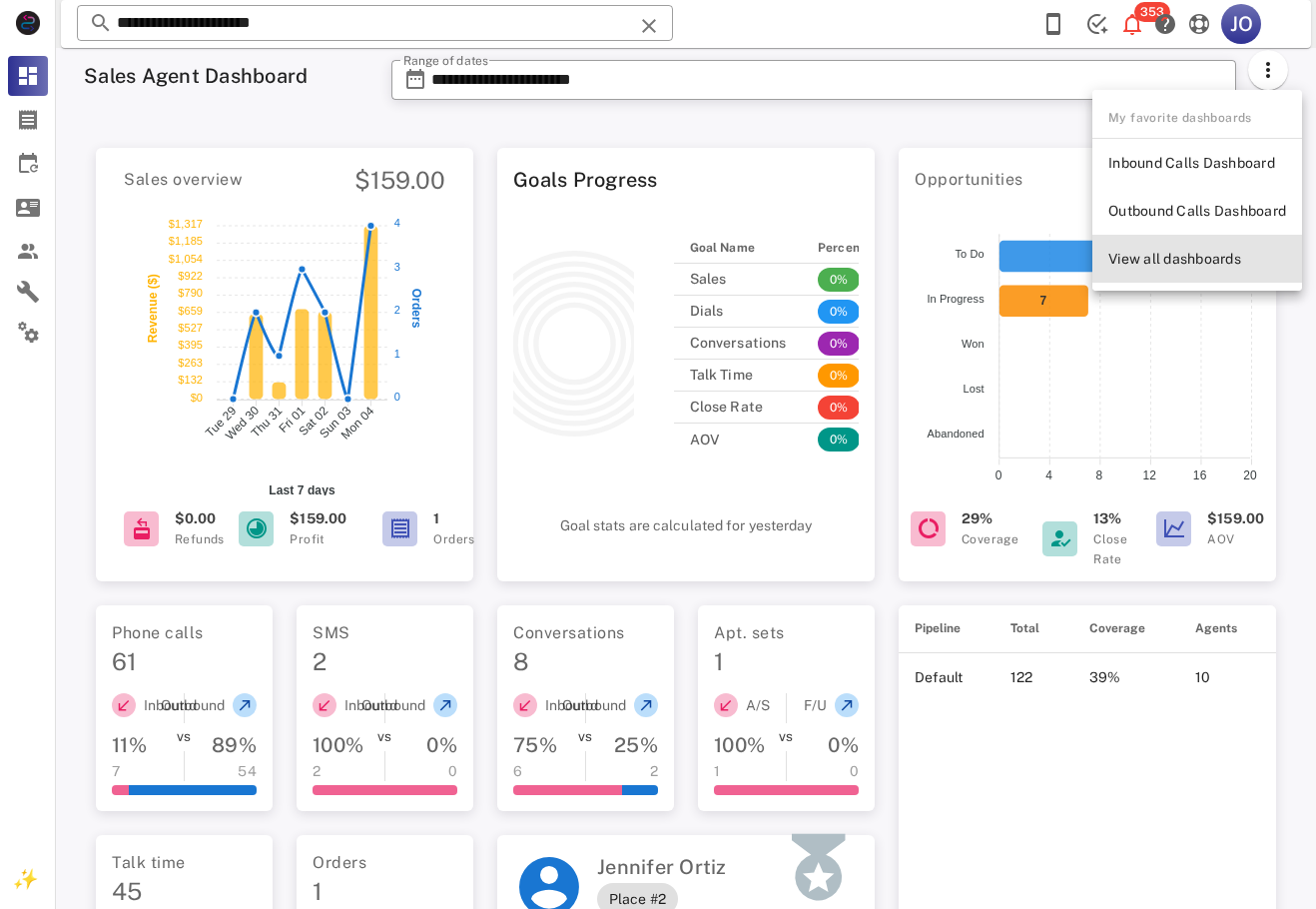 click on "View all dashboards" at bounding box center [1197, 259] 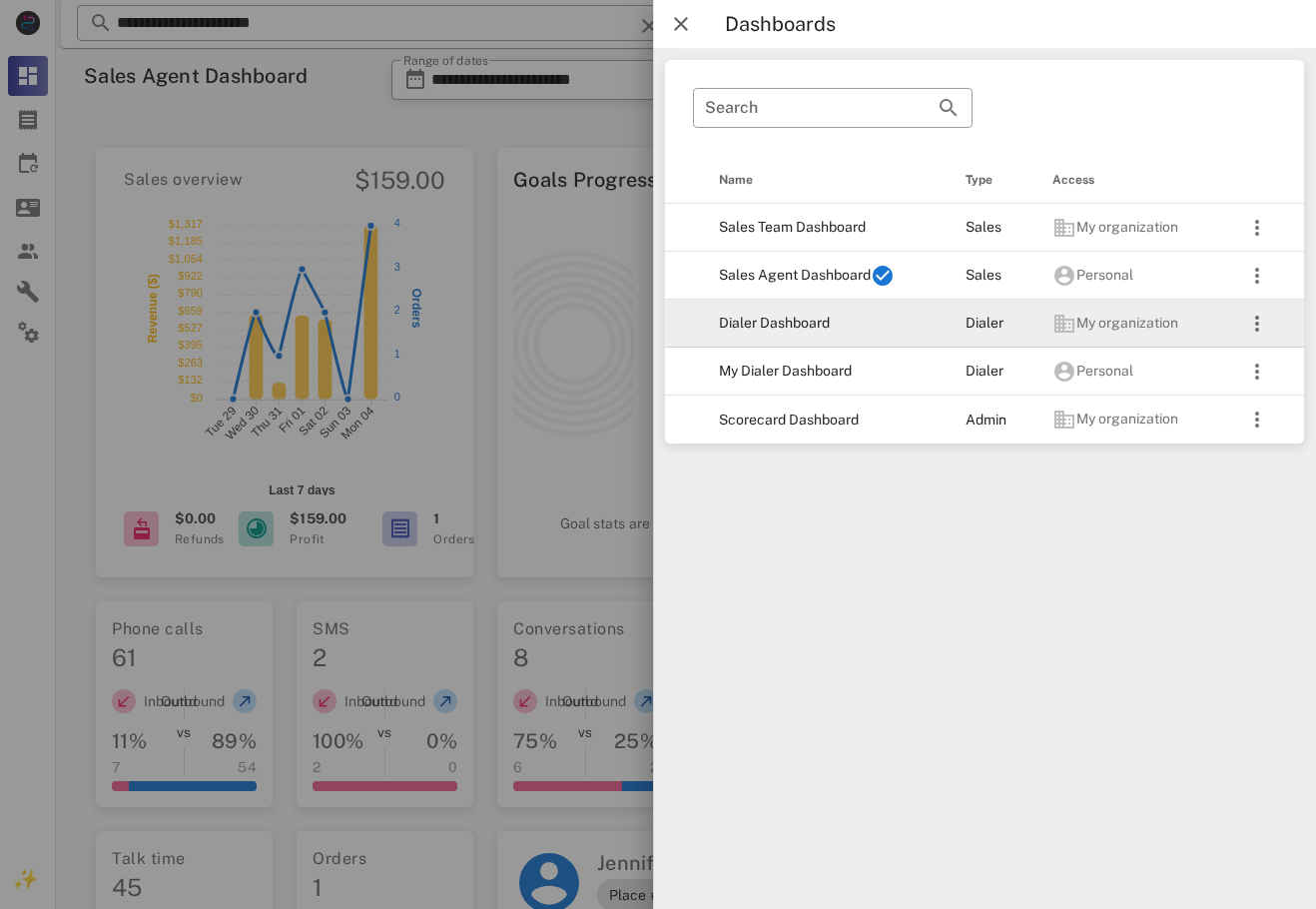 click on "Dialer Dashboard" at bounding box center [826, 324] 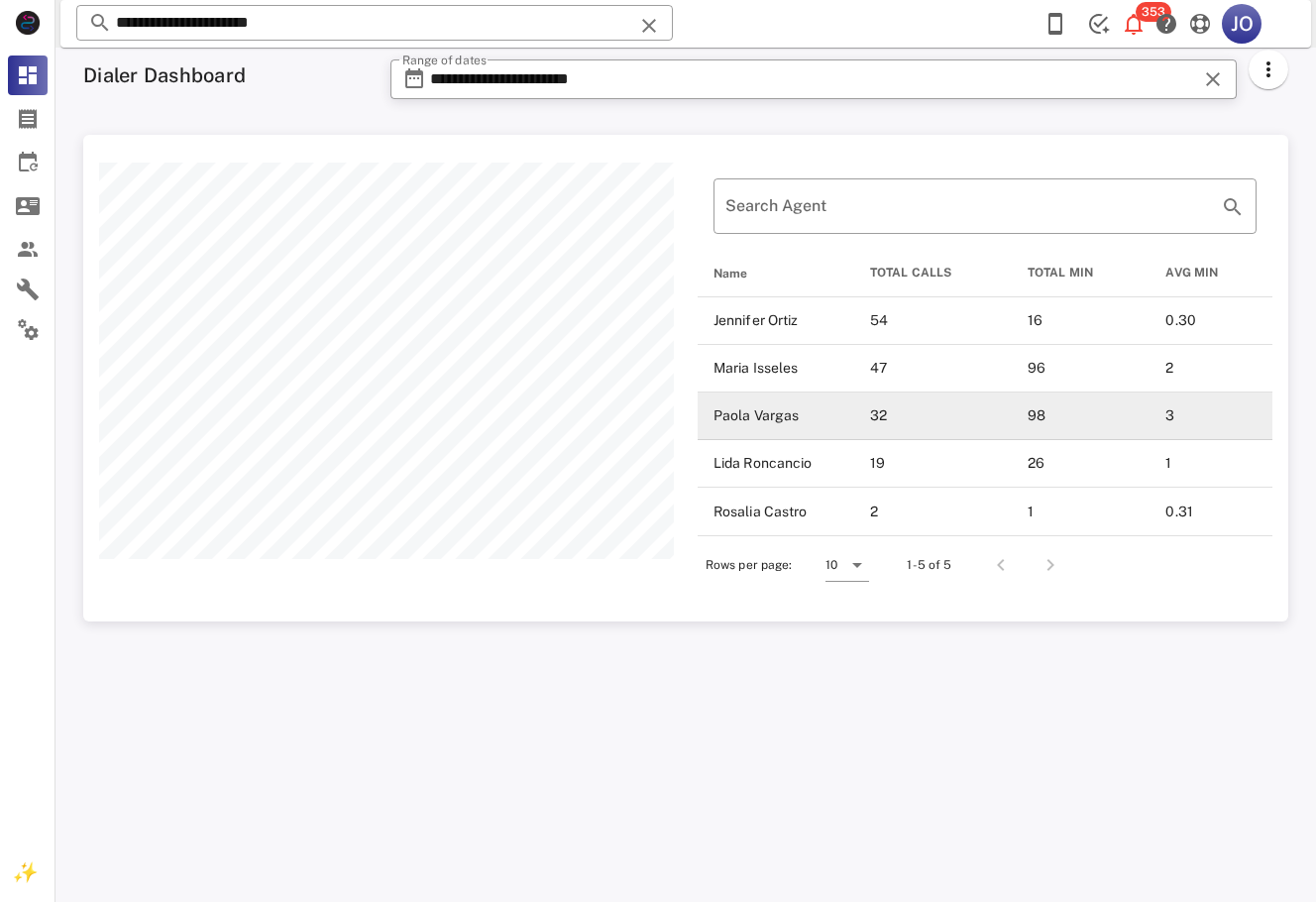 scroll, scrollTop: 990722, scrollLeft: 989759, axis: both 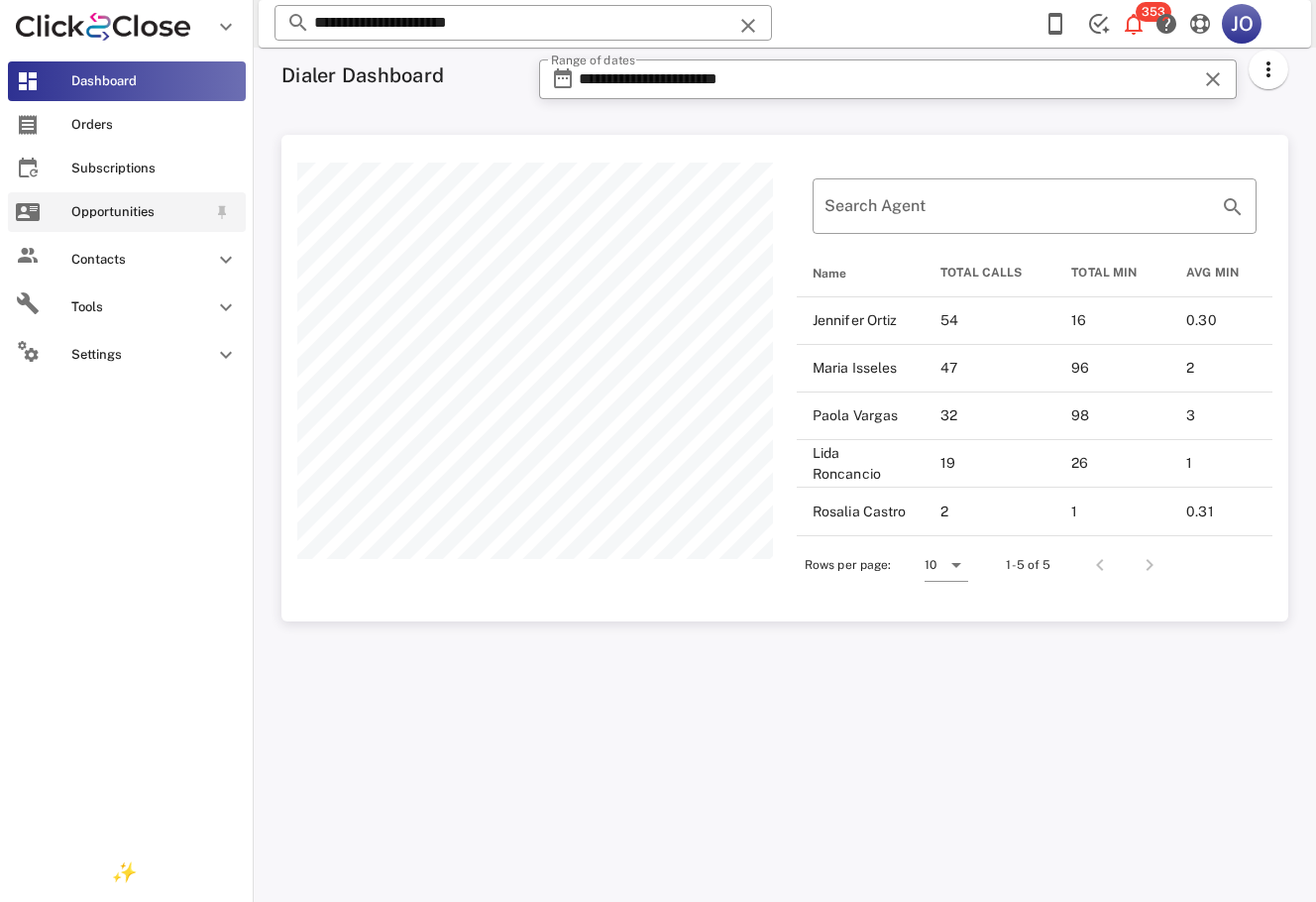 click on "Opportunities" at bounding box center [127, 212] 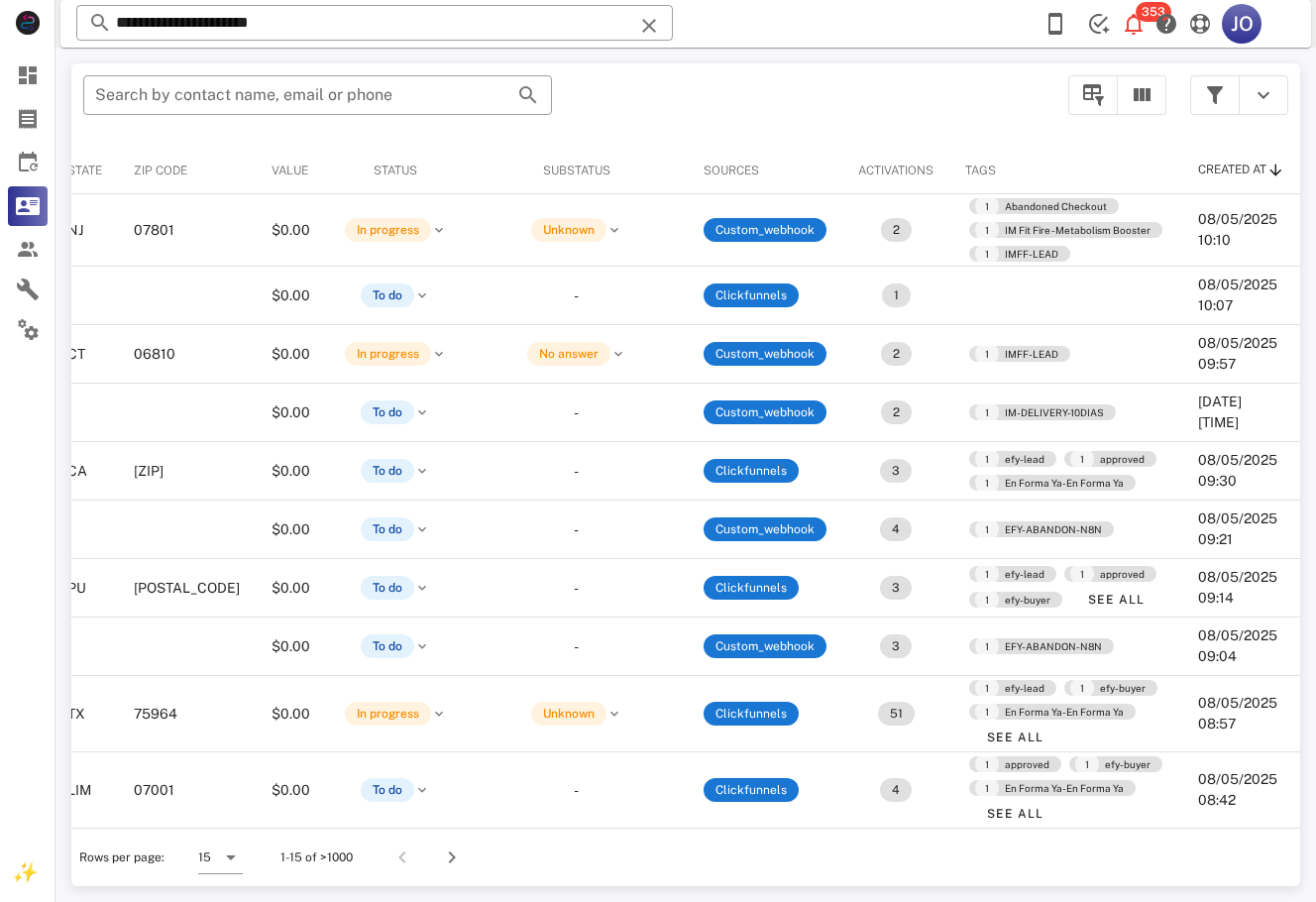 scroll, scrollTop: 0, scrollLeft: 0, axis: both 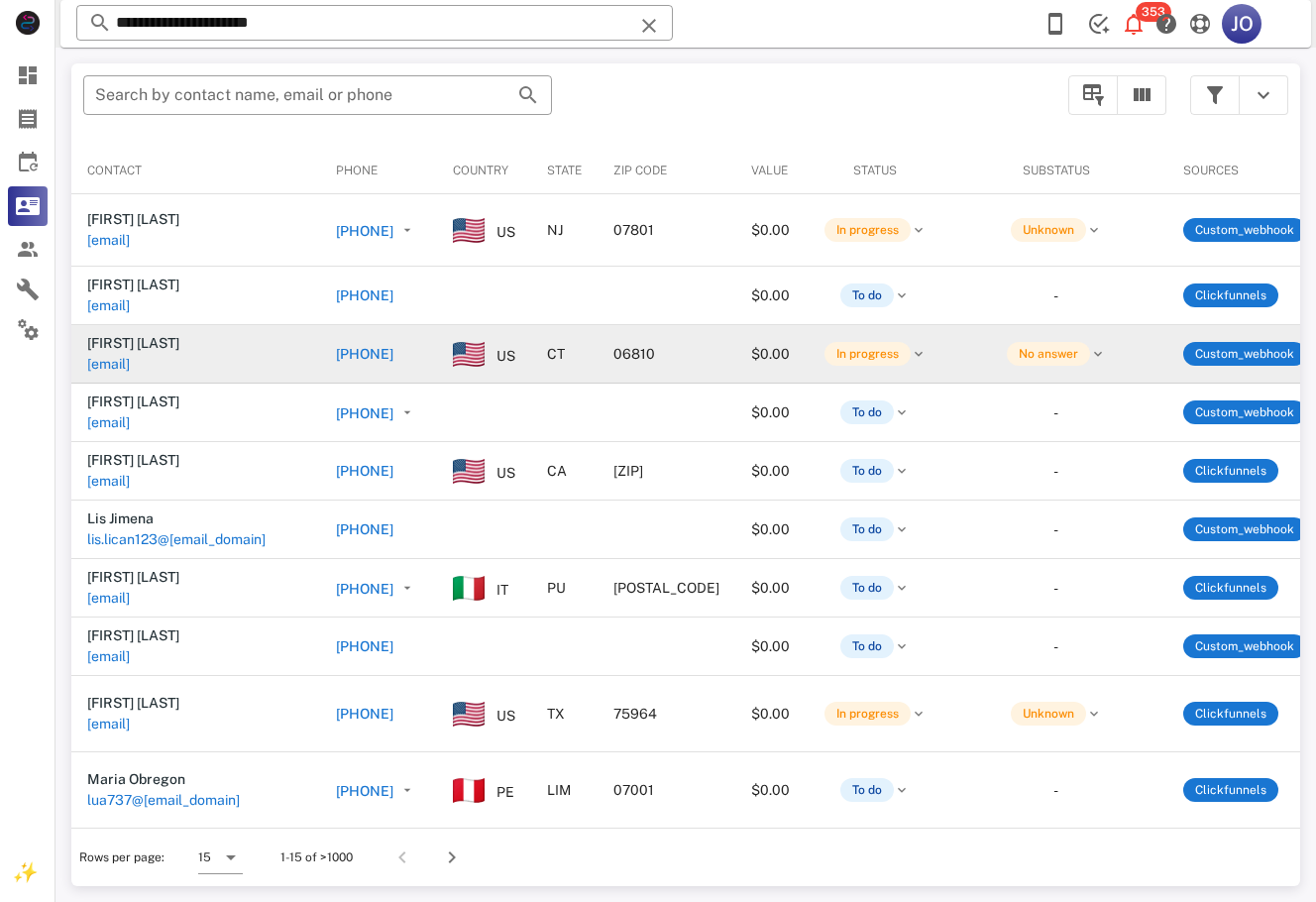click on "[EMAIL]" at bounding box center [108, 364] 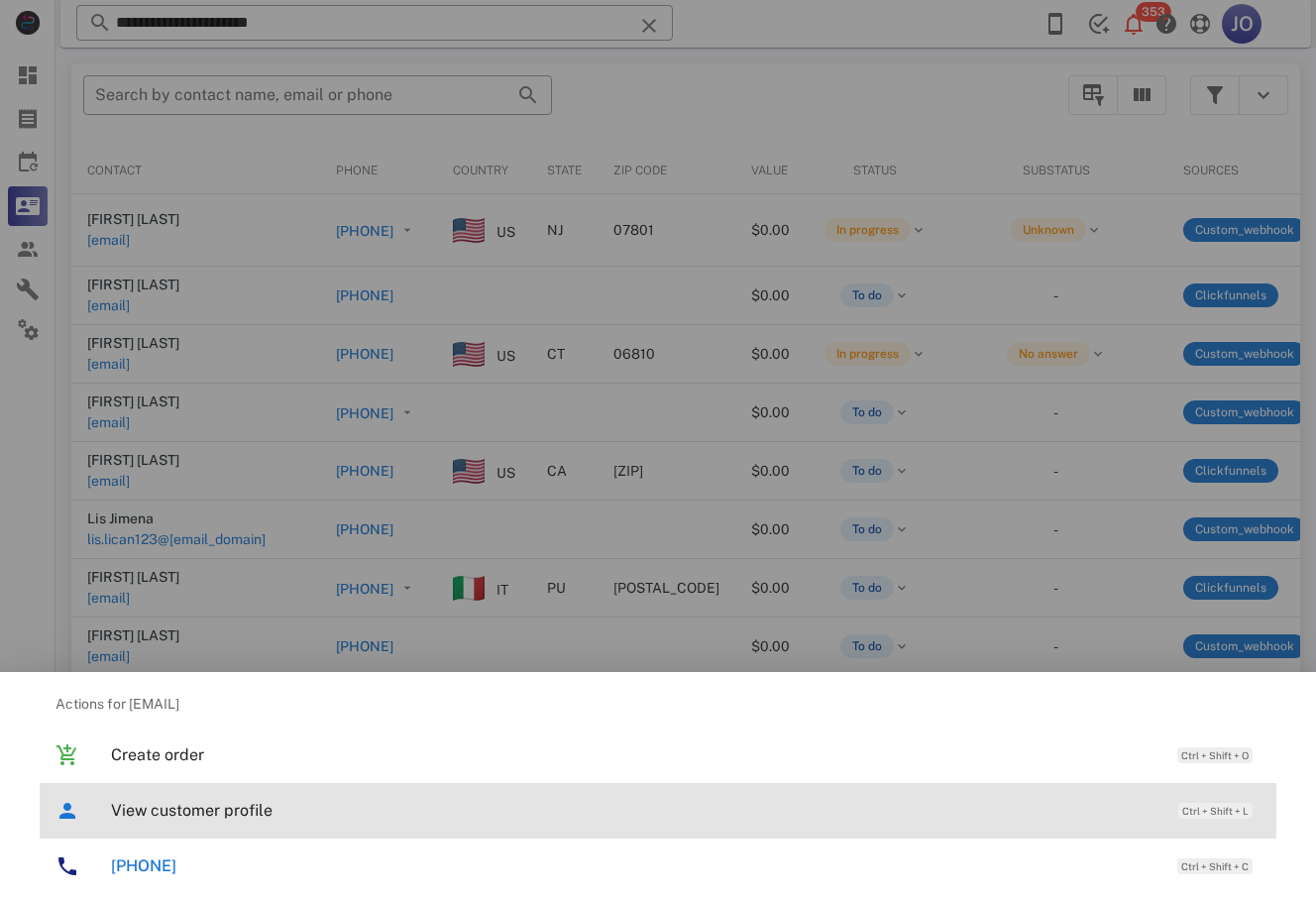 click on "View customer profile Ctrl + Shift + L" at bounding box center (686, 810) 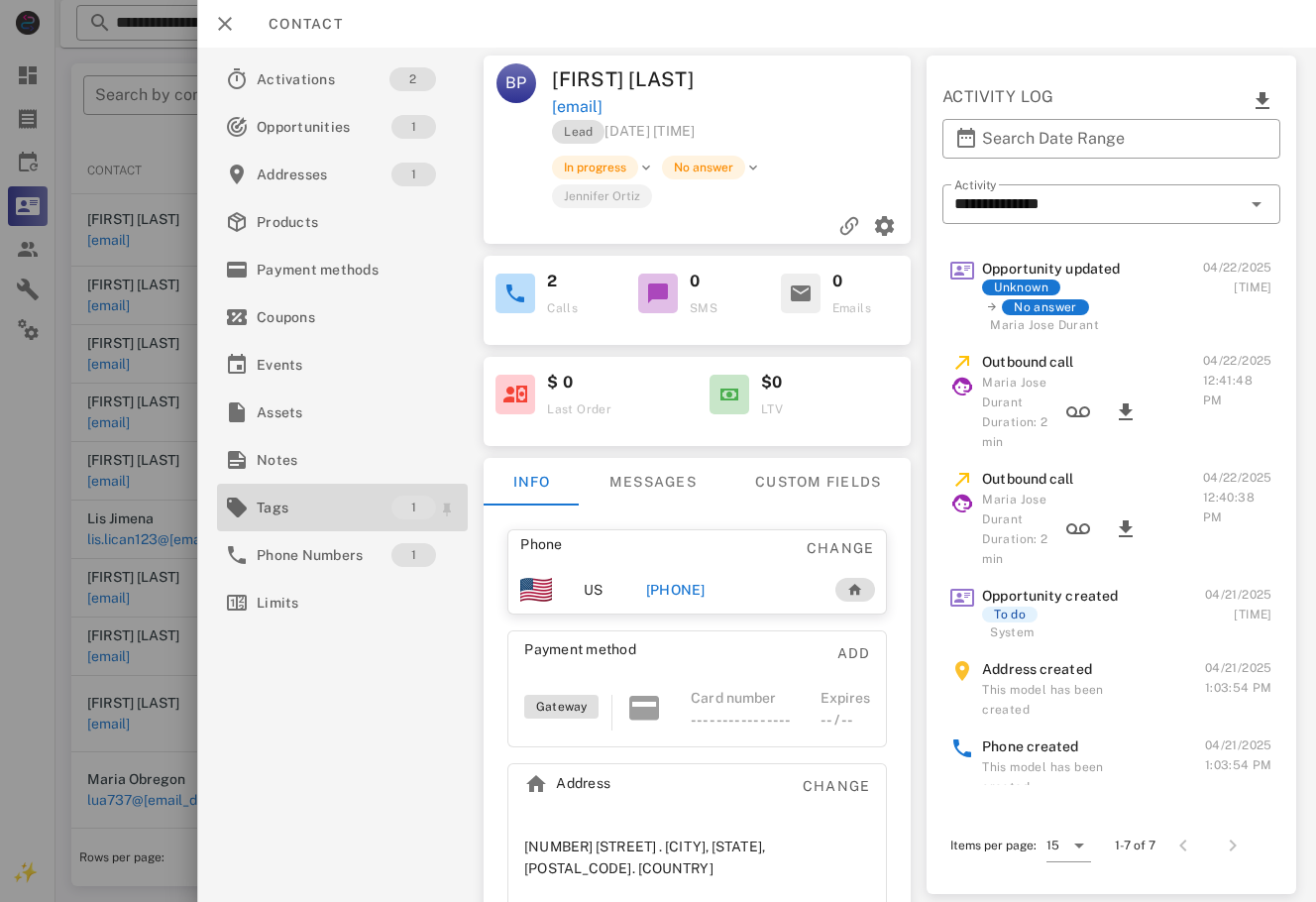 click on "Tags" at bounding box center [324, 507] 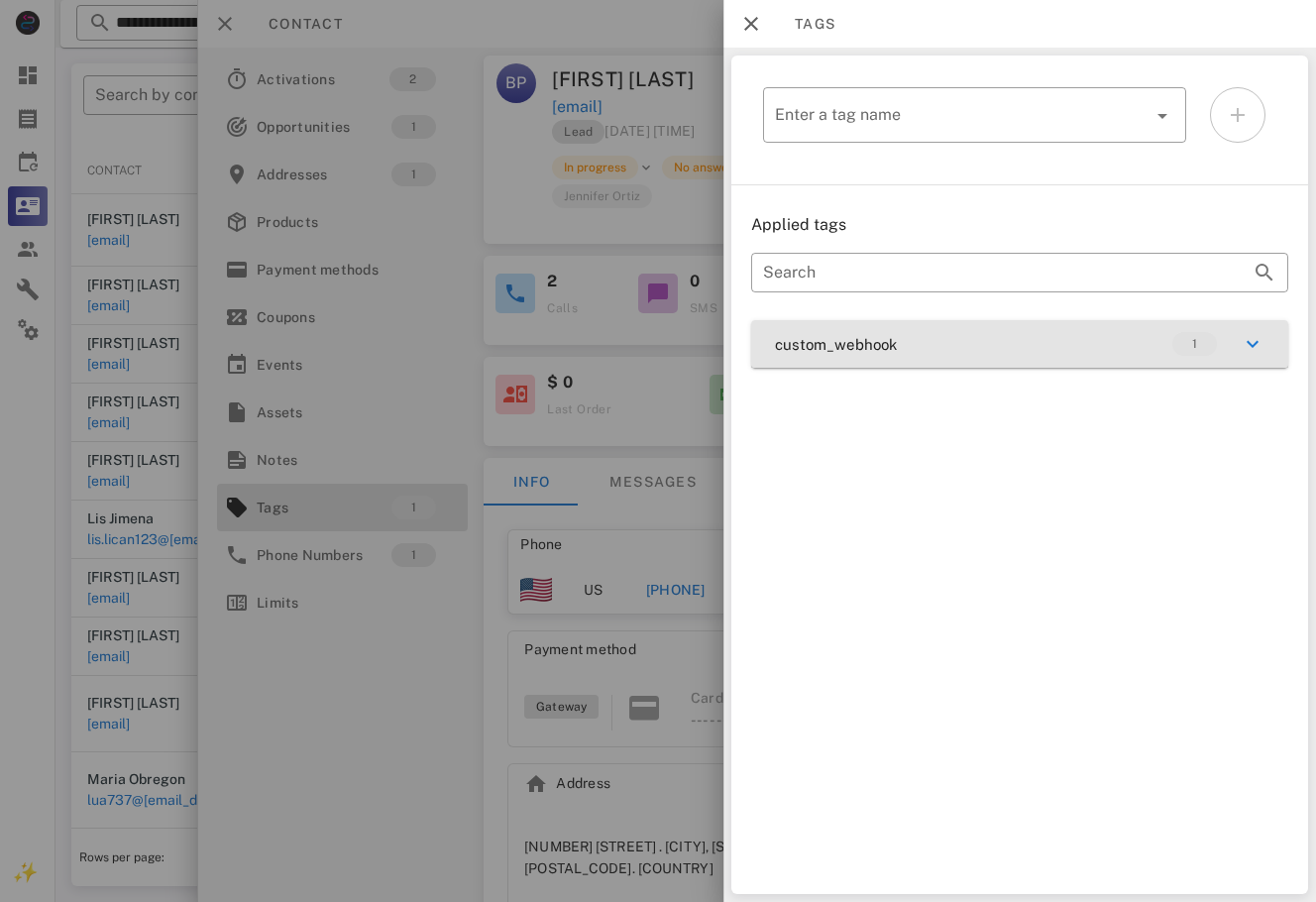 click on "custom_webhook  1" at bounding box center (1020, 344) 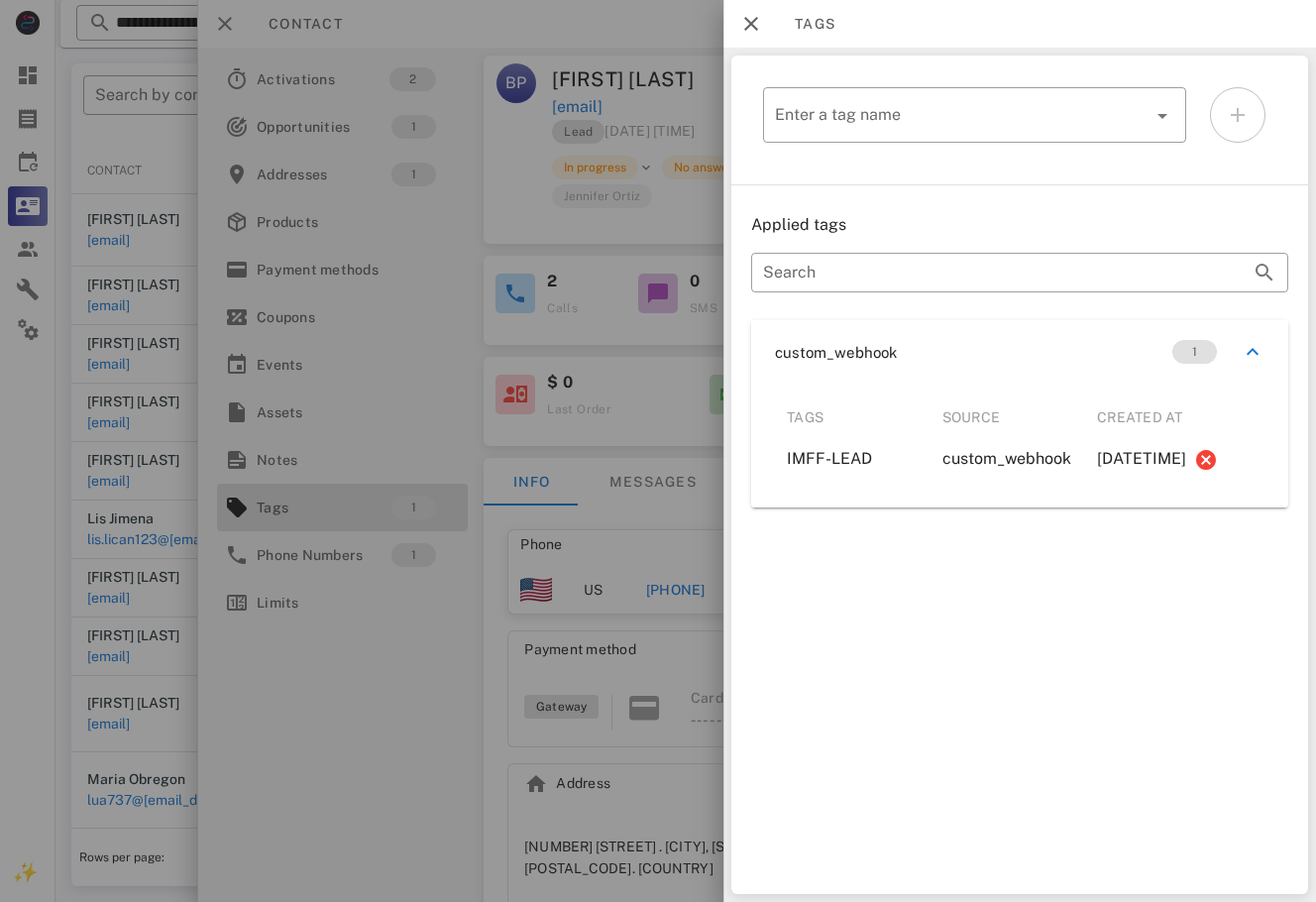 drag, startPoint x: 650, startPoint y: 667, endPoint x: 653, endPoint y: 605, distance: 62.07254 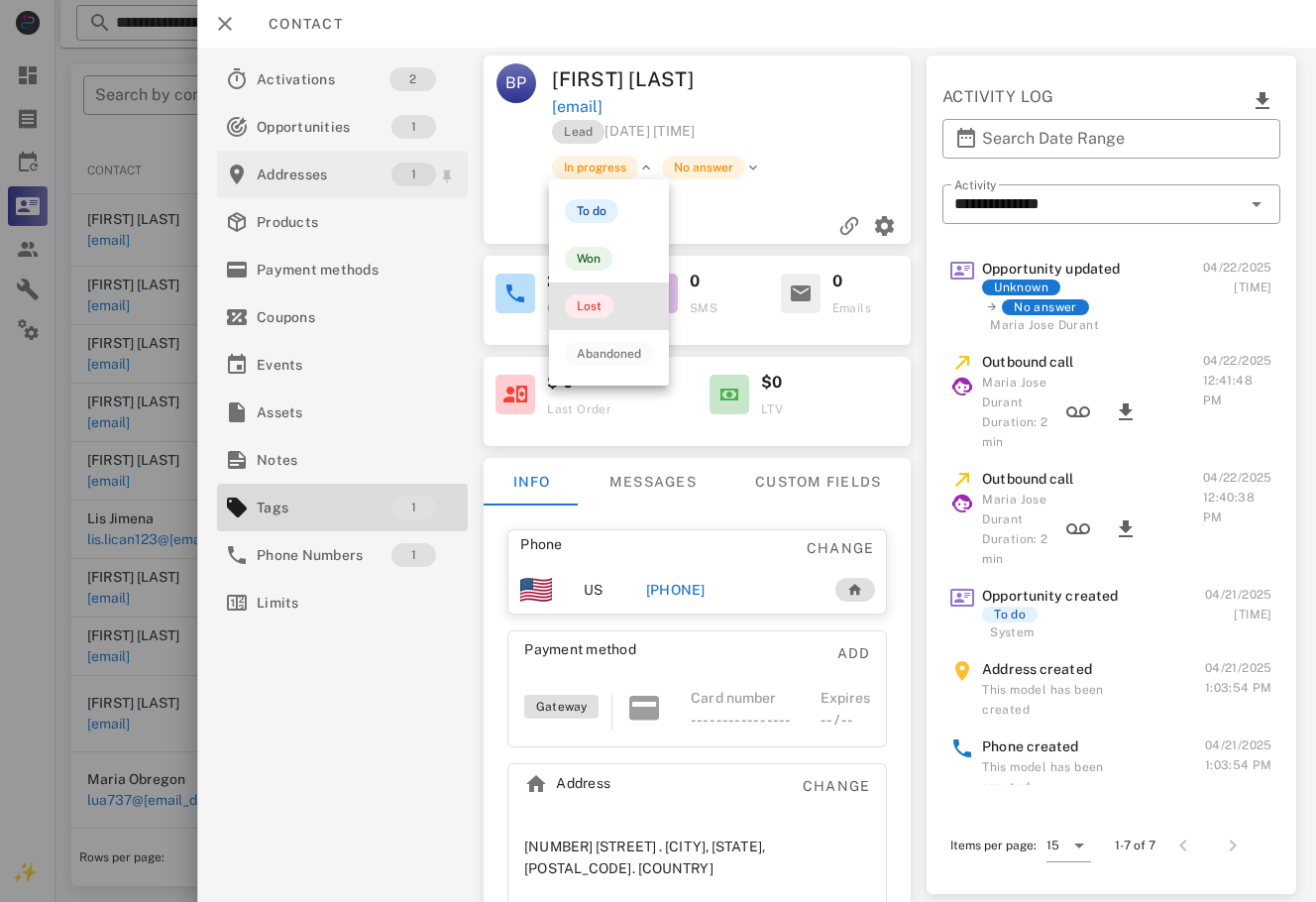 drag, startPoint x: 603, startPoint y: 312, endPoint x: 418, endPoint y: 175, distance: 230.2043 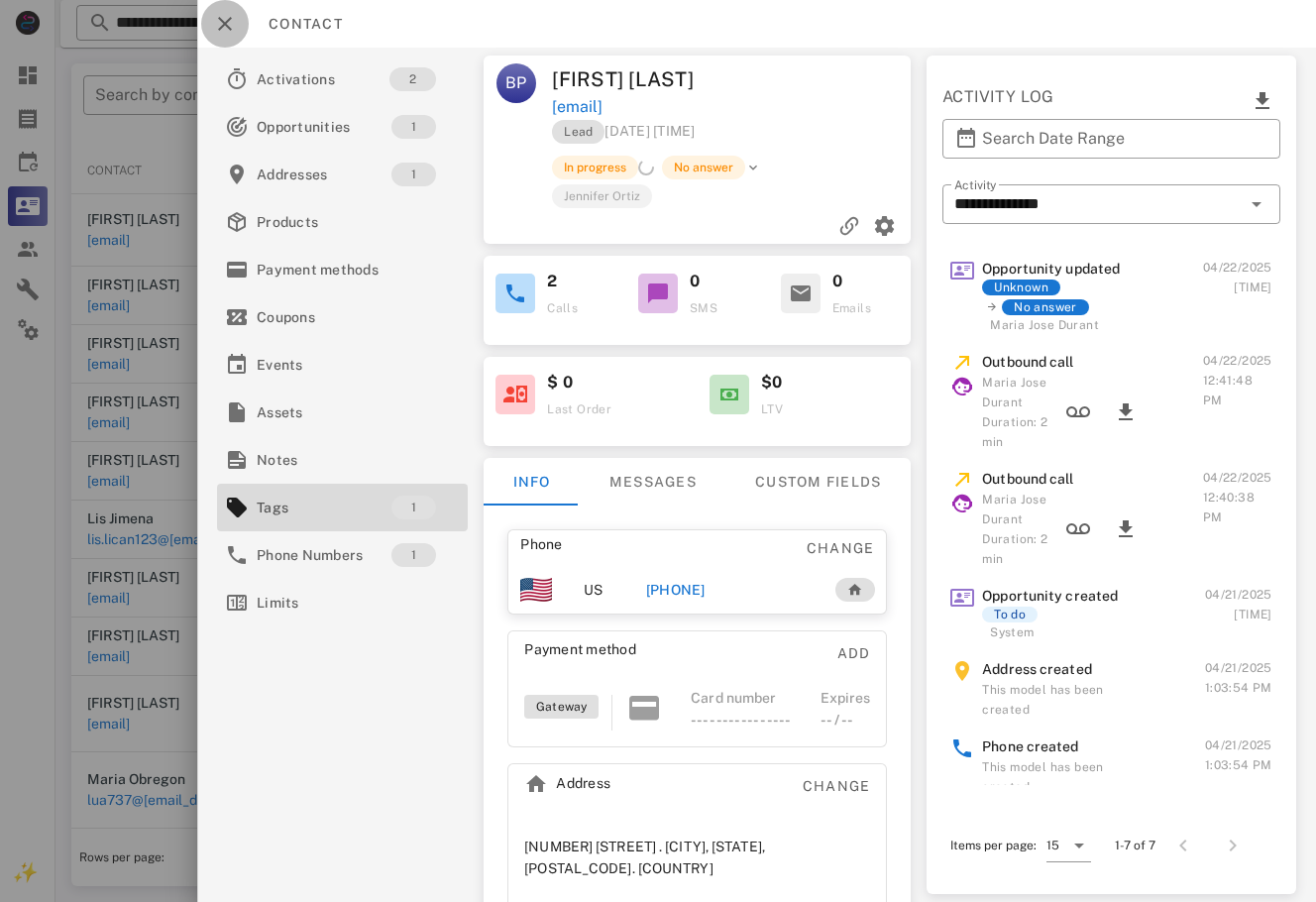 click at bounding box center (225, 24) 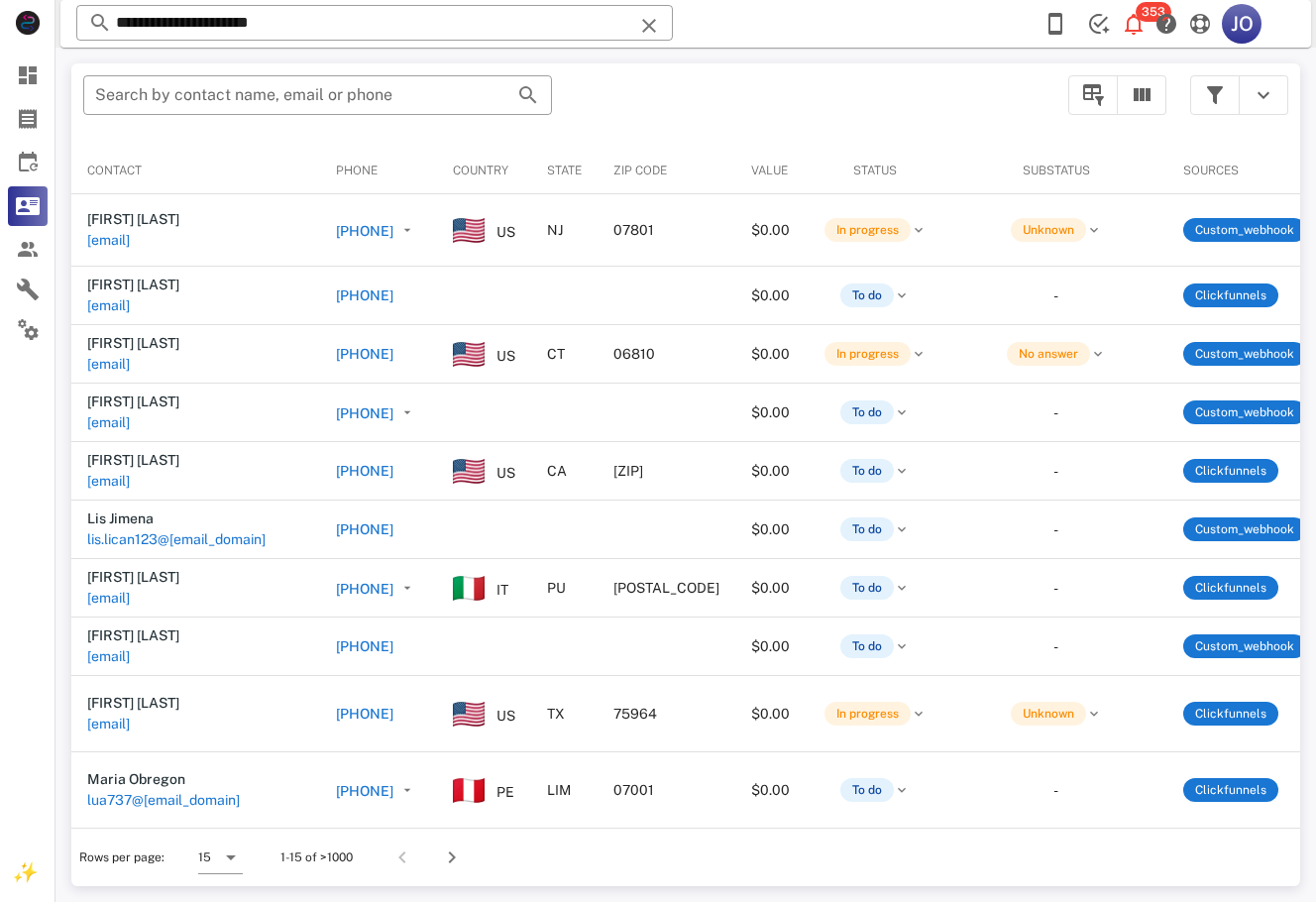 click on "​ Search by contact name, email or phone" at bounding box center (317, 105) 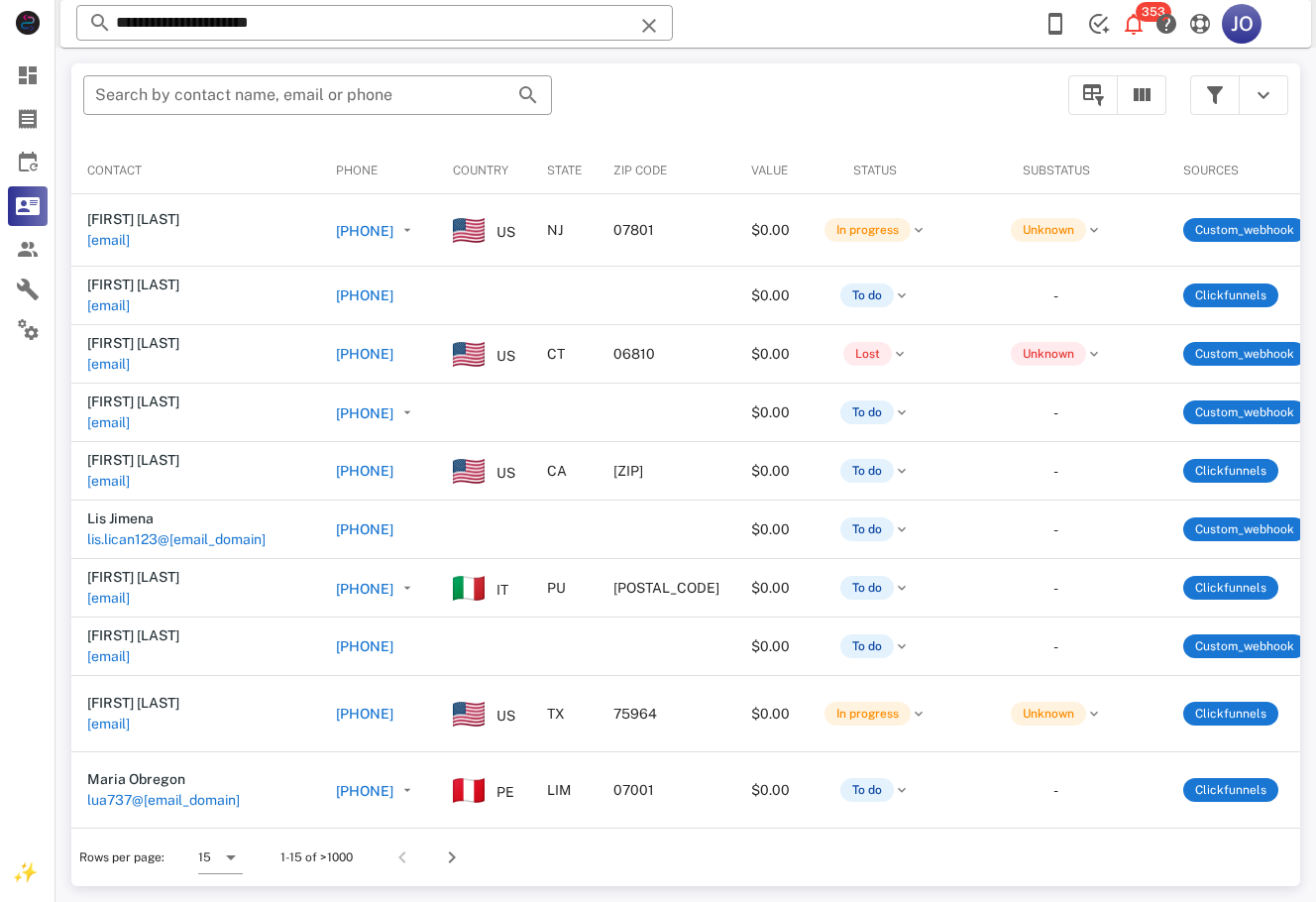 scroll, scrollTop: 304, scrollLeft: 0, axis: vertical 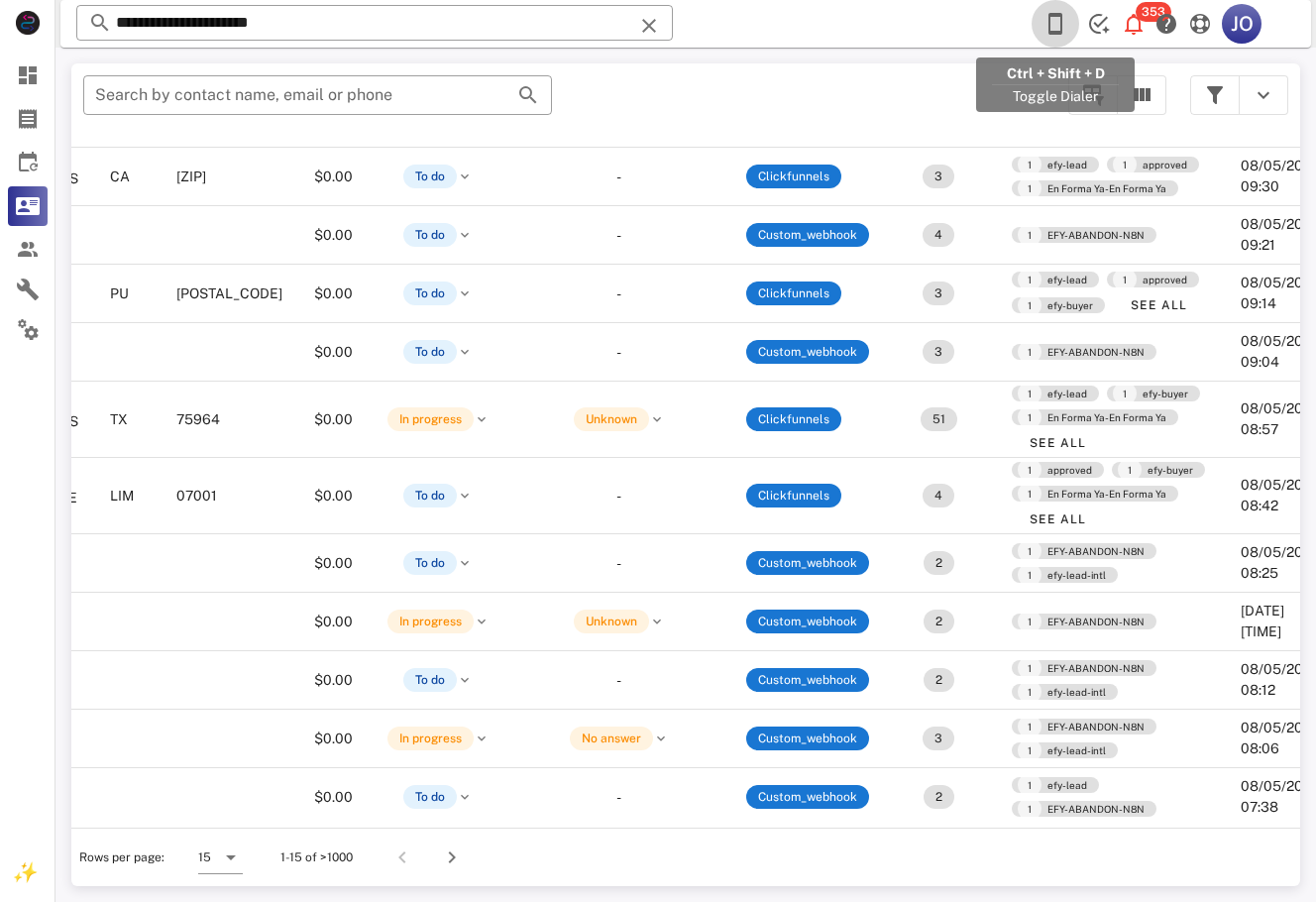 click at bounding box center [1055, 24] 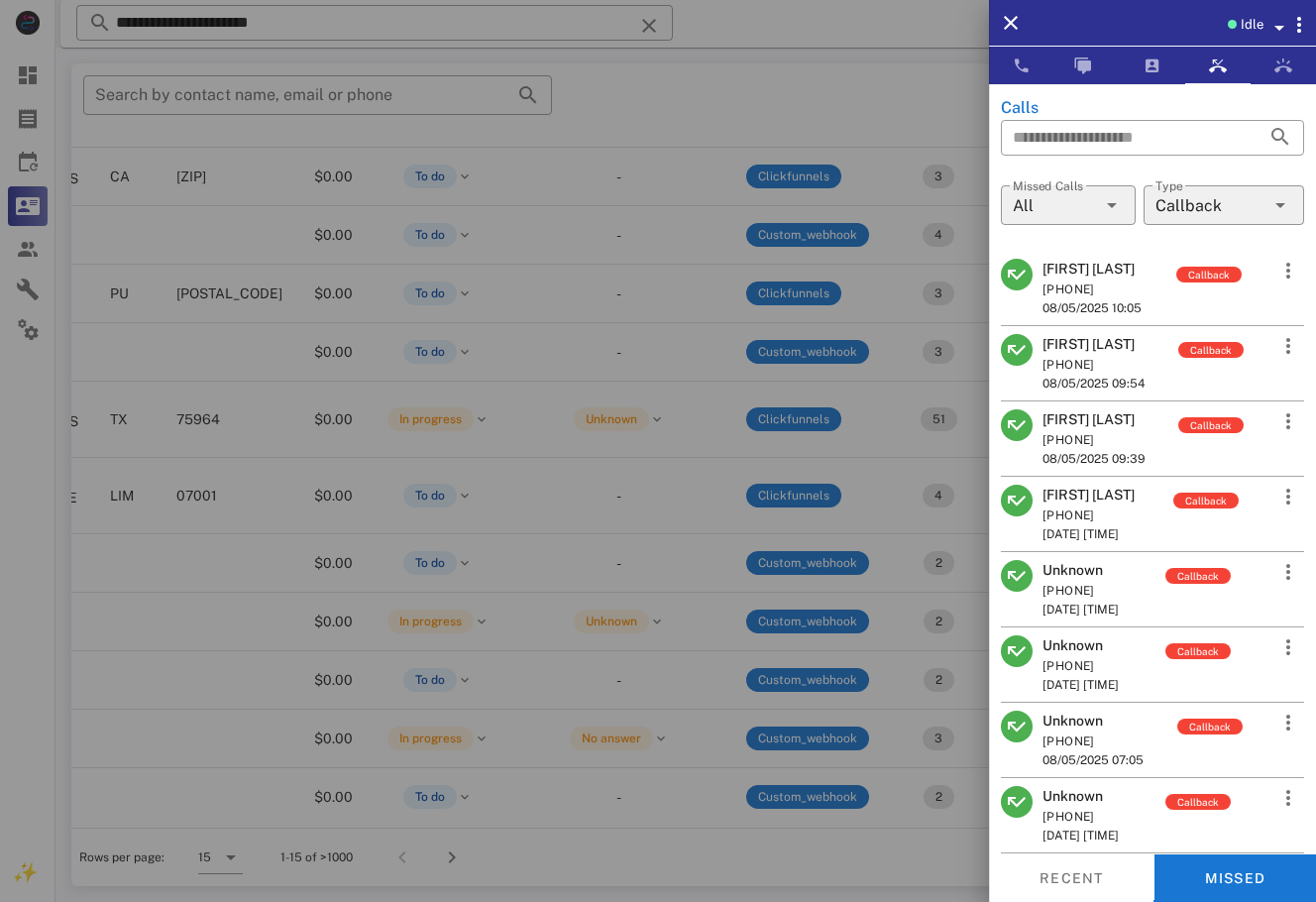 click at bounding box center (1232, 24) 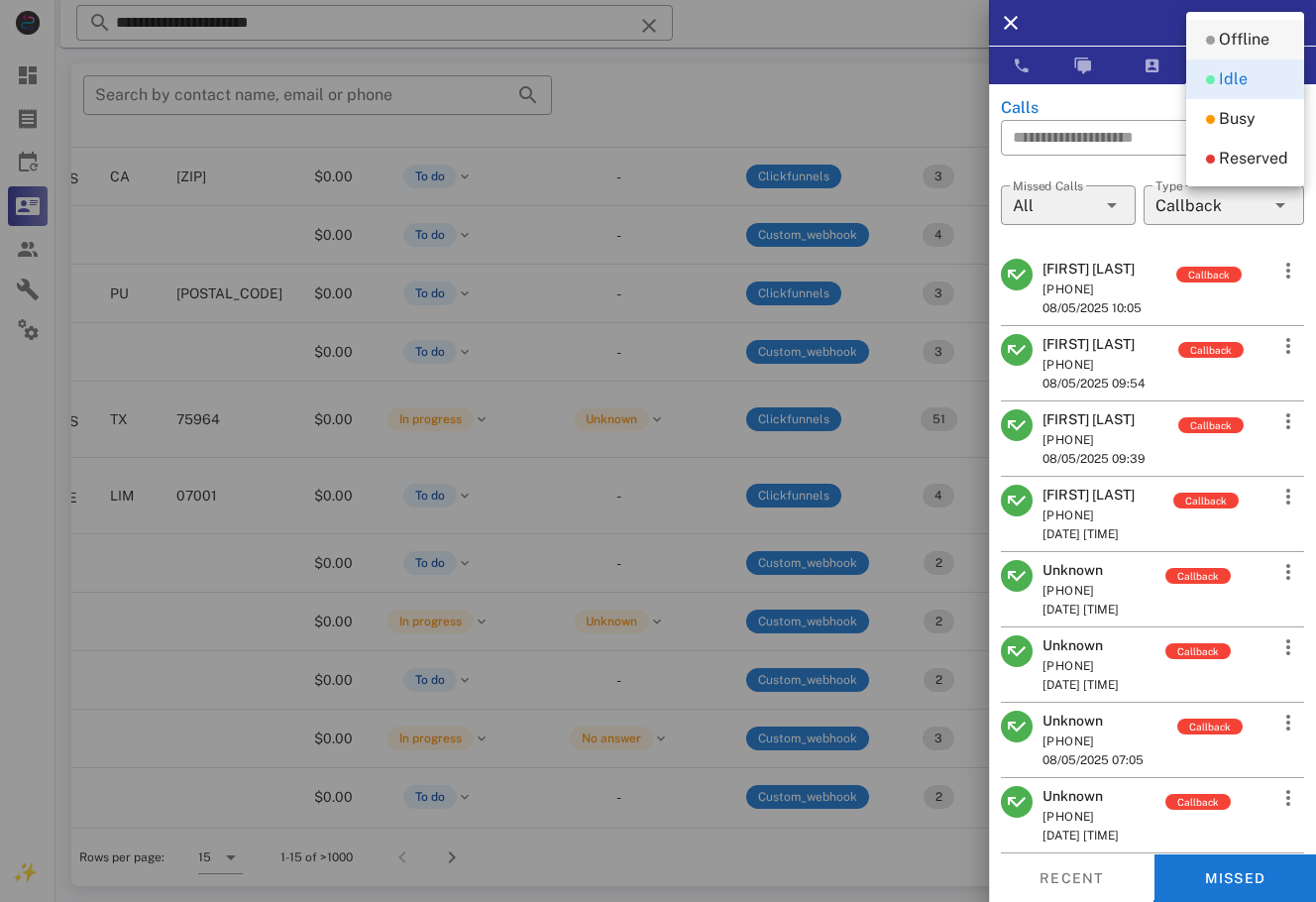 click on "Offline" at bounding box center (1244, 40) 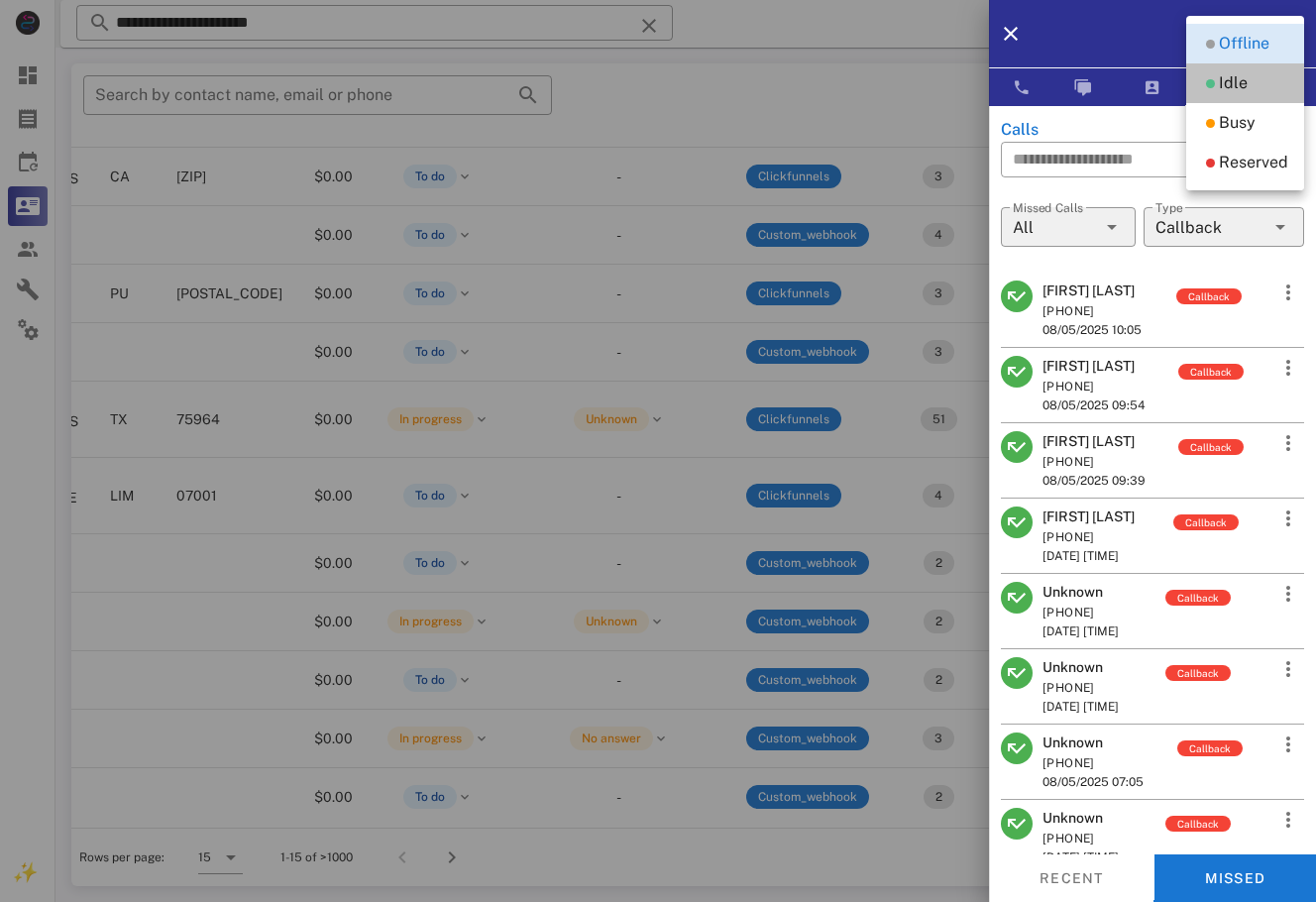 click at bounding box center [1210, 83] 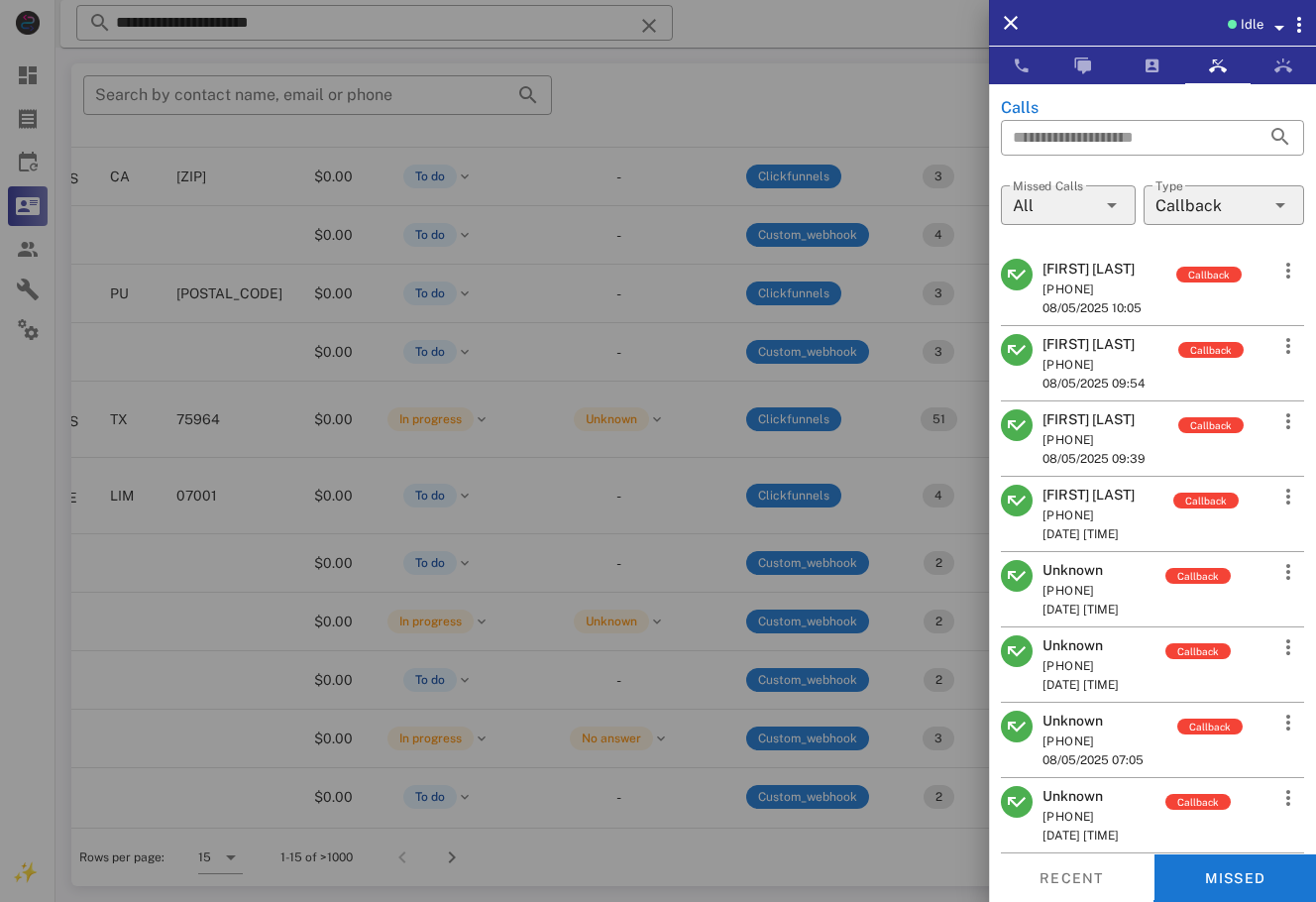 click at bounding box center [658, 451] 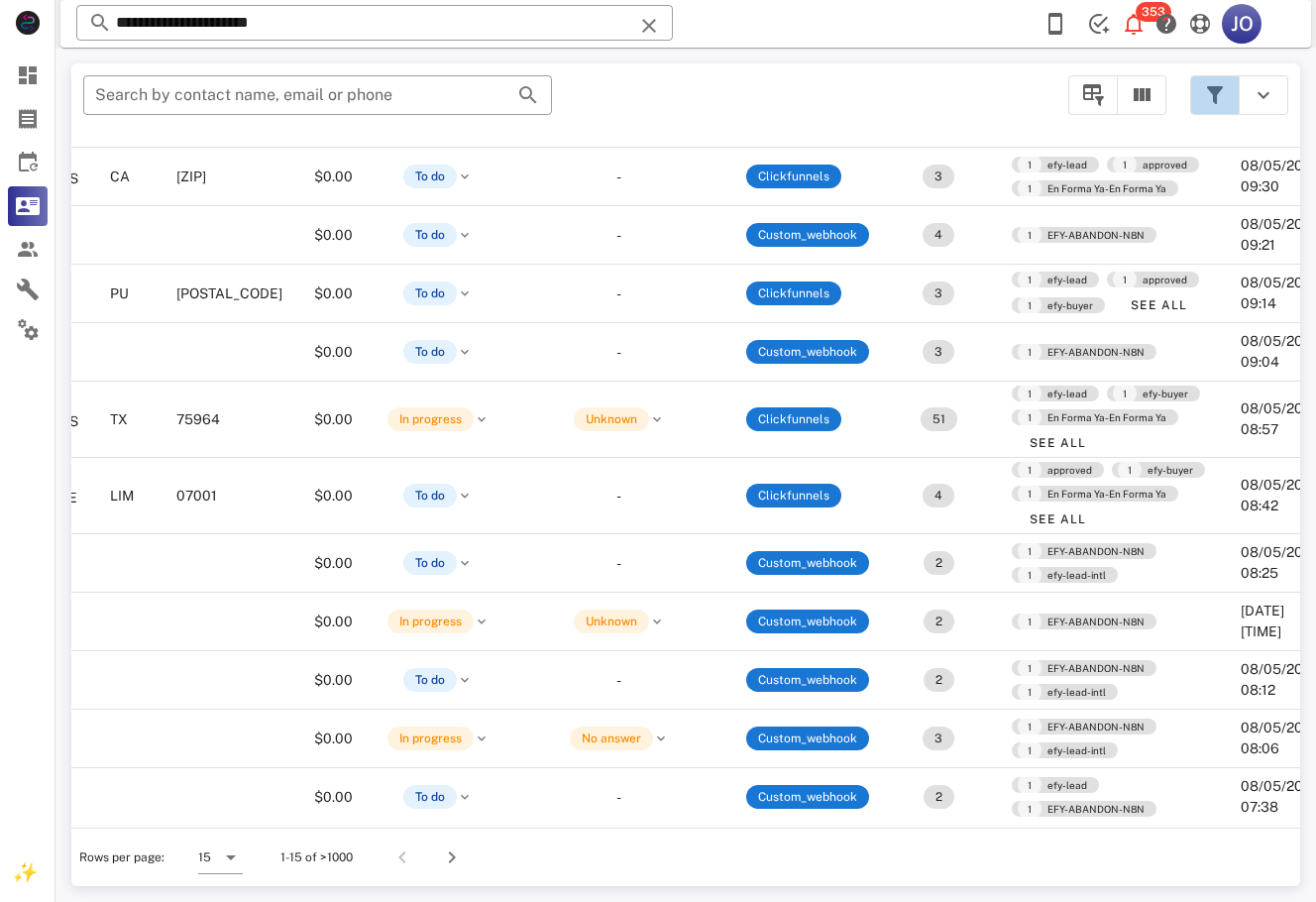 click at bounding box center [1215, 95] 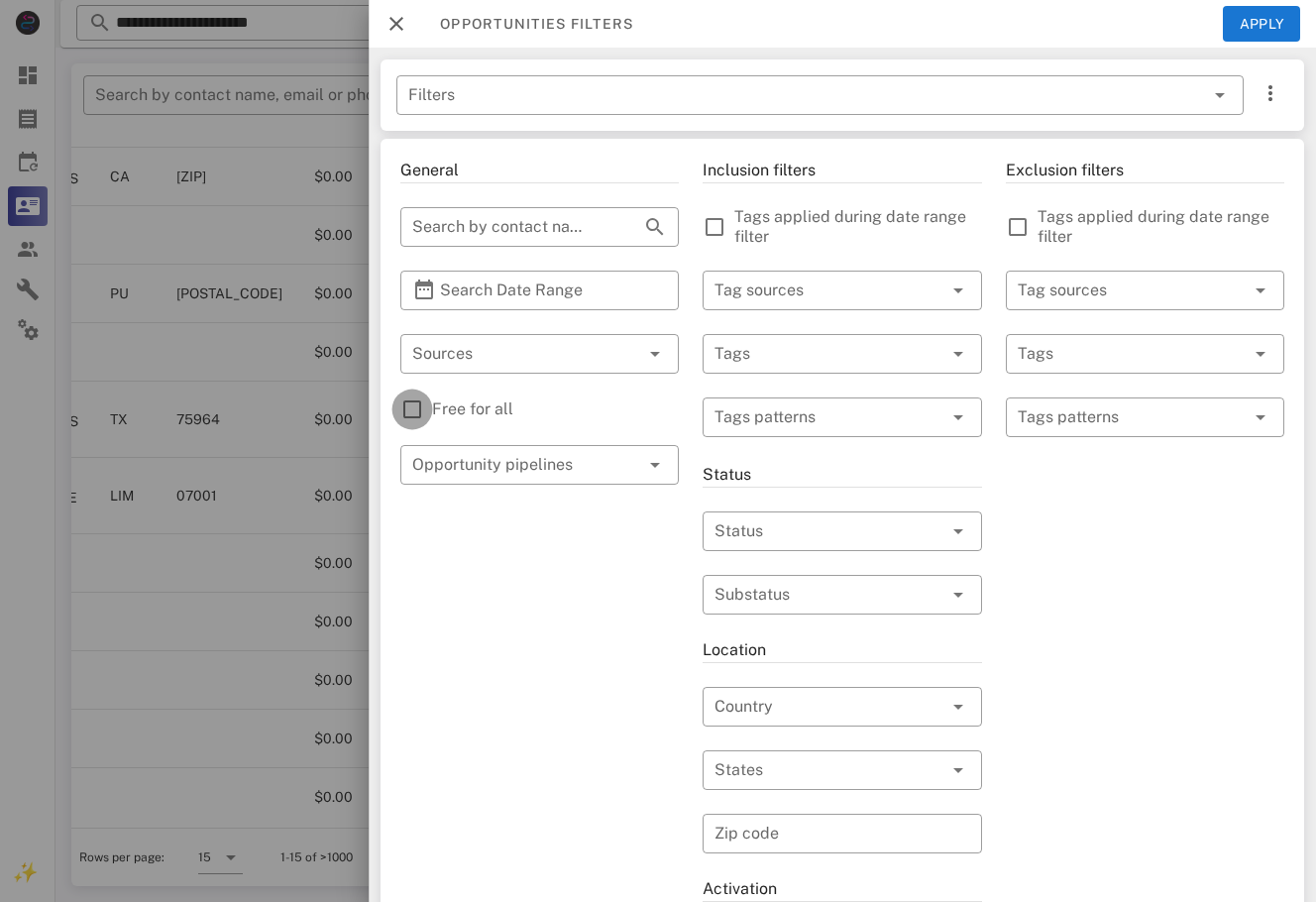click at bounding box center [412, 409] 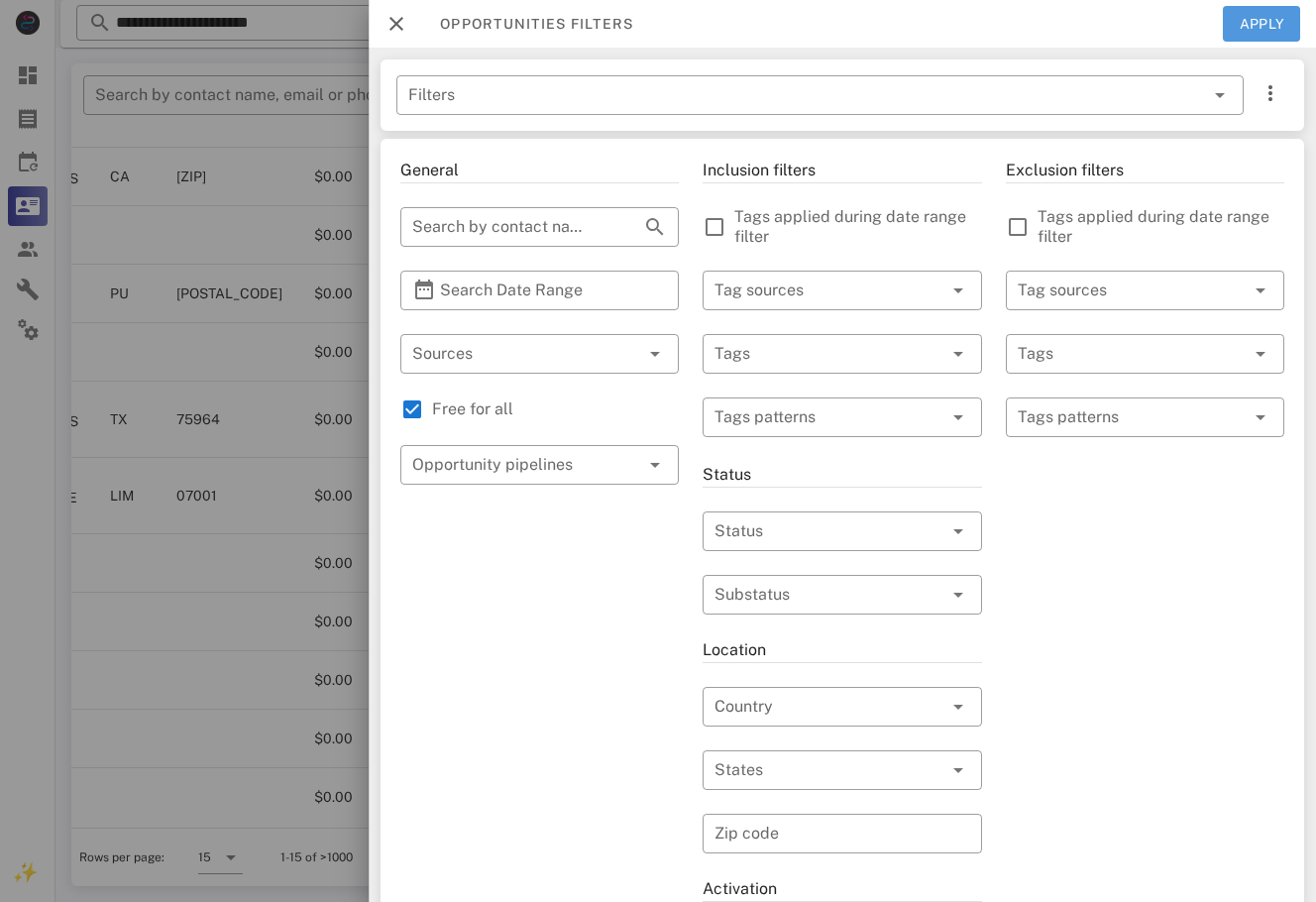 click on "Apply" at bounding box center (1261, 24) 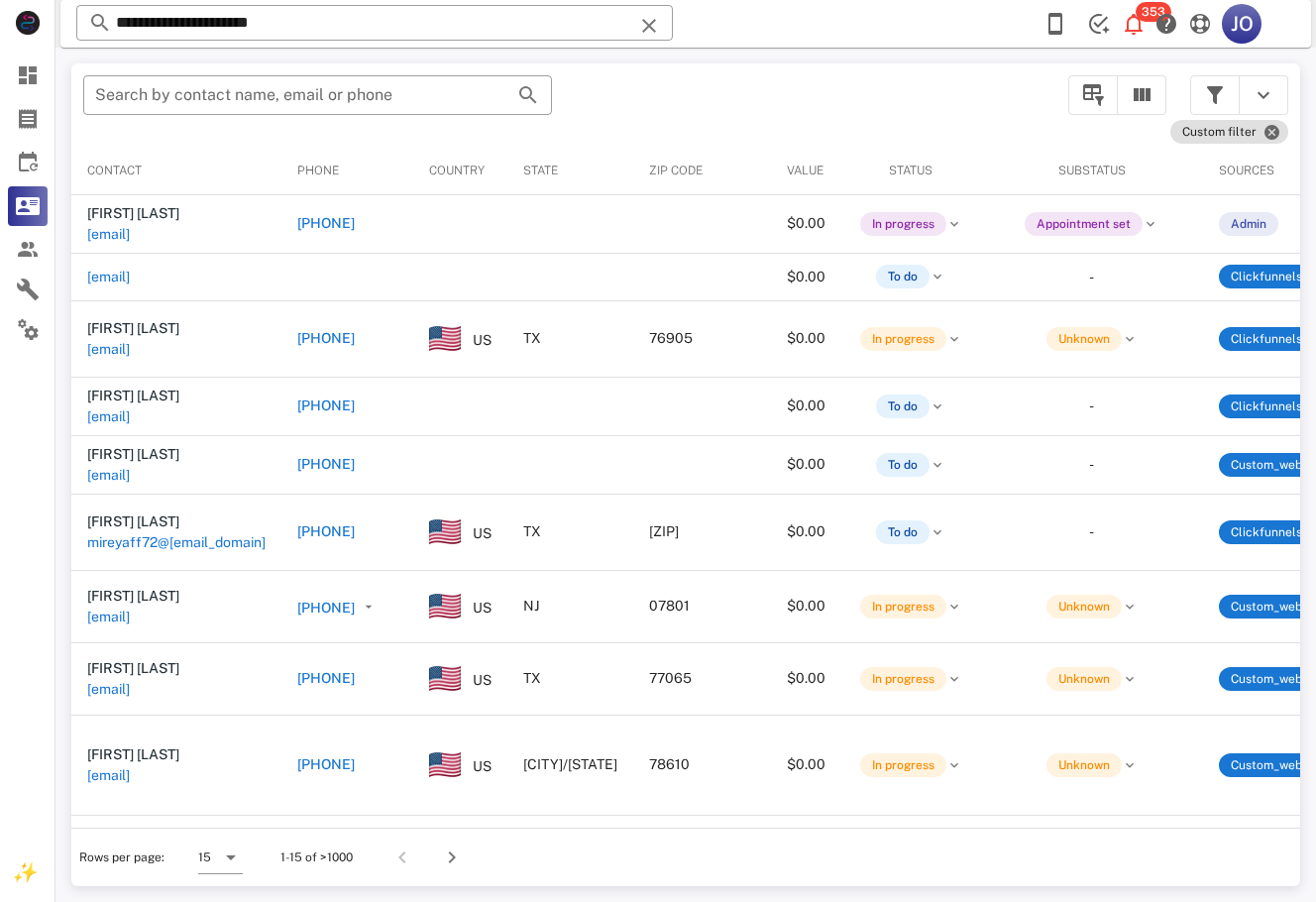 click on "Search by contact name, email or phone Custom filter Contact Phone Country State Zip code Value Status Substatus Sources Activations Tags Created at [FIRST] [LAST]  [EMAIL]   [PHONE]   $0.00   In progress   Appointment set   Admin  1  [DATE] [TIME]   [EMAIL]   $0.00   To do  -  Clickfunnels  1  [DATE] [TIME]  [FIRST] [LAST]  [EMAIL]   [PHONE]   US [STATE] [ZIP]  $0.00   In progress   Unknown   Clickfunnels  49 1  efy-lead  1  efy-buyer  1  En Forma Ya-En Forma Ya   See All   [DATE] [TIME]  [FIRST] [LAST]  [EMAIL]   [PHONE]   $0.00   To do  -  Clickfunnels  1  [DATE] [TIME]  [FIRST] [LAST]  [EMAIL]   [PHONE]   $0.00   To do  -  Custom_webhook  2 1  EFY-ABANDON-N8N   [DATE] [TIME]  [FIRST] [LAST]  [EMAIL]   [PHONE]   US [STATE] [ZIP]  $0.00   To do  -  Clickfunnels  3 1  efy-lead  1  approved  1  En Forma Ya-En Forma Ya   See All   [DATE] [TIME]  [FIRST] [LAST]  [EMAIL]   [PHONE]   US [STATE]" at bounding box center (686, 475) 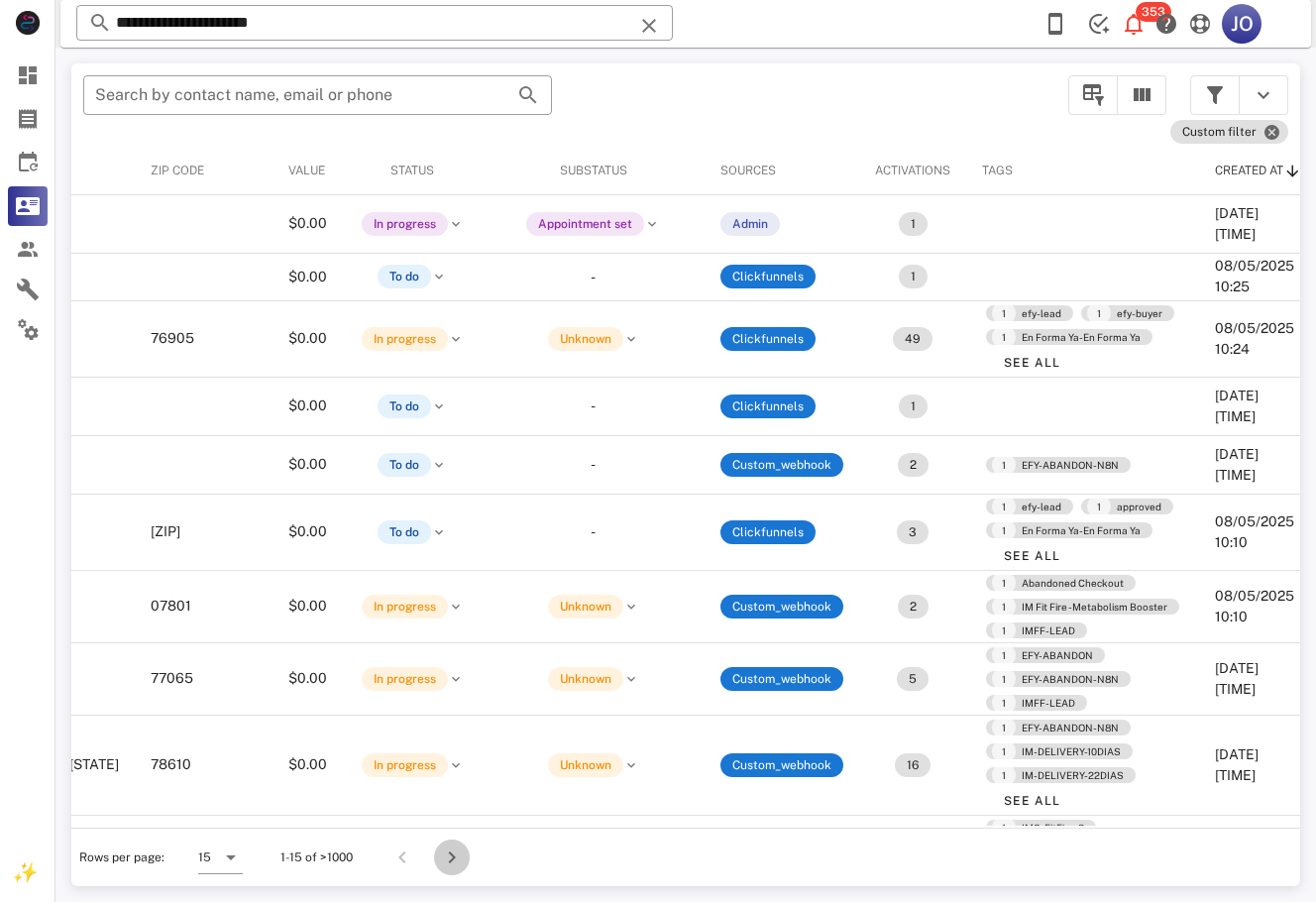 click at bounding box center [452, 857] 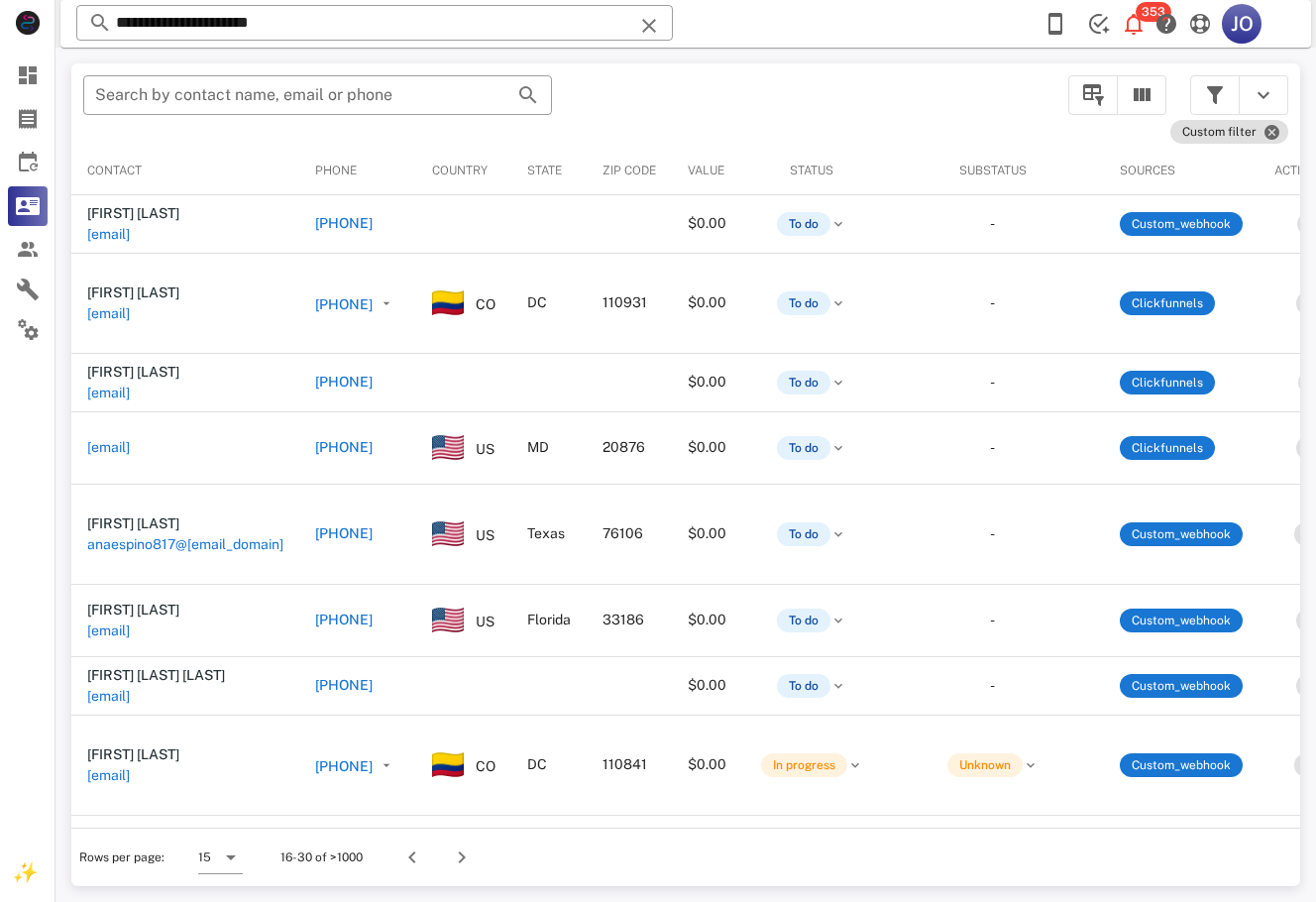 scroll, scrollTop: 0, scrollLeft: 464, axis: horizontal 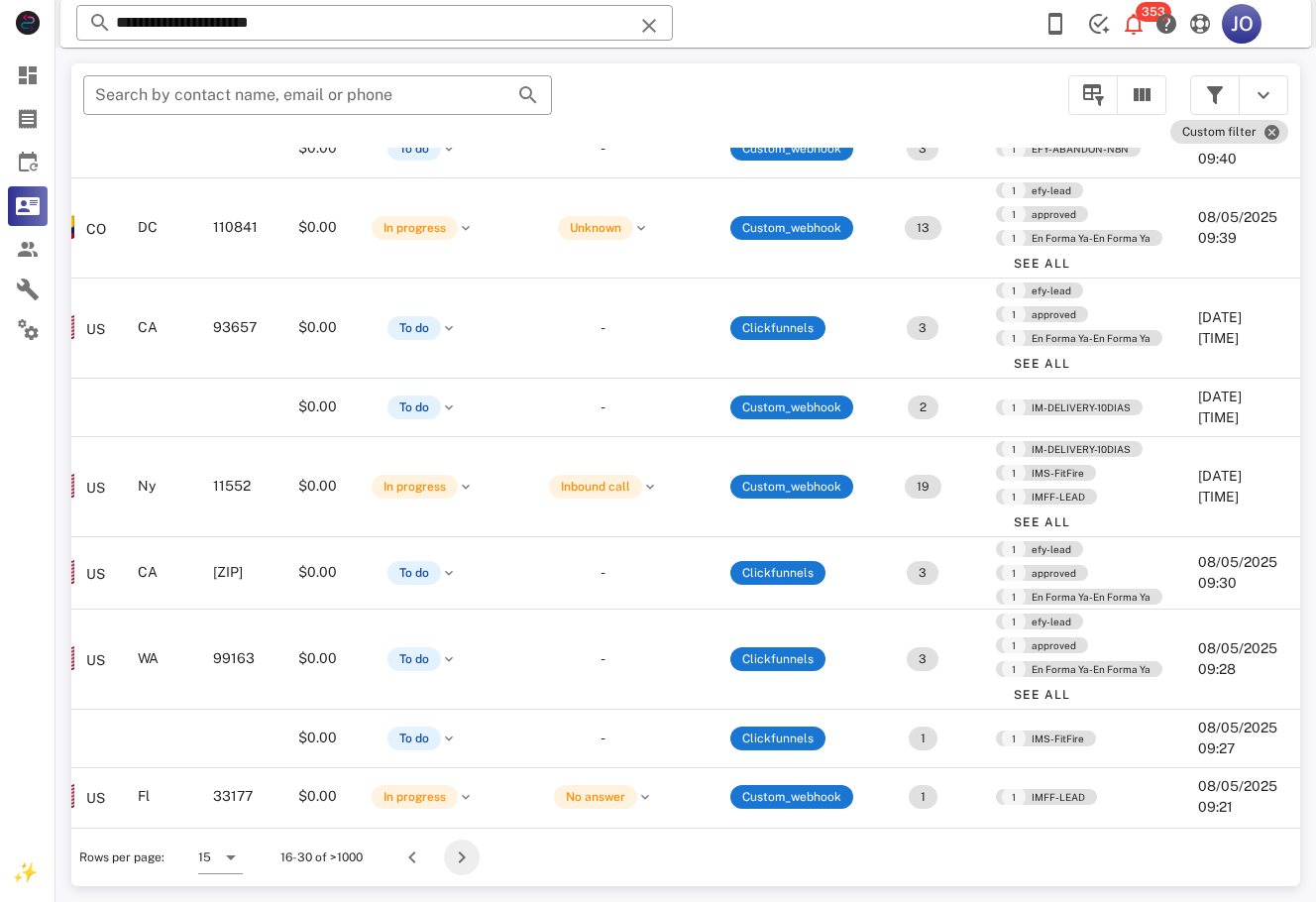 click at bounding box center (462, 857) 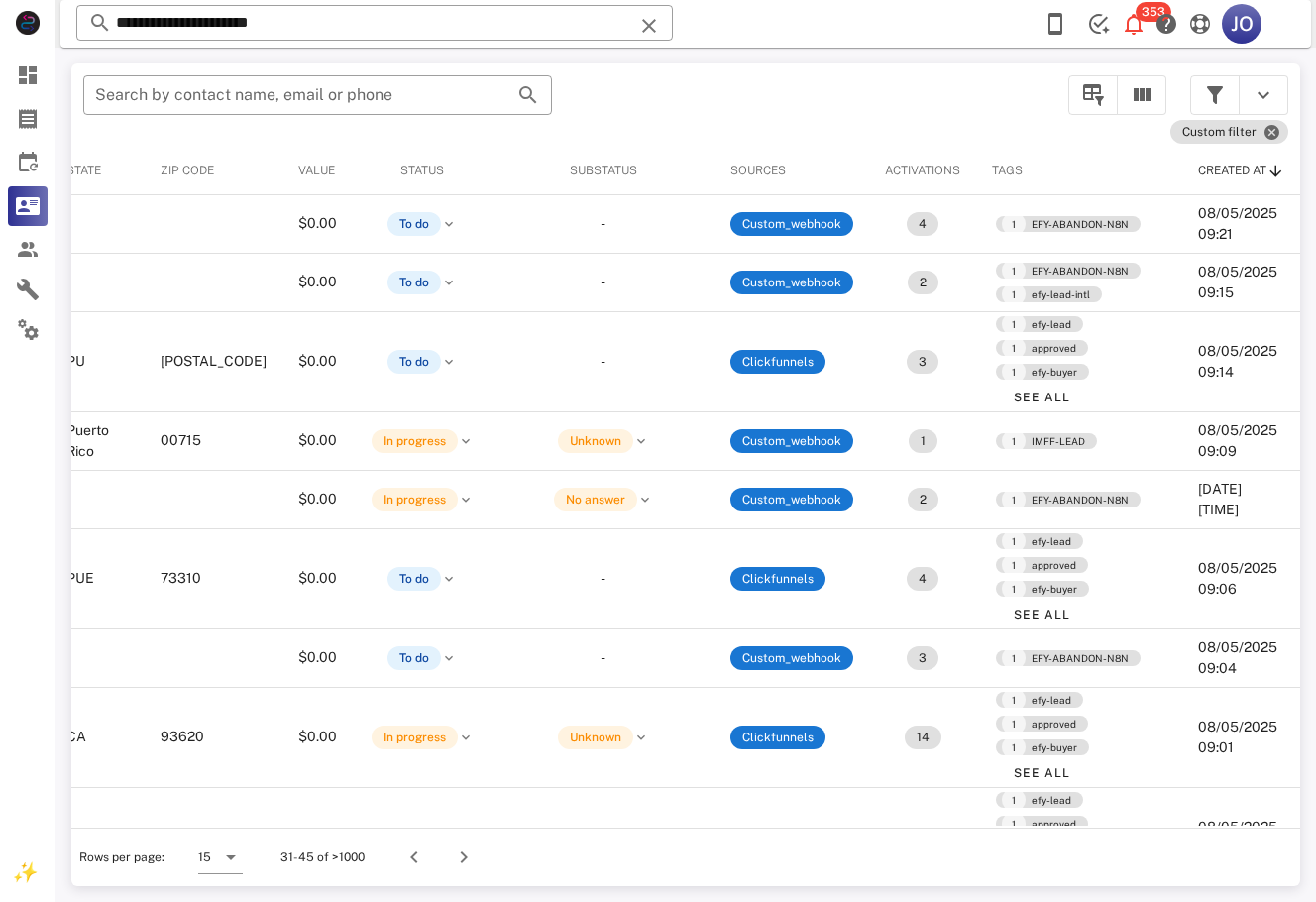 scroll, scrollTop: 0, scrollLeft: 0, axis: both 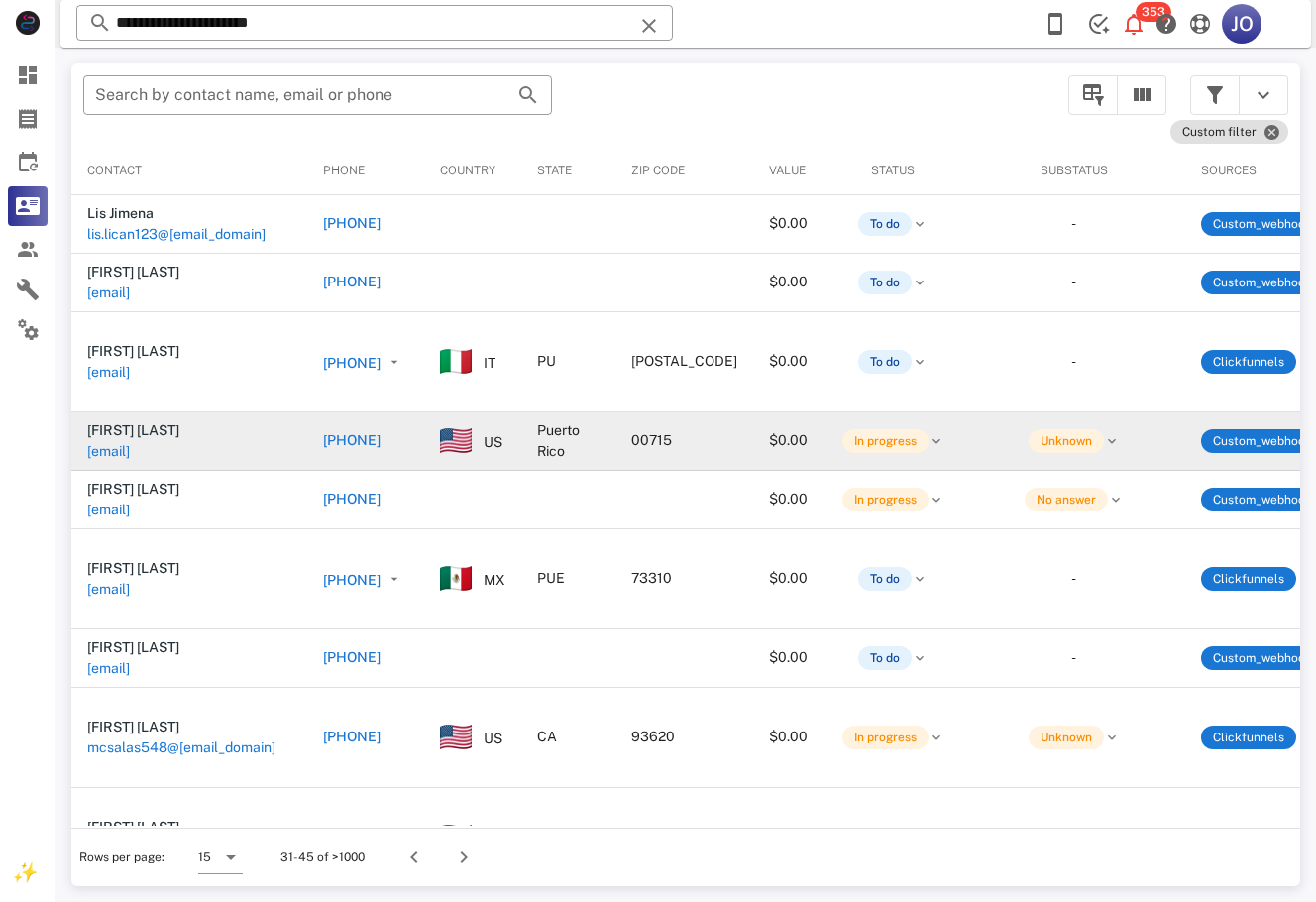 click on "[EMAIL]" at bounding box center (108, 451) 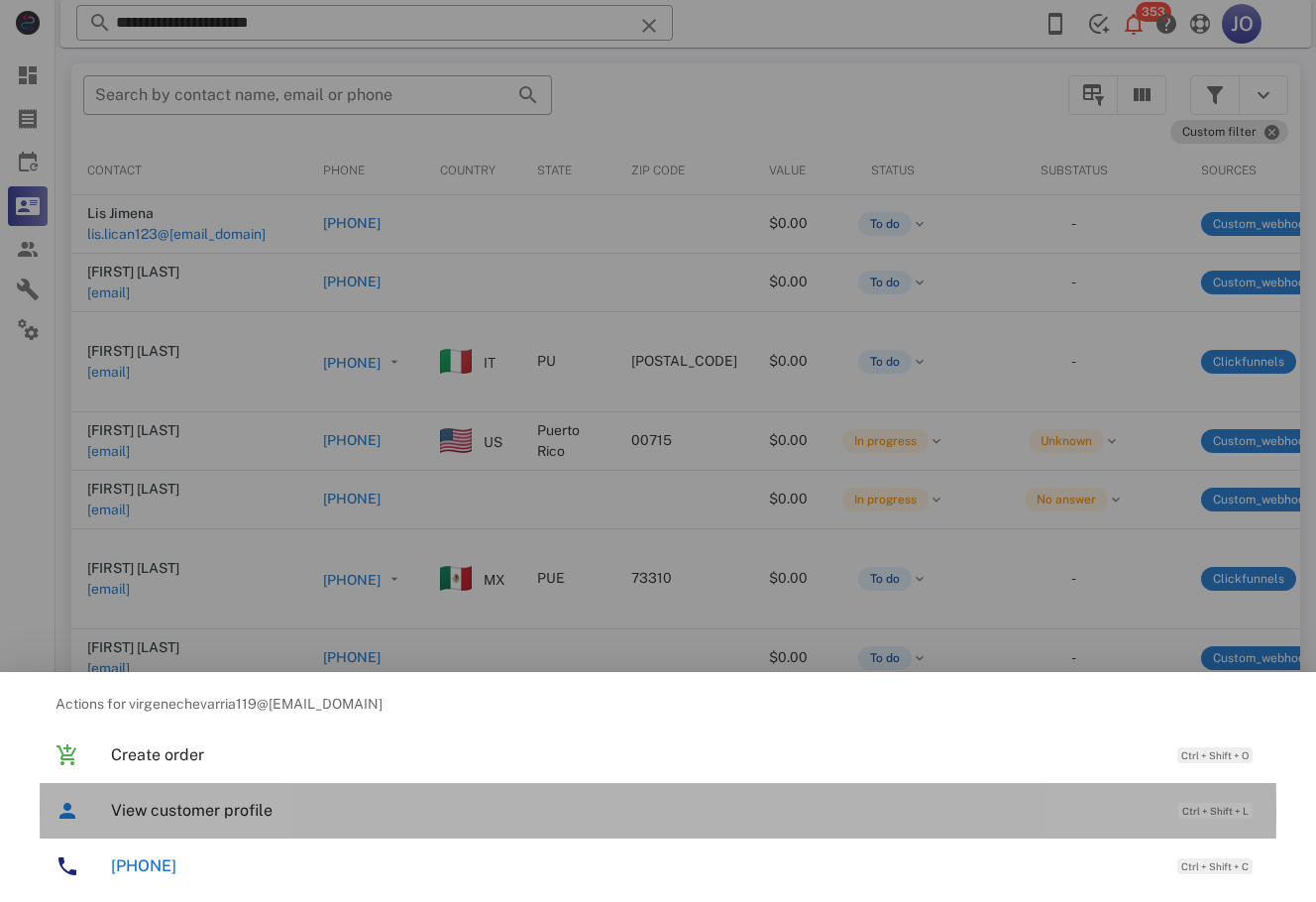 click on "View customer profile" at bounding box center (634, 810) 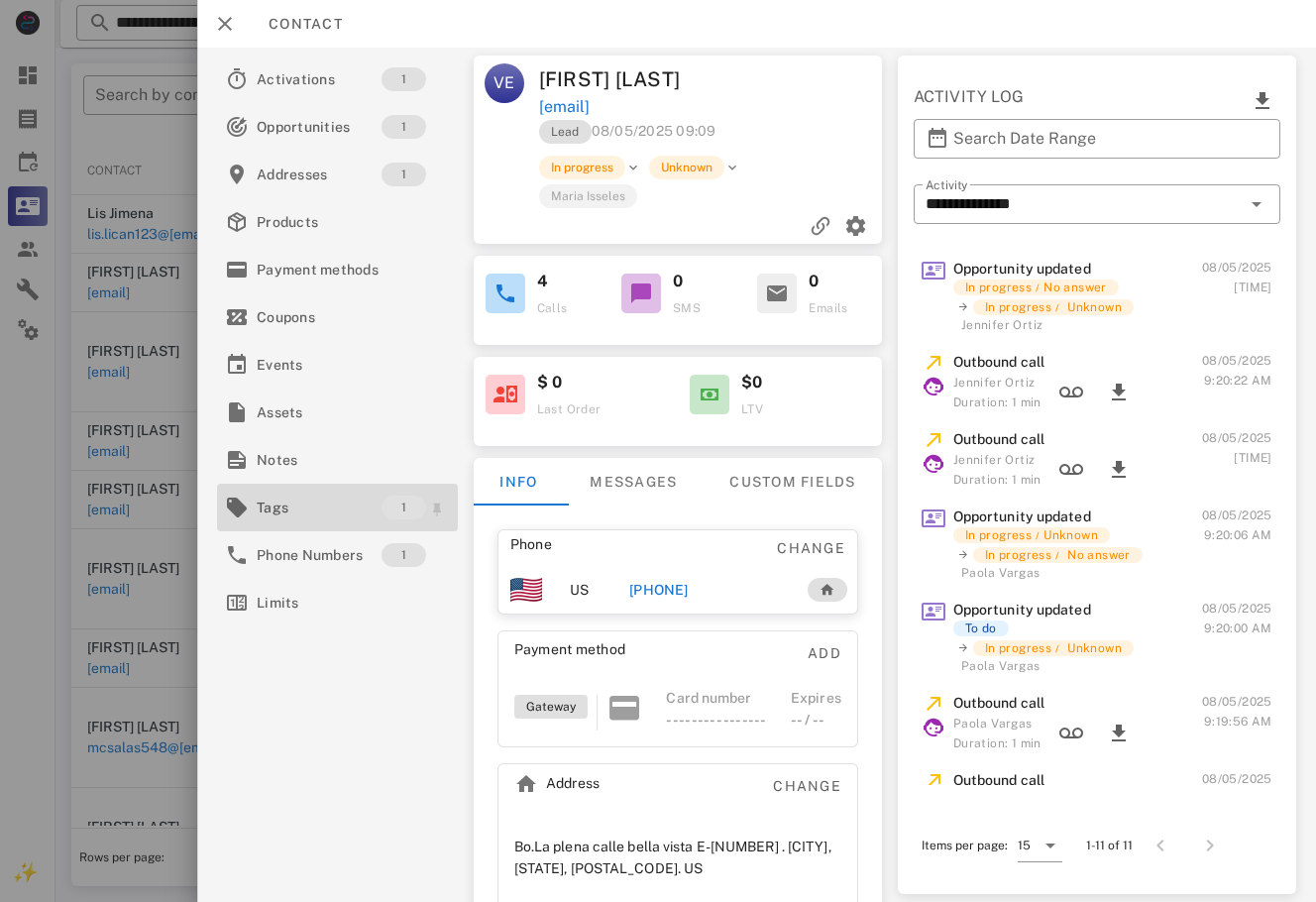 click on "Tags" at bounding box center [319, 507] 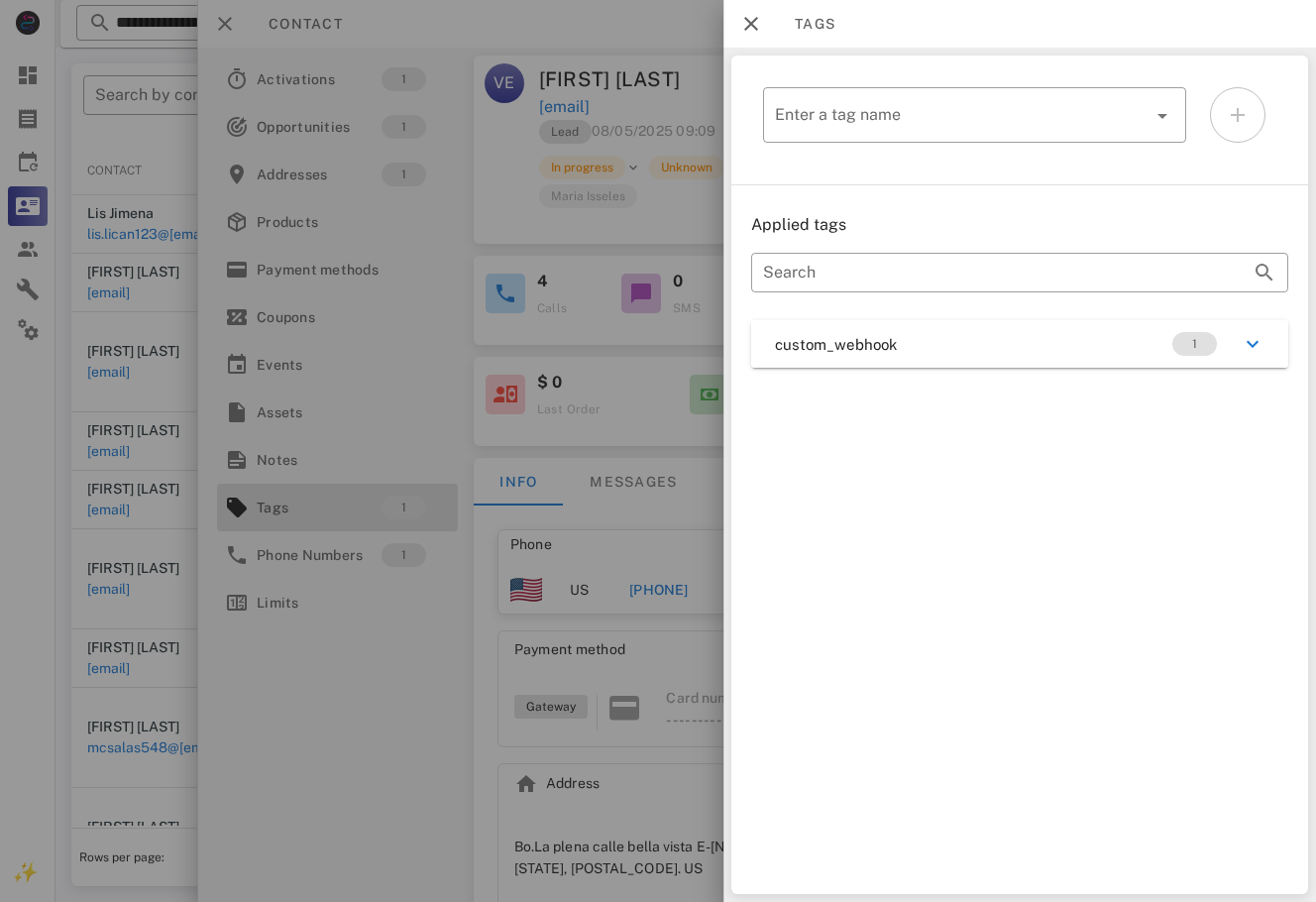 click on "custom_webhook  1" at bounding box center [1020, 344] 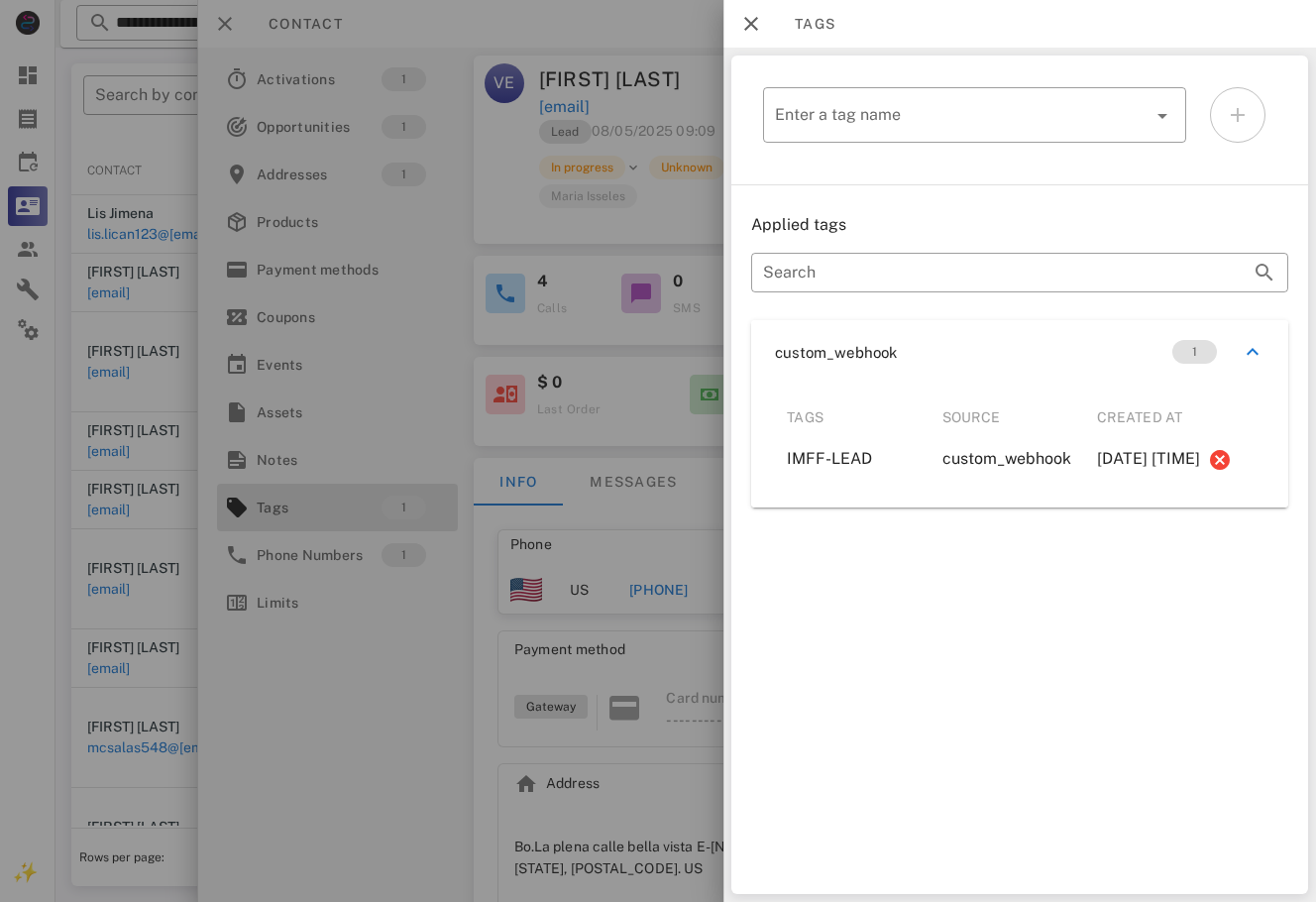 click on "Actions for miriamxochitiotzi@[EMAIL_DOMAIN]  Applied tags ​ Search custom_webhook 1 Tags Source Created at IMFF-LEAD custom_webhook [DATE] [TIME]" at bounding box center [1020, 475] 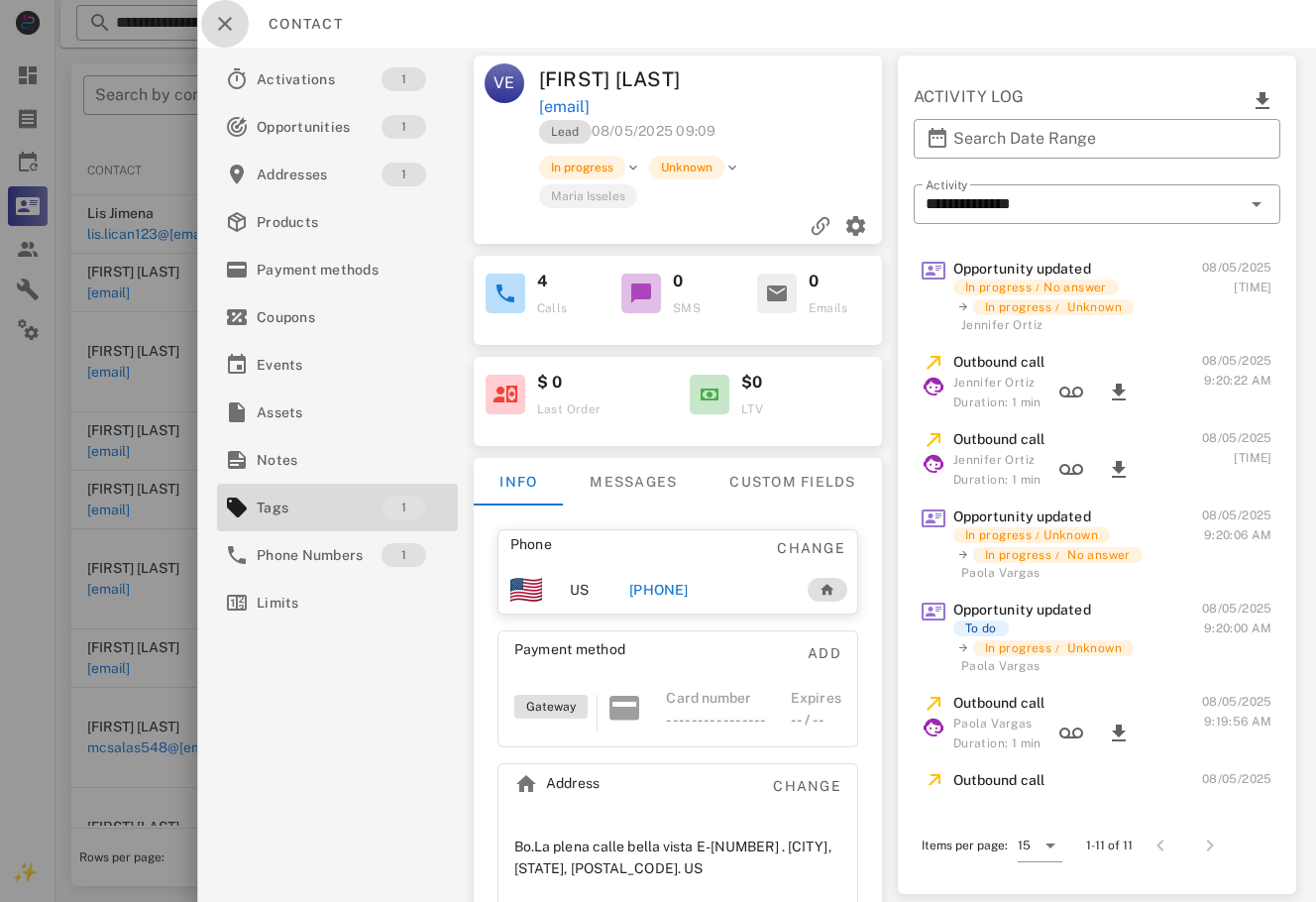 click at bounding box center [225, 24] 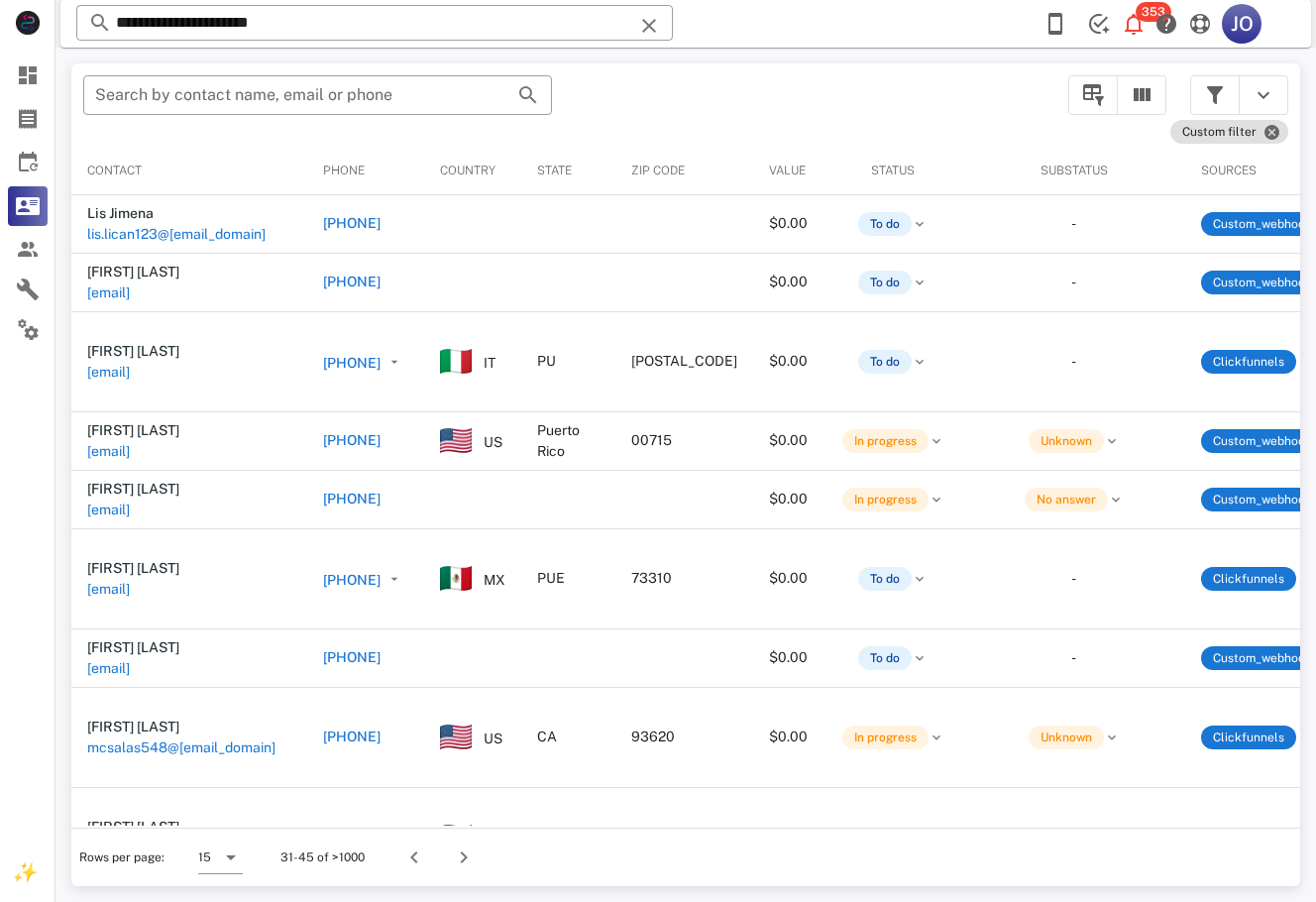 click on "​ Search by contact name, email or phone" at bounding box center (564, 105) 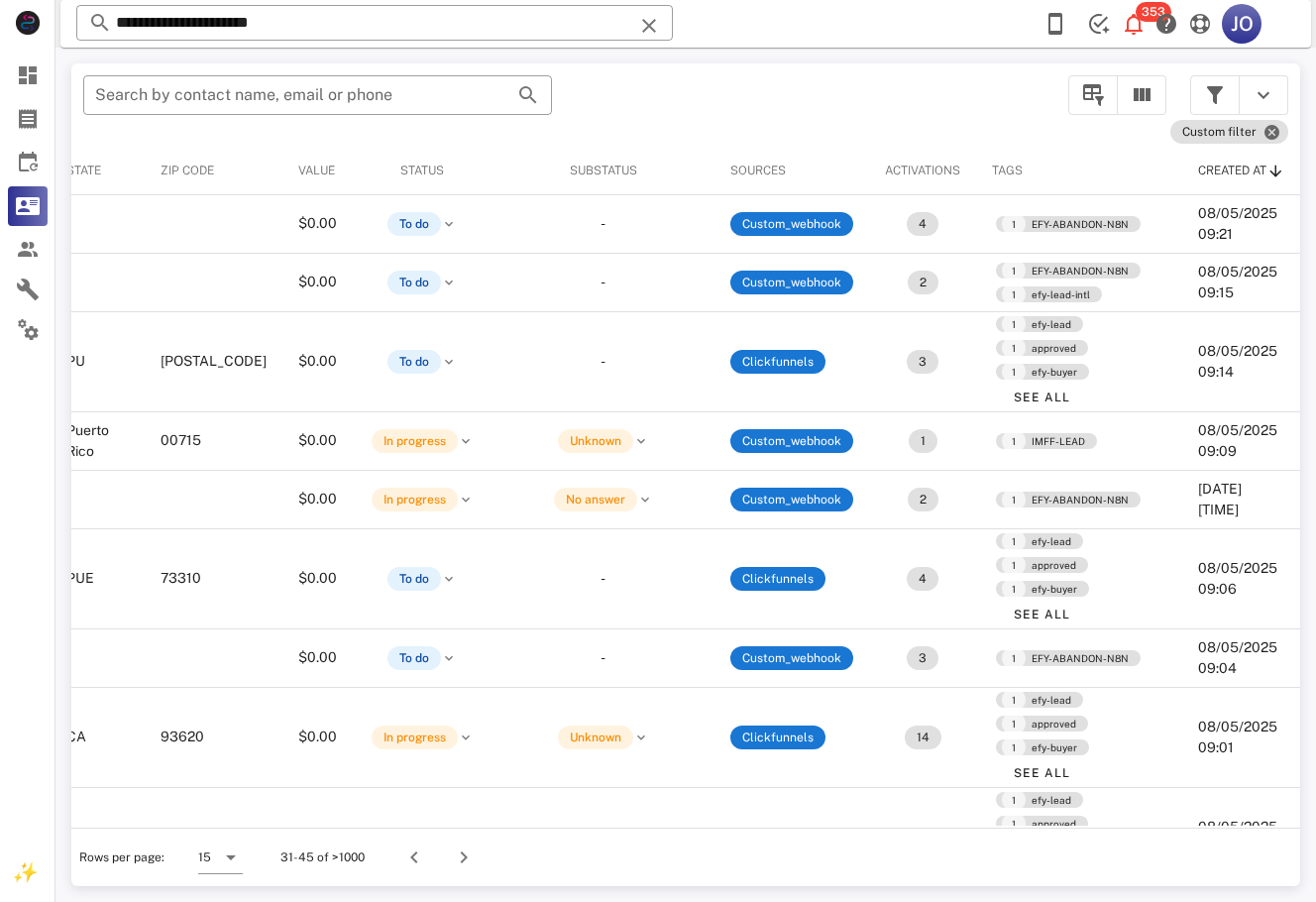 scroll, scrollTop: 0, scrollLeft: 0, axis: both 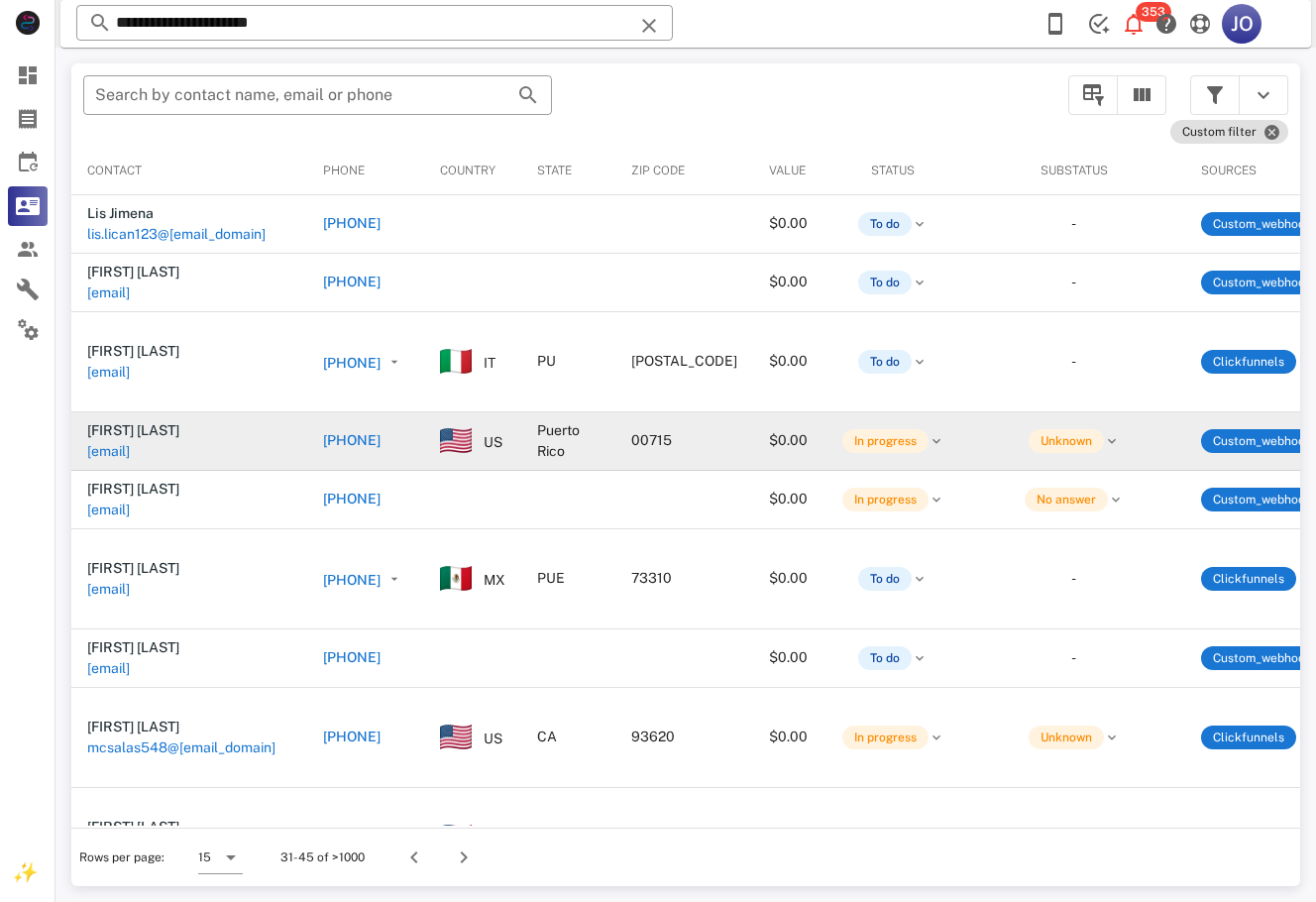 click on "[EMAIL]" at bounding box center (108, 451) 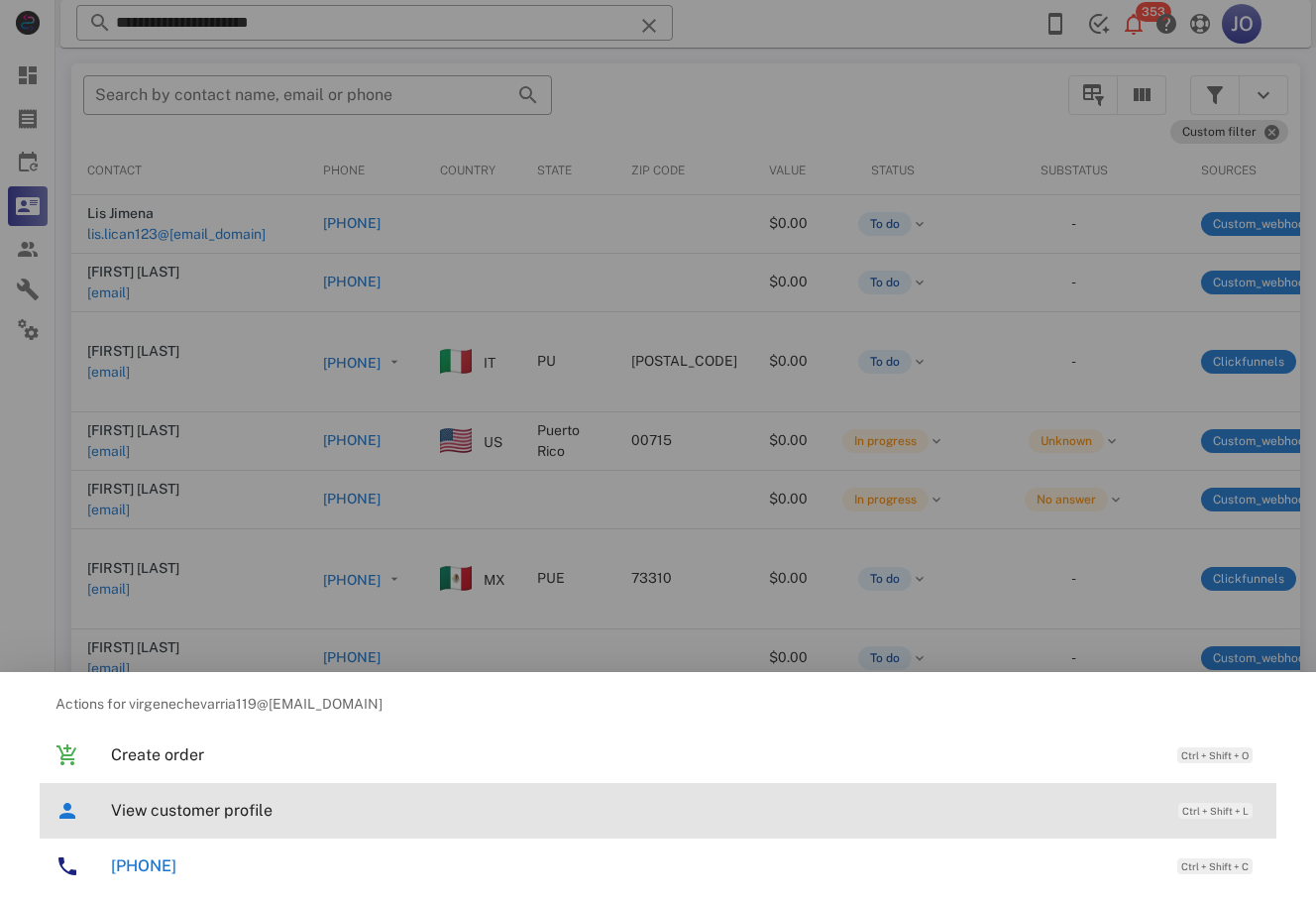 click on "View customer profile" at bounding box center (634, 810) 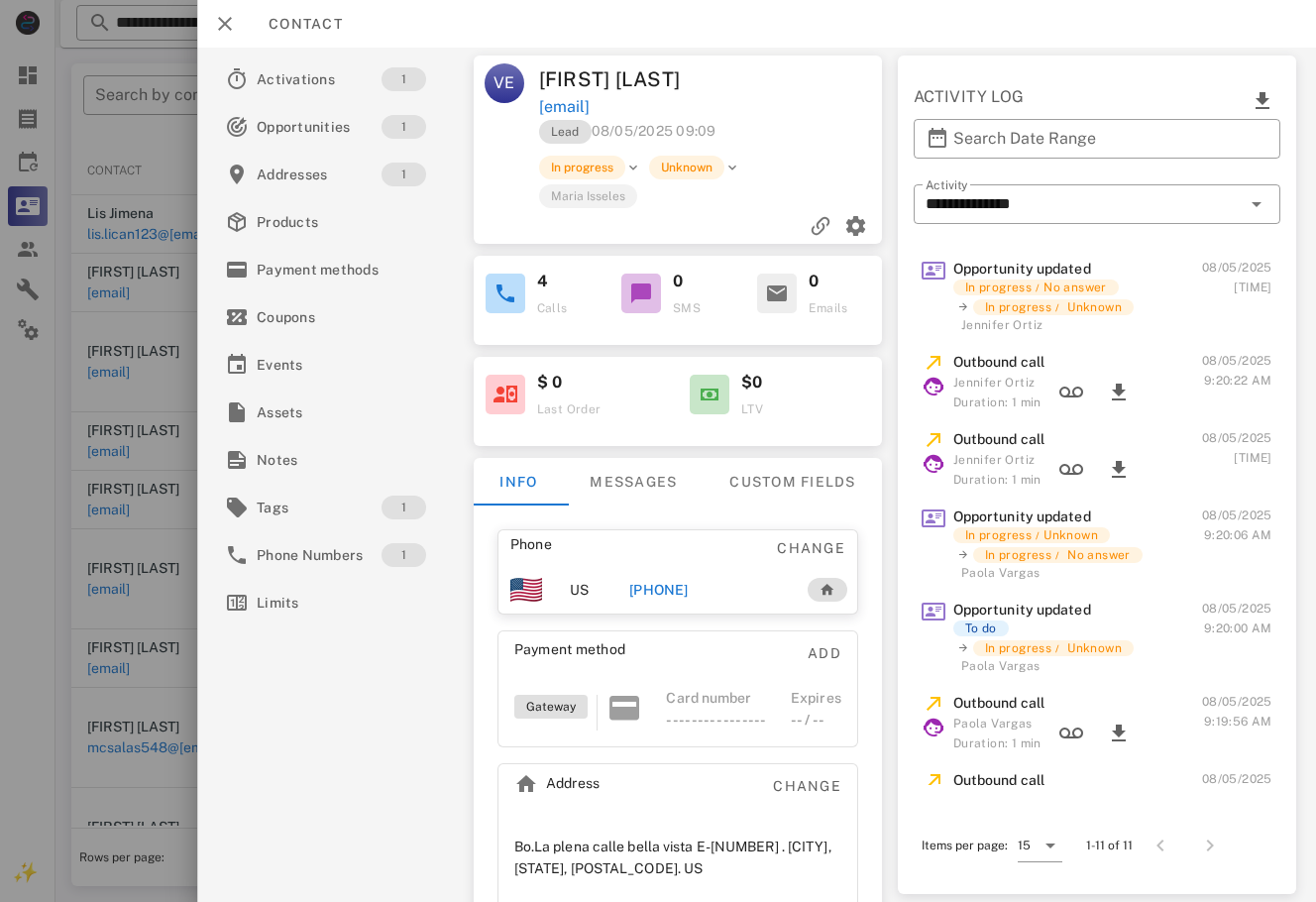 click on "[PHONE]" at bounding box center [659, 590] 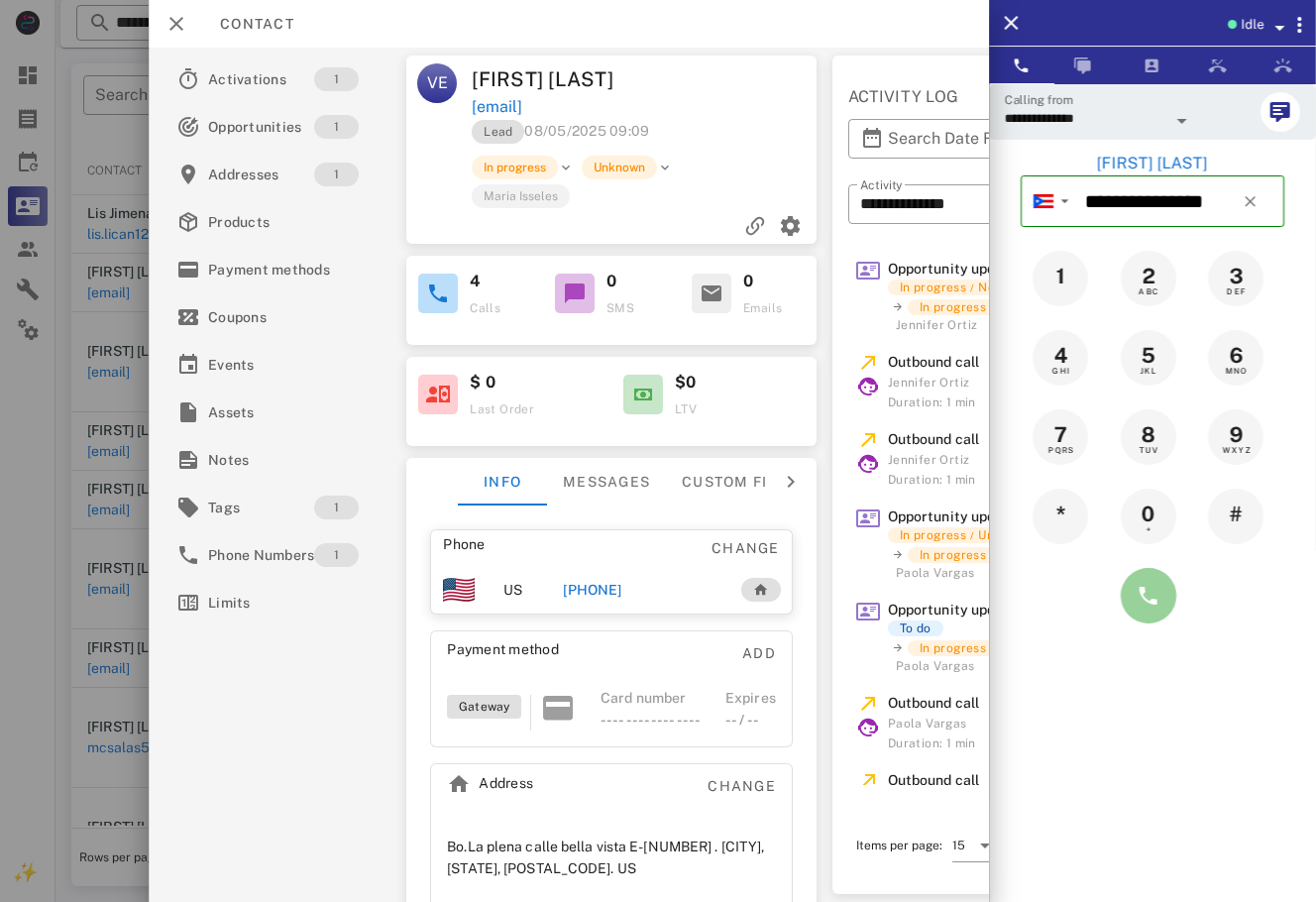 click at bounding box center [1149, 596] 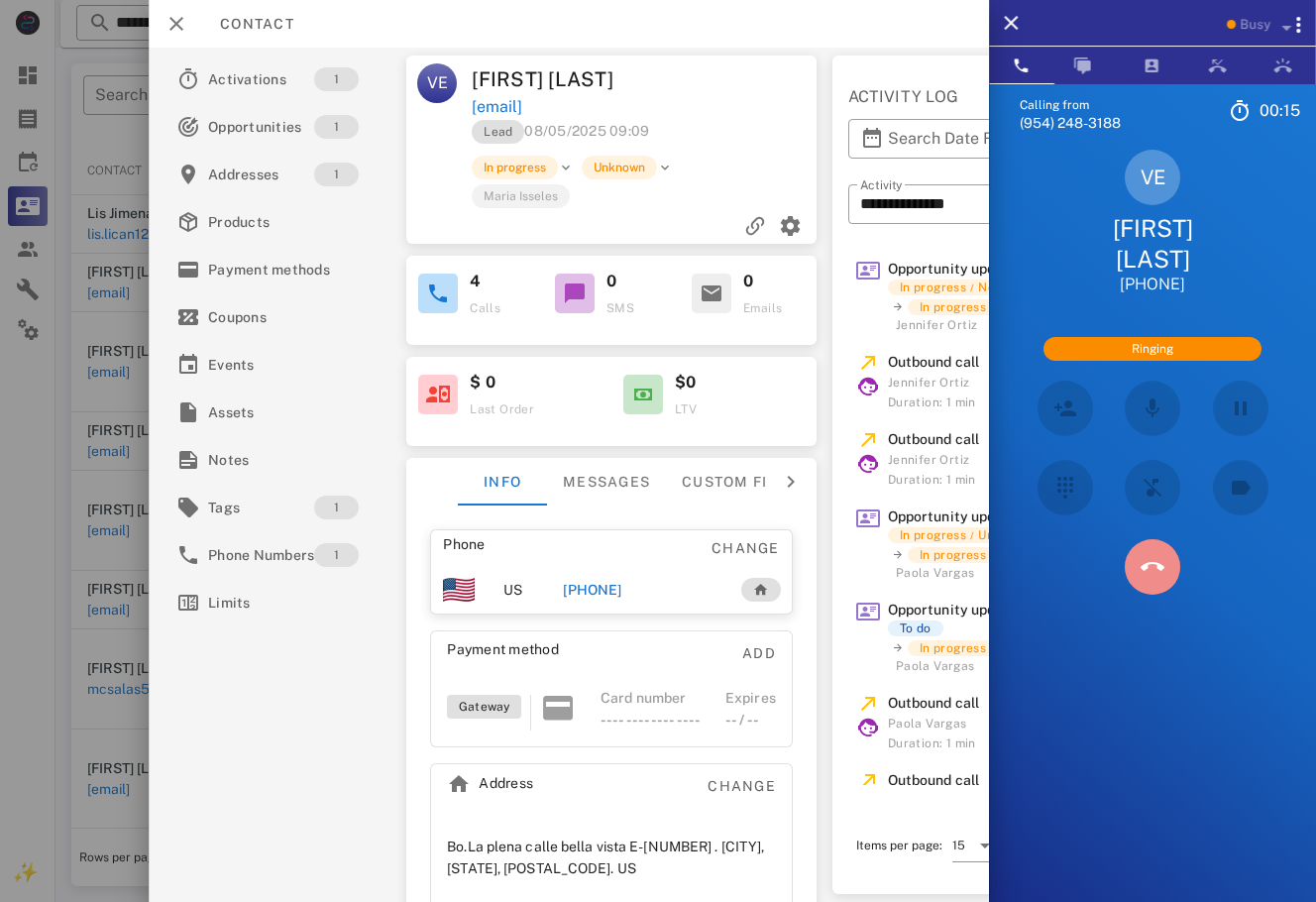 click at bounding box center [1152, 567] 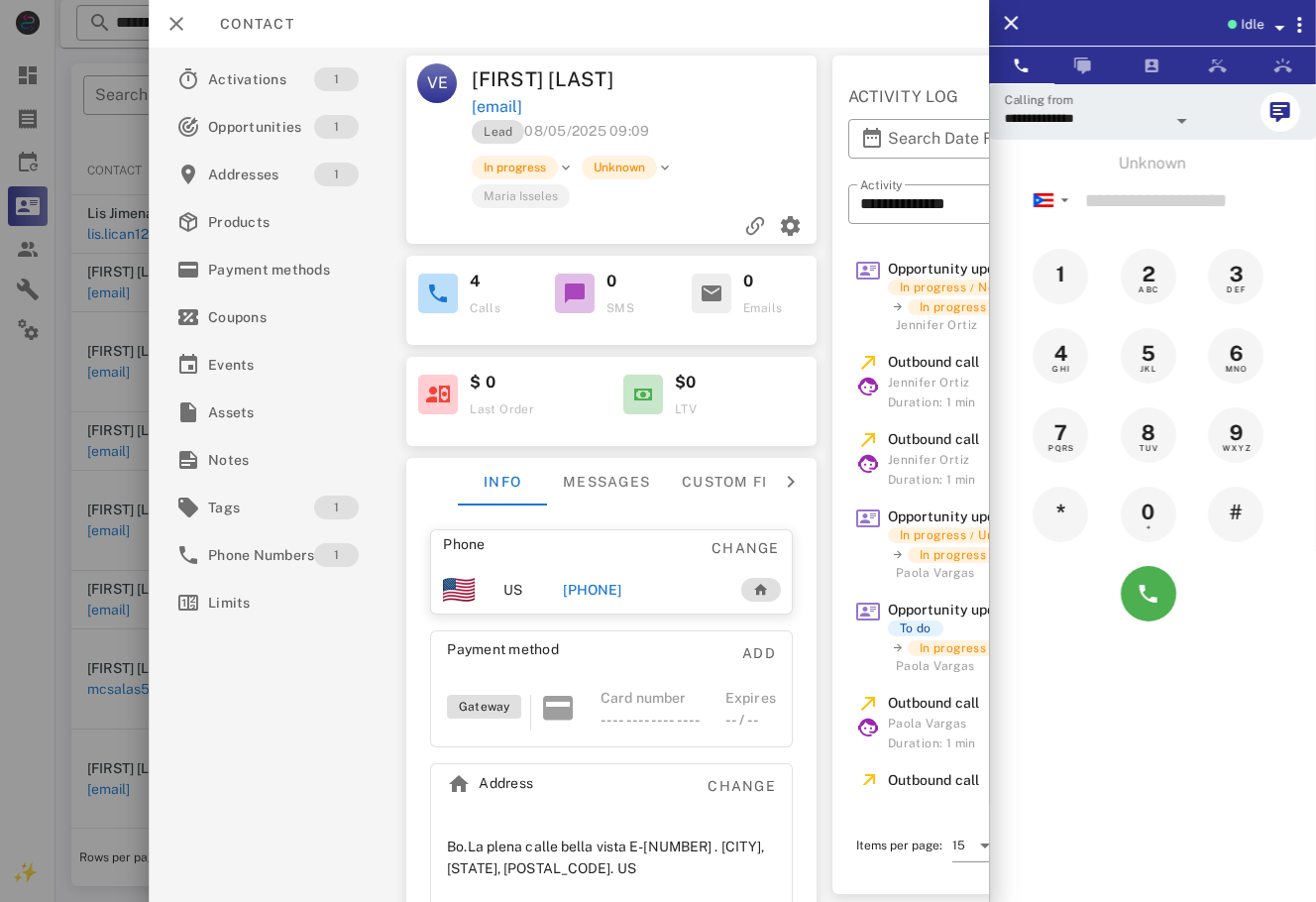 click on "**********" at bounding box center (1152, 534) 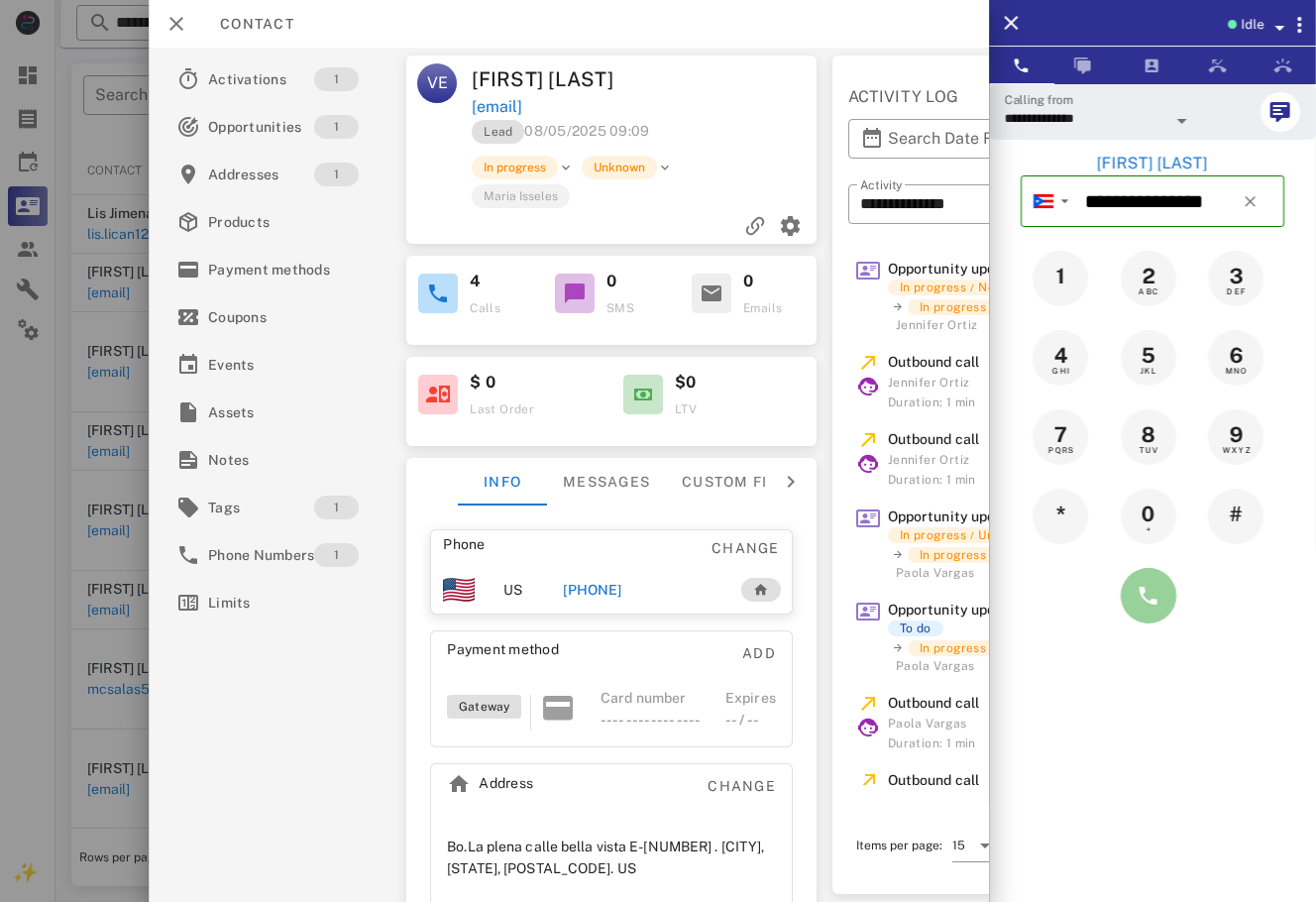 click at bounding box center [1149, 596] 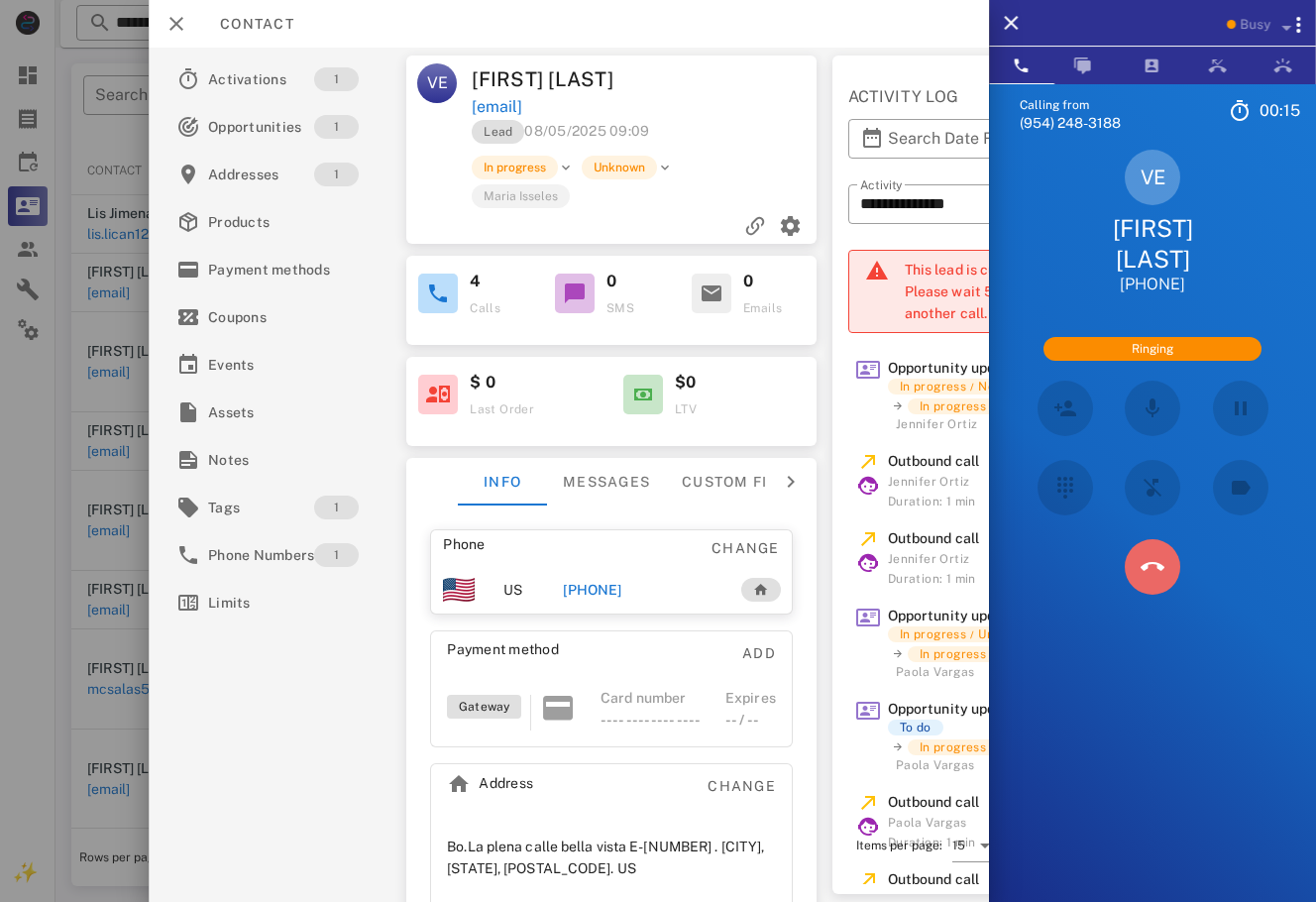 click at bounding box center [1152, 567] 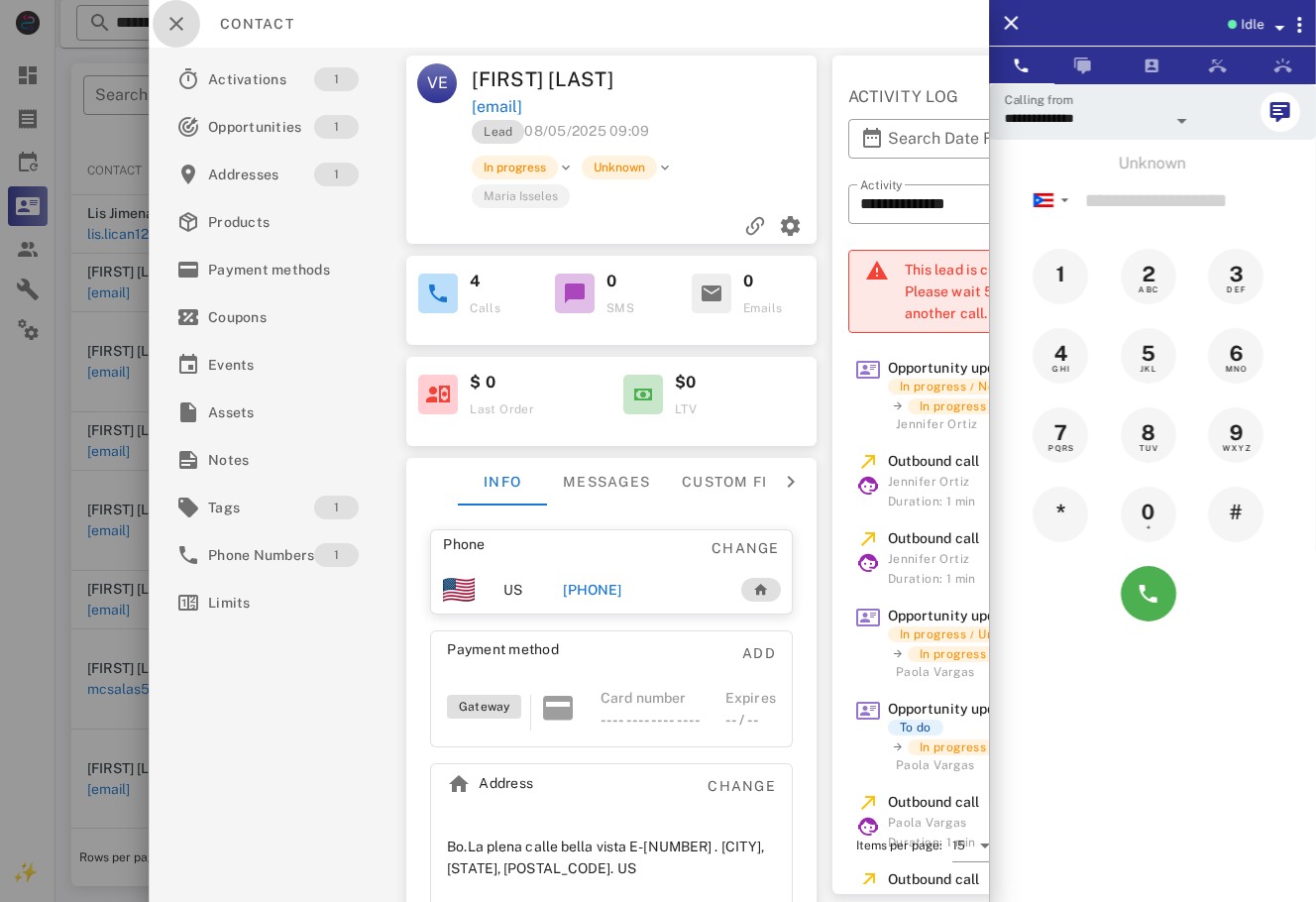 click at bounding box center (176, 24) 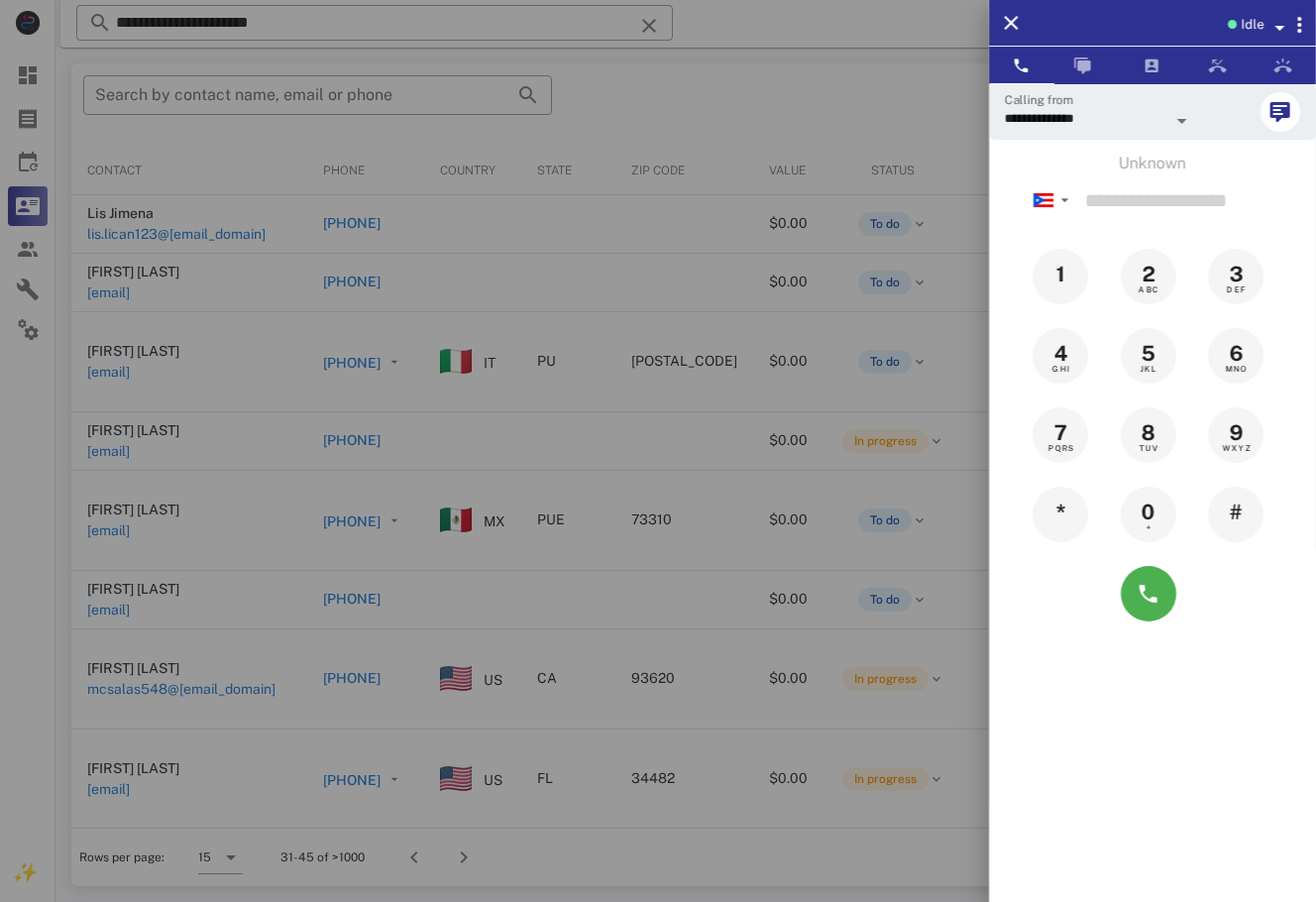 drag, startPoint x: 79, startPoint y: 898, endPoint x: 77, endPoint y: 912, distance: 14.142136 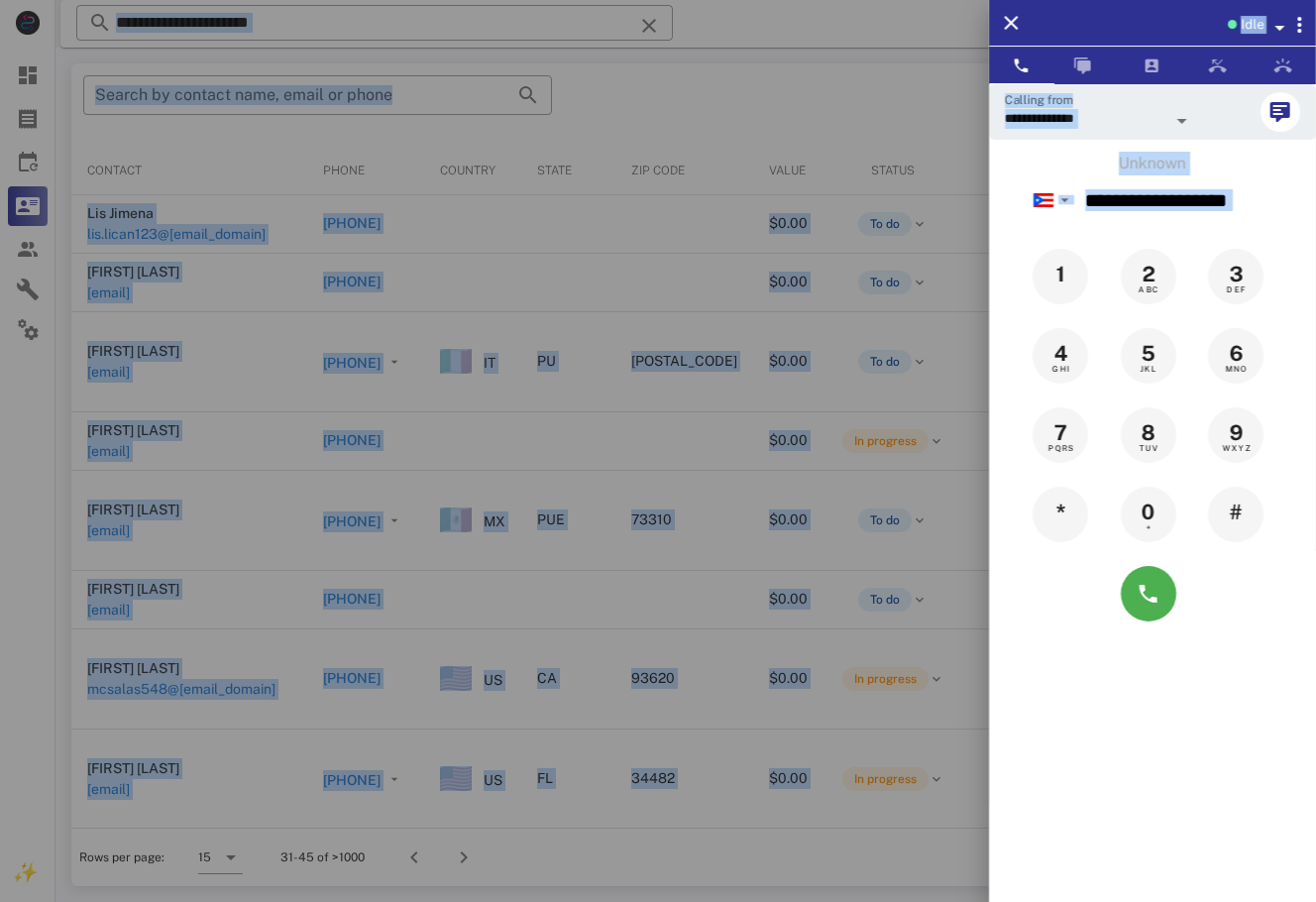 click on "**********" at bounding box center [1152, 534] 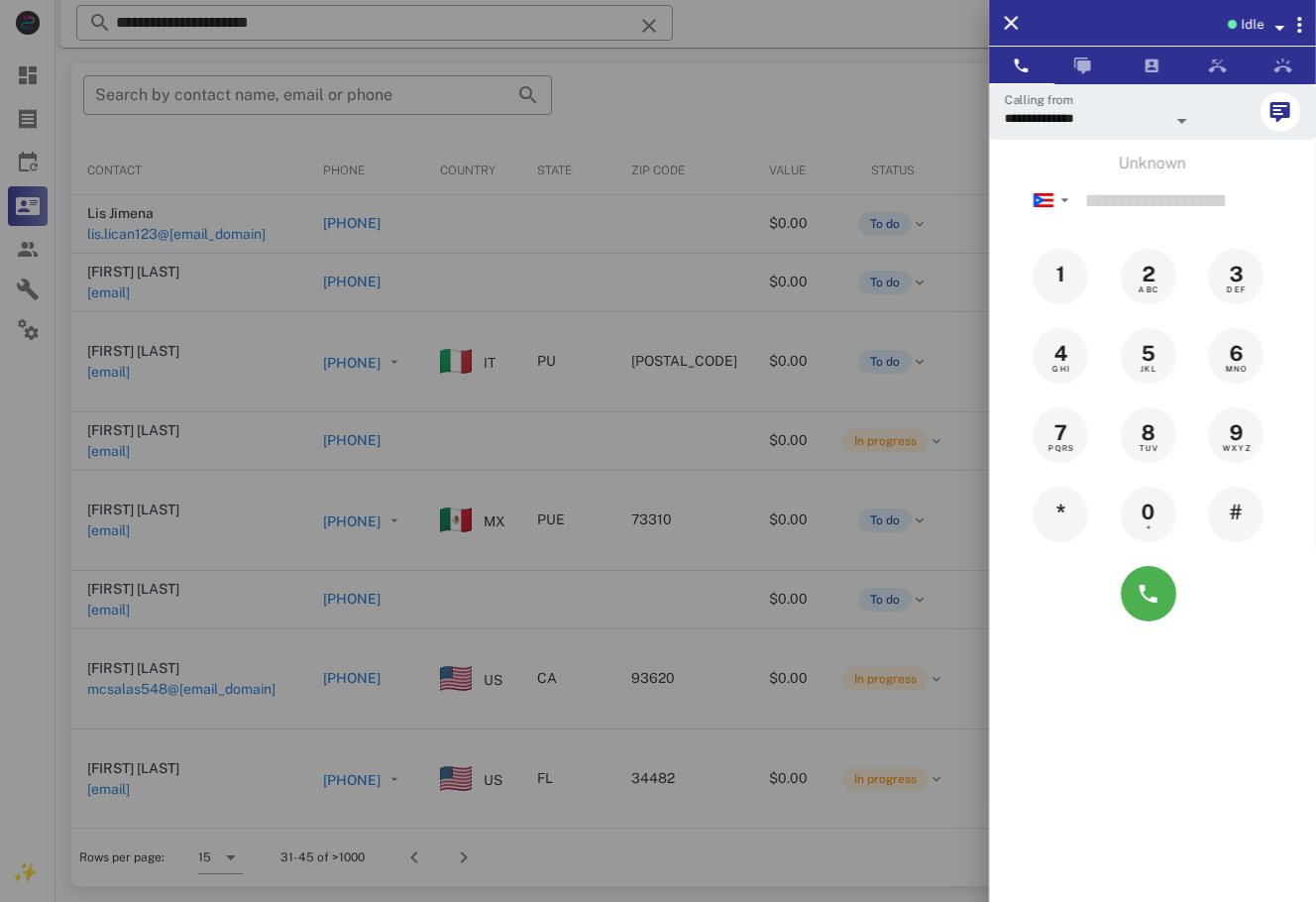 click at bounding box center (658, 451) 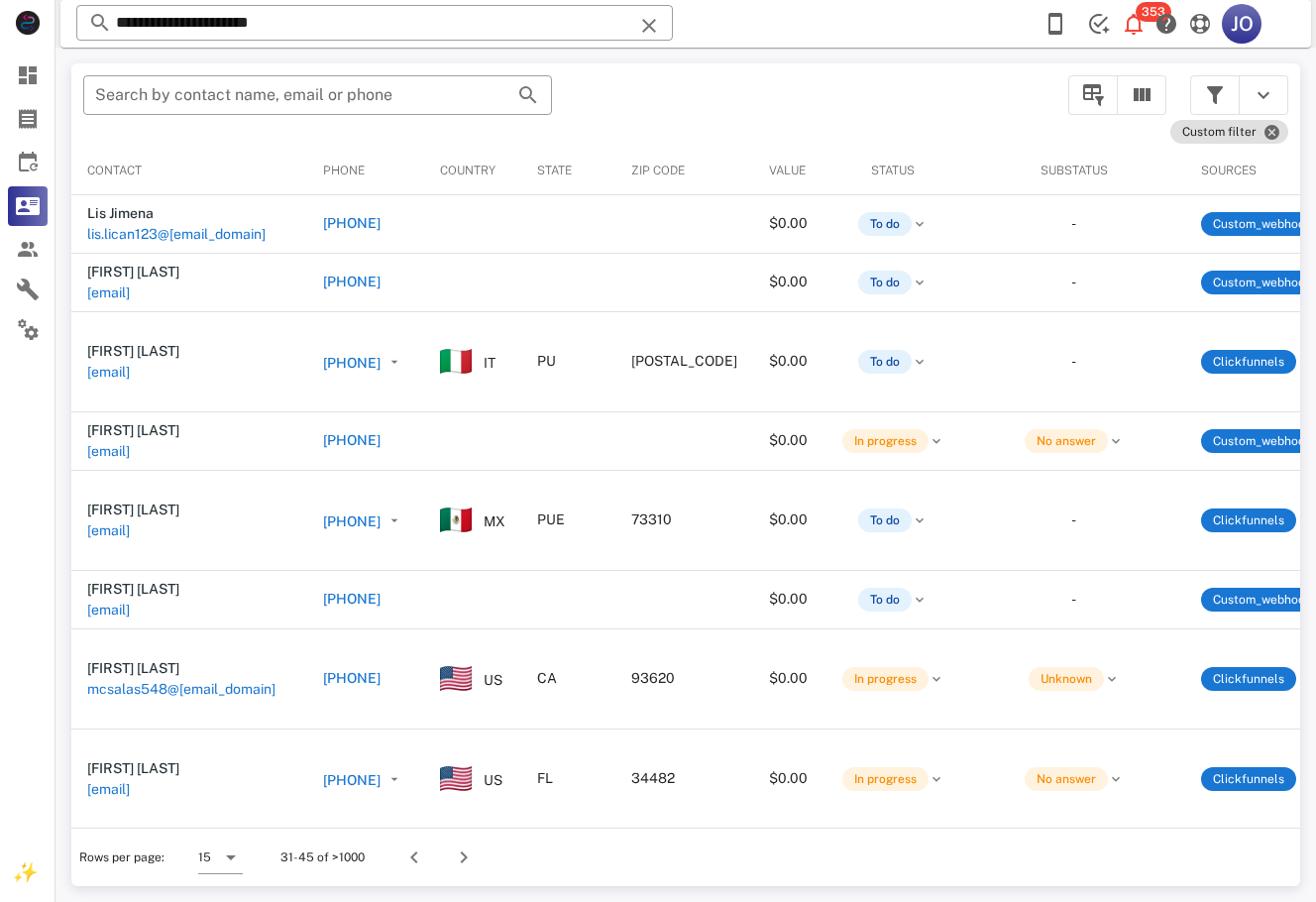 scroll, scrollTop: 0, scrollLeft: 472, axis: horizontal 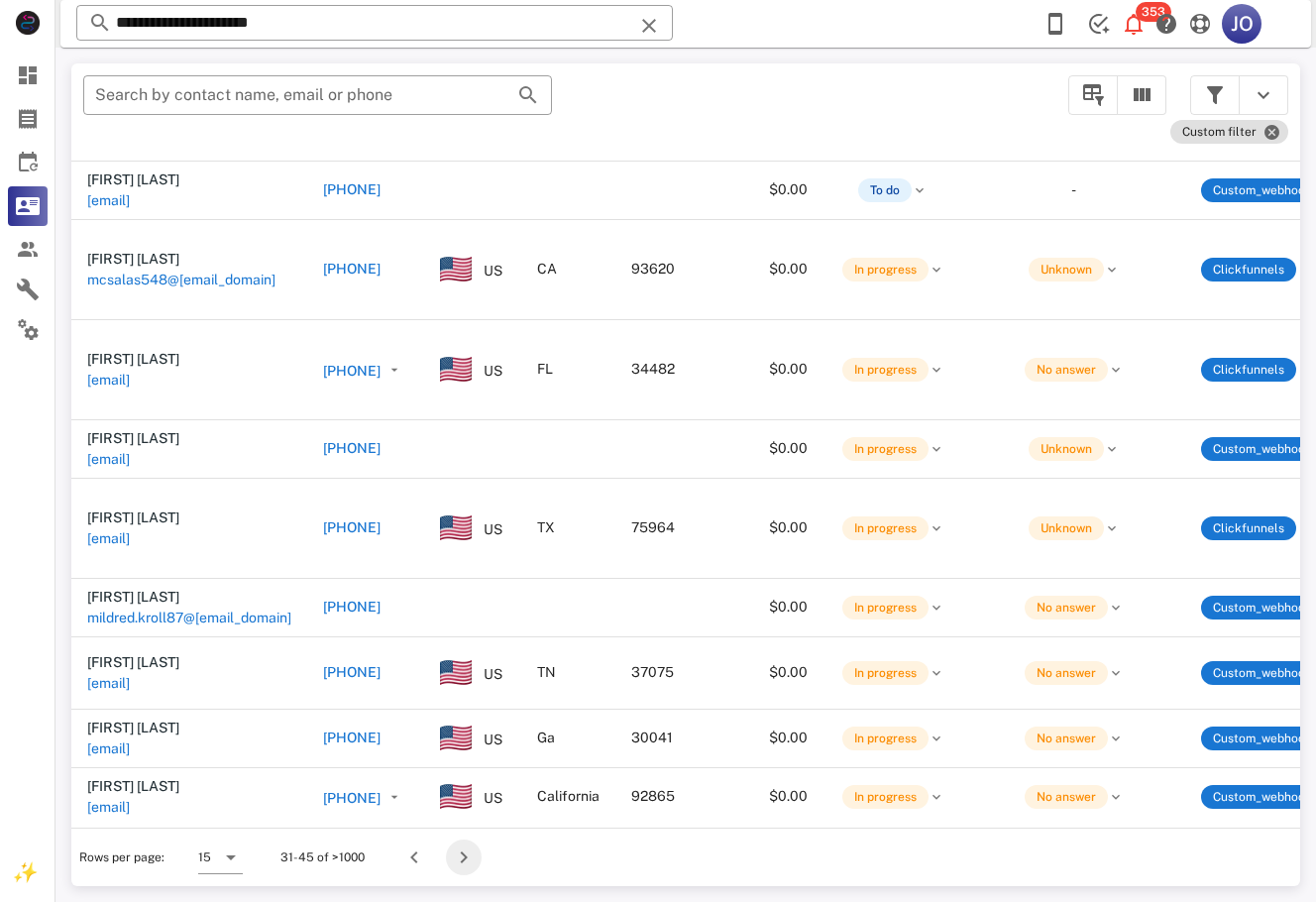 click at bounding box center [464, 857] 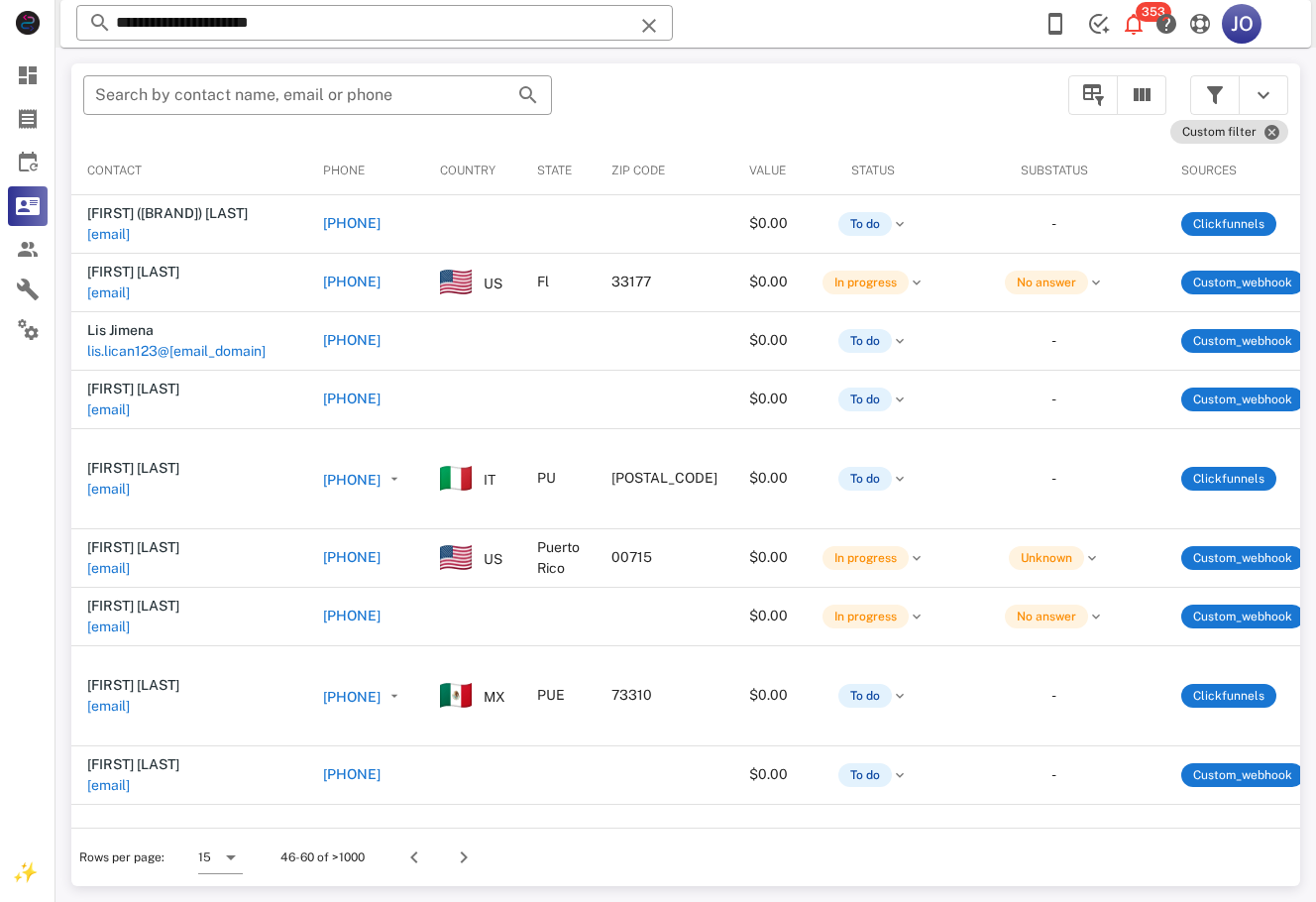 click on "​ Search by contact name, email or phone" at bounding box center (564, 105) 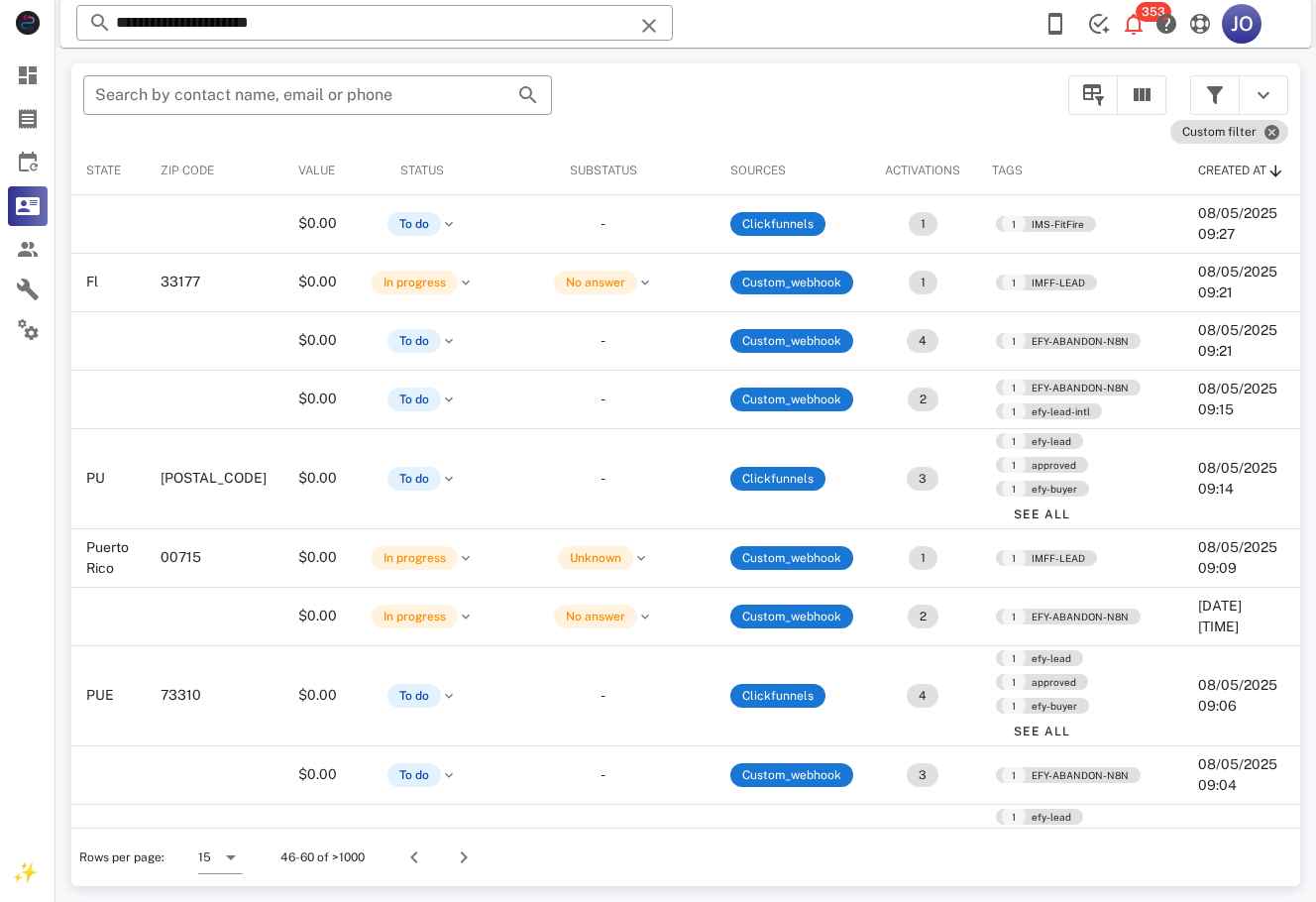 scroll, scrollTop: 0, scrollLeft: 0, axis: both 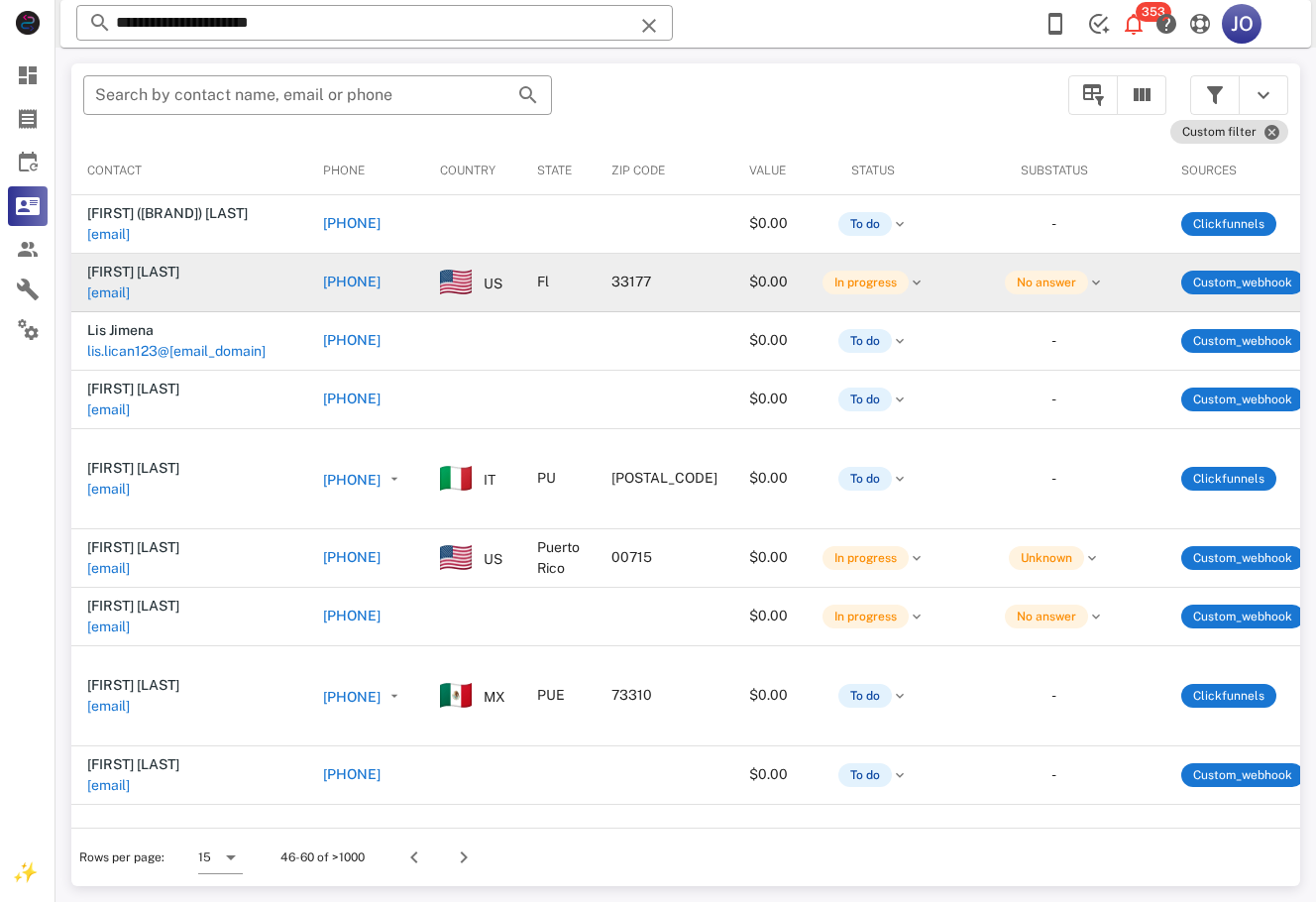 click on "[EMAIL]" at bounding box center [108, 292] 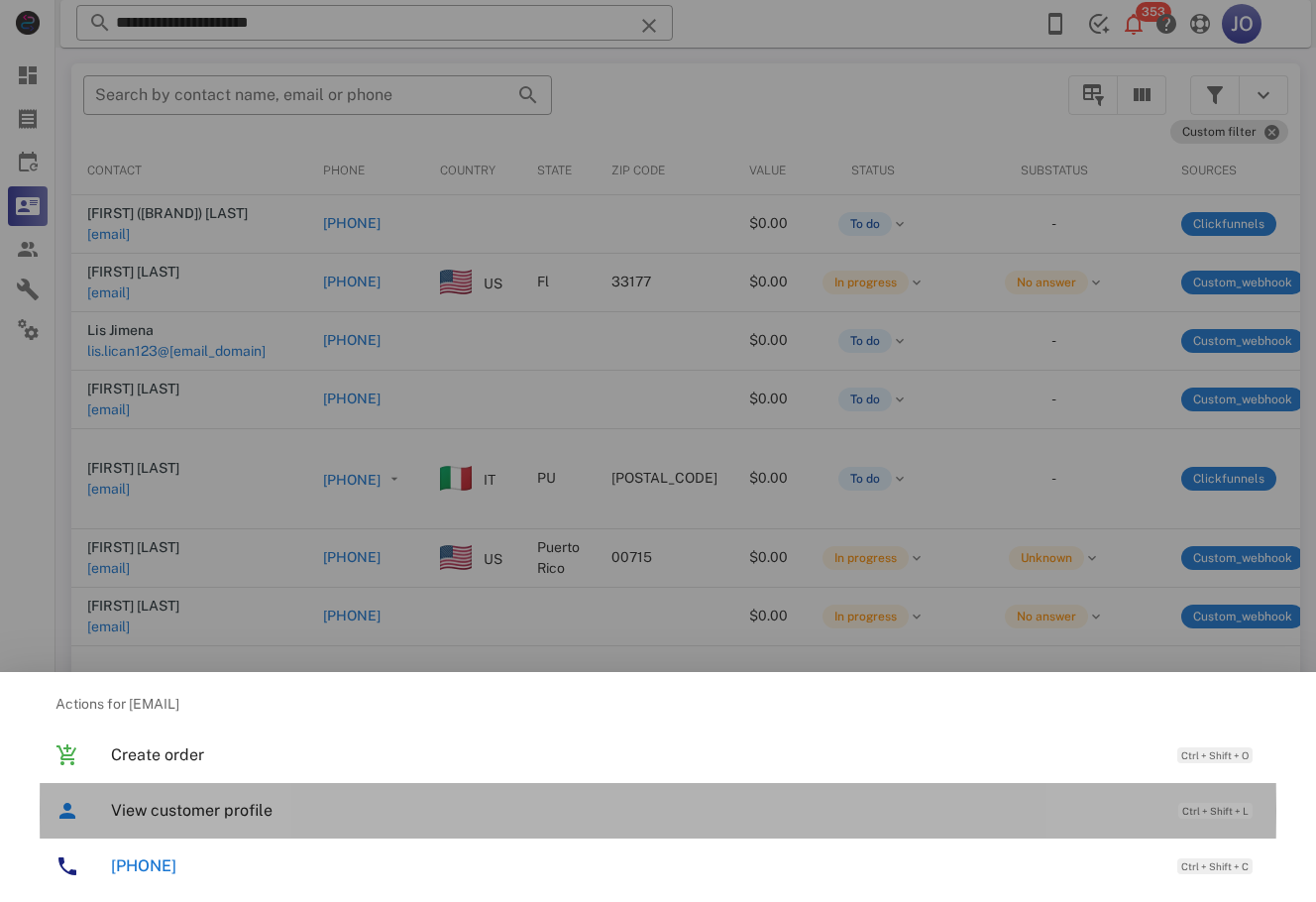 click on "View customer profile Ctrl + Shift + L" at bounding box center [686, 810] 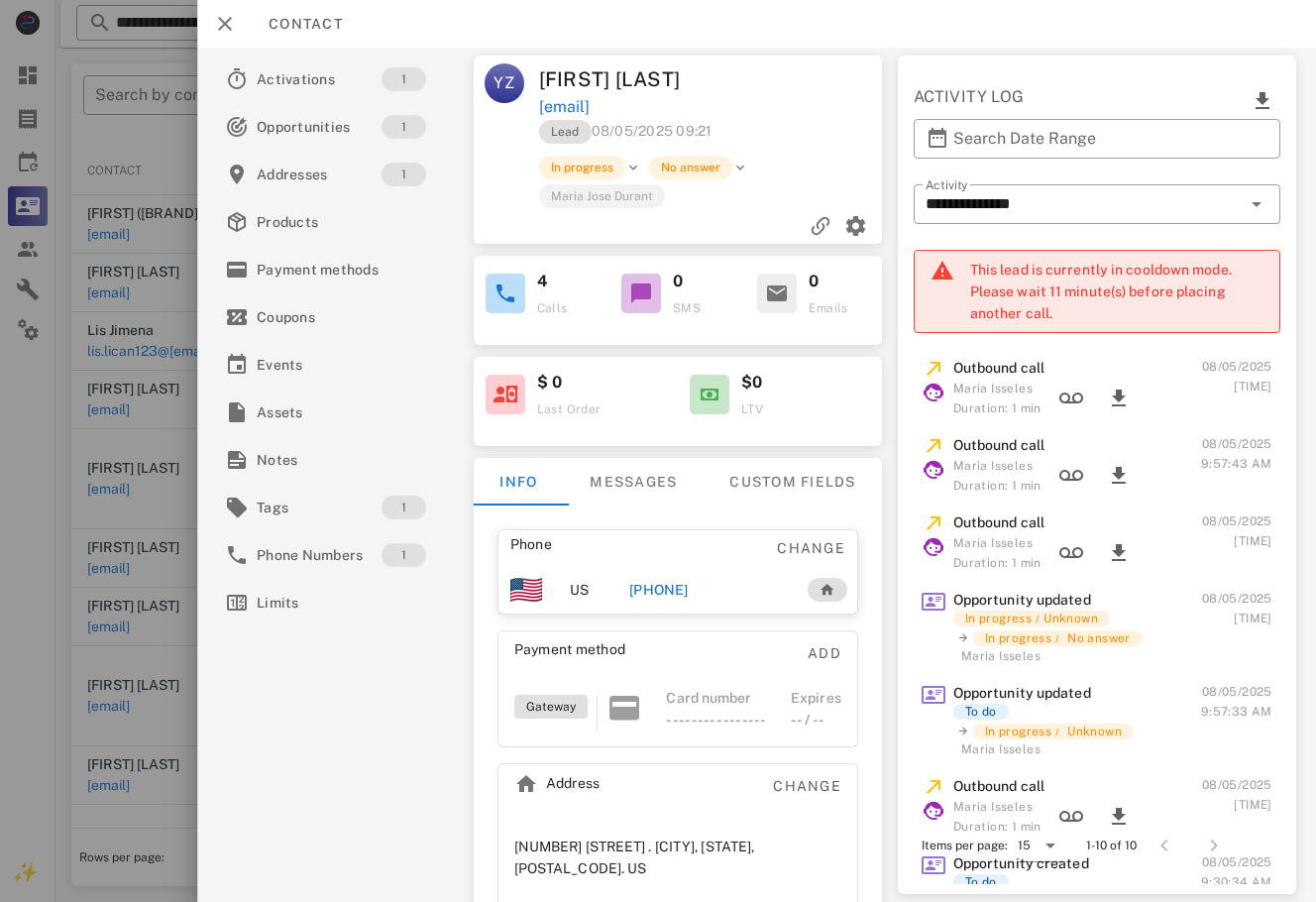 click on "[PHONE]" at bounding box center [659, 590] 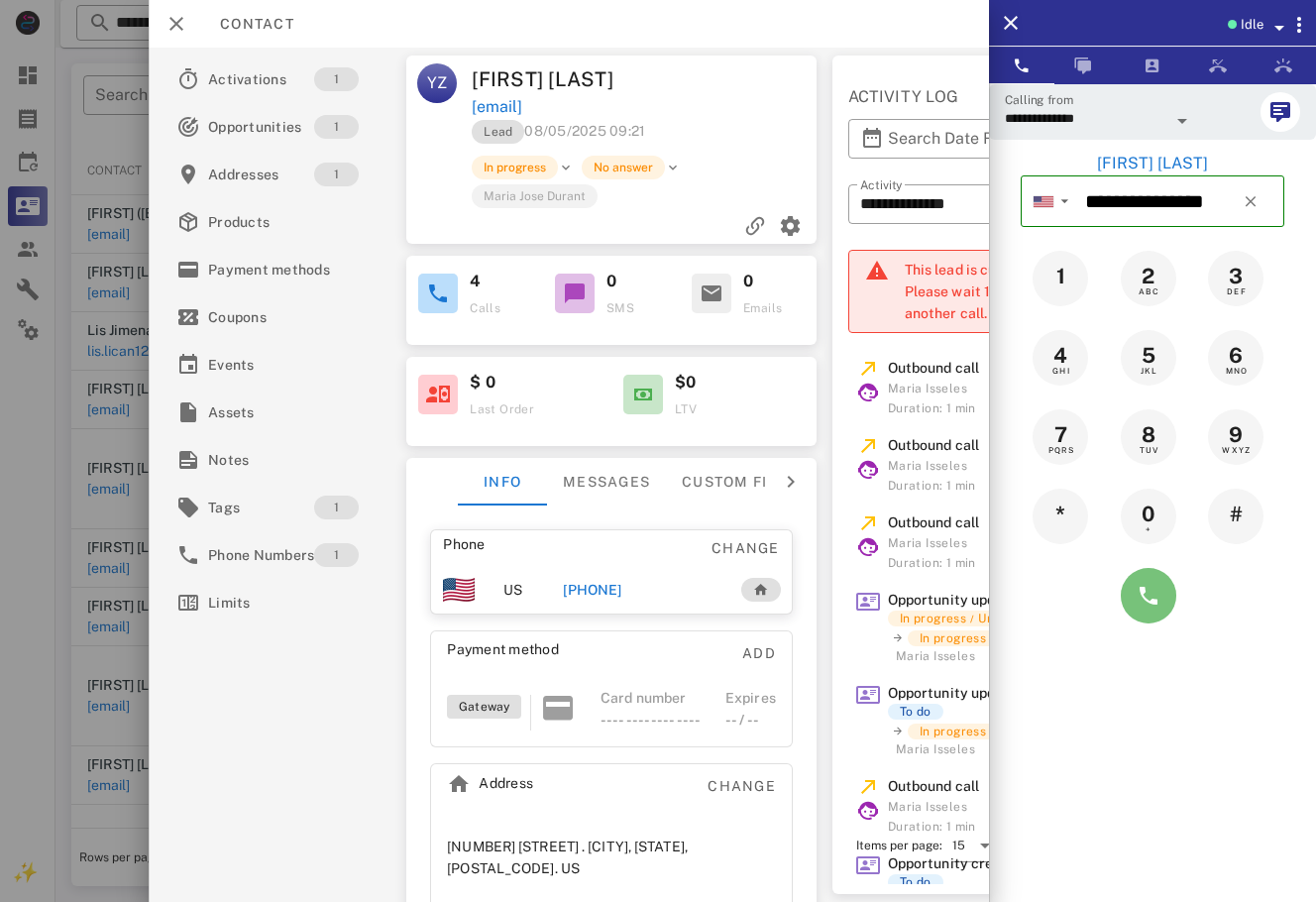 click at bounding box center [1149, 596] 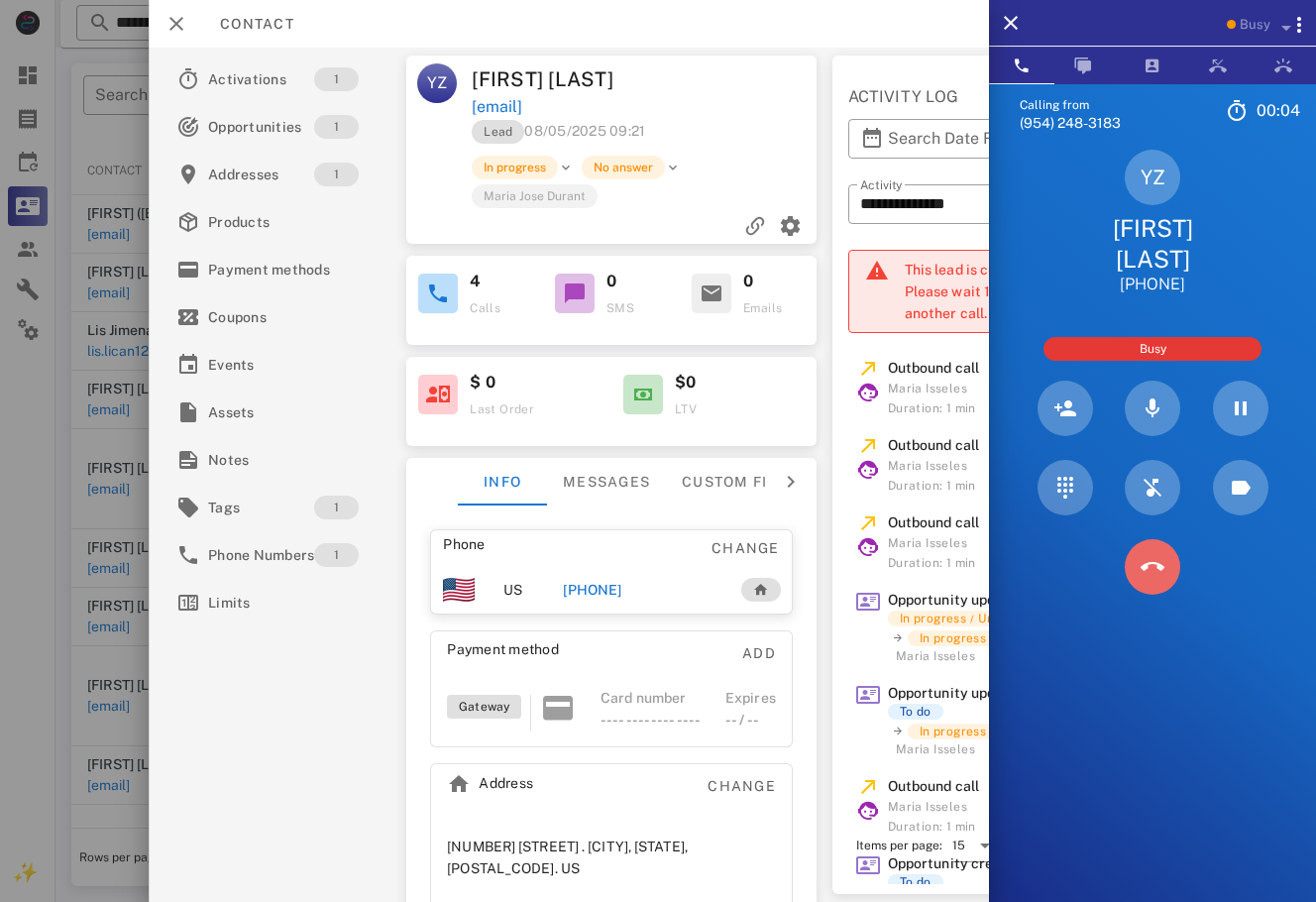 click at bounding box center (1152, 567) 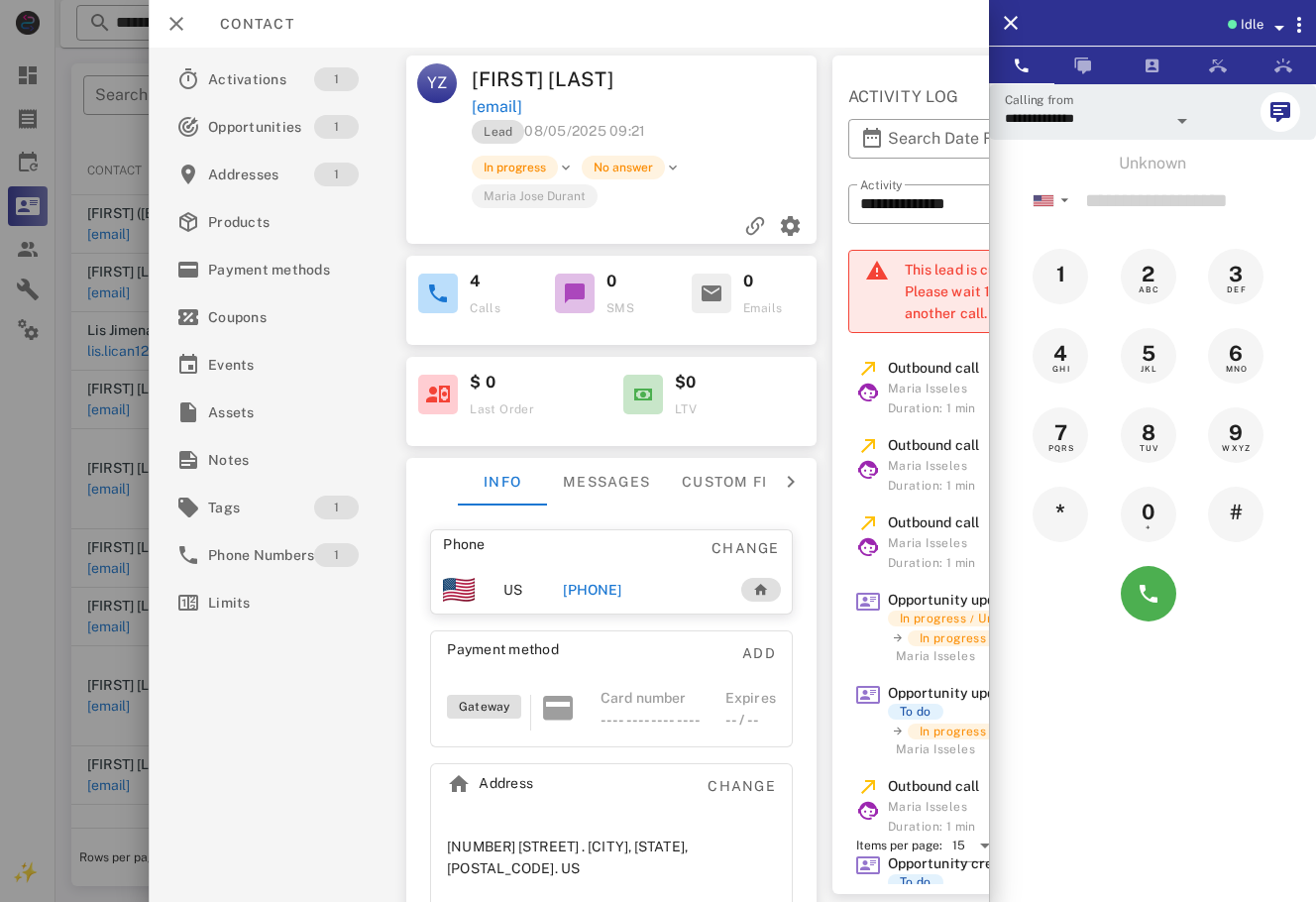 click on "[PHONE]" at bounding box center (592, 590) 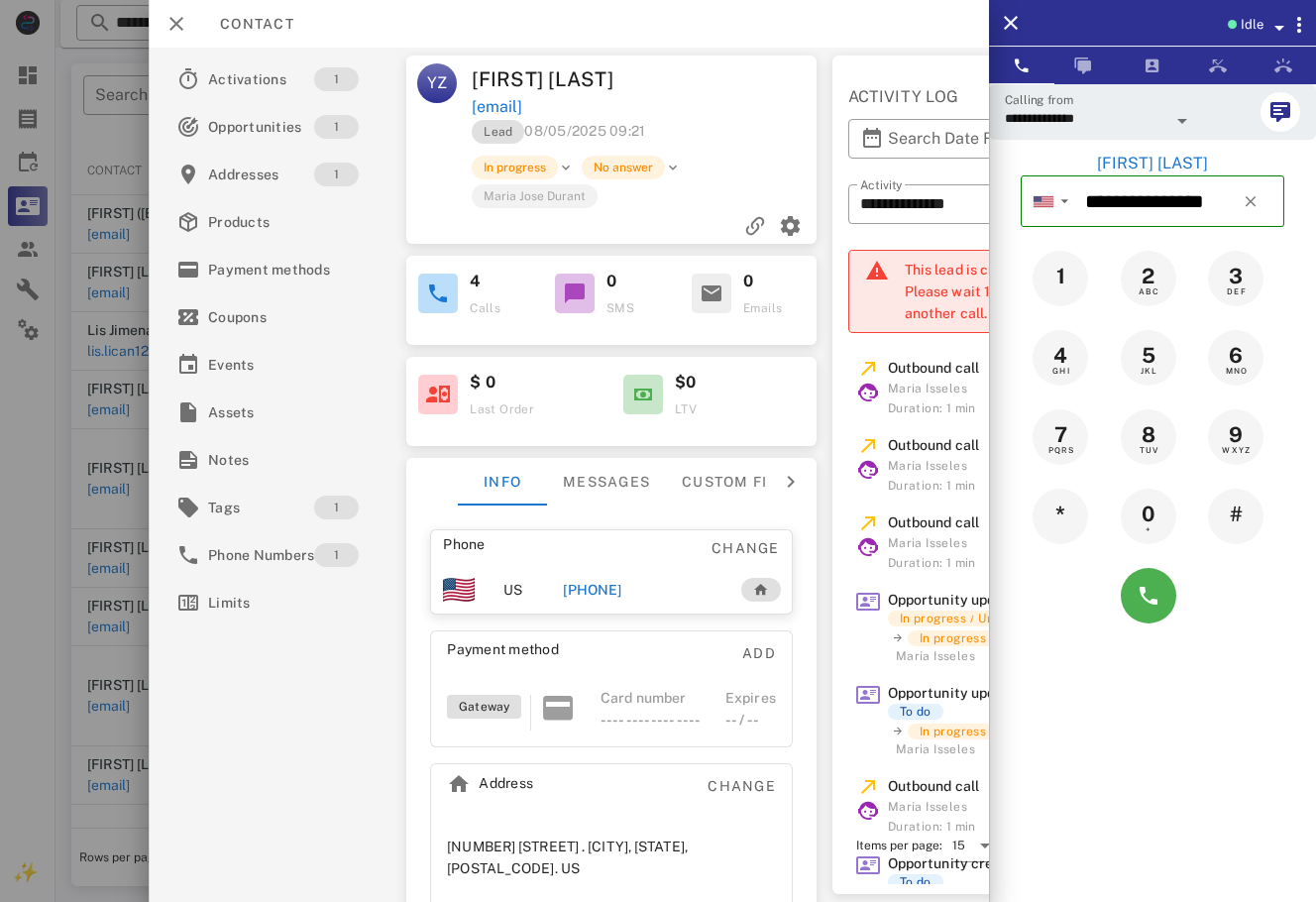 click at bounding box center (1152, 596) 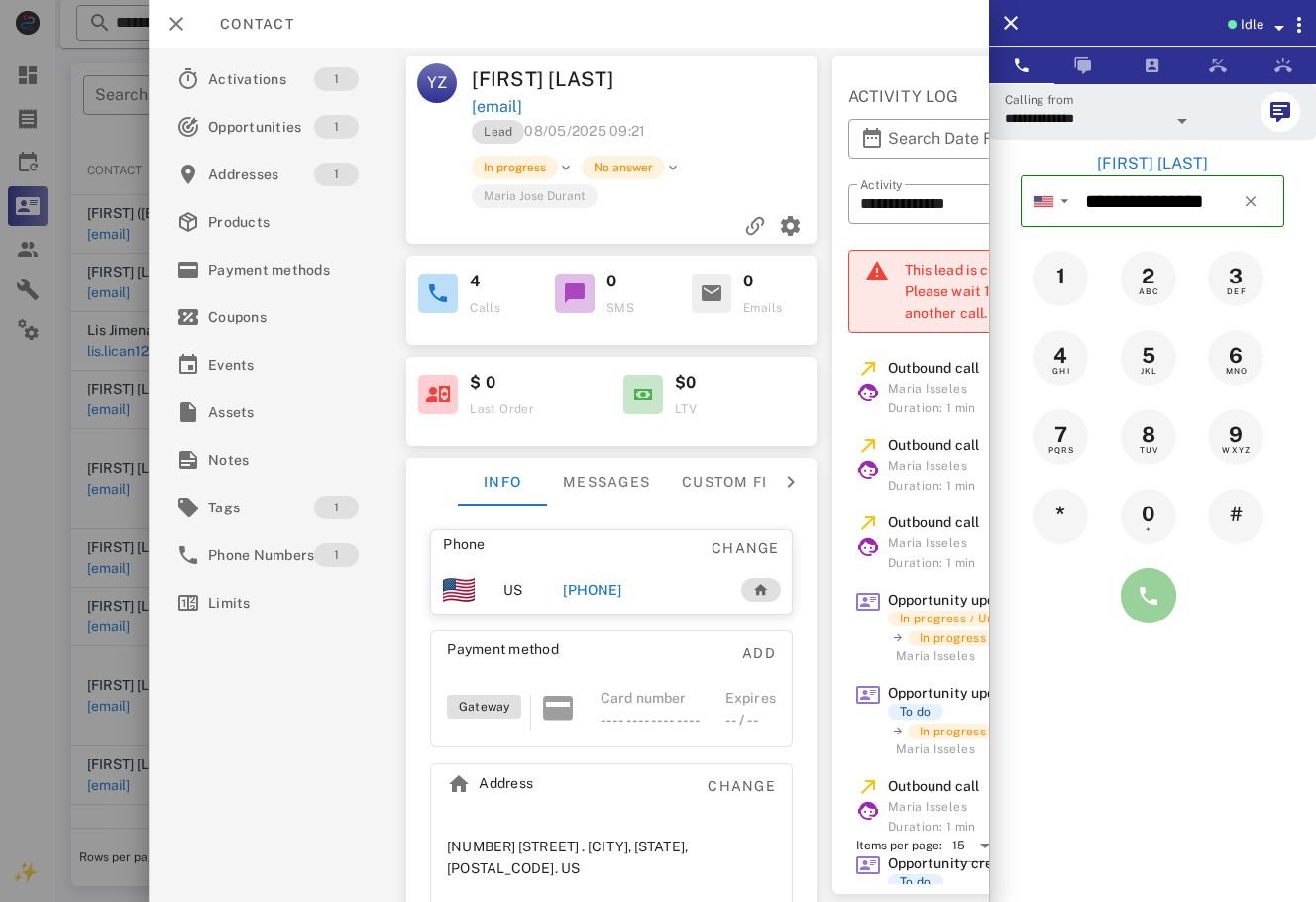 click at bounding box center (1149, 596) 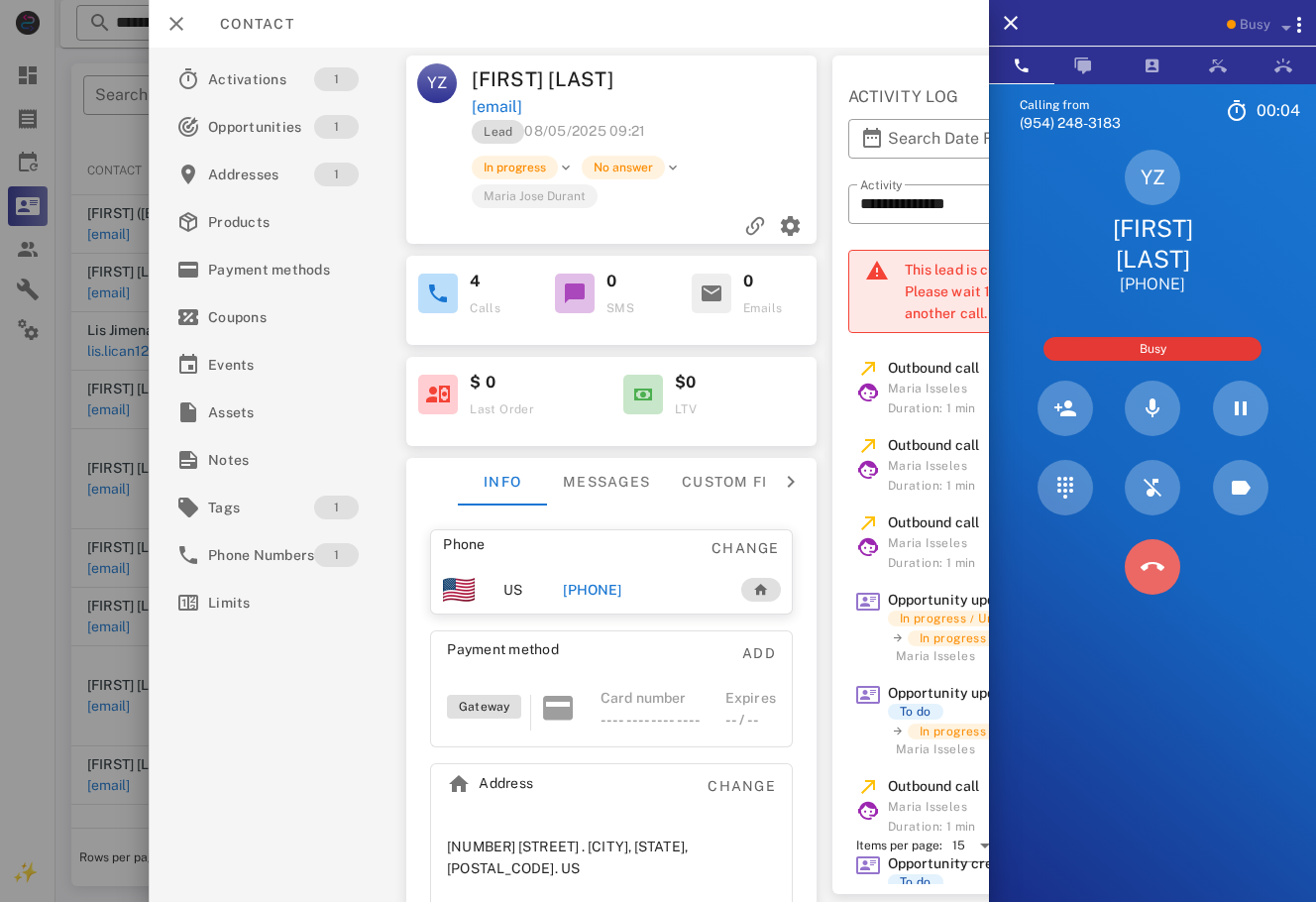 click at bounding box center [1152, 567] 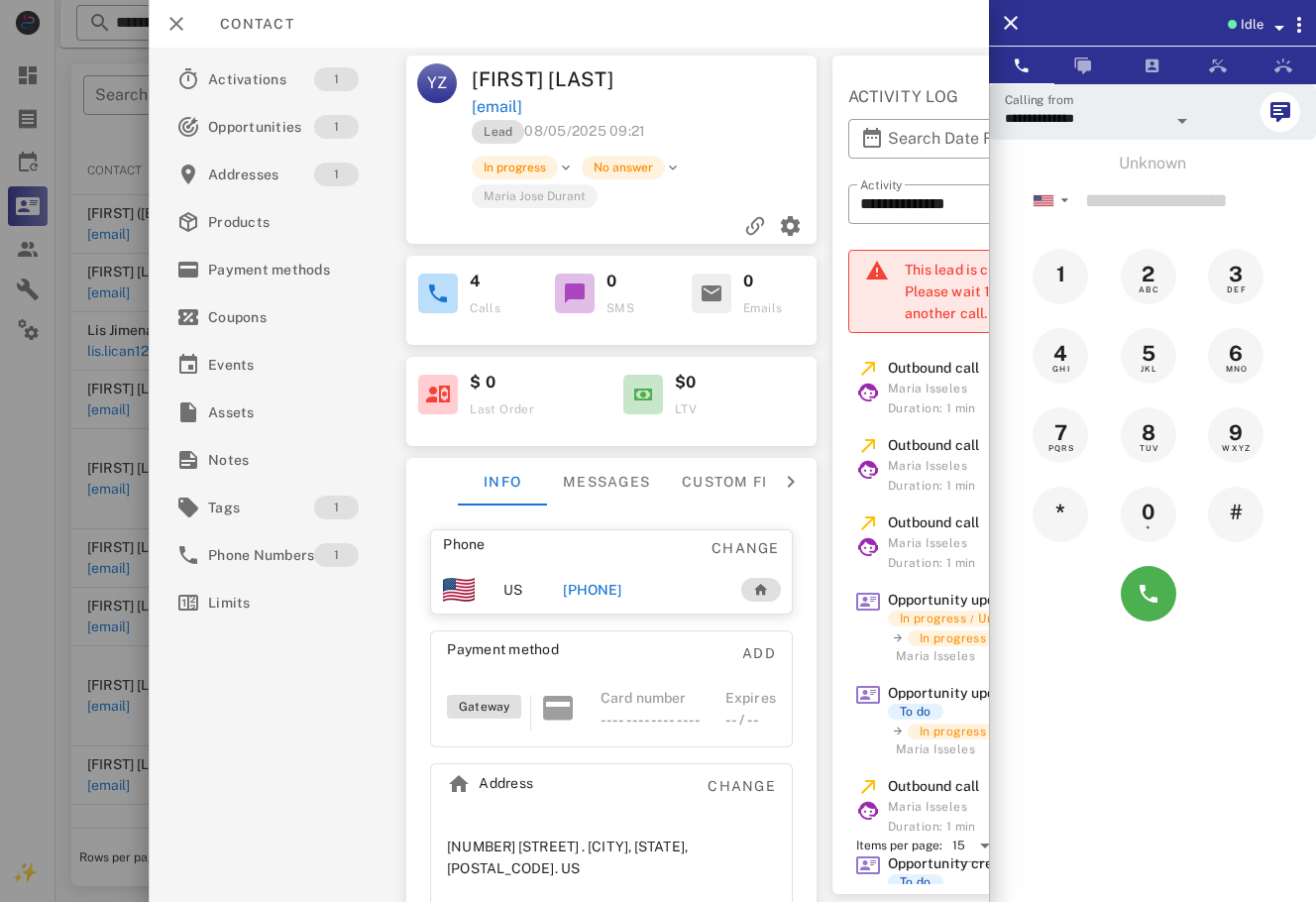 click on "[PHONE]" at bounding box center (592, 590) 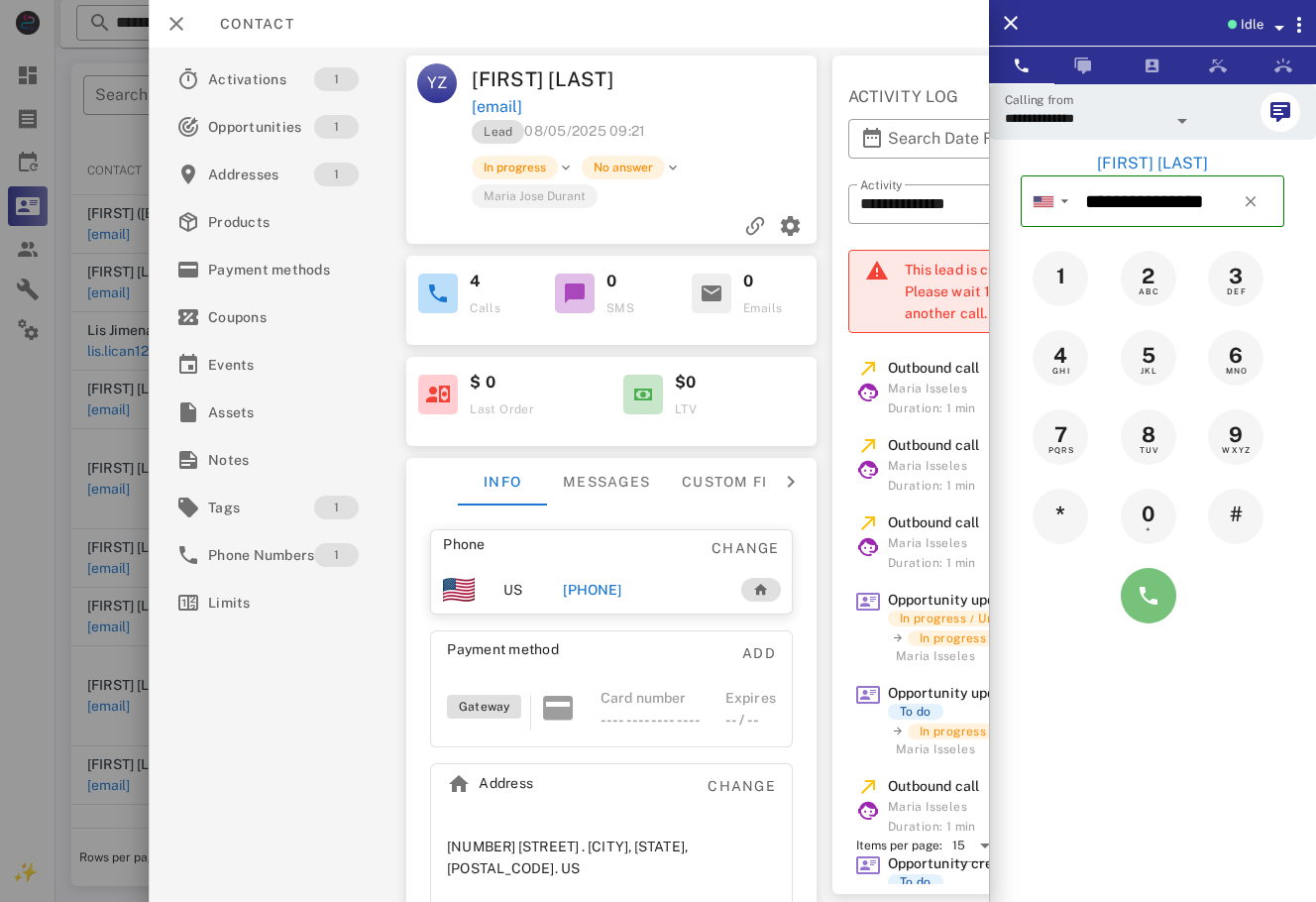 click at bounding box center (1149, 596) 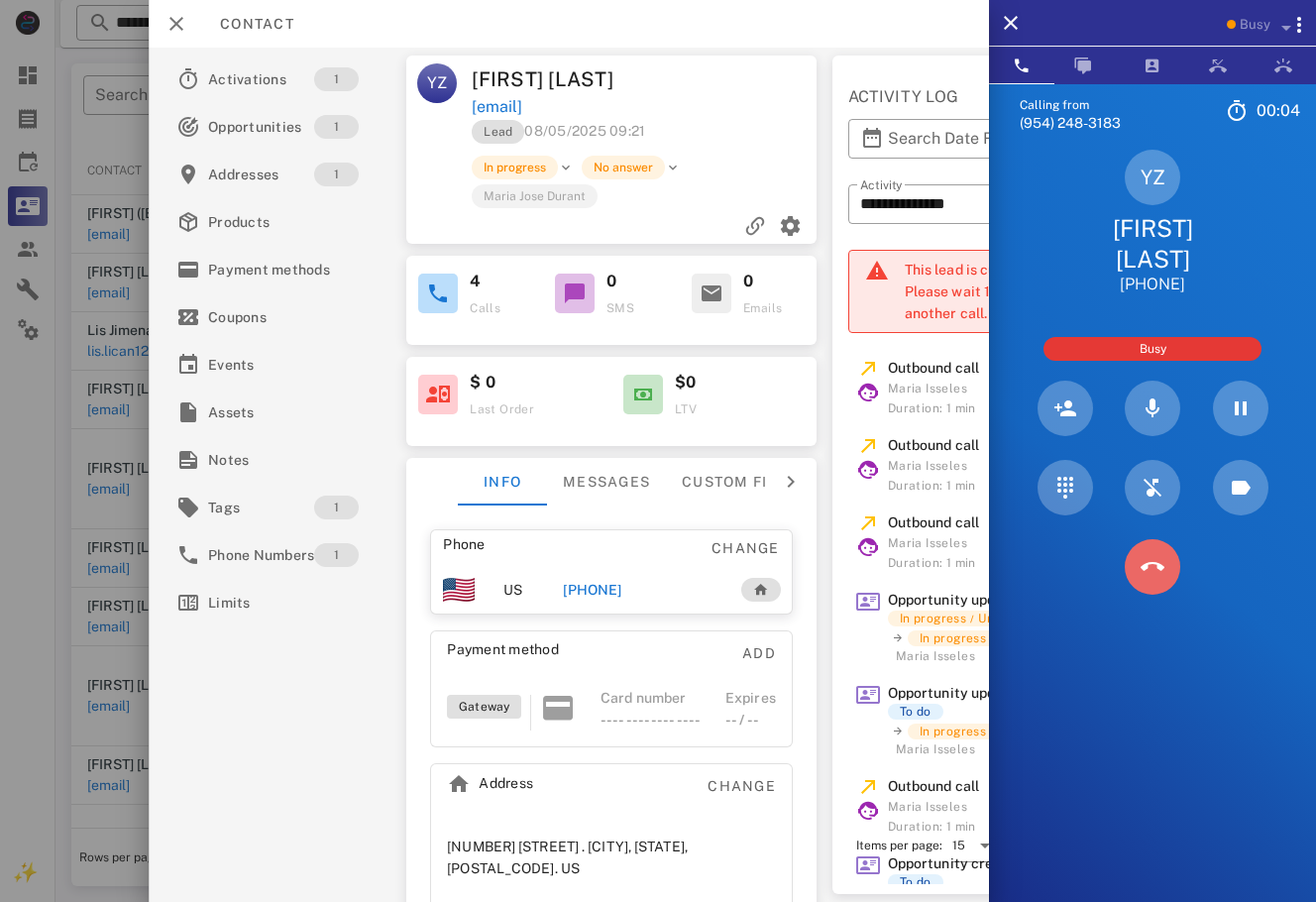 click at bounding box center (1152, 567) 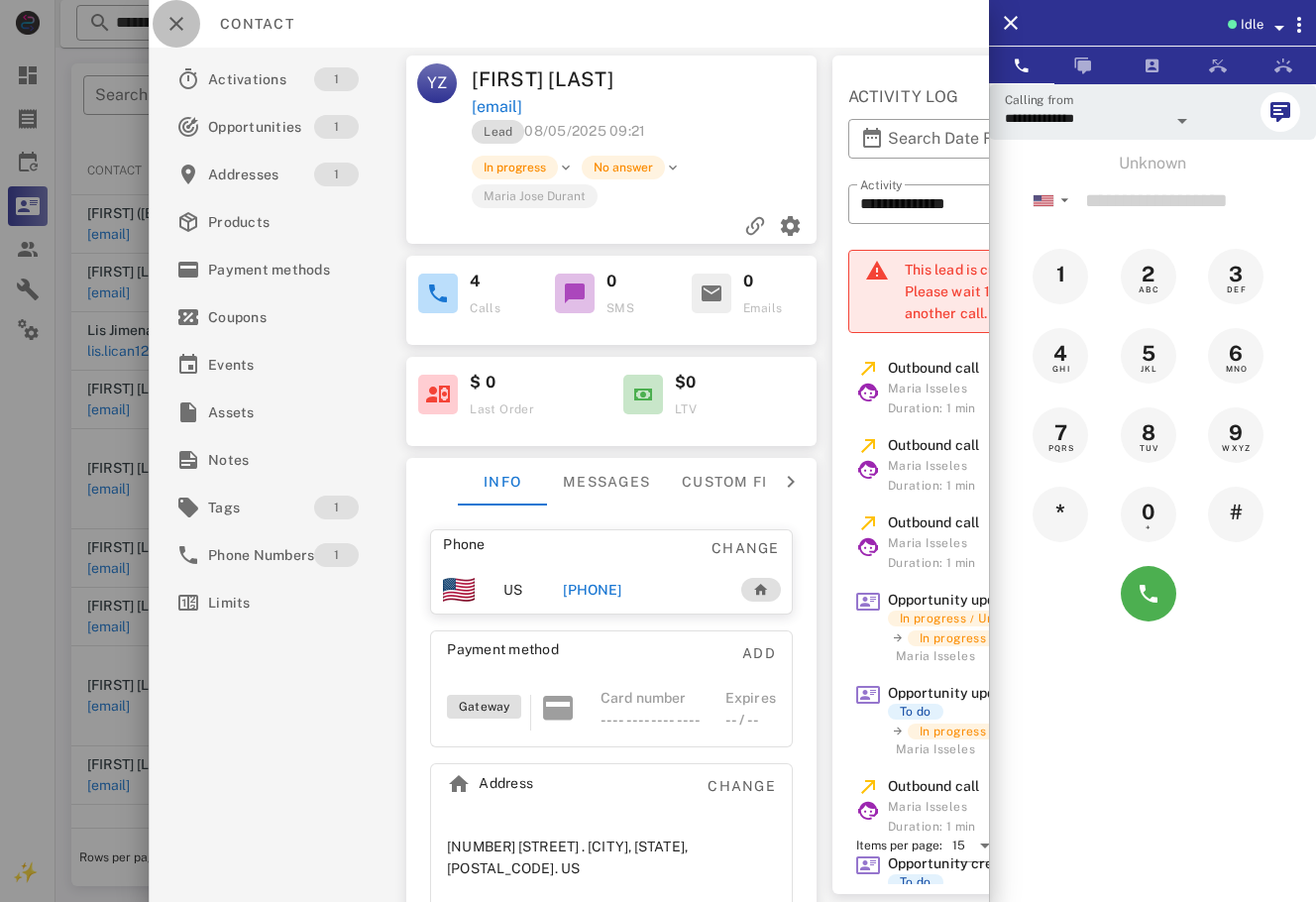 click at bounding box center [176, 24] 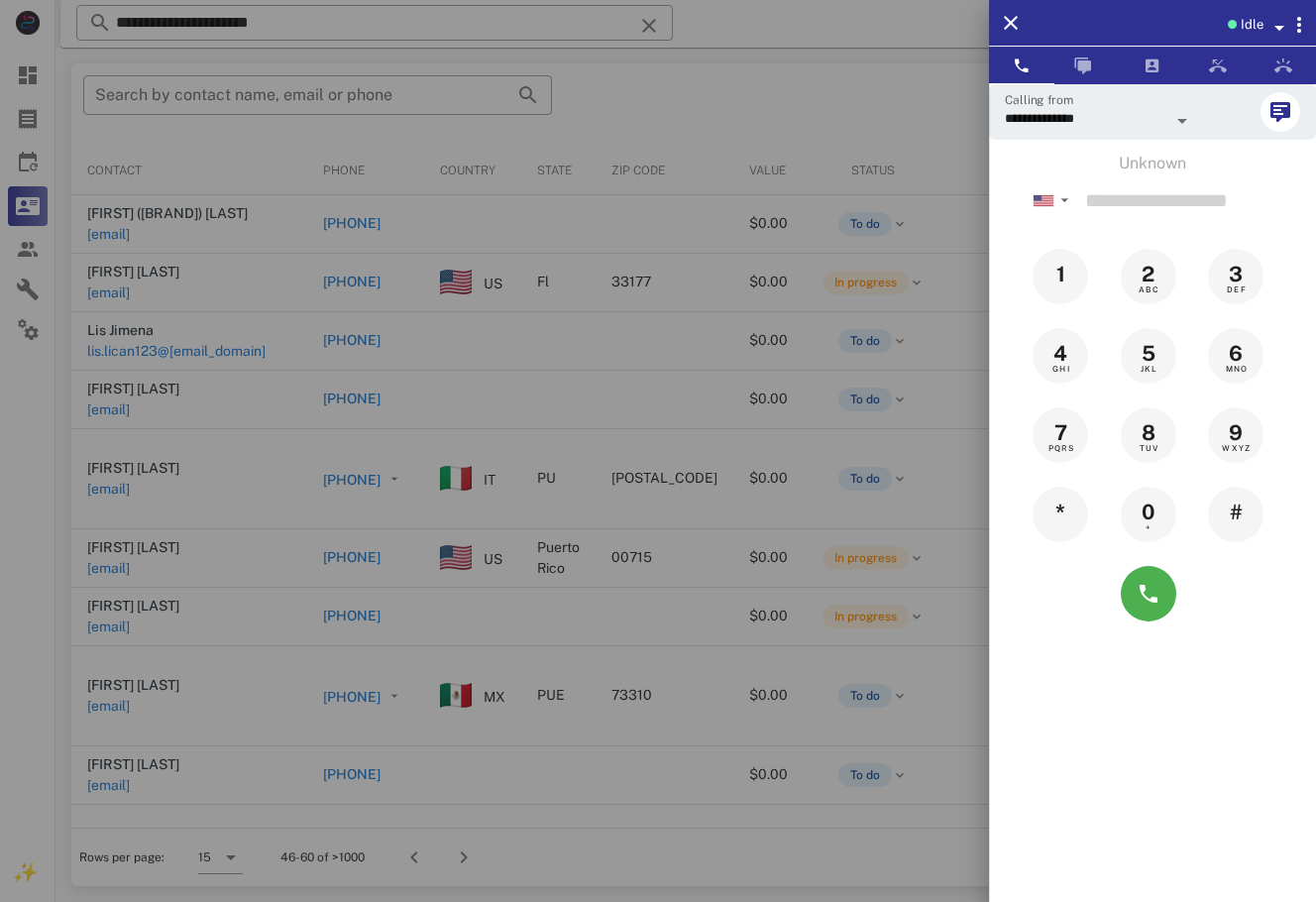 click at bounding box center (658, 451) 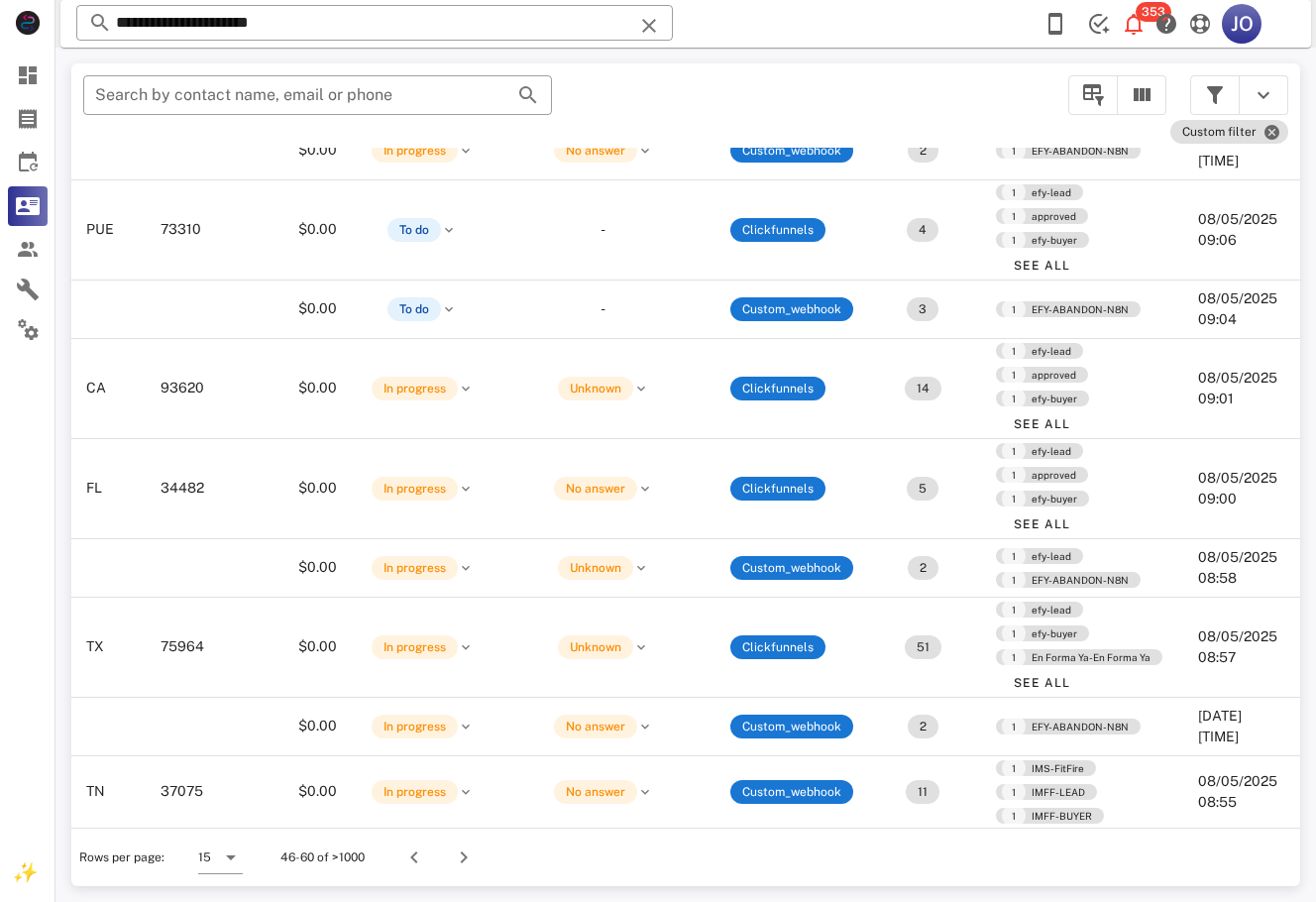 scroll, scrollTop: 478, scrollLeft: 472, axis: both 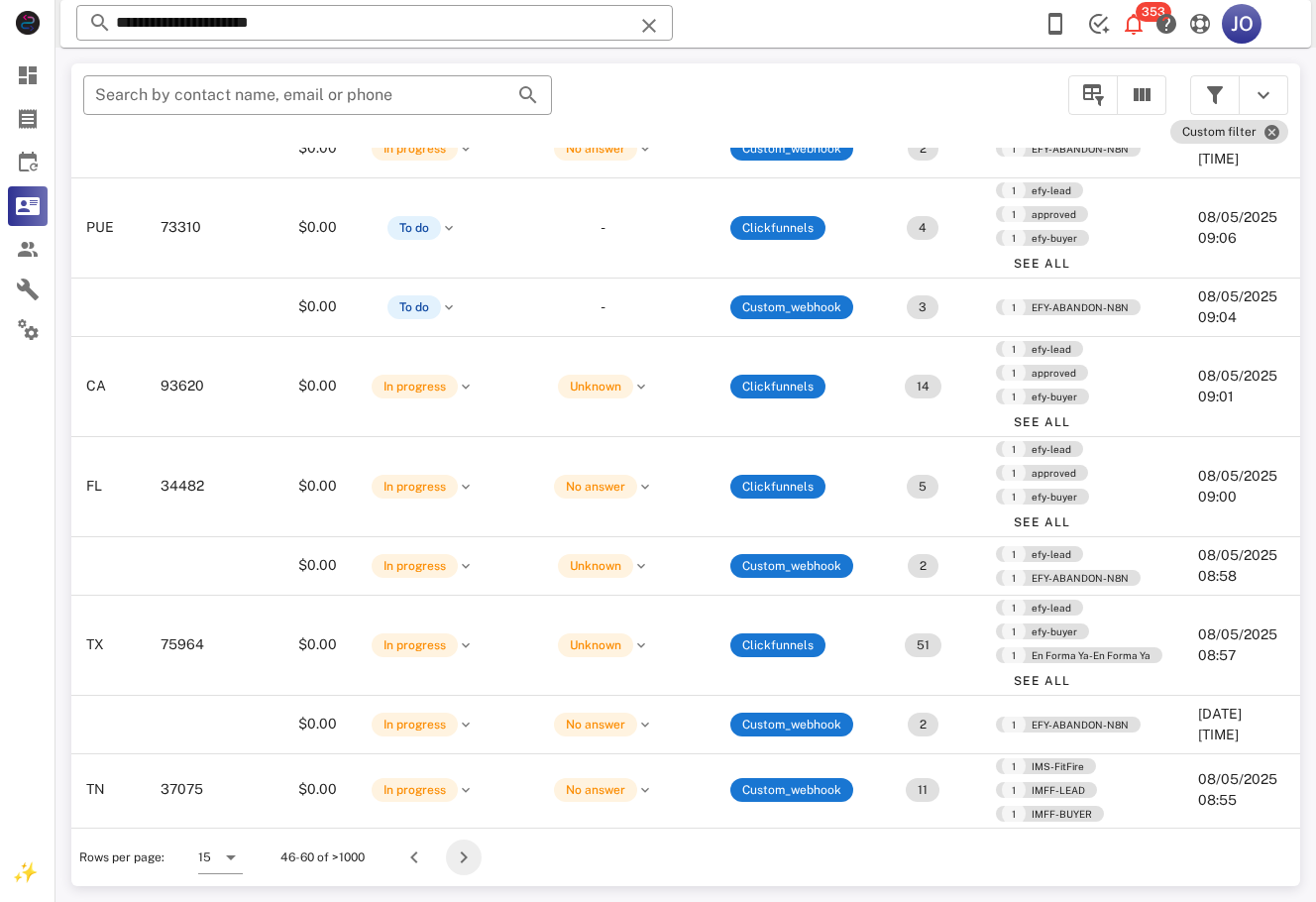 click at bounding box center [464, 857] 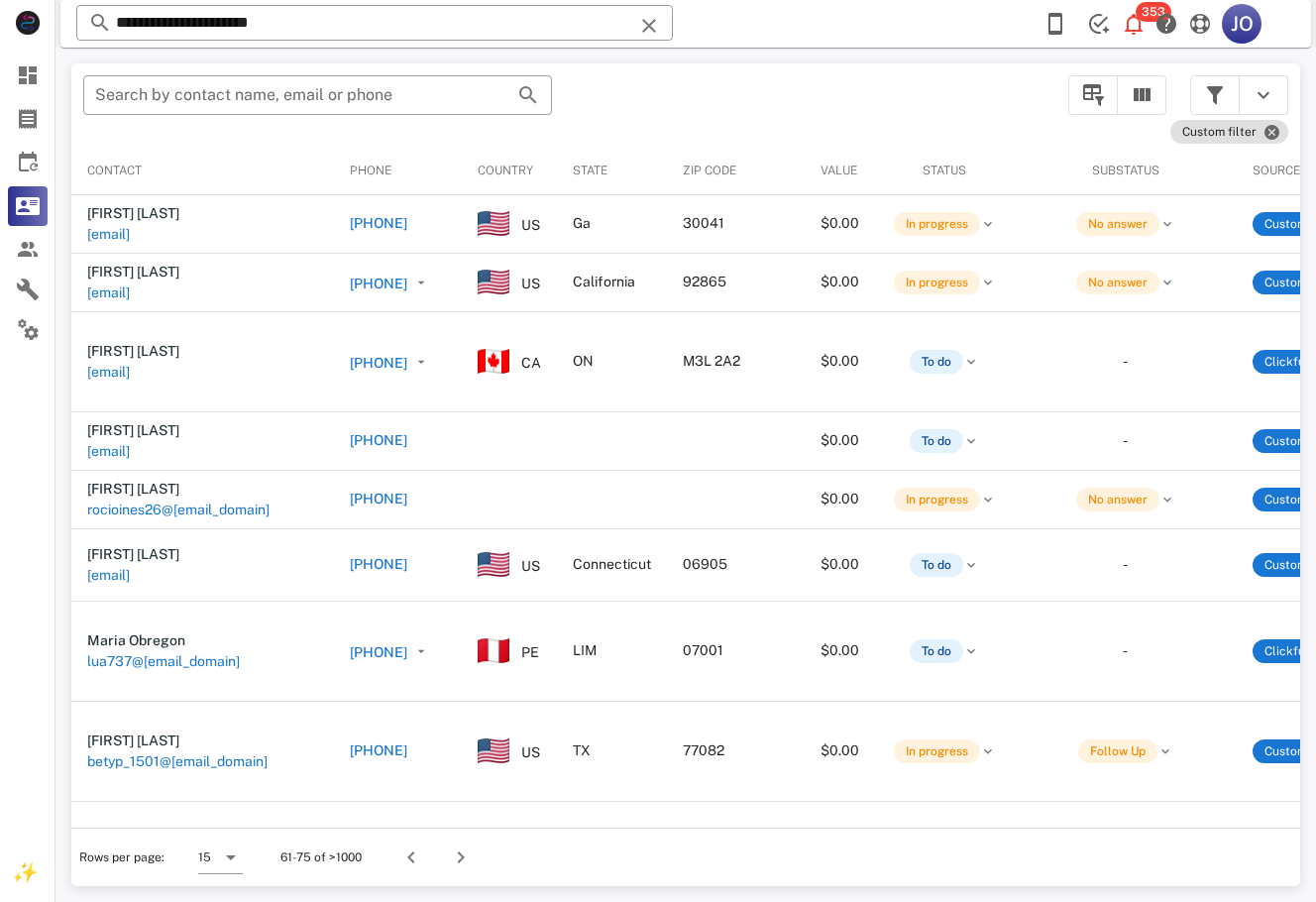 scroll, scrollTop: 0, scrollLeft: 534, axis: horizontal 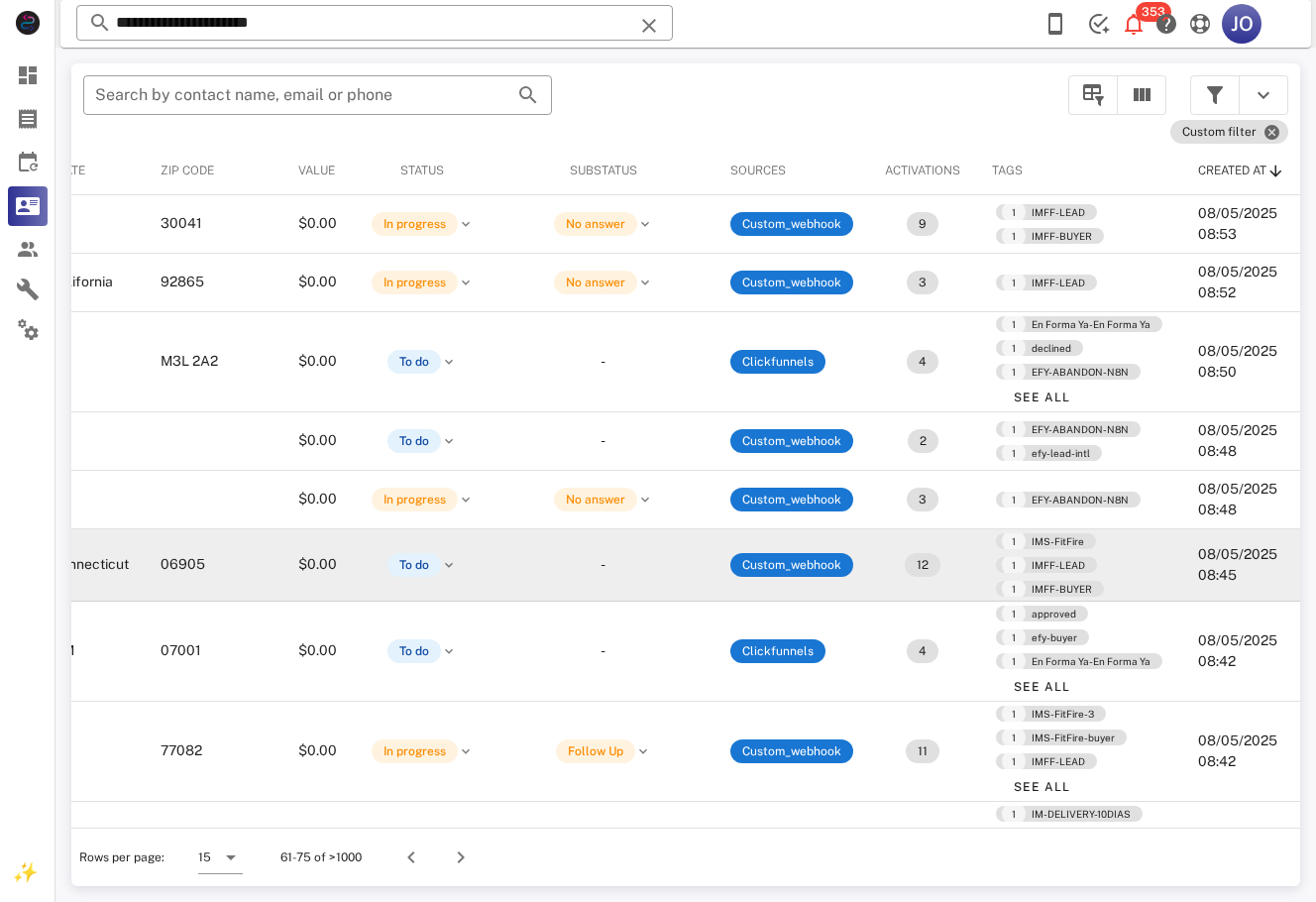 drag, startPoint x: 1289, startPoint y: 310, endPoint x: 1257, endPoint y: 585, distance: 276.85556 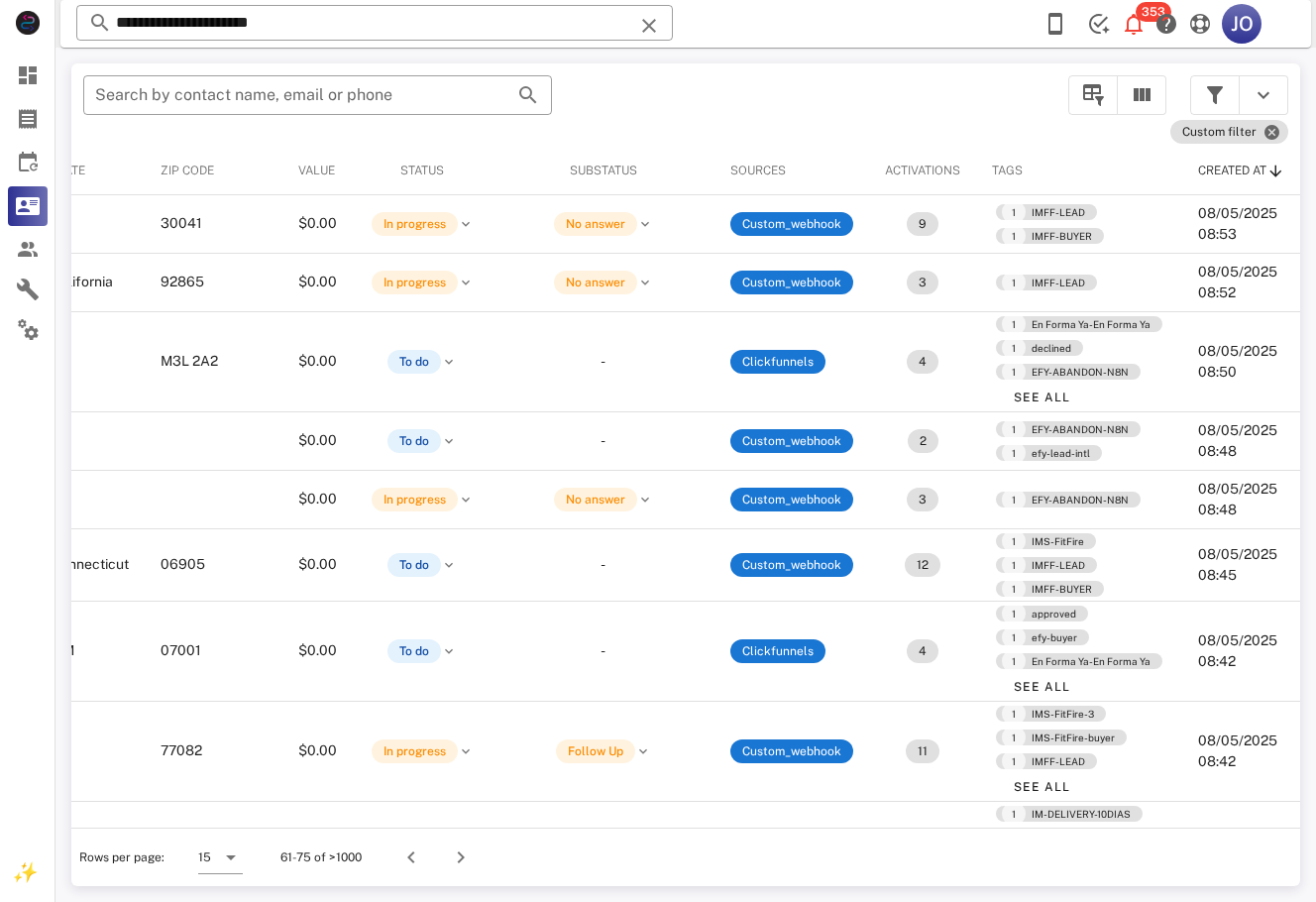 scroll, scrollTop: 436, scrollLeft: 534, axis: both 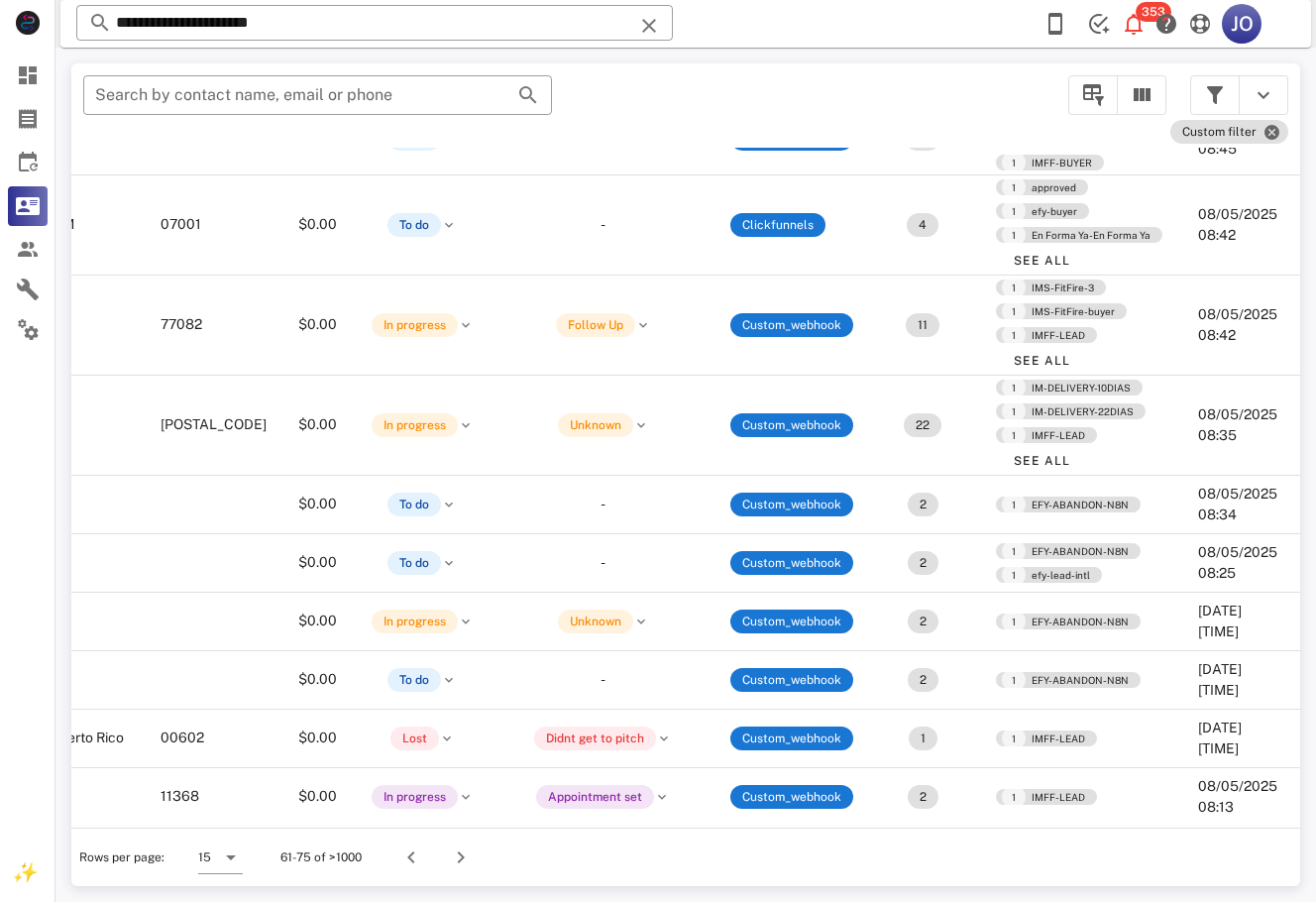 click on "Rows per page: 15  61-75 of >1000" at bounding box center (686, 856) 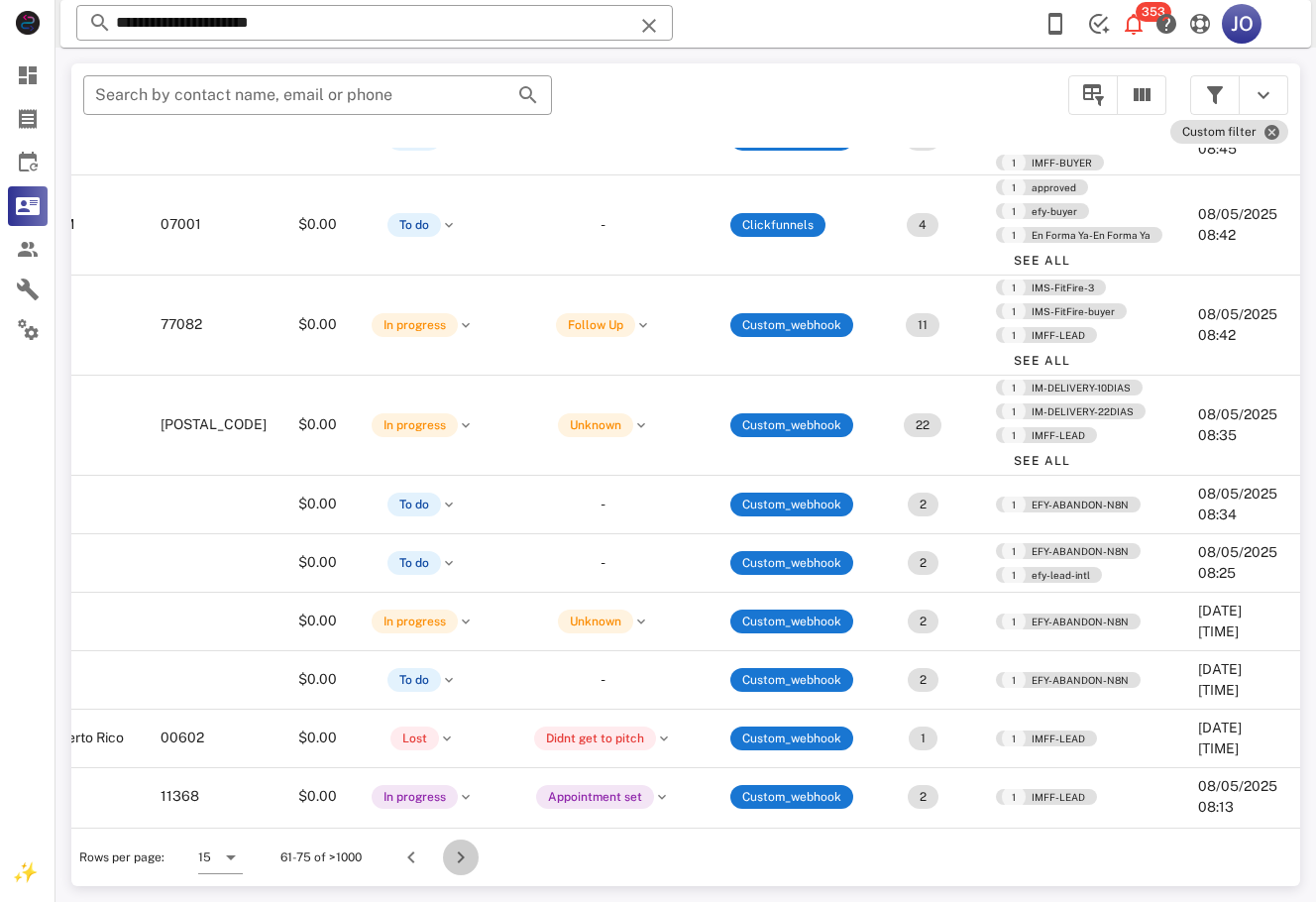 click at bounding box center (461, 857) 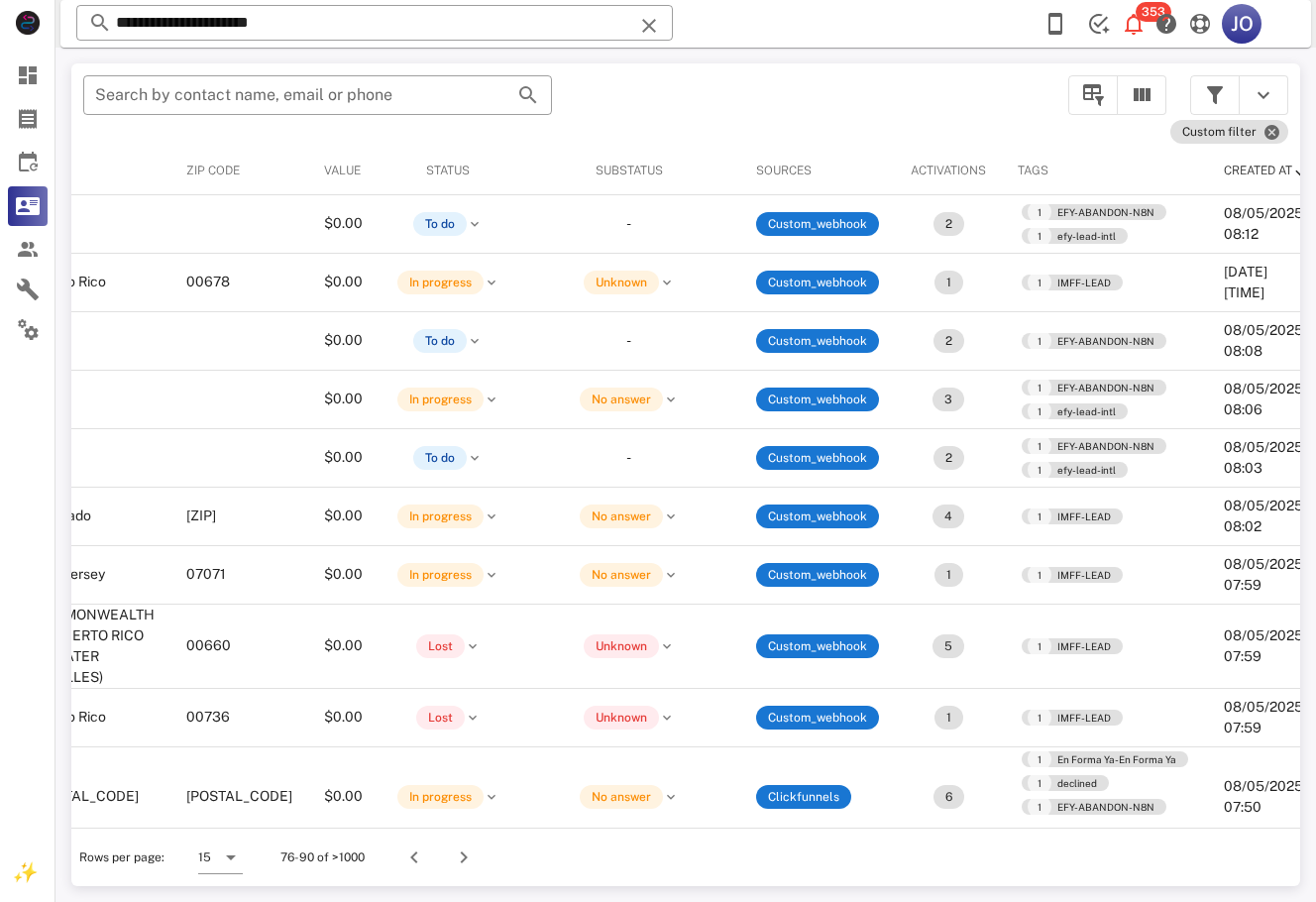 scroll, scrollTop: 0, scrollLeft: 0, axis: both 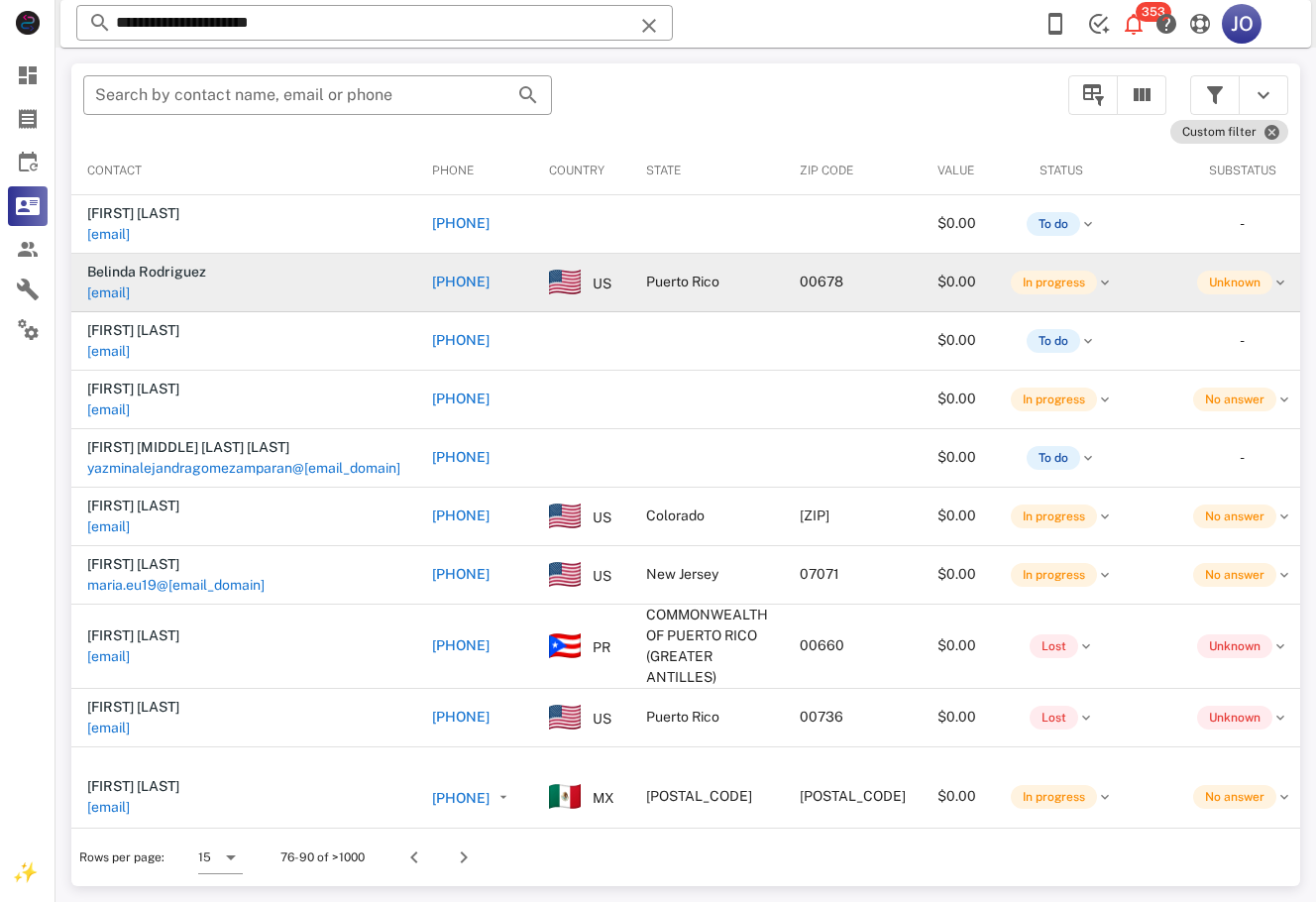 click on "[EMAIL]" at bounding box center (108, 292) 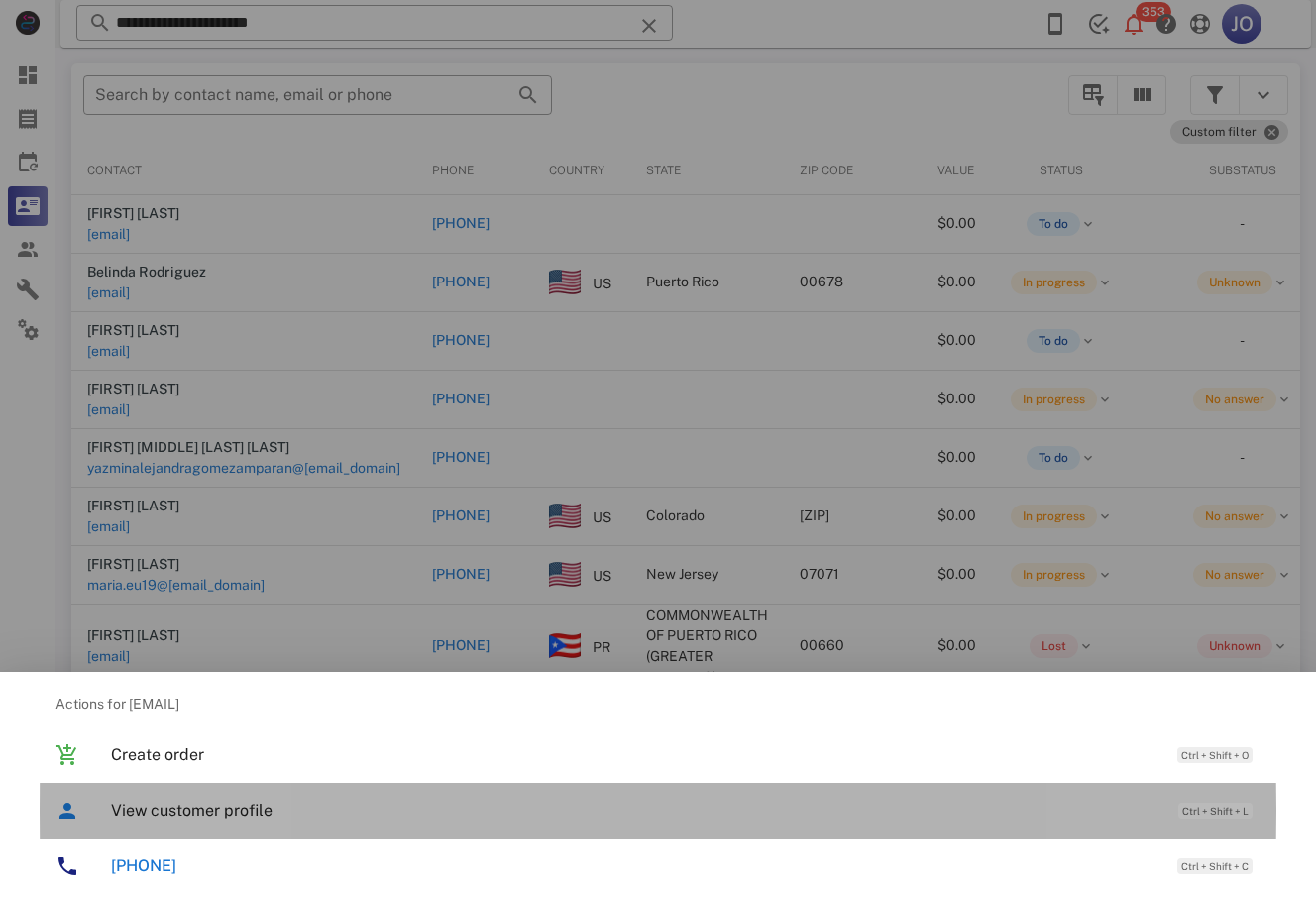 click on "View customer profile" at bounding box center (634, 810) 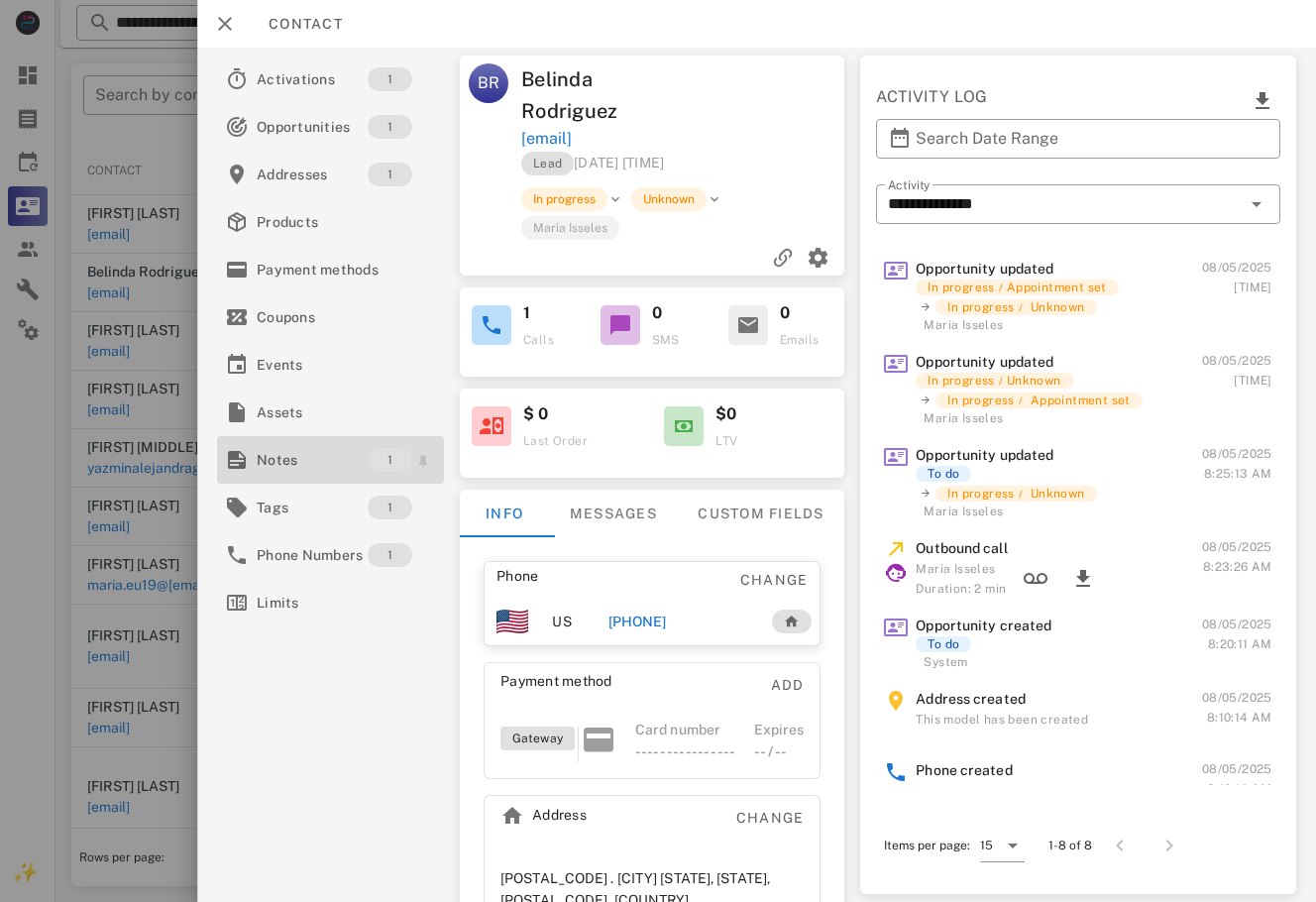 click on "Notes" at bounding box center (312, 460) 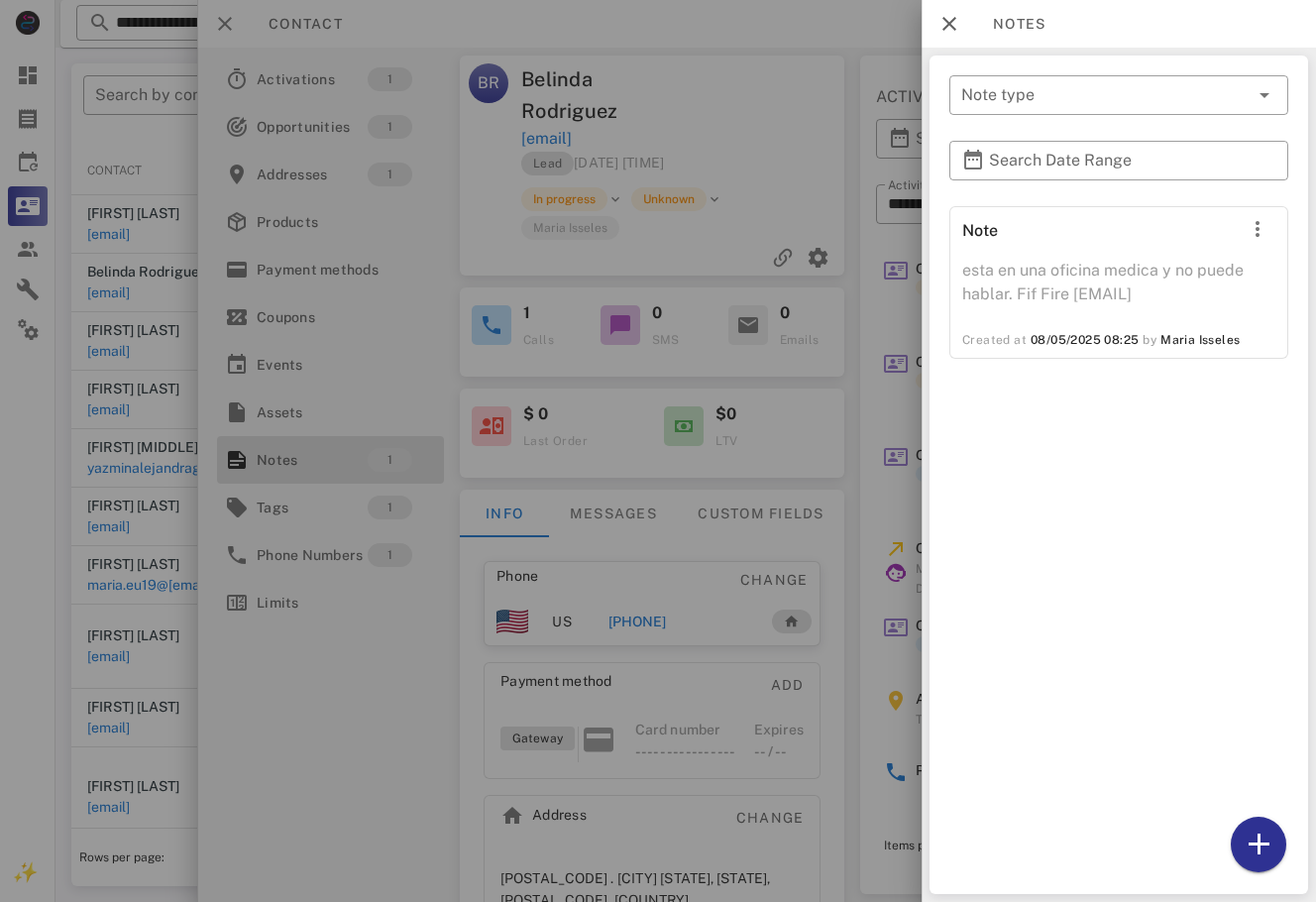click at bounding box center (658, 451) 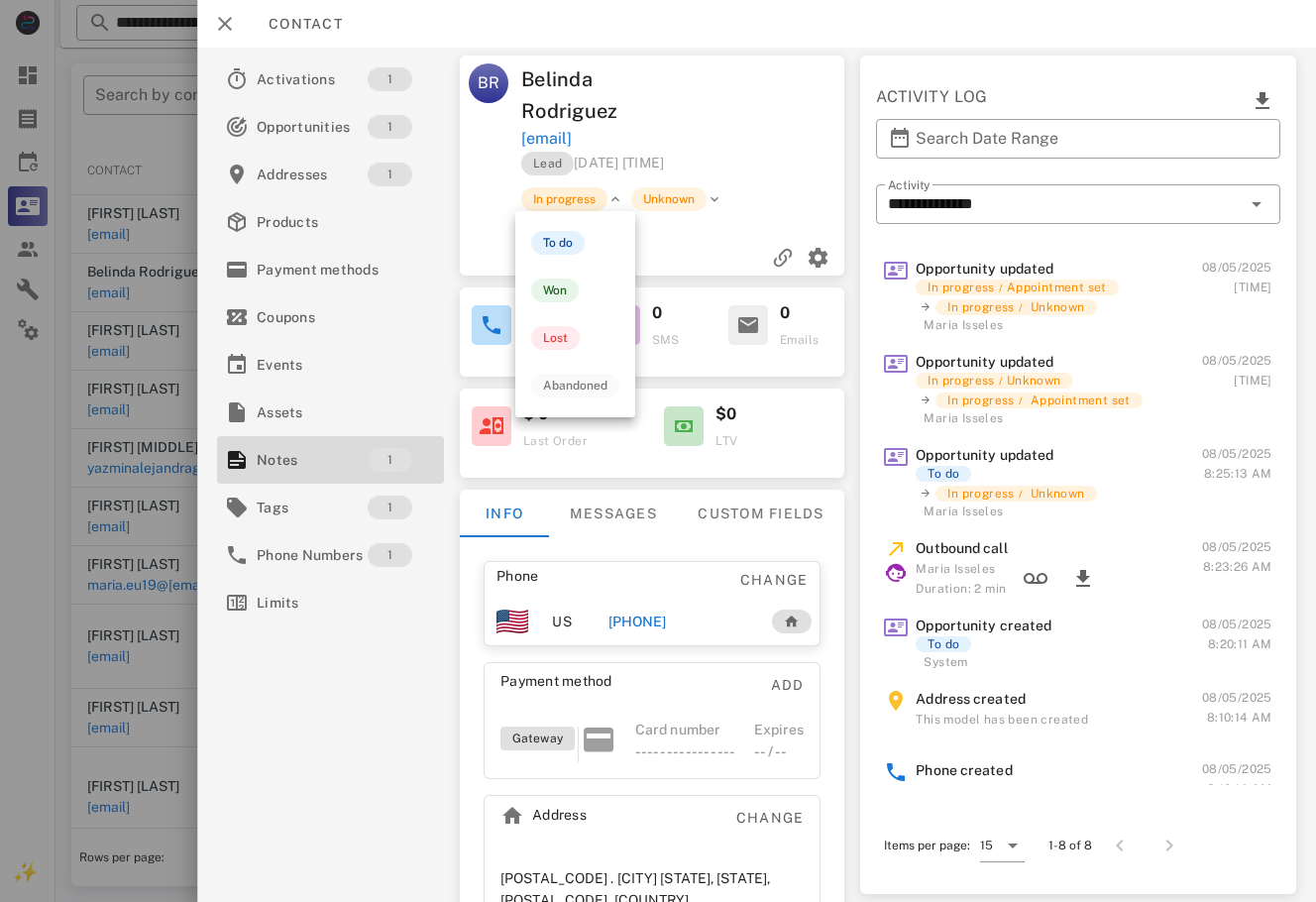 click on "In progress" at bounding box center (564, 199) 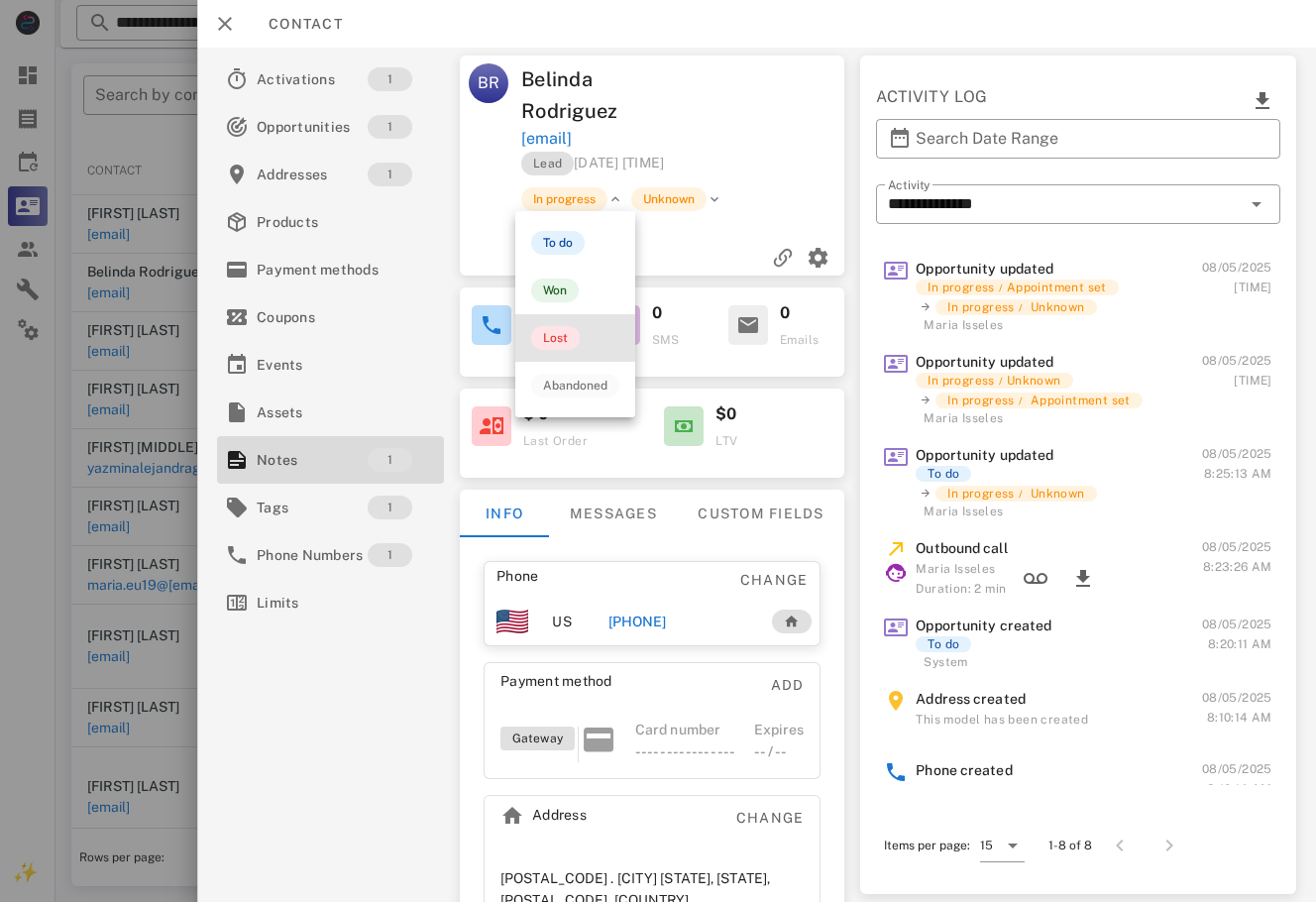 click on "Lost" at bounding box center [555, 338] 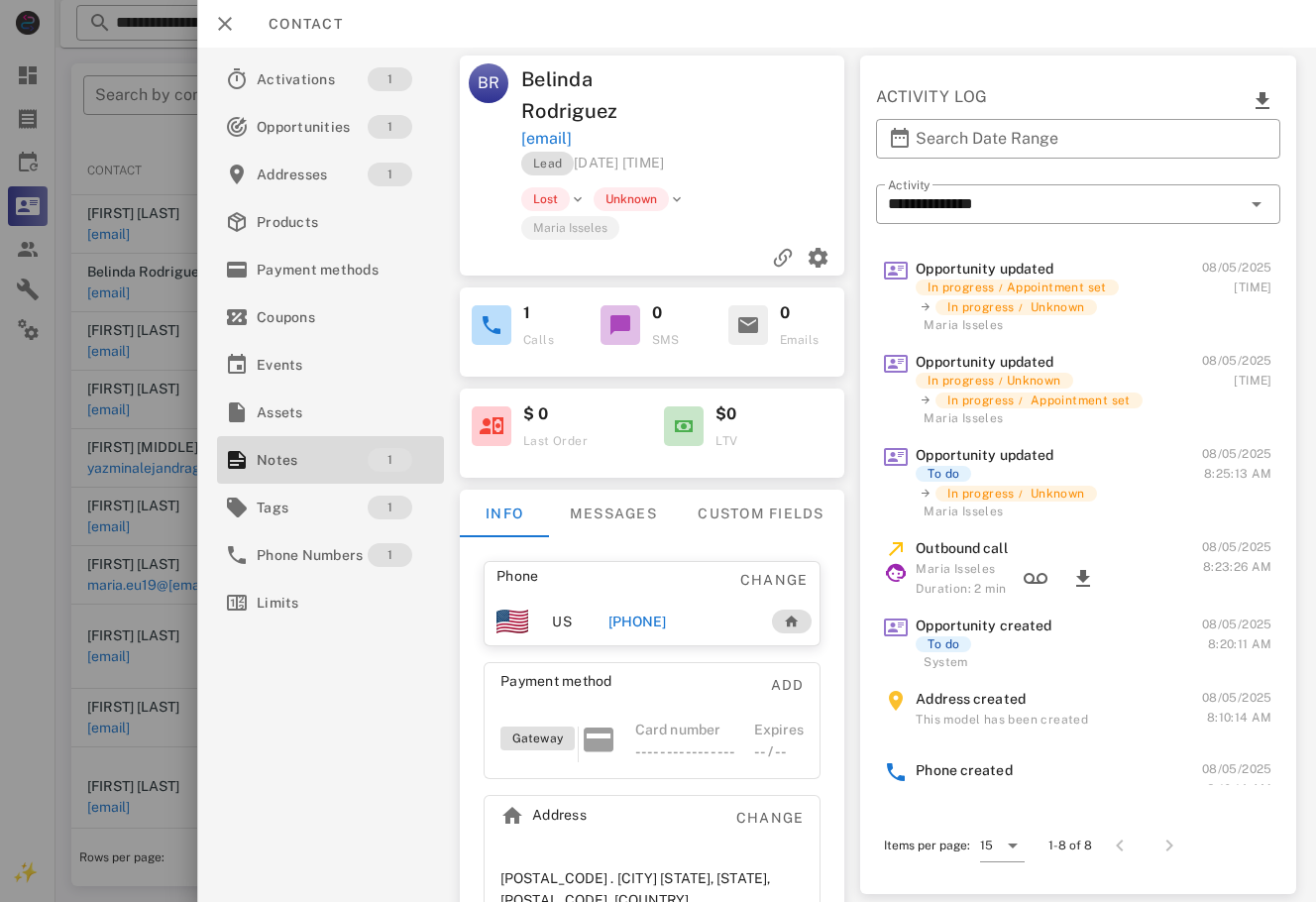 click at bounding box center [658, 451] 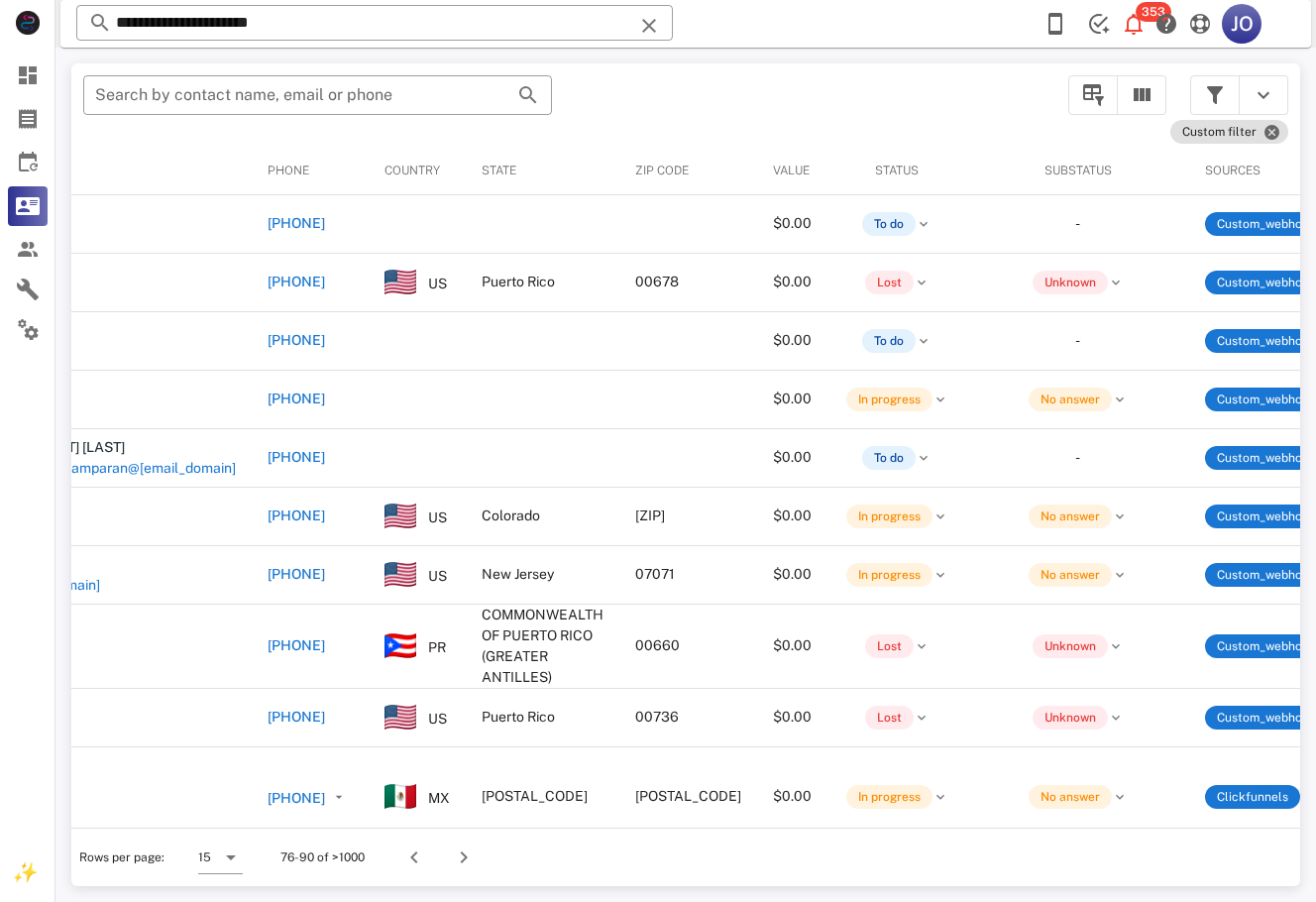 scroll, scrollTop: 0, scrollLeft: 0, axis: both 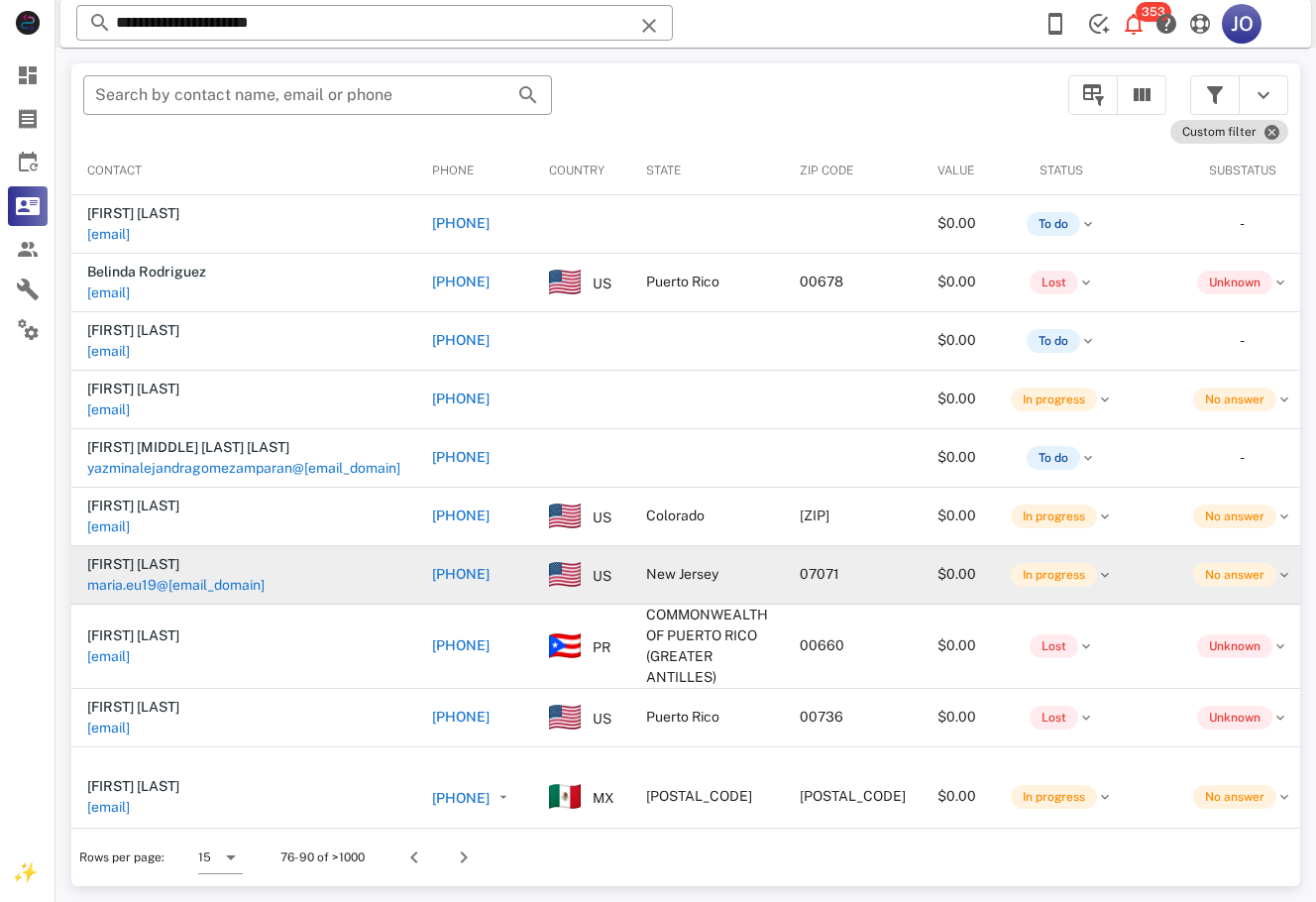 click on "maria.eu19@[EMAIL_DOMAIN]" at bounding box center (175, 585) 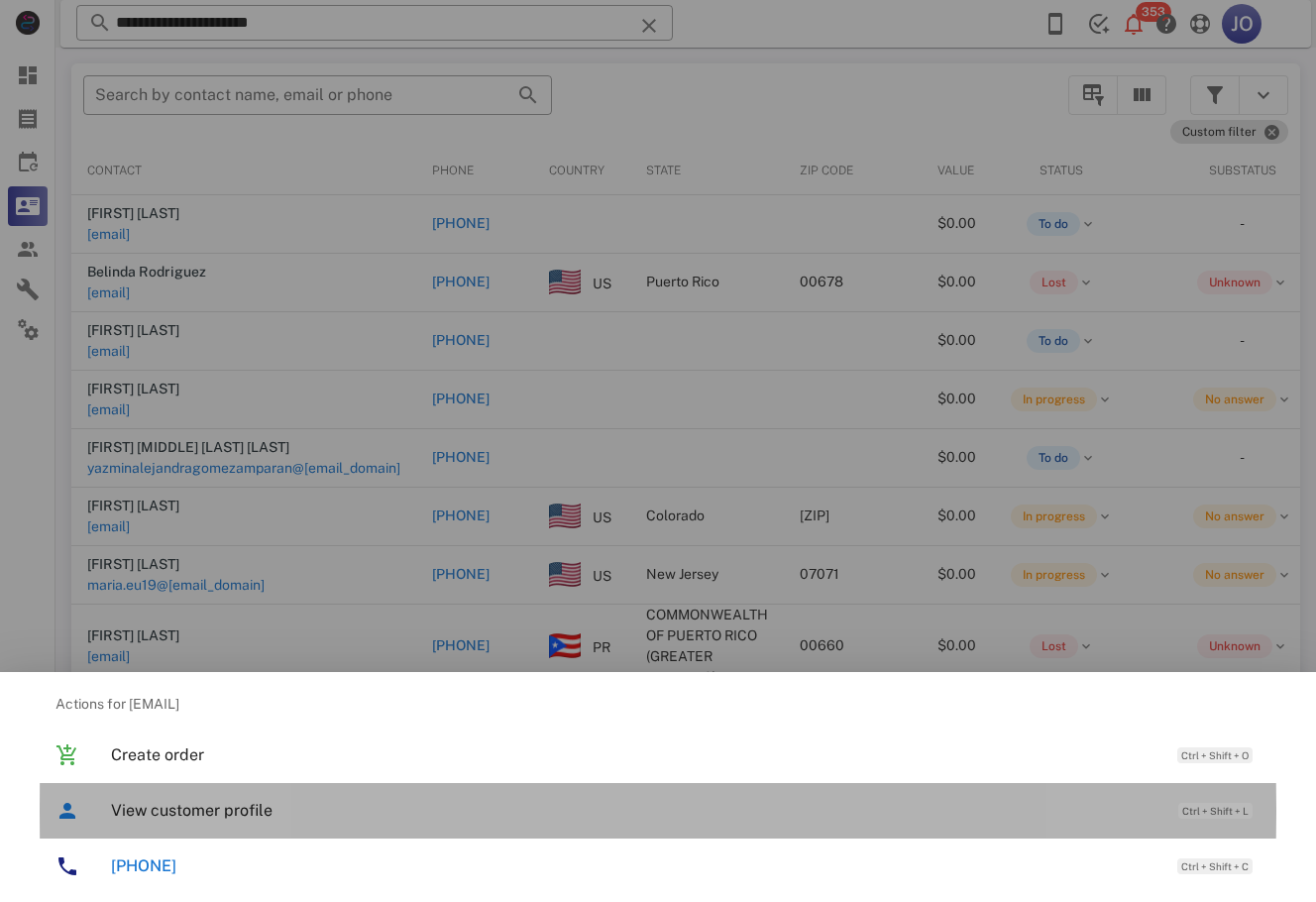 click on "View customer profile" at bounding box center [634, 810] 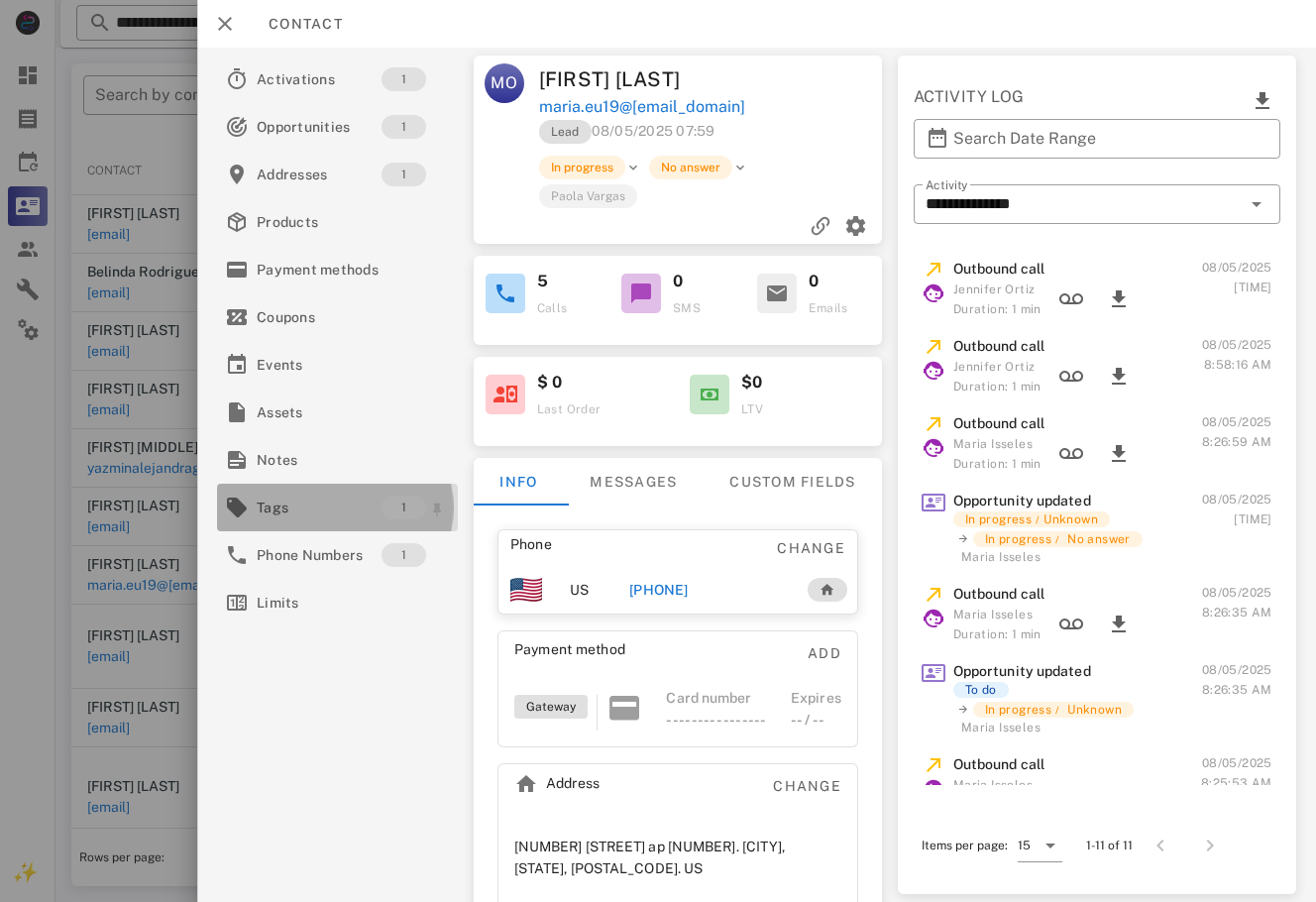 click on "Tags" at bounding box center (319, 507) 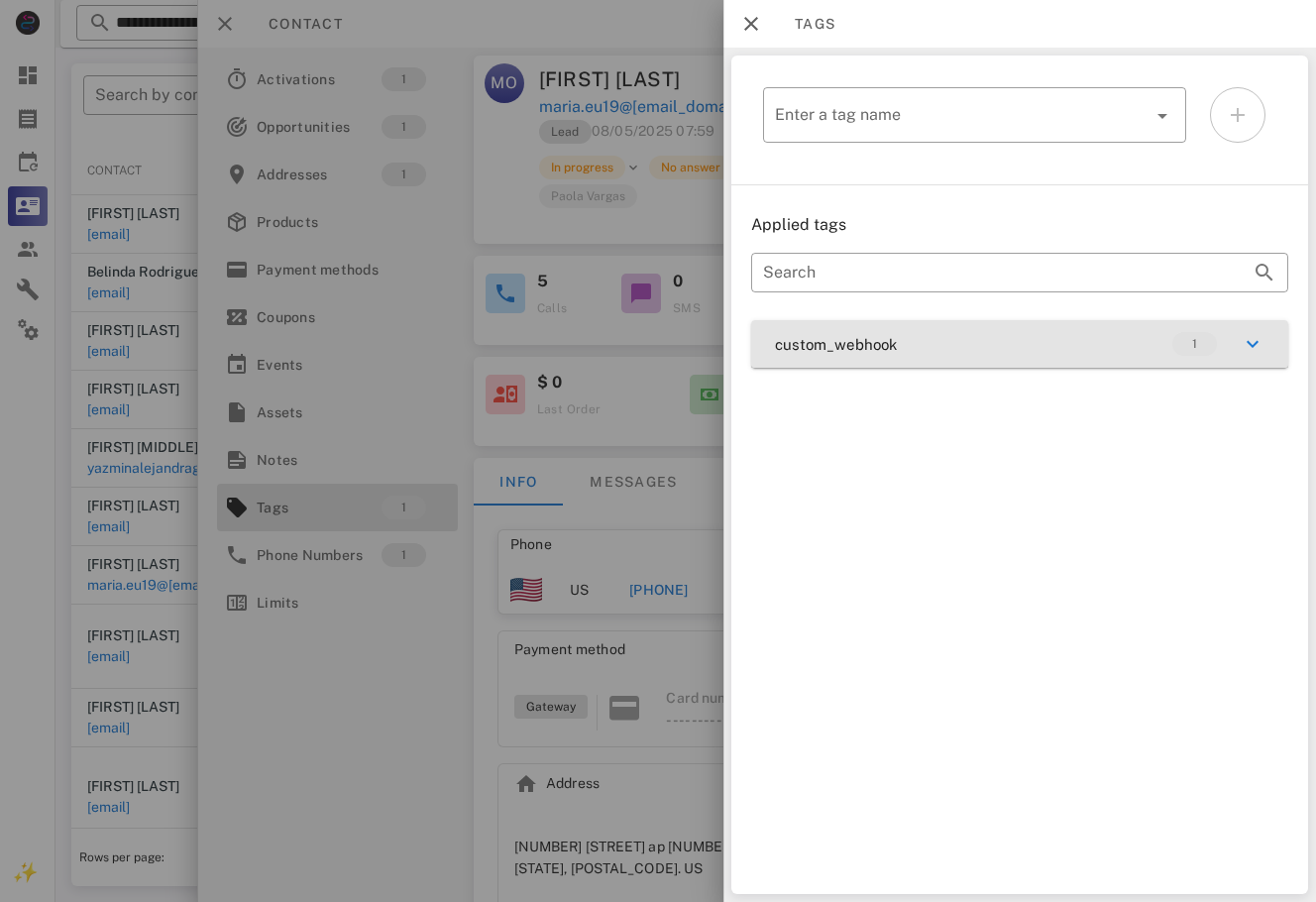 click on "custom_webhook  1" at bounding box center (1020, 344) 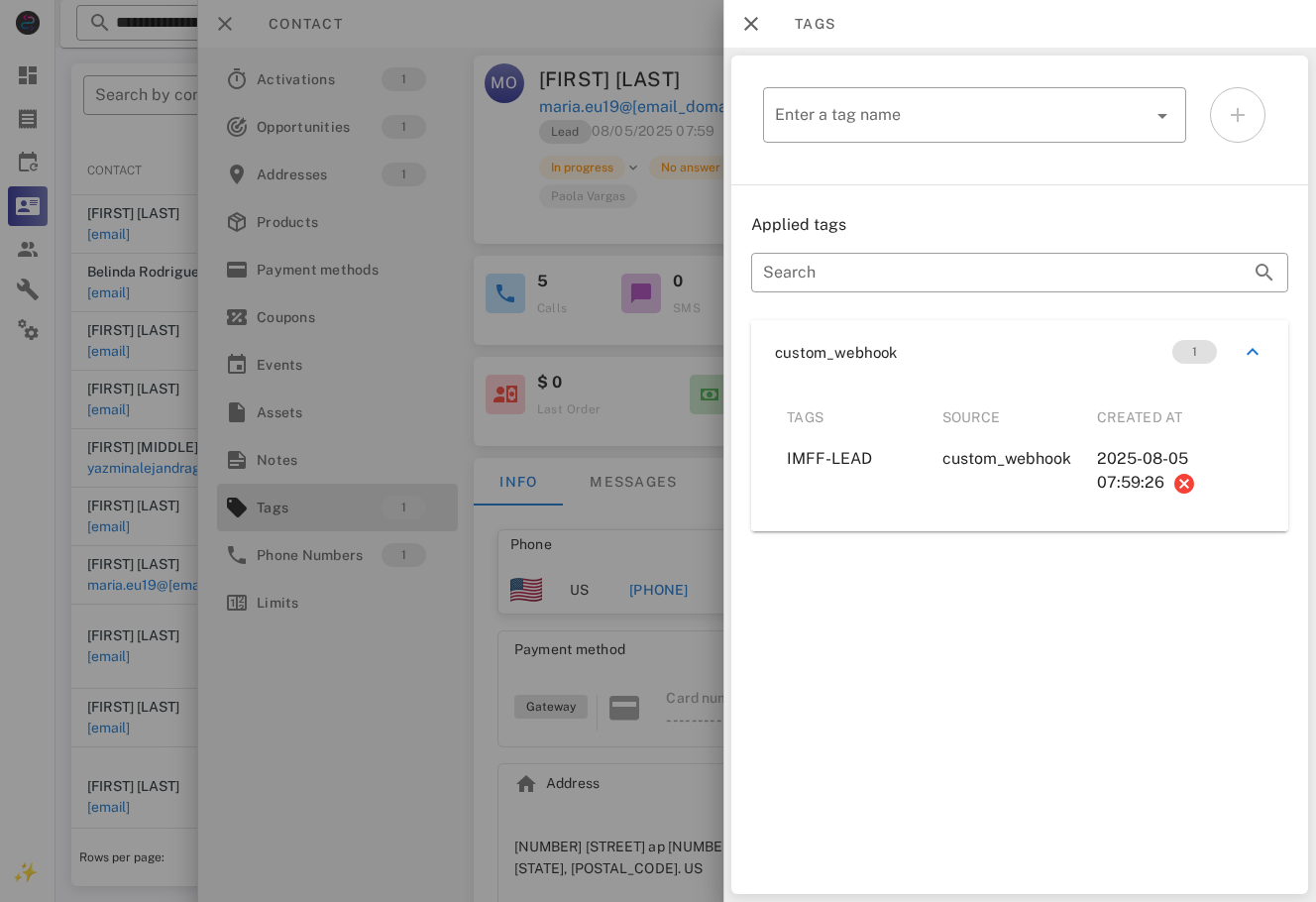 click at bounding box center (658, 451) 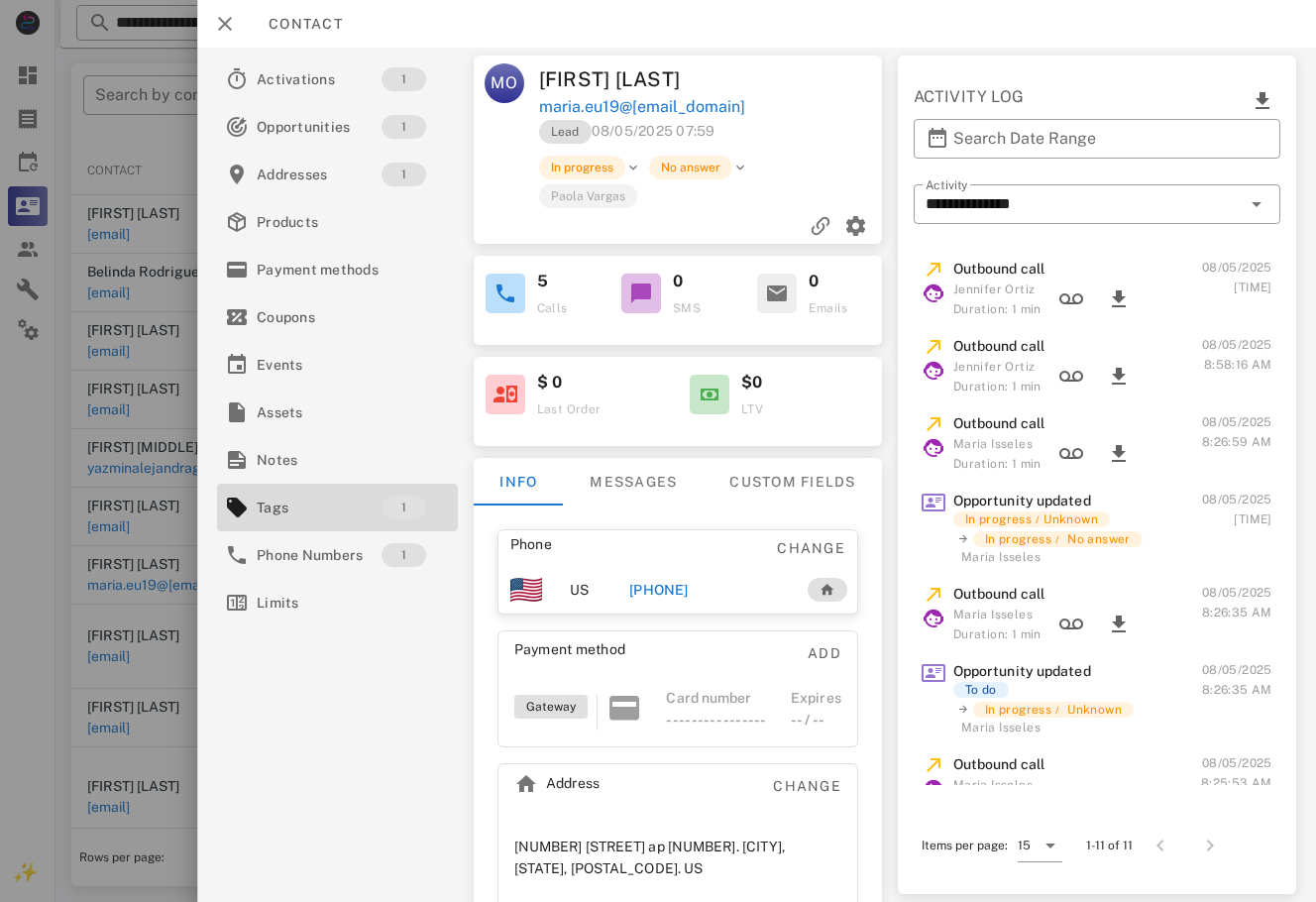 click on "[PHONE]" at bounding box center (659, 590) 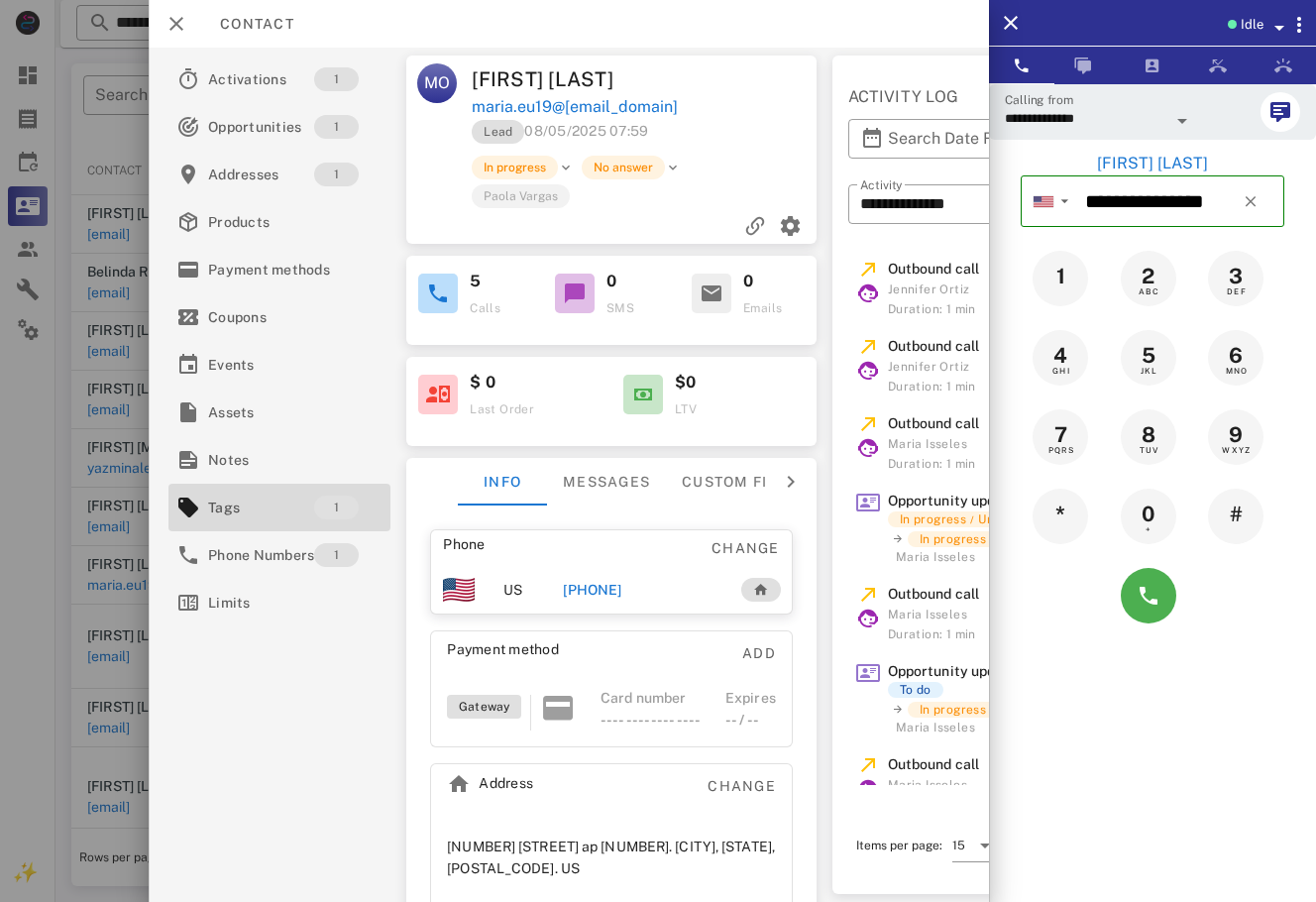 click on "[NUMBER] [STREET] ap [NUMBER].
[CITY], [STATE], [POSTAL_CODE].
US" at bounding box center (611, 865) 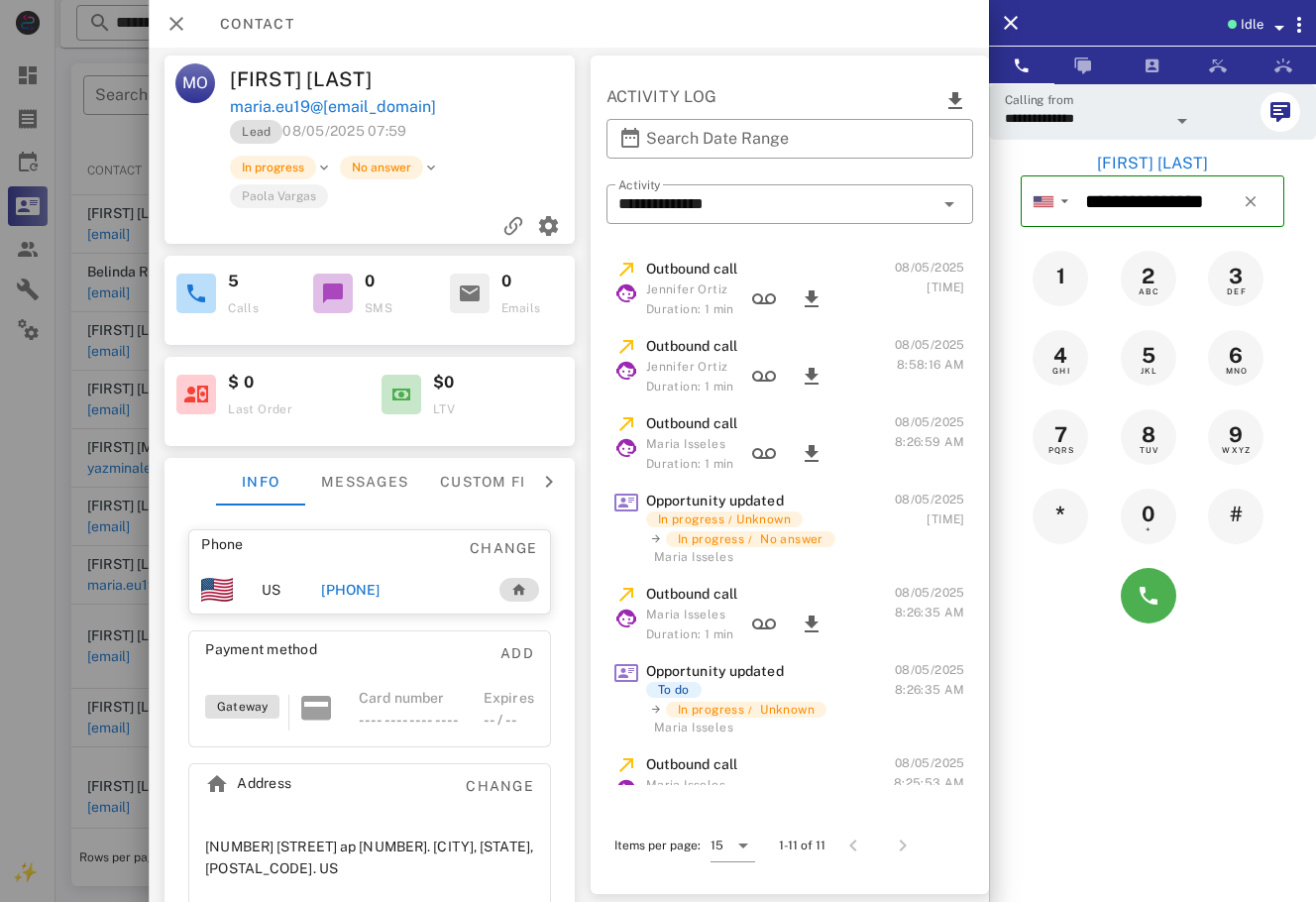 scroll, scrollTop: 0, scrollLeft: 0, axis: both 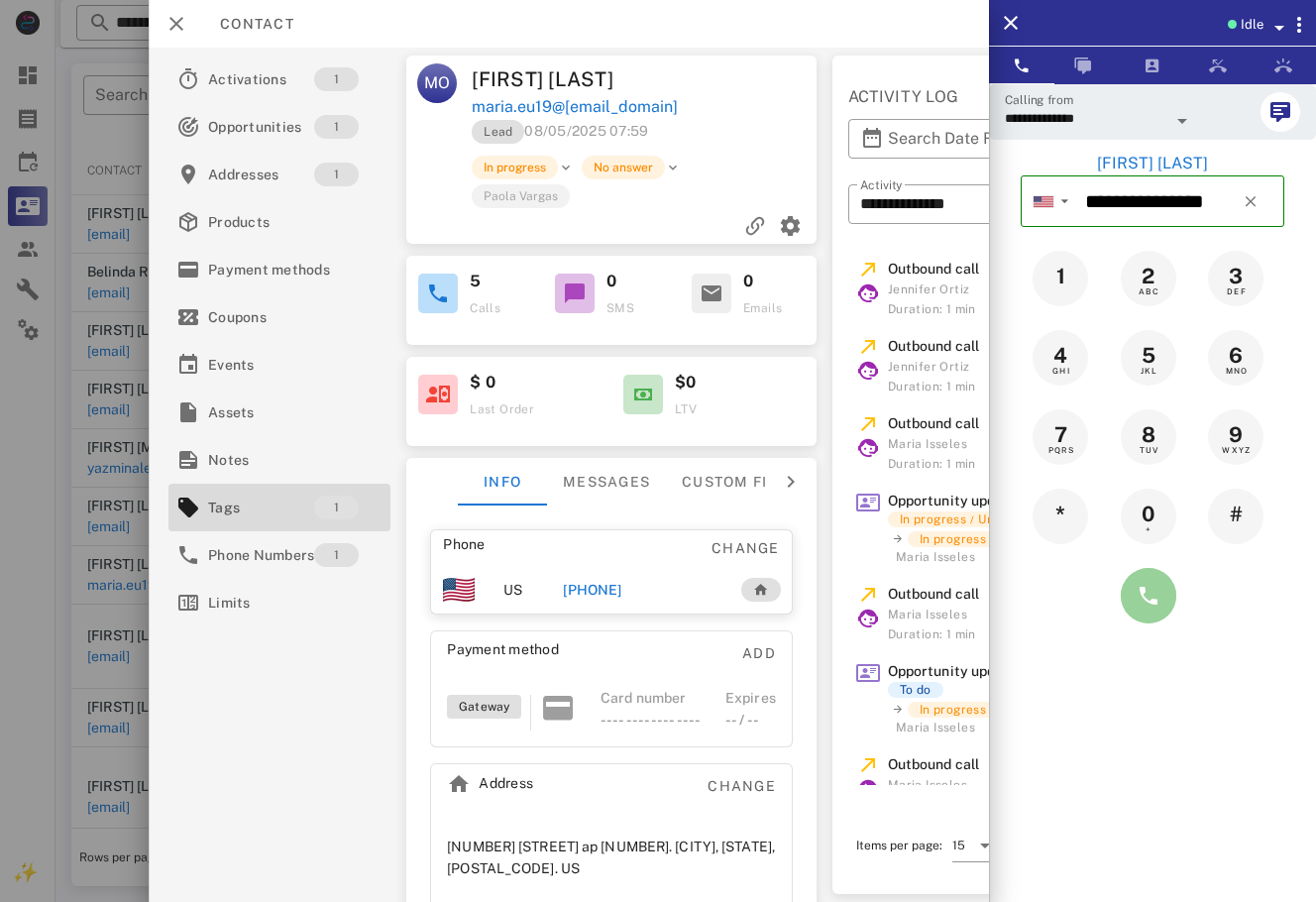 click at bounding box center [1149, 596] 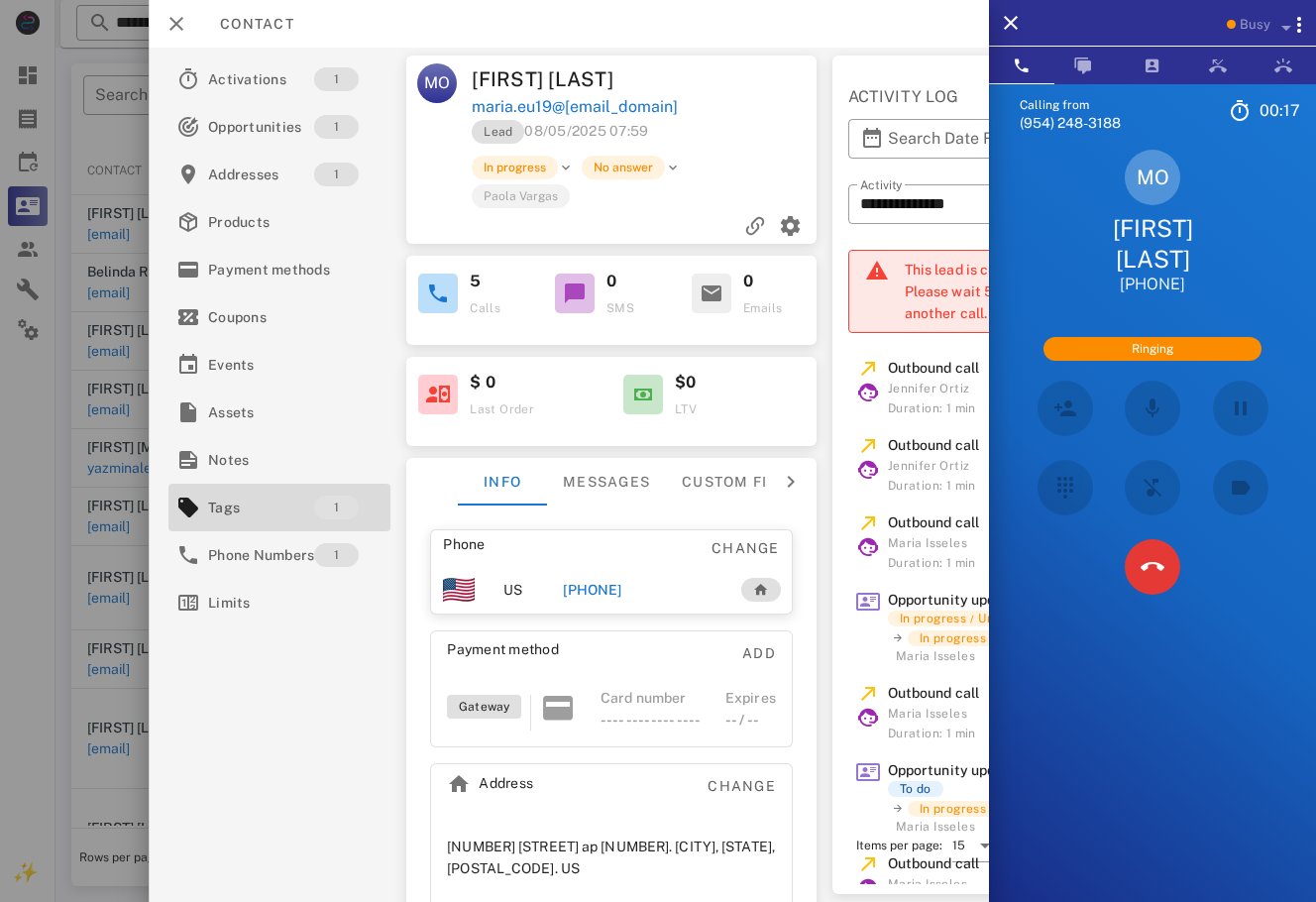 click at bounding box center [1064, 567] 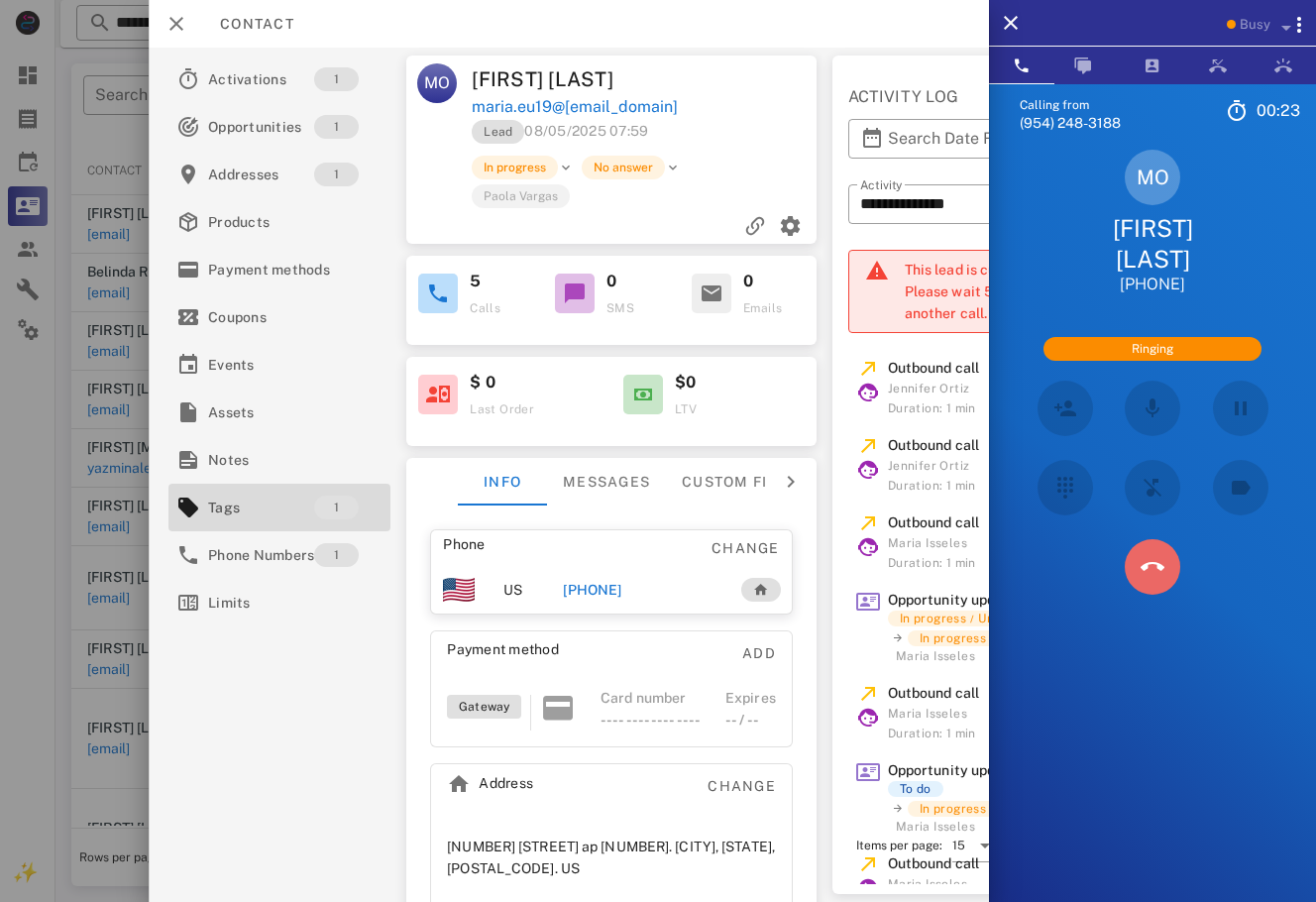 drag, startPoint x: 1169, startPoint y: 568, endPoint x: 840, endPoint y: 392, distance: 373.1179 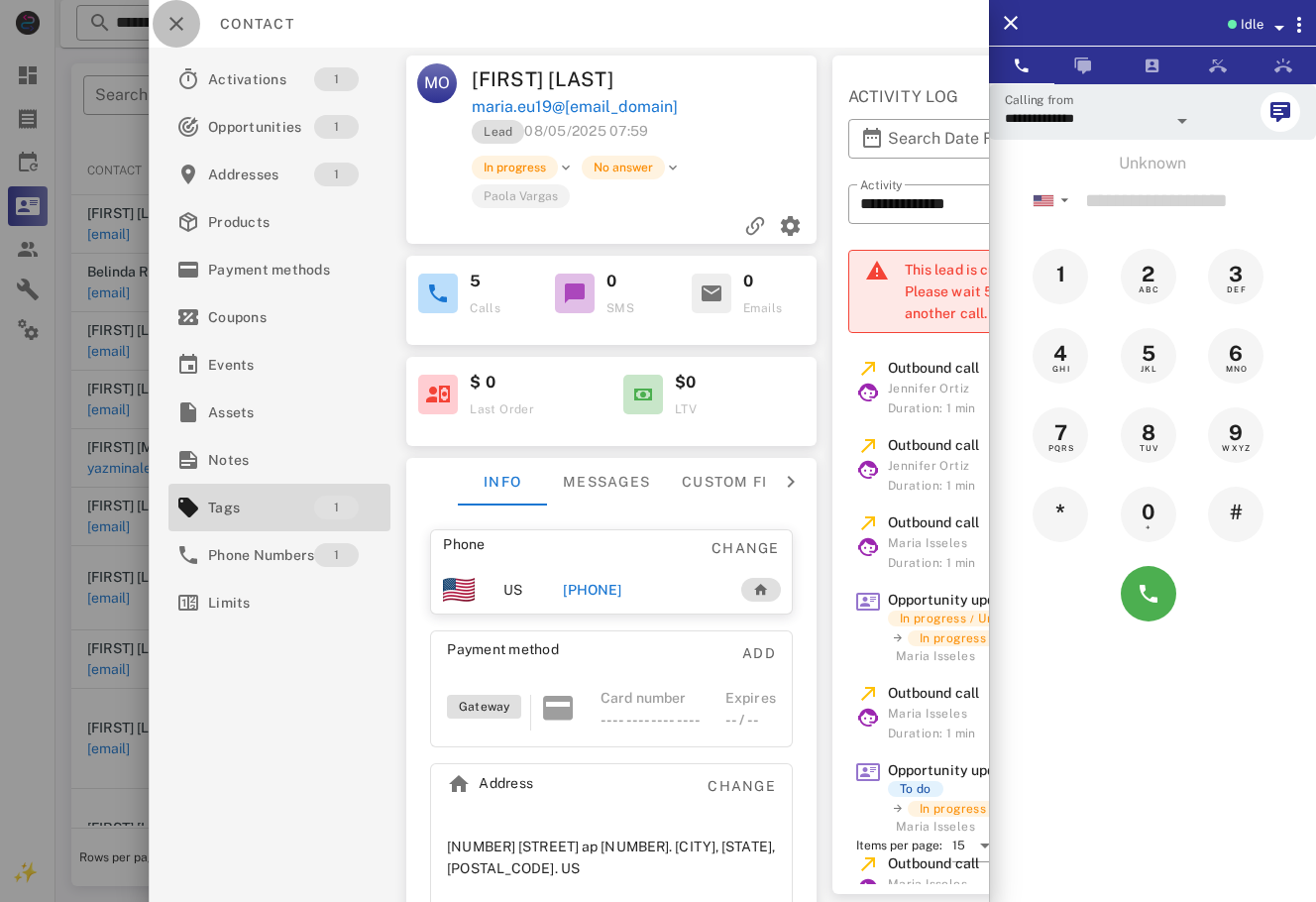 click at bounding box center (176, 24) 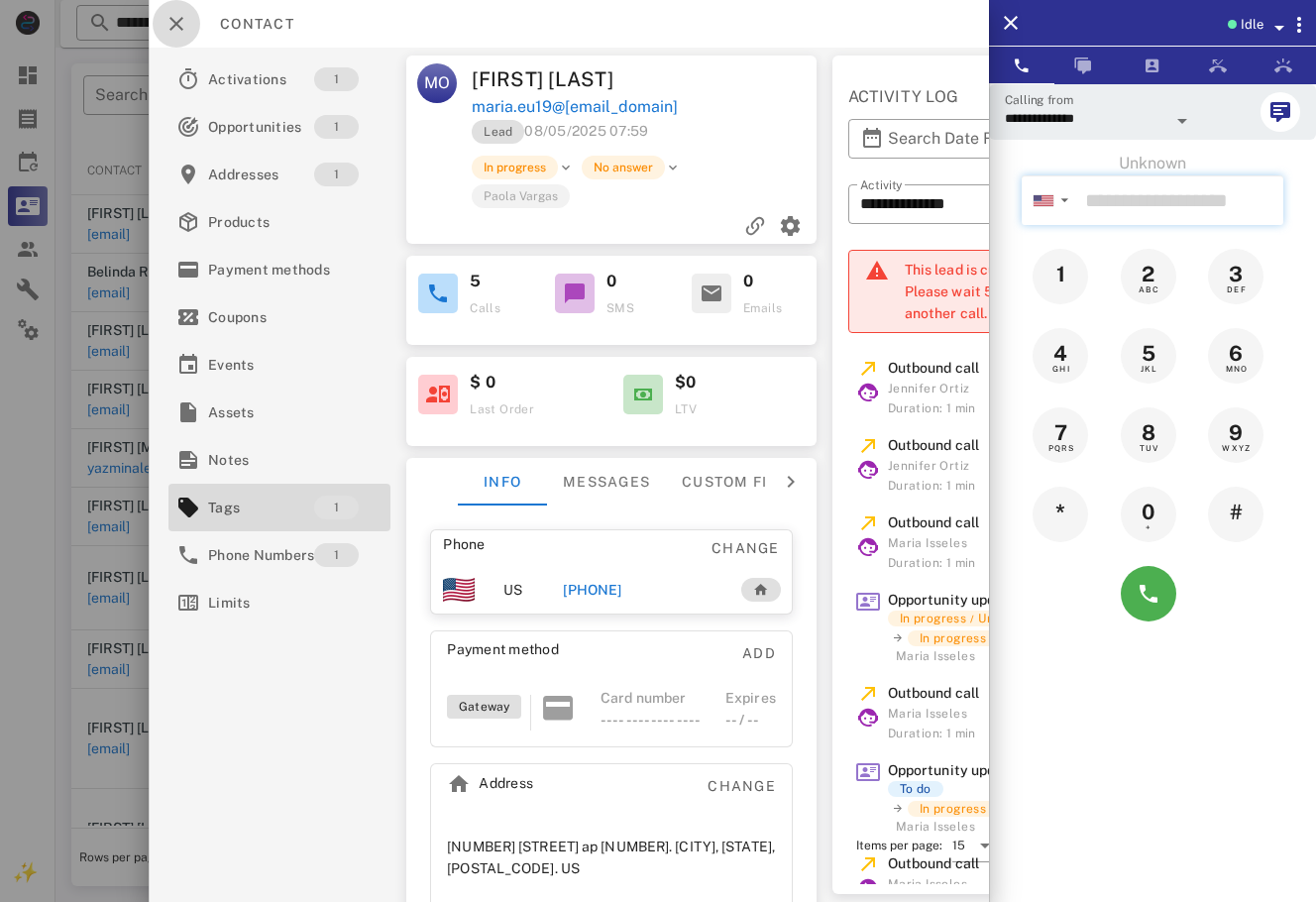 click at bounding box center [1180, 200] 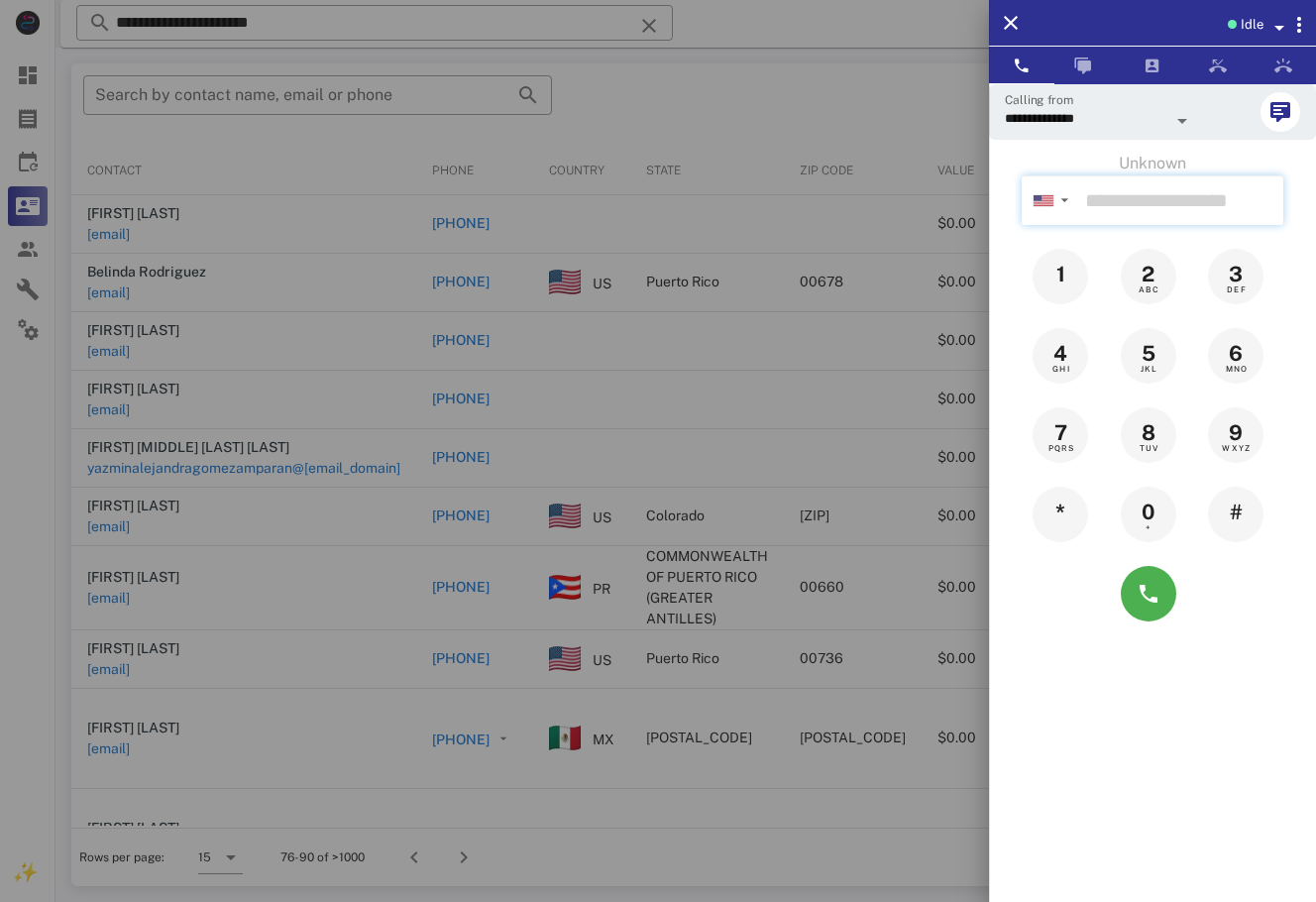 paste on "**********" 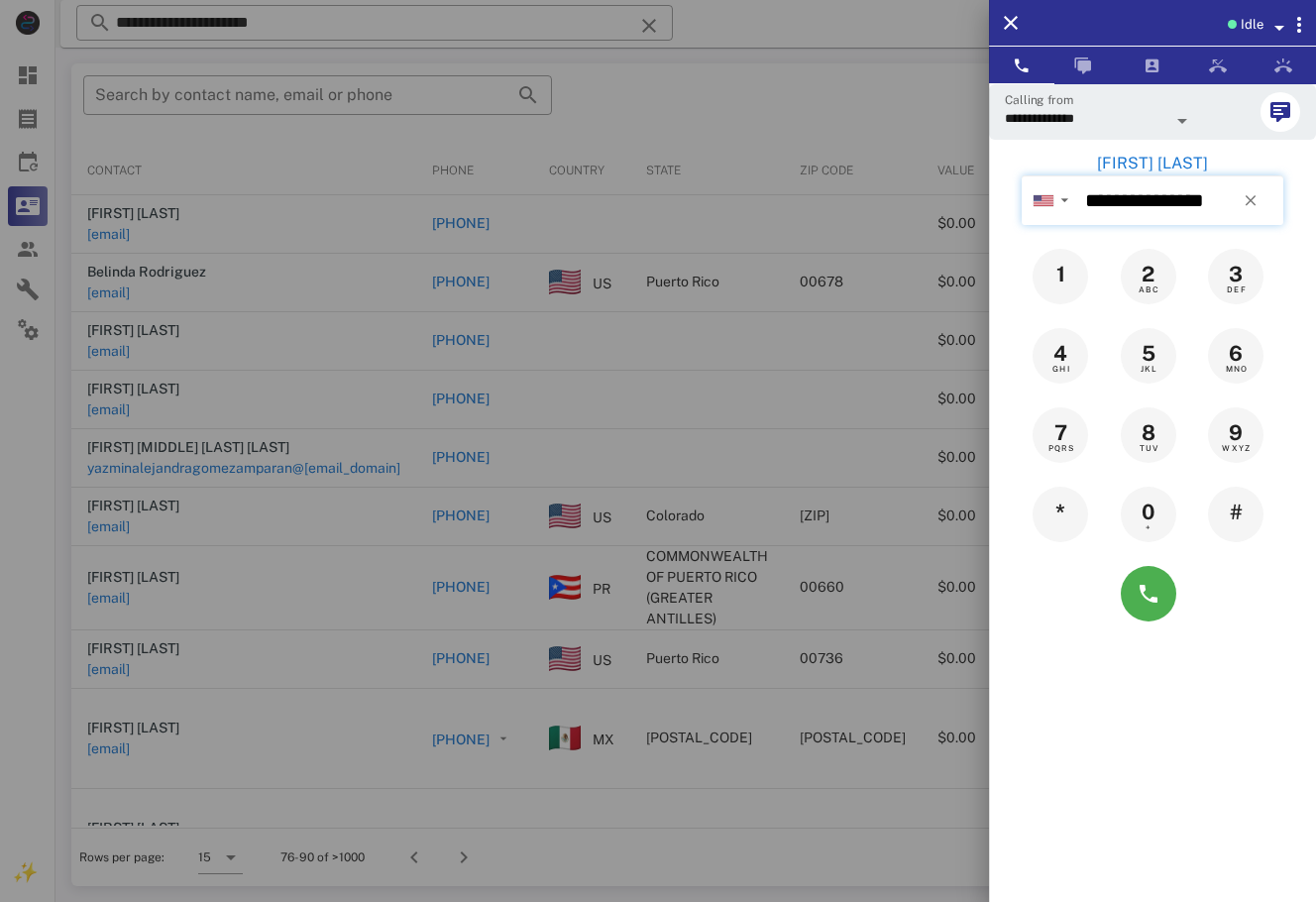 type on "**********" 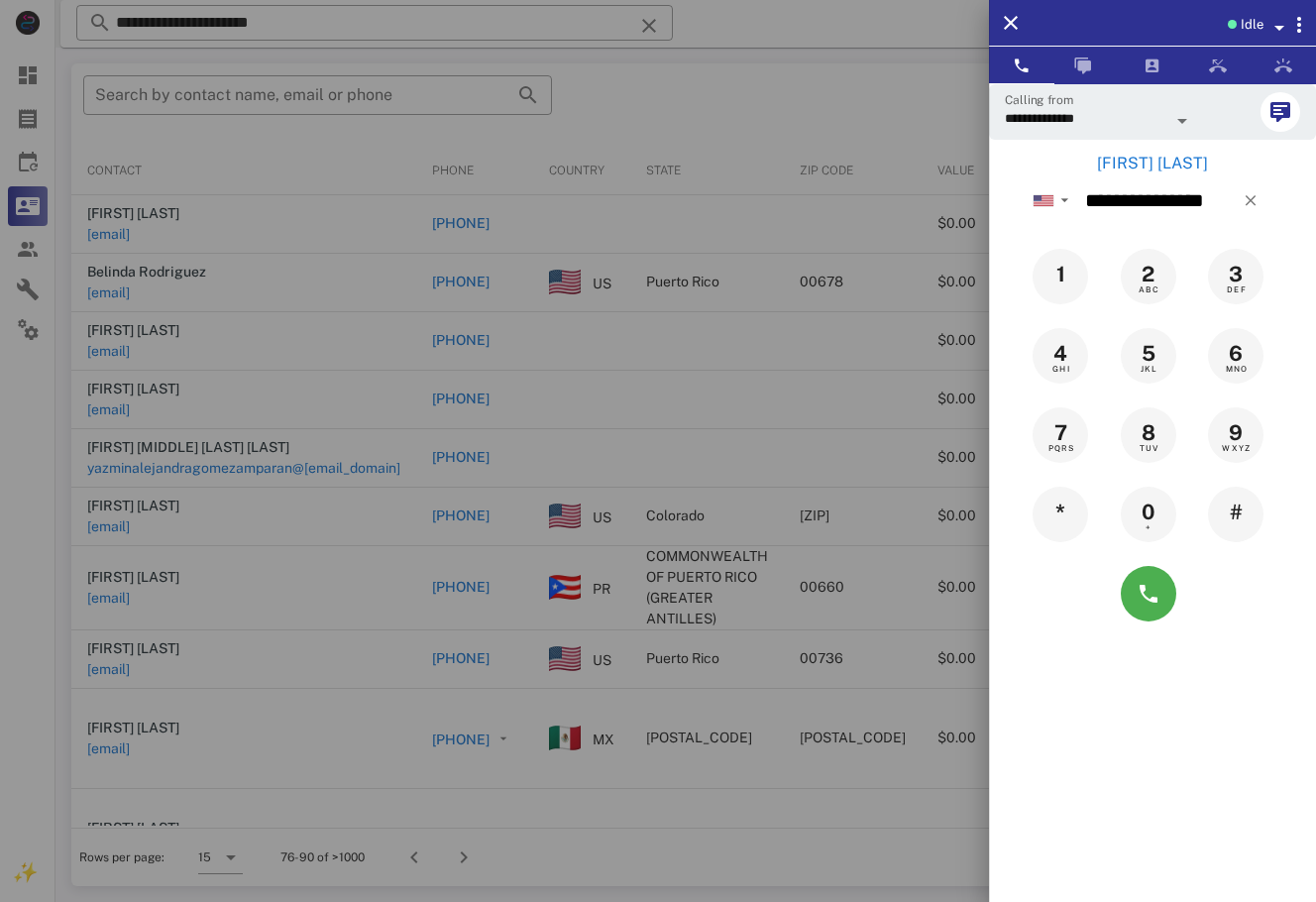 click on "[FIRST] [LAST]" at bounding box center [1152, 164] 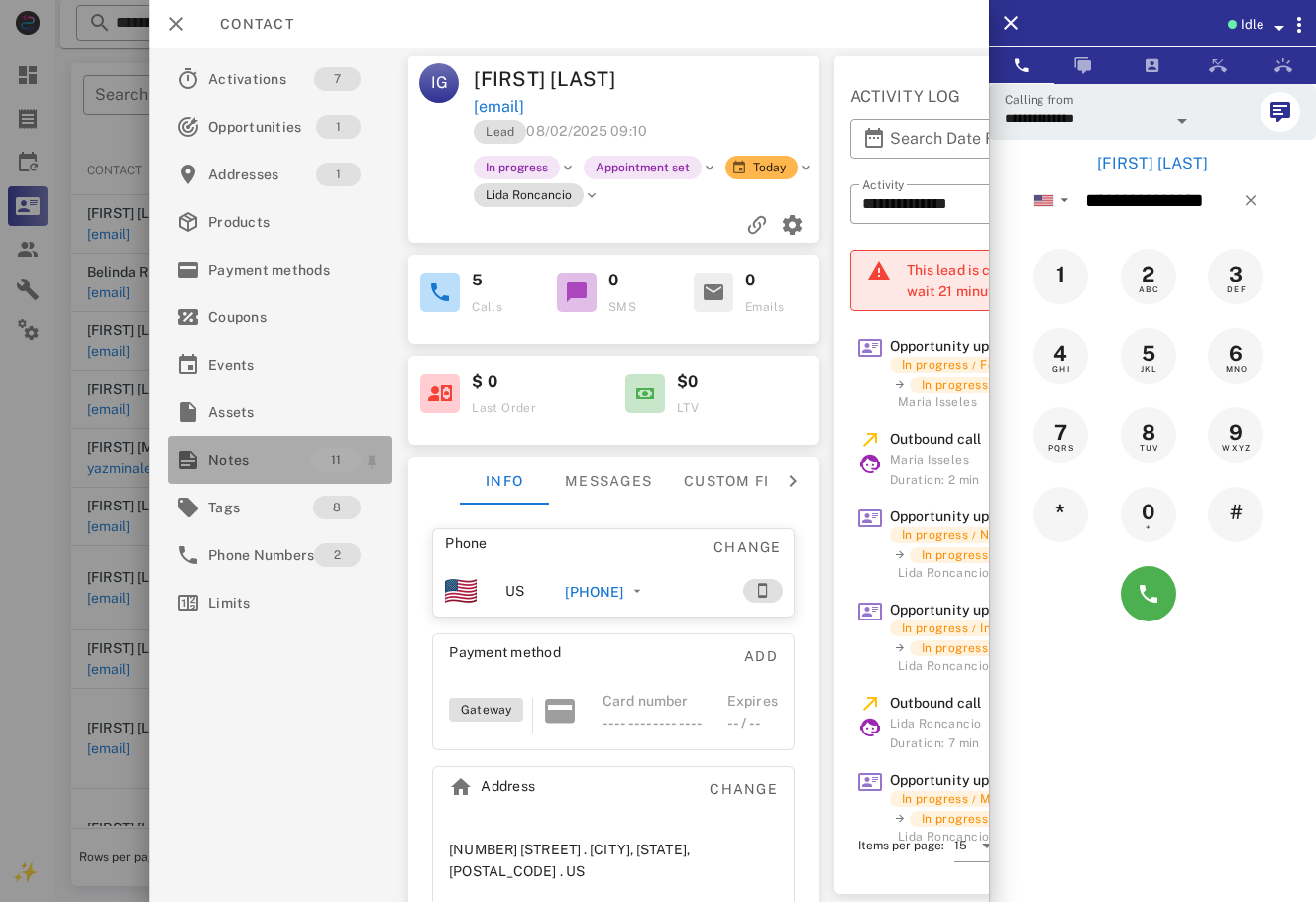 click on "Notes" at bounding box center [260, 460] 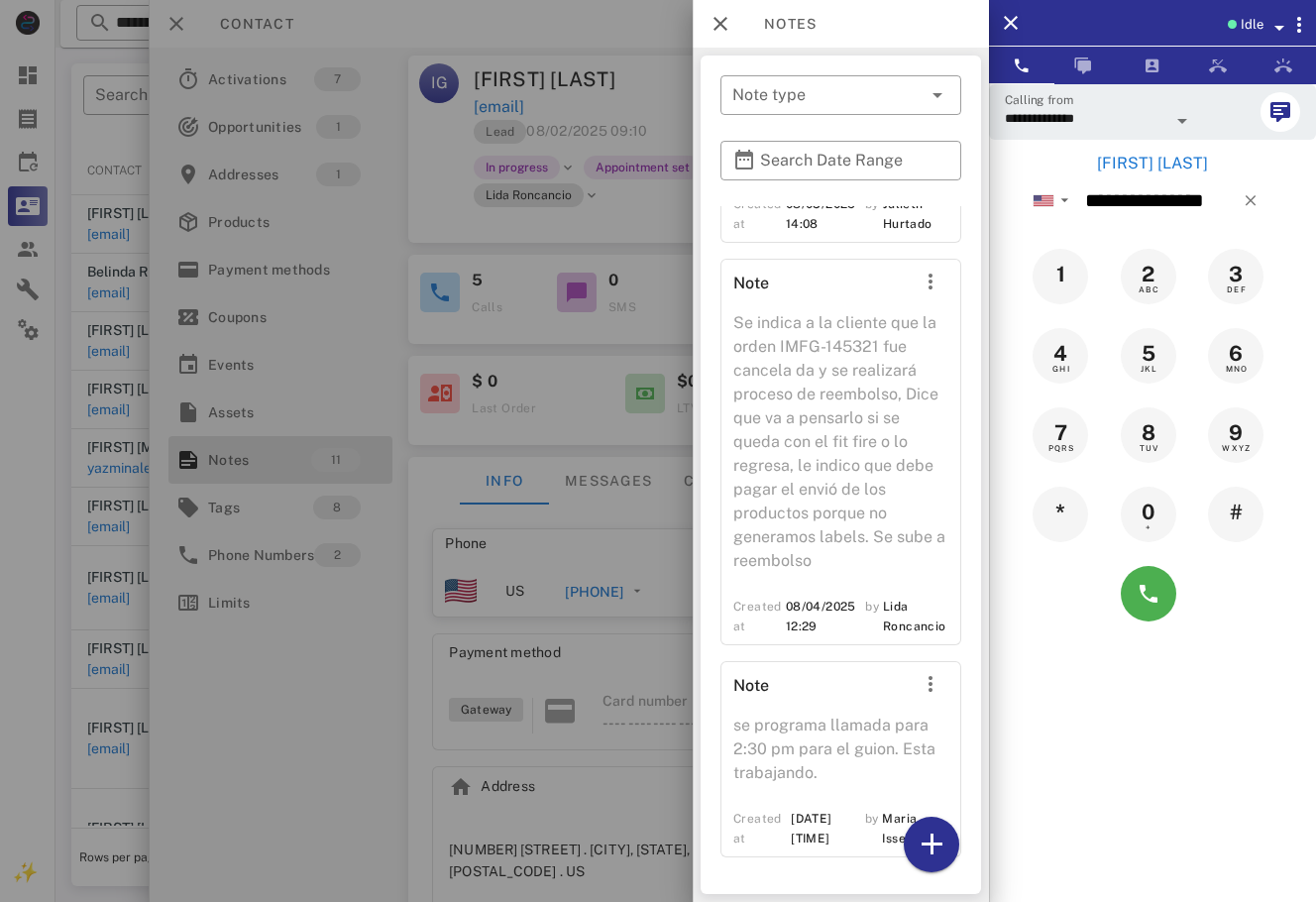 scroll, scrollTop: 2713, scrollLeft: 0, axis: vertical 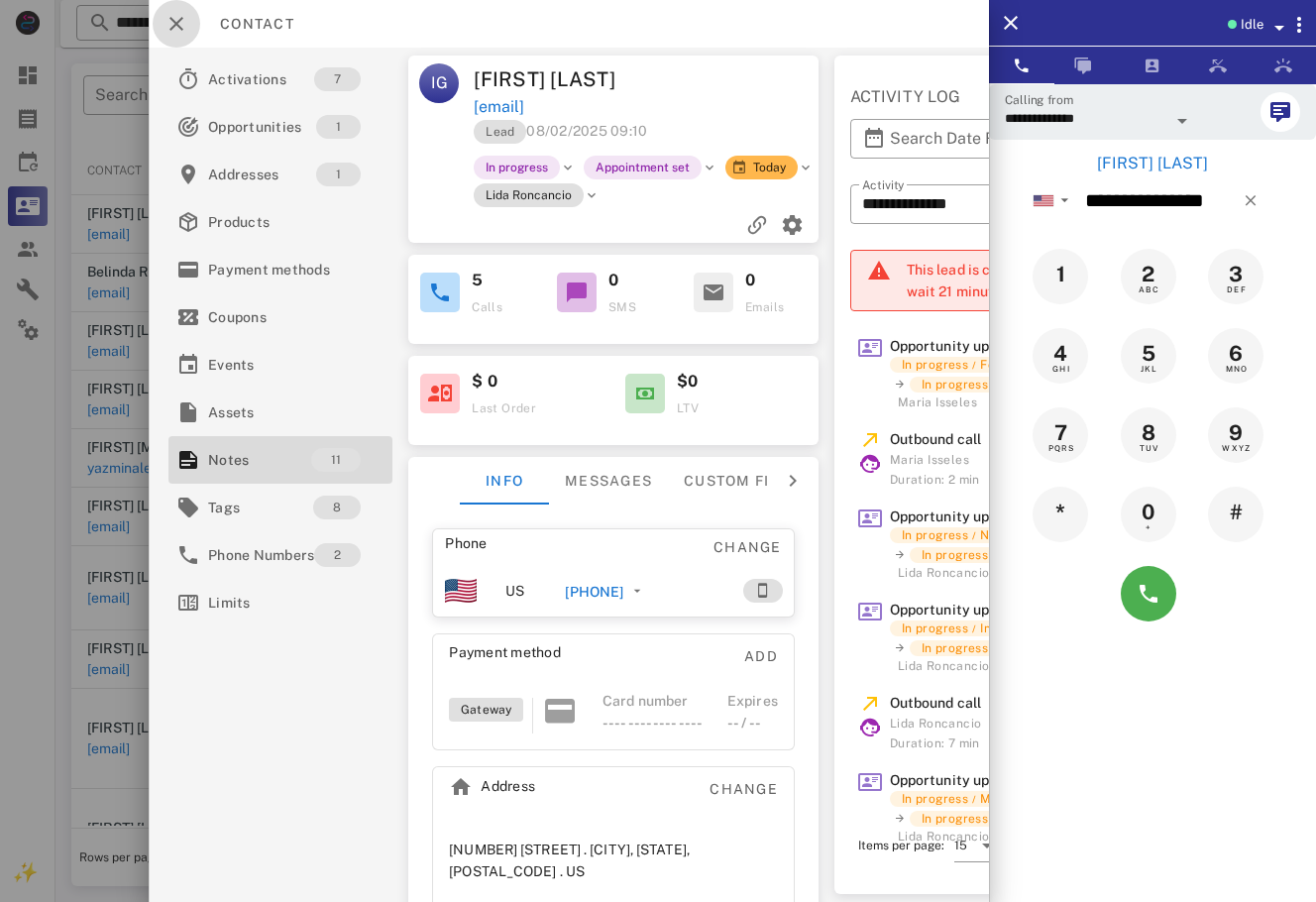 click at bounding box center [176, 24] 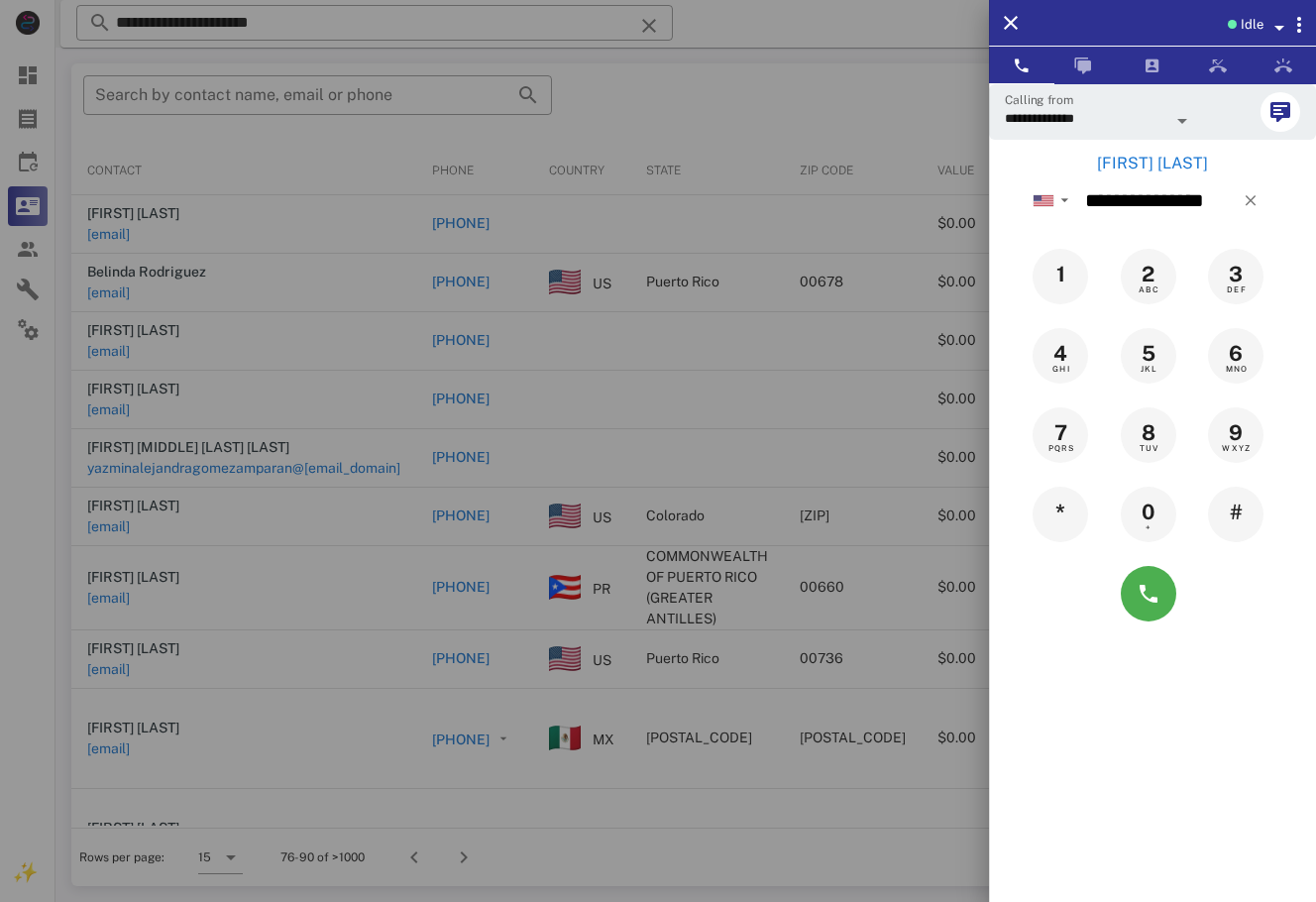 click on "**********" at bounding box center (1152, 534) 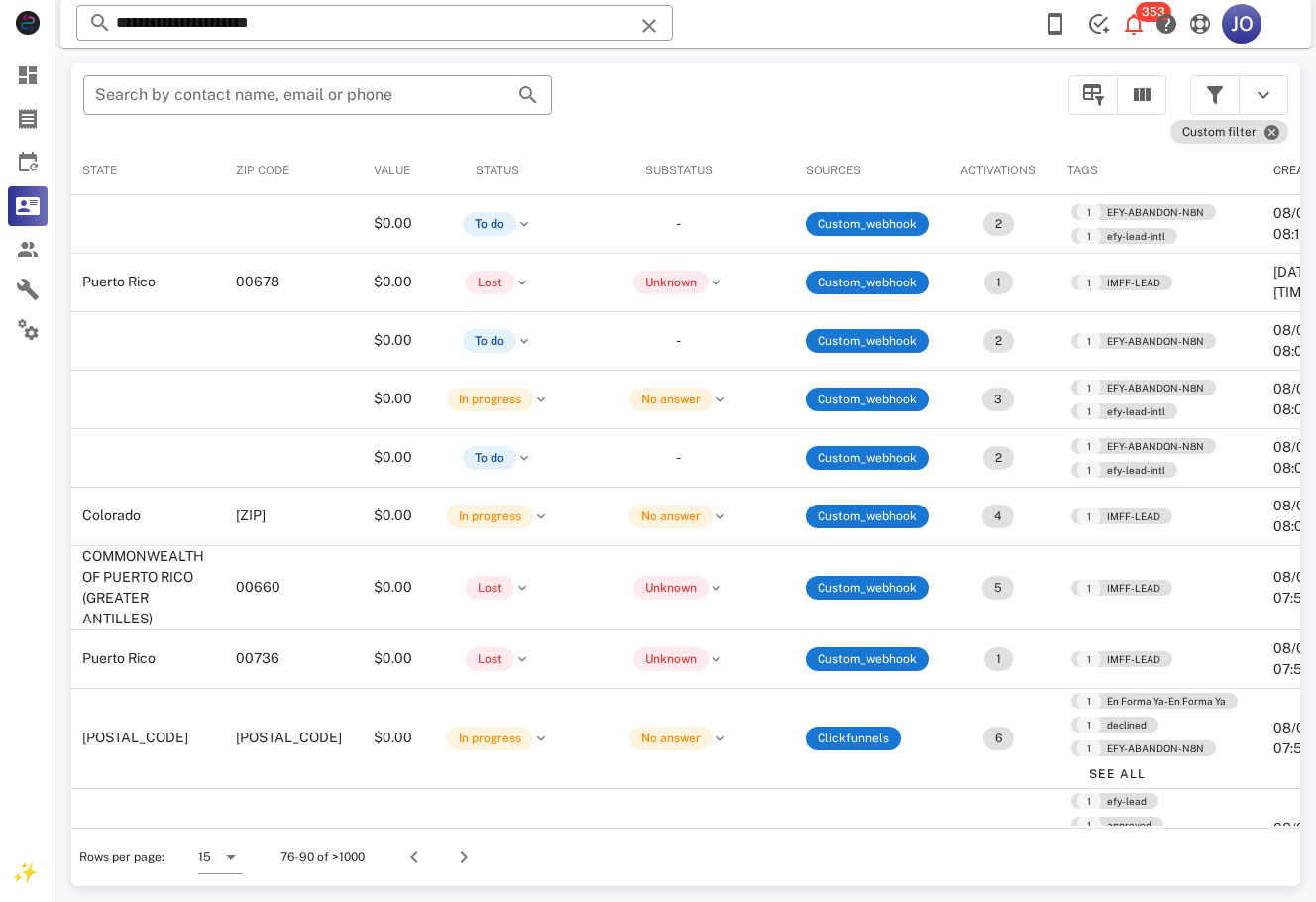 scroll, scrollTop: 0, scrollLeft: 613, axis: horizontal 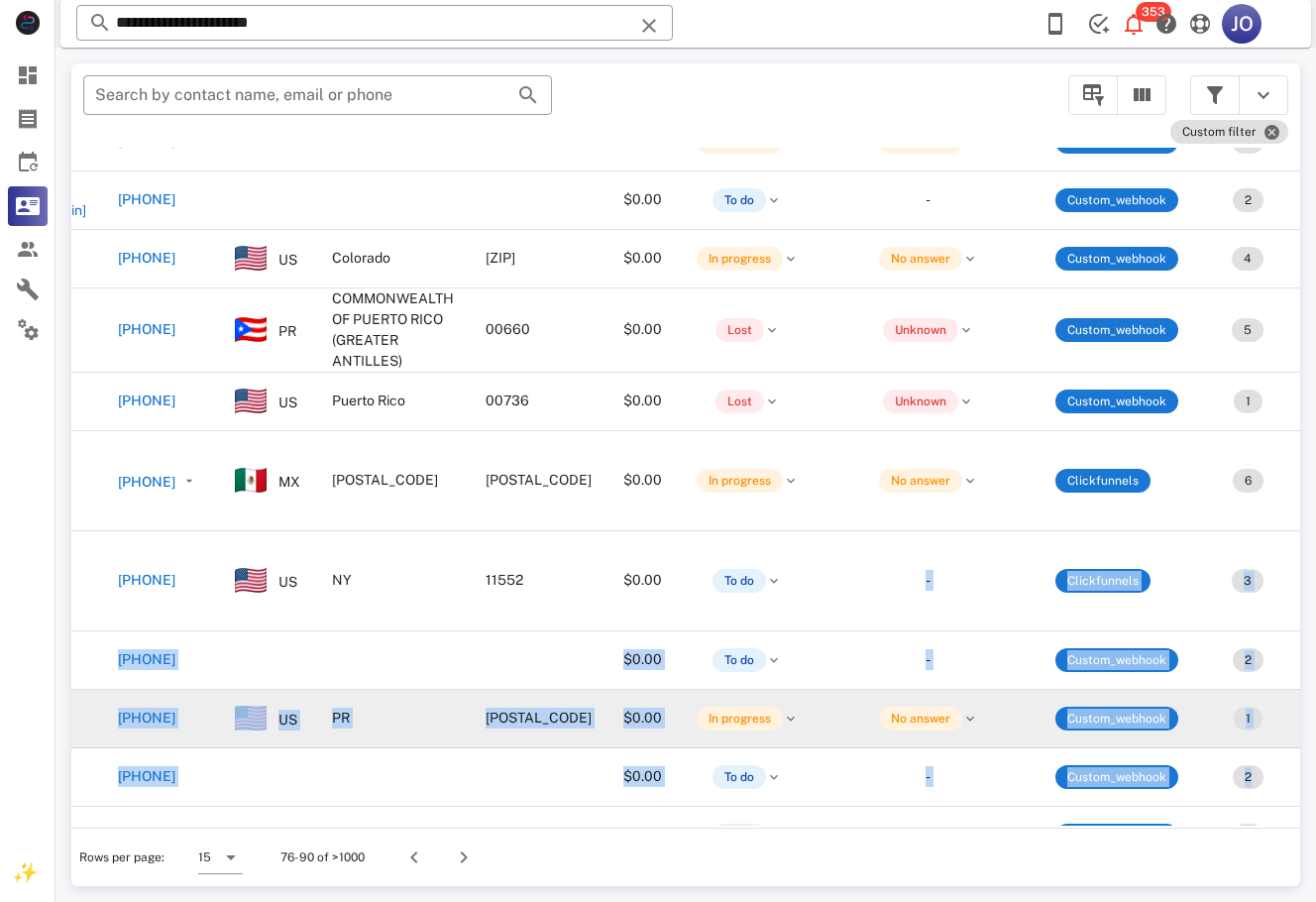 drag, startPoint x: 874, startPoint y: 815, endPoint x: 1200, endPoint y: 815, distance: 326 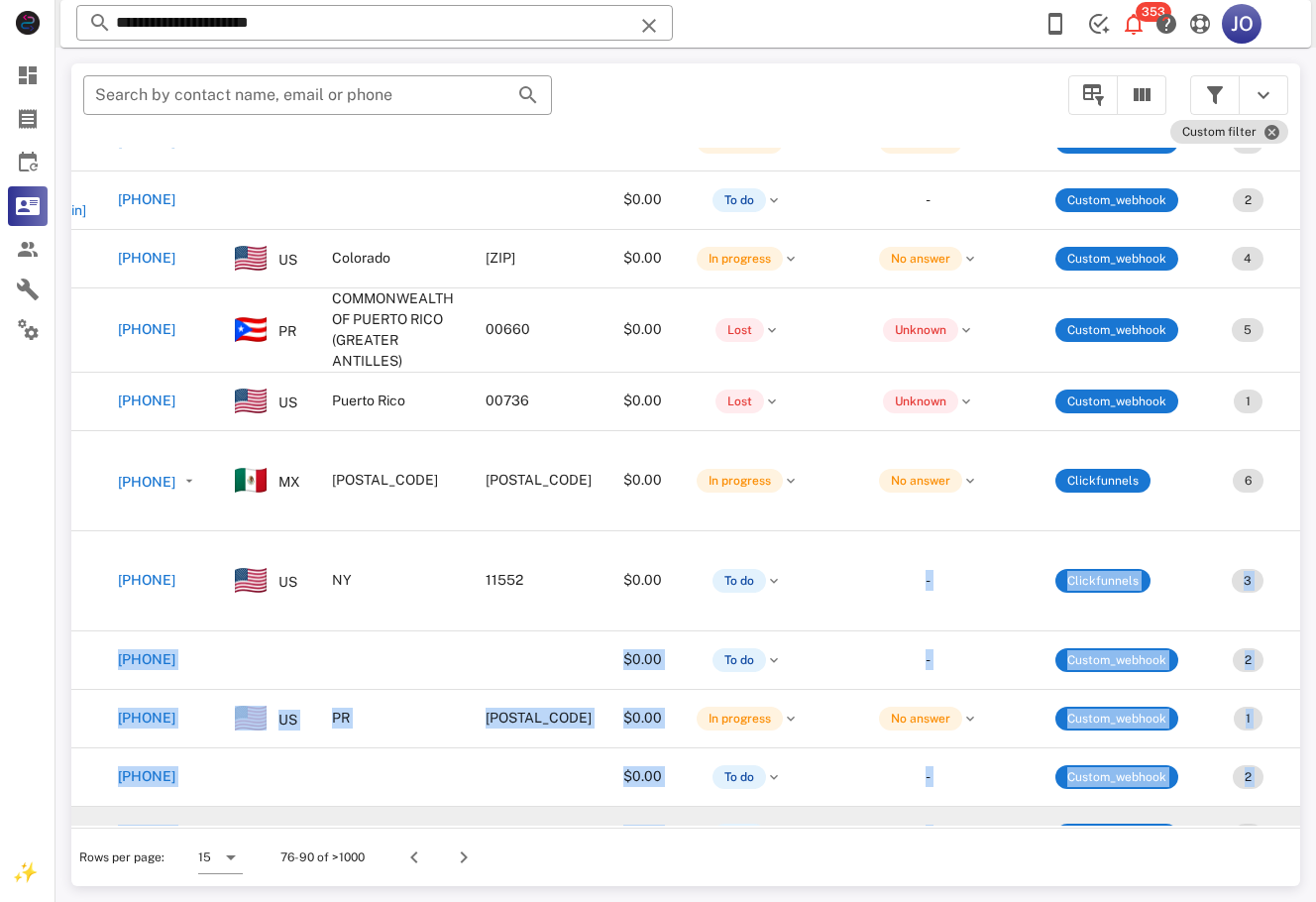 scroll, scrollTop: 297, scrollLeft: 314, axis: both 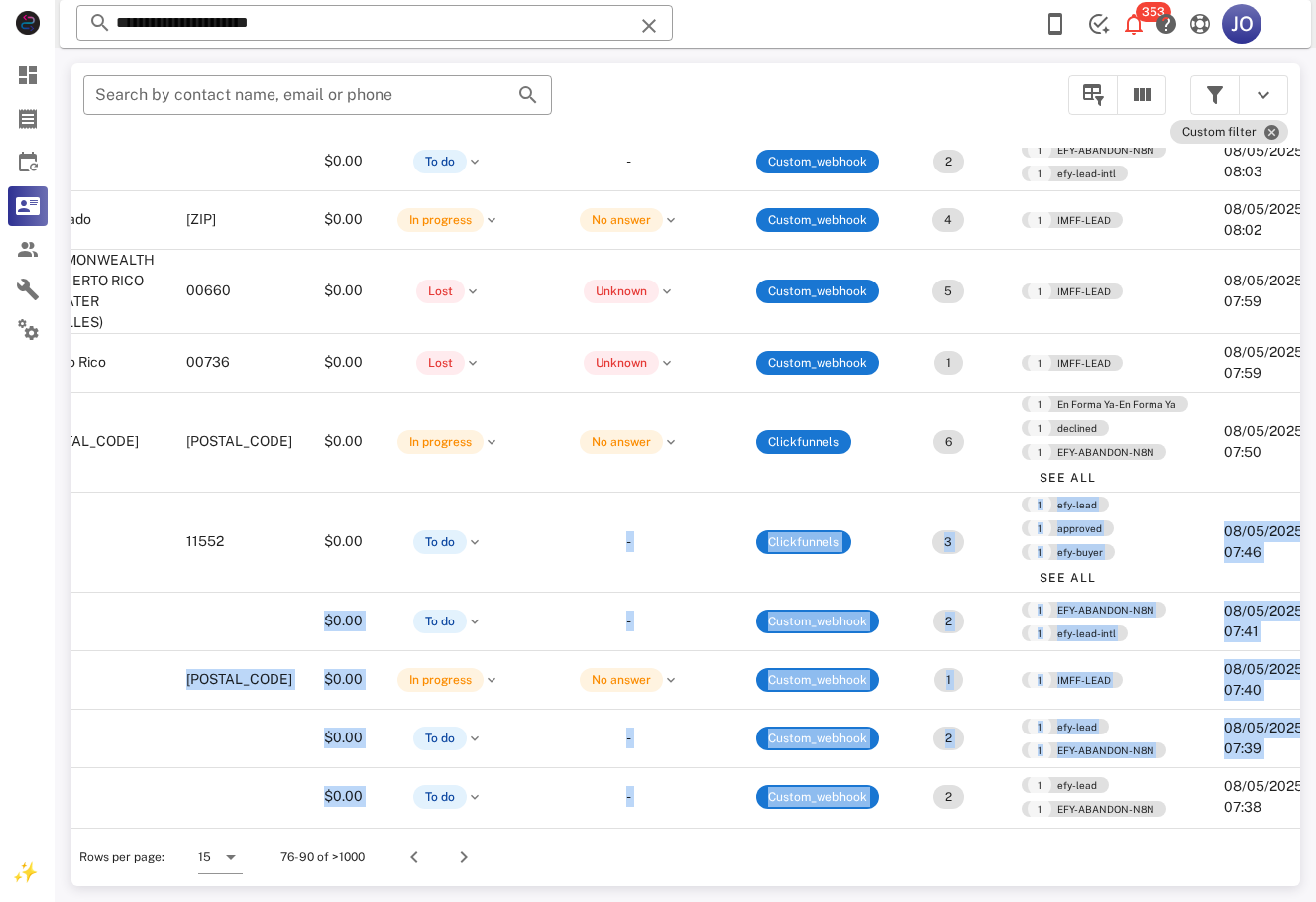 drag, startPoint x: 834, startPoint y: 818, endPoint x: 15, endPoint y: 63, distance: 1113.906 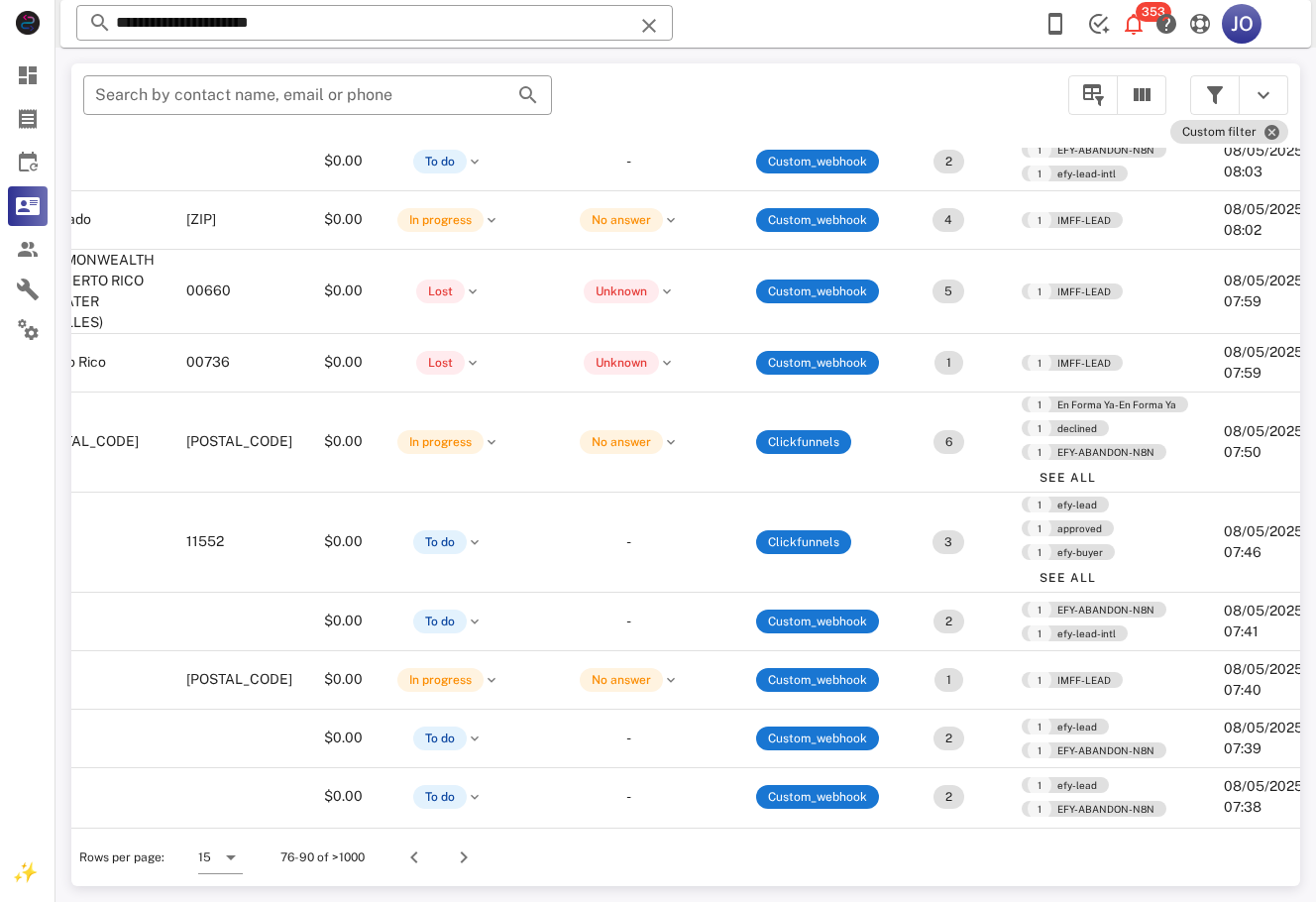 click on "​ Search by contact name, email or phone Custom filter Contact Phone Country State Zip code Value Status Substatus Sources Activations Tags Created at [FIRST] [LAST]  [EMAIL]   [PHONE]   $0.00   To do  -  Custom_webhook  2 1  EFY-ABANDON-N8N  1  efy-lead-intl   08/05/2025 08:12  [FIRST] [LAST]  [EMAIL]   [PHONE]   US Puerto Rico 00678  $0.00   Lost   Unknown   Custom_webhook  1 1  IMFF-LEAD   08/05/2025 08:10  [FIRST] [LAST]  [EMAIL]   [PHONE]   $0.00   To do  -  Custom_webhook  2 1  EFY-ABANDON-N8N   08/05/2025 08:08  [FIRST] [LAST]  [EMAIL]   [PHONE]   $0.00   In progress   No answer   Custom_webhook  3 1  EFY-ABANDON-N8N  1  efy-lead-intl   08/05/2025 08:06  [FIRST] [LAST] [LAST]  [EMAIL]   [PHONE]   $0.00   To do  -  Custom_webhook  2 1  EFY-ABANDON-N8N  1  efy-lead-intl   08/05/2025 08:03  [FIRST] [LAST]  [EMAIL]   [PHONE]   US 4" at bounding box center (686, 475) 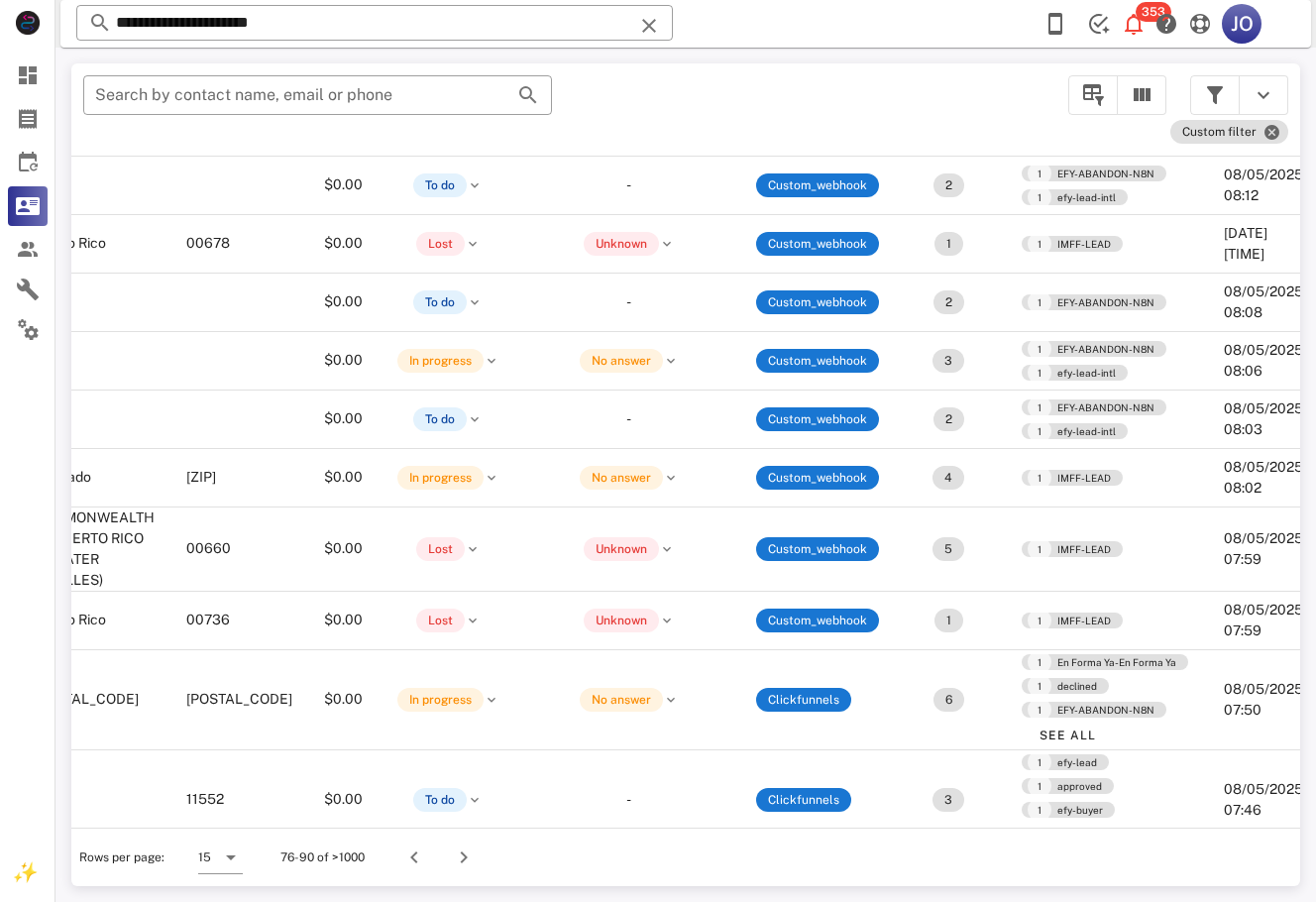 scroll, scrollTop: 0, scrollLeft: 613, axis: horizontal 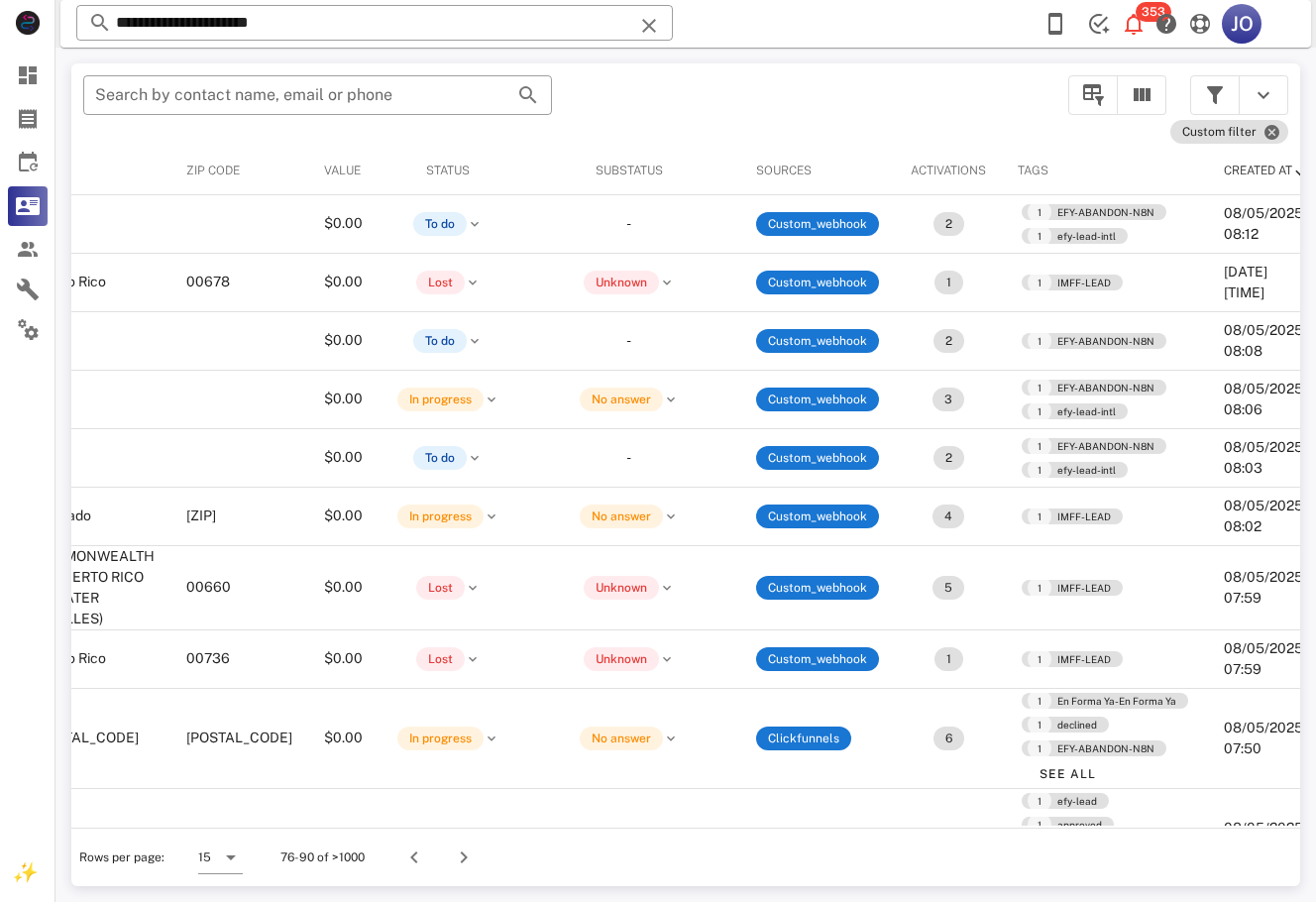 click on "​ Search by contact name, email or phone Custom filter Contact Phone Country State Zip code Value Status Substatus Sources Activations Tags Created at [FIRST] [LAST]  [EMAIL]   [PHONE]   $0.00   To do  -  Custom_webhook  2 1  EFY-ABANDON-N8N  1  efy-lead-intl   08/05/2025 08:12  [FIRST] [LAST]  [EMAIL]   [PHONE]   US Puerto Rico 00678  $0.00   Lost   Unknown   Custom_webhook  1 1  IMFF-LEAD   08/05/2025 08:10  [FIRST] [LAST]  [EMAIL]   [PHONE]   $0.00   To do  -  Custom_webhook  2 1  EFY-ABANDON-N8N   08/05/2025 08:08  [FIRST] [LAST]  [EMAIL]   [PHONE]   $0.00   In progress   No answer   Custom_webhook  3 1  EFY-ABANDON-N8N  1  efy-lead-intl   08/05/2025 08:06  [FIRST] [LAST] [LAST]  [EMAIL]   [PHONE]   $0.00   To do  -  Custom_webhook  2 1  EFY-ABANDON-N8N  1  efy-lead-intl   08/05/2025 08:03  [FIRST] [LAST]  [EMAIL]   [PHONE]   US 4" at bounding box center [686, 475] 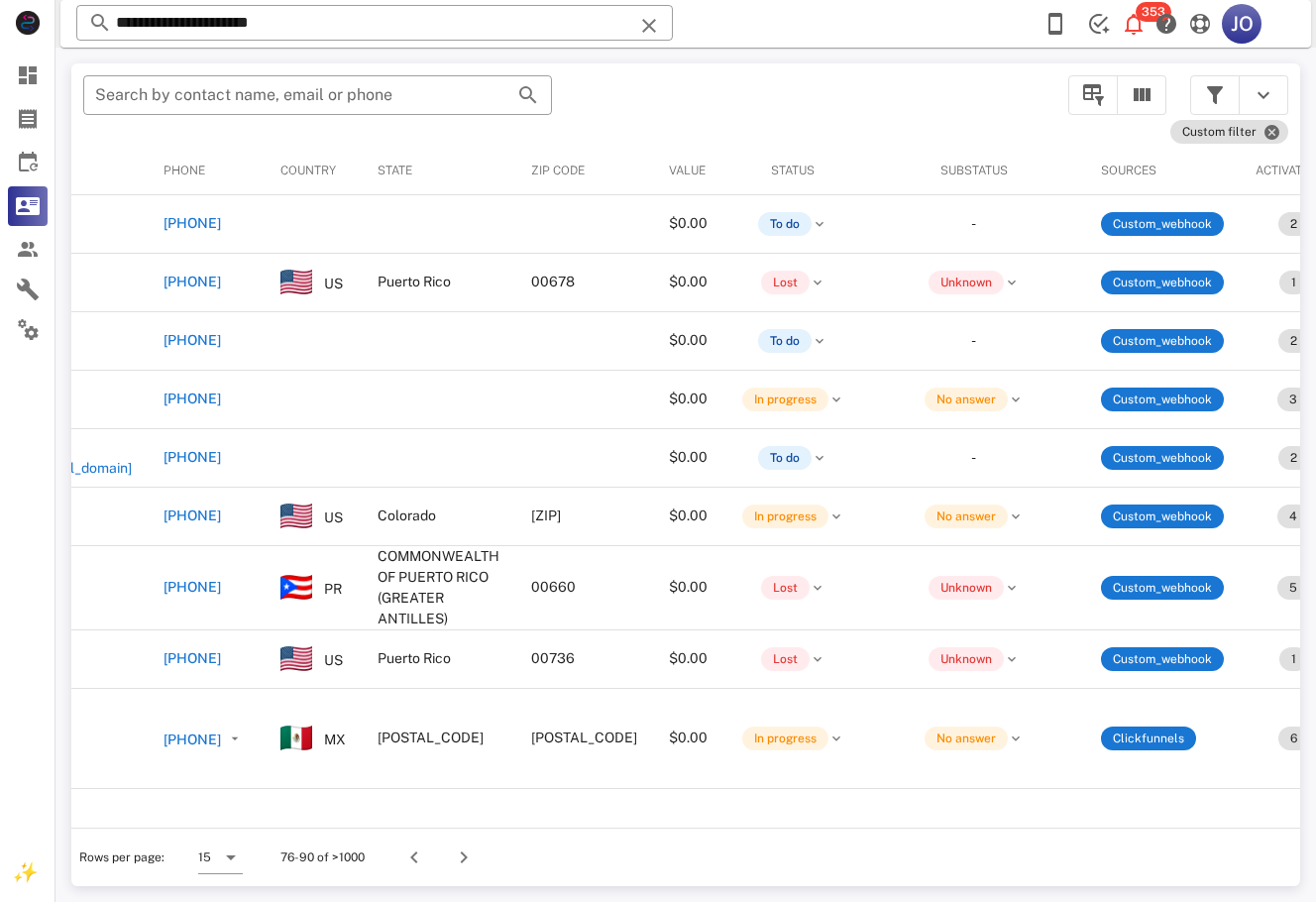 scroll, scrollTop: 0, scrollLeft: 0, axis: both 